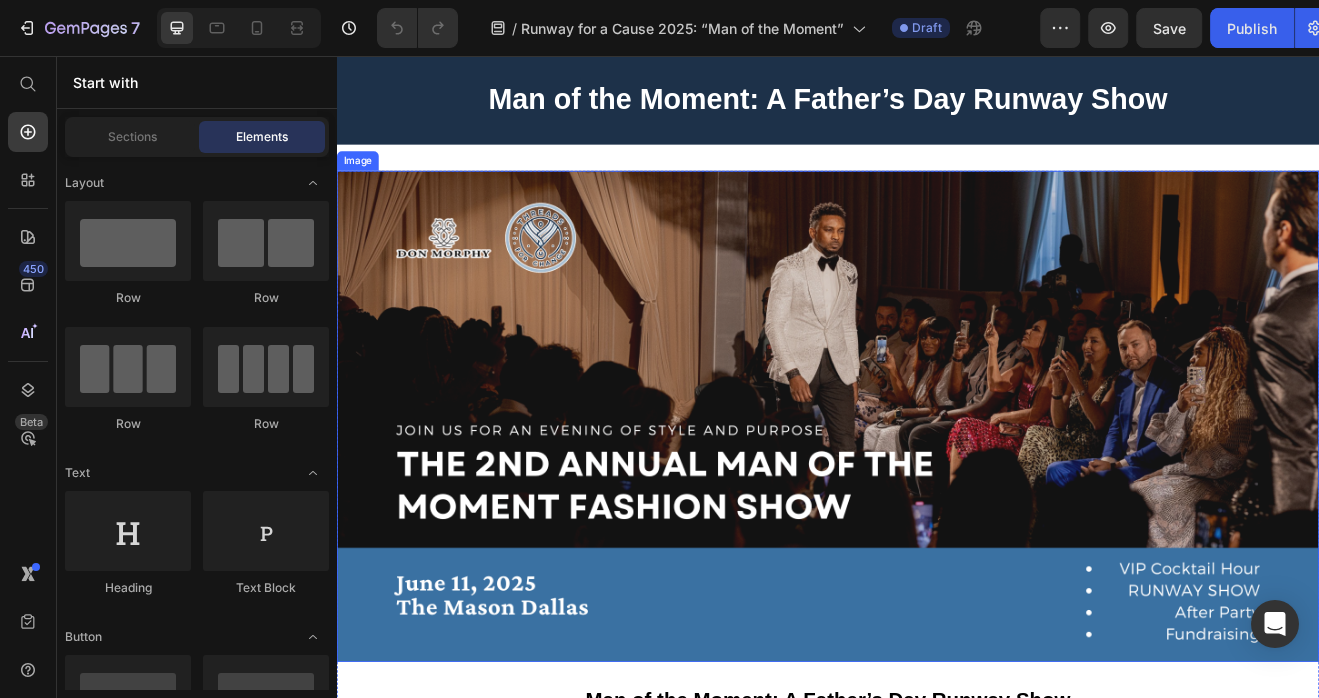 scroll, scrollTop: 0, scrollLeft: 0, axis: both 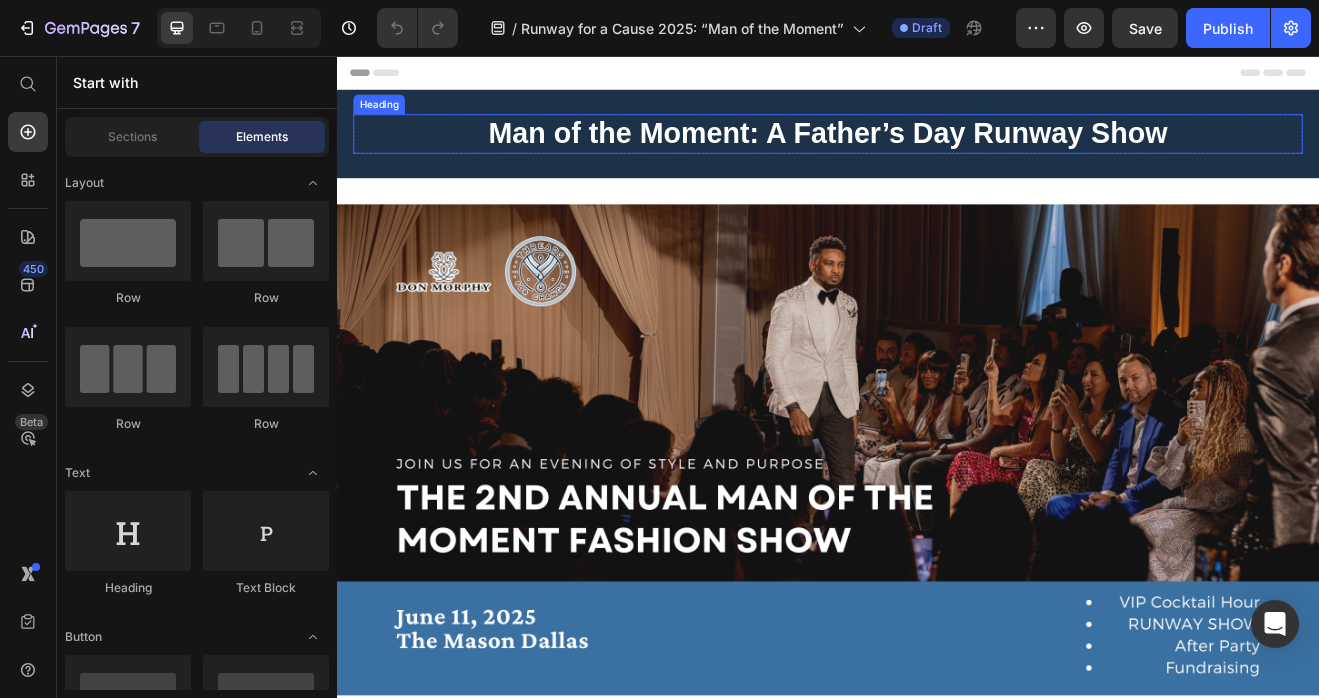 click on "Man of the Moment: A Father’s Day Runway Show" at bounding box center (937, 149) 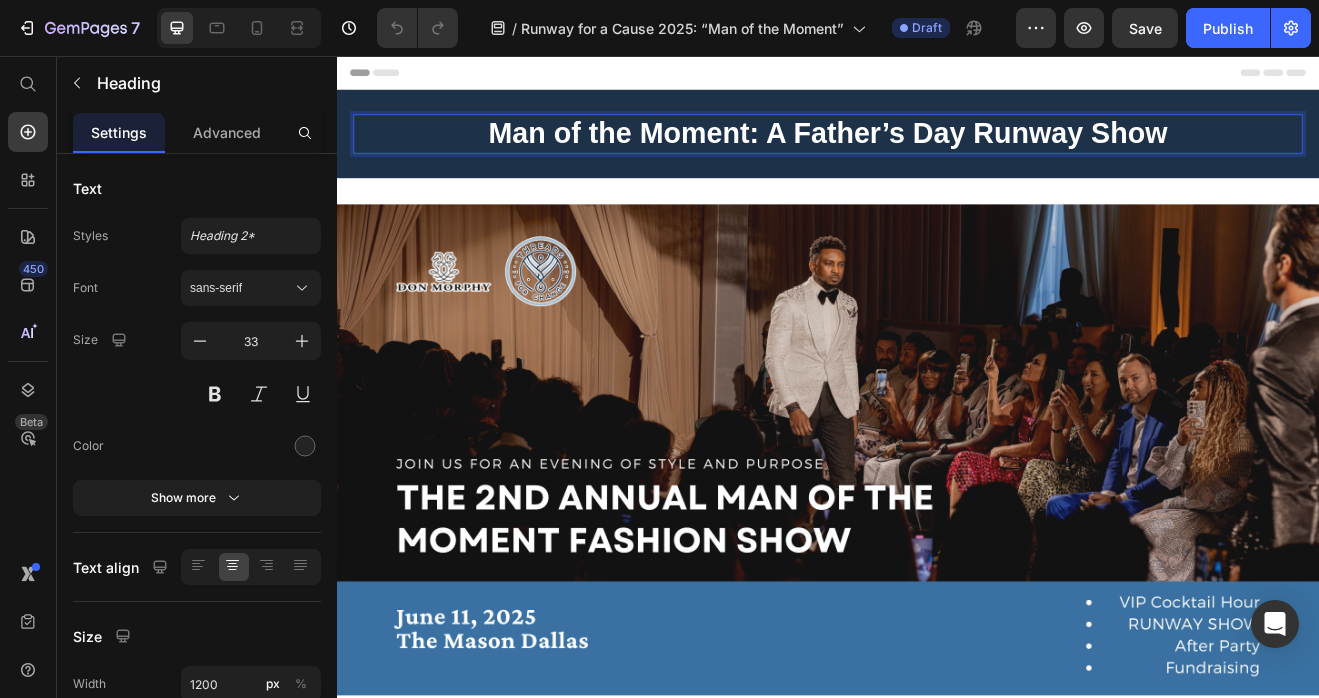 click on "Man of the Moment: A Father’s Day Runway Show" at bounding box center [937, 149] 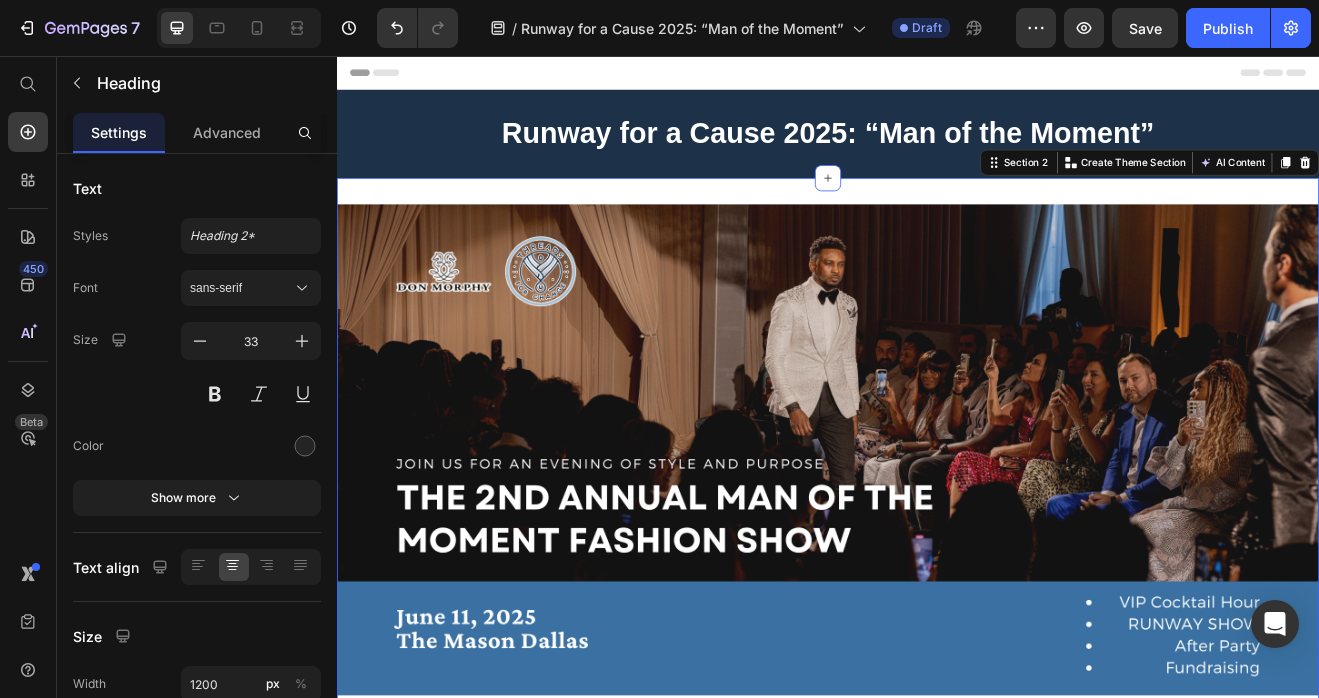 click on "Image Man of the Moment: A Father’s Day Runway Show When:   June 11th, 2025 Where:   The Mason Dallas, 115 South Beckley Avenue, Dallas, TX 75203 Text Block Where Elegance Meets Purpose Join us for an unforgettable evening of fashion, impact, and inspiration at the  Second Annual Don Morphy Fashion Show , benefiting Threads for Change Foundation. This isn’t just a fashion event—it’s a chance to make a difference! Prepare for an evening filled with stunning style, vibrant energy, and meaningful change.  Text Block Row
WHAT TO EXPECT? Event Schedule: 6:00 PM - 7:30 PM:  VIP Exclusive - Pre Party 8:00 PM - 9:30 PM:  Runway Show 9:30 PM - 11:00 PM:  Afterparty   Exclusive Fashion Showcase : Be the first to experience the latest Don Morphy collection—where timeless craftsmanship meets contemporary sophistication. Fashion Show will feature 5 runway segments: Father’s Formal Suits Father’s Business Suits Tangwa Collection  NFL Players – Game Day Looks Text Block Image" at bounding box center (937, 1503) 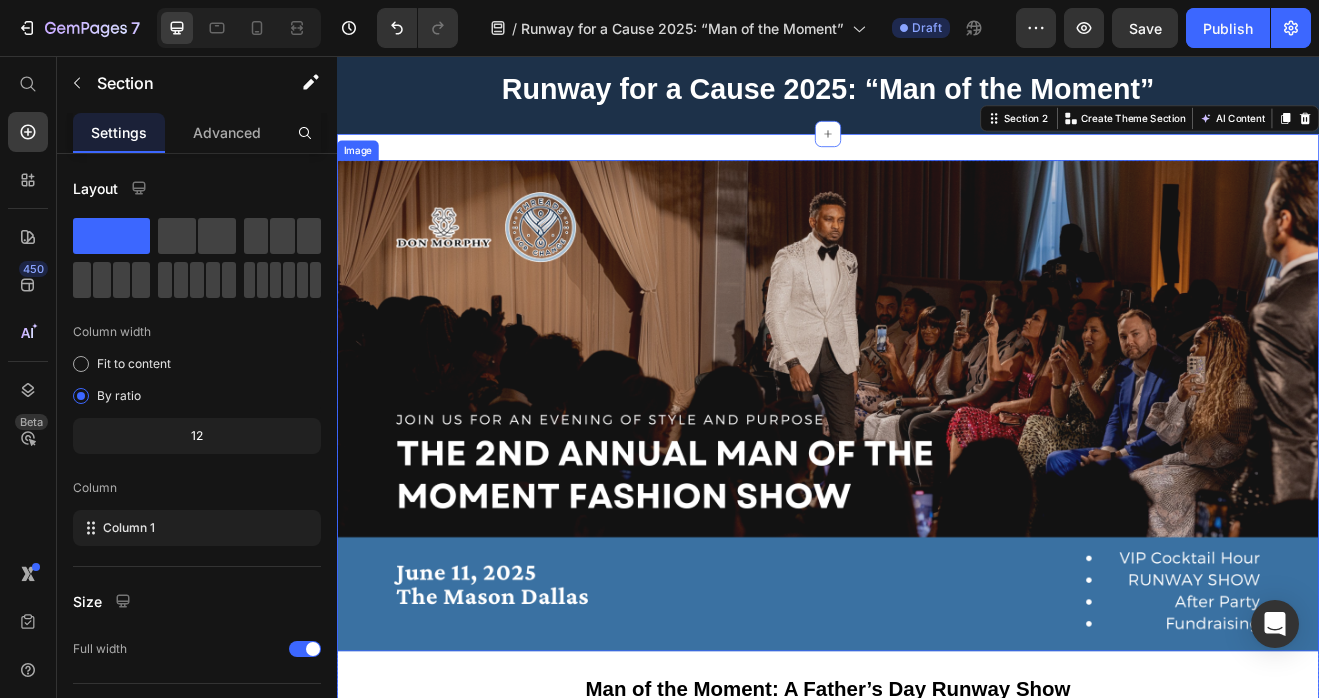 scroll, scrollTop: 64, scrollLeft: 0, axis: vertical 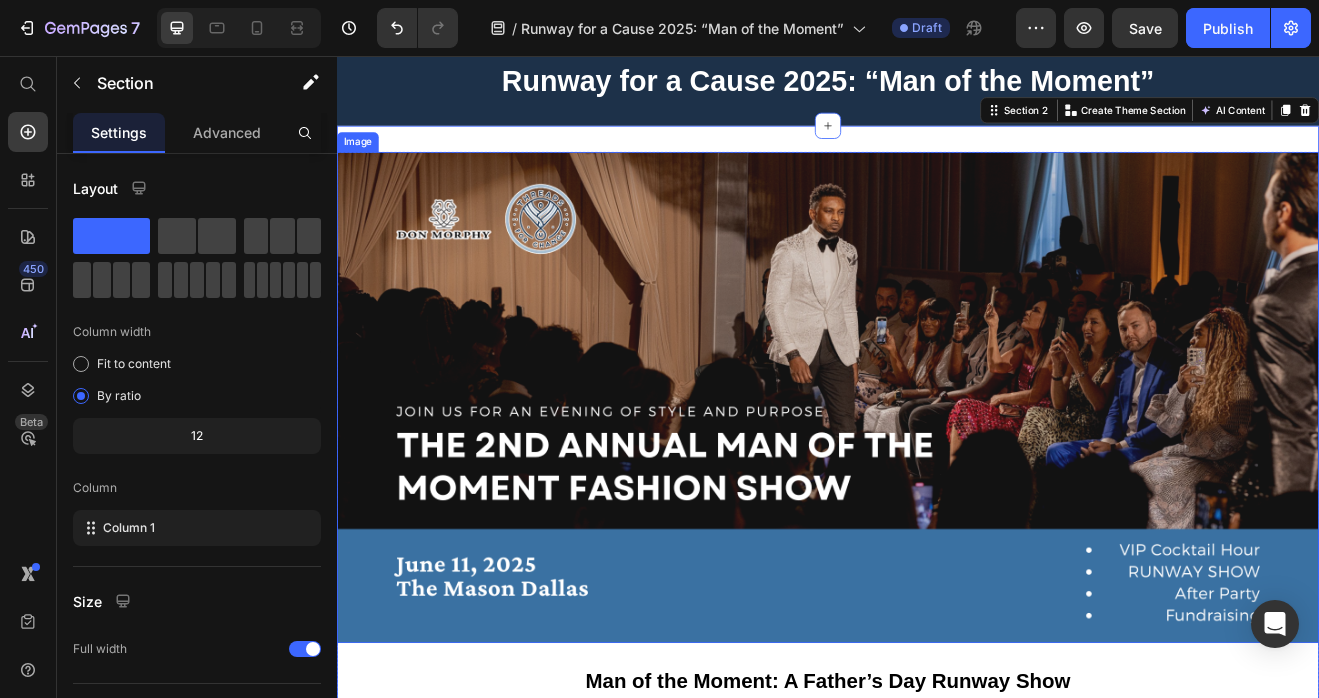 click at bounding box center (937, 473) 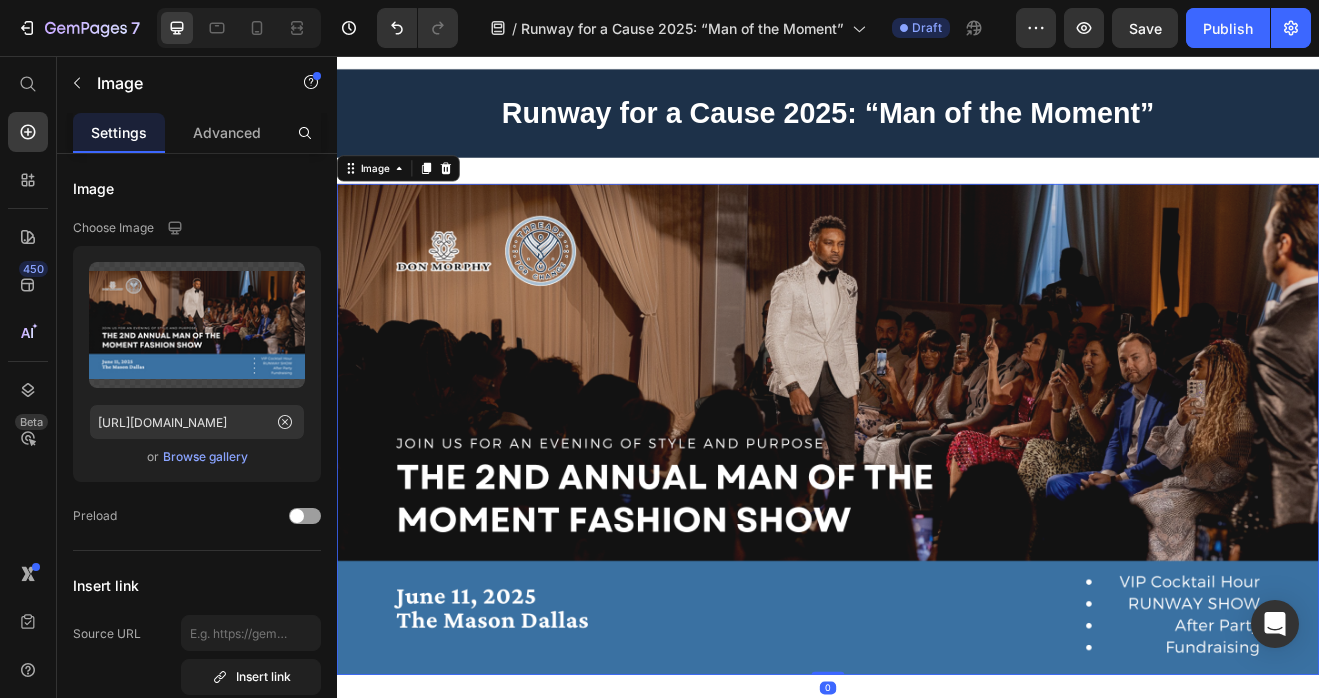 scroll, scrollTop: 0, scrollLeft: 0, axis: both 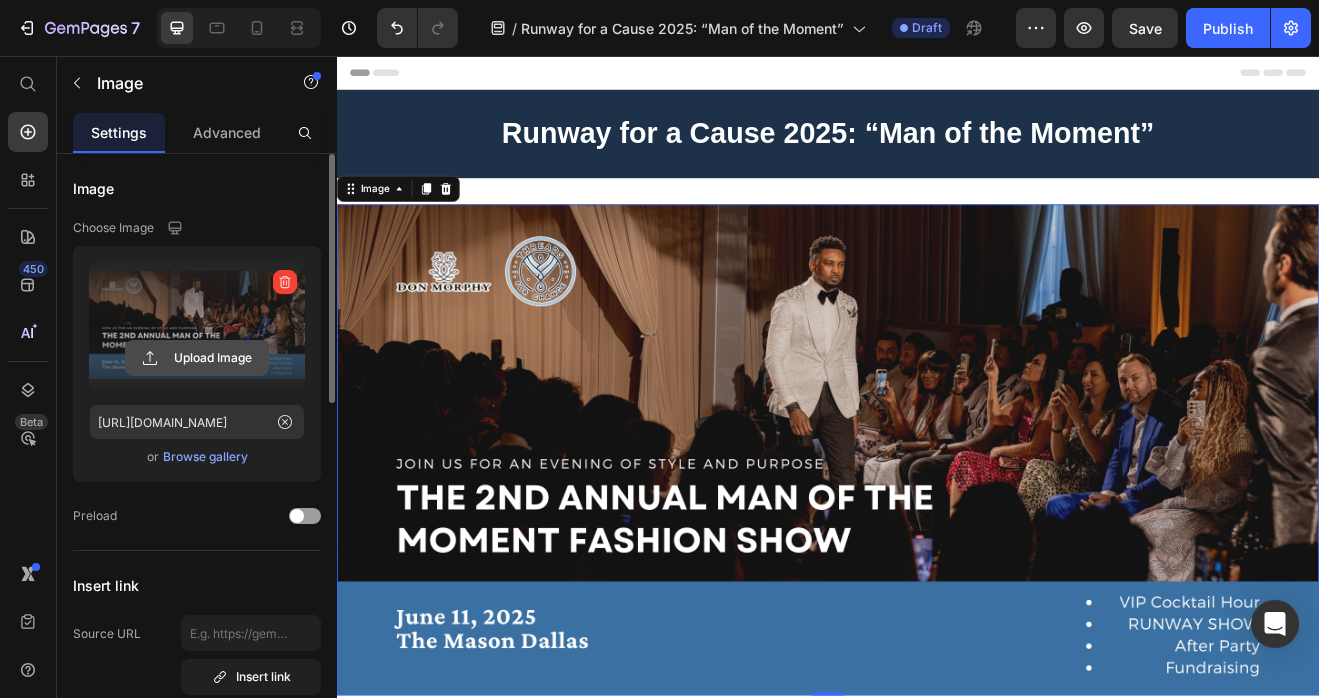 click 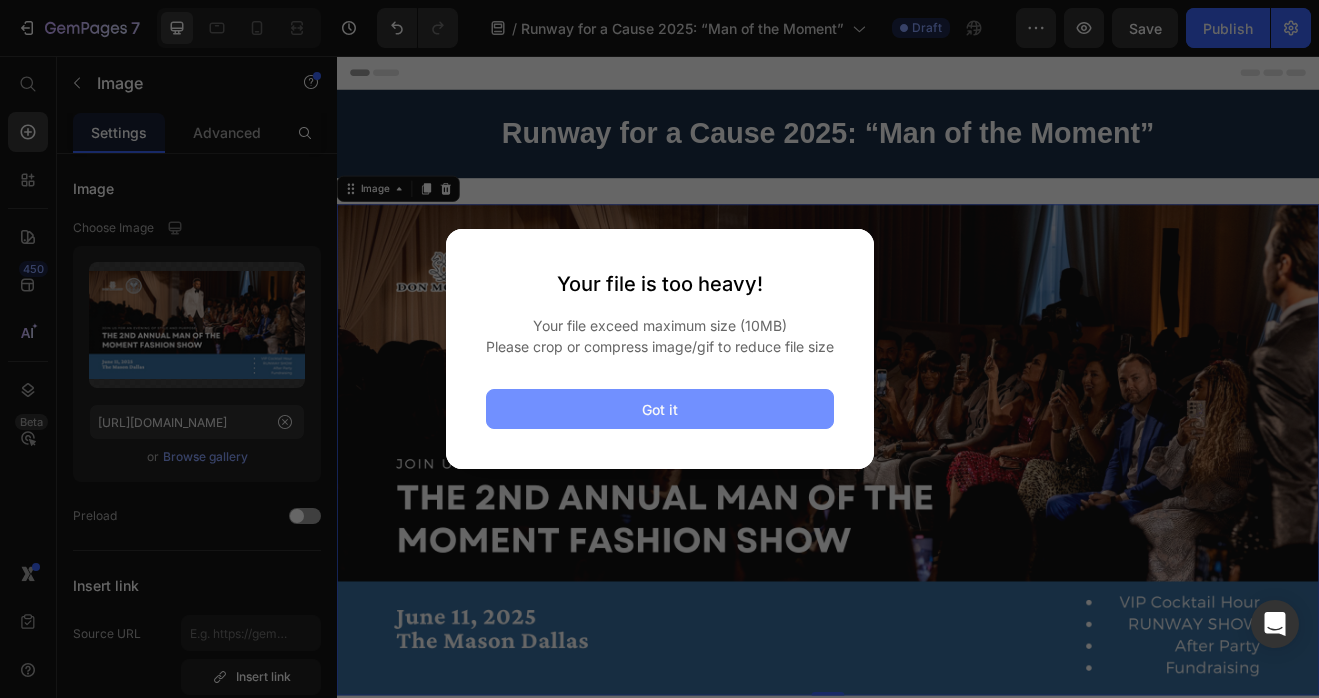 click on "Got it" at bounding box center [660, 409] 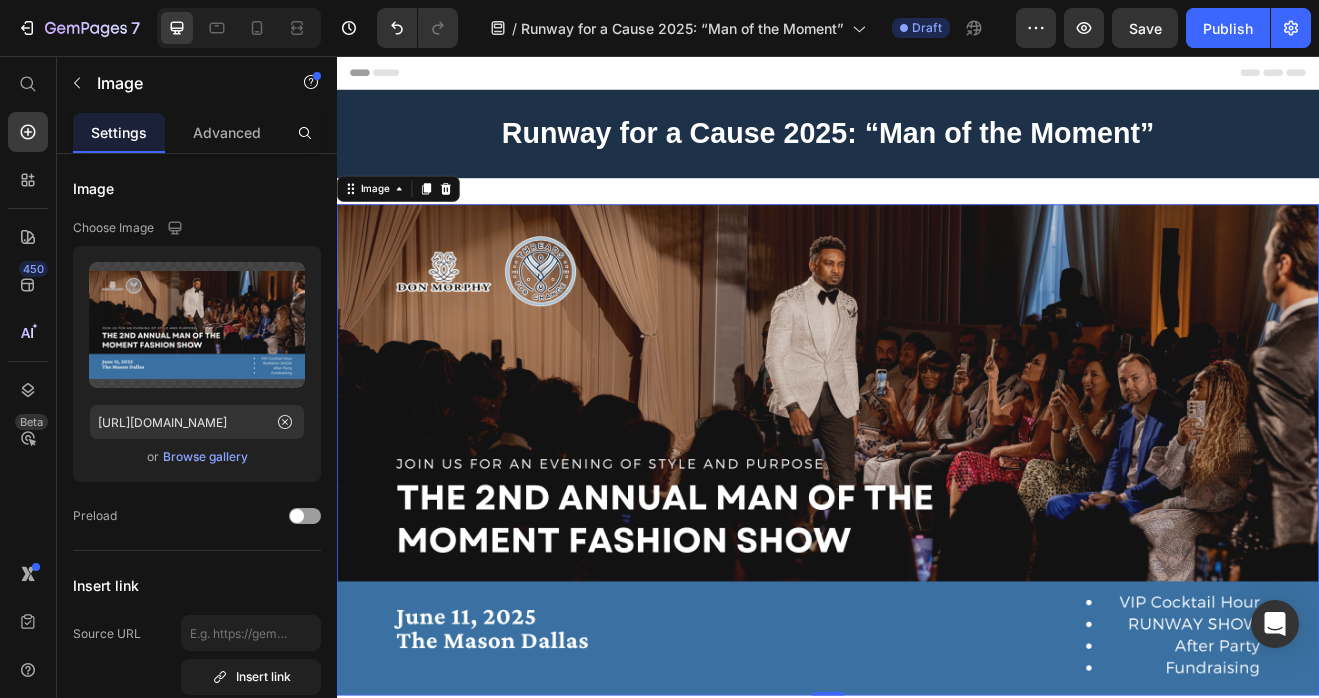 click at bounding box center (937, 537) 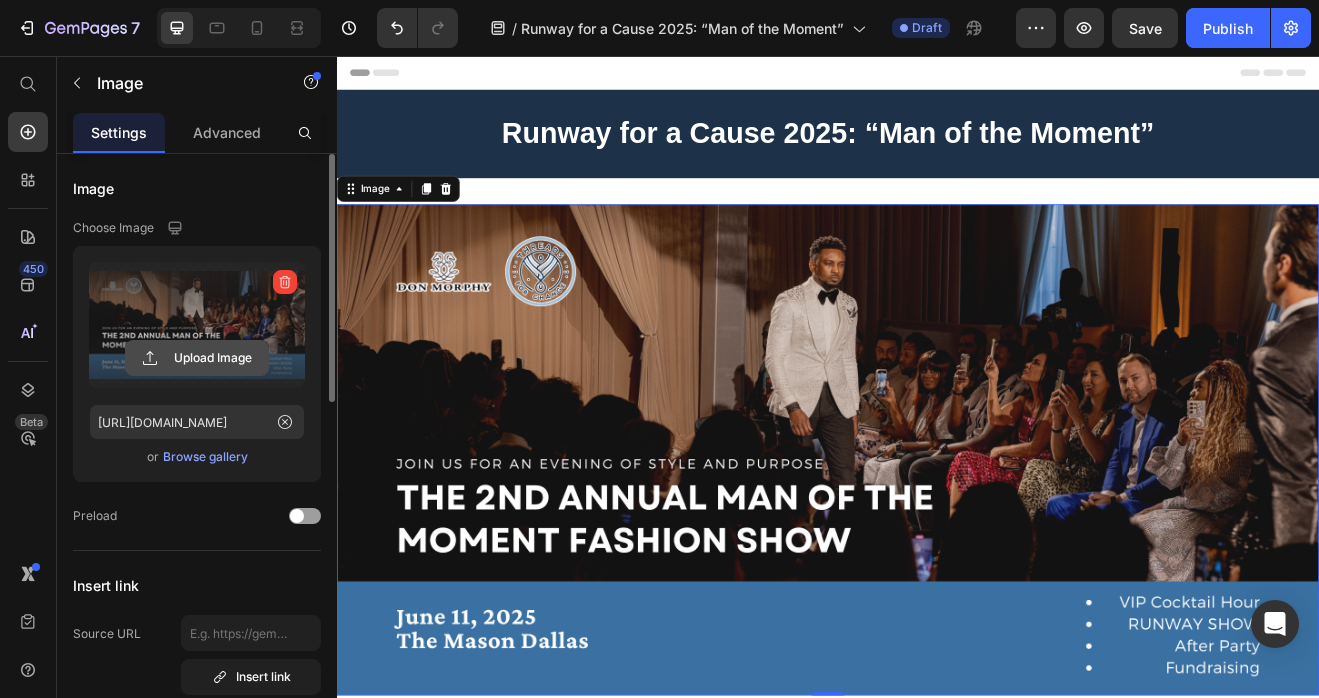 click 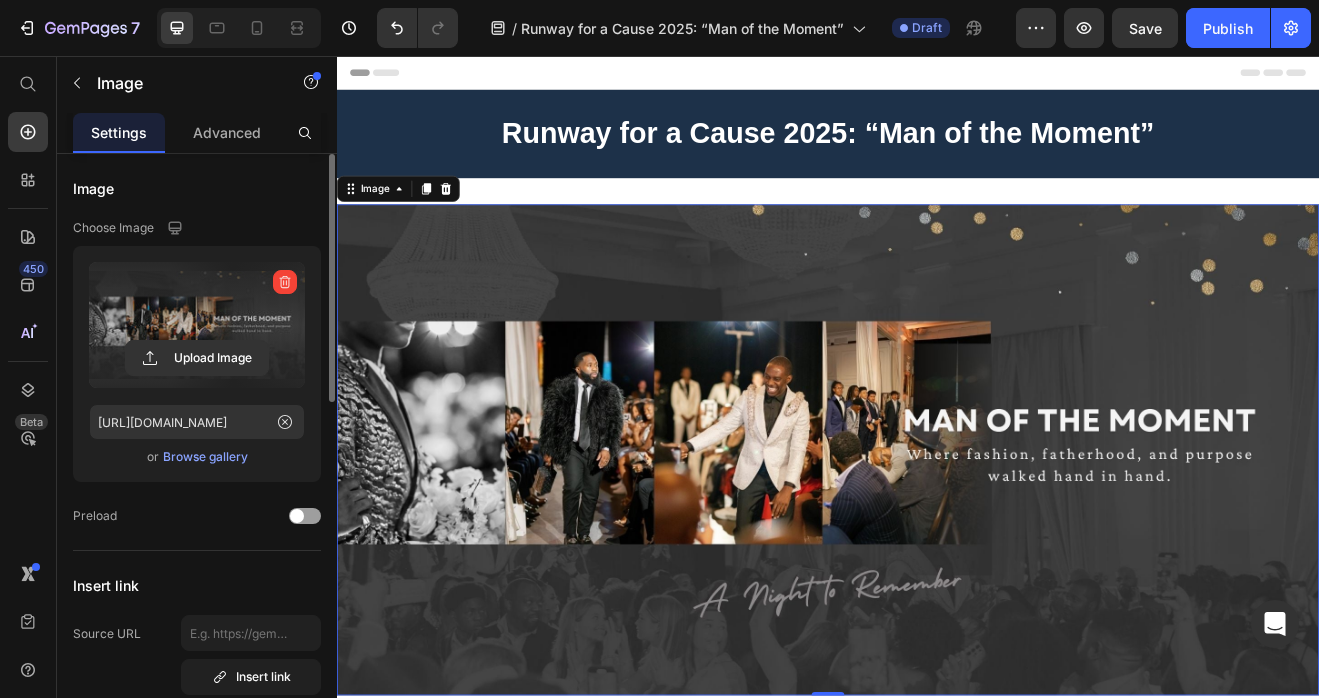 type on "https://cdn.shopify.com/s/files/1/0679/8875/0568/files/gempages_528000257154351954-cd4fb43e-67cb-4923-a8a8-4efc375f5b26.jpg" 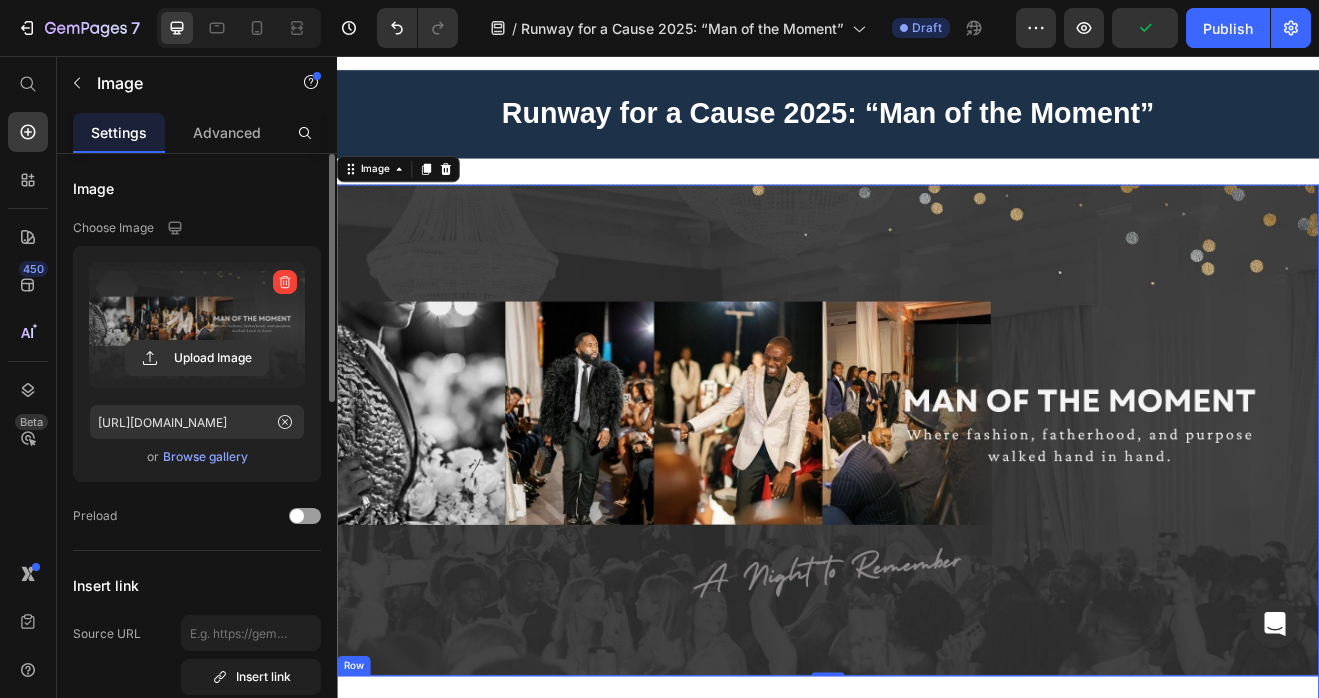 scroll, scrollTop: 0, scrollLeft: 0, axis: both 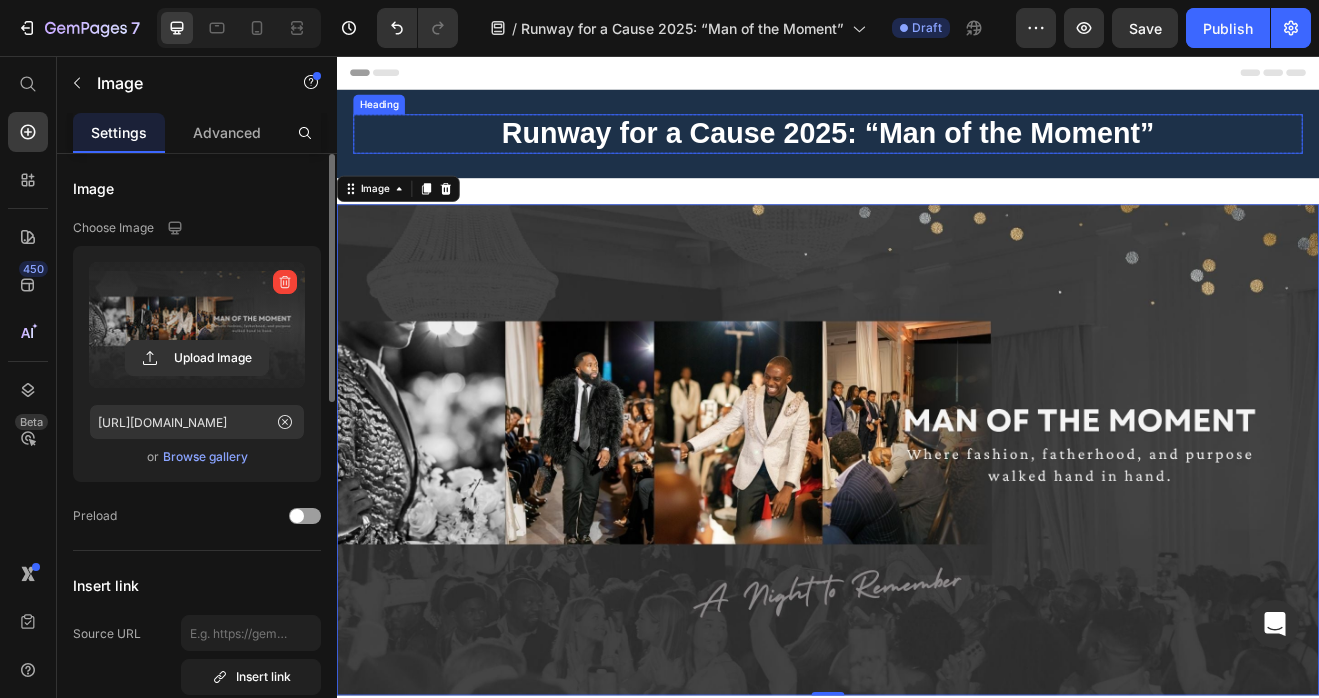 click on "⁠⁠⁠⁠⁠⁠⁠ Runway for a Cause 2025: “Man of the Moment”" at bounding box center (937, 151) 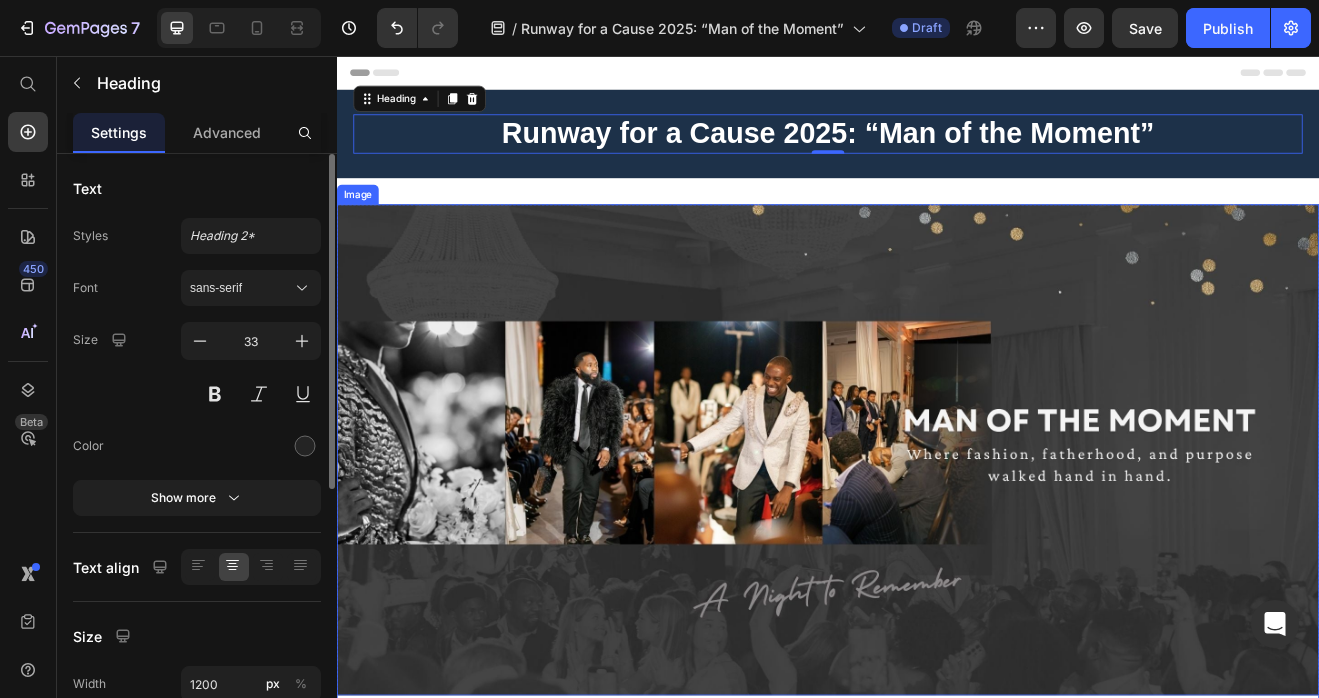 scroll, scrollTop: 0, scrollLeft: 0, axis: both 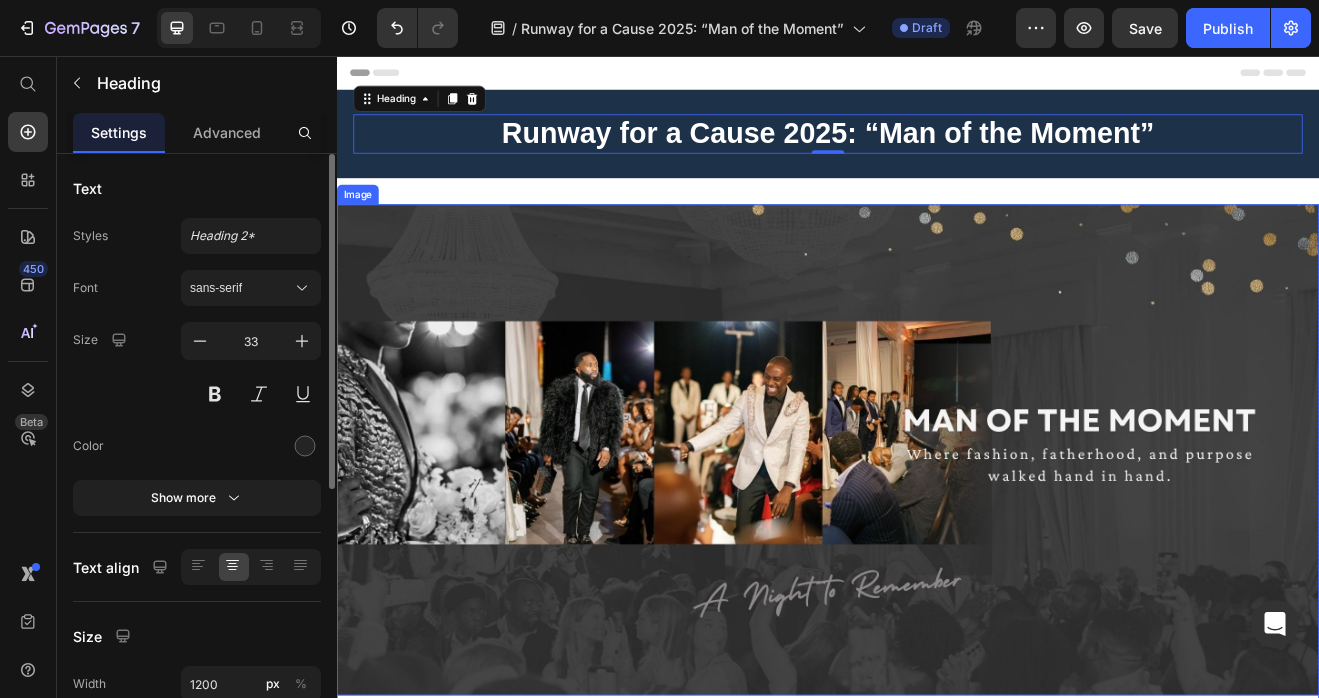 click at bounding box center (937, 537) 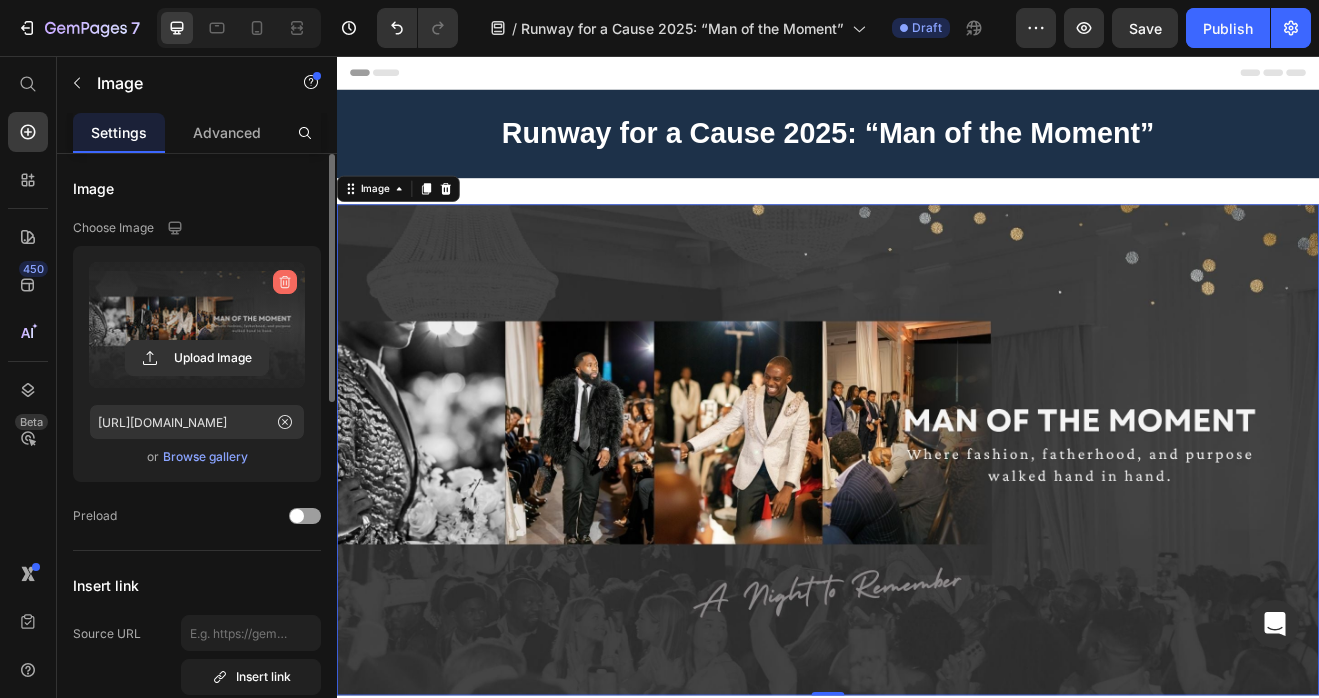 click at bounding box center (285, 282) 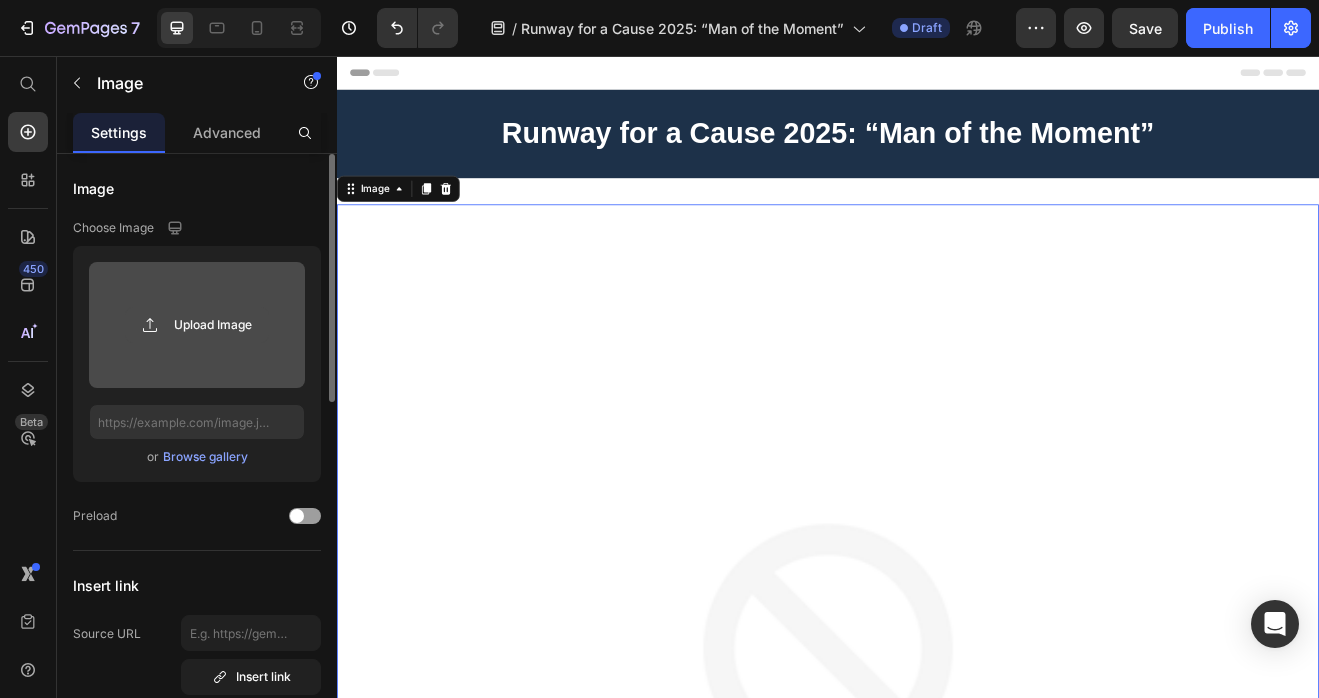 click 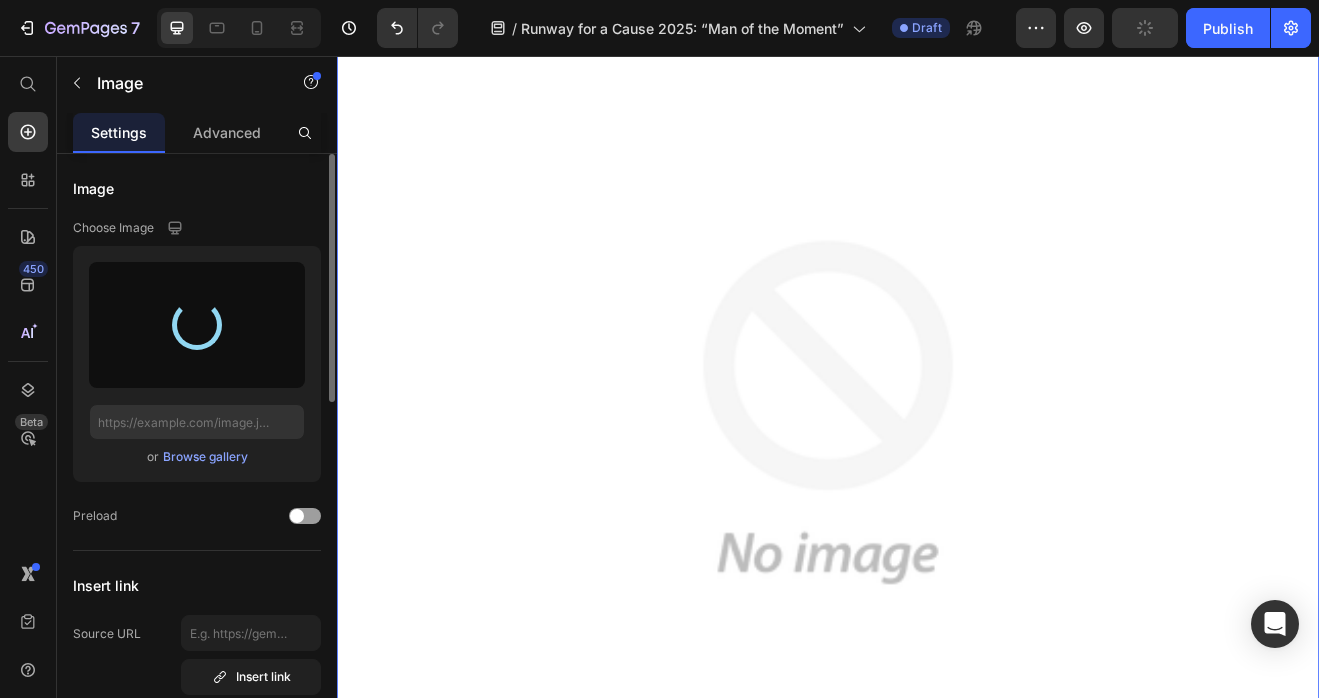 scroll, scrollTop: 383, scrollLeft: 0, axis: vertical 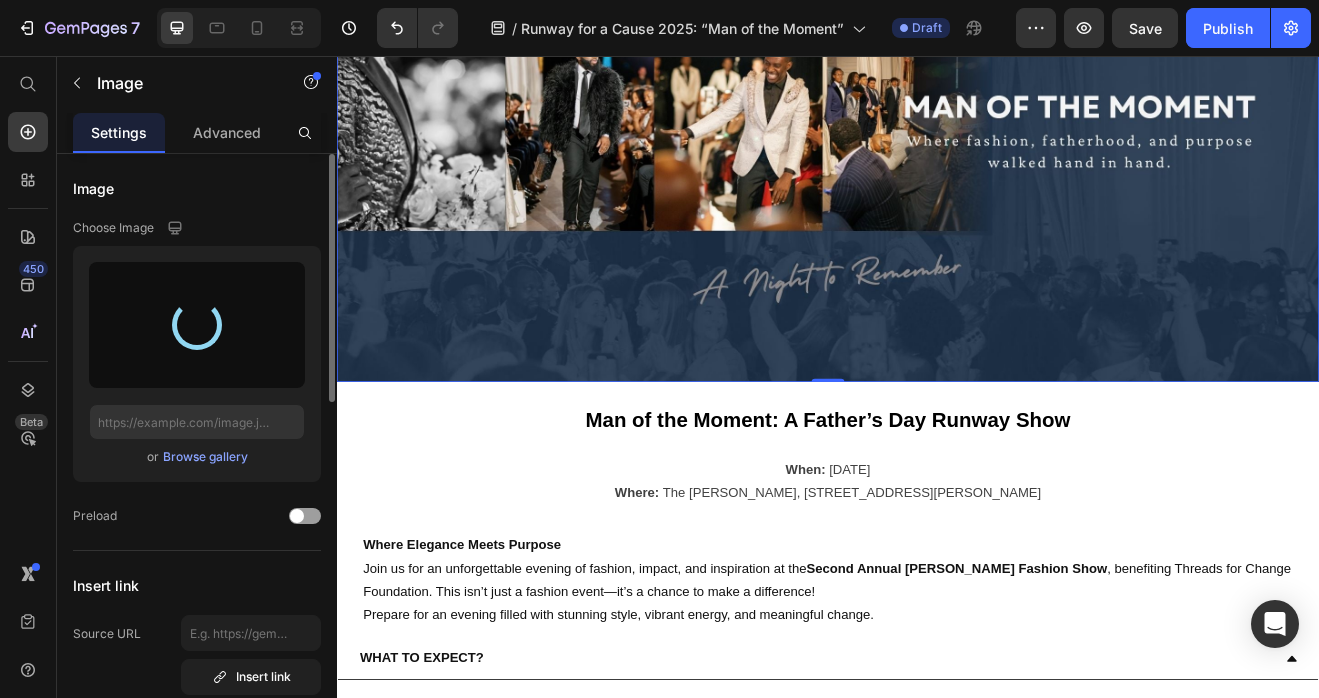 type on "[URL][DOMAIN_NAME]" 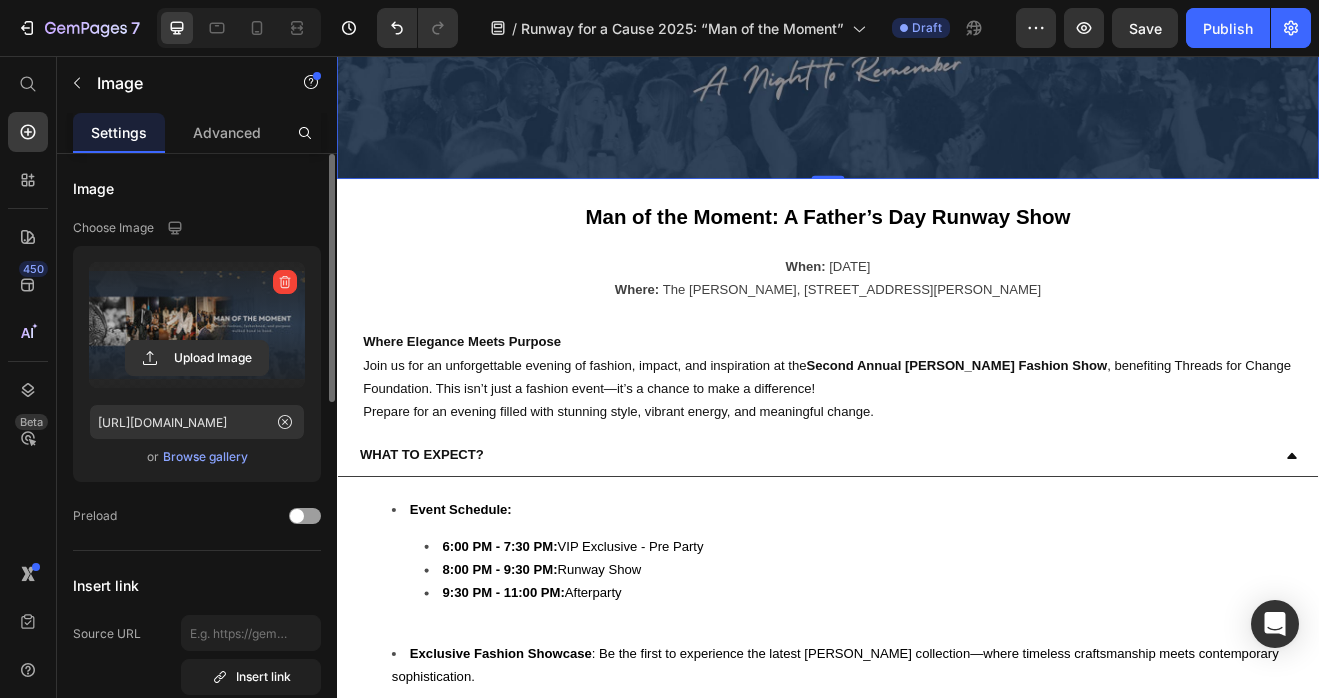 scroll, scrollTop: 688, scrollLeft: 0, axis: vertical 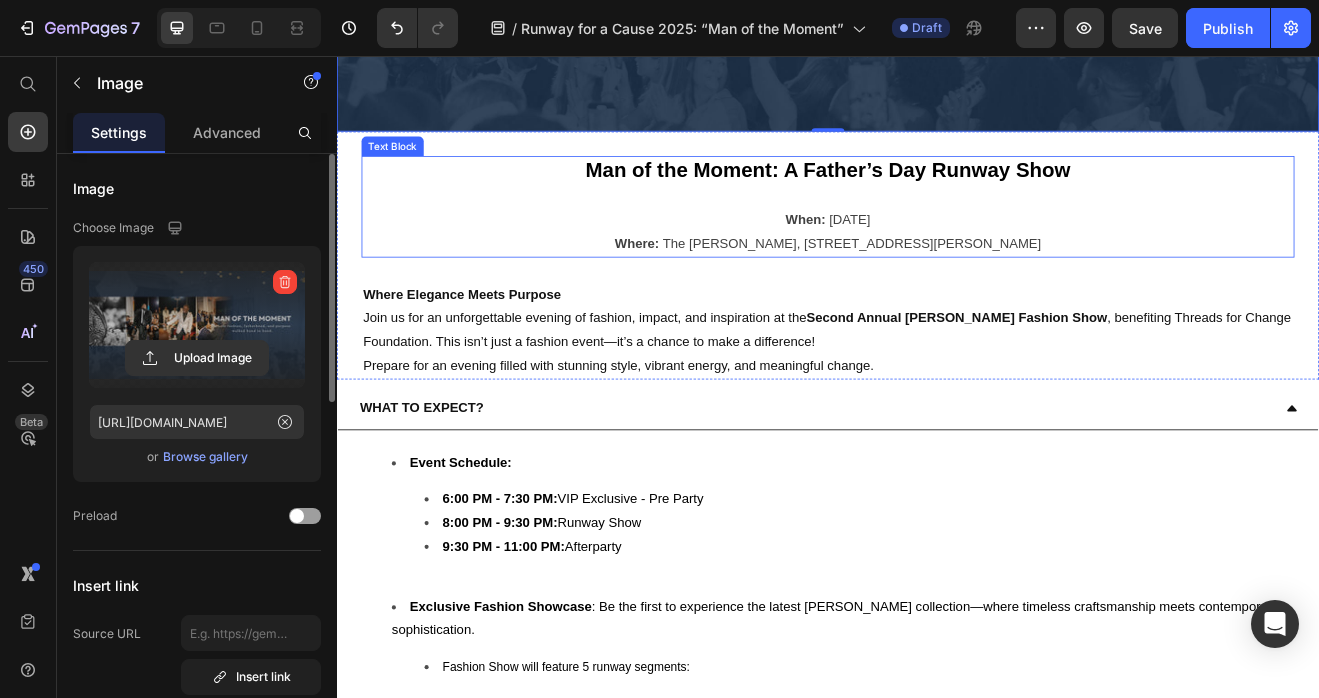 click on "Man of the Moment: A Father’s Day Runway Show" at bounding box center (937, 196) 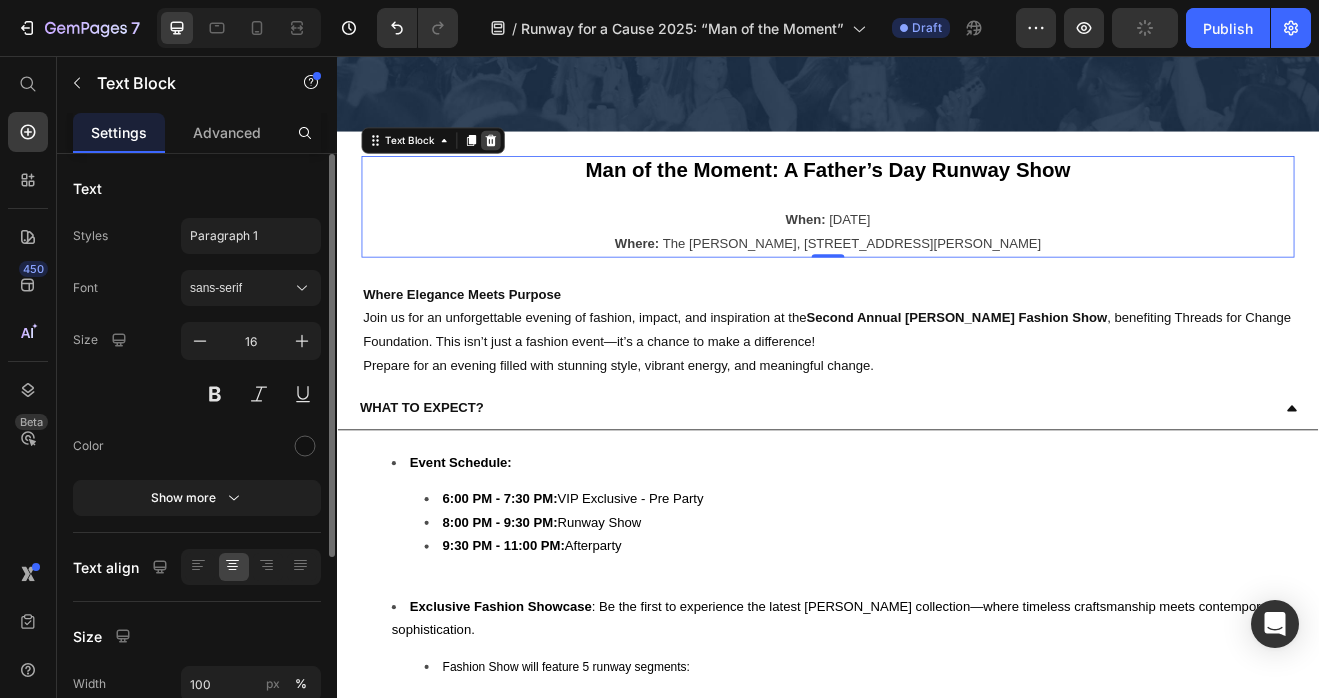 click 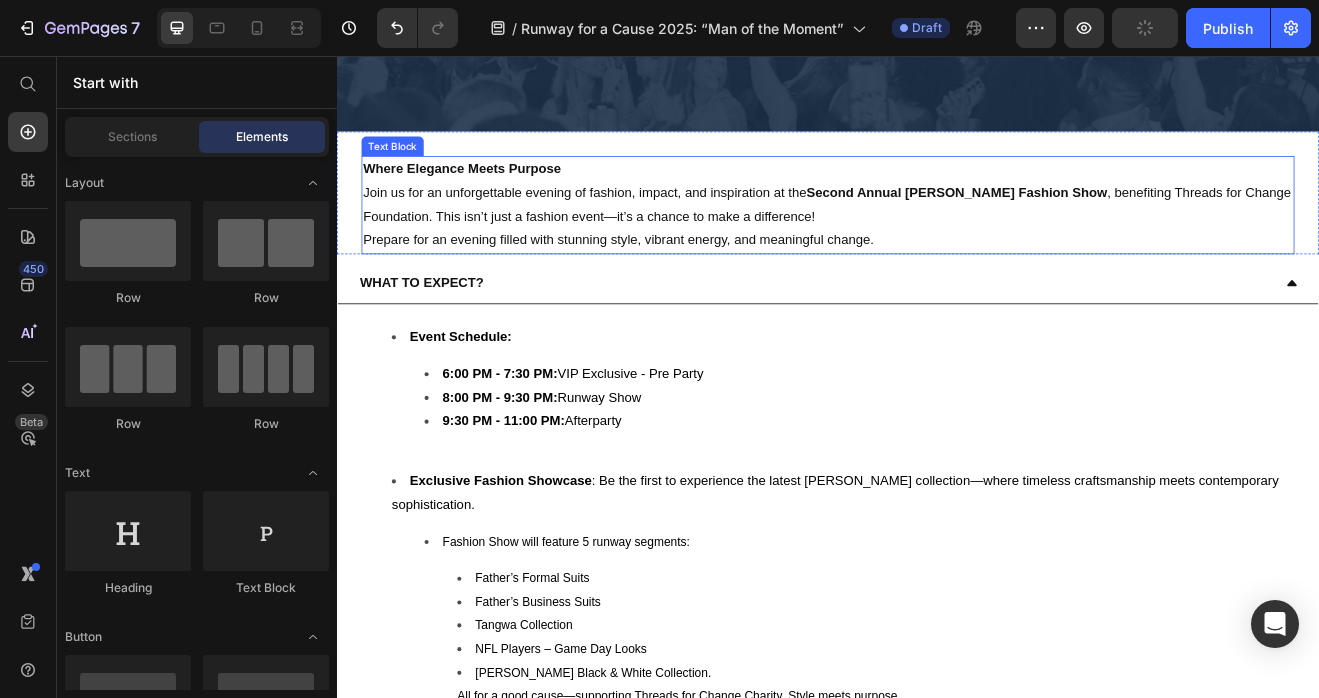 click on "Where Elegance Meets Purpose" at bounding box center (490, 193) 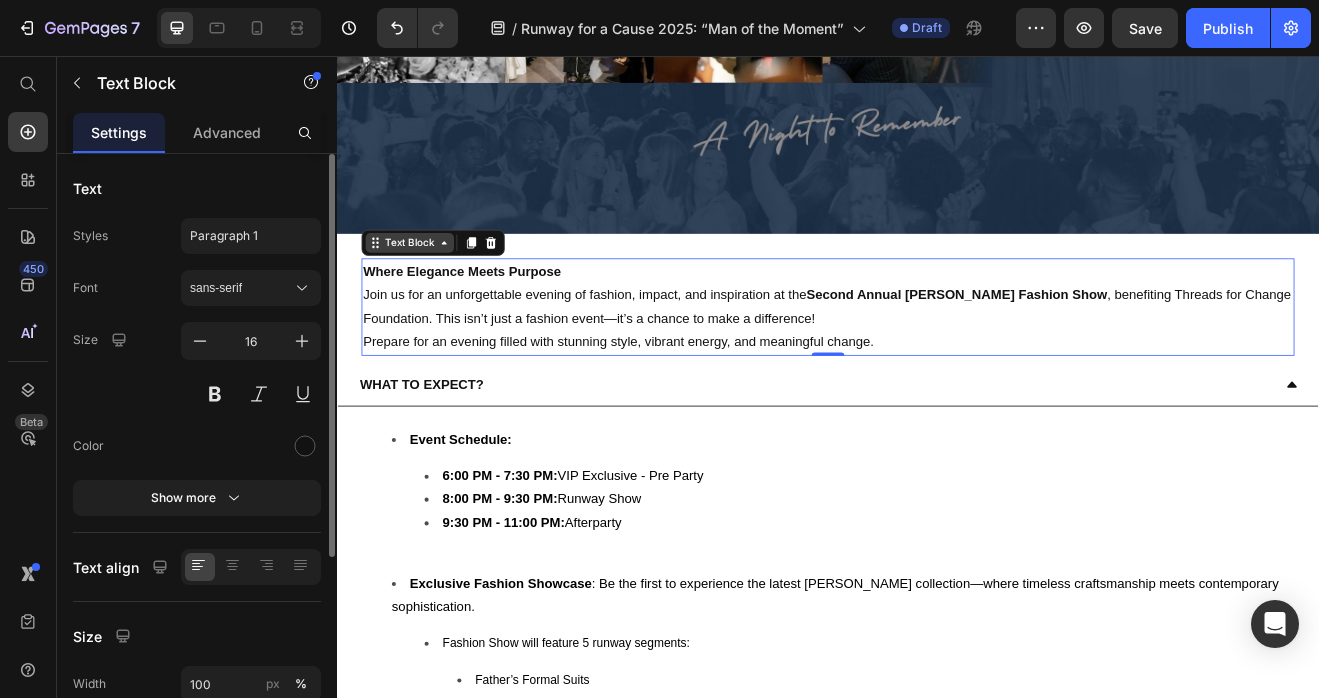 scroll, scrollTop: 543, scrollLeft: 0, axis: vertical 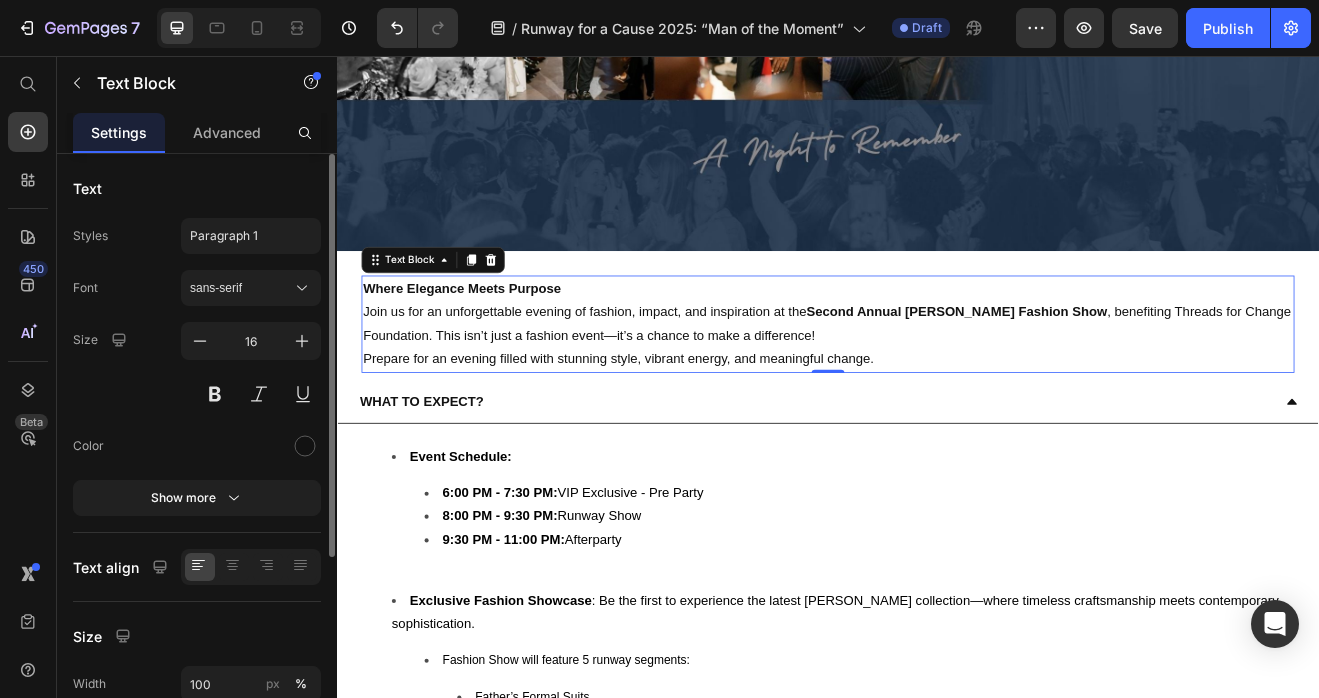click on "Where Elegance Meets Purpose" at bounding box center (490, 339) 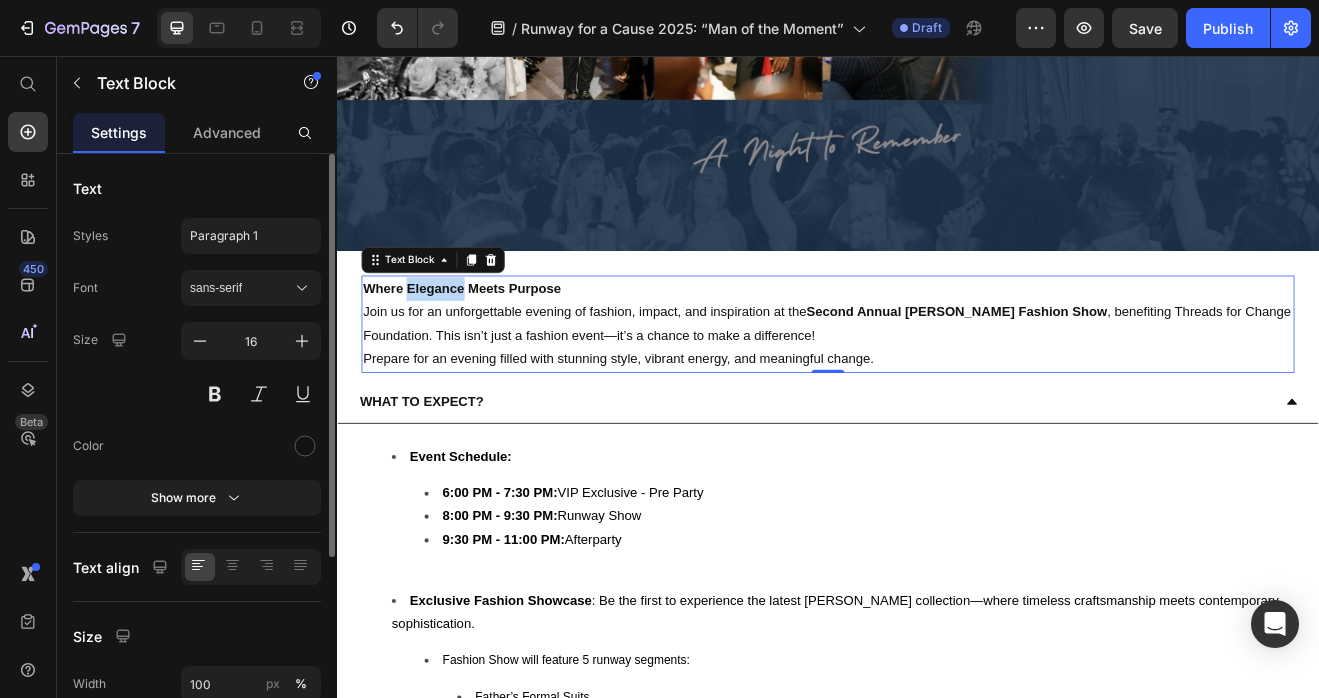 click on "Where Elegance Meets Purpose" at bounding box center [490, 339] 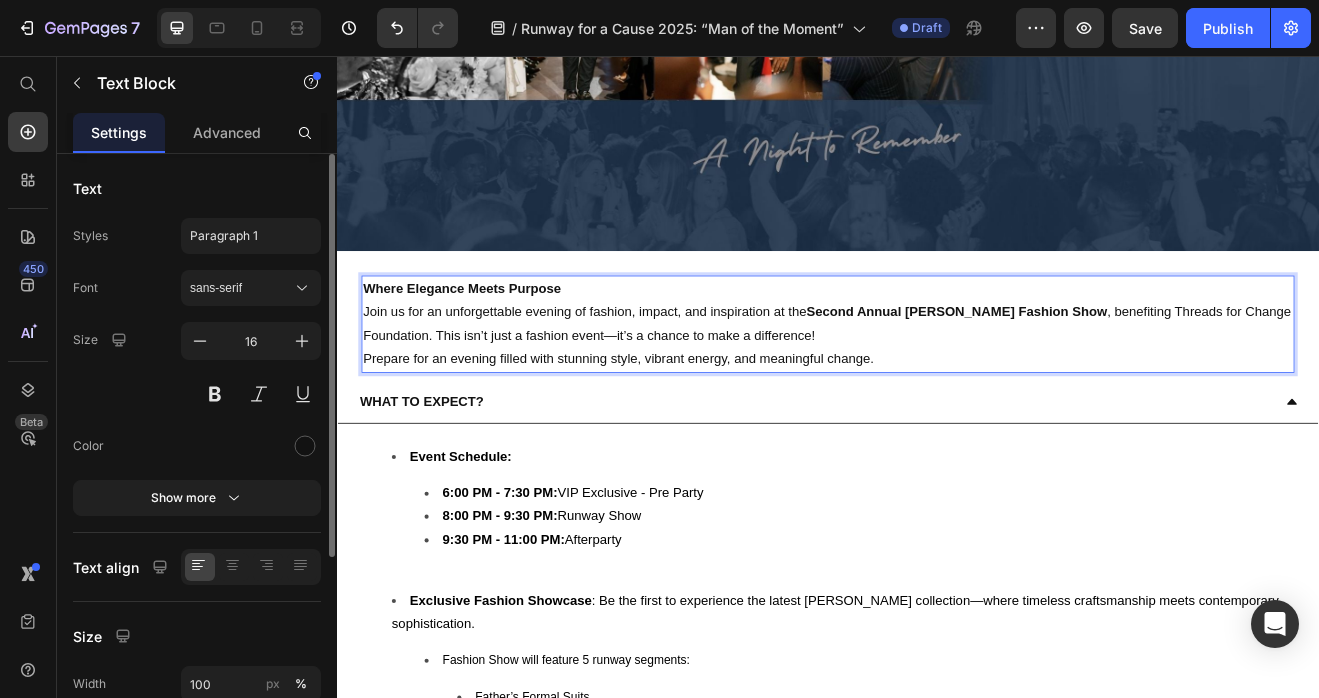 click on "Where Elegance Meets Purpose" at bounding box center [490, 339] 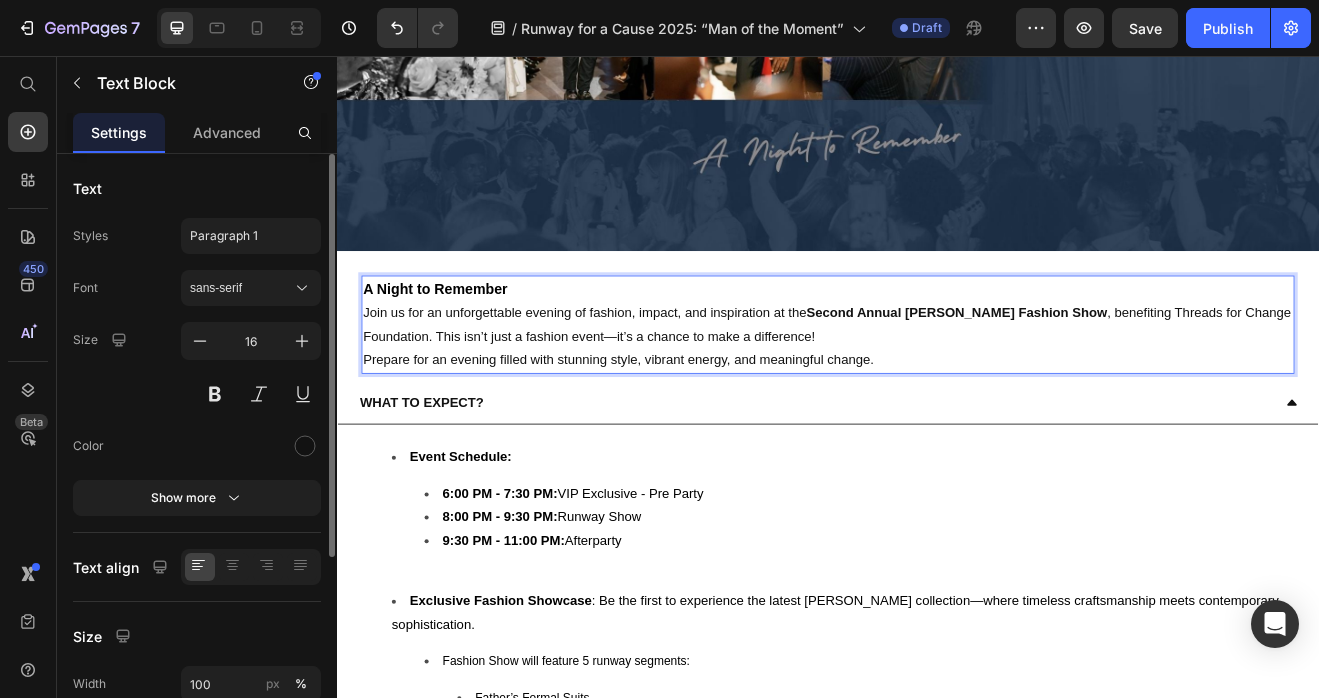 click on "Join us for an unforgettable evening of fashion, impact, and inspiration at the  Second Annual Don Morphy Fashion Show , benefiting Threads for Change Foundation. This isn’t just a fashion event—it’s a chance to make a difference!" at bounding box center [937, 385] 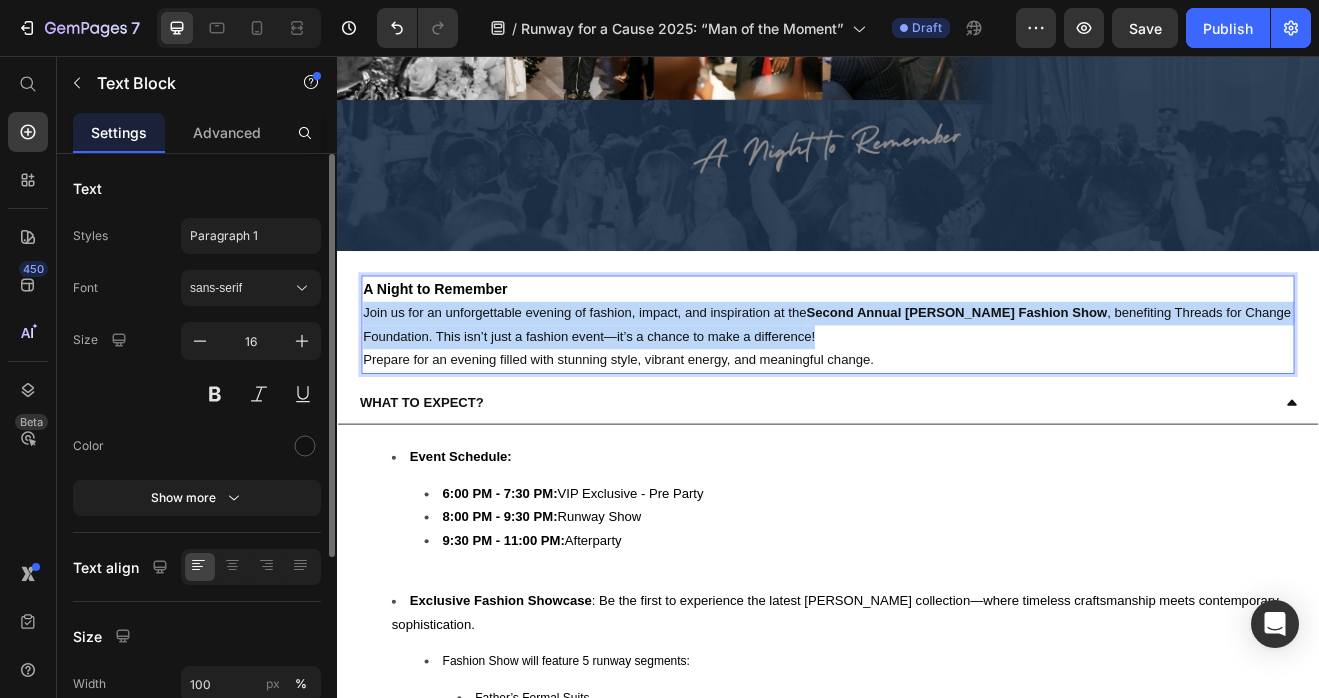 click on "Join us for an unforgettable evening of fashion, impact, and inspiration at the  Second Annual Don Morphy Fashion Show , benefiting Threads for Change Foundation. This isn’t just a fashion event—it’s a chance to make a difference!" at bounding box center [937, 385] 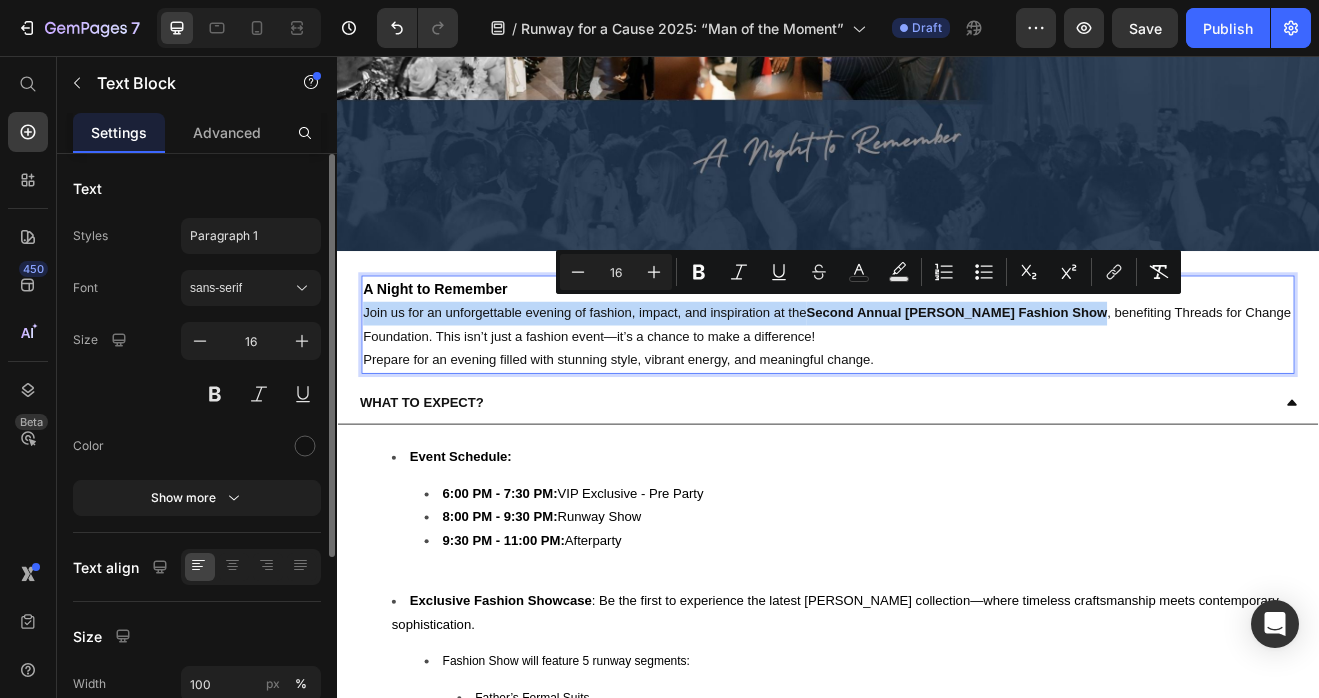 click on "Join us for an unforgettable evening of fashion, impact, and inspiration at the  Second Annual Don Morphy Fashion Show , benefiting Threads for Change Foundation. This isn’t just a fashion event—it’s a chance to make a difference!" at bounding box center [937, 385] 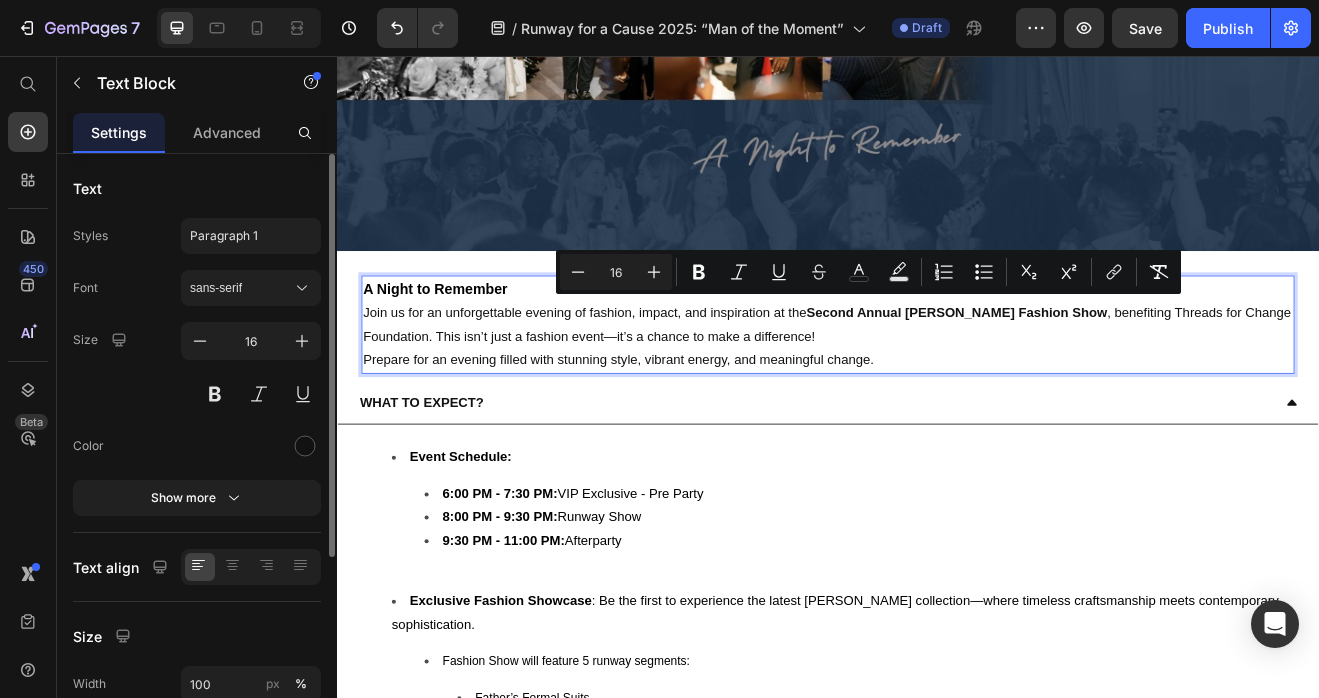 click on "Prepare for an evening filled with stunning style, vibrant energy, and meaningful change." at bounding box center (937, 427) 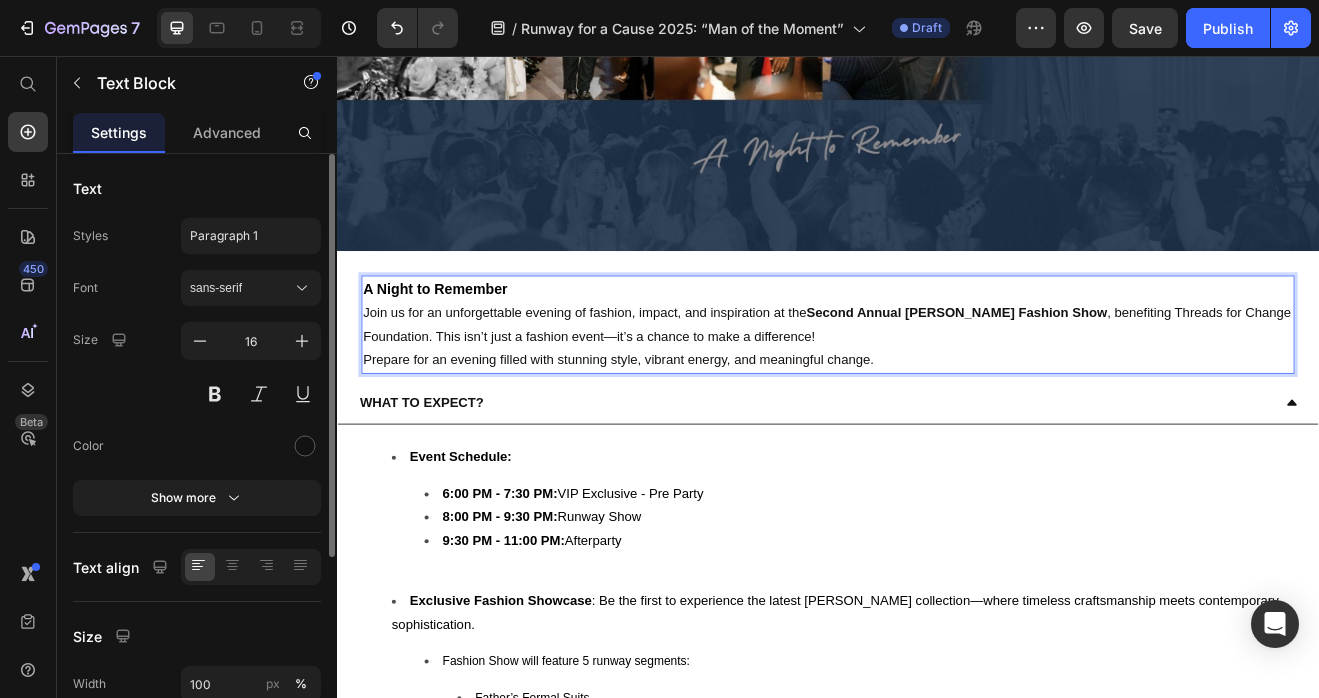 drag, startPoint x: 1017, startPoint y: 422, endPoint x: 368, endPoint y: 357, distance: 652.2469 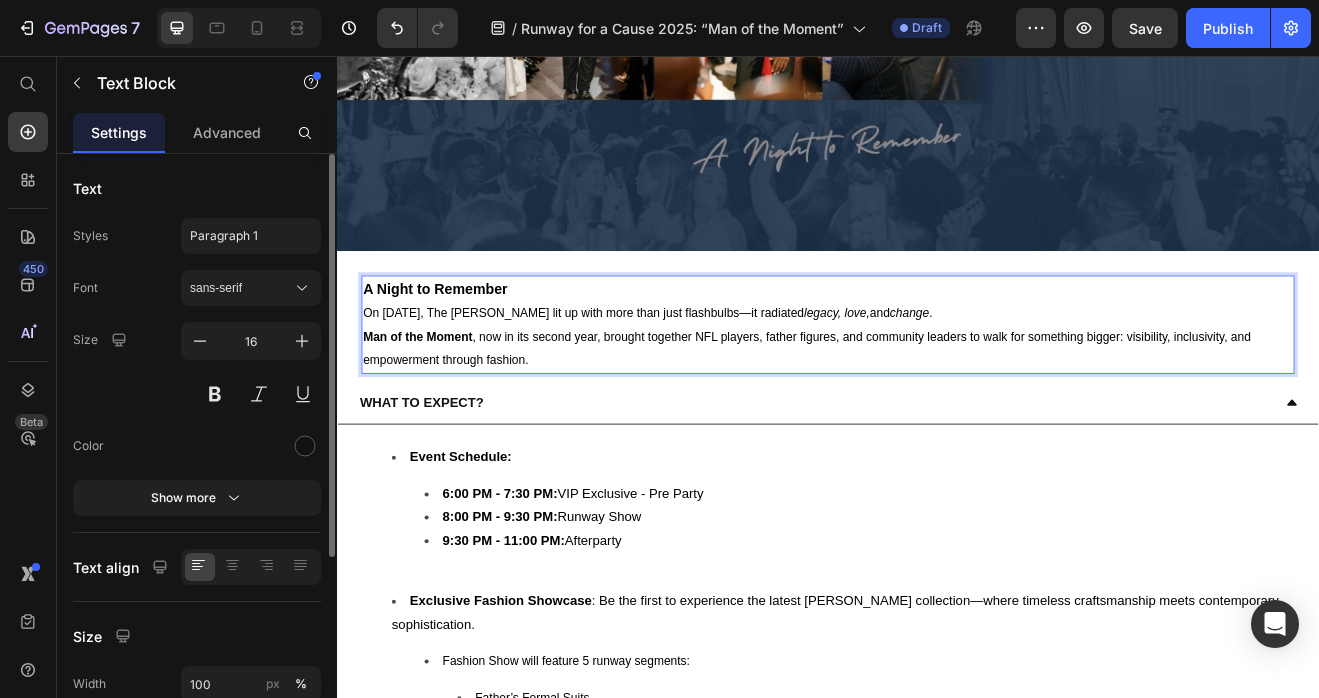 click on "Man of the Moment , now in its second year, brought together NFL players, father figures, and community leaders to walk for something bigger: visibility, inclusivity, and empowerment through fashion." at bounding box center [911, 413] 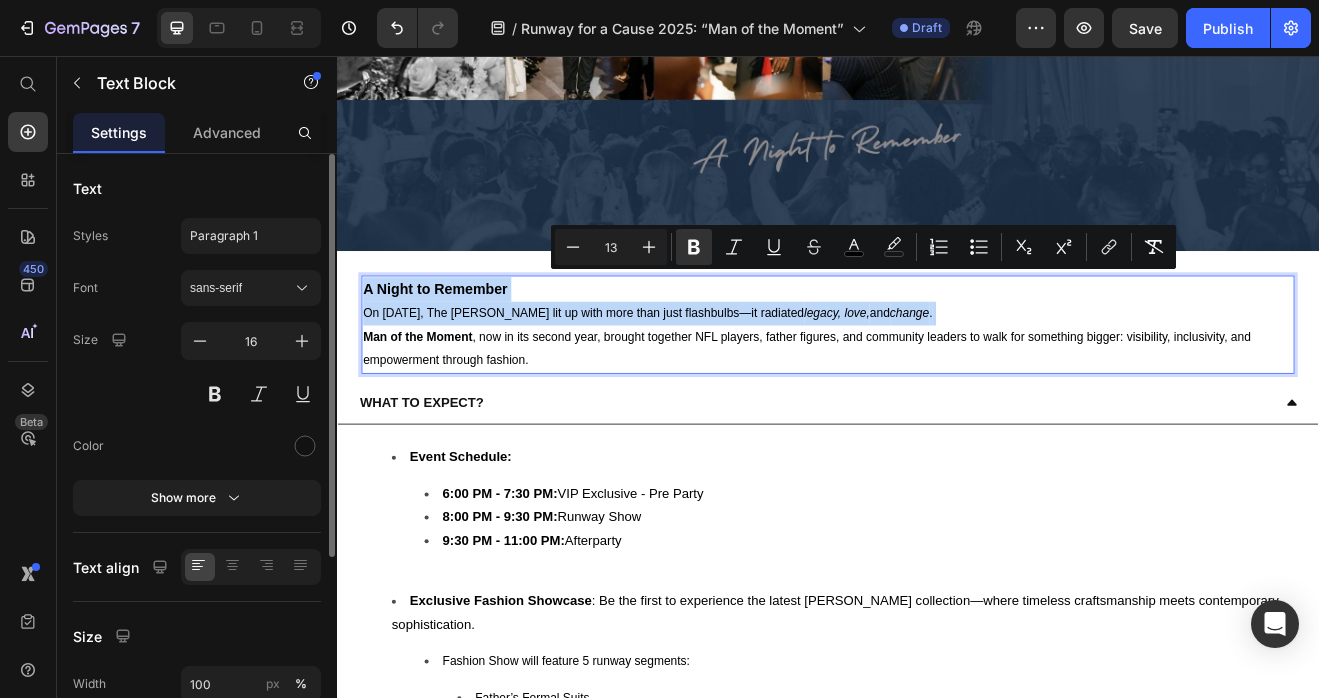 click on "Man of the Moment , now in its second year, brought together NFL players, father figures, and community leaders to walk for something bigger: visibility, inclusivity, and empowerment through fashion." at bounding box center [911, 413] 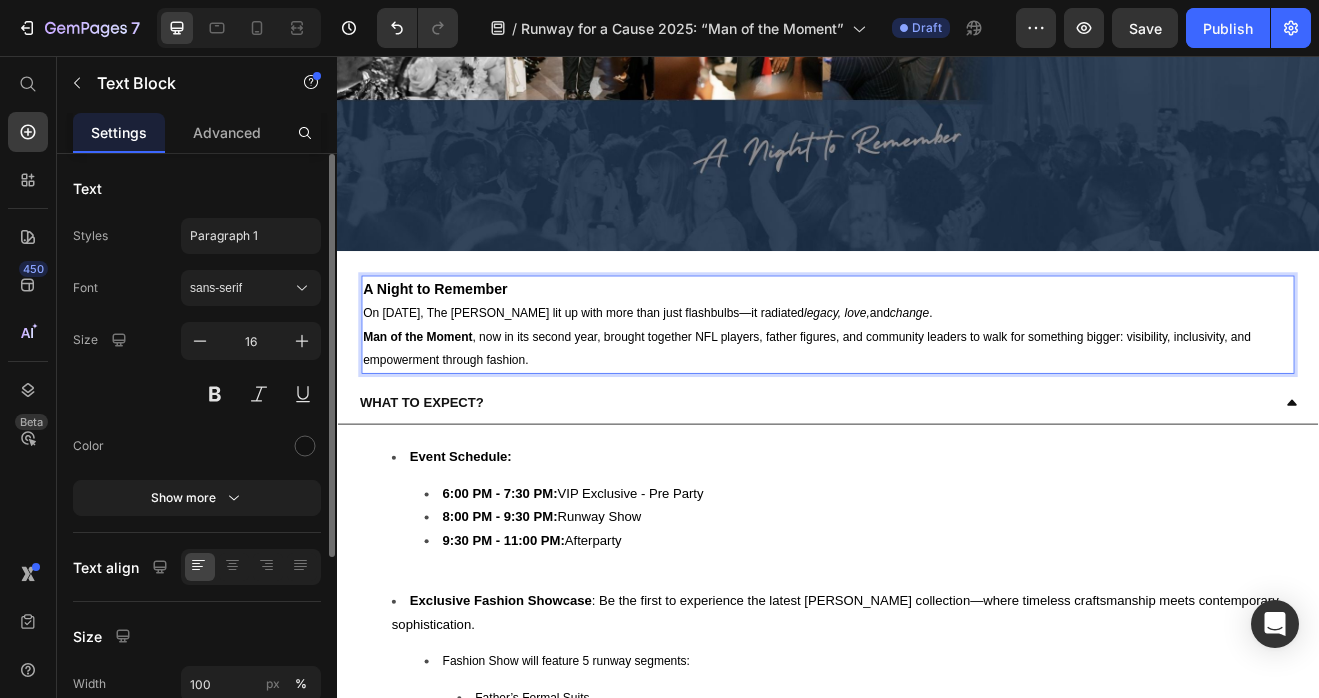 click on "On [DATE], The [PERSON_NAME] lit up with more than just flashbulbs—it radiated  legacy, love,  and  change . Man of the Moment , now in its second year, brought together NFL players, father figures, and community leaders to walk for something bigger: visibility, inclusivity, and empowerment through fashion." at bounding box center (937, 399) 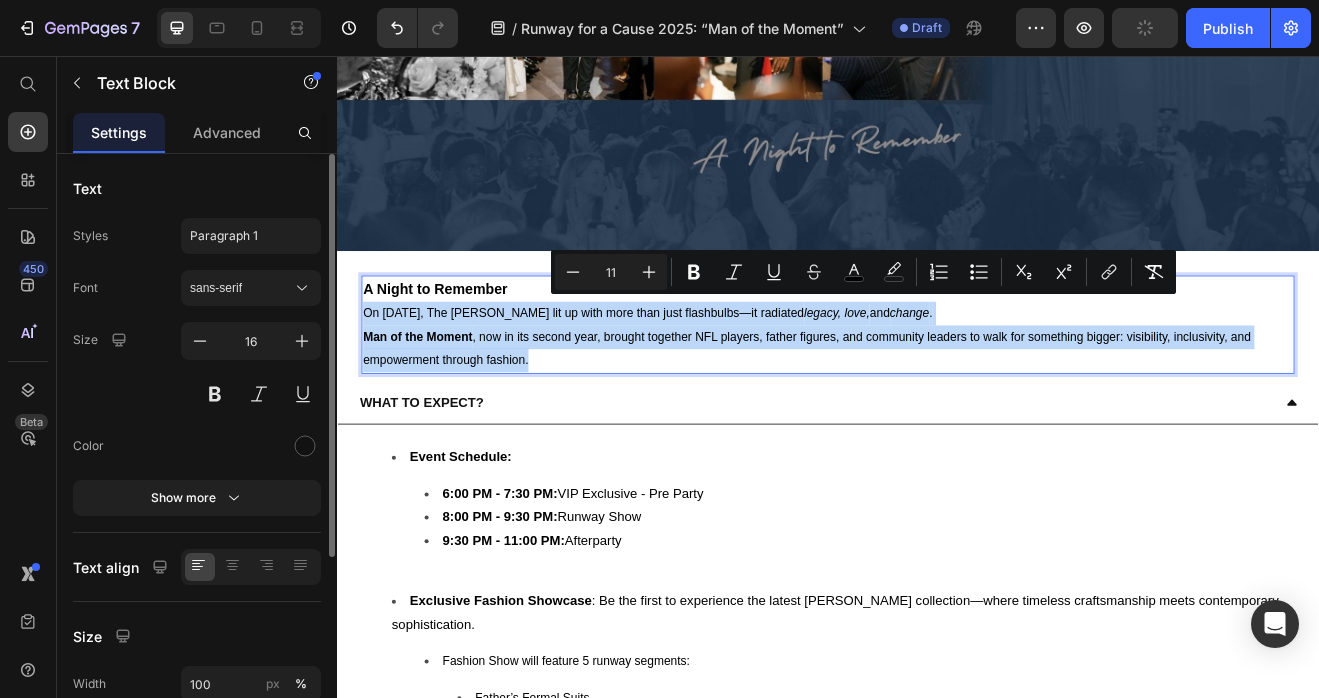 drag, startPoint x: 627, startPoint y: 415, endPoint x: 362, endPoint y: 358, distance: 271.06088 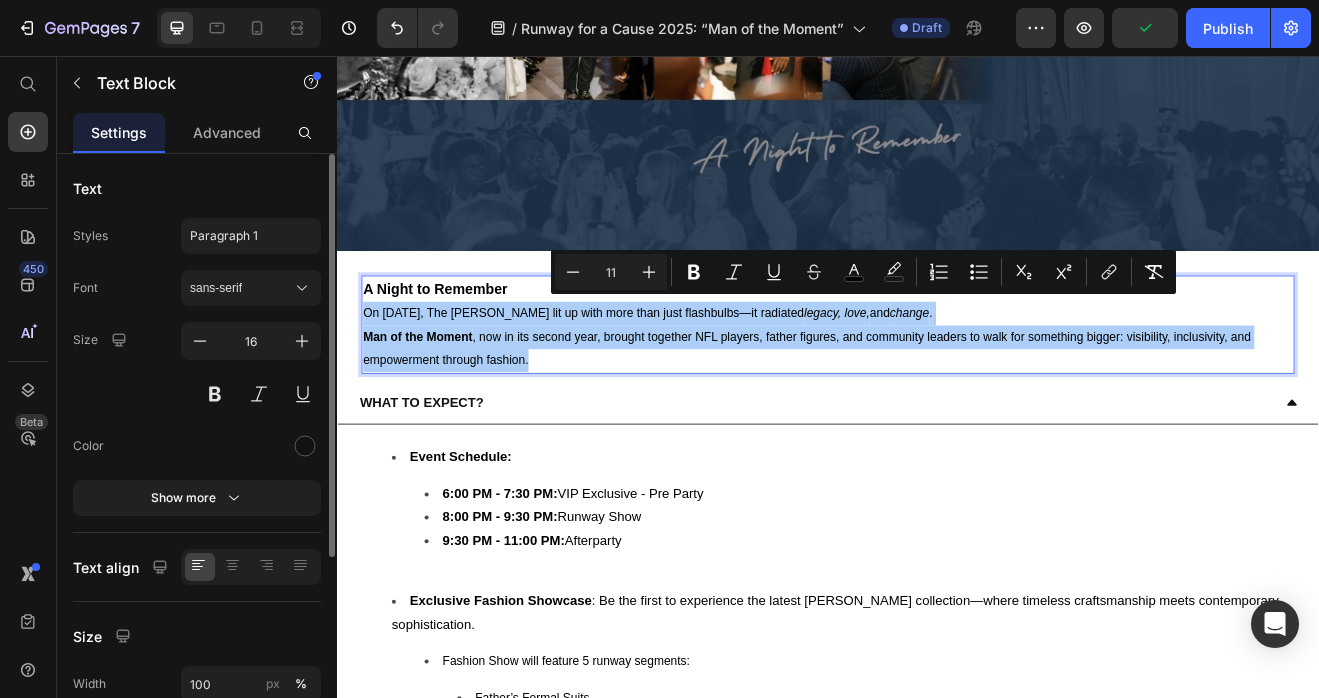 click on "11" at bounding box center [611, 272] 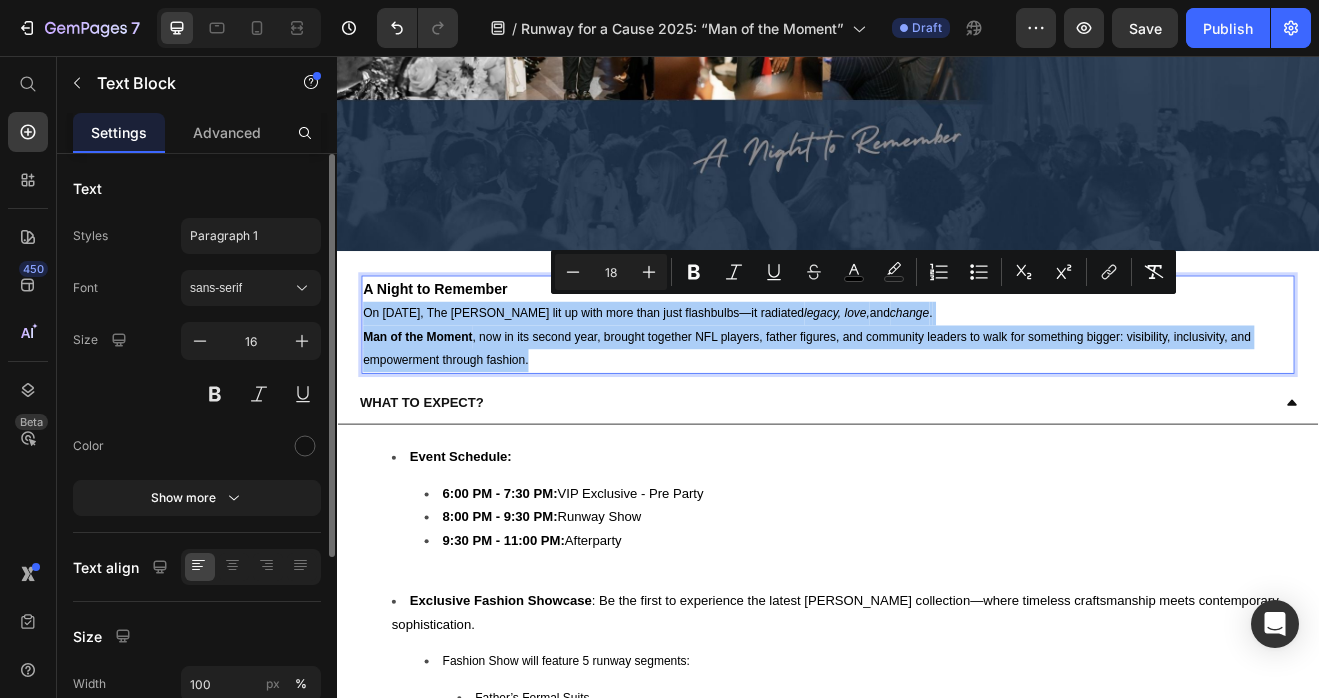 type on "18" 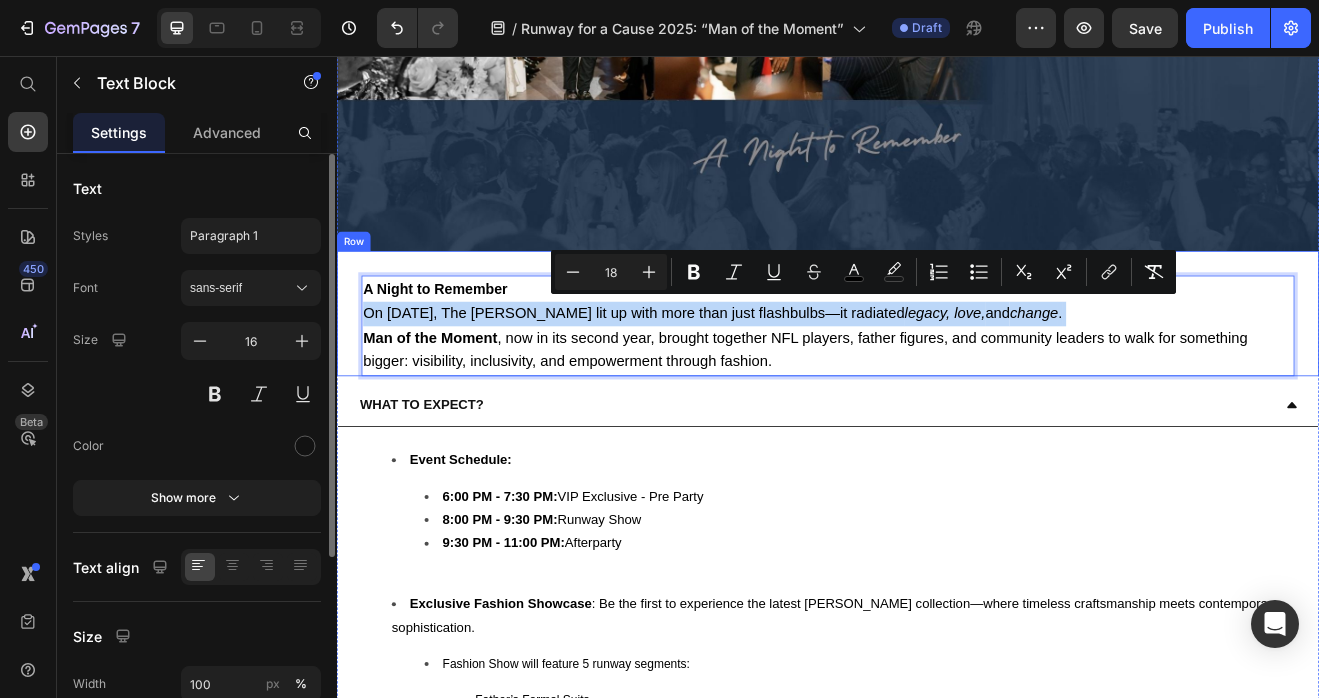 click on "A Night to Remember On June 11, 2025, The Mason Dallas lit up with more than just flashbulbs—it radiated  legacy, love,  and  change . Man of the Moment , now in its second year, brought together NFL players, father figures, and community leaders to walk for something bigger: visibility, inclusivity, and empowerment through fashion. Text Block   0" at bounding box center (937, 370) 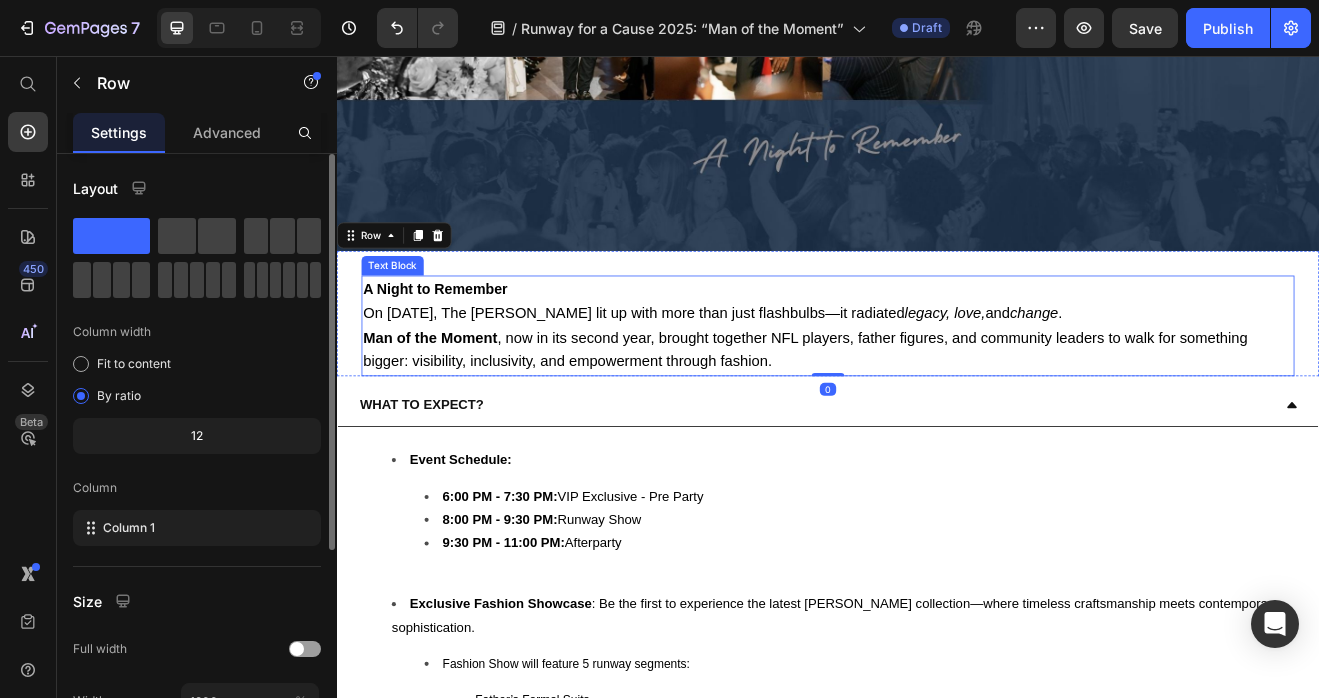 click on "A Night to Remember" at bounding box center (937, 341) 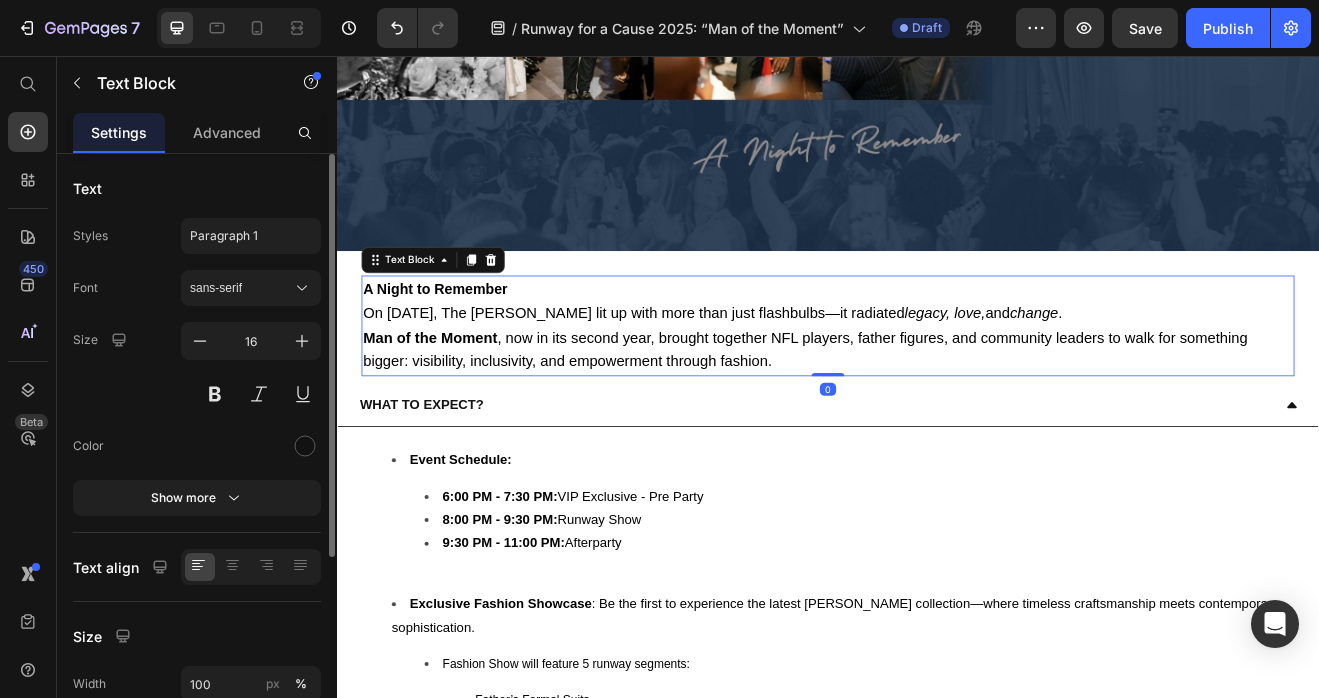 click on "A Night to Remember" at bounding box center [937, 341] 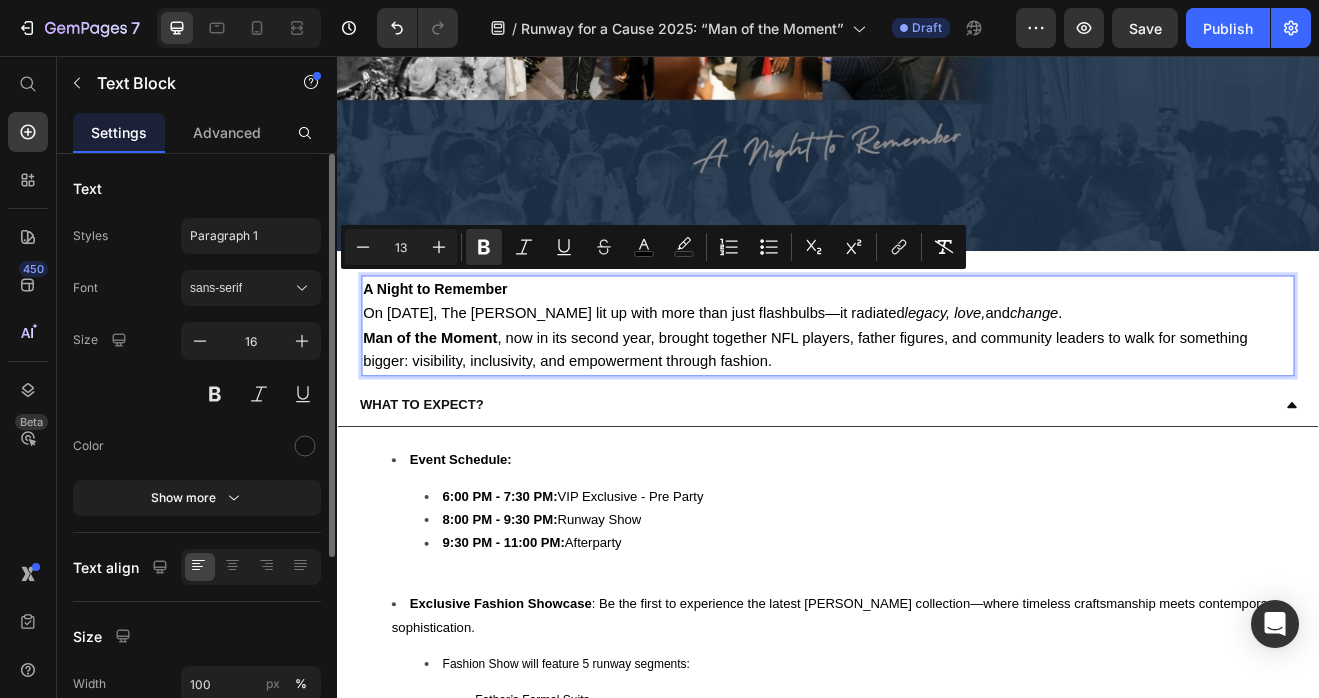 click on "13" at bounding box center (401, 247) 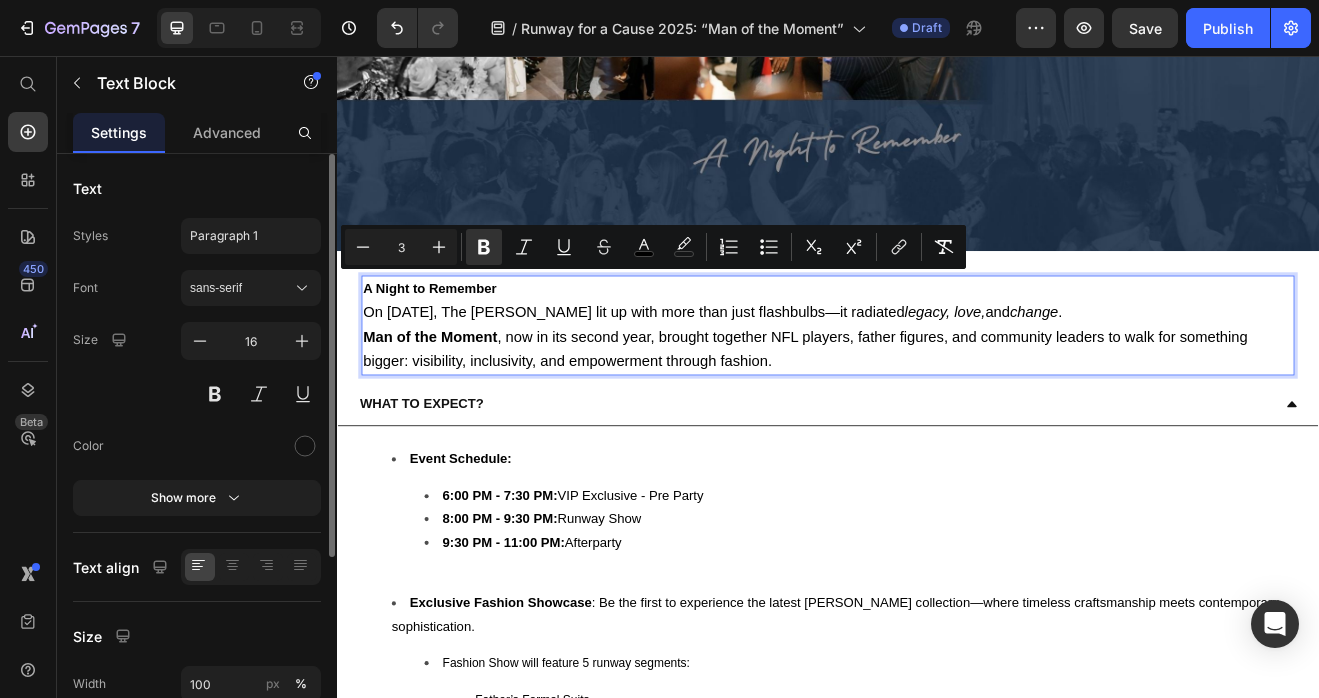 type on "30" 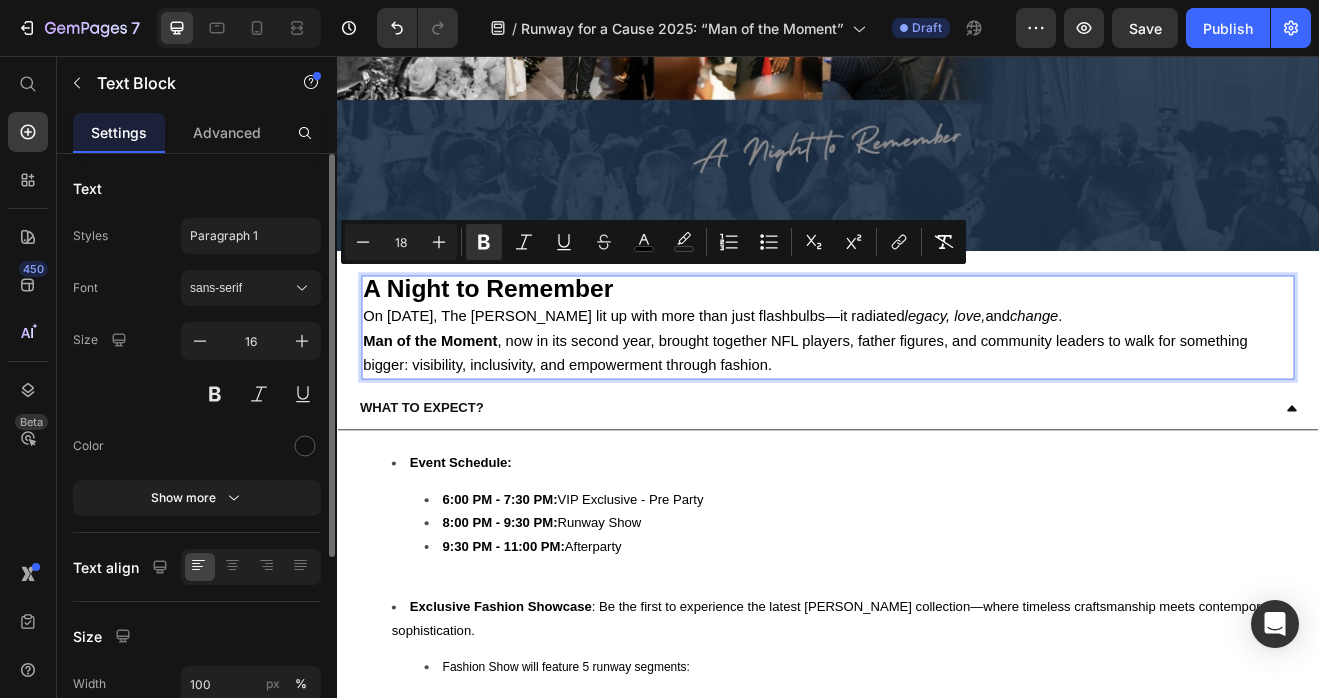 click on "Man of the Moment , now in its second year, brought together NFL players, father figures, and community leaders to walk for something bigger: visibility, inclusivity, and empowerment through fashion." at bounding box center (909, 419) 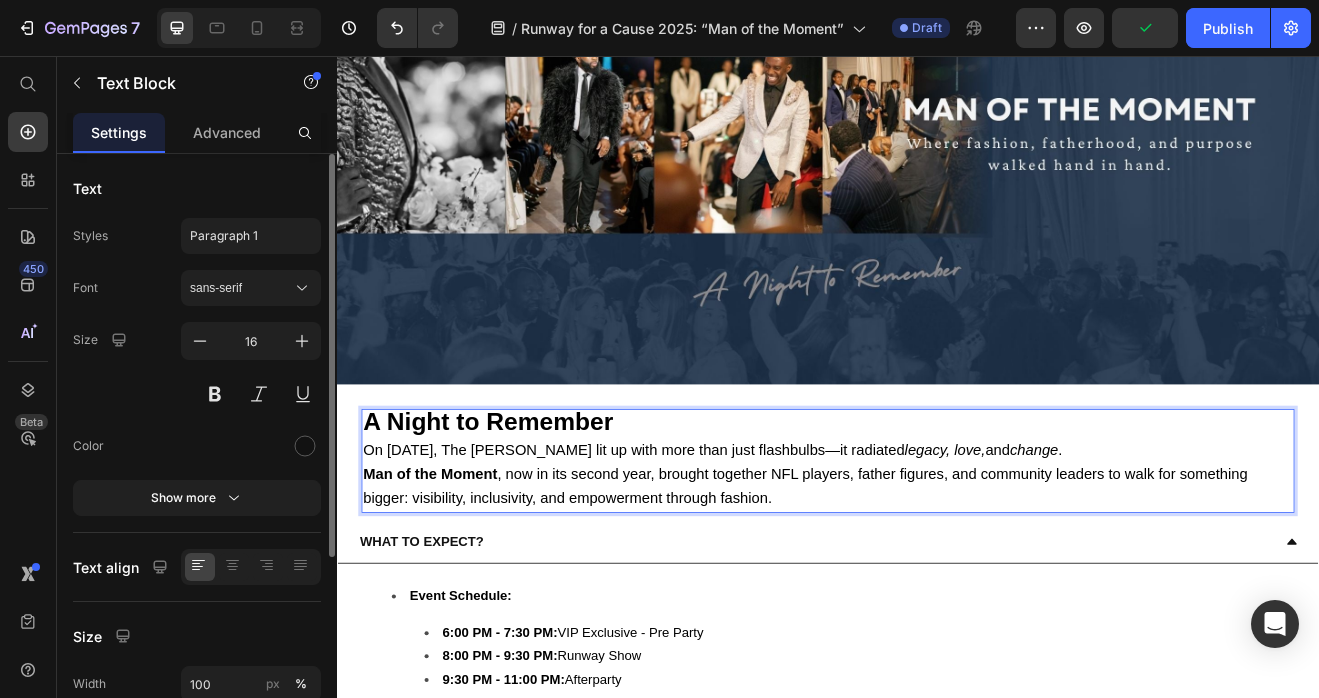 scroll, scrollTop: 543, scrollLeft: 0, axis: vertical 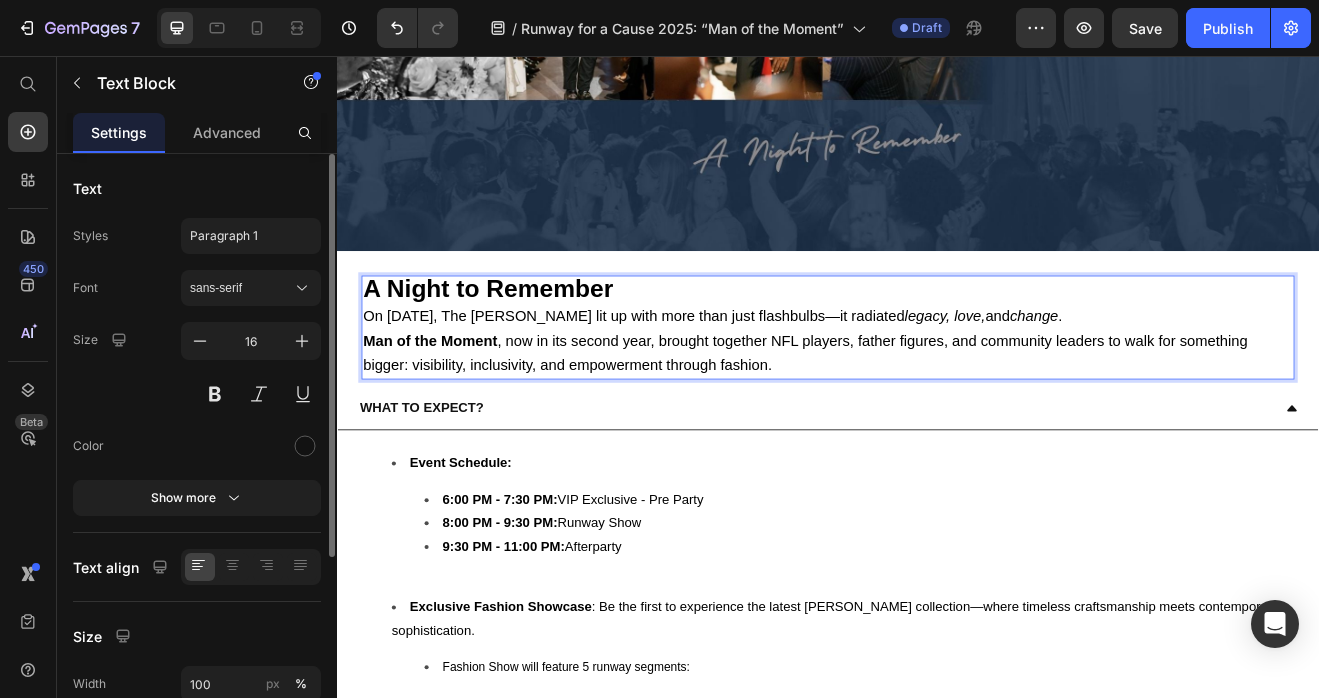 click on "A Night to Remember" at bounding box center (937, 343) 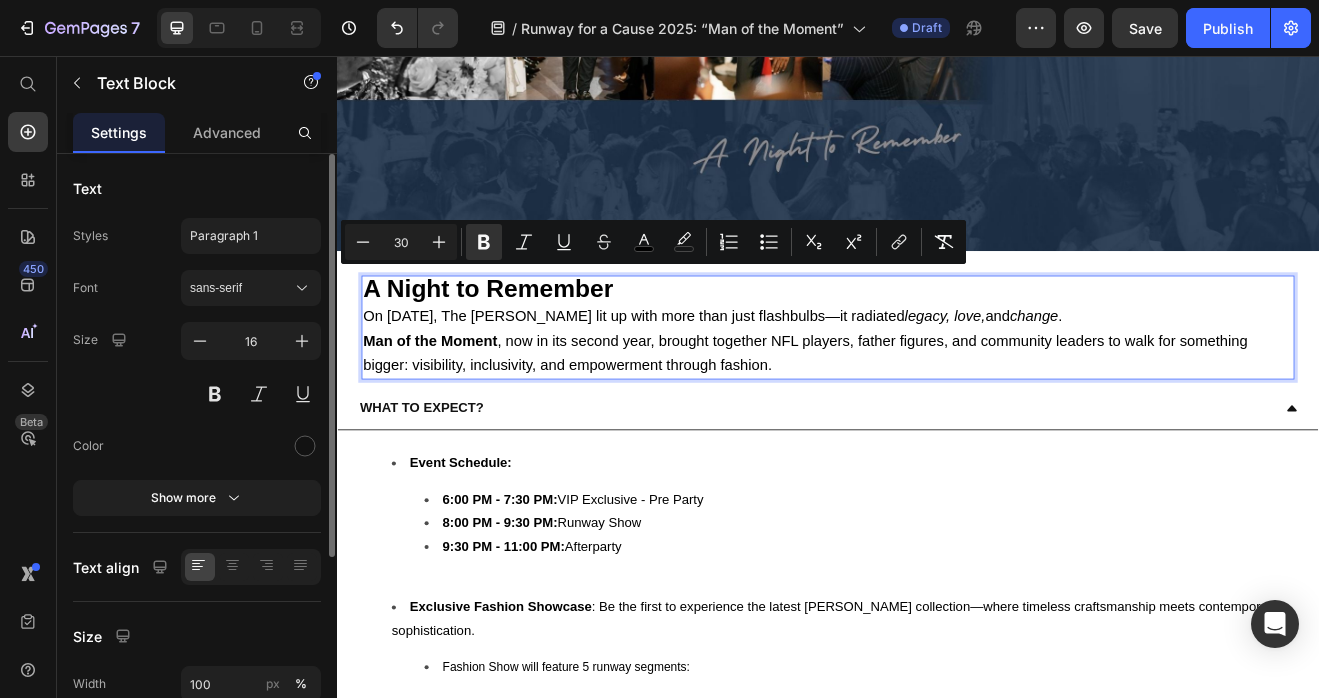 click on "30" at bounding box center [401, 242] 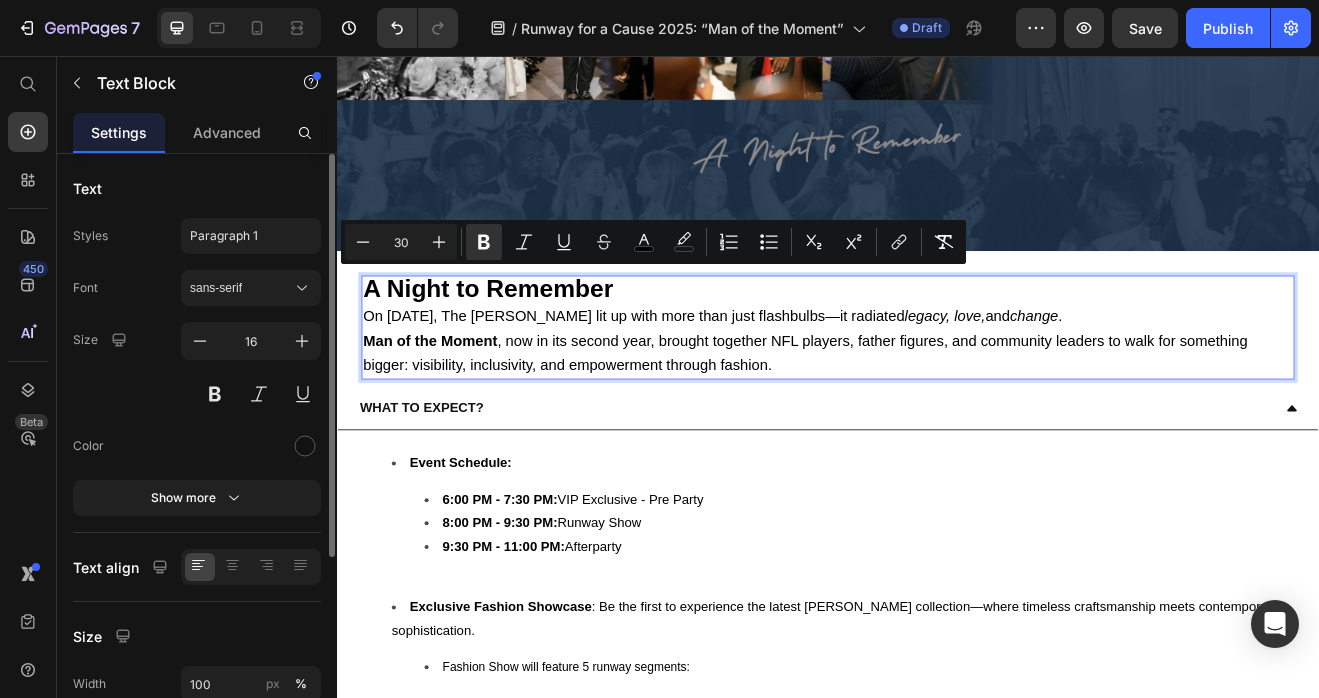 type on "3" 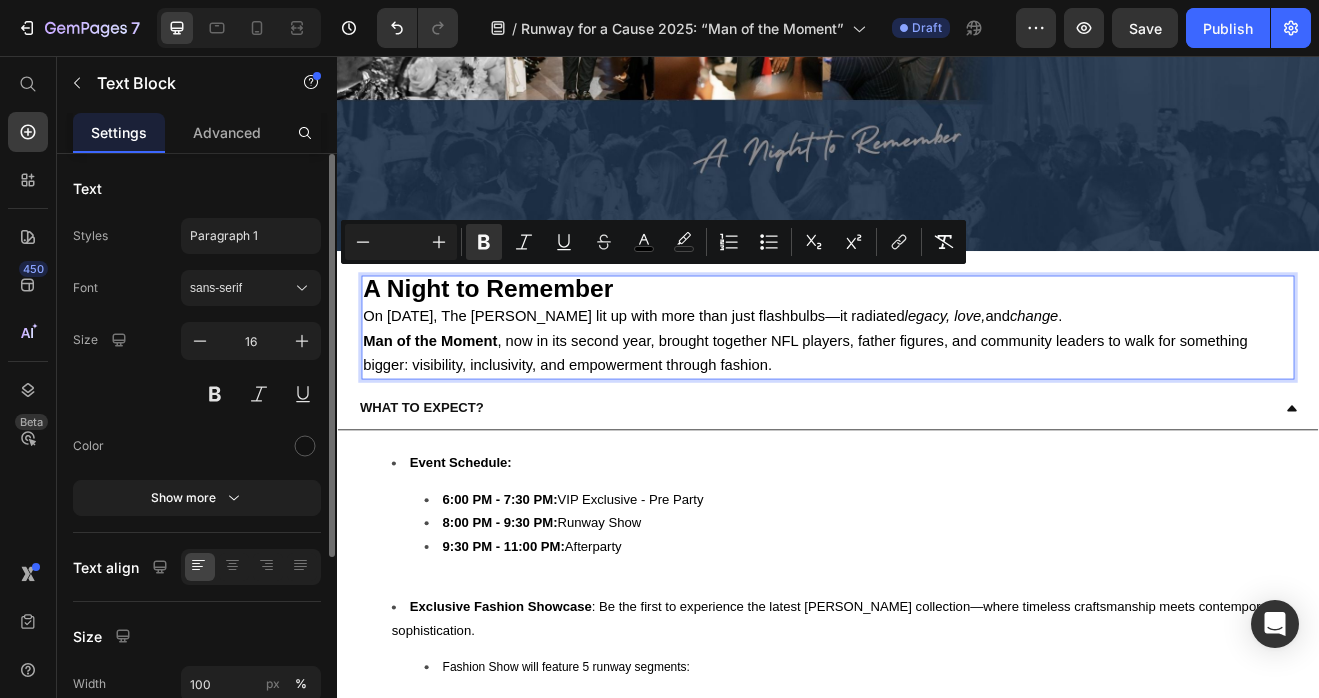 type 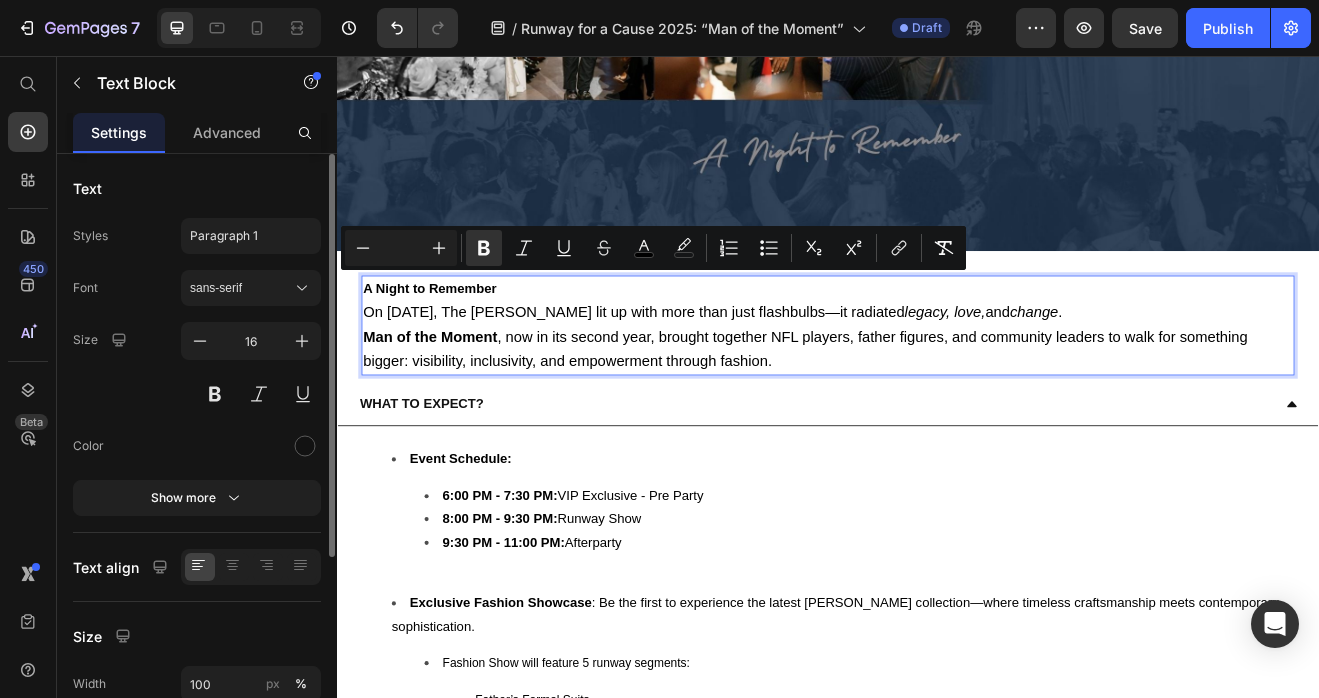 click at bounding box center [401, 248] 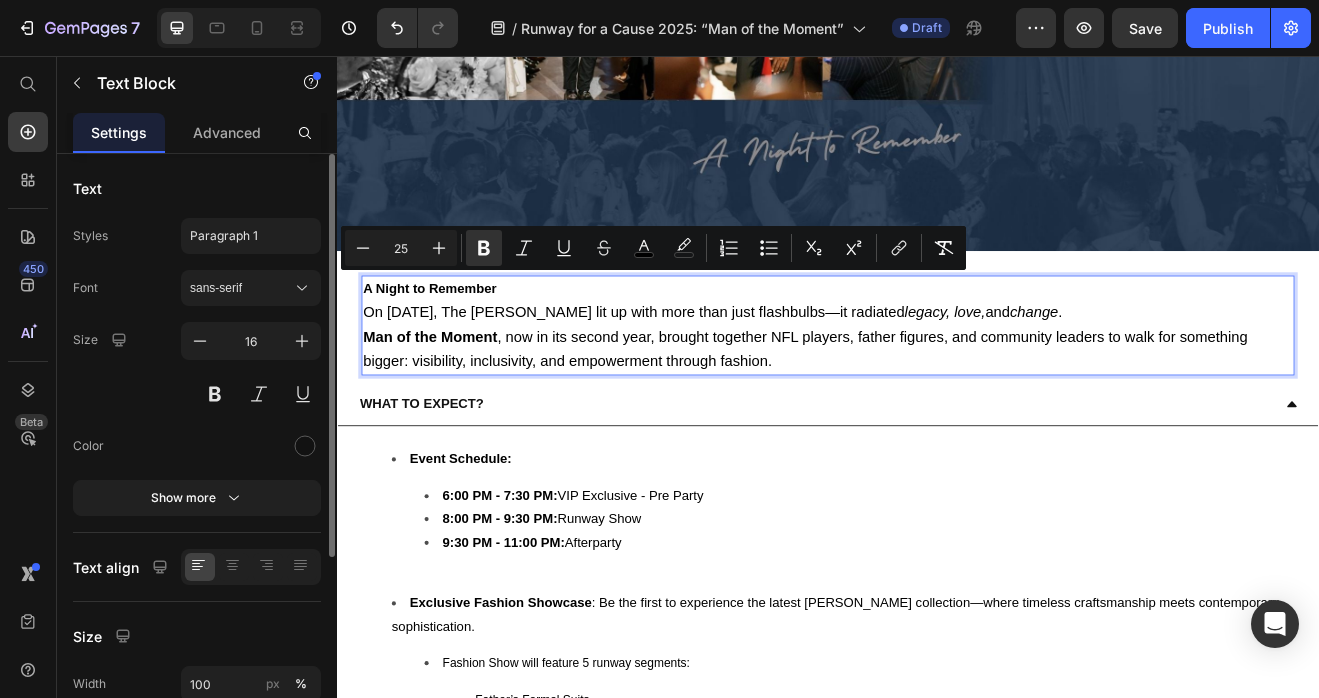 type on "25" 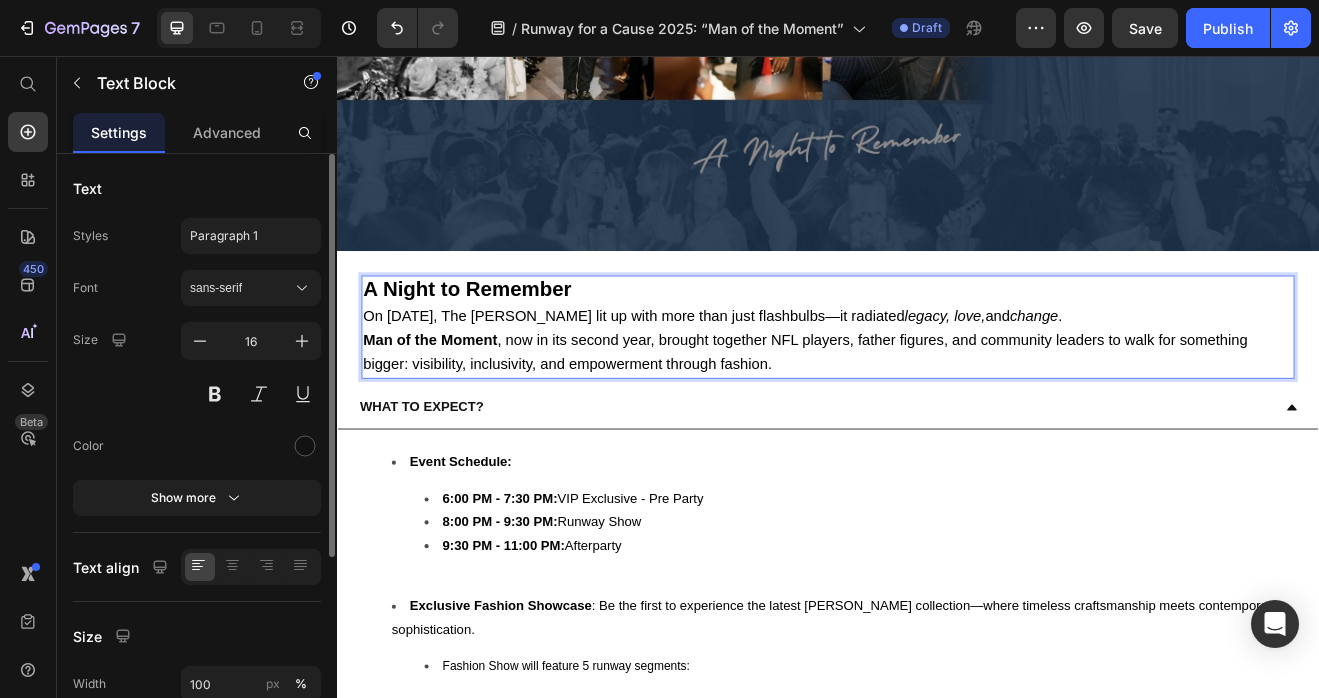 click on "On [DATE], The [PERSON_NAME] lit up with more than just flashbulbs—it radiated  legacy, love,  and  change . Man of the Moment , now in its second year, brought together NFL players, father figures, and community leaders to walk for something bigger: visibility, inclusivity, and empowerment through fashion." at bounding box center (937, 403) 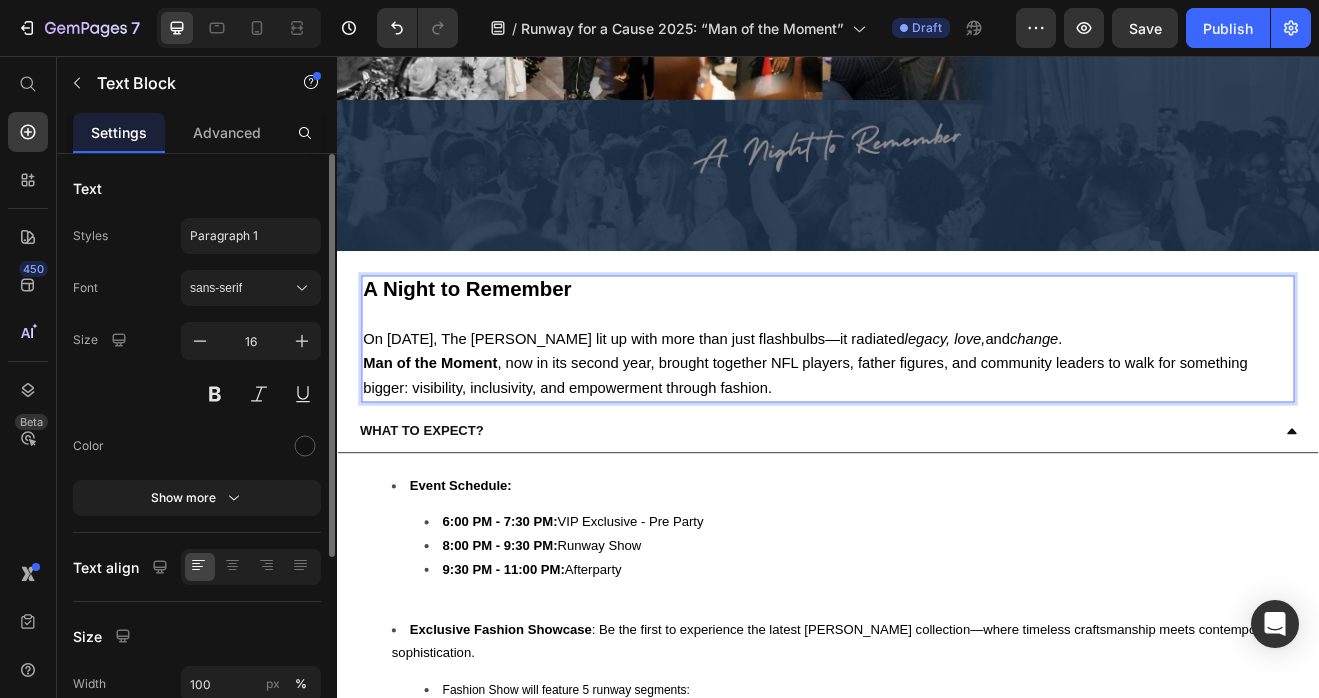click on "On [DATE], The [PERSON_NAME] lit up with more than just flashbulbs—it radiated  legacy, love,  and  change . Man of the Moment , now in its second year, brought together NFL players, father figures, and community leaders to walk for something bigger: visibility, inclusivity, and empowerment through fashion." at bounding box center [937, 432] 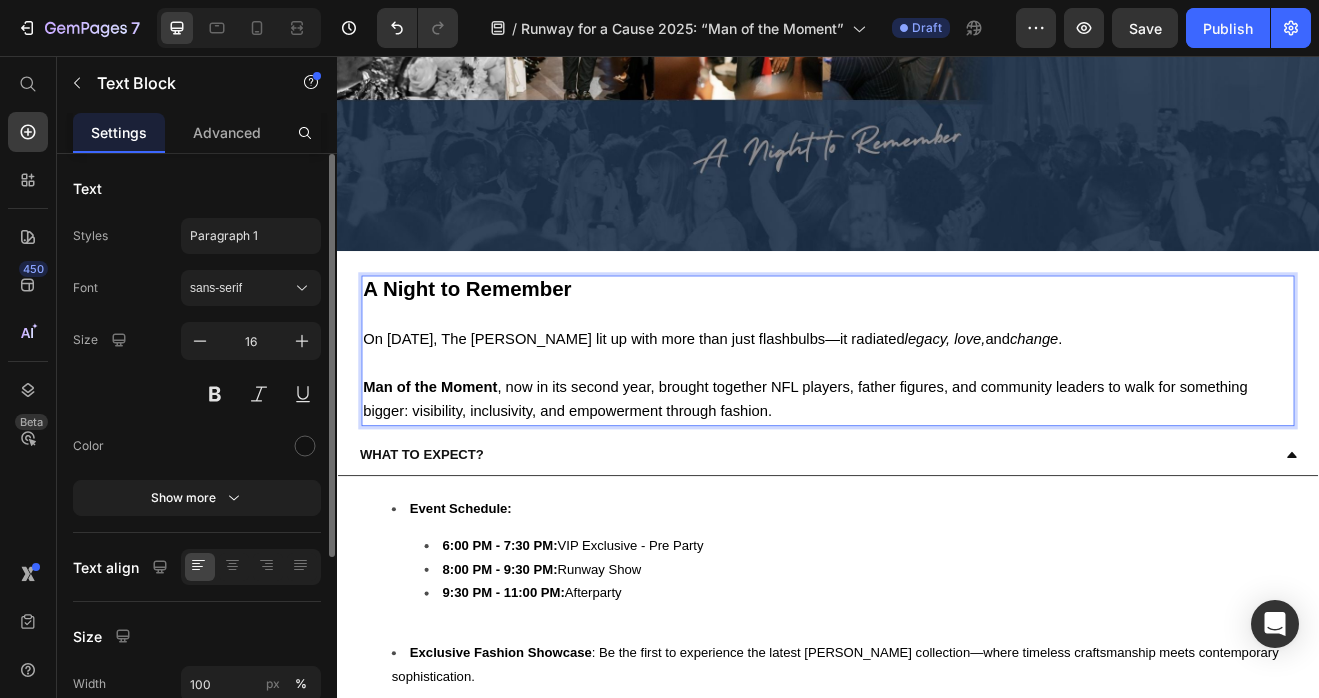 drag, startPoint x: 1055, startPoint y: 395, endPoint x: 1261, endPoint y: 393, distance: 206.0097 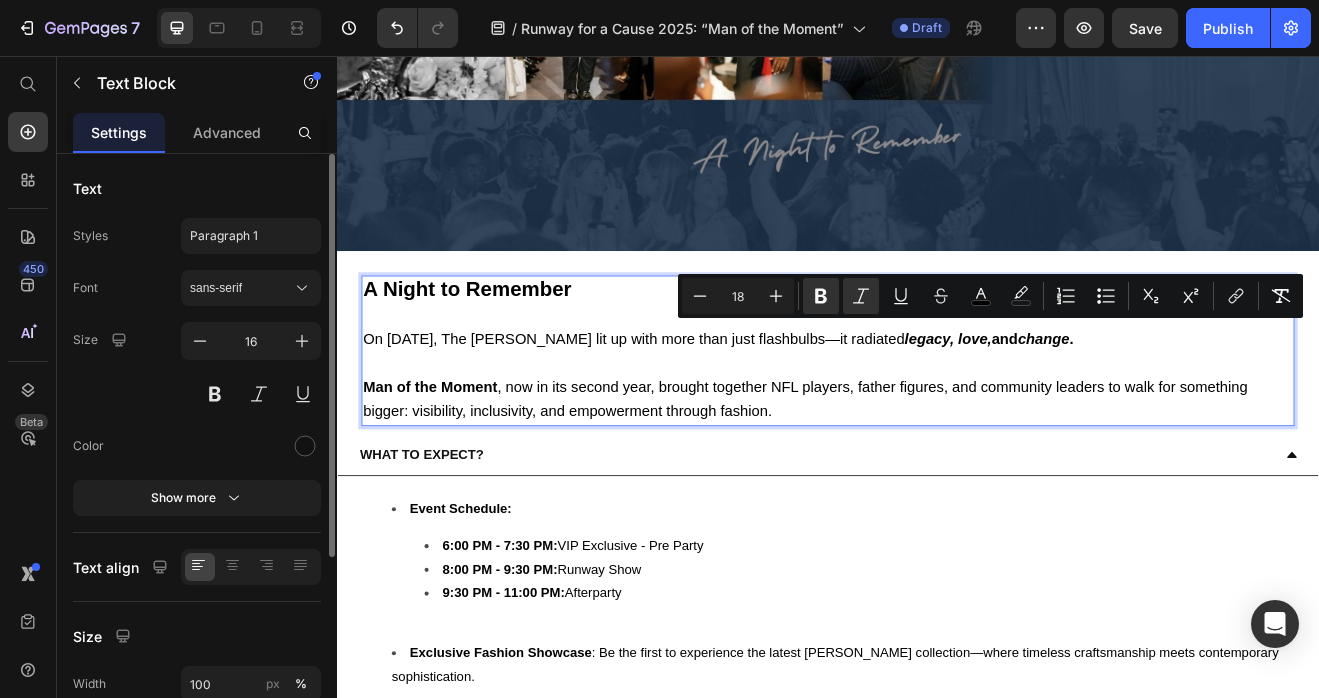 click on "Man of the Moment , now in its second year, brought together NFL players, father figures, and community leaders to walk for something bigger: visibility, inclusivity, and empowerment through fashion." at bounding box center (937, 461) 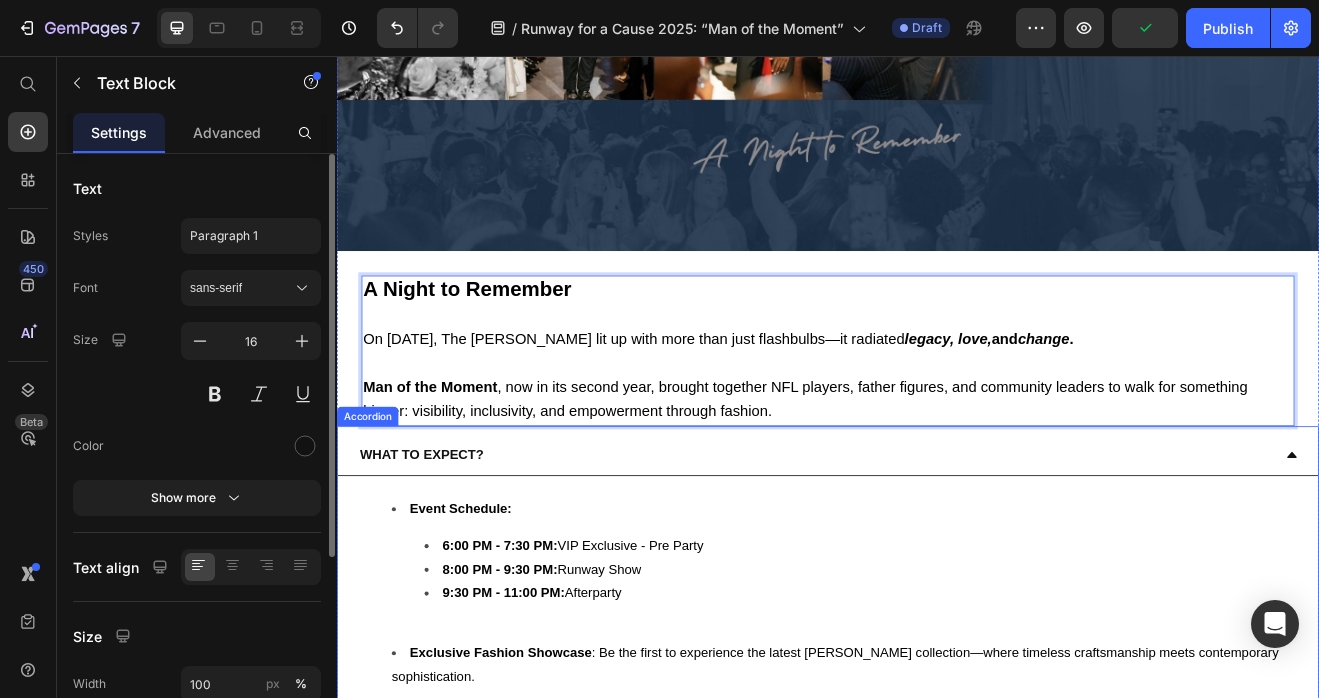 click on "WHAT TO EXPECT?" at bounding box center (937, 544) 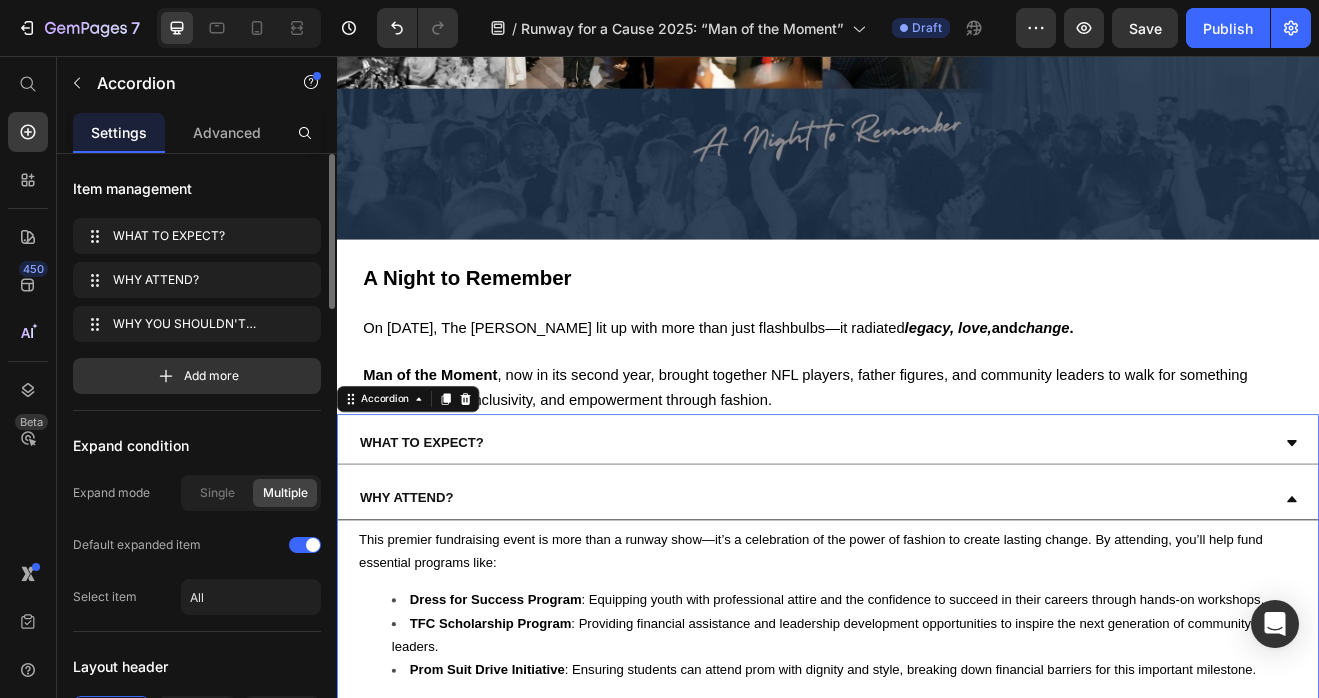 scroll, scrollTop: 559, scrollLeft: 0, axis: vertical 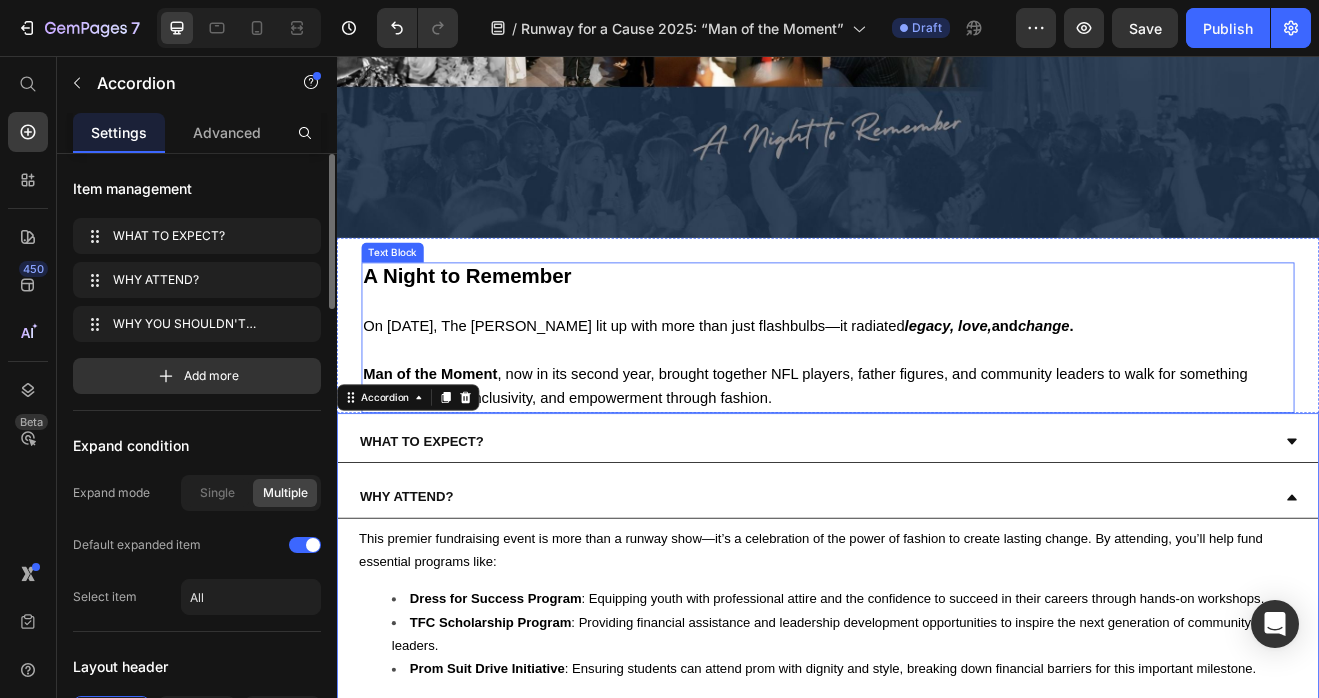 click on "Man of the Moment , now in its second year, brought together NFL players, father figures, and community leaders to walk for something bigger: visibility, inclusivity, and empowerment through fashion." at bounding box center [937, 445] 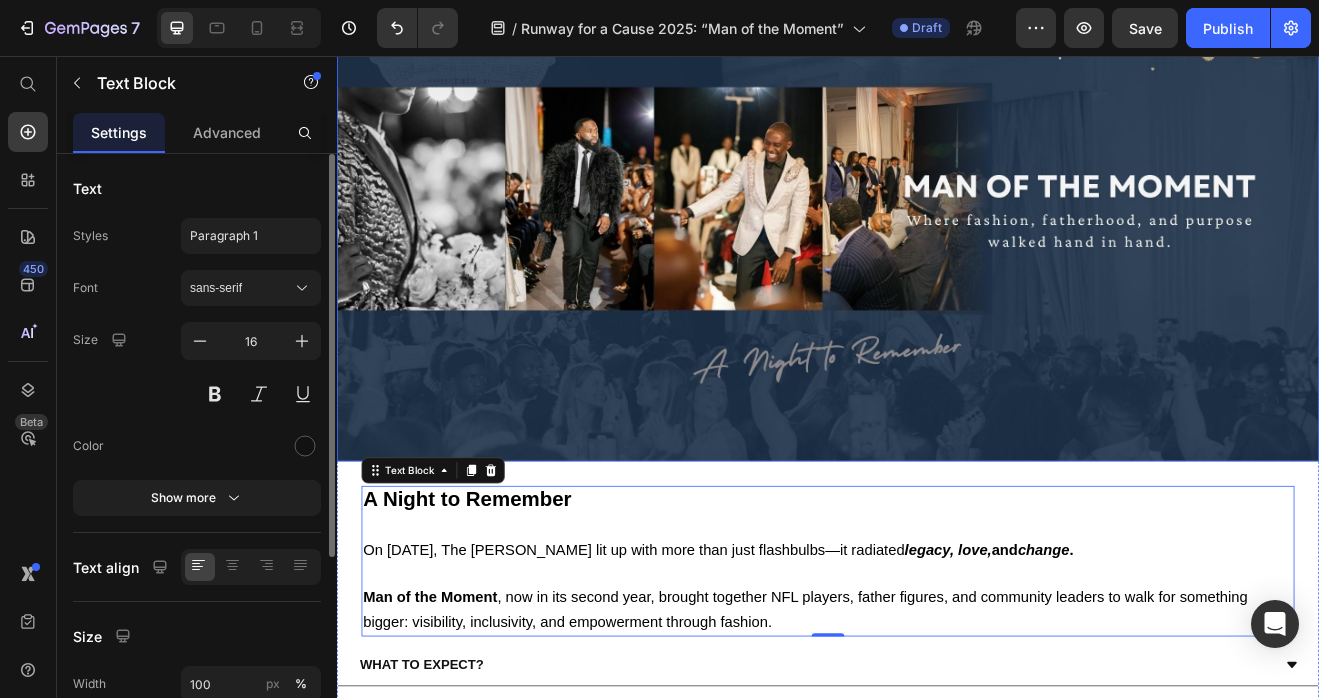 scroll, scrollTop: 287, scrollLeft: 0, axis: vertical 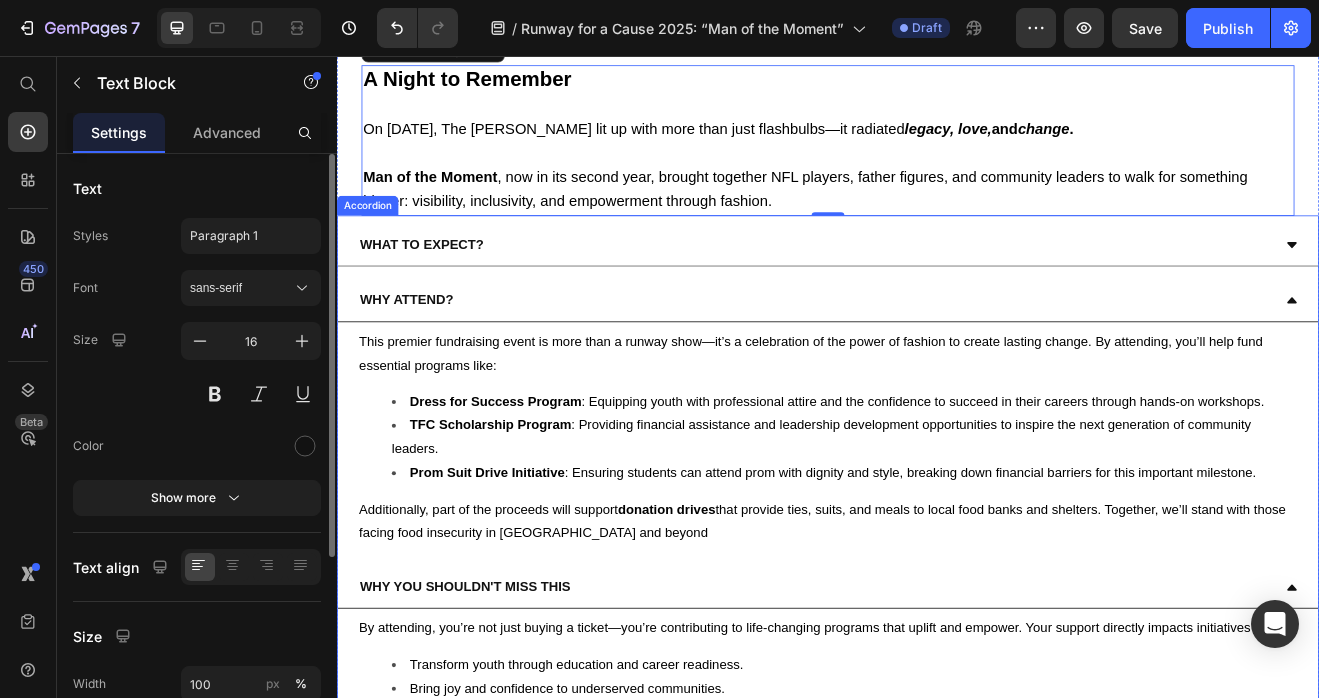 click on "WHAT TO EXPECT?
WHY ATTEND? This premier fundraising event is more than a runway show—it’s a celebration of the power of fashion to create lasting change. By attending, you’ll help fund essential programs like: Dress for Success Program : Equipping youth with professional attire and the confidence to succeed in their careers through hands-on workshops. TFC Scholarship Program : Providing financial assistance and leadership development opportunities to inspire the next generation of community leaders. Prom Suit Drive Initiative : Ensuring students can attend prom with dignity and style, breaking down financial barriers for this important milestone. Additionally, part of the proceeds will support  donation drives  that provide ties, suits, and meals to local food banks and shelters. Together, we’ll stand with those facing food insecurity in Dallas and beyond Text Block
WHY YOU SHOULDN'T MISS THIS S Text Block" at bounding box center [937, 579] 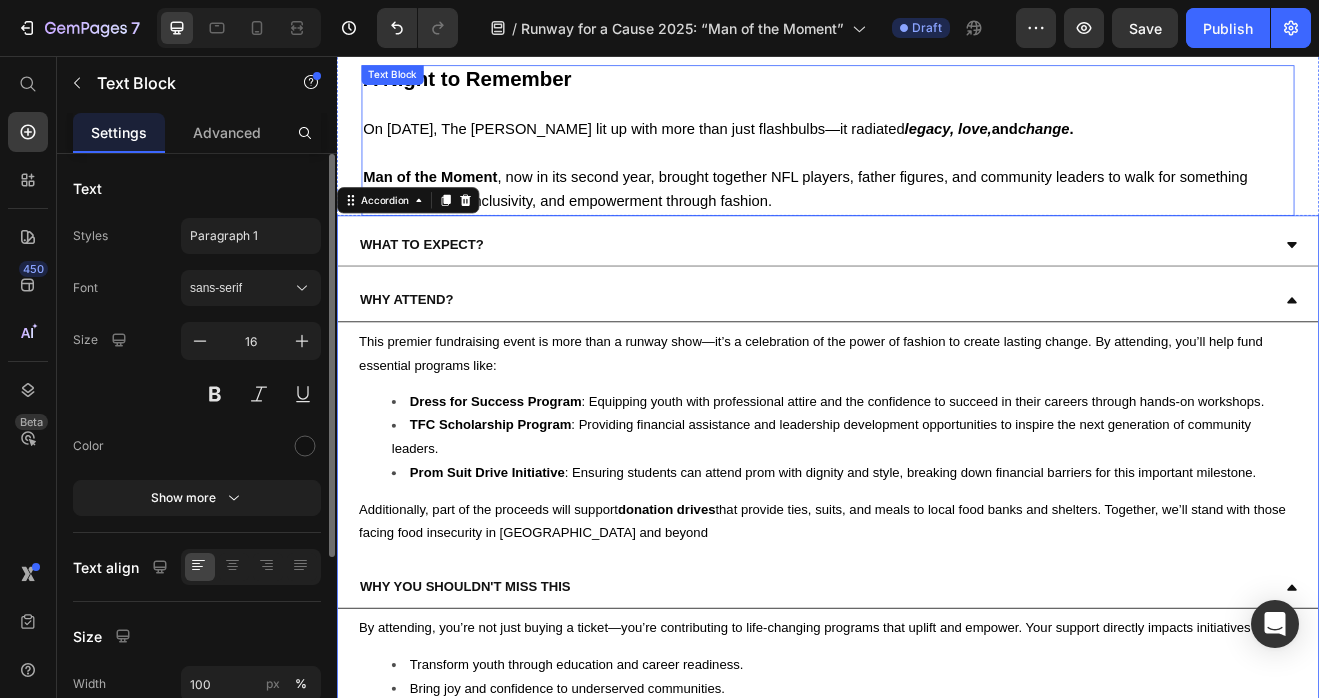 click on "Man of the Moment , now in its second year, brought together NFL players, father figures, and community leaders to walk for something bigger: visibility, inclusivity, and empowerment through fashion." at bounding box center (909, 219) 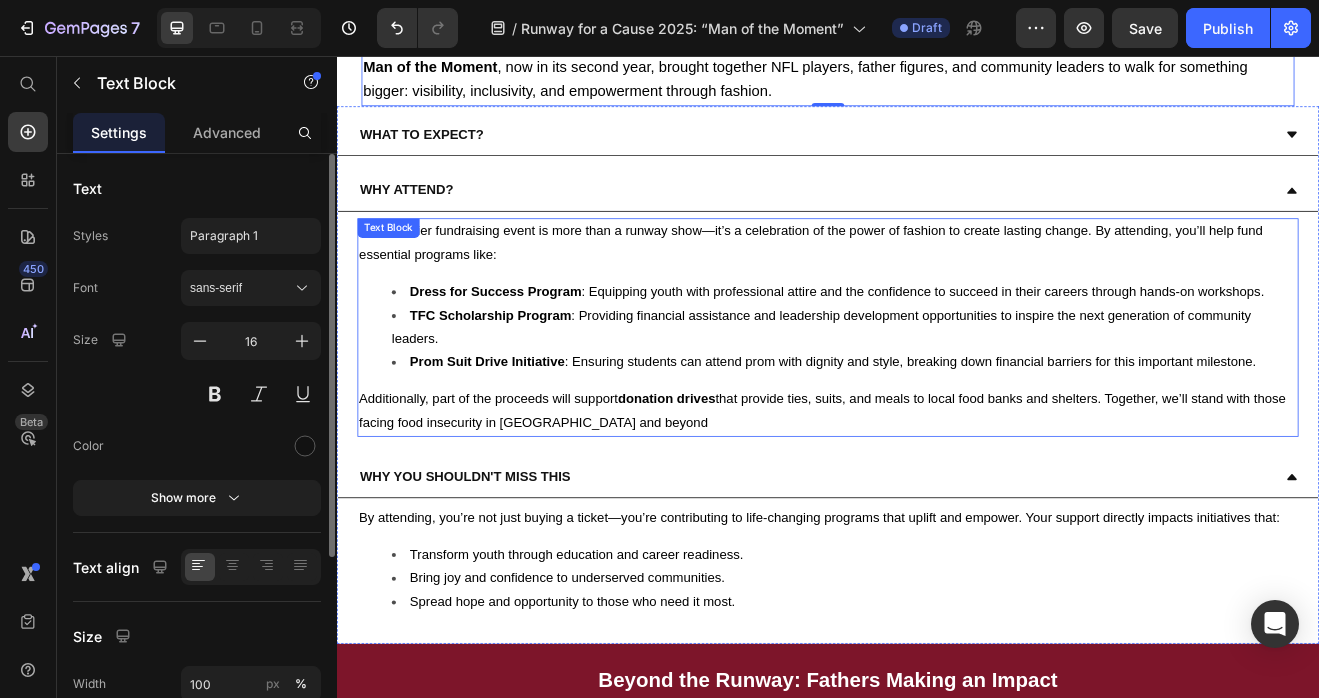 scroll, scrollTop: 367, scrollLeft: 0, axis: vertical 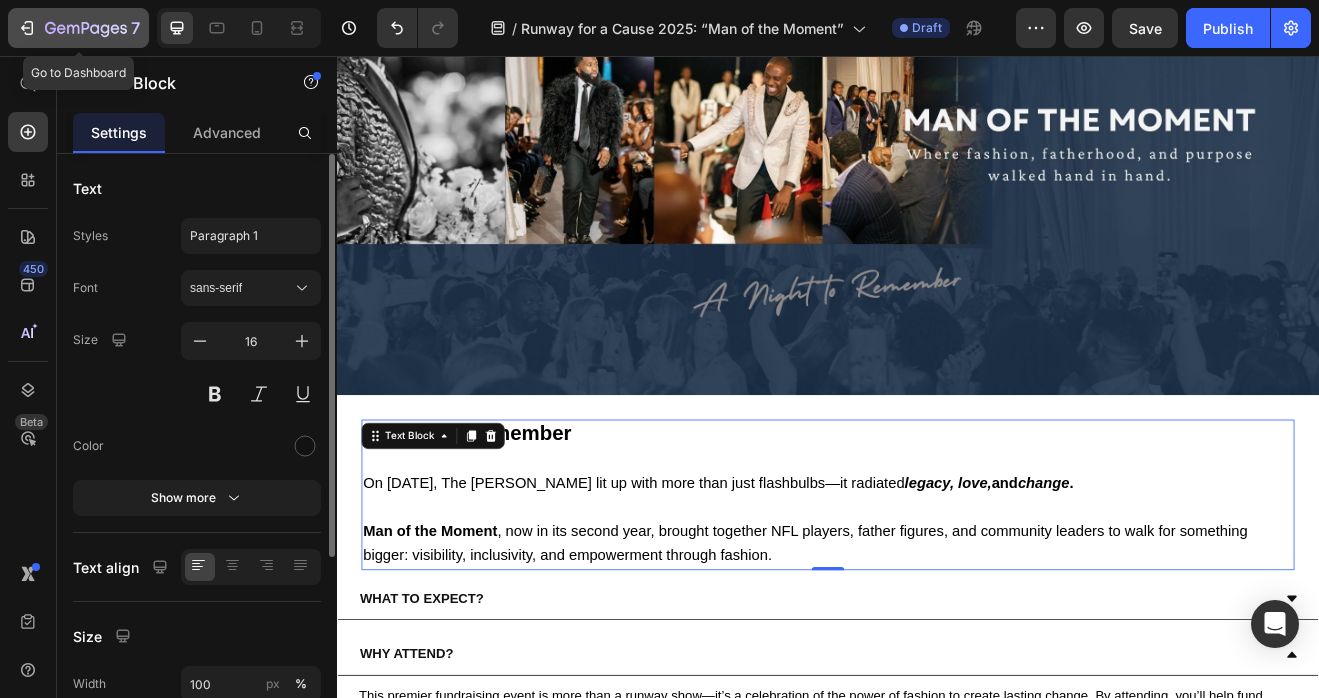 click 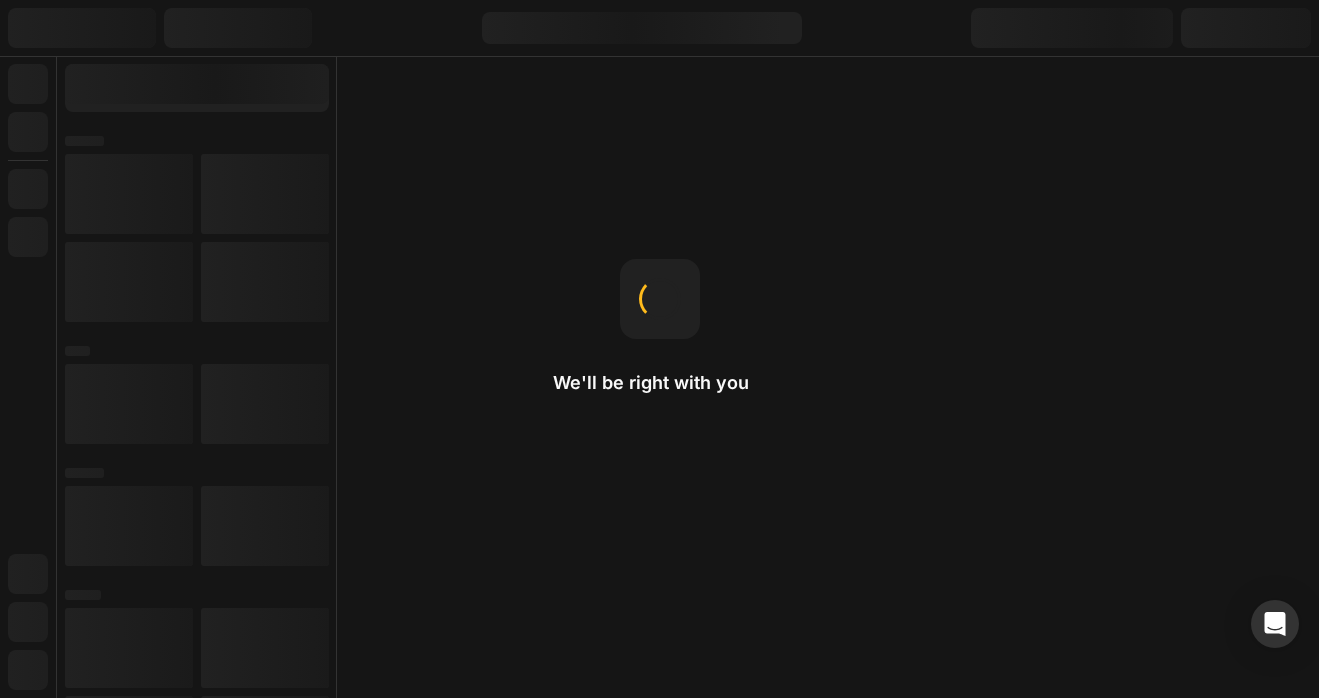 scroll, scrollTop: 0, scrollLeft: 0, axis: both 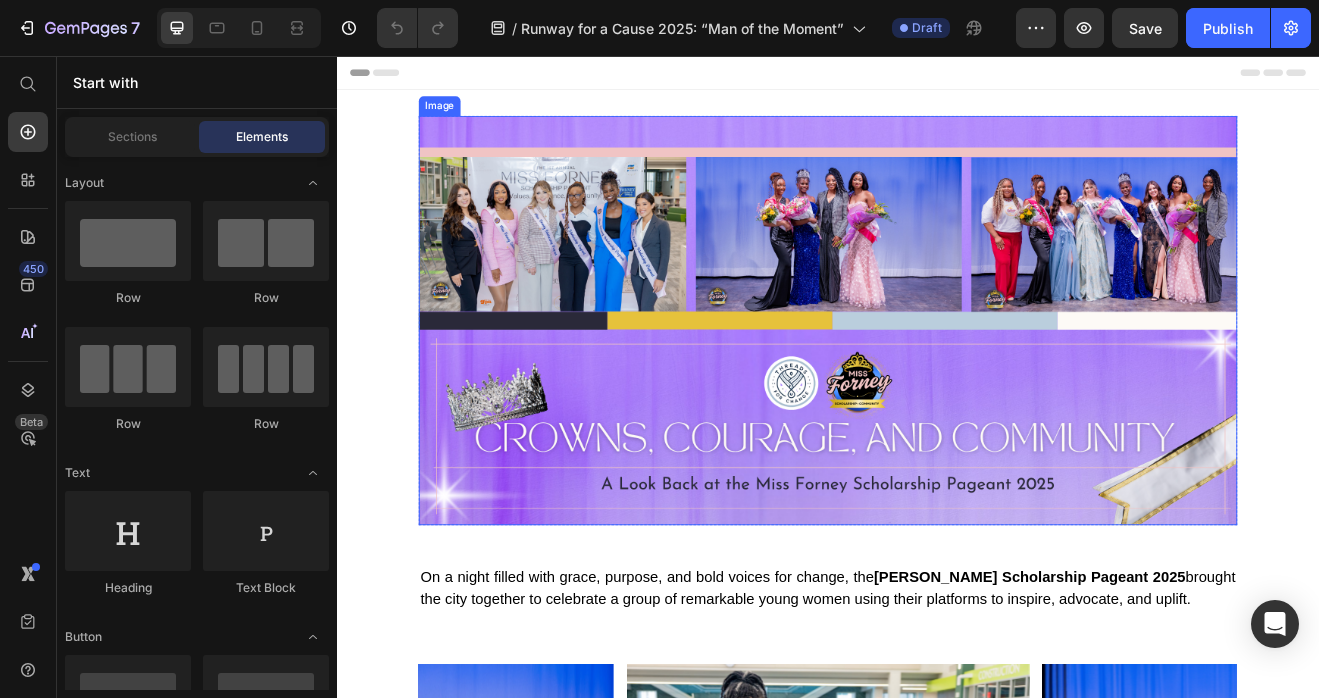 click at bounding box center [937, 379] 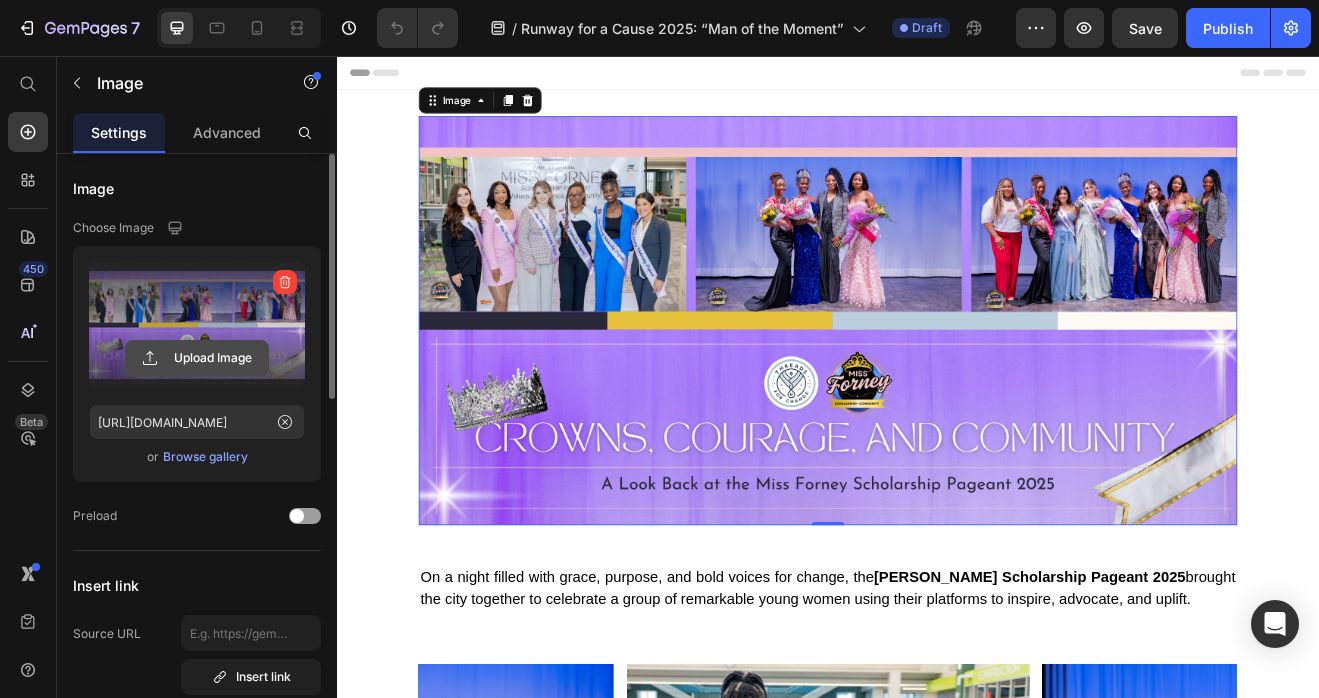 click 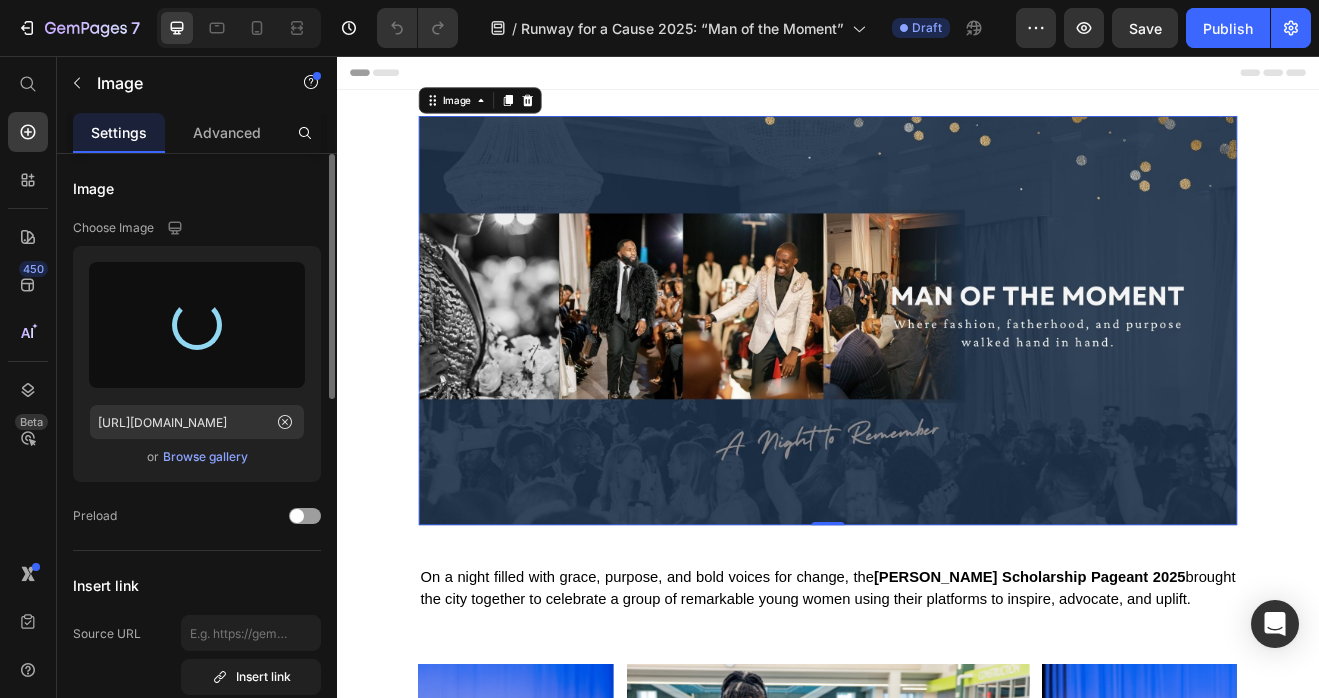 type on "[URL][DOMAIN_NAME]" 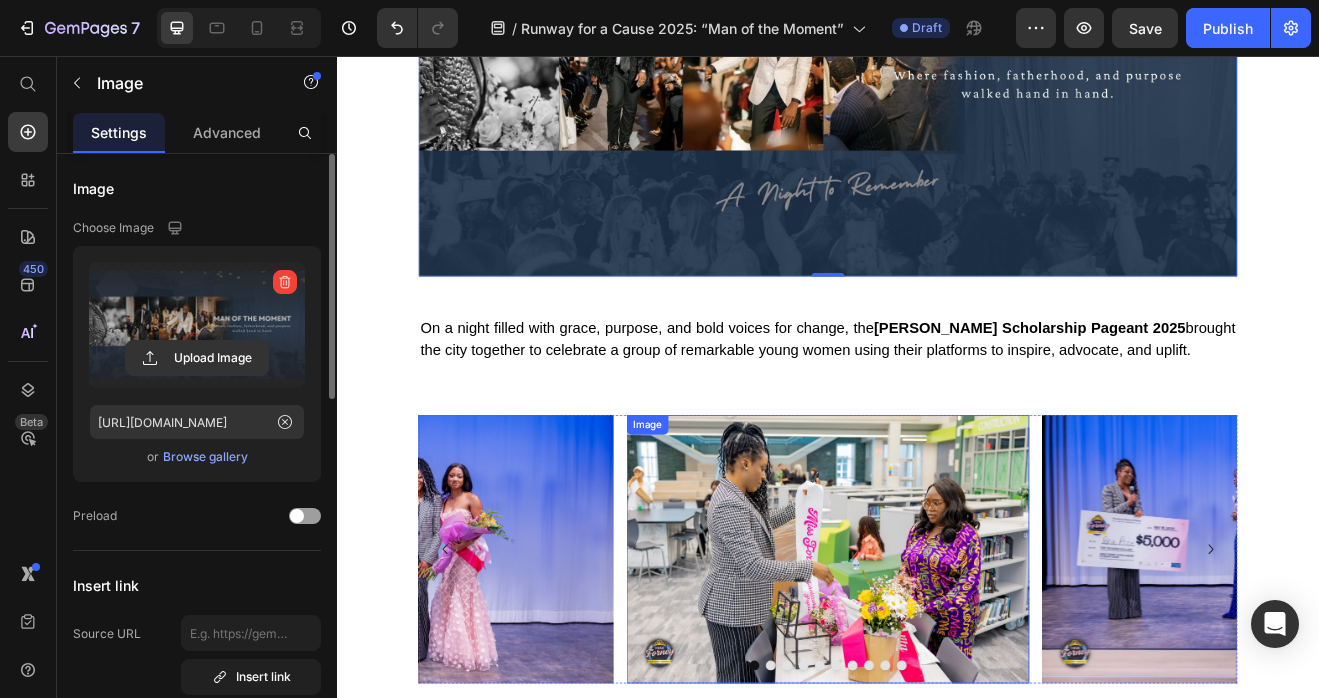 scroll, scrollTop: 975, scrollLeft: 0, axis: vertical 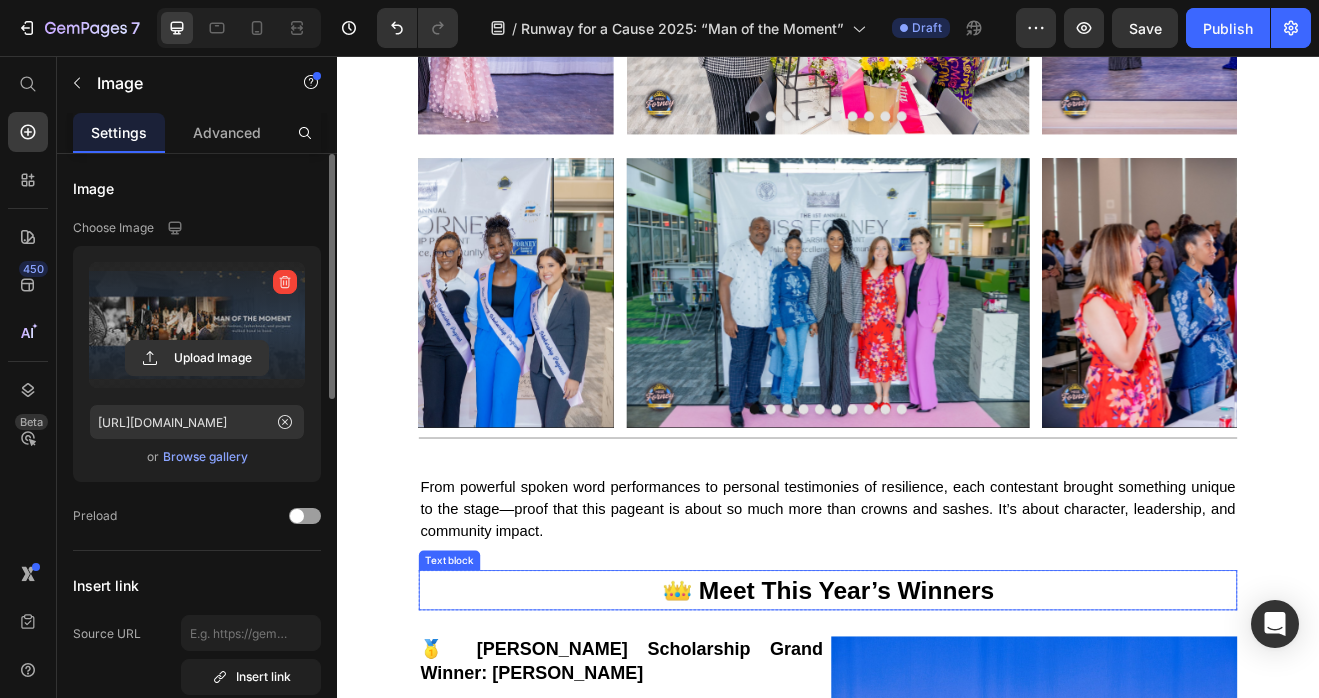 click on "👑 Meet This Year’s Winners" at bounding box center (937, 708) 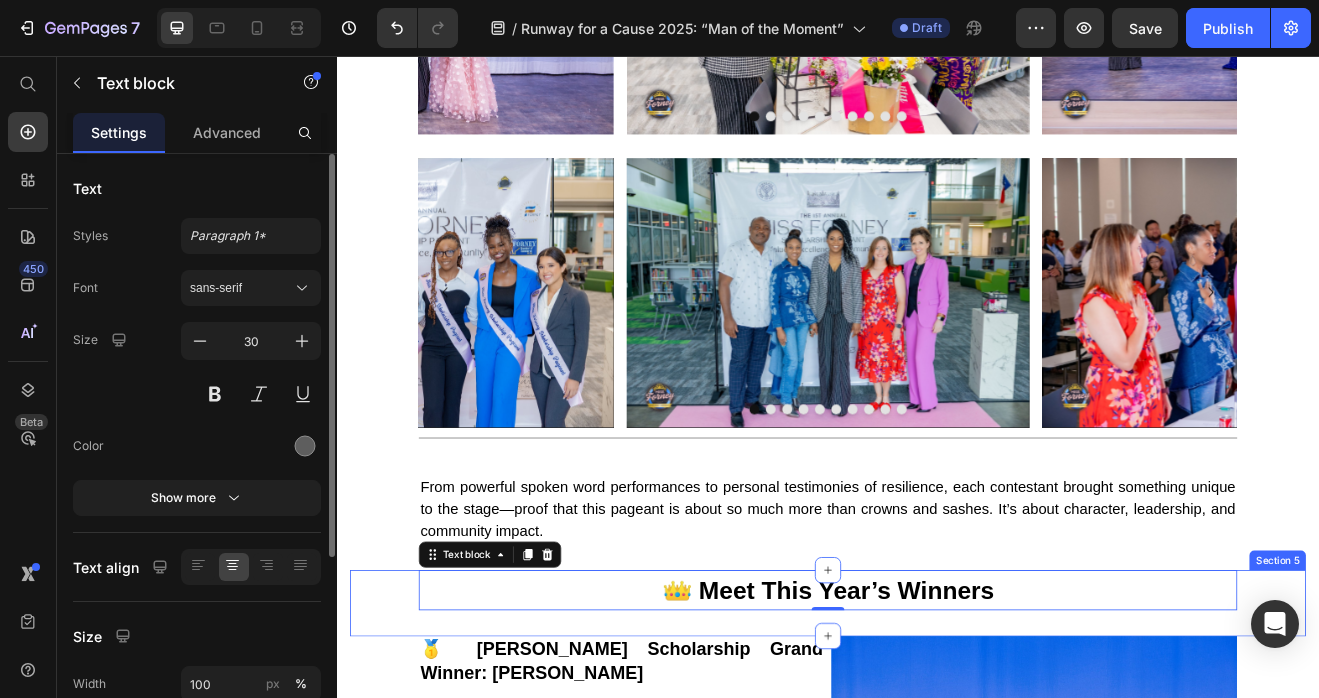 click on "👑 Meet This Year’s Winners Text block   0 Row" at bounding box center [937, 708] 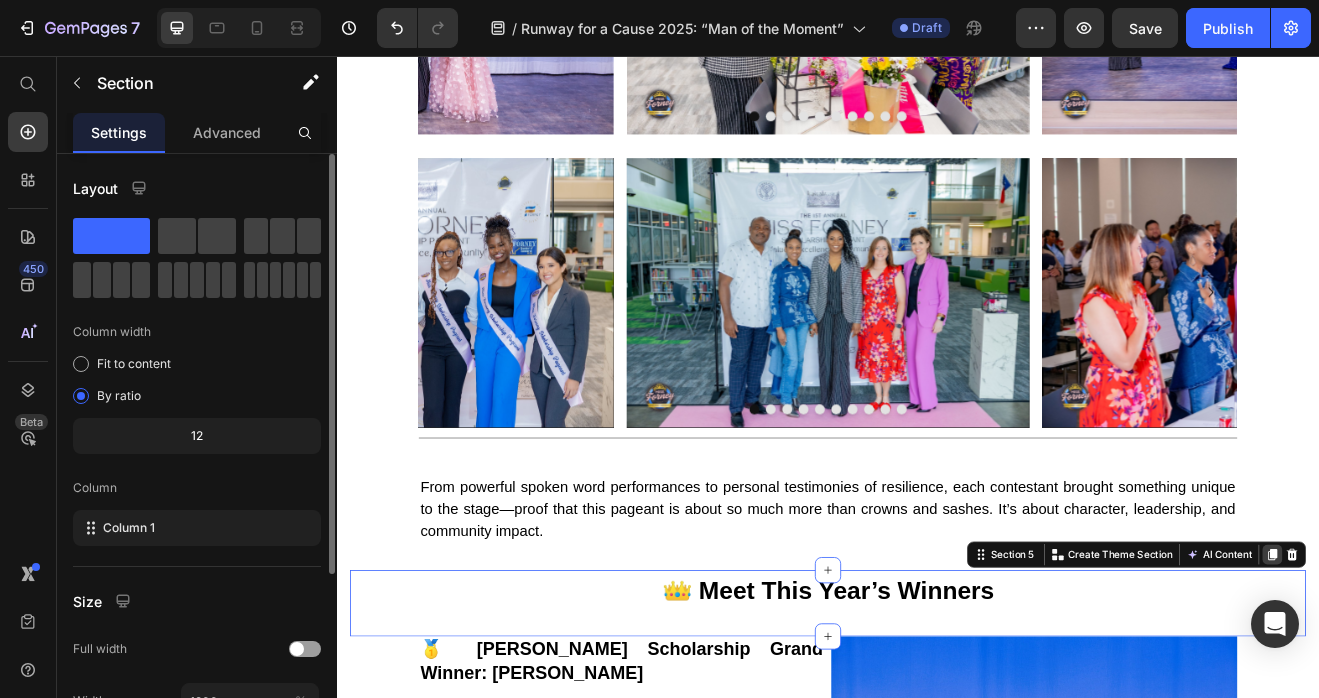 click 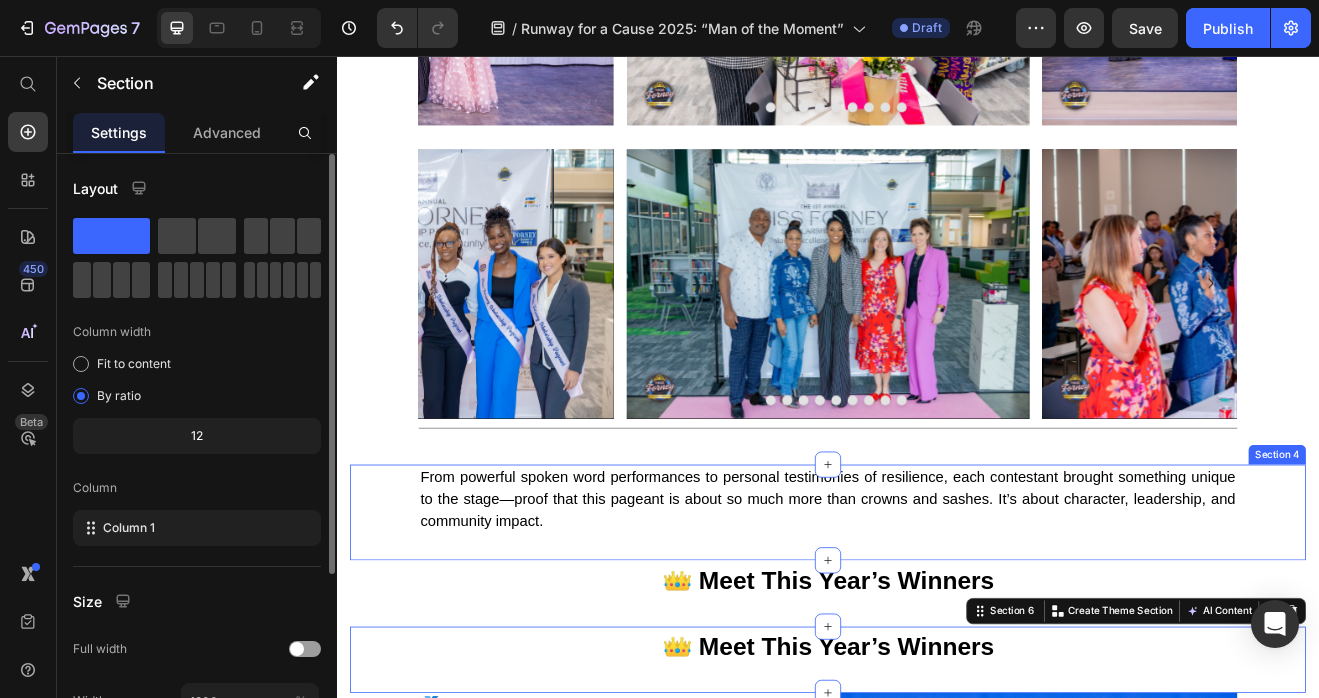 scroll, scrollTop: 992, scrollLeft: 0, axis: vertical 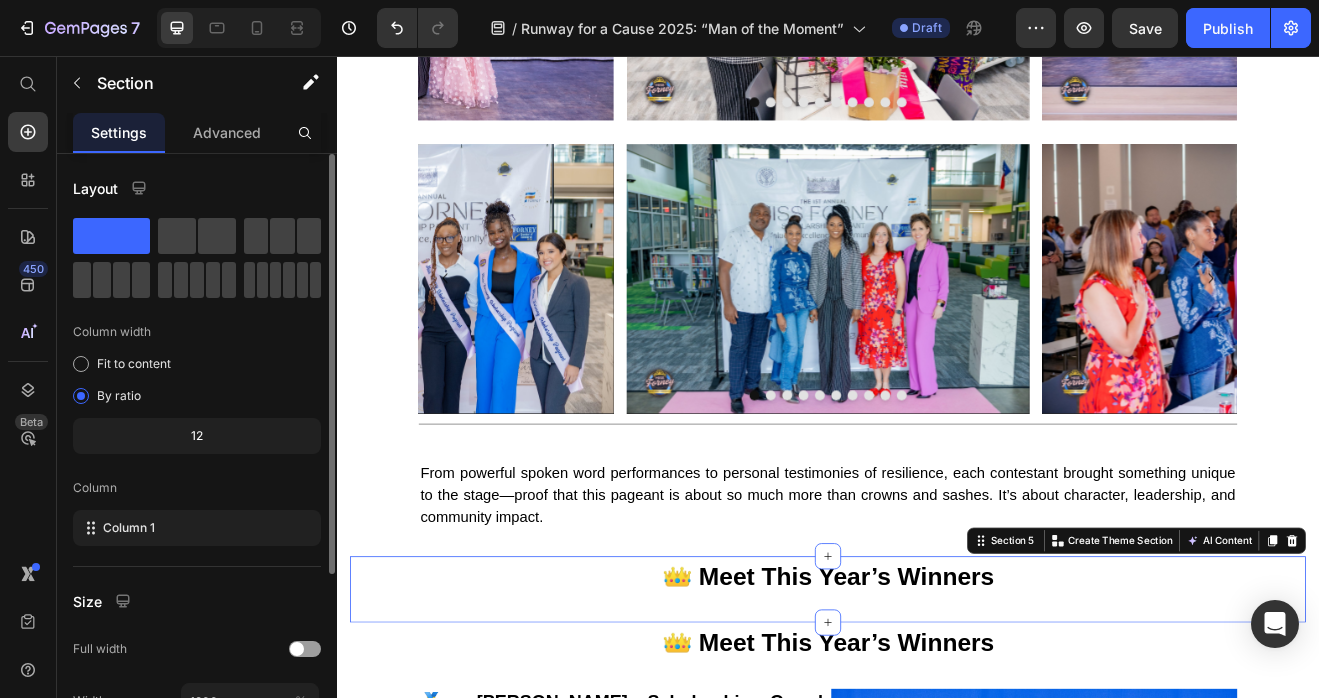 click on "👑 Meet This Year’s Winners Text block Row" at bounding box center (937, 691) 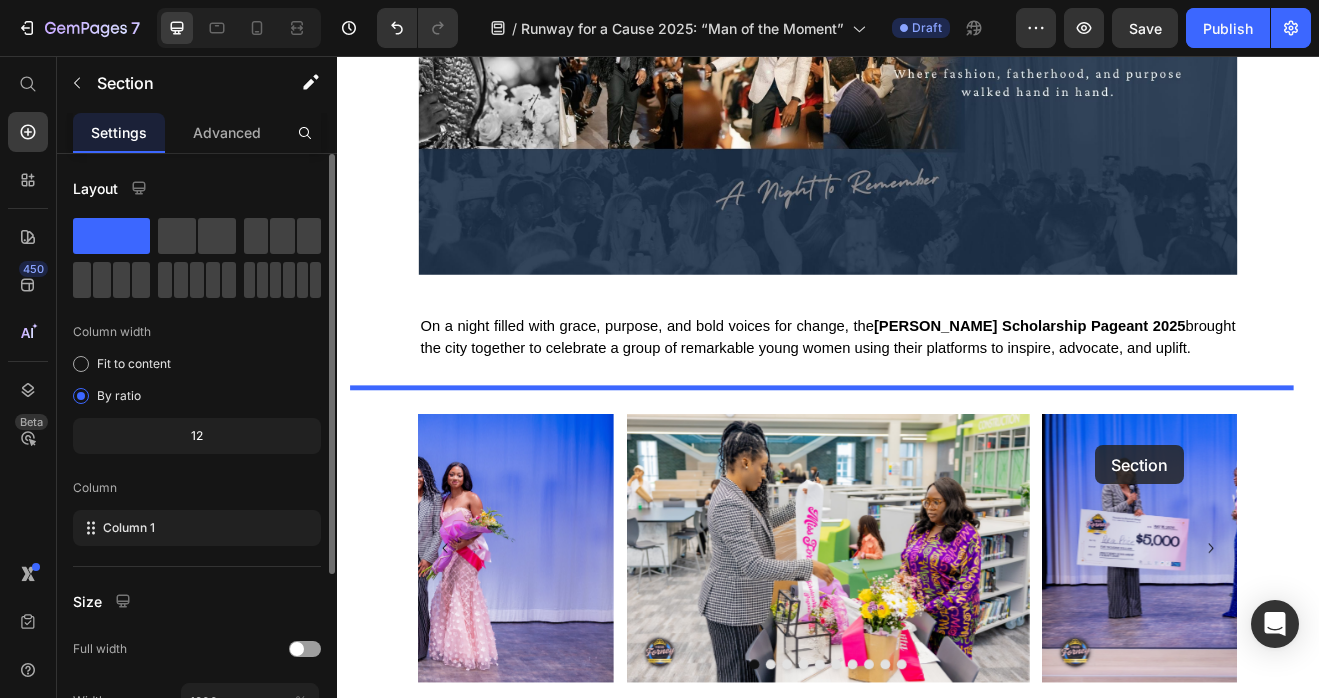 scroll, scrollTop: 255, scrollLeft: 0, axis: vertical 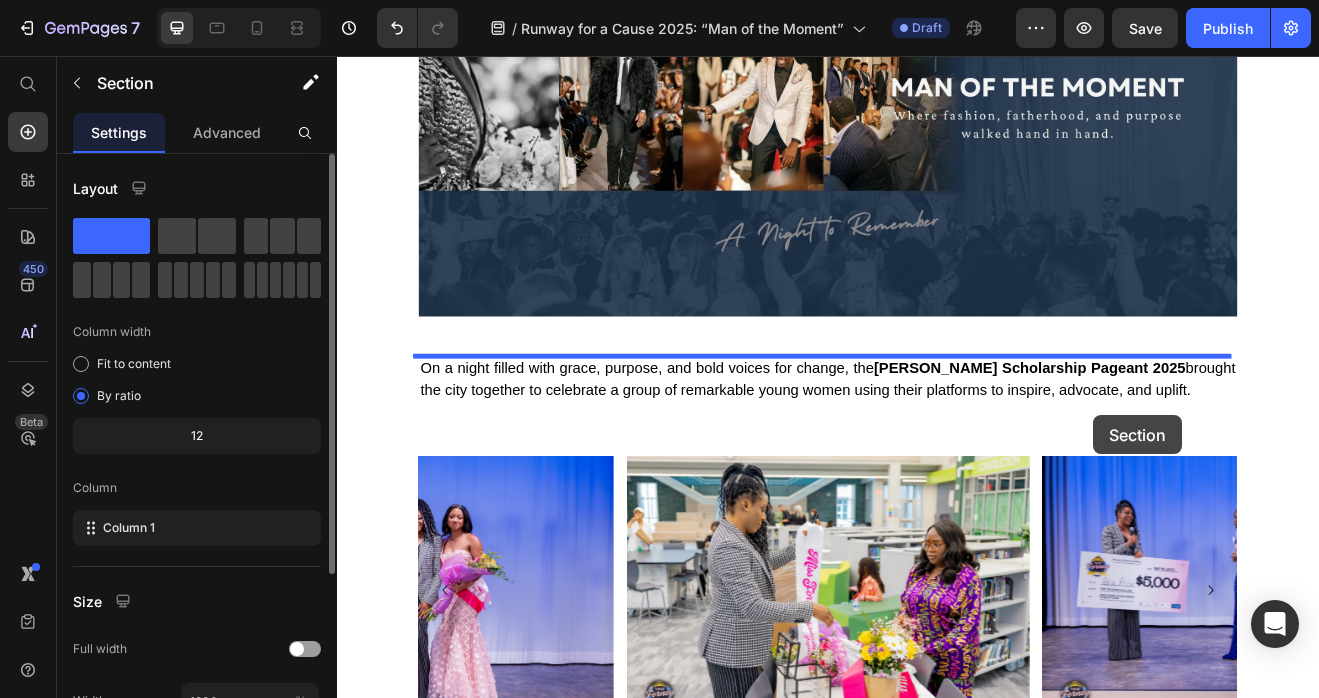 drag, startPoint x: 1107, startPoint y: 650, endPoint x: 1093, endPoint y: 415, distance: 235.41666 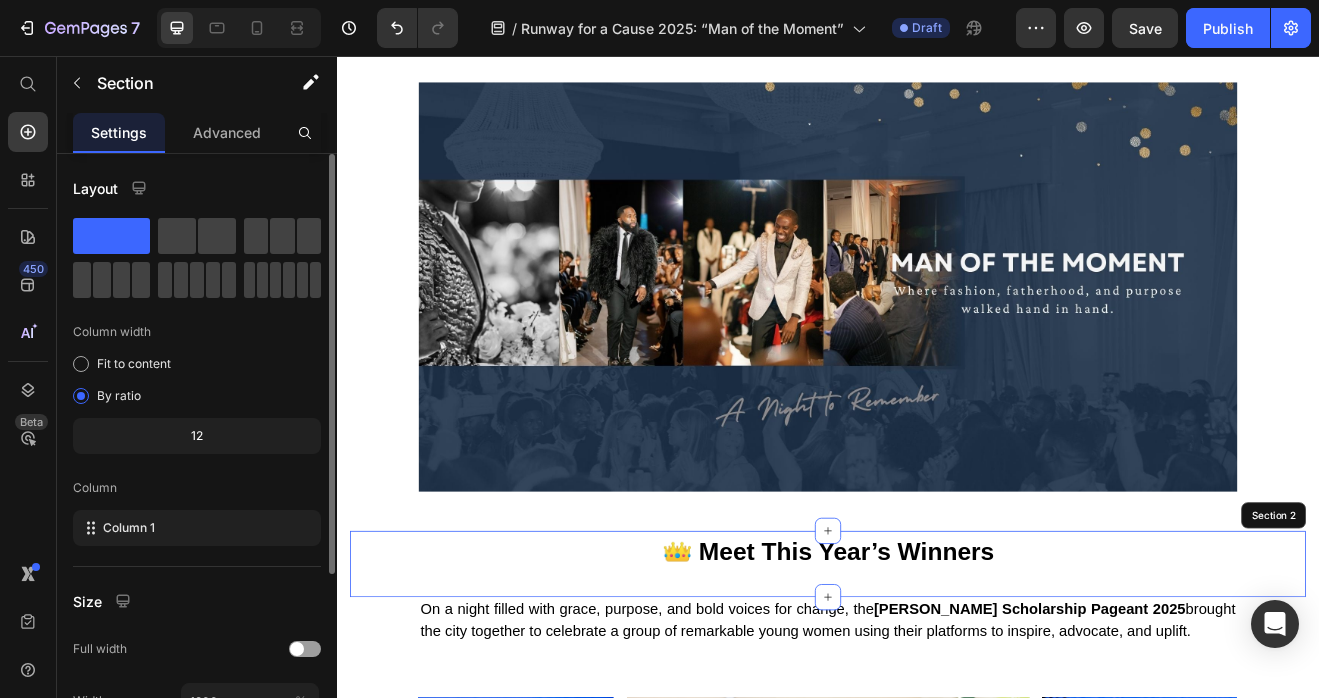 scroll, scrollTop: 0, scrollLeft: 0, axis: both 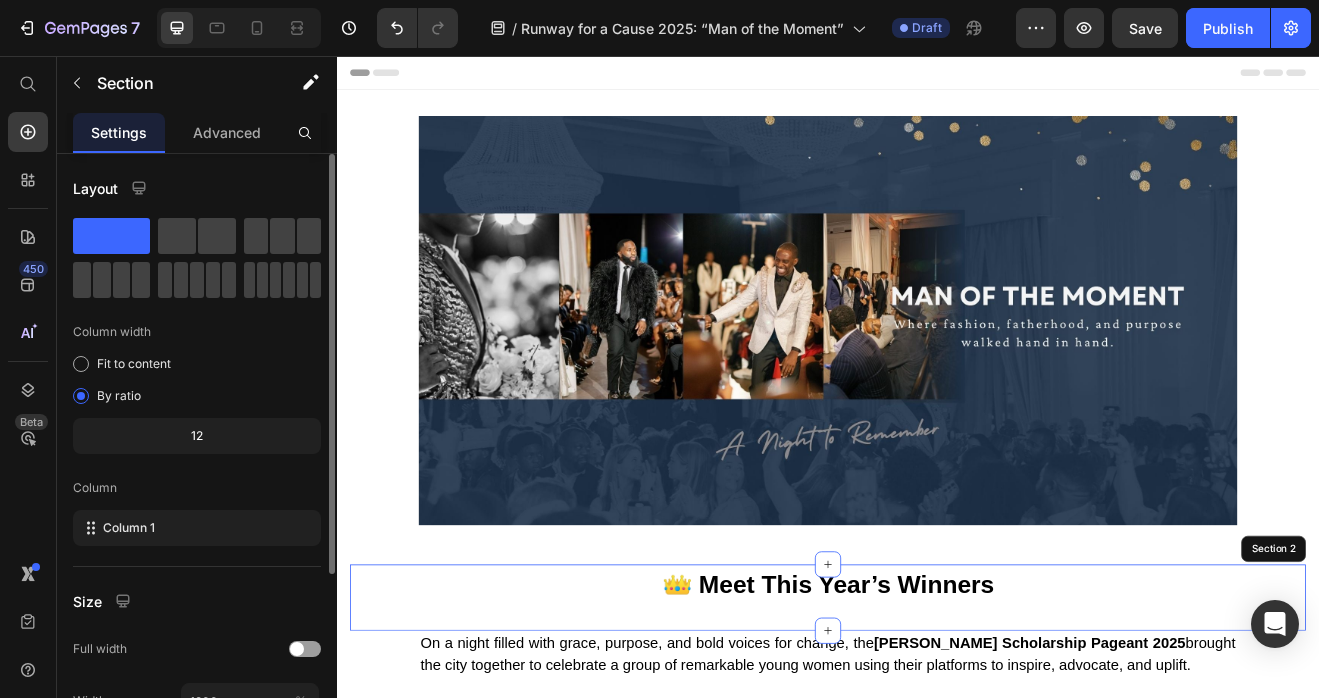 click on "👑 Meet This Year’s Winners Text block Row" at bounding box center (937, 701) 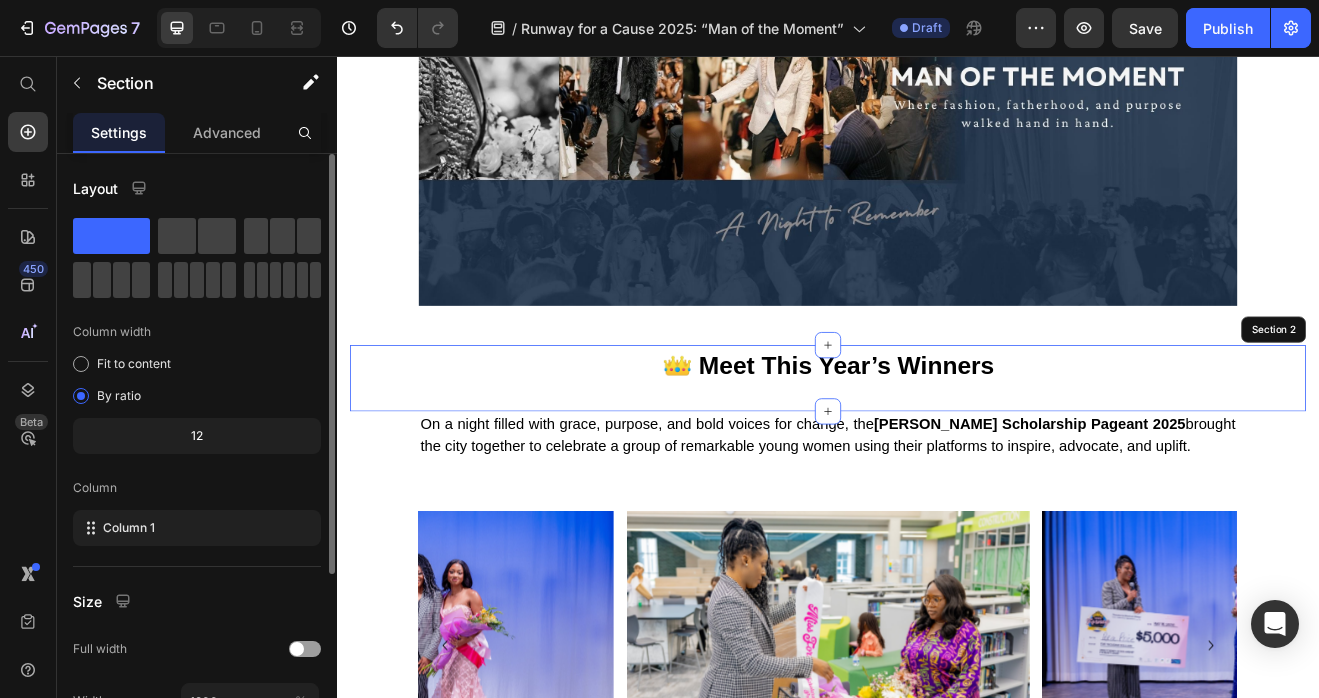 scroll, scrollTop: 271, scrollLeft: 0, axis: vertical 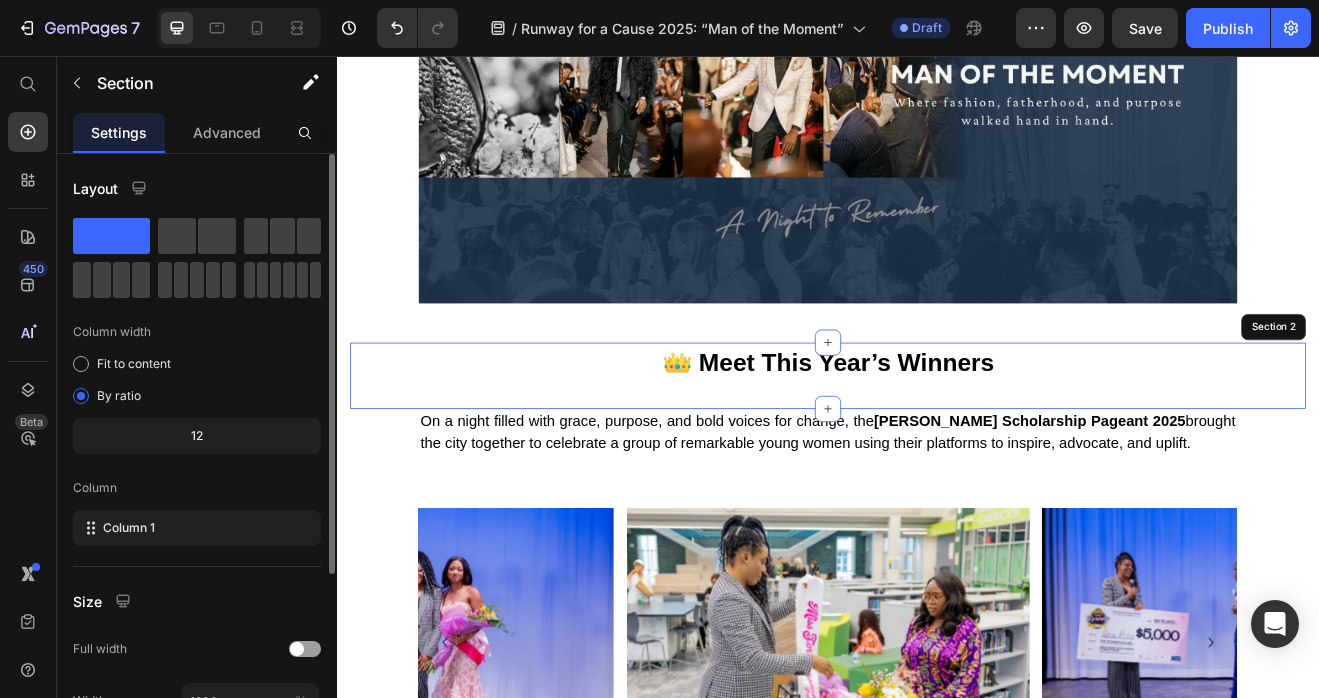 click on "👑 Meet This Year’s Winners Text block Row Section 2" at bounding box center (937, 446) 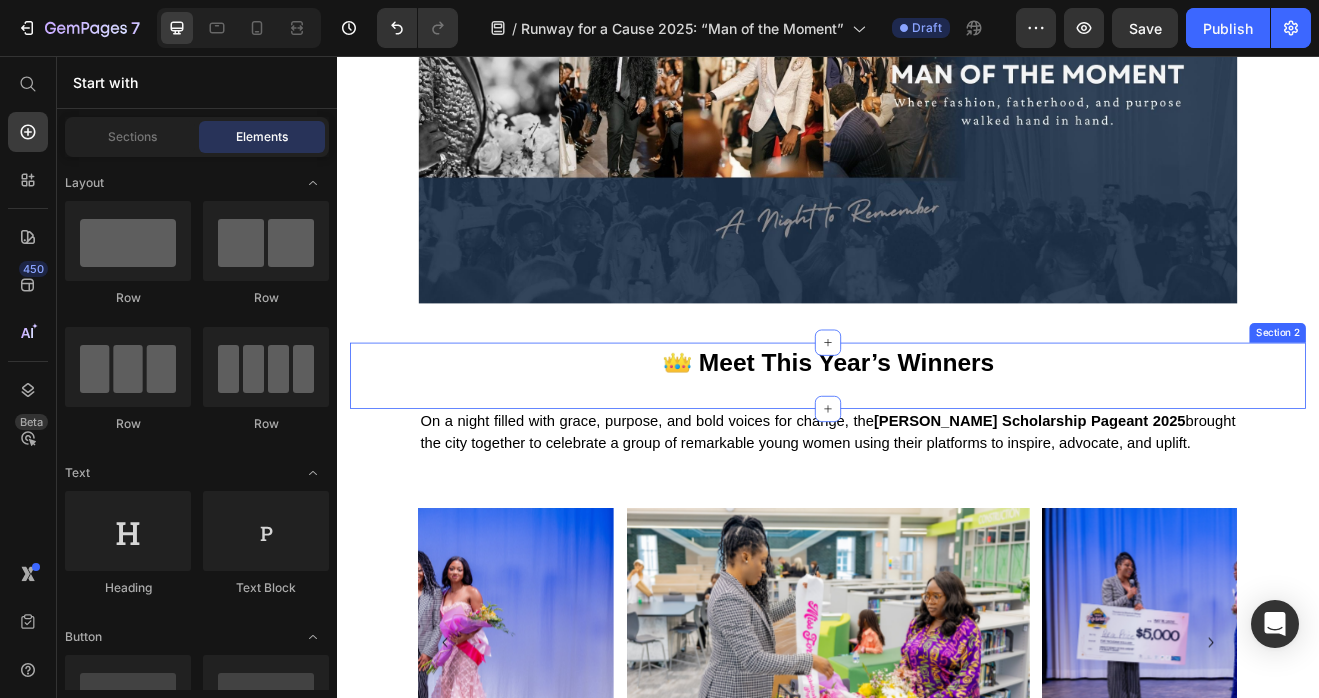 click on "👑 Meet This Year’s Winners Text block Row" at bounding box center (937, 430) 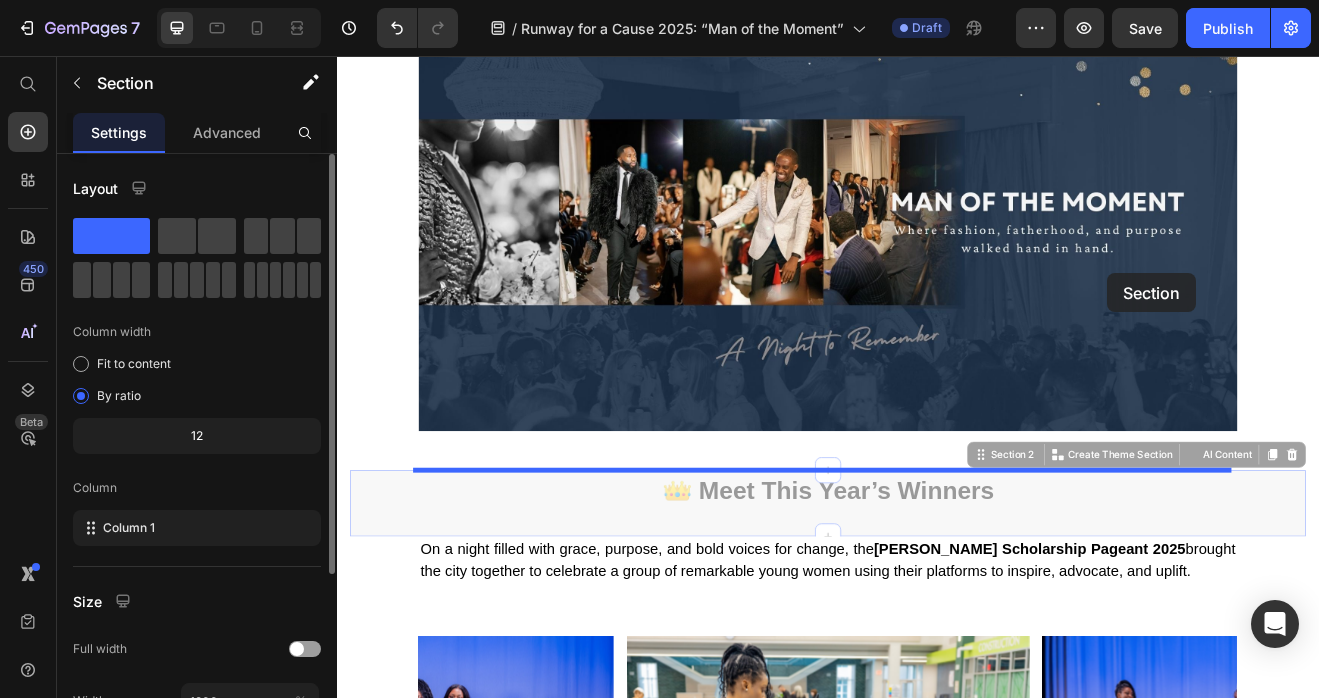 scroll, scrollTop: 0, scrollLeft: 0, axis: both 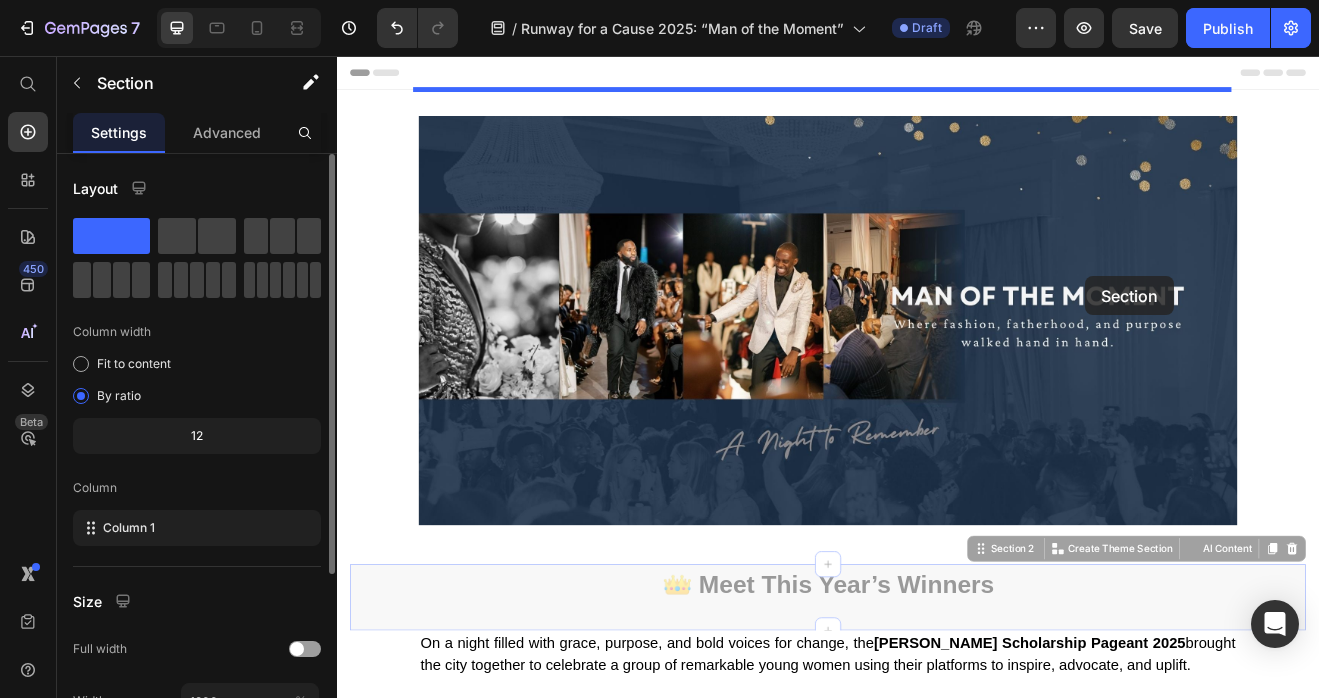 drag, startPoint x: 1105, startPoint y: 388, endPoint x: 1085, endPoint y: 276, distance: 113.7717 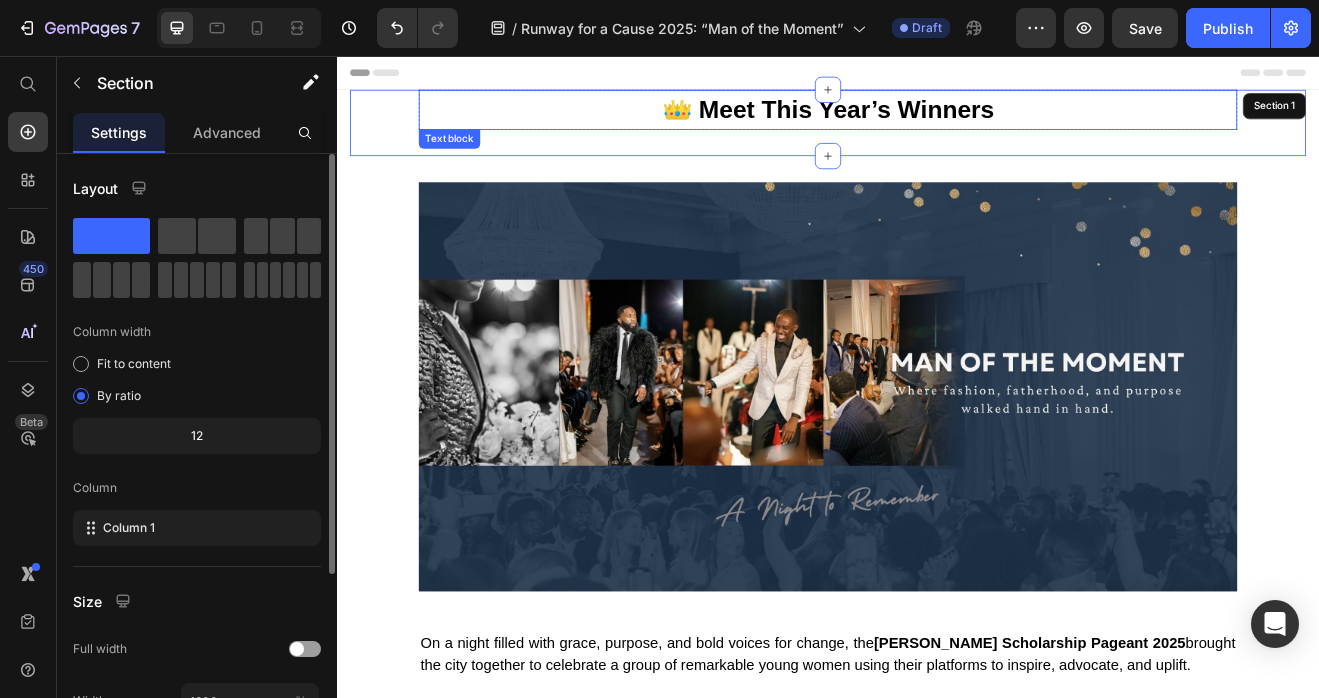 click on "👑 Meet This Year’s Winners" at bounding box center (937, 121) 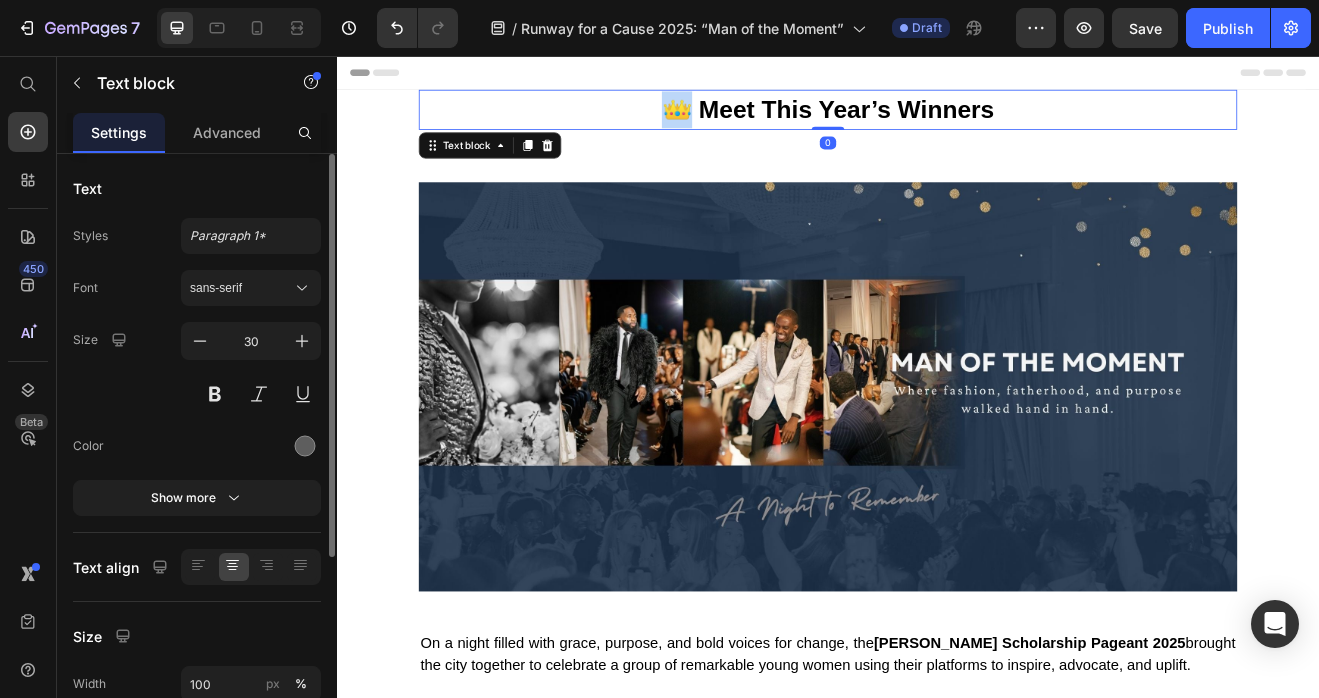 click on "👑 Meet This Year’s Winners" at bounding box center [937, 121] 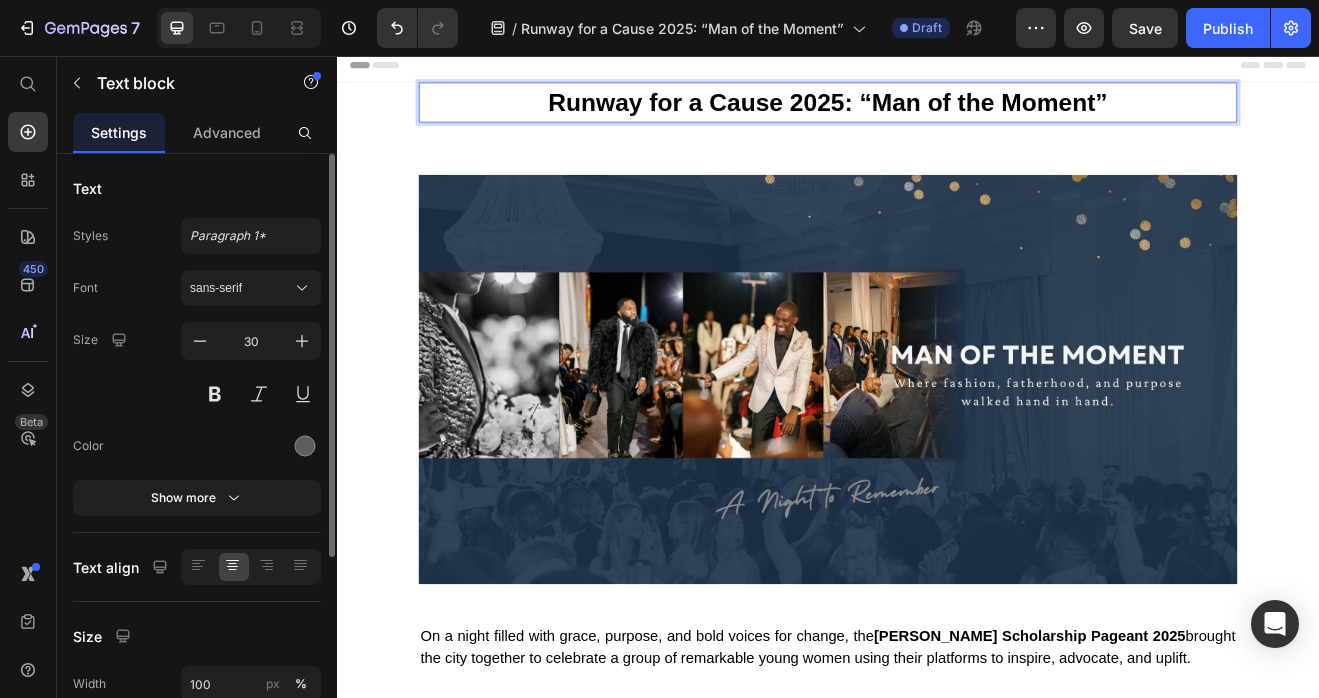scroll, scrollTop: 0, scrollLeft: 0, axis: both 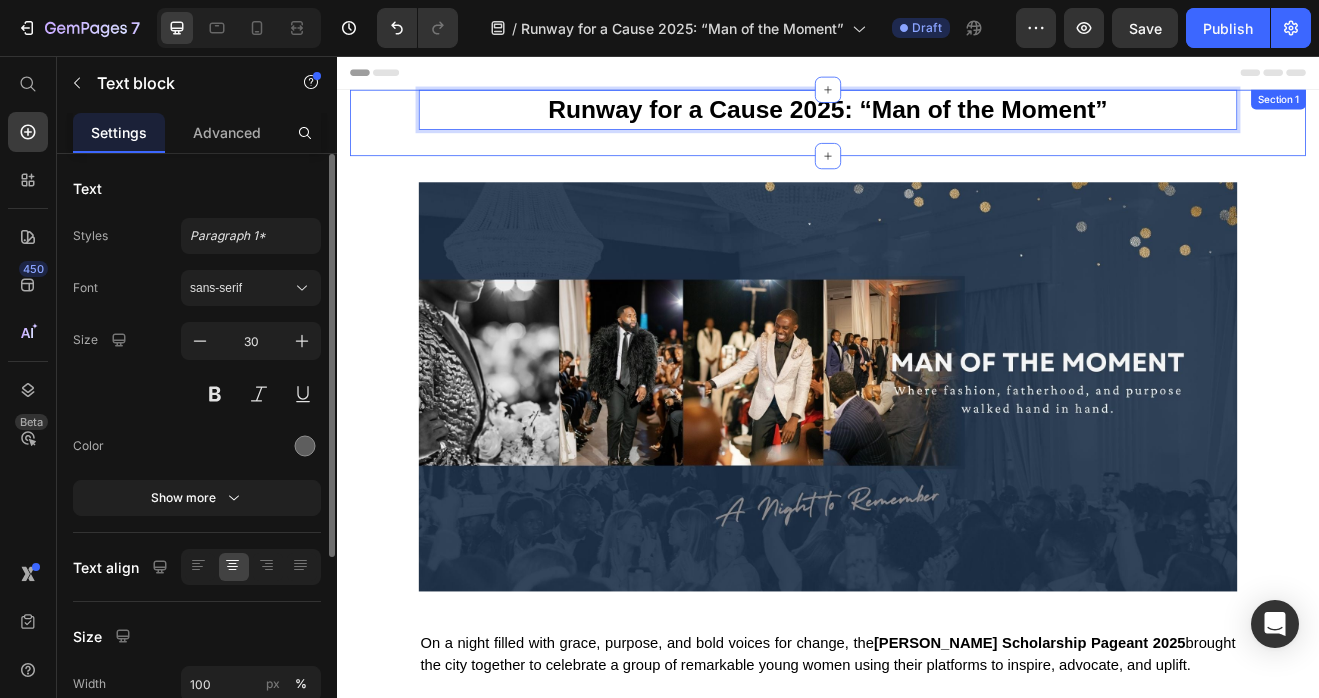click on "Runway for a Cause 2025: “Man of the Moment” Text block   0 Row Section 1" at bounding box center [937, 137] 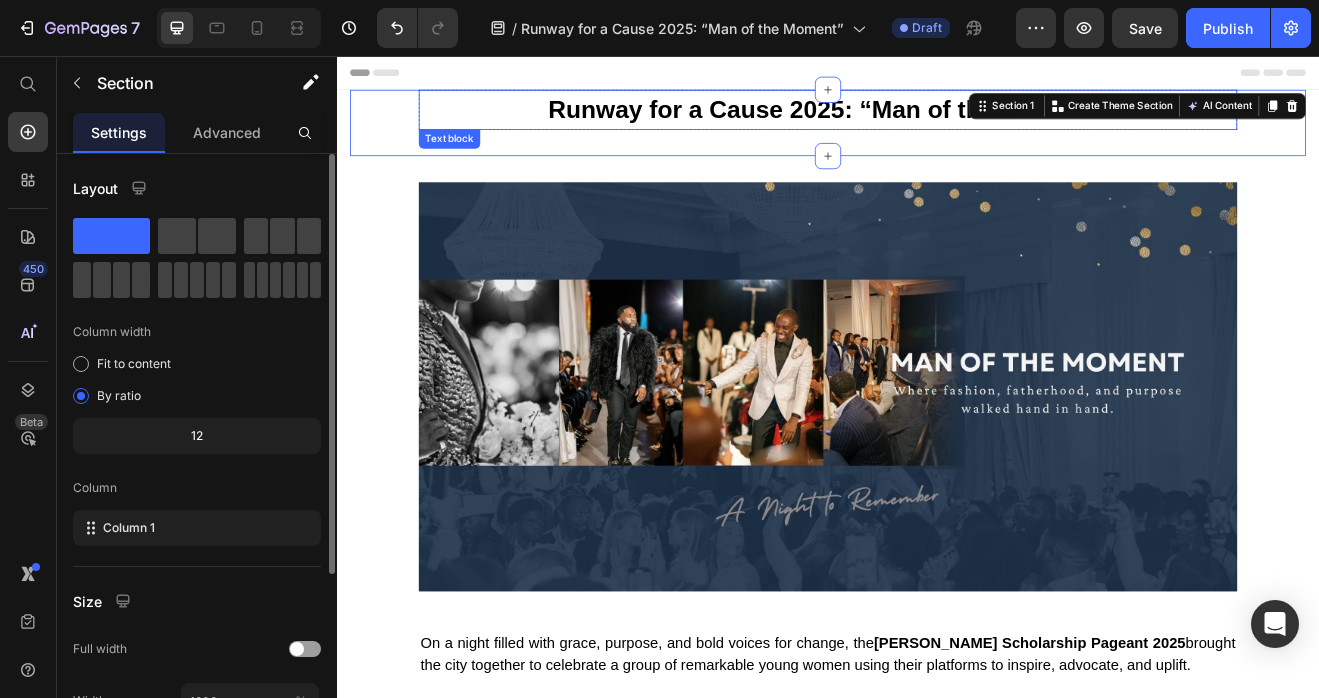 click on "Runway for a Cause 2025: “Man of the Moment”" at bounding box center [937, 121] 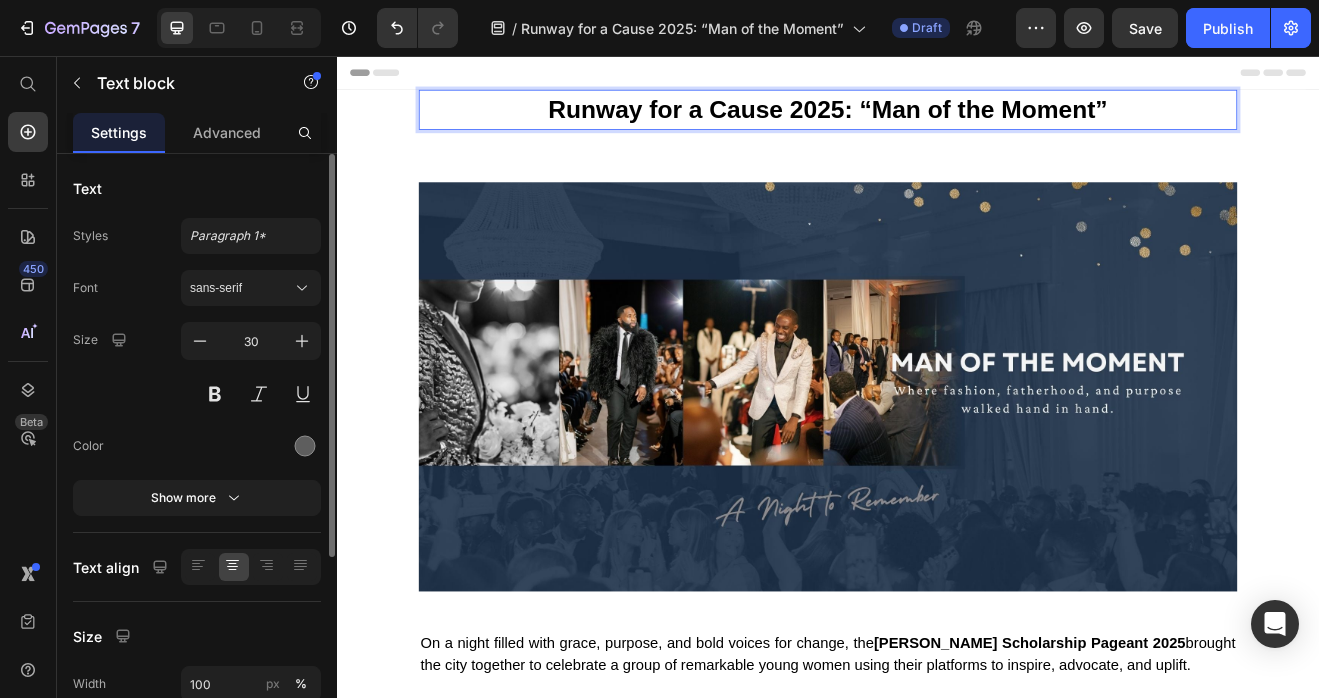 click on "Runway for a Cause 2025: “Man of the Moment”" at bounding box center (937, 121) 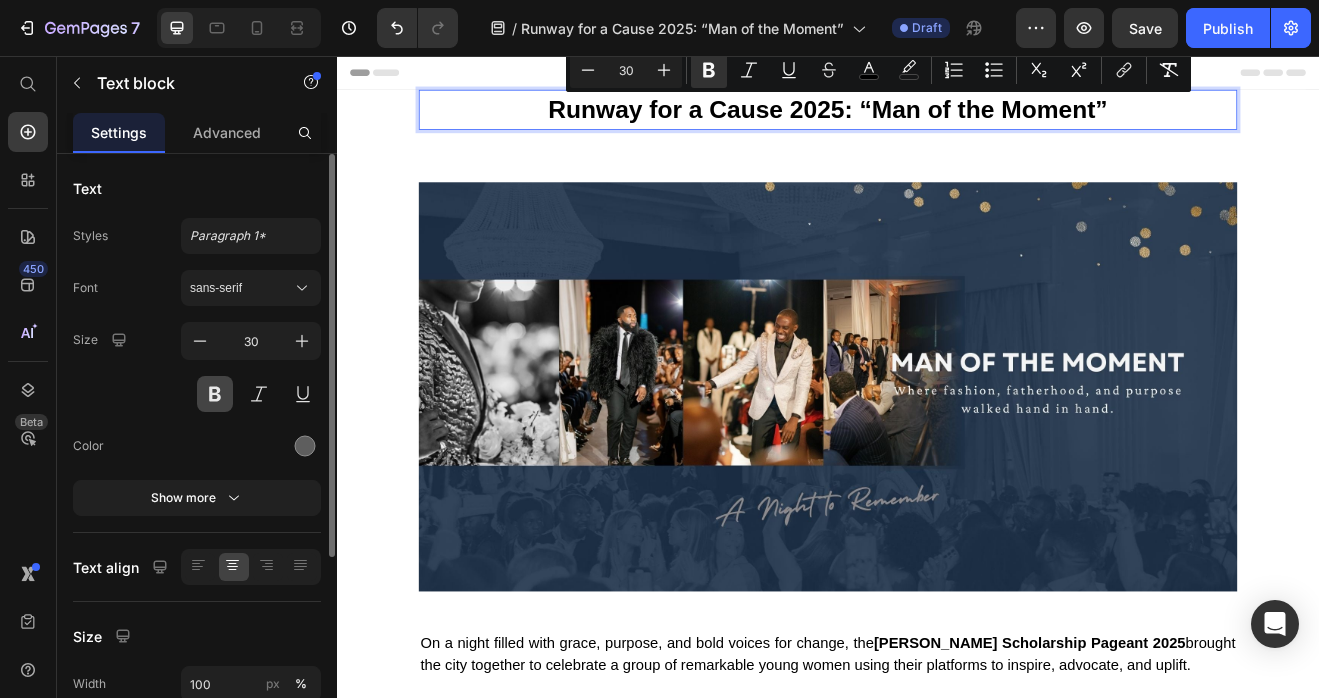 click at bounding box center (215, 394) 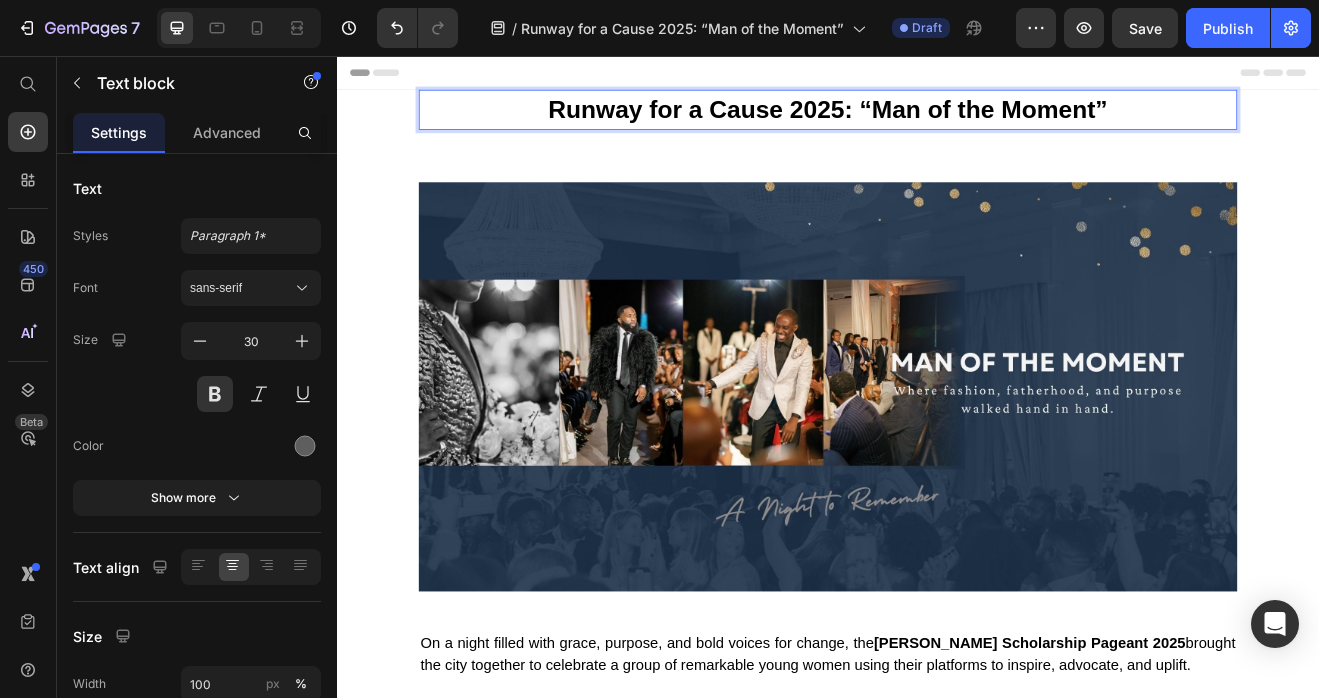 click on "Runway for a Cause 2025: “Man of the Moment”" at bounding box center (936, 121) 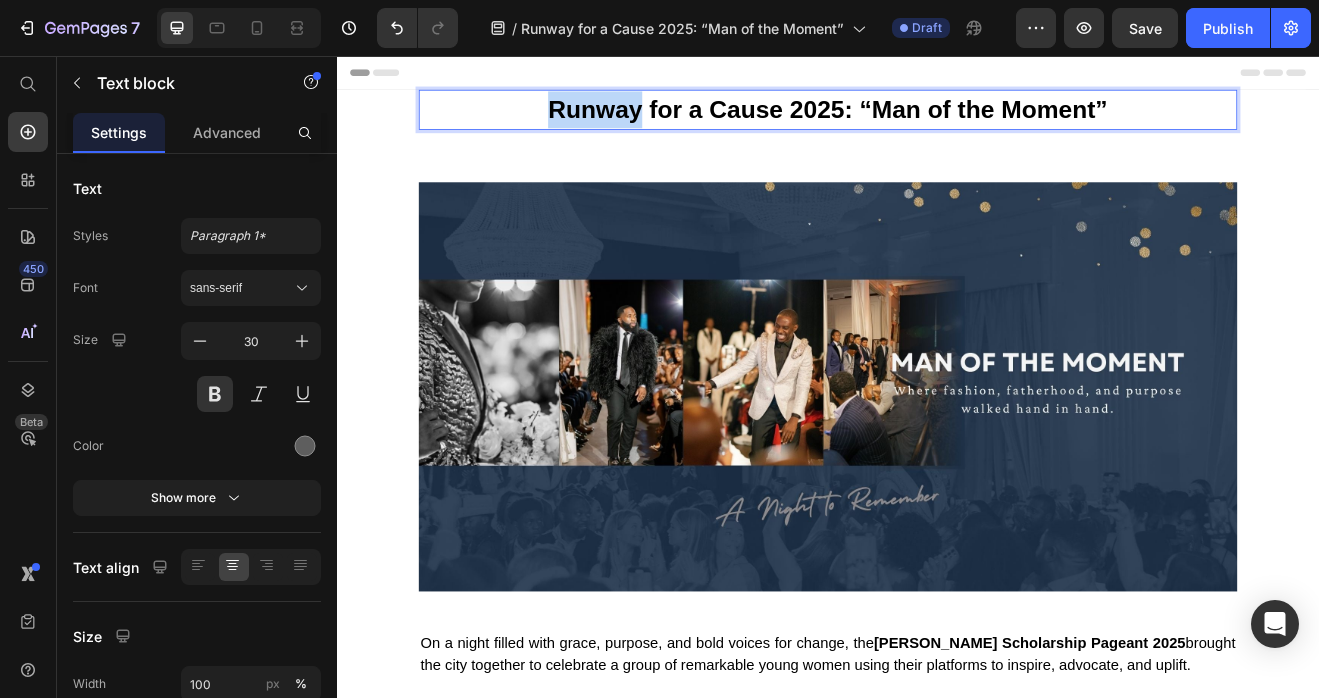 click on "Runway for a Cause 2025: “Man of the Moment”" at bounding box center [936, 121] 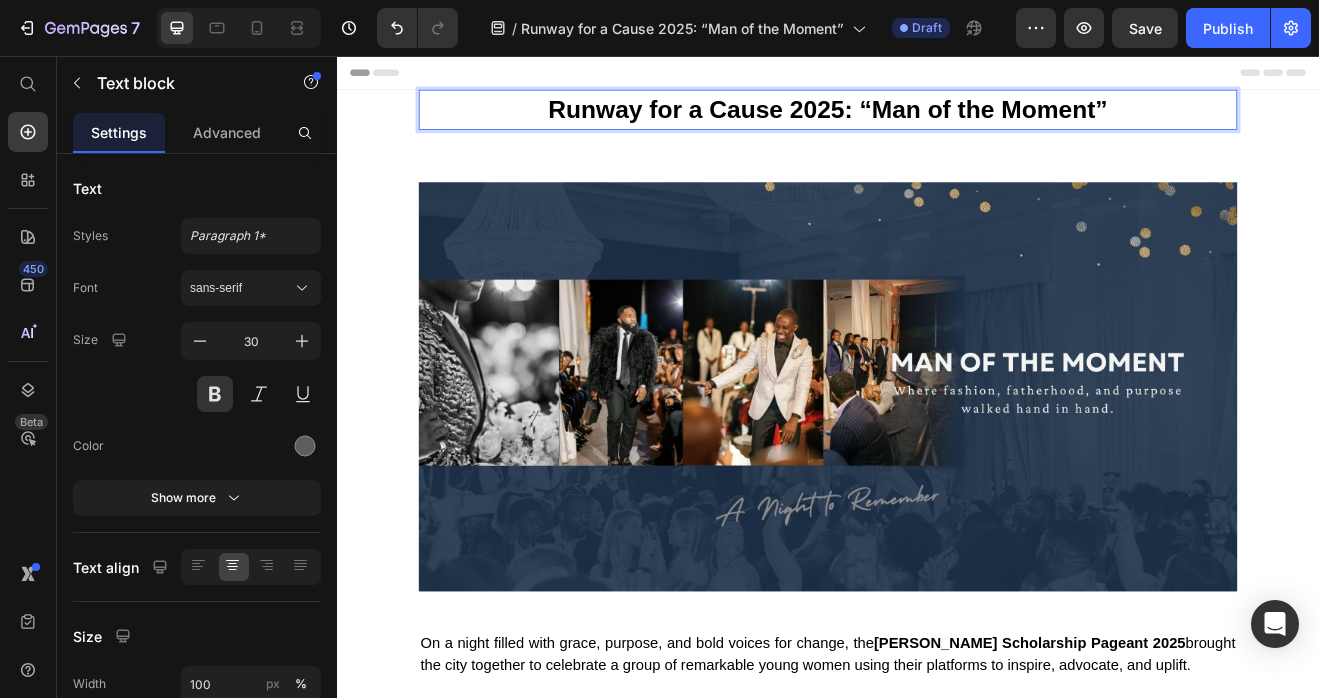 click on "Runway for a Cause 2025: “Man of the Moment”" at bounding box center [936, 121] 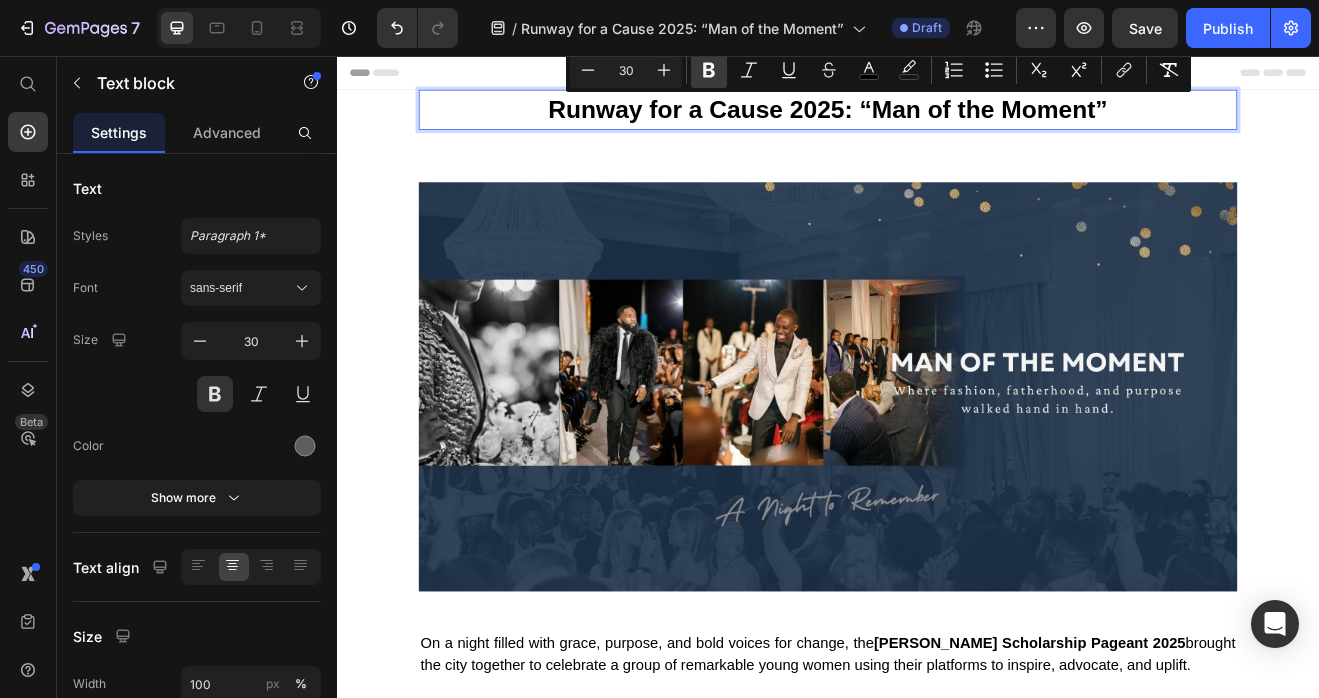 click 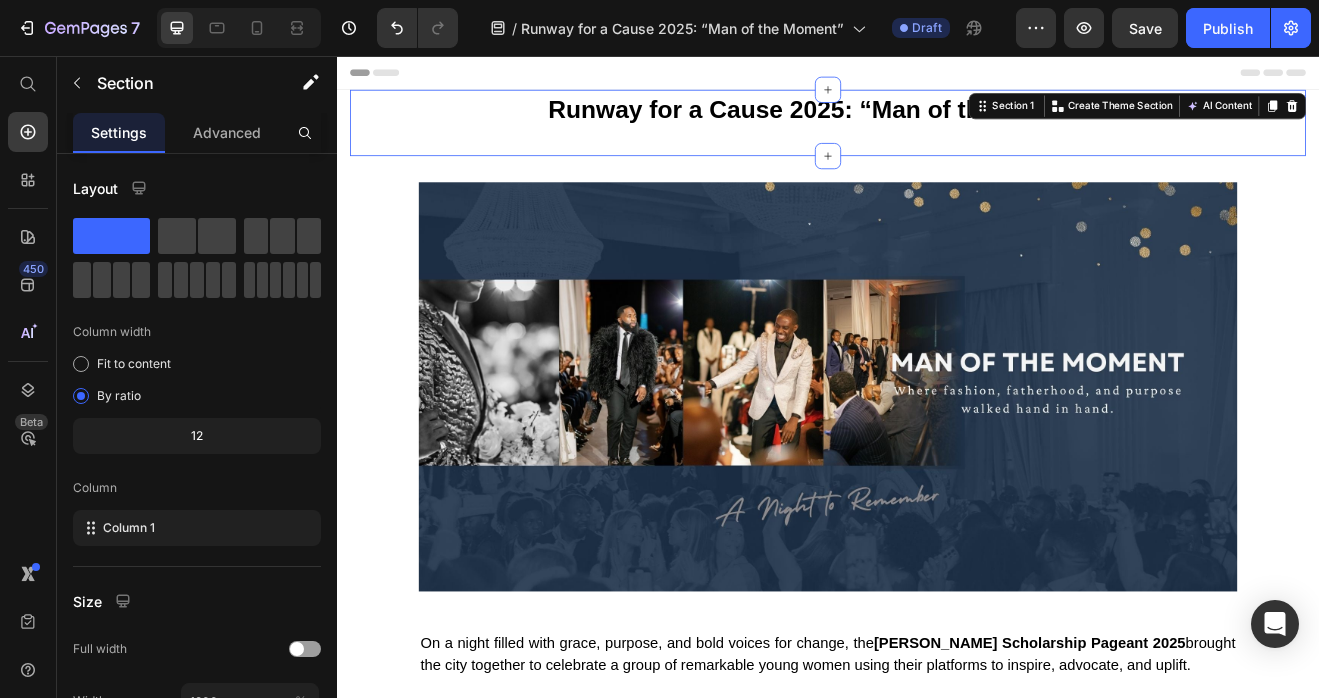 click on "Runway for a Cause 2025: “Man of the Moment” Text block Row Section 1   Create Theme Section AI Content Write with GemAI What would you like to describe here? Tone and Voice Persuasive Product Show more Generate" at bounding box center [937, 137] 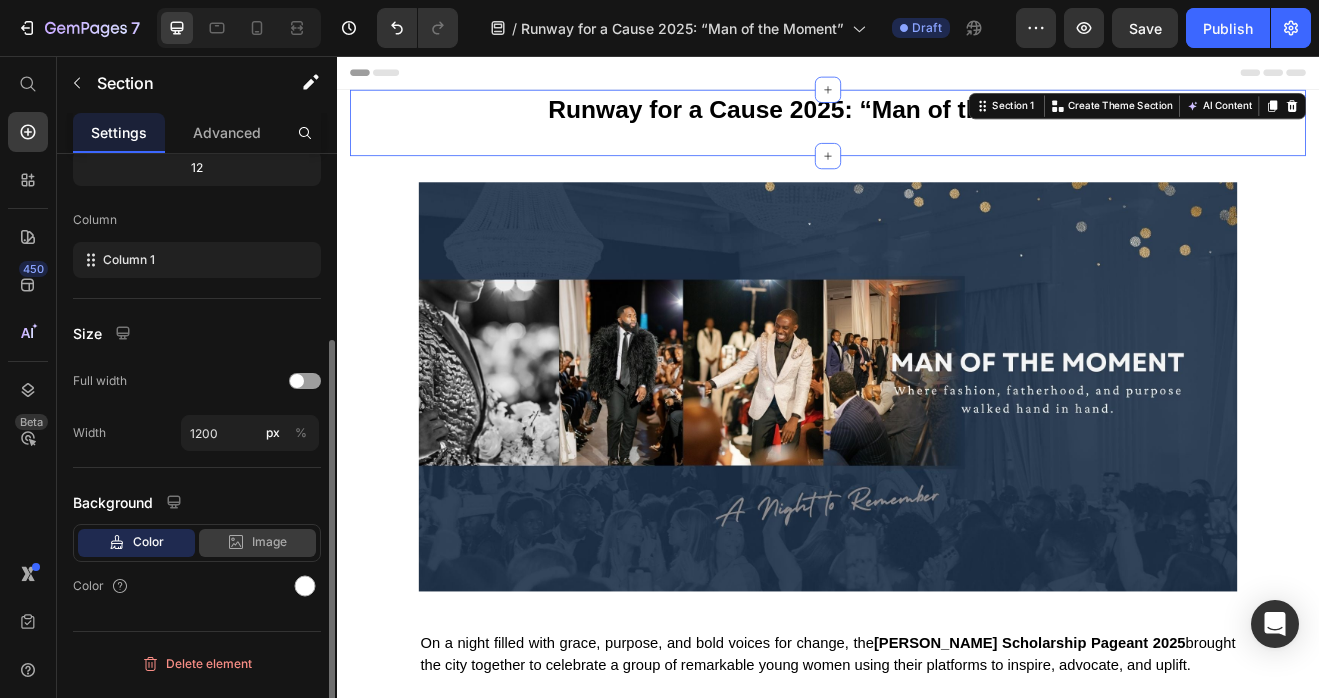 scroll, scrollTop: 0, scrollLeft: 0, axis: both 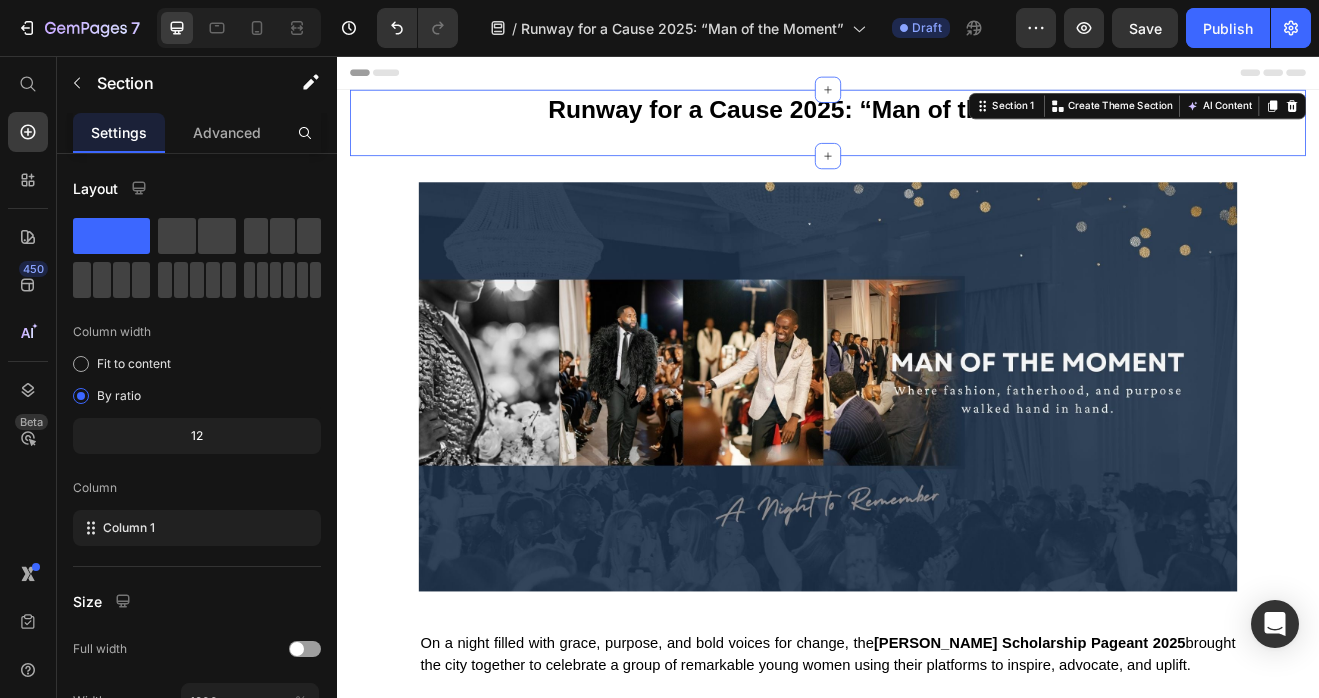 click on "Runway for a Cause 2025: “Man of the Moment”" at bounding box center (937, 121) 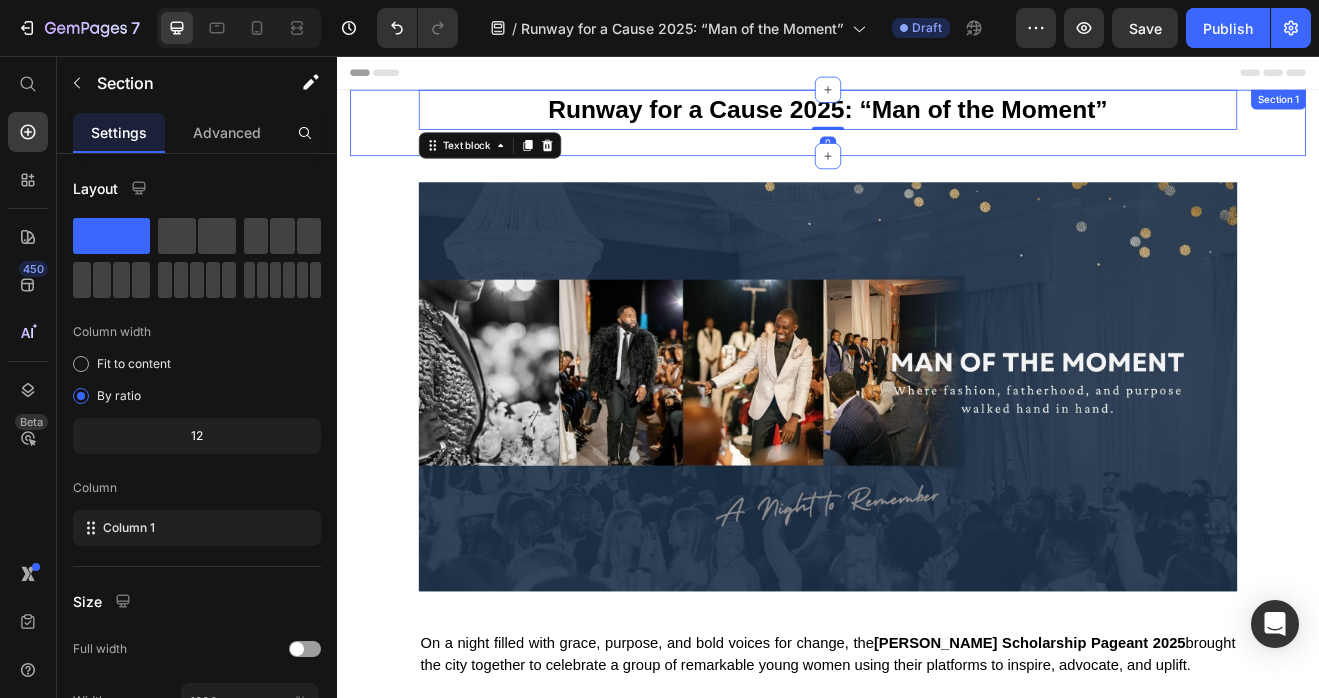 click on "Runway for a Cause 2025: “Man of the Moment” Text block   0 Row" at bounding box center (937, 121) 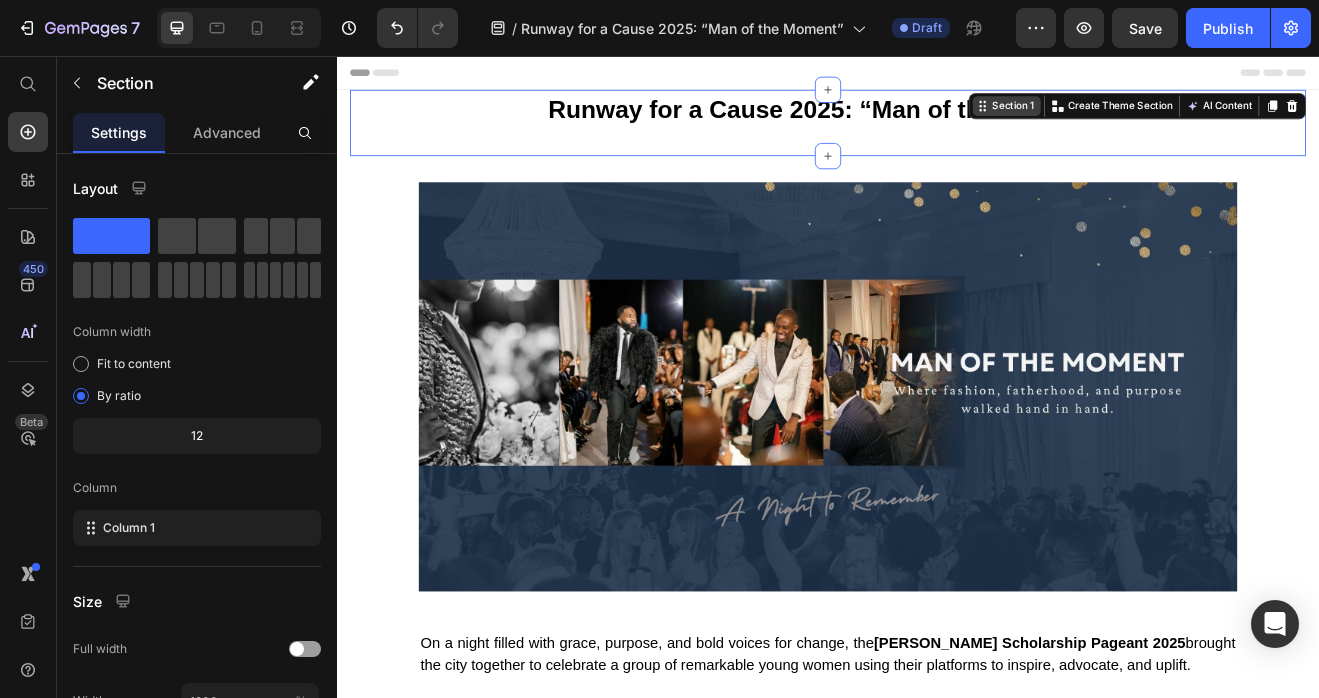 click on "Section 1" at bounding box center [1163, 117] 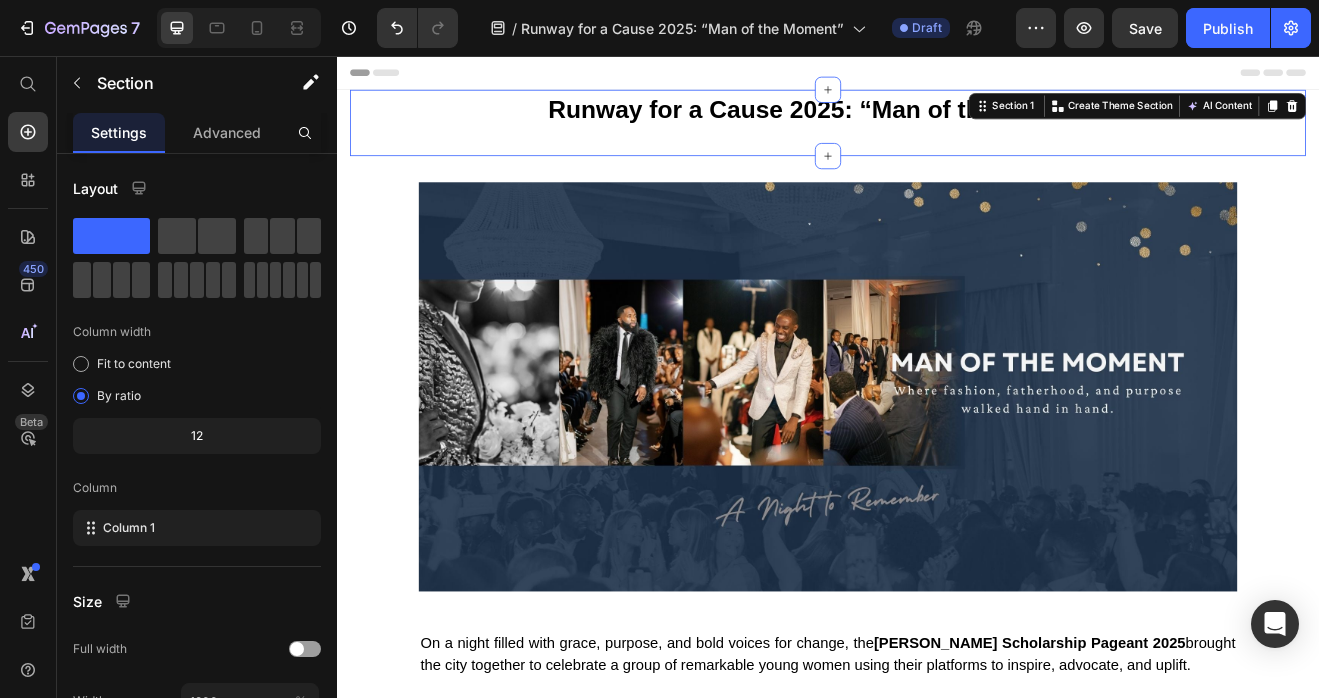 click on "Runway for a Cause 2025: “Man of the Moment” Text block Row Section 1   Create Theme Section AI Content Write with GemAI What would you like to describe here? Tone and Voice Persuasive Product Silk Self-Tie Bow Tie Show more Generate" at bounding box center (937, 137) 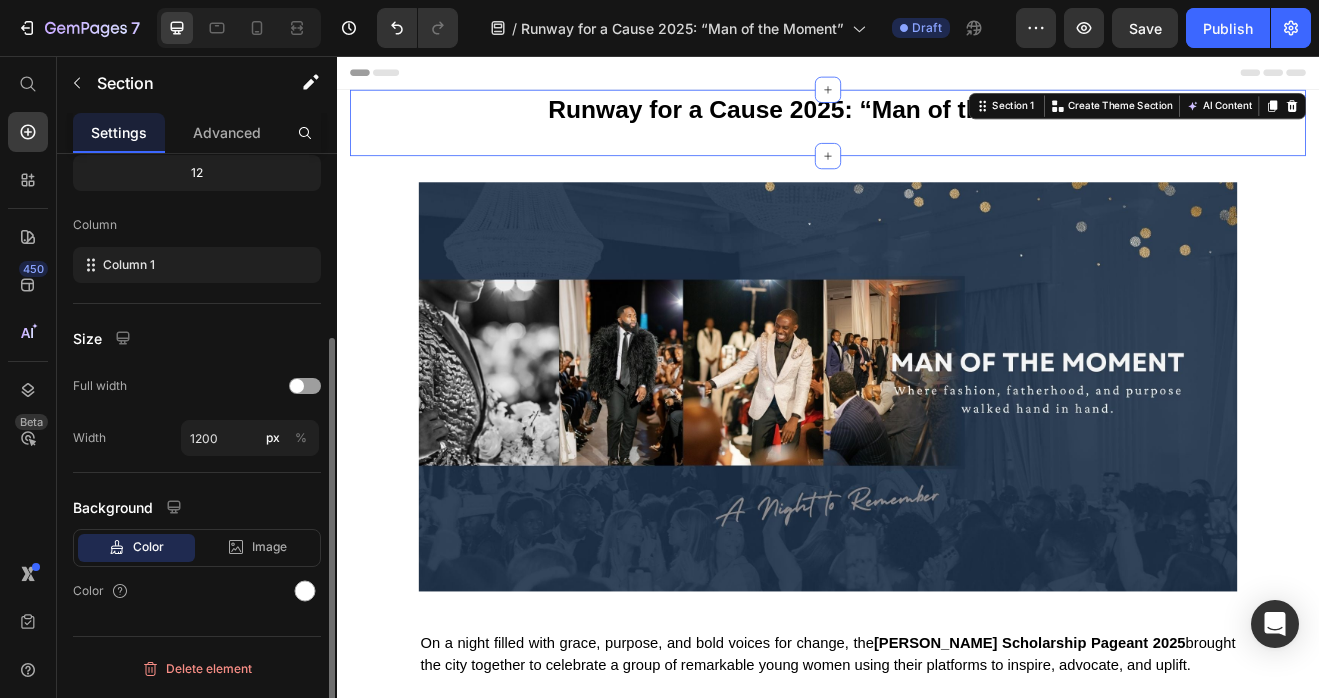 scroll, scrollTop: 264, scrollLeft: 0, axis: vertical 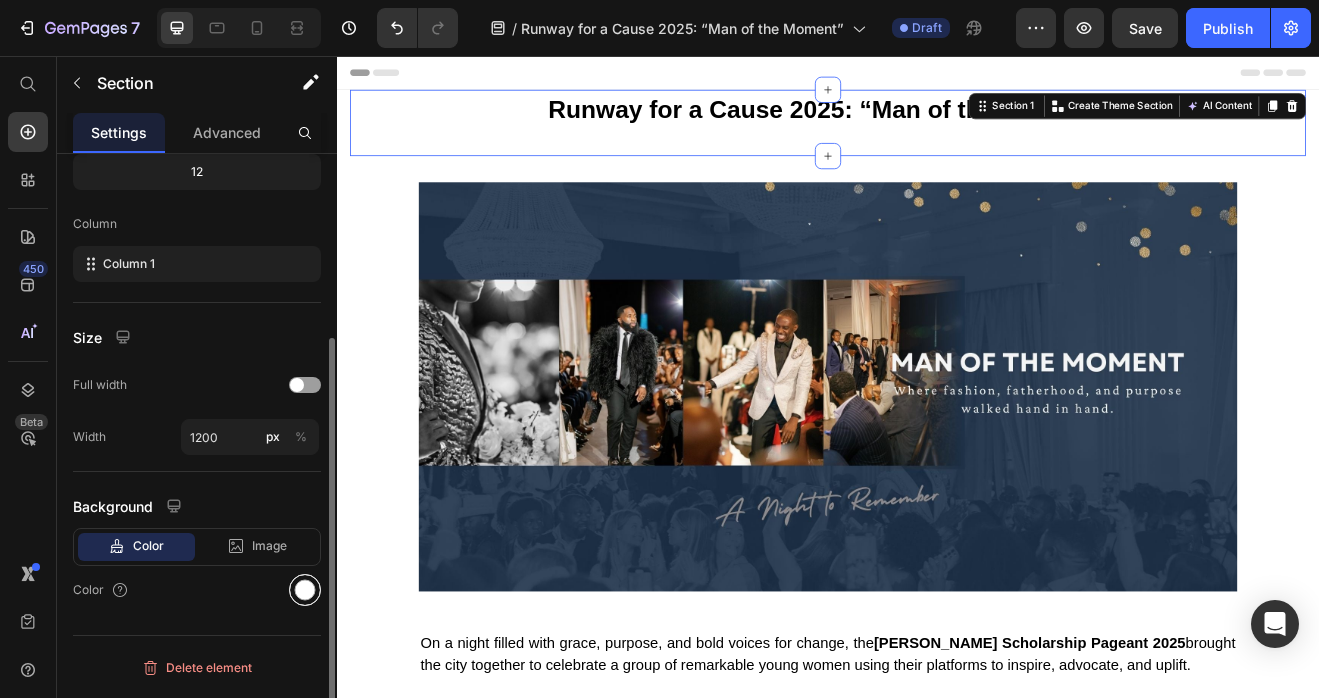 click at bounding box center (305, 590) 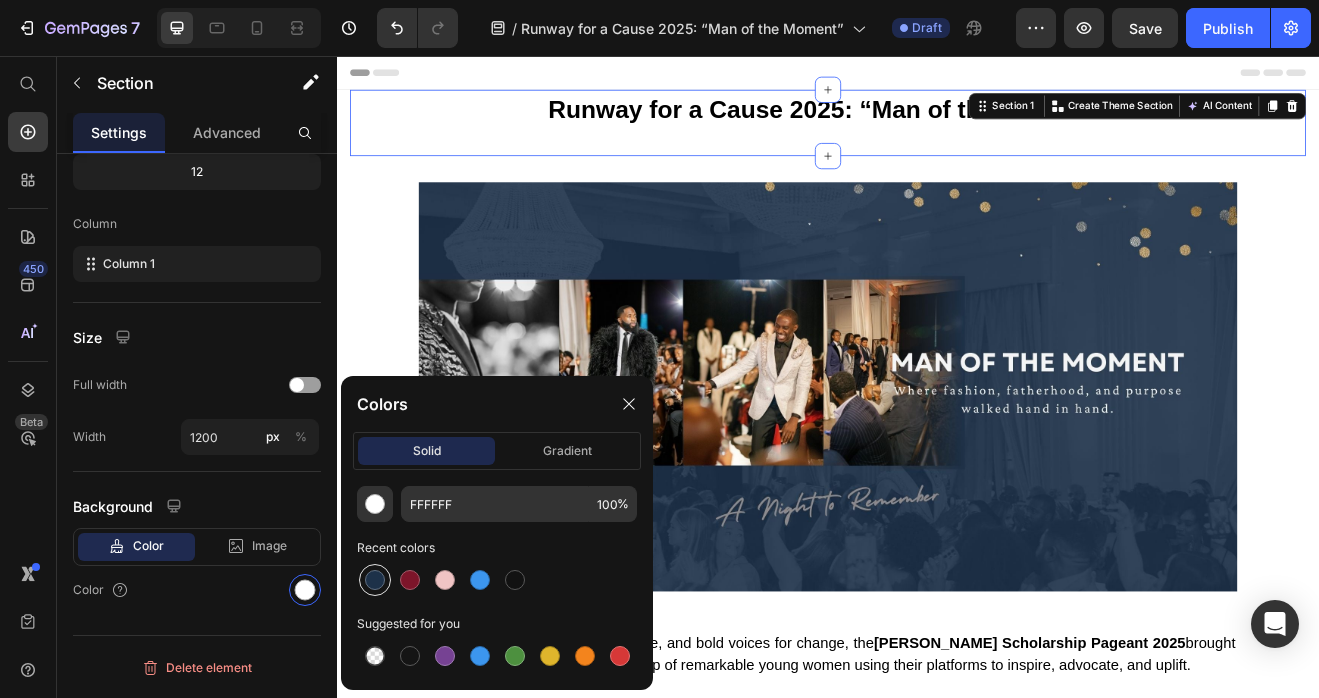 click at bounding box center (375, 580) 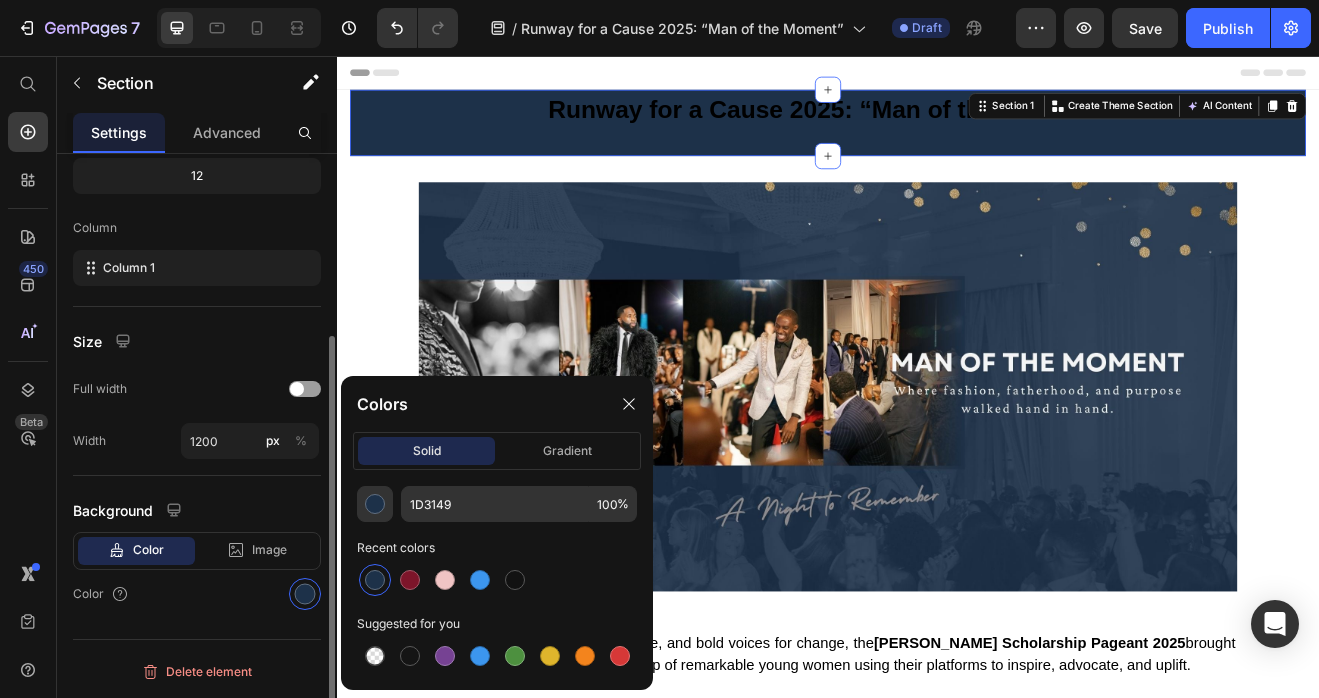 scroll, scrollTop: 260, scrollLeft: 0, axis: vertical 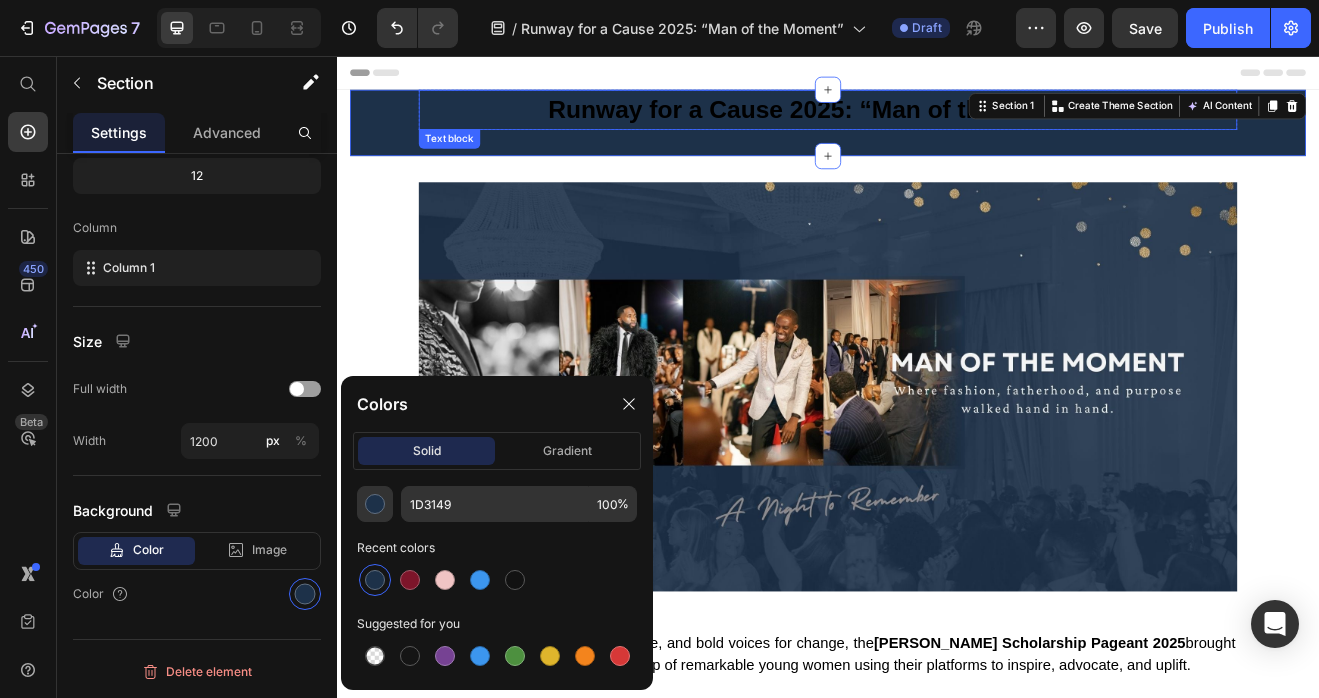 click on "Runway for a Cause 2025: “Man of the Moment”" at bounding box center [936, 121] 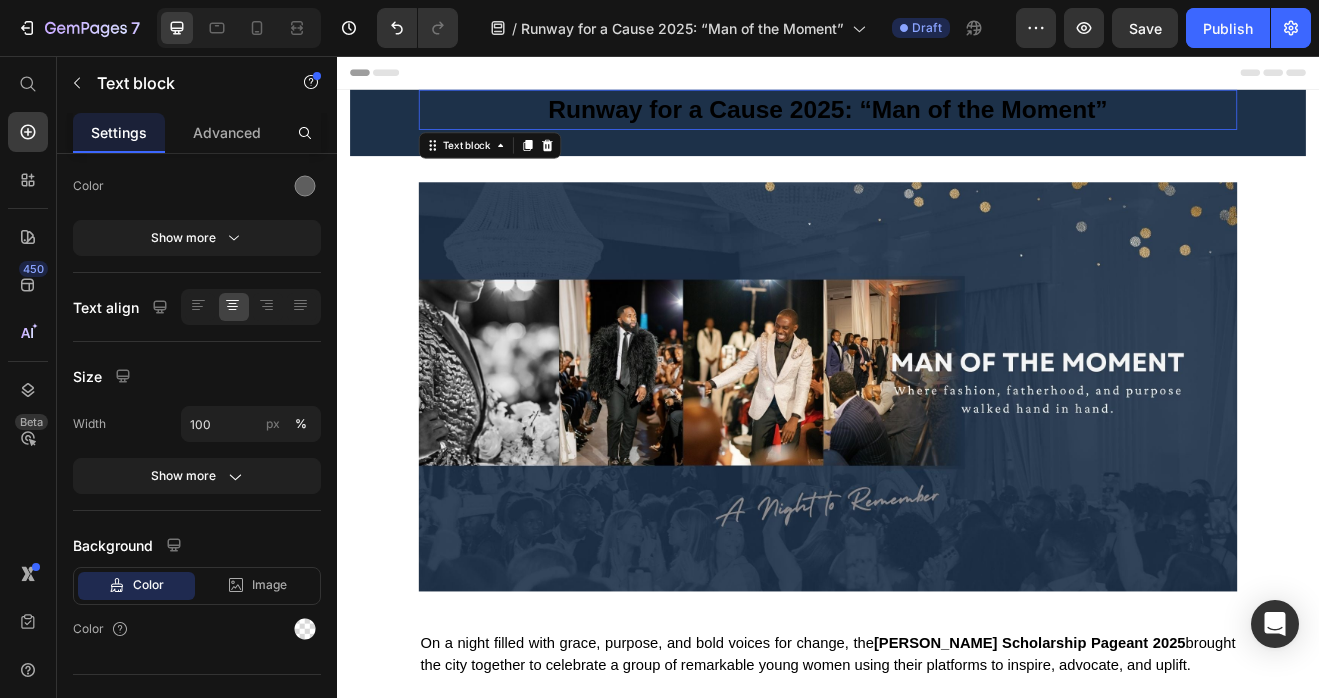 scroll, scrollTop: 0, scrollLeft: 0, axis: both 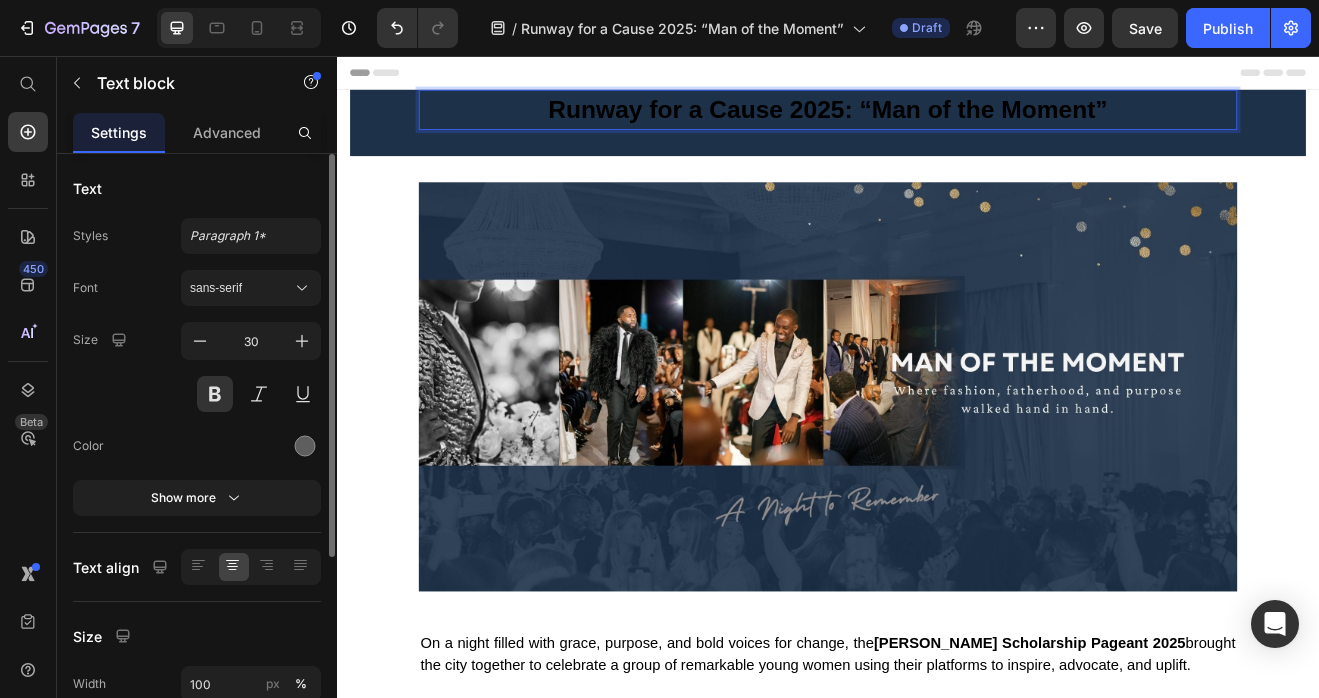 click on "Runway for a Cause 2025: “Man of the Moment”" at bounding box center (936, 121) 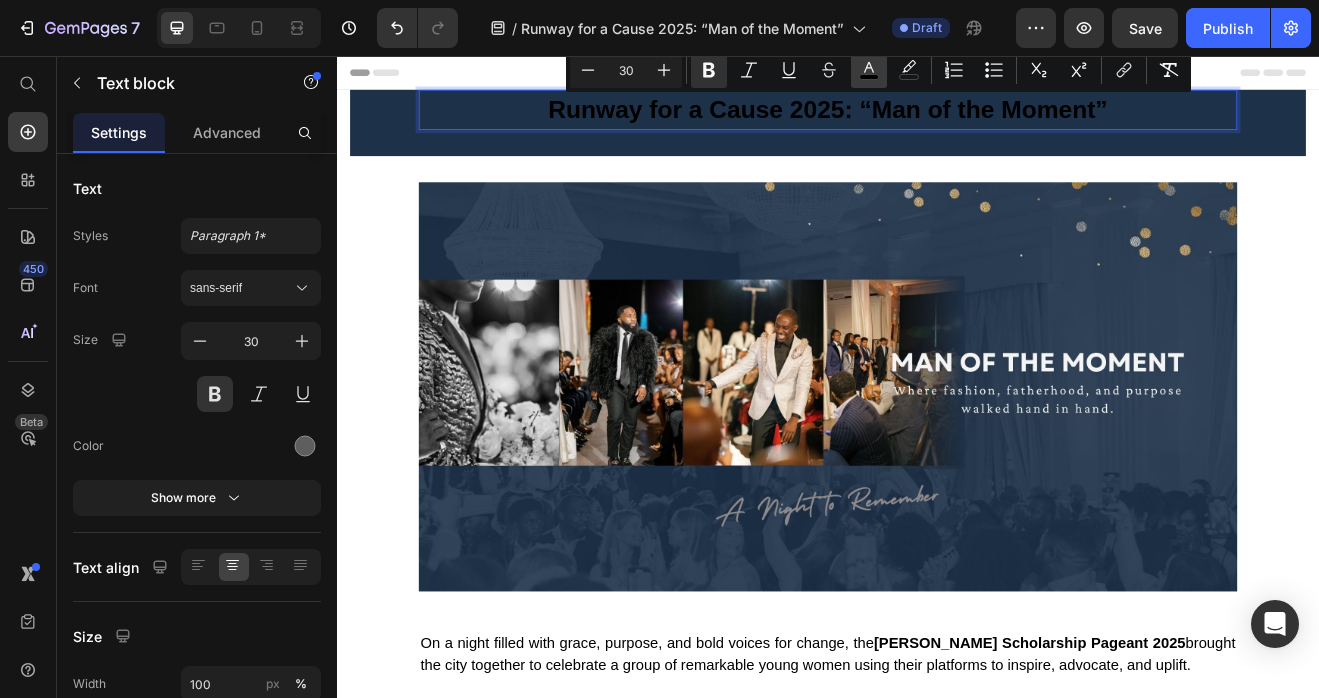 click 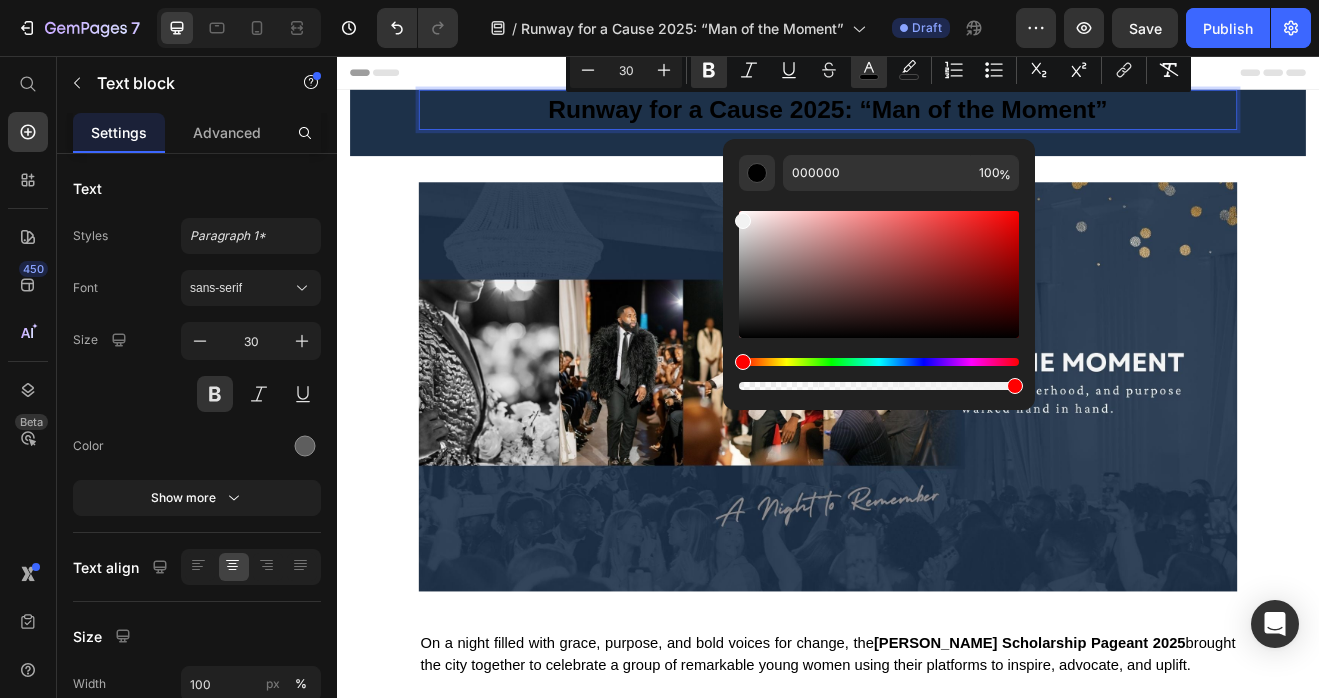 click at bounding box center [879, 274] 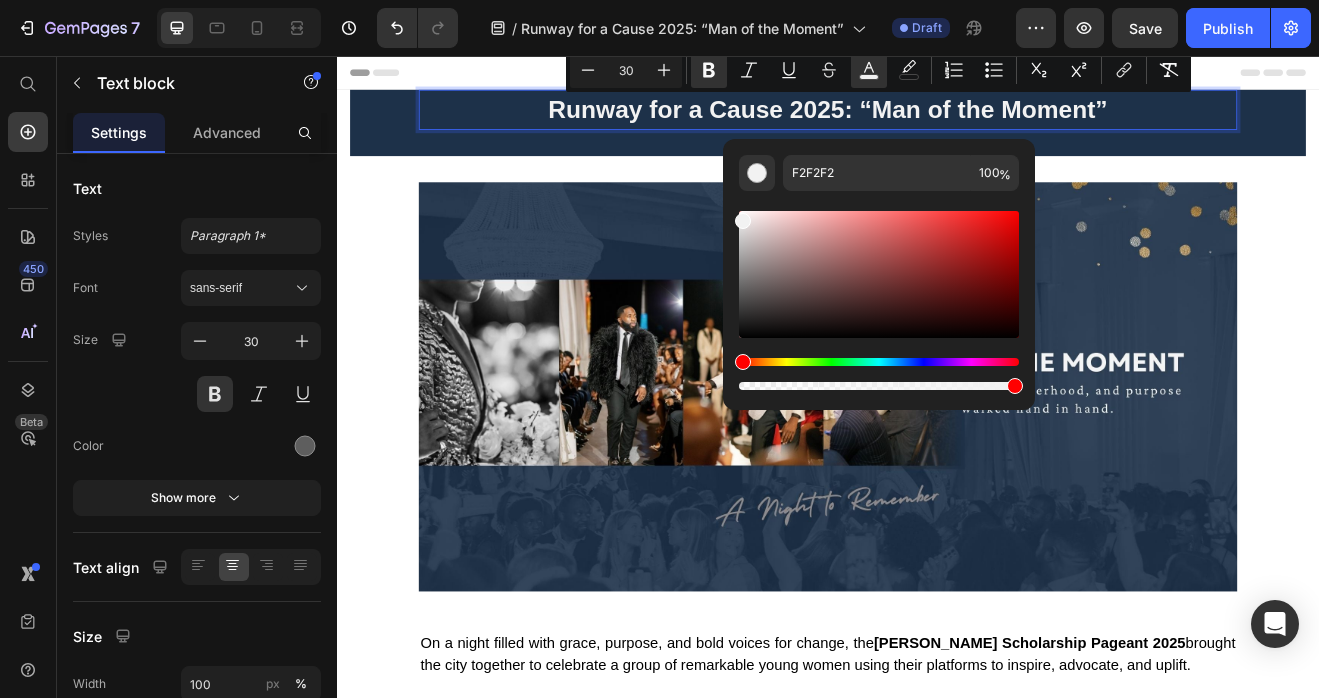 click at bounding box center (879, 274) 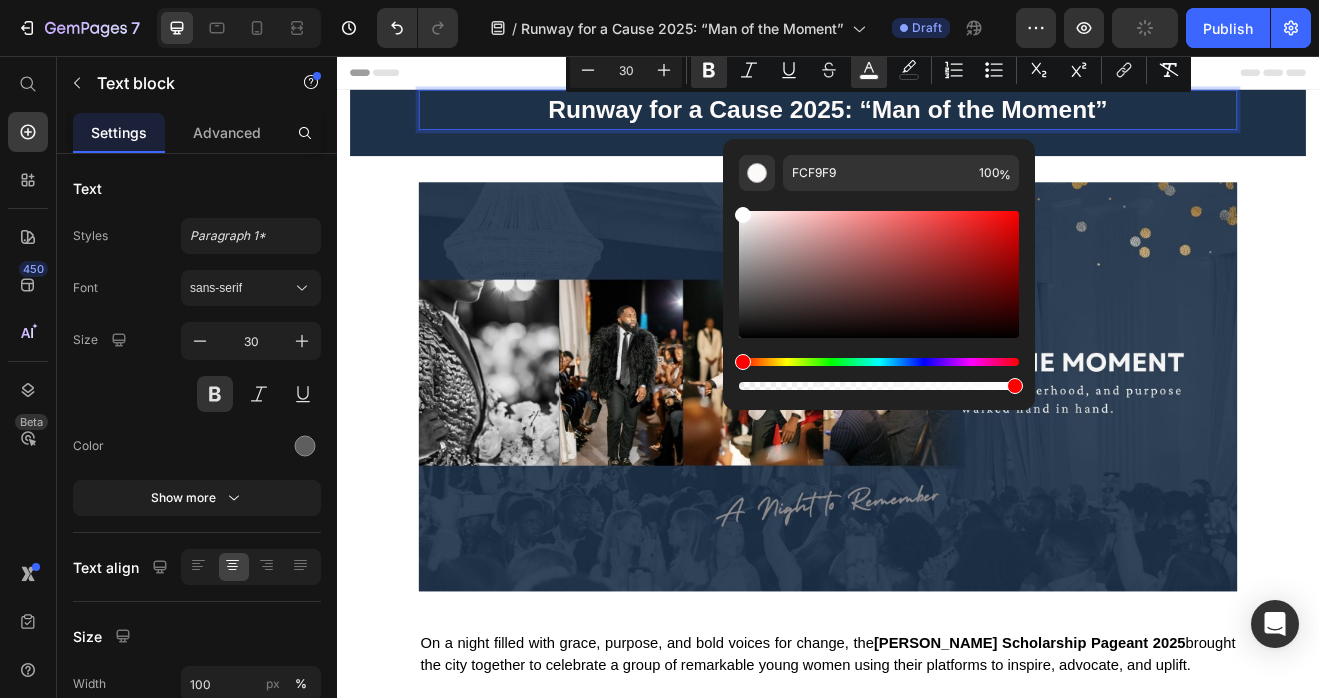 drag, startPoint x: 742, startPoint y: 215, endPoint x: 734, endPoint y: 199, distance: 17.888544 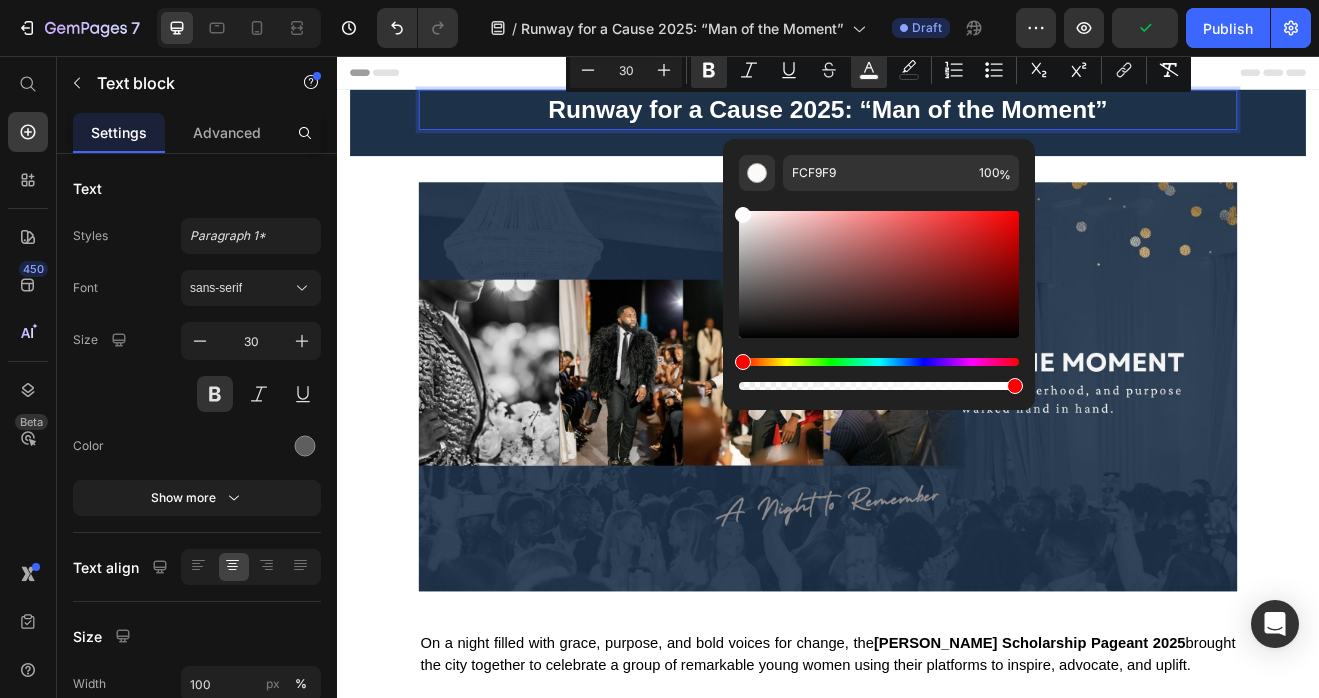 type on "FFFFFF" 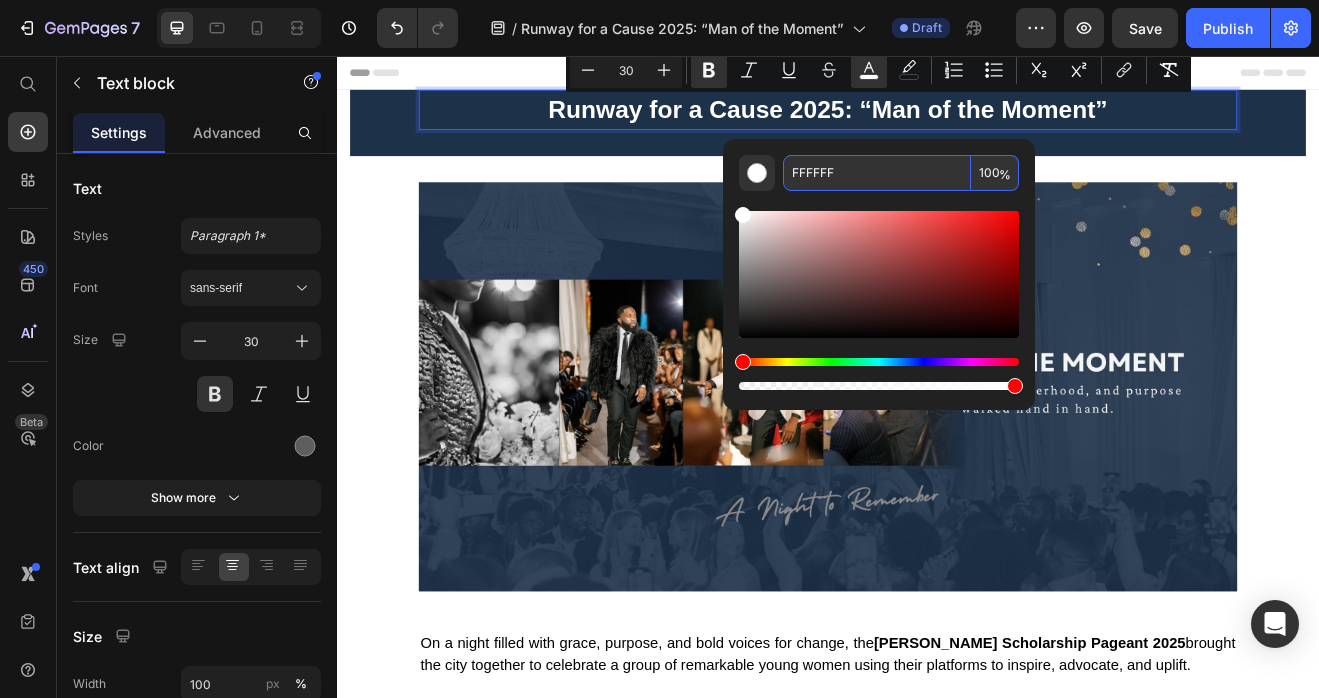 click on "FFFFFF" at bounding box center [877, 173] 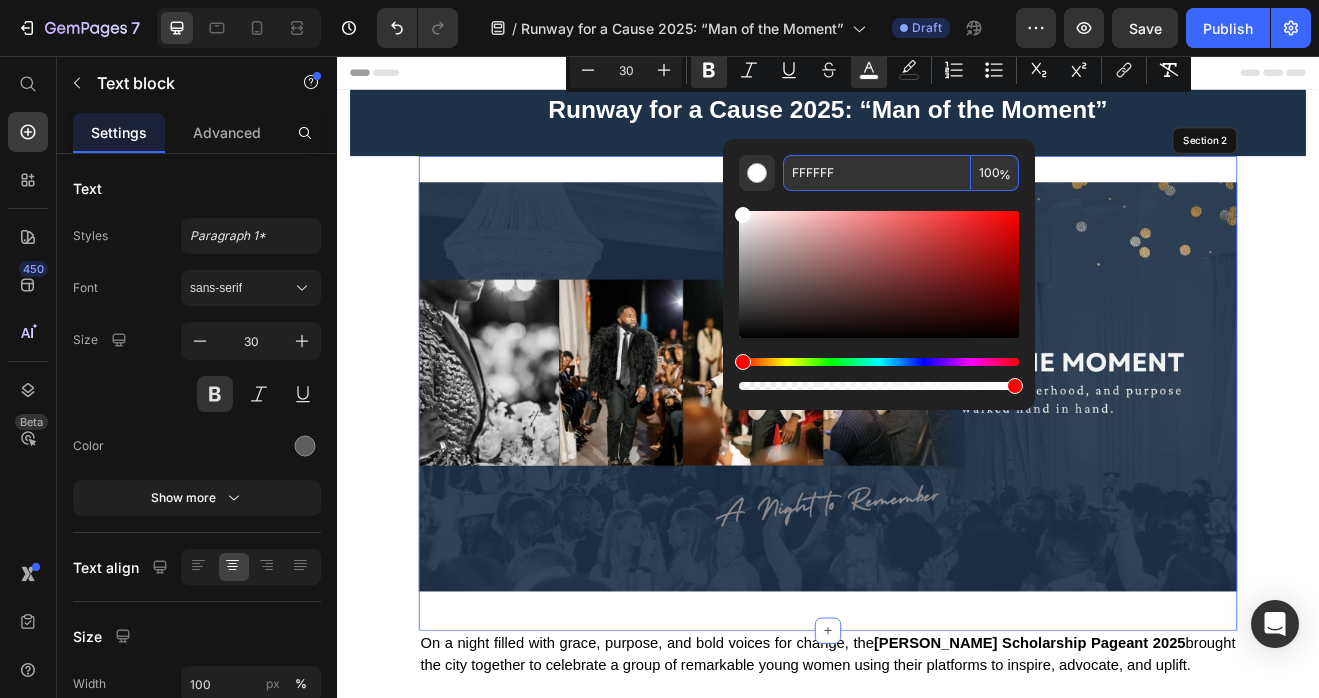 click on "Image Row Section 2" at bounding box center [937, 468] 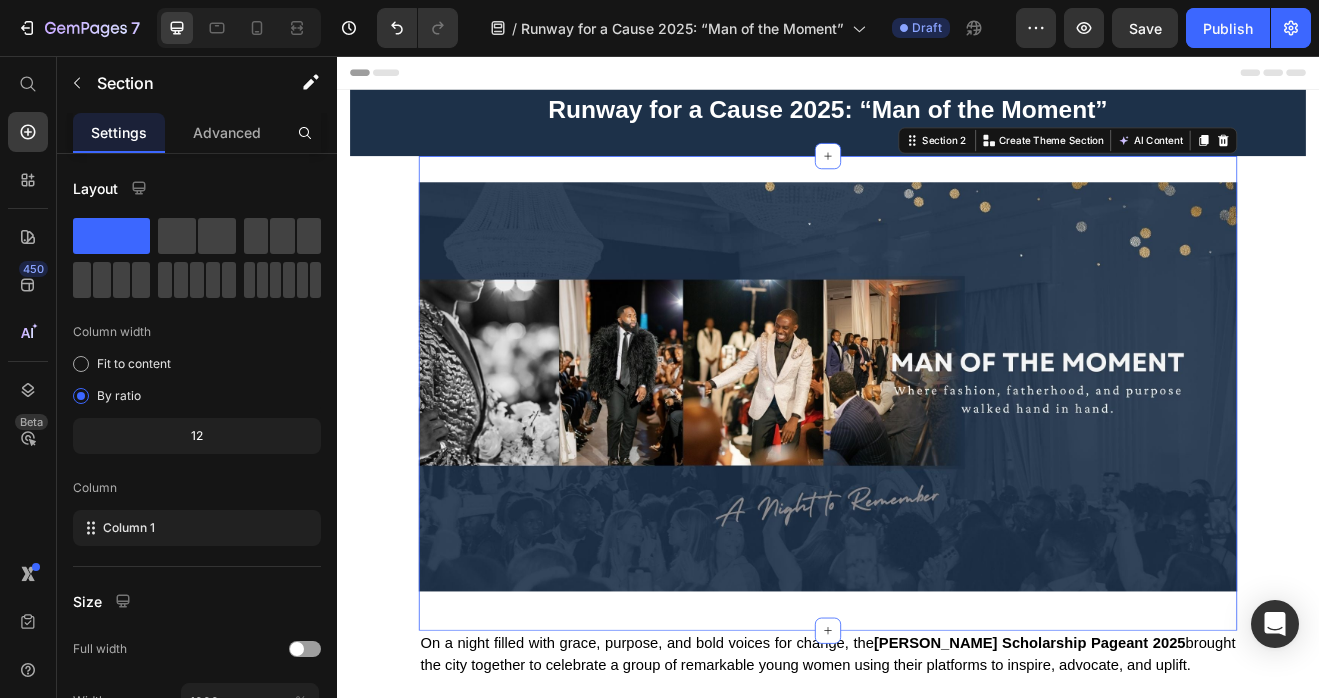 click on "Image Row Section 2   Create Theme Section AI Content Write with GemAI What would you like to describe here? Tone and Voice Persuasive Product Silk Self-Tie Bow Tie Show more Generate" at bounding box center [937, 468] 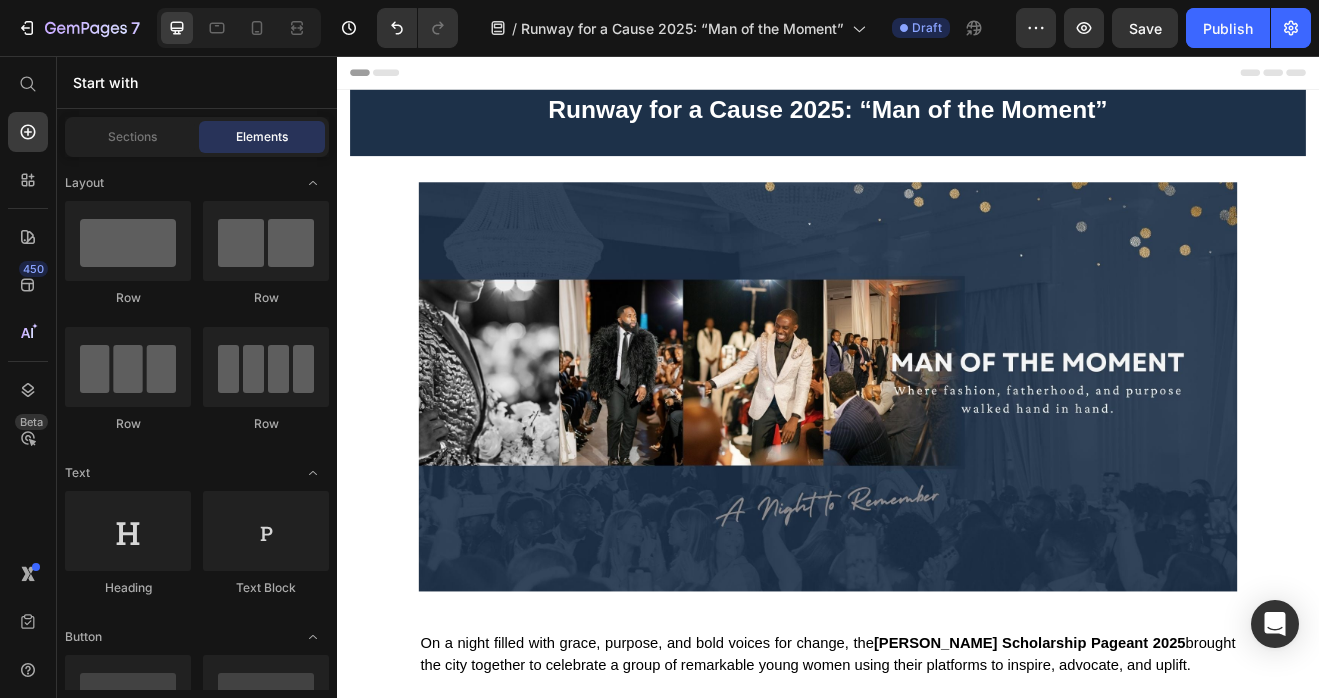 click on "Runway for a Cause 2025: “Man of the Moment” Text block Row Section 1 Image Row Section 2 On a night filled with grace, purpose, and bold voices for change, the  [PERSON_NAME] Scholarship Pageant 2025  brought the city together to celebrate a group of remarkable young women using their platforms to inspire, advocate, and uplift. Text block Row Section 3
Image Image Image Image Image Image Image Image Image Image
[GEOGRAPHIC_DATA]
Image Image Image Image Image Image Image Image Image Image
Carousel Row                Title Line Section 4 Root" at bounding box center [937, 2450] 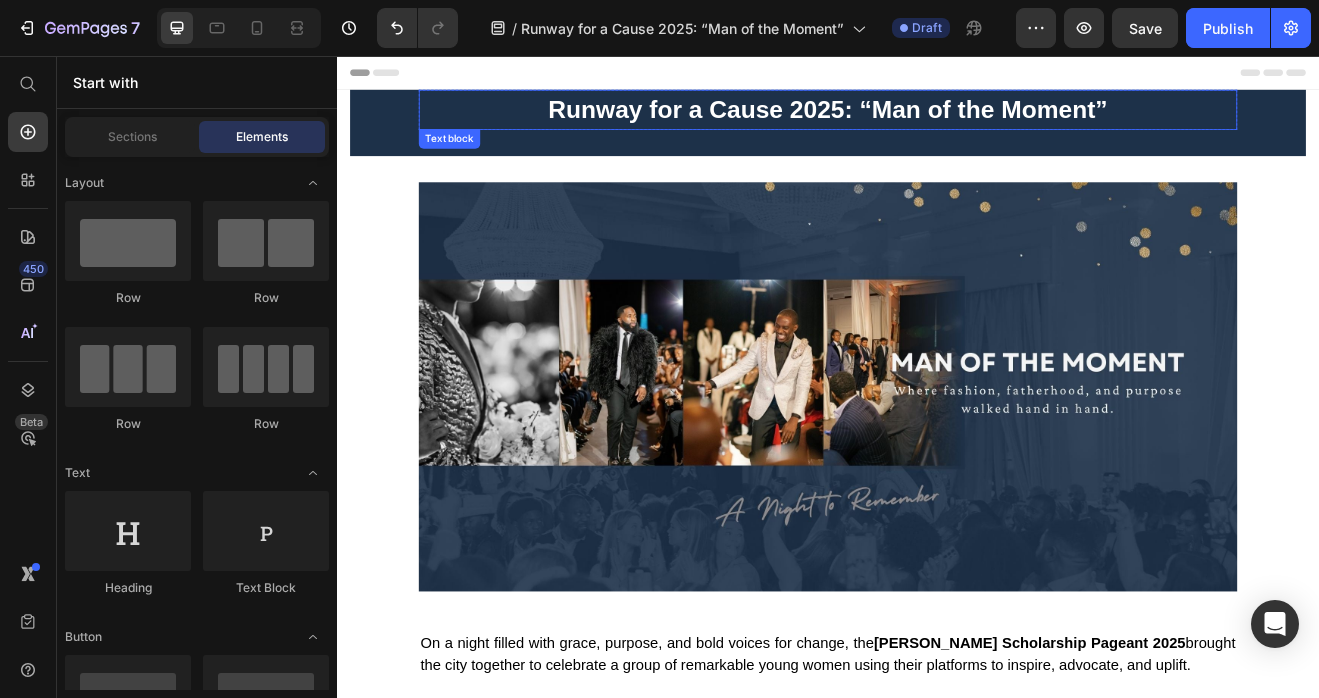 click on "Runway for a Cause 2025: “Man of the Moment”" at bounding box center [937, 121] 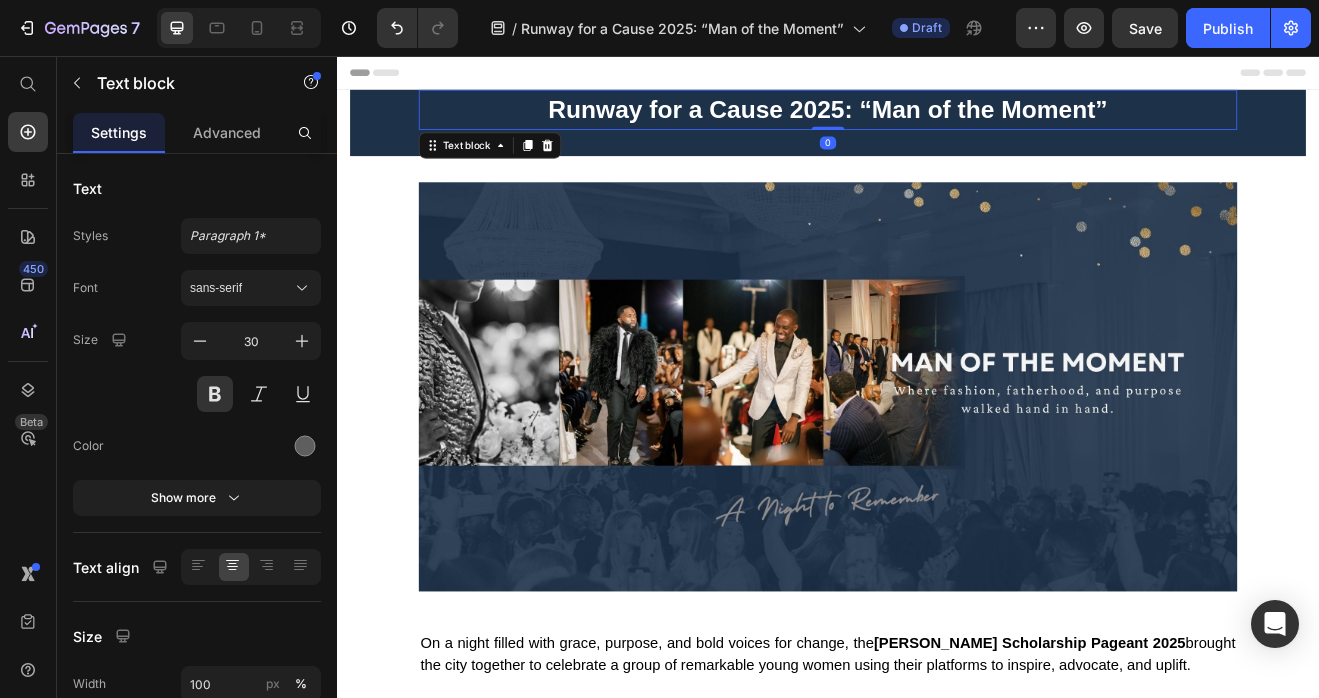 click on "Header" at bounding box center (937, 76) 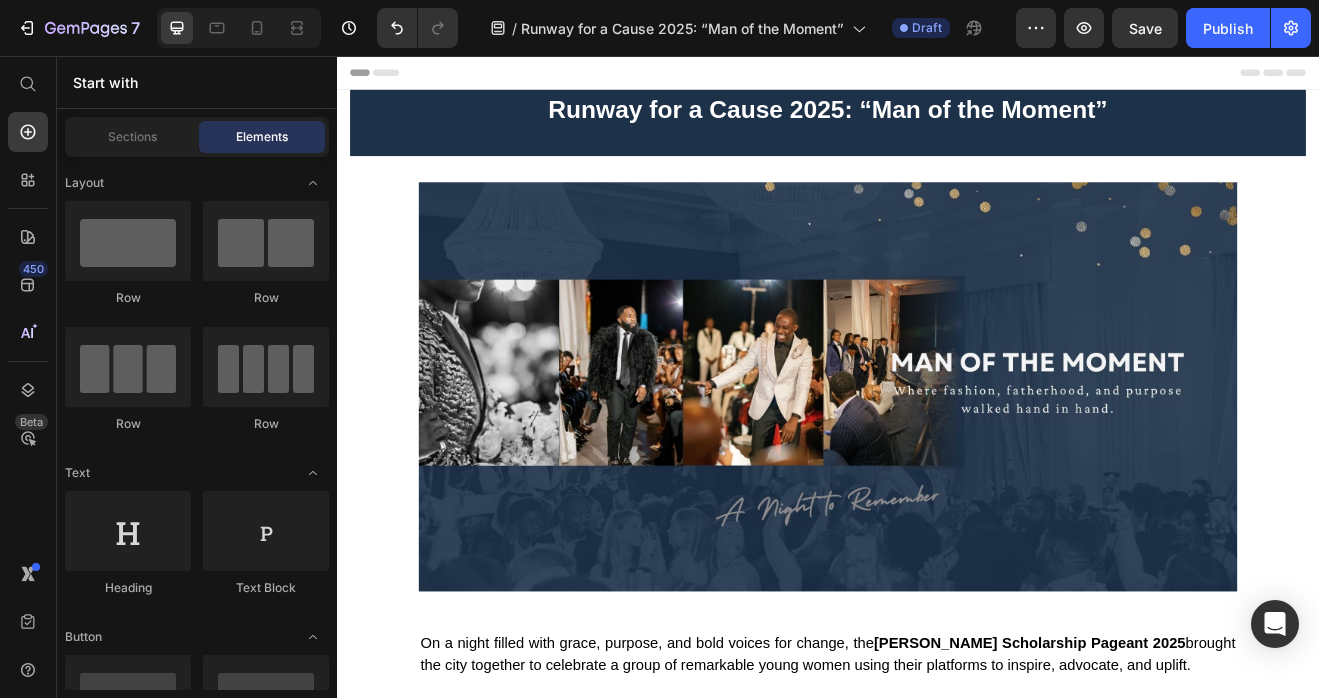 click on "Image Row Section 2" at bounding box center (937, 468) 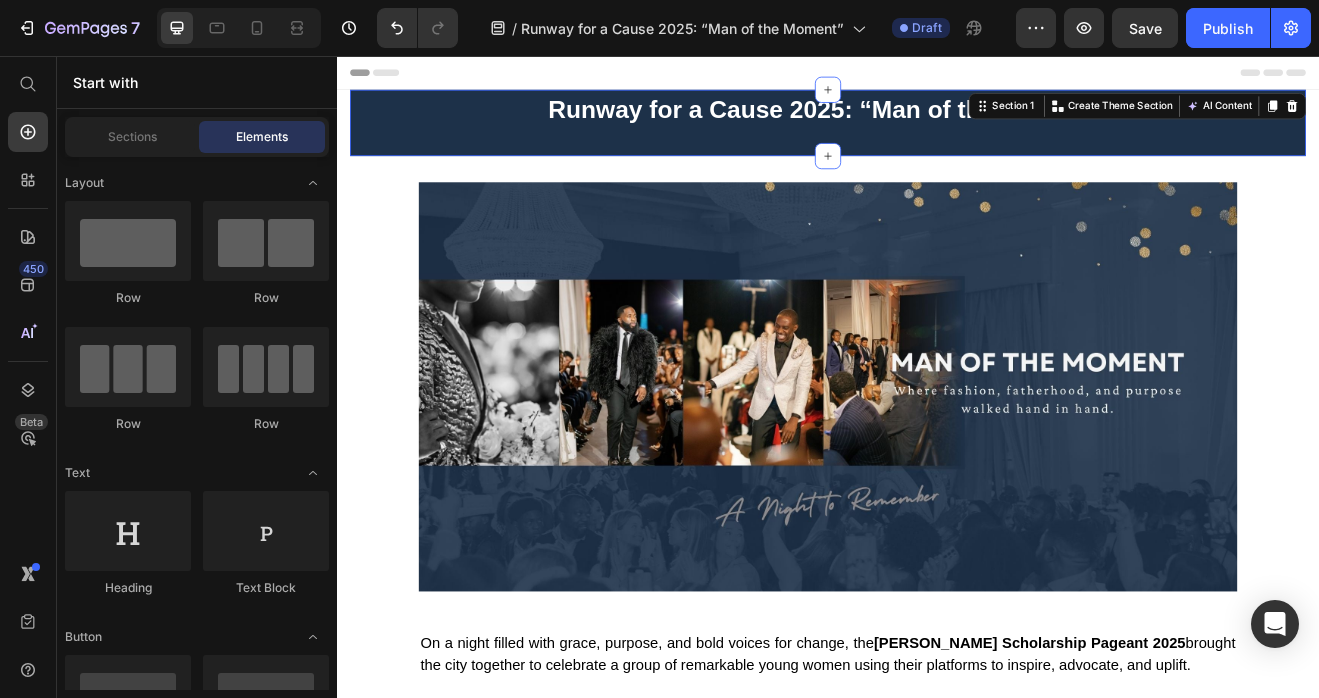 click on "Runway for a Cause 2025: “Man of the Moment” Text block Row Section 1   Create Theme Section AI Content Write with GemAI What would you like to describe here? Tone and Voice Persuasive Product Show more Generate" at bounding box center (937, 137) 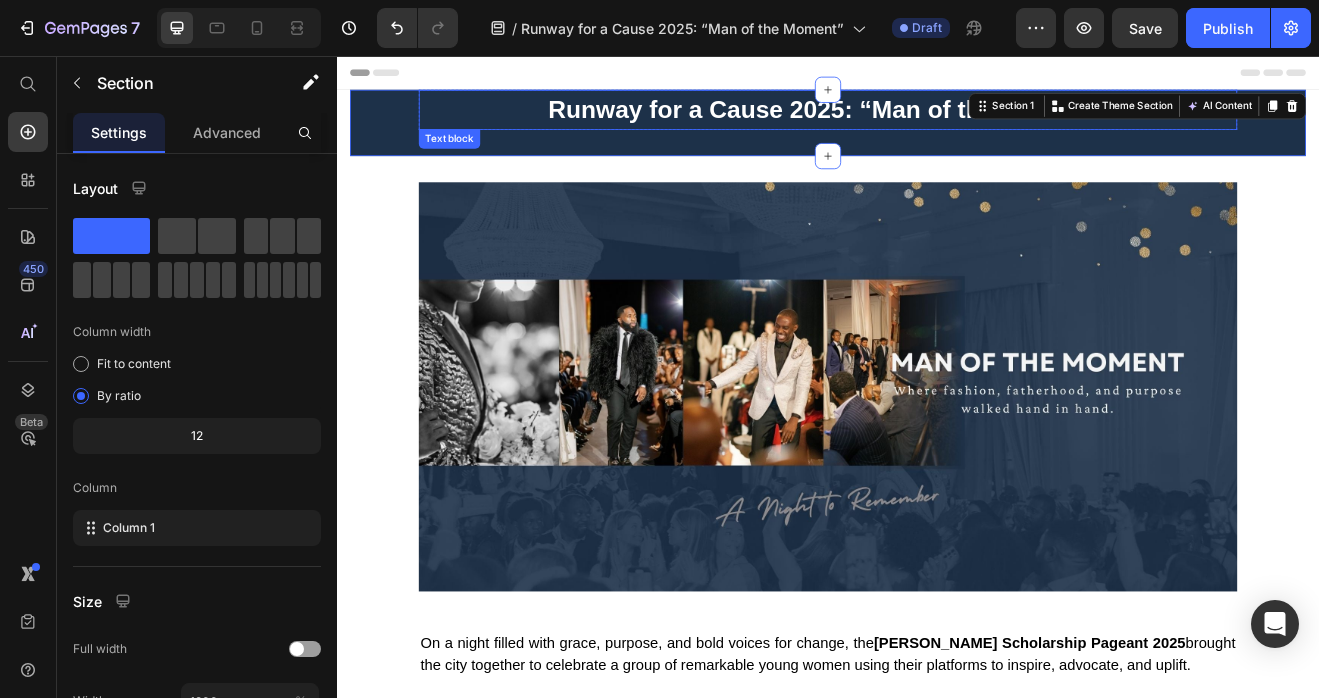 click on "Runway for a Cause 2025: “Man of the Moment”" at bounding box center (937, 121) 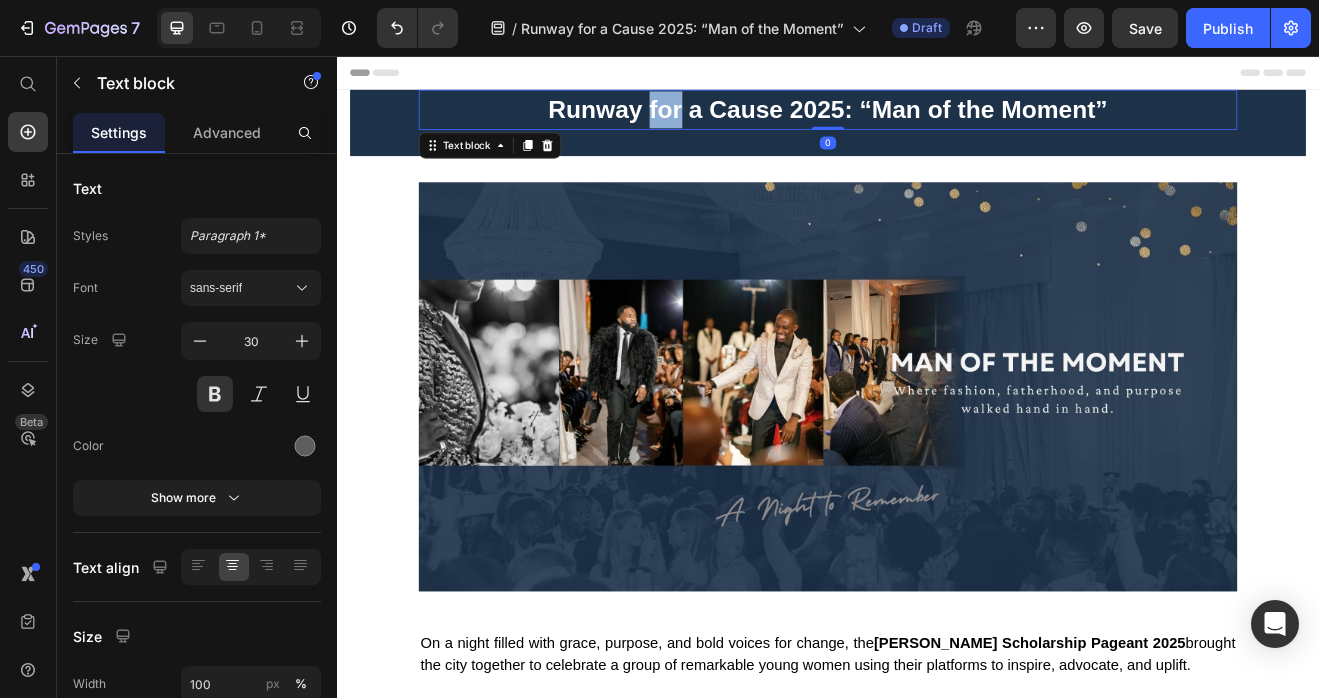 click on "Runway for a Cause 2025: “Man of the Moment”" at bounding box center (936, 121) 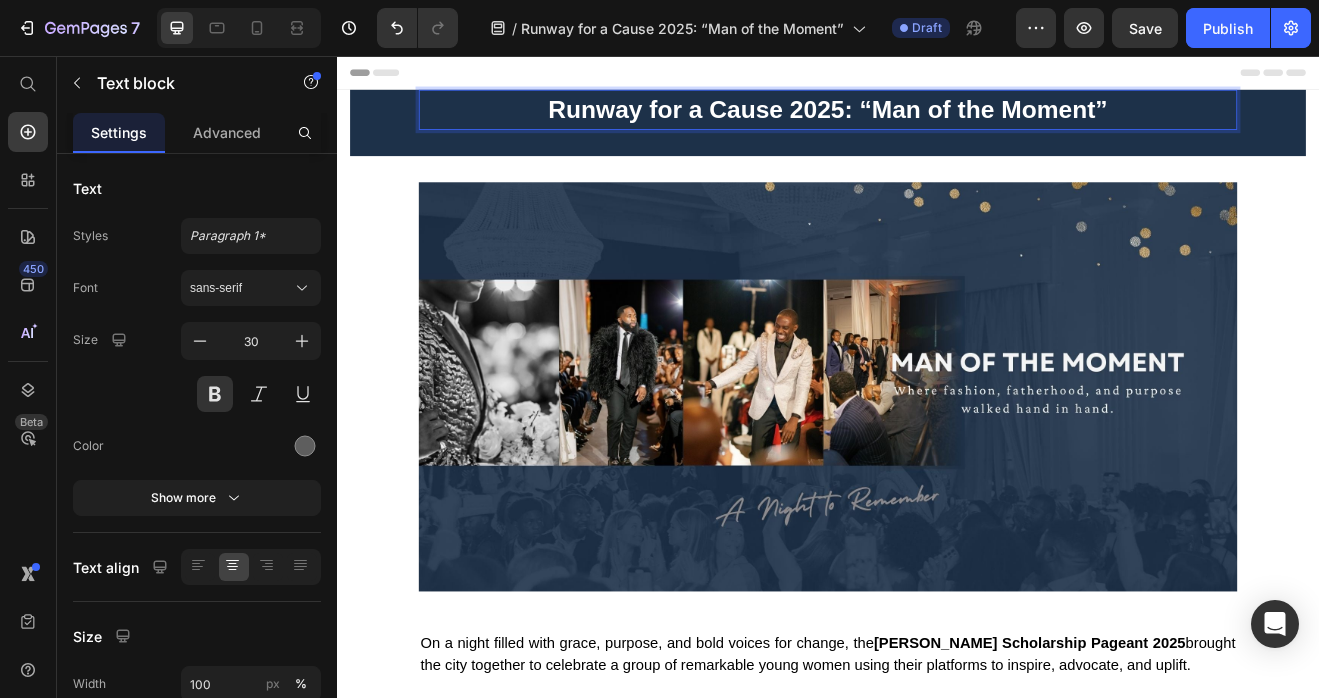 click on "Runway for a Cause 2025: “Man of the Moment”" at bounding box center (936, 121) 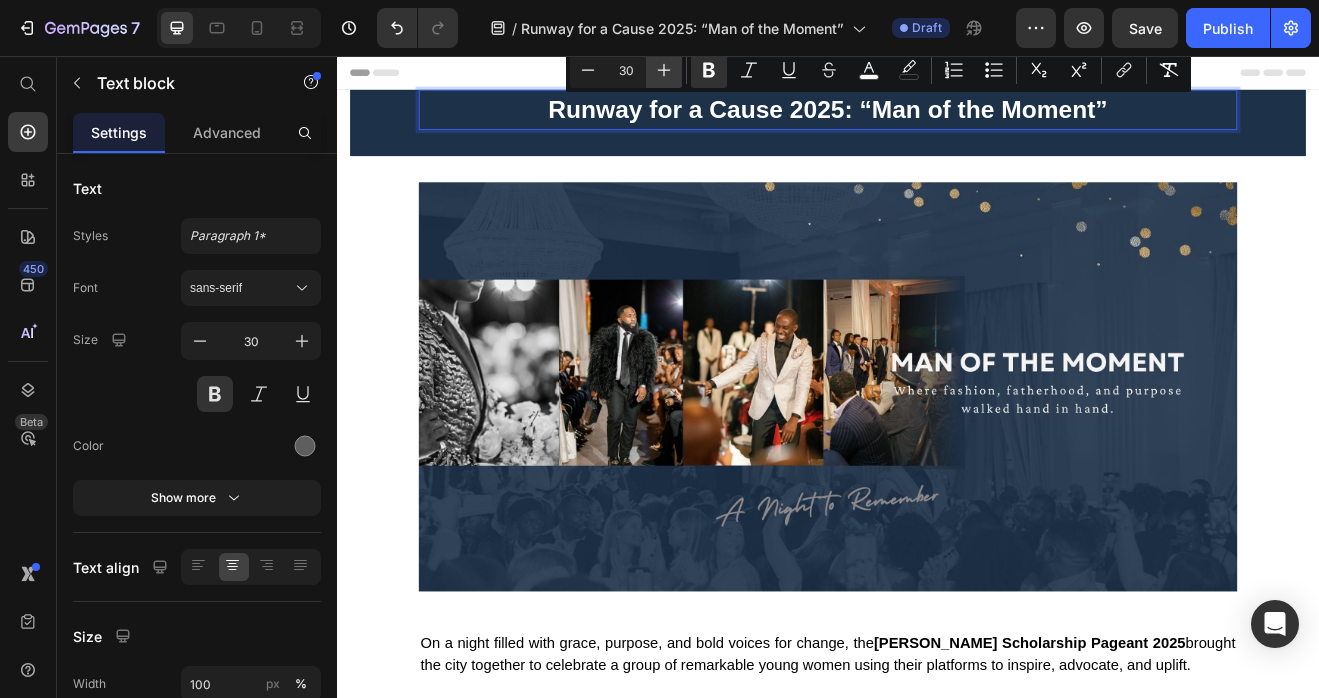 click on "Plus" at bounding box center [664, 70] 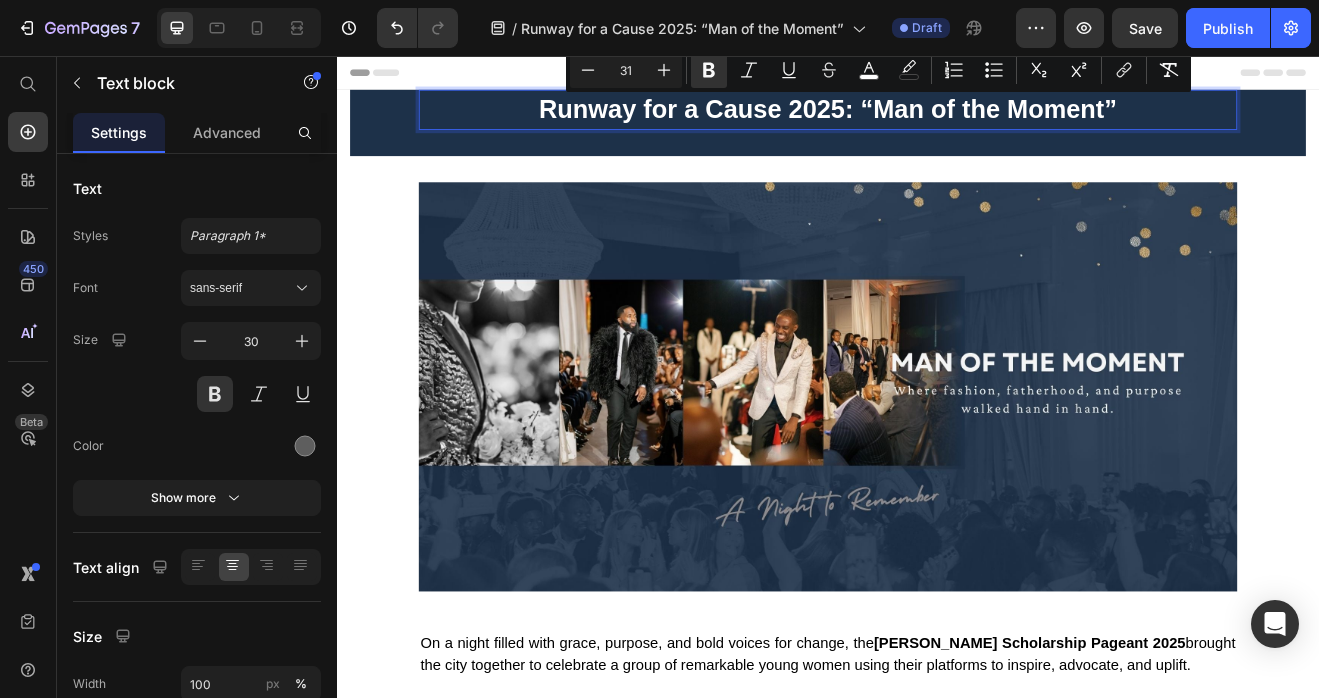 drag, startPoint x: 632, startPoint y: 66, endPoint x: 621, endPoint y: 66, distance: 11 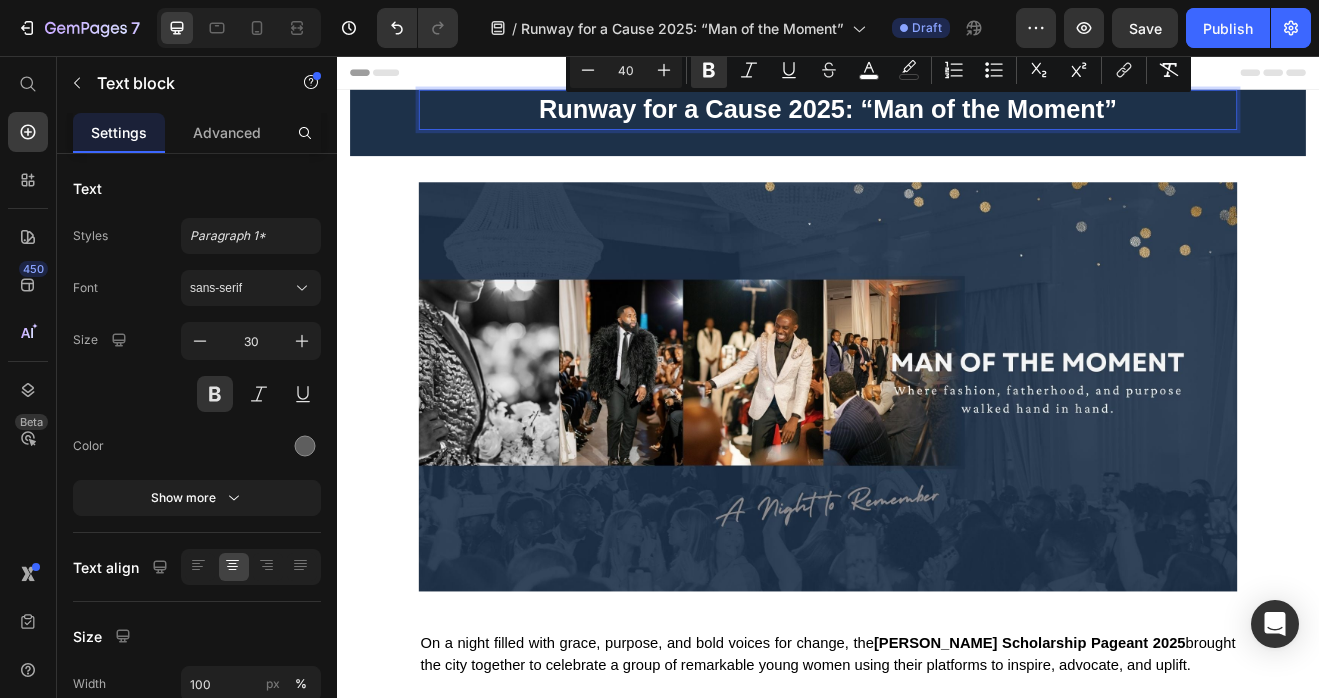 type on "40" 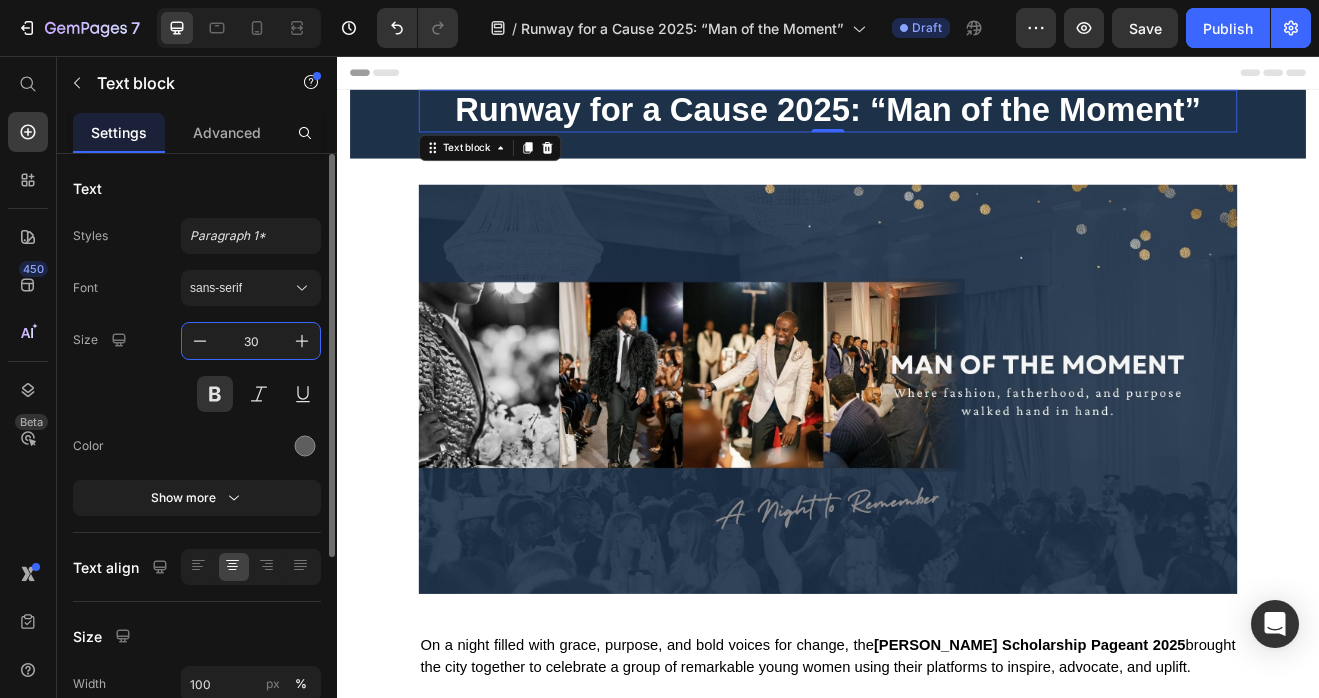 click on "30" at bounding box center [251, 341] 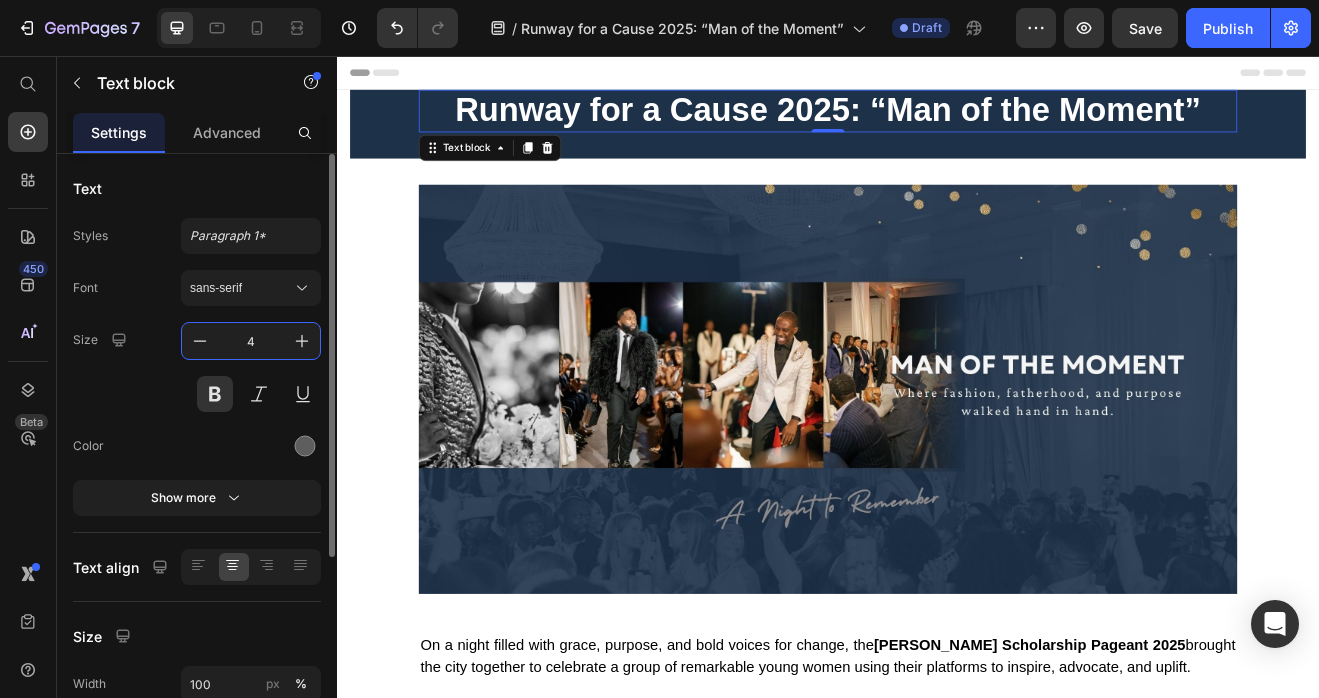 type on "40" 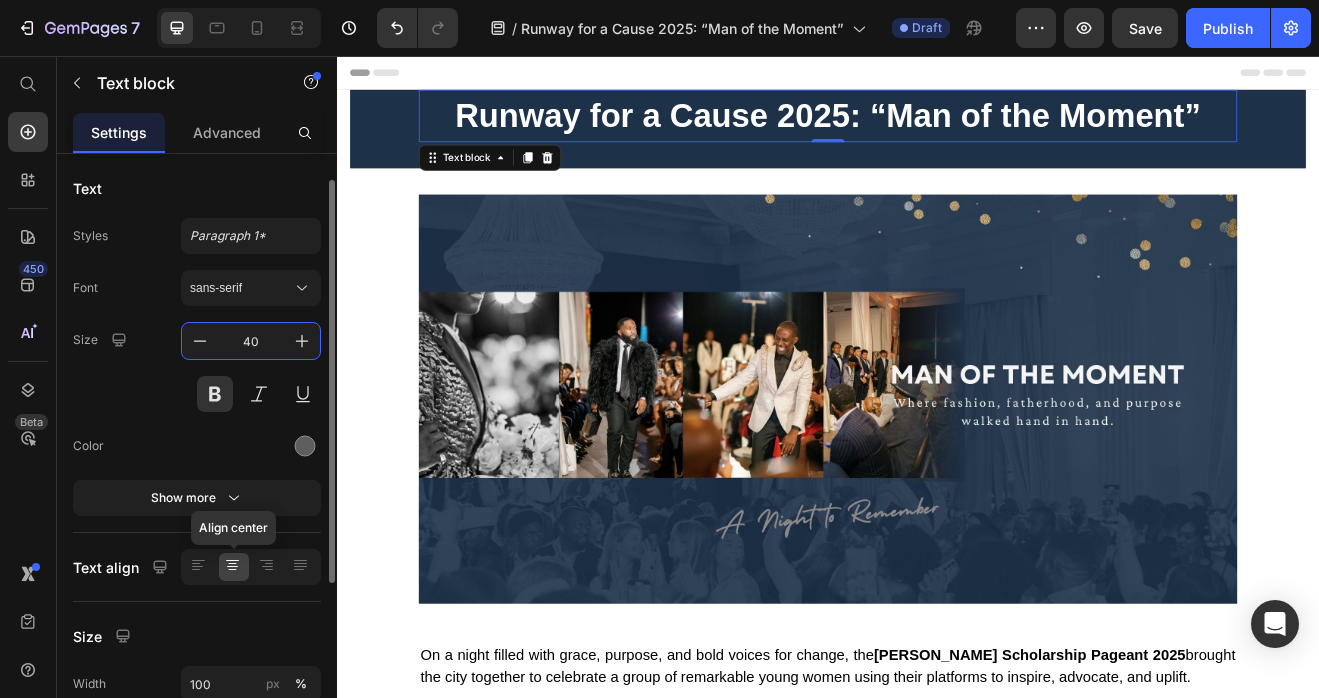 scroll, scrollTop: 32, scrollLeft: 0, axis: vertical 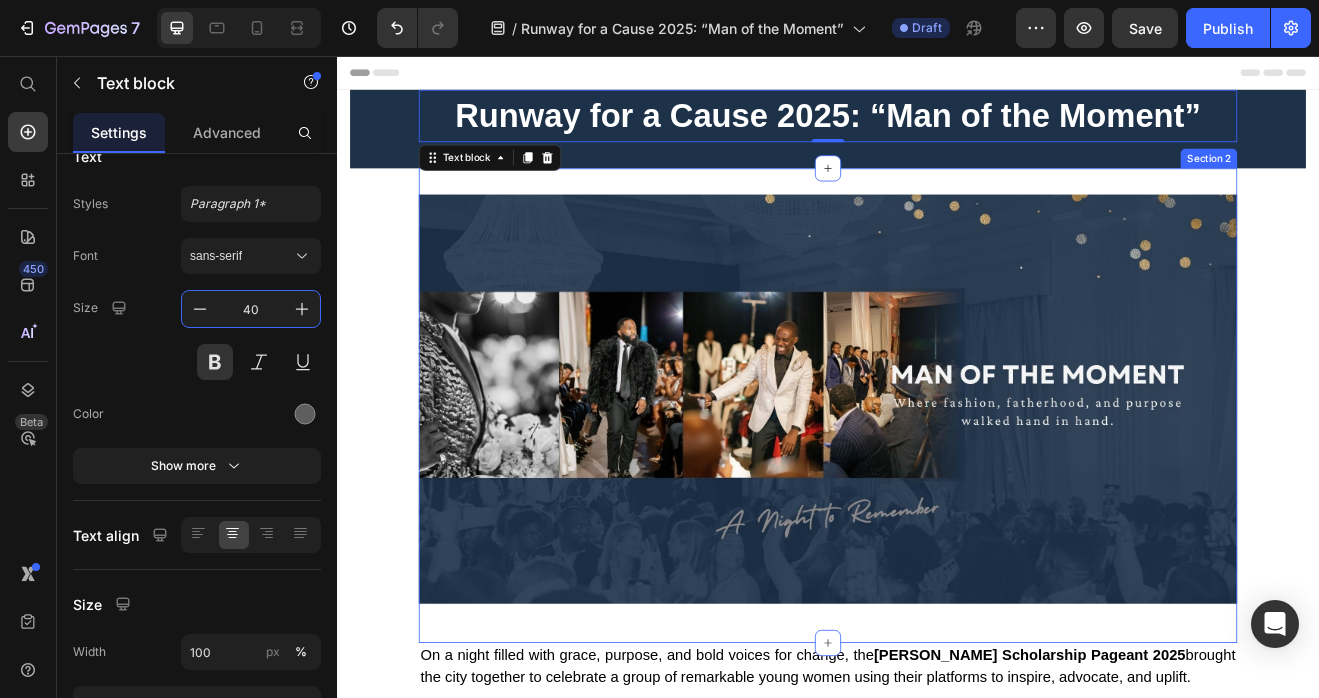 click on "Image Row Section 2" at bounding box center [937, 483] 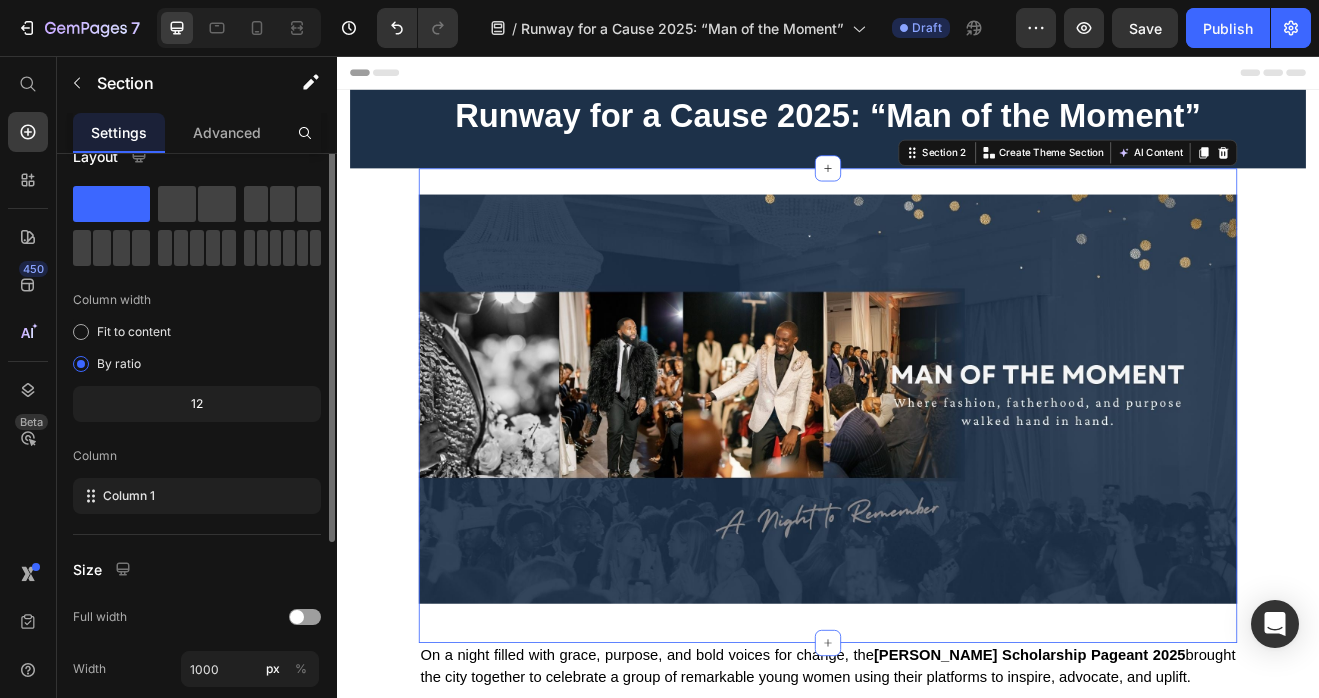 scroll, scrollTop: 0, scrollLeft: 0, axis: both 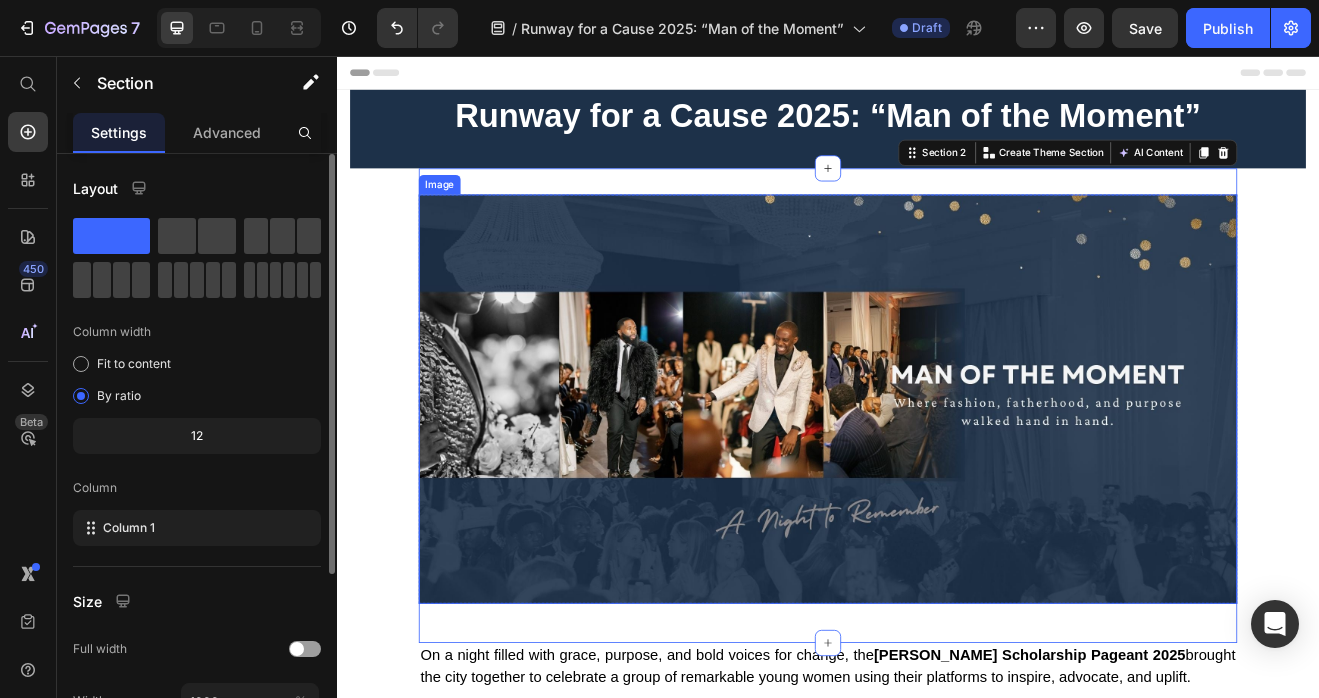 click at bounding box center [937, 475] 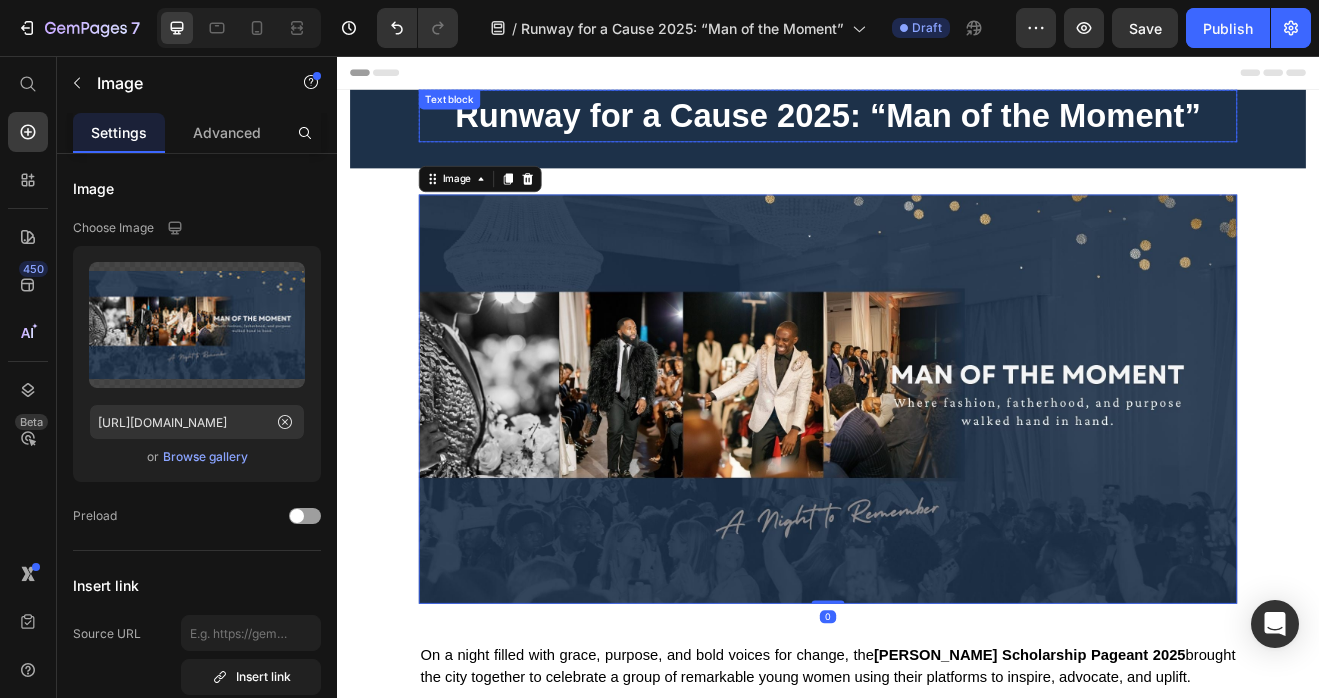 click on "Runway for a Cause 2025: “Man of the Moment”" at bounding box center [936, 129] 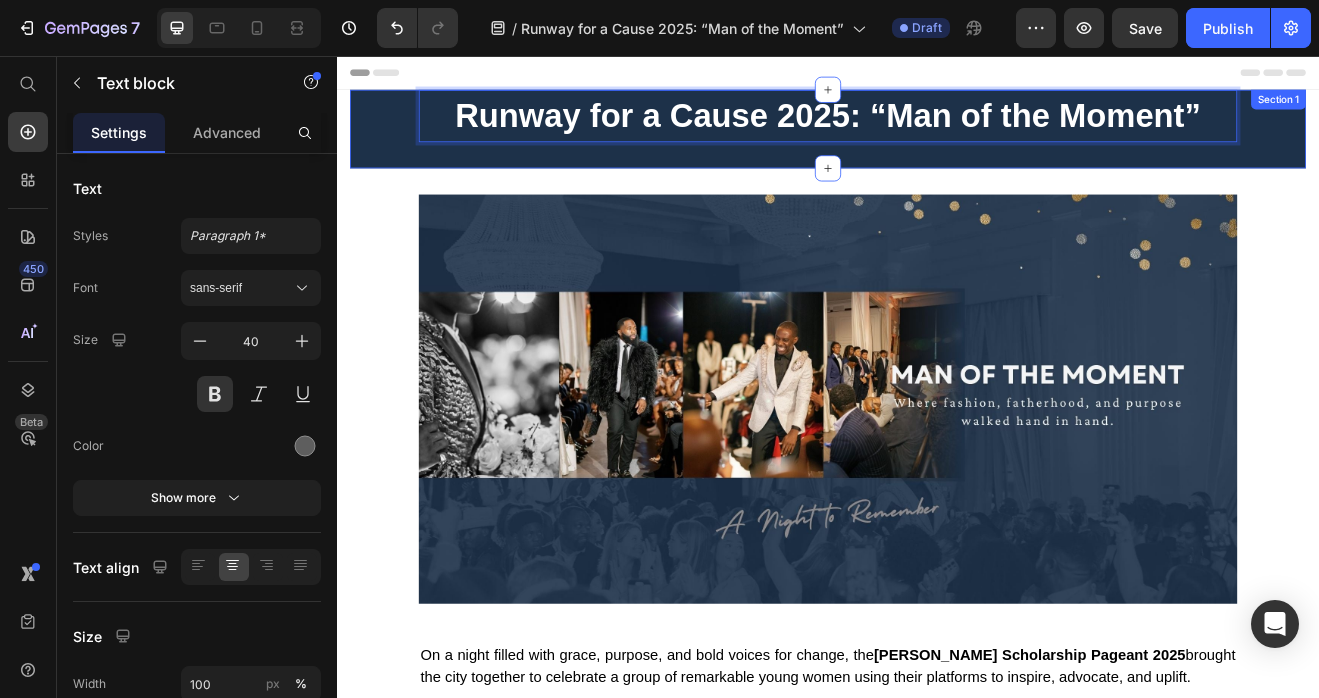 click on "Runway for a Cause 2025: “Man of the Moment” Text block   0 Row Section 1" at bounding box center [937, 145] 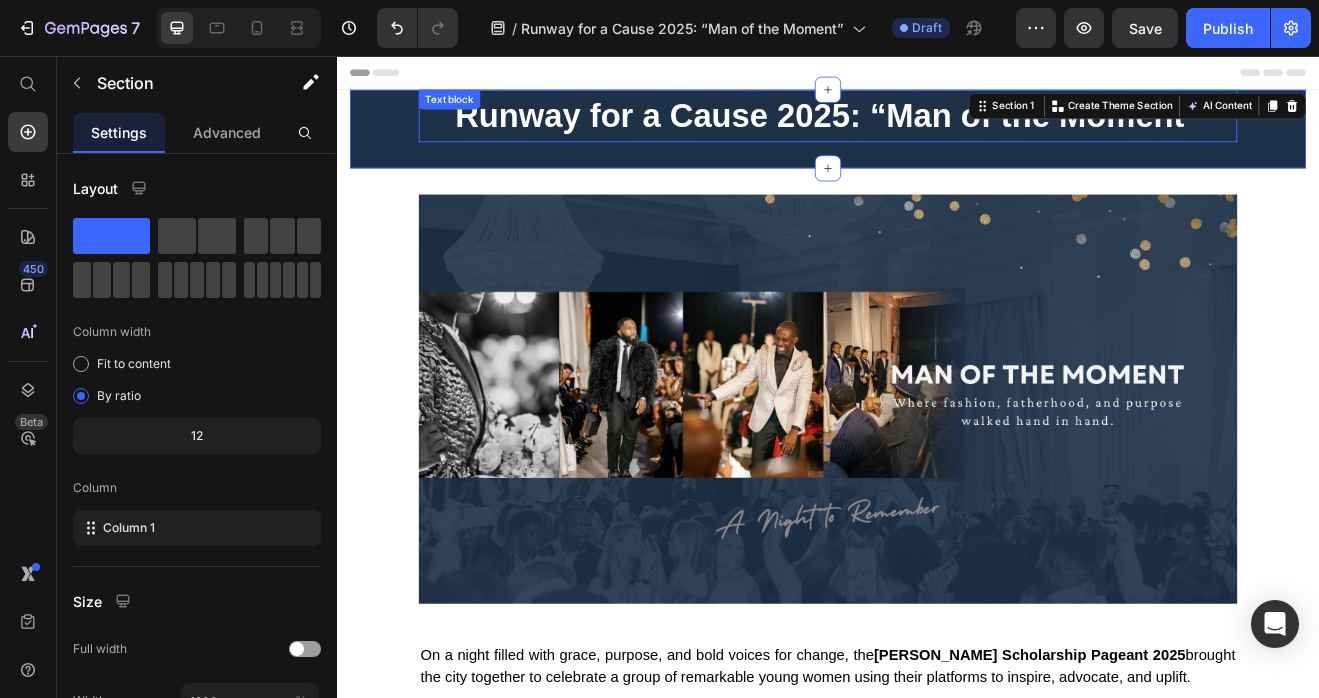 click on "Runway for a Cause 2025: “Man of the Moment”" at bounding box center (936, 129) 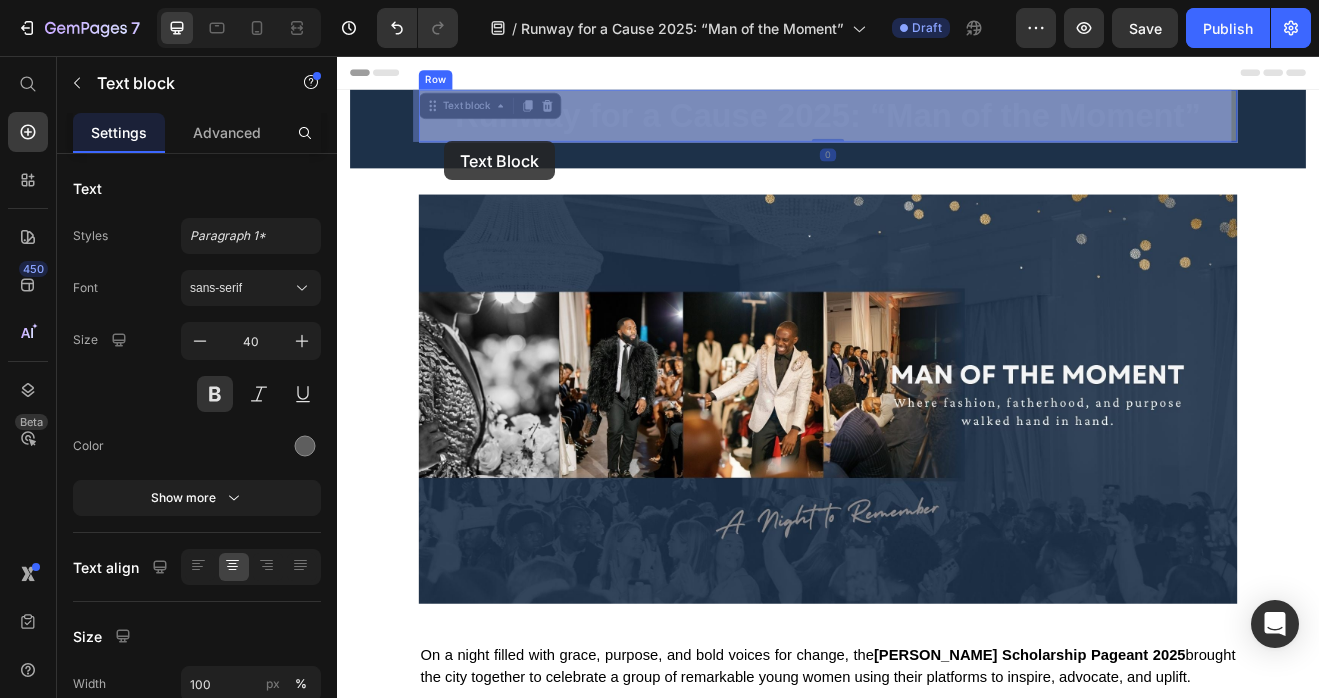 drag, startPoint x: 446, startPoint y: 118, endPoint x: 444, endPoint y: 141, distance: 23.086792 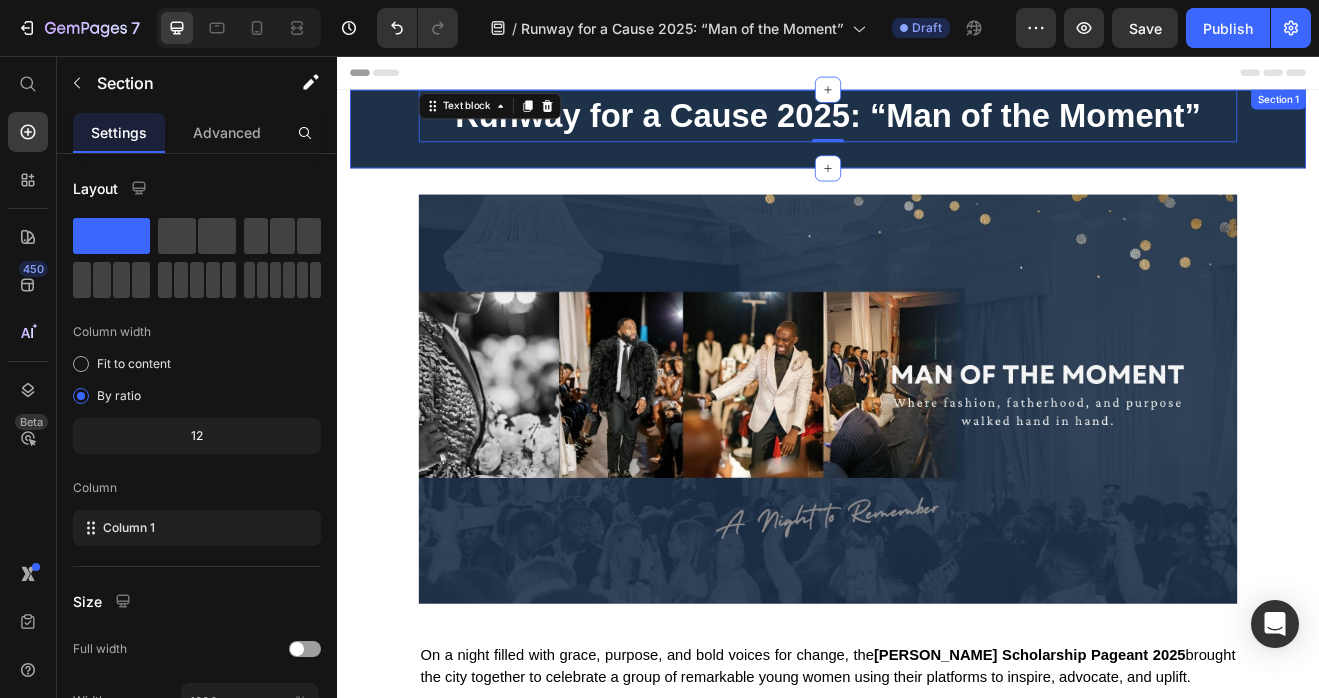 click on "Runway for a Cause 2025: “Man of the Moment” Text block   0 Row Section 1" at bounding box center [937, 145] 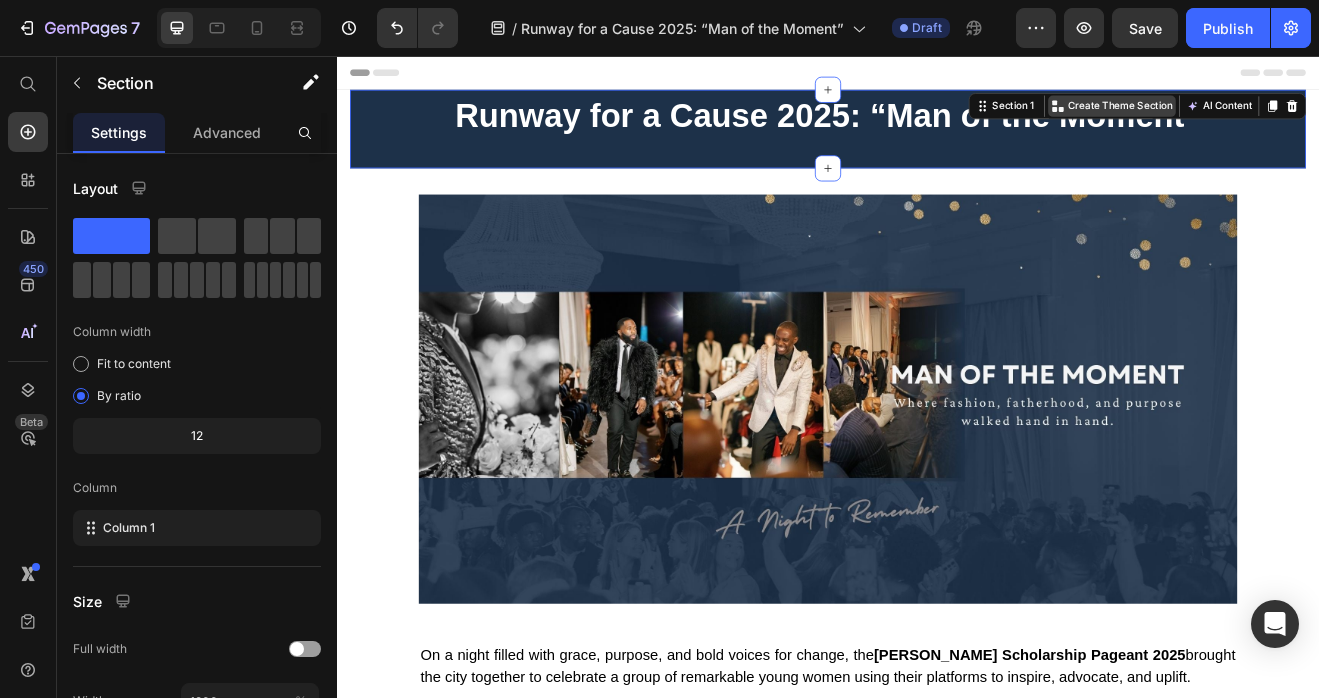 click on "Create Theme Section" at bounding box center [1294, 117] 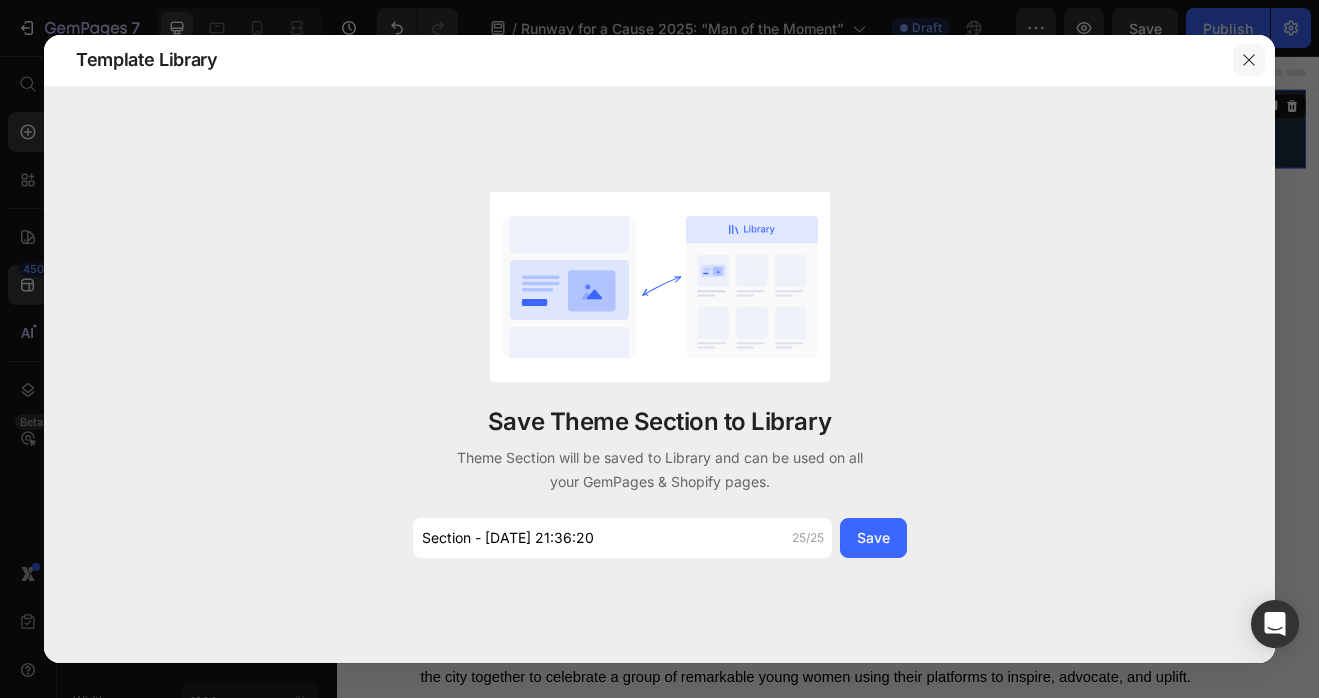 click 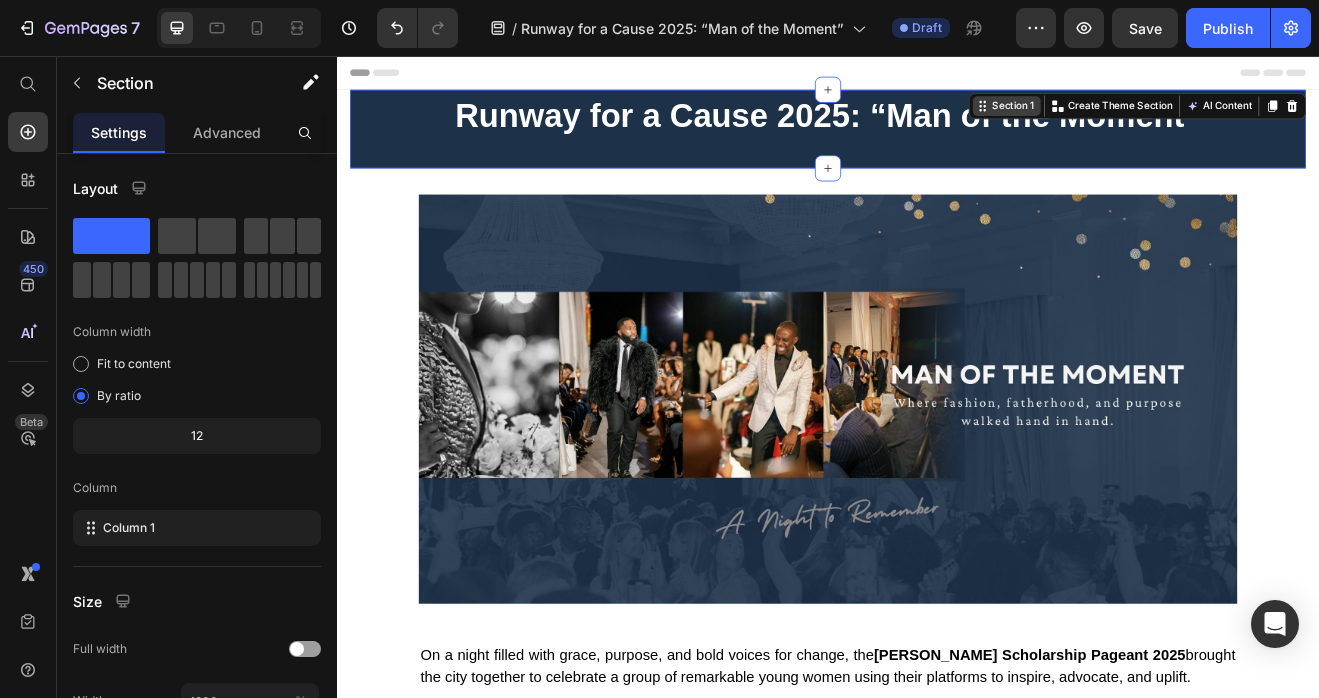 click on "Section 1" at bounding box center [1163, 117] 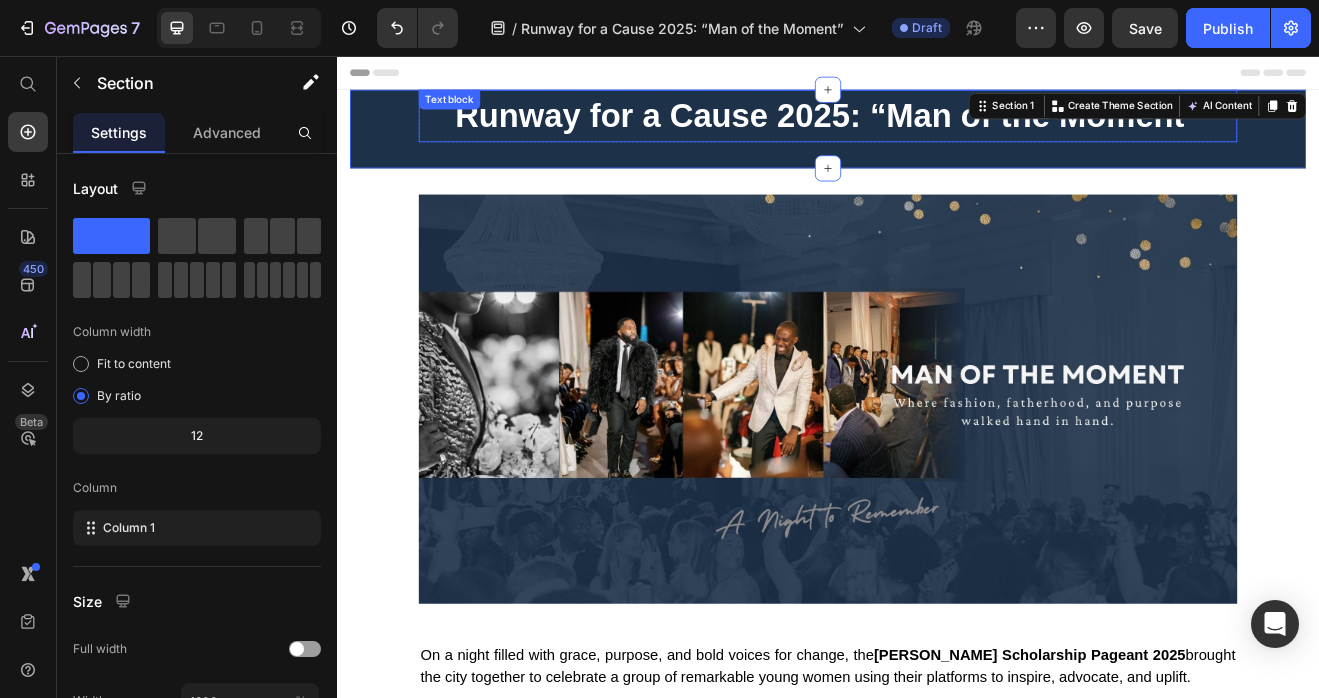 click on "Runway for a Cause 2025: “Man of the Moment”" at bounding box center [936, 129] 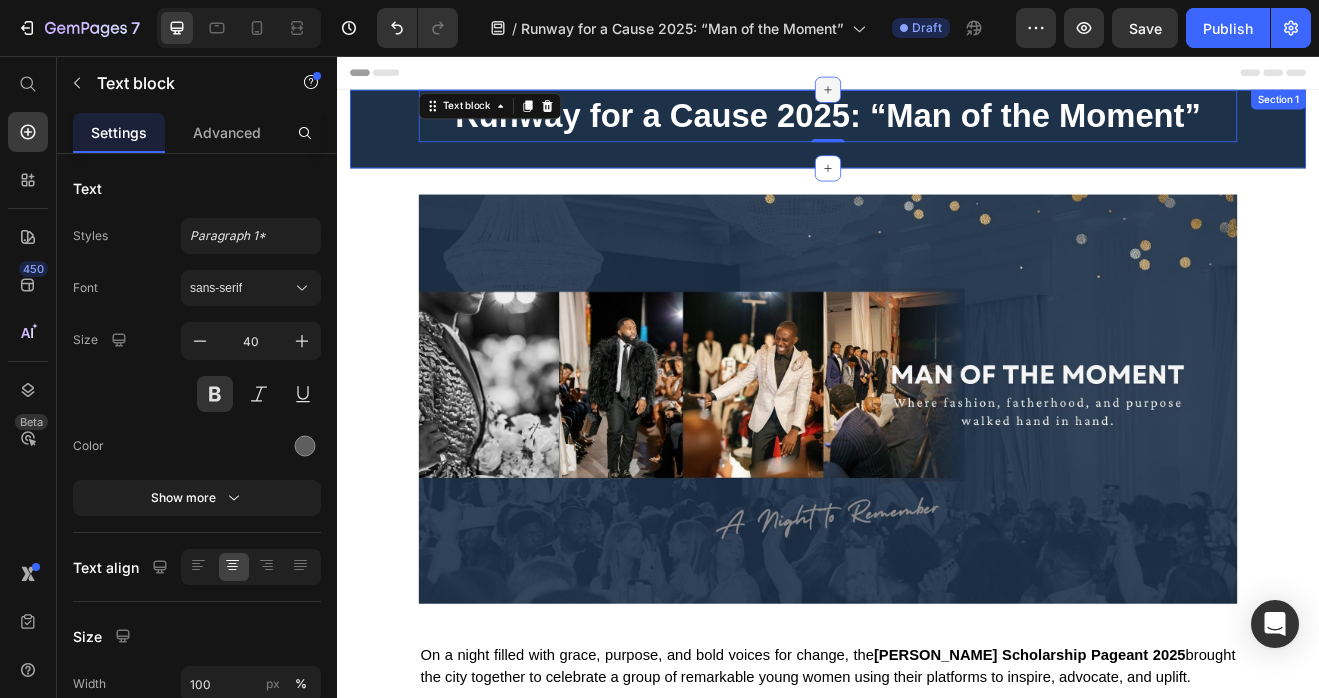 click 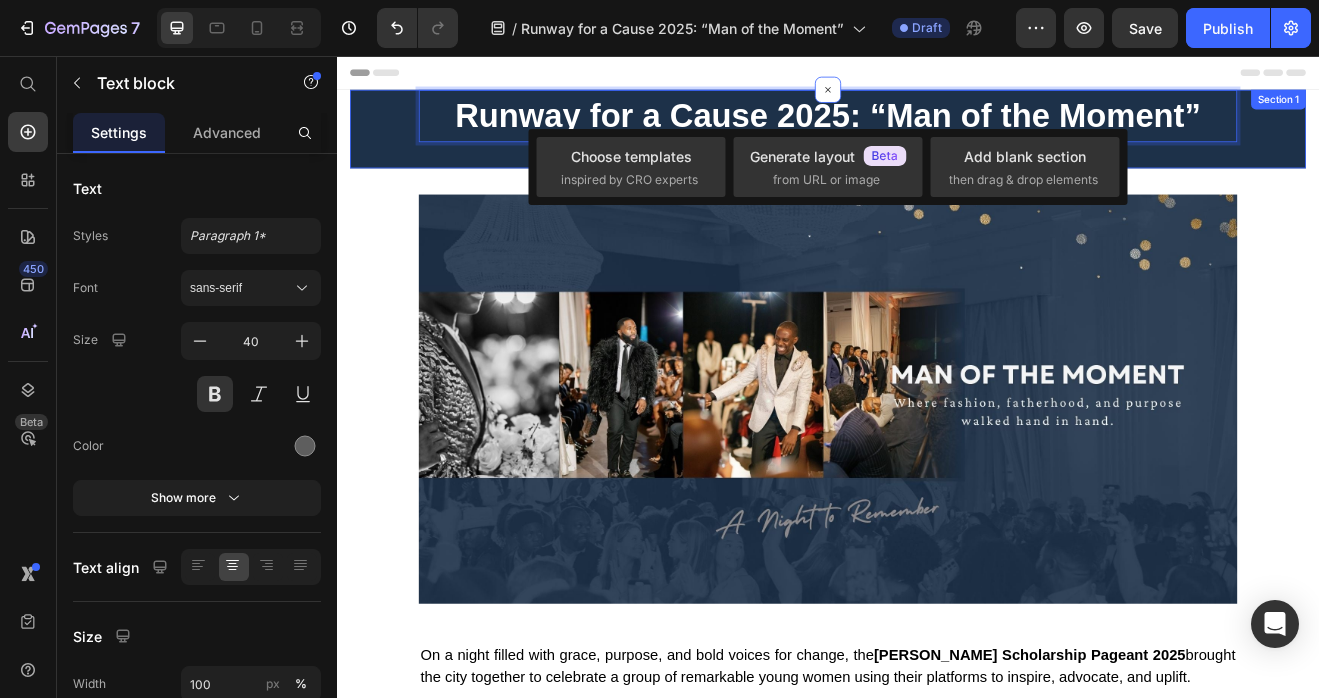 click on "Runway for a Cause 2025: “Man of the Moment” Text block   0 Row Section 1" at bounding box center [937, 145] 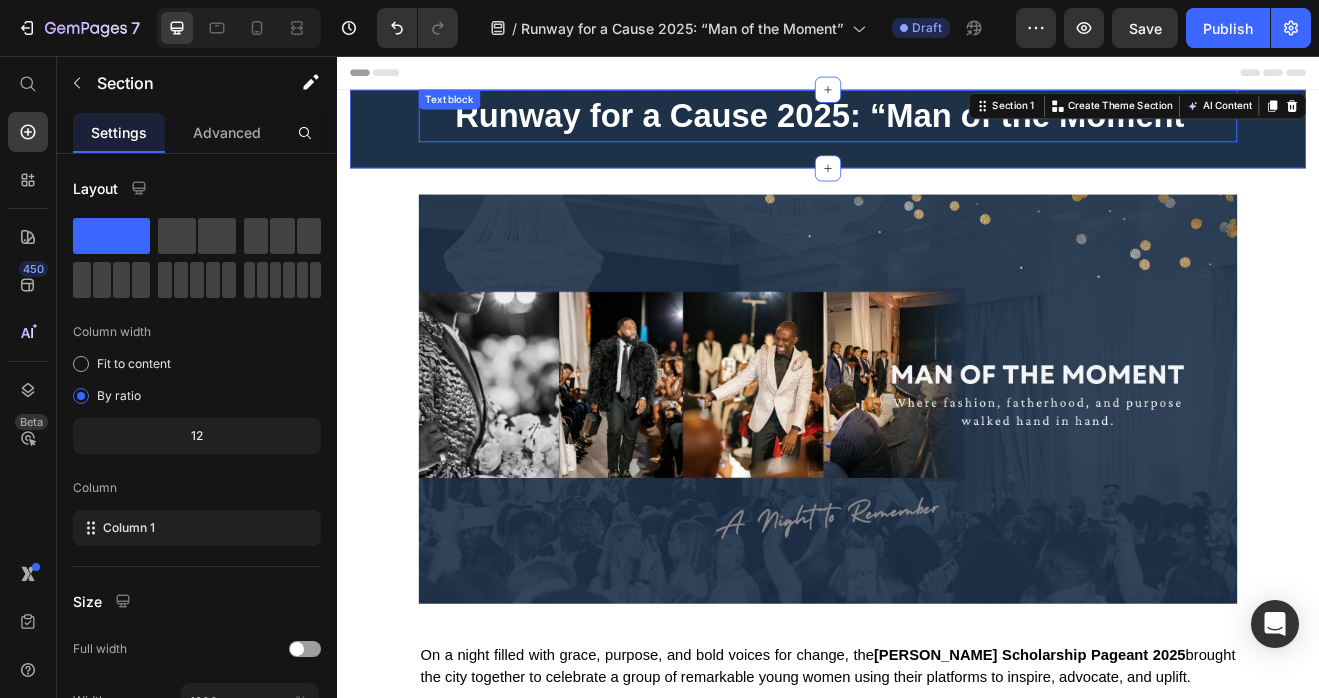 click on "Runway for a Cause 2025: “Man of the Moment”" at bounding box center [936, 129] 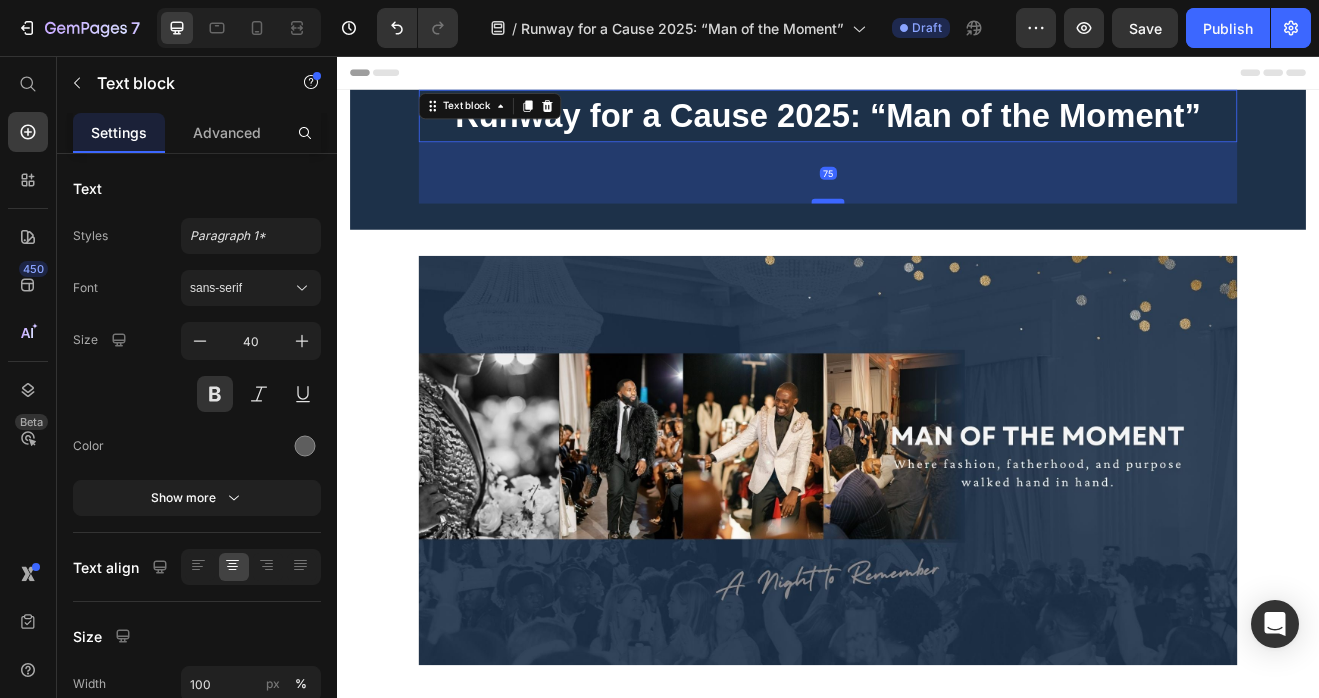 drag, startPoint x: 931, startPoint y: 159, endPoint x: 925, endPoint y: 233, distance: 74.24284 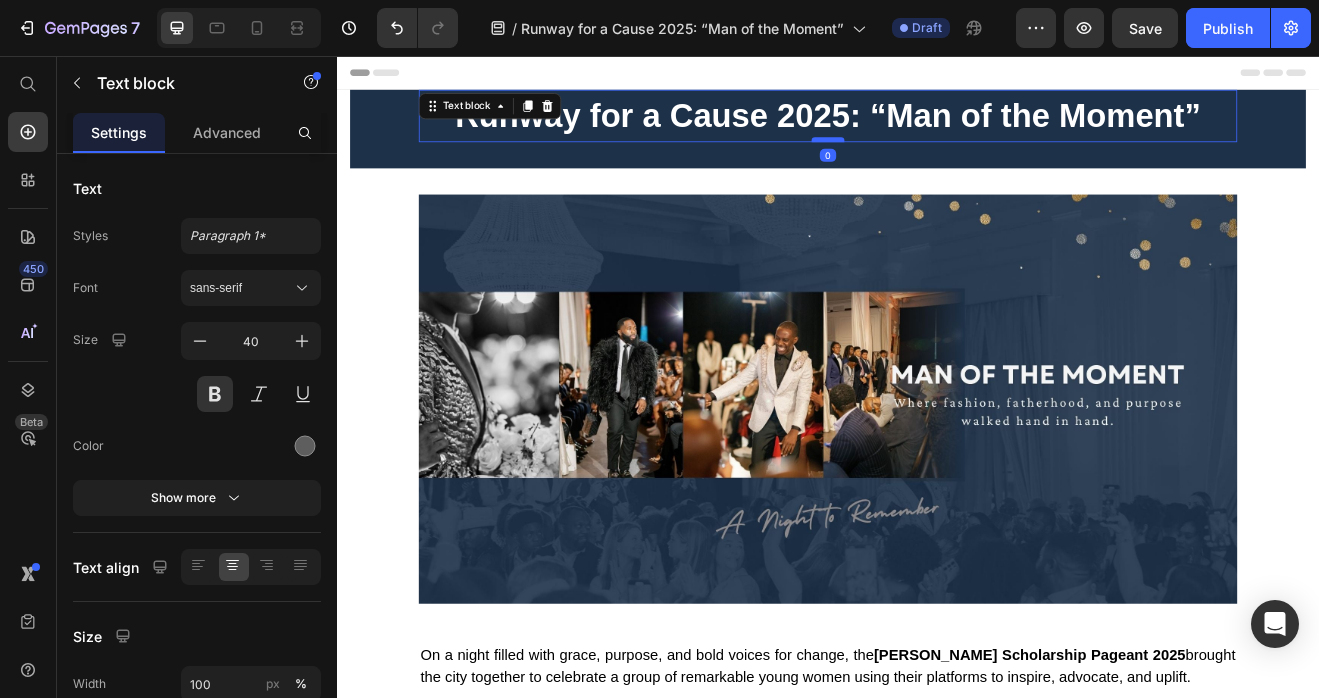 drag, startPoint x: 930, startPoint y: 234, endPoint x: 935, endPoint y: 157, distance: 77.16217 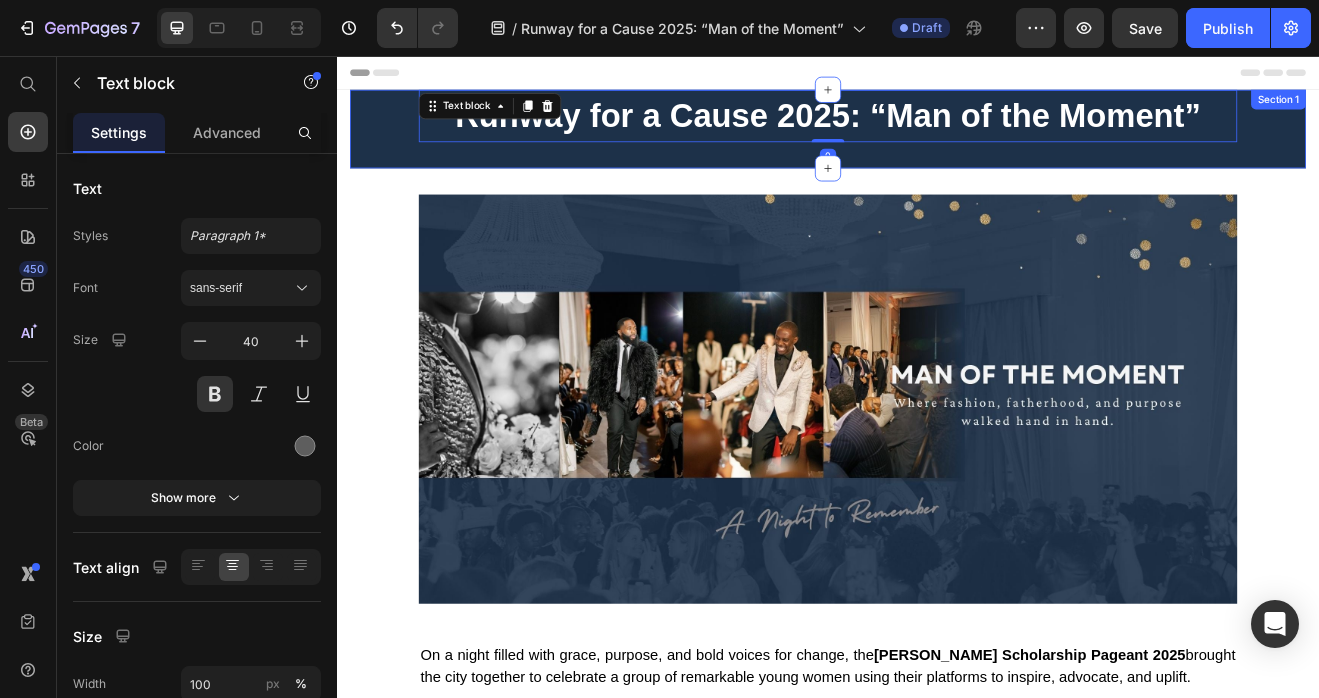 click on "Runway for a Cause 2025: “Man of the Moment” Text block   0 Row Section 1" at bounding box center (937, 145) 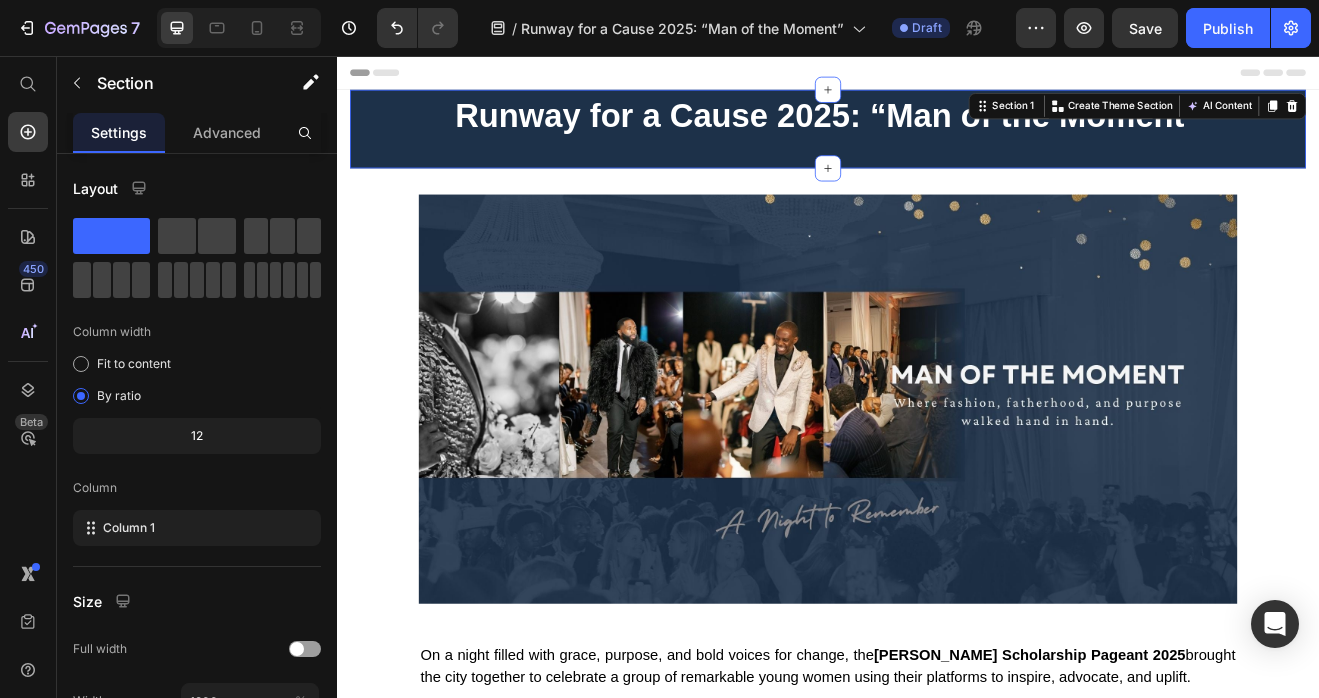 click on "Runway for a Cause 2025: “Man of the Moment” Text block Row Section 1   Create Theme Section AI Content Write with GemAI What would you like to describe here? Tone and Voice Persuasive Product Silk Self-Tie Bow Tie Show more Generate" at bounding box center (937, 145) 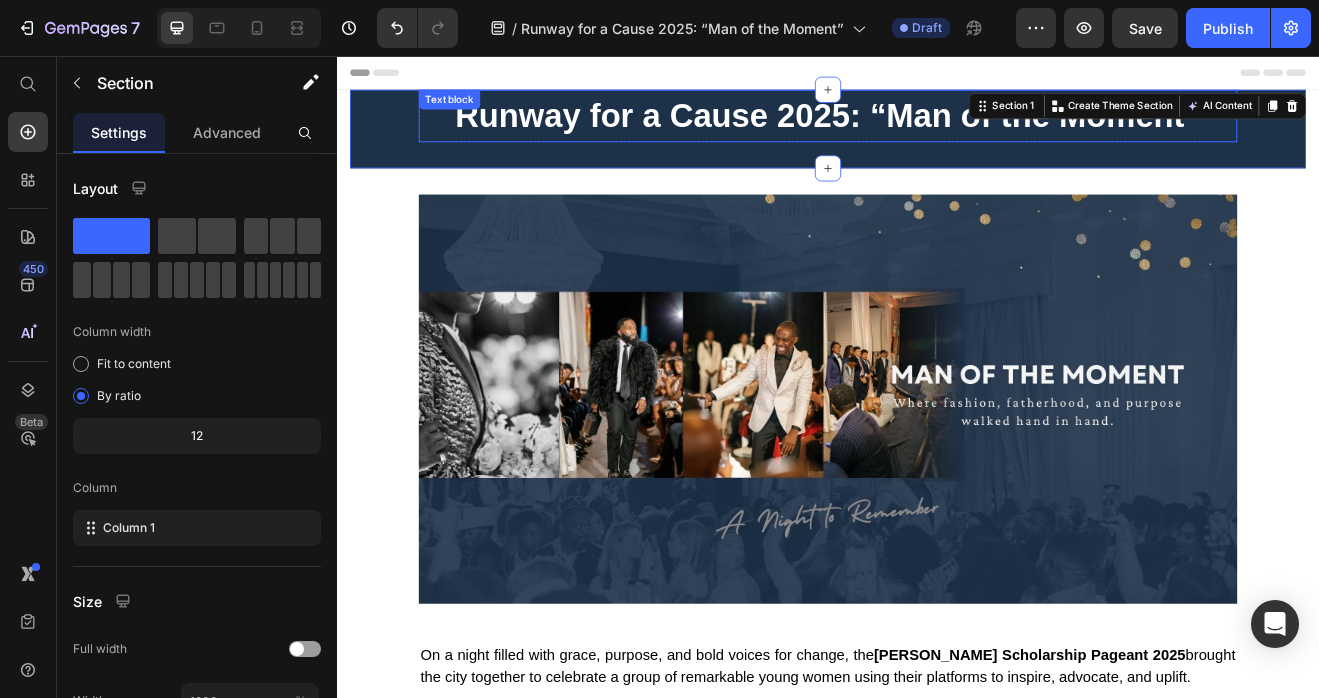 click on "Runway for a Cause 2025: “Man of the Moment”" at bounding box center (936, 129) 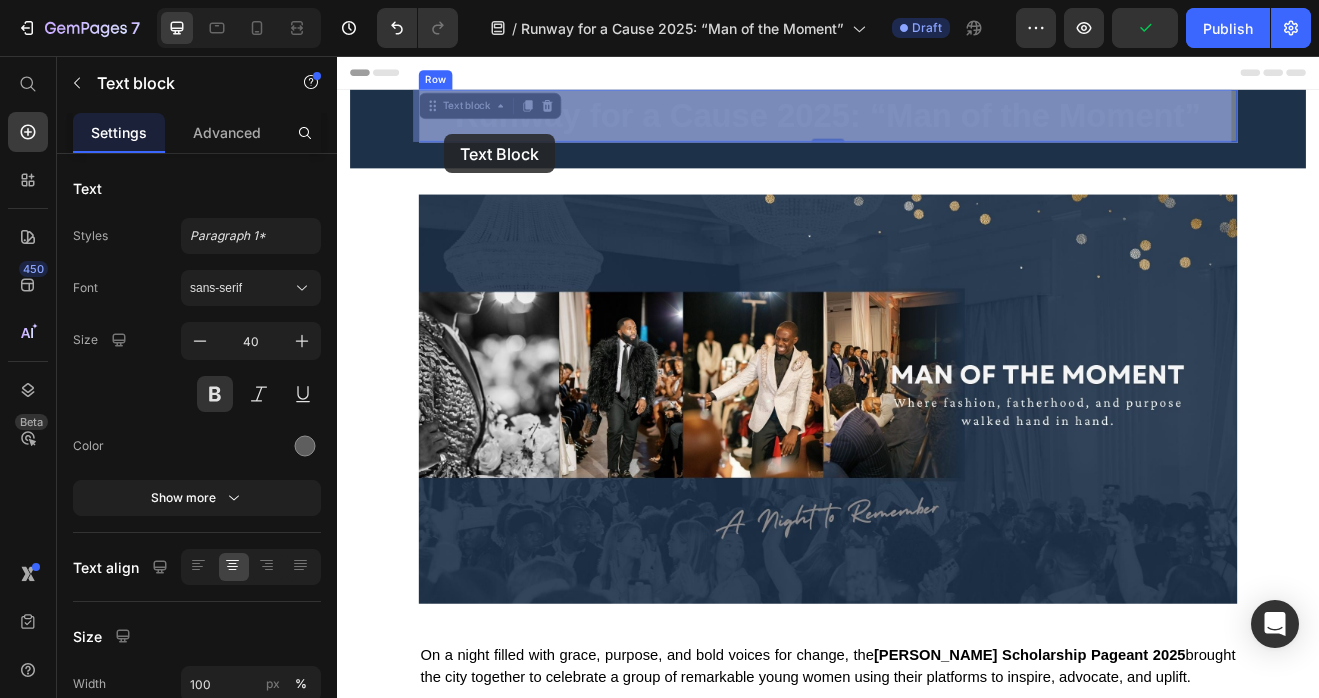 drag, startPoint x: 447, startPoint y: 116, endPoint x: 444, endPoint y: 132, distance: 16.27882 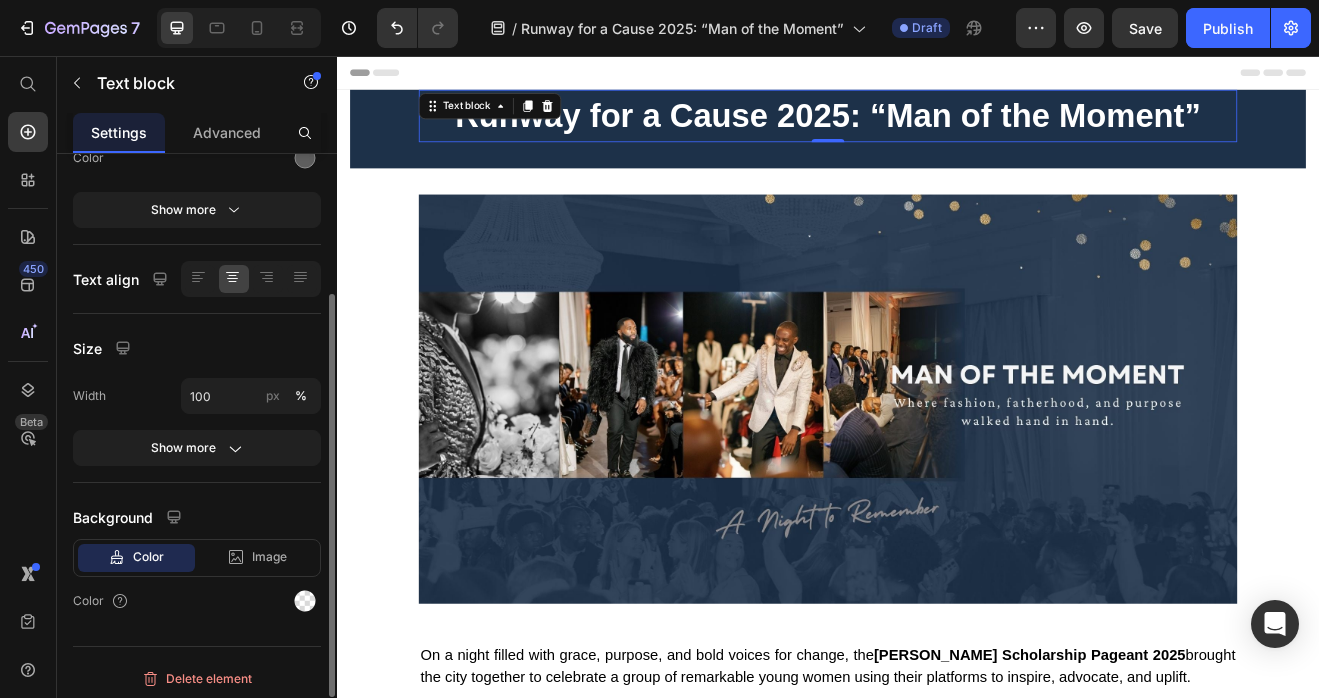 scroll, scrollTop: 295, scrollLeft: 0, axis: vertical 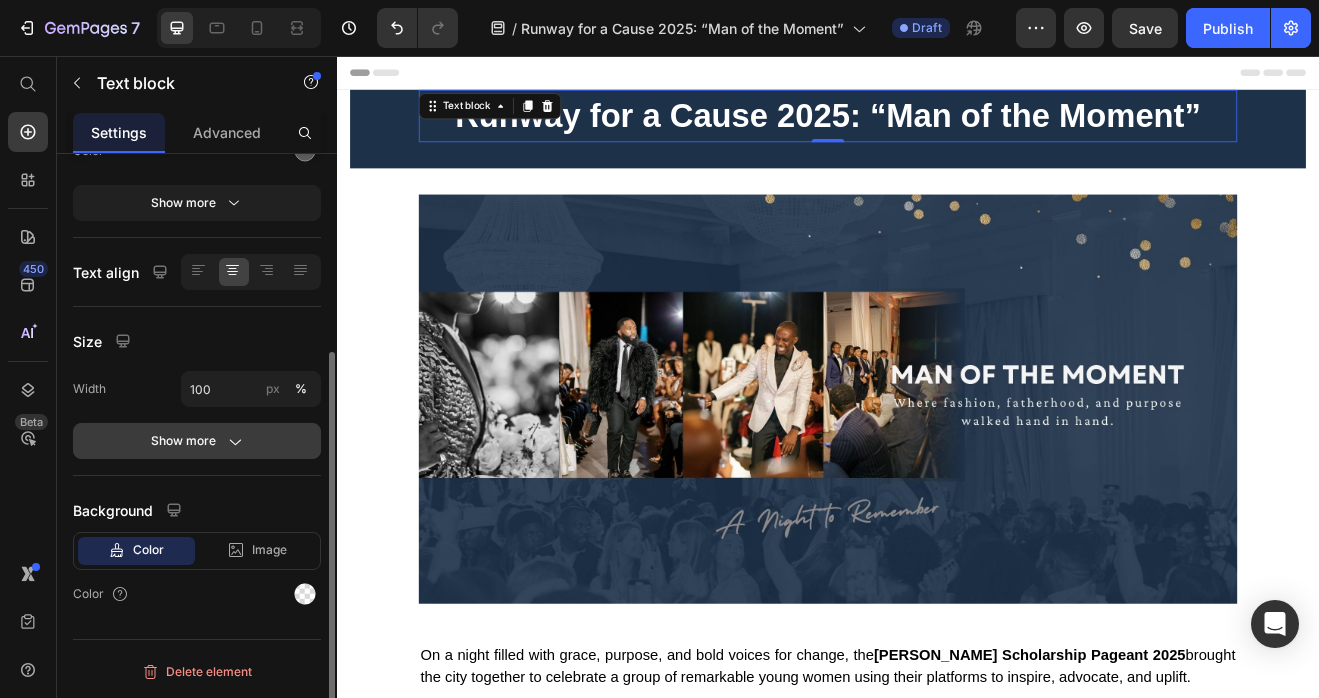 click on "Show more" 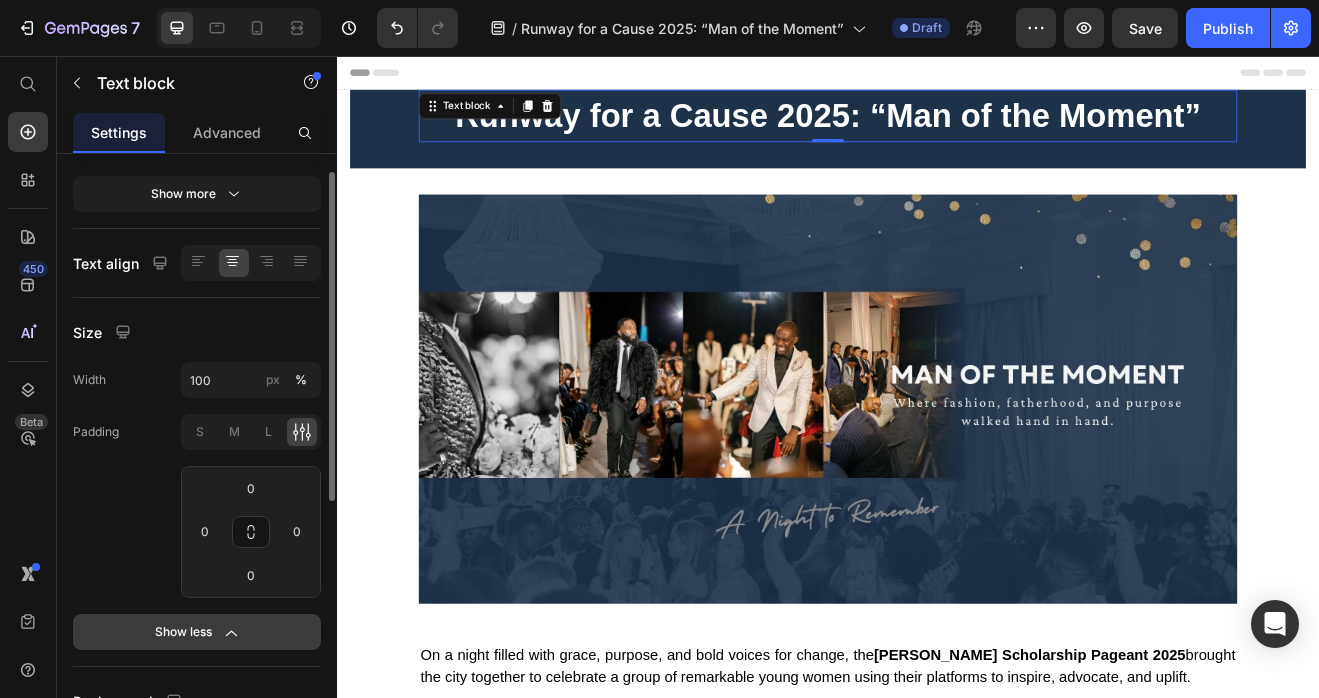 scroll, scrollTop: 96, scrollLeft: 0, axis: vertical 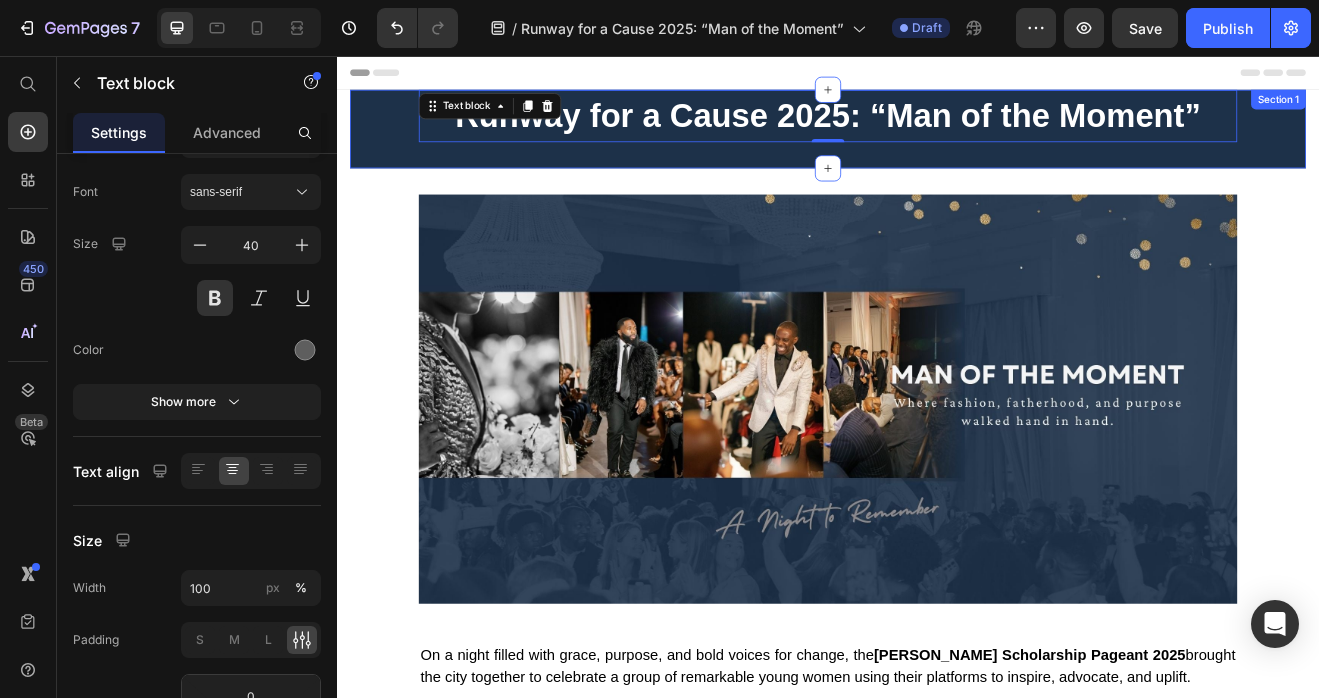click on "Runway for a Cause 2025: “Man of the Moment” Text block   0 Row" at bounding box center [937, 129] 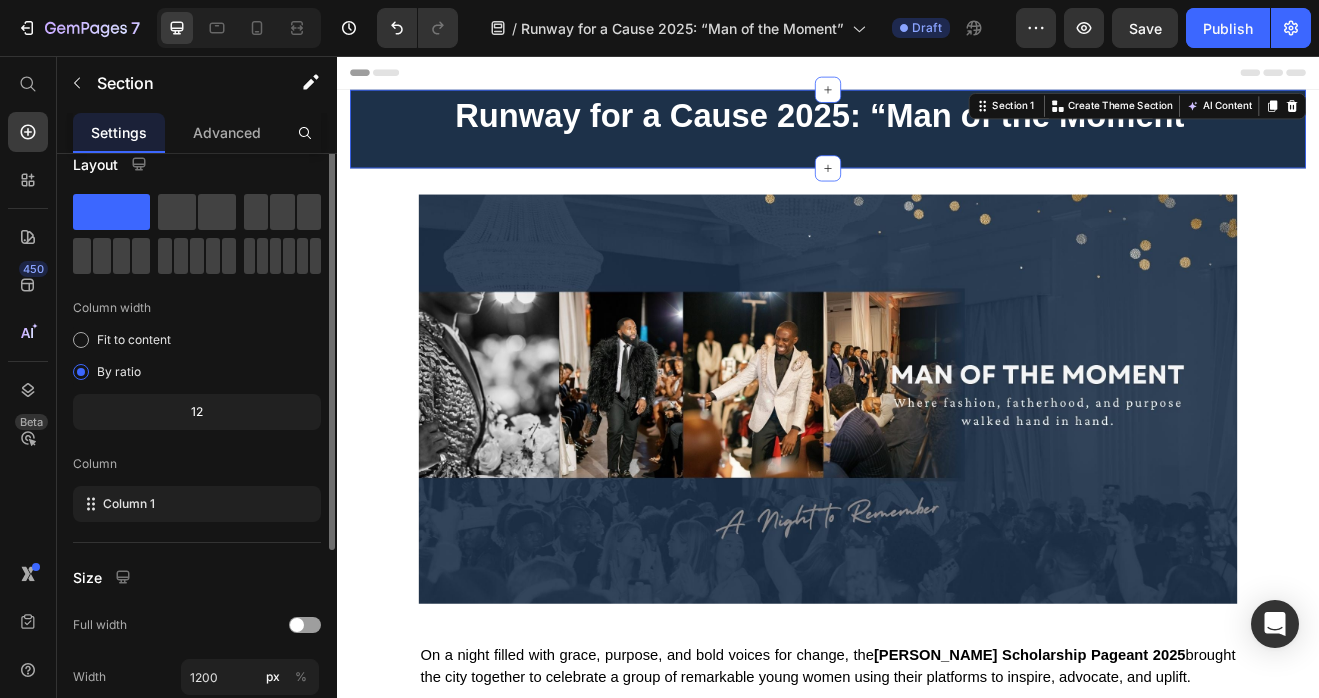 scroll, scrollTop: 0, scrollLeft: 0, axis: both 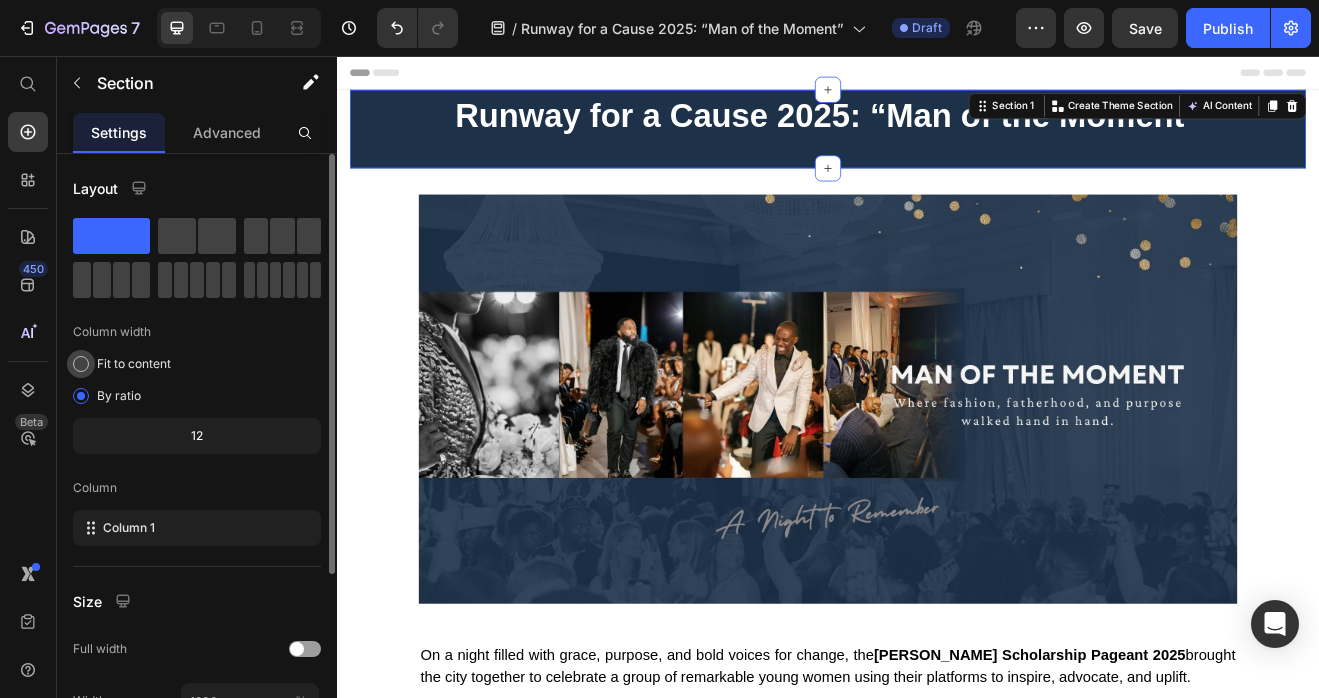 click on "Fit to content" at bounding box center [134, 364] 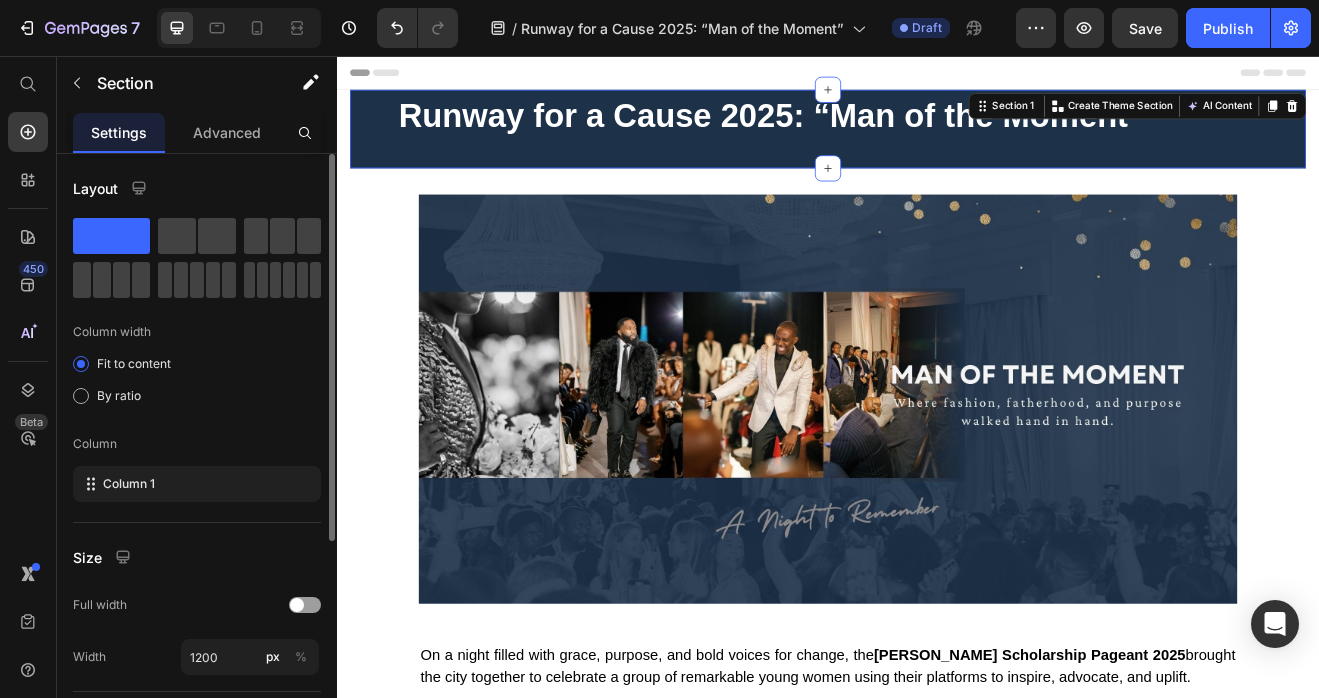 scroll, scrollTop: 96, scrollLeft: 0, axis: vertical 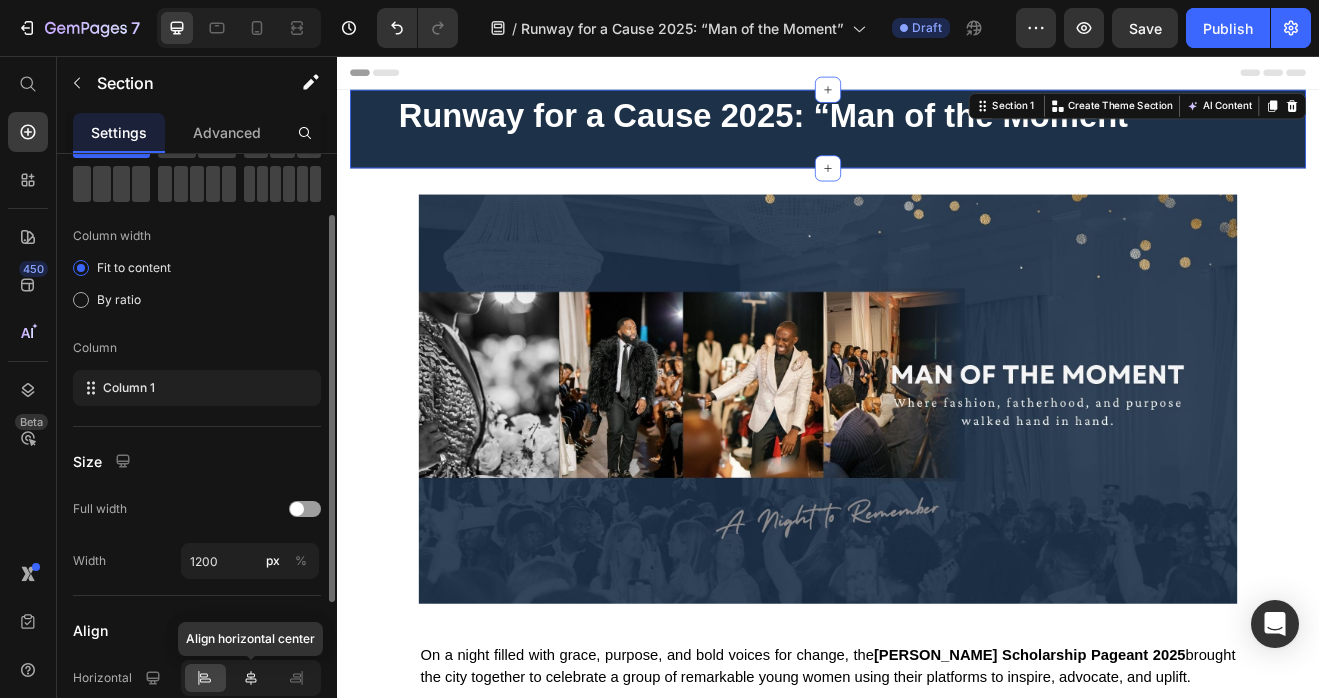 click 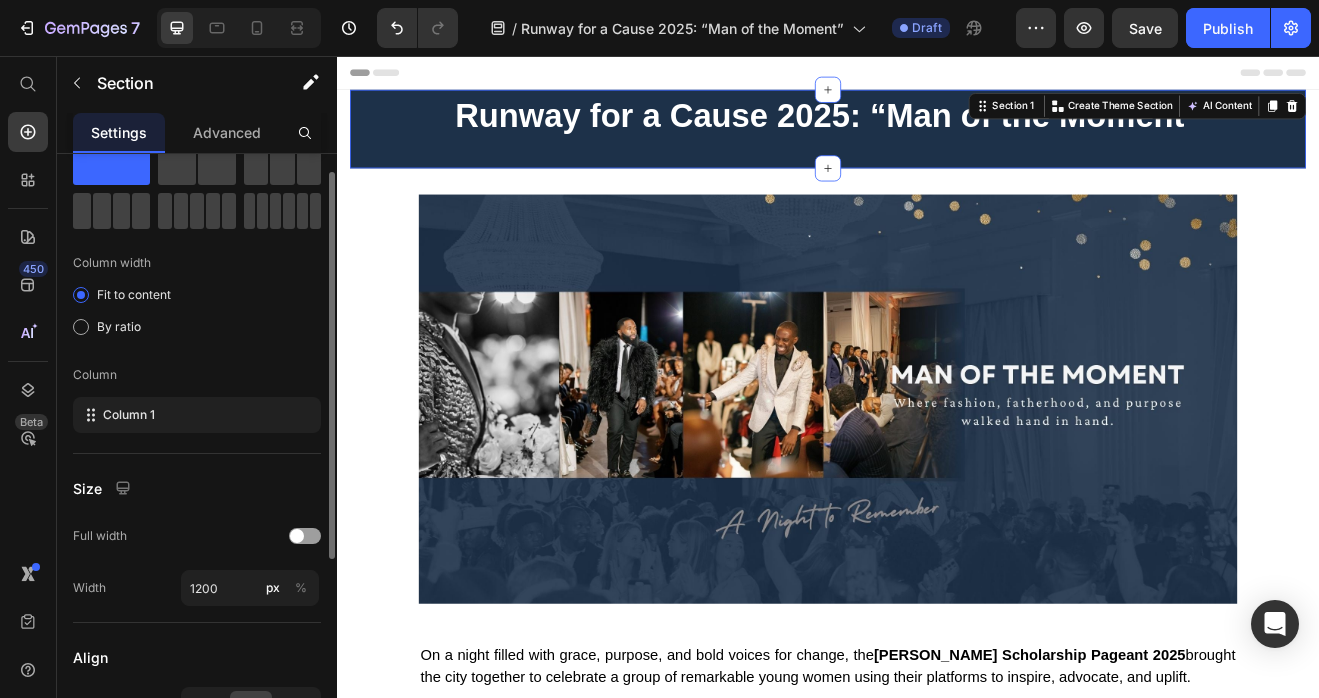 scroll, scrollTop: 0, scrollLeft: 0, axis: both 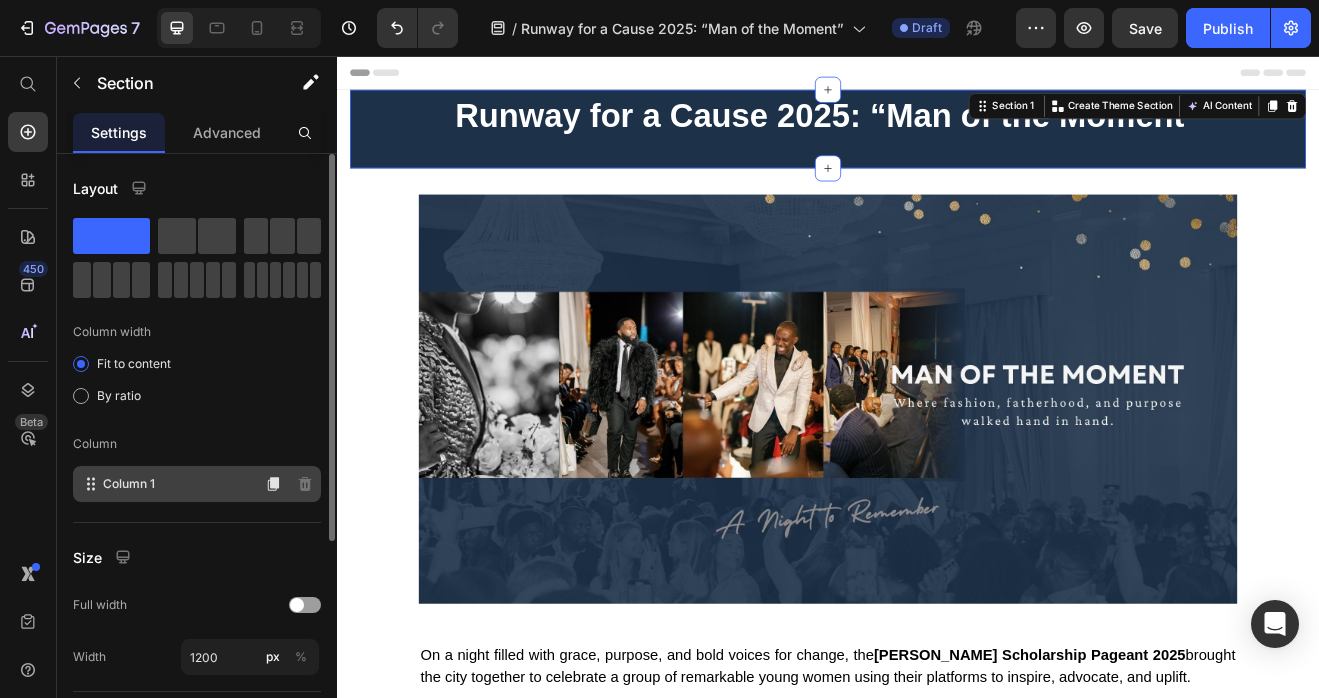 click on "Column 1" 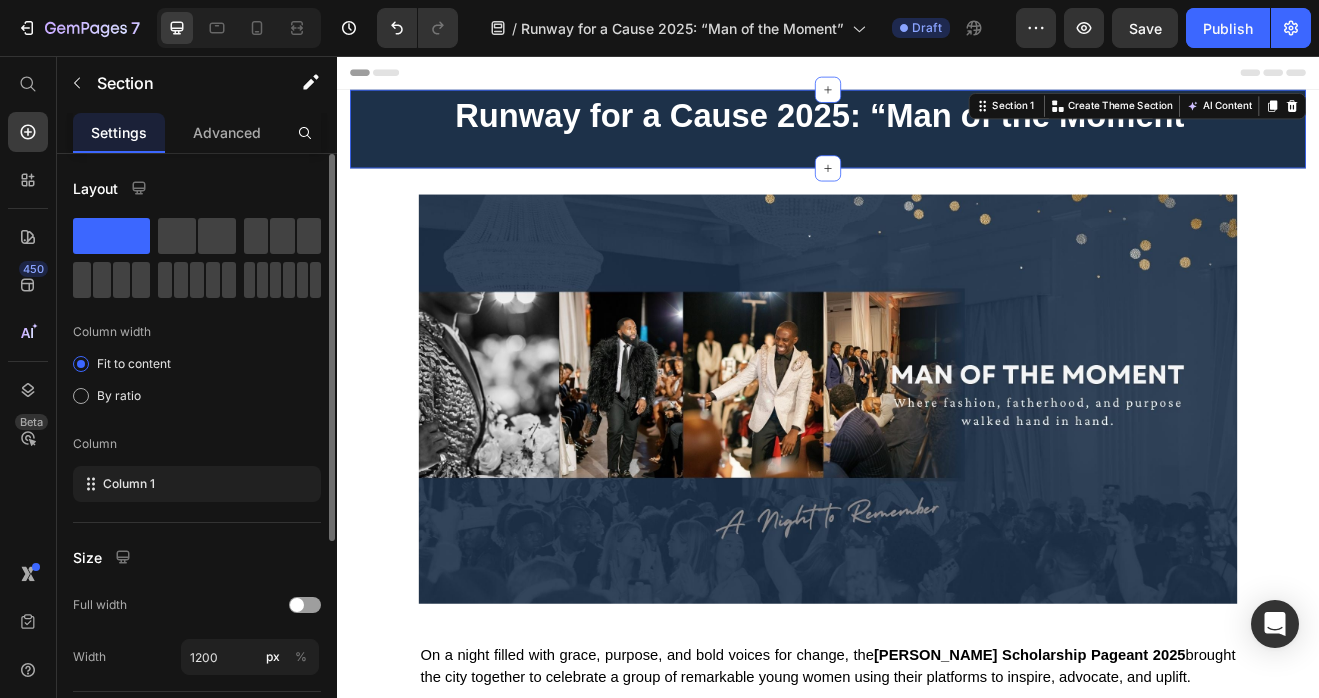 click 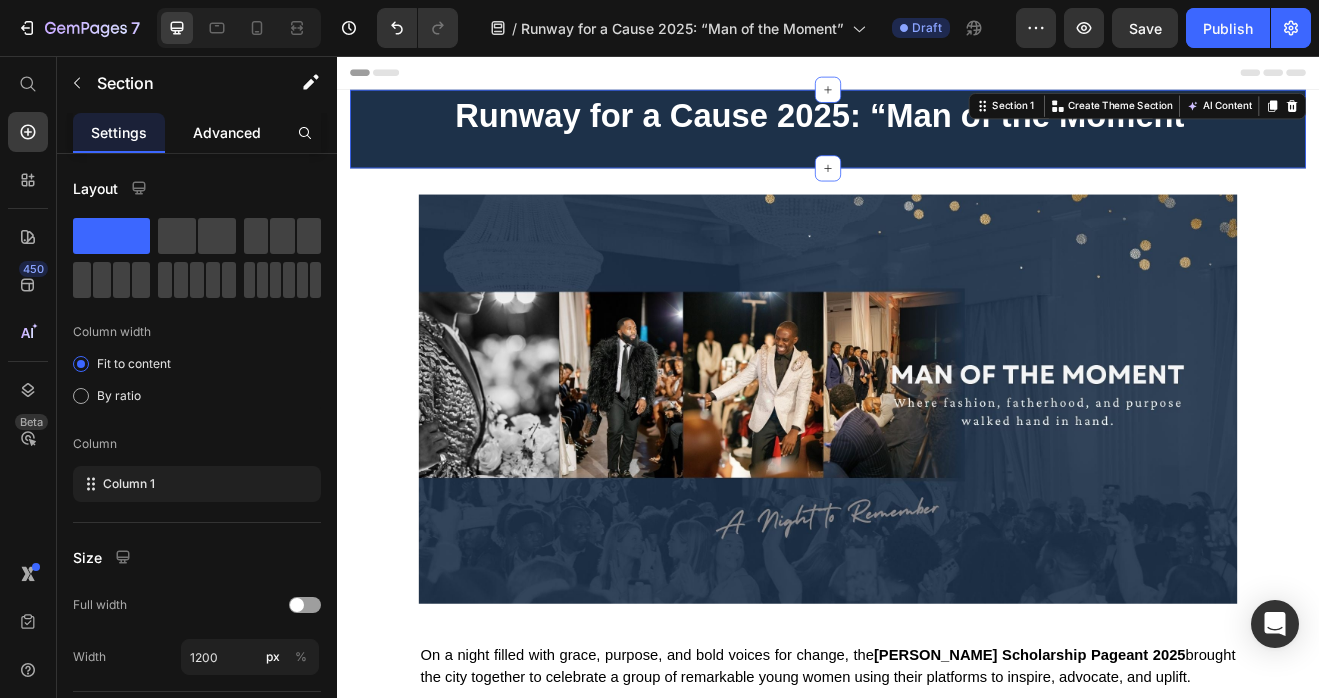 click on "Advanced" at bounding box center [227, 132] 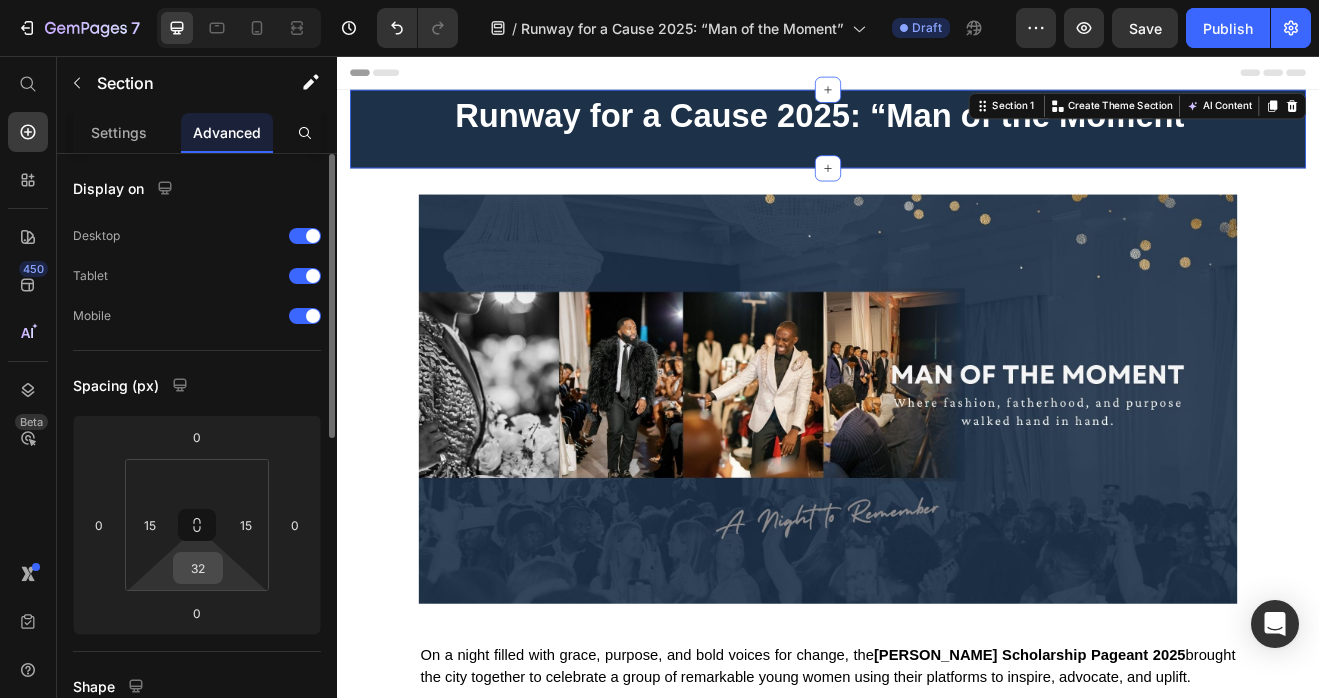 click on "32" at bounding box center [198, 568] 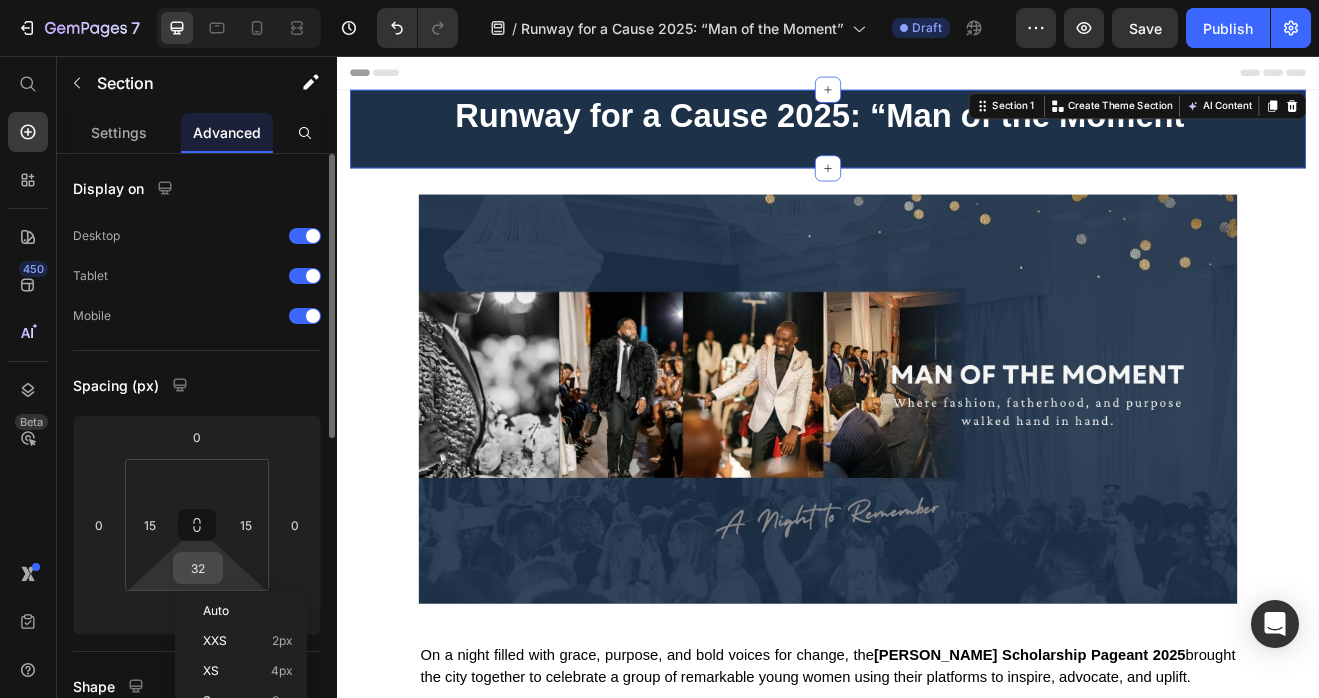 click on "32" at bounding box center (198, 568) 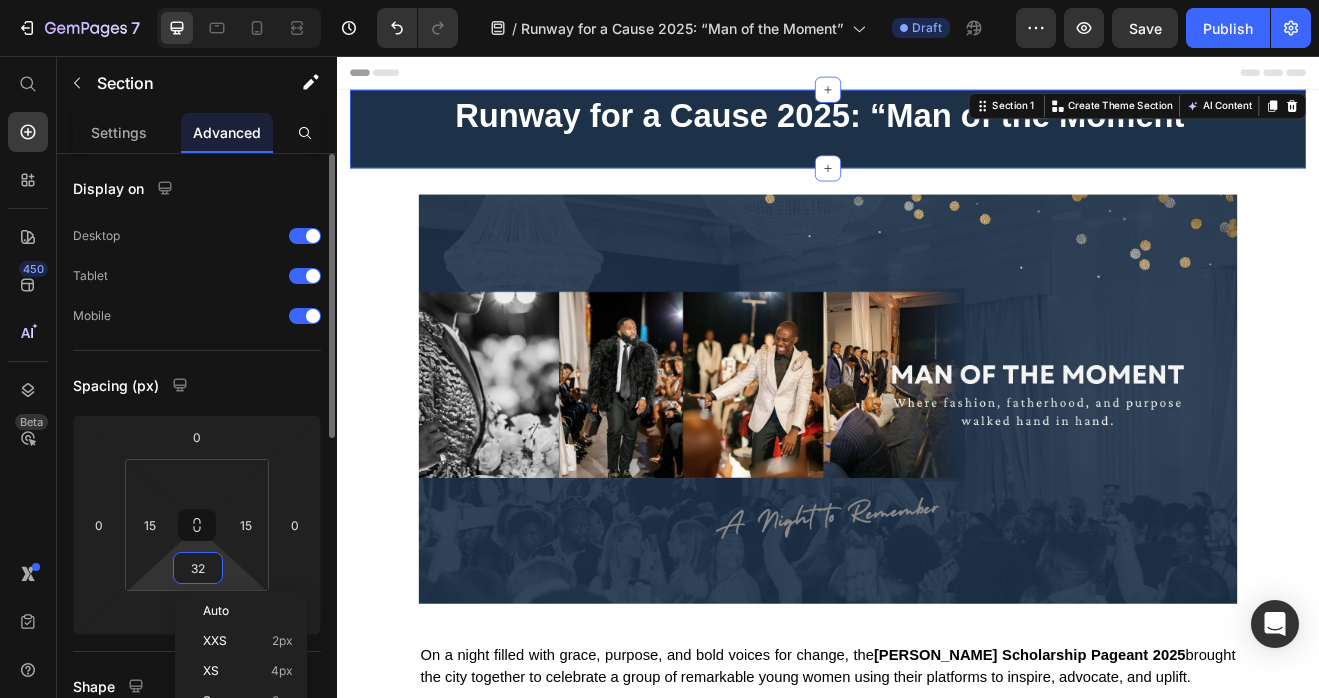 type on "0" 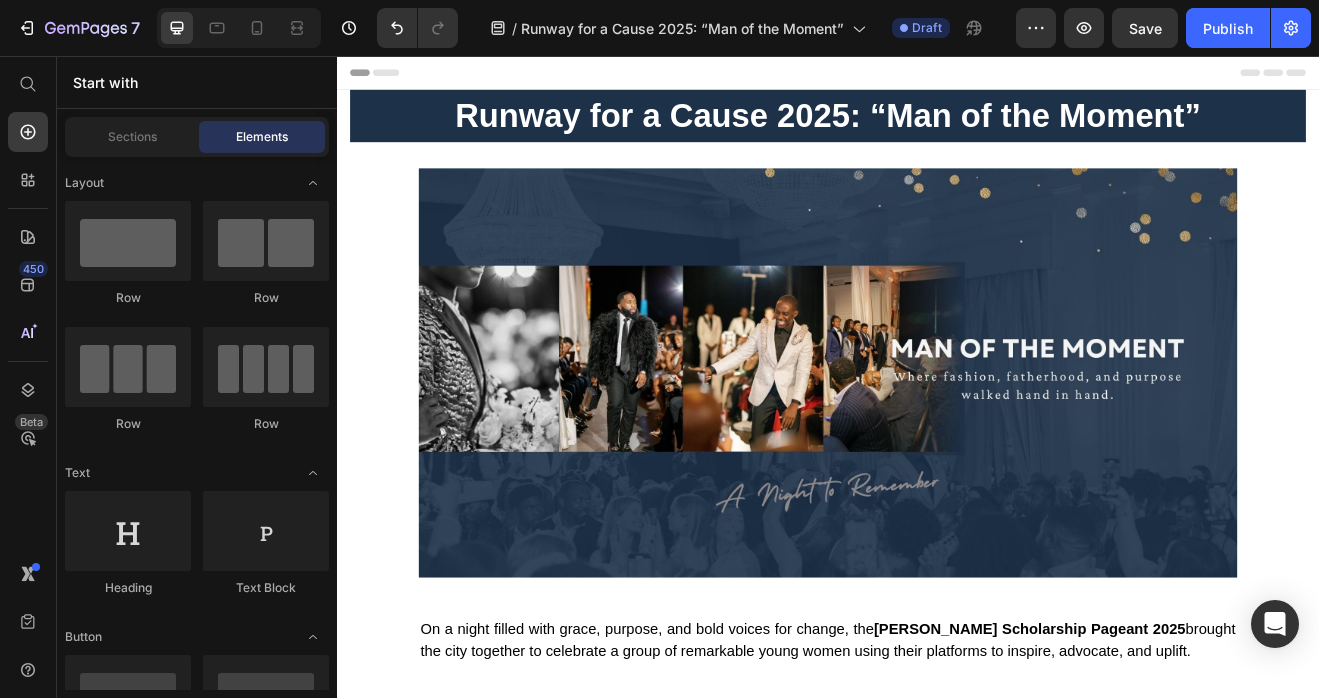 click on "Runway for a Cause 2025: “Man of the Moment” Text block Row Section 1 Image Row Section 2 On a night filled with grace, purpose, and bold voices for change, the  Miss Forney Scholarship Pageant 2025  brought the city together to celebrate a group of remarkable young women using their platforms to inspire, advocate, and uplift. Text block Row Section 3
Image Image Image Image Image Image Image Image Image Image
Carousel
Image Image Image Image Image Image Image Image Image Image
Carousel Row                Title Line Section 4 Root" at bounding box center (937, 2441) 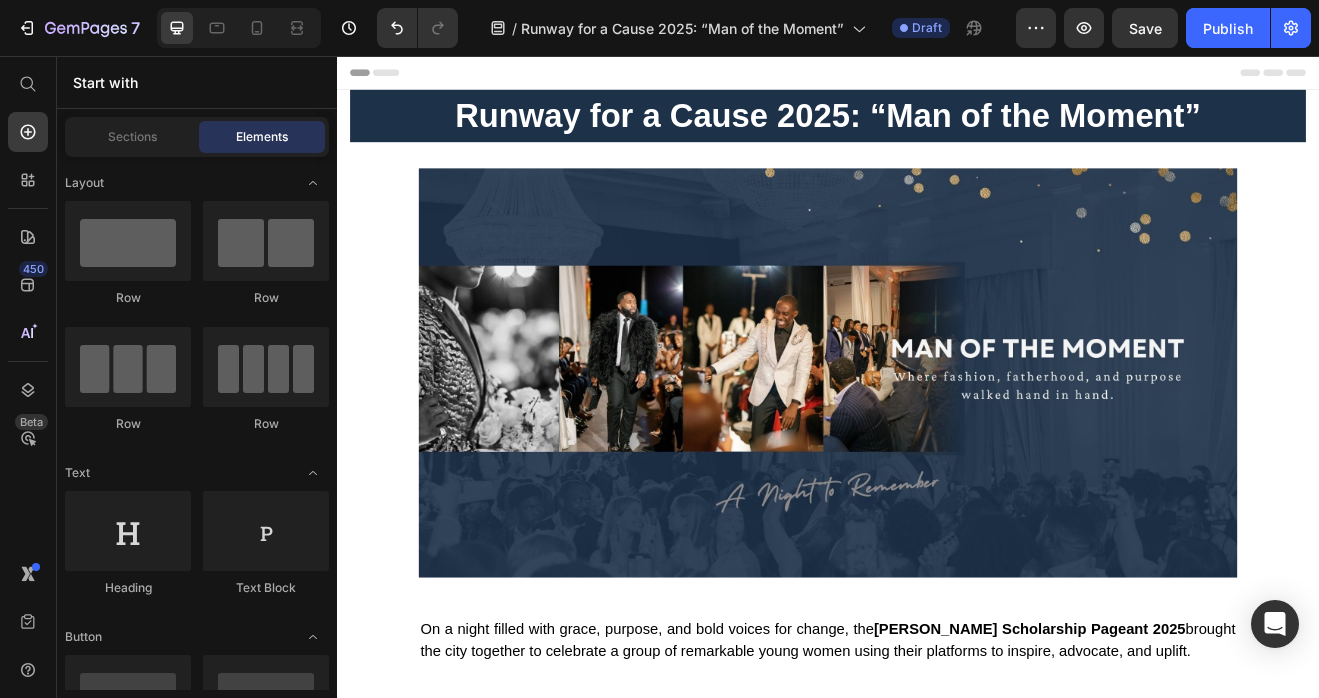 click on "Runway for a Cause 2025: “Man of the Moment” Text block Row Section 1 Image Row Section 2 On a night filled with grace, purpose, and bold voices for change, the  Miss Forney Scholarship Pageant 2025  brought the city together to celebrate a group of remarkable young women using their platforms to inspire, advocate, and uplift. Text block Row Section 3
Image Image Image Image Image Image Image Image Image Image
Carousel
Image Image Image Image Image Image Image Image Image Image
Carousel Row                Title Line Section 4 Root" at bounding box center (937, 2441) 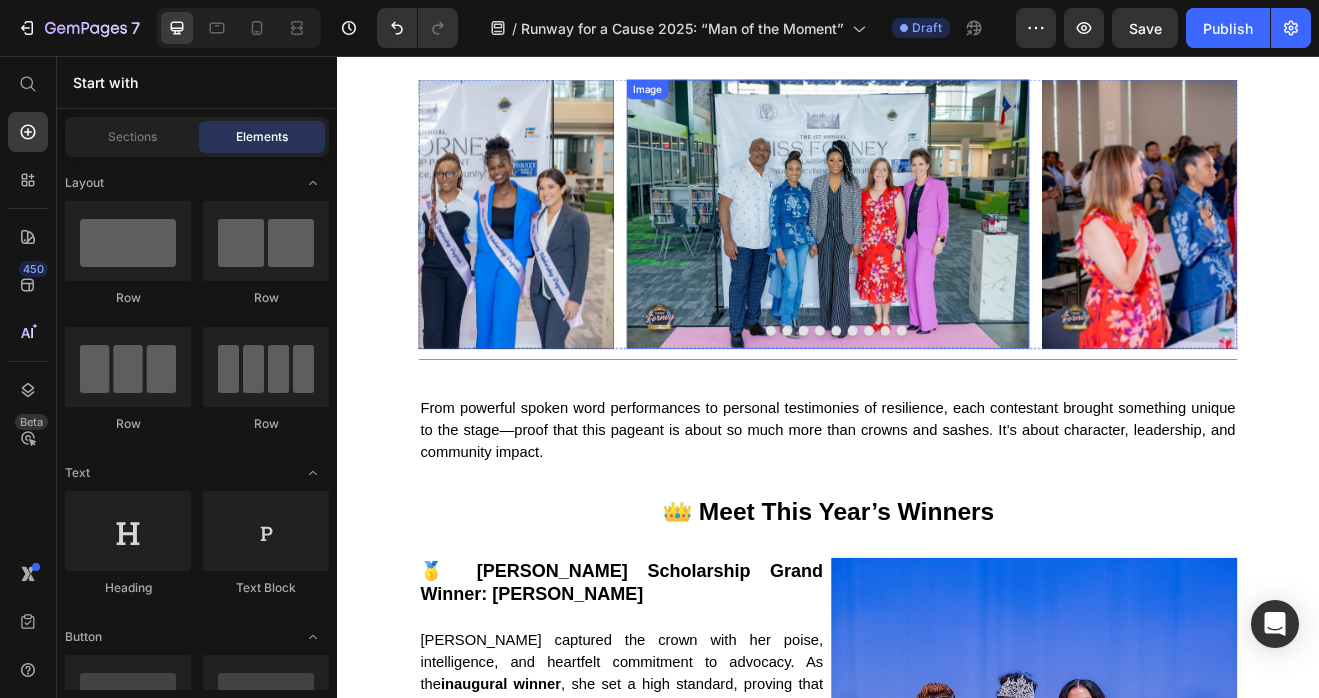 scroll, scrollTop: 1279, scrollLeft: 0, axis: vertical 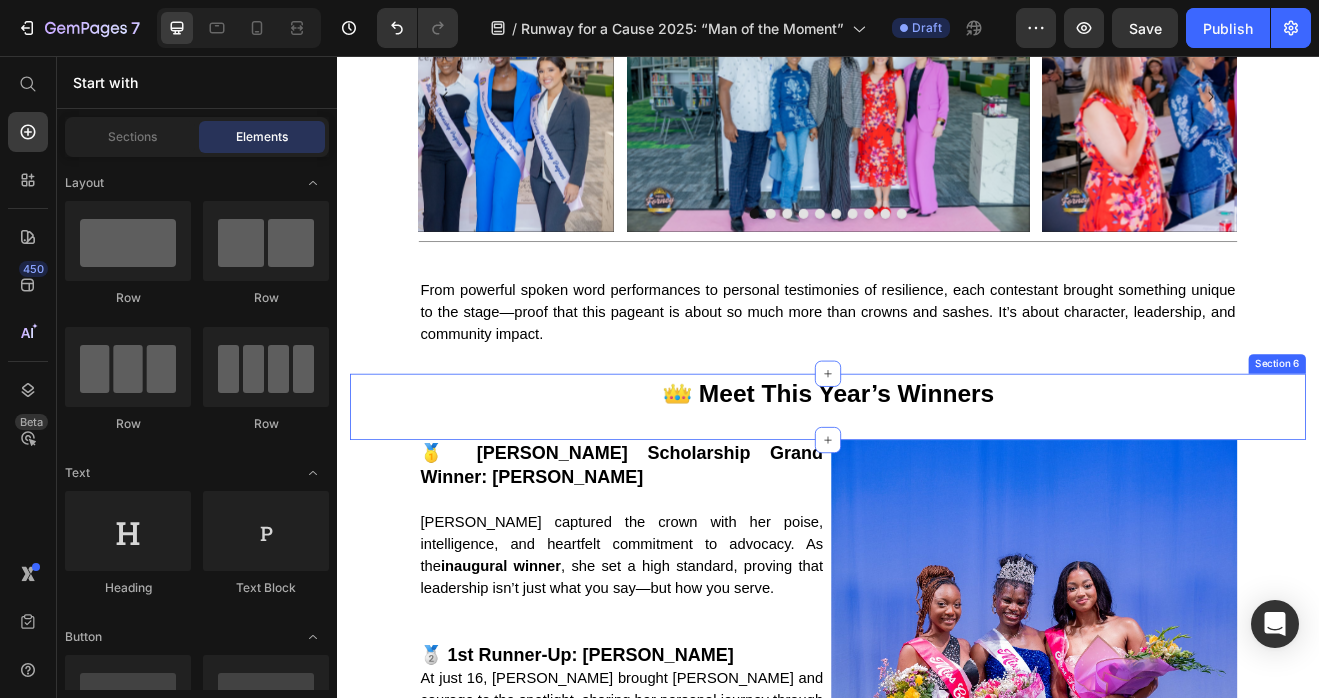 click on "👑 Meet This Year’s Winners Text block Row Section 6" at bounding box center [937, 484] 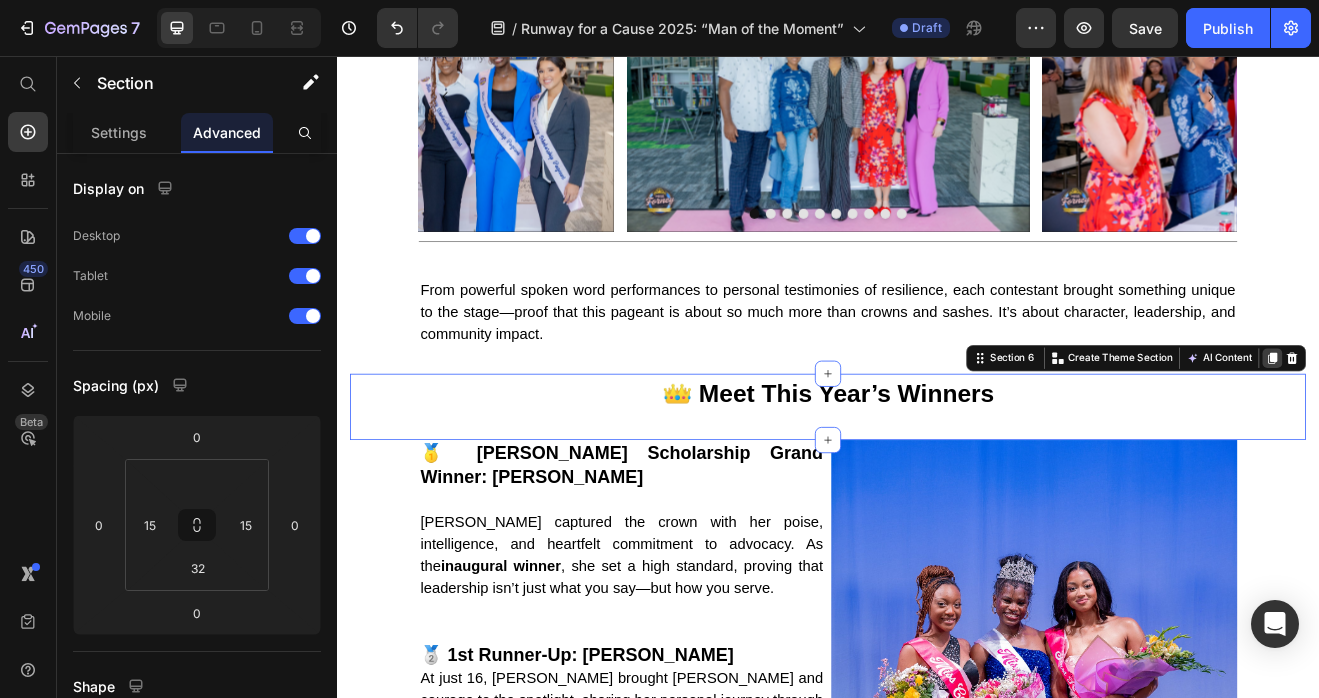 click 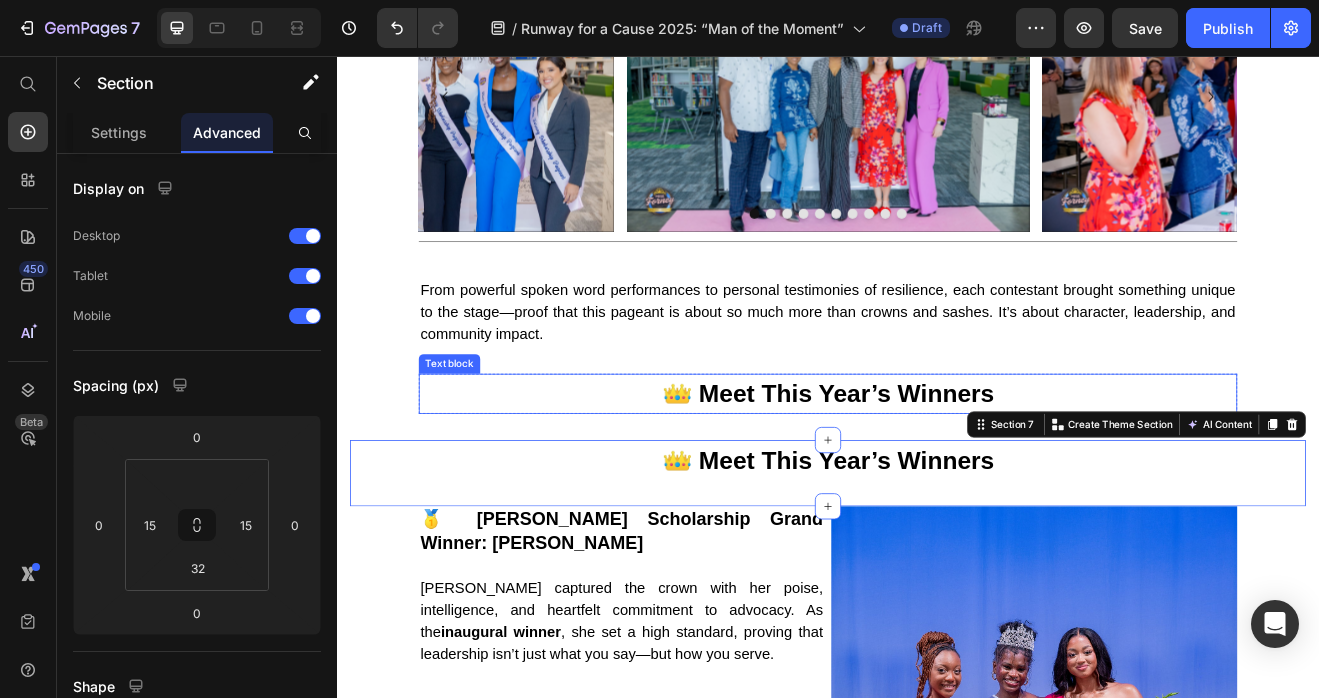 click on "👑 Meet This Year’s Winners" at bounding box center (937, 468) 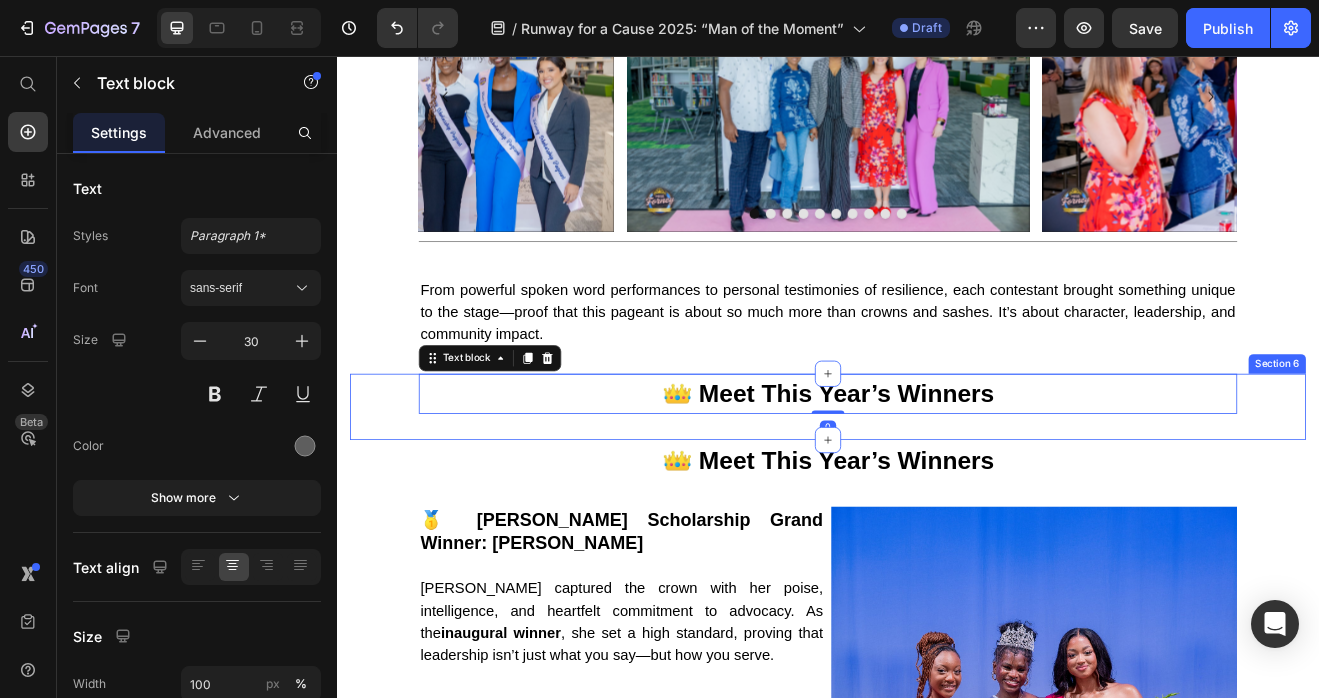 click on "👑 Meet This Year’s Winners Text block   0 Row" at bounding box center [937, 468] 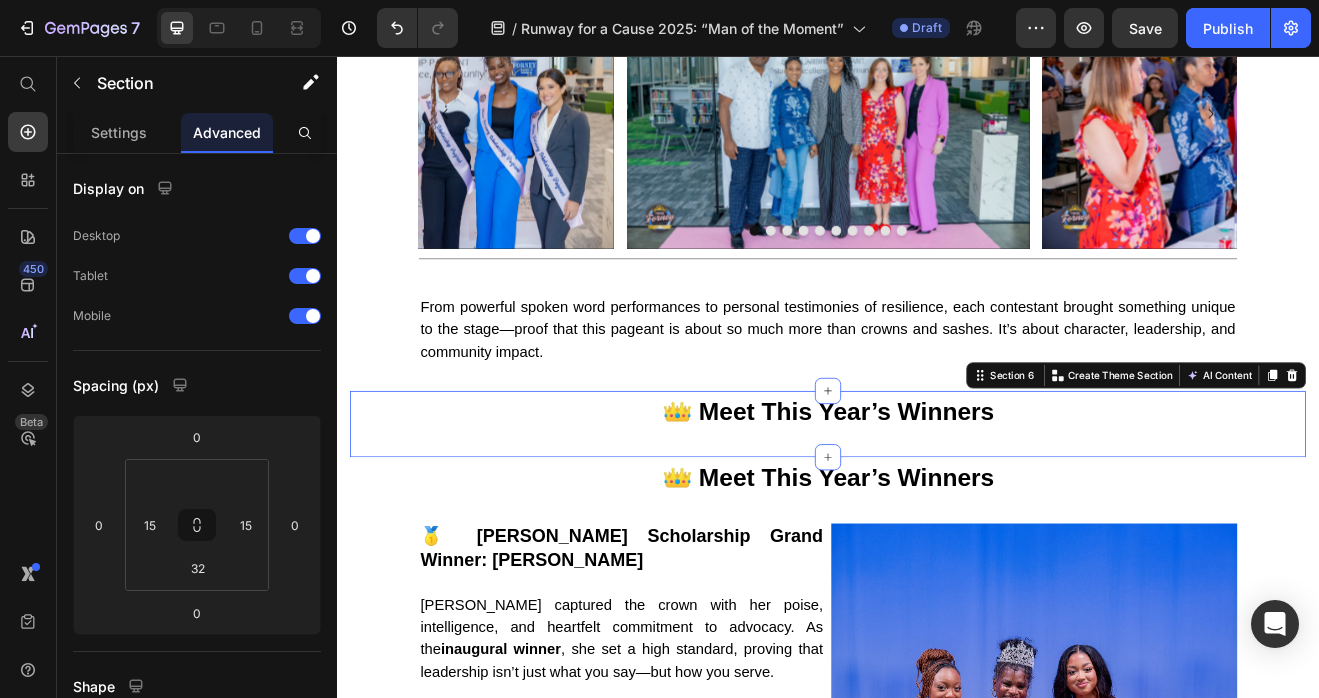 scroll, scrollTop: 1248, scrollLeft: 0, axis: vertical 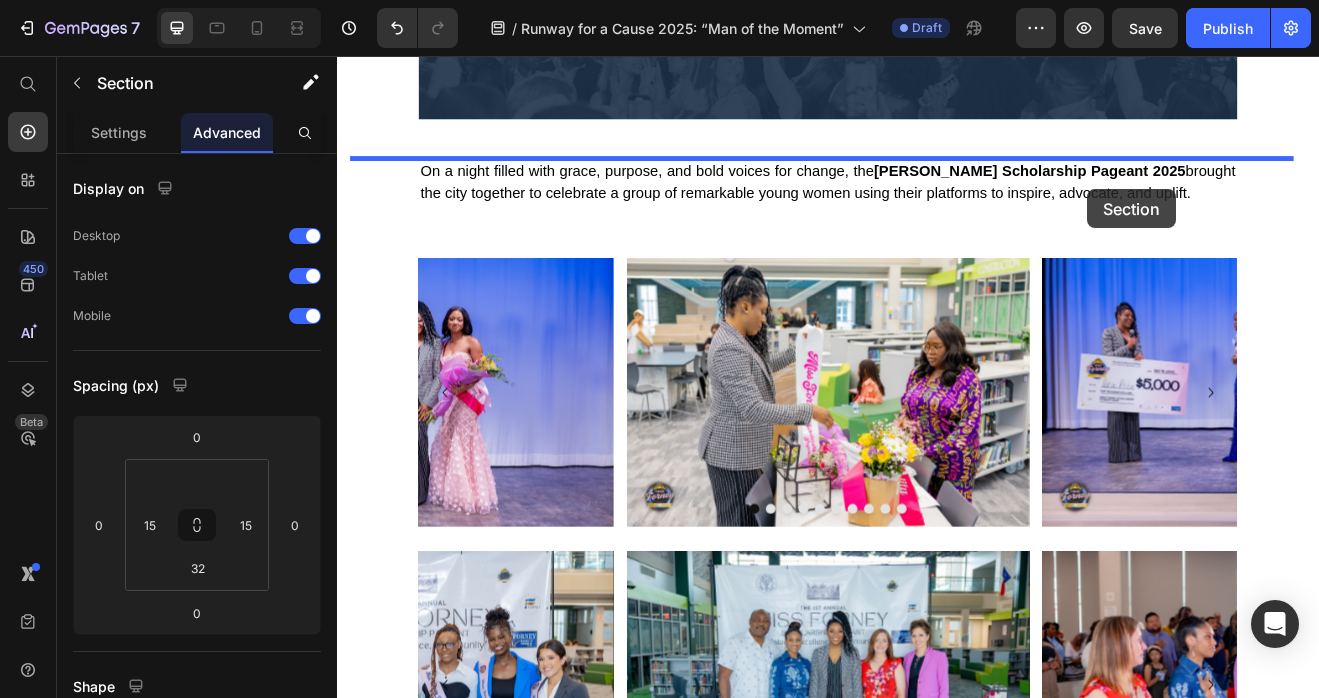 drag, startPoint x: 1109, startPoint y: 453, endPoint x: 1087, endPoint y: 189, distance: 264.91507 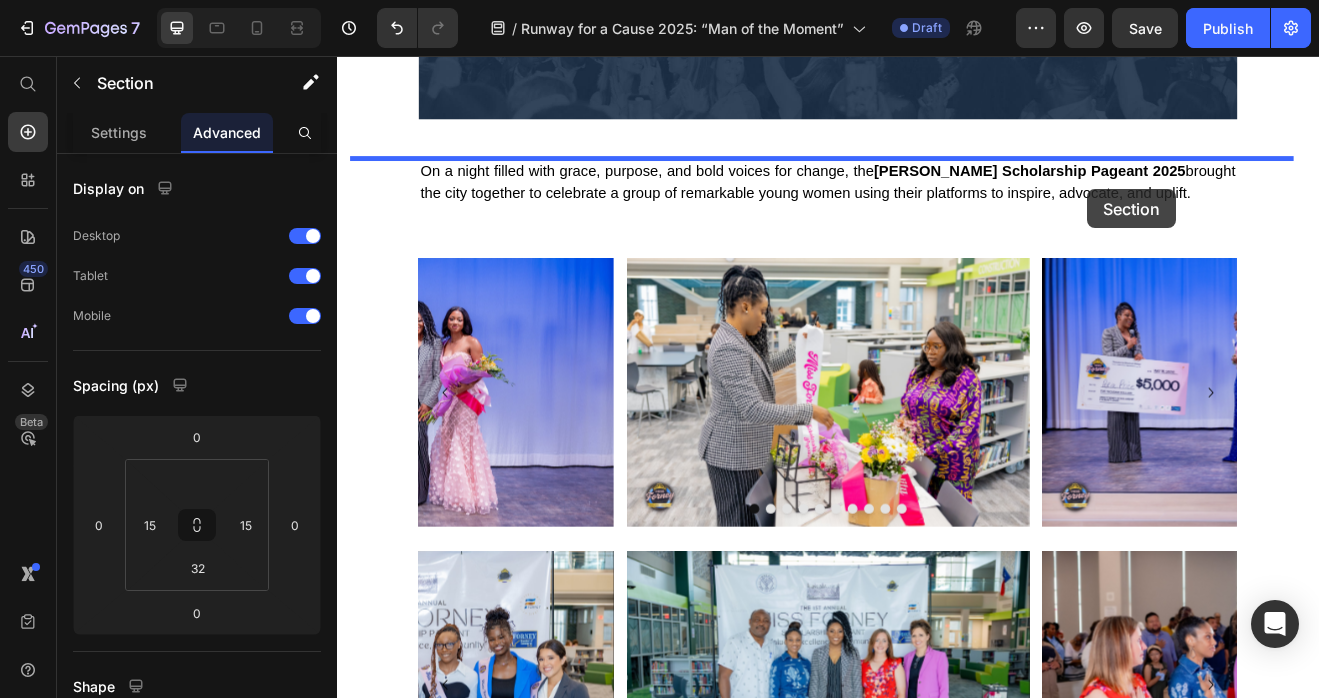 click on "Header Runway for a Cause 2025: “Man of the Moment” Text block Row Section 1 Image Row Section 2 On a night filled with grace, purpose, and bold voices for change, the  Miss Forney Scholarship Pageant 2025  brought the city together to celebrate a group of remarkable young women using their platforms to inspire, advocate, and uplift. Text block Row Section 3
Image Image Image Image Image Image Image Image Image Image
Carousel
Image Image Image Image Image Image Image Image Image Image
Carousel Row                Title Line Section 4 From powerful spoken word performances to personal testimonies of resilience, each contestant brought something unique to the stage—proof that this pageant is about so much more than crowns and sashes. It’s about character, leadership, and community impact. Text block Row Section 5" at bounding box center [937, 2058] 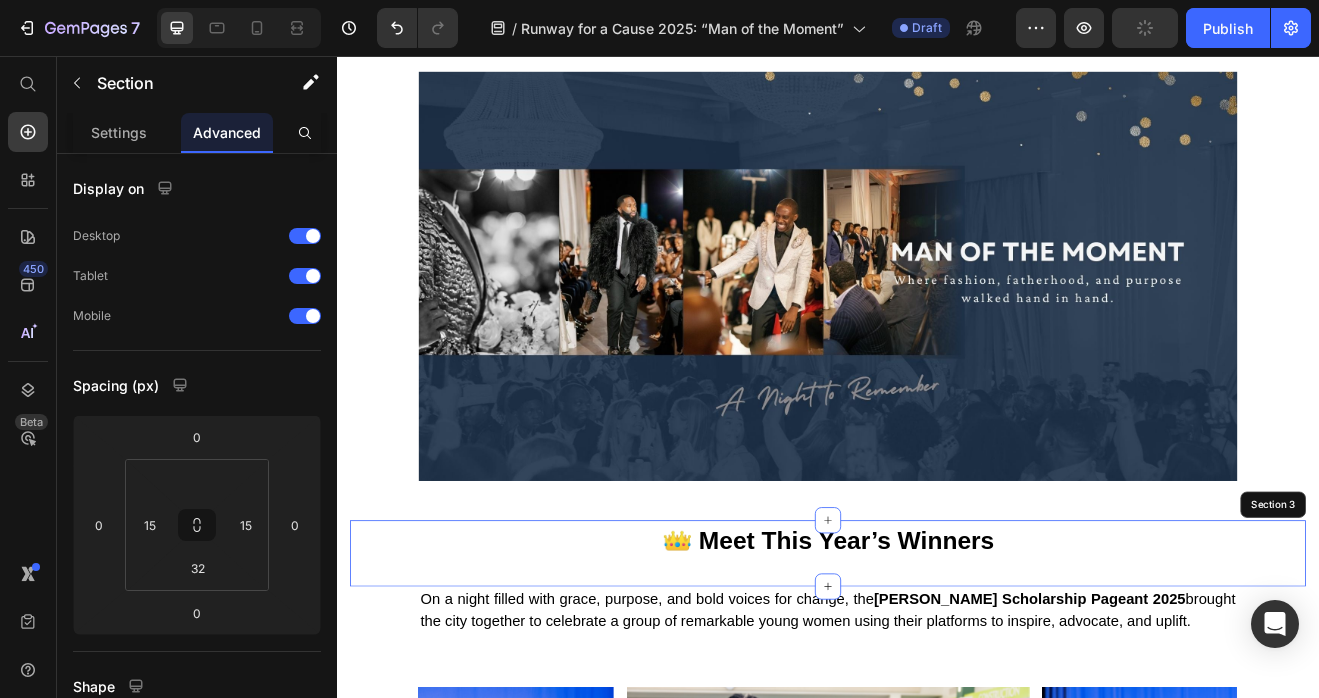 scroll, scrollTop: 144, scrollLeft: 0, axis: vertical 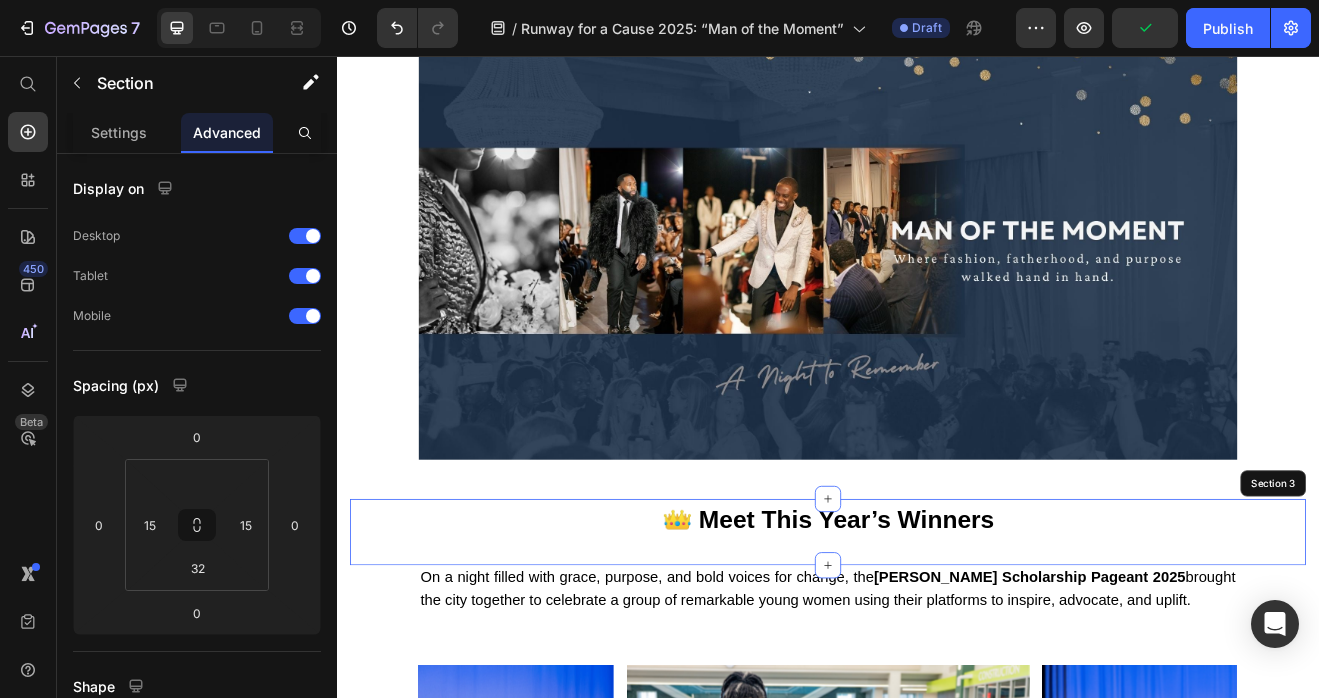 click on "👑 Meet This Year’s Winners Text block Row Section 3" at bounding box center (937, 637) 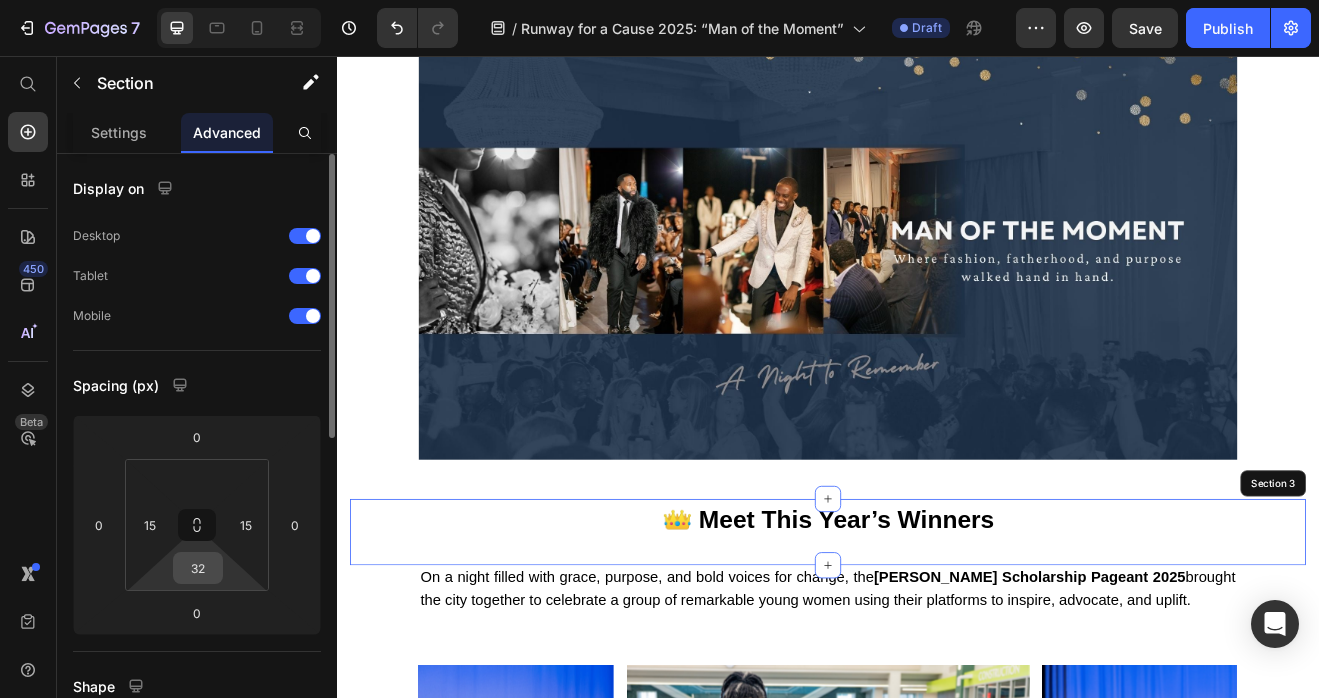 click on "32" at bounding box center (198, 568) 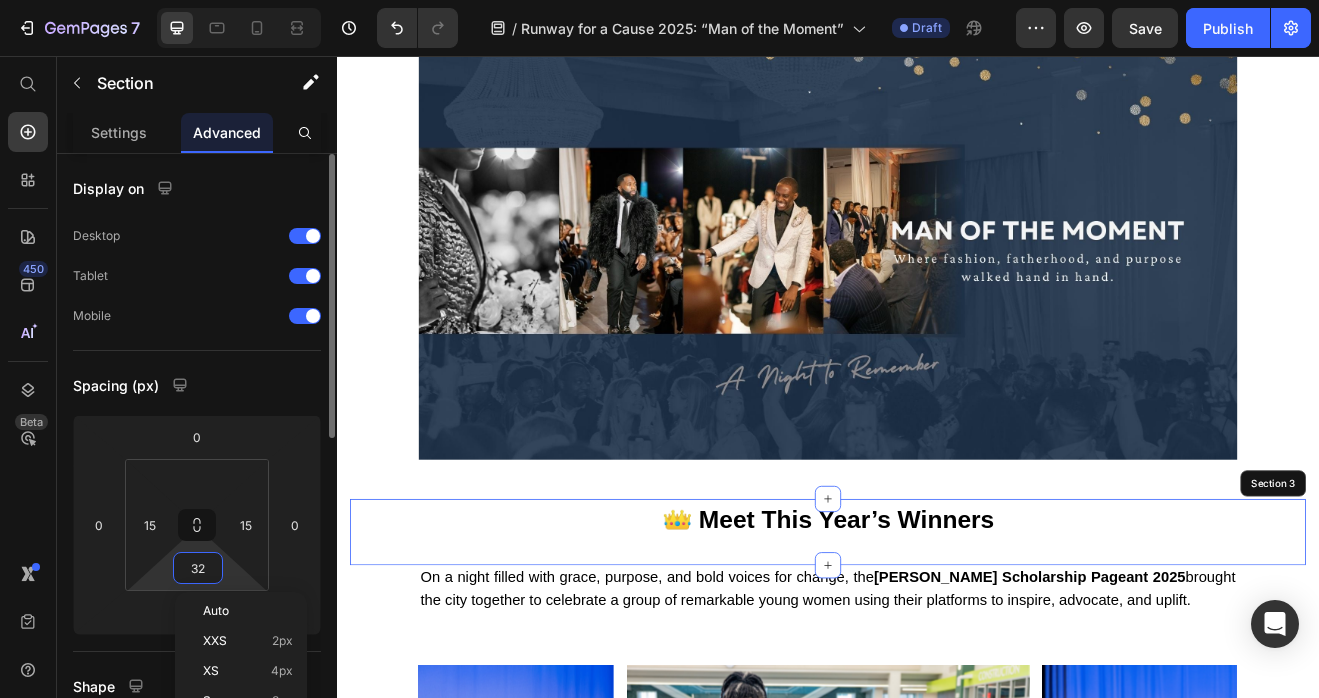 type on "0" 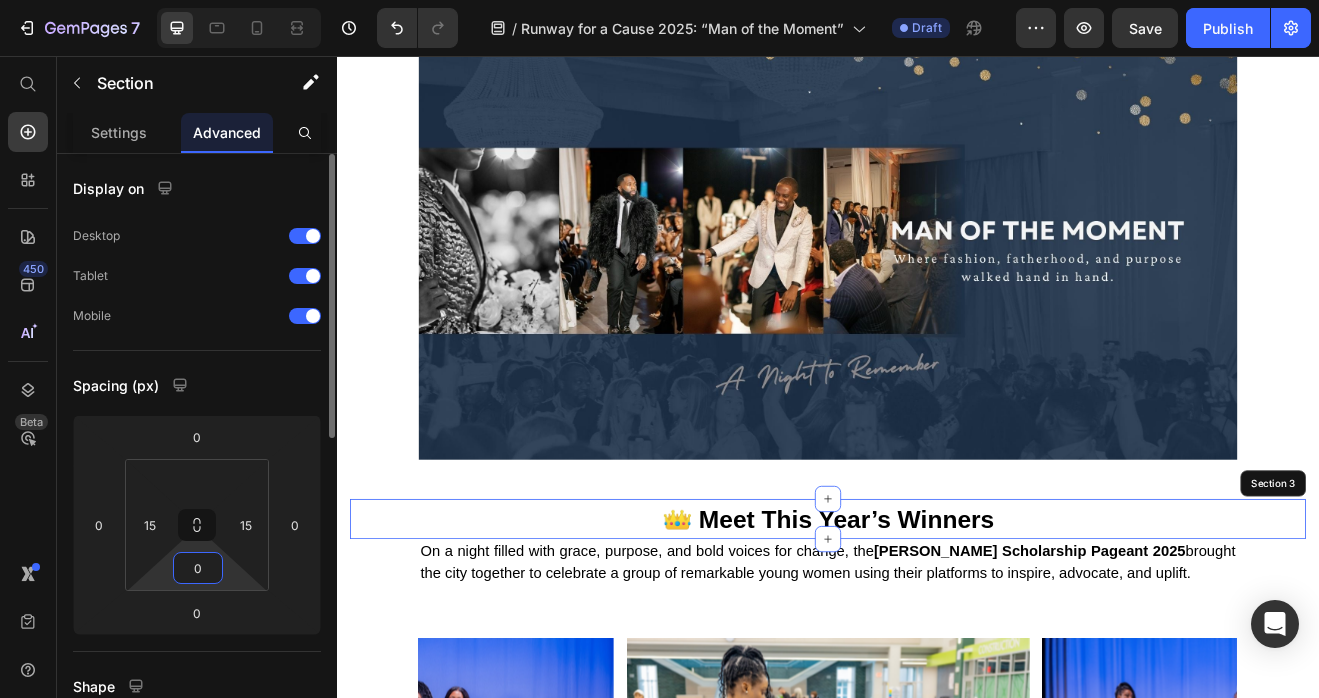 type on "0" 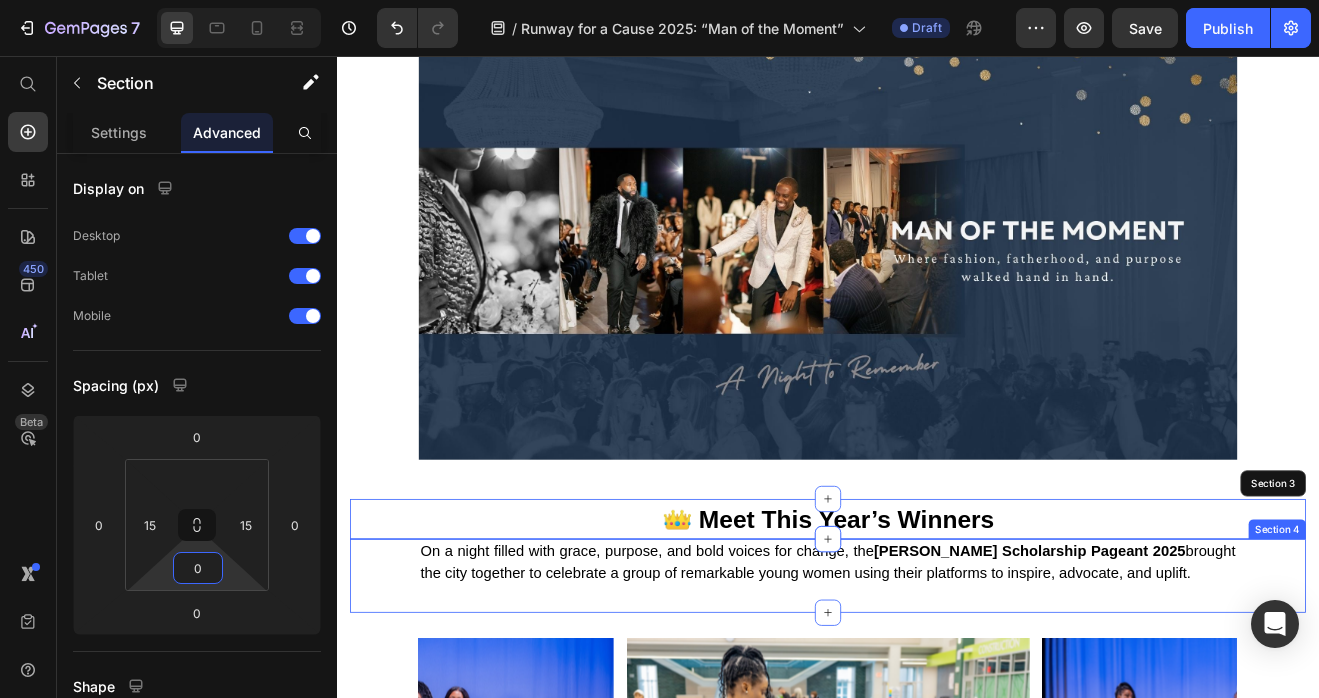 click on "On a night filled with grace, purpose, and bold voices for change, the  Miss Forney Scholarship Pageant 2025  brought the city together to celebrate a group of remarkable young women using their platforms to inspire, advocate, and uplift. Text block Row Section 4" at bounding box center (937, 691) 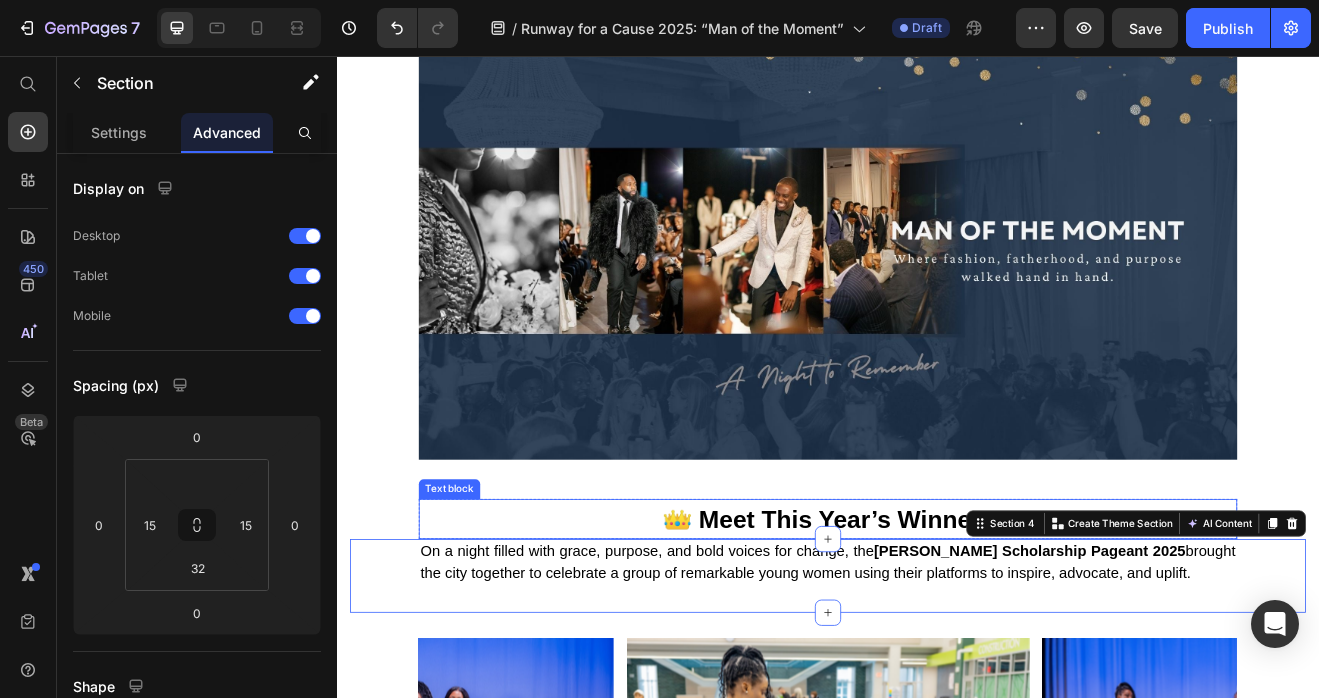 click on "👑 Meet This Year’s Winners" at bounding box center [937, 621] 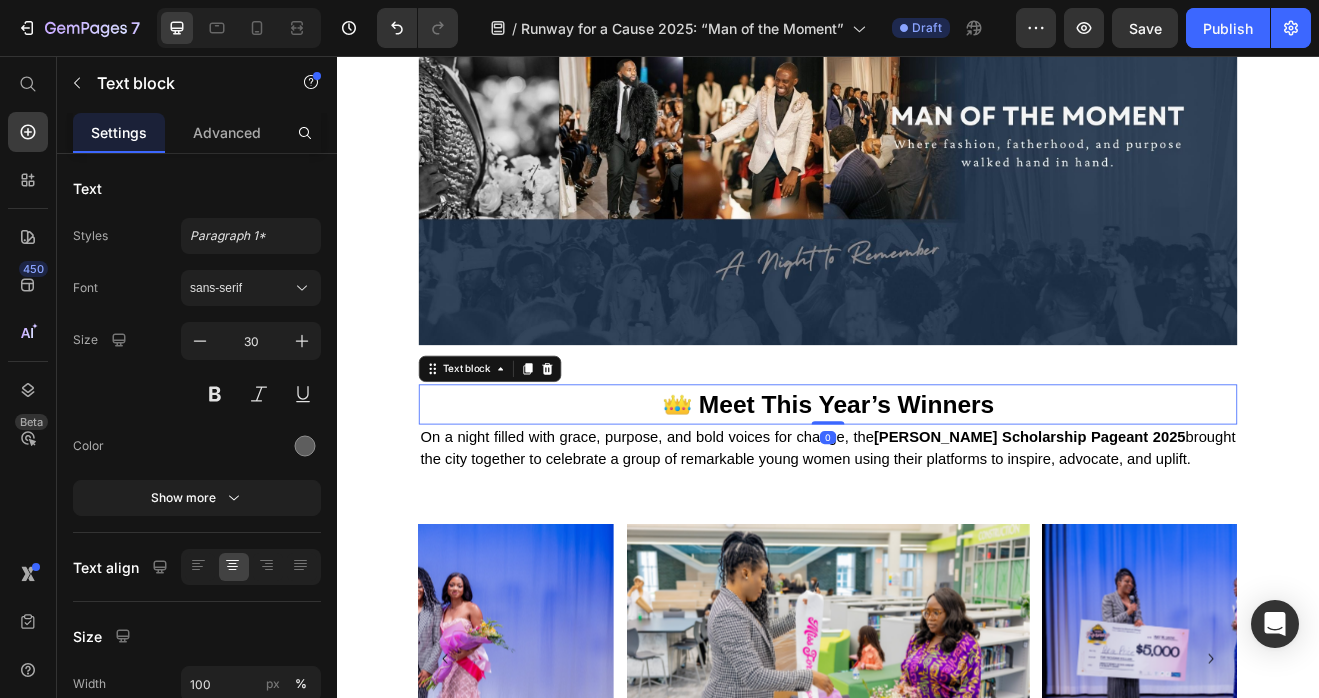 scroll, scrollTop: 287, scrollLeft: 0, axis: vertical 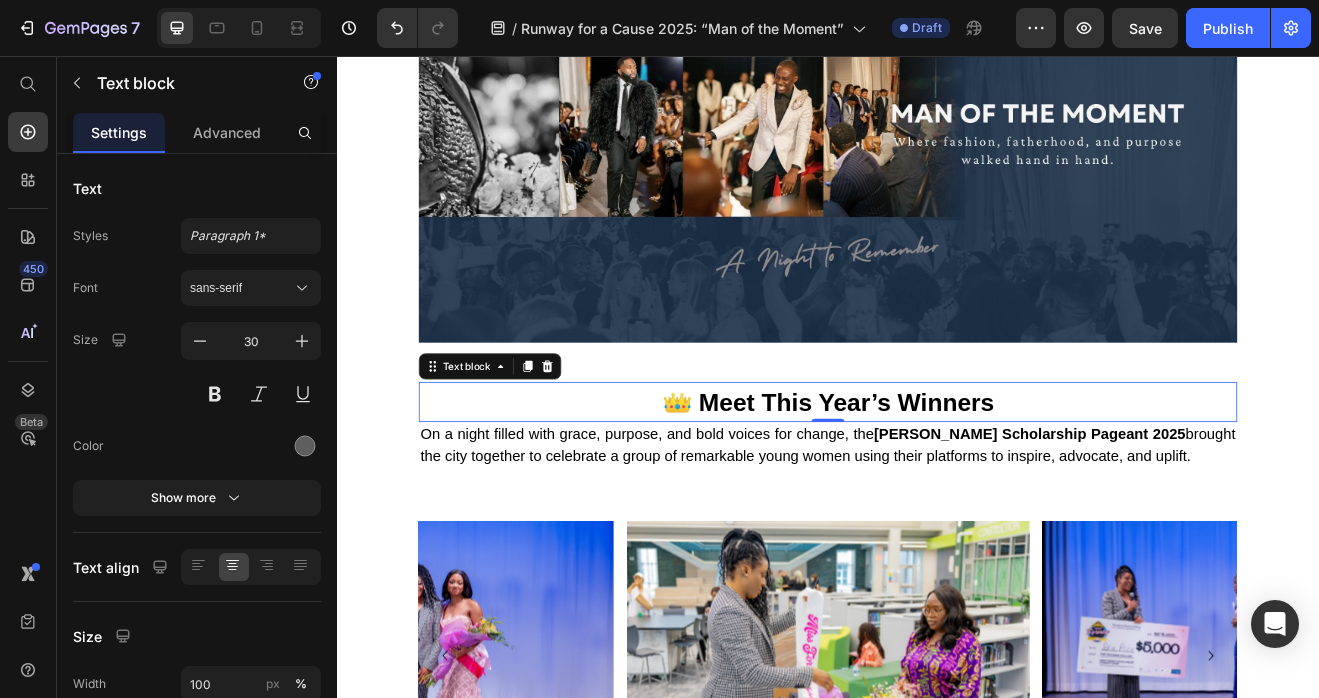 click on "👑 Meet This Year’s Winners" at bounding box center (937, 478) 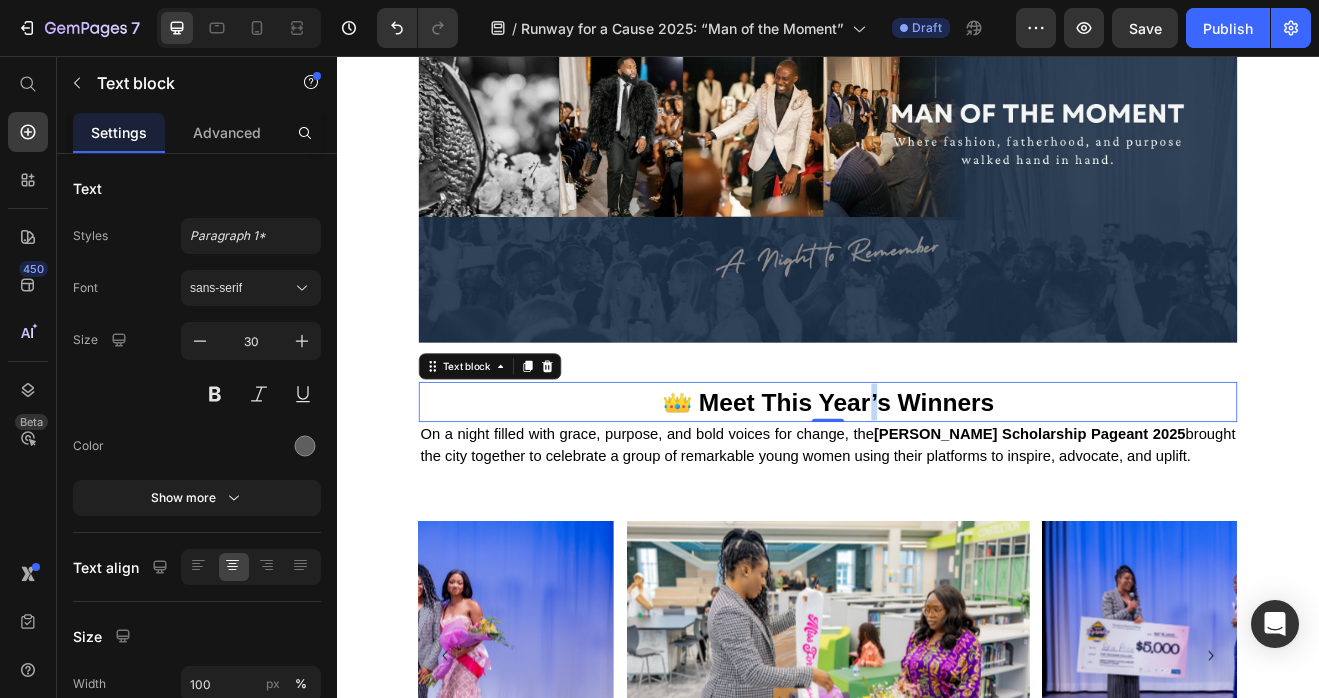 click on "👑 Meet This Year’s Winners" at bounding box center [937, 478] 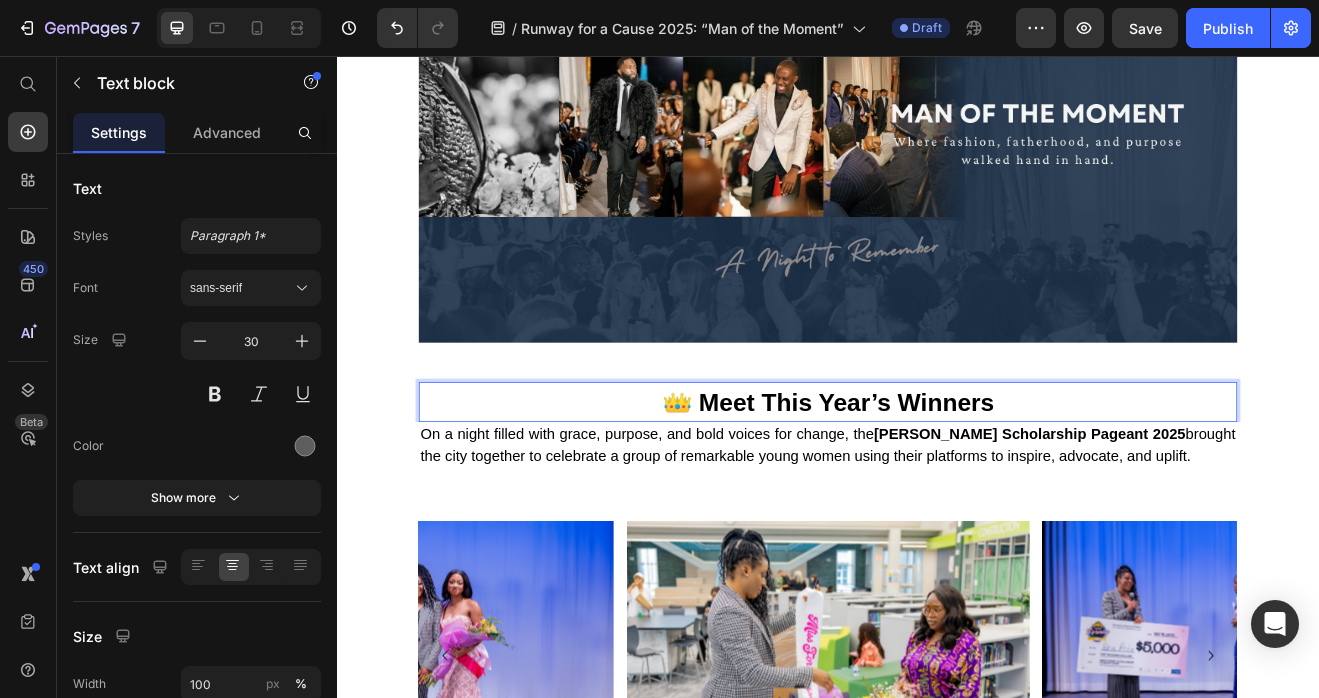 click on "👑 Meet This Year’s Winners" at bounding box center [937, 478] 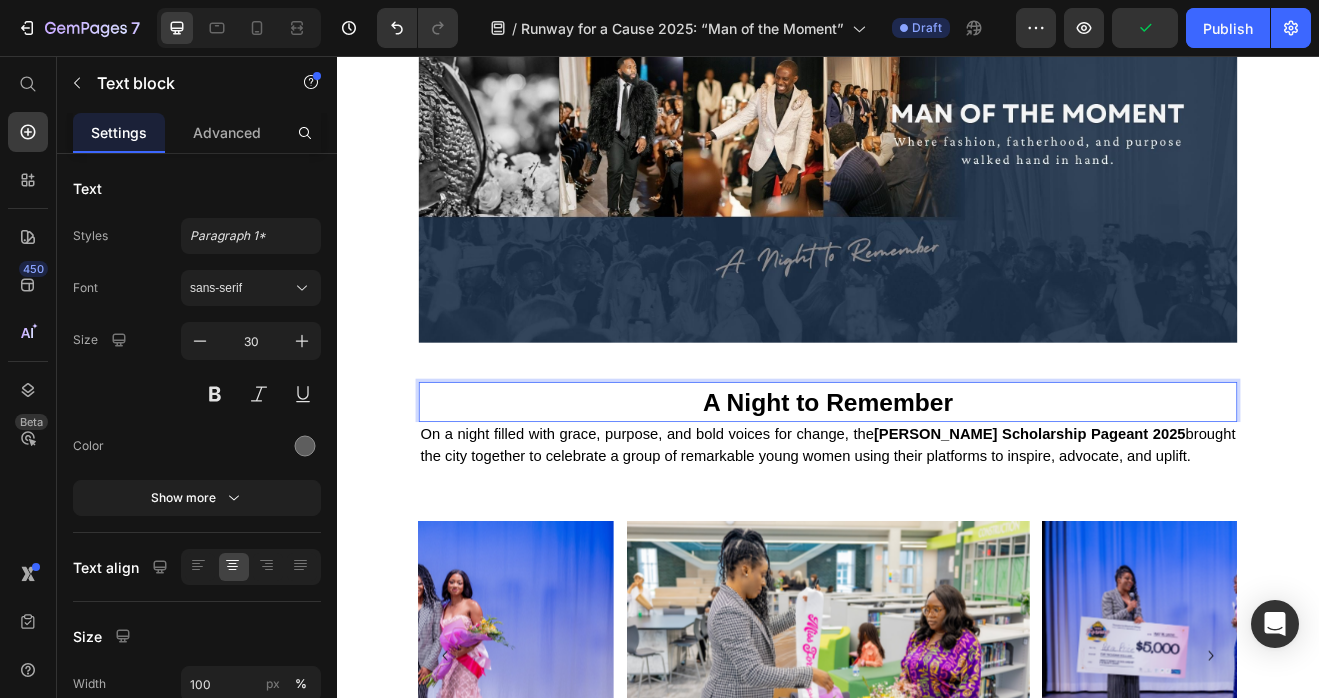 click on "A Night to Remember" at bounding box center [937, 478] 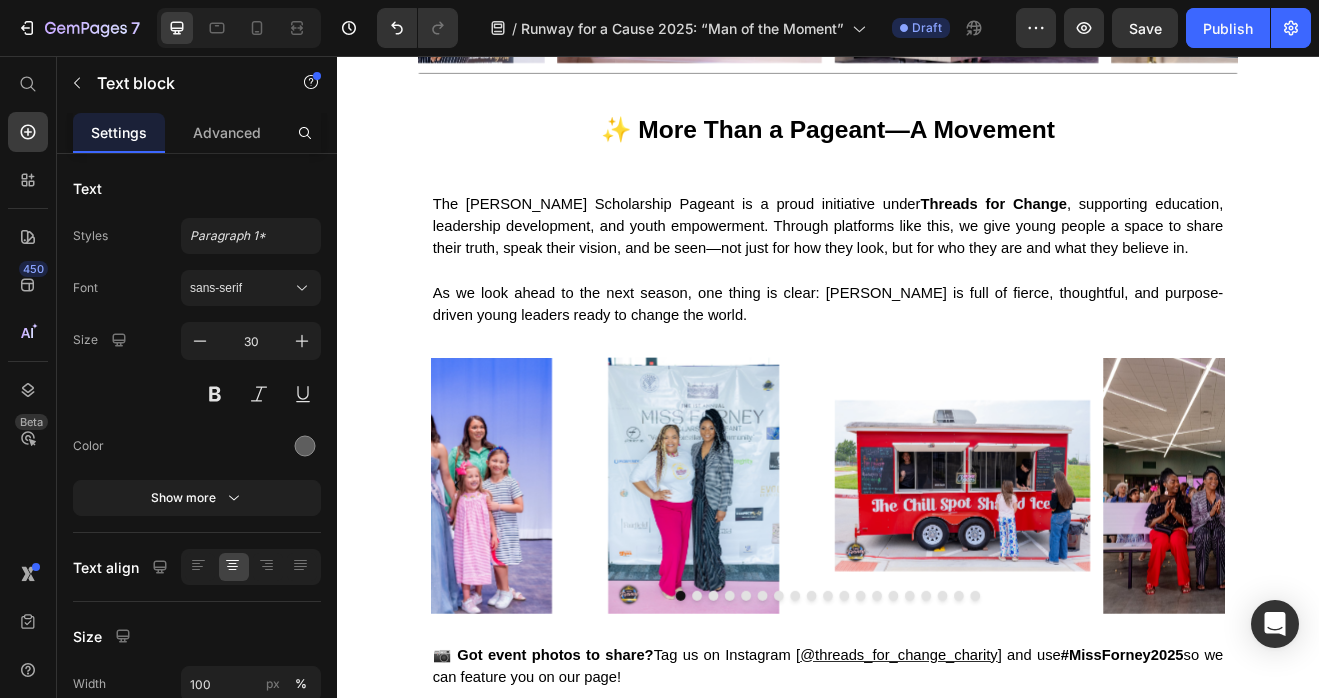 scroll, scrollTop: 3951, scrollLeft: 0, axis: vertical 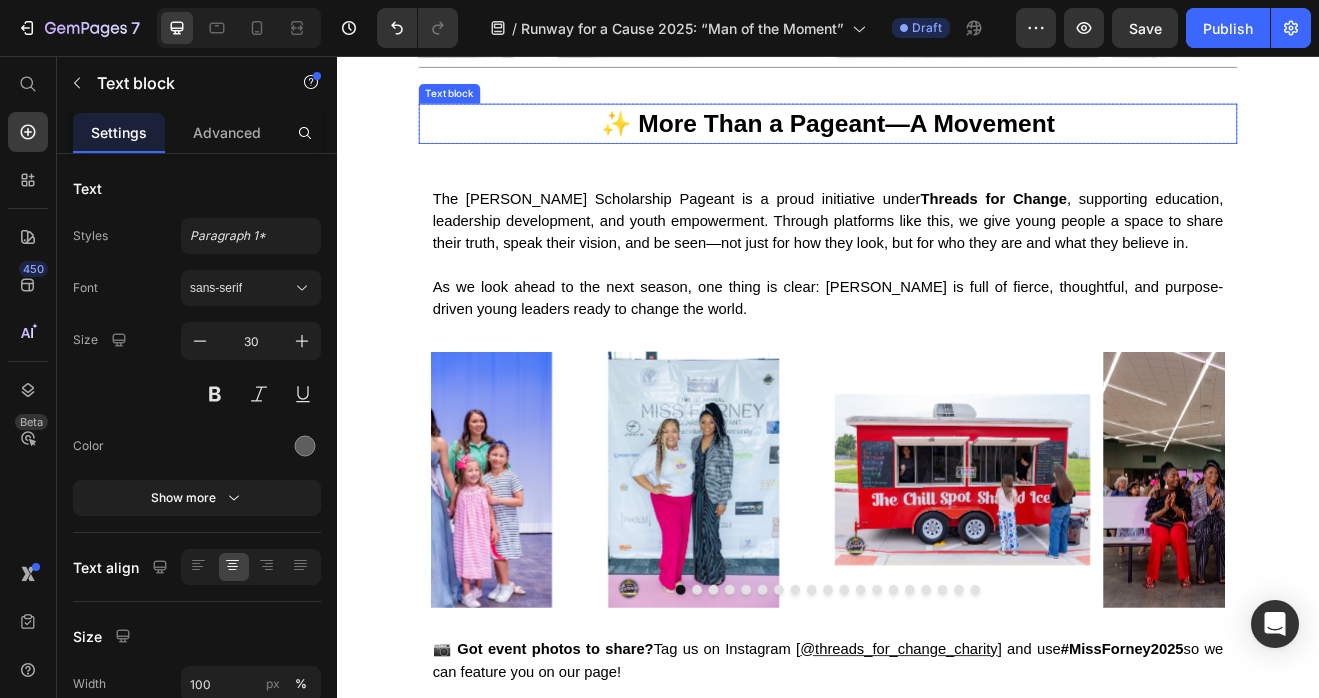 click on "✨ More Than a Pageant—A Movement" at bounding box center [937, 138] 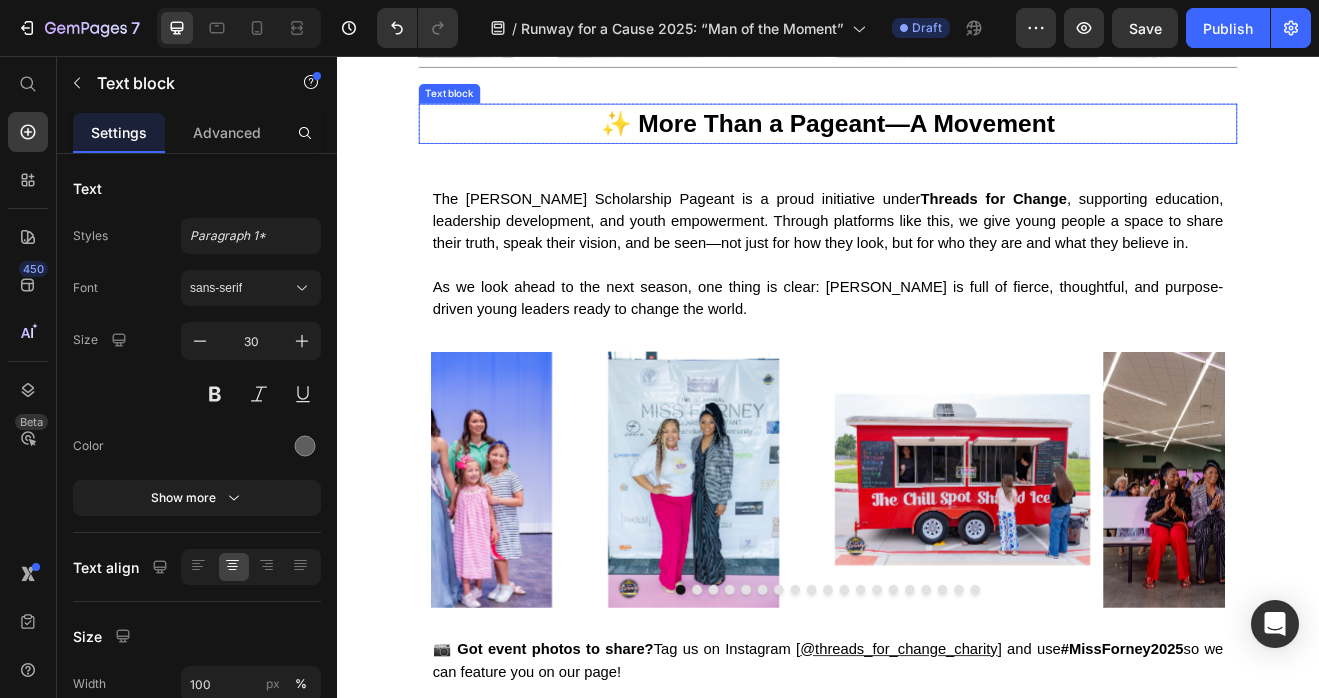 click on "✨ More Than a Pageant—A Movement" at bounding box center [937, 138] 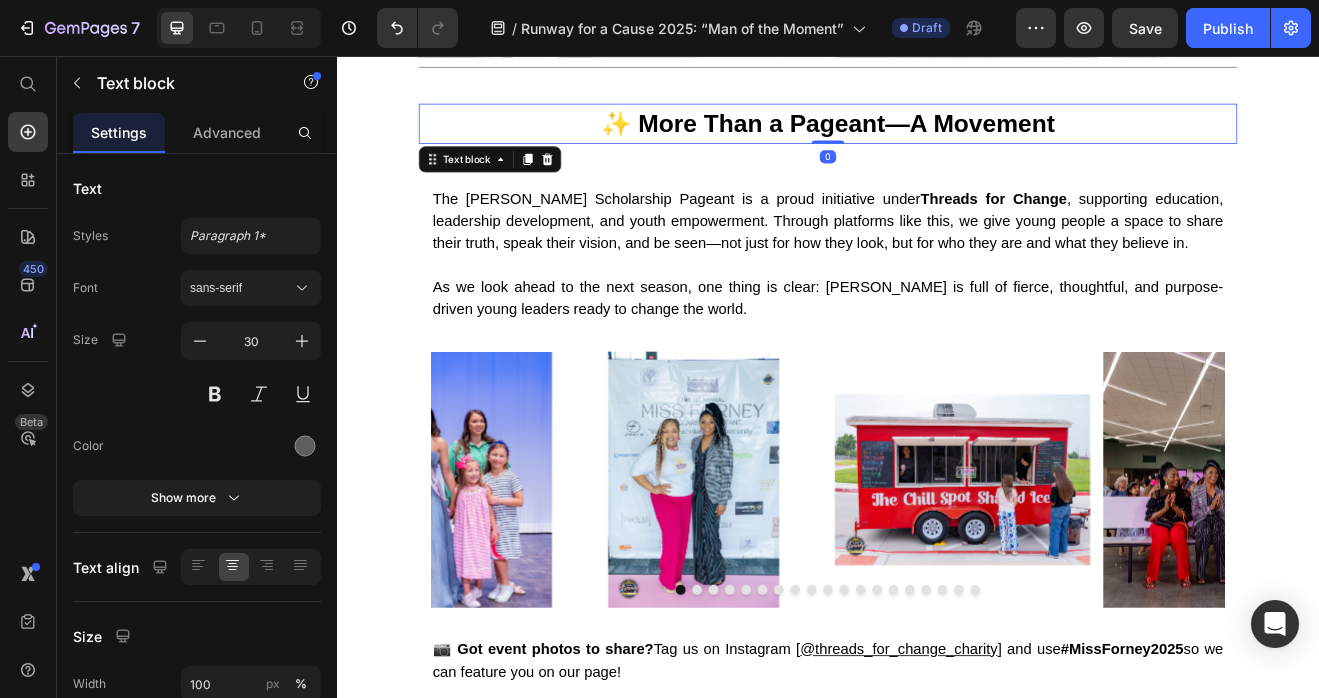 click on "✨ More Than a Pageant—A Movement" at bounding box center [937, 138] 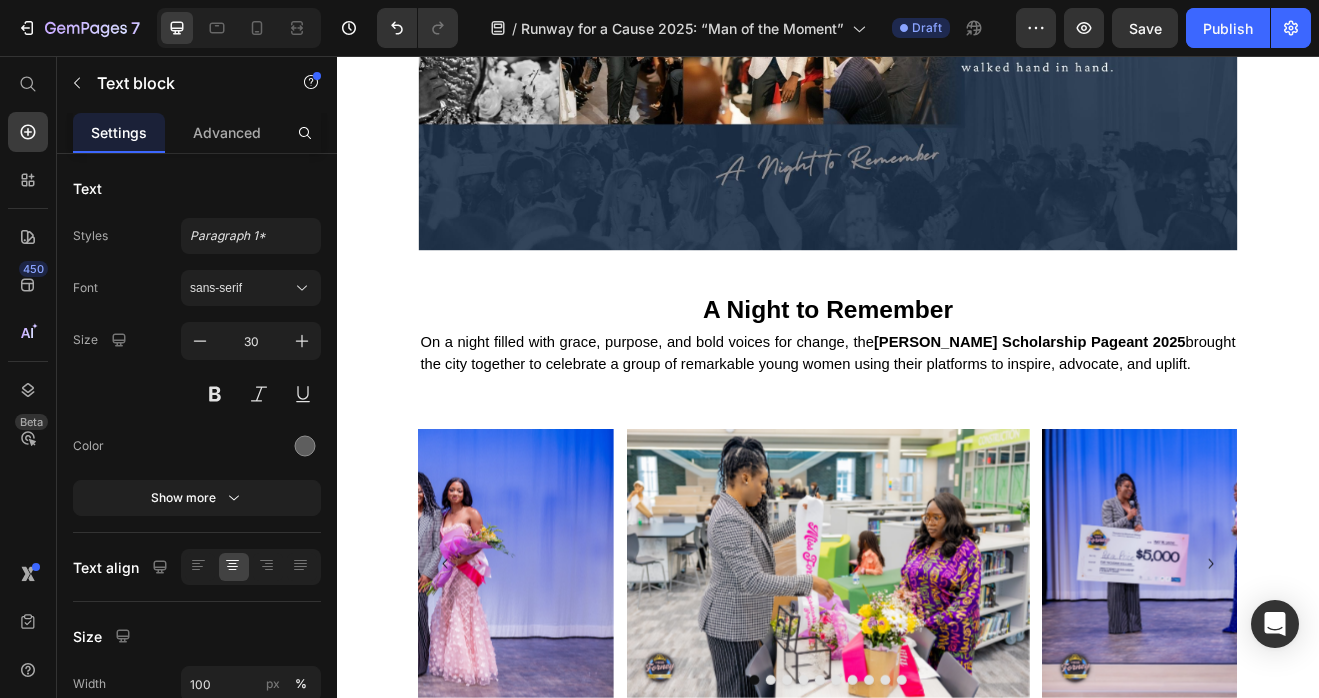 scroll, scrollTop: 319, scrollLeft: 0, axis: vertical 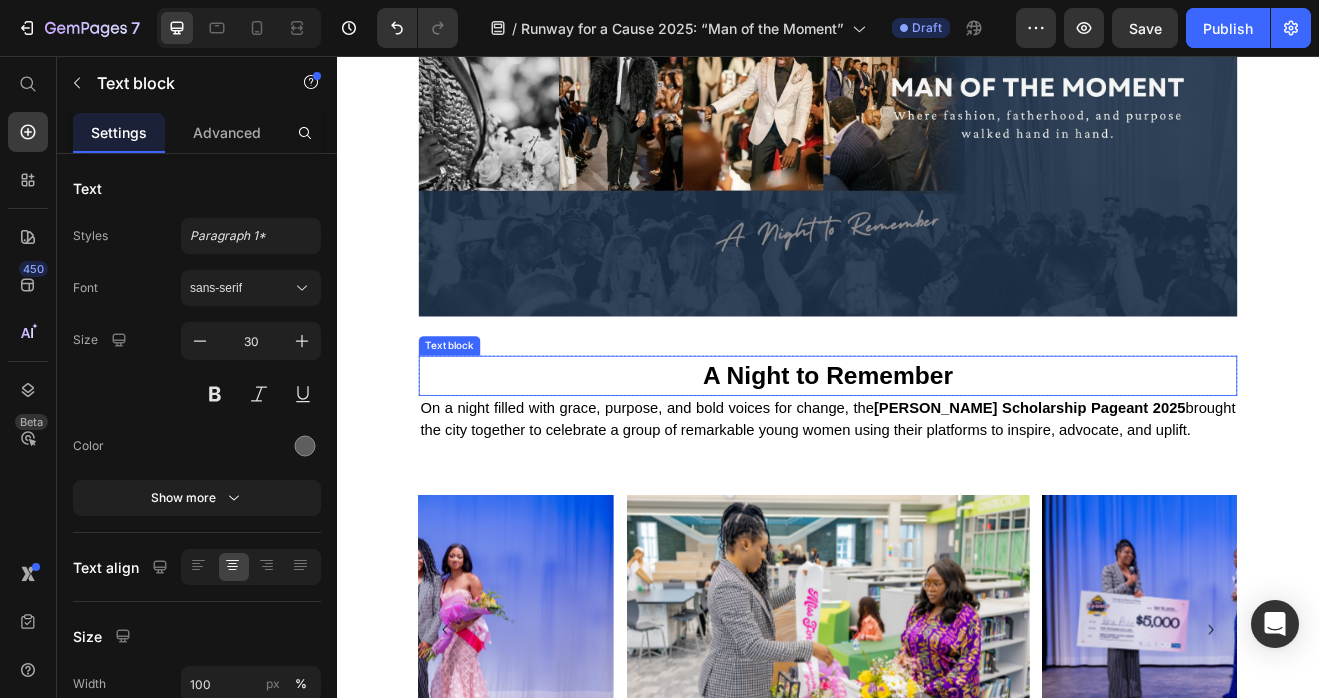 click on "A Night to Remember" at bounding box center (937, 446) 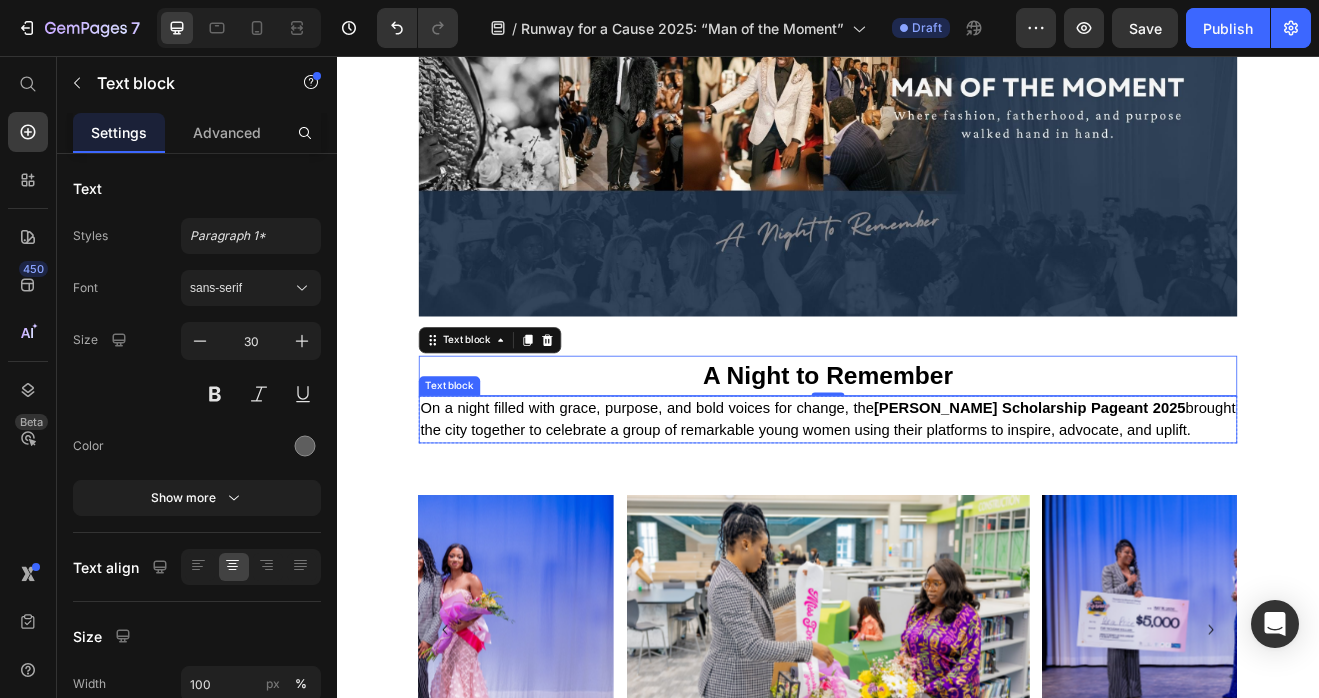 click on "On a night filled with grace, purpose, and bold voices for change, the  Miss Forney Scholarship Pageant 2025  brought the city together to celebrate a group of remarkable young women using their platforms to inspire, advocate, and uplift." at bounding box center (937, 499) 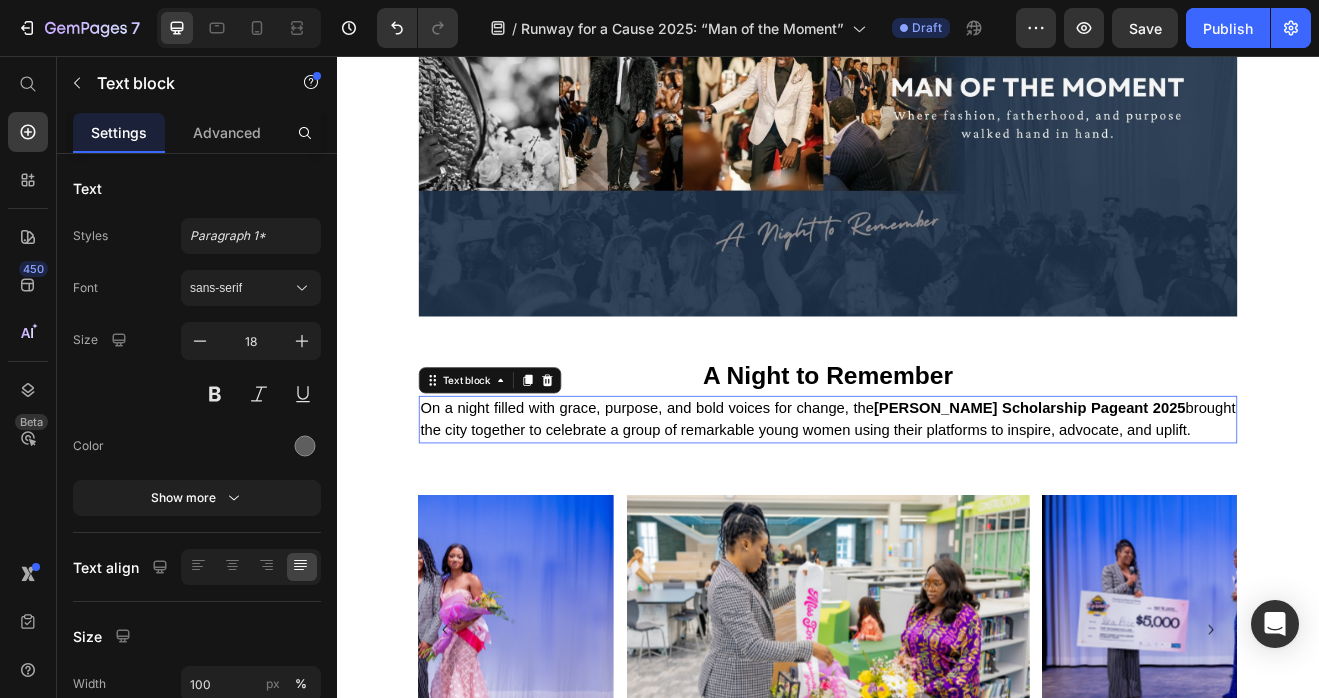click on "On a night filled with grace, purpose, and bold voices for change, the  Miss Forney Scholarship Pageant 2025  brought the city together to celebrate a group of remarkable young women using their platforms to inspire, advocate, and uplift." at bounding box center [937, 499] 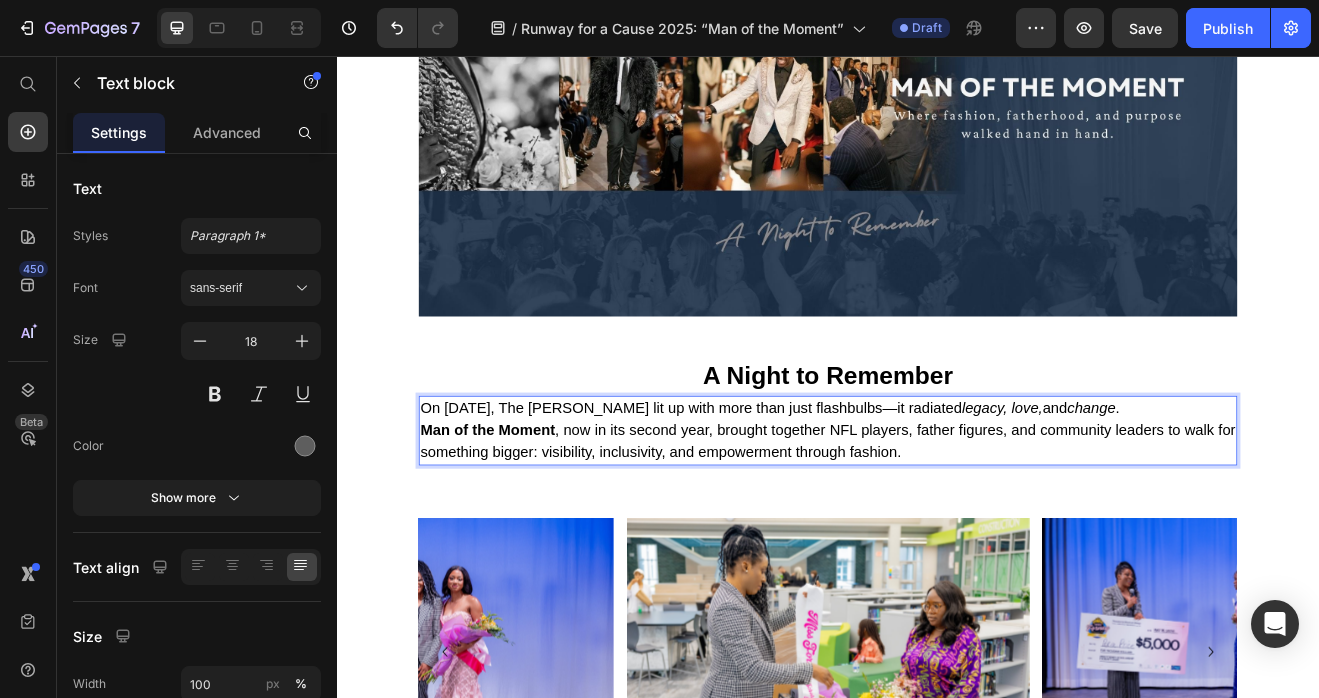 click on "On June 11, 2025, The Mason Dallas lit up with more than just flashbulbs—it radiated  legacy, love,  and  change . Man of the Moment , now in its second year, brought together NFL players, father figures, and community leaders to walk for something bigger: visibility, inclusivity, and empowerment through fashion." at bounding box center [937, 513] 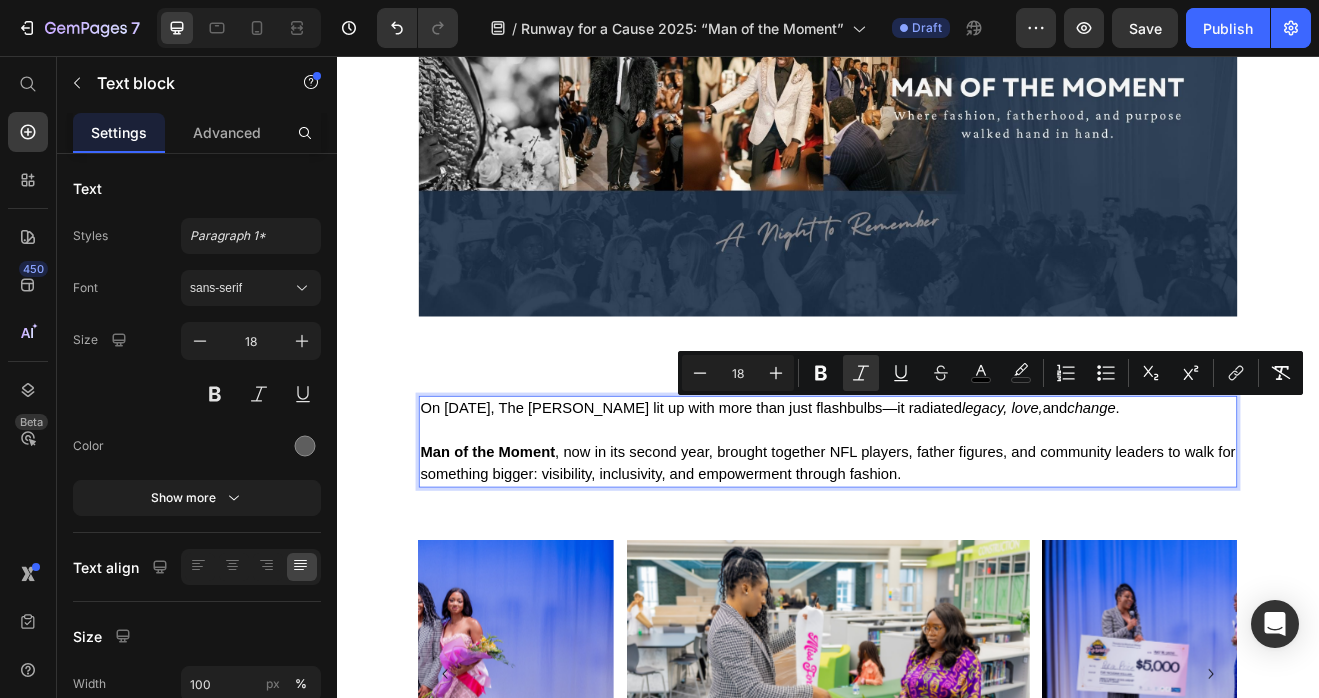 drag, startPoint x: 1115, startPoint y: 486, endPoint x: 1331, endPoint y: 490, distance: 216.03703 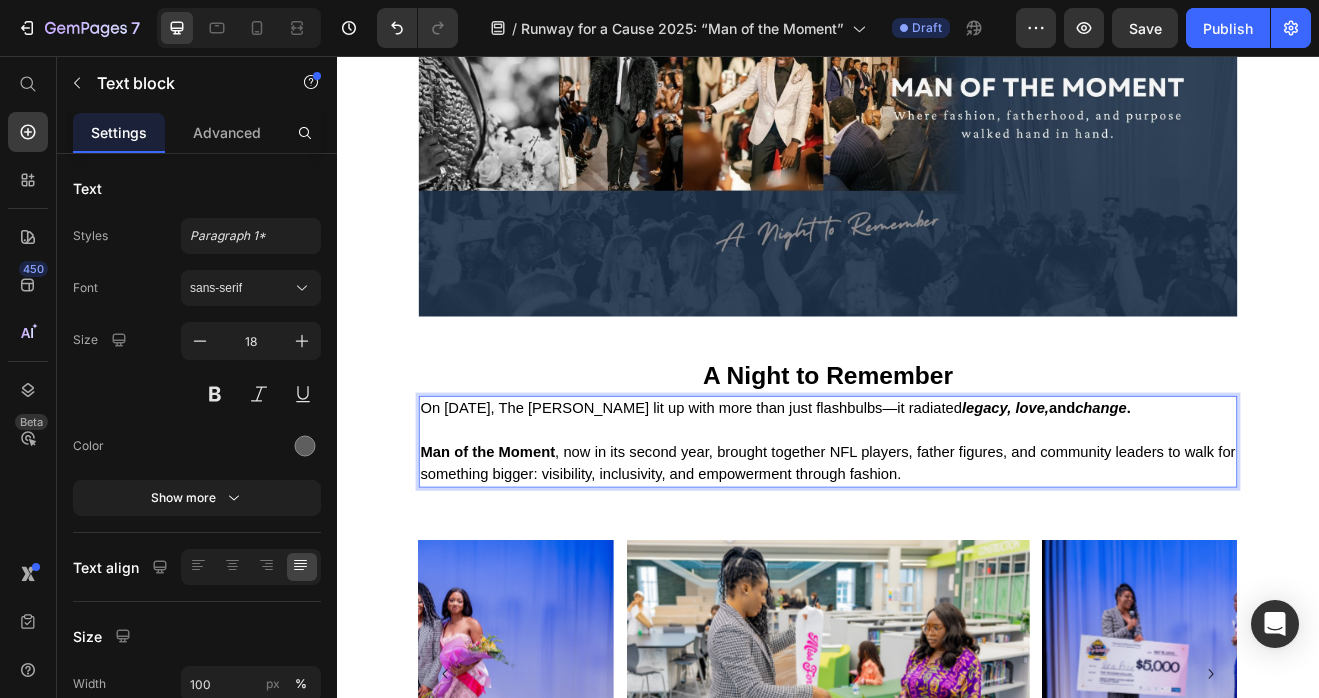 click on "Man of the Moment , now in its second year, brought together NFL players, father figures, and community leaders to walk for something bigger: visibility, inclusivity, and empowerment through fashion." at bounding box center [937, 553] 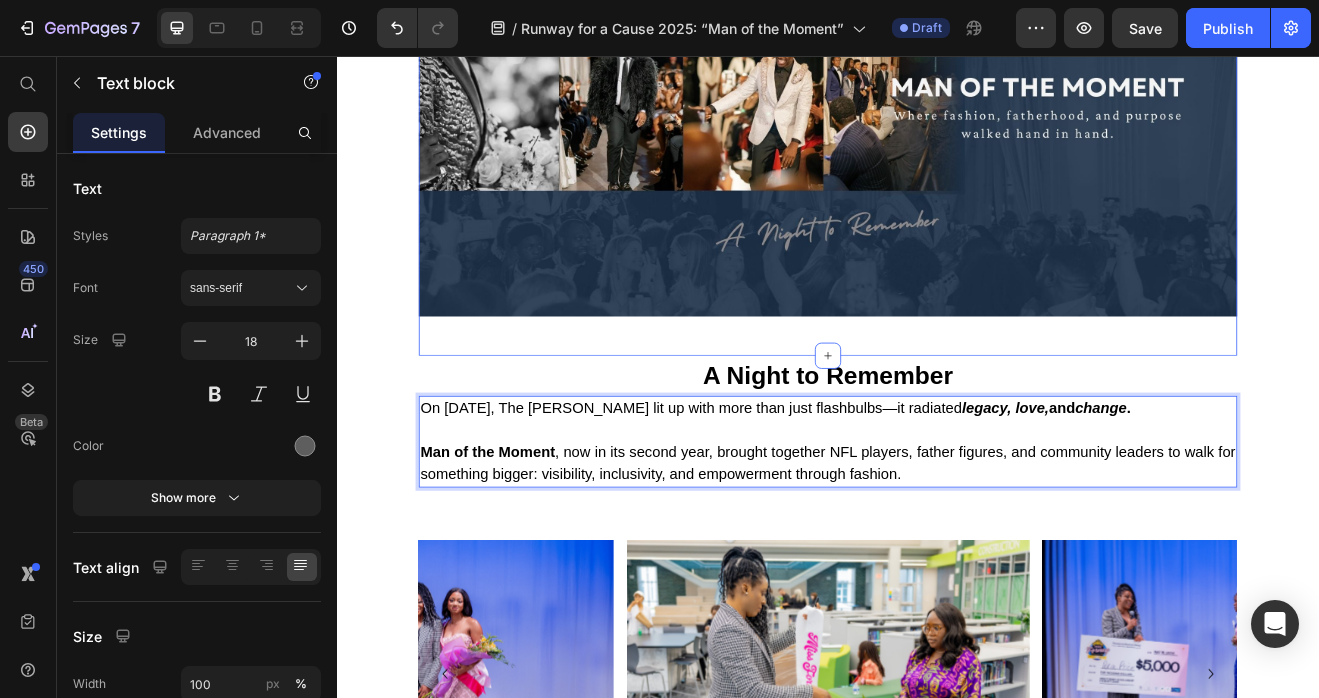click on "Image Row Section 2" at bounding box center (937, 132) 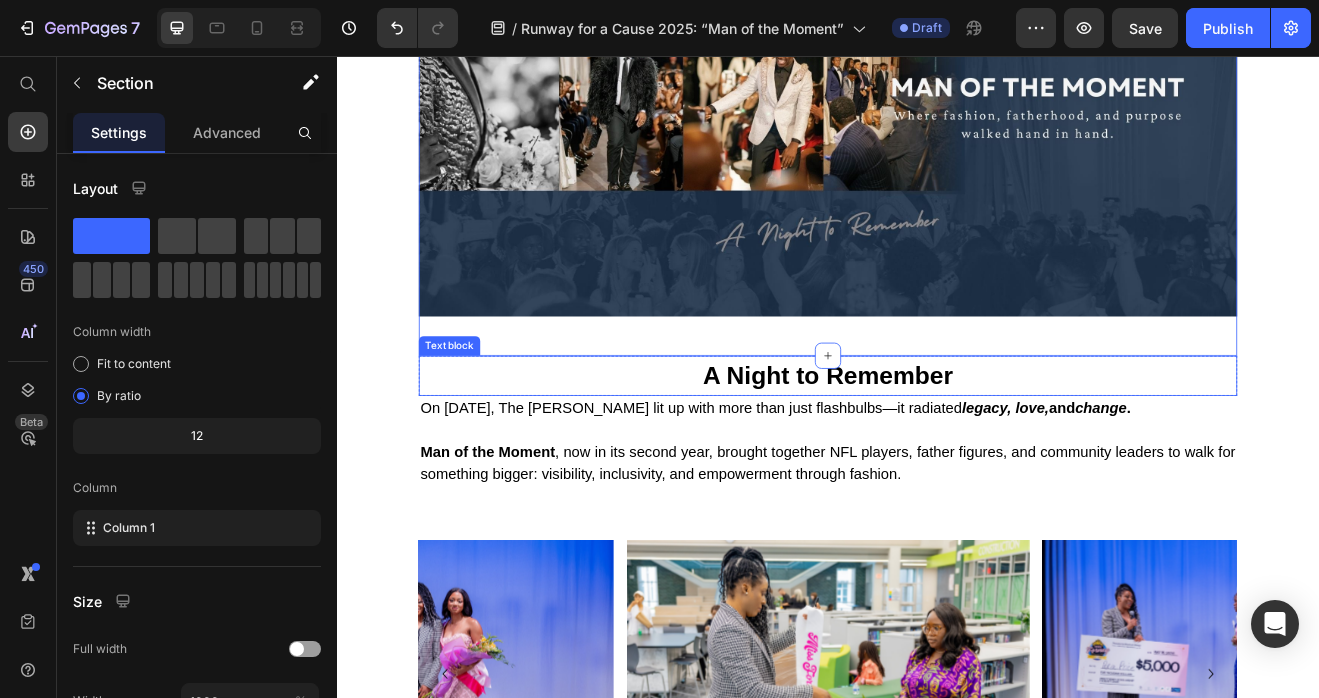 click on "A Night to Remember" at bounding box center [937, 446] 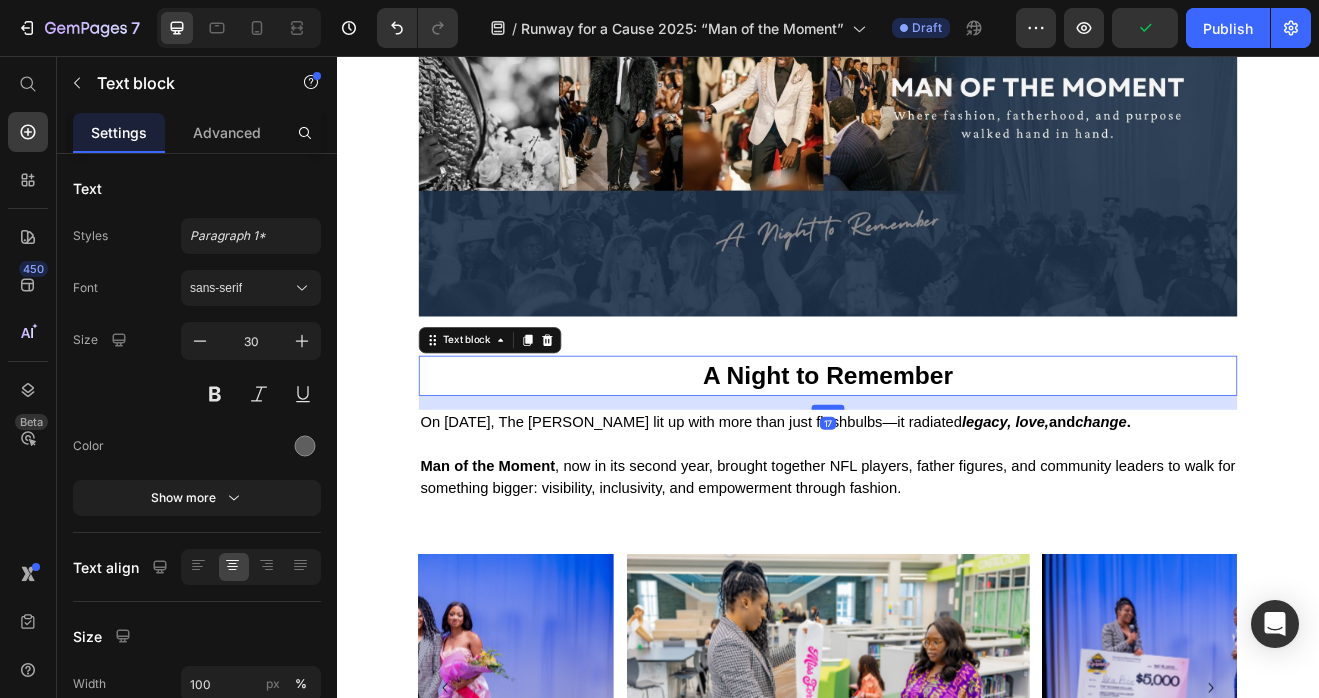 drag, startPoint x: 928, startPoint y: 467, endPoint x: 926, endPoint y: 485, distance: 18.110771 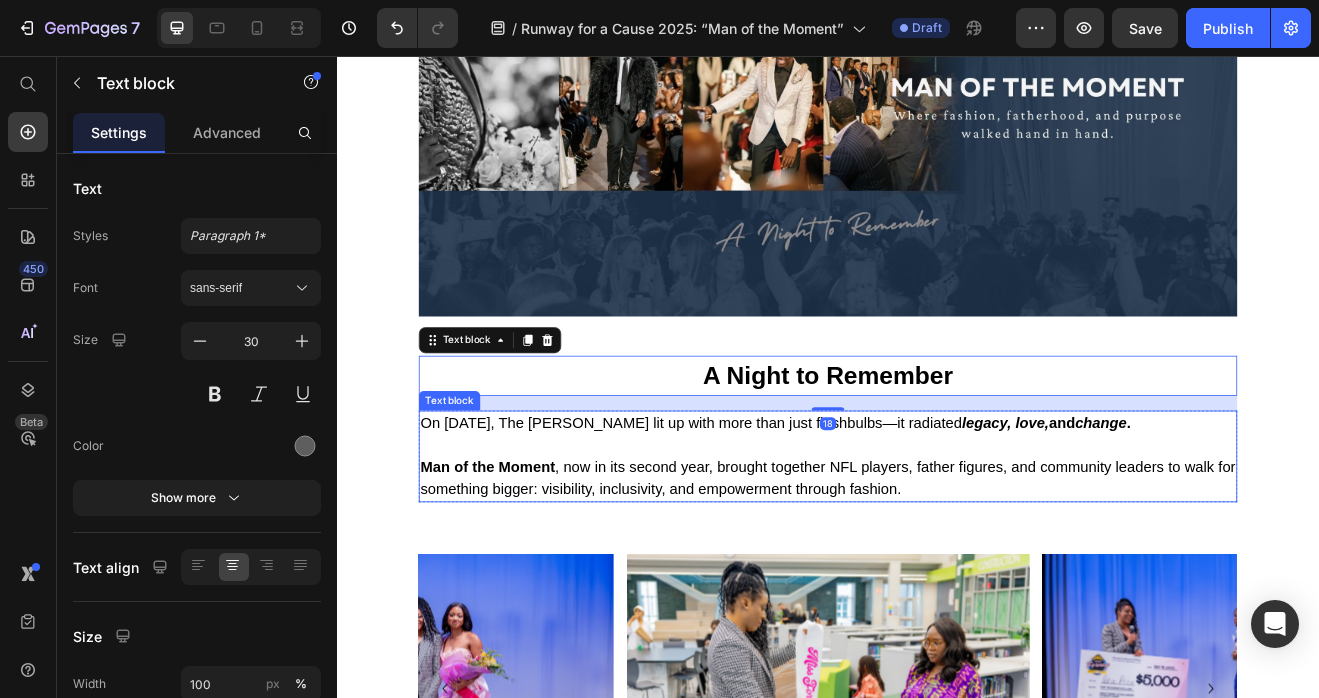 click on "Man of the Moment , now in its second year, brought together NFL players, father figures, and community leaders to walk for something bigger: visibility, inclusivity, and empowerment through fashion." at bounding box center (937, 571) 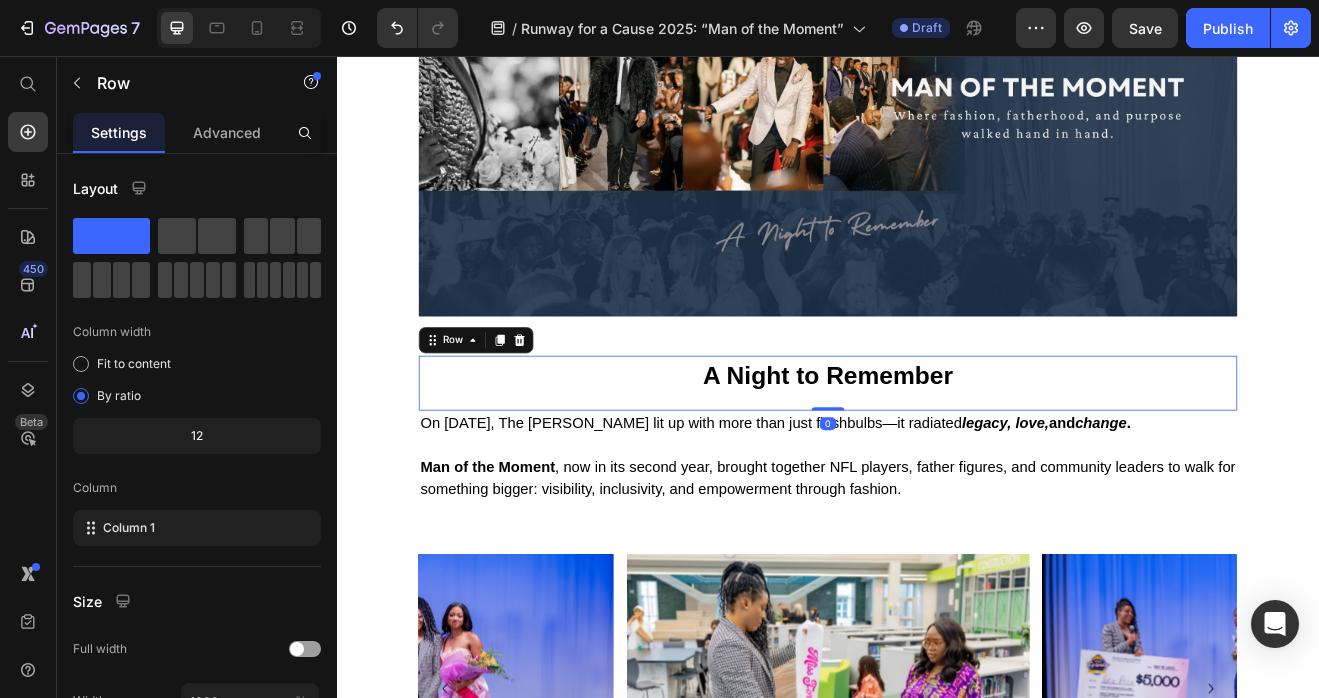 click on "A Night to Remember Text block" at bounding box center [937, 455] 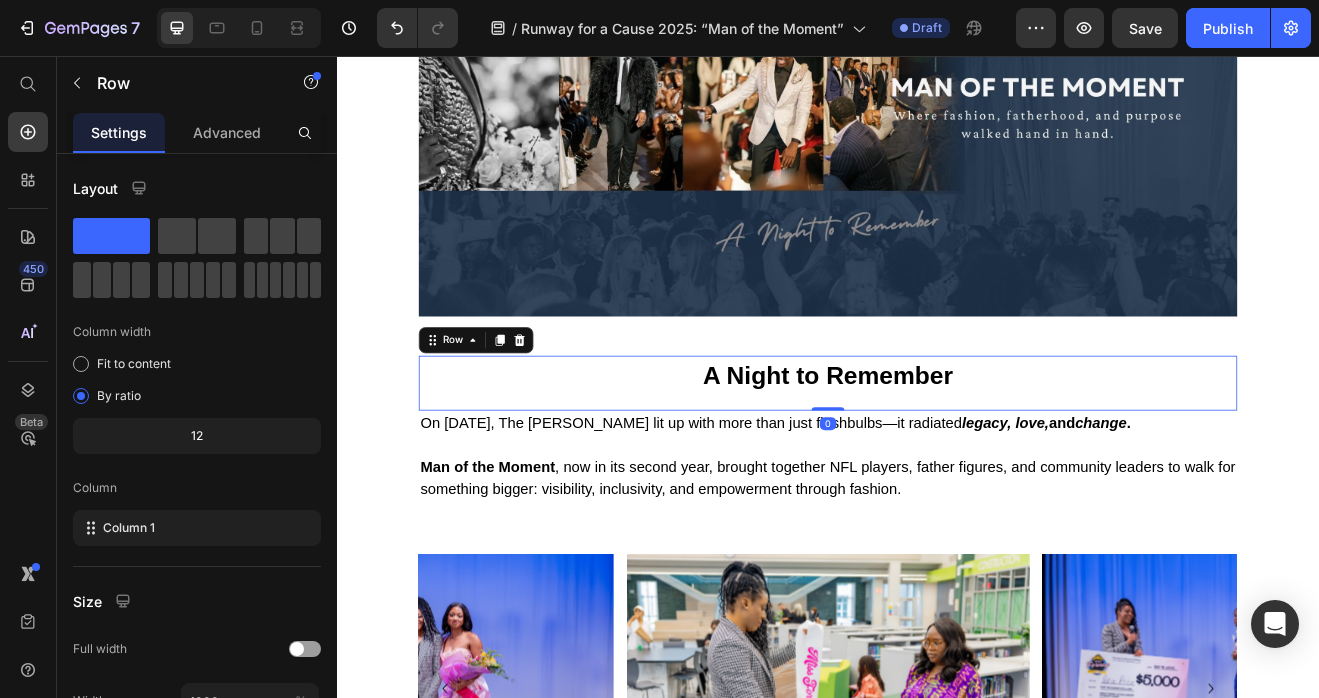 drag, startPoint x: 930, startPoint y: 486, endPoint x: 931, endPoint y: 469, distance: 17.029387 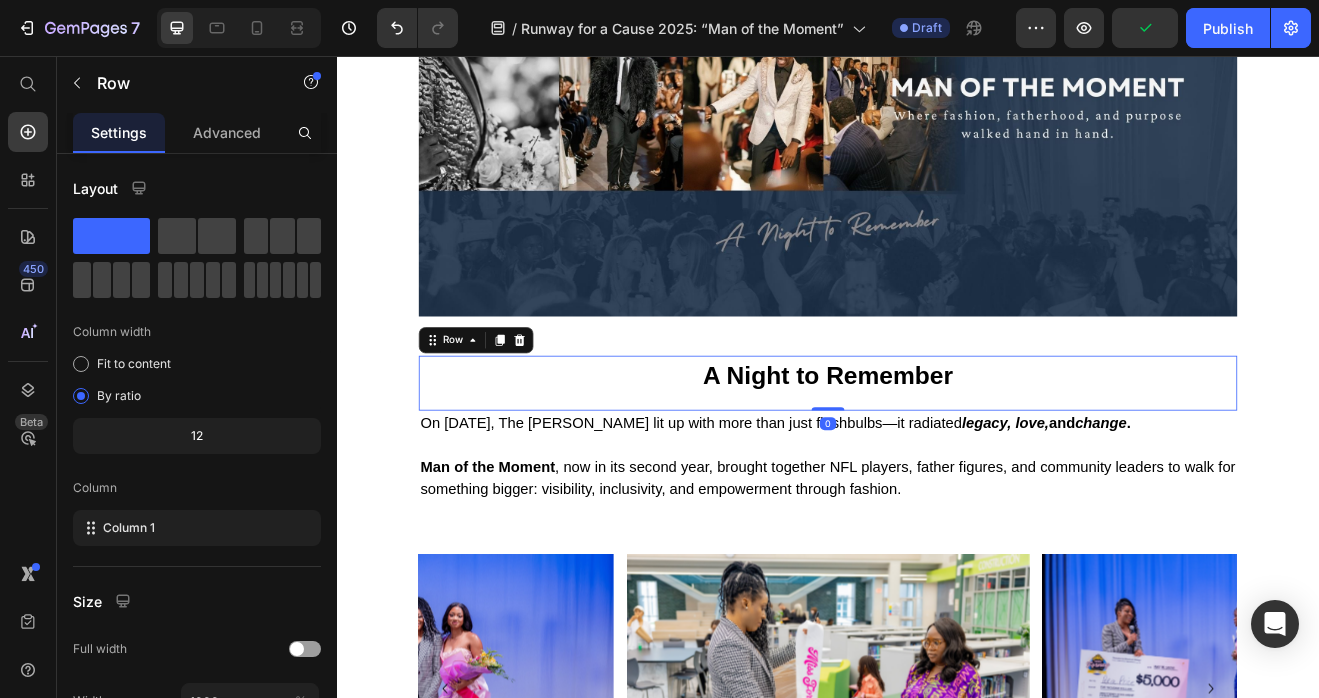 drag, startPoint x: 935, startPoint y: 483, endPoint x: 935, endPoint y: 468, distance: 15 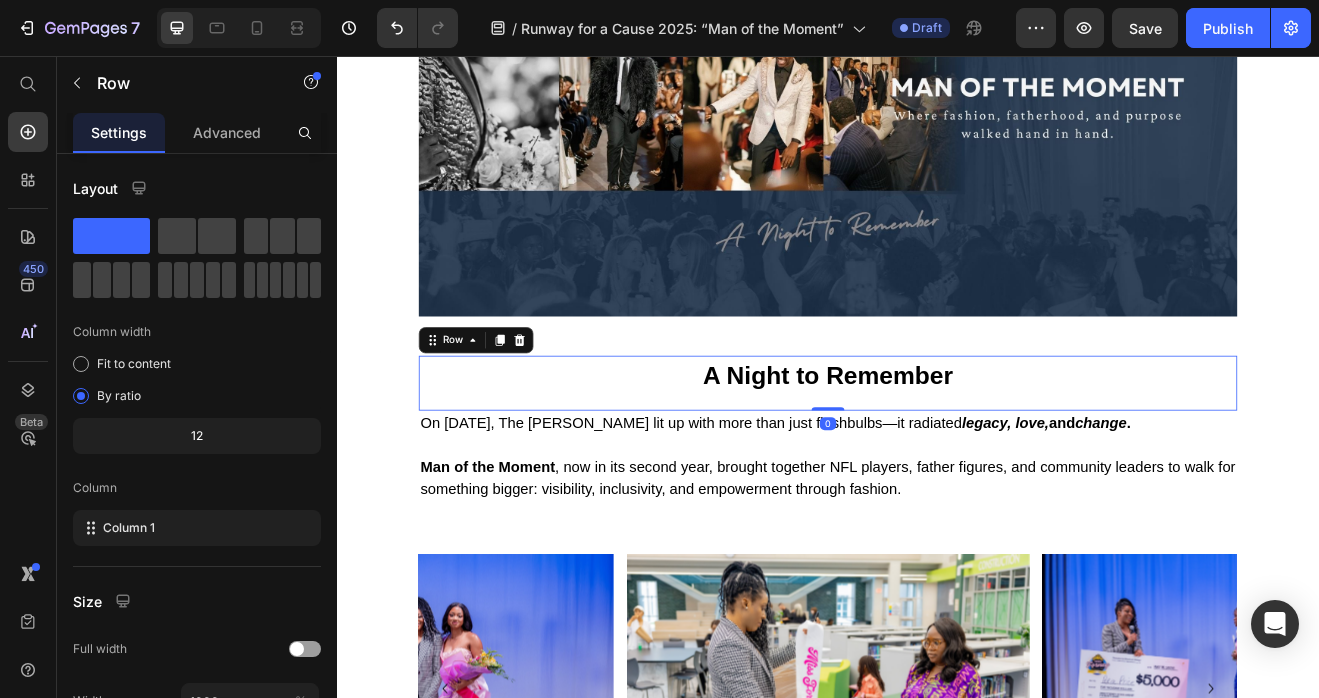 drag, startPoint x: 935, startPoint y: 486, endPoint x: 938, endPoint y: 455, distance: 31.144823 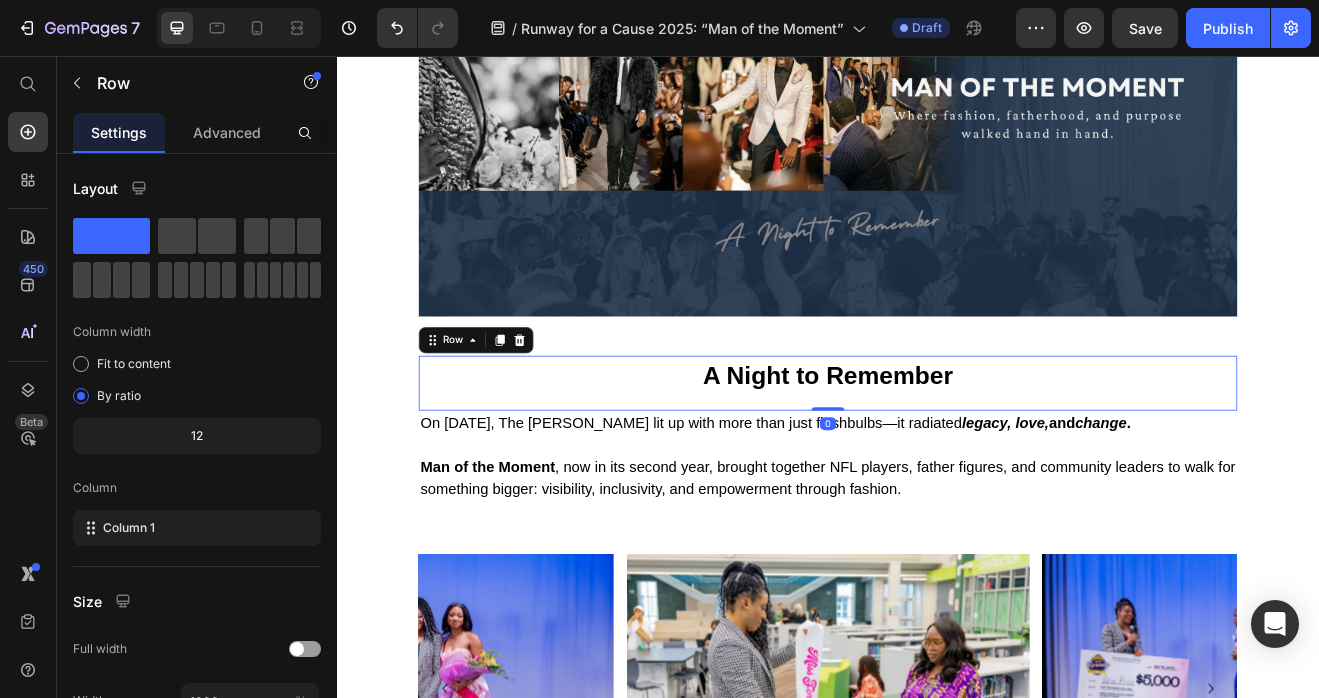 click on "A Night to Remember Text block" at bounding box center (937, 455) 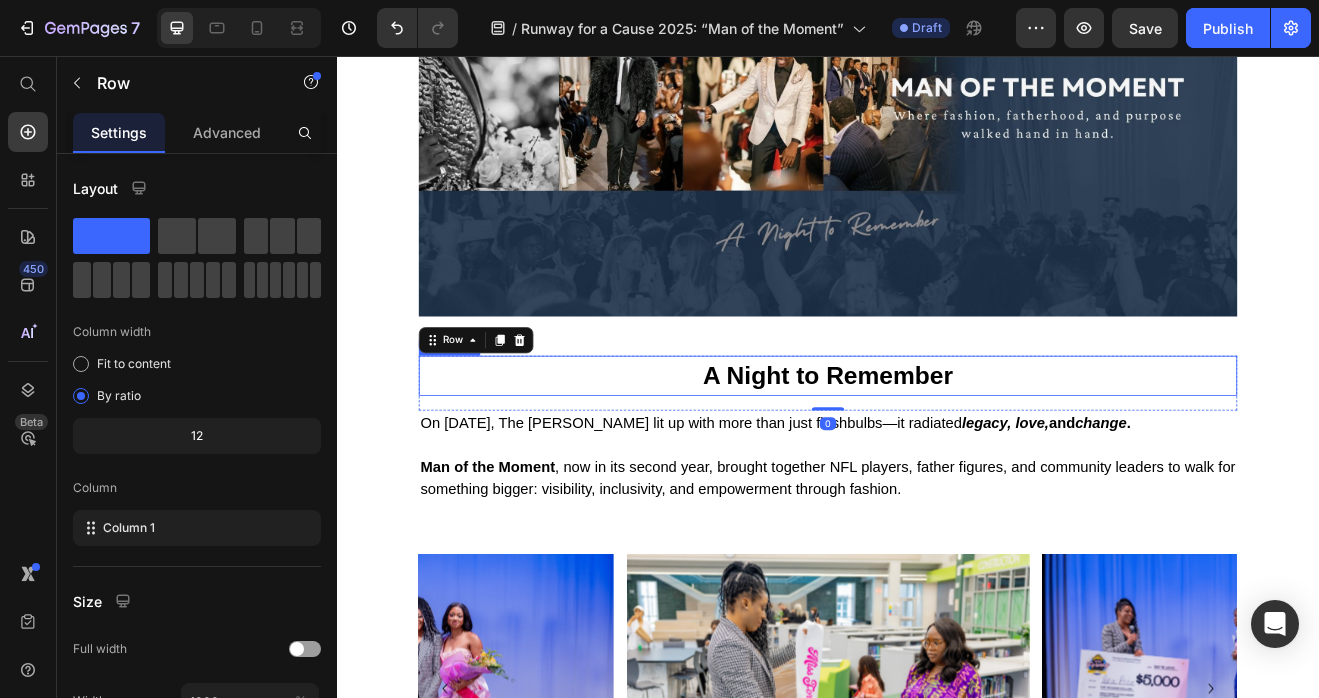 click on "A Night to Remember" at bounding box center [937, 446] 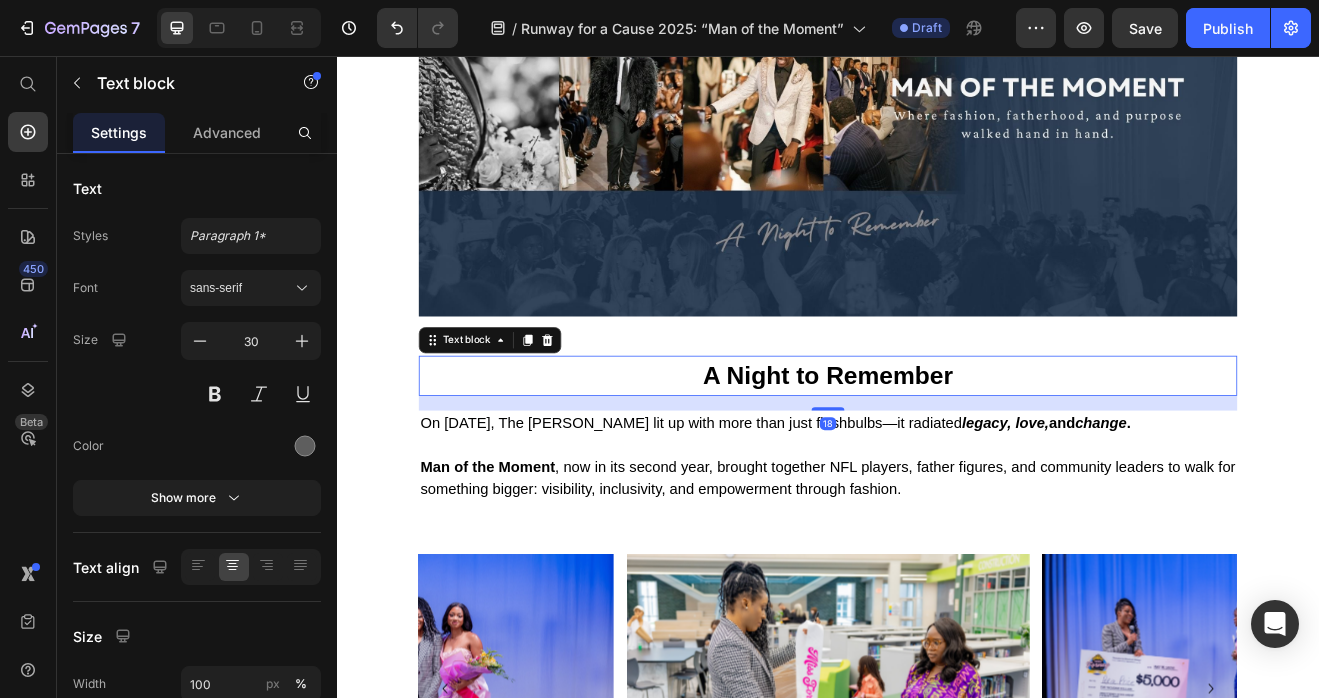 click on "18" at bounding box center [937, 480] 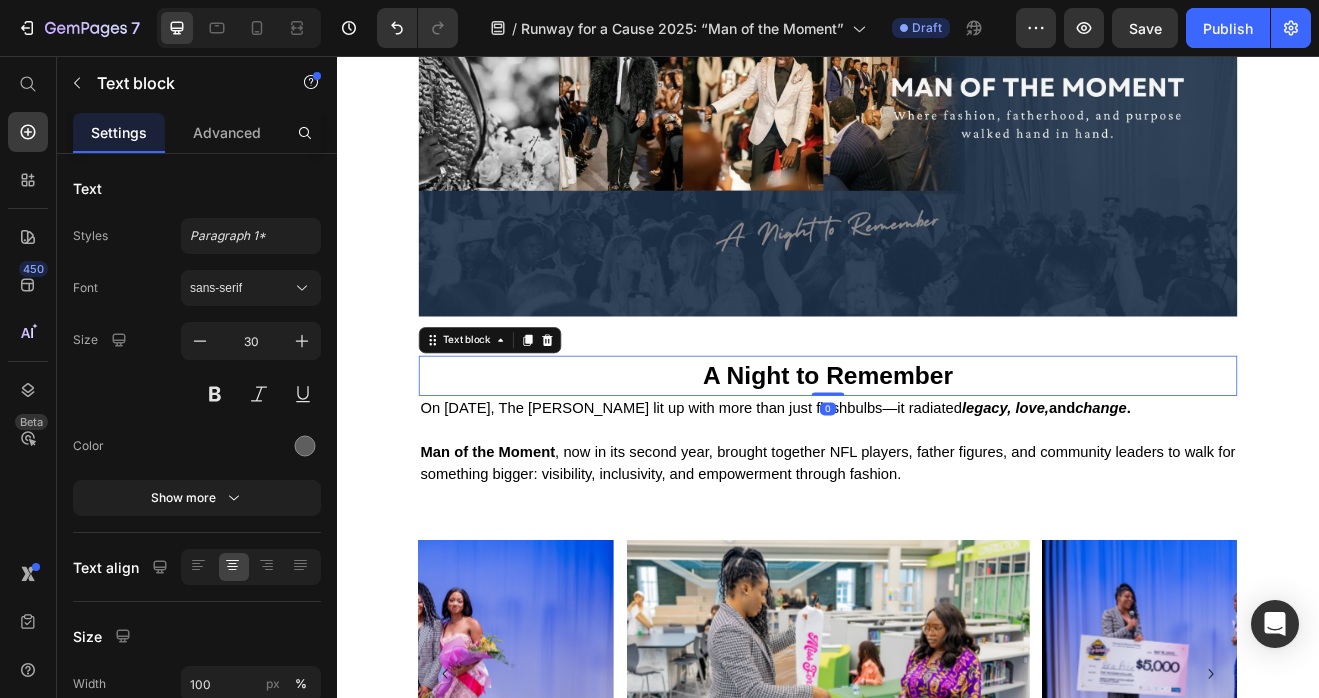 drag, startPoint x: 939, startPoint y: 486, endPoint x: 938, endPoint y: 462, distance: 24.020824 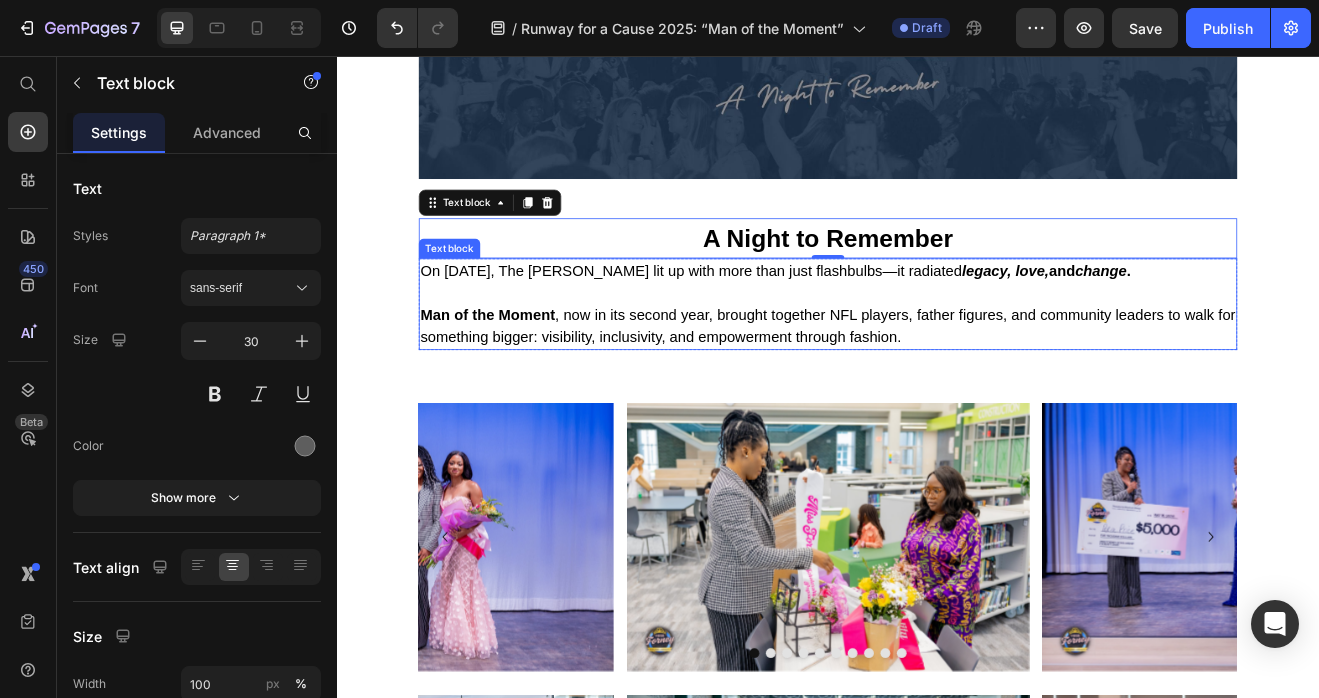 scroll, scrollTop: 527, scrollLeft: 0, axis: vertical 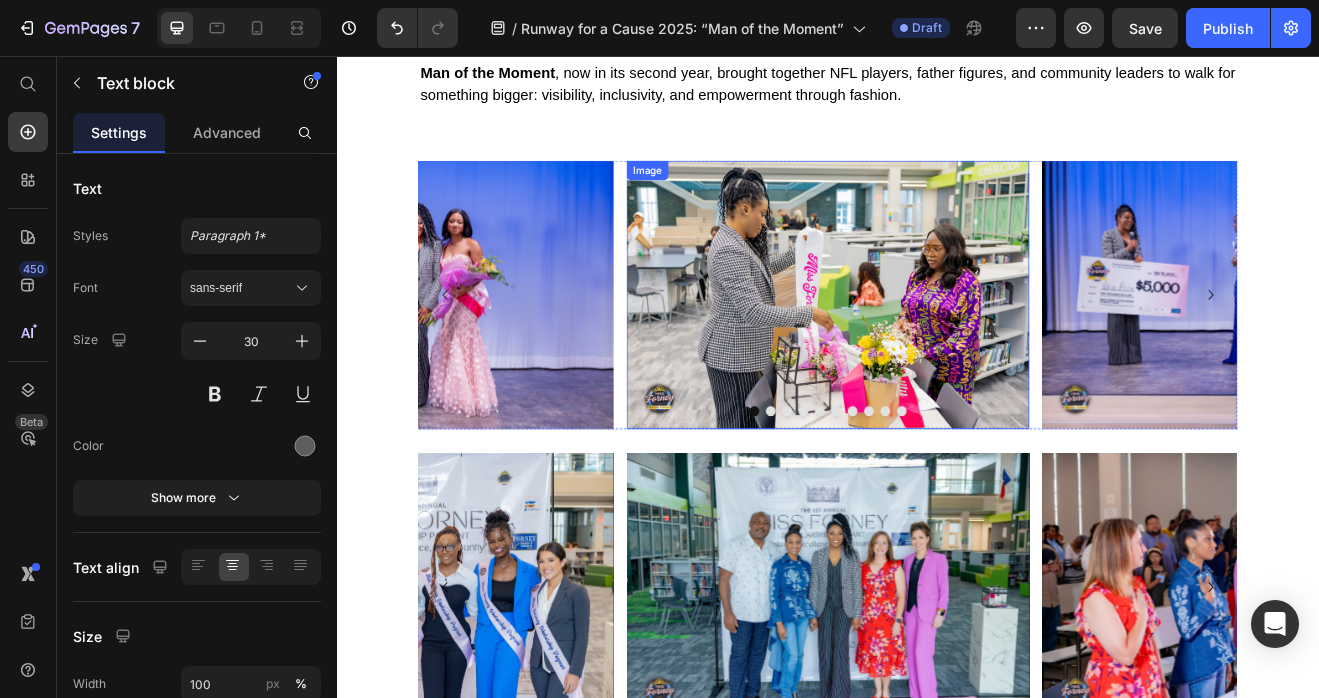 click at bounding box center [937, 347] 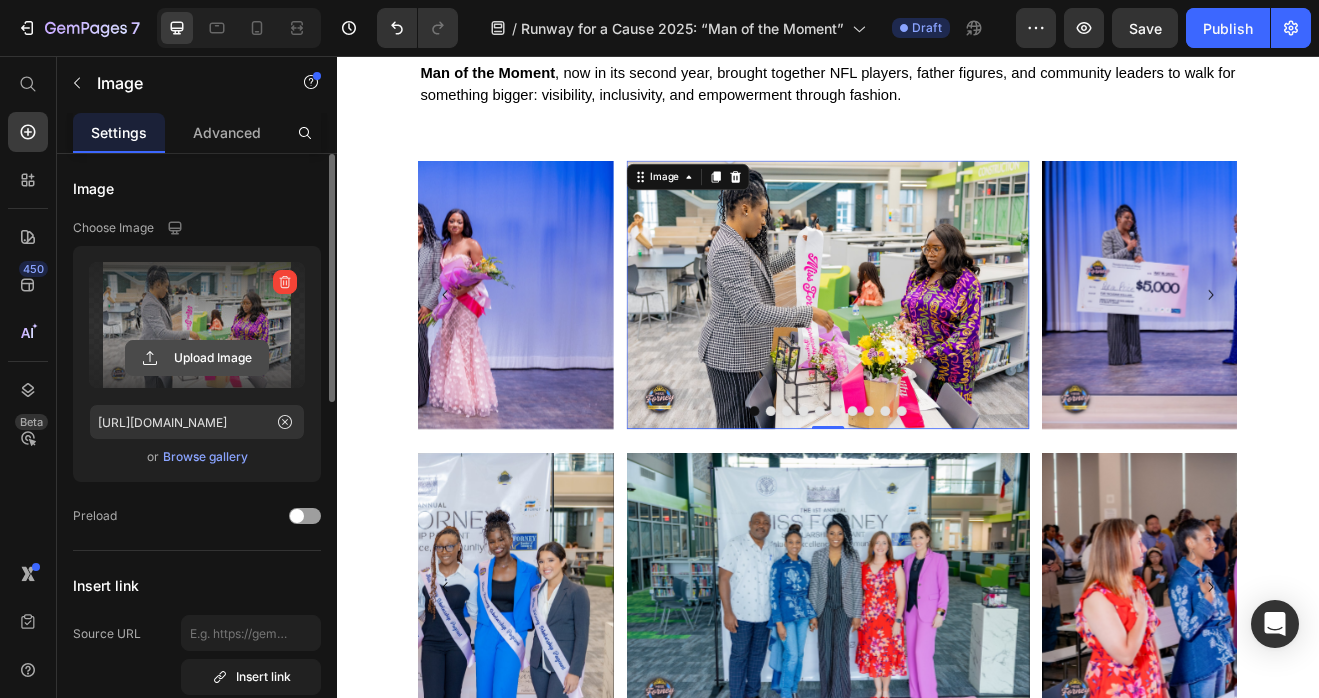 click 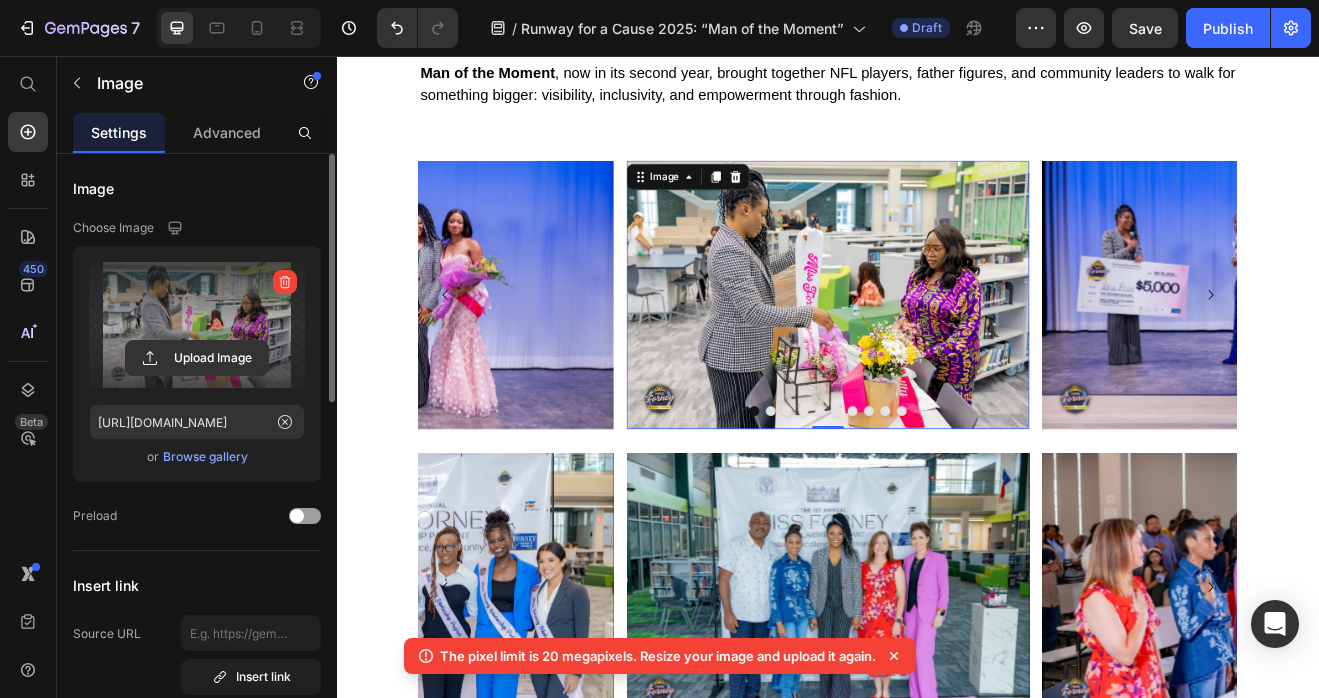 click at bounding box center [937, 347] 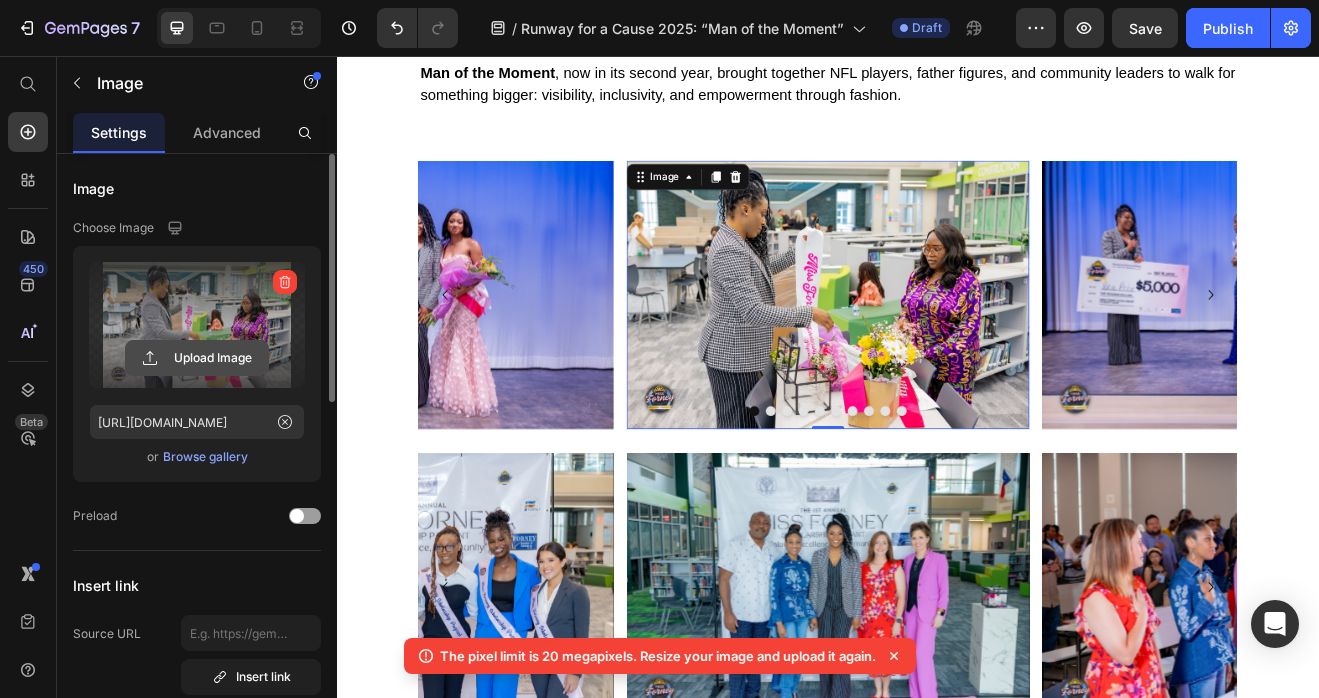 click 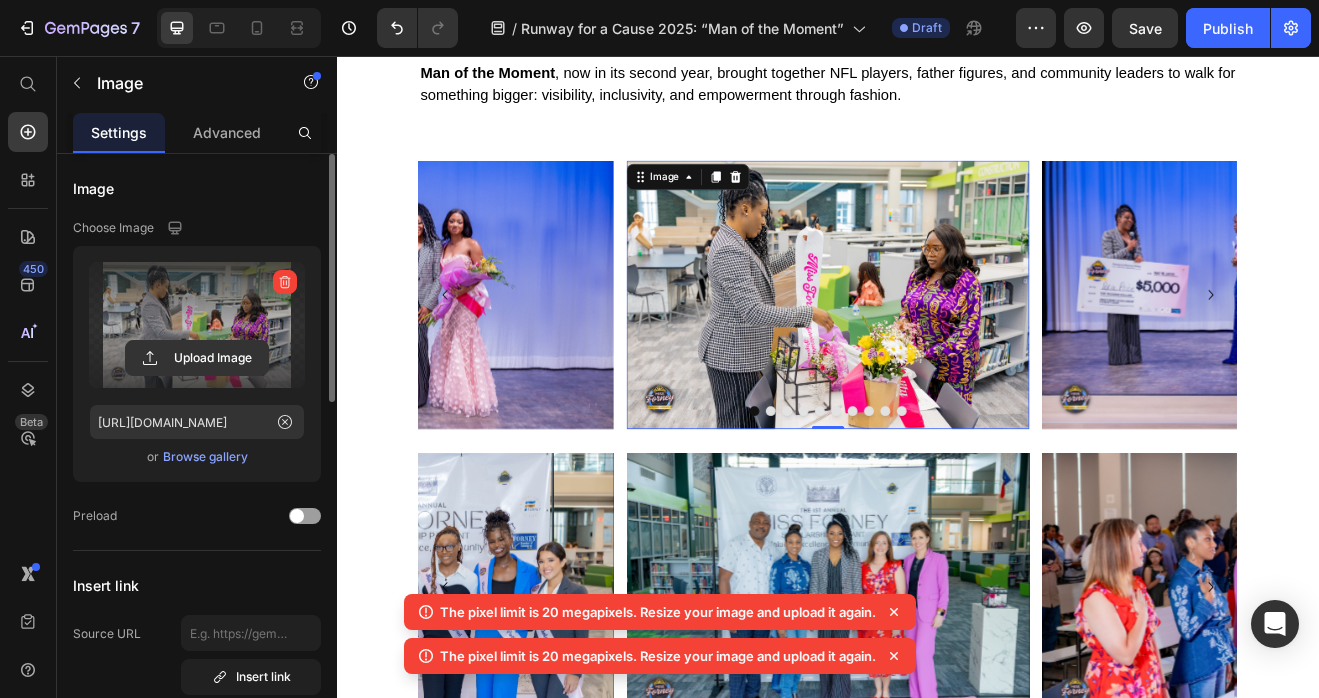 click at bounding box center [937, 347] 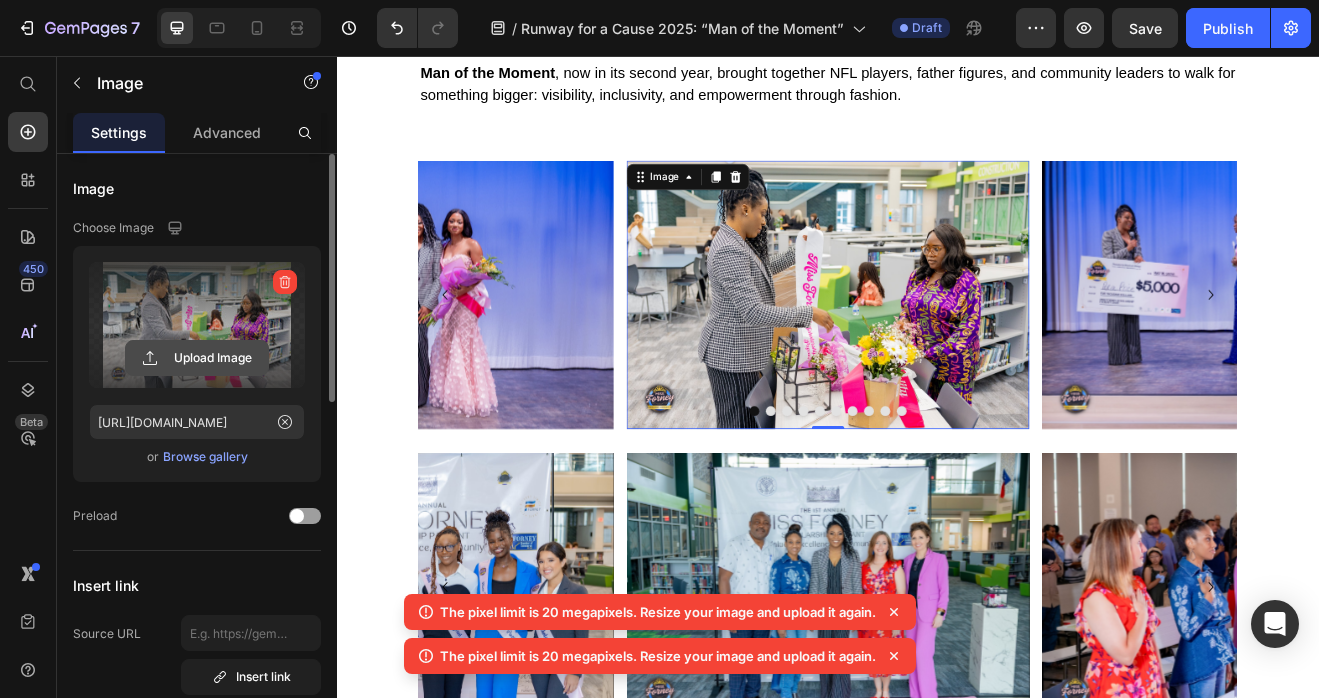 click on "Upload Image" at bounding box center [197, 358] 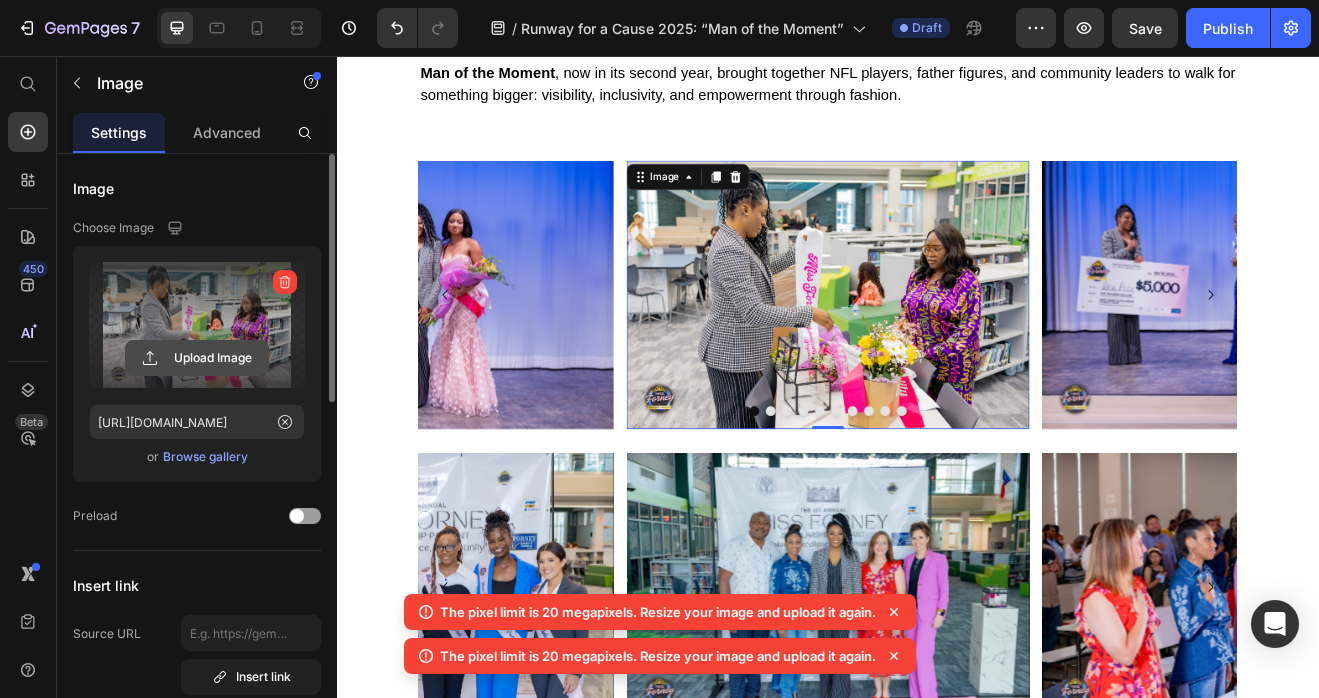 click 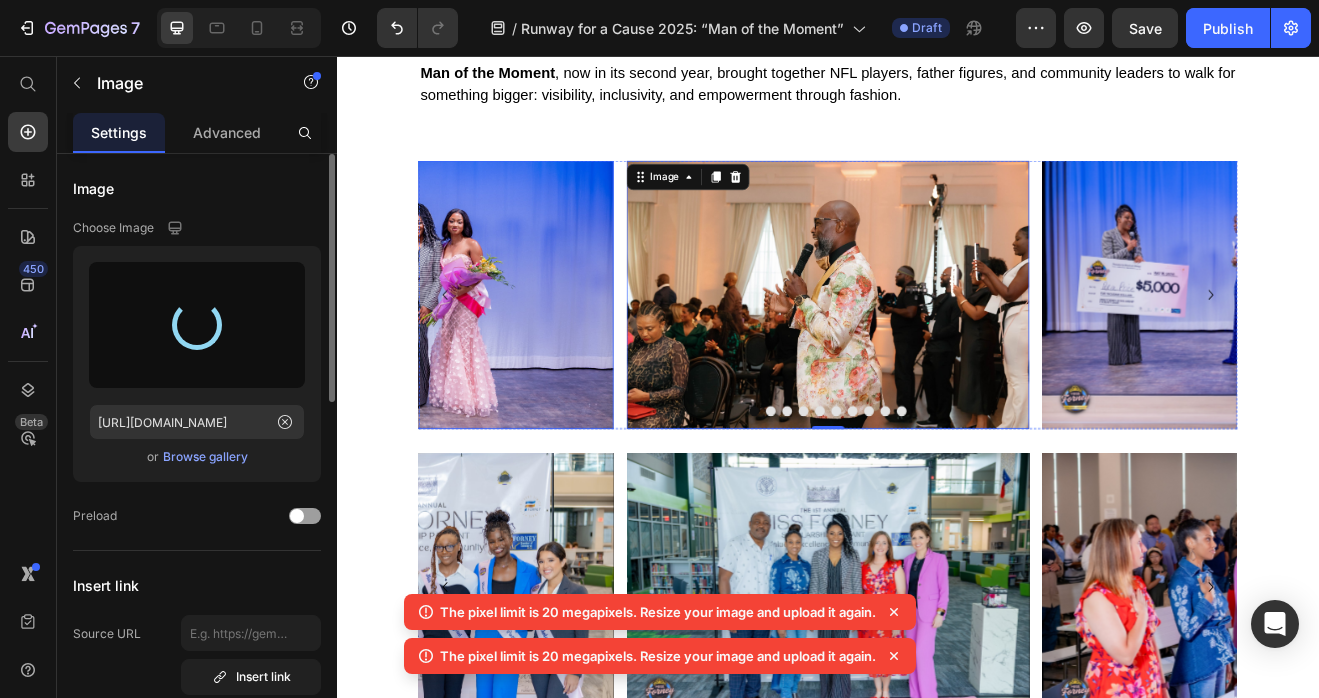type on "https://cdn.shopify.com/s/files/1/0679/8875/0568/files/gempages_528000257154351954-ac934a06-73f2-4ce5-8d13-45e659cf6434.jpg" 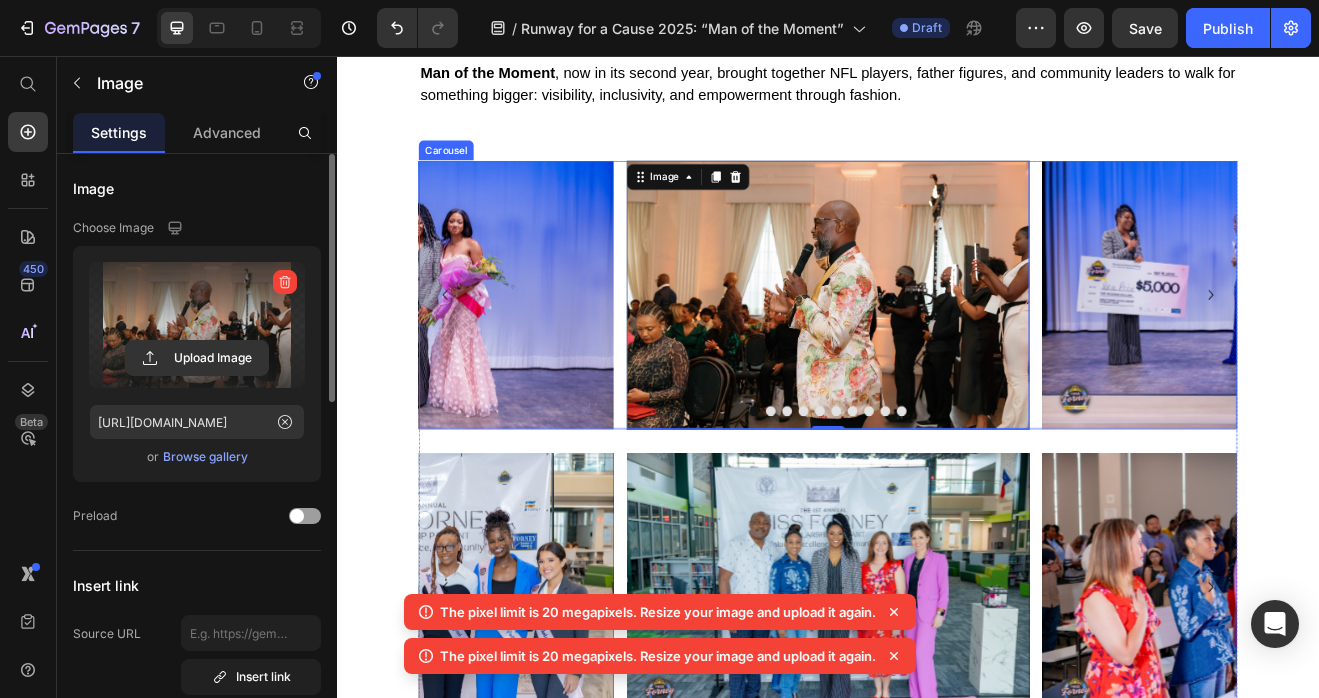 click 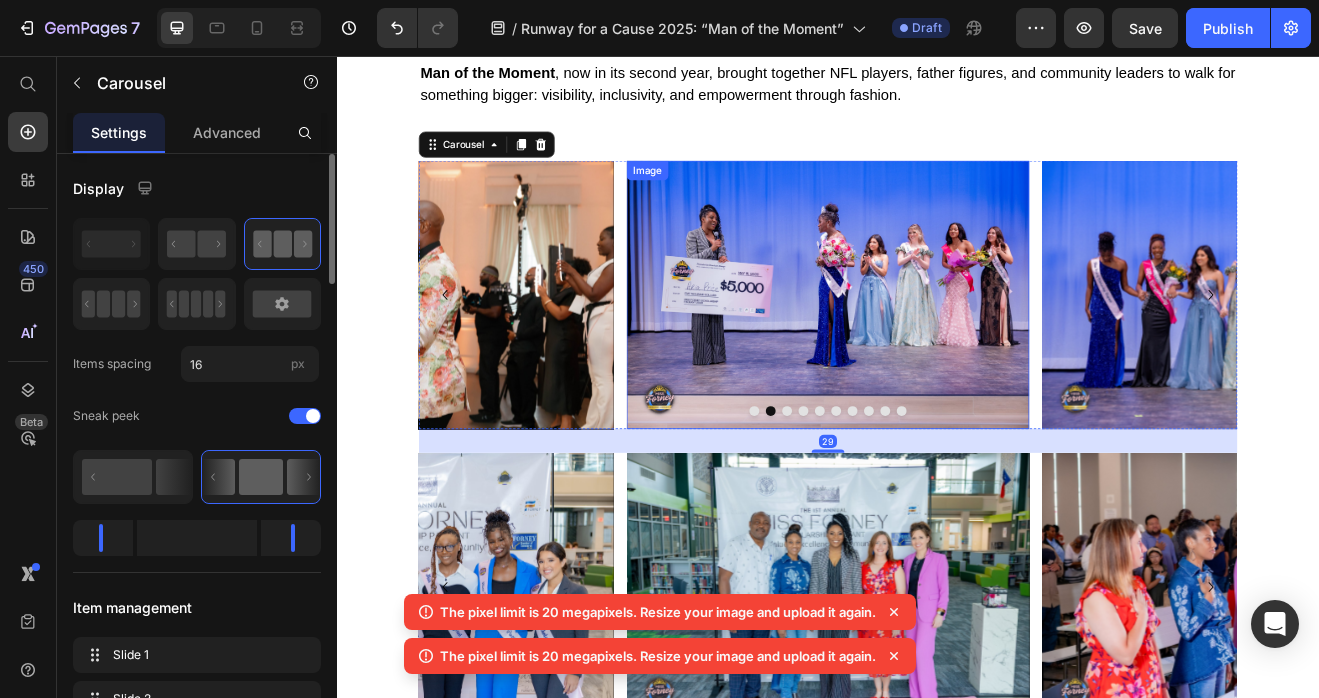 click at bounding box center [937, 347] 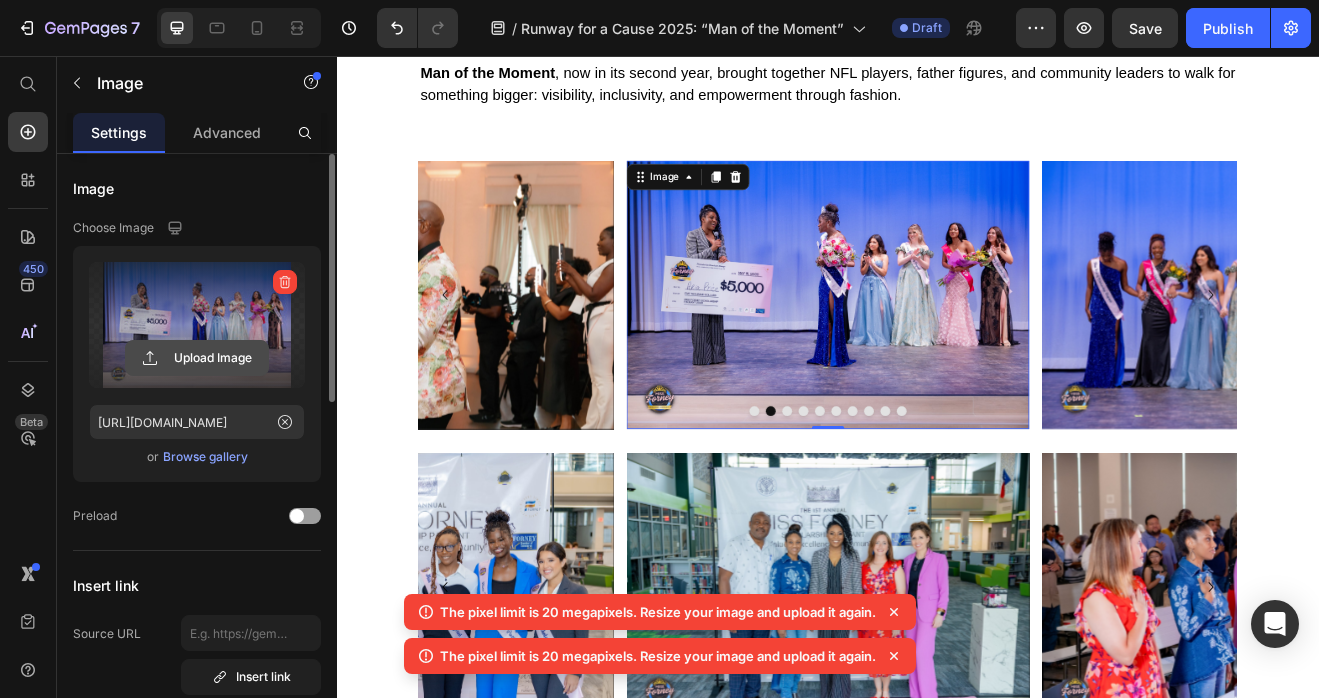 click 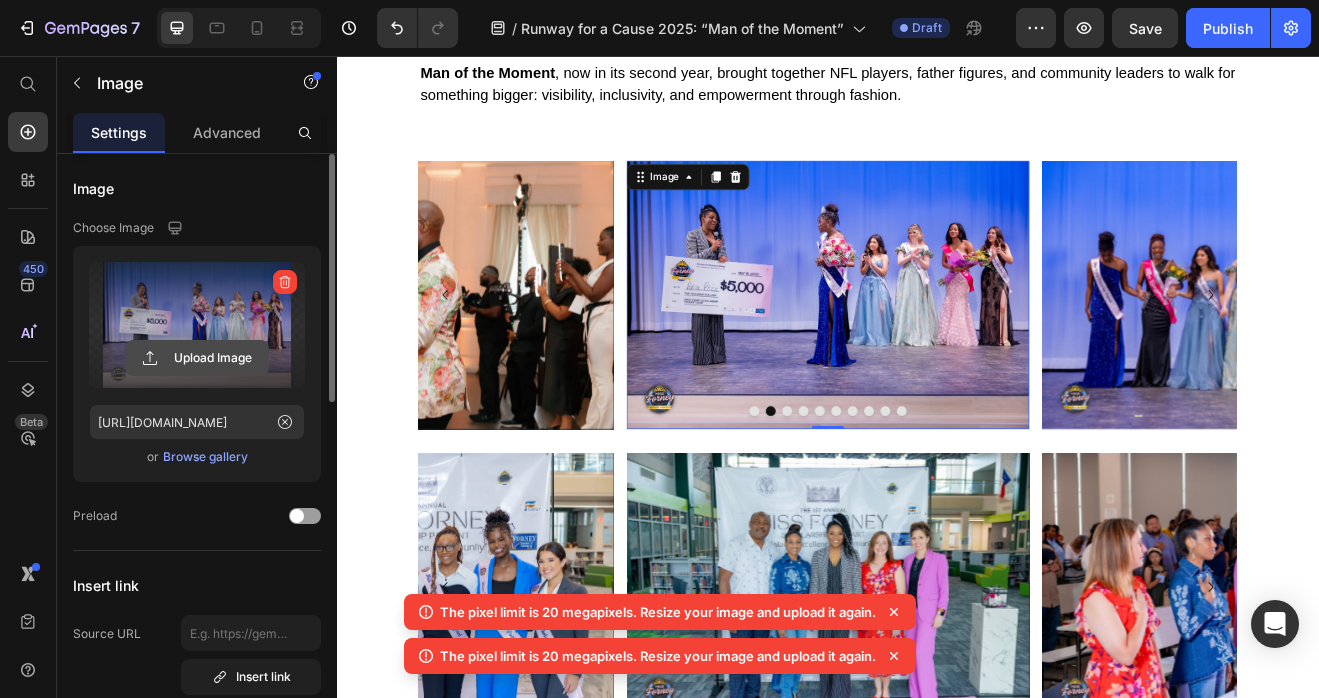 click 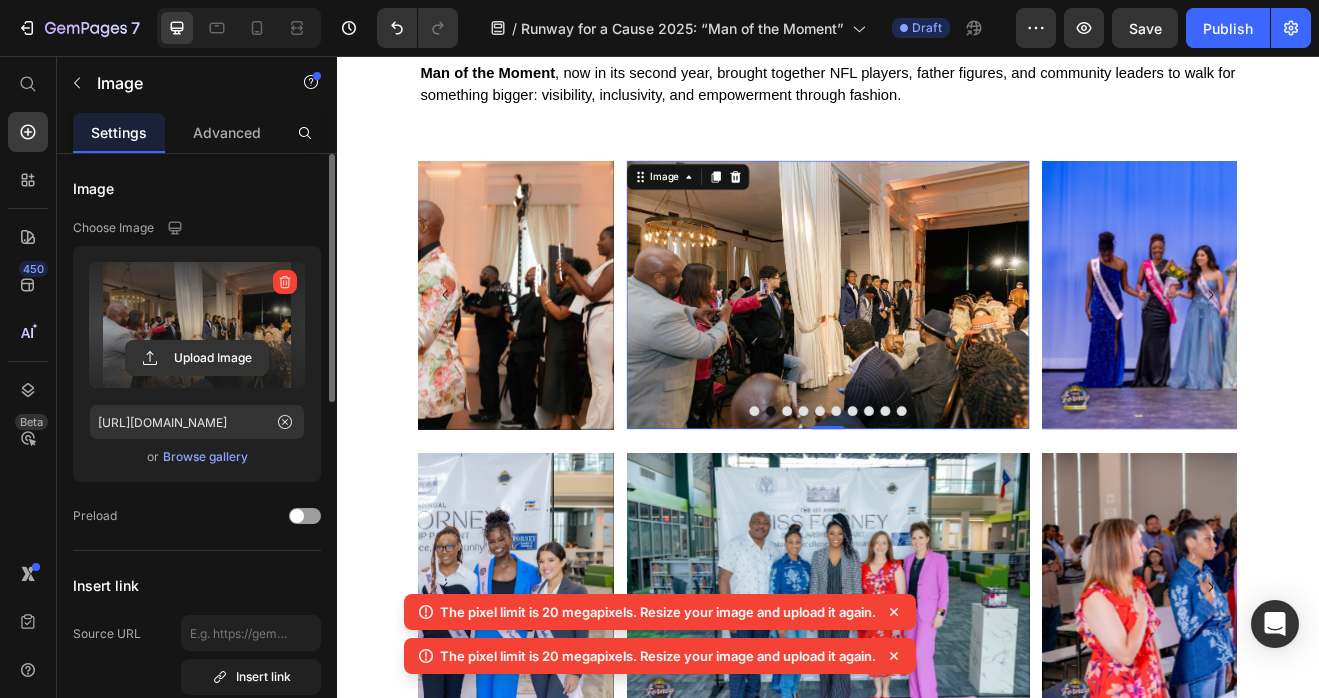 type on "https://cdn.shopify.com/s/files/1/0679/8875/0568/files/gempages_528000257154351954-8e6e9bd4-e797-42aa-b56b-4eccc759607a.jpg" 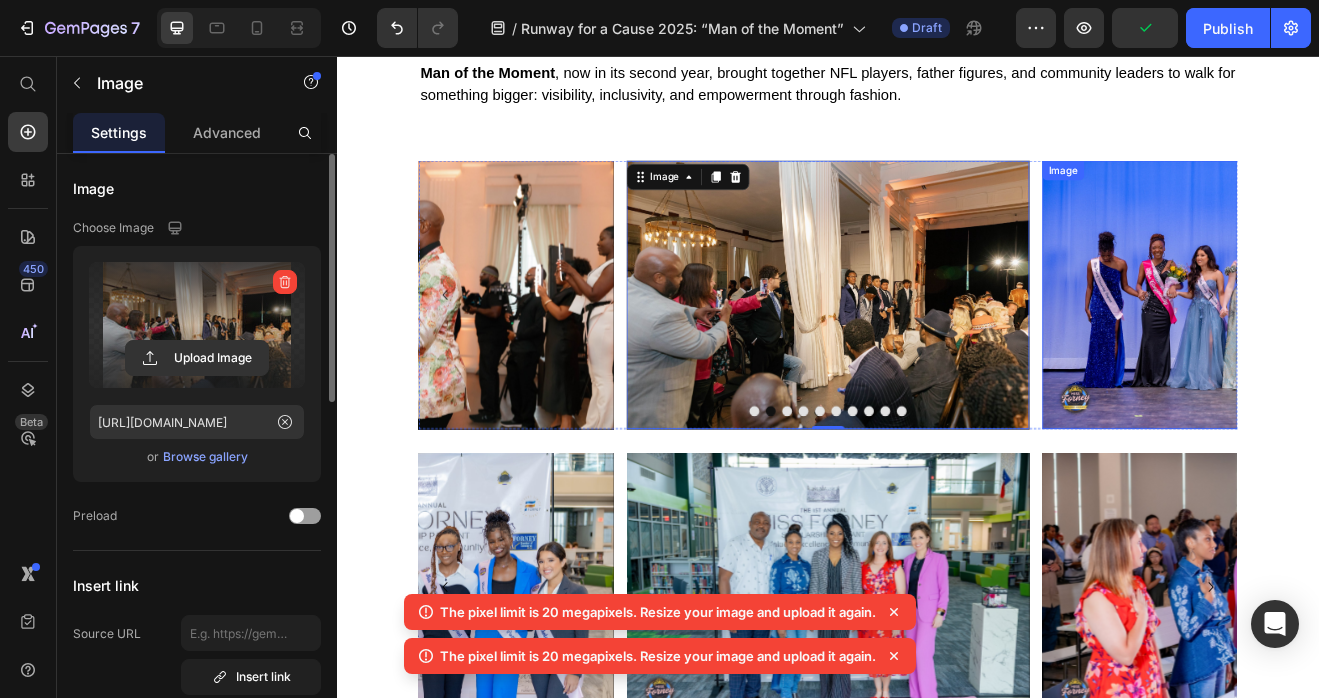 click at bounding box center (1445, 347) 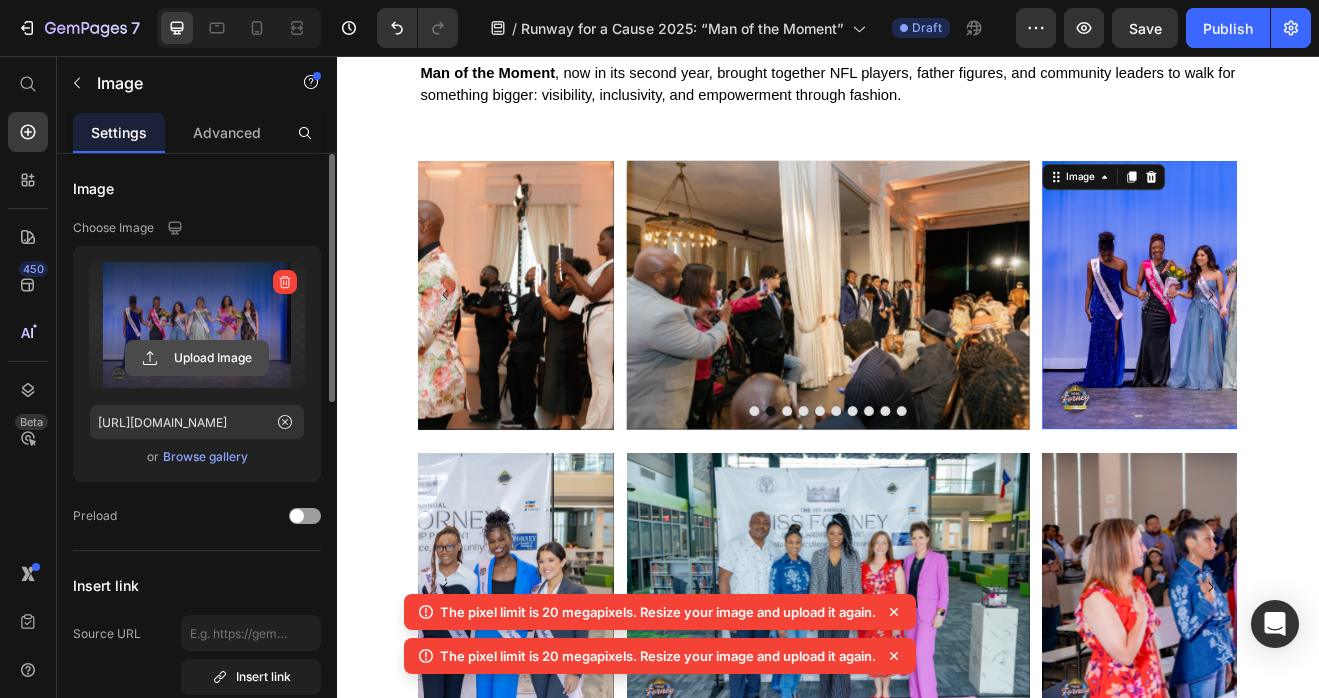 click 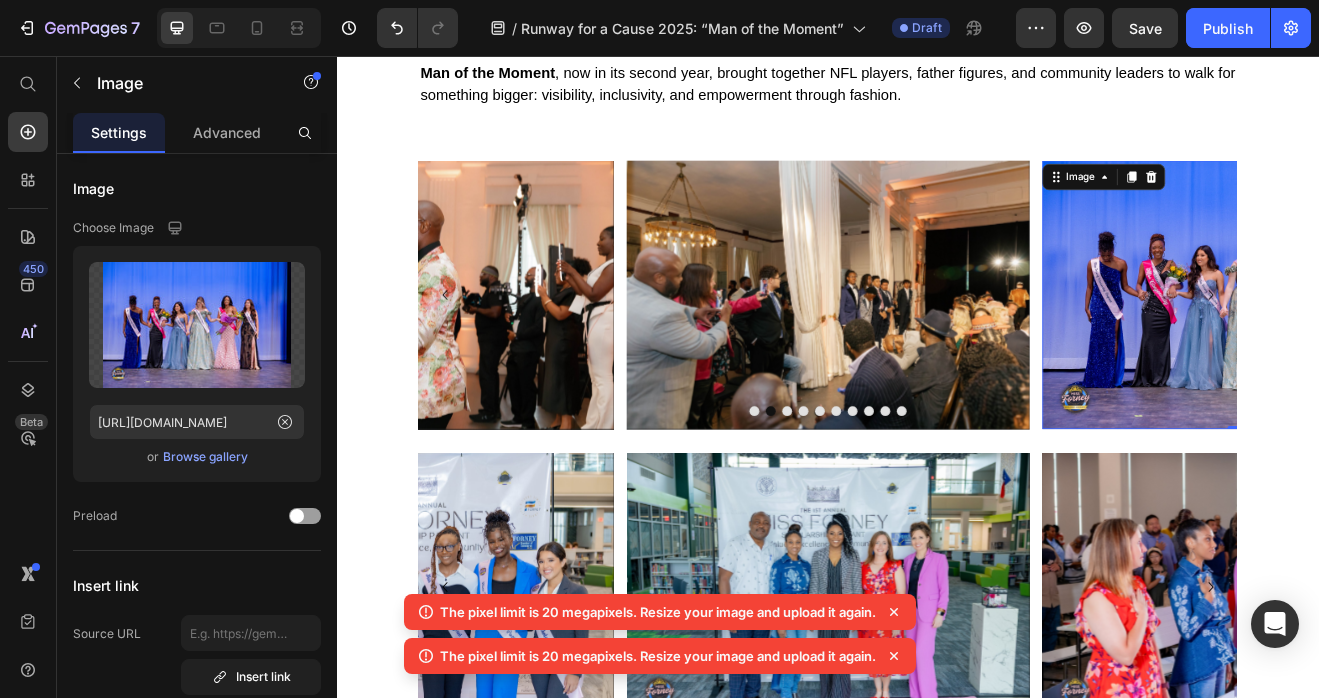 click at bounding box center (1445, 347) 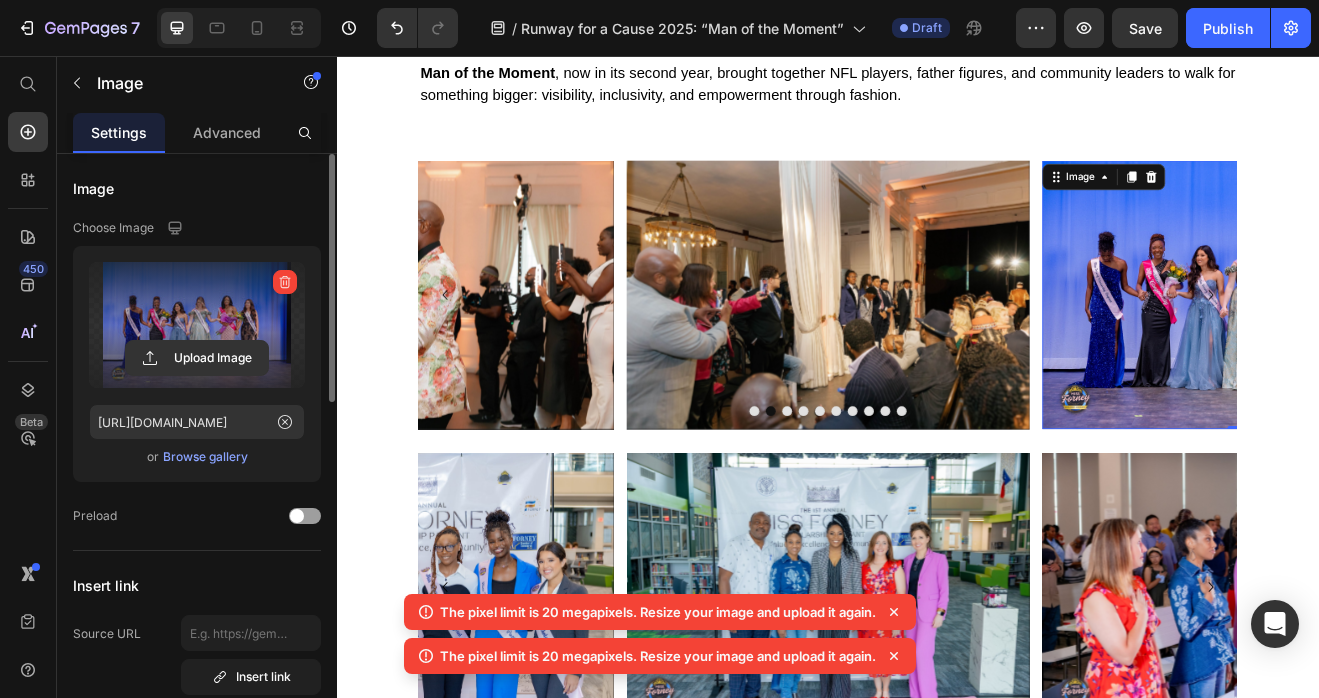 click at bounding box center [197, 325] 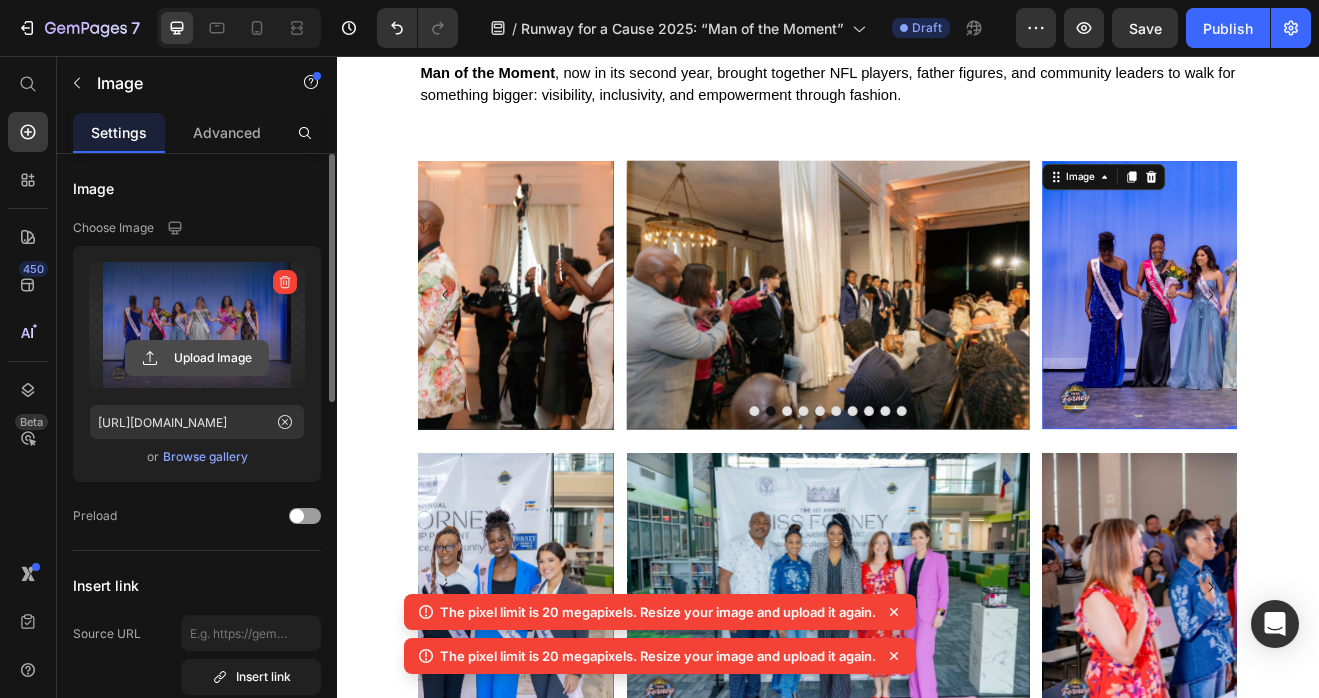 click 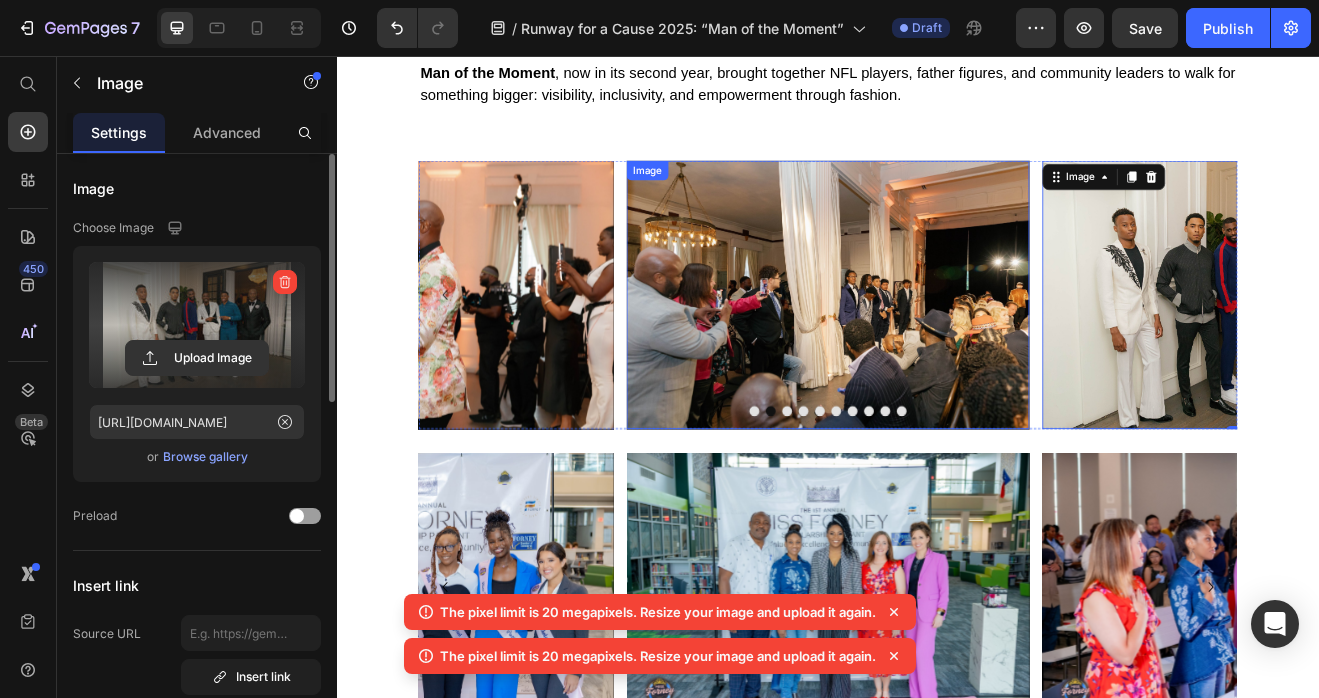 type on "https://cdn.shopify.com/s/files/1/0679/8875/0568/files/gempages_528000257154351954-3df57cc9-f8c9-4fd8-ab12-ea3c6c0f0bc8.jpg" 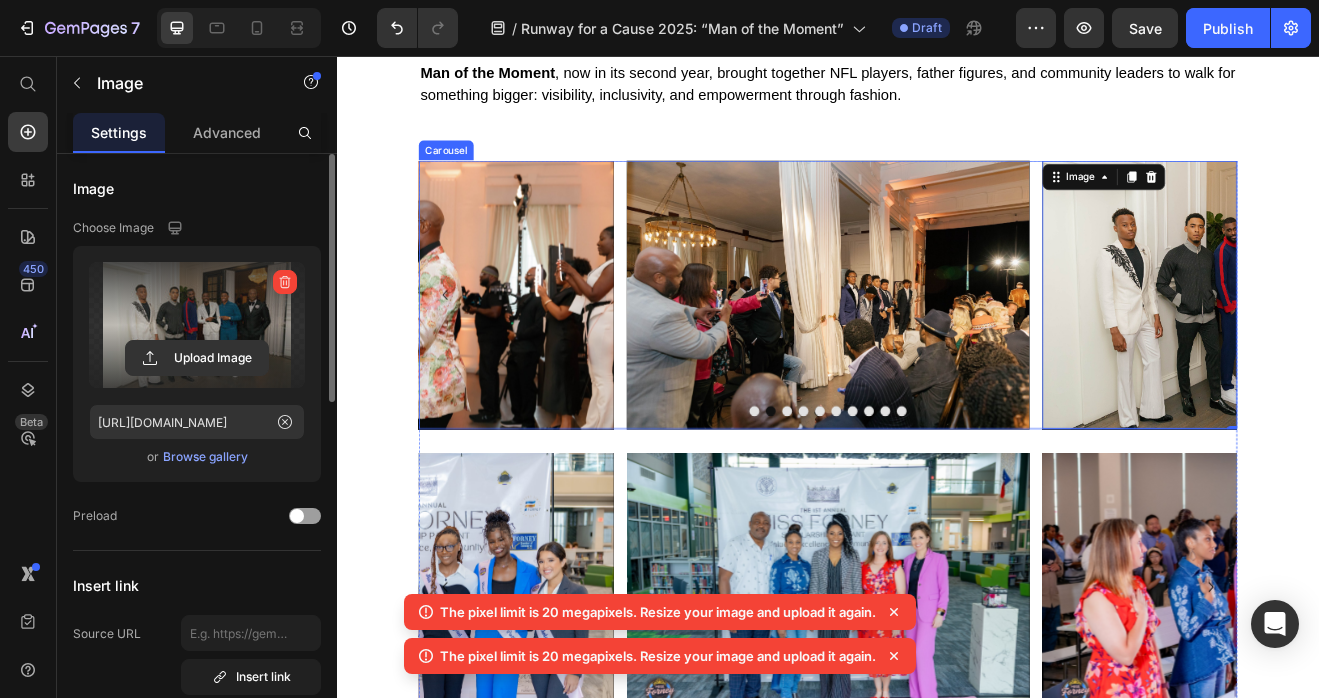 click at bounding box center (887, 489) 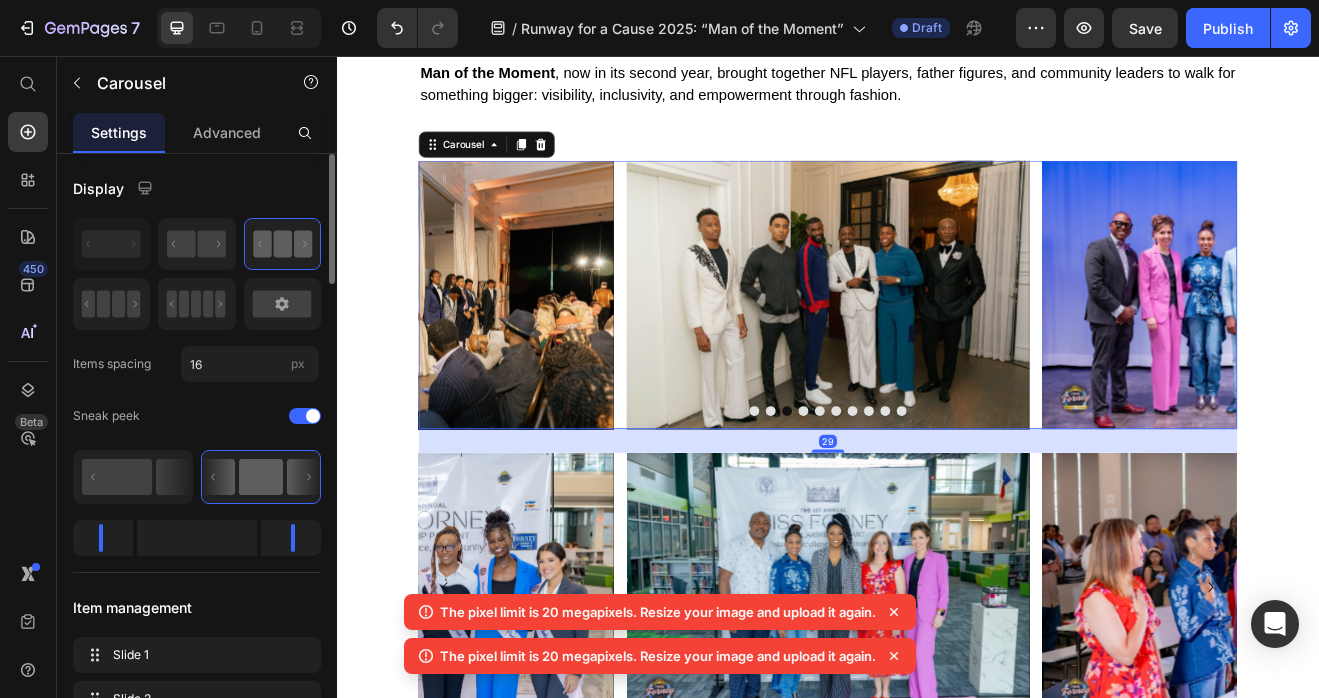click at bounding box center [937, 489] 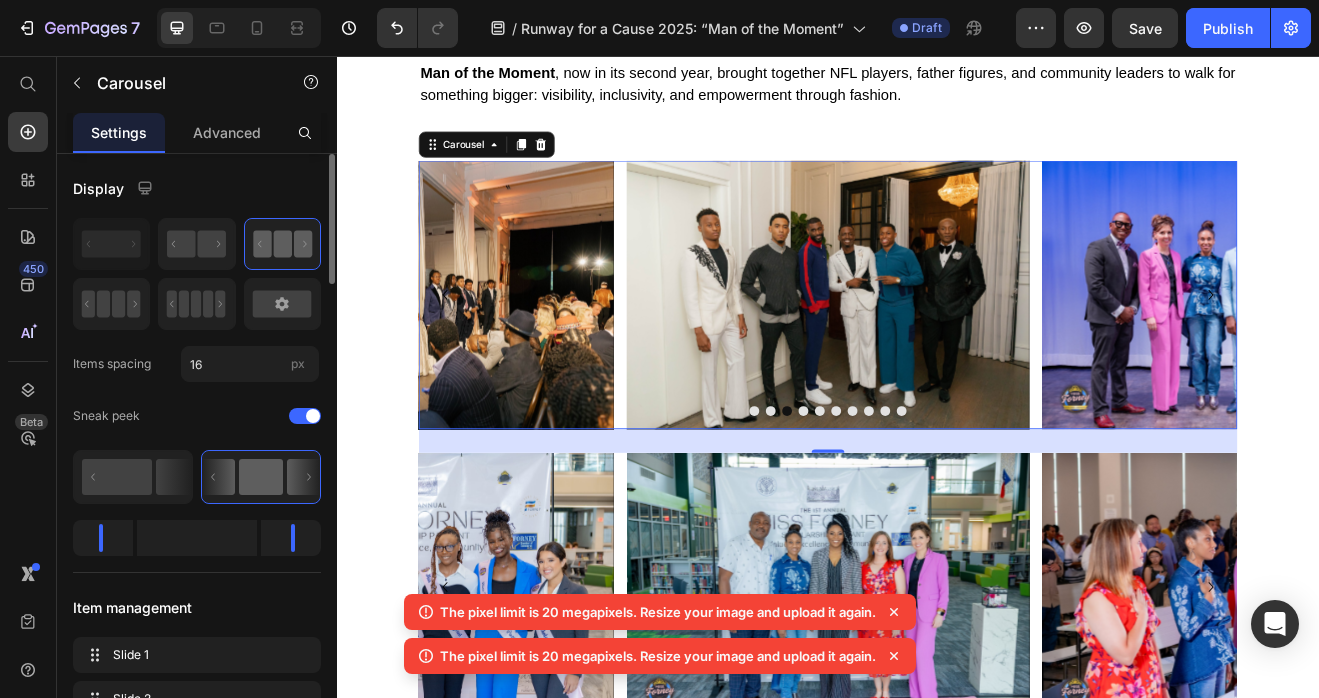 click at bounding box center [907, 489] 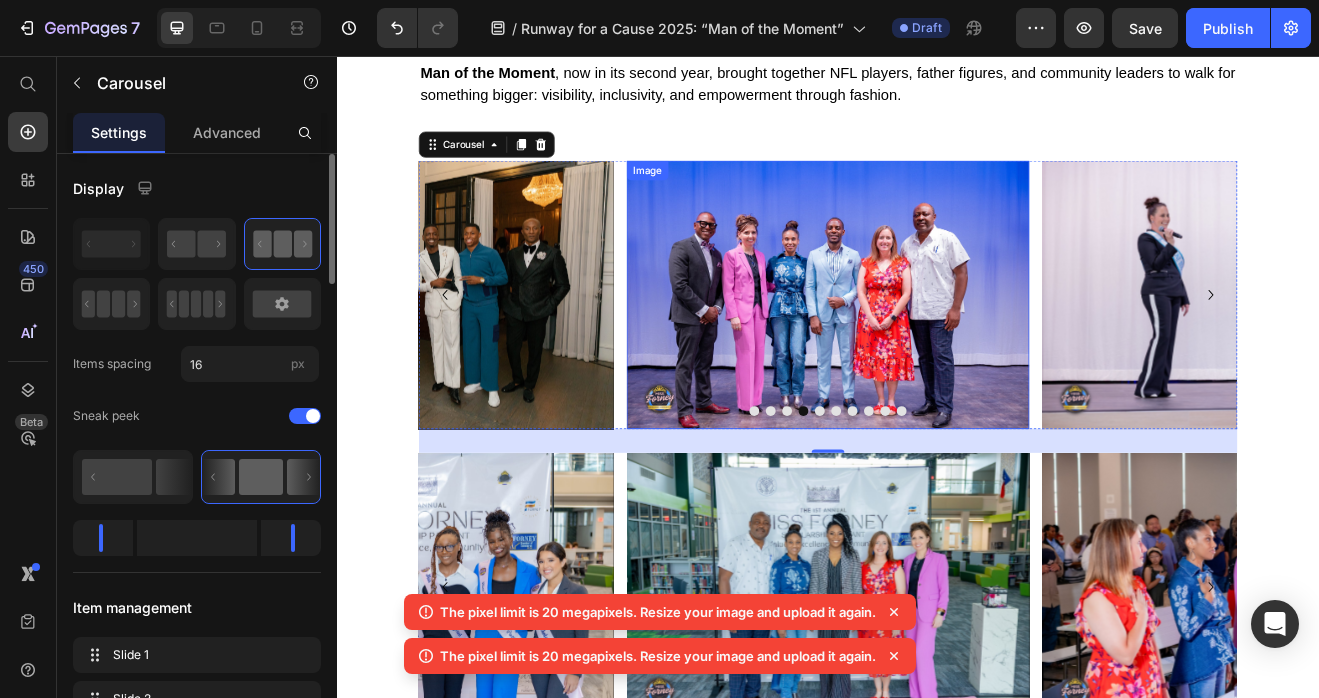 click at bounding box center (937, 347) 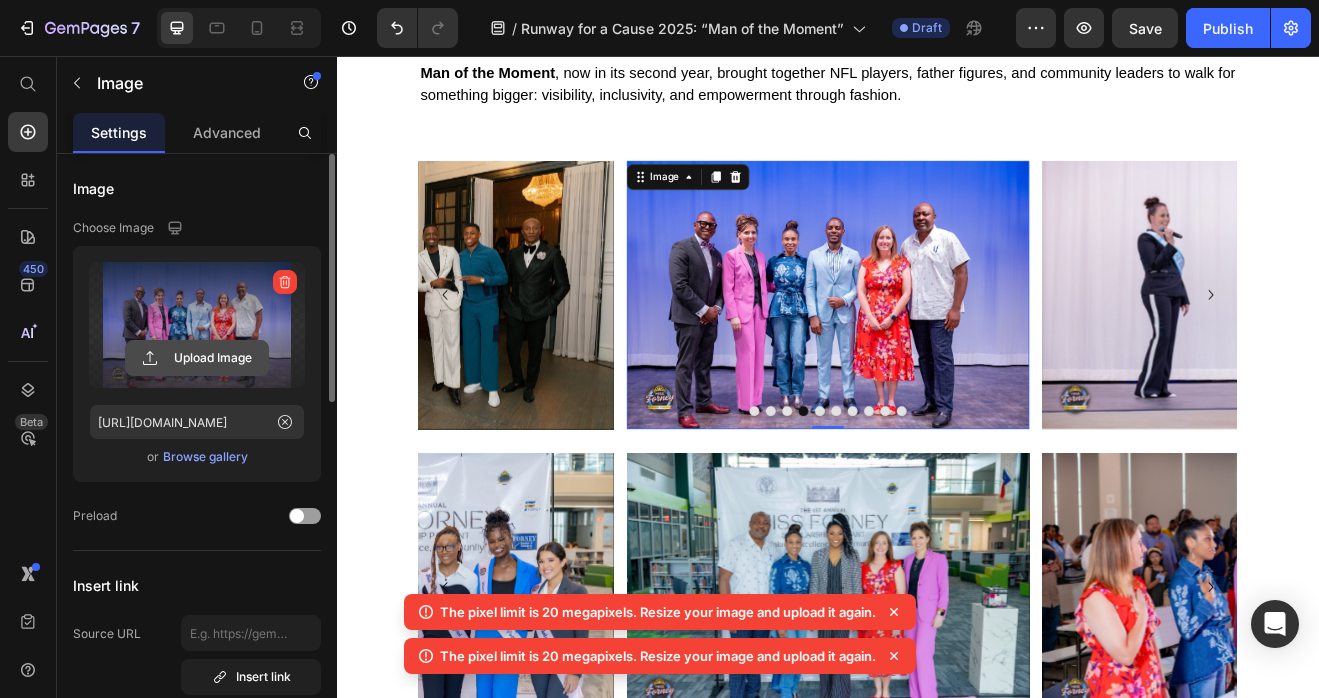 click 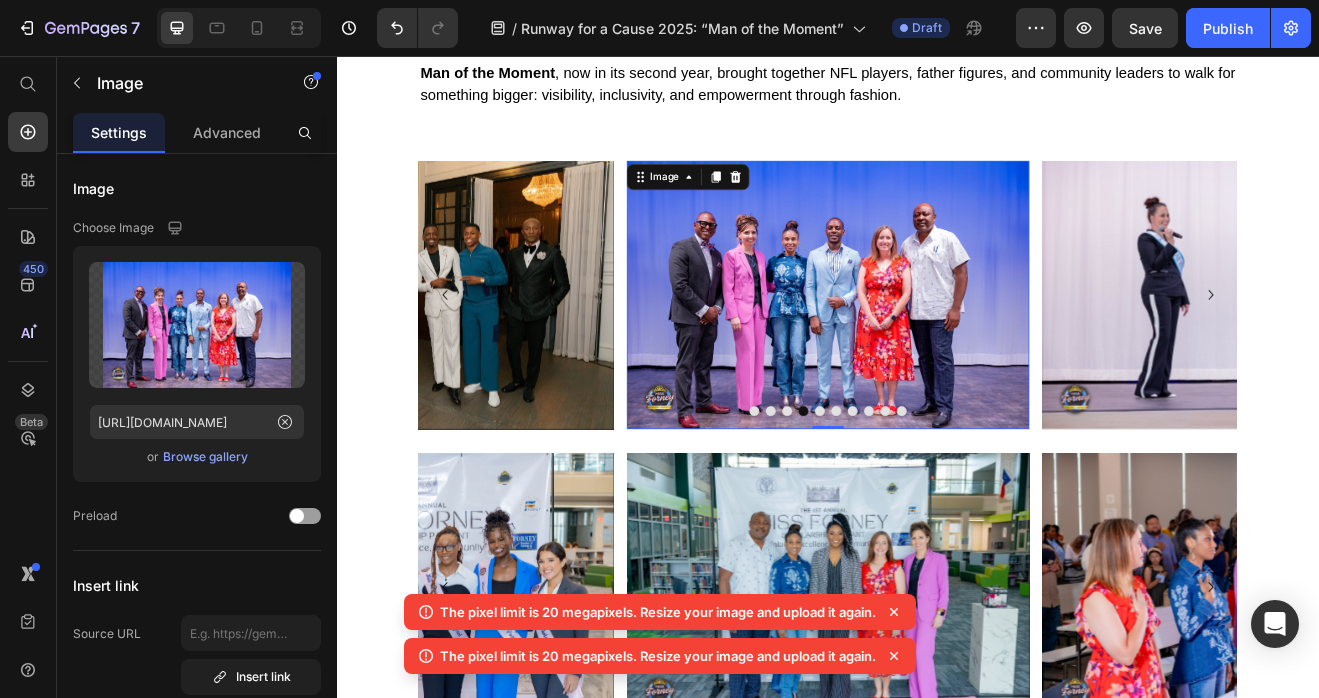 click 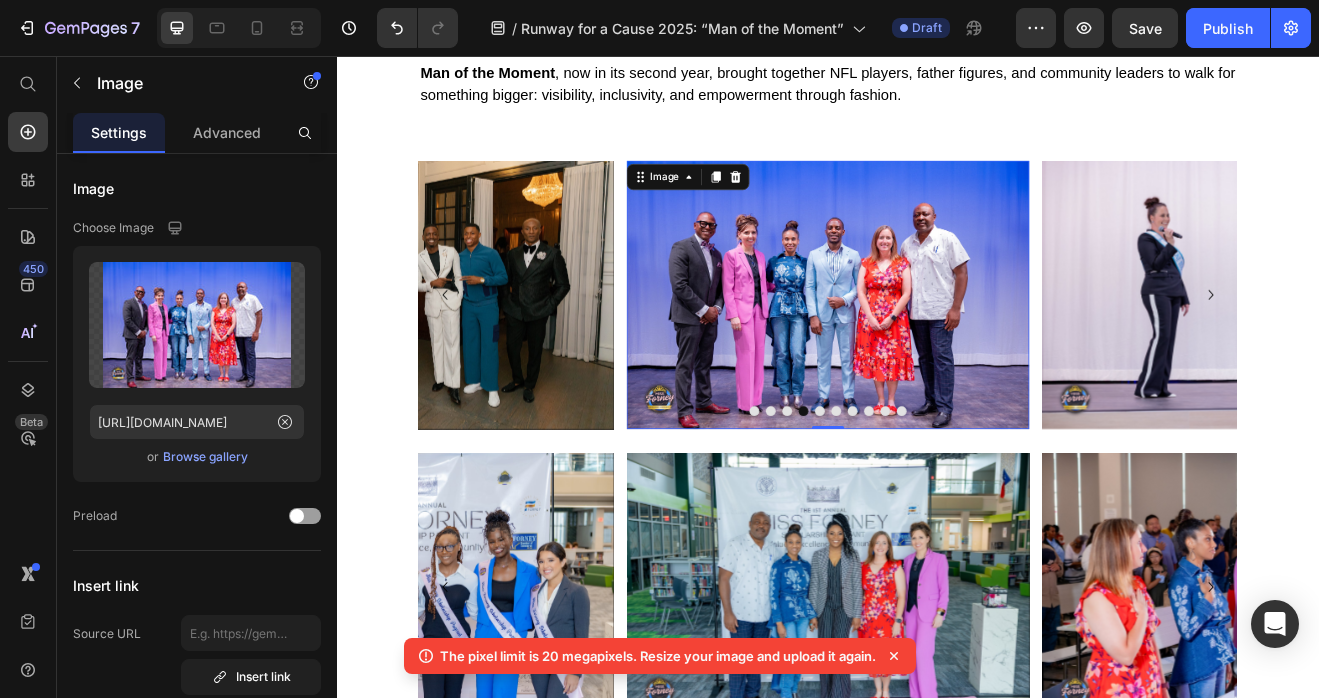 click 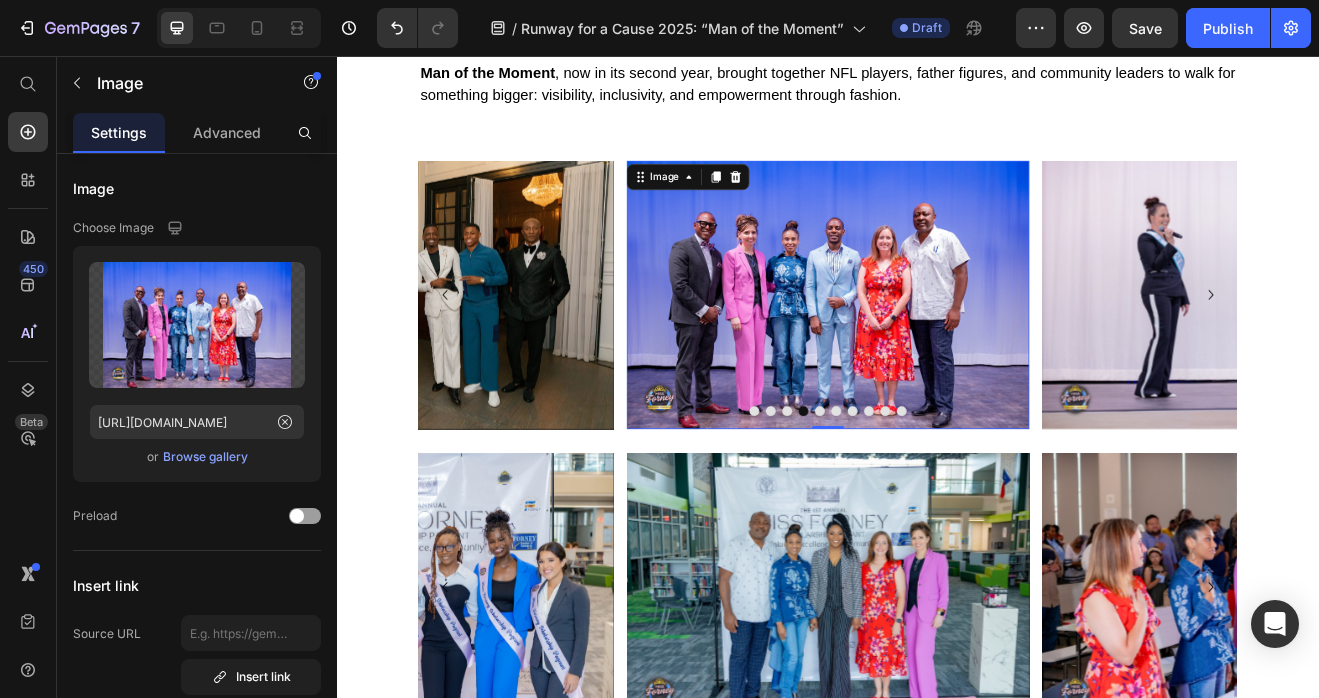 click at bounding box center (937, 347) 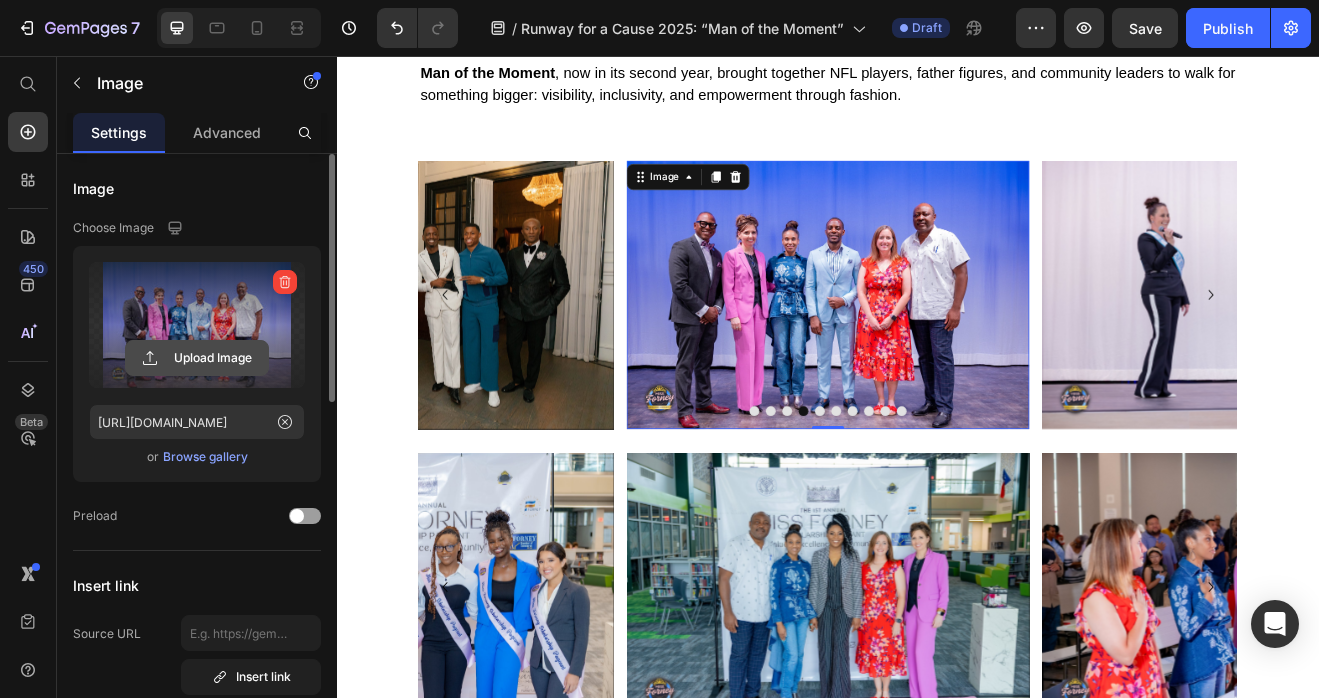 click 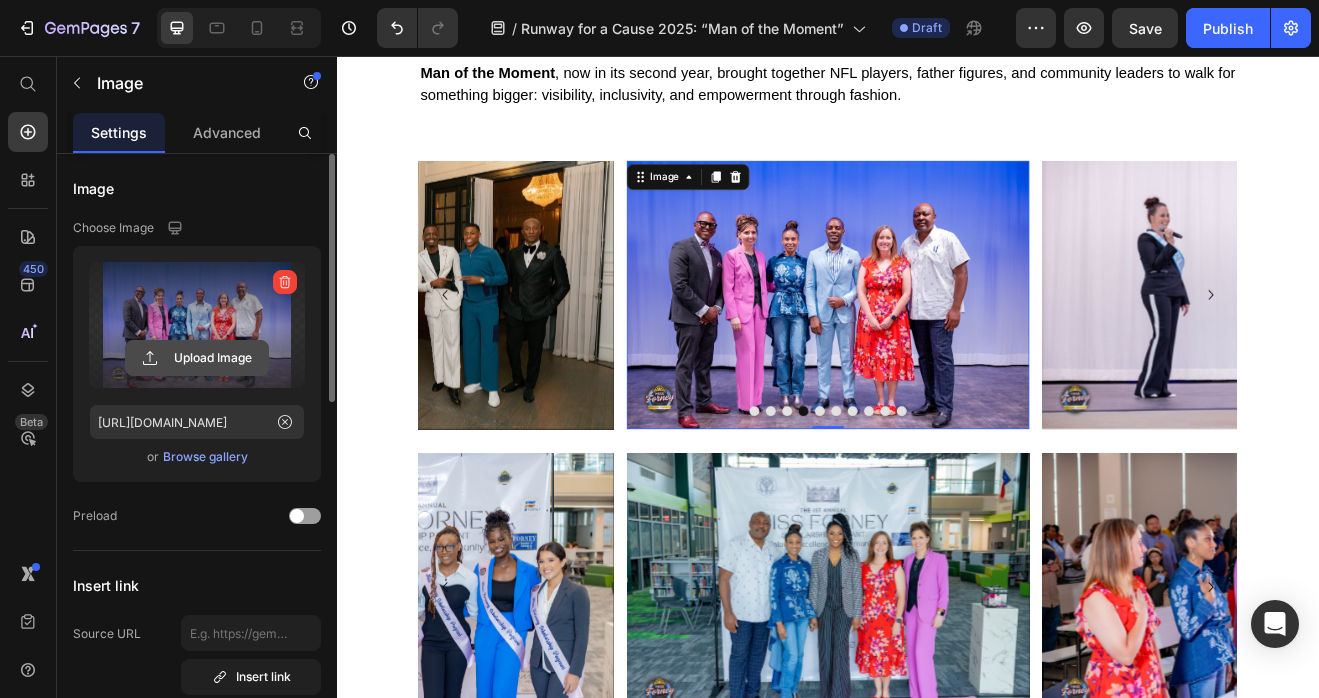 click 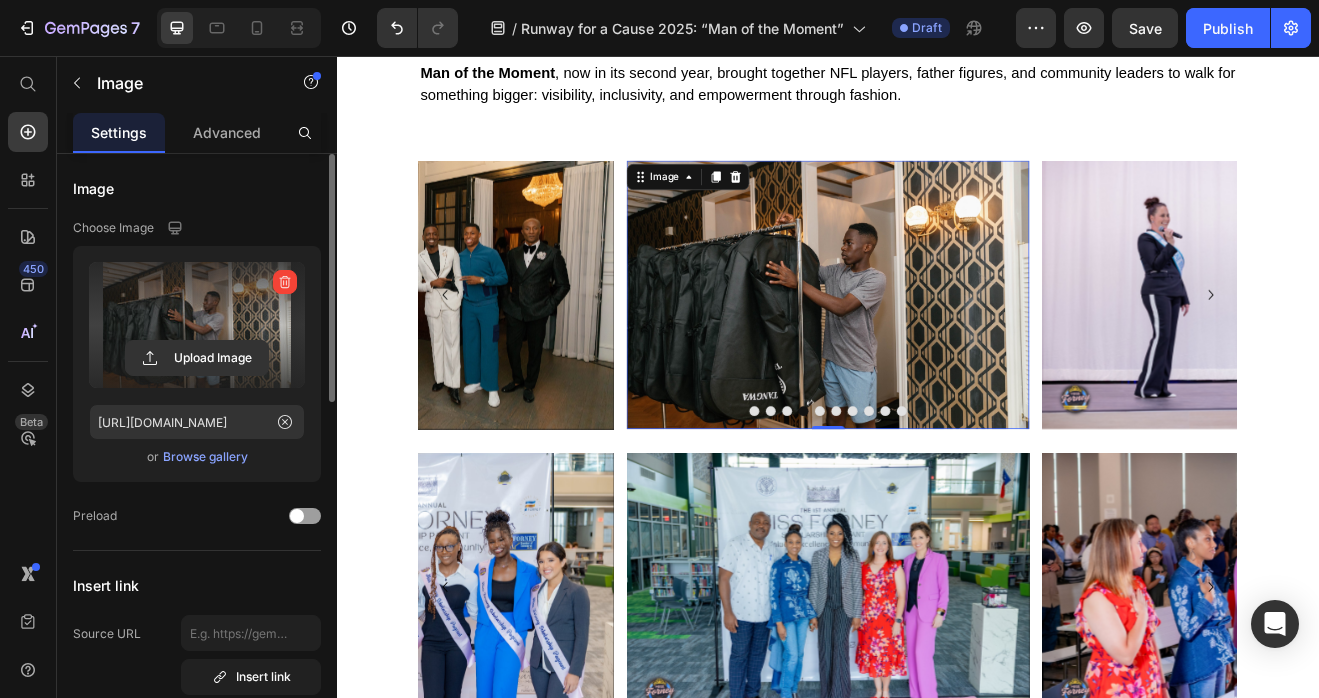 type on "https://cdn.shopify.com/s/files/1/0679/8875/0568/files/gempages_528000257154351954-941e24e6-ca78-43b4-a84d-9a1f87fd7970.jpg" 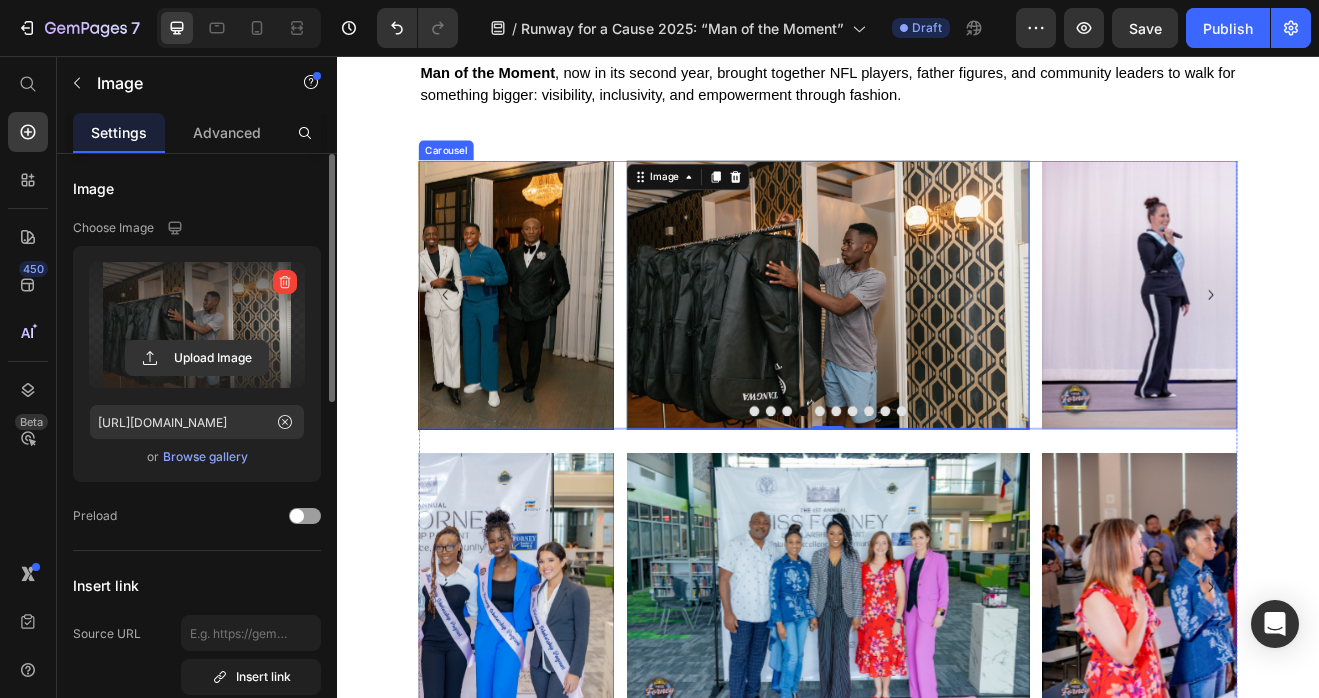 click at bounding box center [927, 489] 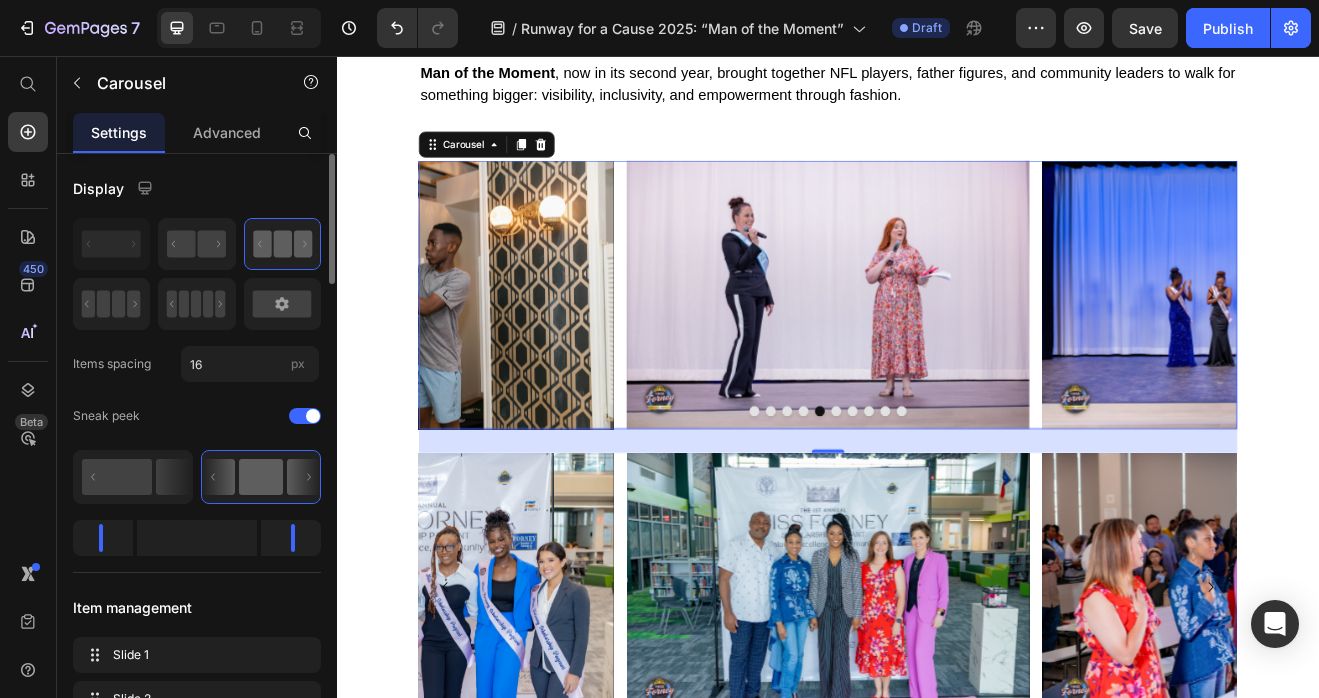 click at bounding box center [947, 489] 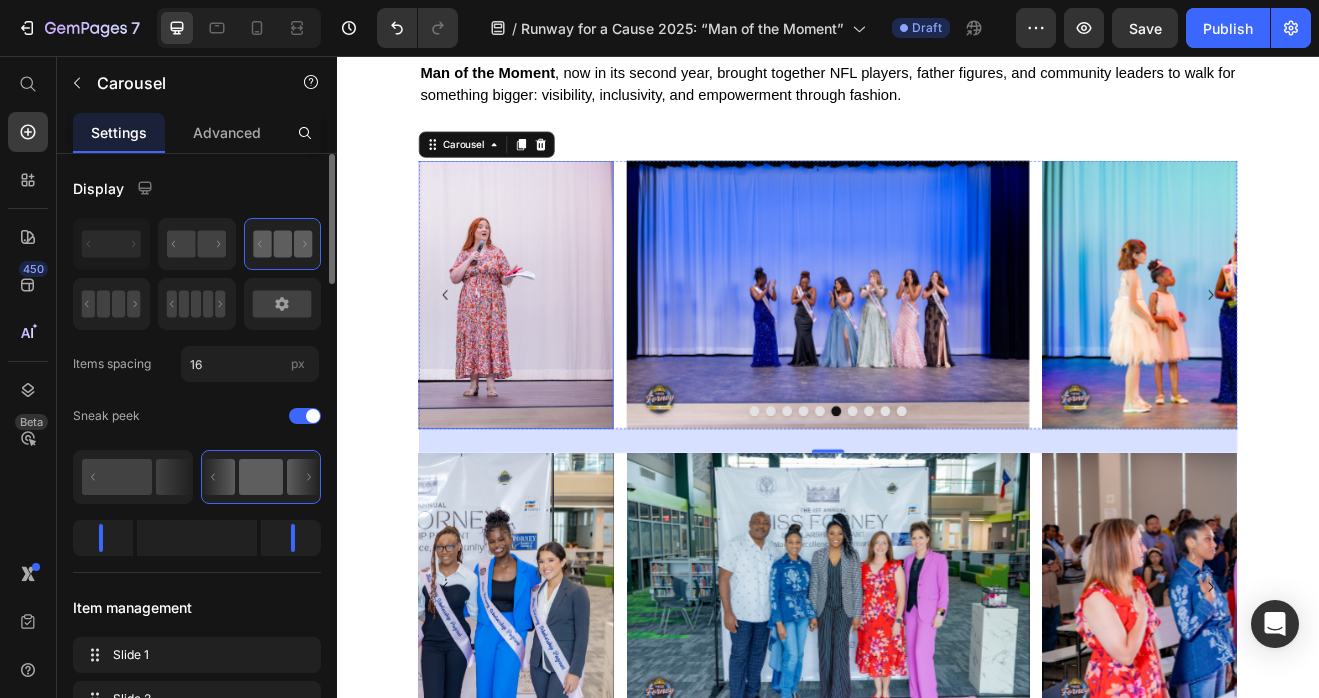 click at bounding box center [429, 347] 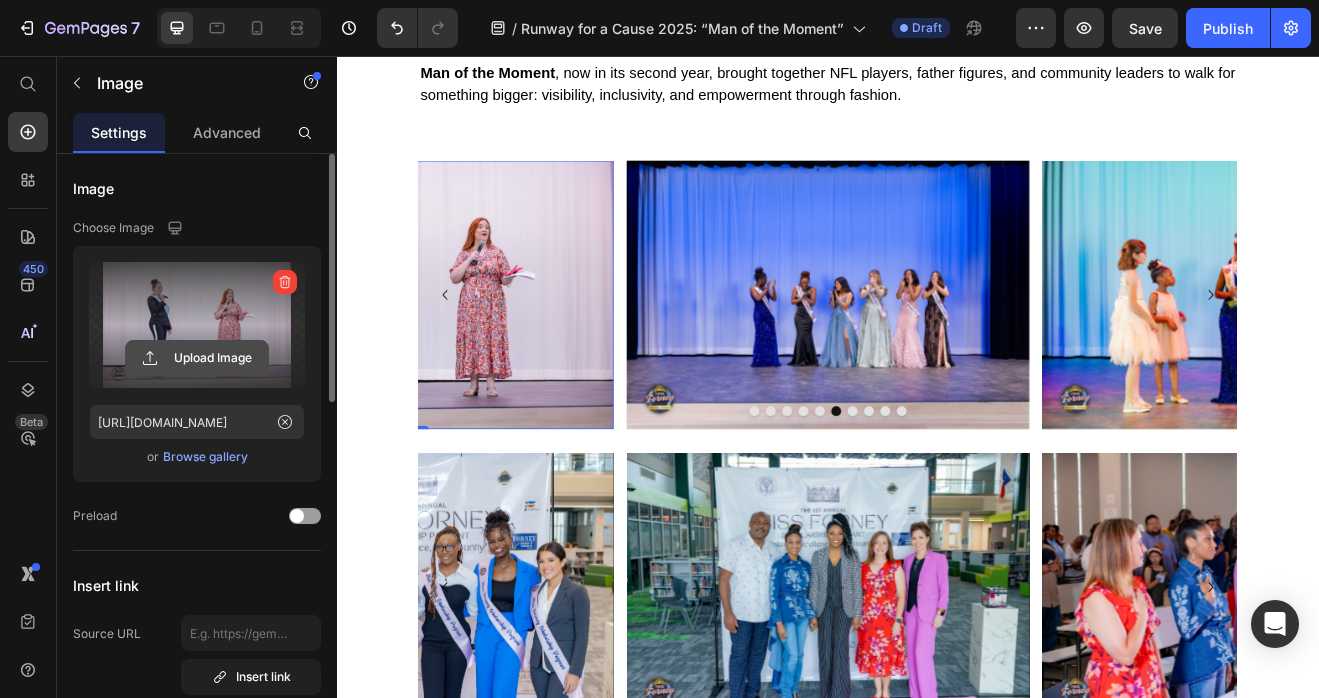 click 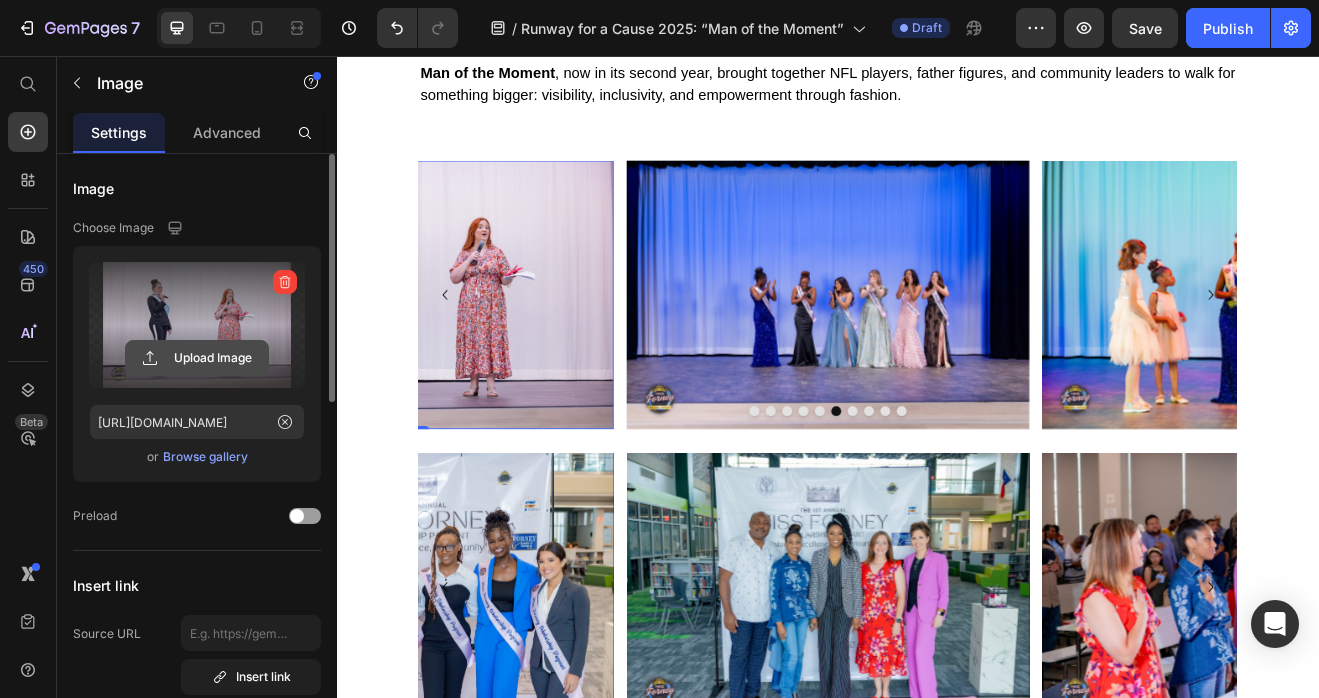 click 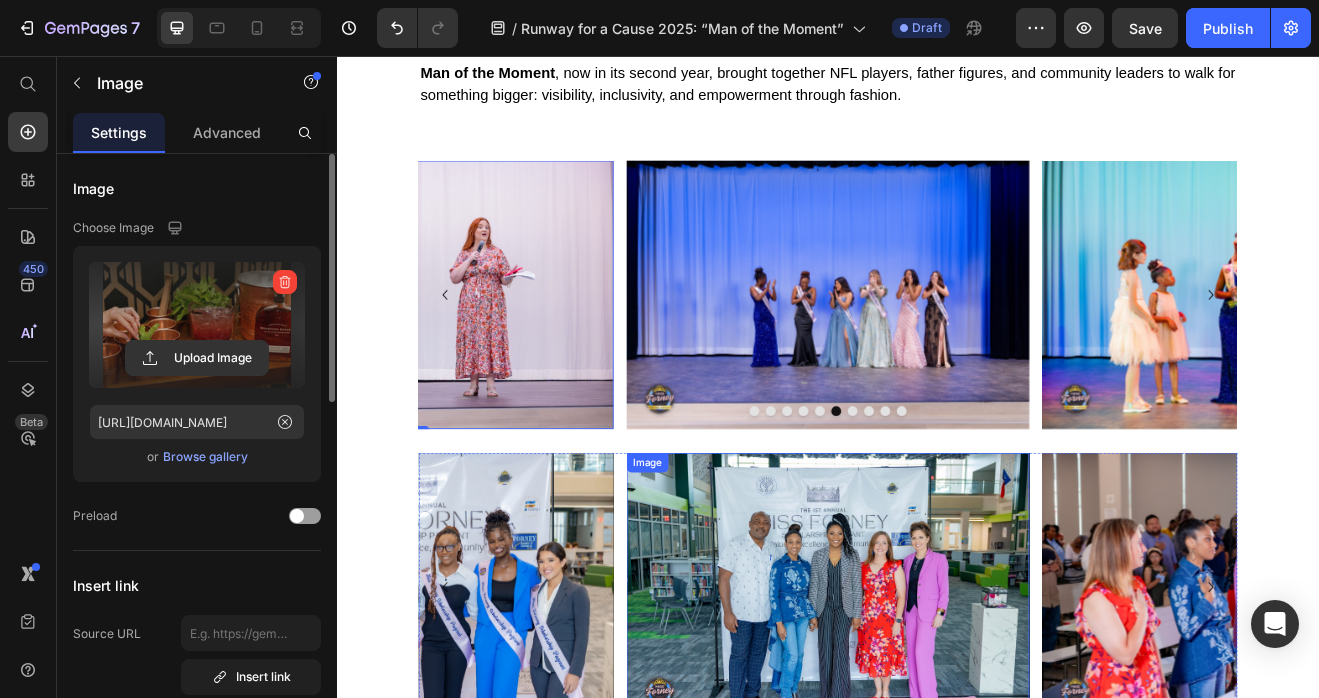type on "https://cdn.shopify.com/s/files/1/0679/8875/0568/files/gempages_528000257154351954-ea0fb4b8-151c-4bdf-b1ca-761b5af52a63.jpg" 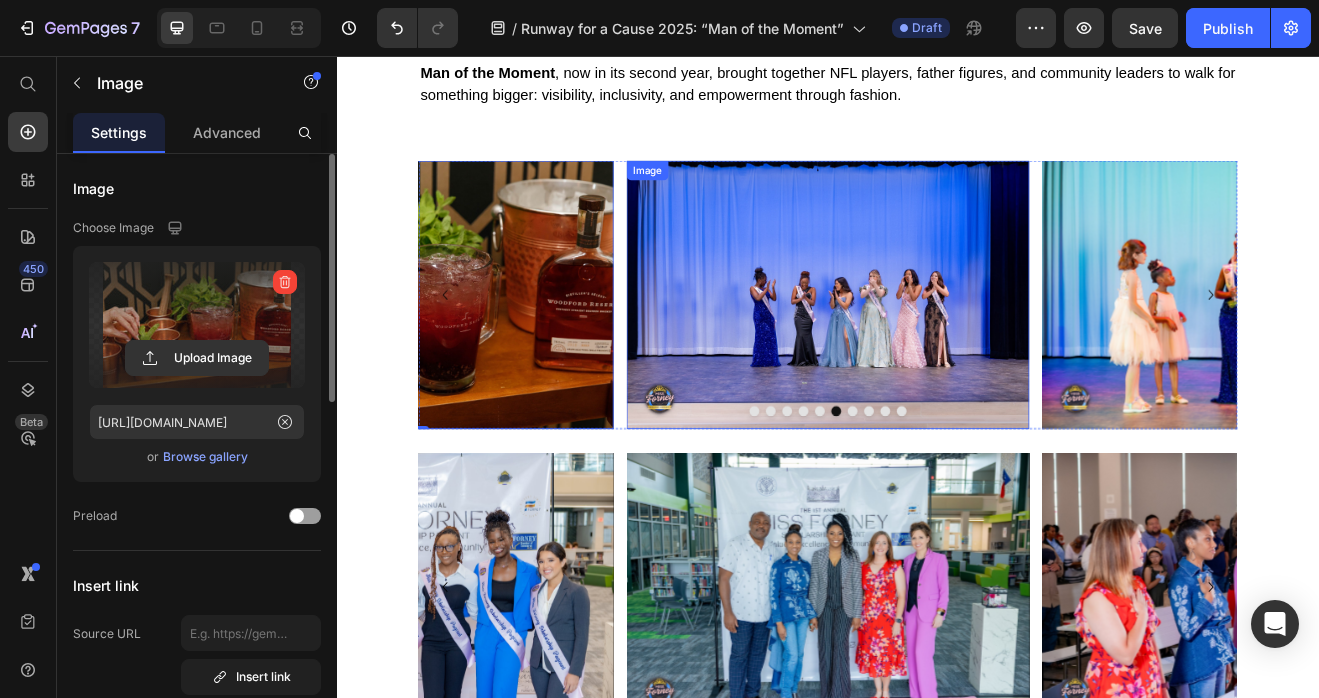 click at bounding box center (937, 347) 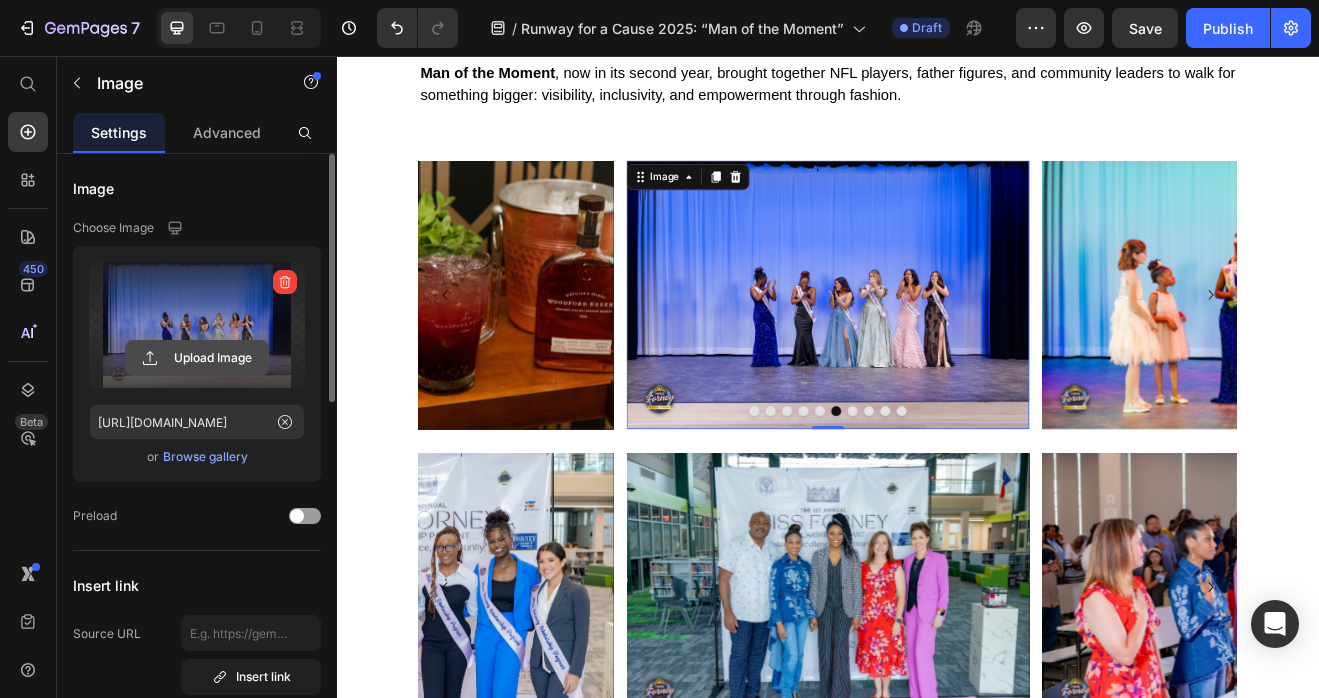 click 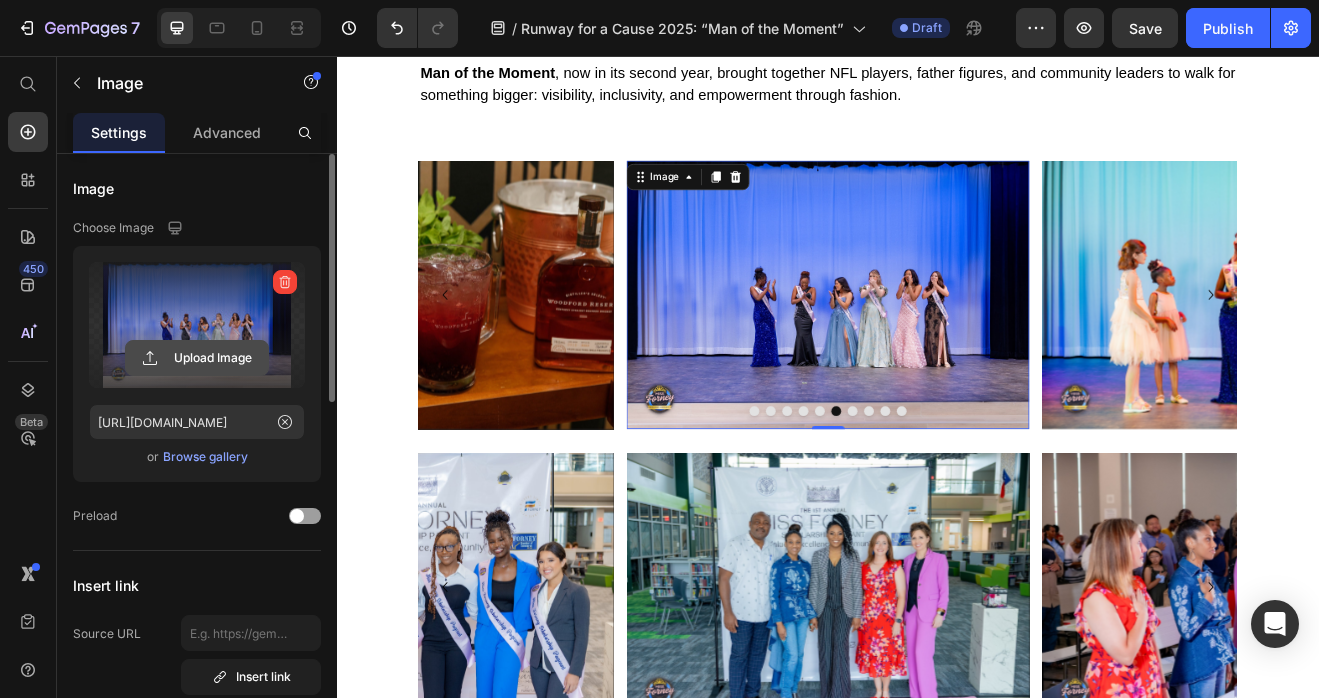 click 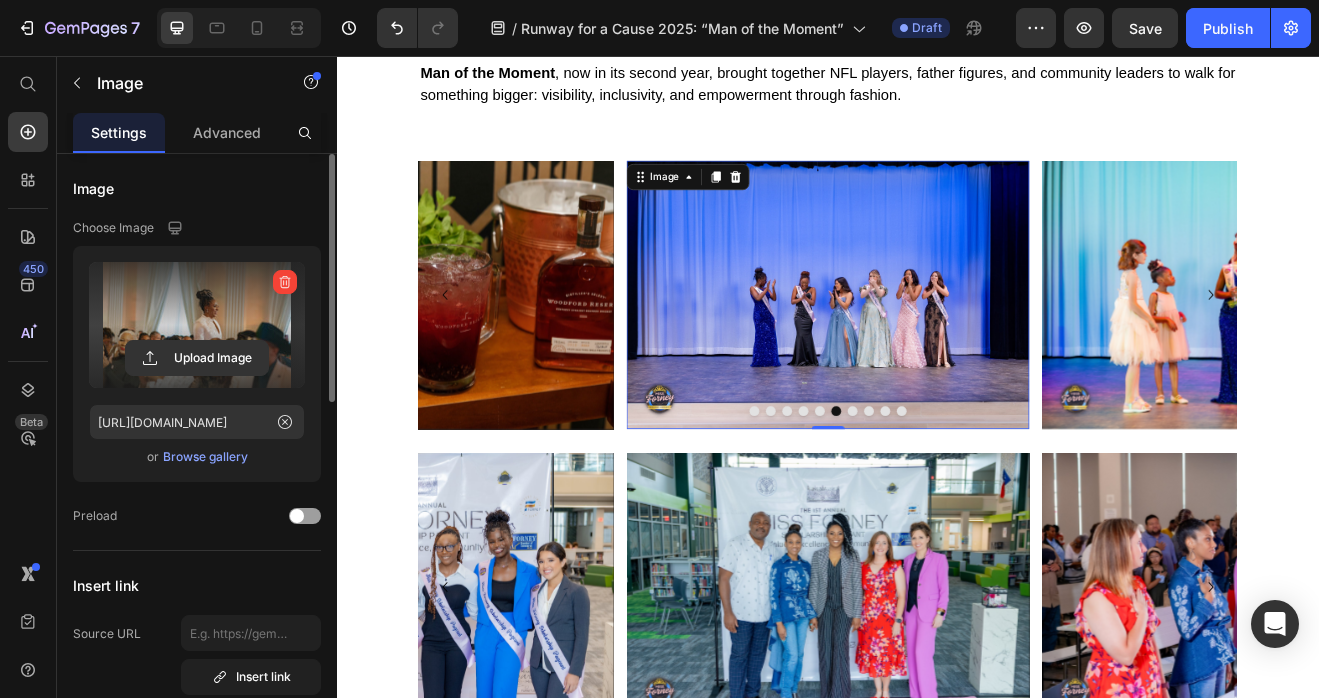 type on "https://cdn.shopify.com/s/files/1/0679/8875/0568/files/gempages_528000257154351954-cb25137a-071a-4bb8-b077-9c0e8ff4a6f2.jpg" 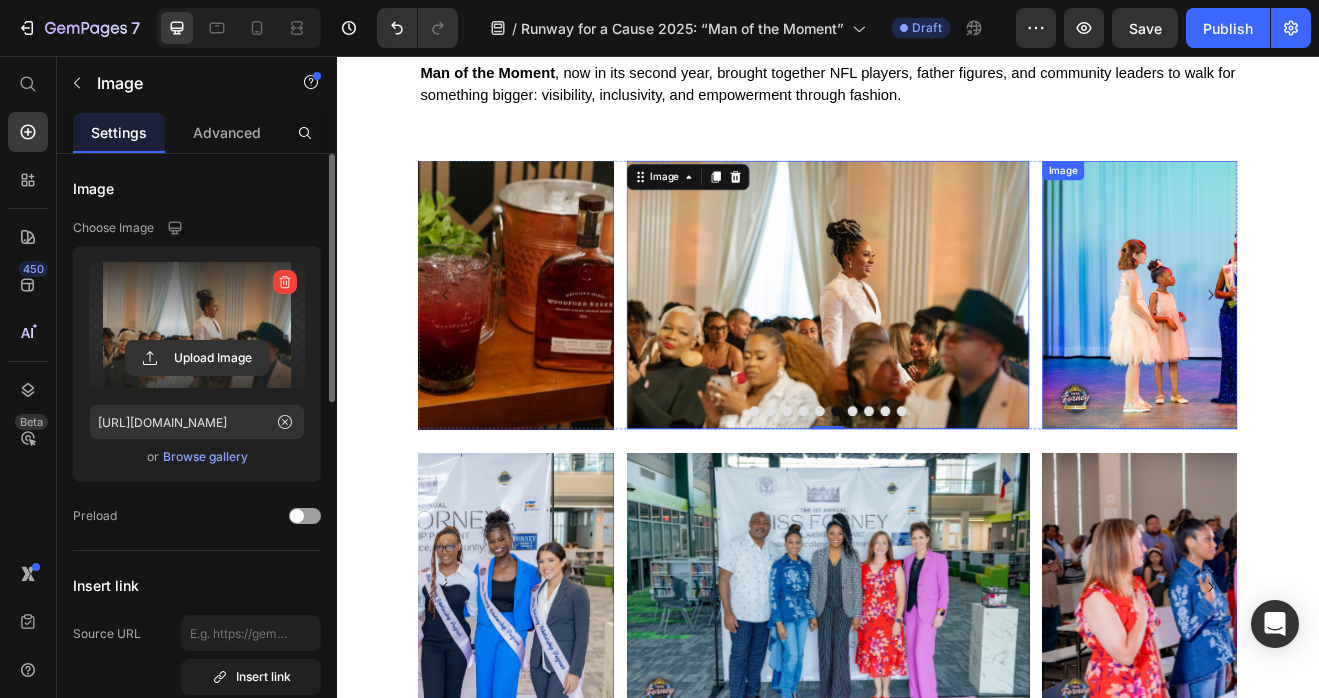 click at bounding box center [1445, 347] 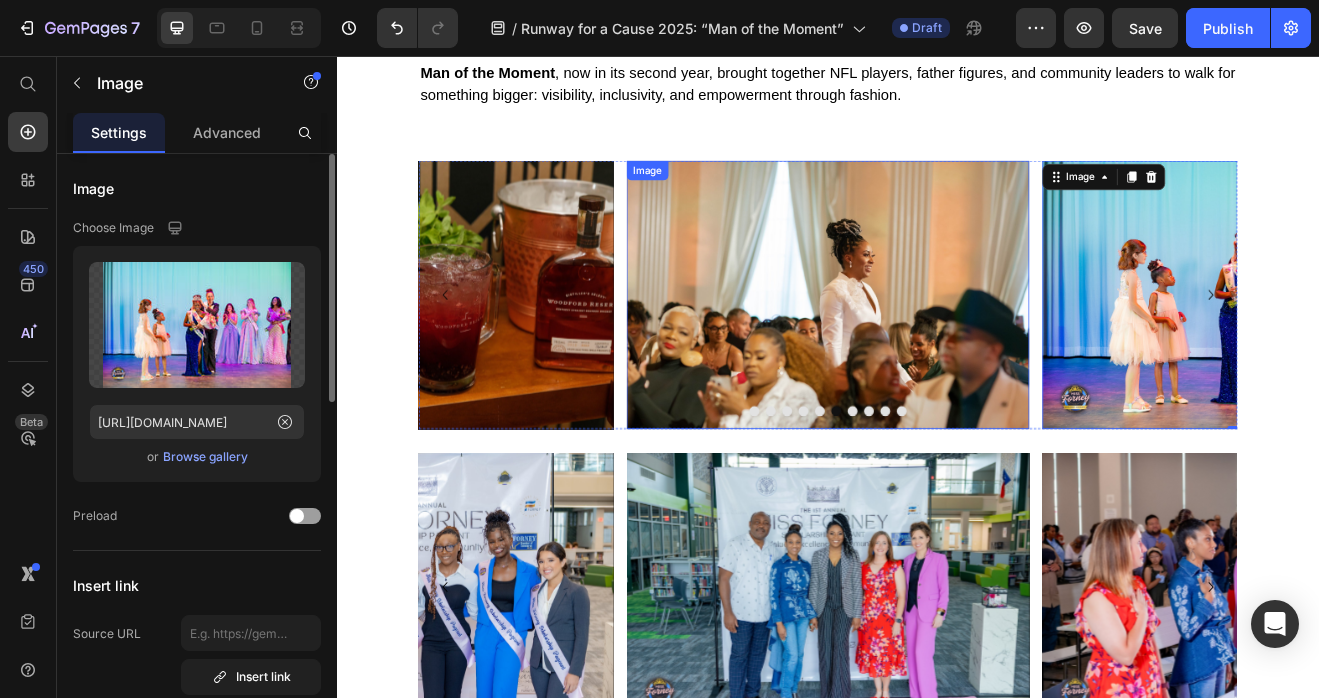 click at bounding box center (967, 489) 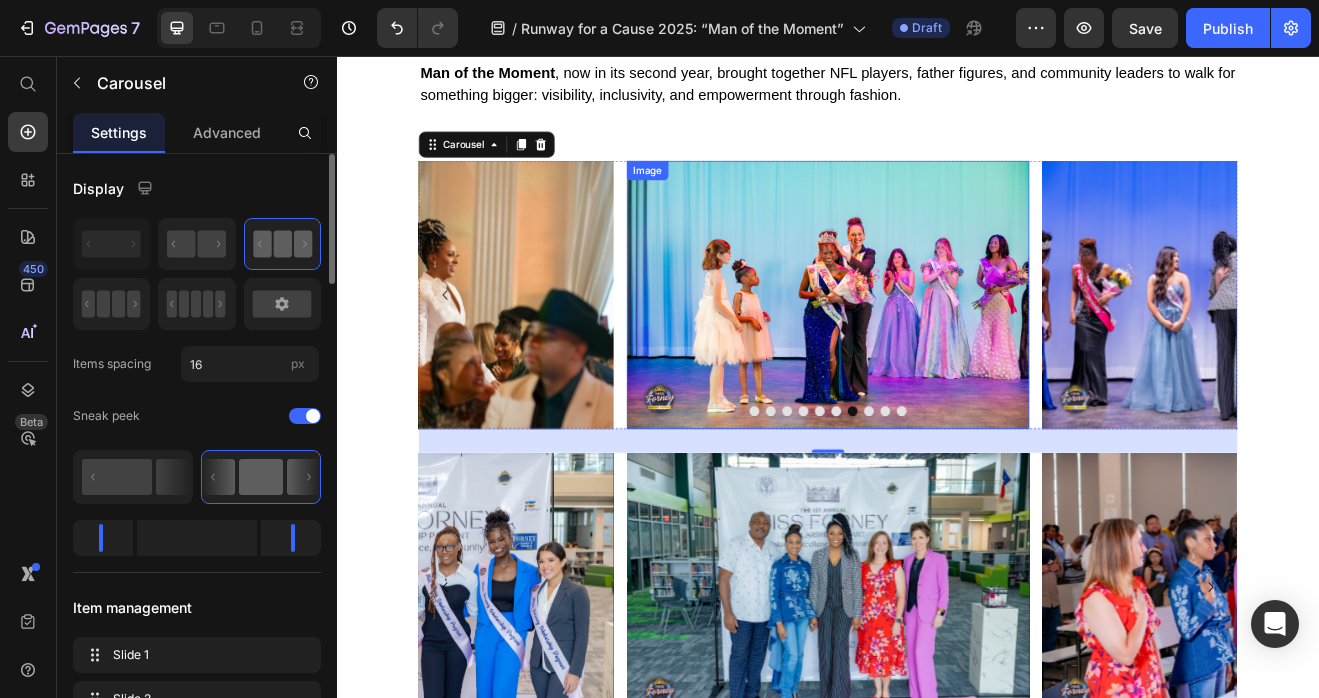 click at bounding box center [937, 347] 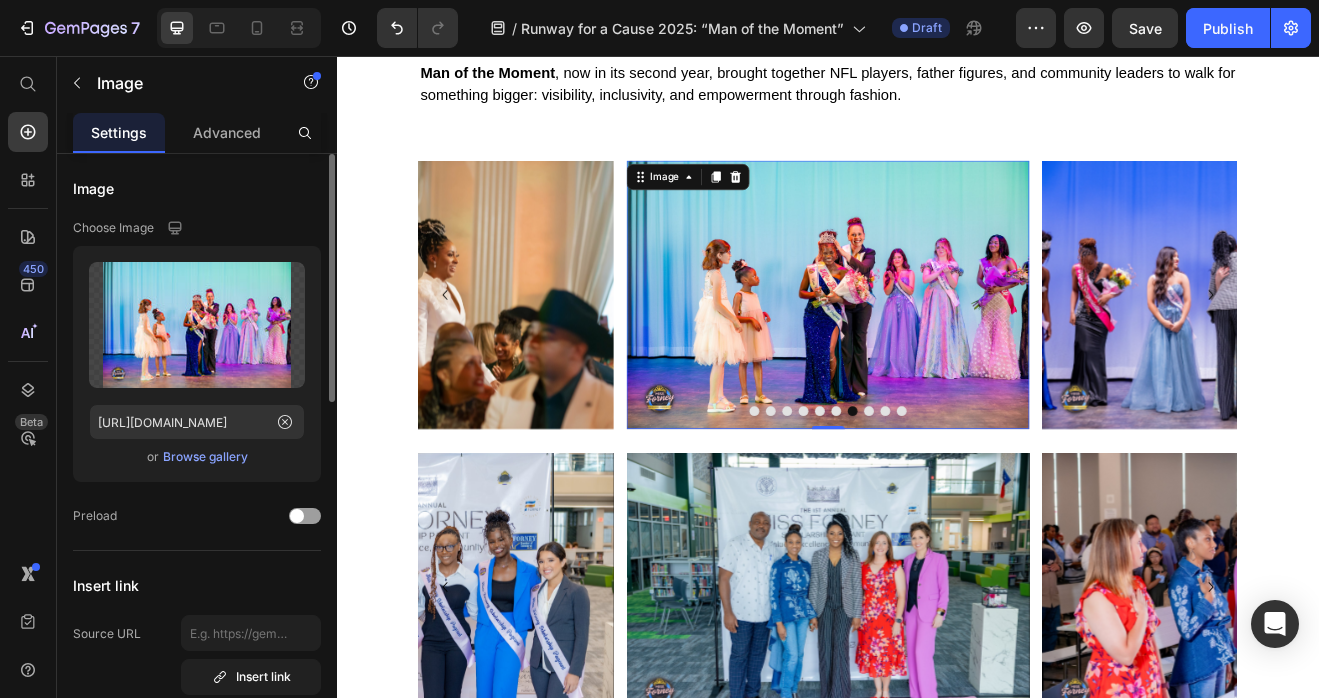 click at bounding box center (937, 347) 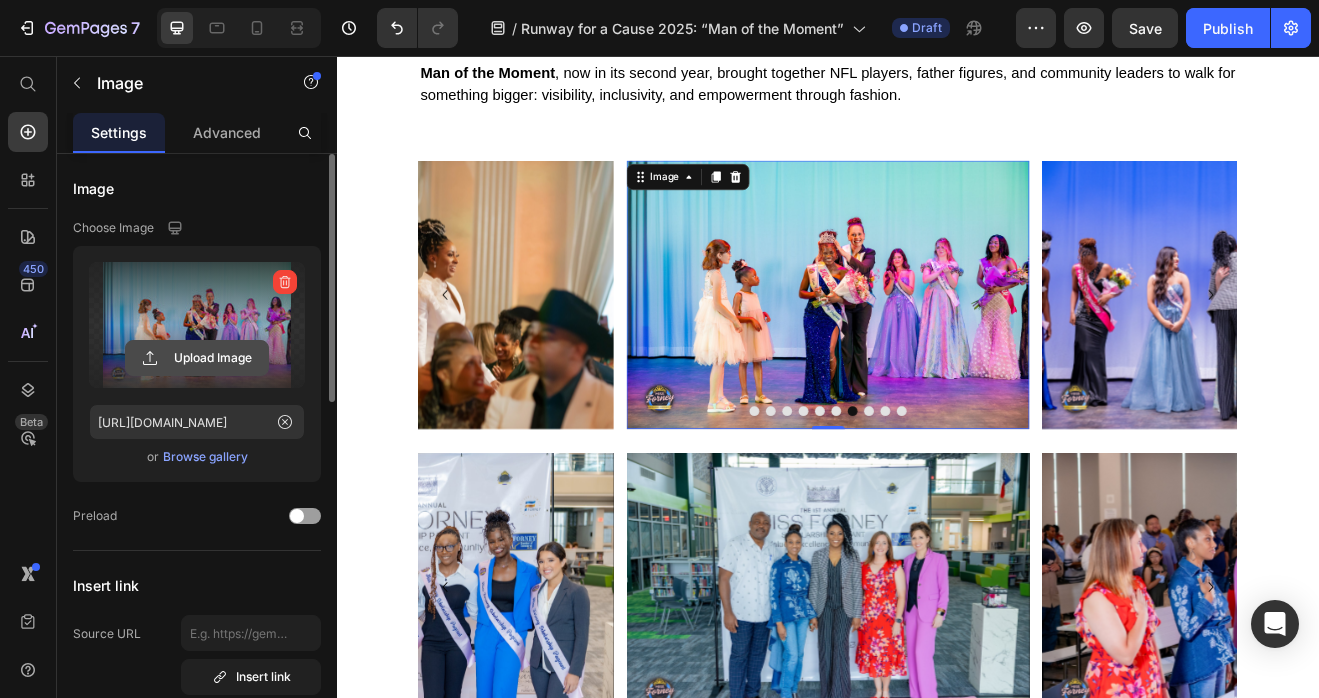 click 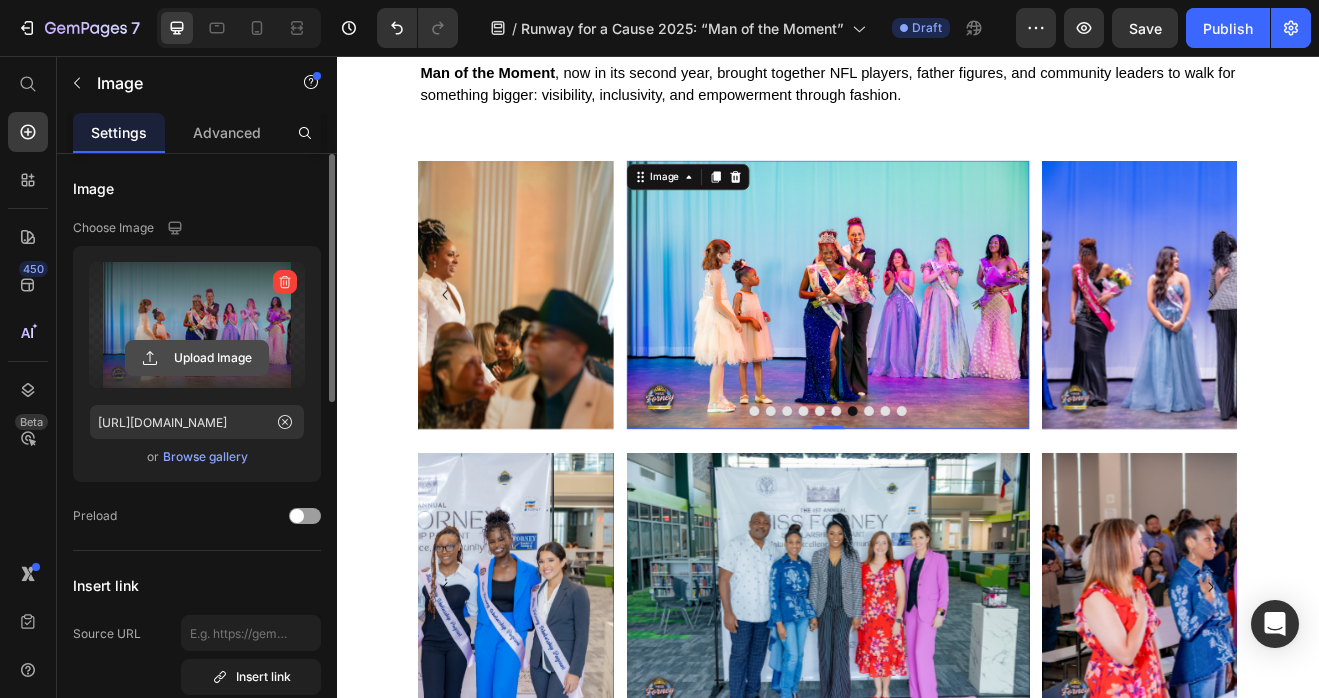 click 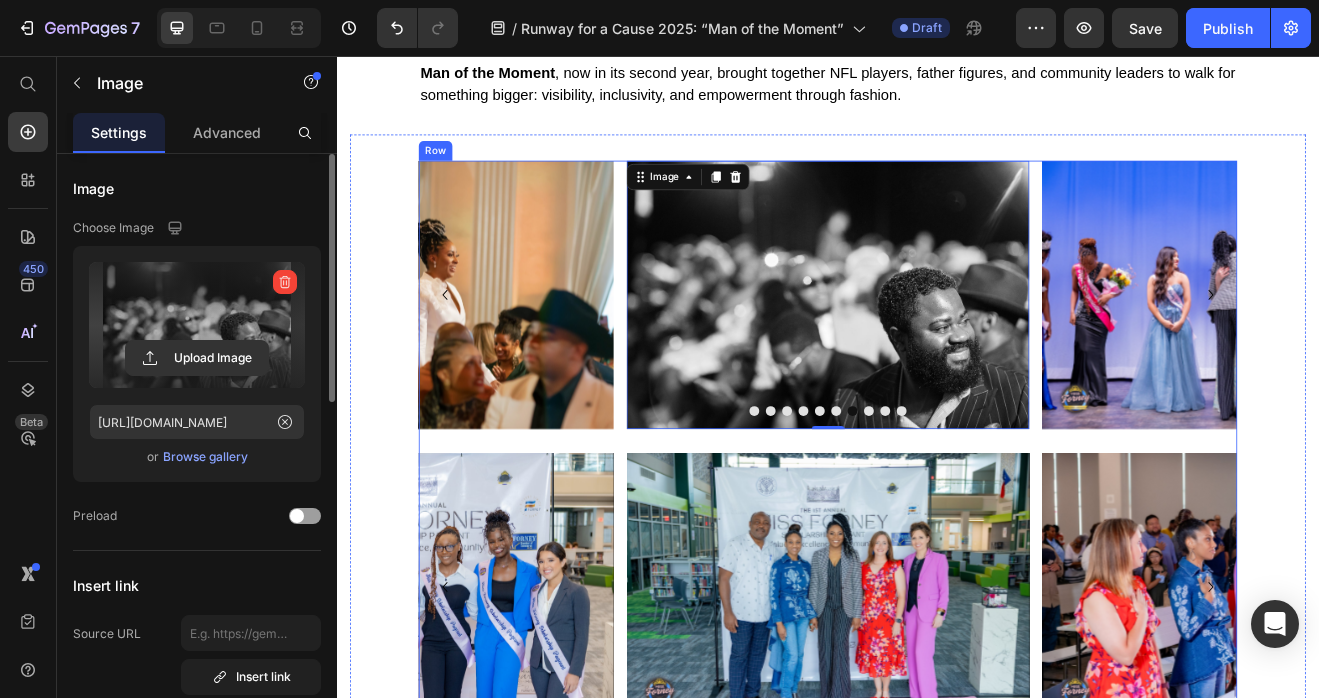 type on "https://cdn.shopify.com/s/files/1/0679/8875/0568/files/gempages_528000257154351954-768a1ce5-932d-4783-b6b5-8e67c85ac6de.jpg" 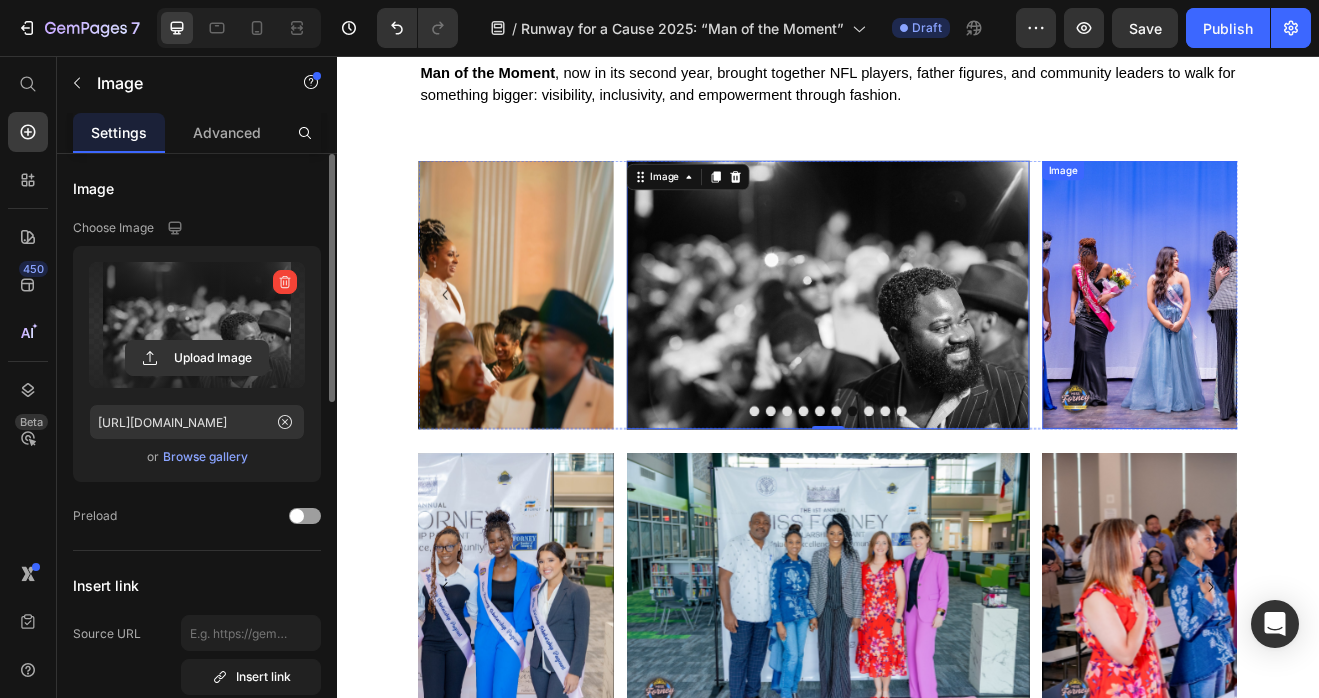 click at bounding box center (1445, 347) 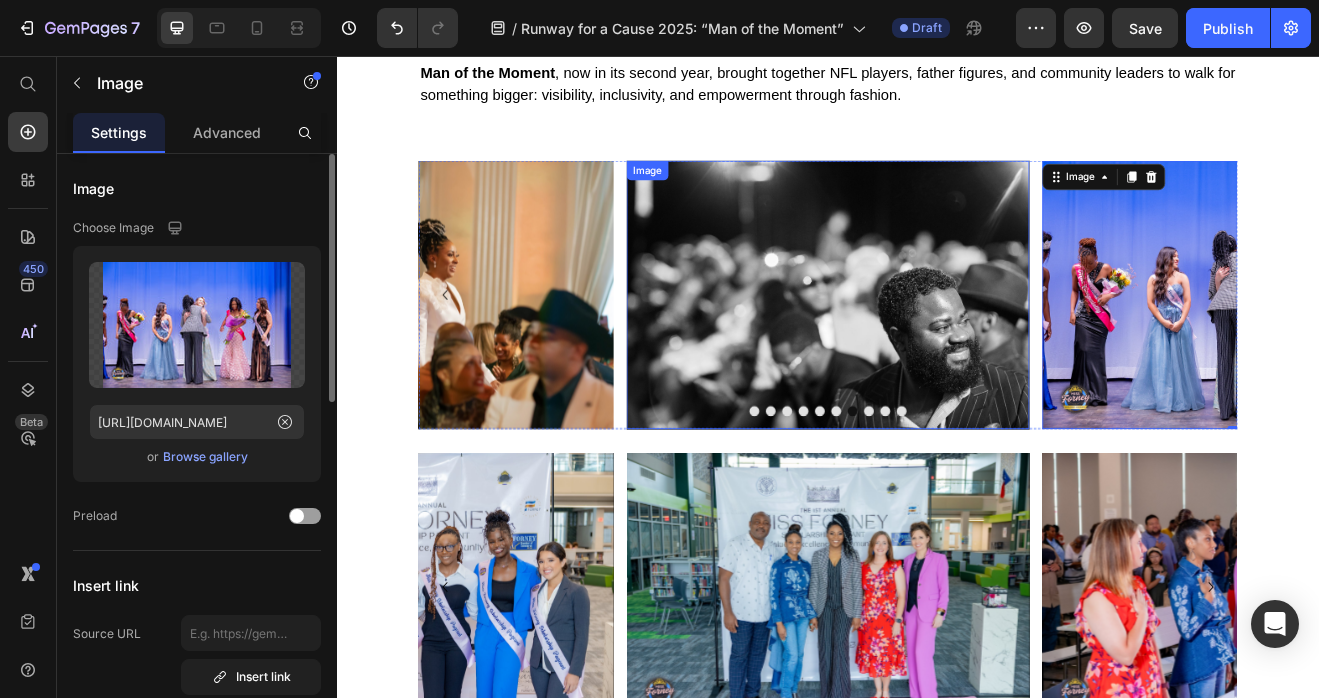 click at bounding box center (937, 347) 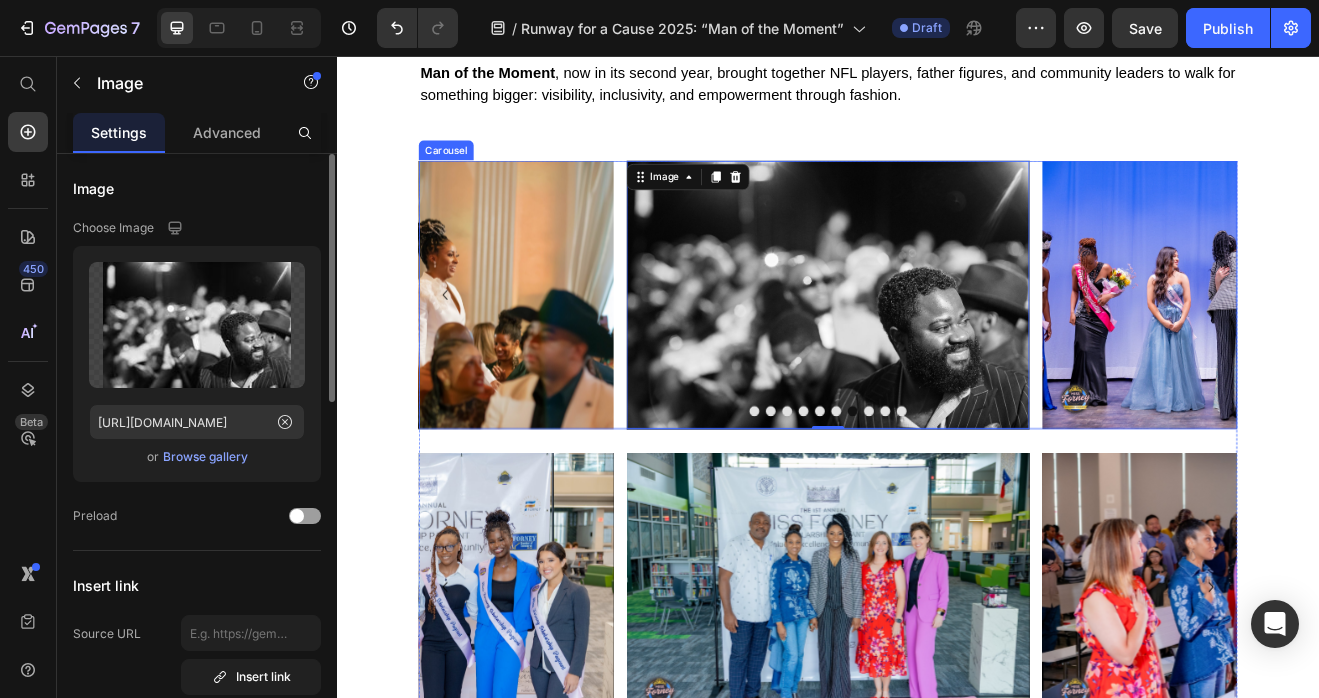 click on "Image Image Image Image Image Image Image   0 Image Image Image" at bounding box center [937, 347] 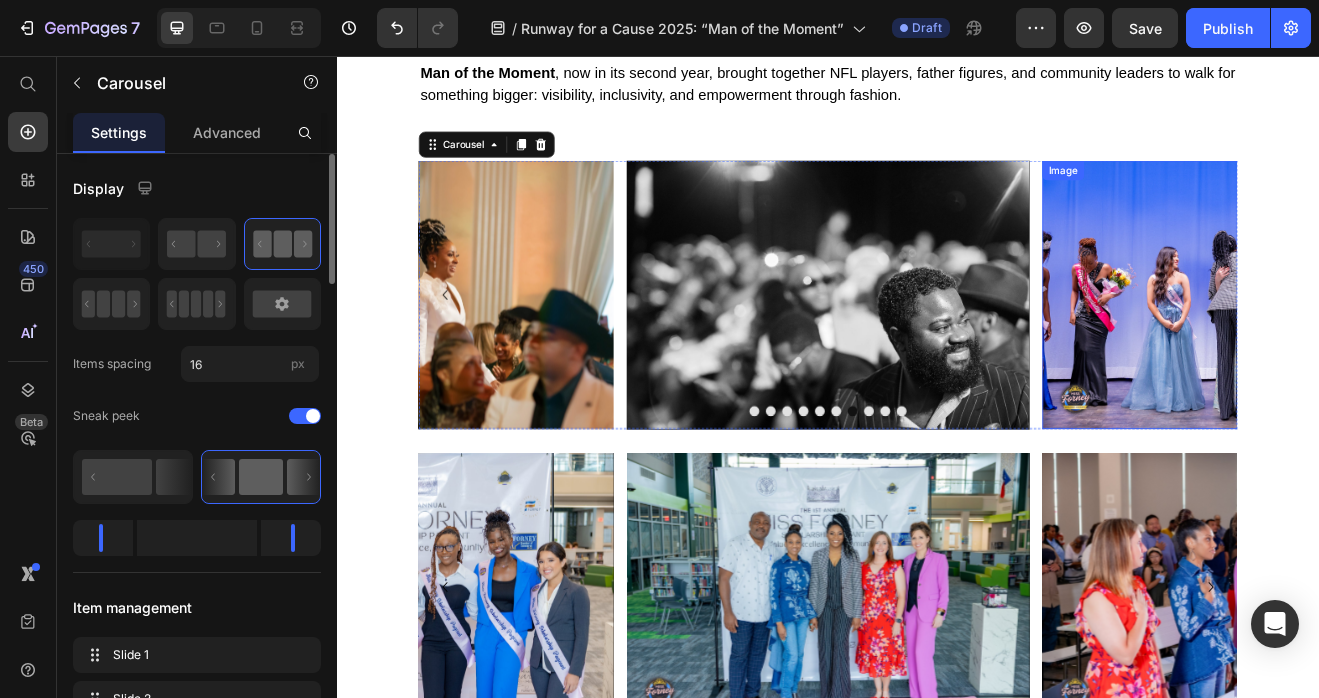 click at bounding box center (1445, 347) 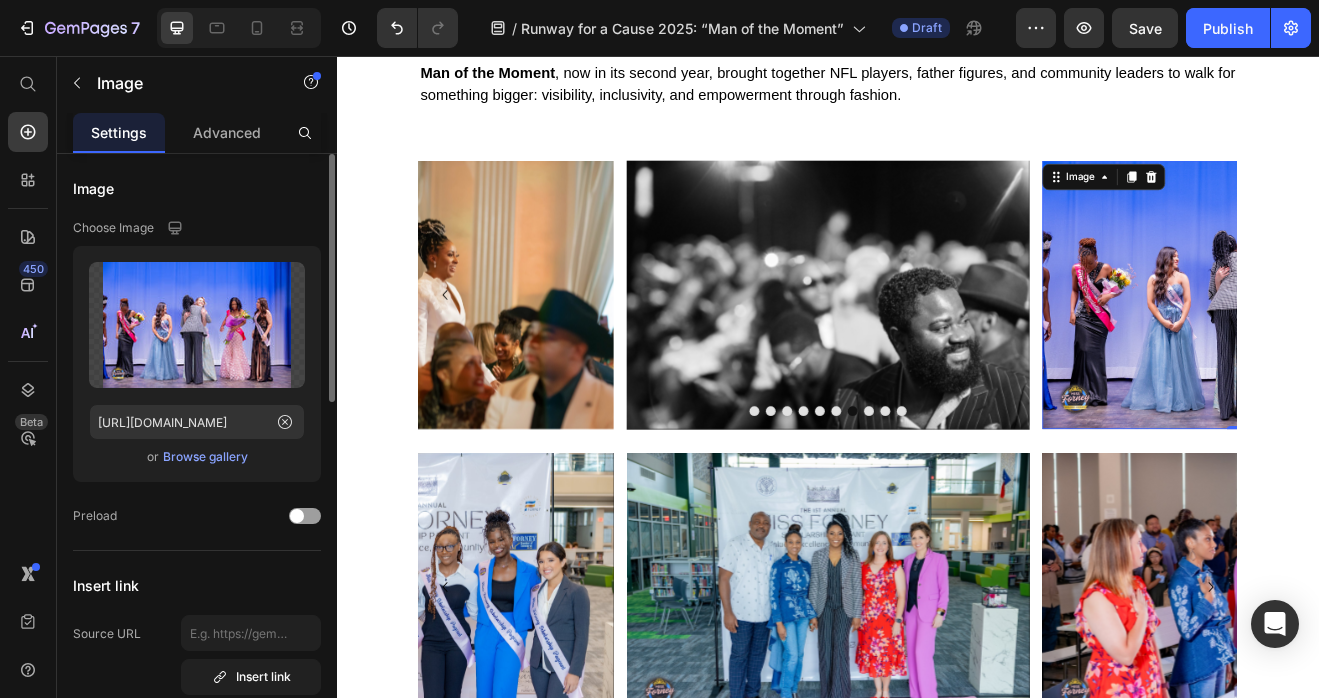 click at bounding box center (1445, 347) 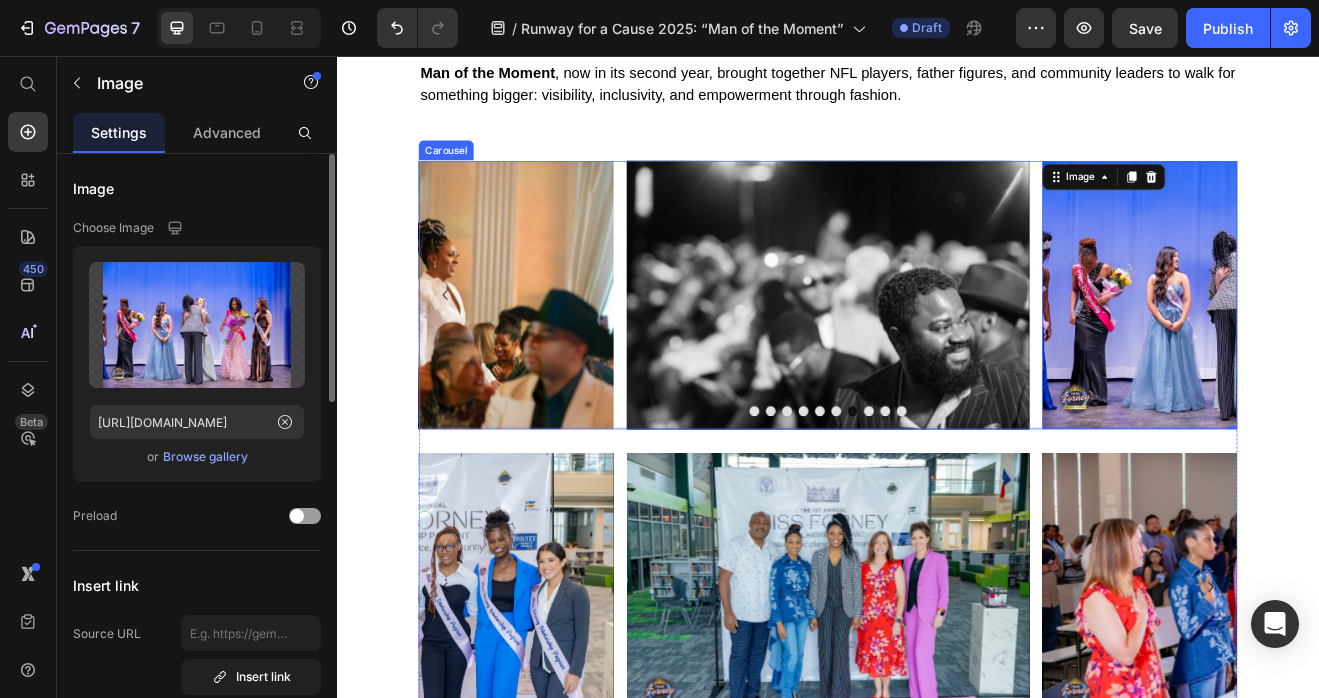 click at bounding box center [987, 489] 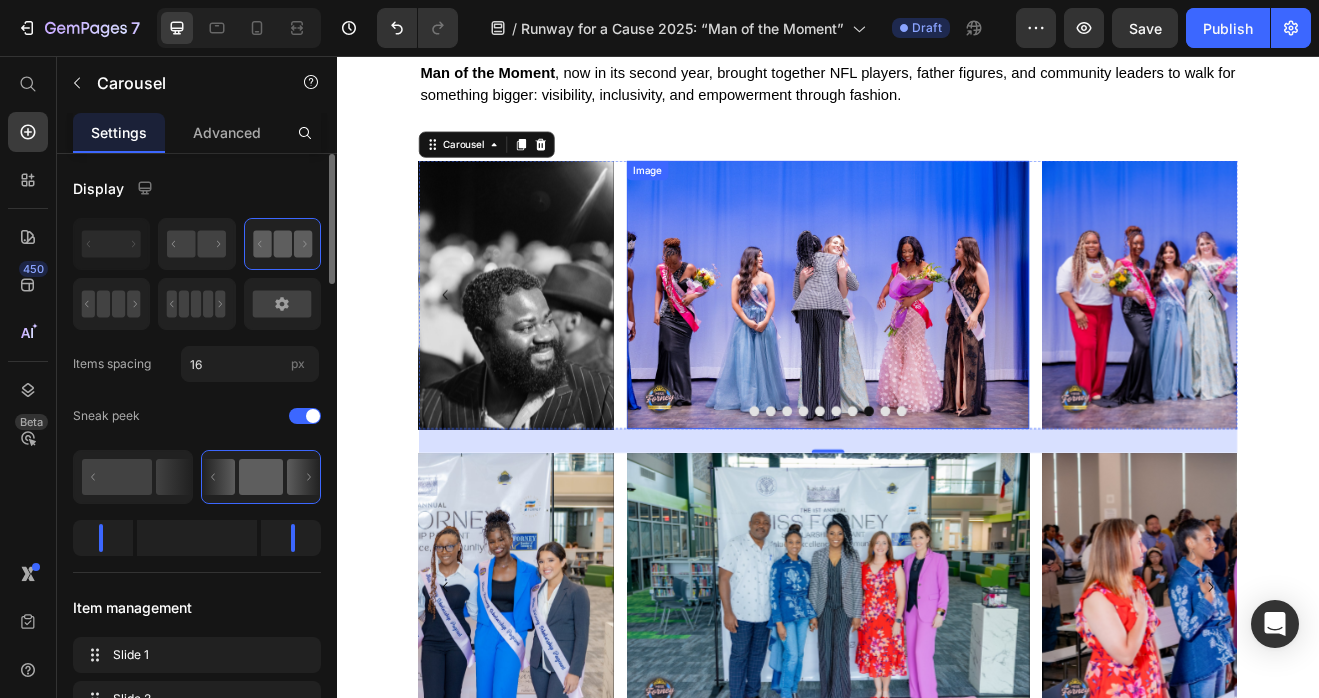 click at bounding box center [937, 347] 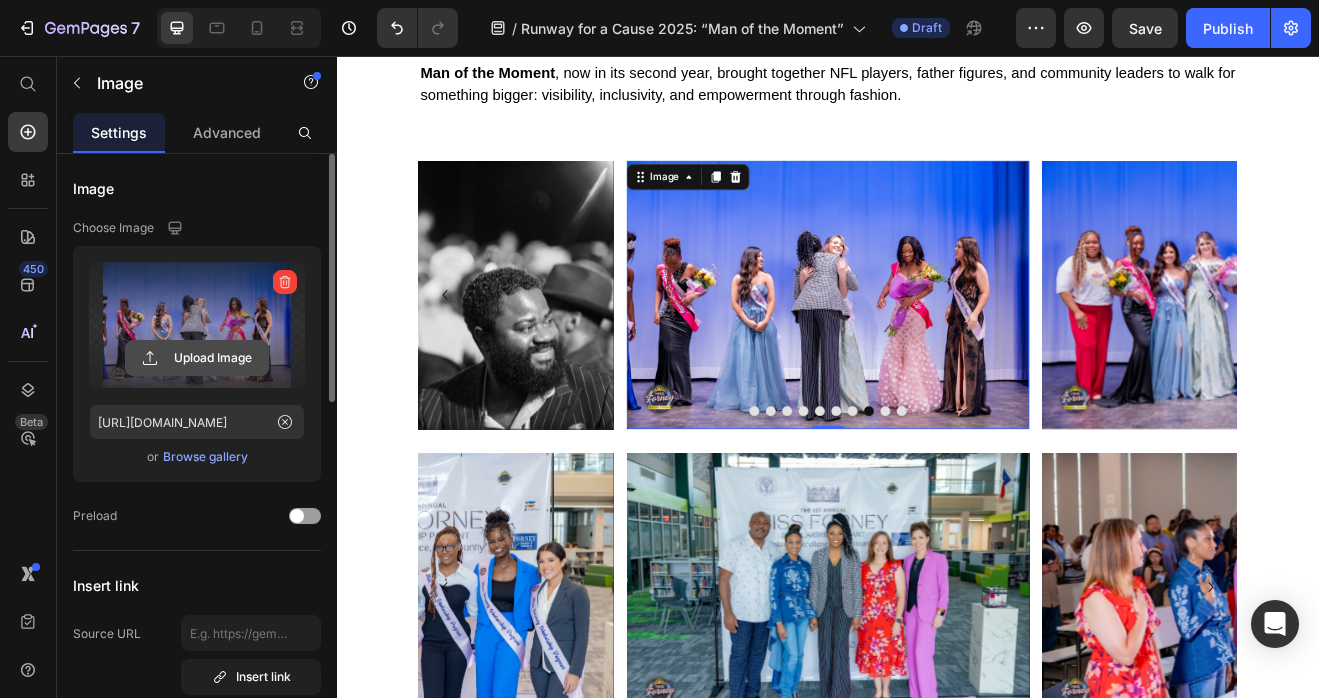 click 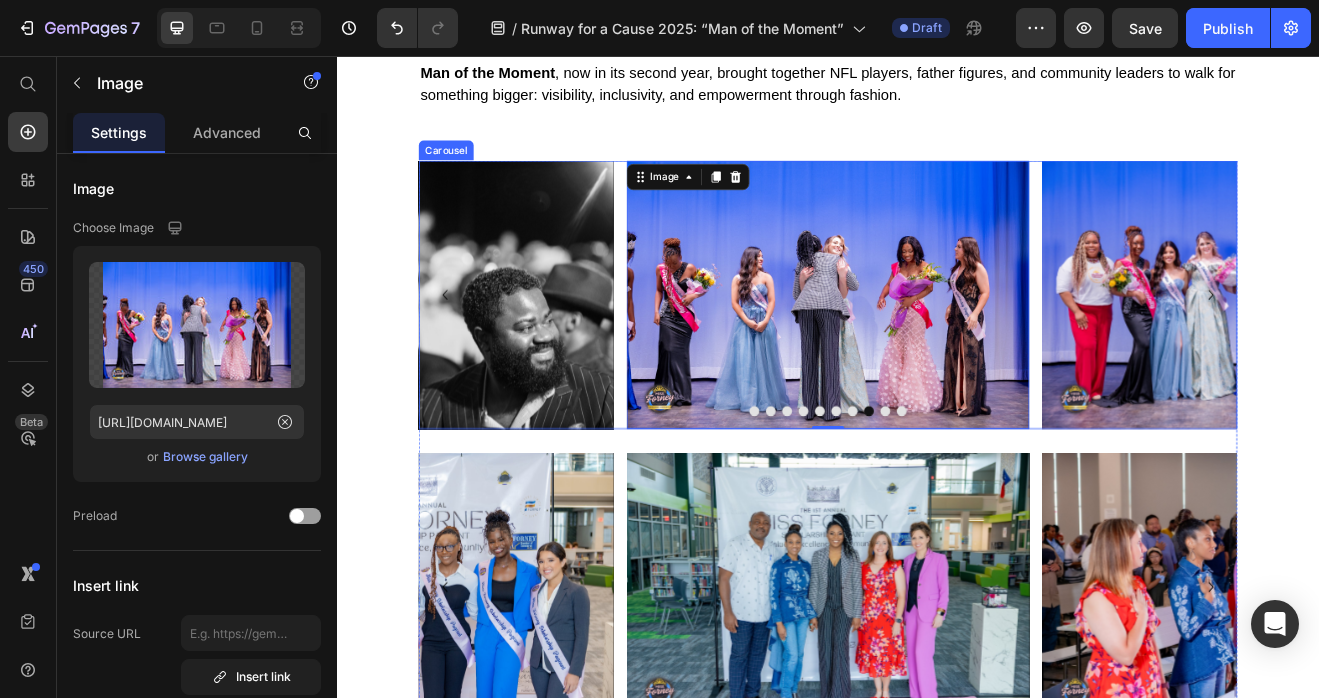 click at bounding box center (967, 489) 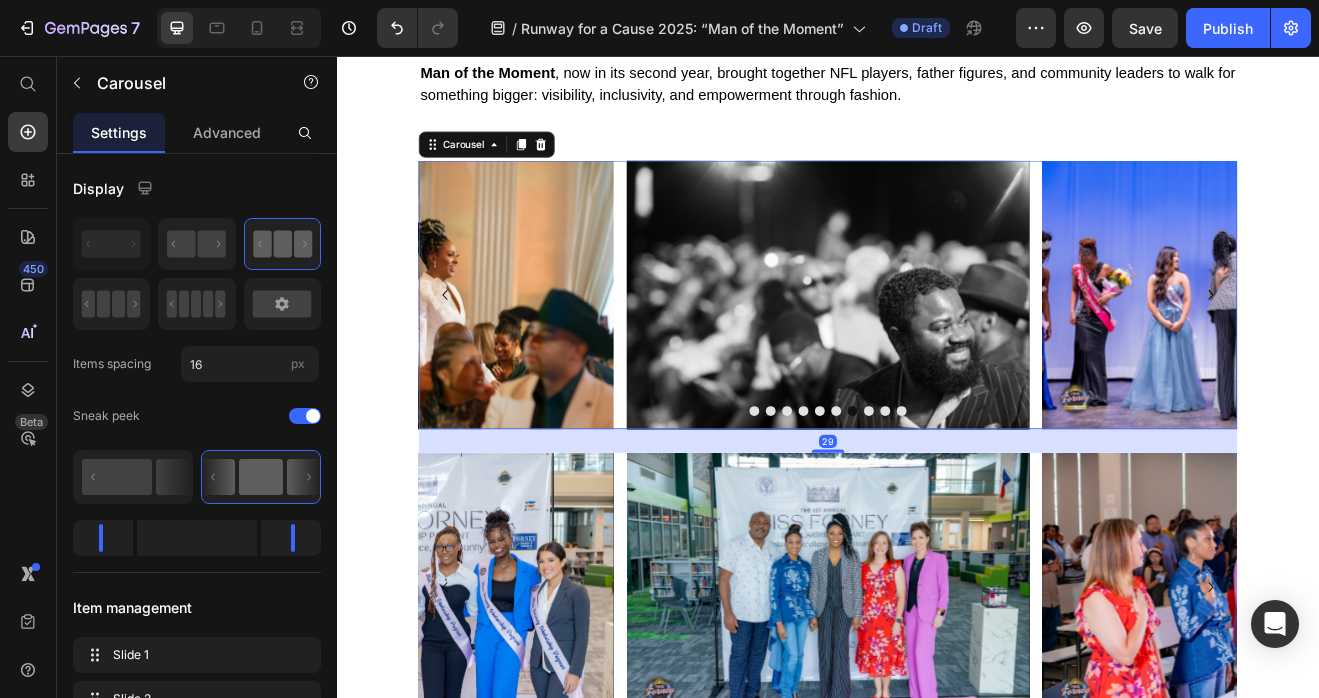 click at bounding box center [987, 489] 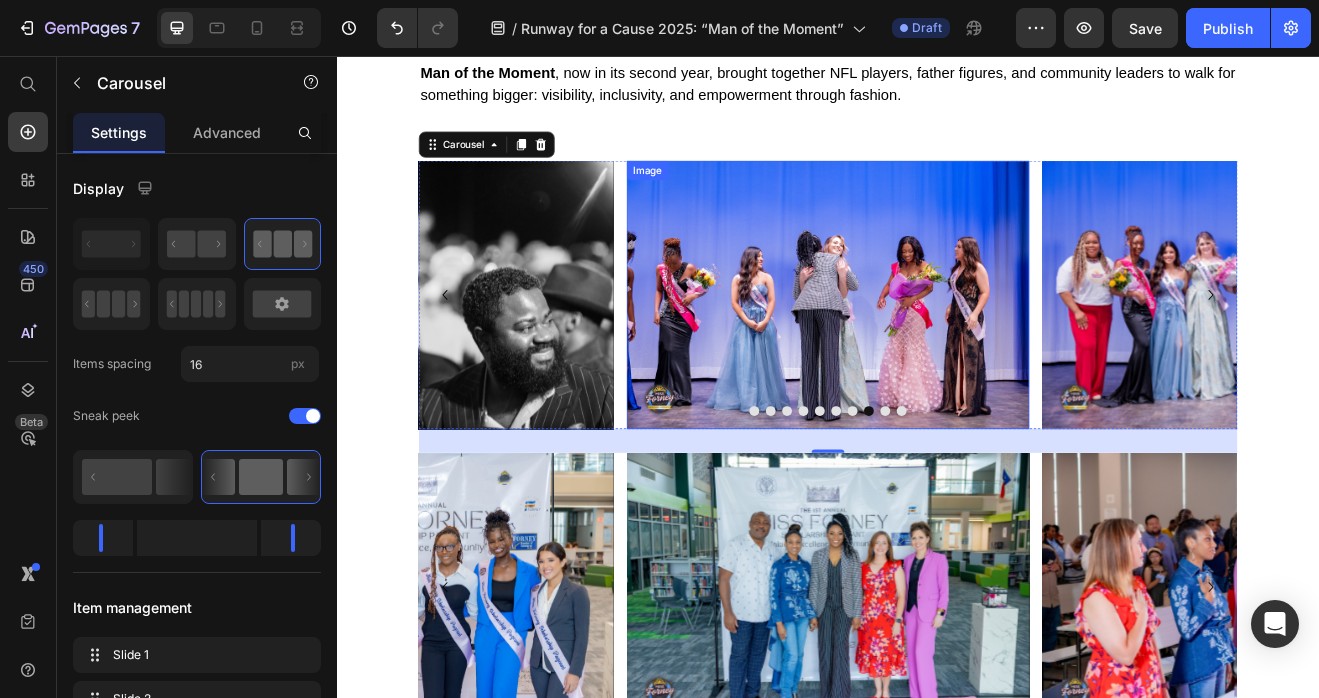 click at bounding box center (937, 347) 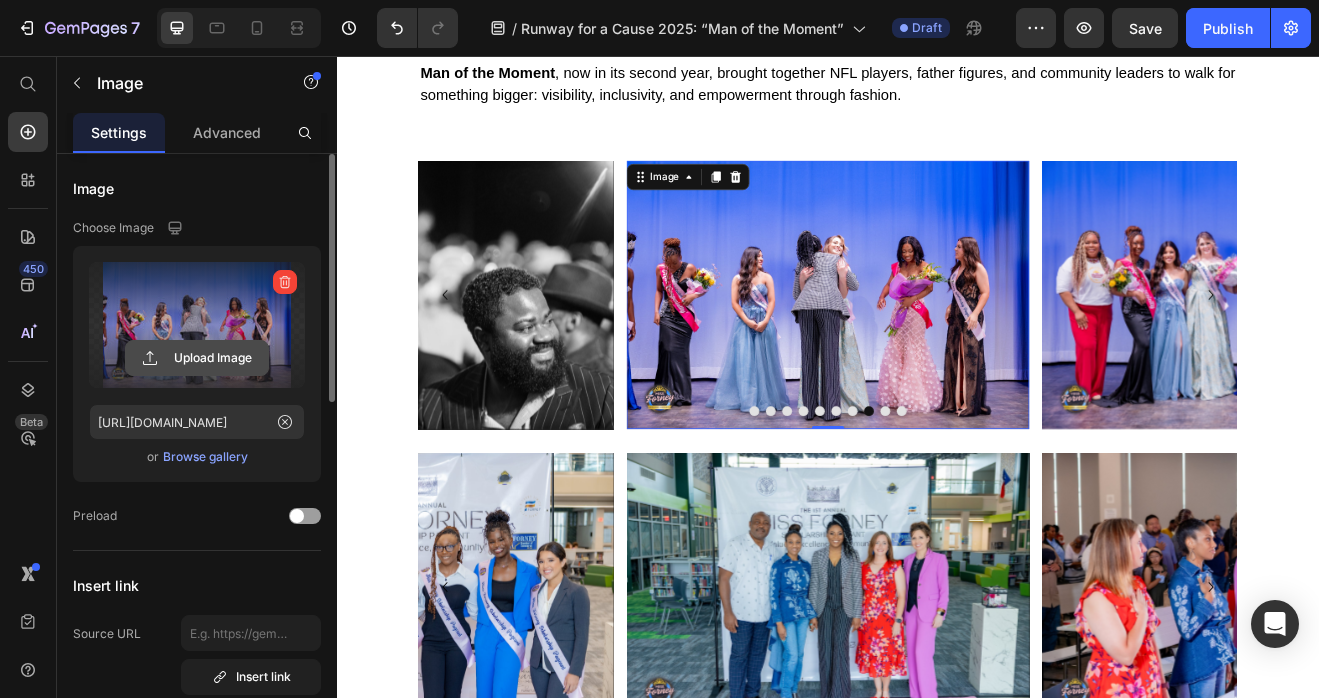 click 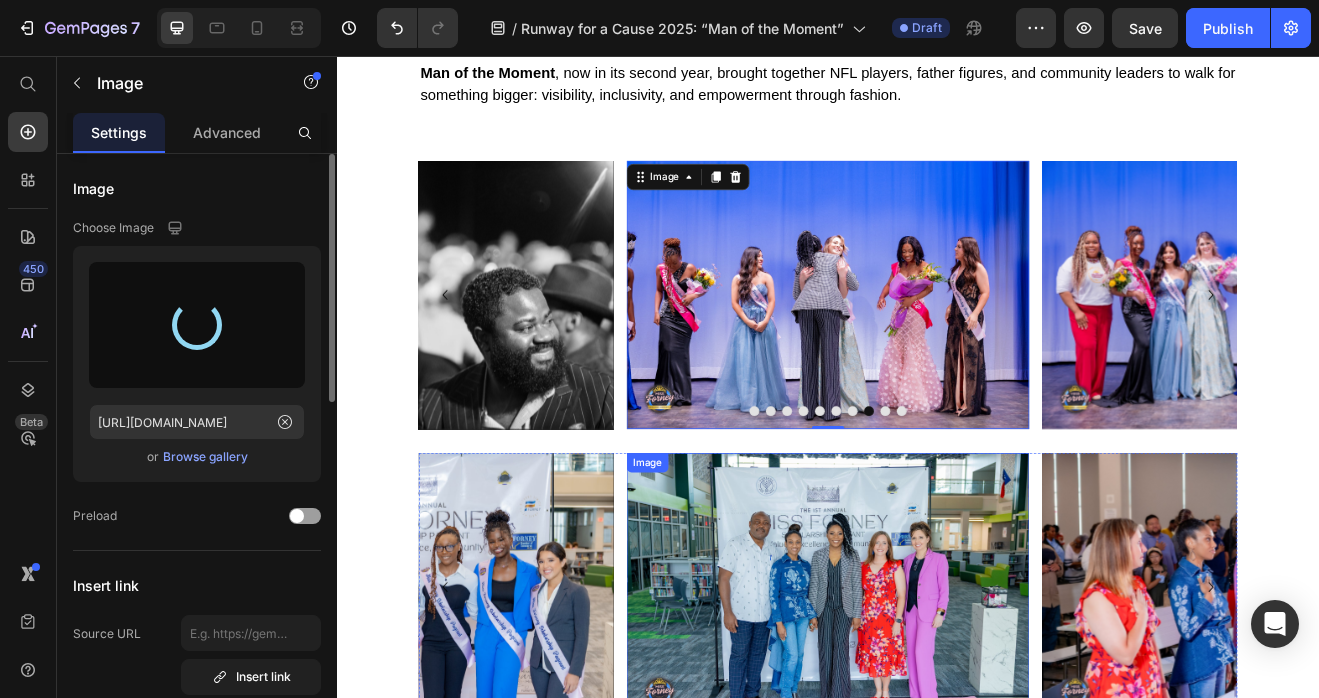 type on "https://cdn.shopify.com/s/files/1/0679/8875/0568/files/gempages_528000257154351954-f158469e-a7c7-478d-9409-4f84c0bf3018.jpg" 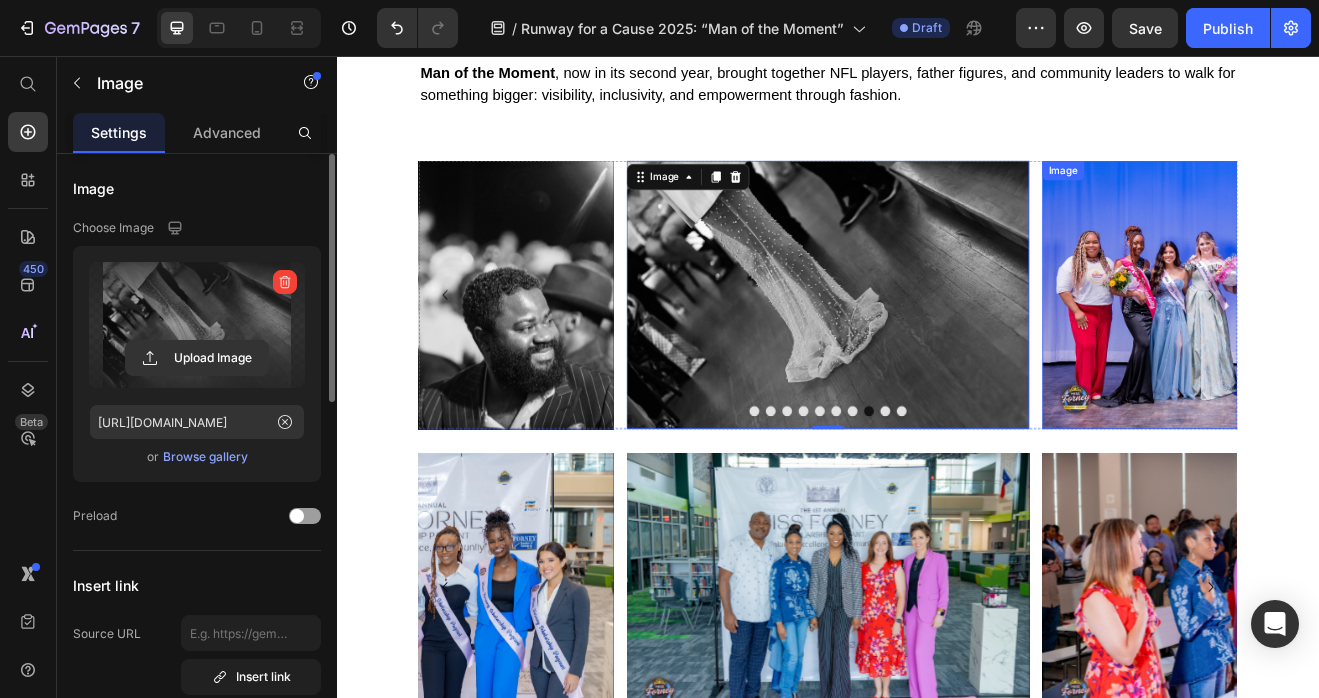 click at bounding box center (1445, 347) 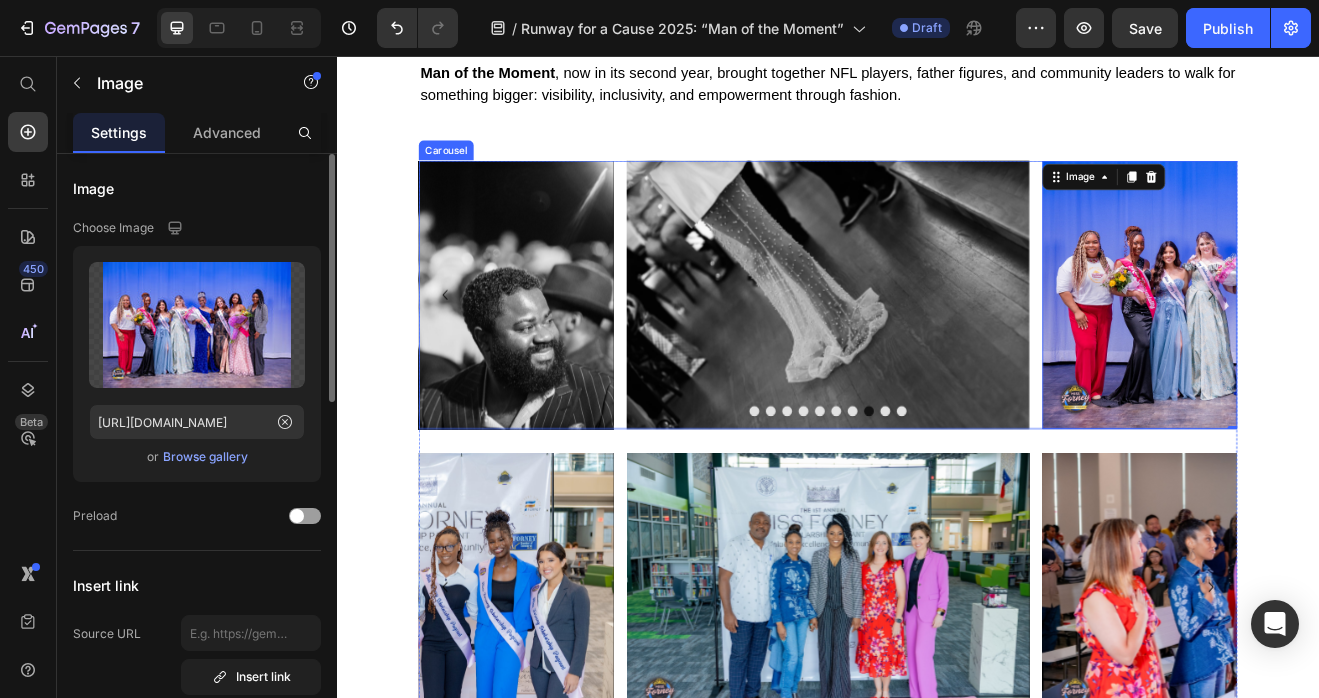 click at bounding box center [1007, 489] 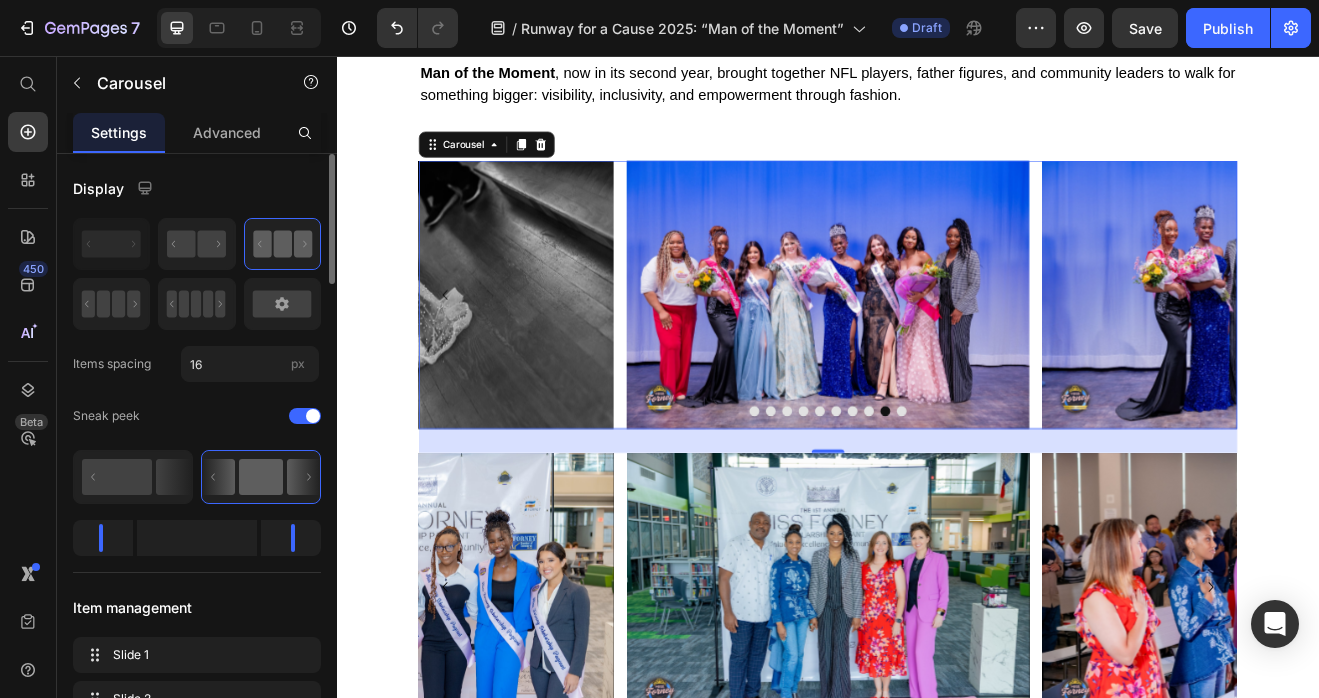 click at bounding box center [1027, 489] 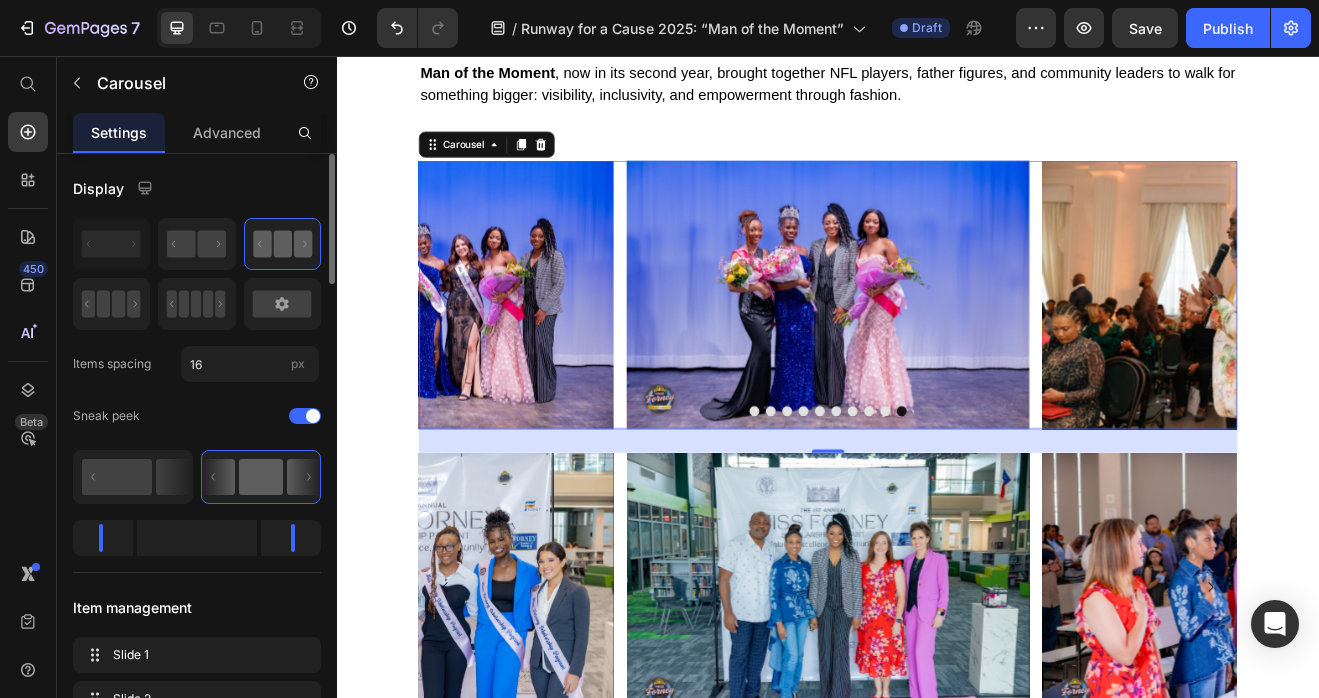 click at bounding box center [937, 489] 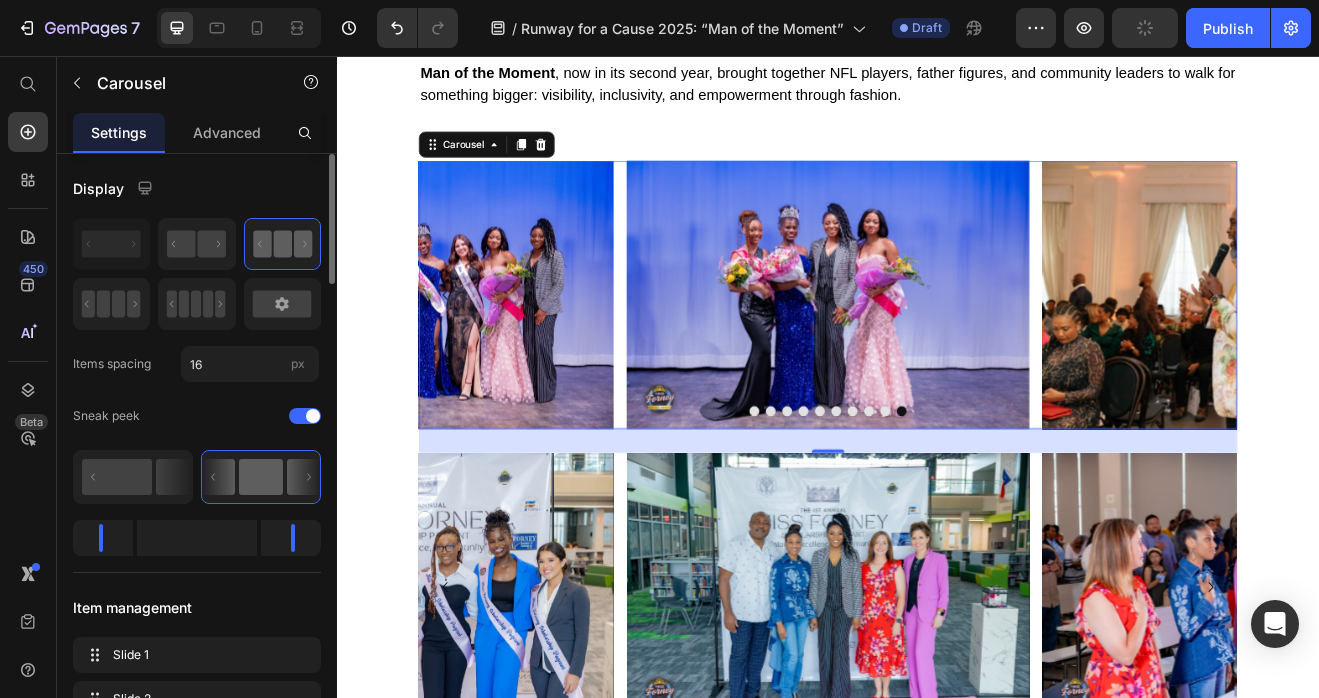 click at bounding box center [1007, 489] 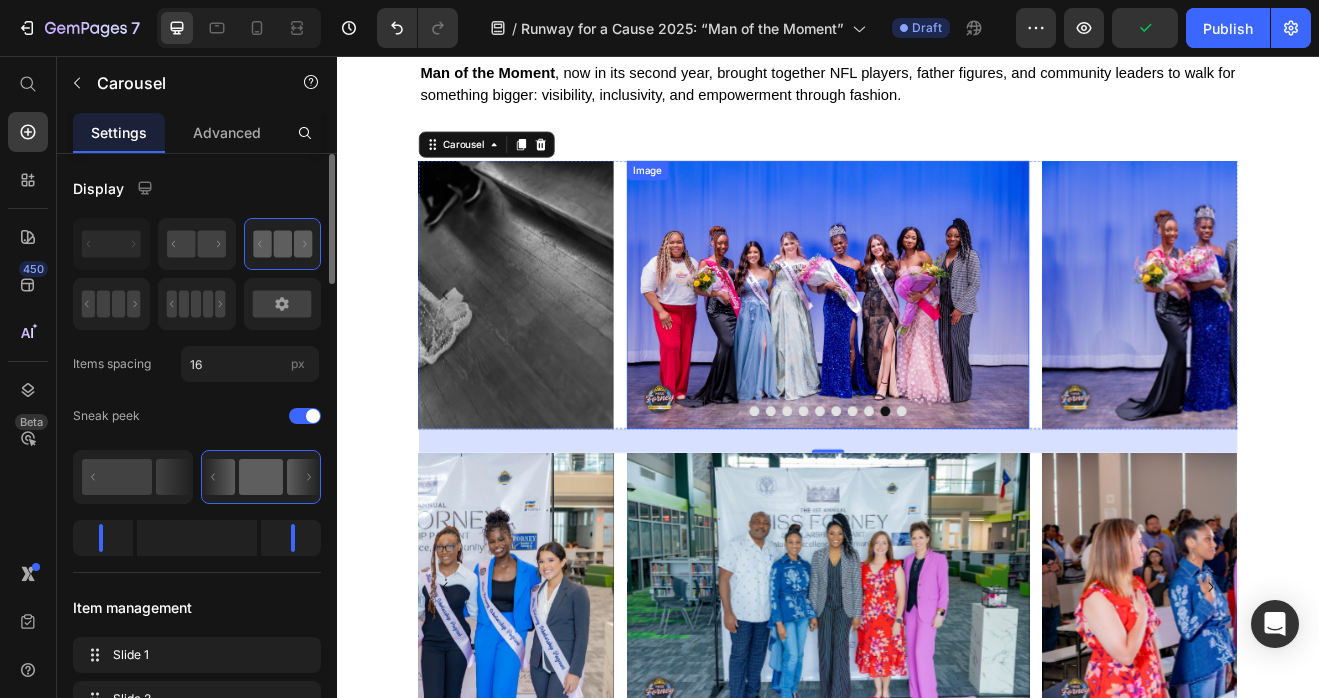 click at bounding box center (937, 347) 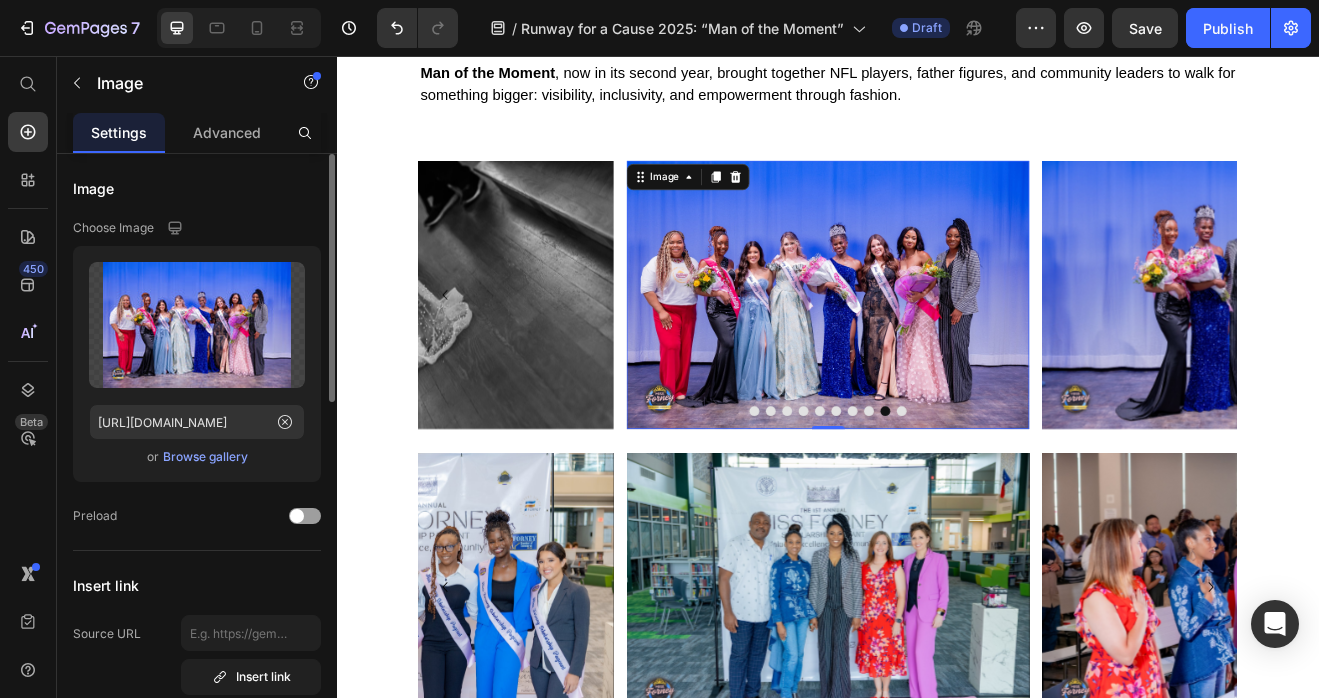 click on "Image   0" at bounding box center (937, 347) 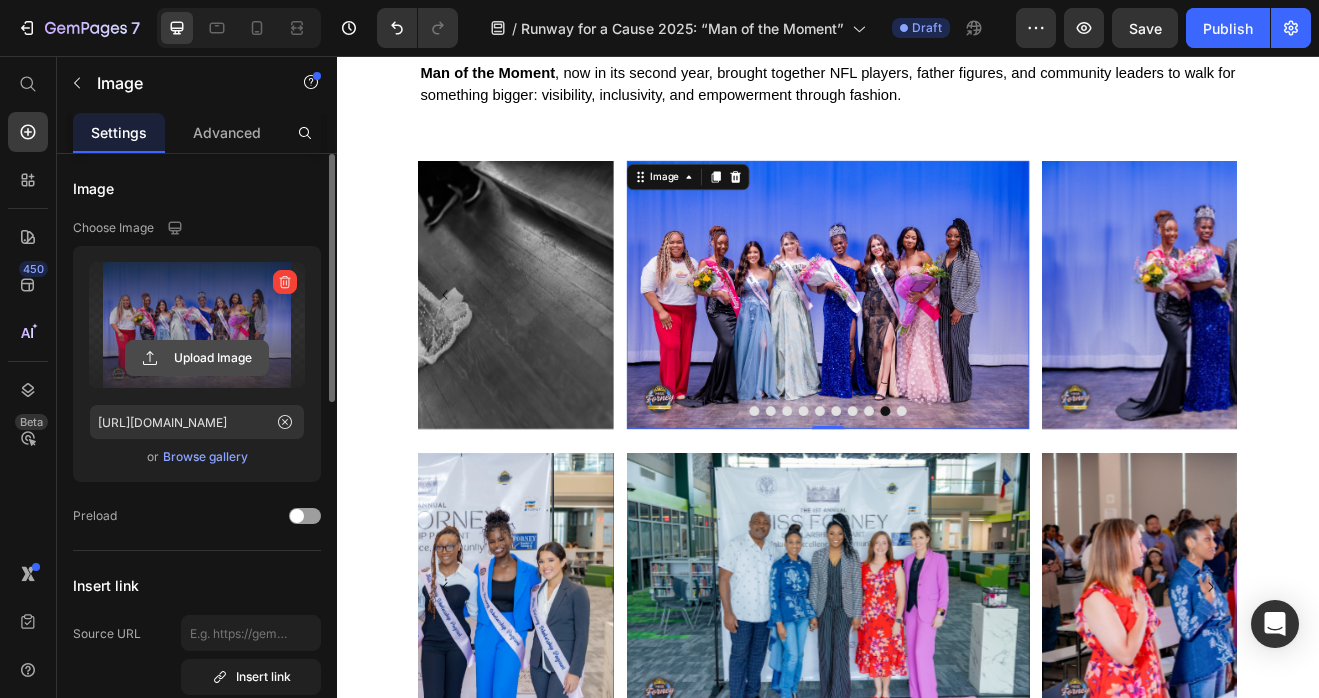 click 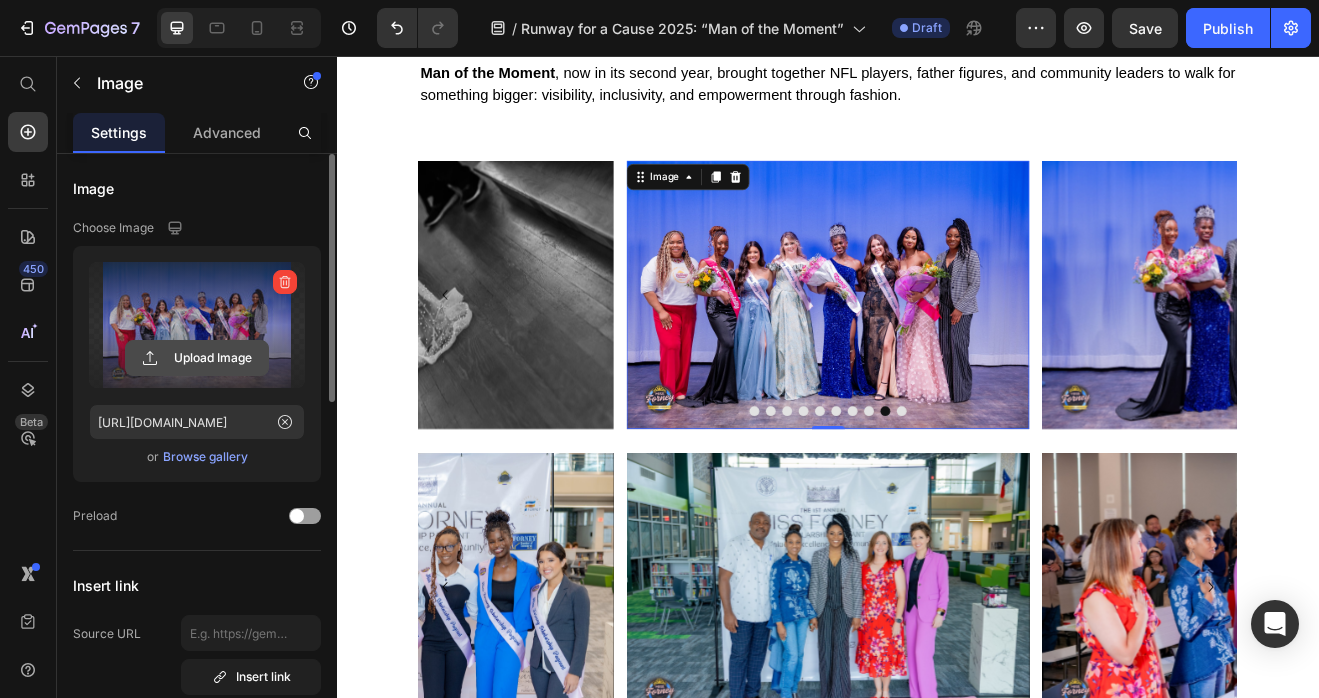 click 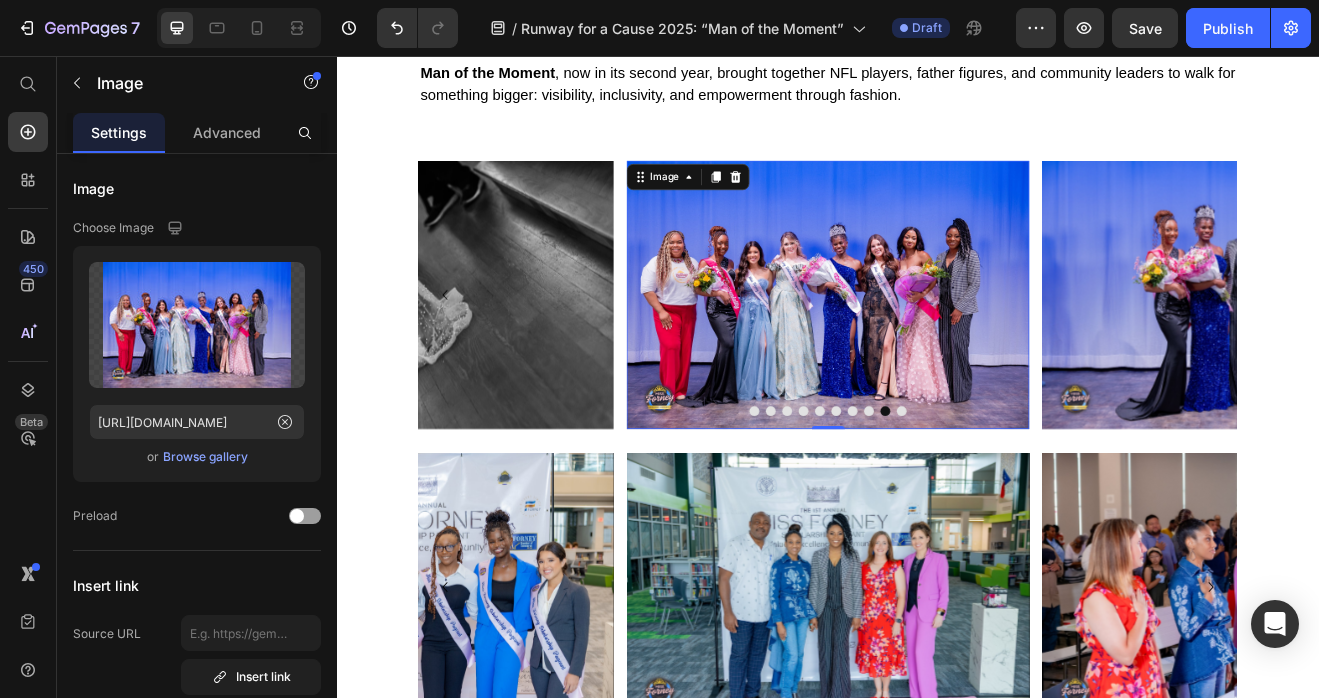 click at bounding box center (937, 347) 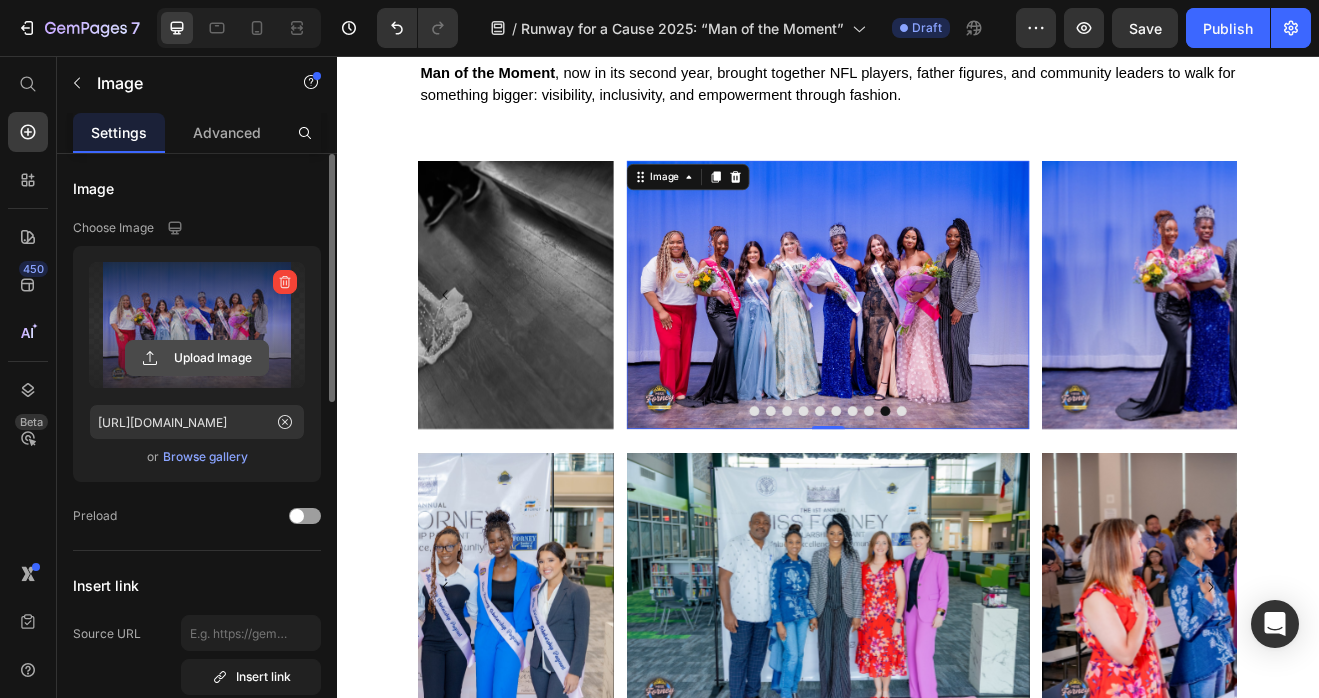 click 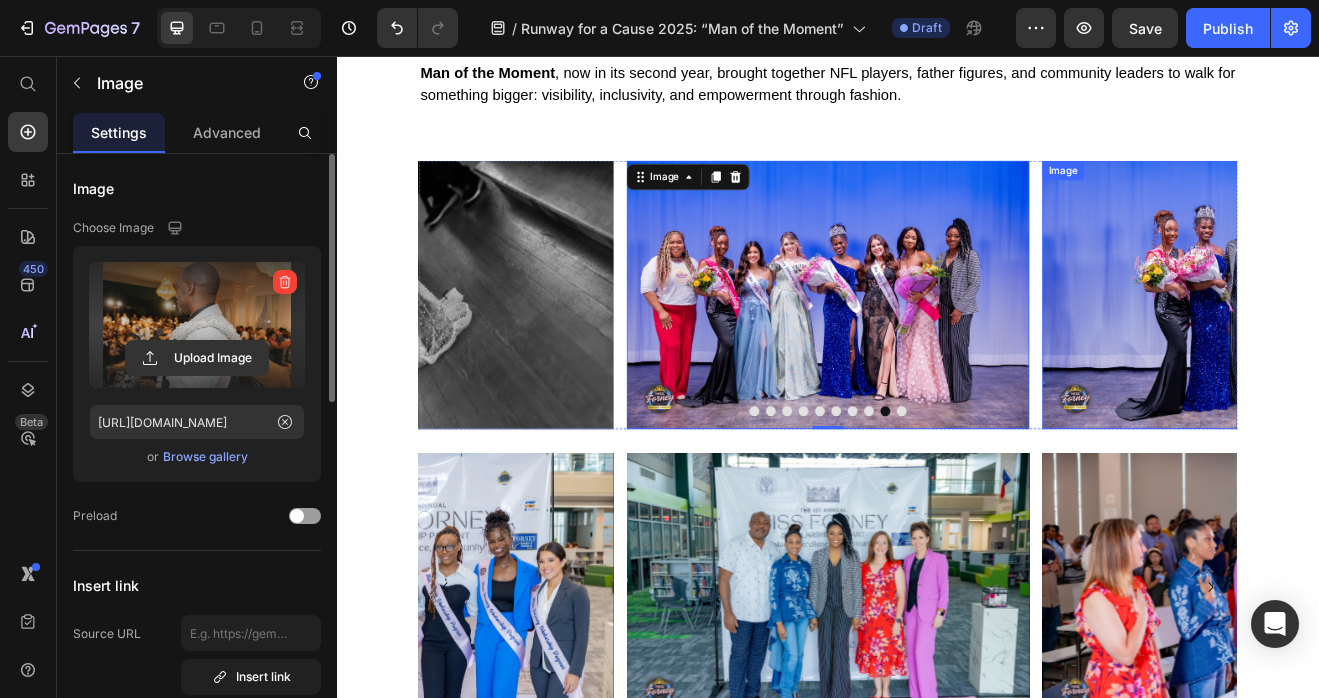 type on "https://cdn.shopify.com/s/files/1/0679/8875/0568/files/gempages_528000257154351954-14f2a20b-7b5e-4eca-9a95-9a5d53cf545f.jpg" 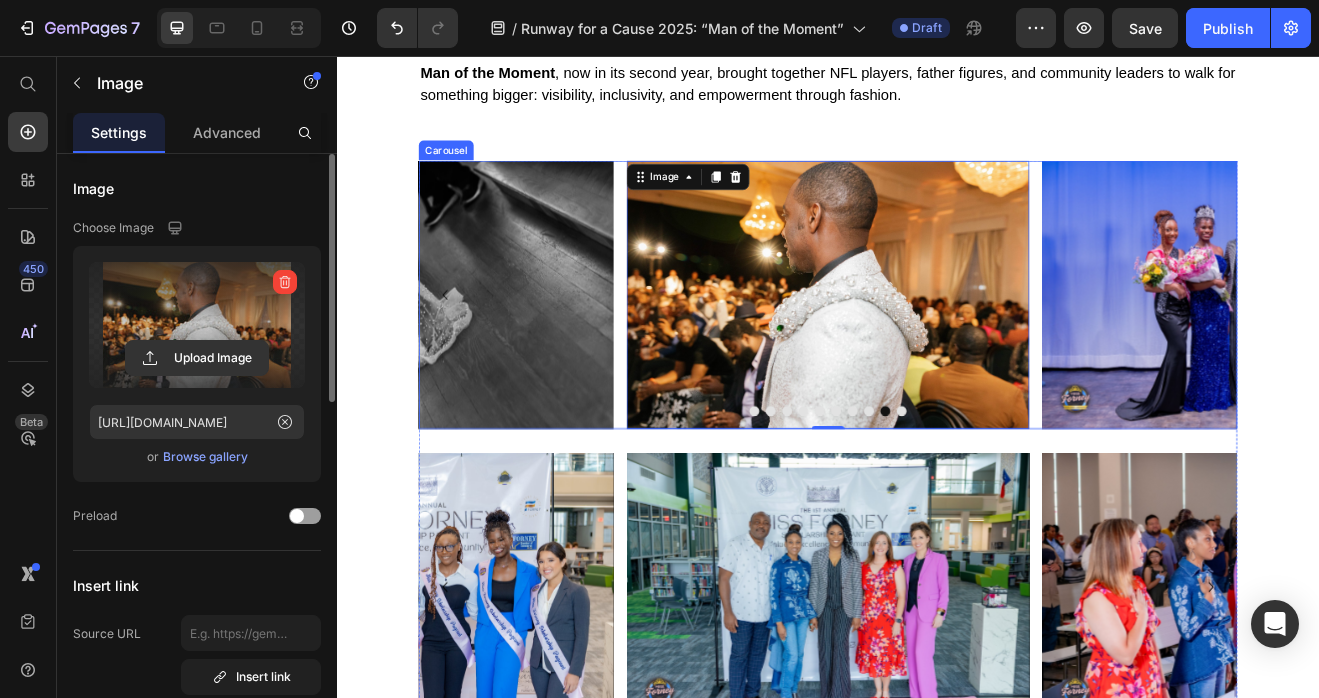 click at bounding box center (1027, 489) 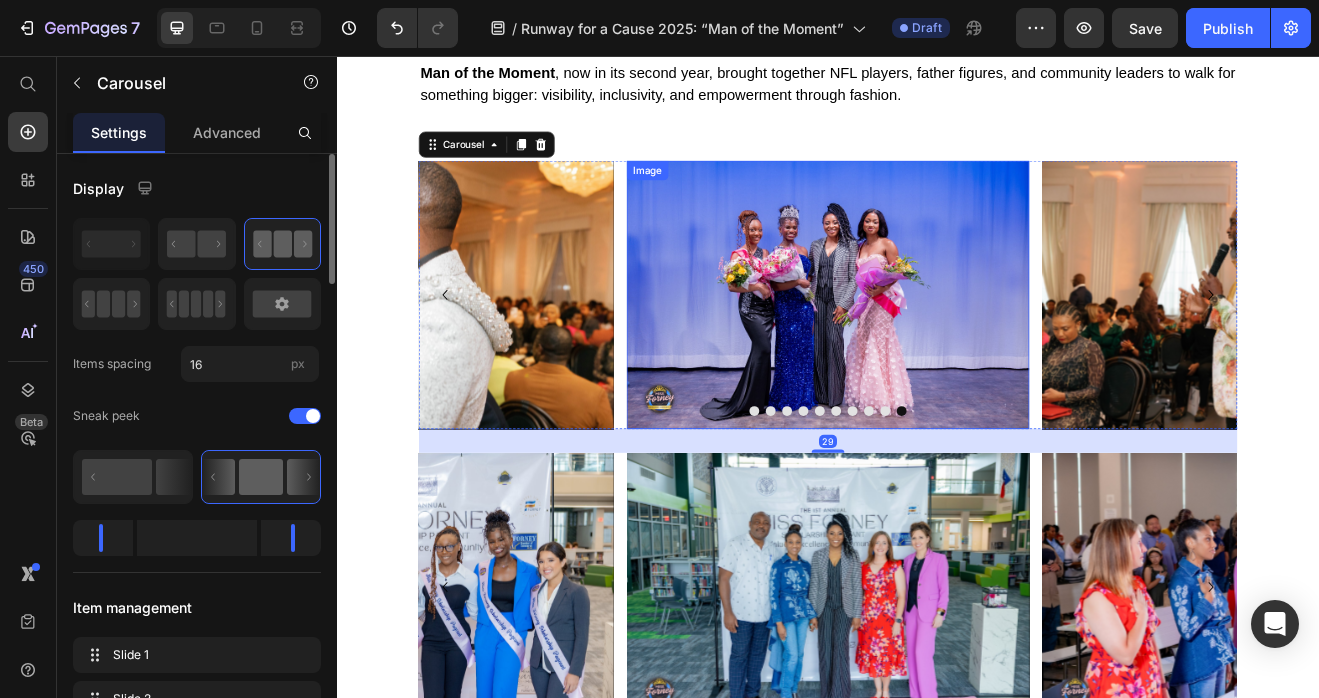 click at bounding box center [937, 347] 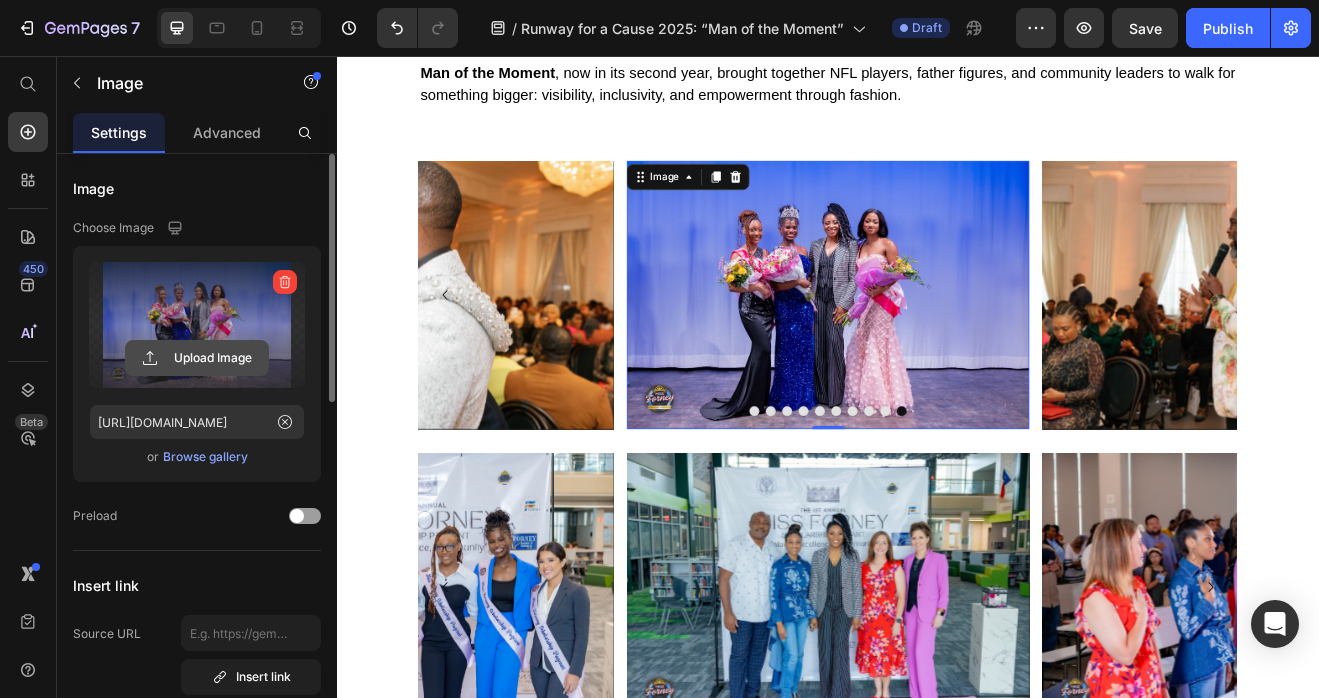 click 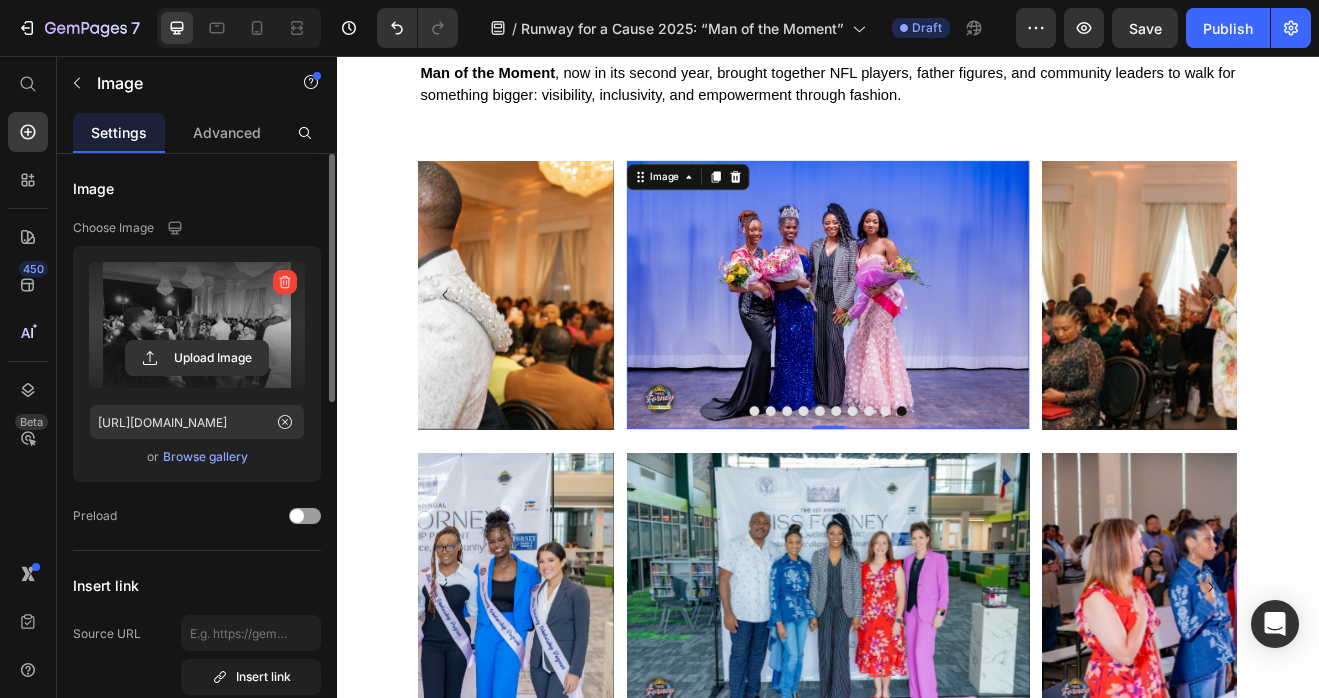 type on "https://cdn.shopify.com/s/files/1/0679/8875/0568/files/gempages_528000257154351954-f07c81f2-ba95-4af4-9d21-6ea8c634bf7b.jpg" 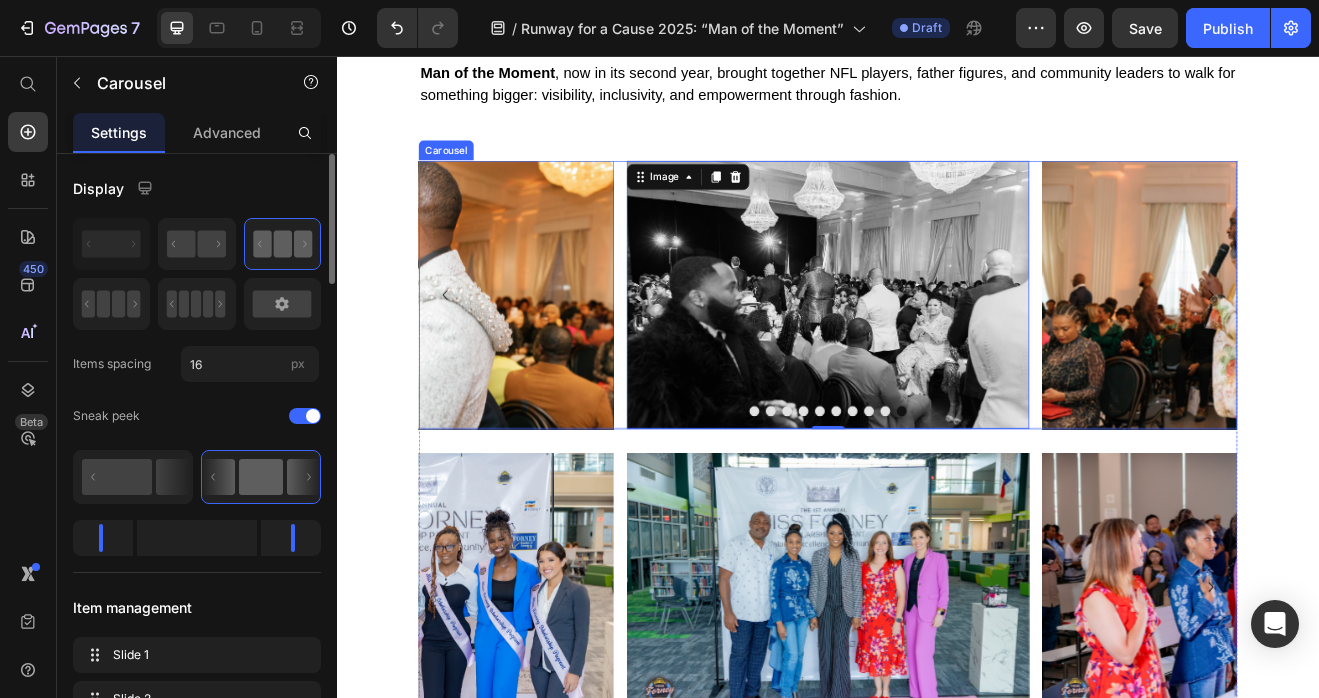 click at bounding box center (847, 489) 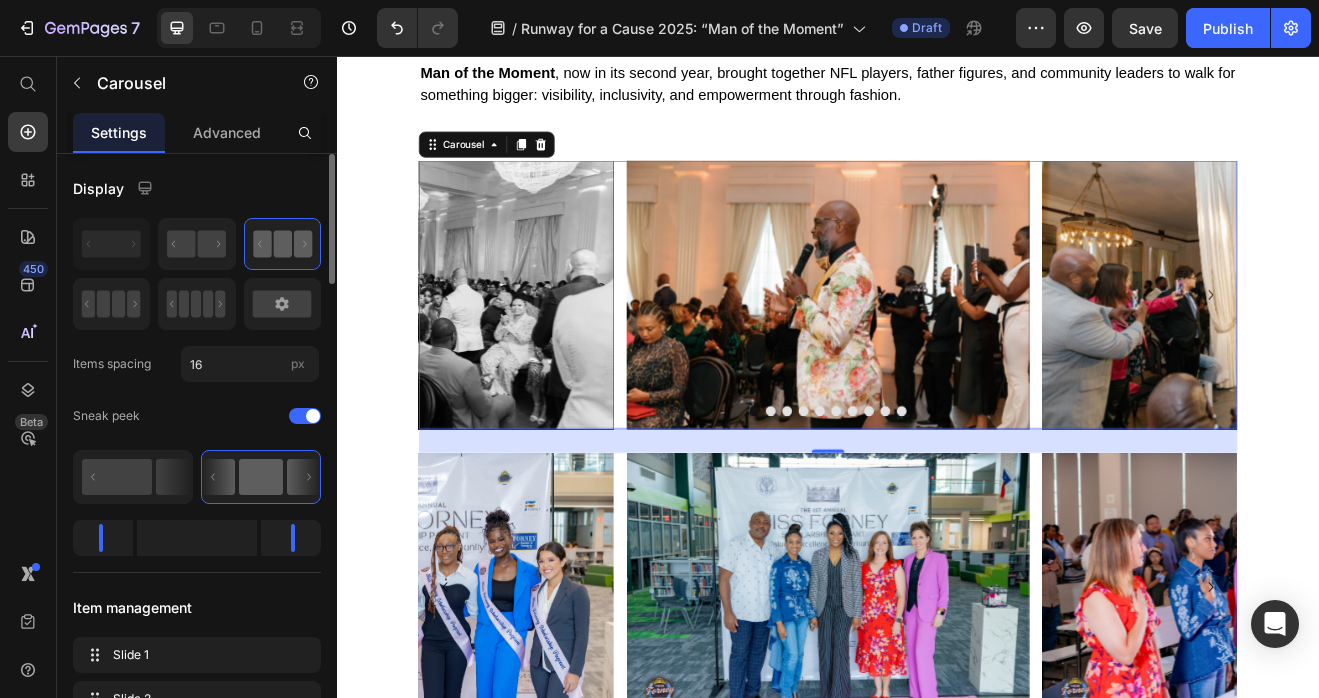 click at bounding box center [887, 489] 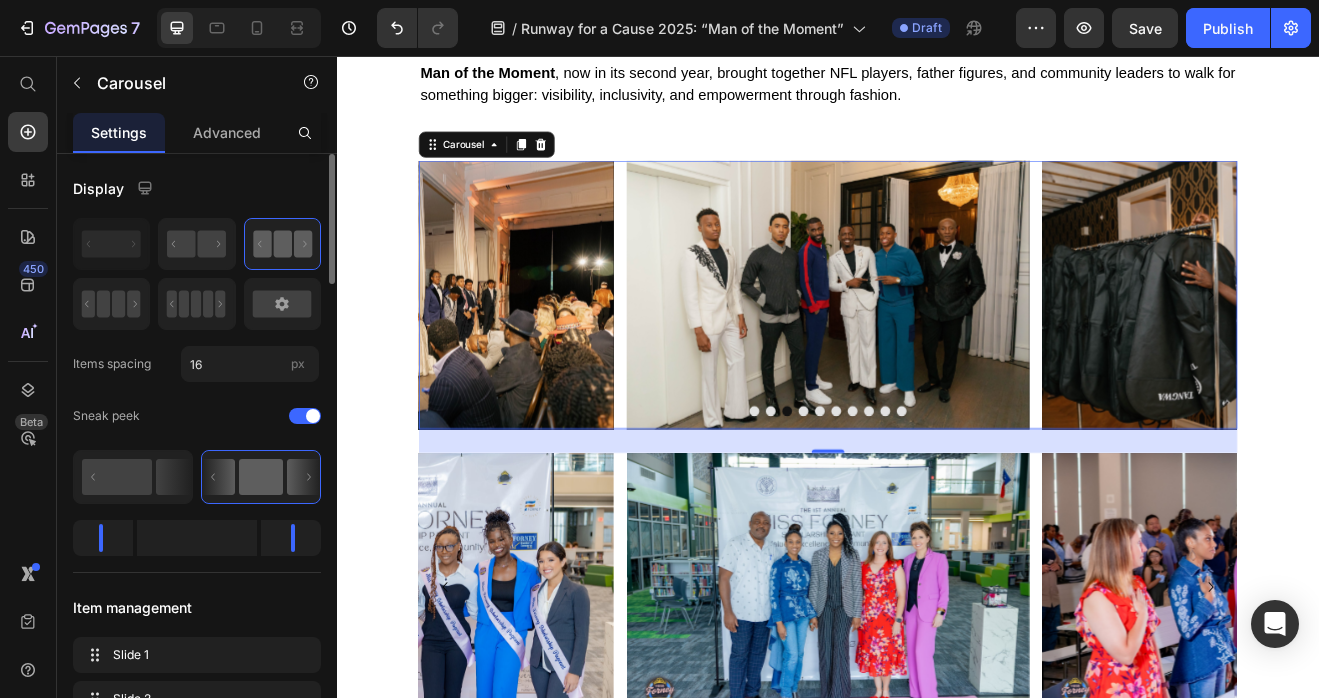 click at bounding box center (867, 489) 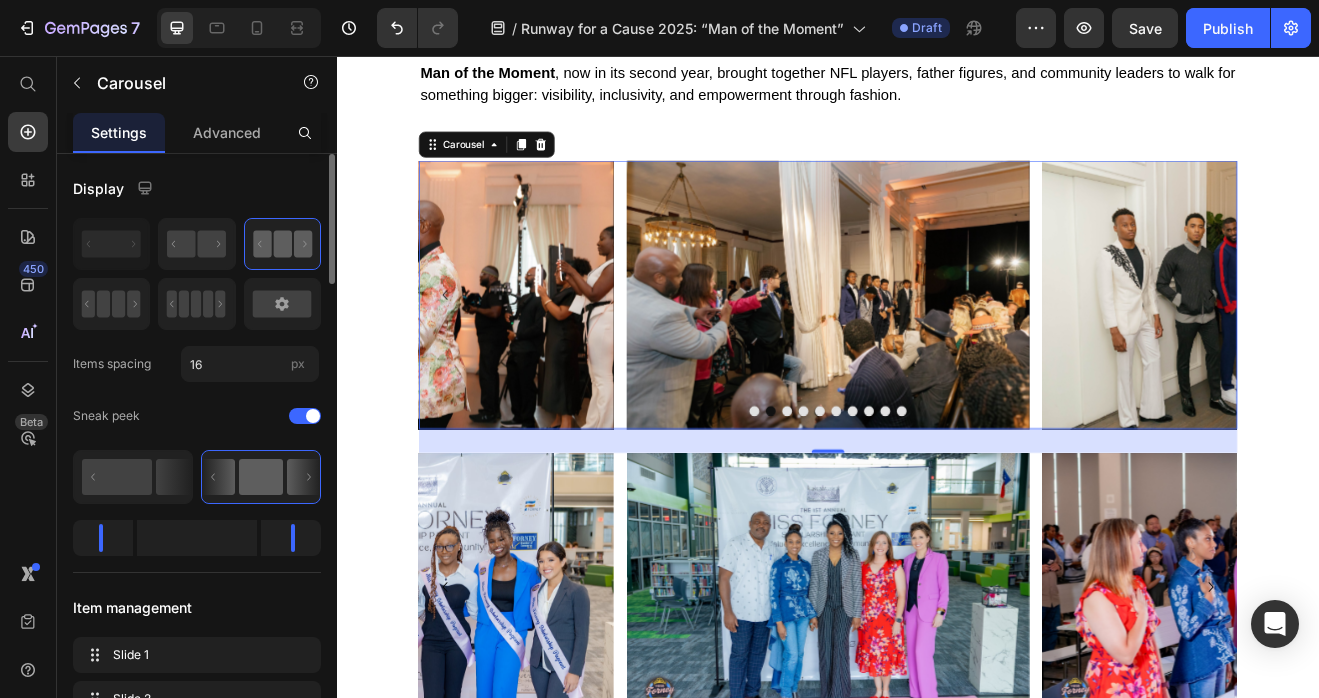 click at bounding box center (907, 489) 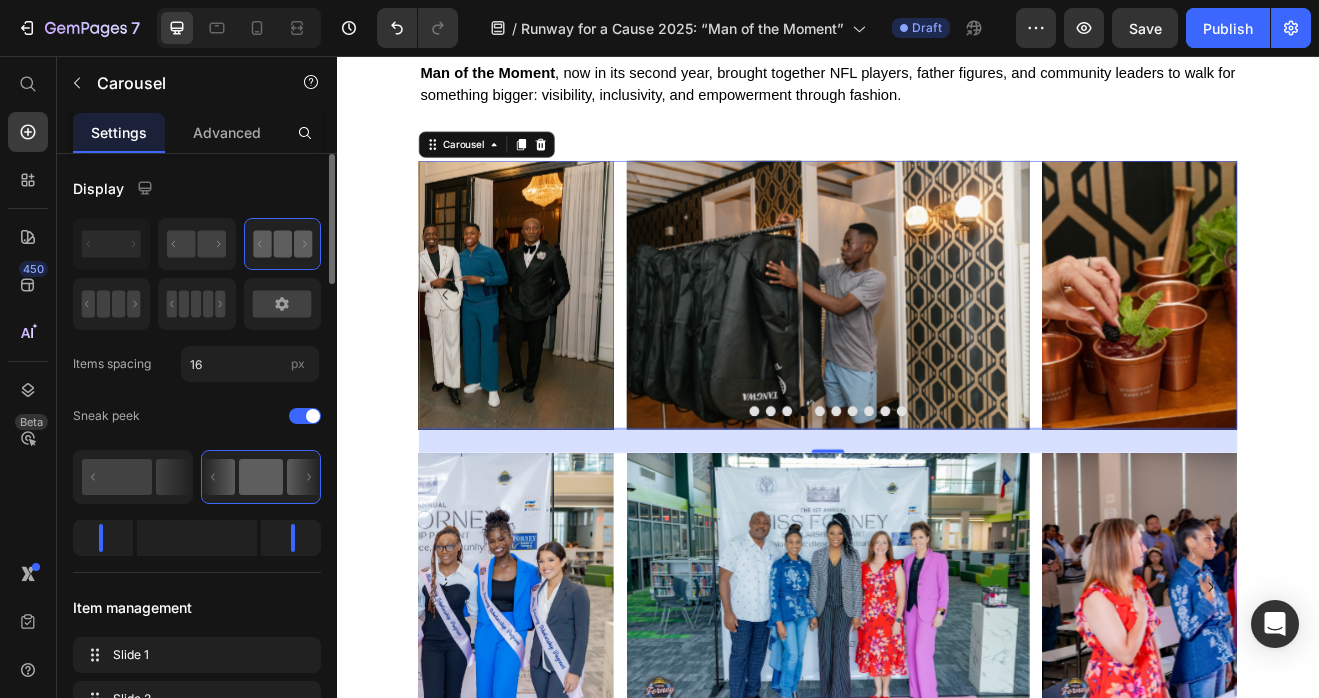 click at bounding box center [927, 489] 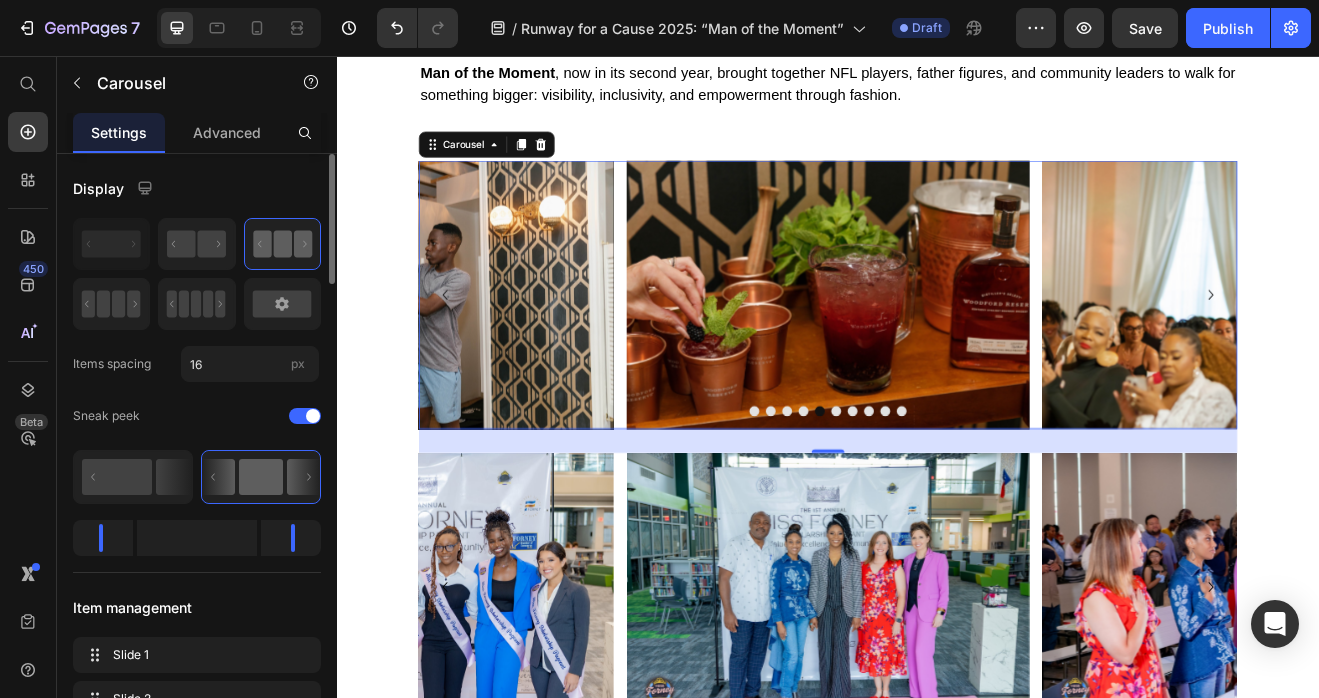 click at bounding box center (947, 489) 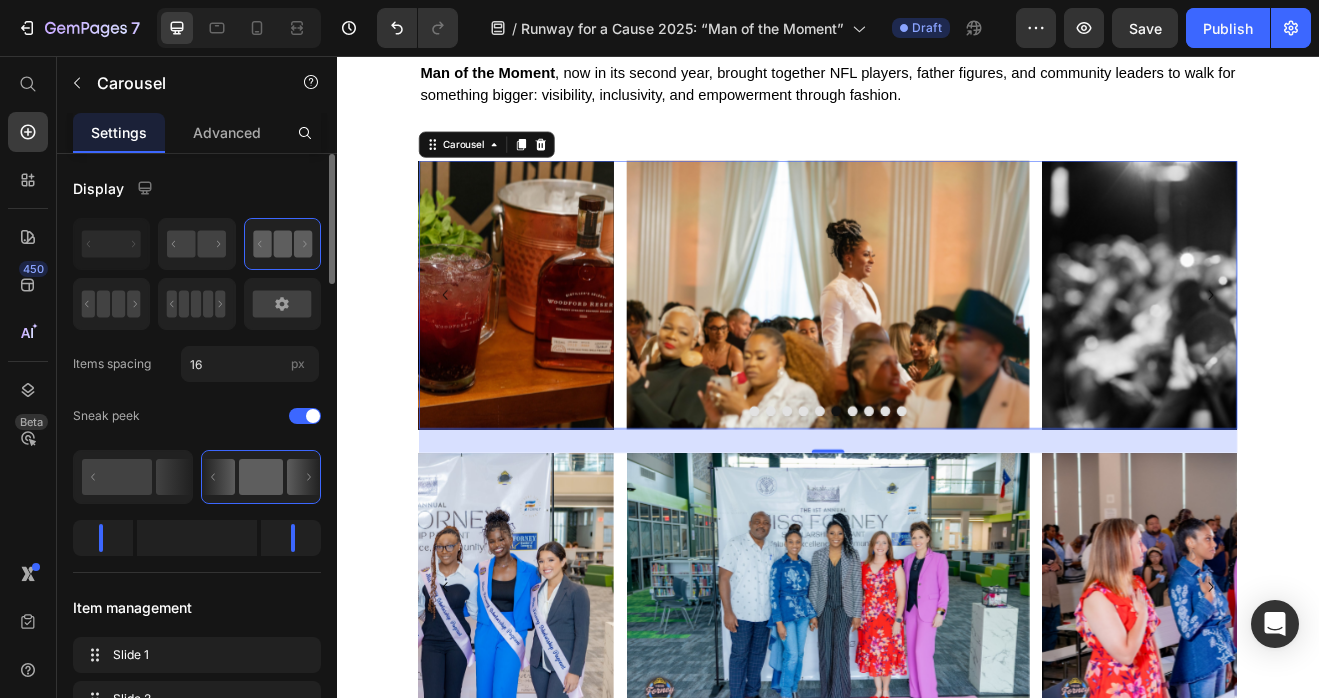 click at bounding box center (967, 489) 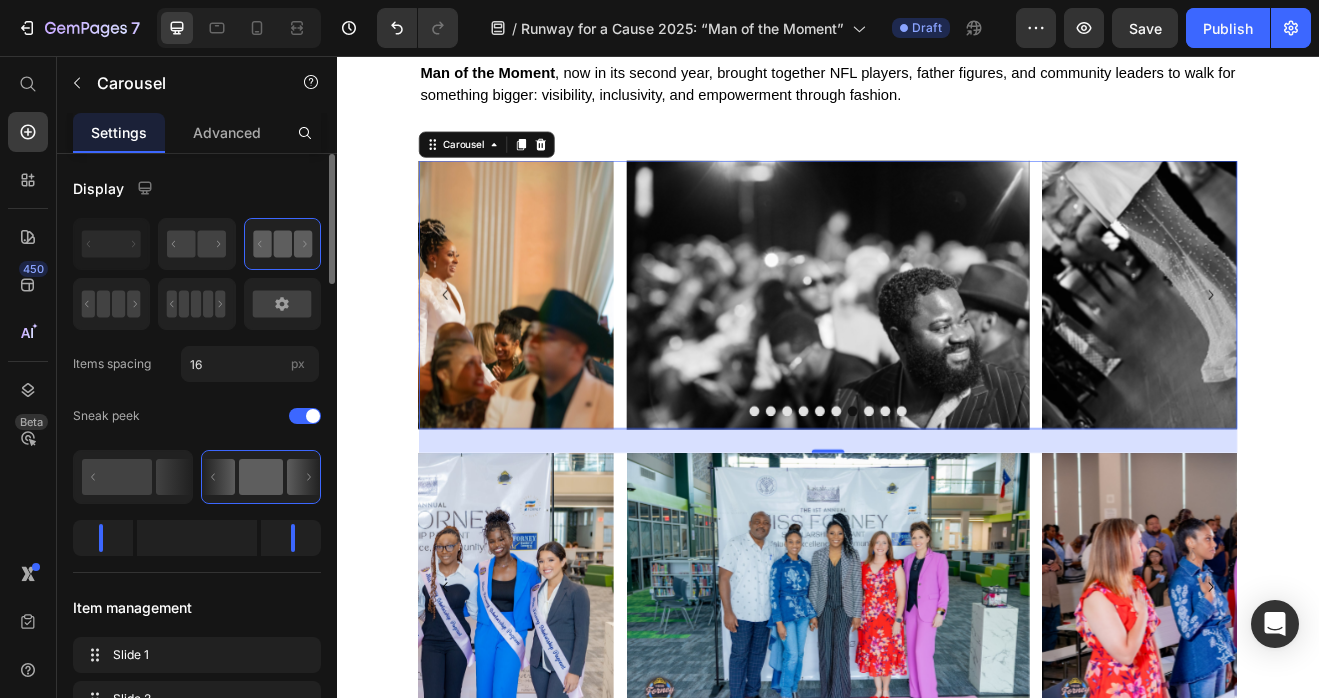 click at bounding box center [987, 489] 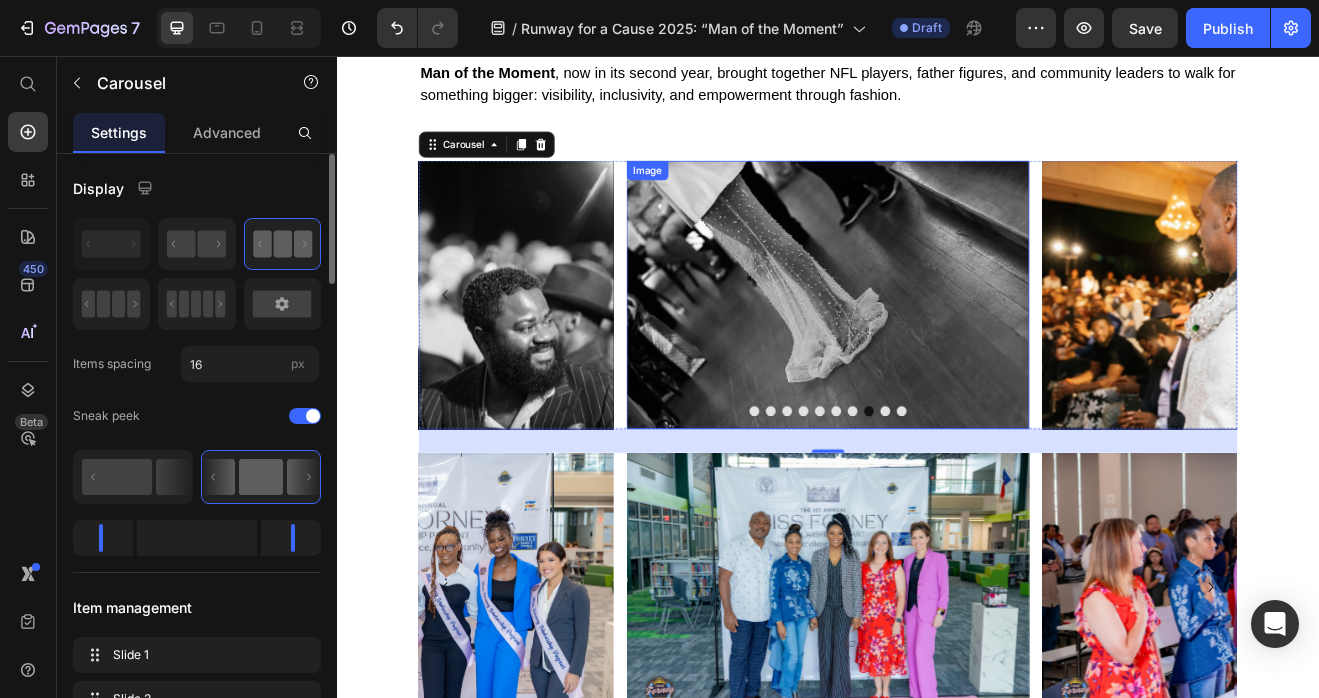 click at bounding box center (937, 347) 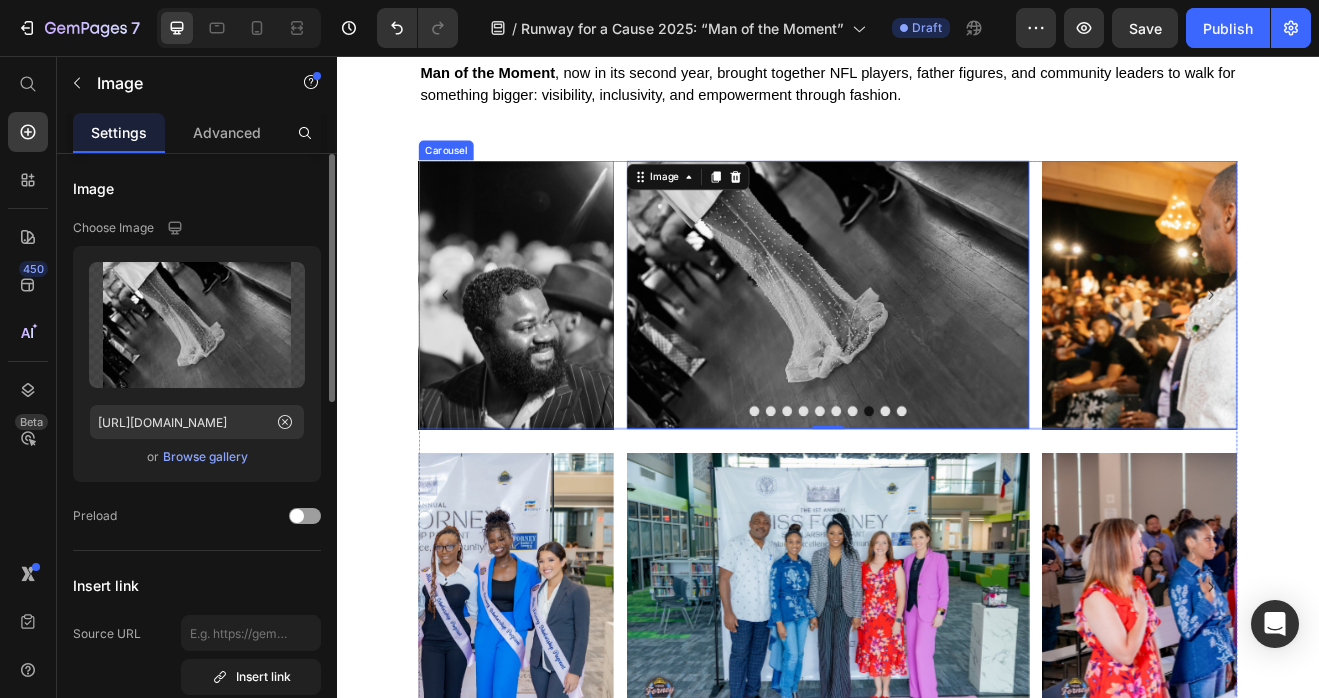 click at bounding box center [1027, 489] 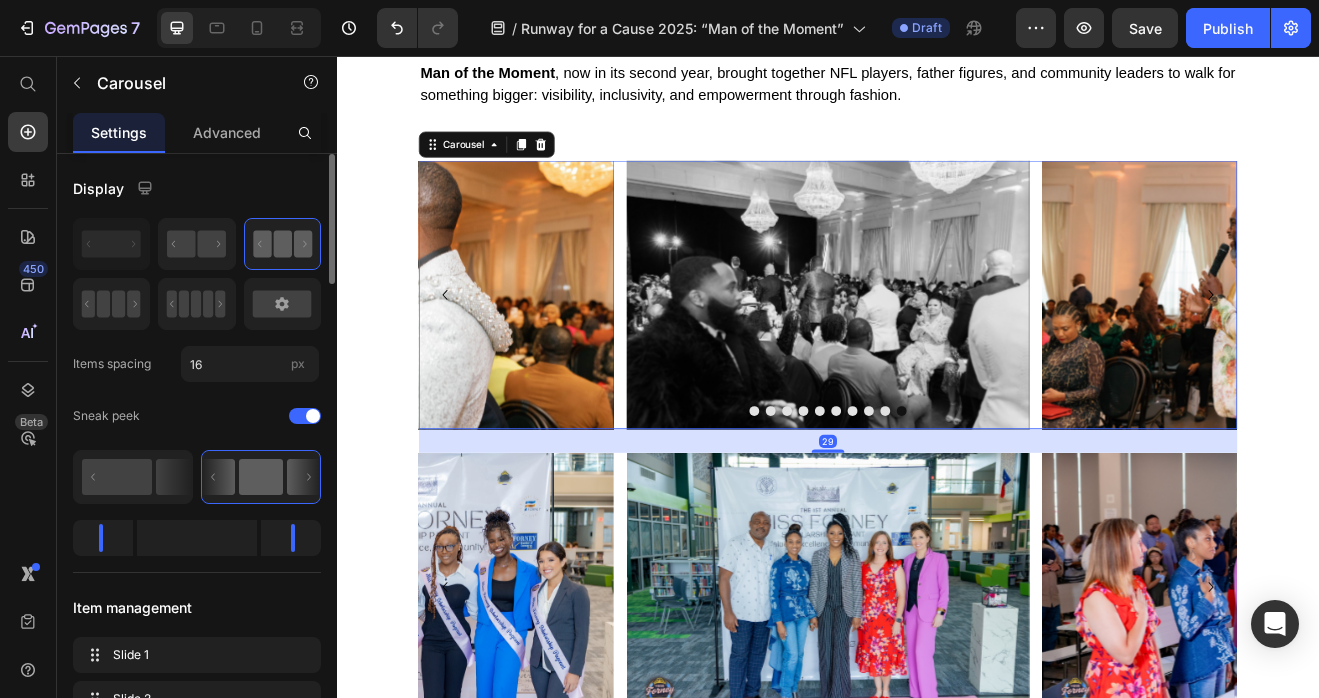 click at bounding box center (937, 489) 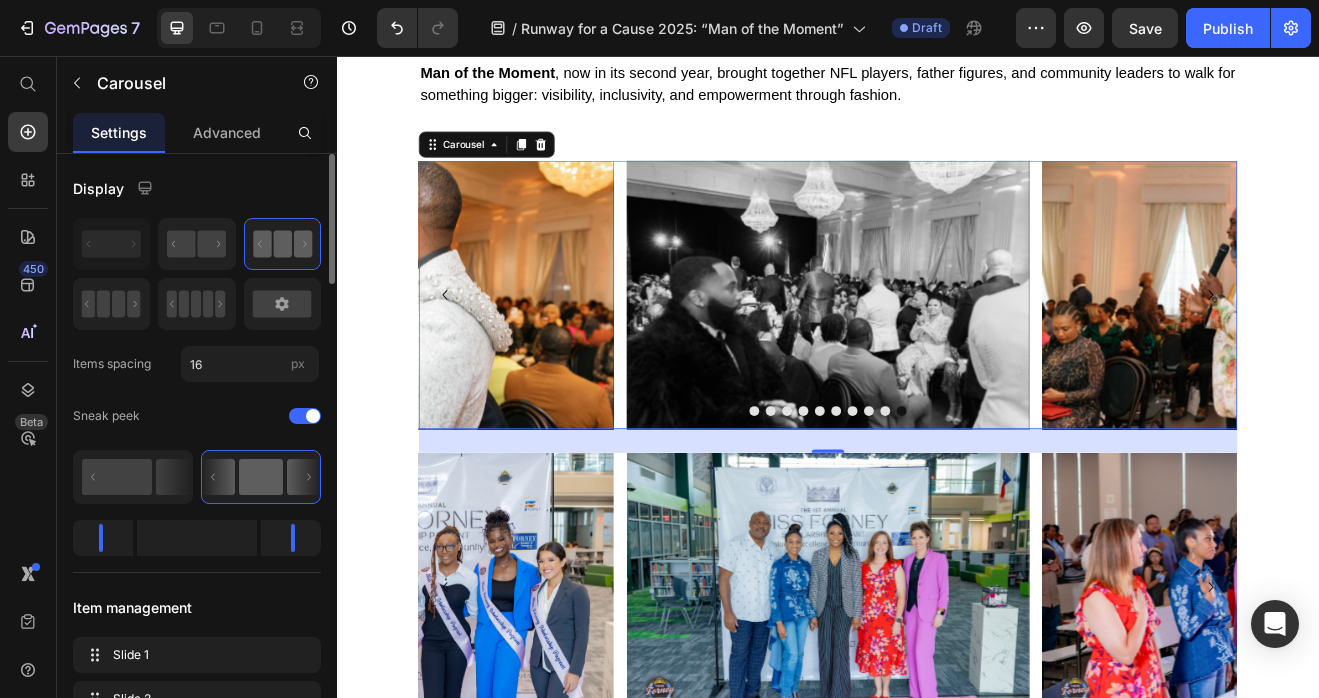 click at bounding box center [987, 489] 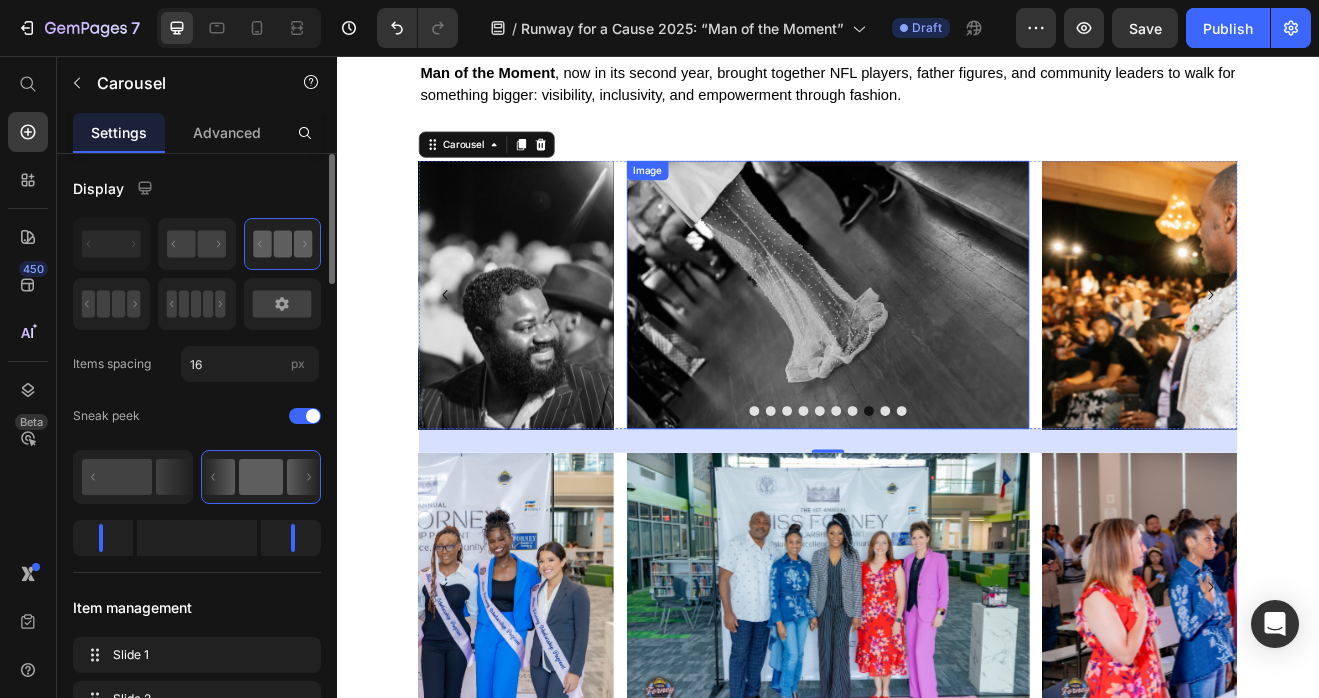 click at bounding box center (937, 347) 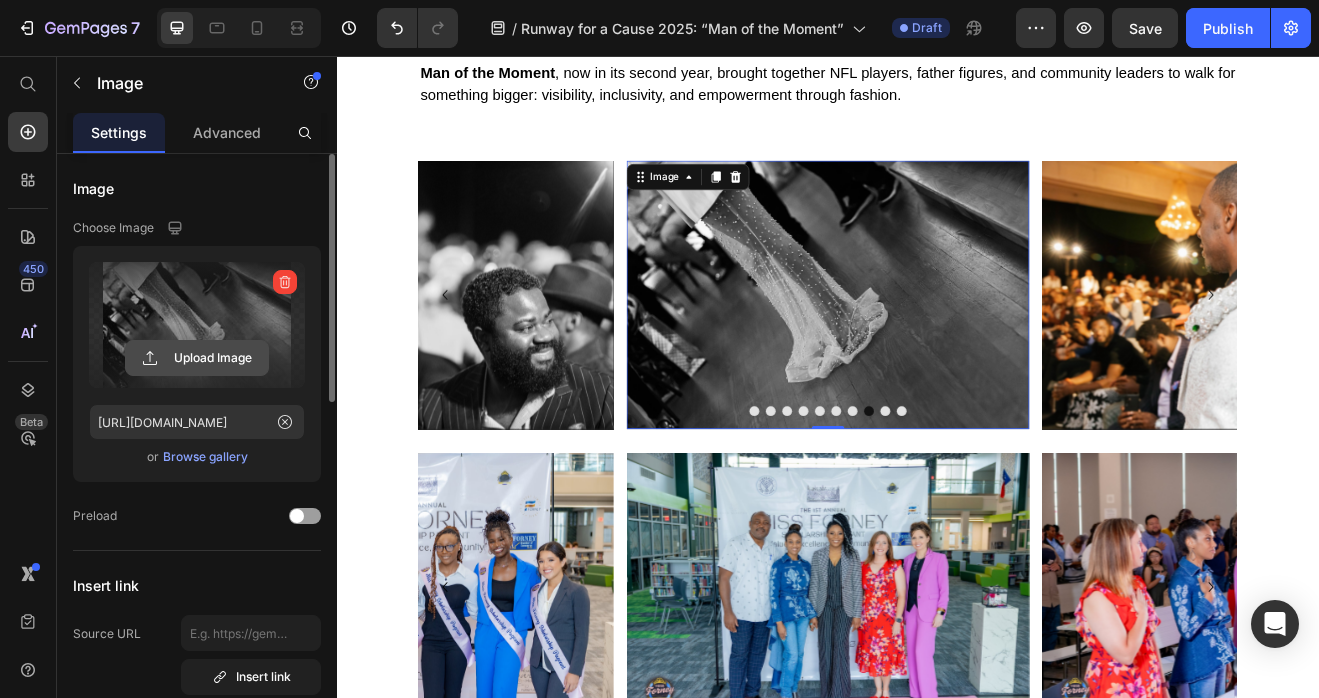 click 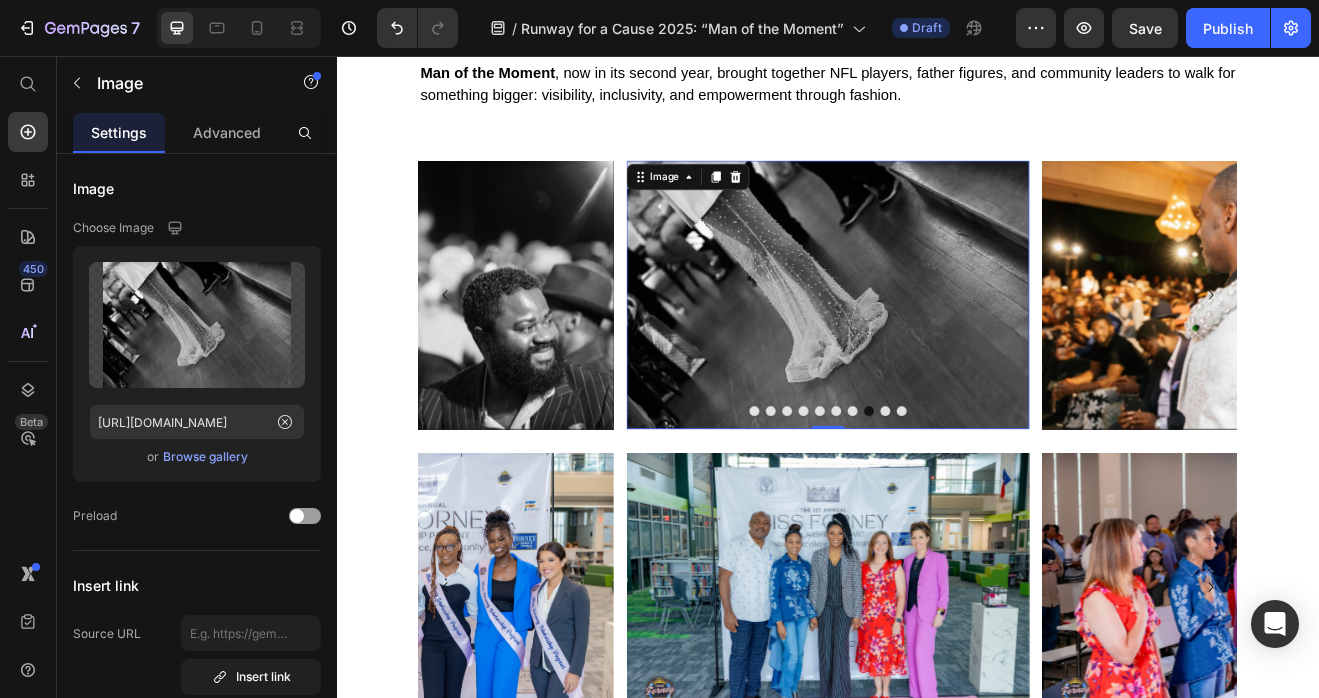 click at bounding box center (937, 347) 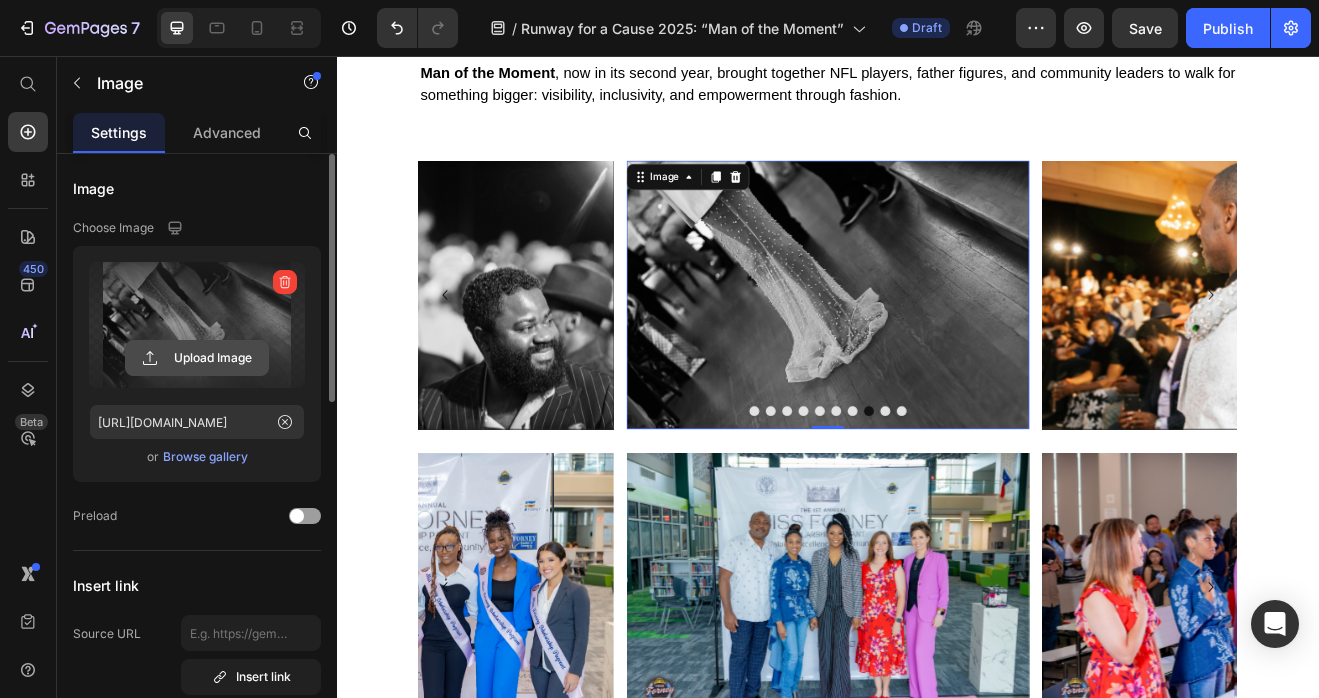 click 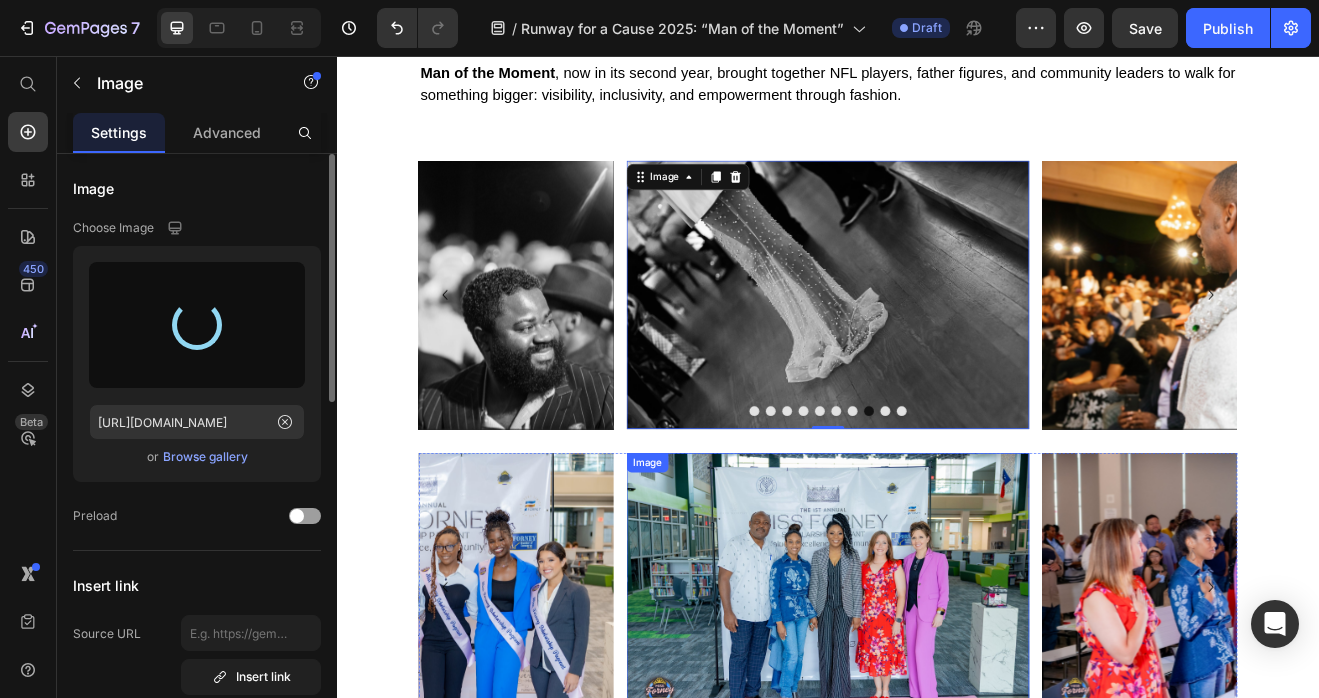 type on "https://cdn.shopify.com/s/files/1/0679/8875/0568/files/gempages_528000257154351954-543c48d1-7926-4f0f-a343-9ca603833676.jpg" 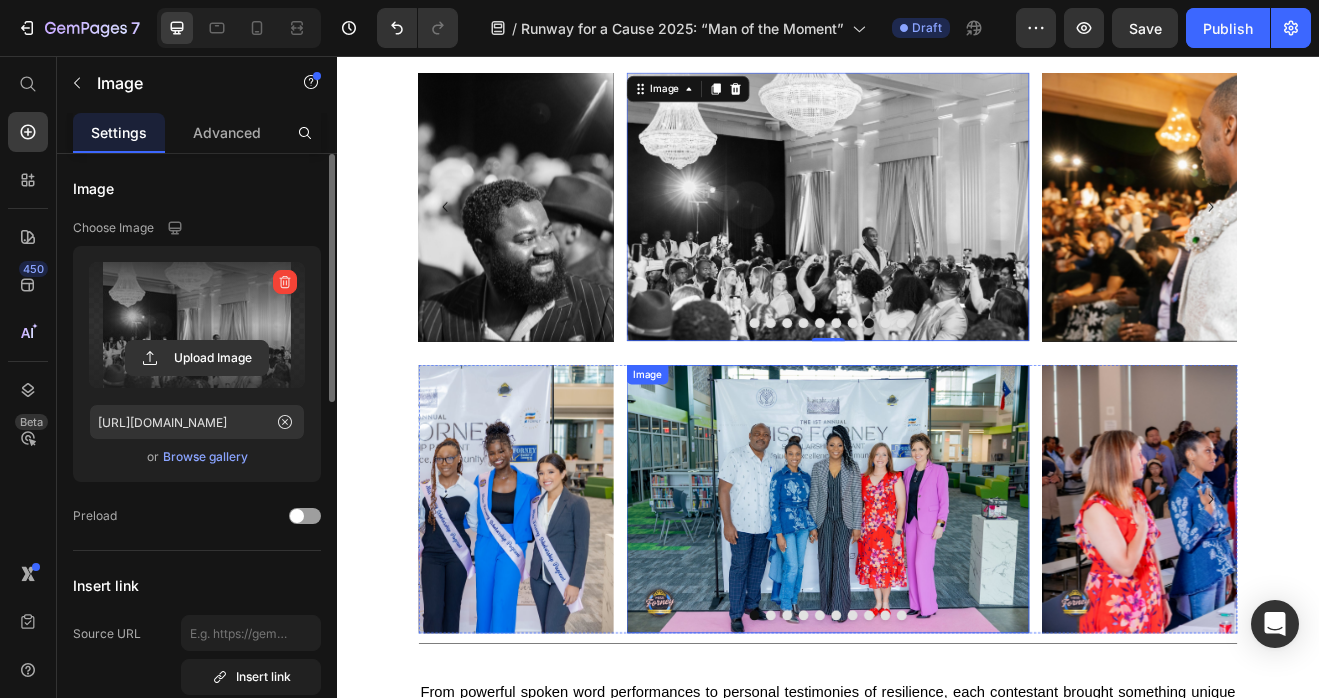 scroll, scrollTop: 895, scrollLeft: 0, axis: vertical 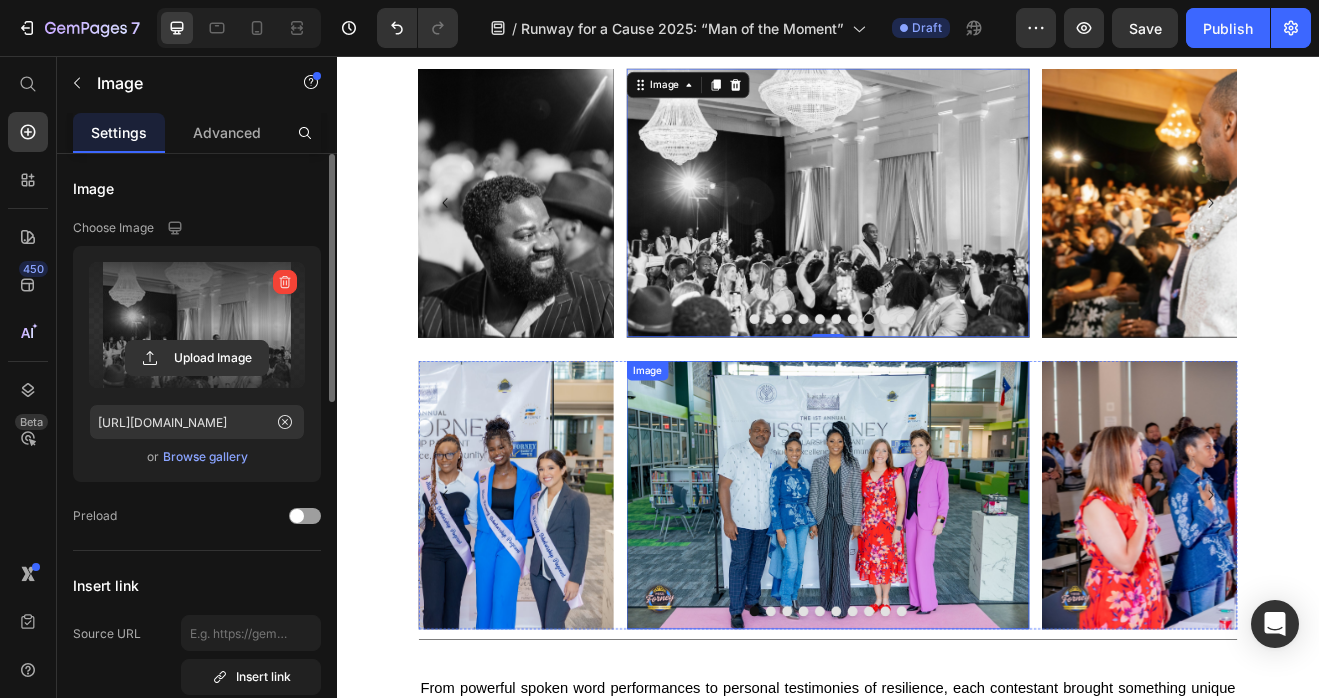 click at bounding box center [937, 592] 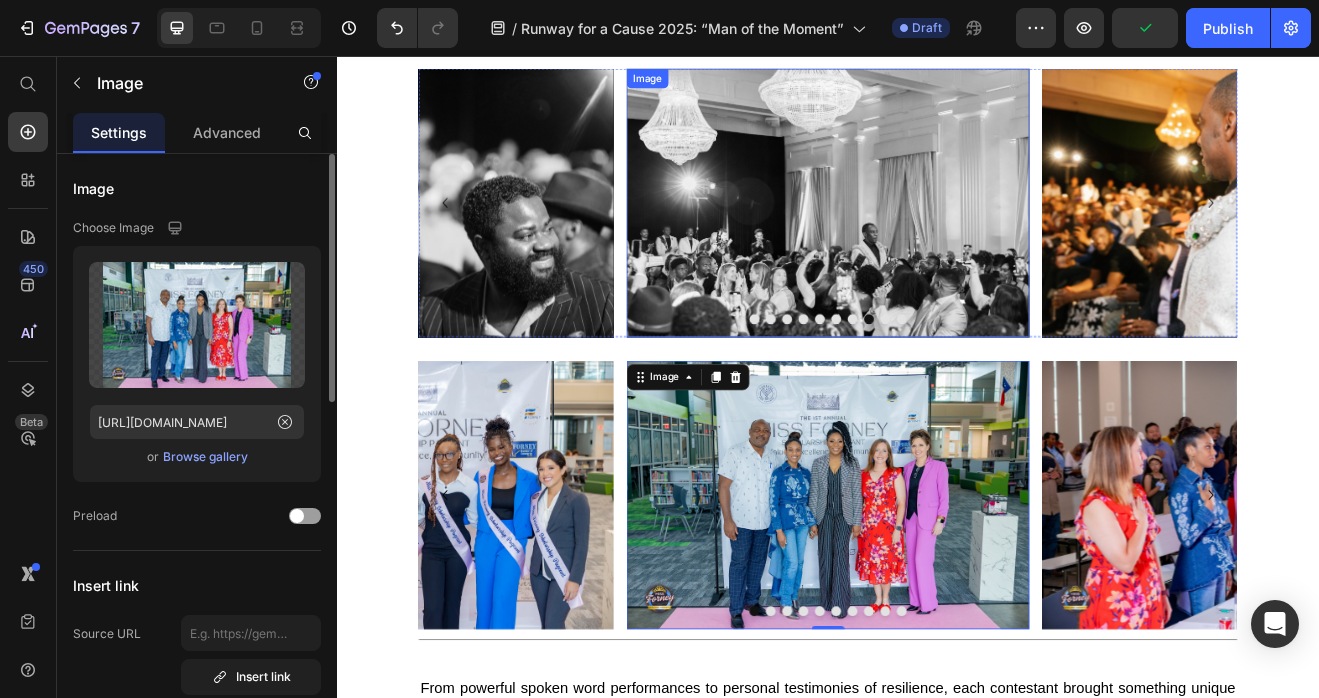 click at bounding box center [847, 377] 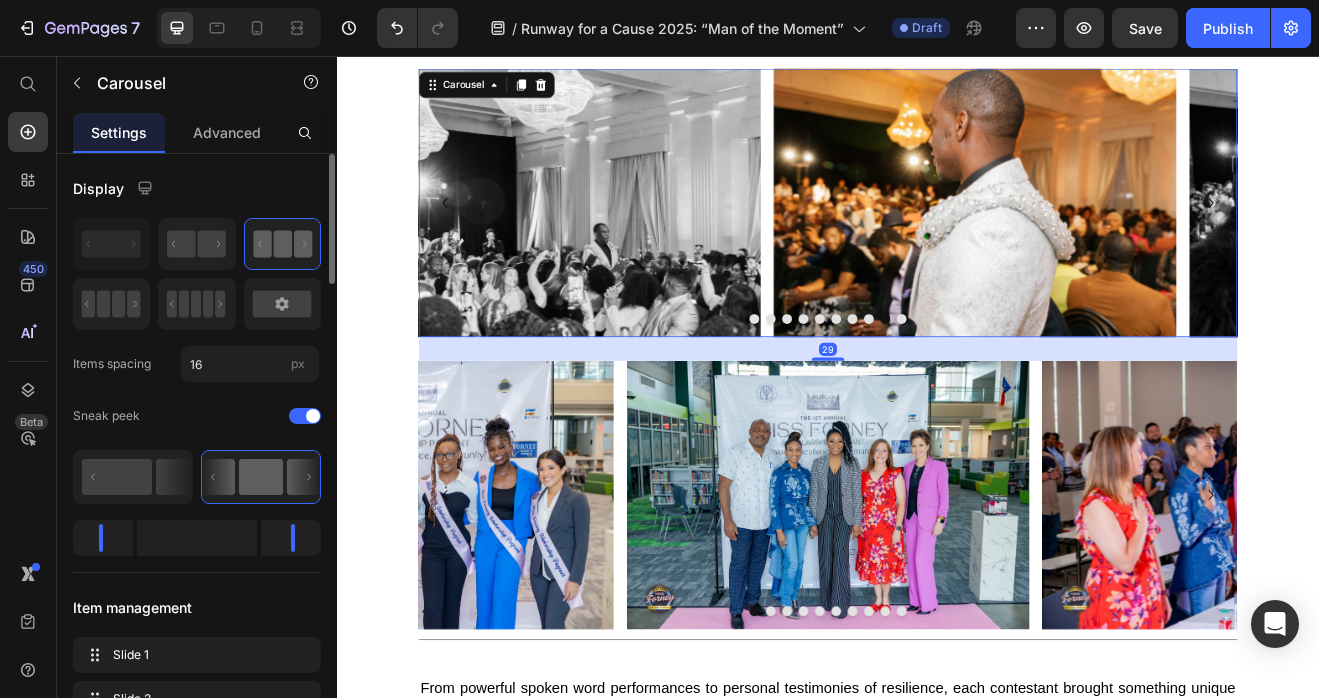 click at bounding box center (867, 377) 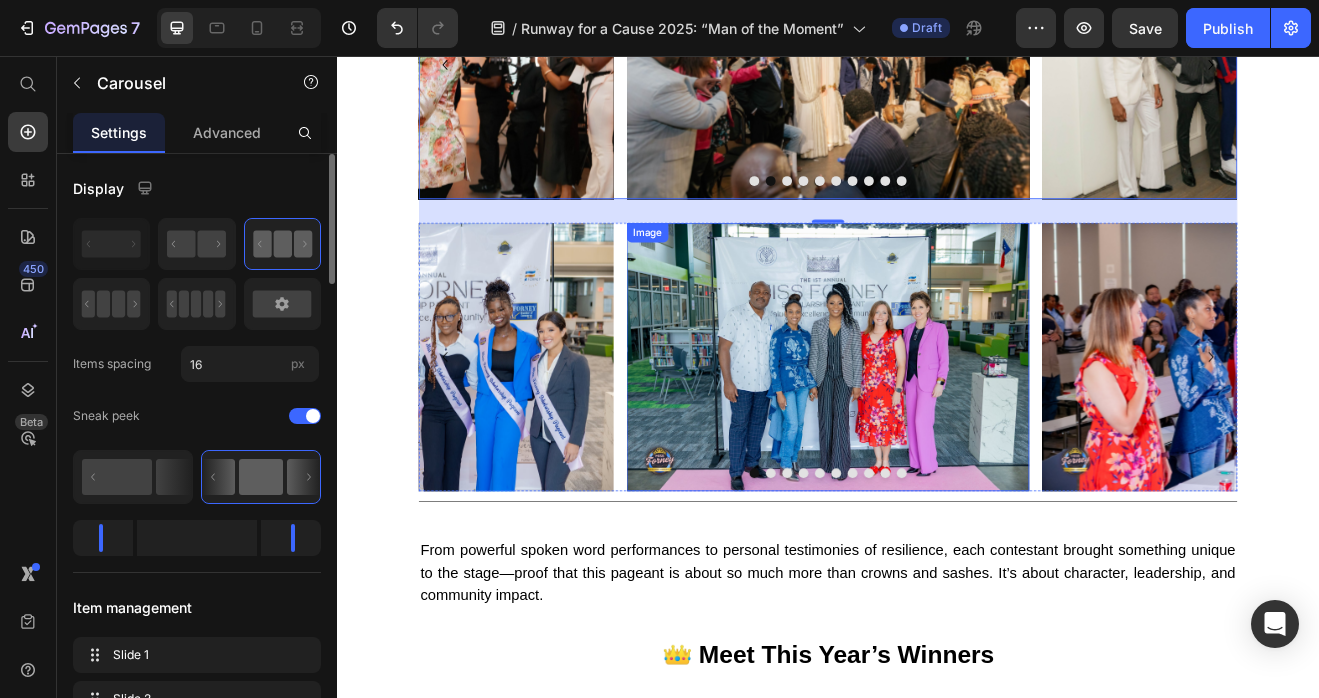 scroll, scrollTop: 1055, scrollLeft: 0, axis: vertical 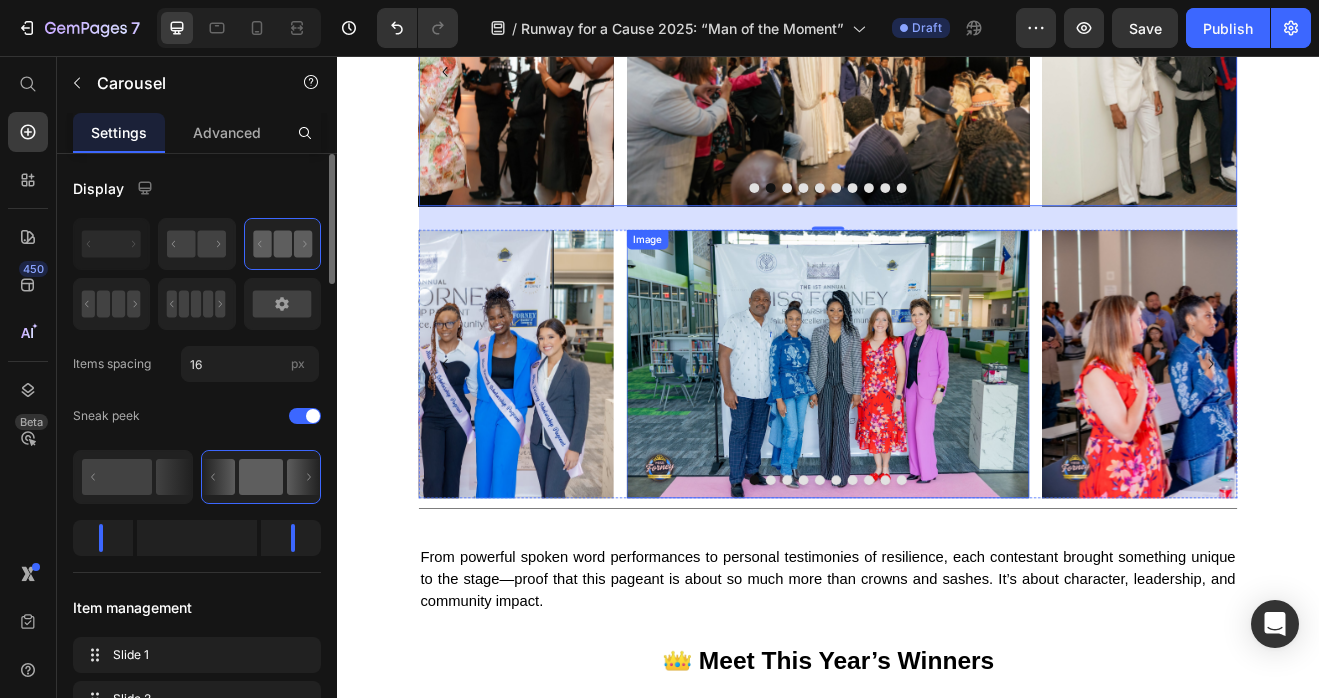 click at bounding box center (937, 432) 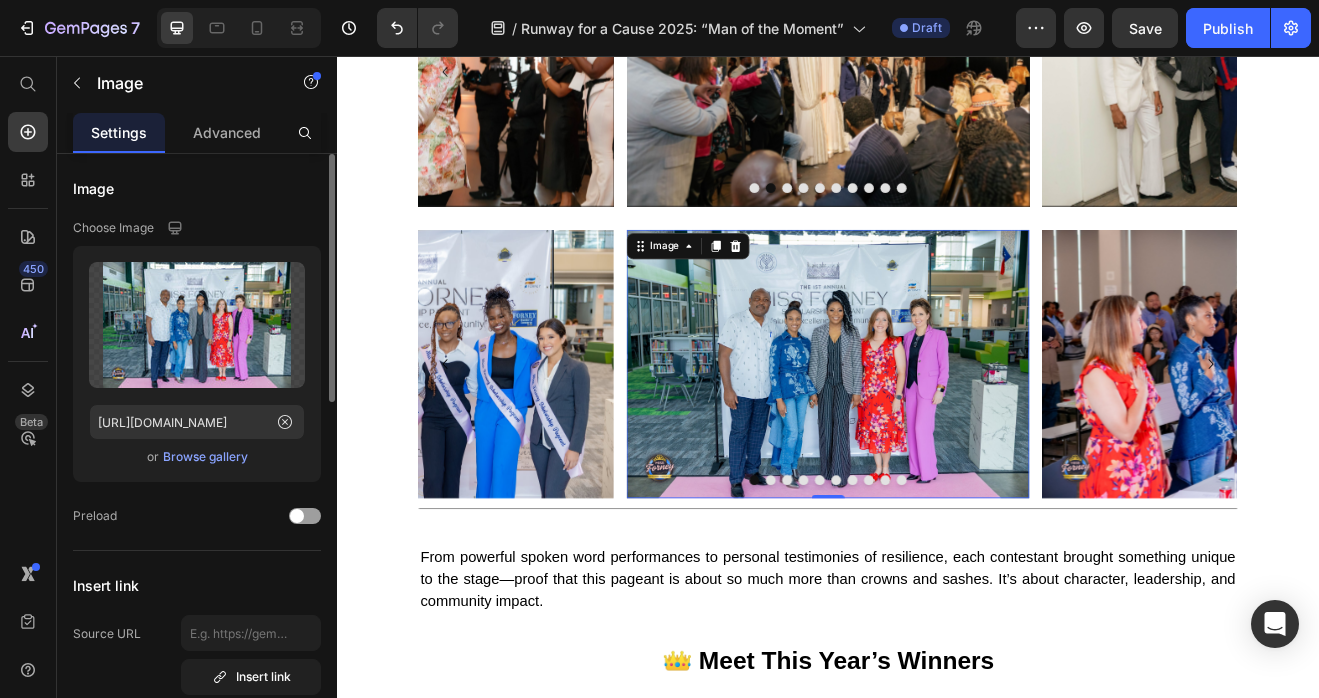 click at bounding box center (937, 432) 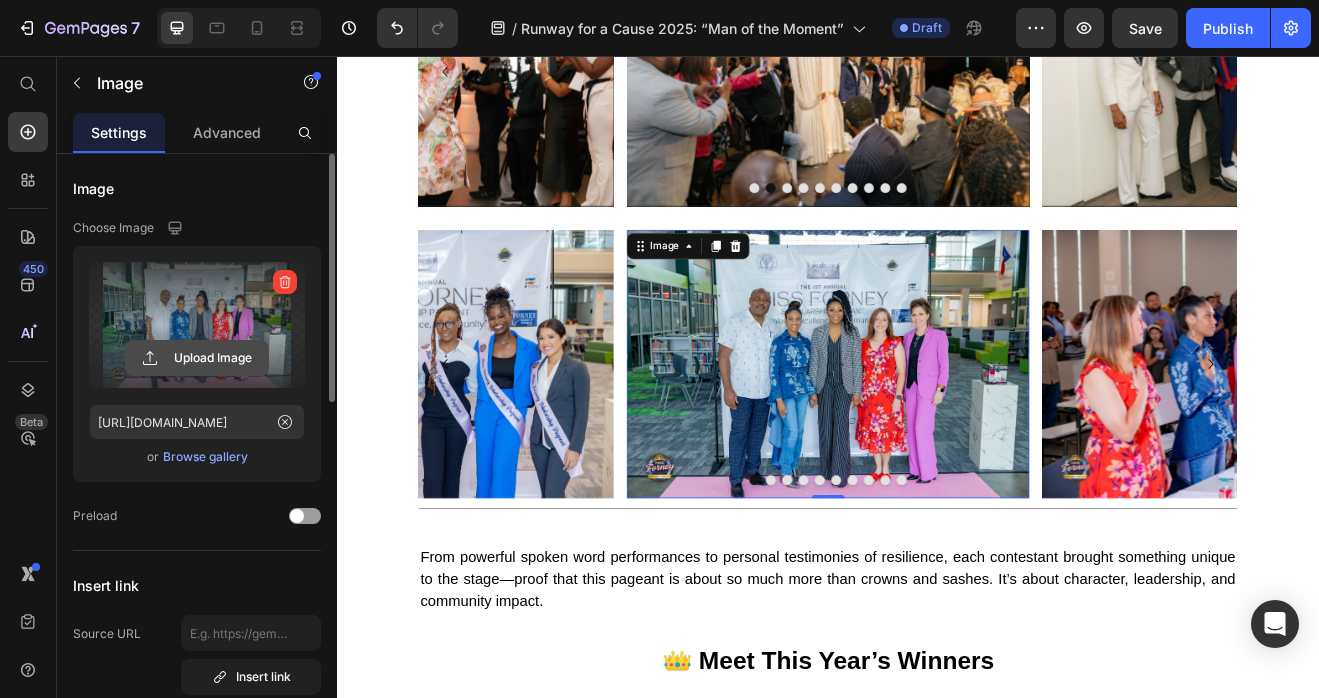 click 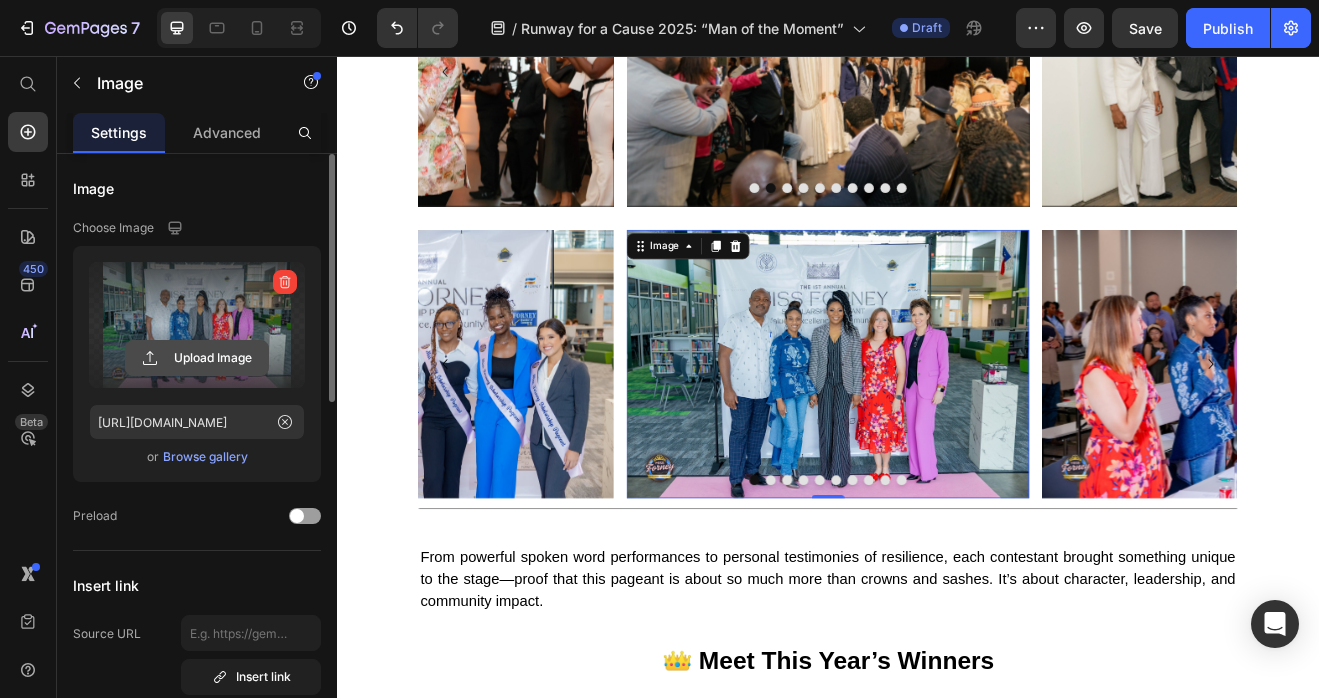 click 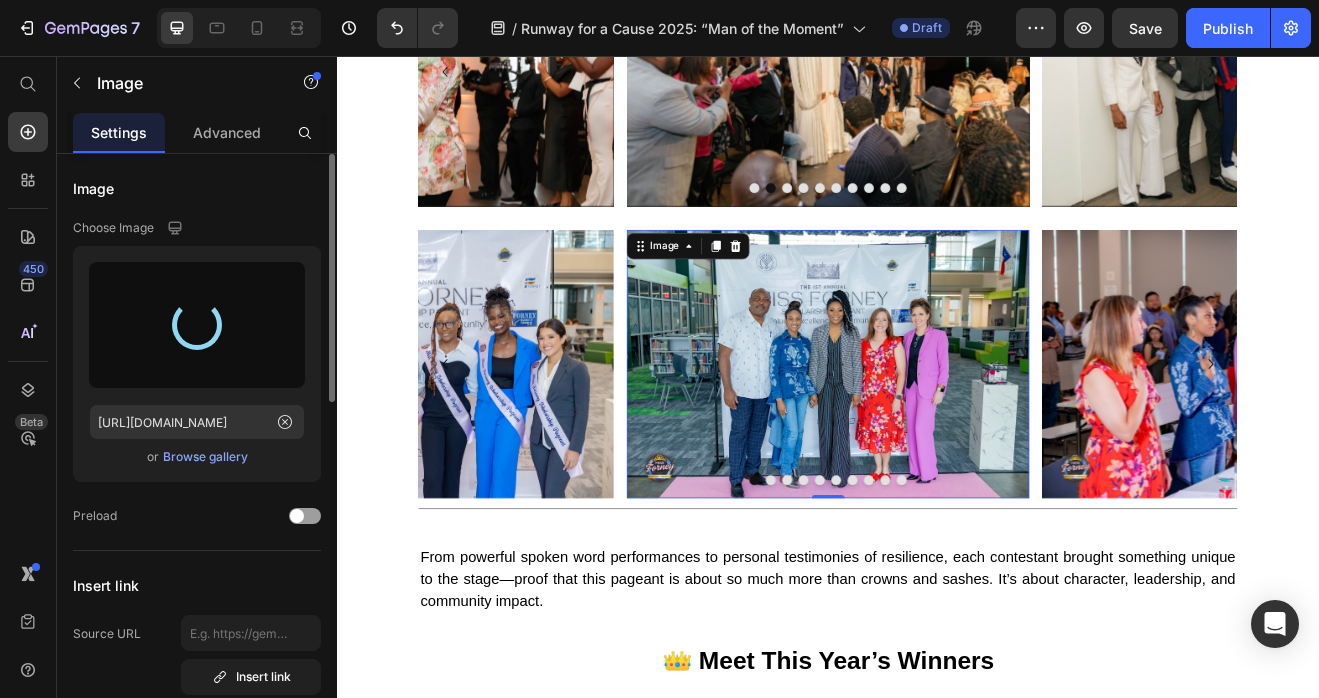type on "https://cdn.shopify.com/s/files/1/0679/8875/0568/files/gempages_528000257154351954-573a2329-67c4-4b98-a72f-12b3c48233c9.jpg" 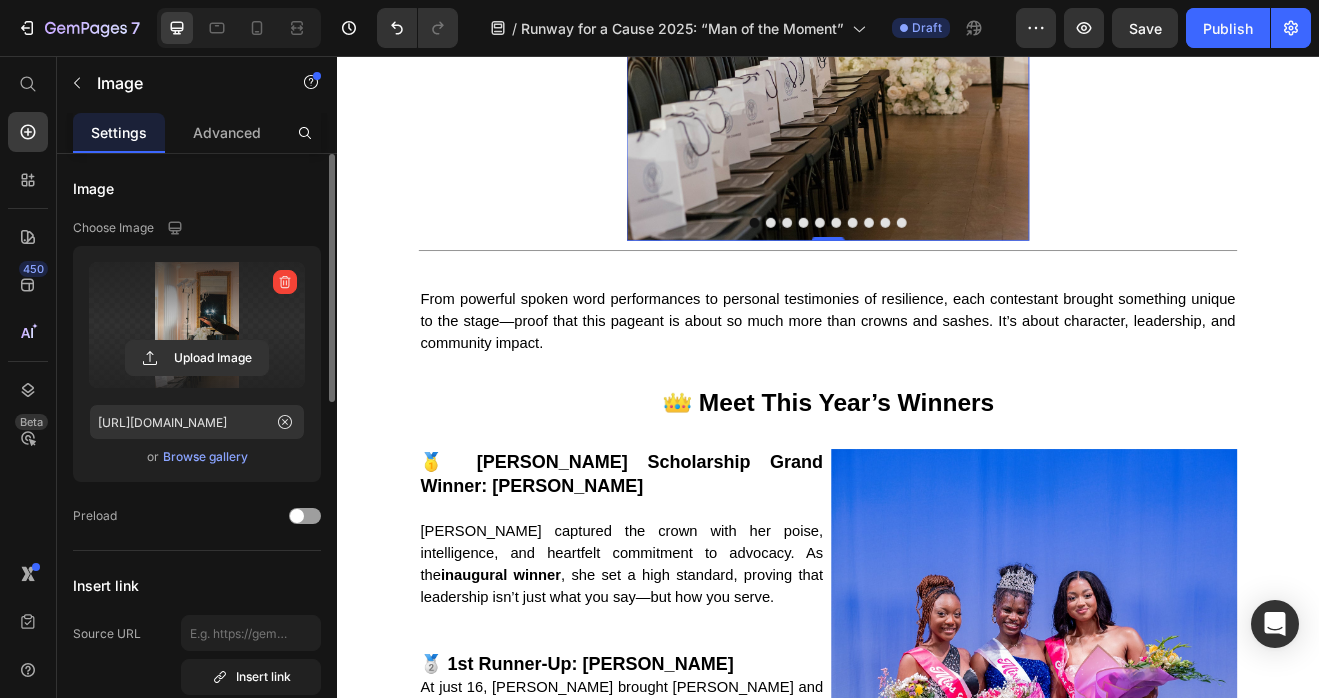 scroll, scrollTop: 1711, scrollLeft: 0, axis: vertical 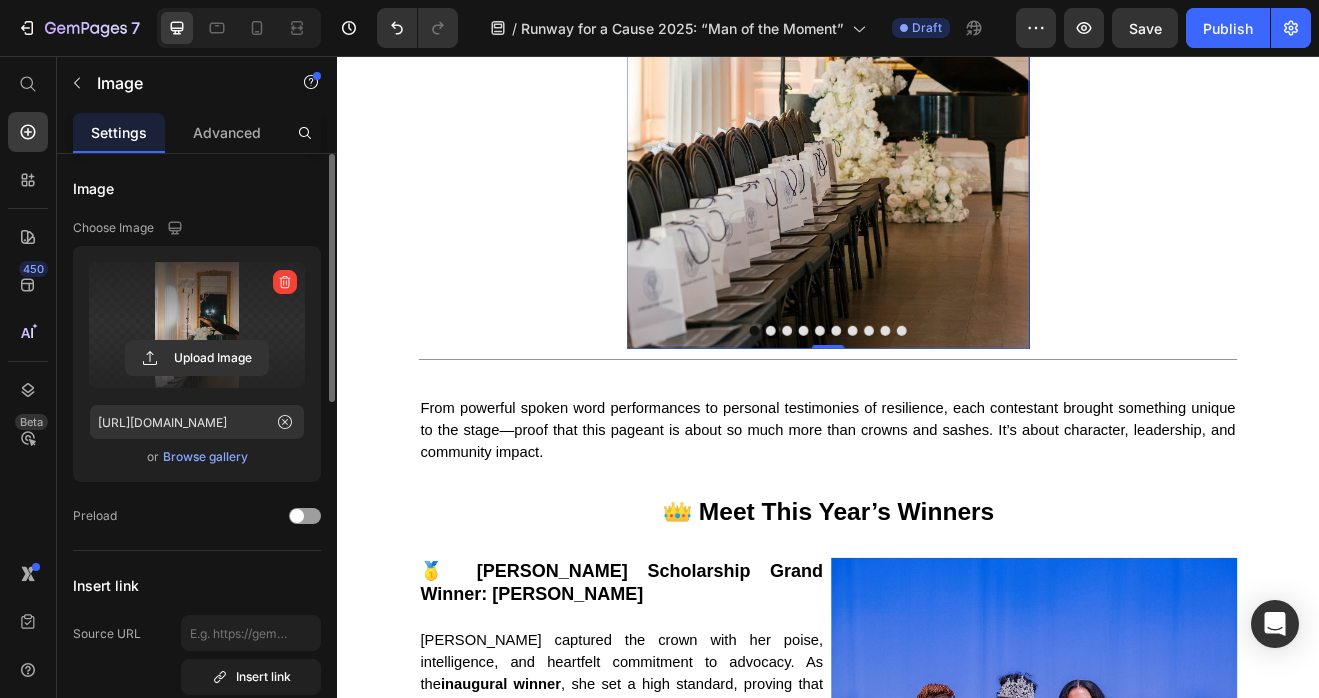 click at bounding box center (937, 45) 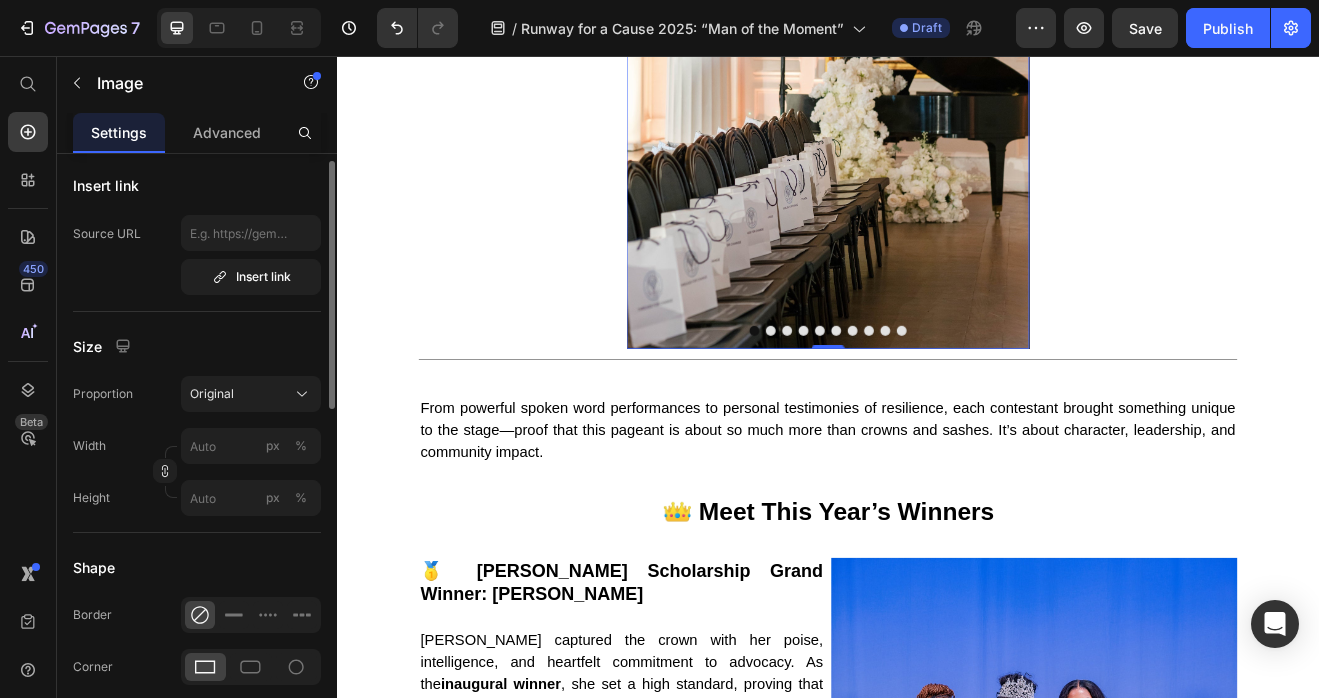 scroll, scrollTop: 512, scrollLeft: 0, axis: vertical 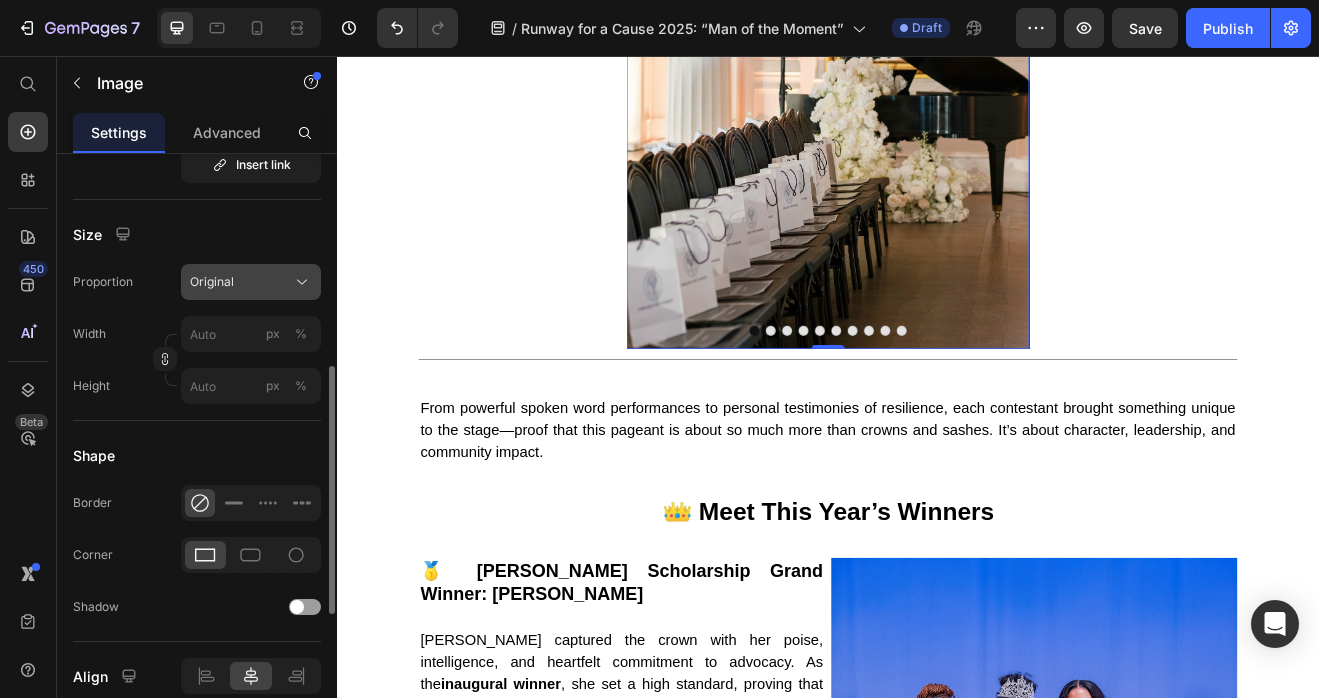 click on "Original" 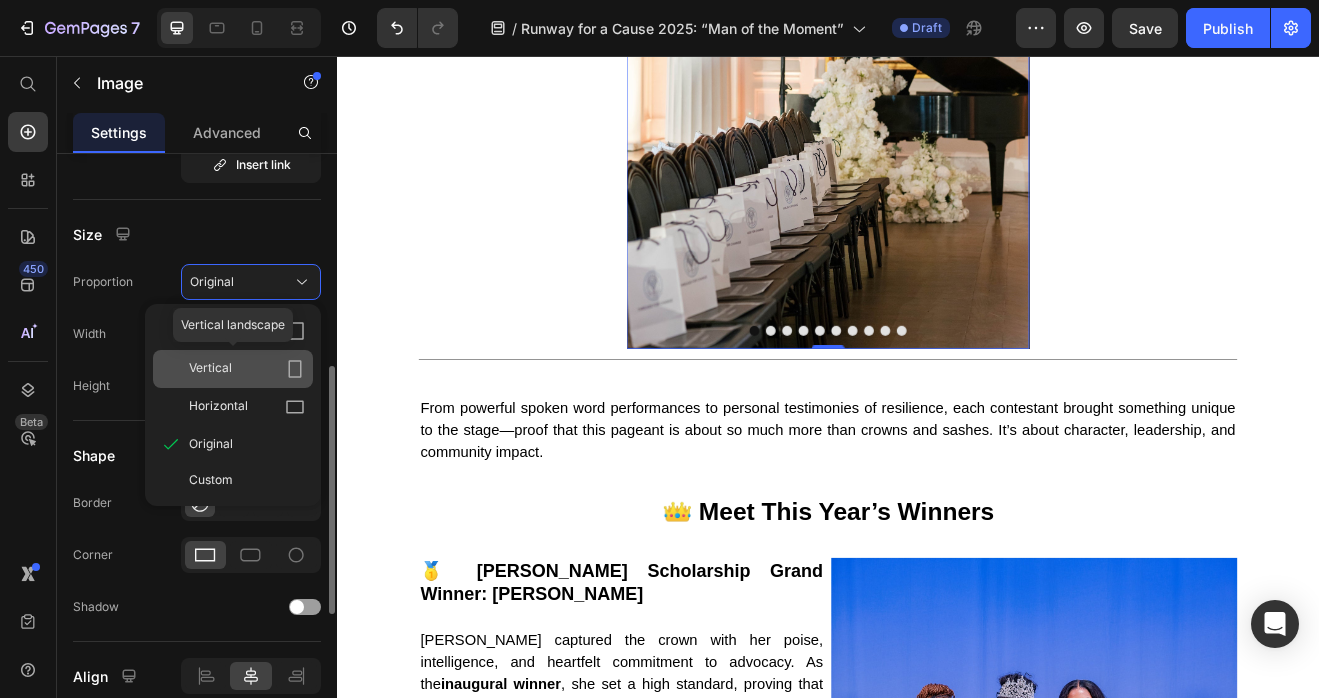 click on "Vertical" at bounding box center (247, 369) 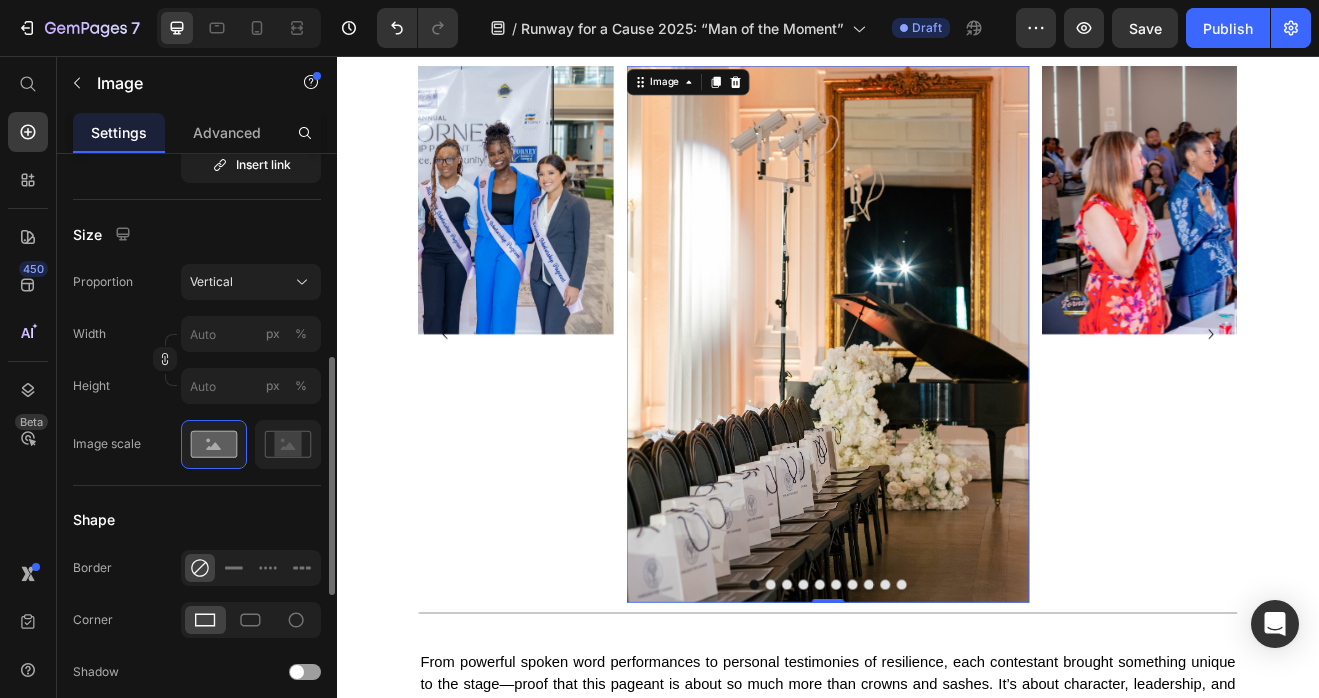 scroll, scrollTop: 1238, scrollLeft: 0, axis: vertical 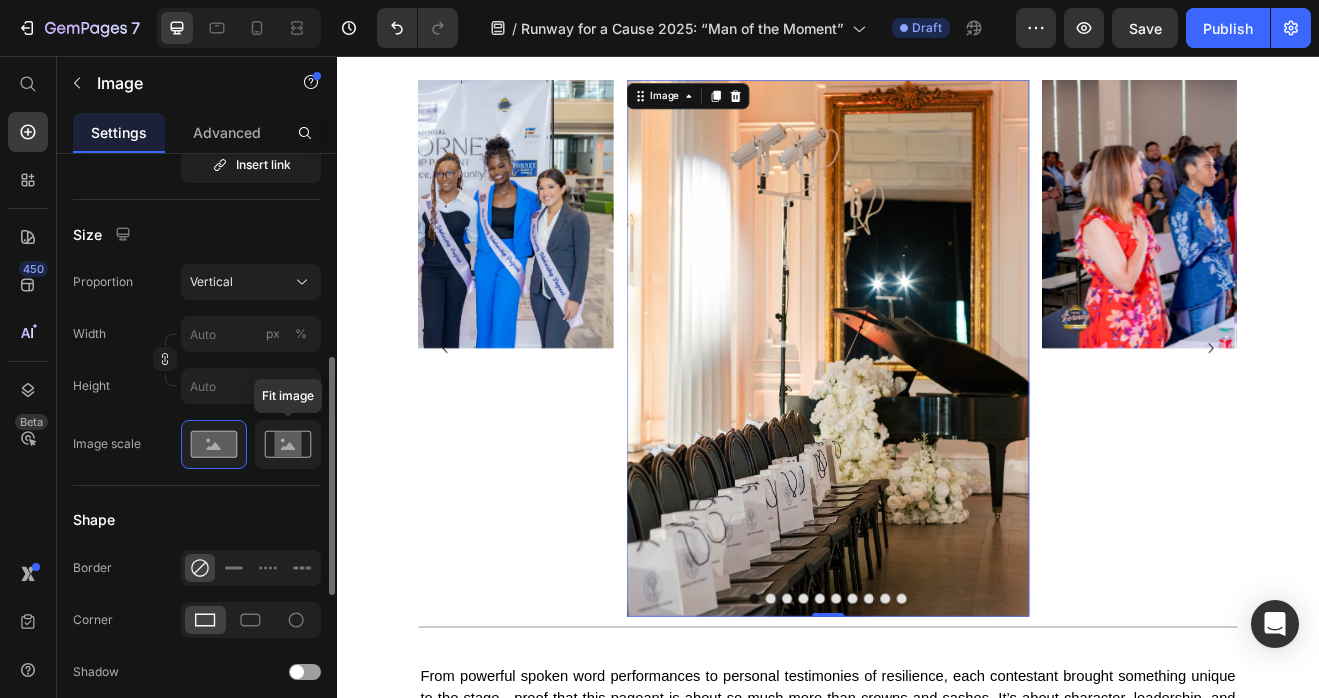 click 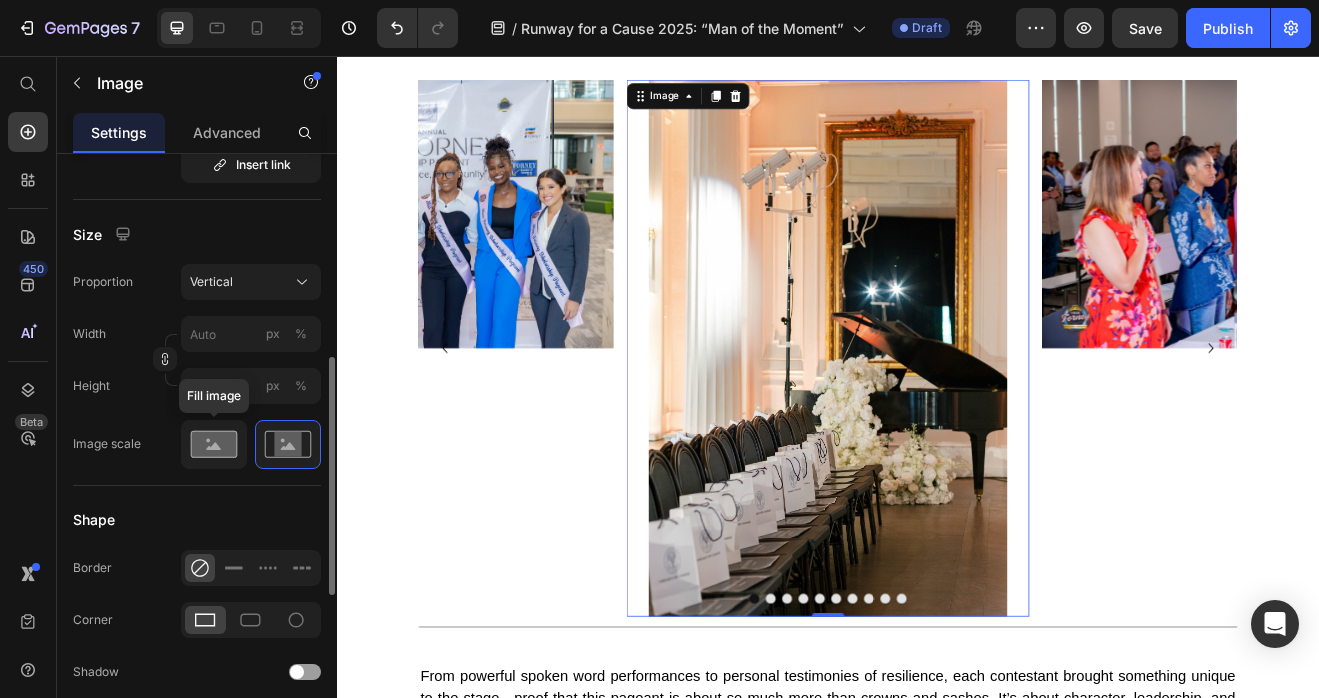 click 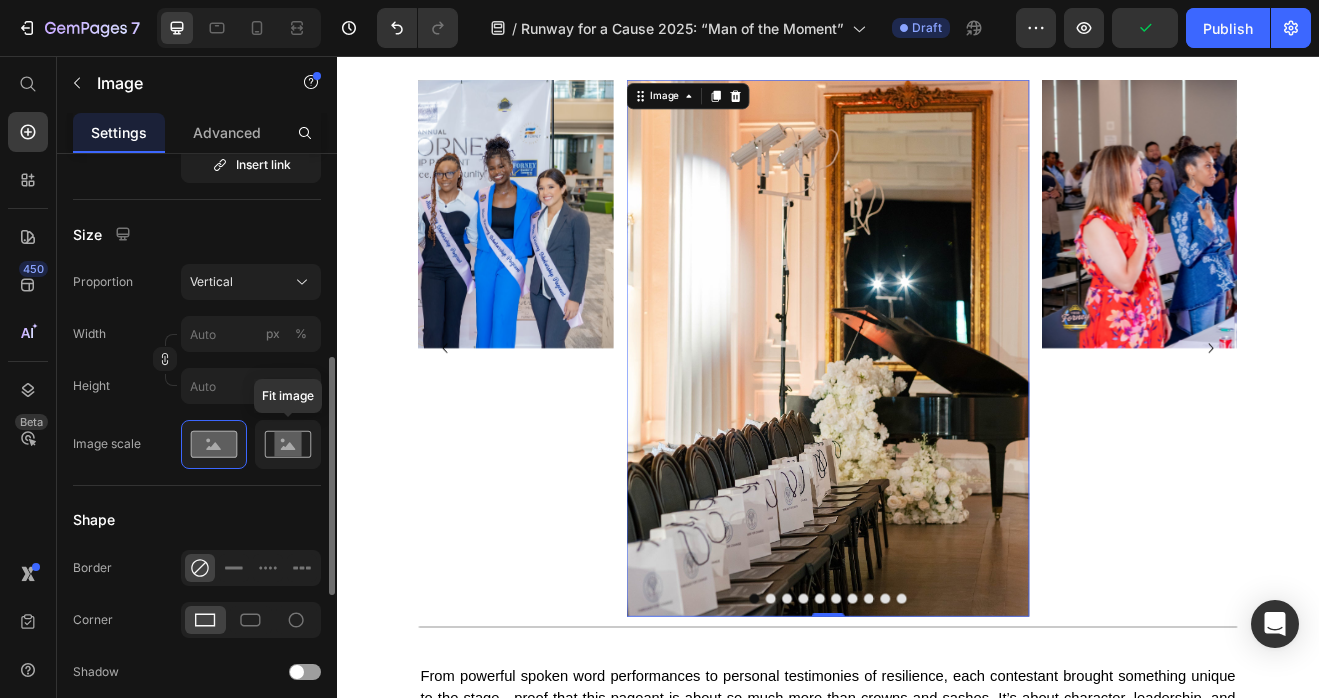 click 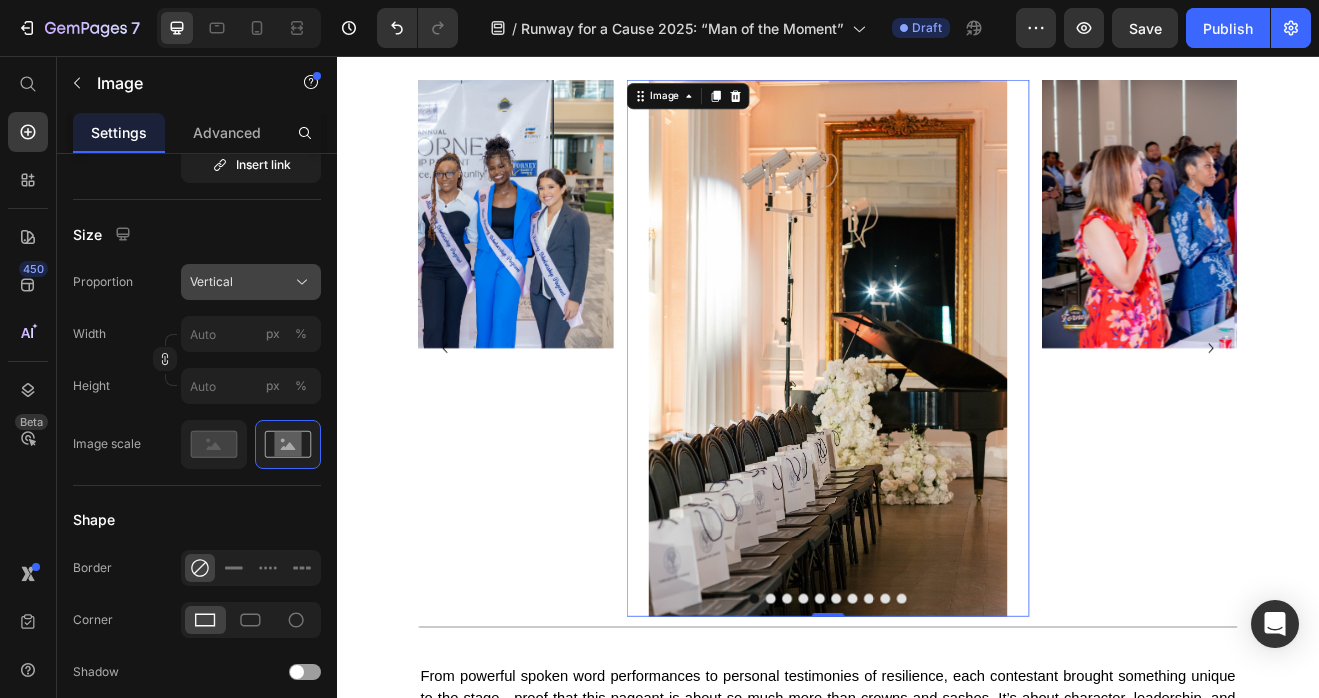 click on "Vertical" at bounding box center [251, 282] 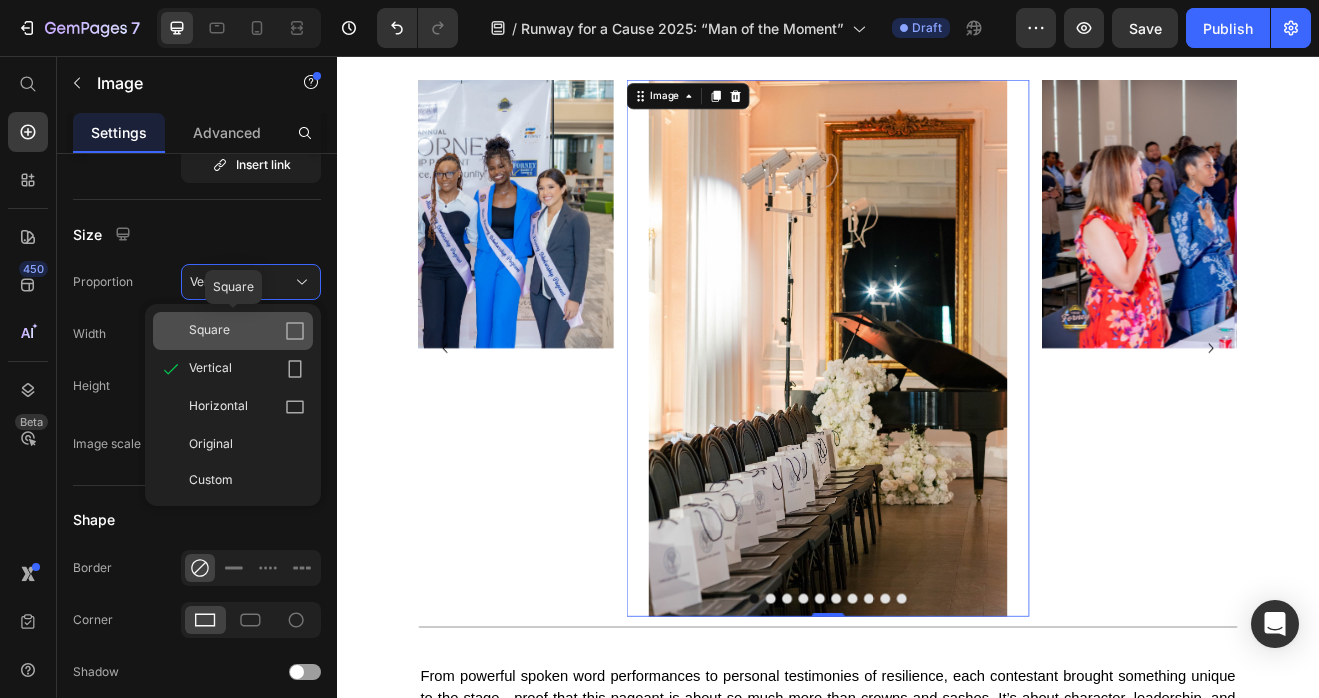 click on "Square" at bounding box center [247, 331] 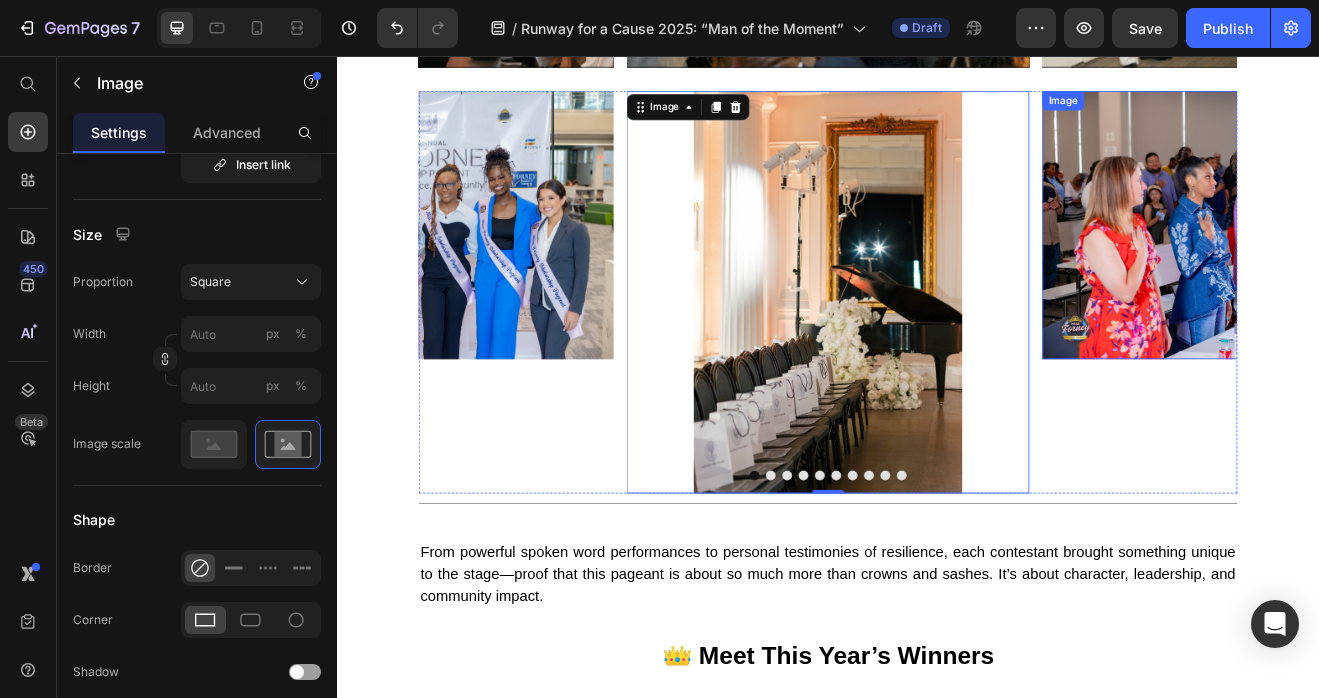 scroll, scrollTop: 1142, scrollLeft: 0, axis: vertical 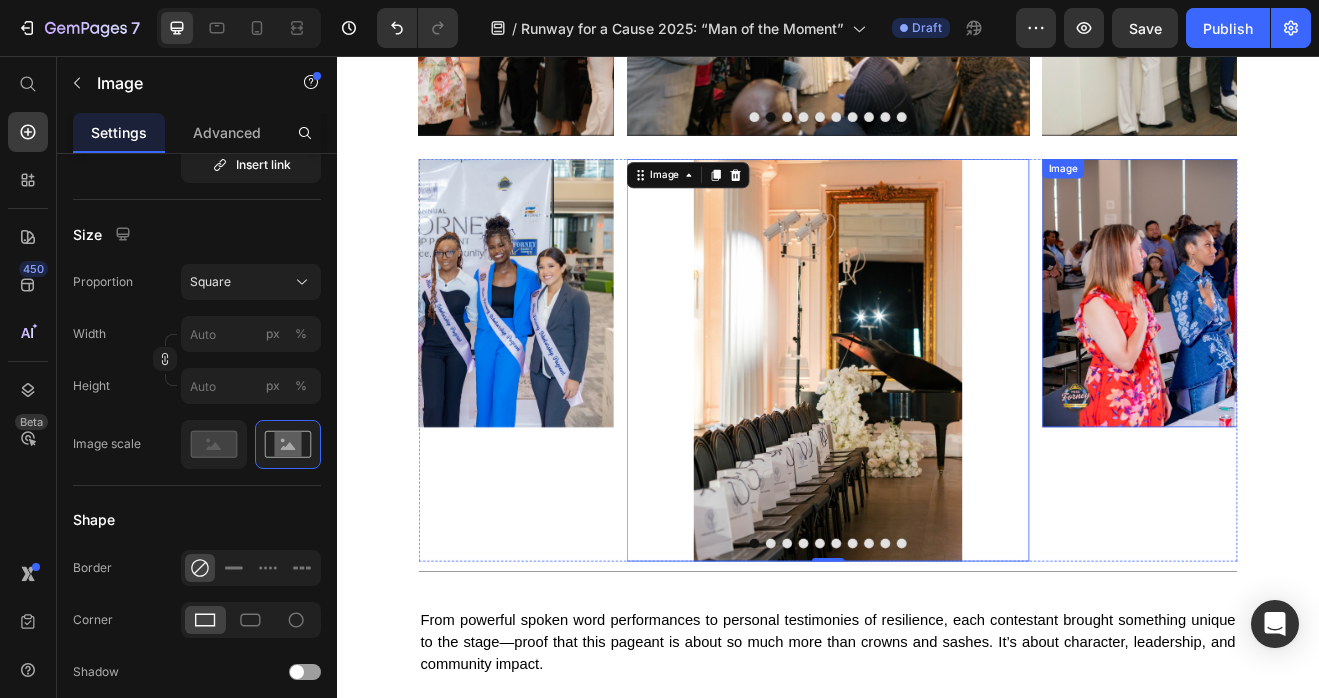 click at bounding box center [1445, 345] 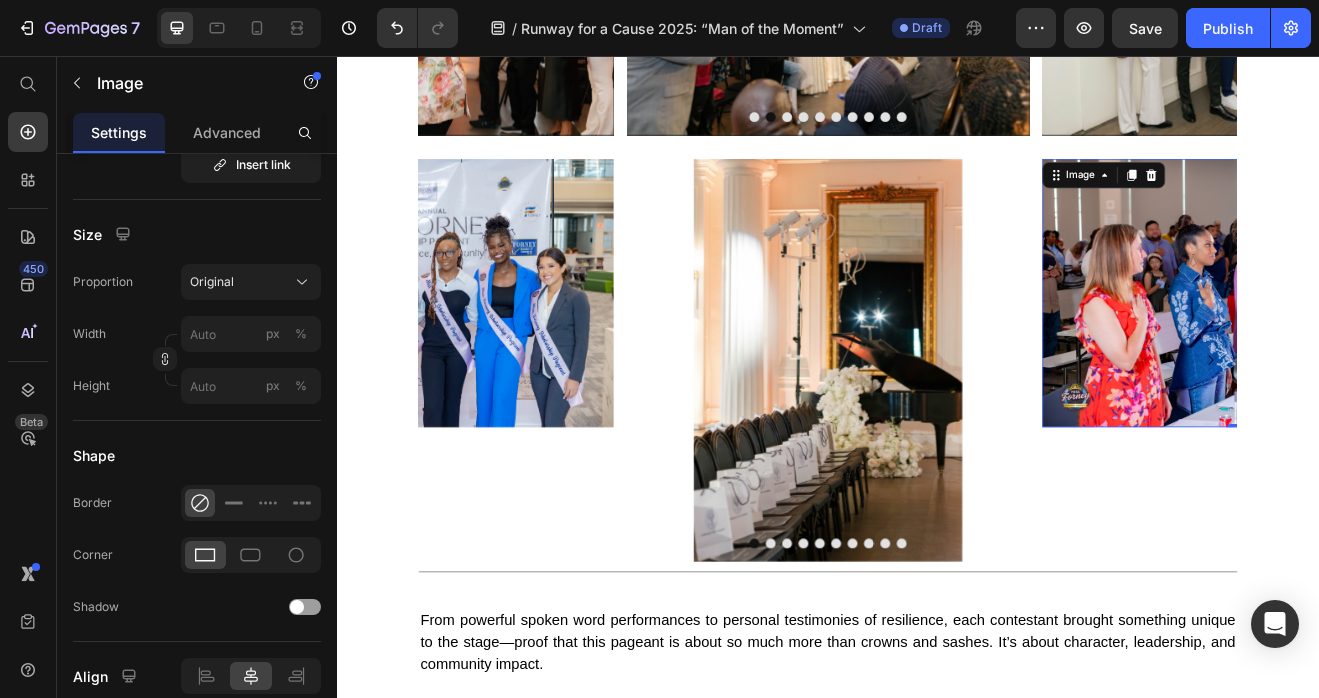 click at bounding box center (1445, 345) 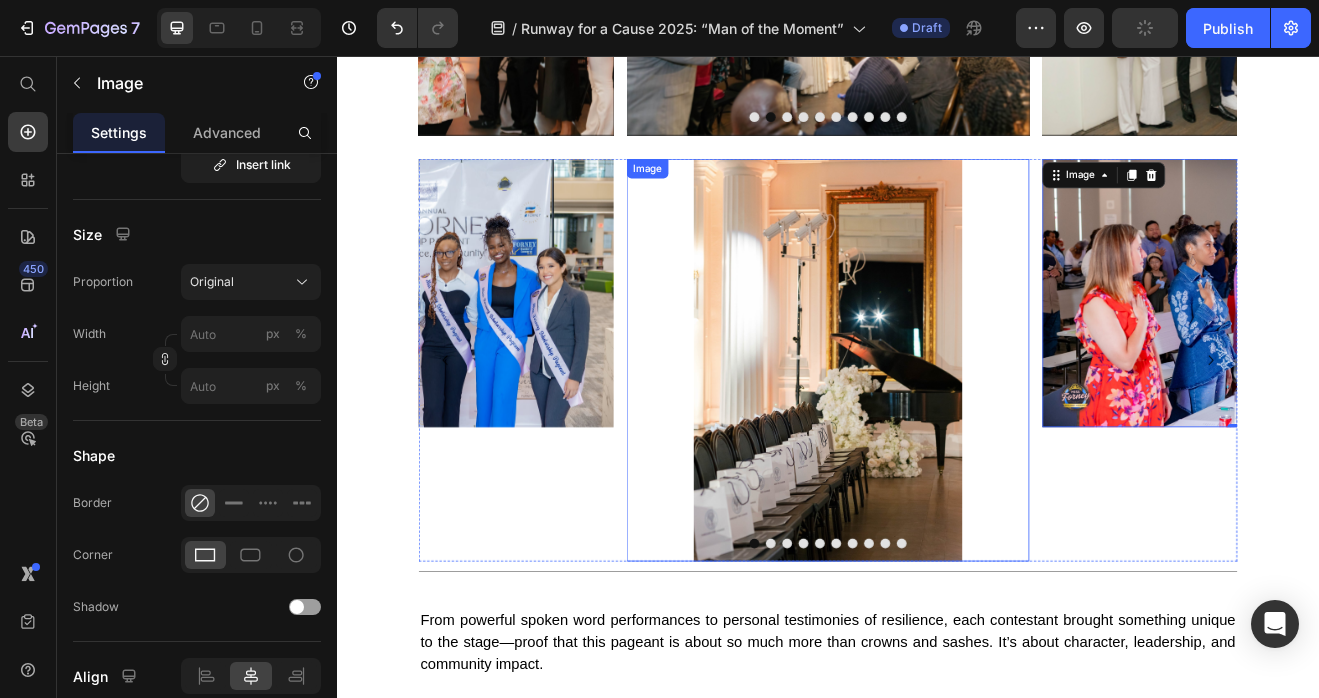 scroll, scrollTop: 512, scrollLeft: 0, axis: vertical 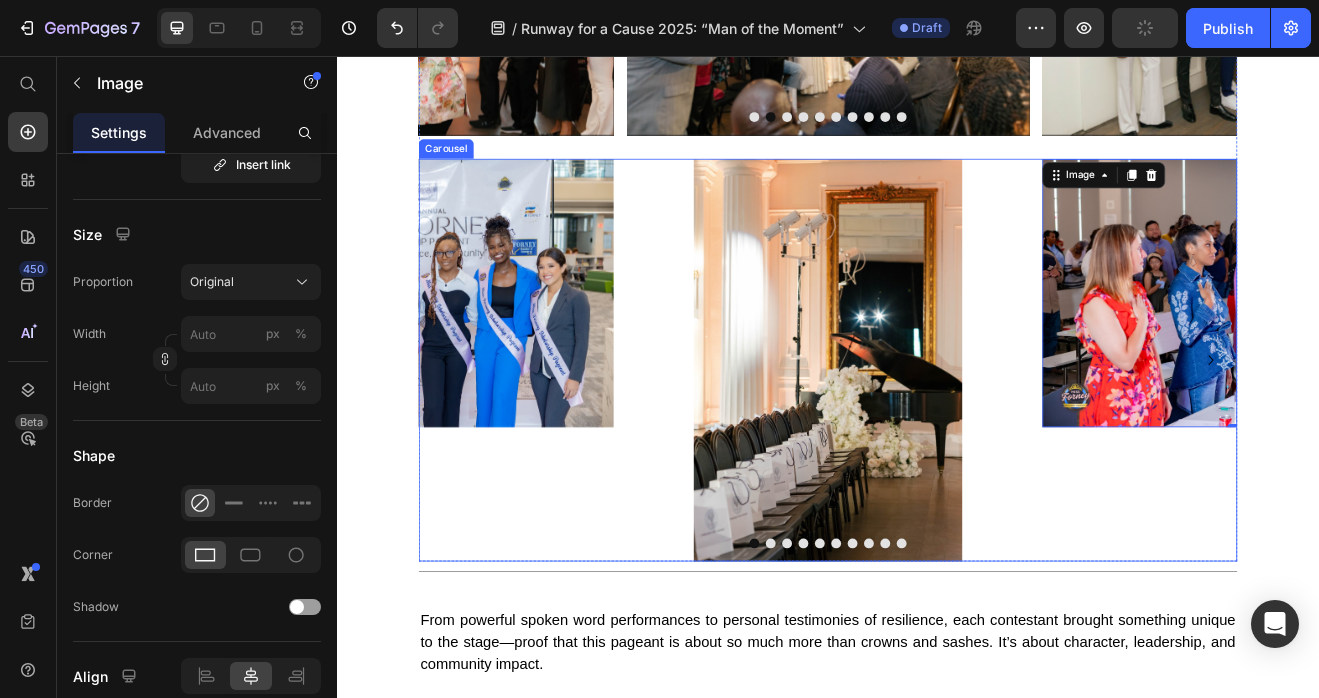 click at bounding box center [867, 651] 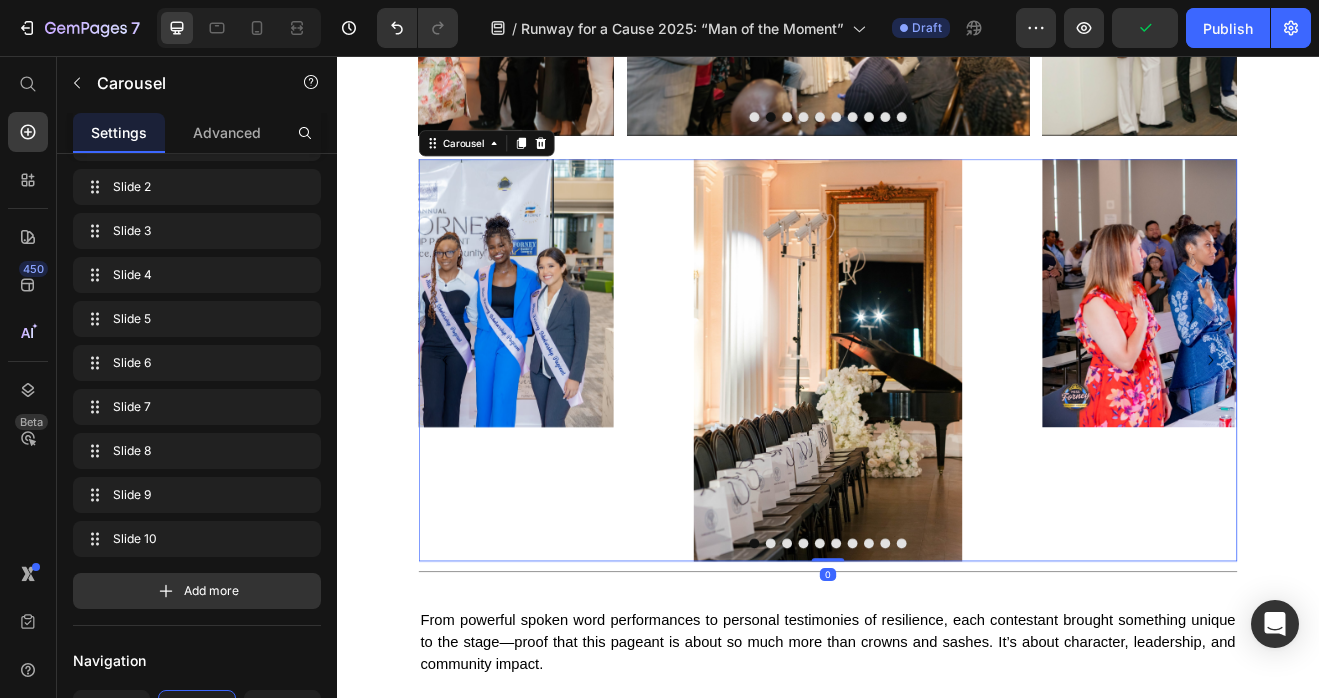 scroll, scrollTop: 0, scrollLeft: 0, axis: both 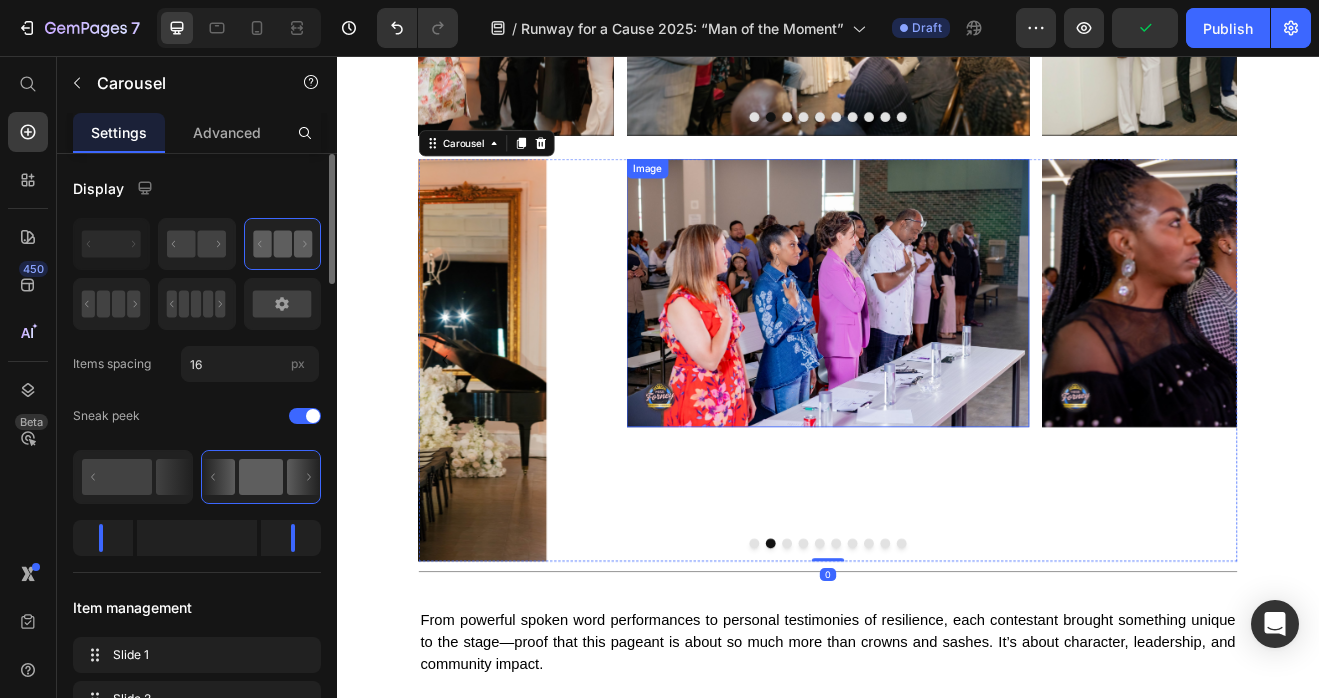 click at bounding box center [937, 345] 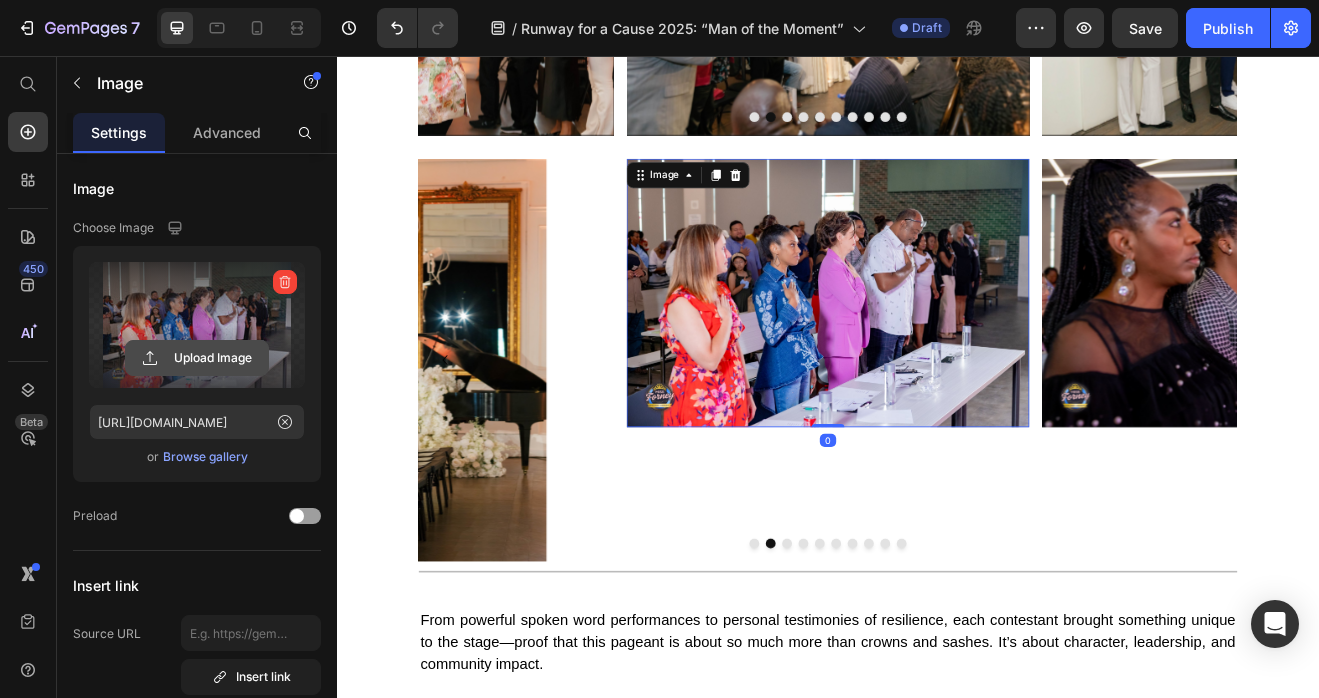 click 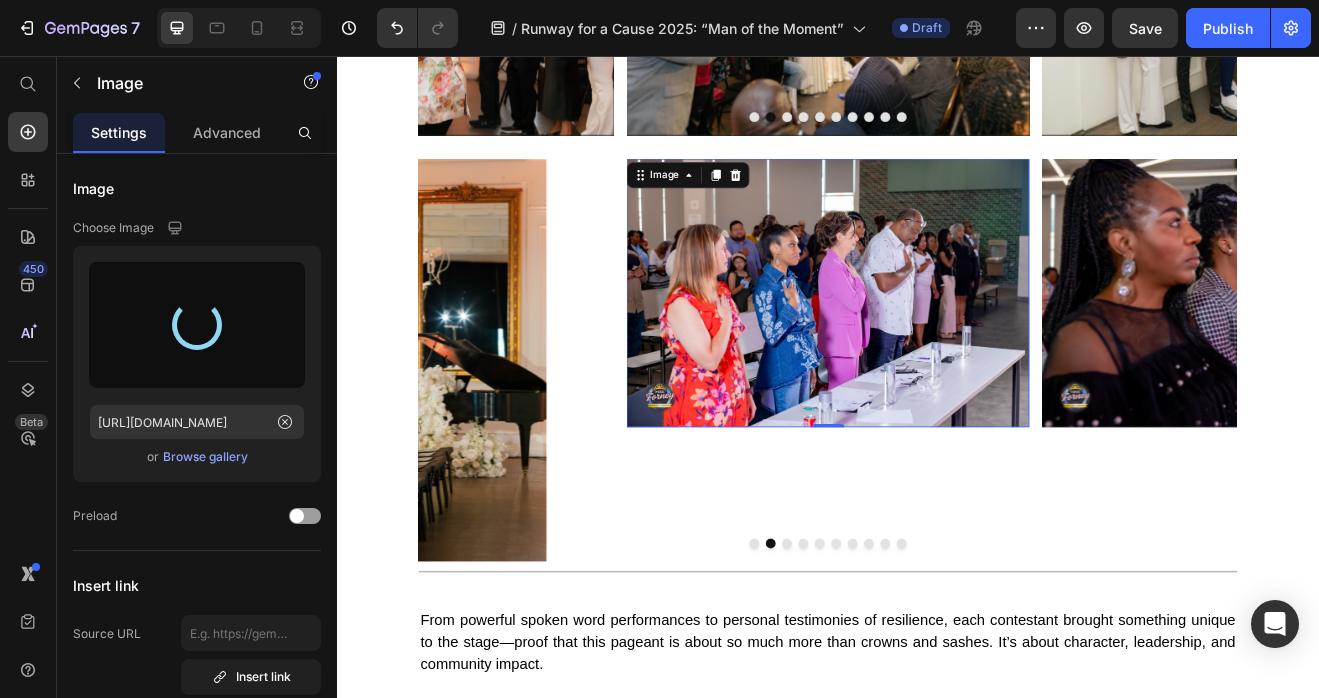 type on "https://cdn.shopify.com/s/files/1/0679/8875/0568/files/gempages_528000257154351954-b0424f2b-34ad-4dab-b0eb-9a4c16b5ec4d.jpg" 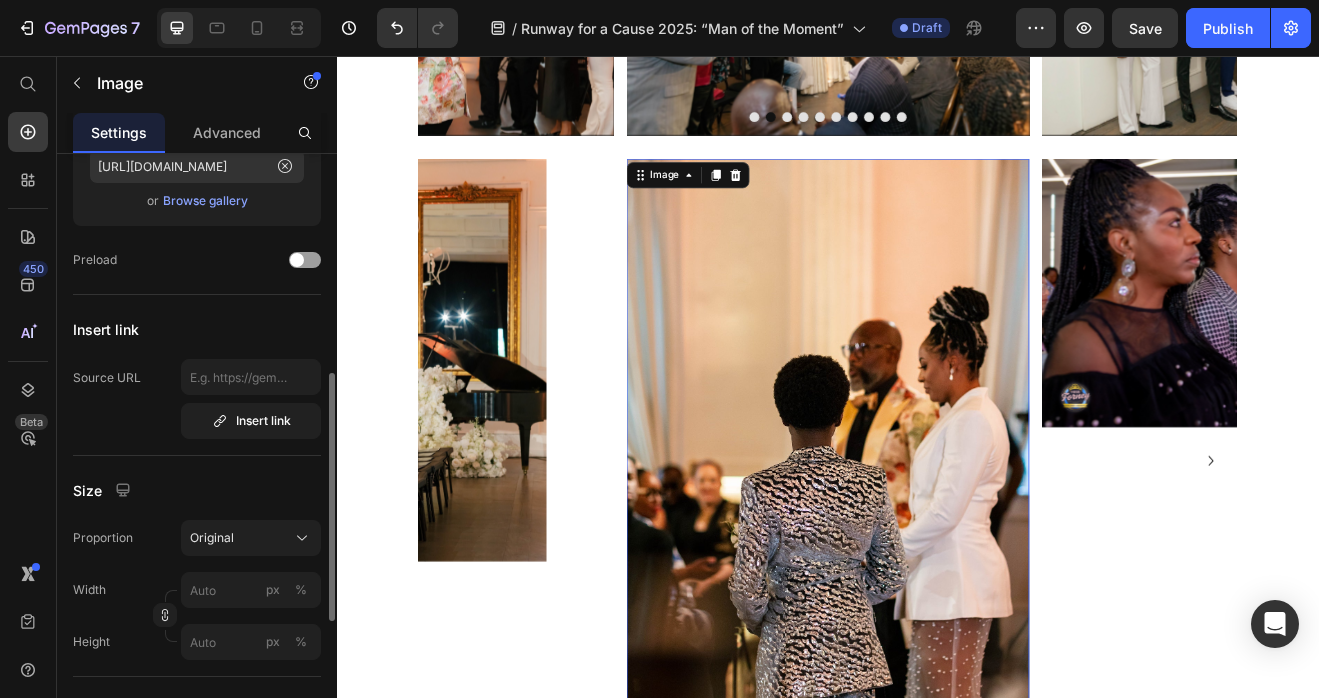 scroll, scrollTop: 336, scrollLeft: 0, axis: vertical 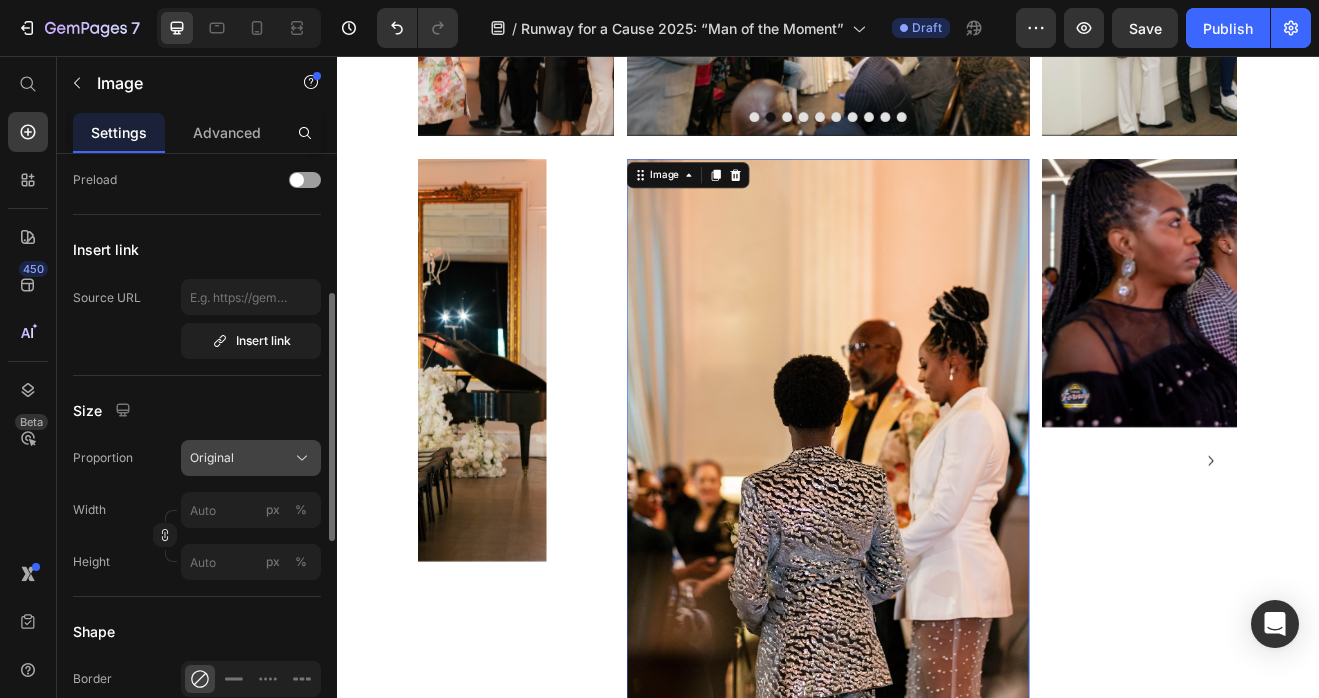 click on "Original" 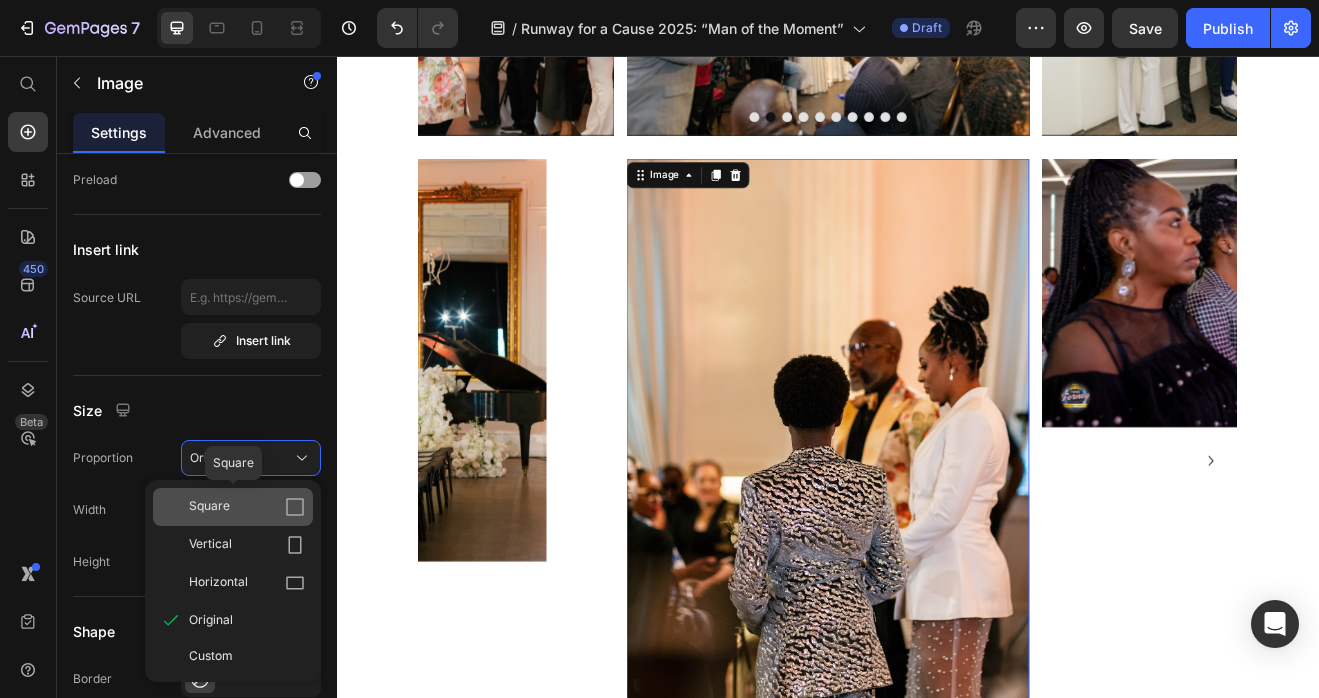 click on "Square" at bounding box center [247, 507] 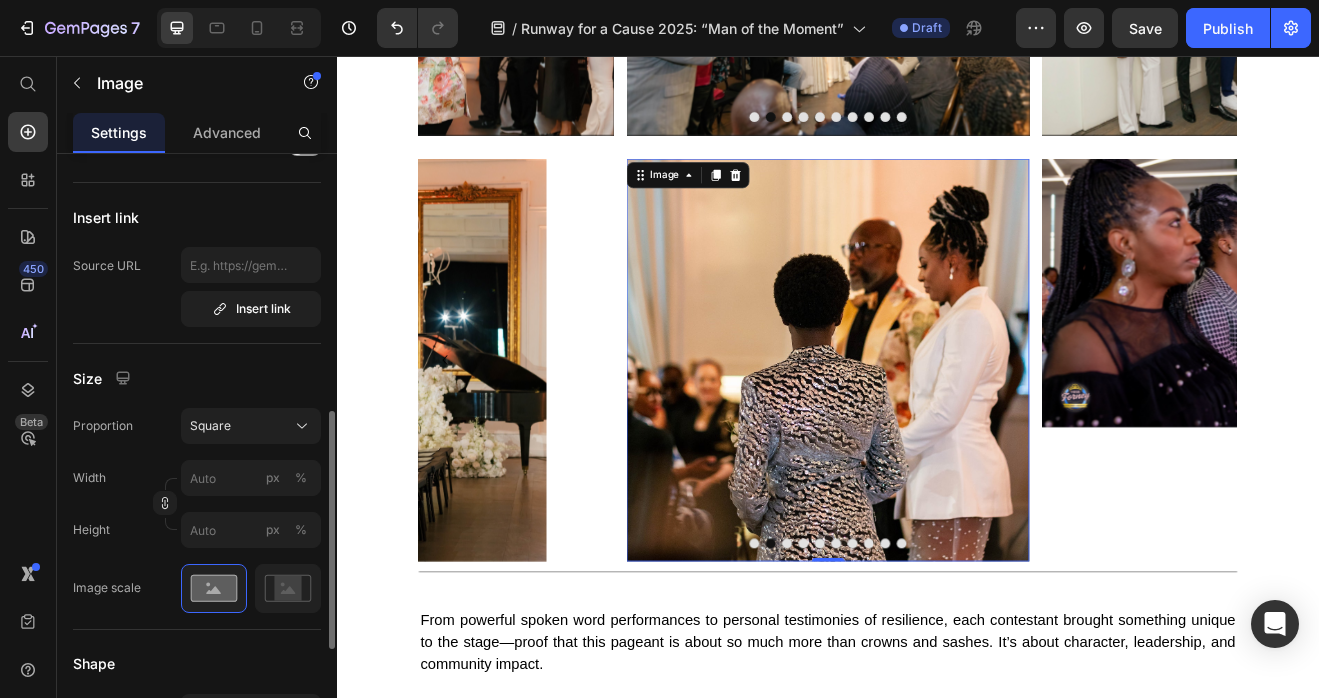 scroll, scrollTop: 448, scrollLeft: 0, axis: vertical 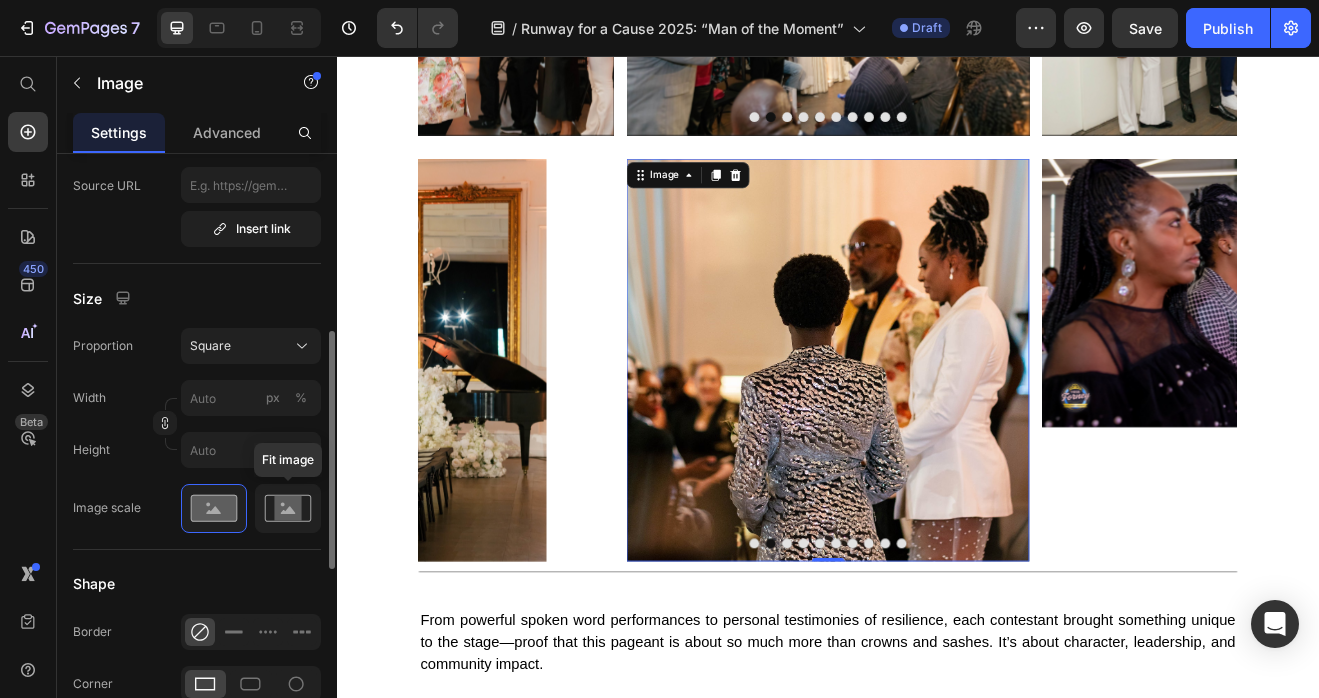 click 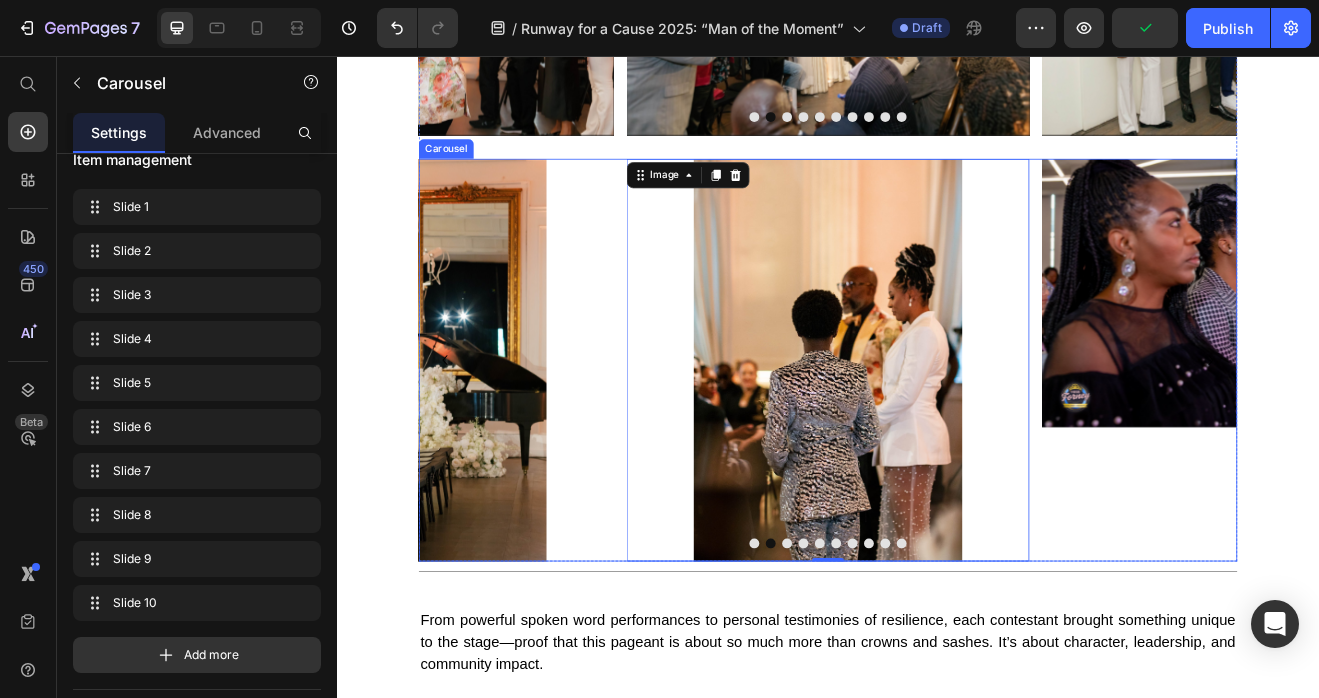 click on "Image Image   0 Image Image Image Image Image Image Image Image" at bounding box center [937, 427] 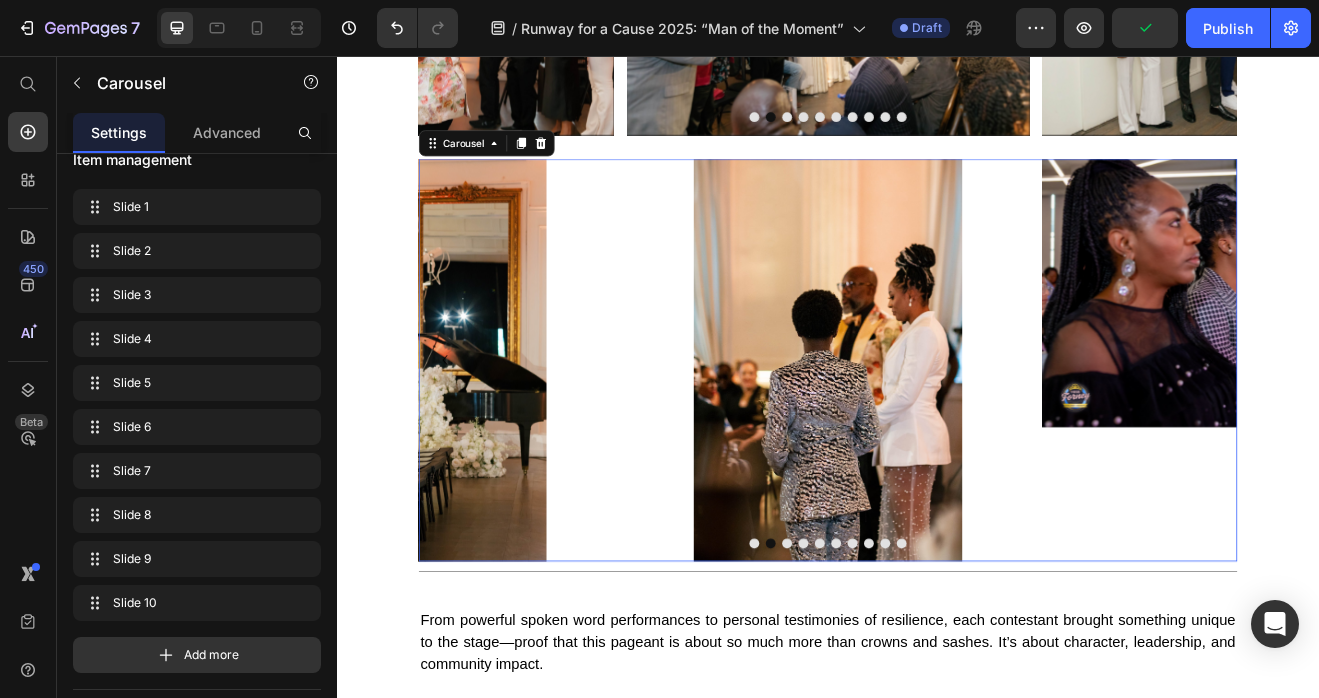 scroll, scrollTop: 0, scrollLeft: 0, axis: both 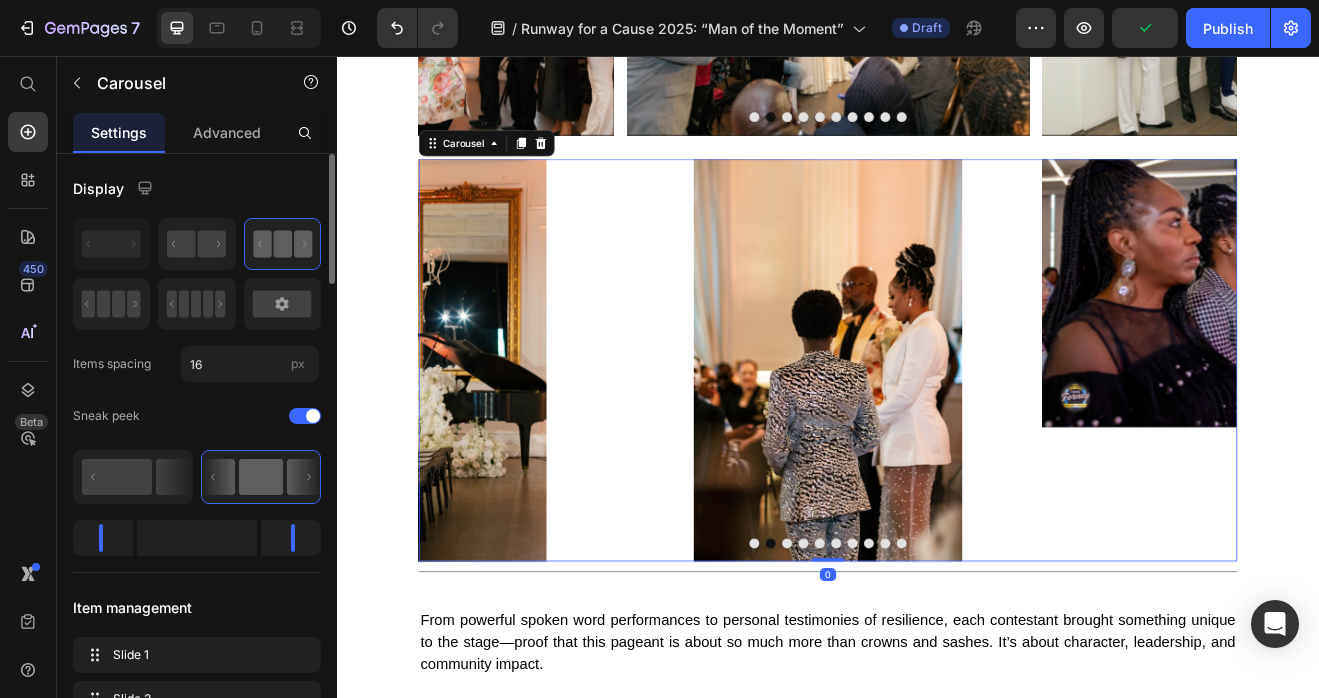click at bounding box center [1445, 345] 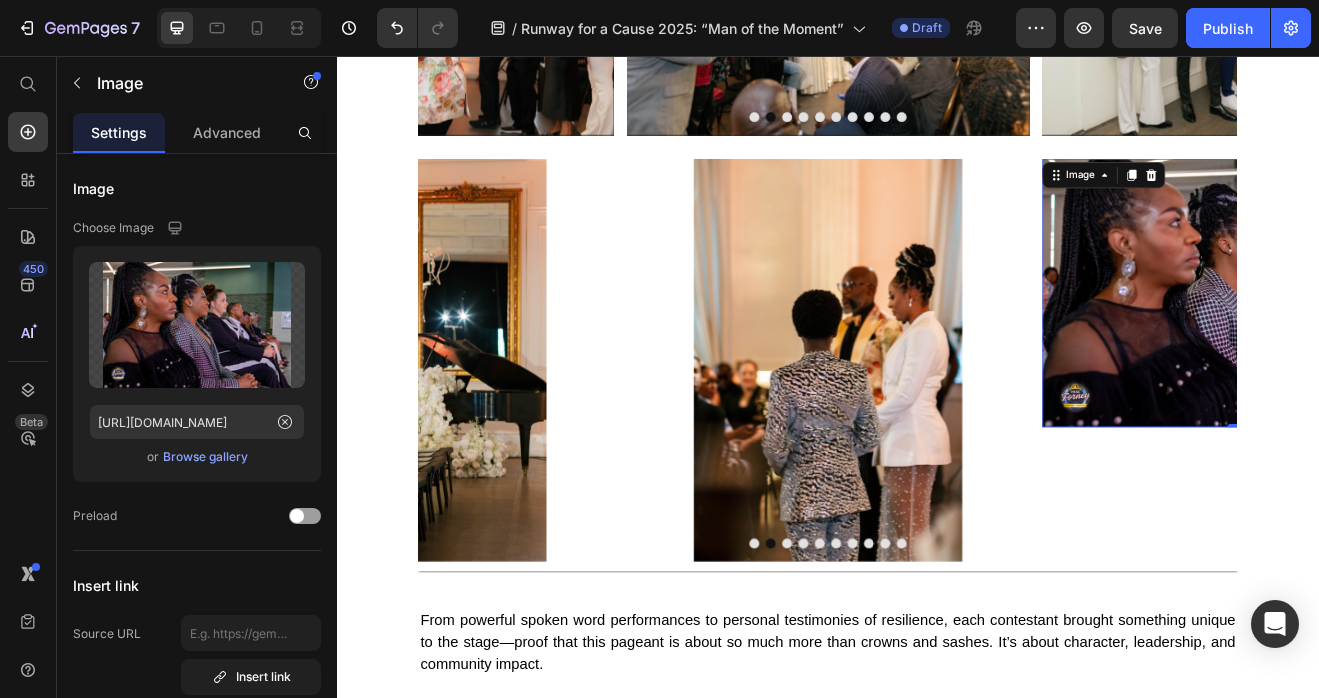 click at bounding box center [1445, 345] 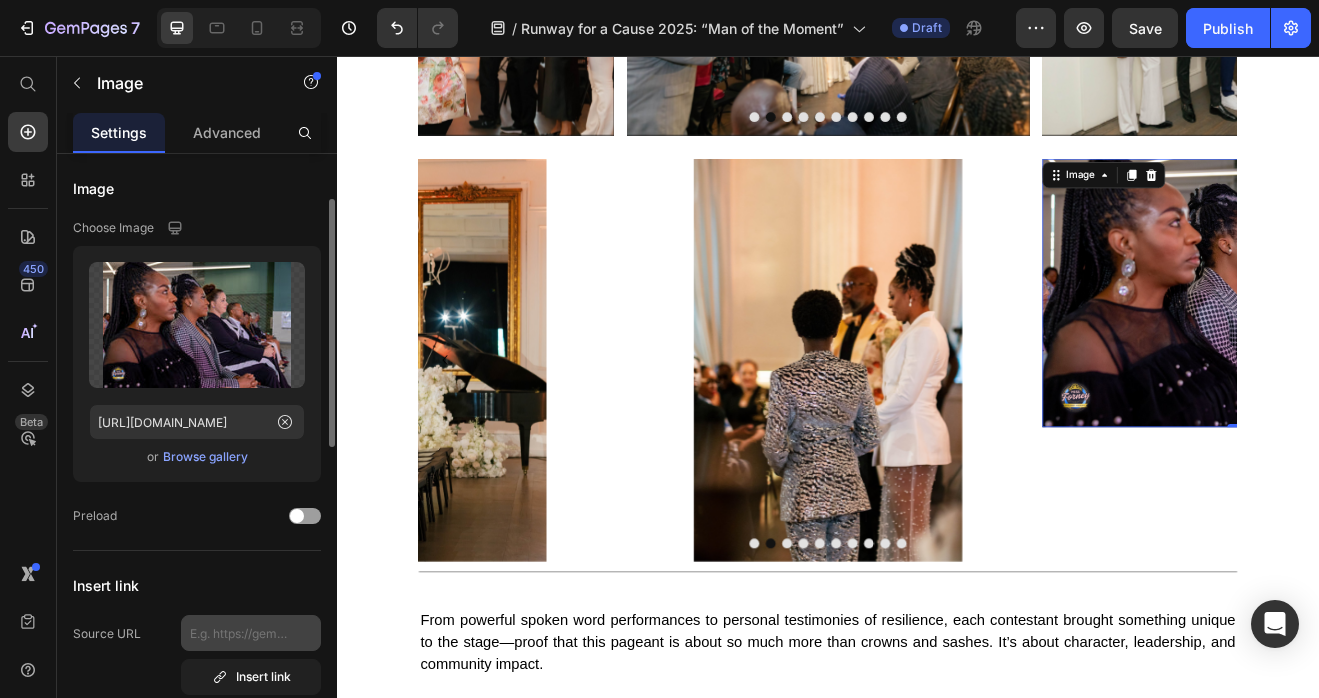 scroll, scrollTop: 64, scrollLeft: 0, axis: vertical 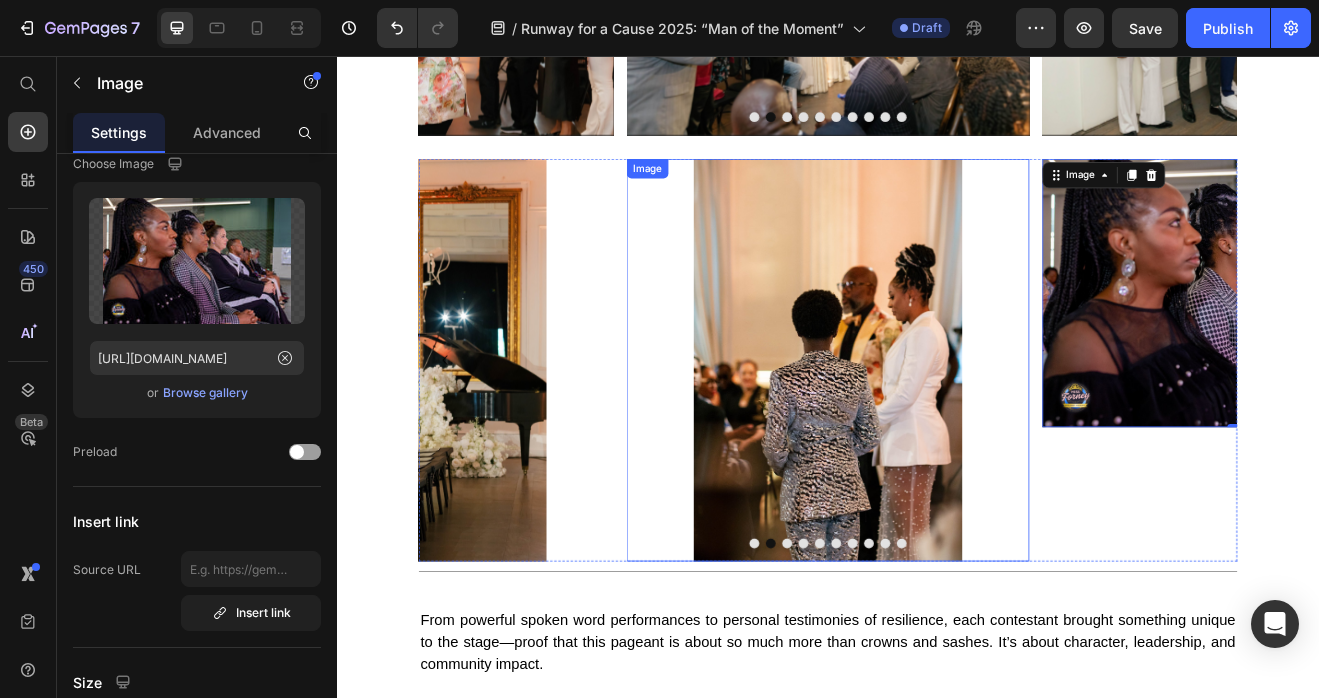 click at bounding box center [937, 427] 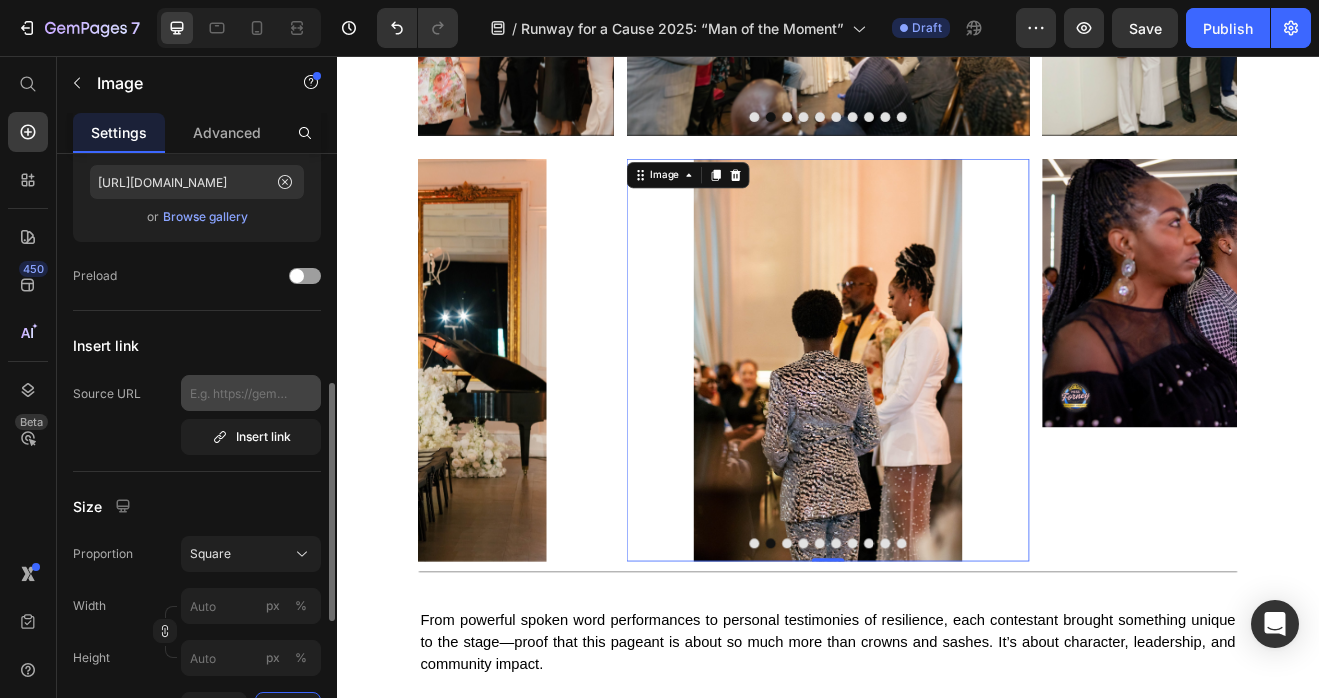 scroll, scrollTop: 336, scrollLeft: 0, axis: vertical 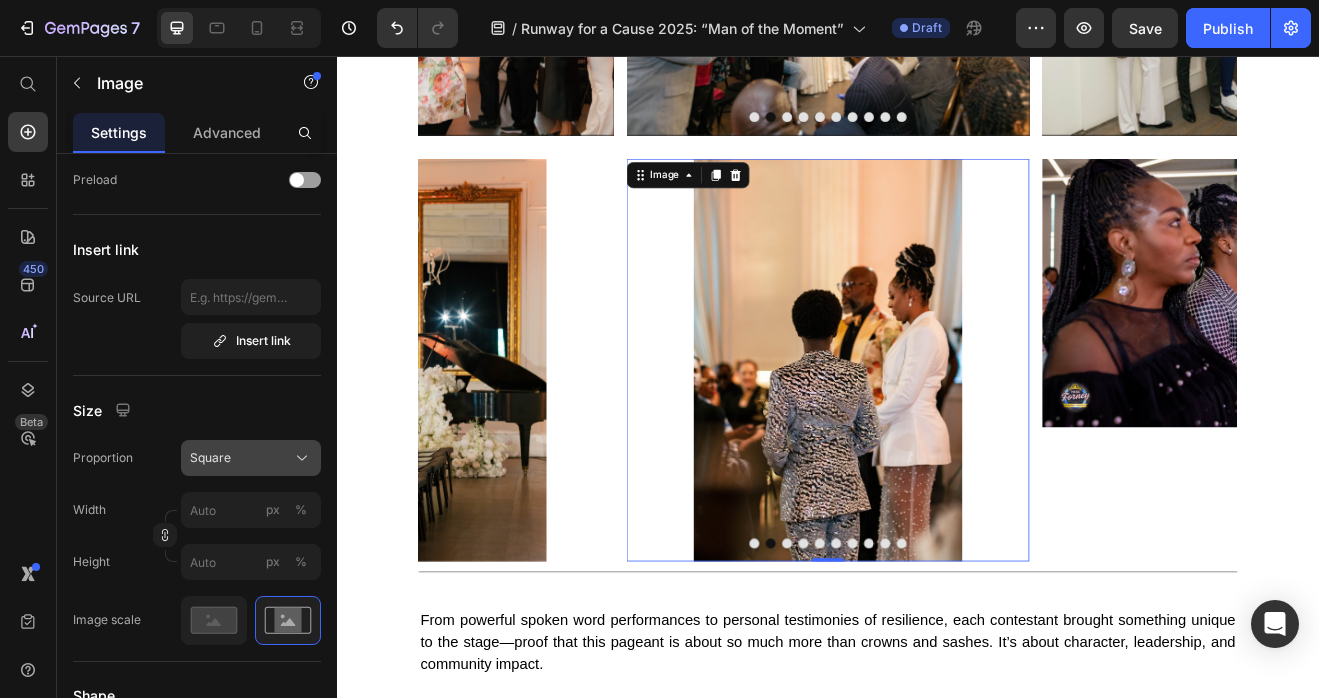 click on "Square" at bounding box center [251, 458] 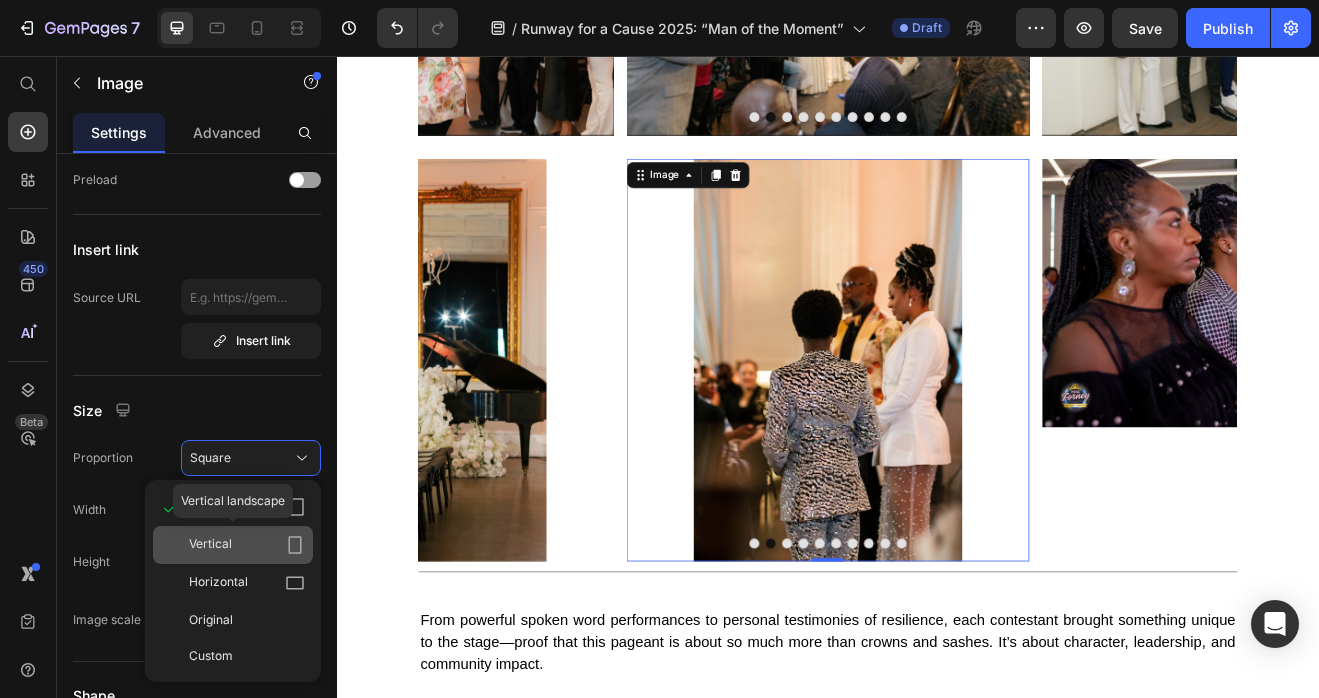click on "Vertical" at bounding box center (247, 545) 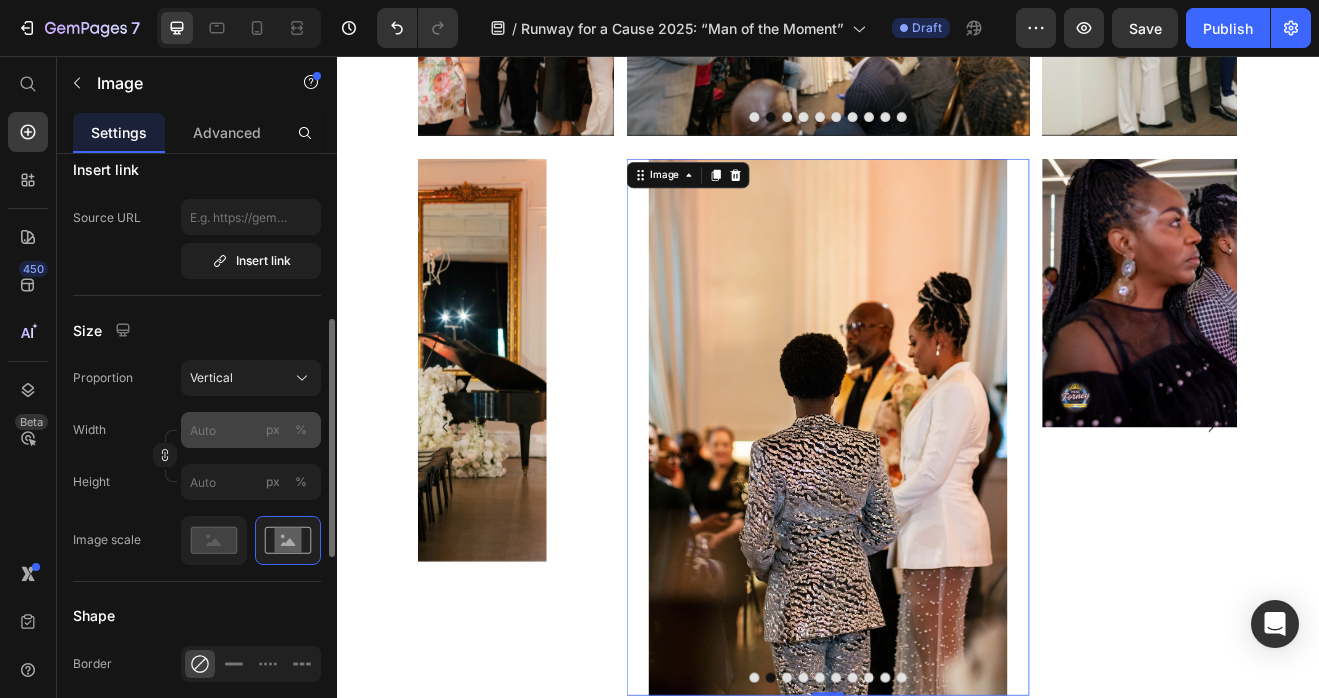 scroll, scrollTop: 560, scrollLeft: 0, axis: vertical 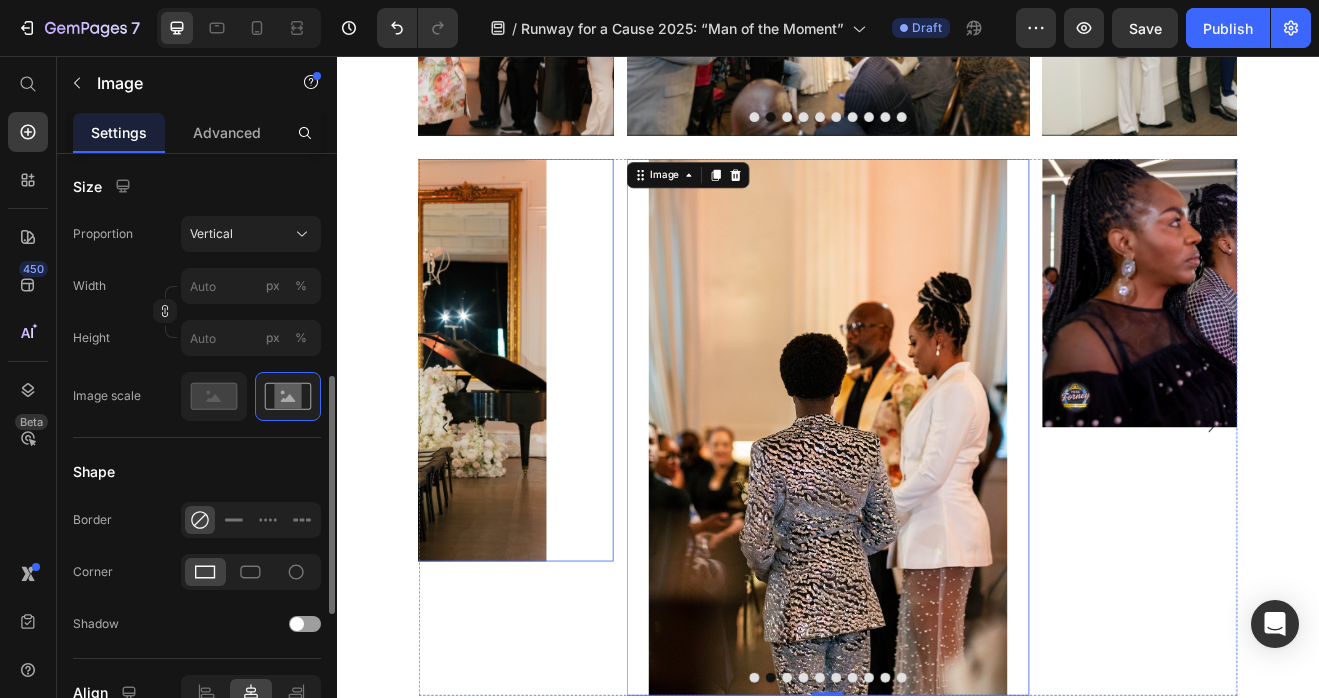 click at bounding box center (429, 427) 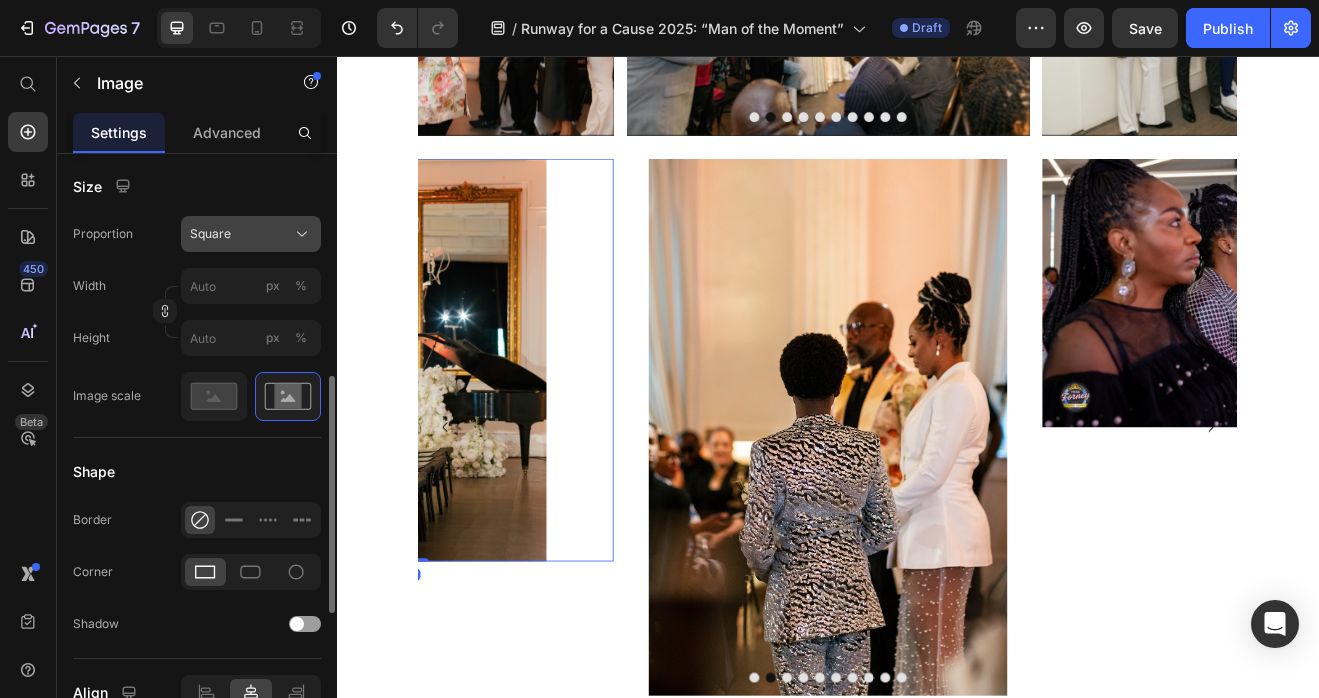 click on "Square" 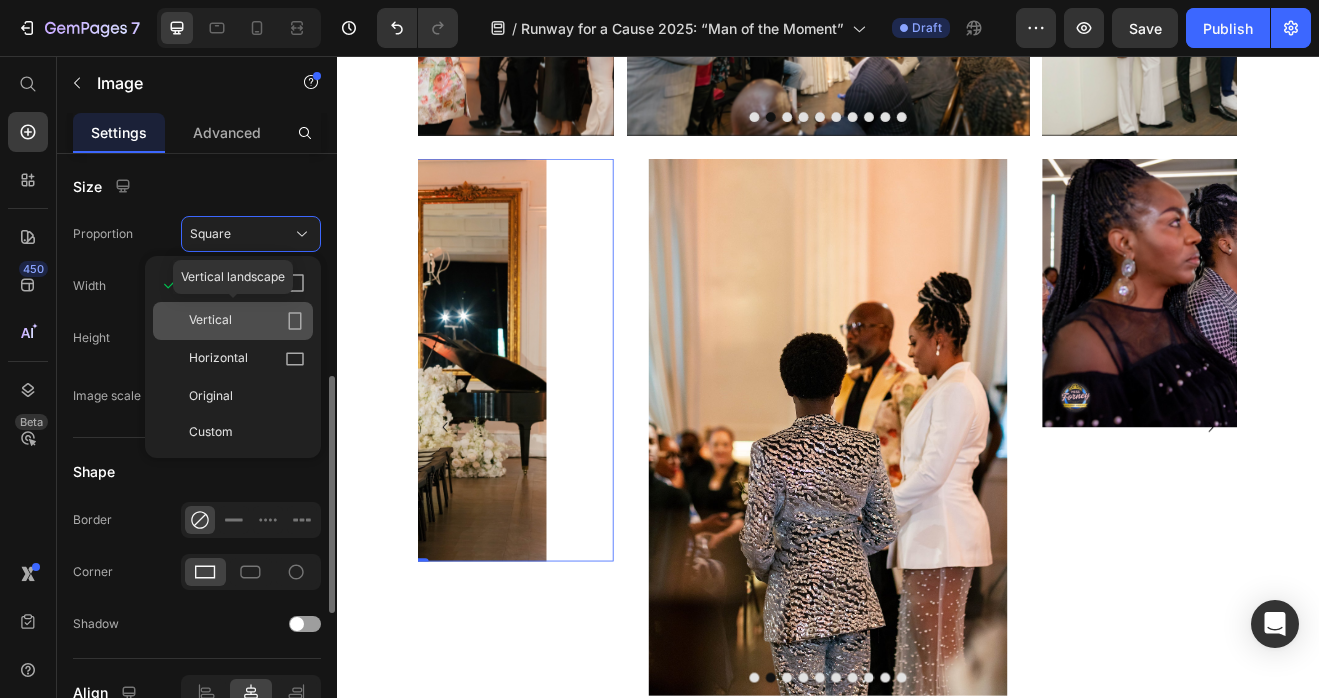 click on "Vertical" at bounding box center [210, 321] 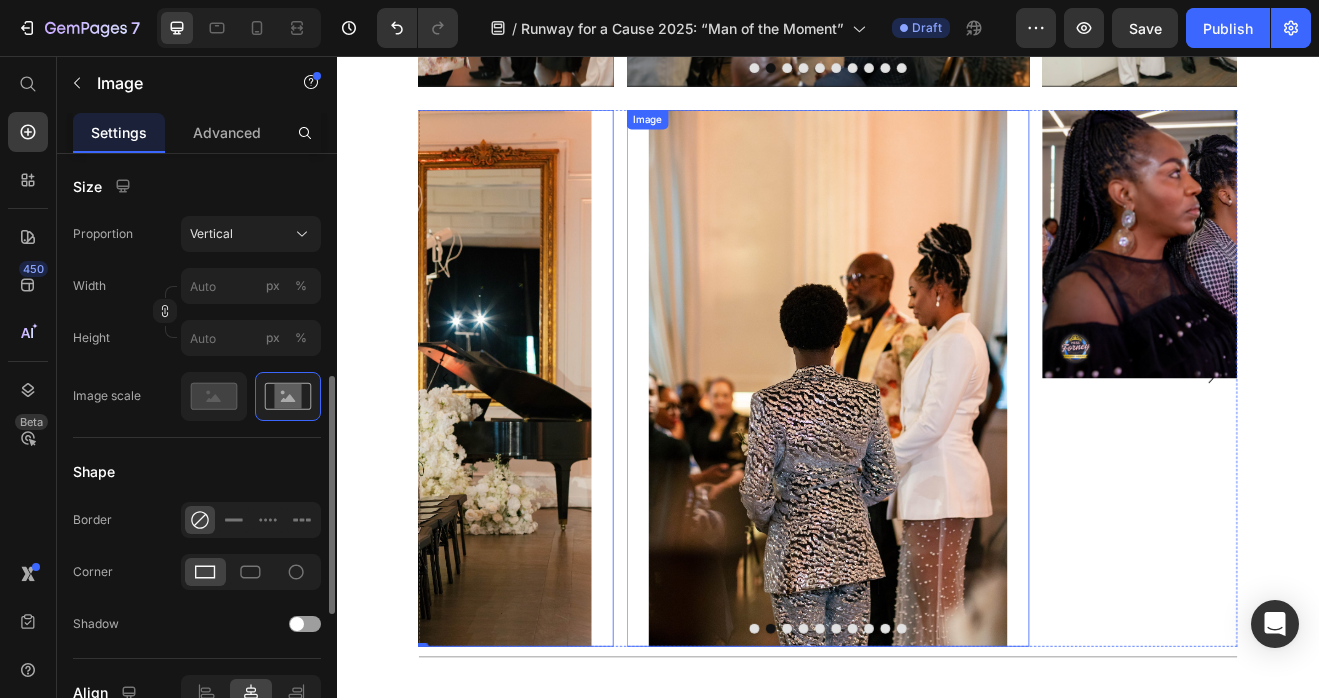 scroll, scrollTop: 1222, scrollLeft: 0, axis: vertical 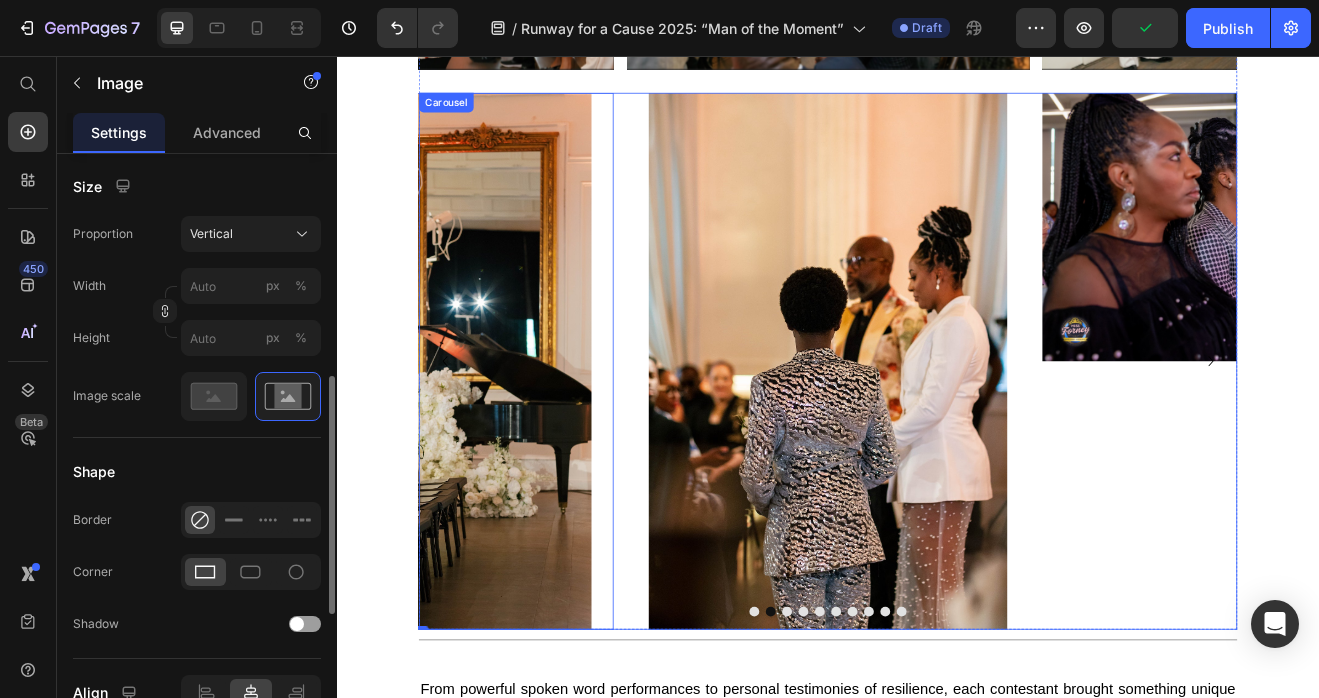 click on "Image" at bounding box center (1445, 429) 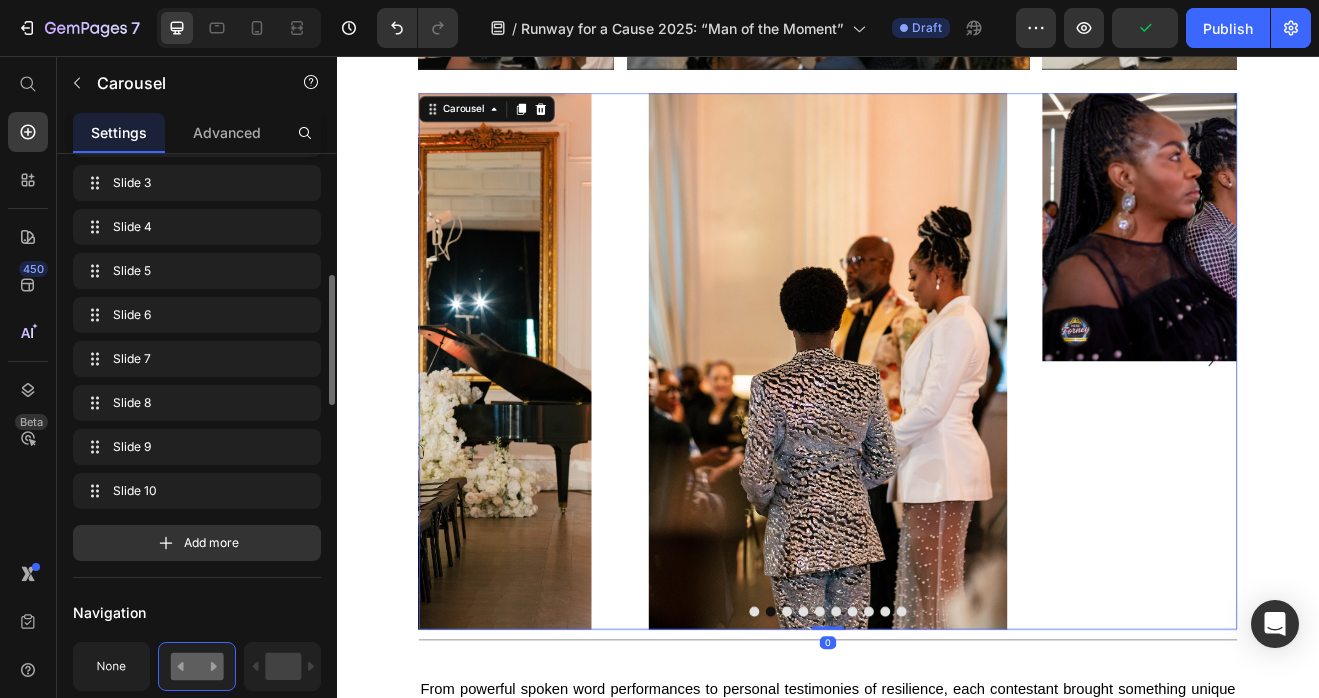 scroll, scrollTop: 0, scrollLeft: 0, axis: both 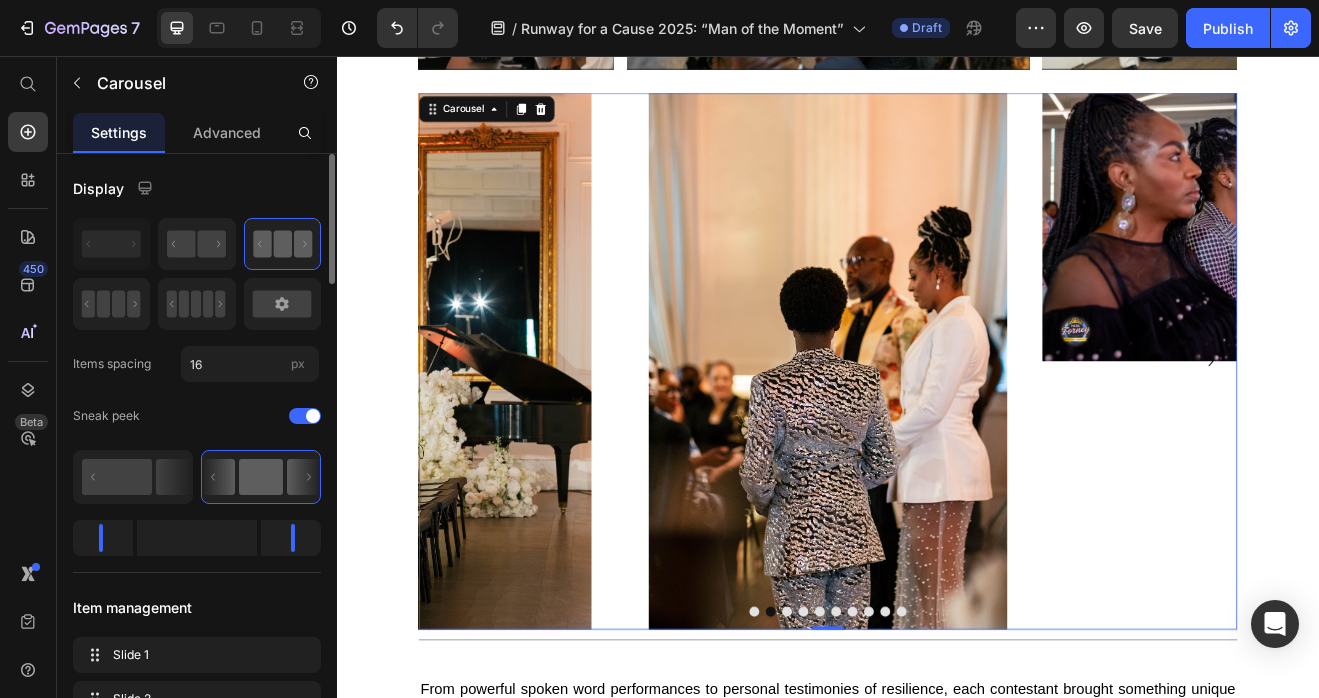 click at bounding box center [1445, 265] 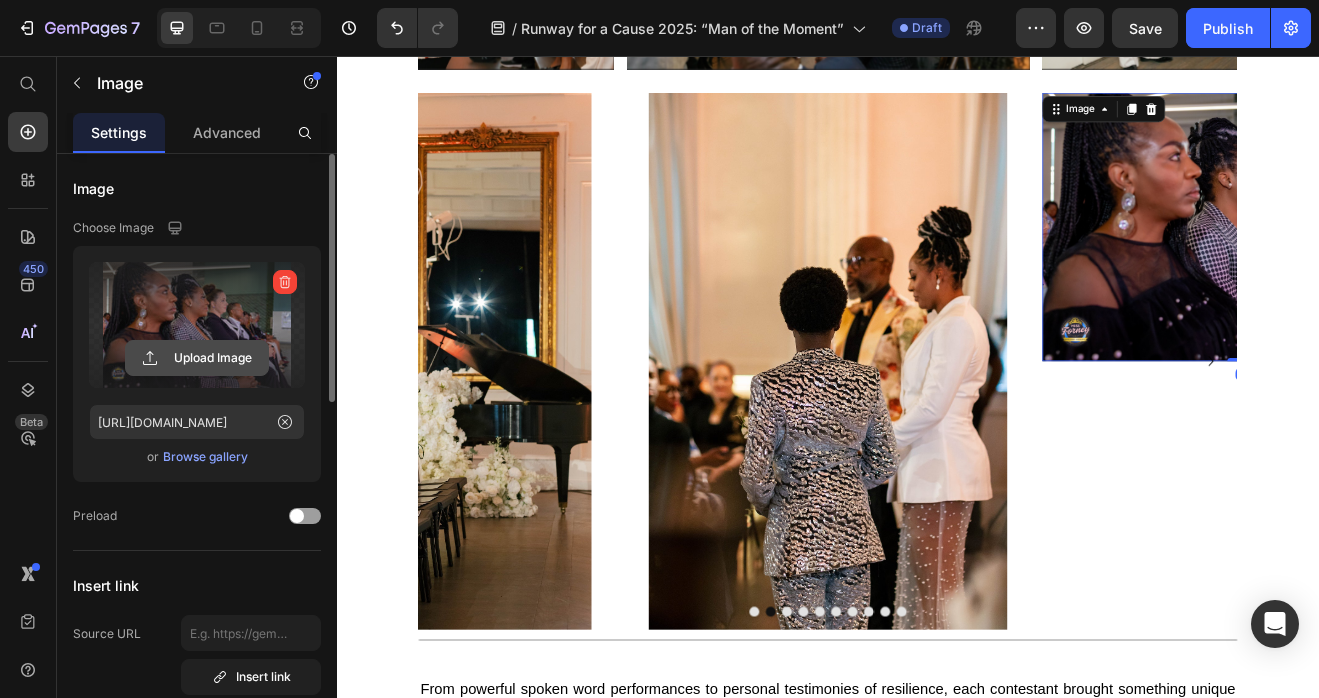 click 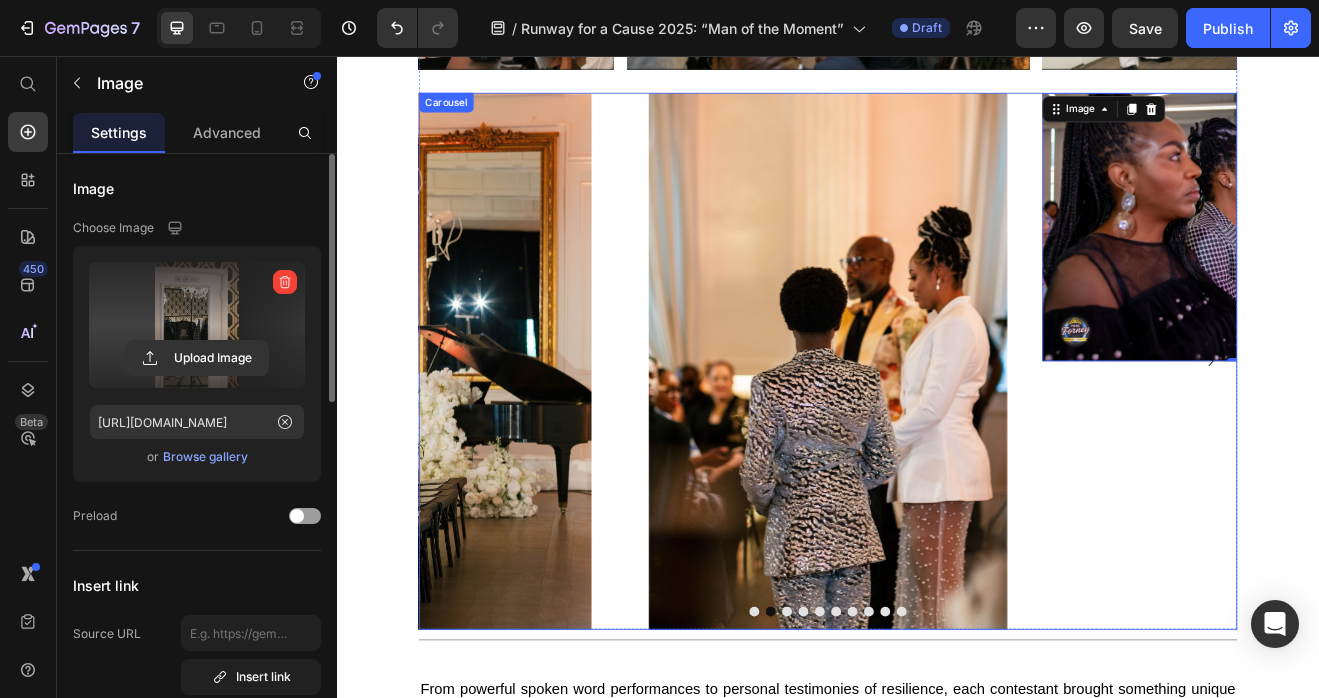 type on "https://cdn.shopify.com/s/files/1/0679/8875/0568/files/gempages_528000257154351954-c617b6e1-553e-4ba0-ba55-1625c34d87c3.jpg" 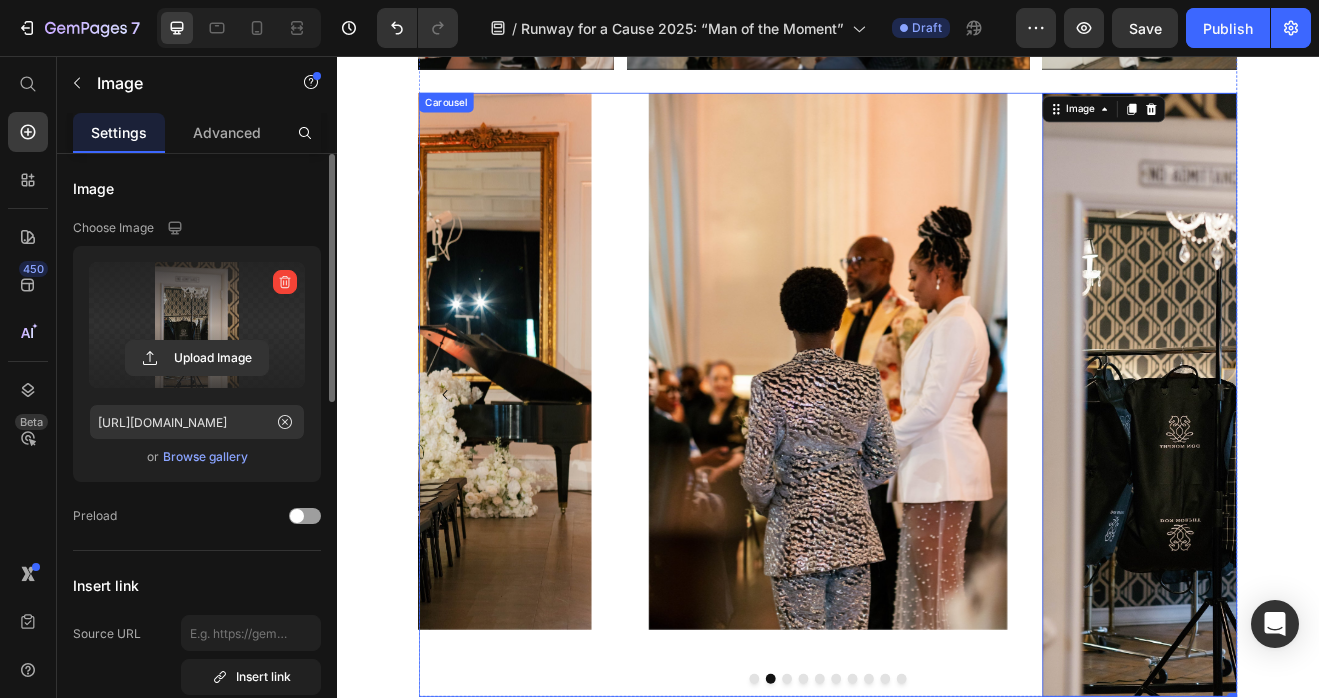 click at bounding box center [887, 817] 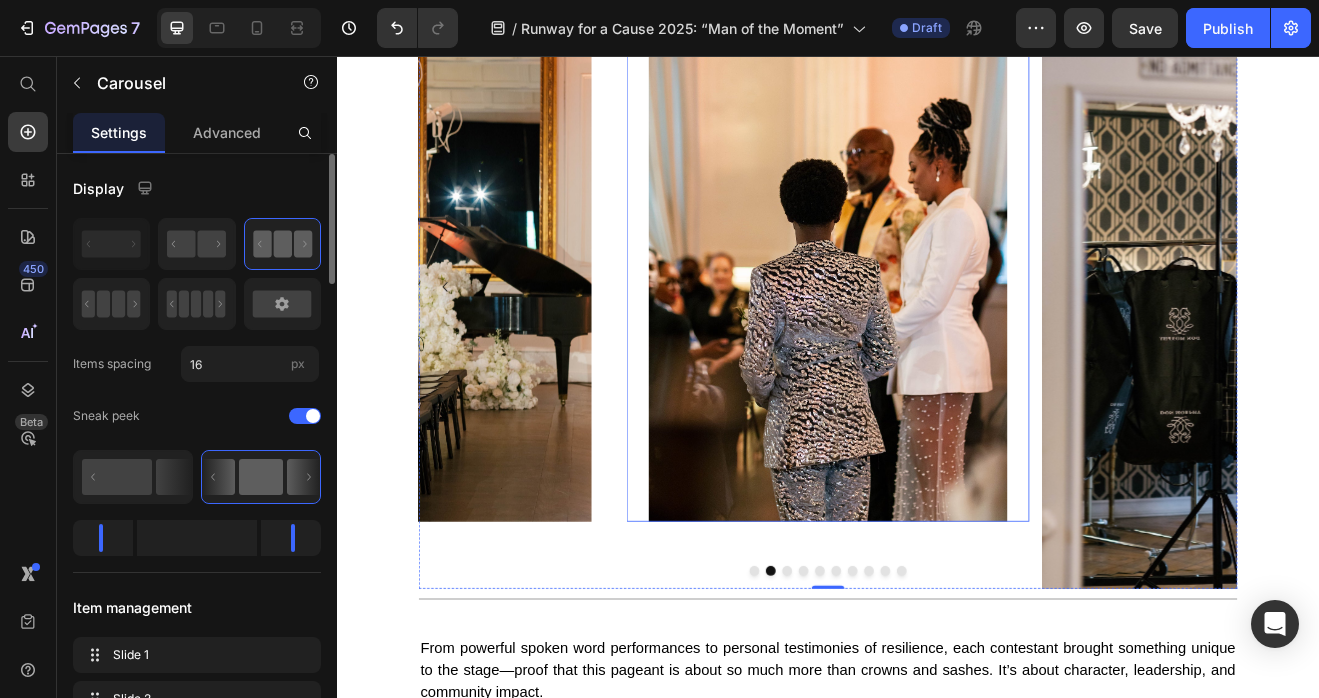 scroll, scrollTop: 1366, scrollLeft: 0, axis: vertical 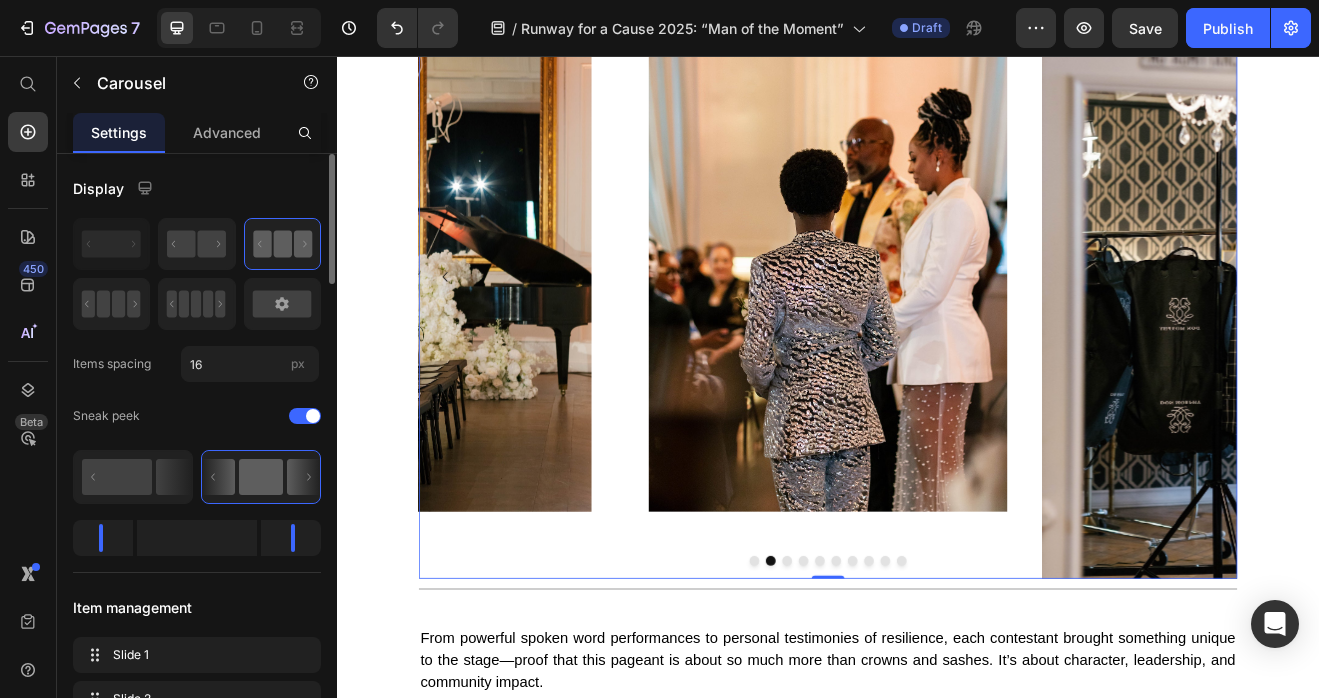 click at bounding box center (887, 673) 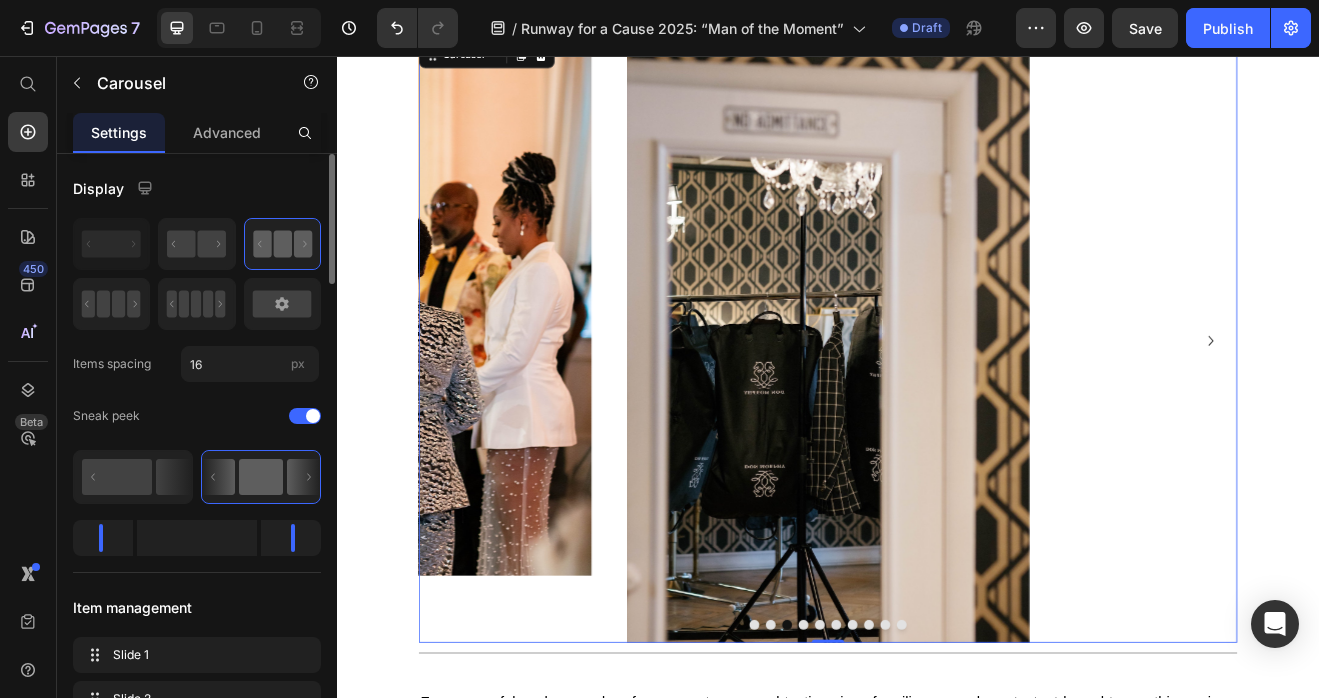 scroll, scrollTop: 1286, scrollLeft: 0, axis: vertical 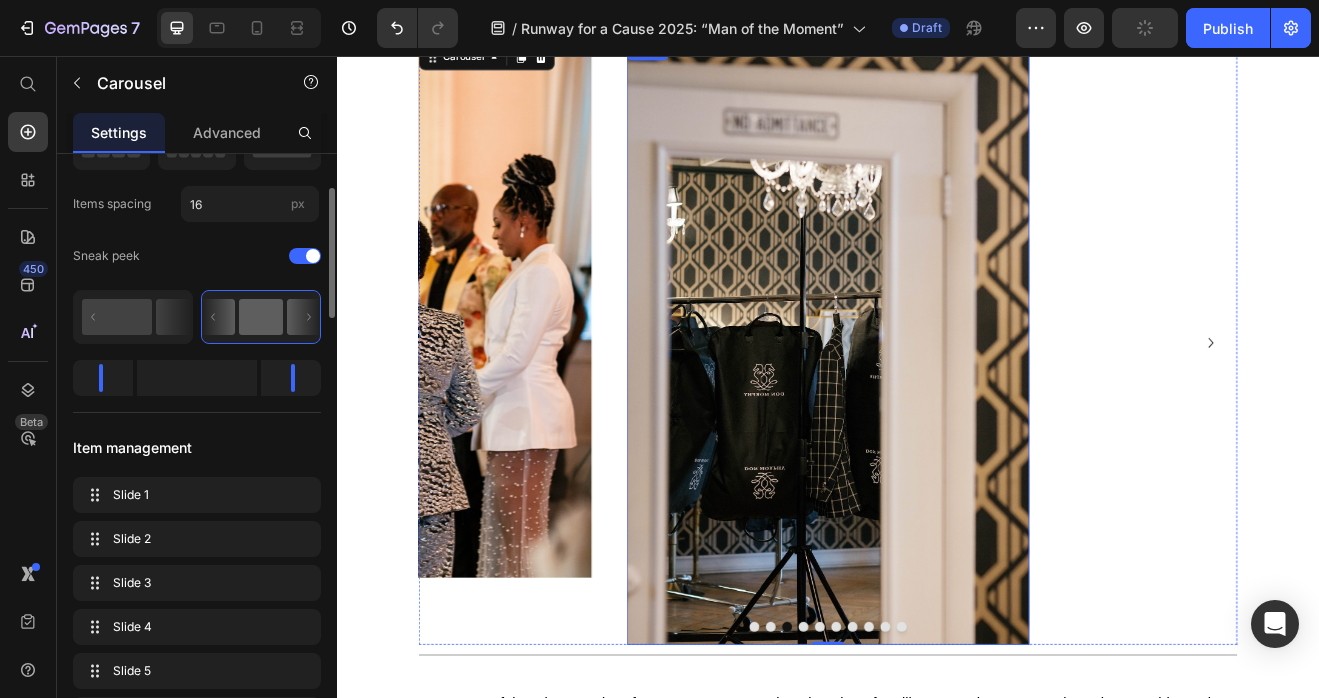click at bounding box center [937, 406] 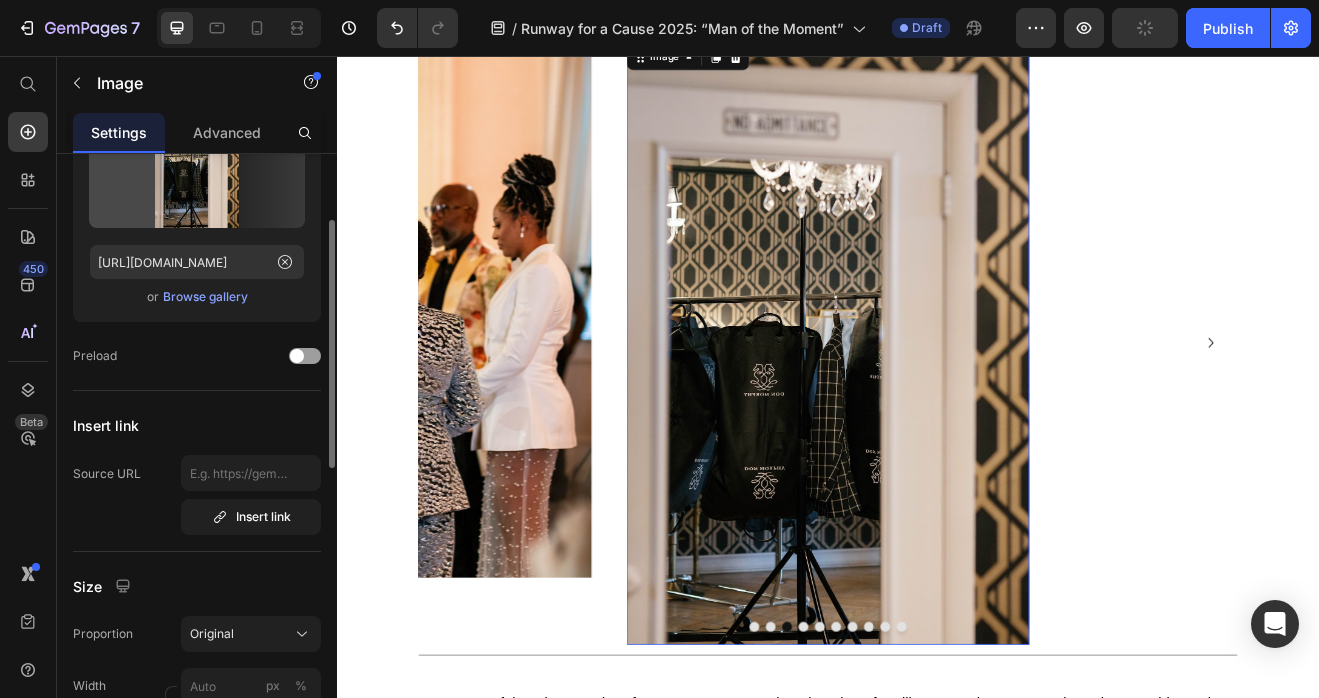 scroll, scrollTop: 0, scrollLeft: 0, axis: both 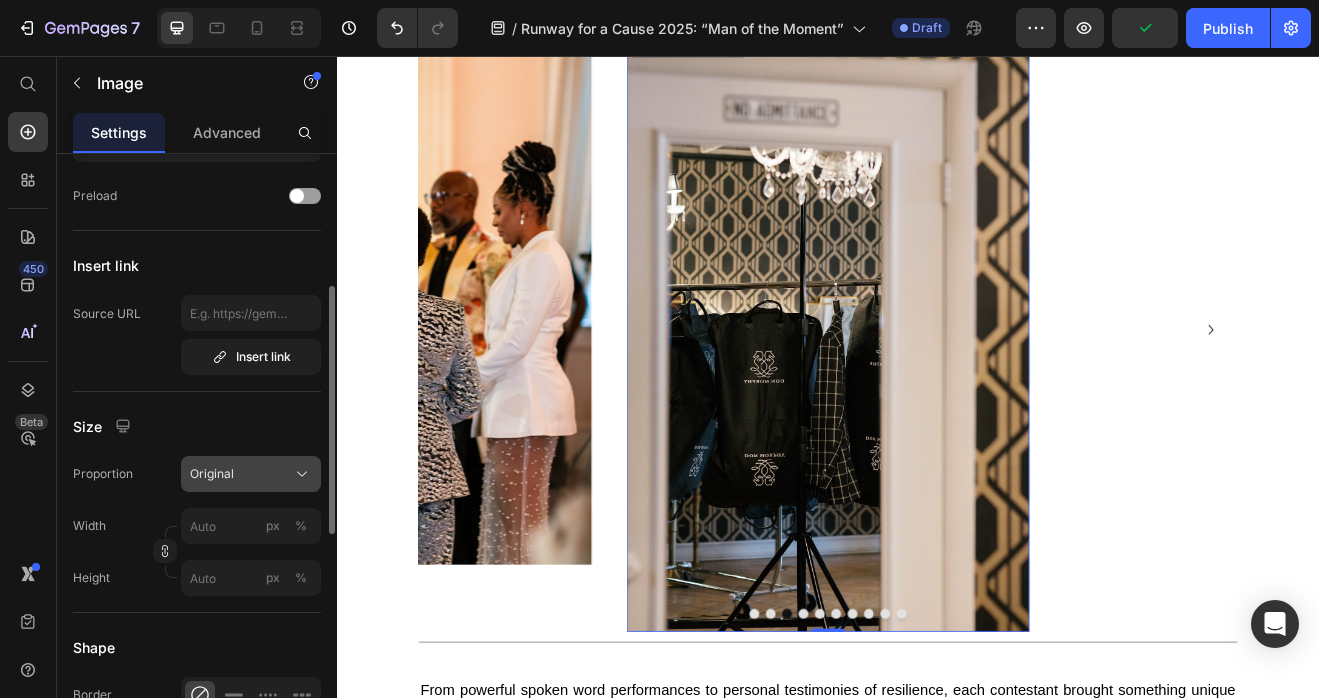 click on "Original" at bounding box center [251, 474] 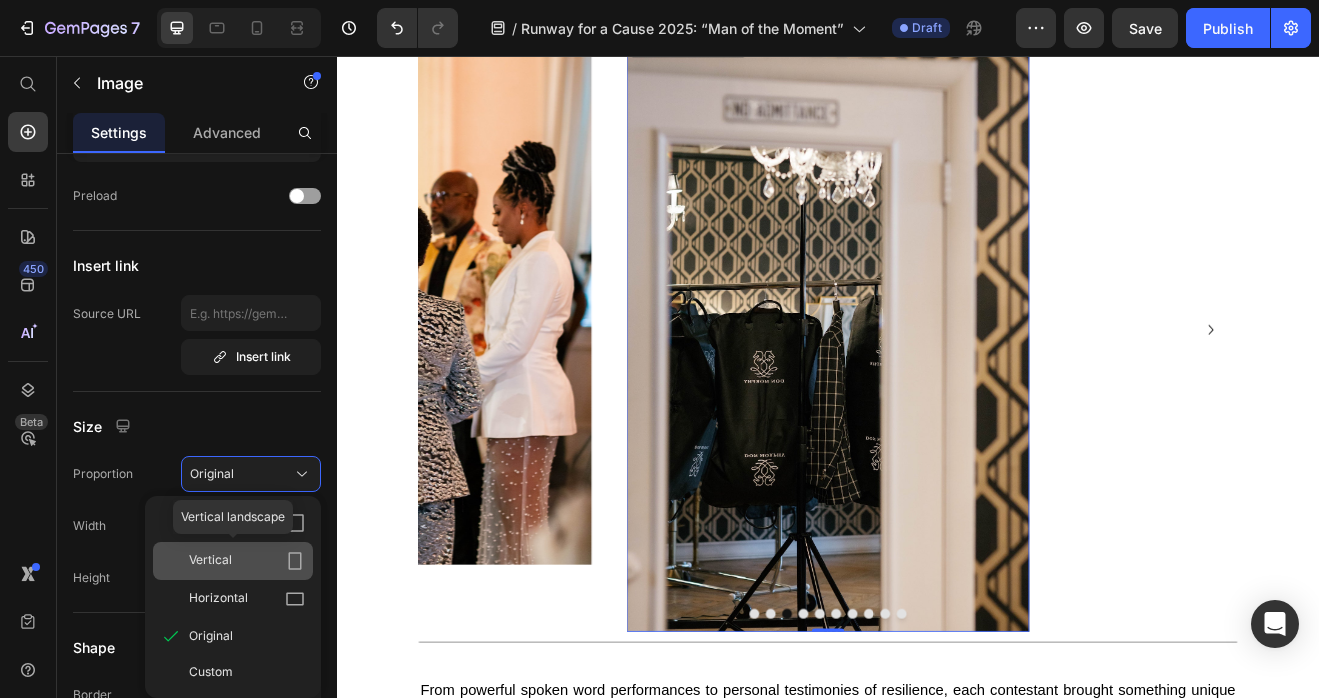 click on "Vertical" at bounding box center [247, 561] 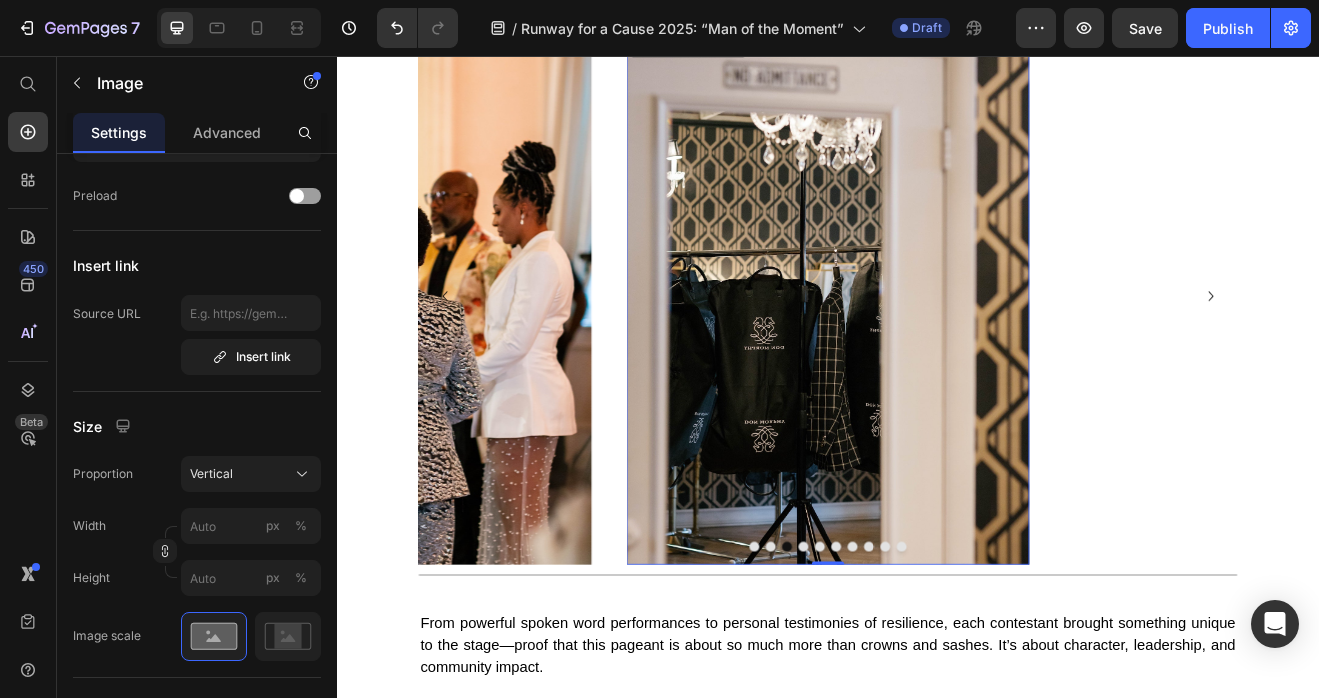 scroll, scrollTop: 1261, scrollLeft: 0, axis: vertical 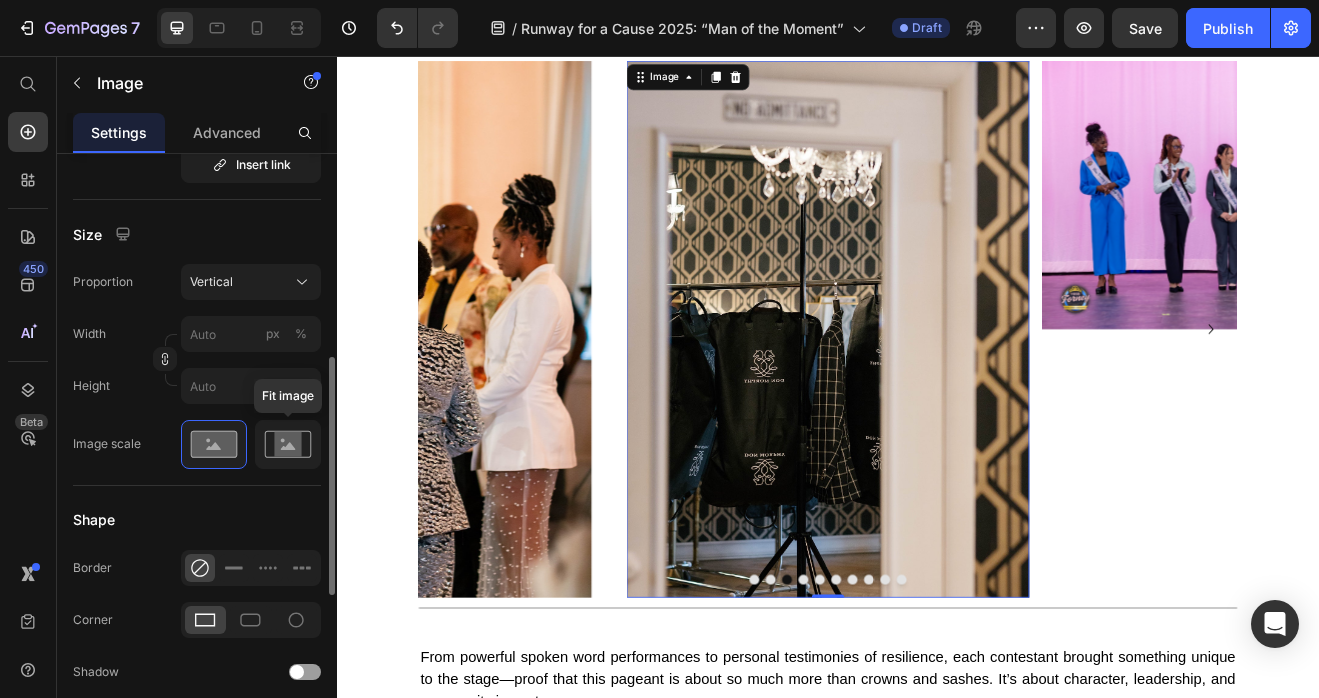 click 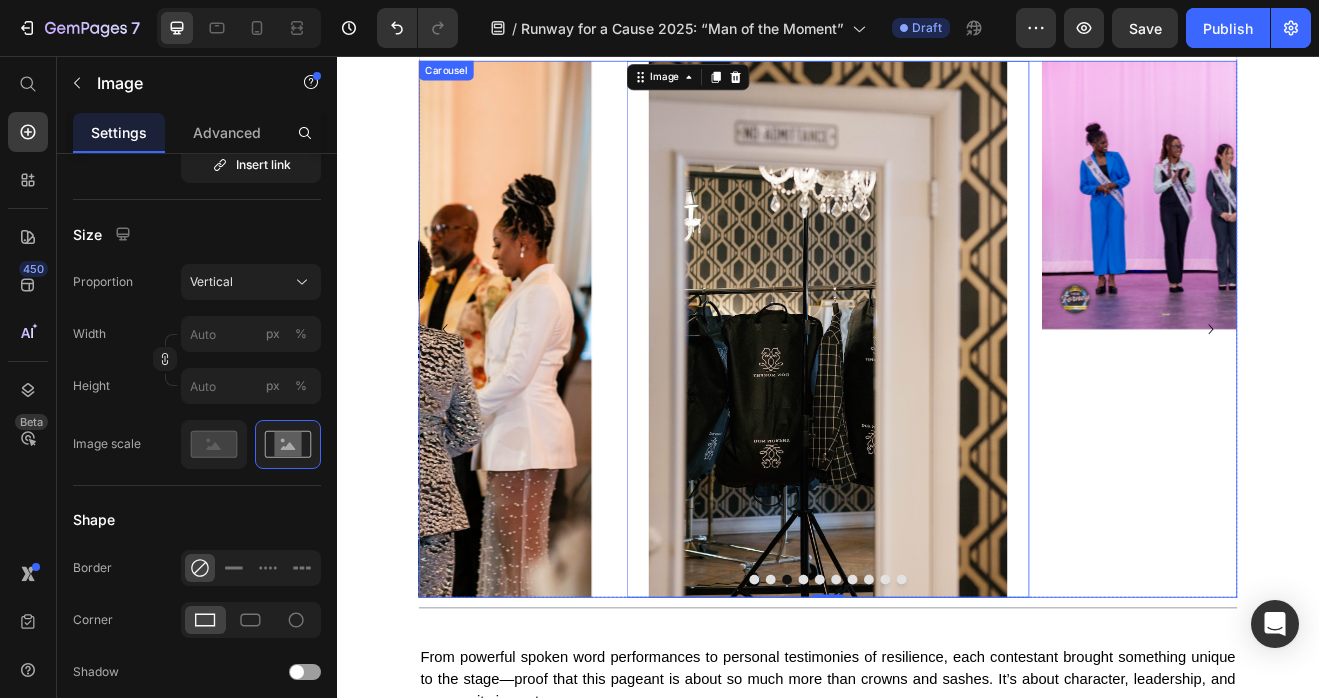 click at bounding box center [907, 696] 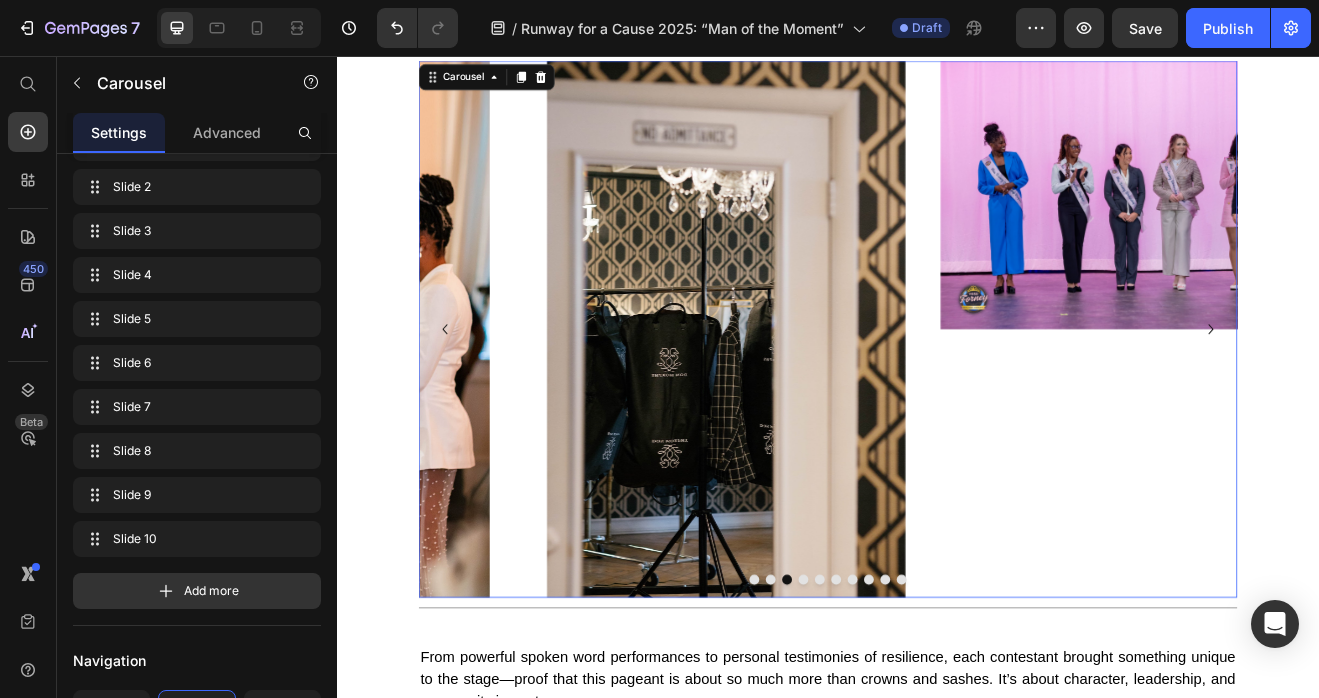 scroll, scrollTop: 0, scrollLeft: 0, axis: both 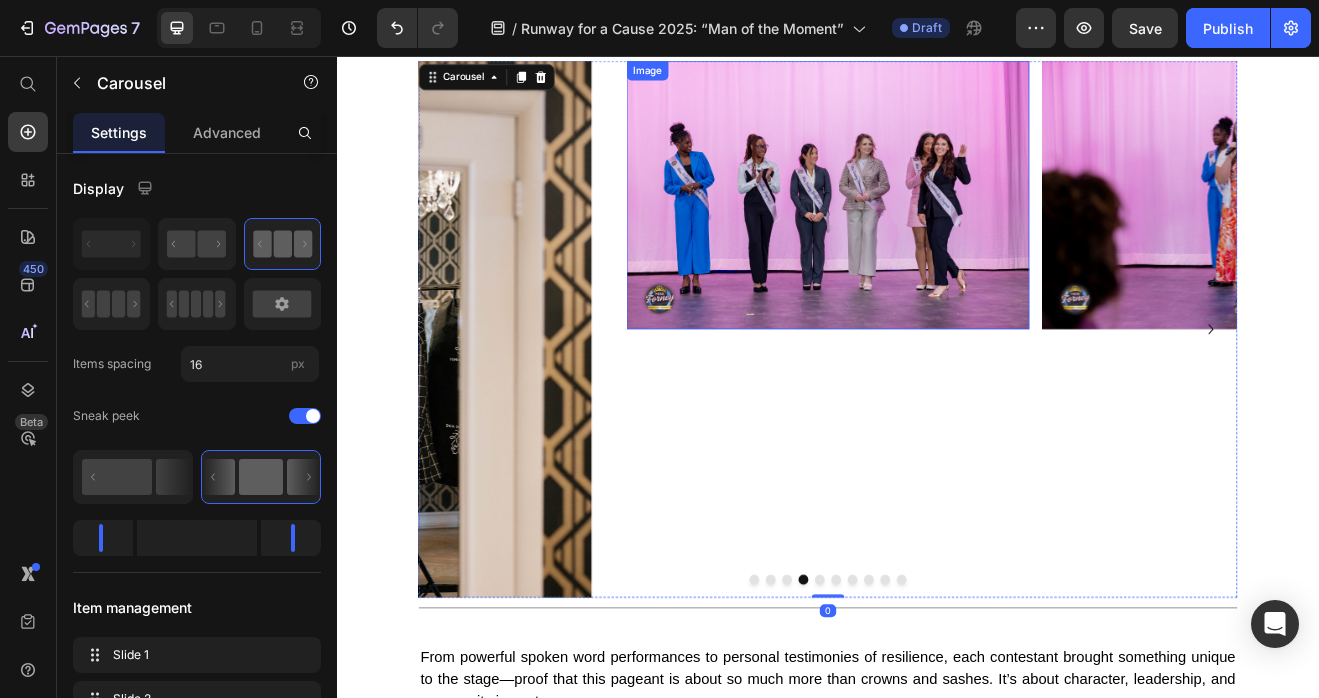 click at bounding box center (937, 226) 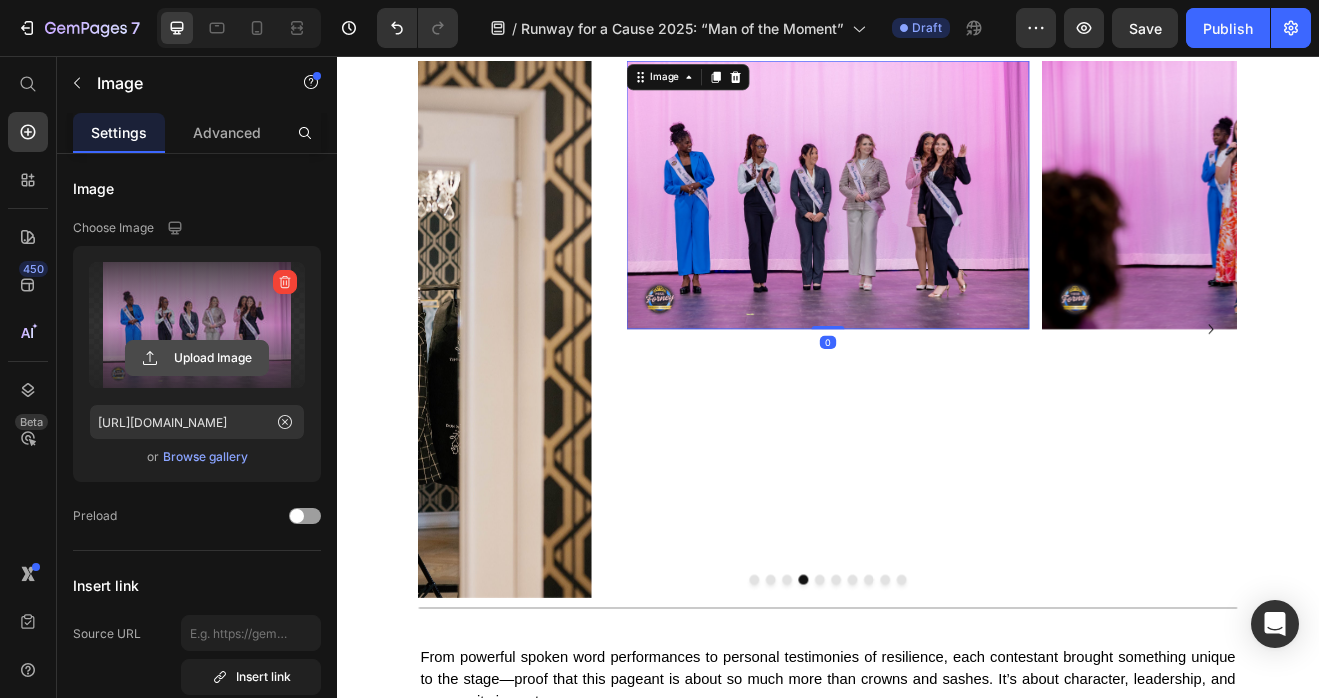 click 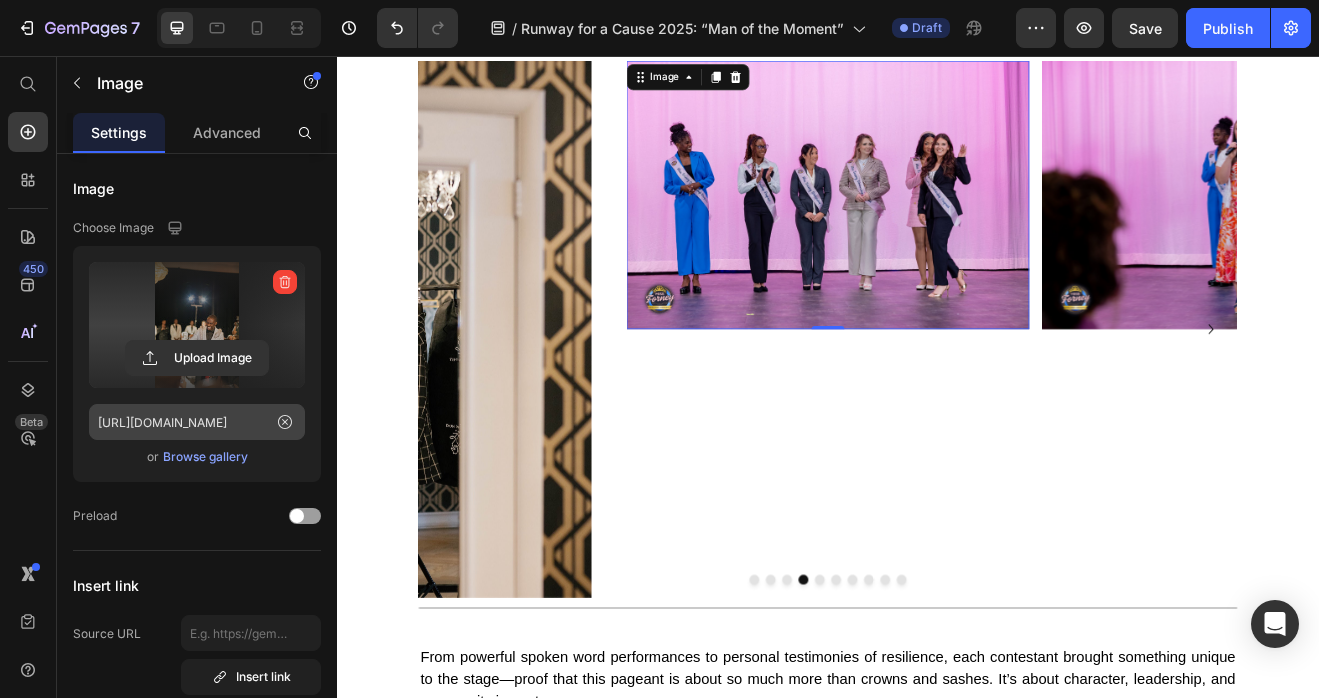 type on "https://cdn.shopify.com/s/files/1/0679/8875/0568/files/gempages_528000257154351954-94894de0-89b1-4467-9460-688772e7bc56.jpg" 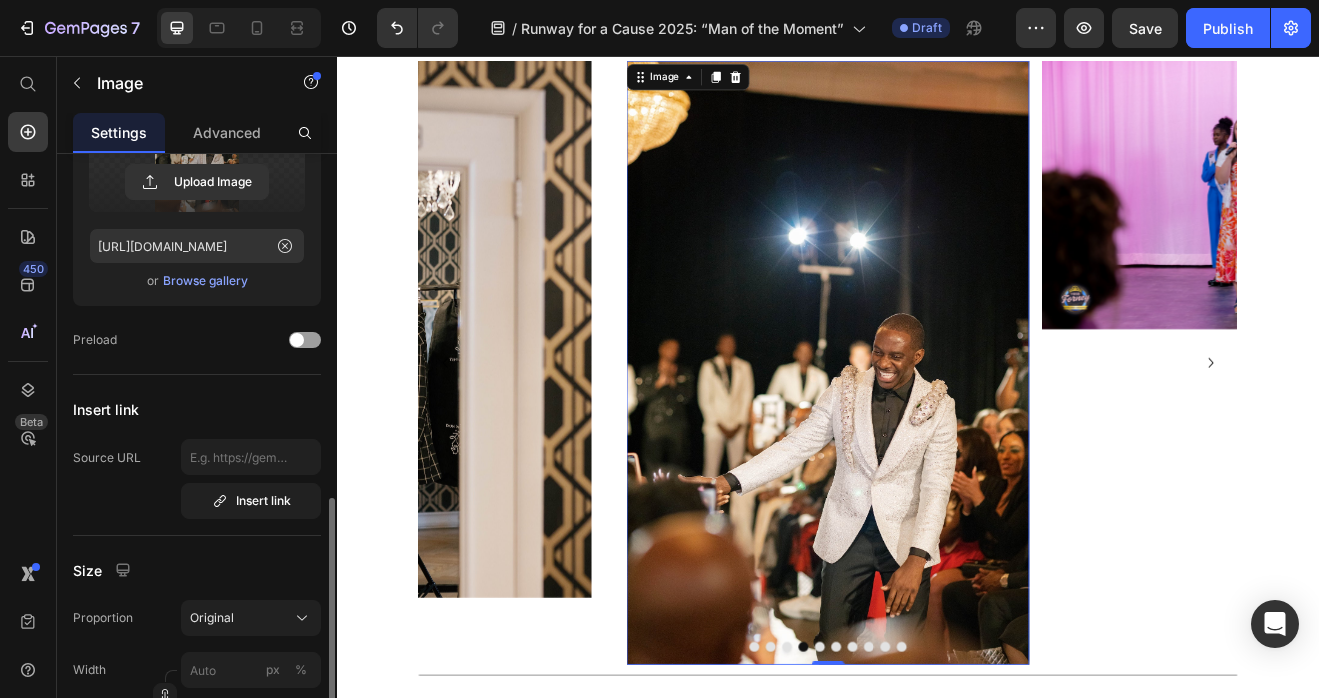 scroll, scrollTop: 368, scrollLeft: 0, axis: vertical 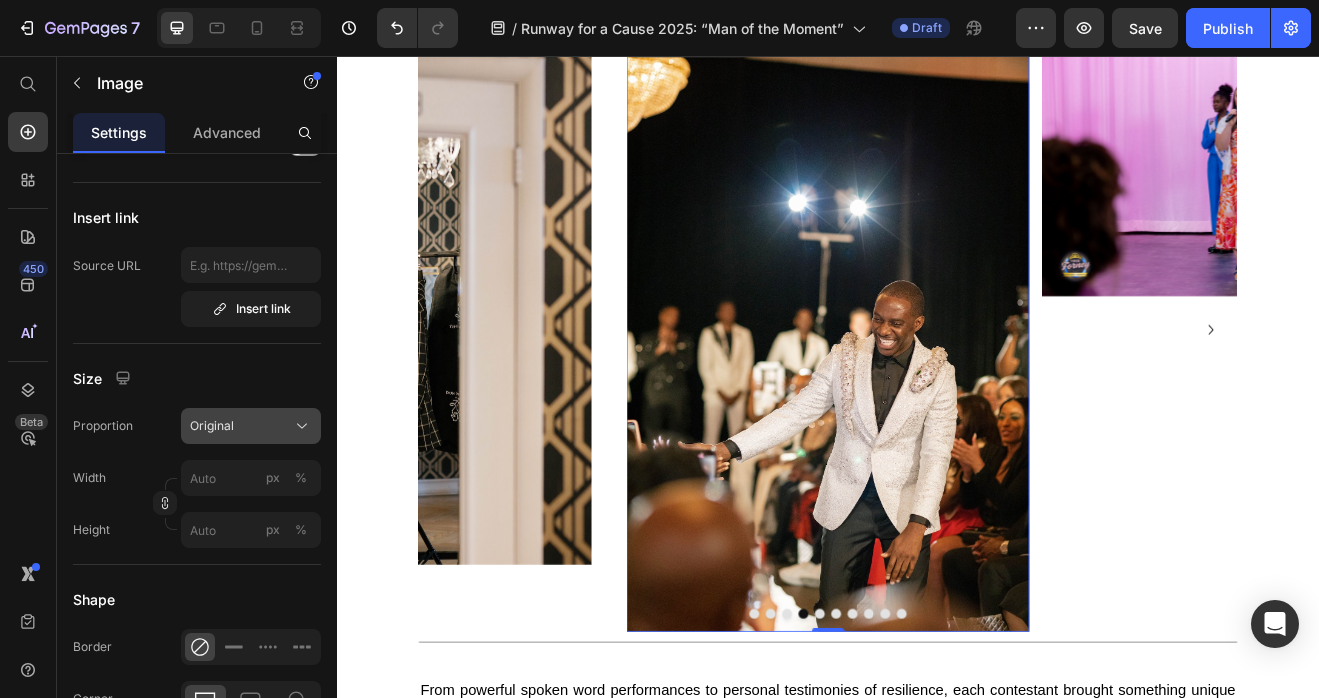 click on "Original" 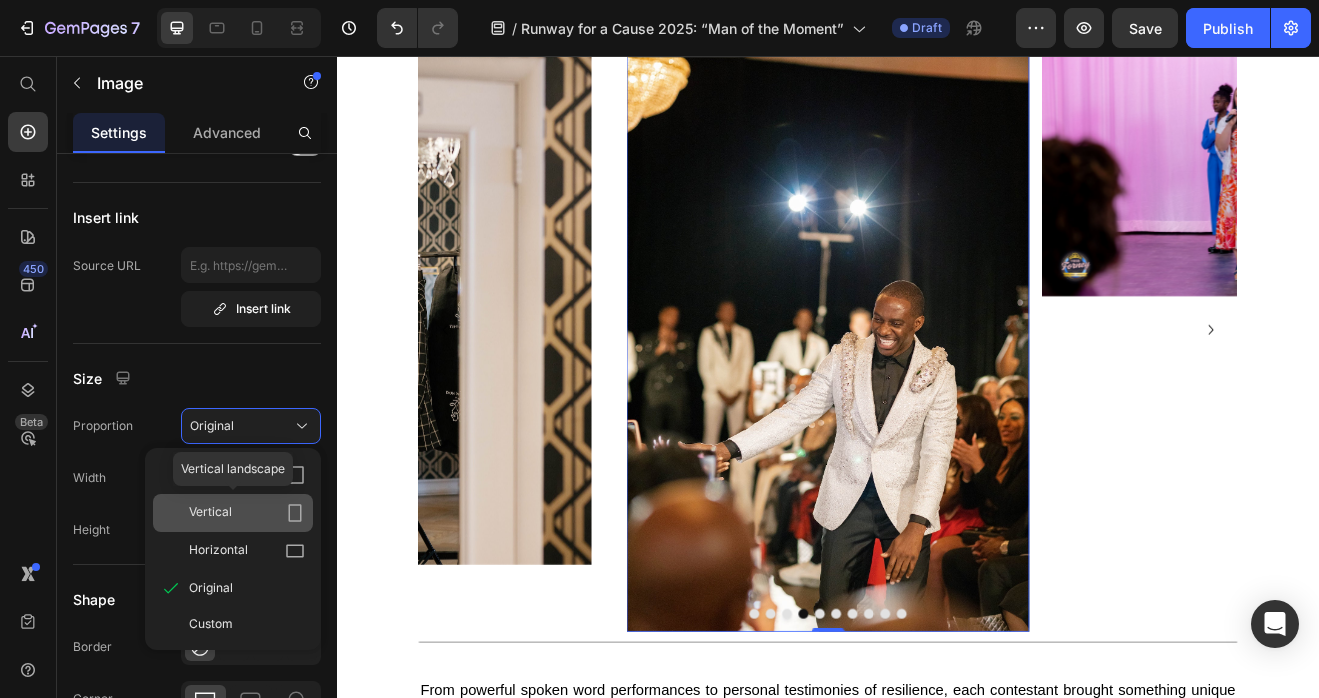 click on "Vertical" at bounding box center (247, 513) 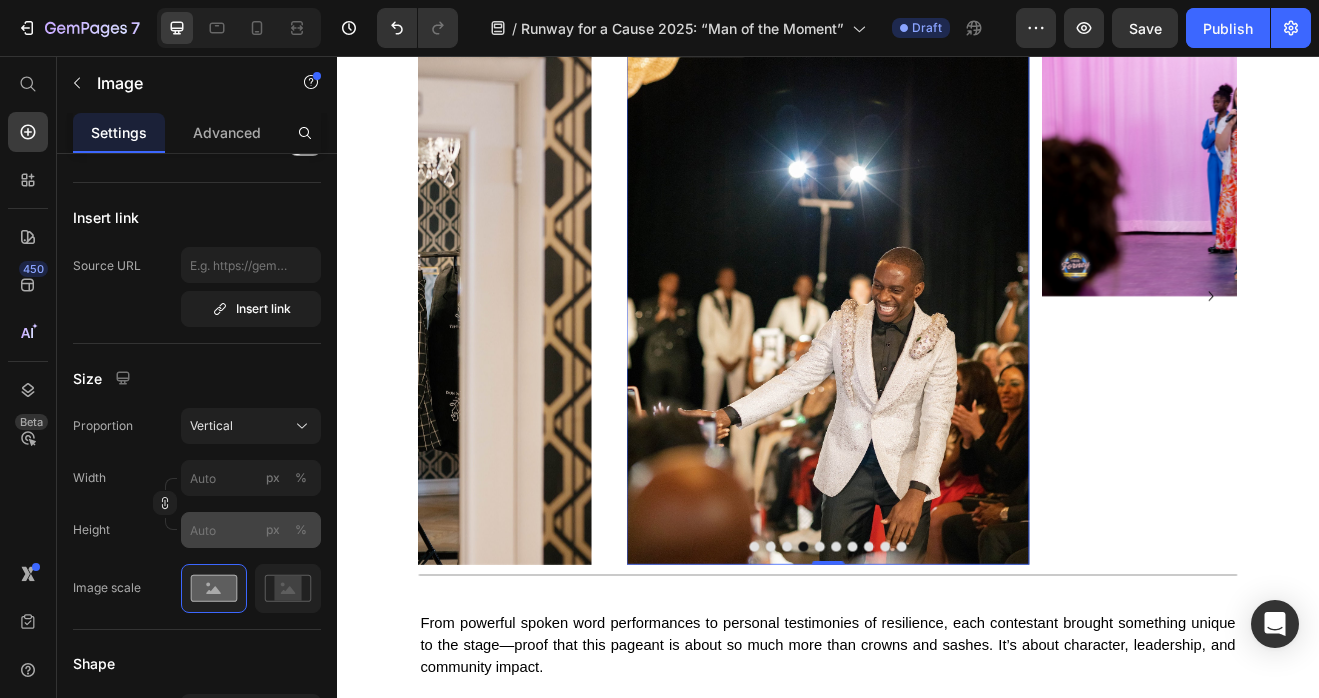 scroll, scrollTop: 1261, scrollLeft: 0, axis: vertical 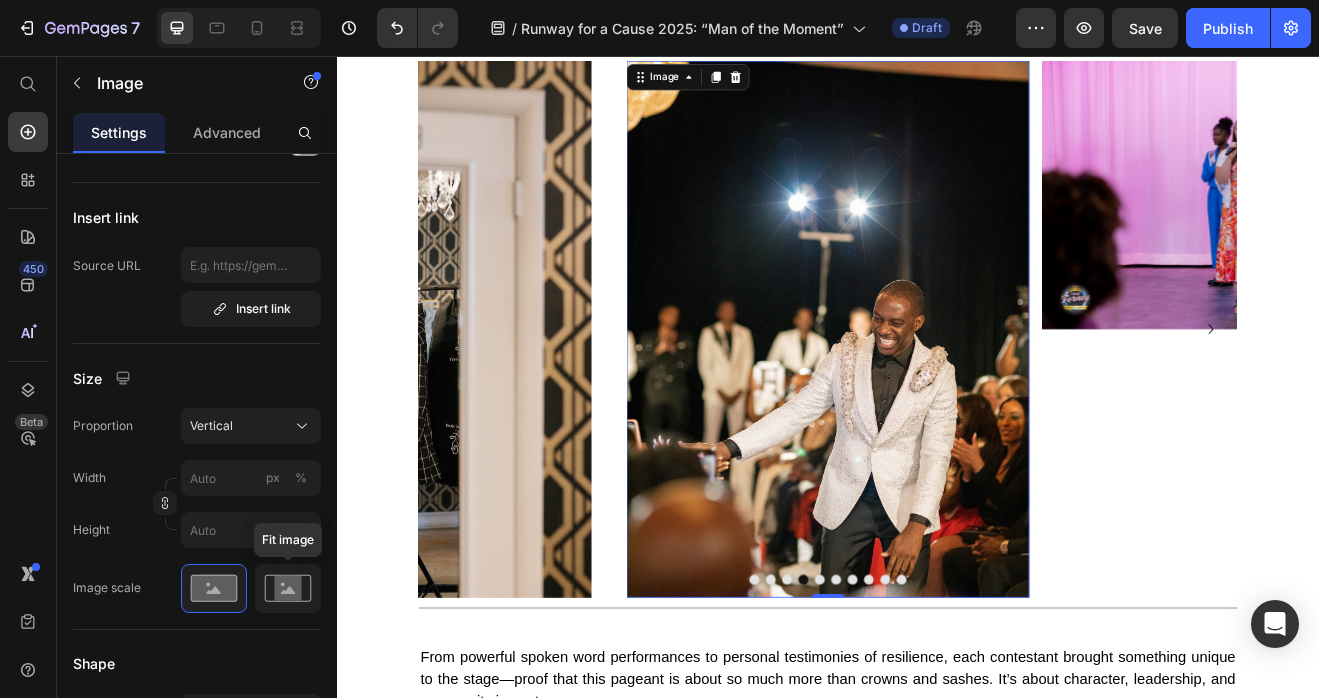 click 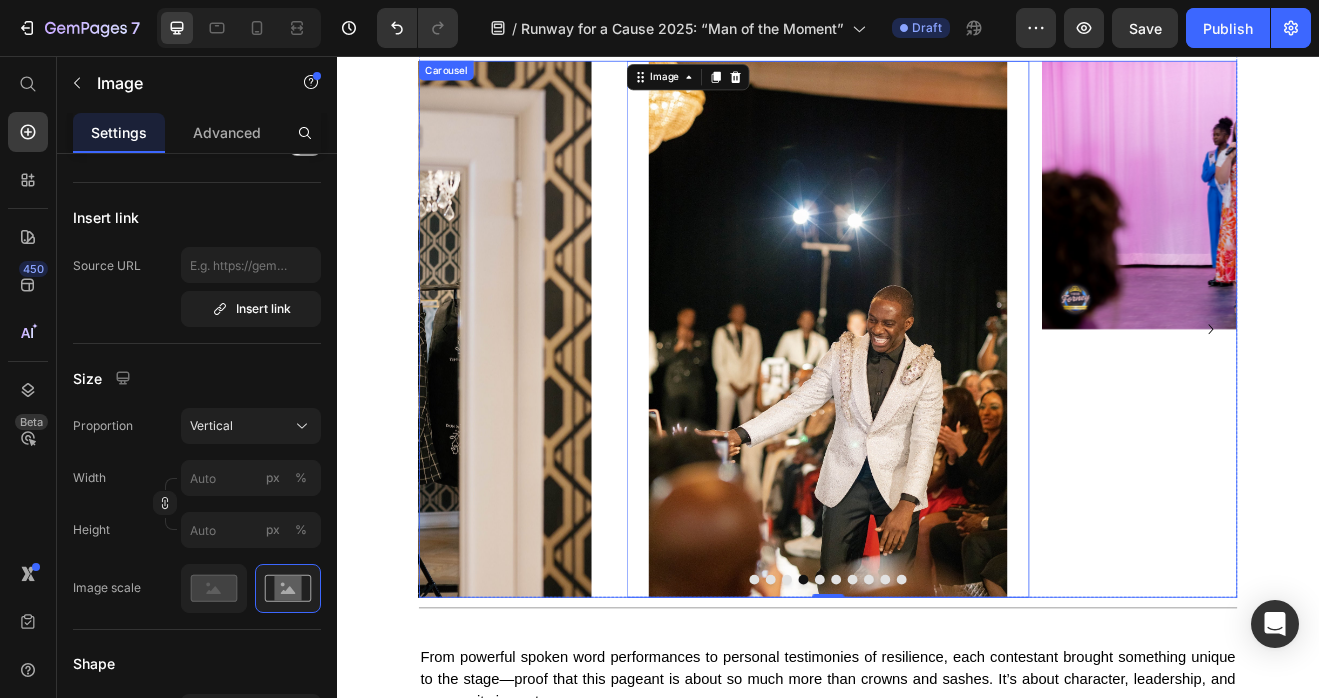 click at bounding box center (937, 696) 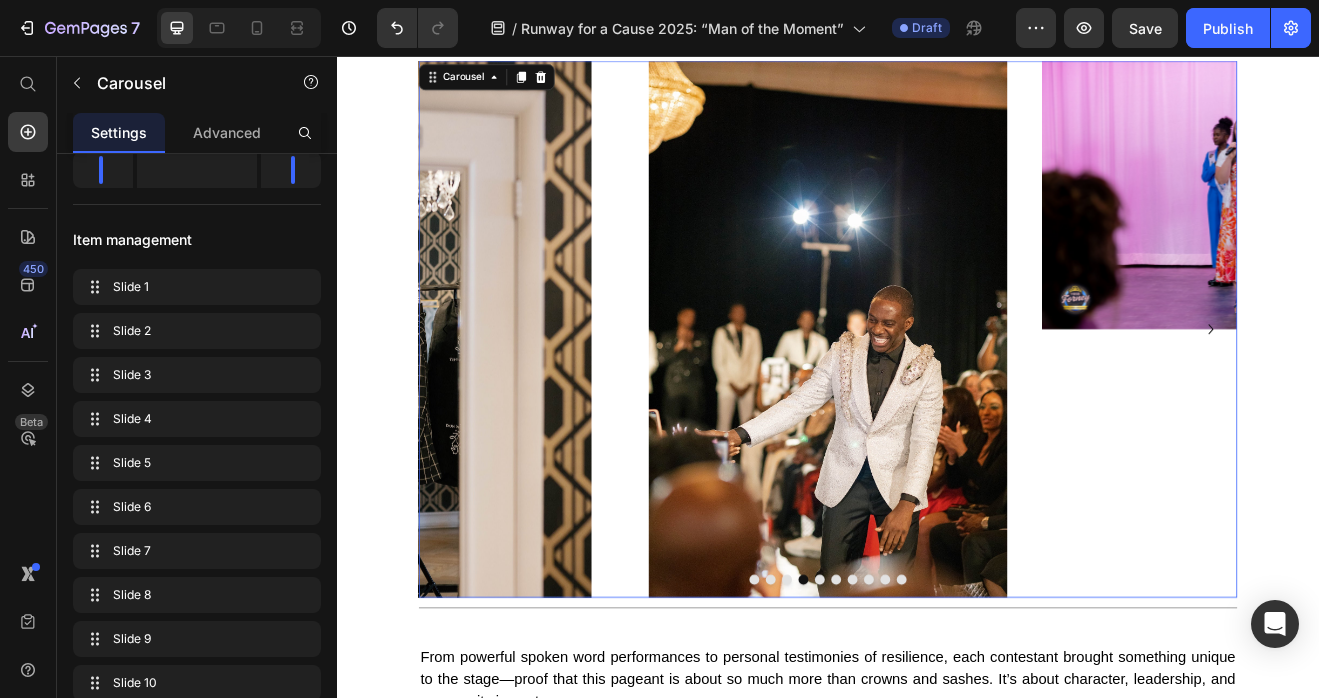 scroll, scrollTop: 0, scrollLeft: 0, axis: both 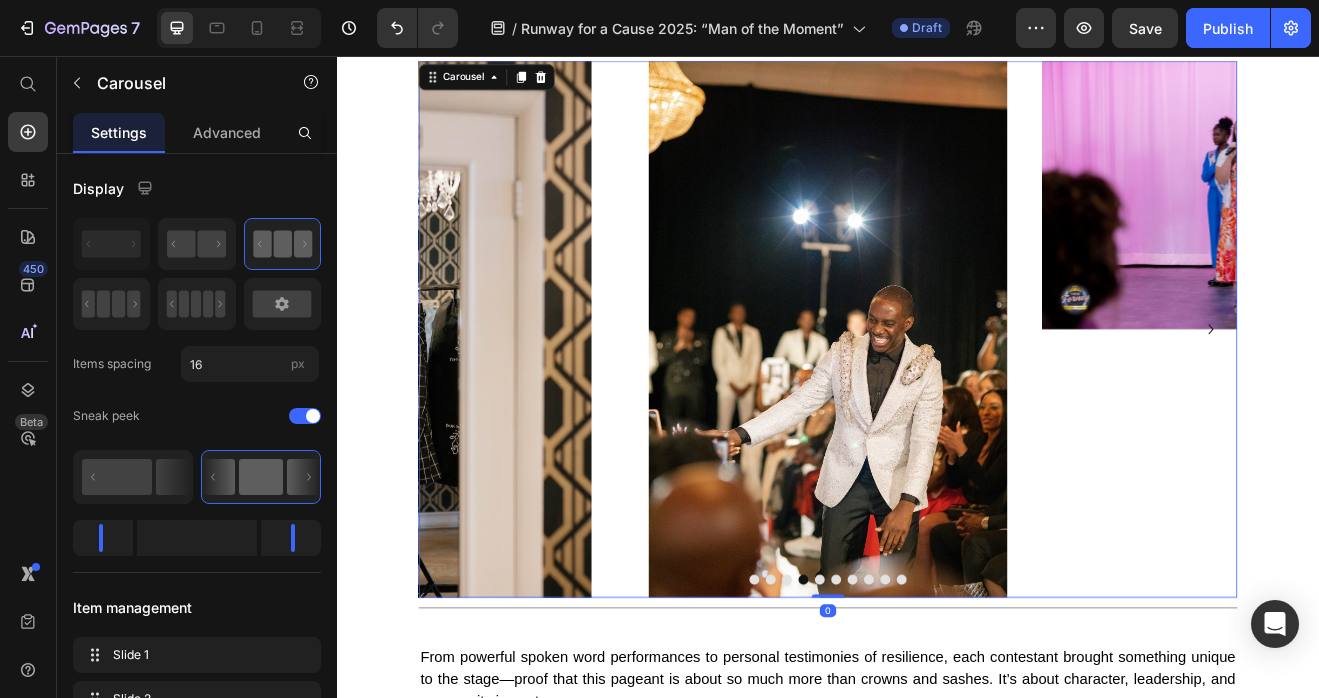 click at bounding box center [927, 696] 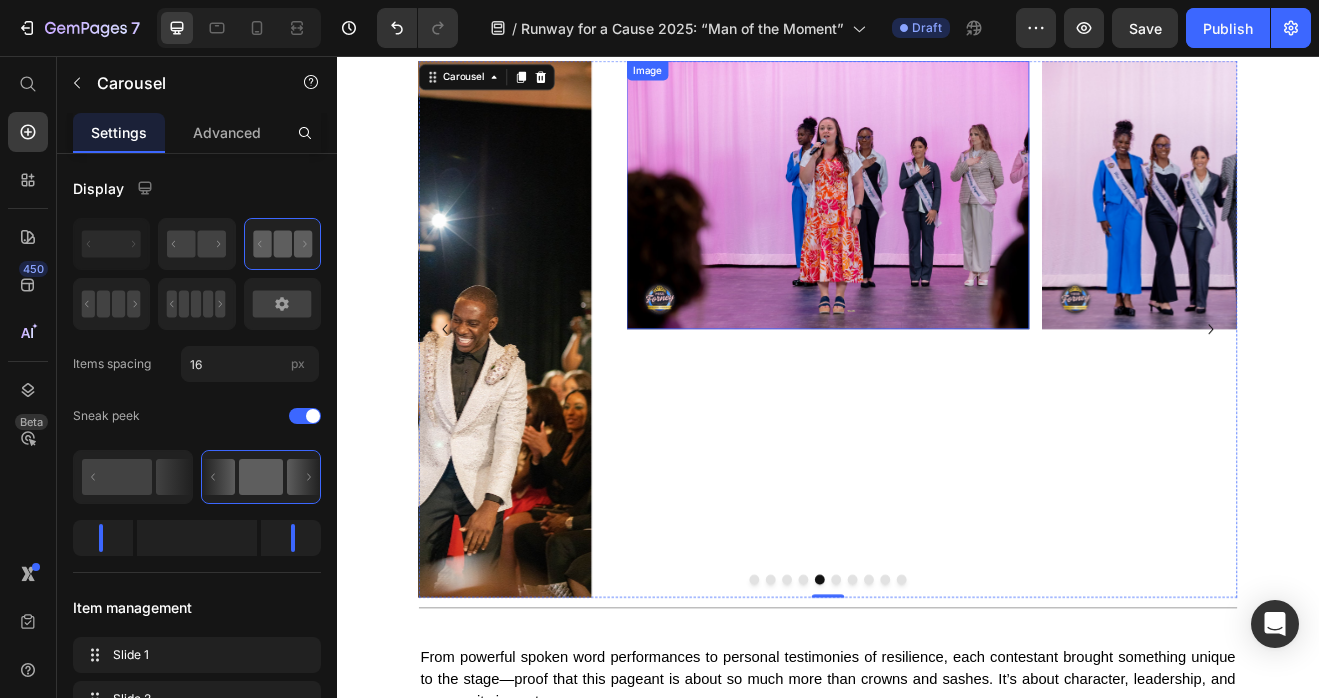 click at bounding box center (937, 226) 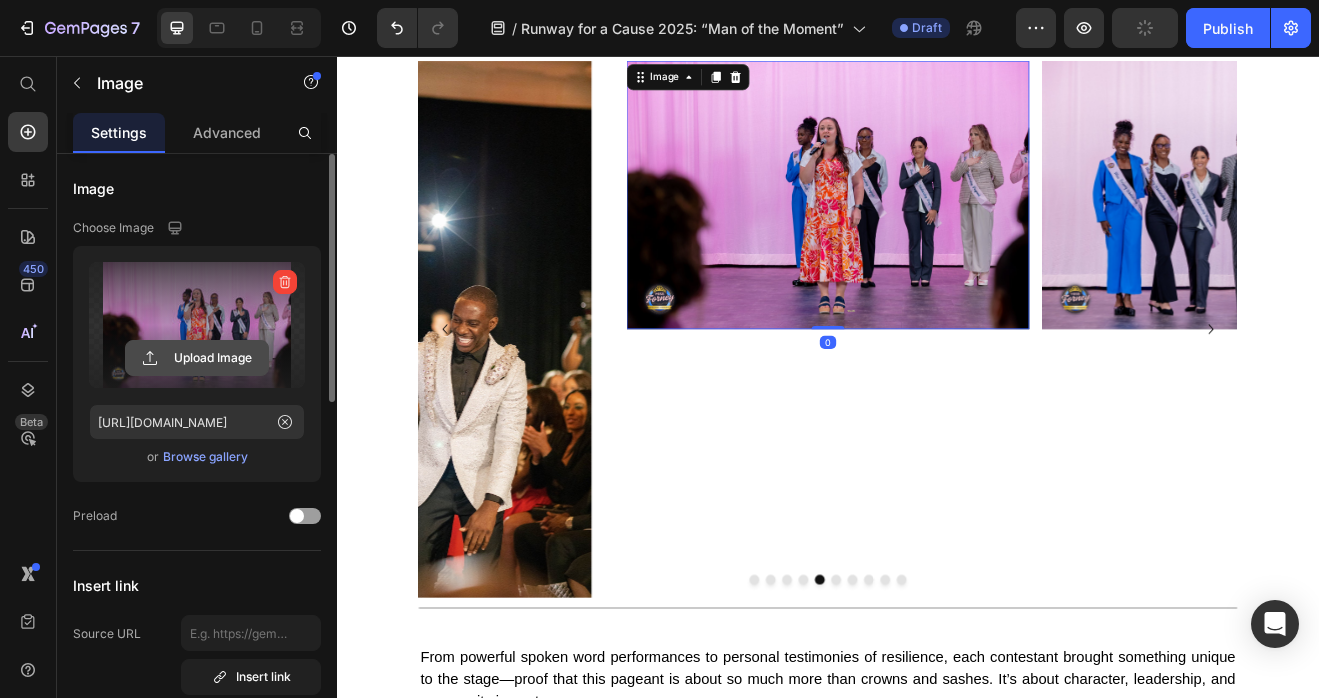 click on "Upload Image" at bounding box center (197, 358) 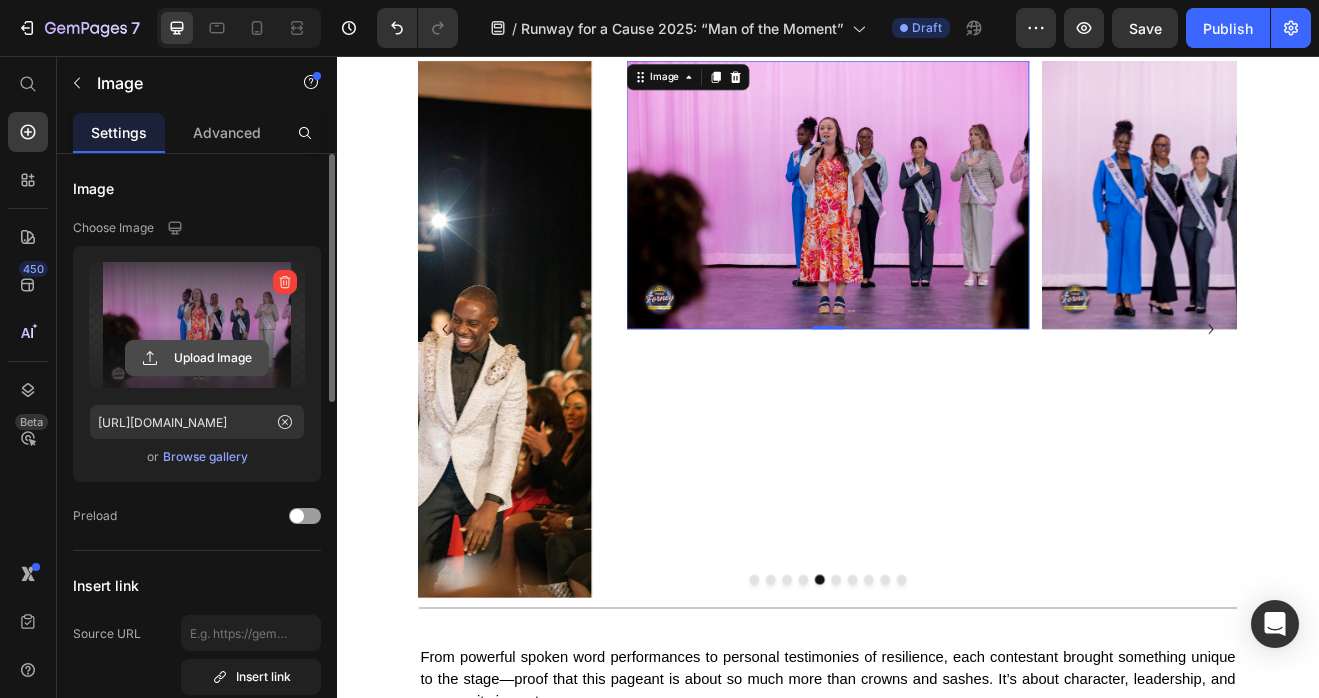 click 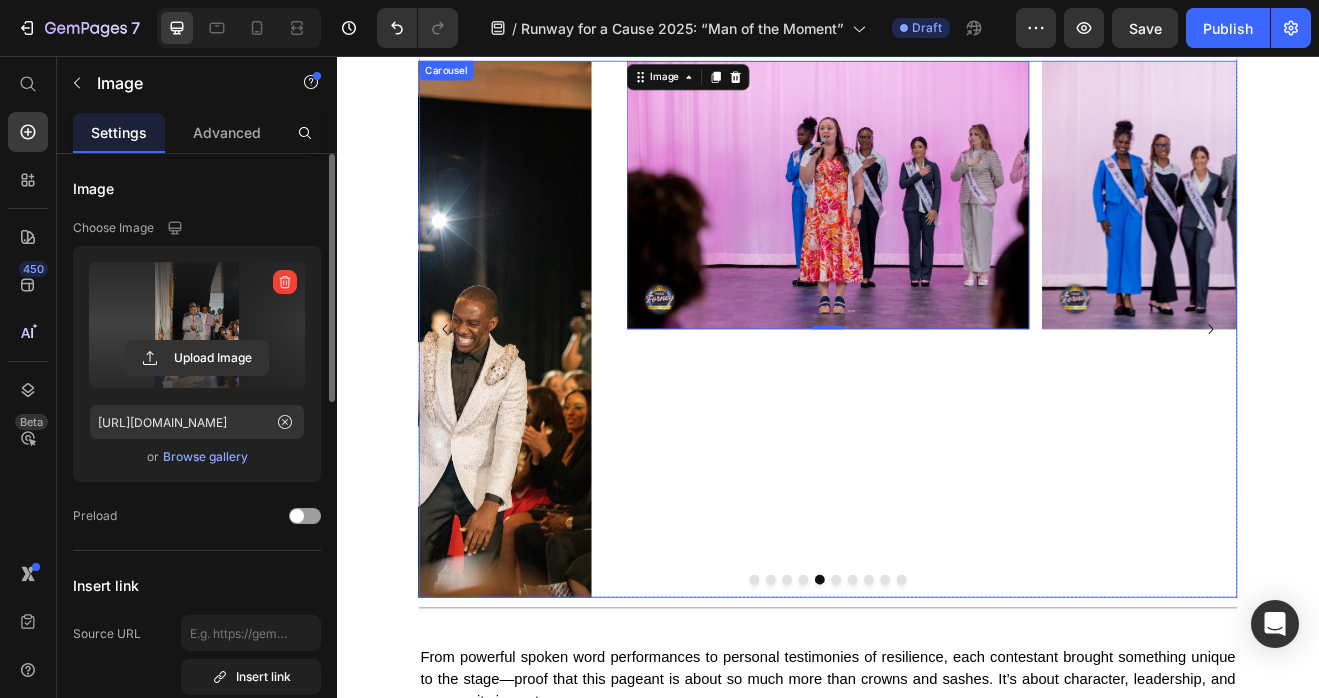 type on "https://cdn.shopify.com/s/files/1/0679/8875/0568/files/gempages_528000257154351954-fe1948b2-b61b-43d0-940b-128b8688da6c.jpg" 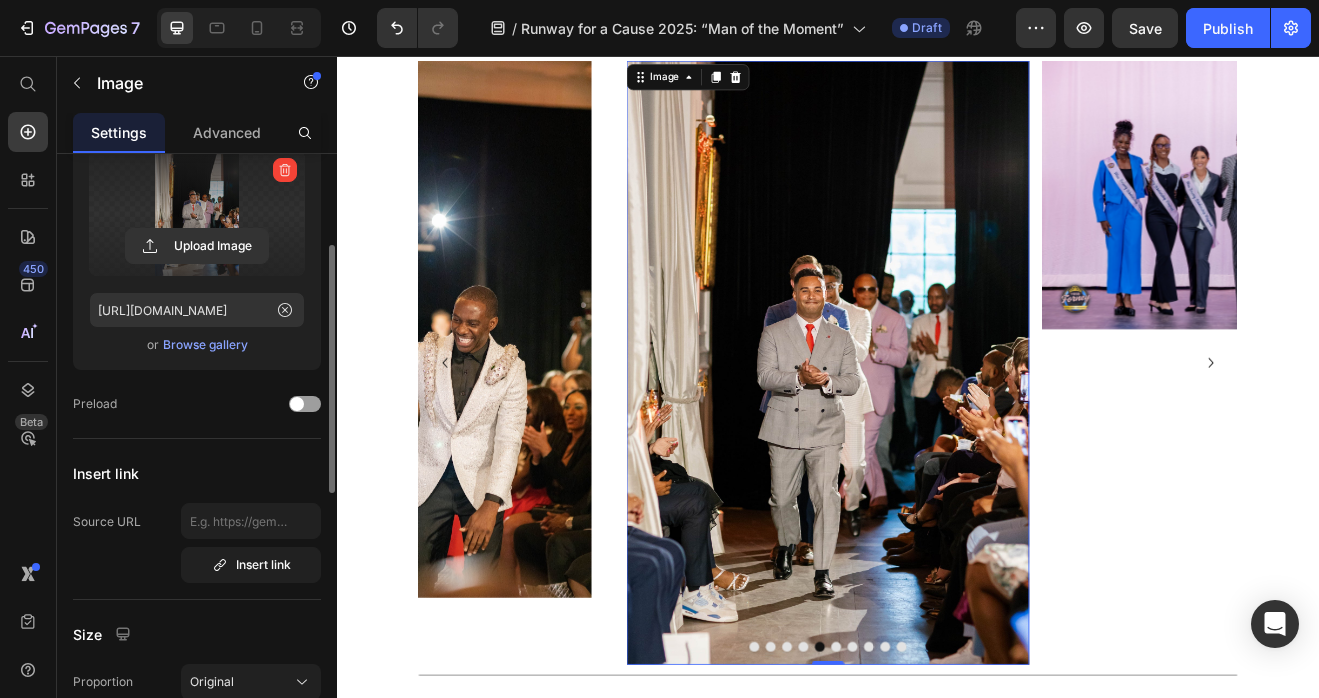 scroll, scrollTop: 352, scrollLeft: 0, axis: vertical 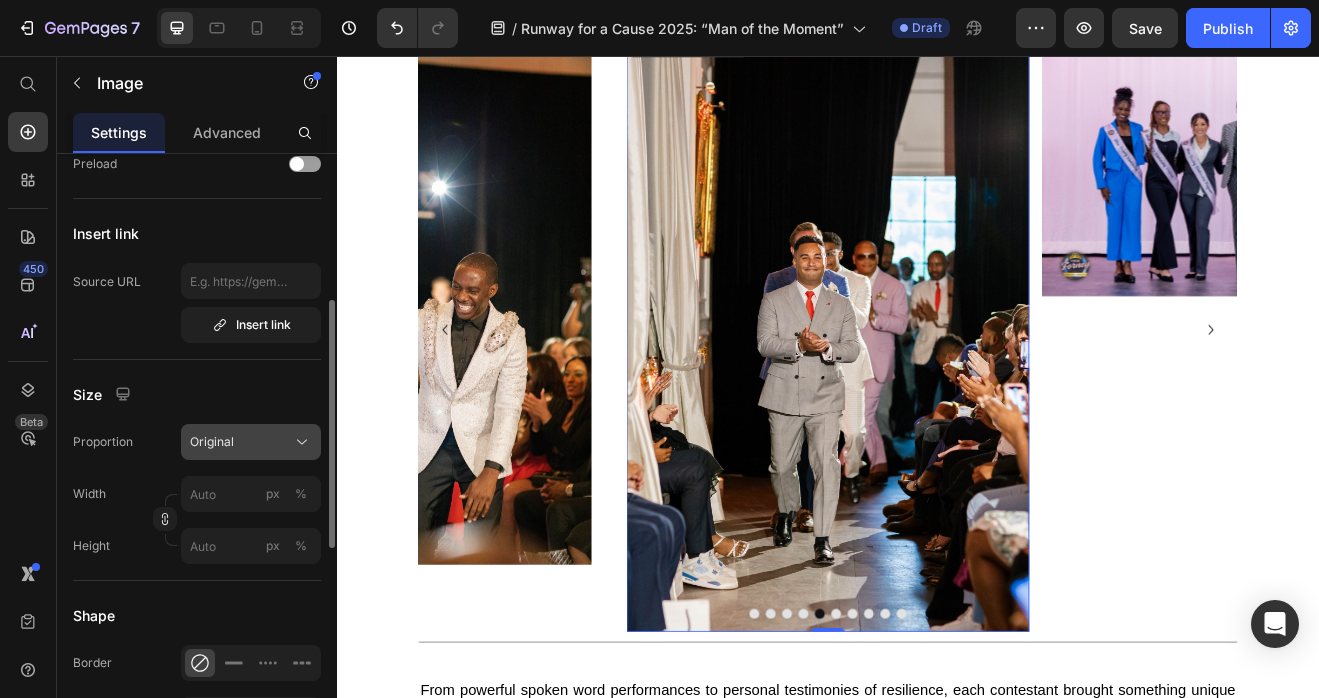 click on "Original" 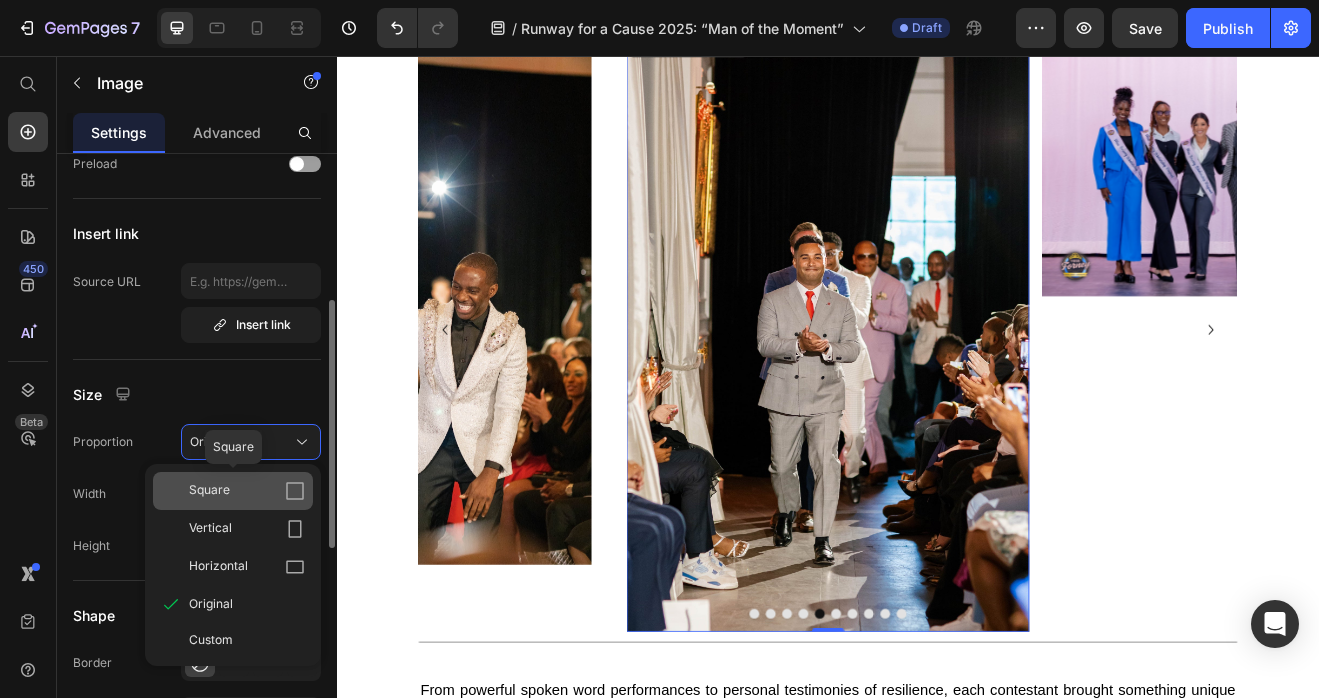 click on "Square" at bounding box center [247, 491] 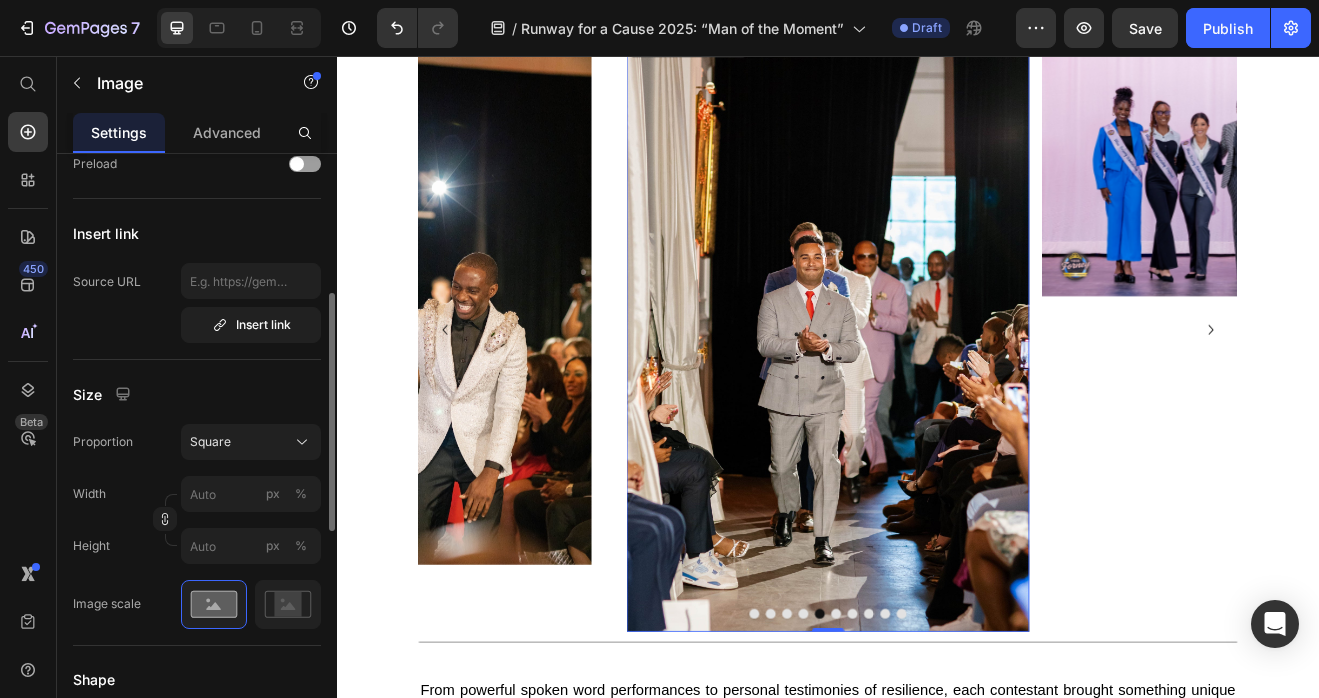 scroll, scrollTop: 1261, scrollLeft: 0, axis: vertical 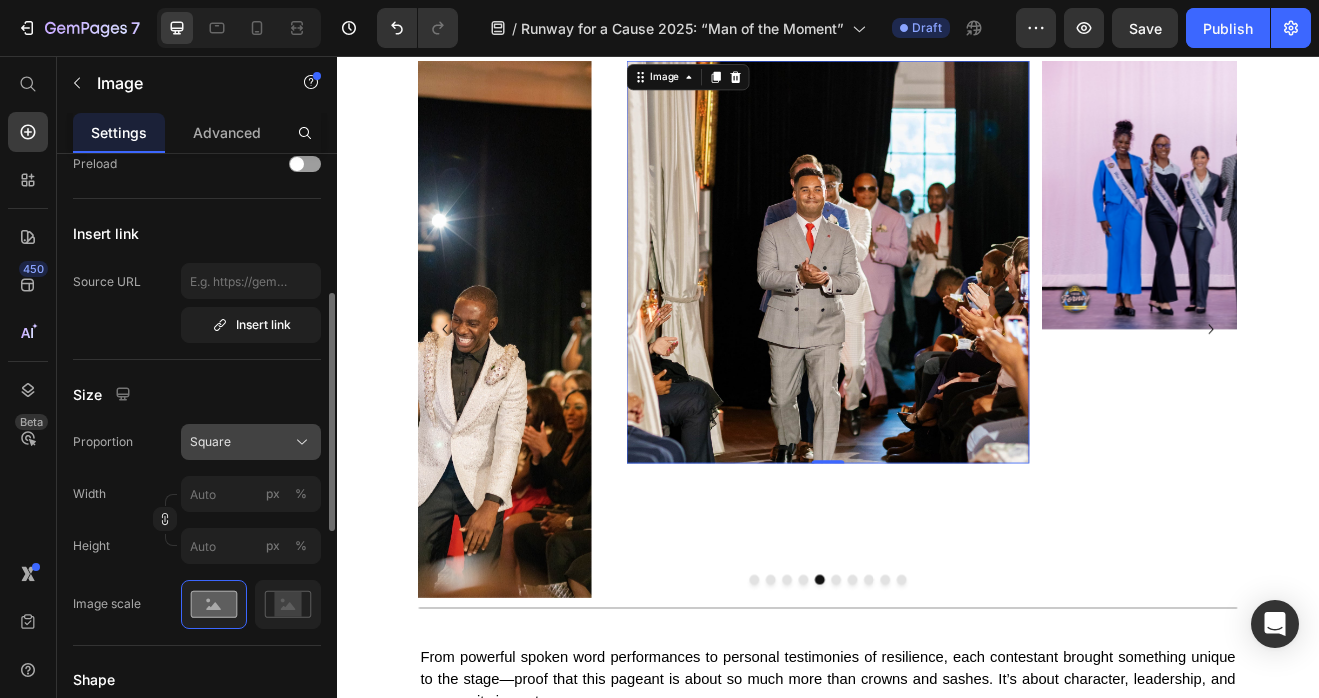click on "Square" at bounding box center [251, 442] 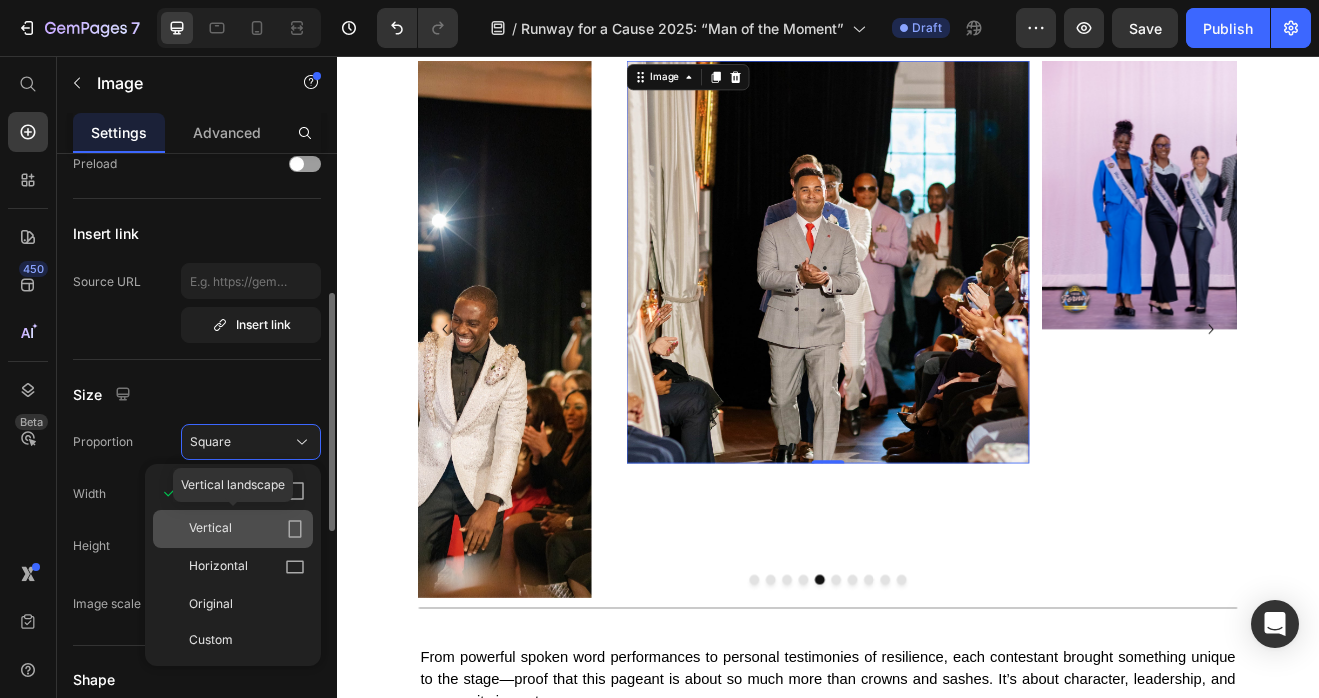 click on "Vertical" at bounding box center (247, 529) 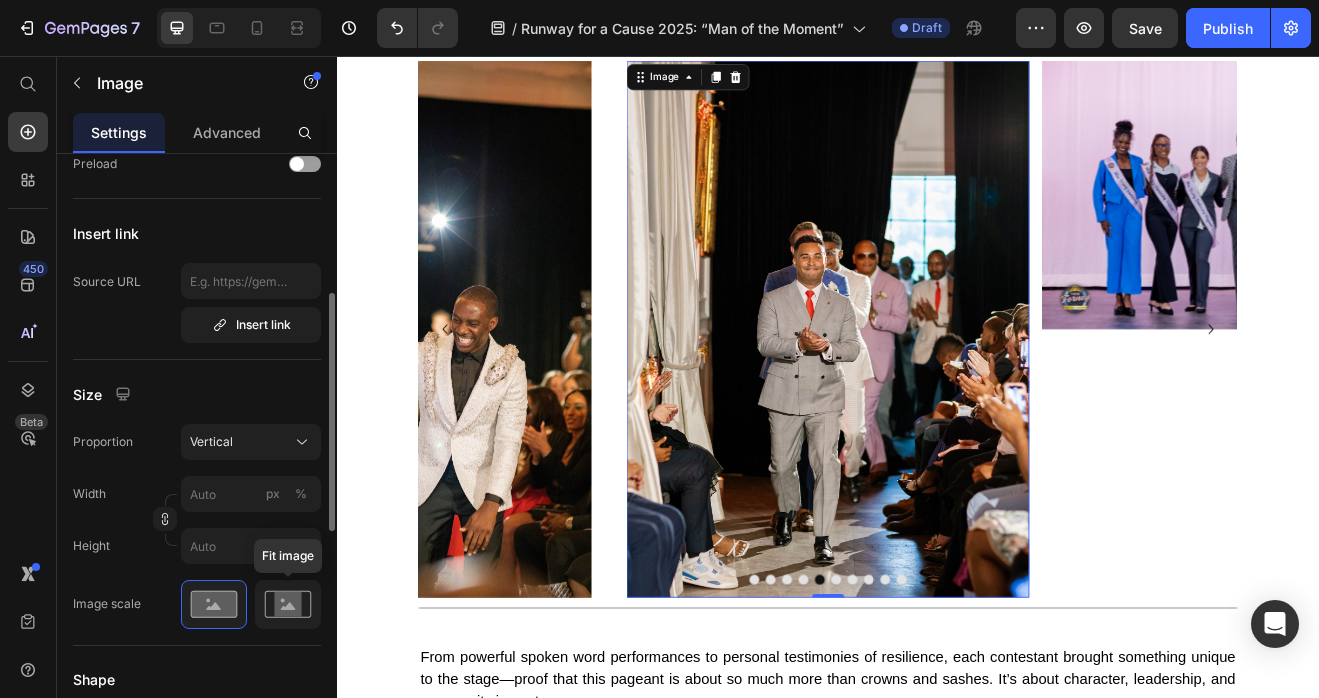 click 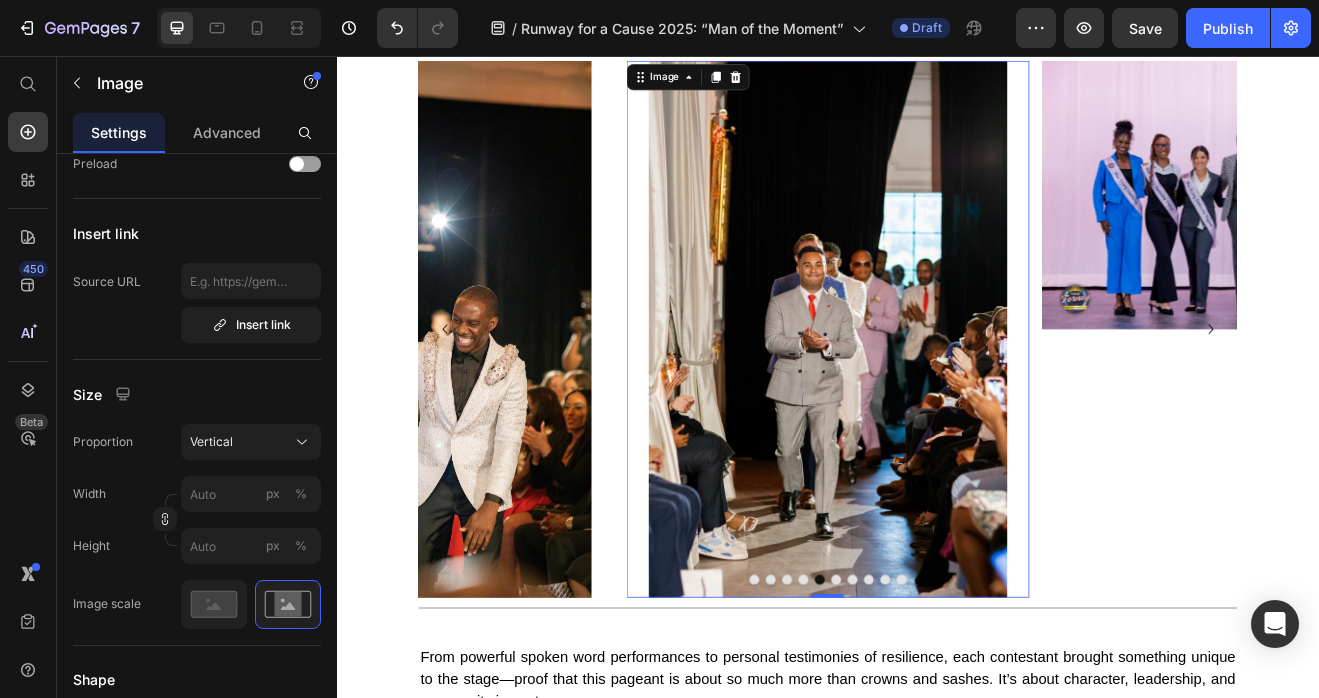 click at bounding box center (947, 696) 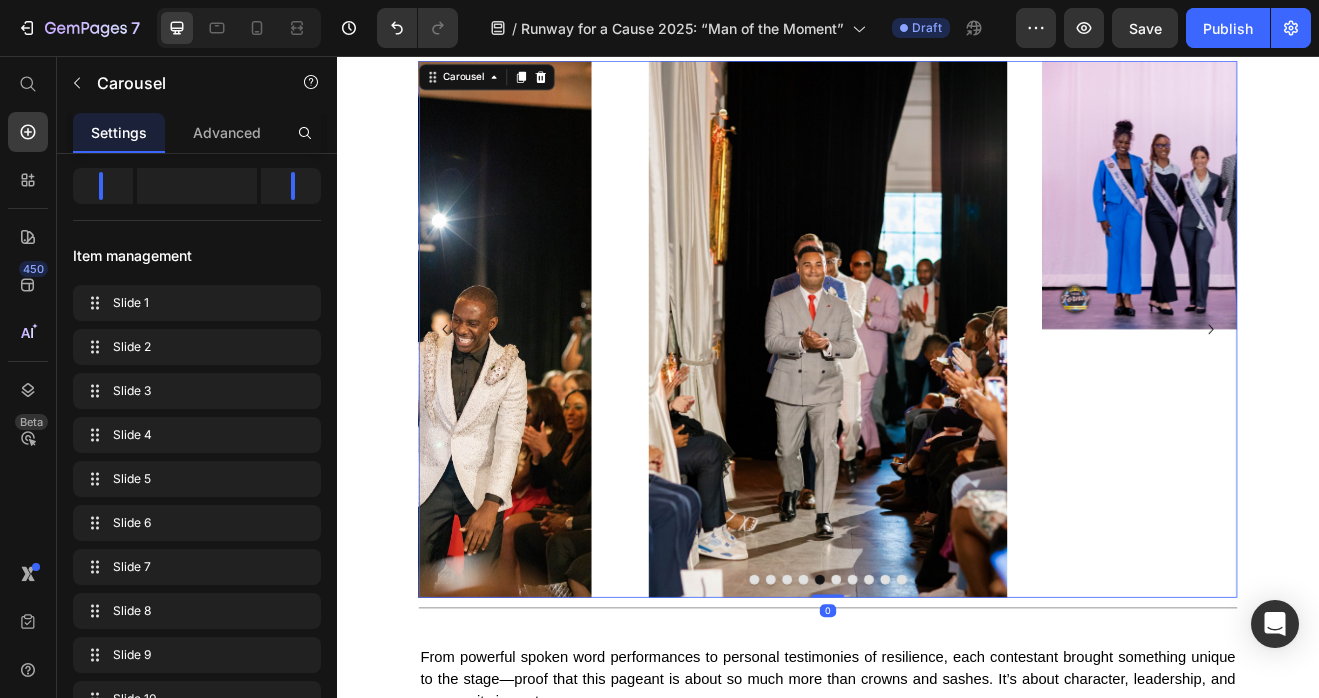 scroll, scrollTop: 0, scrollLeft: 0, axis: both 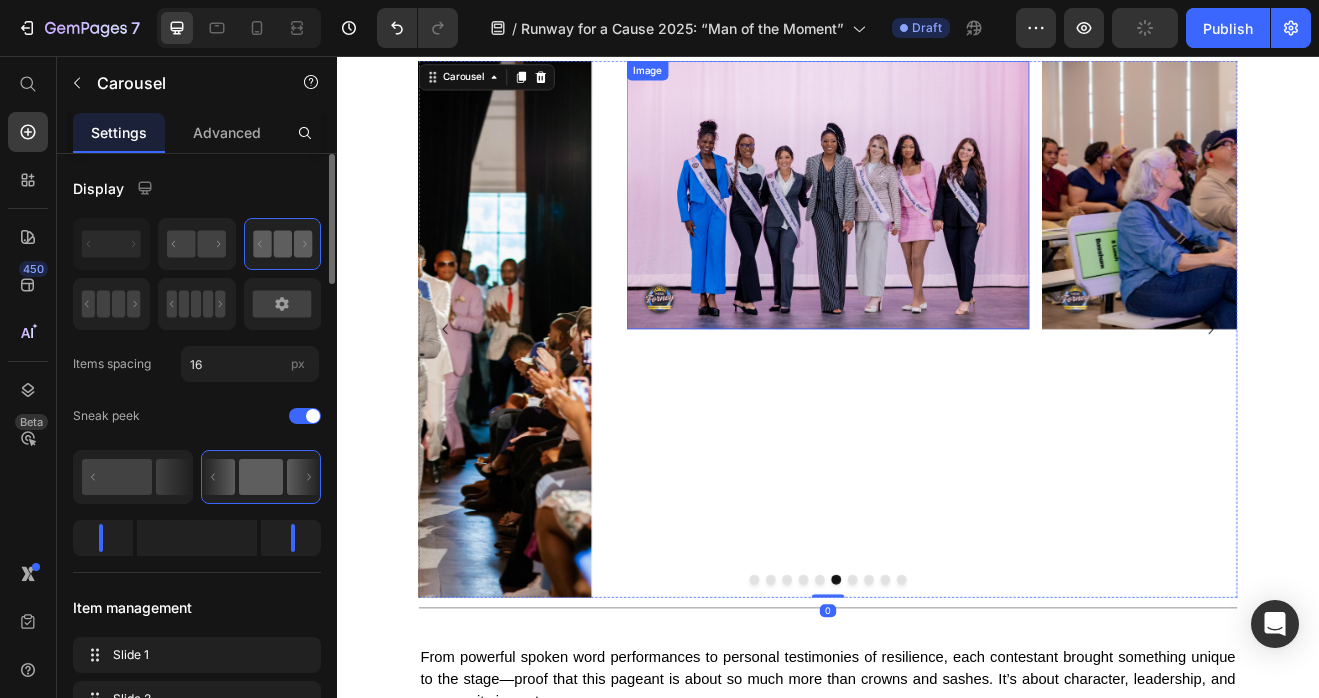 click at bounding box center (937, 226) 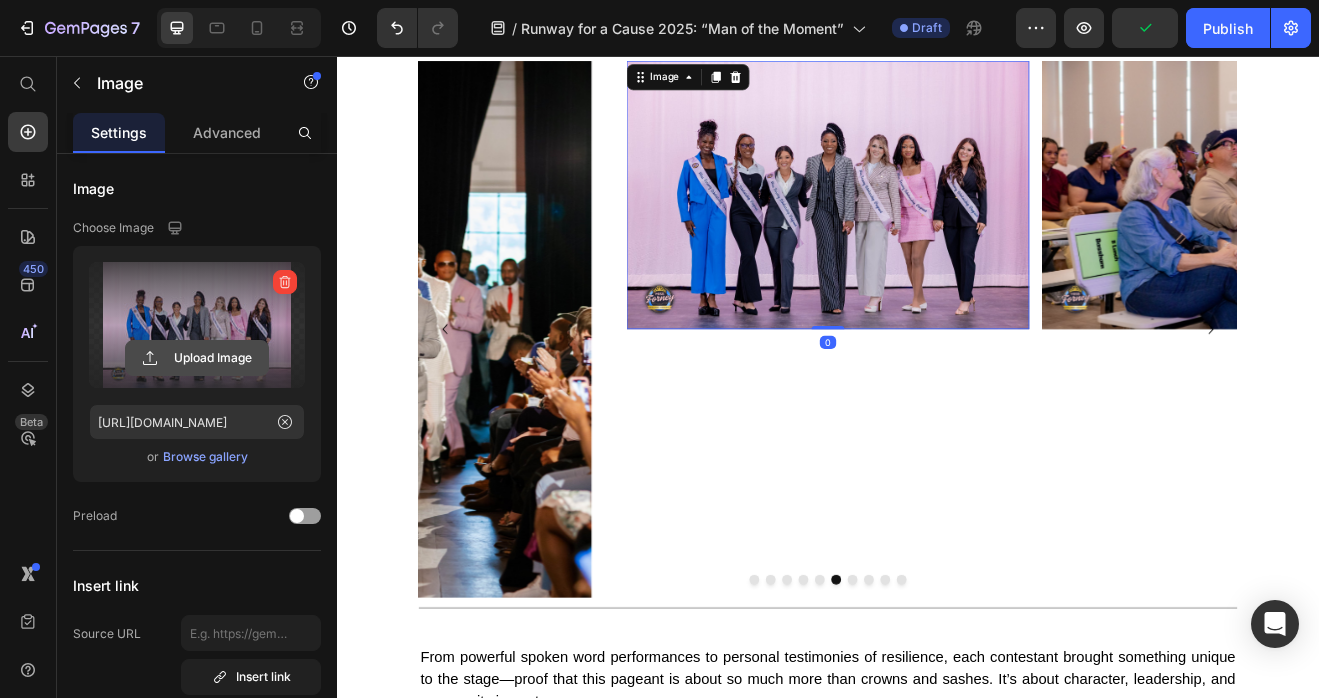 click 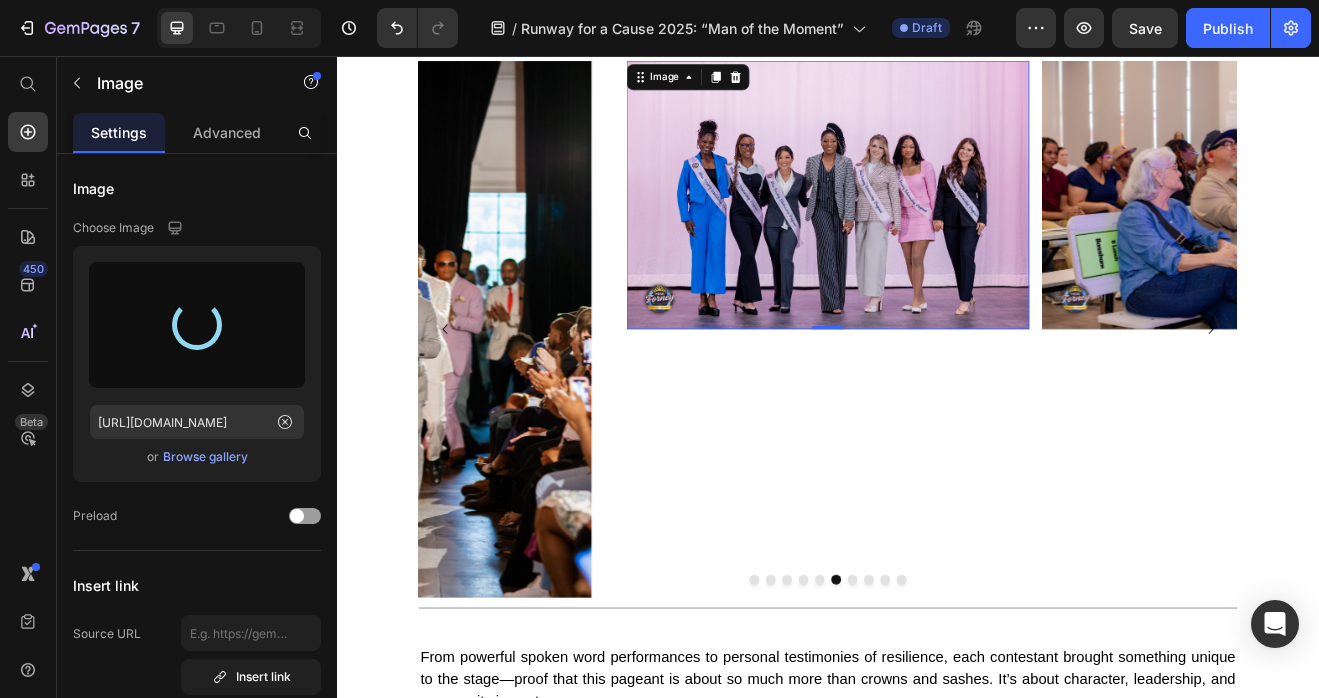 type on "https://cdn.shopify.com/s/files/1/0679/8875/0568/files/gempages_528000257154351954-90711f0f-82b2-4b9b-925b-6723d455ab04.jpg" 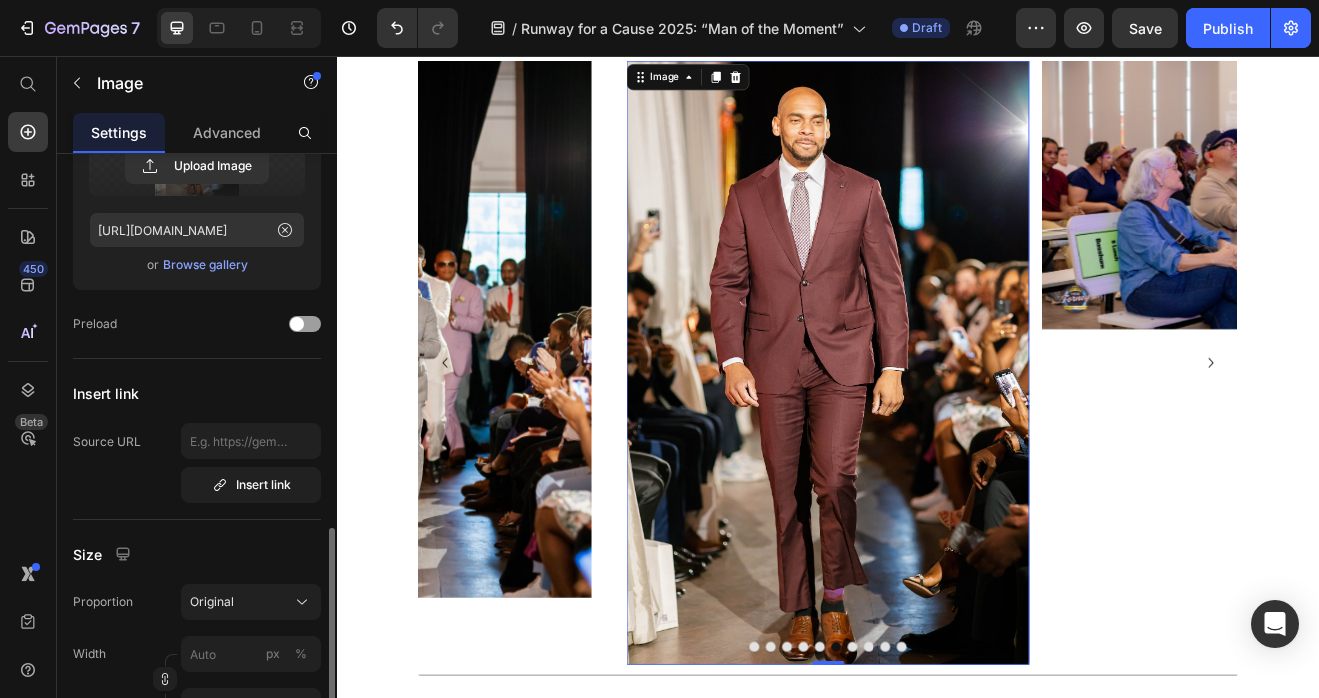 scroll, scrollTop: 512, scrollLeft: 0, axis: vertical 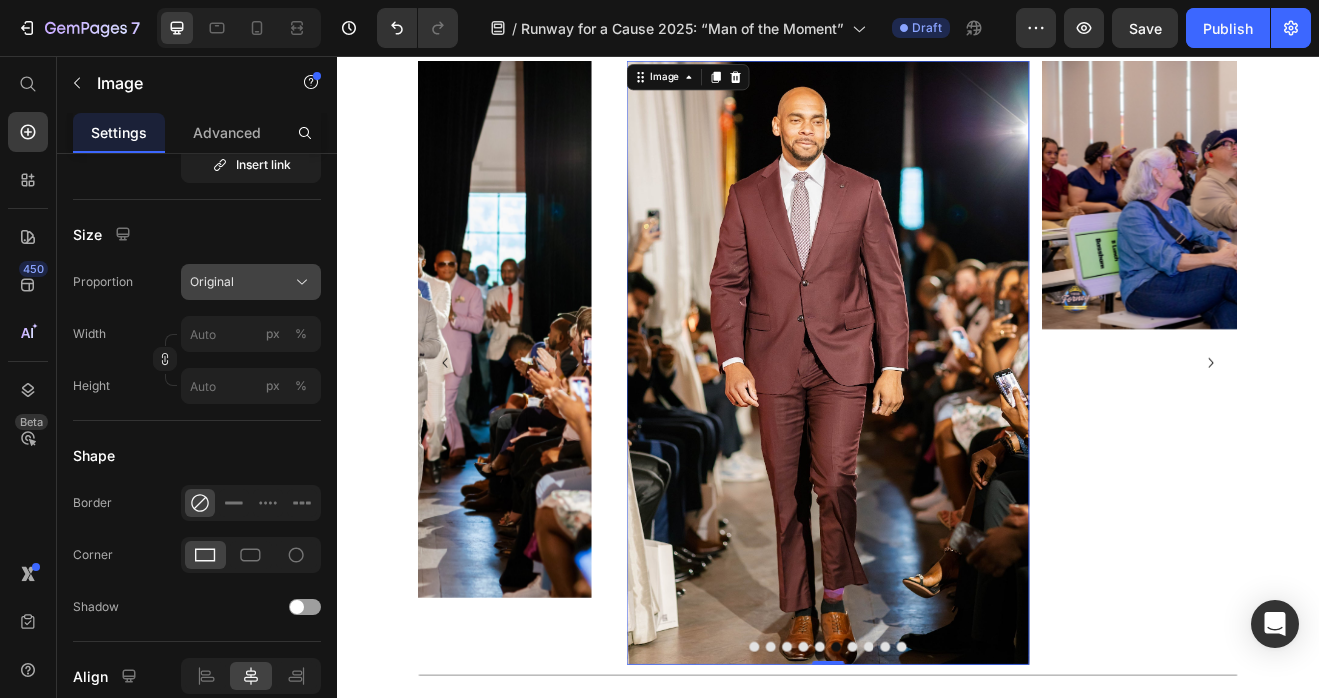 click on "Original" 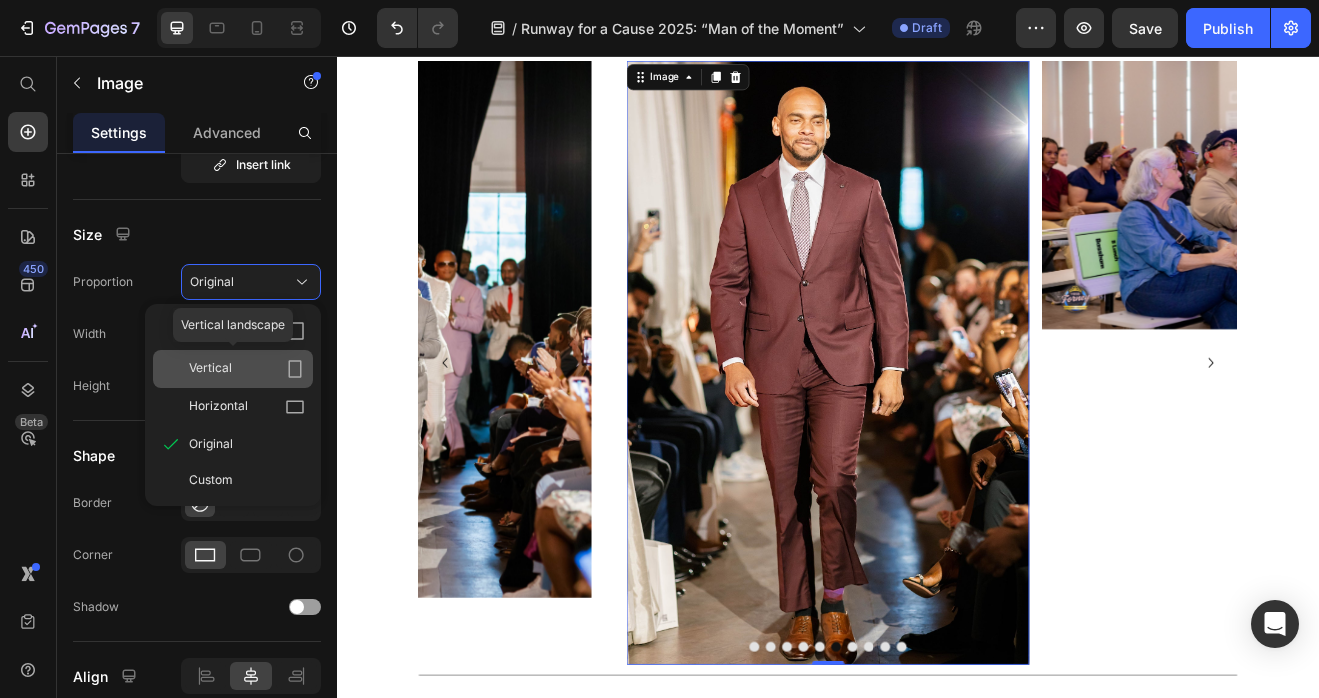 click on "Vertical" at bounding box center (247, 369) 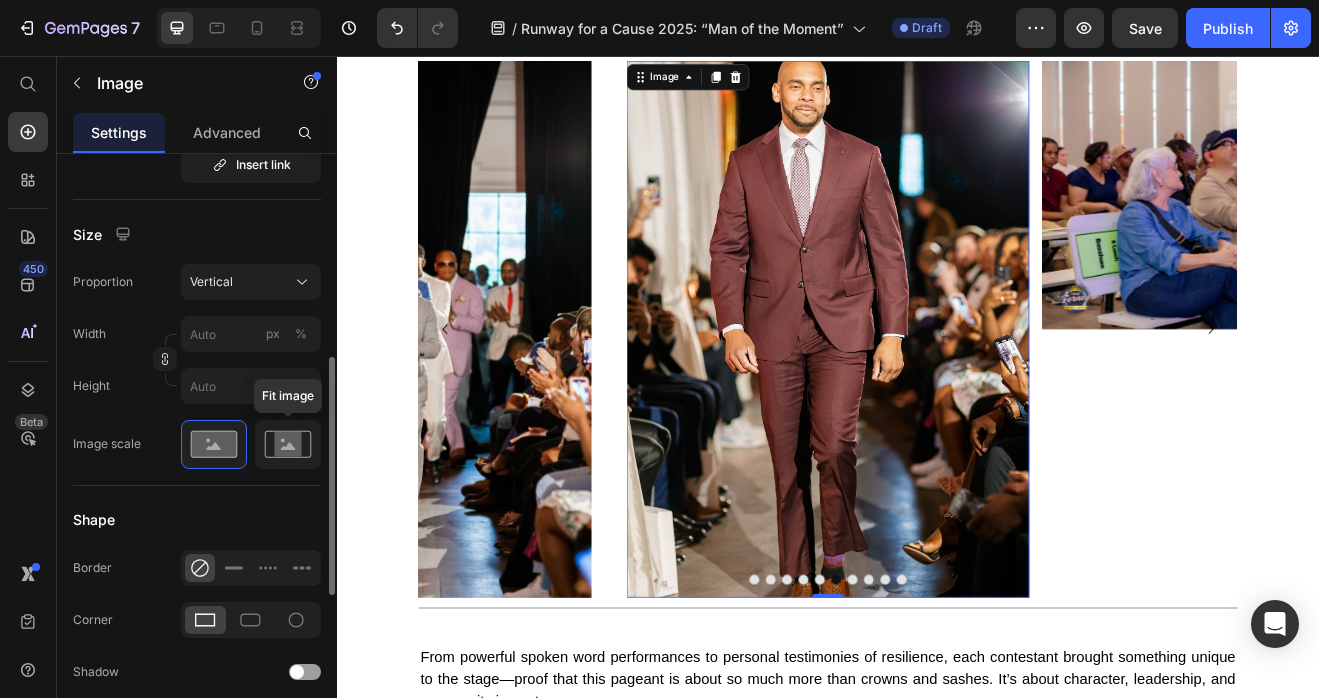 click 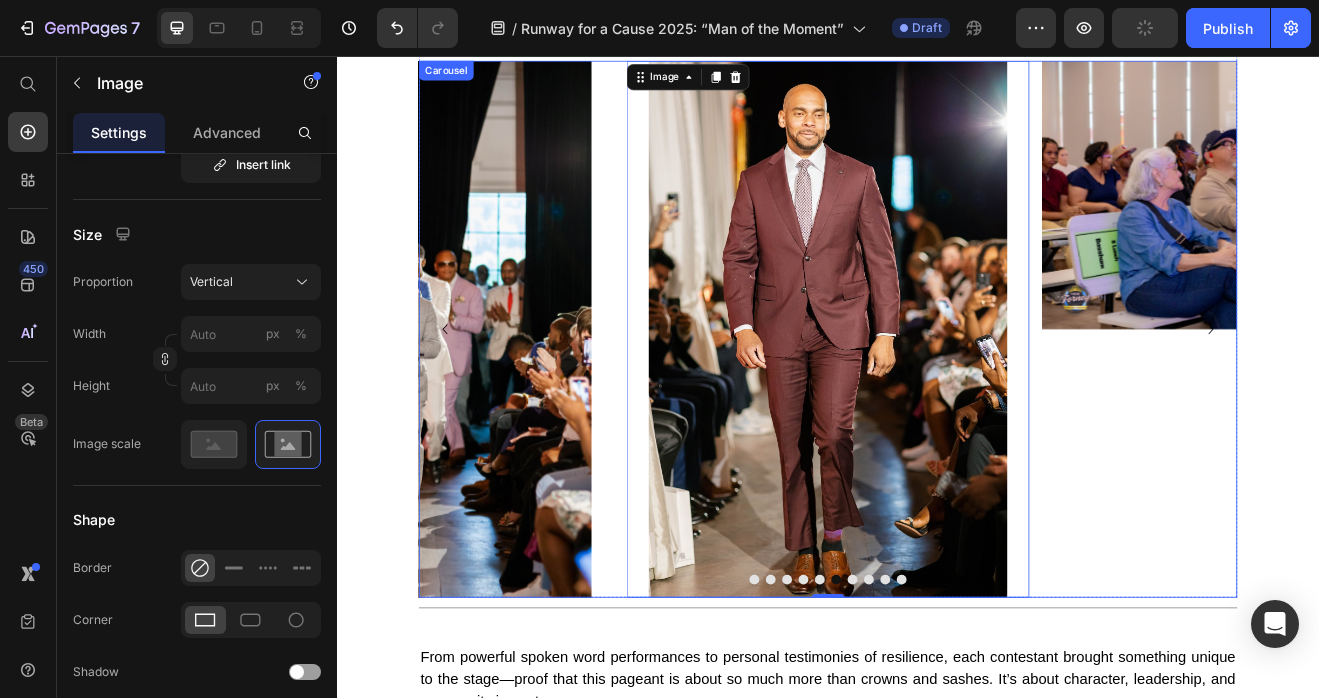 click on "Image" at bounding box center [1445, 390] 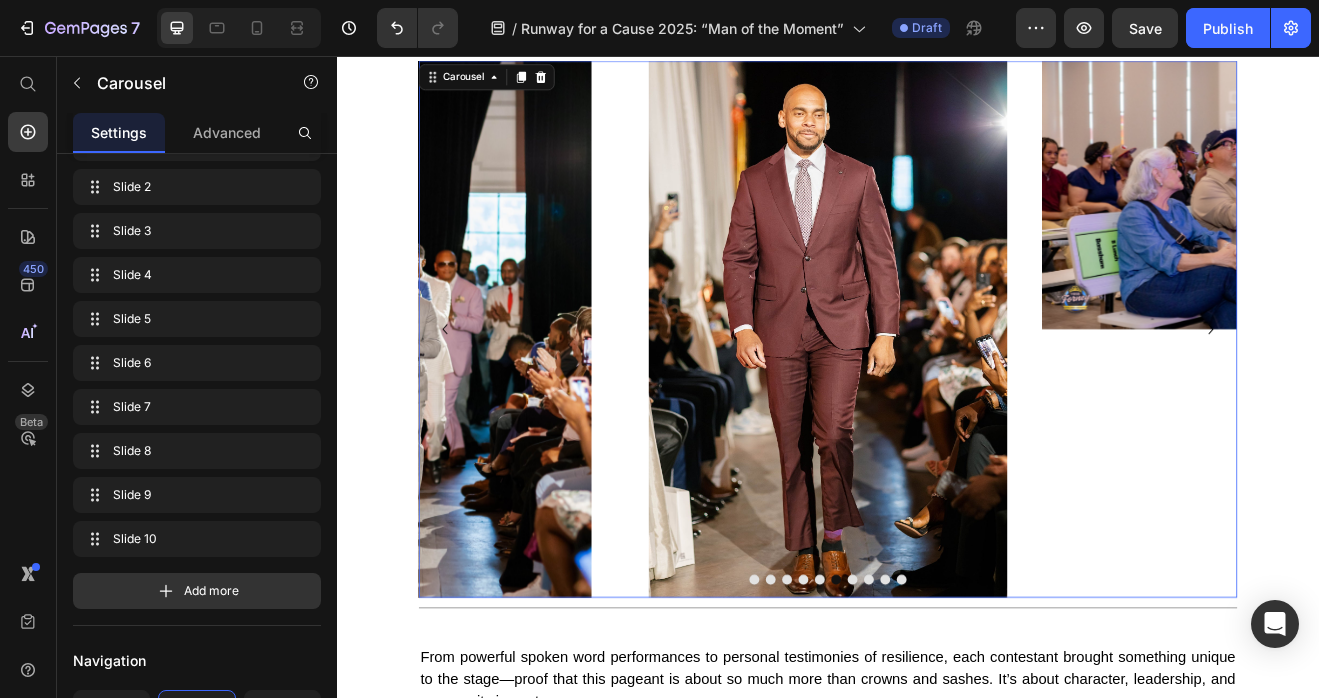 scroll, scrollTop: 0, scrollLeft: 0, axis: both 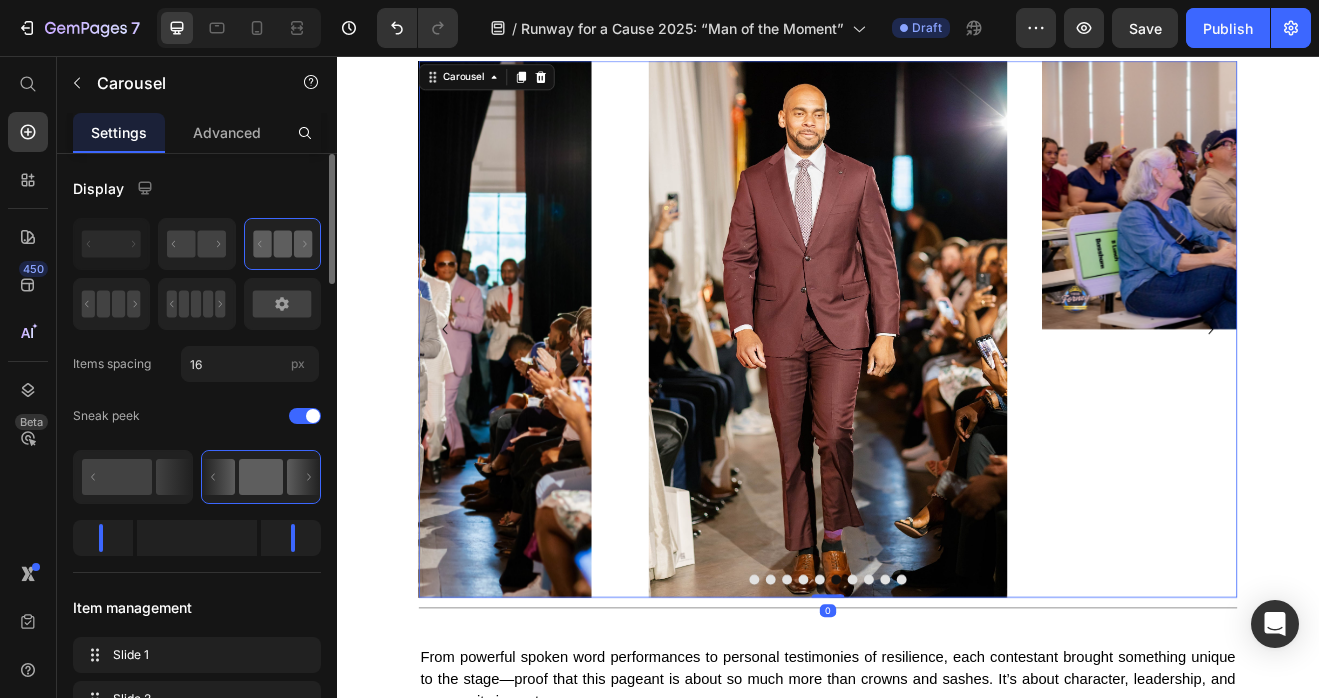click at bounding box center (967, 696) 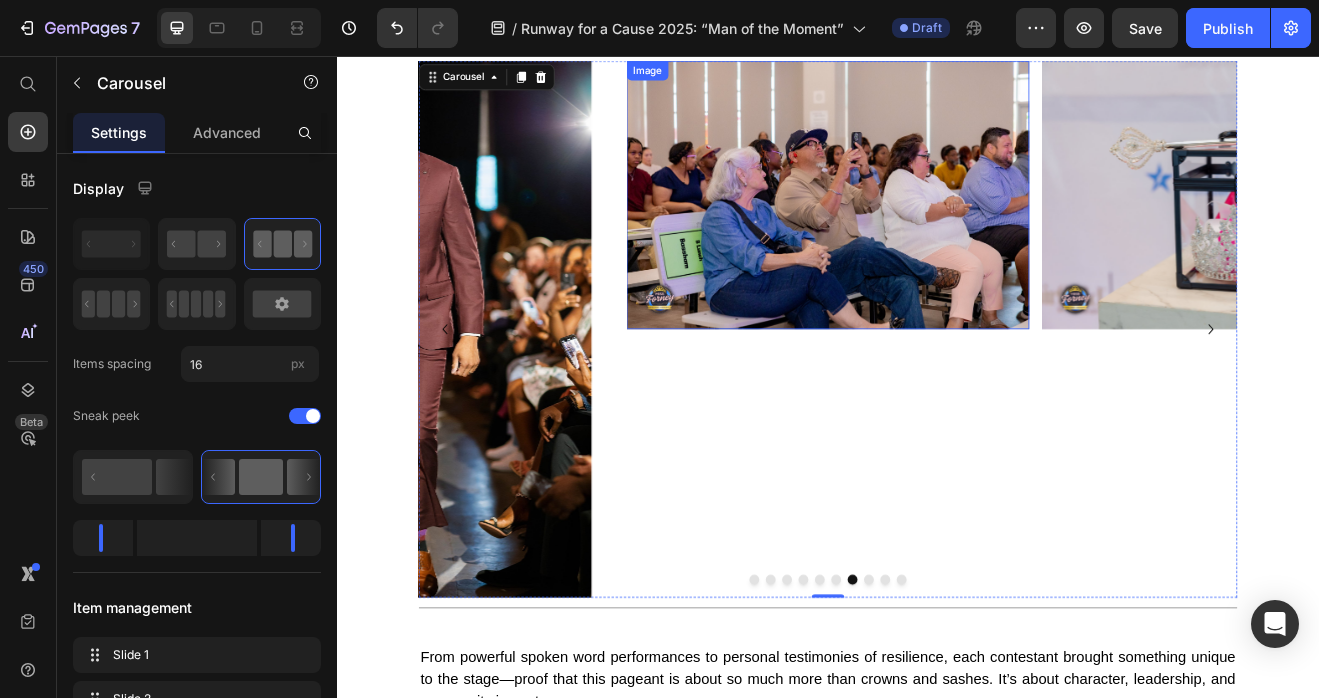 click at bounding box center [937, 226] 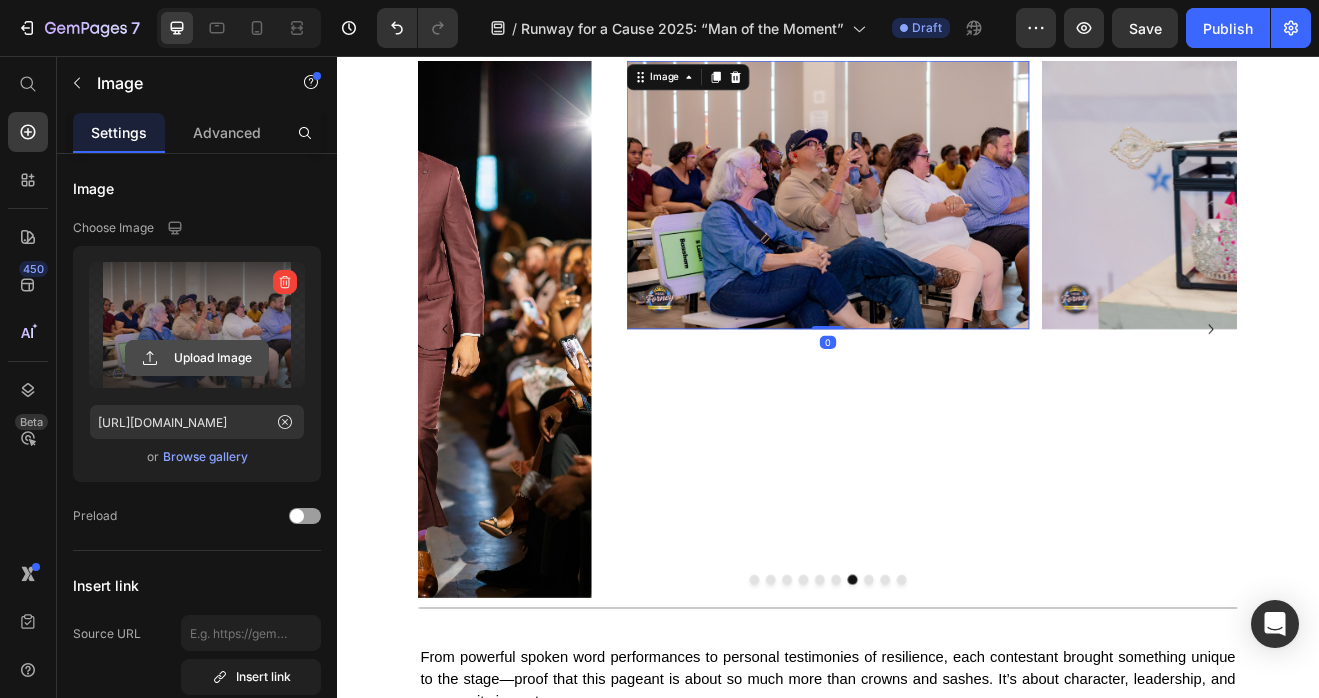 click 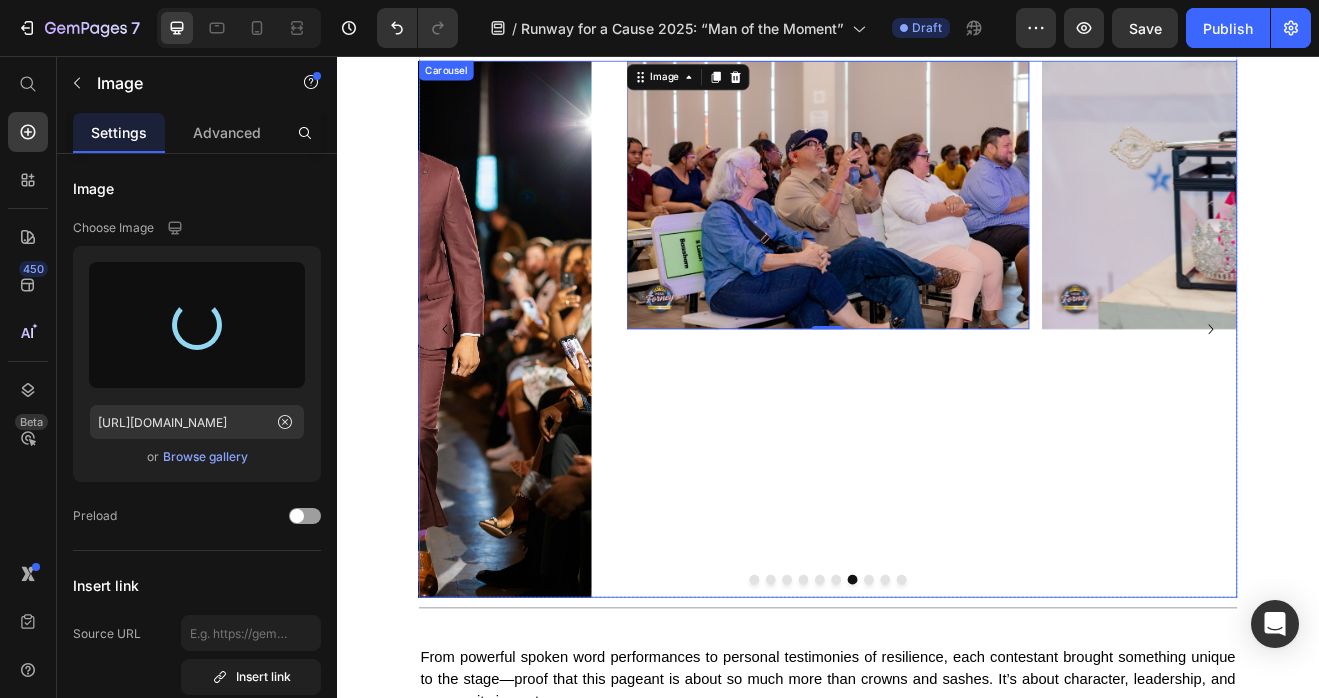 type on "https://cdn.shopify.com/s/files/1/0679/8875/0568/files/gempages_528000257154351954-a67a5be6-b1e3-4540-b91c-d22d7d9a07f6.jpg" 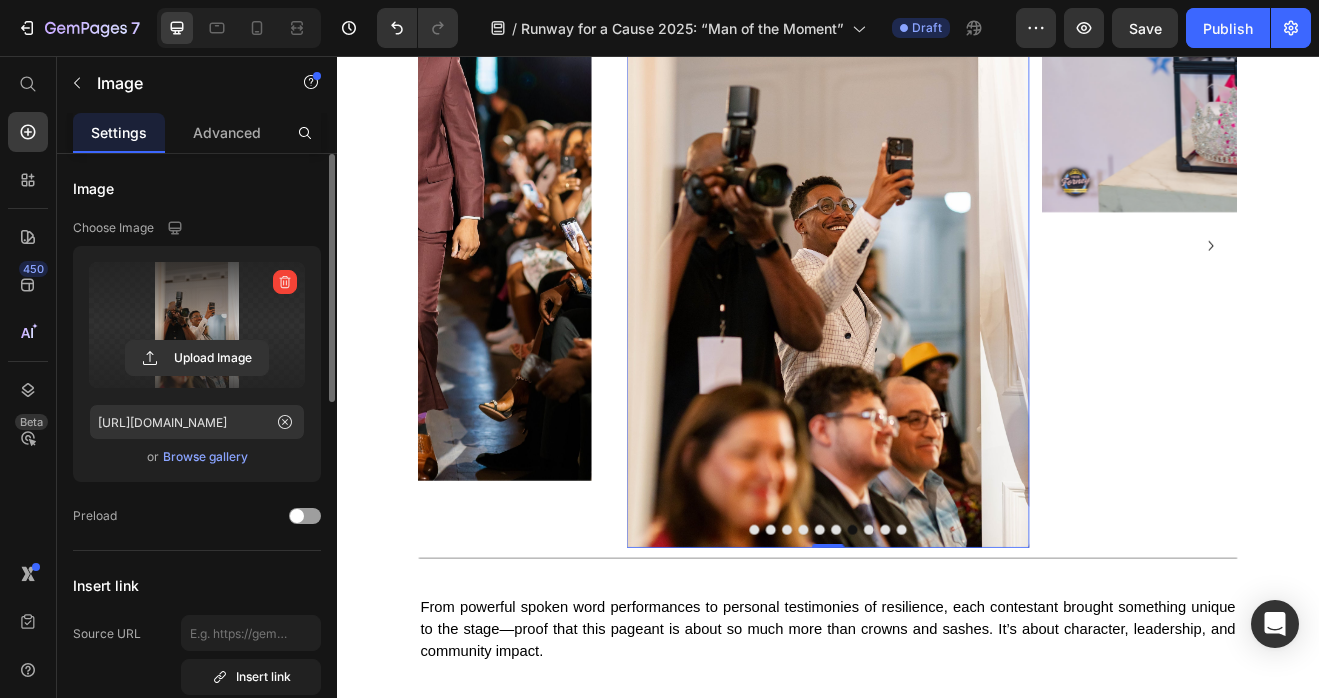 scroll, scrollTop: 1590, scrollLeft: 0, axis: vertical 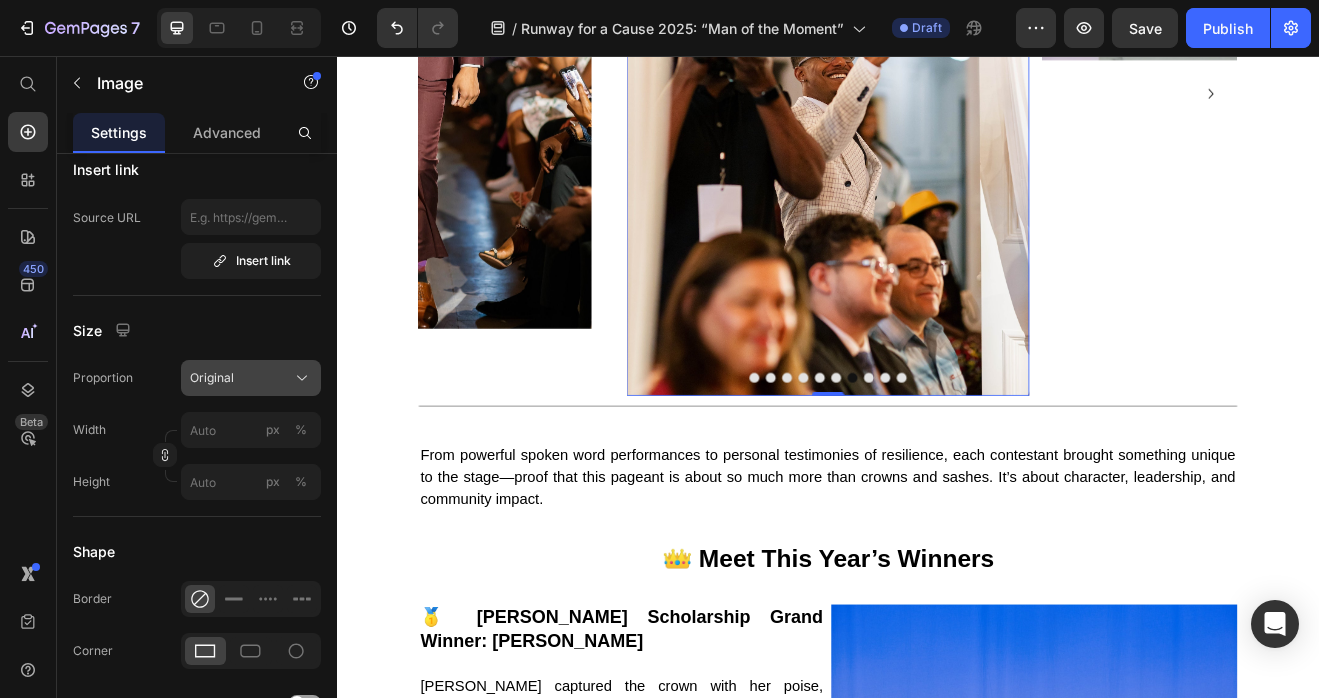 click on "Original" at bounding box center [212, 378] 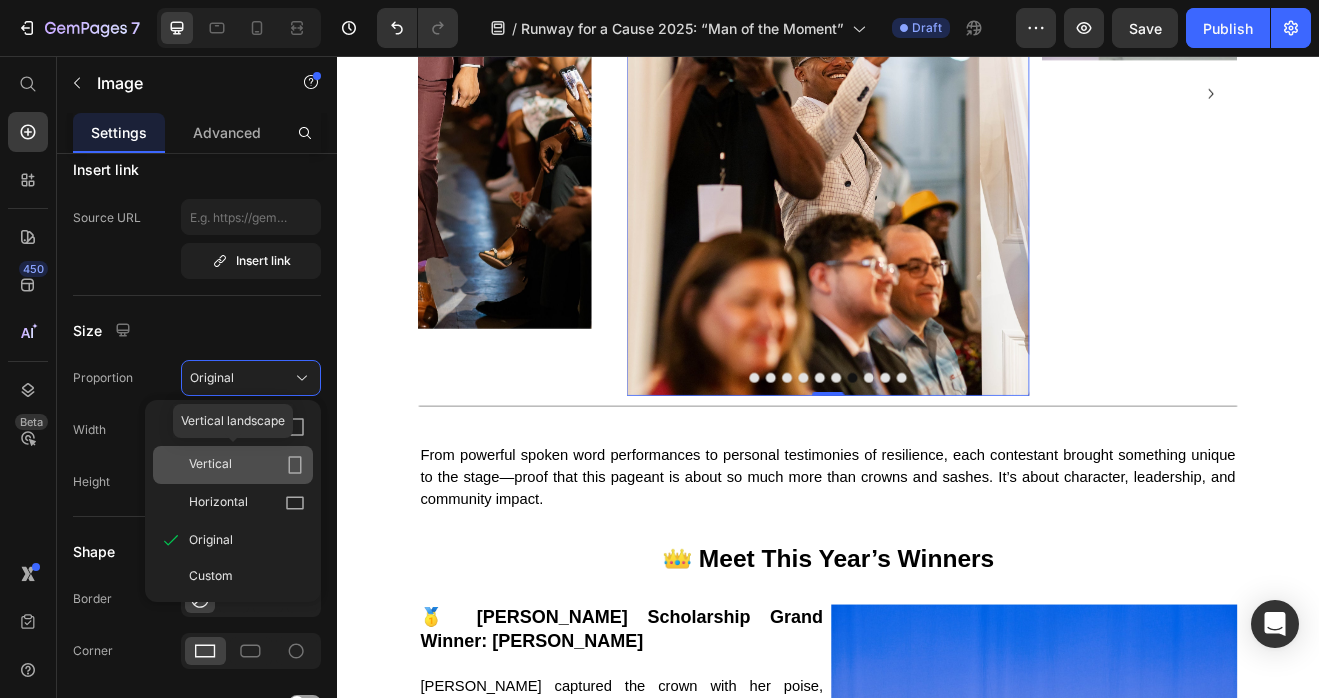 click on "Vertical" at bounding box center (247, 465) 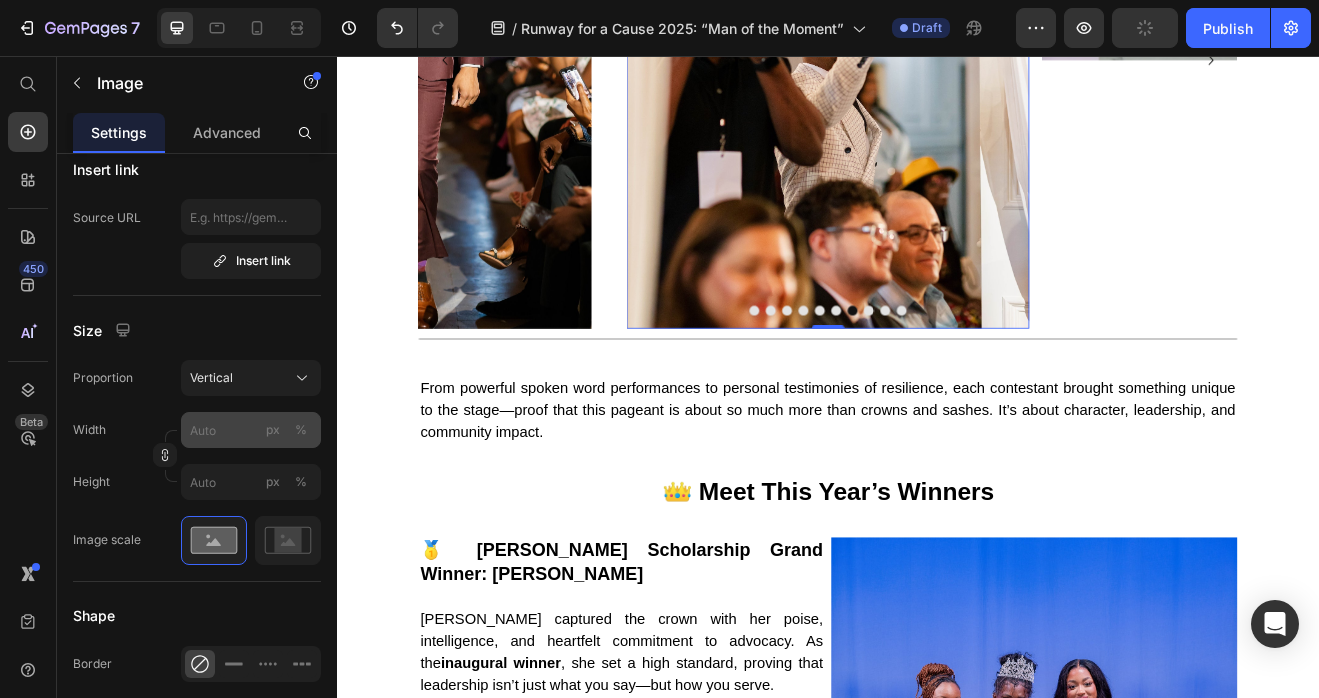 scroll, scrollTop: 1549, scrollLeft: 0, axis: vertical 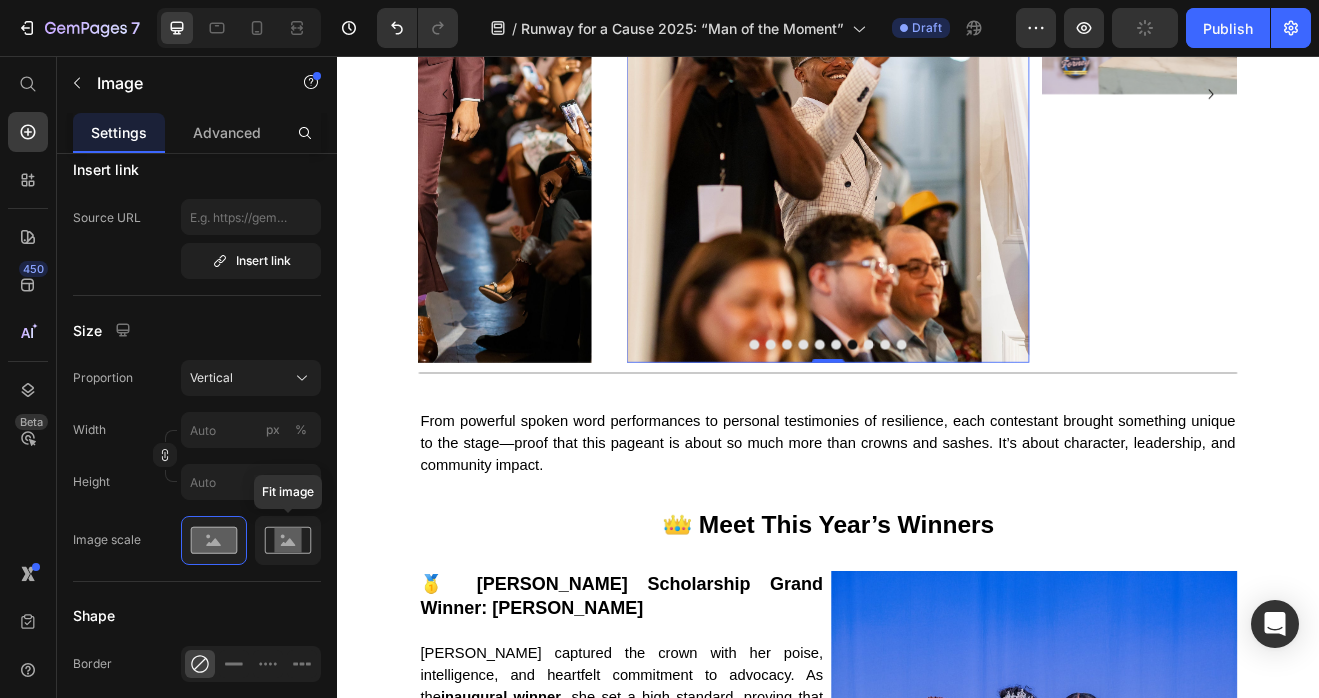 click 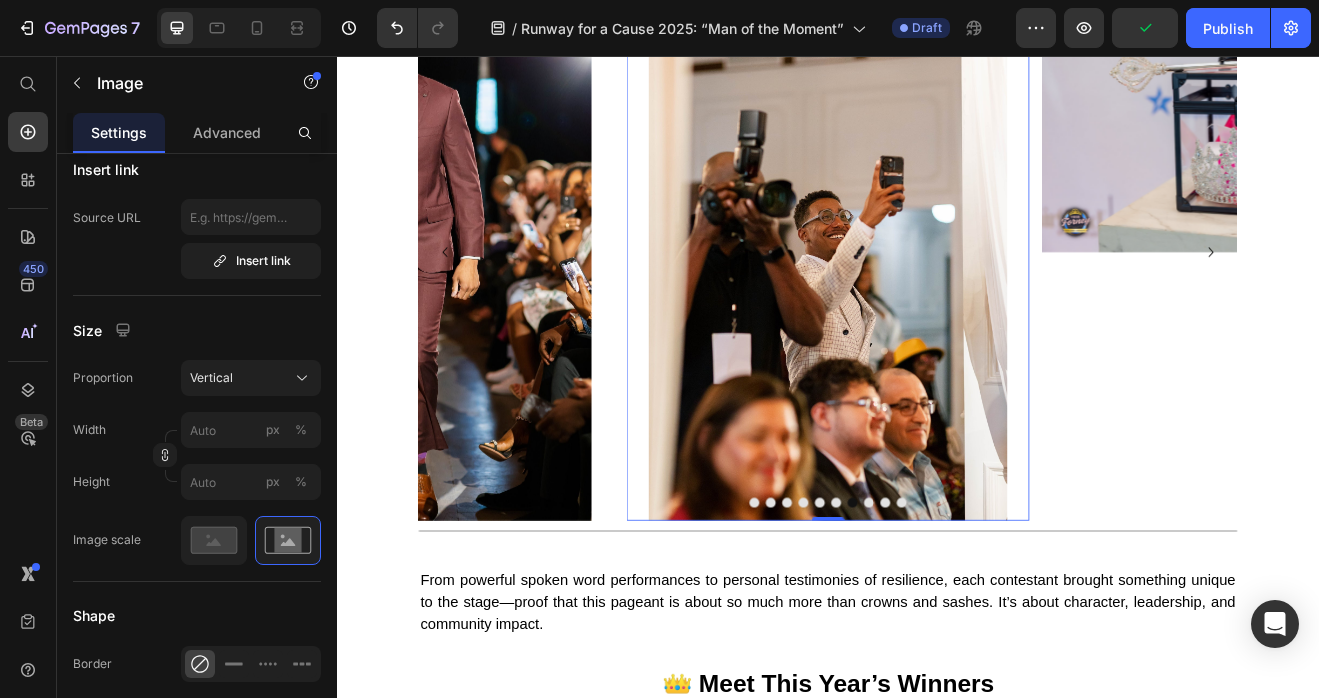 scroll, scrollTop: 1261, scrollLeft: 0, axis: vertical 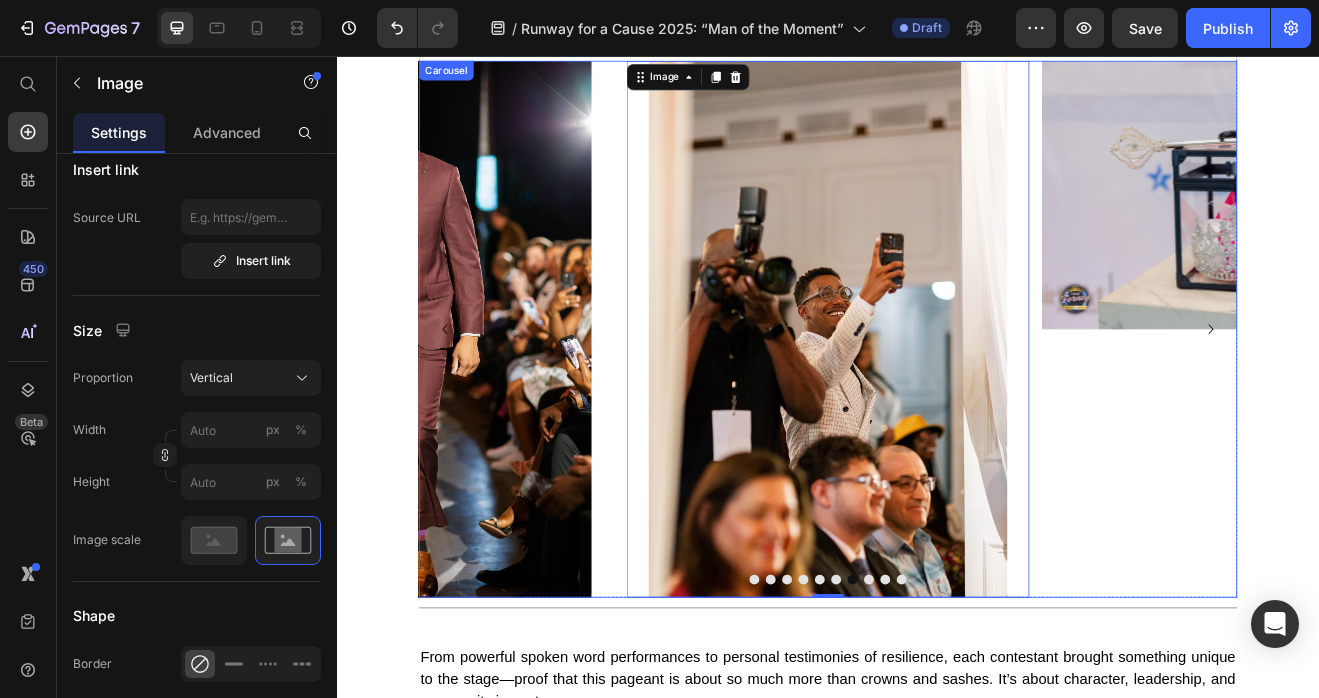 click at bounding box center (987, 696) 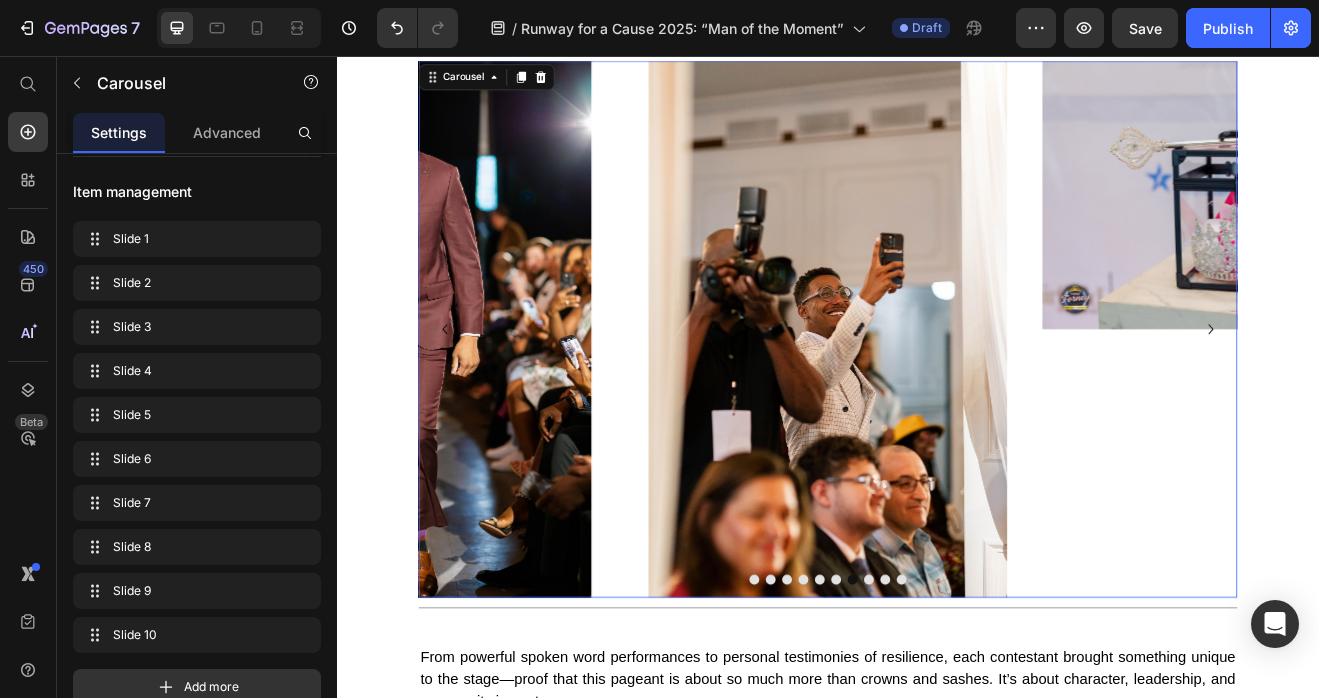 scroll, scrollTop: 0, scrollLeft: 0, axis: both 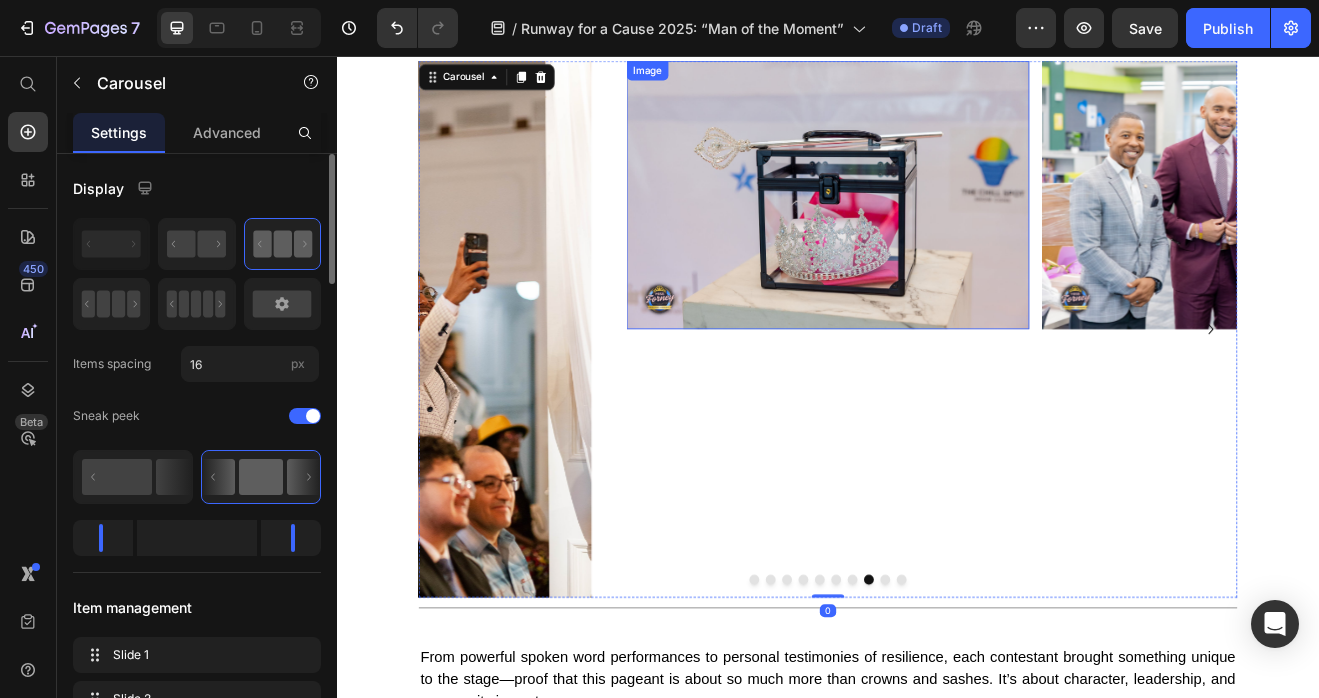 click at bounding box center (937, 226) 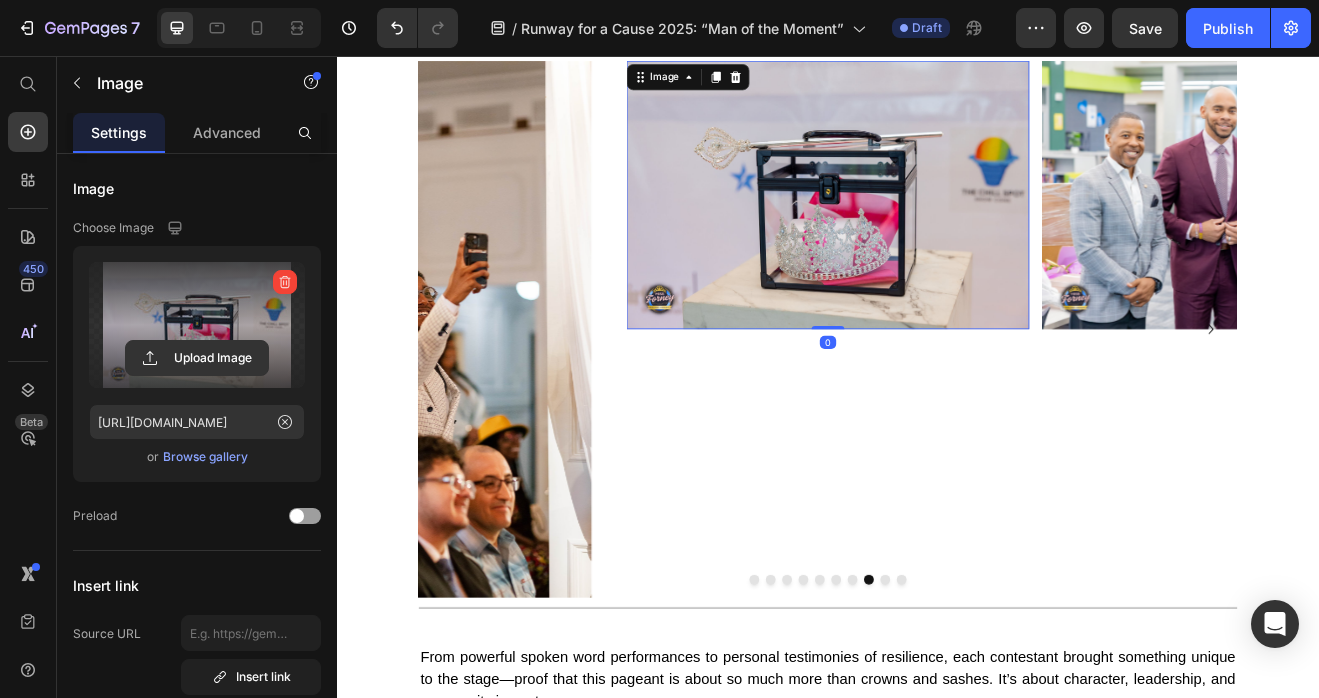 click at bounding box center [197, 325] 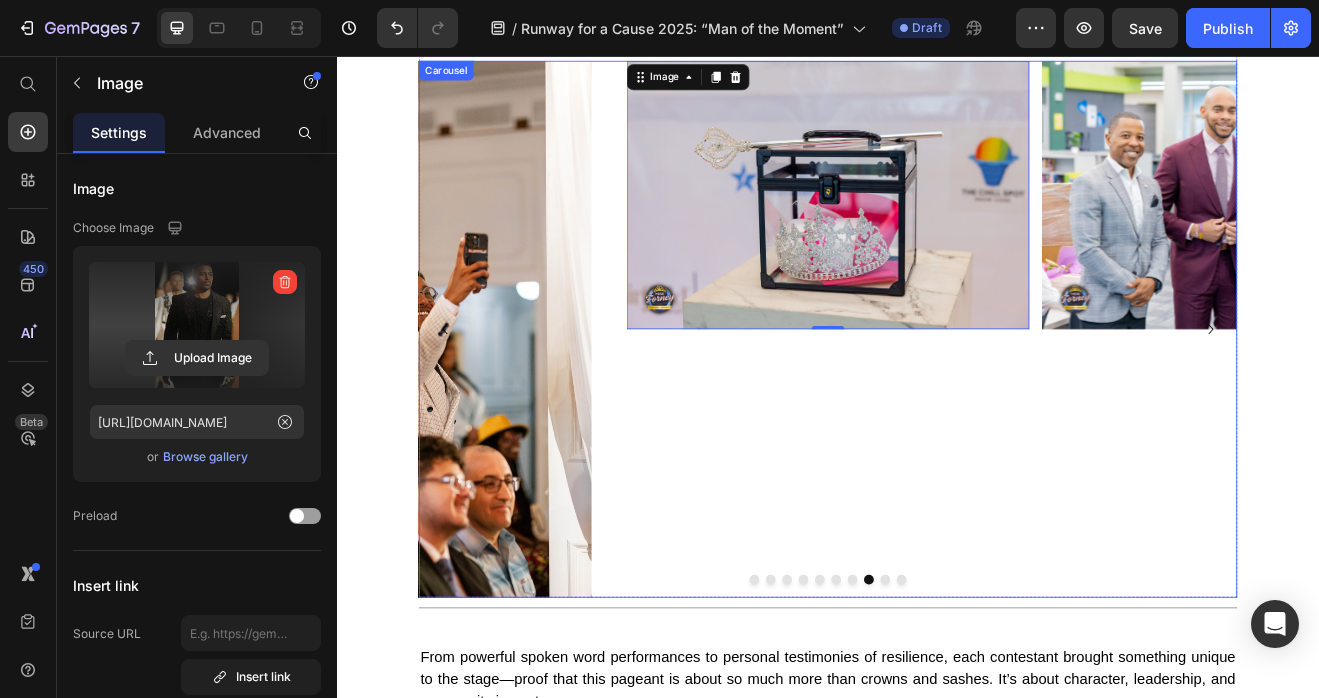 type on "https://cdn.shopify.com/s/files/1/0679/8875/0568/files/gempages_528000257154351954-12ca4b24-b9a8-438f-a798-fad50a63f8a5.jpg" 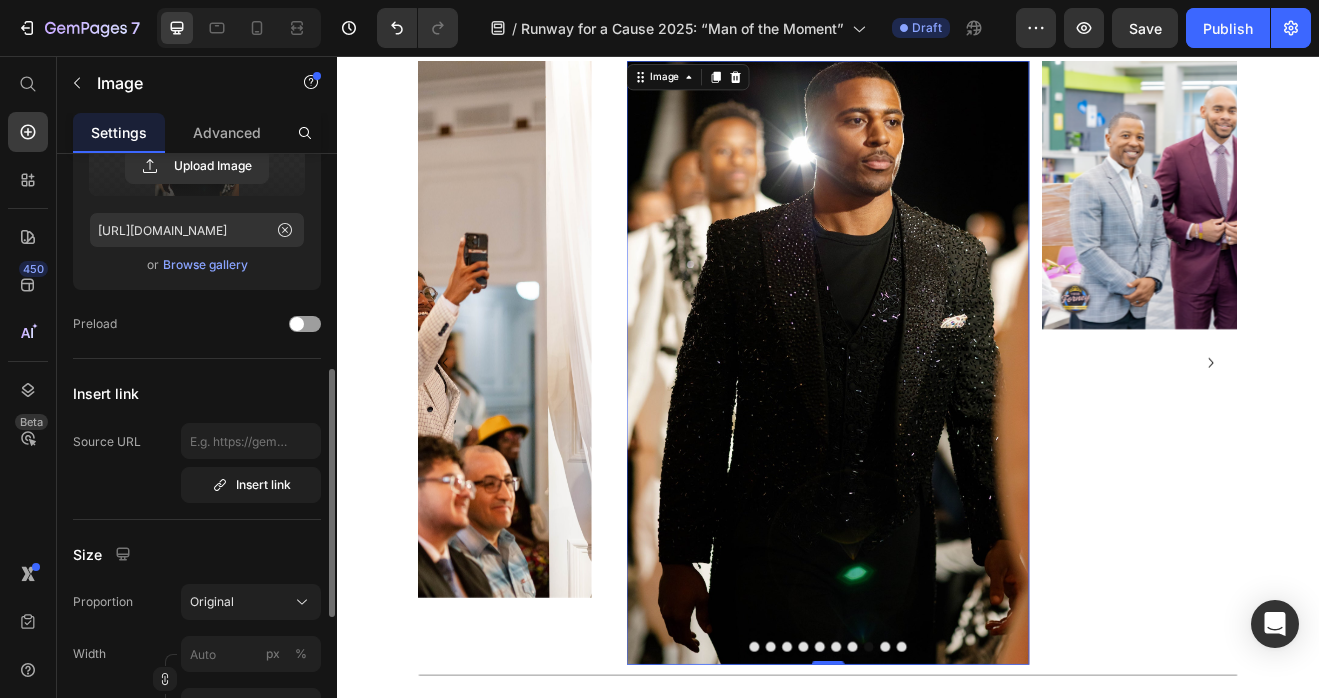 scroll, scrollTop: 288, scrollLeft: 0, axis: vertical 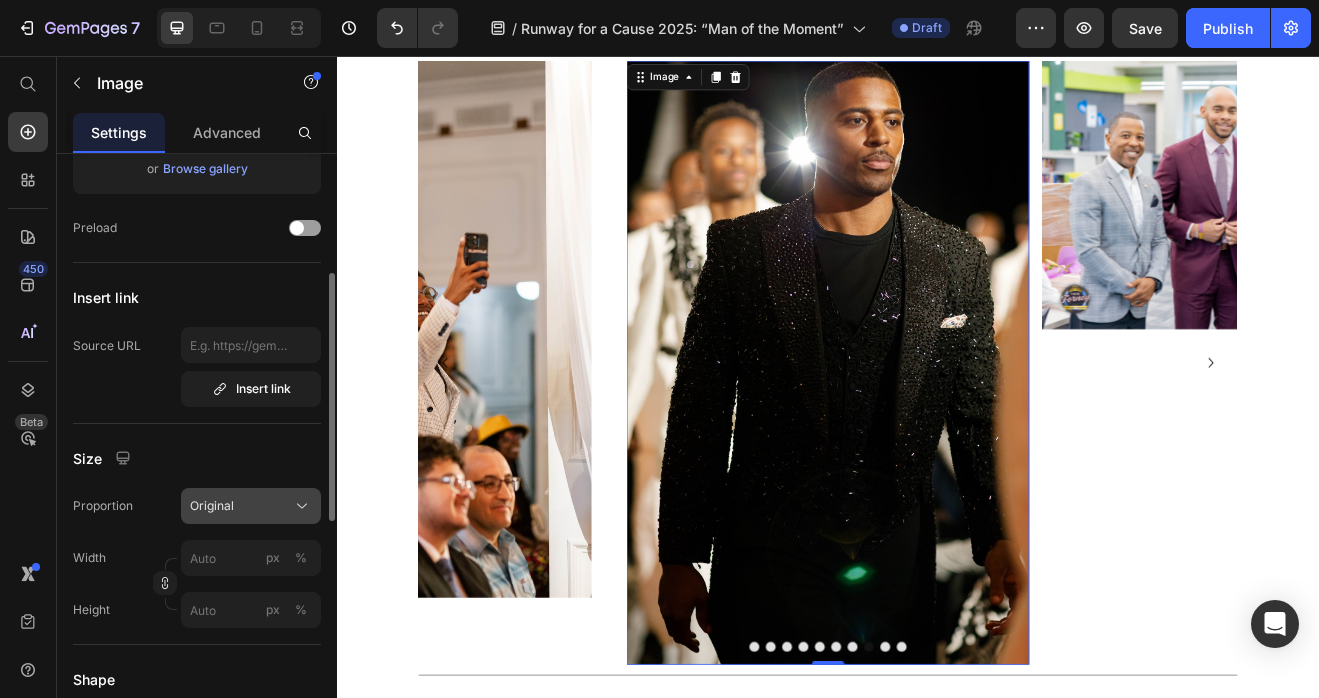 click on "Original" 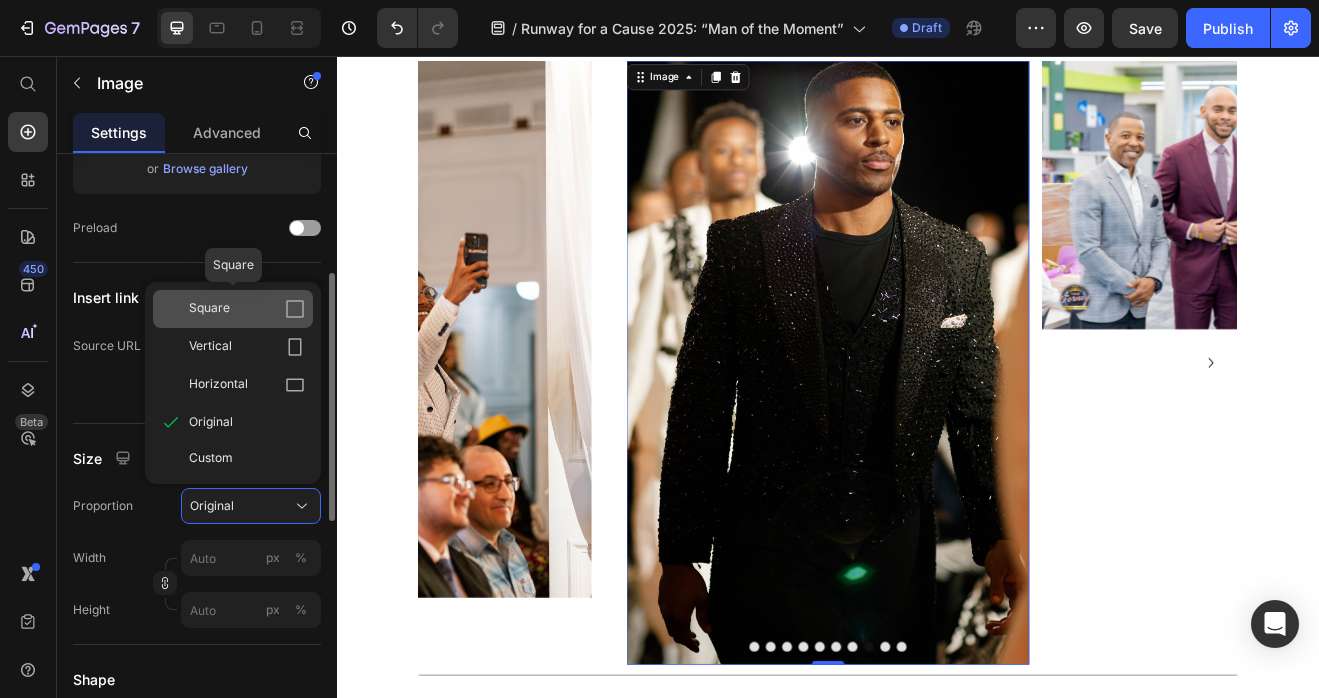 click on "Square" at bounding box center [247, 309] 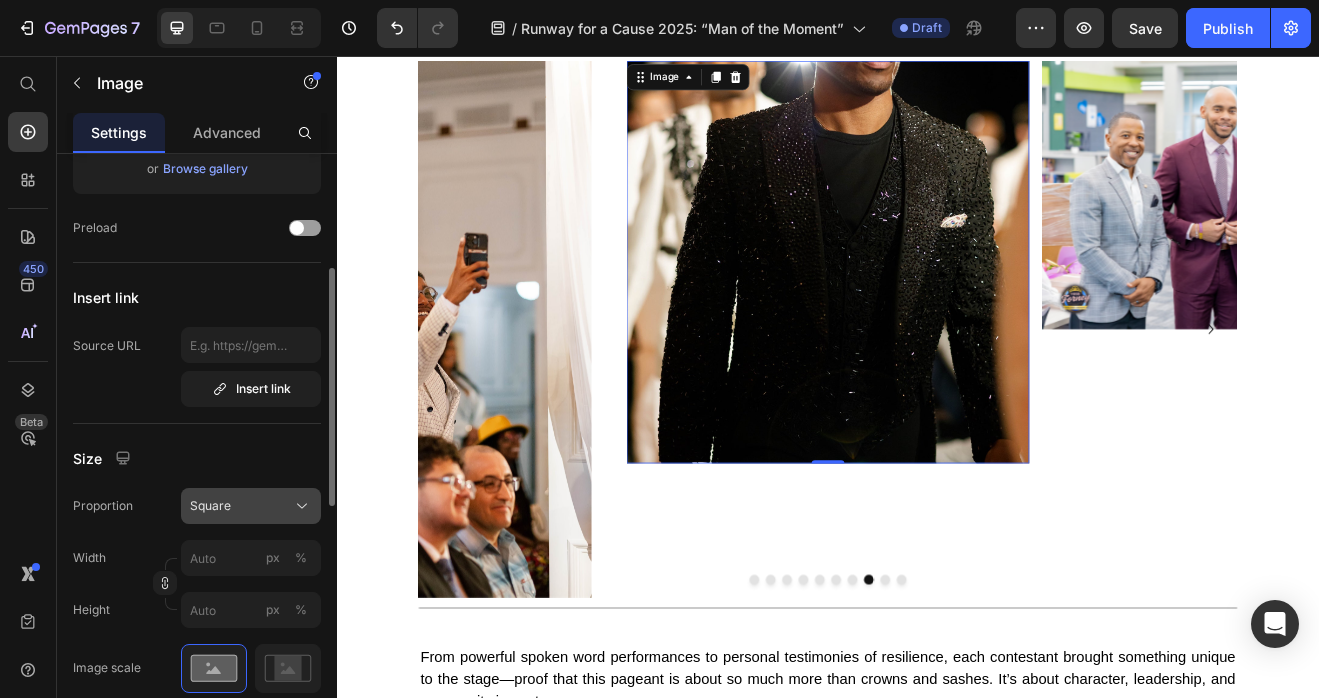 click on "Square" 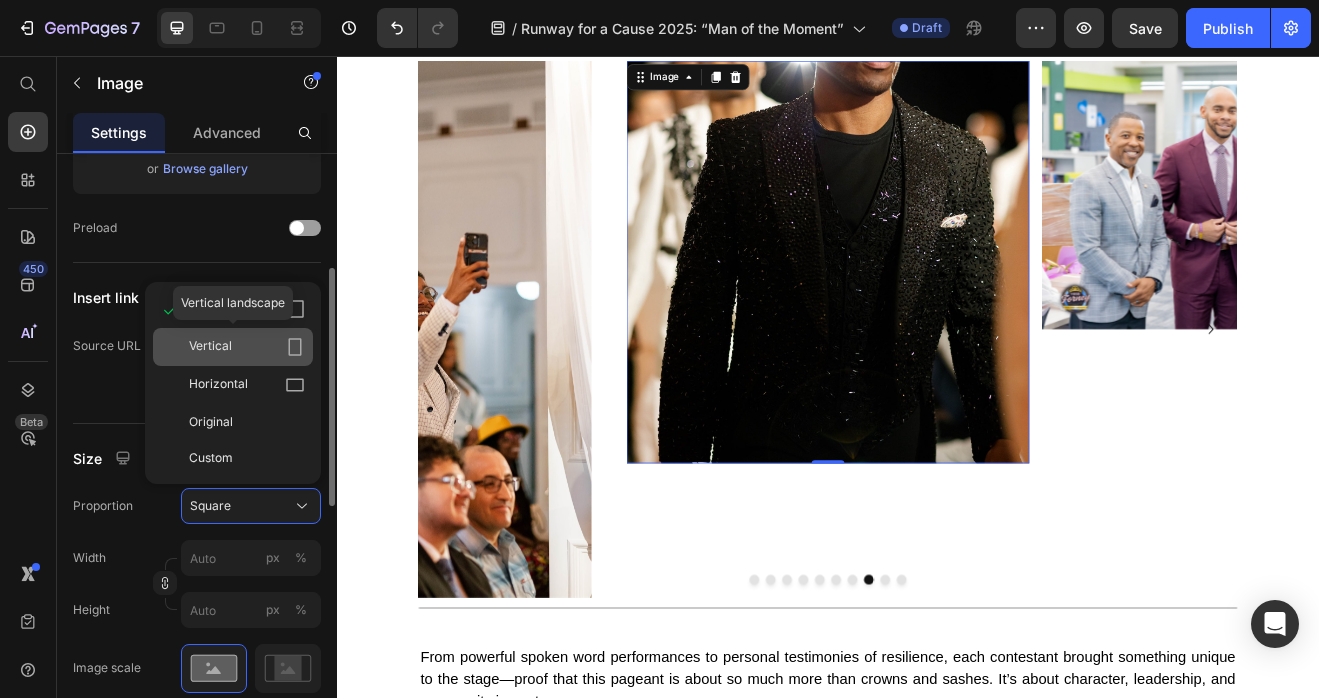 click 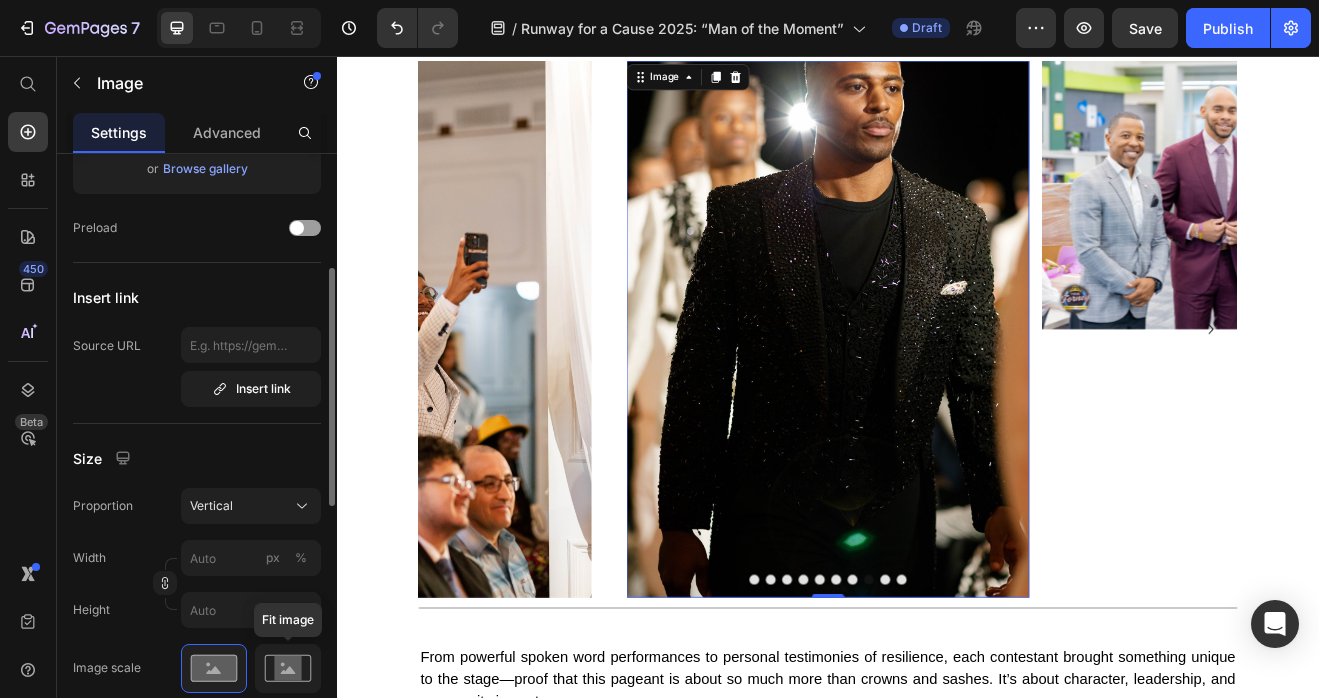 click 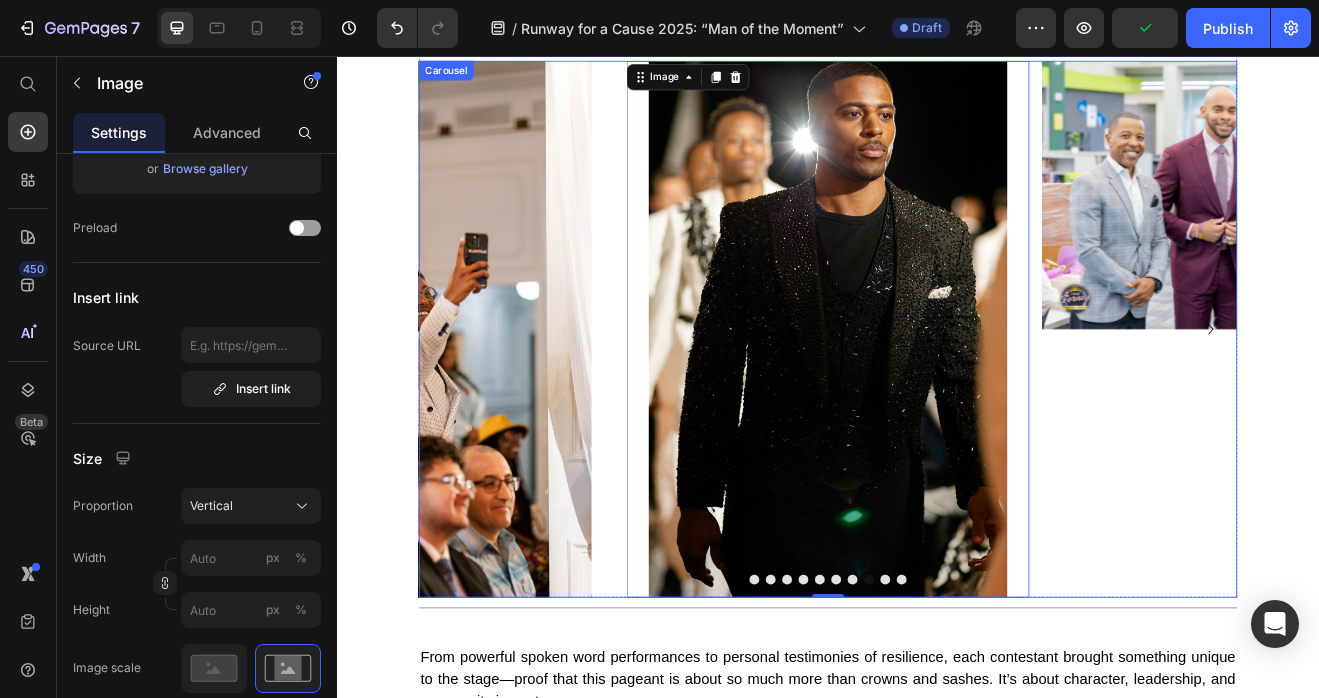 click at bounding box center (1007, 696) 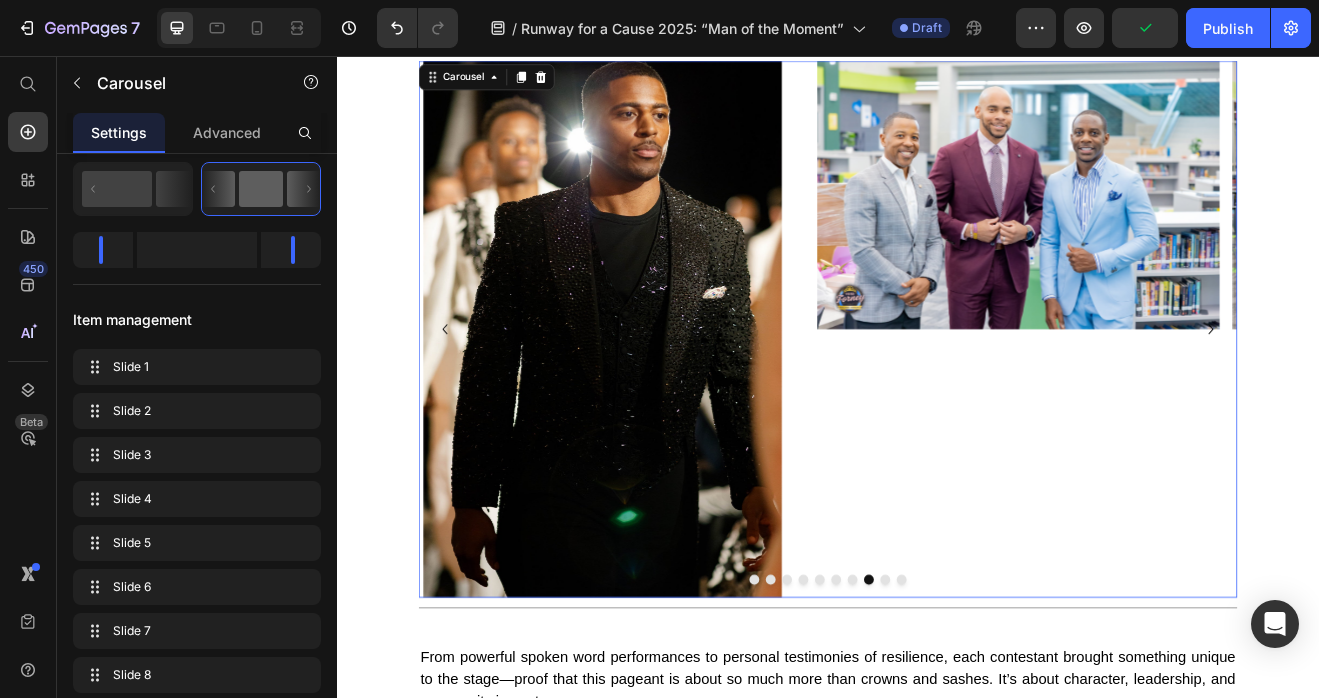 scroll, scrollTop: 0, scrollLeft: 0, axis: both 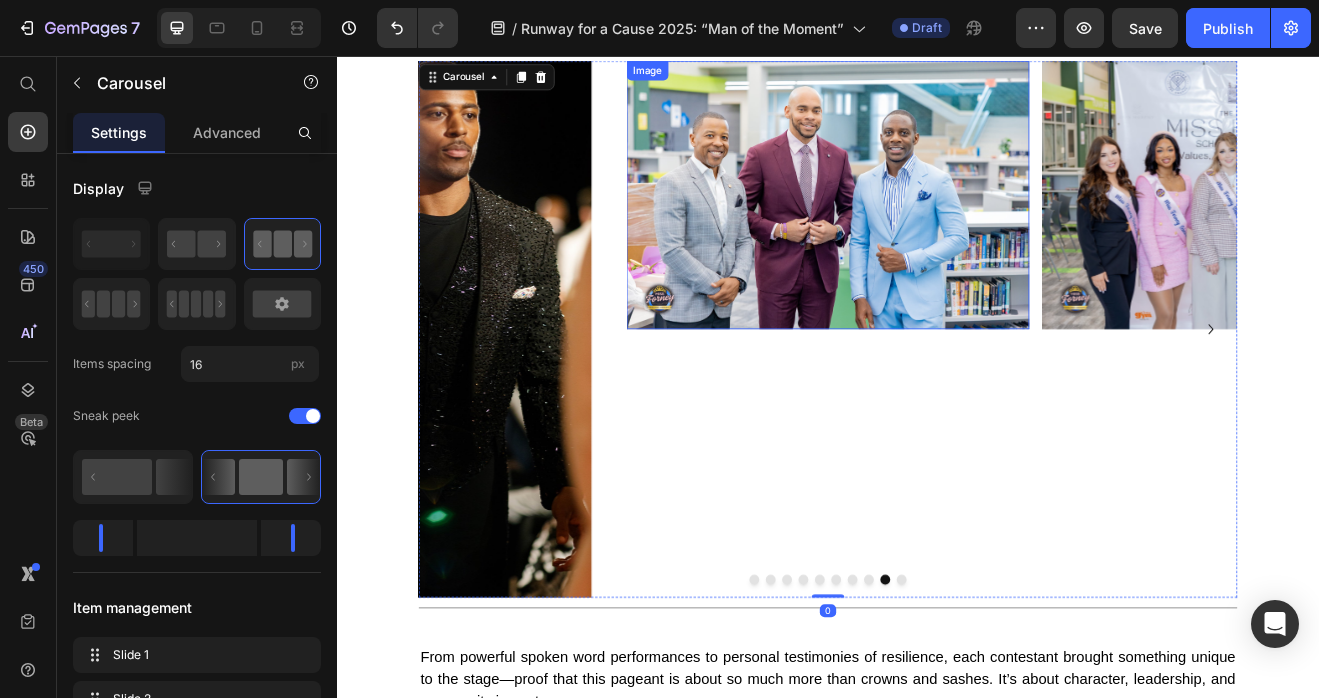 click at bounding box center (937, 226) 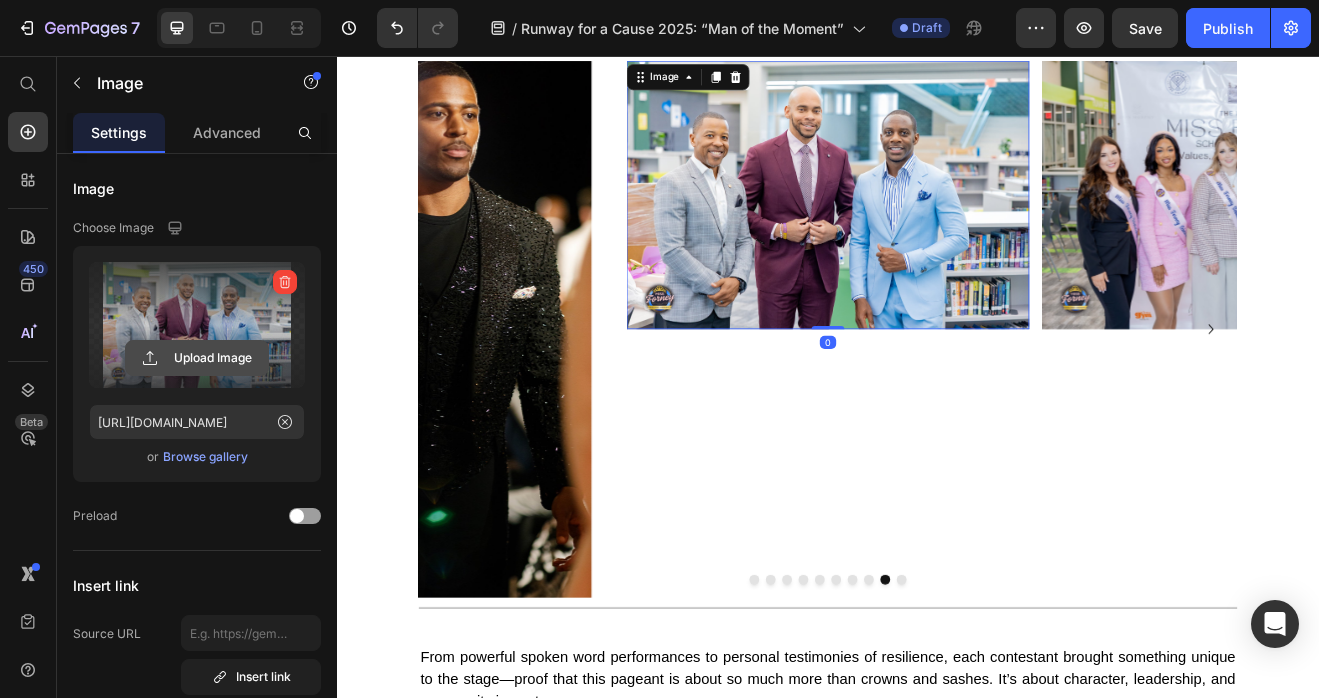 click 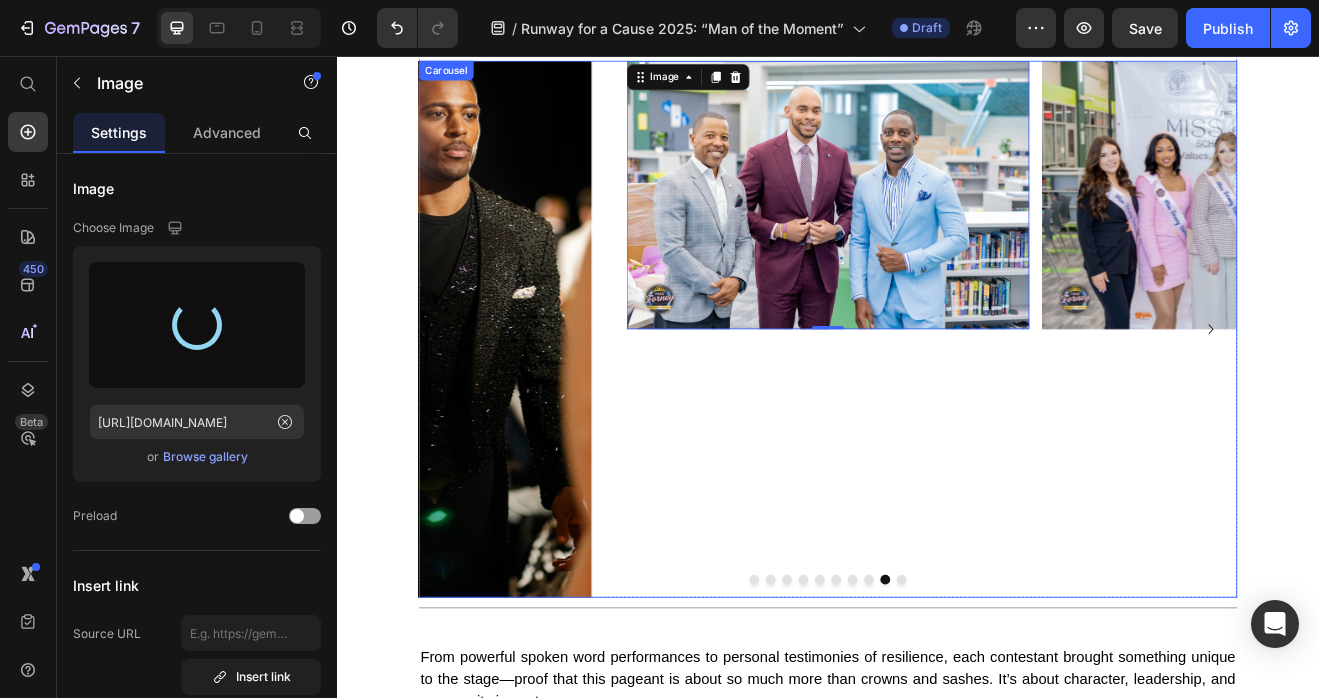 type on "https://cdn.shopify.com/s/files/1/0679/8875/0568/files/gempages_528000257154351954-0e64402f-c45f-4098-a81e-364516a5a1fc.jpg" 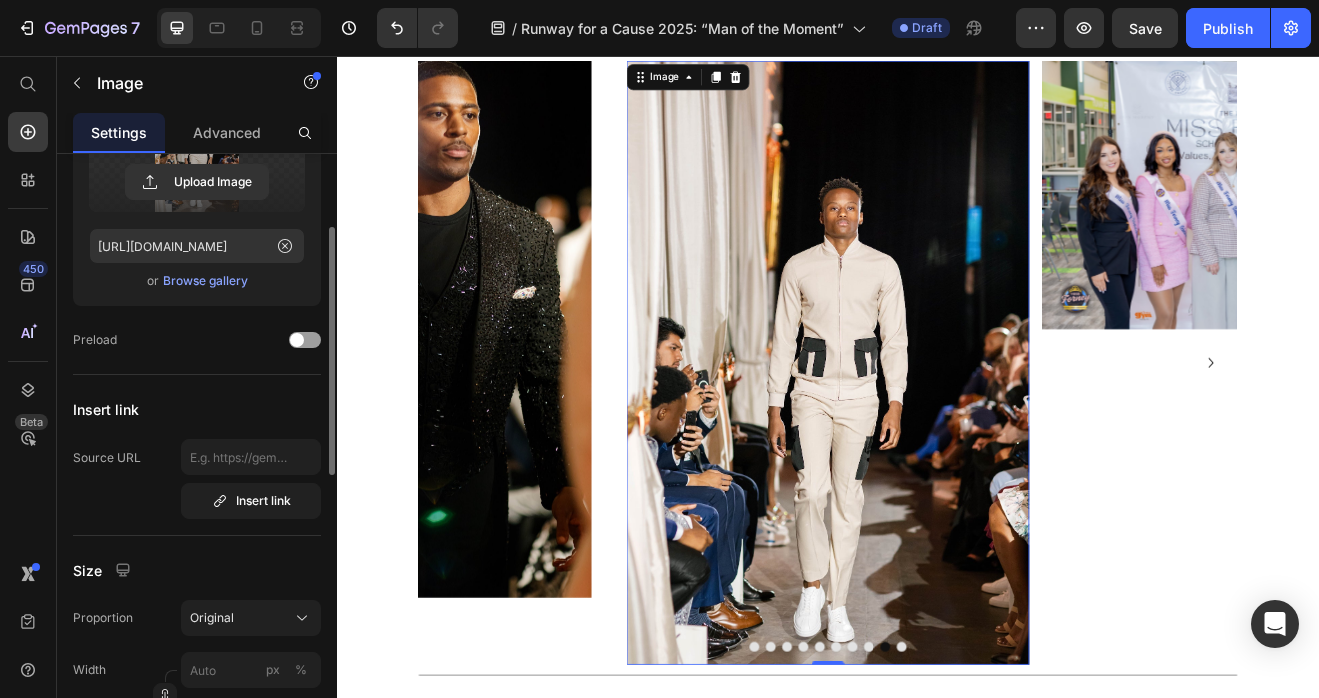 scroll, scrollTop: 368, scrollLeft: 0, axis: vertical 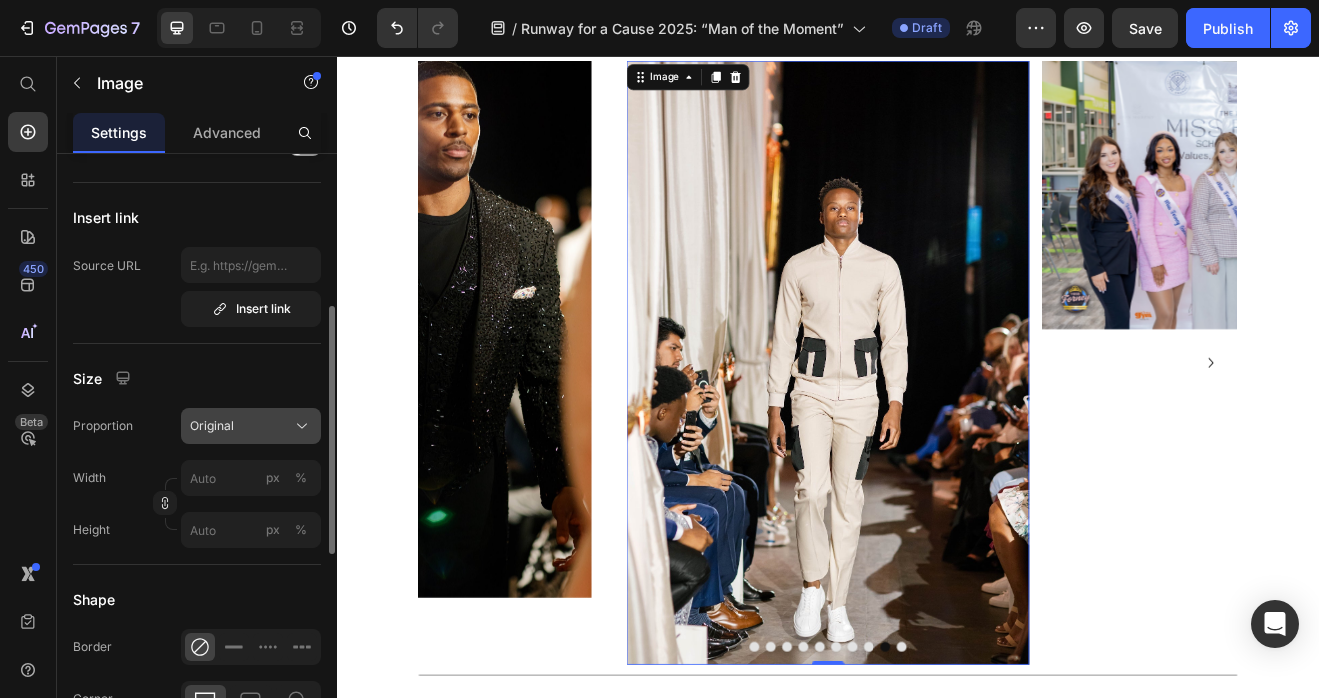 click on "Original" 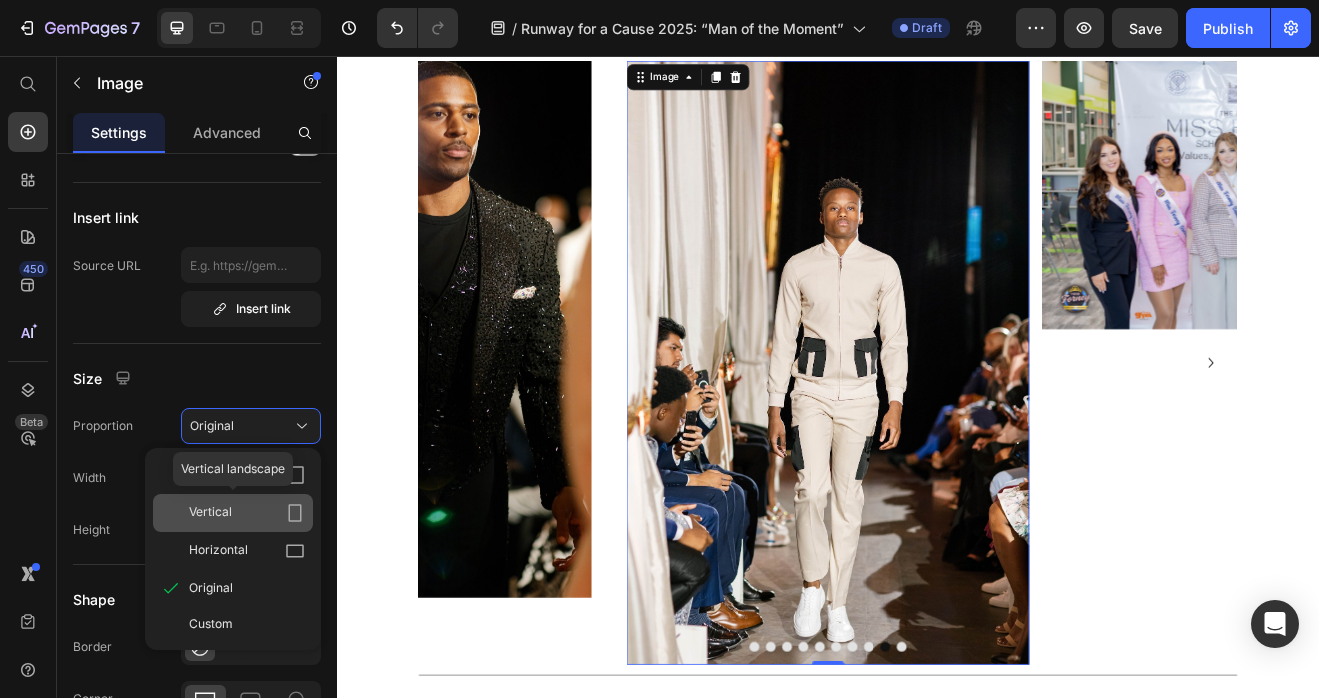click on "Vertical" at bounding box center (247, 513) 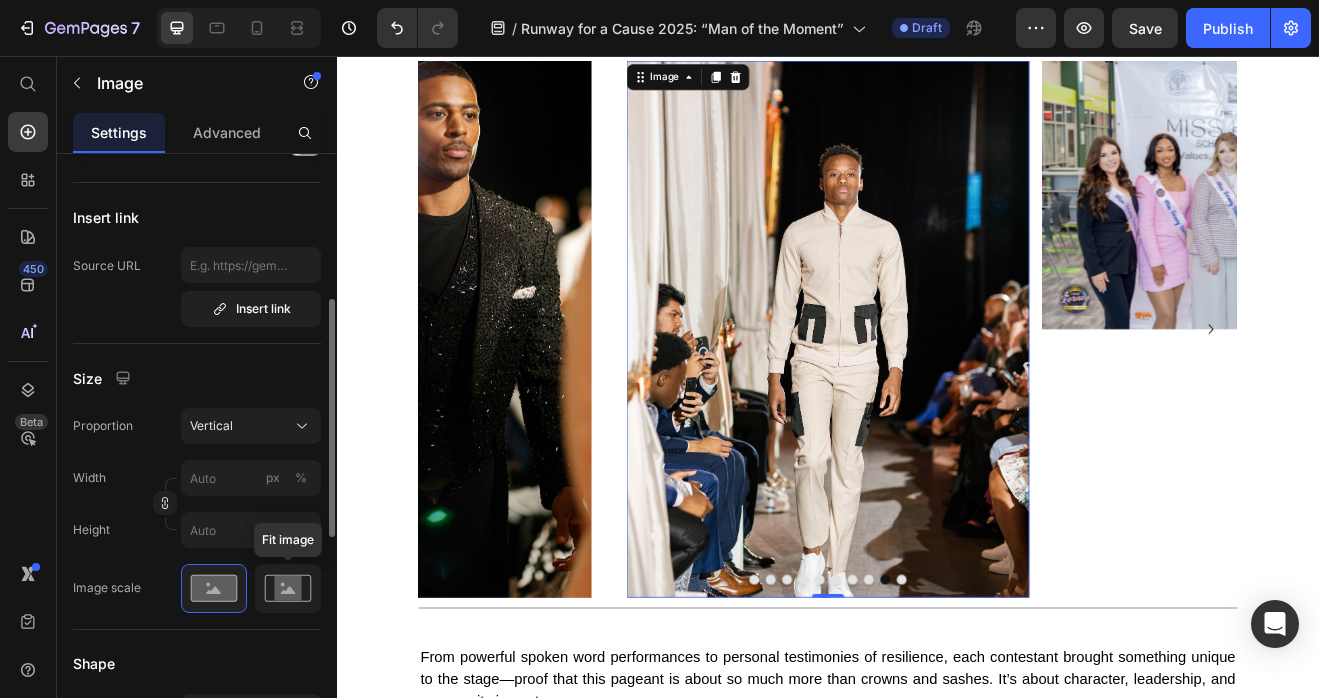 click 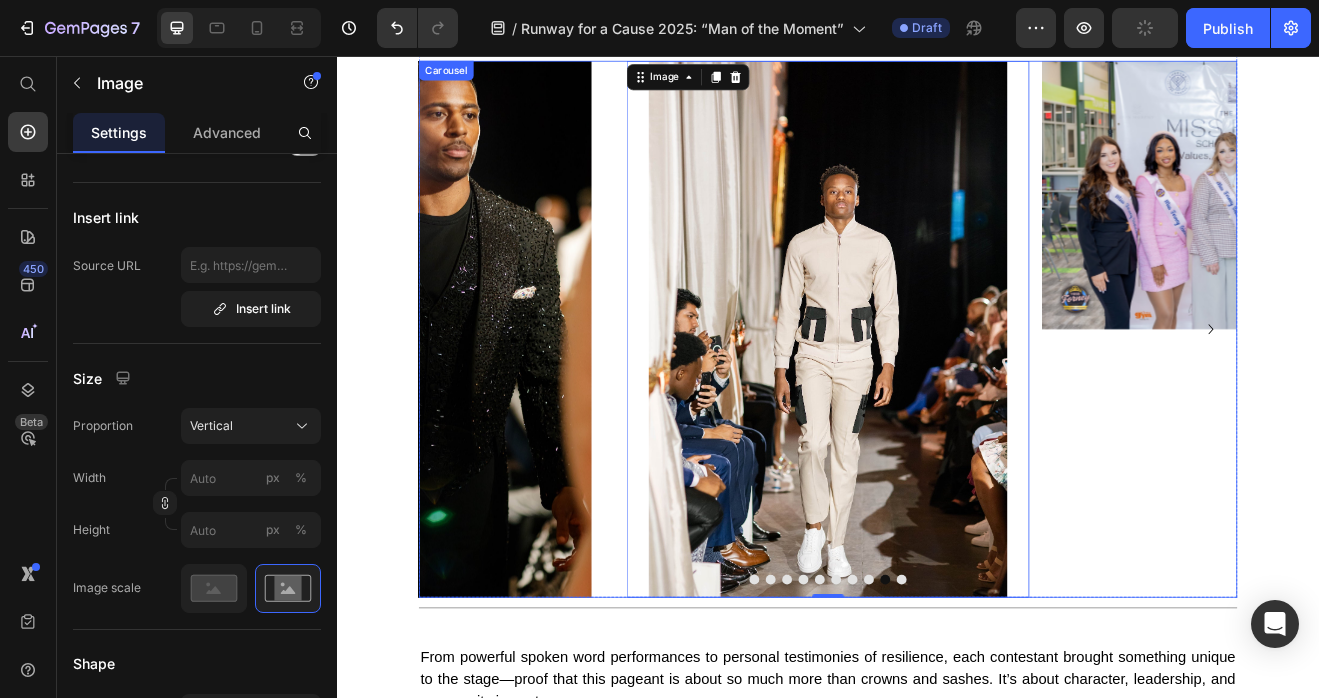 click at bounding box center (867, 696) 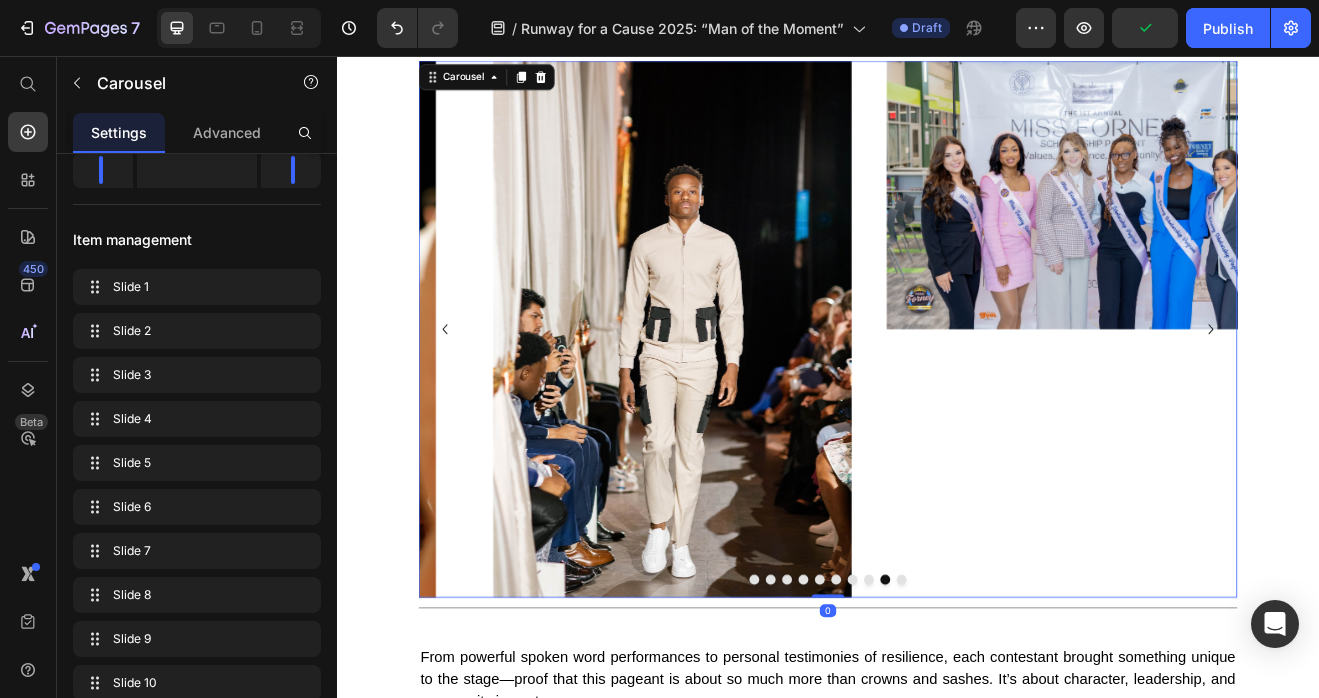 scroll, scrollTop: 0, scrollLeft: 0, axis: both 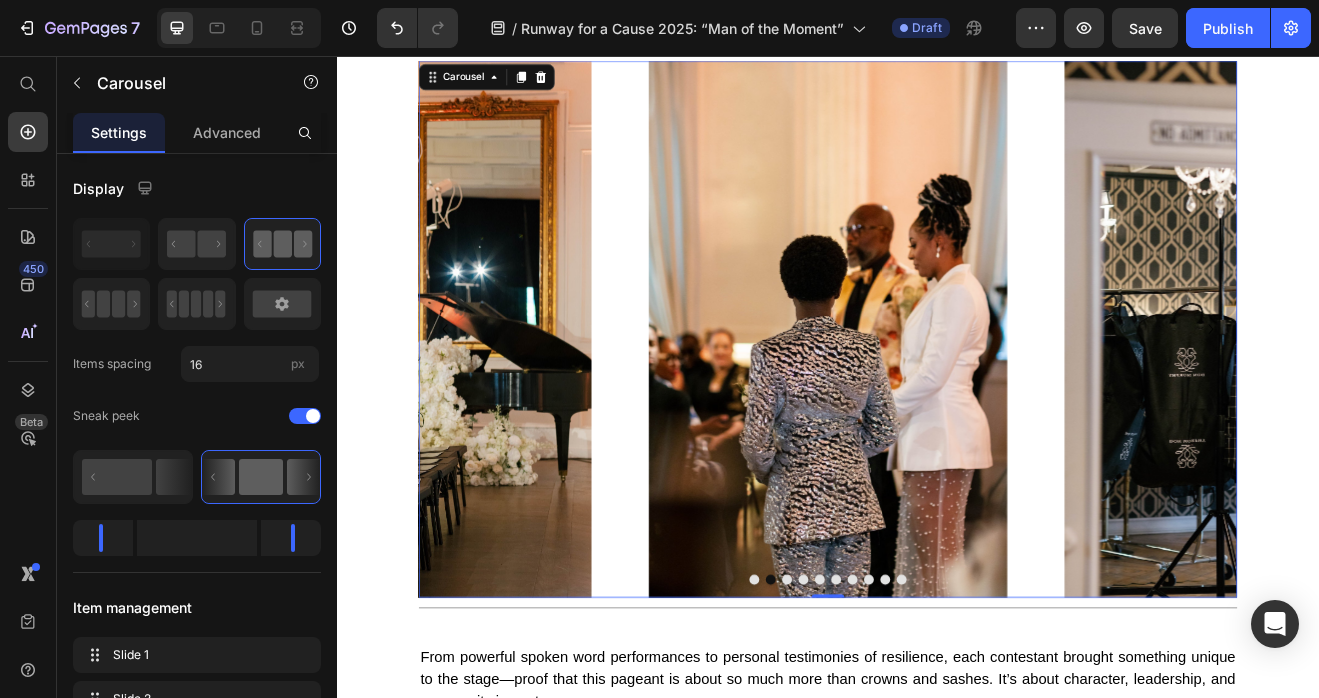 click at bounding box center [1007, 696] 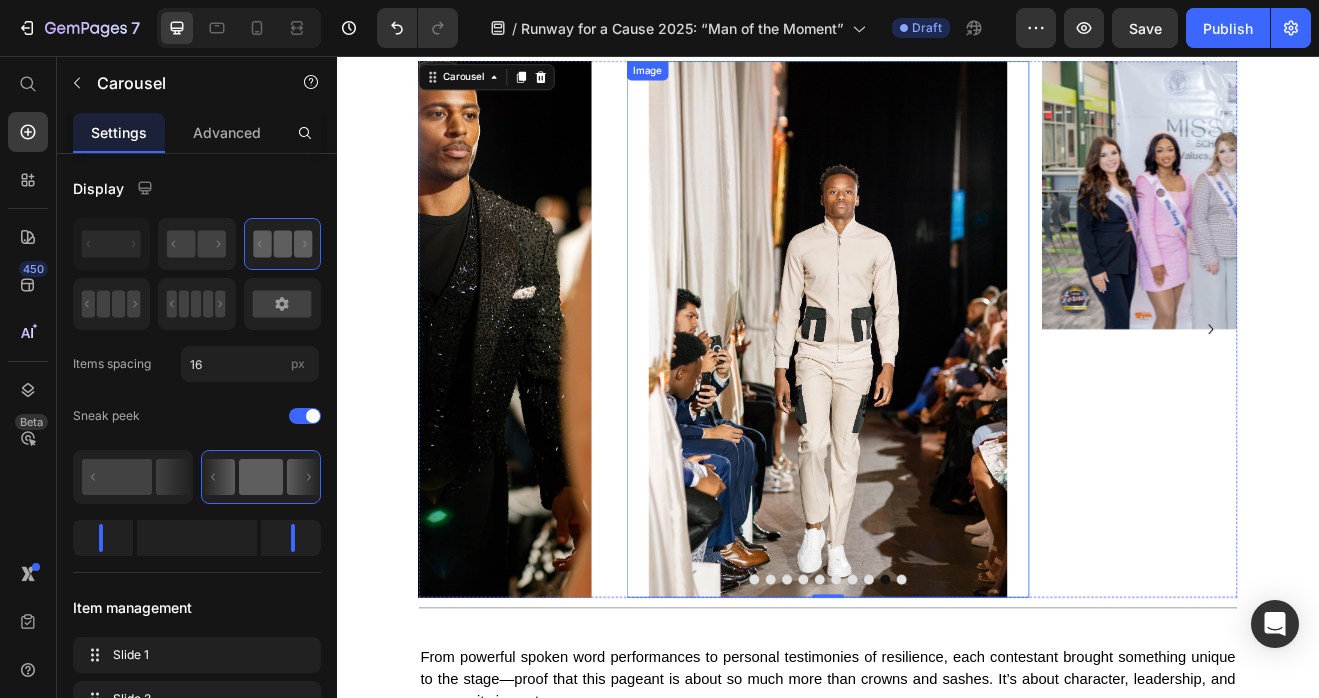 click at bounding box center [937, 390] 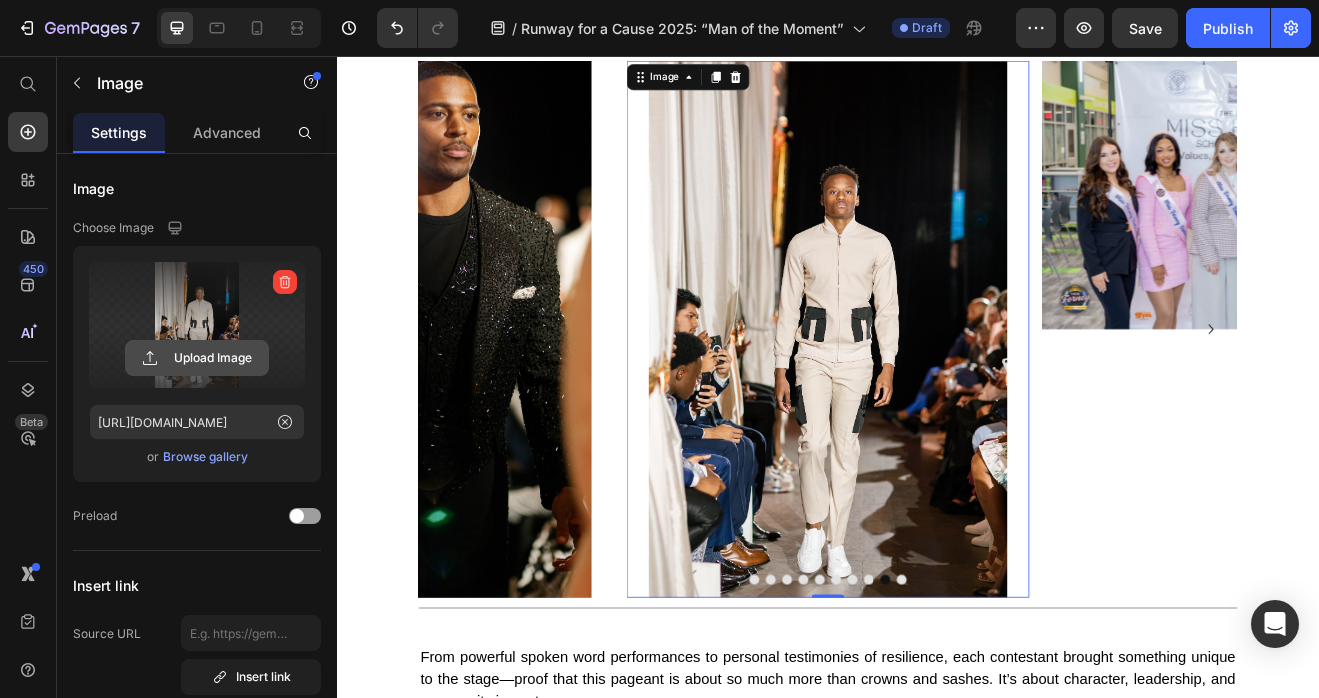 click 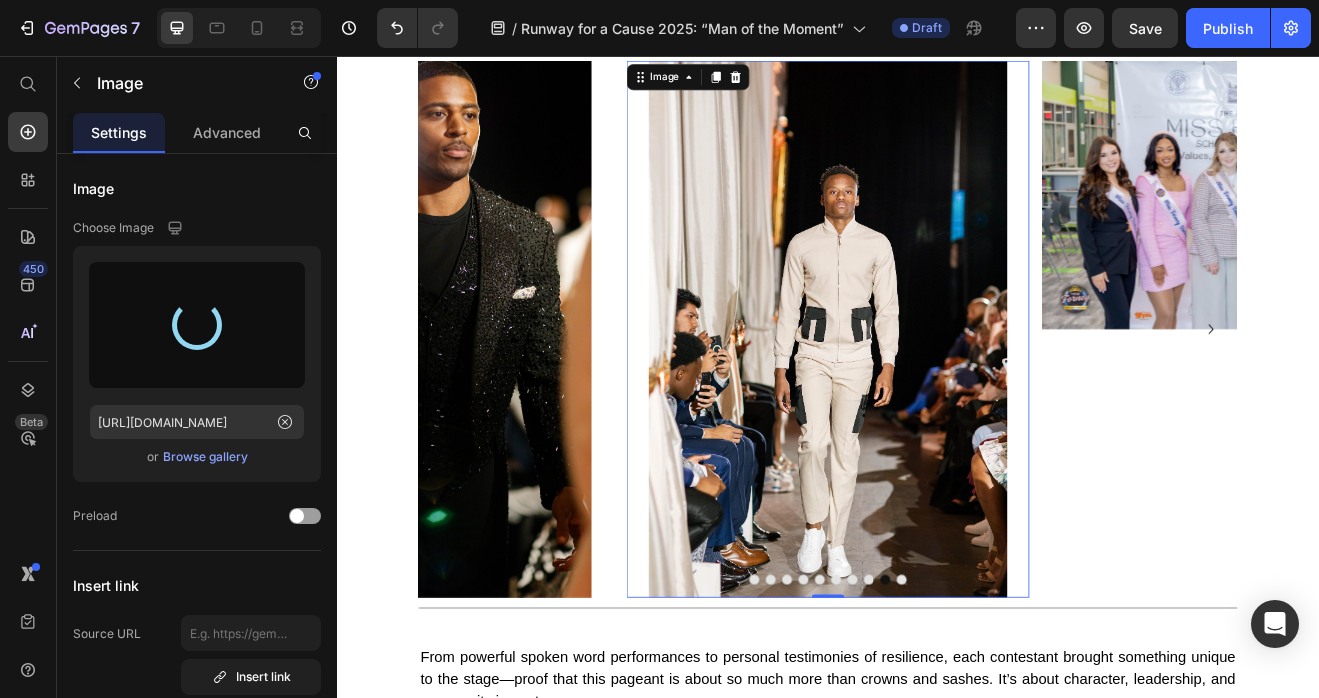 type on "https://cdn.shopify.com/s/files/1/0679/8875/0568/files/gempages_528000257154351954-3eb2e2f0-c518-4497-80b6-9cd28b1718d8.jpg" 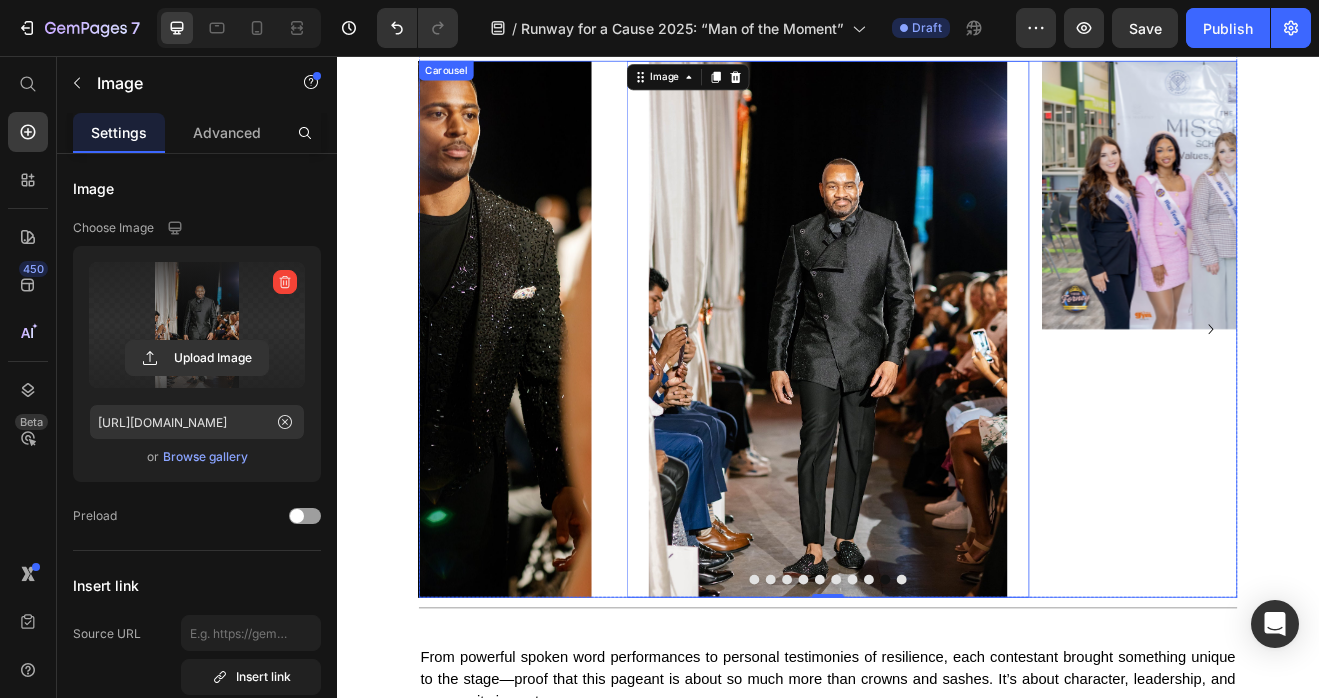 click at bounding box center [1027, 696] 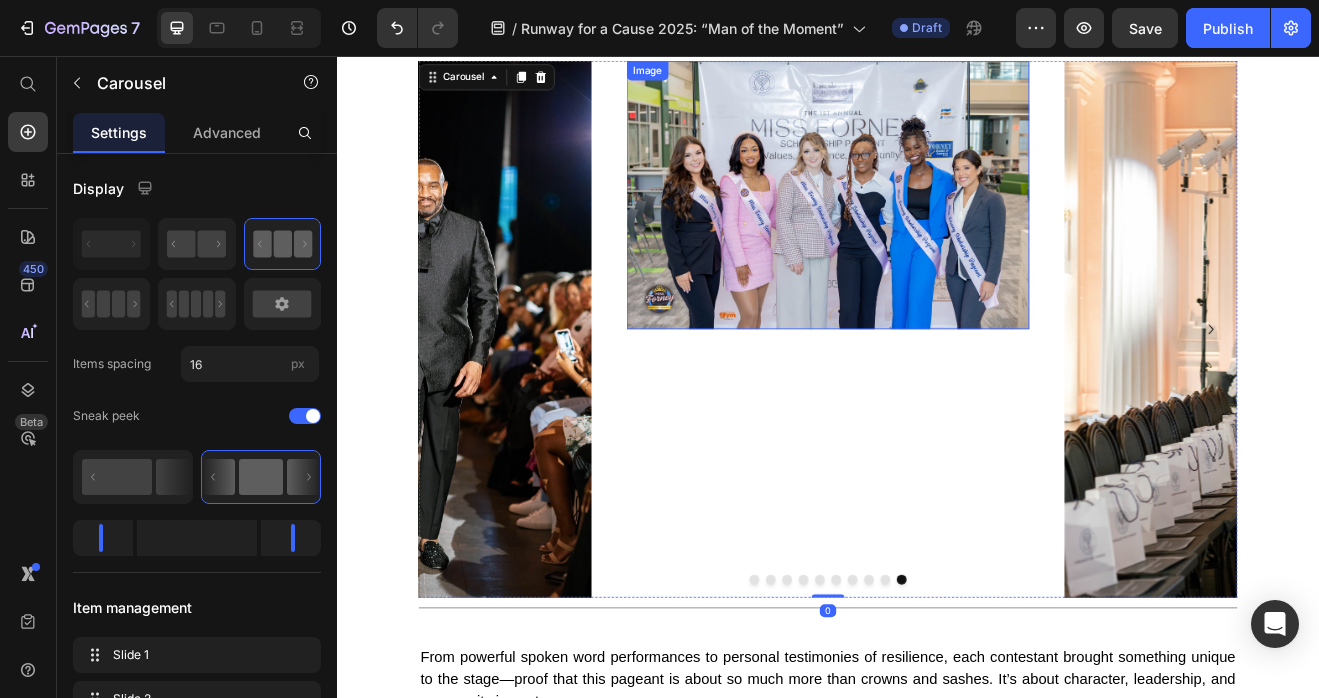 click at bounding box center (937, 226) 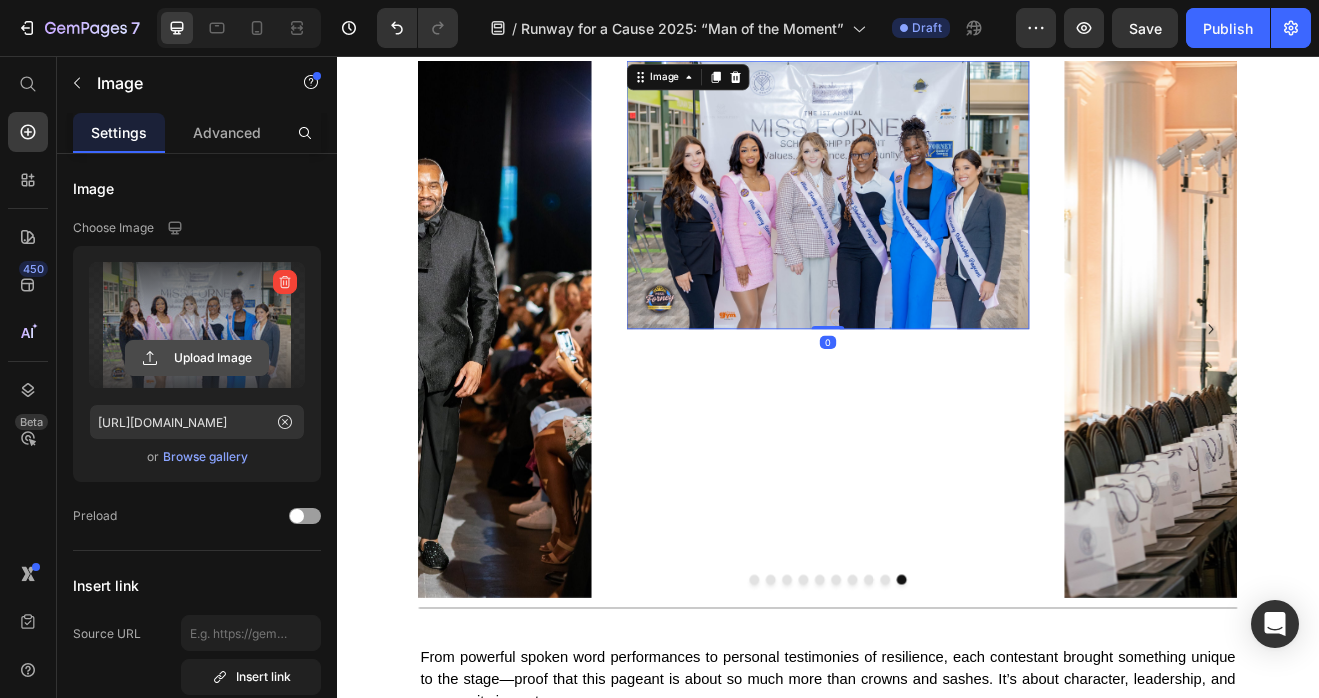 click 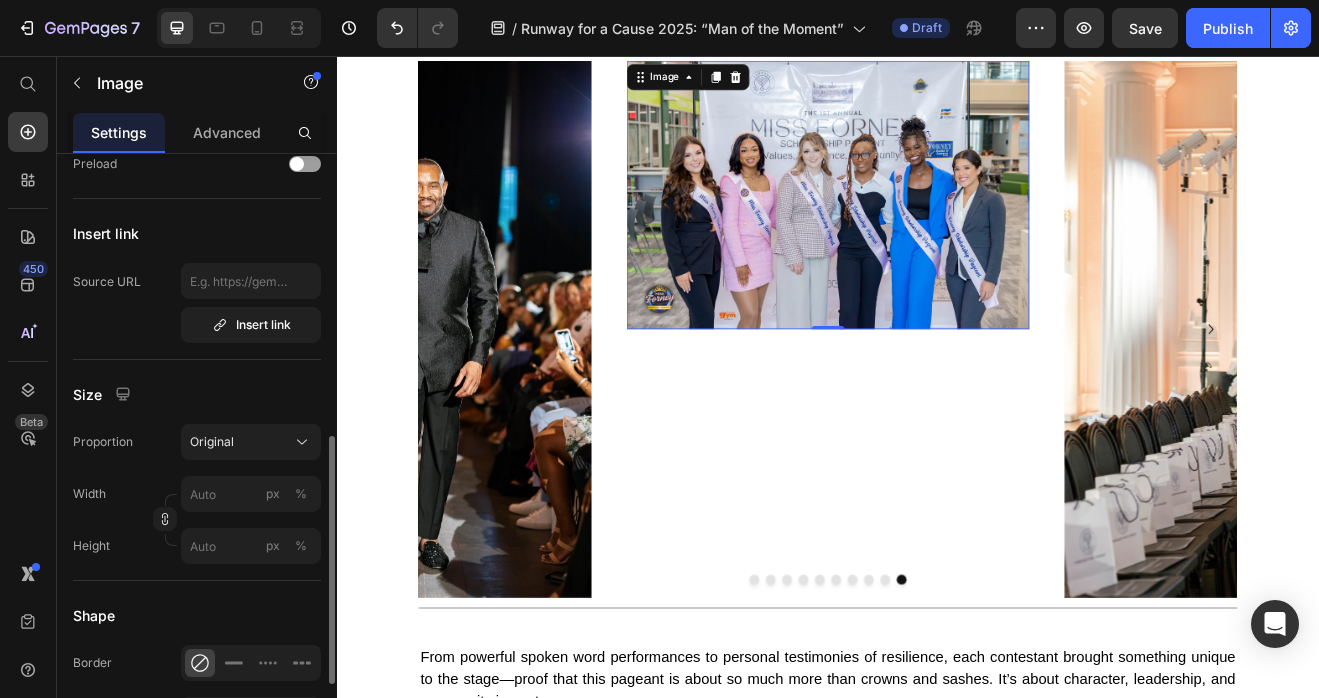scroll, scrollTop: 448, scrollLeft: 0, axis: vertical 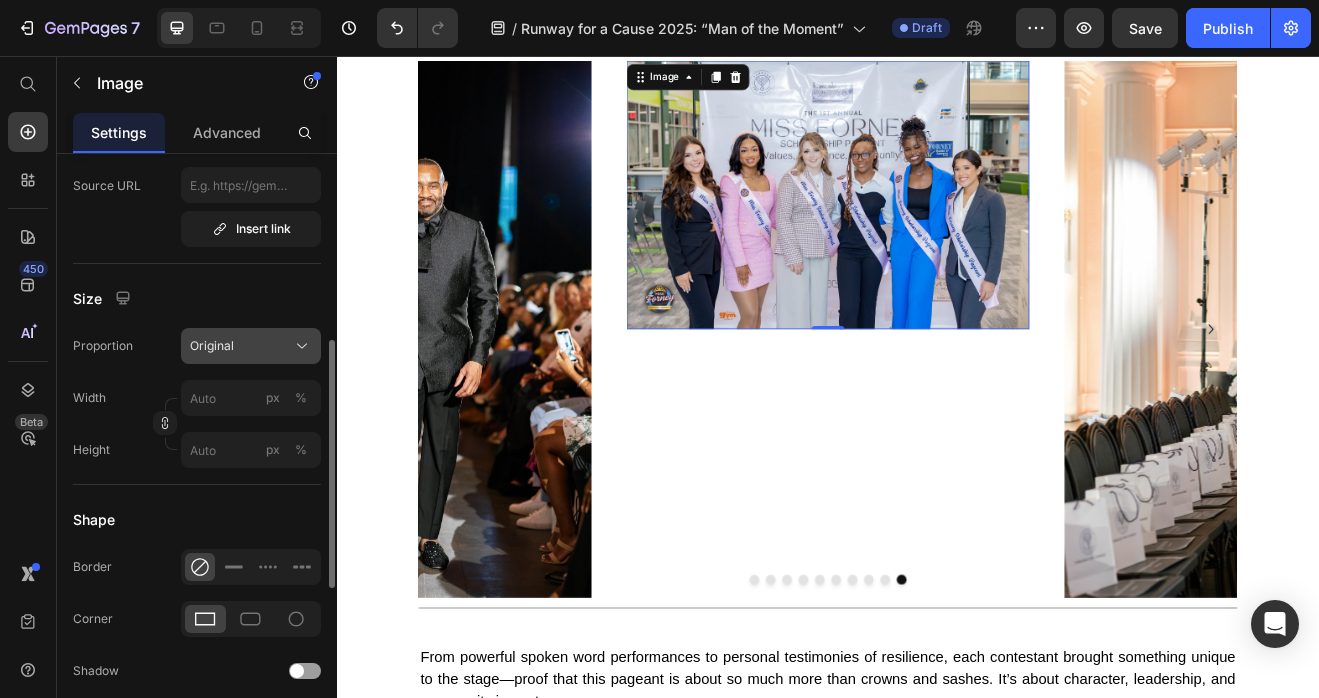 click on "Original" at bounding box center [212, 346] 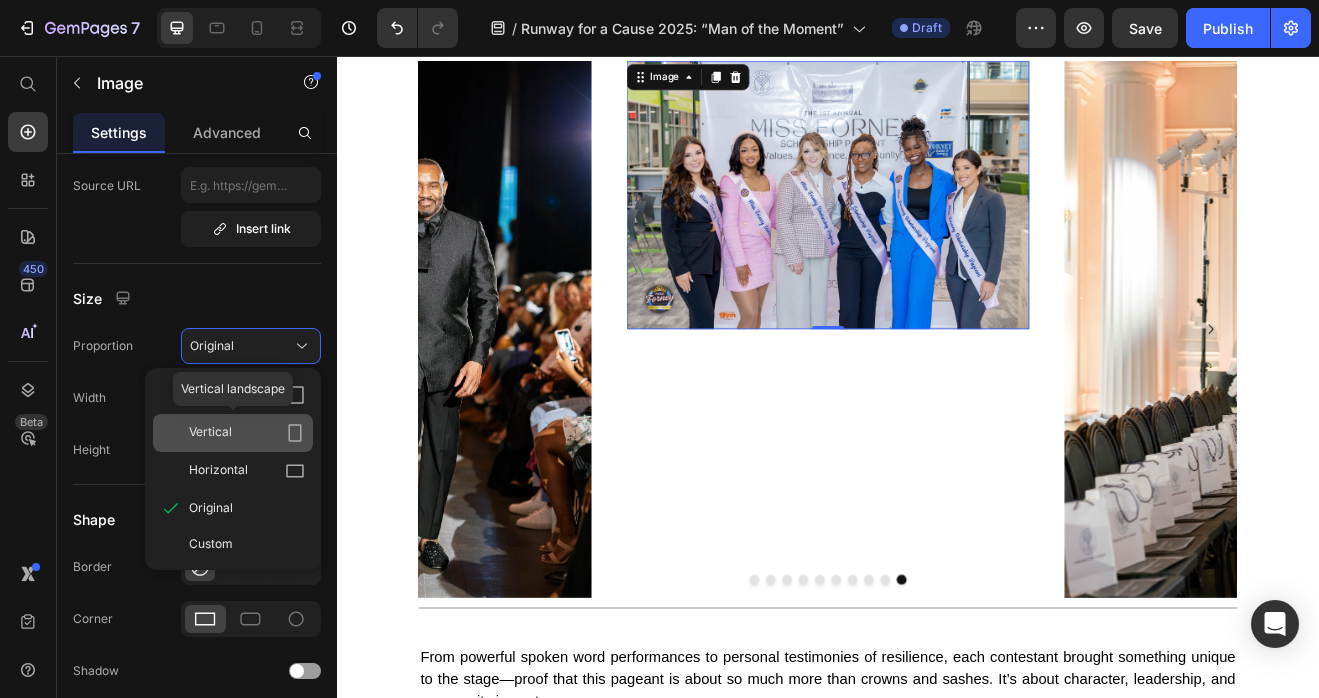 click on "Vertical" at bounding box center [247, 433] 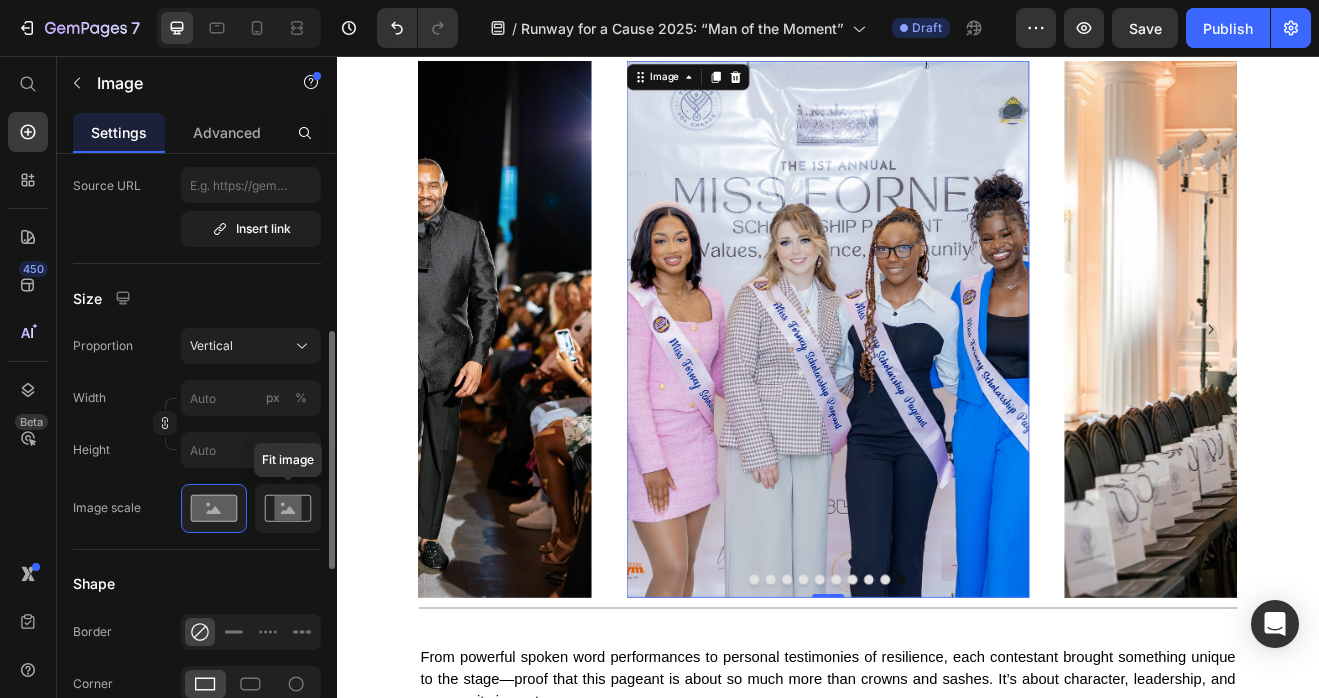click 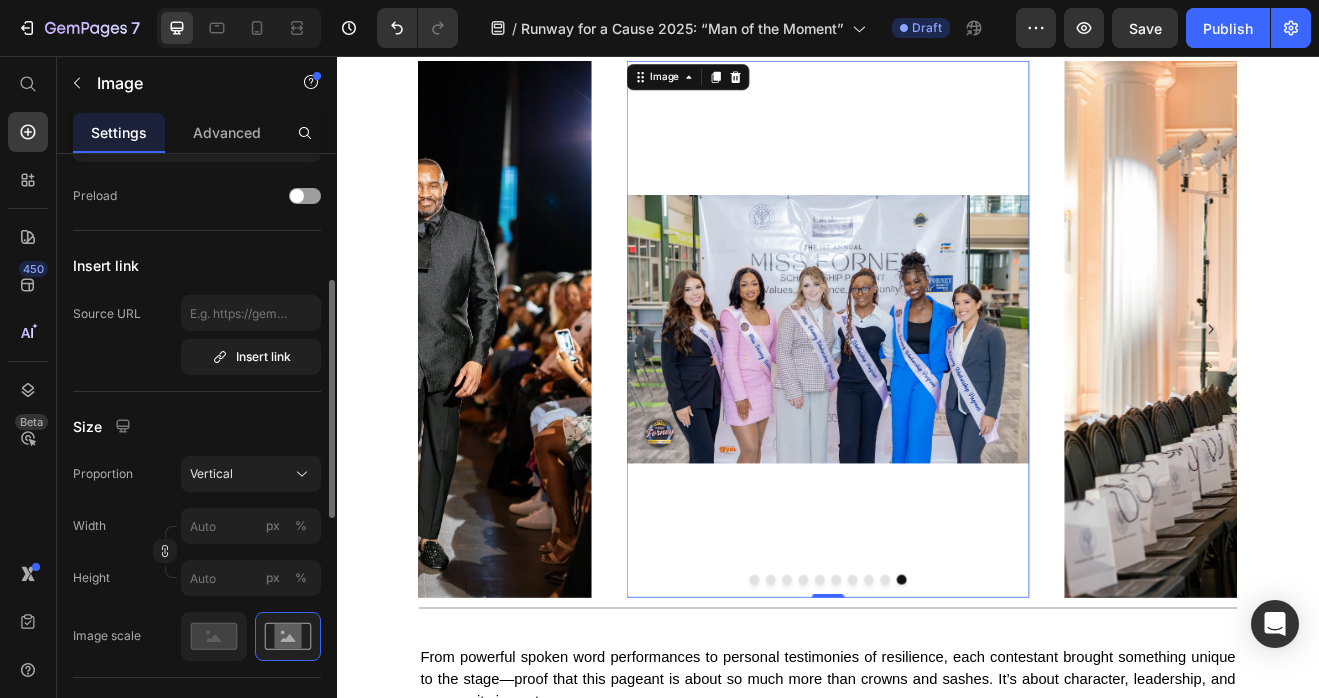 scroll, scrollTop: 0, scrollLeft: 0, axis: both 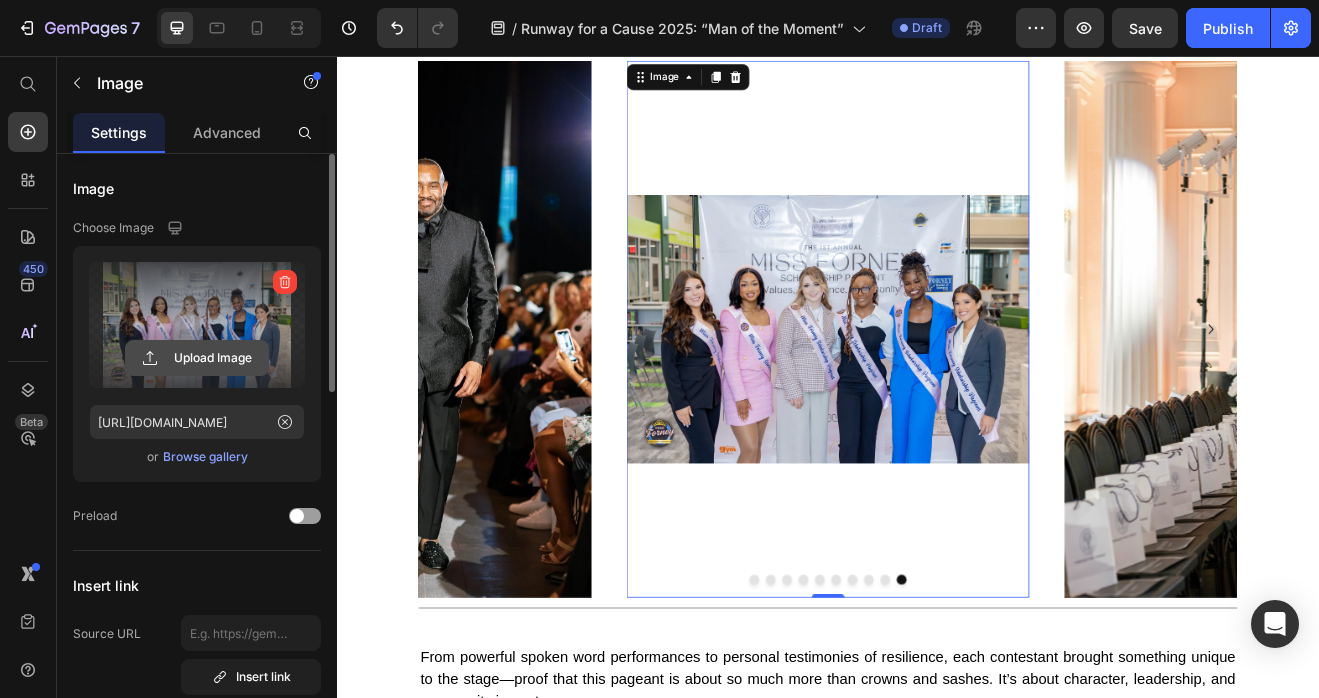 click 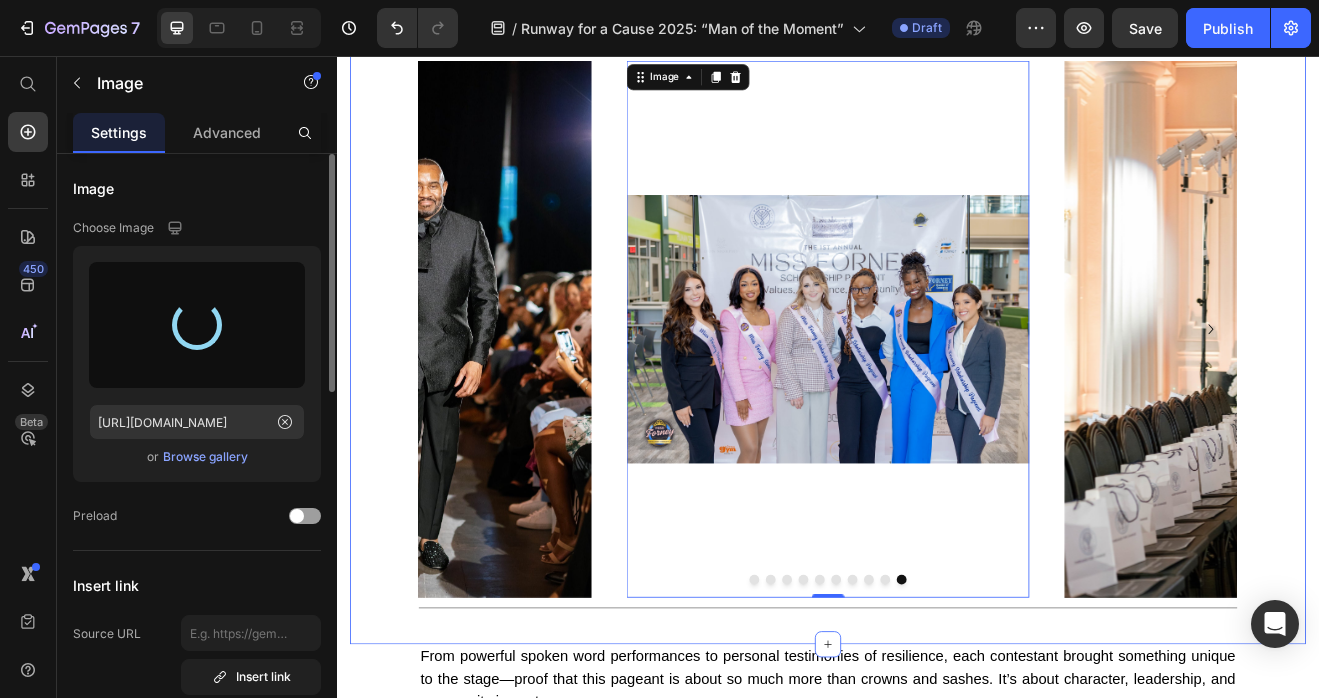 type on "https://cdn.shopify.com/s/files/1/0679/8875/0568/files/gempages_528000257154351954-aeffb105-1bd9-434e-a3af-aaa95419177d.jpg" 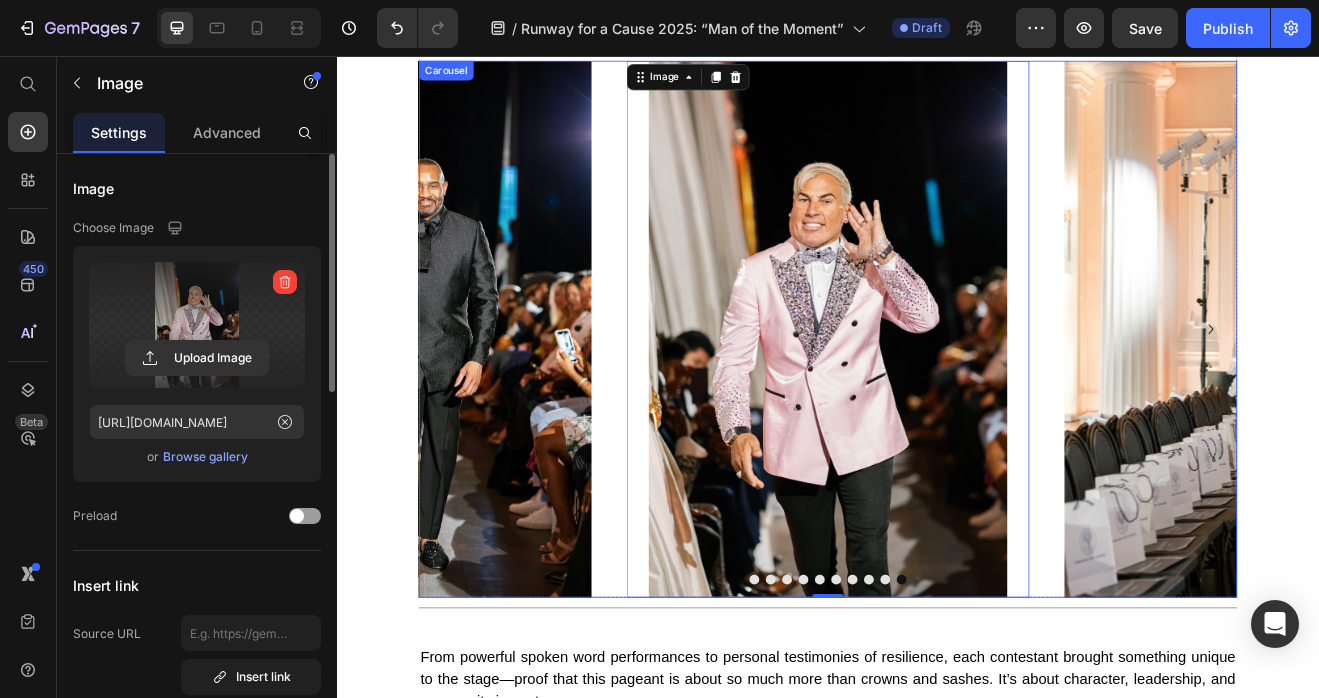 click on "Image Image Image Image Image Image Image Image Image Image   0" at bounding box center (937, 390) 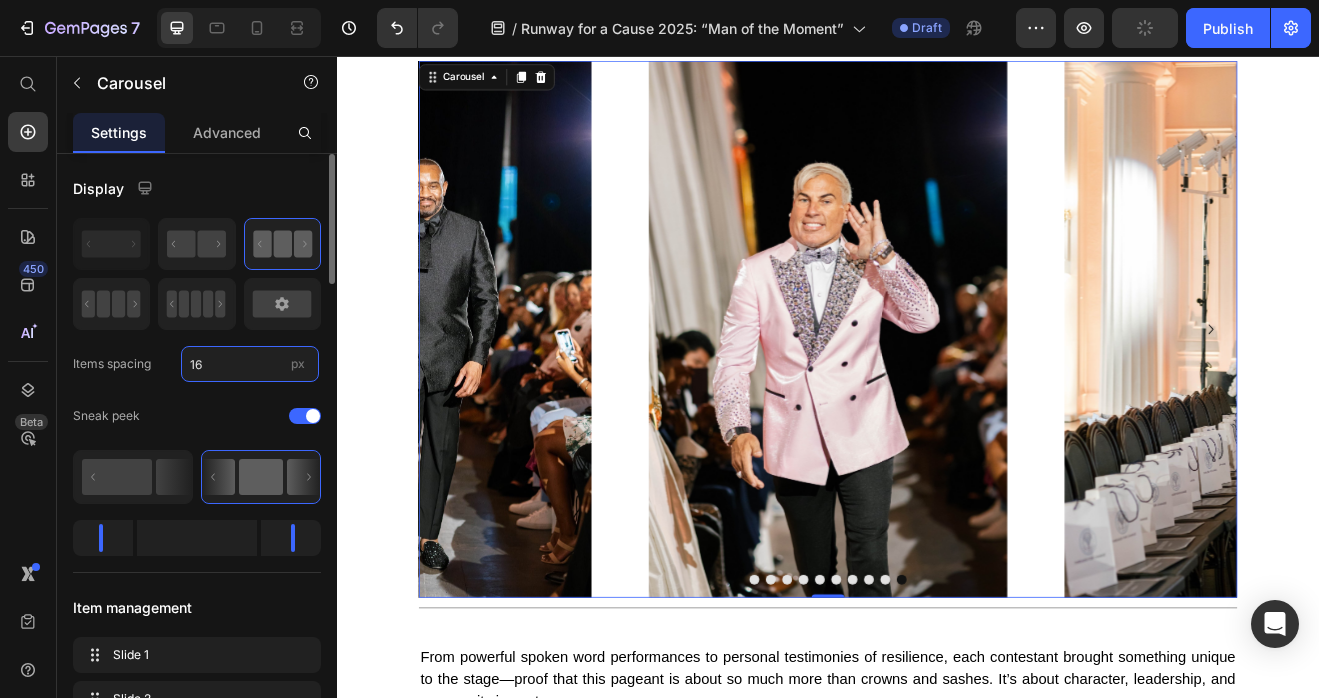 click on "16" at bounding box center (250, 364) 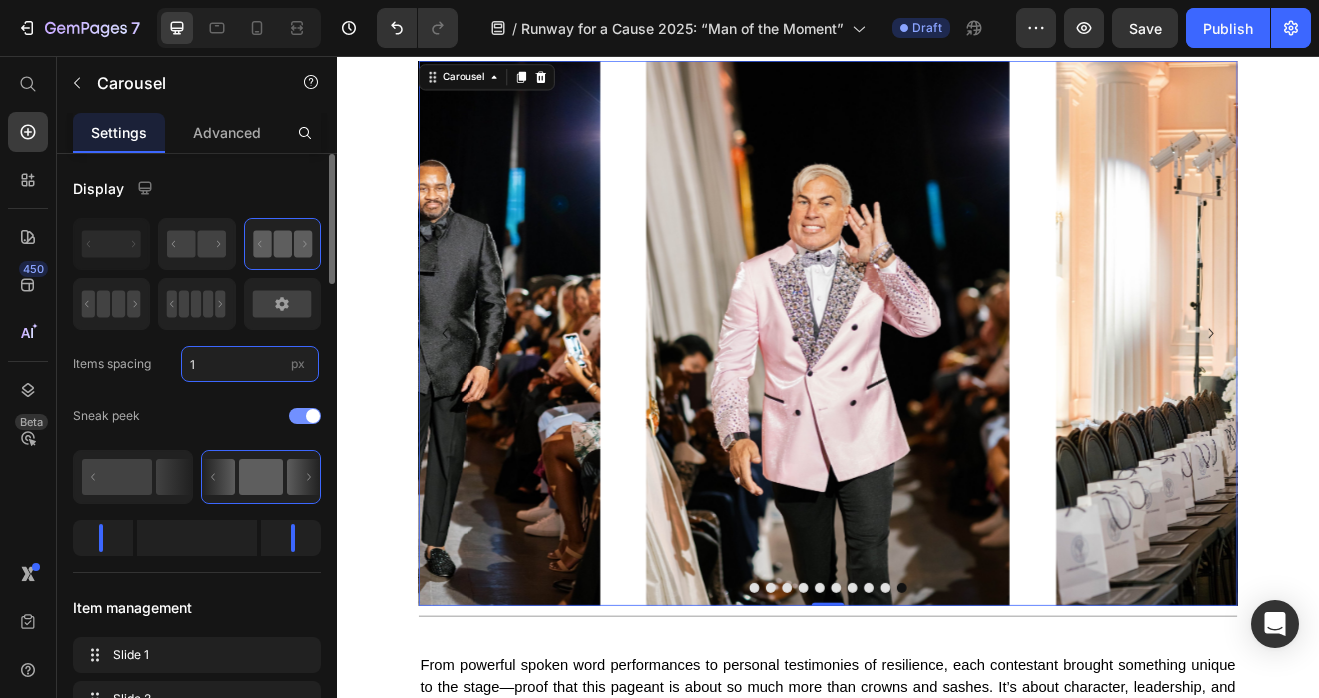 type on "1" 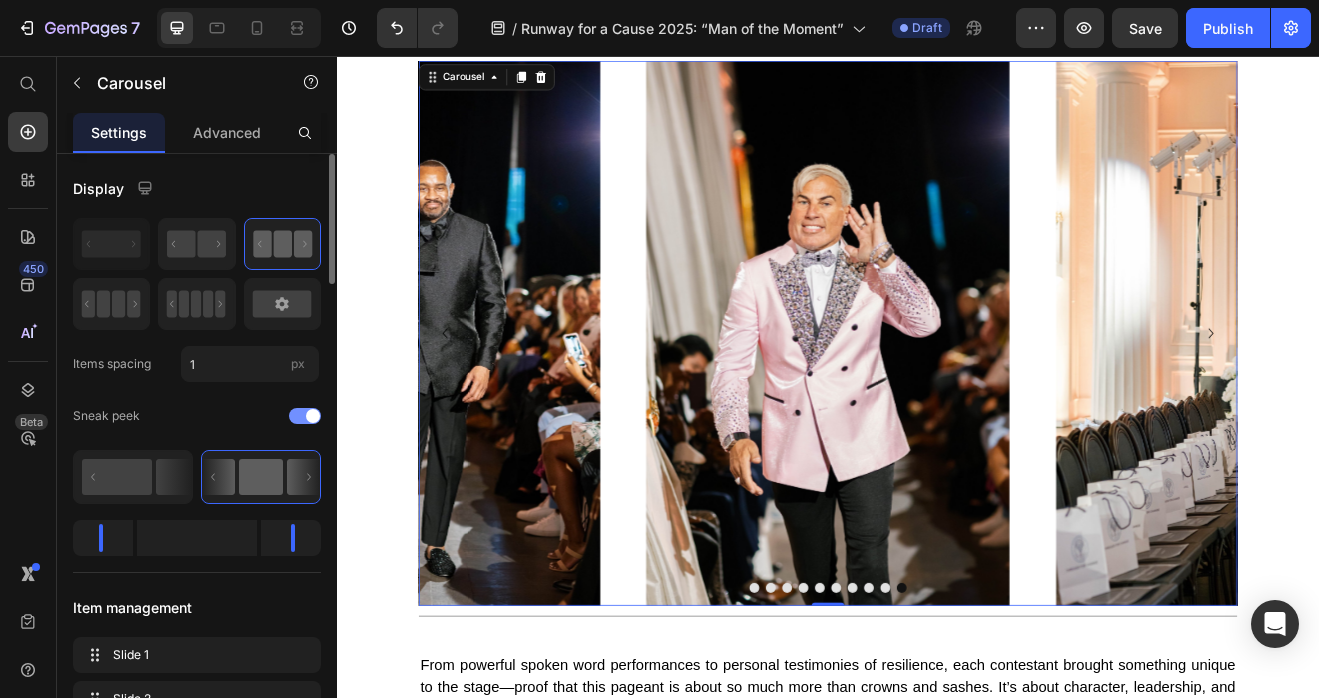 click on "Sneak peek" 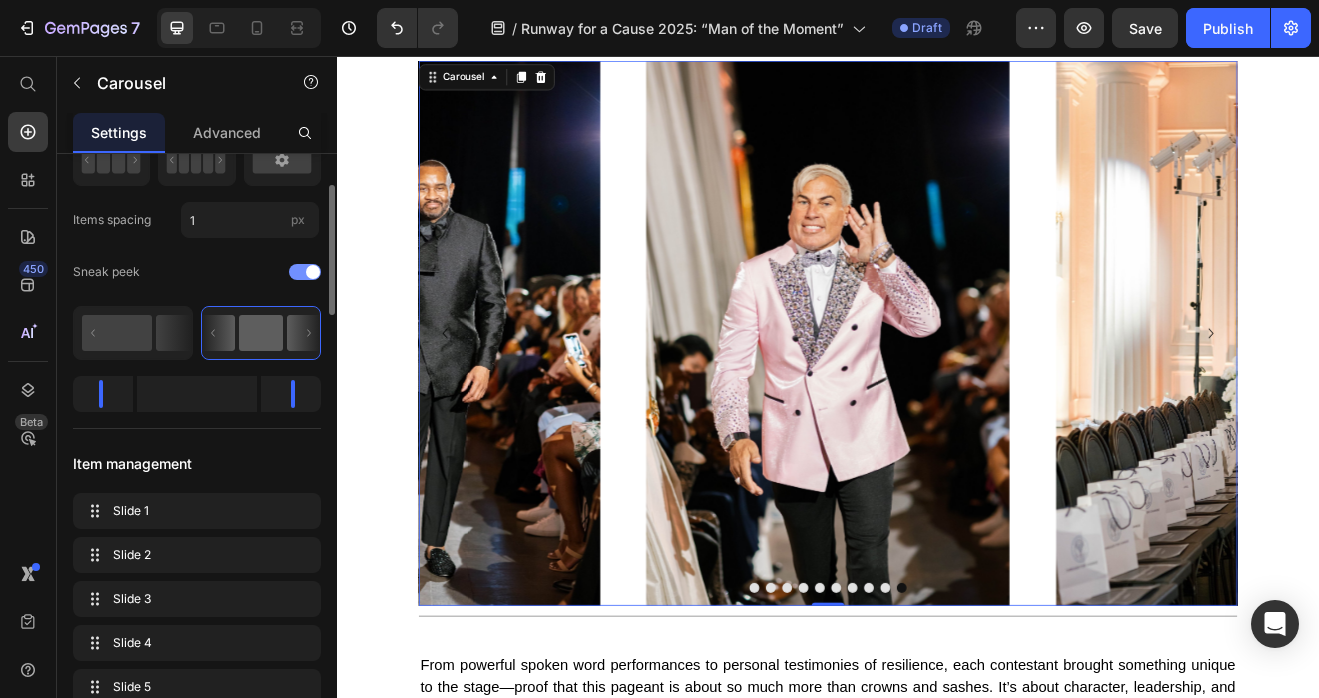 scroll, scrollTop: 0, scrollLeft: 0, axis: both 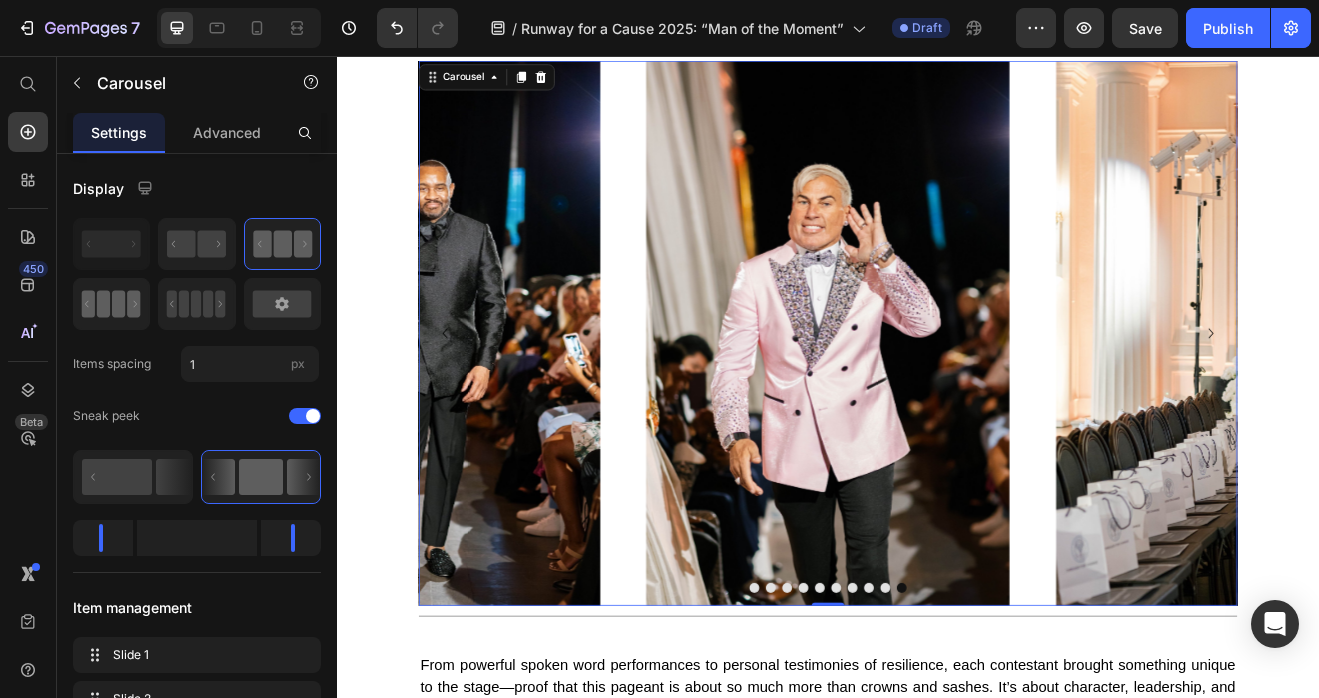 click 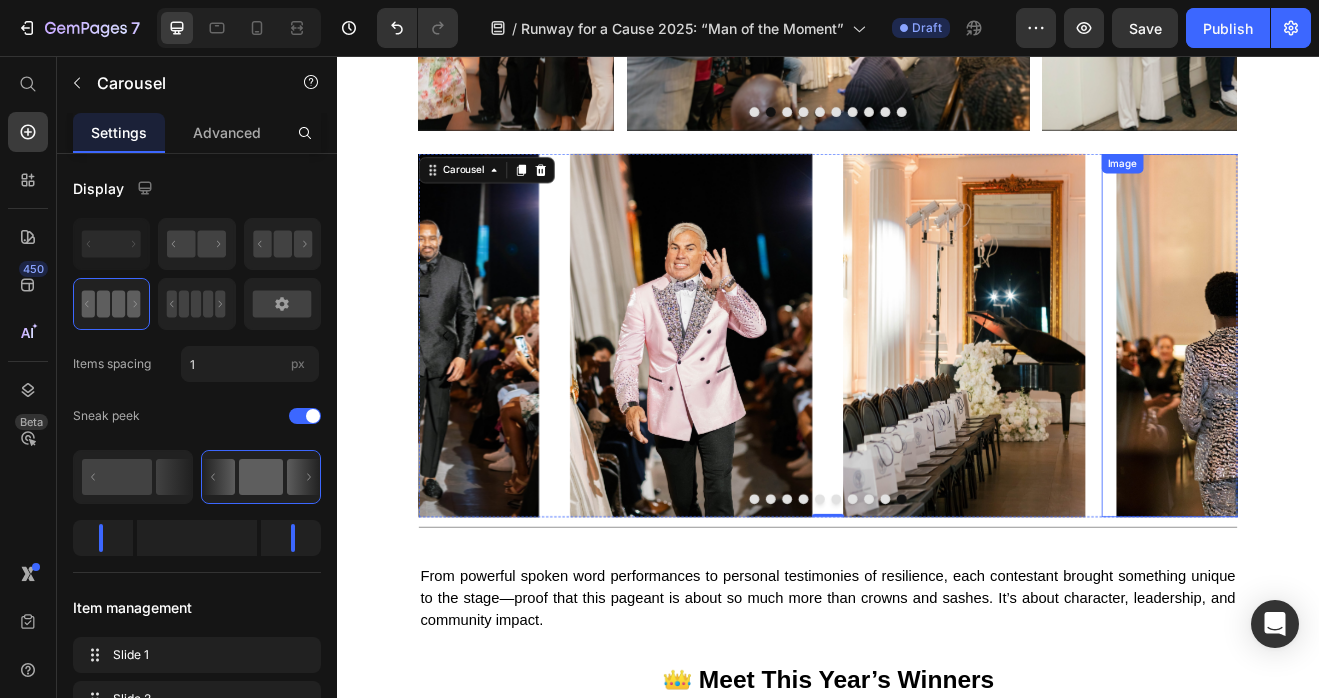 scroll, scrollTop: 1149, scrollLeft: 0, axis: vertical 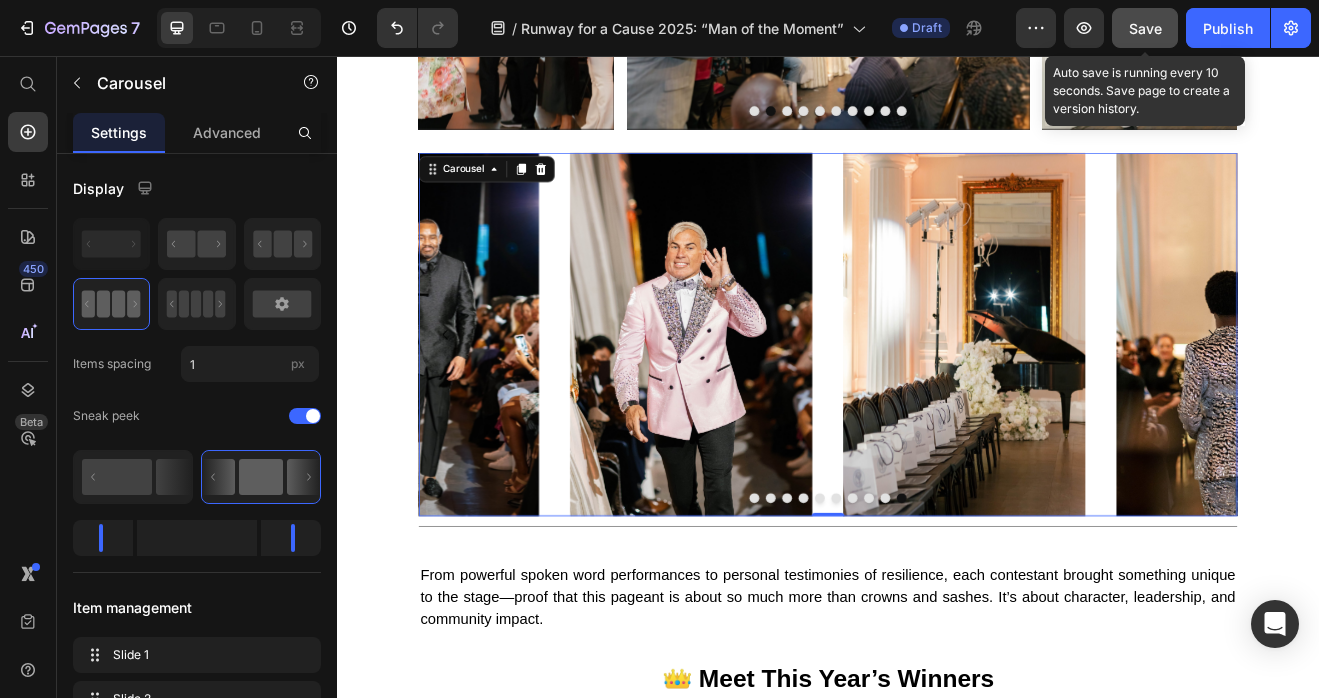click on "Save" at bounding box center [1145, 28] 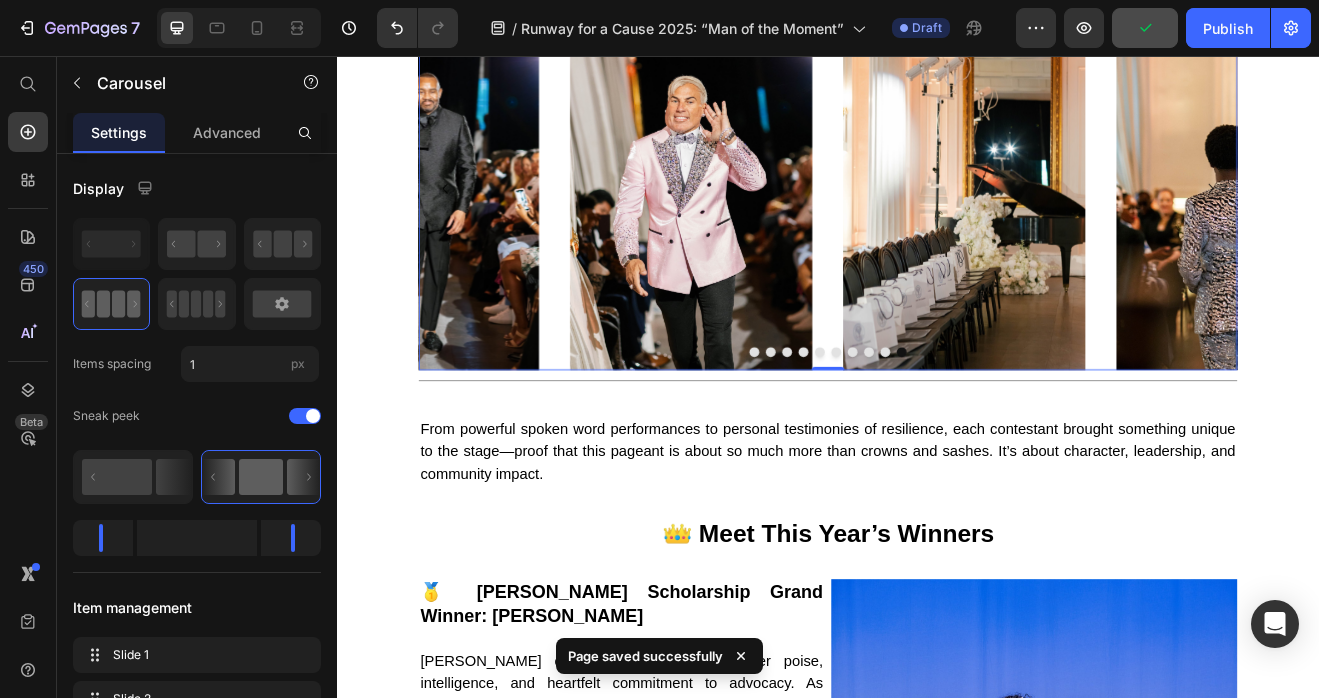 scroll, scrollTop: 1421, scrollLeft: 0, axis: vertical 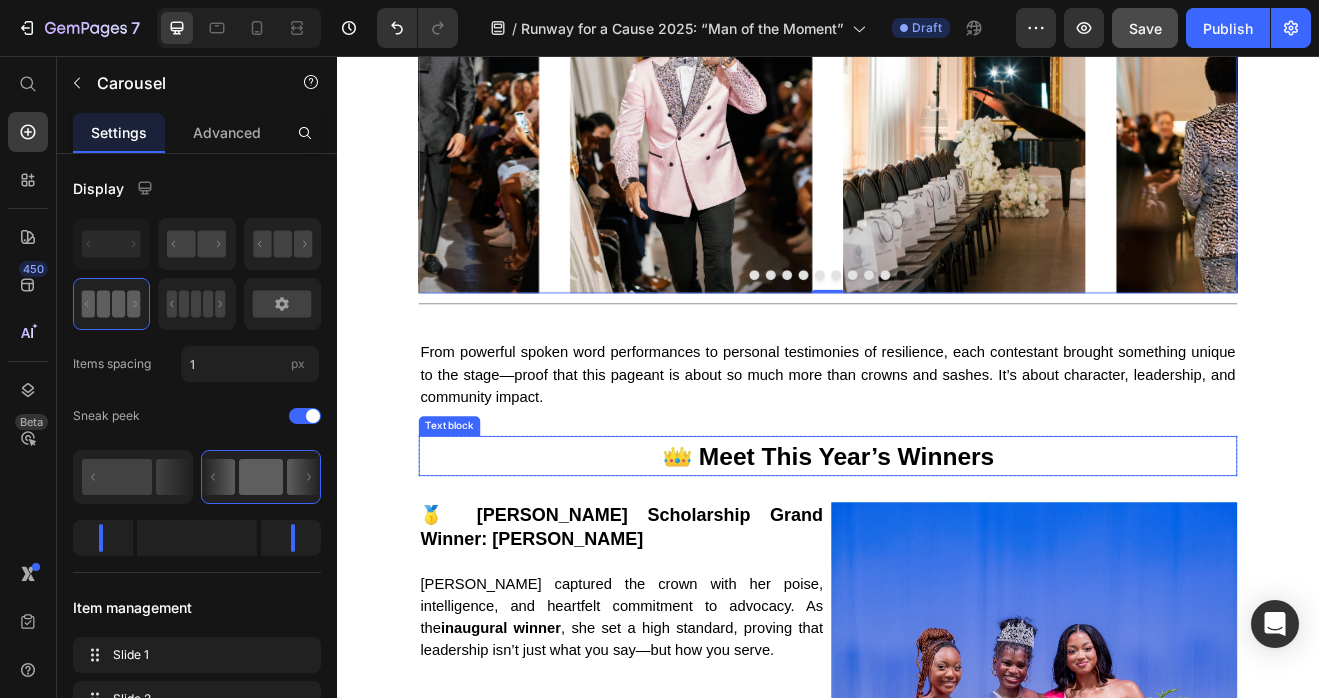 click on "👑 Meet This Year’s Winners" at bounding box center (937, 544) 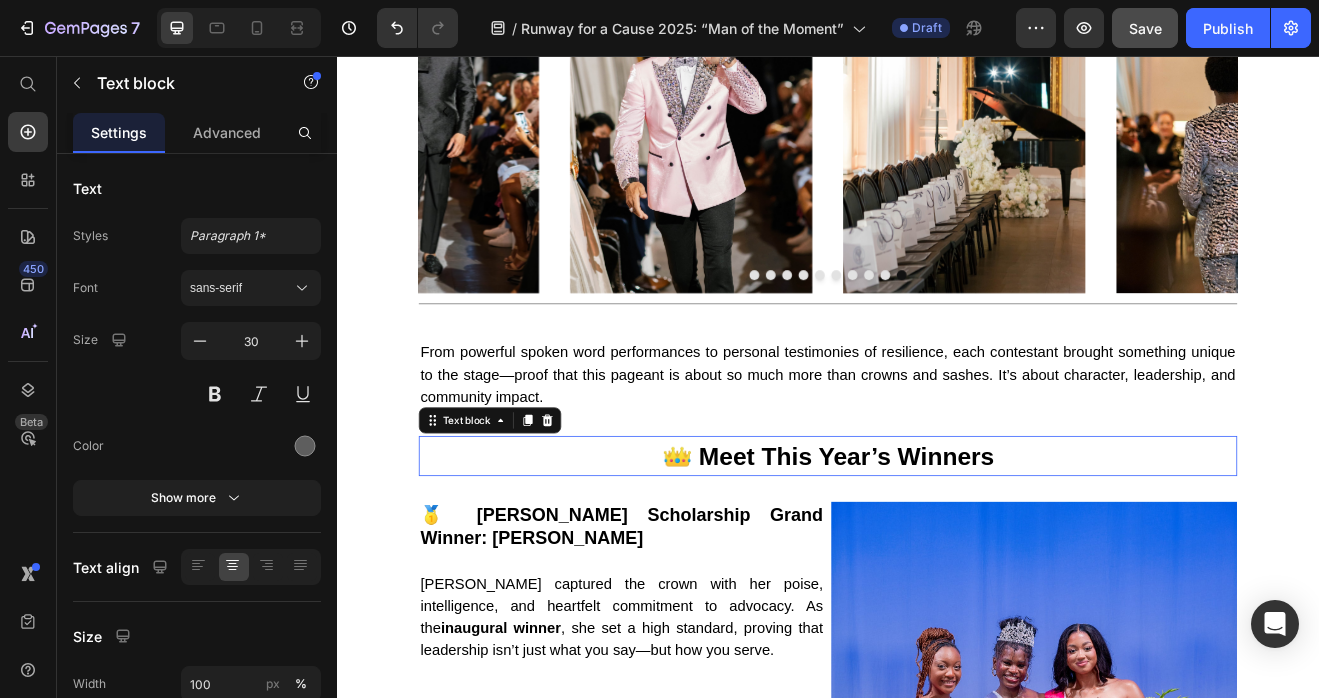click on "👑 Meet This Year’s Winners" at bounding box center (937, 544) 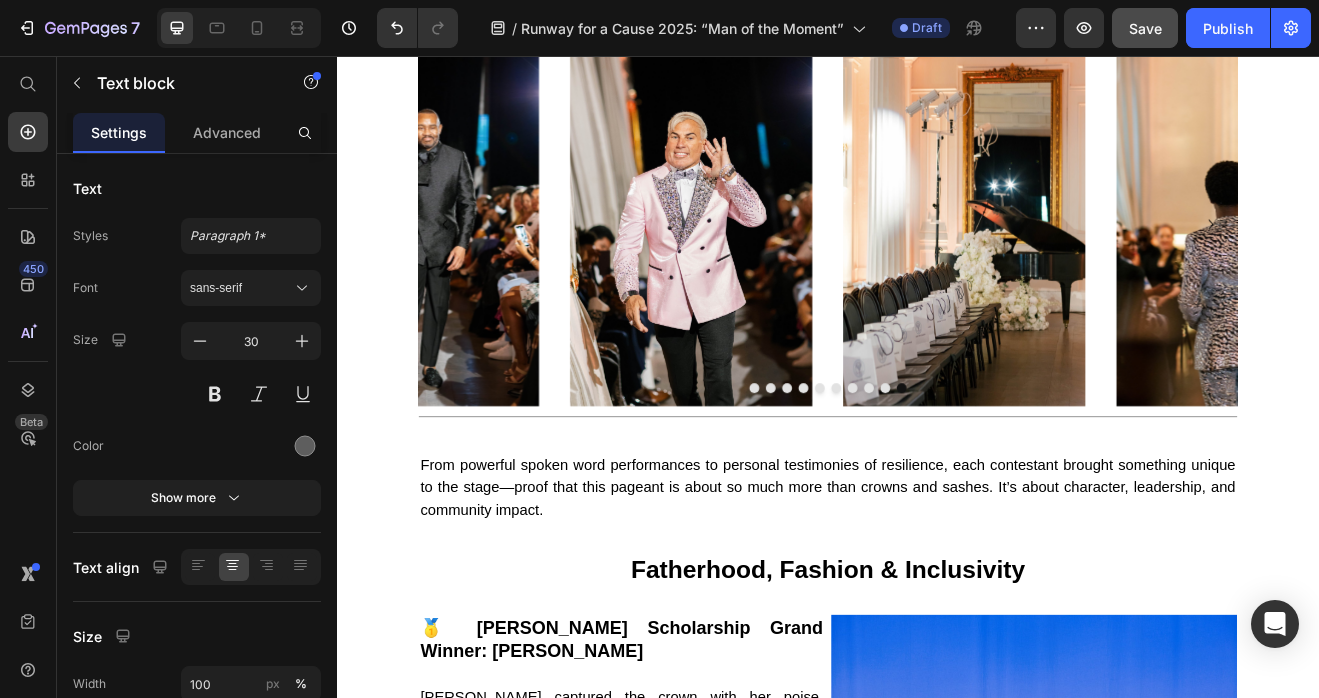 scroll, scrollTop: 1600, scrollLeft: 0, axis: vertical 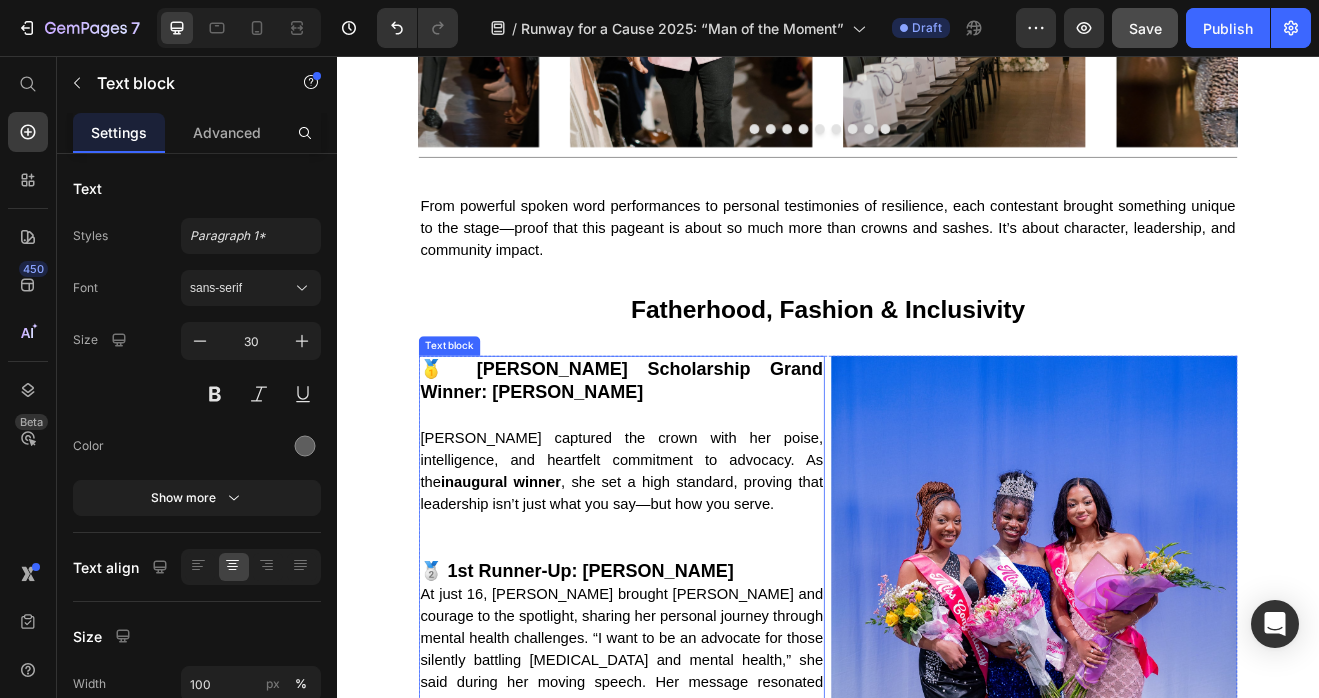 click on "Aria captured the crown with her poise, intelligence, and heartfelt commitment to advocacy. As the  inaugural winner , she set a high standard, proving that leadership isn’t just what you say—but how you serve." at bounding box center [685, 562] 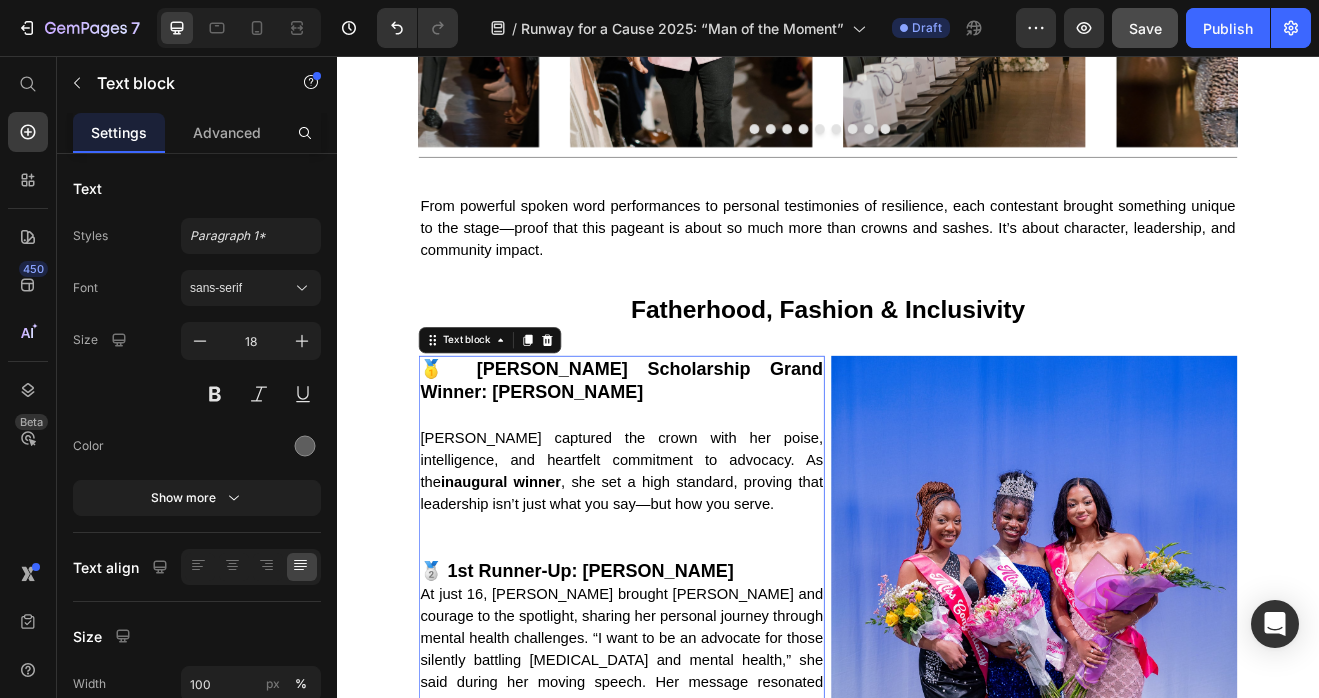 click on "Aria captured the crown with her poise, intelligence, and heartfelt commitment to advocacy. As the  inaugural winner , she set a high standard, proving that leadership isn’t just what you say—but how you serve." at bounding box center [685, 562] 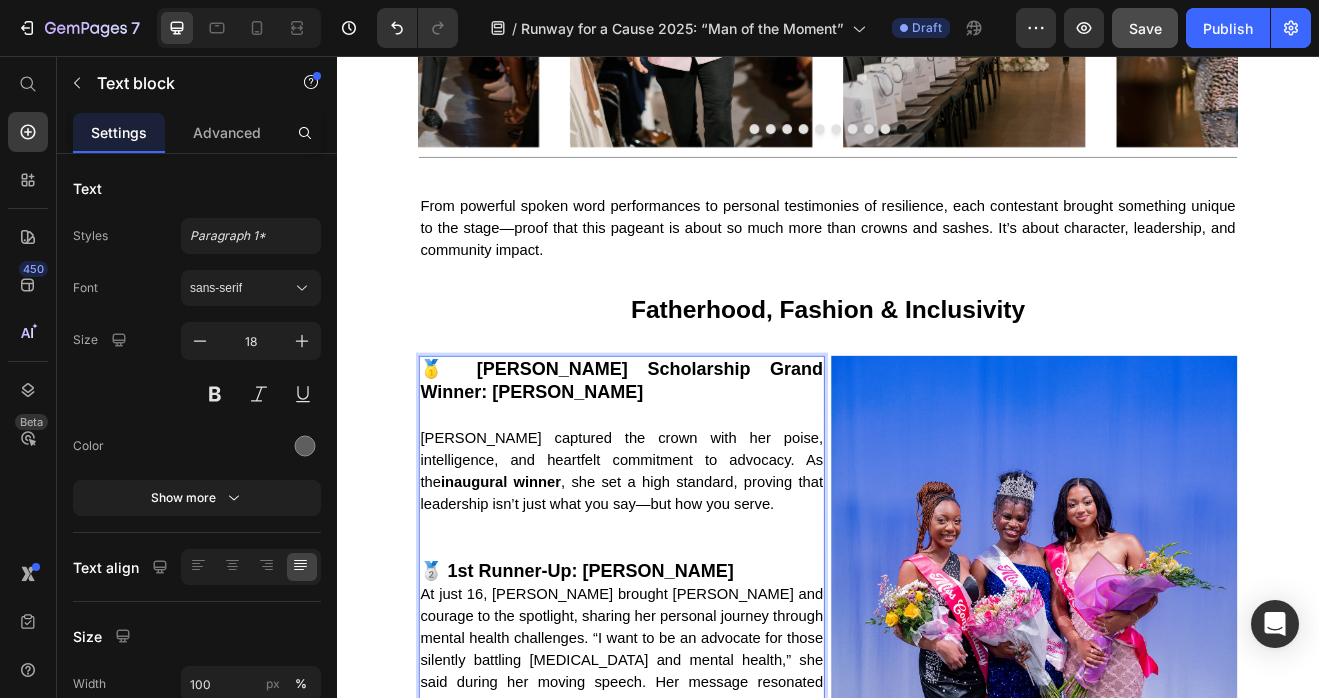 click on "Aria captured the crown with her poise, intelligence, and heartfelt commitment to advocacy. As the  inaugural winner , she set a high standard, proving that leadership isn’t just what you say—but how you serve." at bounding box center [685, 562] 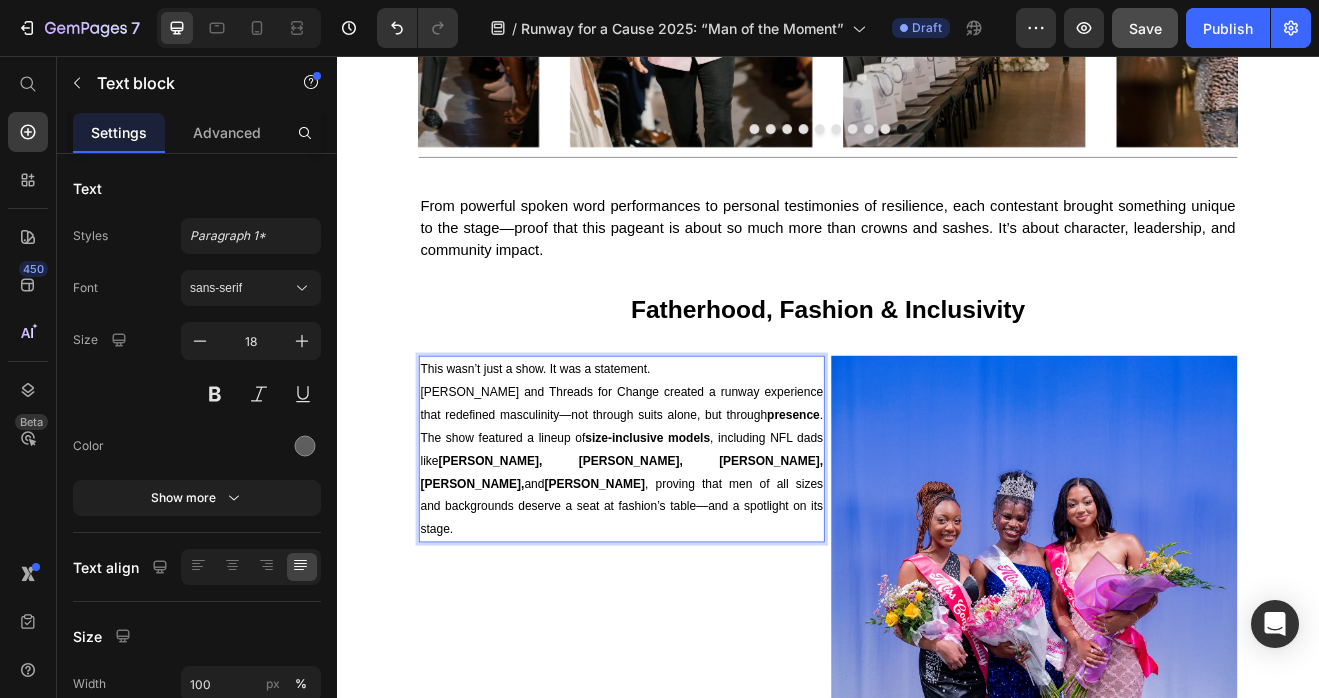 click on "This wasn’t just a show. It was a statement." at bounding box center [685, 438] 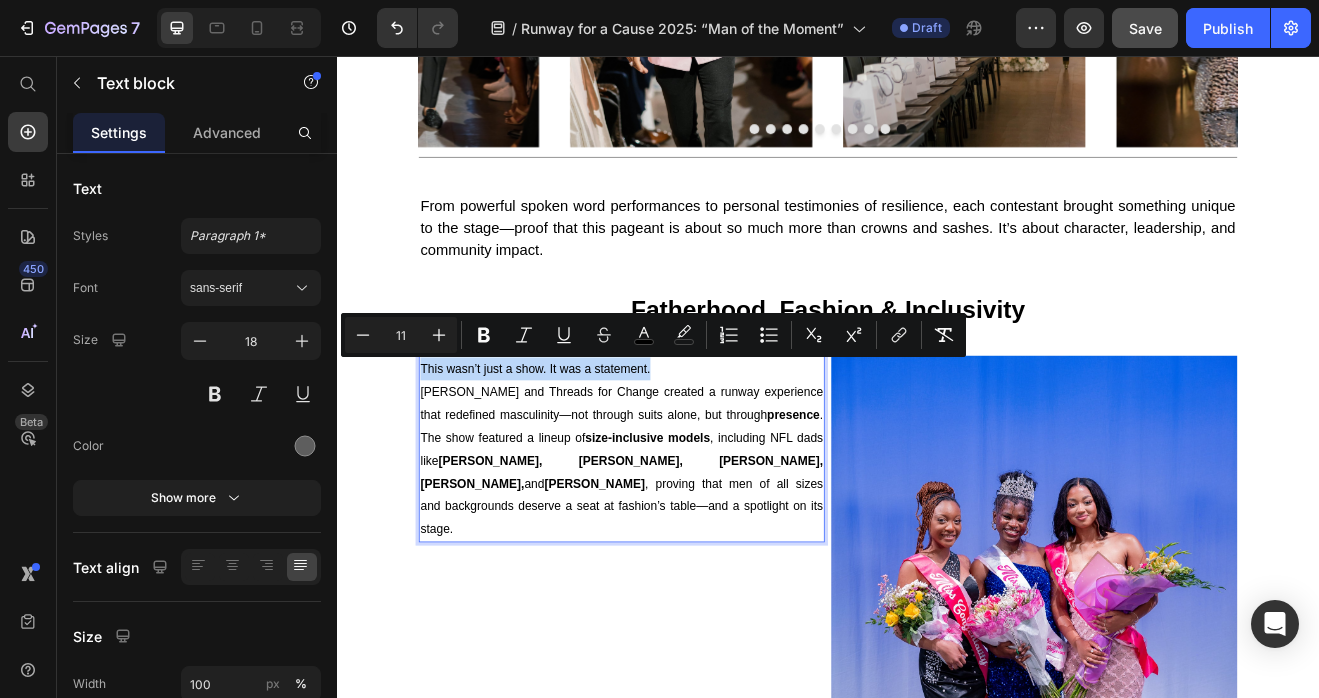 drag, startPoint x: 719, startPoint y: 434, endPoint x: 397, endPoint y: 440, distance: 322.0559 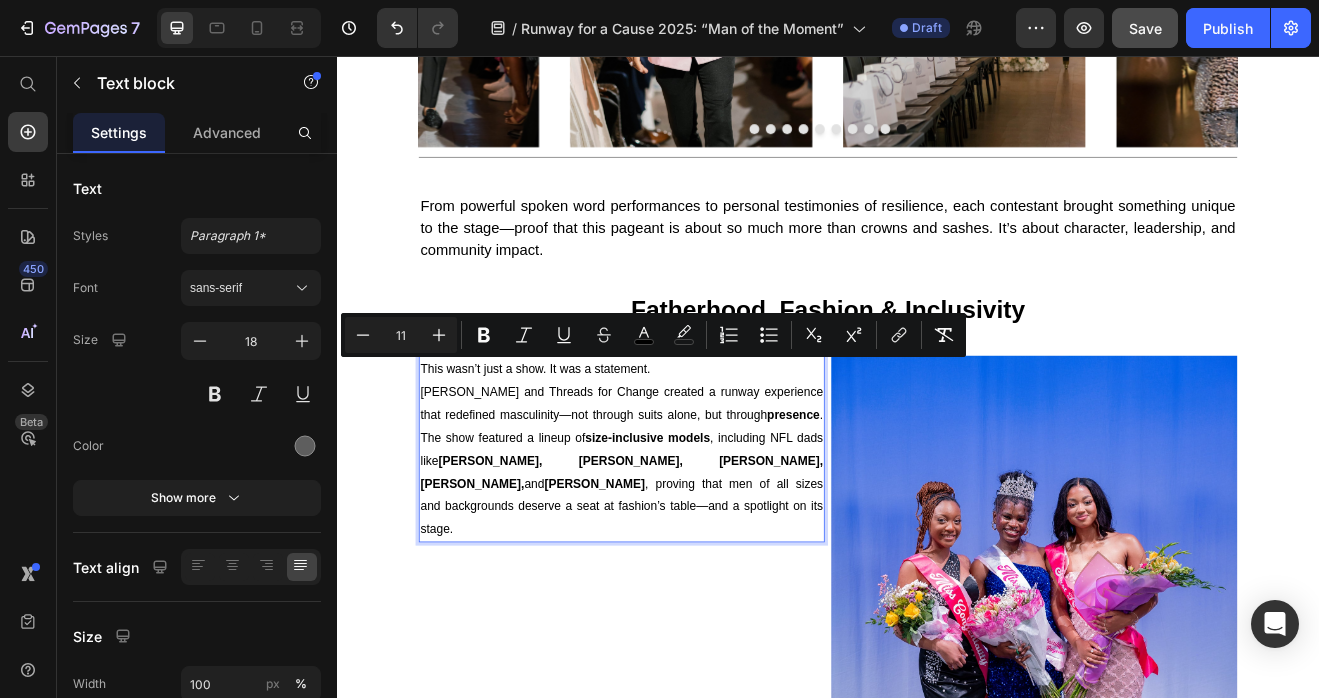 click on "Don Morphy and Threads for Change created a runway experience that redefined masculinity—not through suits alone, but through  presence . The show featured a lineup of  size-inclusive models , including NFL dads like  Kevin Harris, Mo Hurst, CJ Goodwin, Darius Harris,  and  Kemon Hall , proving that men of all sizes and backgrounds deserve a seat at fashion’s table—and a spotlight on its stage." at bounding box center (685, 550) 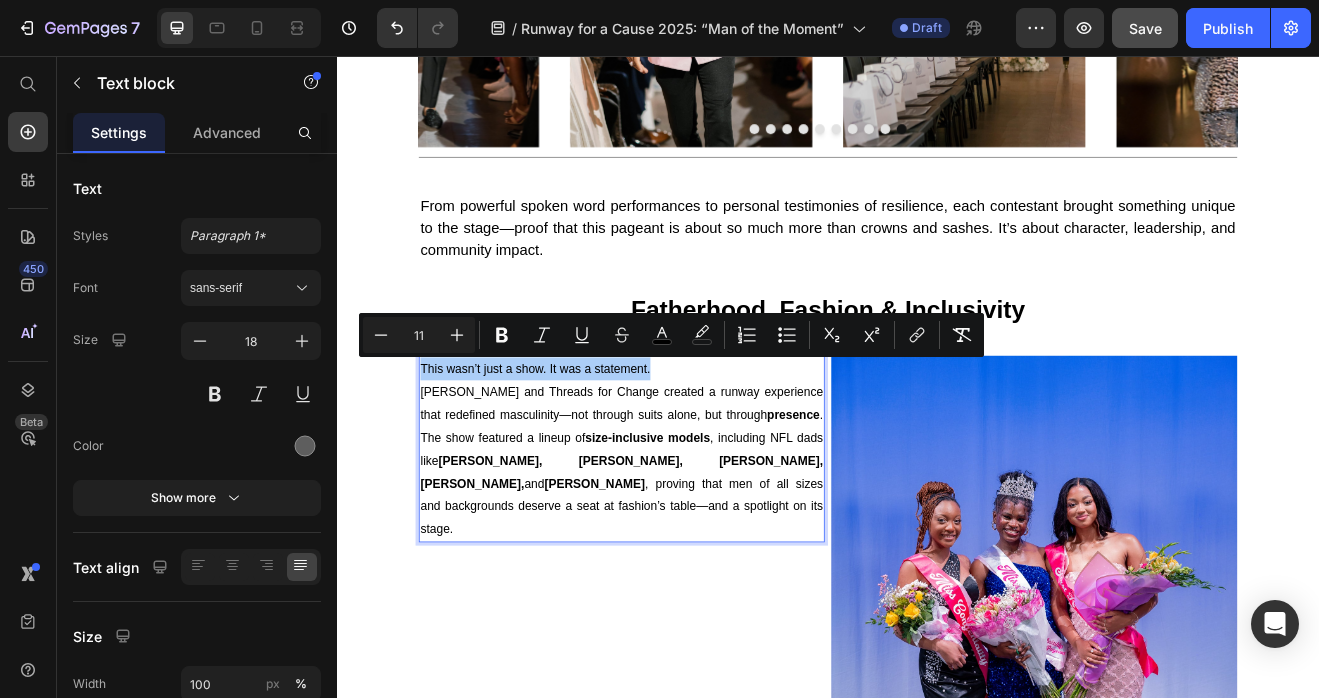 click on "11" at bounding box center [419, 335] 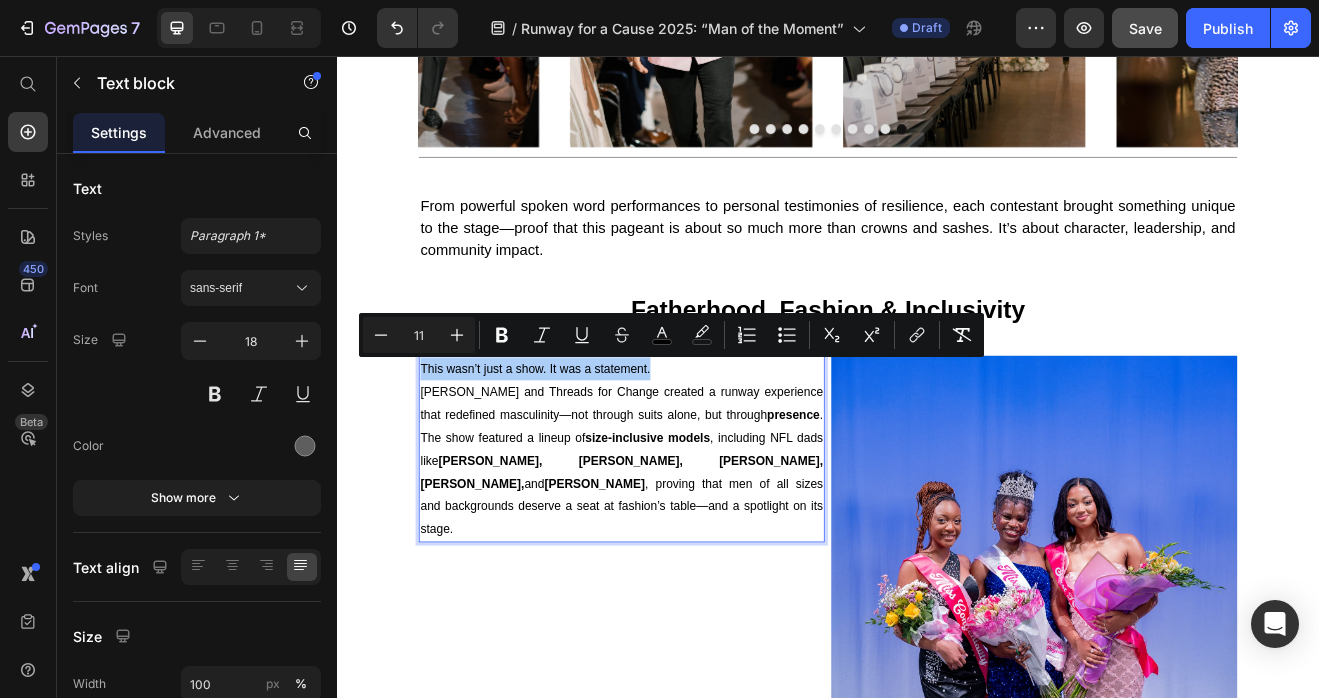 click on "11" at bounding box center [419, 335] 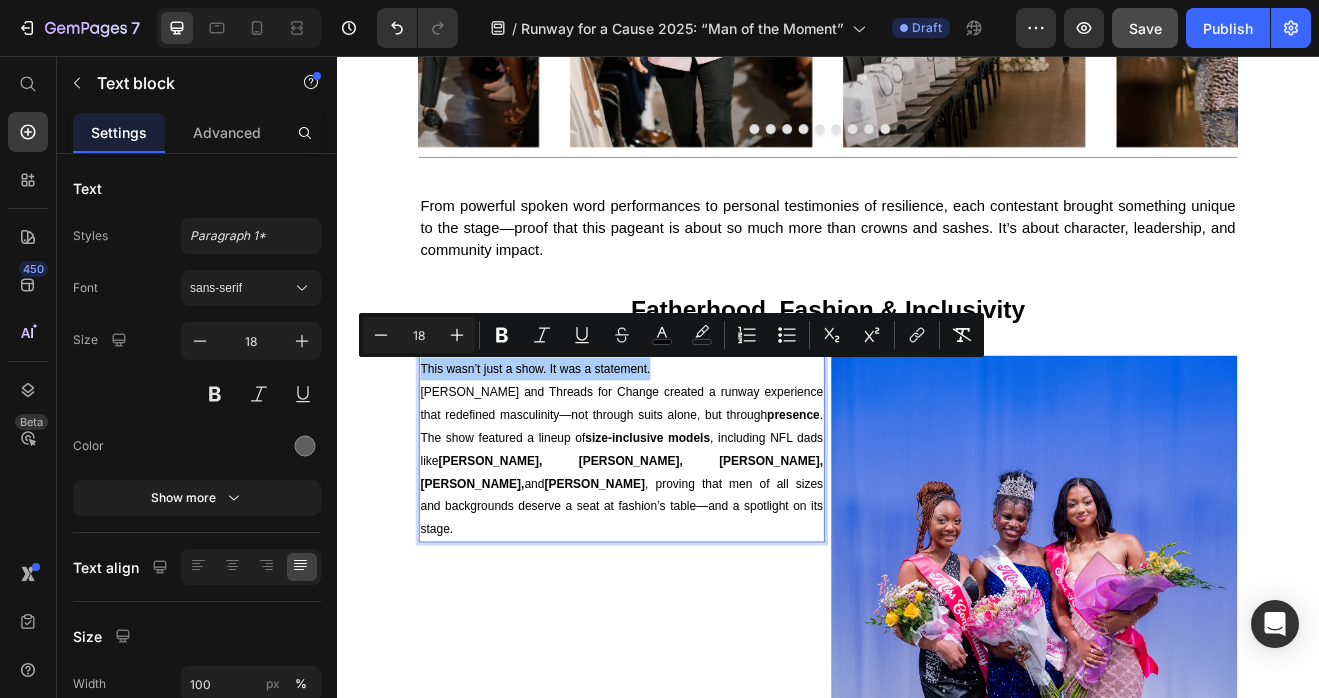 type on "18" 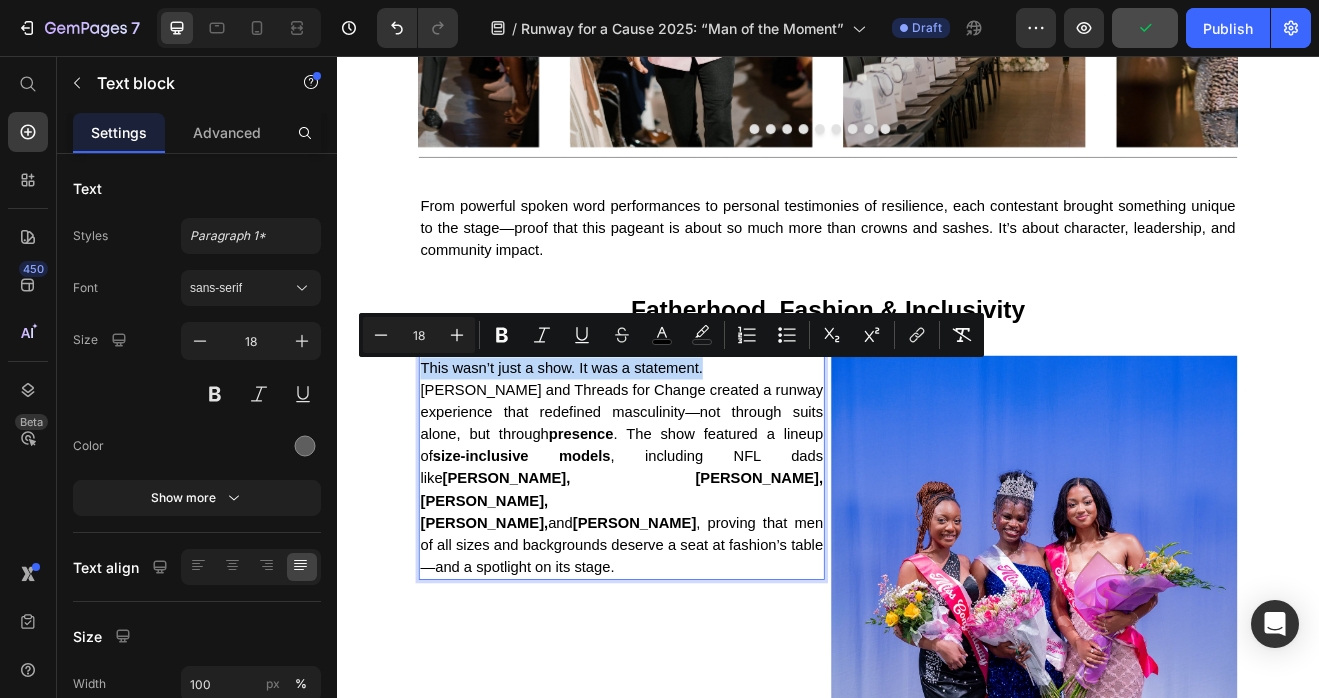 click on "Don Morphy and Threads for Change created a runway experience that redefined masculinity—not through suits alone, but through  presence . The show featured a lineup of  size-inclusive models , including NFL dads like  Kevin Harris, Mo Hurst, CJ Goodwin, Darius Harris,  and  Kemon Hall , proving that men of all sizes and backgrounds deserve a seat at fashion’s table—and a spotlight on its stage." at bounding box center [685, 572] 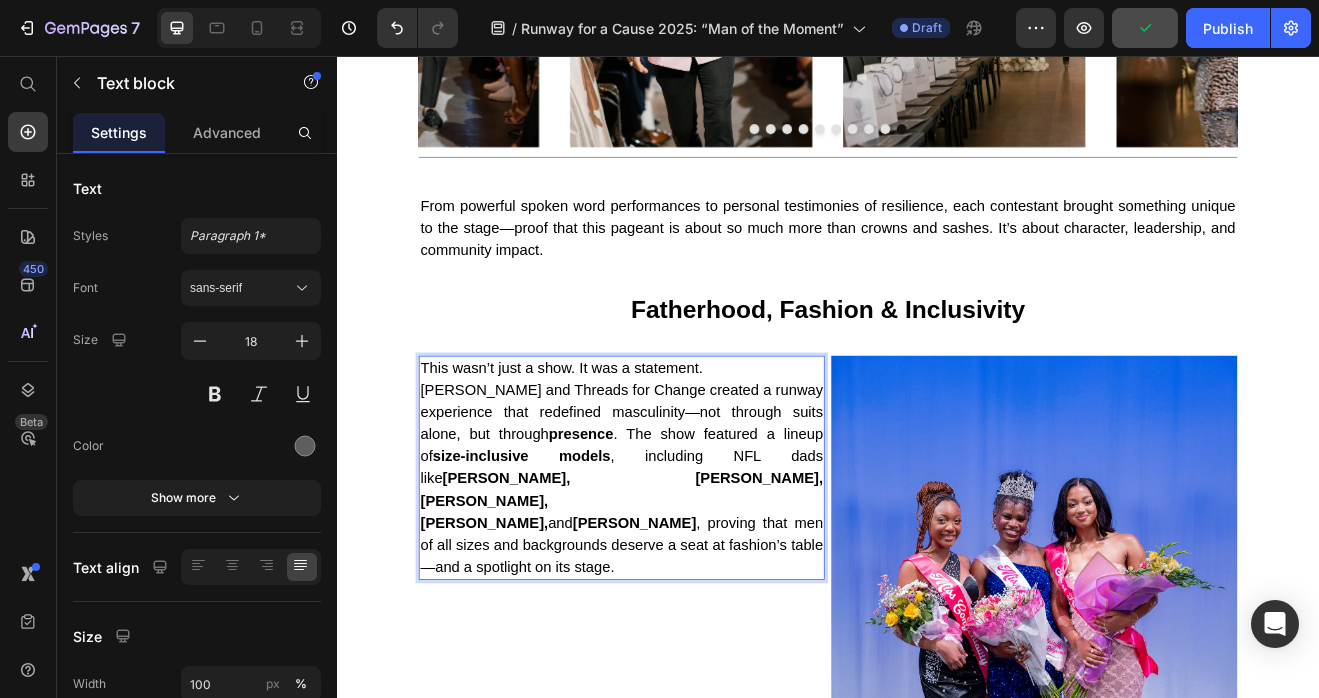 click on "This wasn’t just a show. It was a statement." at bounding box center (685, 437) 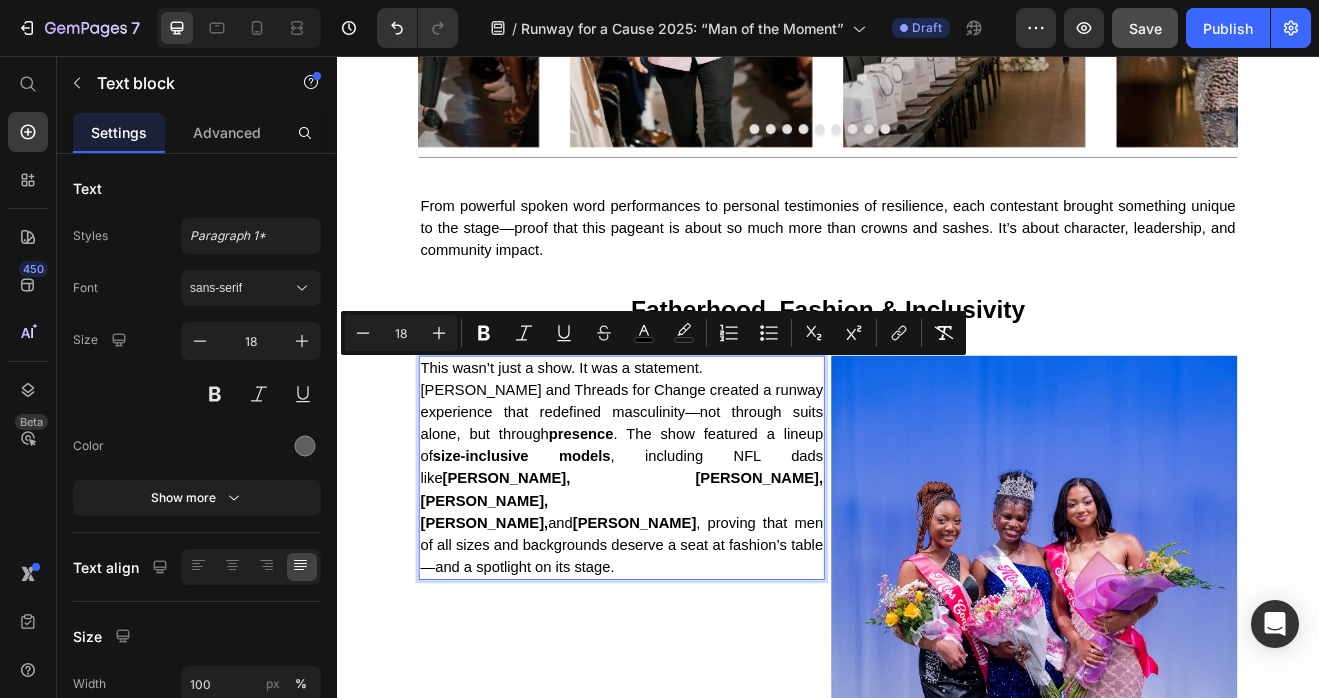 drag, startPoint x: 760, startPoint y: 432, endPoint x: 437, endPoint y: 433, distance: 323.00156 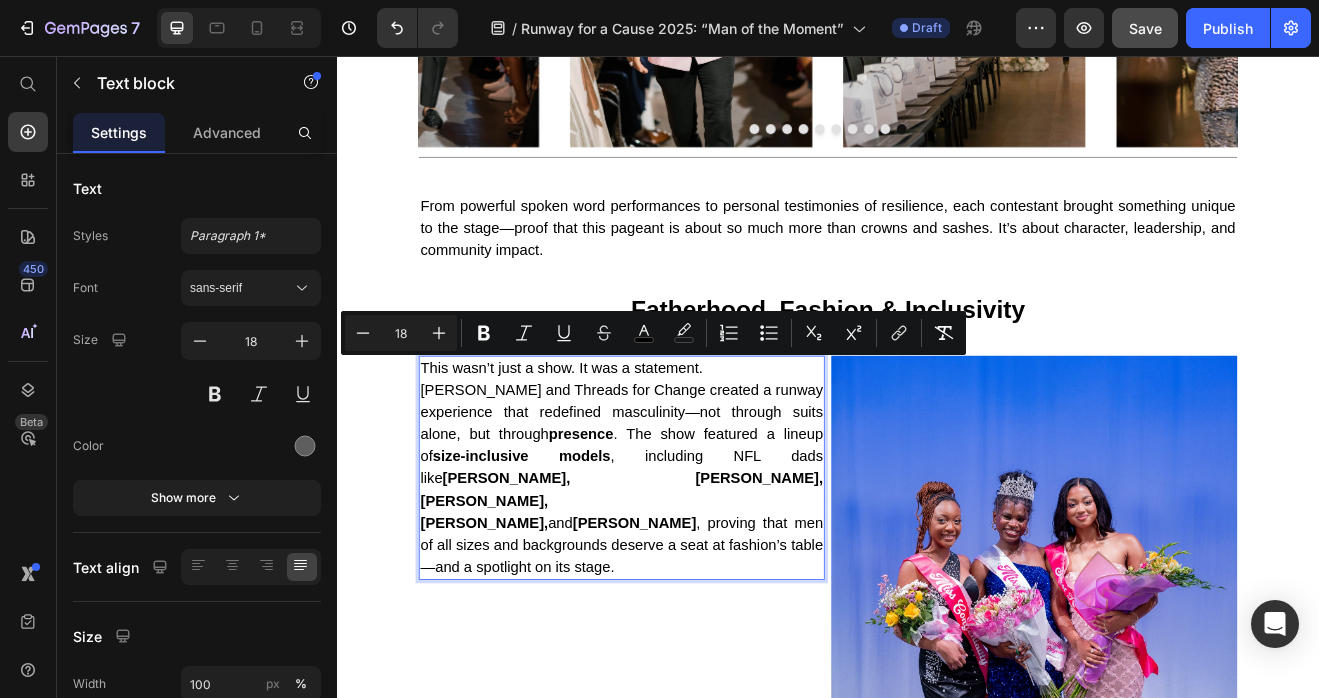 click on "18" at bounding box center [401, 333] 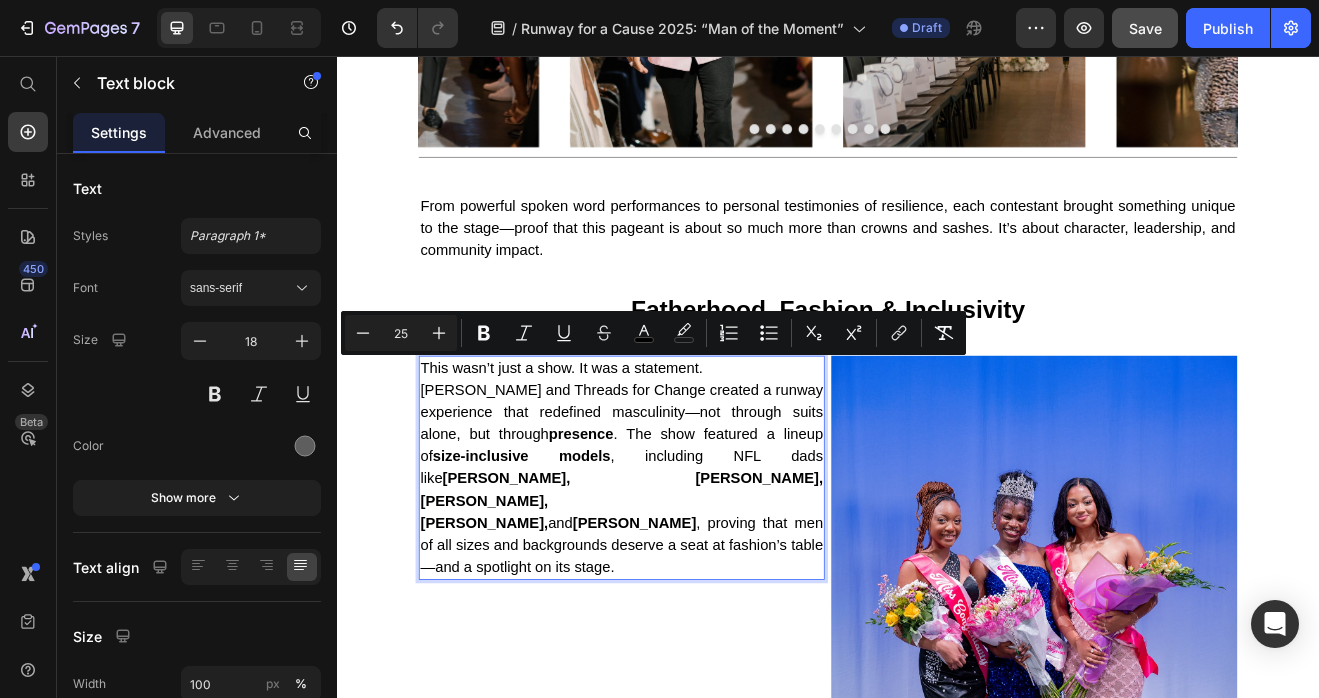 type on "25" 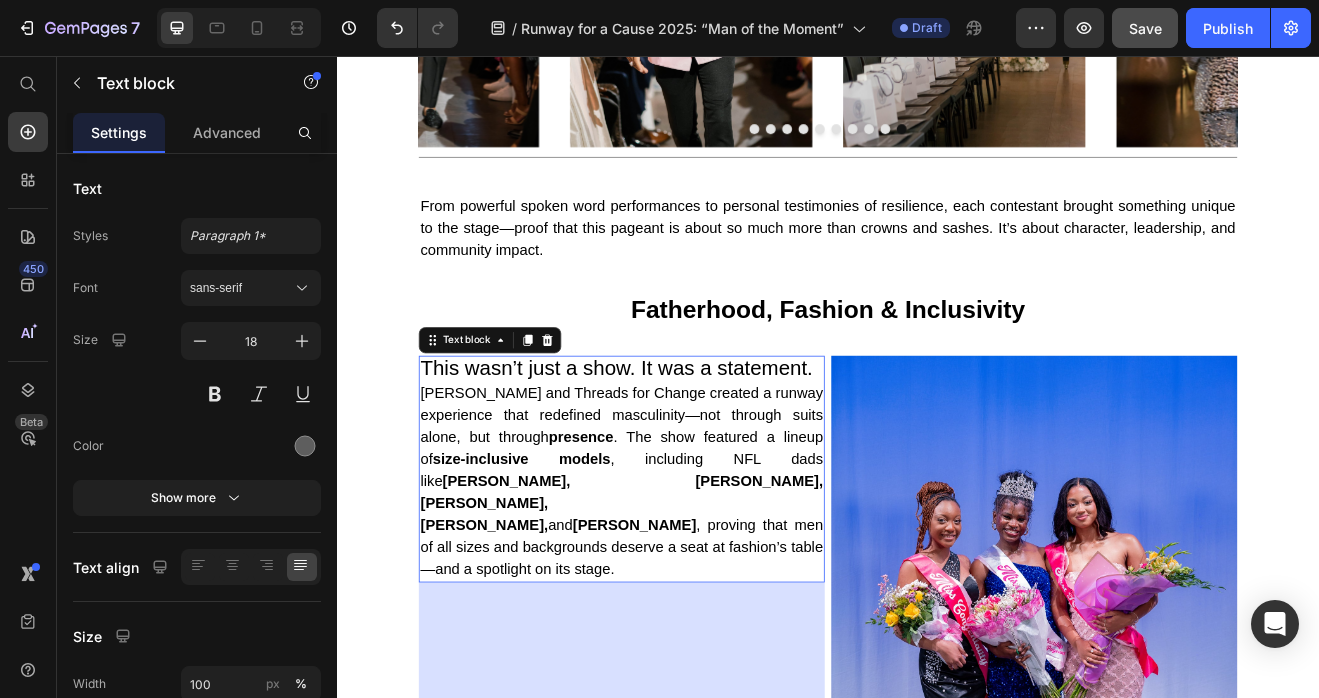 click on "Don Morphy and Threads for Change created a runway experience that redefined masculinity—not through suits alone, but through  presence . The show featured a lineup of  size-inclusive models , including NFL dads like  Kevin Harris, Mo Hurst, CJ Goodwin, Darius Harris,  and  Kemon Hall , proving that men of all sizes and backgrounds deserve a seat at fashion’s table—and a spotlight on its stage." at bounding box center [685, 575] 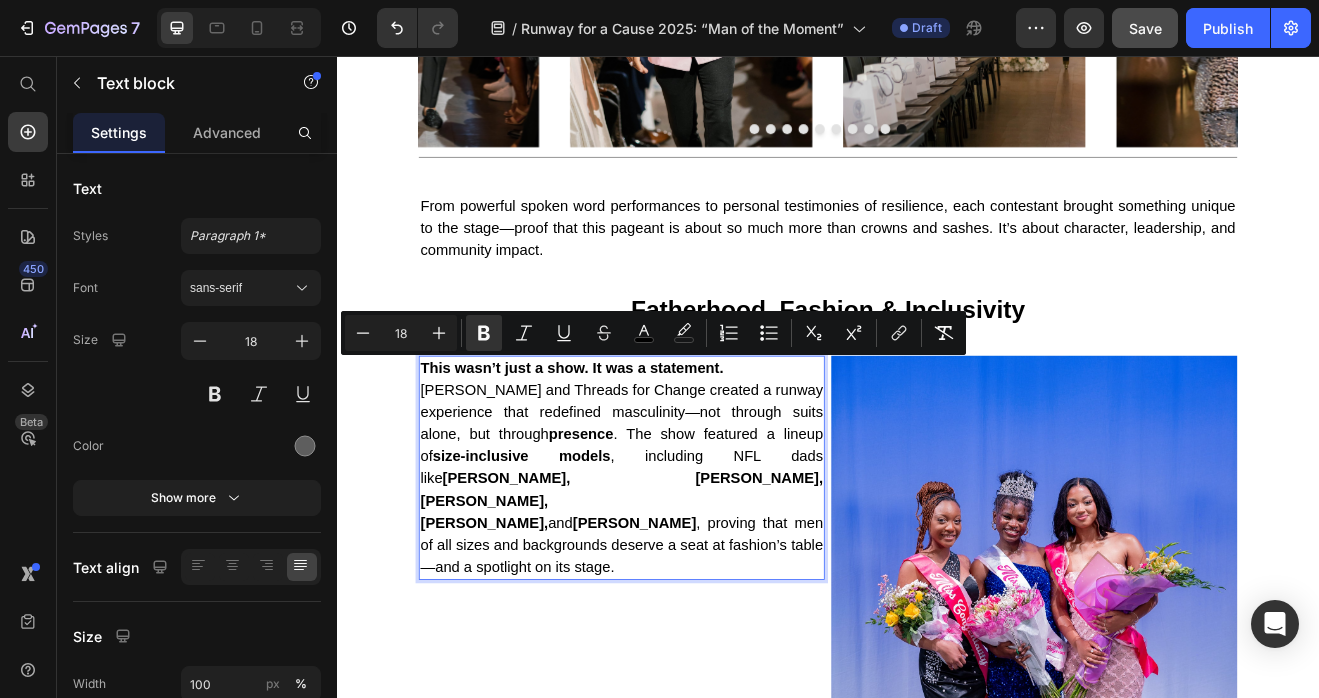 drag, startPoint x: 778, startPoint y: 454, endPoint x: 795, endPoint y: 446, distance: 18.788294 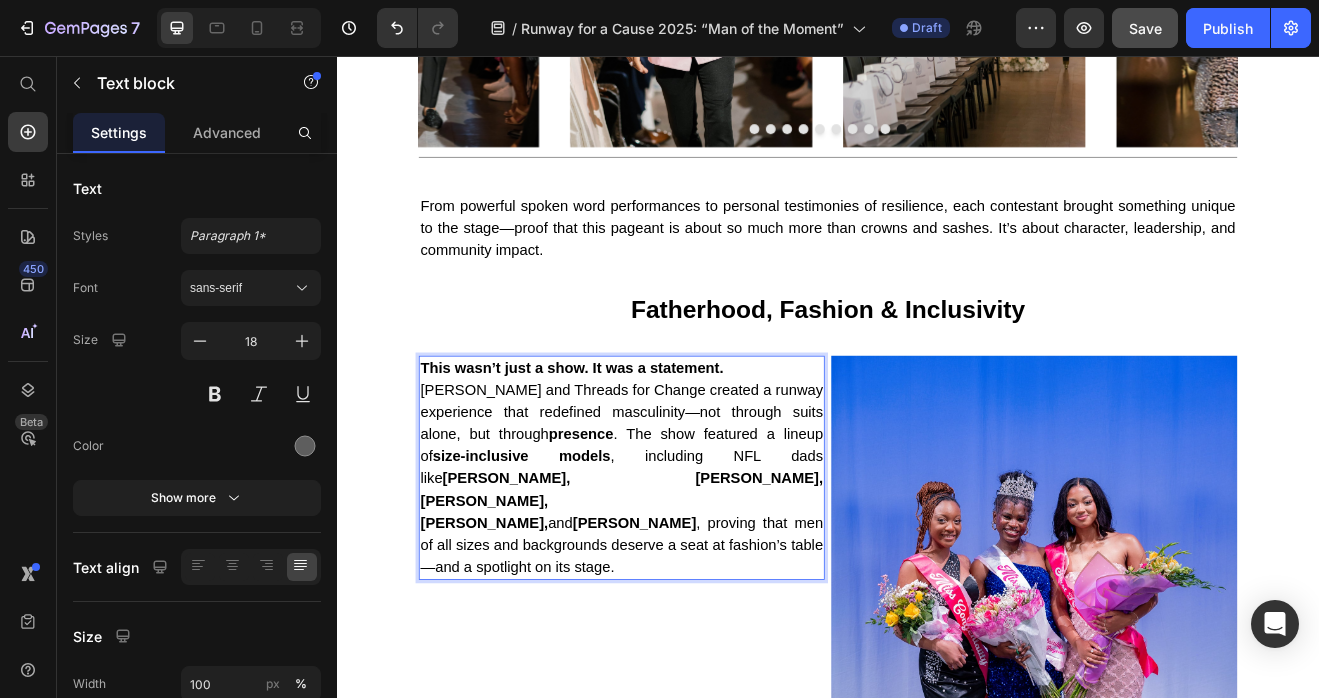 click on "This wasn’t just a show. It was a statement." at bounding box center (685, 437) 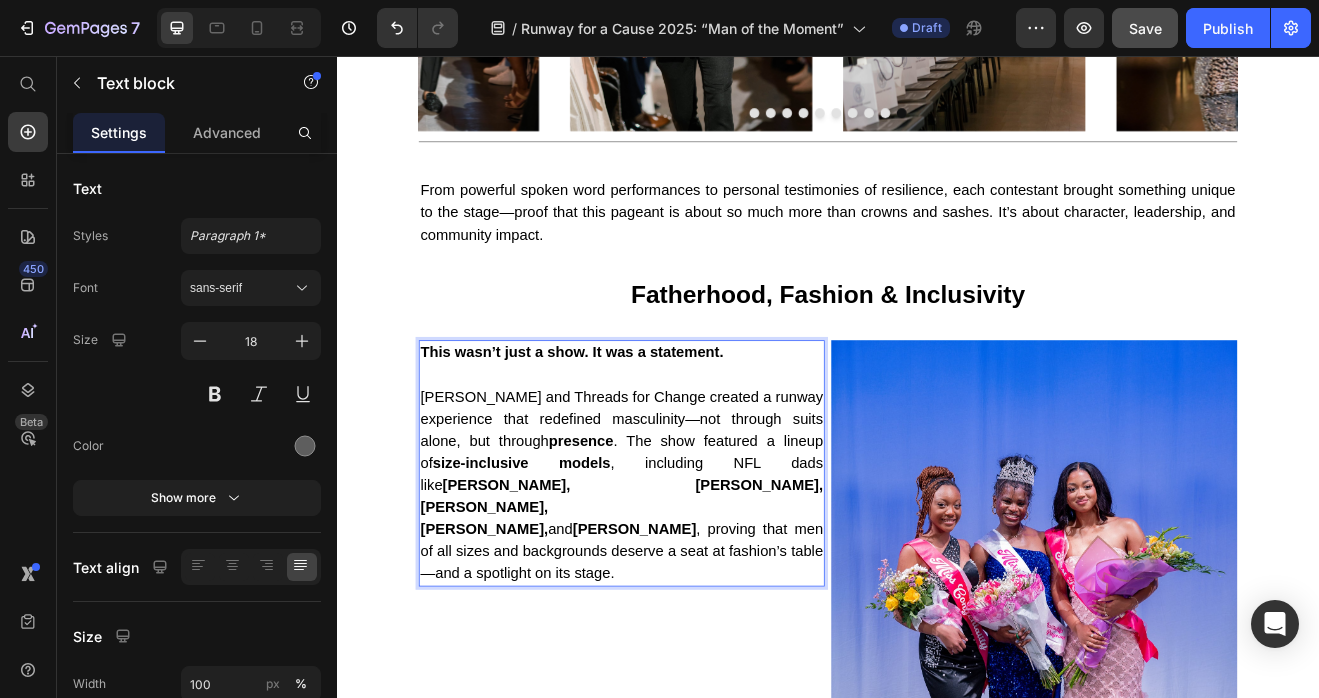 scroll, scrollTop: 1856, scrollLeft: 0, axis: vertical 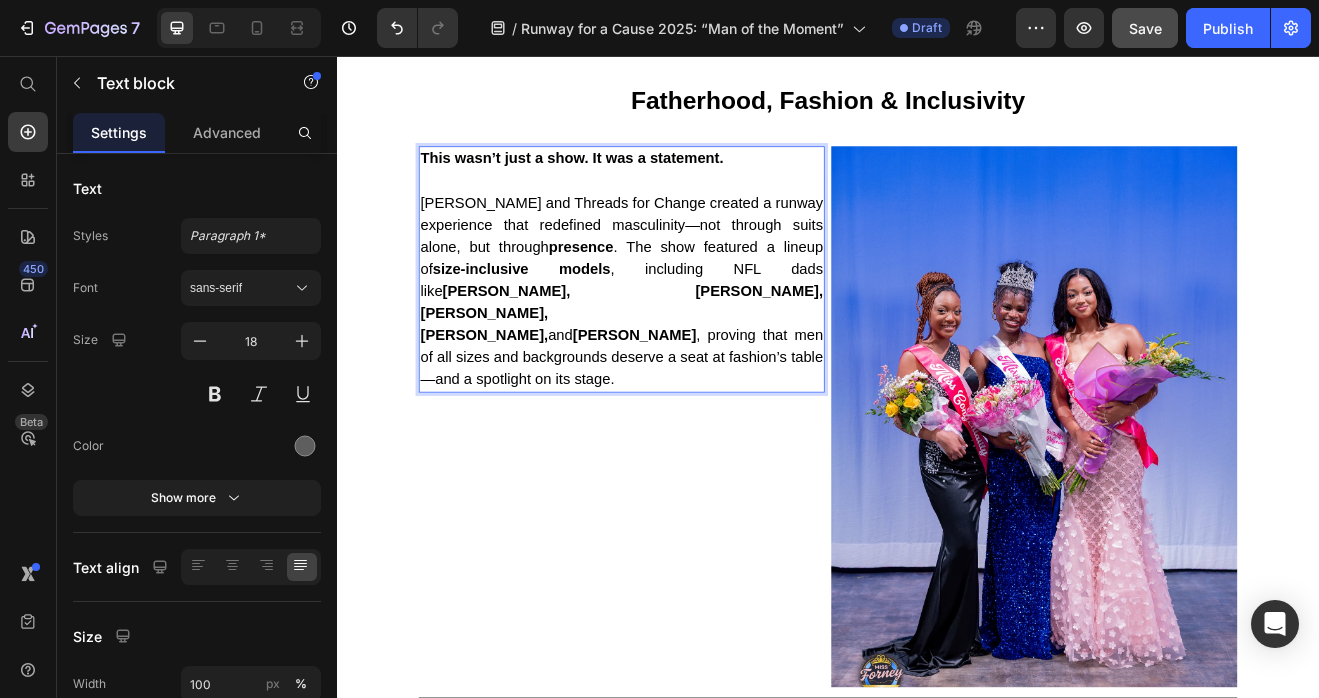 click on "Don Morphy and Threads for Change created a runway experience that redefined masculinity—not through suits alone, but through  presence . The show featured a lineup of  size-inclusive models , including NFL dads like  Kevin Harris, Mo Hurst, CJ Goodwin, Darius Harris,  and  Kemon Hall , proving that men of all sizes and backgrounds deserve a seat at fashion’s table—and a spotlight on its stage." at bounding box center [685, 343] 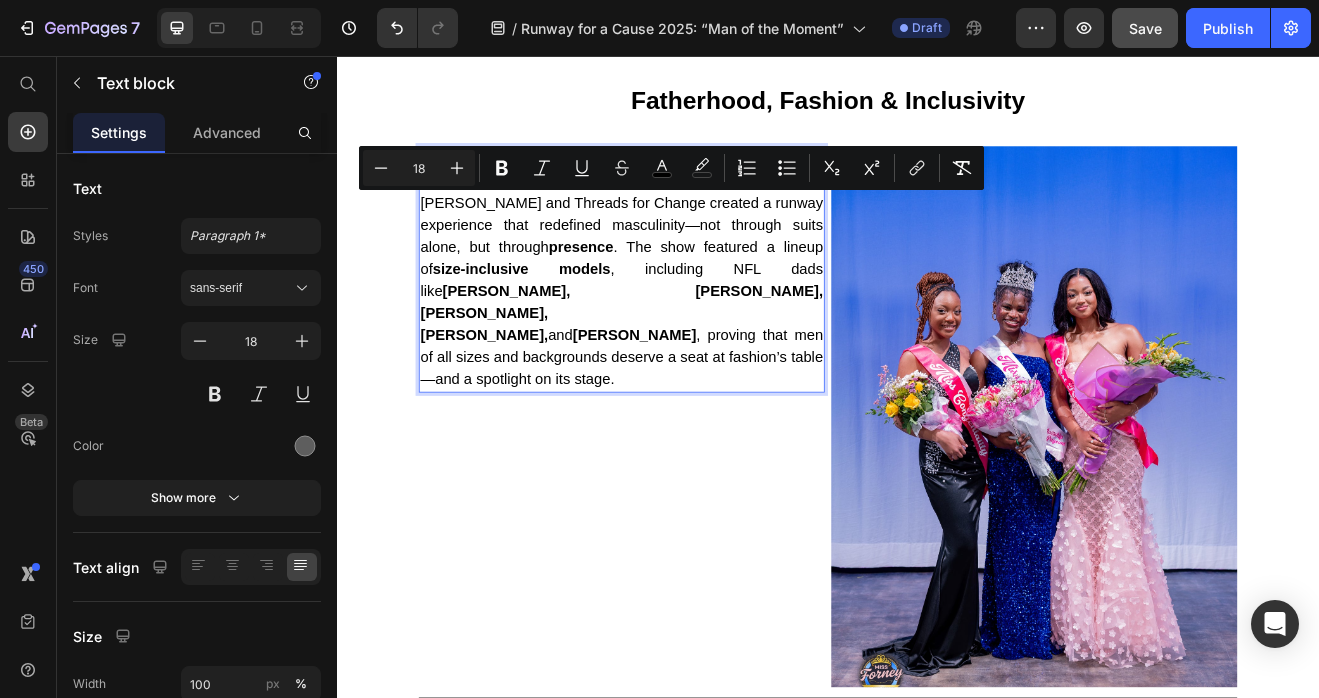 click on "Don Morphy and Threads for Change created a runway experience that redefined masculinity—not through suits alone, but through  presence . The show featured a lineup of  size-inclusive models , including NFL dads like  Kevin Harris, Mo Hurst, CJ Goodwin, Darius Harris,  and  Kemon Hall , proving that men of all sizes and backgrounds deserve a seat at fashion’s table—and a spotlight on its stage." at bounding box center [685, 343] 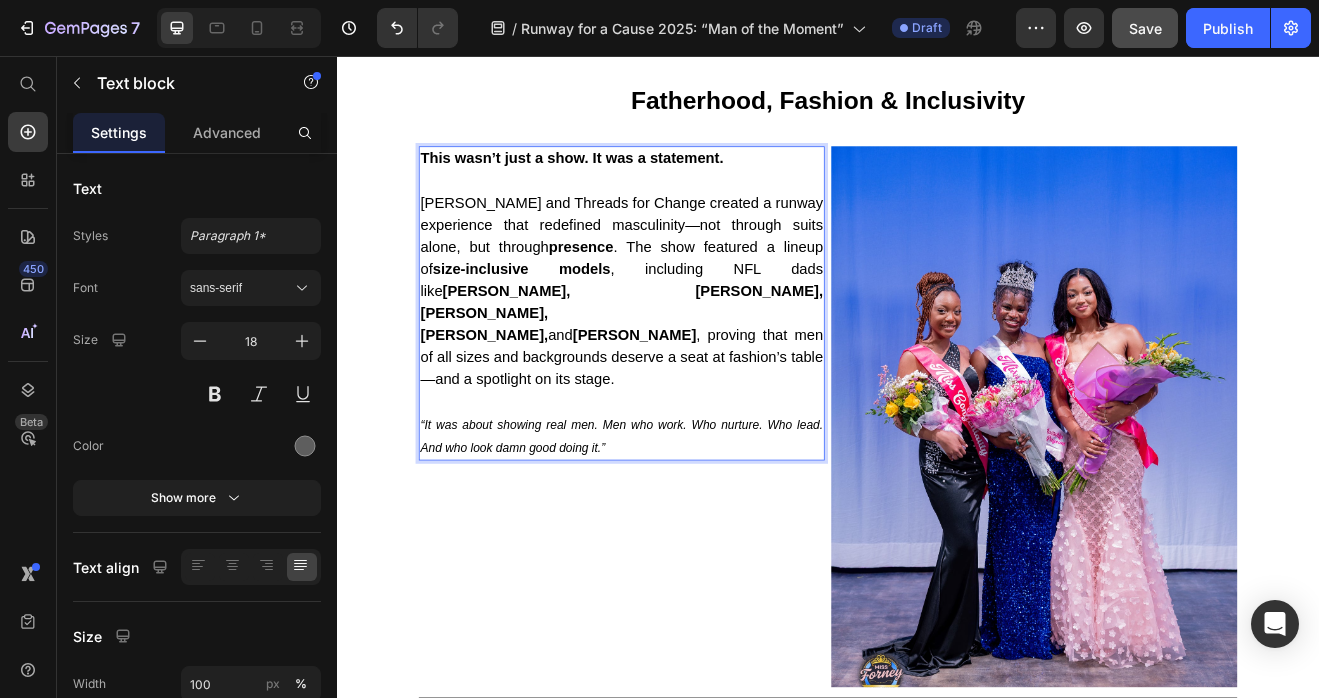 click on "“It was about showing real men. Men who work. Who nurture. Who lead. And who look damn good doing it.”" at bounding box center [685, 520] 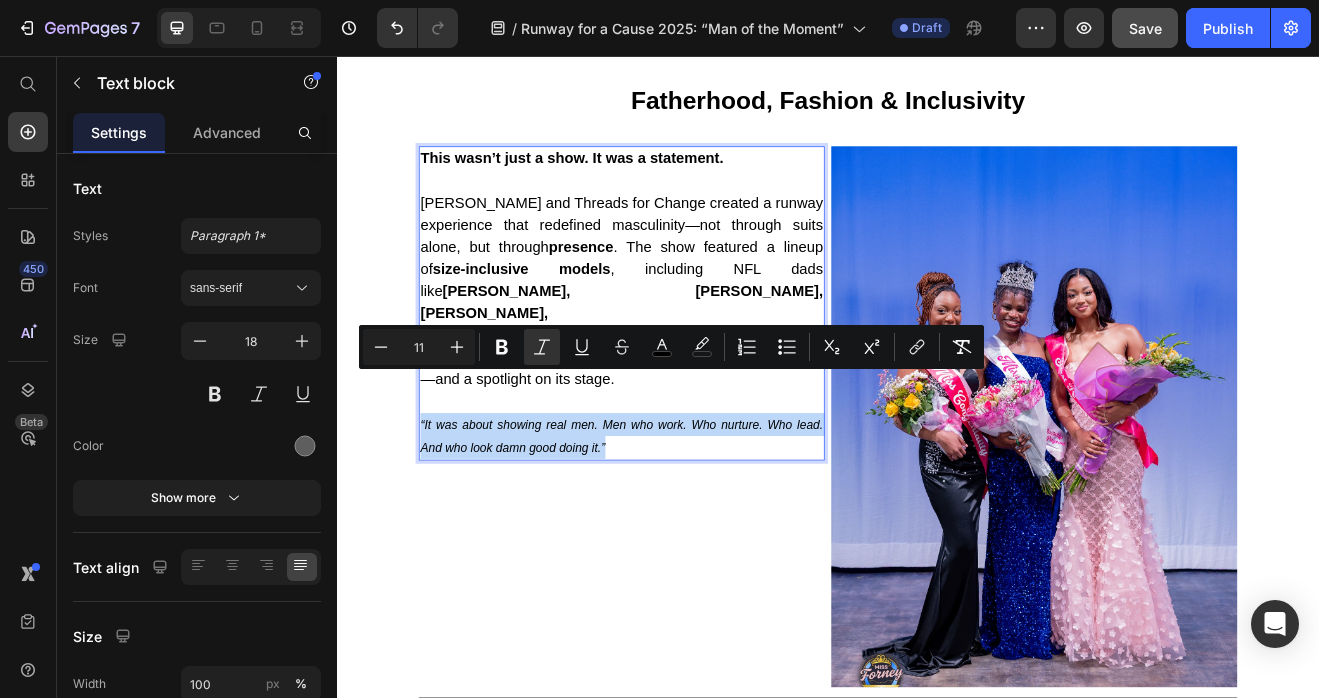 drag, startPoint x: 688, startPoint y: 474, endPoint x: 424, endPoint y: 445, distance: 265.588 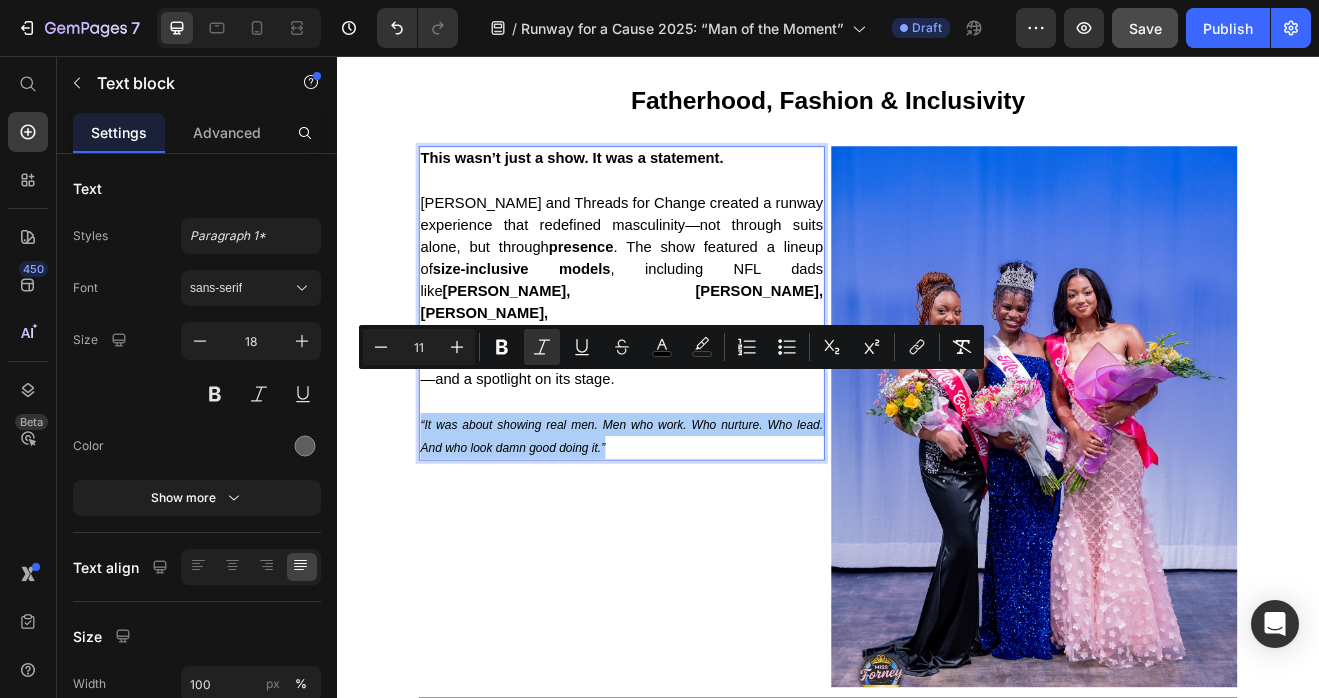 click on "11" at bounding box center (419, 347) 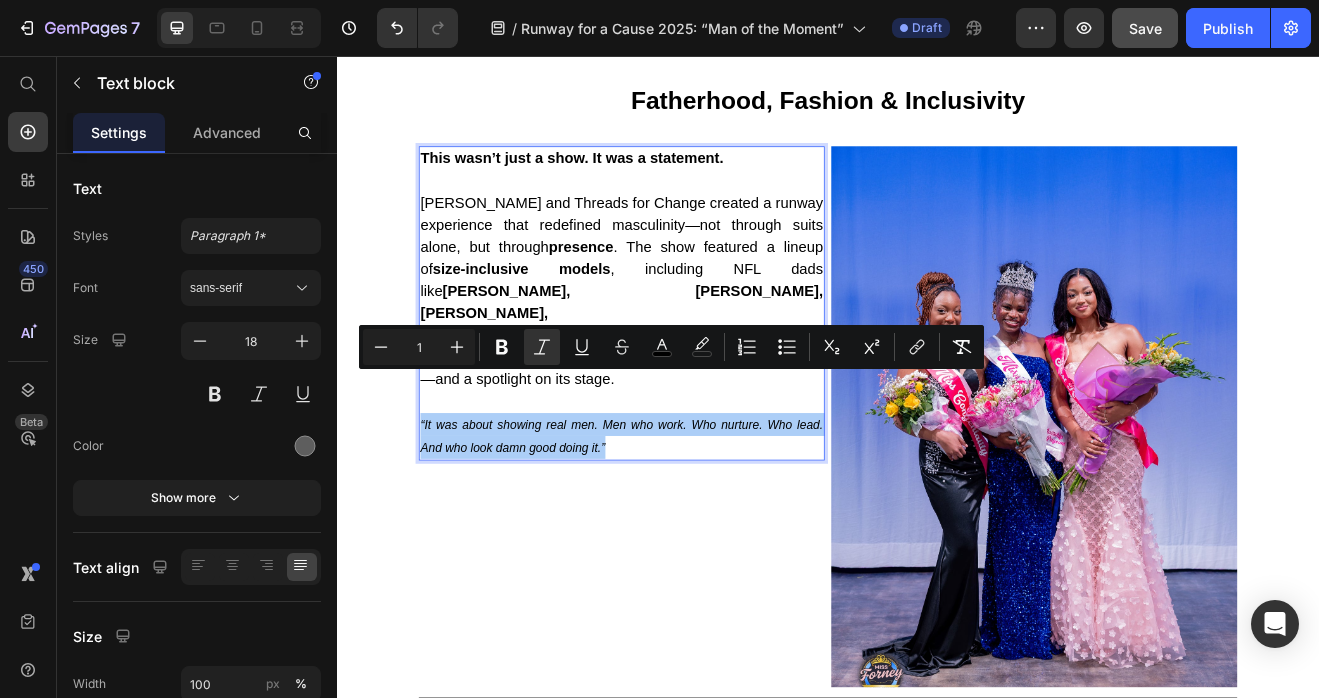 type on "1" 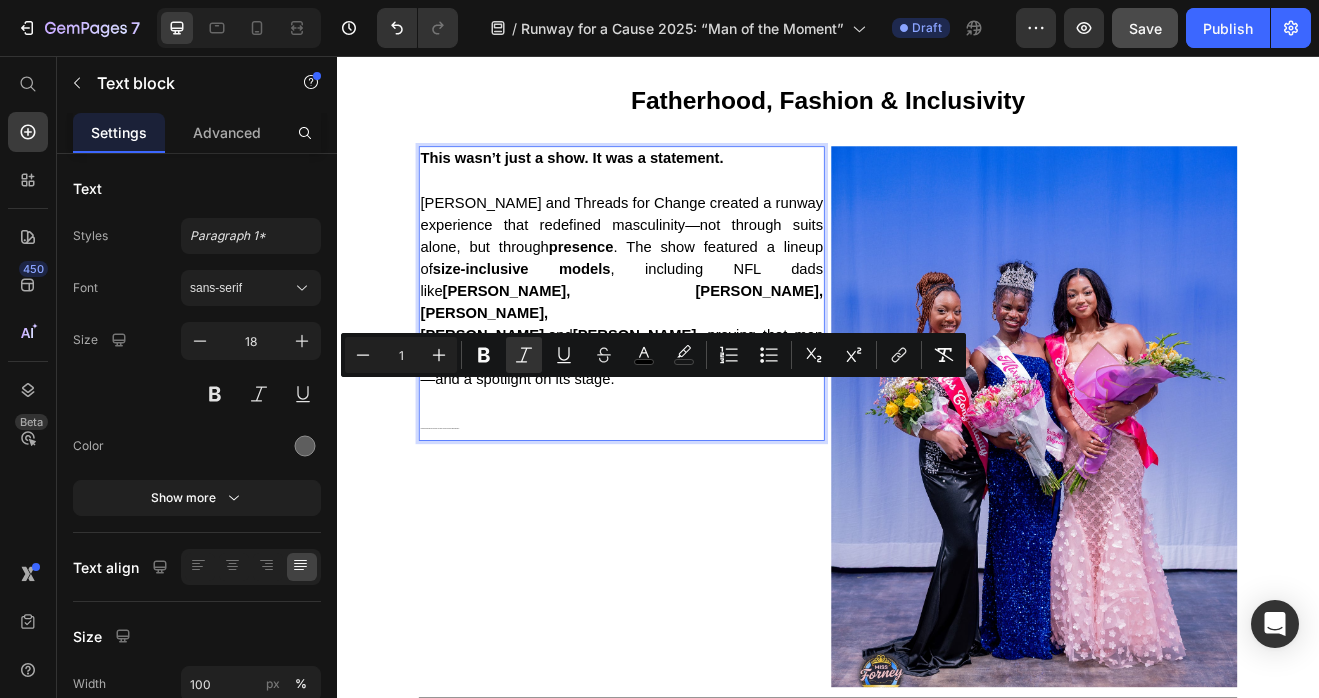 click on "1" at bounding box center [401, 355] 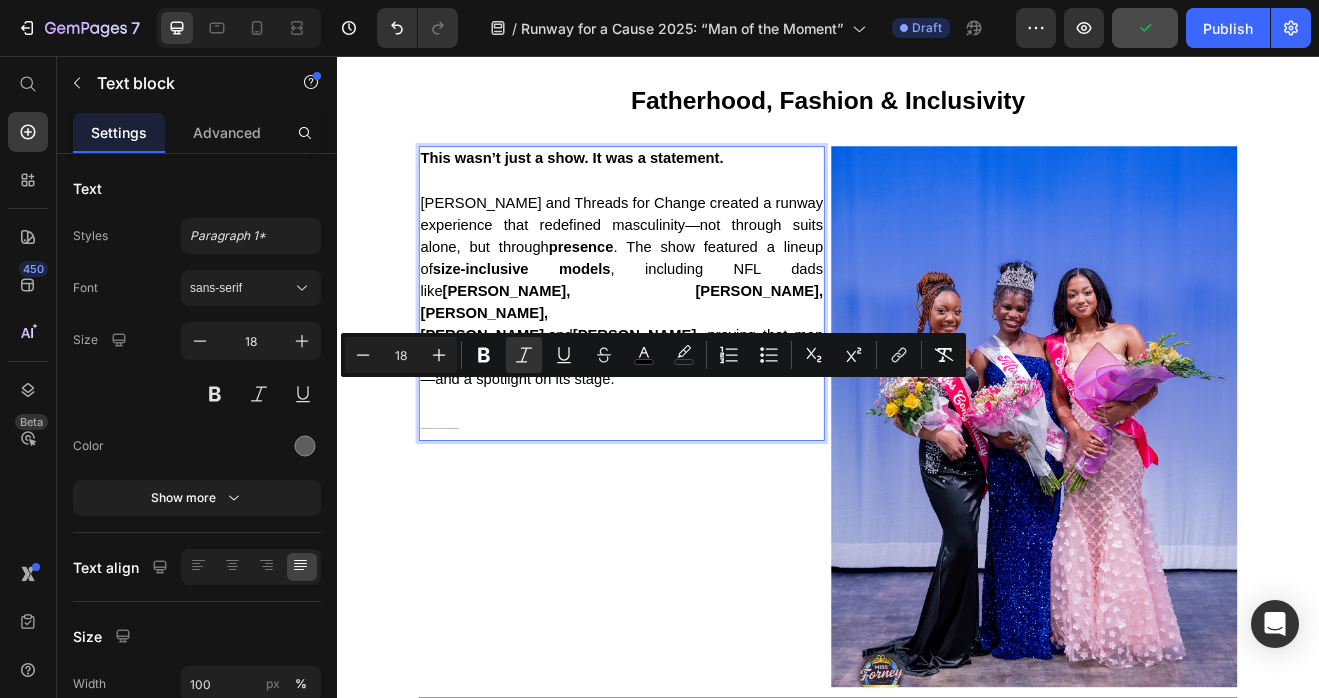 type on "18" 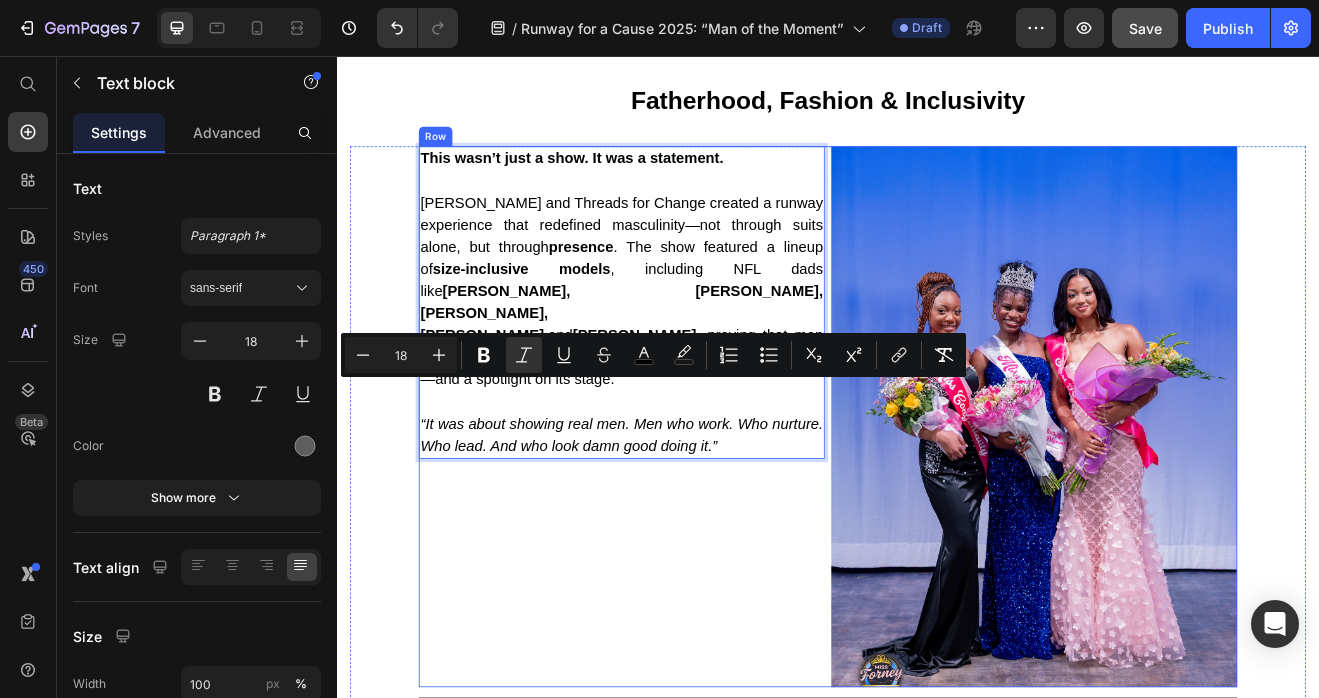 click on "This wasn’t just a show. It was a statement. Don Morphy and Threads for Change created a runway experience that redefined masculinity—not through suits alone, but through  presence . The show featured a lineup of  size-inclusive models , including NFL dads like  Kevin Harris, Mo Hurst, CJ Goodwin, Darius Harris,  and  Kemon Hall , proving that men of all sizes and backgrounds deserve a seat at fashion’s table—and a spotlight on its stage. “It was about showing real men. Men who work. Who nurture. Who lead. And who look damn good doing it.” Text block   5.33333" at bounding box center [685, 496] 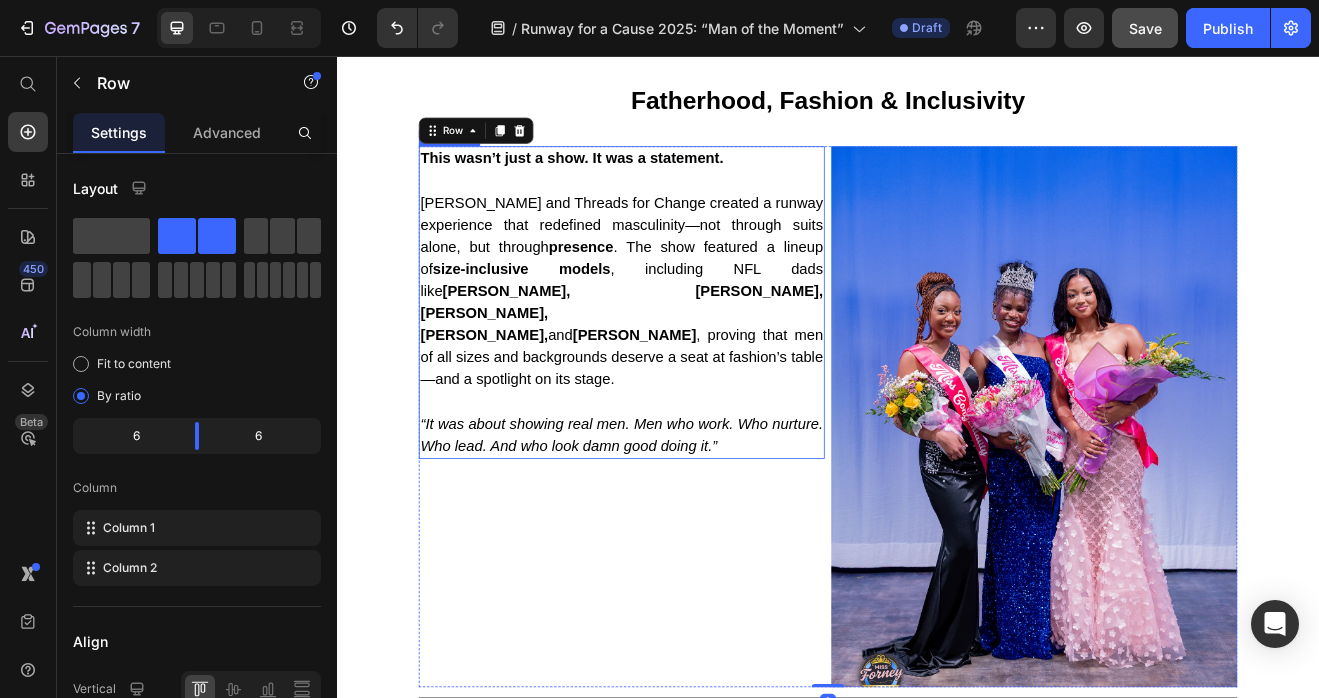 click on "“It was about showing real men. Men who work. Who nurture. Who lead. And who look damn good doing it.”" at bounding box center [685, 519] 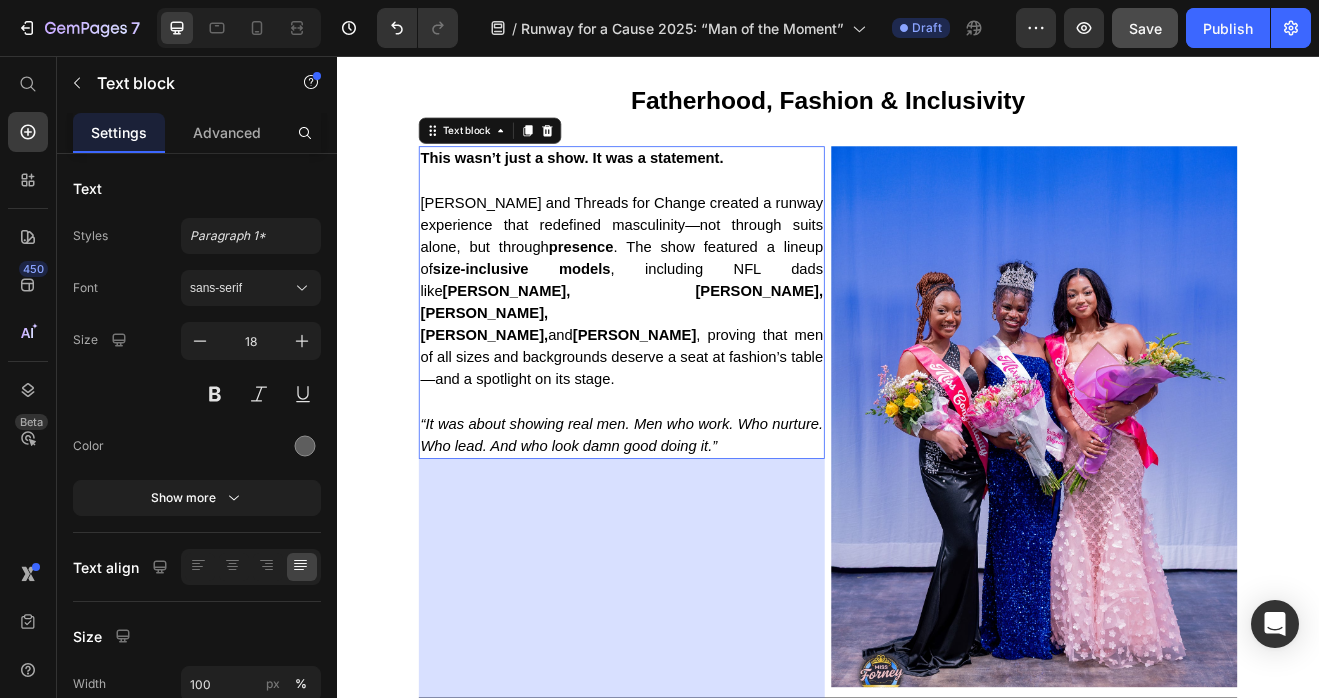 click on "333.333" at bounding box center (685, 714) 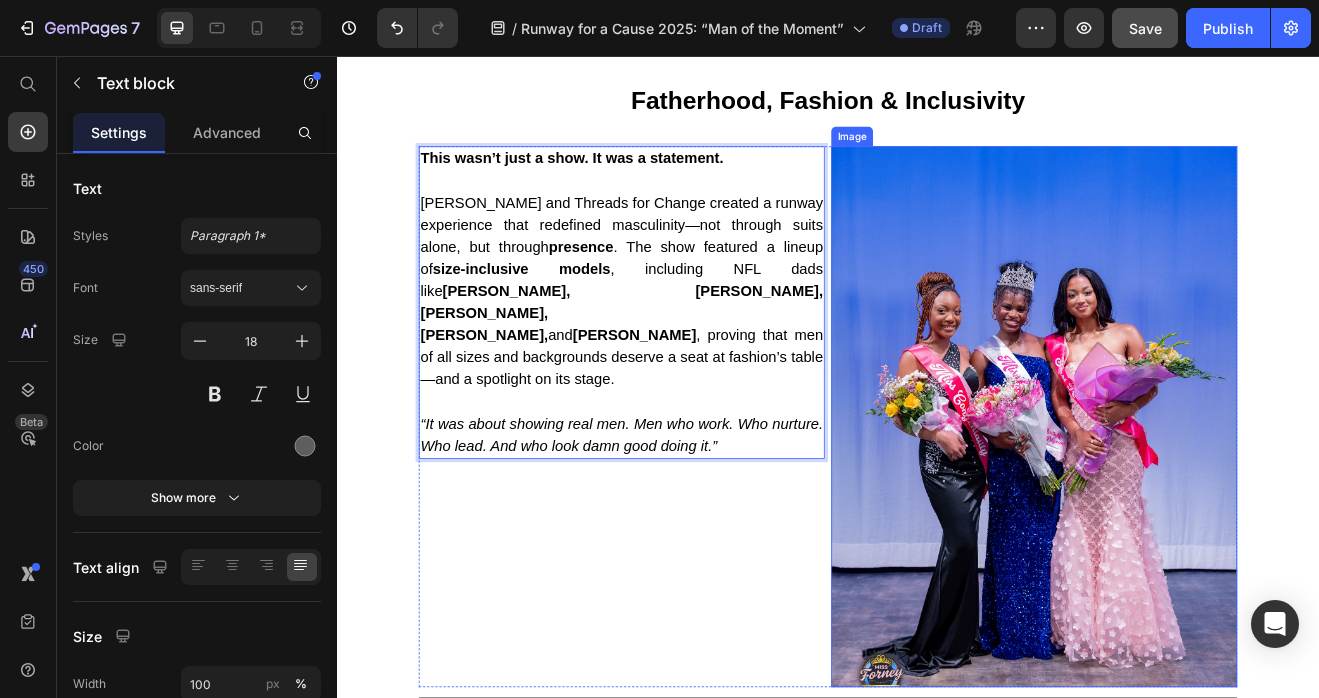 click at bounding box center (1189, 496) 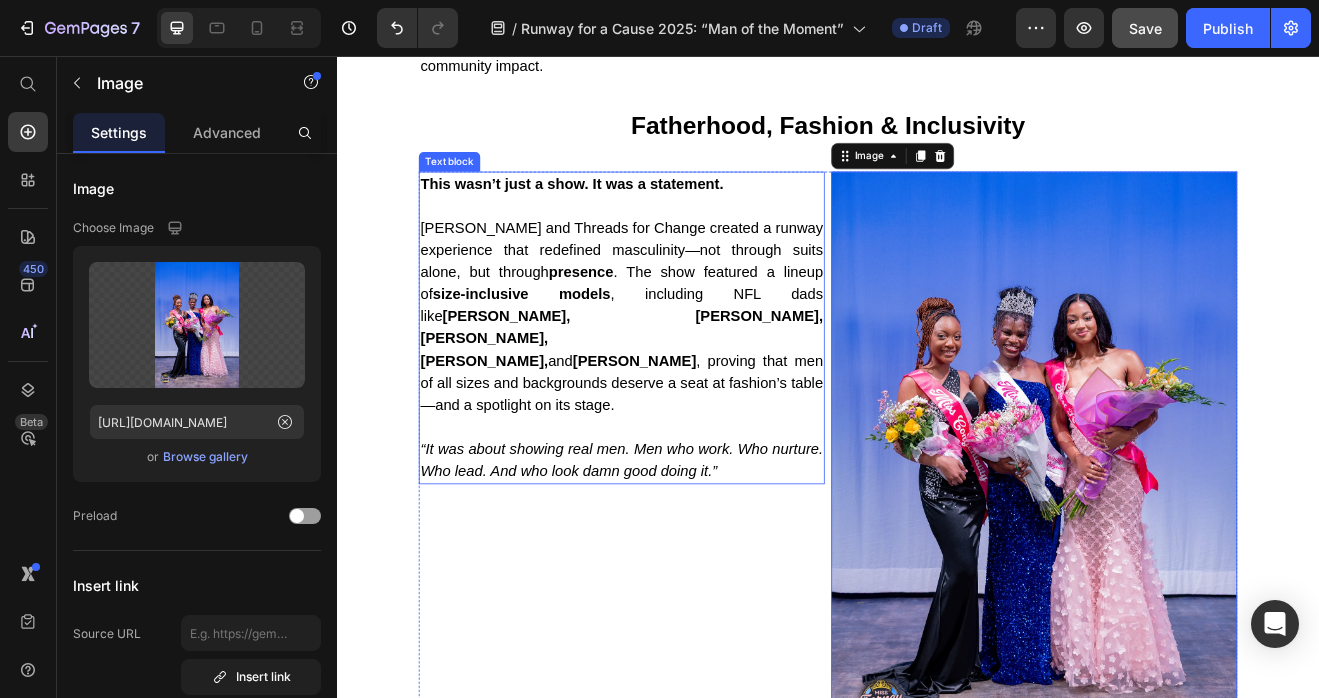 scroll, scrollTop: 1807, scrollLeft: 0, axis: vertical 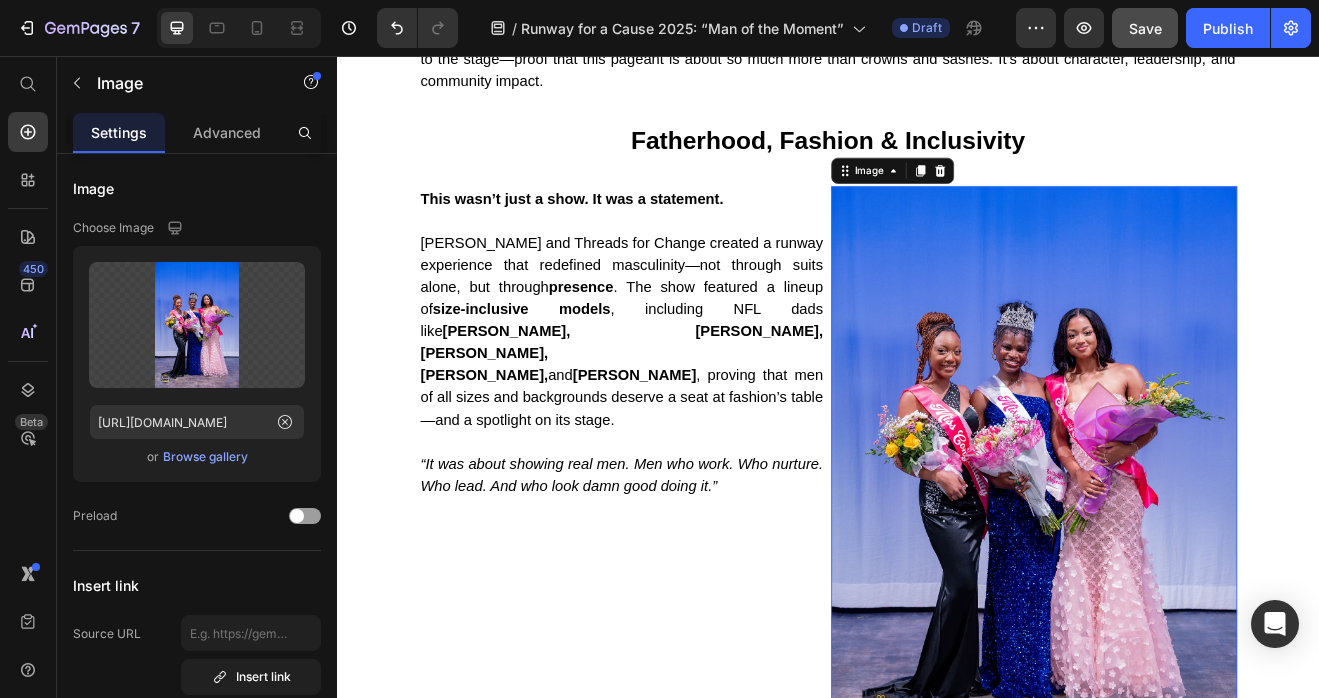 click at bounding box center [1189, 545] 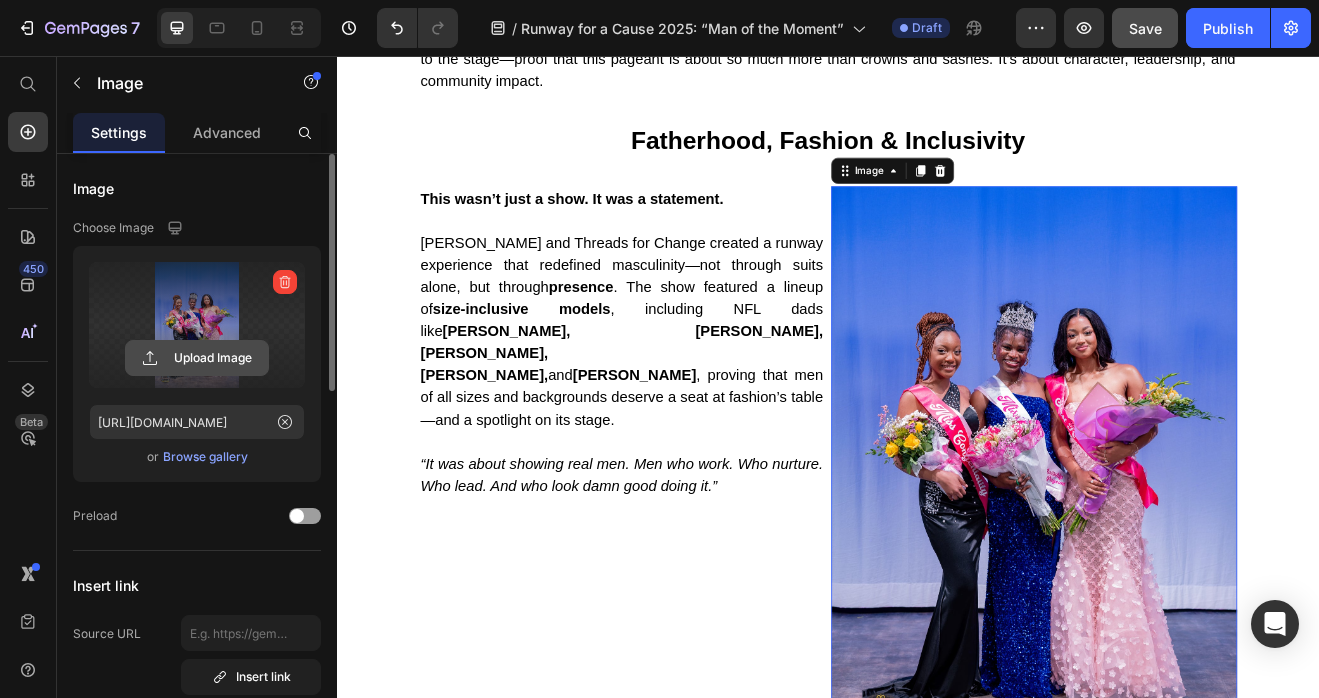 click 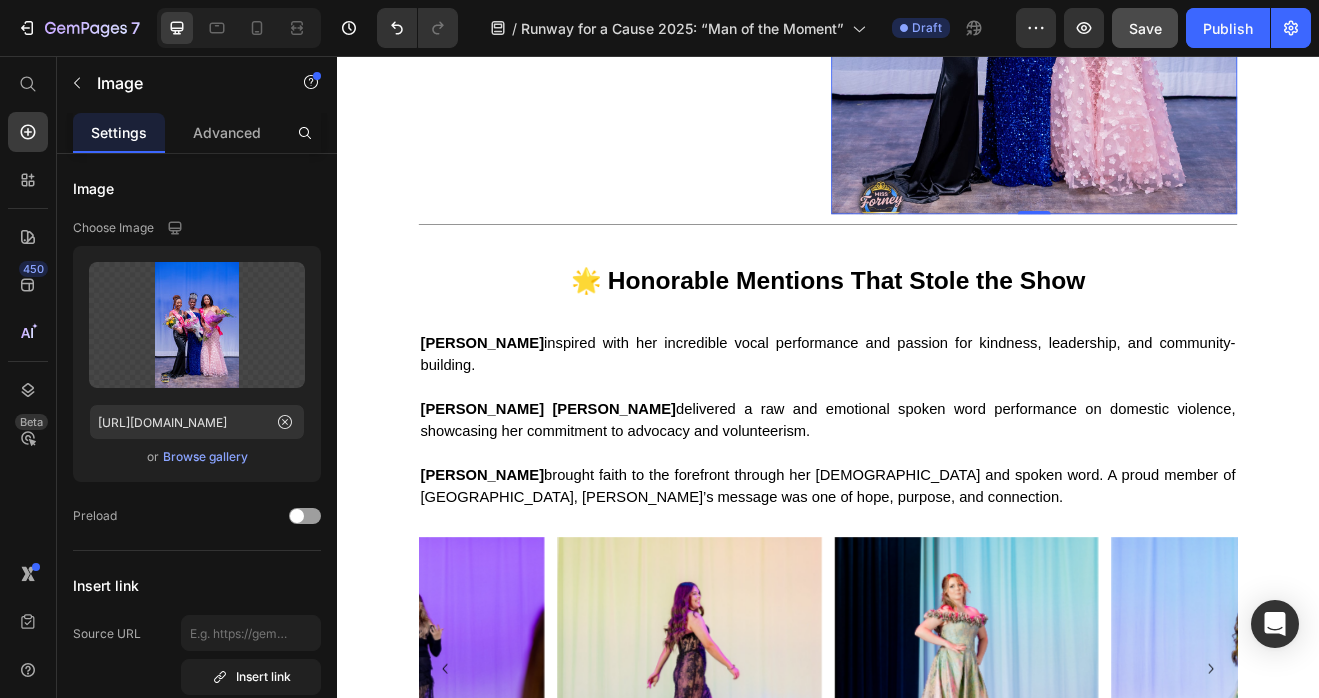scroll, scrollTop: 2416, scrollLeft: 0, axis: vertical 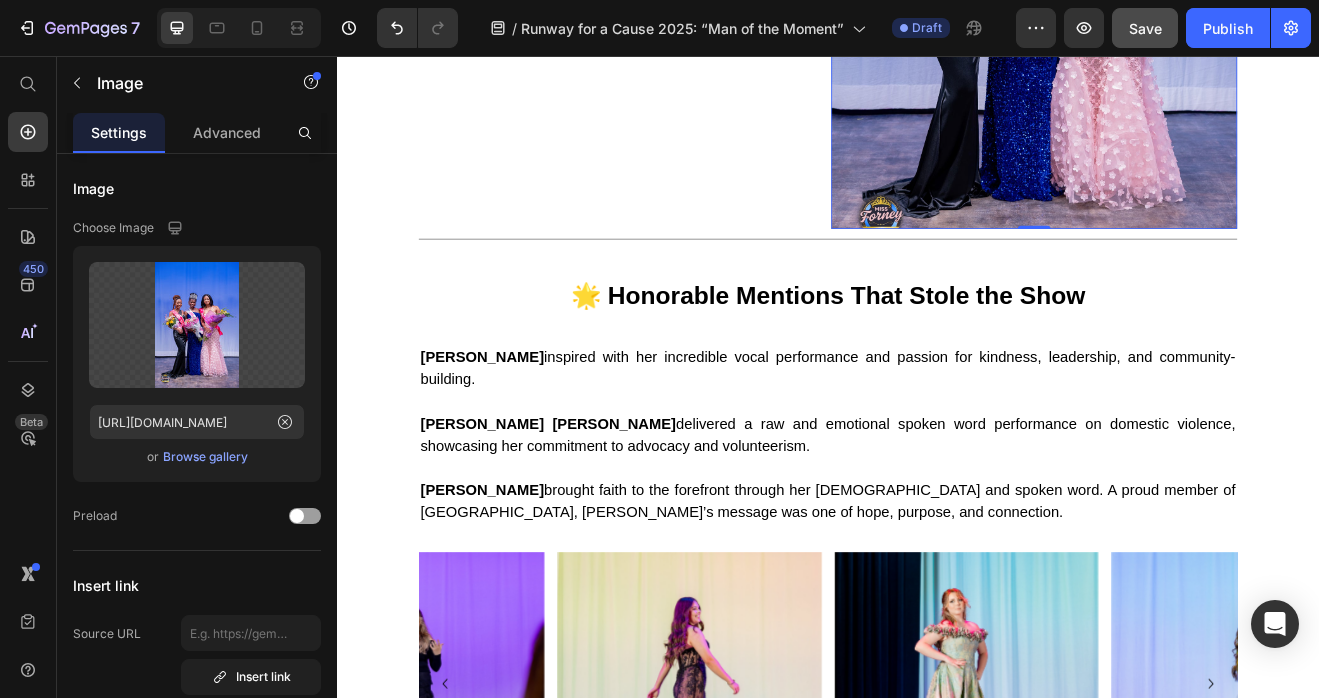 click at bounding box center (1189, -64) 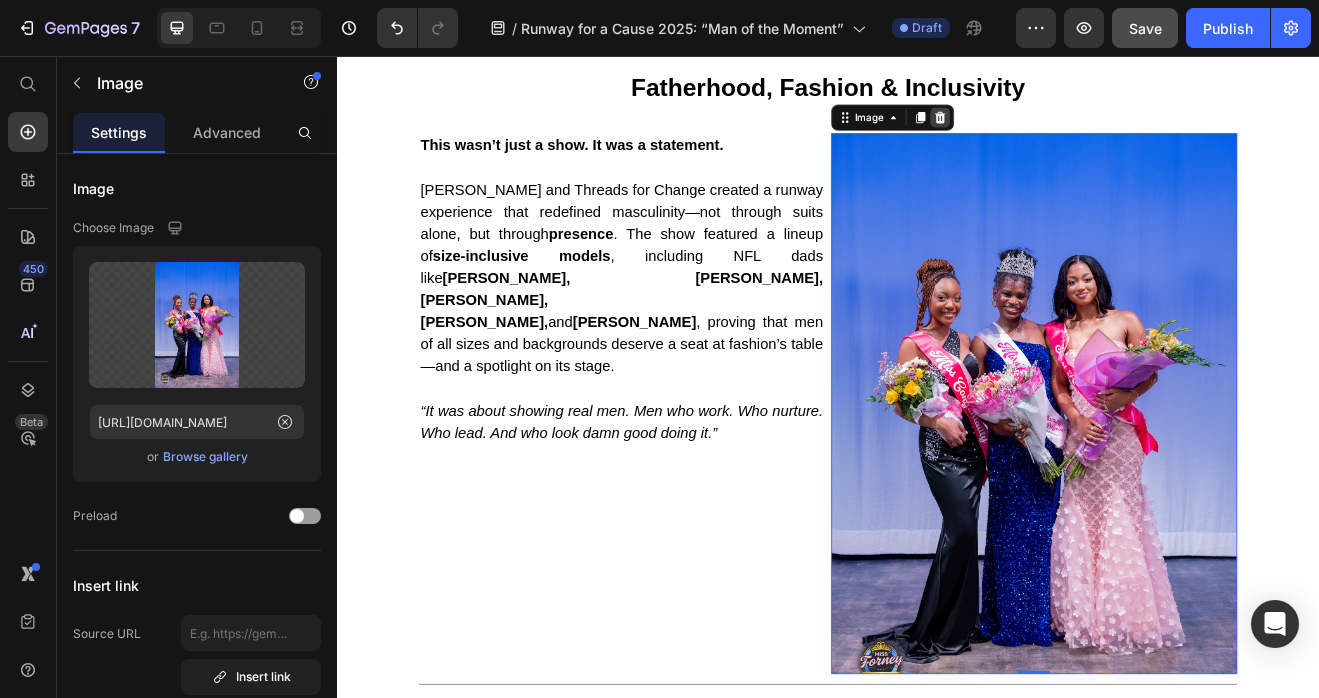 click 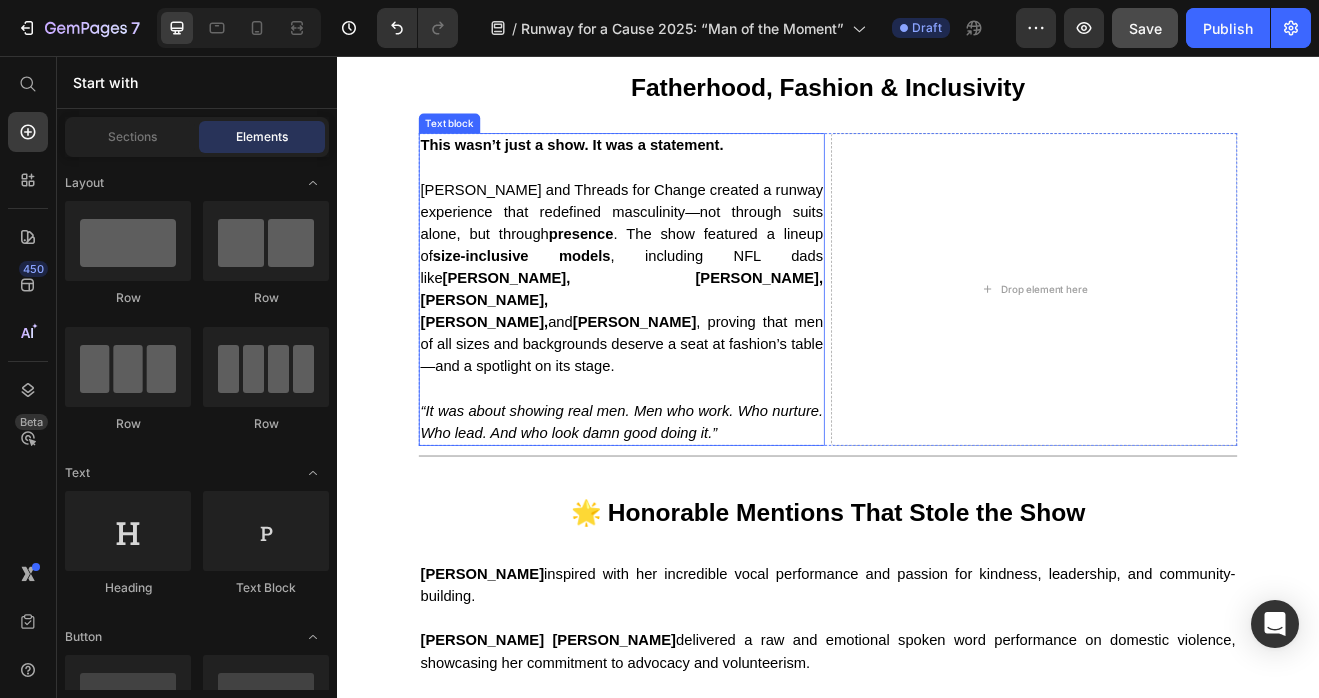 click on "Don Morphy and Threads for Change created a runway experience that redefined masculinity—not through suits alone, but through  presence . The show featured a lineup of  size-inclusive models , including NFL dads like  Kevin Harris, Mo Hurst, CJ Goodwin, Darius Harris,  and  Kemon Hall , proving that men of all sizes and backgrounds deserve a seat at fashion’s table—and a spotlight on its stage." at bounding box center (685, 327) 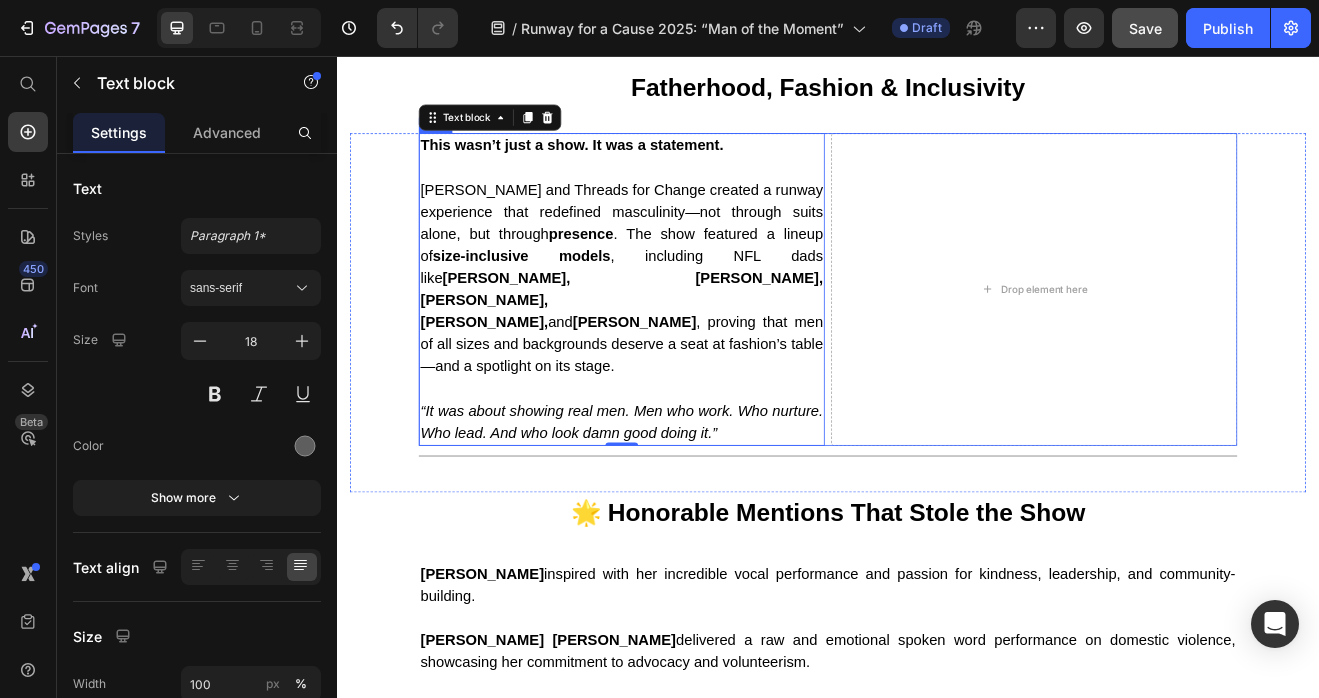click on "This wasn’t just a show. It was a statement. Don Morphy and Threads for Change created a runway experience that redefined masculinity—not through suits alone, but through  presence . The show featured a lineup of  size-inclusive models , including NFL dads like  Kevin Harris, Mo Hurst, CJ Goodwin, Darius Harris,  and  Kemon Hall , proving that men of all sizes and backgrounds deserve a seat at fashion’s table—and a spotlight on its stage. “It was about showing real men. Men who work. Who nurture. Who lead. And who look damn good doing it.” Text block   0
Drop element here Row" at bounding box center (937, 341) 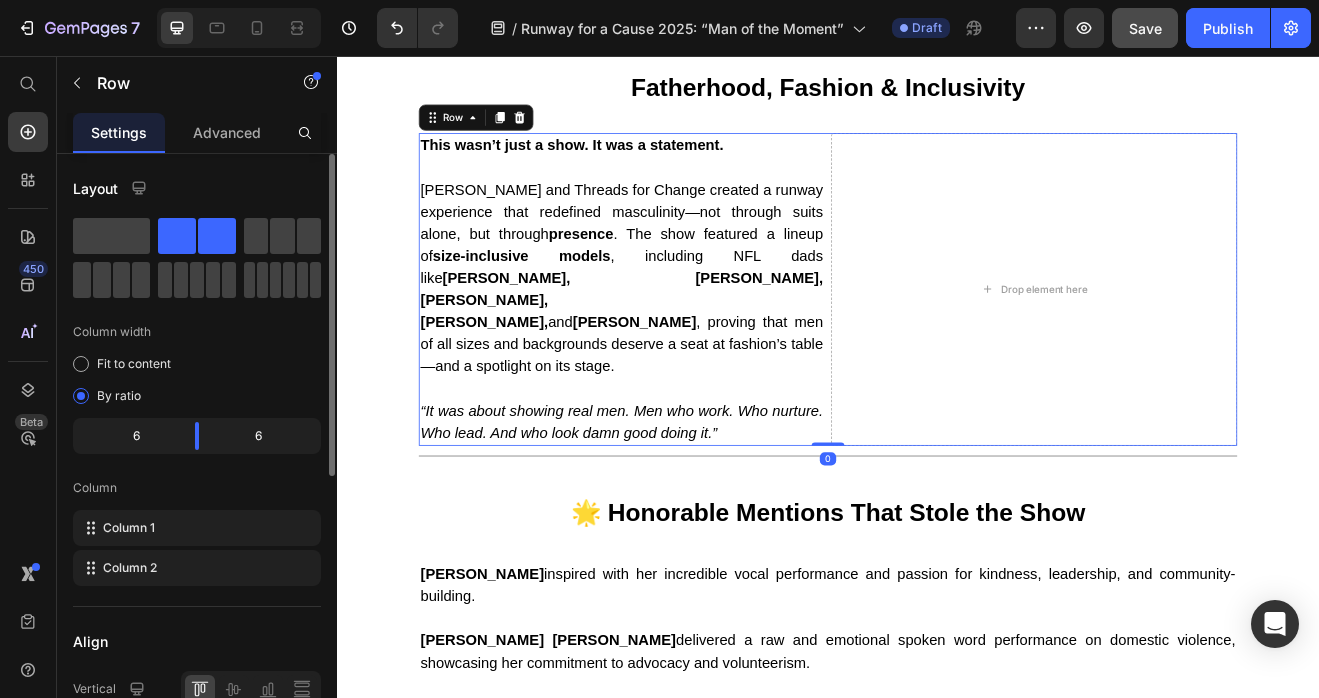 click 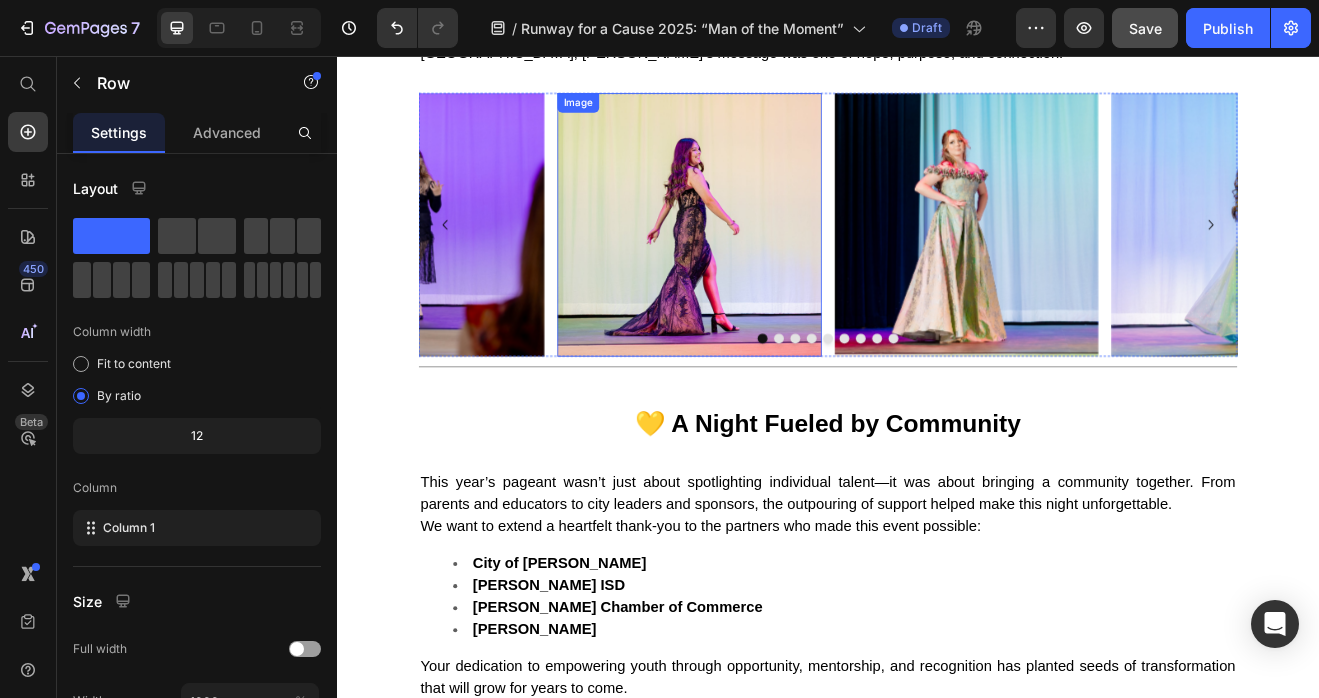 scroll, scrollTop: 2544, scrollLeft: 0, axis: vertical 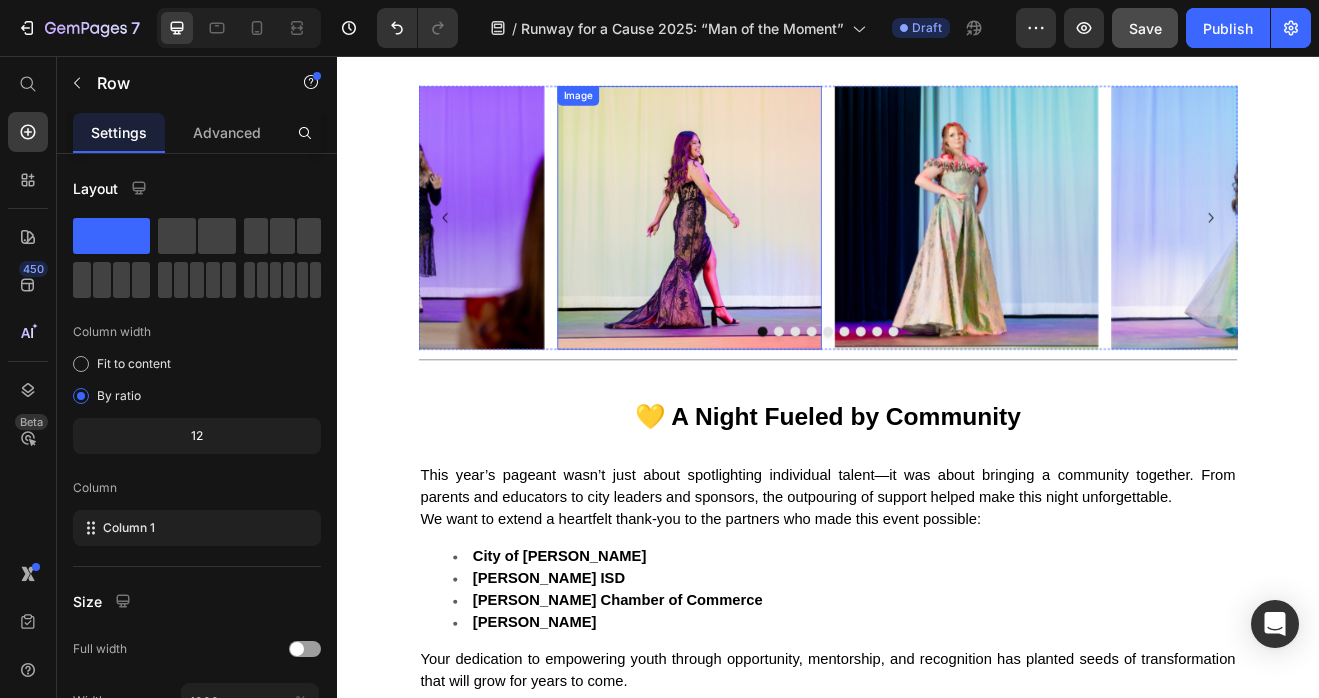 click at bounding box center (767, 254) 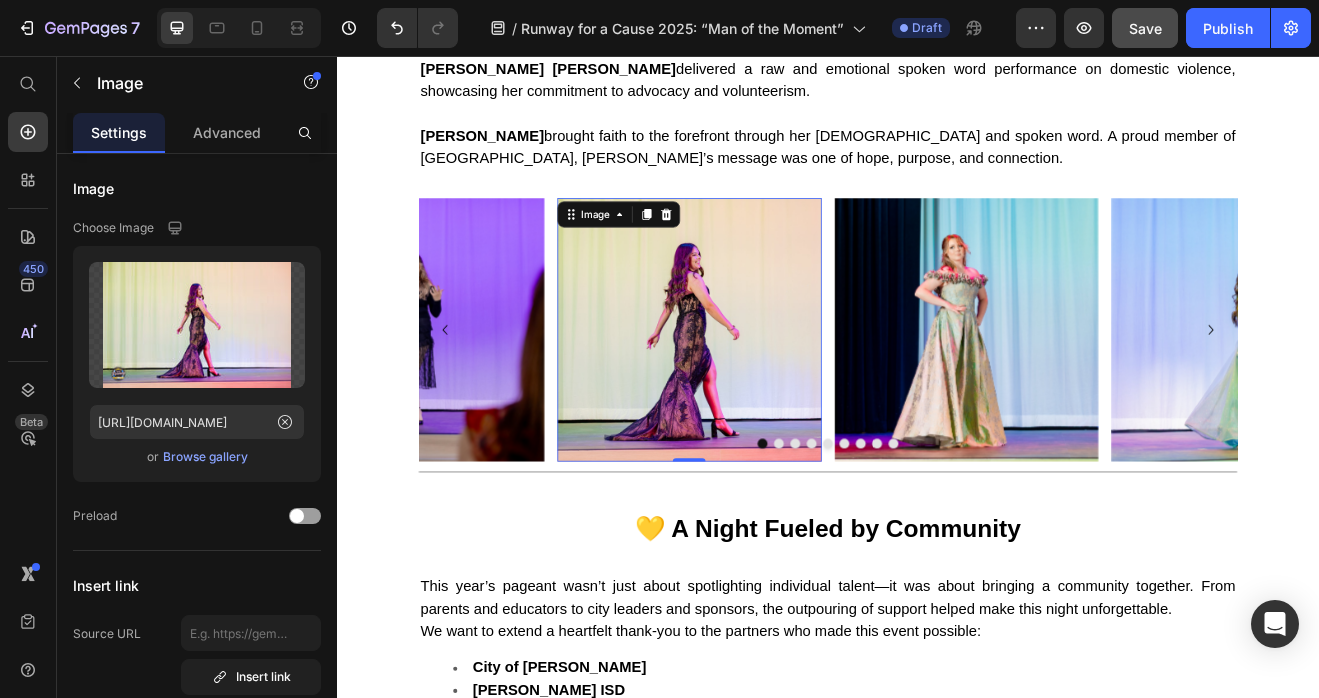 scroll, scrollTop: 2399, scrollLeft: 0, axis: vertical 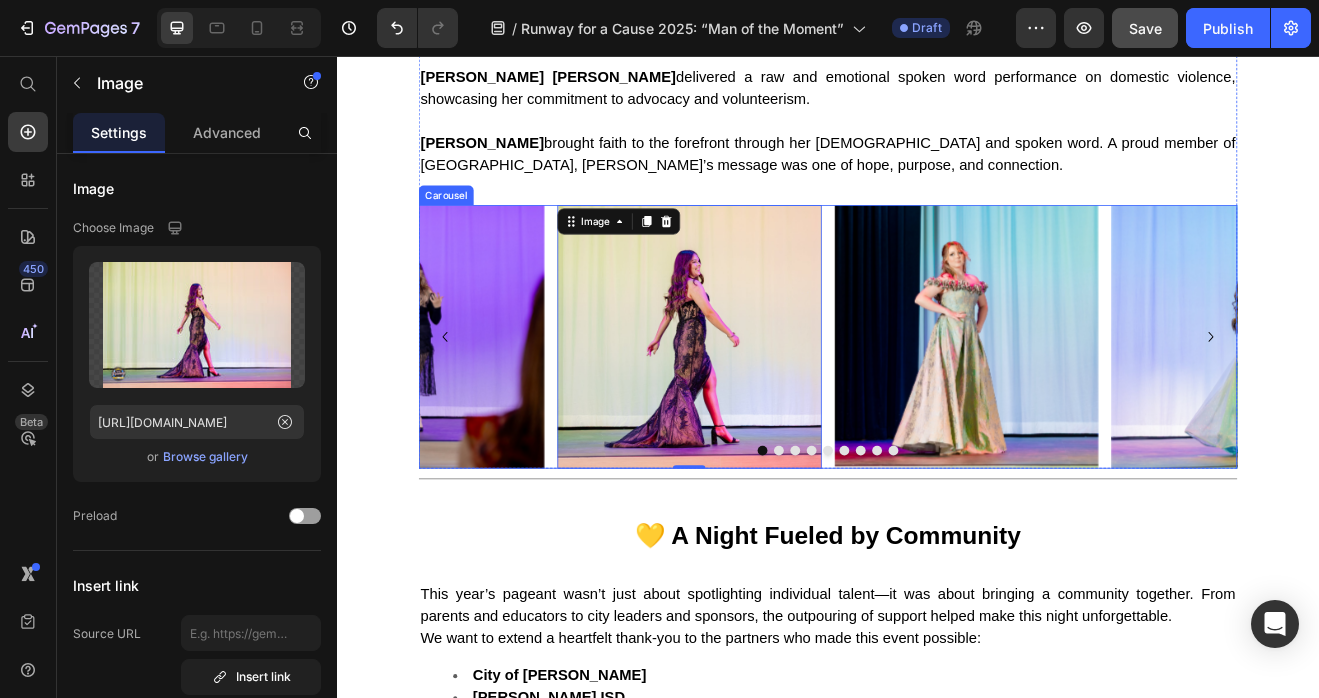 click on "Image   0 Image Image Image Image Image Image Image Image" at bounding box center [937, 399] 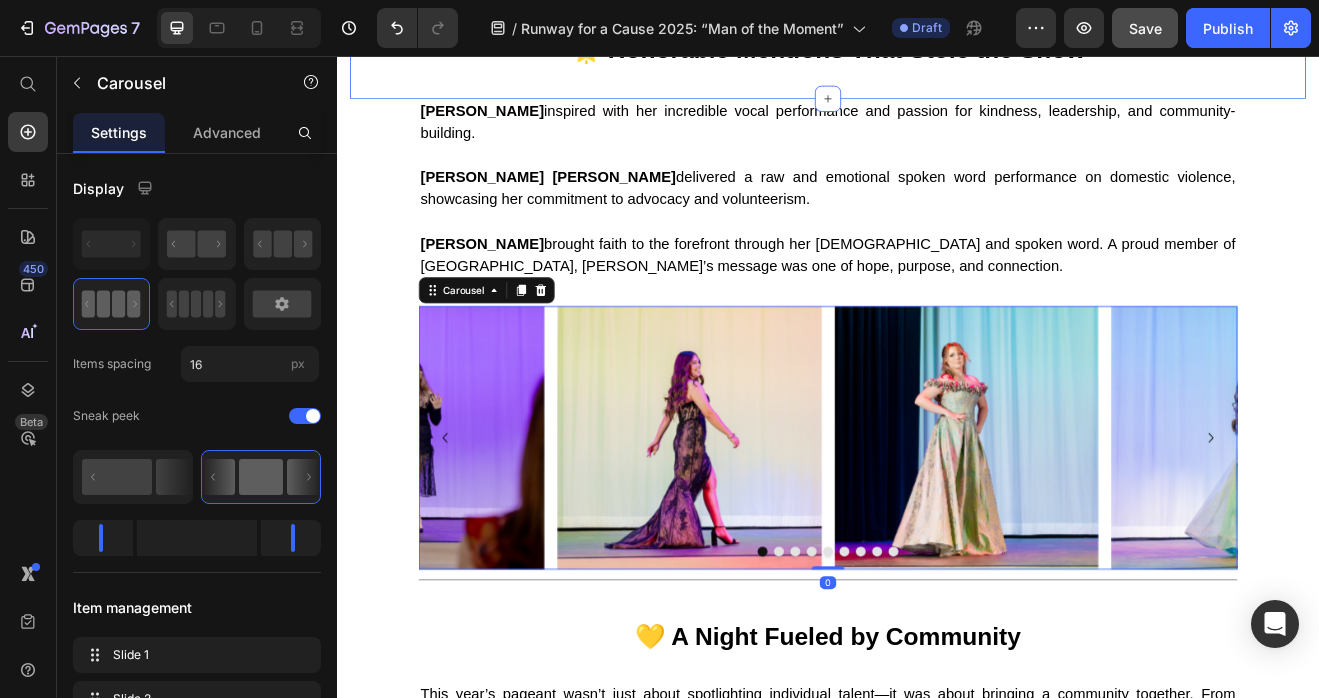 scroll, scrollTop: 2016, scrollLeft: 0, axis: vertical 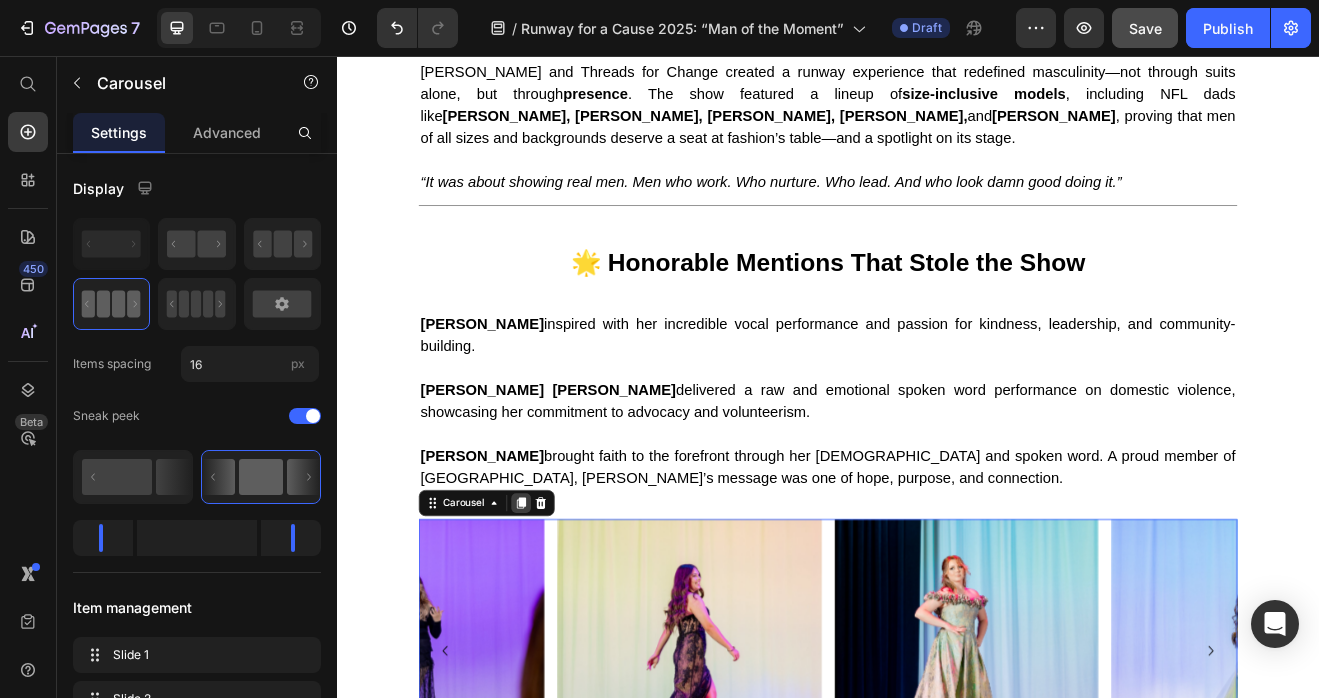 click 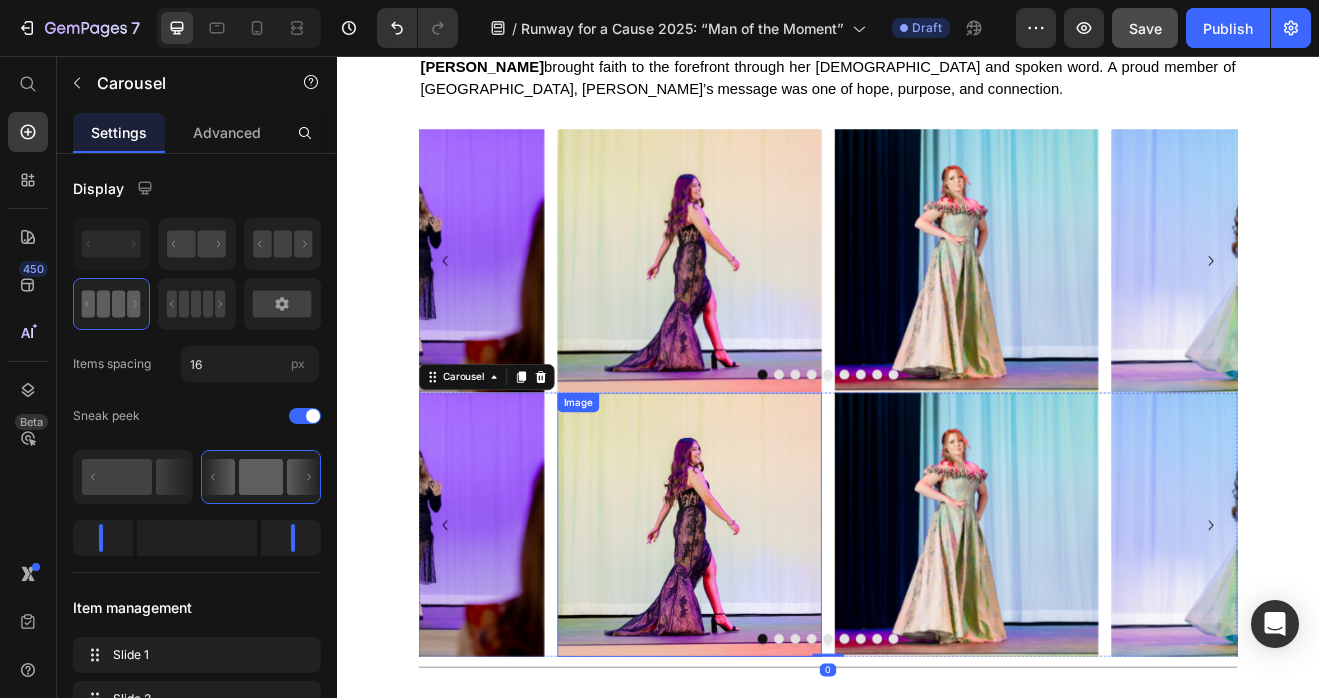 scroll, scrollTop: 2400, scrollLeft: 0, axis: vertical 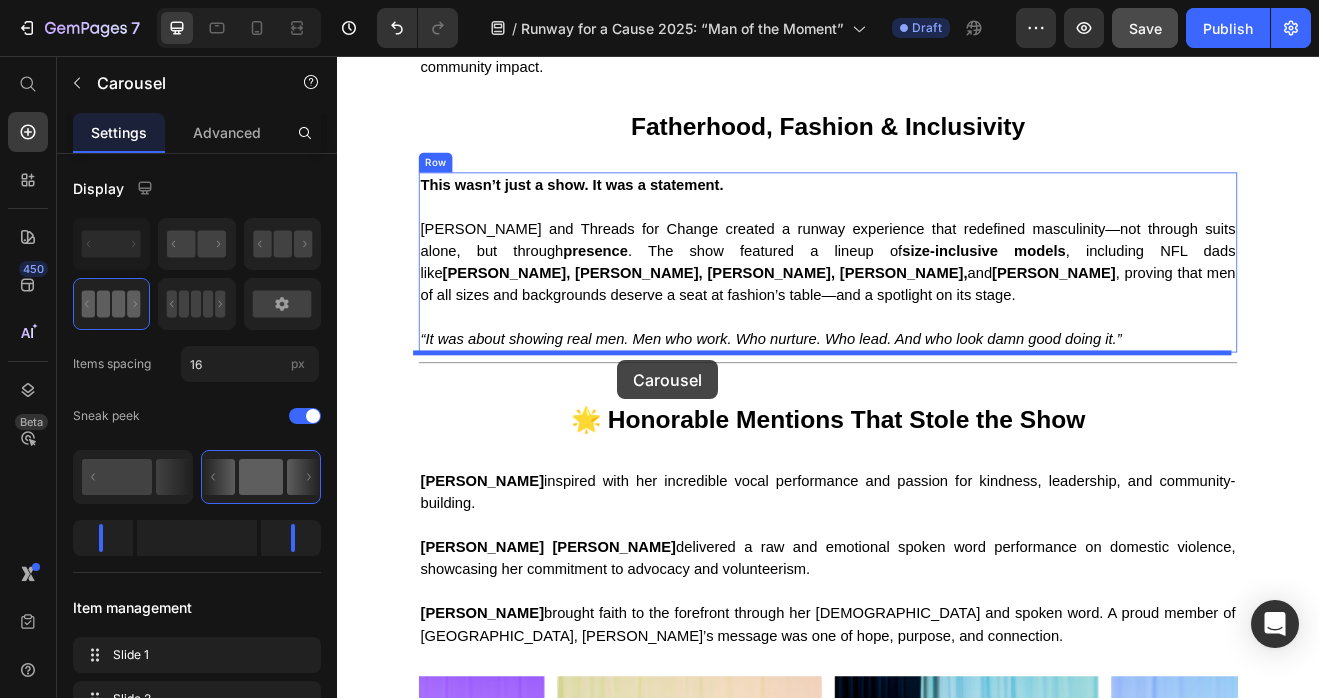 drag, startPoint x: 445, startPoint y: 542, endPoint x: 617, endPoint y: 360, distance: 250.41565 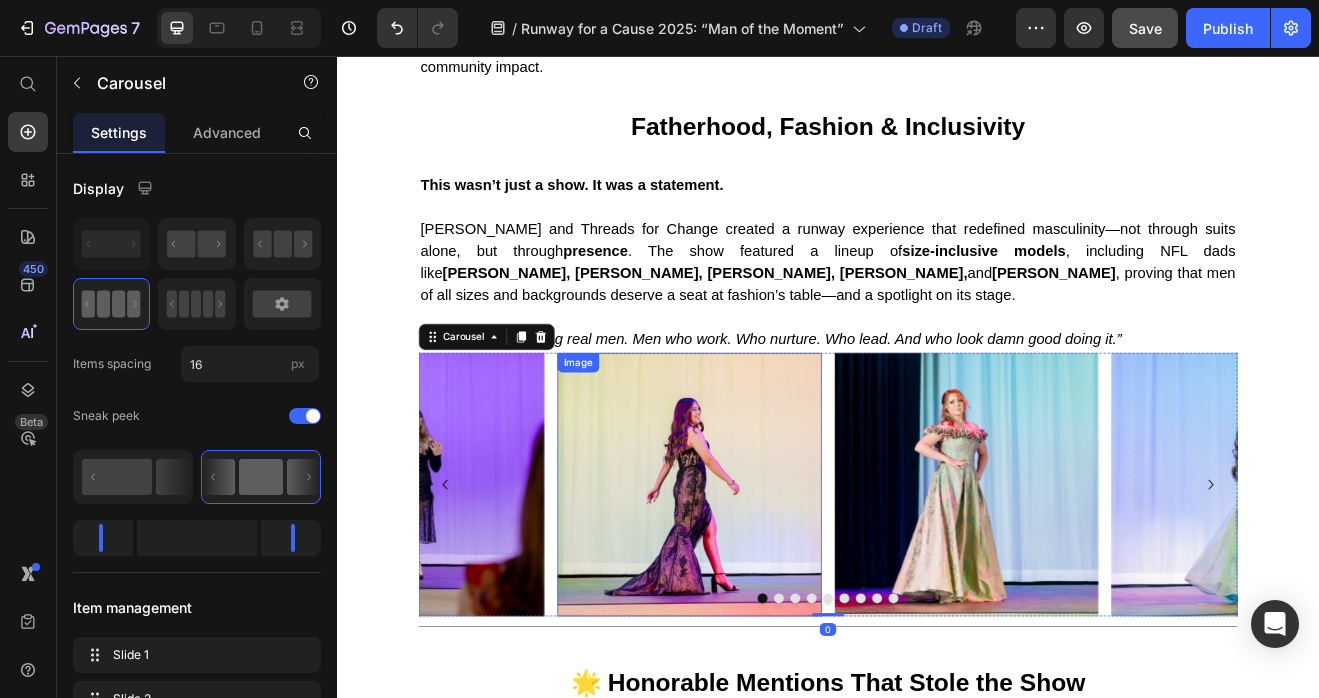 click at bounding box center [767, 579] 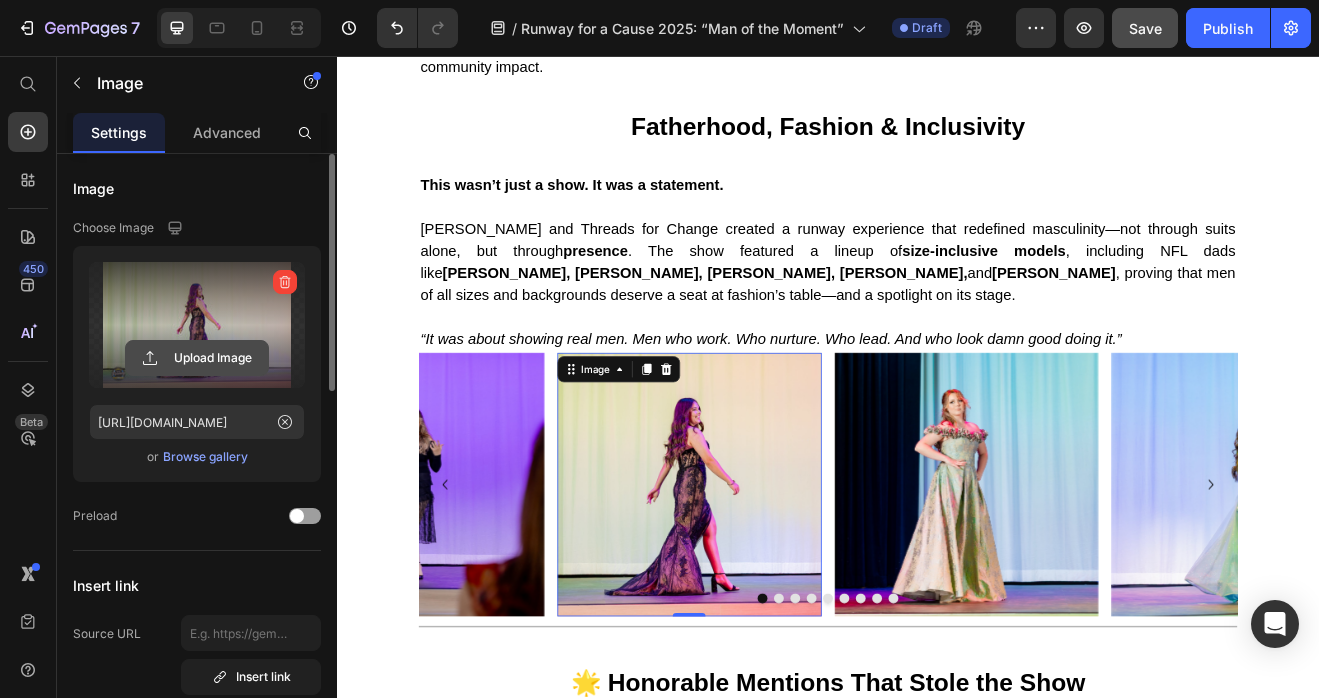 click 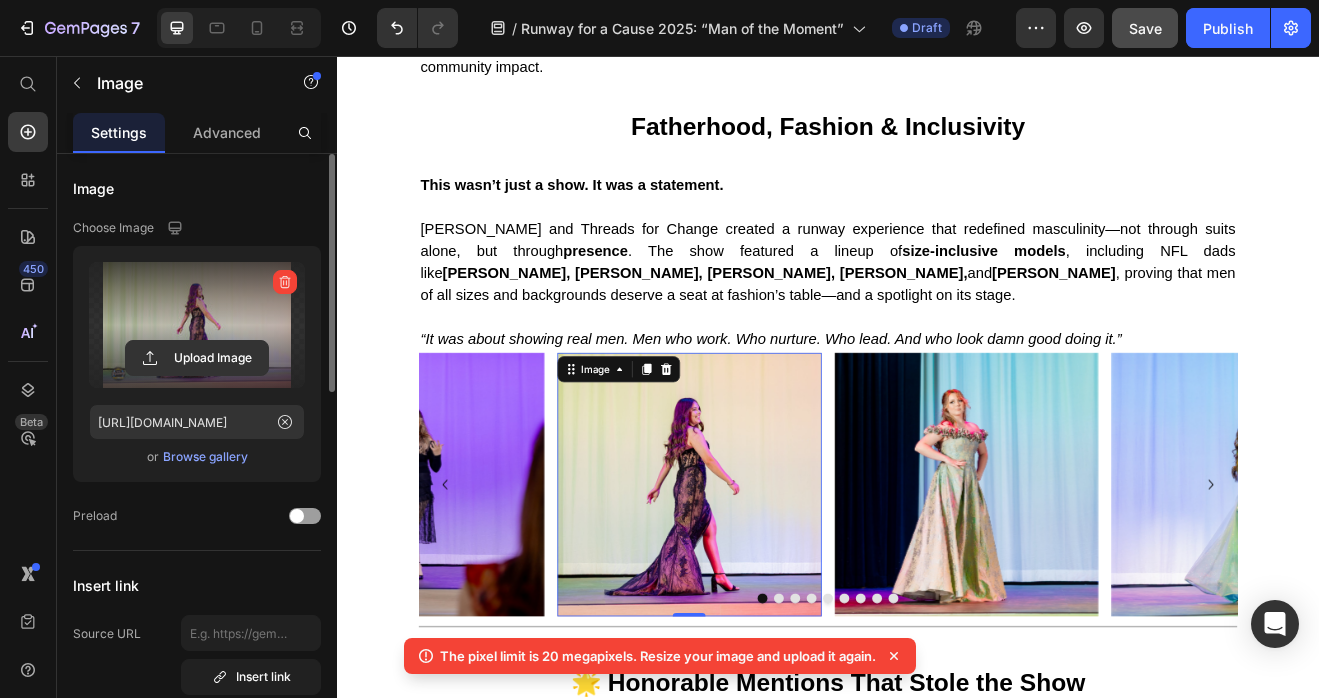 click at bounding box center (767, 579) 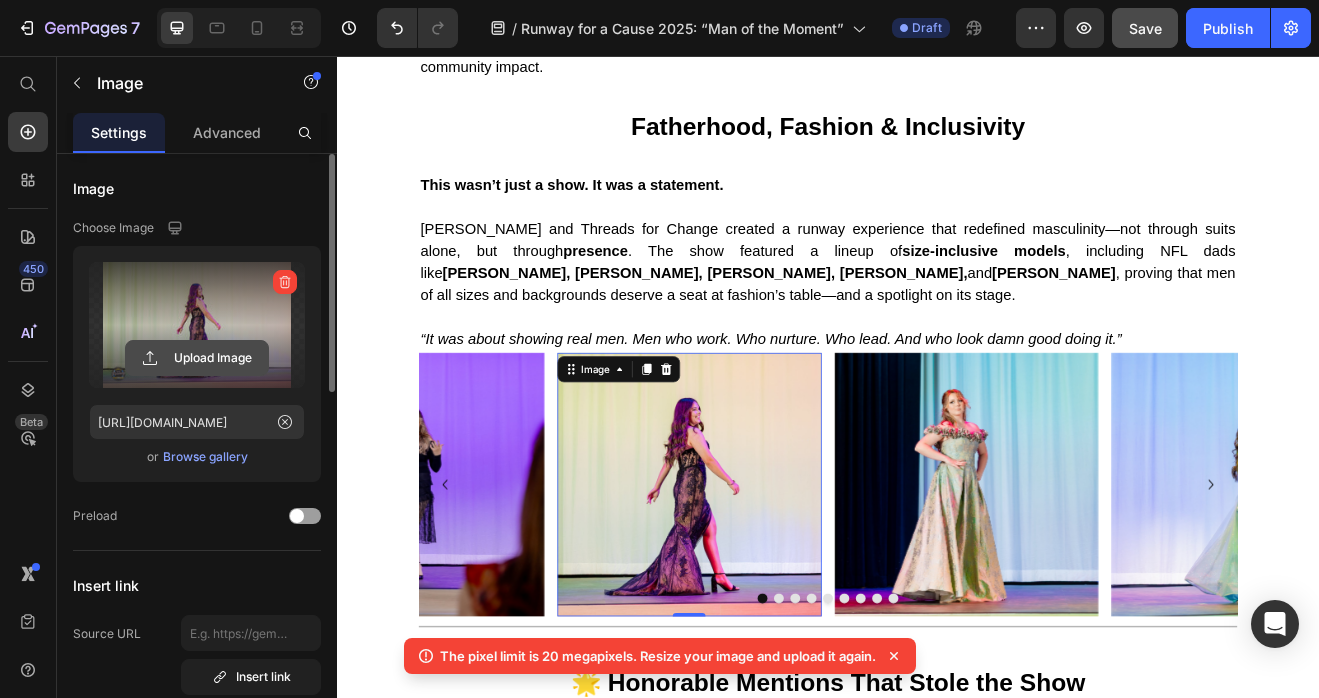 click 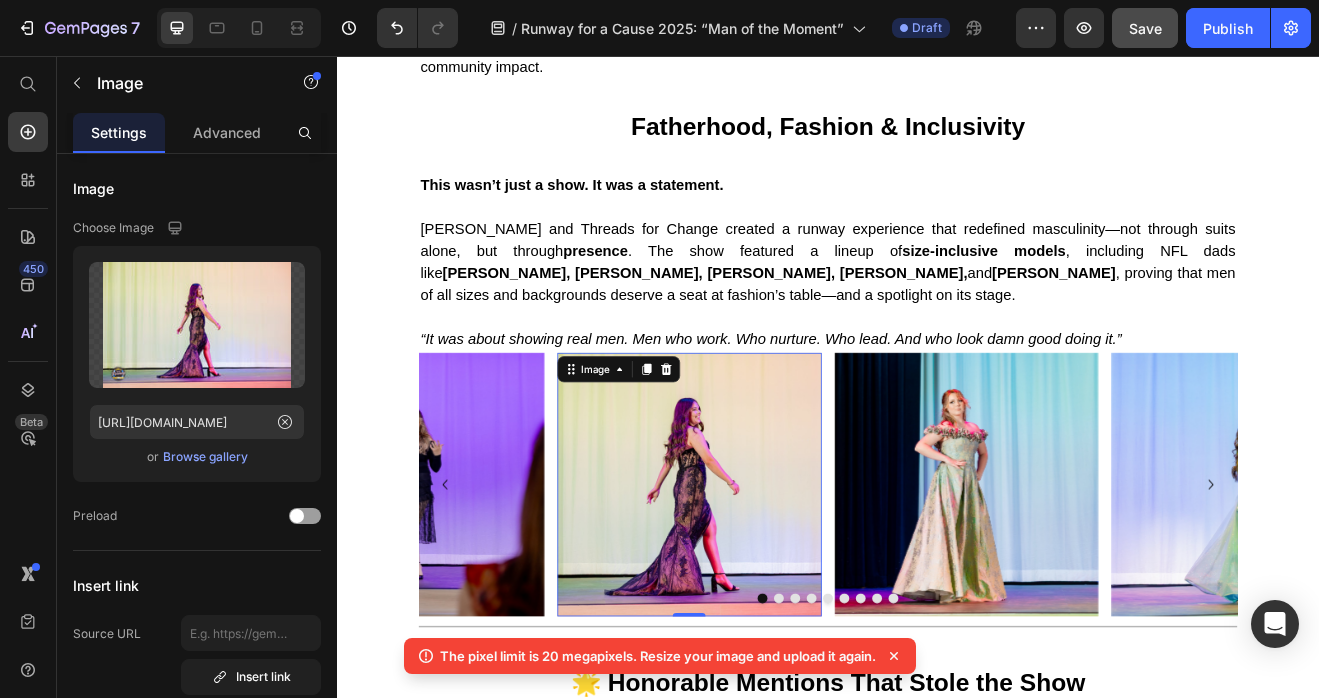 click 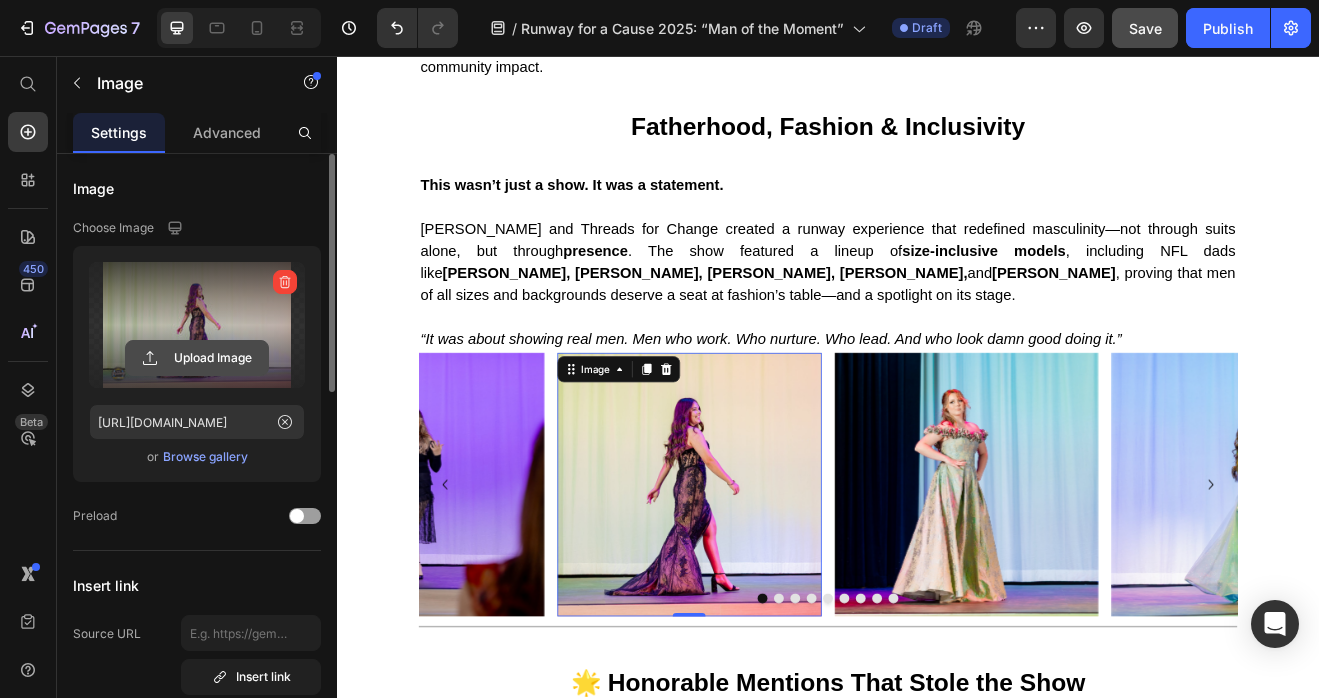 click 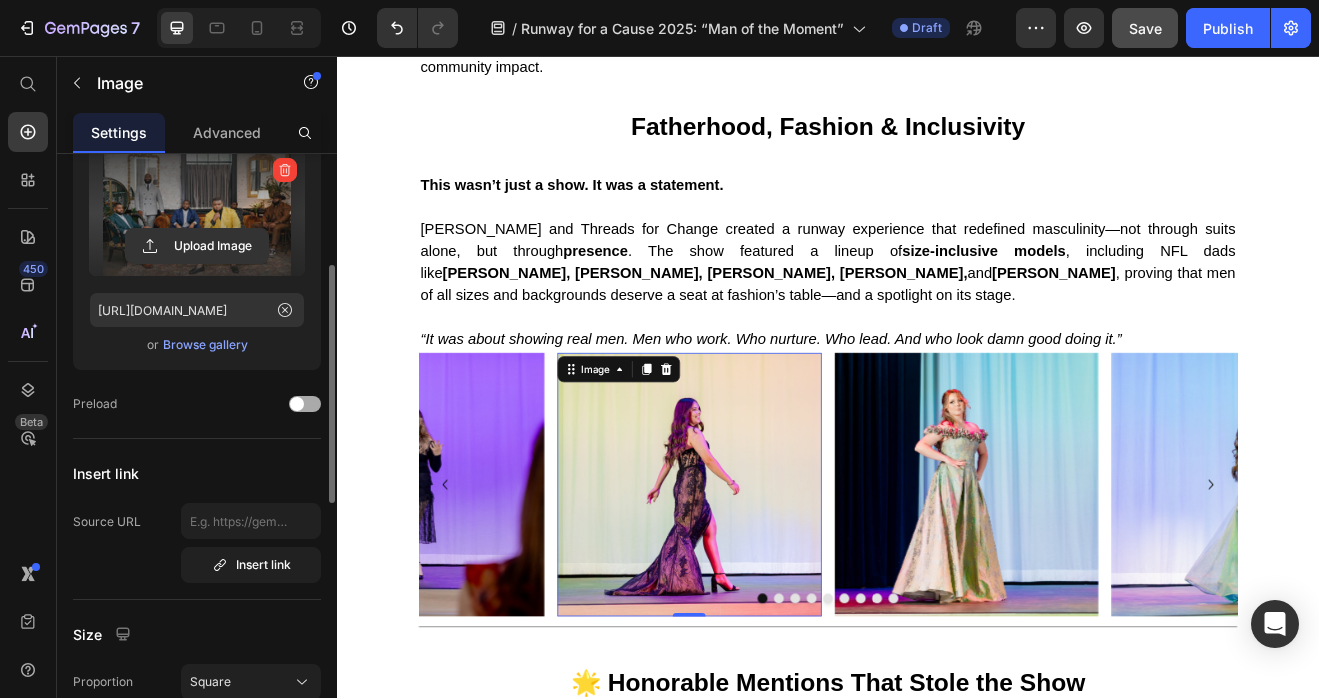 type on "https://cdn.shopify.com/s/files/1/0679/8875/0568/files/gempages_528000257154351954-9e113078-7ec9-4aca-bc73-cfdf192dadbf.jpg" 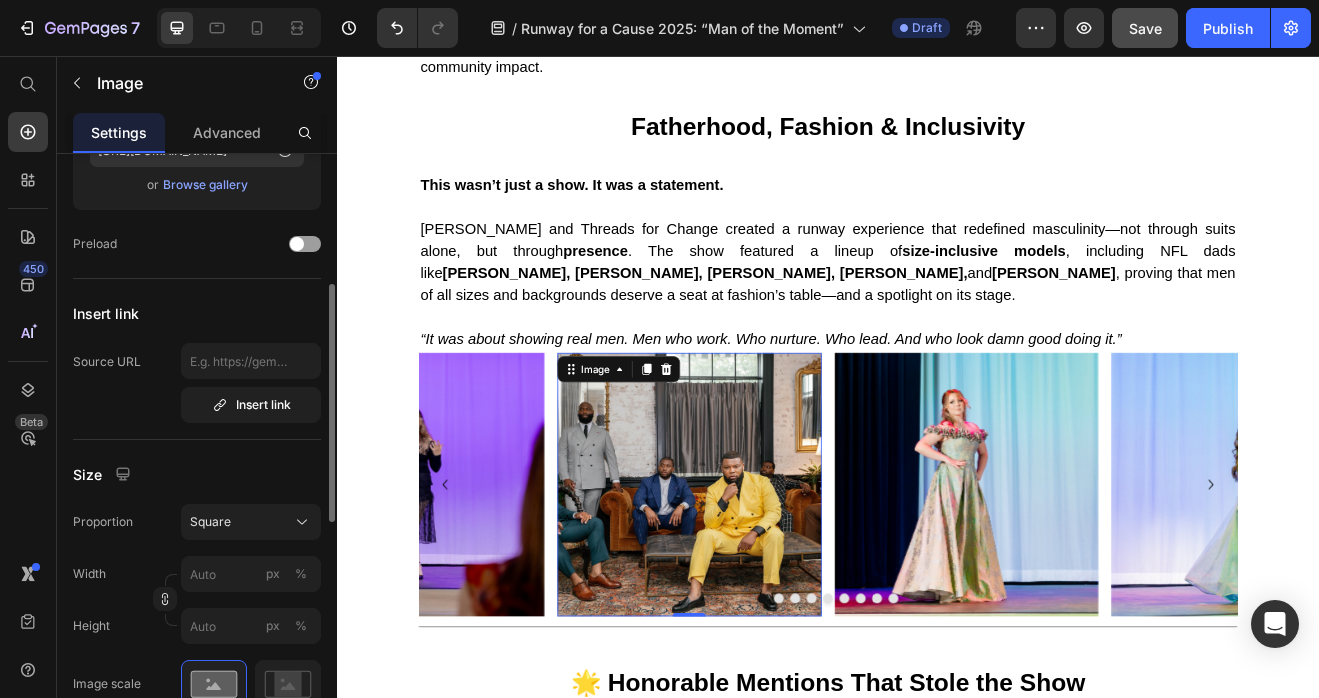 scroll, scrollTop: 336, scrollLeft: 0, axis: vertical 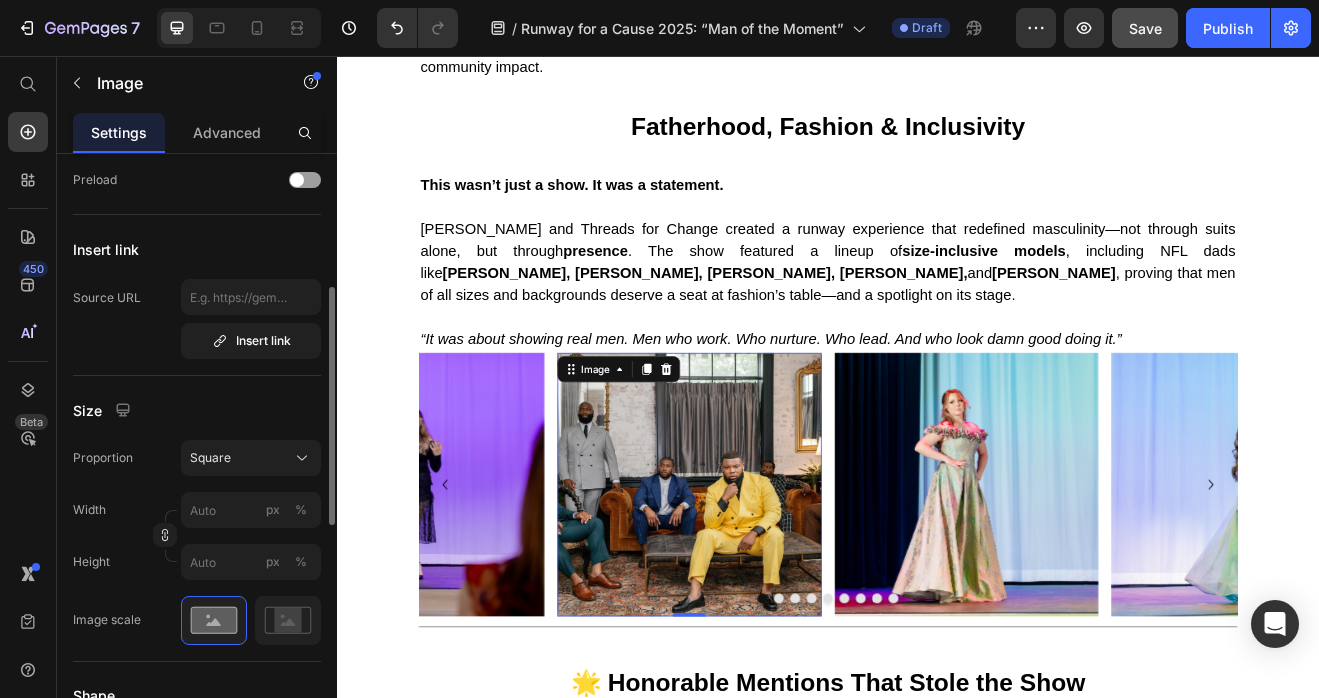 click 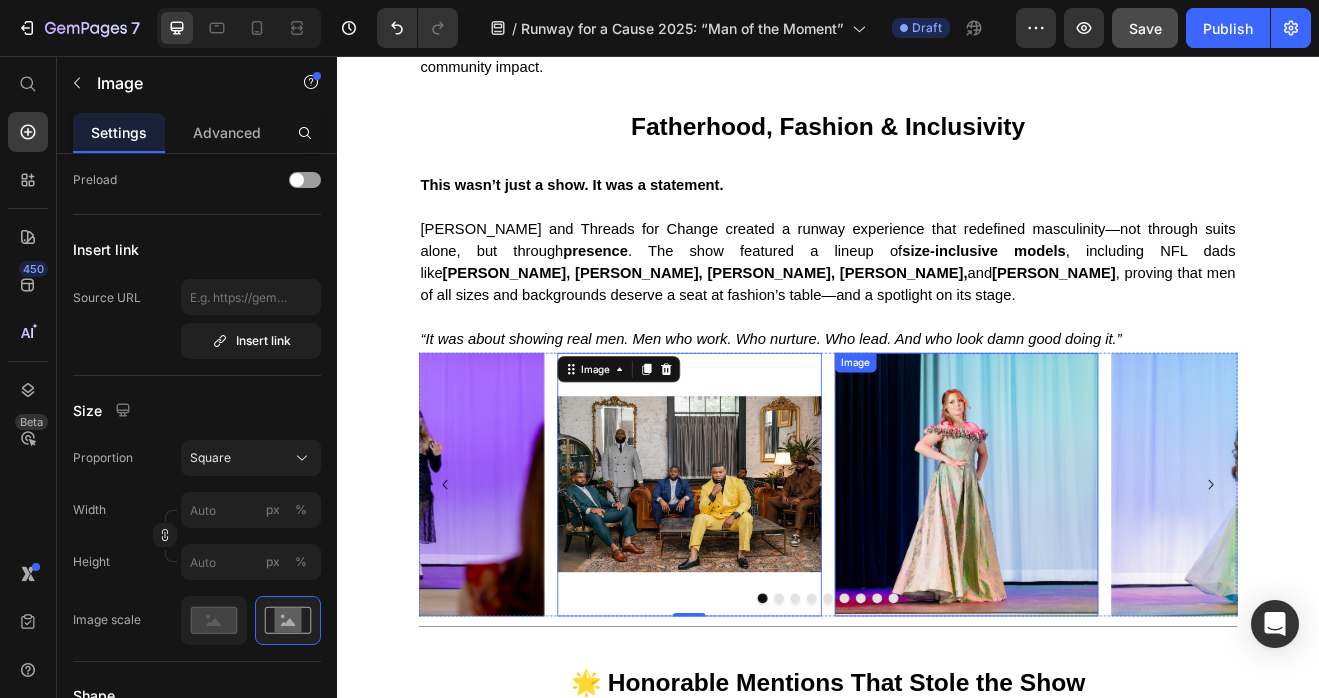 click at bounding box center [1106, 579] 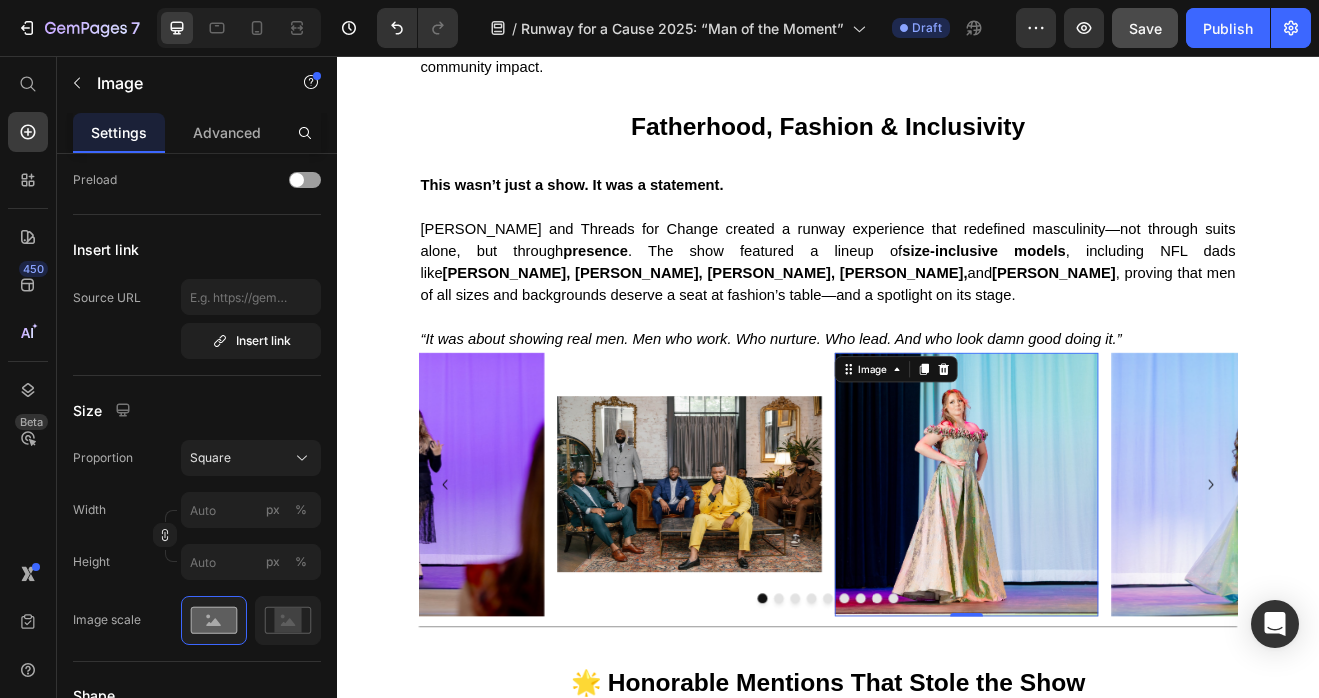 scroll, scrollTop: 0, scrollLeft: 0, axis: both 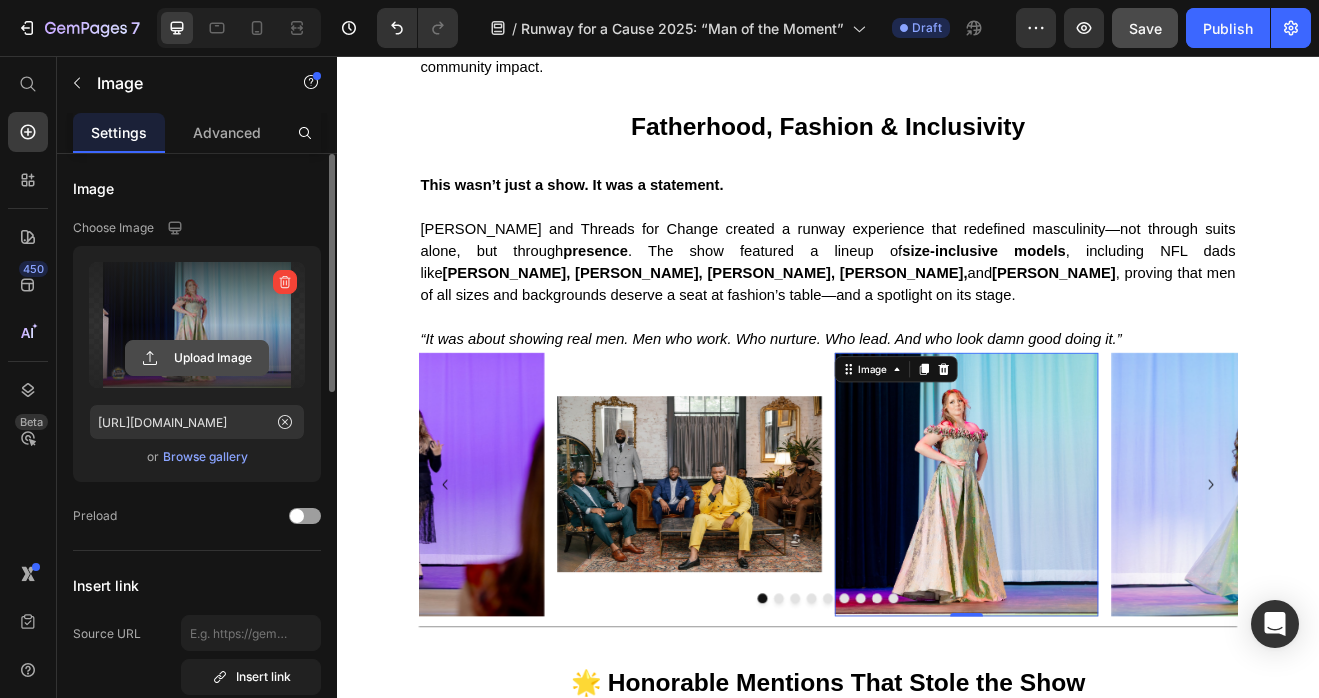 click 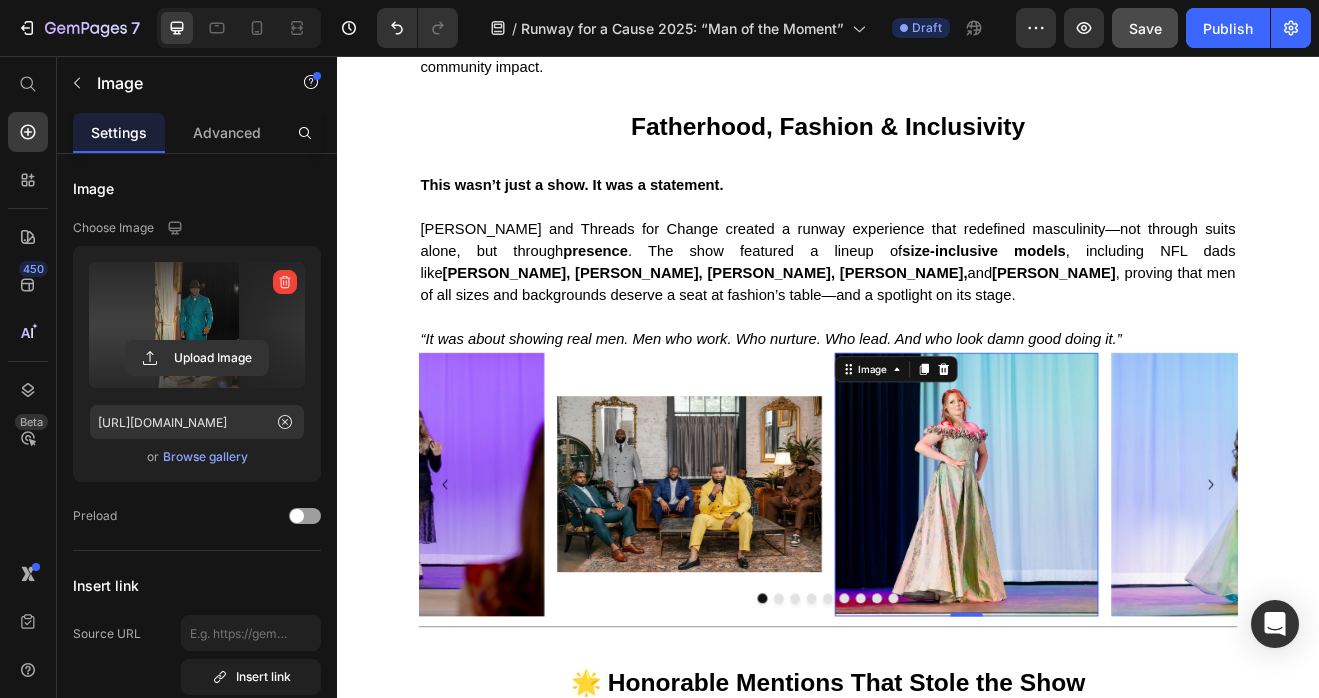 type on "https://cdn.shopify.com/s/files/1/0679/8875/0568/files/gempages_528000257154351954-9e1c34fe-4f13-4bcc-a117-1c80a64b5269.jpg" 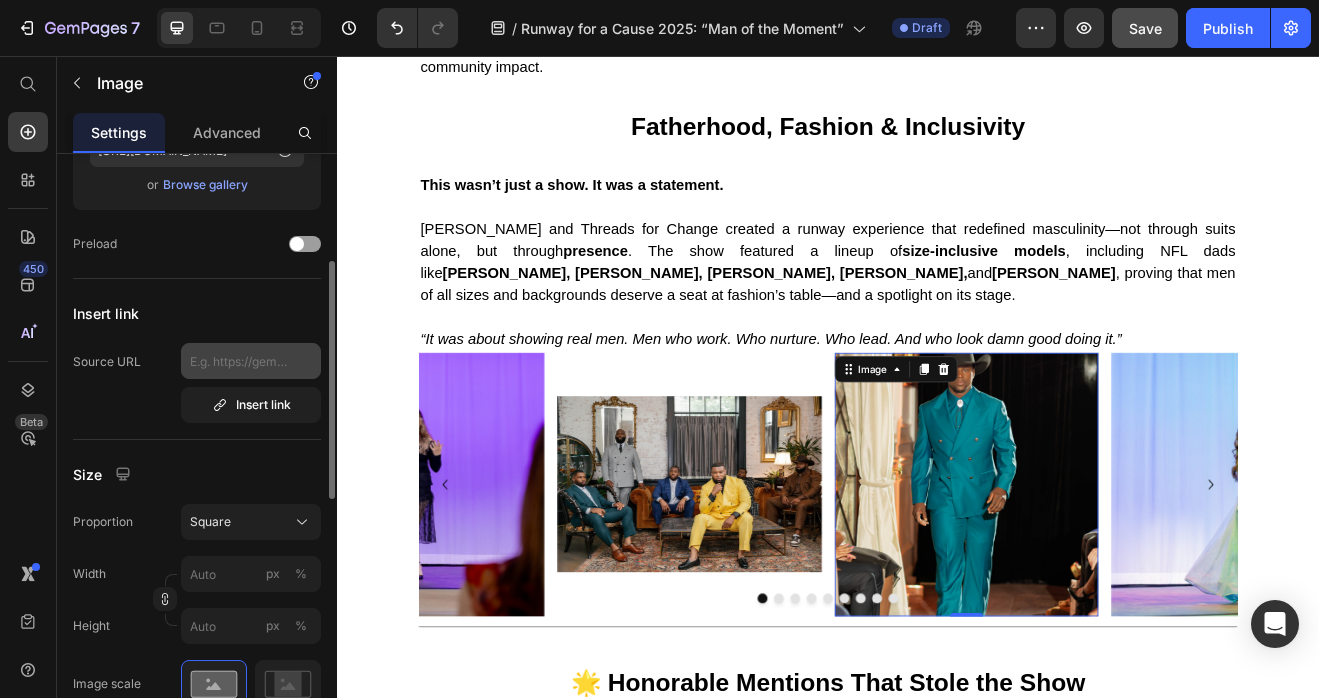 scroll, scrollTop: 368, scrollLeft: 0, axis: vertical 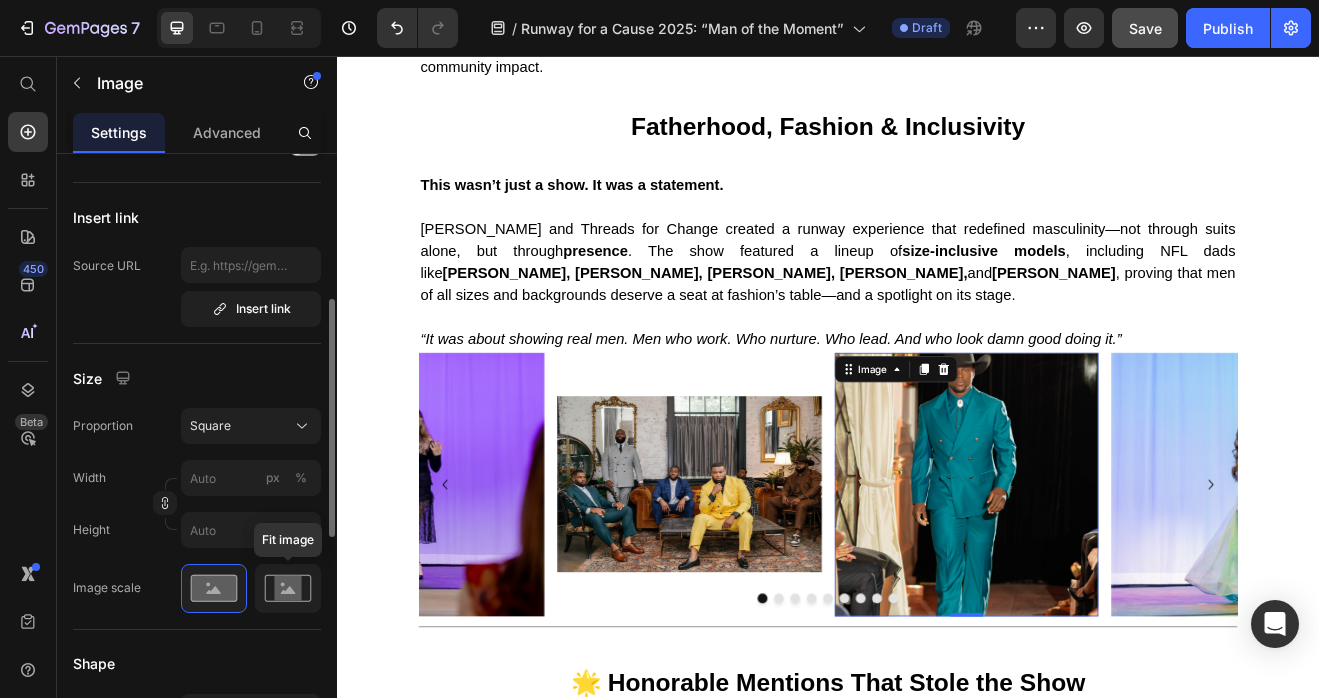 drag, startPoint x: 280, startPoint y: 599, endPoint x: 7, endPoint y: 619, distance: 273.73163 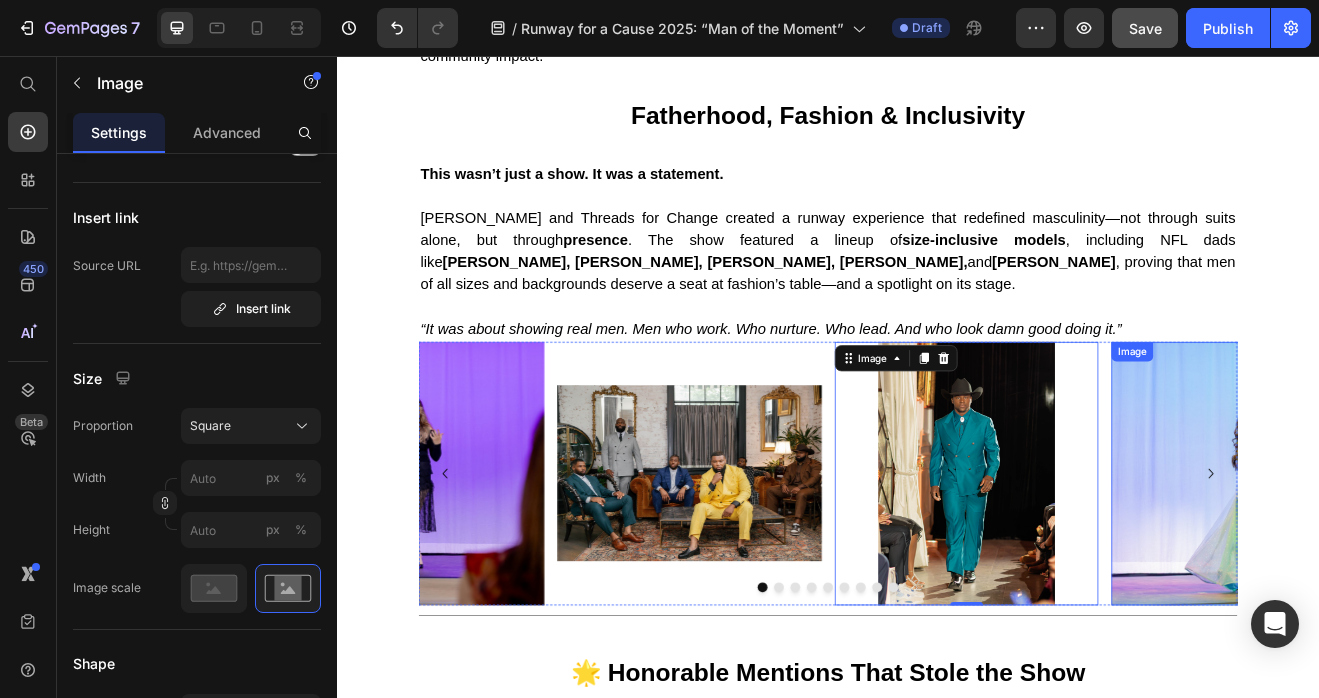 click at bounding box center (1445, 566) 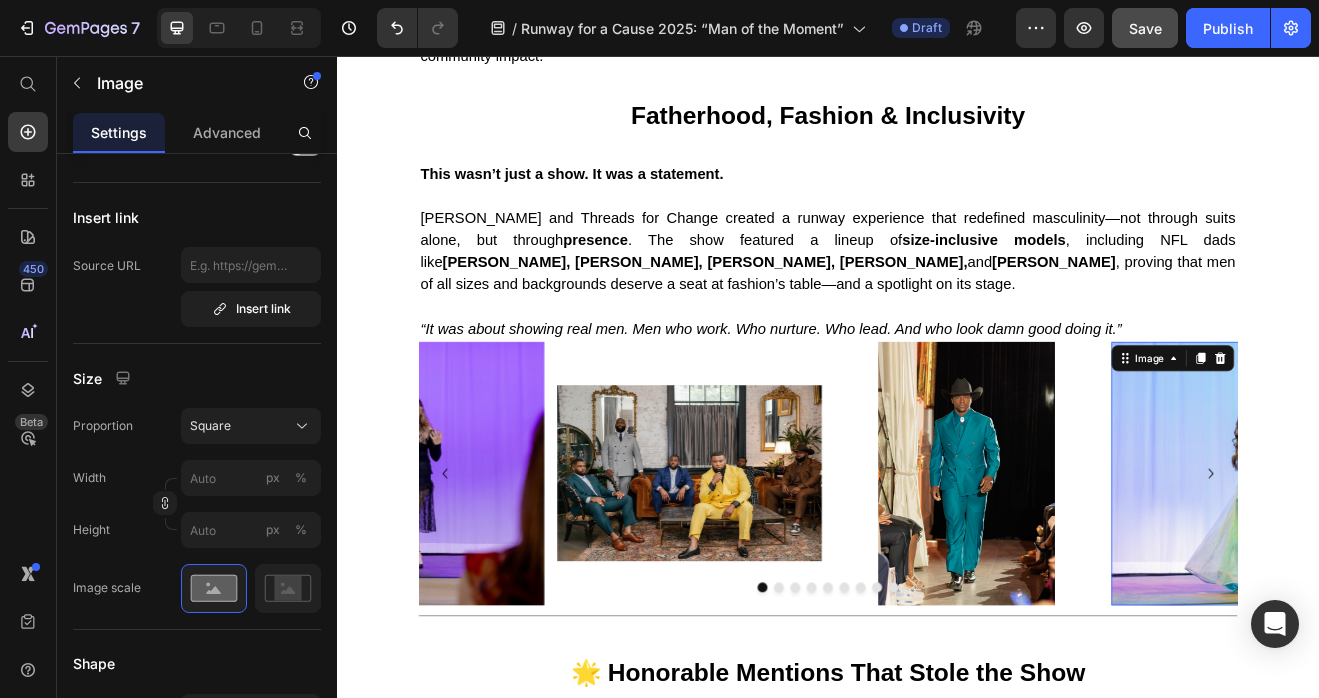 scroll, scrollTop: 1840, scrollLeft: 0, axis: vertical 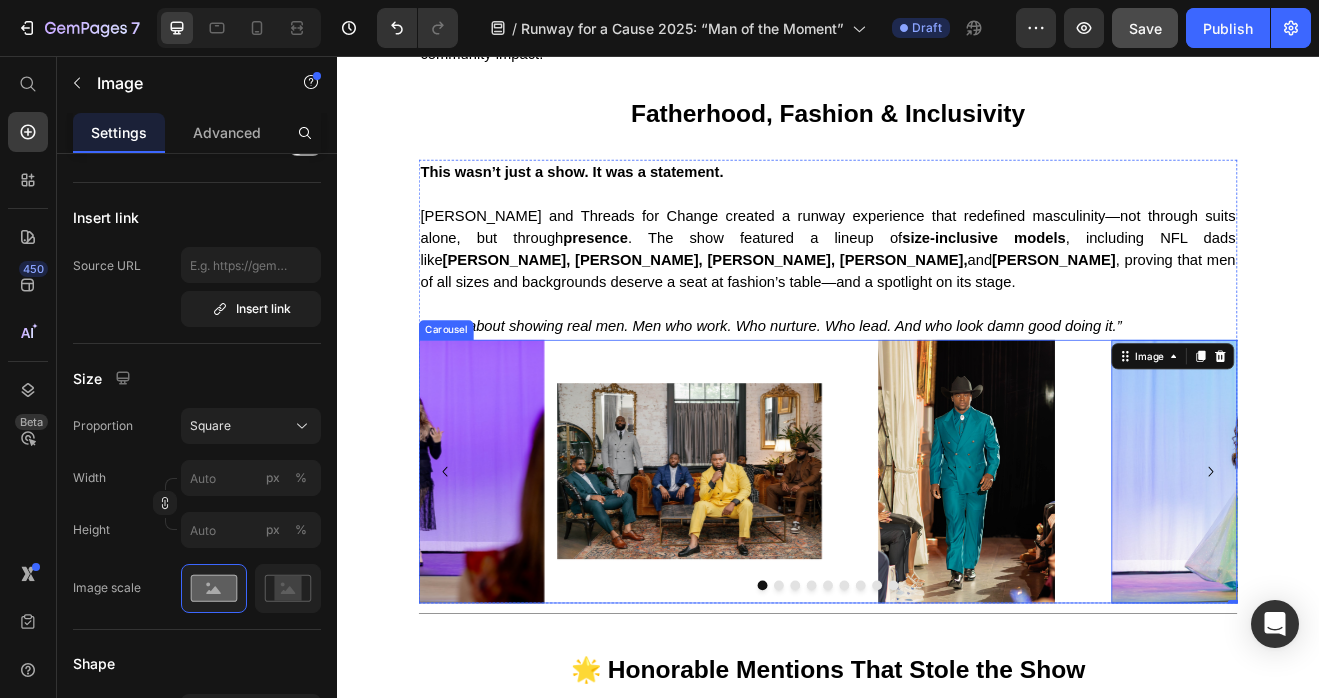 click at bounding box center (897, 702) 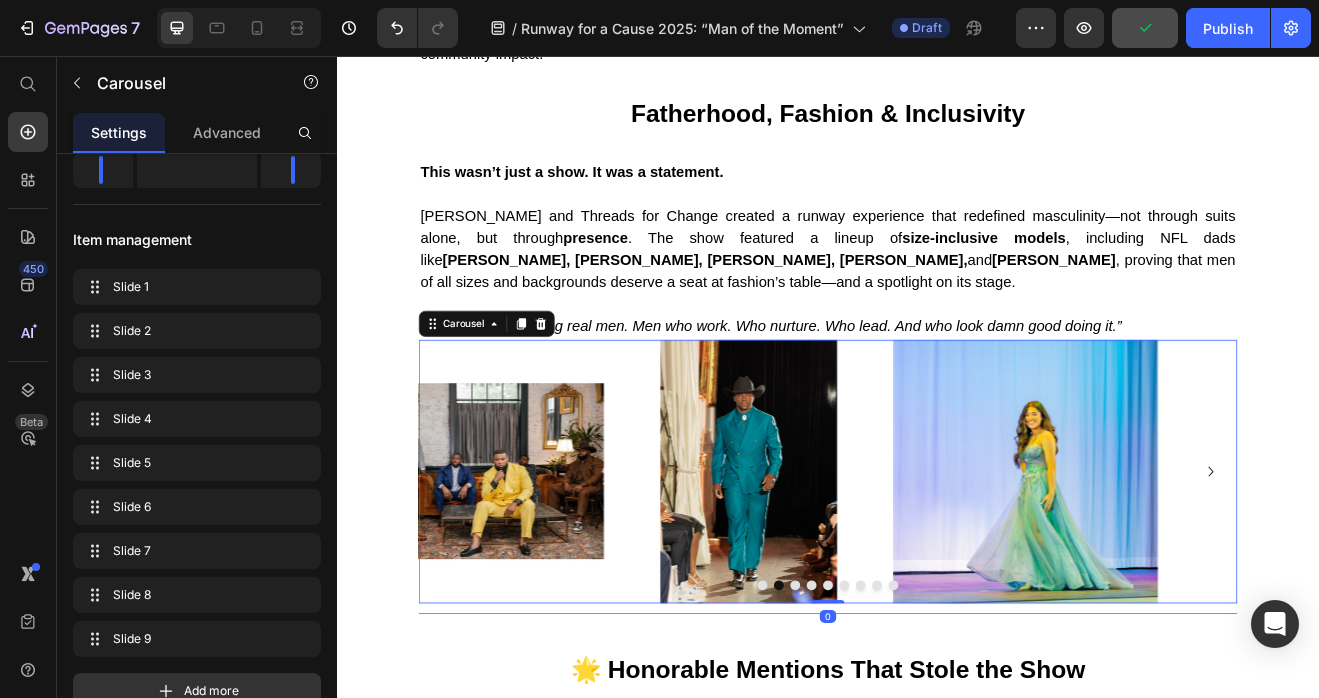 scroll, scrollTop: 0, scrollLeft: 0, axis: both 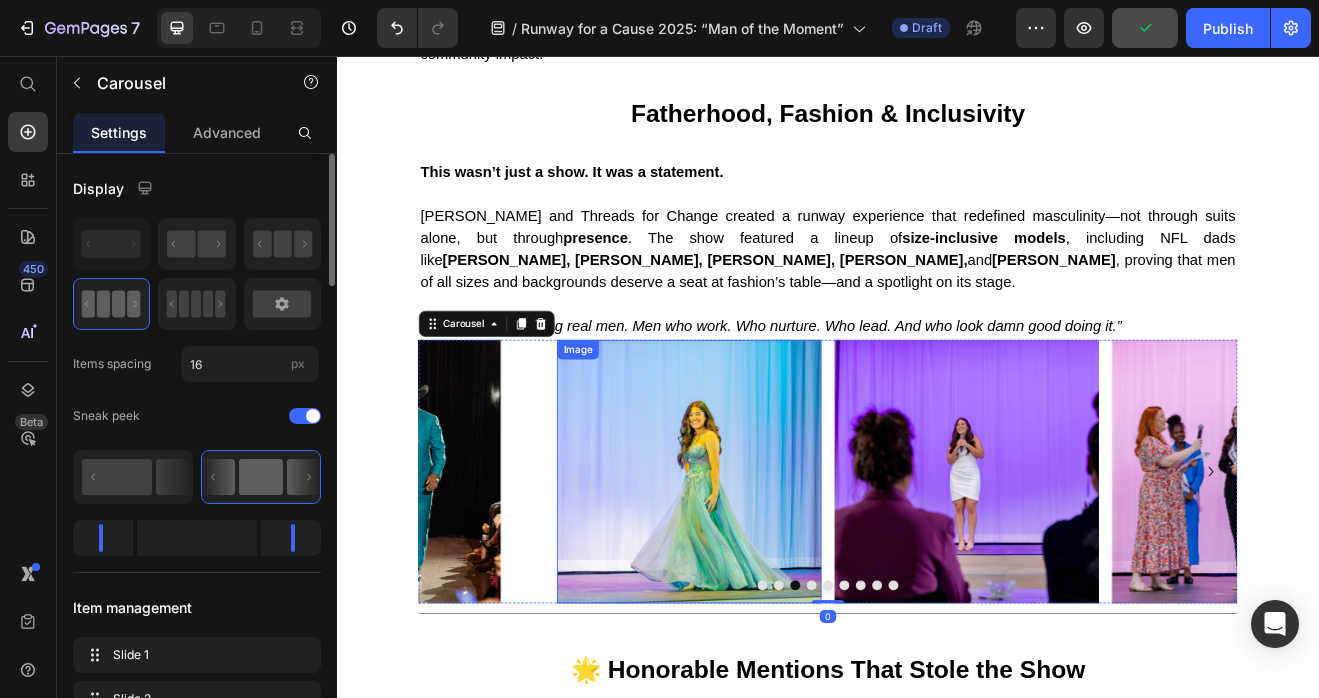 click at bounding box center (767, 563) 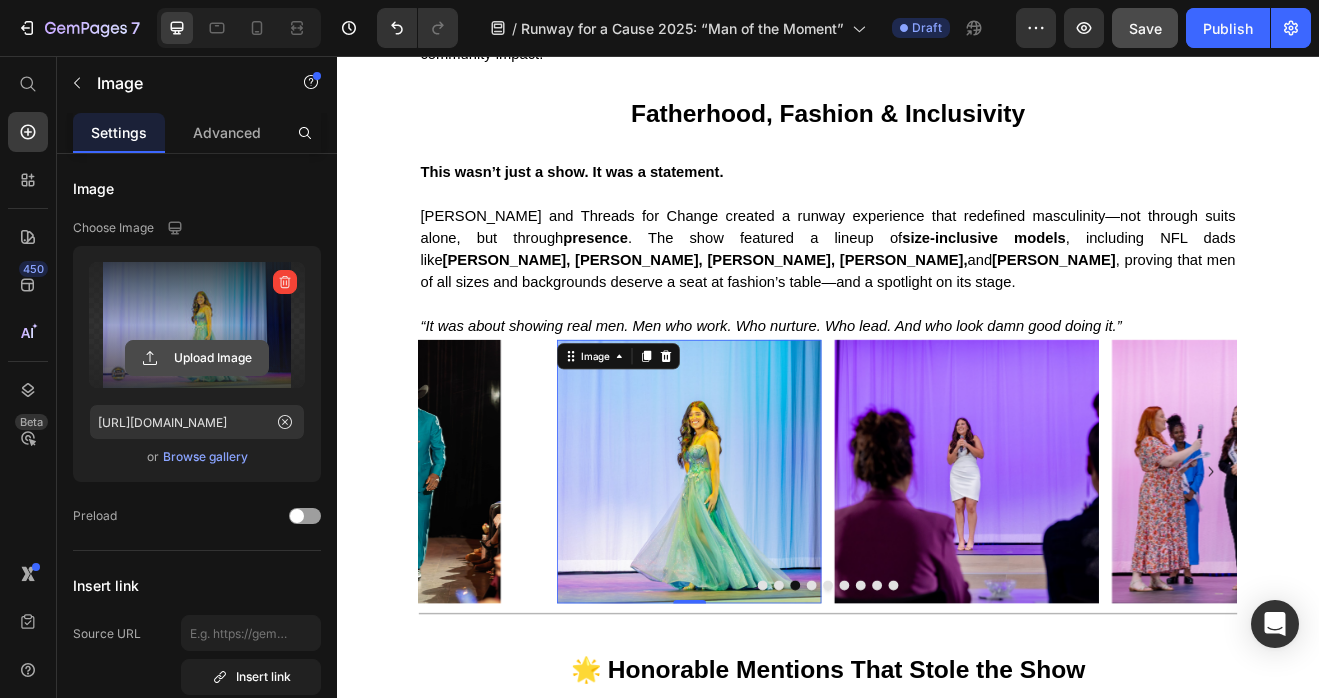 click 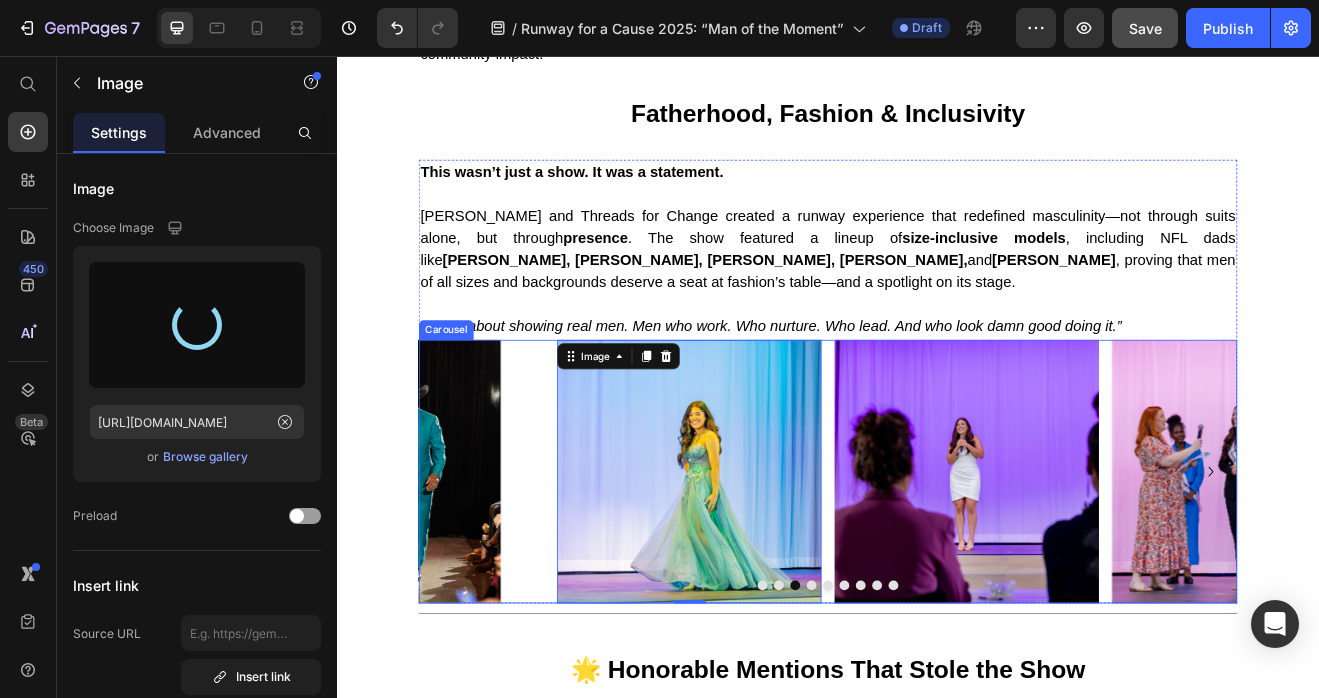 type on "https://cdn.shopify.com/s/files/1/0679/8875/0568/files/gempages_528000257154351954-28a1c987-58b7-4831-b0a8-cec9137f3287.jpg" 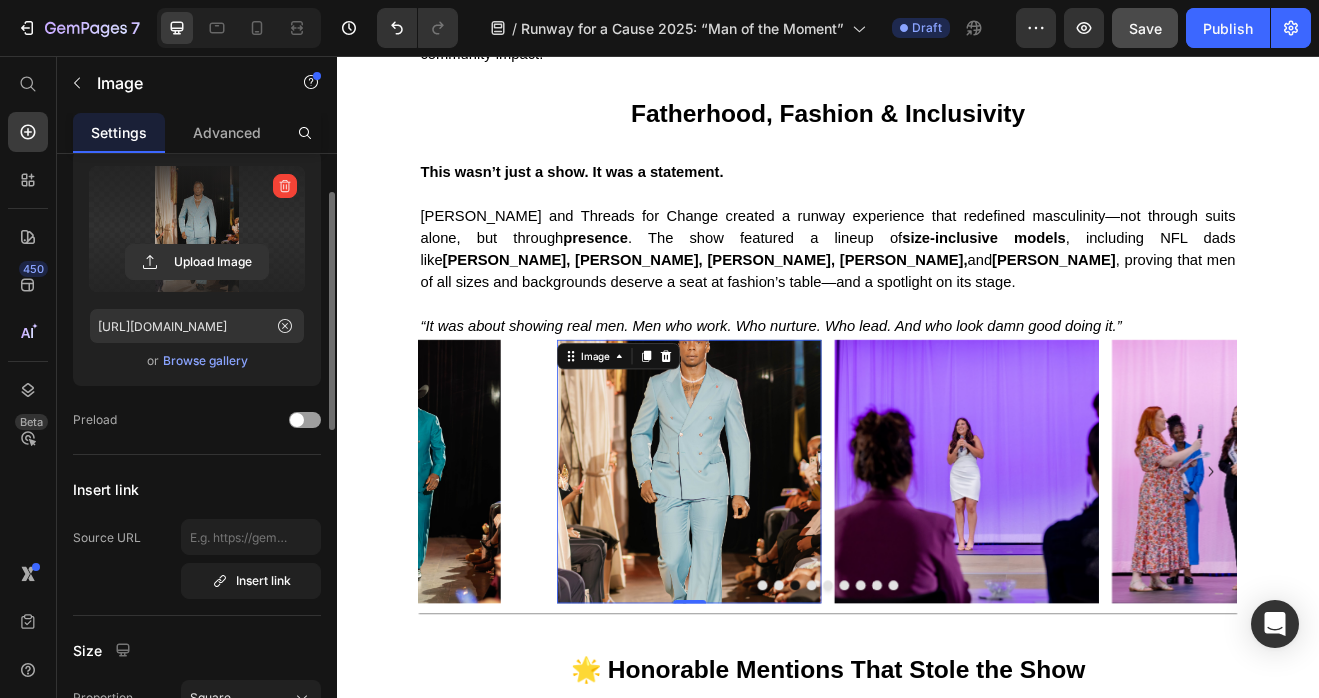 scroll, scrollTop: 368, scrollLeft: 0, axis: vertical 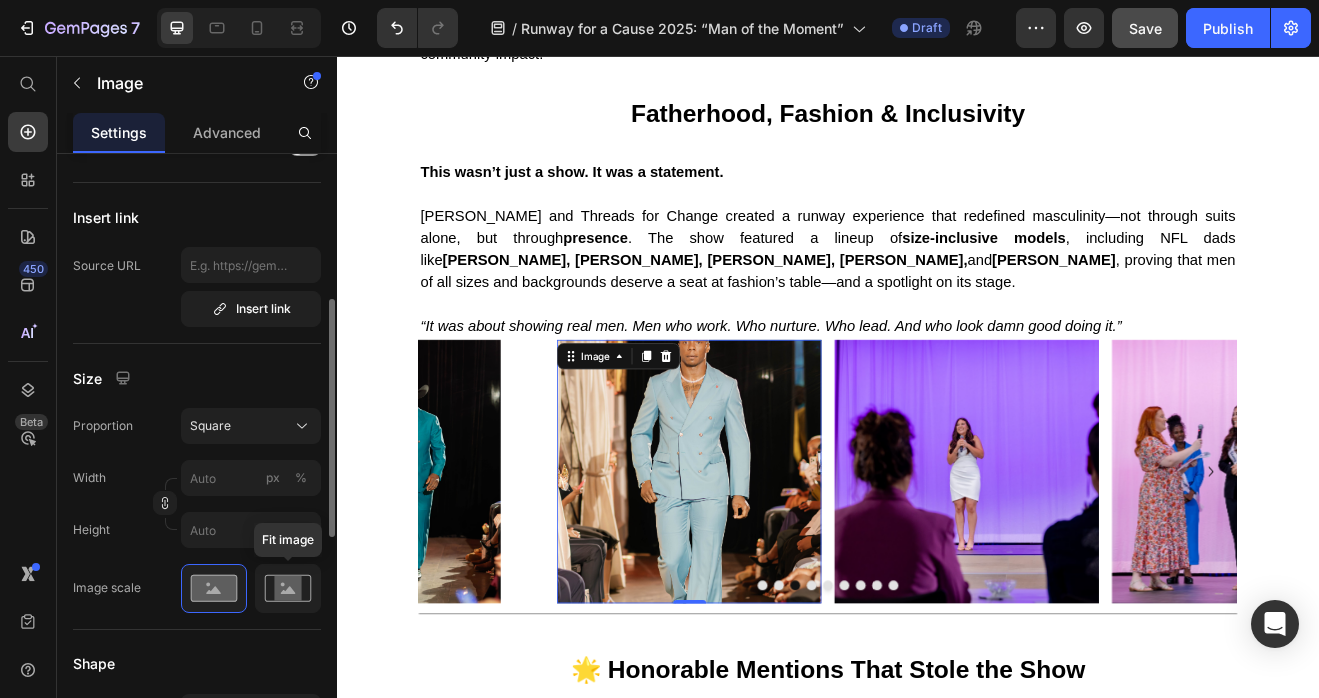 click 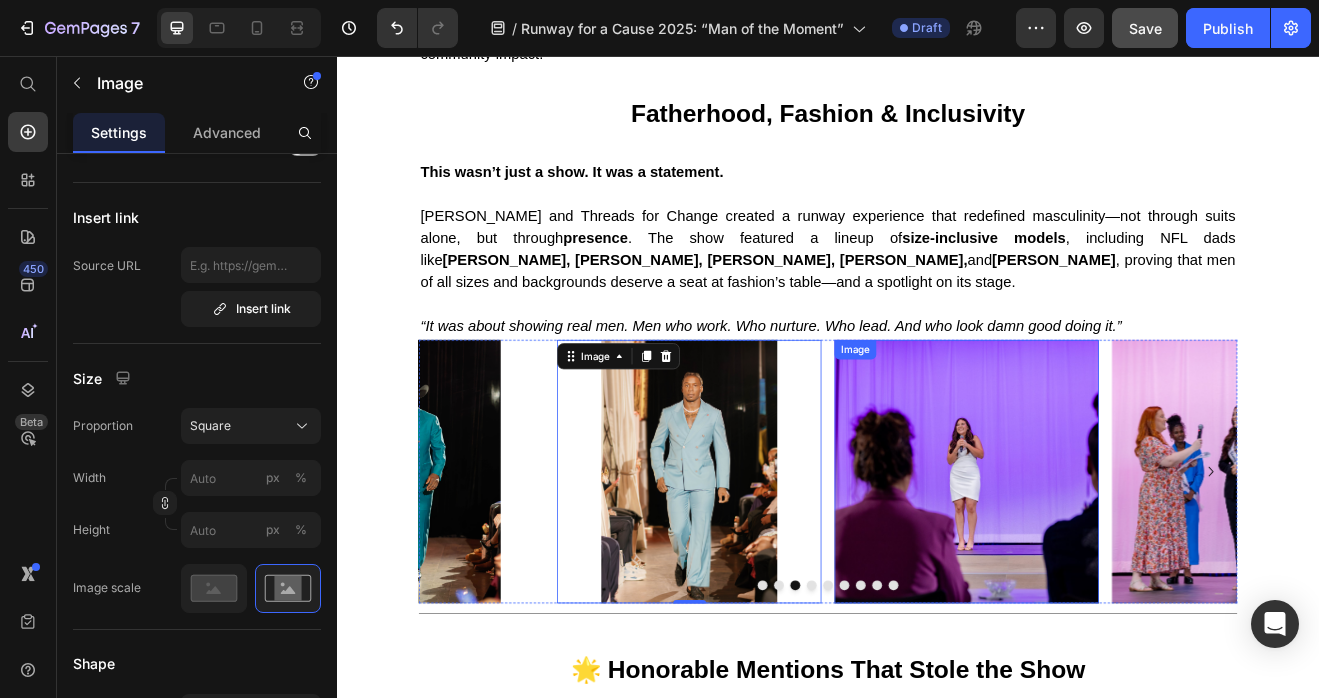 click at bounding box center [1106, 563] 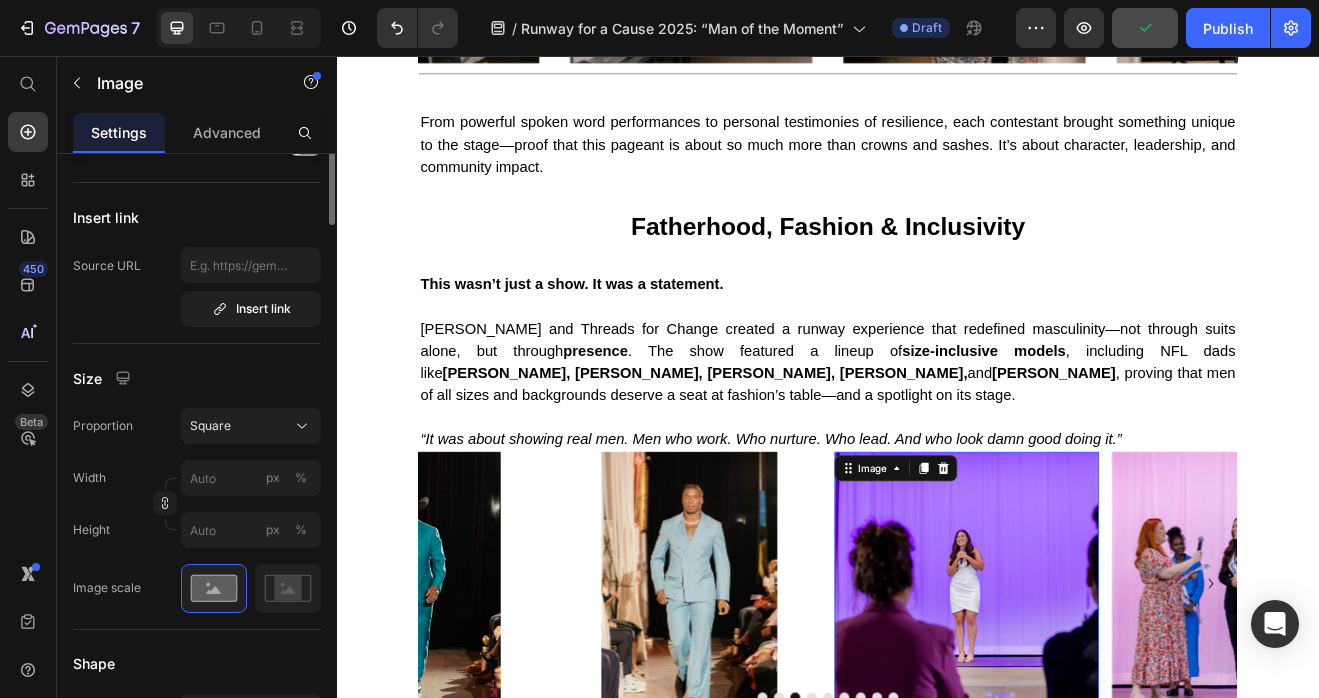 scroll, scrollTop: 1553, scrollLeft: 0, axis: vertical 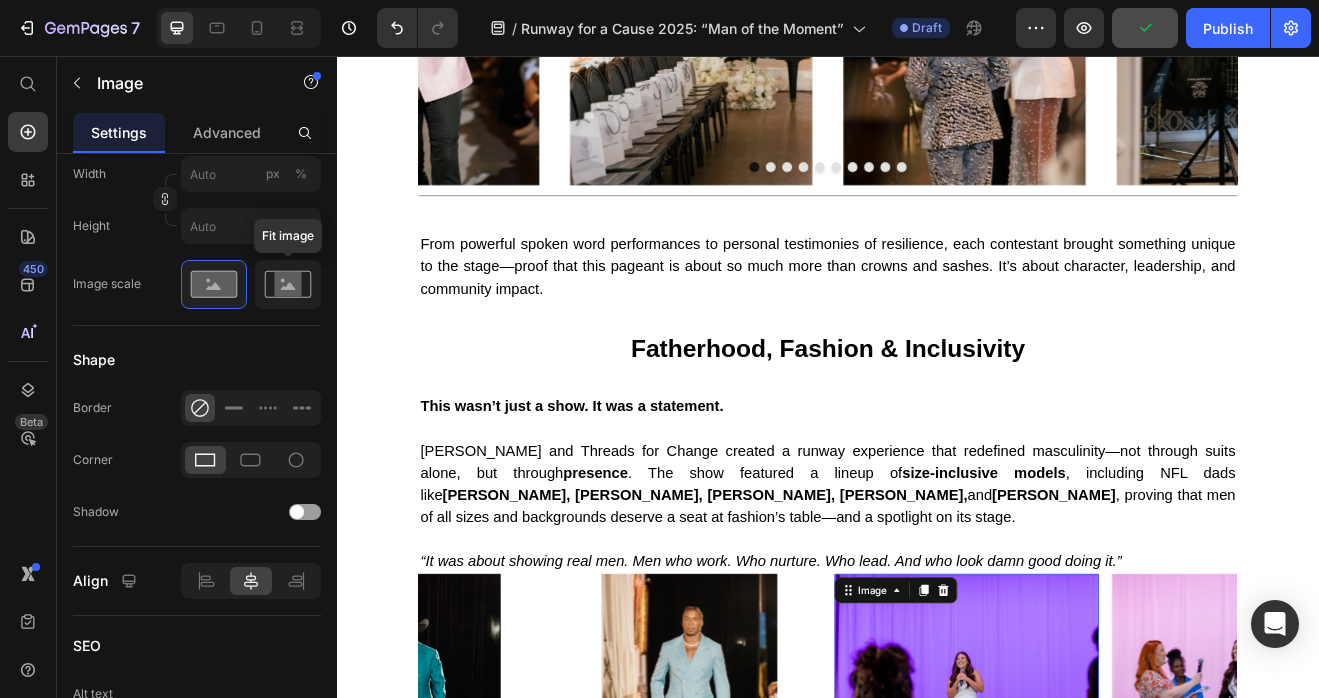 click 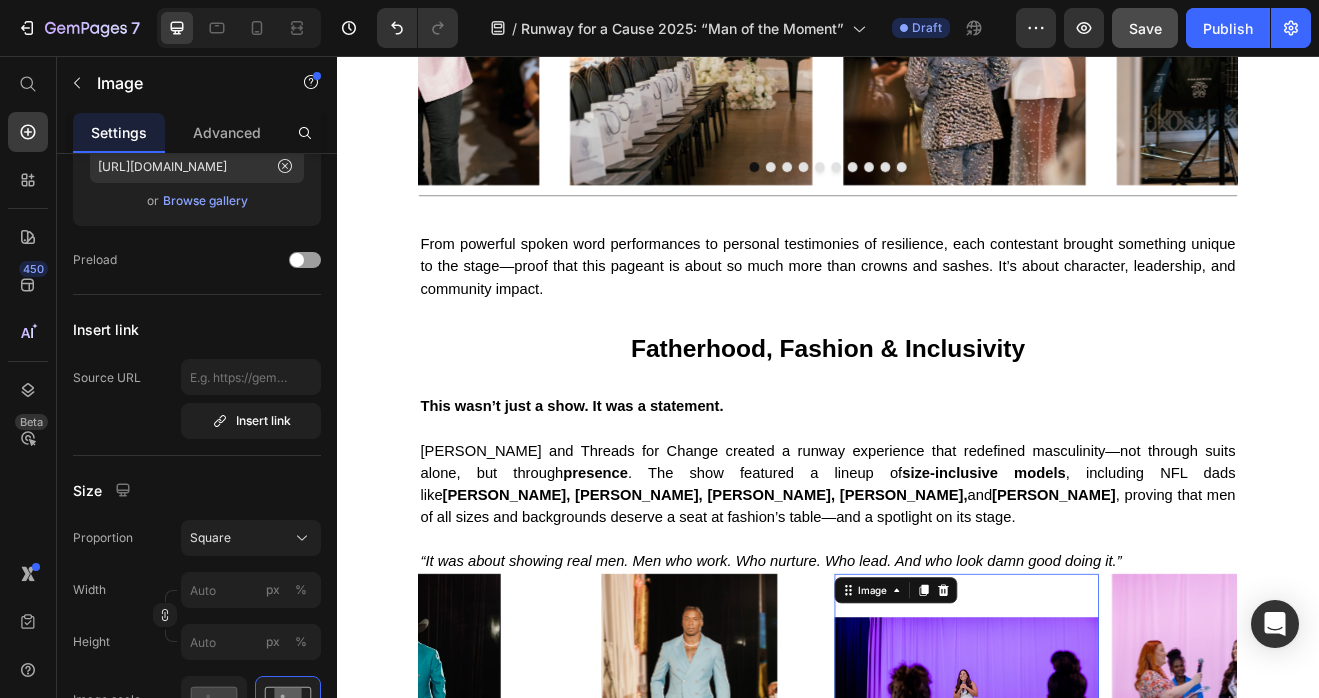 scroll, scrollTop: 0, scrollLeft: 0, axis: both 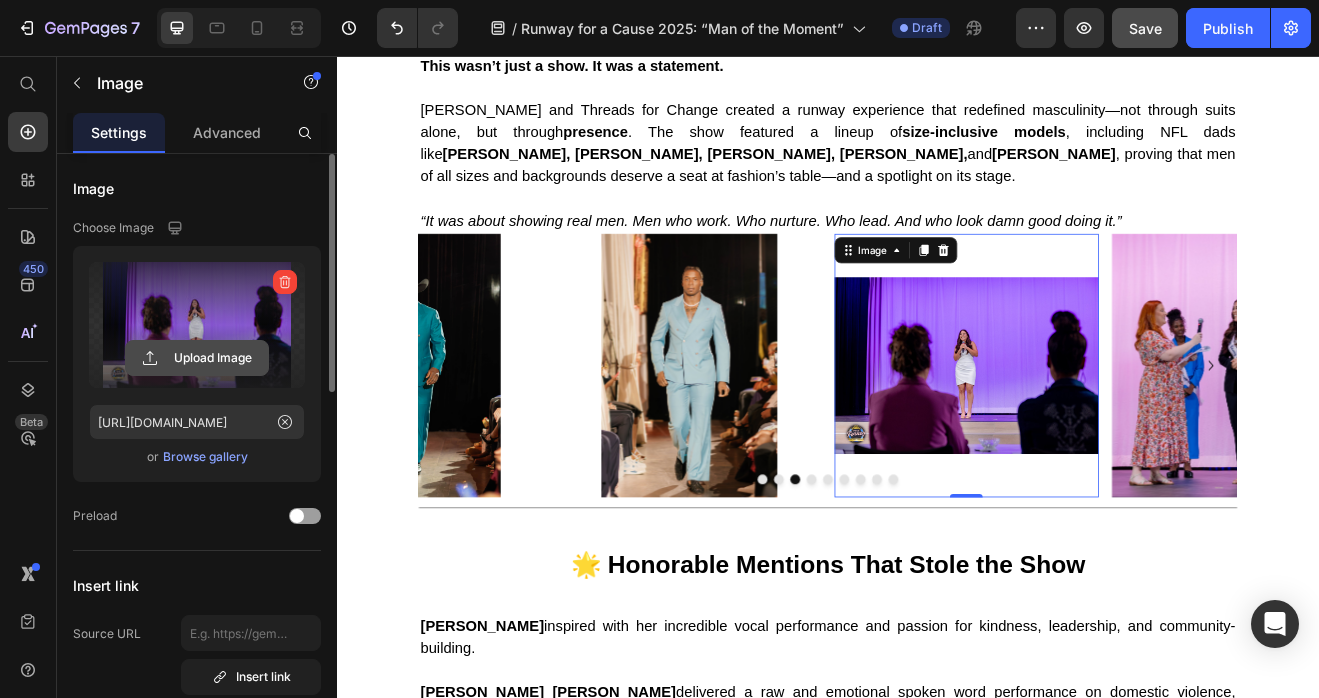 click 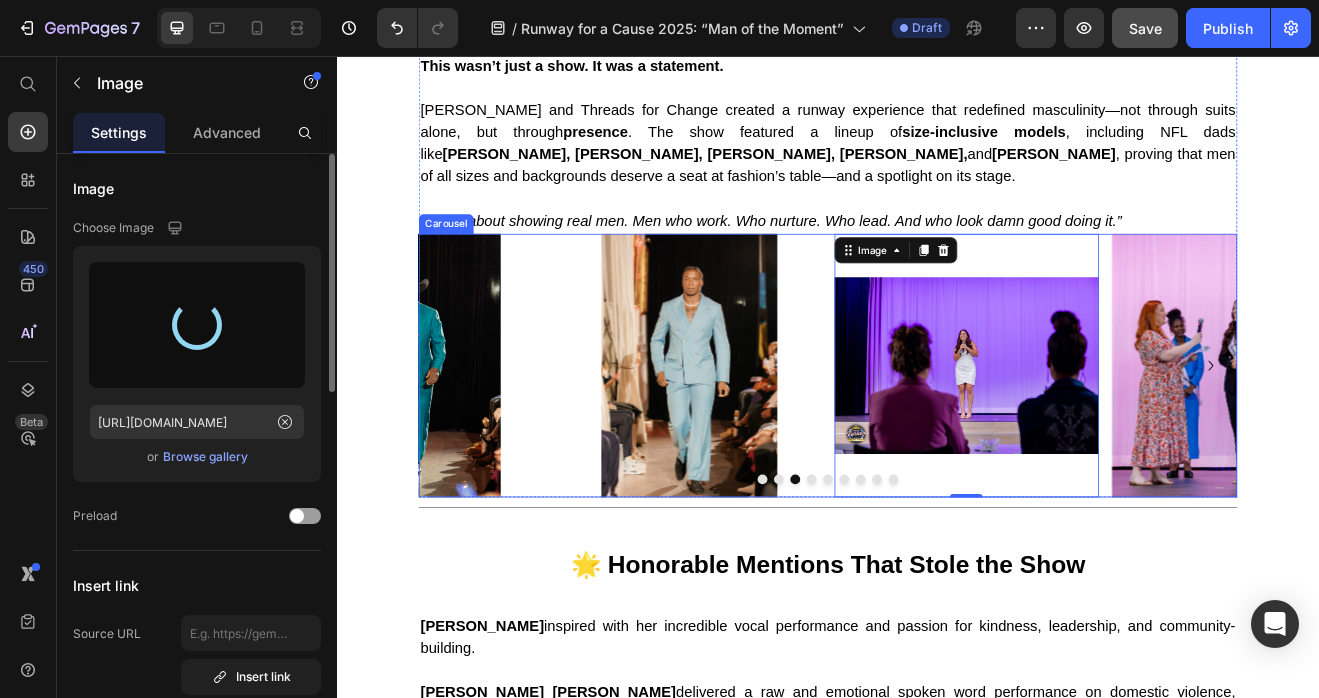 type on "https://cdn.shopify.com/s/files/1/0679/8875/0568/files/gempages_528000257154351954-8fb2eace-b6e7-405d-9236-9f6106a5a3d6.jpg" 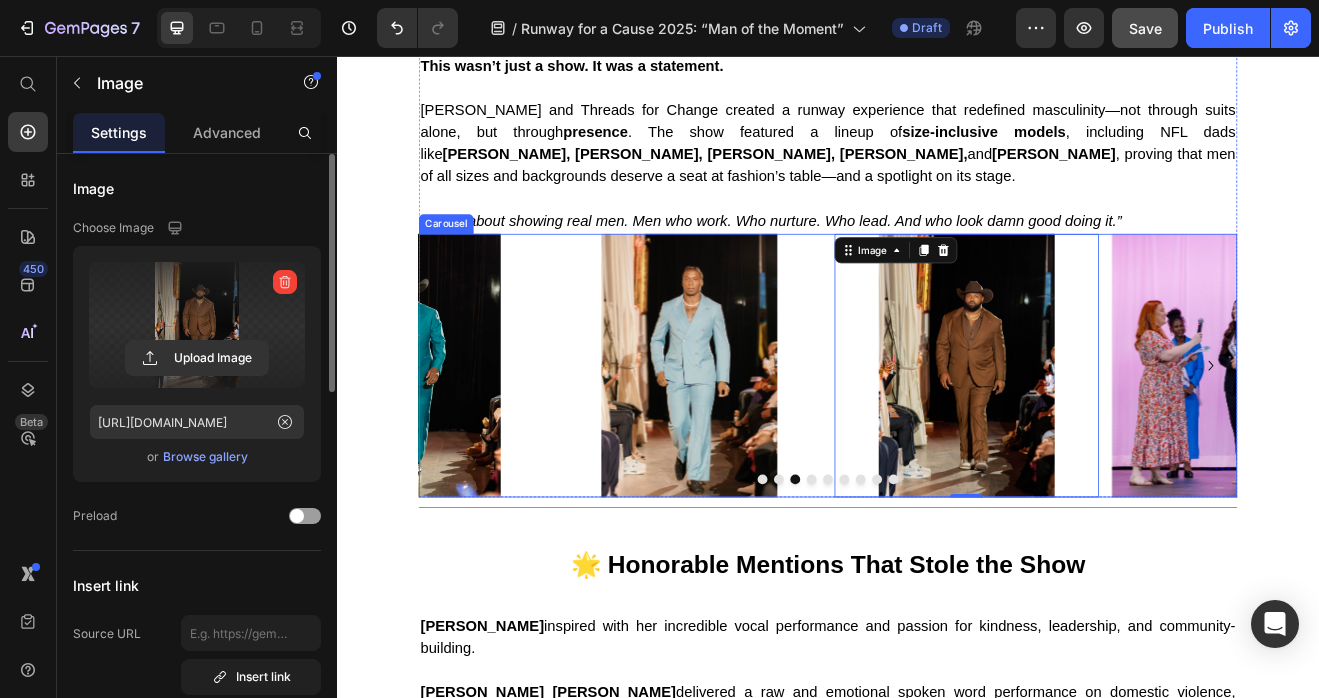 click at bounding box center (917, 573) 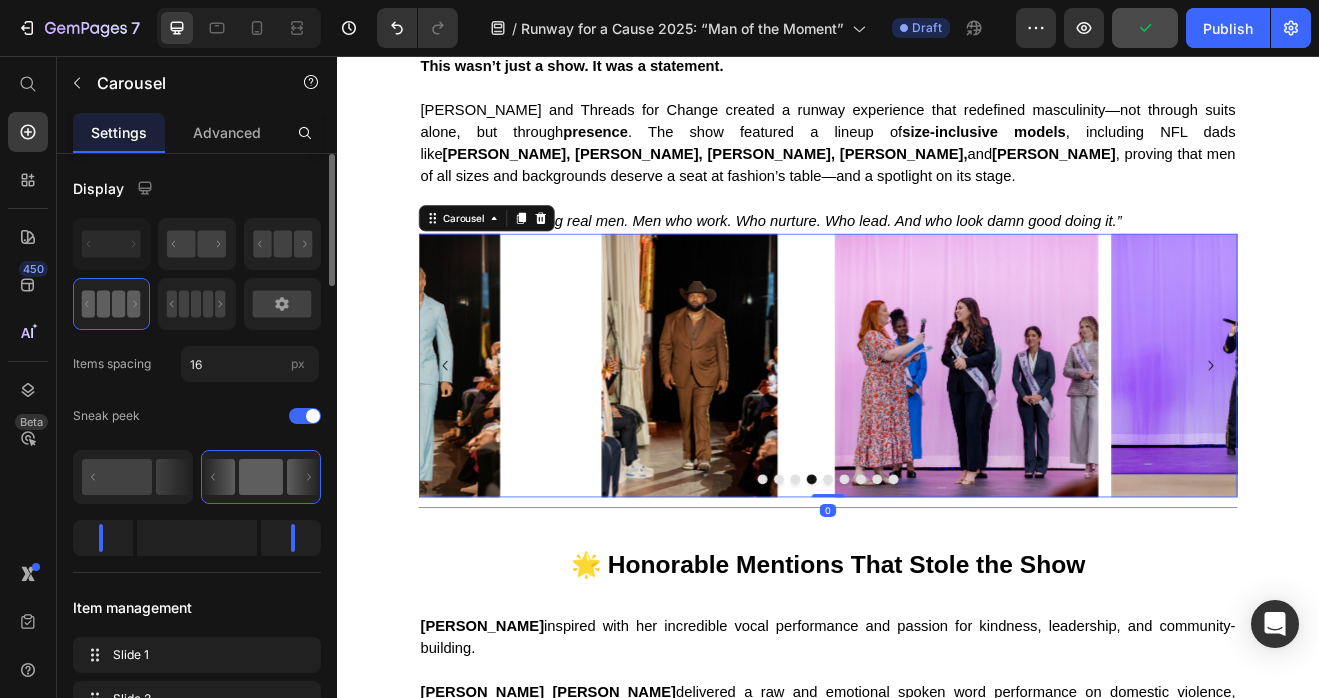 click at bounding box center (937, 573) 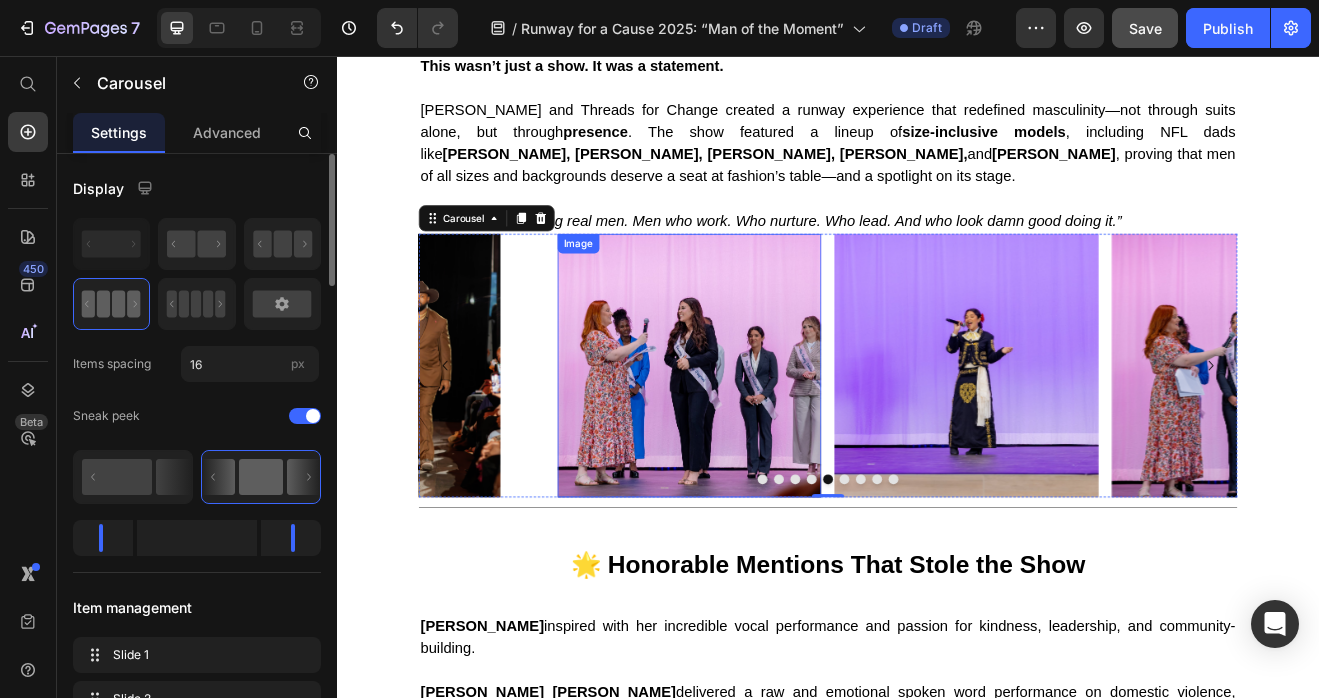 click at bounding box center (767, 434) 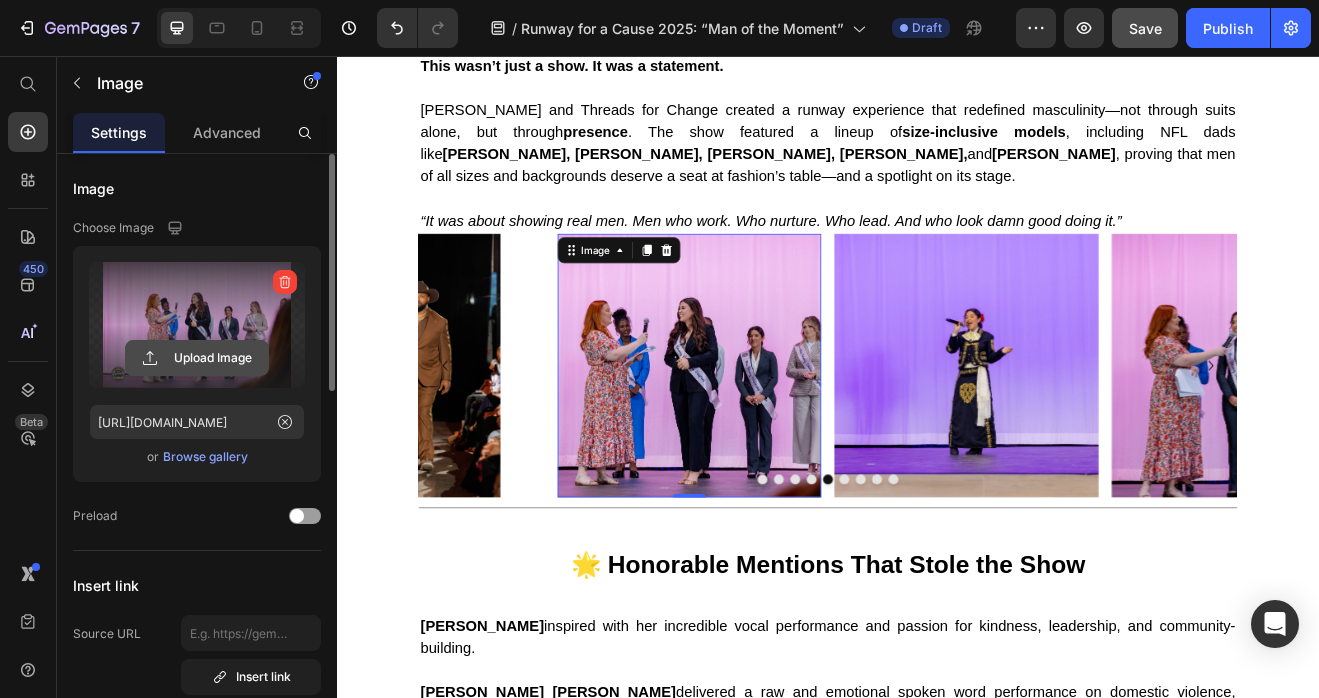 click 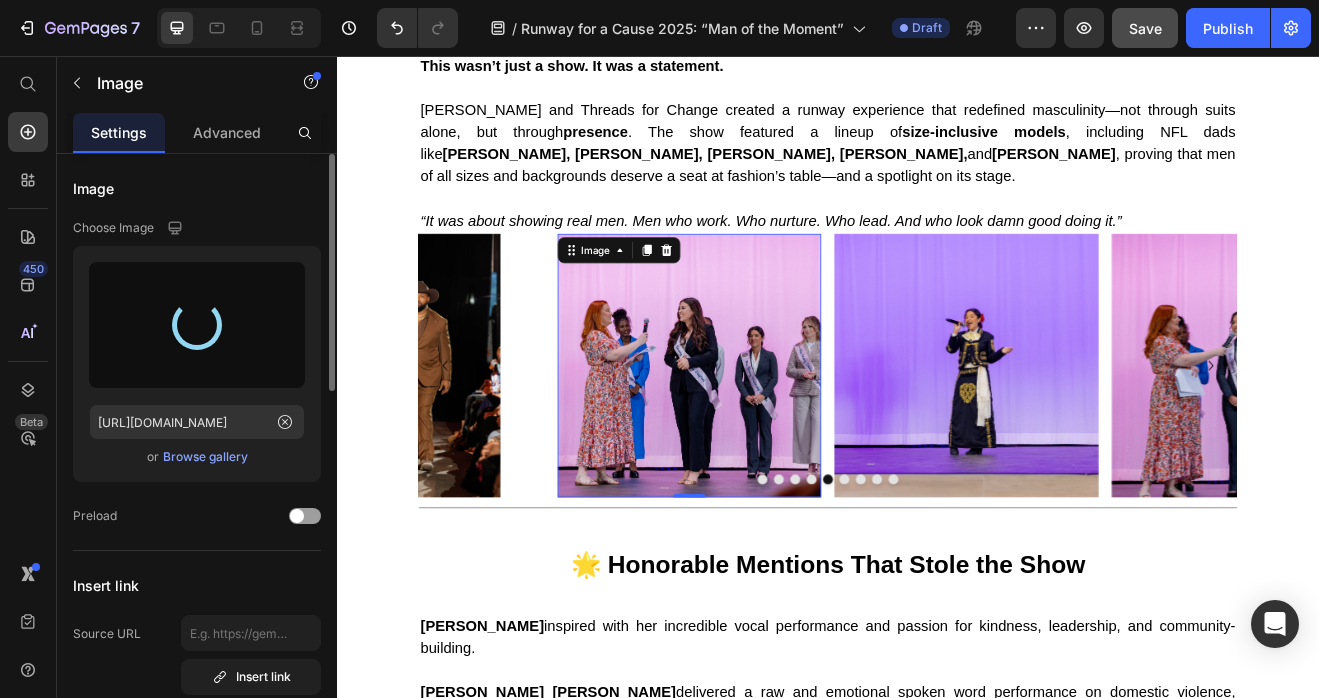 type on "https://cdn.shopify.com/s/files/1/0679/8875/0568/files/gempages_528000257154351954-f9300455-f4d5-4a83-ac70-10af162e2cee.jpg" 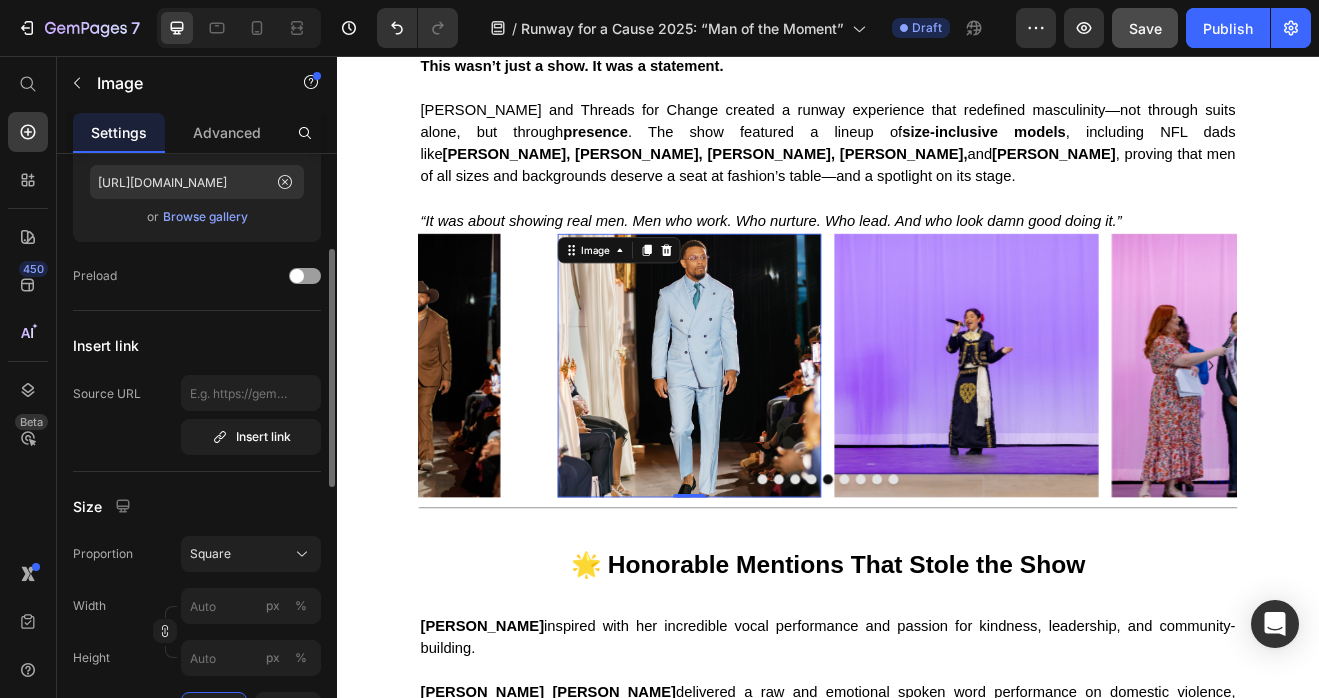 scroll, scrollTop: 432, scrollLeft: 0, axis: vertical 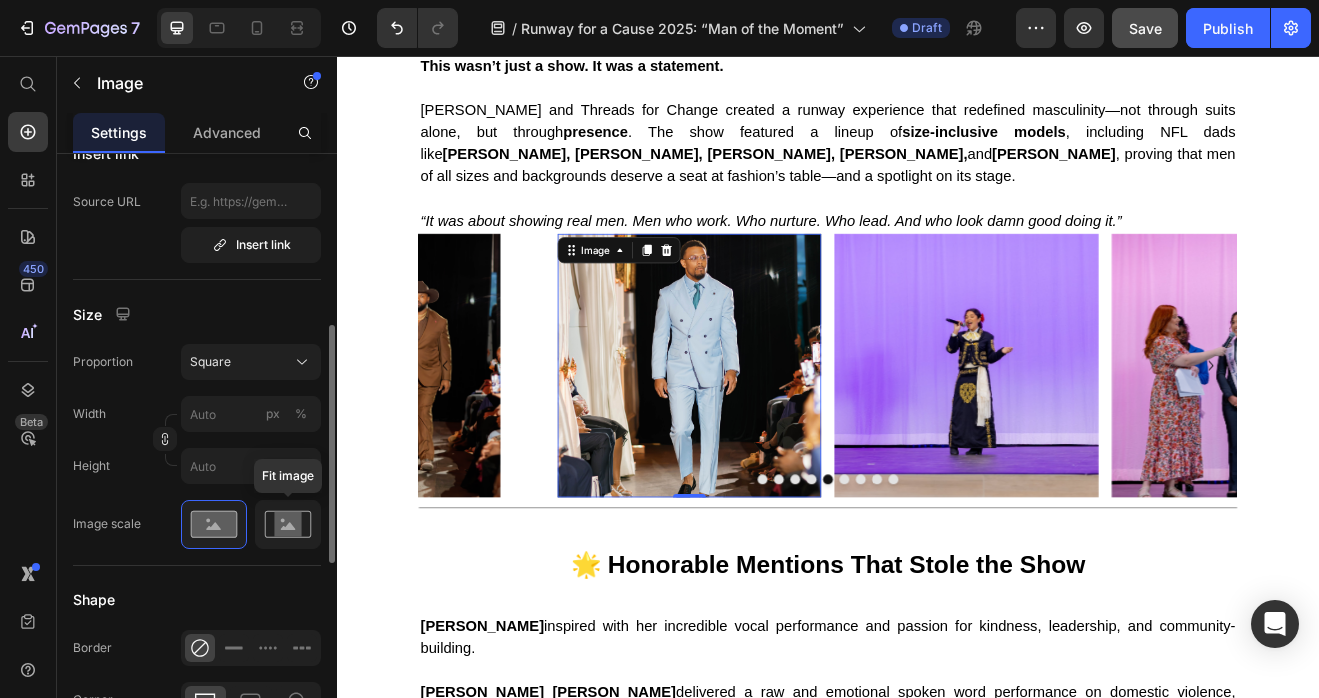 click 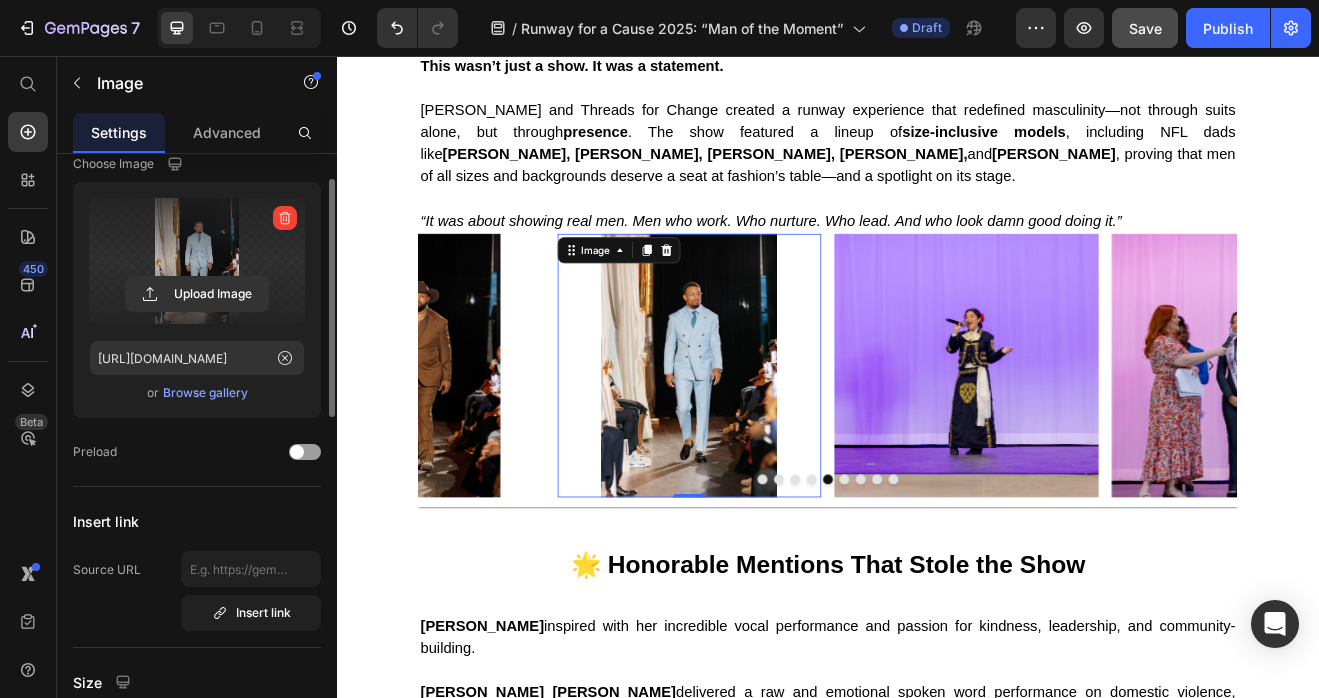 scroll, scrollTop: 0, scrollLeft: 0, axis: both 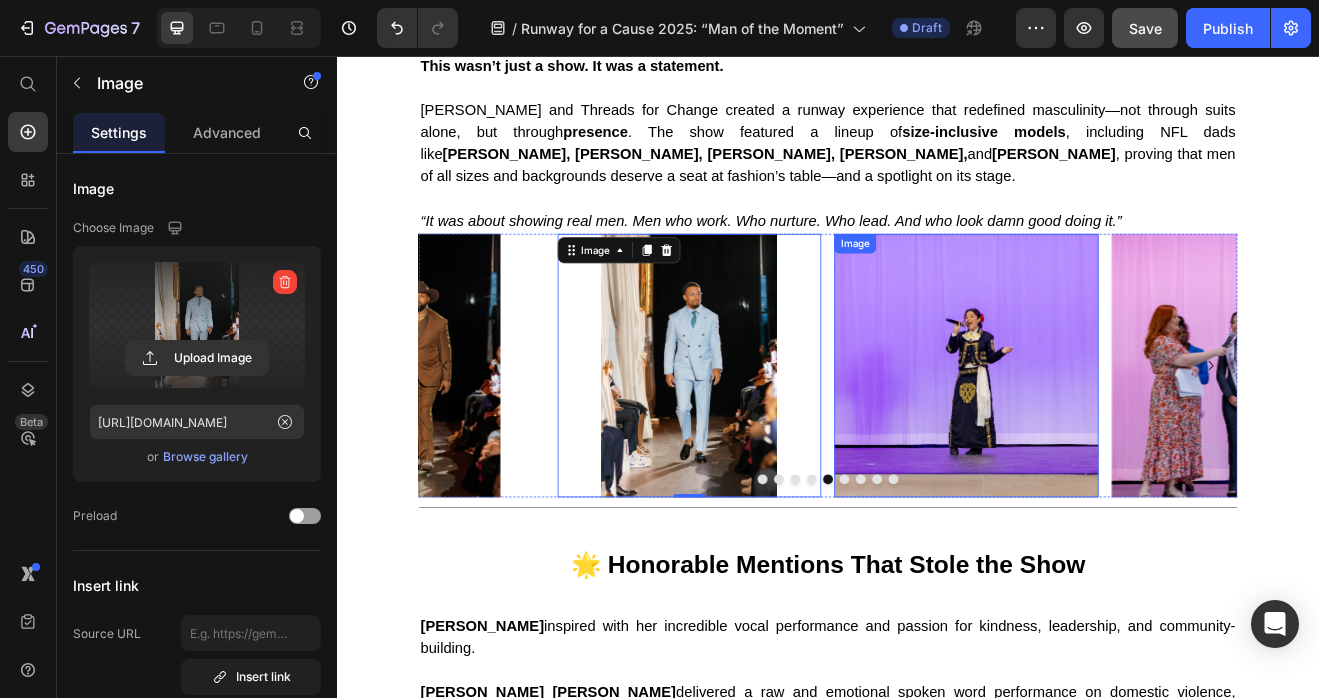 click at bounding box center (1106, 434) 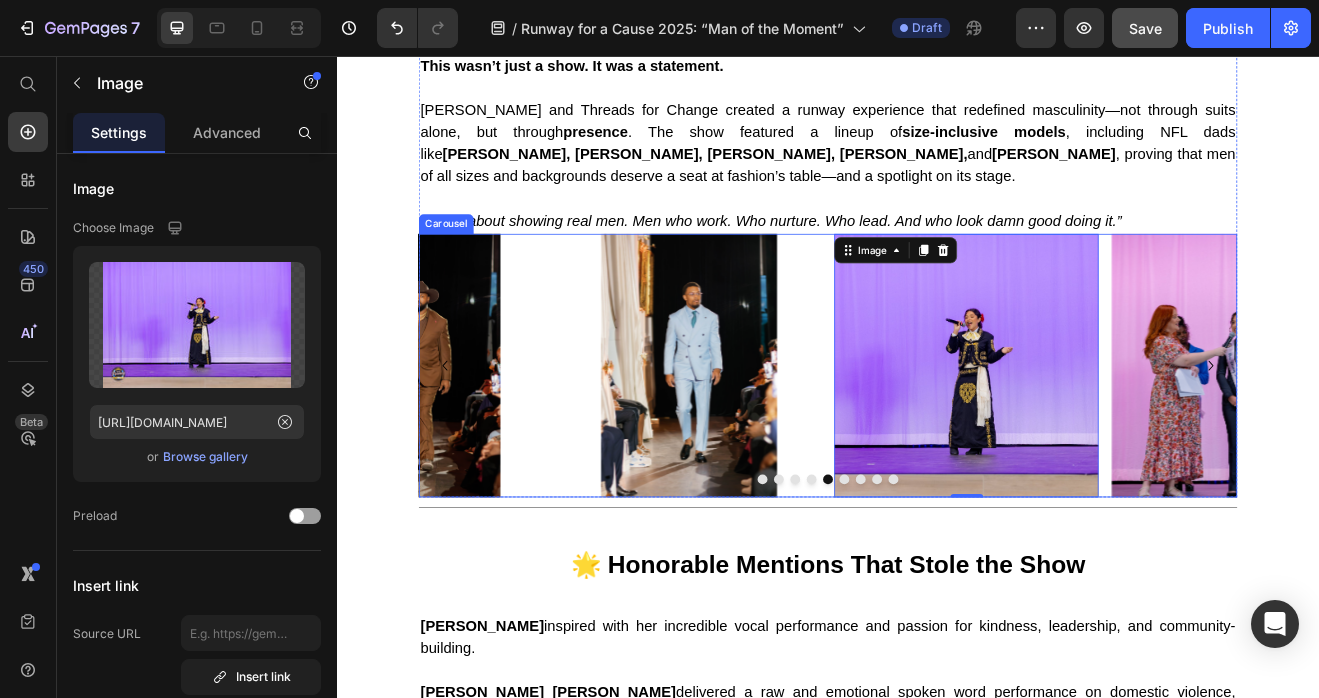 click at bounding box center [937, 573] 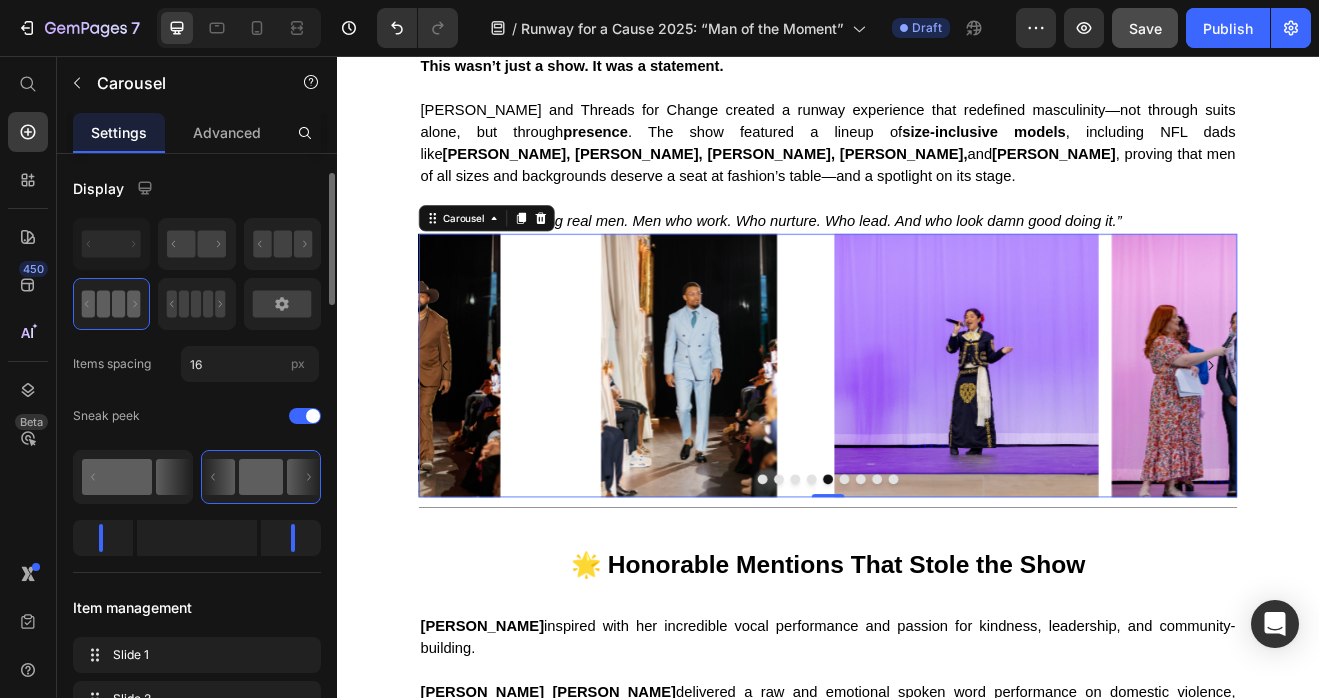 scroll, scrollTop: 16, scrollLeft: 0, axis: vertical 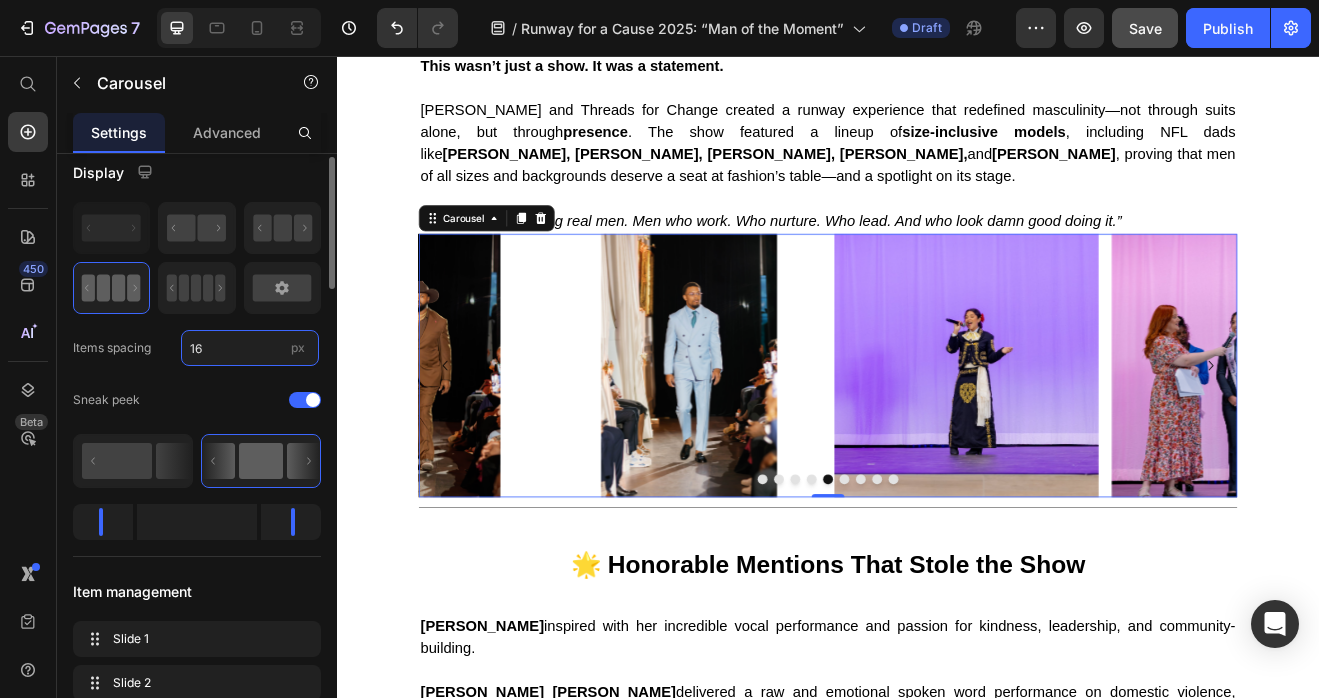 click on "16" at bounding box center (250, 348) 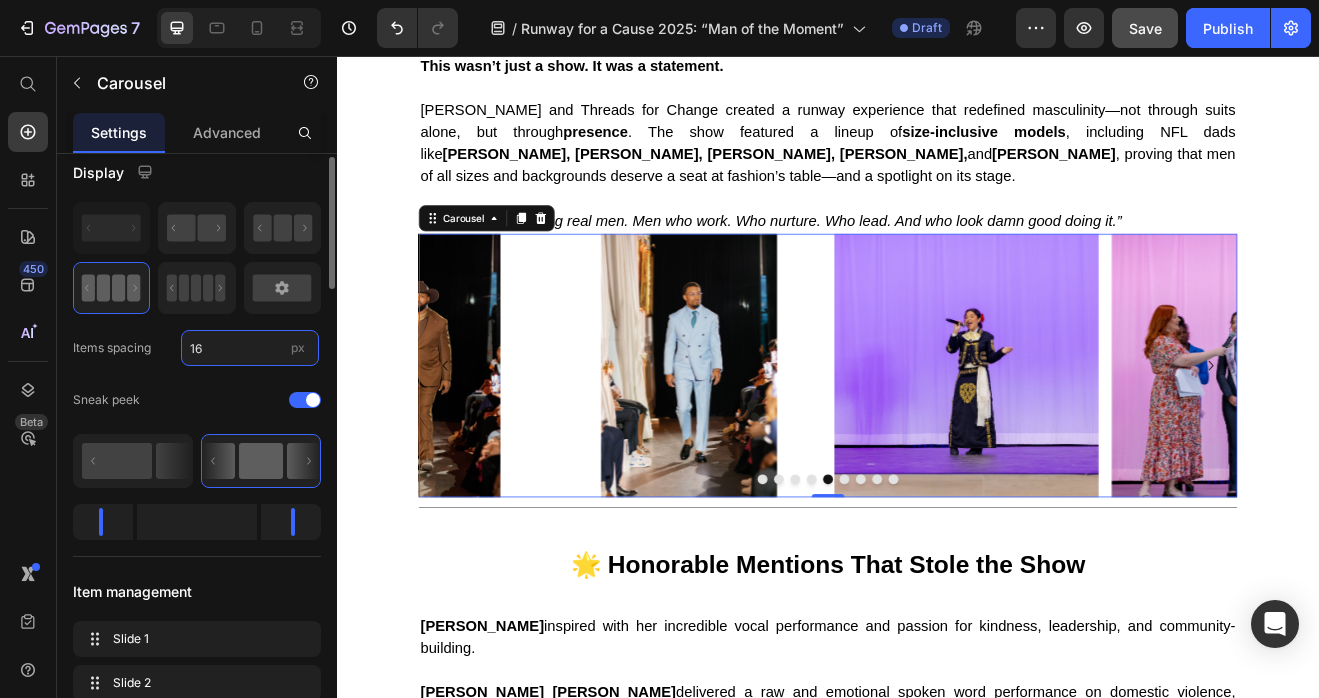 type on "1" 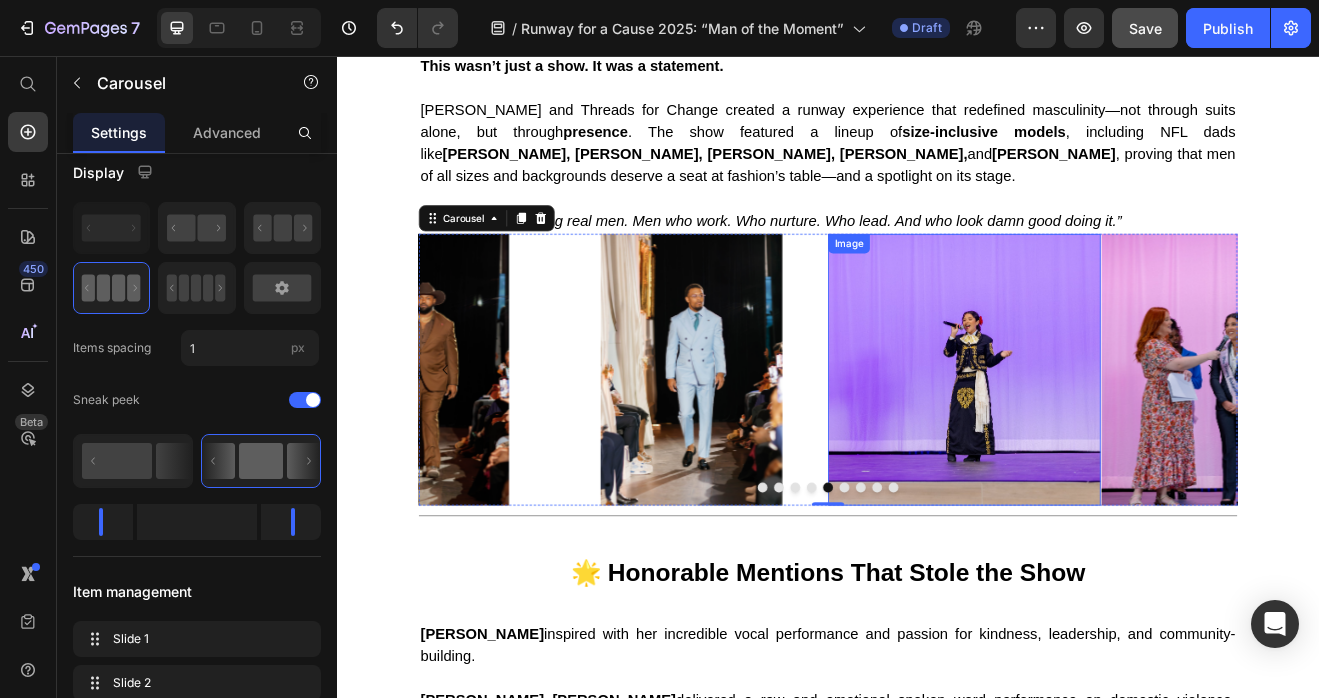 click on "Image Image Image Image Image Image Image Image Image" at bounding box center (937, 439) 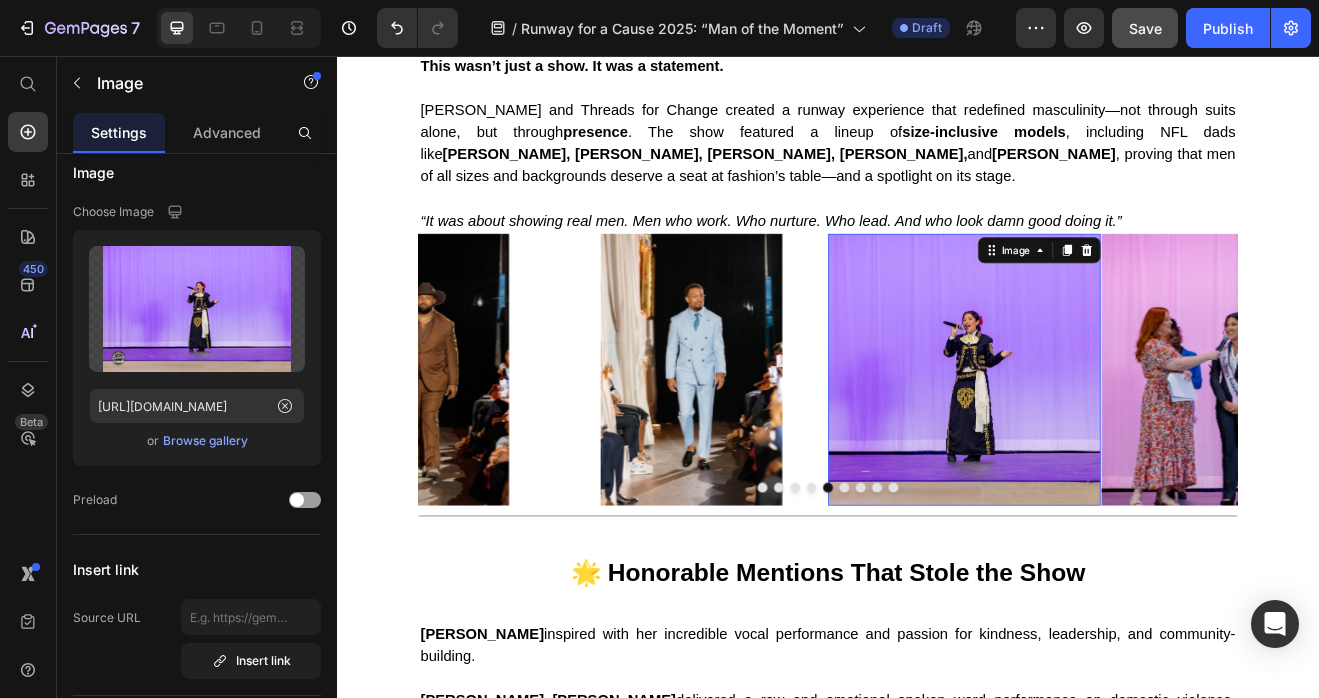 scroll, scrollTop: 0, scrollLeft: 0, axis: both 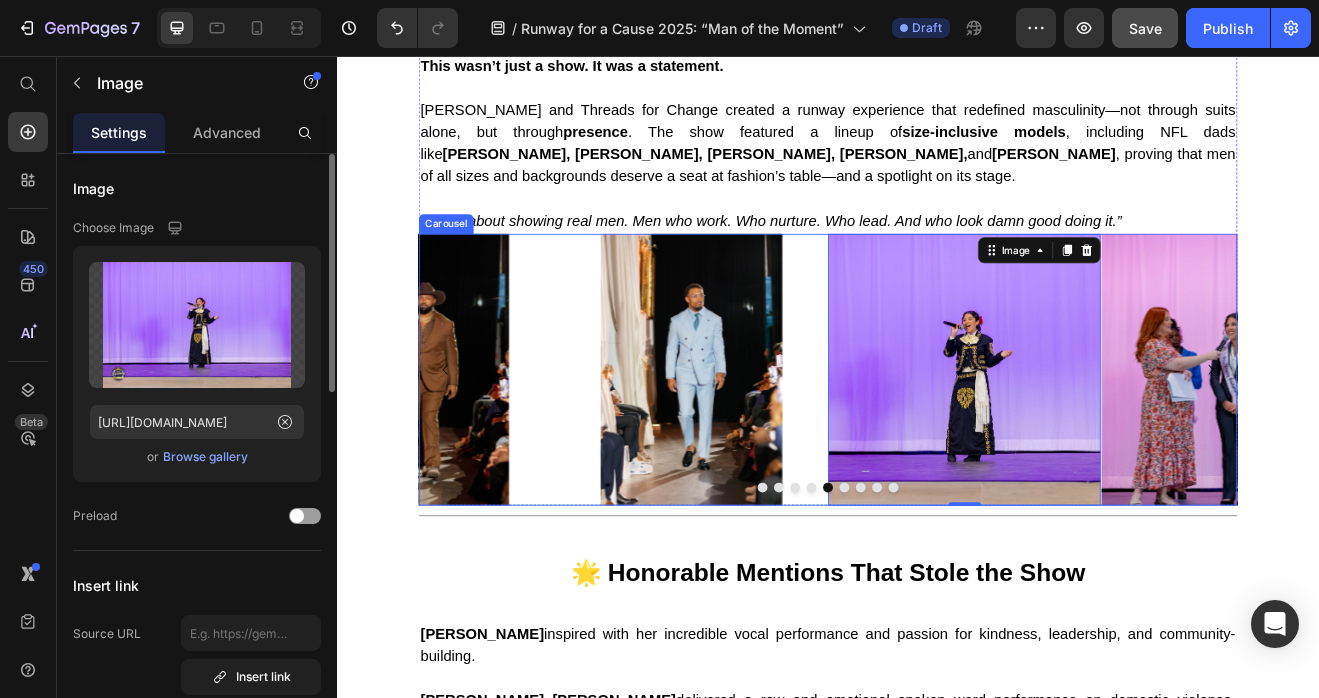 click at bounding box center [957, 583] 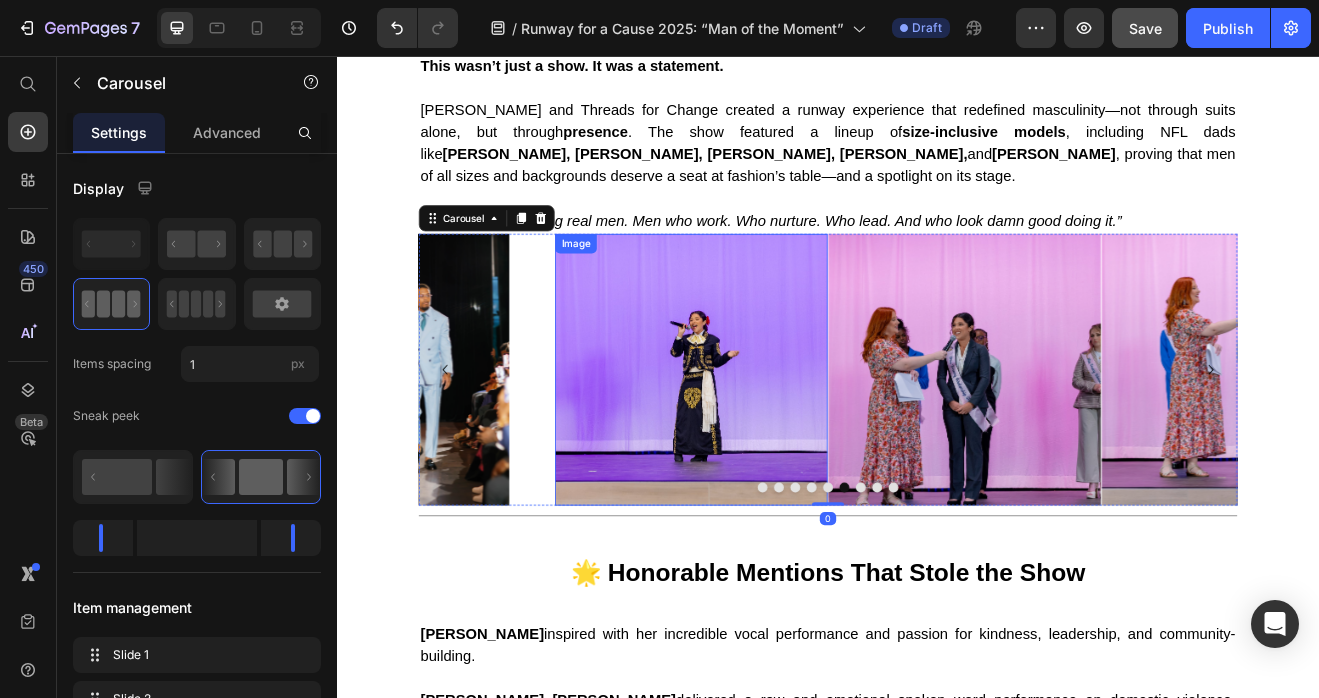 click at bounding box center [770, 439] 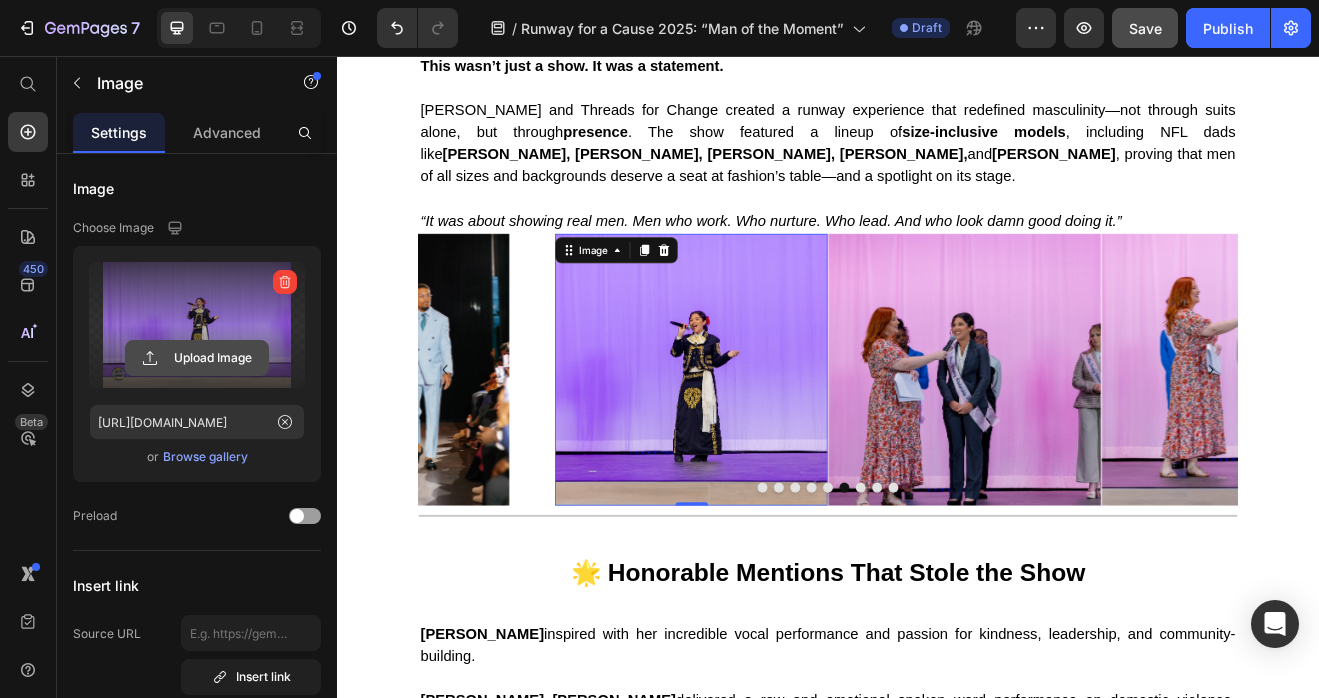 click 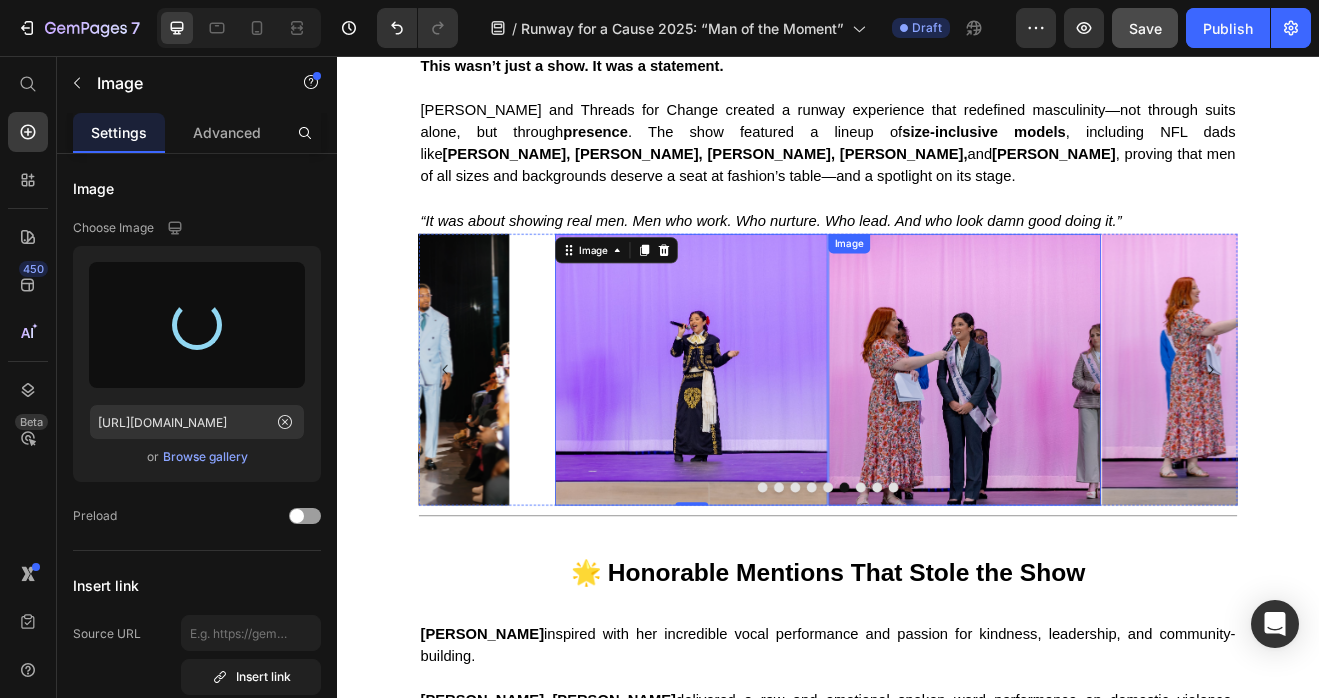 type on "https://cdn.shopify.com/s/files/1/0679/8875/0568/files/gempages_528000257154351954-f68c32ed-1637-4bed-9e91-0b050897b959.jpg" 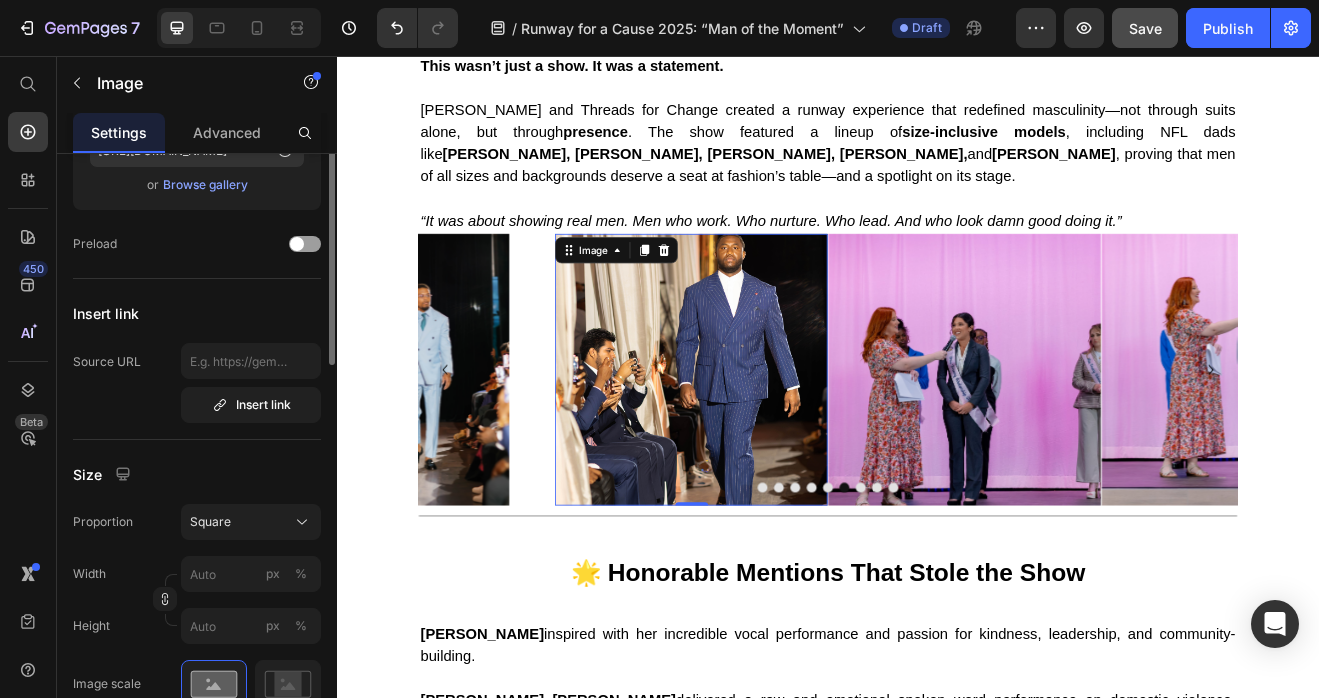 scroll, scrollTop: 384, scrollLeft: 0, axis: vertical 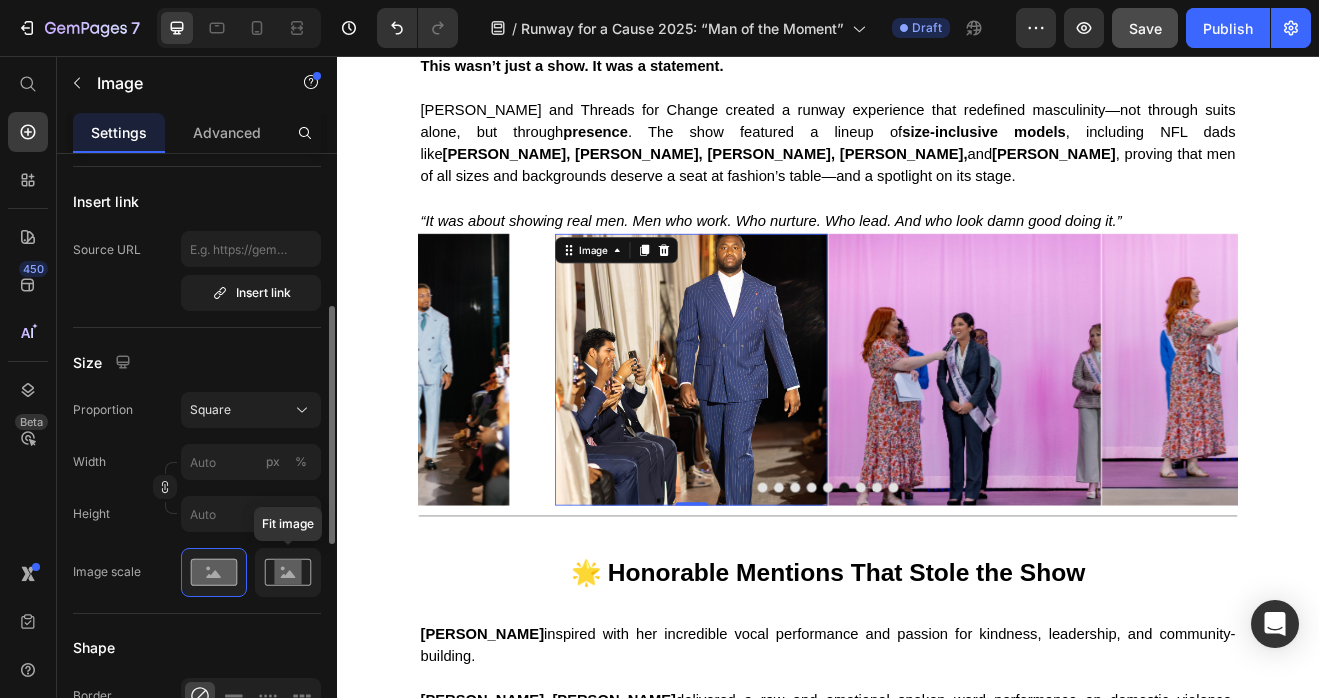 click 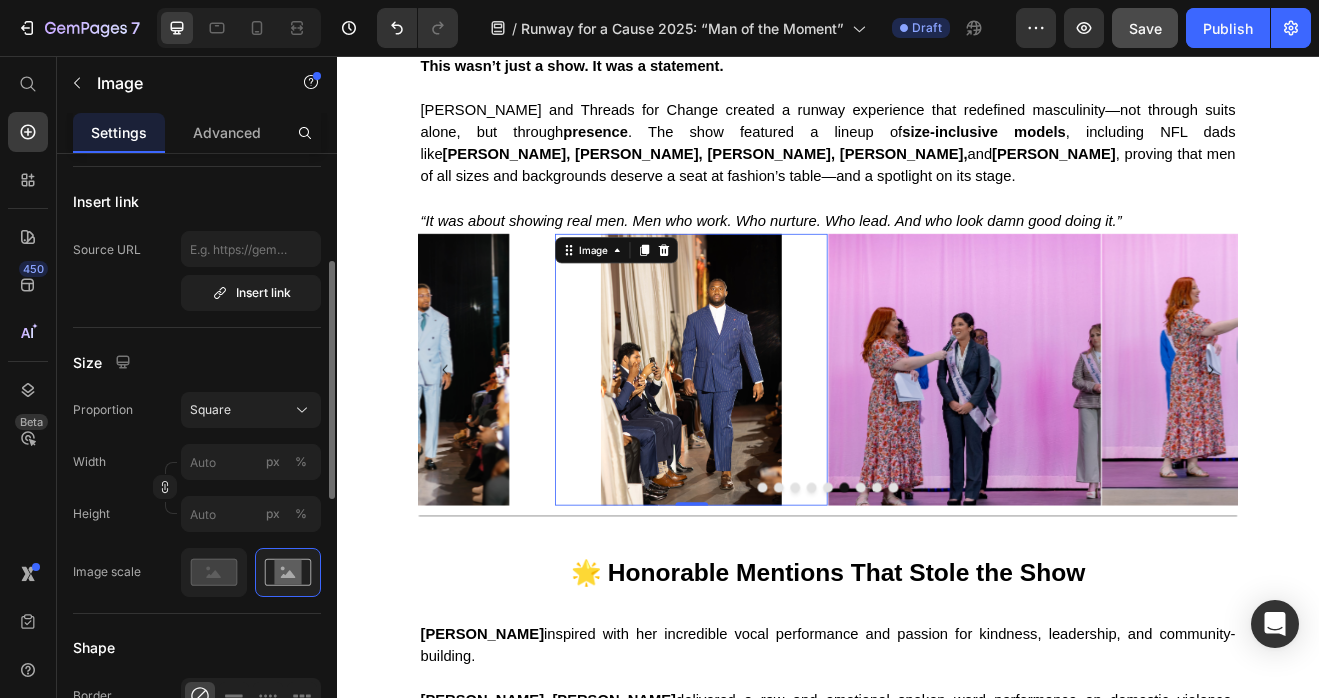 scroll, scrollTop: 0, scrollLeft: 0, axis: both 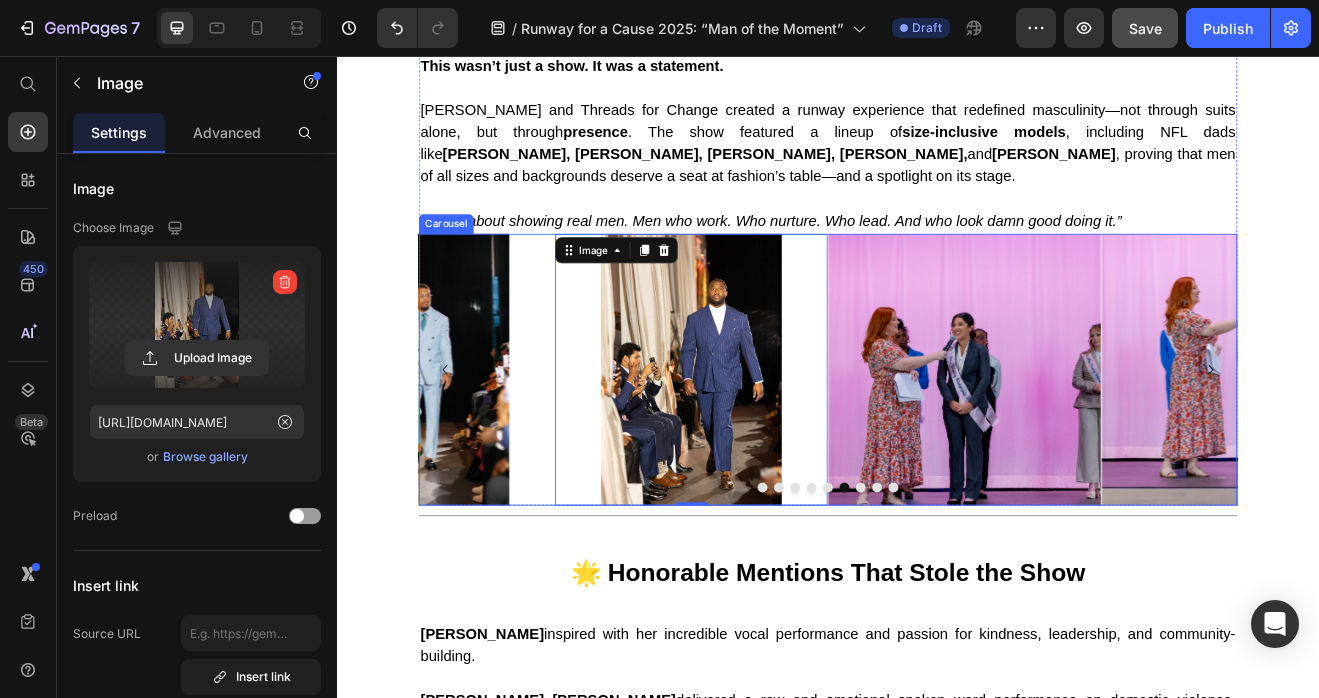click at bounding box center (977, 583) 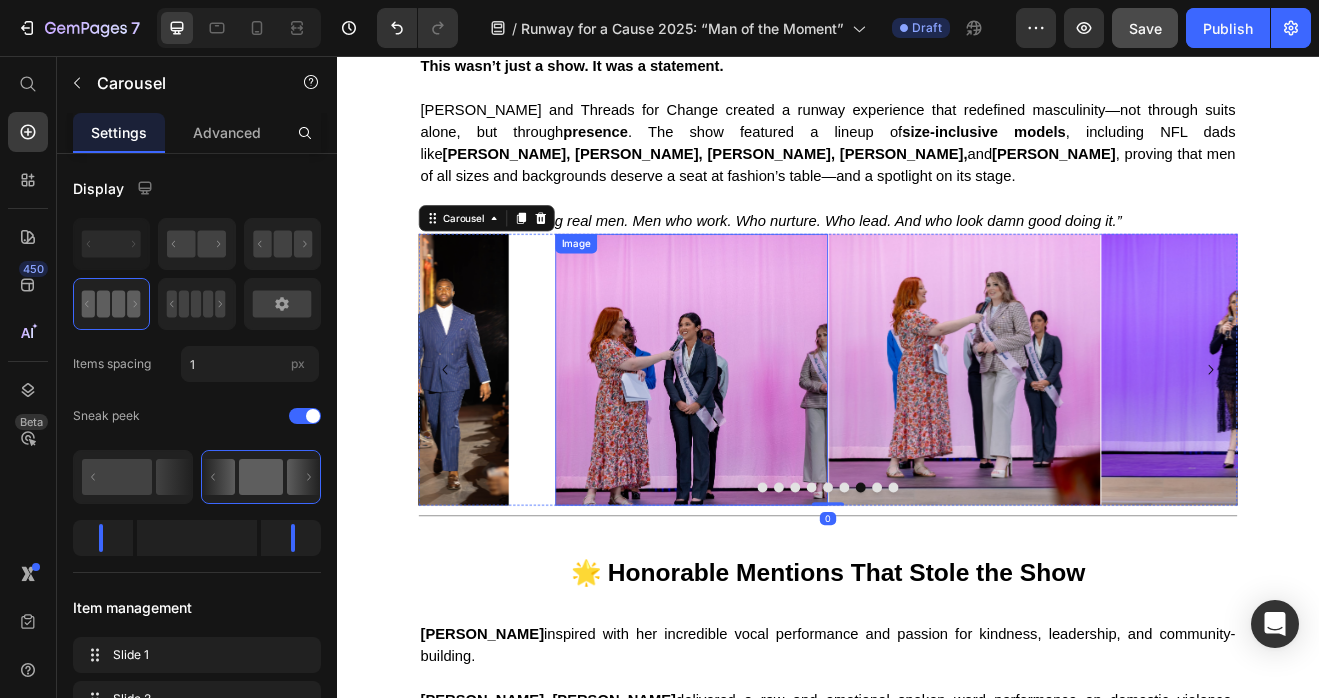 click at bounding box center [770, 439] 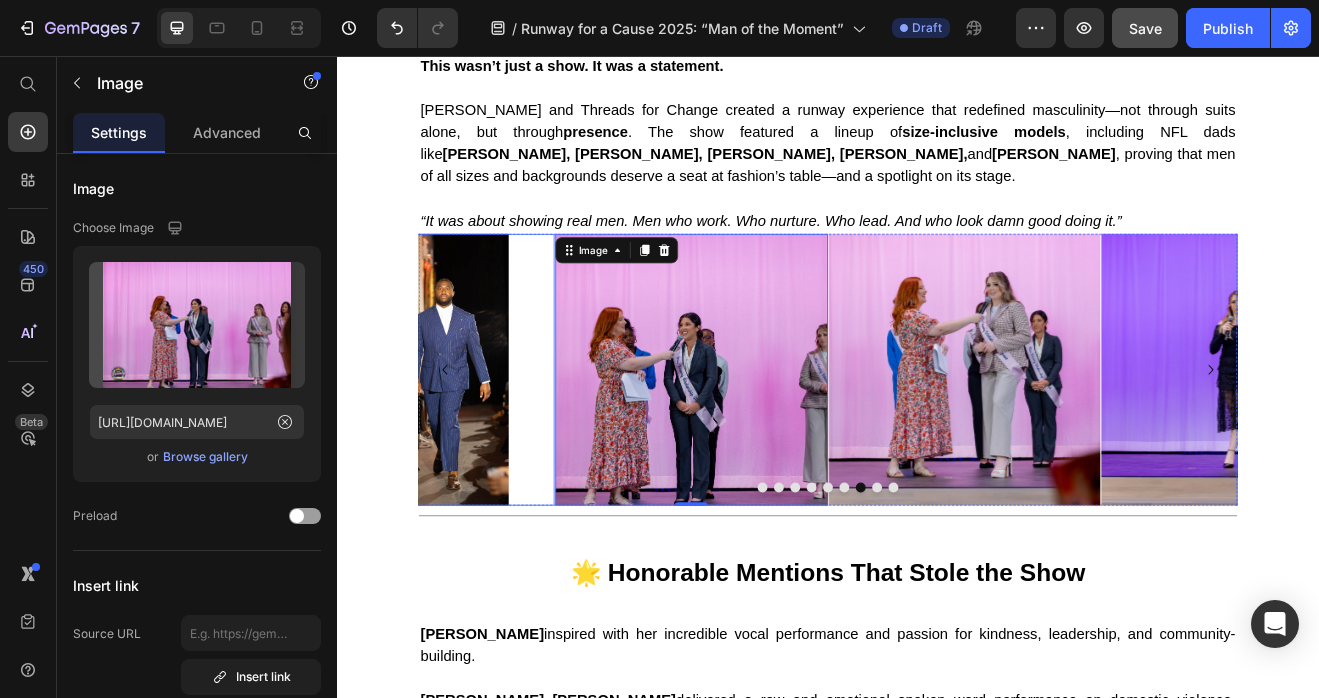 click at bounding box center (436, 439) 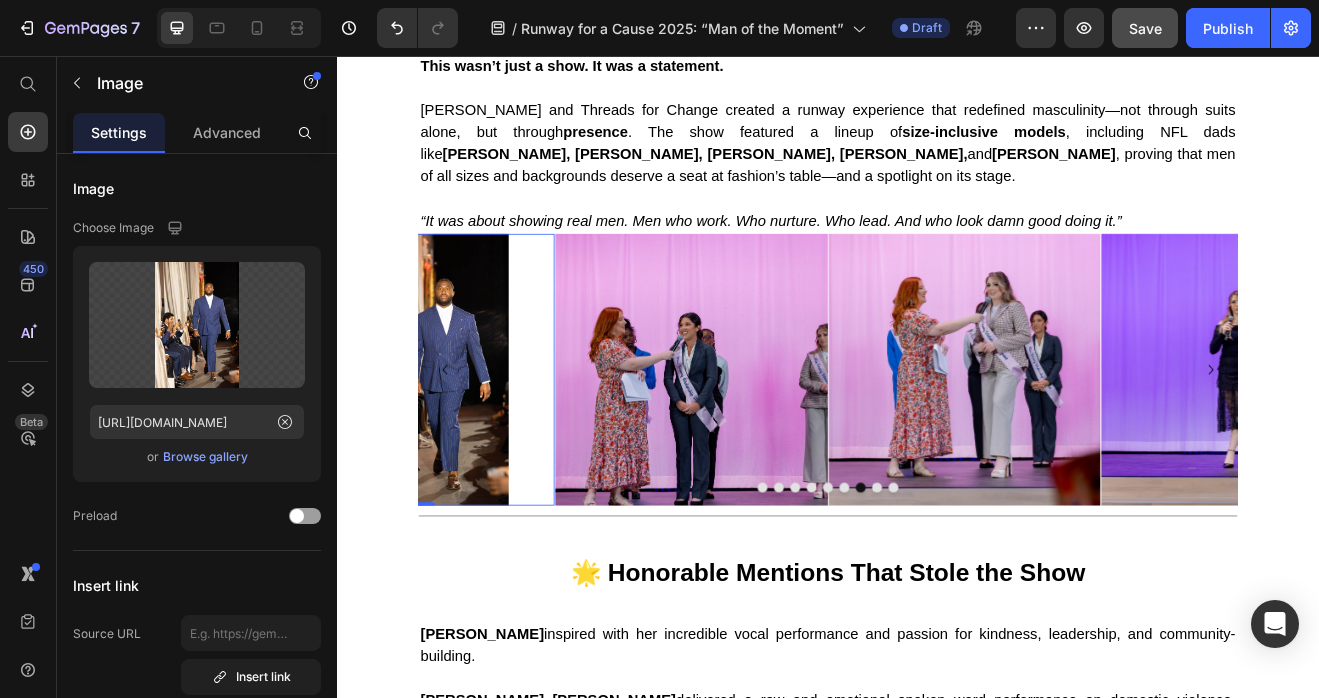 click at bounding box center [436, 439] 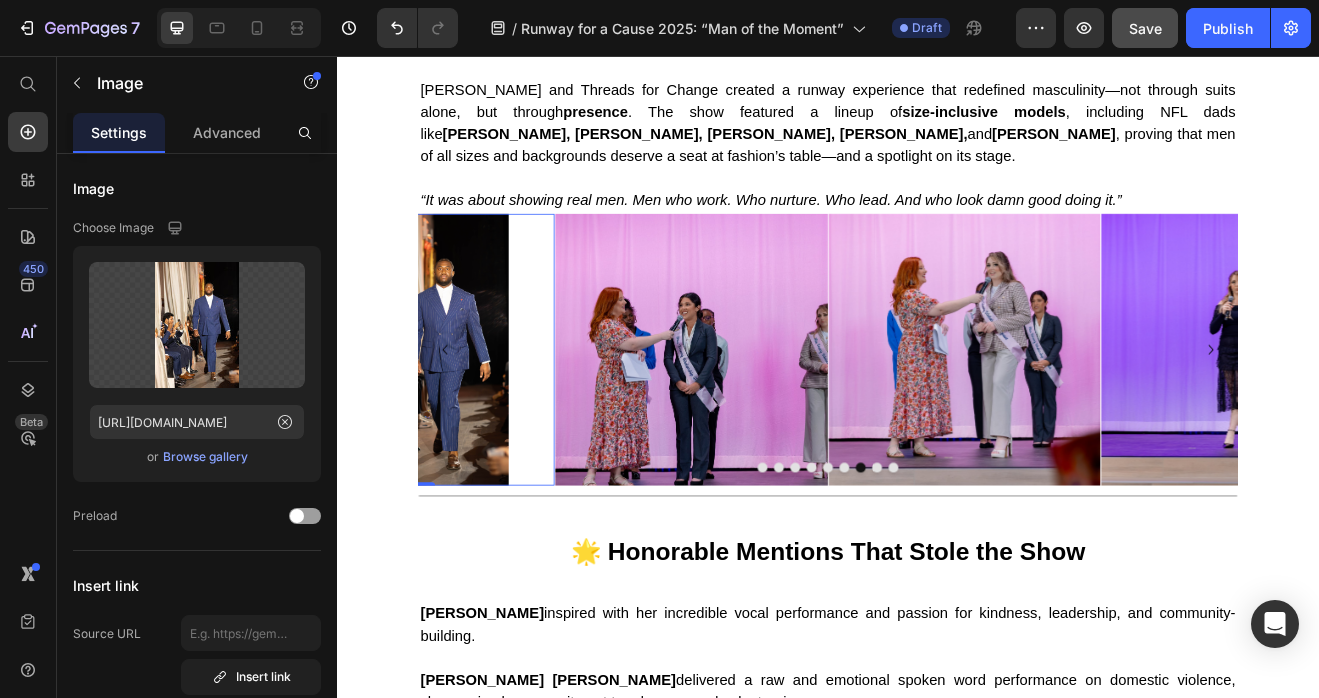 scroll, scrollTop: 2000, scrollLeft: 0, axis: vertical 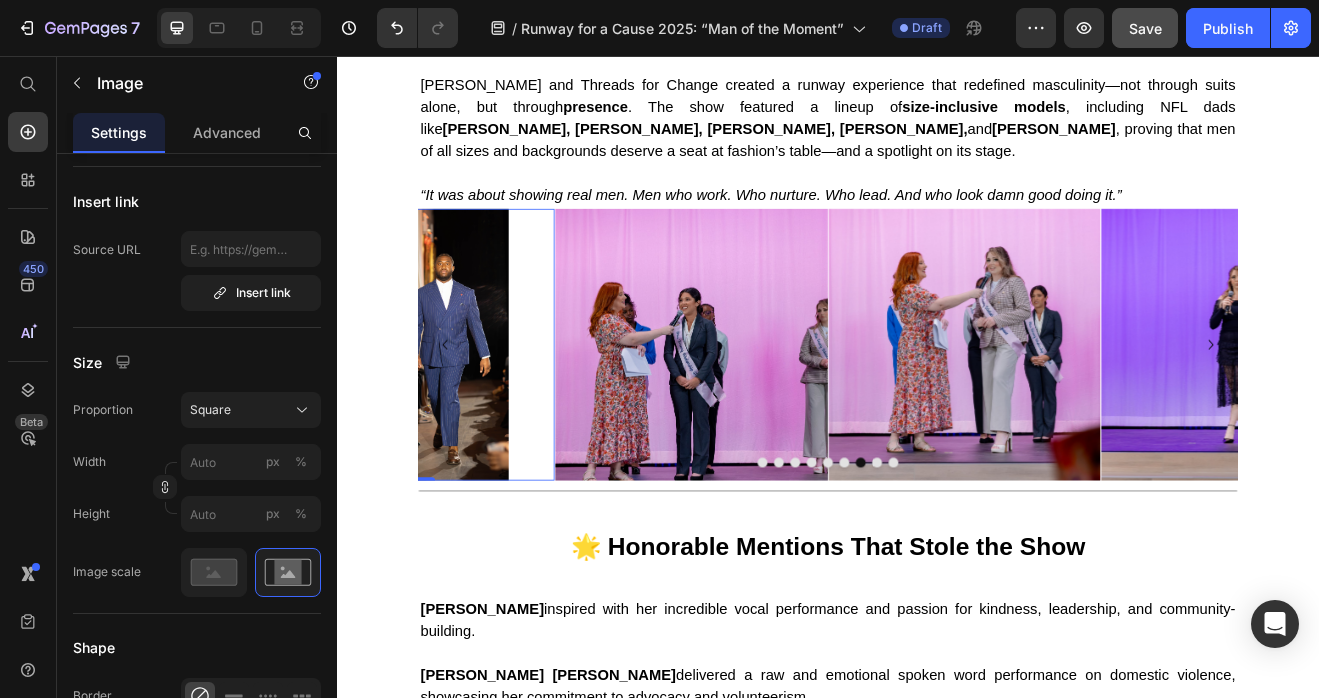 click at bounding box center (436, 408) 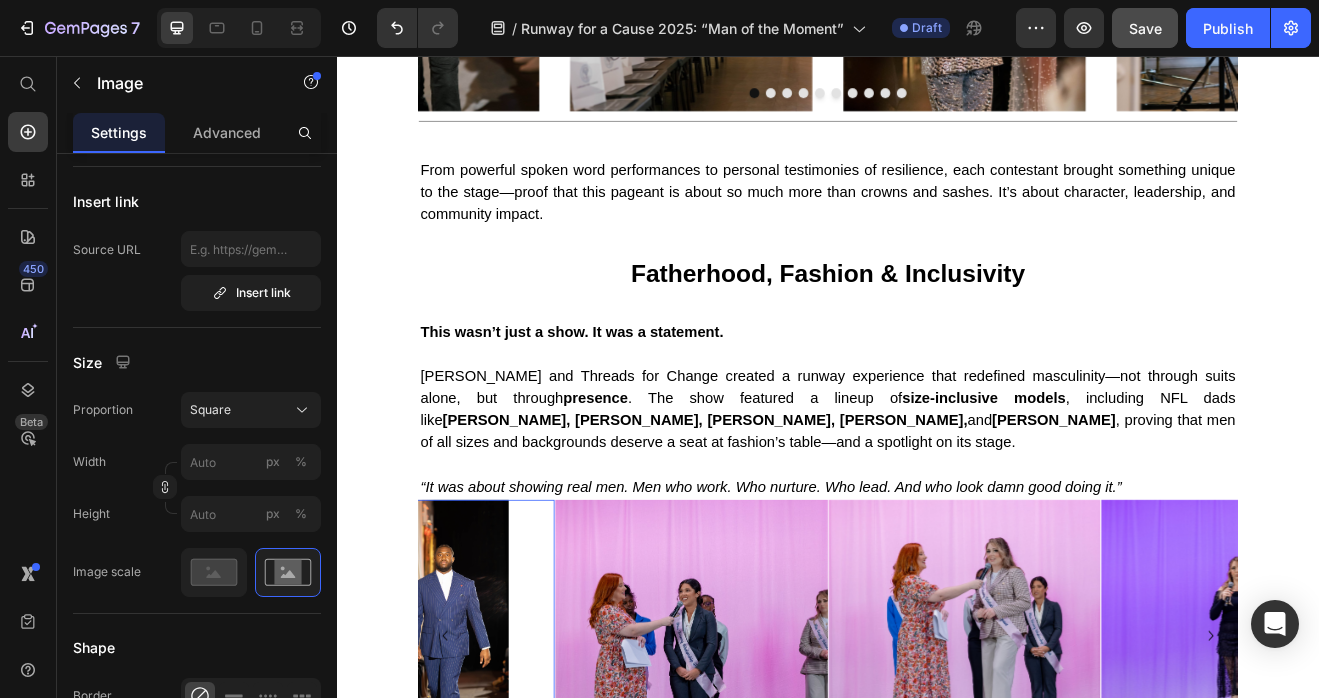 scroll, scrollTop: 1600, scrollLeft: 0, axis: vertical 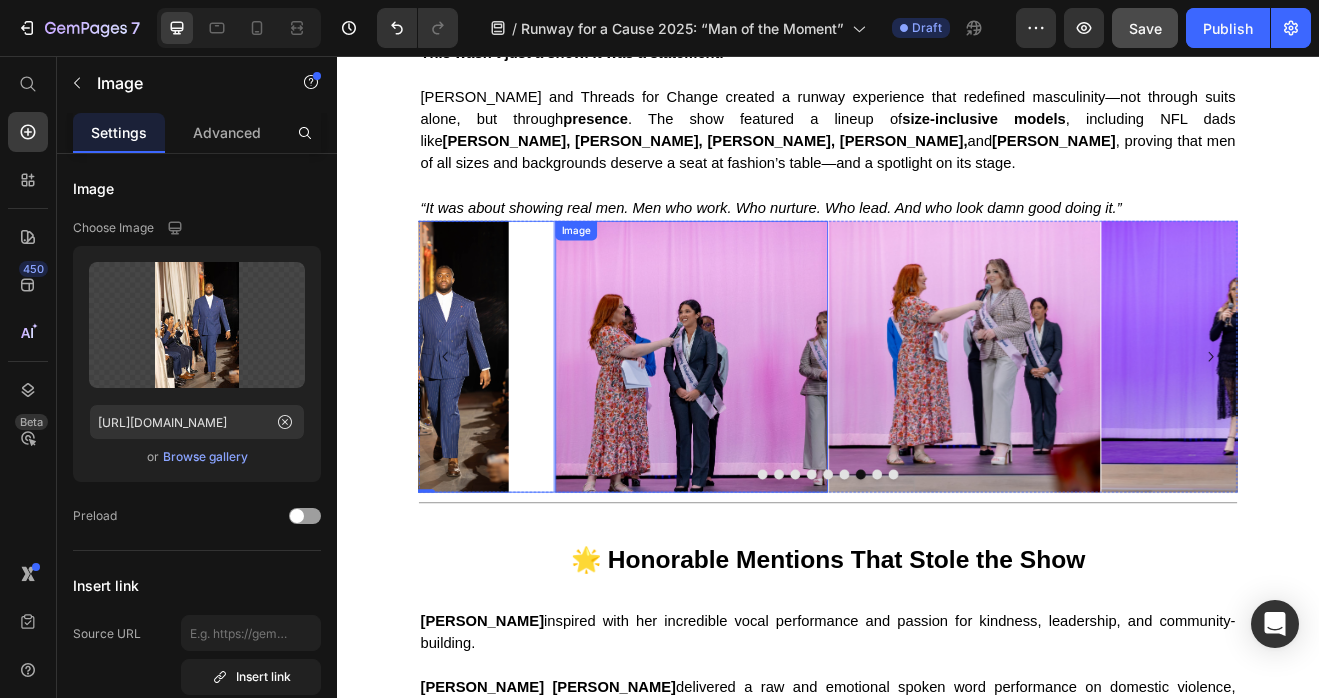 click at bounding box center [770, 423] 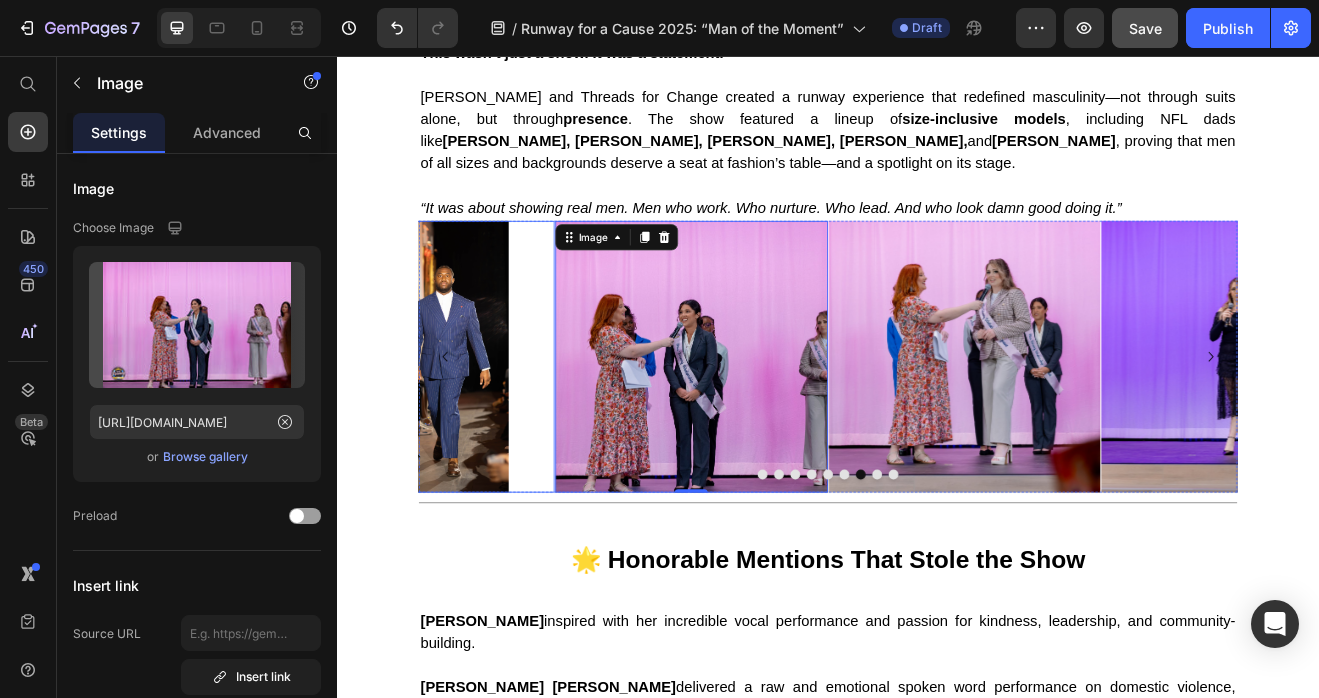 click at bounding box center [436, 423] 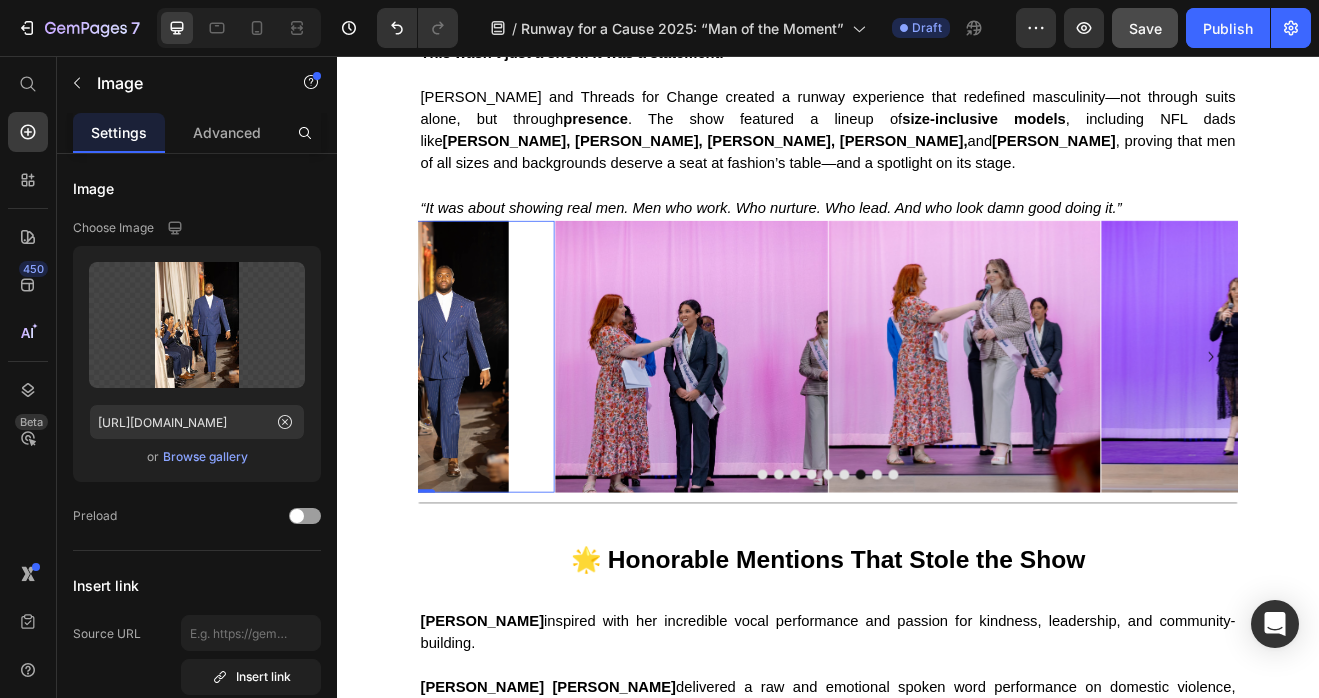click at bounding box center [436, 423] 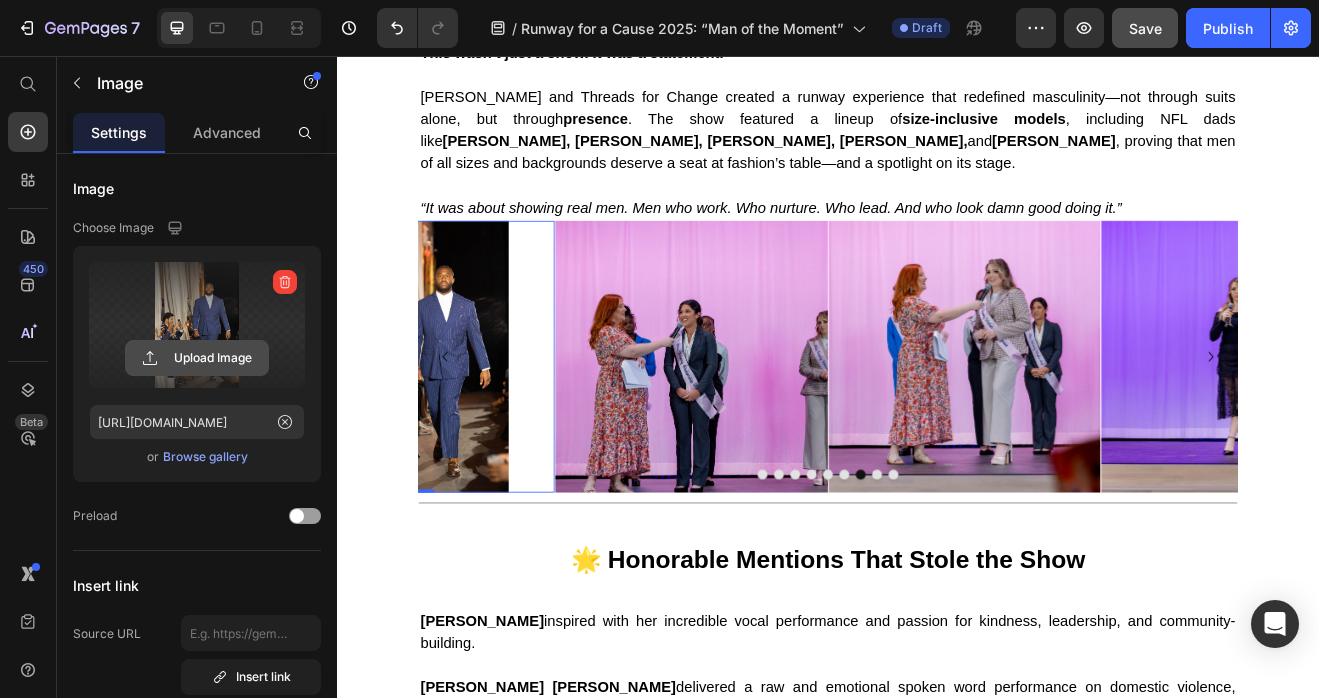click 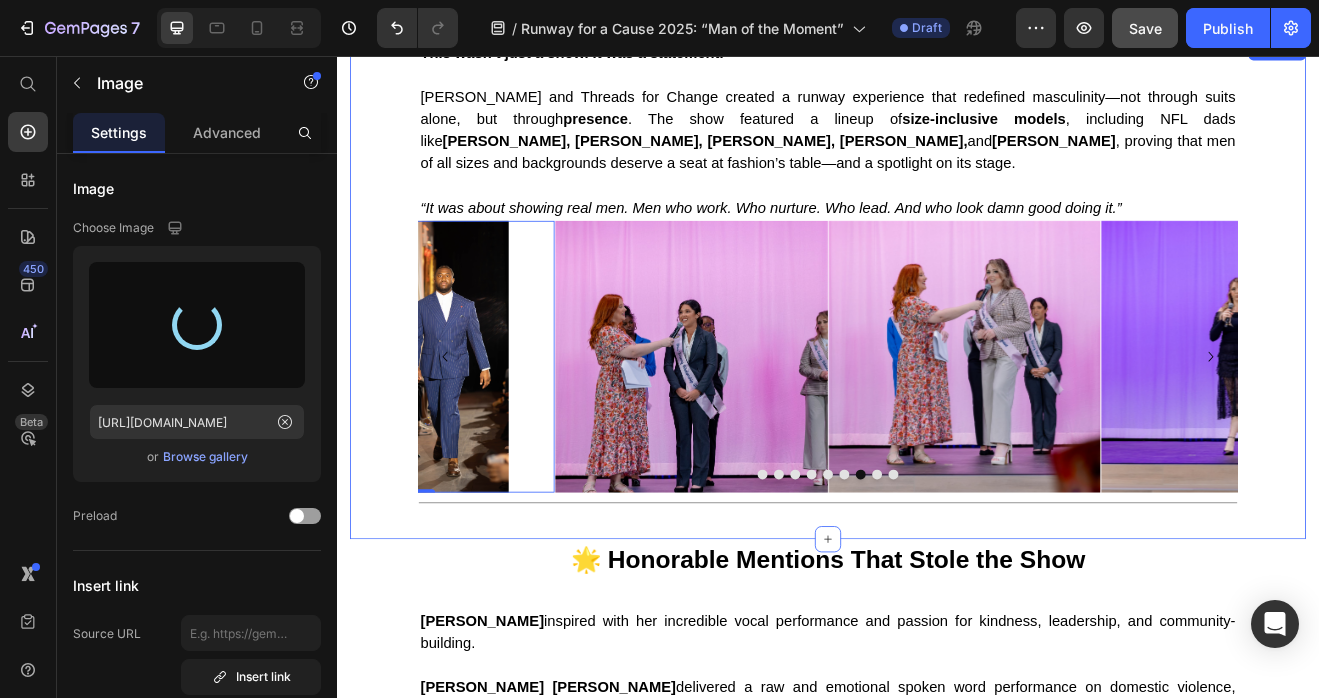 type on "https://cdn.shopify.com/s/files/1/0679/8875/0568/files/gempages_528000257154351954-d65499e3-906d-4ef0-bc9d-9175389a8640.jpg" 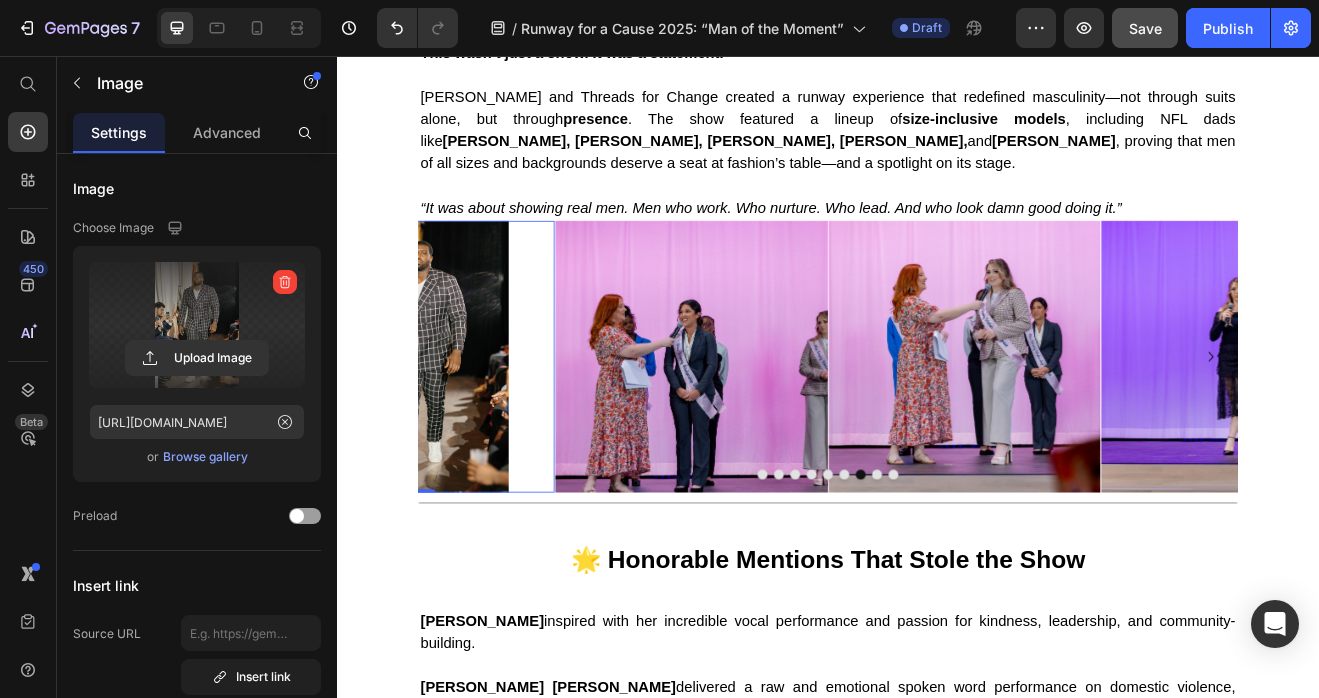 click at bounding box center (436, 423) 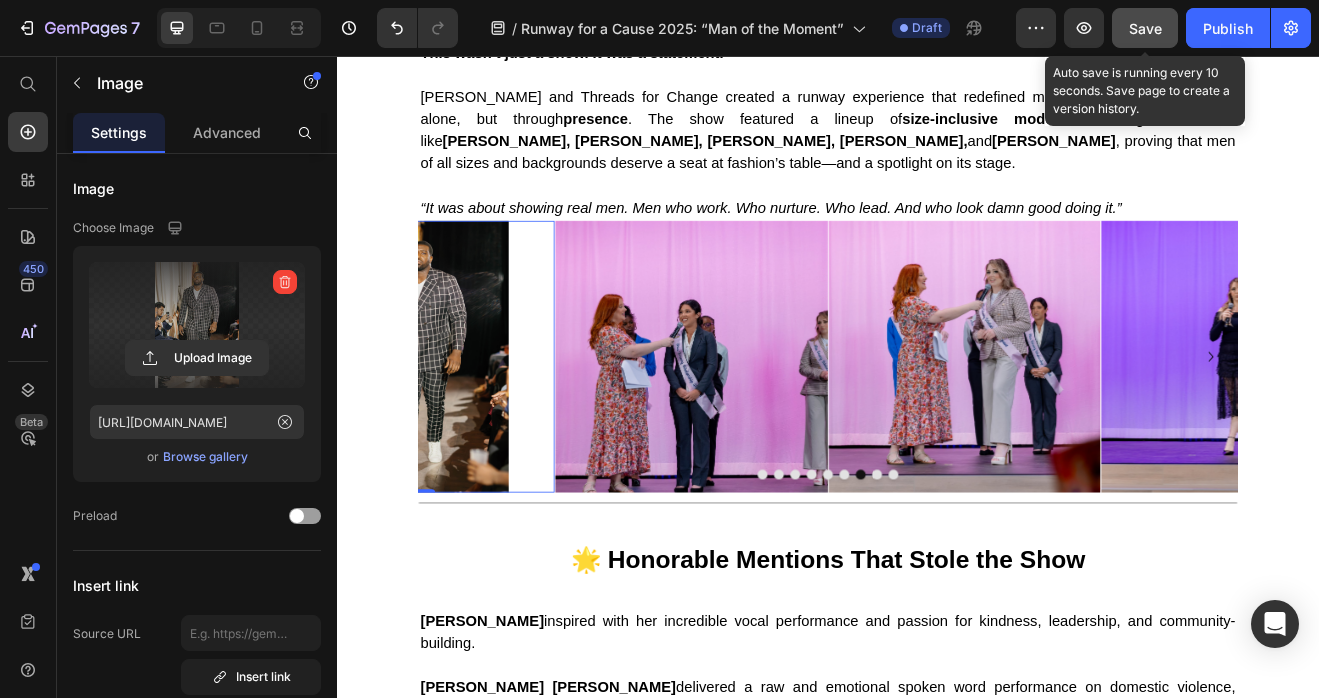 click on "Save" at bounding box center [1145, 28] 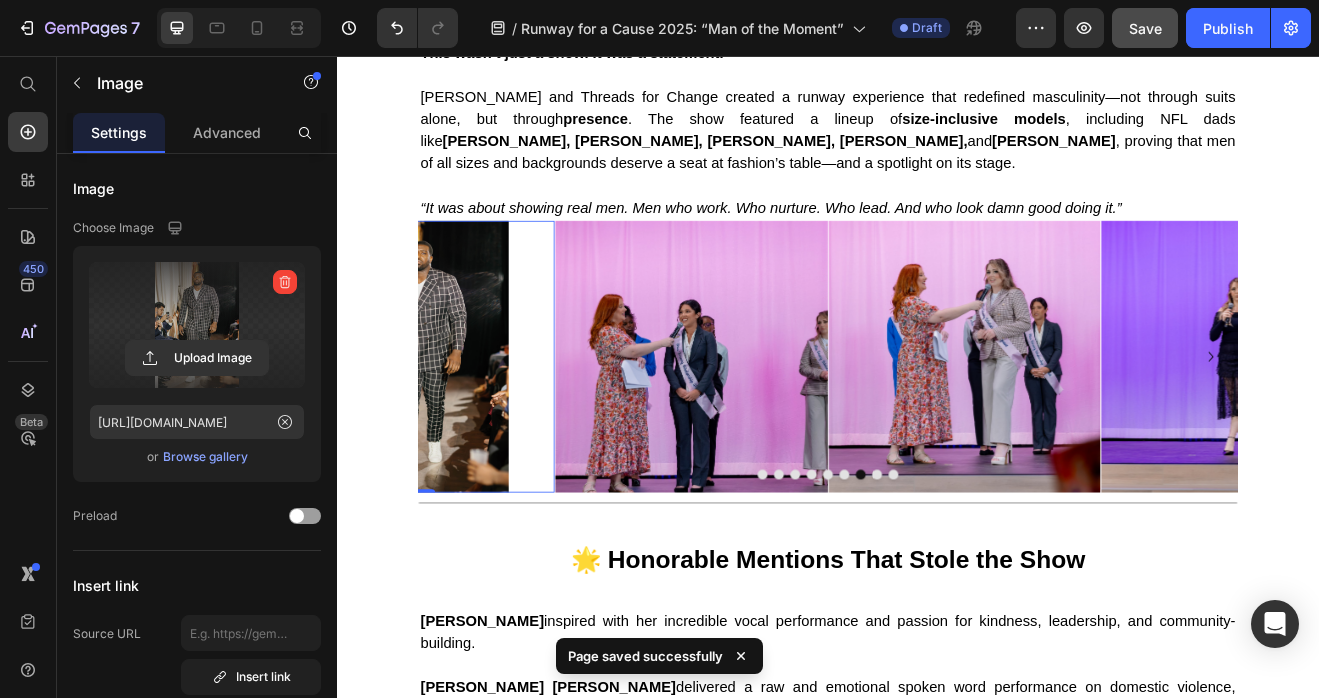 click at bounding box center (436, 423) 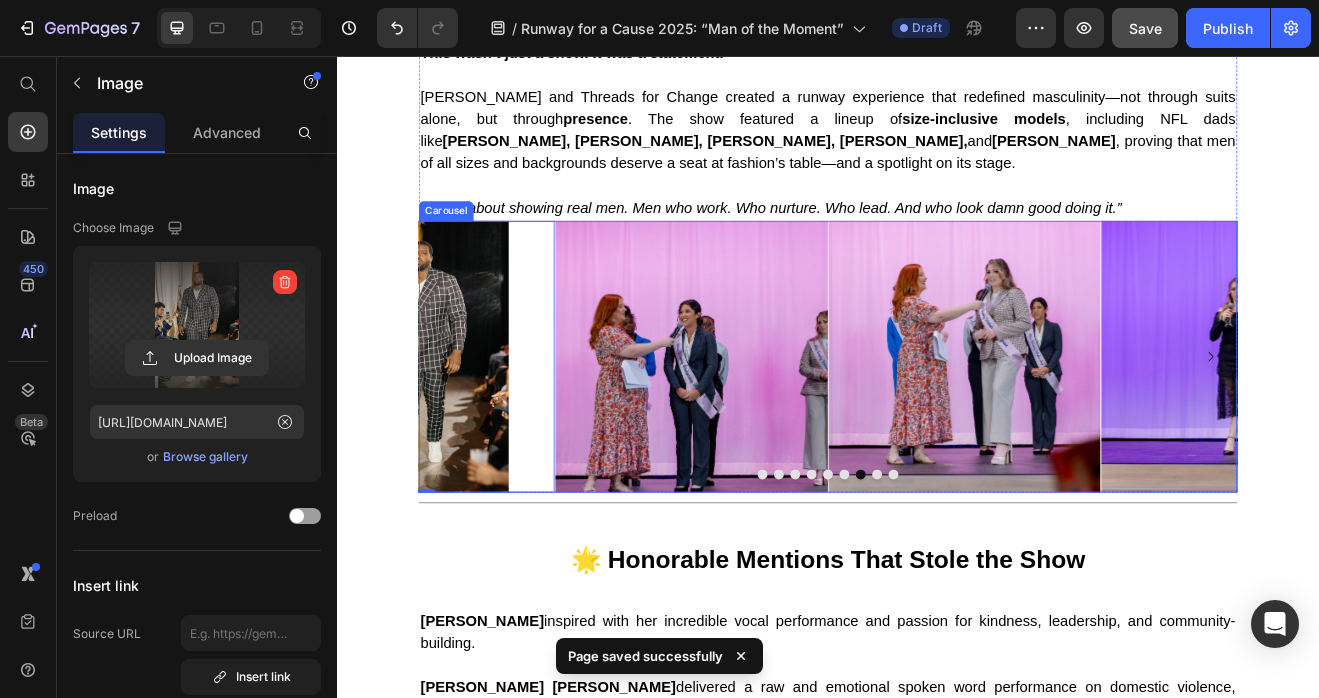 click at bounding box center [957, 567] 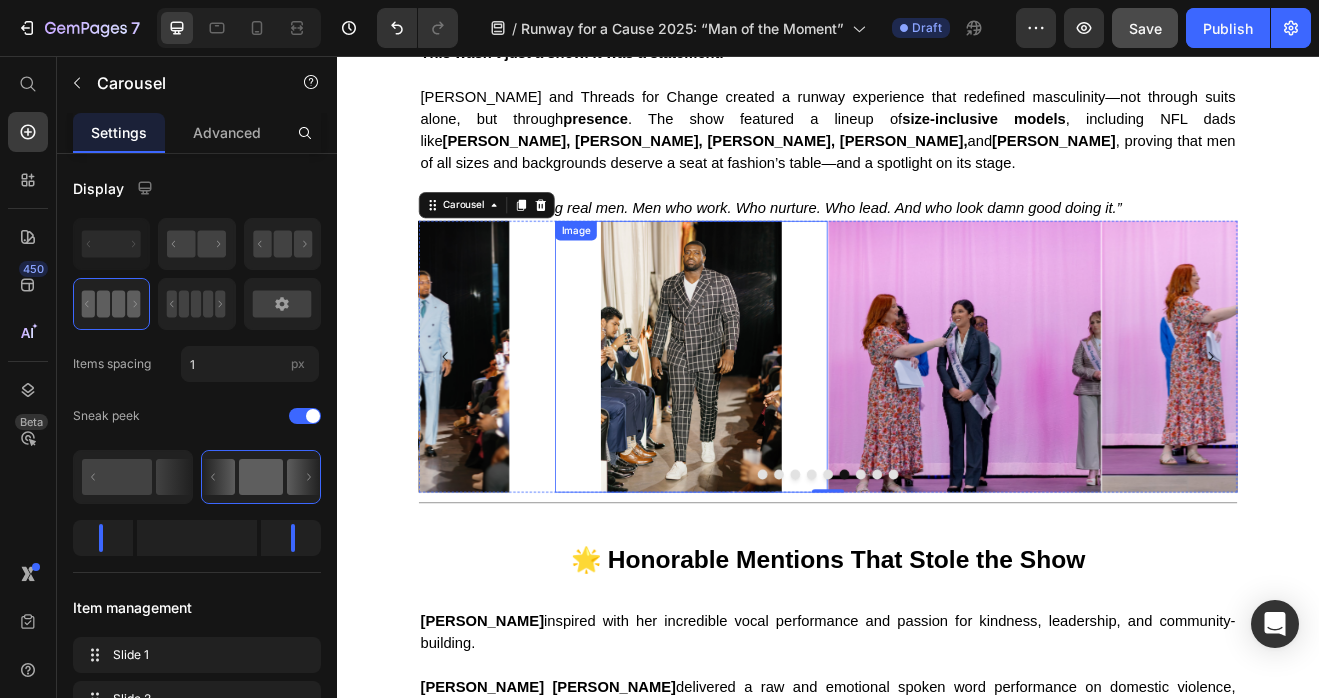 click at bounding box center (770, 423) 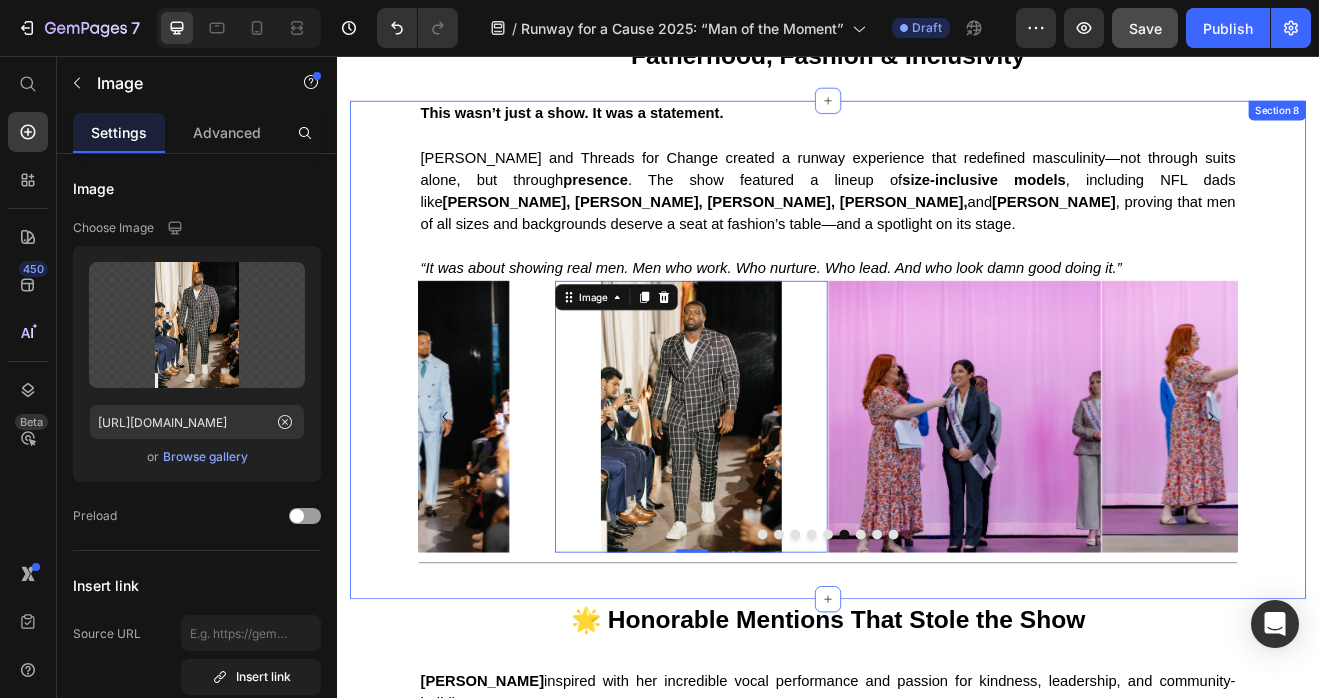 scroll, scrollTop: 1936, scrollLeft: 0, axis: vertical 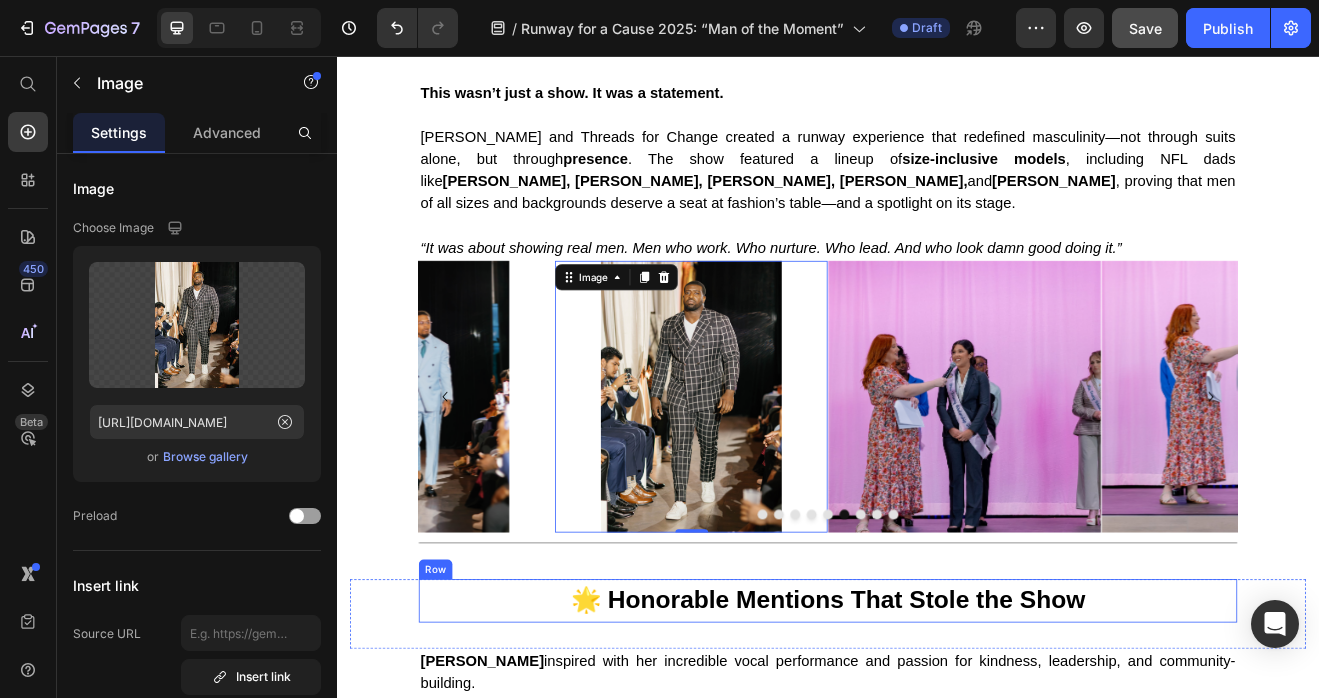 click on "🌟 Honorable Mentions That Stole the Show Text block" at bounding box center [937, 721] 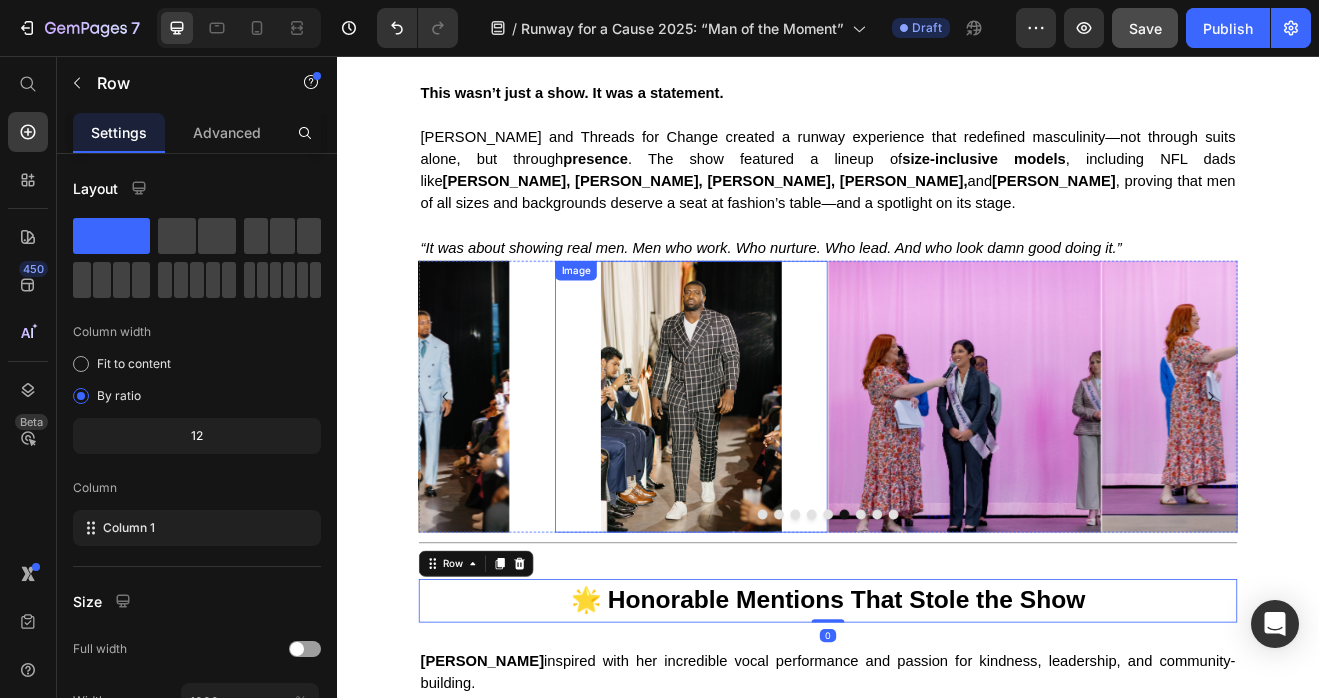 click at bounding box center (770, 472) 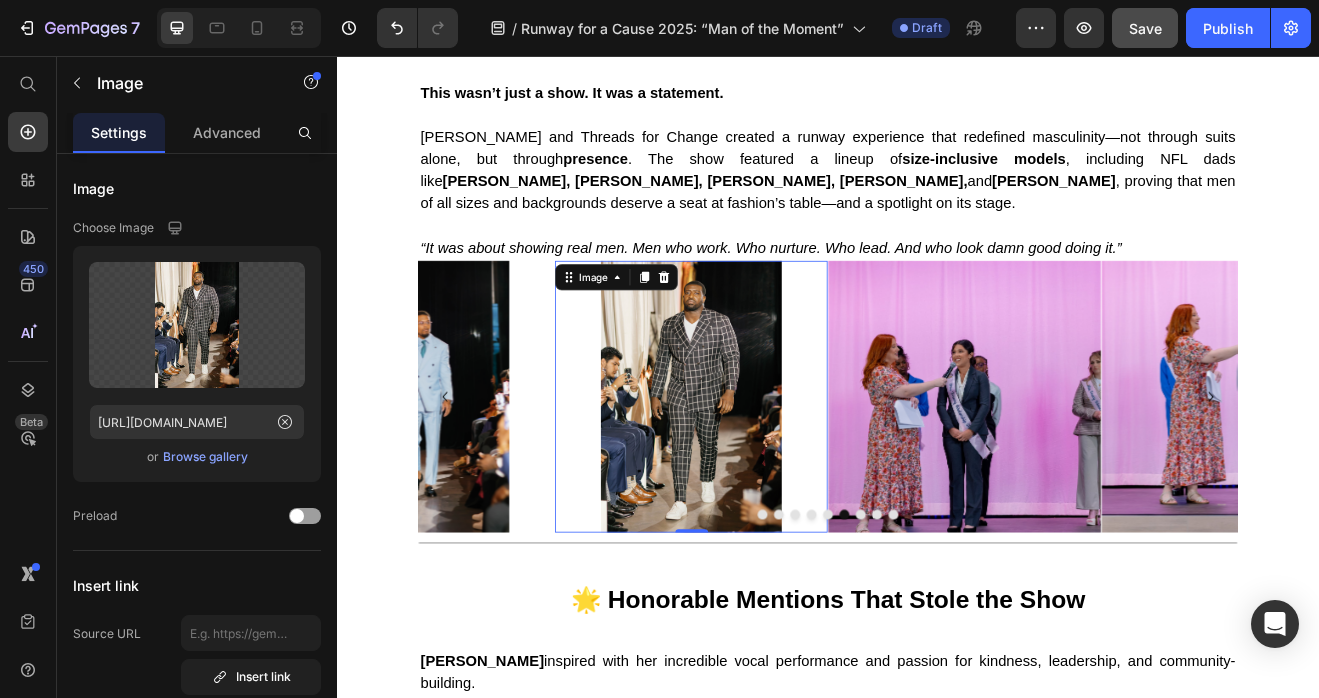 click at bounding box center [770, 472] 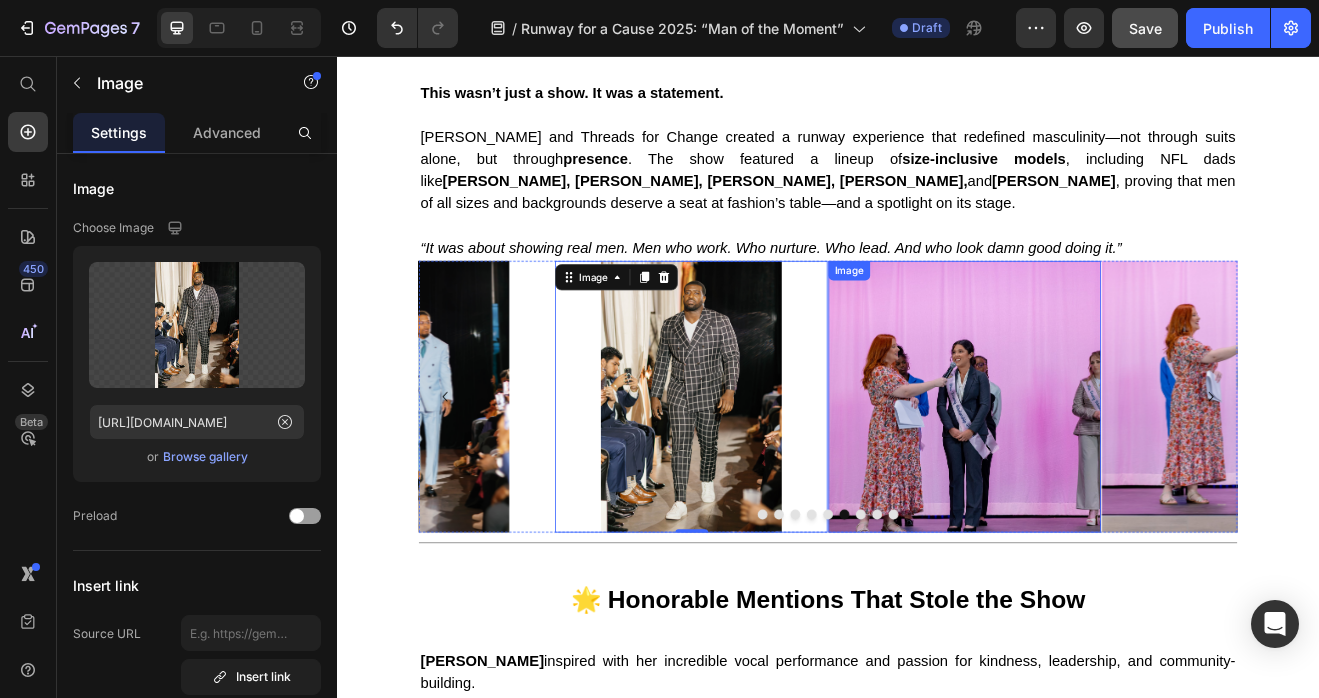click at bounding box center (1103, 472) 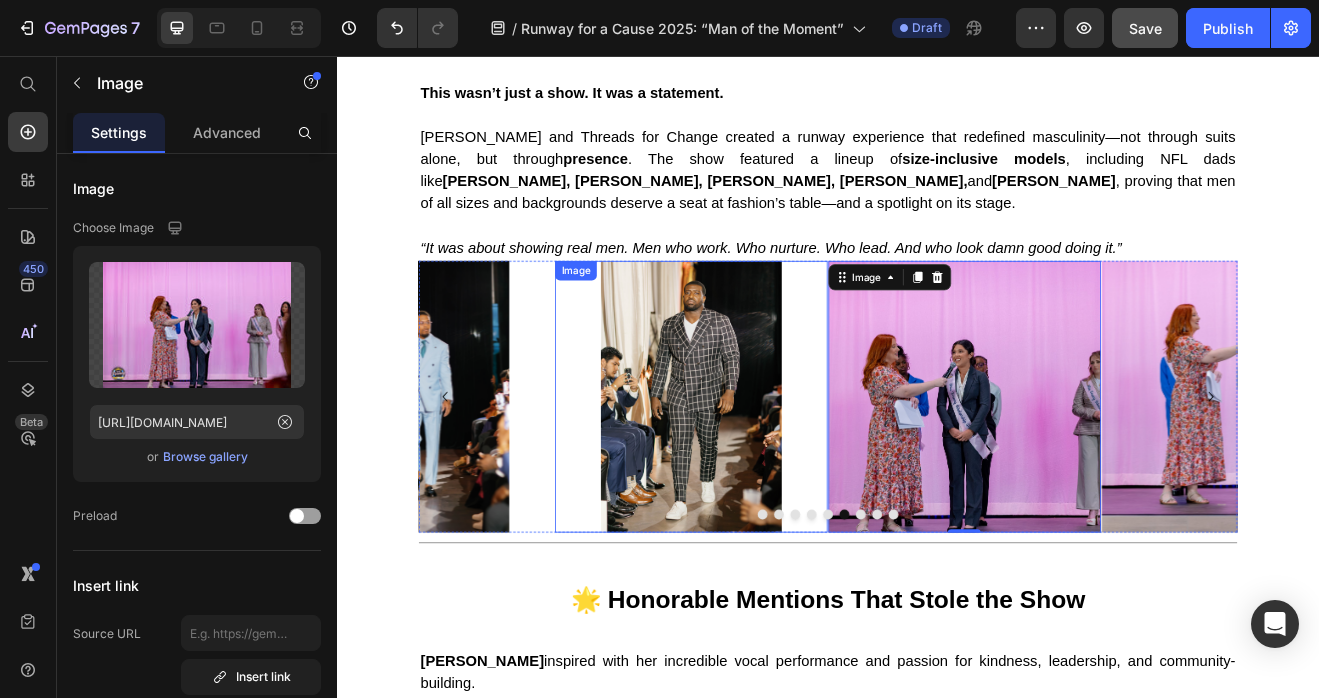 click at bounding box center [770, 472] 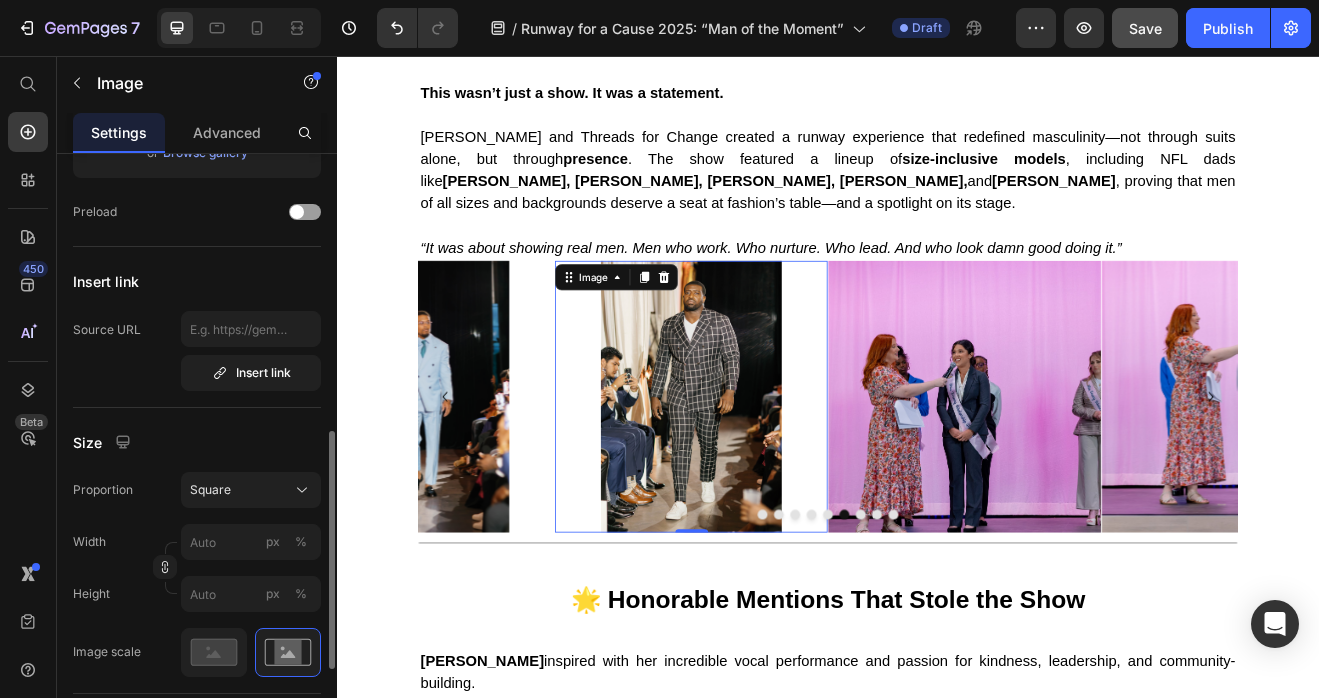 scroll, scrollTop: 416, scrollLeft: 0, axis: vertical 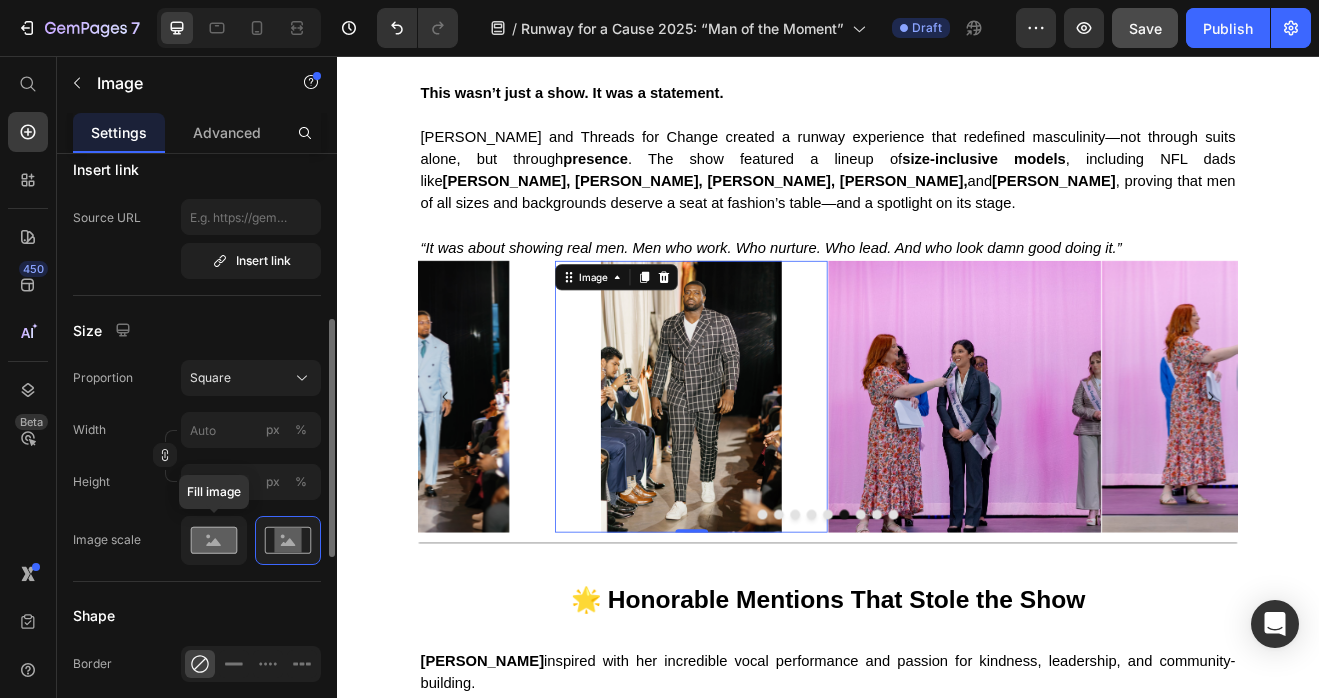click 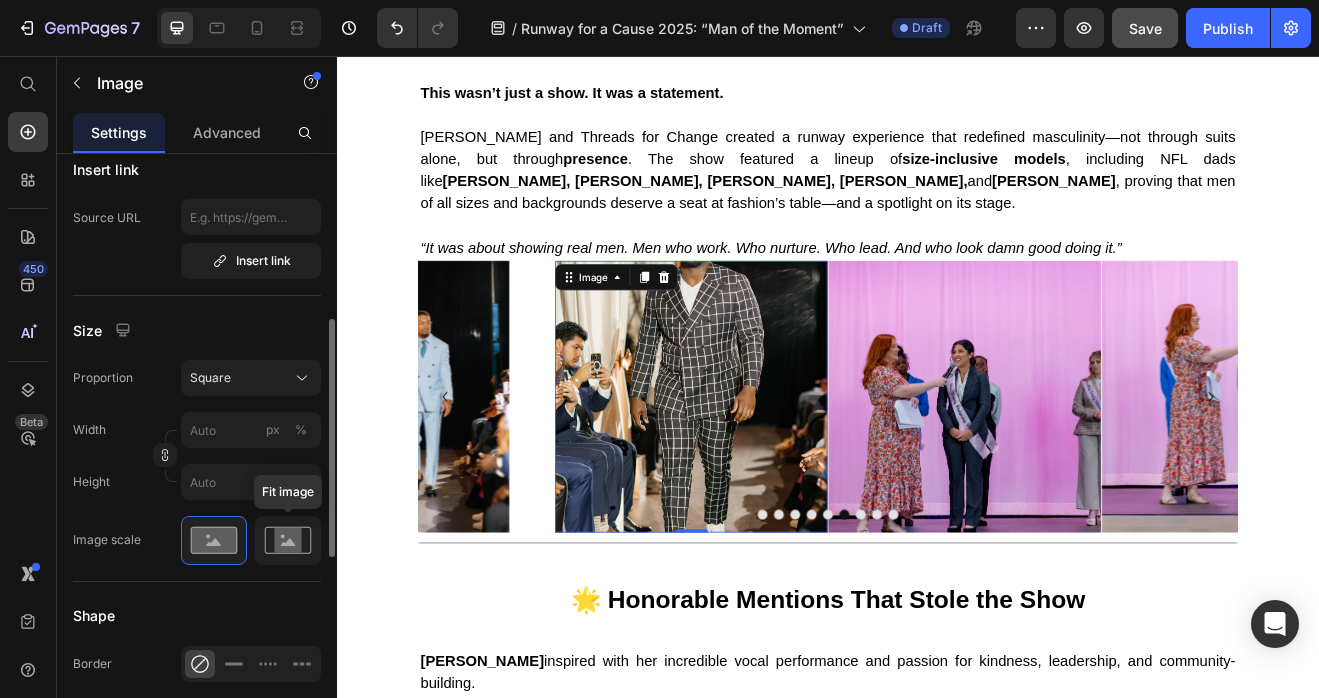 click 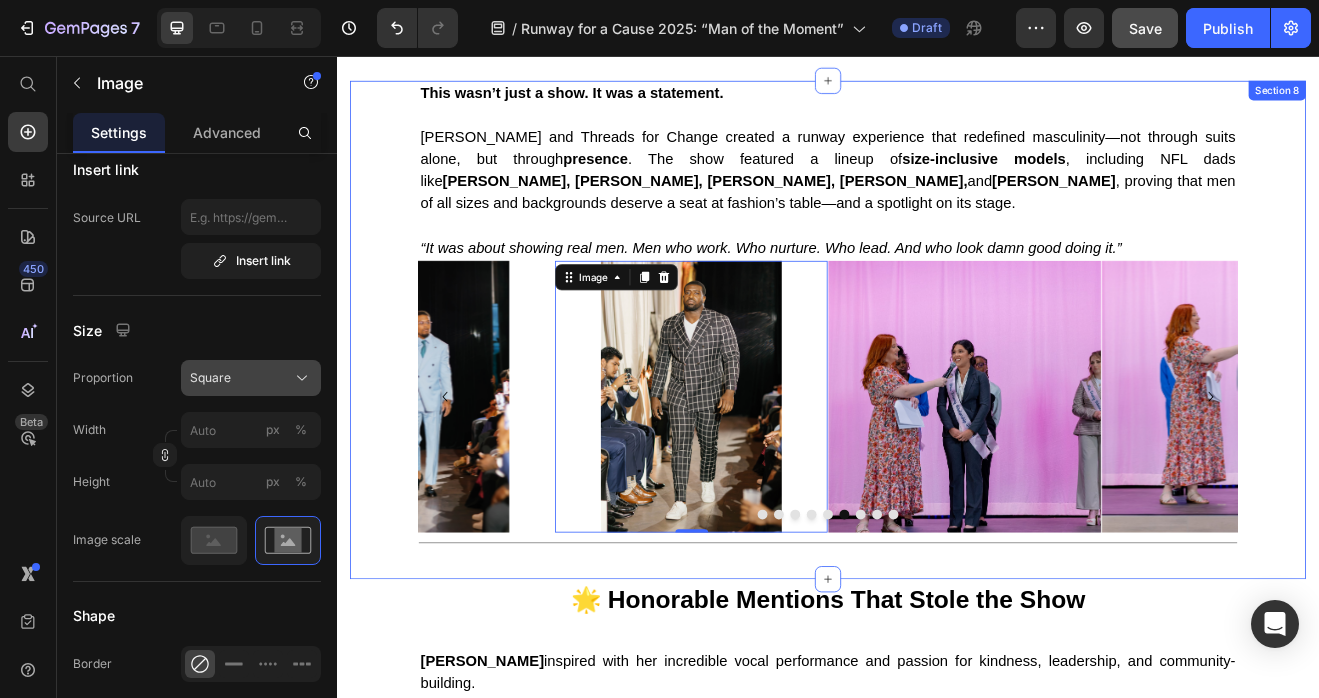 scroll, scrollTop: 0, scrollLeft: 0, axis: both 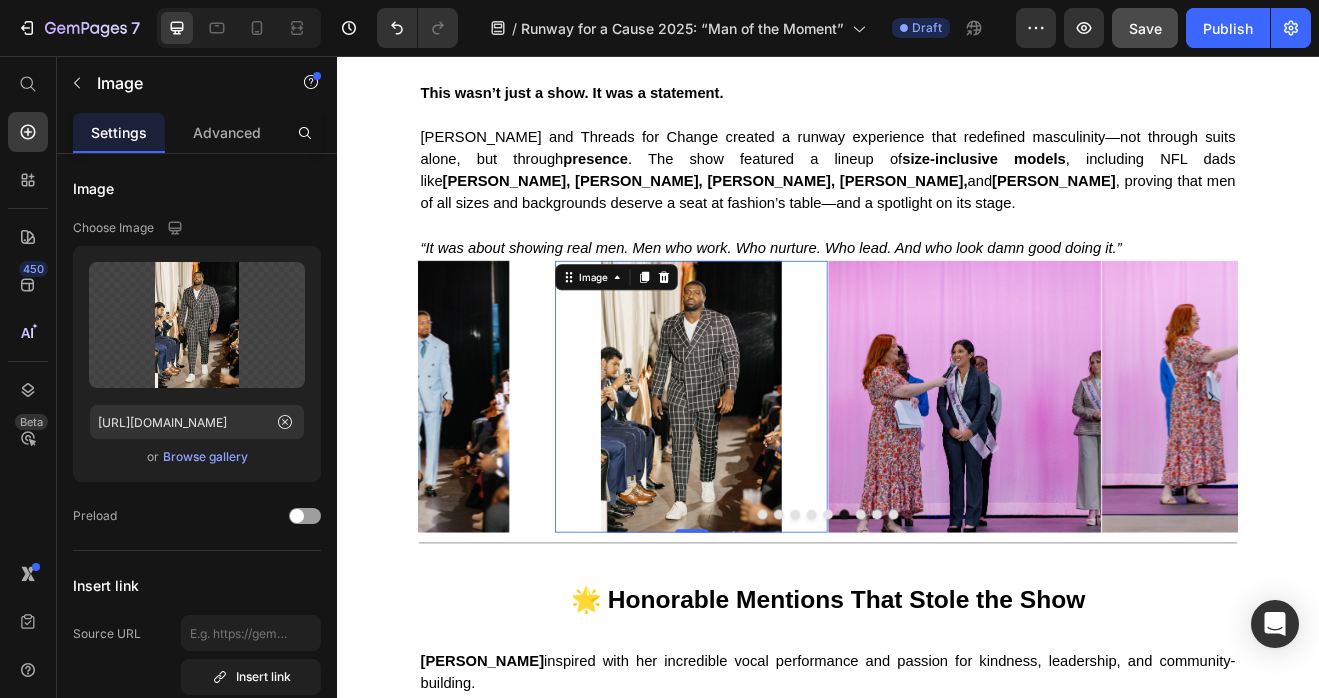 click on "Browse gallery" at bounding box center [205, 457] 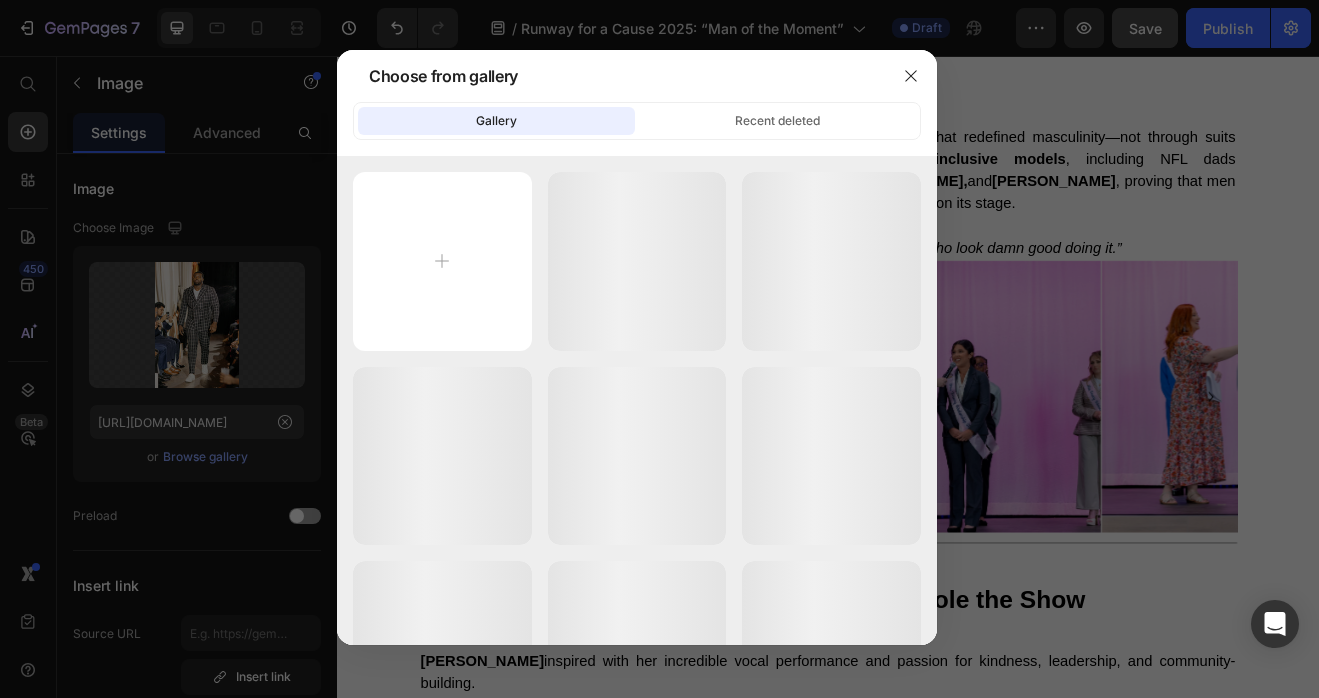 click at bounding box center (659, 349) 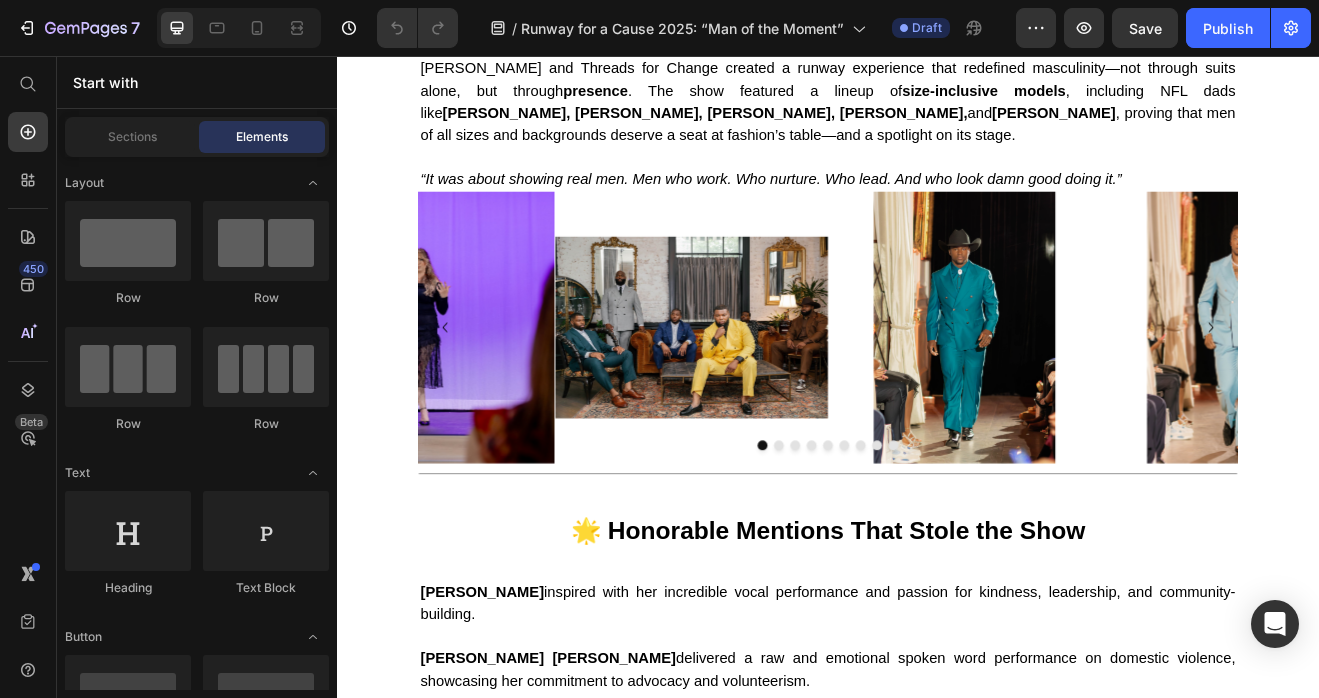 scroll, scrollTop: 2063, scrollLeft: 0, axis: vertical 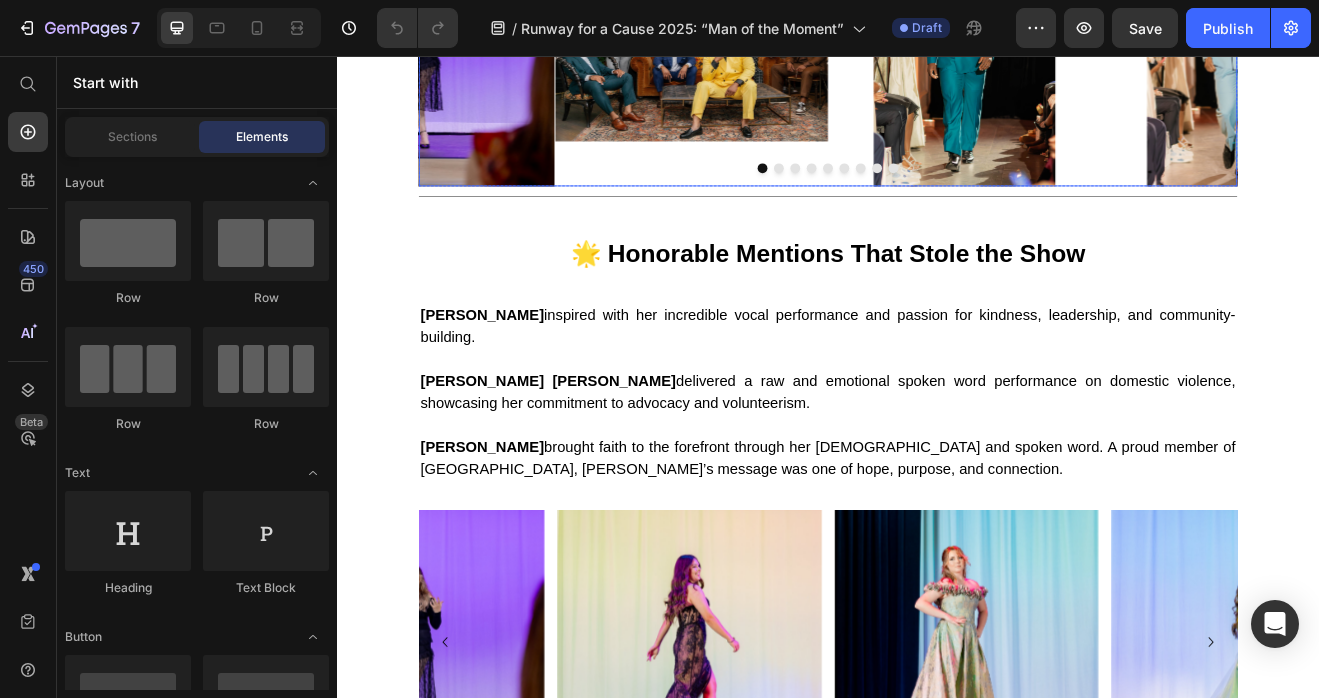 click at bounding box center [937, 193] 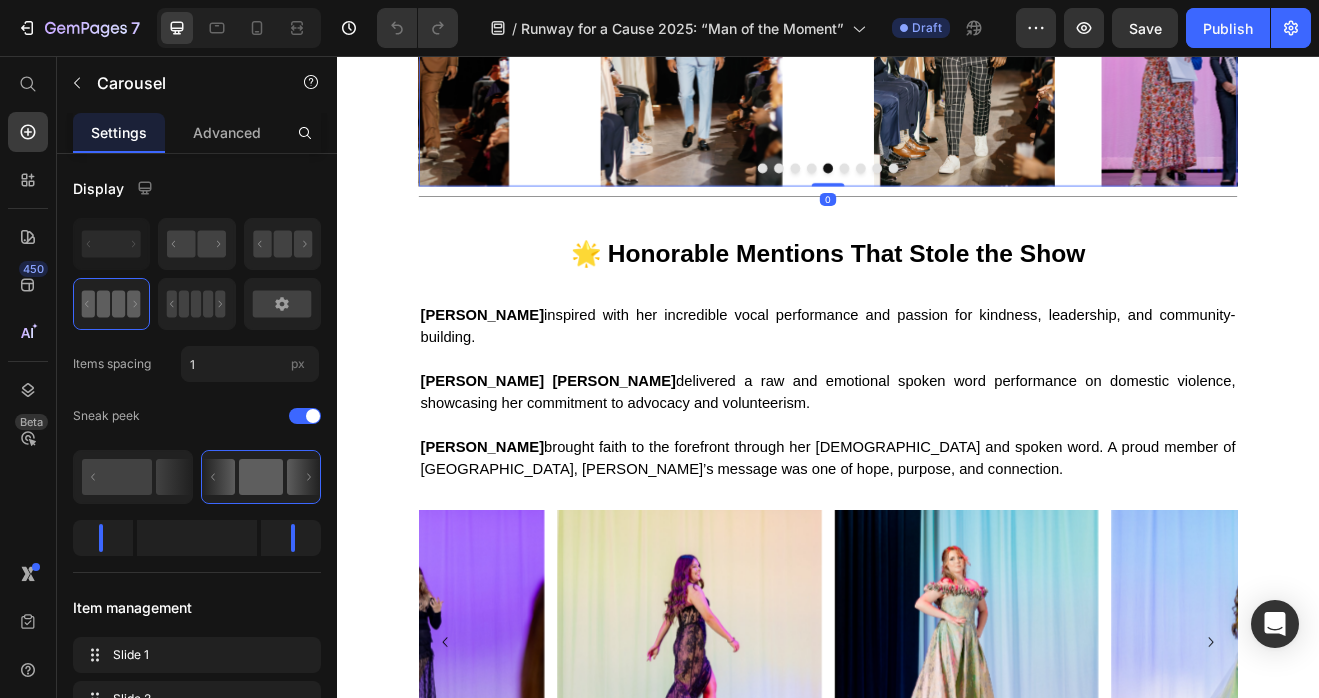 click at bounding box center (957, 193) 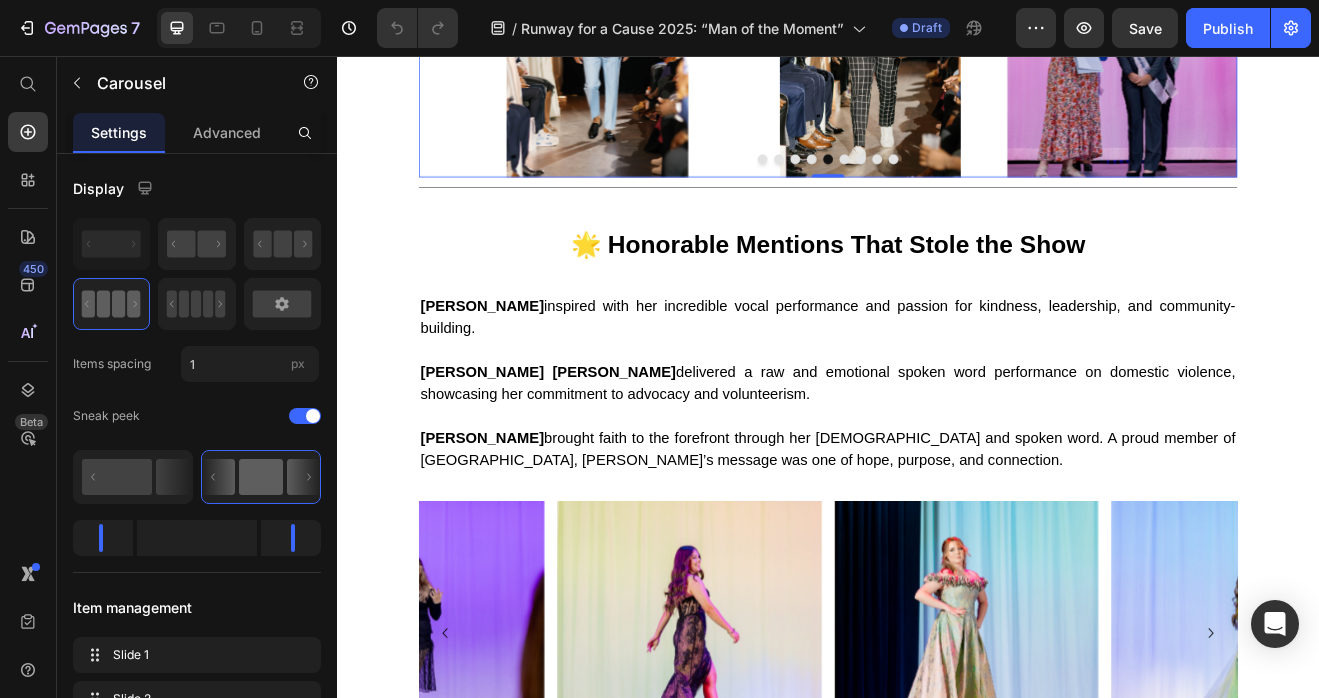 scroll, scrollTop: 2079, scrollLeft: 0, axis: vertical 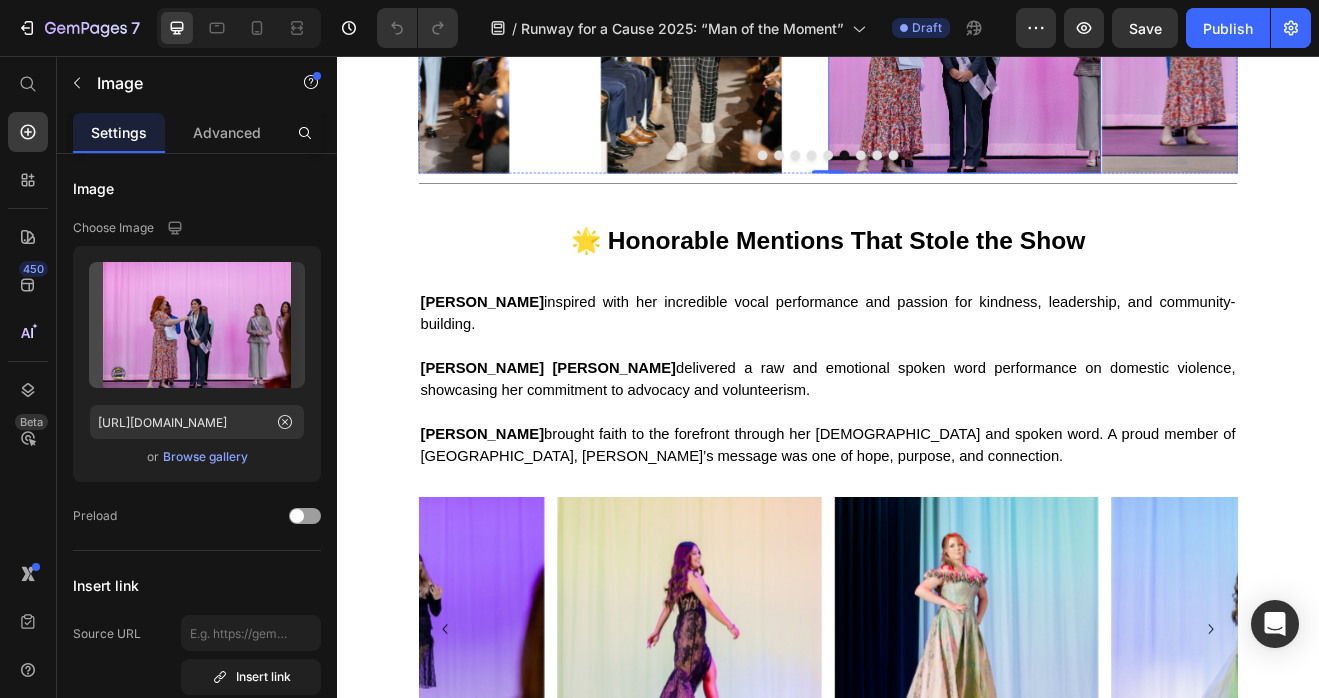 click at bounding box center [1103, 33] 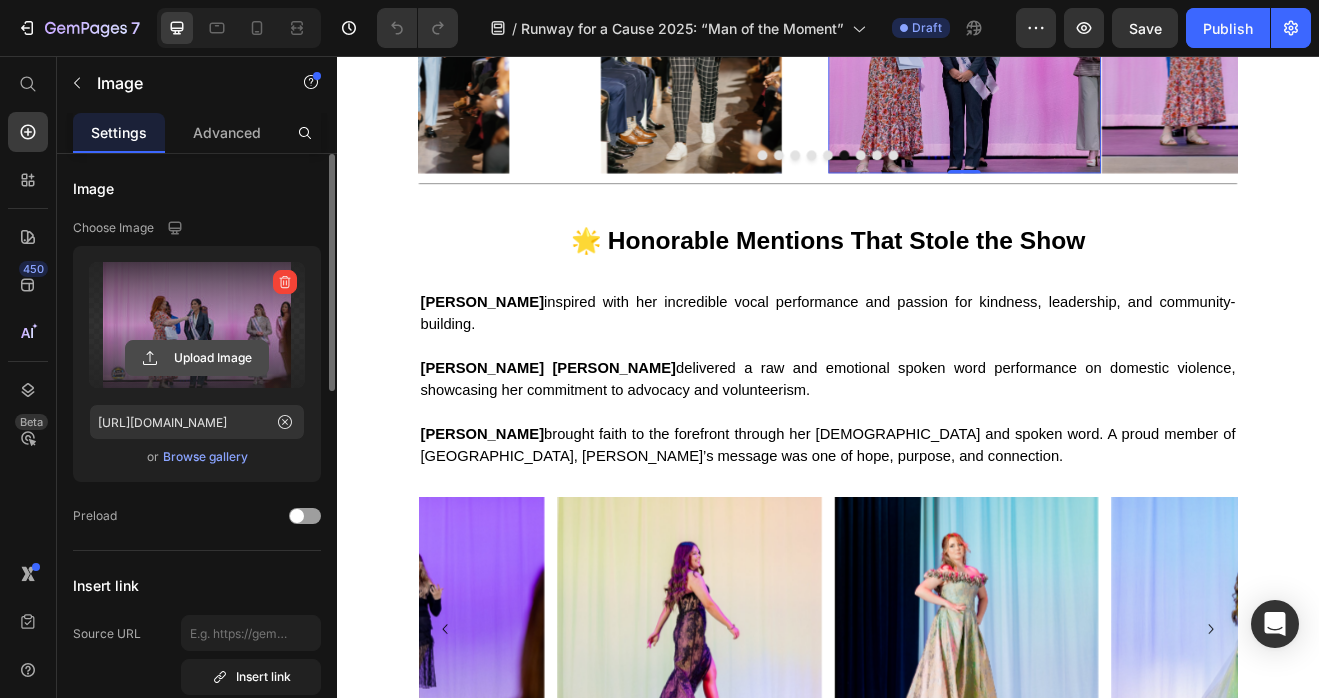 click 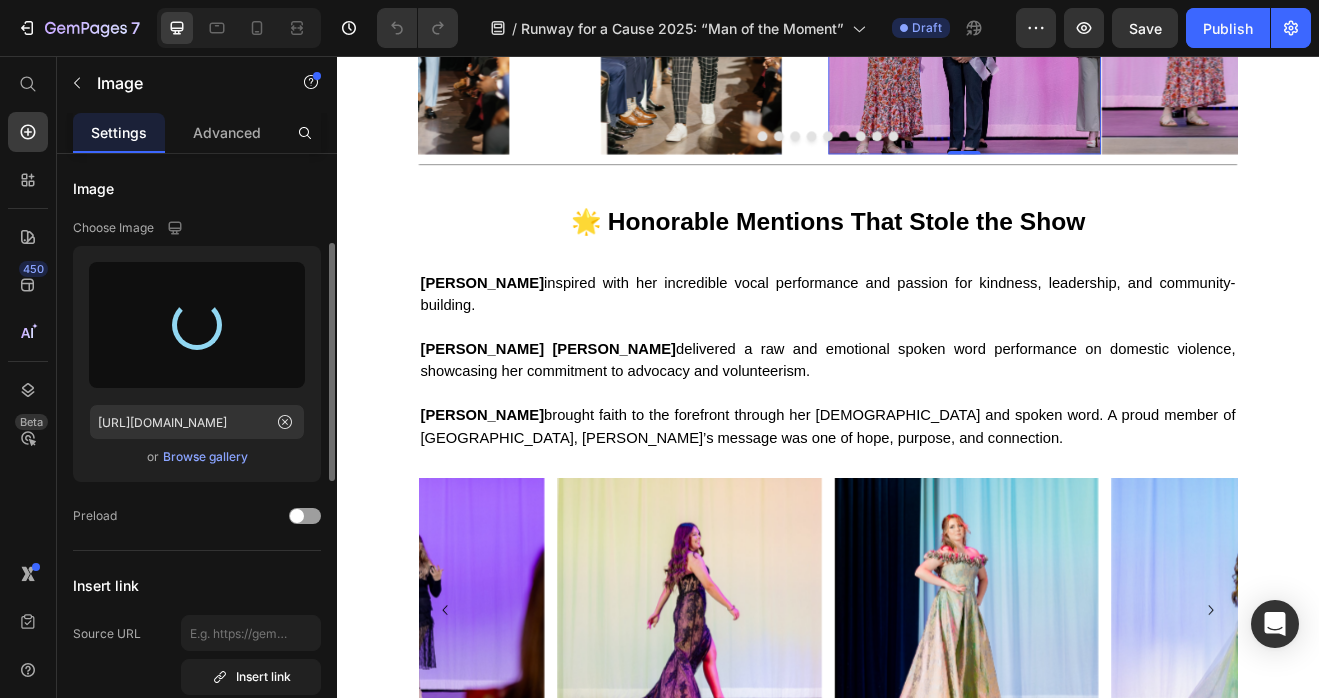 scroll, scrollTop: 2111, scrollLeft: 0, axis: vertical 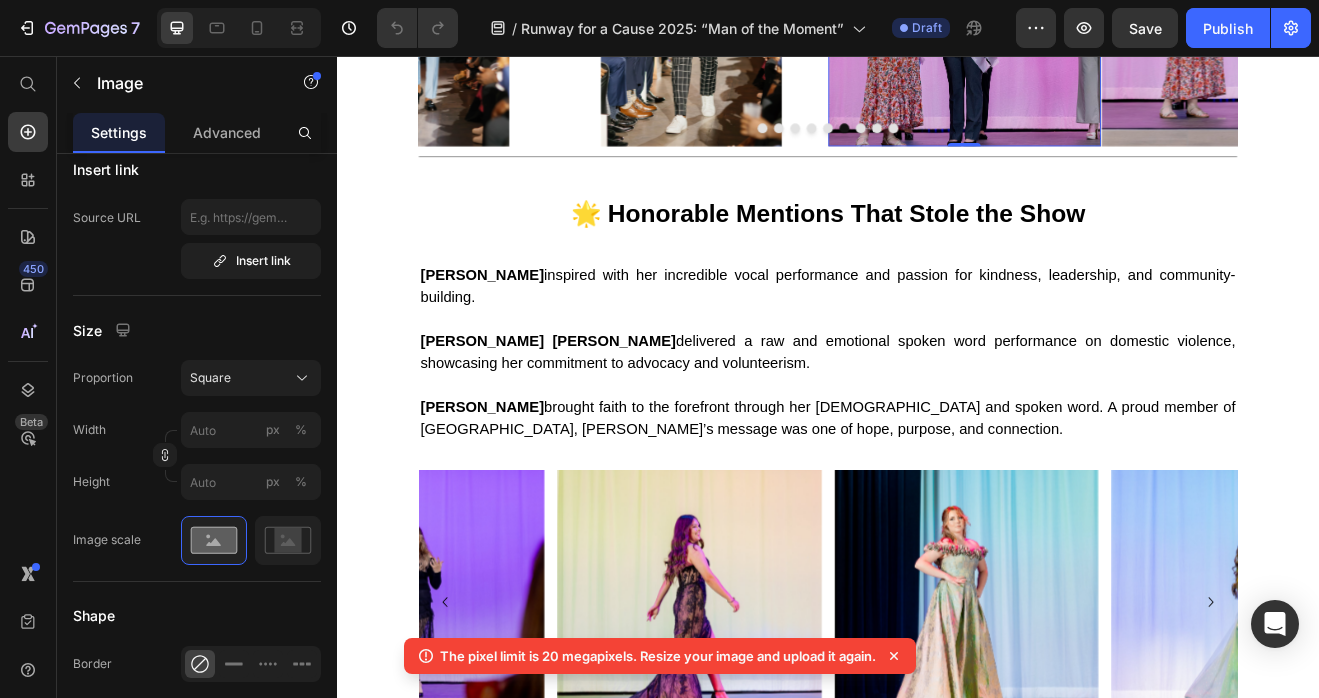 click 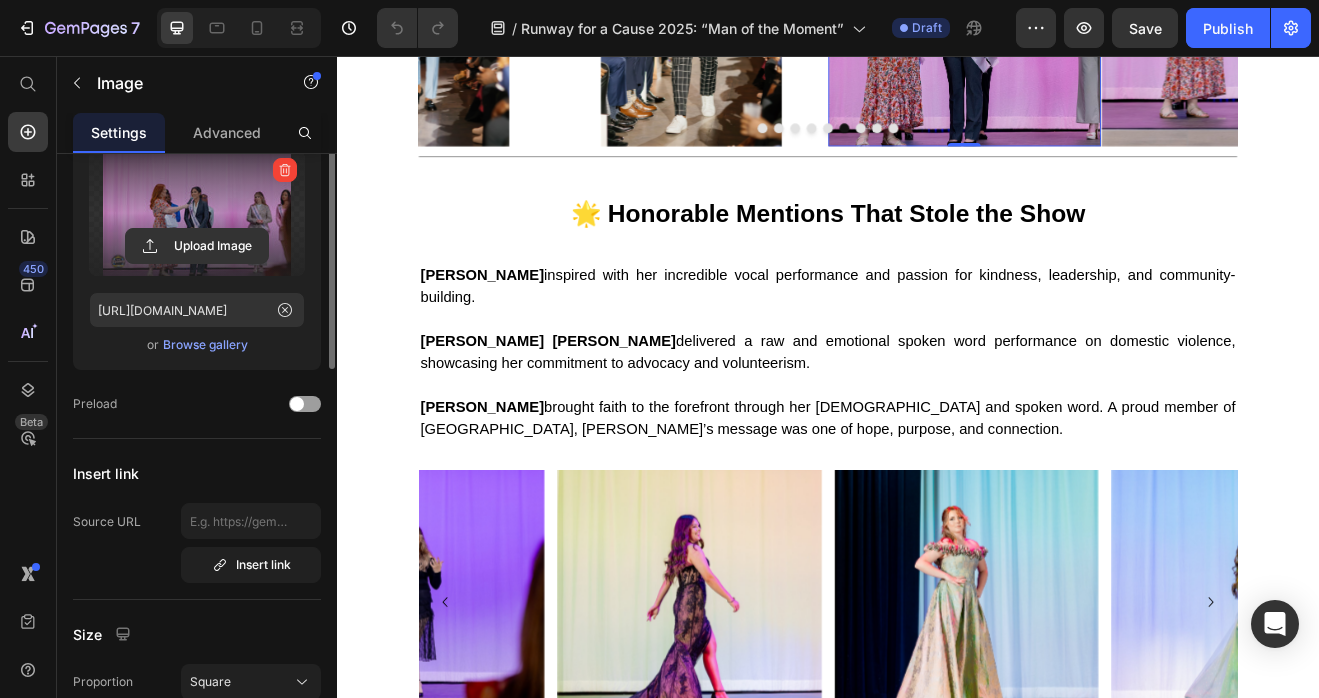 scroll, scrollTop: 64, scrollLeft: 0, axis: vertical 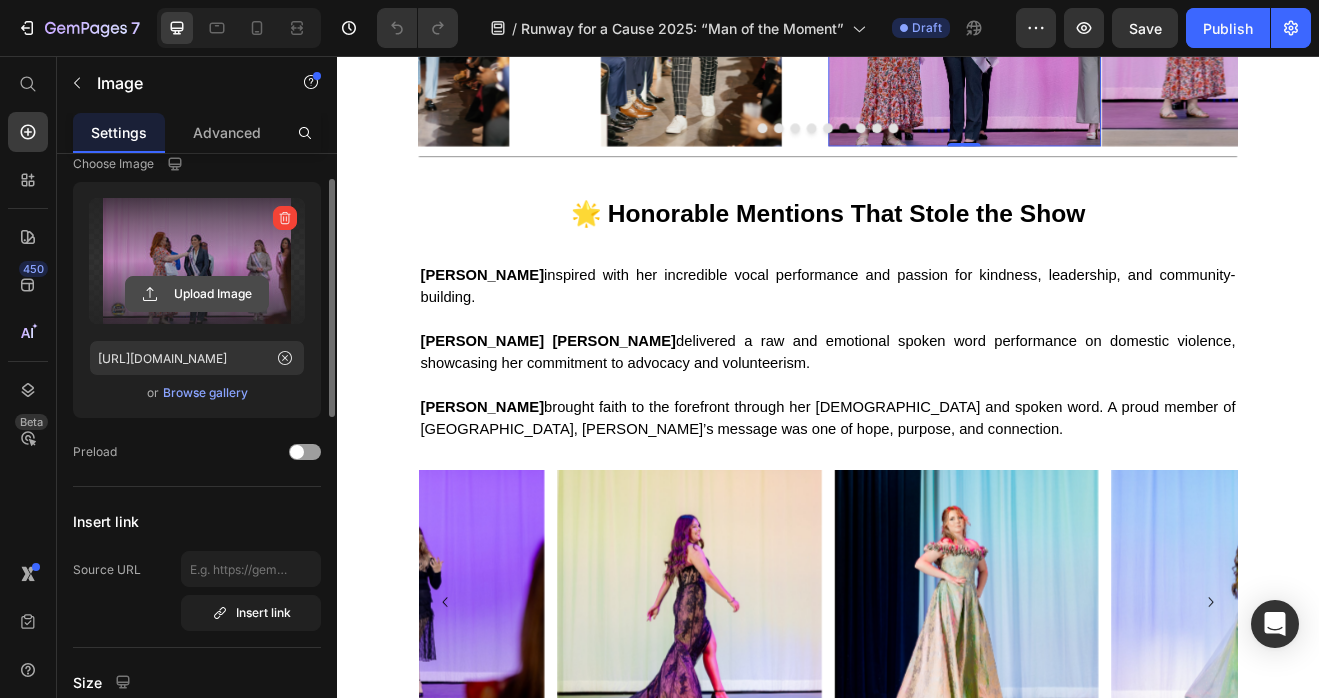 click 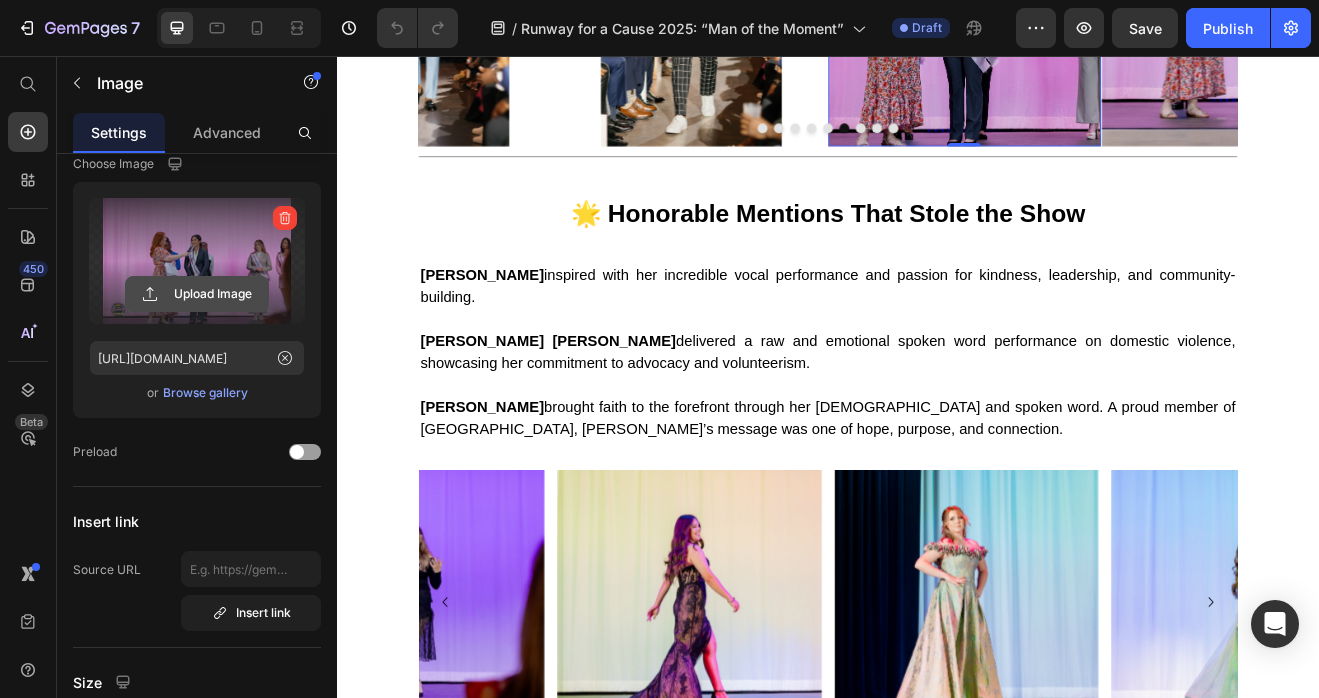 click 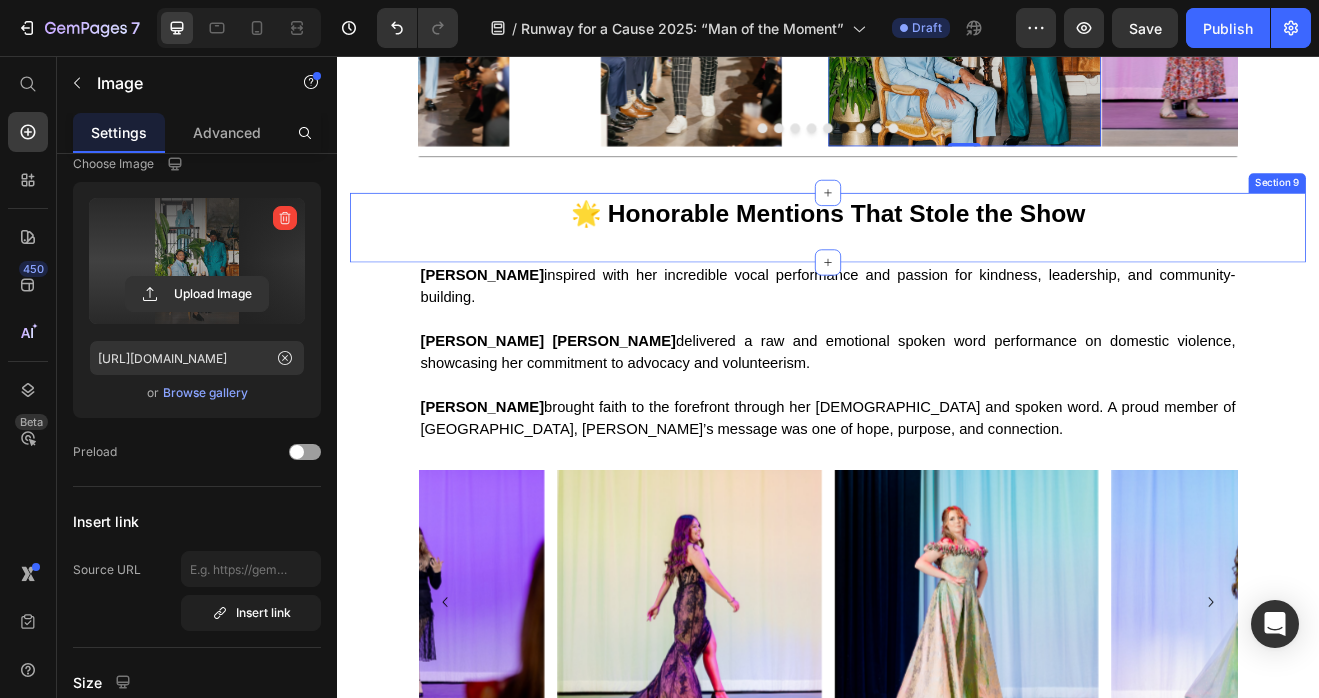 type on "https://cdn.shopify.com/s/files/1/0679/8875/0568/files/gempages_528000257154351954-e2a8c1bc-76b6-4c36-8df1-532abeee01ca.jpg" 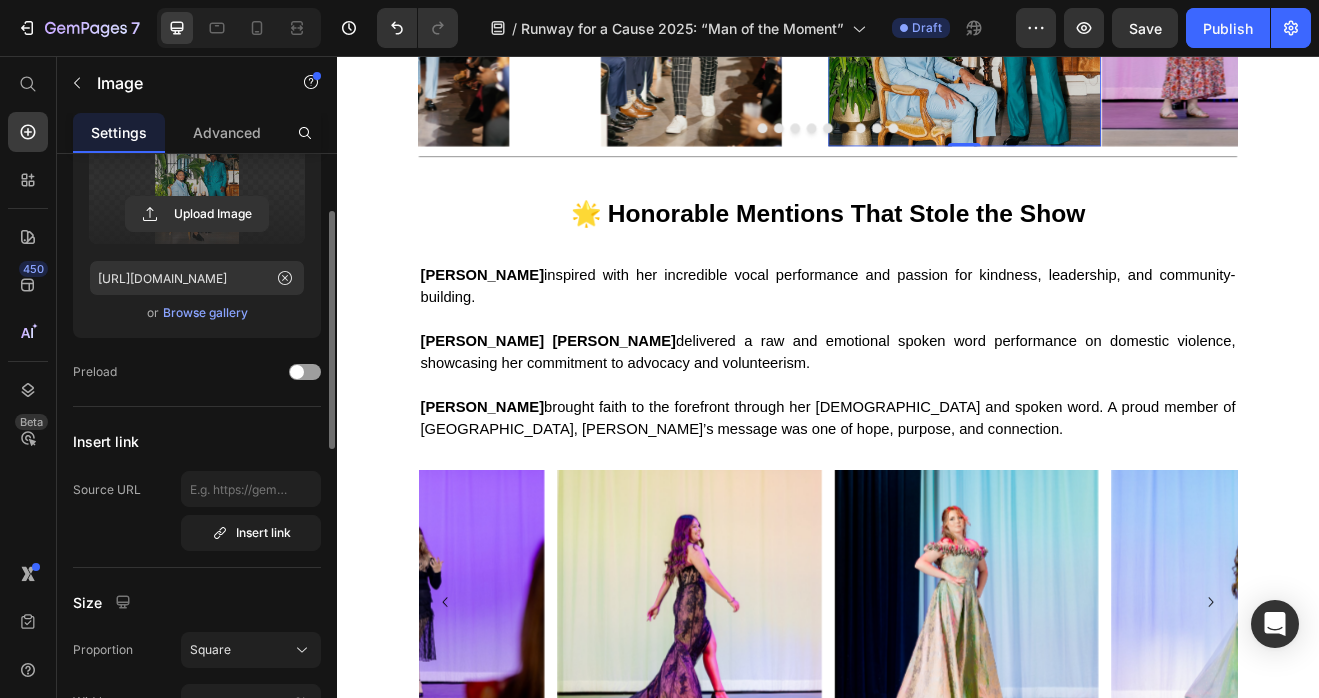 scroll, scrollTop: 432, scrollLeft: 0, axis: vertical 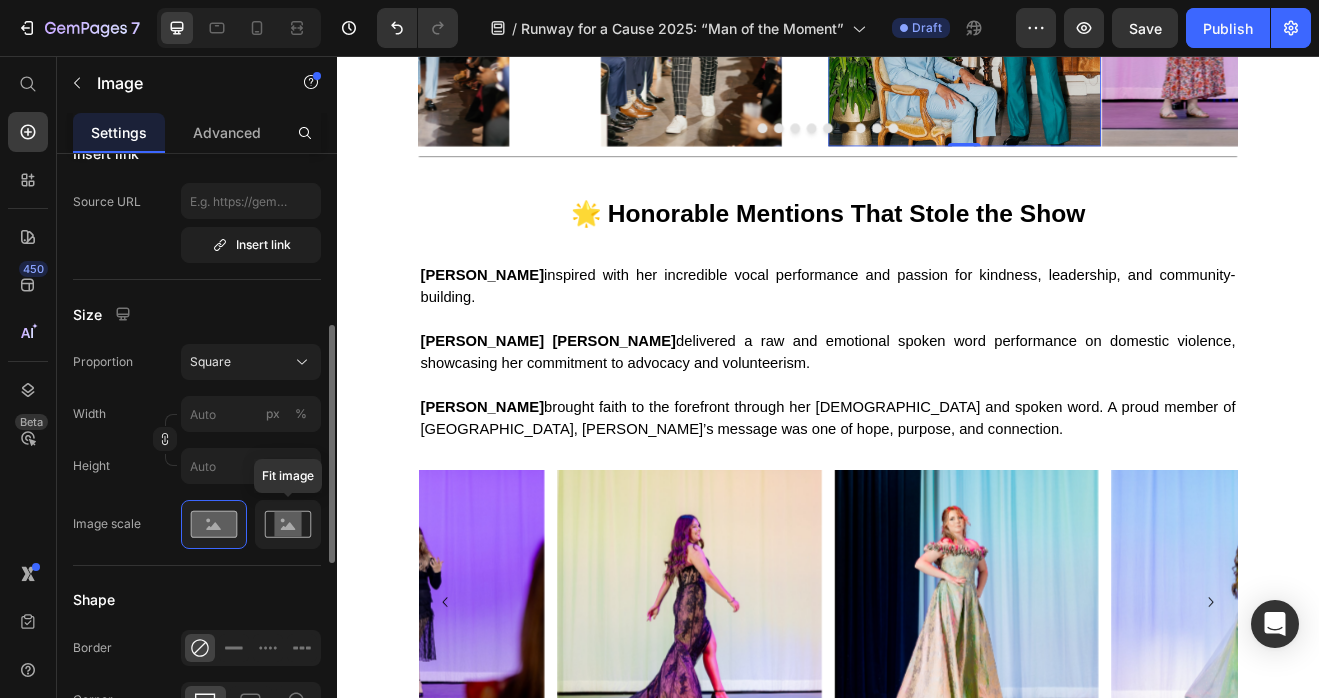 click 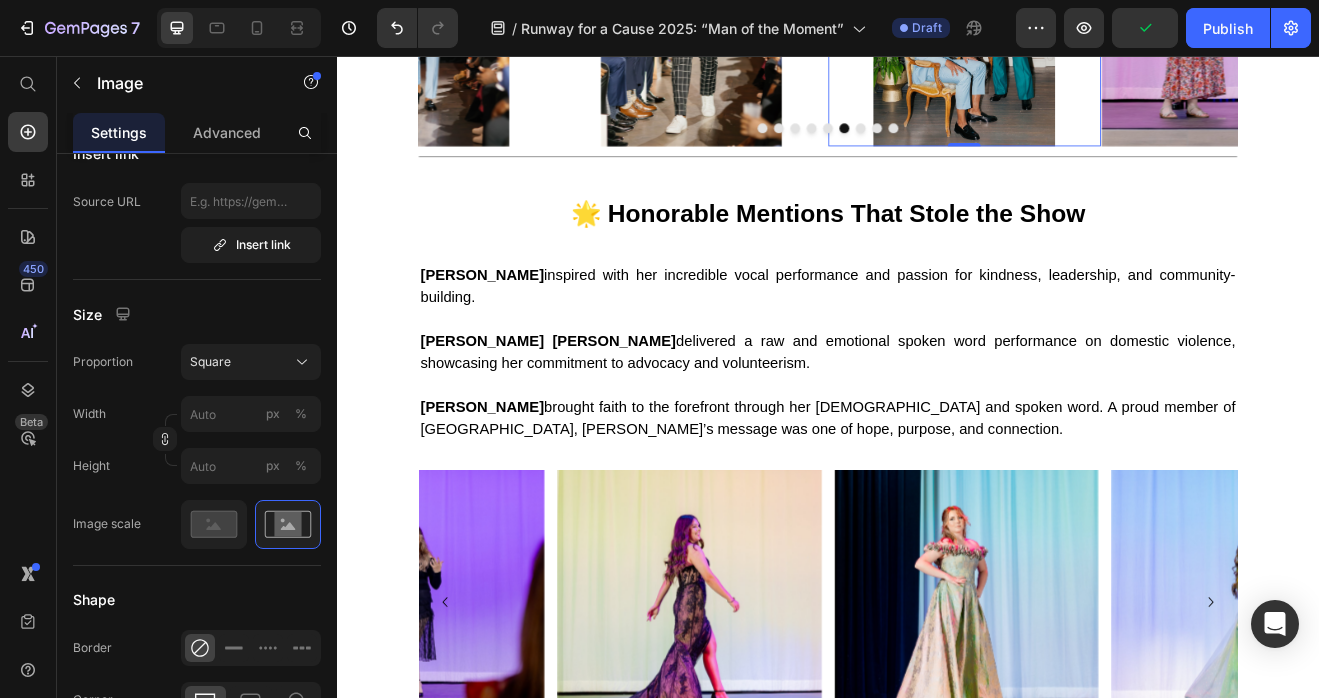 click at bounding box center [977, 144] 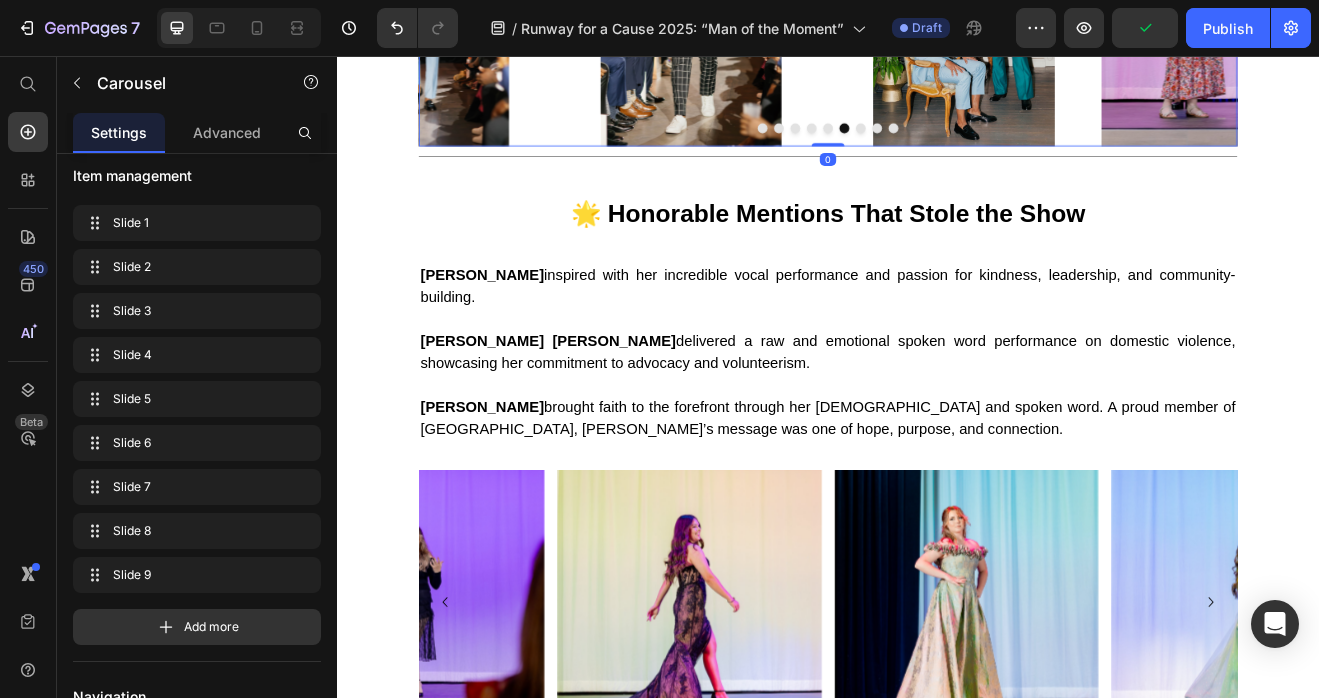 scroll, scrollTop: 0, scrollLeft: 0, axis: both 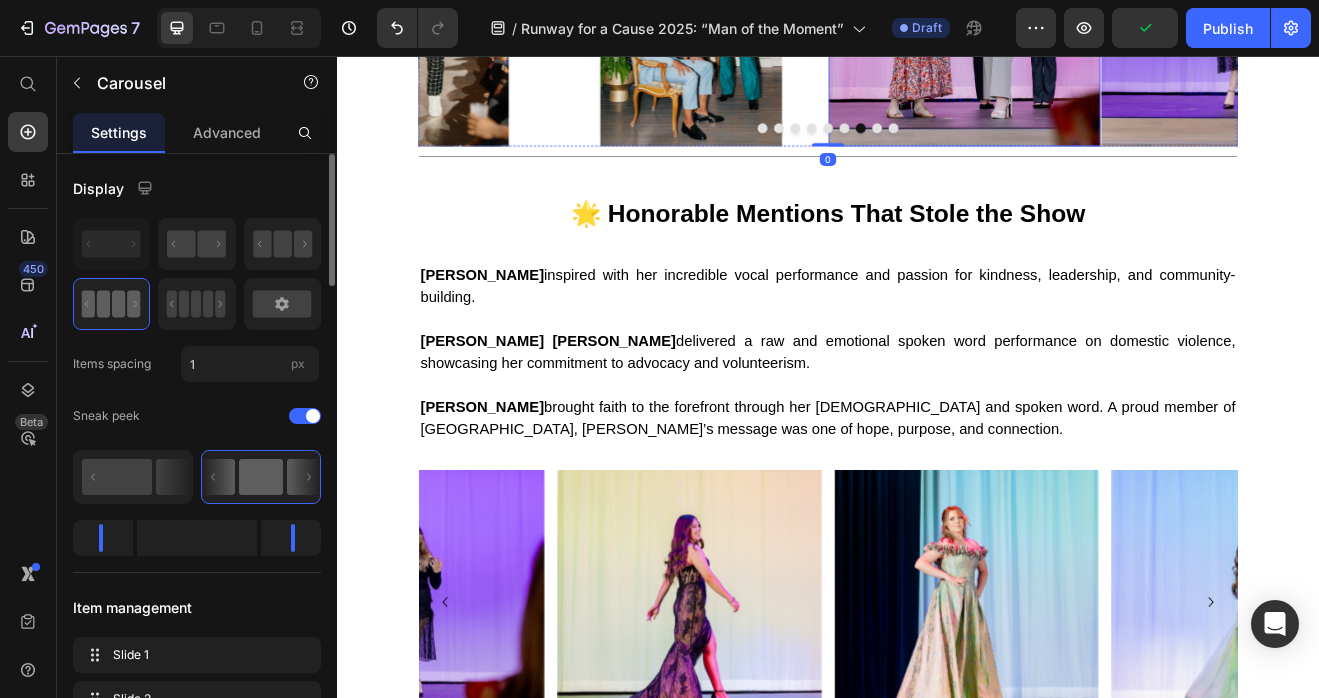 click at bounding box center [1103, 0] 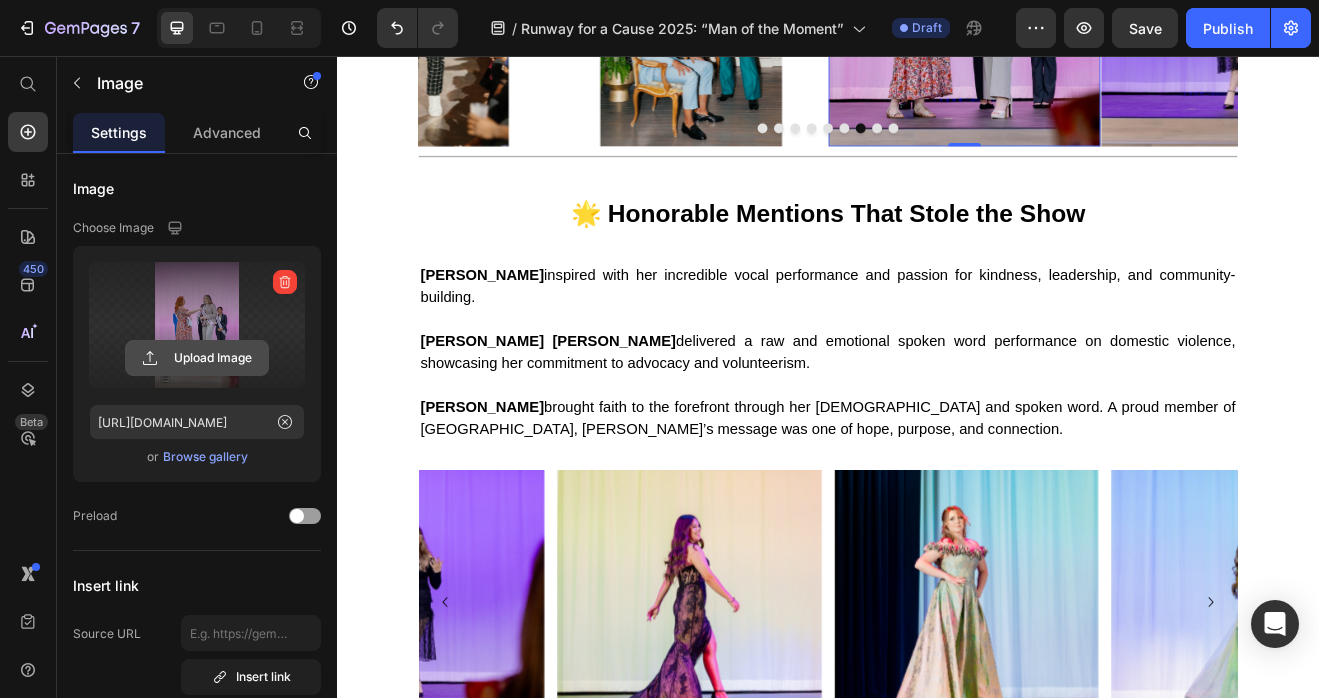 click 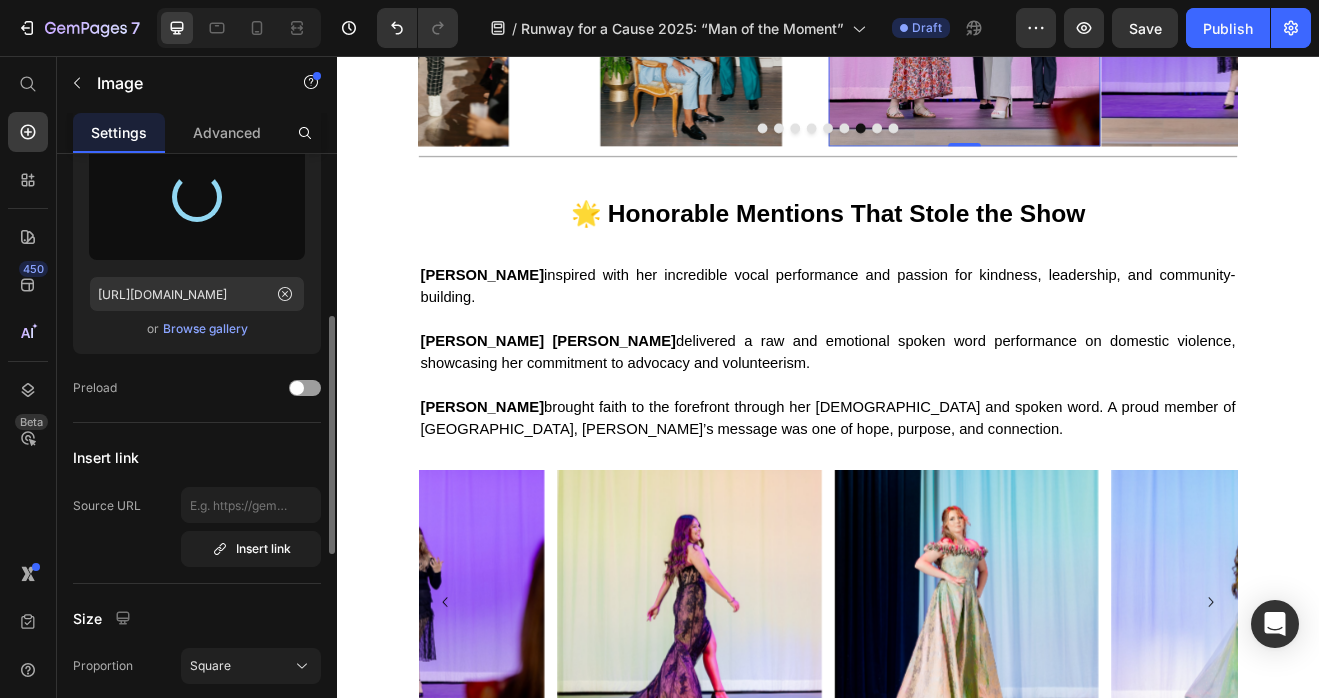 scroll, scrollTop: 208, scrollLeft: 0, axis: vertical 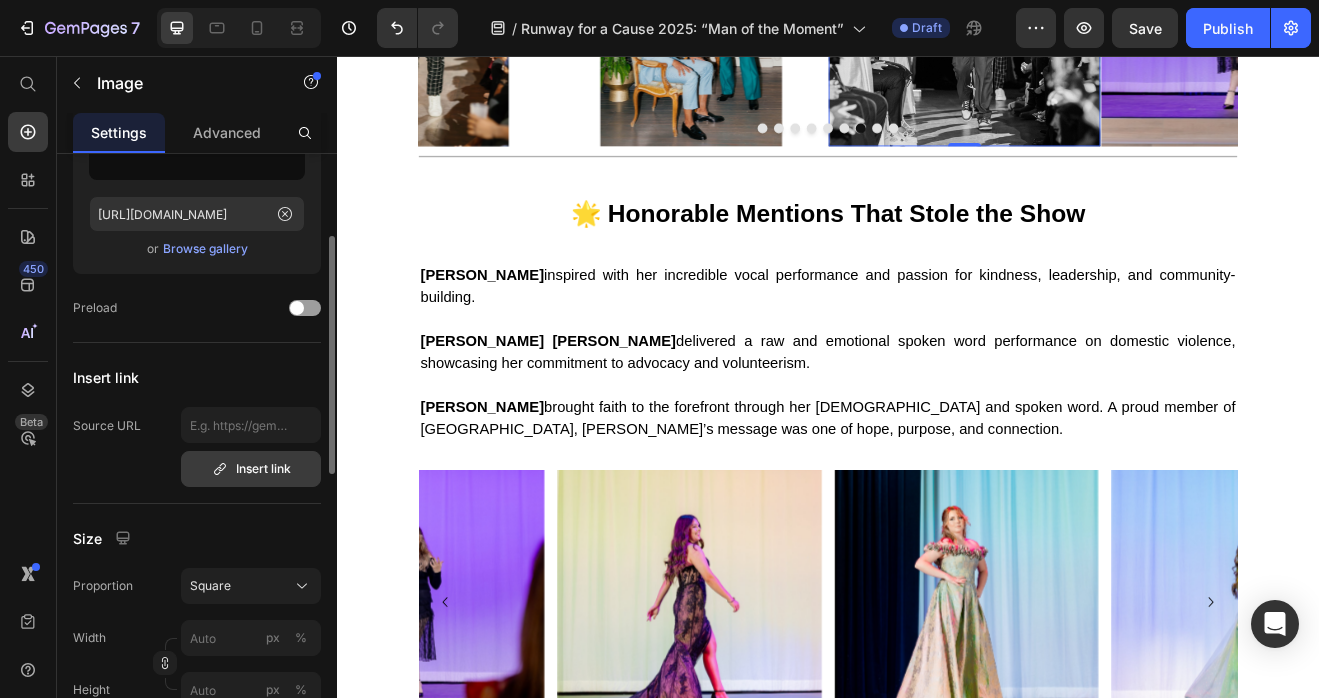 type on "https://cdn.shopify.com/s/files/1/0679/8875/0568/files/gempages_528000257154351954-d146458c-712d-40ce-a521-168e88d5565e.jpg" 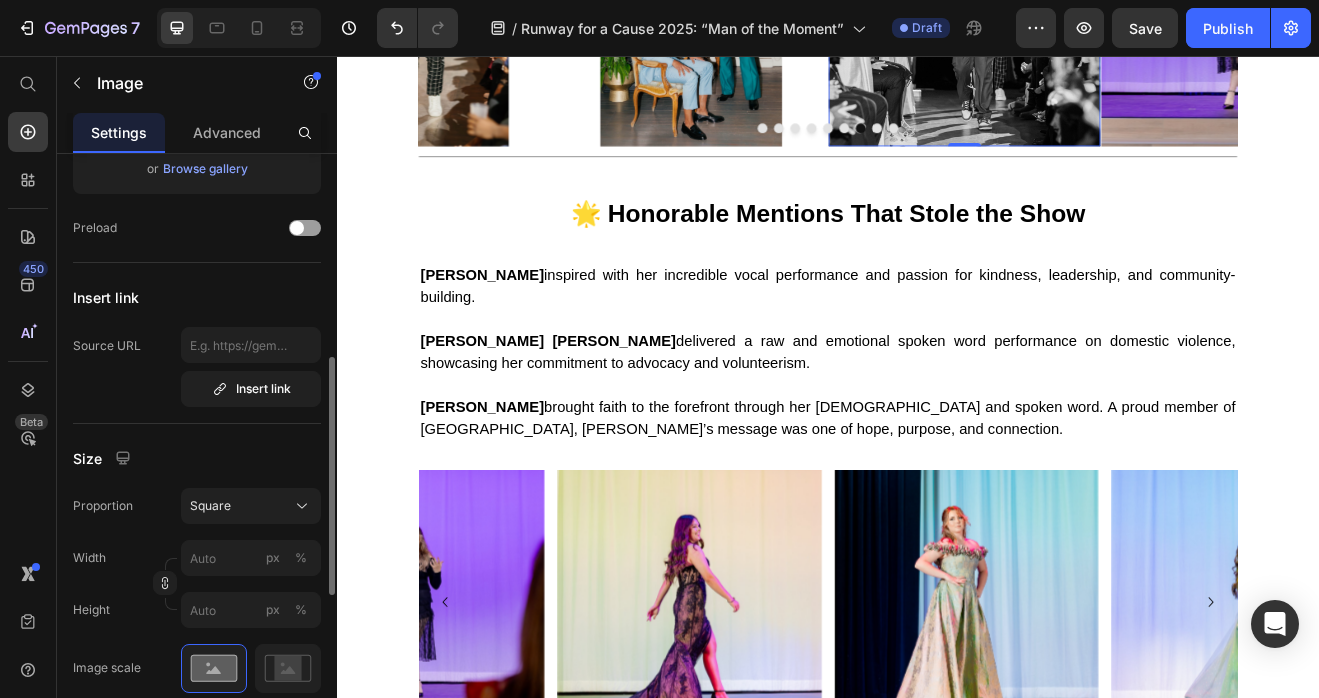 scroll, scrollTop: 432, scrollLeft: 0, axis: vertical 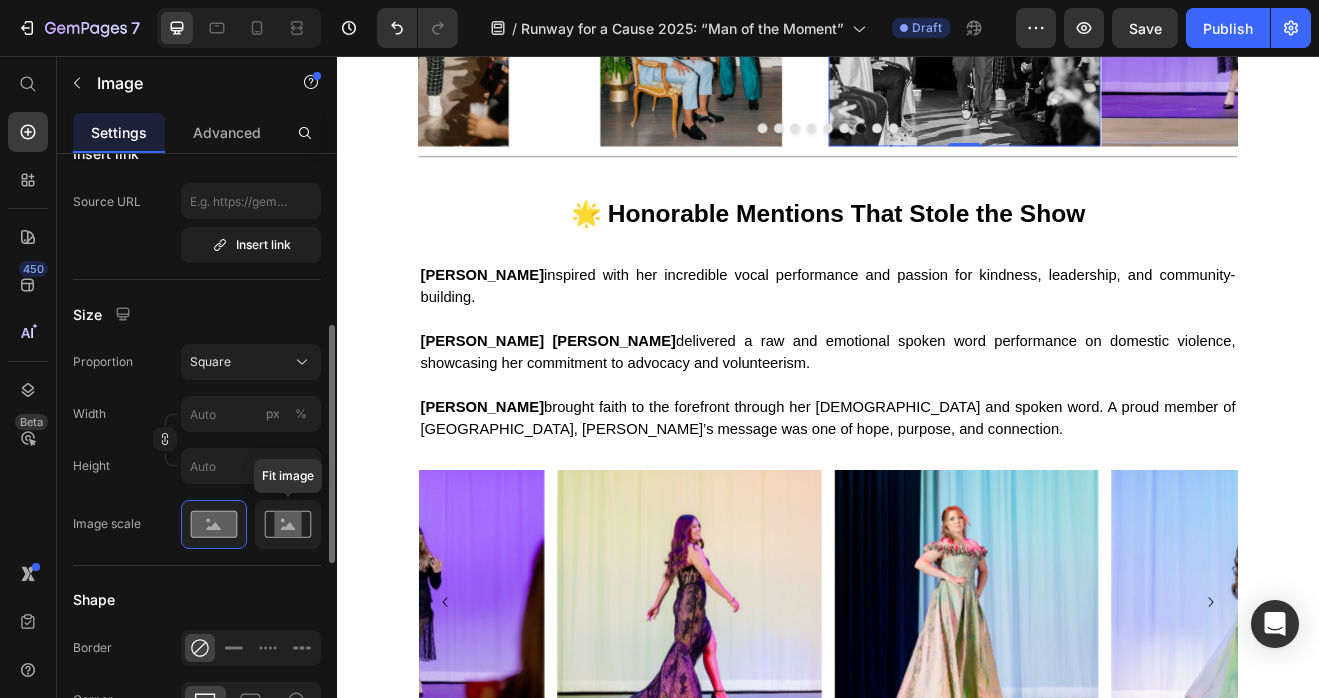 click 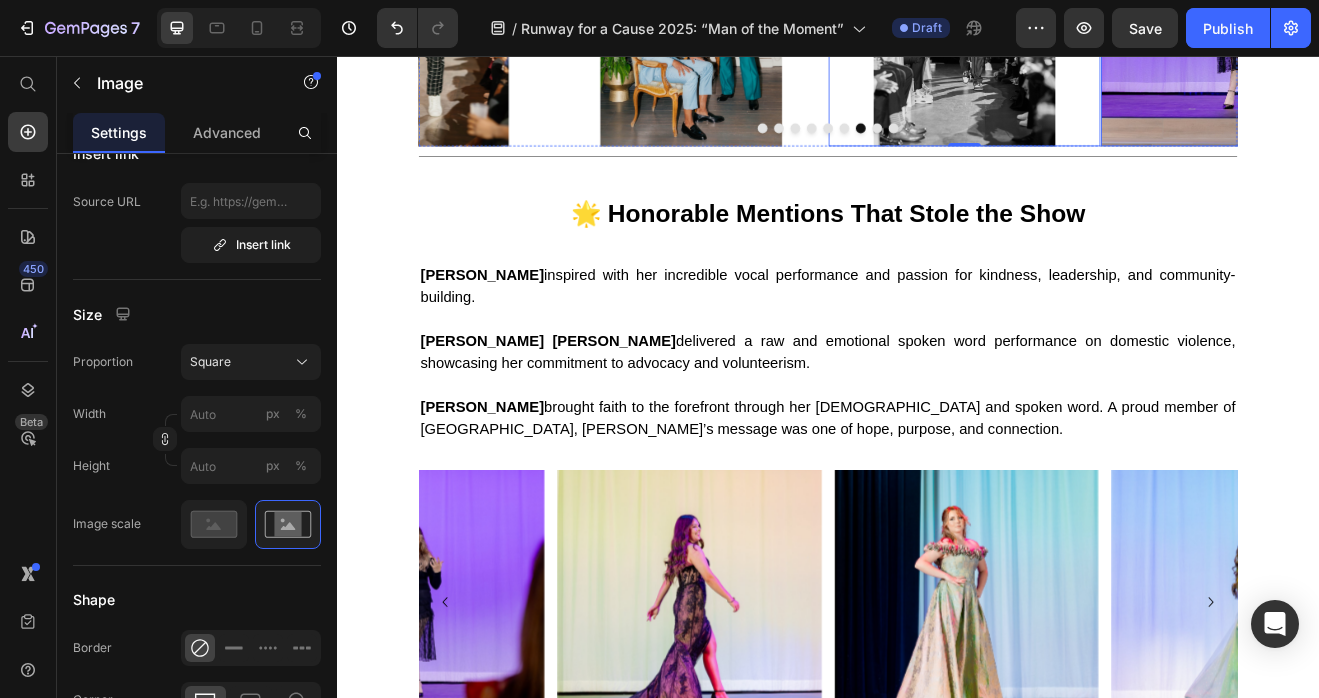 click at bounding box center [1437, 0] 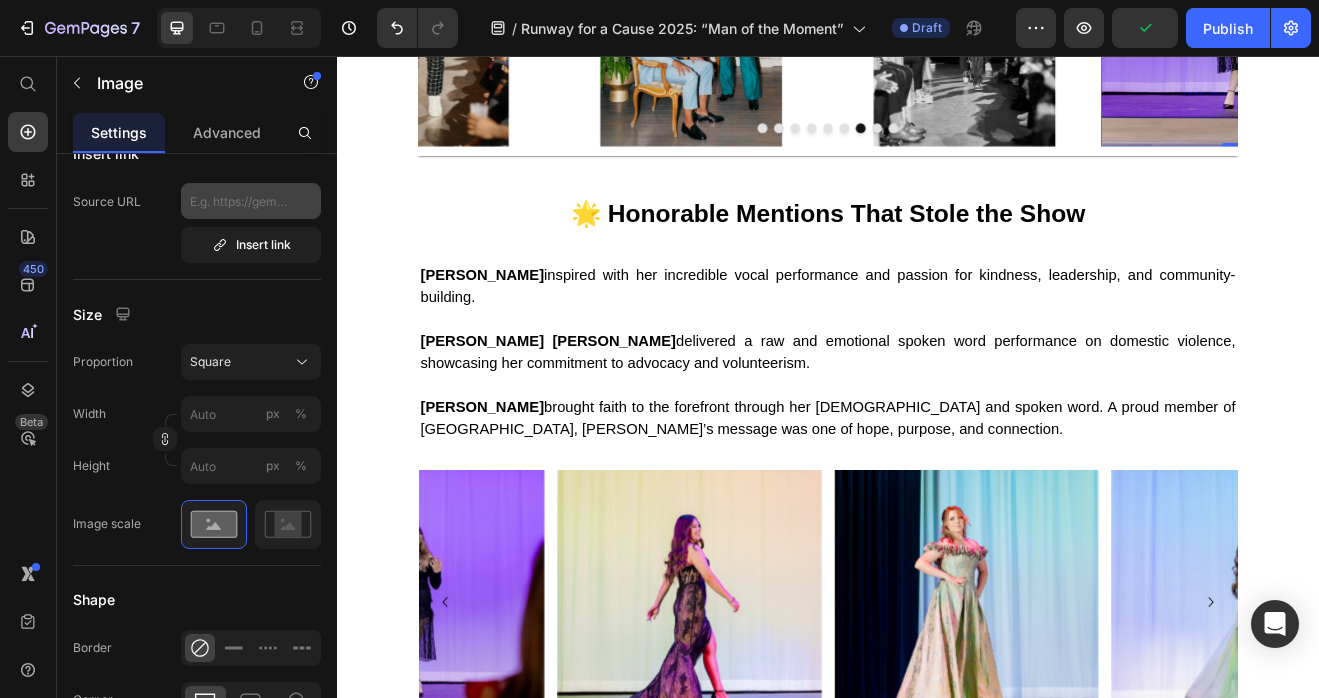 scroll, scrollTop: 0, scrollLeft: 0, axis: both 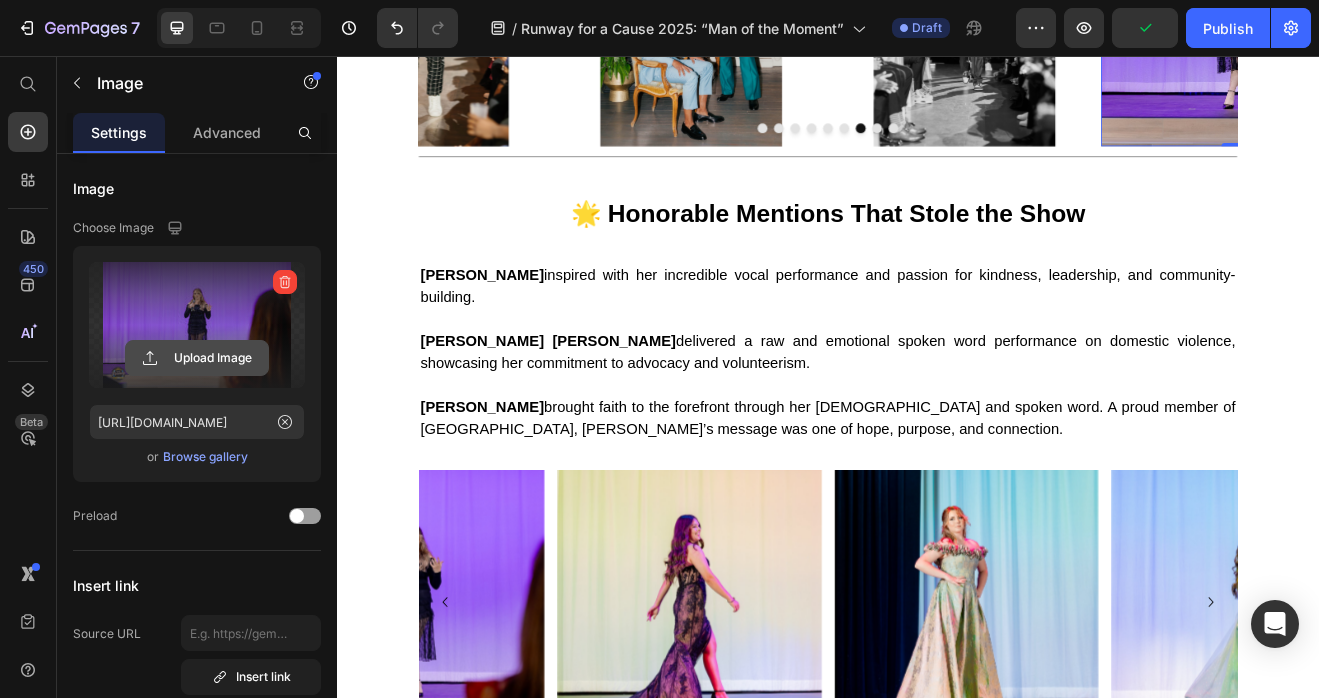 click 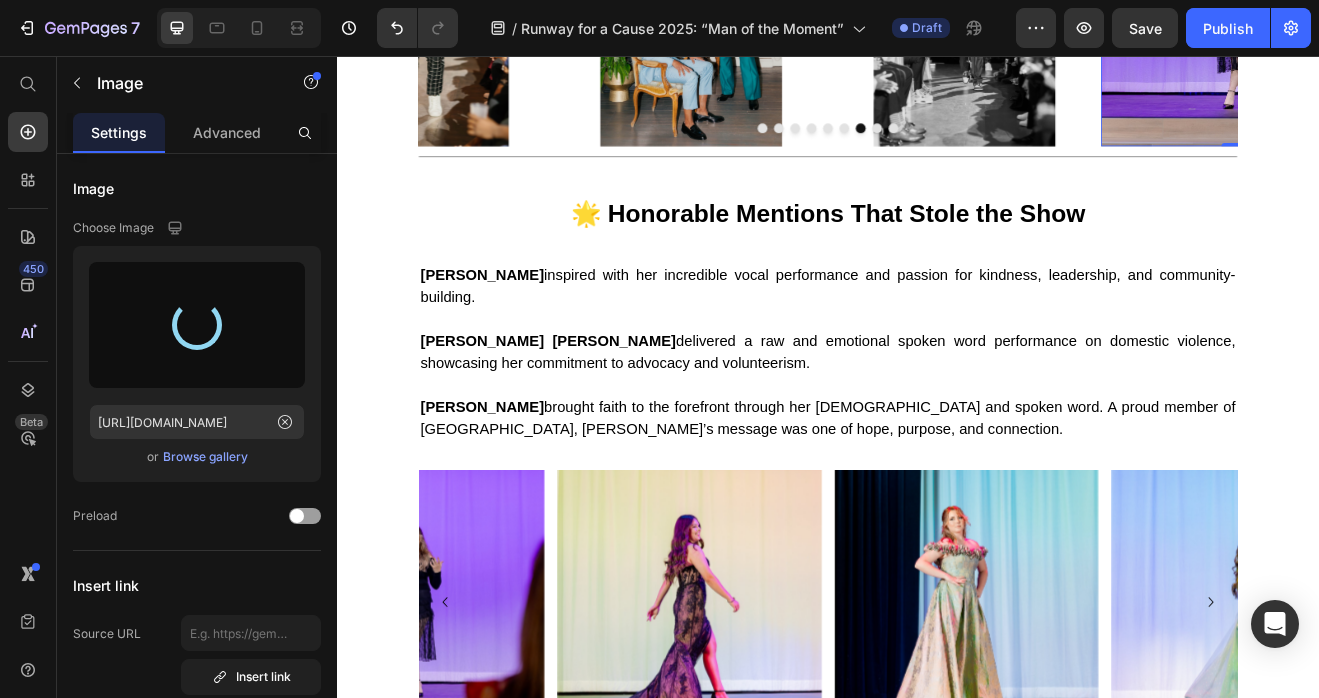 type on "https://cdn.shopify.com/s/files/1/0679/8875/0568/files/gempages_528000257154351954-e121f9a1-e052-4710-a6be-62a31068b659.jpg" 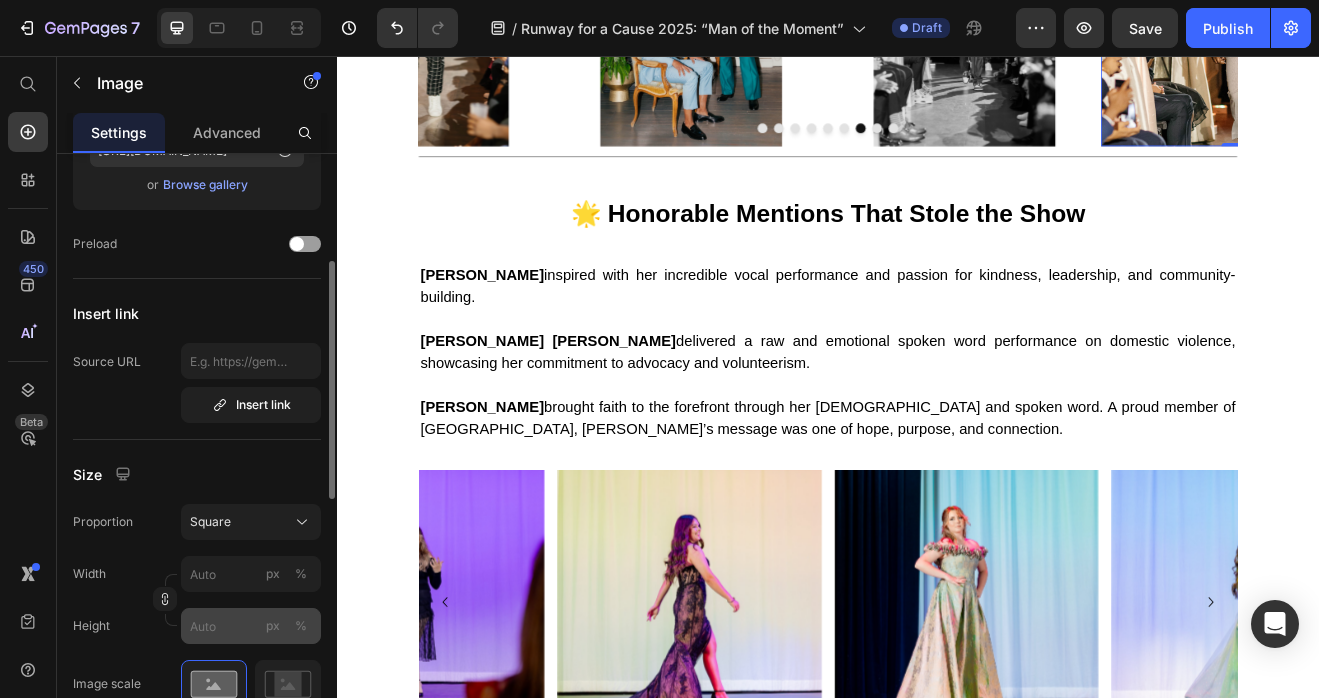 scroll, scrollTop: 304, scrollLeft: 0, axis: vertical 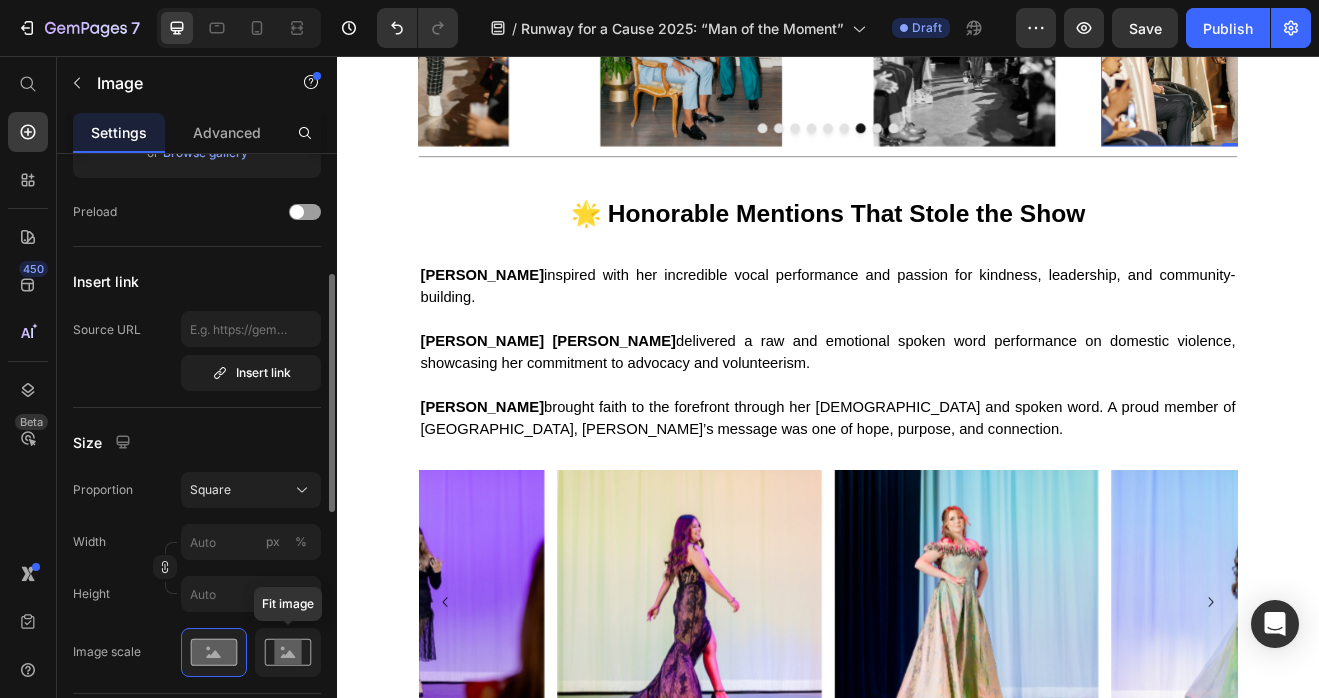 click 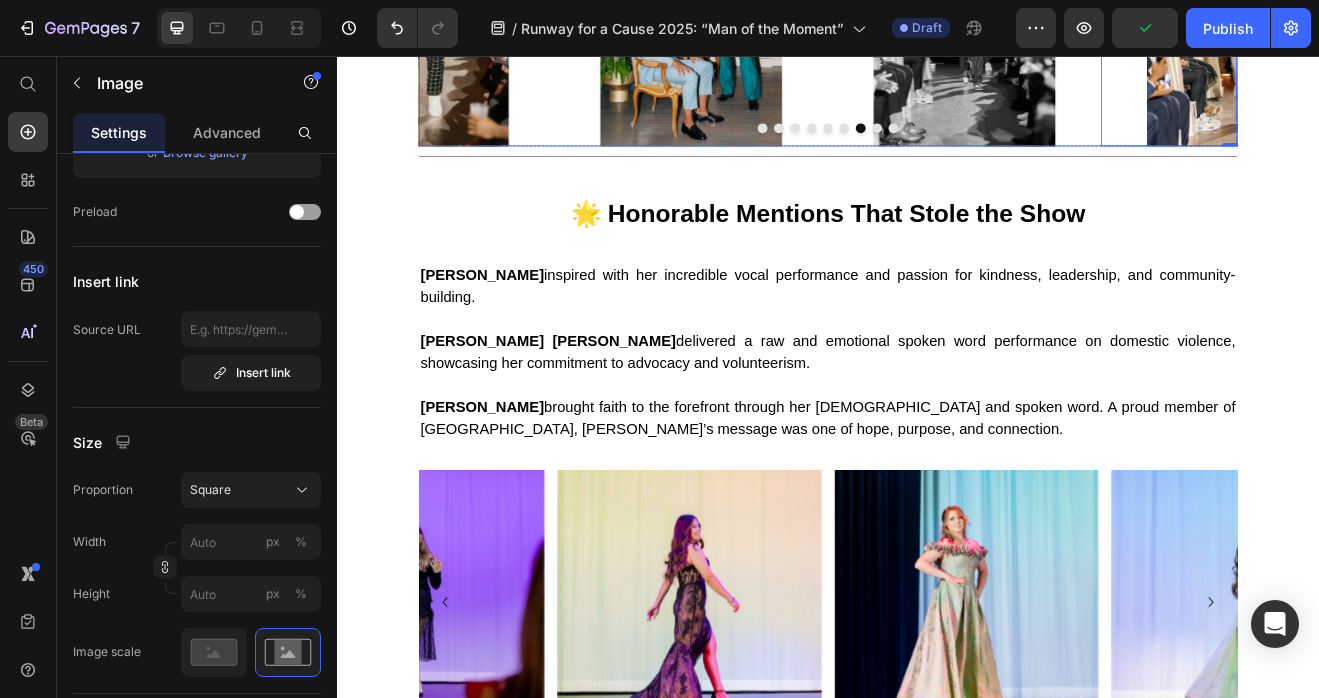 click at bounding box center [997, 144] 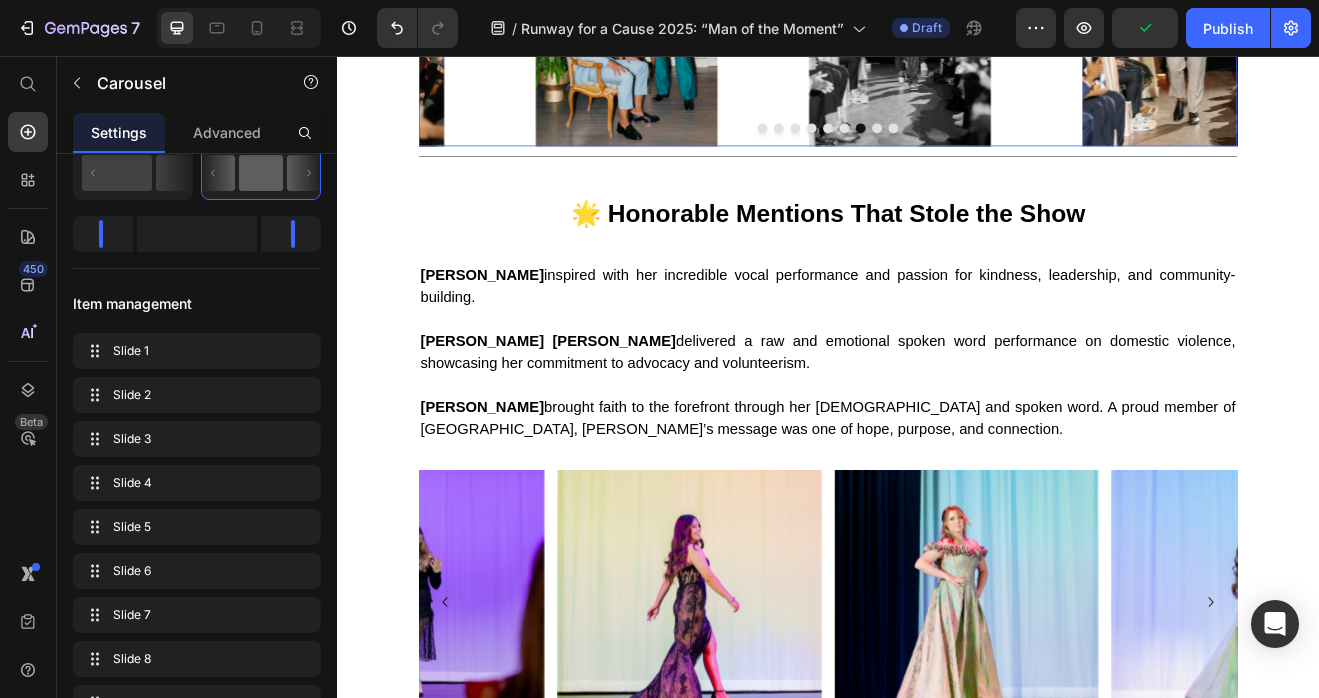 scroll, scrollTop: 0, scrollLeft: 0, axis: both 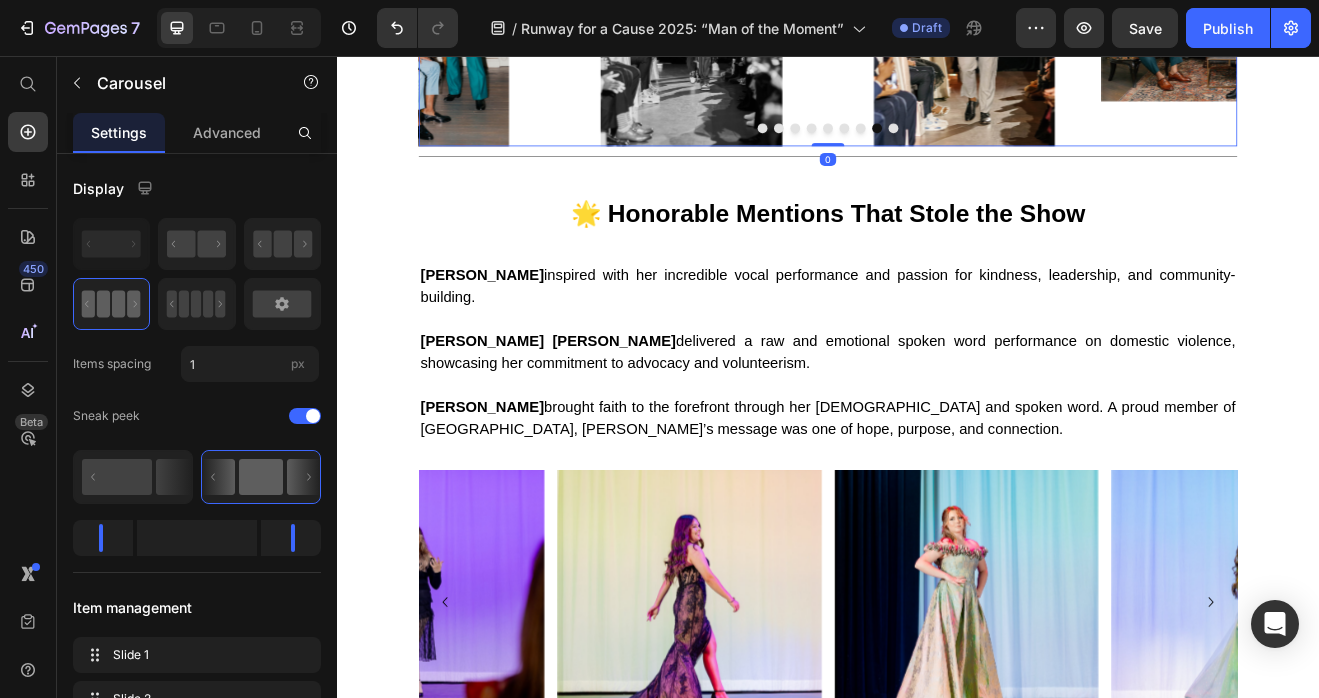 click at bounding box center [1017, 144] 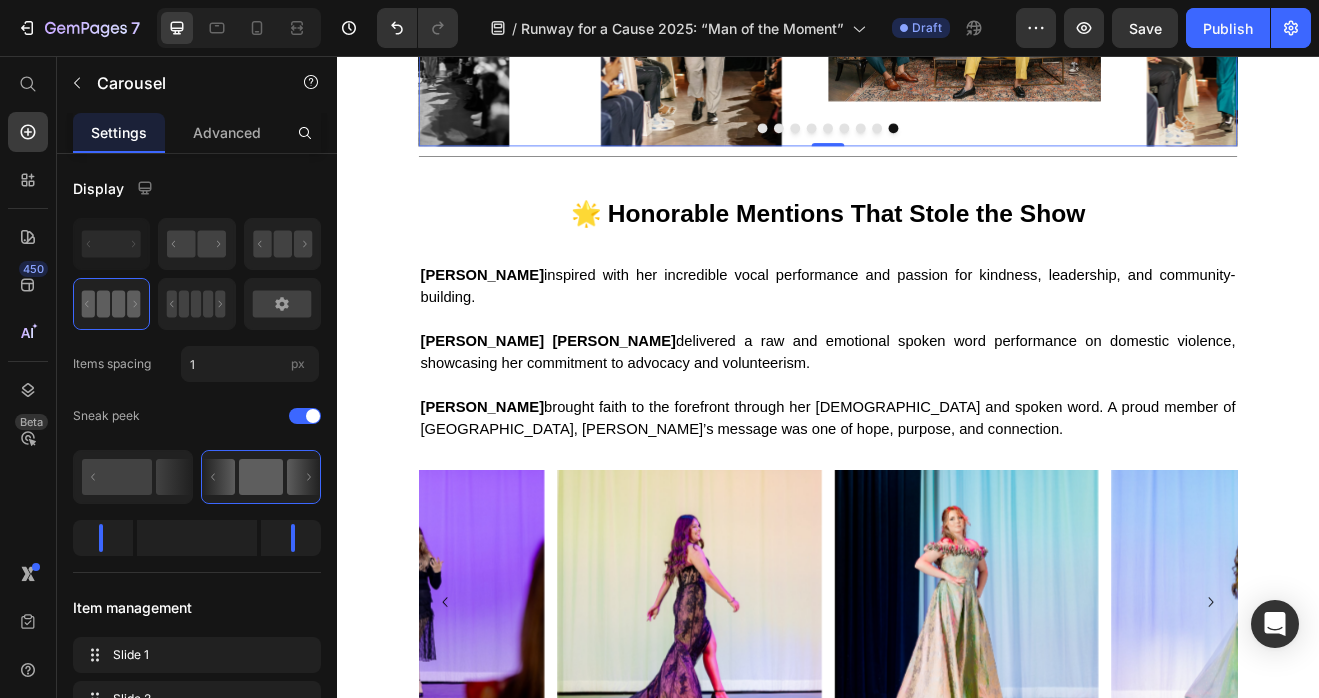 click at bounding box center [1017, 144] 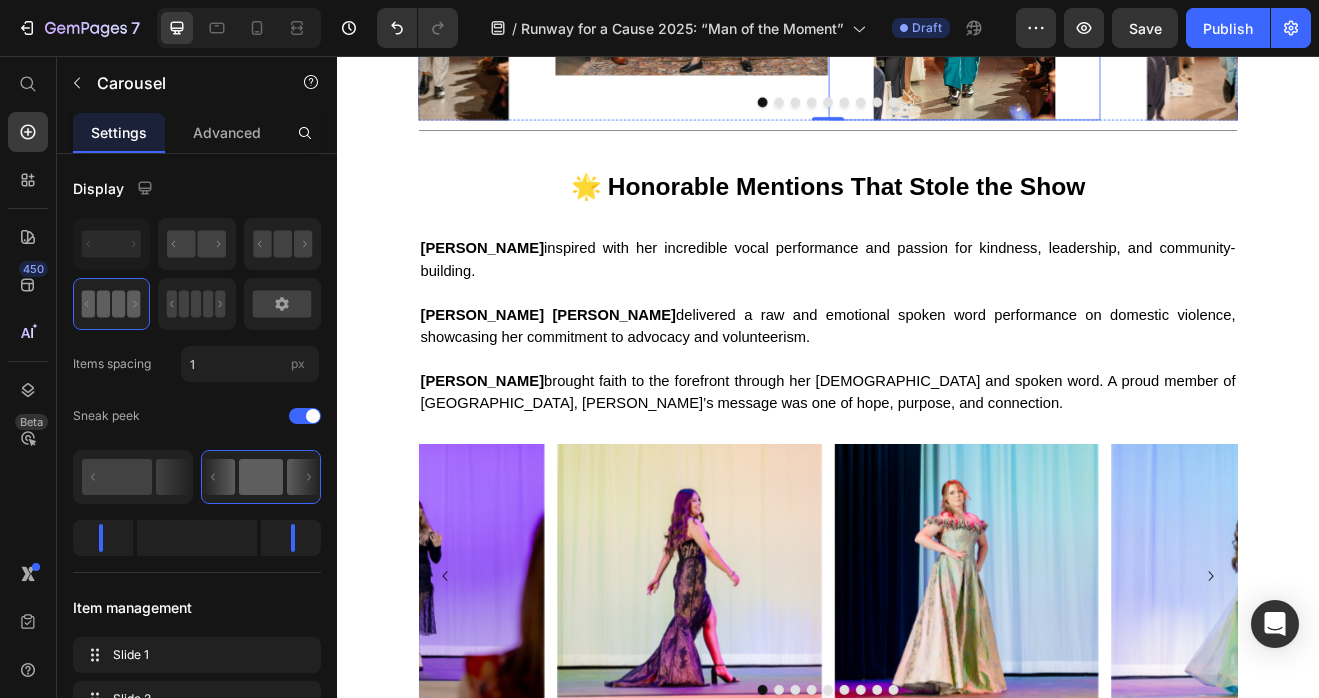 scroll, scrollTop: 2159, scrollLeft: 0, axis: vertical 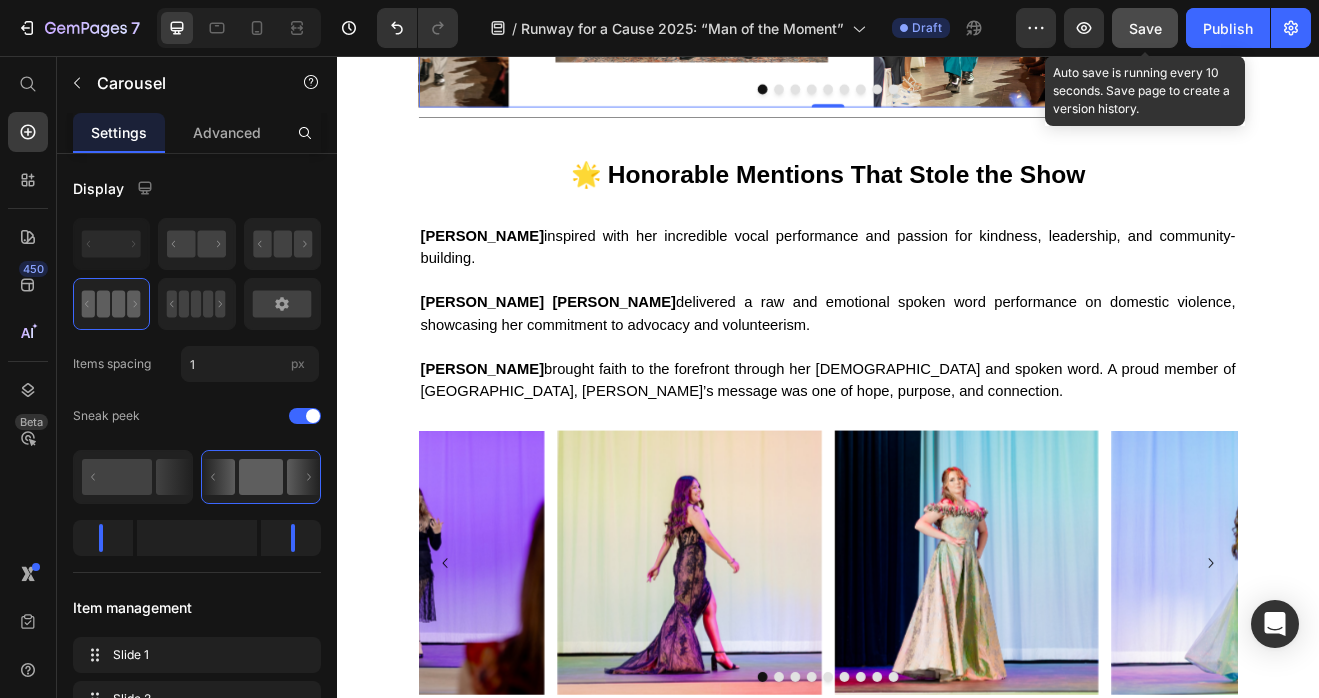 click on "Save" 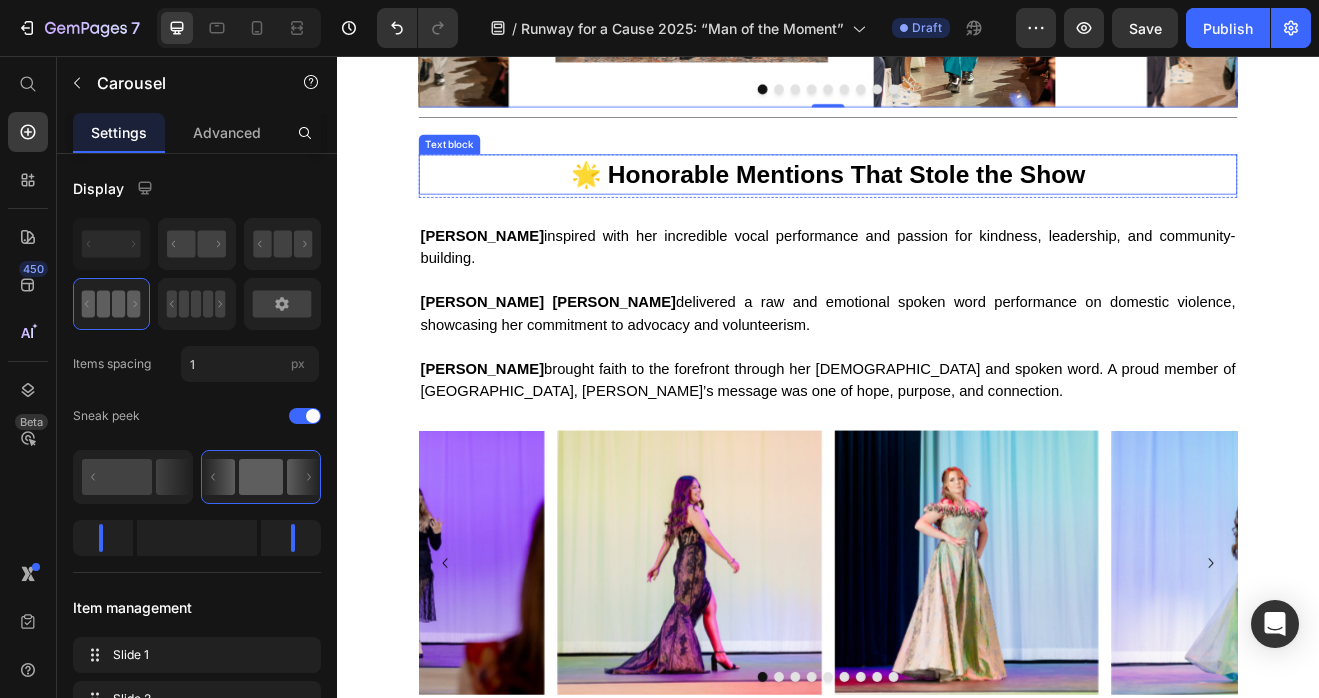 scroll, scrollTop: 2175, scrollLeft: 0, axis: vertical 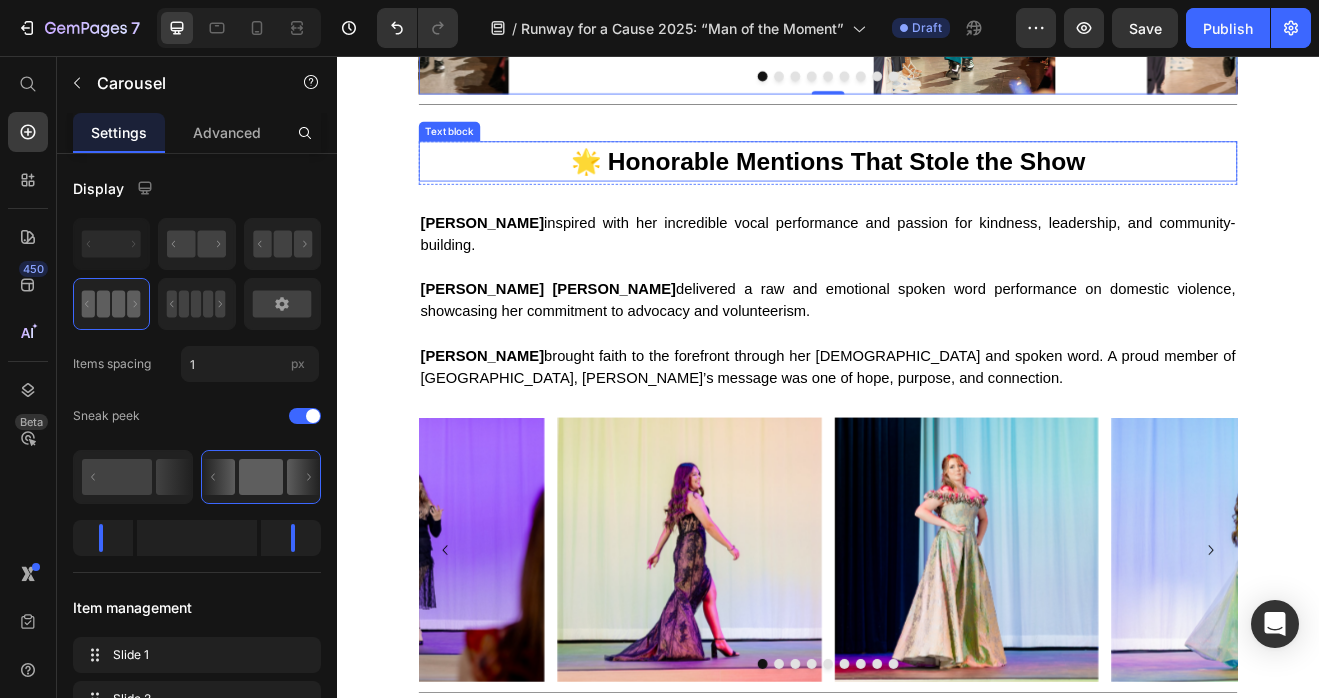 click on "🌟 Honorable Mentions That Stole the Show" at bounding box center (937, 184) 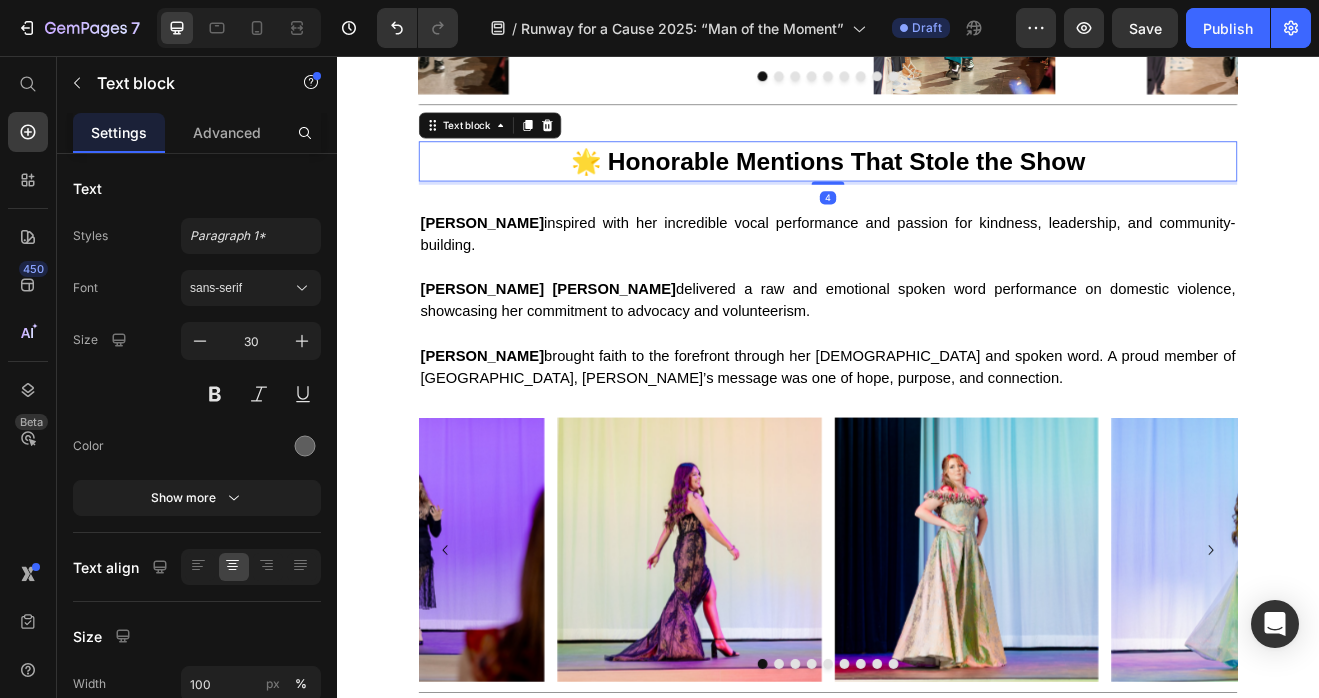 click on "🌟 Honorable Mentions That Stole the Show" at bounding box center [937, 184] 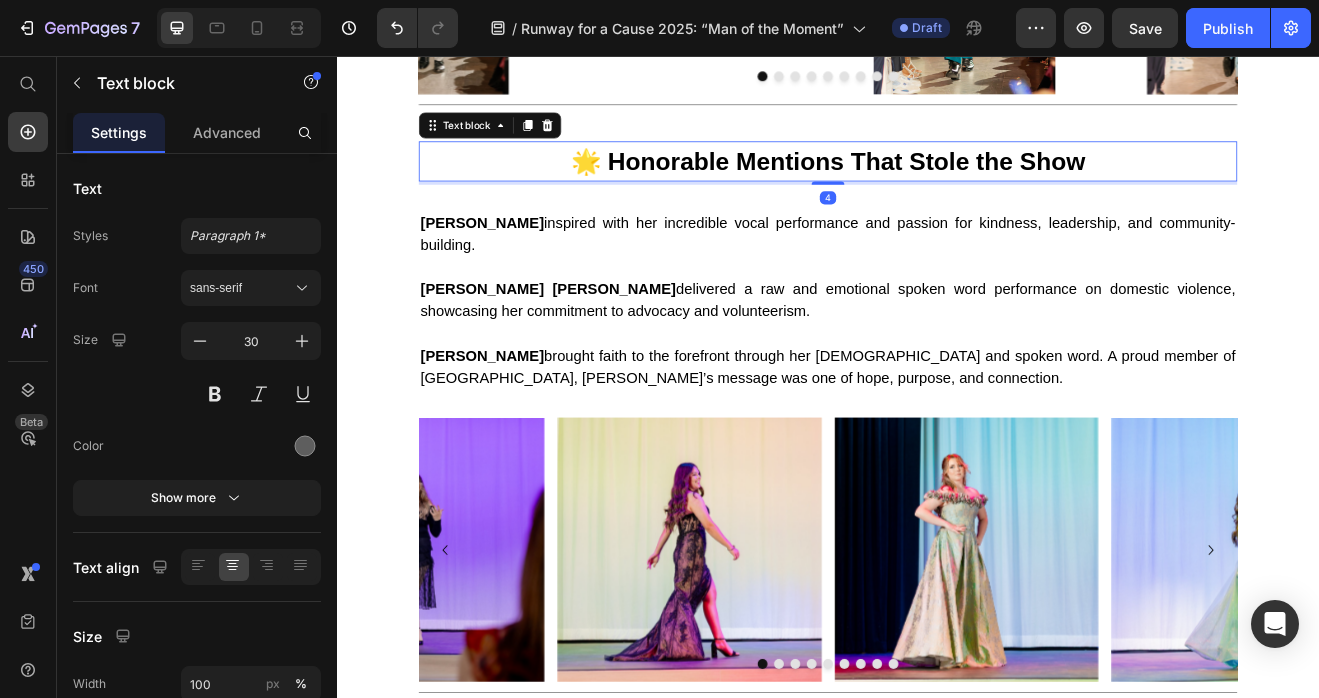 click on "🌟 Honorable Mentions That Stole the Show" at bounding box center [937, 184] 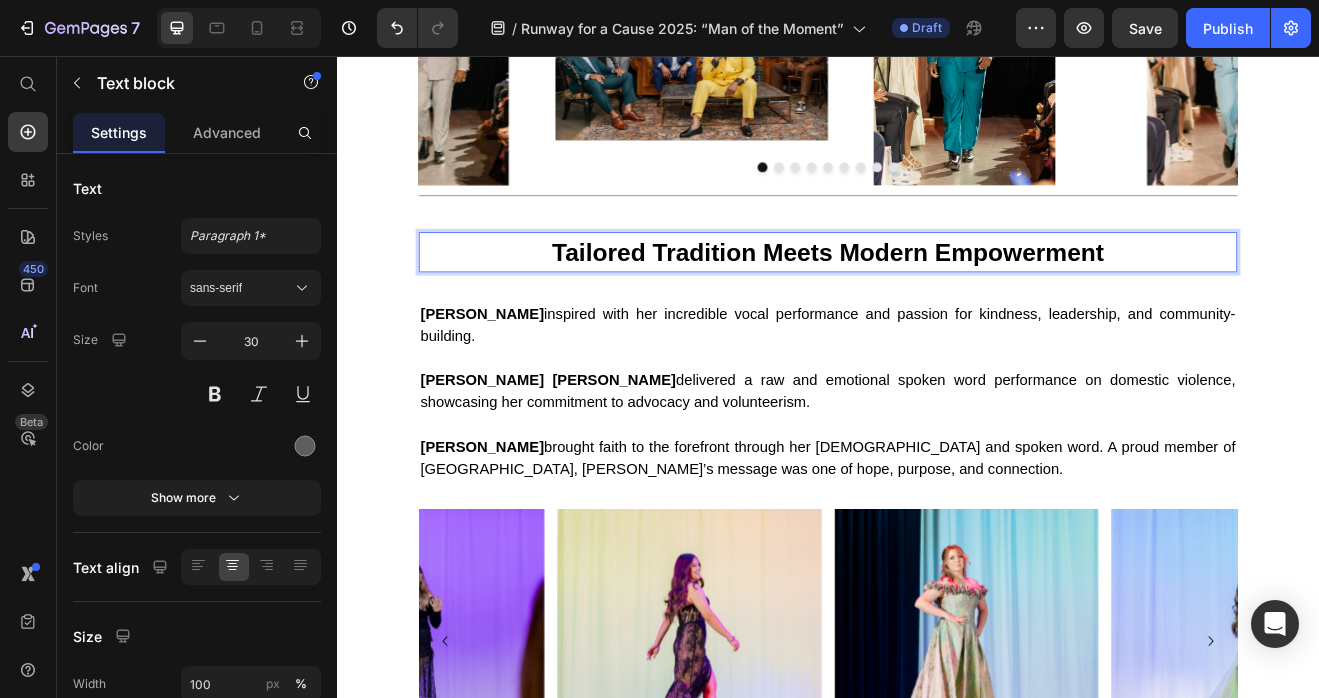 scroll, scrollTop: 2191, scrollLeft: 0, axis: vertical 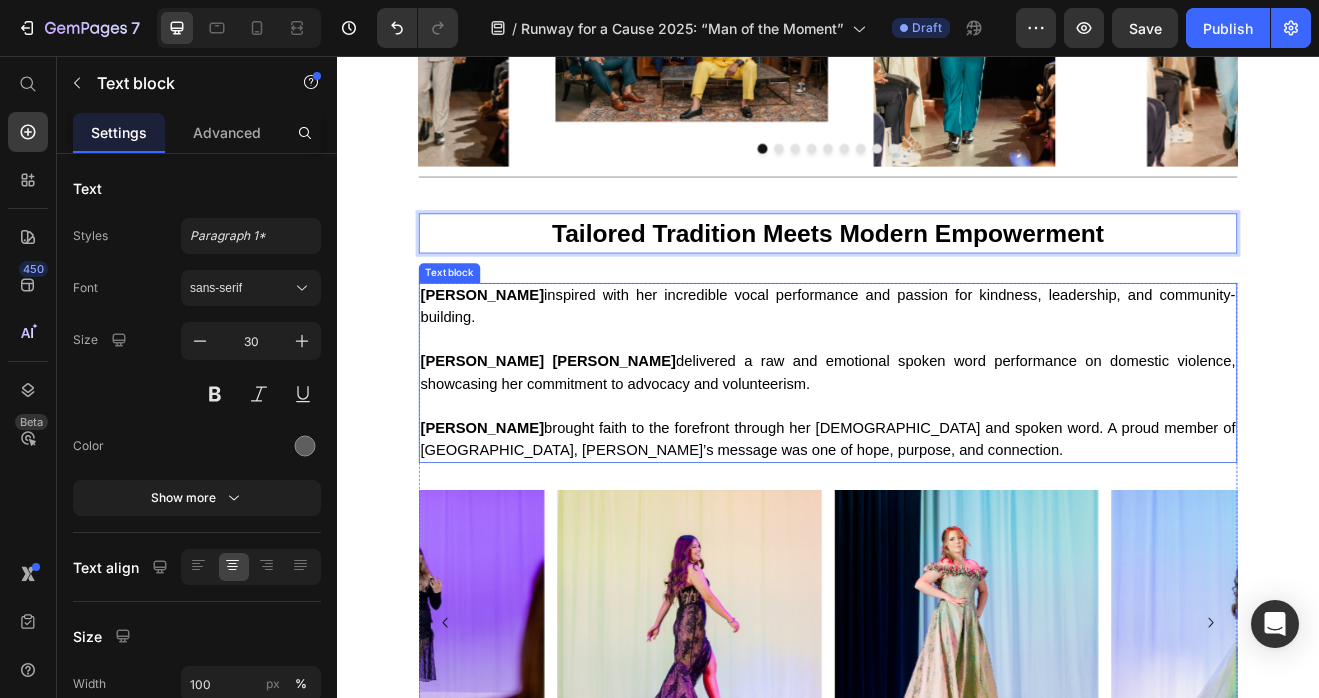 click on "Natalie Rodriguez  inspired with her incredible vocal performance and passion for kindness, leadership, and community-building." at bounding box center [937, 362] 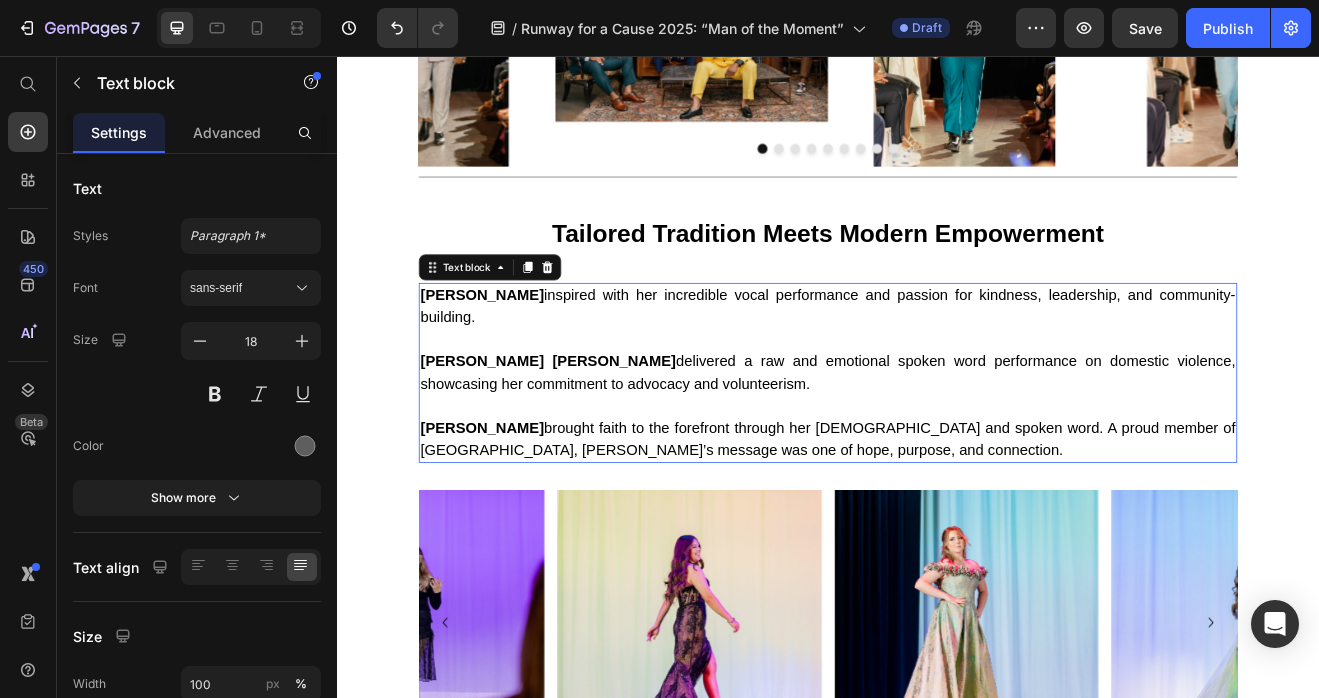 click on "Natalie Rodriguez  inspired with her incredible vocal performance and passion for kindness, leadership, and community-building. Hailey Marie Lemme  delivered a raw and emotional spoken word performance on domestic violence, showcasing her commitment to advocacy and volunteerism. Kylee Nicole Orona  brought faith to the forefront through her sermon and spoken word. A proud member of Lake Pointe Church, Kylee’s message was one of hope, purpose, and connection. Text block   0
Image Image Image Image Image Image Image Image Image
Carousel" at bounding box center [937, 621] 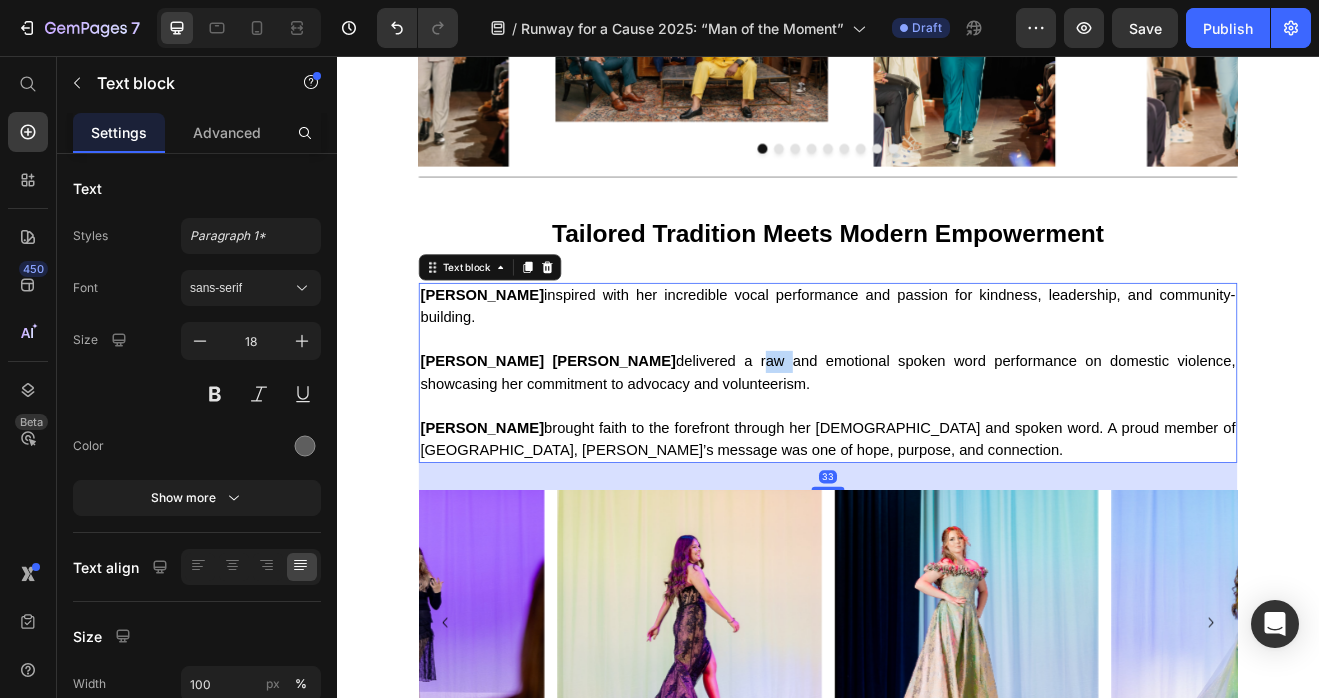 click on "Hailey Marie Lemme  delivered a raw and emotional spoken word performance on domestic violence, showcasing her commitment to advocacy and volunteerism." at bounding box center [937, 442] 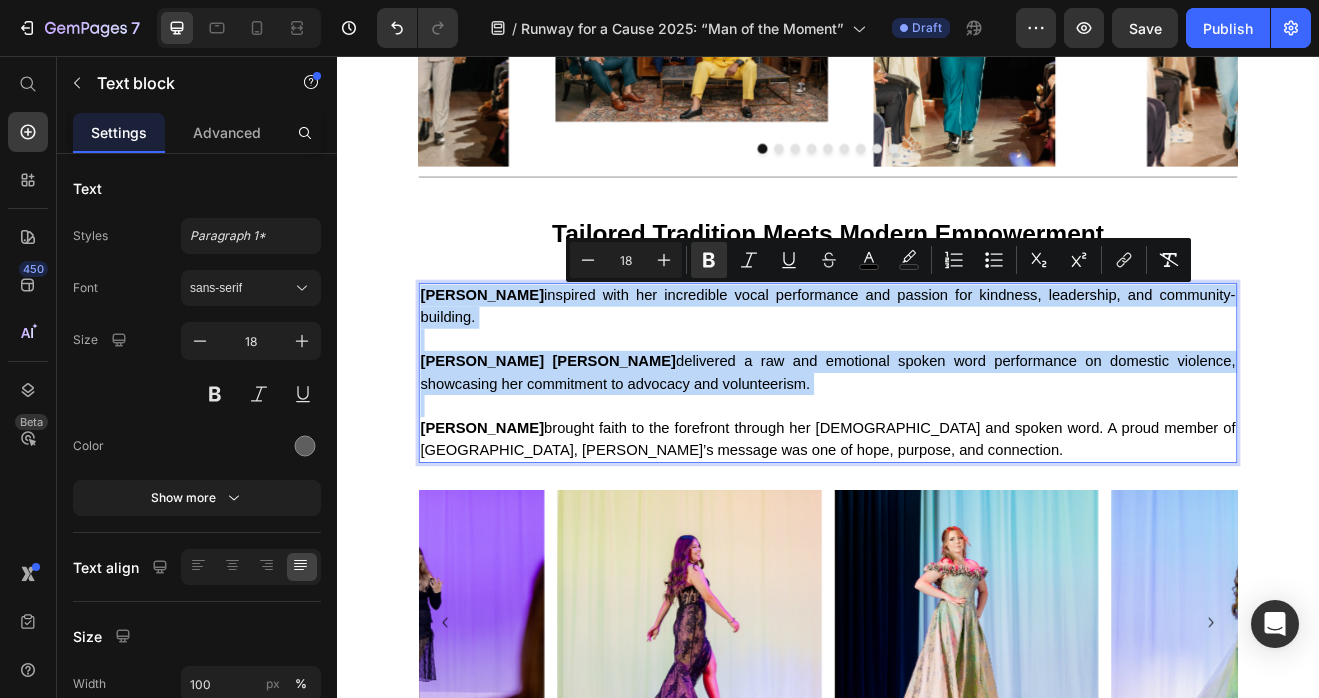 type on "11" 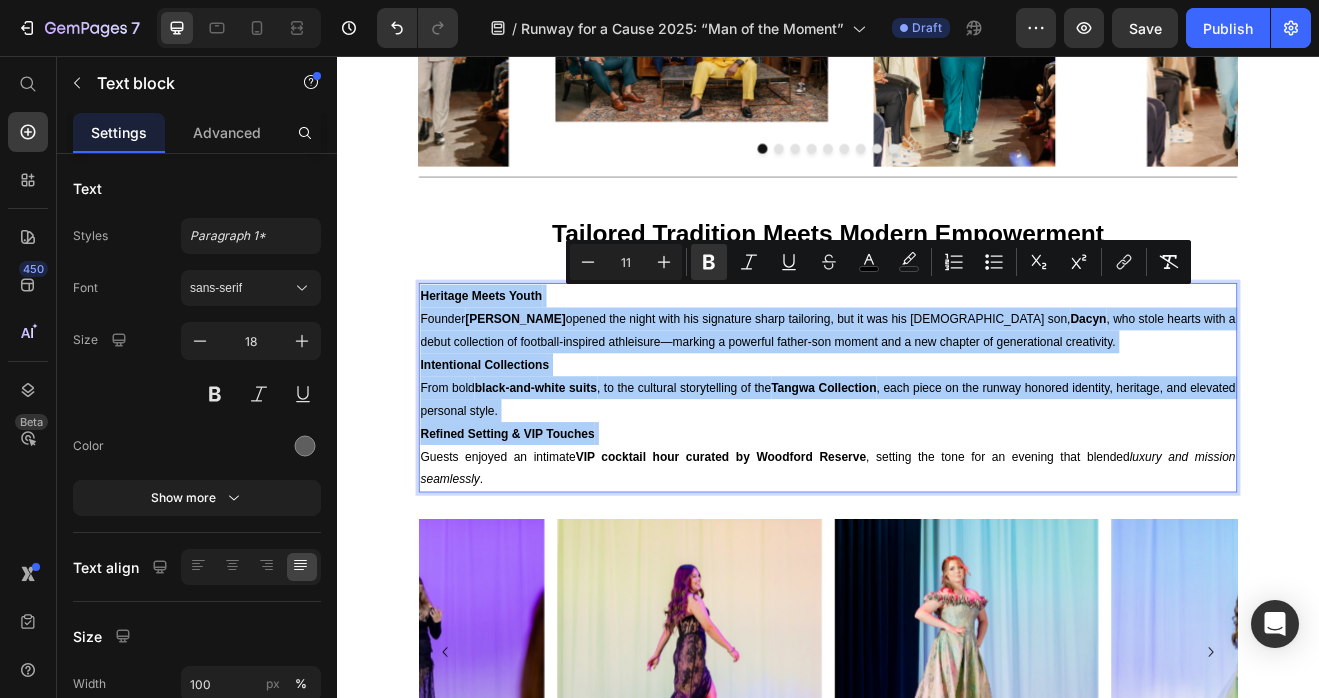 click on "11" at bounding box center [626, 262] 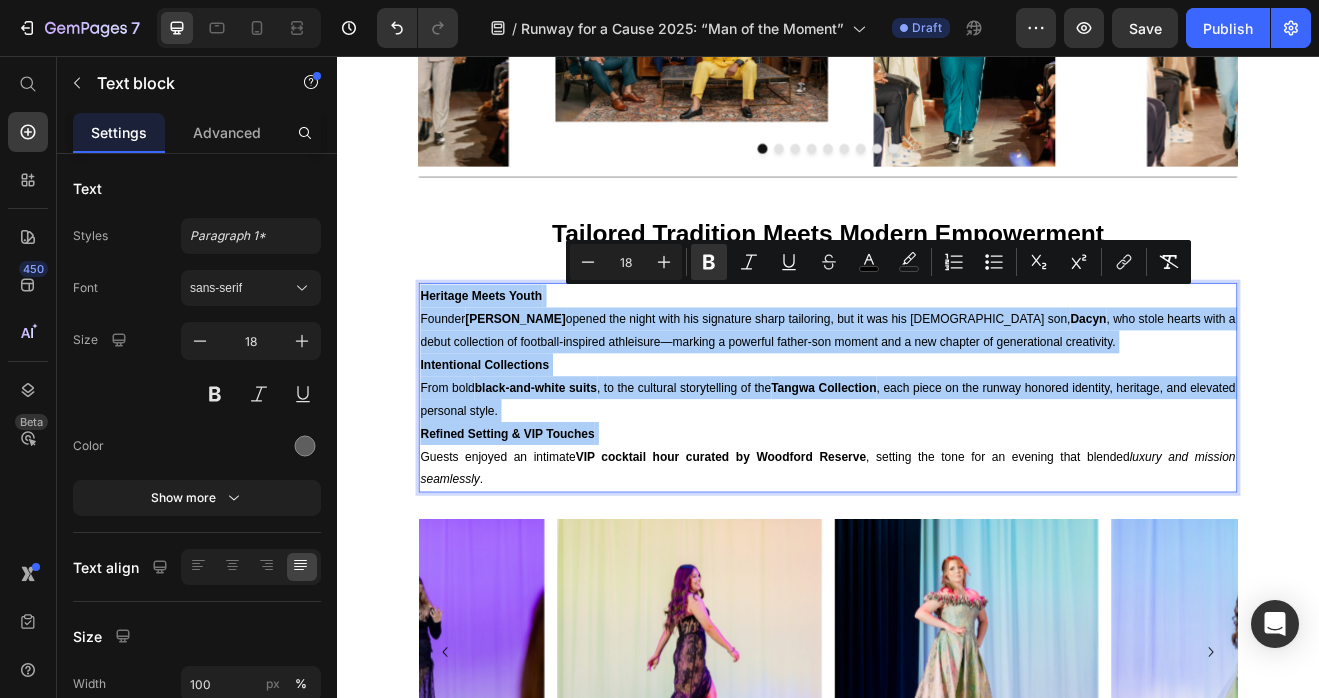 type on "18" 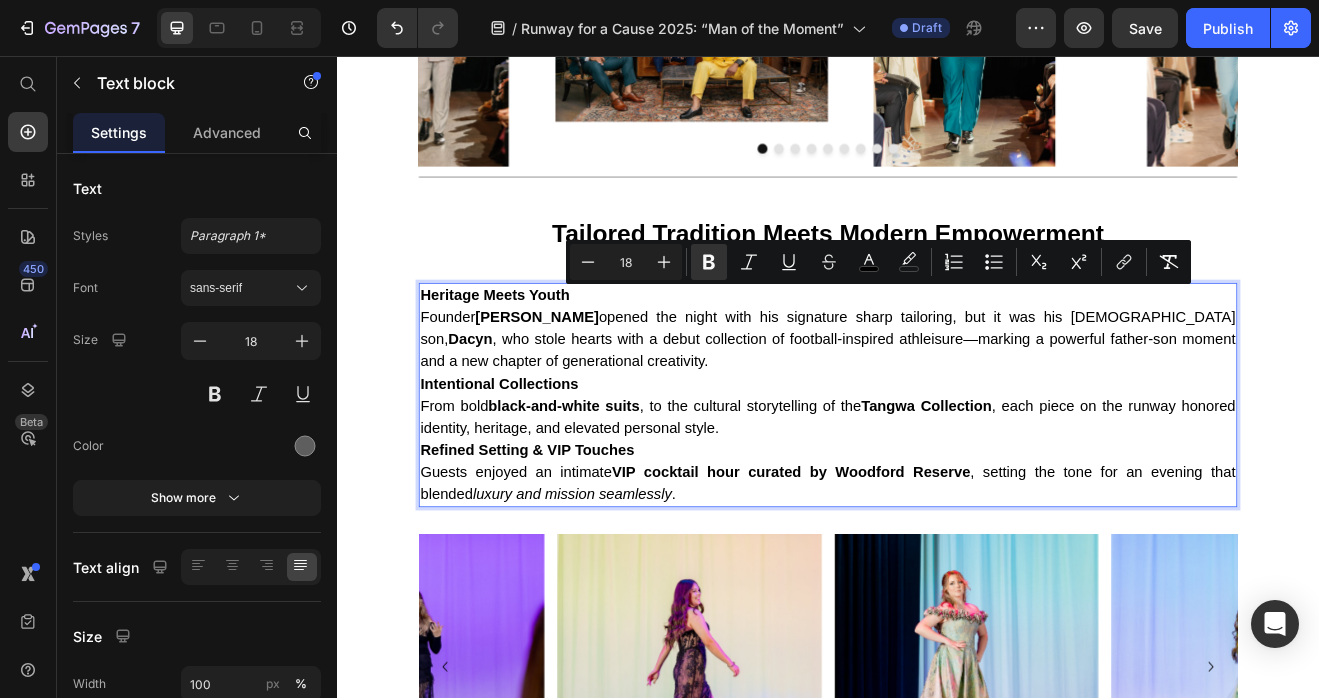 click on "Heritage Meets Youth Founder  Daniel Mofor  opened the night with his signature sharp tailoring, but it was his 13-year-old son,  Dacyn , who stole hearts with a debut collection of football-inspired athleisure—marking a powerful father-son moment and a new chapter of generational creativity." at bounding box center (937, 389) 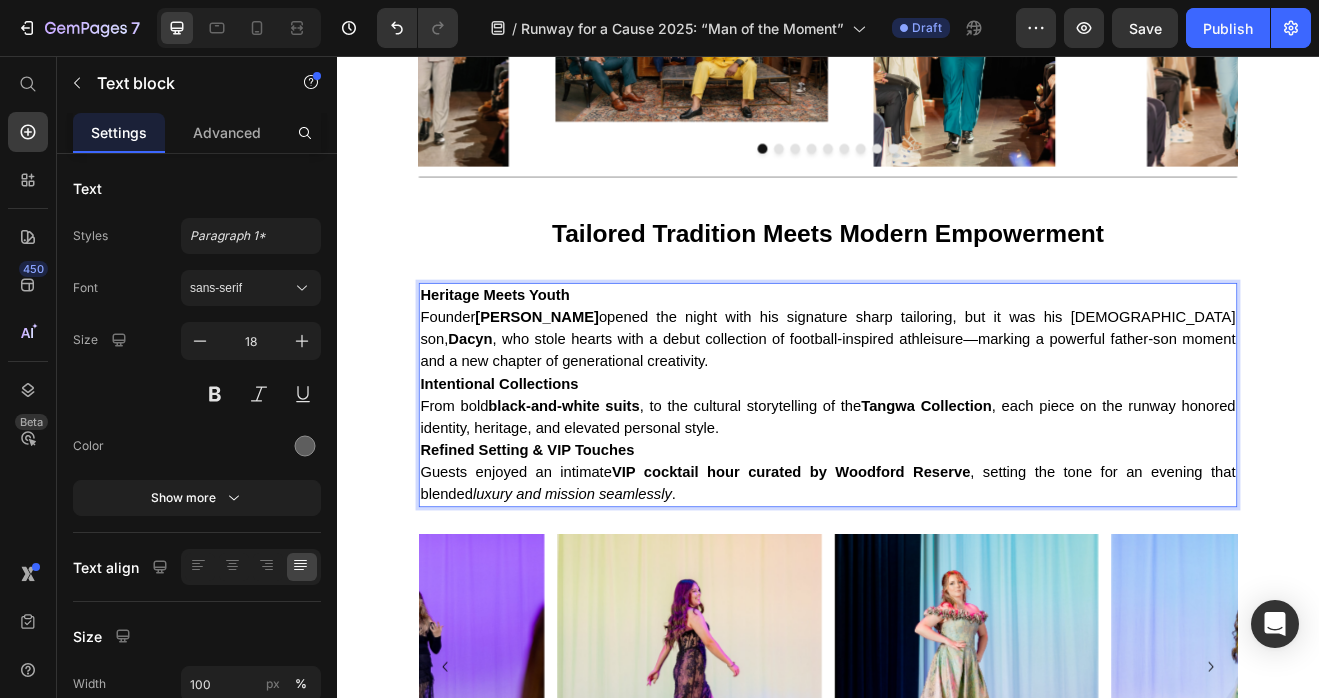 click on "Heritage Meets Youth Founder  Daniel Mofor  opened the night with his signature sharp tailoring, but it was his 13-year-old son,  Dacyn , who stole hearts with a debut collection of football-inspired athleisure—marking a powerful father-son moment and a new chapter of generational creativity." at bounding box center [937, 389] 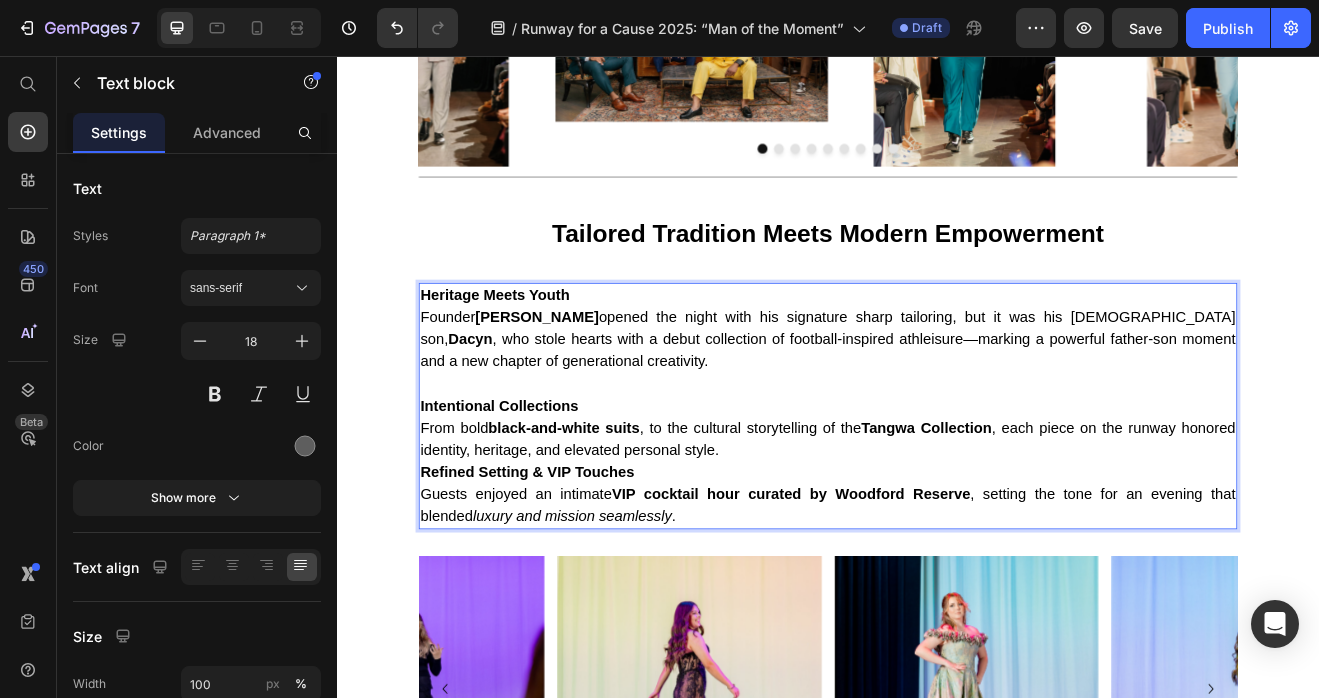 click on "Intentional Collections From bold  black-and-white suits , to the cultural storytelling of the  Tangwa Collection , each piece on the runway honored identity, heritage, and elevated personal style." at bounding box center (937, 510) 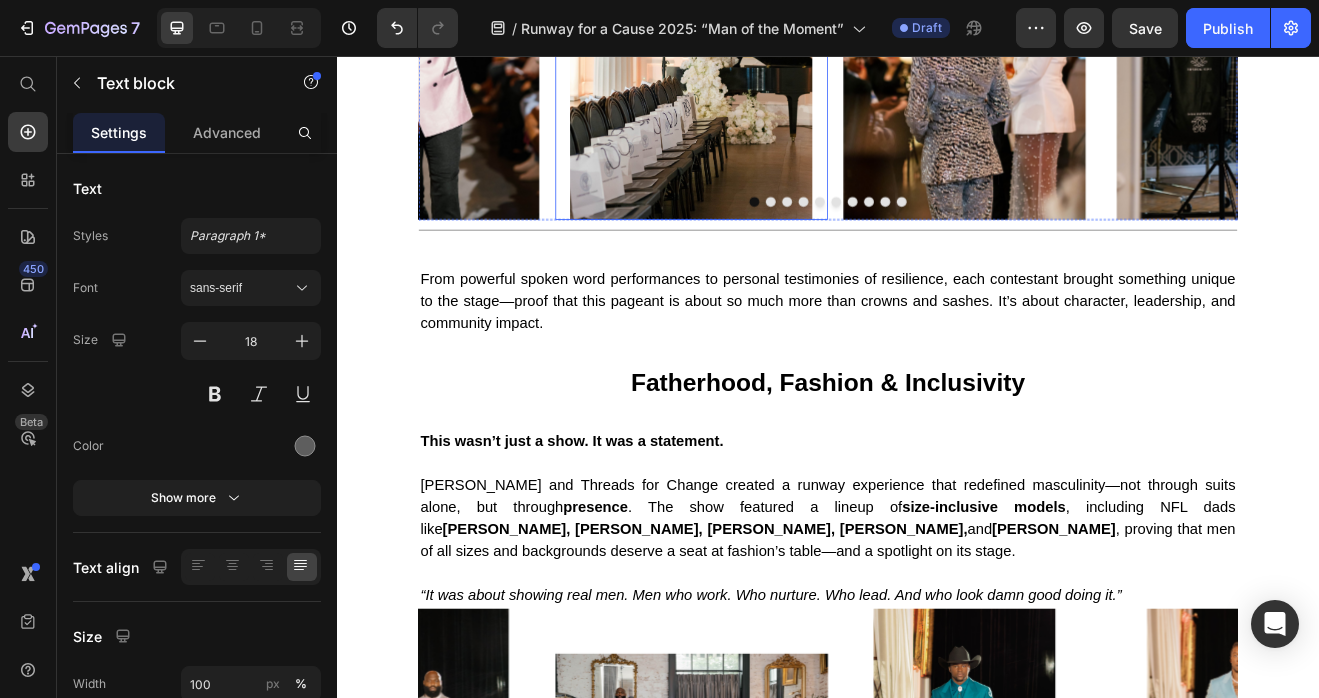 scroll, scrollTop: 1632, scrollLeft: 0, axis: vertical 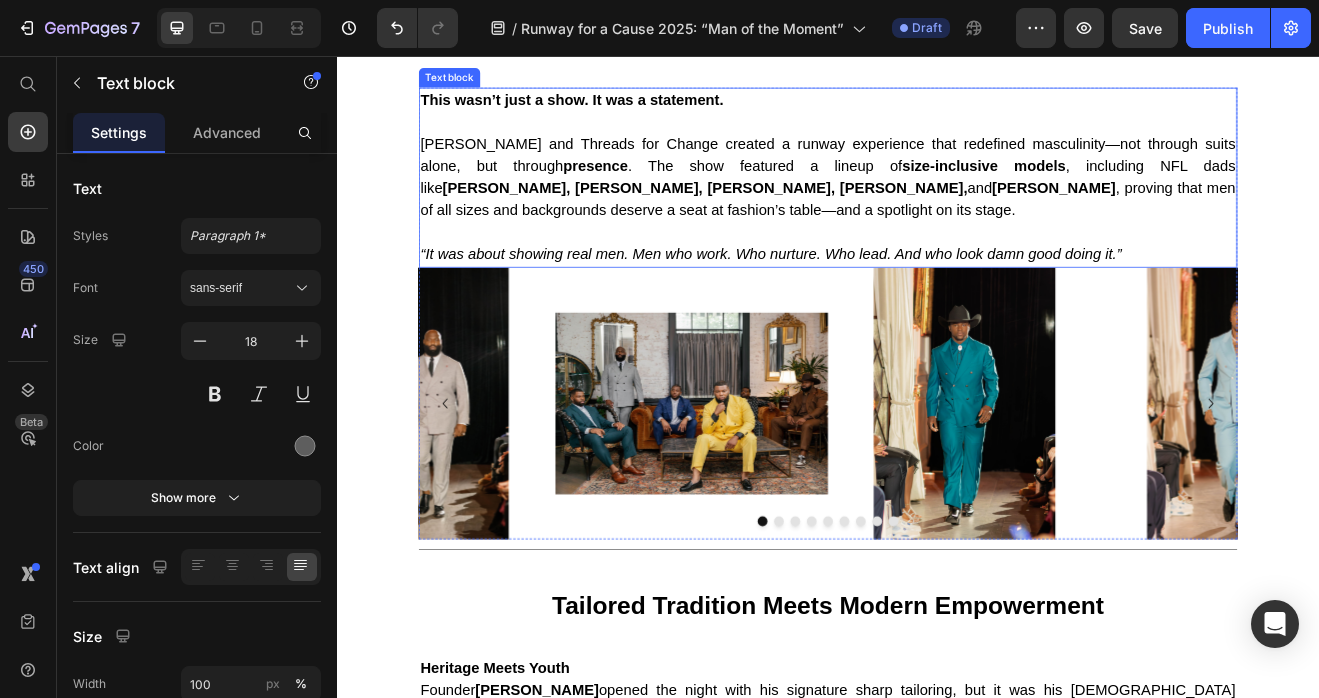 click on "This wasn’t just a show. It was a statement." at bounding box center [624, 109] 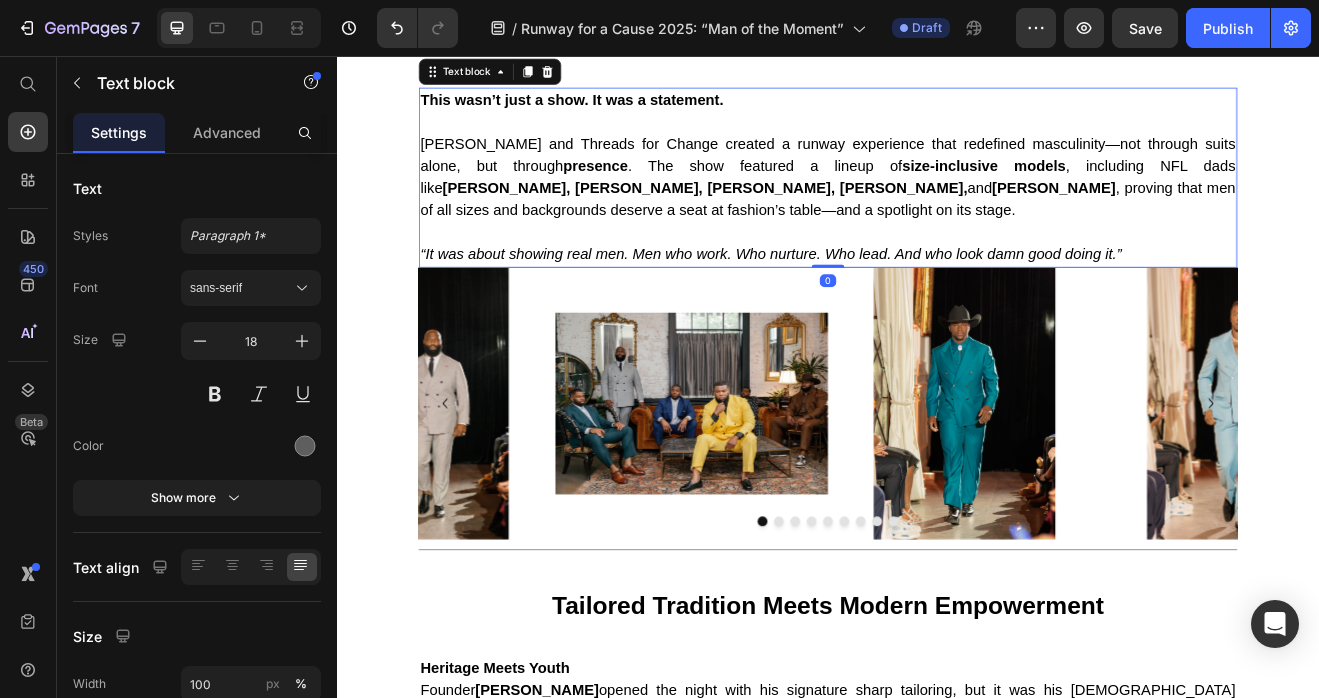 click on "This wasn’t just a show. It was a statement." at bounding box center [624, 109] 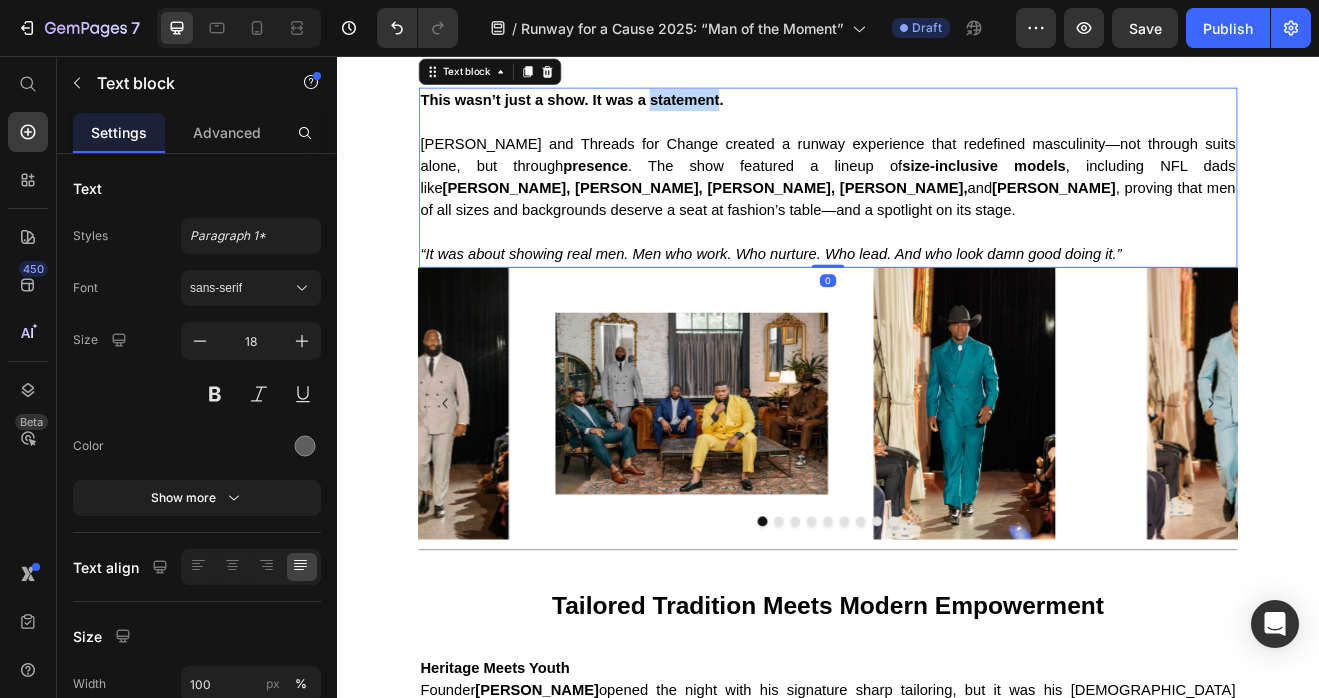 click on "This wasn’t just a show. It was a statement." at bounding box center (624, 109) 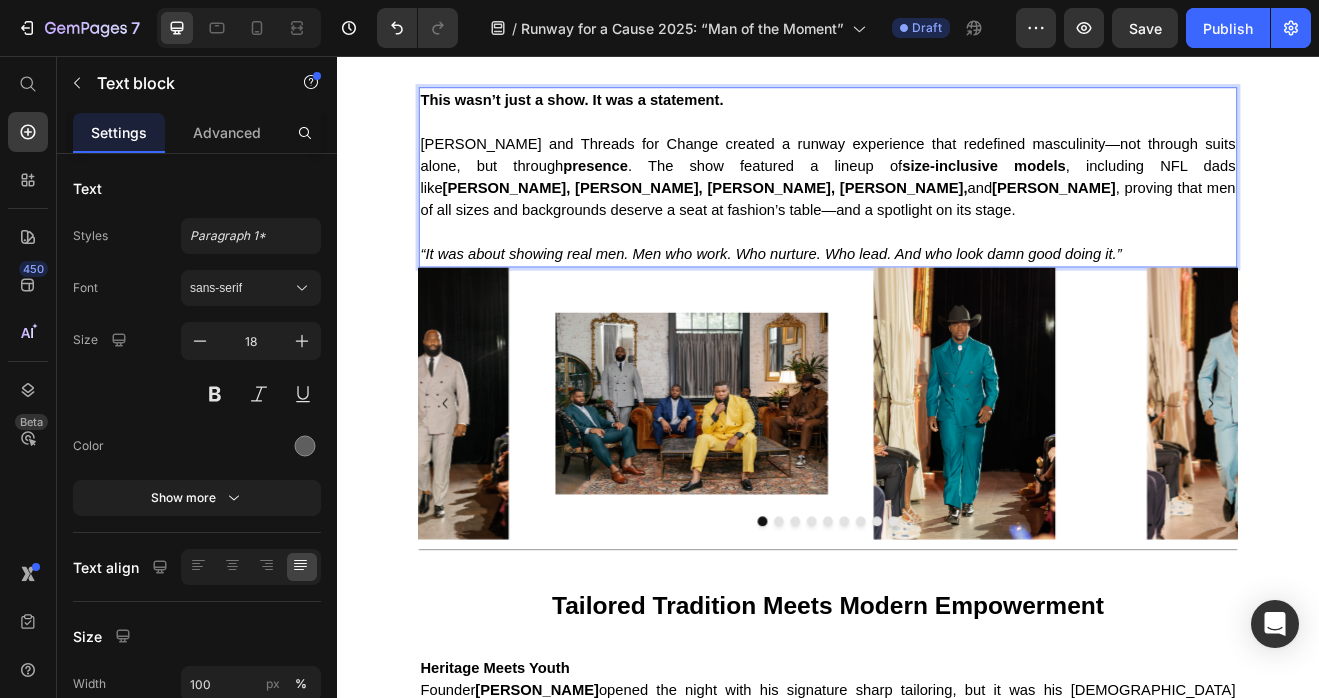 click on "This wasn’t just a show. It was a statement." at bounding box center [624, 109] 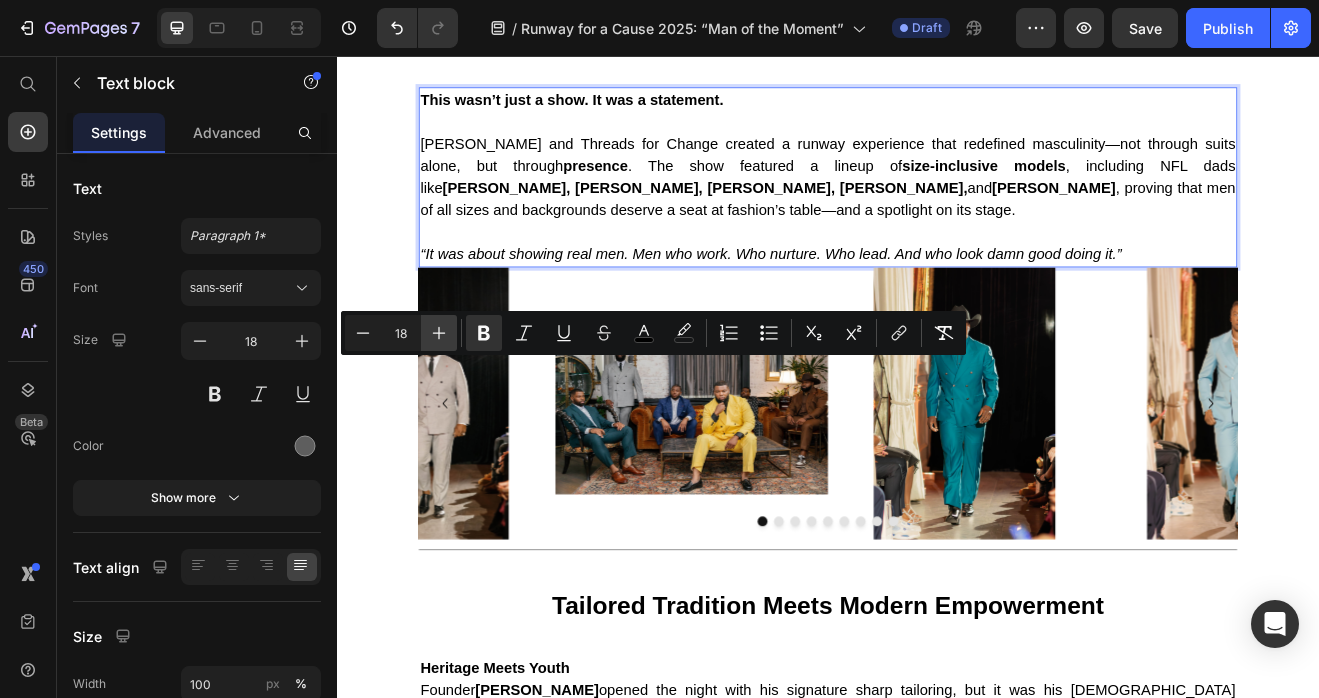 click 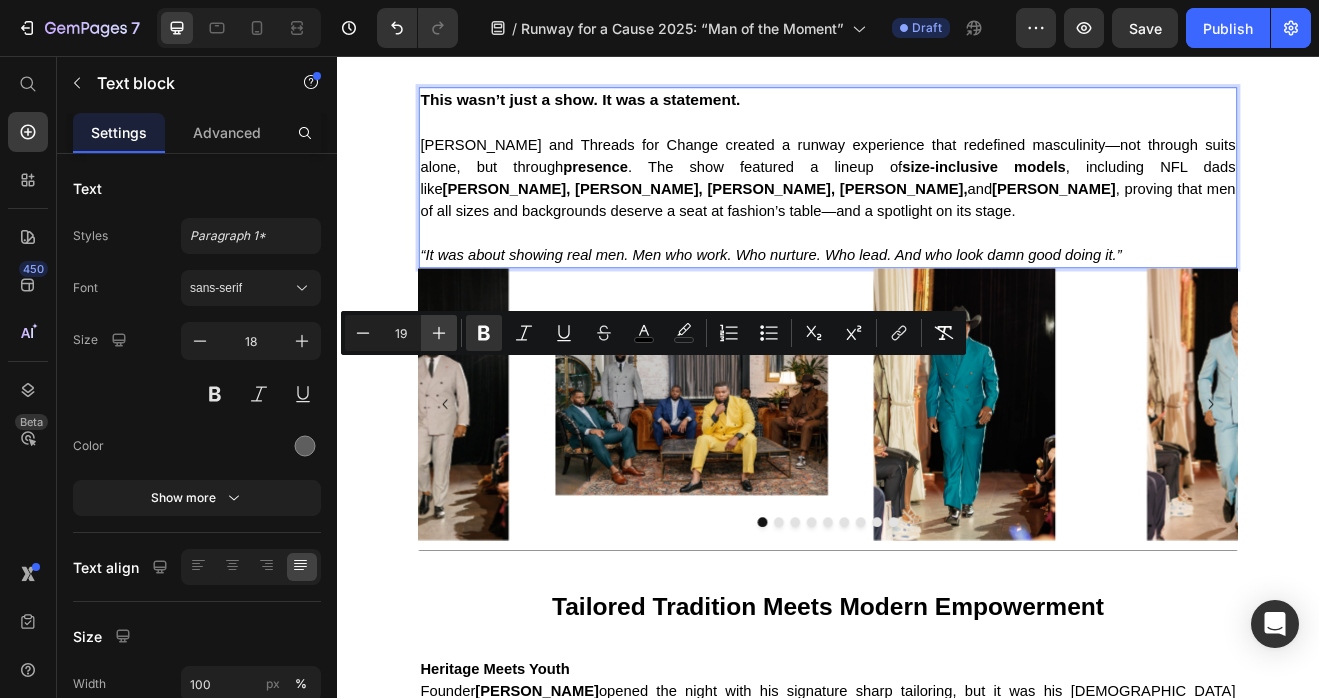 click 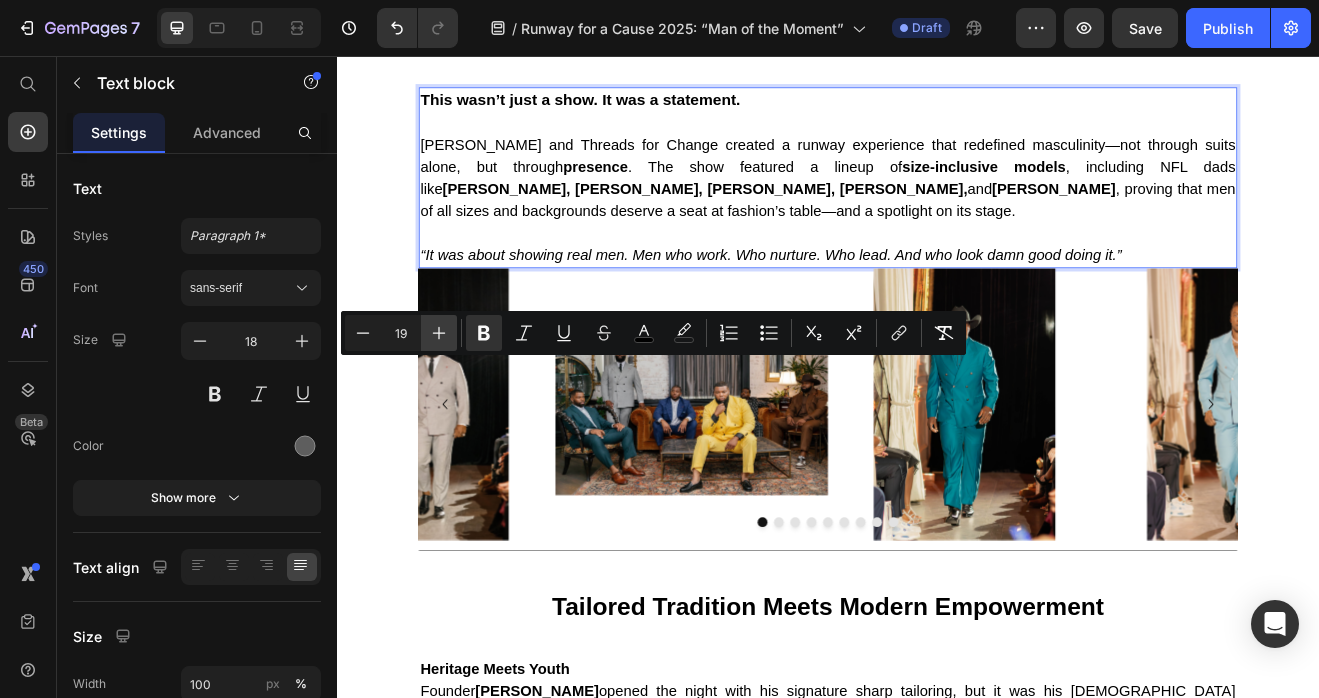 type on "20" 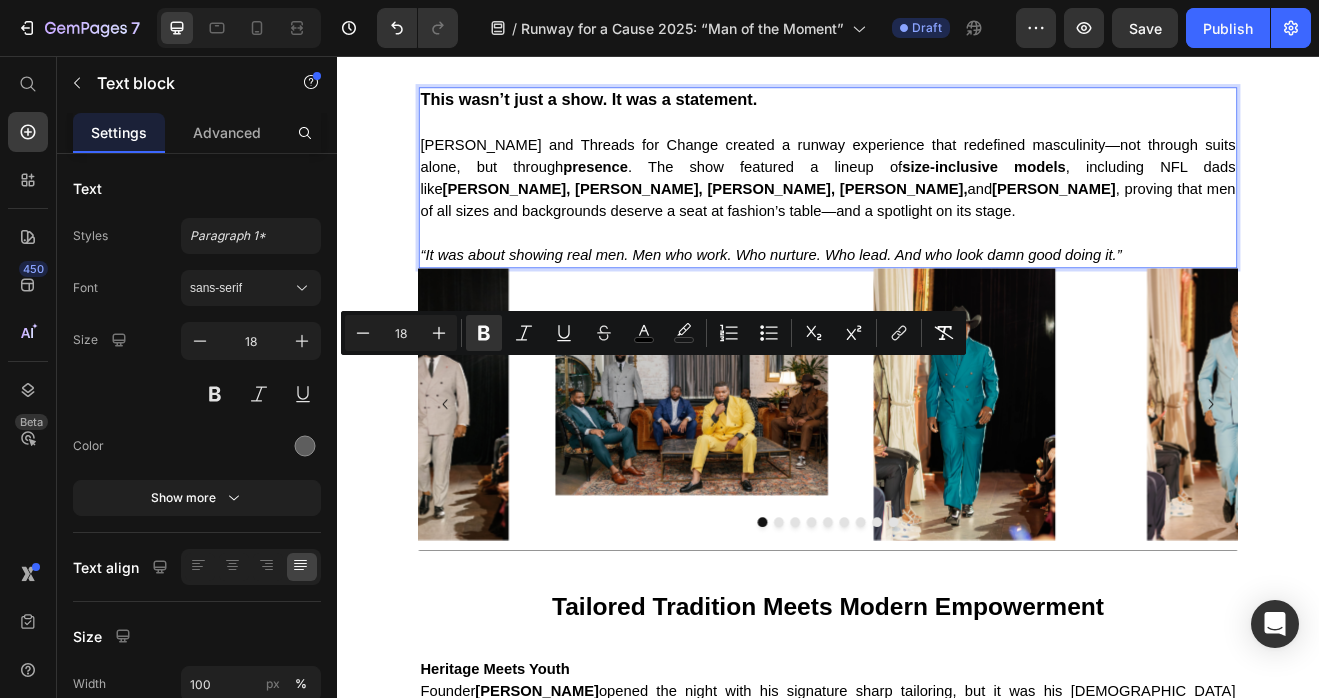 click on "Don Morphy and Threads for Change created a runway experience that redefined masculinity—not through suits alone, but through  presence . The show featured a lineup of  size-inclusive models , including NFL dads like  Kevin Harris, Mo Hurst, CJ Goodwin, Darius Harris,  and  Kemon Hall , proving that men of all sizes and backgrounds deserve a seat at fashion’s table—and a spotlight on its stage." at bounding box center [937, 205] 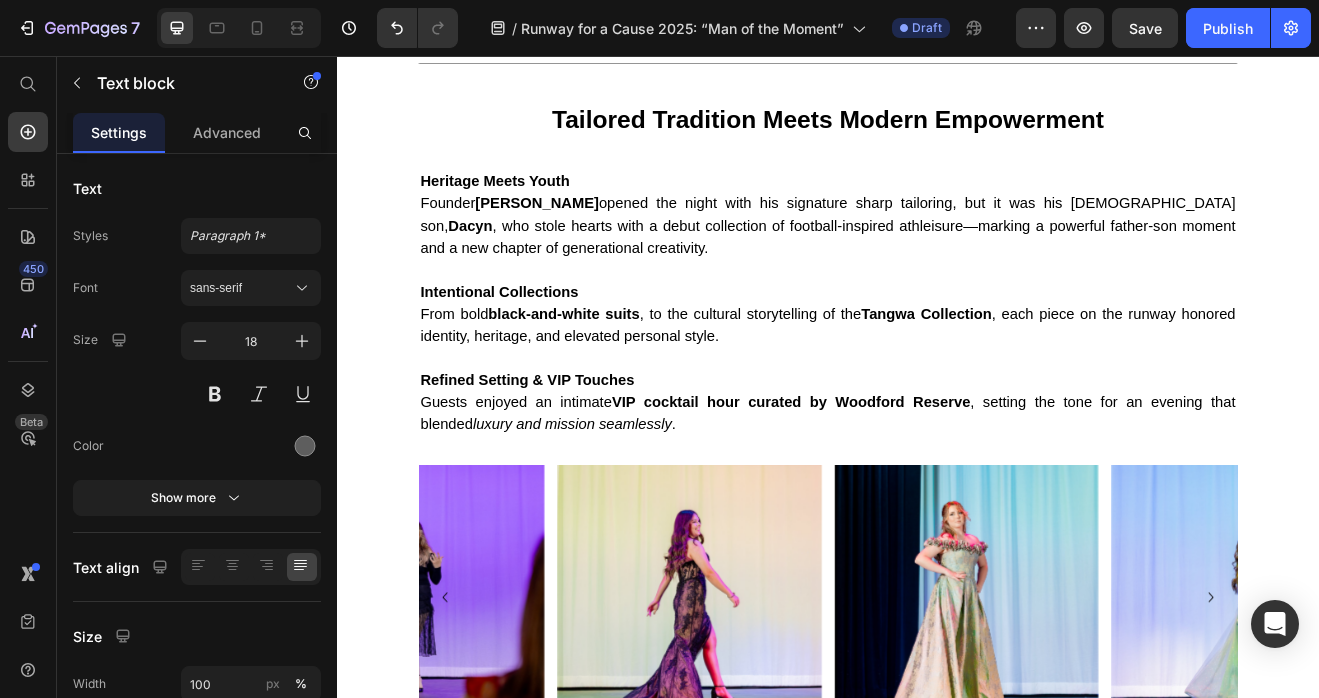scroll, scrollTop: 2288, scrollLeft: 0, axis: vertical 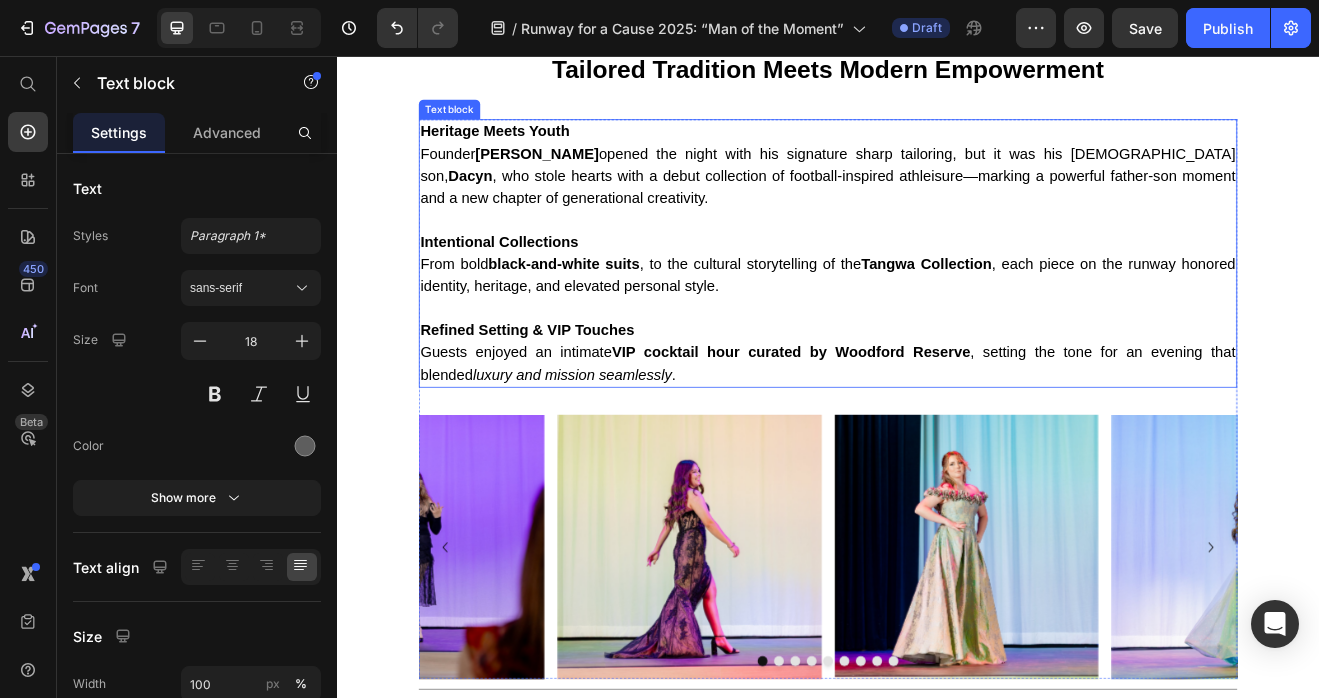 click on "Heritage Meets Youth" at bounding box center (530, 148) 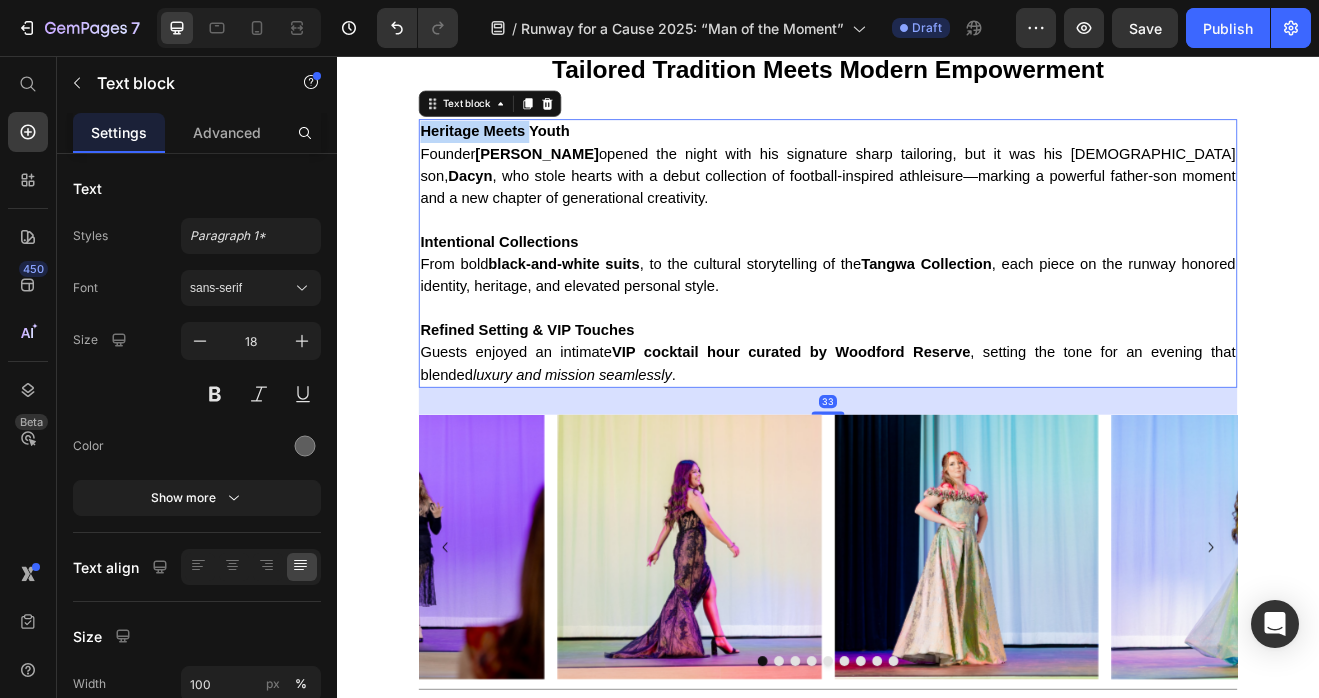 click on "Heritage Meets Youth" at bounding box center (530, 148) 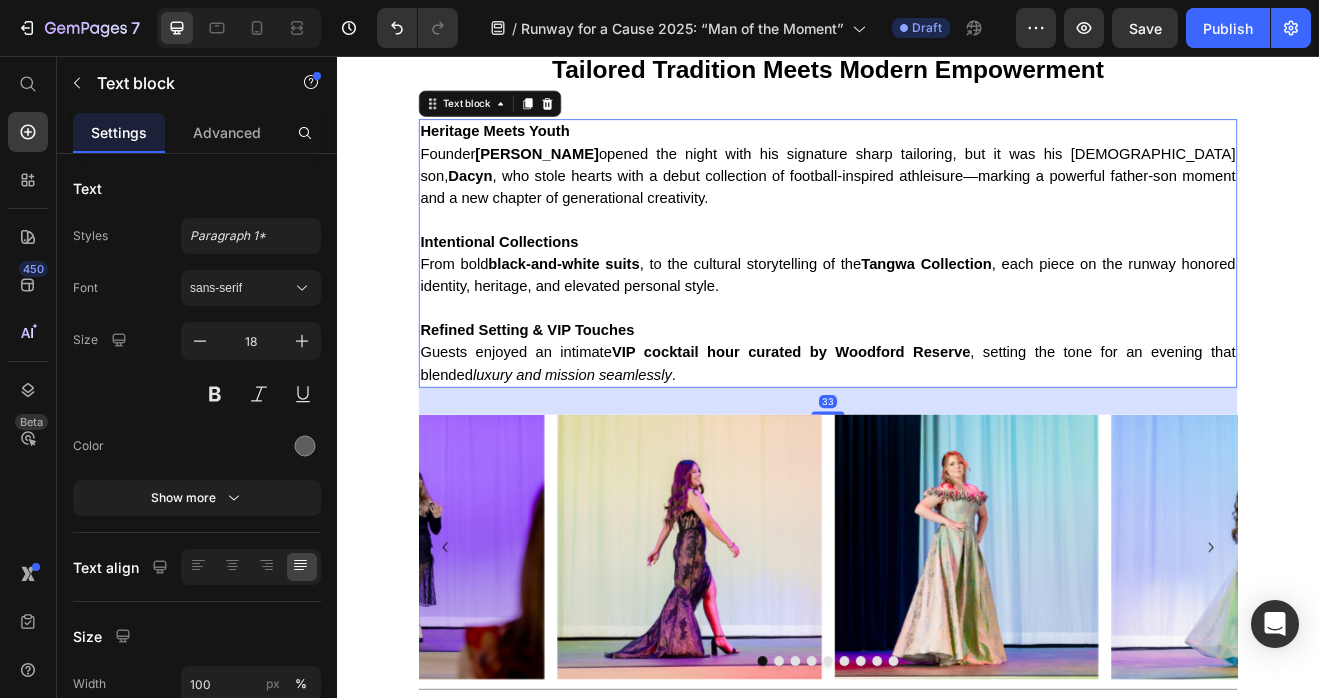click on "Heritage Meets Youth" at bounding box center (530, 148) 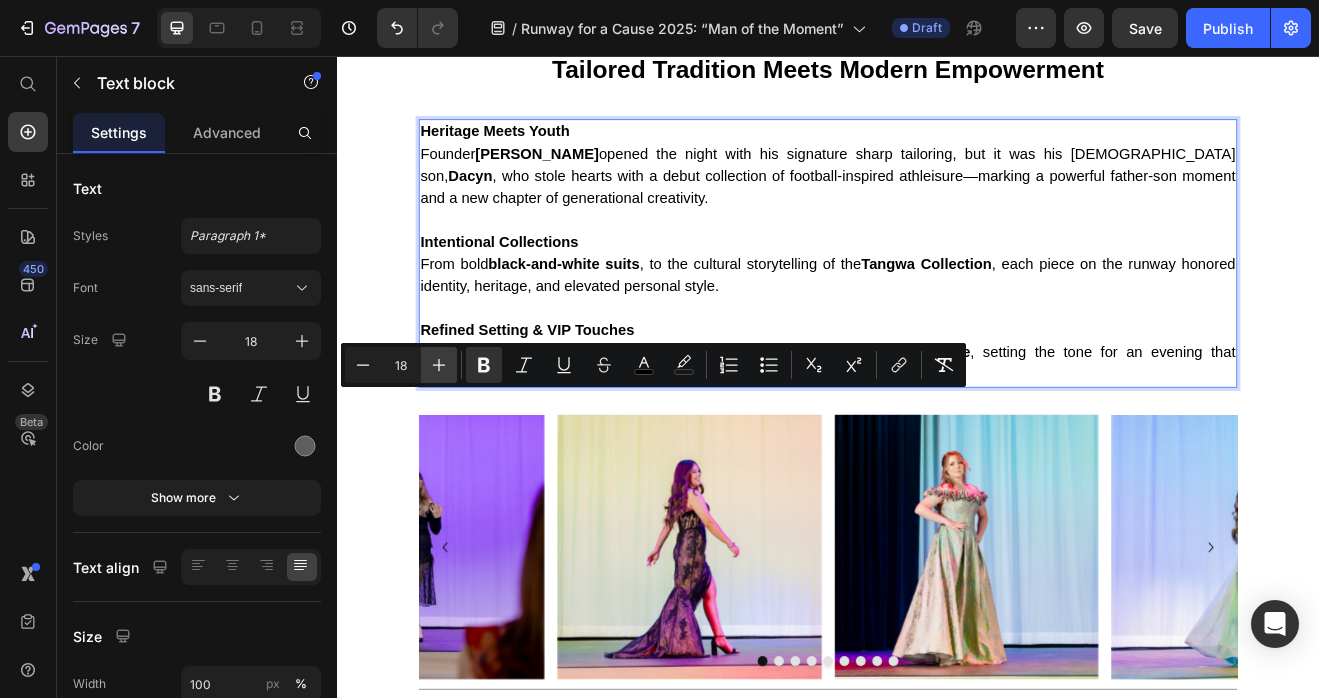 click 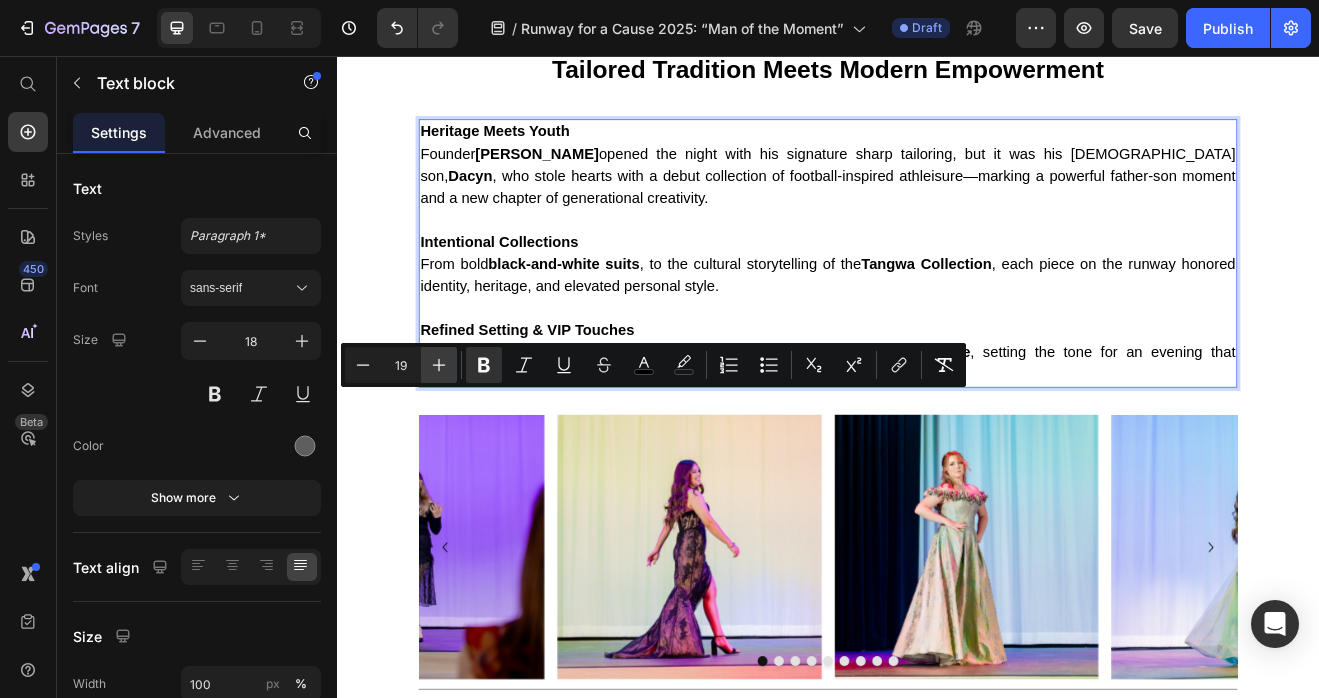 click 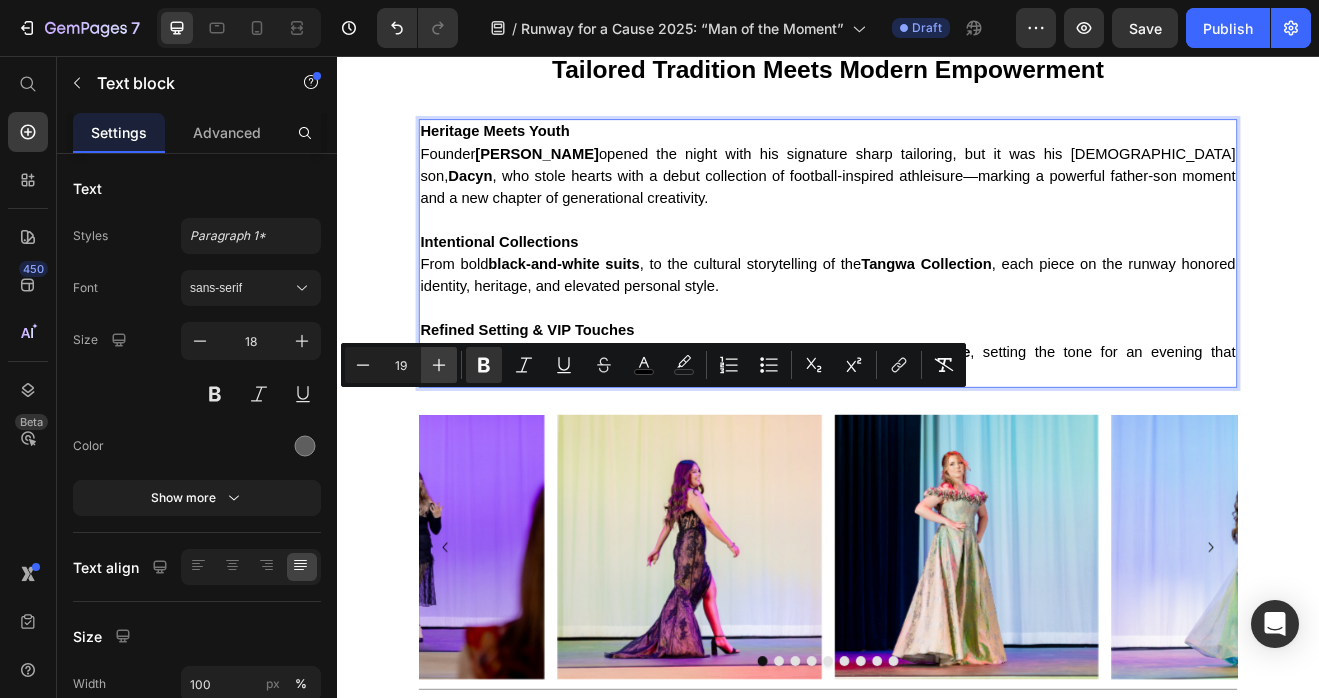 type on "20" 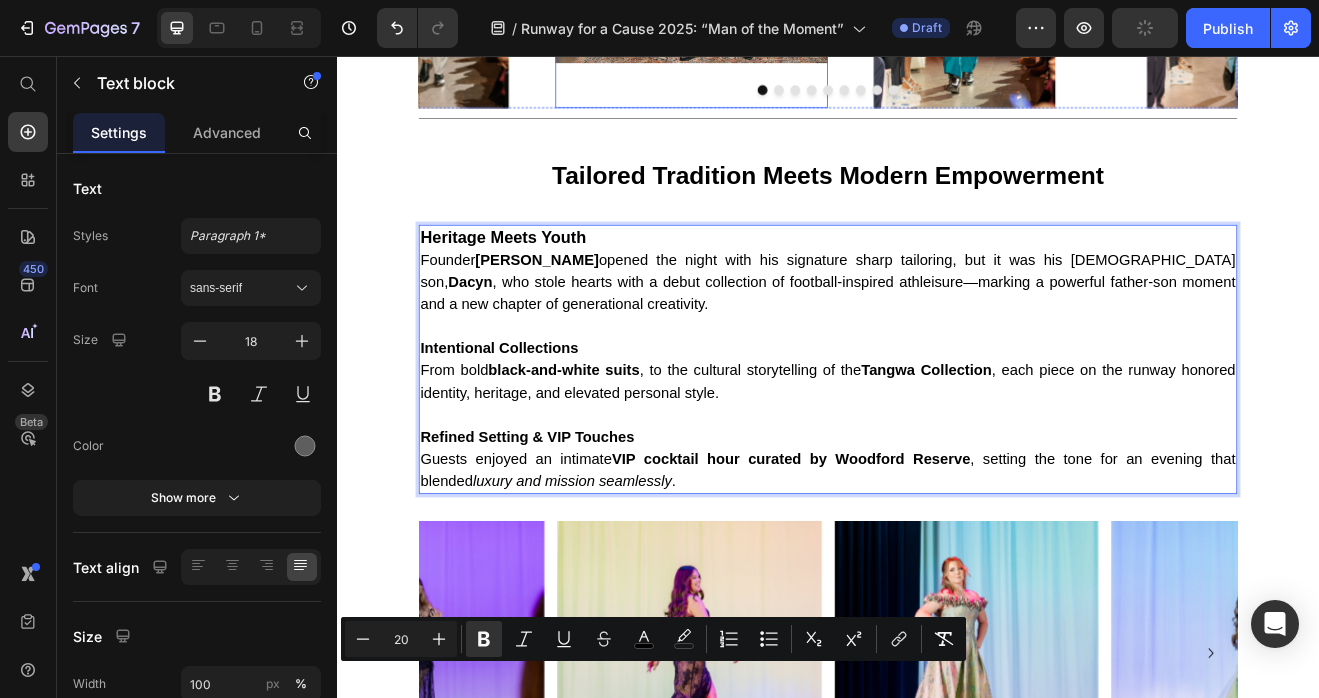 scroll, scrollTop: 1952, scrollLeft: 0, axis: vertical 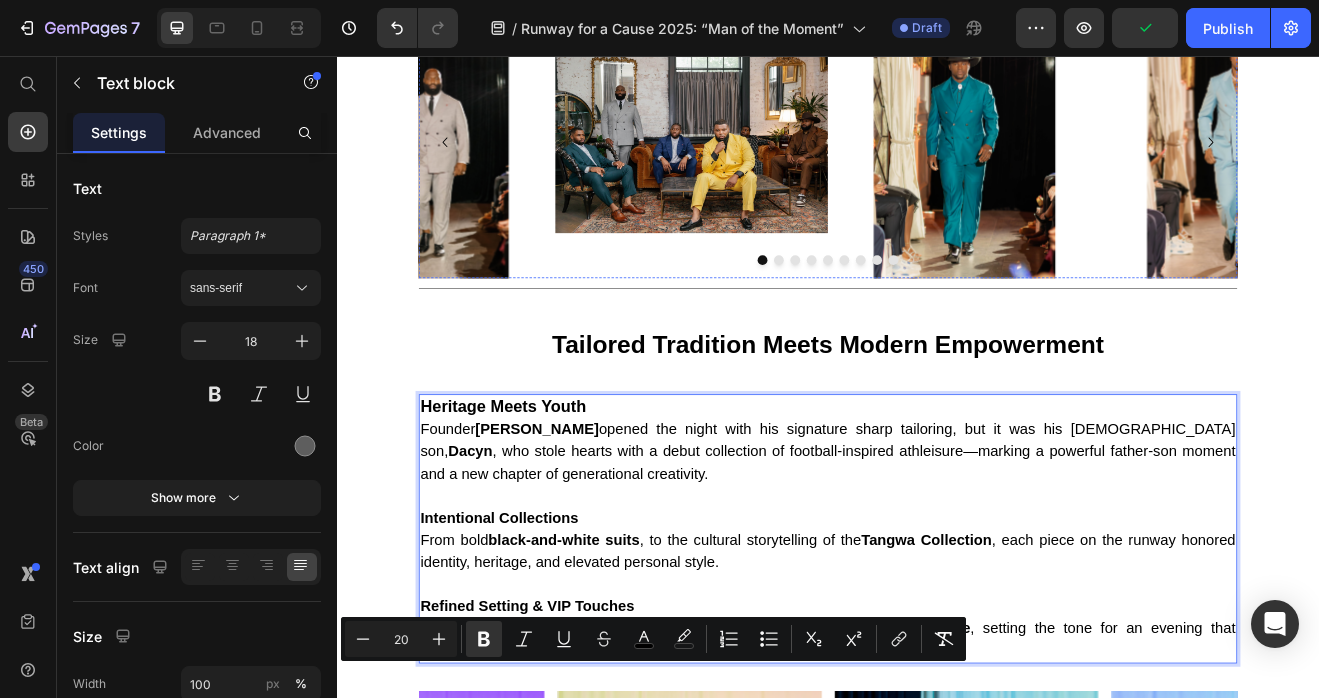 click on "“It was about showing real men. Men who work. Who nurture. Who lead. And who look damn good doing it.”" at bounding box center [867, -21] 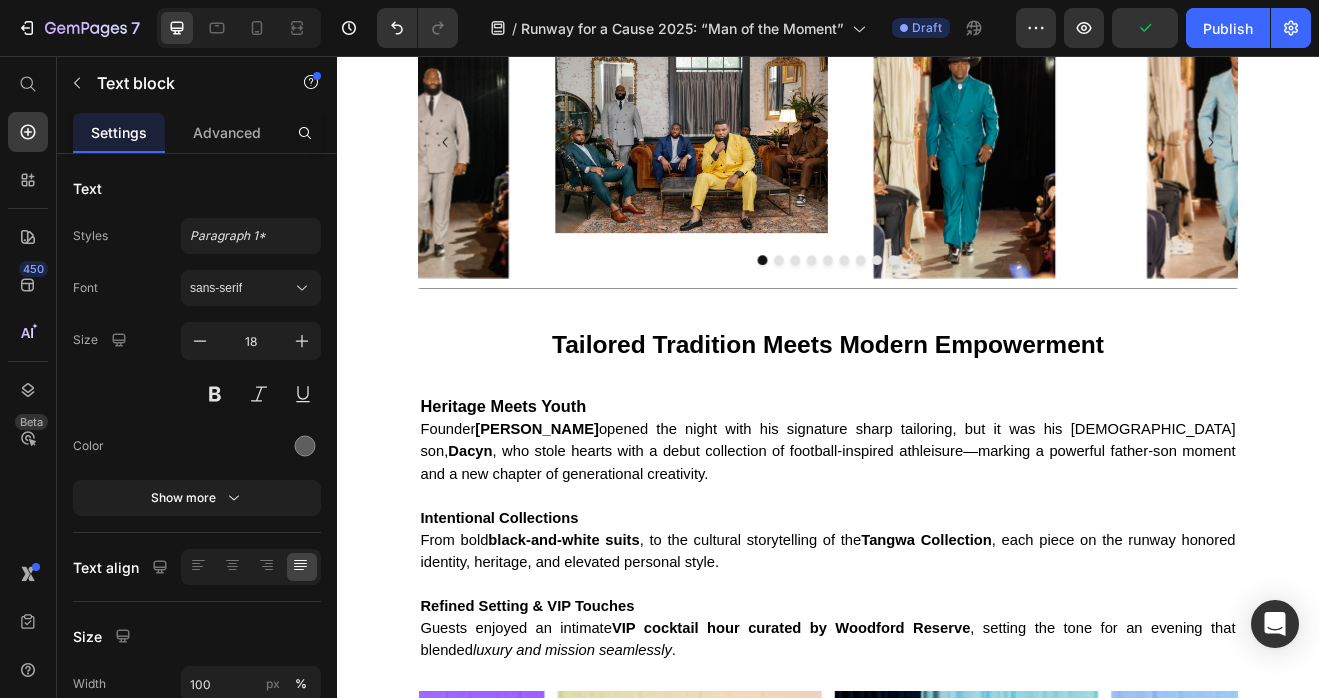 click on "“It was about showing real men. Men who work. Who nurture. Who lead. And who look damn good doing it.”" at bounding box center [937, -21] 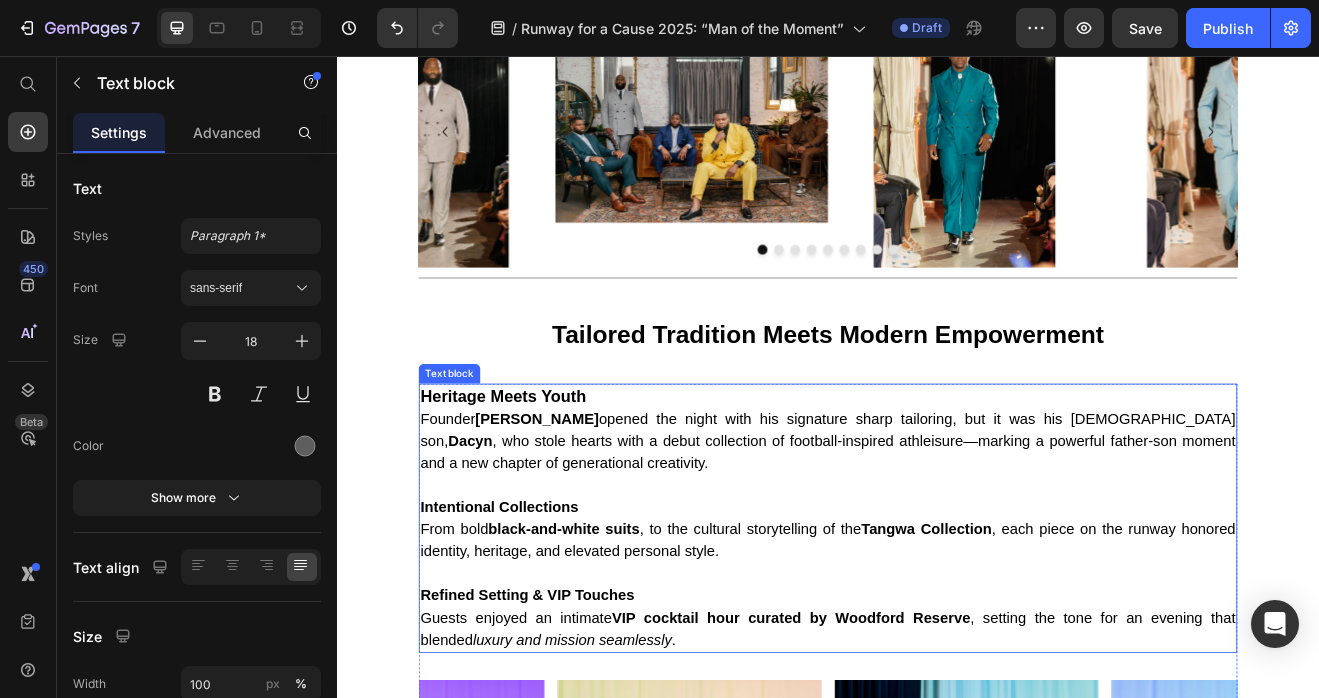 click on "Heritage Meets Youth Founder  Daniel Mofor  opened the night with his signature sharp tailoring, but it was his 13-year-old son,  Dacyn , who stole hearts with a debut collection of football-inspired athleisure—marking a powerful father-son moment and a new chapter of generational creativity." at bounding box center (937, 512) 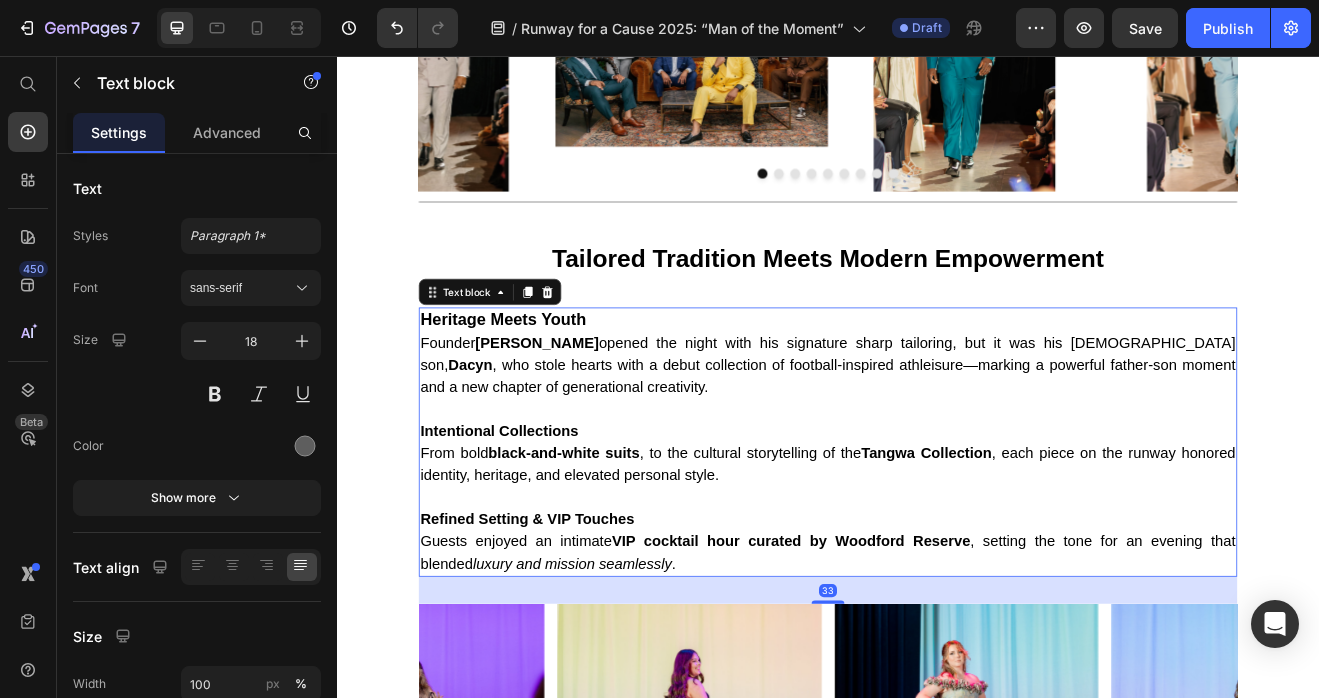 scroll, scrollTop: 2464, scrollLeft: 0, axis: vertical 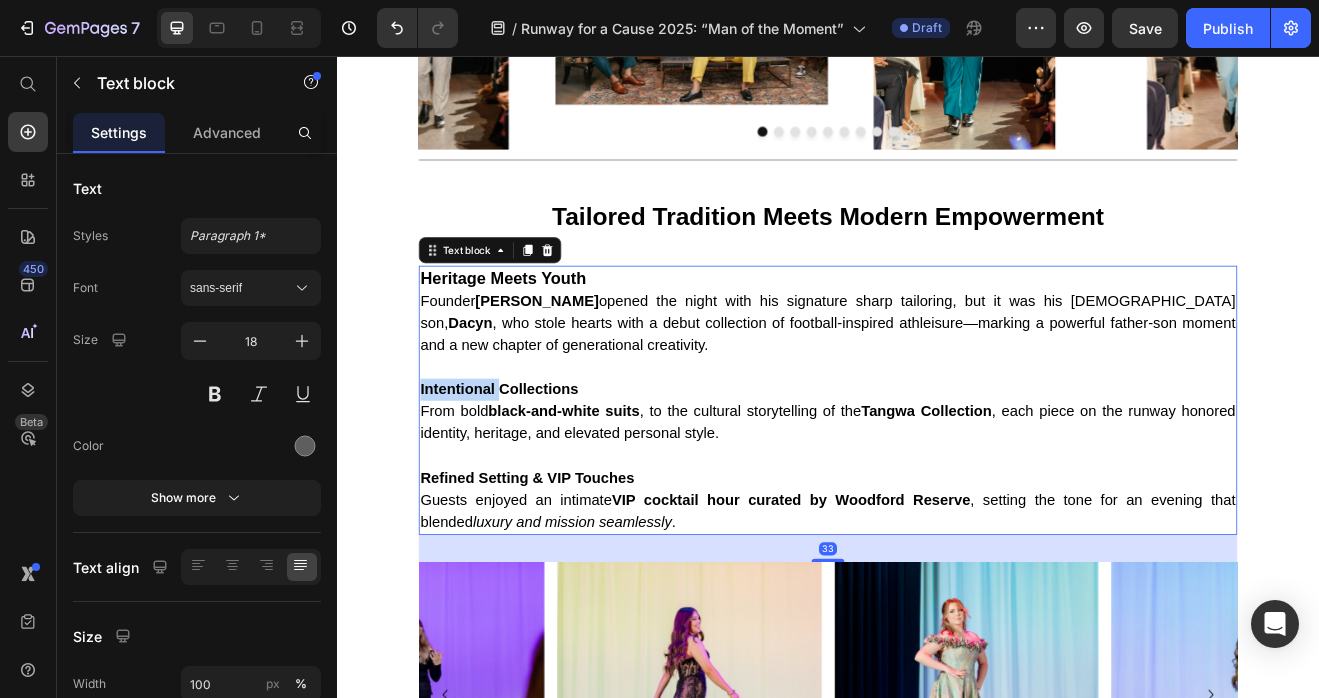 click on "Intentional Collections" at bounding box center [535, 463] 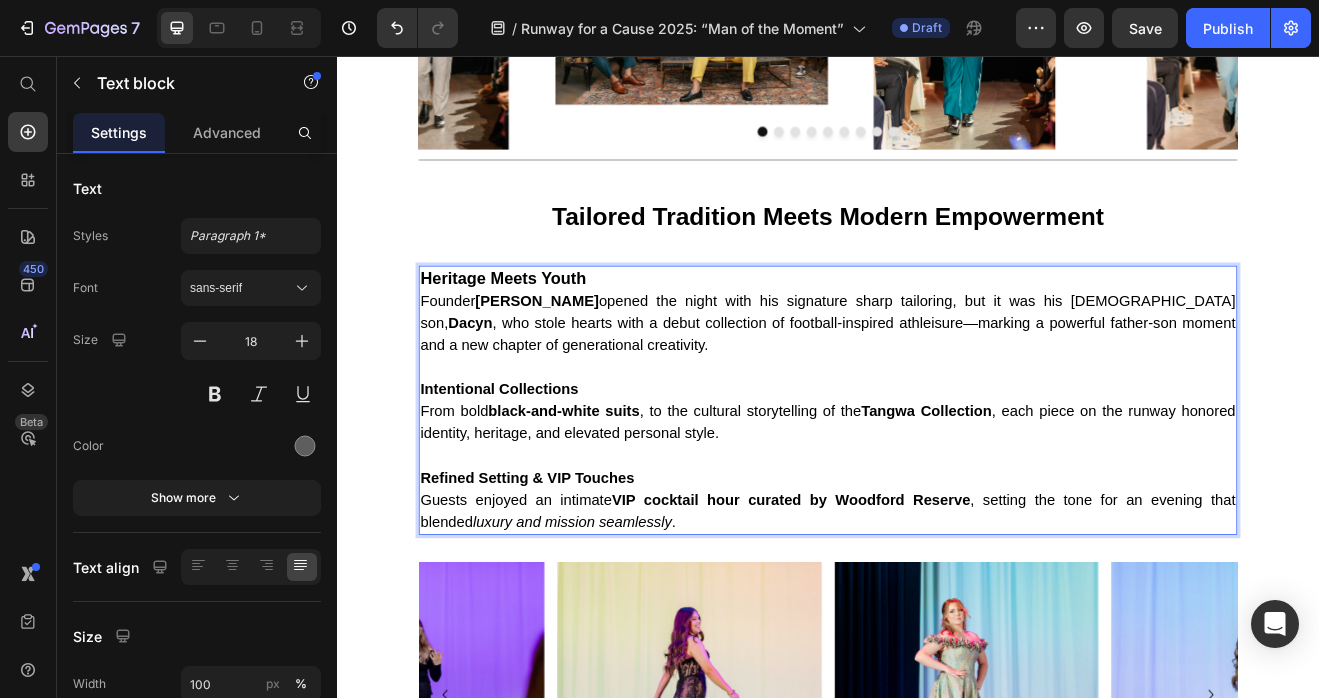click on "Intentional Collections" at bounding box center (535, 463) 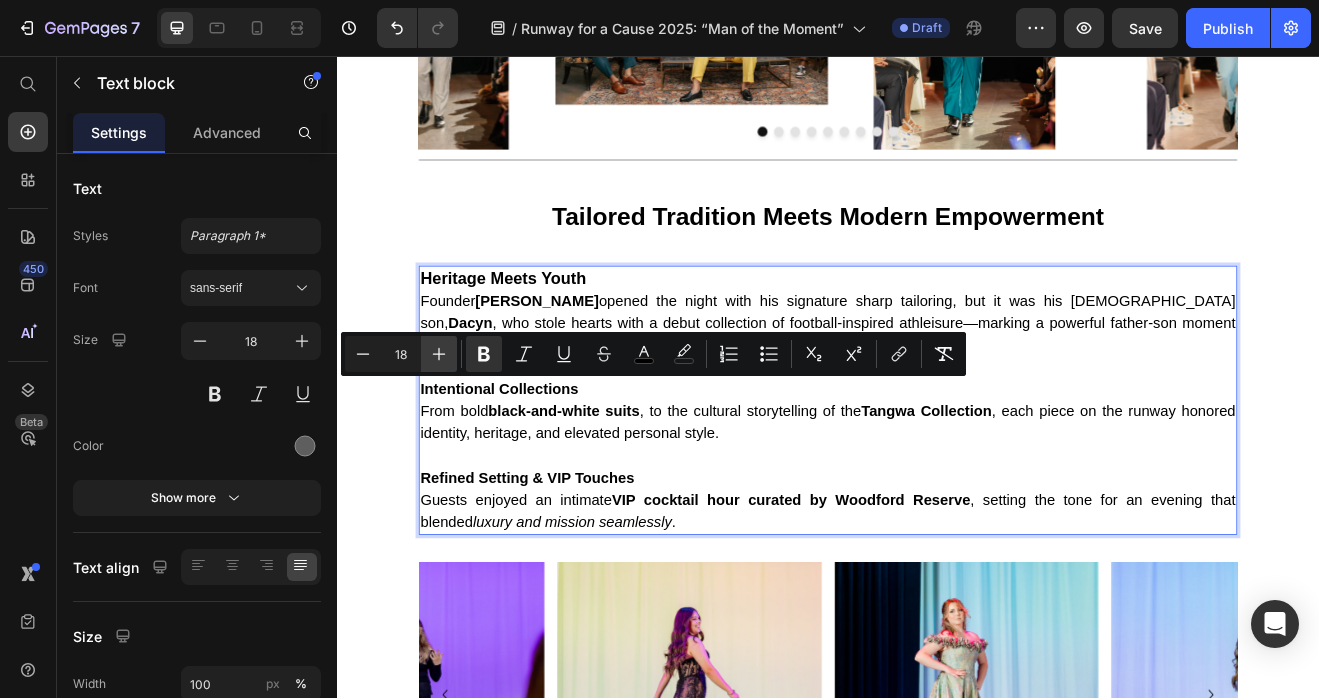 click 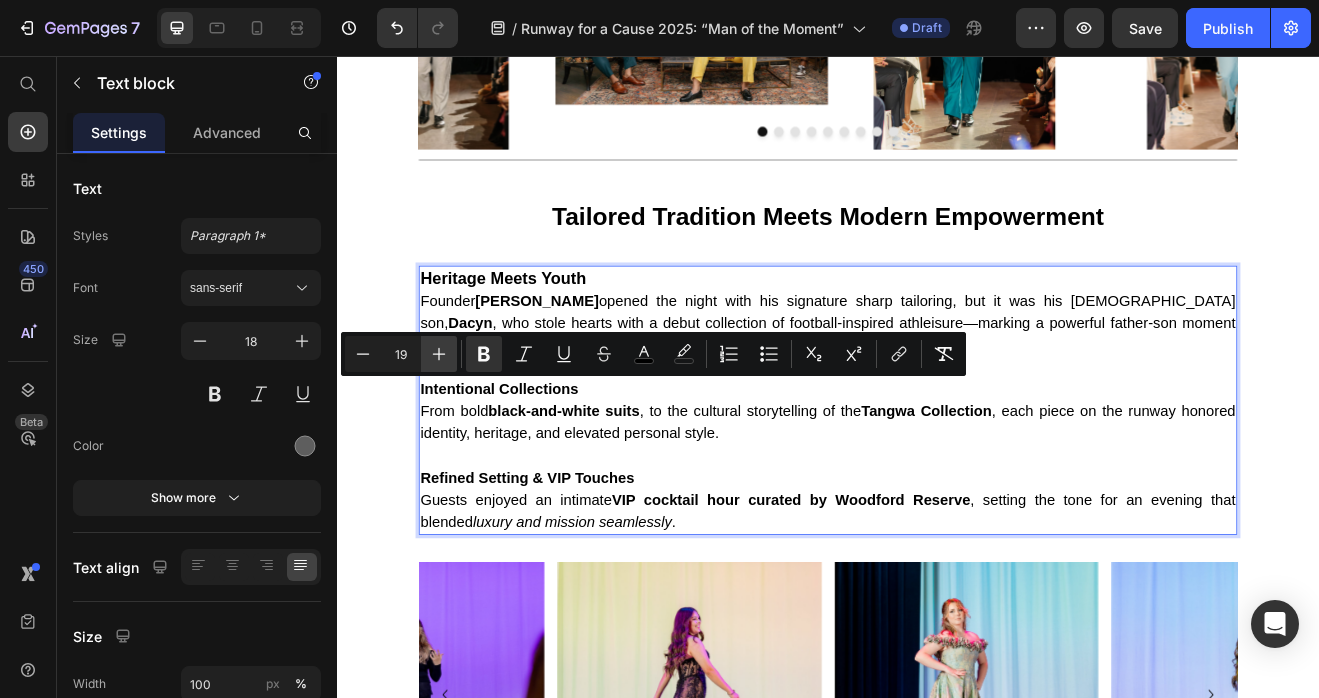 click 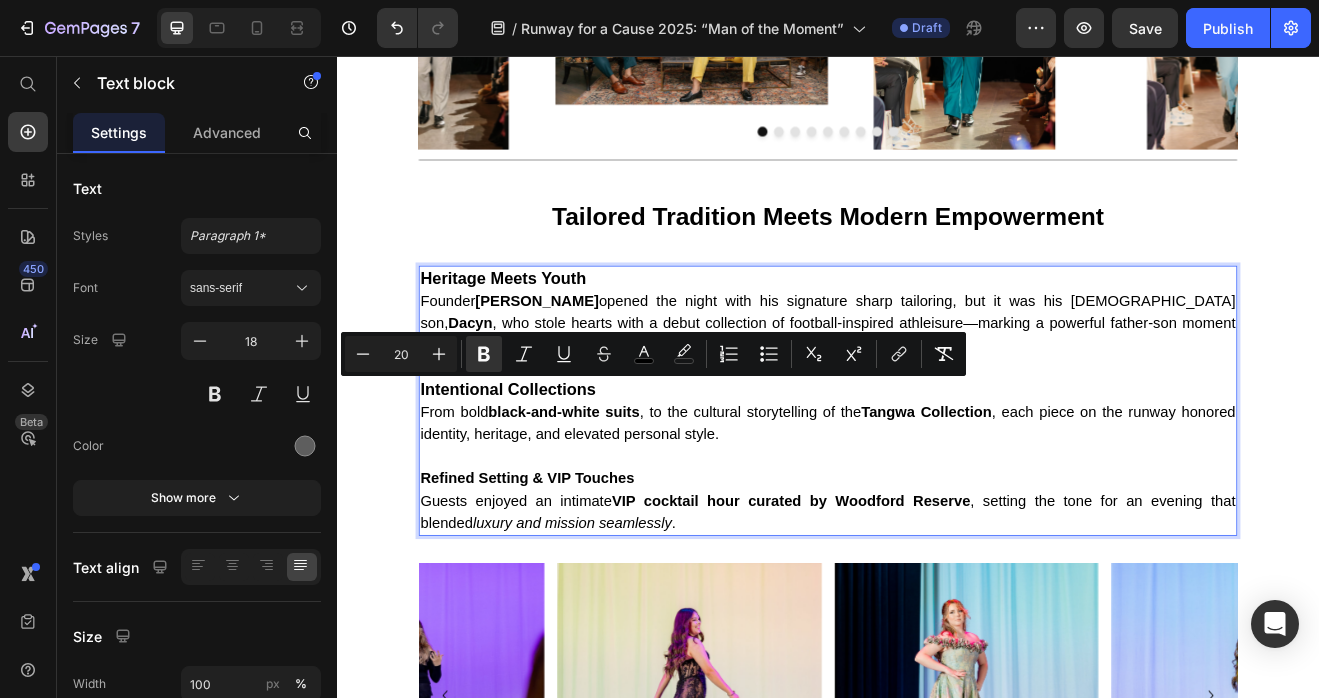 type on "18" 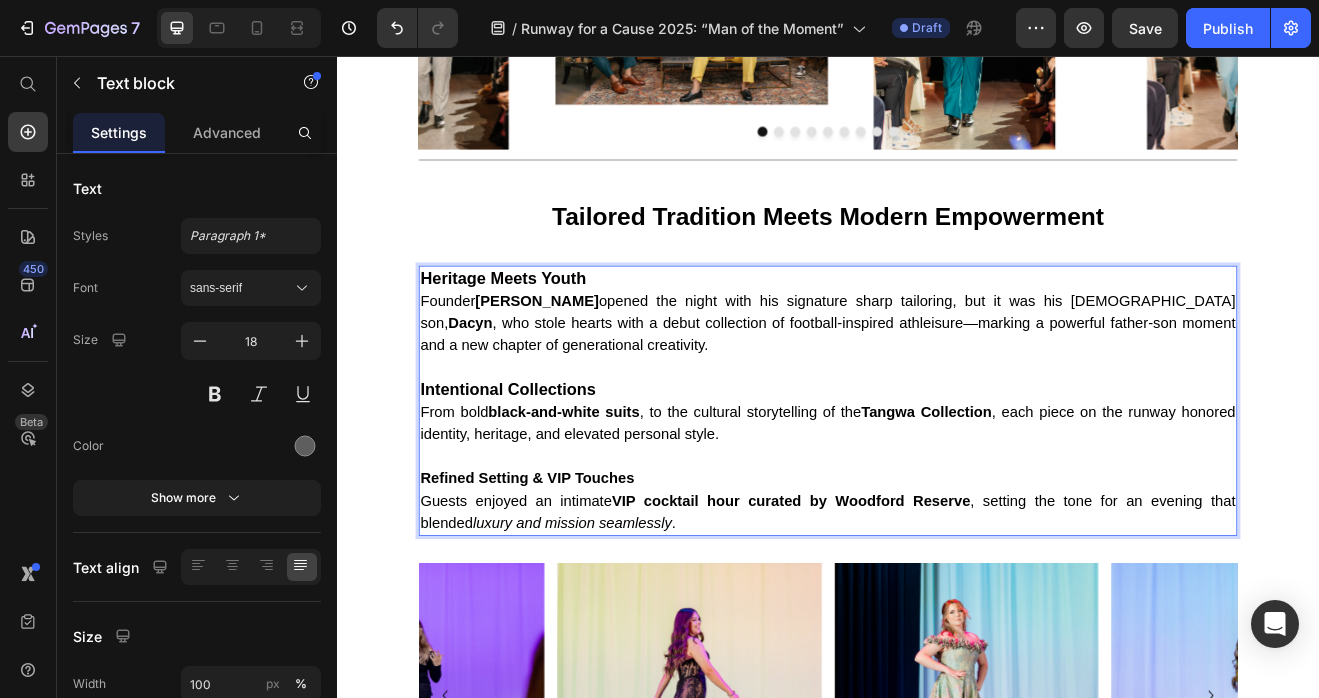 click on "Refined Setting & VIP Touches" at bounding box center (569, 572) 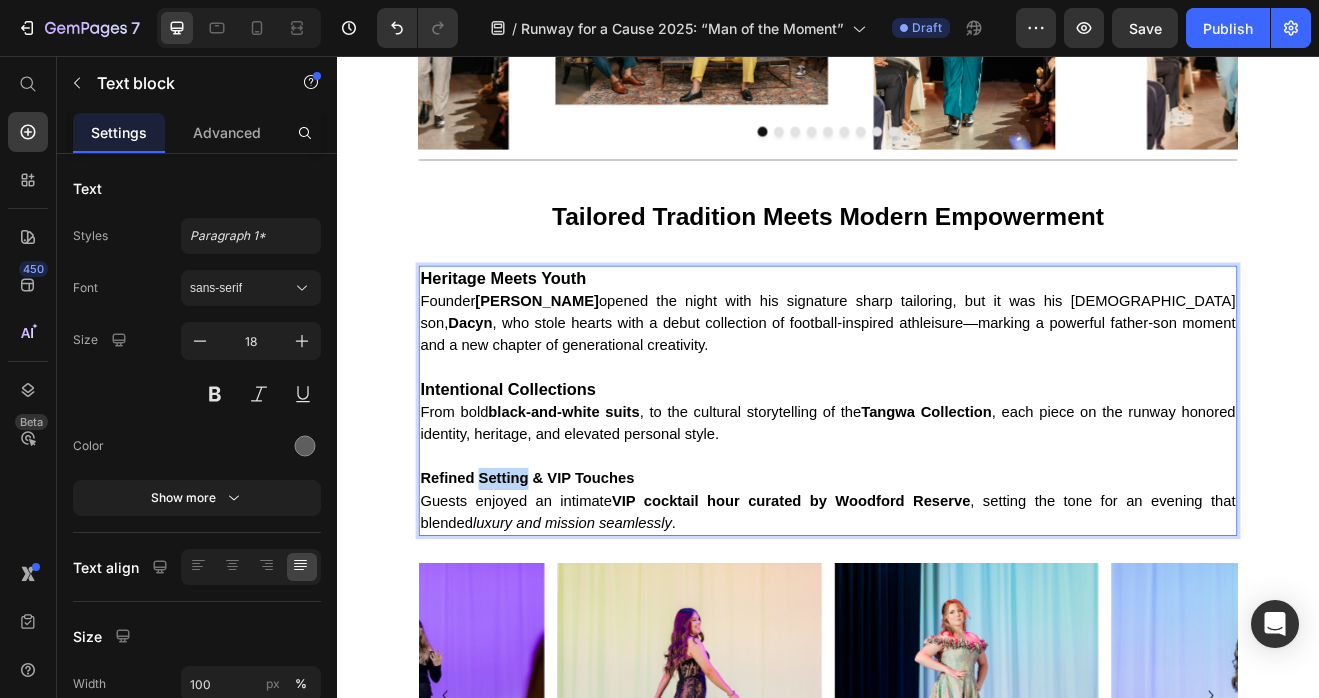 click on "Refined Setting & VIP Touches" at bounding box center [569, 572] 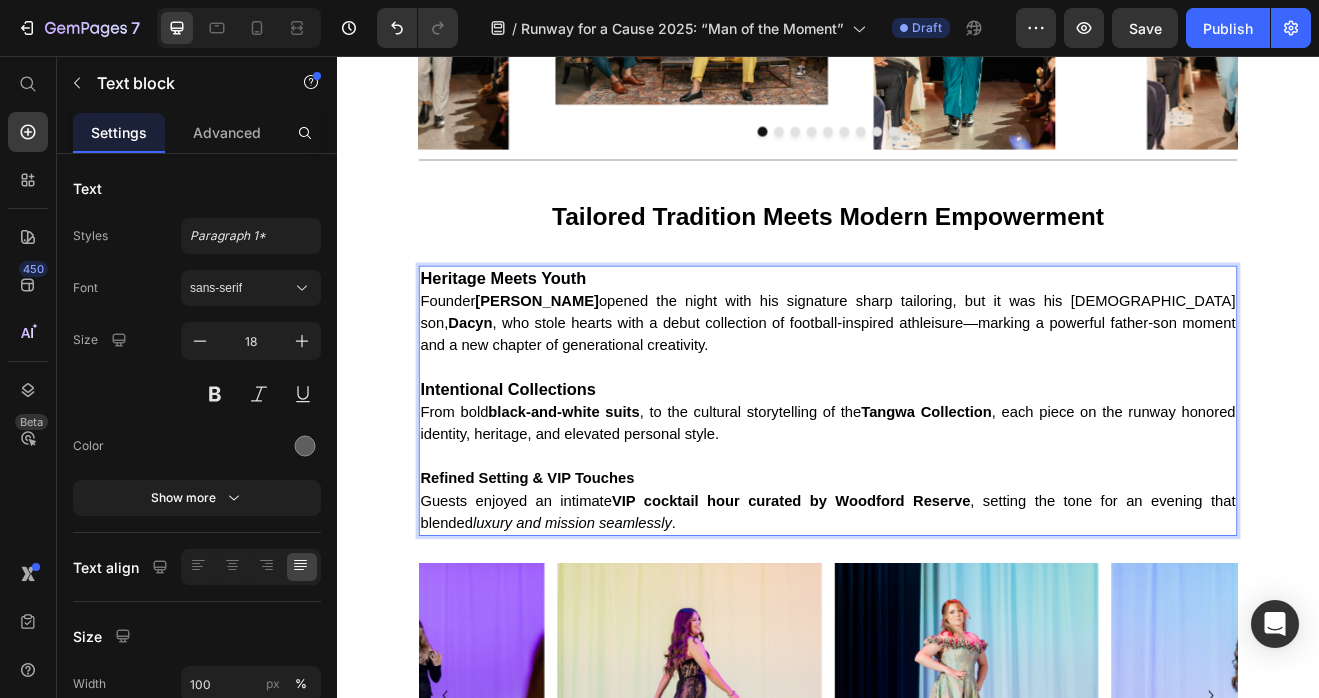 click on "Refined Setting & VIP Touches" at bounding box center [569, 572] 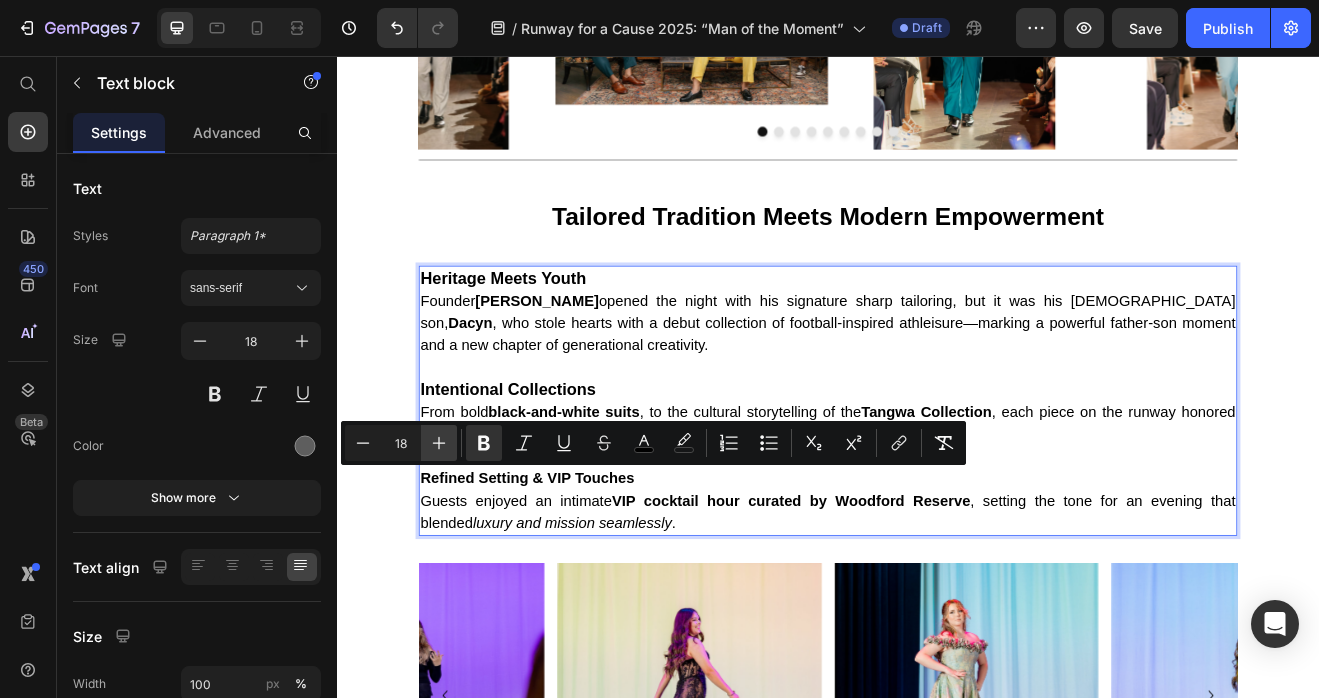 click 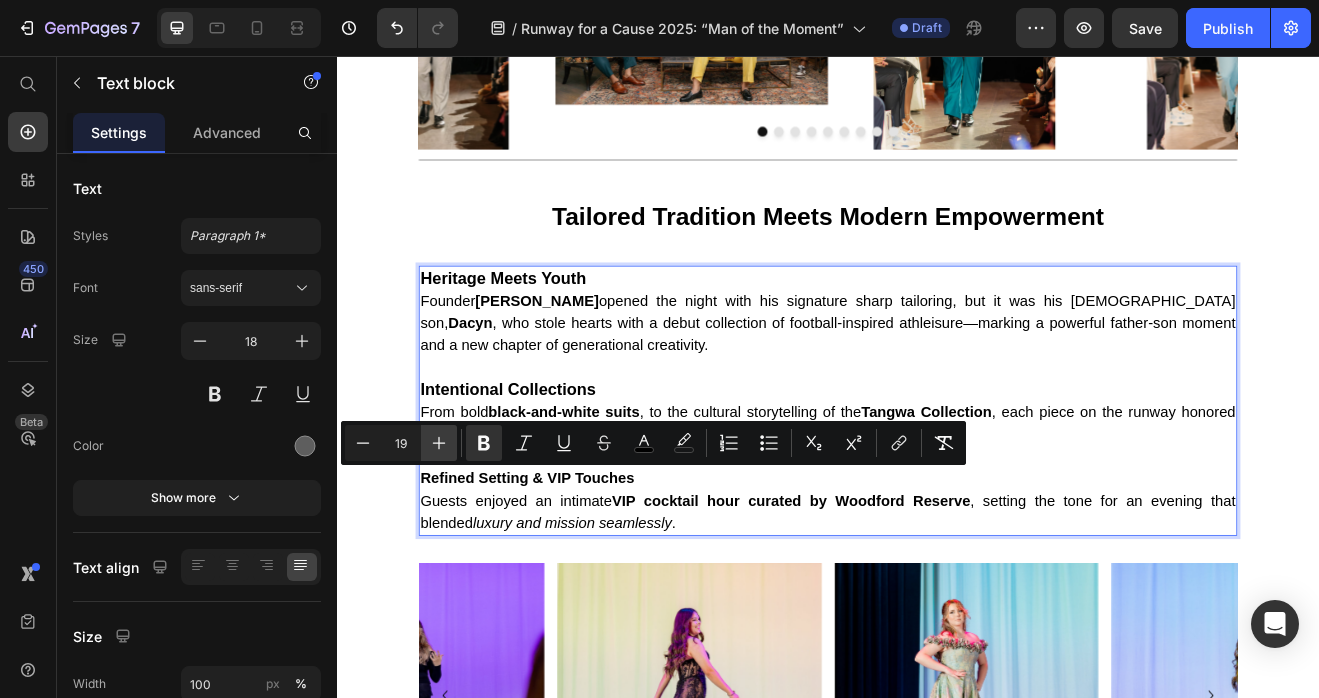 click 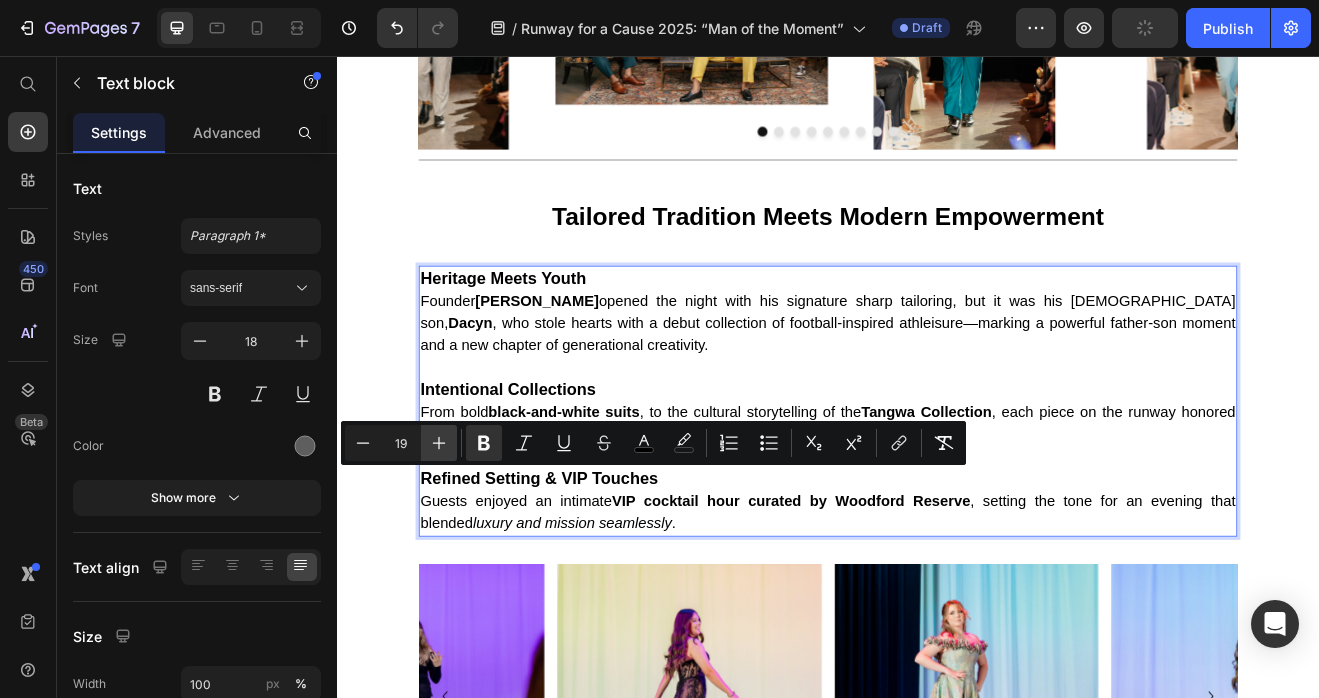 type on "20" 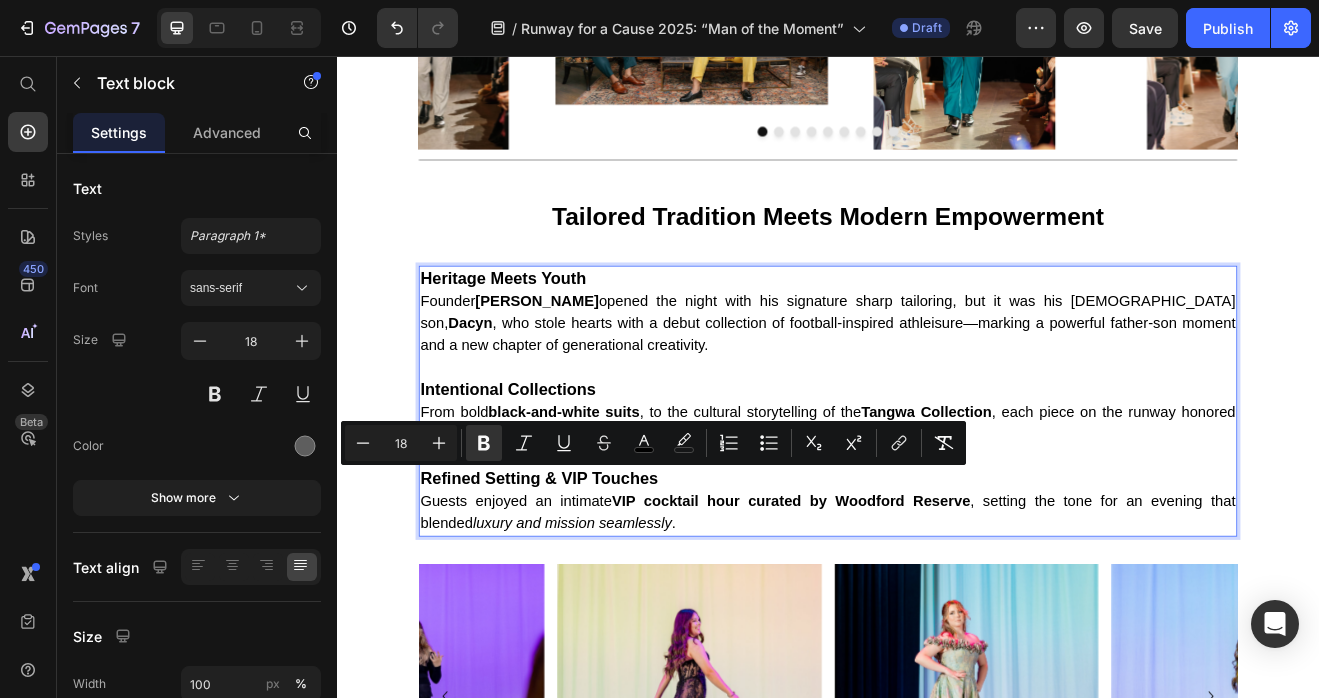 click on "Heritage Meets Youth Founder  Daniel Mofor  opened the night with his signature sharp tailoring, but it was his 13-year-old son,  Dacyn , who stole hearts with a debut collection of football-inspired athleisure—marking a powerful father-son moment and a new chapter of generational creativity." at bounding box center [937, 368] 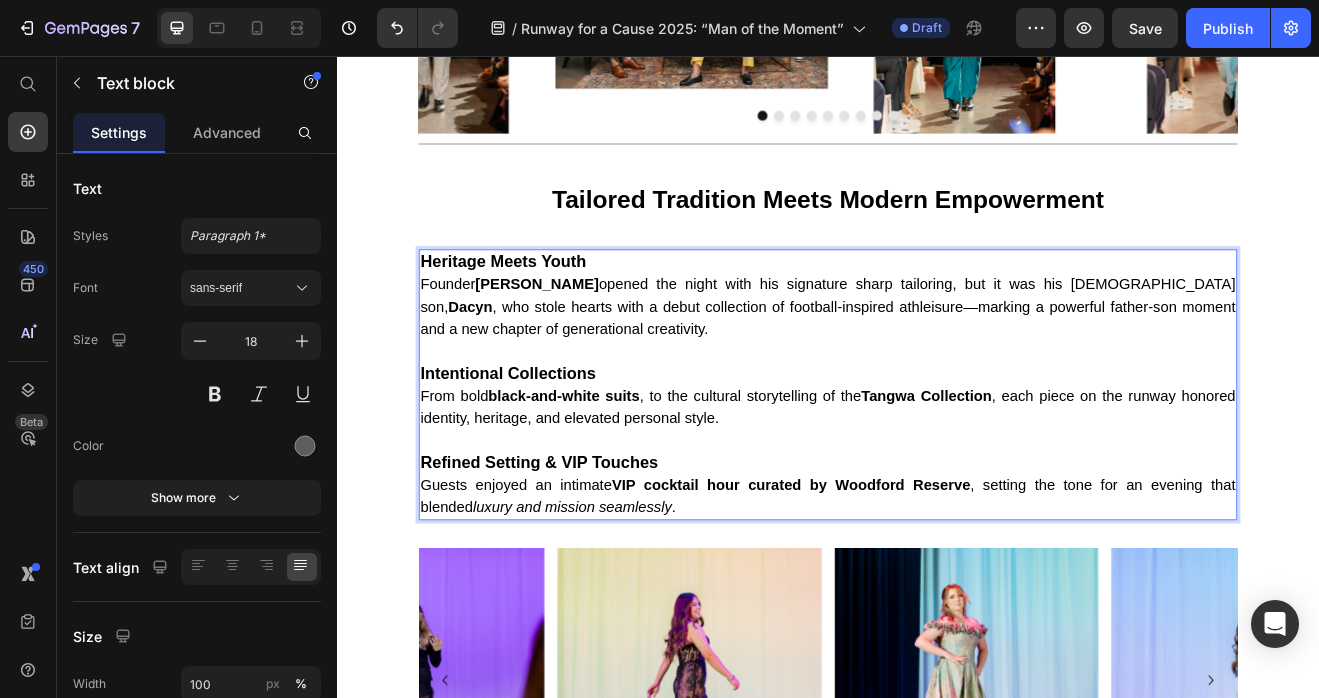 scroll, scrollTop: 2480, scrollLeft: 0, axis: vertical 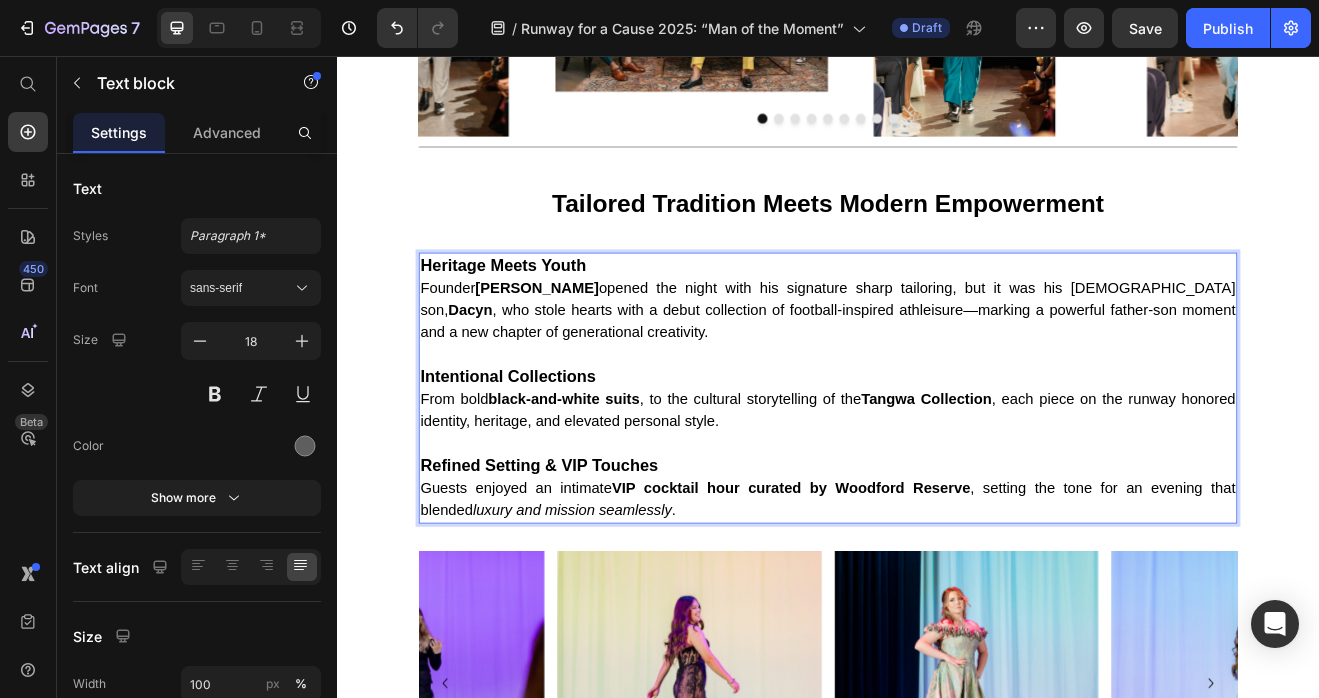 click on "Heritage Meets Youth Founder  Daniel Mofor  opened the night with his signature sharp tailoring, but it was his 13-year-old son,  Dacyn , who stole hearts with a debut collection of football-inspired athleisure—marking a powerful father-son moment and a new chapter of generational creativity." at bounding box center (937, 352) 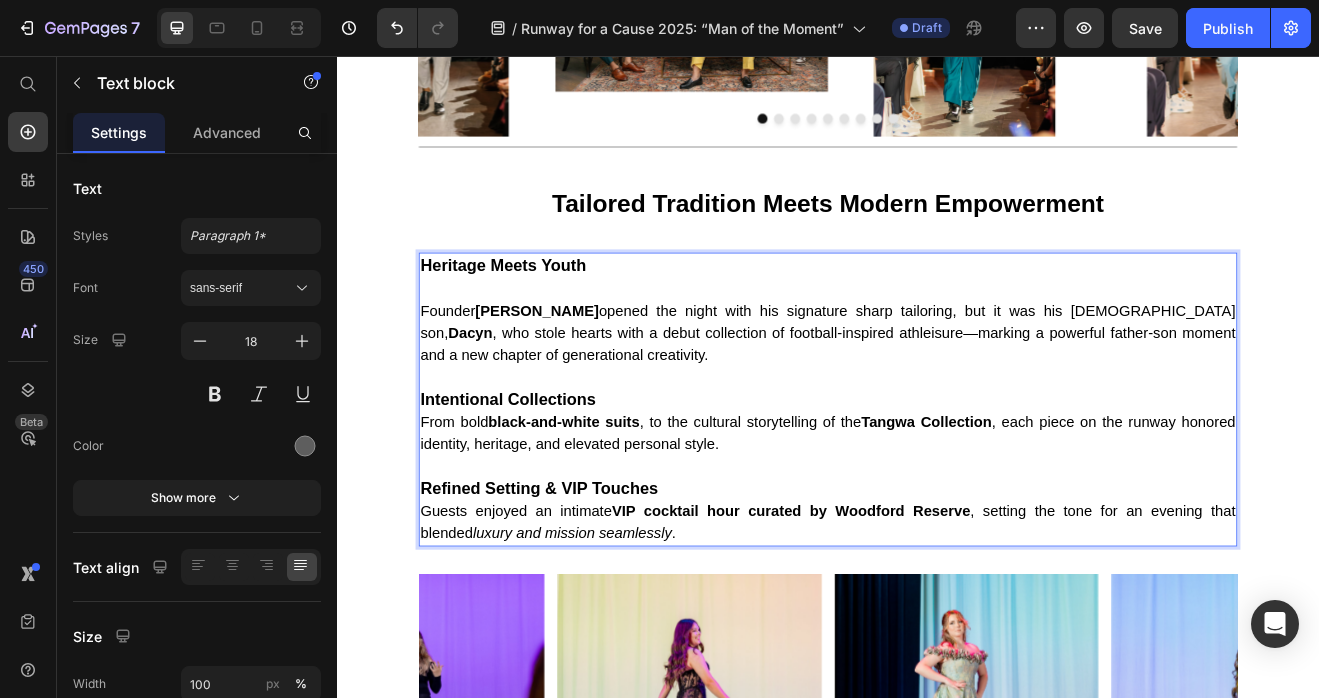 click on "Intentional Collections From bold  black-and-white suits , to the cultural storytelling of the  Tangwa Collection , each piece on the runway honored identity, heritage, and elevated personal style." at bounding box center [937, 503] 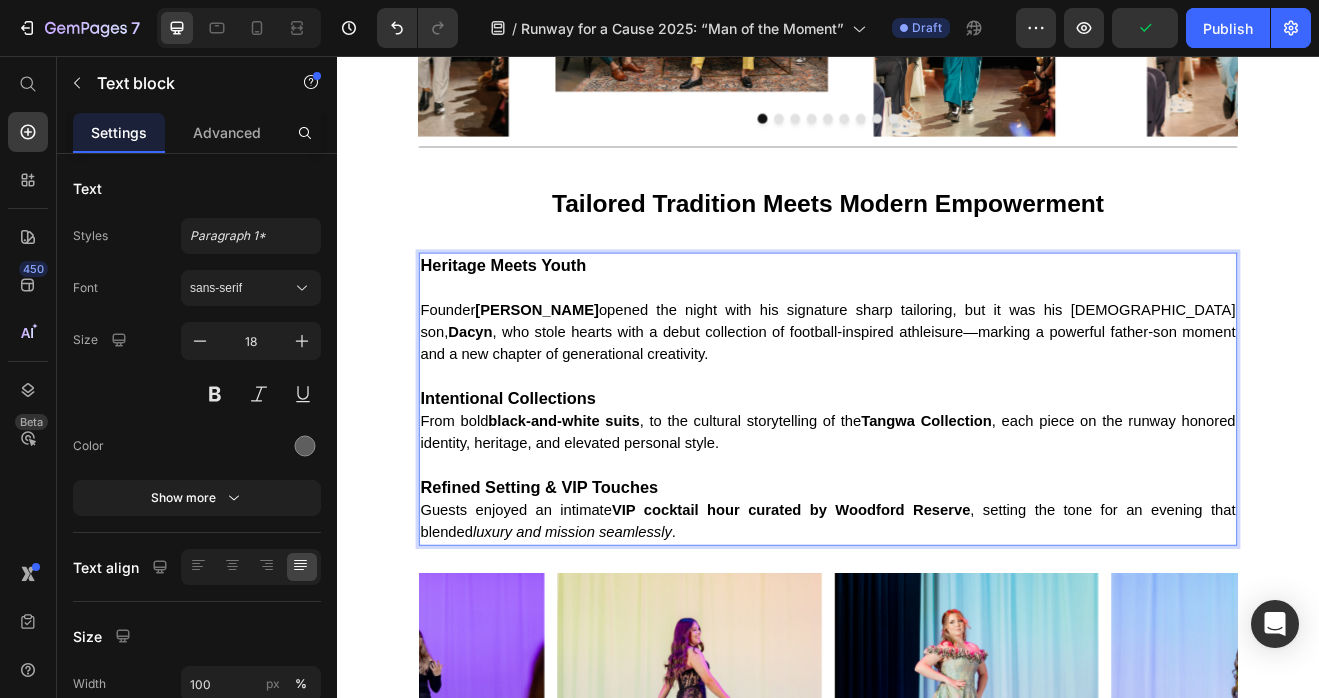 click on "Founder  Daniel Mofor  opened the night with his signature sharp tailoring, but it was his 13-year-old son,  Dacyn , who stole hearts with a debut collection of football-inspired athleisure—marking a powerful father-son moment and a new chapter of generational creativity." at bounding box center [937, 393] 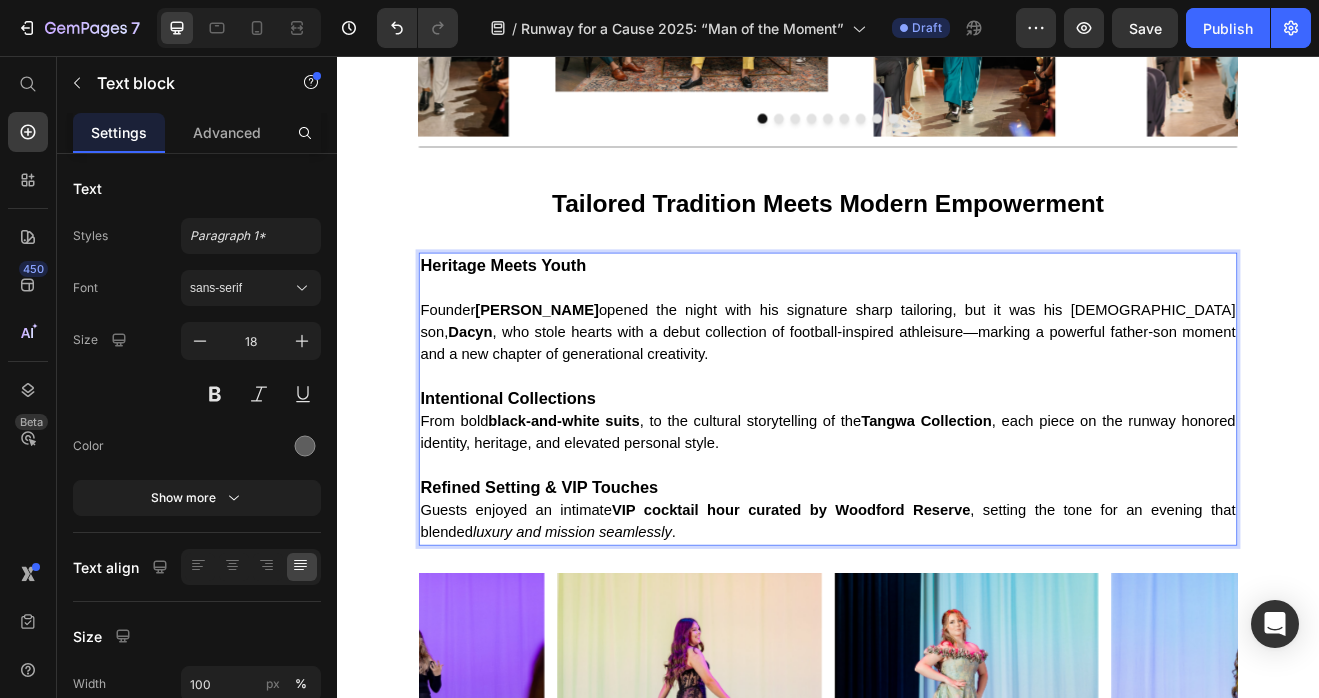 click on "Founder  Daniel Mofor  opened the night with his signature sharp tailoring, but it was his 13-year-old son,  Dacyn , who stole hearts with a debut collection of football-inspired athleisure—marking a powerful father-son moment and a new chapter of generational creativity." at bounding box center (937, 393) 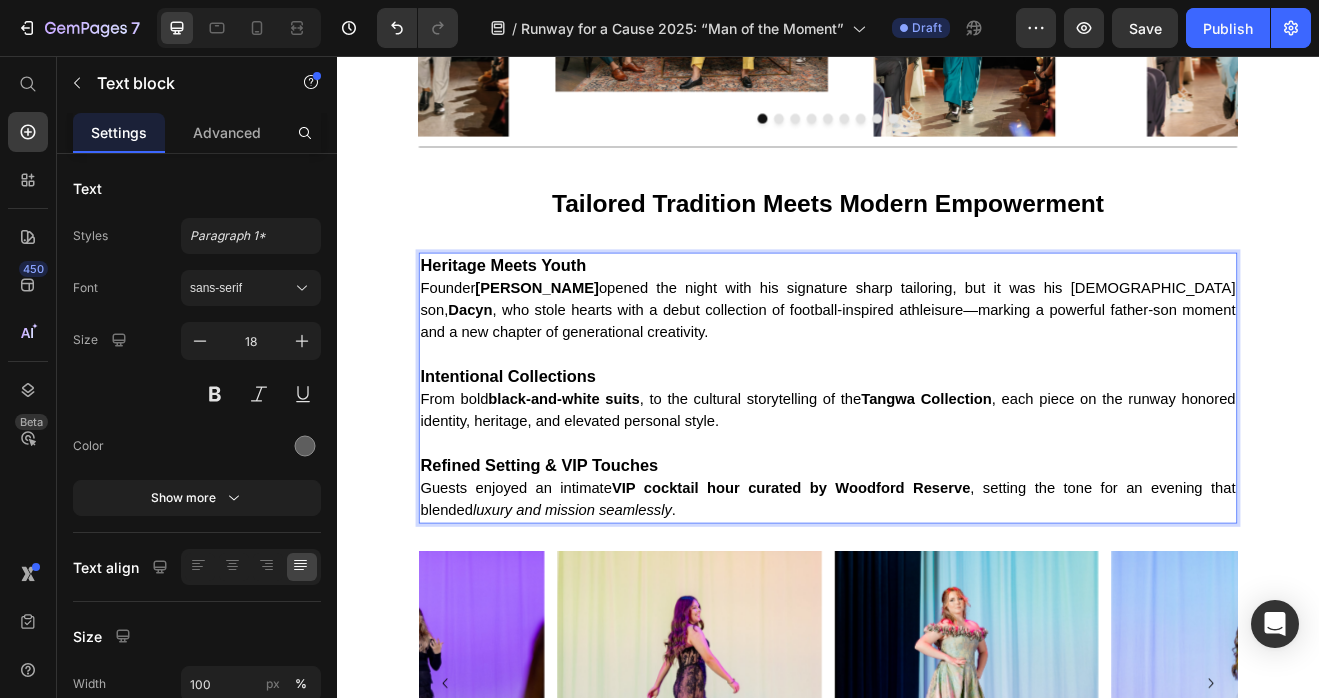 click on "Heritage Meets Youth" at bounding box center [937, 312] 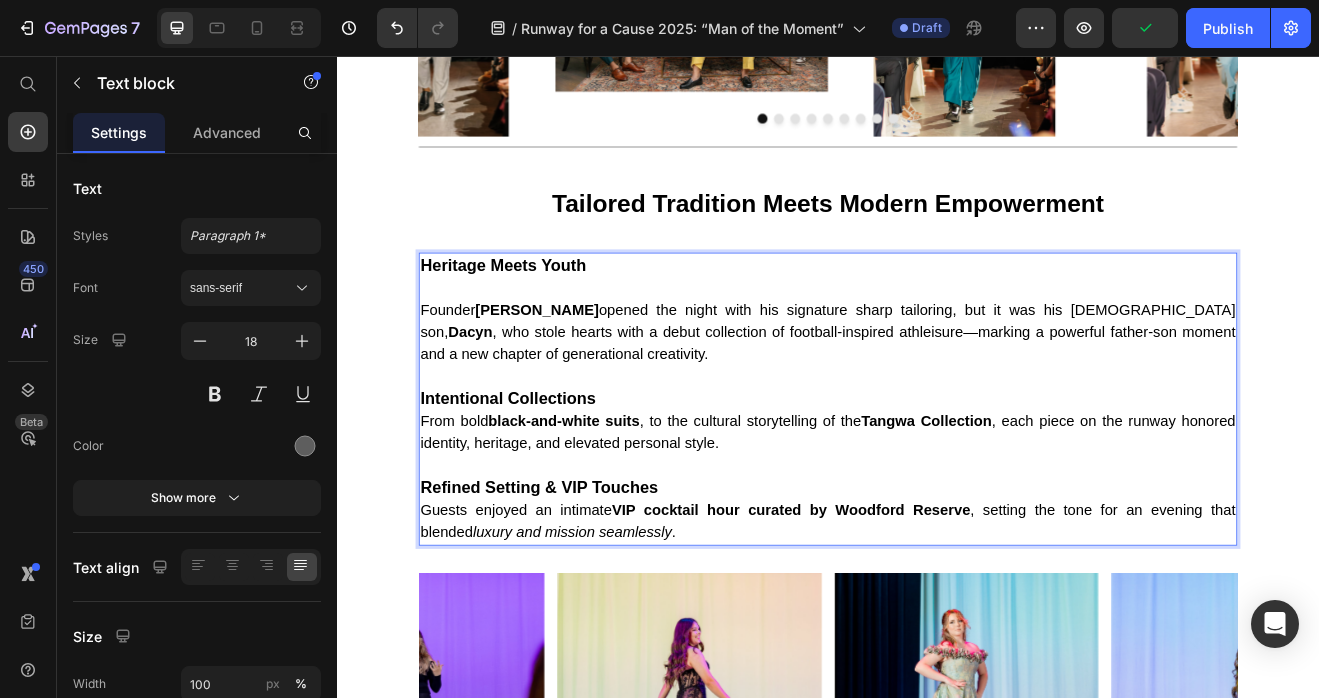 click on "From bold  black-and-white suits , to the cultural storytelling of the  Tangwa Collection , each piece on the runway honored identity, heritage, and elevated personal style." at bounding box center [937, 515] 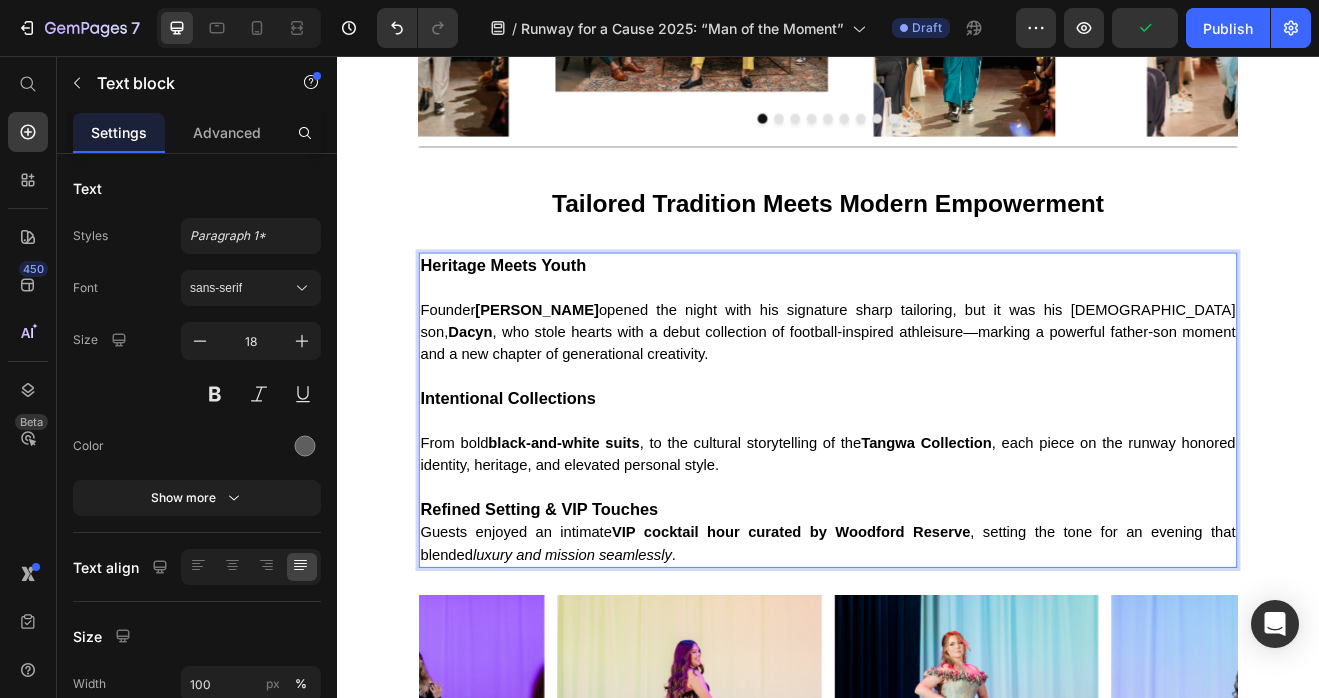click on "Guests enjoyed an intimate  VIP cocktail hour curated by Woodford Reserve , setting the tone for an evening that blended  luxury and mission seamlessly ." at bounding box center [937, 651] 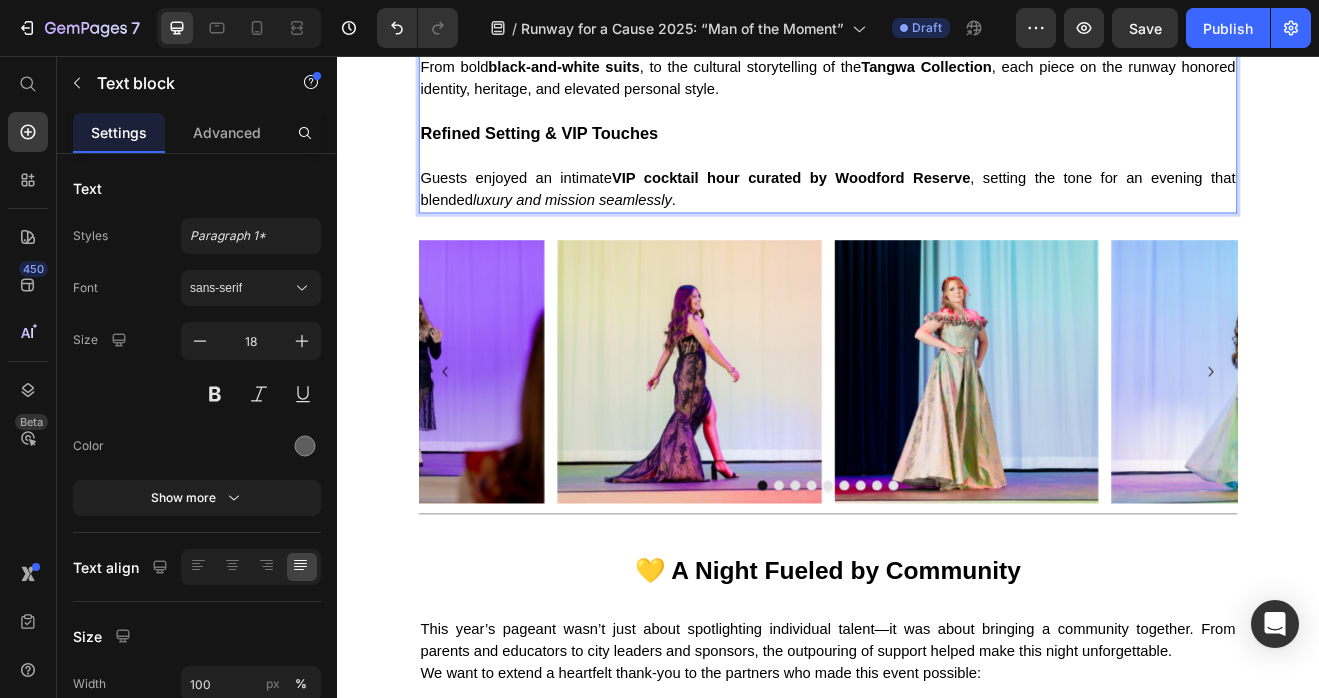 scroll, scrollTop: 3168, scrollLeft: 0, axis: vertical 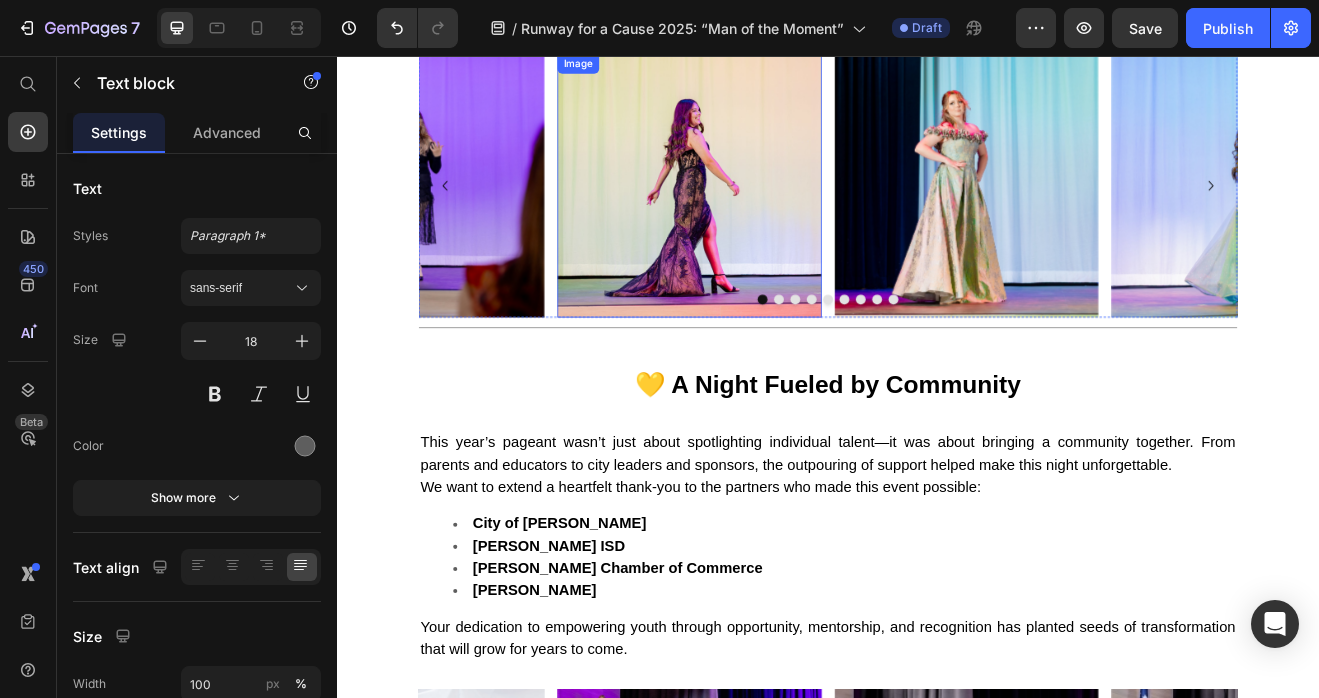 click at bounding box center [767, 214] 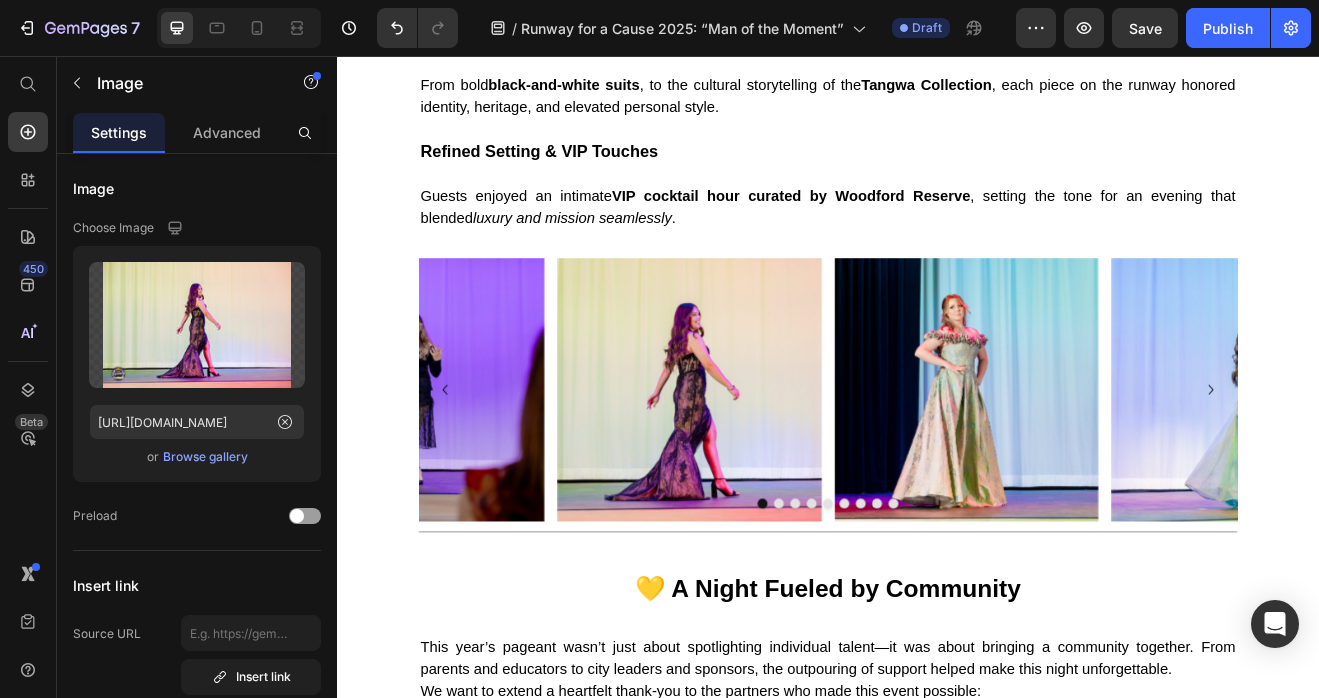 scroll, scrollTop: 3248, scrollLeft: 0, axis: vertical 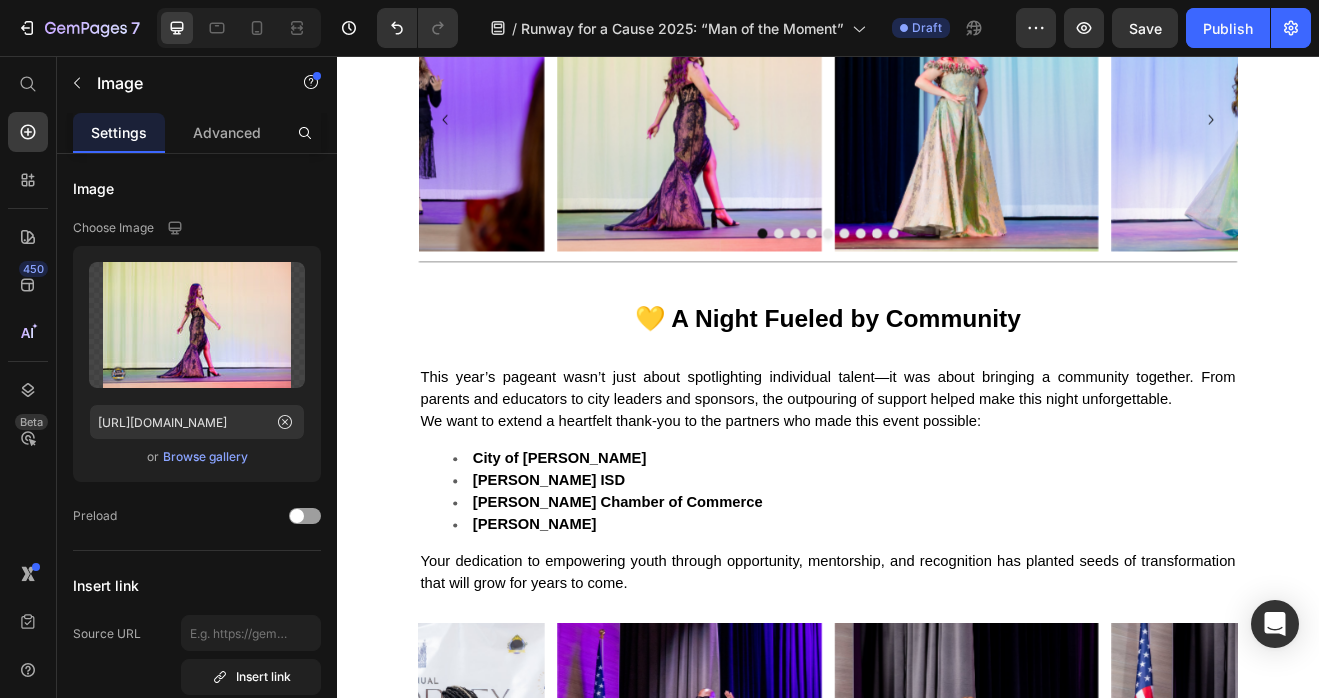 click at bounding box center [767, 134] 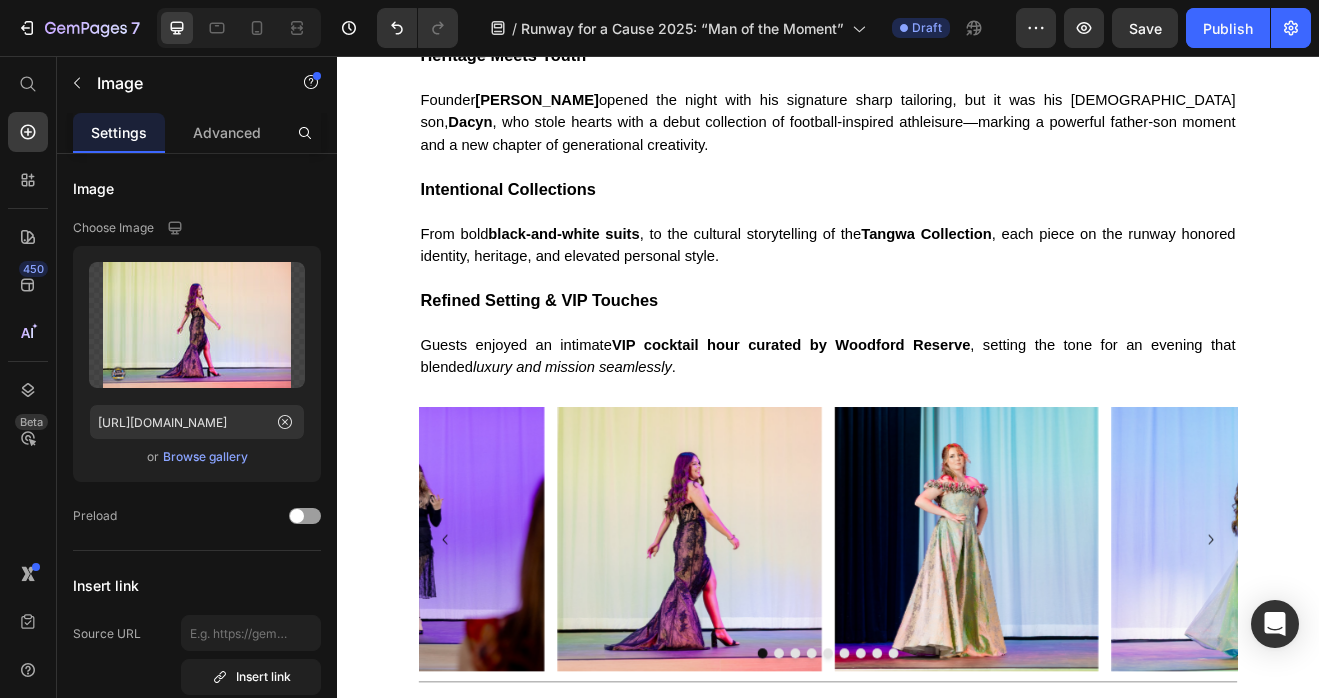 scroll, scrollTop: 2448, scrollLeft: 0, axis: vertical 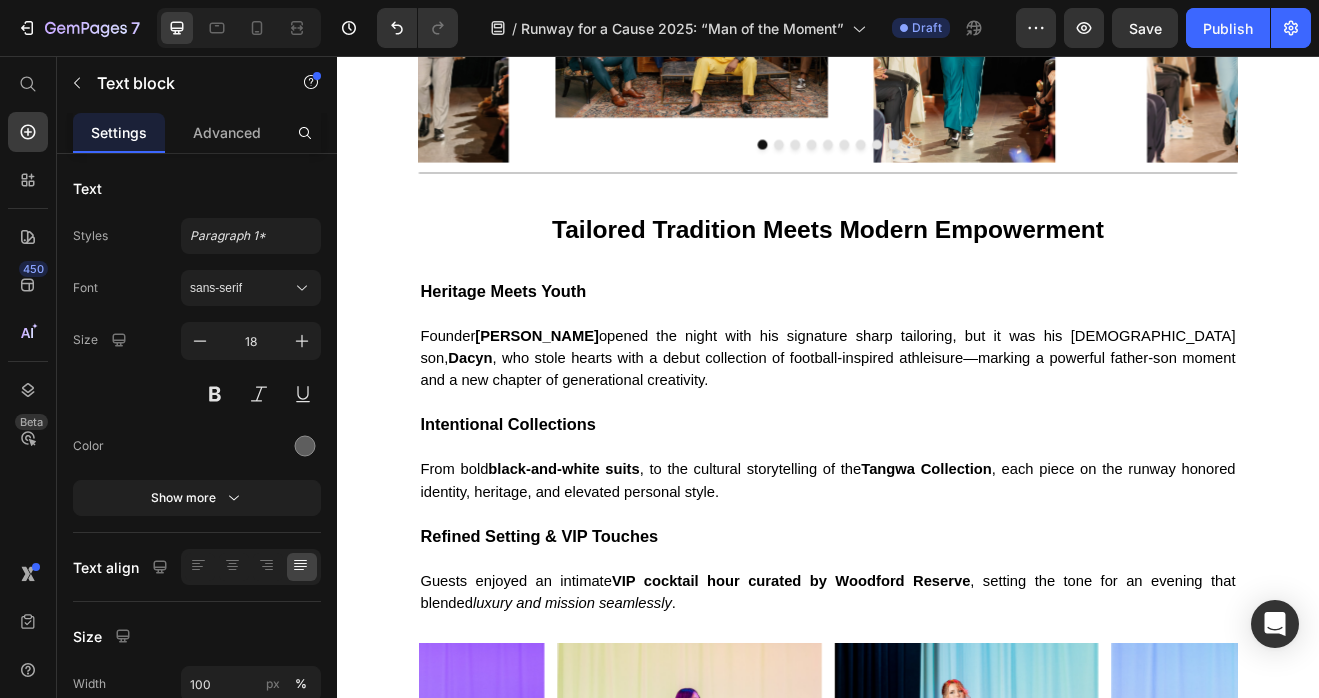 click on "Refined Setting & VIP Touches" at bounding box center [937, 656] 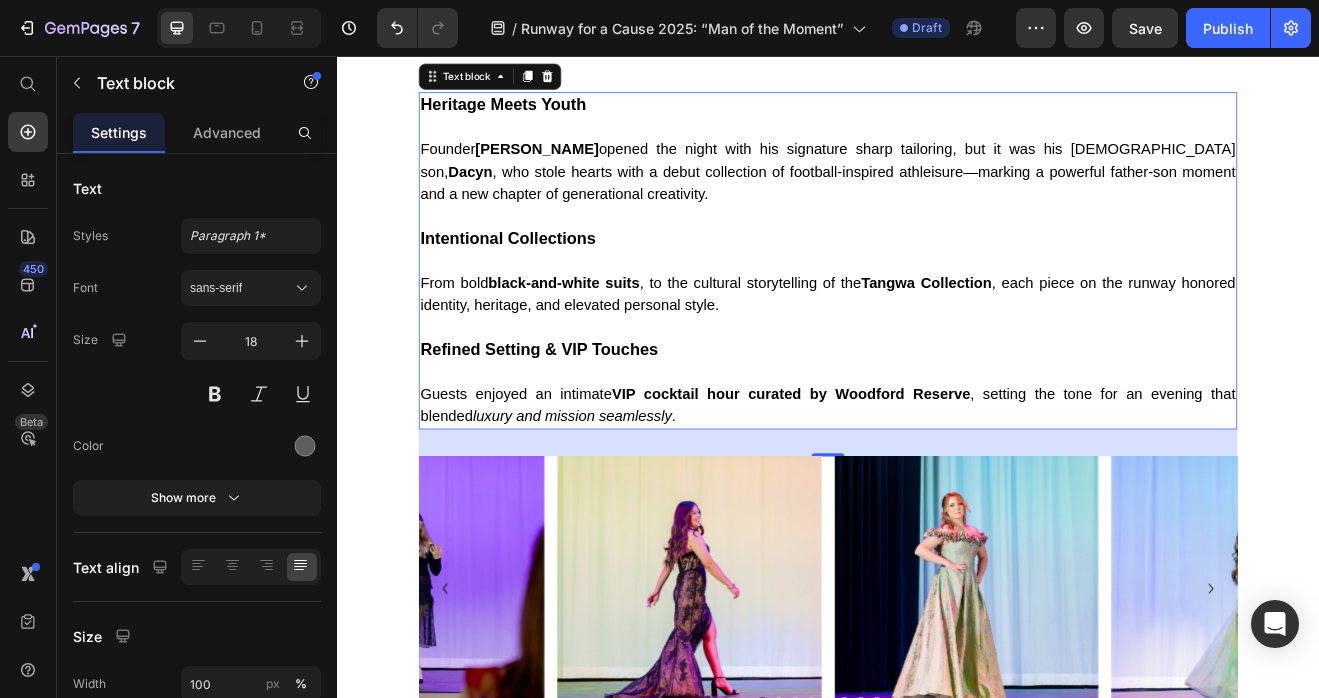 scroll, scrollTop: 2671, scrollLeft: 0, axis: vertical 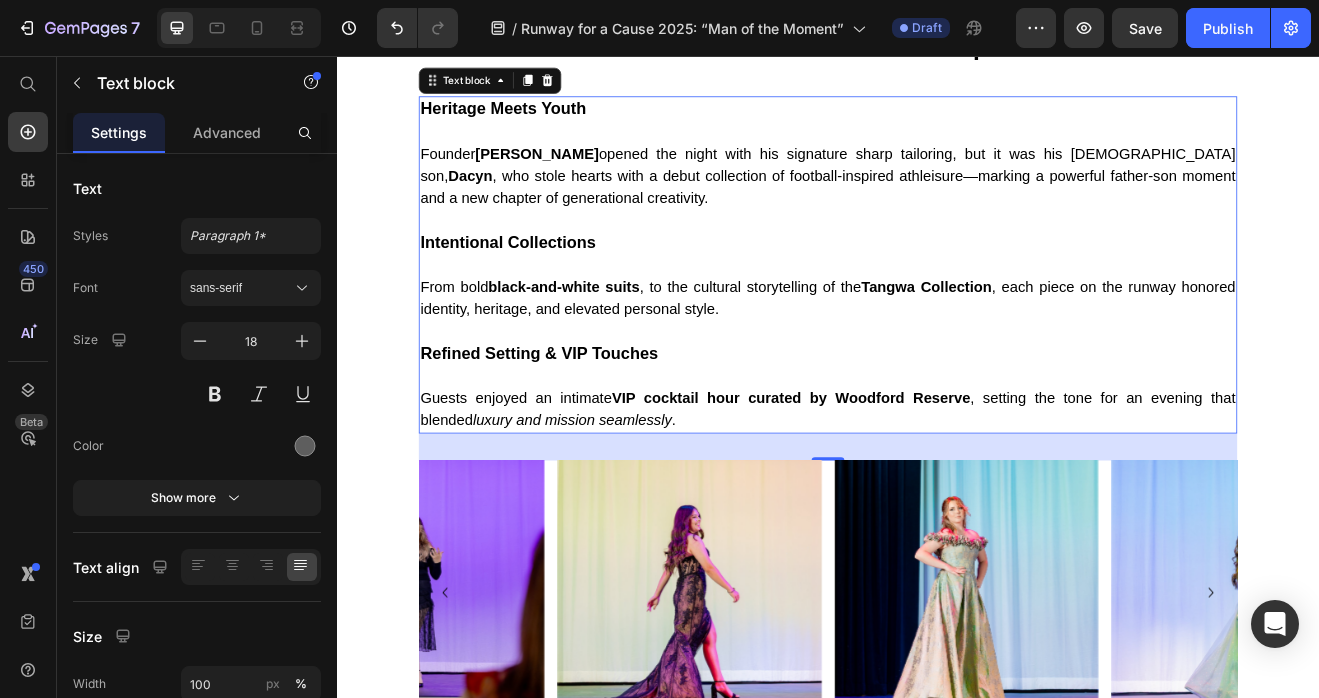 click on "Founder  Daniel Mofor  opened the night with his signature sharp tailoring, but it was his 13-year-old son,  Dacyn , who stole hearts with a debut collection of football-inspired athleisure—marking a powerful father-son moment and a new chapter of generational creativity." at bounding box center [937, 202] 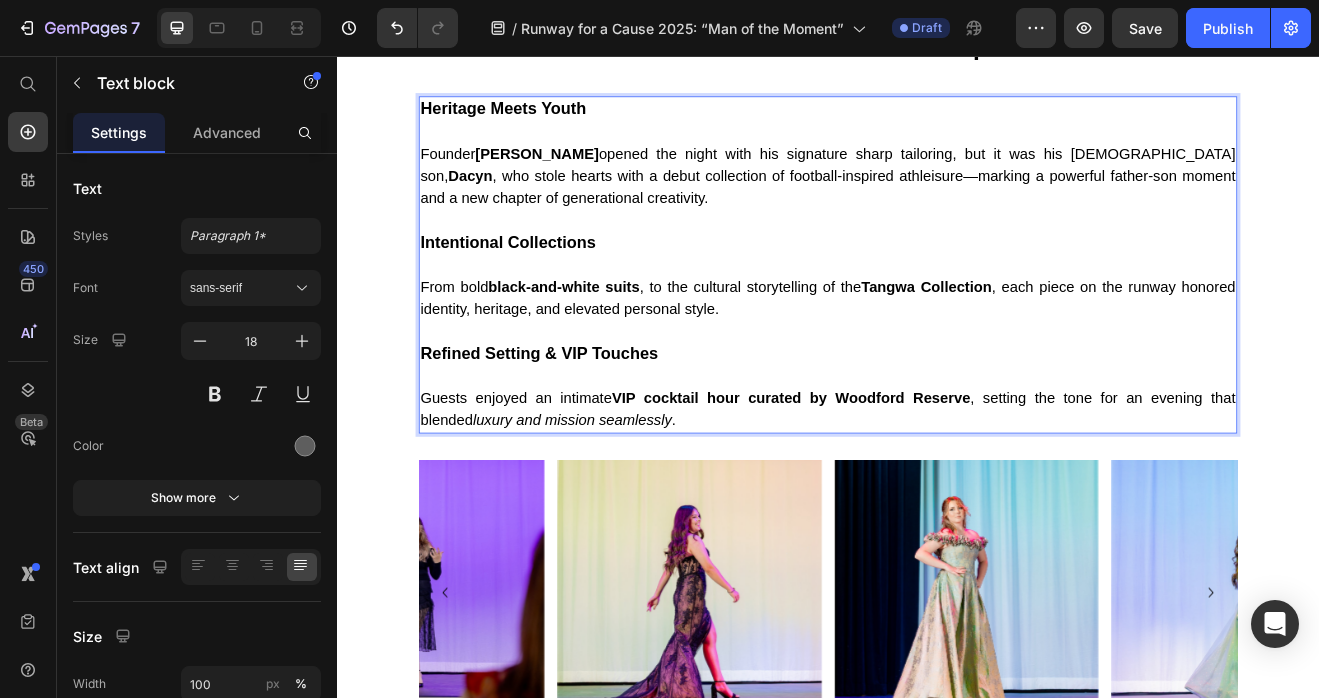 click on "Founder  Daniel Mofor  opened the night with his signature sharp tailoring, but it was his 13-year-old son,  Dacyn , who stole hearts with a debut collection of football-inspired athleisure—marking a powerful father-son moment and a new chapter of generational creativity." at bounding box center (937, 202) 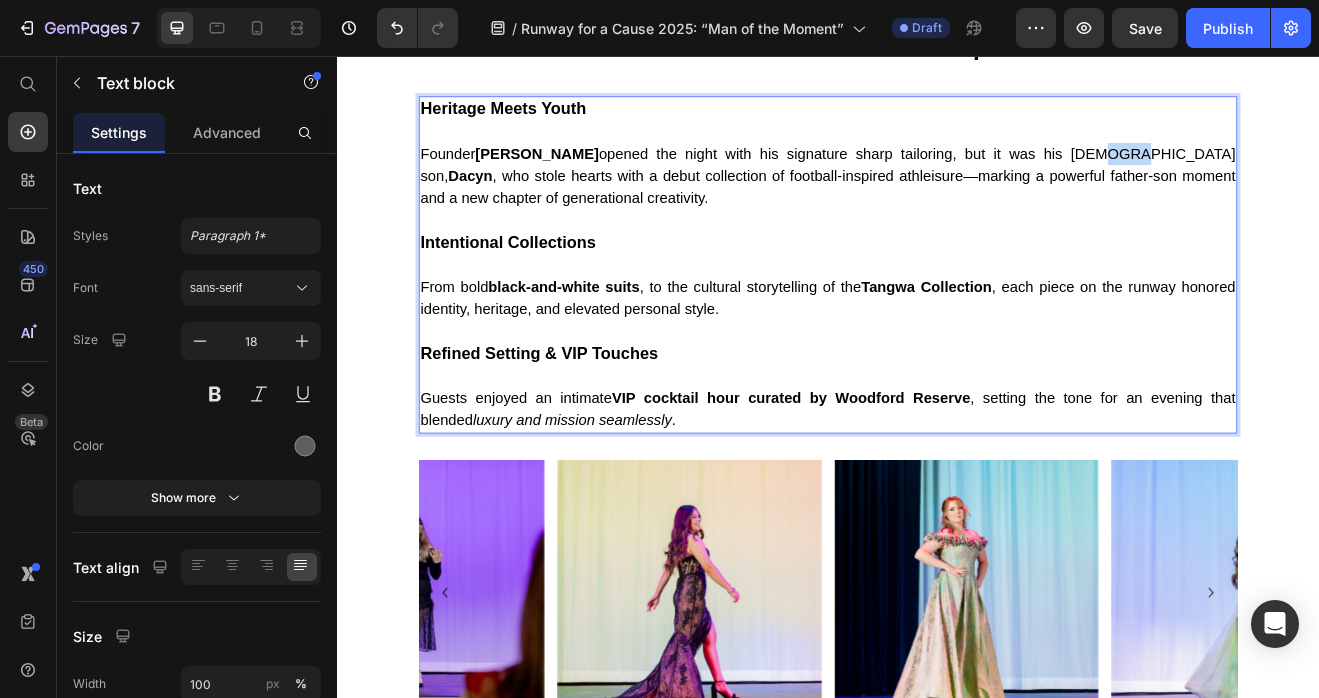 click on "Founder  Daniel Mofor  opened the night with his signature sharp tailoring, but it was his 13-year-old son,  Dacyn , who stole hearts with a debut collection of football-inspired athleisure—marking a powerful father-son moment and a new chapter of generational creativity." at bounding box center [937, 202] 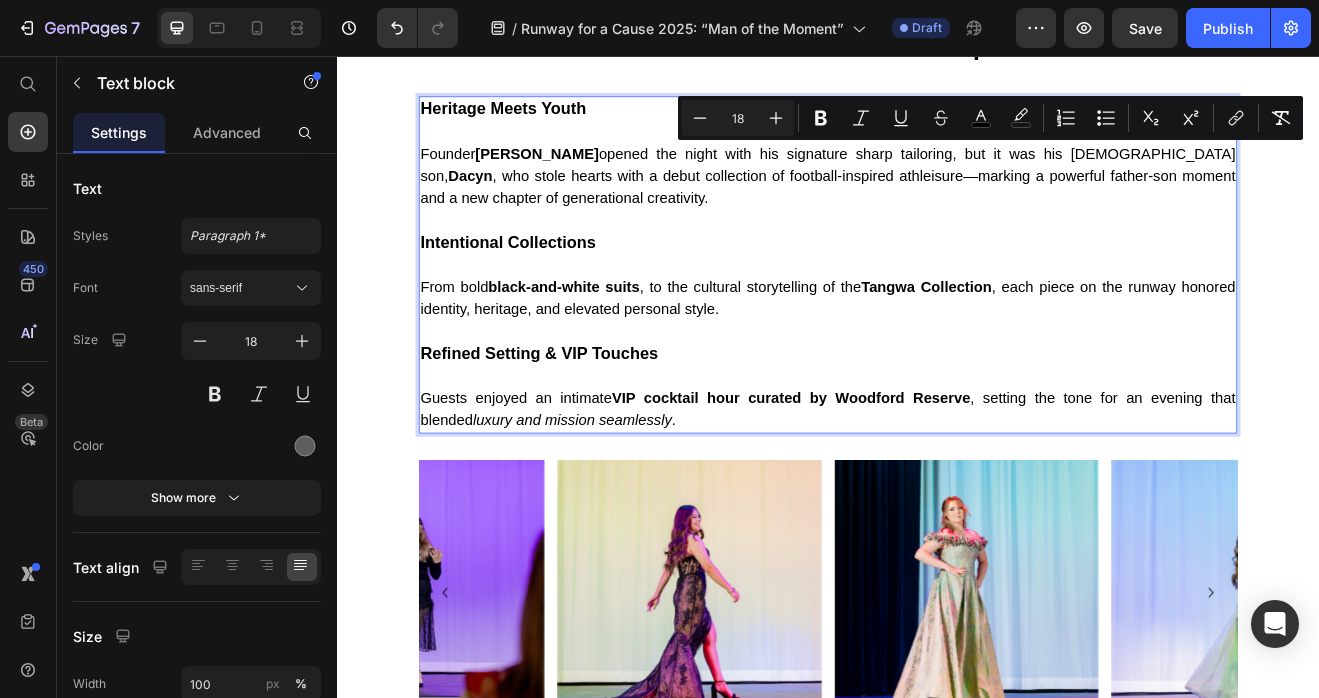 click on "Founder  Daniel Mofor  opened the night with his signature sharp tailoring, but it was his 13-year-old son,  Dacyn , who stole hearts with a debut collection of football-inspired athleisure—marking a powerful father-son moment and a new chapter of generational creativity." at bounding box center (937, 202) 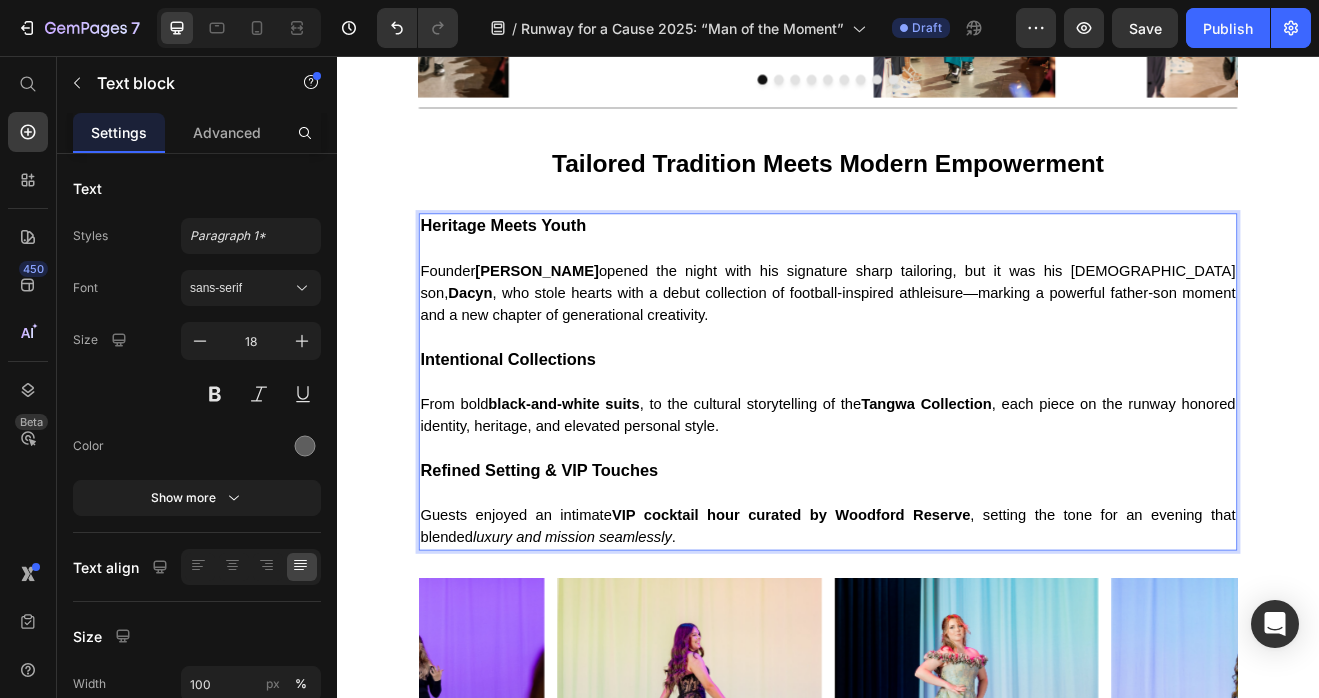 scroll, scrollTop: 2464, scrollLeft: 0, axis: vertical 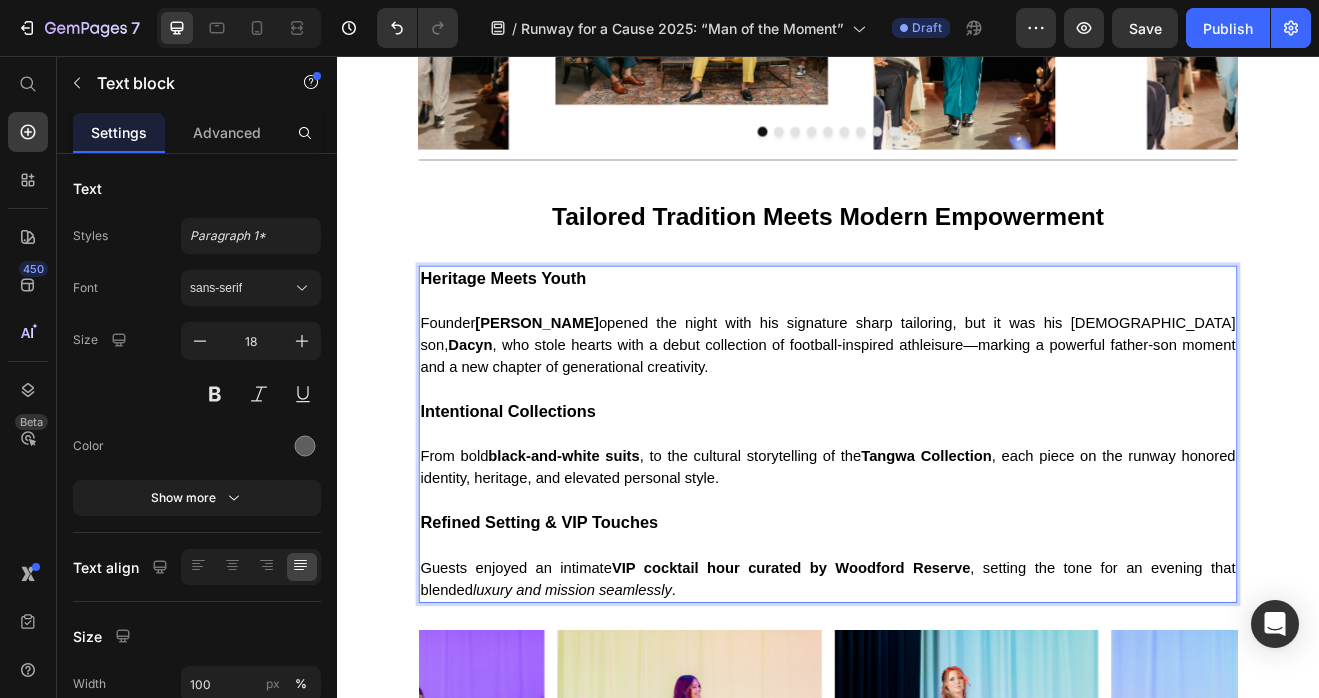 click on "Founder  Daniel Mofor  opened the night with his signature sharp tailoring, but it was his 14-year-old son,  Dacyn , who stole hearts with a debut collection of football-inspired athleisure—marking a powerful father-son moment and a new chapter of generational creativity." at bounding box center [937, 409] 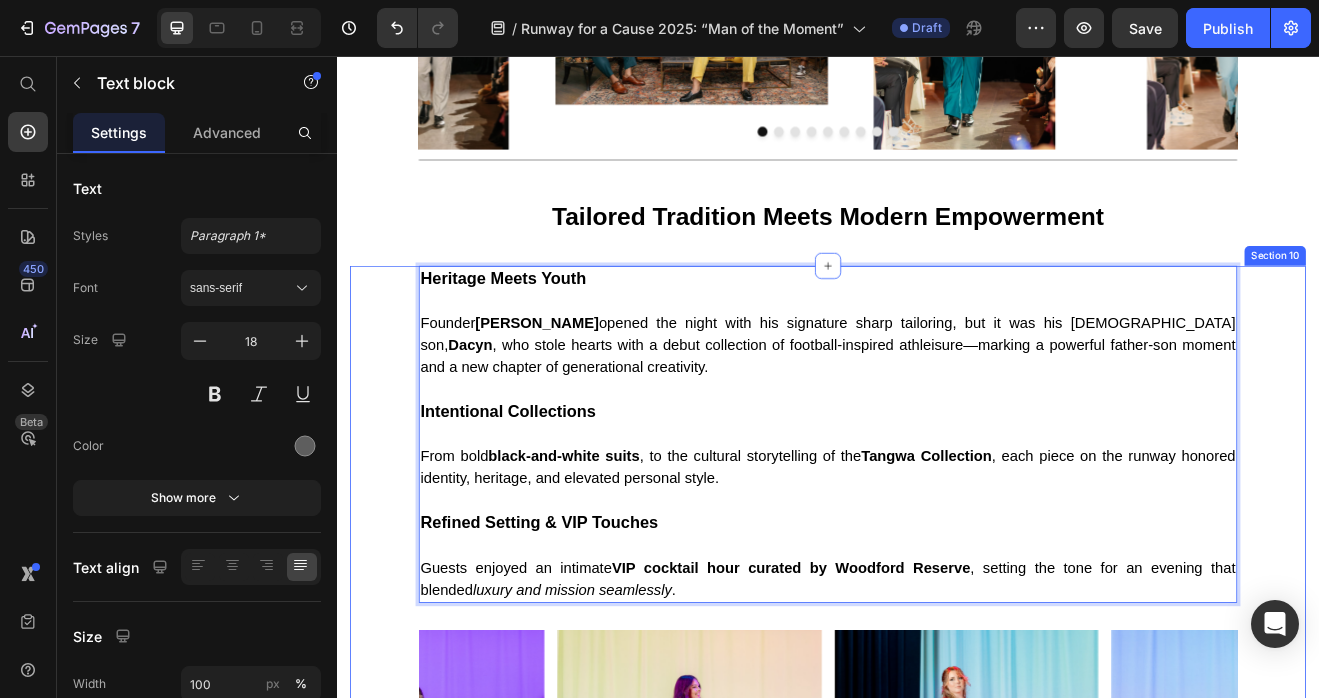 click on "Heritage Meets Youth Founder  Daniel Mofor  opened the night with his signature sharp tailoring, but it was his 14-year-old son,  Dacyn , who stole hearts with a debut collection of football-inspired athleisure—marking a powerful father-son moment and a new chapter of generational creativity. Intentional Collections   From bold  black-and-white suits , to the cultural storytelling of the  Tangwa Collection , each piece on the runway honored identity, heritage, and elevated personal style. Refined Setting & VIP Touches   Guests enjoyed an intimate  VIP cocktail hour curated by Woodford Reserve , setting the tone for an evening that blended  luxury and mission seamlessly . Text block   33
Image Image Image Image Image Image Image Image Image
Carousel Row                Title Line" at bounding box center (937, 708) 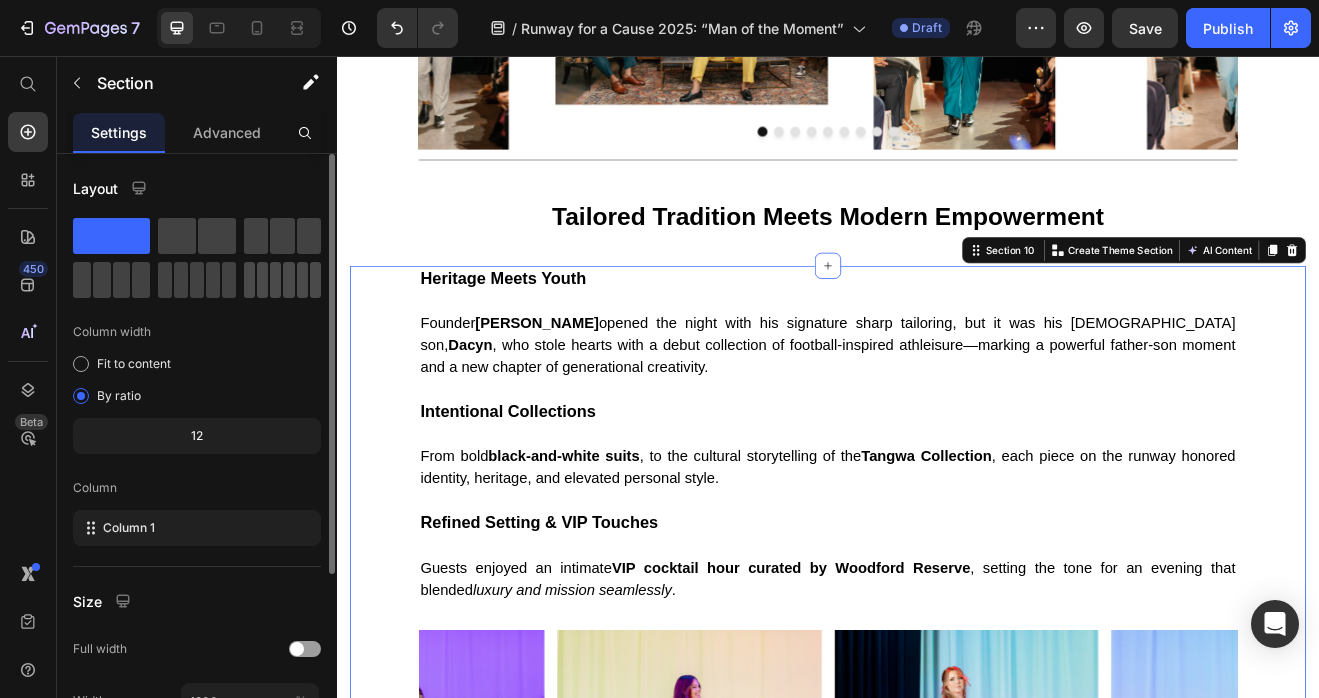 drag, startPoint x: 40, startPoint y: 304, endPoint x: 273, endPoint y: 272, distance: 235.18716 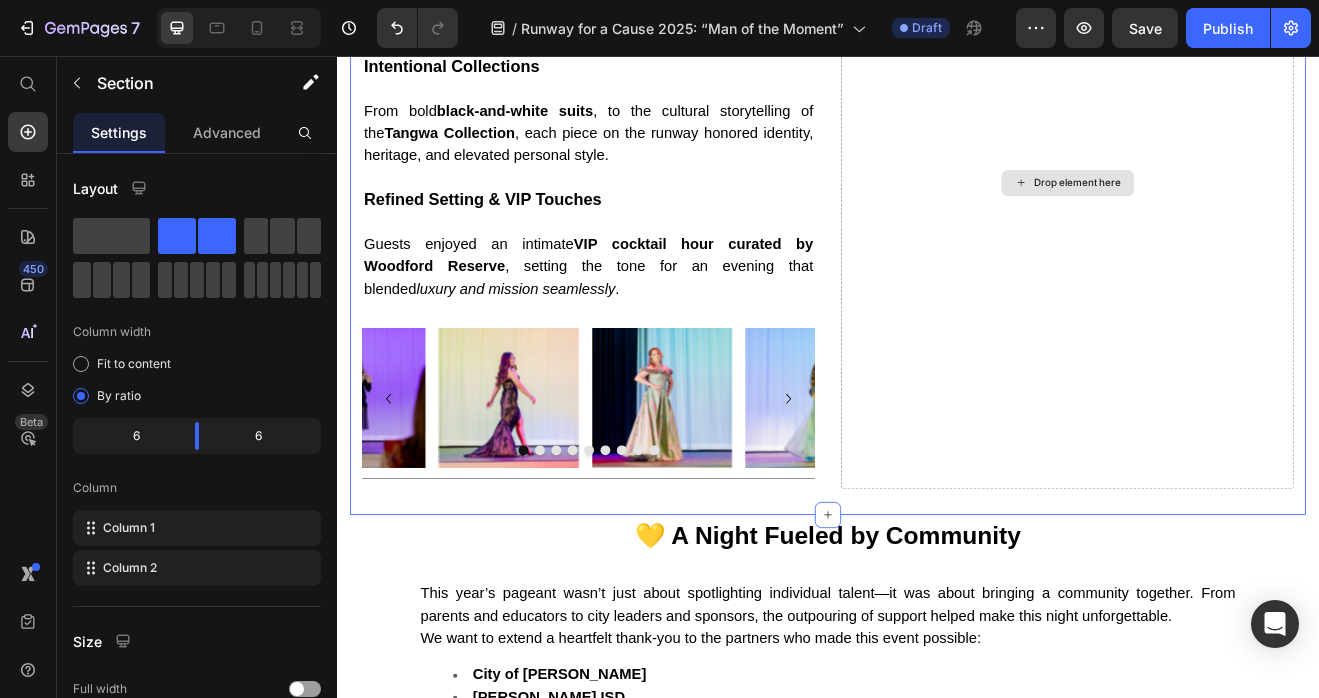 scroll, scrollTop: 2960, scrollLeft: 0, axis: vertical 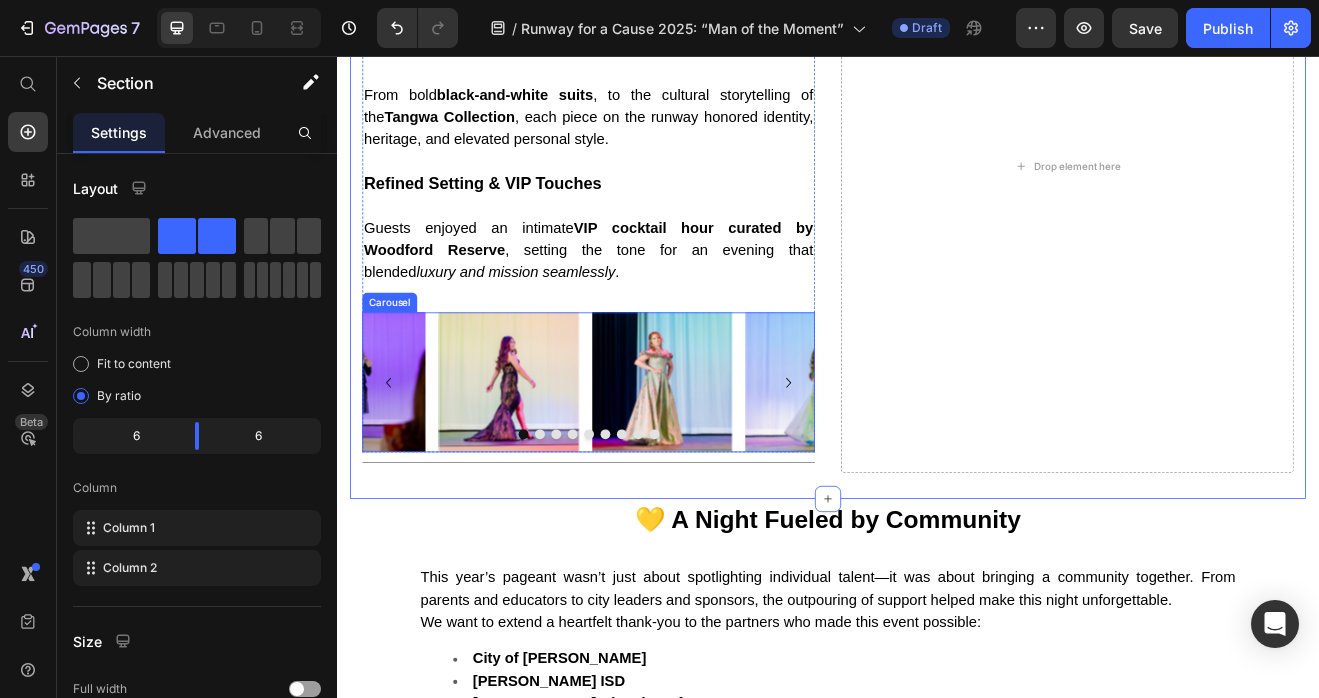 click on "Image Image Image Image Image Image Image Image Image" at bounding box center (644, 454) 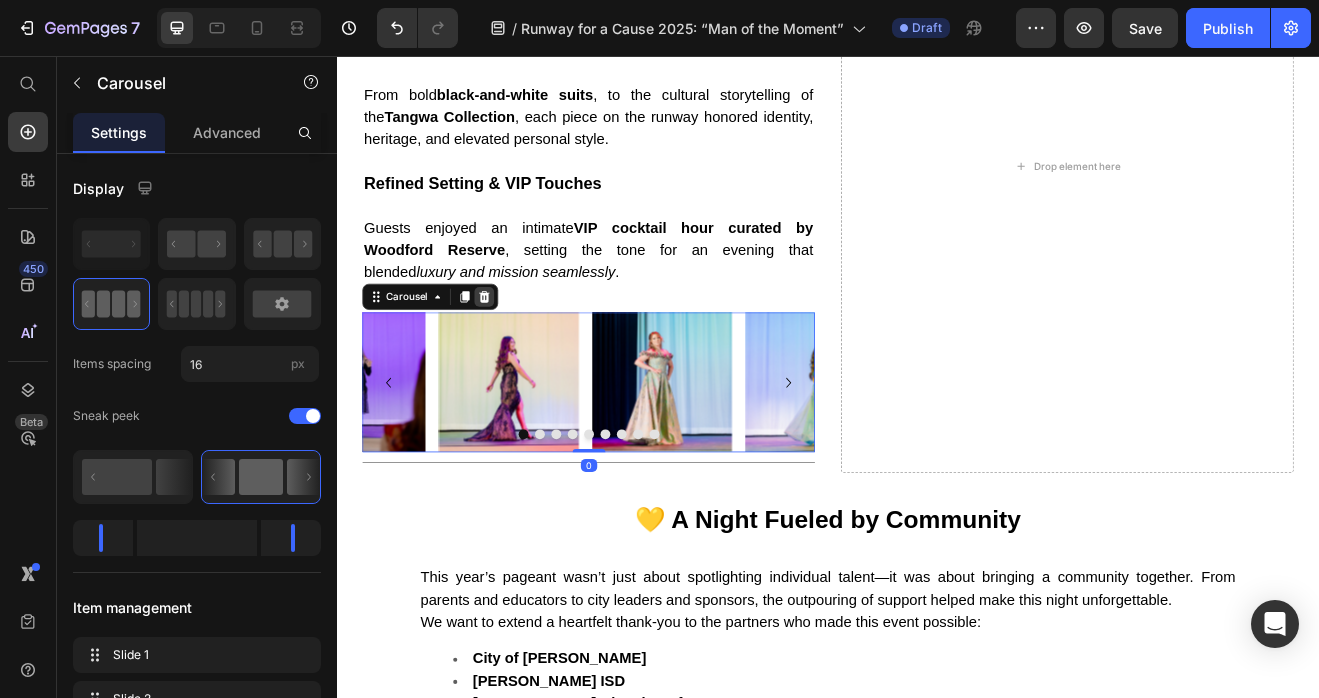 click 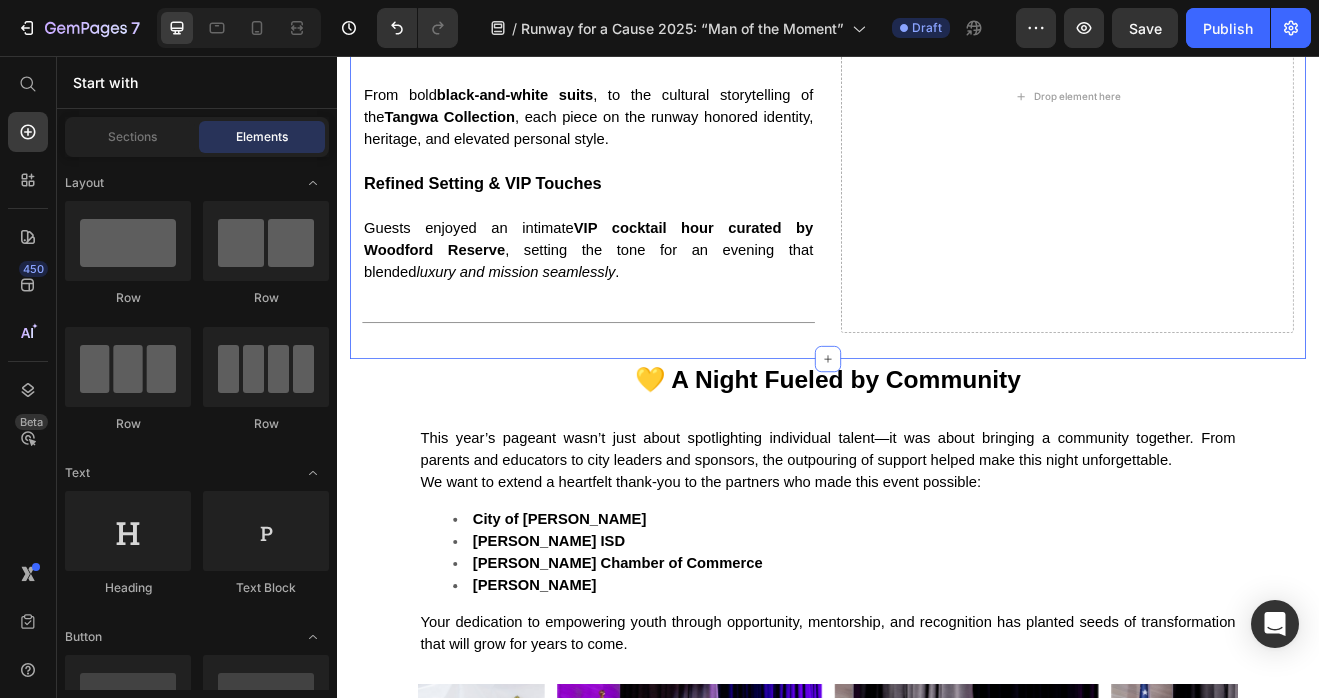 scroll, scrollTop: 2927, scrollLeft: 0, axis: vertical 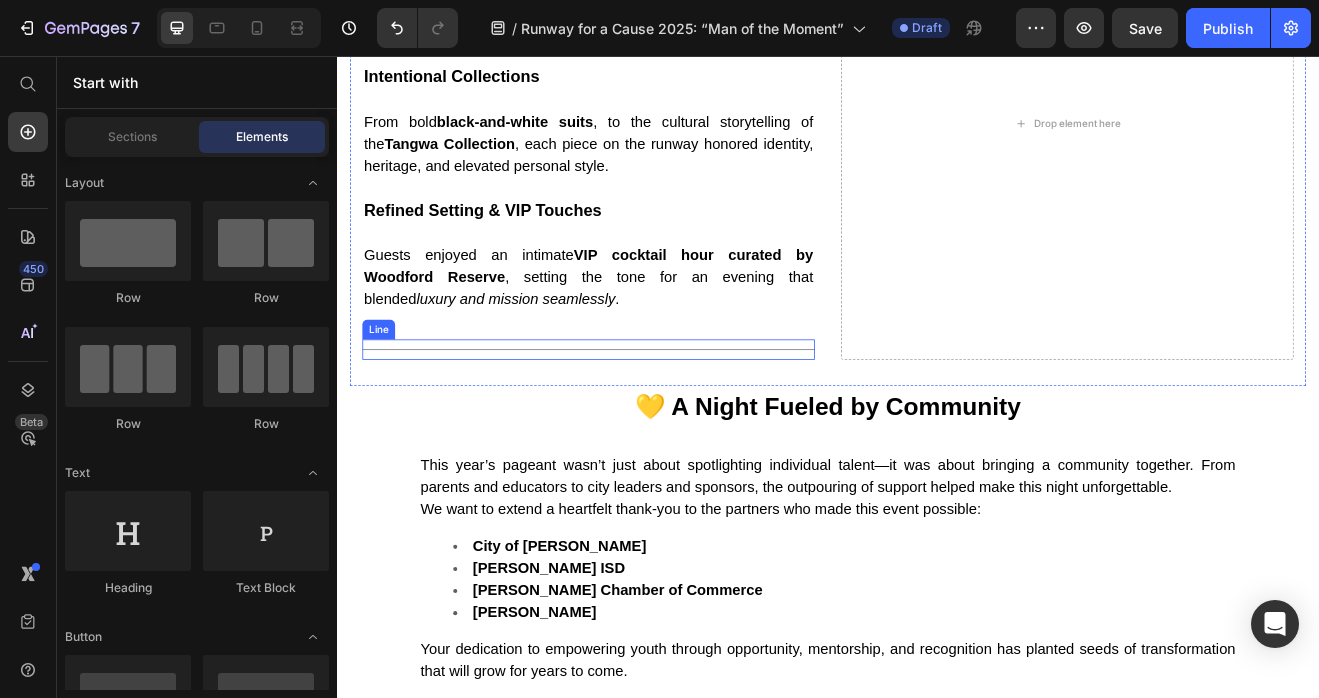click on "Title Line" at bounding box center [644, 414] 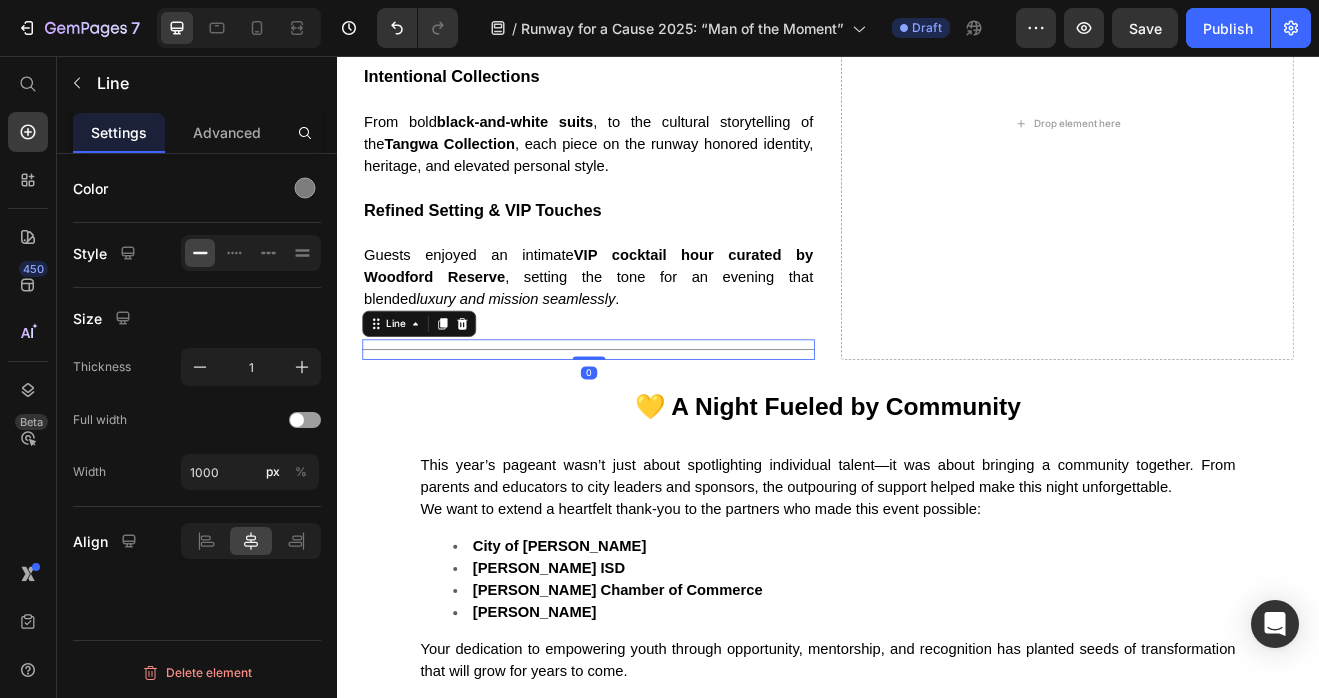 scroll, scrollTop: 2912, scrollLeft: 0, axis: vertical 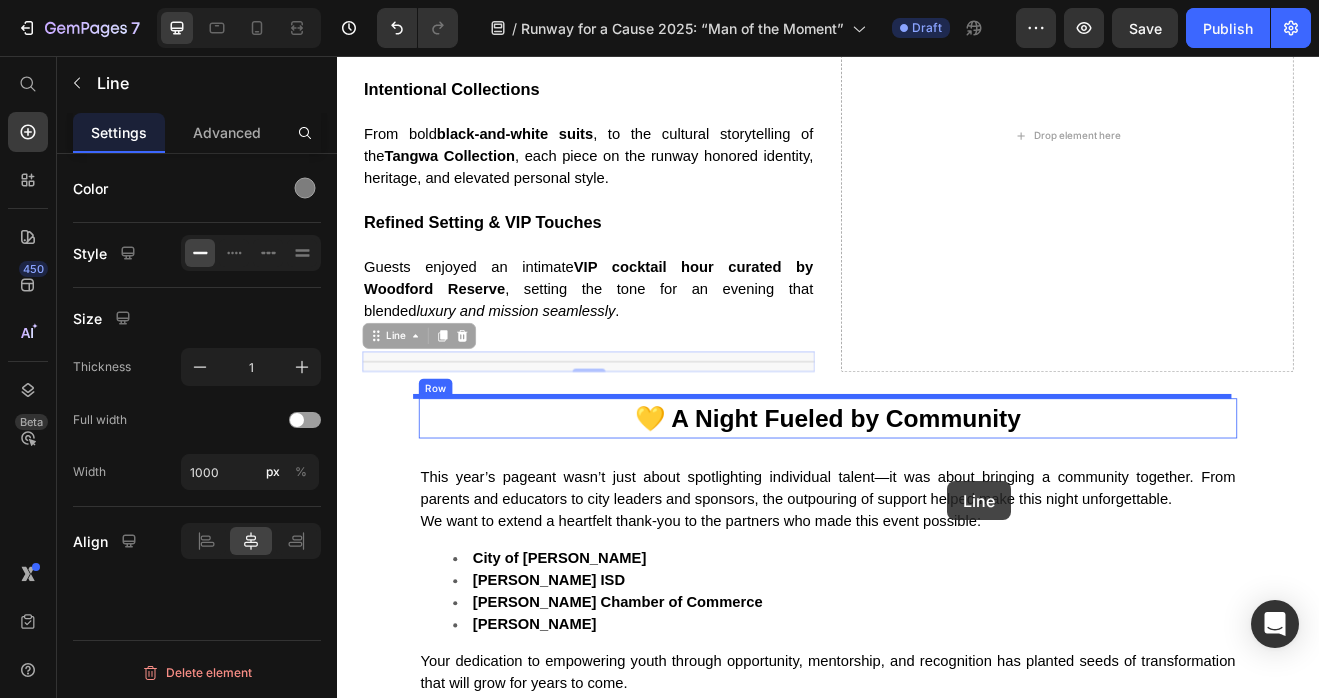 drag, startPoint x: 384, startPoint y: 398, endPoint x: 947, endPoint y: 481, distance: 569.0852 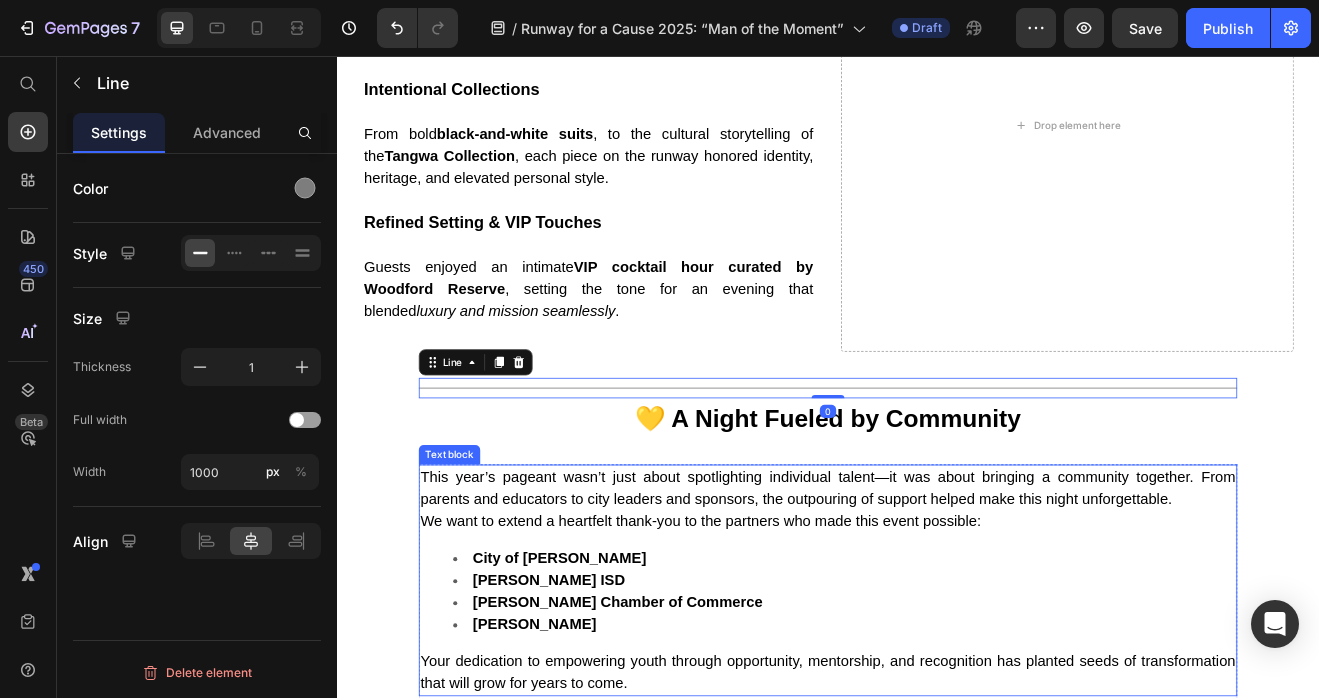 click on "This year’s pageant wasn’t just about spotlighting individual talent—it was about bringing a community together. From parents and educators to city leaders and sponsors, the outpouring of support helped make this night unforgettable." at bounding box center (937, 584) 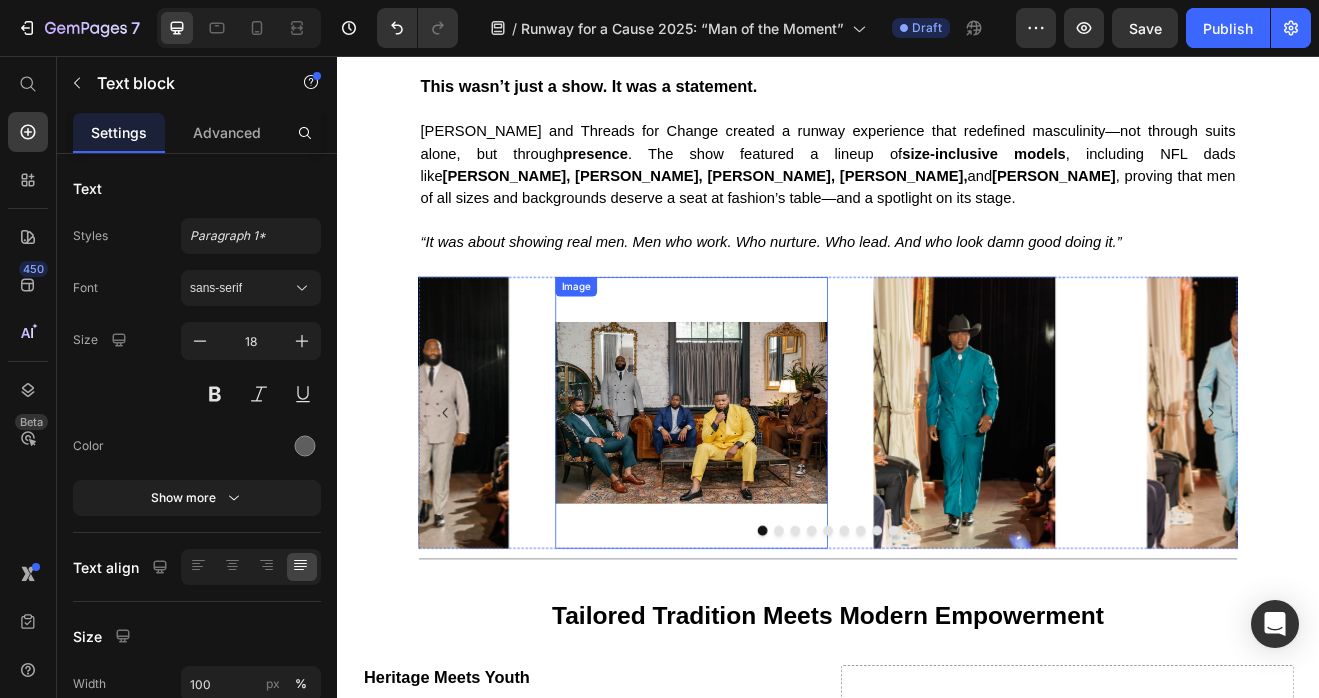 scroll, scrollTop: 2384, scrollLeft: 0, axis: vertical 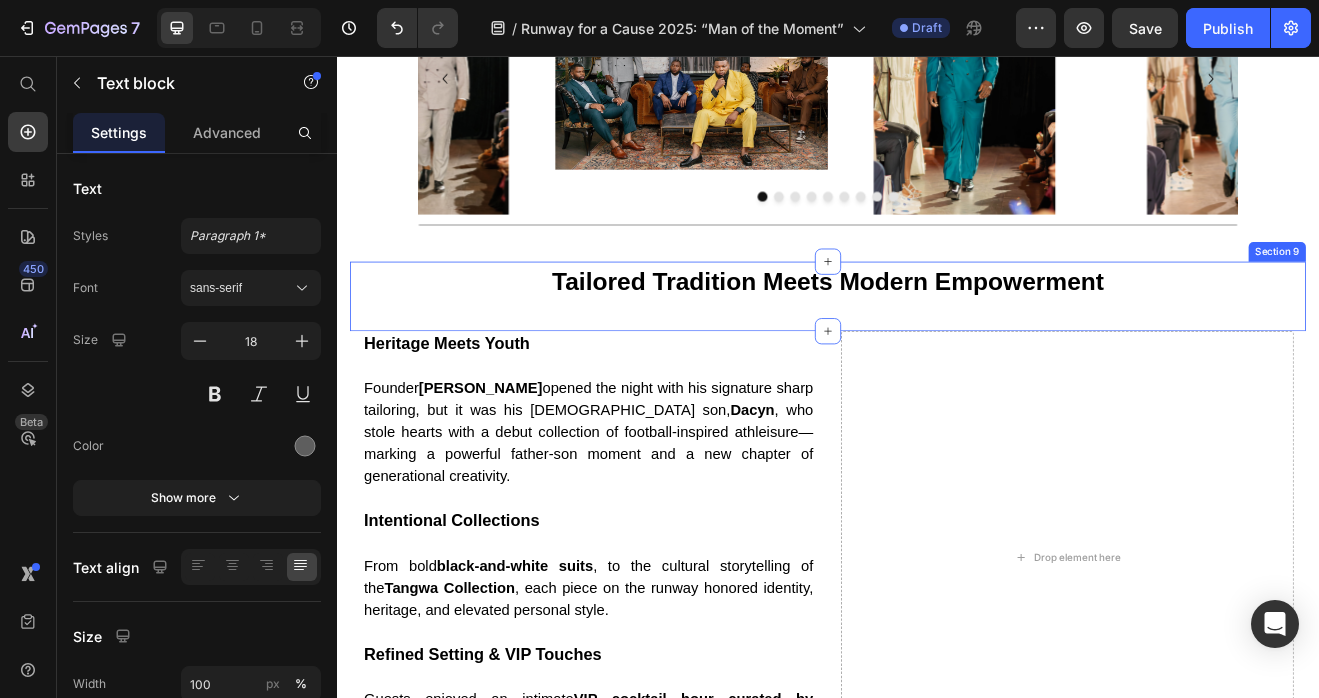 click on "Tailored Tradition Meets Modern Empowerment Text block Row Section 9" at bounding box center (937, 349) 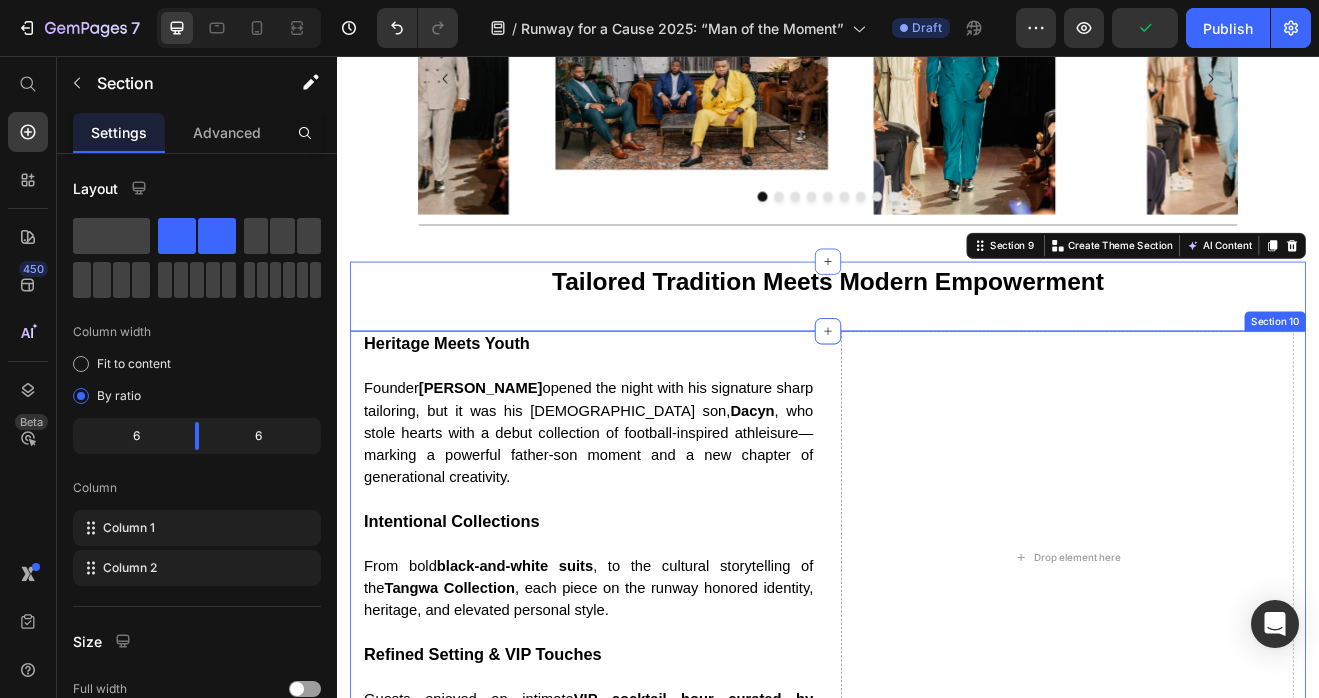 click on "Heritage Meets Youth Founder  Daniel Mofor  opened the night with his signature sharp tailoring, but it was his 14-year-old son,  Dacyn , who stole hearts with a debut collection of football-inspired athleisure—marking a powerful father-son moment and a new chapter of generational creativity. Intentional Collections   From bold  black-and-white suits , to the cultural storytelling of the  Tangwa Collection , each piece on the runway honored identity, heritage, and elevated personal style. Refined Setting & VIP Touches   Guests enjoyed an intimate  VIP cocktail hour curated by Woodford Reserve , setting the tone for an evening that blended  luxury and mission seamlessly . Text block Row
Drop element here Section 10" at bounding box center [937, 684] 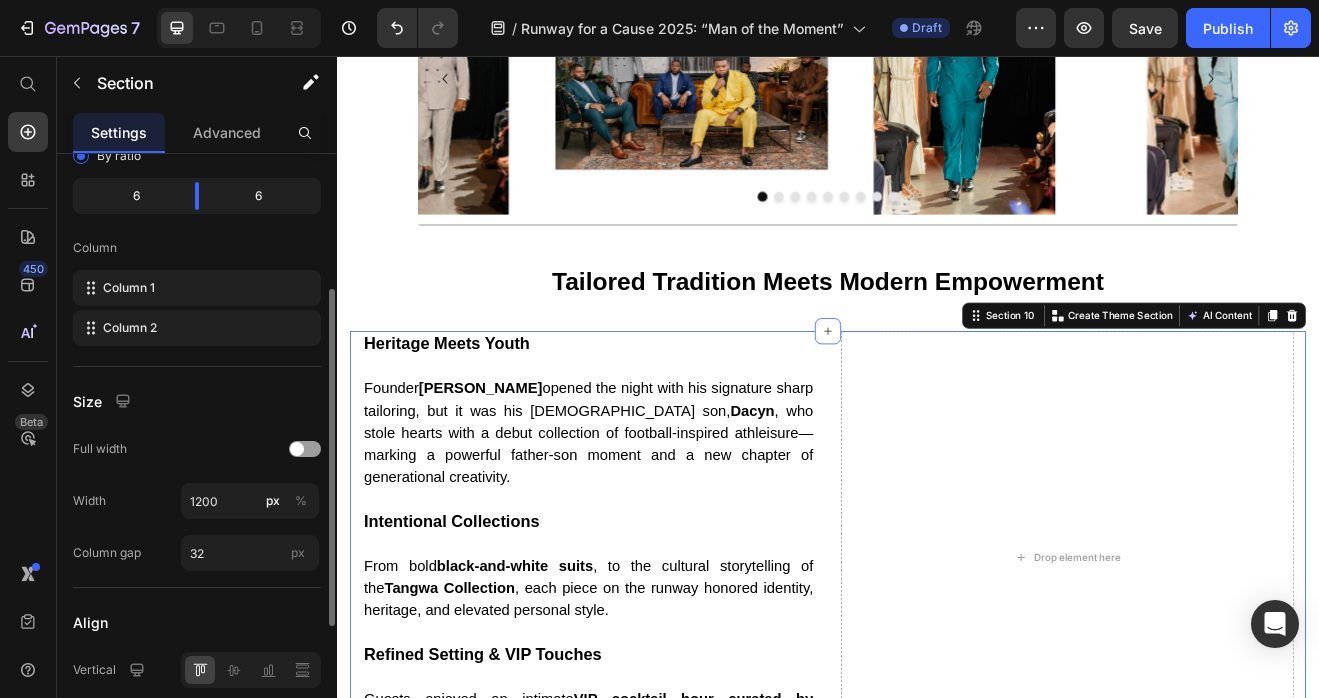 scroll, scrollTop: 320, scrollLeft: 0, axis: vertical 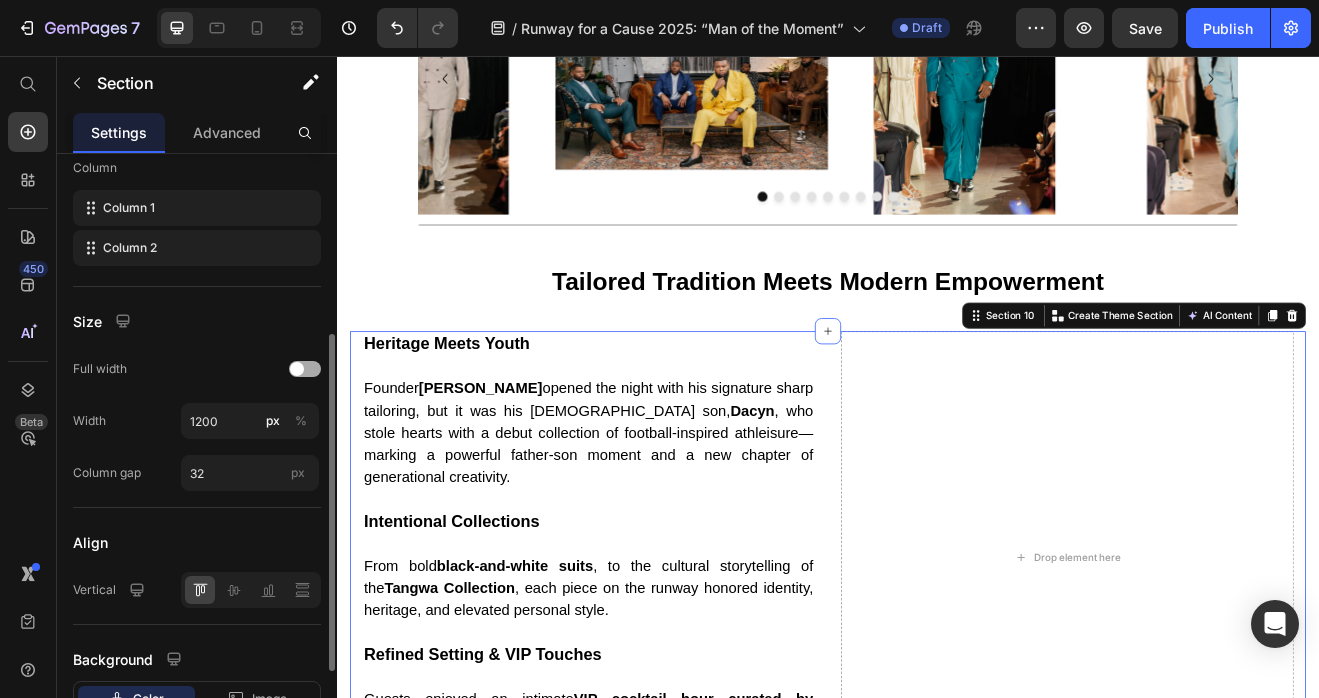 click at bounding box center [305, 369] 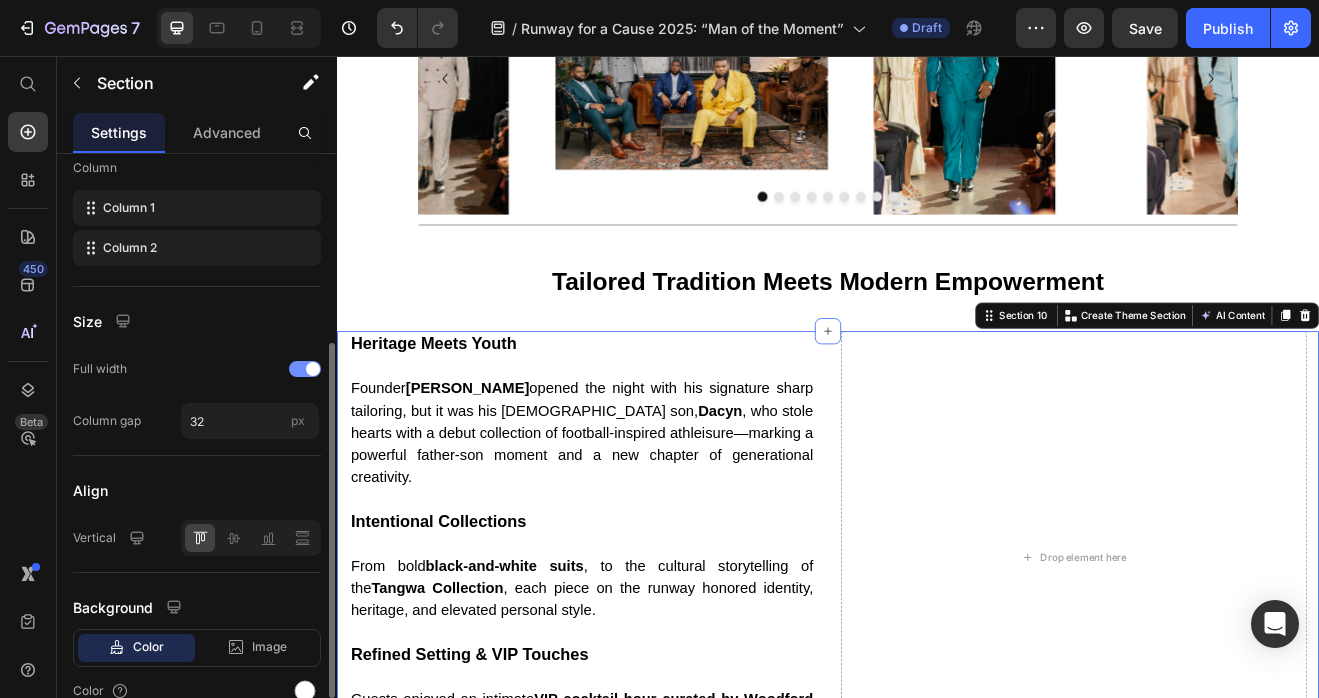 click at bounding box center (305, 369) 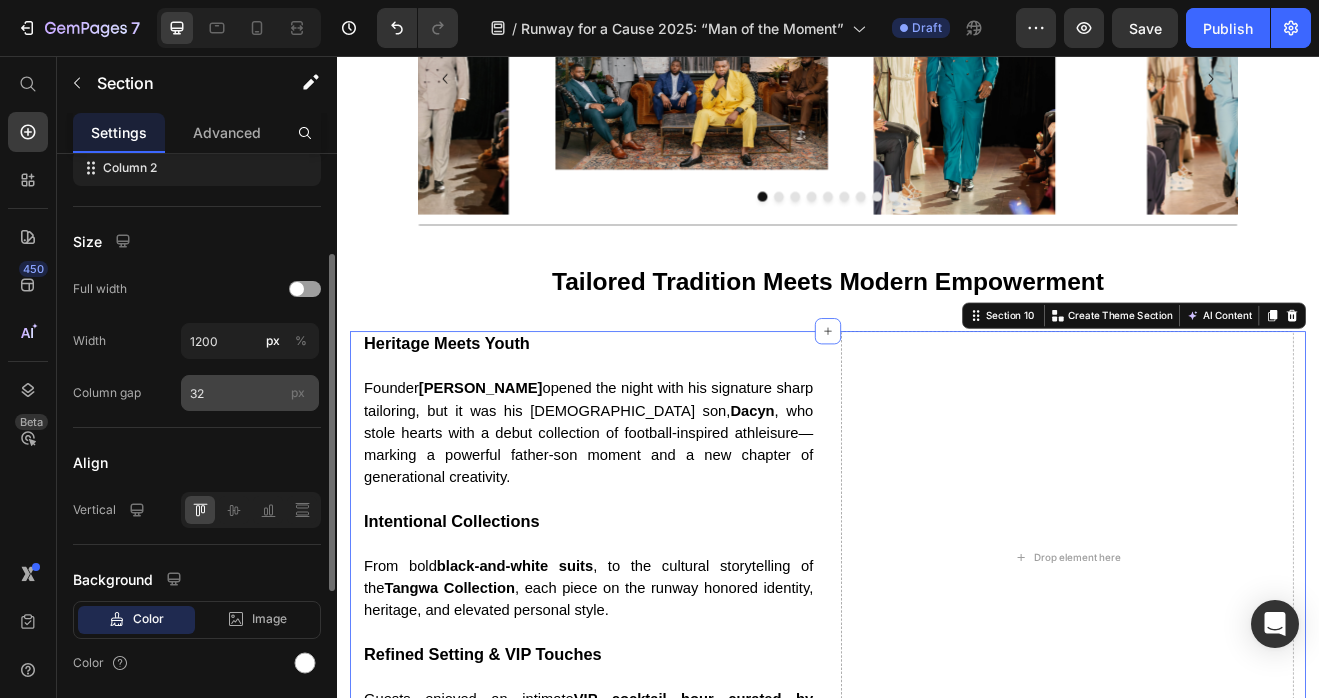 scroll, scrollTop: 464, scrollLeft: 0, axis: vertical 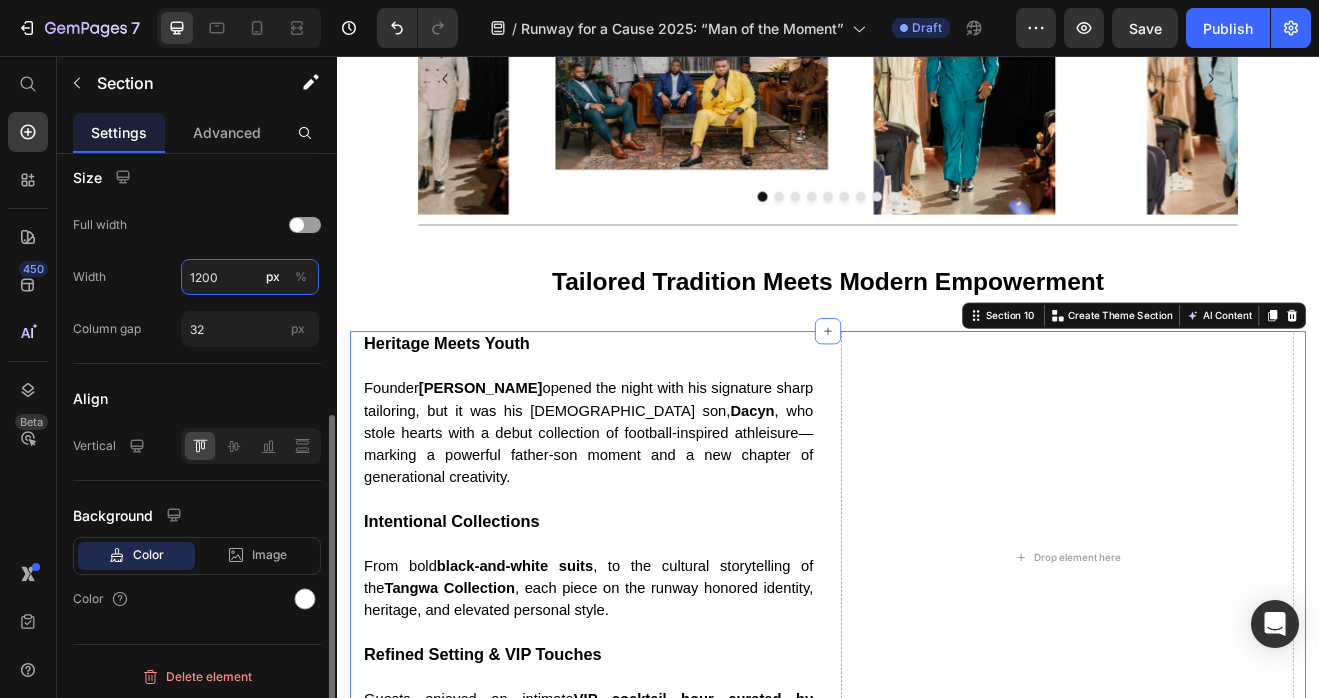click on "1200" at bounding box center [250, 277] 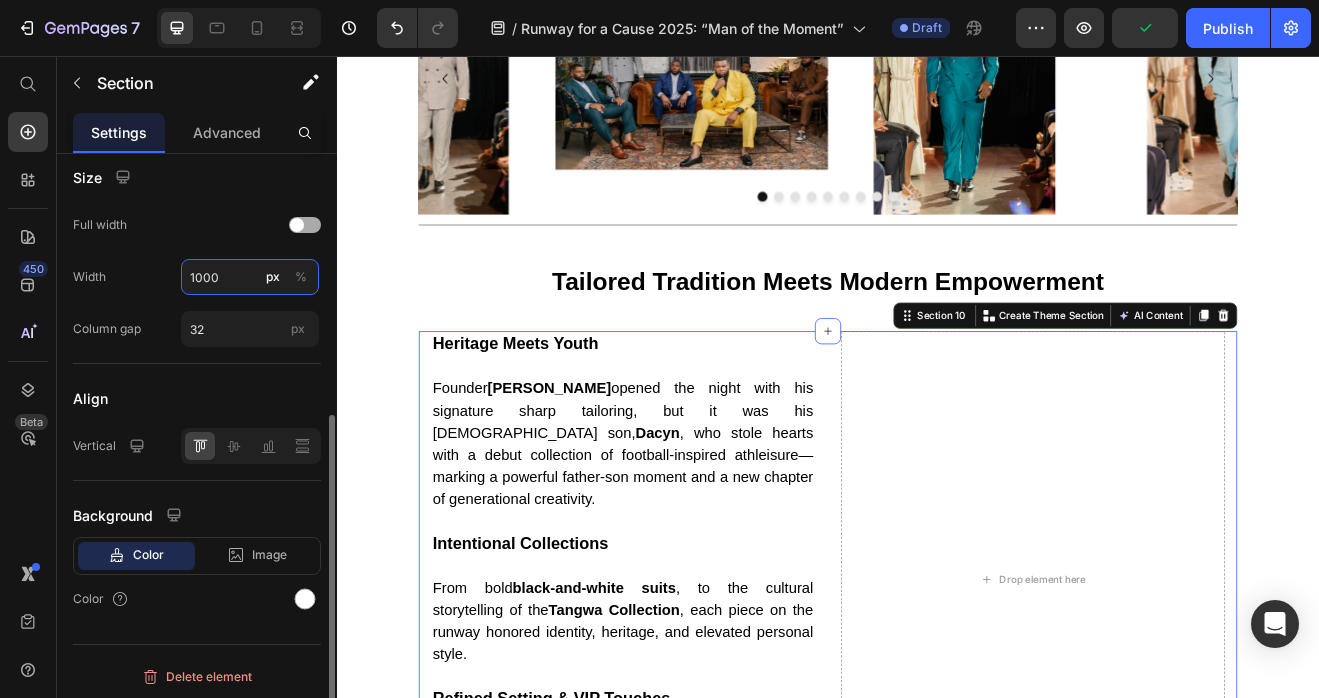 type on "1000" 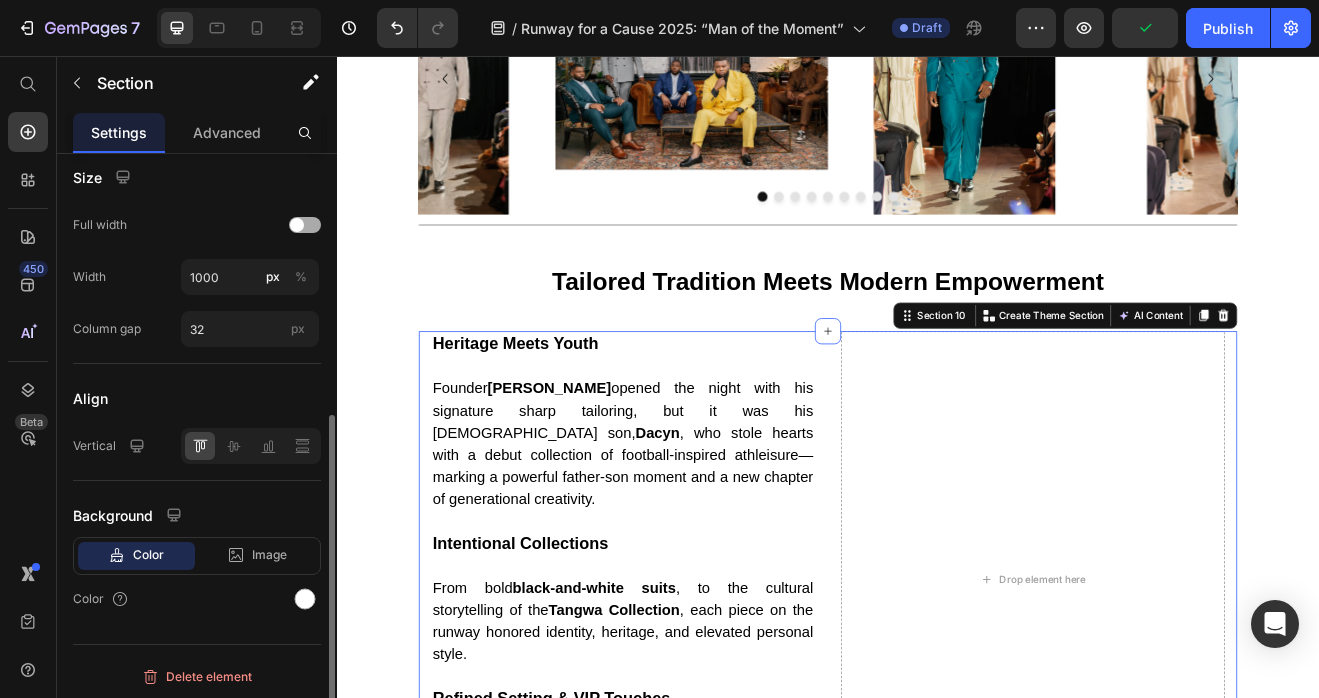 click on "Full width" 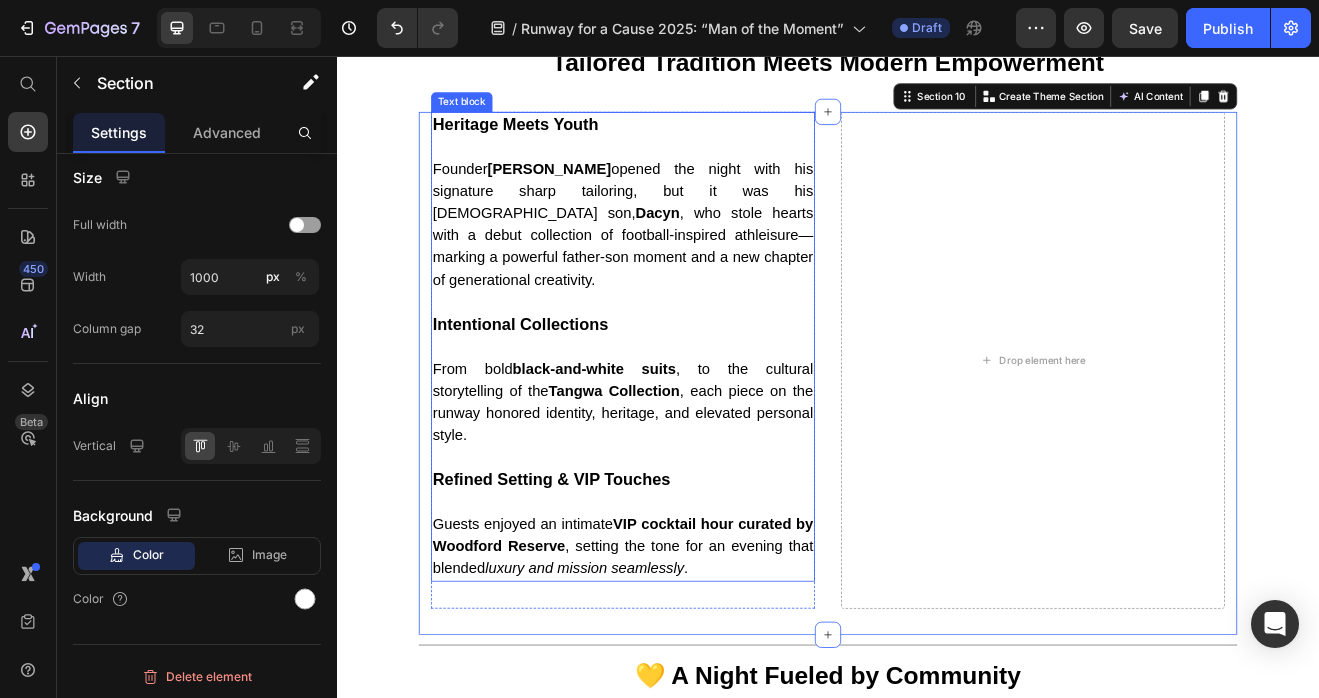 scroll, scrollTop: 2656, scrollLeft: 0, axis: vertical 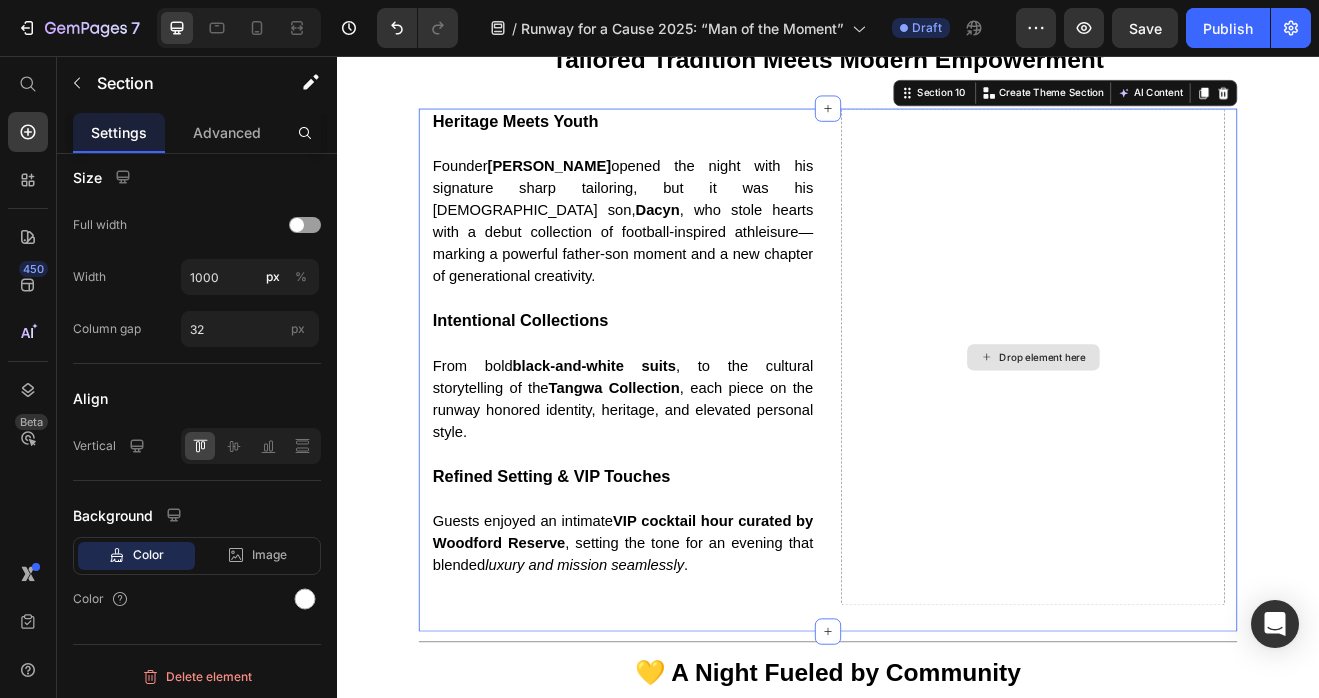 click on "Drop element here" at bounding box center [1187, 423] 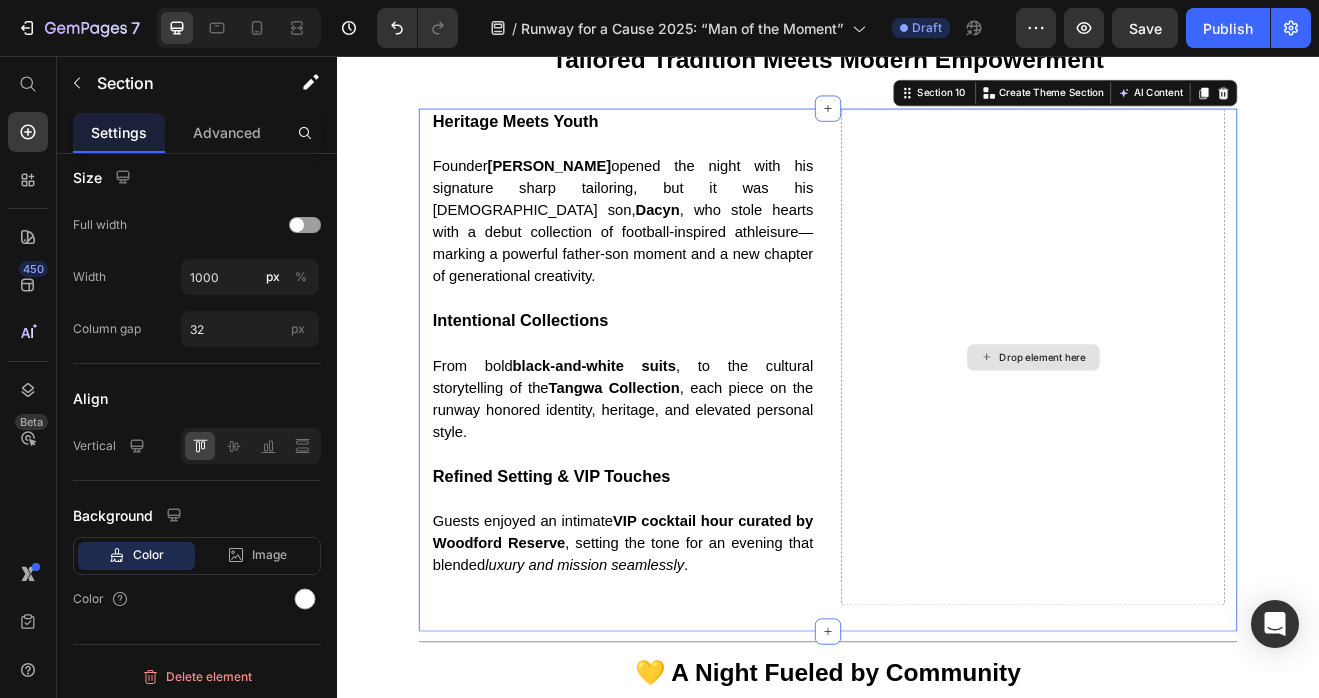 click on "Drop element here" at bounding box center (1200, 424) 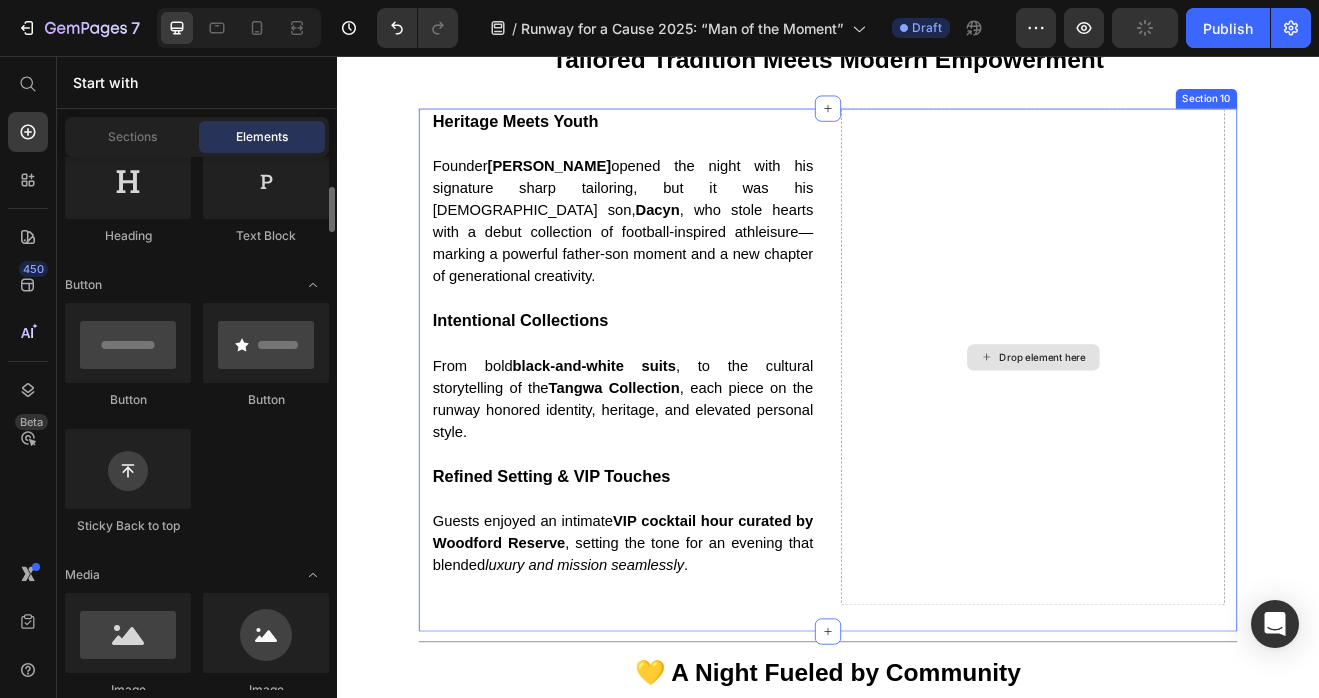 click 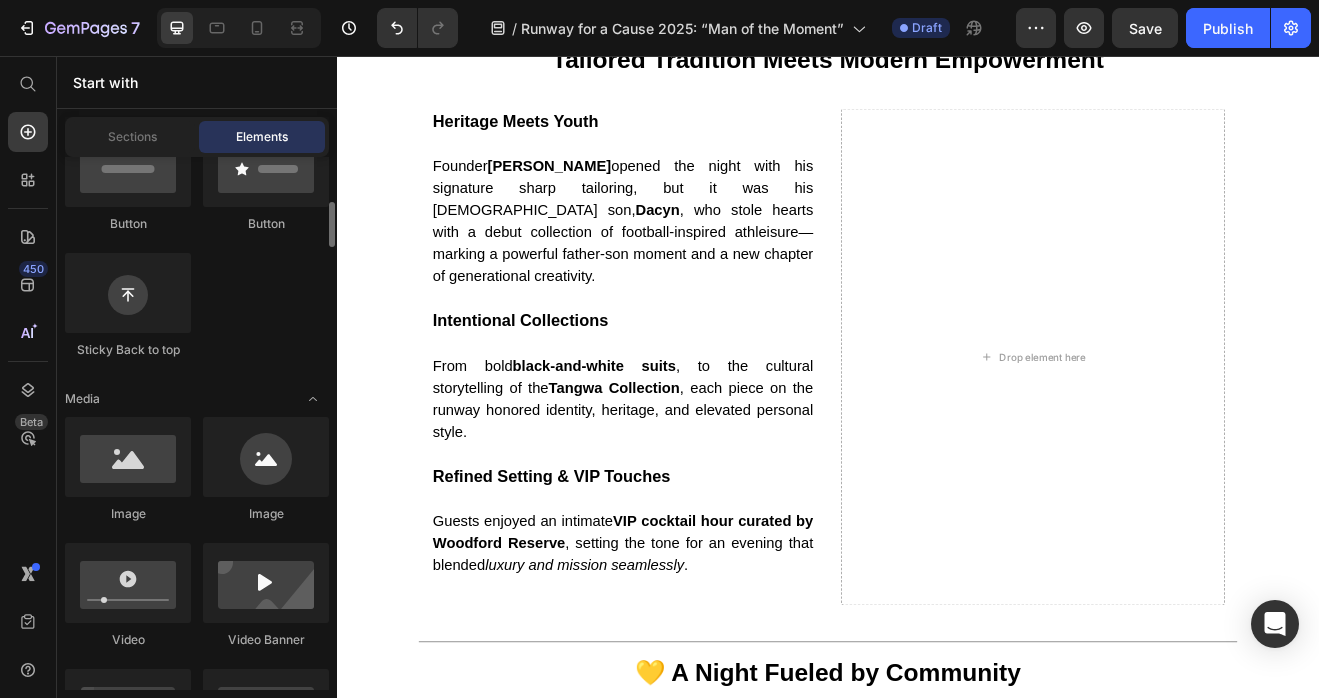 scroll, scrollTop: 704, scrollLeft: 0, axis: vertical 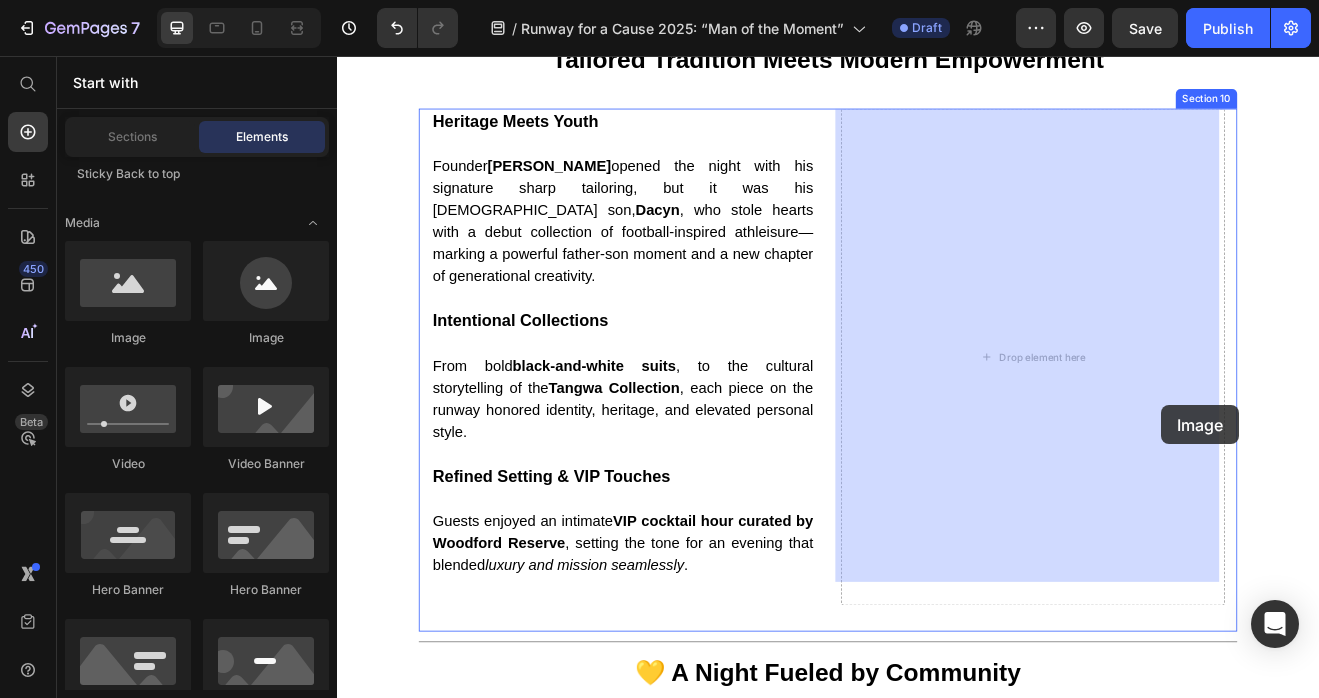 drag, startPoint x: 490, startPoint y: 348, endPoint x: 1161, endPoint y: 404, distance: 673.33276 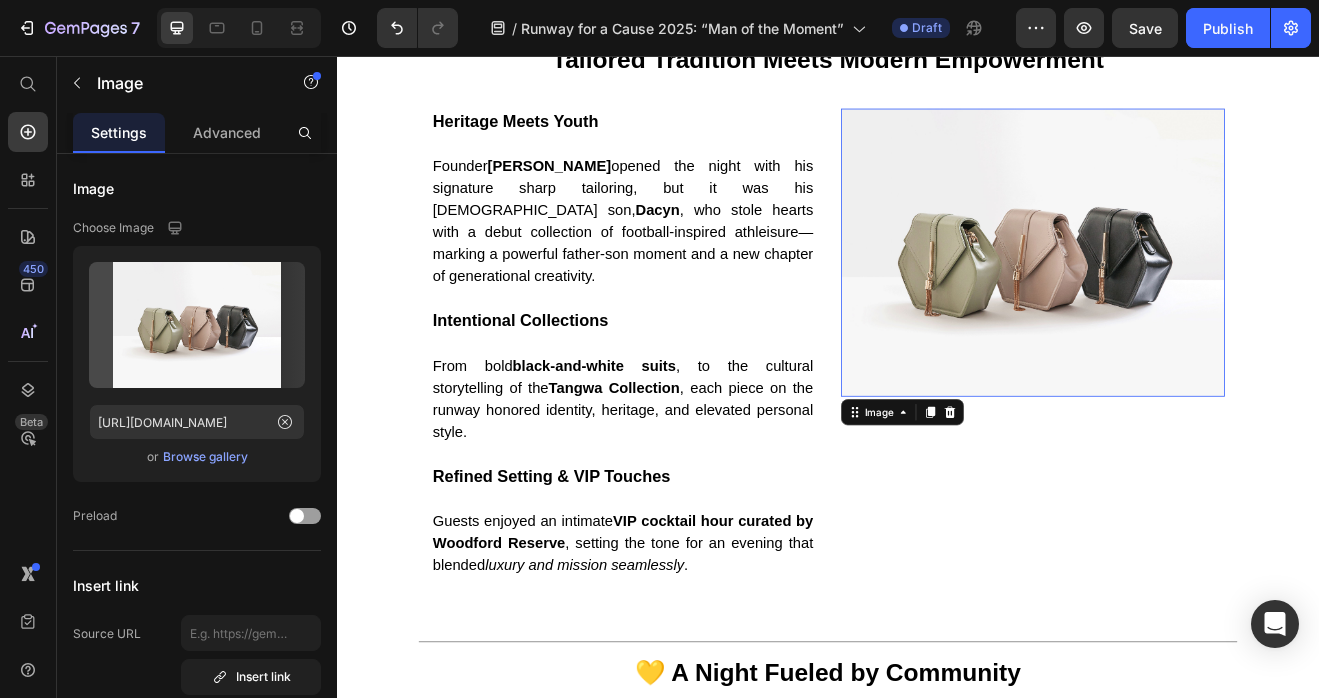 scroll, scrollTop: 0, scrollLeft: 0, axis: both 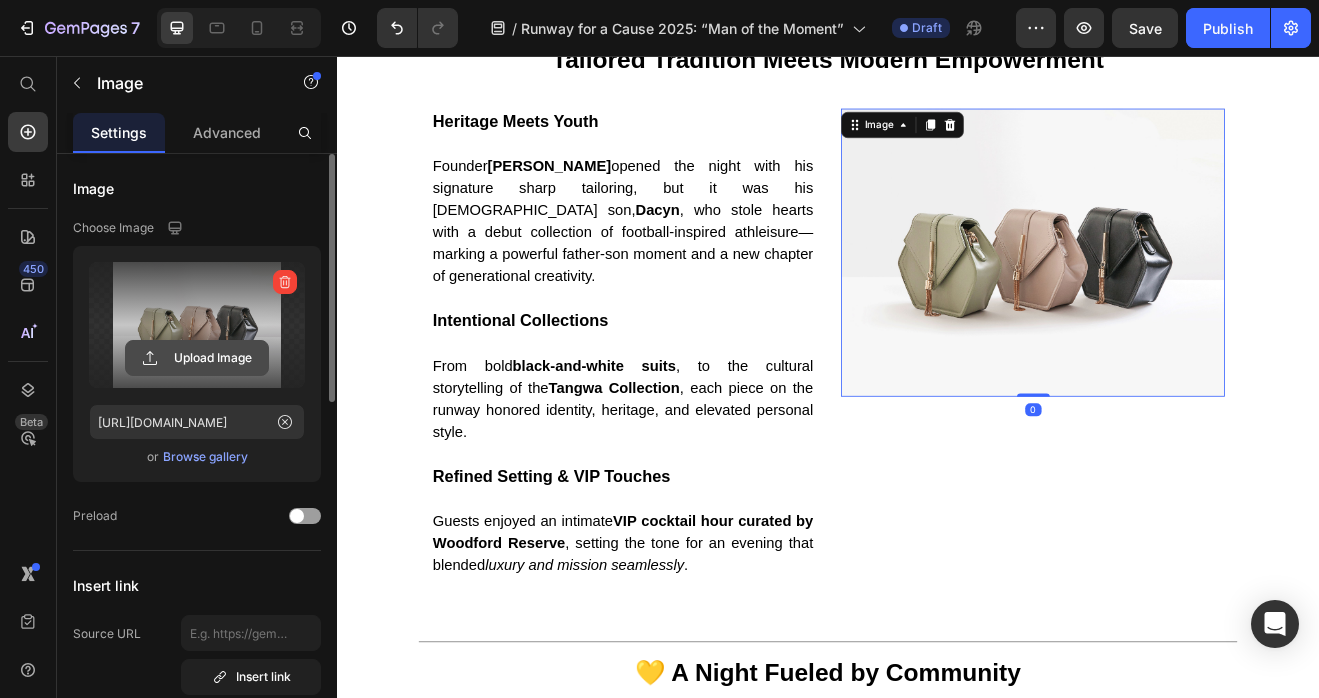 click 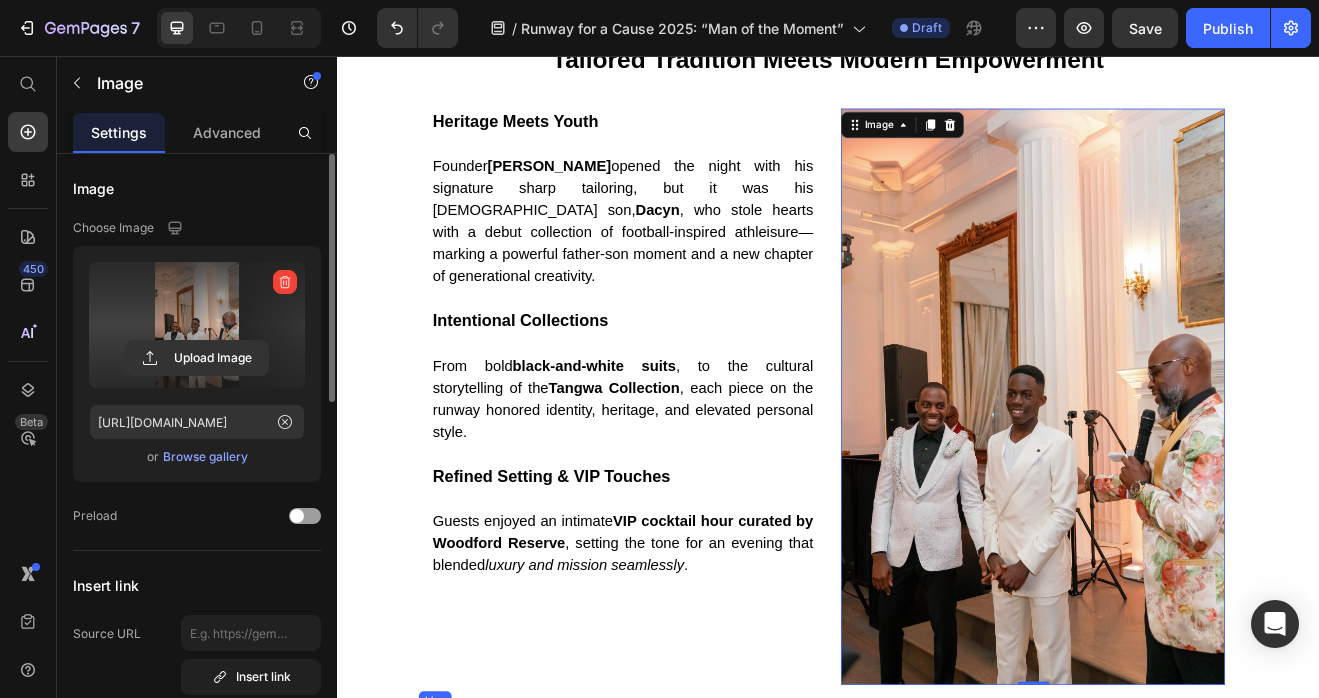 type on "https://cdn.shopify.com/s/files/1/0679/8875/0568/files/gempages_528000257154351954-3a89211f-c143-49b2-adbc-a7e96736e785.jpg" 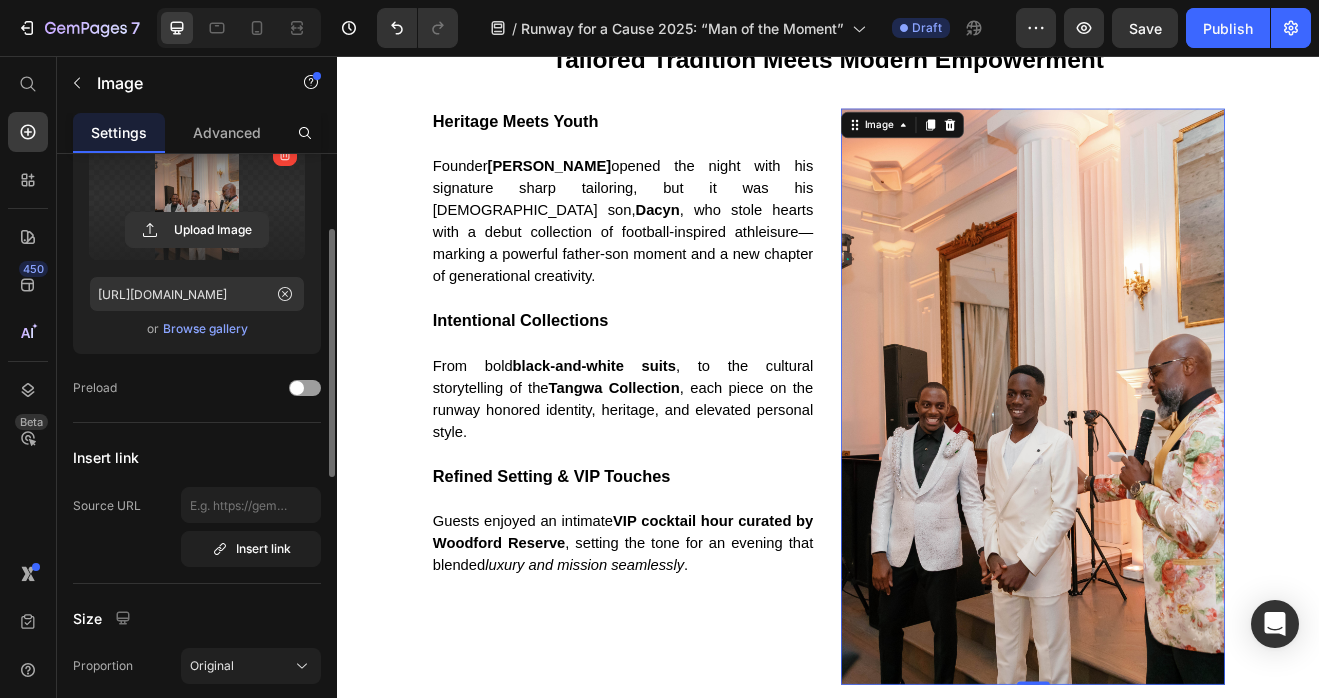 scroll, scrollTop: 400, scrollLeft: 0, axis: vertical 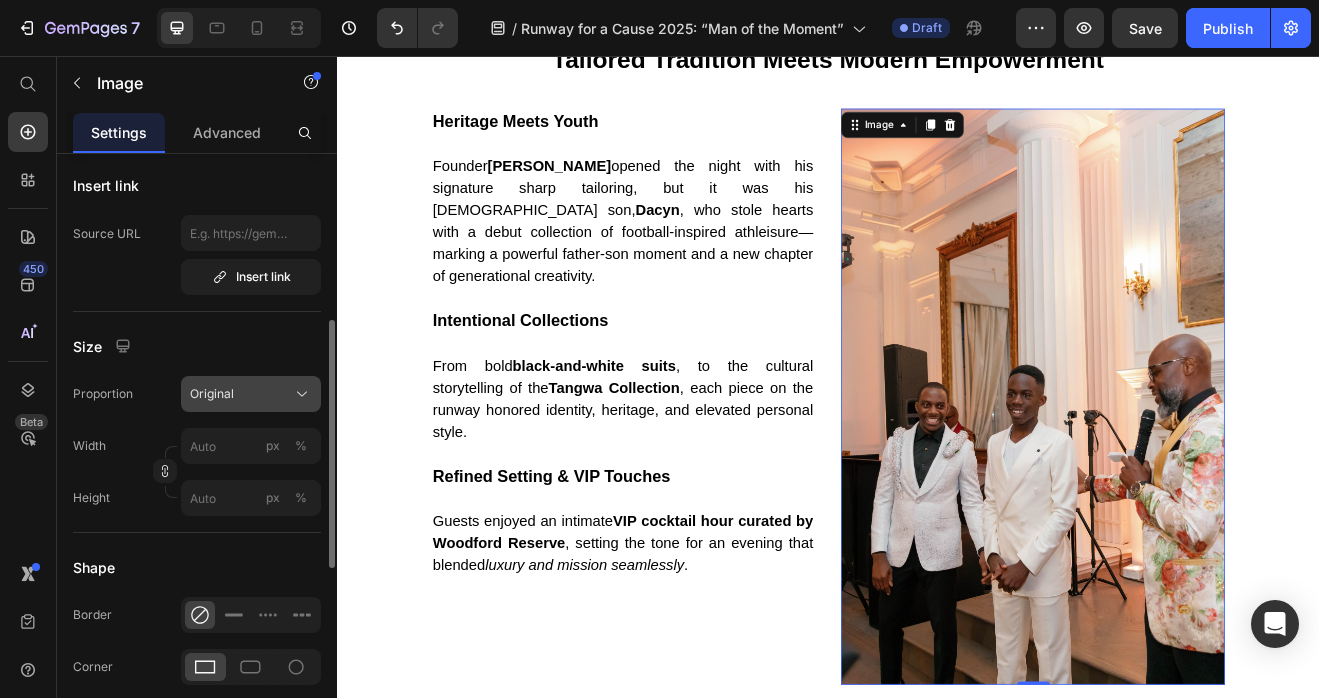 click on "Original" 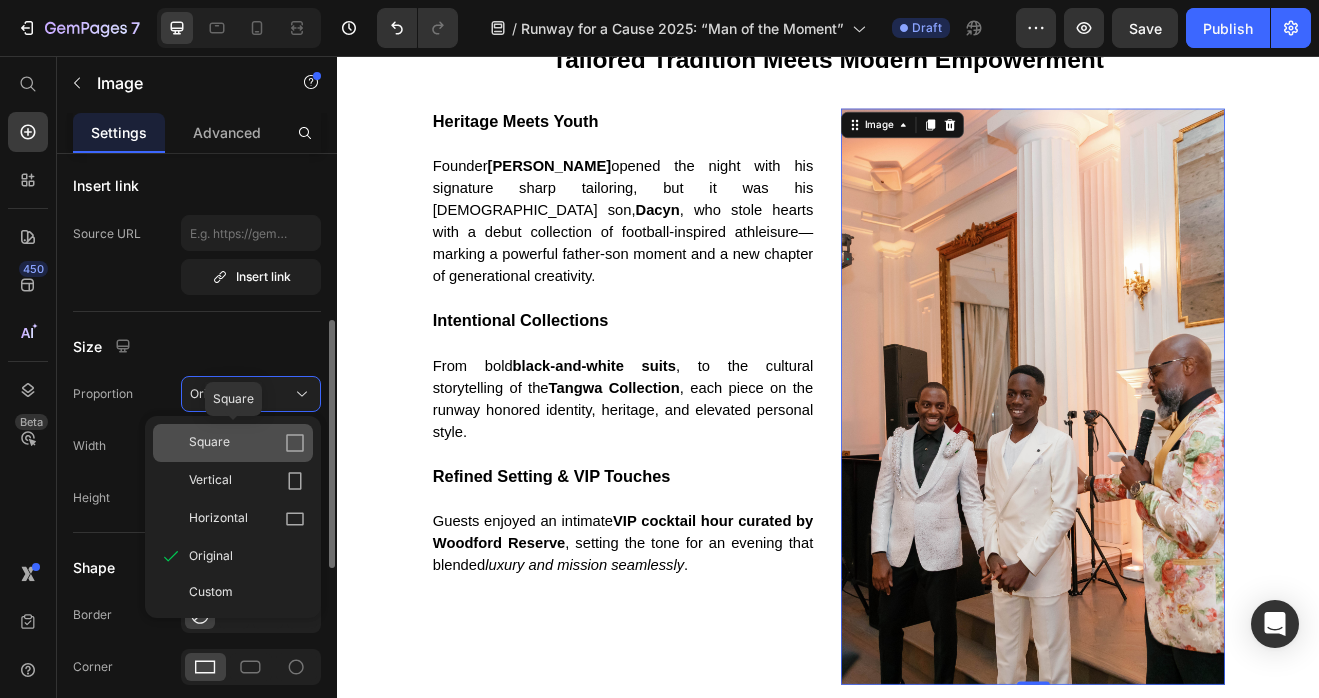 click on "Square" at bounding box center (247, 443) 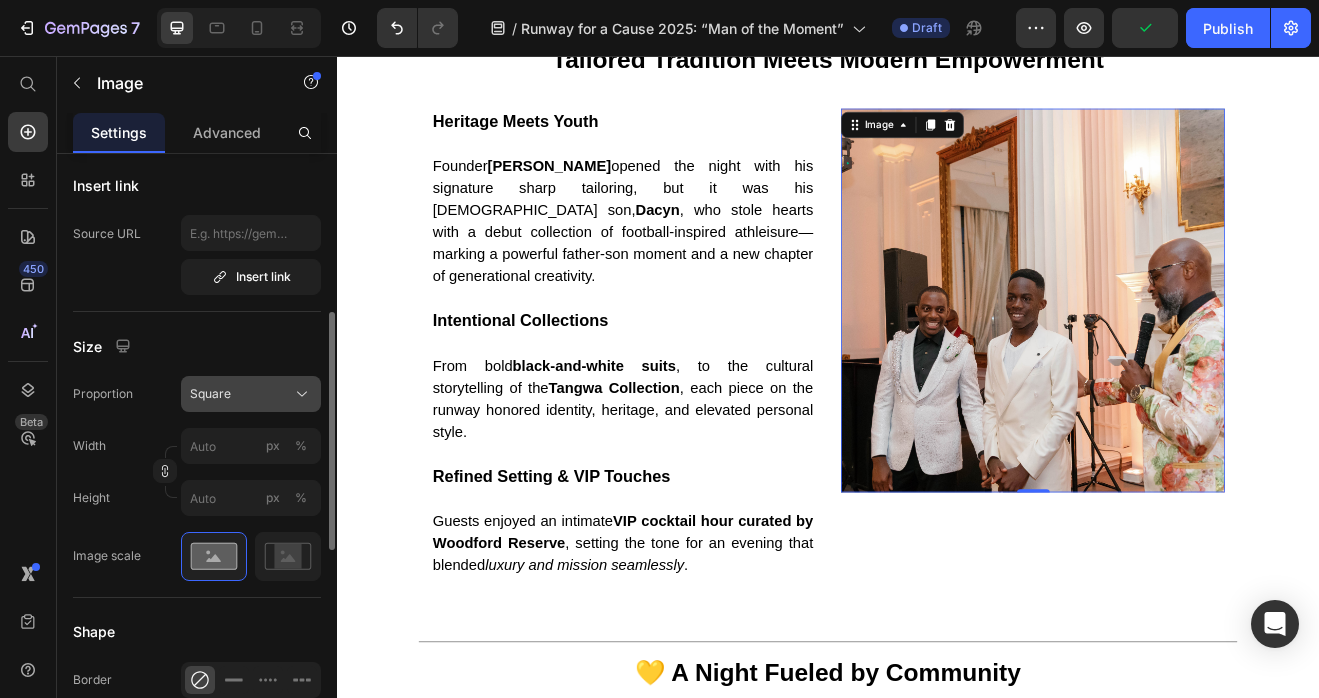 click on "Square" 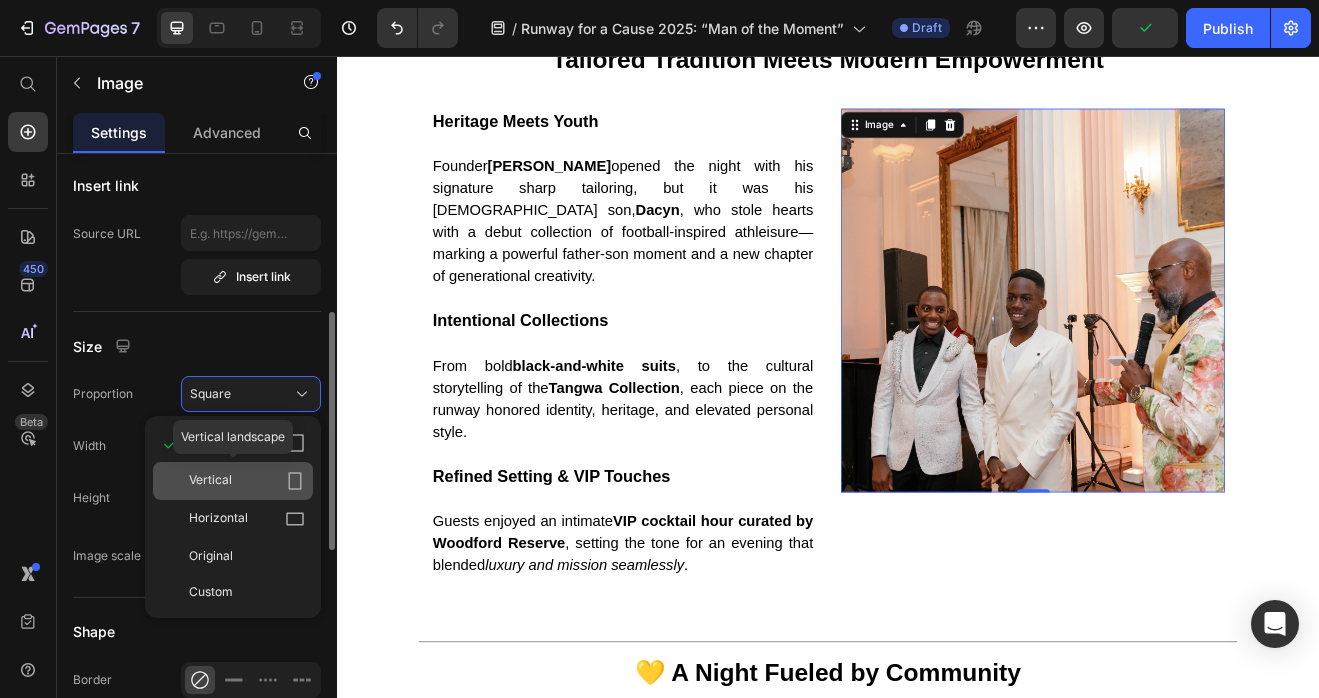 click on "Vertical" at bounding box center (247, 481) 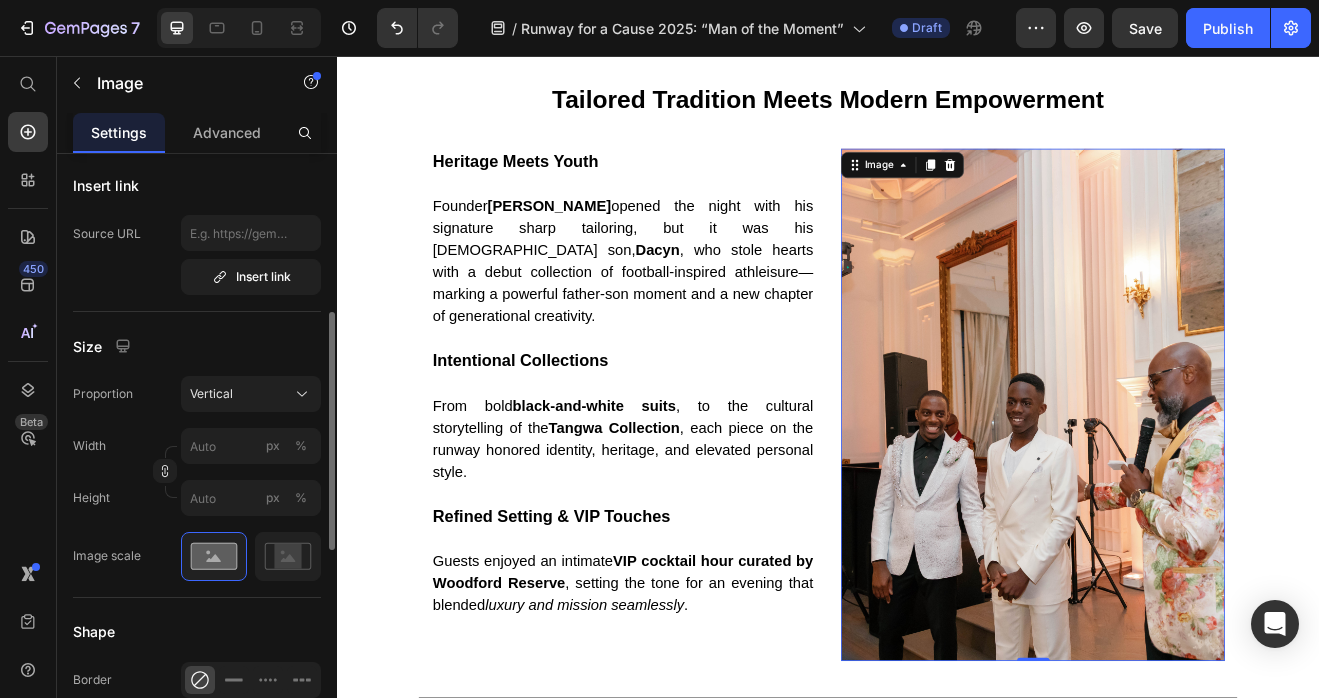 scroll, scrollTop: 2607, scrollLeft: 0, axis: vertical 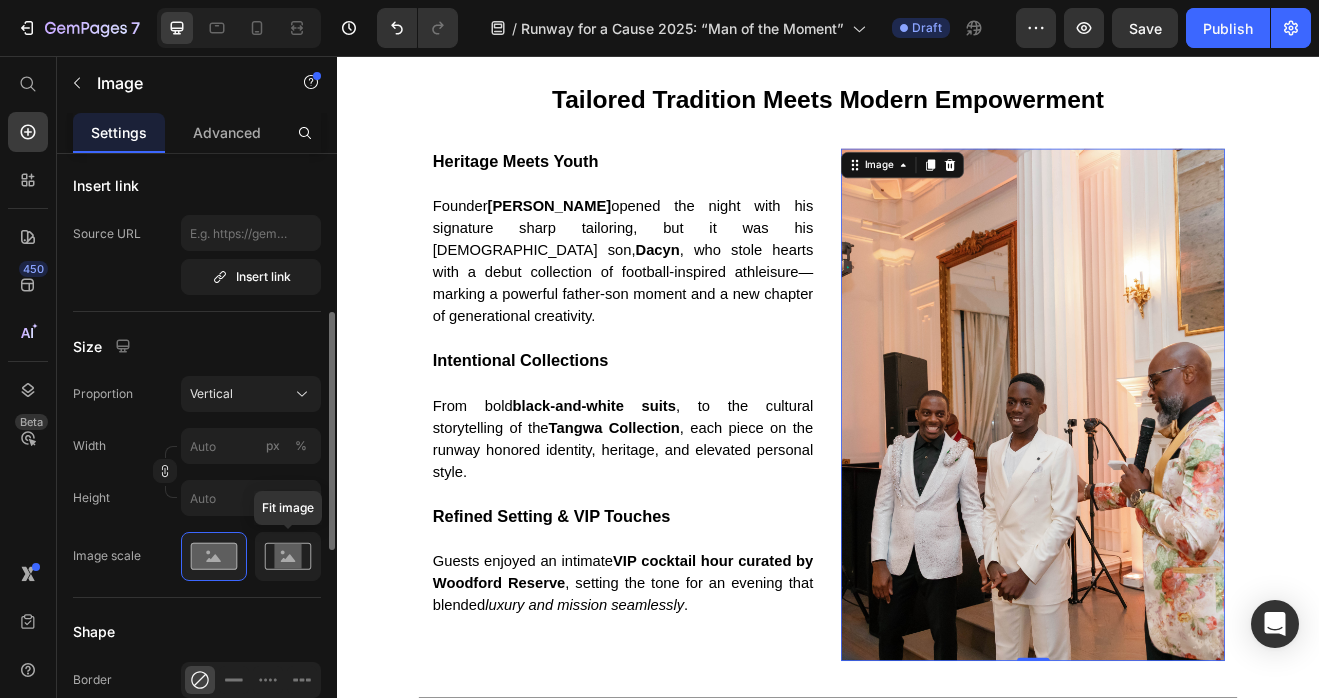 click 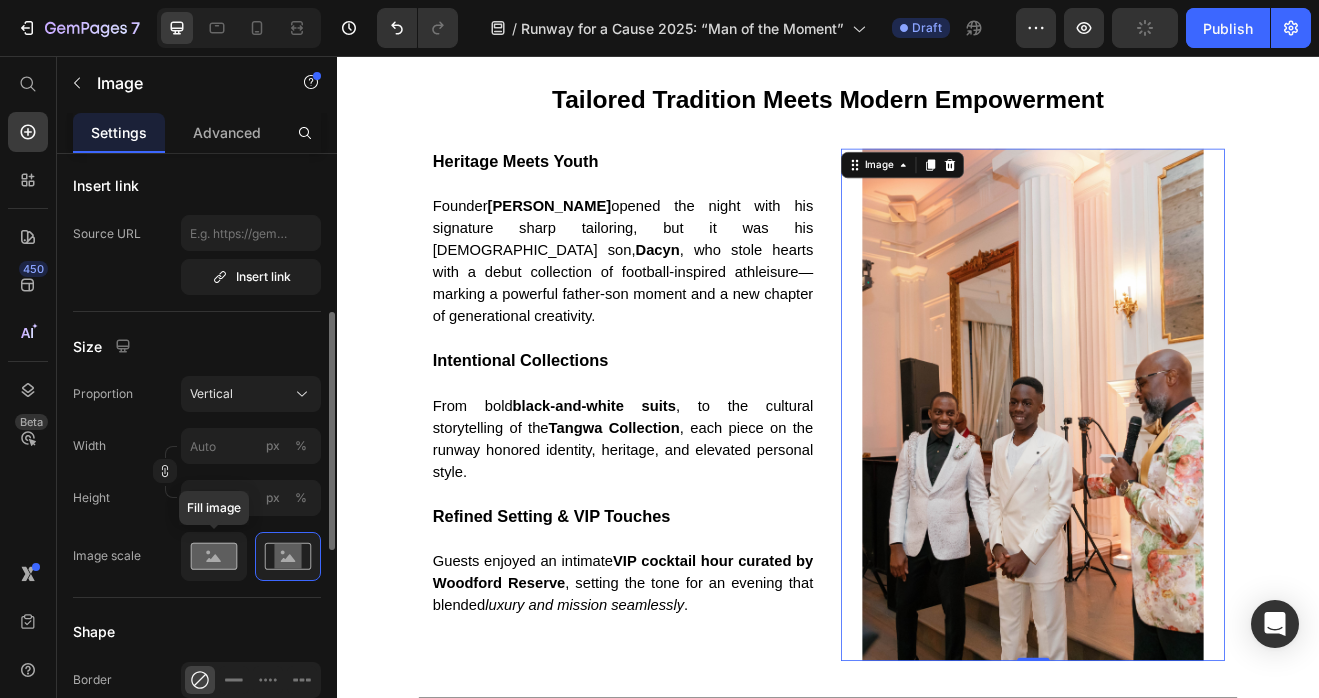 click 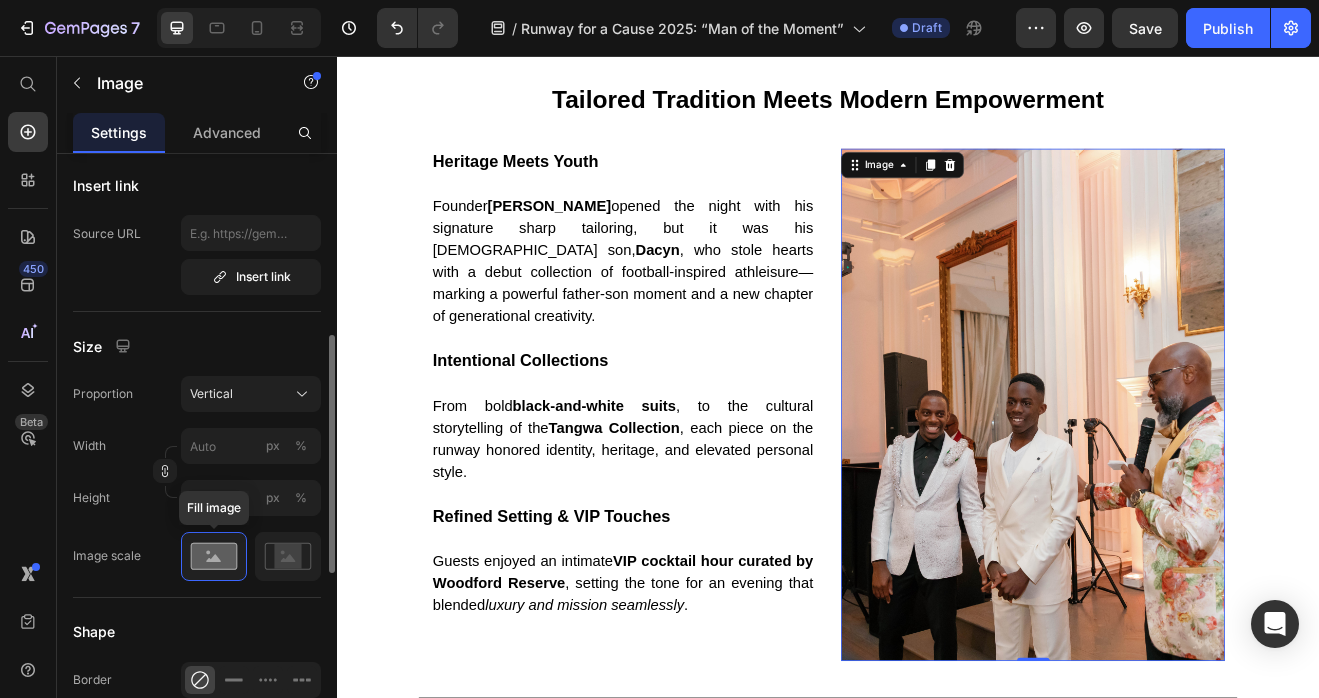scroll, scrollTop: 416, scrollLeft: 0, axis: vertical 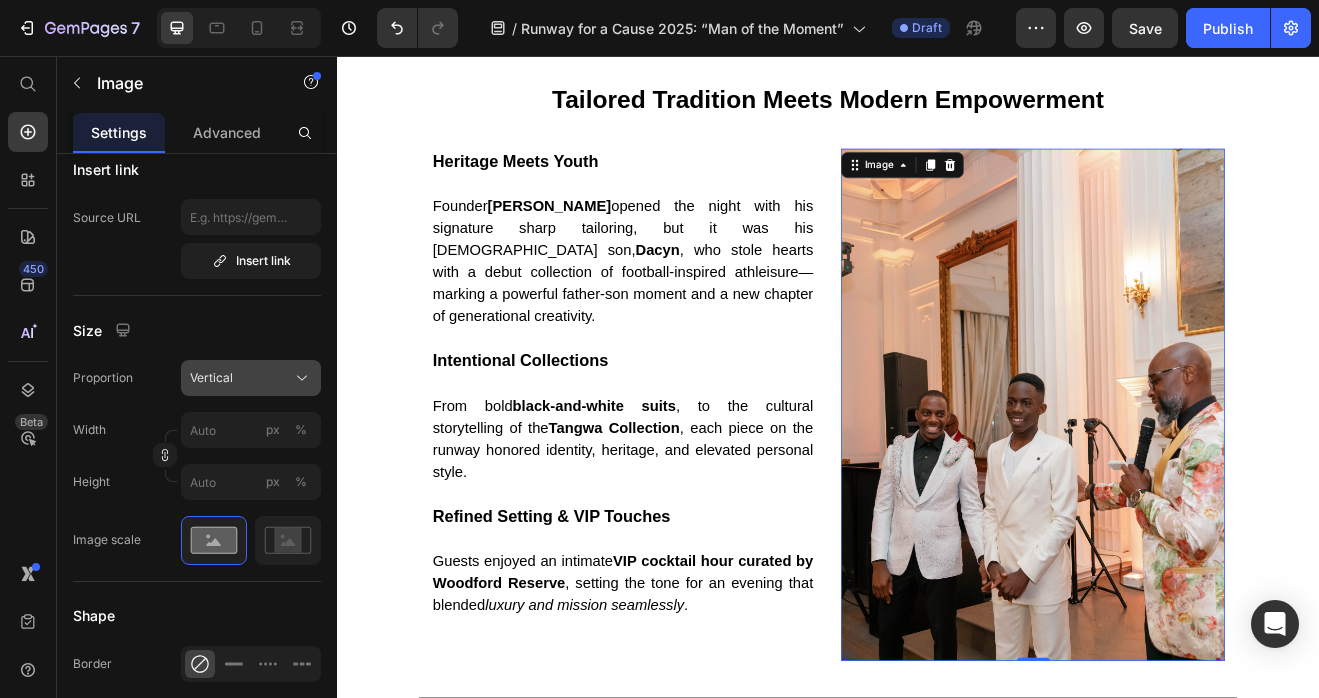 click on "Vertical" at bounding box center [251, 378] 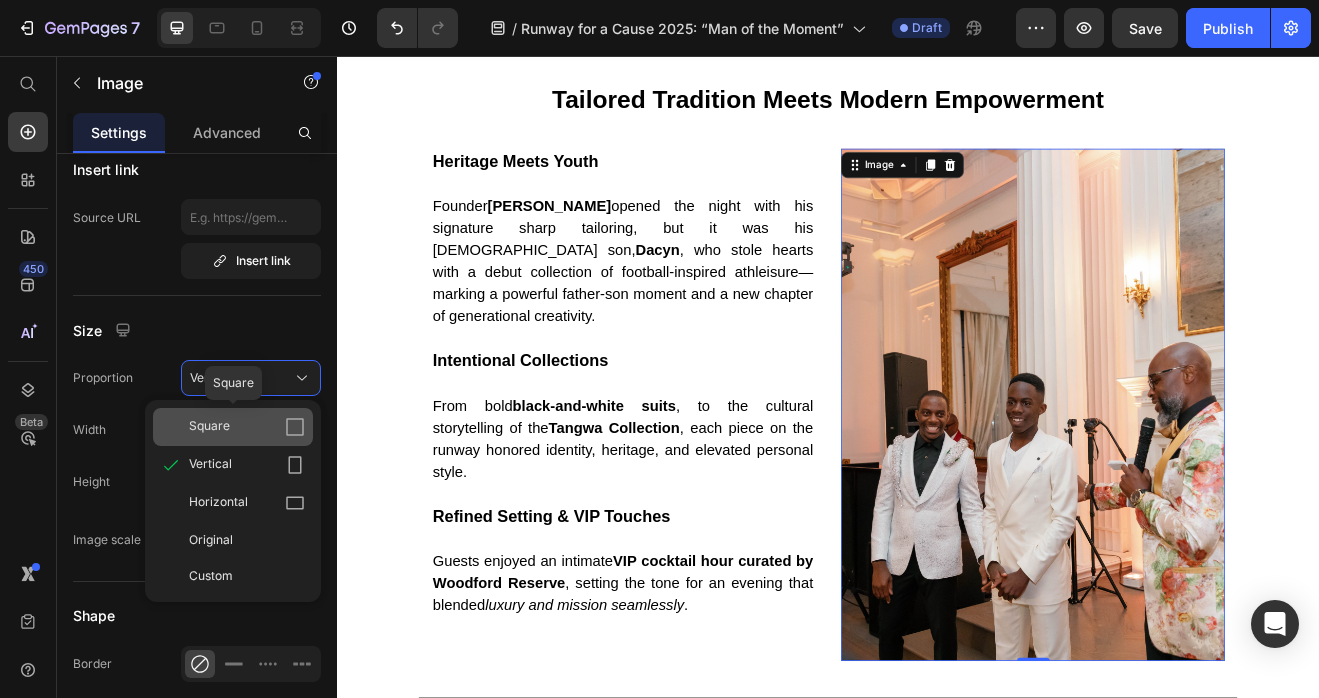 click on "Square" at bounding box center [247, 427] 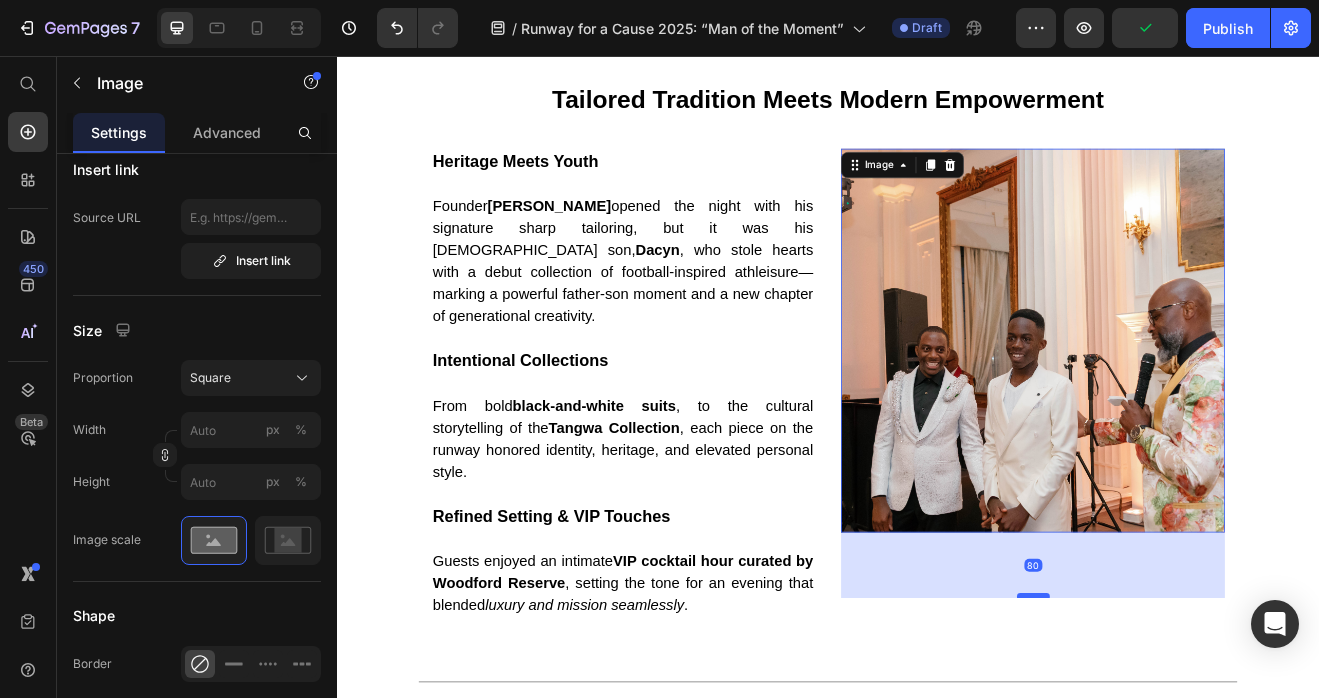 drag, startPoint x: 1181, startPoint y: 633, endPoint x: 1181, endPoint y: 713, distance: 80 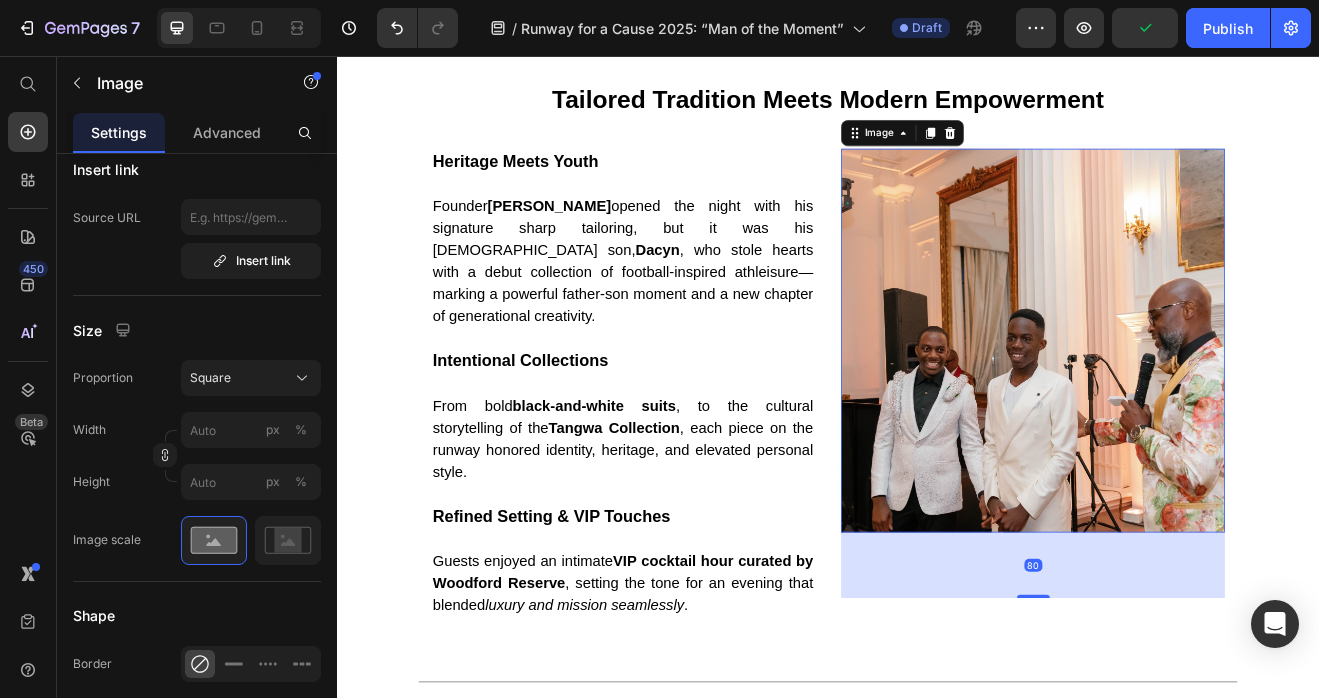 click at bounding box center (1187, 403) 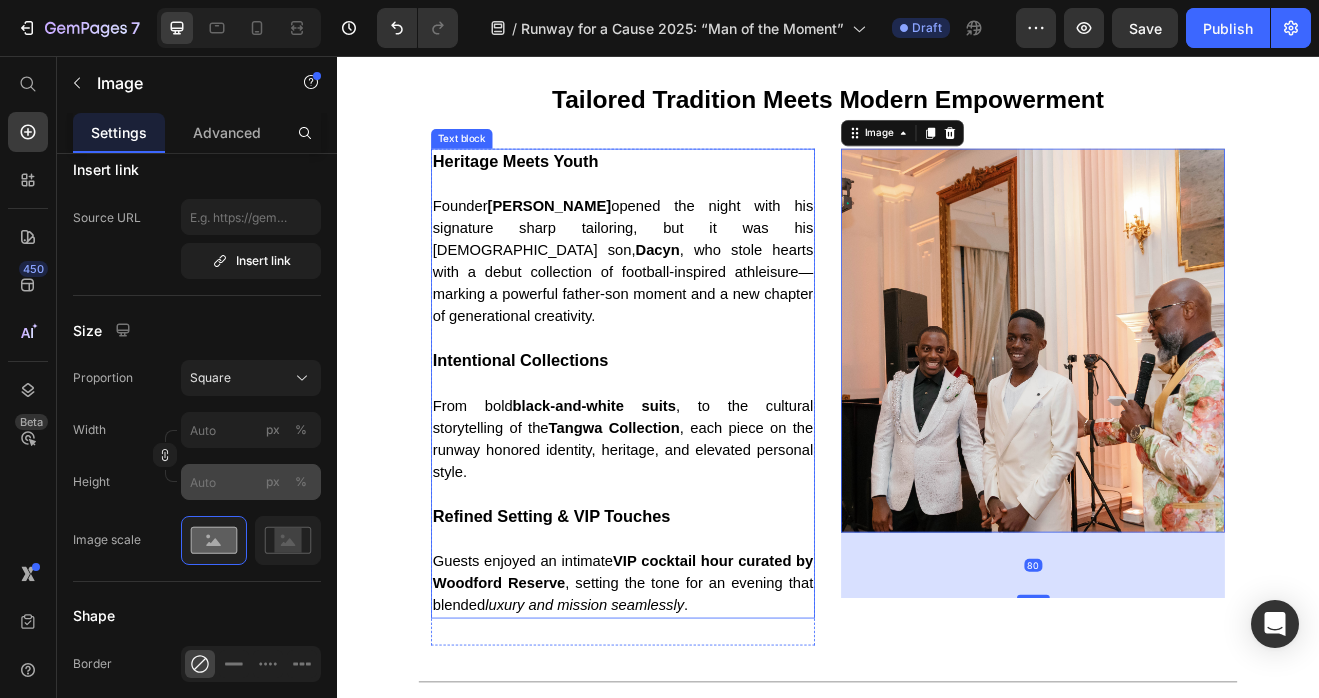 scroll, scrollTop: 416, scrollLeft: 0, axis: vertical 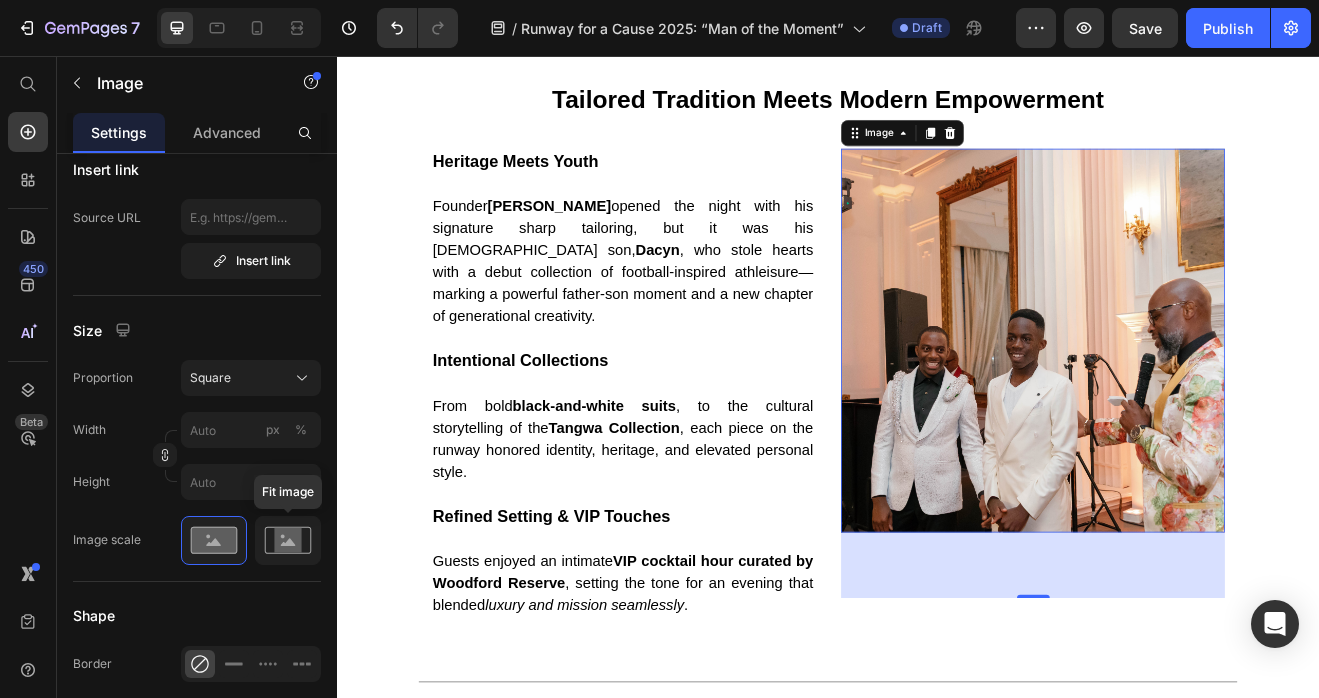 click 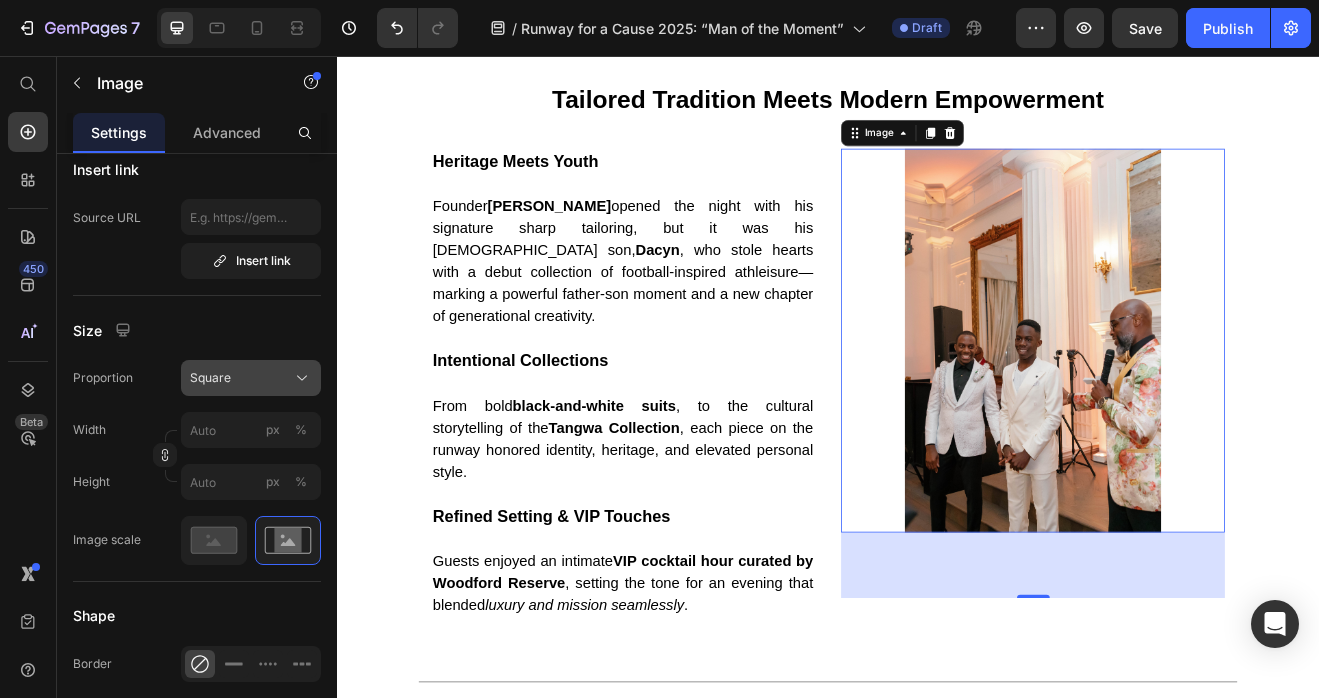 click on "Square" at bounding box center (251, 378) 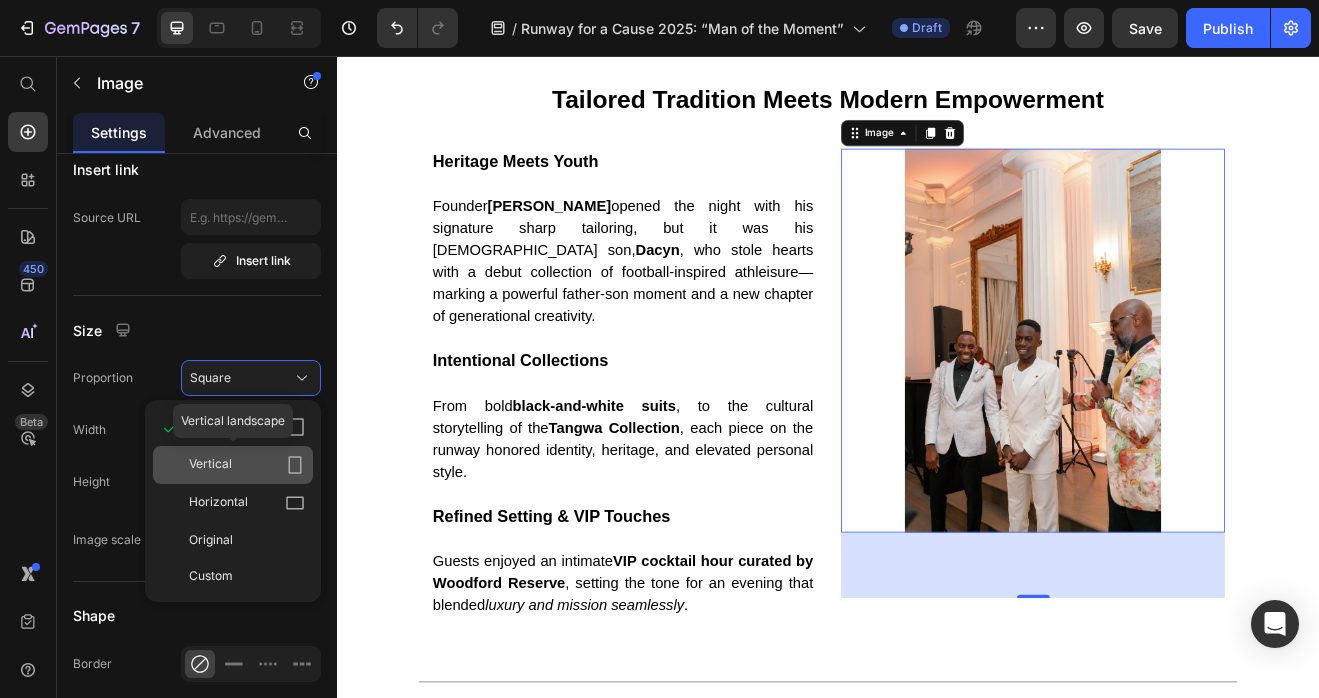 click on "Vertical" at bounding box center (210, 465) 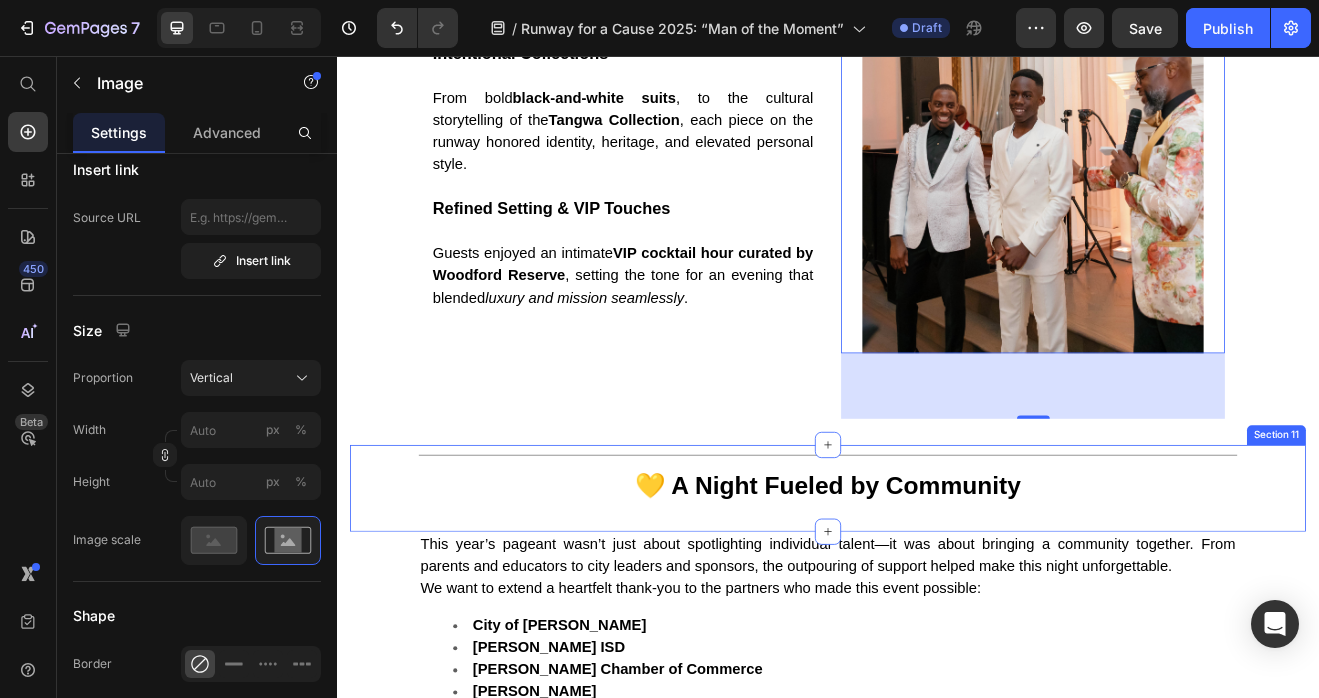 scroll, scrollTop: 2992, scrollLeft: 0, axis: vertical 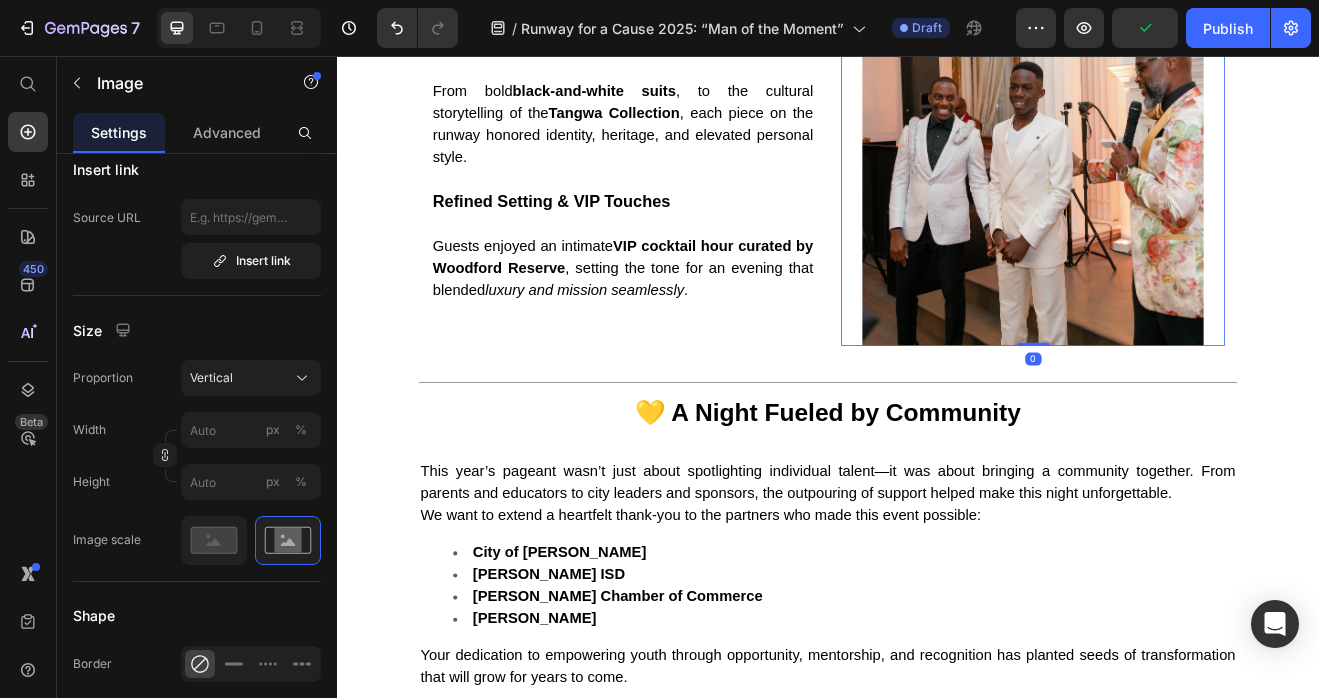 drag, startPoint x: 1172, startPoint y: 484, endPoint x: 1180, endPoint y: 377, distance: 107.298645 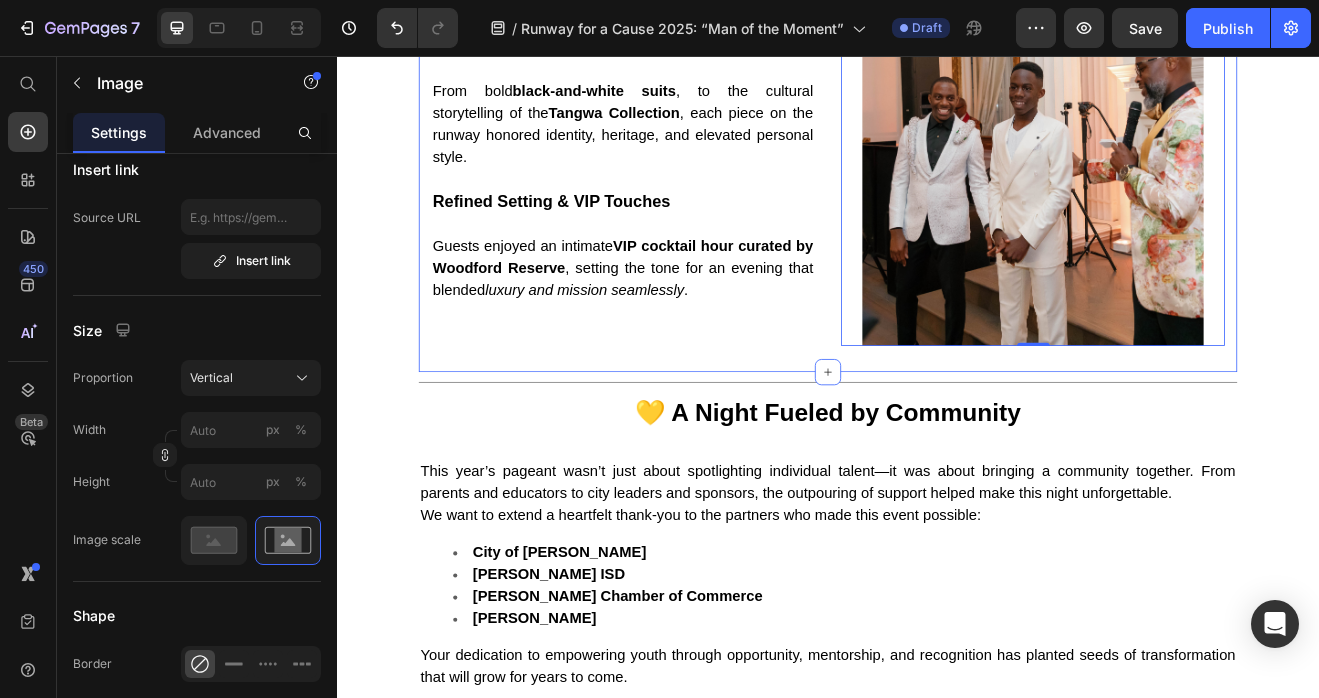 click on "Heritage Meets Youth Founder  Daniel Mofor  opened the night with his signature sharp tailoring, but it was his 14-year-old son,  Dacyn , who stole hearts with a debut collection of football-inspired athleisure—marking a powerful father-son moment and a new chapter of generational creativity. Intentional Collections   From bold  black-and-white suits , to the cultural storytelling of the  Tangwa Collection , each piece on the runway honored identity, heritage, and elevated personal style. Refined Setting & VIP Touches   Guests enjoyed an intimate  VIP cocktail hour curated by Woodford Reserve , setting the tone for an evening that blended  luxury and mission seamlessly . Text block Row" at bounding box center (686, 96) 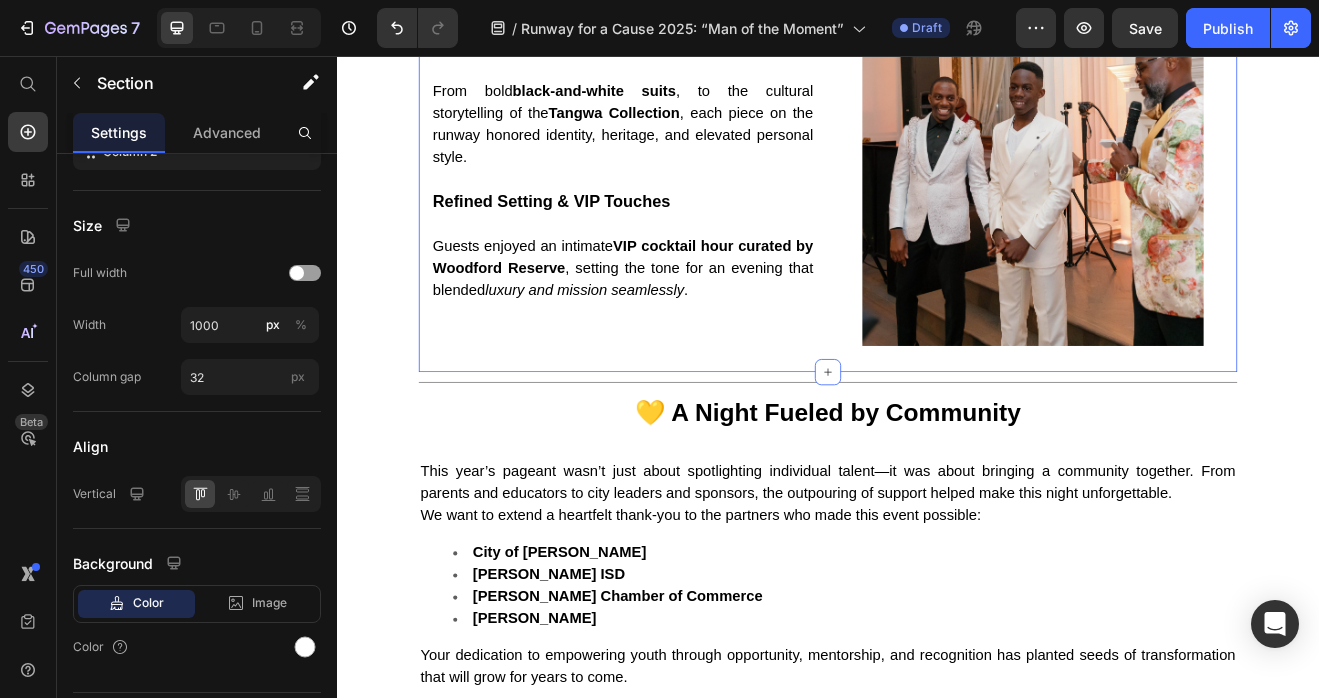 scroll, scrollTop: 0, scrollLeft: 0, axis: both 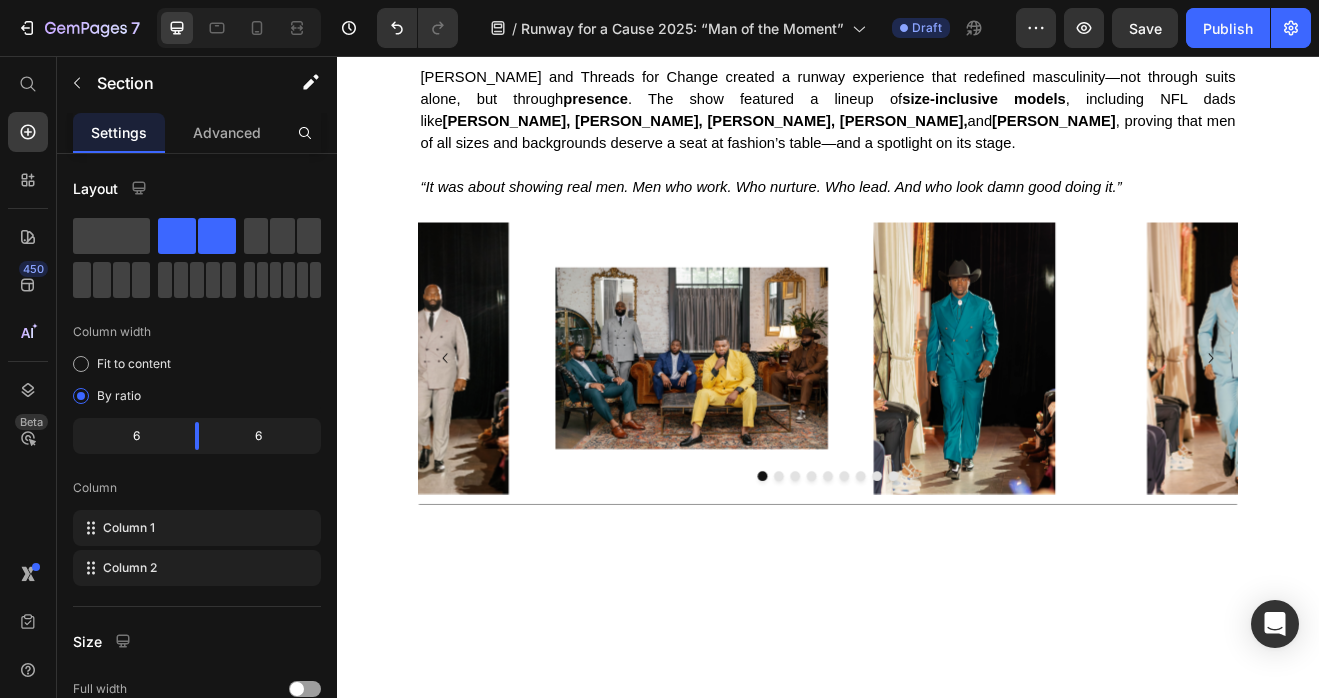click at bounding box center (987, -266) 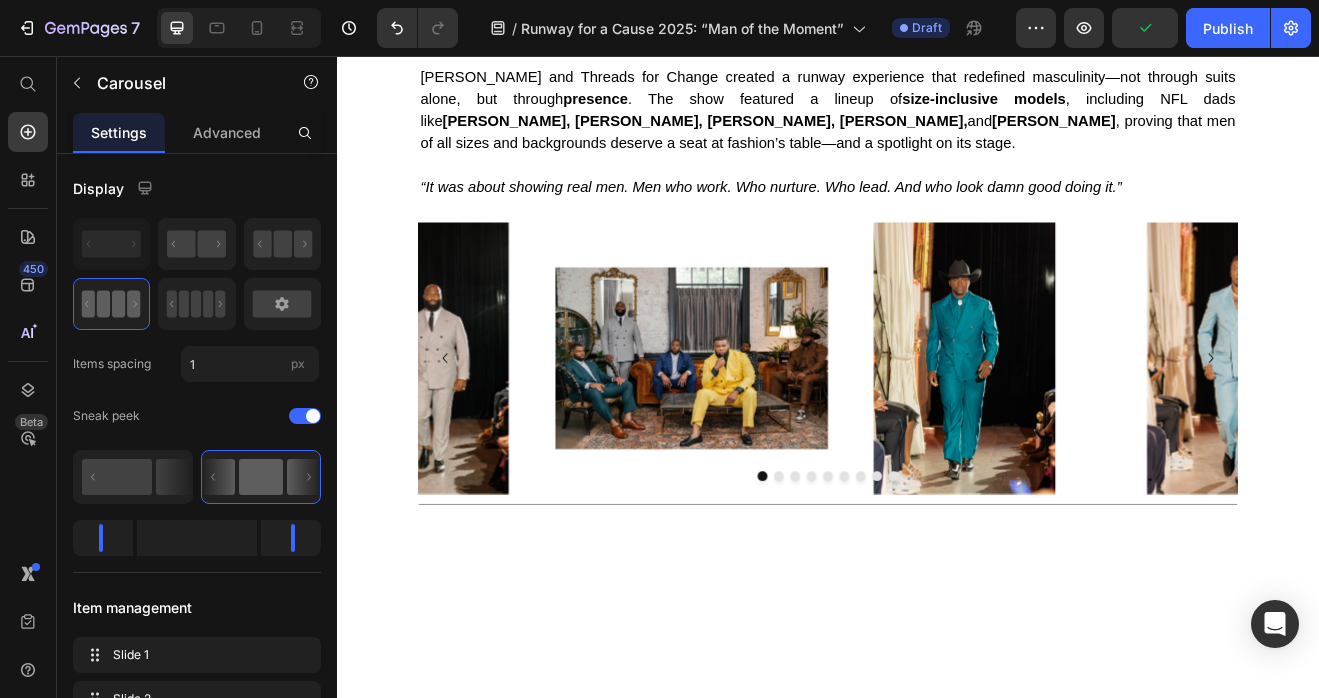 click at bounding box center (1007, -266) 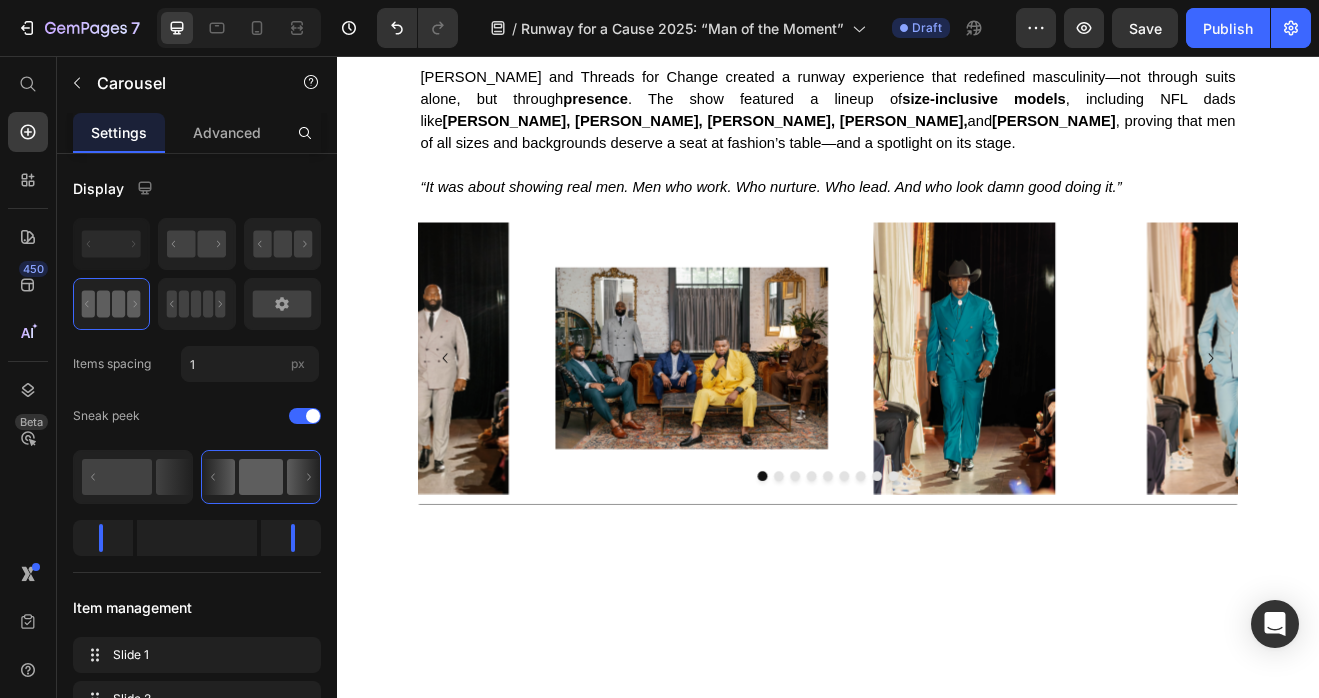 click at bounding box center (1027, -266) 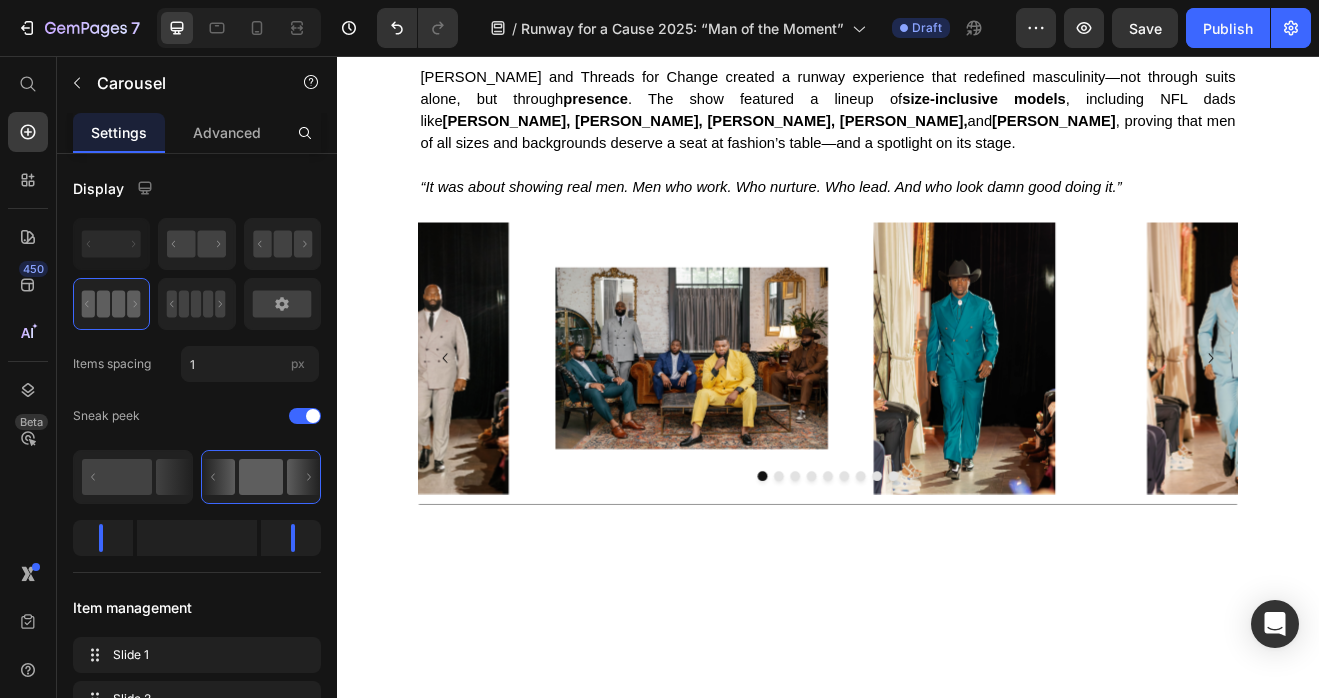 click at bounding box center (1007, -266) 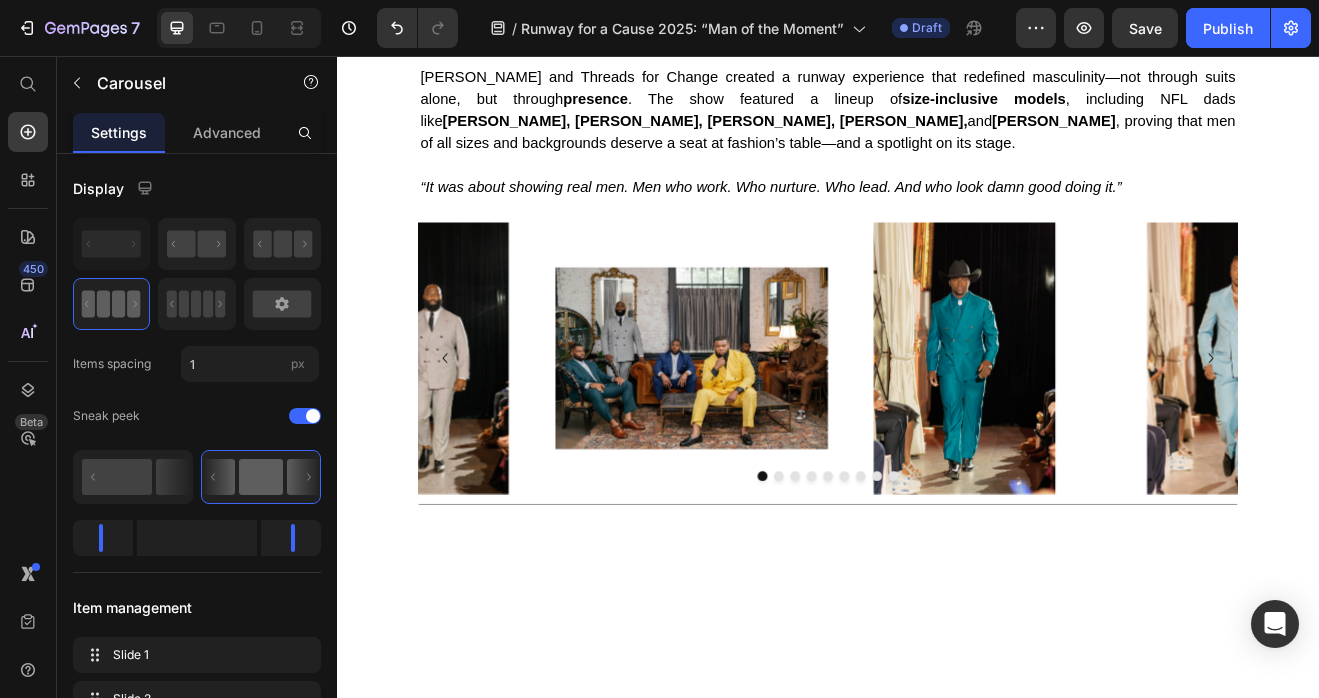click at bounding box center [987, -266] 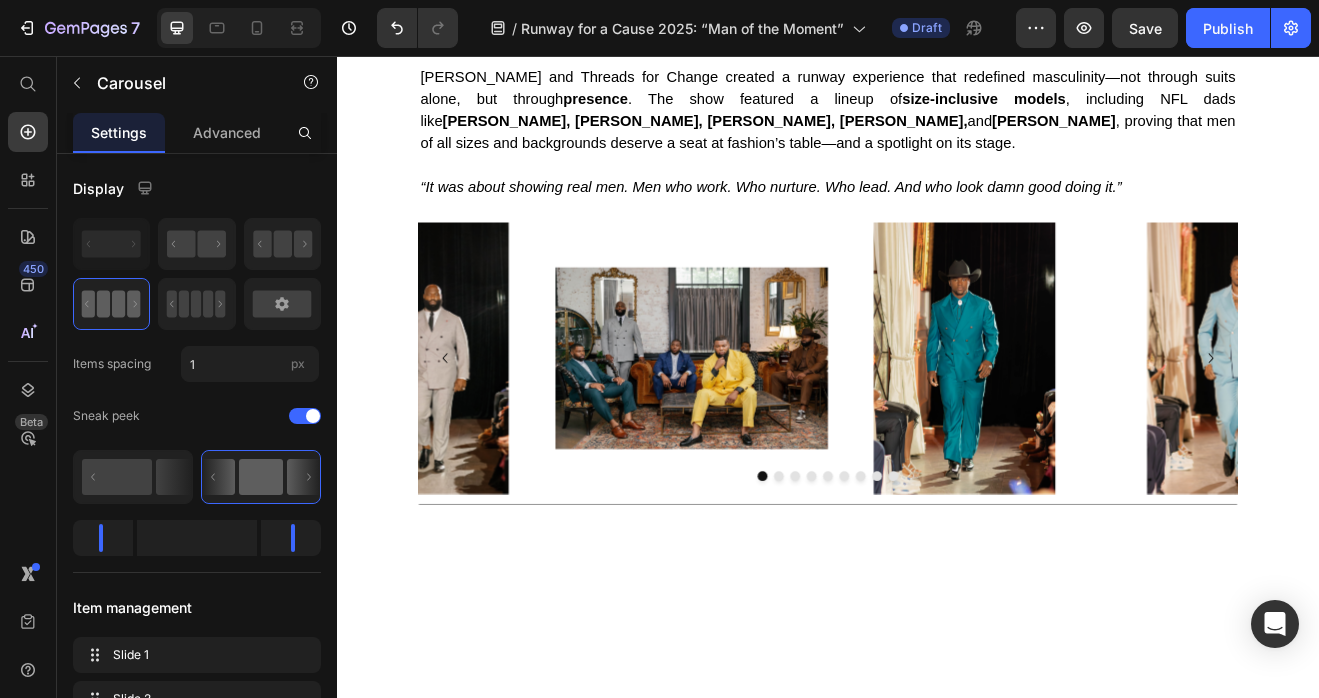 click at bounding box center [937, -266] 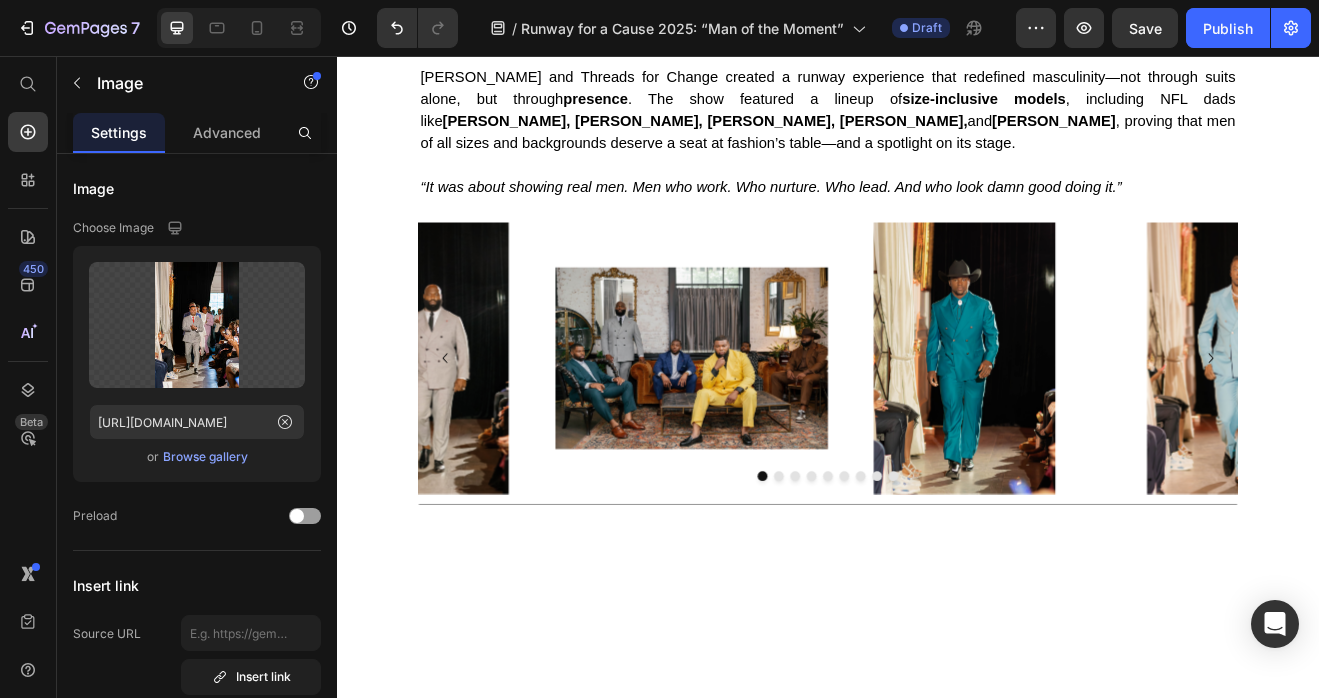 click at bounding box center [1103, -466] 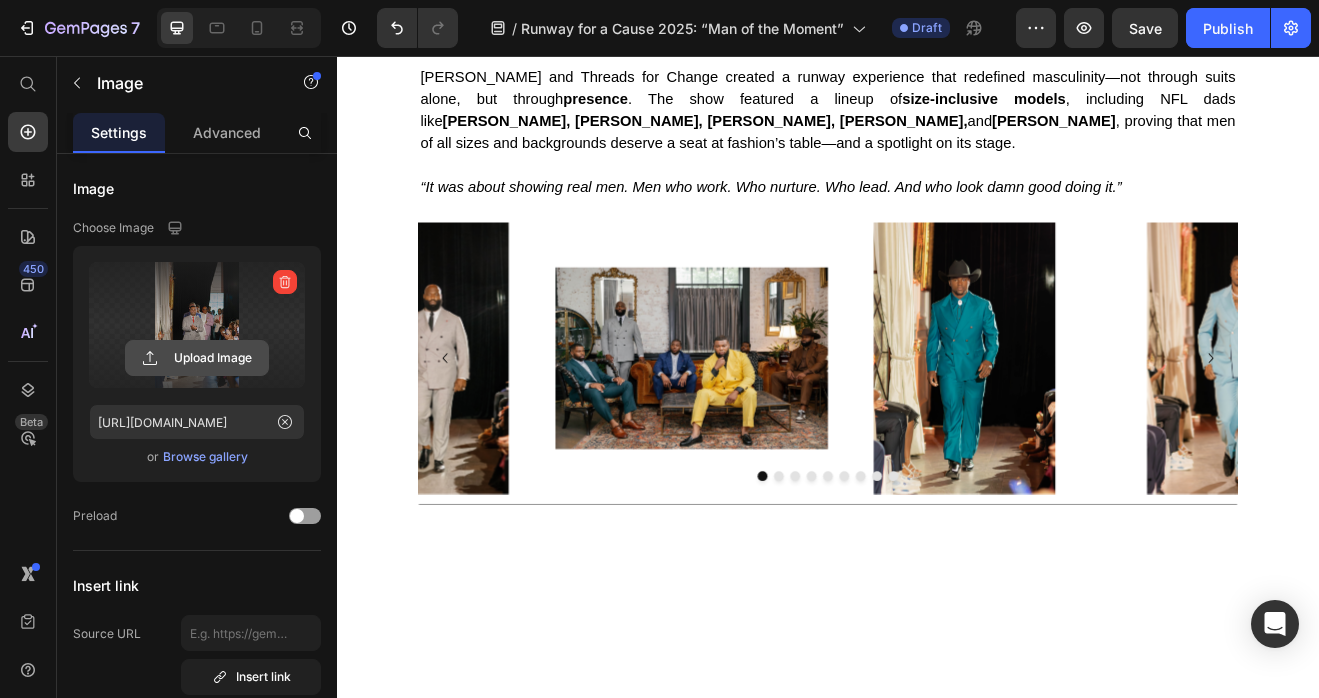 click 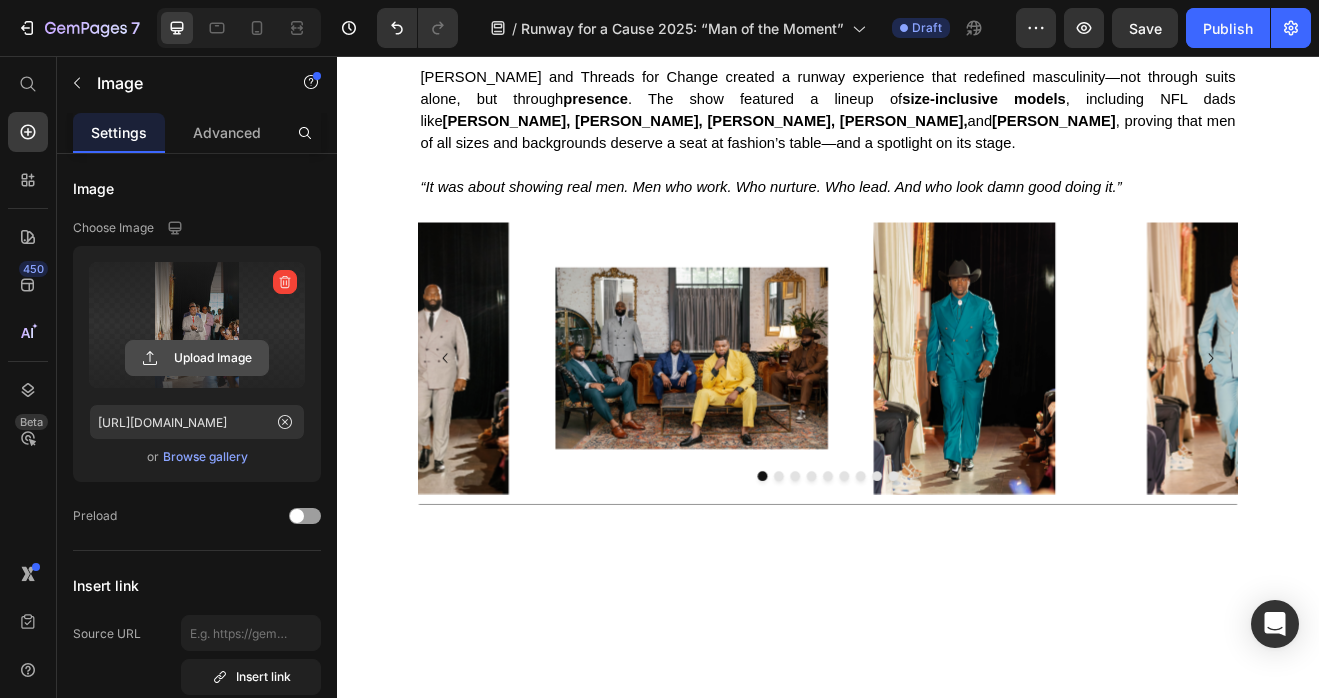 click 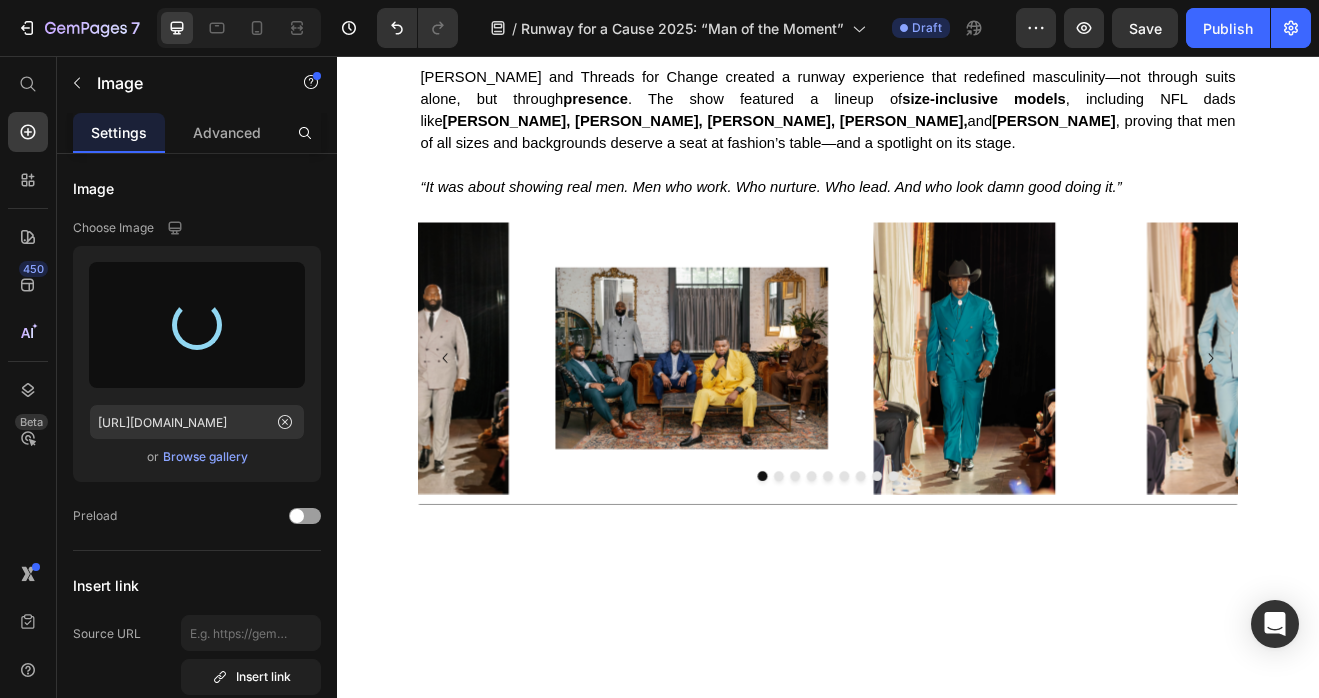 type on "https://cdn.shopify.com/s/files/1/0679/8875/0568/files/gempages_528000257154351954-07075085-25c6-4e79-b48e-aa0f8d6434fa.jpg" 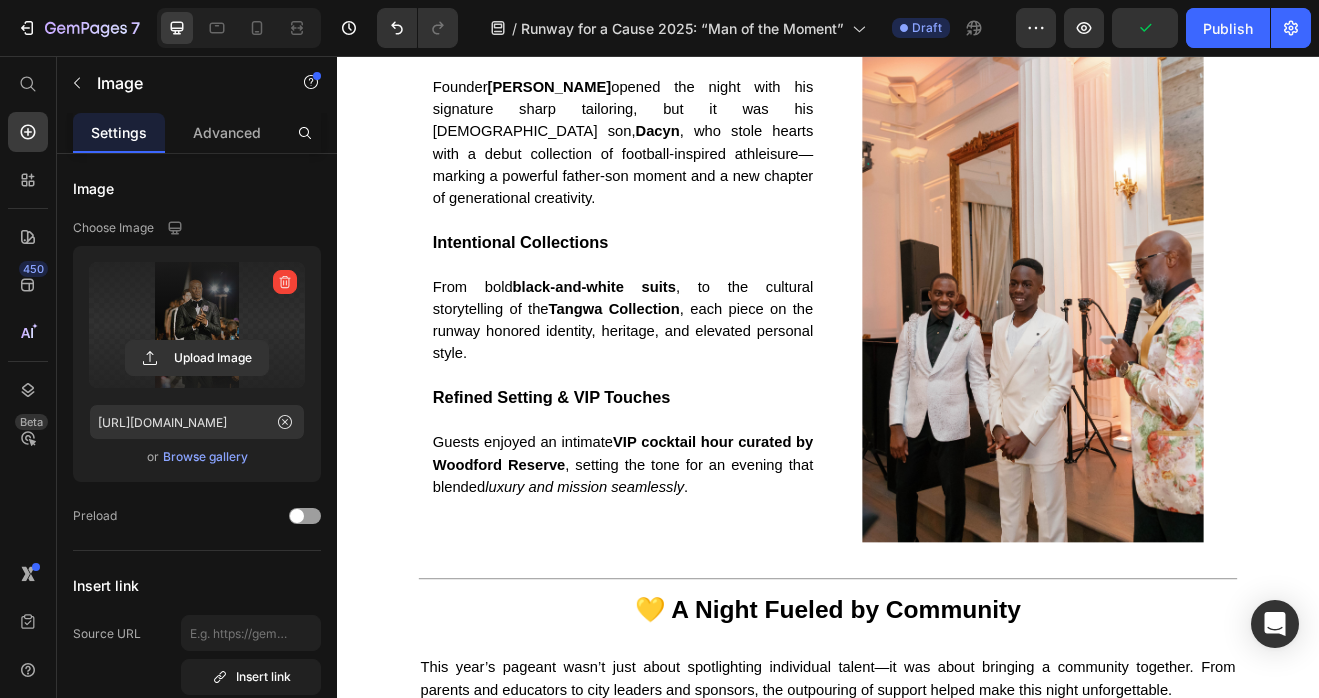 scroll, scrollTop: 3056, scrollLeft: 0, axis: vertical 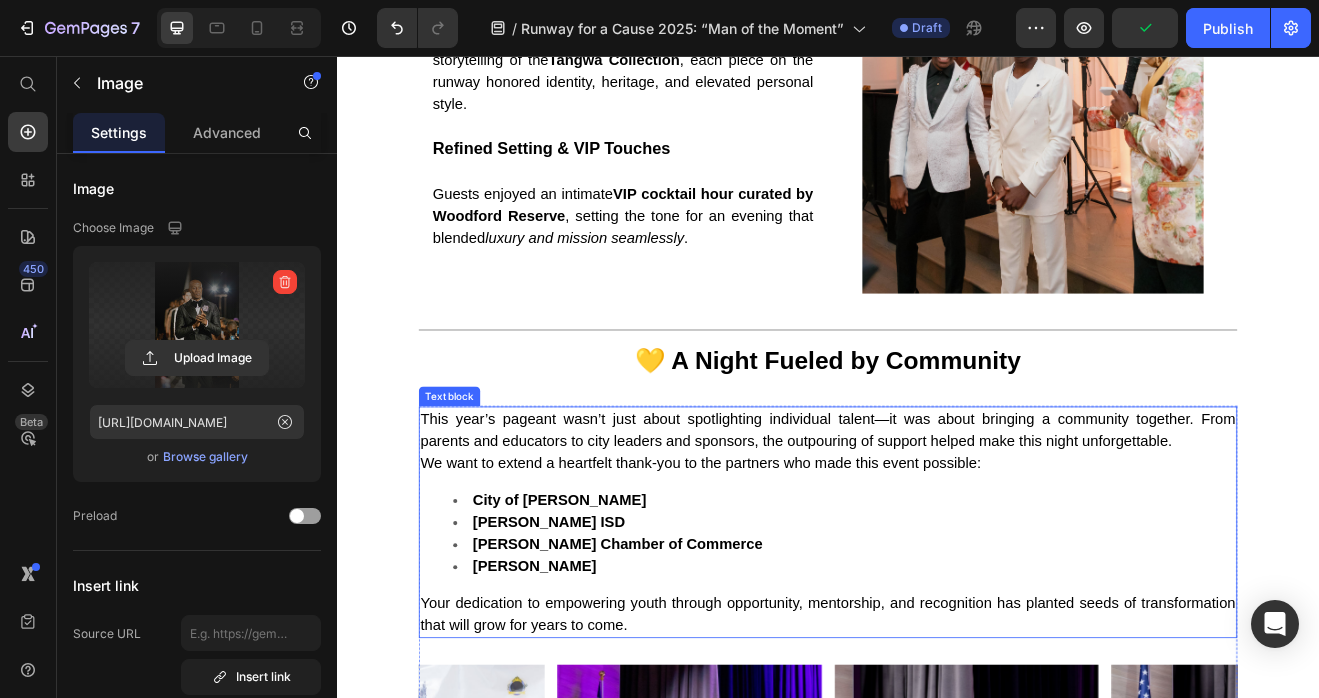 click on "Don Morphy" at bounding box center [957, 679] 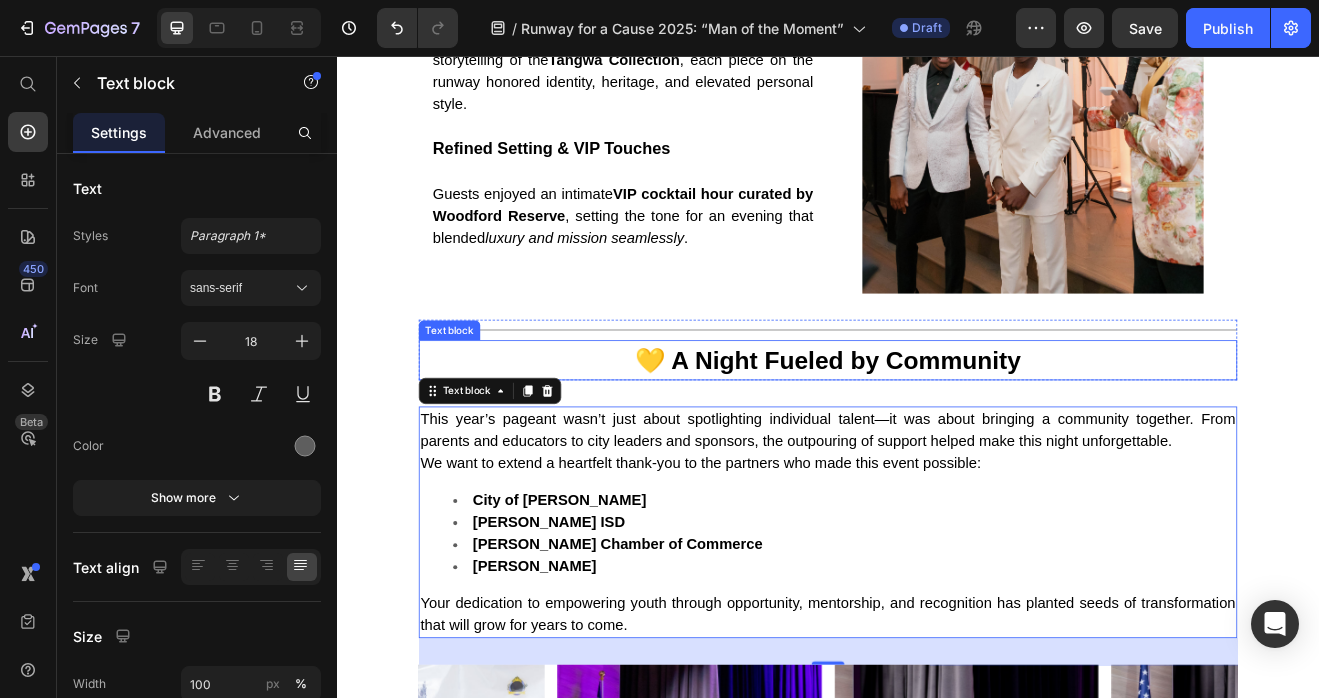 click on "💛 A Night Fueled by Community" at bounding box center (936, 427) 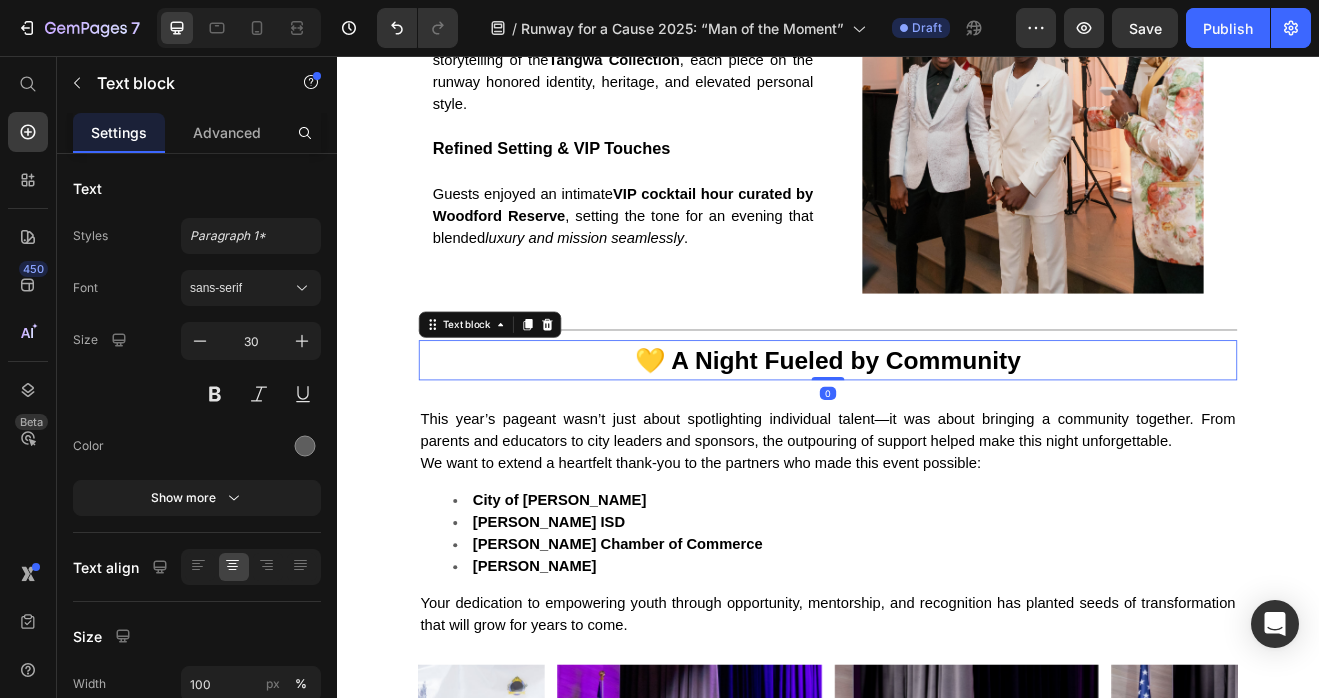 click on "Title Line 💛 A Night Fueled by Community Text block   0" at bounding box center (937, 415) 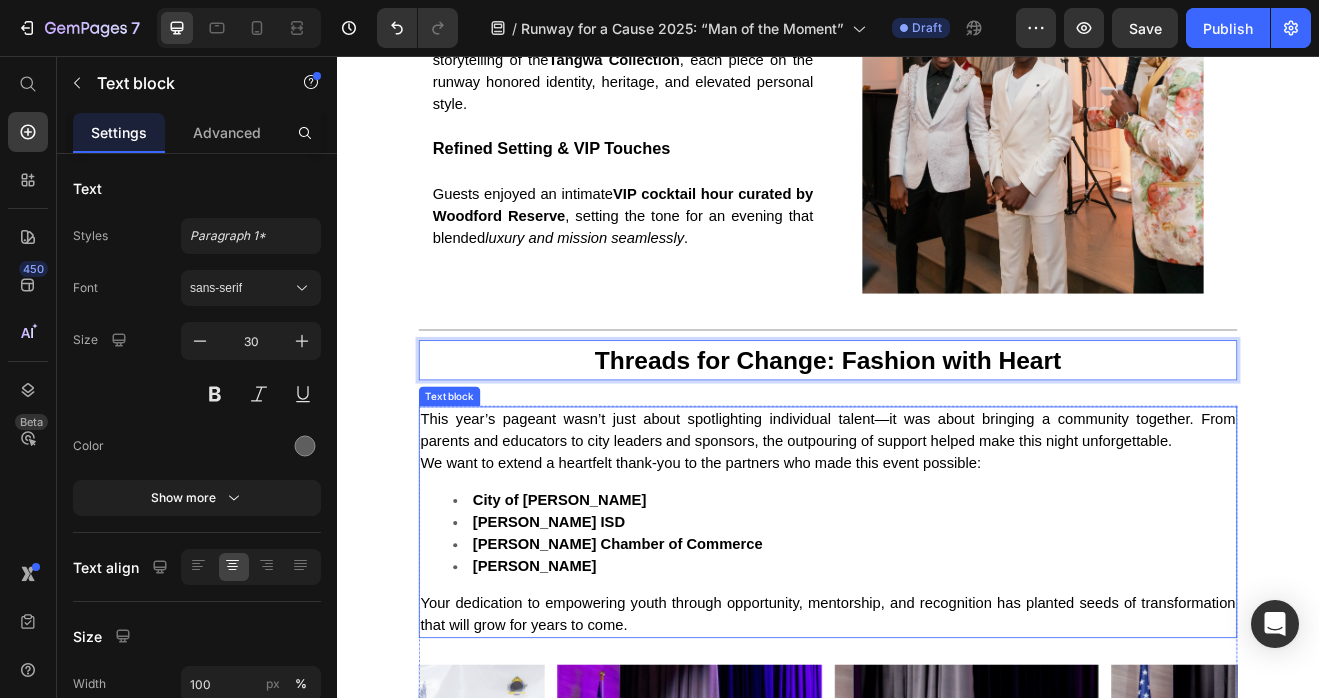 click on "City of Forney" at bounding box center (957, 598) 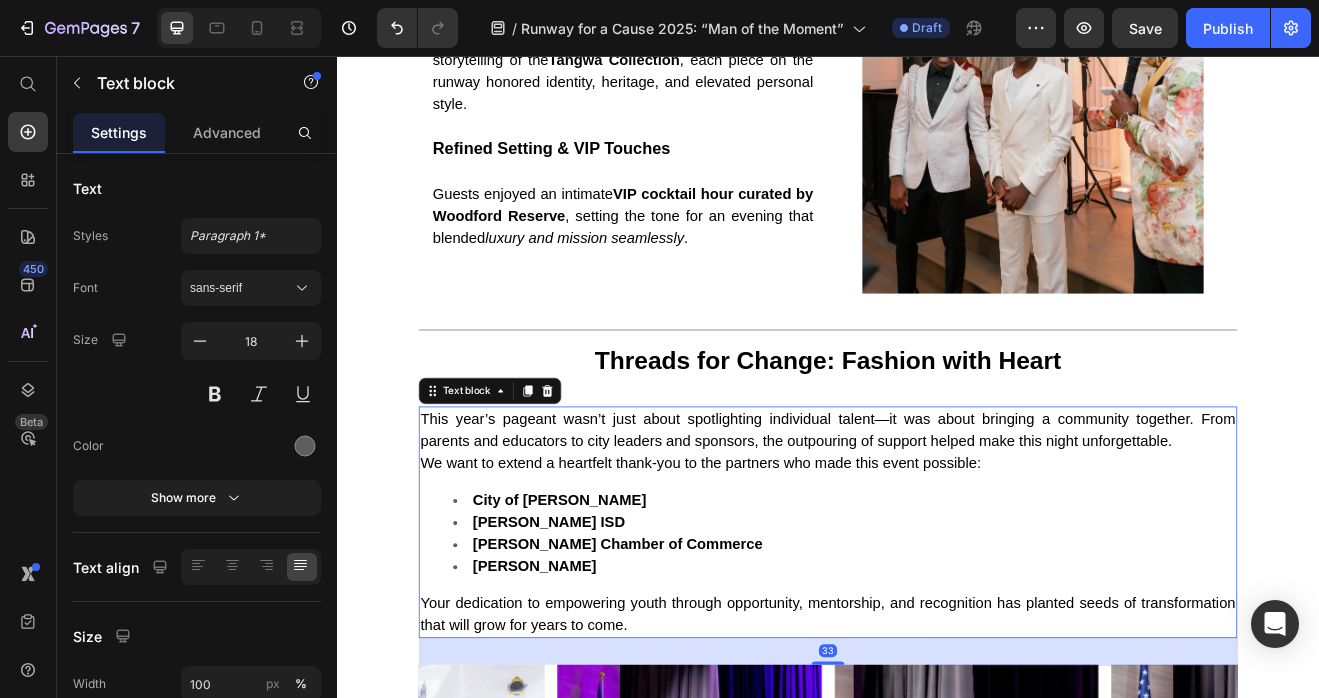 click on "City of Forney" at bounding box center (957, 598) 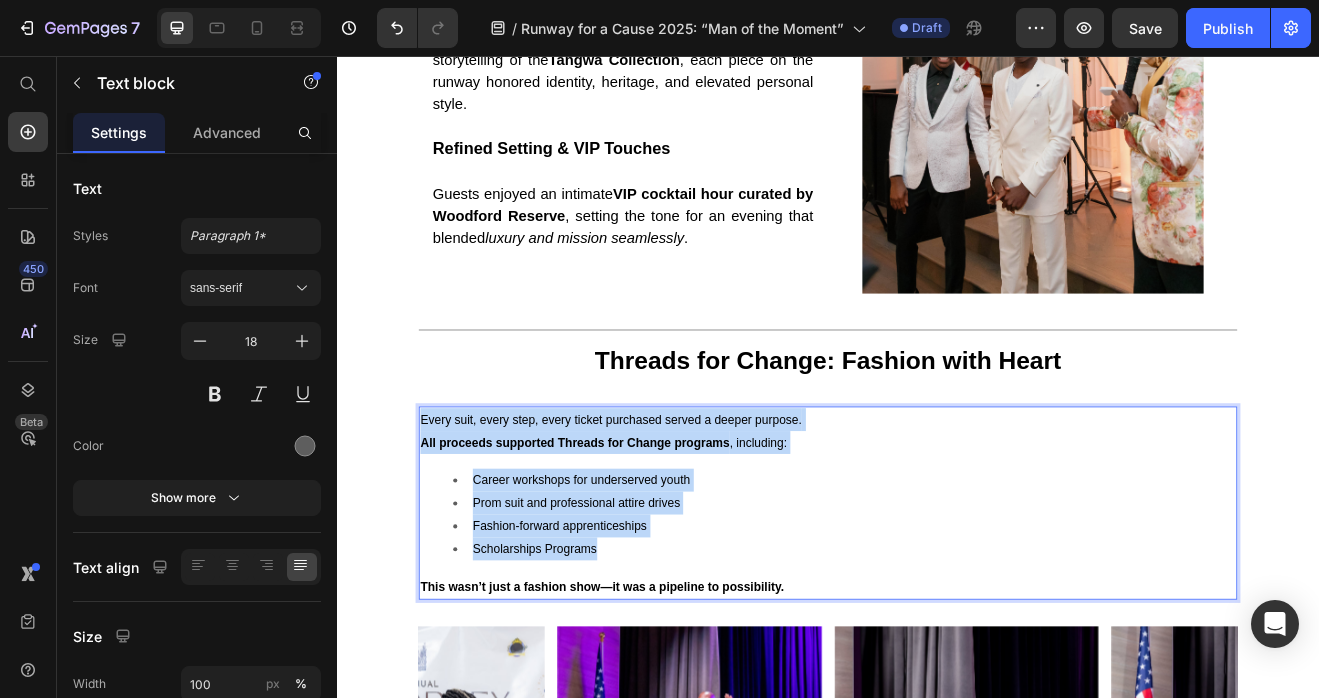 scroll, scrollTop: 39, scrollLeft: 0, axis: vertical 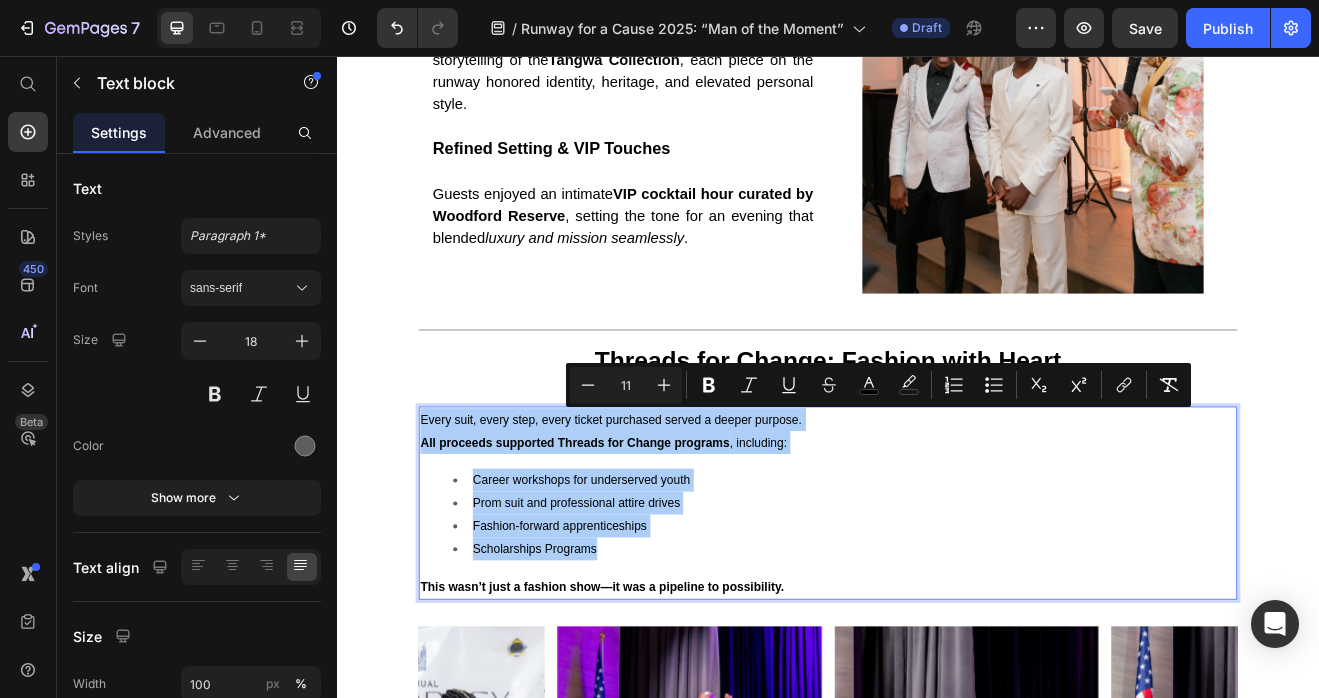 click on "11" at bounding box center [626, 385] 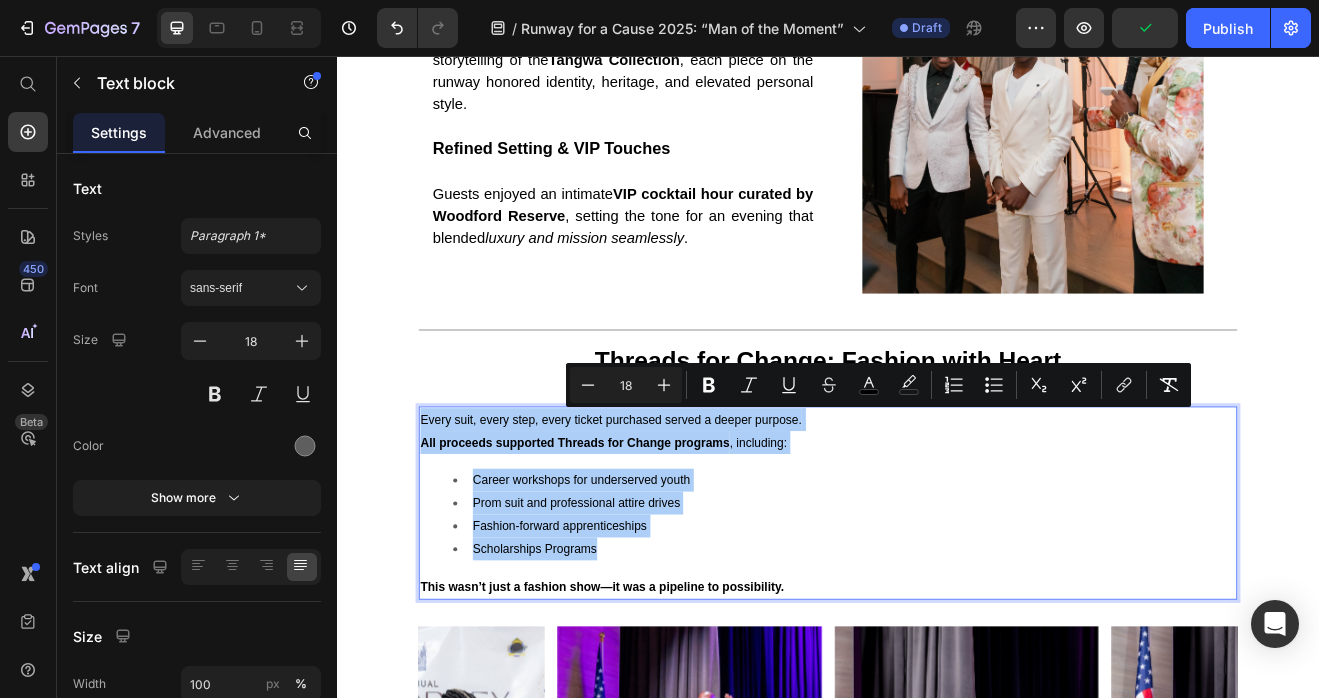 type on "18" 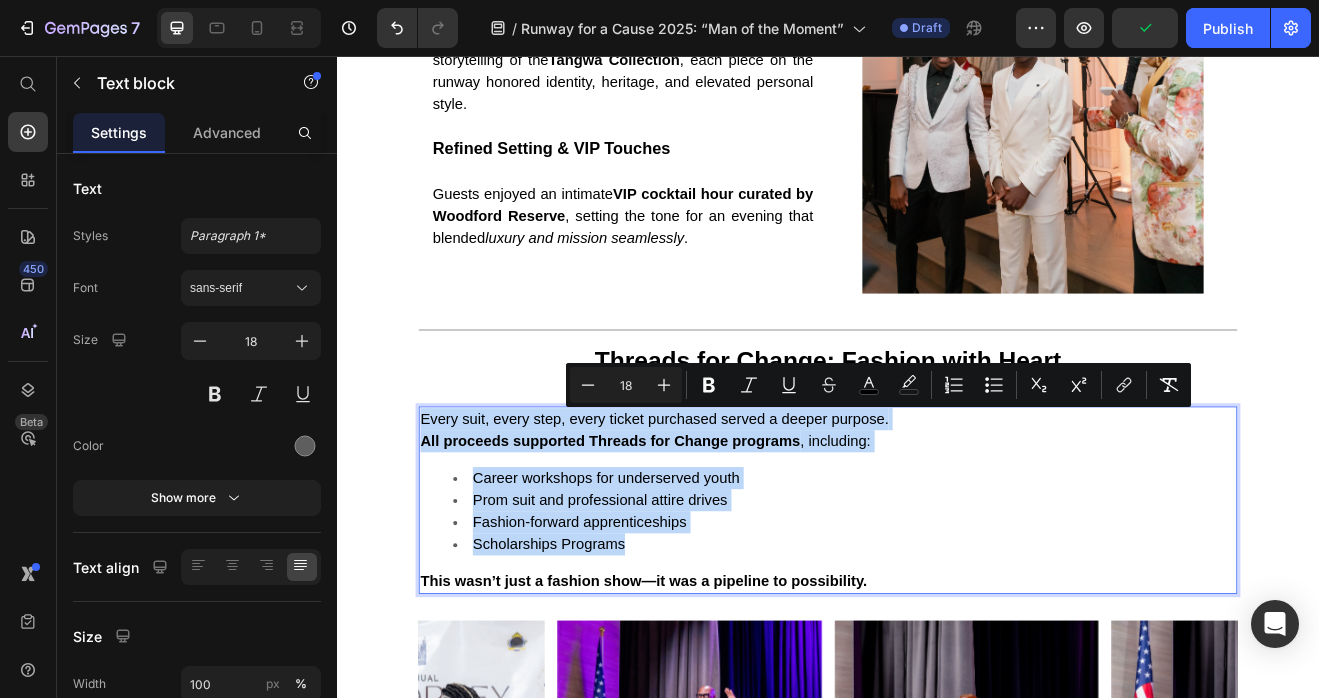 click on "Fashion-forward apprenticeships" at bounding box center [957, 625] 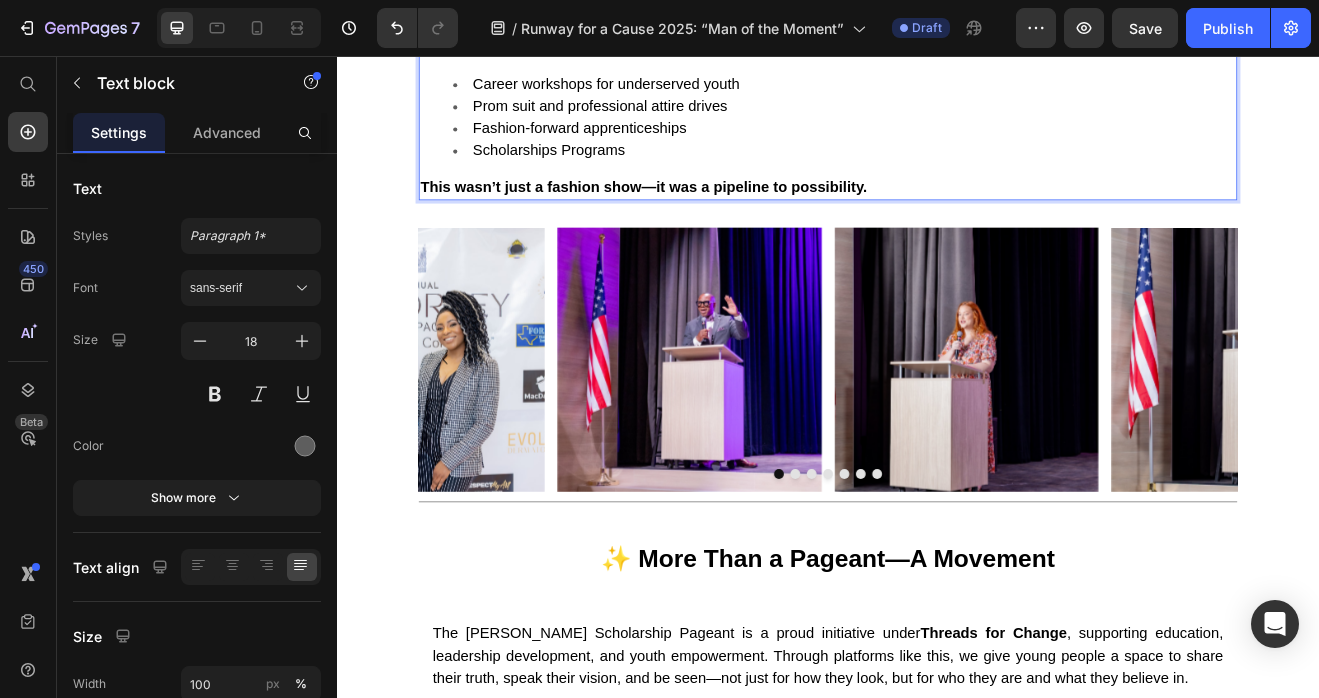 scroll, scrollTop: 3520, scrollLeft: 0, axis: vertical 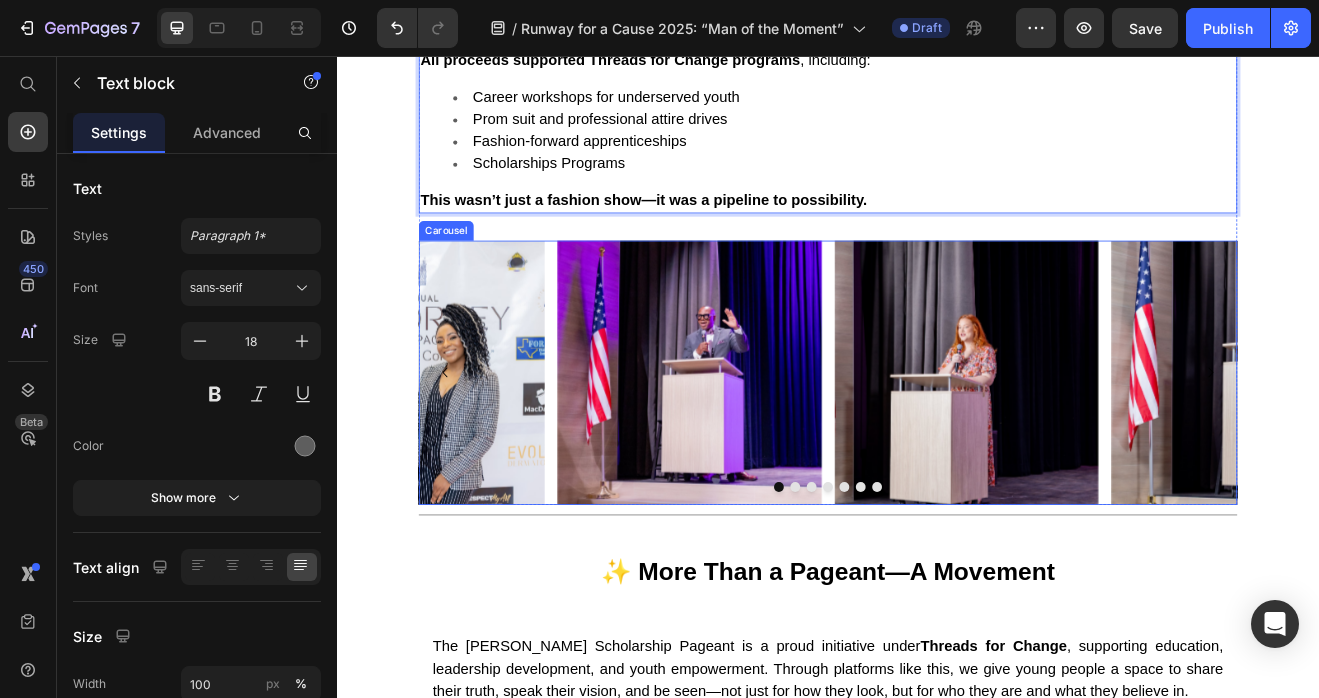 click on "Image Image Image Image Image Image Image" at bounding box center (937, 442) 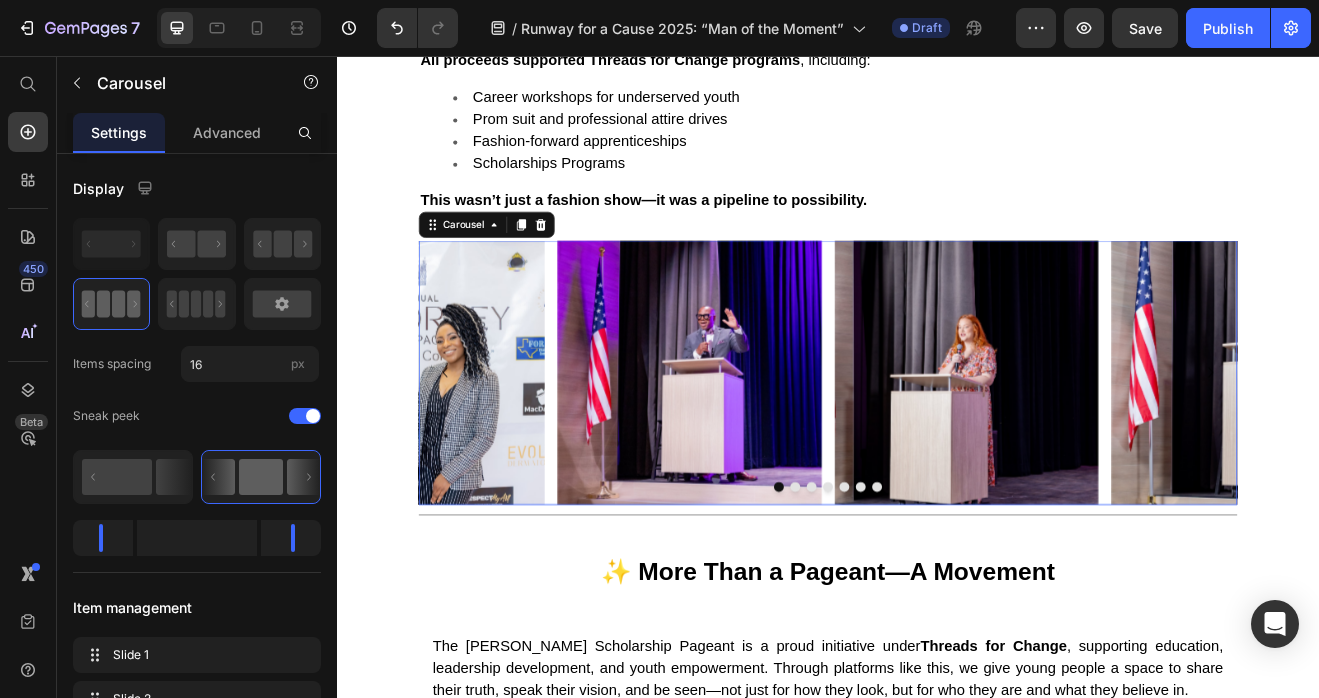 scroll, scrollTop: 0, scrollLeft: 0, axis: both 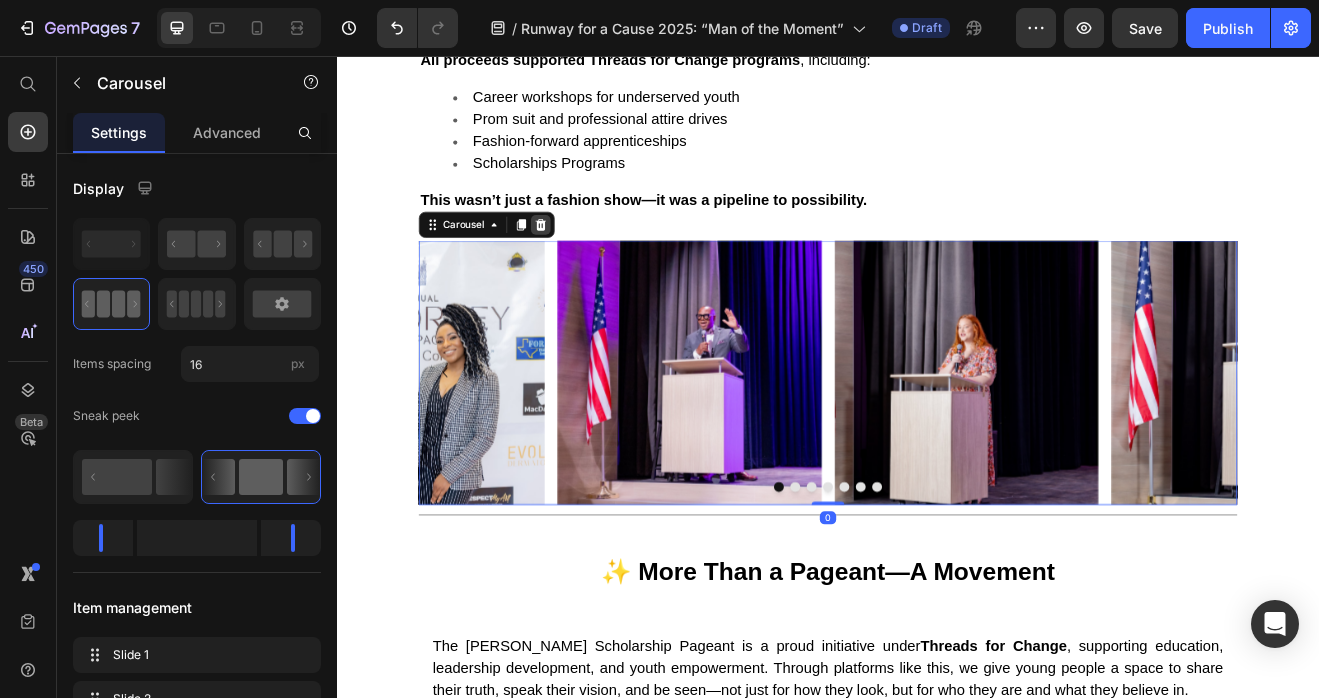 click 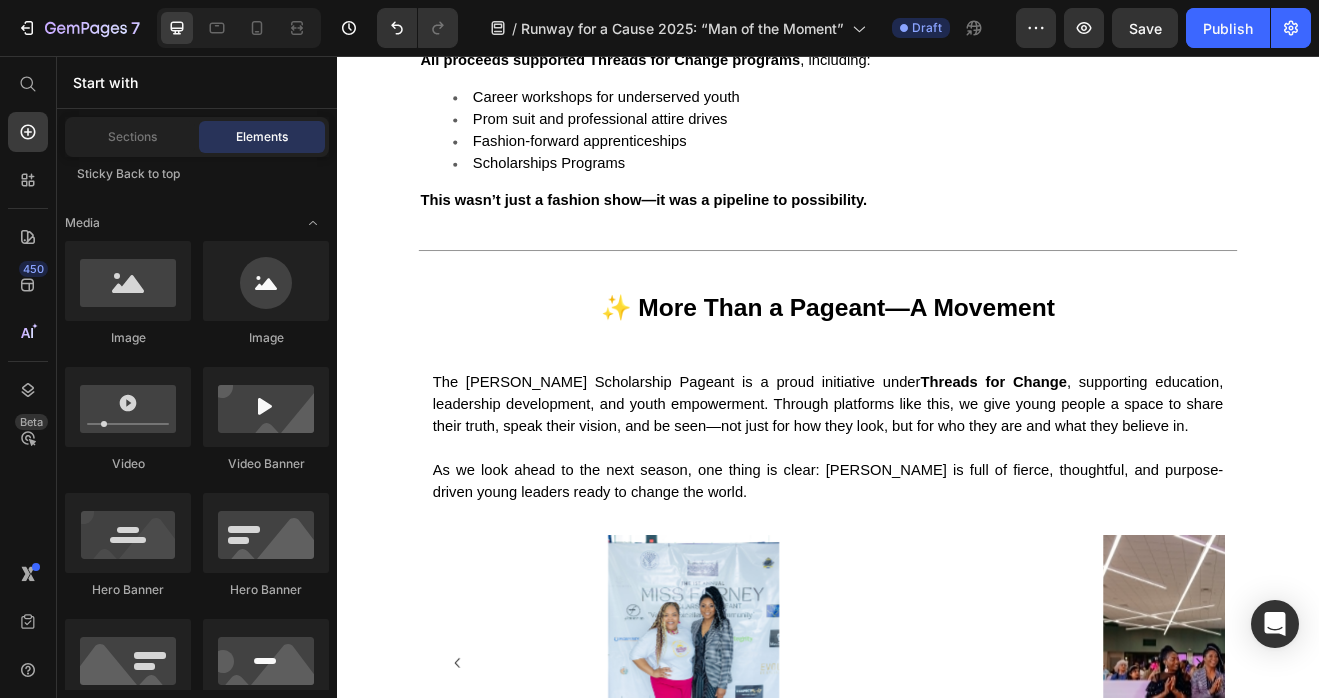 scroll, scrollTop: 704, scrollLeft: 0, axis: vertical 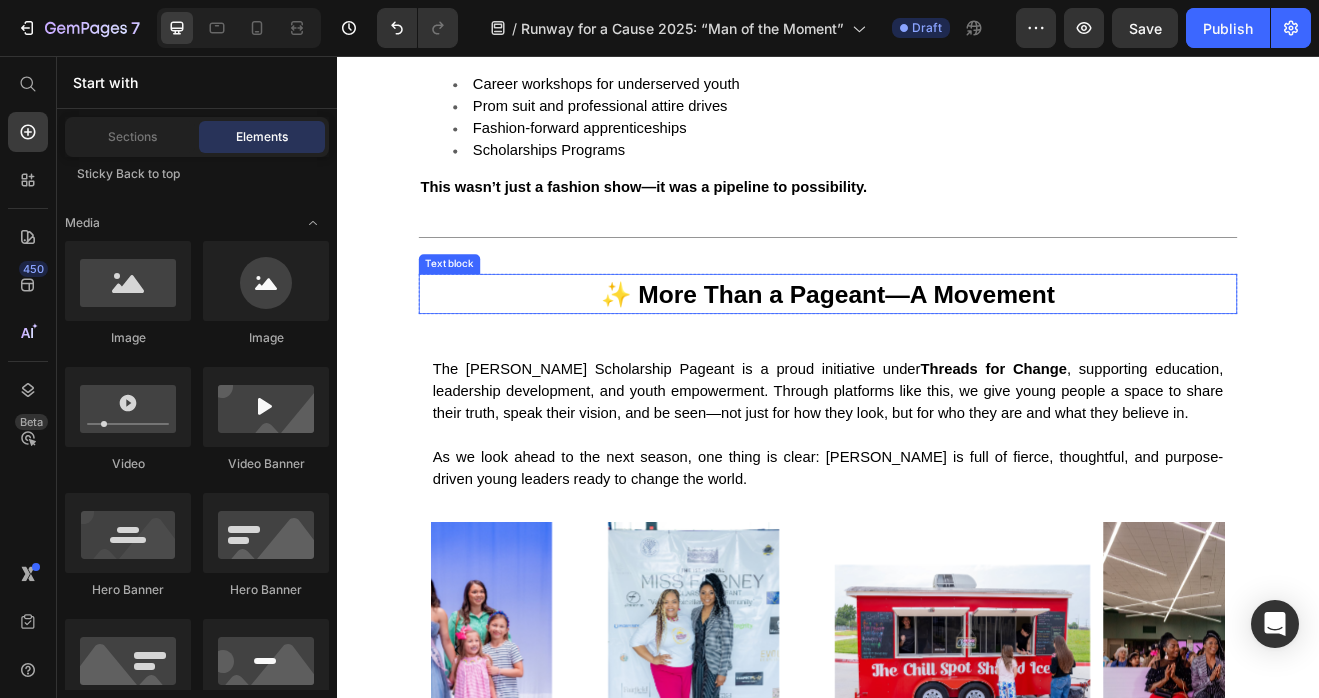 click on "✨ More Than a Pageant—A Movement" at bounding box center (937, 346) 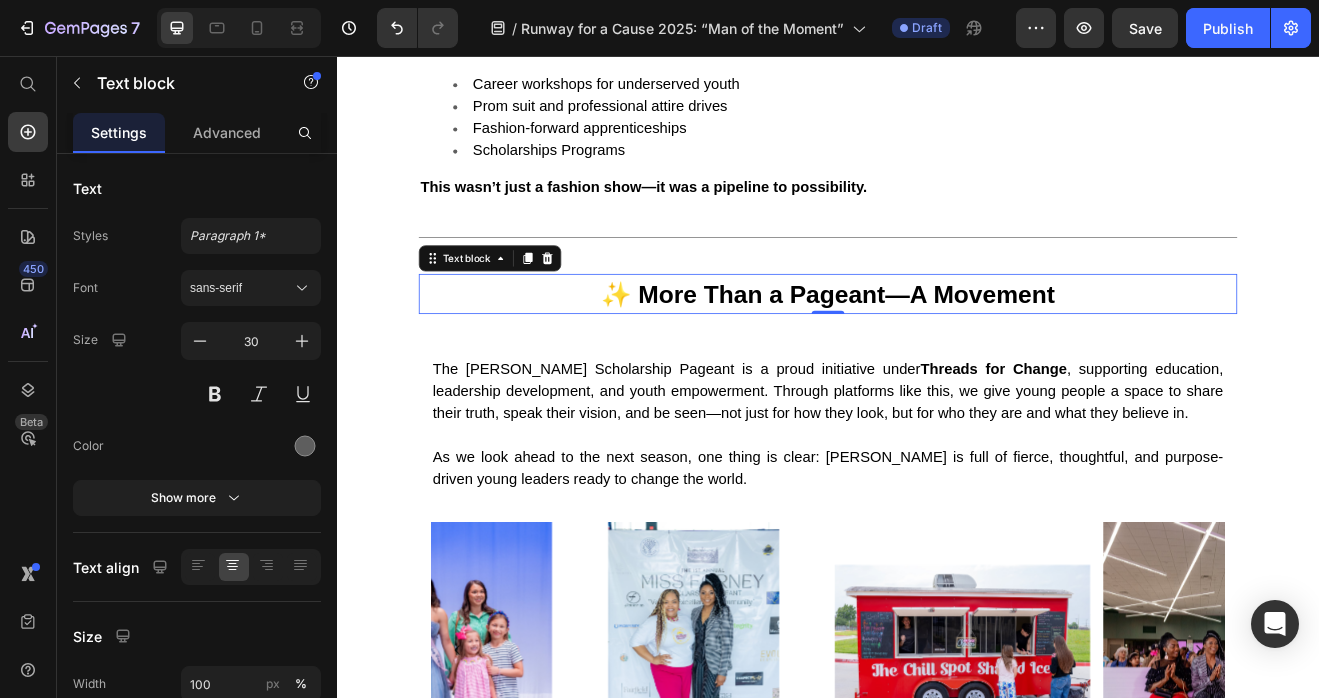 click on "✨ More Than a Pageant—A Movement" at bounding box center [937, 346] 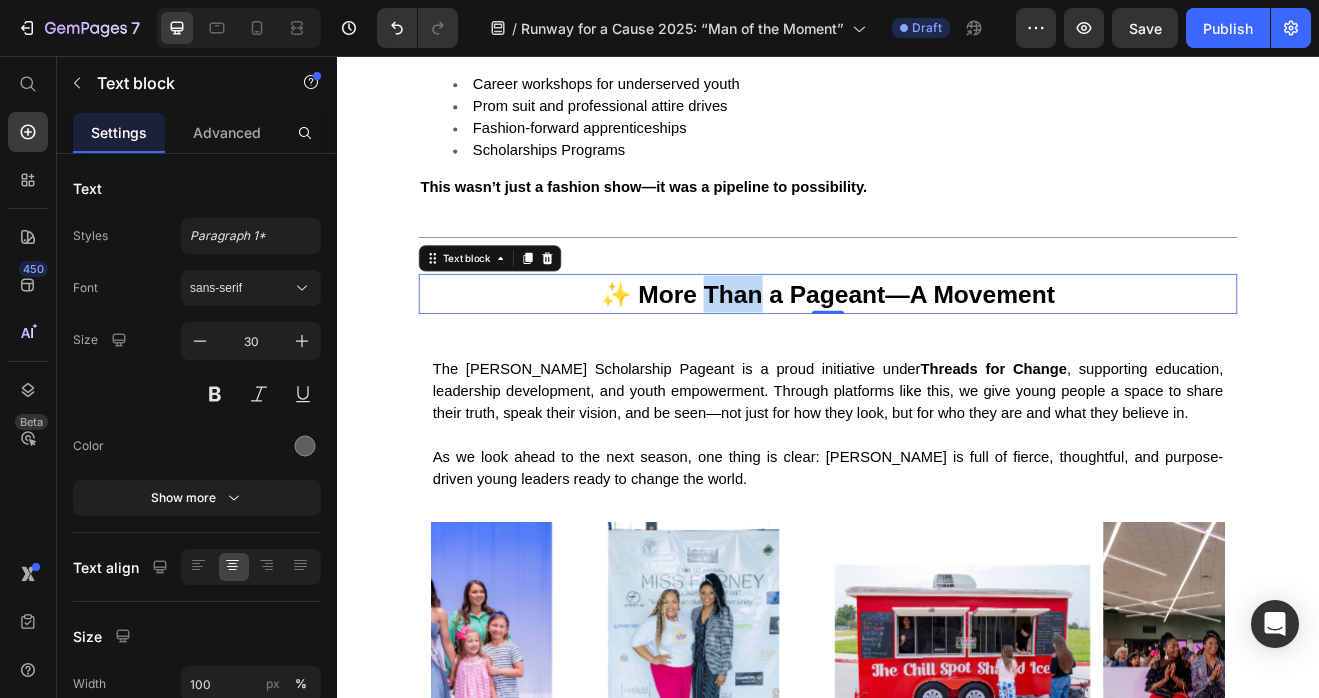 click on "✨ More Than a Pageant—A Movement" at bounding box center [937, 346] 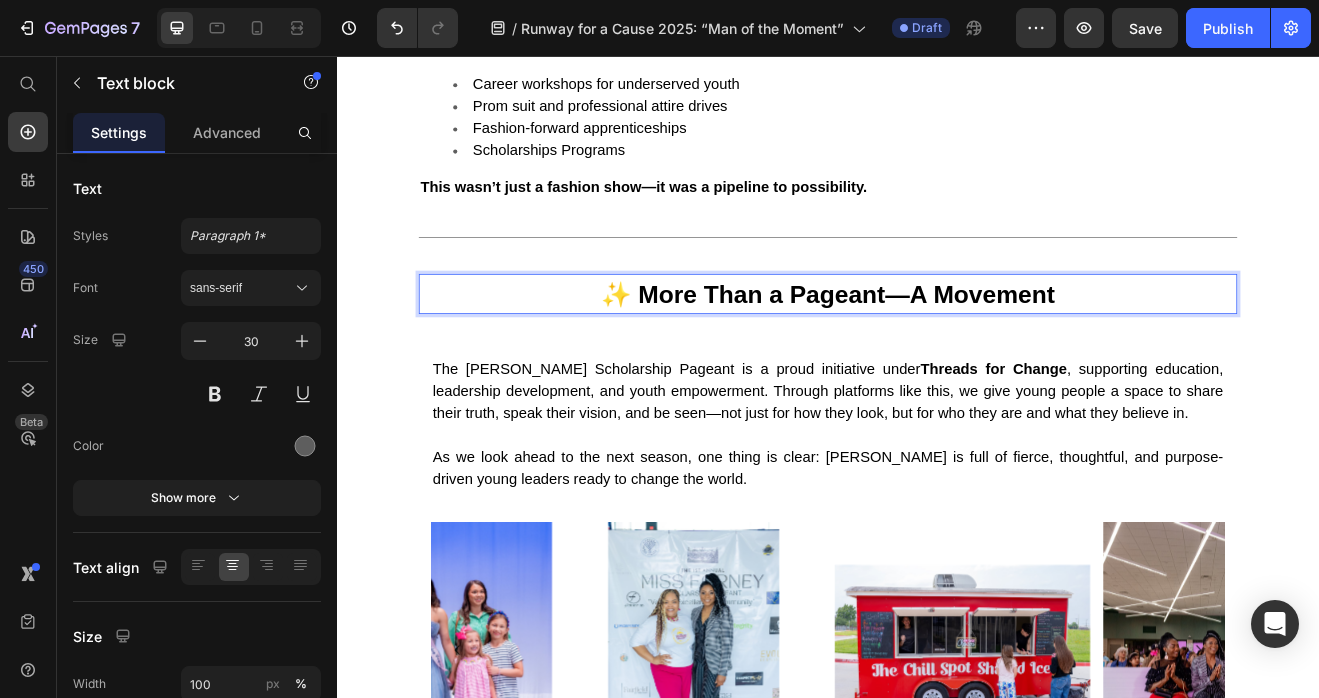 click on "✨ More Than a Pageant—A Movement" at bounding box center [937, 346] 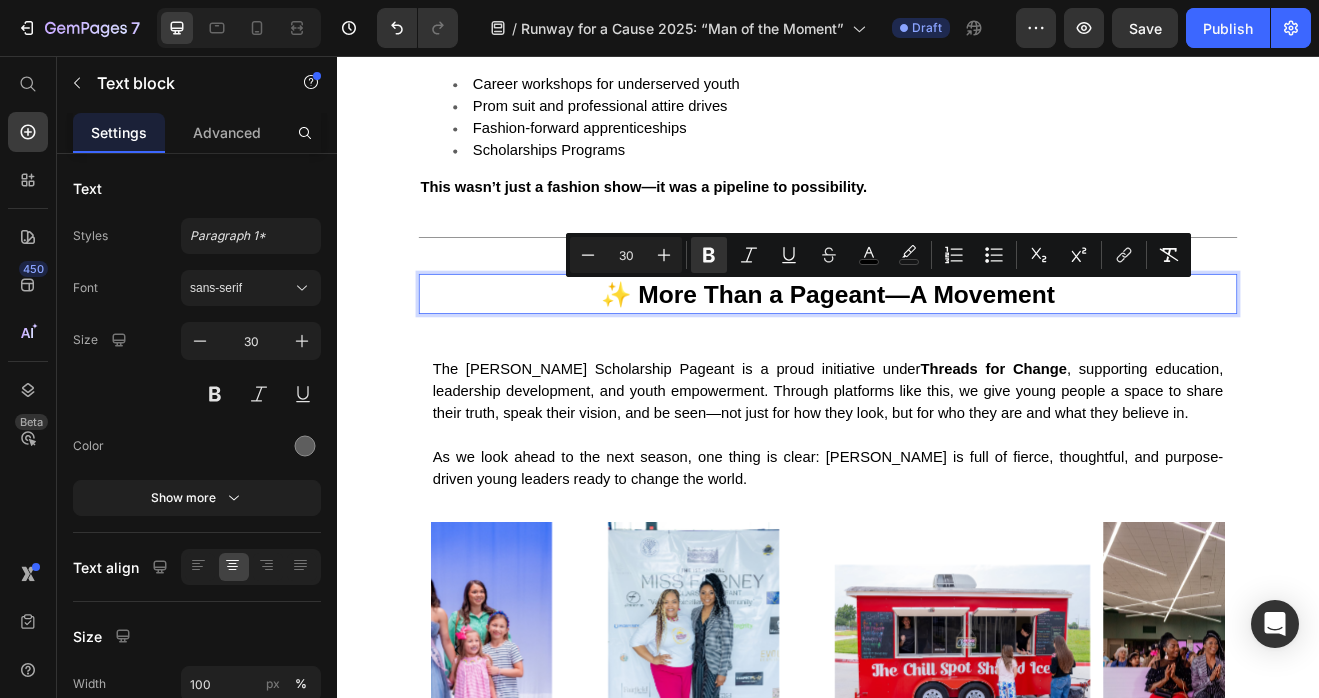 click on "✨ More Than a Pageant—A Movement" at bounding box center [937, 346] 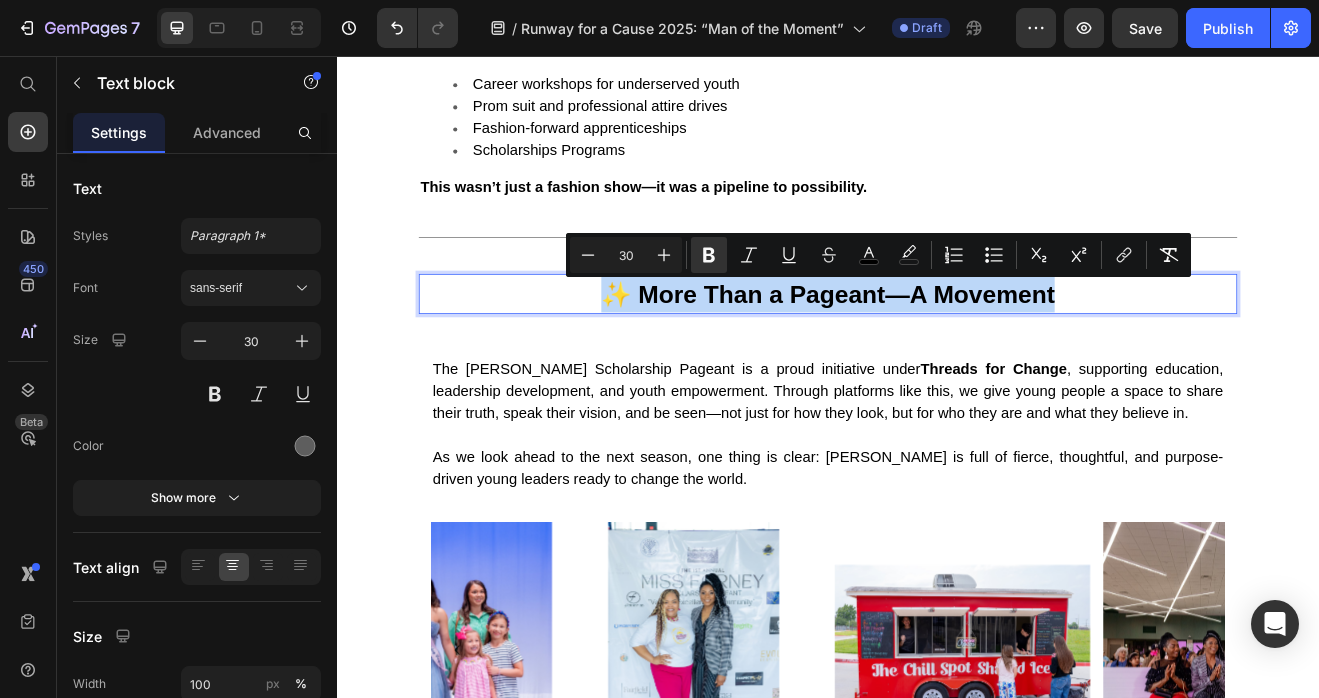 drag, startPoint x: 1228, startPoint y: 357, endPoint x: 651, endPoint y: 367, distance: 577.0867 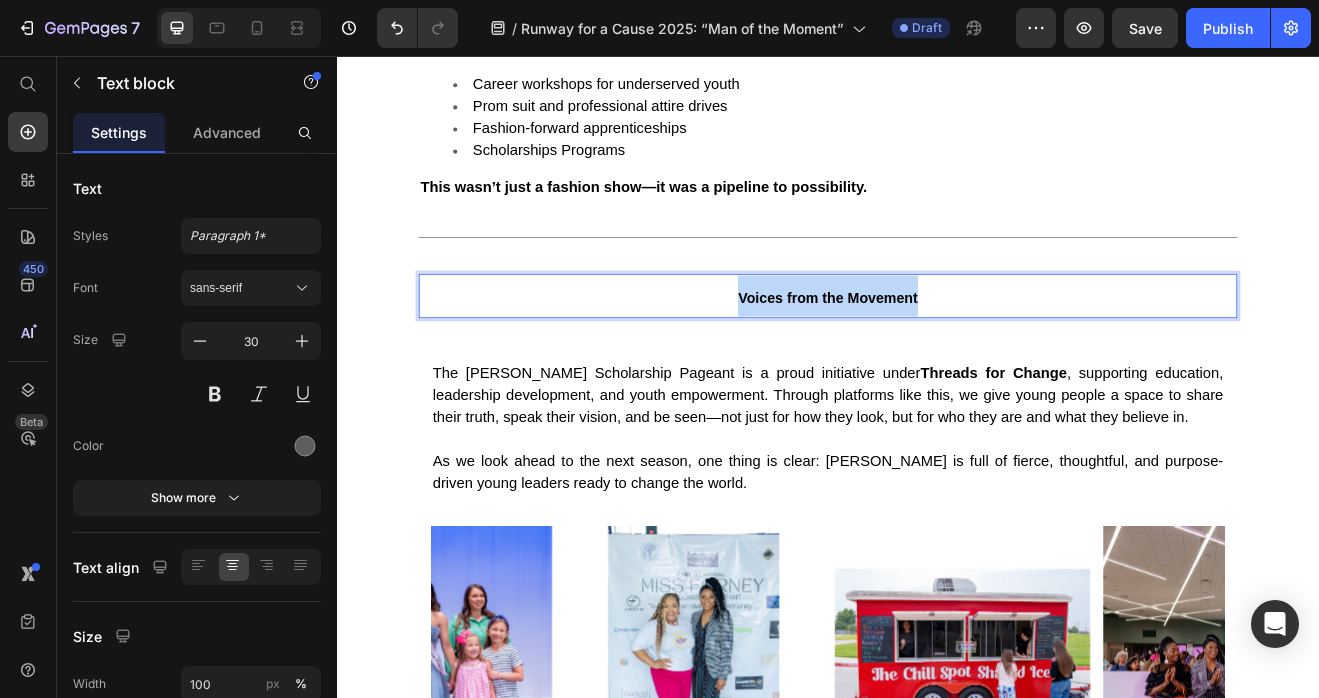 drag, startPoint x: 1102, startPoint y: 358, endPoint x: 760, endPoint y: 359, distance: 342.00146 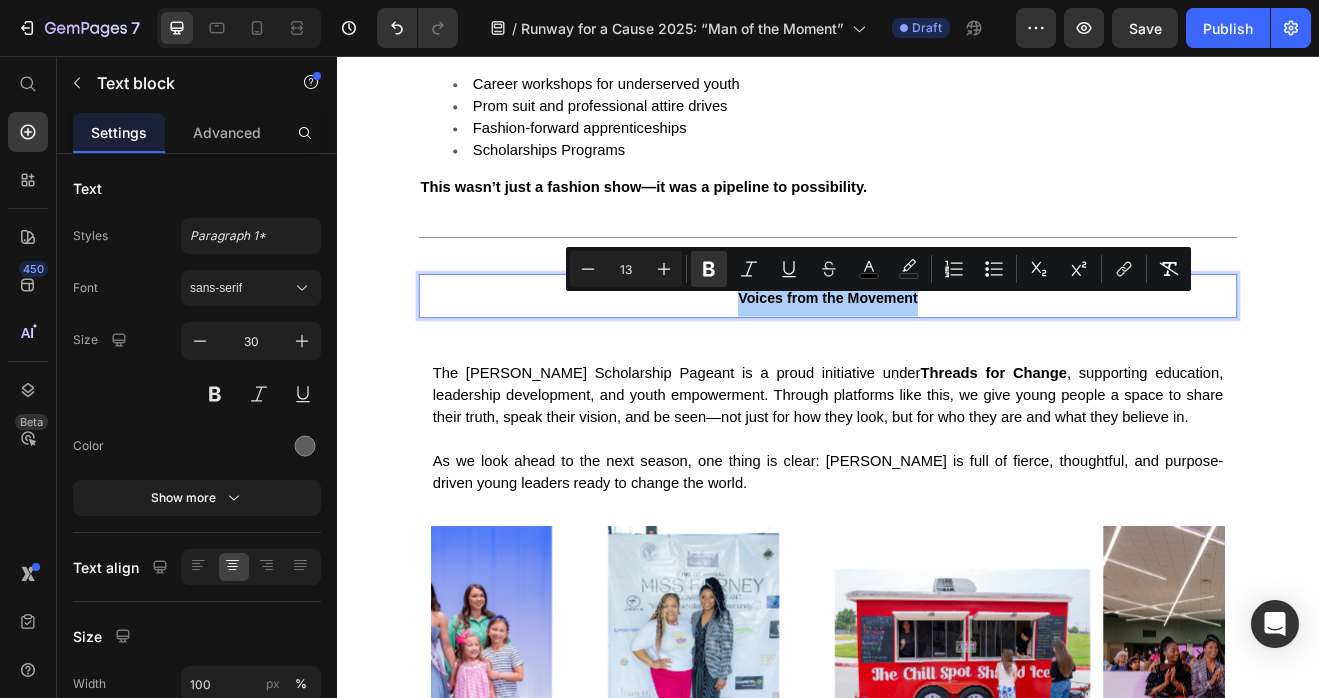 click on "13" at bounding box center [626, 269] 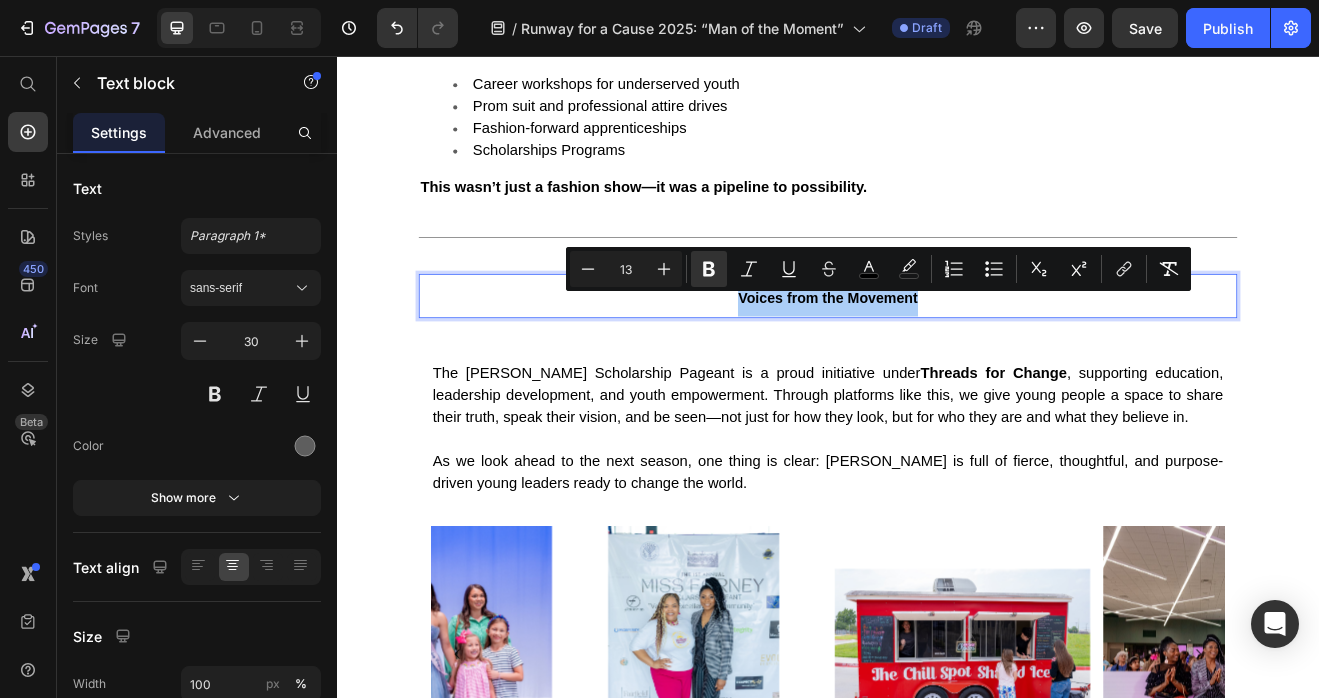 click on "13" at bounding box center (626, 269) 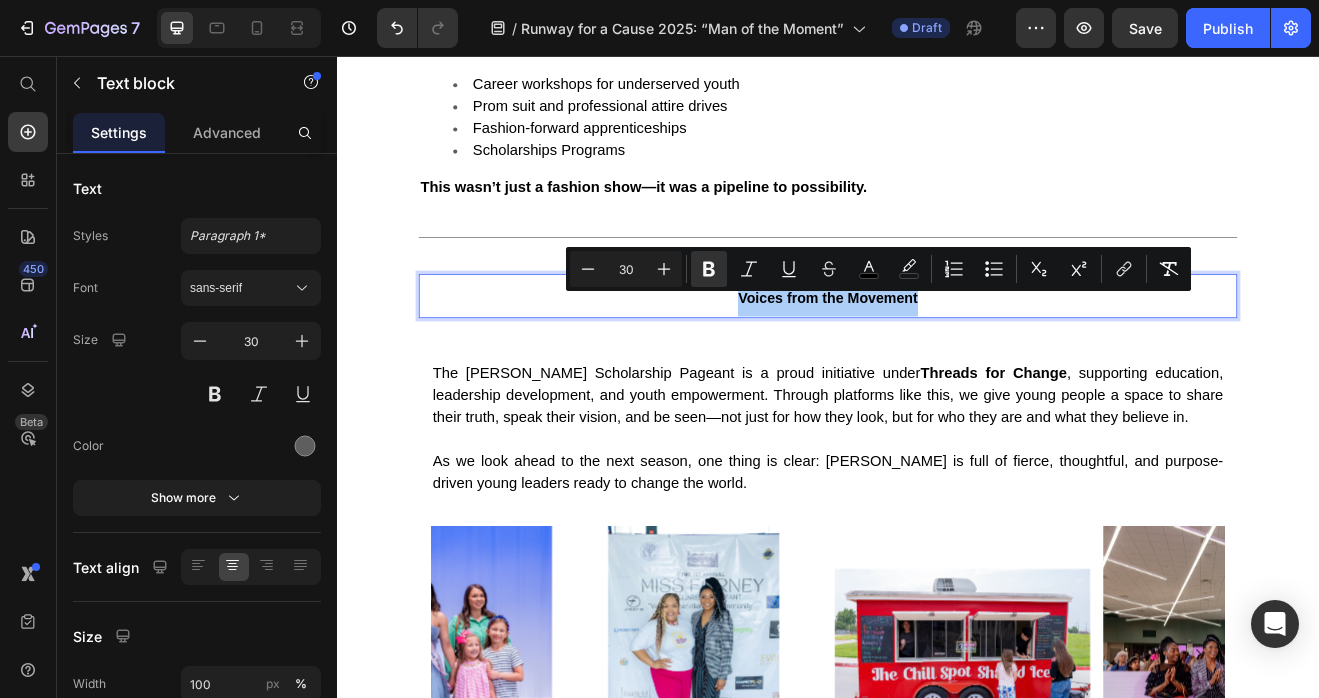 type on "30" 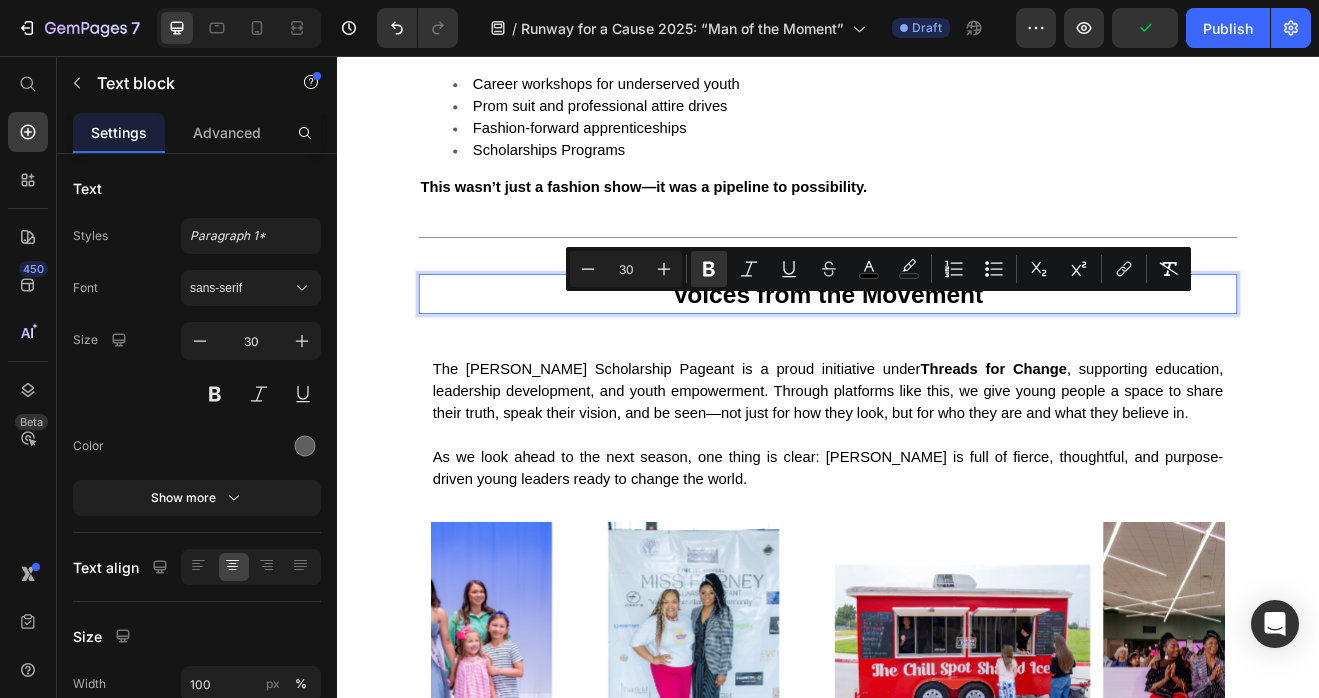 click on "The Miss Forney Scholarship Pageant is a proud initiative under  Threads for Change , supporting education, leadership development, and youth empowerment. Through platforms like this, we give young people a space to share their truth, speak their vision, and be seen—not just for how they look, but for who they are and what they believe in.   As we look ahead to the next season, one thing is clear: Forney is full of fierce, thoughtful, and purpose-driven young leaders ready to change the world. Text block" at bounding box center (937, 506) 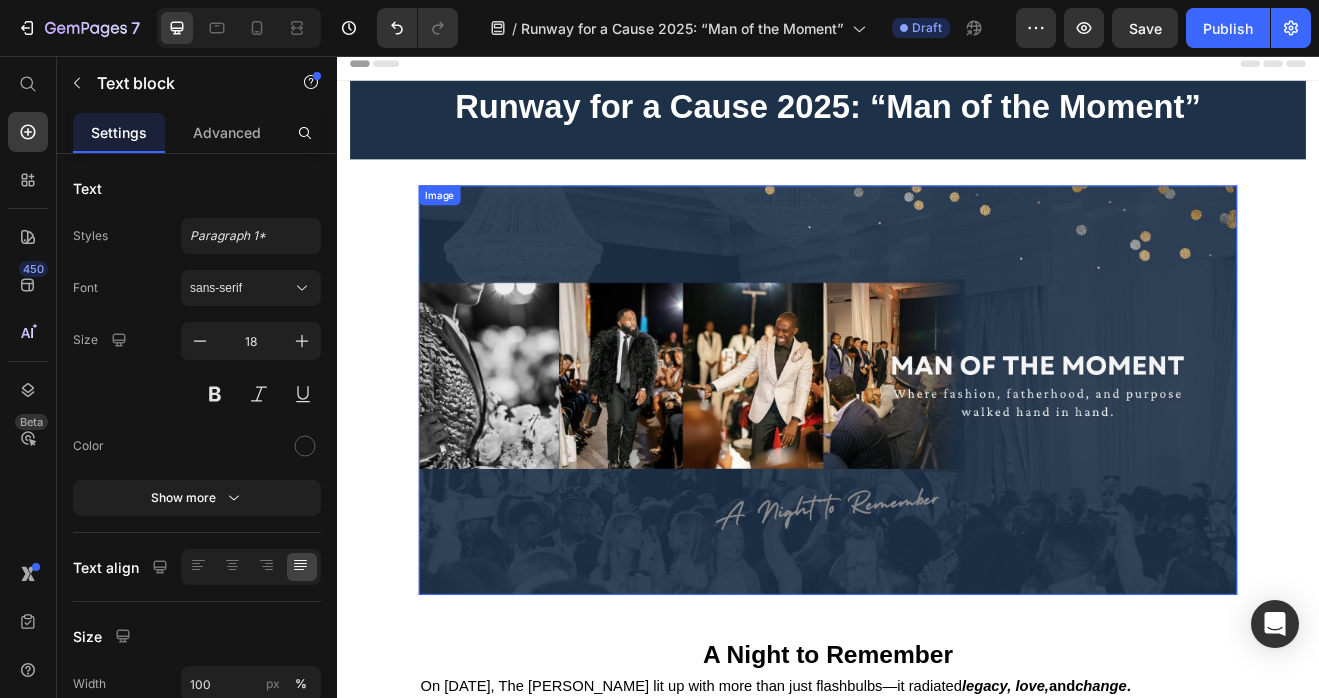 scroll, scrollTop: 0, scrollLeft: 0, axis: both 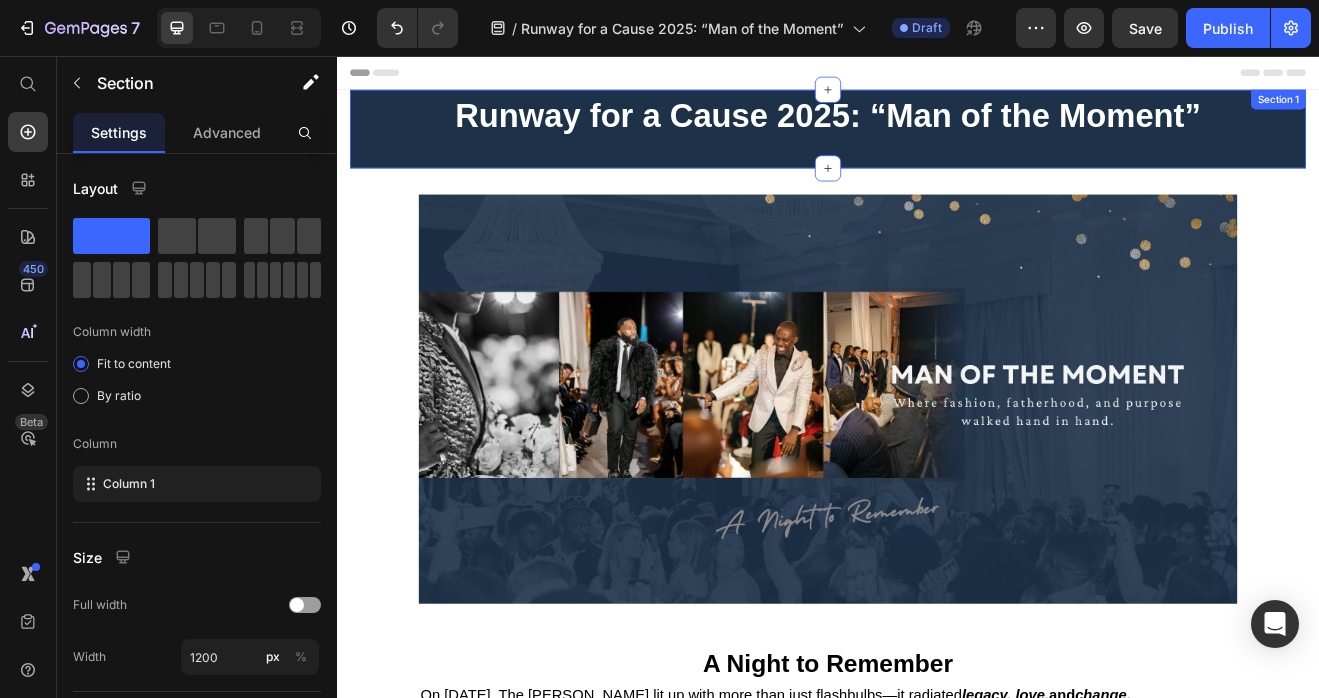 click on "Runway for a Cause 2025: “Man of the Moment” Text block Row Section 1" at bounding box center [937, 145] 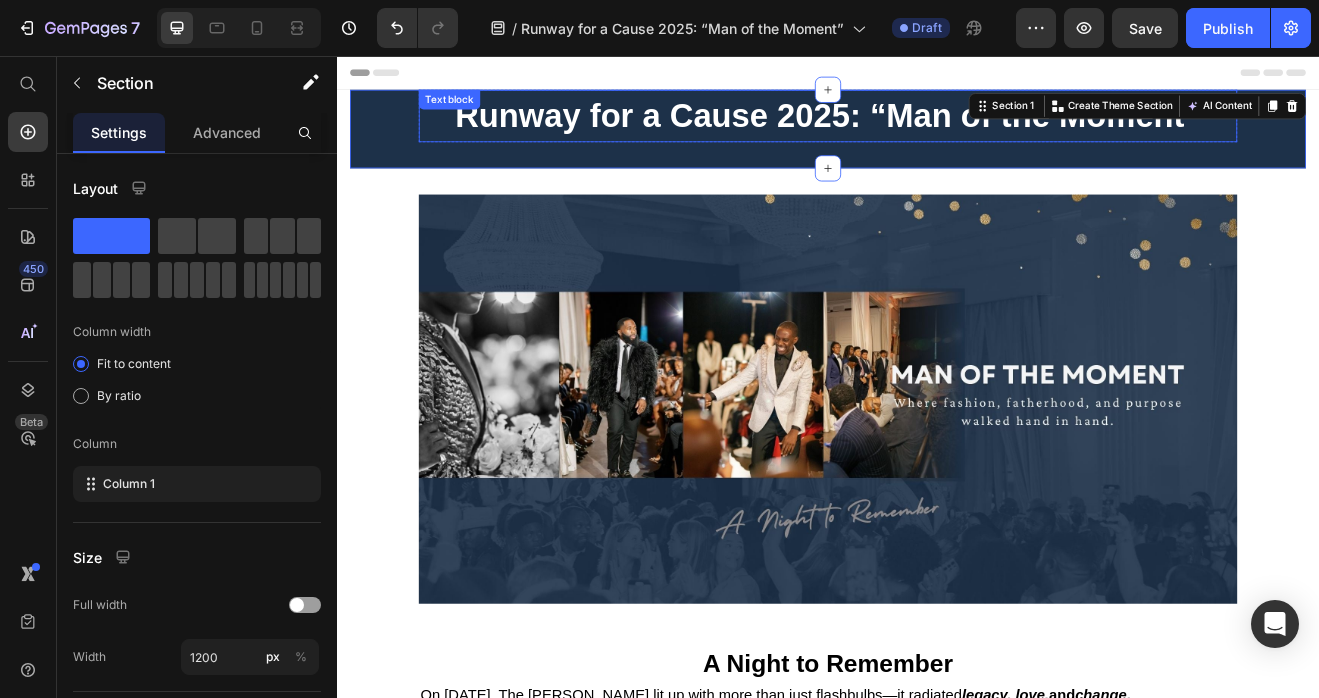 click on "Runway for a Cause 2025: “Man of the Moment”" at bounding box center (936, 129) 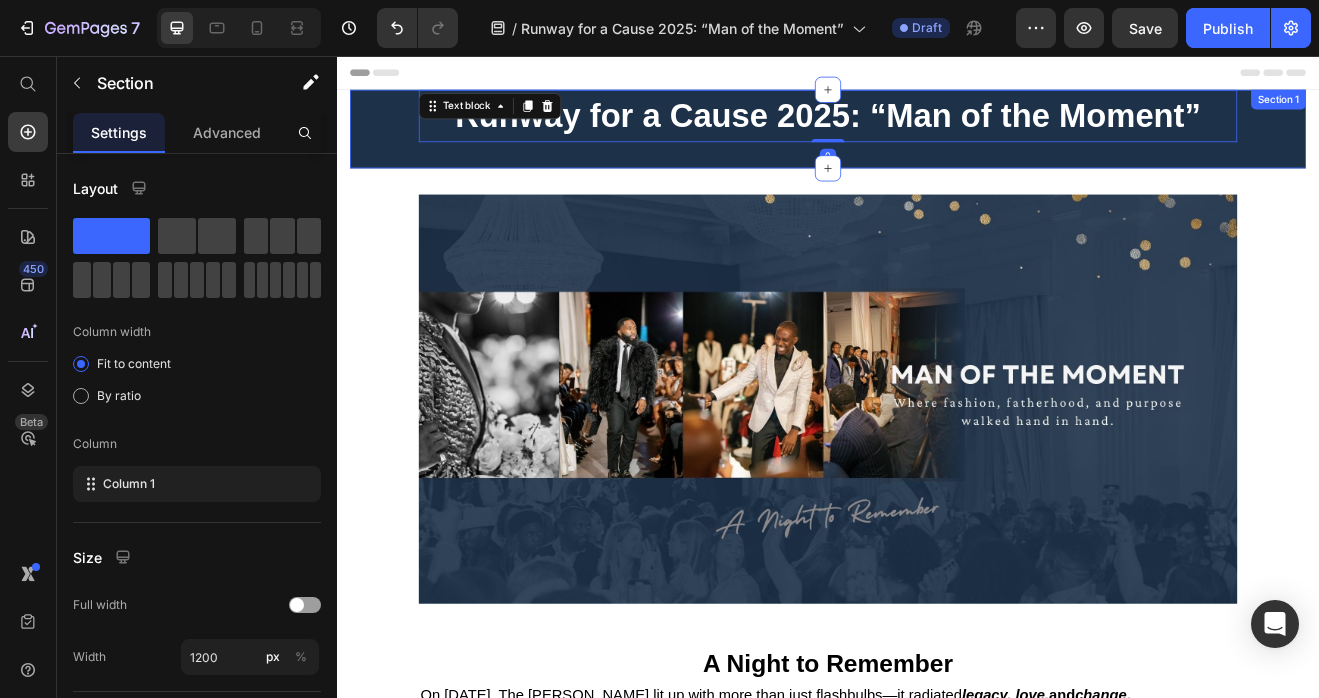 click on "Runway for a Cause 2025: “Man of the Moment” Text block   0 Row Section 1" at bounding box center [937, 145] 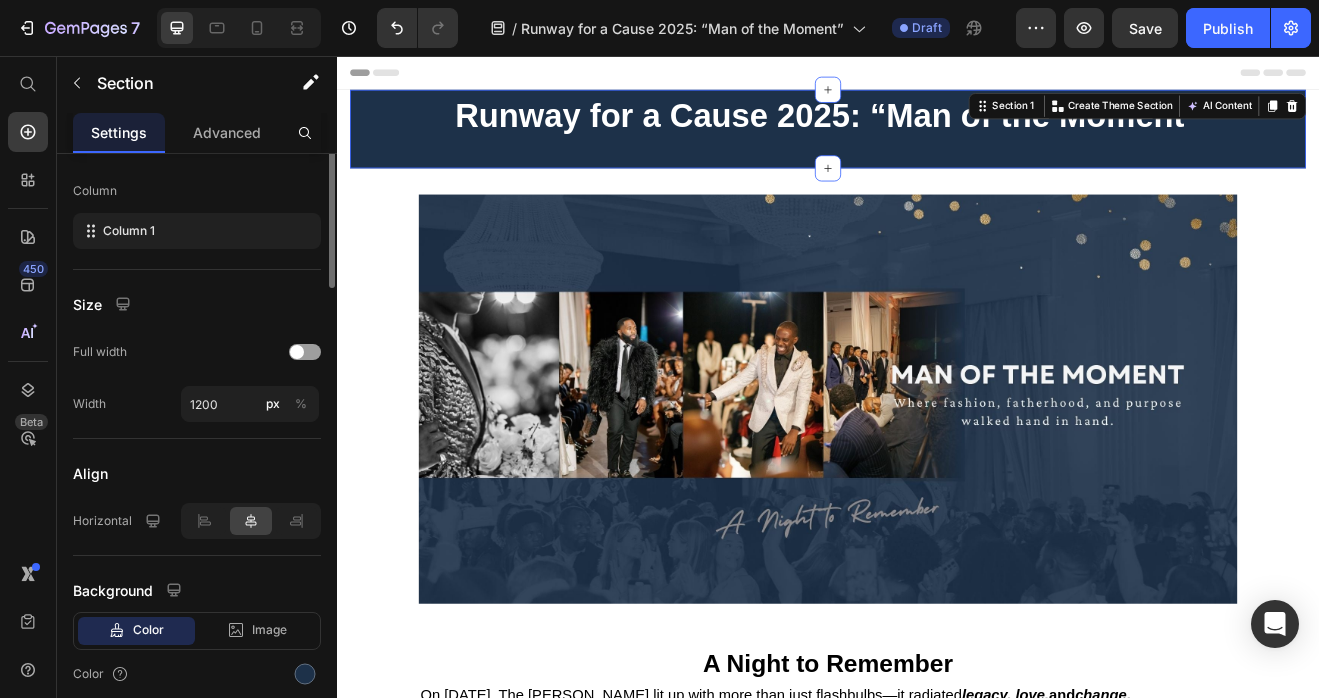 scroll, scrollTop: 0, scrollLeft: 0, axis: both 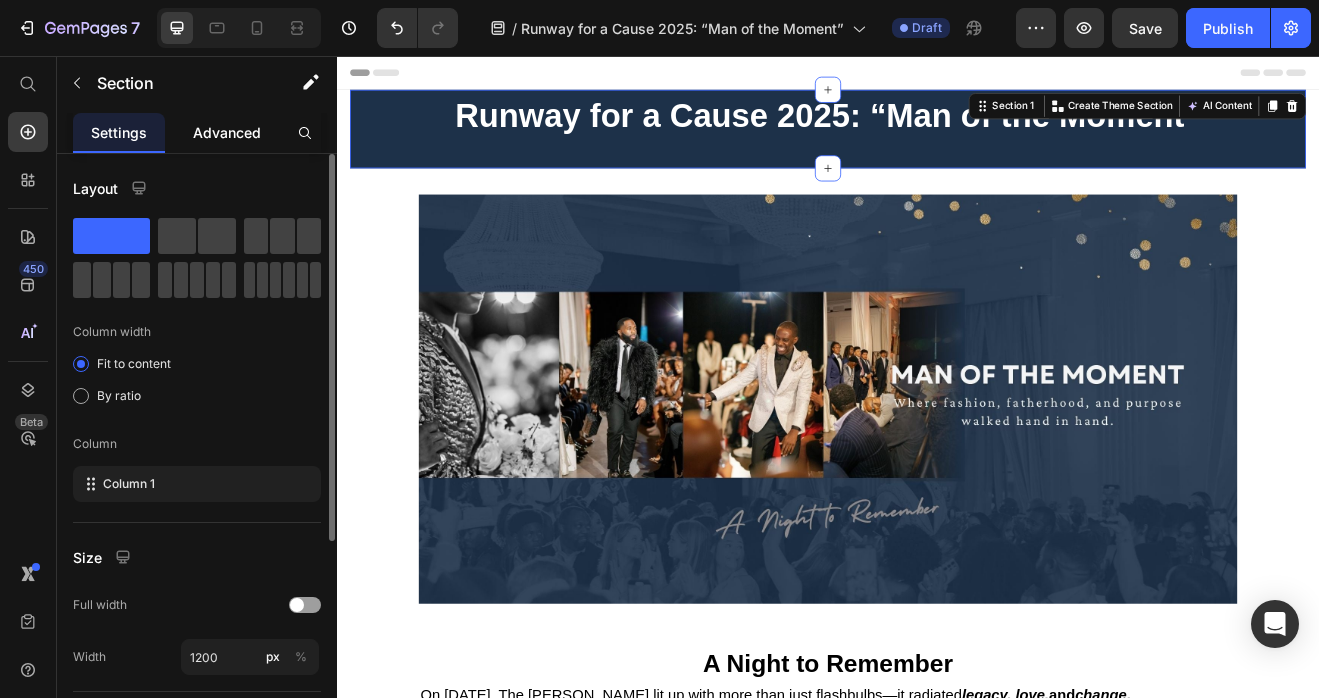 click on "Advanced" at bounding box center [227, 132] 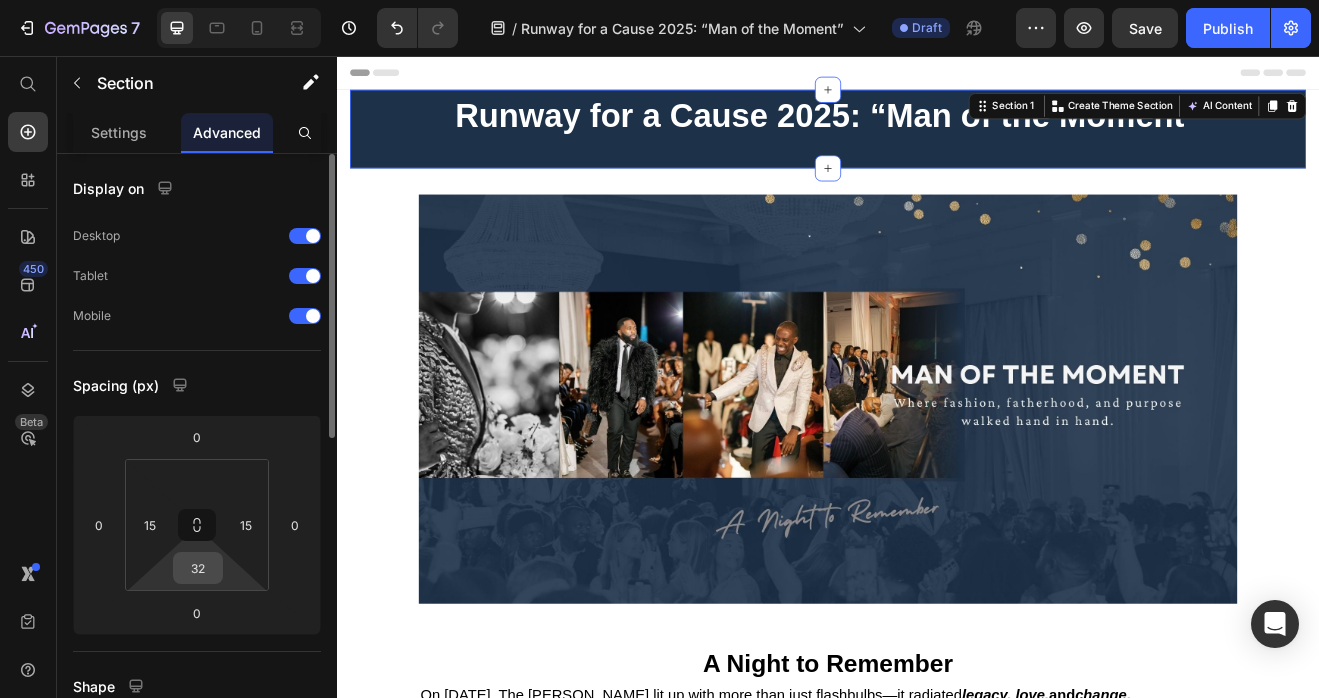 click on "32" at bounding box center [198, 568] 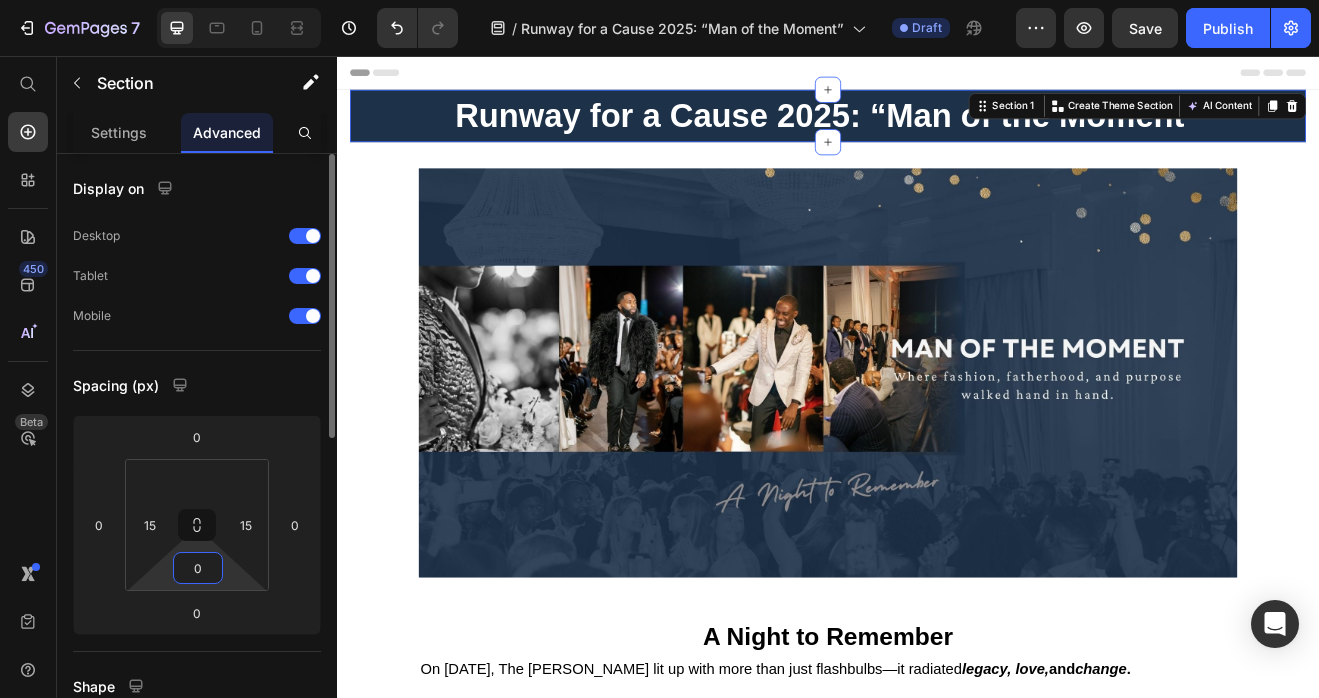 type on "0" 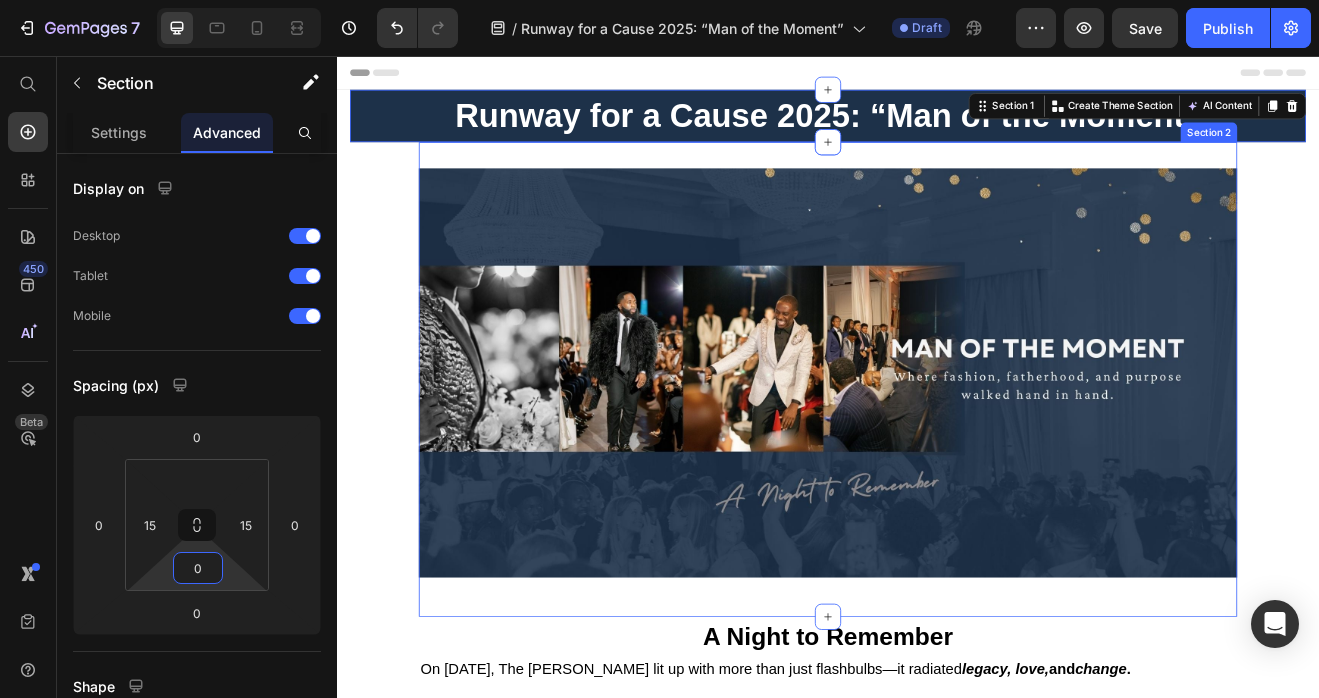 click on "Image Row Section 2" at bounding box center (937, 451) 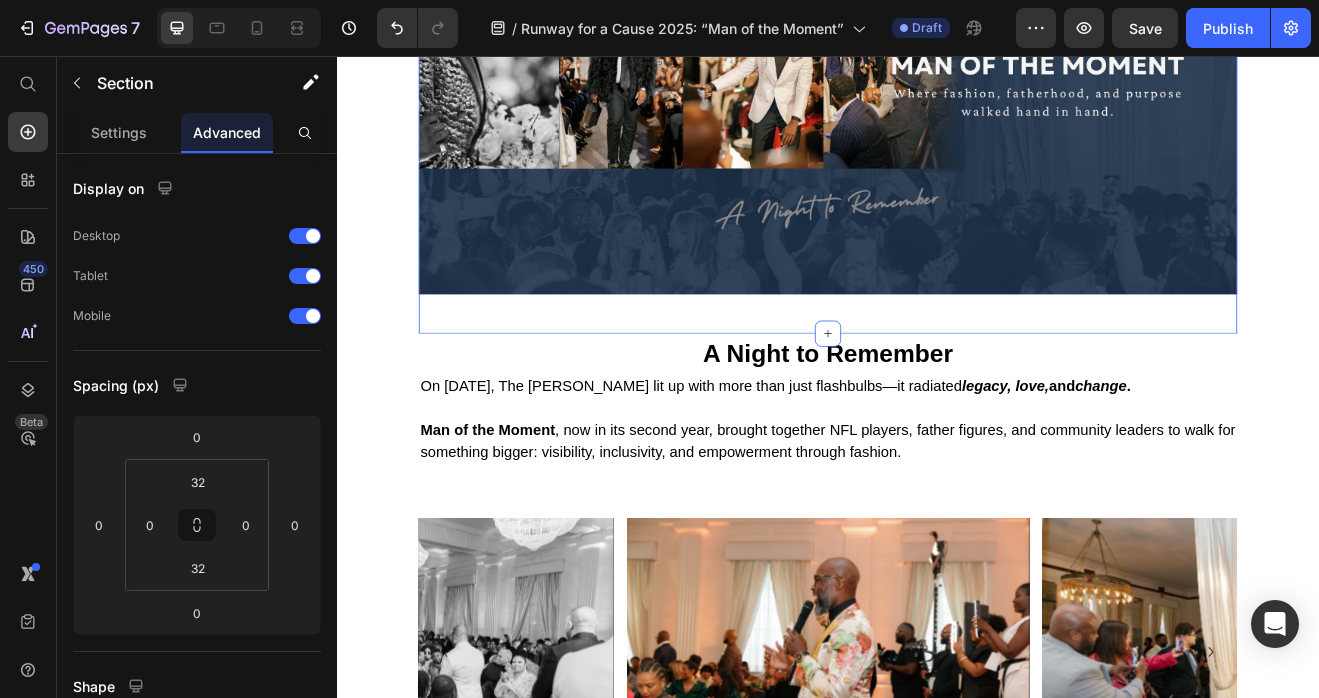 scroll, scrollTop: 351, scrollLeft: 0, axis: vertical 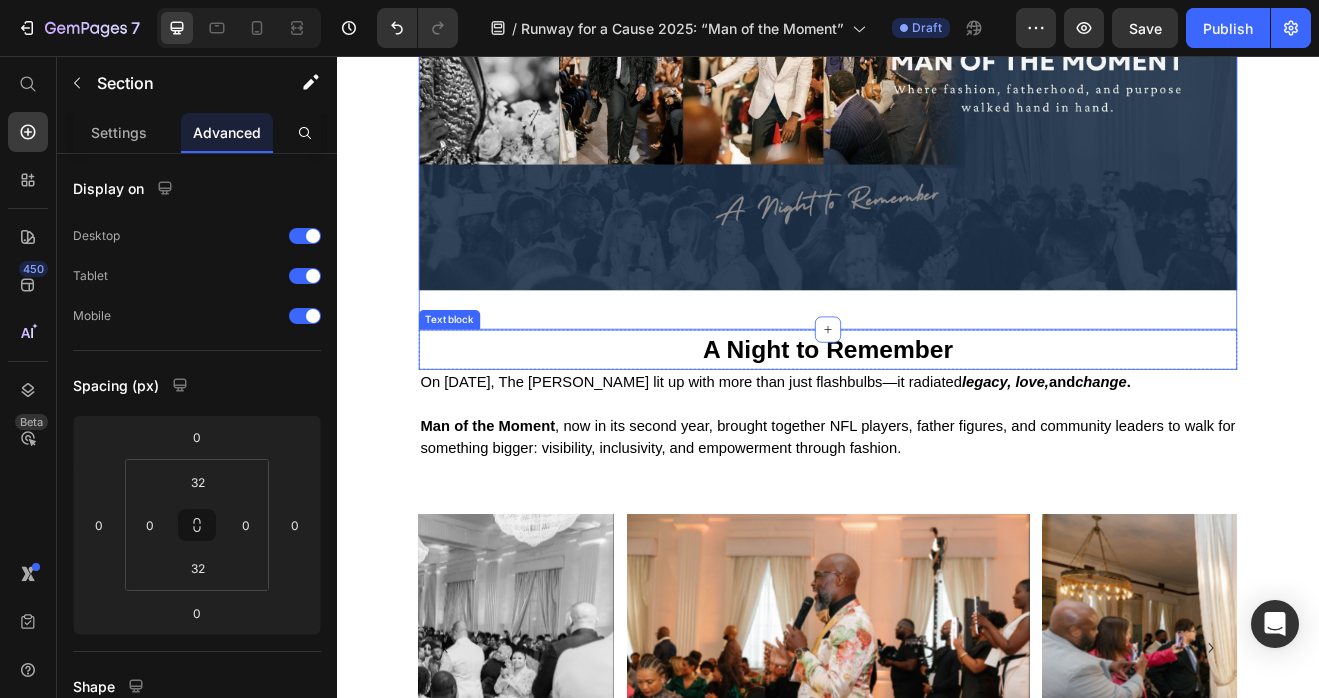 click on "A Night to Remember" at bounding box center (937, 414) 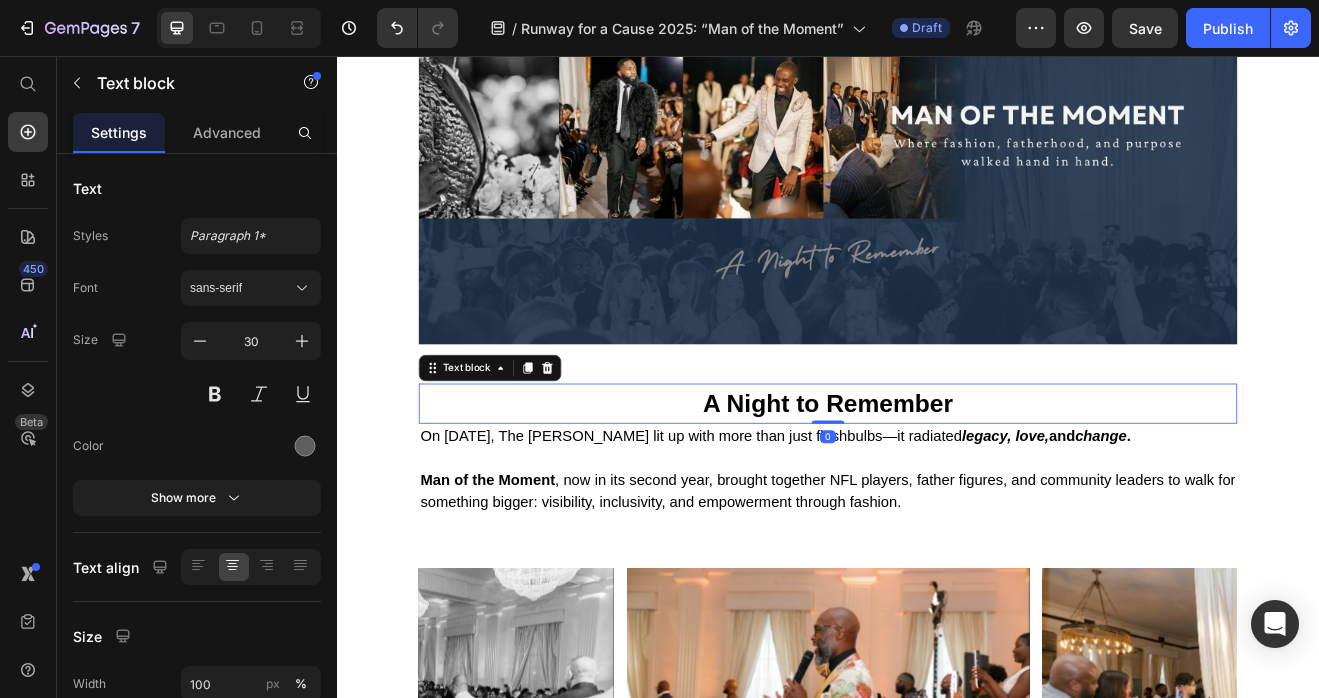 scroll, scrollTop: 287, scrollLeft: 0, axis: vertical 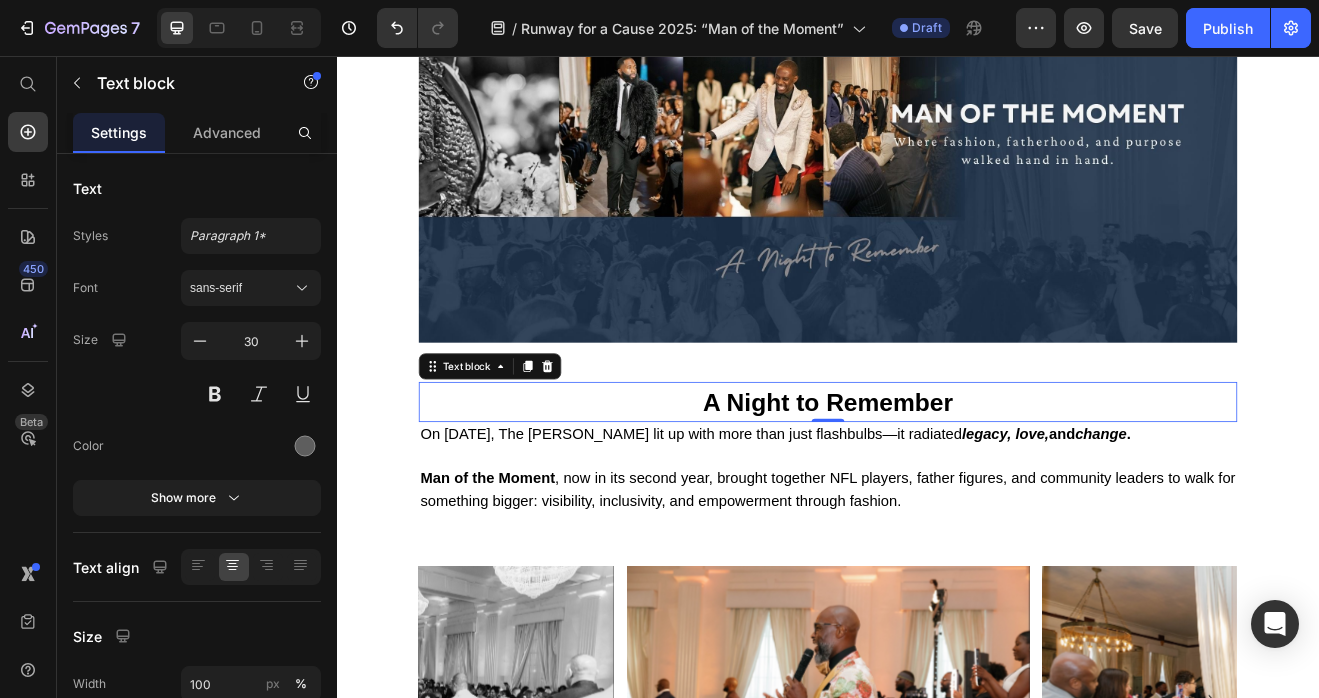 click on "A Night to Remember Text block   0" at bounding box center [937, 478] 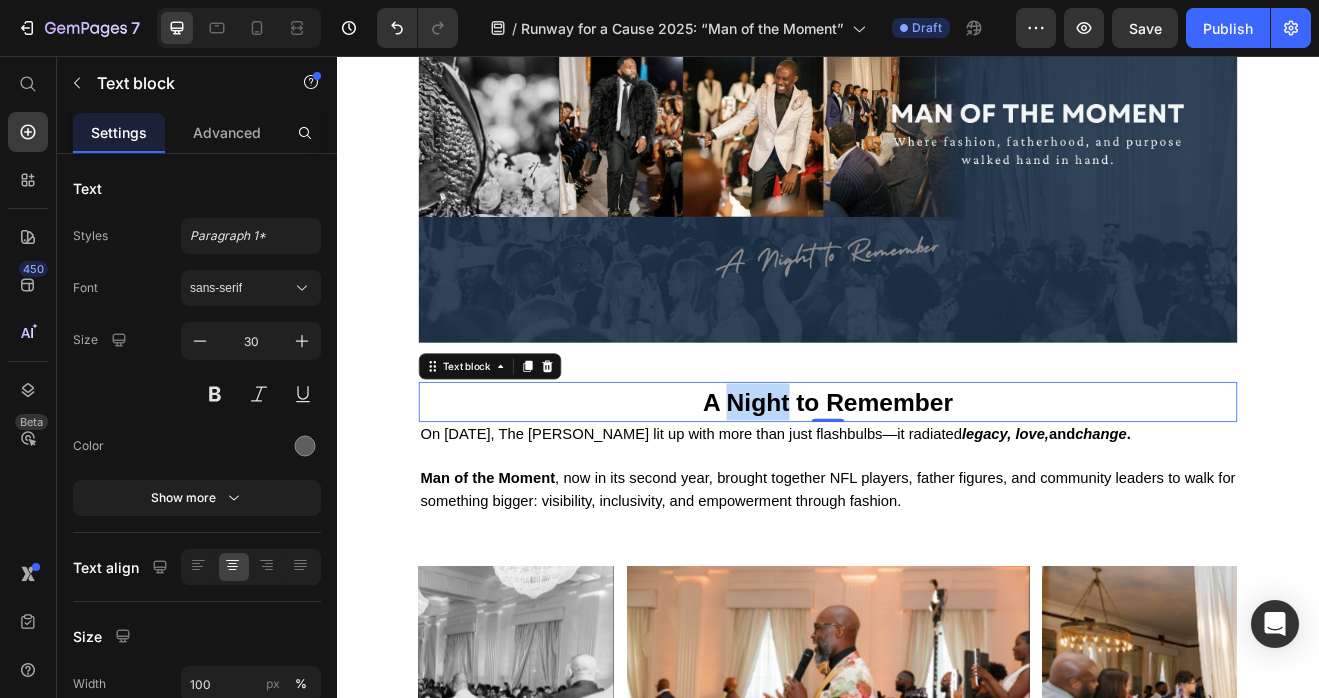 click on "A Night to Remember" at bounding box center (937, 478) 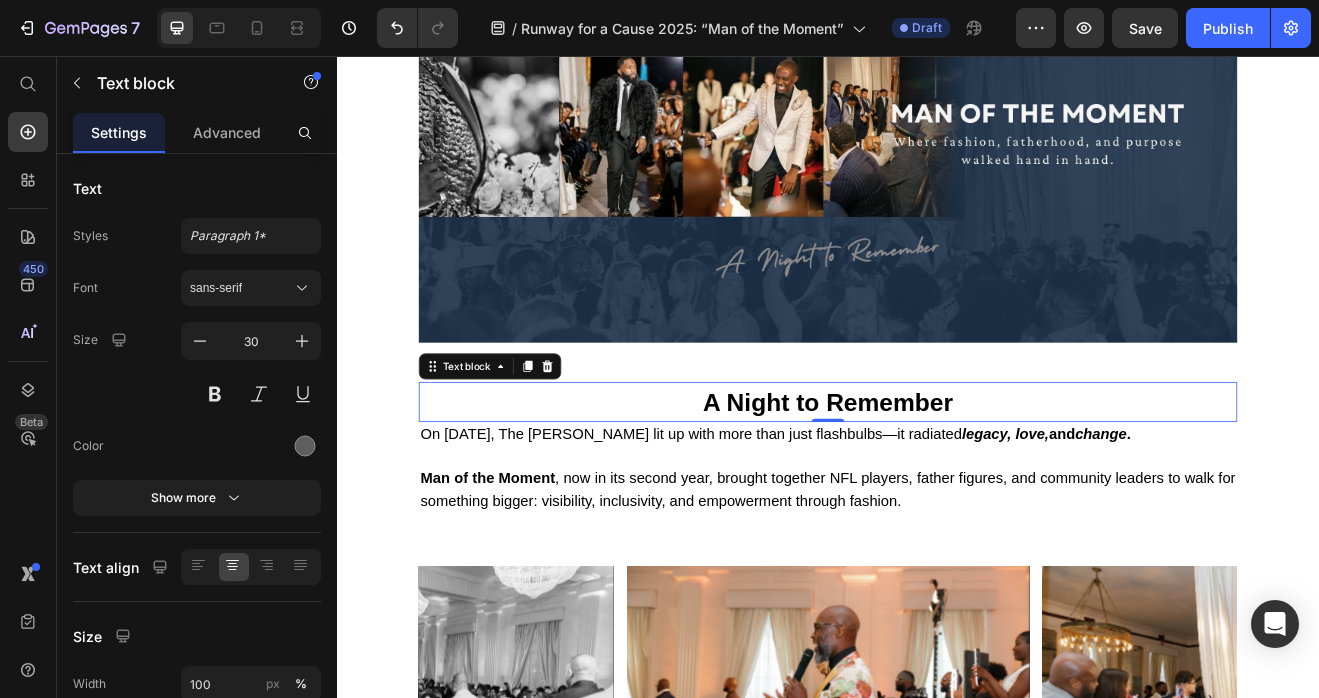 click on "A Night to Remember" at bounding box center [937, 478] 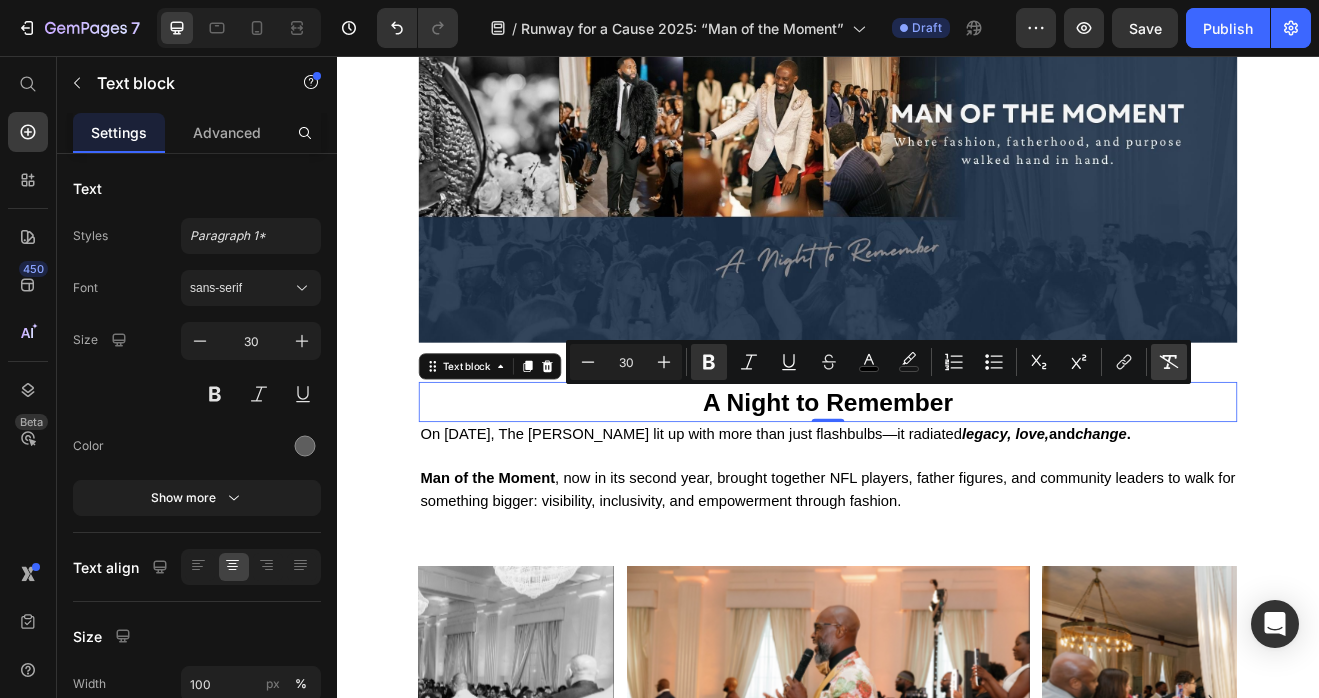 click 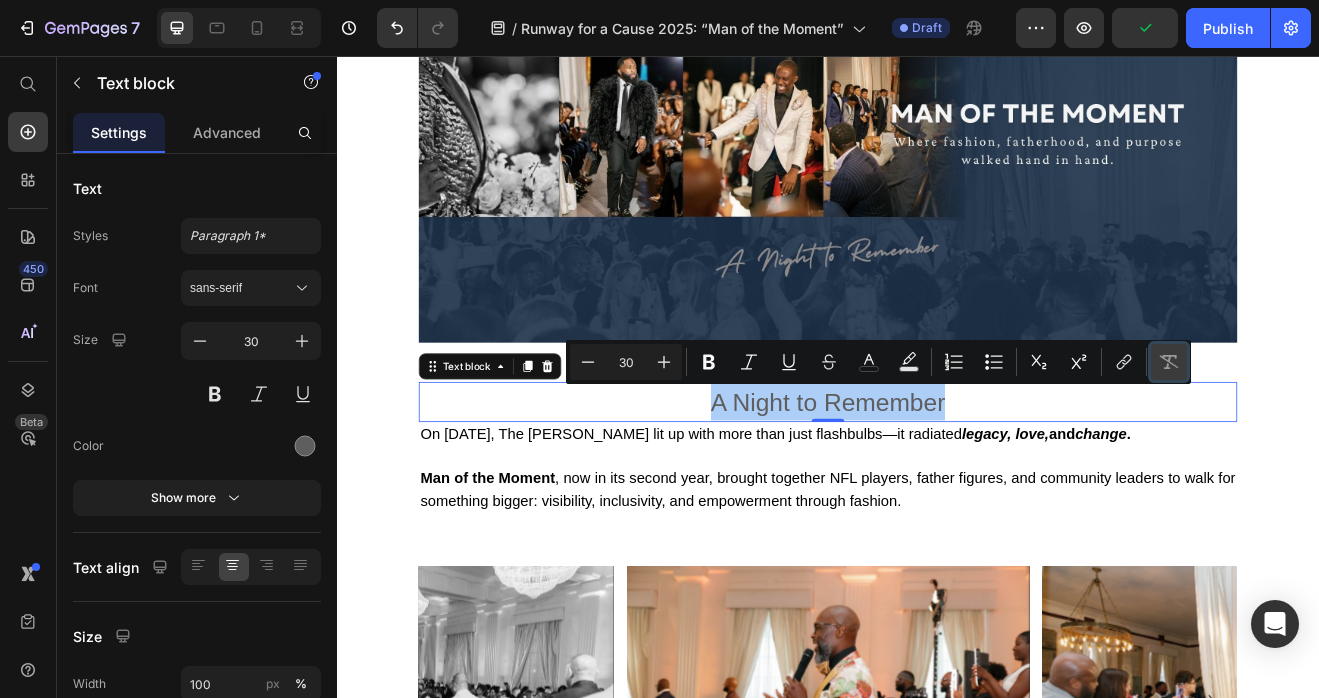 click 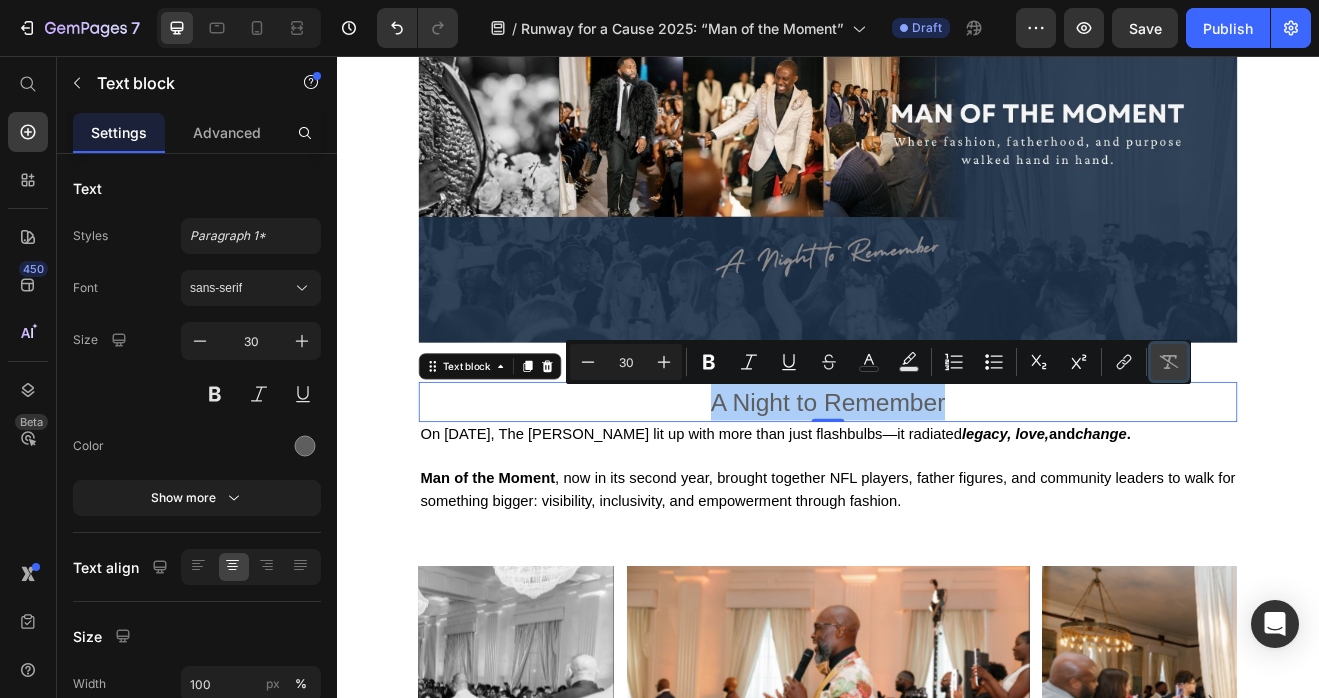 click 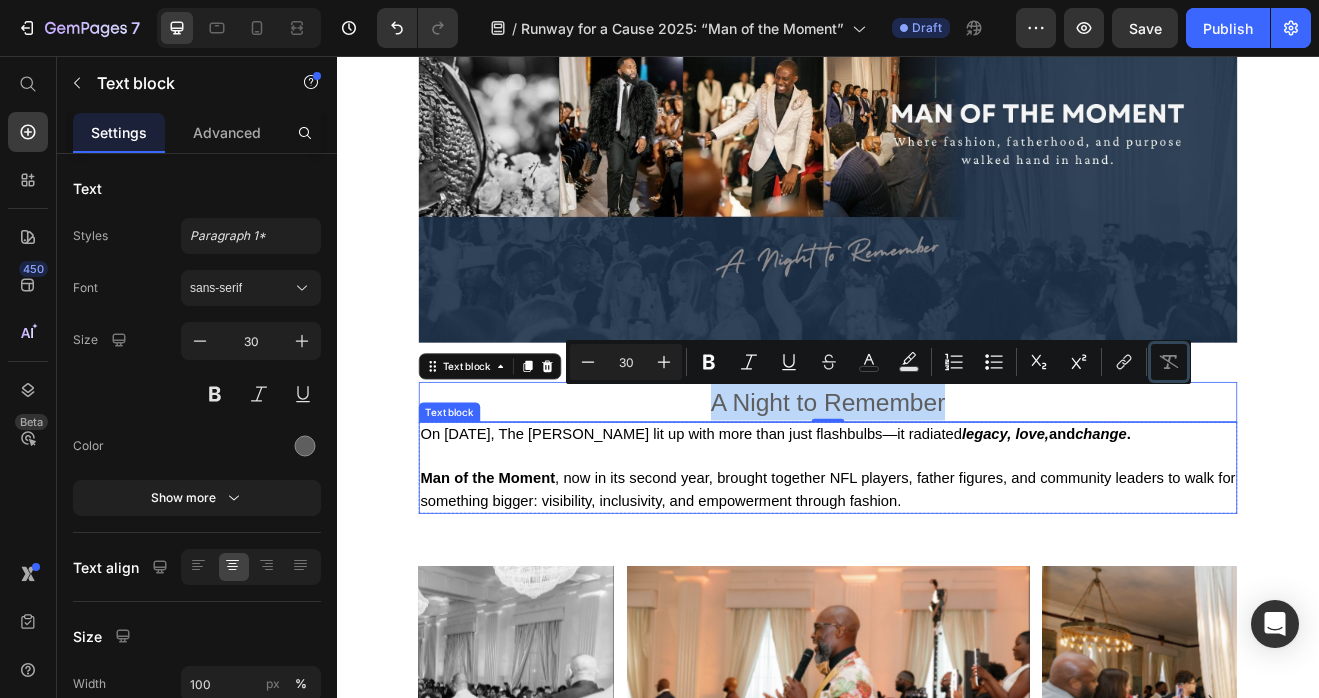 click on "change" at bounding box center (1270, 518) 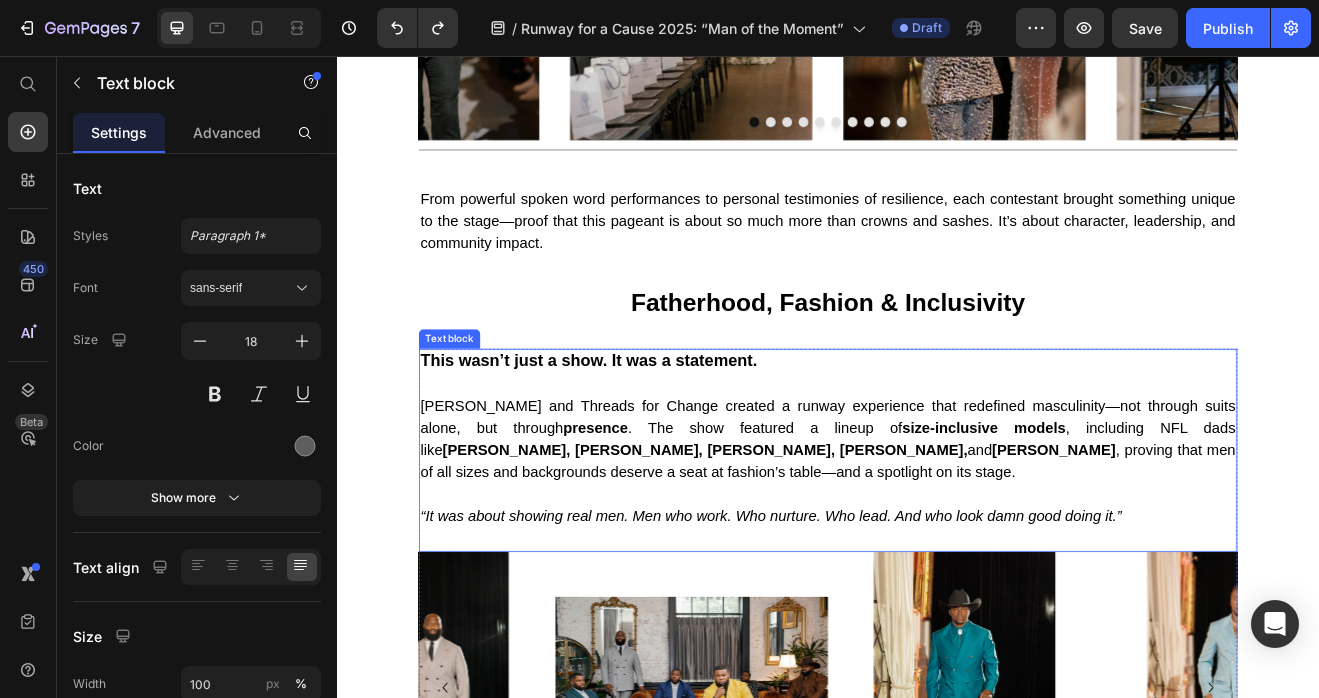 scroll, scrollTop: 1375, scrollLeft: 0, axis: vertical 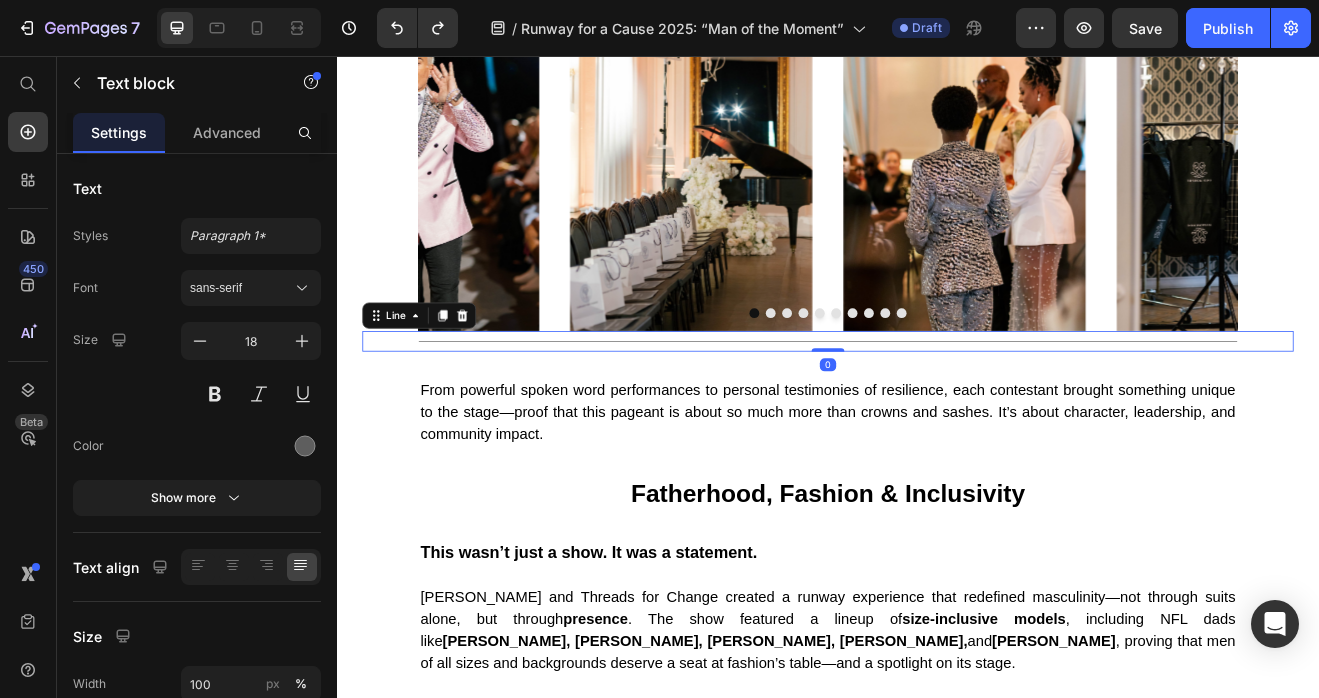 click on "Title Line   0" at bounding box center (937, 404) 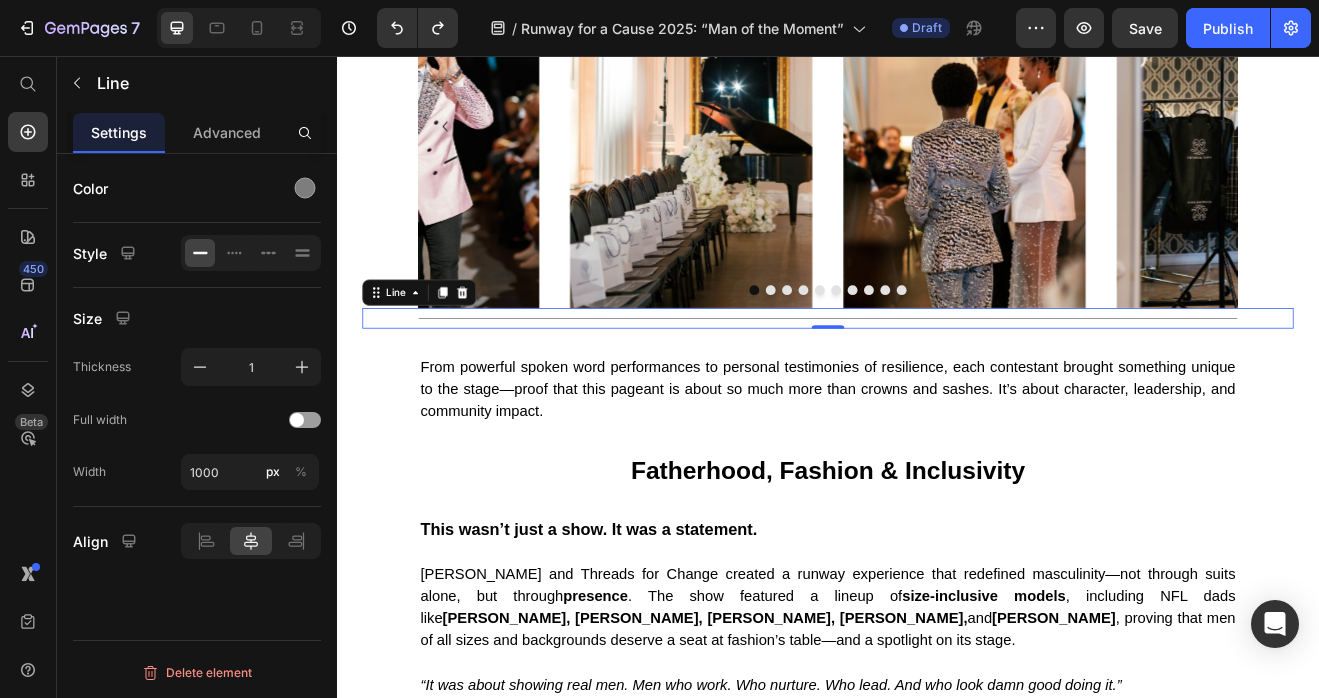scroll, scrollTop: 1407, scrollLeft: 0, axis: vertical 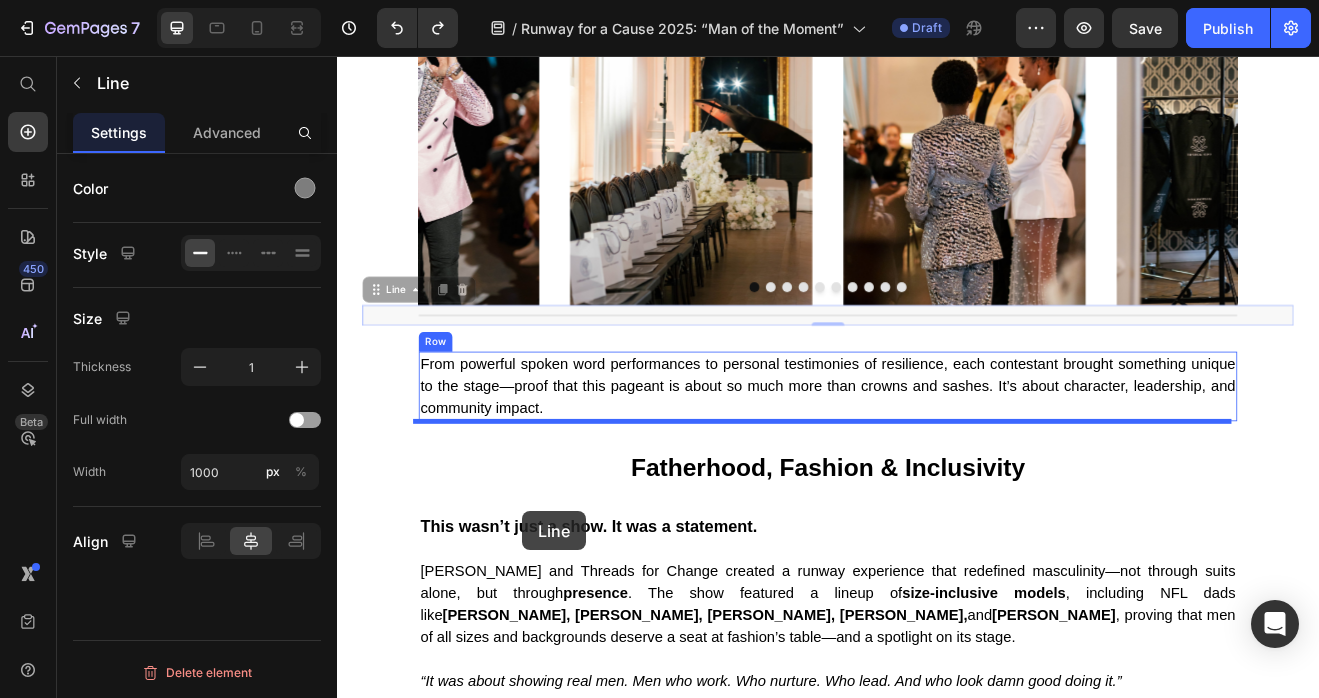 drag, startPoint x: 384, startPoint y: 346, endPoint x: 522, endPoint y: 511, distance: 215.1023 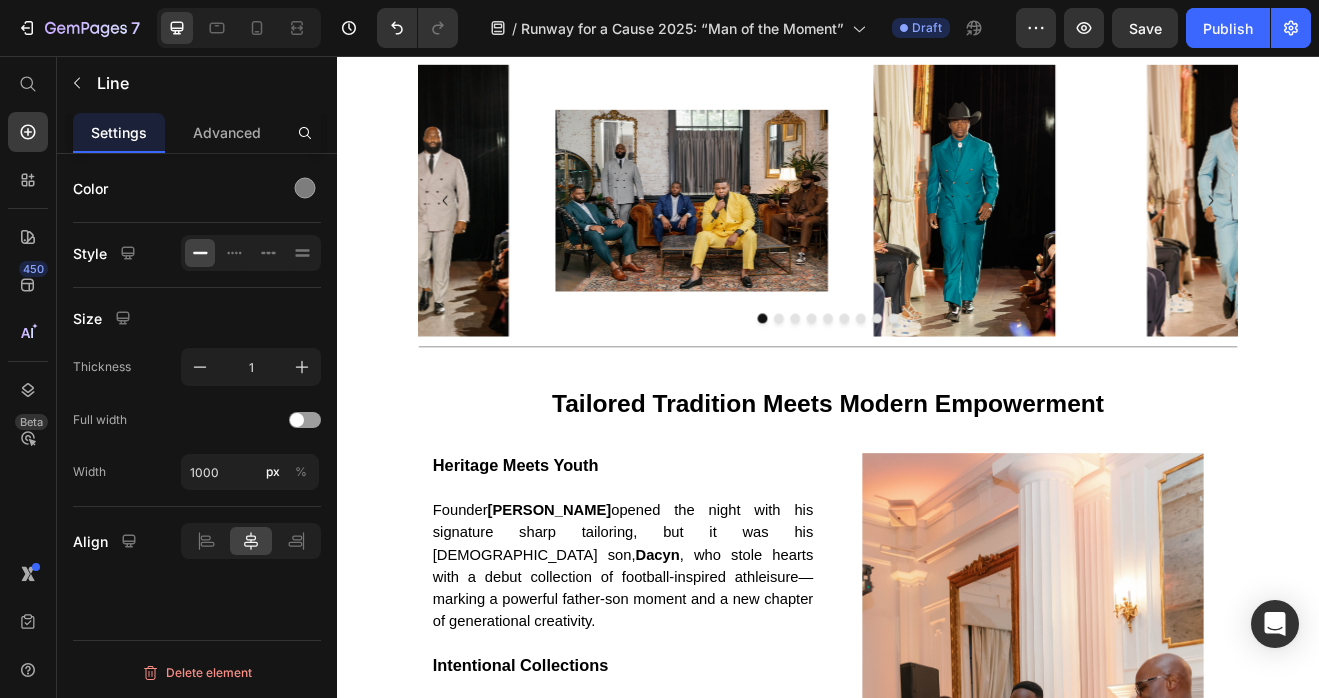 scroll, scrollTop: 2208, scrollLeft: 0, axis: vertical 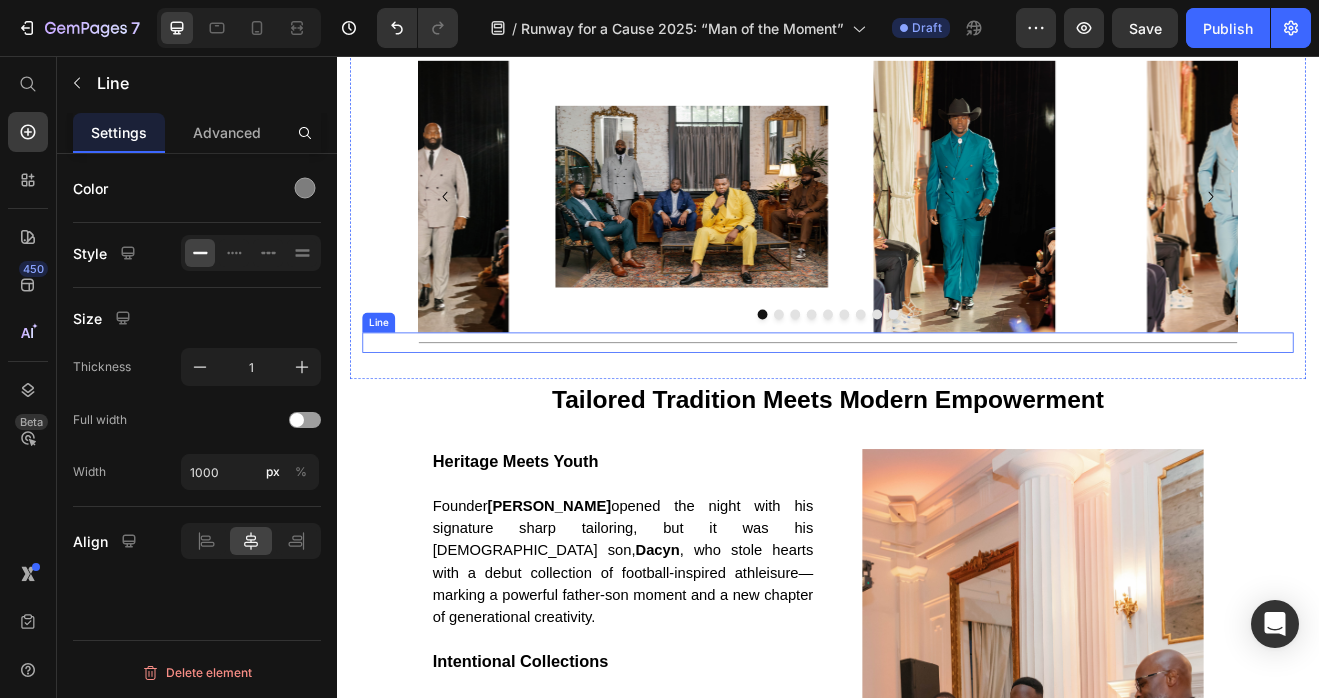 click on "Title Line" at bounding box center (937, 406) 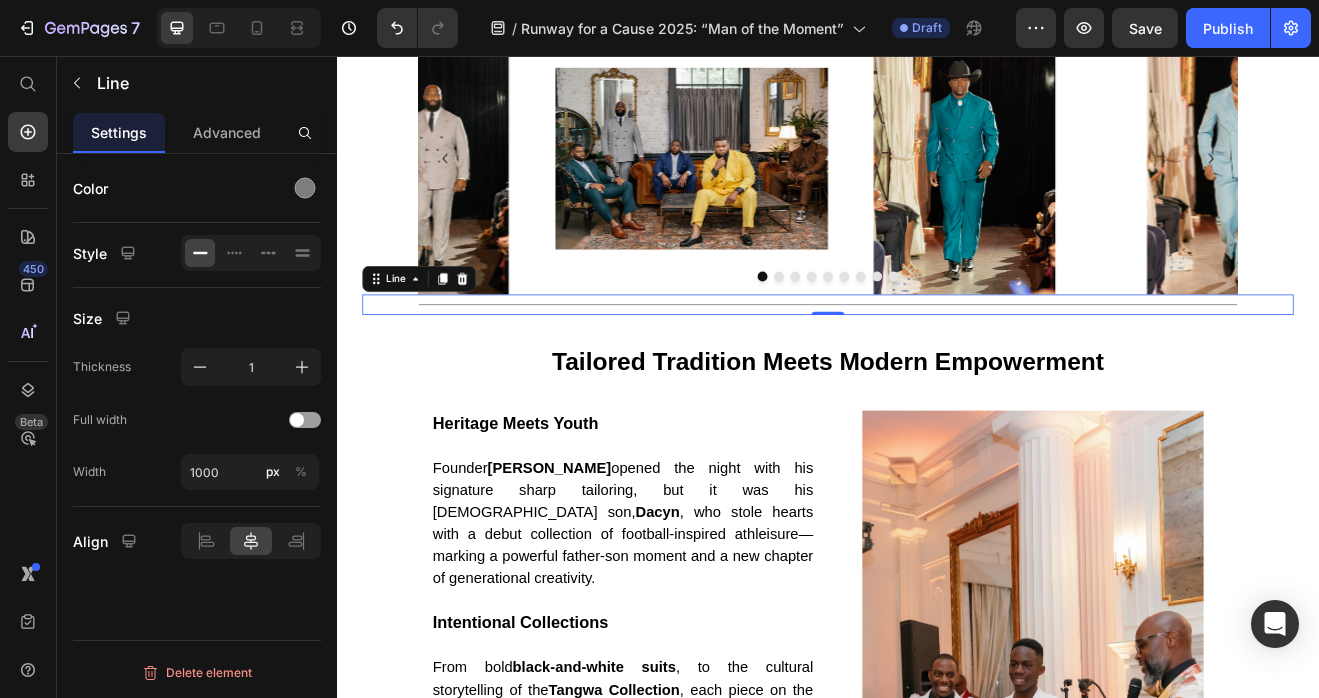 scroll, scrollTop: 1983, scrollLeft: 0, axis: vertical 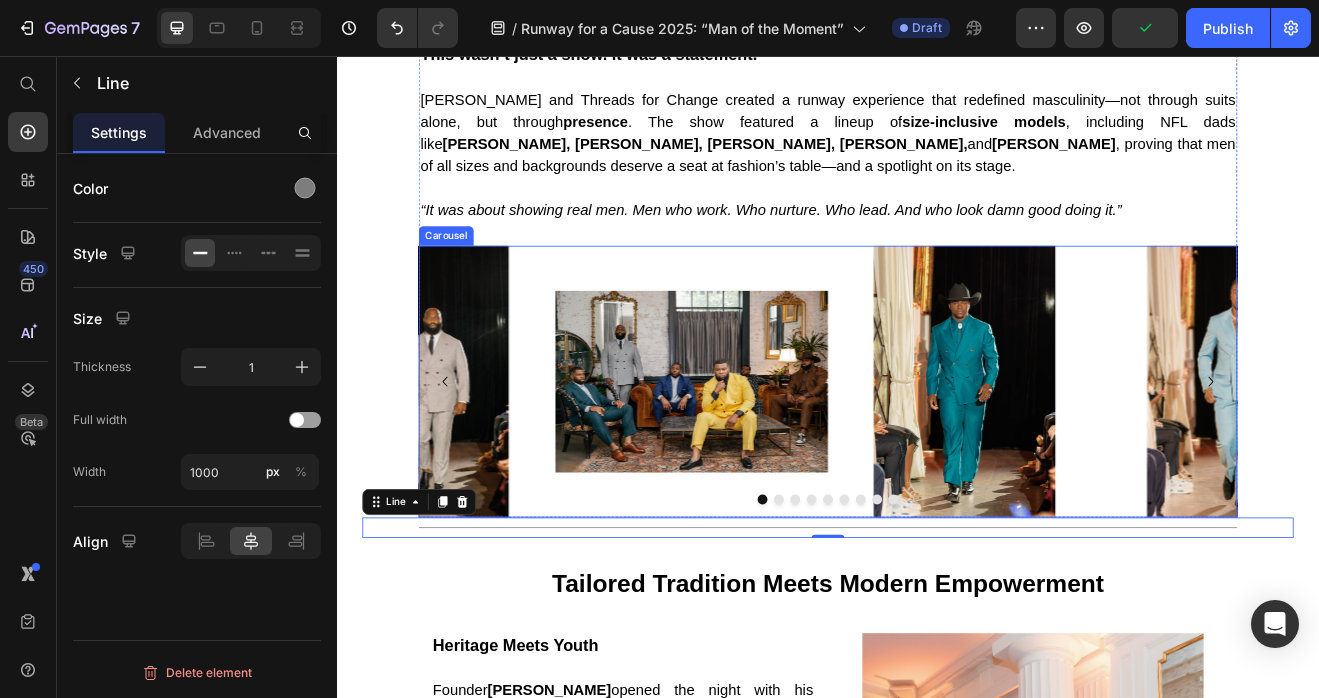 click on "Image Image Image Image Image Image Image Image Image" at bounding box center [937, 453] 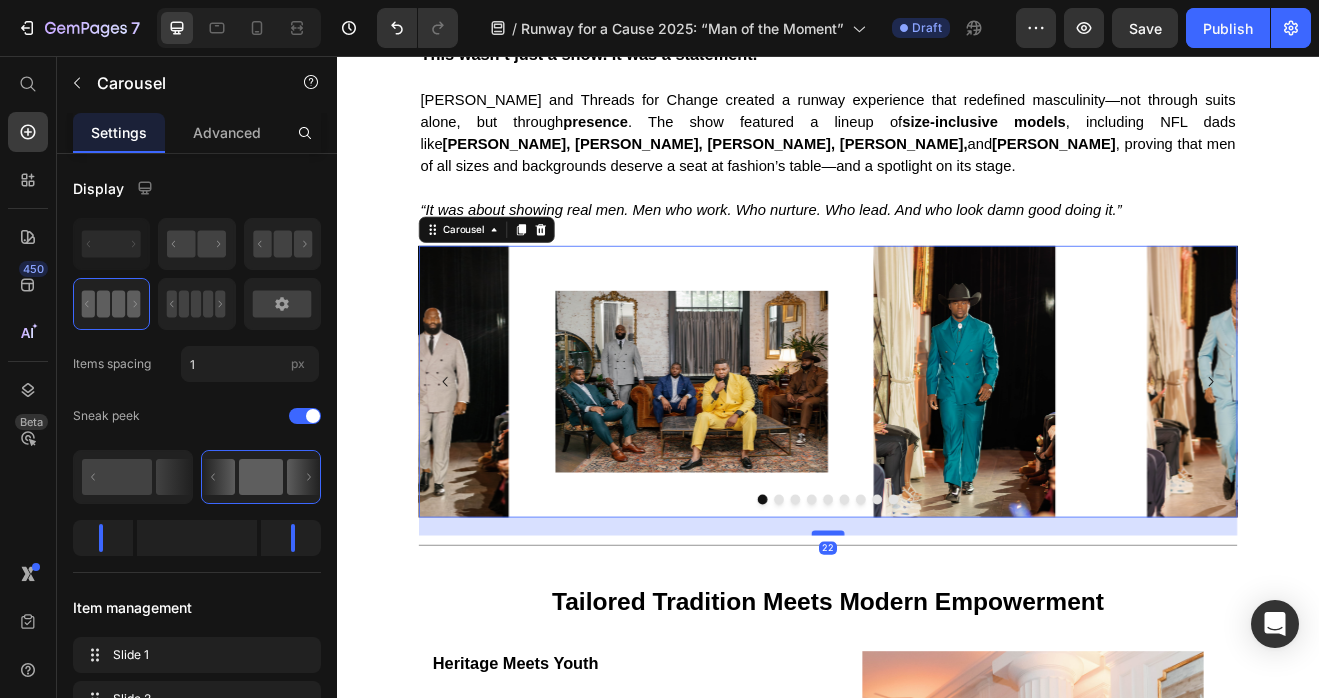 drag, startPoint x: 936, startPoint y: 614, endPoint x: 936, endPoint y: 637, distance: 23 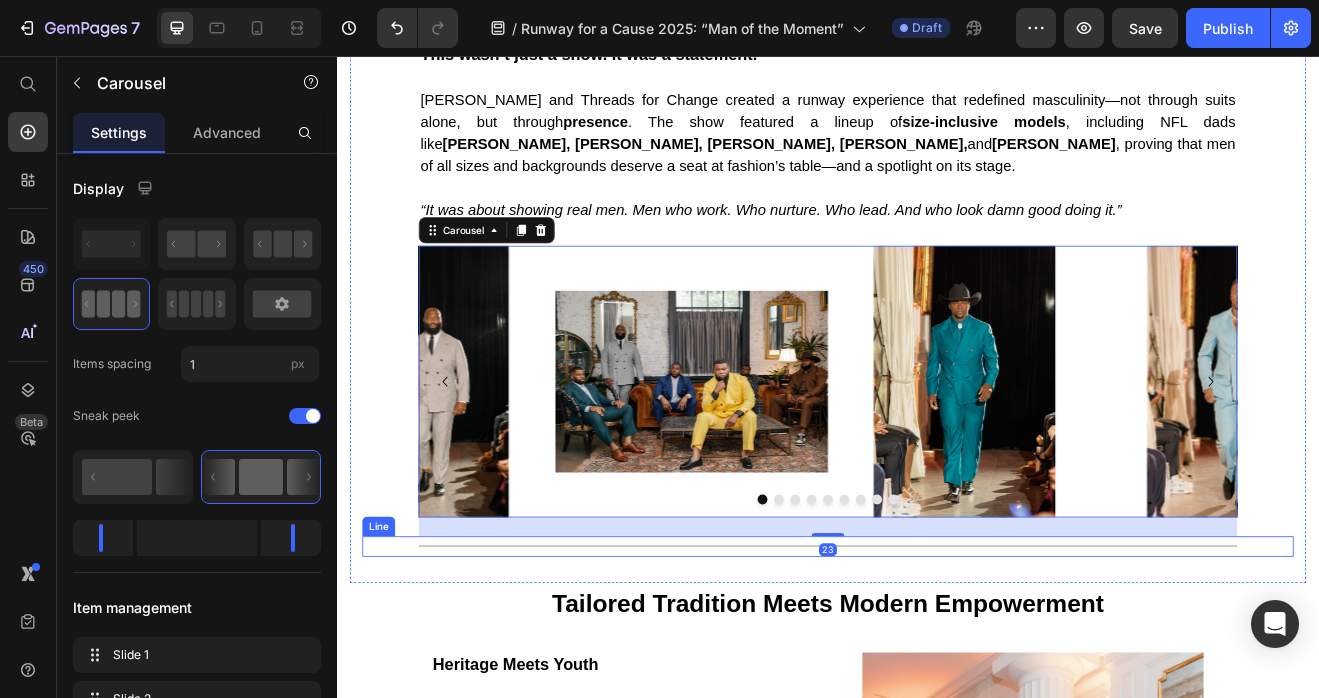 click on "Title Line" at bounding box center (937, 654) 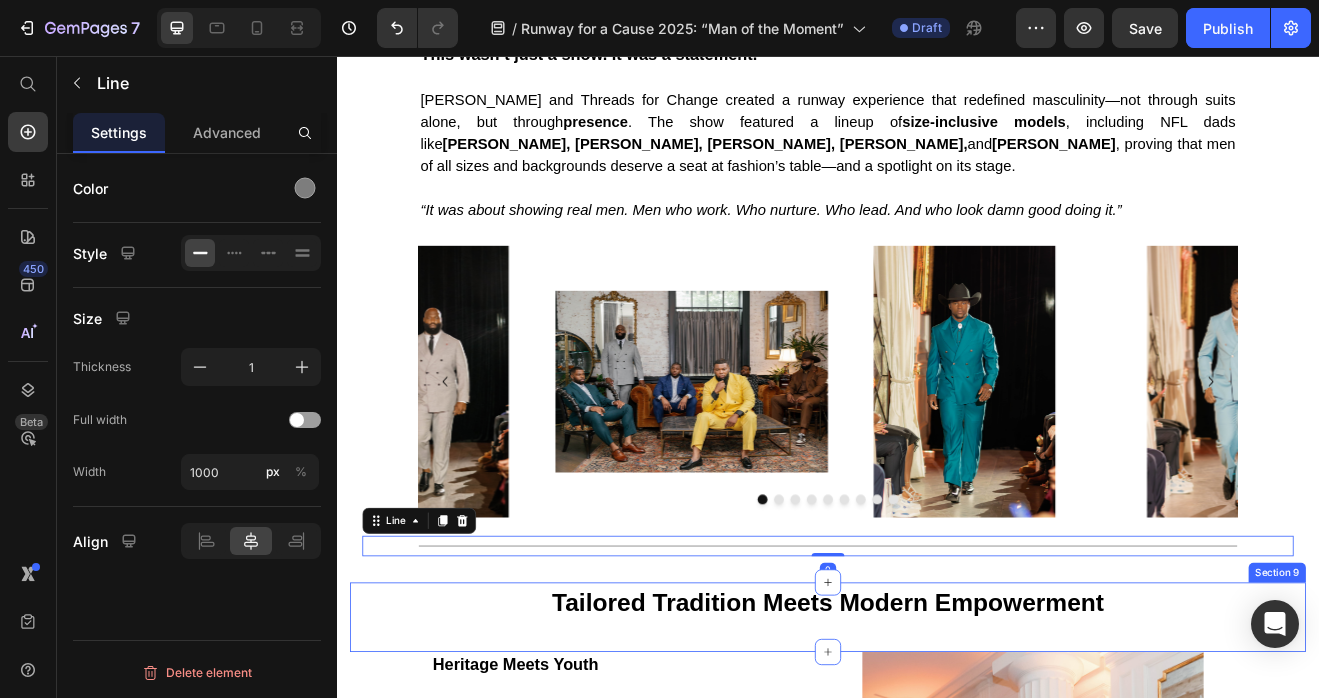 click on "Tailored Tradition Meets Modern Empowerment Text block Row Section 9" at bounding box center (937, 741) 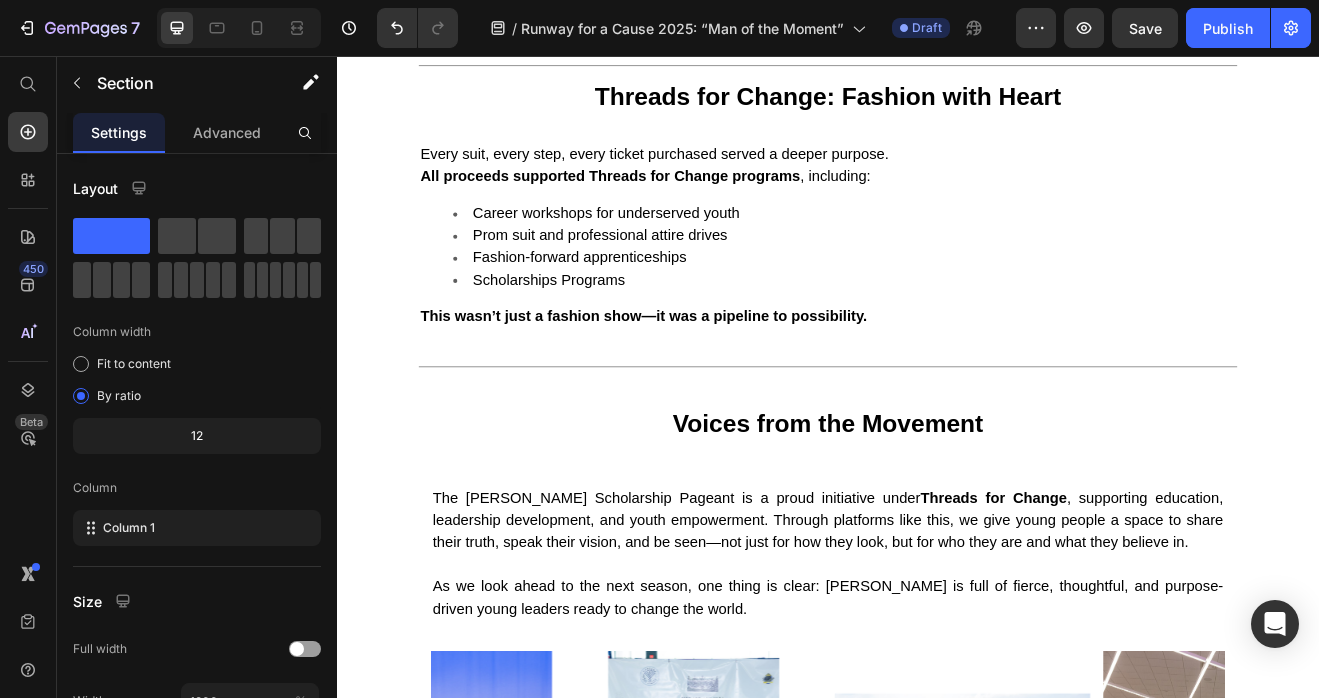 scroll, scrollTop: 3711, scrollLeft: 0, axis: vertical 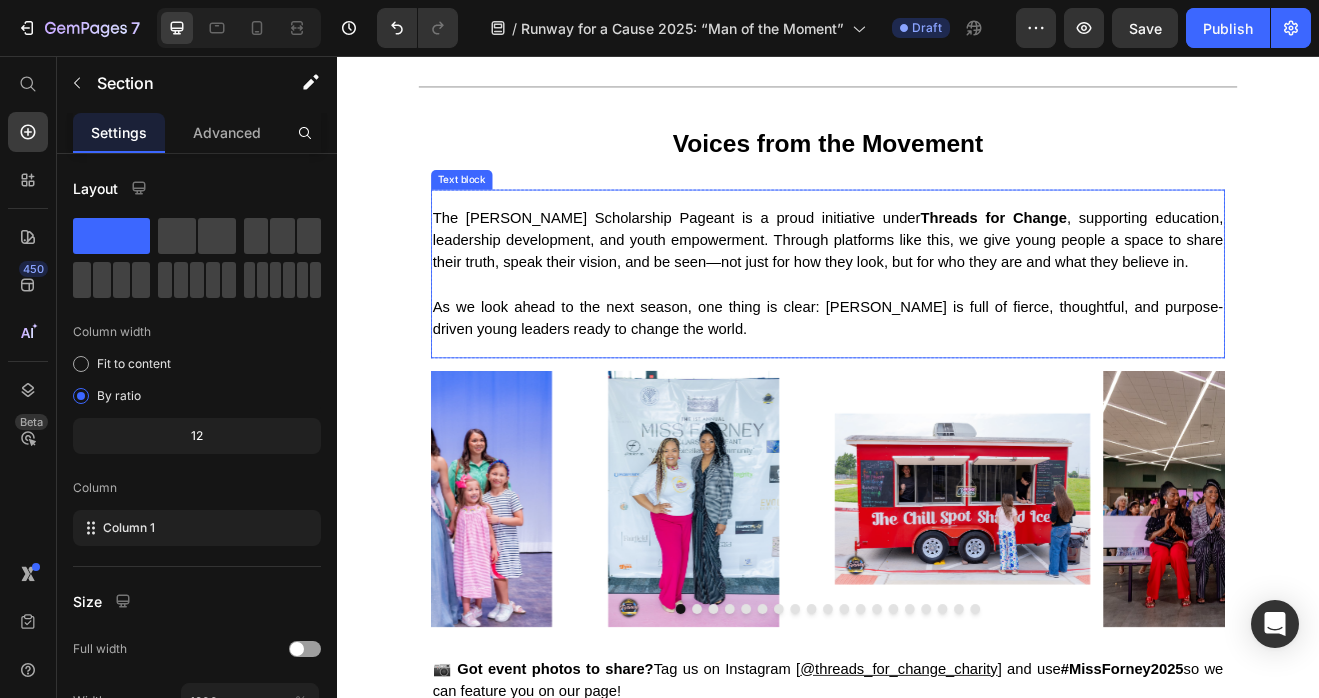click on "The Miss Forney Scholarship Pageant is a proud initiative under  Threads for Change , supporting education, leadership development, and youth empowerment. Through platforms like this, we give young people a space to share their truth, speak their vision, and be seen—not just for how they look, but for who they are and what they believe in." at bounding box center [937, 281] 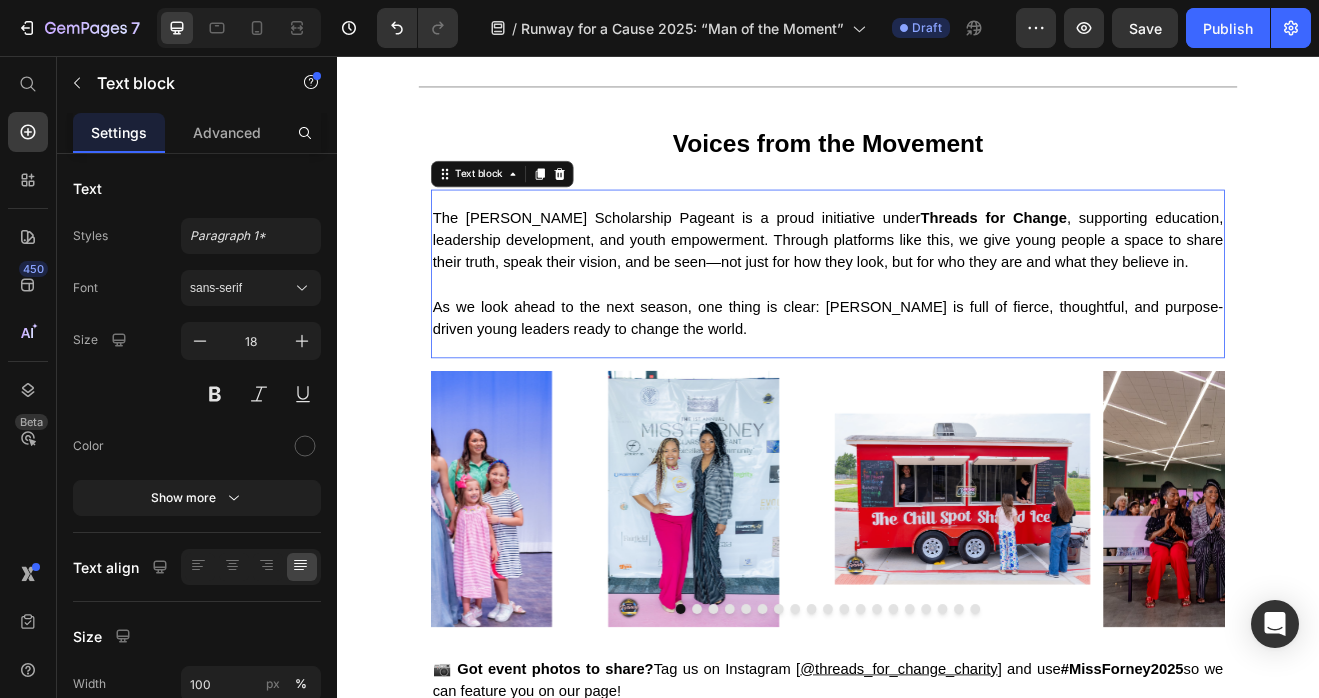 click on "The Miss Forney Scholarship Pageant is a proud initiative under  Threads for Change , supporting education, leadership development, and youth empowerment. Through platforms like this, we give young people a space to share their truth, speak their vision, and be seen—not just for how they look, but for who they are and what they believe in." at bounding box center (937, 281) 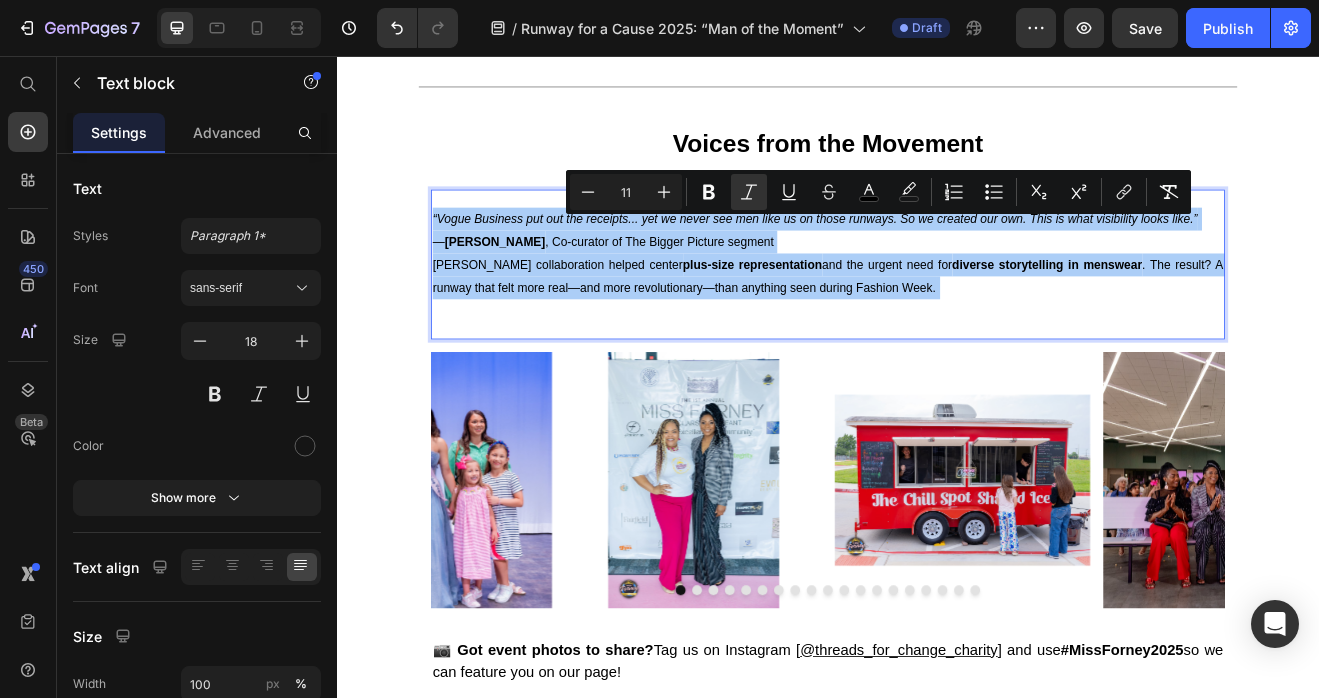 click on "11" at bounding box center (626, 192) 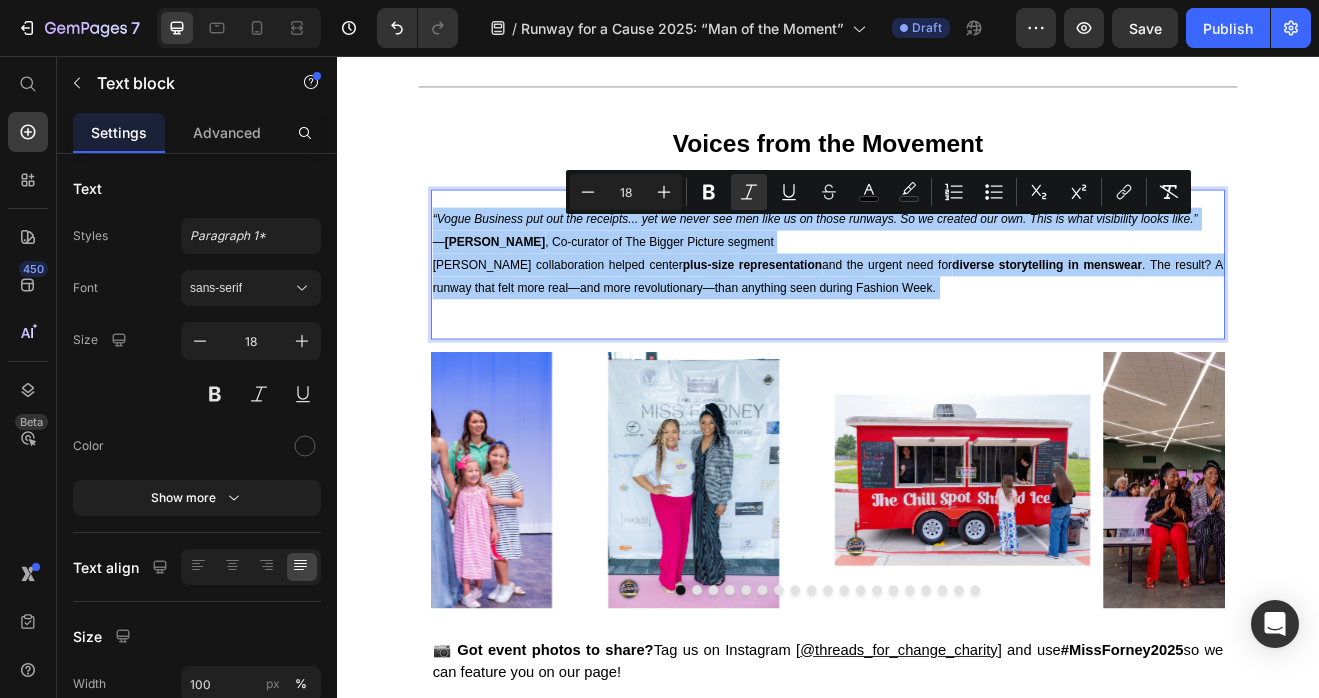 type on "18" 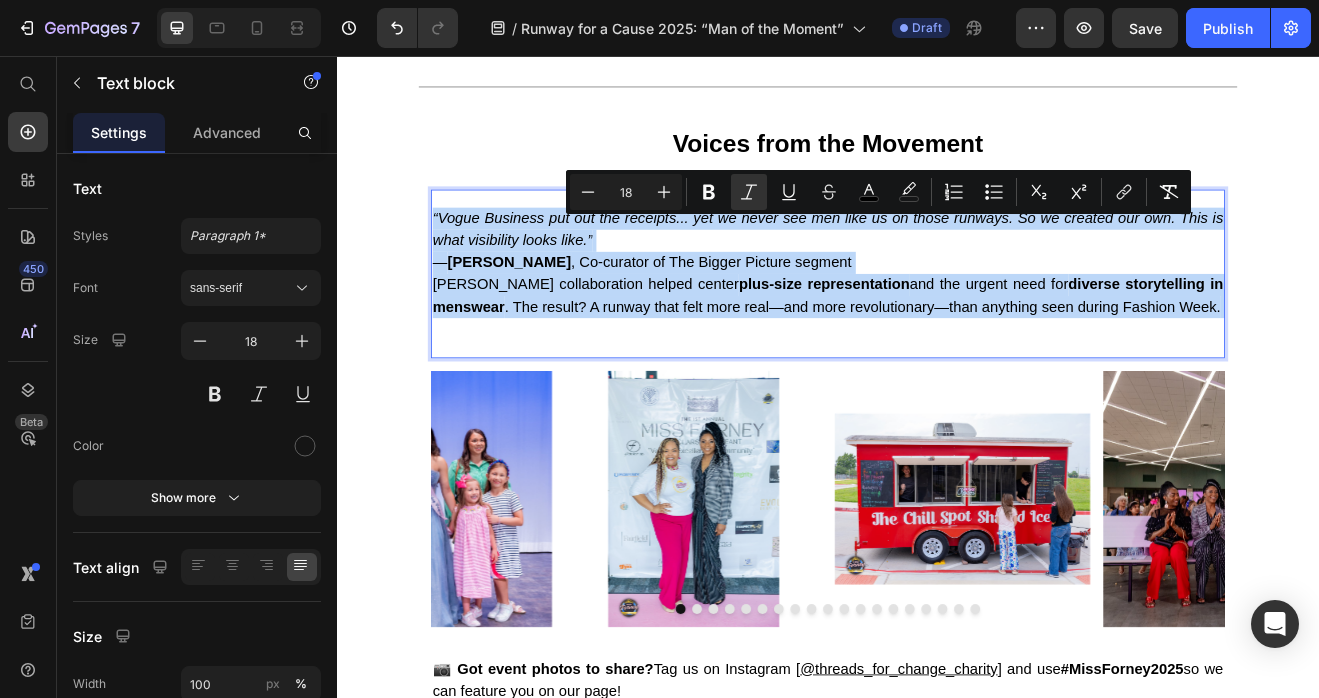 click on "Boyland’s collaboration helped center  plus-size representation  and the urgent need for  diverse storytelling in menswear . The result? A runway that felt more real—and more revolutionary—than anything seen during Fashion Week." at bounding box center (937, 362) 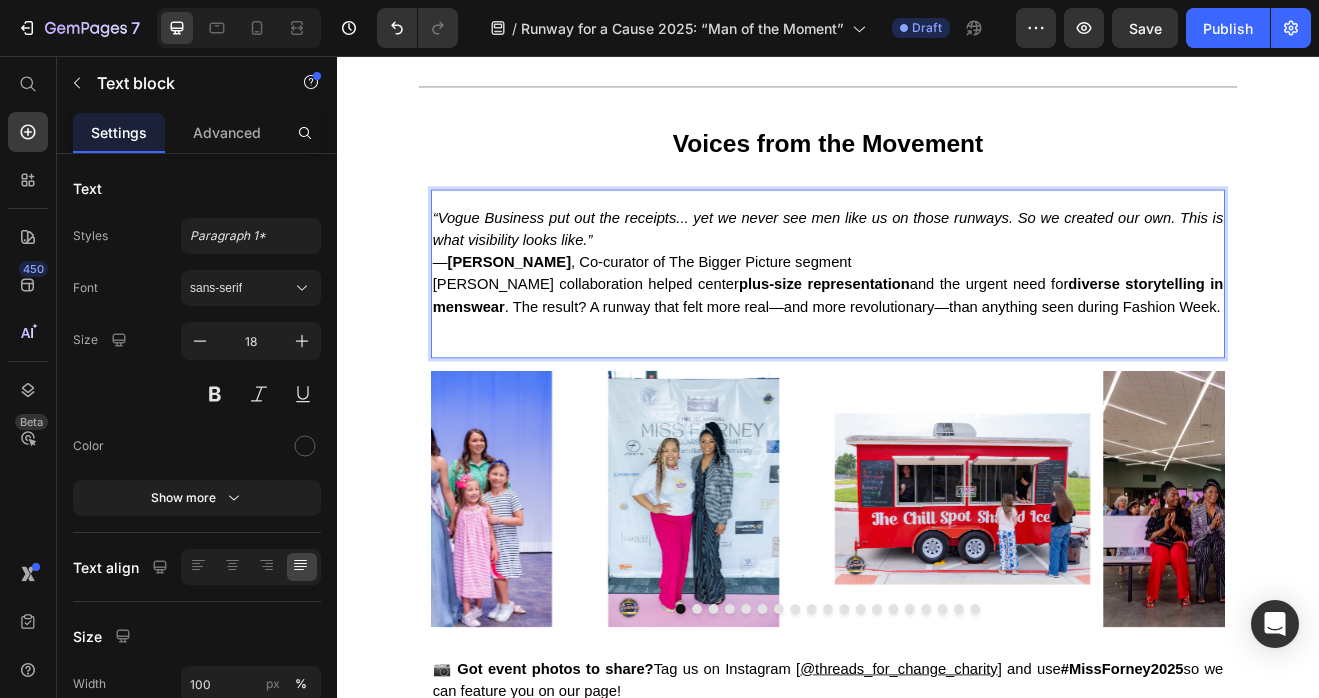 click on "“Vogue Business put out the receipts... yet we never see men like us on those runways. So we created our own. This is what visibility looks like.” —  Cameron Boyland , Co-curator of The Bigger Picture segment" at bounding box center (937, 281) 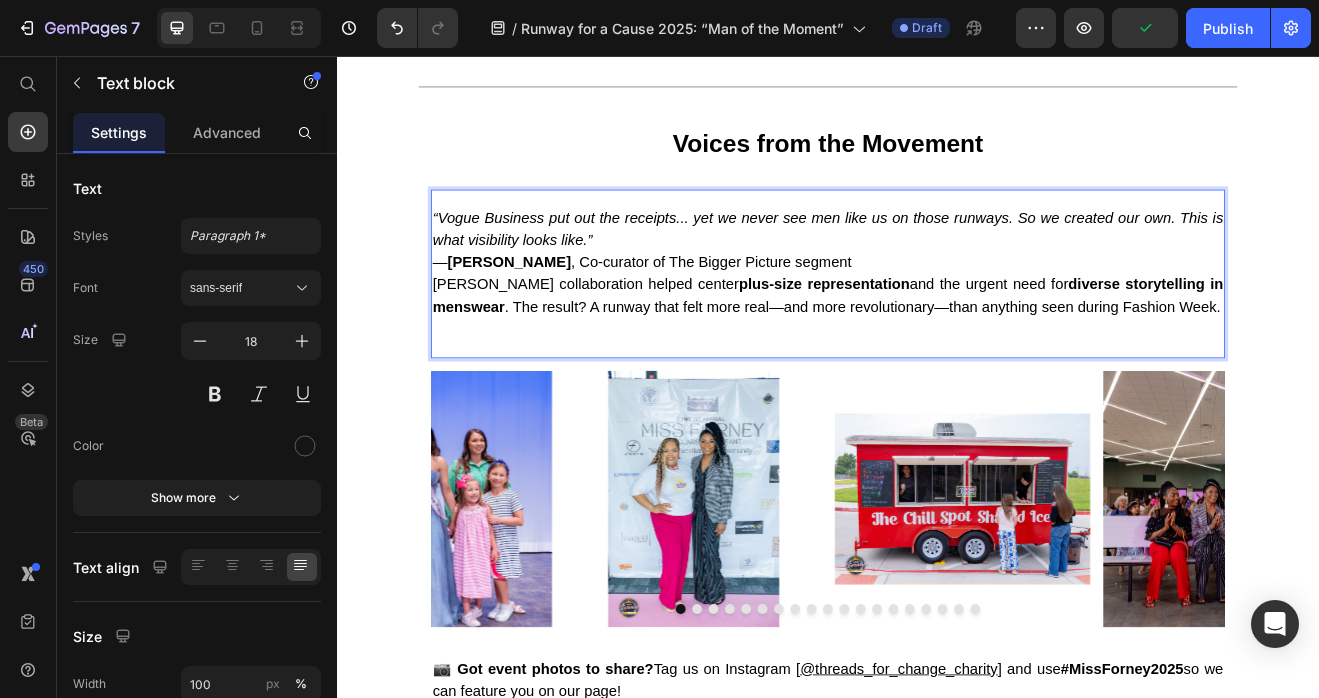 click on "“Vogue Business put out the receipts... yet we never see men like us on those runways. So we created our own. This is what visibility looks like.” —  Cameron Boyland , Co-curator of The Bigger Picture segment" at bounding box center (937, 281) 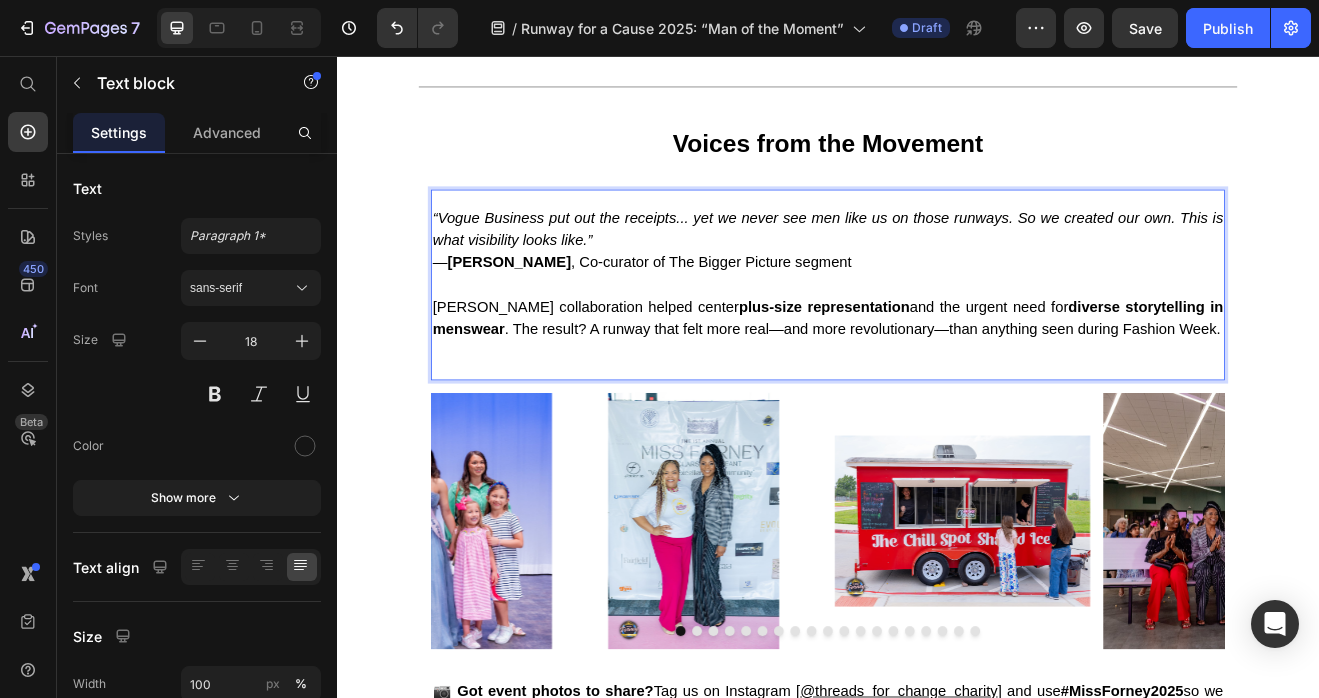 click on "Boyland’s collaboration helped center  plus-size representation  and the urgent need for  diverse storytelling in menswear . The result? A runway that felt more real—and more revolutionary—than anything seen during Fashion Week." at bounding box center [937, 389] 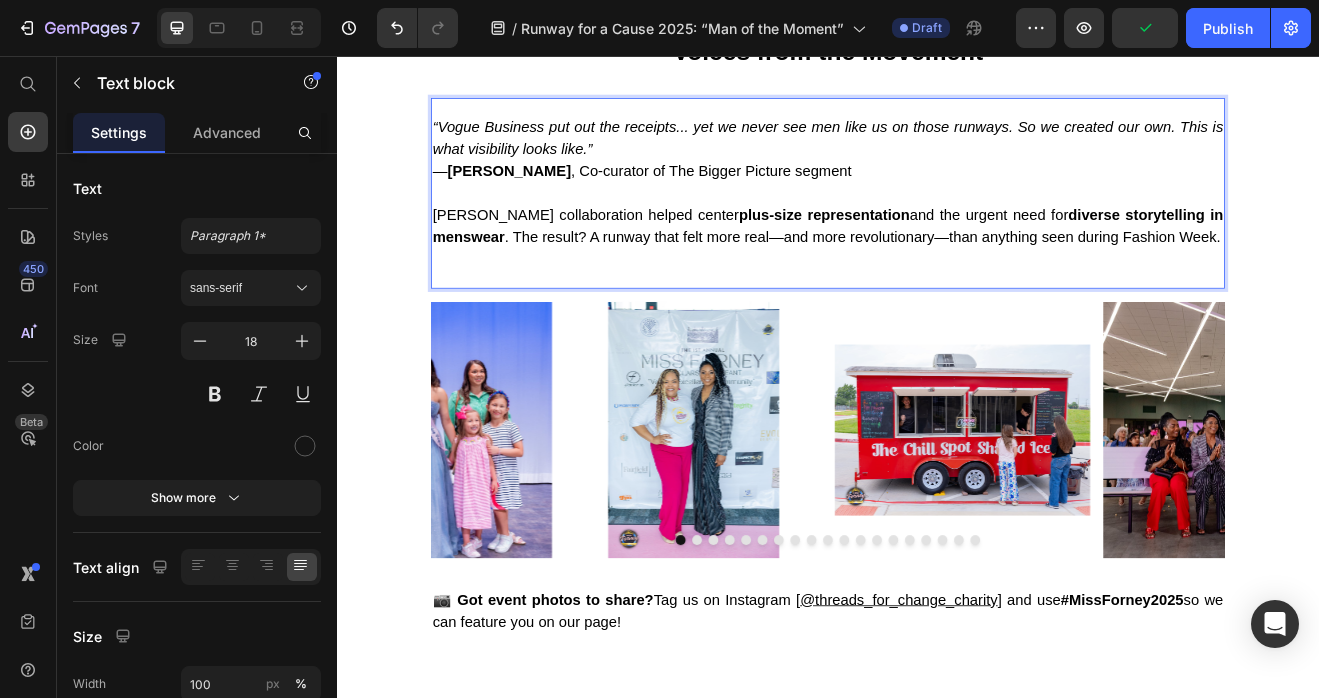 scroll, scrollTop: 3807, scrollLeft: 0, axis: vertical 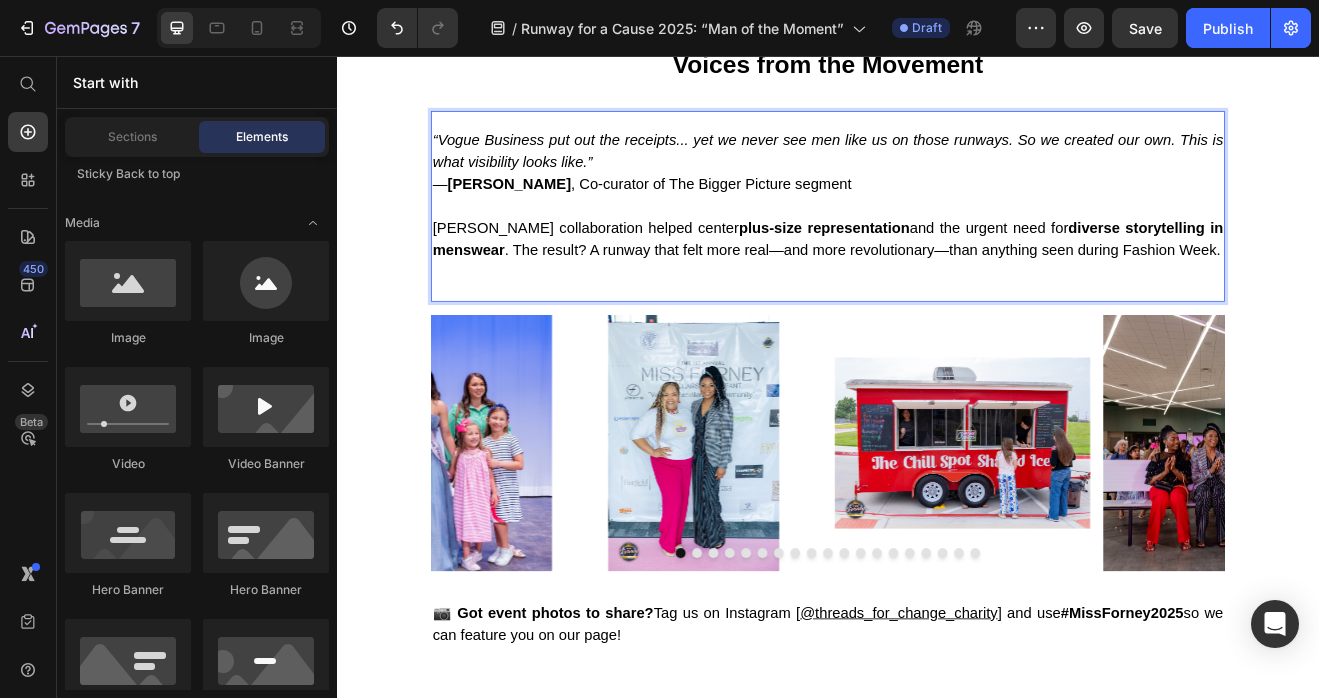 click on "Heritage Meets Youth   Founder  Daniel Mofor  opened the night with his signature sharp tailoring, but it was his 14-year-old son,  Dacyn , who stole hearts with a debut collection of football-inspired athleisure—marking a powerful father-son moment and a new chapter of generational creativity.   Intentional Collections   From bold  black-and-white suits , to the cultural storytelling of the  Tangwa Collection , each piece on the runway honored identity, heritage, and elevated personal style.   Refined Setting & VIP Touches   Guests enjoyed an intimate  VIP cocktail hour curated by Woodford Reserve , setting the tone for an evening that blended  luxury and mission seamlessly . Text block Row Image Section 10                Title Line Threads for Change: Fashion with Heart Text block Row Section 11 Every suit, every step, every ticket purchased served a deeper purpose. All proceeds supported Threads for Change programs , including: Career workshops for underserved youth Scholarships Programs Row" at bounding box center (937, -1440) 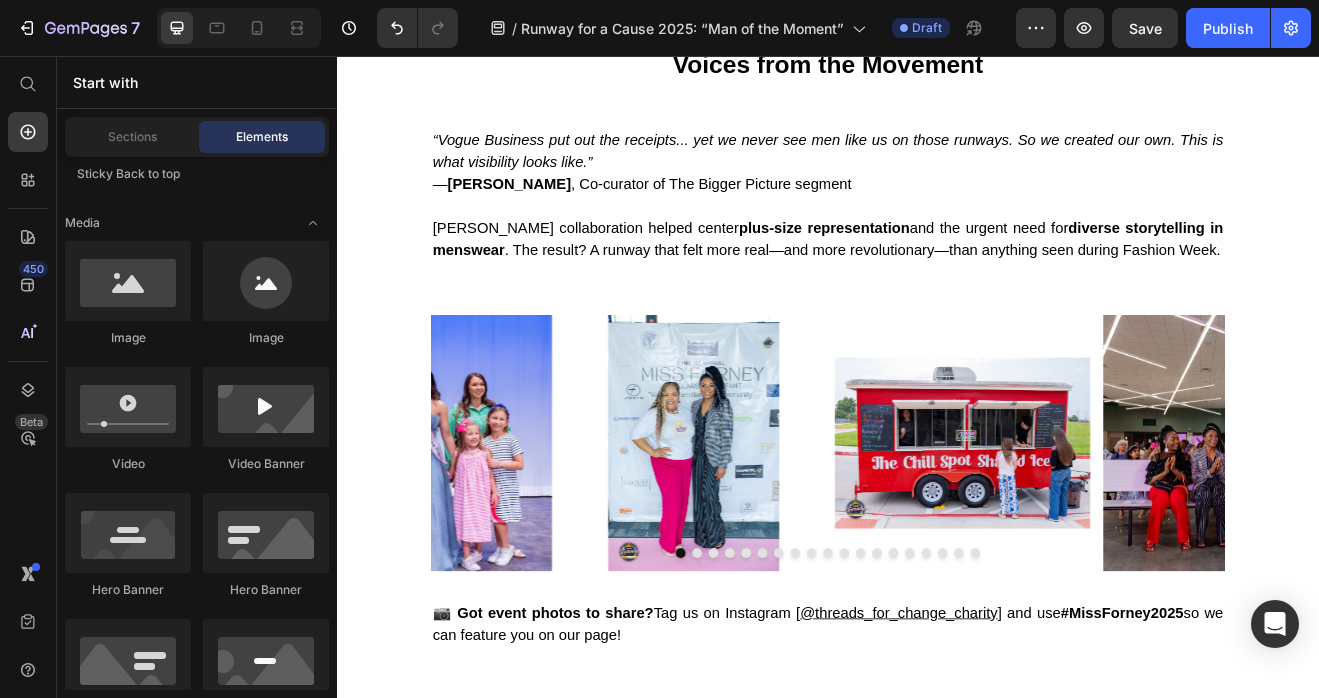 scroll, scrollTop: 704, scrollLeft: 0, axis: vertical 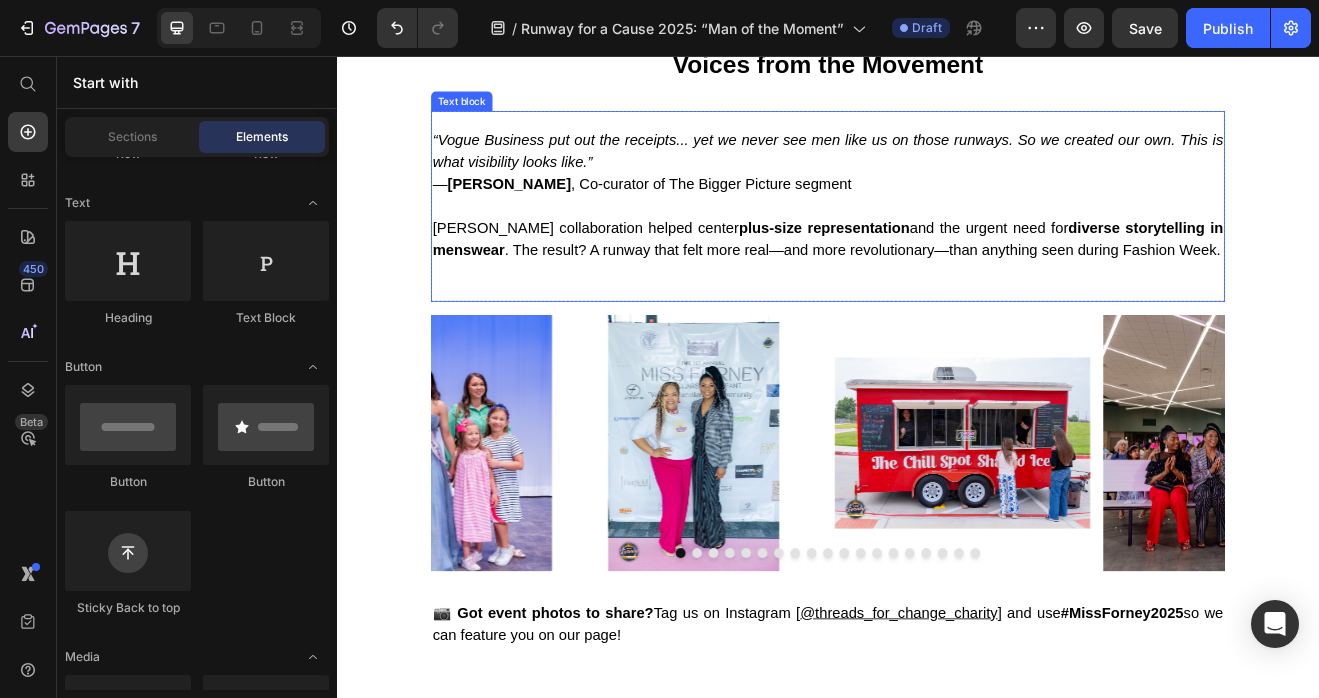 click on "Boyland’s collaboration helped center  plus-size representation  and the urgent need for  diverse storytelling in menswear . The result? A runway that felt more real—and more revolutionary—than anything seen during Fashion Week." at bounding box center (937, 279) 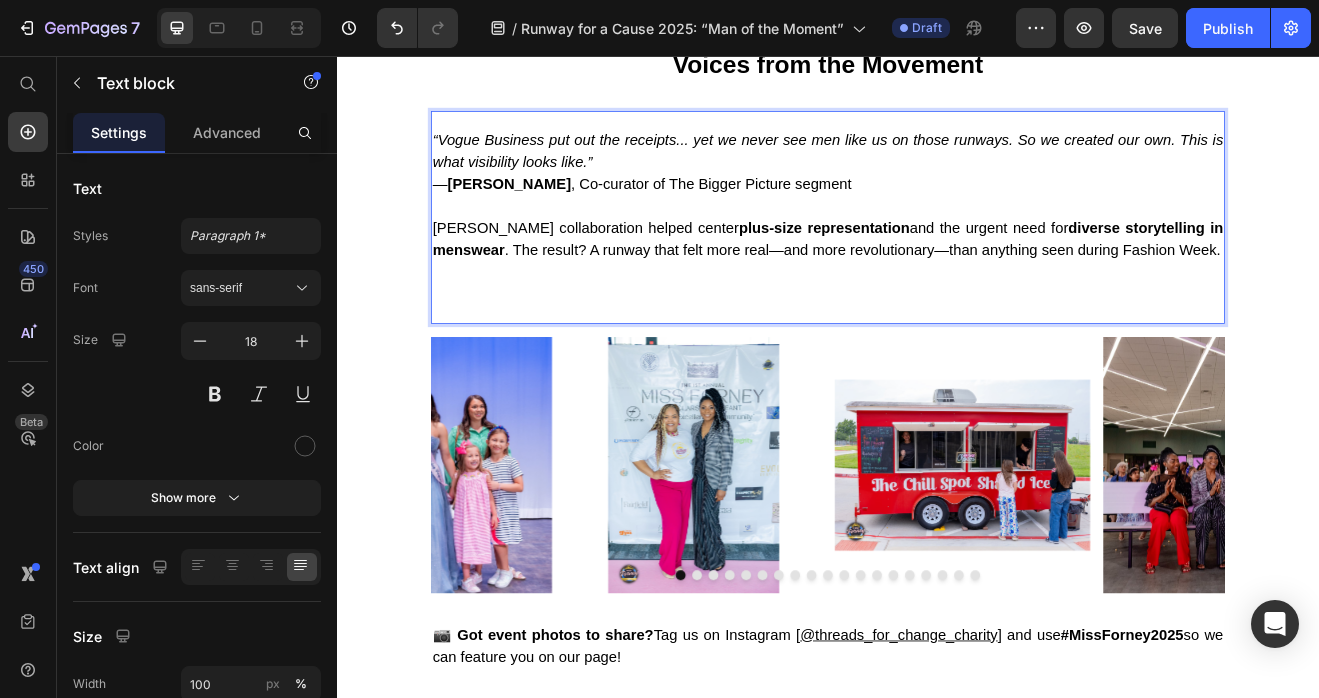 click on "Boyland’s collaboration helped center  plus-size representation  and the urgent need for  diverse storytelling in menswear . The result? A runway that felt more real—and more revolutionary—than anything seen during Fashion Week." at bounding box center [937, 307] 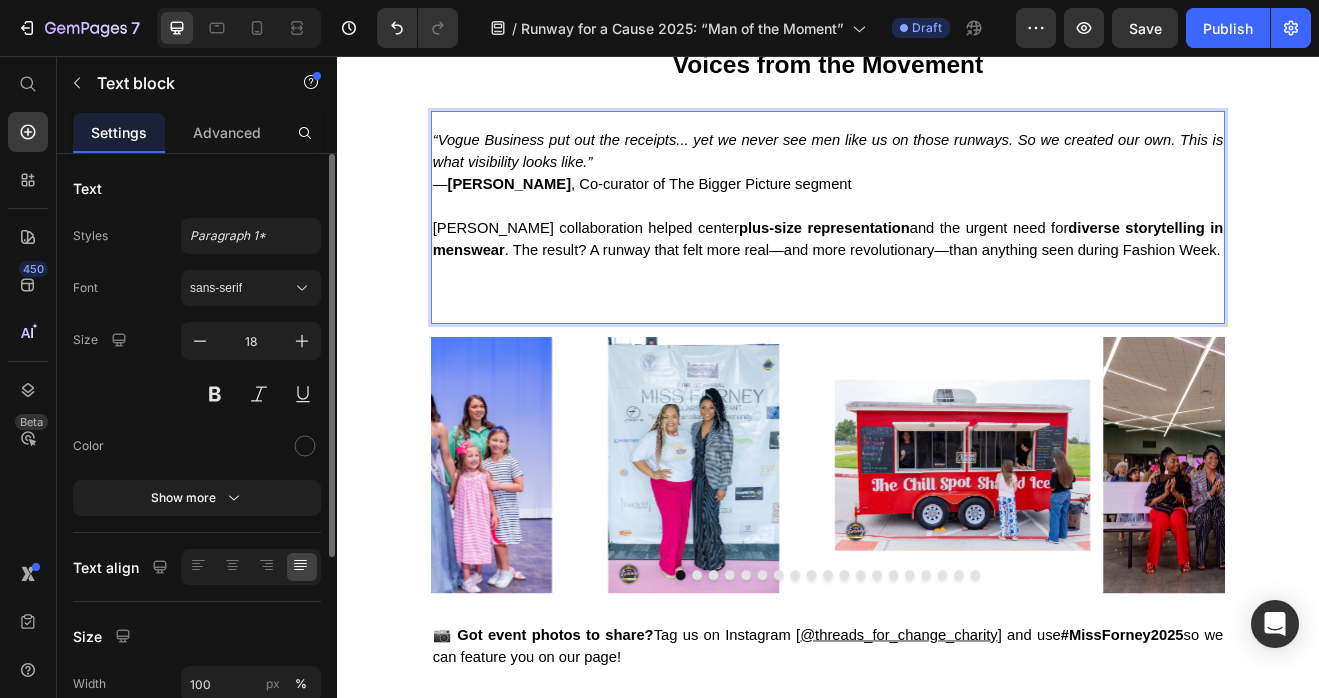 scroll, scrollTop: 16, scrollLeft: 0, axis: vertical 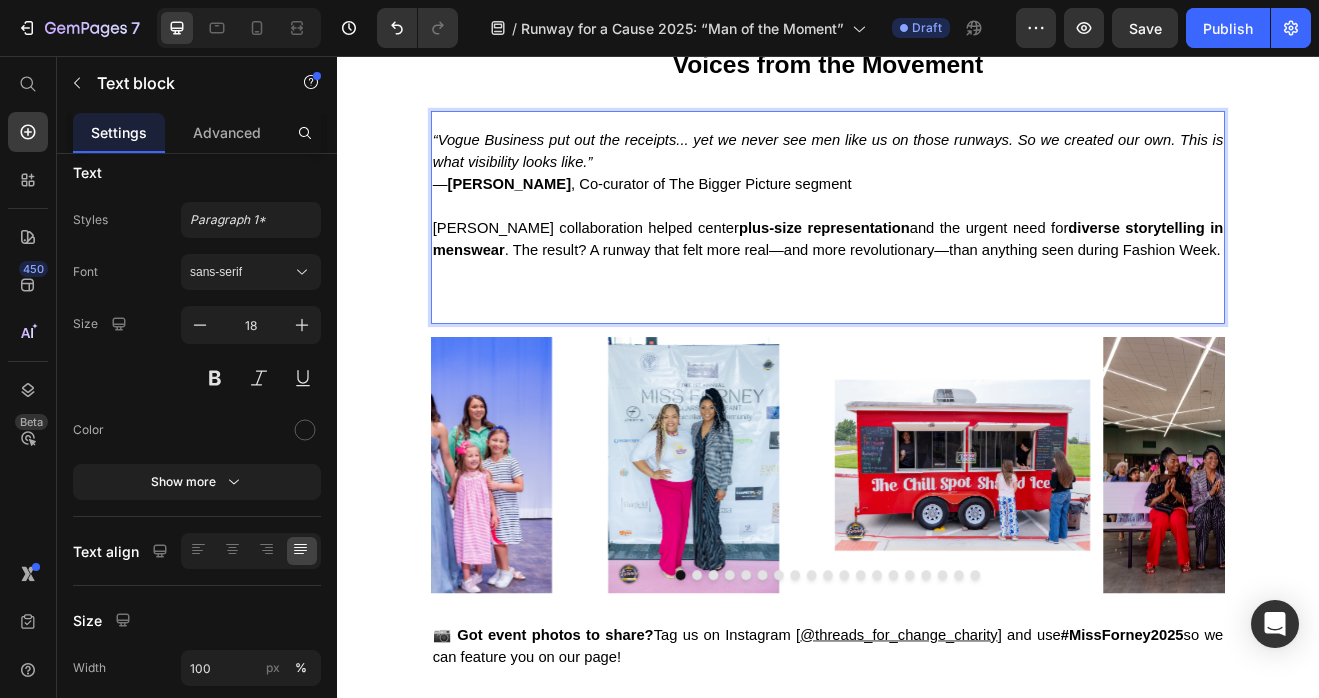 click on "Heritage Meets Youth   Founder  Daniel Mofor  opened the night with his signature sharp tailoring, but it was his 14-year-old son,  Dacyn , who stole hearts with a debut collection of football-inspired athleisure—marking a powerful father-son moment and a new chapter of generational creativity.   Intentional Collections   From bold  black-and-white suits , to the cultural storytelling of the  Tangwa Collection , each piece on the runway honored identity, heritage, and elevated personal style.   Refined Setting & VIP Touches   Guests enjoyed an intimate  VIP cocktail hour curated by Woodford Reserve , setting the tone for an evening that blended  luxury and mission seamlessly . Text block Row Image Section 10                Title Line Threads for Change: Fashion with Heart Text block Row Section 11 Every suit, every step, every ticket purchased served a deeper purpose. All proceeds supported Threads for Change programs , including: Career workshops for underserved youth Scholarships Programs Row" at bounding box center [937, -1426] 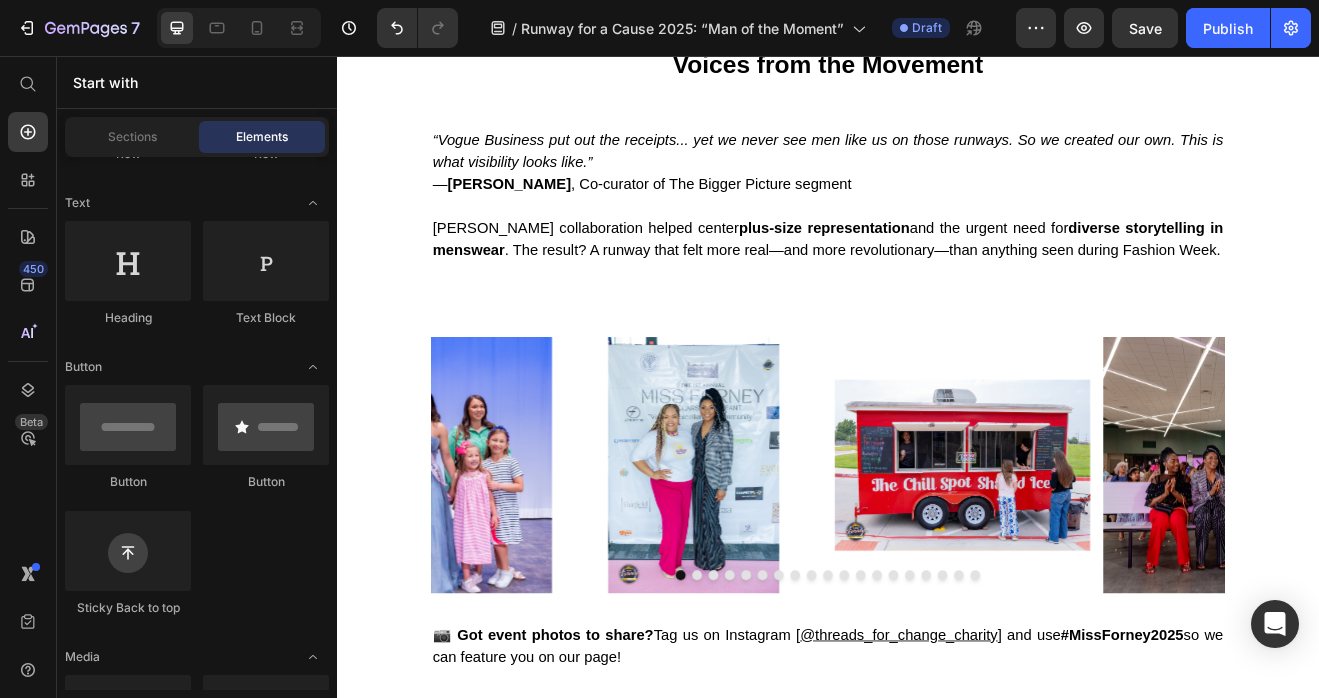 click on "“Vogue Business put out the receipts... yet we never see men like us on those runways. So we created our own. This is what visibility looks like.” —  Cameron Boyland , Co-curator of The Bigger Picture segment Boyland’s collaboration helped center  plus-size representation  and the urgent need for  diverse storytelling in menswear . The result? A runway that felt more real—and more revolutionary—than anything seen during Fashion Week. Text block Row
Image Image Image Image Image Image Image Image Image Image Image Image Image Image Image Image Image Image Image
Carousel 📷 Got event photos to share?  Tag us on Instagram [ @threads_for_change_charity ] and use  #MissForney2025  so we can feature you on our page! Text block Section 14" at bounding box center [937, 490] 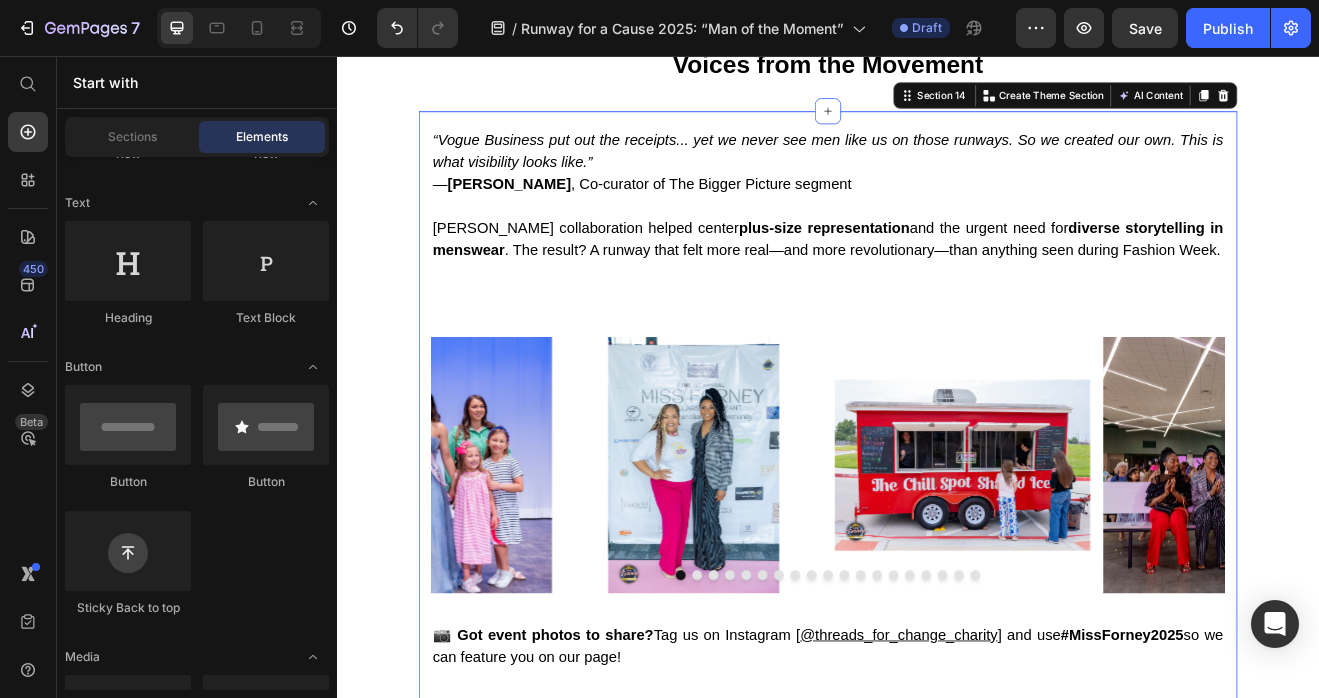 scroll, scrollTop: 0, scrollLeft: 0, axis: both 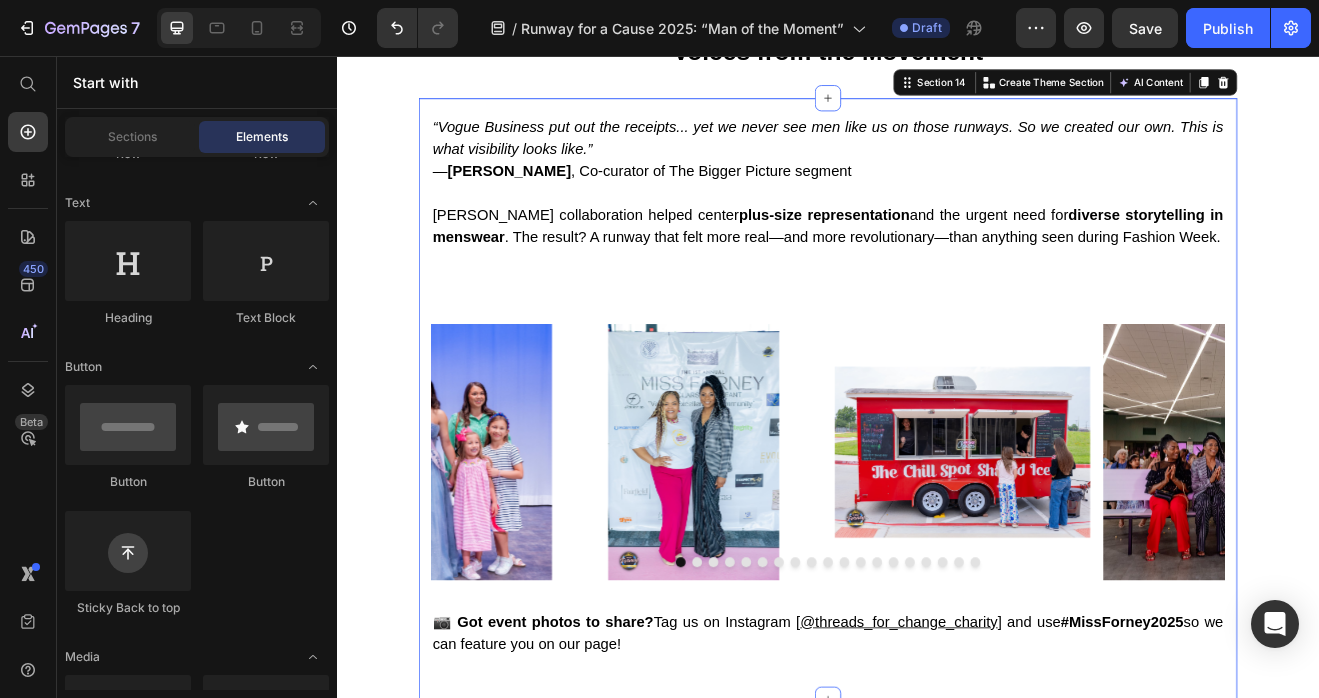 click on "“Vogue Business put out the receipts... yet we never see men like us on those runways. So we created our own. This is what visibility looks like.” —  Cameron Boyland , Co-curator of The Bigger Picture segment Boyland’s collaboration helped center  plus-size representation  and the urgent need for  diverse storytelling in menswear . The result? A runway that felt more real—and more revolutionary—than anything seen during Fashion Week. Text block Row
Image Image Image Image Image Image Image Image Image Image Image Image Image Image Image Image Image Image Image
Carousel 📷 Got event photos to share?  Tag us on Instagram [ @threads_for_change_charity ] and use  #MissForney2025  so we can feature you on our page! Text block Section 14   Create Theme Section AI Content Write with GemAI What would you like to describe here? Tone and Voice Persuasive Product Silk Self-Tie Bow Tie Show more Generate" at bounding box center [937, 474] 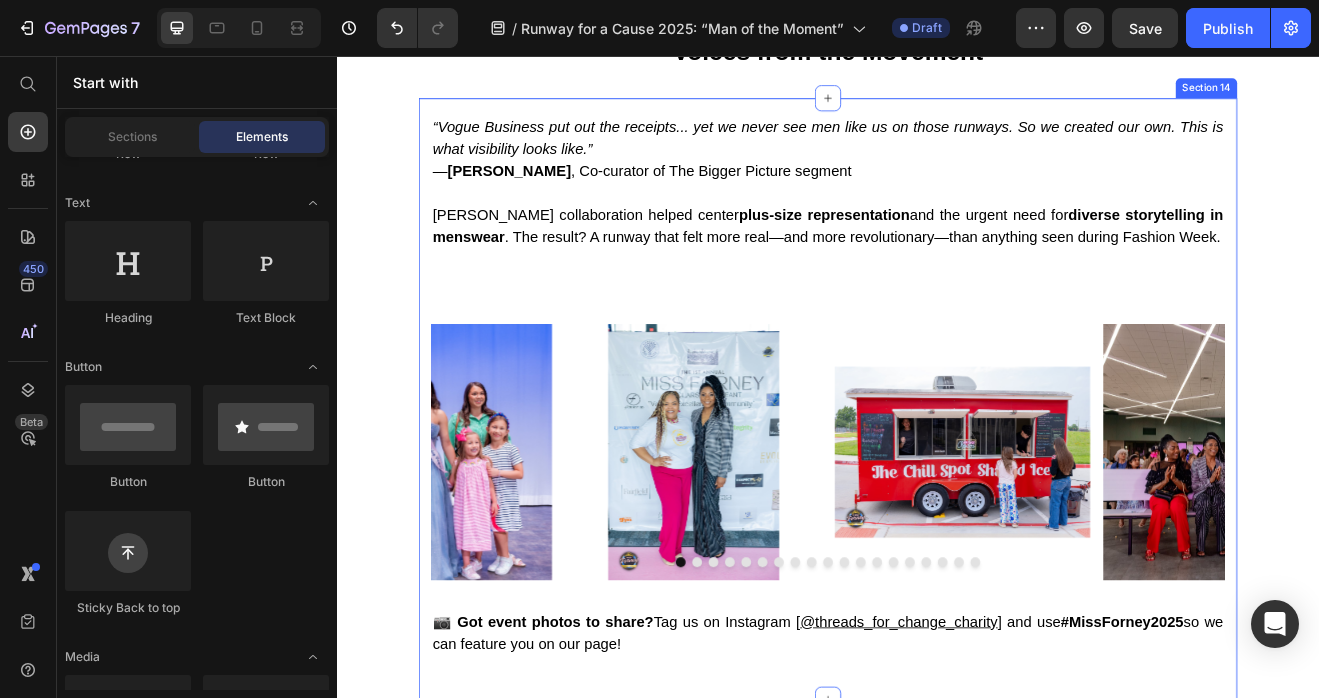click on "“Vogue Business put out the receipts... yet we never see men like us on those runways. So we created our own. This is what visibility looks like.” —  Cameron Boyland , Co-curator of The Bigger Picture segment Boyland’s collaboration helped center  plus-size representation  and the urgent need for  diverse storytelling in menswear . The result? A runway that felt more real—and more revolutionary—than anything seen during Fashion Week. Text block" at bounding box center (937, 237) 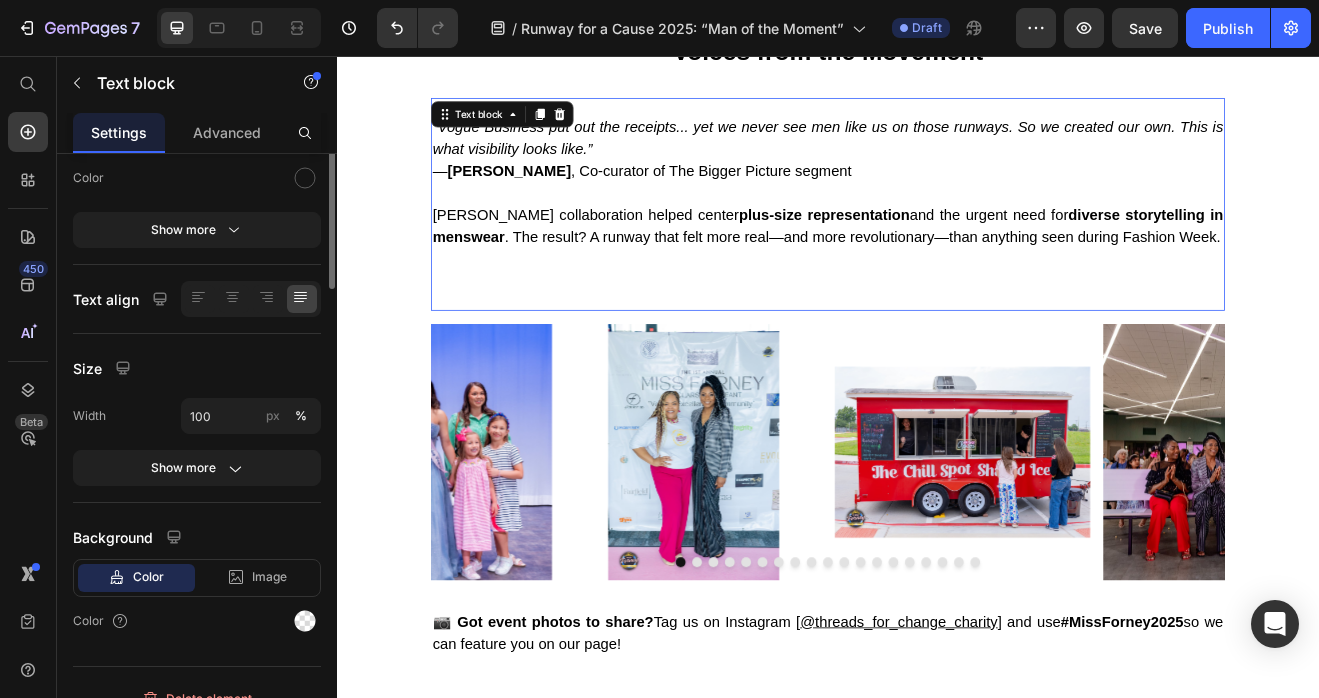scroll, scrollTop: 0, scrollLeft: 0, axis: both 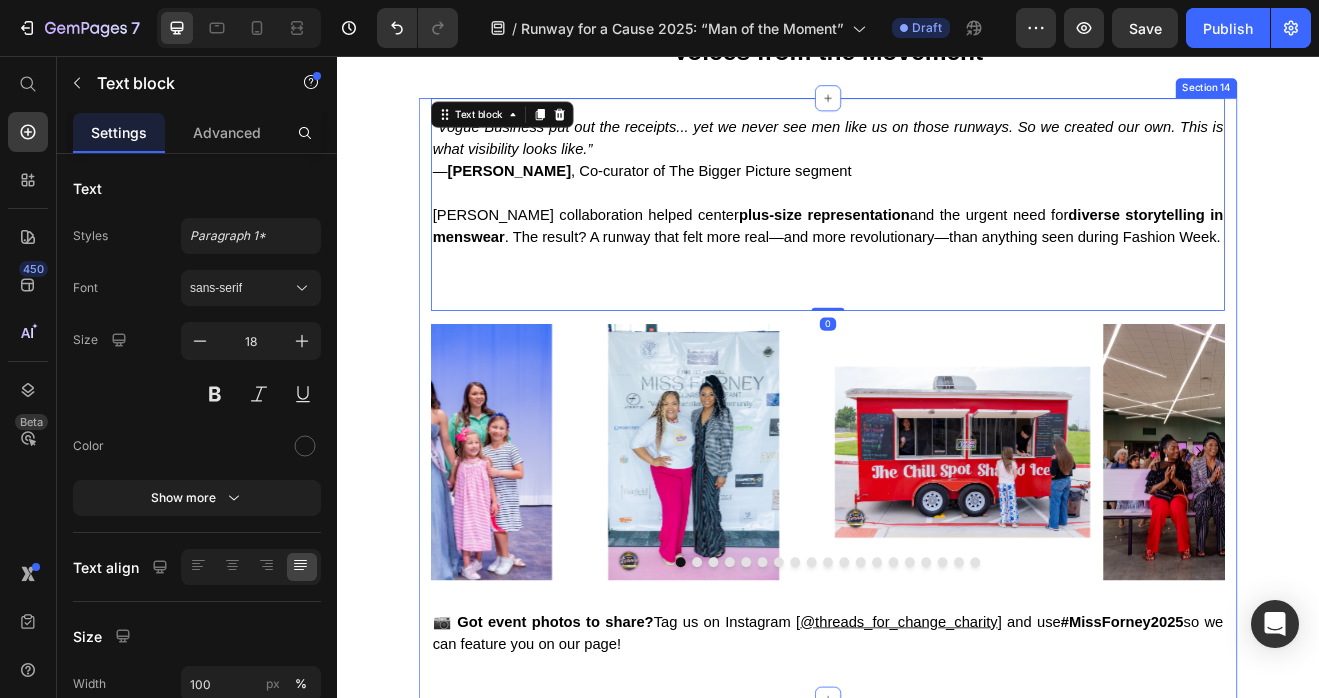 click on "“Vogue Business put out the receipts... yet we never see men like us on those runways. So we created our own. This is what visibility looks like.” —  Cameron Boyland , Co-curator of The Bigger Picture segment Boyland’s collaboration helped center  plus-size representation  and the urgent need for  diverse storytelling in menswear . The result? A runway that felt more real—and more revolutionary—than anything seen during Fashion Week. Text block   0 Row
Image Image Image Image Image Image Image Image Image Image Image Image Image Image Image Image Image Image Image
Carousel 📷 Got event photos to share?  Tag us on Instagram [ @threads_for_change_charity ] and use  #MissForney2025  so we can feature you on our page! Text block" at bounding box center [937, 458] 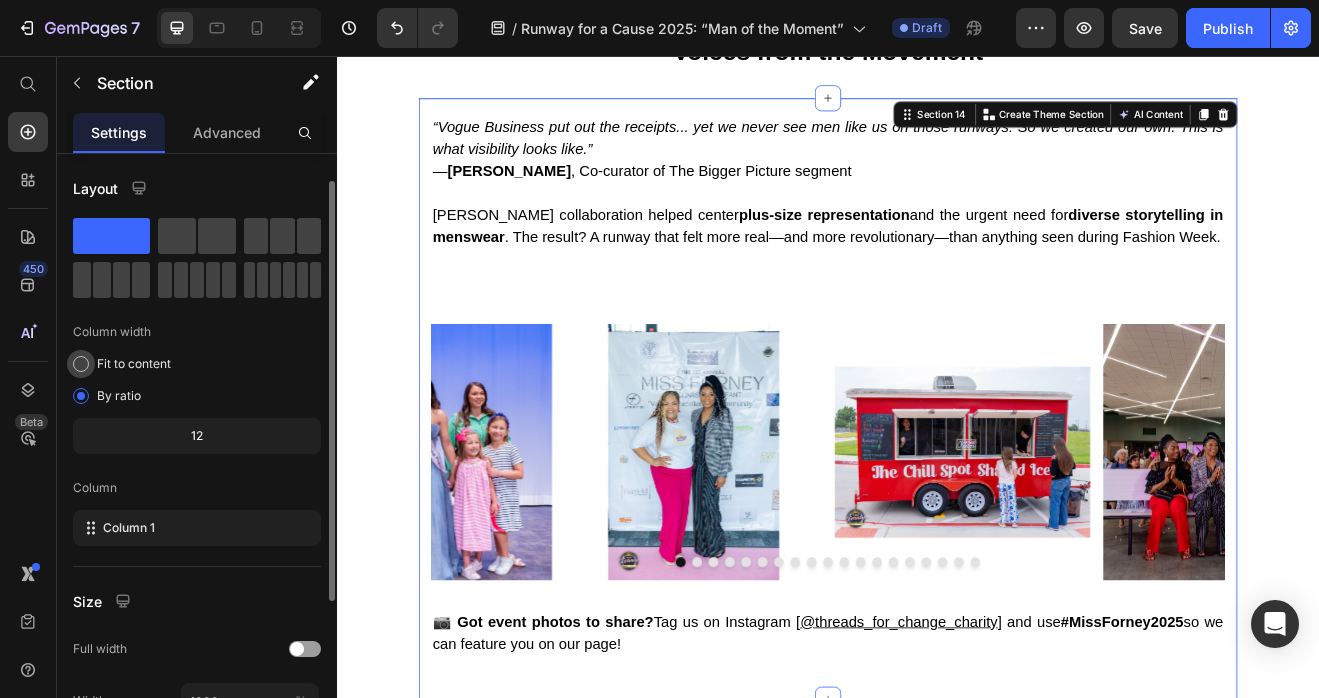 scroll, scrollTop: 0, scrollLeft: 0, axis: both 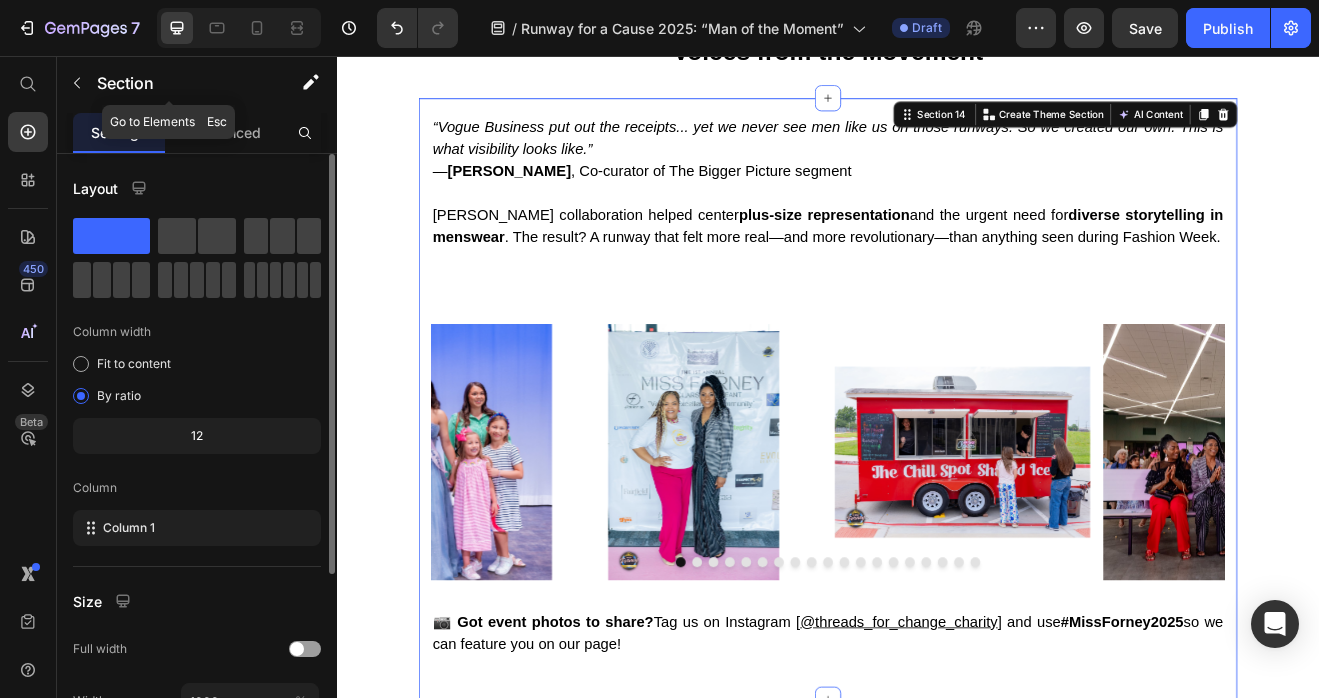 click on "Section" at bounding box center [187, 83] 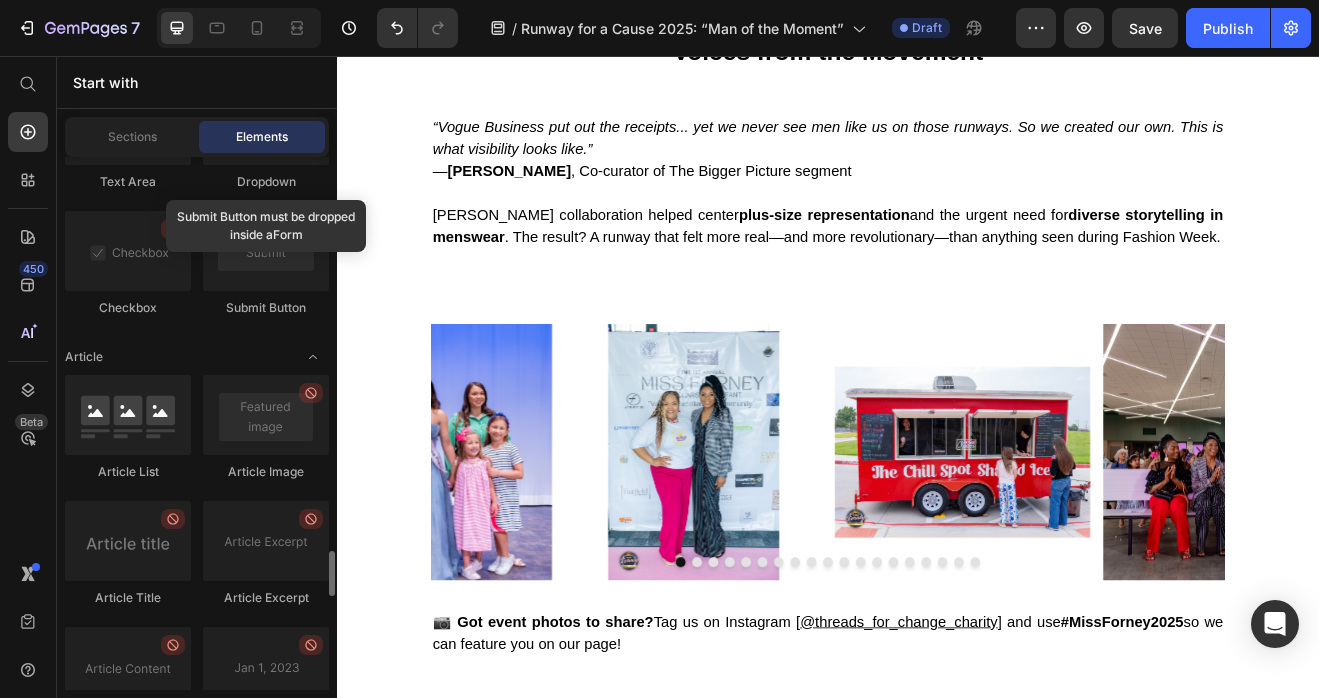 scroll, scrollTop: 5248, scrollLeft: 0, axis: vertical 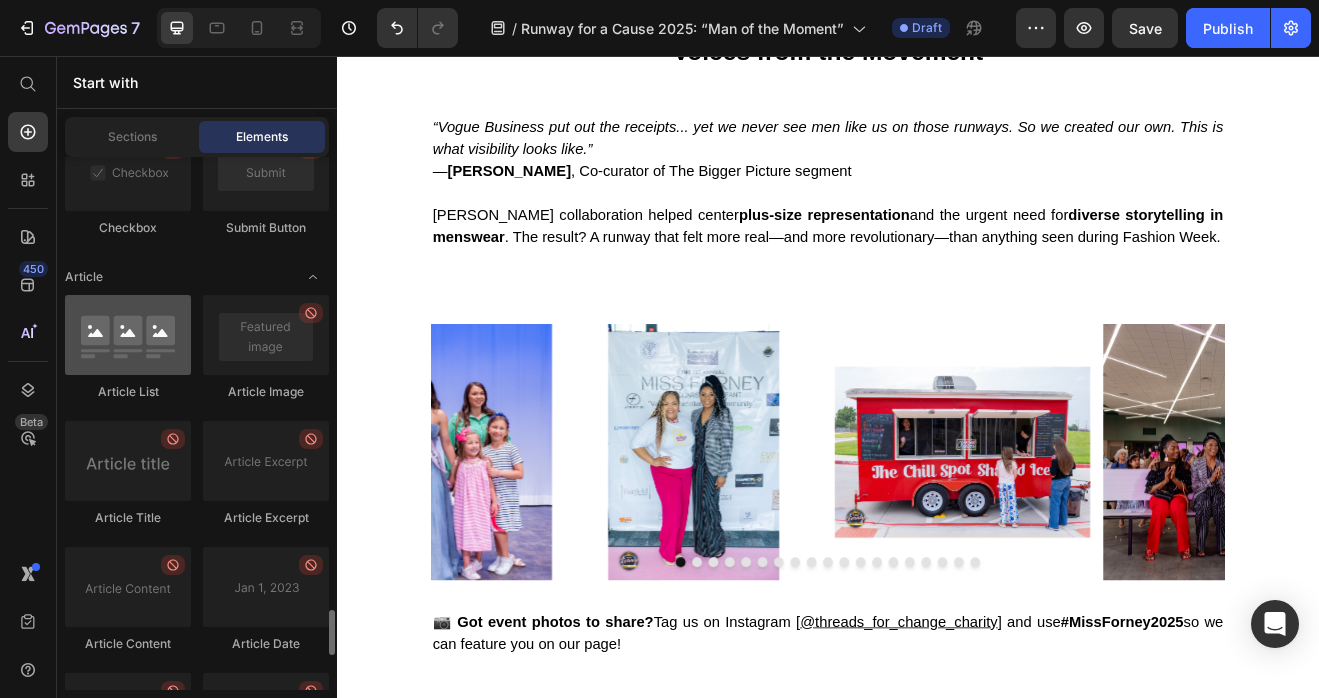 click at bounding box center (128, 335) 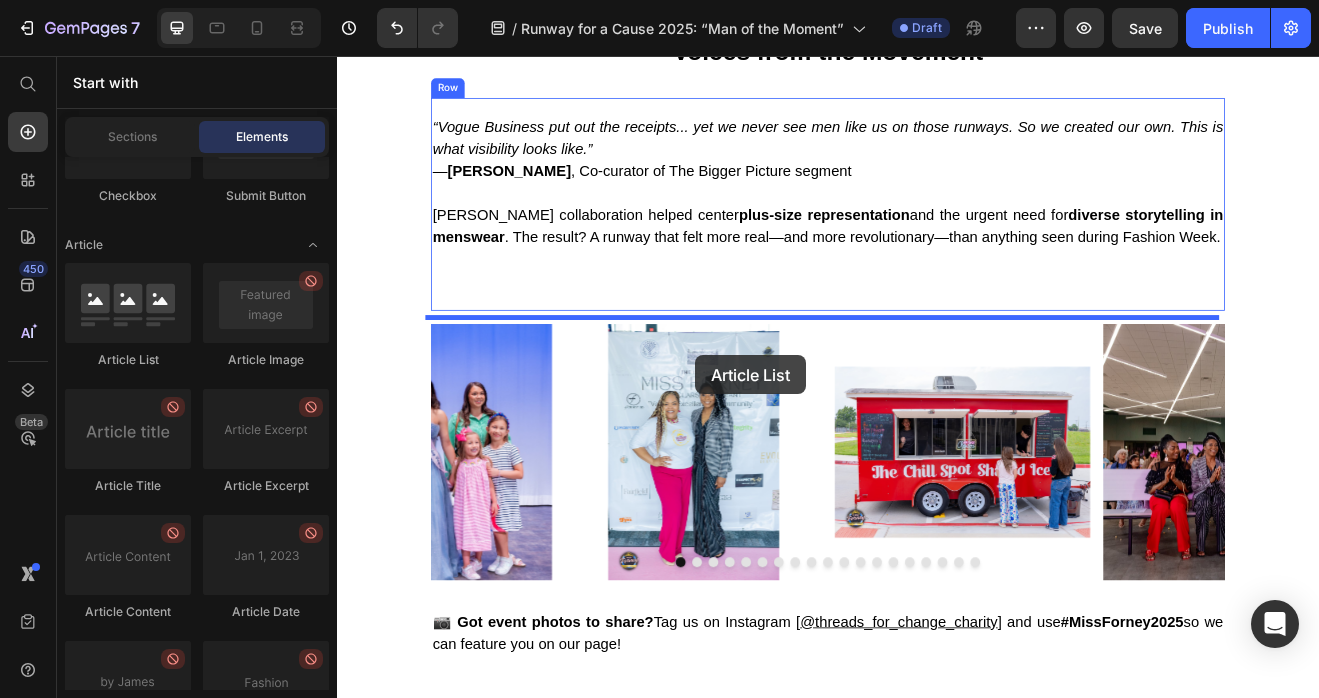 drag, startPoint x: 459, startPoint y: 376, endPoint x: 695, endPoint y: 355, distance: 236.93248 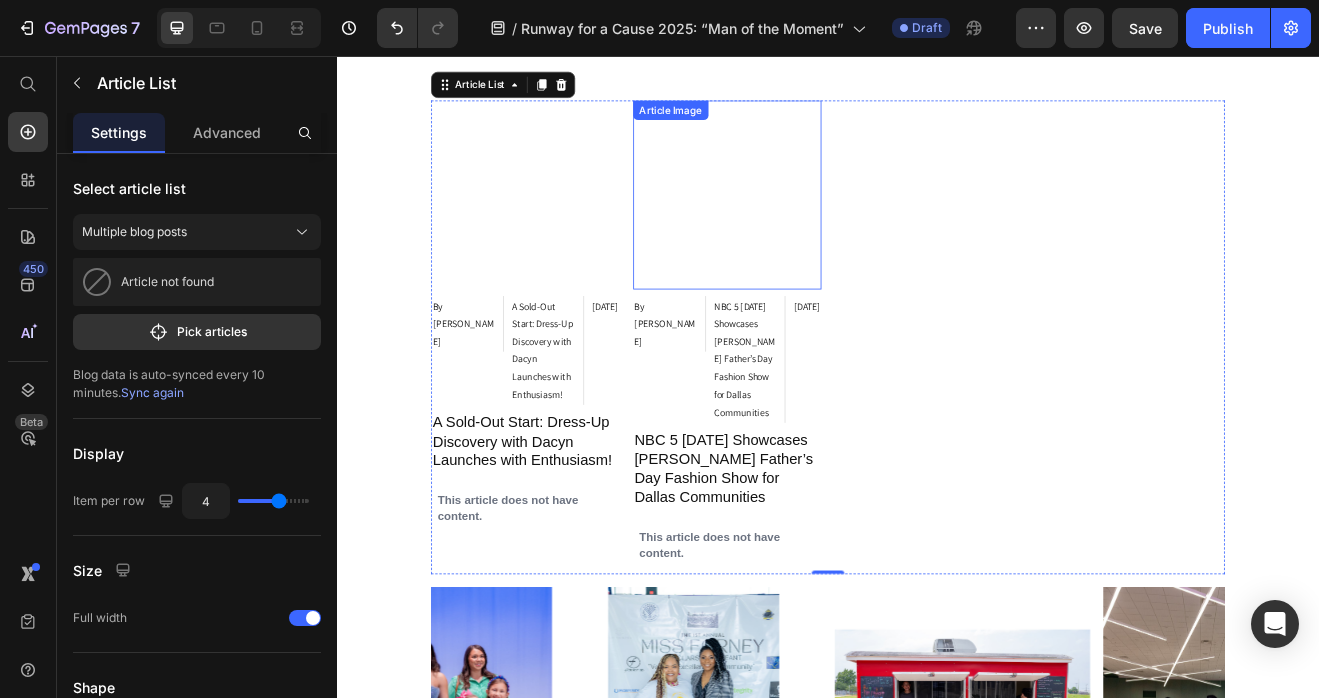 scroll, scrollTop: 4079, scrollLeft: 0, axis: vertical 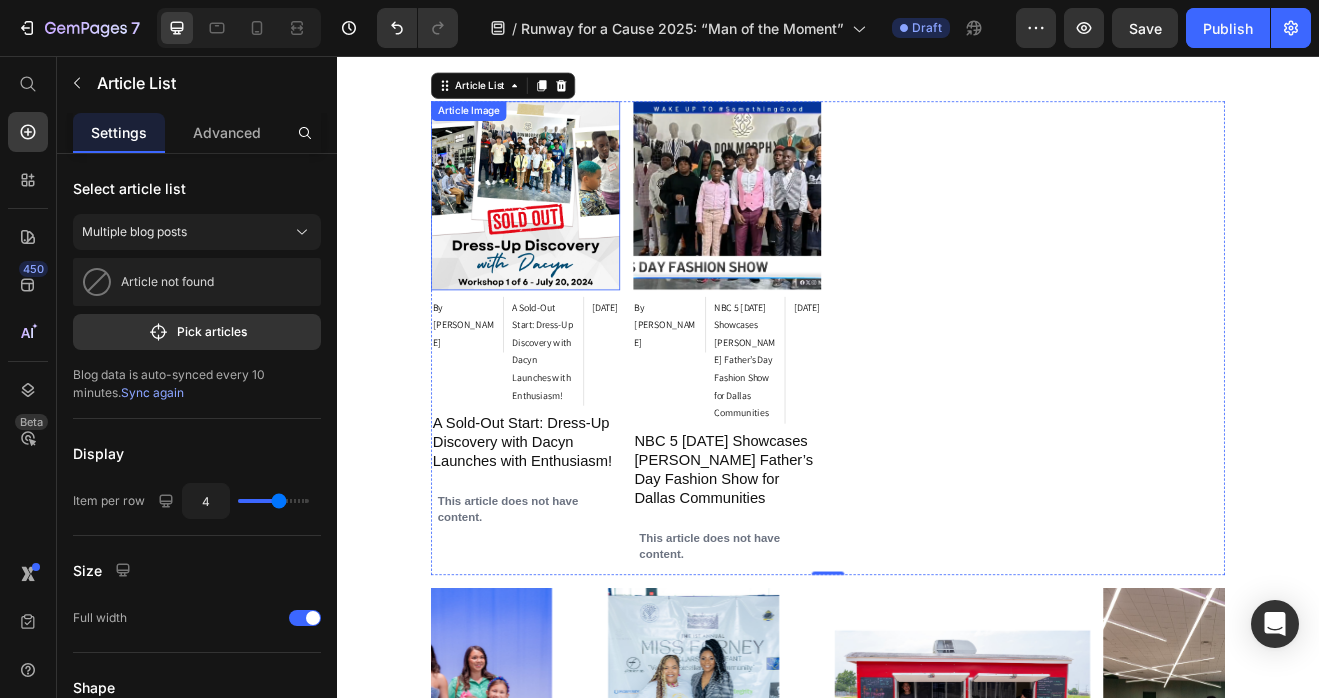 click at bounding box center [567, 226] 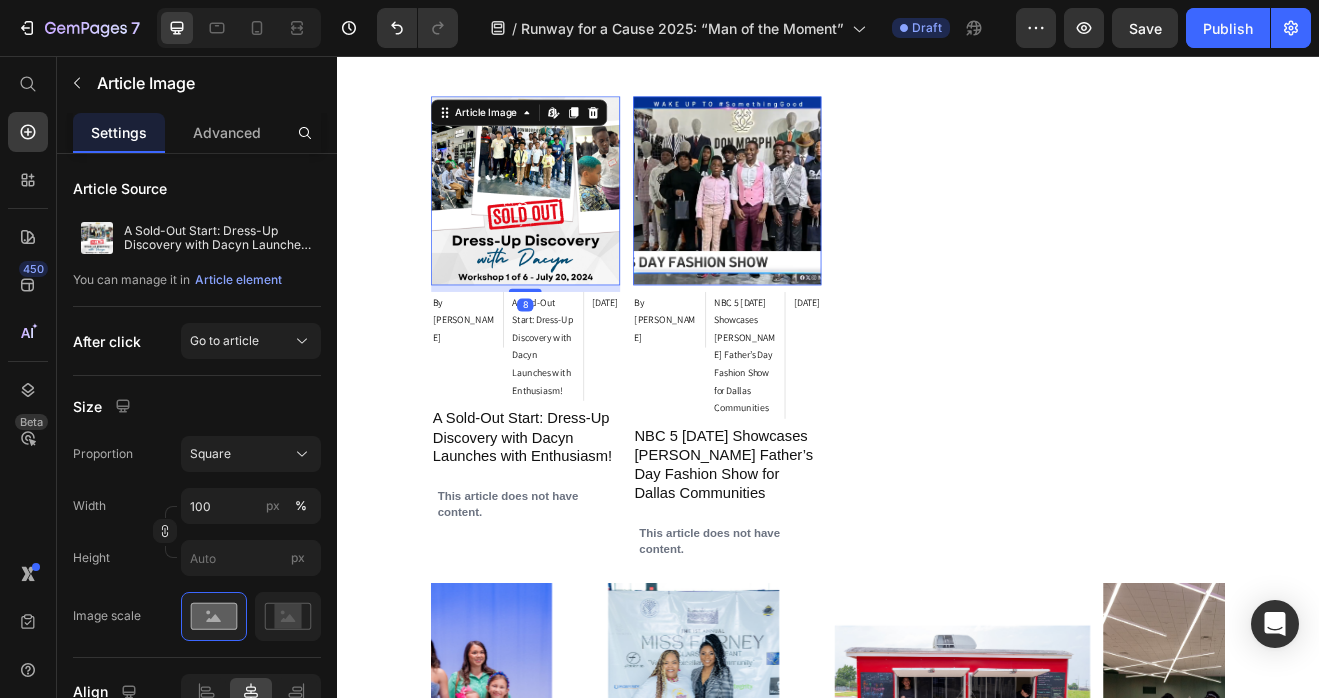 scroll, scrollTop: 3983, scrollLeft: 0, axis: vertical 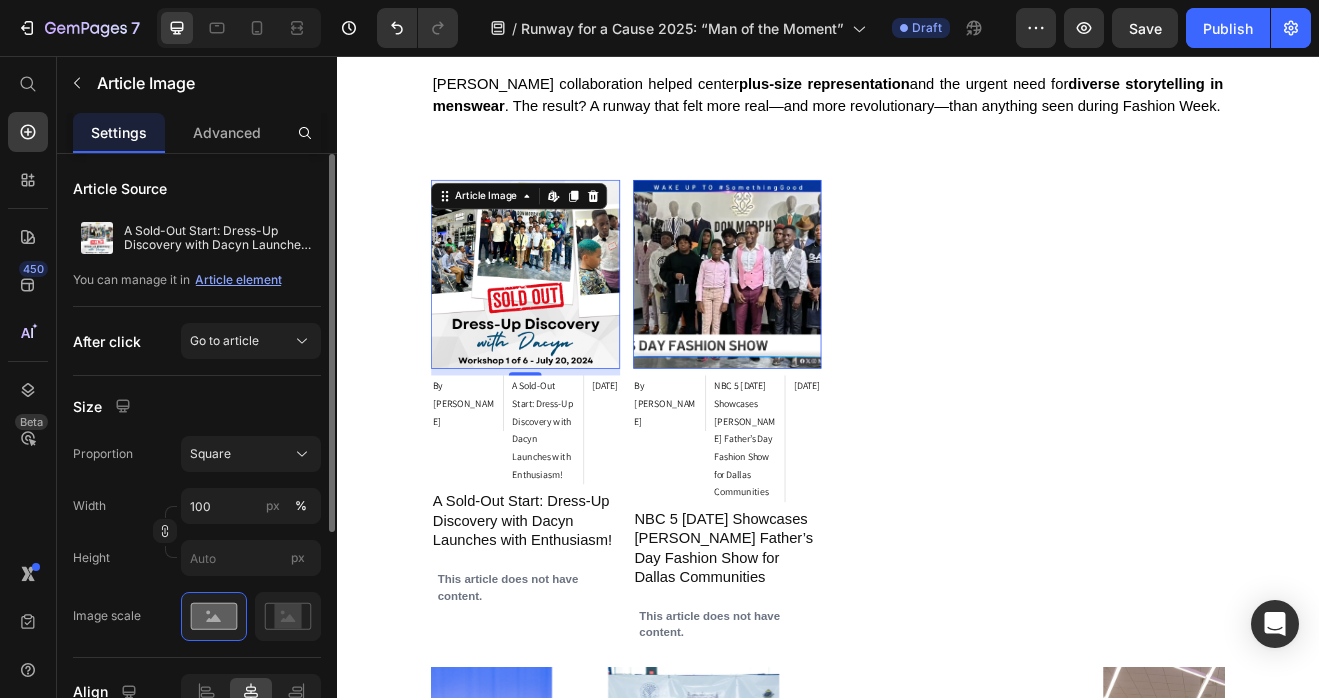 click on "Article element" at bounding box center [238, 280] 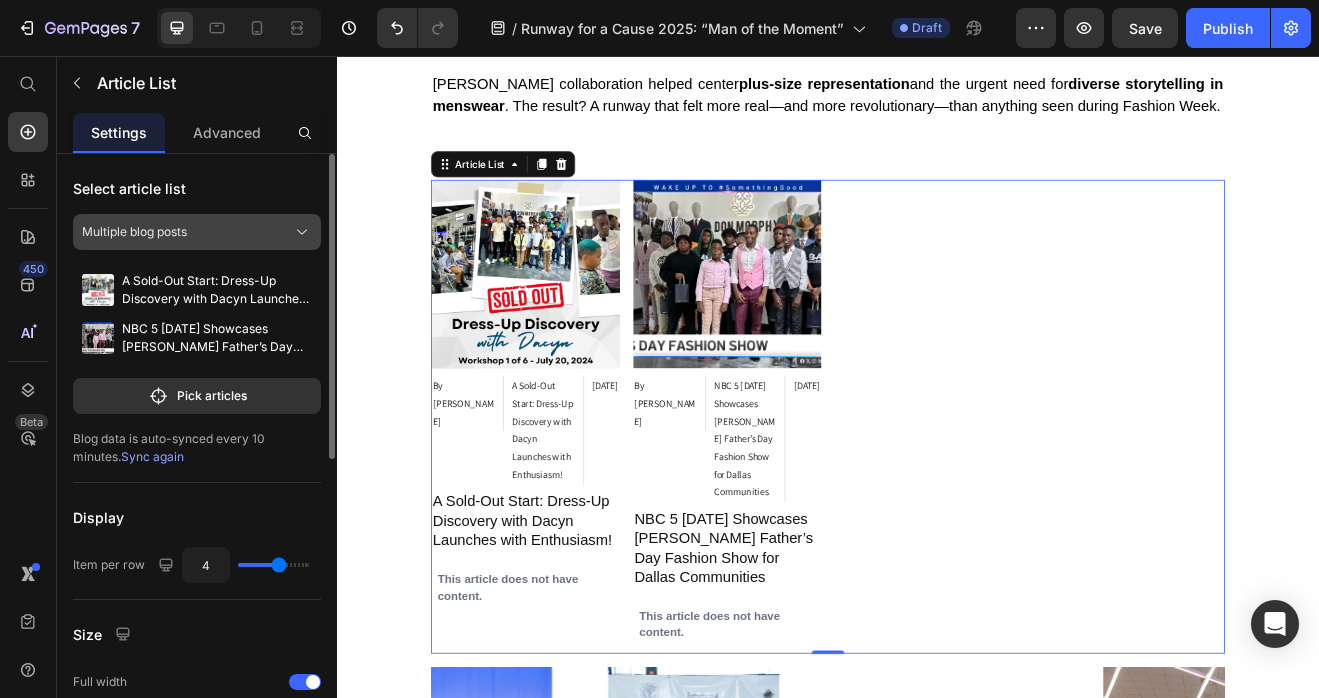 click on "Multiple blog posts" 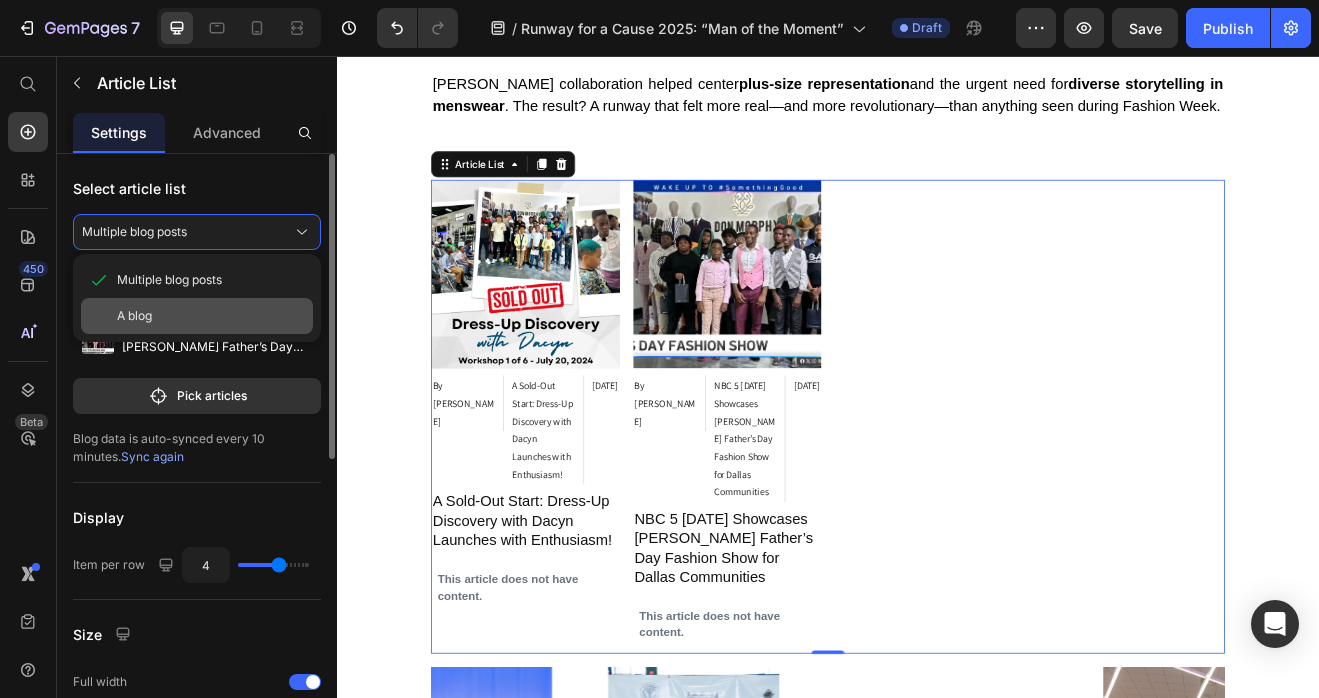 click on "A blog" at bounding box center [211, 316] 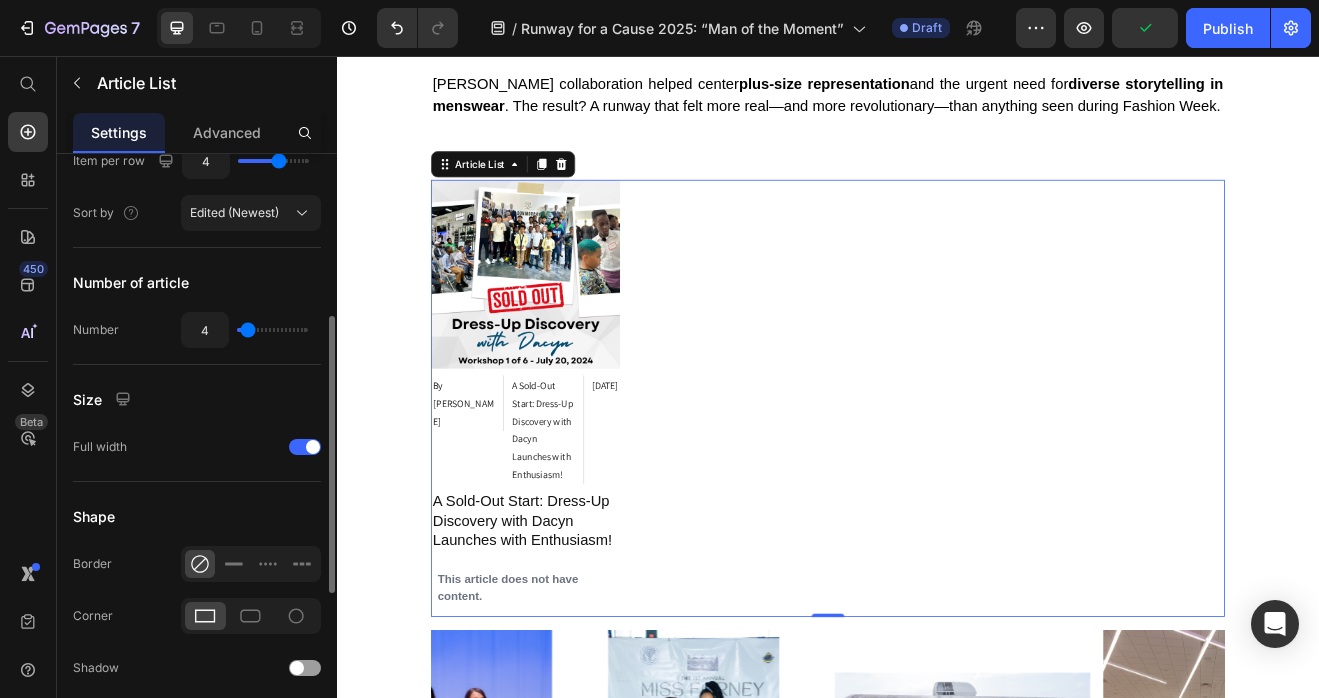 scroll, scrollTop: 400, scrollLeft: 0, axis: vertical 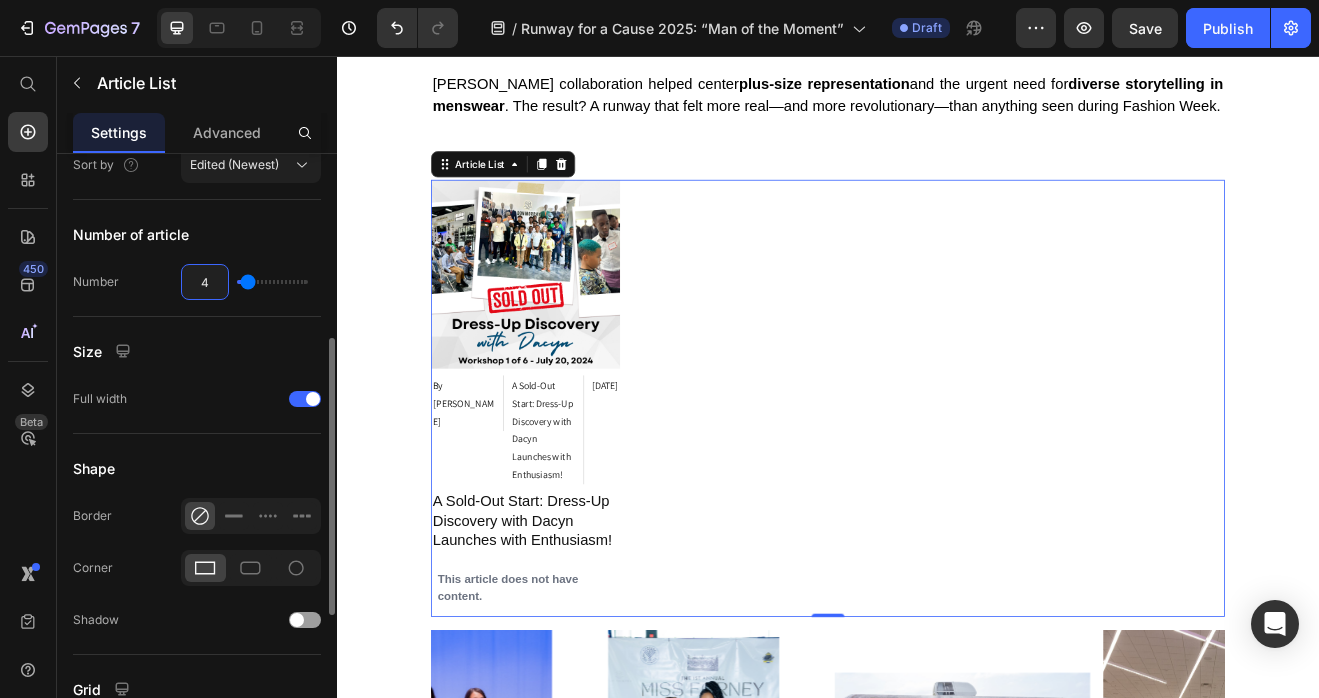 click on "4" at bounding box center (205, 282) 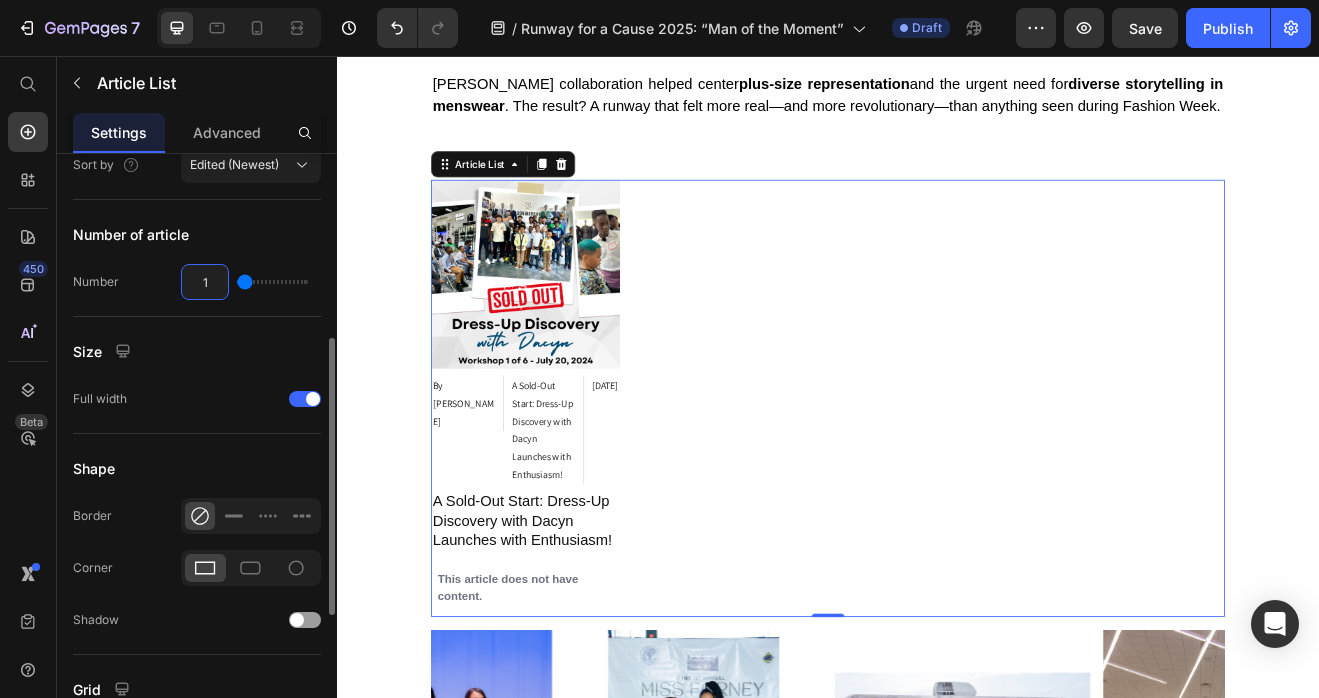 type on "1" 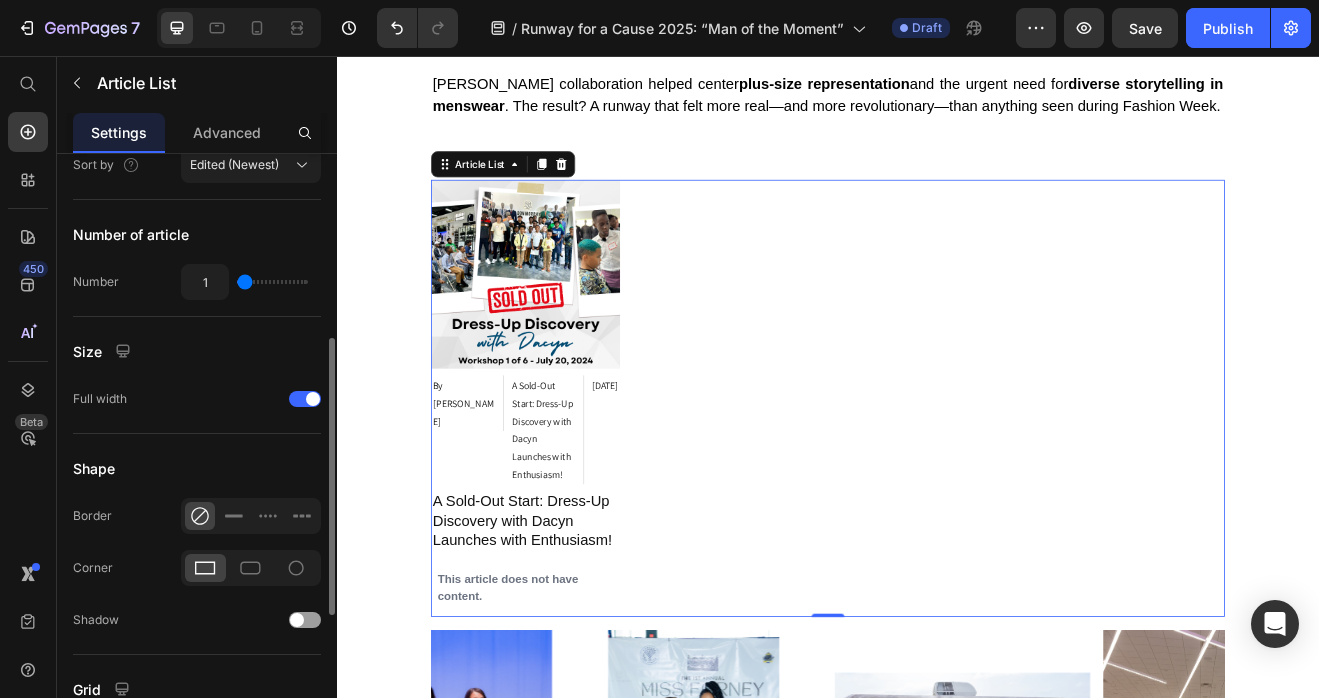 click on "Select article list A blog A Sold-Out Start: Dress-Up Discovery with Dacyn Launches with Enthusiasm! 1 article Pick a blog  Blog data is auto-synced every 10 minutes.  Sync again Display Item per row 4 Sort by Edited (Newest) Number of article Number 1 Size Full width Shape Border Corner Shadow Grid Row gap 16 px Column gap 16 px Background  Color" at bounding box center [197, 355] 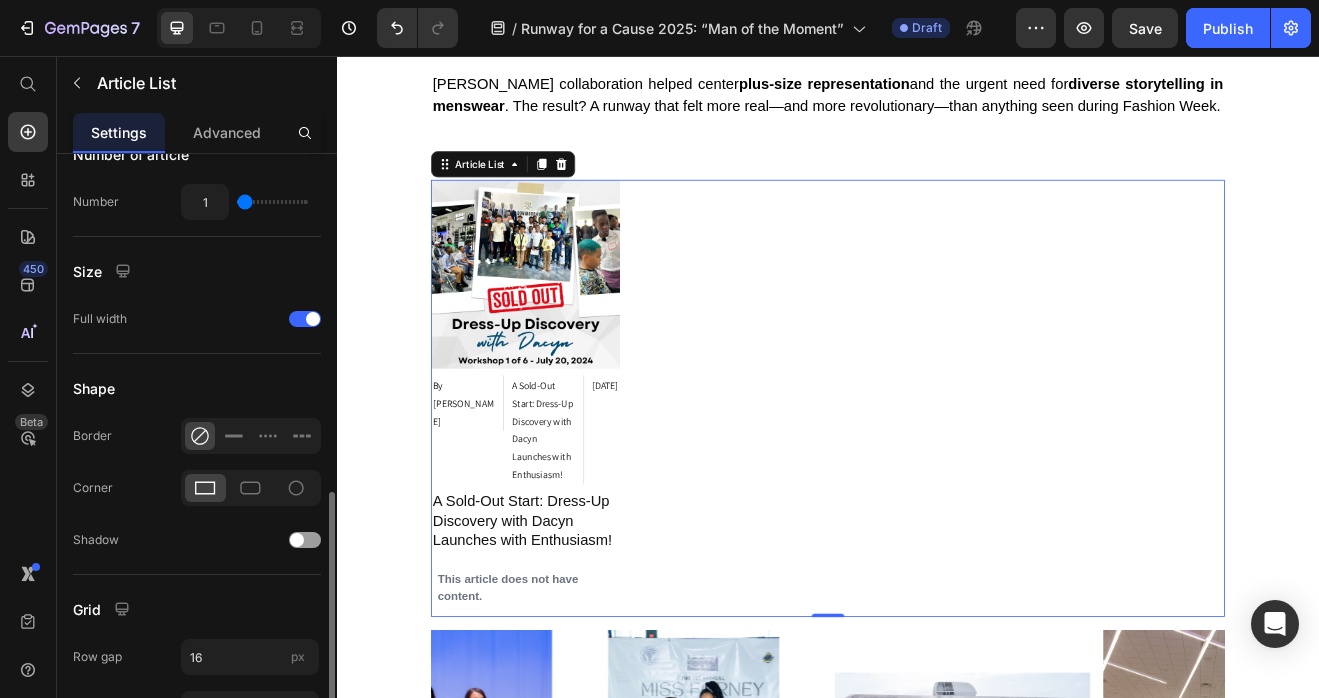 scroll, scrollTop: 640, scrollLeft: 0, axis: vertical 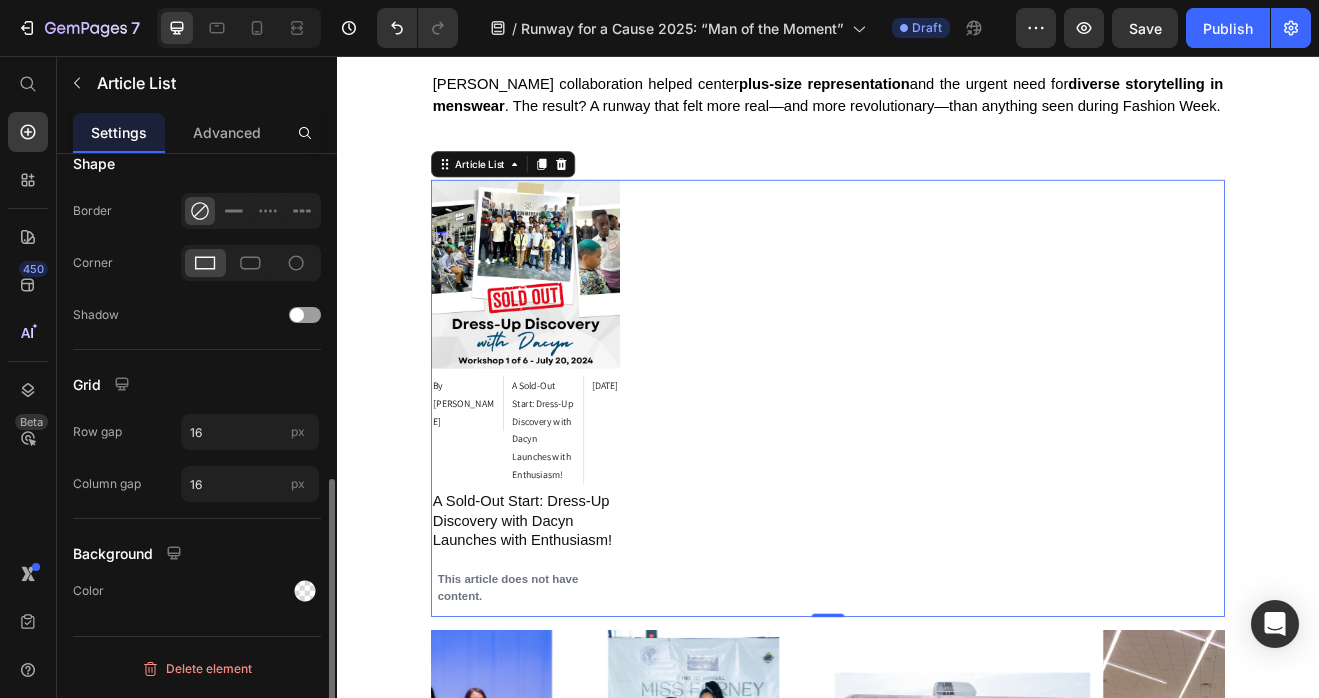 click on "Article Image By DANIEL MOFOR Article Author A Sold-Out Start: Dress-Up Discovery with Dacyn Launches with Enthusiasm! Article Category Jul 22, 2024 Article Date Row A Sold-Out Start: Dress-Up Discovery with Dacyn Launches with Enthusiasm! Article Title This article does not have content. Article Content" at bounding box center [937, 474] 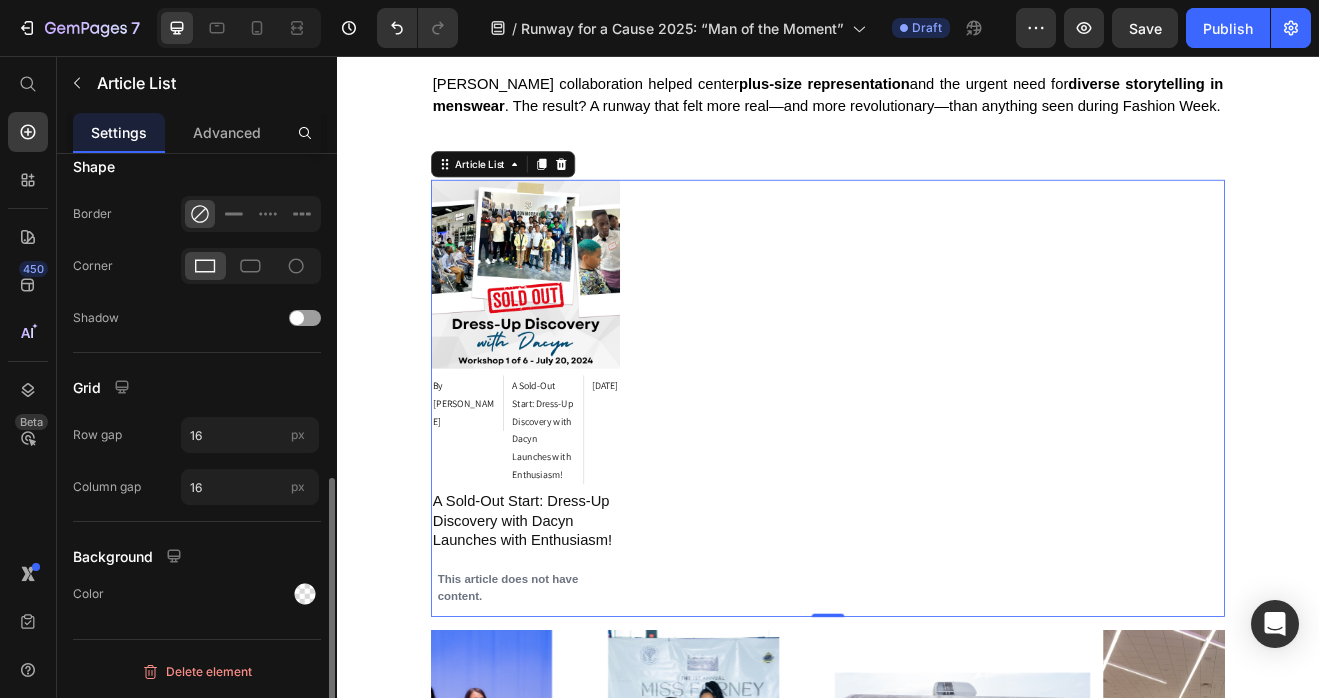 click on "Article Image By DANIEL MOFOR Article Author A Sold-Out Start: Dress-Up Discovery with Dacyn Launches with Enthusiasm! Article Category Jul 22, 2024 Article Date Row A Sold-Out Start: Dress-Up Discovery with Dacyn Launches with Enthusiasm! Article Title This article does not have content. Article Content" at bounding box center [937, 474] 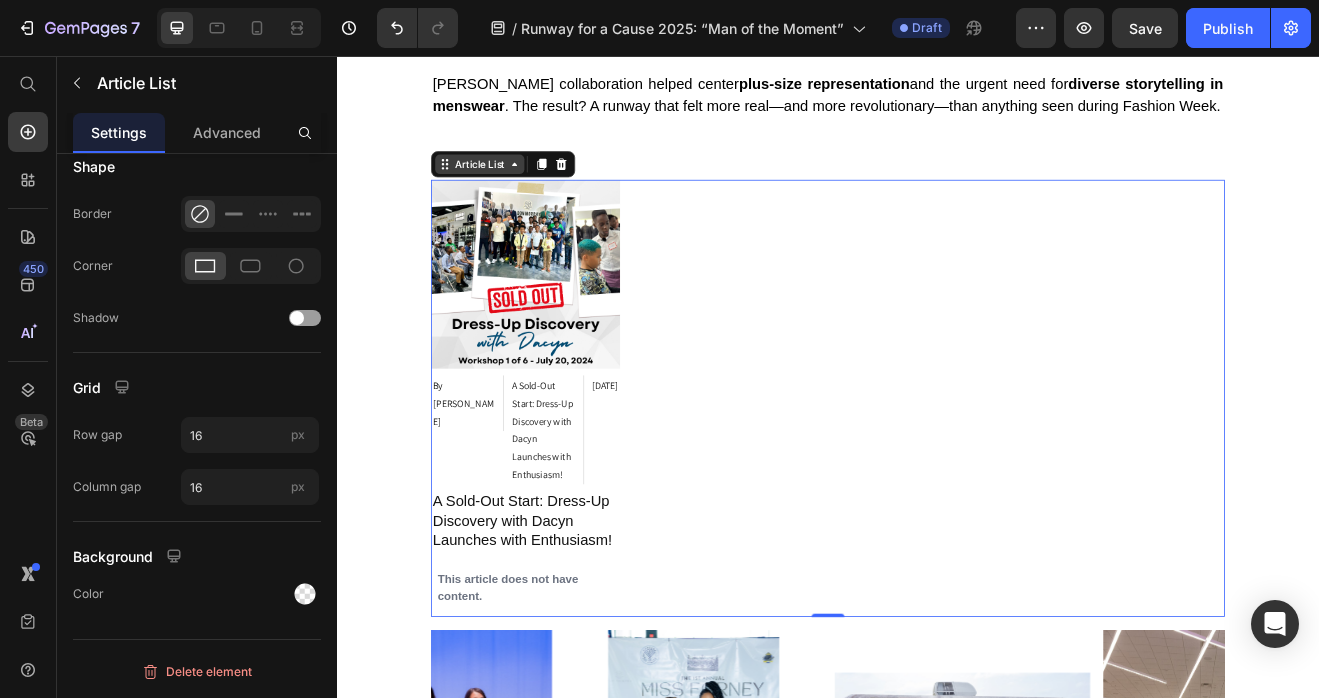 click on "Article List" at bounding box center [511, 188] 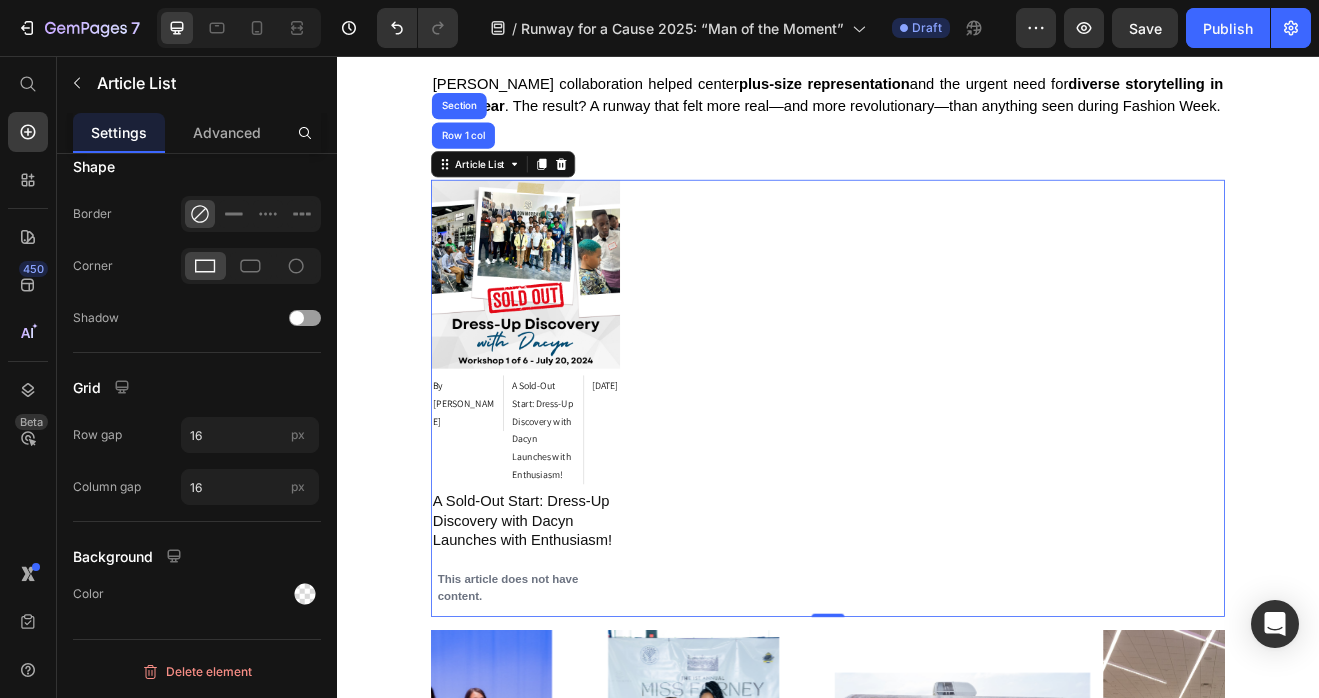 click on "Article Image By DANIEL MOFOR Article Author A Sold-Out Start: Dress-Up Discovery with Dacyn Launches with Enthusiasm! Article Category Jul 22, 2024 Article Date Row A Sold-Out Start: Dress-Up Discovery with Dacyn Launches with Enthusiasm! Article Title This article does not have content. Article Content" at bounding box center [937, 474] 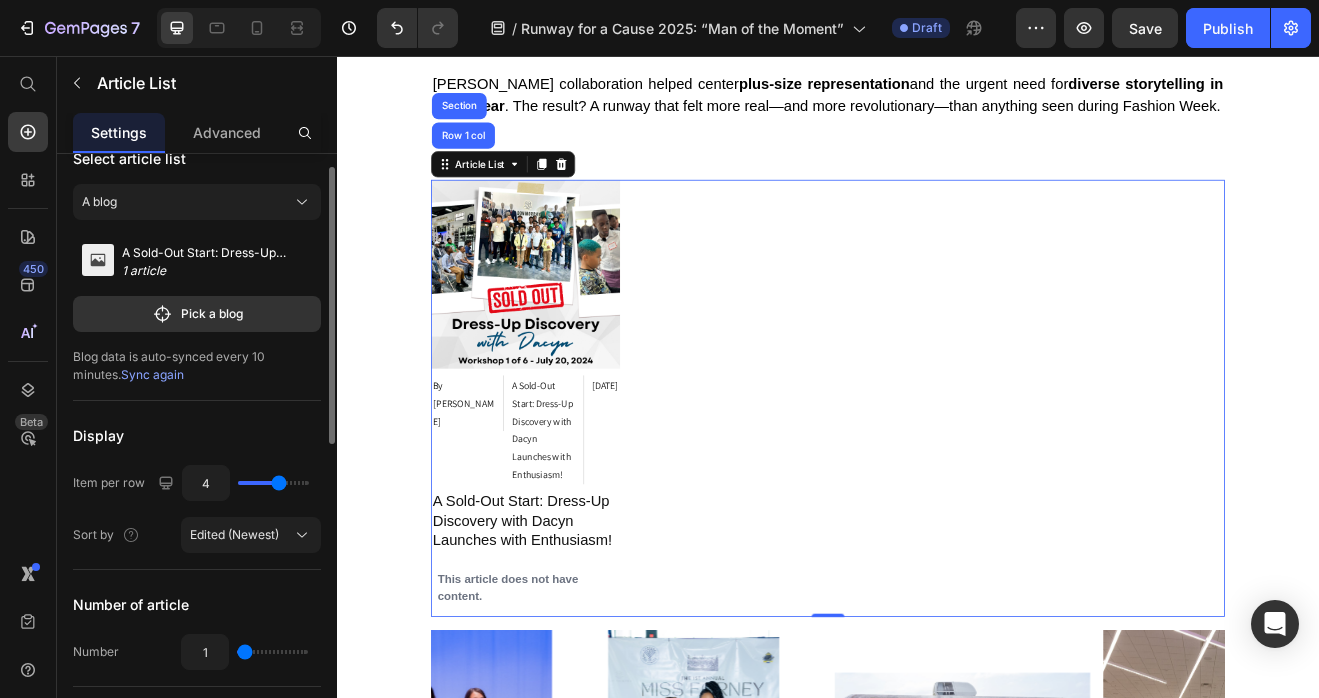 scroll, scrollTop: 0, scrollLeft: 0, axis: both 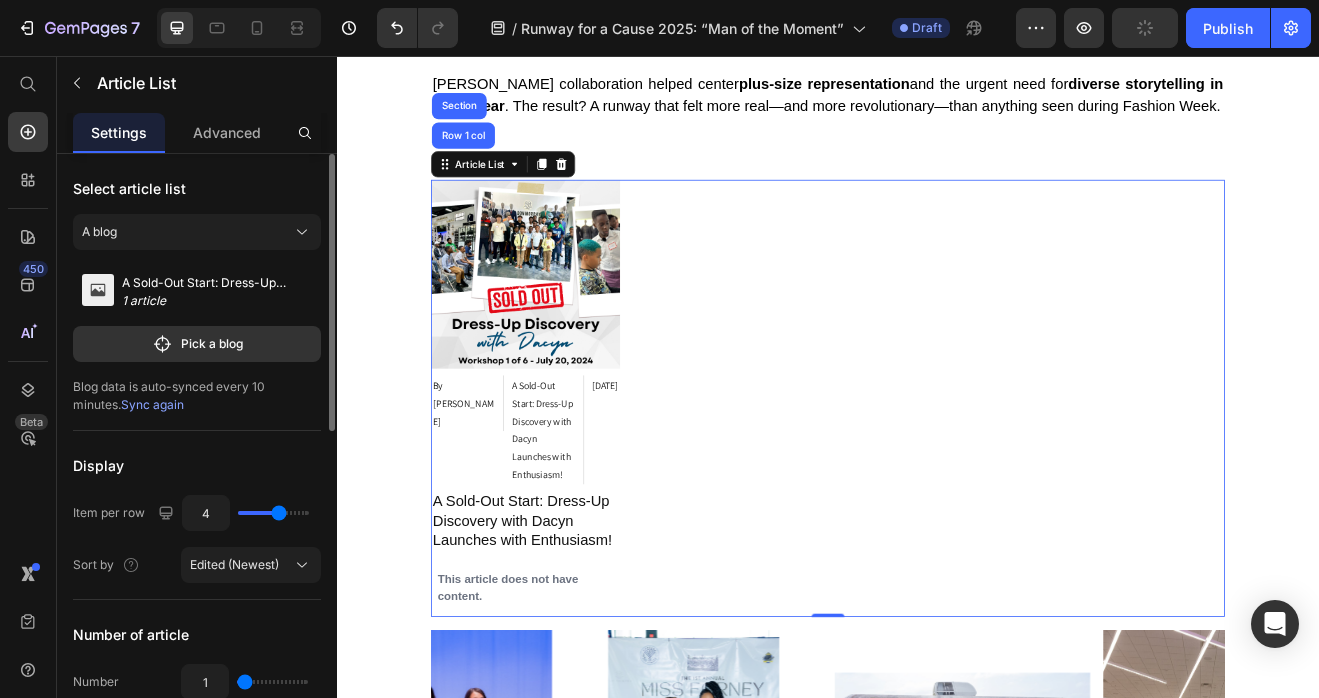 click on "Select article list A blog A Sold-Out Start: Dress-Up Discovery with Dacyn Launches with Enthusiasm! 1 article Pick a blog  Blog data is auto-synced every 10 minutes.  Sync again" at bounding box center (197, 292) 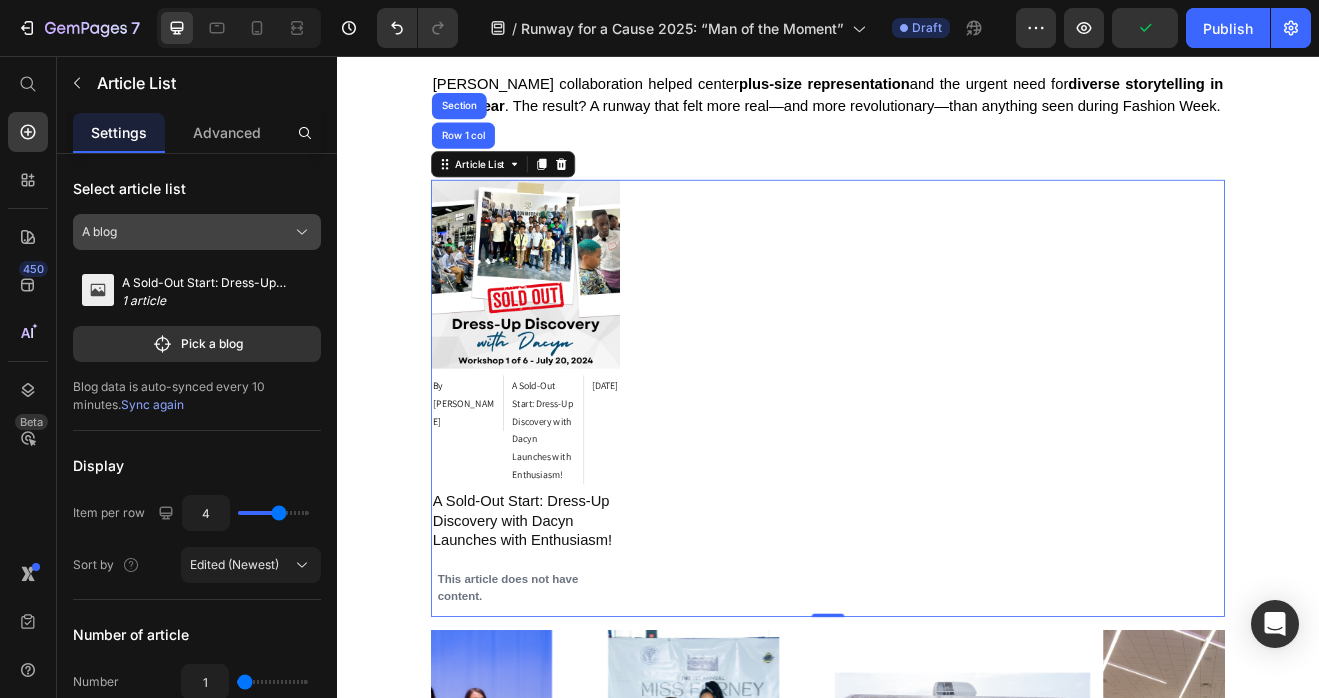 click on "A blog" 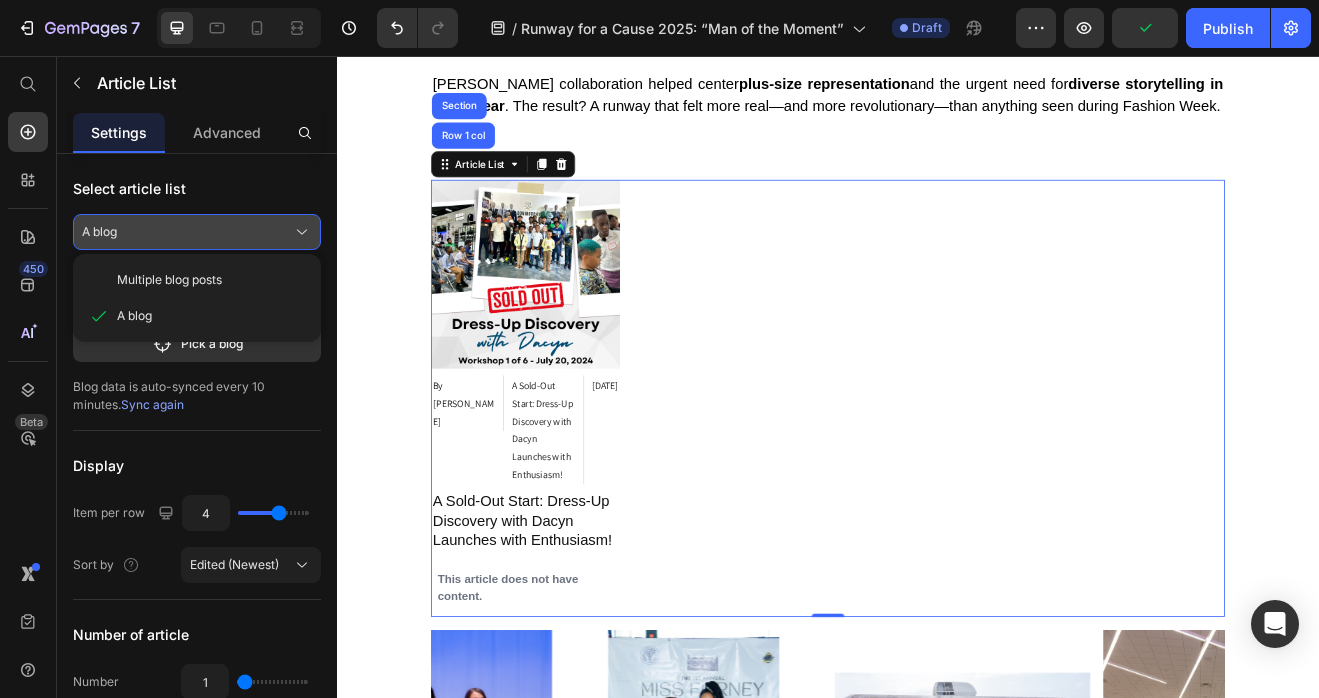 click on "A blog" 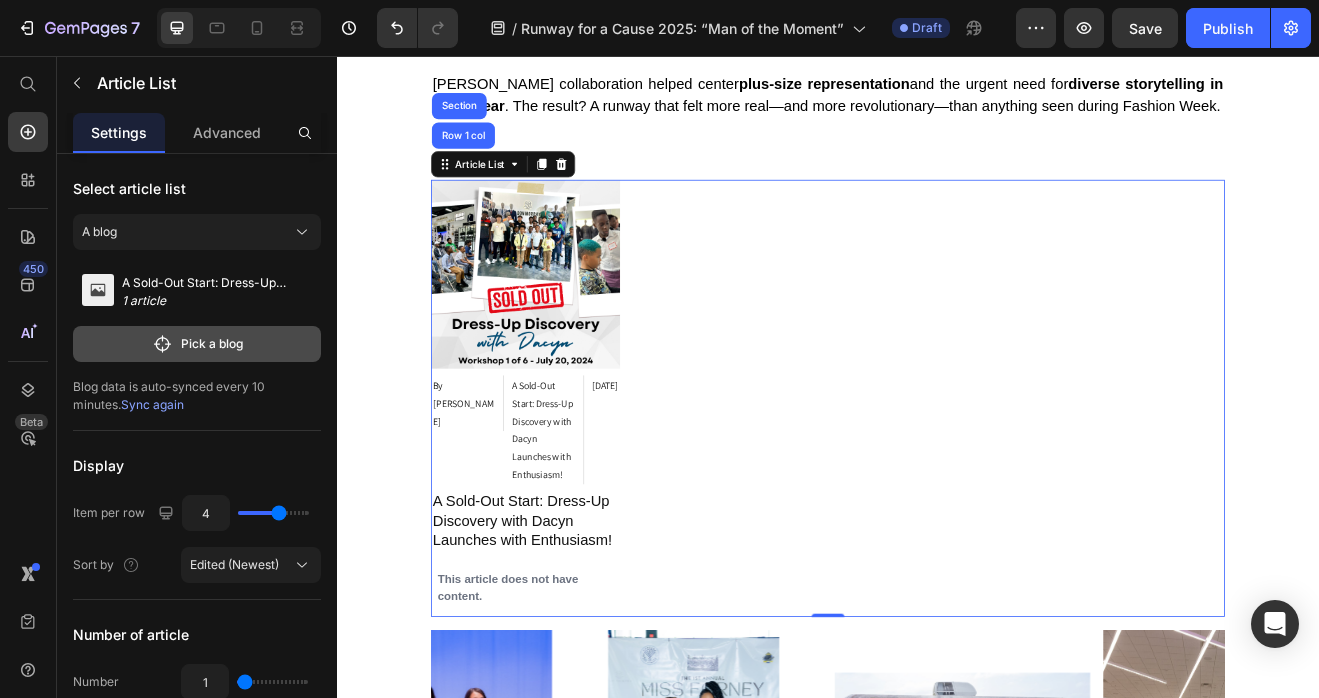 click on "Pick a blog" 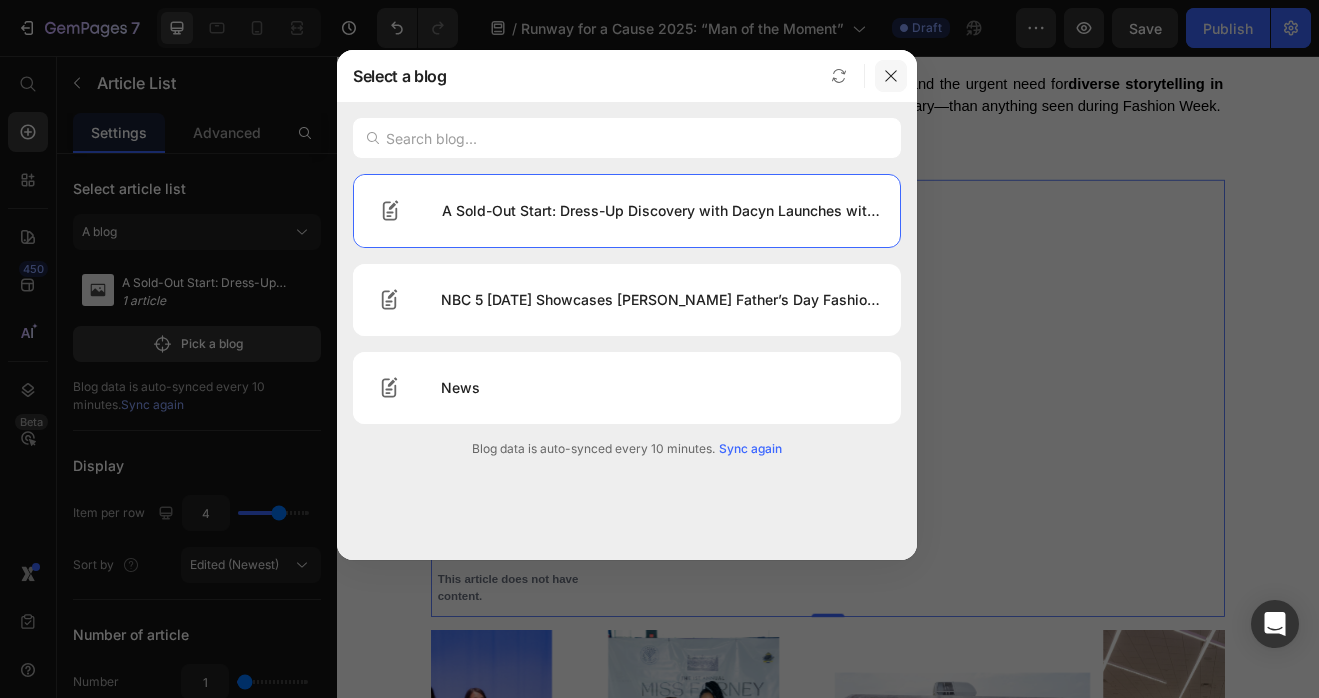 click 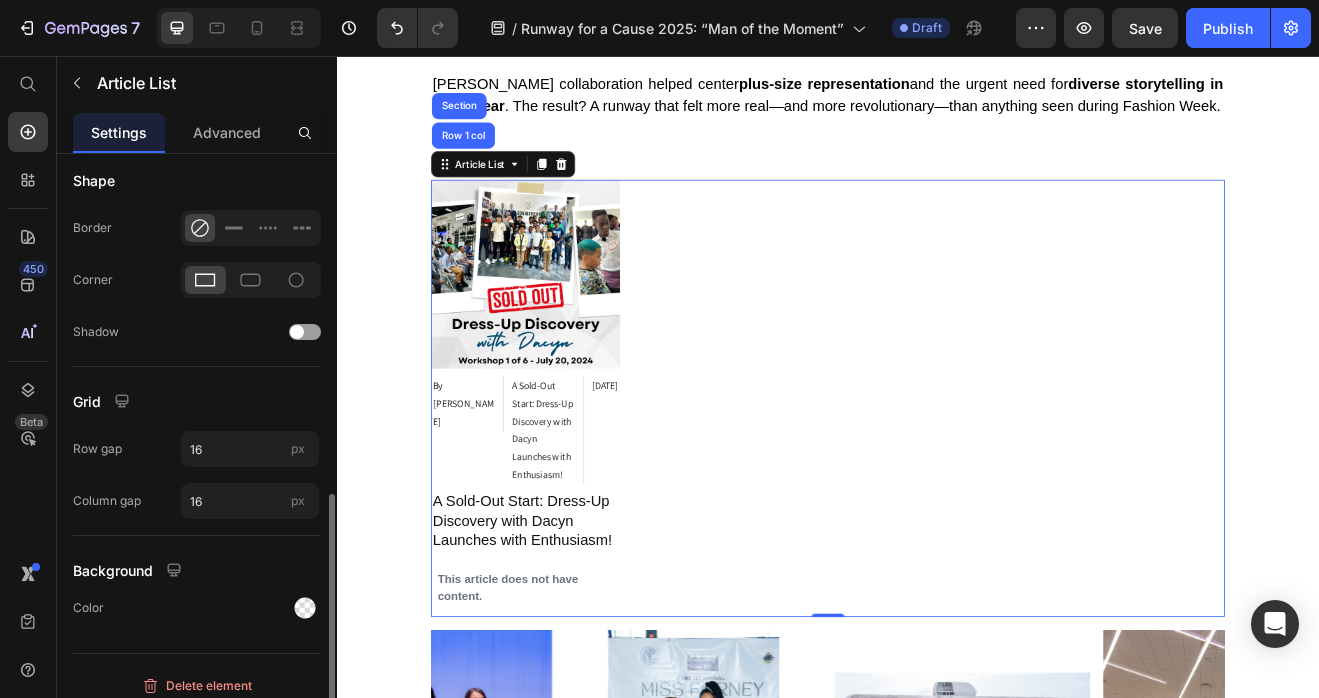 scroll, scrollTop: 708, scrollLeft: 0, axis: vertical 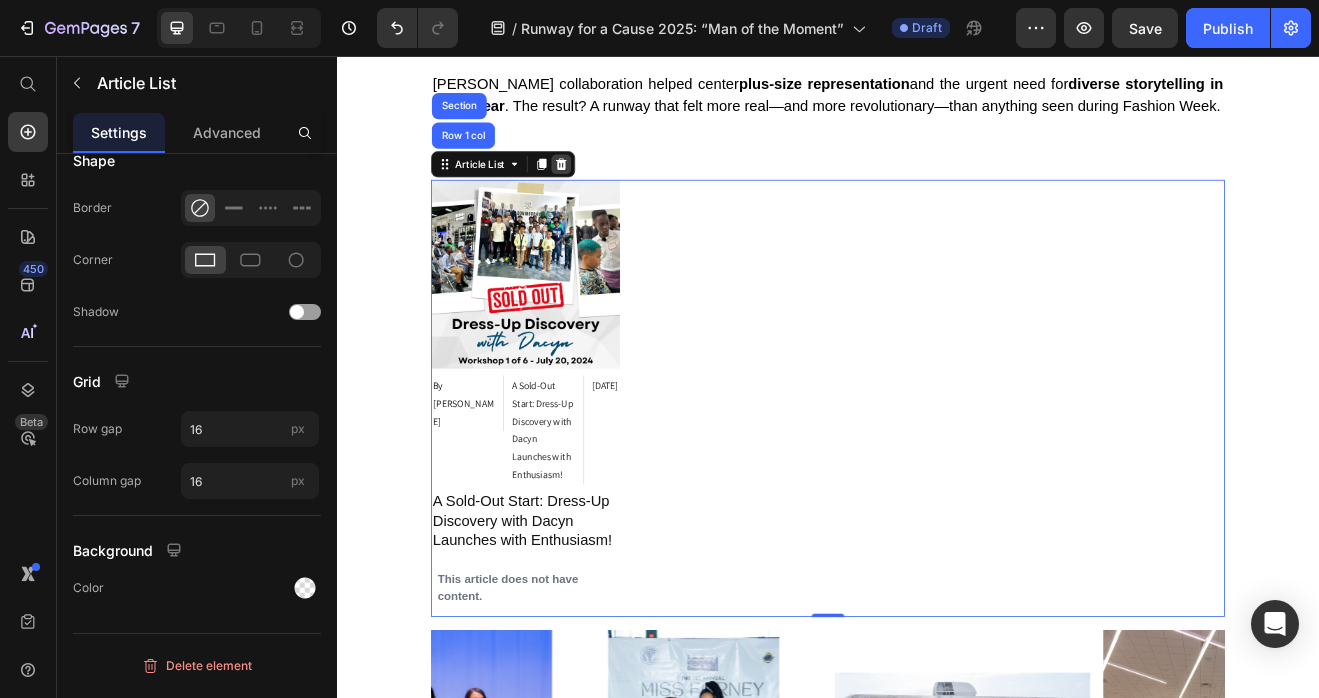 click 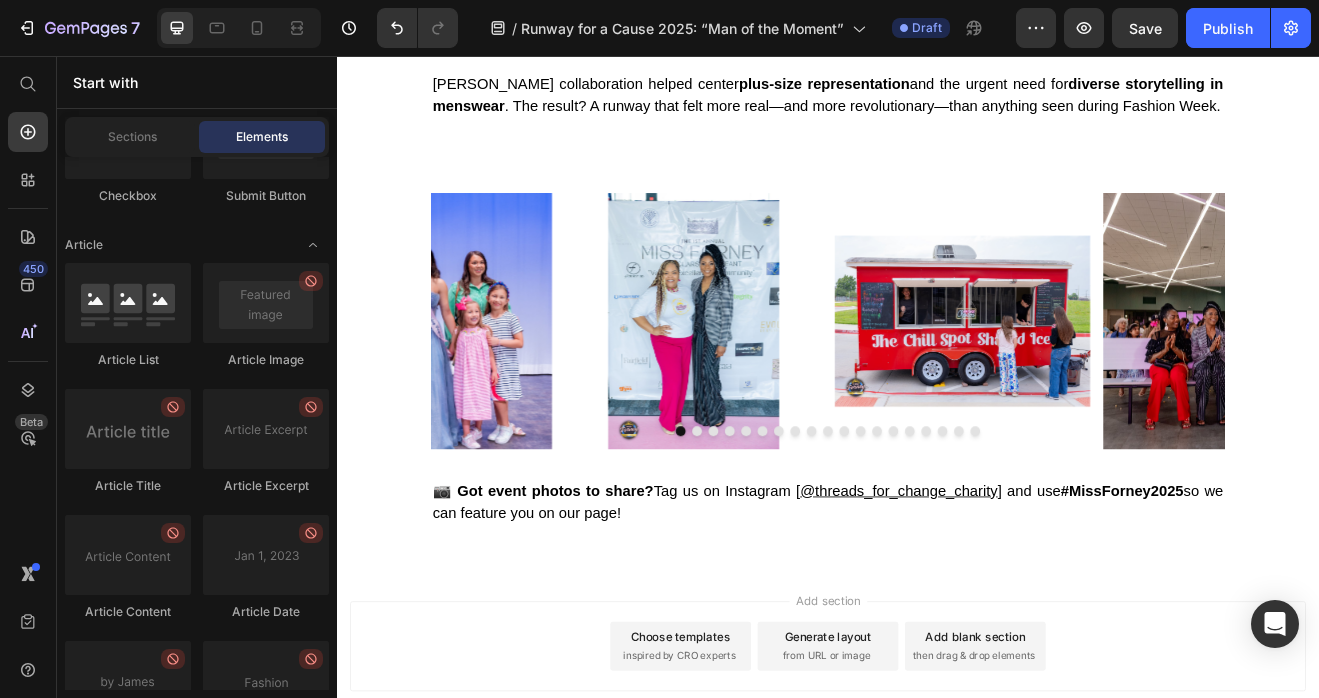 scroll, scrollTop: 5280, scrollLeft: 0, axis: vertical 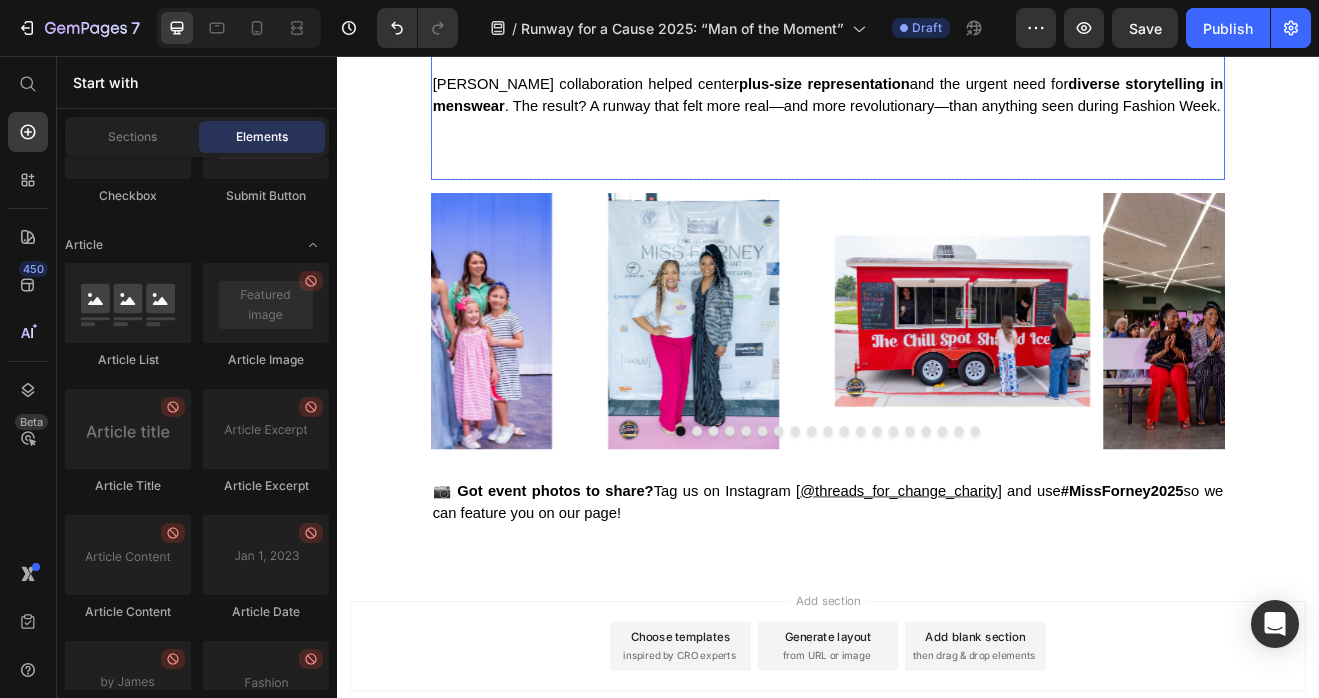 click on "Boyland’s collaboration helped center  plus-size representation  and the urgent need for  diverse storytelling in menswear . The result? A runway that felt more real—and more revolutionary—than anything seen during Fashion Week." at bounding box center (937, 131) 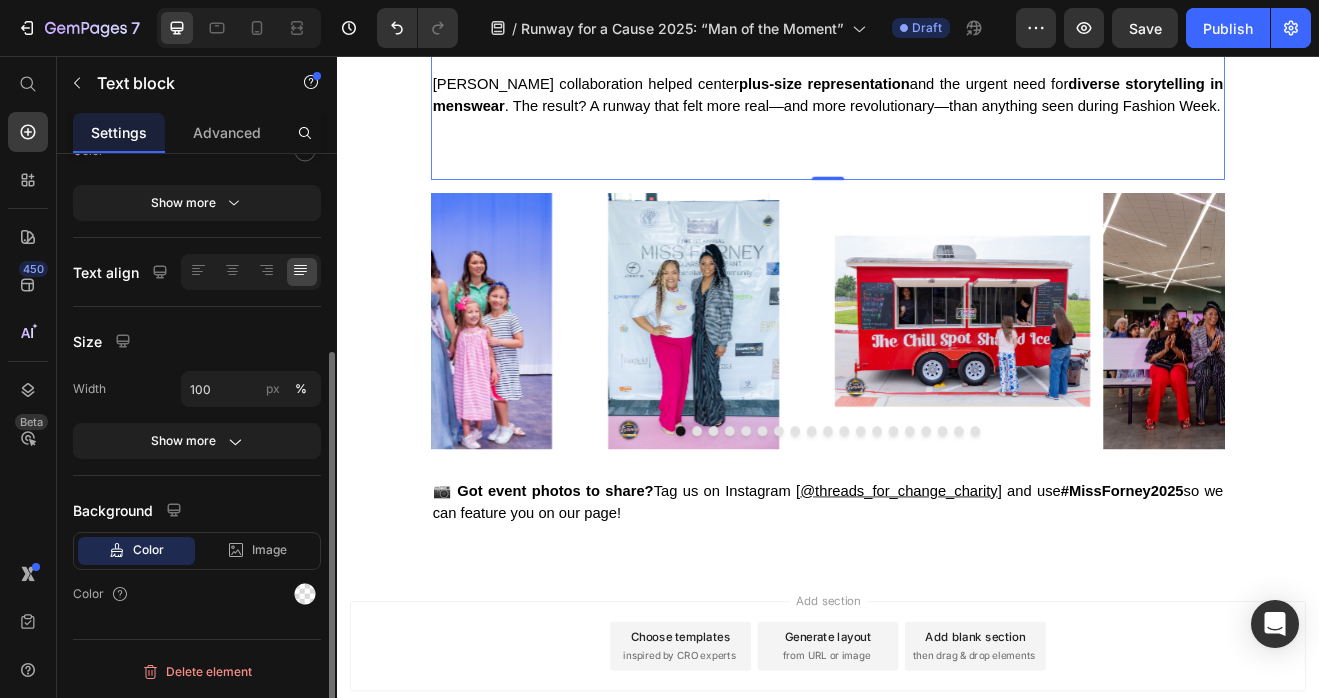 scroll, scrollTop: 0, scrollLeft: 0, axis: both 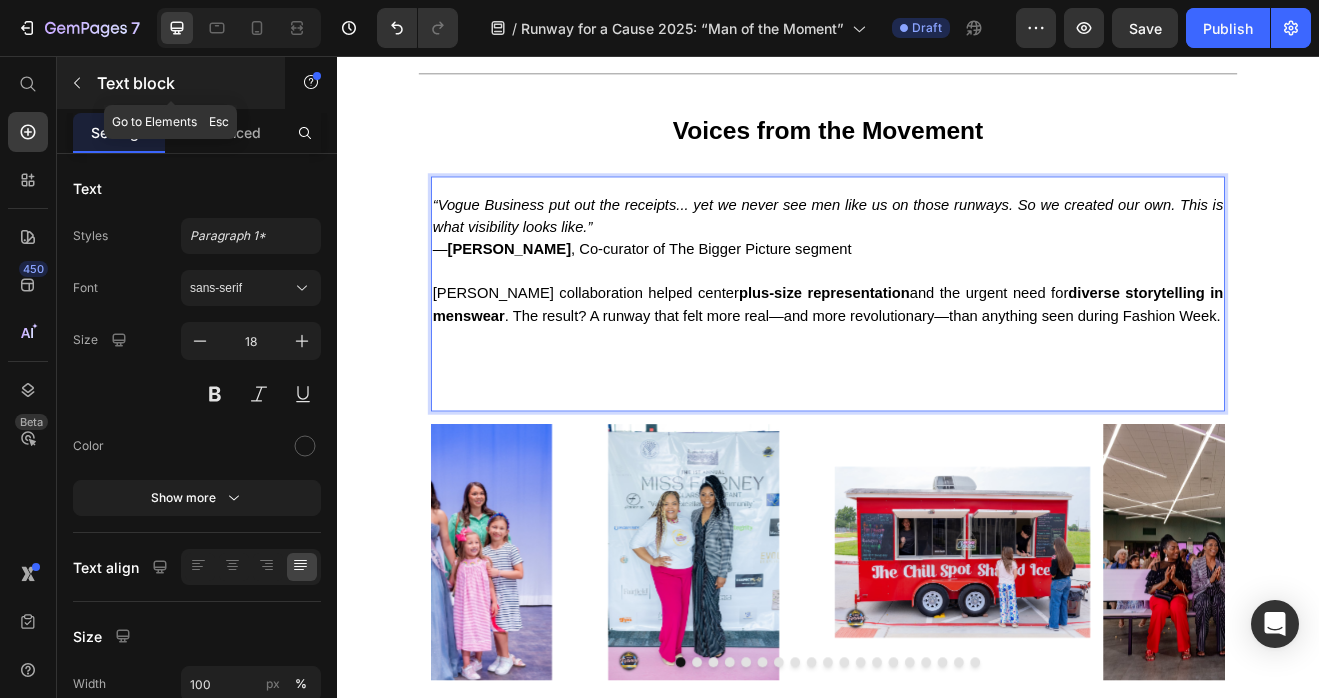 click on "Text block" at bounding box center (182, 83) 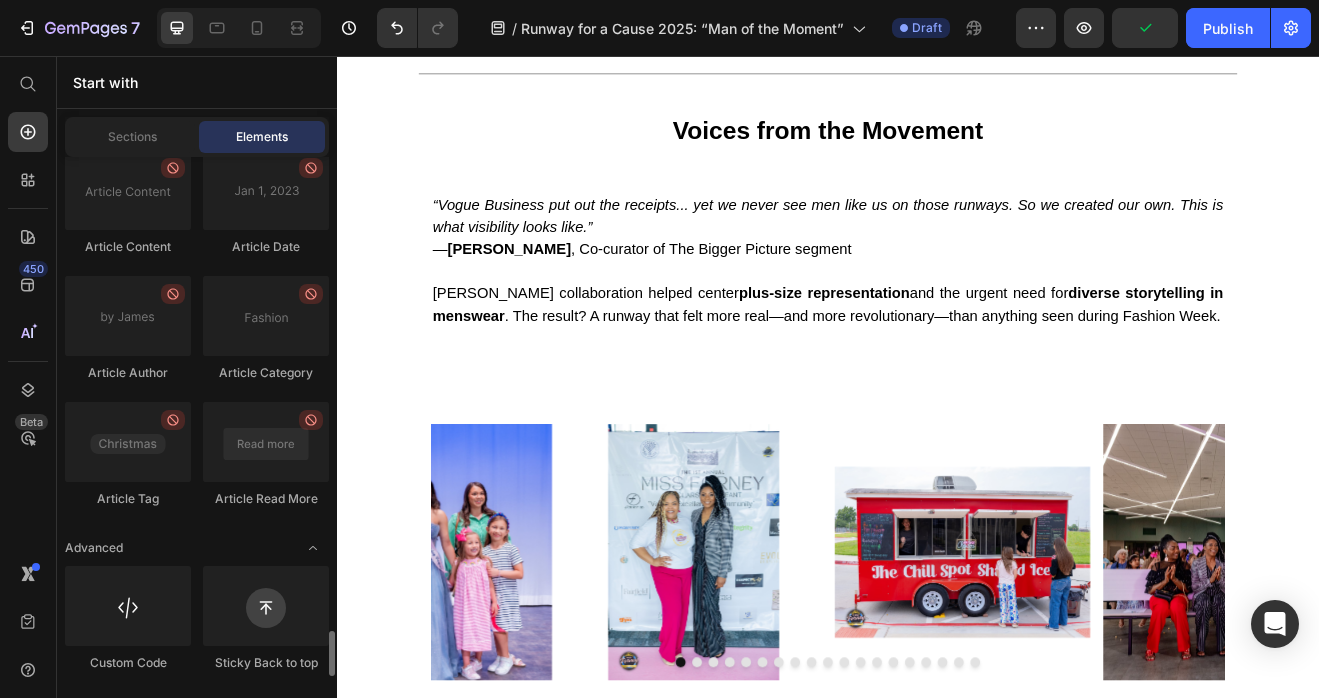 scroll, scrollTop: 5633, scrollLeft: 0, axis: vertical 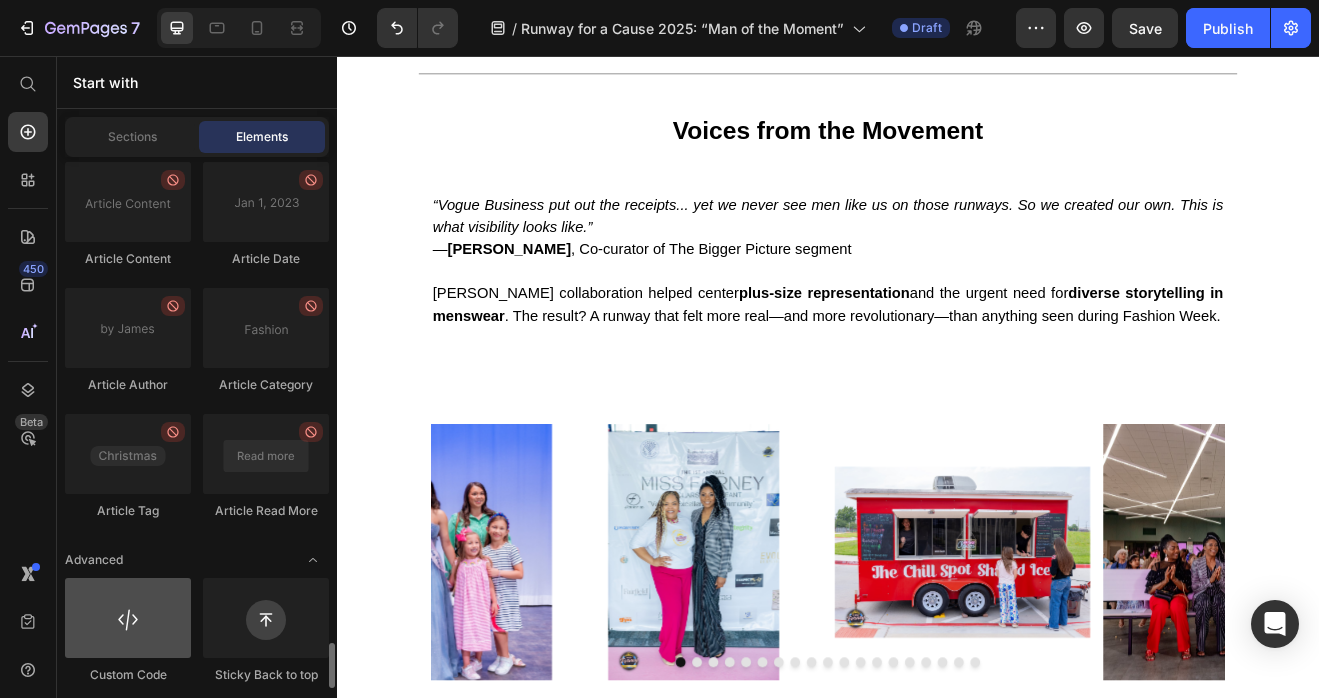 click at bounding box center [128, 618] 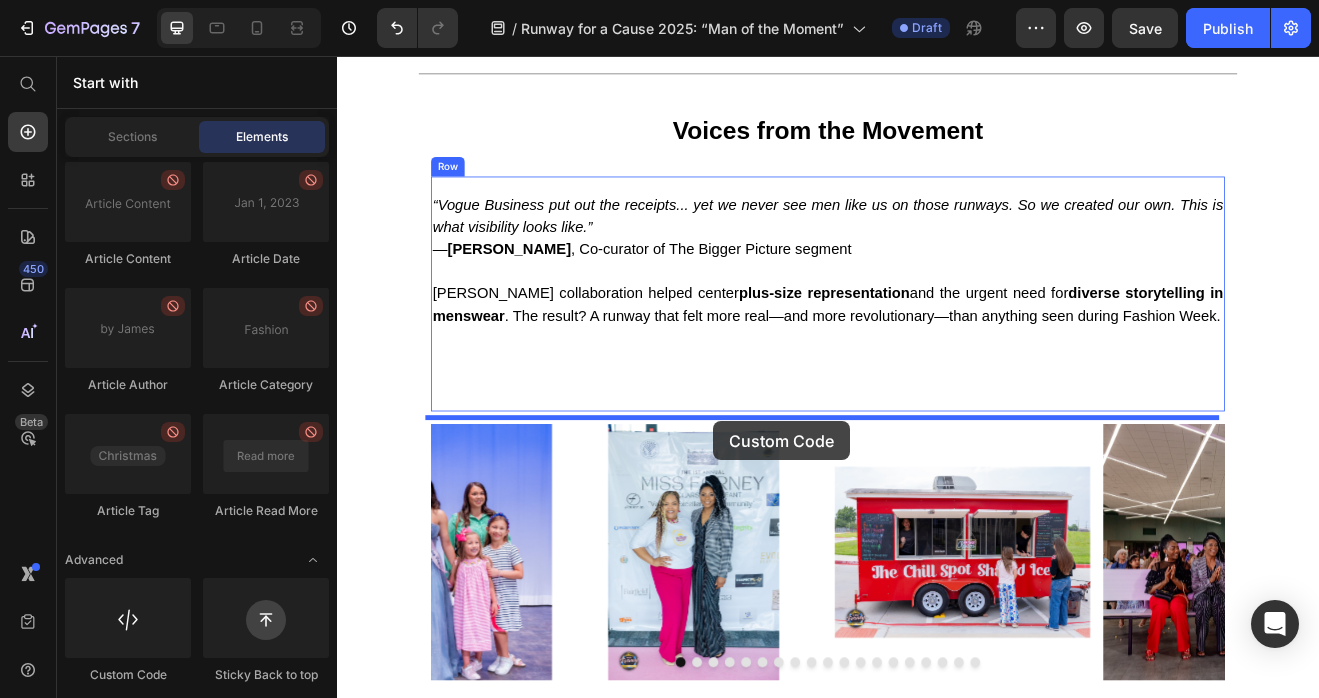 drag, startPoint x: 472, startPoint y: 689, endPoint x: 716, endPoint y: 428, distance: 357.2912 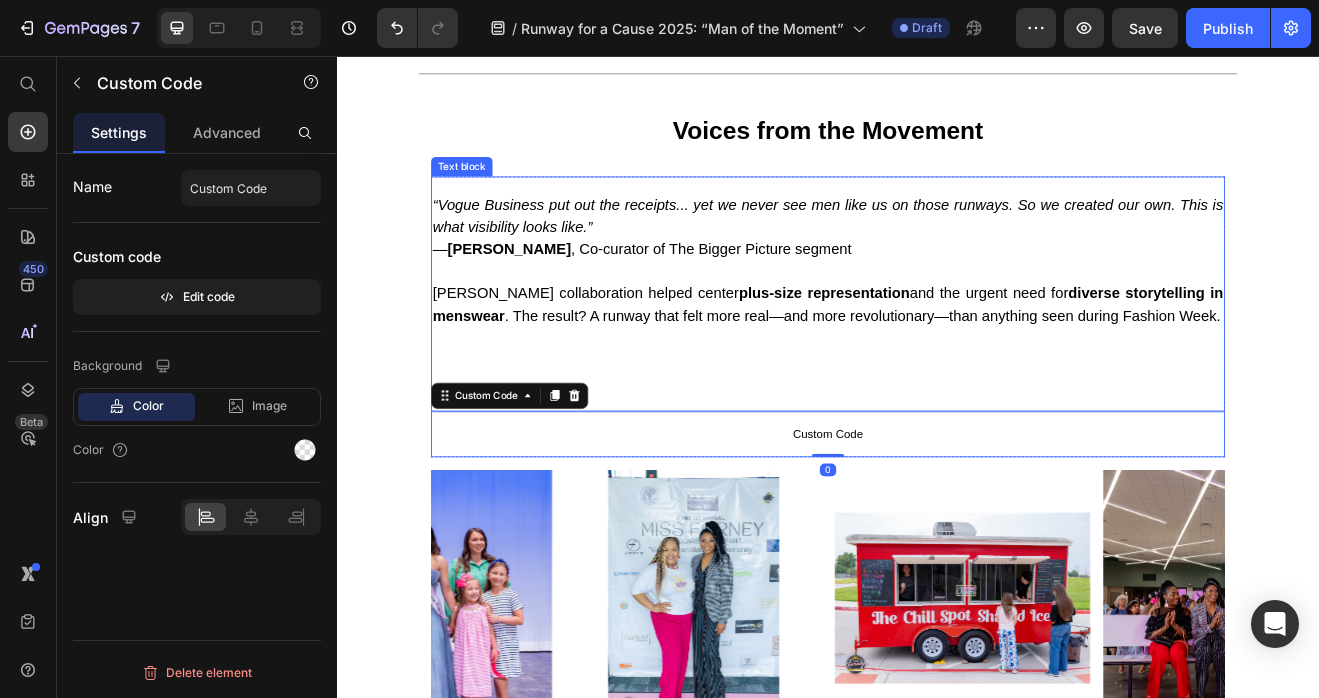 click on "Boyland’s collaboration helped center  plus-size representation  and the urgent need for  diverse storytelling in menswear . The result? A runway that felt more real—and more revolutionary—than anything seen during Fashion Week." at bounding box center (937, 400) 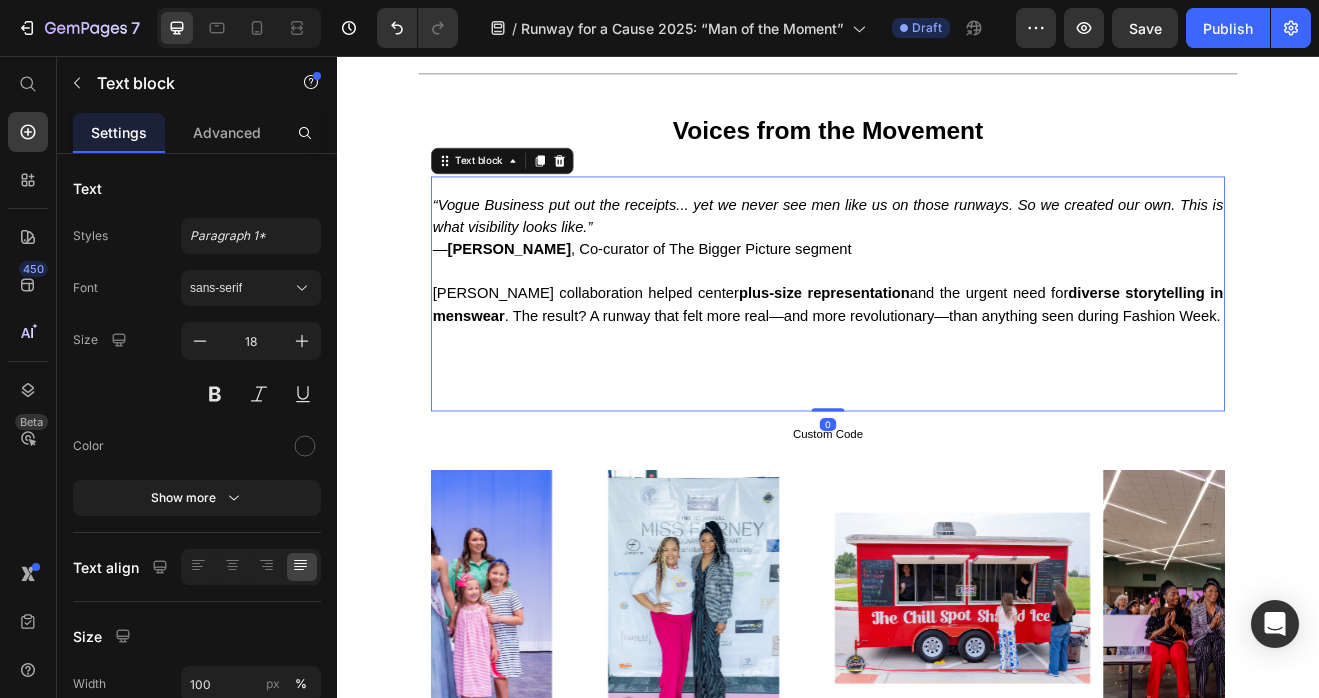 drag, startPoint x: 942, startPoint y: 495, endPoint x: 955, endPoint y: 415, distance: 81.04937 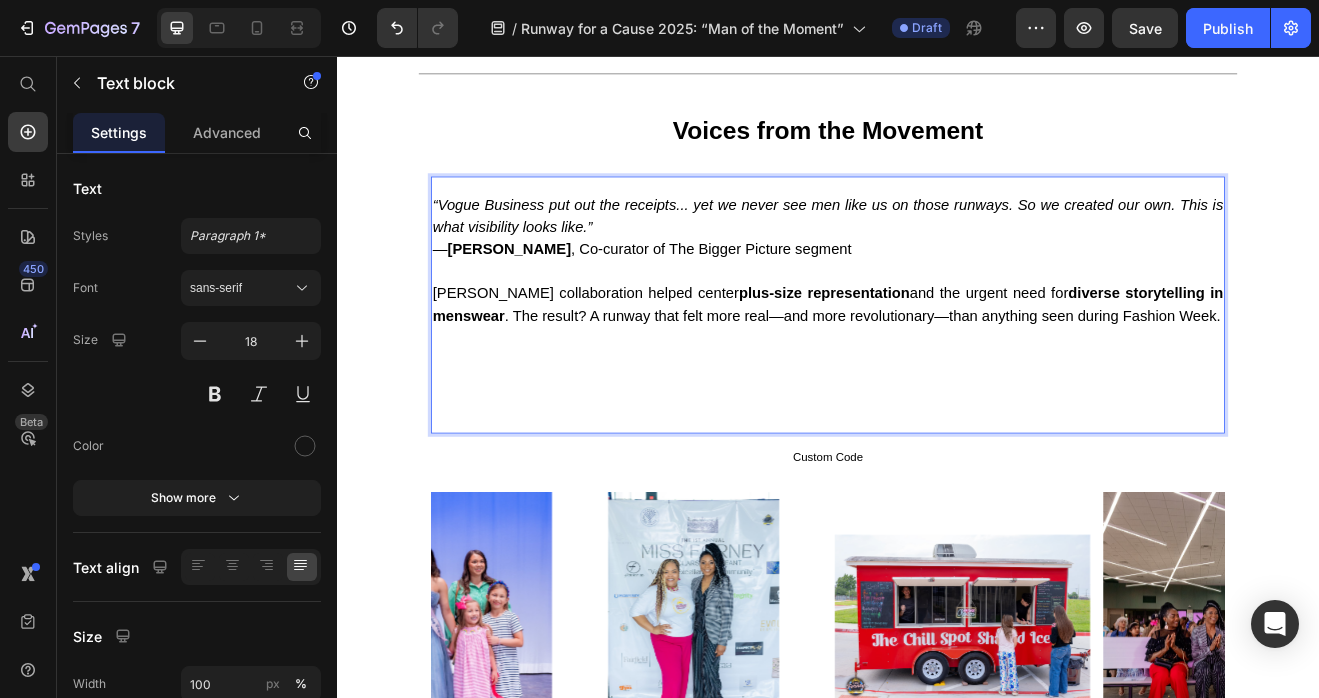 click on "Boyland’s collaboration helped center  plus-size representation  and the urgent need for  diverse storytelling in menswear . The result? A runway that felt more real—and more revolutionary—than anything seen during Fashion Week." at bounding box center [937, 414] 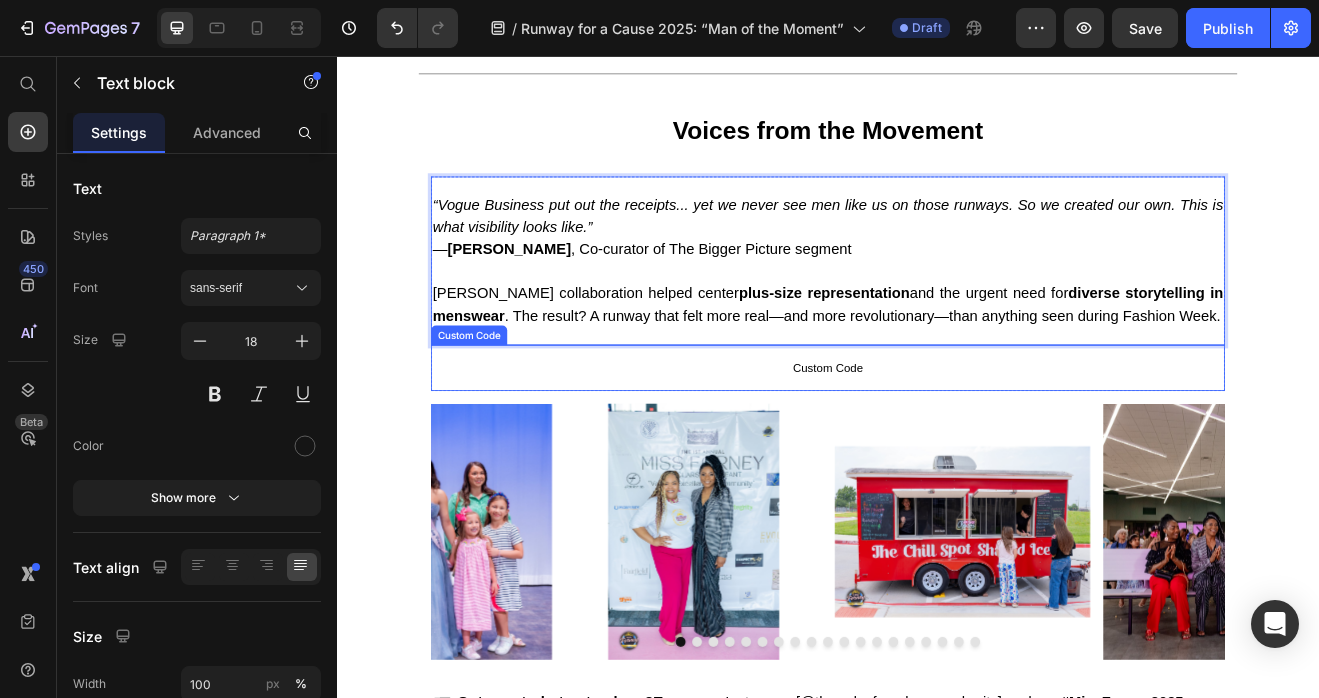 click on "Custom Code" at bounding box center [937, 437] 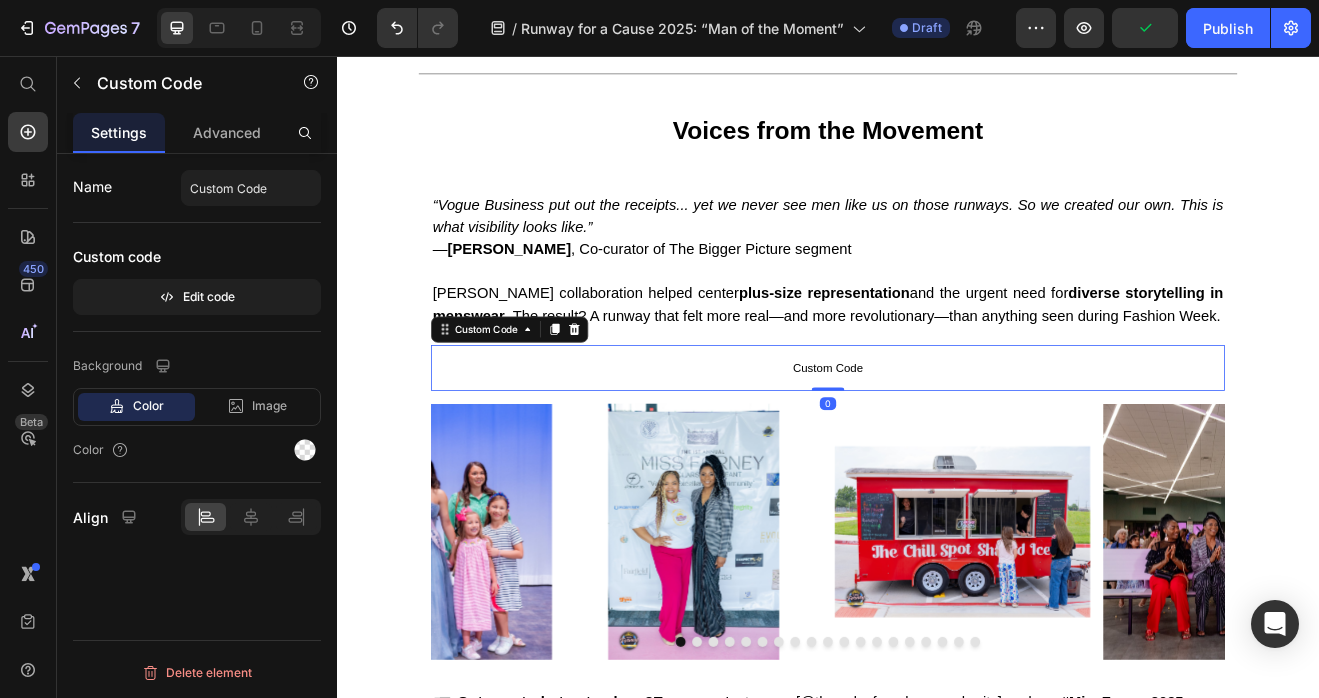 click on "Custom Code" at bounding box center (937, 437) 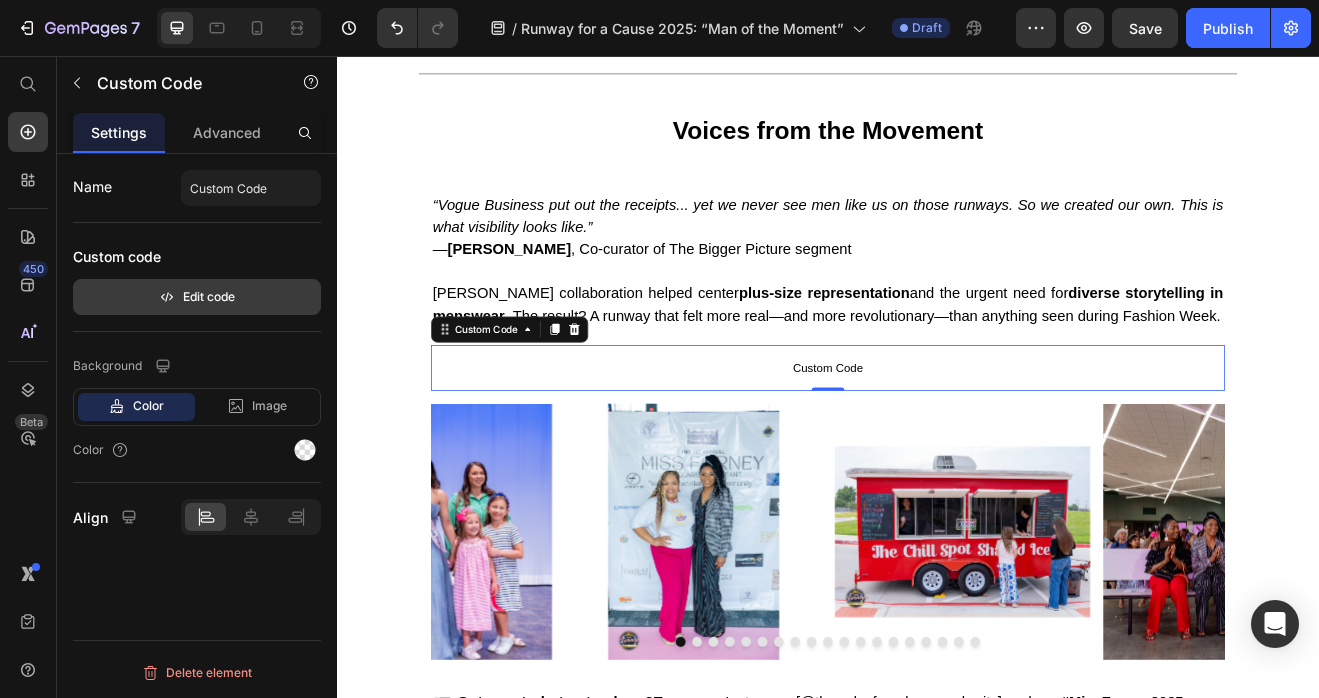 click on "Edit code" at bounding box center (197, 297) 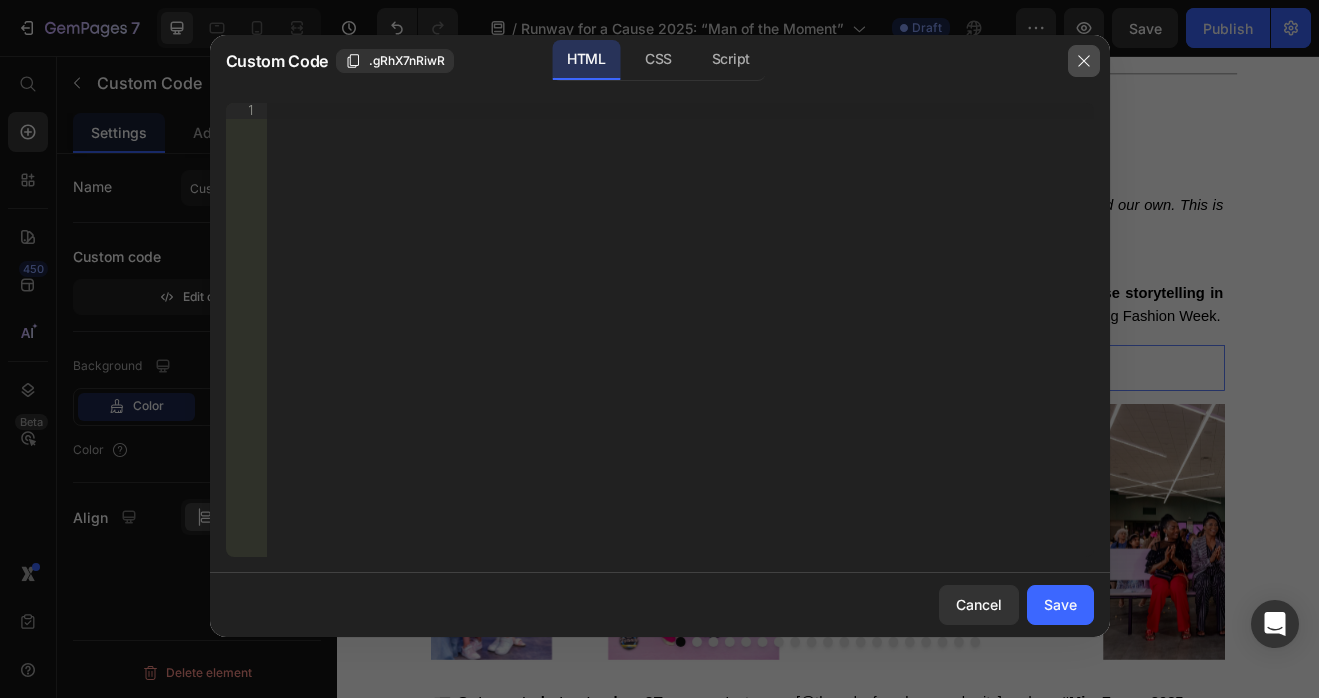 click 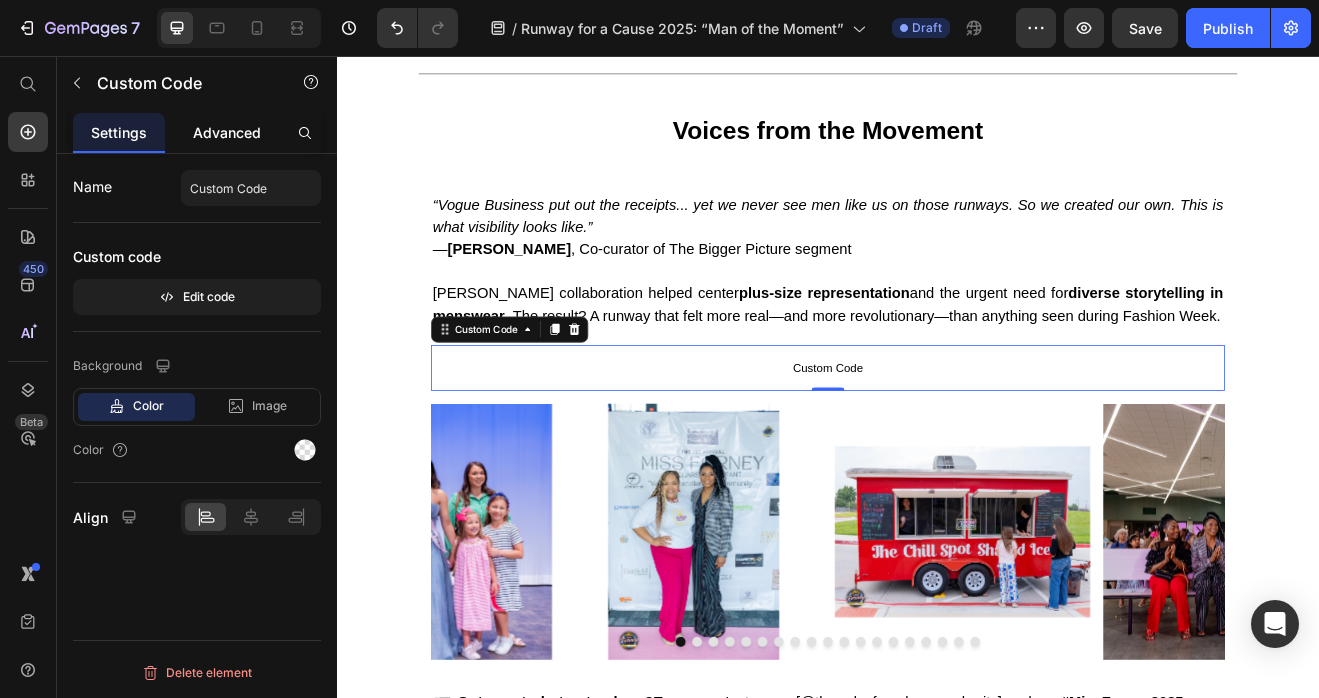 click on "Advanced" at bounding box center (227, 132) 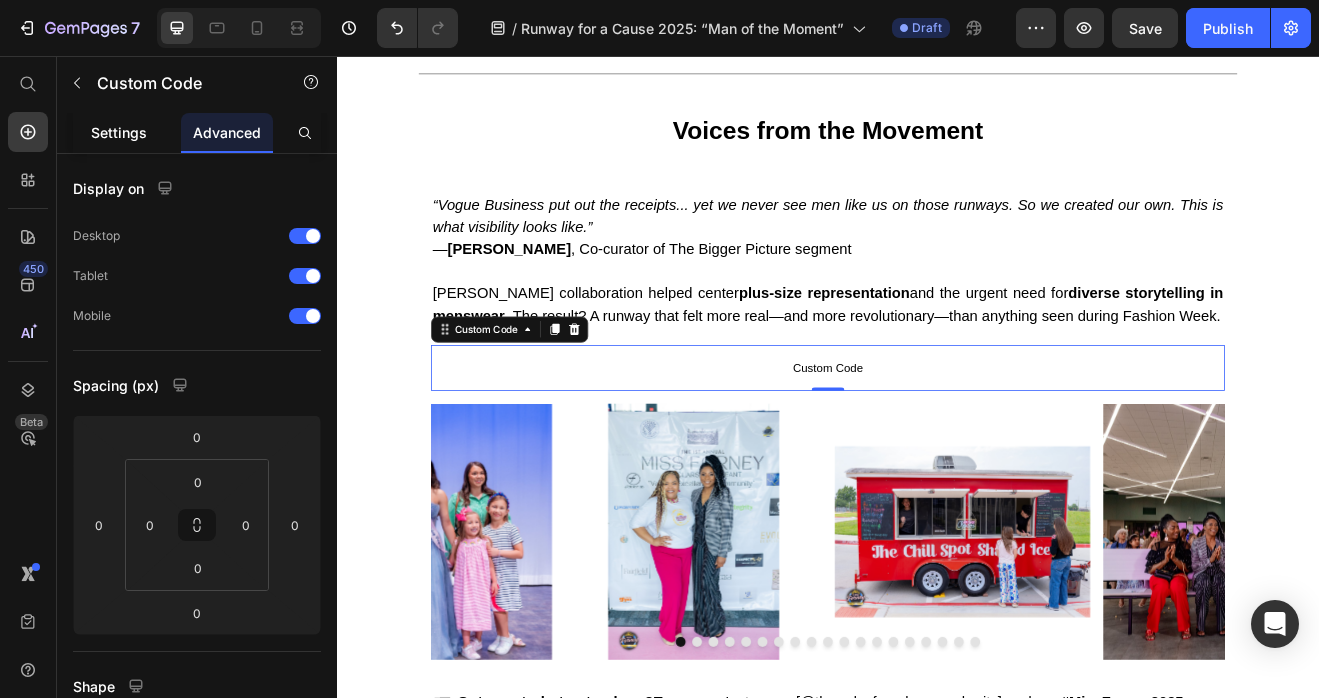 click on "Settings" at bounding box center [119, 132] 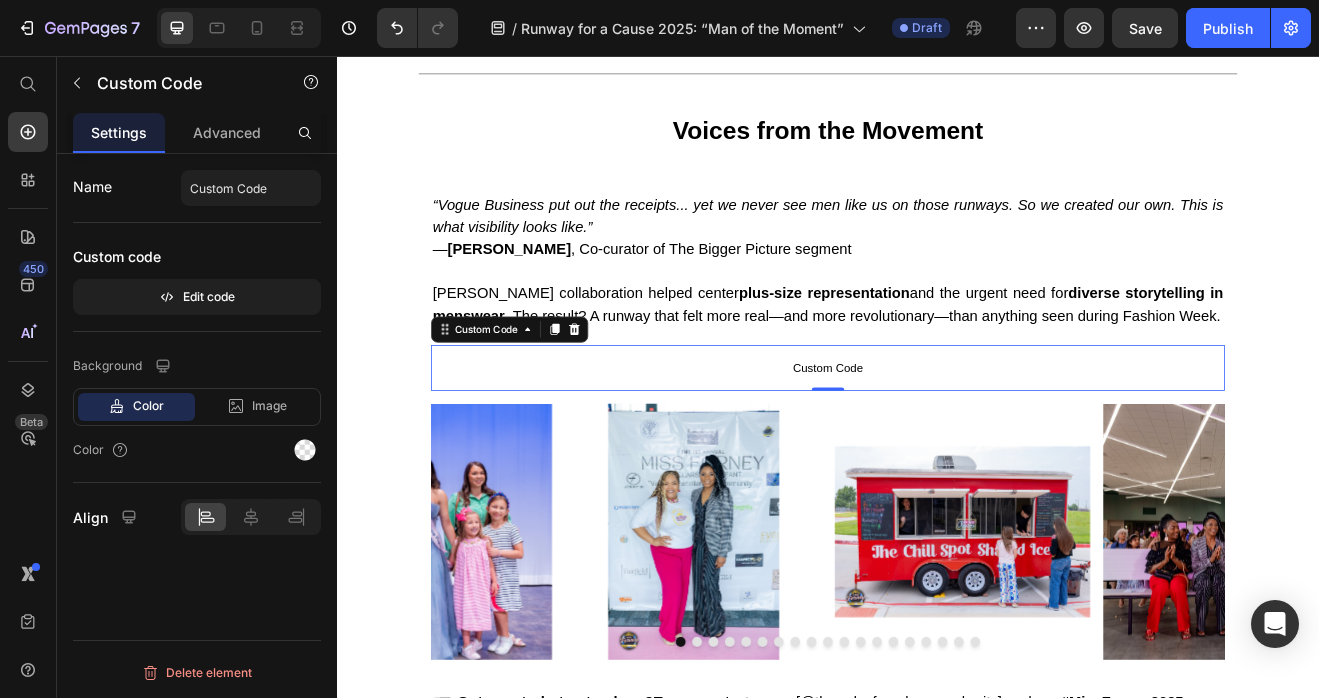 click on "Name Custom Code Custom code  Edit code" 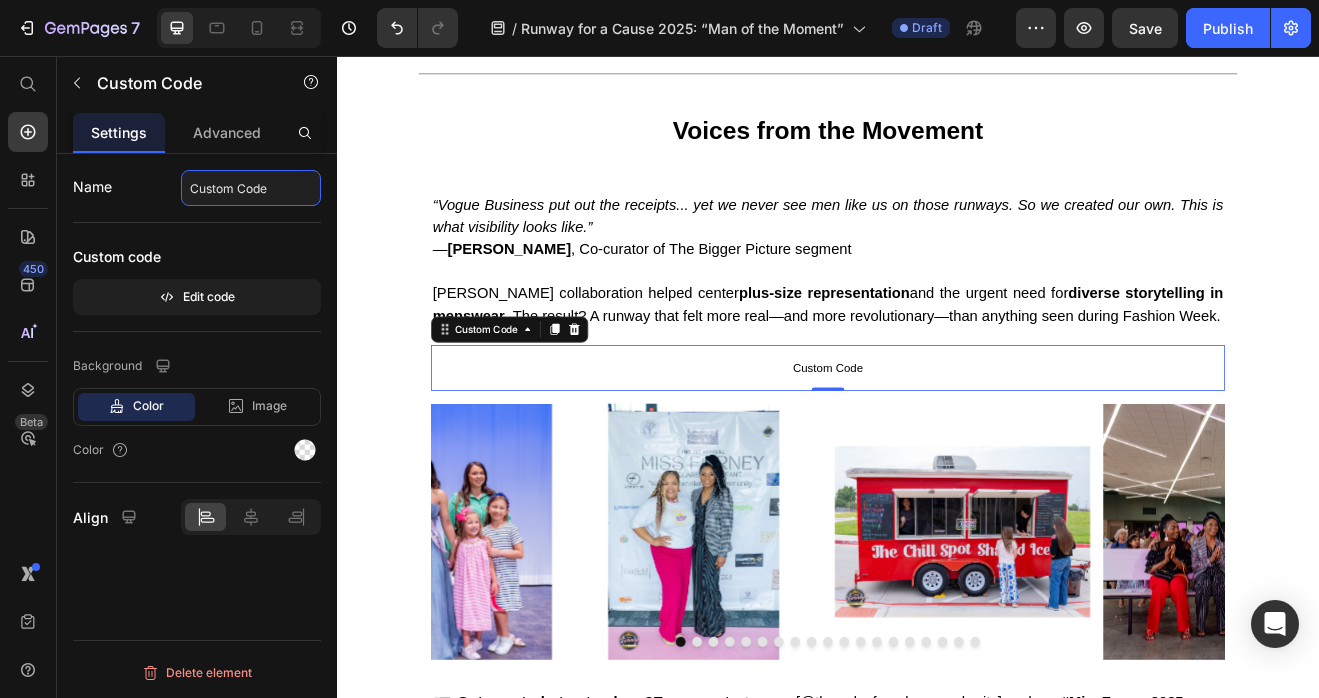 click on "Custom Code" 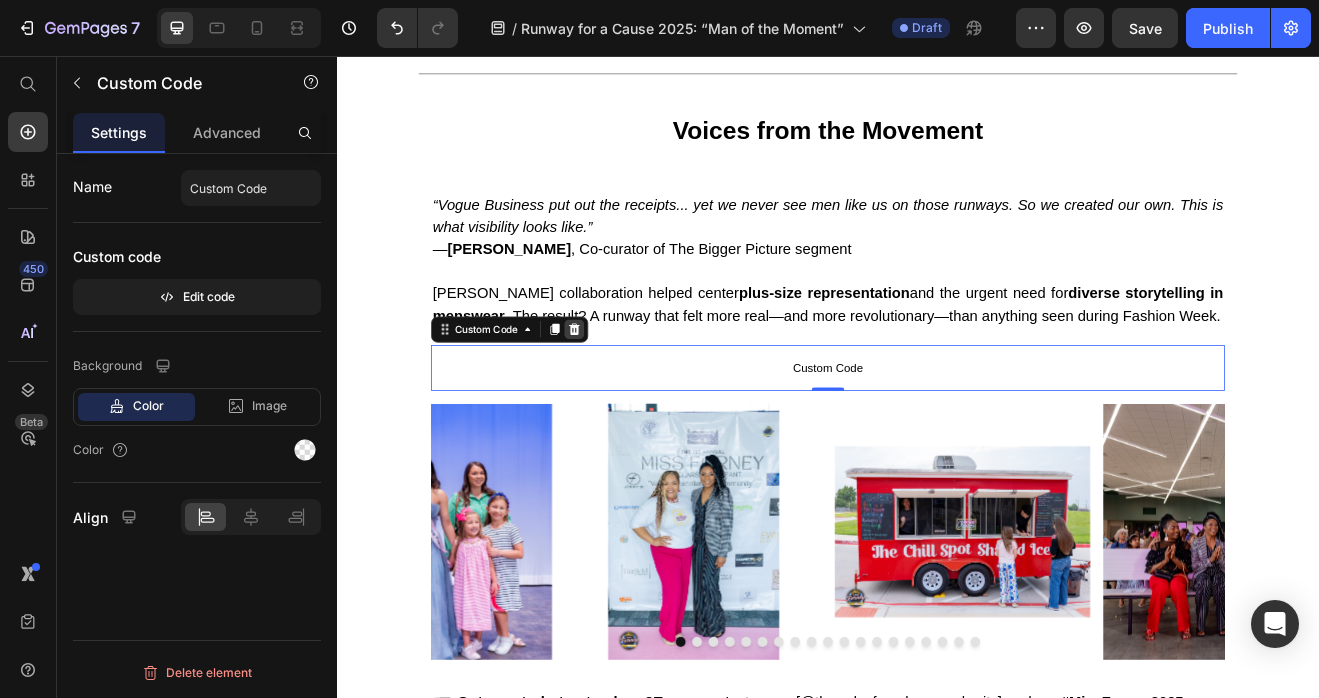 click 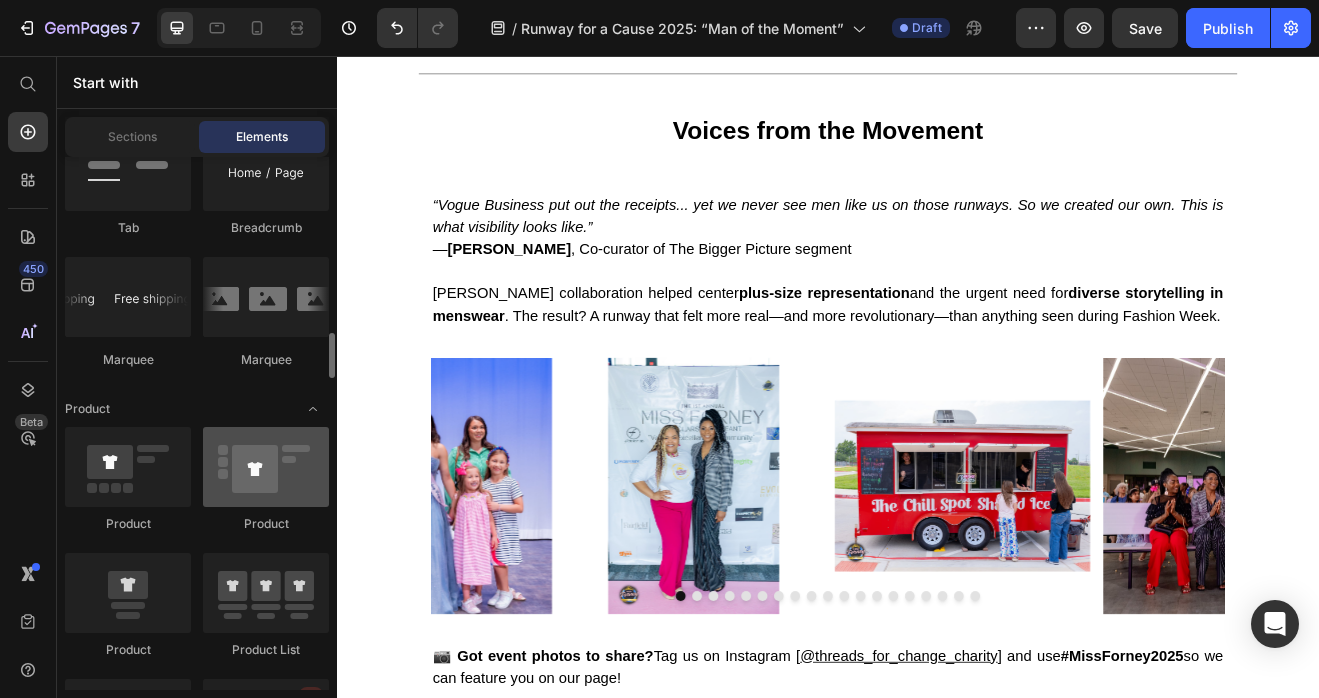 scroll, scrollTop: 2142, scrollLeft: 0, axis: vertical 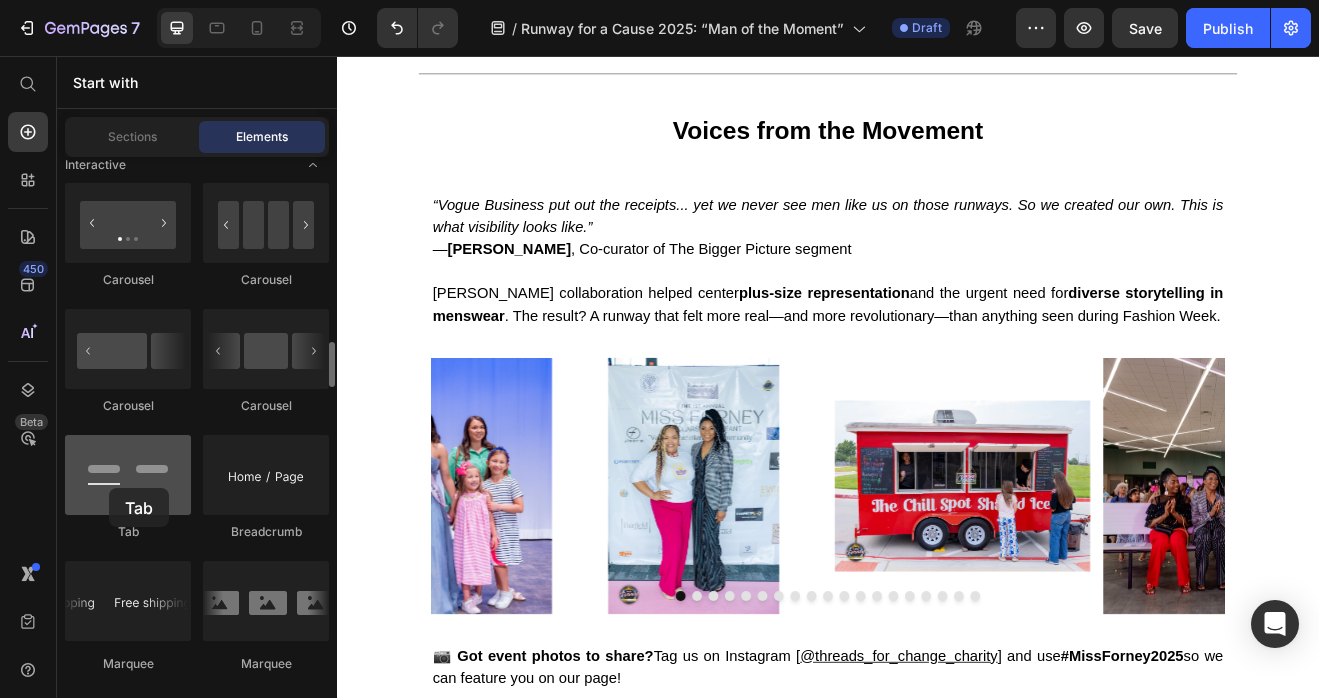 click at bounding box center (128, 475) 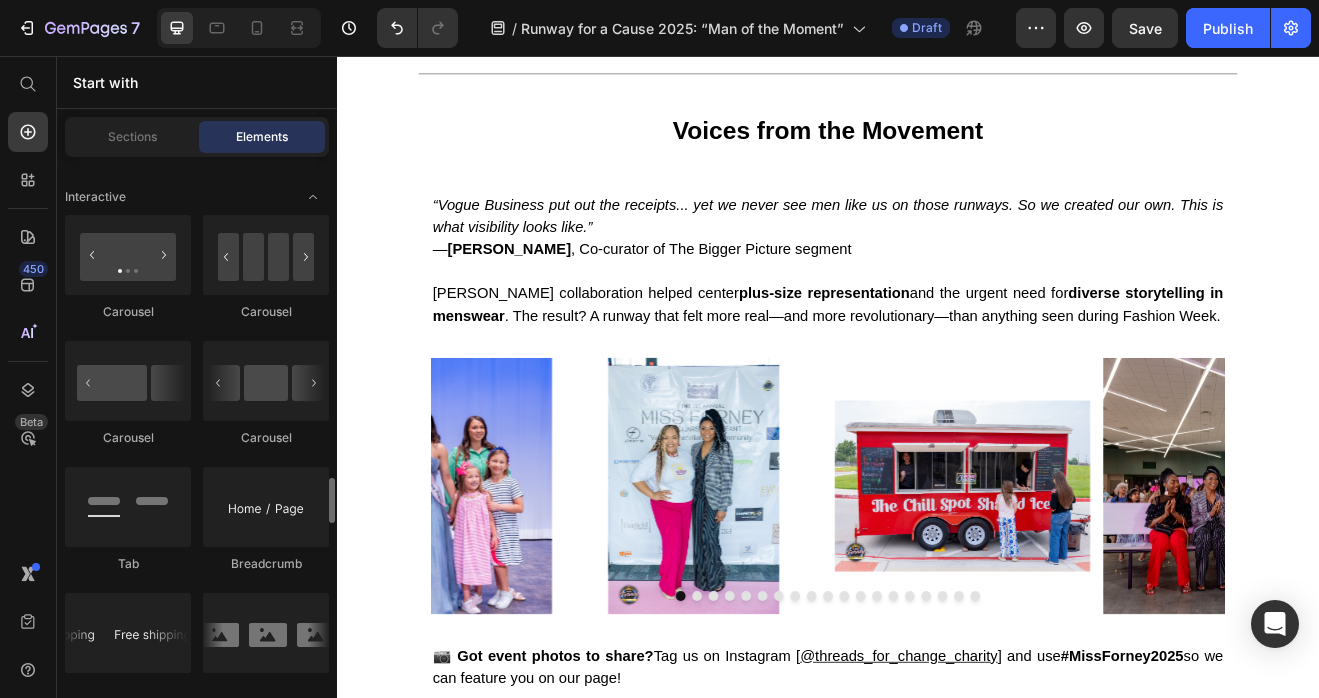 scroll, scrollTop: 2238, scrollLeft: 0, axis: vertical 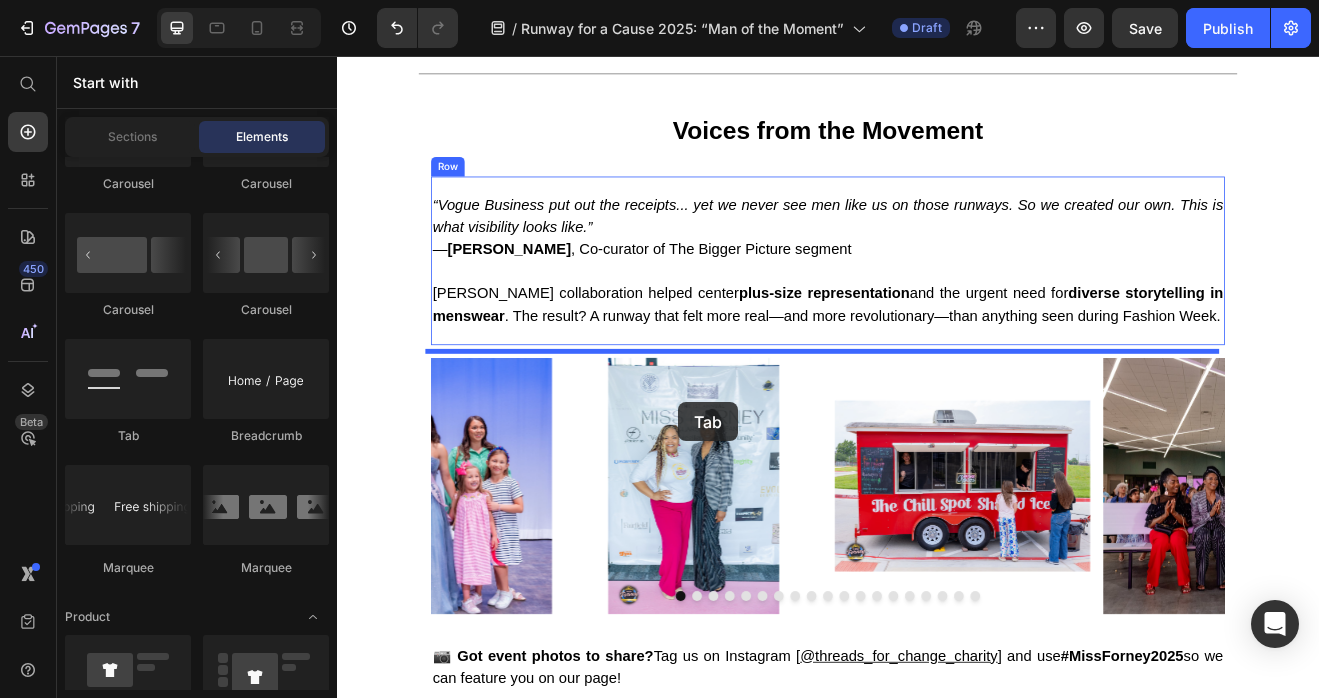 drag, startPoint x: 481, startPoint y: 454, endPoint x: 679, endPoint y: 402, distance: 204.71443 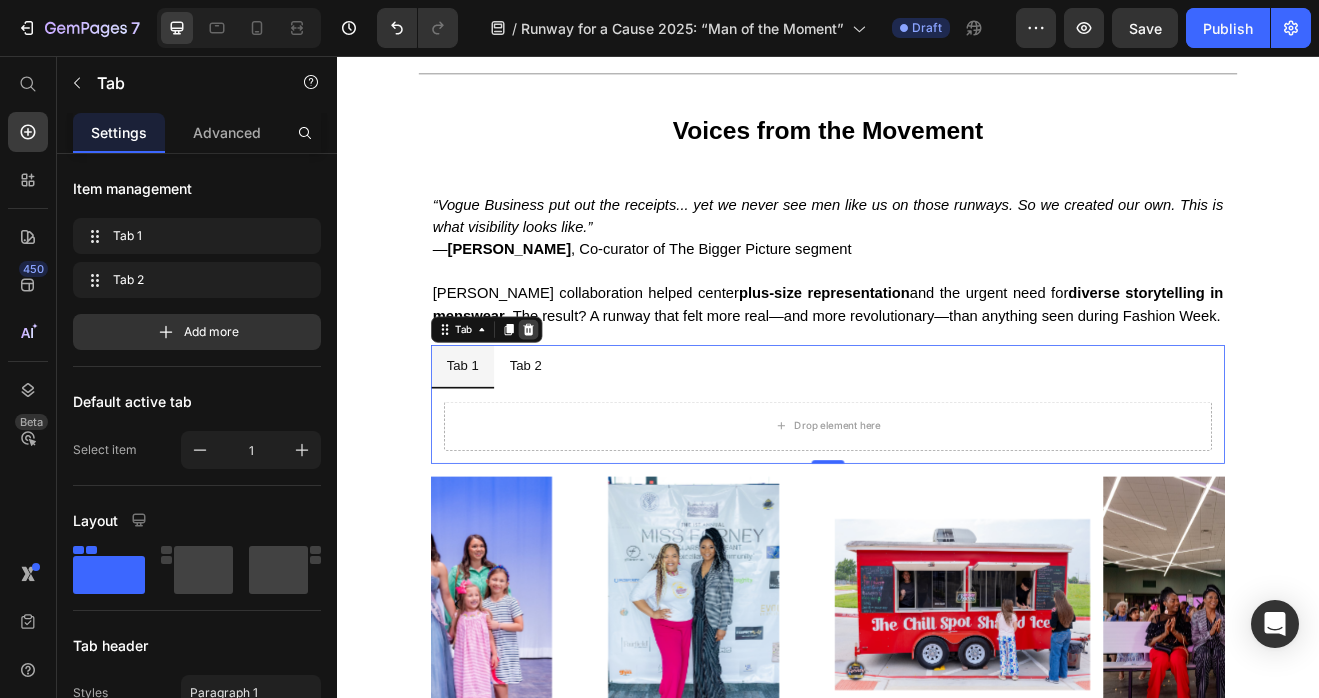 click 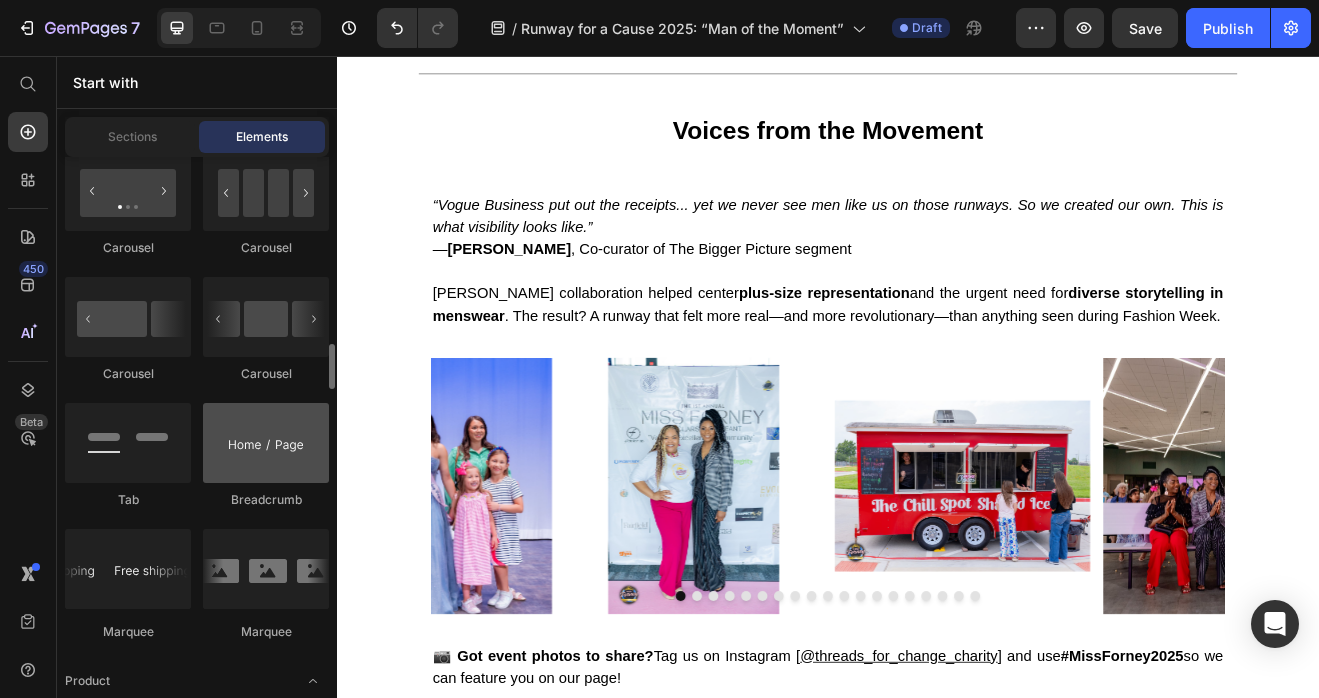 scroll, scrollTop: 2270, scrollLeft: 0, axis: vertical 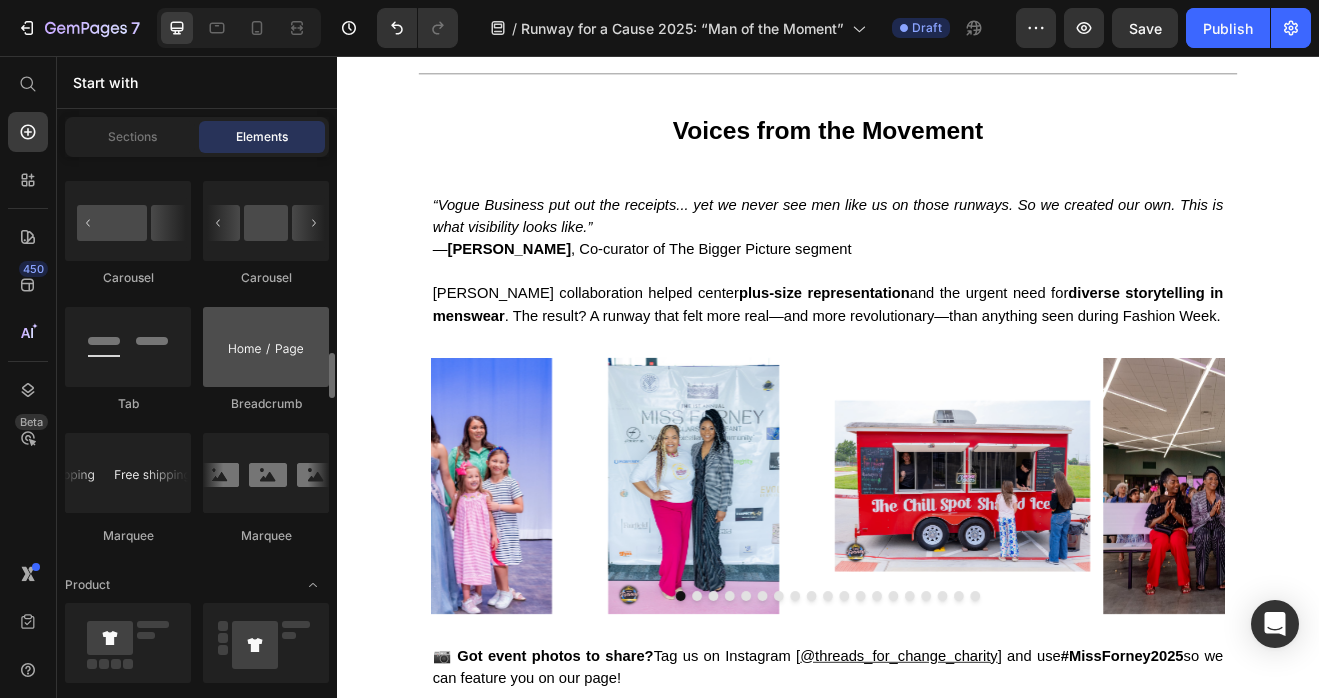 click at bounding box center [266, 347] 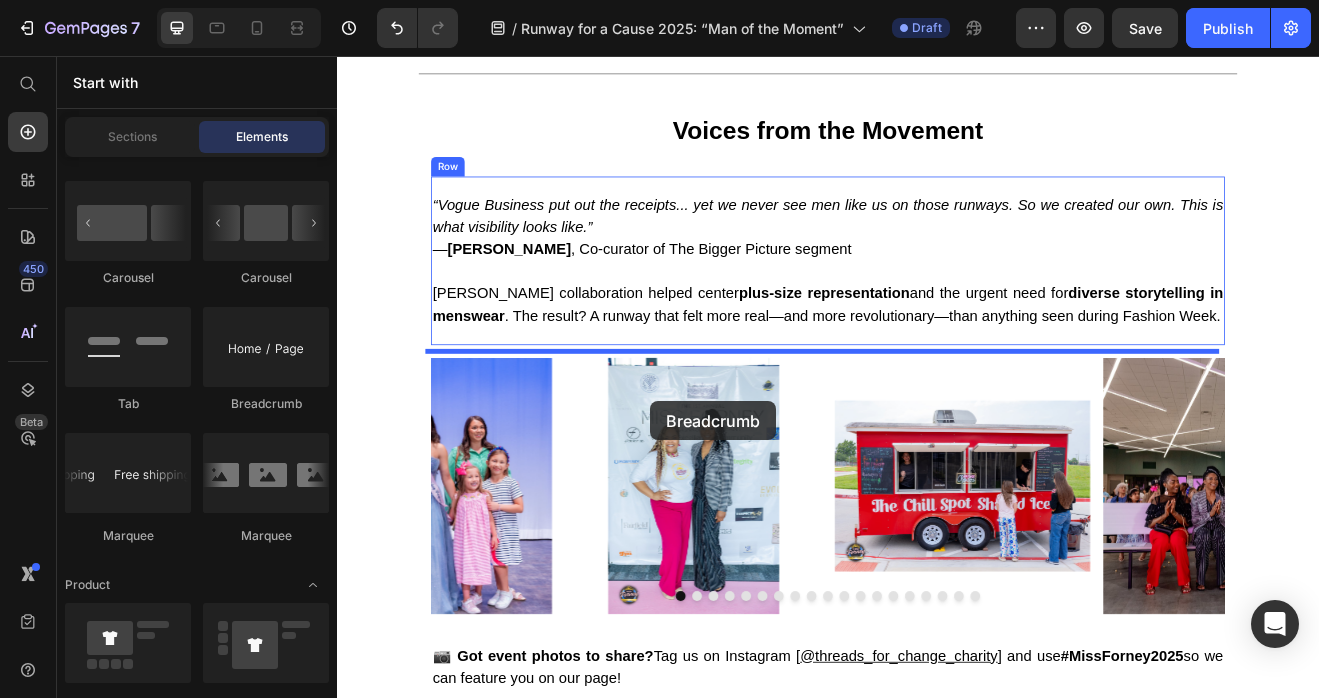 drag, startPoint x: 609, startPoint y: 410, endPoint x: 650, endPoint y: 401, distance: 41.976185 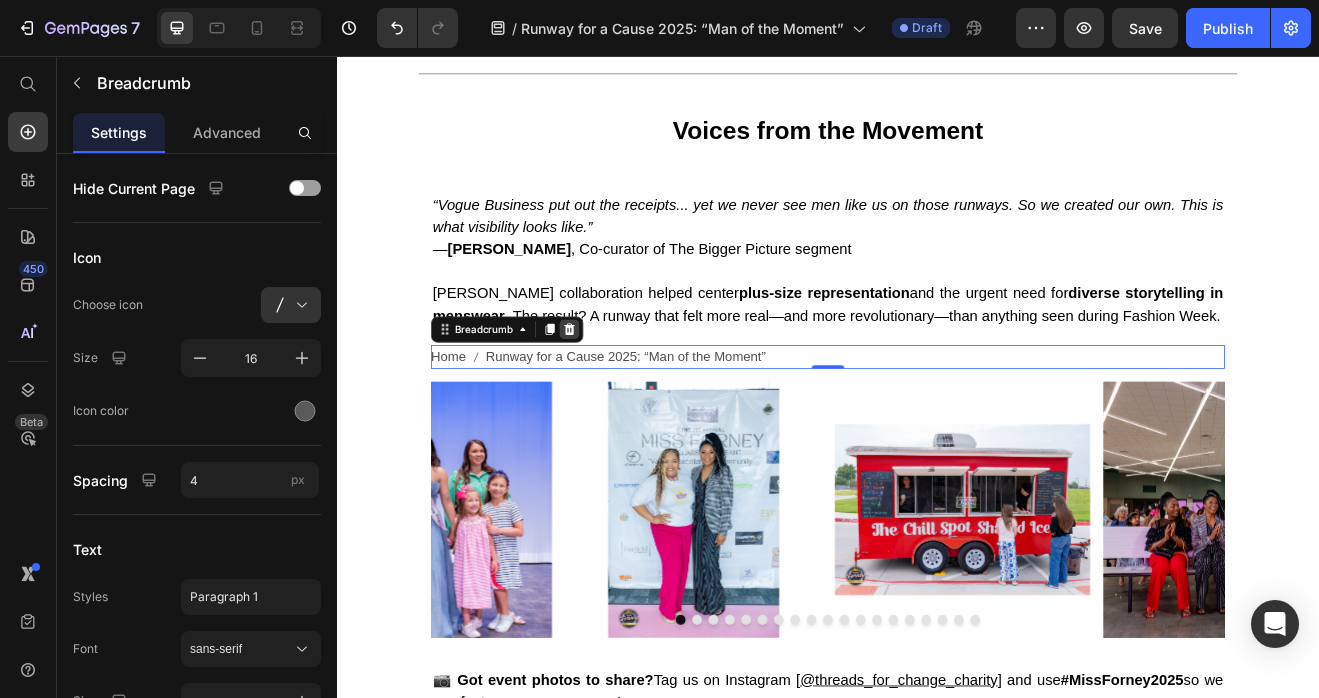 click 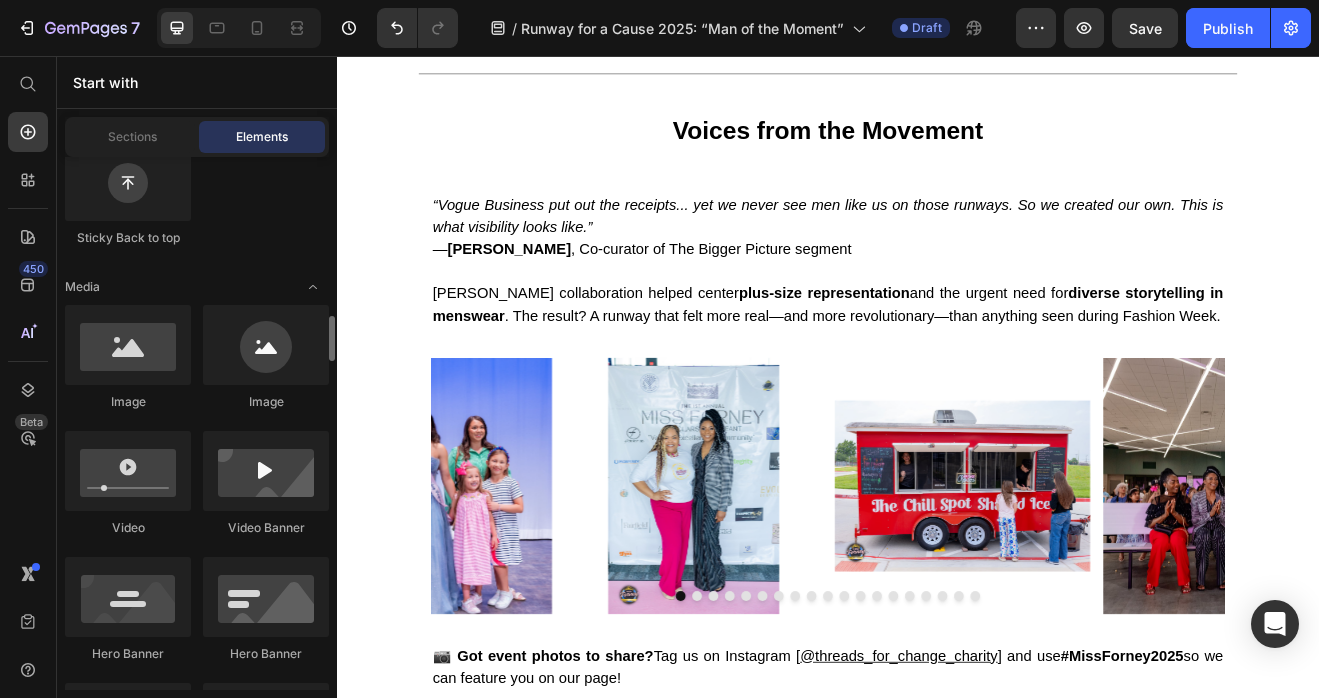 scroll, scrollTop: 736, scrollLeft: 0, axis: vertical 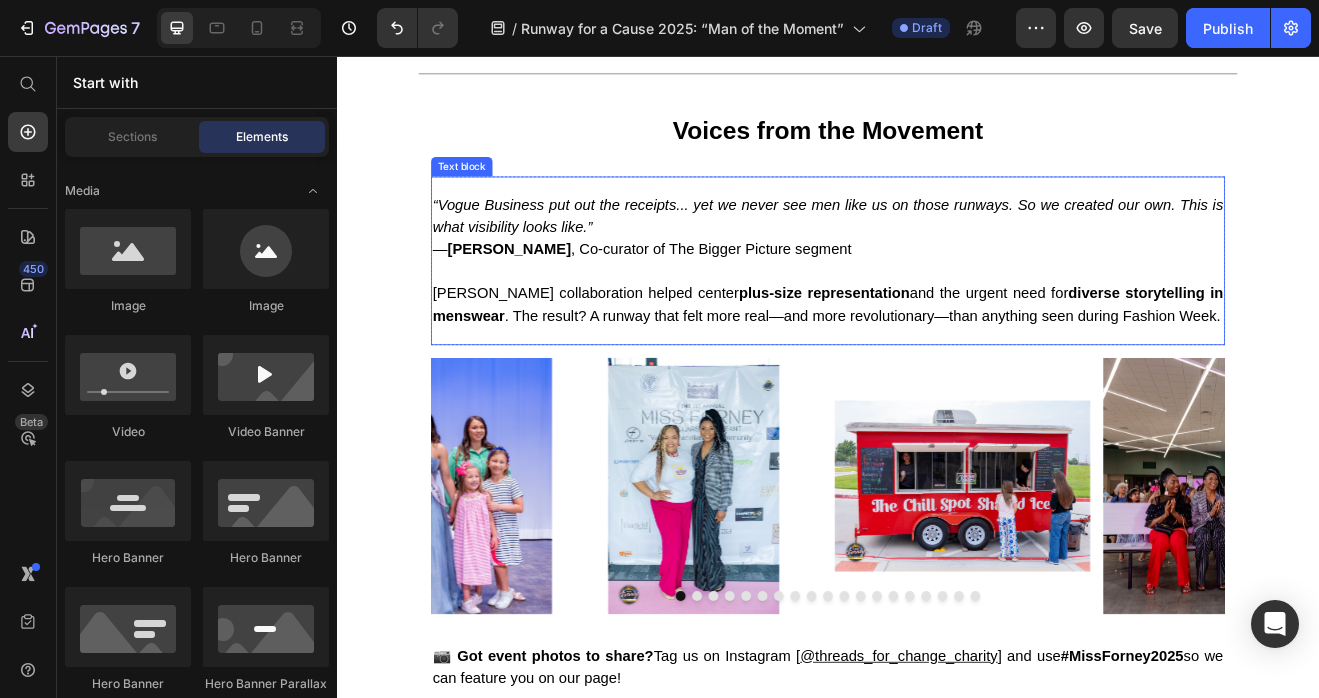 click on "Boyland’s collaboration helped center  plus-size representation  and the urgent need for  diverse storytelling in menswear . The result? A runway that felt more real—and more revolutionary—than anything seen during Fashion Week." at bounding box center [937, 360] 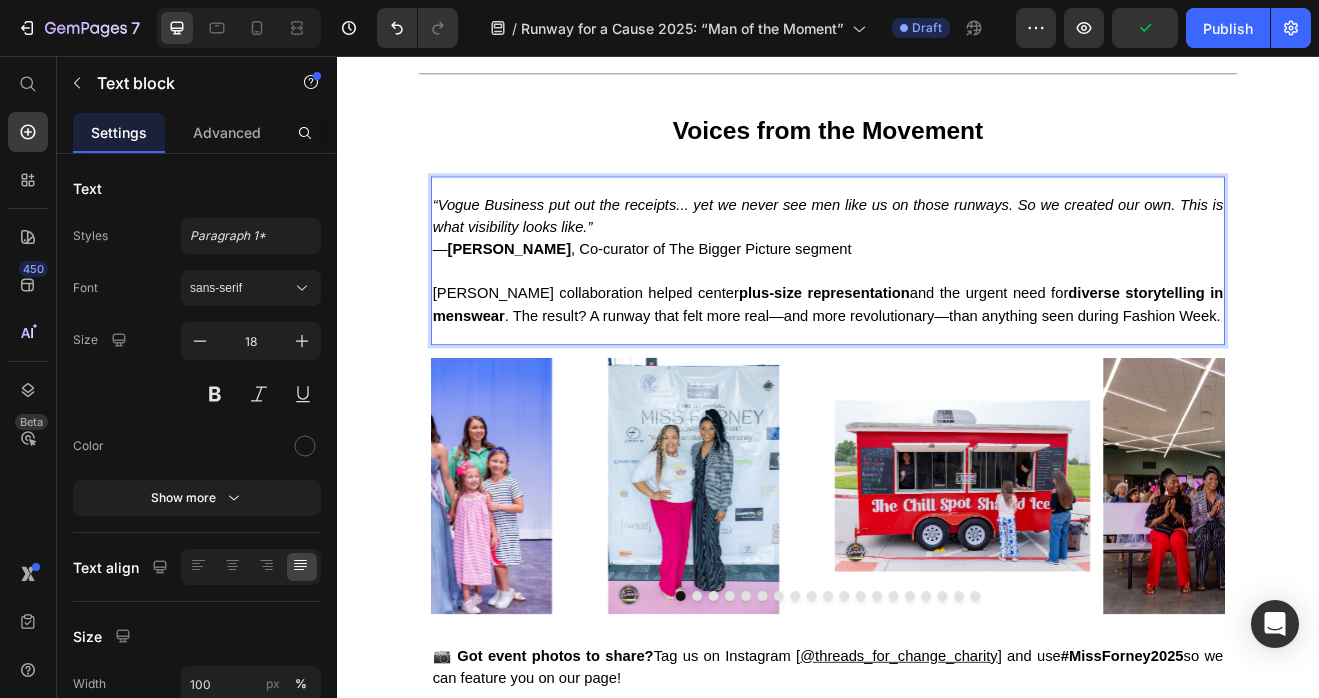 click on "Boyland’s collaboration helped center  plus-size representation  and the urgent need for  diverse storytelling in menswear . The result? A runway that felt more real—and more revolutionary—than anything seen during Fashion Week." at bounding box center (937, 359) 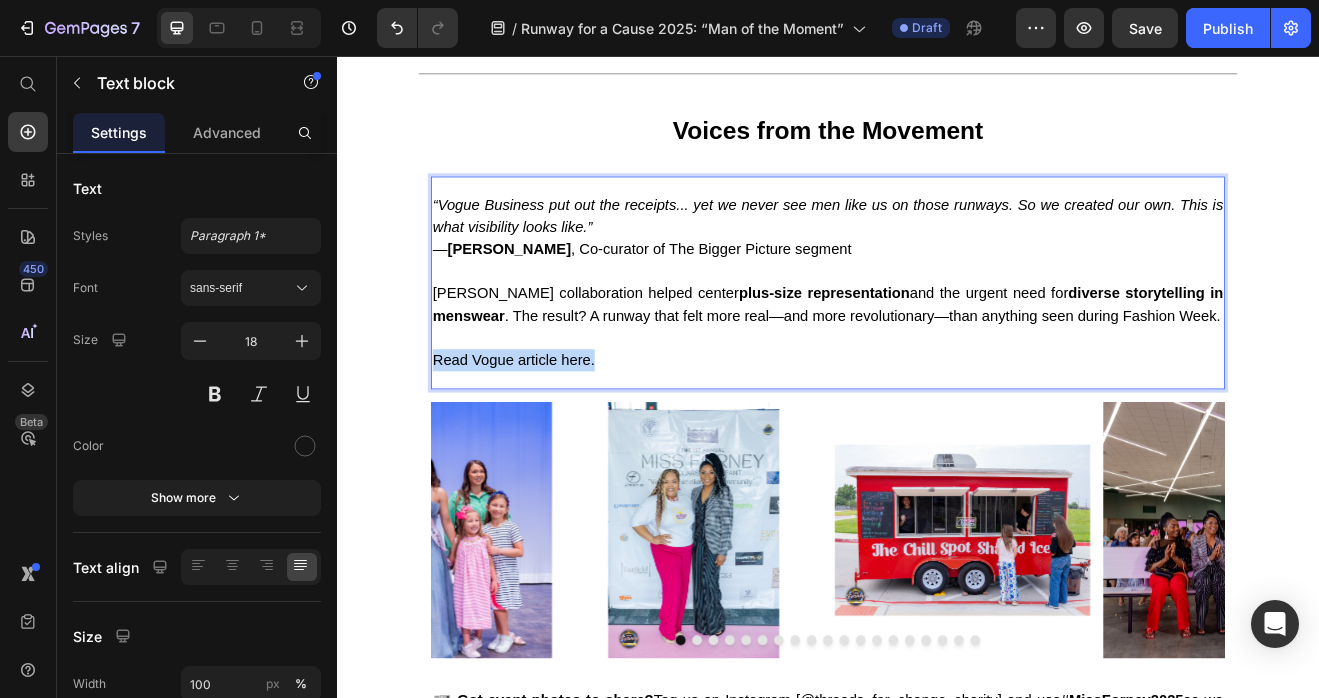 drag, startPoint x: 649, startPoint y: 426, endPoint x: 447, endPoint y: 427, distance: 202.00247 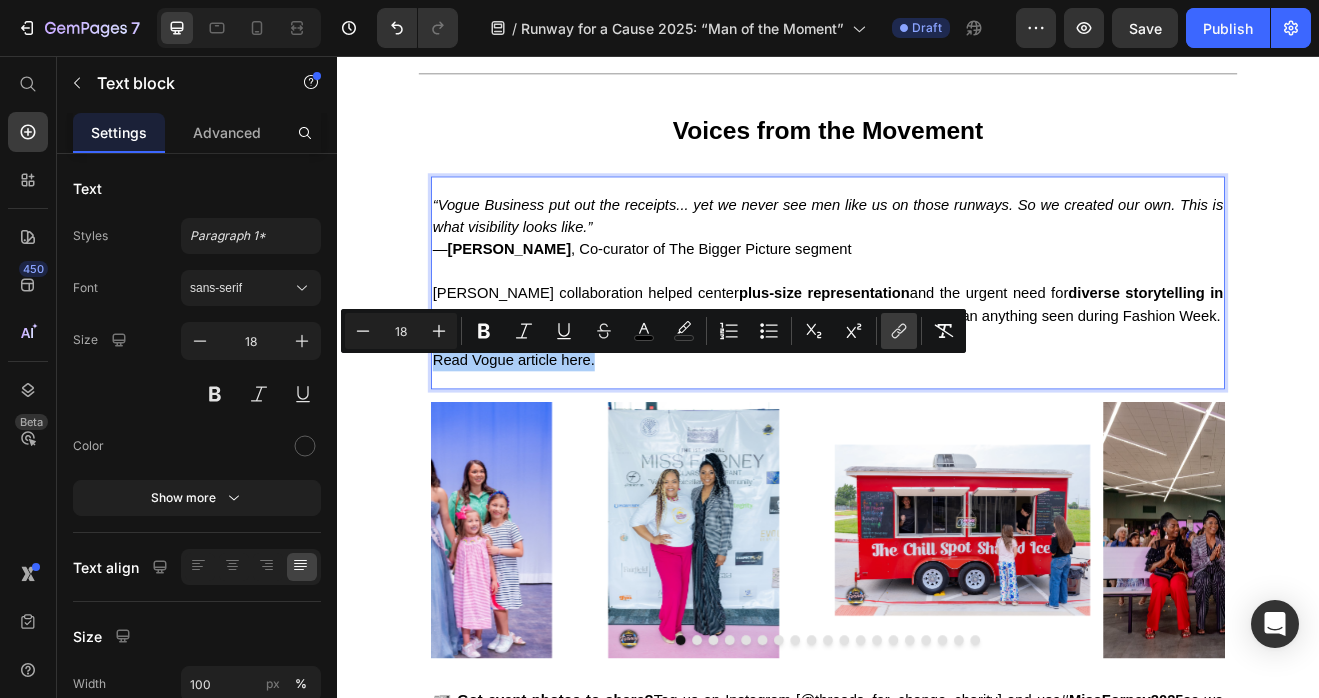 click 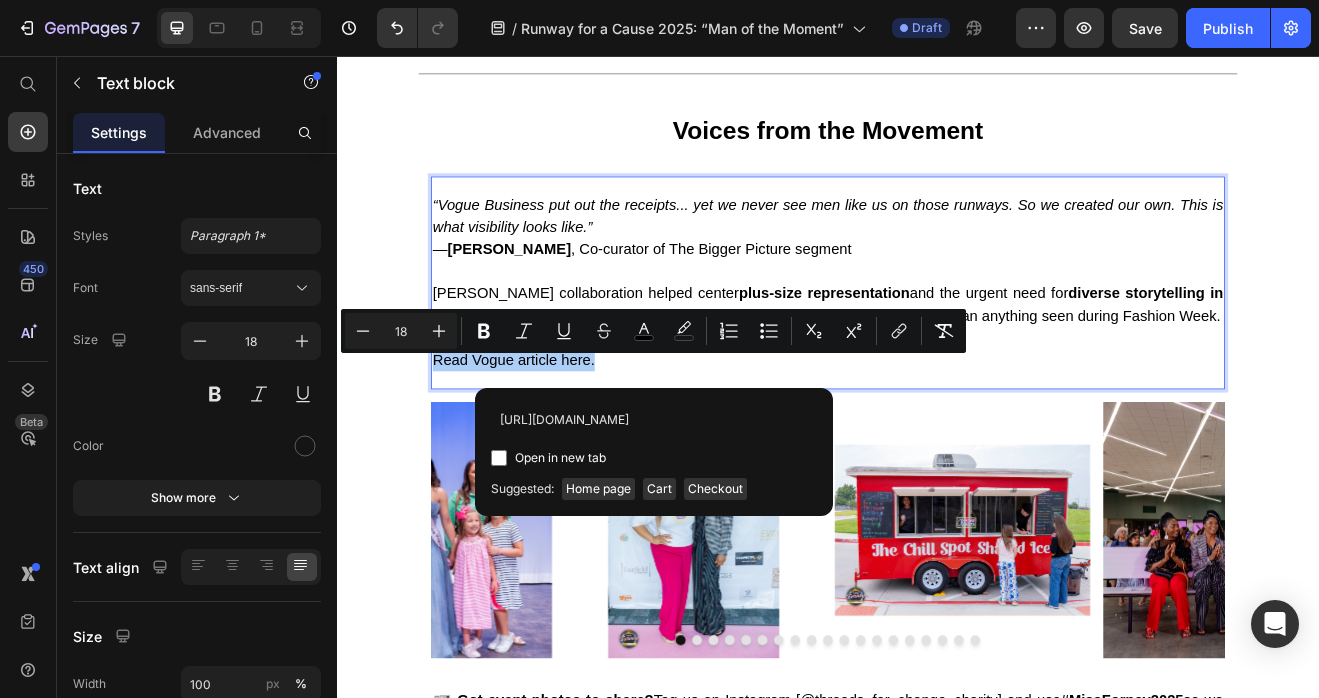 scroll, scrollTop: 0, scrollLeft: 324, axis: horizontal 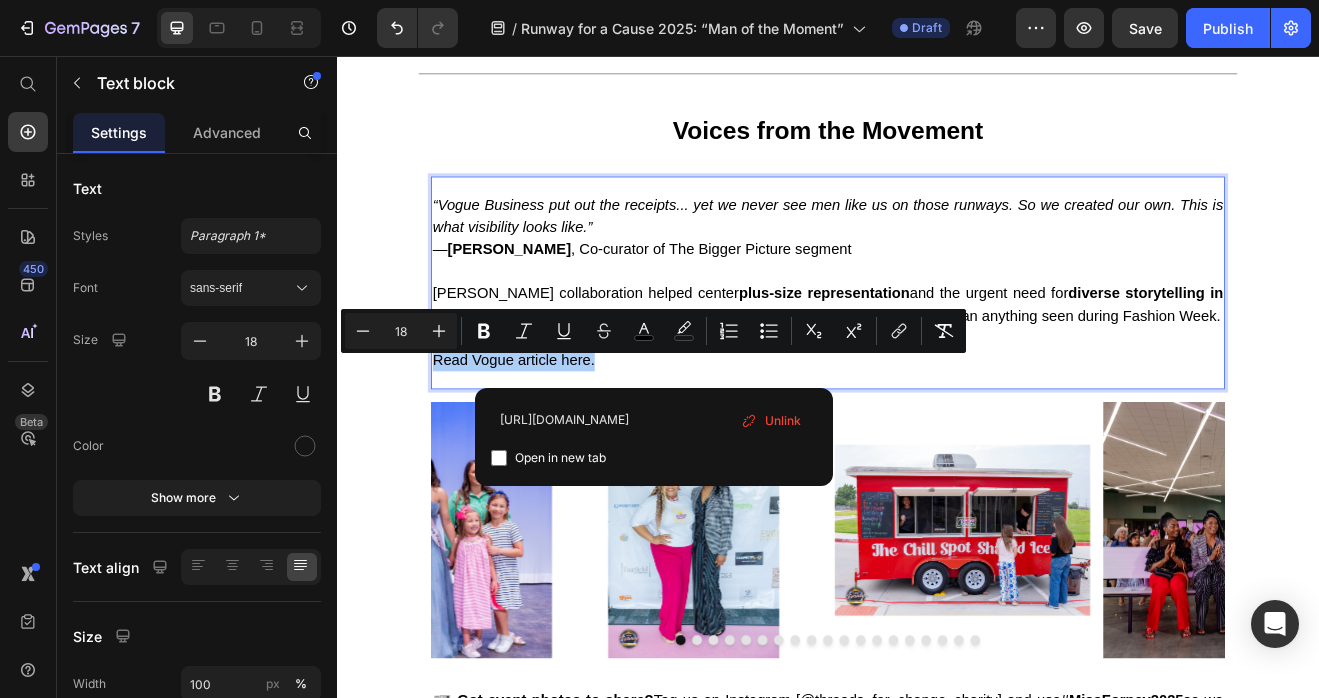 type on "https://www.vogue.com/slideshow/man-of-the-moment-fashion-show-size-inclusive-menswear" 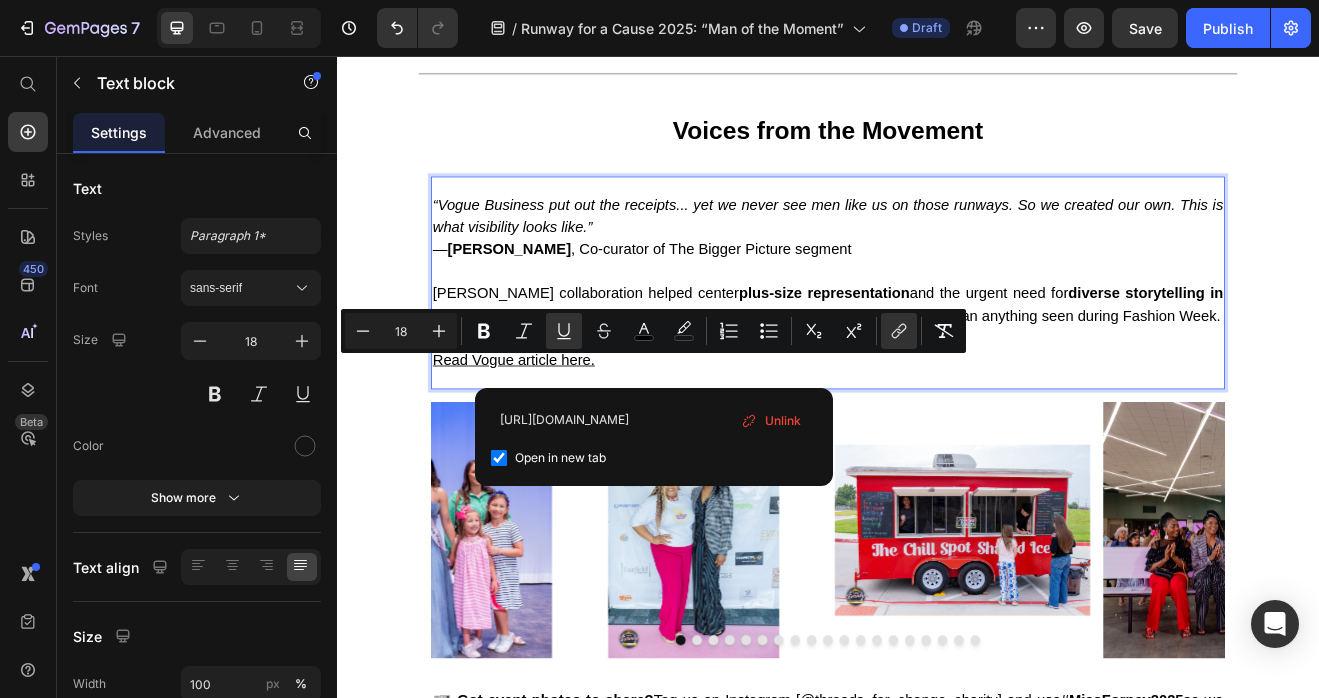 click on "Open in new tab" at bounding box center (654, 458) 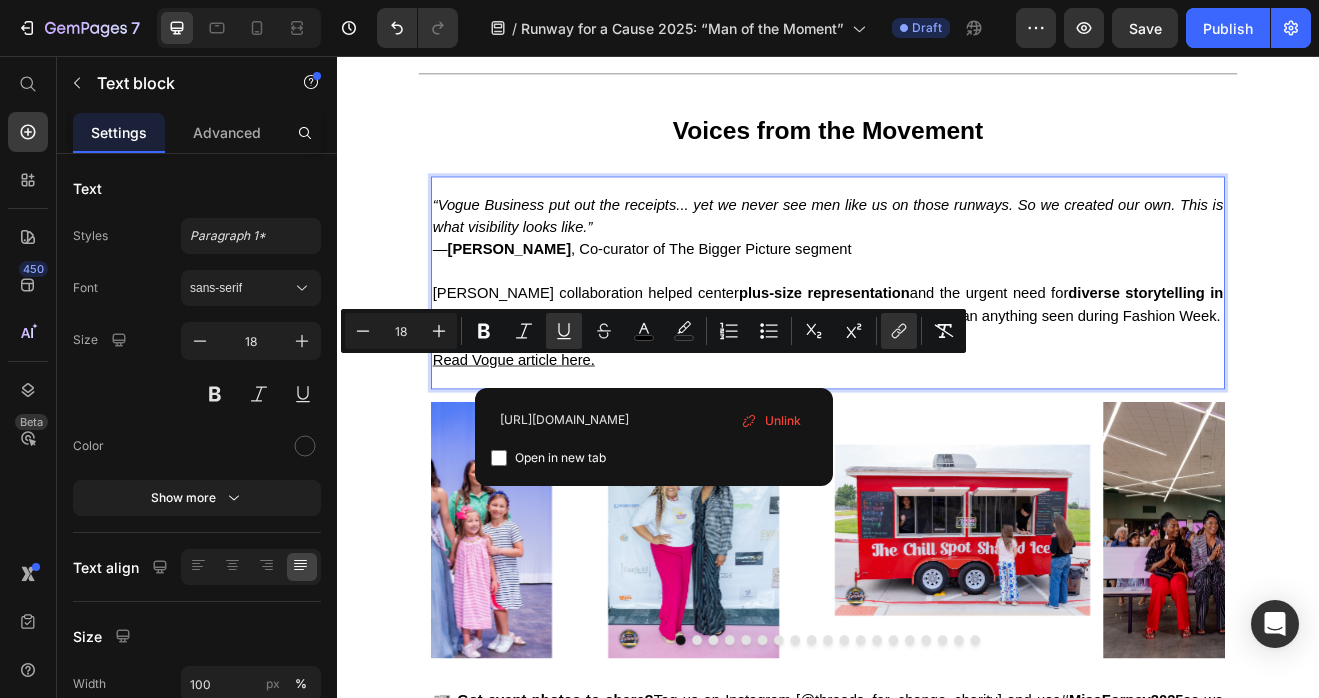 click on "Open in new tab" at bounding box center [654, 458] 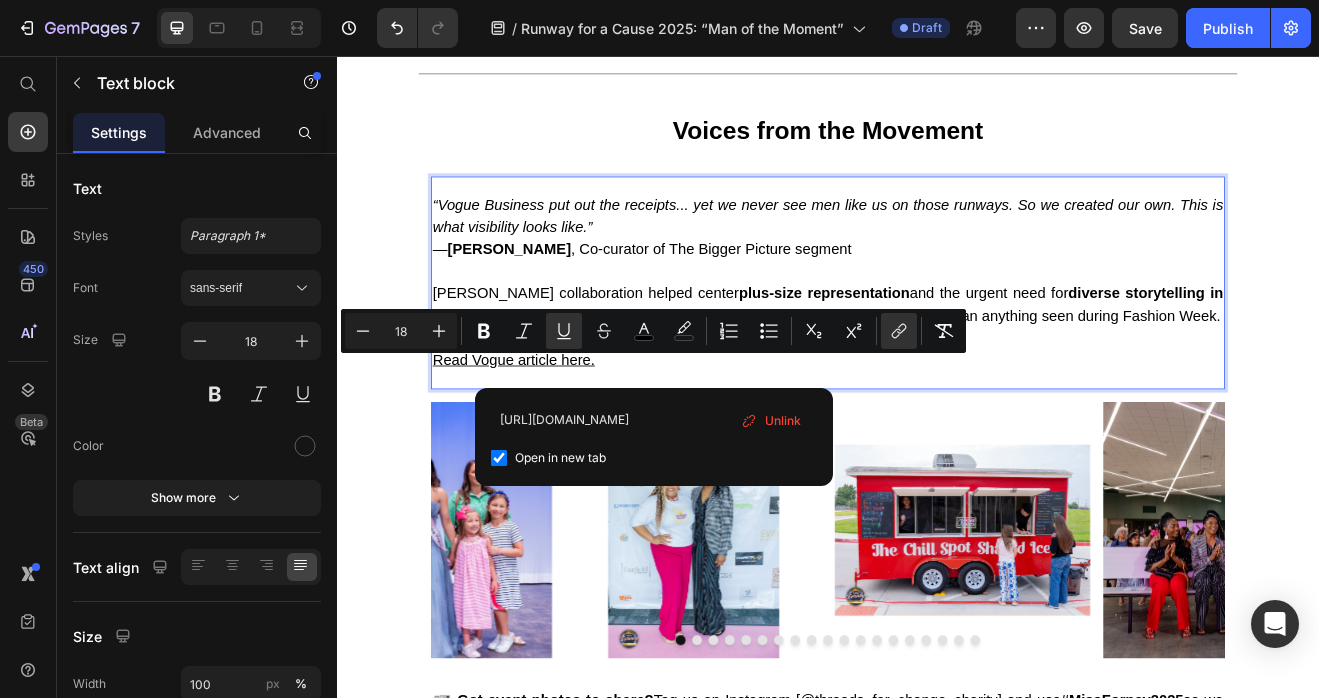 checkbox on "true" 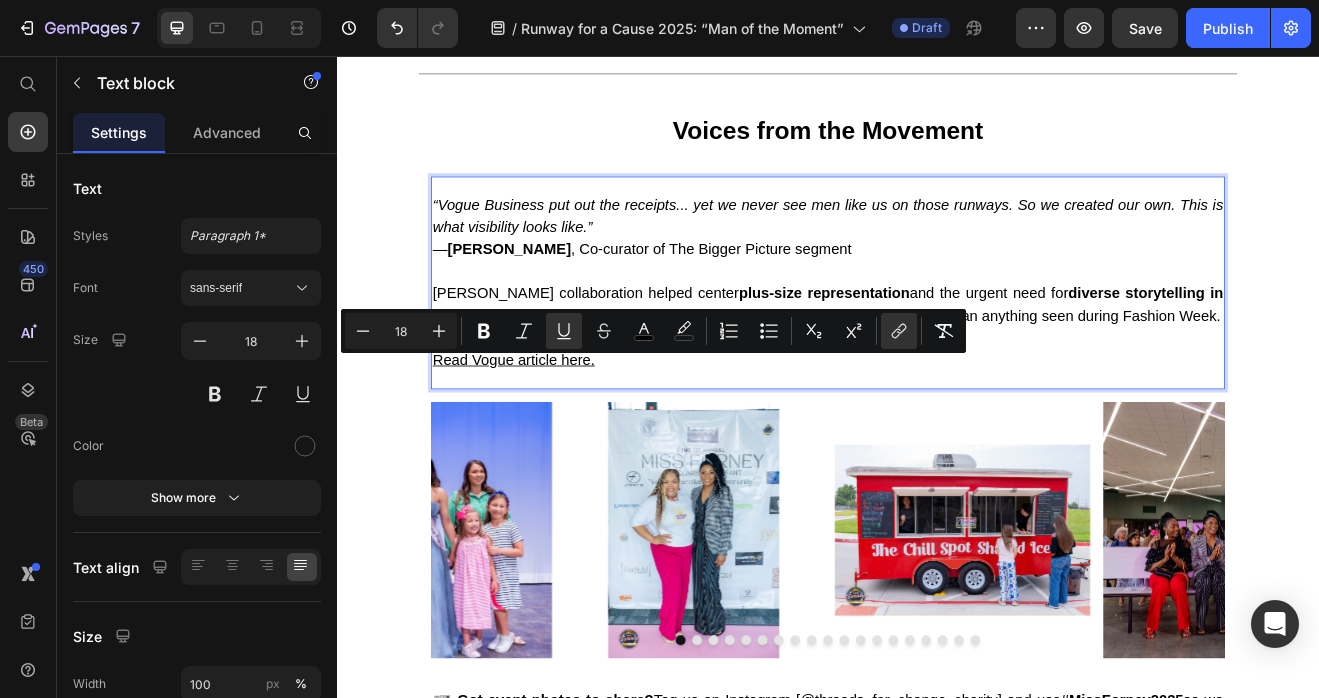 click on "“Vogue Business put out the receipts... yet we never see men like us on those runways. So we created our own. This is what visibility looks like.” —  Cameron Boyland , Co-curator of The Bigger Picture segment Boyland’s collaboration helped center  plus-size representation  and the urgent need for  diverse storytelling in menswear . The result? A runway that felt more real—and more revolutionary—than anything seen during Fashion Week. Read Vogue article here. Text block   0" at bounding box center (937, 333) 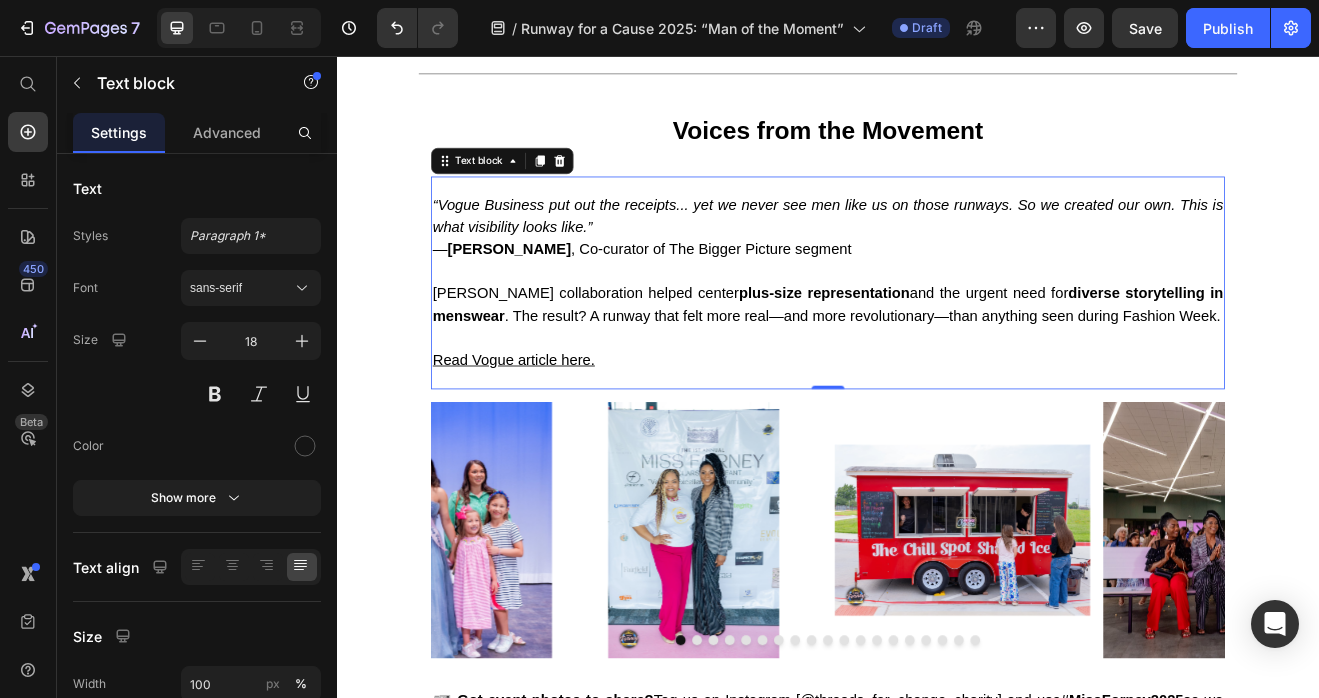 click on "Read Vogue article here." at bounding box center (553, 427) 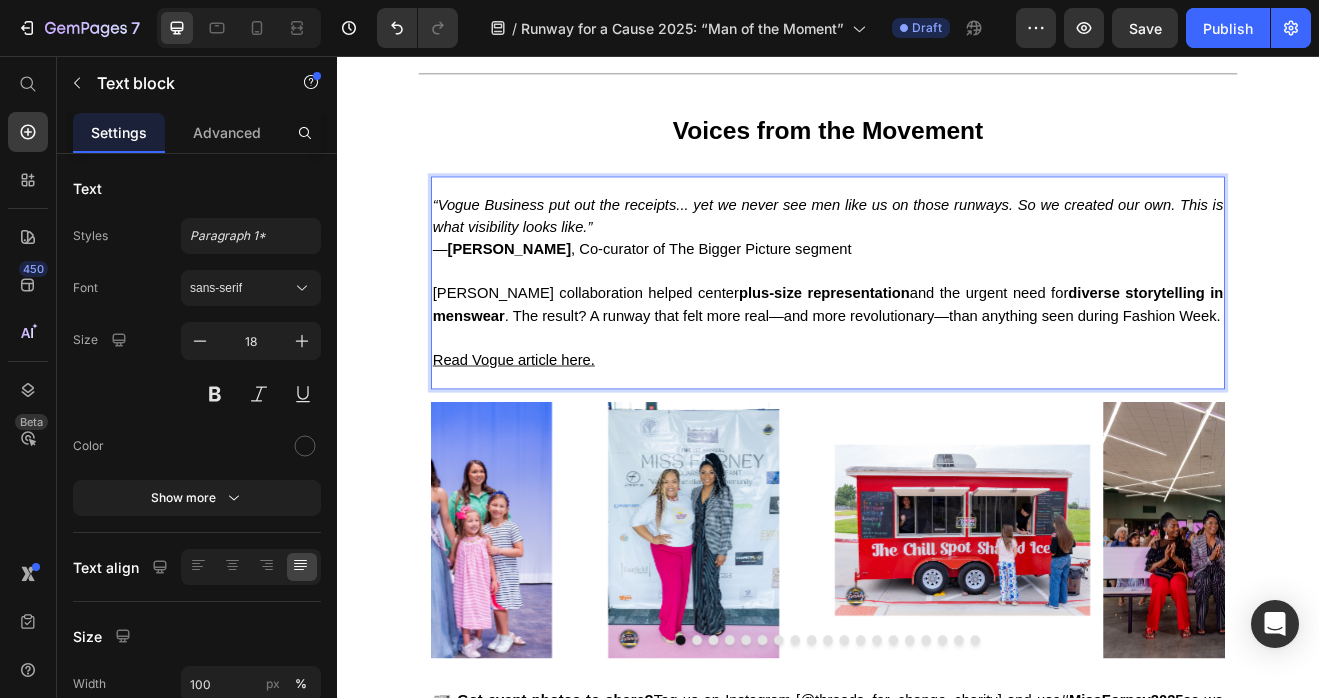 drag, startPoint x: 659, startPoint y: 434, endPoint x: 445, endPoint y: 424, distance: 214.23352 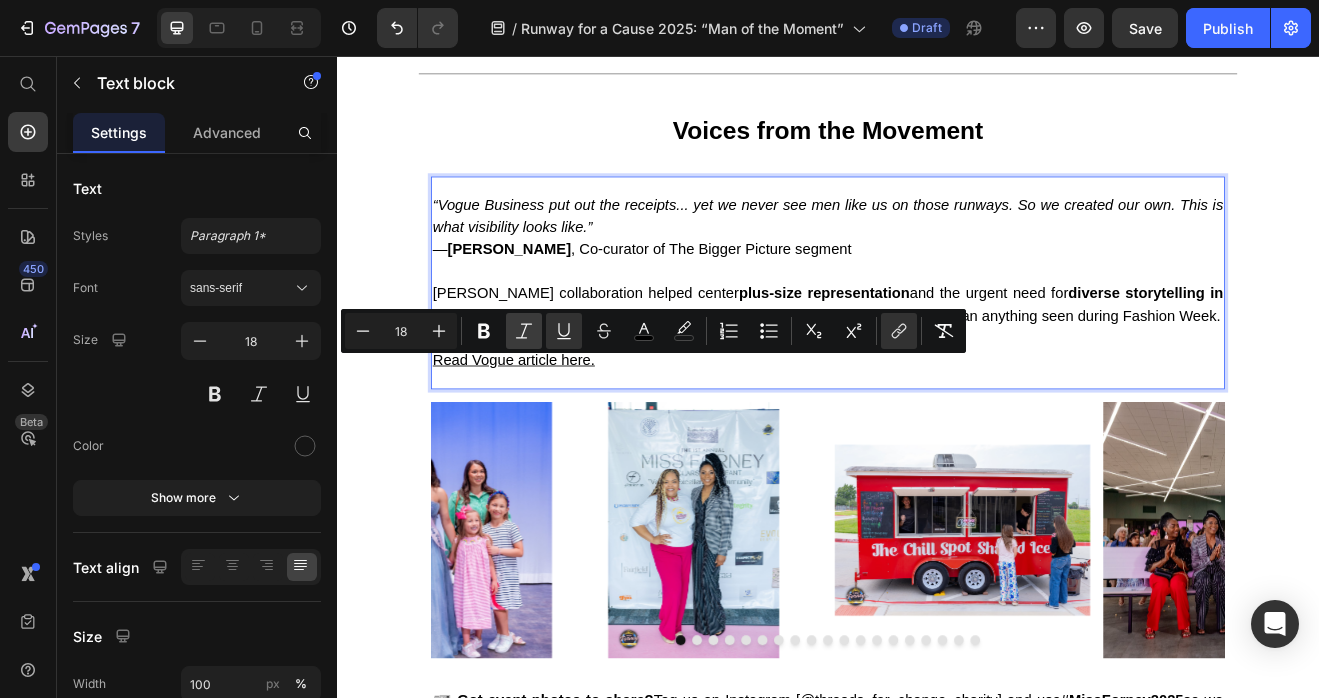 click 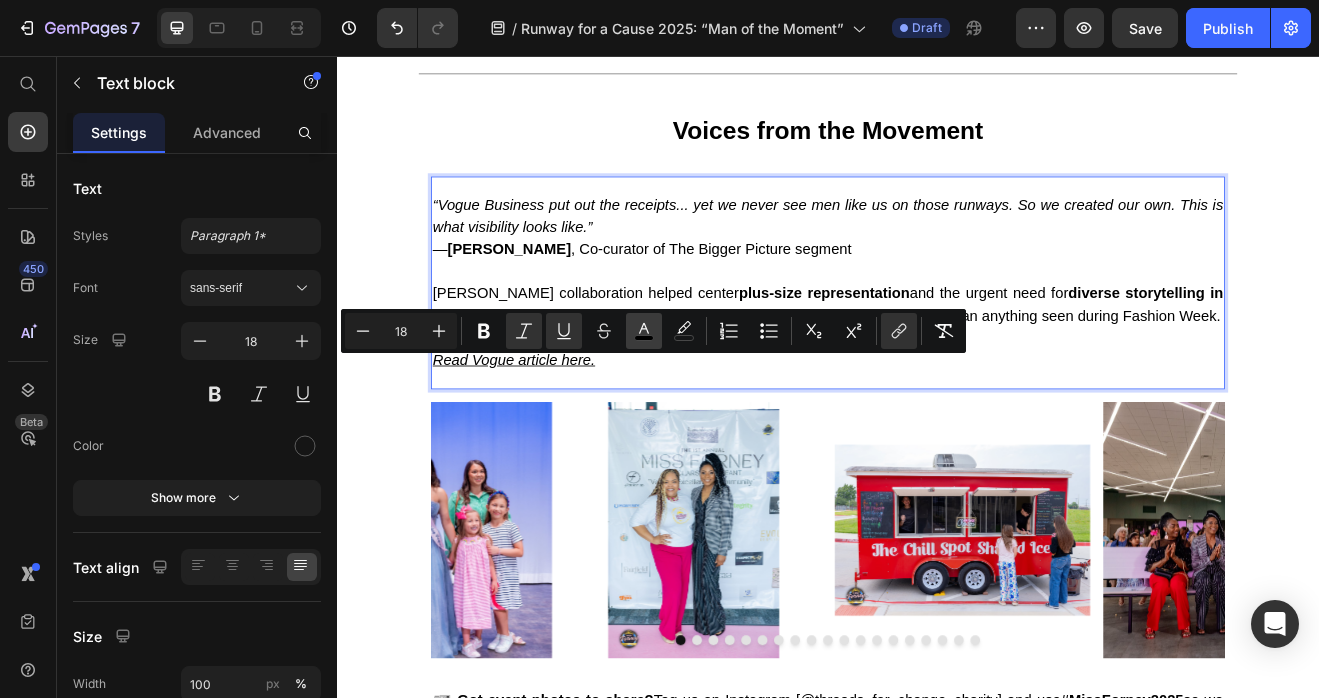 click 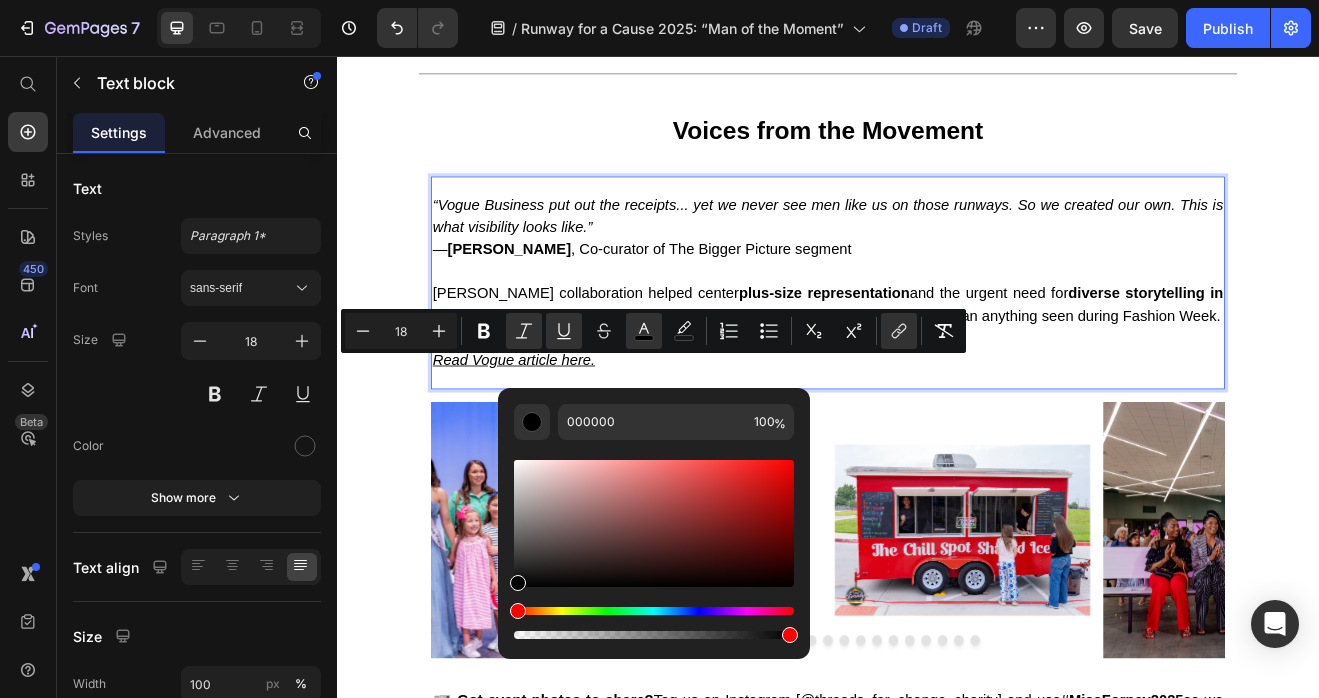 click at bounding box center [654, 611] 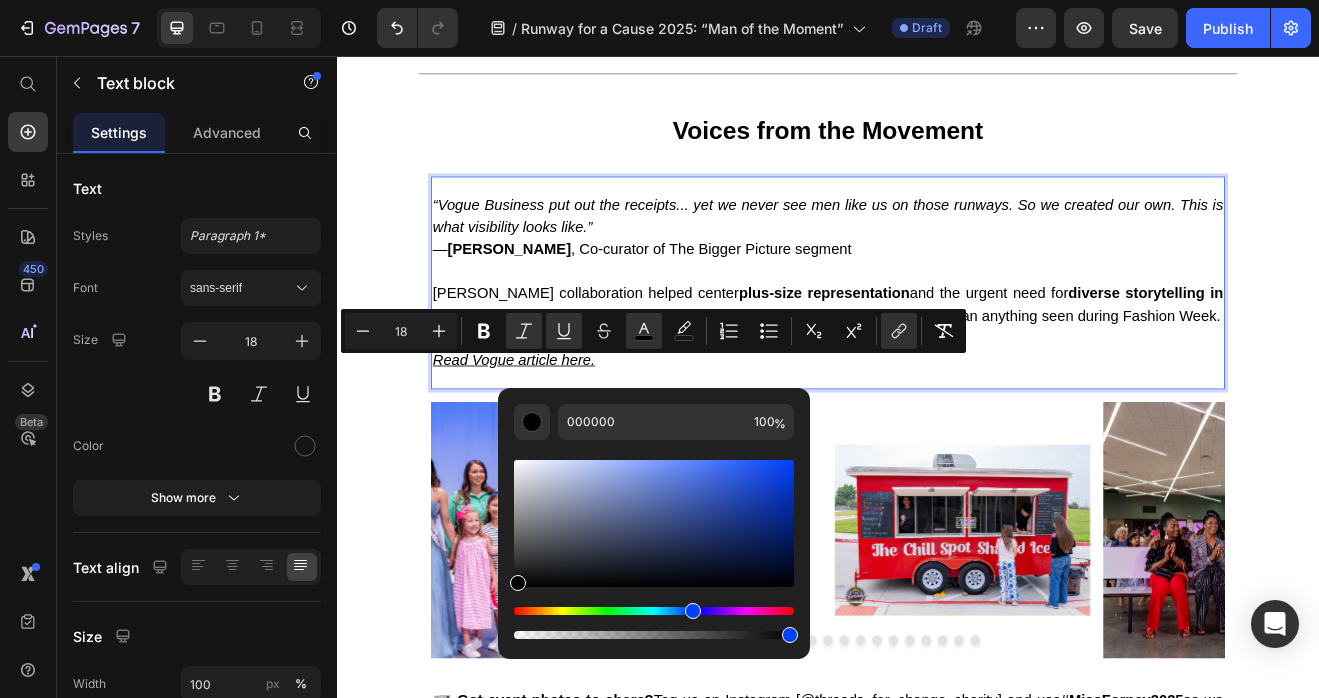 click at bounding box center [654, 523] 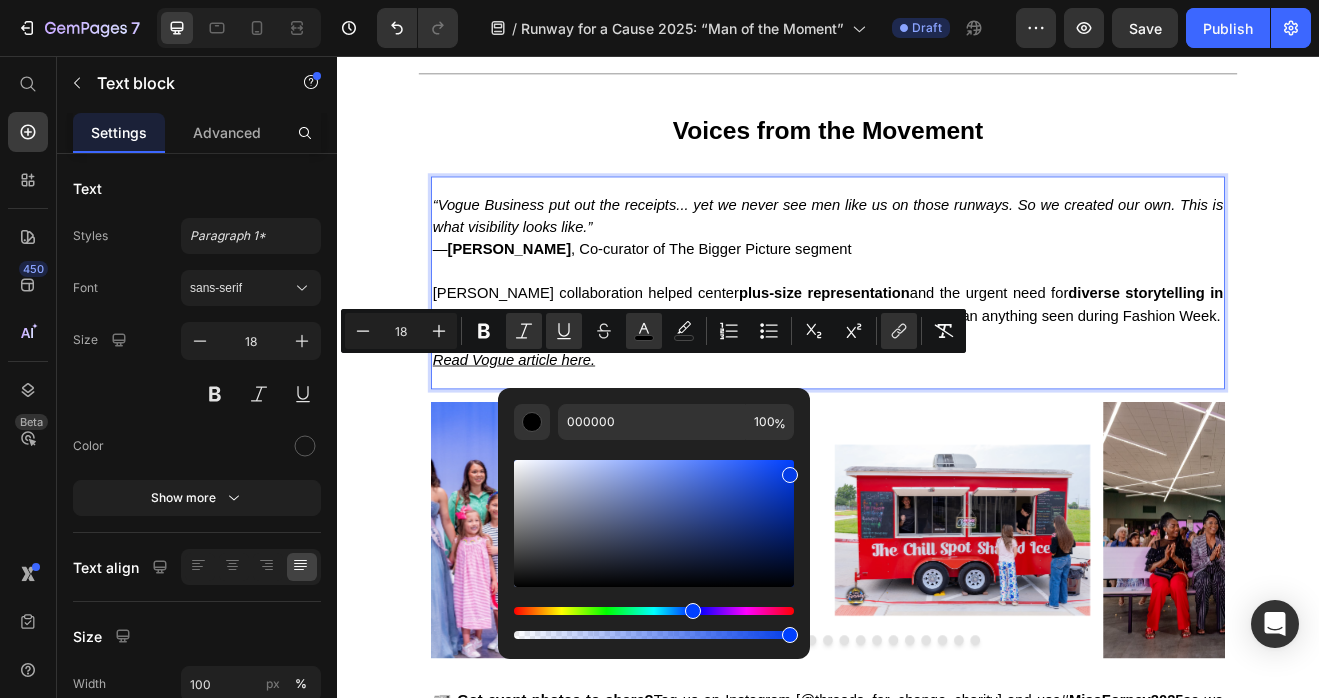 type on "043DE8" 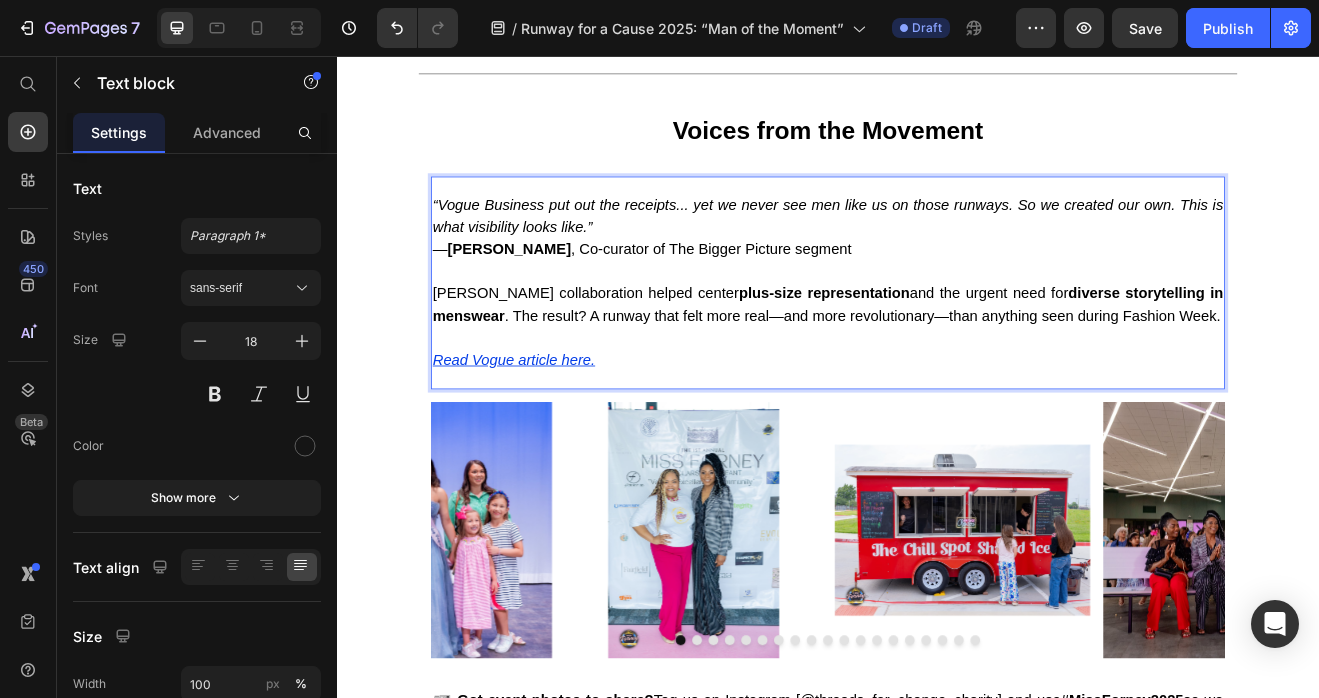 click on "Boyland’s collaboration helped center  plus-size representation  and the urgent need for  diverse storytelling in menswear . The result? A runway that felt more real—and more revolutionary—than anything seen during Fashion Week." at bounding box center [937, 360] 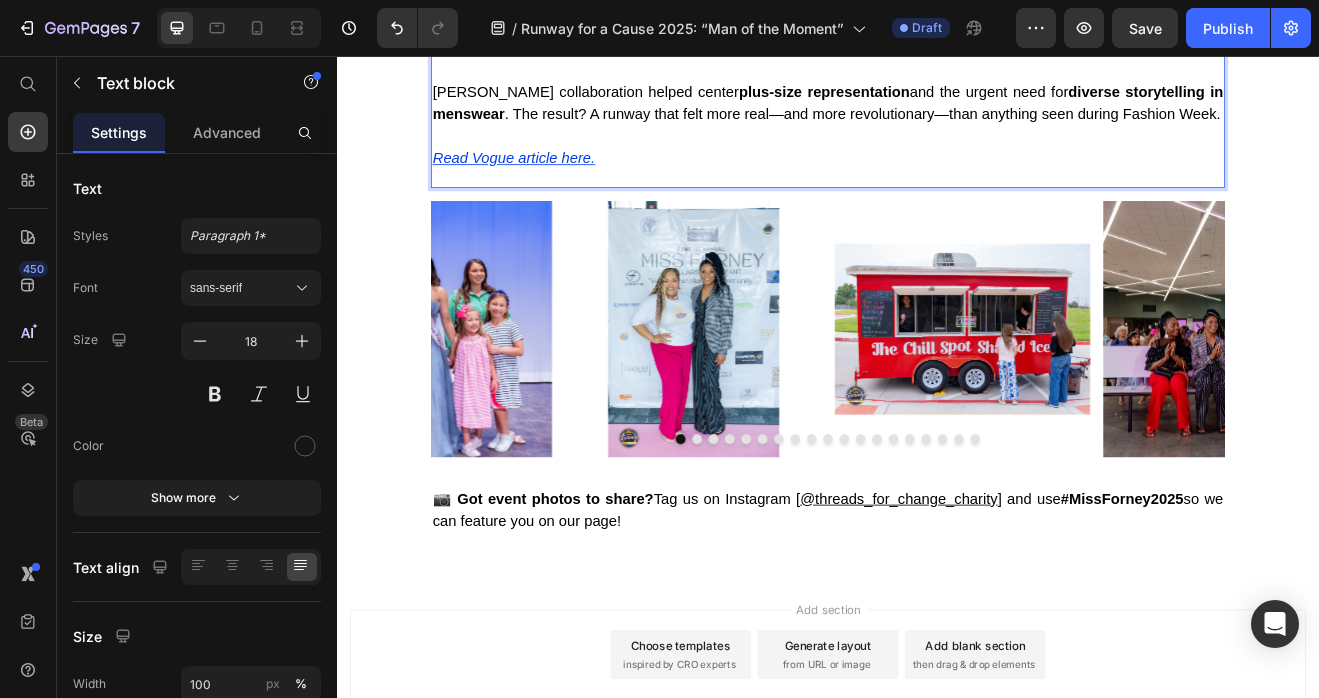 scroll, scrollTop: 3999, scrollLeft: 0, axis: vertical 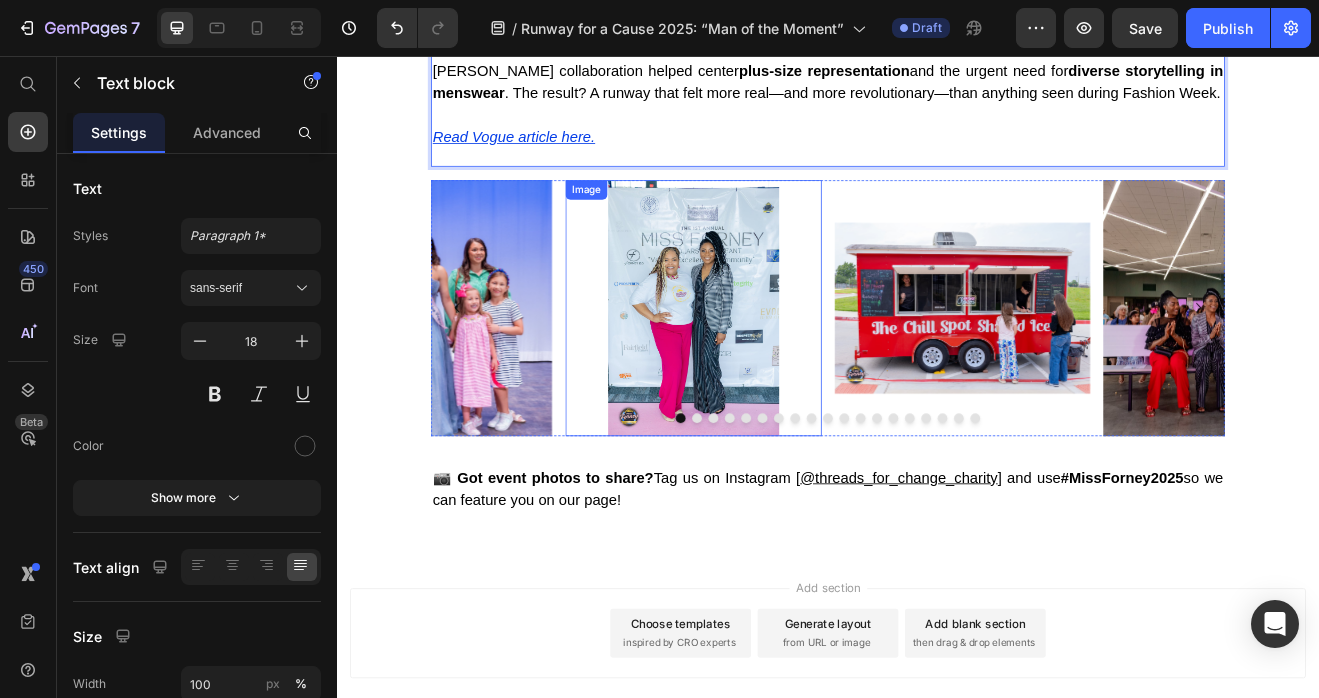 click on "Image Image Image Image Image Image Image Image Image Image Image Image Image Image Image Image Image Image Image" at bounding box center (937, 363) 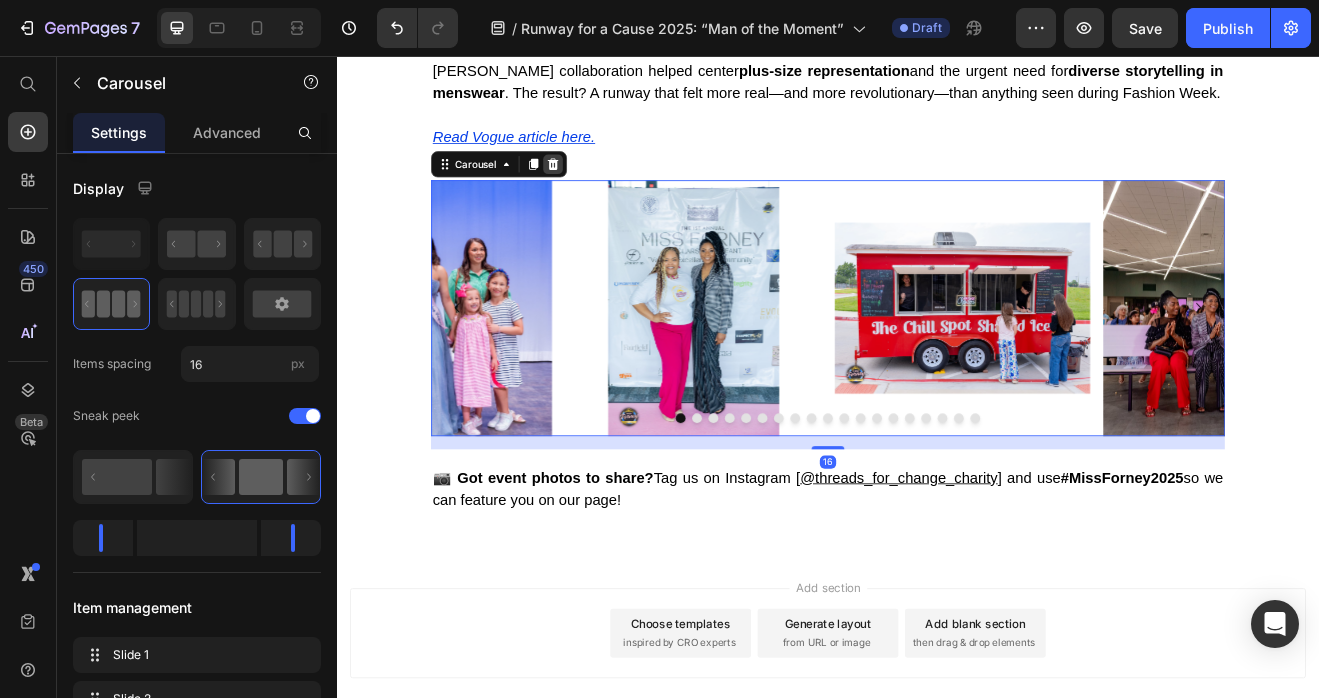 click 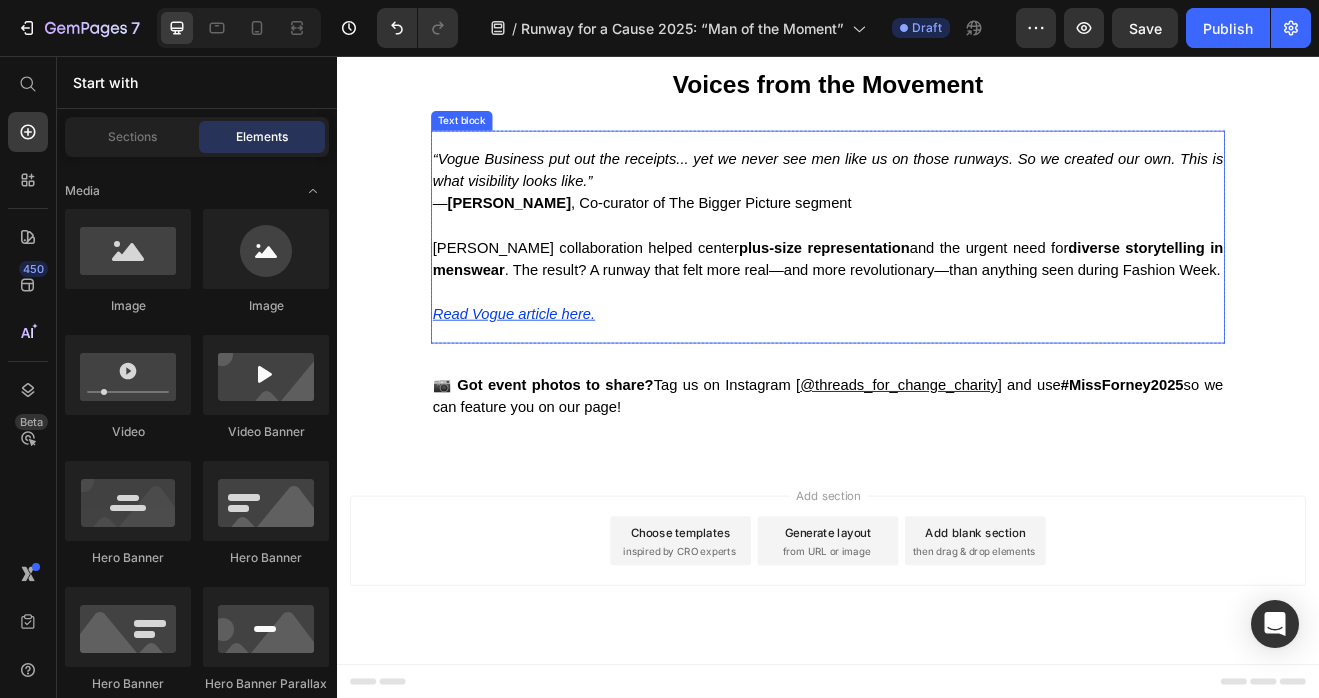 scroll, scrollTop: 736, scrollLeft: 0, axis: vertical 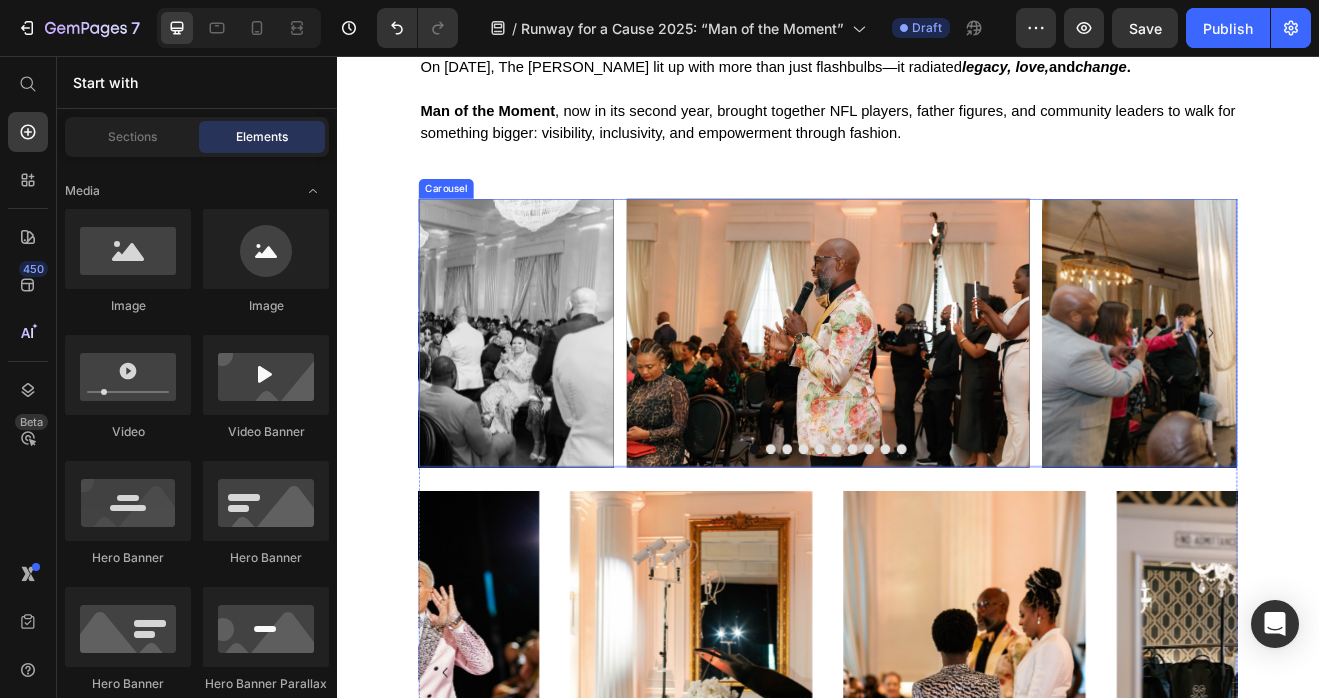 click on "Image Image Image Image Image Image Image Image Image Image" at bounding box center [937, 394] 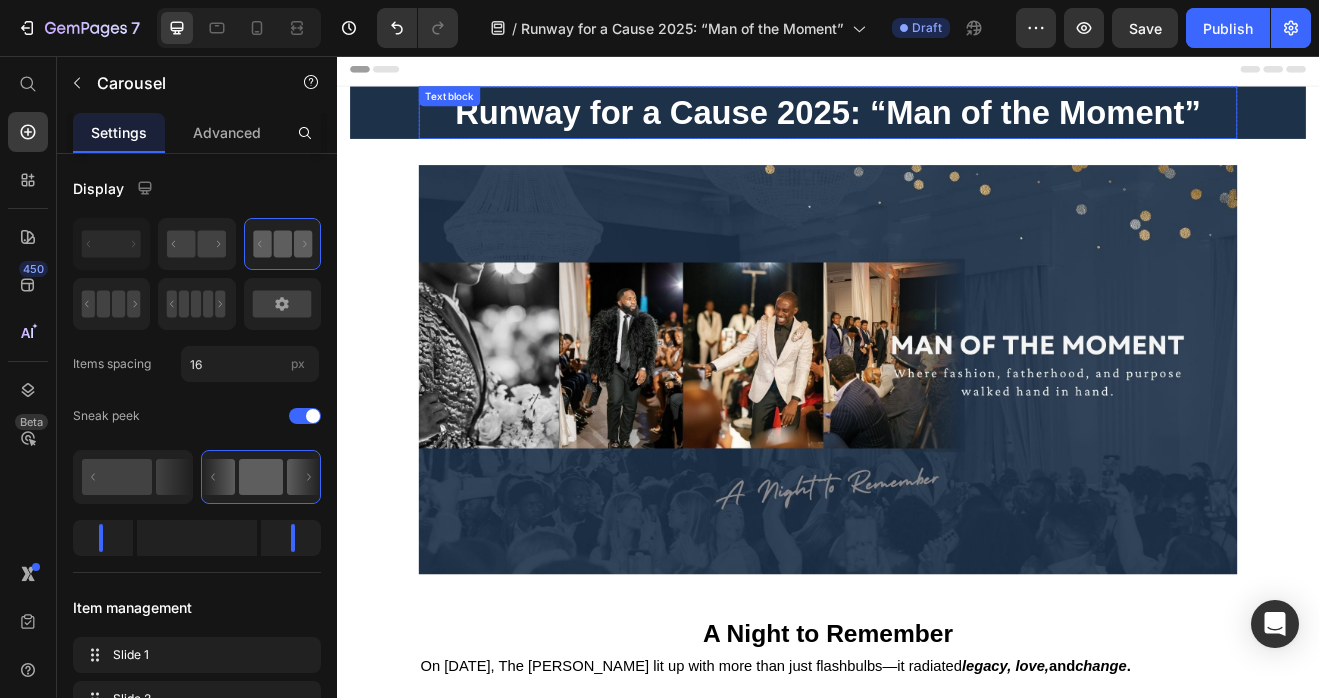 scroll, scrollTop: 0, scrollLeft: 0, axis: both 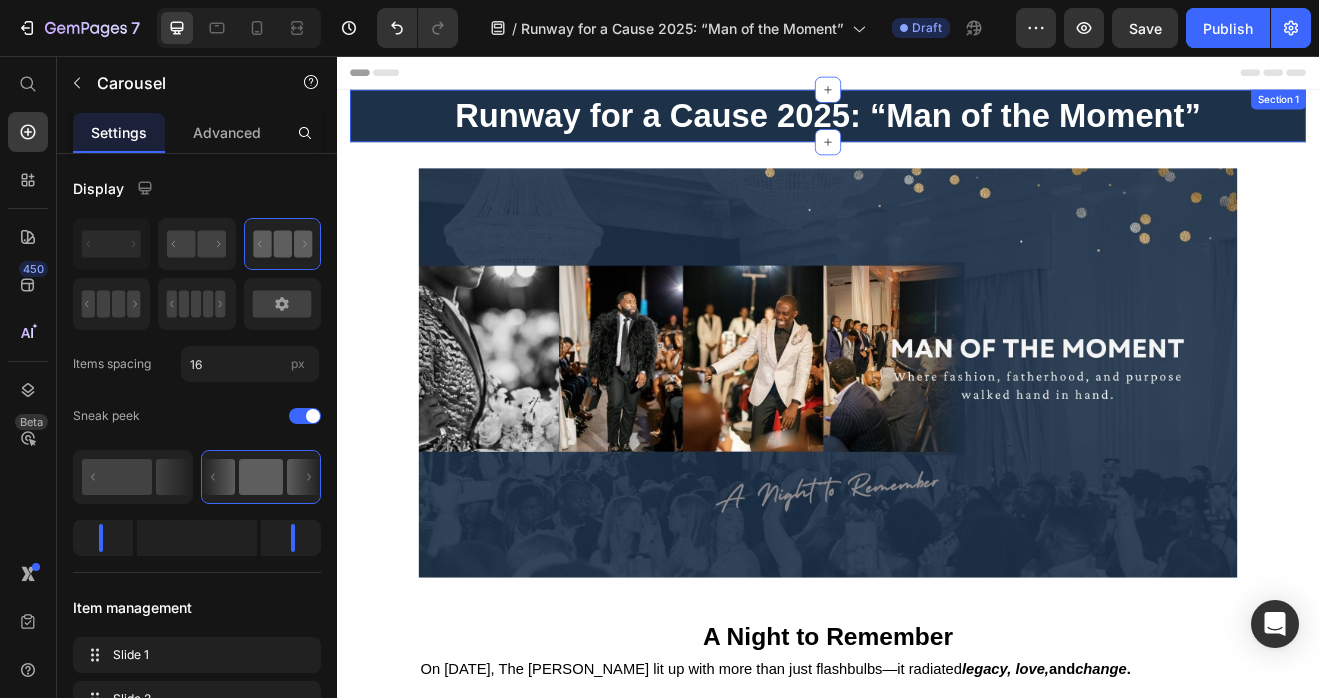 click on "Runway for a Cause 2025: “Man of the Moment” Text block Row Section 1" at bounding box center [937, 129] 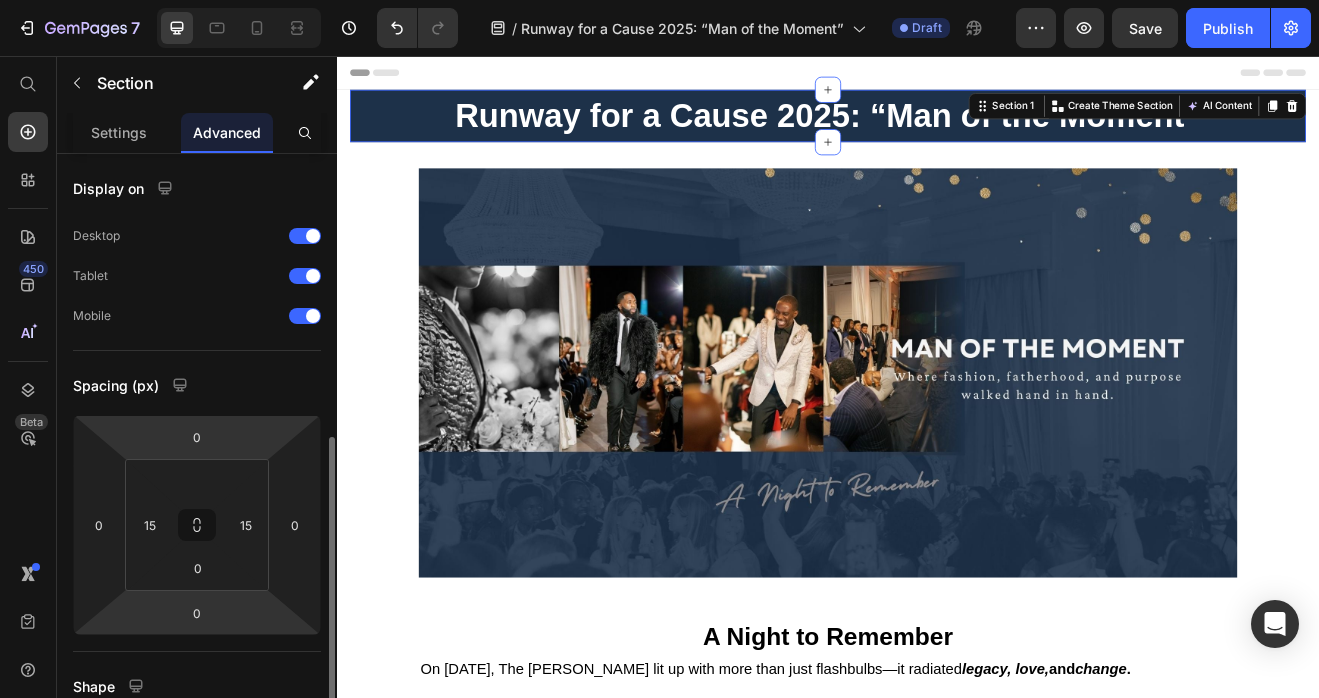 scroll, scrollTop: 304, scrollLeft: 0, axis: vertical 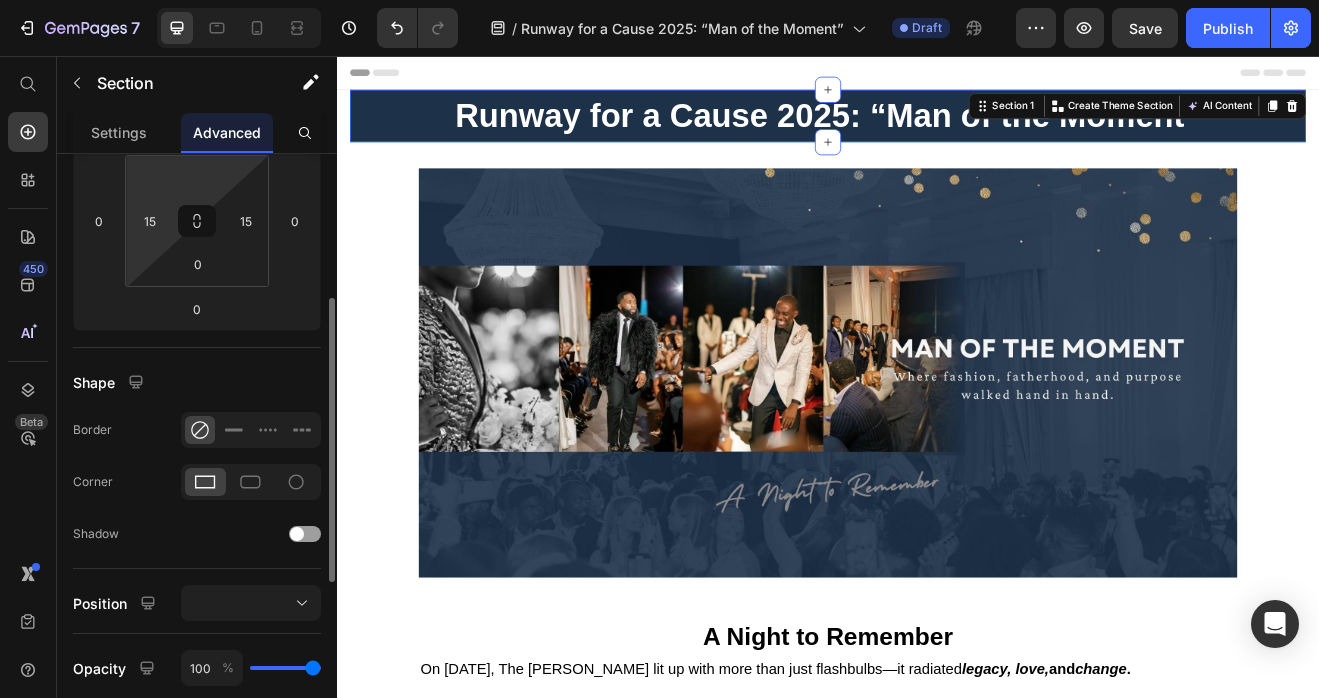 click on "7  Version history  /  Runway for a Cause 2025: “Man of the Moment” Draft Preview  Save   Publish  450 Beta Start with Sections Elements Hero Section Product Detail Brands Trusted Badges Guarantee Product Breakdown How to use Testimonials Compare Bundle FAQs Social Proof Brand Story Product List Collection Blog List Contact Sticky Add to Cart Custom Footer Browse Library 450 Layout
Row
Row
Row
Row Text
Heading
Text Block Button
Button
Button
Sticky Back to top Media" at bounding box center (659, 0) 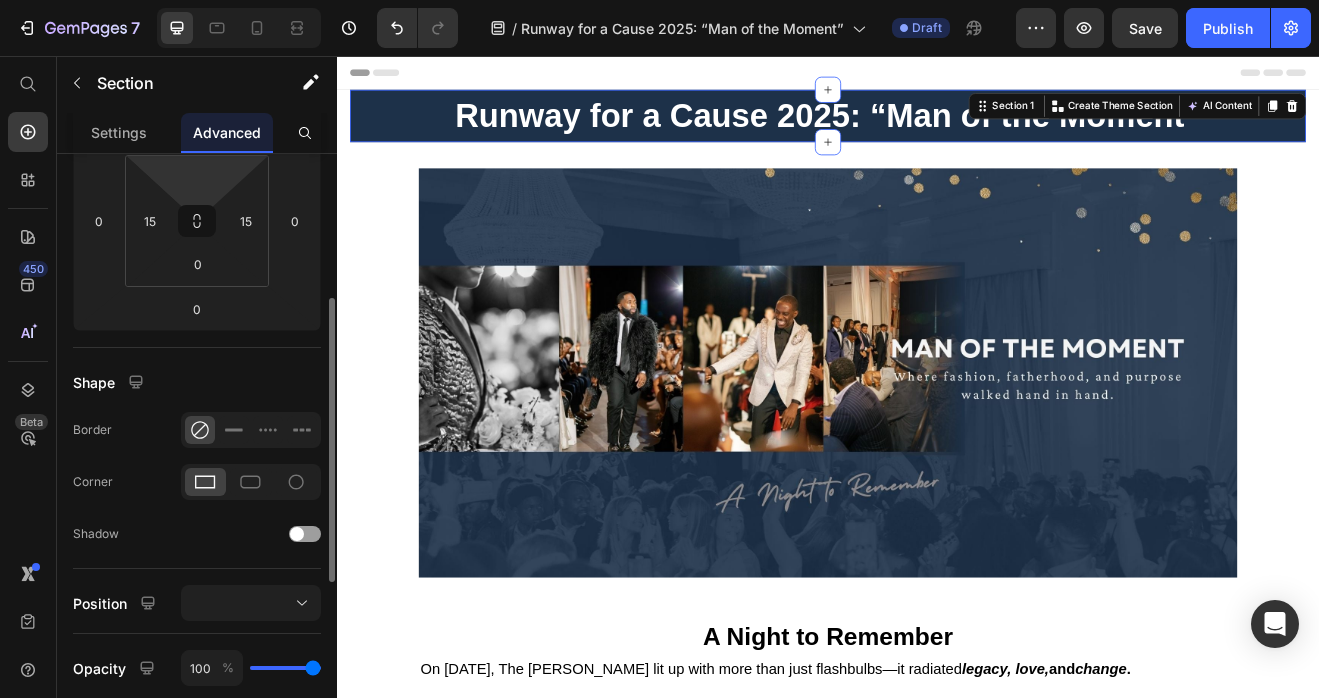 type 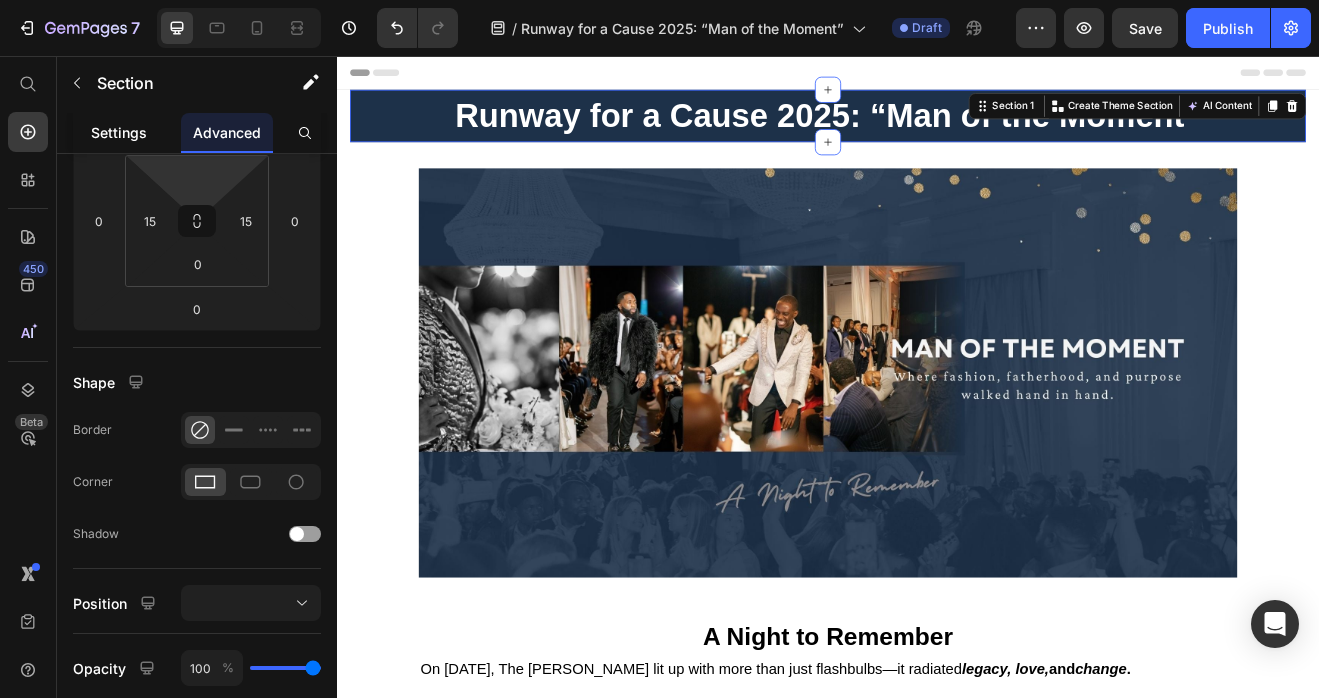 click on "Settings" at bounding box center [119, 132] 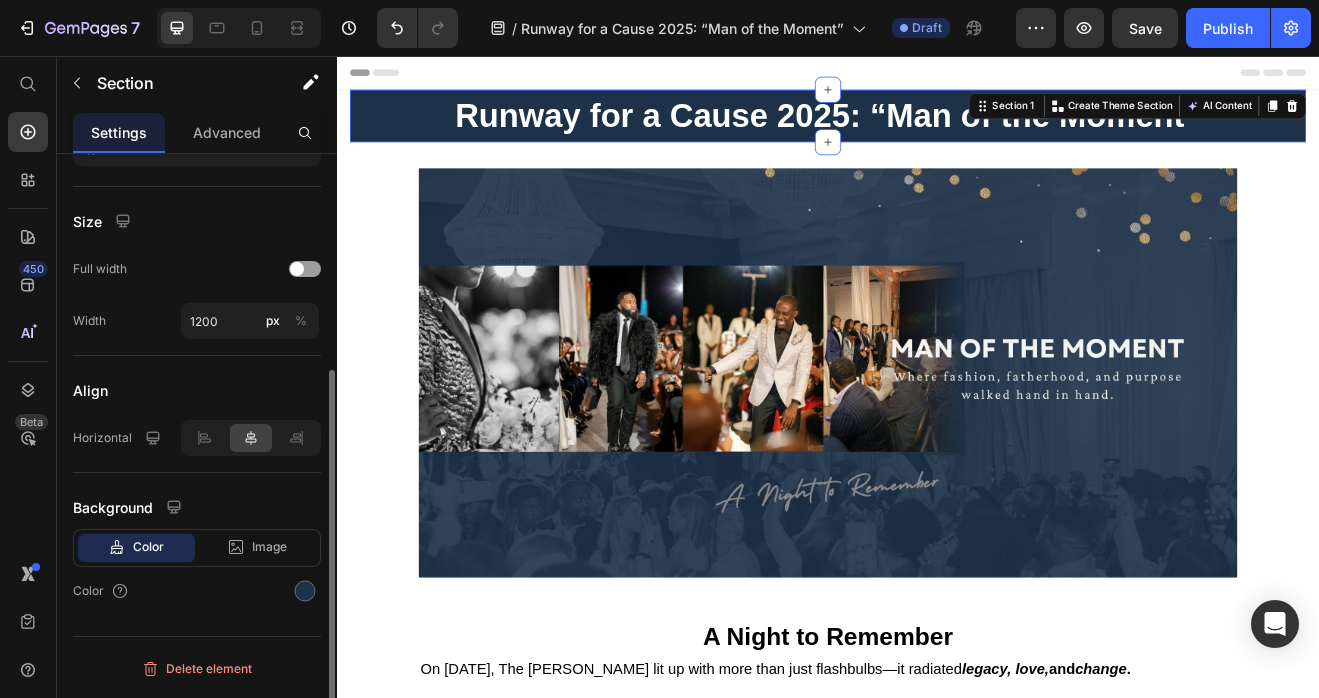 scroll, scrollTop: 338, scrollLeft: 0, axis: vertical 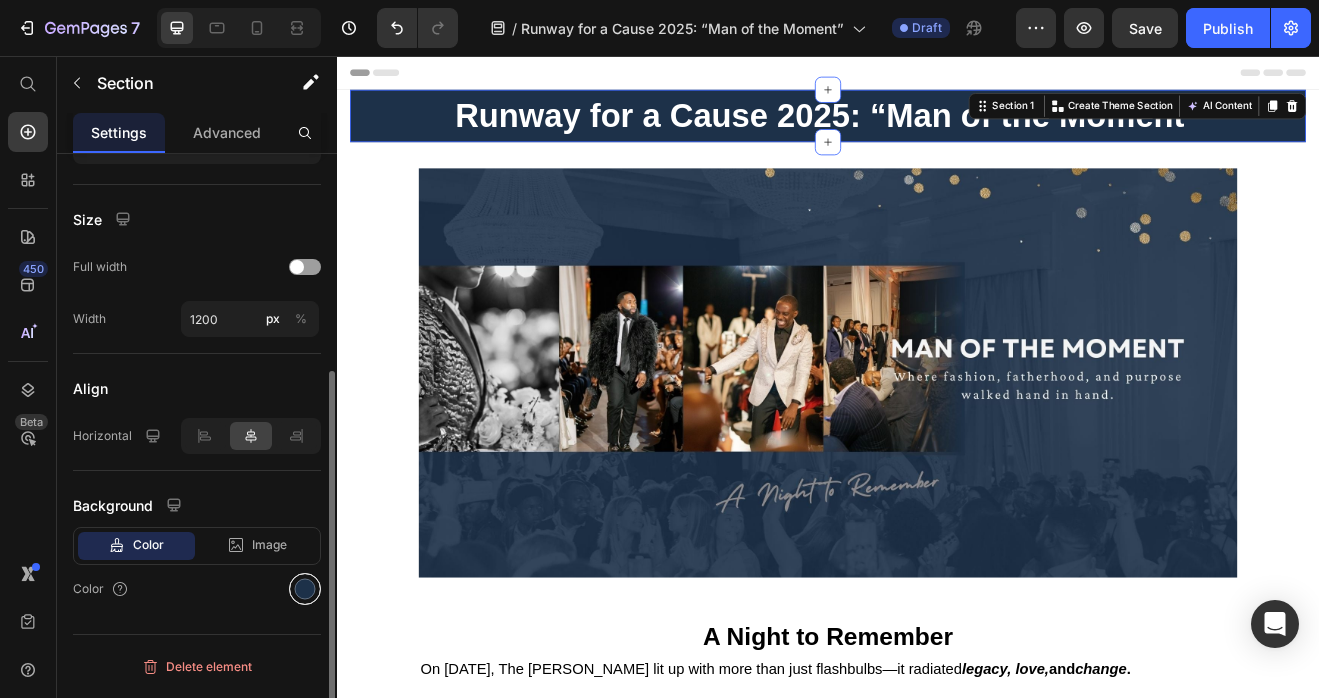 click at bounding box center [305, 589] 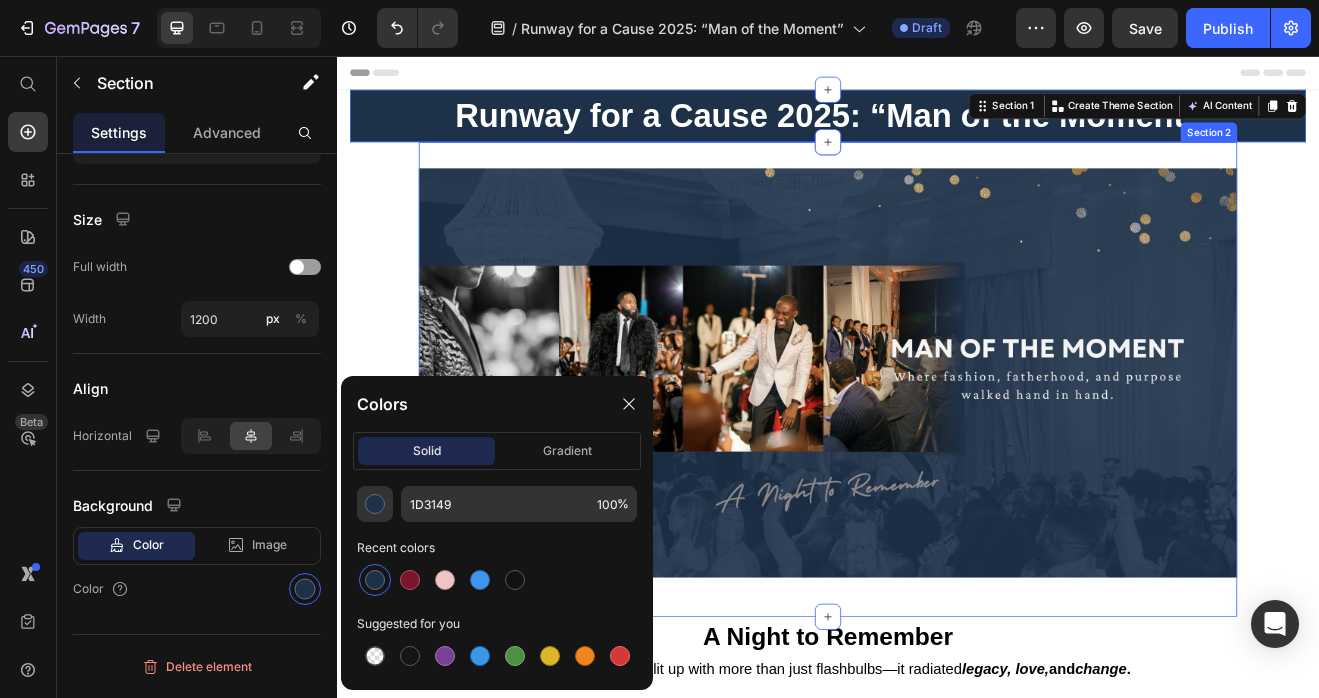 click on "Image Row Section 2" at bounding box center (937, 451) 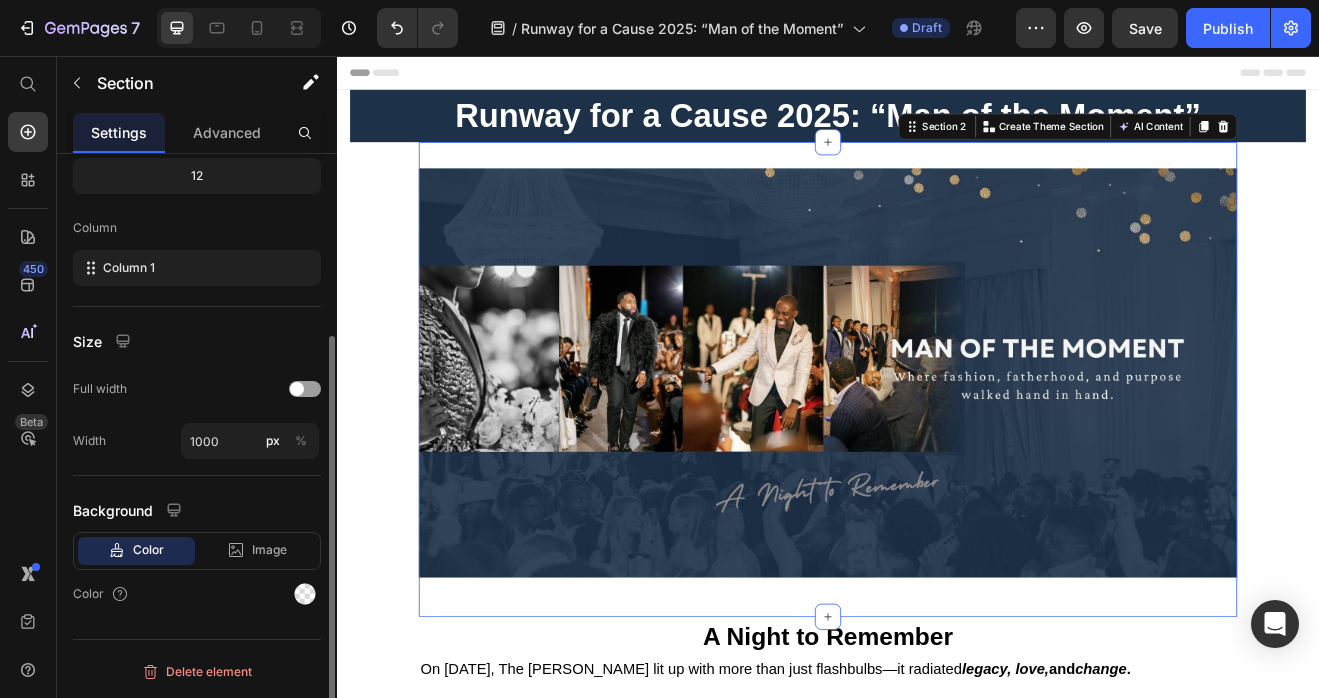 scroll, scrollTop: 260, scrollLeft: 0, axis: vertical 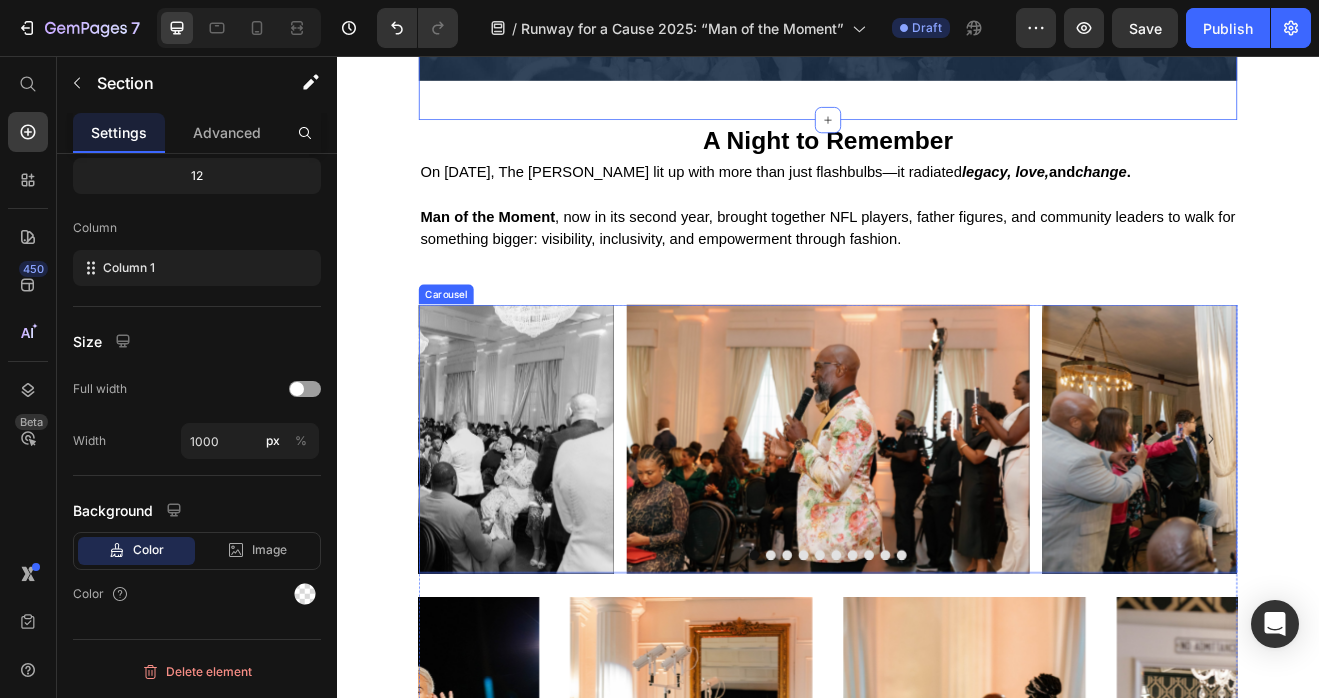 click on "Image Image Image Image Image Image Image Image Image Image" at bounding box center (937, 523) 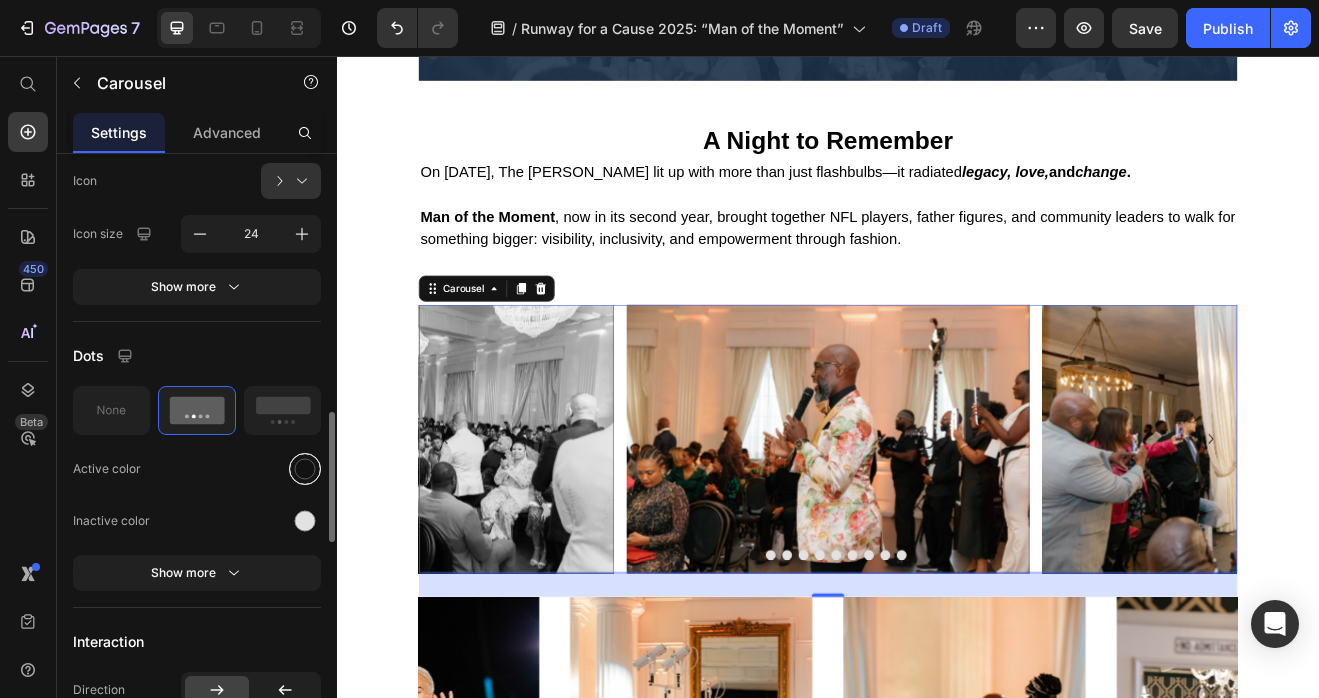 scroll, scrollTop: 1136, scrollLeft: 0, axis: vertical 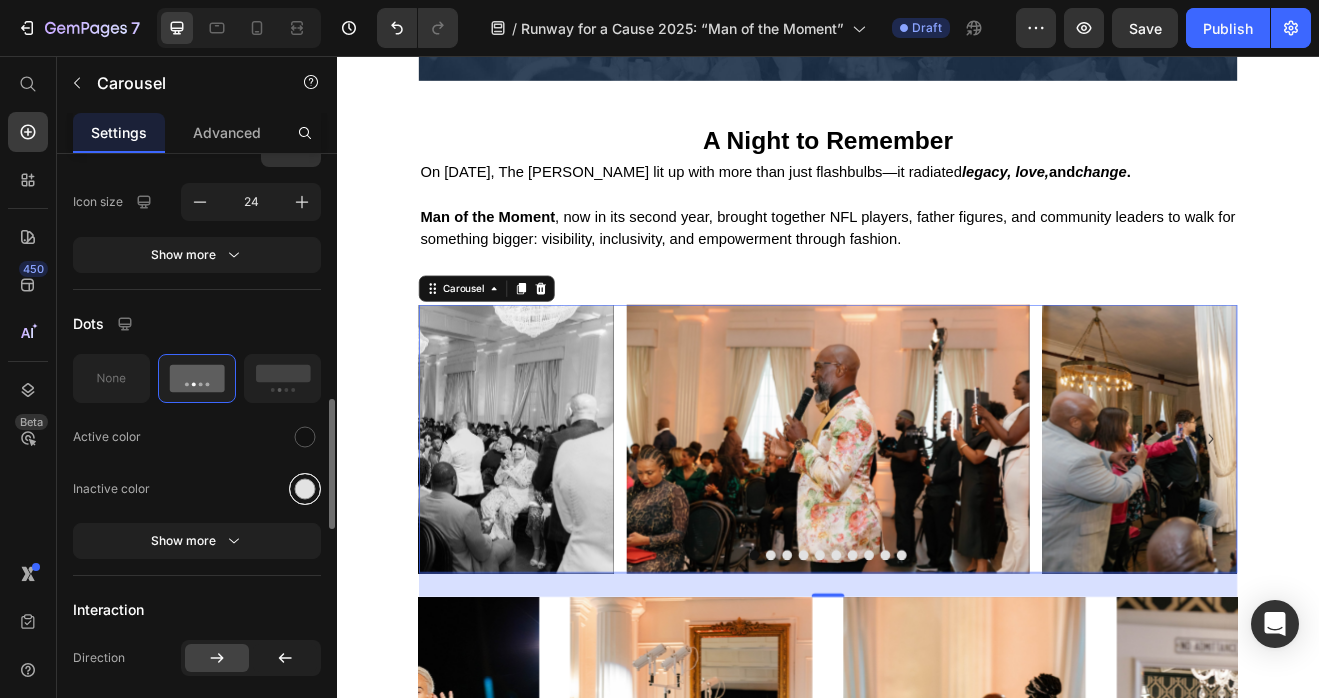 click at bounding box center (305, 488) 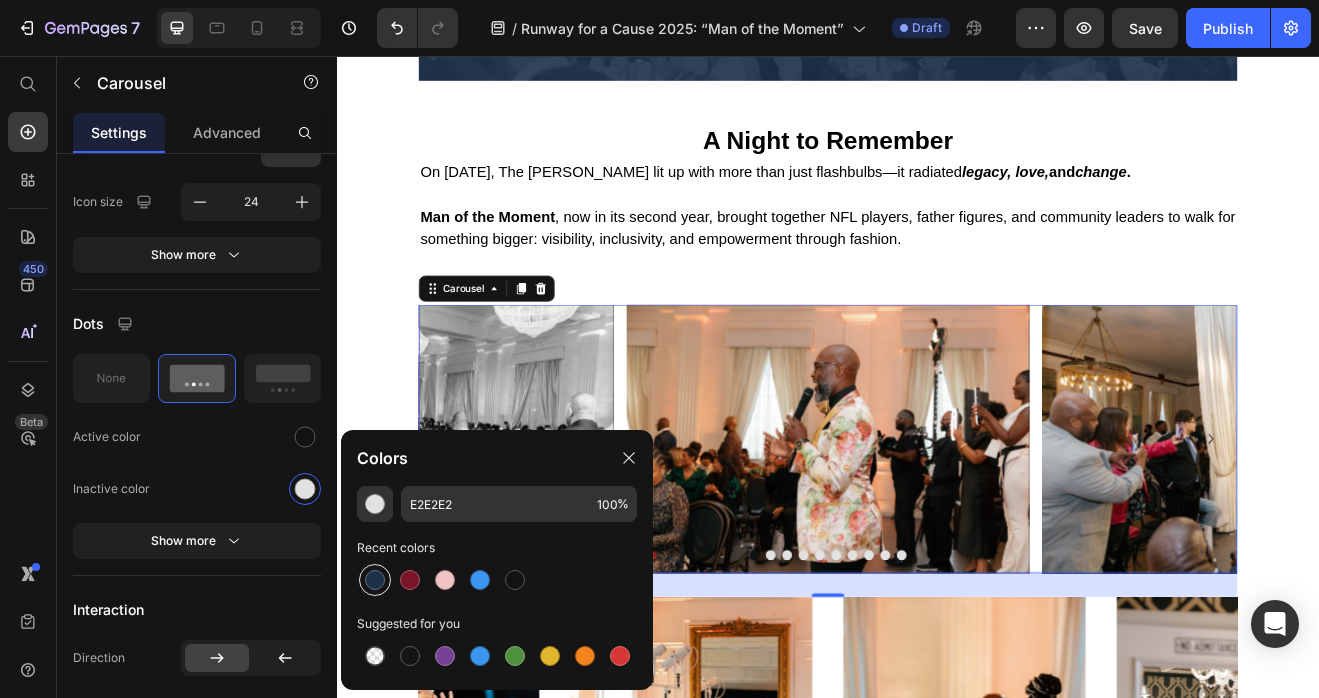 click at bounding box center [375, 580] 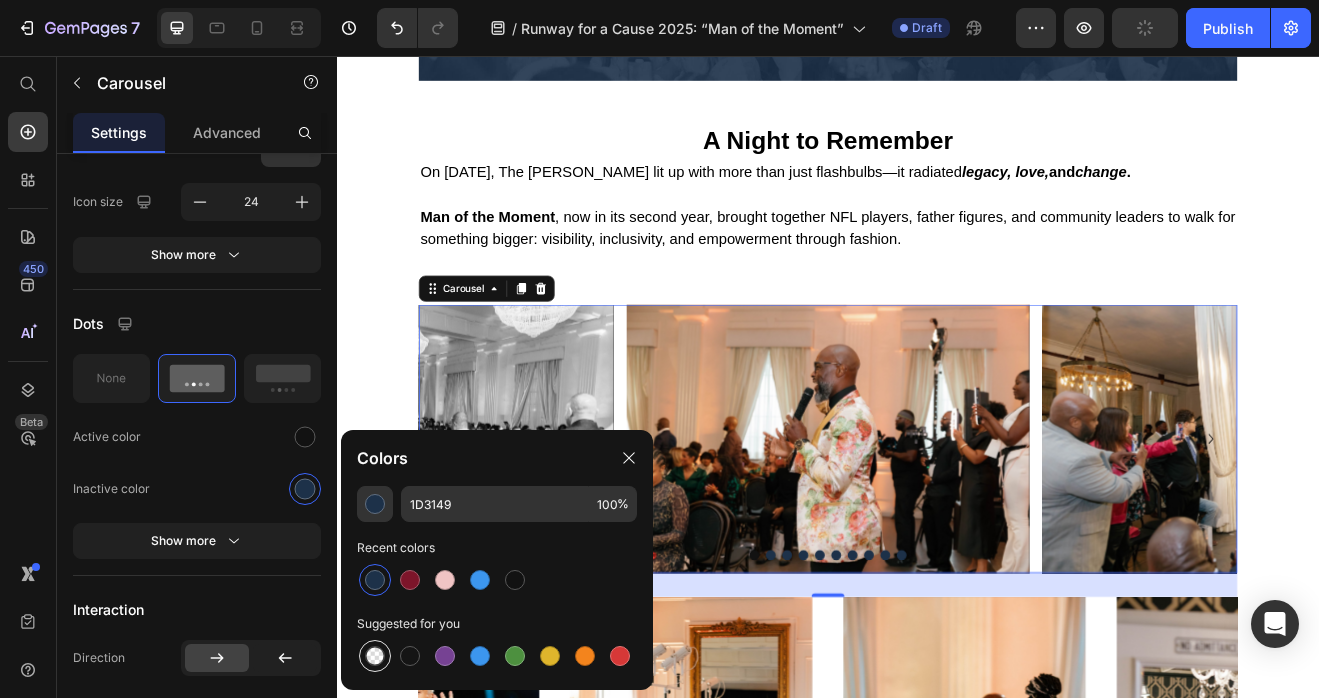 click at bounding box center (375, 656) 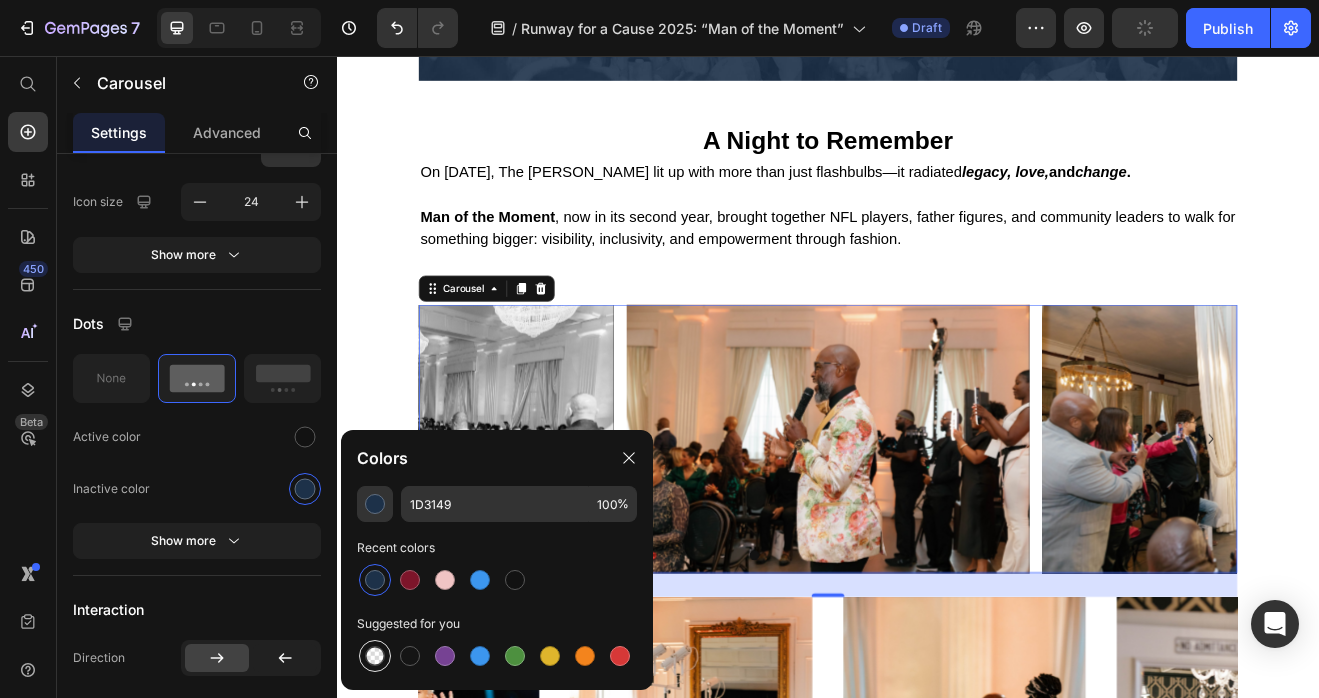 type on "000000" 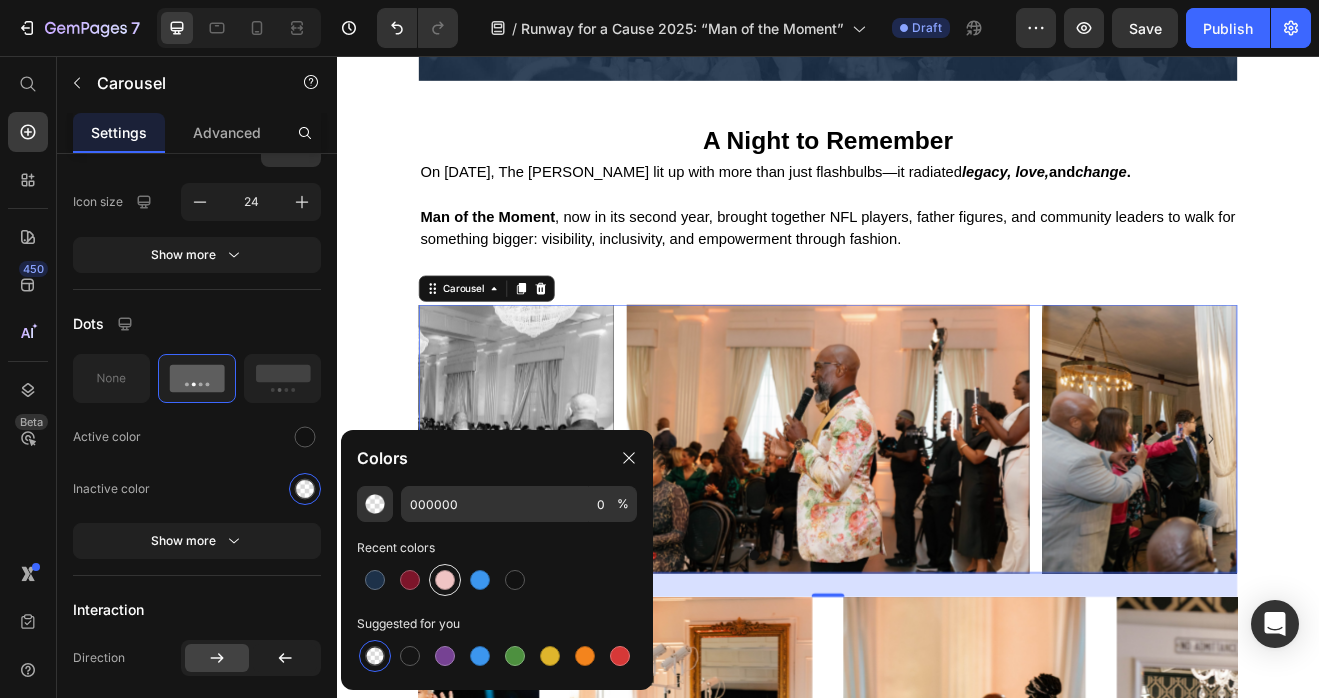 click at bounding box center (445, 580) 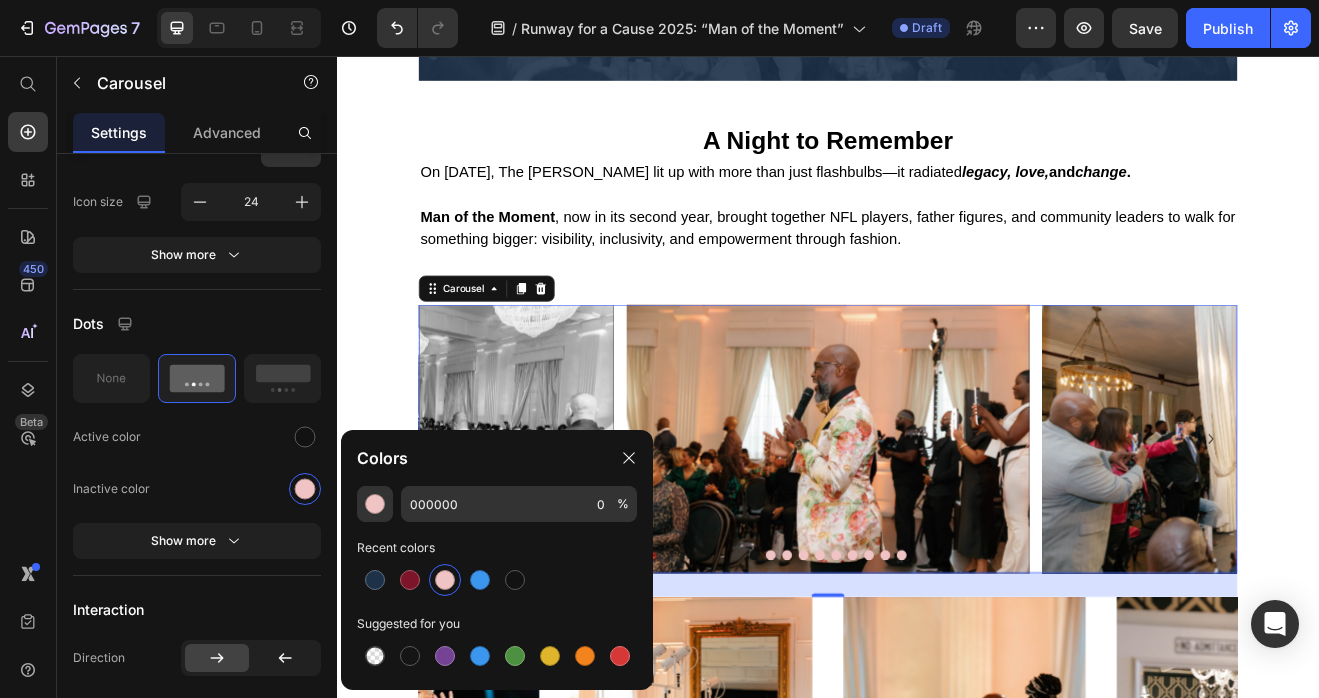 type on "F0C4C4" 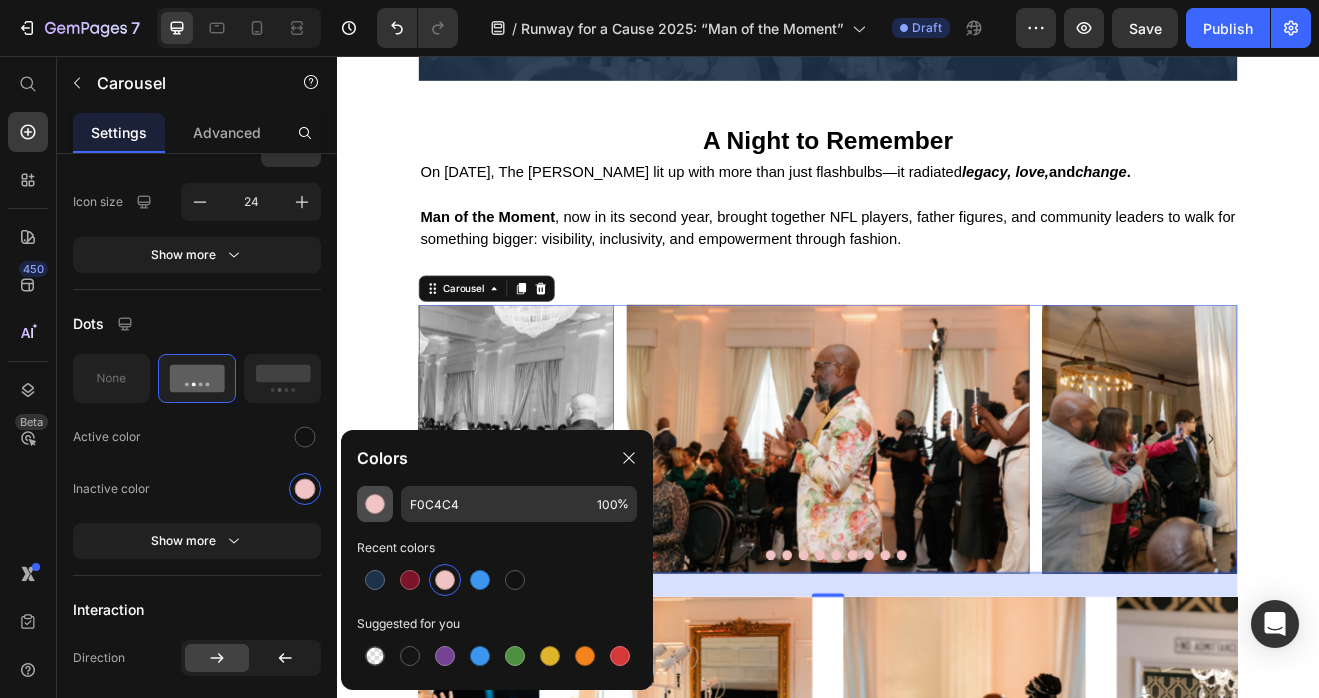 click at bounding box center [375, 504] 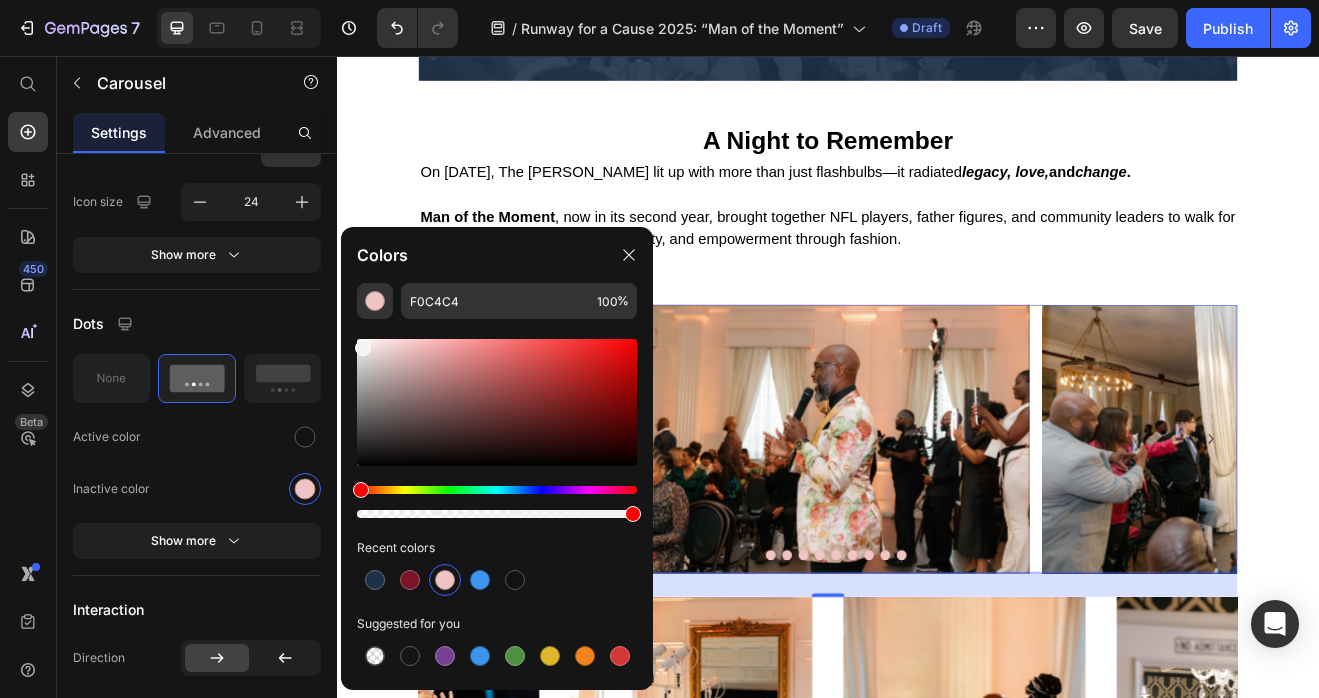 click at bounding box center [497, 402] 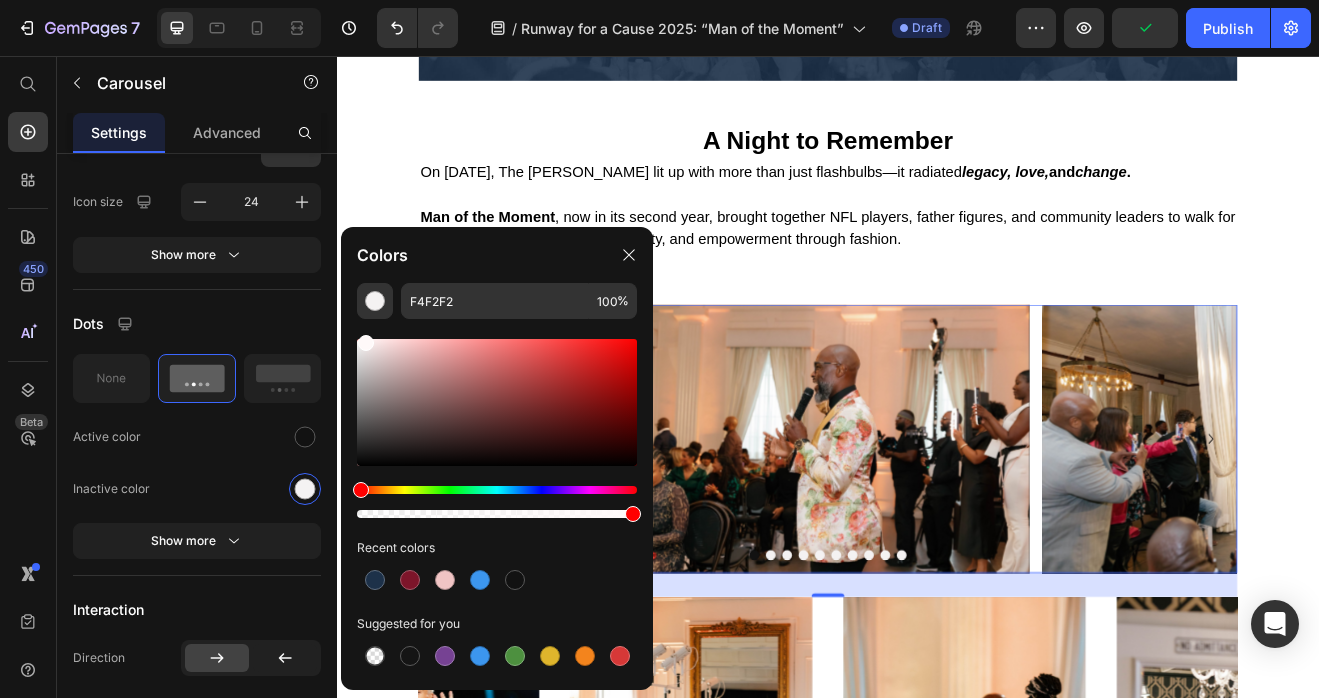 drag, startPoint x: 364, startPoint y: 347, endPoint x: 363, endPoint y: 336, distance: 11.045361 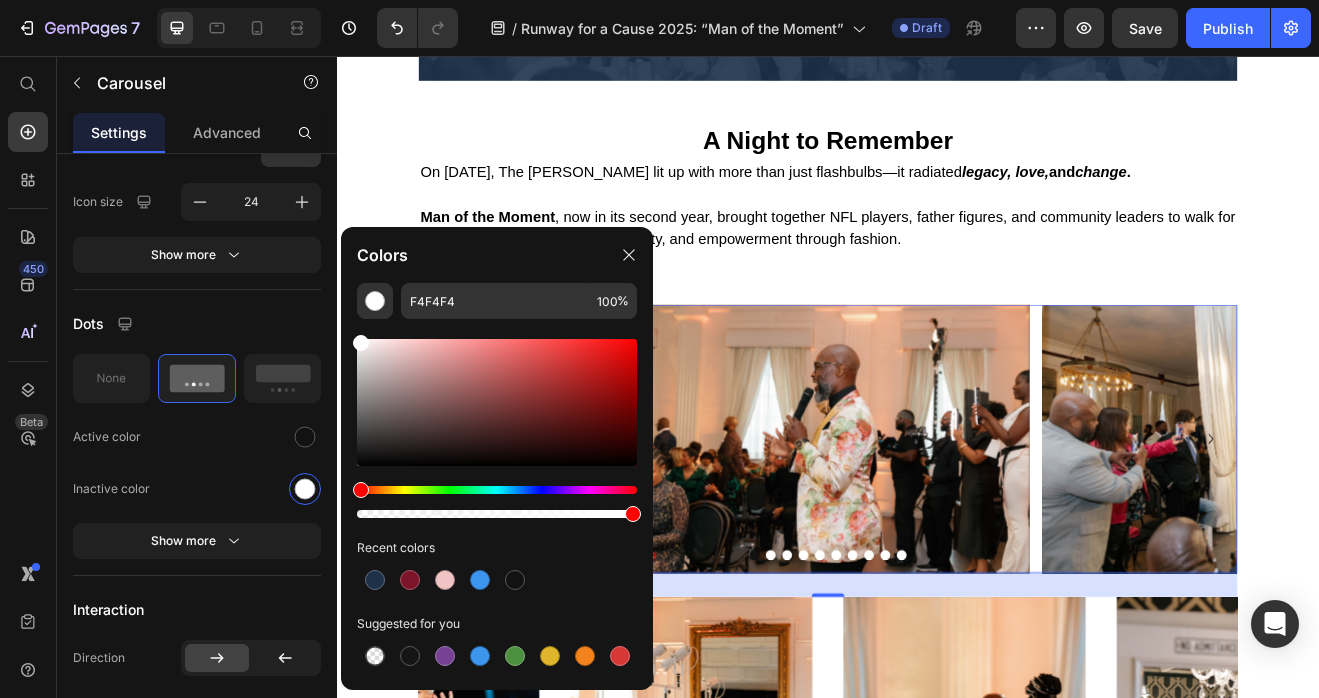type on "FFFFFF" 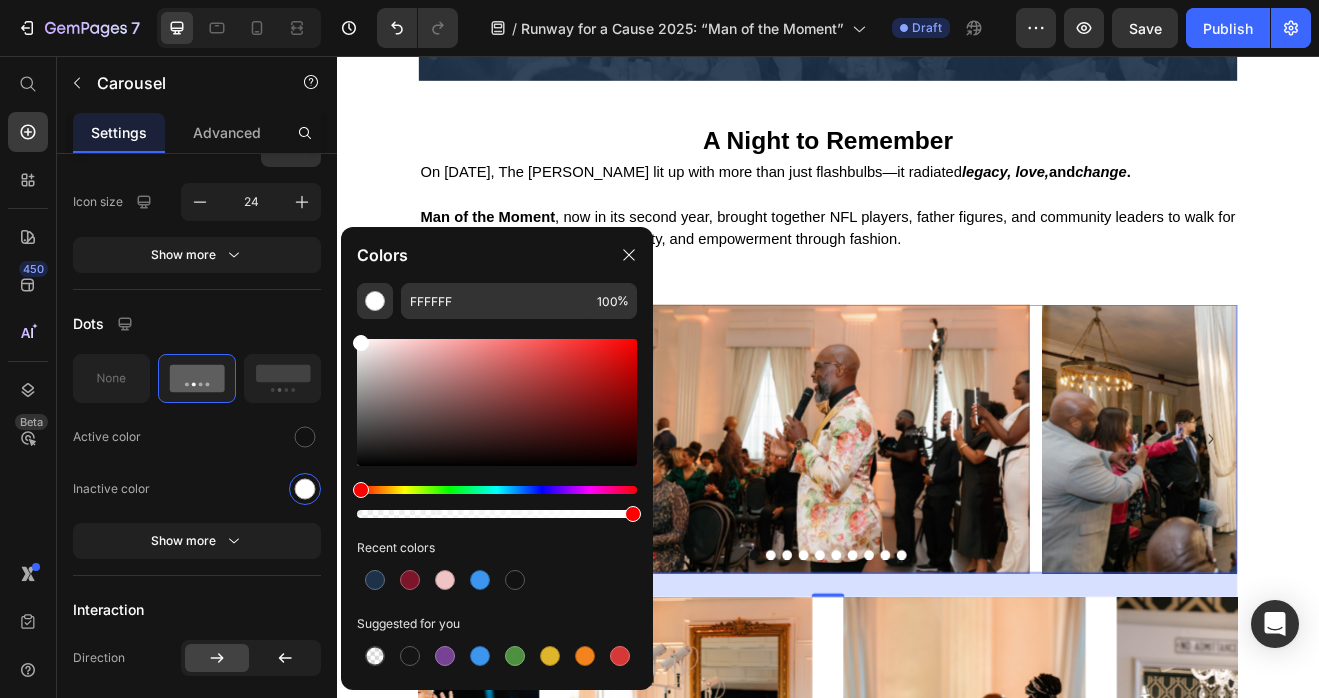 drag, startPoint x: 366, startPoint y: 344, endPoint x: 359, endPoint y: 330, distance: 15.652476 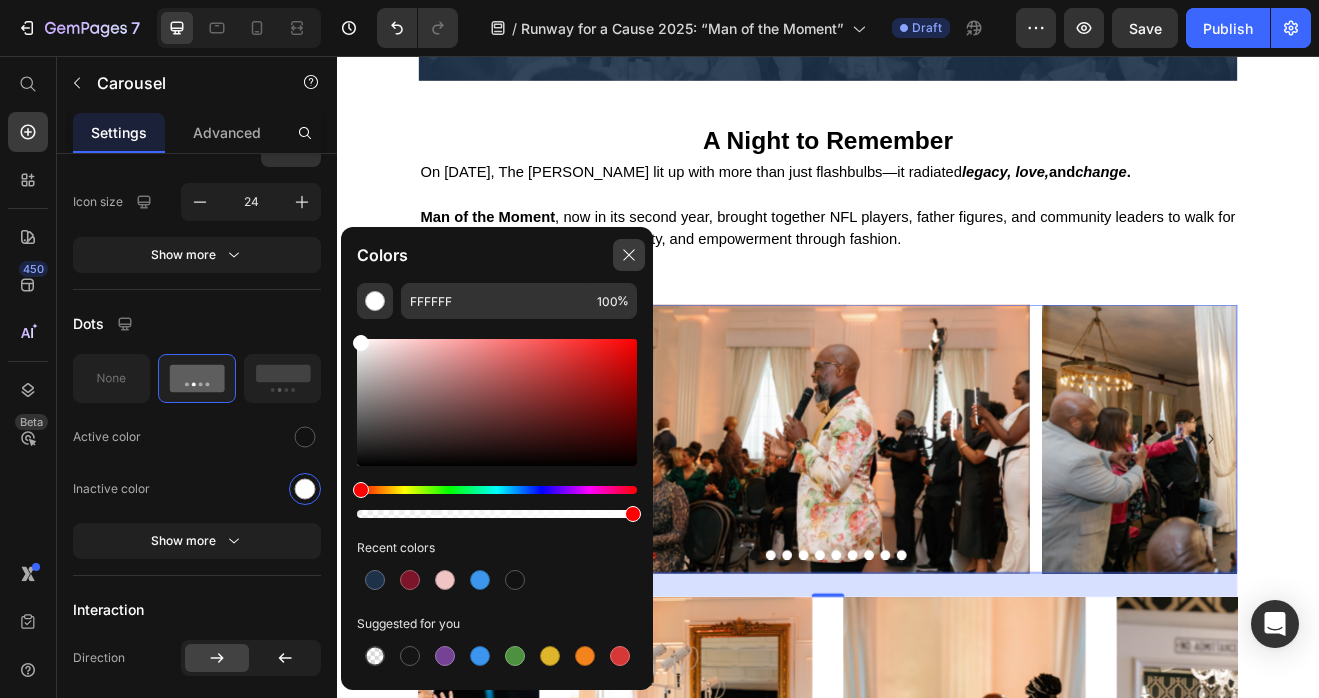 click 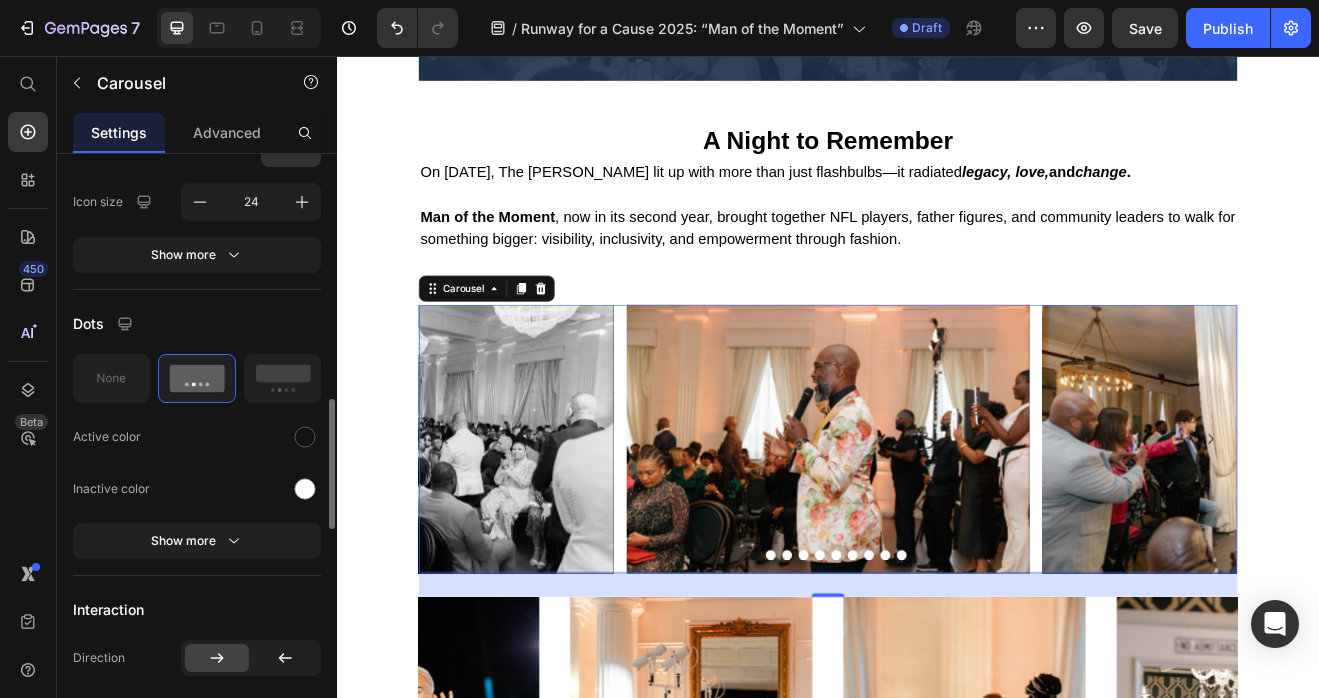 scroll, scrollTop: 592, scrollLeft: 0, axis: vertical 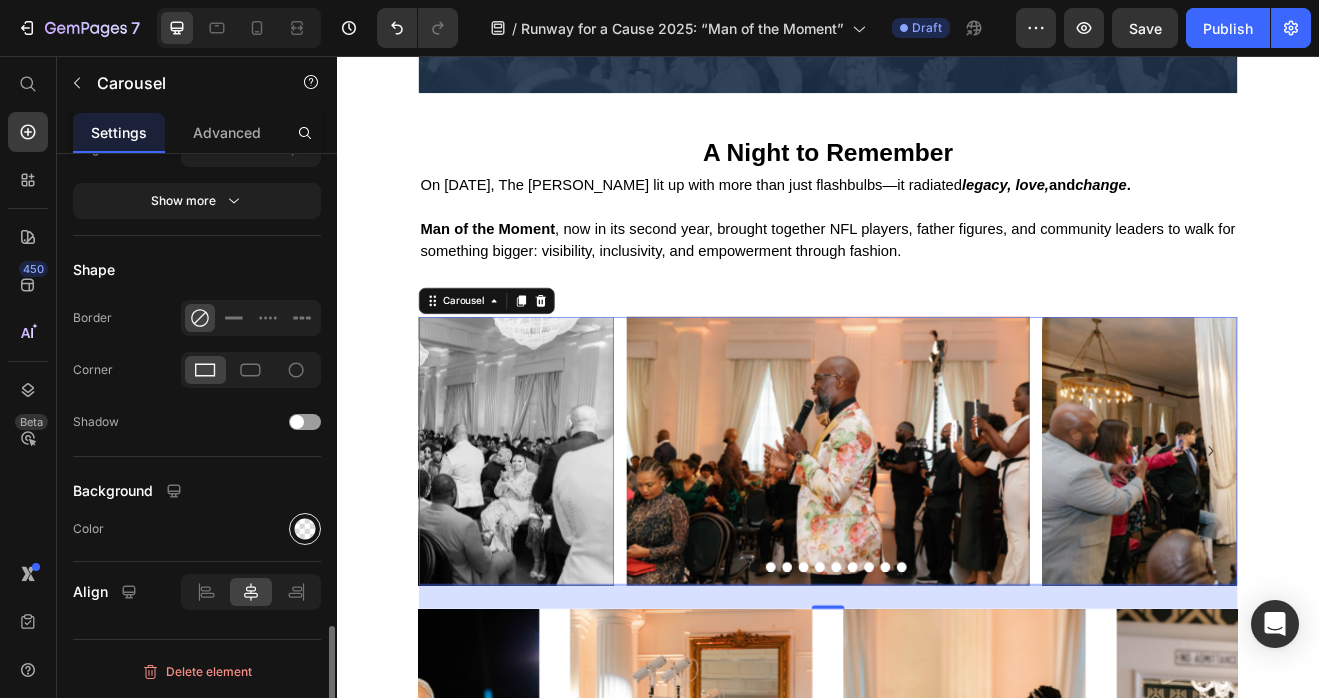 click at bounding box center (305, 529) 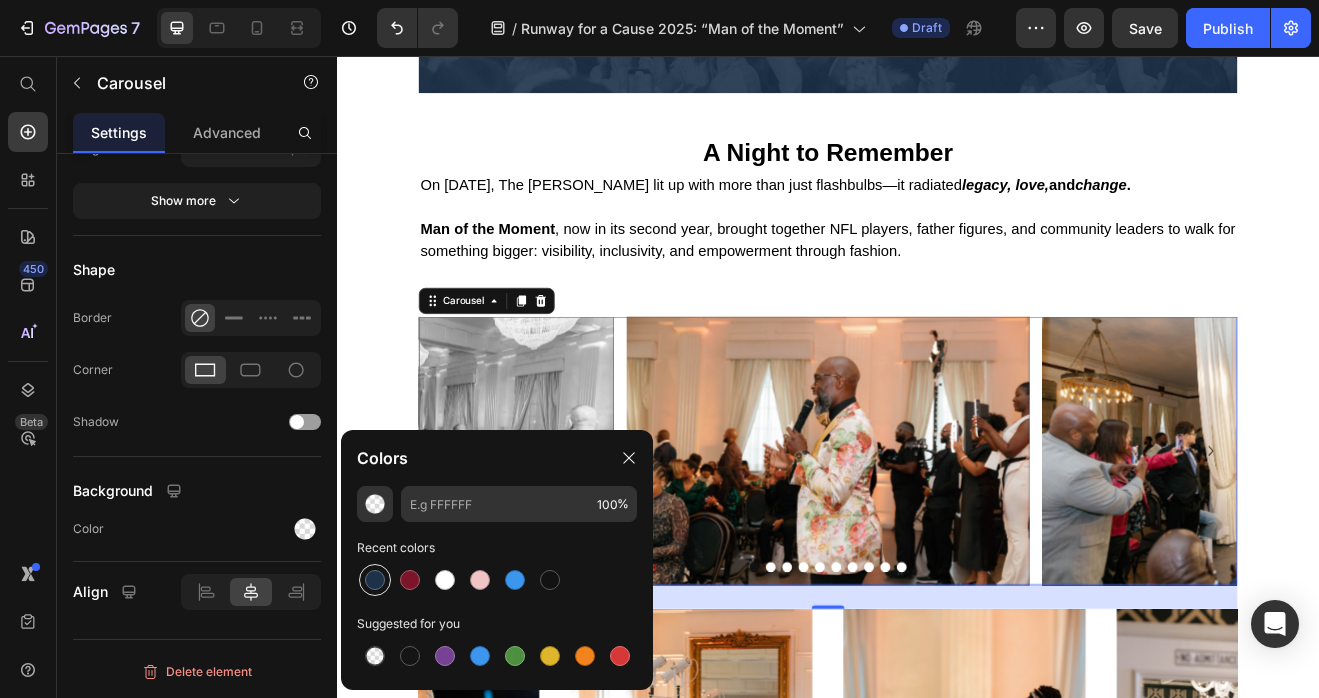 click at bounding box center (375, 580) 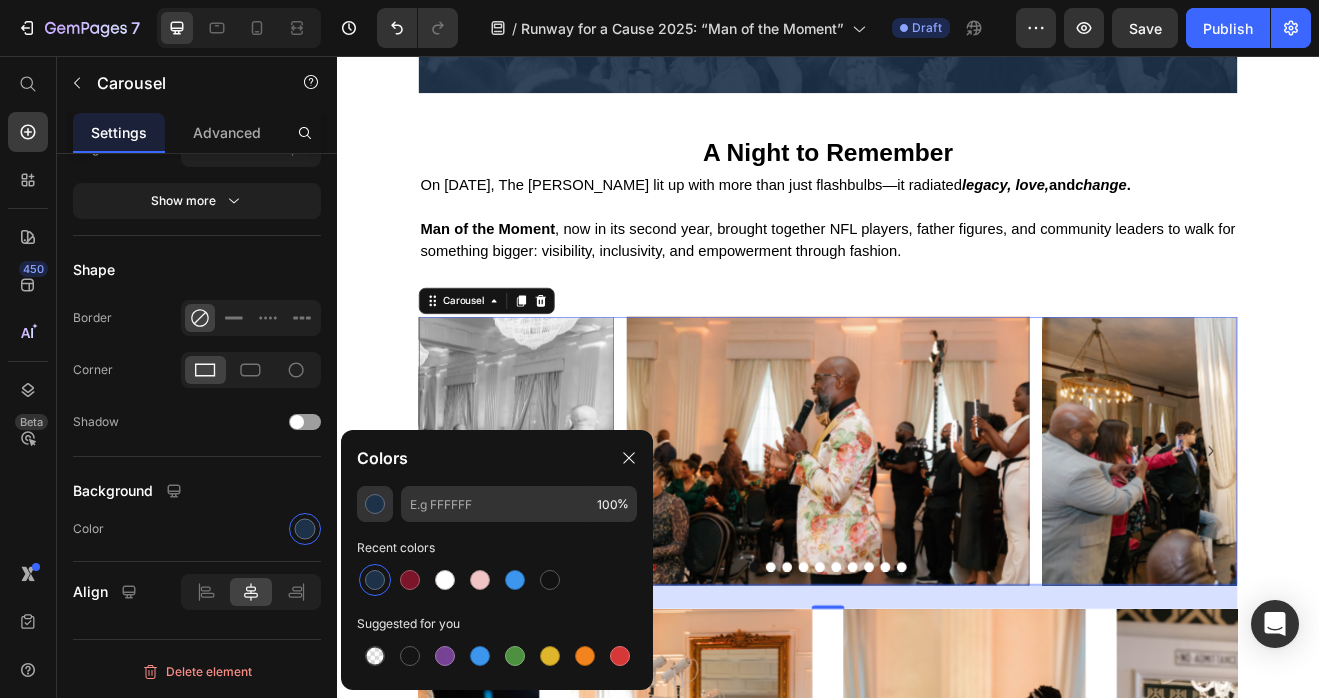type on "1D3149" 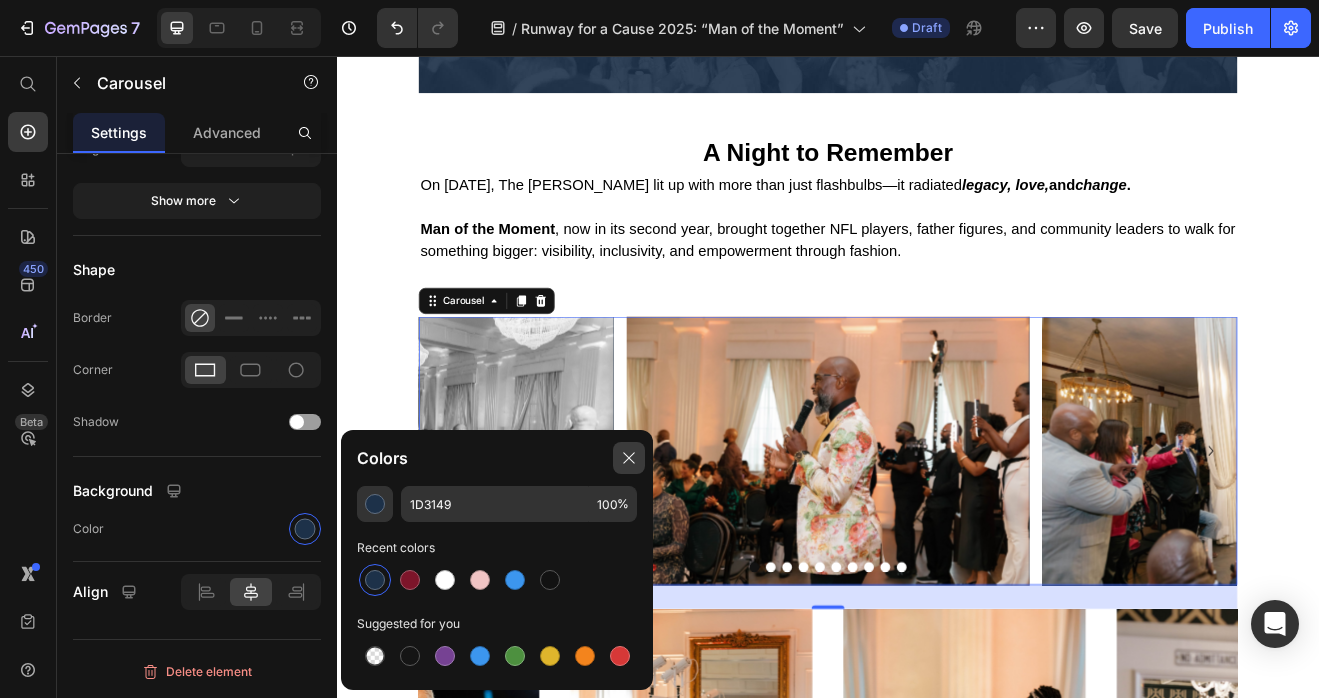 click 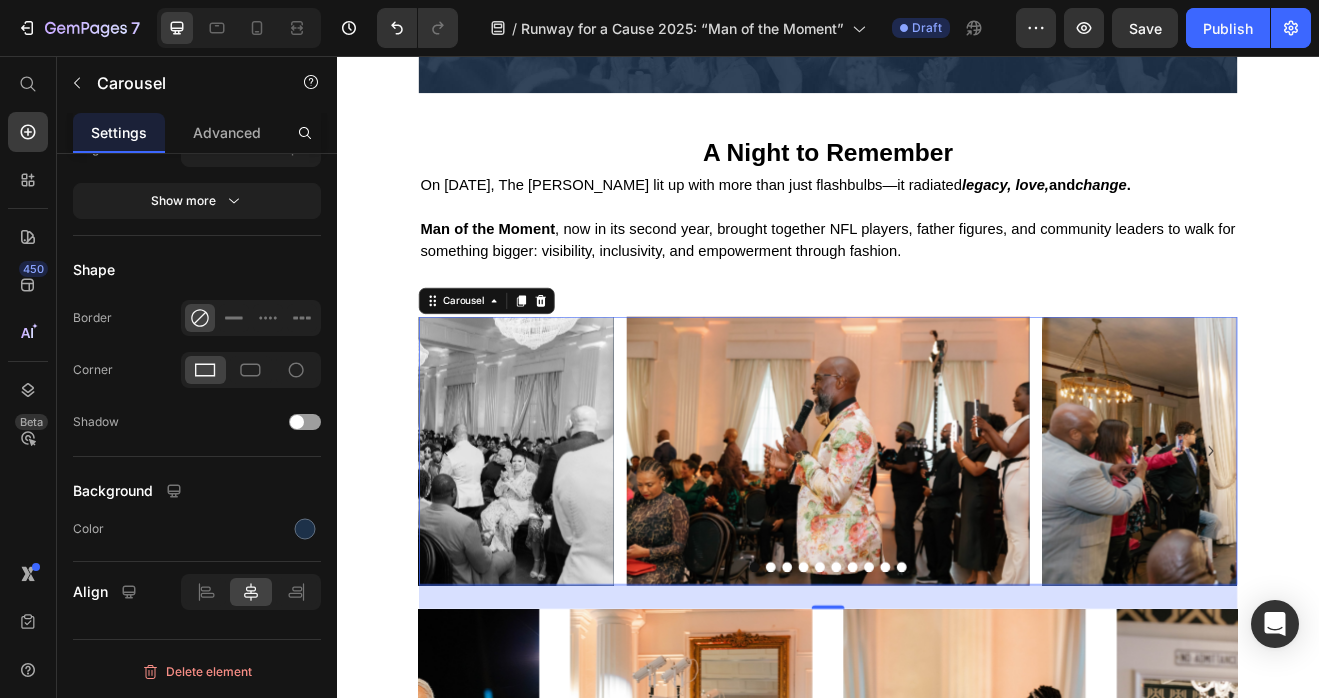 click on "Image Image Image Image Image Image Image Image Image Image" at bounding box center [937, 538] 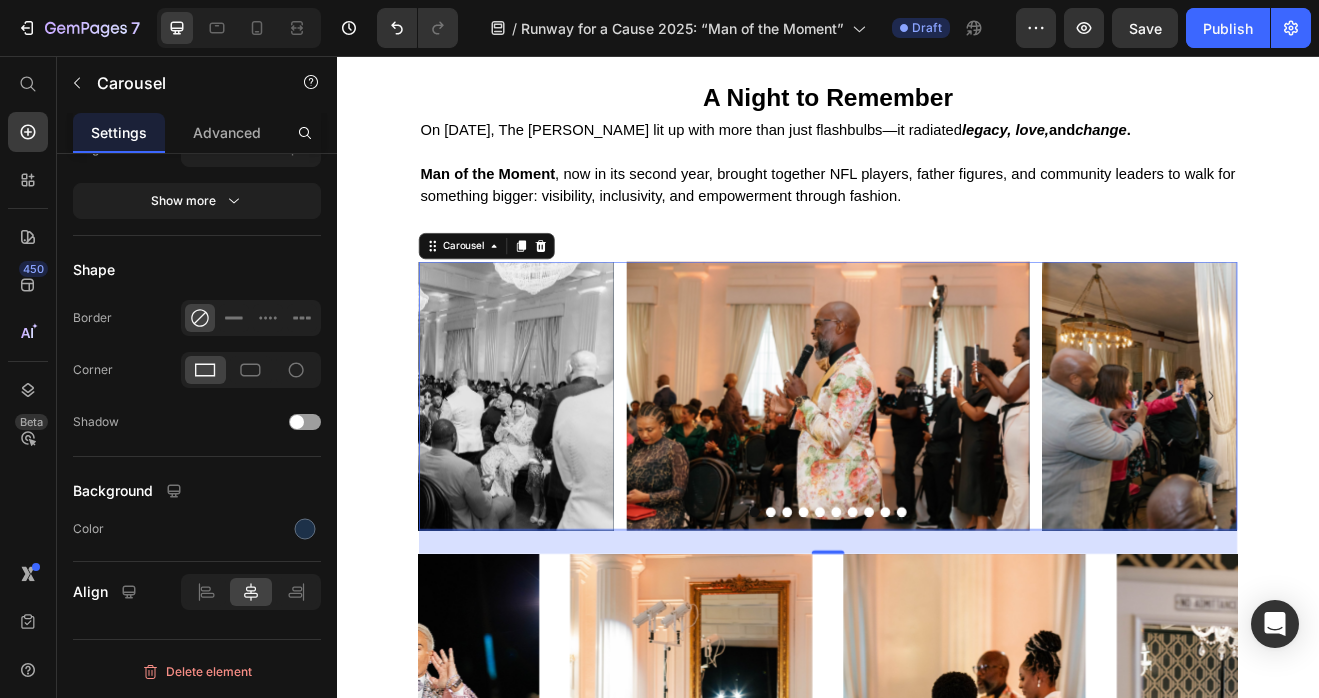 scroll, scrollTop: 928, scrollLeft: 0, axis: vertical 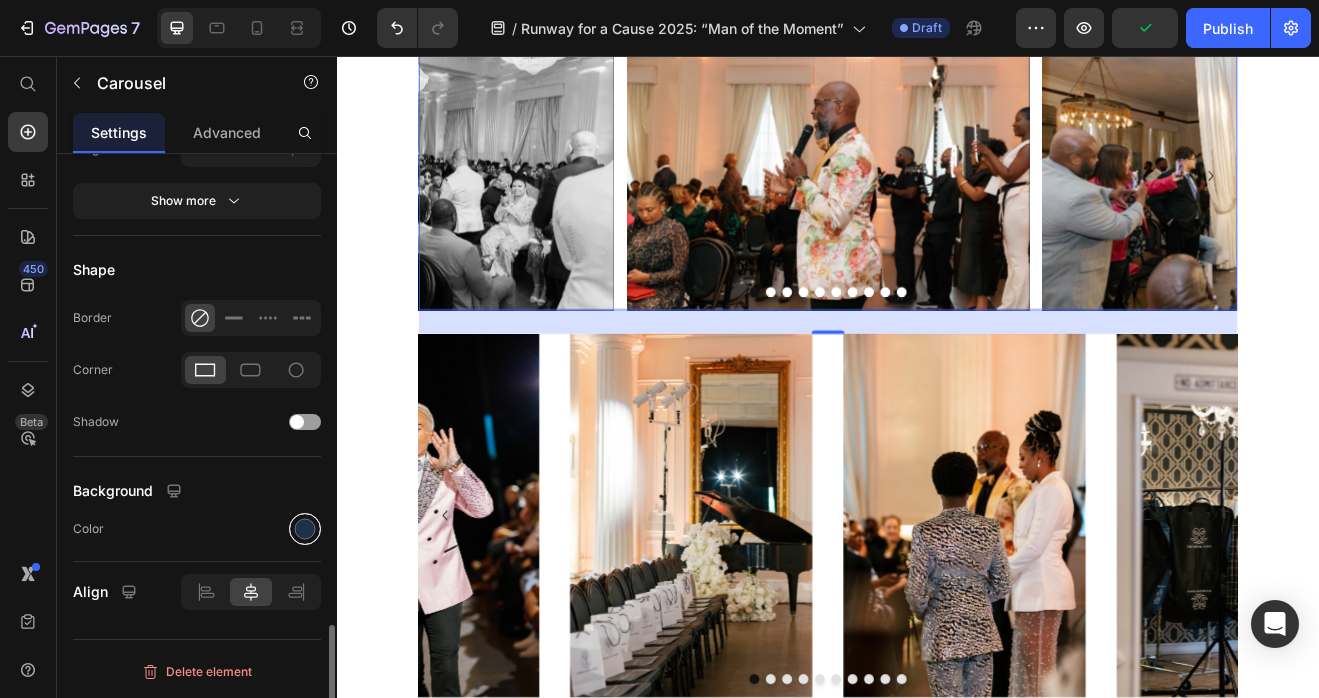 click at bounding box center (305, 528) 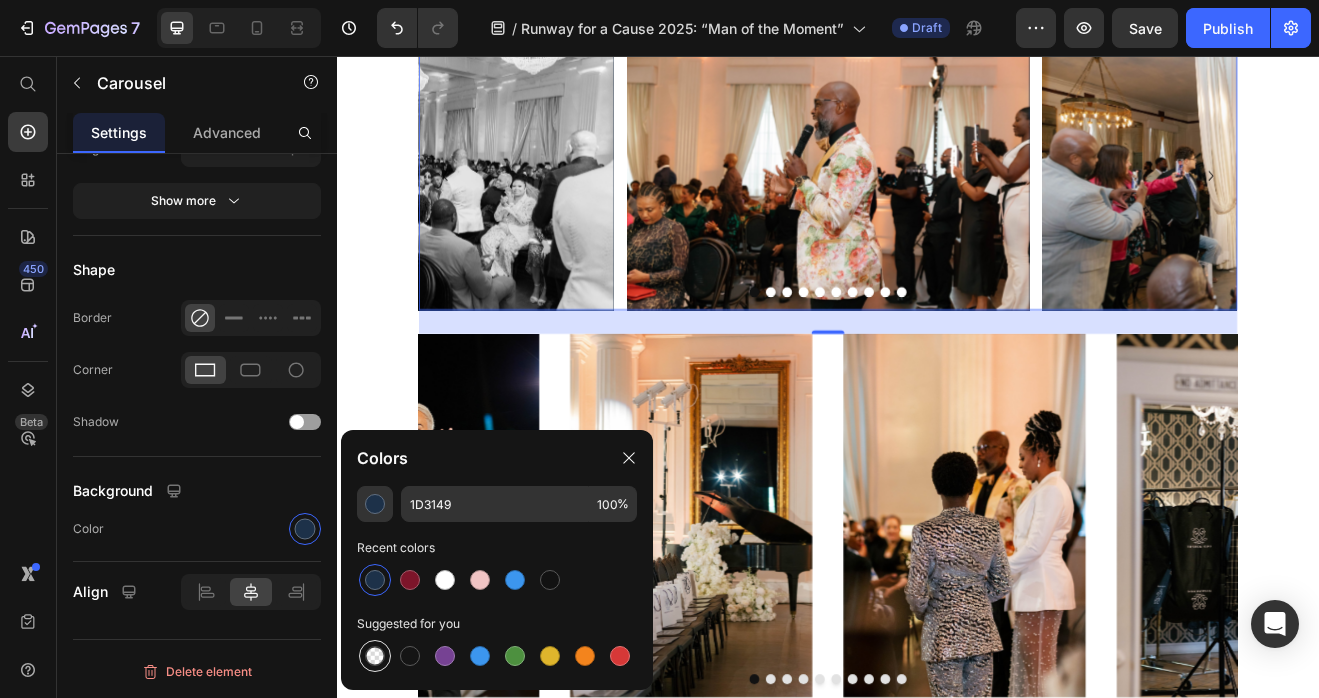 click at bounding box center [375, 656] 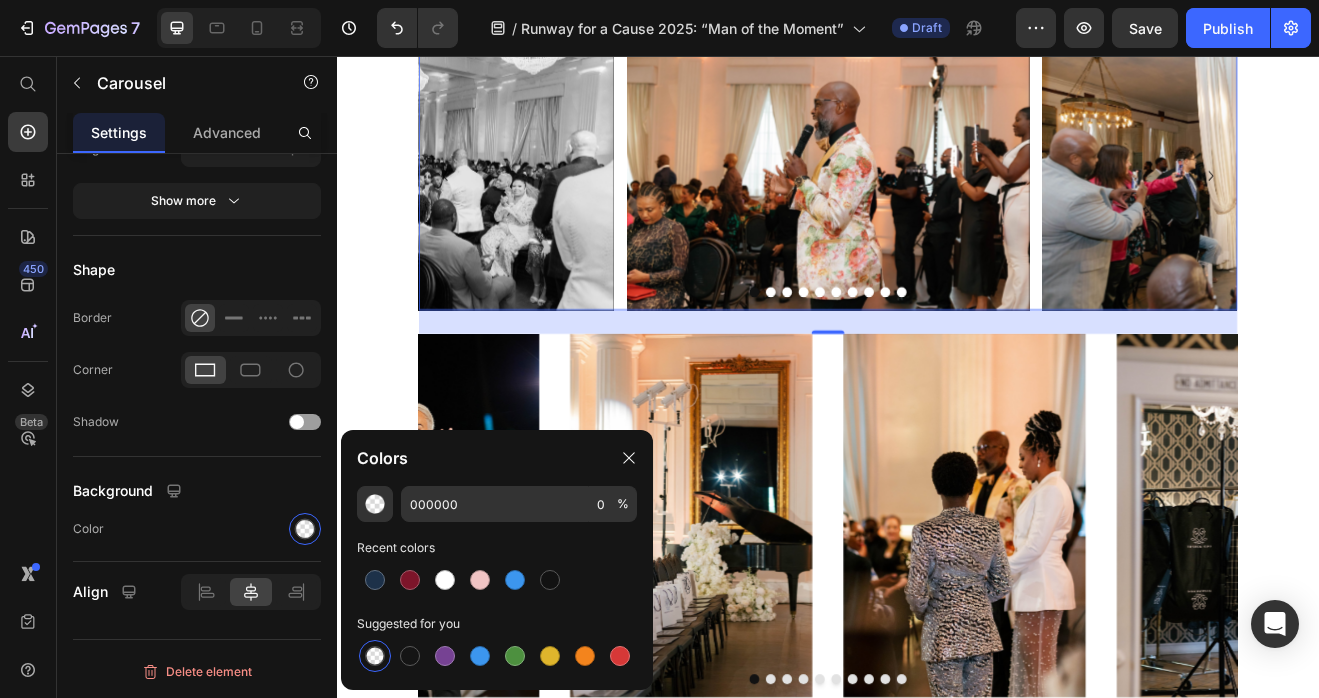 click on "29" at bounding box center (937, 380) 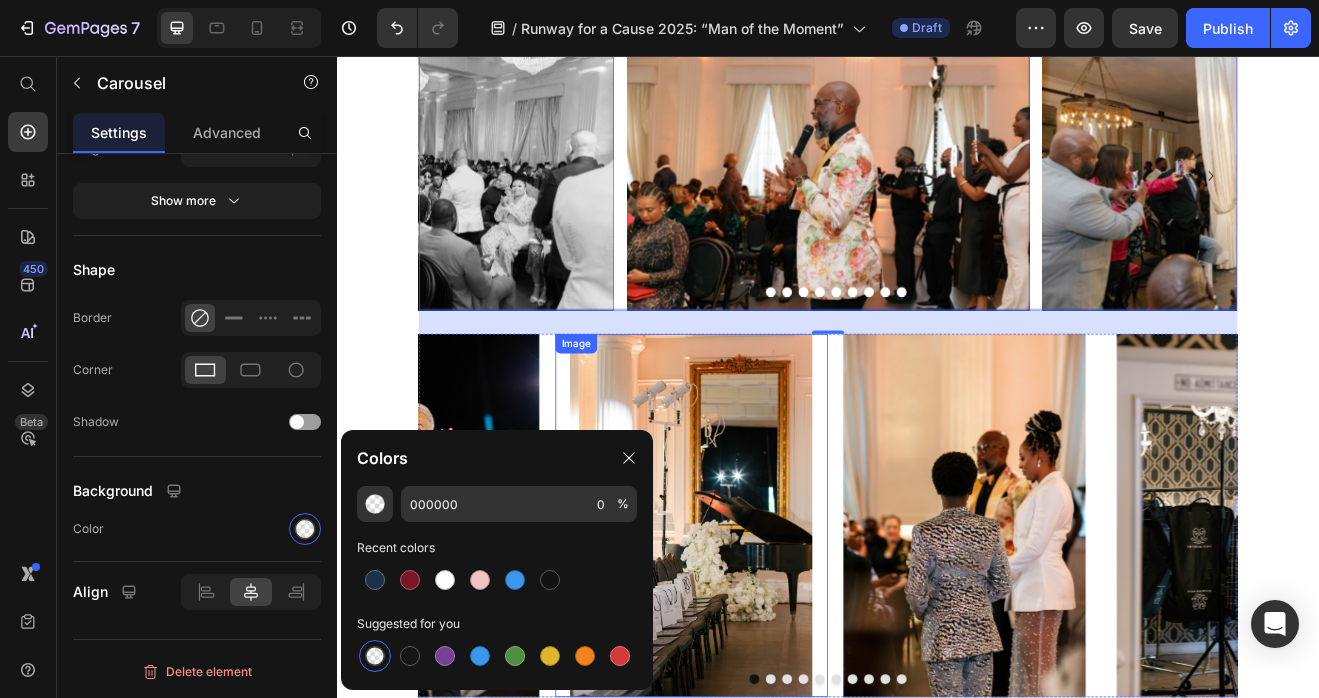 click at bounding box center (1103, 617) 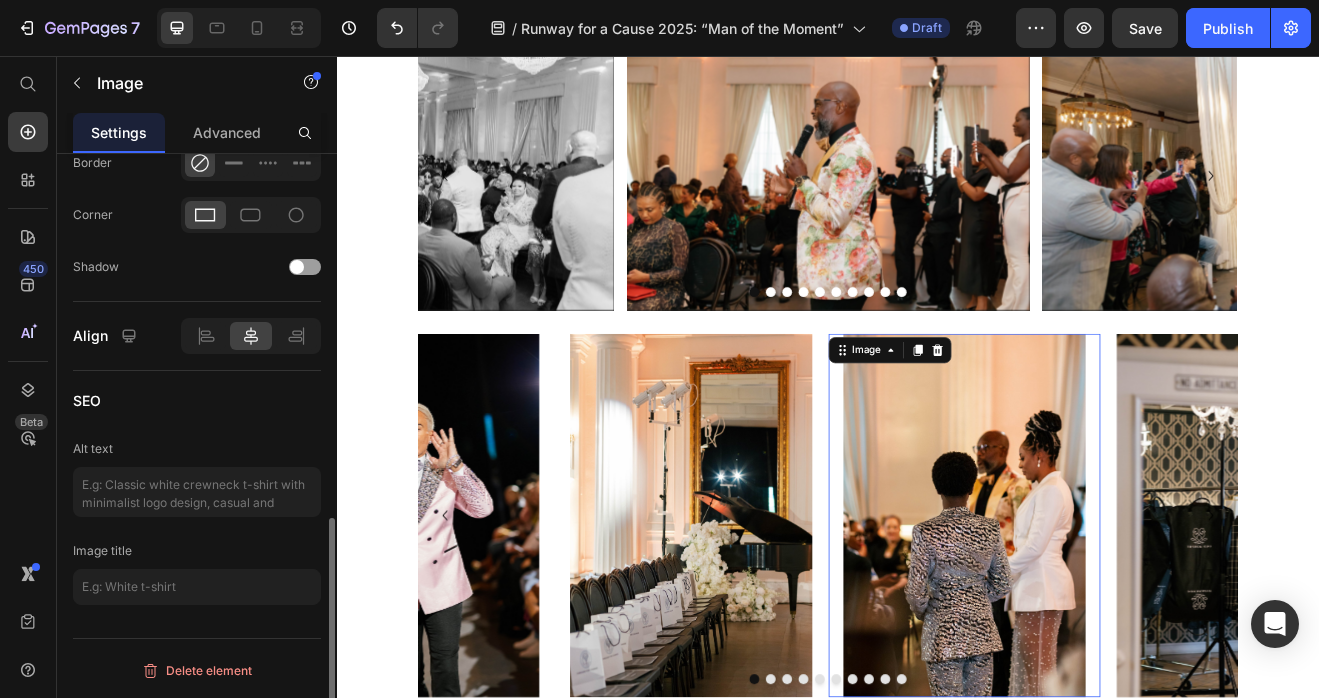 scroll, scrollTop: 0, scrollLeft: 0, axis: both 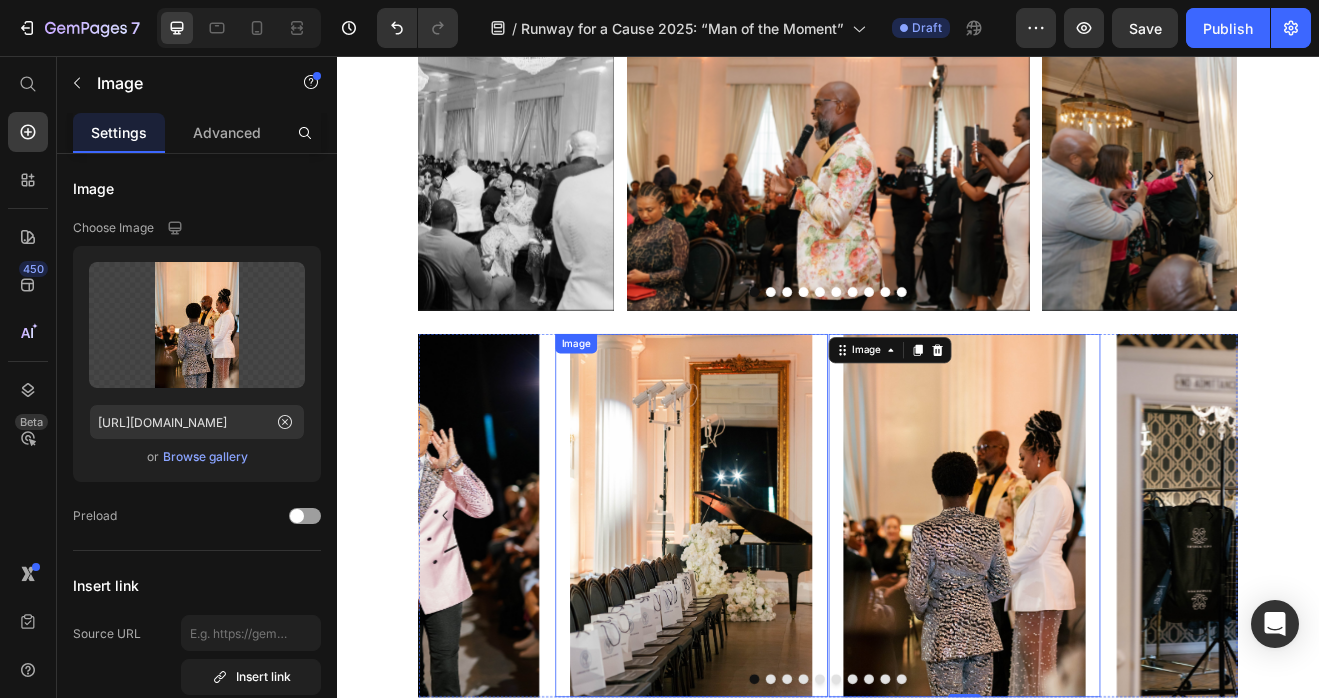 click at bounding box center [770, 617] 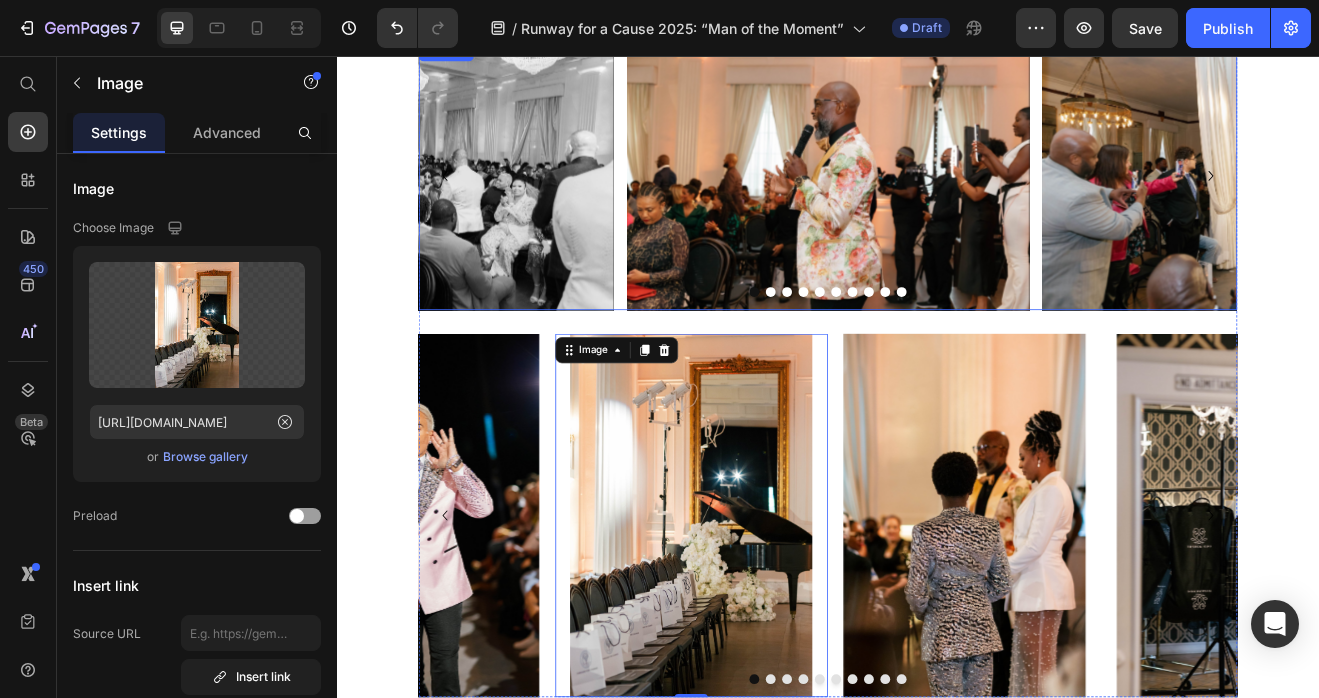click on "Image Image Image Image Image Image Image Image Image Image" at bounding box center [937, 202] 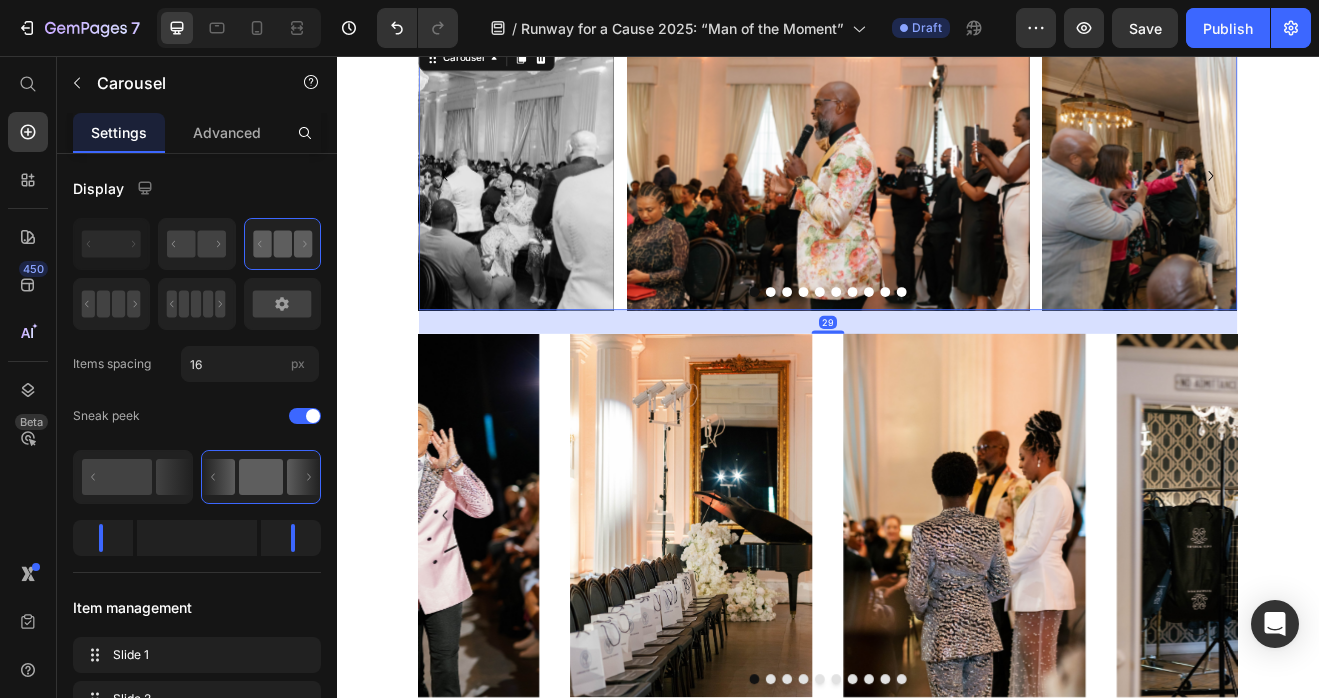 click on "Image Image Image Image Image Image Image Image Image Image" at bounding box center (937, 202) 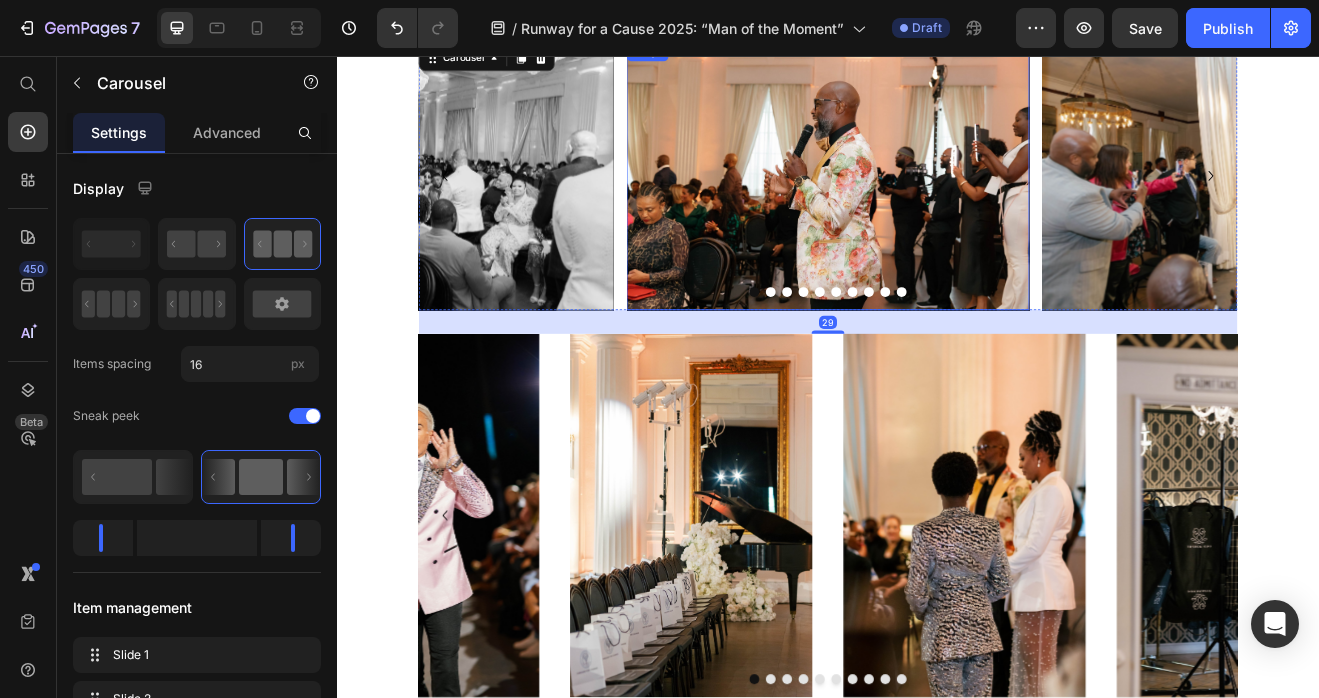 click at bounding box center [937, 202] 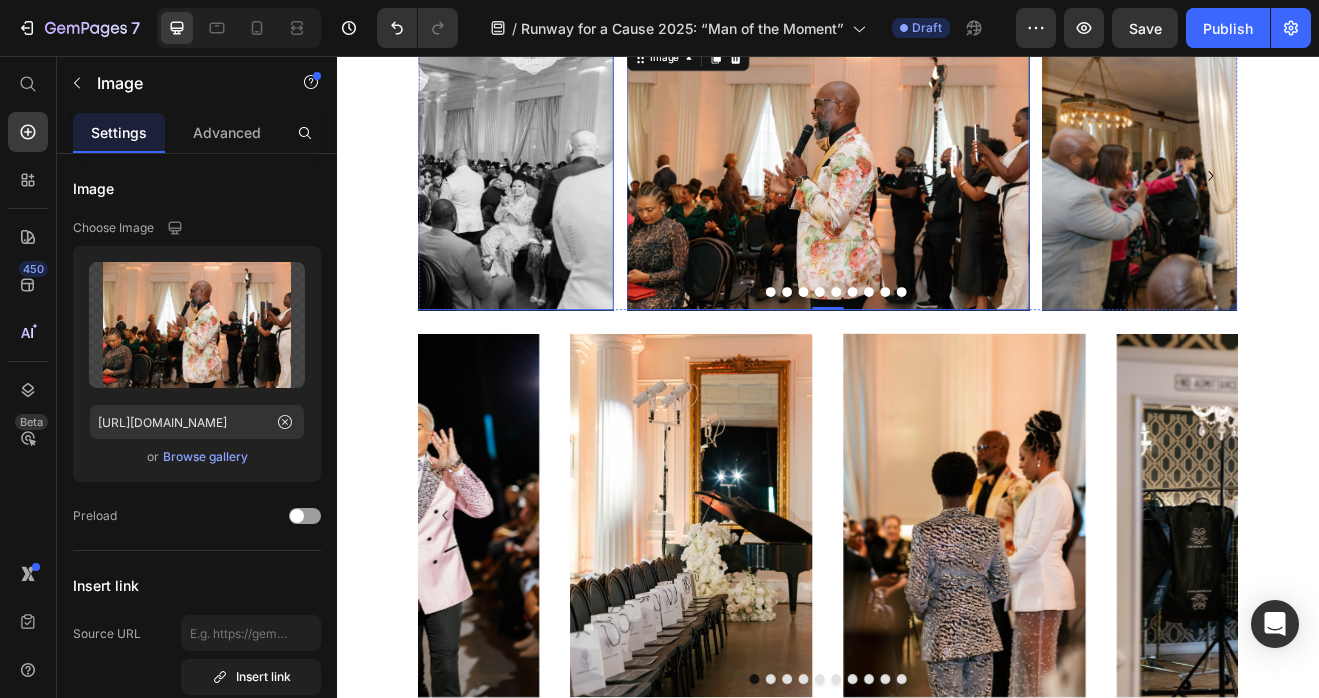 click at bounding box center (429, 202) 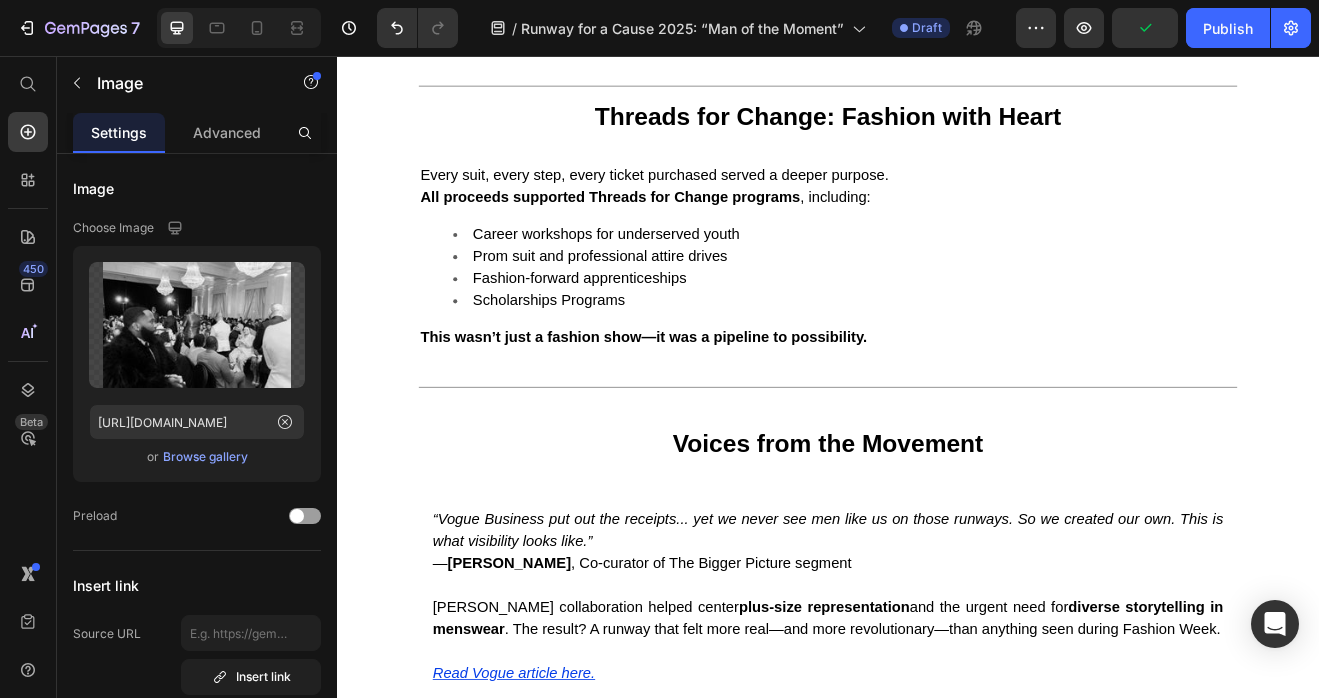 scroll, scrollTop: 3791, scrollLeft: 0, axis: vertical 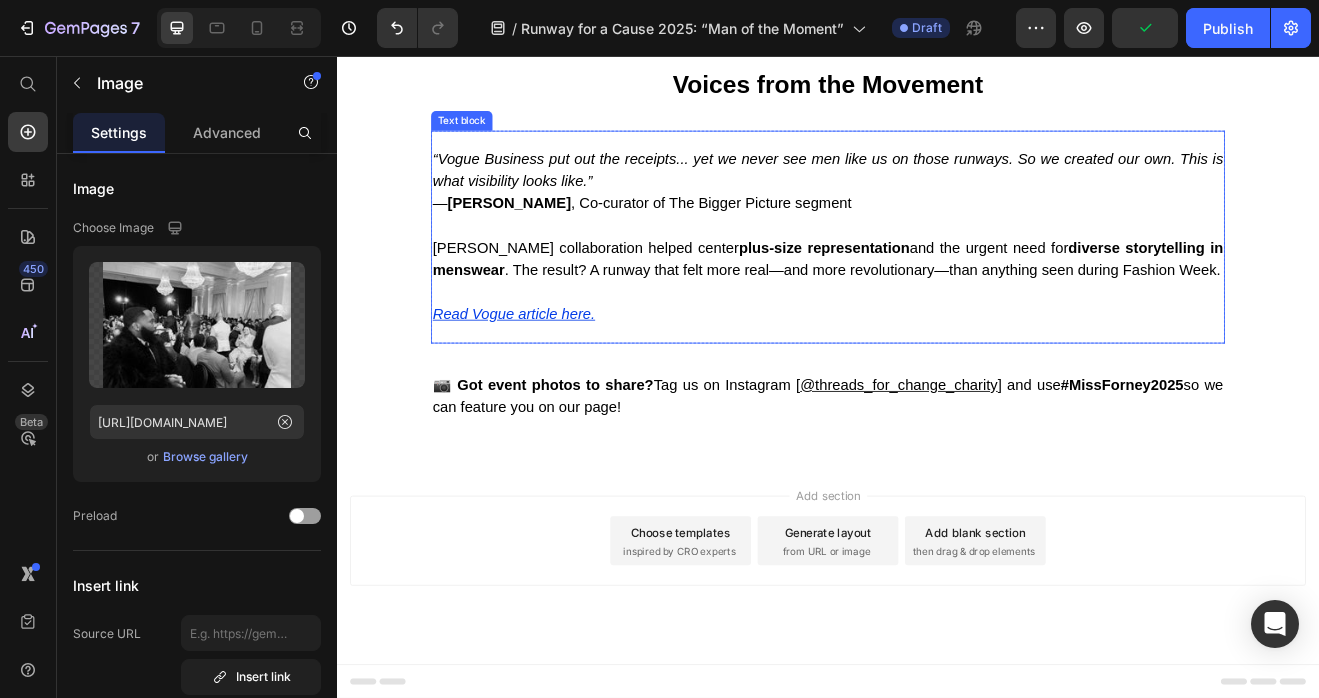 click at bounding box center (937, 263) 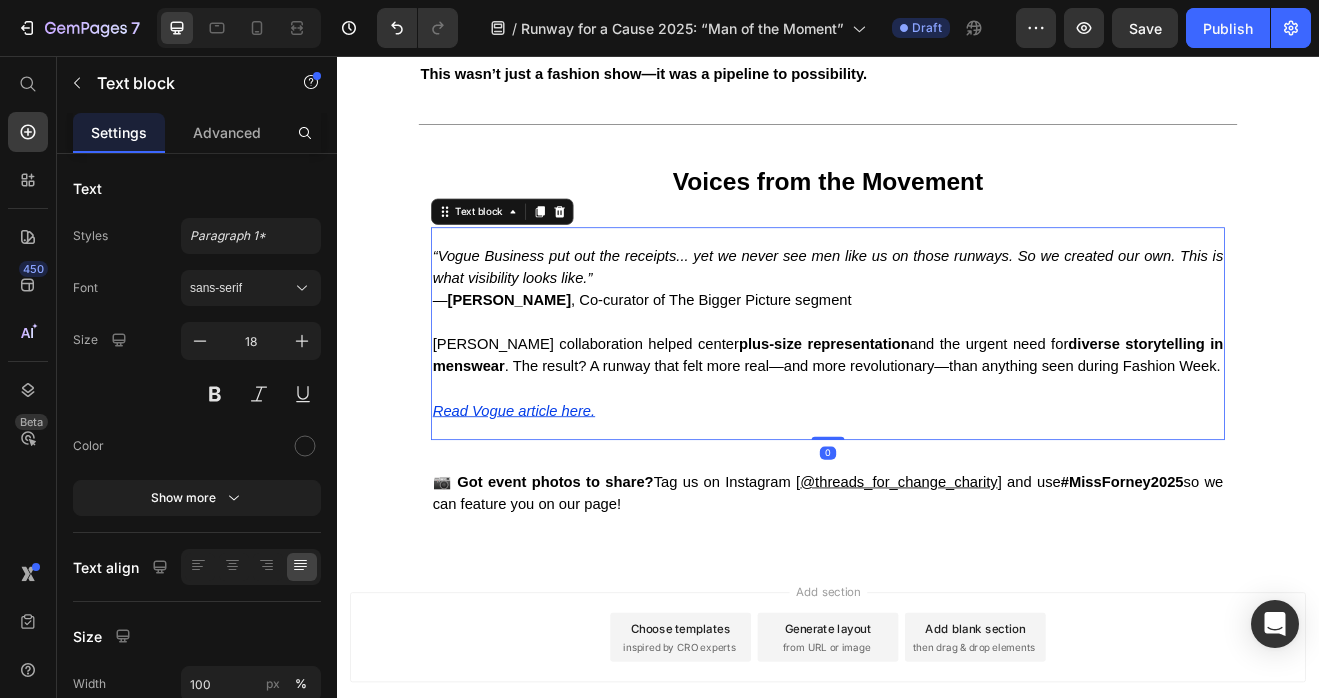 scroll, scrollTop: 3647, scrollLeft: 0, axis: vertical 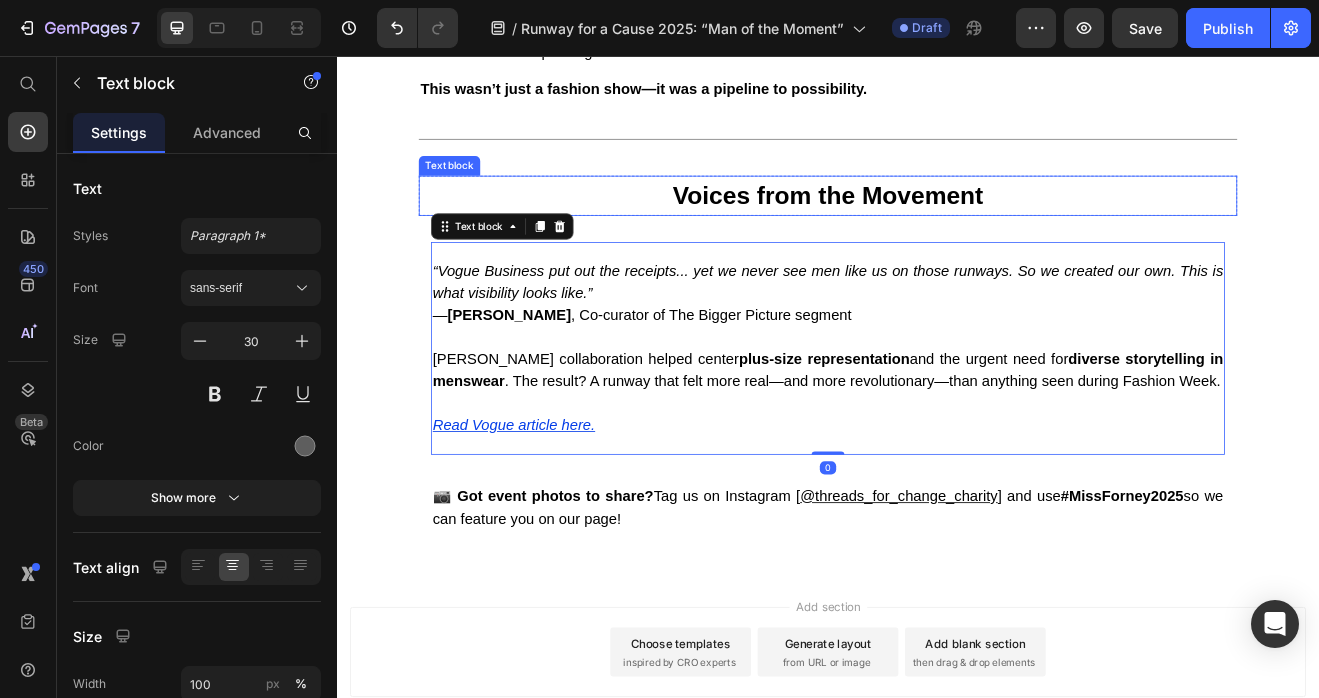 click on "Voices from the Movement" at bounding box center (937, 226) 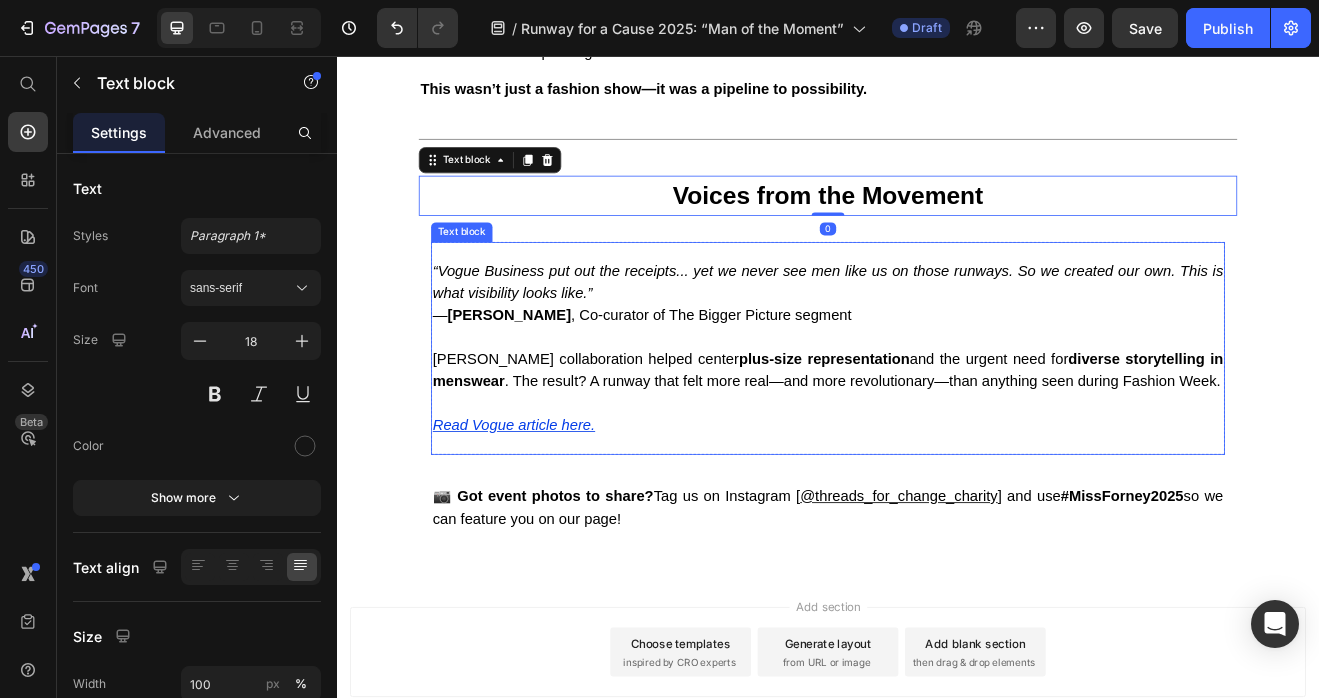click on "“Vogue Business put out the receipts... yet we never see men like us on those runways. So we created our own. This is what visibility looks like.” —  Cameron Boyland , Co-curator of The Bigger Picture segment   Boyland’s collaboration helped center  plus-size representation  and the urgent need for  diverse storytelling in menswear . The result? A runway that felt more real—and more revolutionary—than anything seen during Fashion Week.   Read Vogue article here." at bounding box center [937, 413] 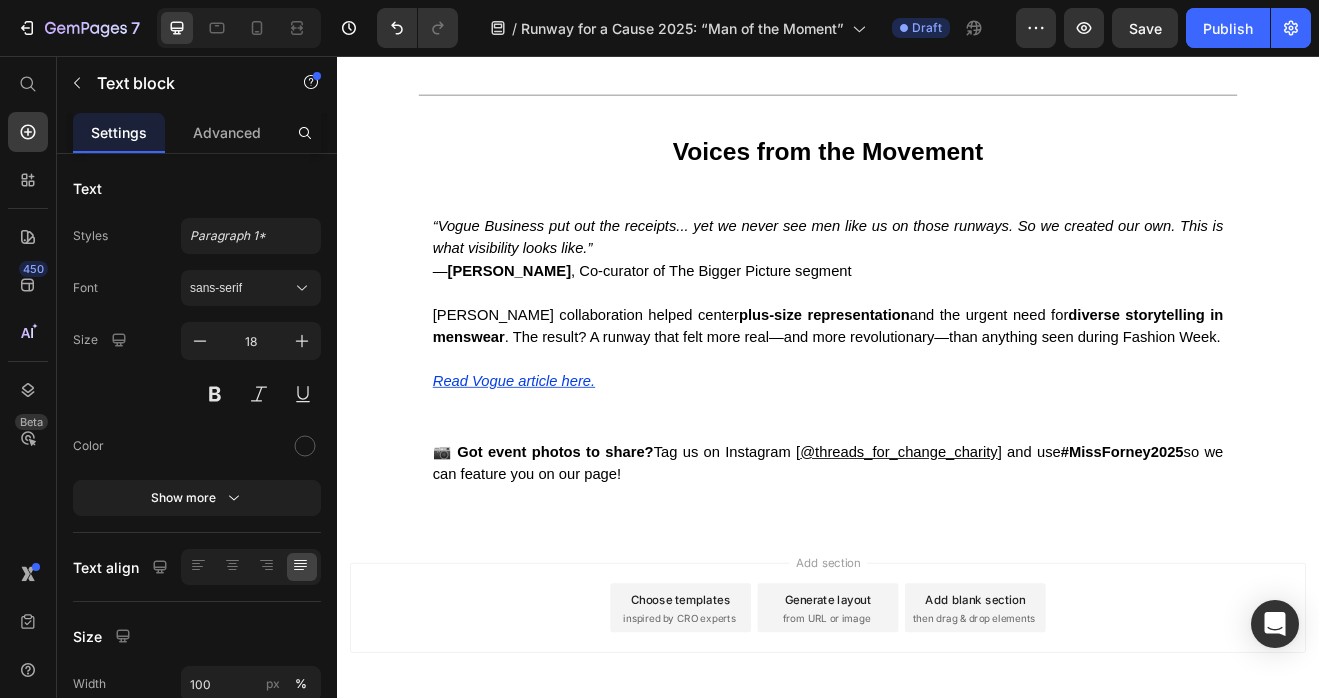 scroll, scrollTop: 3695, scrollLeft: 0, axis: vertical 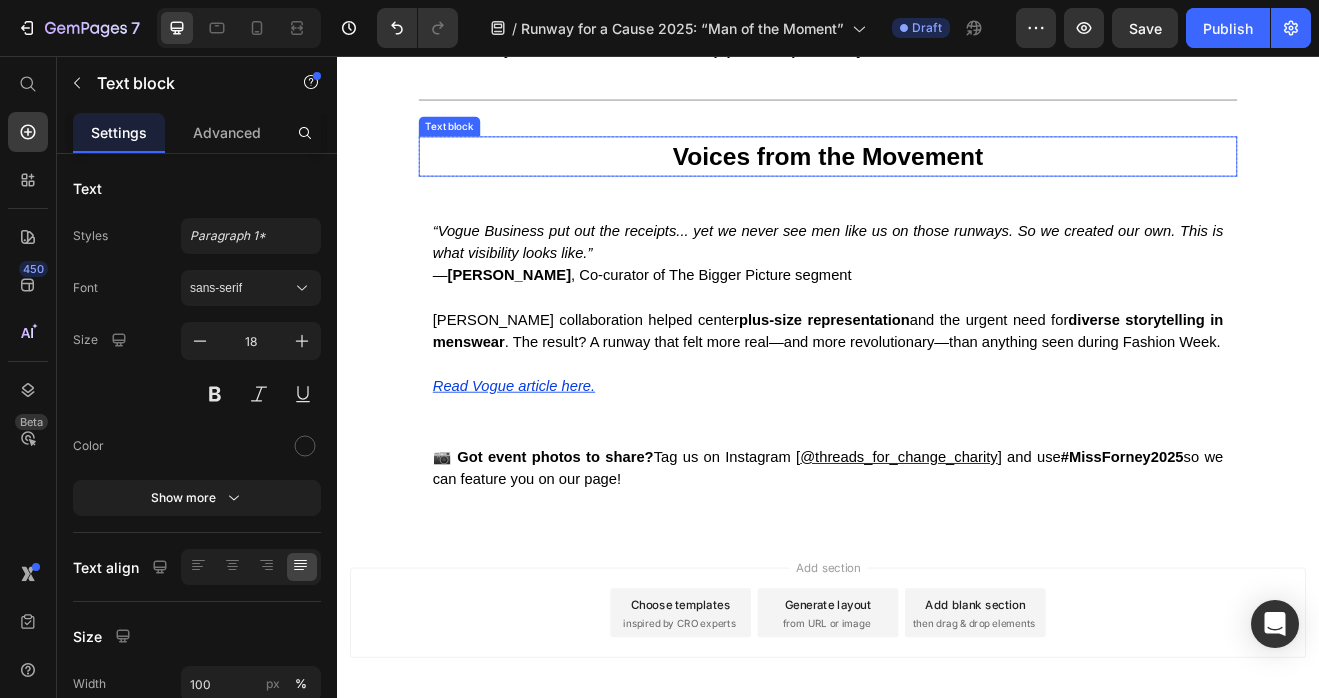 click on "Voices from the Movement" at bounding box center (937, 178) 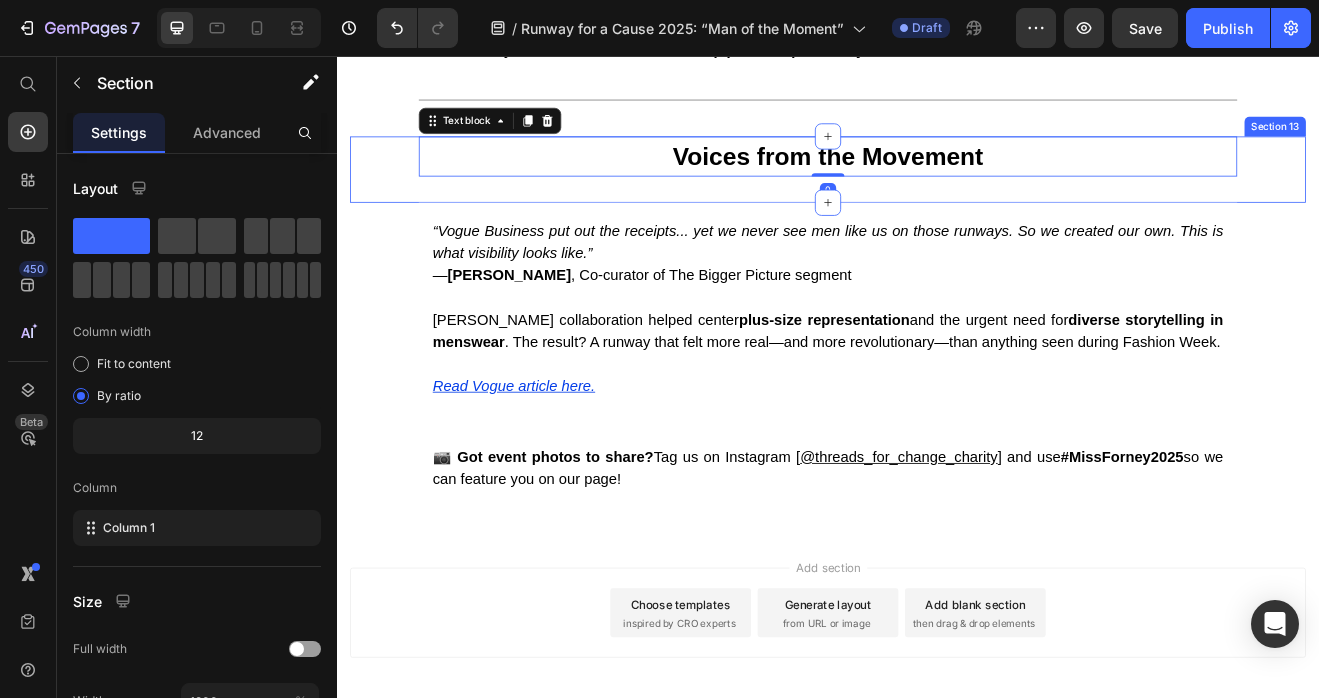 click on "Voices from the Movement Text block   0 Row Section 13" at bounding box center (937, 194) 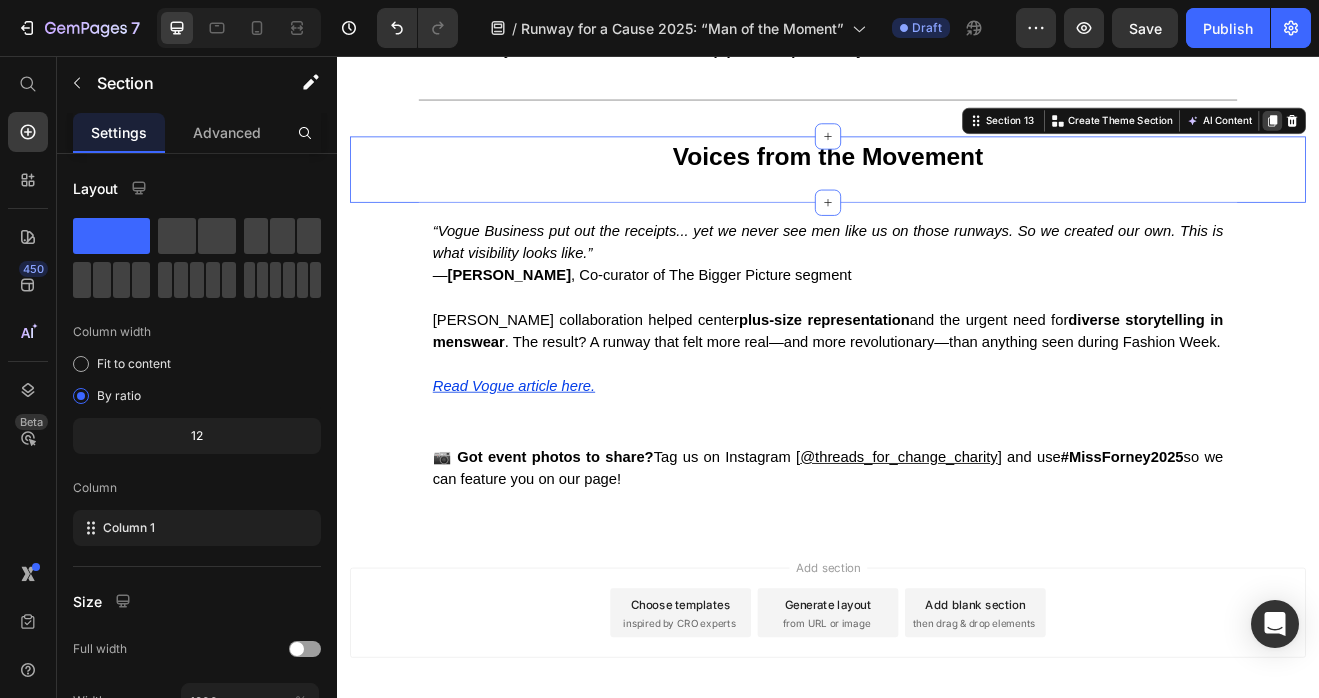 click 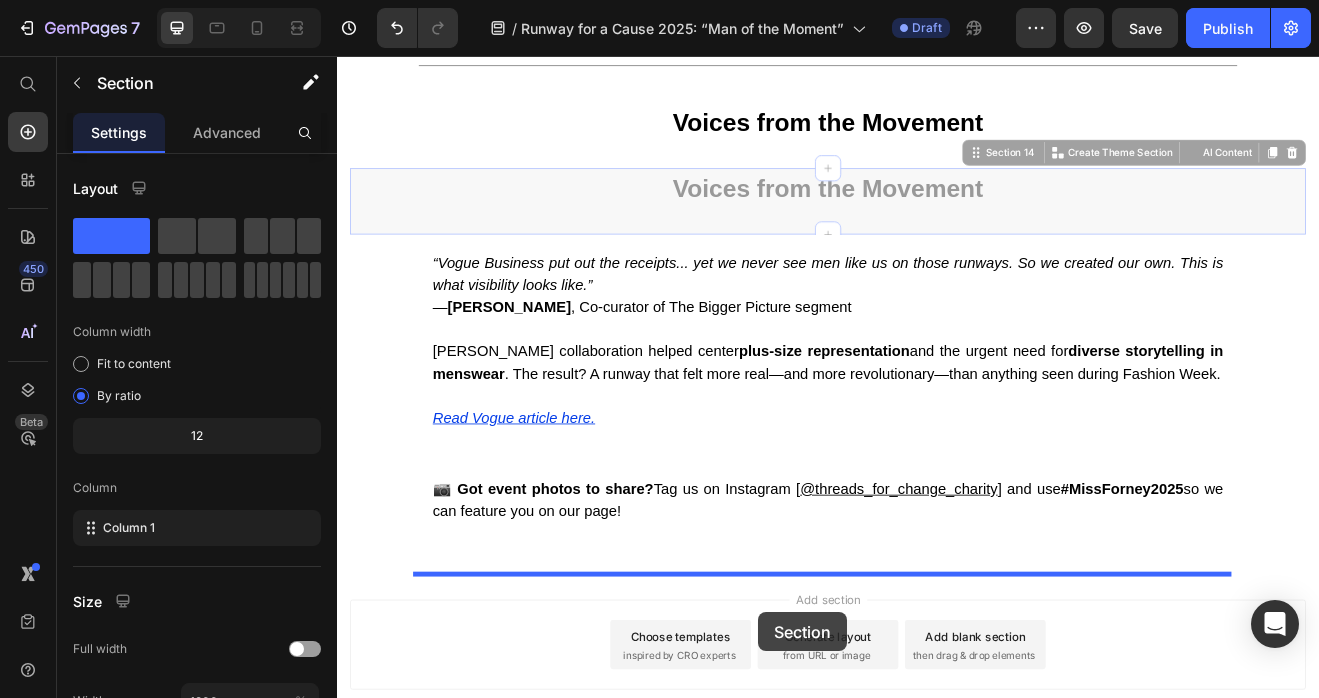 scroll, scrollTop: 3757, scrollLeft: 0, axis: vertical 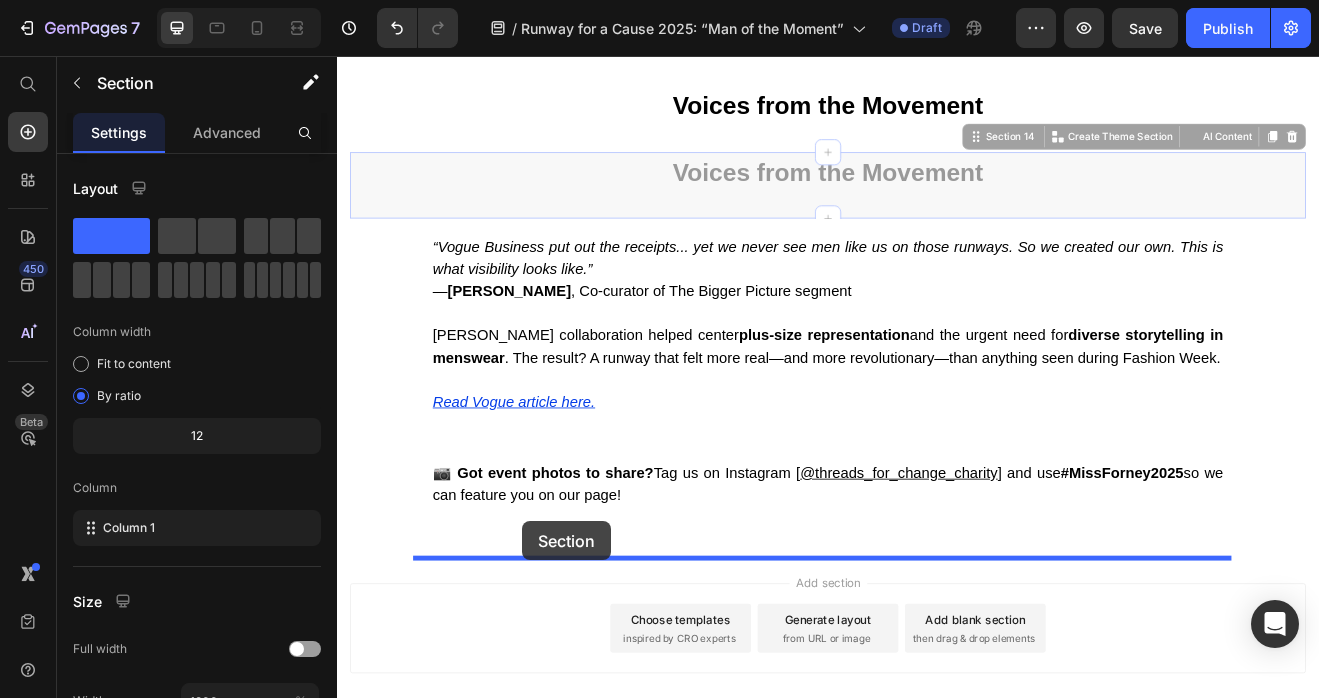 drag, startPoint x: 1102, startPoint y: 221, endPoint x: 522, endPoint y: 521, distance: 652.9931 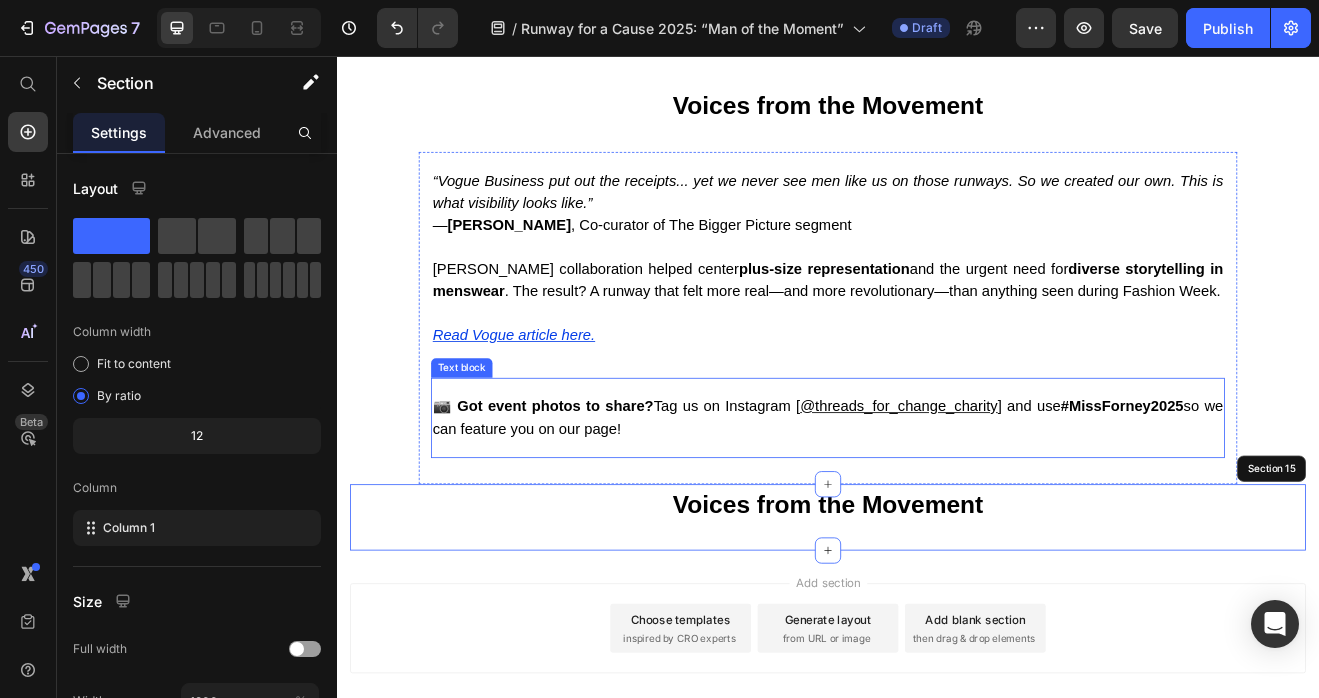 click on "📷 Got event photos to share?  Tag us on Instagram [" at bounding box center [678, 484] 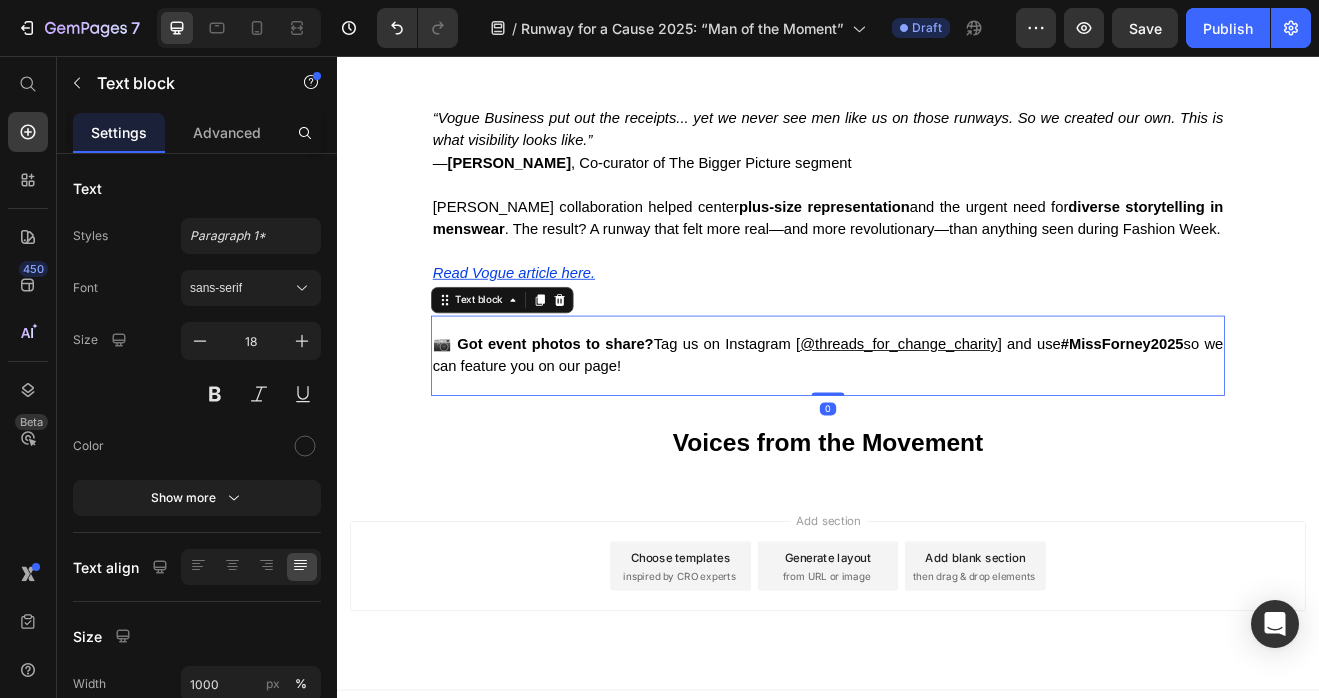 scroll, scrollTop: 3872, scrollLeft: 0, axis: vertical 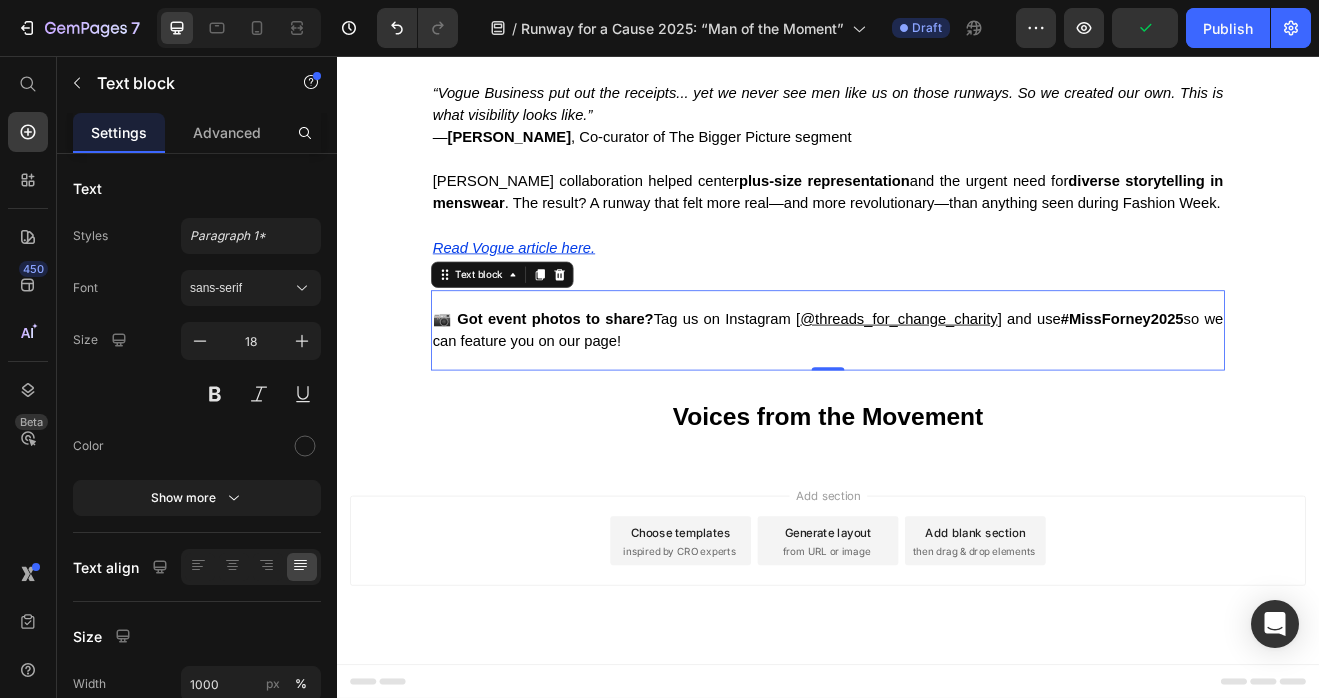 click on "📷 Got event photos to share?  Tag us on Instagram [ @threads_for_change_charity ] and use  #MissForney2025  so we can feature you on our page!" at bounding box center [937, 391] 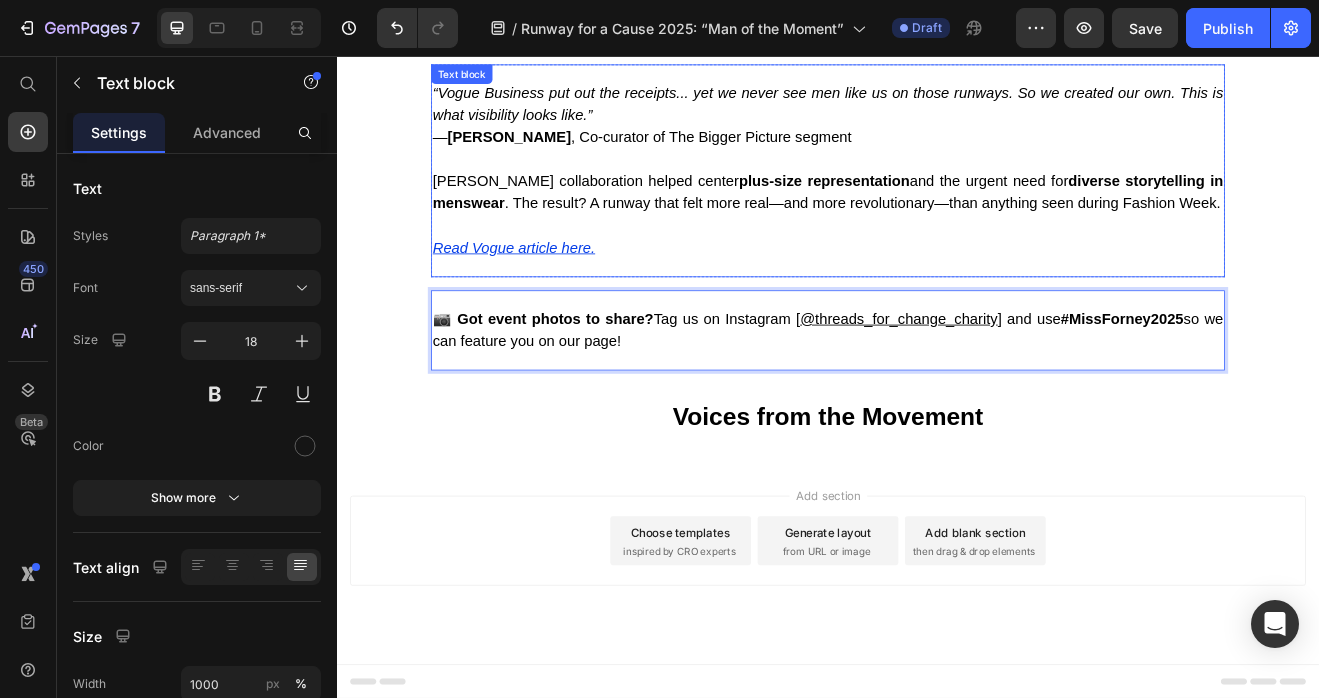 scroll, scrollTop: 3712, scrollLeft: 0, axis: vertical 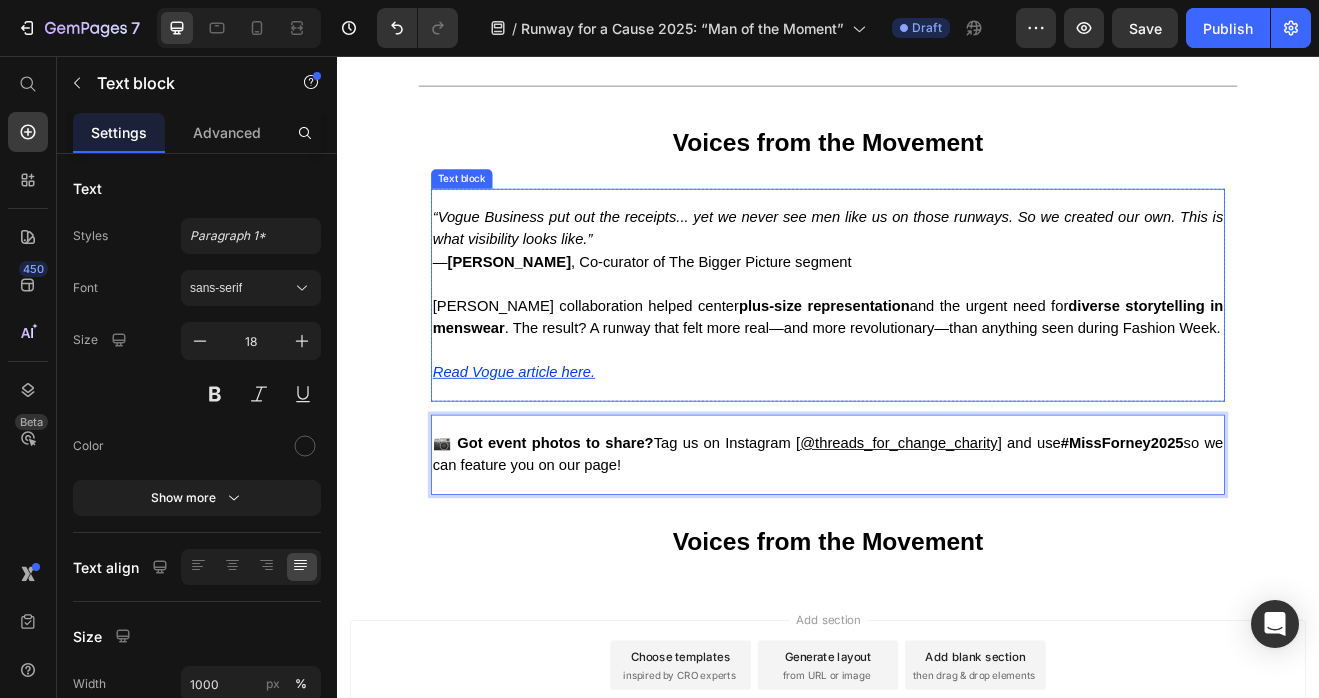 click on "Boyland’s collaboration helped center  plus-size representation  and the urgent need for  diverse storytelling in menswear . The result? A runway that felt more real—and more revolutionary—than anything seen during Fashion Week." at bounding box center [937, 374] 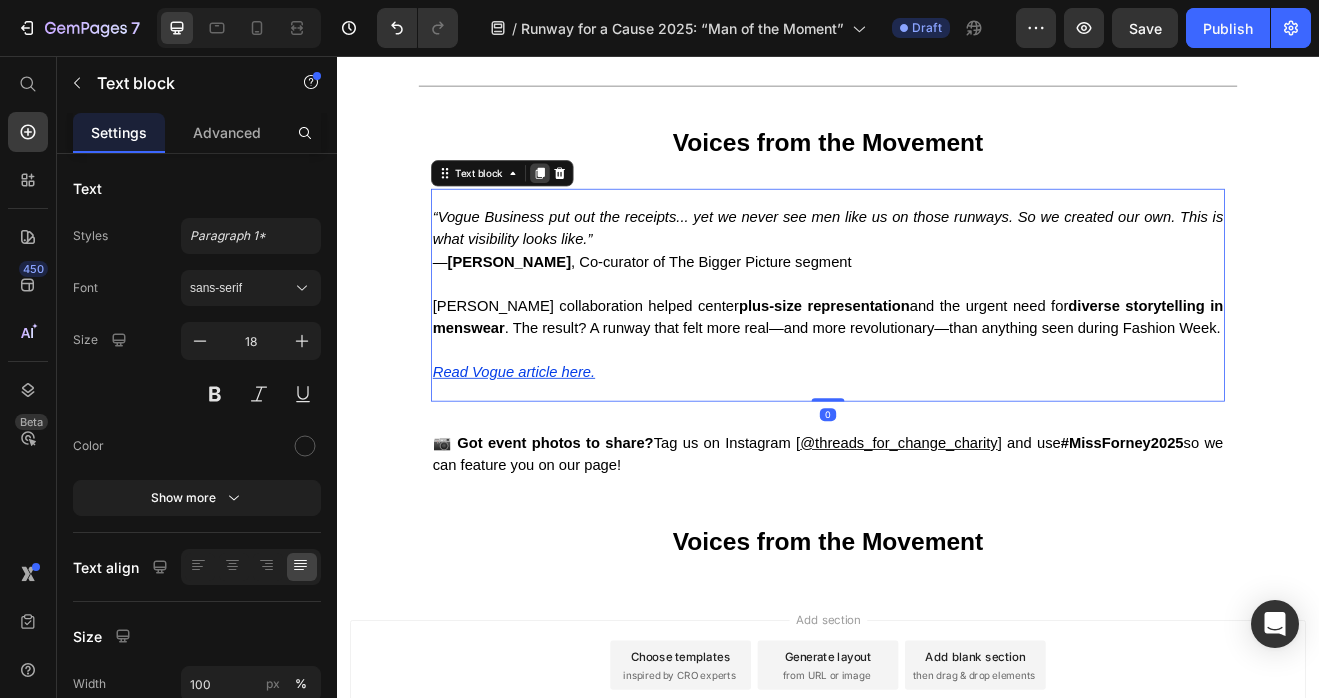 click 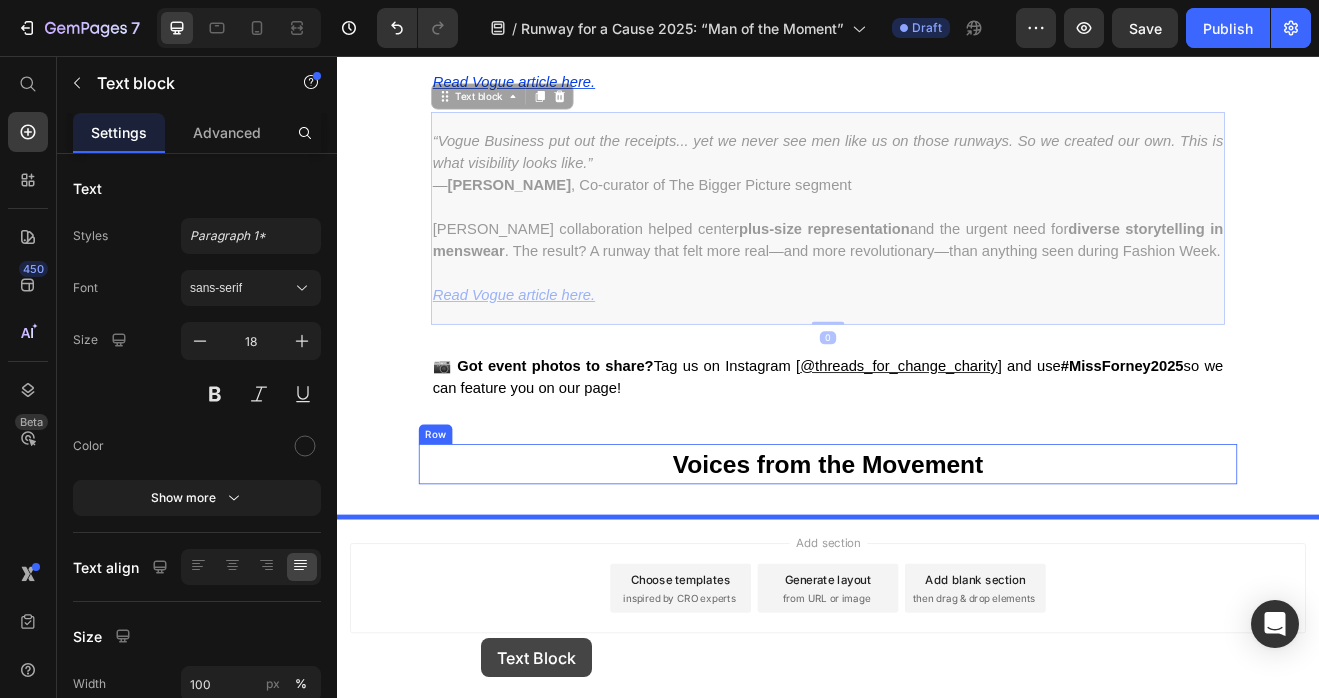 scroll, scrollTop: 4132, scrollLeft: 0, axis: vertical 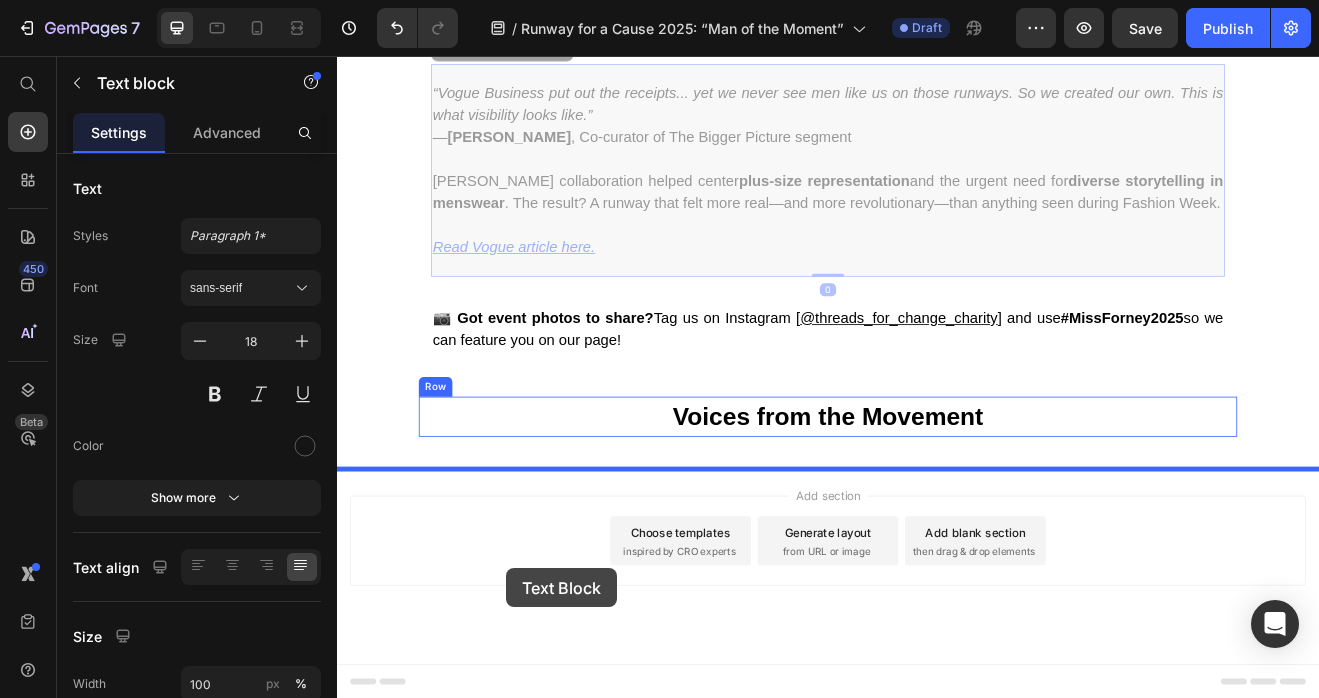 drag, startPoint x: 465, startPoint y: 178, endPoint x: 506, endPoint y: 568, distance: 392.1492 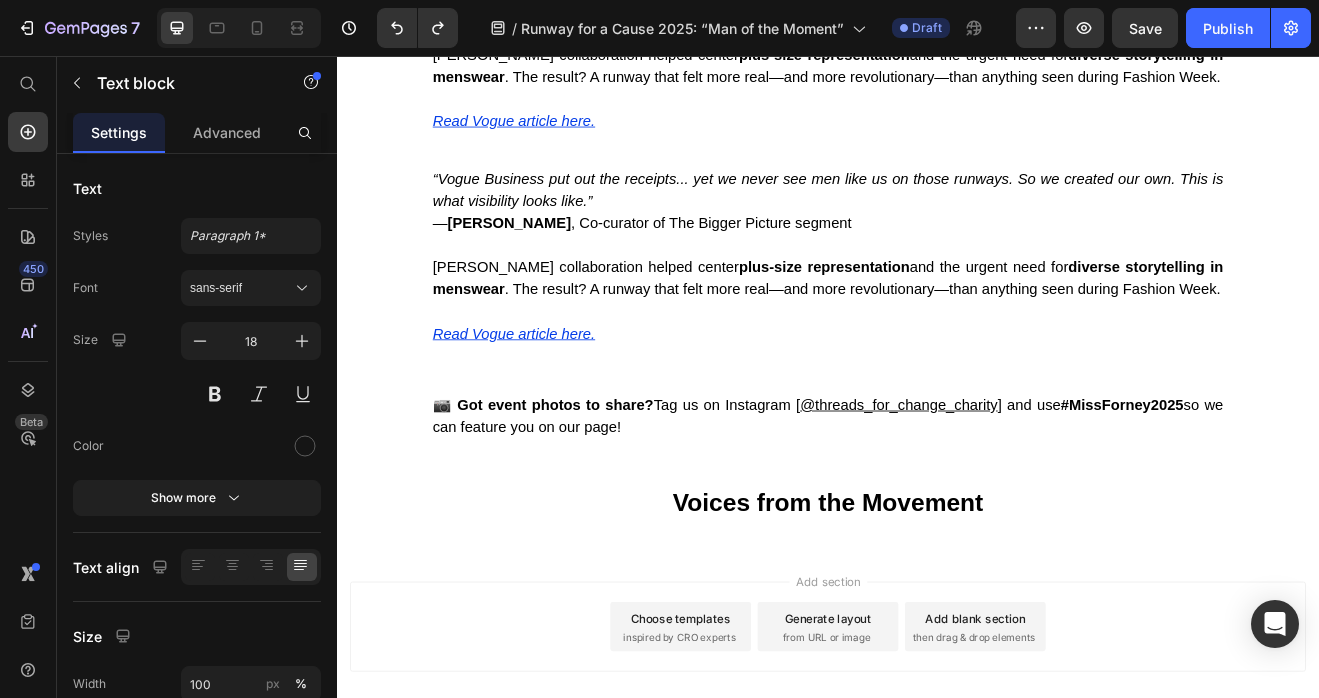 scroll, scrollTop: 4004, scrollLeft: 0, axis: vertical 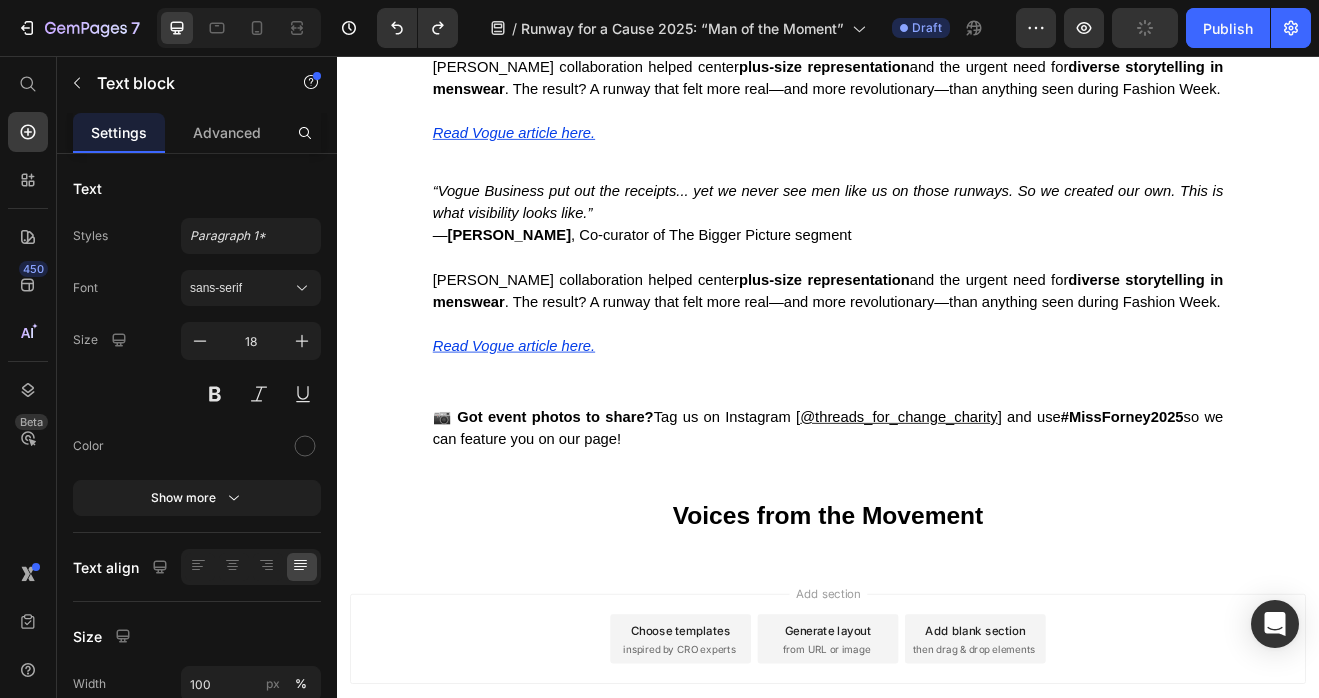 click at bounding box center [937, 302] 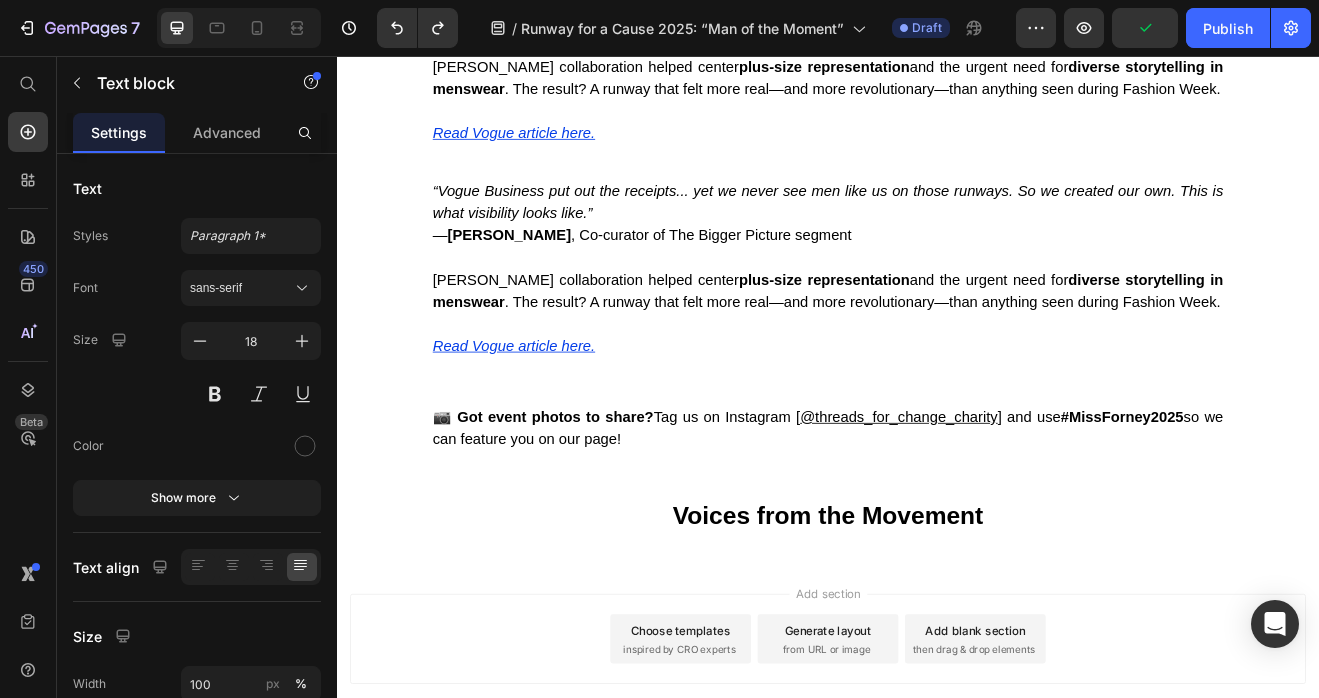 scroll, scrollTop: 3572, scrollLeft: 0, axis: vertical 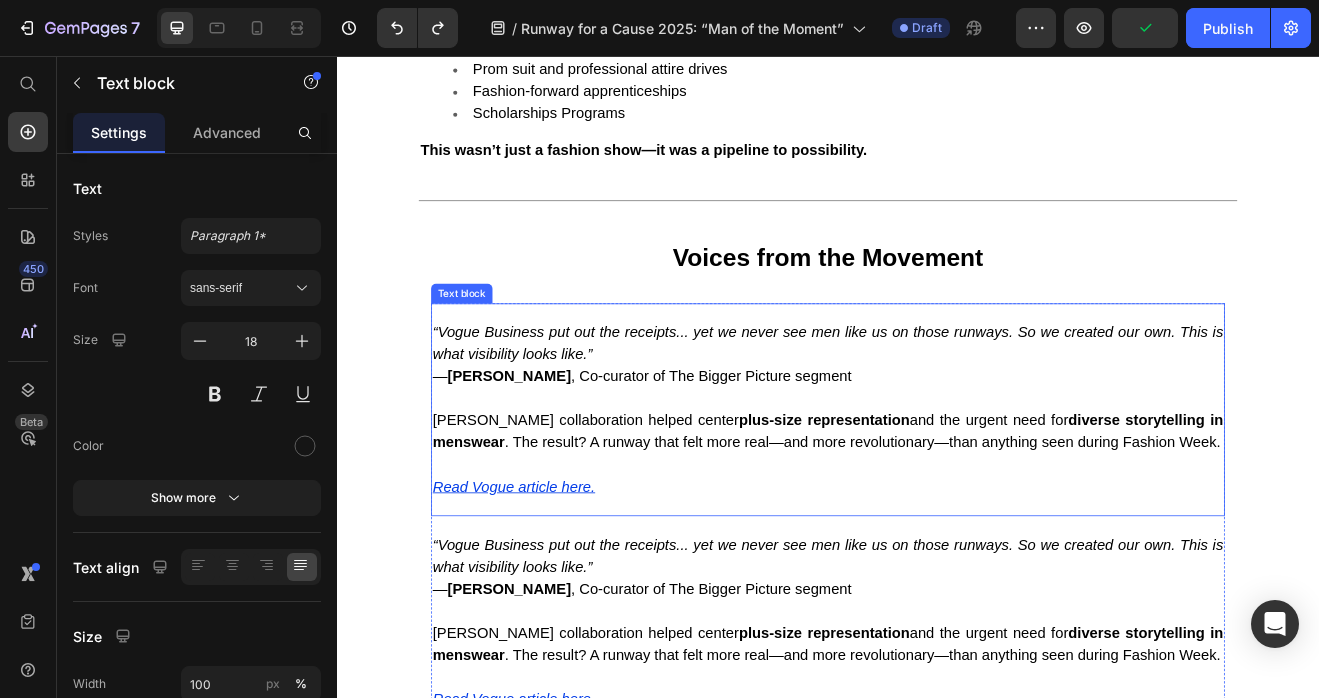 click on "“Vogue Business put out the receipts... yet we never see men like us on those runways. So we created our own. This is what visibility looks like.” —  Cameron Boyland , Co-curator of The Bigger Picture segment" at bounding box center (937, 420) 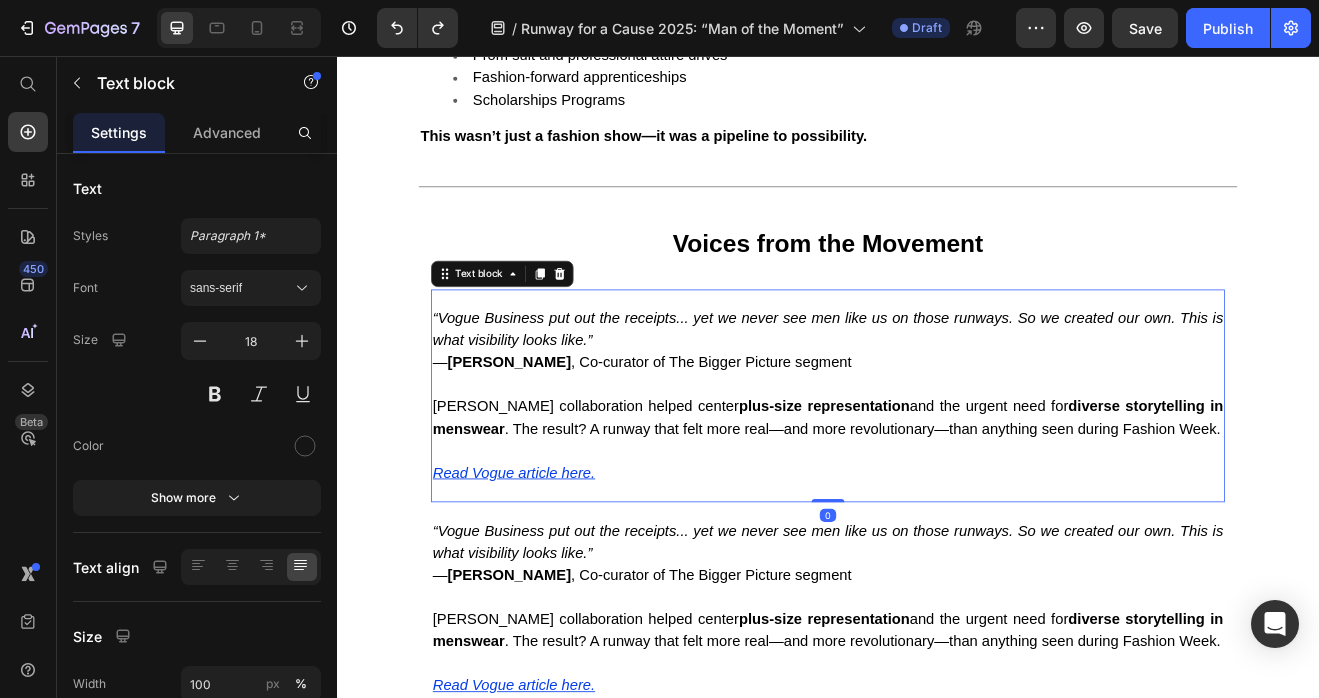 scroll, scrollTop: 3732, scrollLeft: 0, axis: vertical 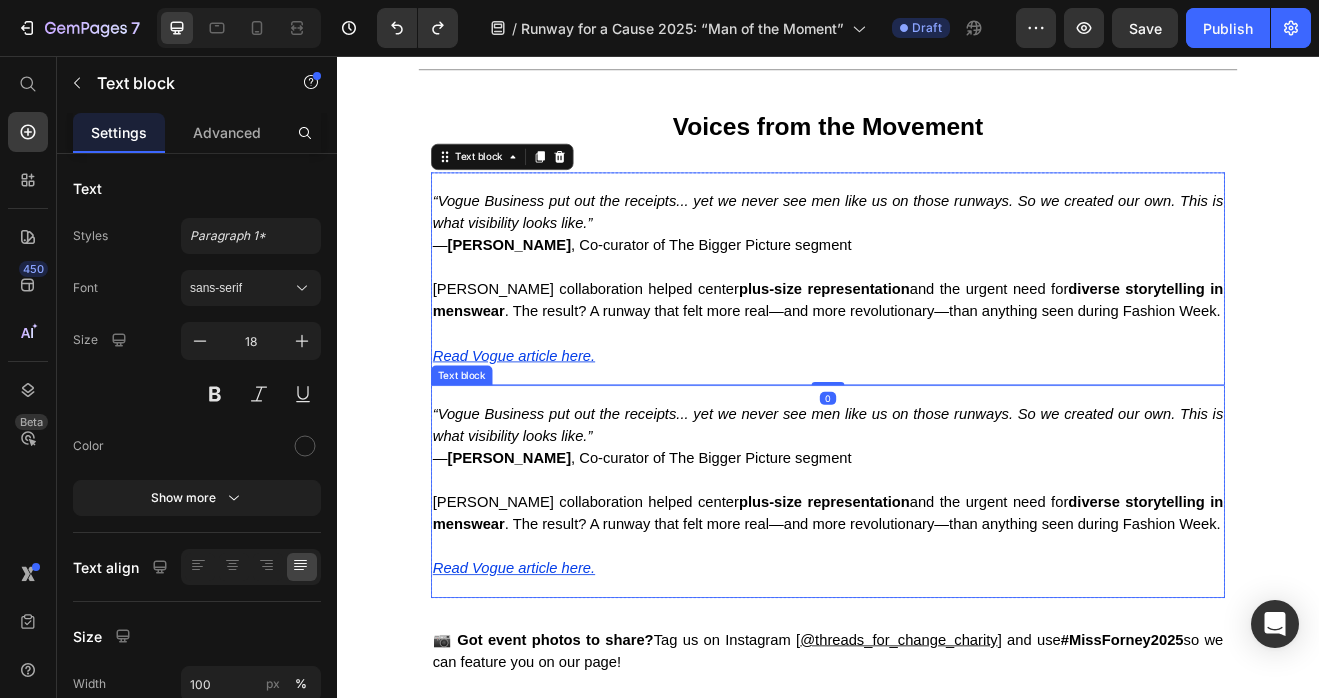 click on "“Vogue Business put out the receipts... yet we never see men like us on those runways. So we created our own. This is what visibility looks like.” —  Cameron Boyland , Co-curator of The Bigger Picture segment" at bounding box center [937, 520] 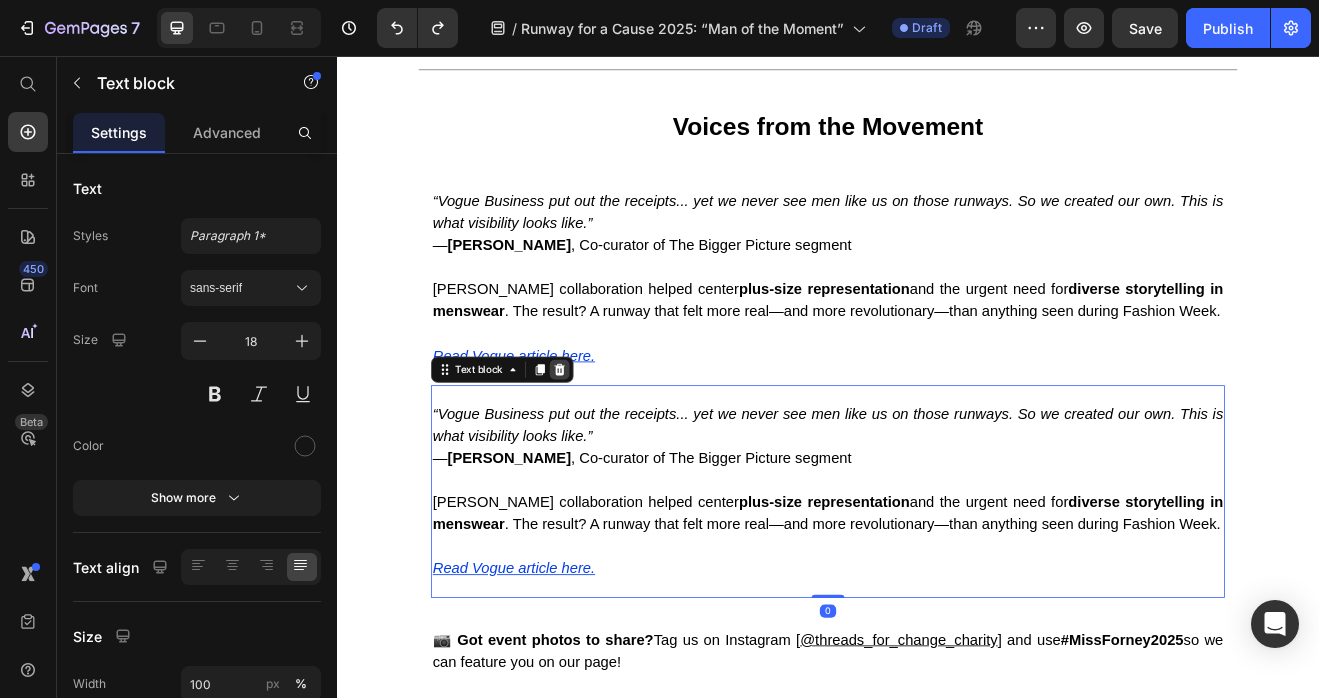 click 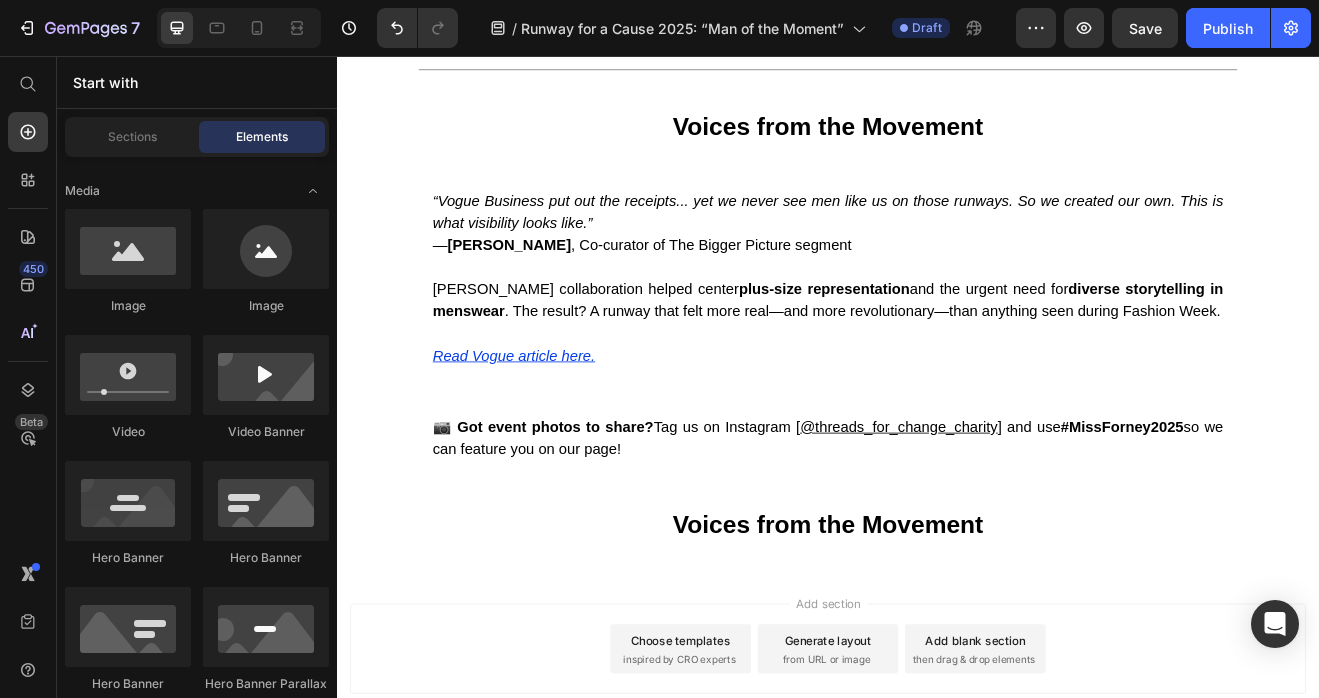 scroll, scrollTop: 736, scrollLeft: 0, axis: vertical 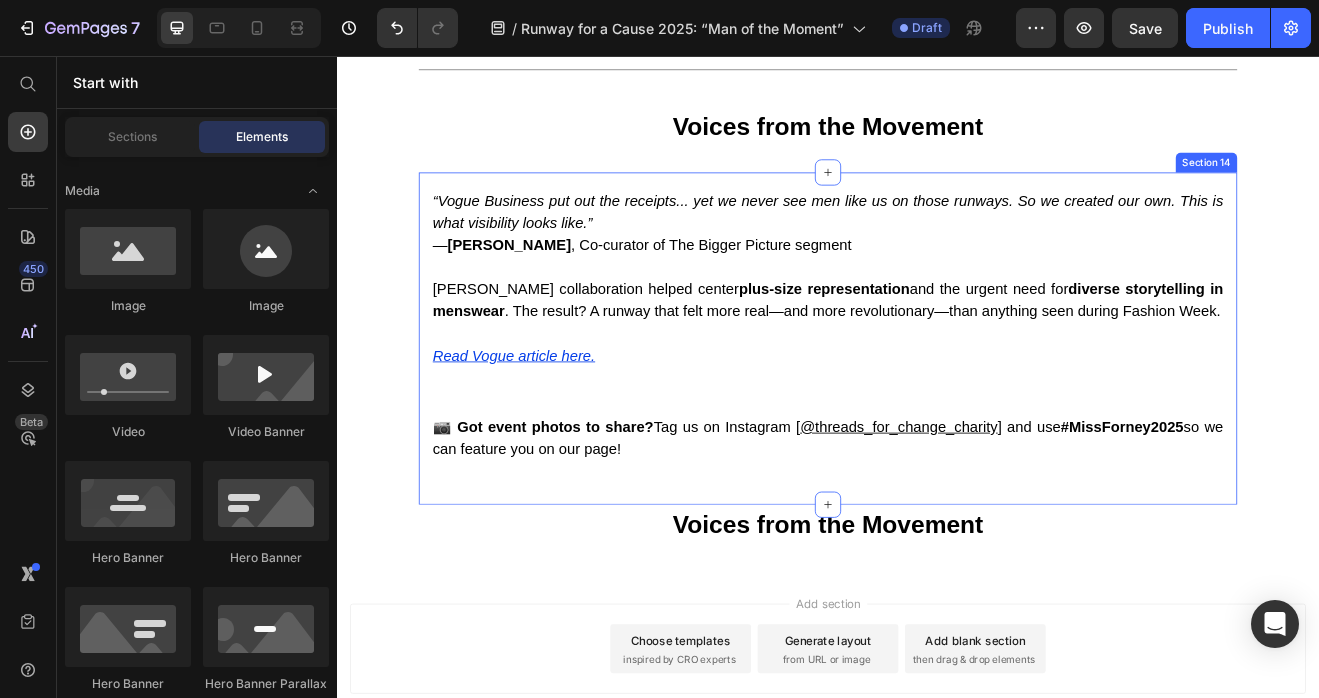 click on "“Vogue Business put out the receipts... yet we never see men like us on those runways. So we created our own. This is what visibility looks like.” —  Cameron Boyland , Co-curator of The Bigger Picture segment   Boyland’s collaboration helped center  plus-size representation  and the urgent need for  diverse storytelling in menswear . The result? A runway that felt more real—and more revolutionary—than anything seen during Fashion Week.   Read Vogue article here." at bounding box center [937, 328] 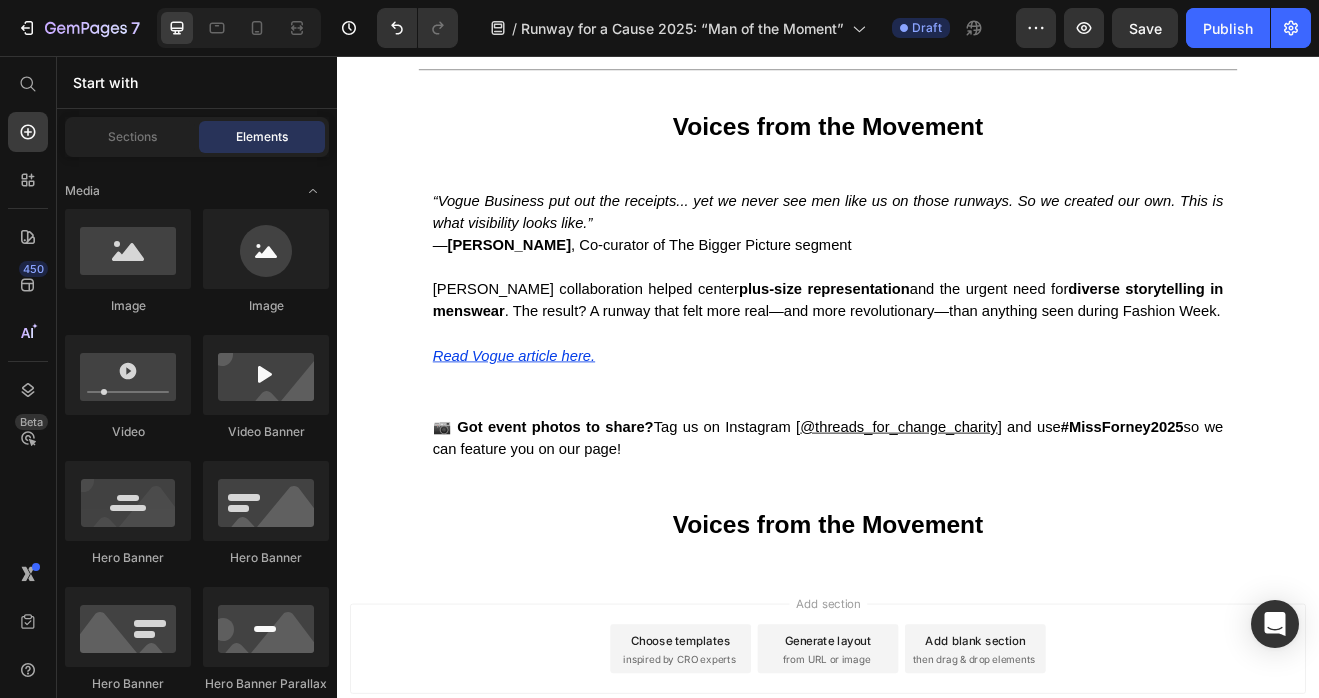 scroll, scrollTop: 736, scrollLeft: 0, axis: vertical 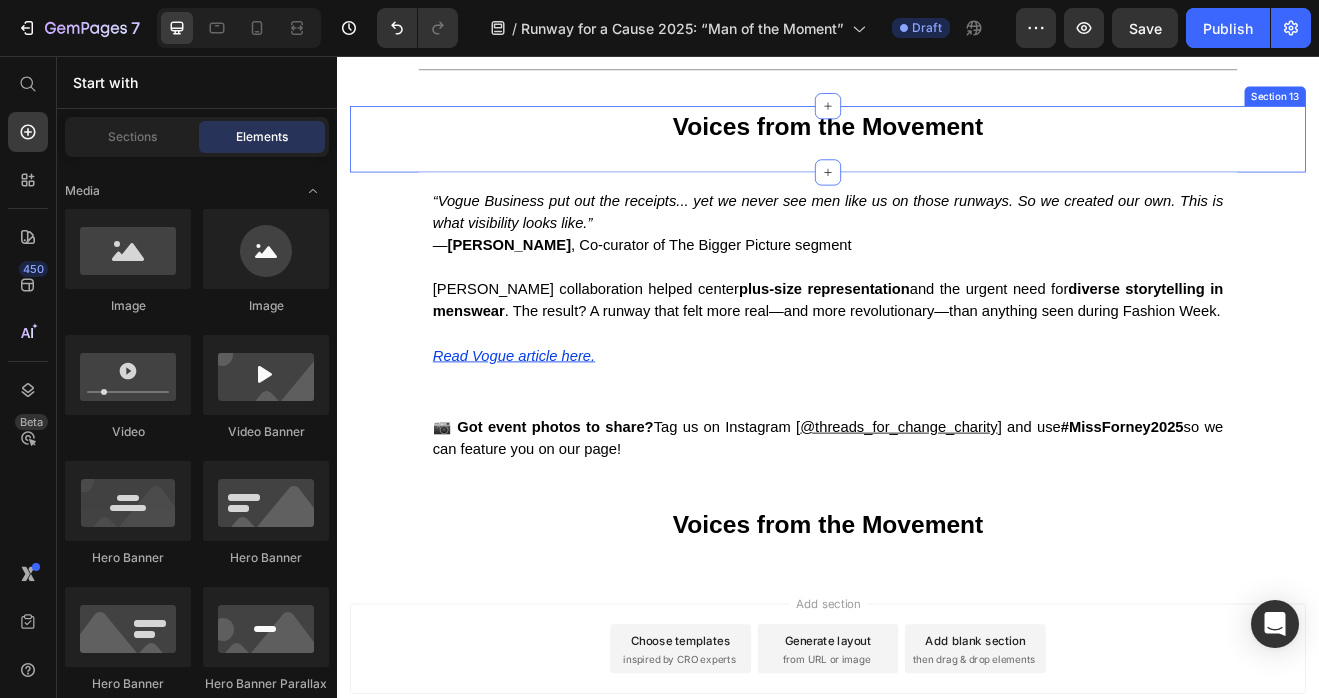 click on "Voices from the Movement Text block Row Section 13" at bounding box center [937, 157] 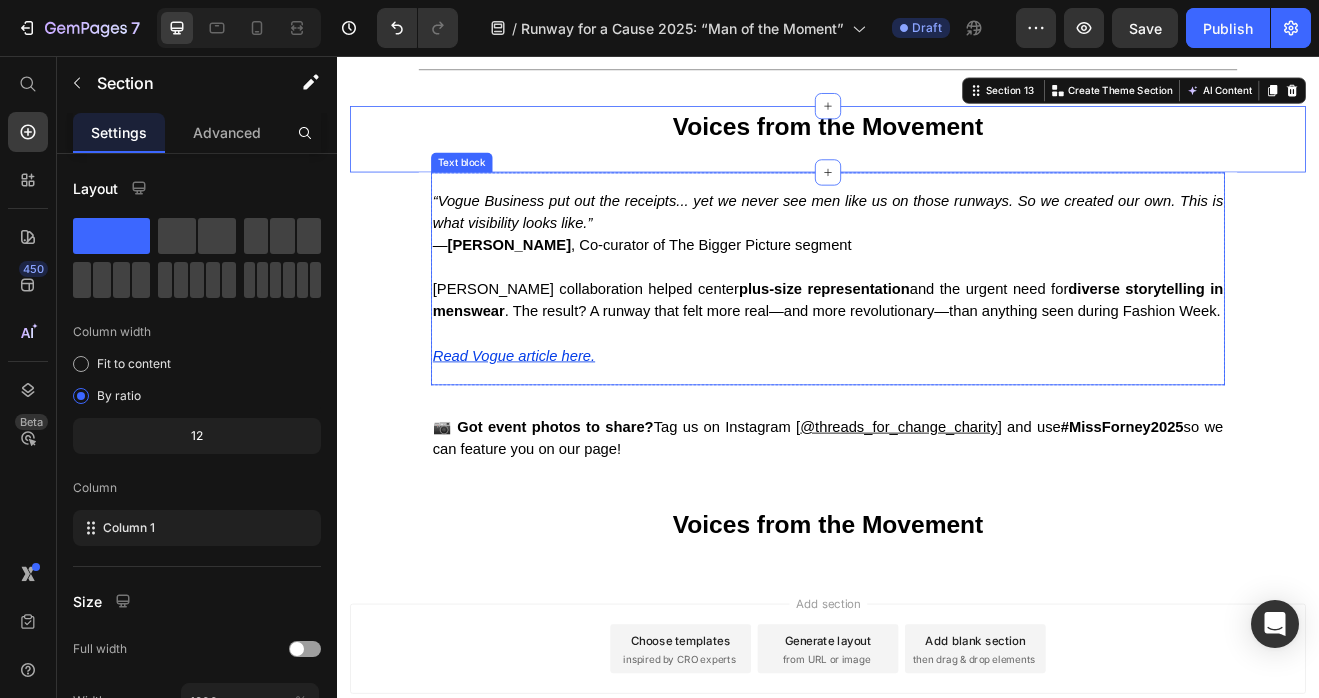 click on "“Vogue Business put out the receipts... yet we never see men like us on those runways. So we created our own. This is what visibility looks like.” —  Cameron Boyland , Co-curator of The Bigger Picture segment" at bounding box center [937, 260] 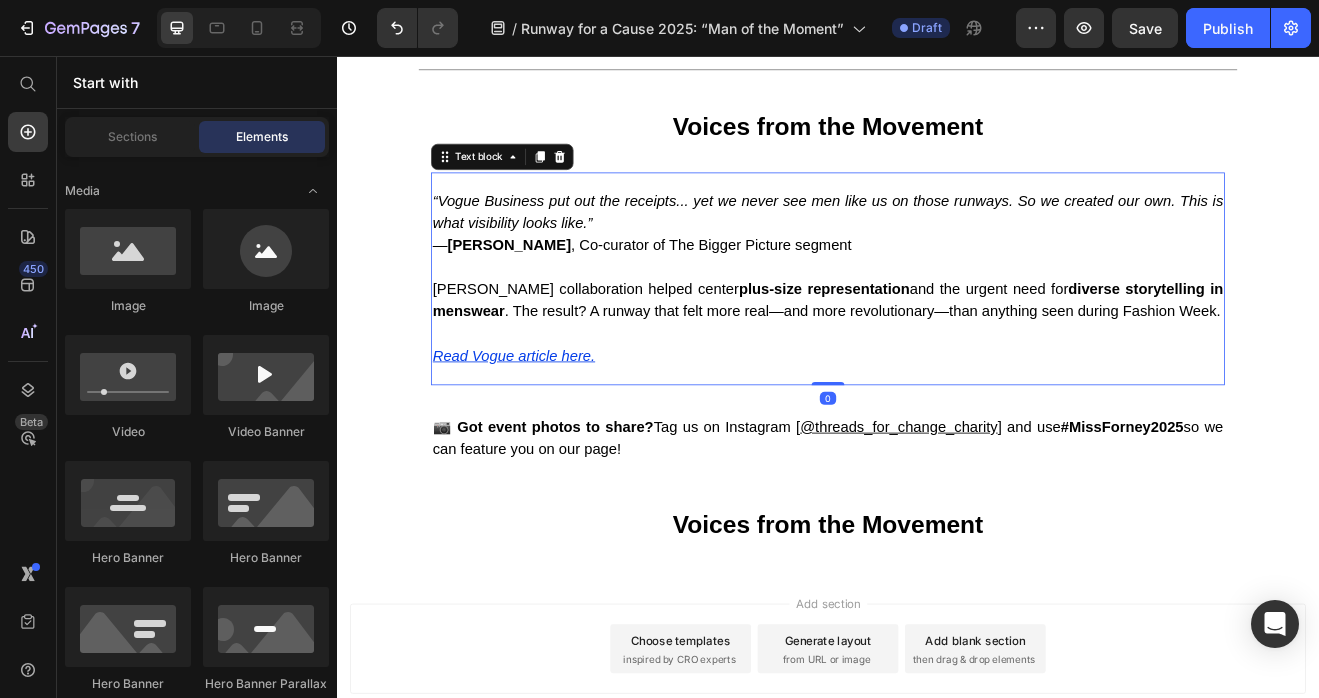 scroll, scrollTop: 736, scrollLeft: 0, axis: vertical 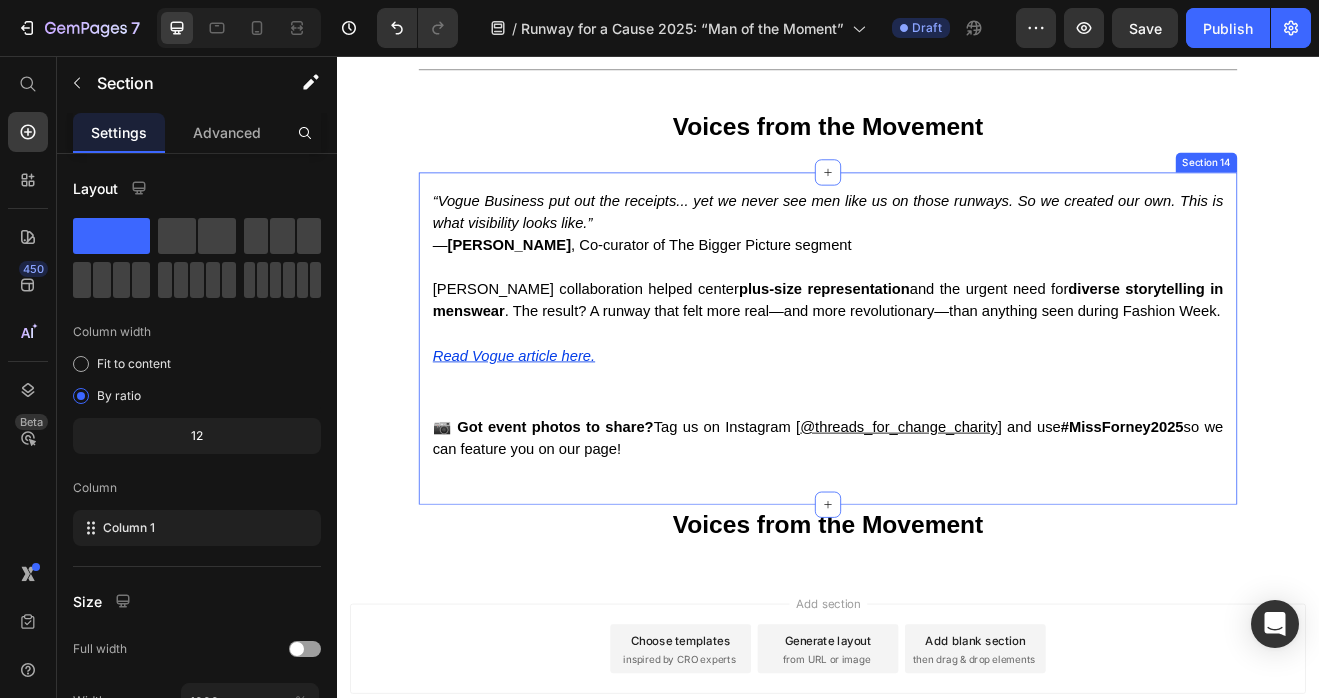 click on "“Vogue Business put out the receipts... yet we never see men like us on those runways. So we created our own. This is what visibility looks like.” —  Cameron Boyland , Co-curator of The Bigger Picture segment   Boyland’s collaboration helped center  plus-size representation  and the urgent need for  diverse storytelling in menswear . The result? A runway that felt more real—and more revolutionary—than anything seen during Fashion Week.   Read Vogue article here. Text block Row 📷 Got event photos to share?  Tag us on Instagram [ @threads_for_change_charity ] and use  #MissForney2025  so we can feature you on our page! Text block Section 14" at bounding box center [937, 401] 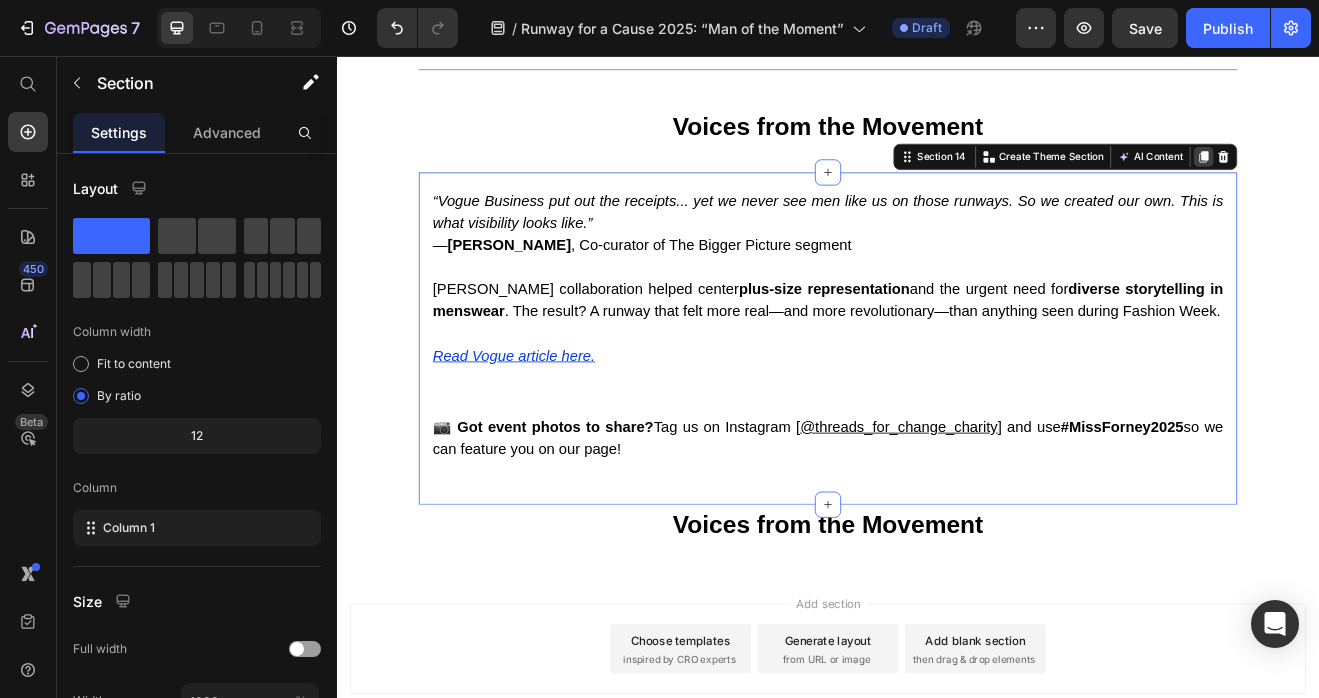 click 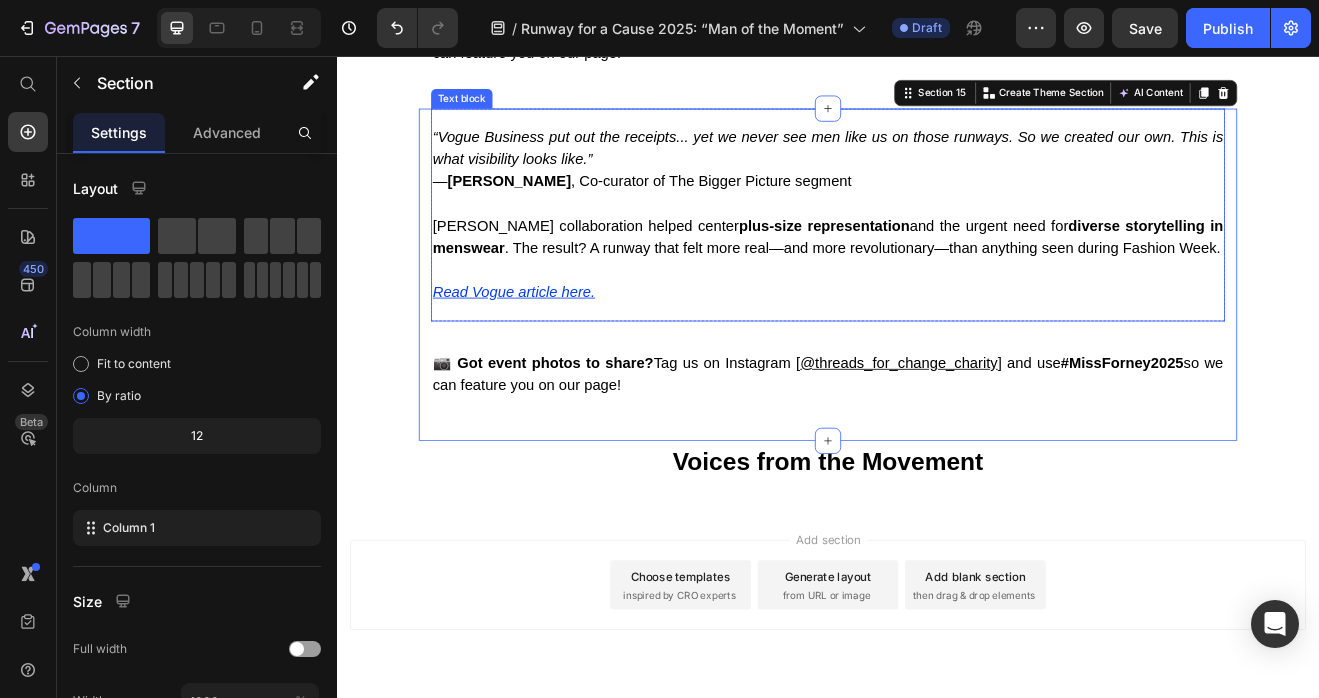 scroll, scrollTop: 4218, scrollLeft: 0, axis: vertical 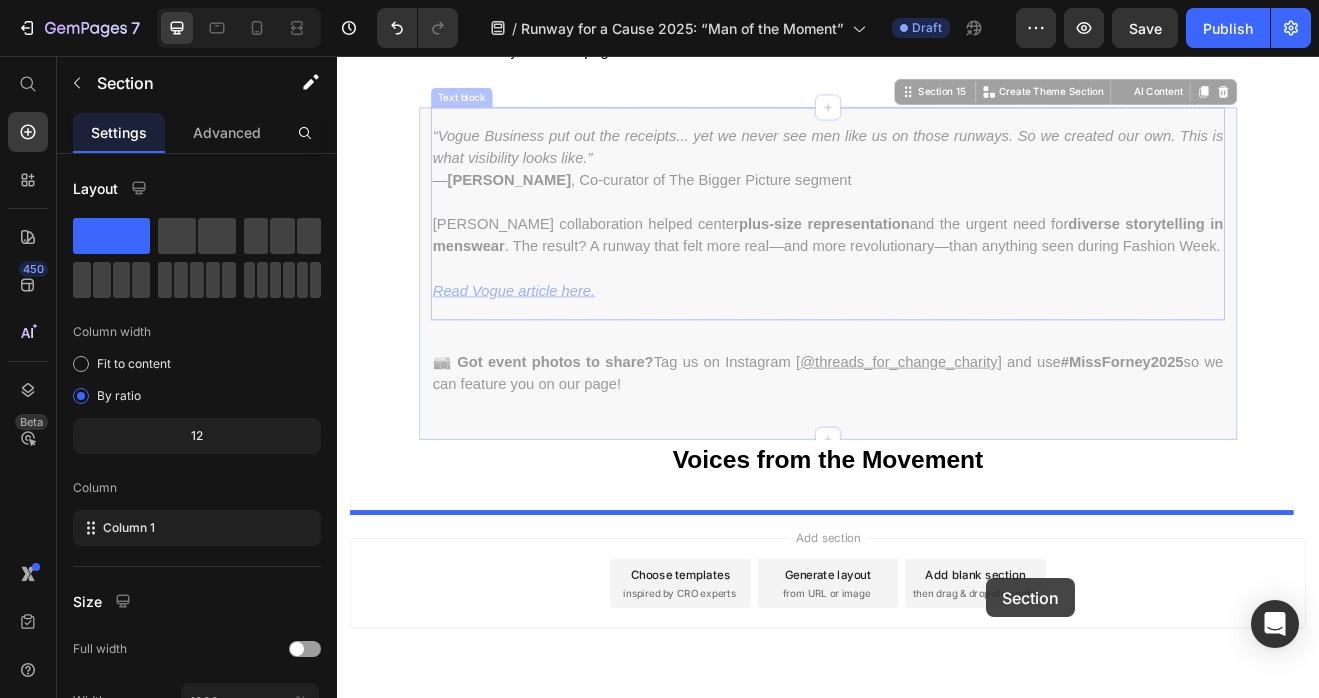 drag, startPoint x: 1024, startPoint y: 106, endPoint x: 986, endPoint y: 578, distance: 473.5272 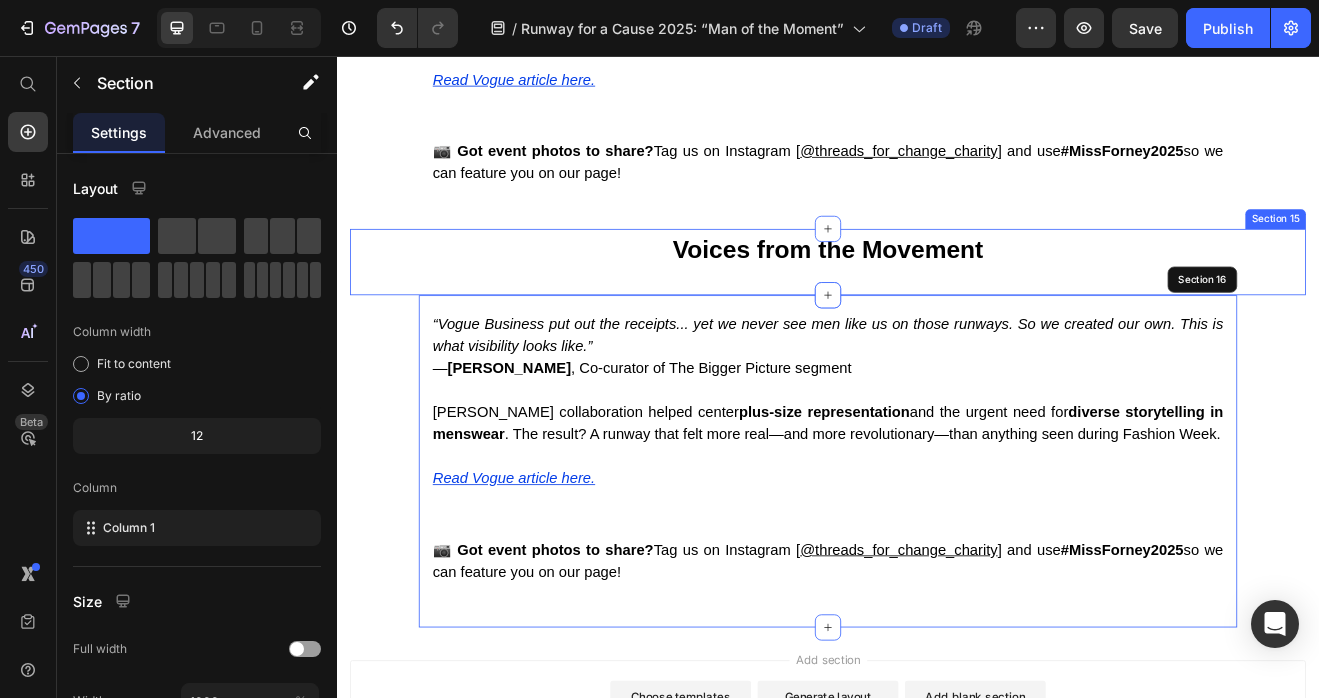 scroll, scrollTop: 4128, scrollLeft: 0, axis: vertical 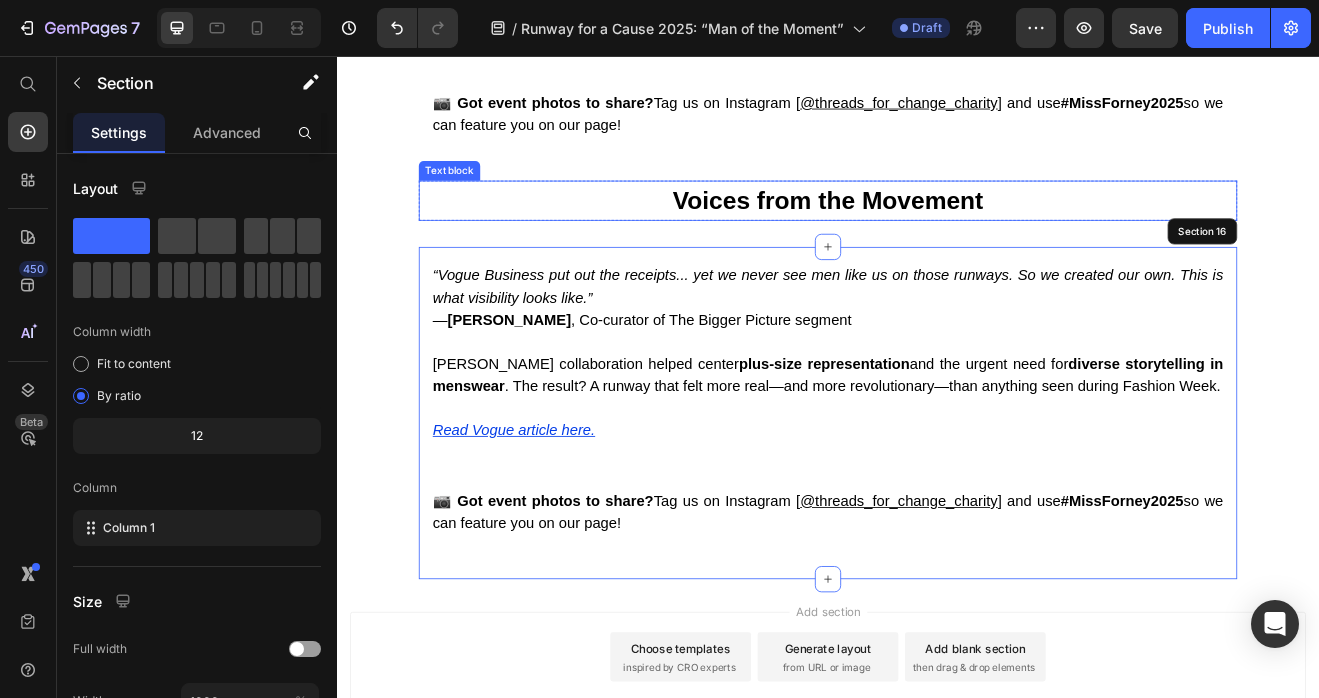 click on "Voices from the Movement" at bounding box center [937, 232] 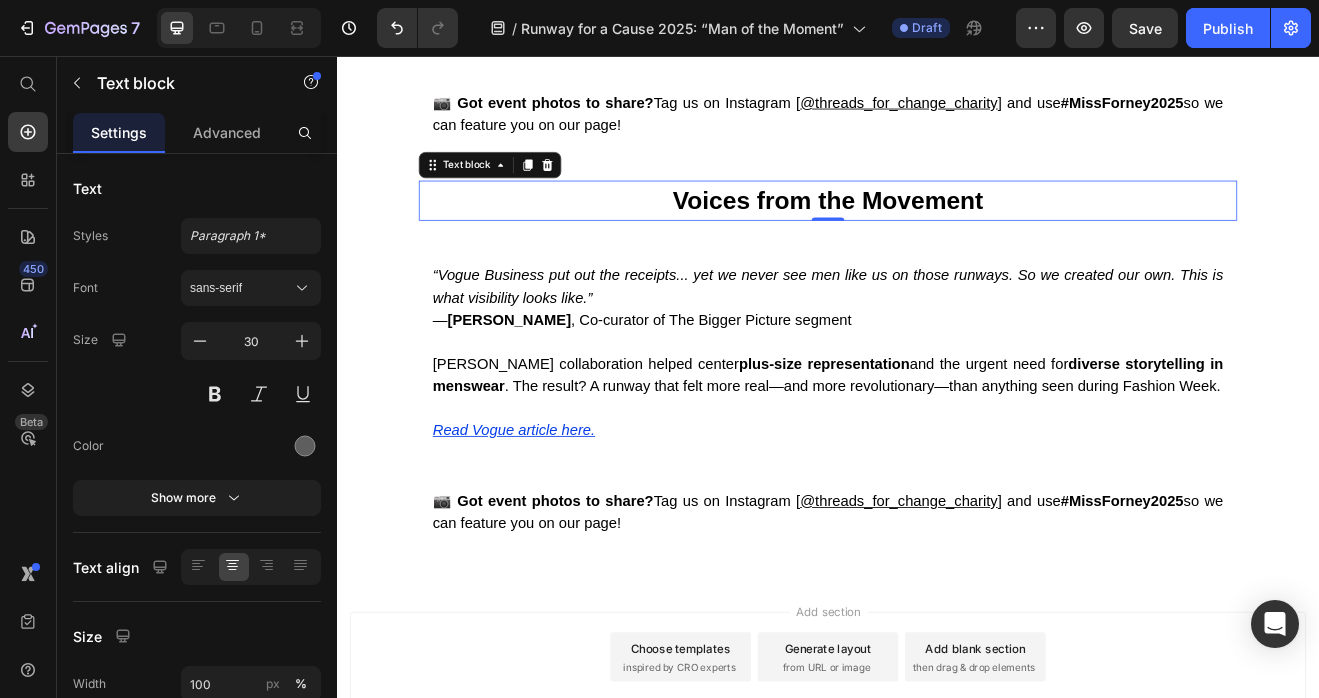 click on "Voices from the Movement" at bounding box center [937, 232] 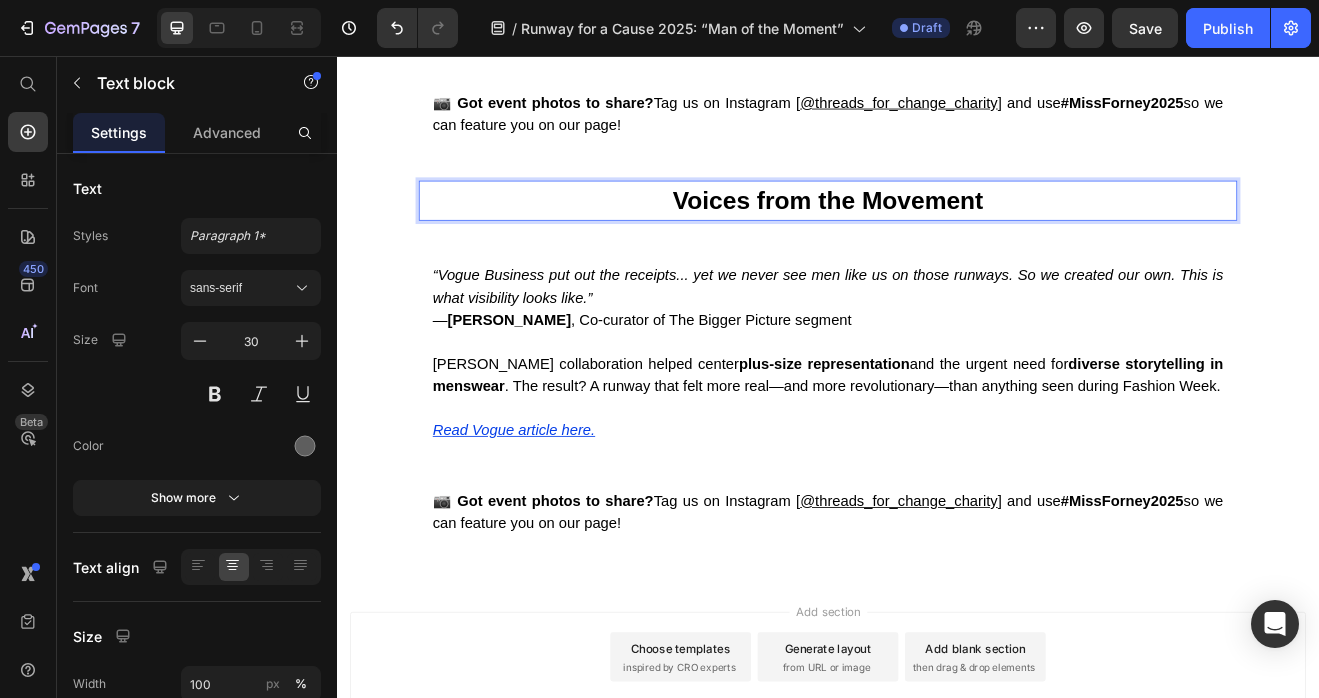 click on "Voices from the Movement" at bounding box center [937, 232] 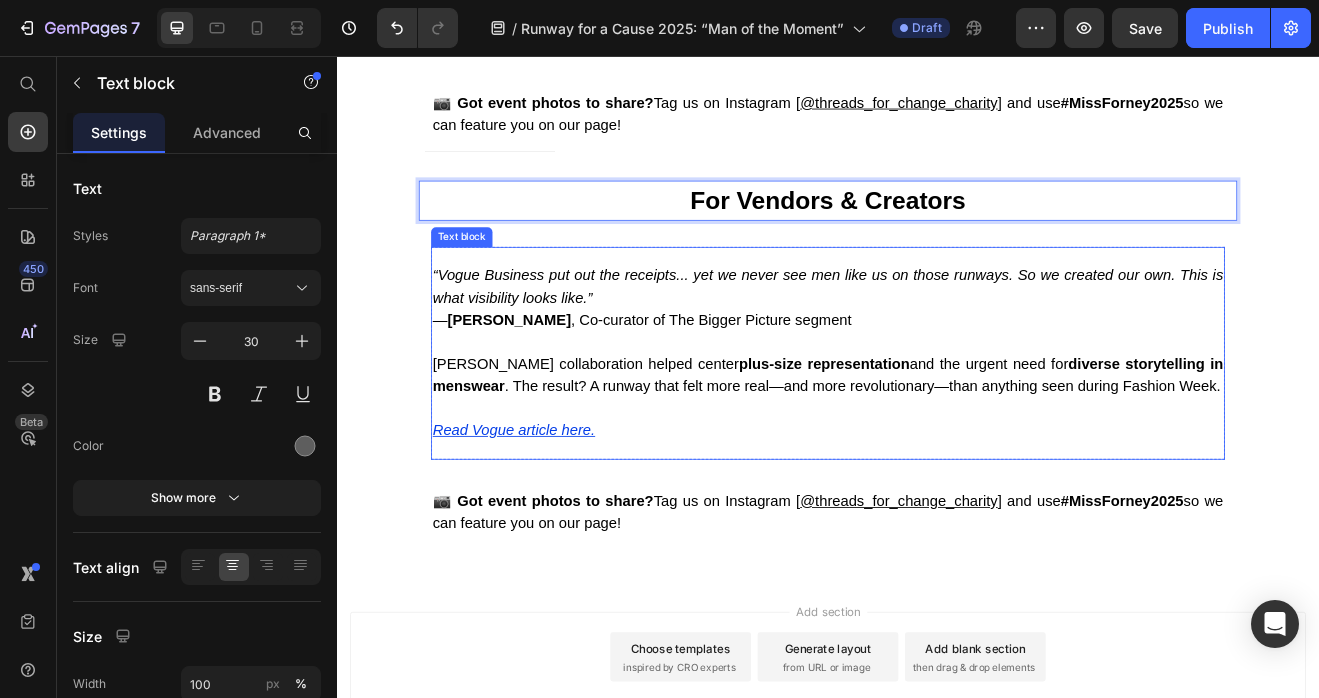 click at bounding box center (937, 405) 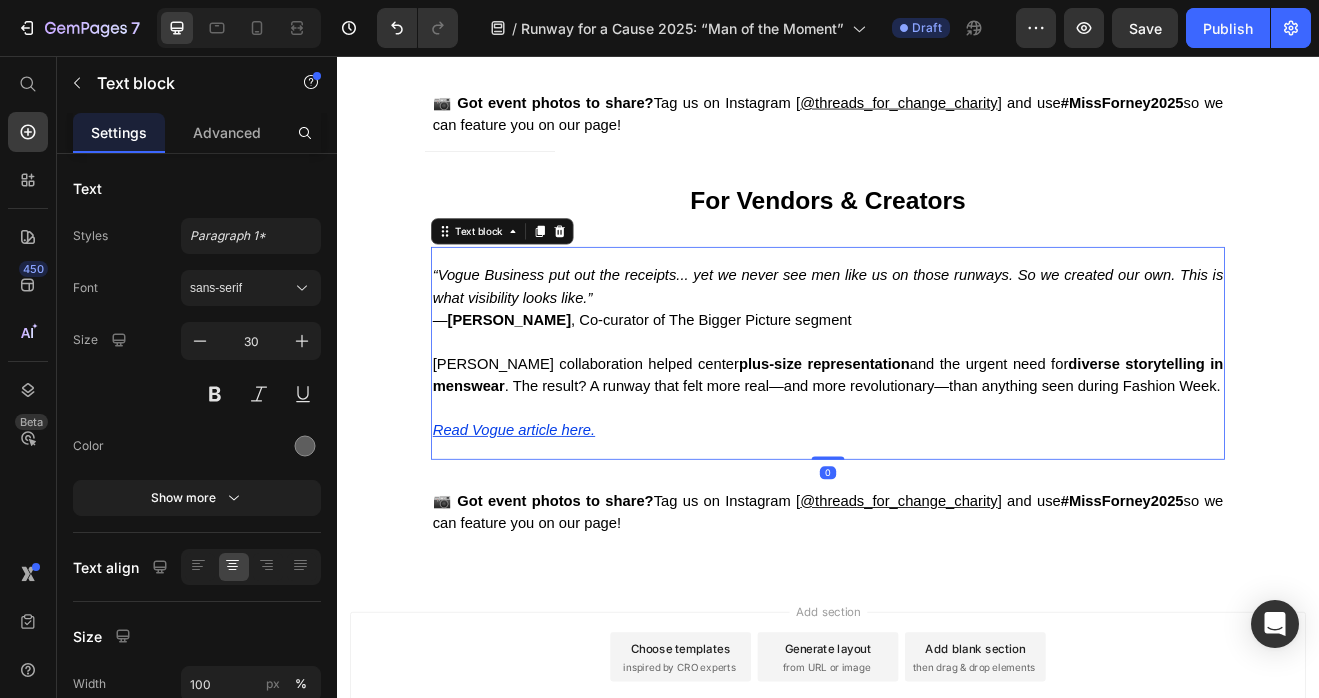 click at bounding box center [937, 405] 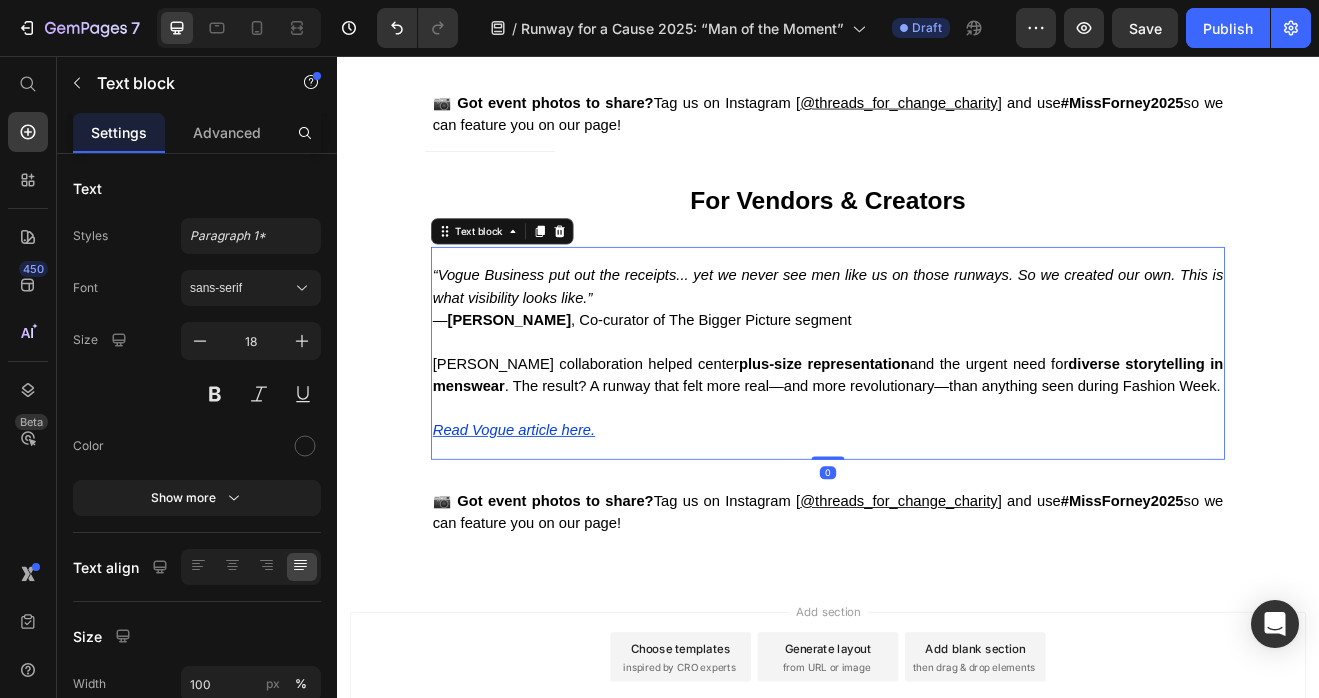 click at bounding box center (937, 405) 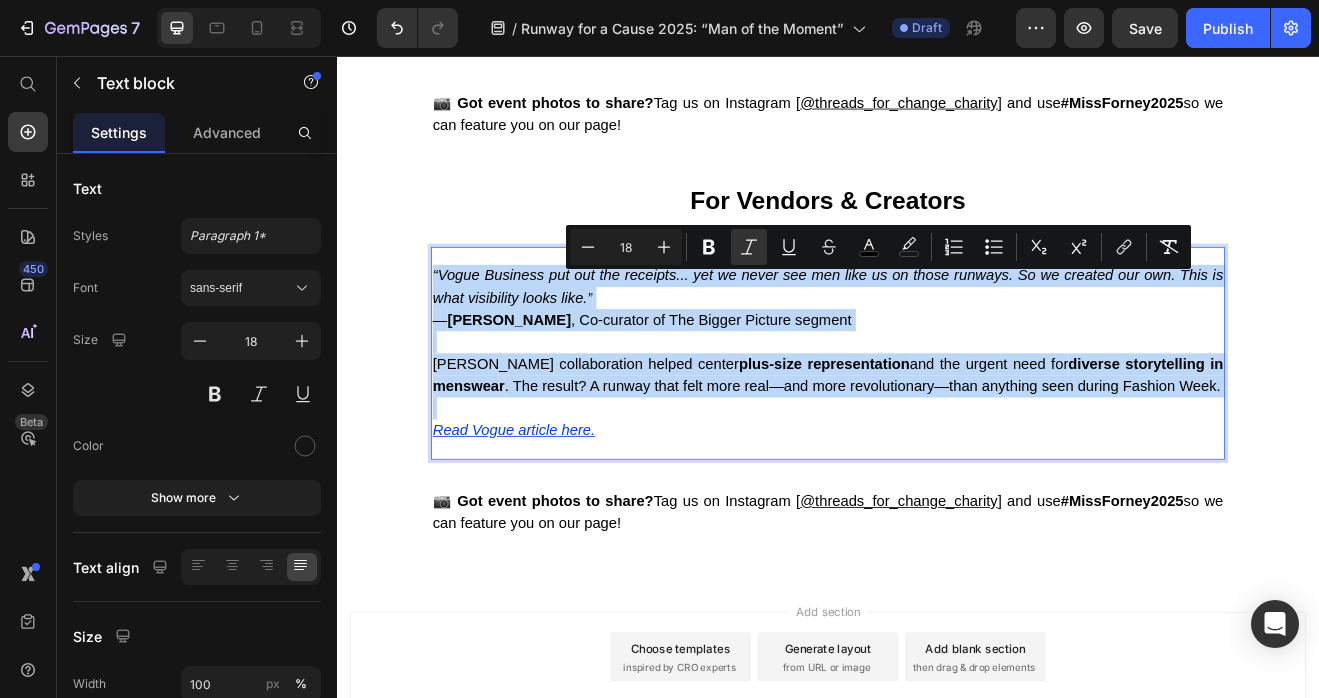 type on "11" 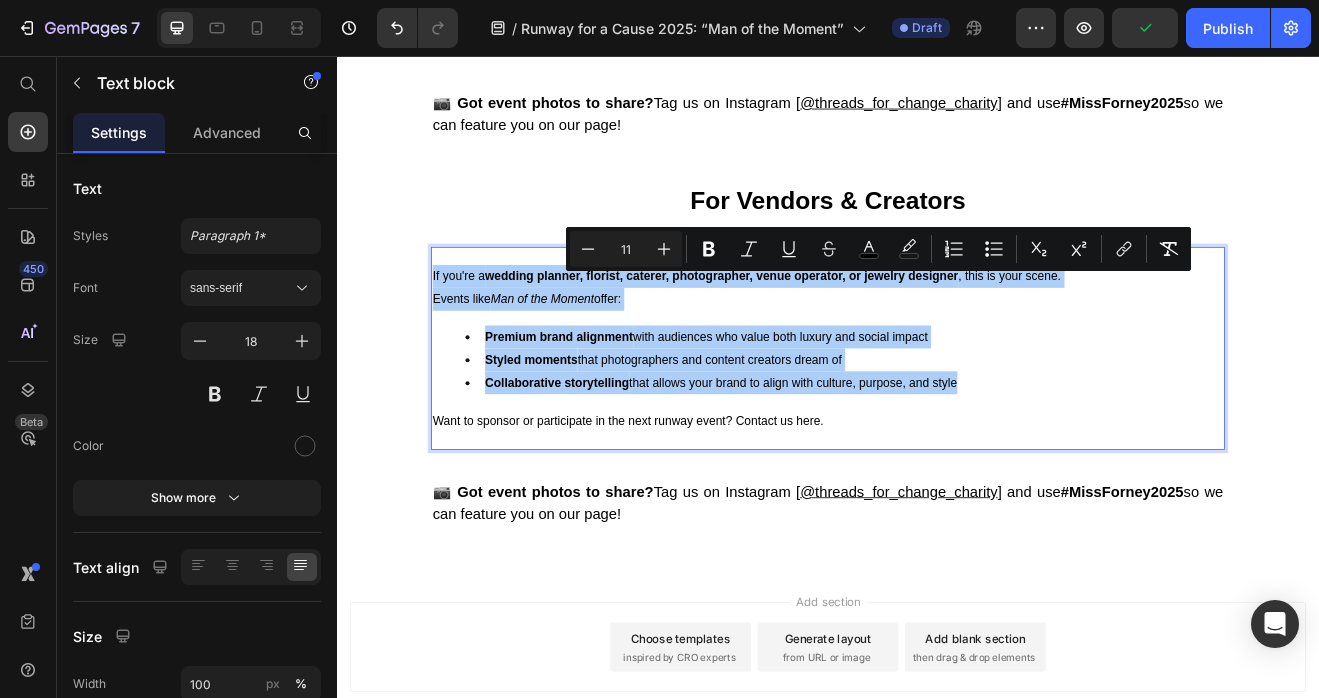 click on "11" at bounding box center [626, 249] 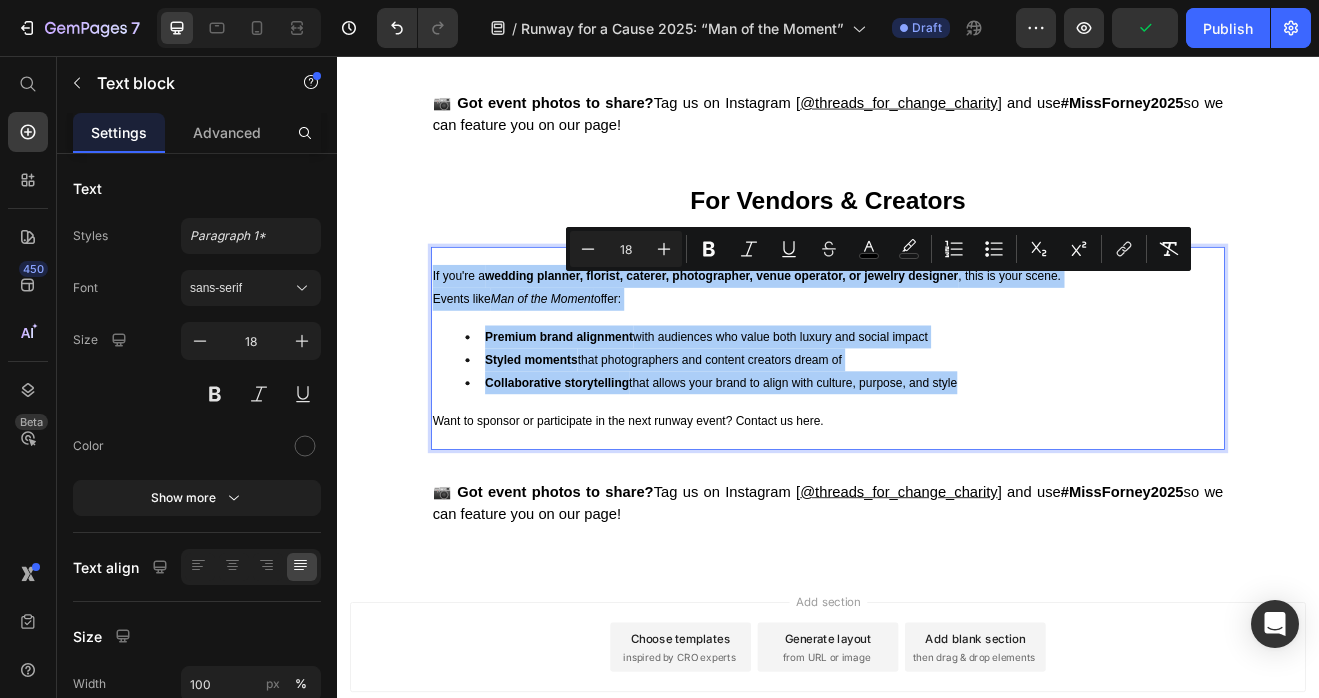 type on "18" 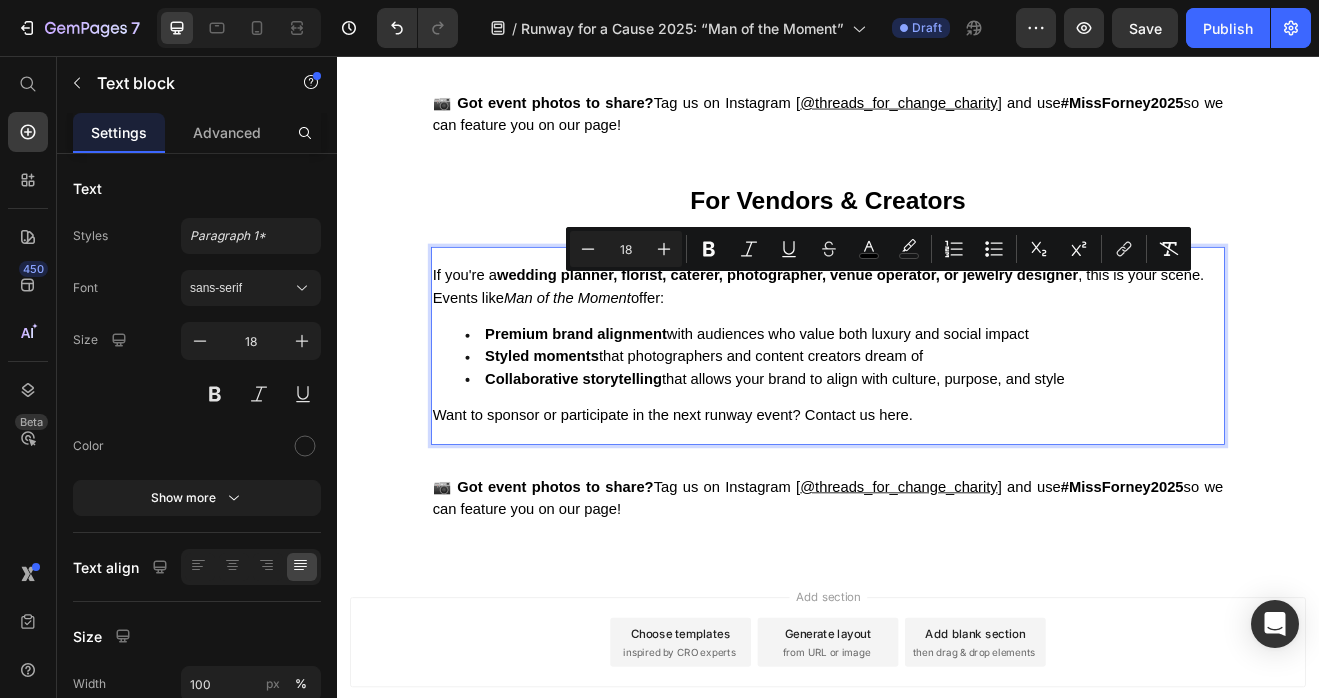 click on "Premium brand alignment" at bounding box center [629, 396] 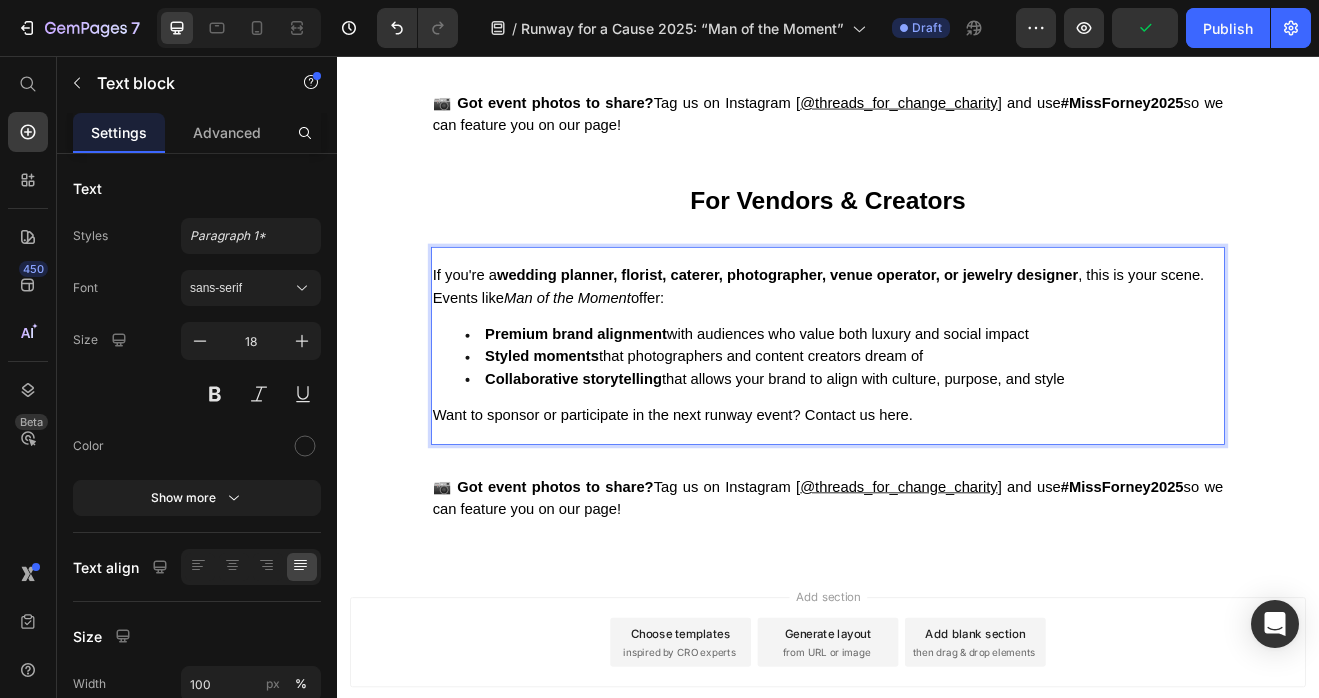 click on "Collaborative storytelling  that allows your brand to align with culture, purpose, and style" at bounding box center (872, 450) 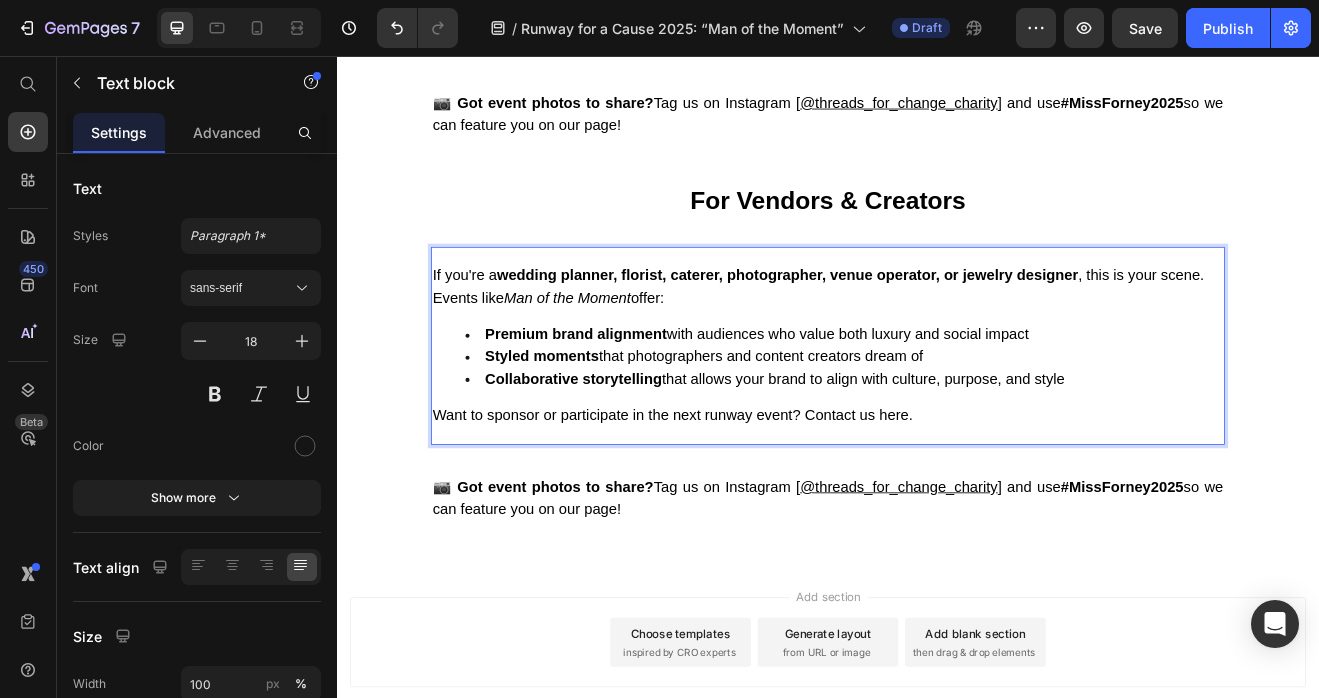 click on "Collaborative storytelling  that allows your brand to align with culture, purpose, and style" at bounding box center (872, 450) 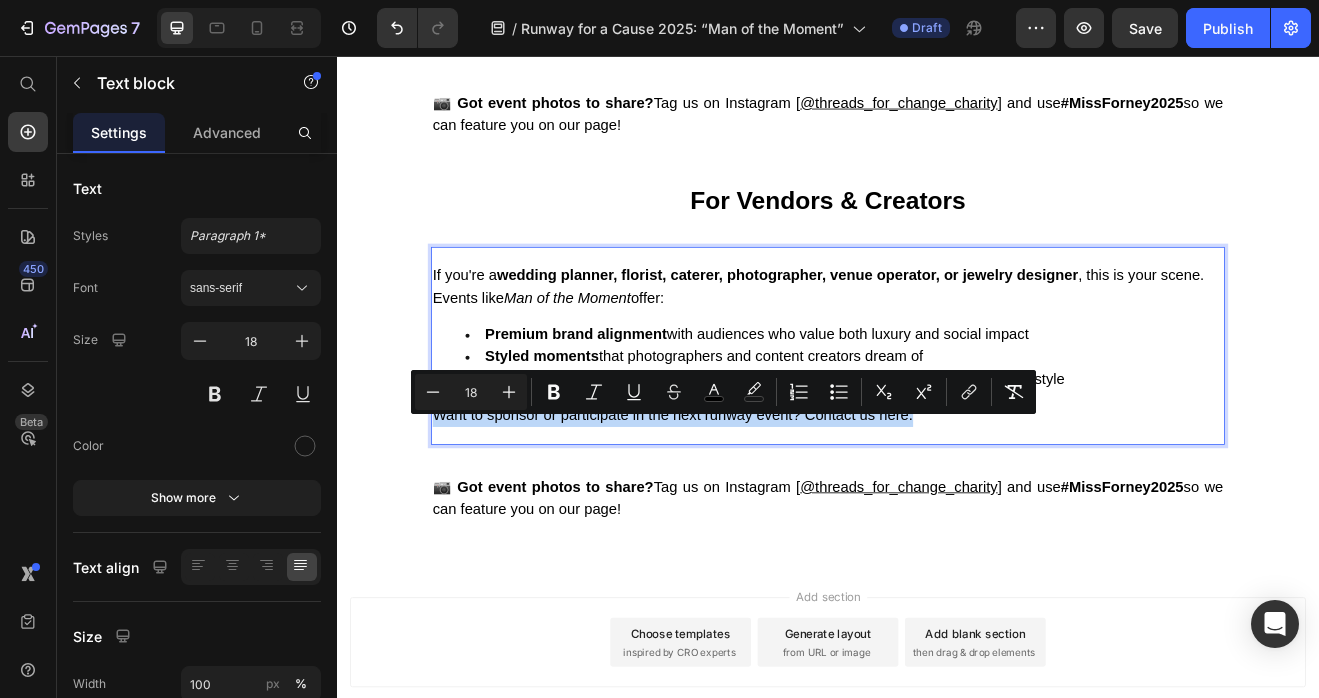 drag, startPoint x: 1043, startPoint y: 510, endPoint x: 454, endPoint y: 503, distance: 589.04156 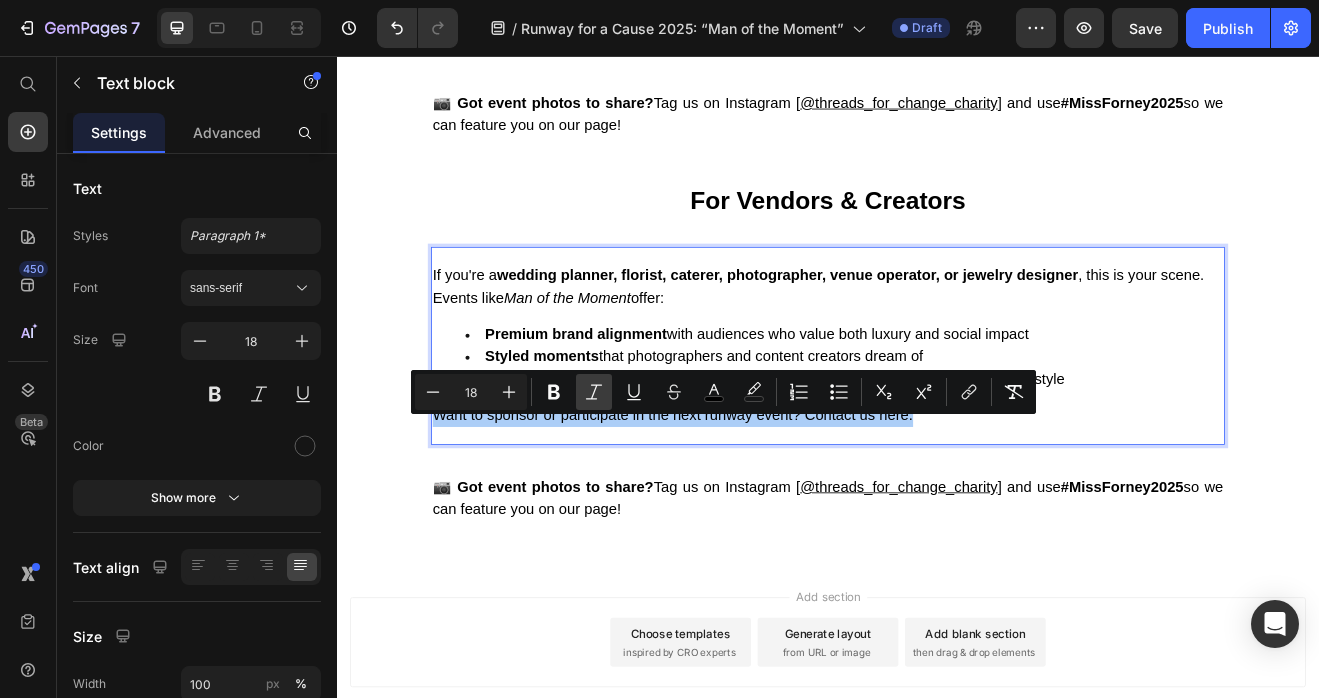 click 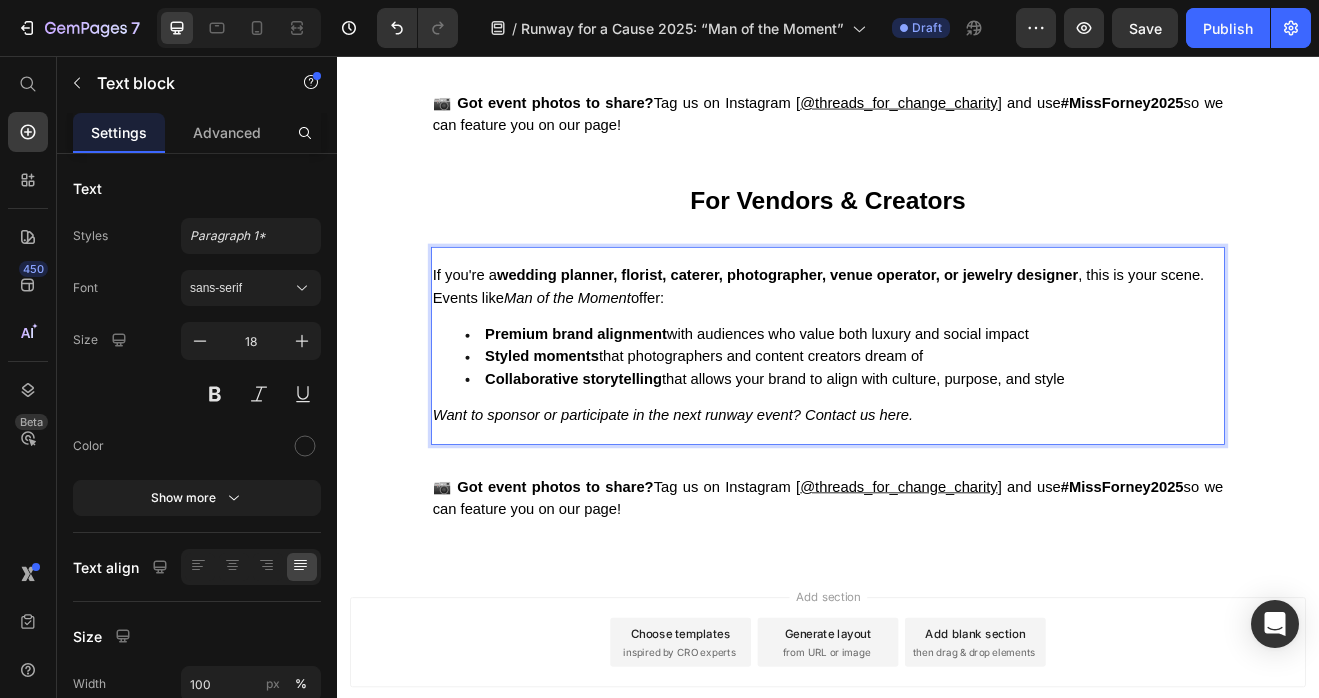 click on "Events like  Man of the Moment  offer:" at bounding box center [937, 351] 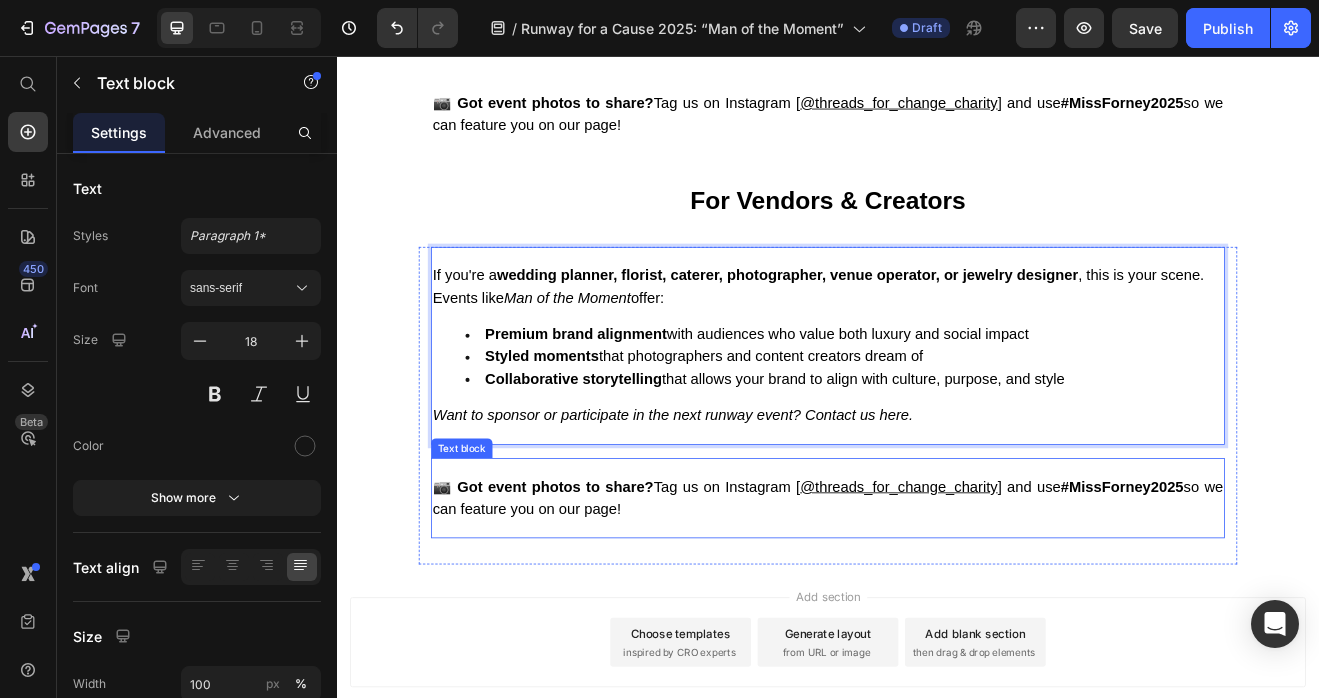 click on "📷 Got event photos to share?  Tag us on Instagram [ @threads_for_change_charity ] and use  #MissForney2025  so we can feature you on our page!" at bounding box center (937, 596) 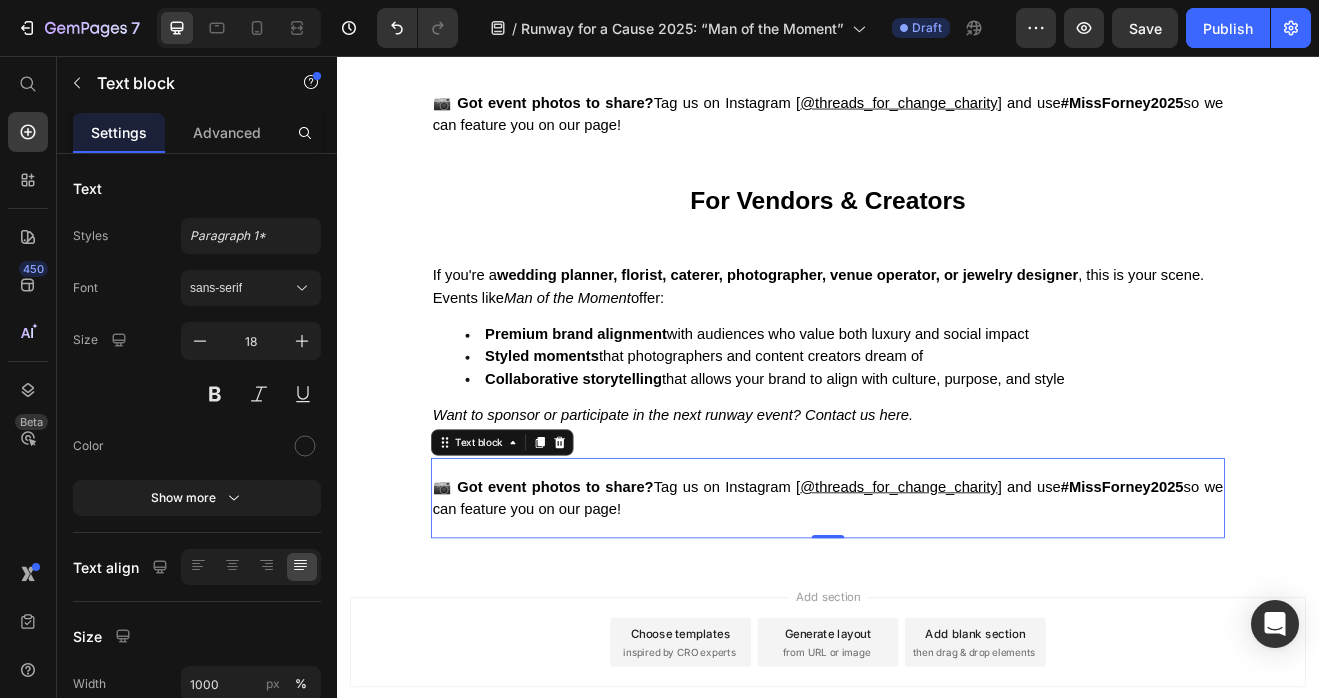 click on "📷 Got event photos to share?  Tag us on Instagram [ @threads_for_change_charity ] and use  #MissForney2025  so we can feature you on our page!" at bounding box center (937, 596) 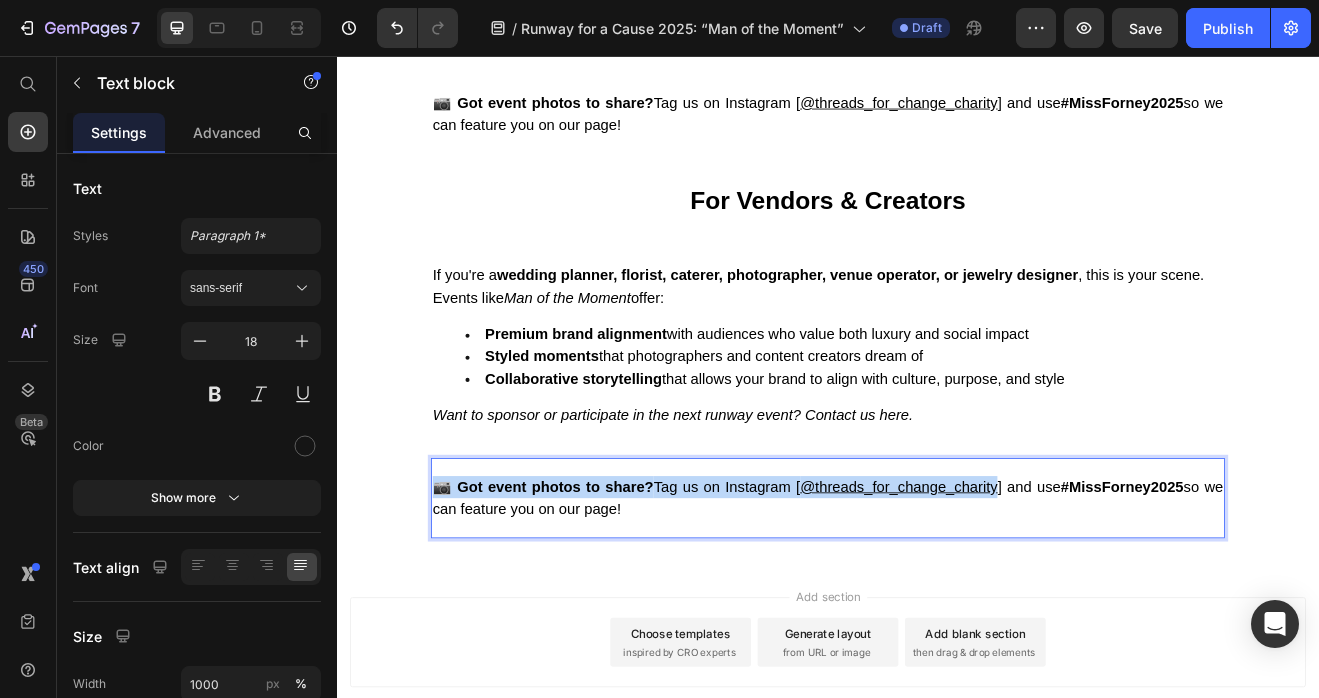 click on "📷 Got event photos to share?  Tag us on Instagram [ @threads_for_change_charity ] and use  #MissForney2025  so we can feature you on our page!" at bounding box center (937, 596) 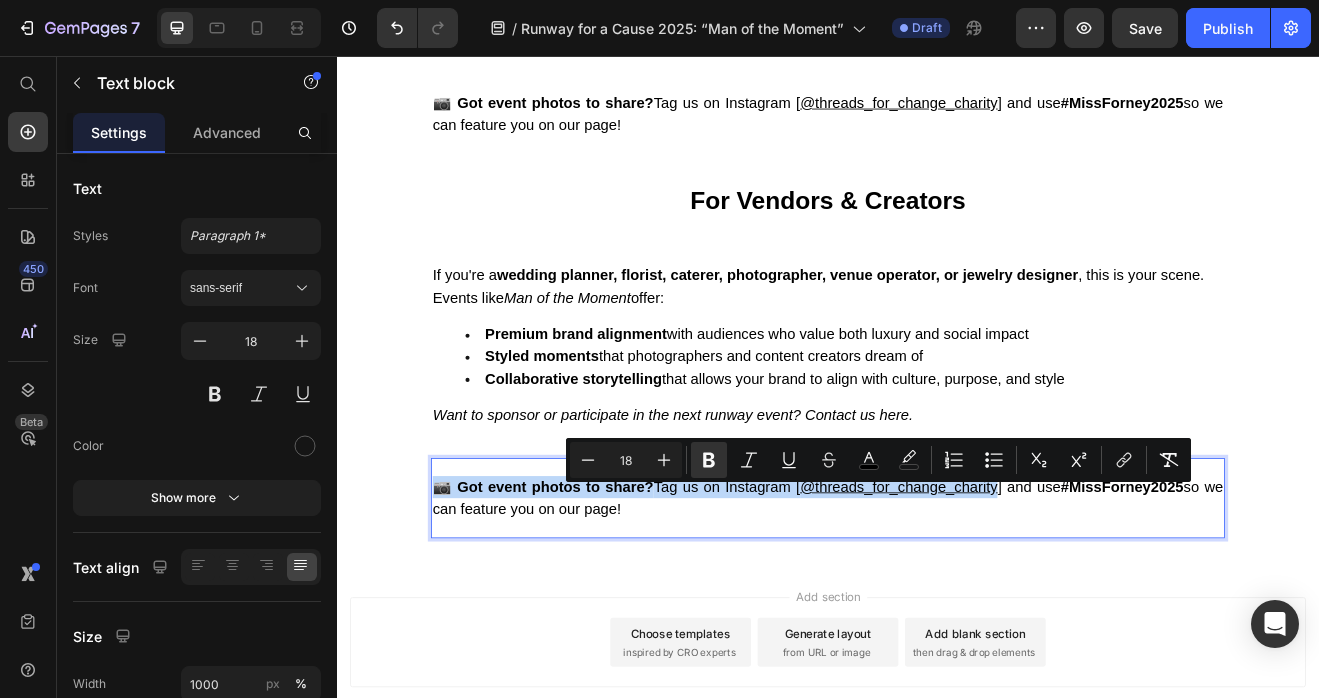click on "📷 Got event photos to share?  Tag us on Instagram [ @threads_for_change_charity ] and use  #MissForney2025  so we can feature you on our page!" at bounding box center (937, 596) 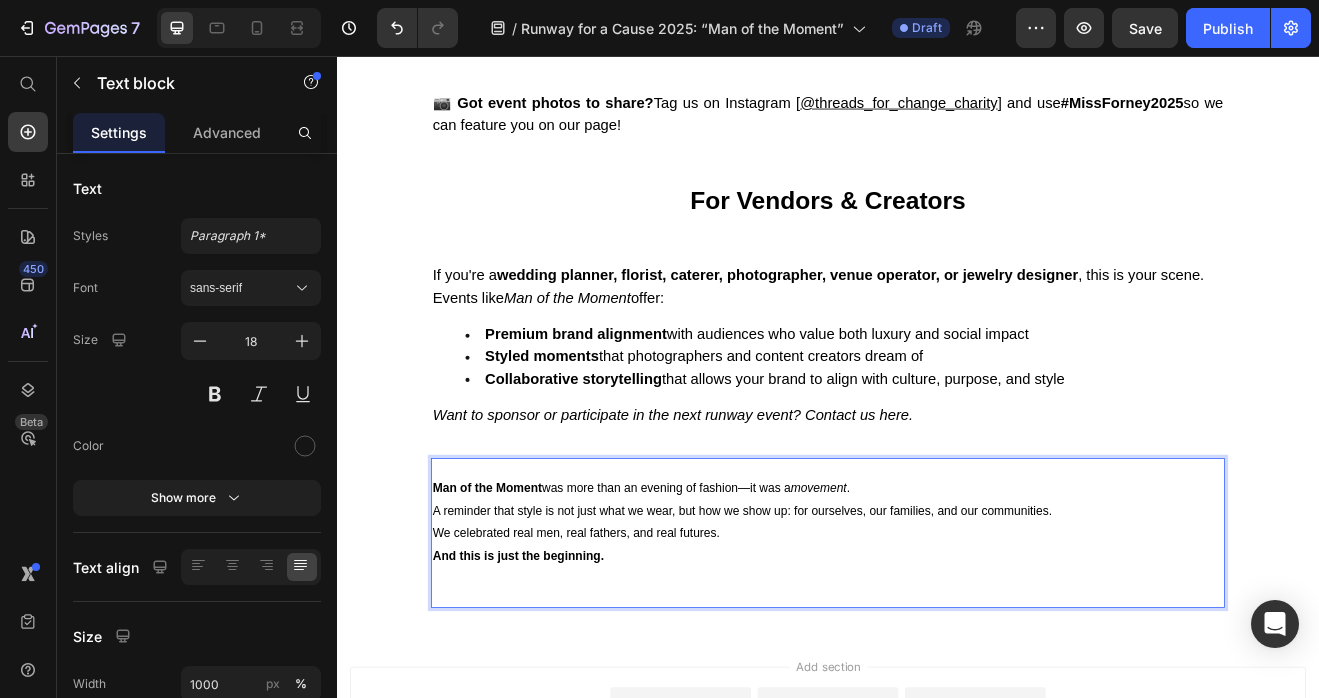 scroll, scrollTop: 42, scrollLeft: 0, axis: vertical 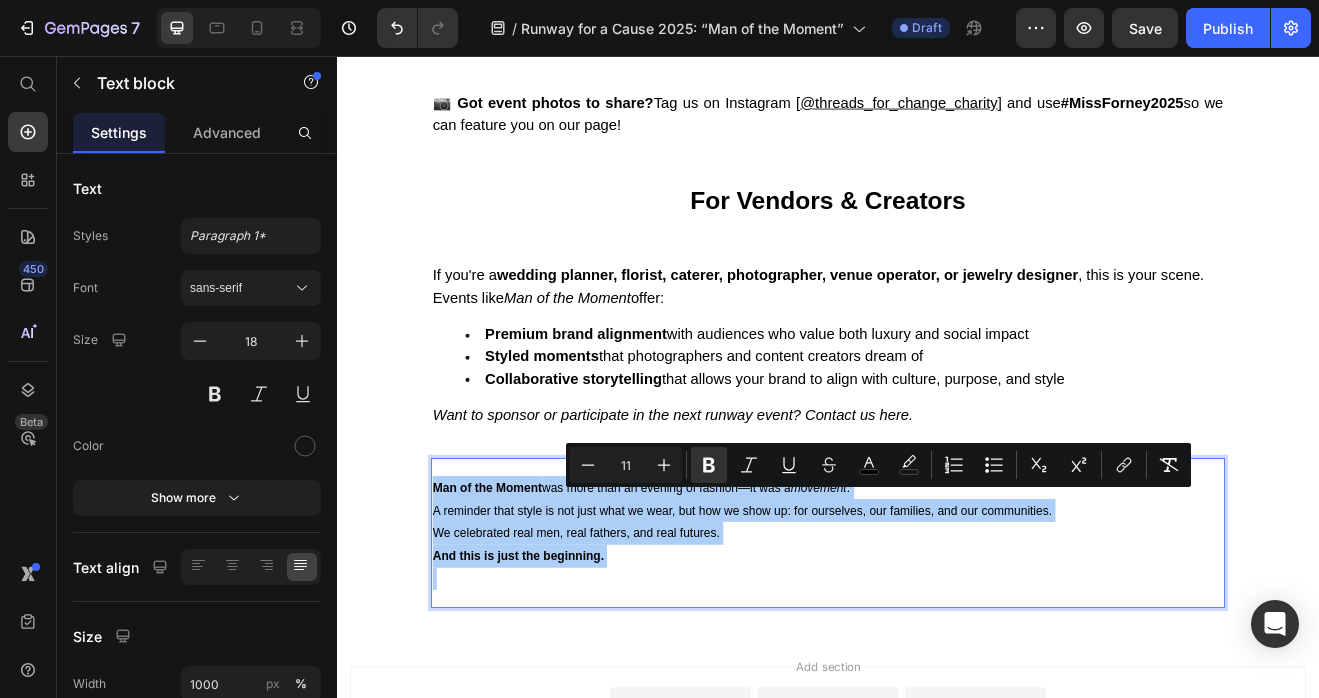 click on "11" at bounding box center [626, 465] 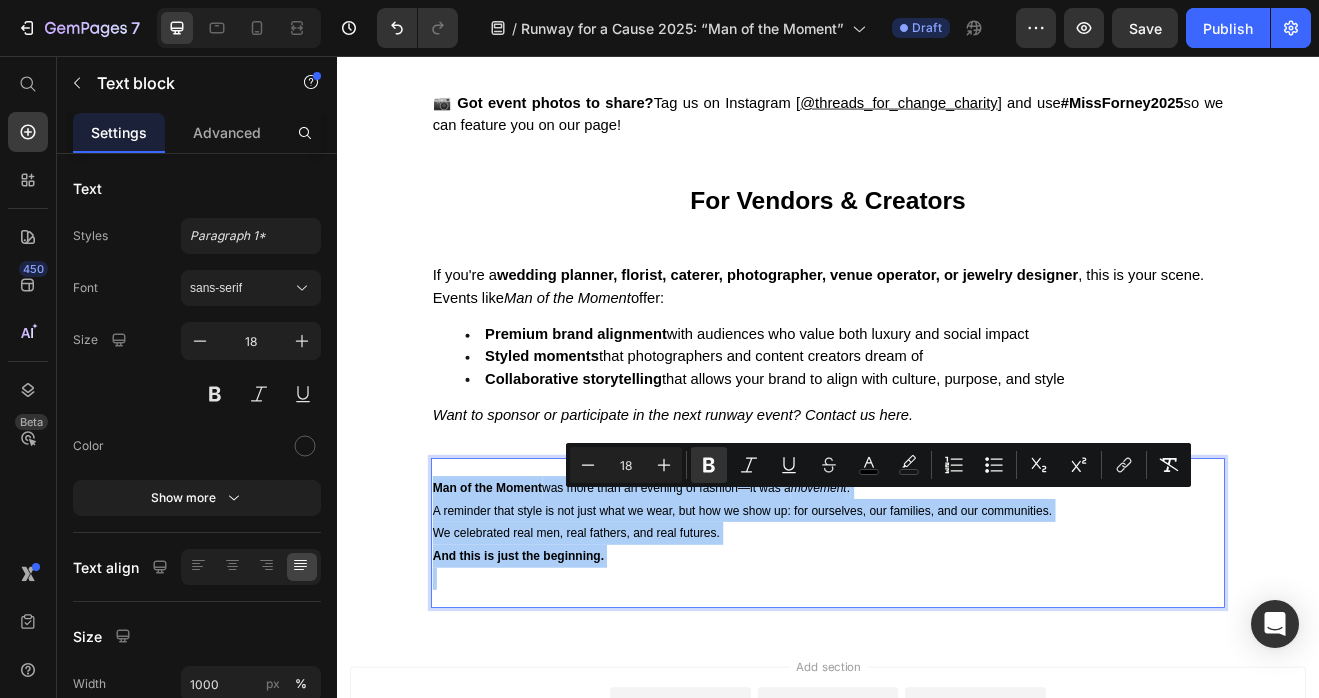 type on "18" 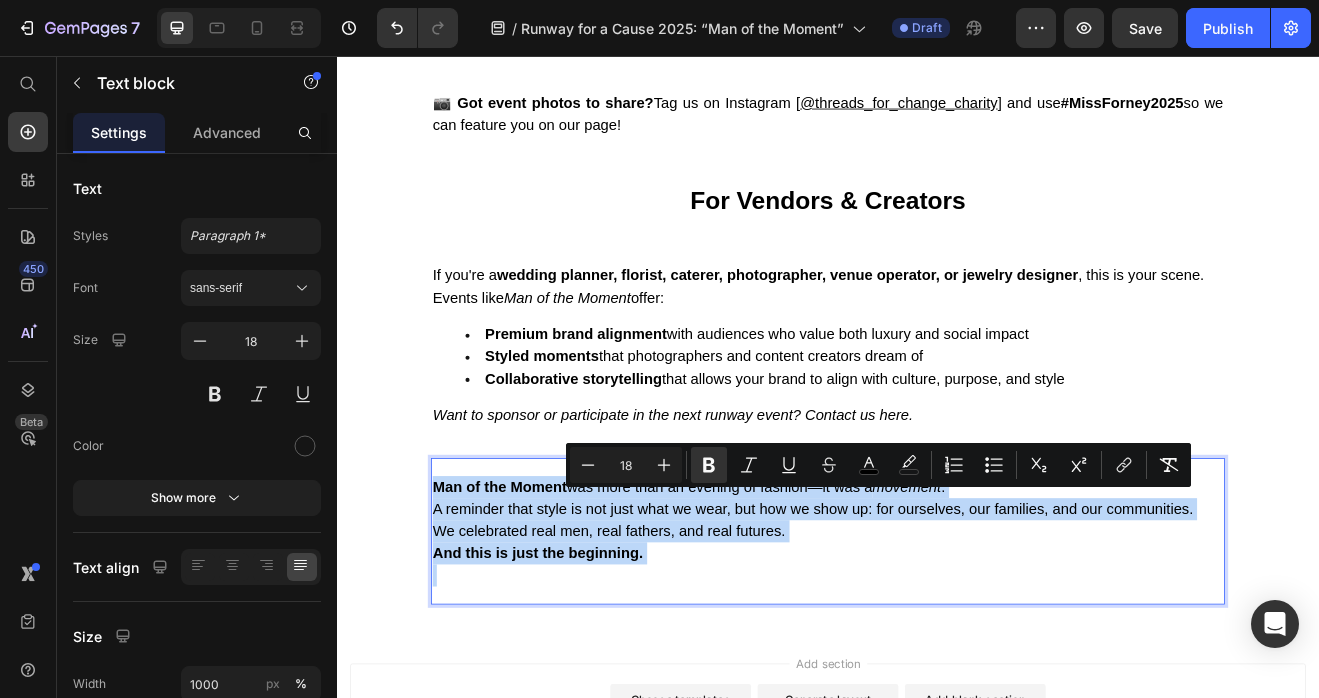 click on "Man of the Moment  was more than an evening of fashion—it was a  movement . A reminder that style is not just what we wear, but how we show up: for ourselves, our families, and our communities." at bounding box center [937, 596] 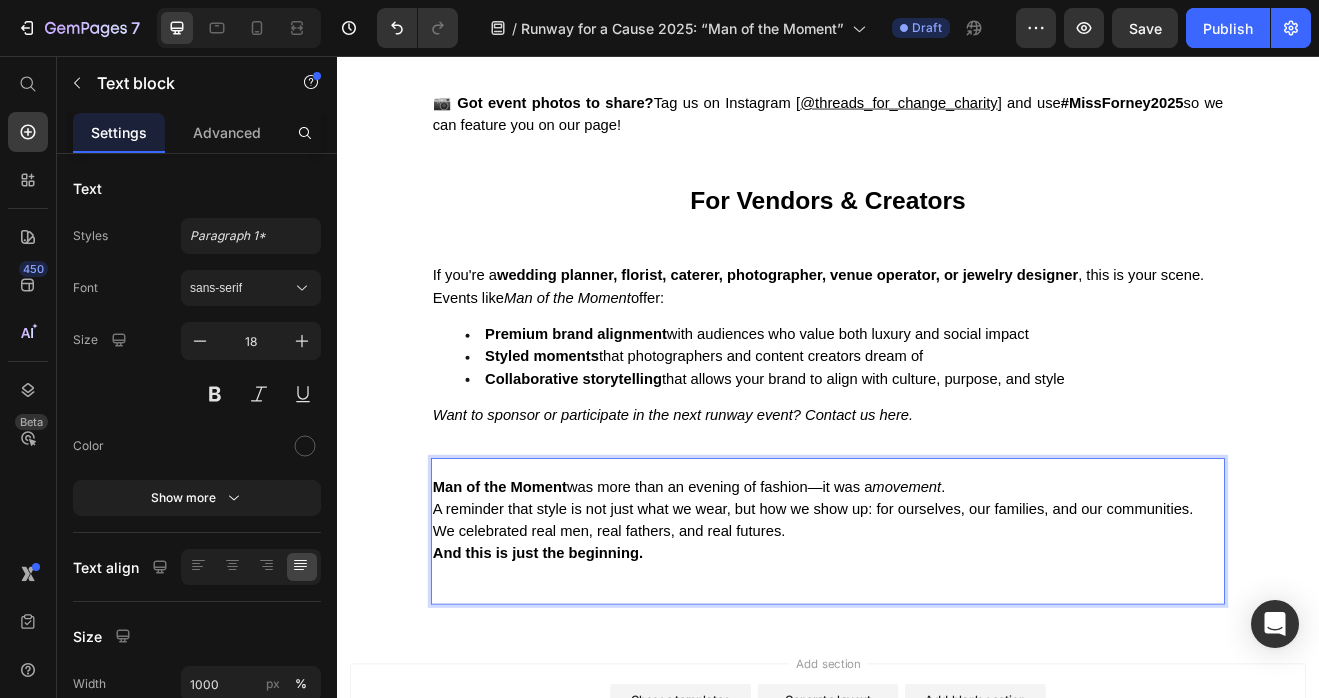 click on "Man of the Moment  was more than an evening of fashion—it was a  movement . A reminder that style is not just what we wear, but how we show up: for ourselves, our families, and our communities." at bounding box center [937, 596] 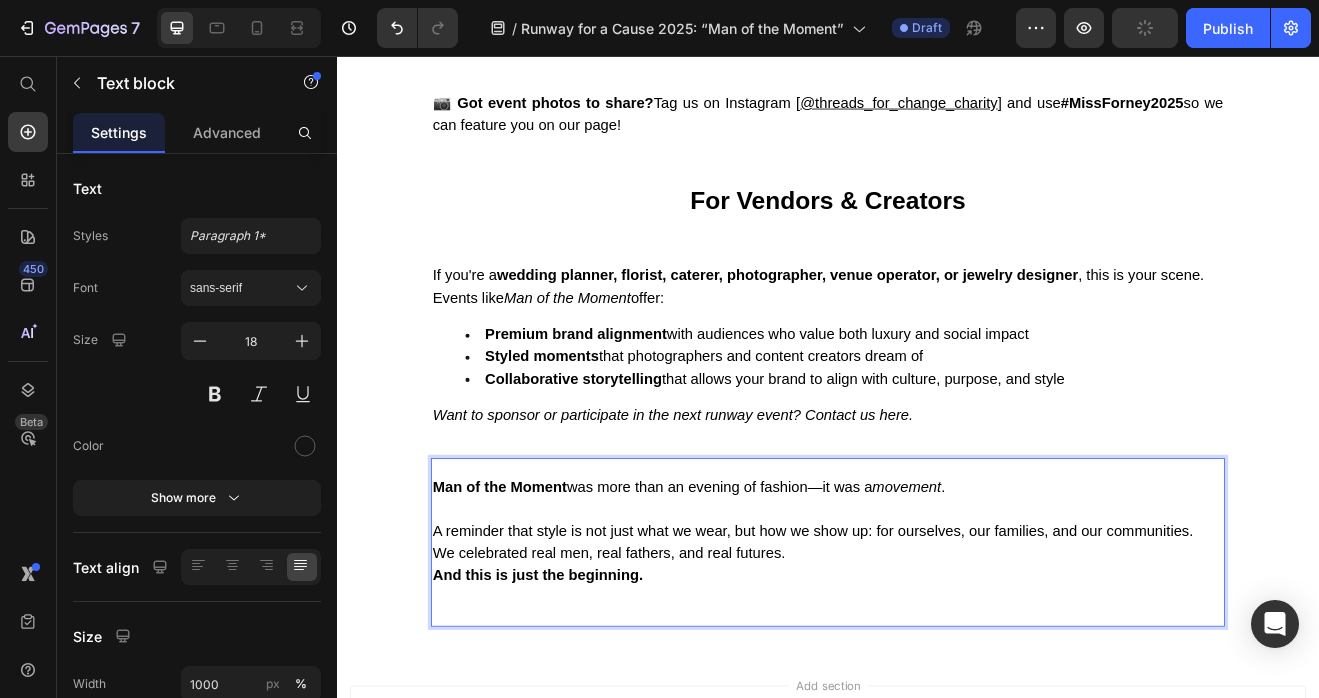 click on "We celebrated real men, real fathers, and real futures." at bounding box center (937, 663) 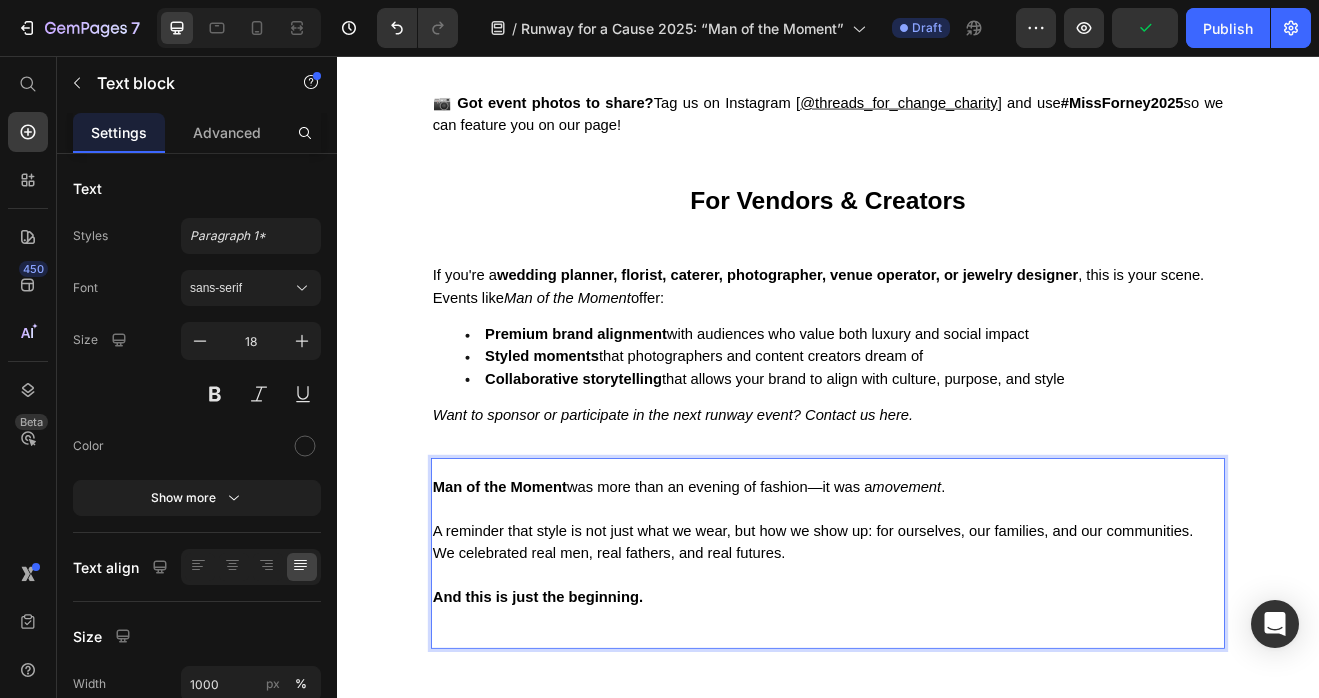 scroll, scrollTop: 77, scrollLeft: 0, axis: vertical 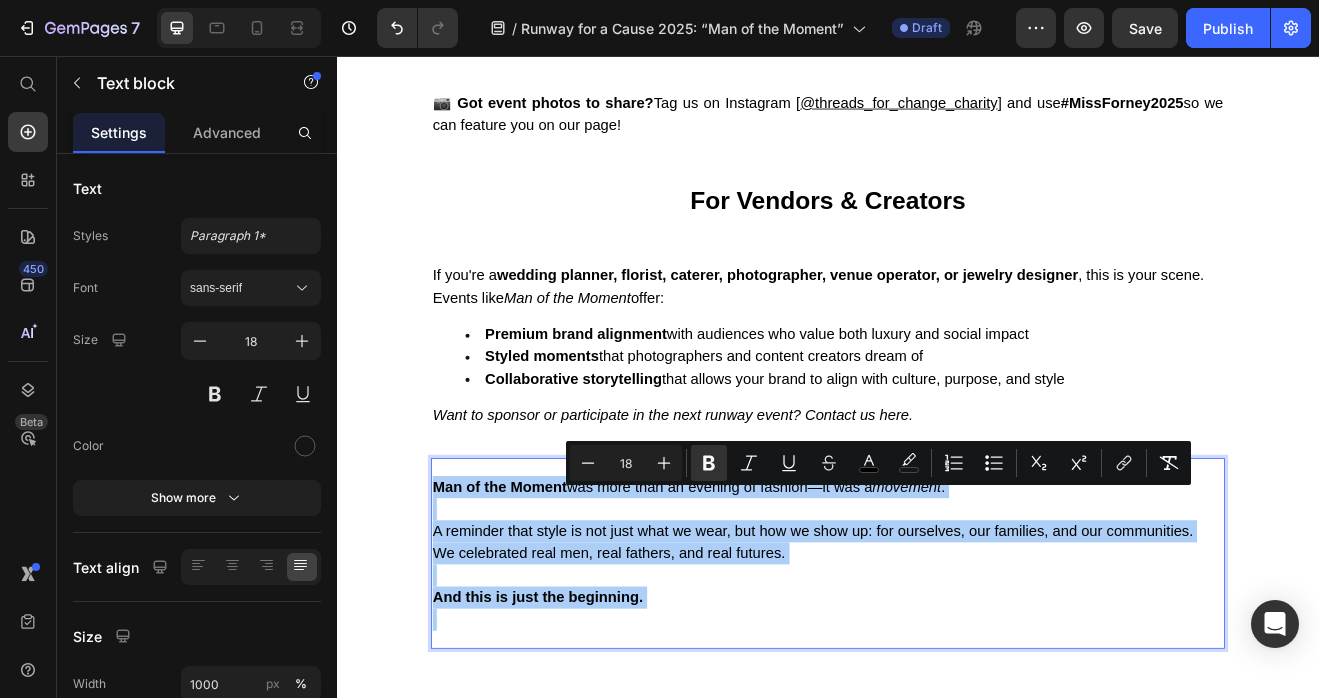 click on "18" at bounding box center [626, 463] 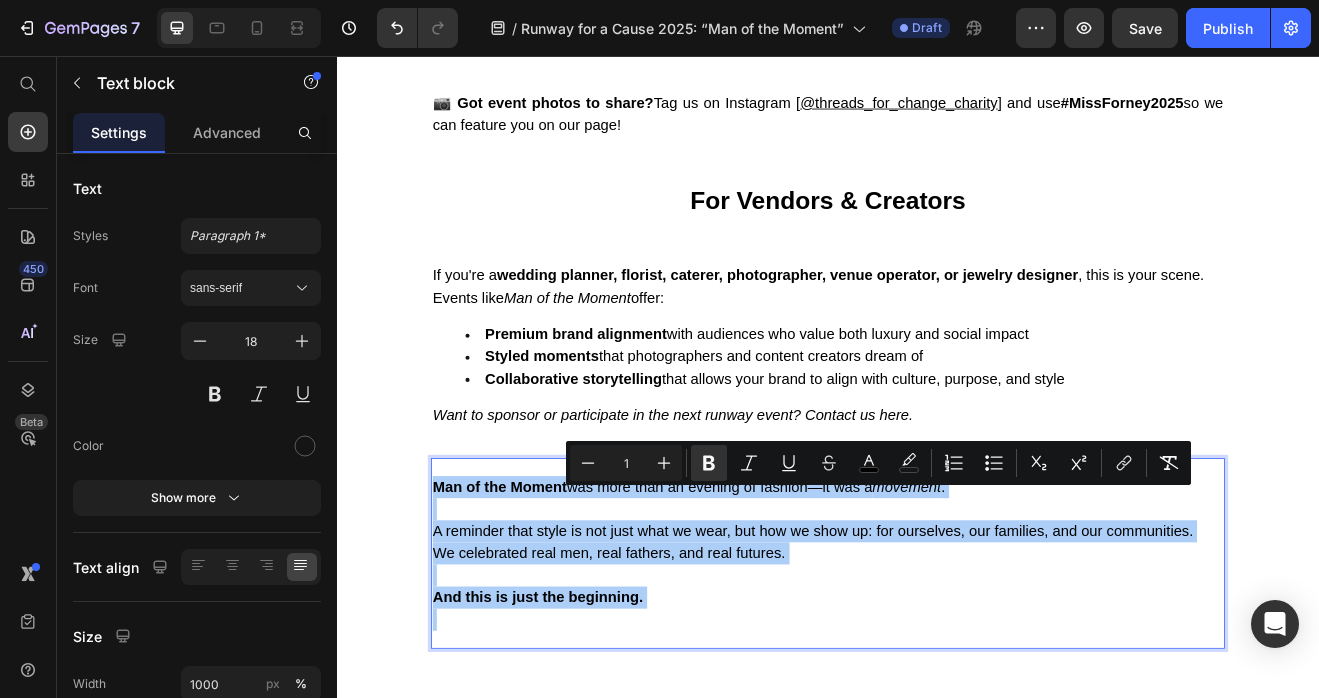 type 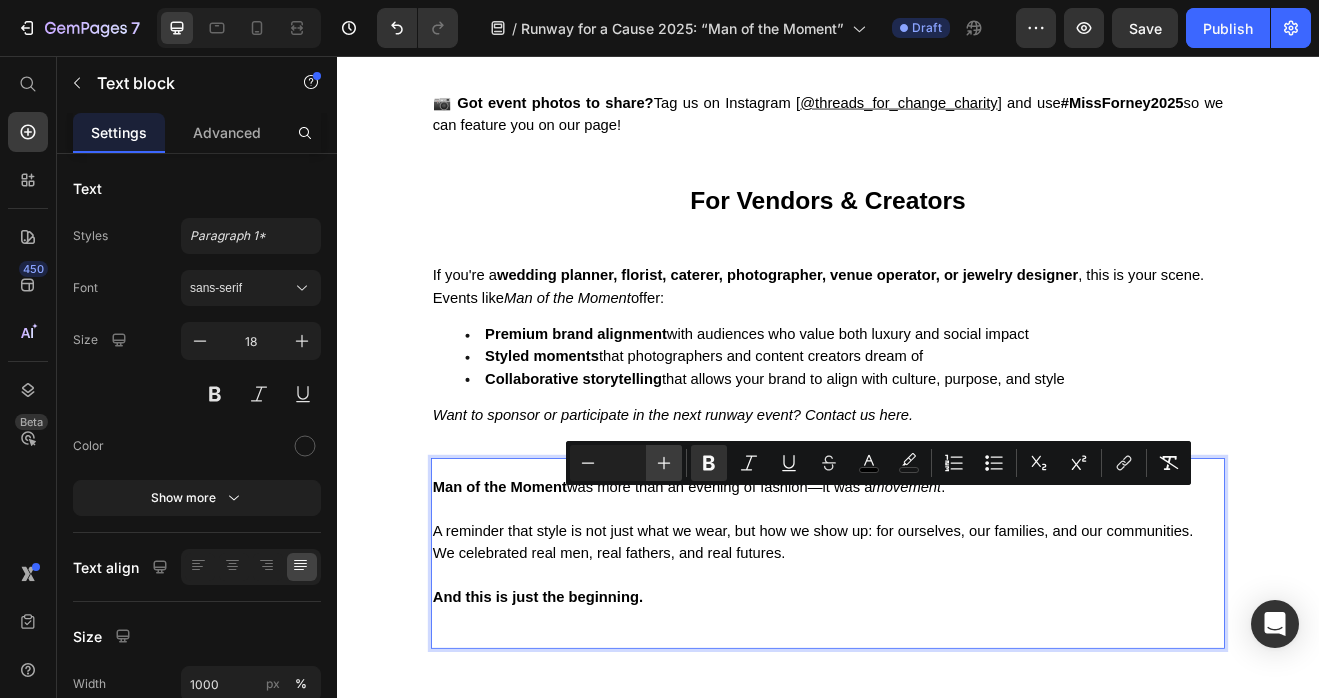 click 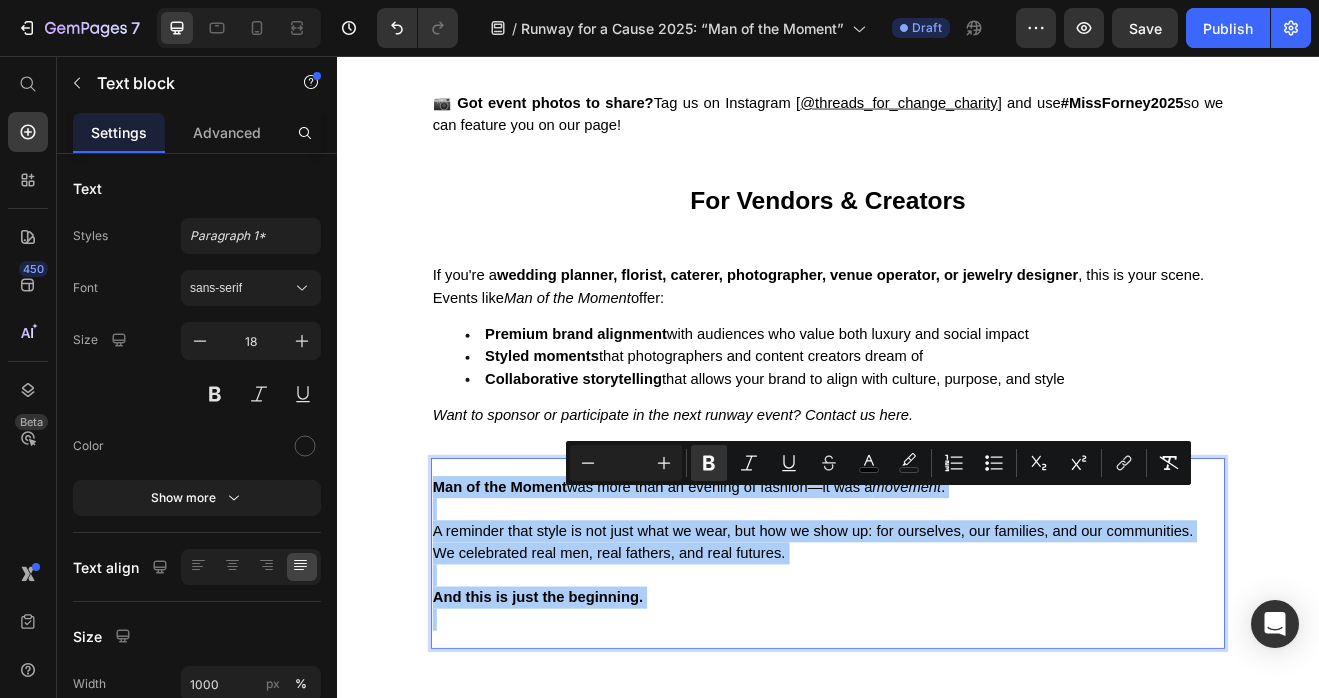 click at bounding box center [626, 463] 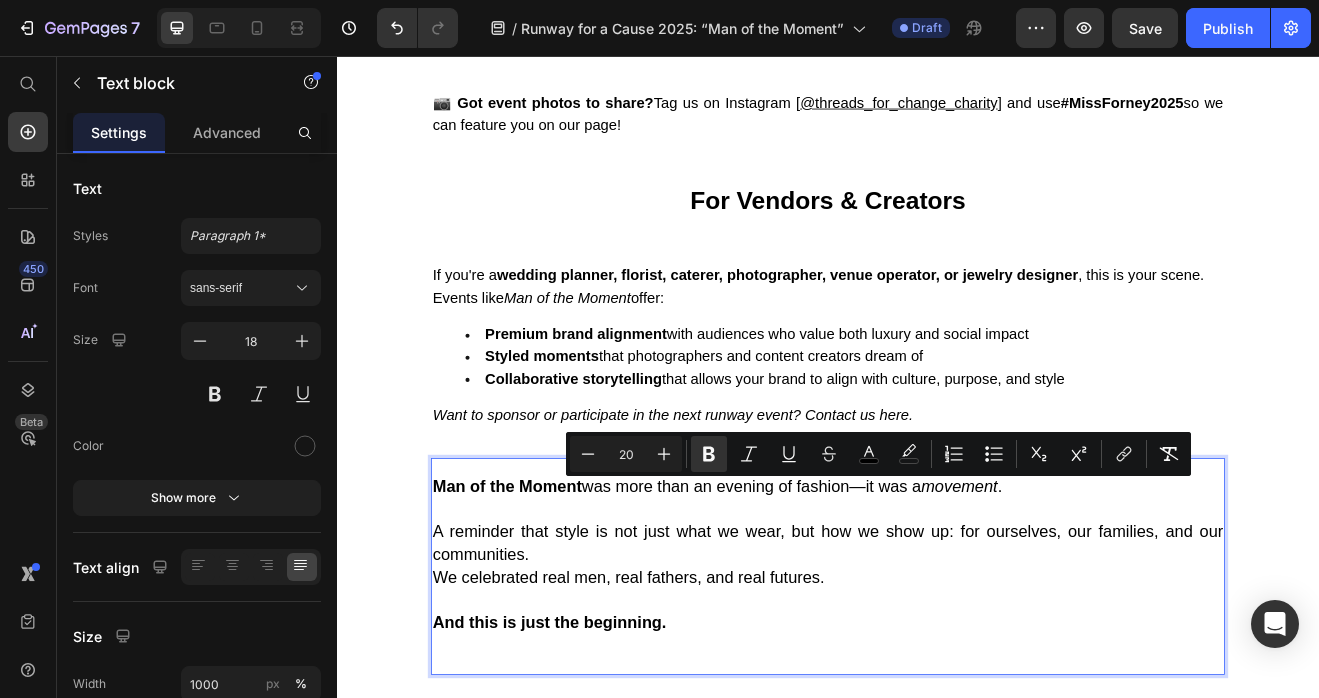 scroll, scrollTop: 4304, scrollLeft: 0, axis: vertical 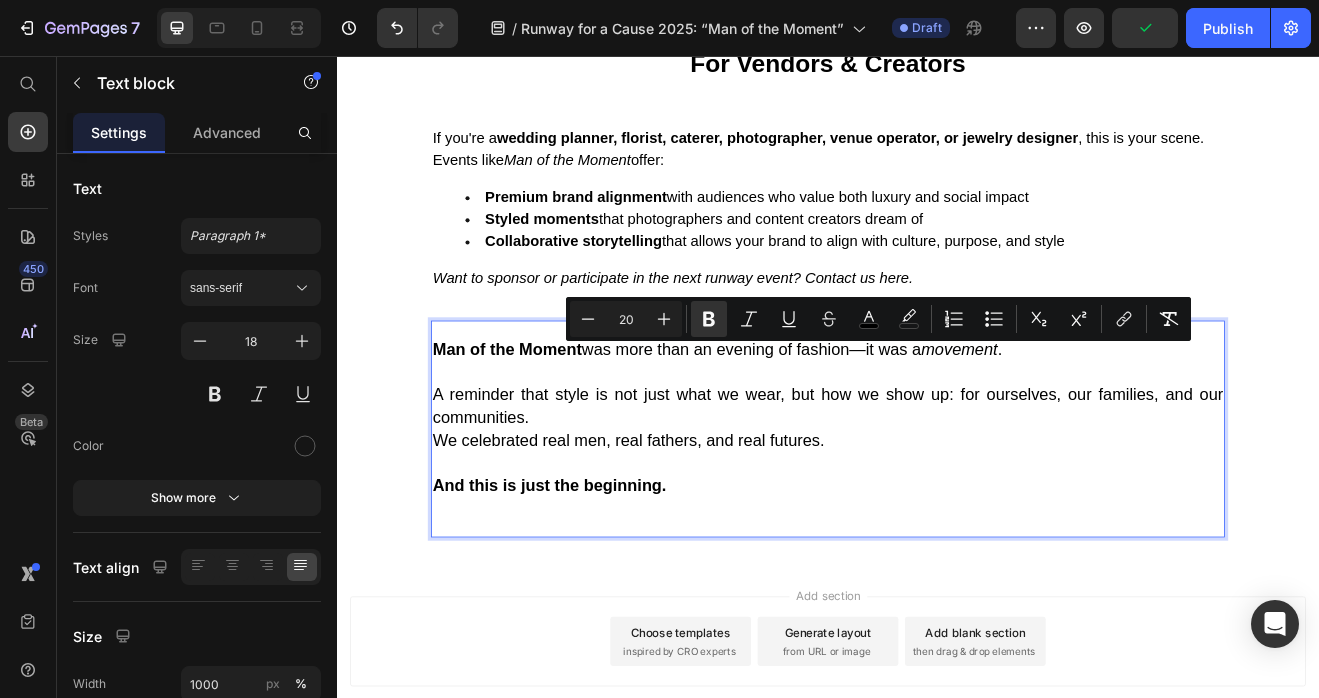 click on "20" at bounding box center (626, 319) 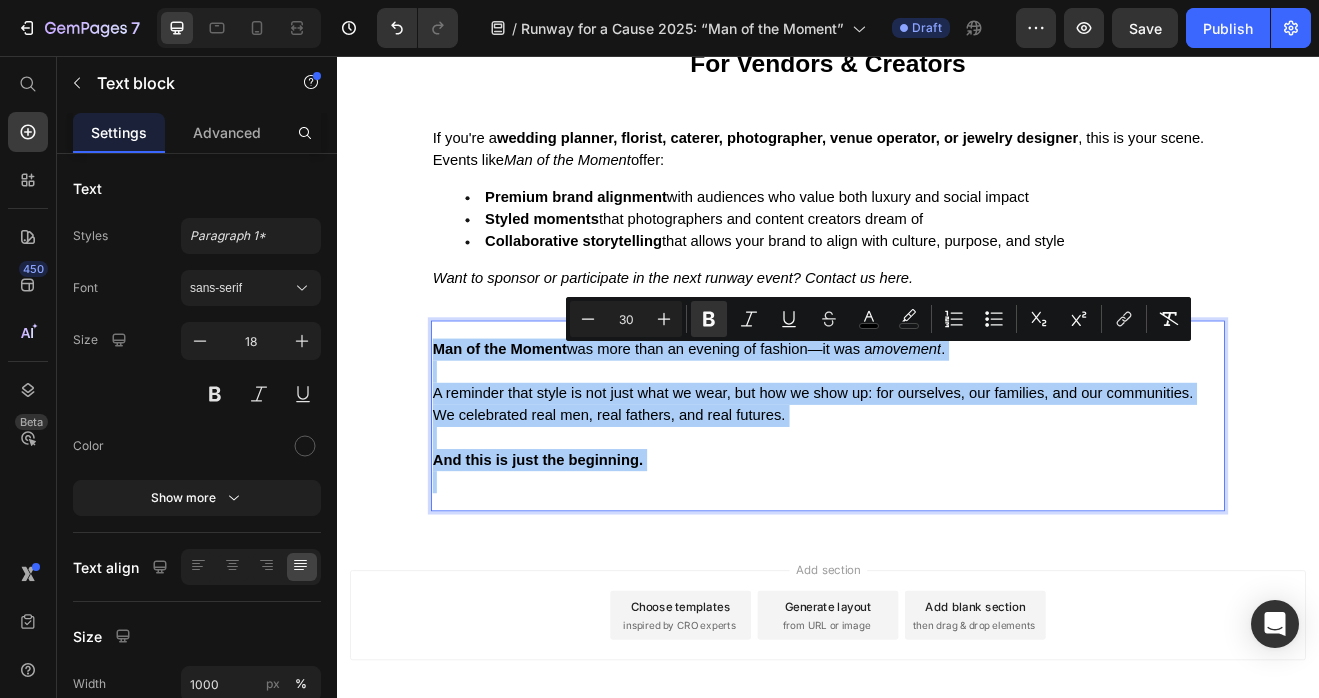 type on "30" 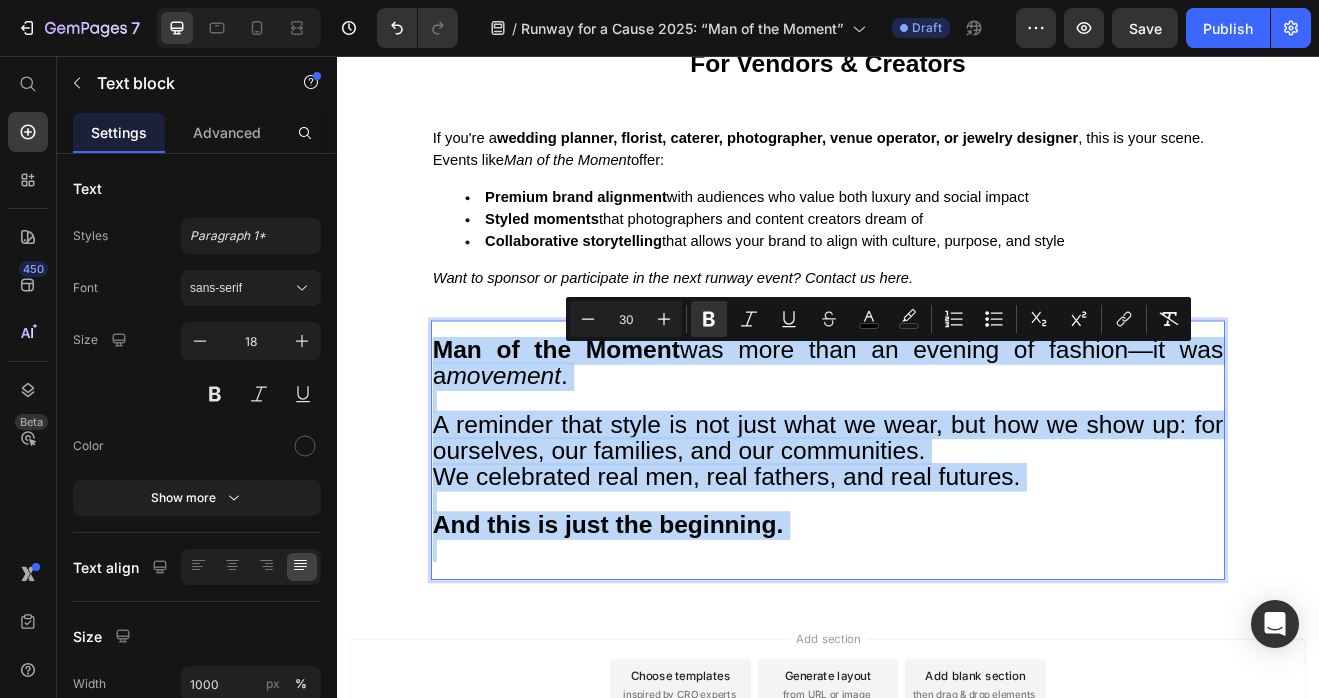 click at bounding box center (937, 601) 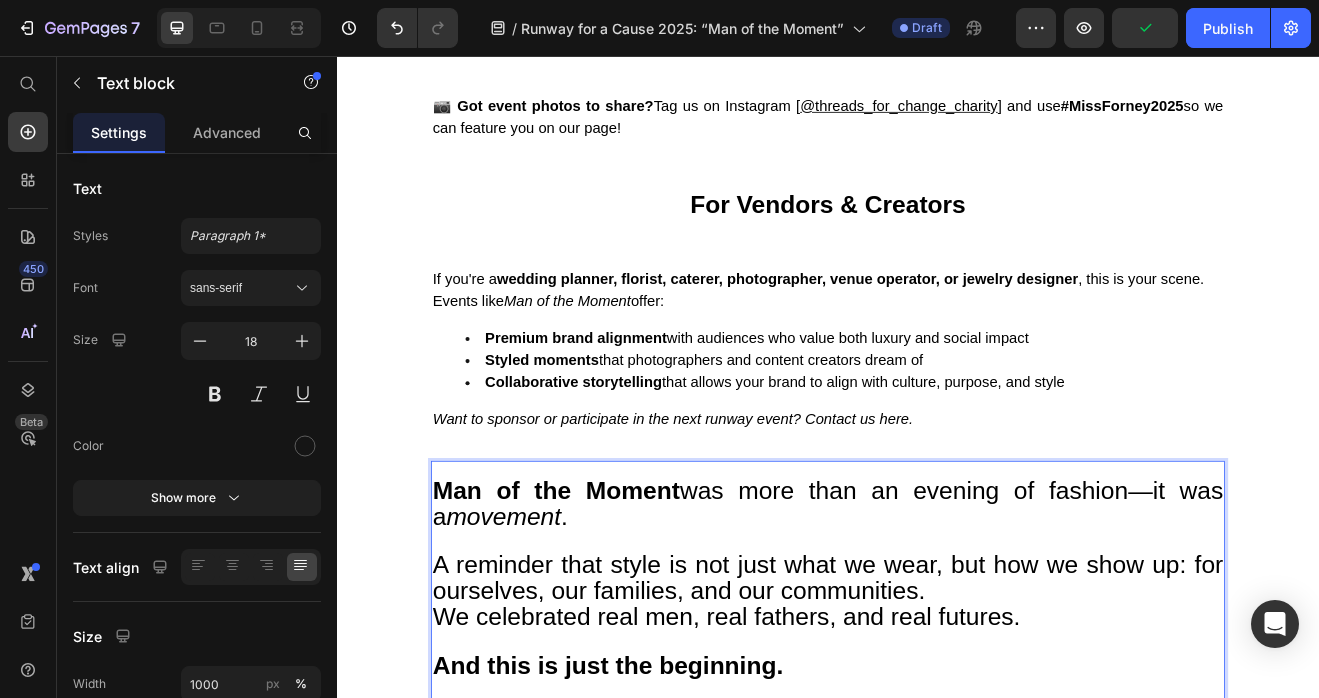 scroll, scrollTop: 4128, scrollLeft: 0, axis: vertical 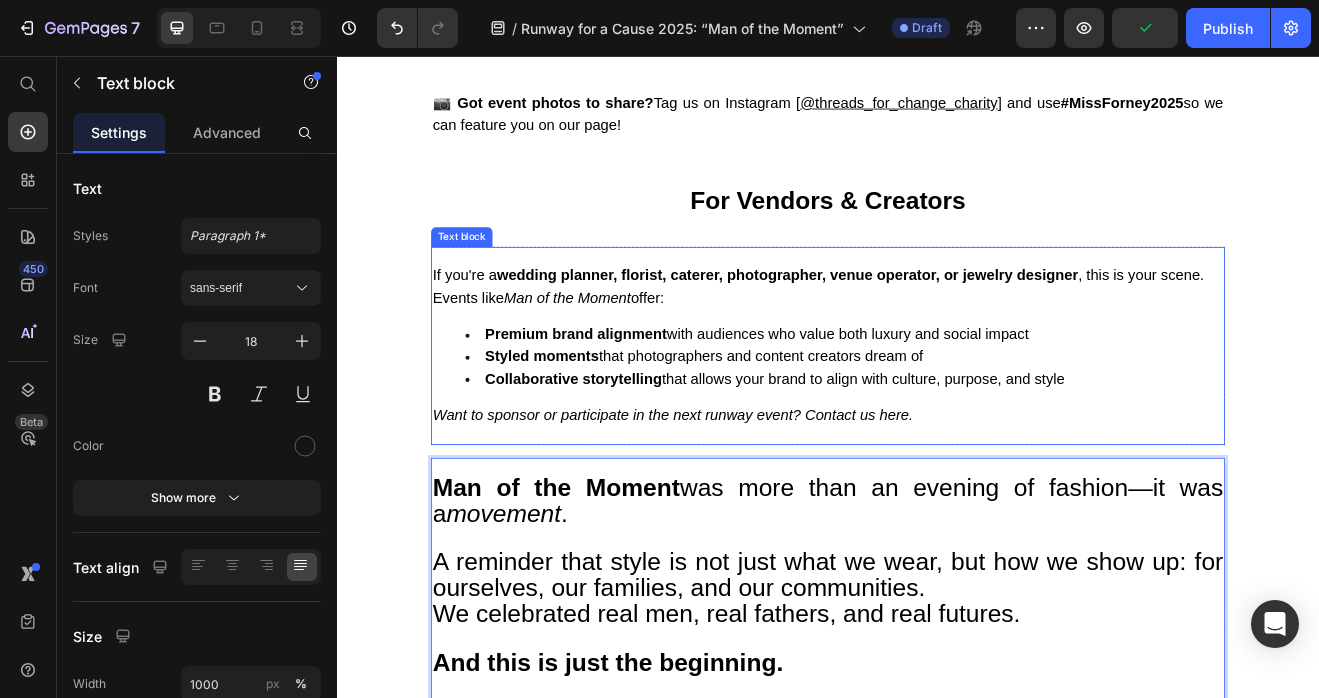 click on "Styled moments  that photographers and content creators dream of" at bounding box center [785, 423] 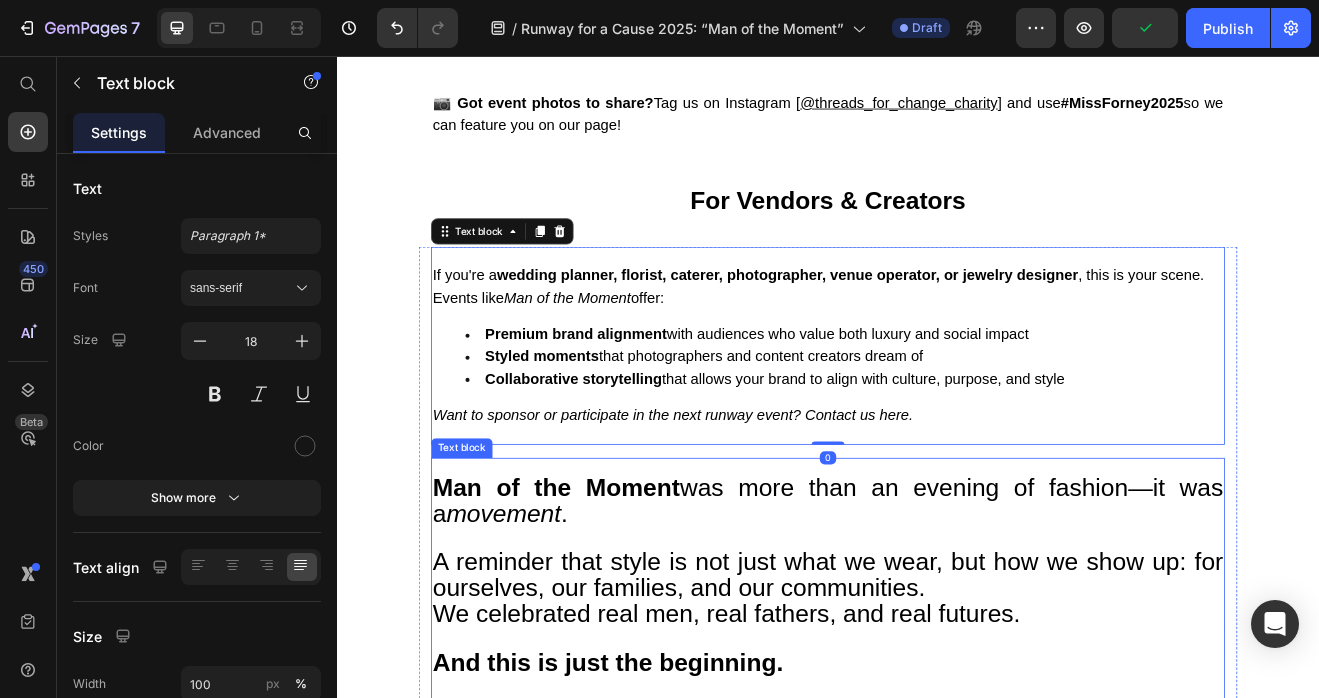 click on "A reminder that style is not just what we wear, but how we show up: for ourselves, our families, and our communities." at bounding box center [937, 689] 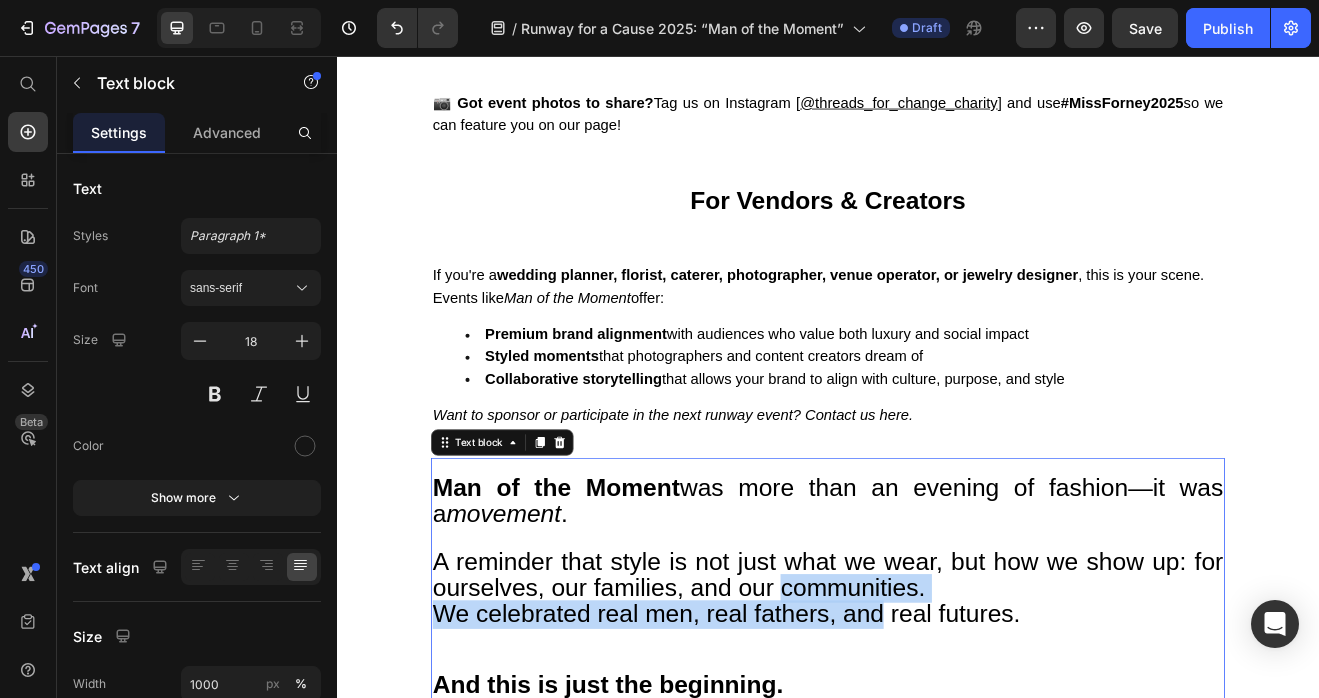 click on "Man of the Moment  was more than an evening of fashion—it was a  movement . A reminder that style is not just what we wear, but how we show up: for ourselves, our families, and our communities. We celebrated real men, real fathers, and real futures. And this is just the beginning." at bounding box center (937, 719) 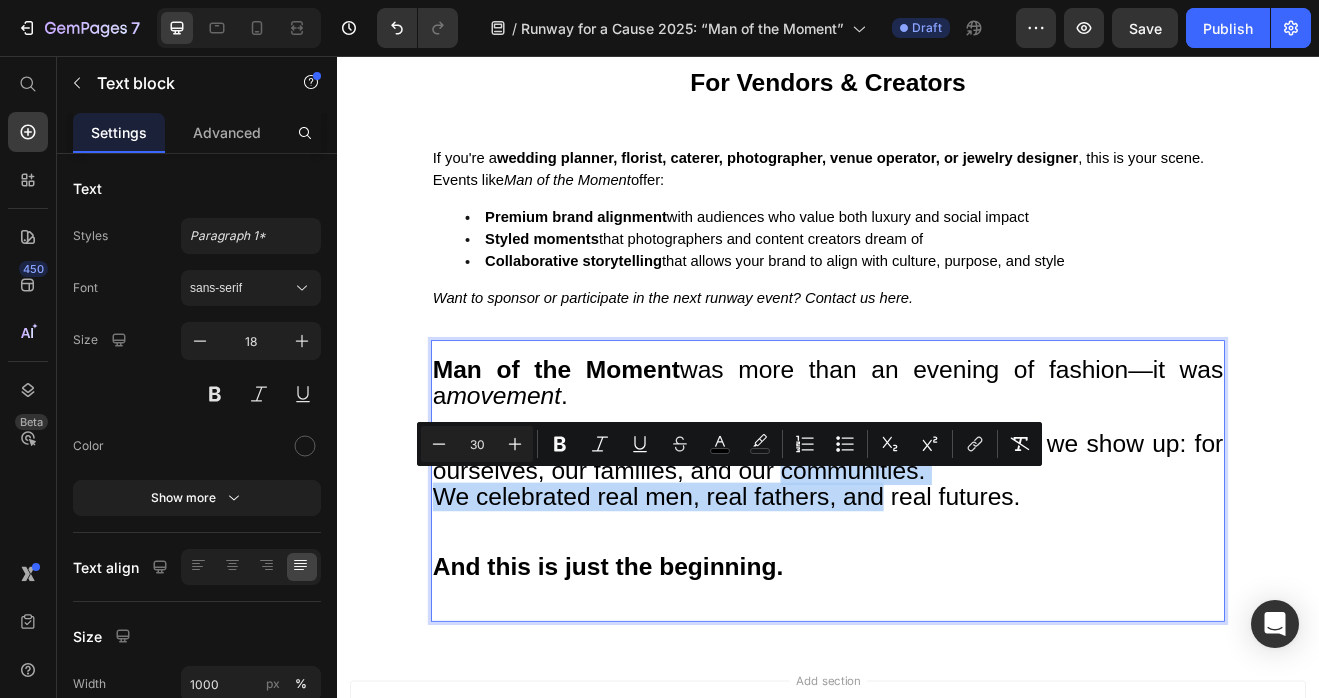 scroll, scrollTop: 4272, scrollLeft: 0, axis: vertical 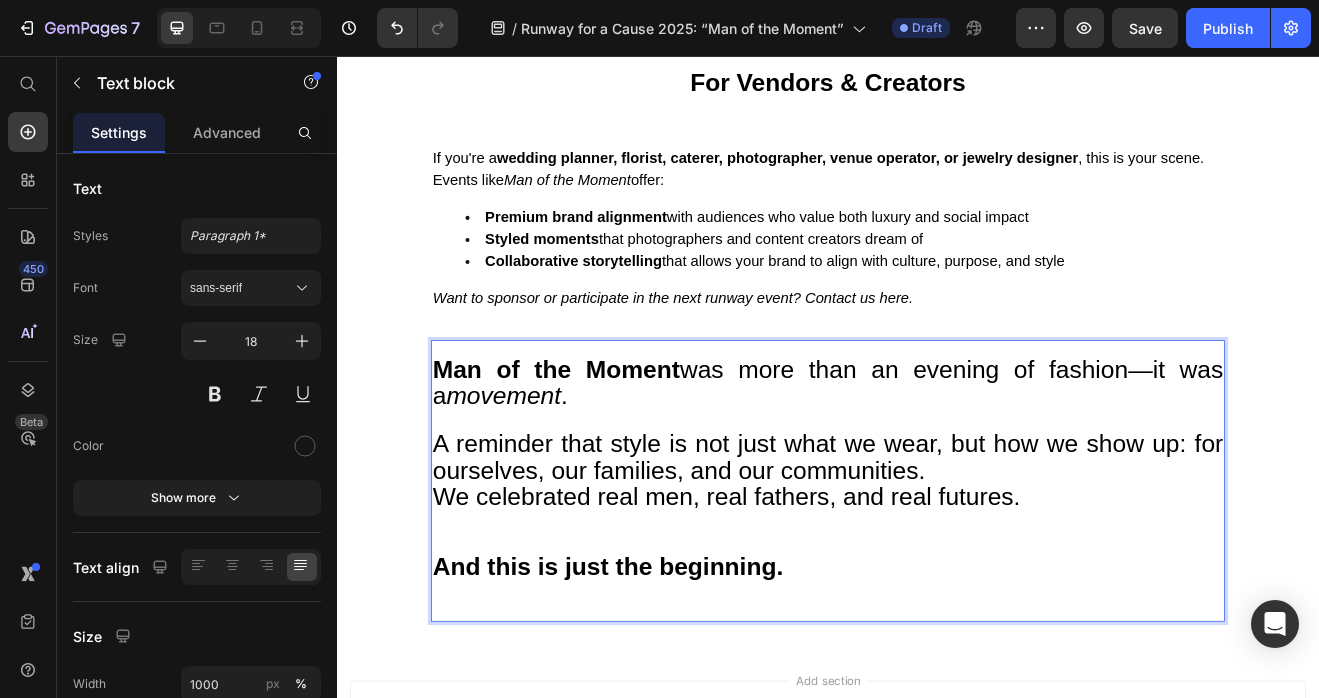 click on "⁠⁠⁠⁠⁠⁠⁠" at bounding box center (937, 639) 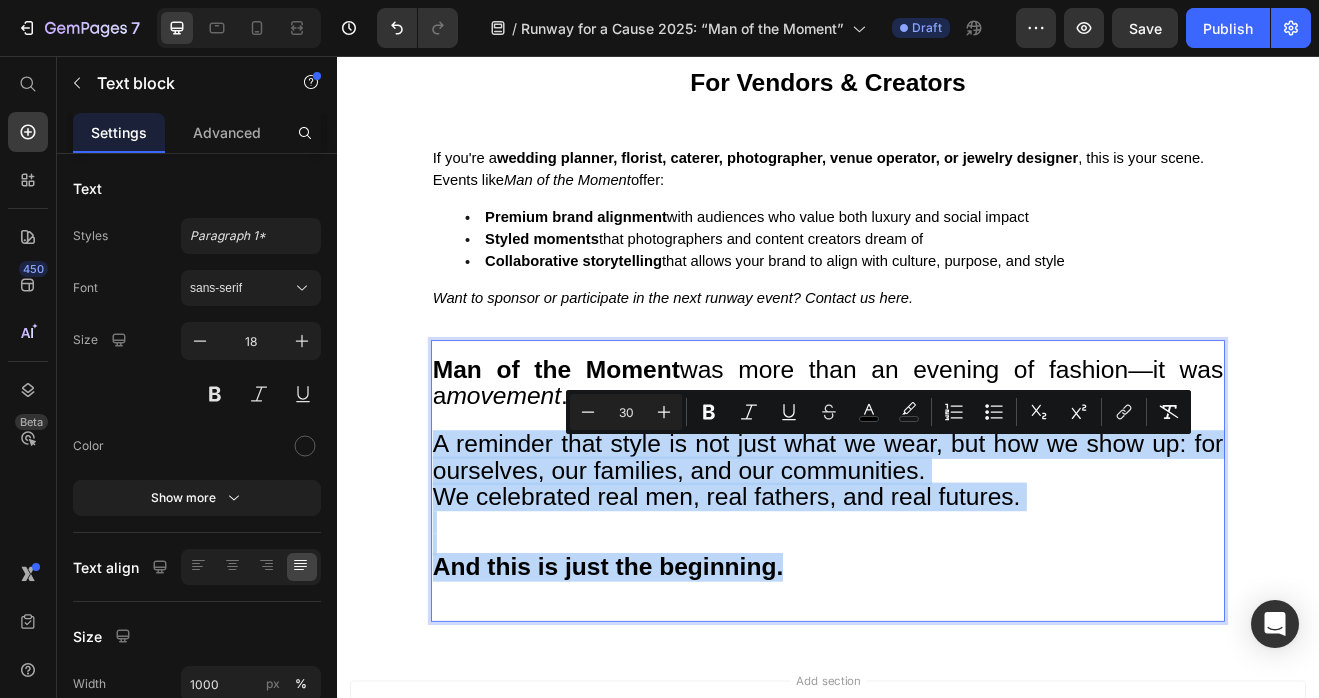 drag, startPoint x: 905, startPoint y: 680, endPoint x: 429, endPoint y: 528, distance: 499.6799 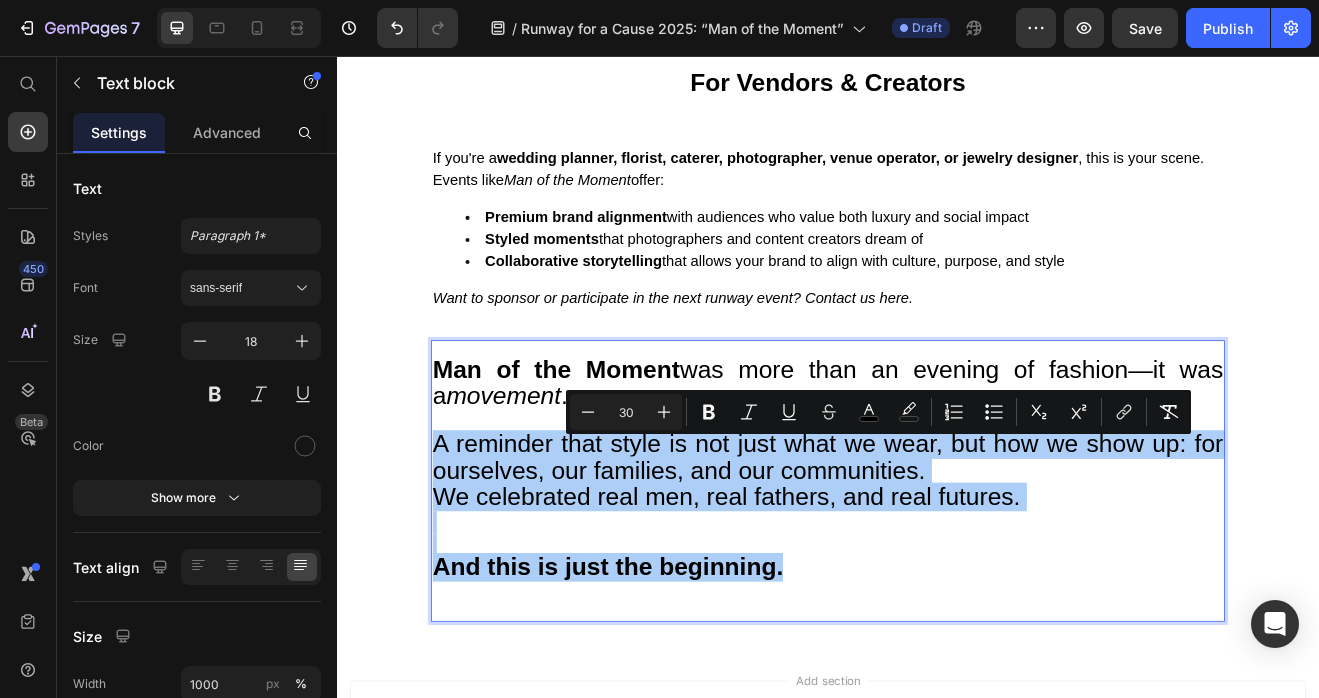 click on "30" at bounding box center [626, 412] 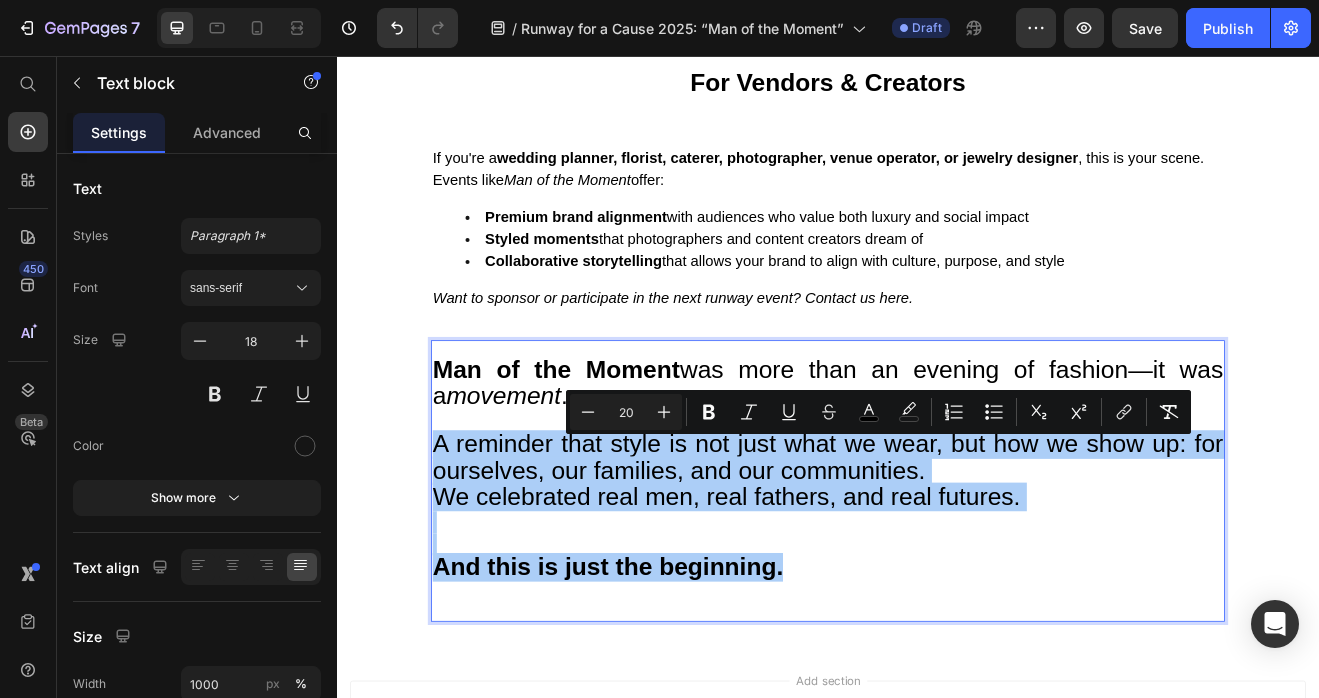 type on "20" 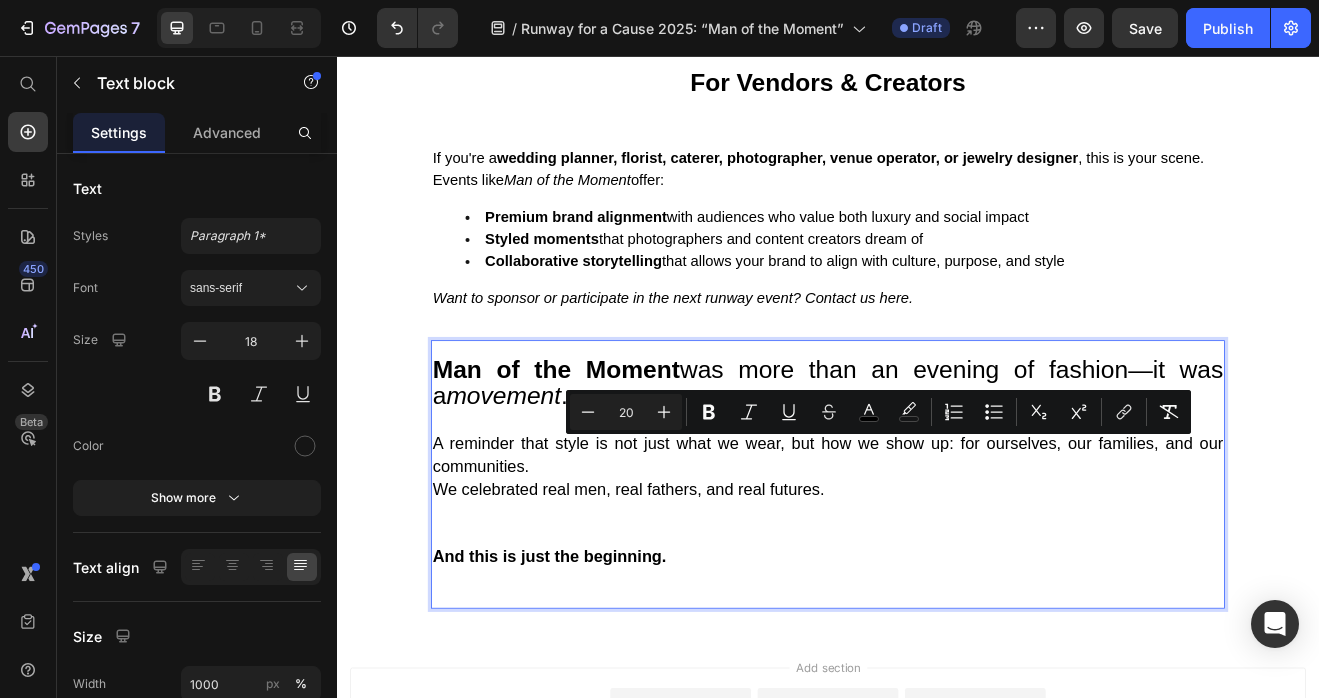 click on "We celebrated real men, real fathers, and real futures." at bounding box center [937, 586] 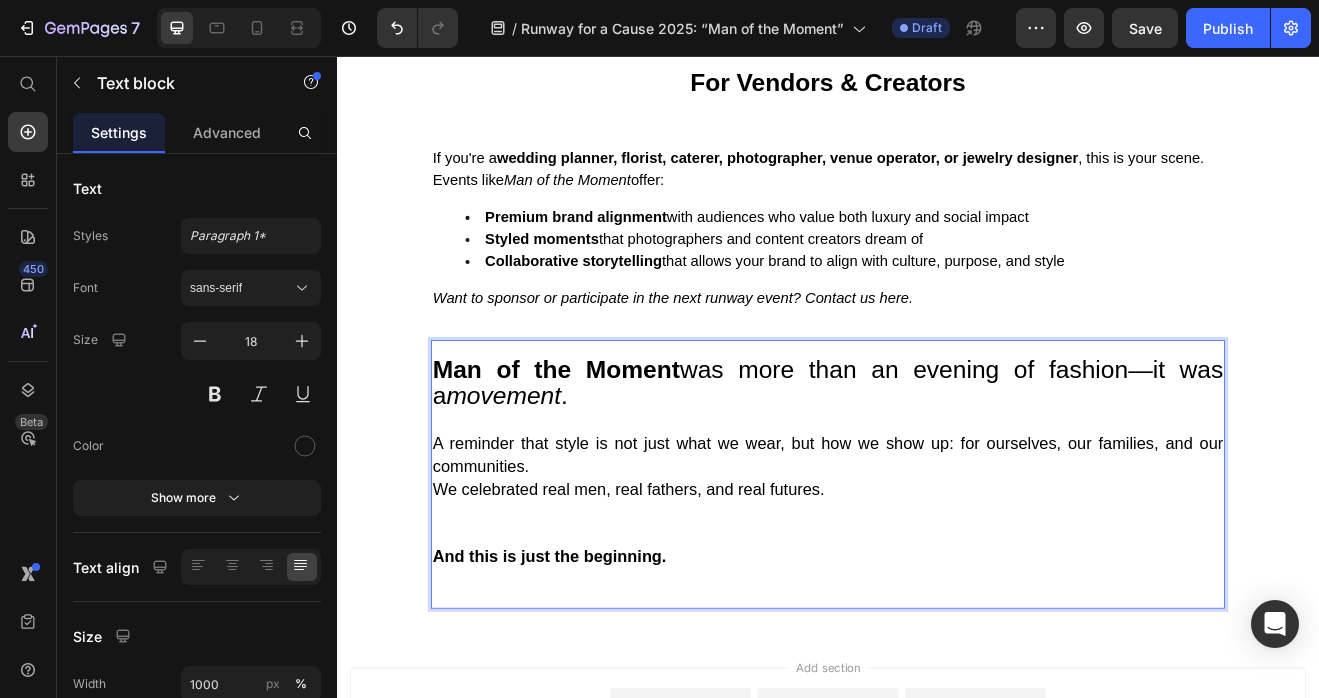 click at bounding box center [937, 695] 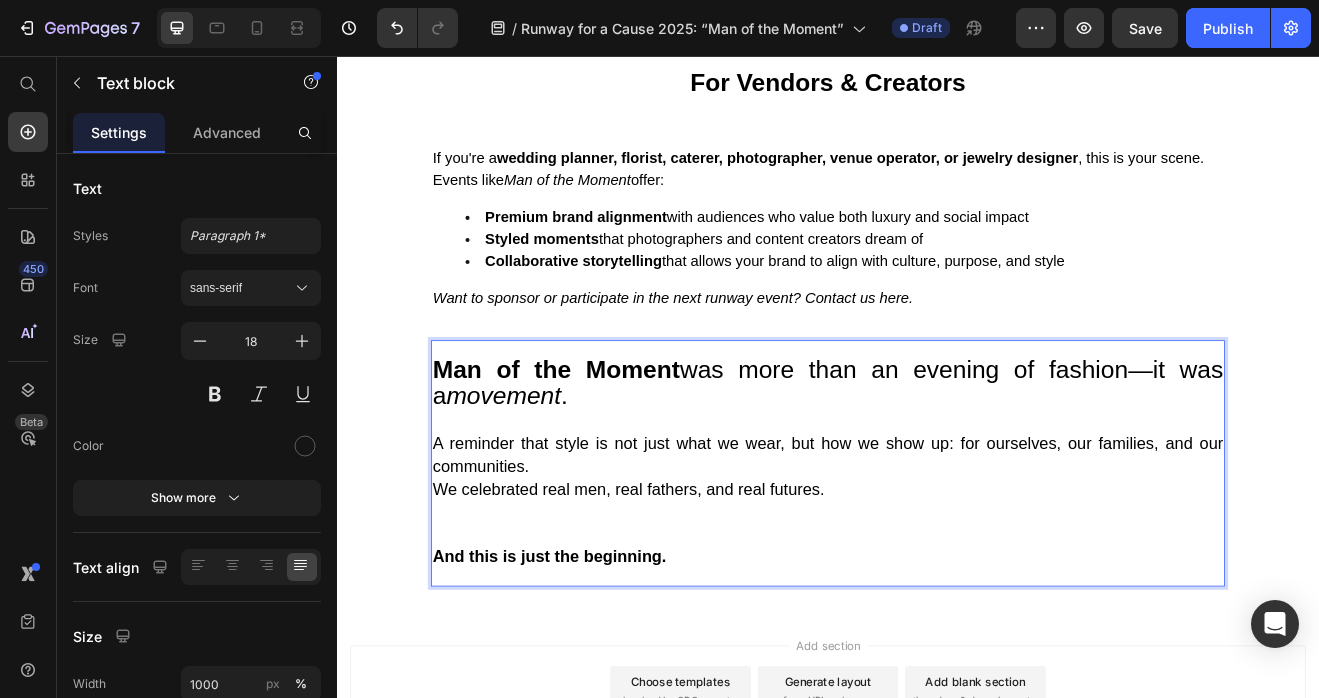scroll, scrollTop: 8, scrollLeft: 0, axis: vertical 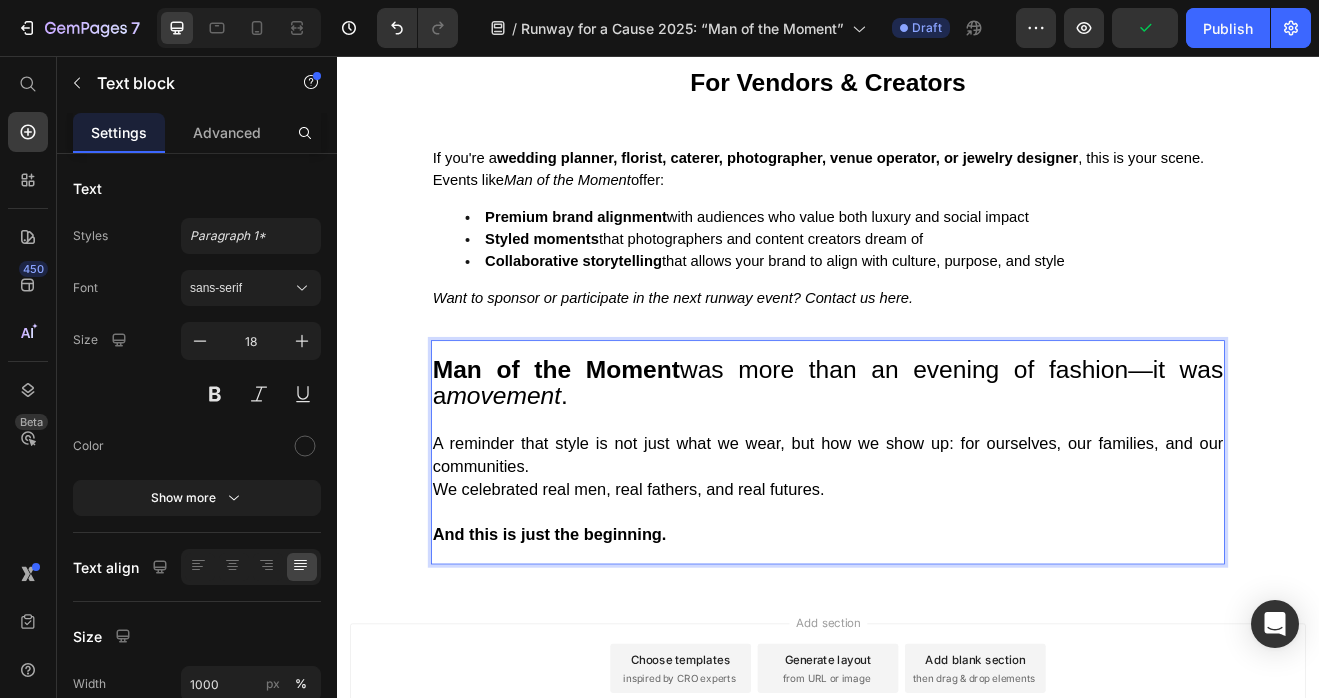click on "A reminder that style is not just what we wear, but how we show up: for ourselves, our families, and our communities." at bounding box center (937, 530) 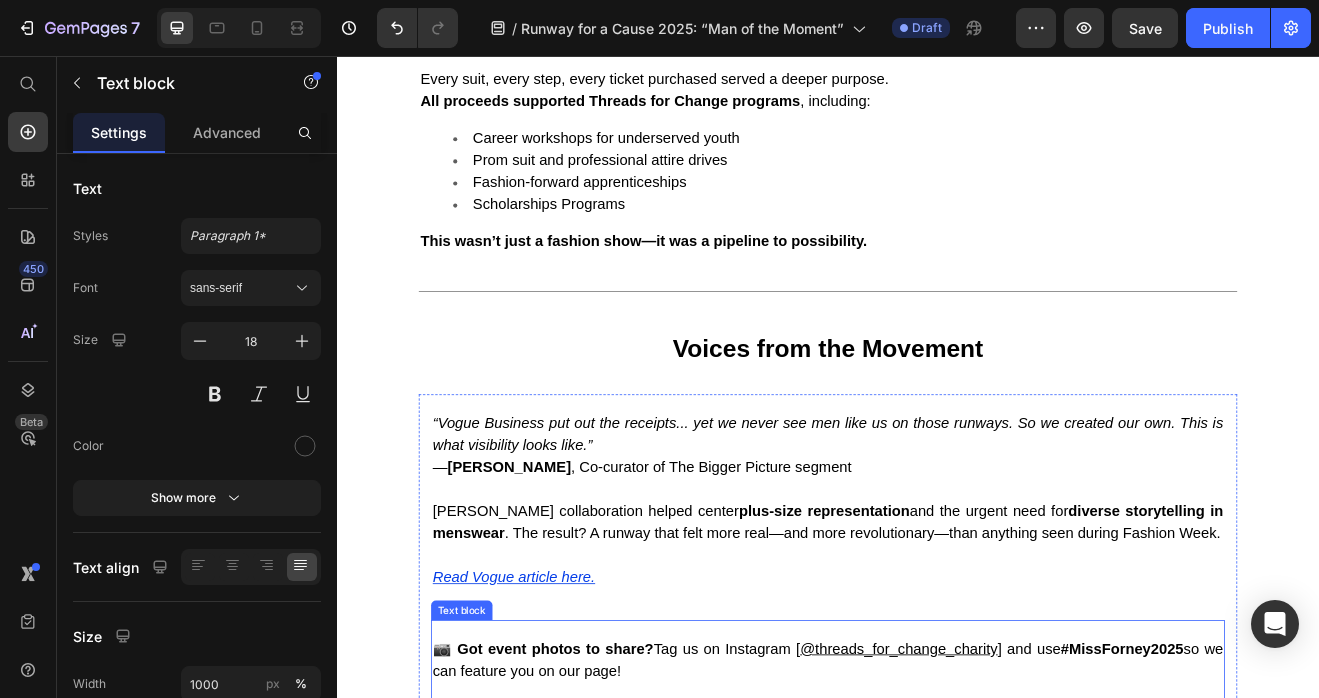 scroll, scrollTop: 3344, scrollLeft: 0, axis: vertical 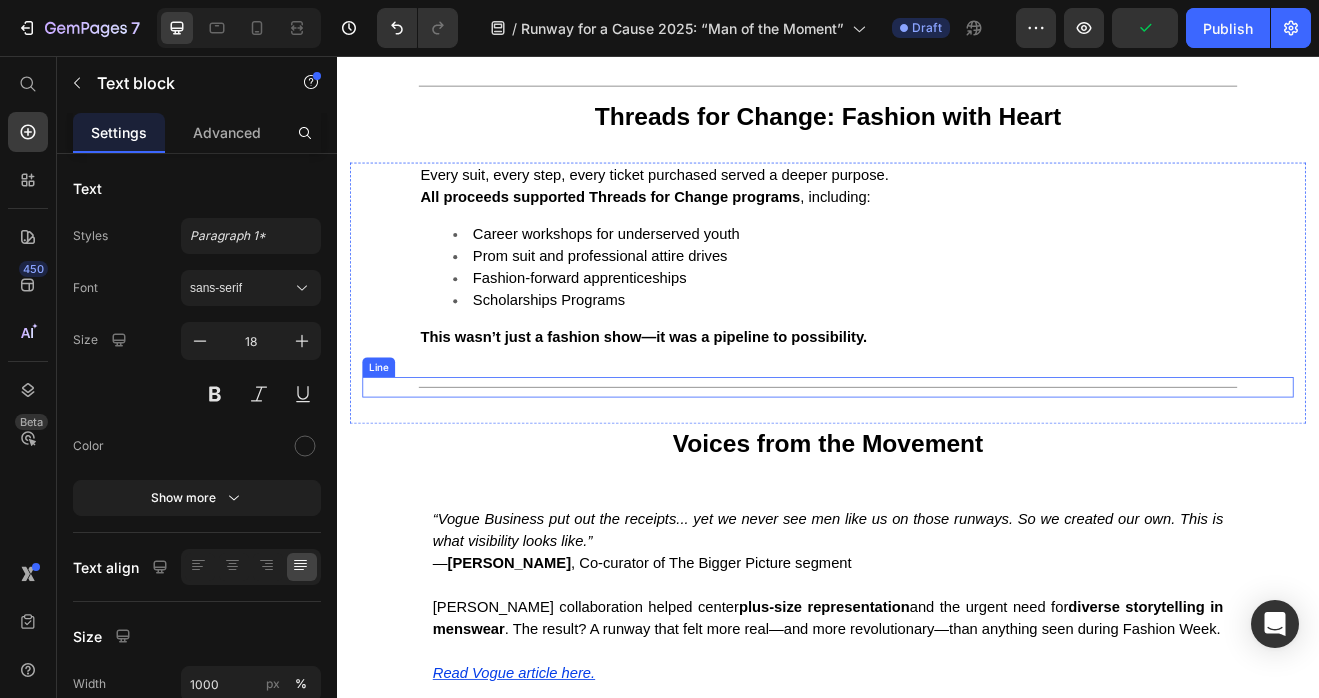 click on "Title Line" at bounding box center (937, 460) 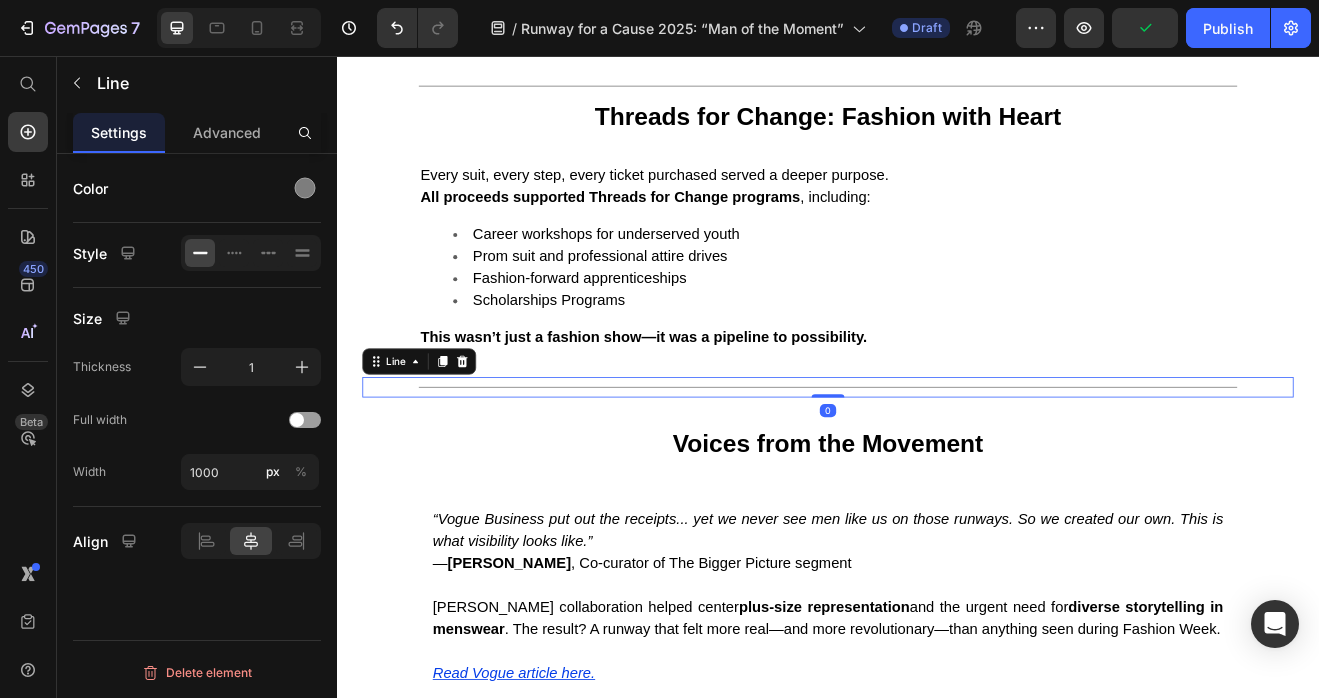 scroll, scrollTop: 0, scrollLeft: 0, axis: both 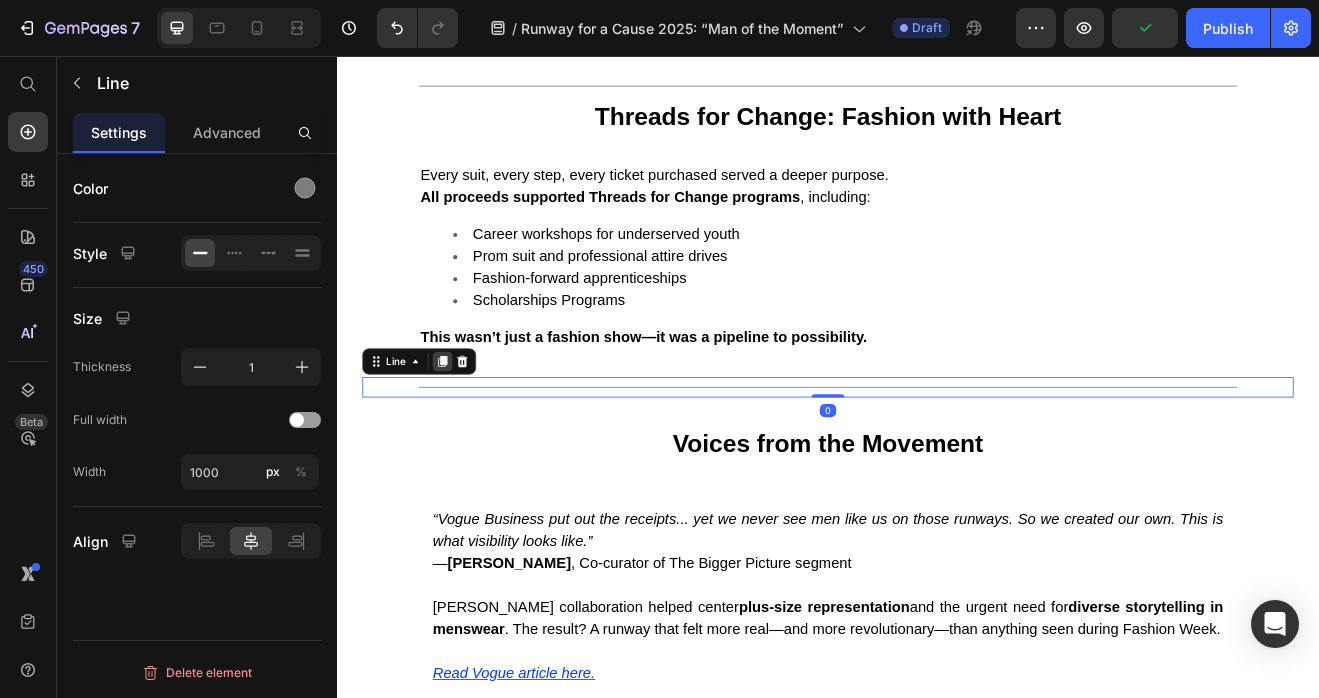 click 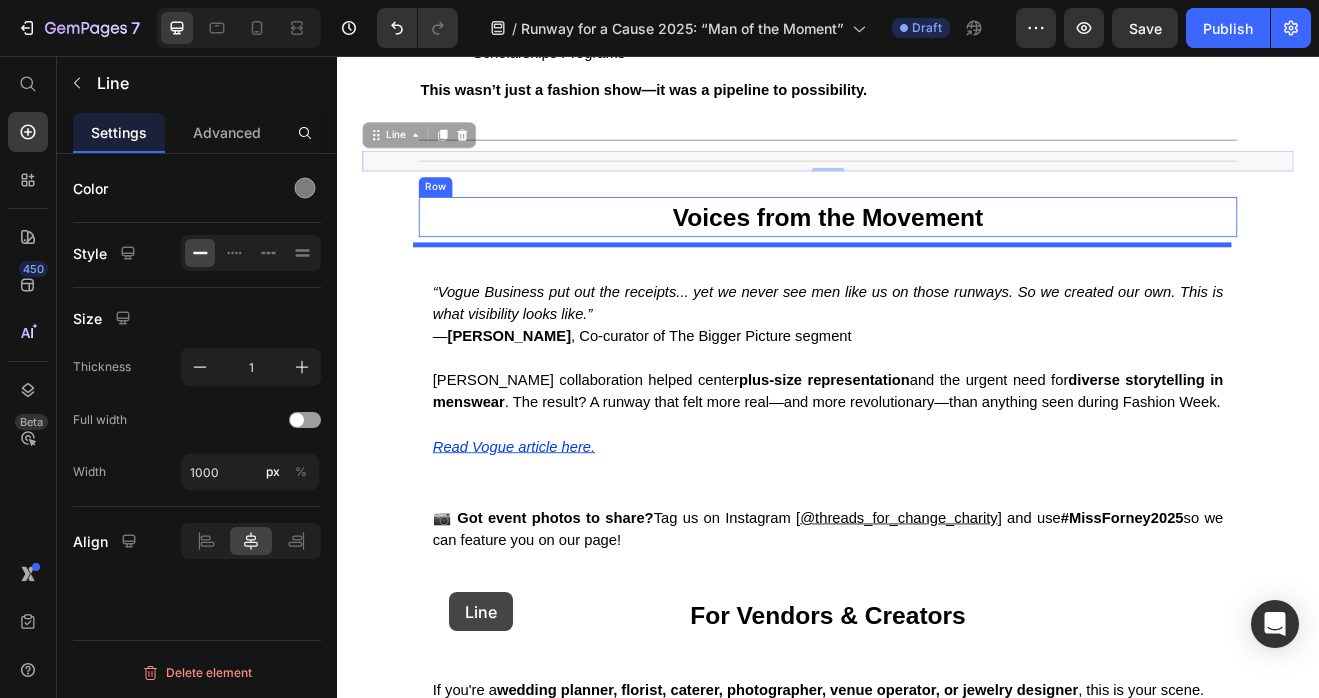 scroll, scrollTop: 3760, scrollLeft: 0, axis: vertical 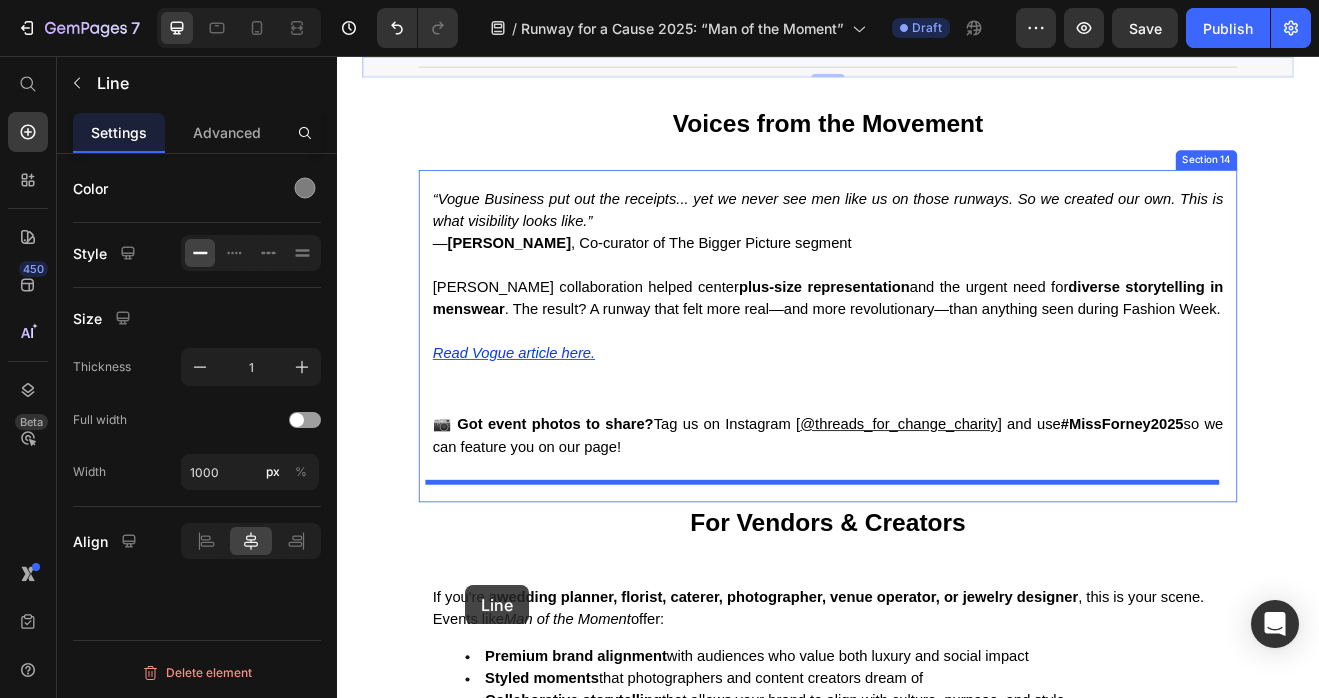 drag, startPoint x: 382, startPoint y: 464, endPoint x: 465, endPoint y: 583, distance: 145.08618 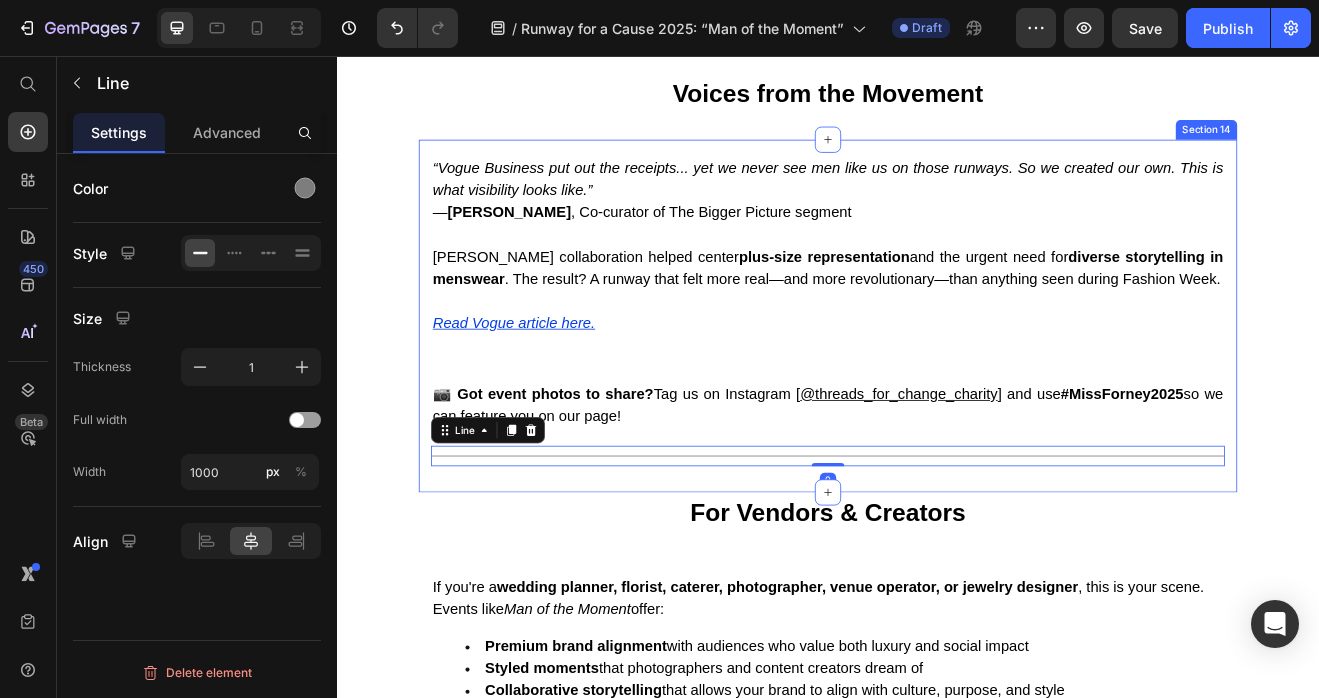 scroll, scrollTop: 3776, scrollLeft: 0, axis: vertical 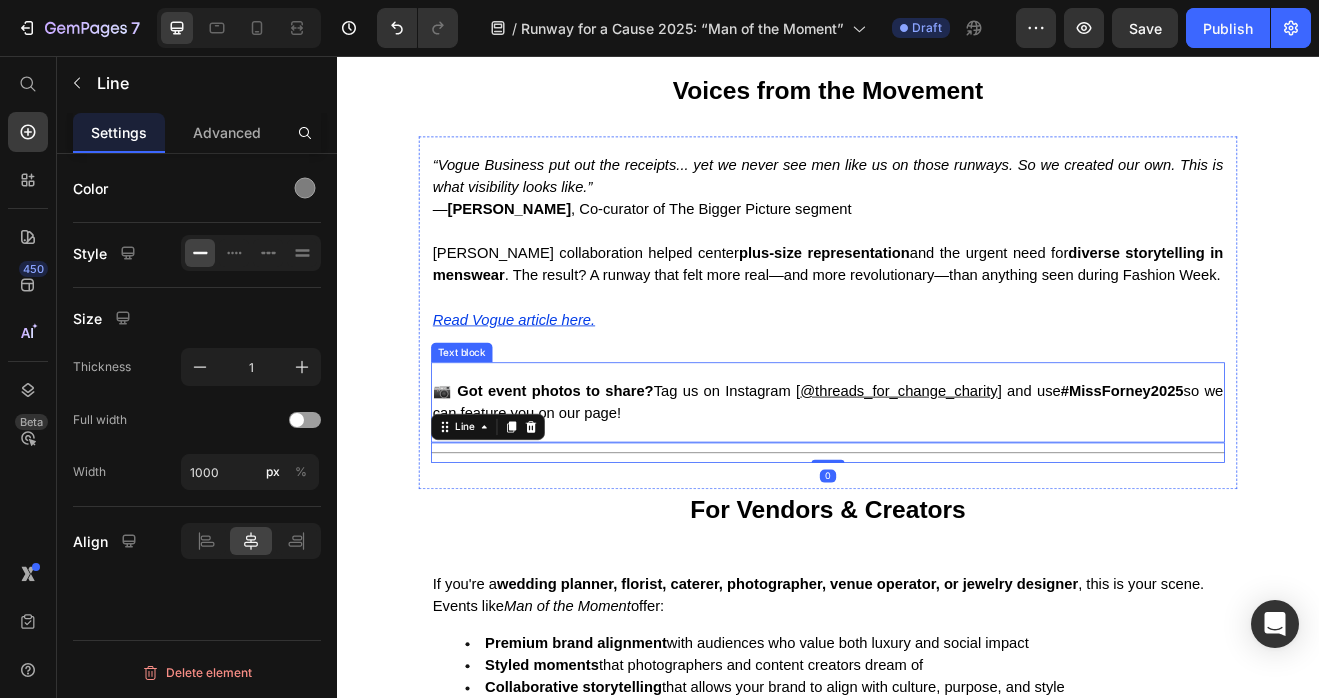 click on "📷 Got event photos to share?  Tag us on Instagram [ @threads_for_change_charity ] and use  #MissForney2025  so we can feature you on our page!" at bounding box center (937, 479) 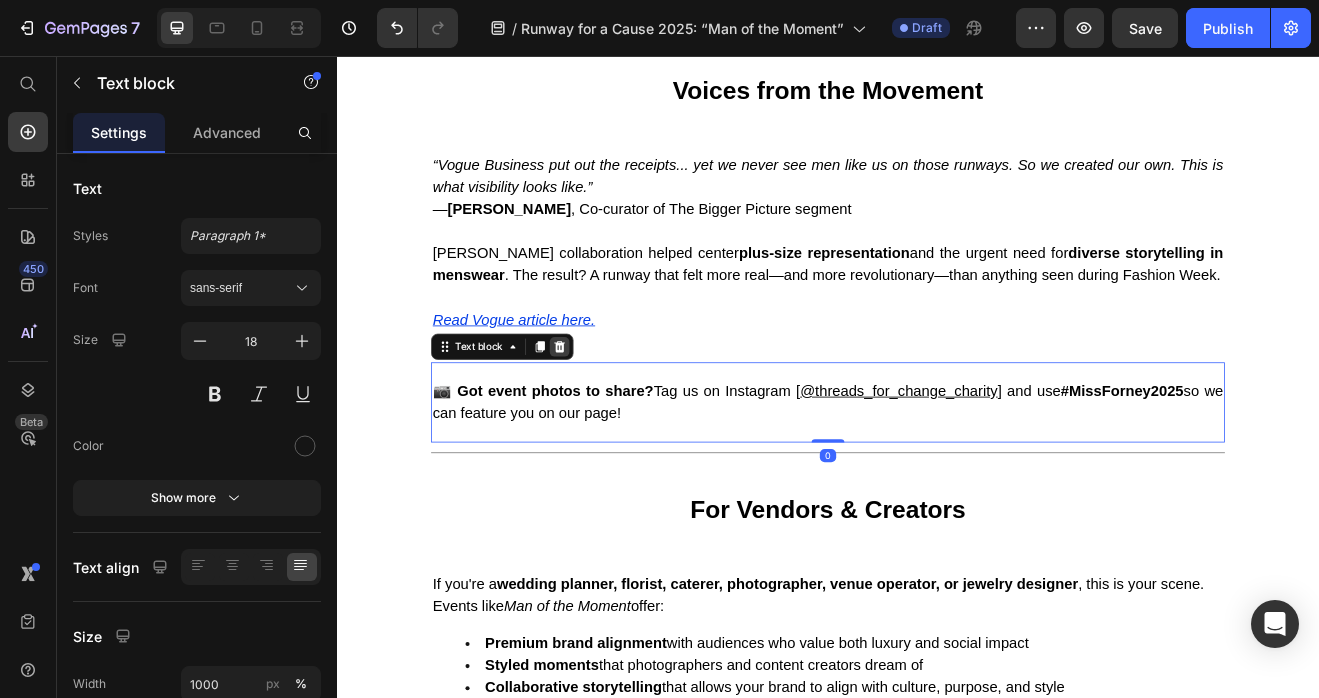 click 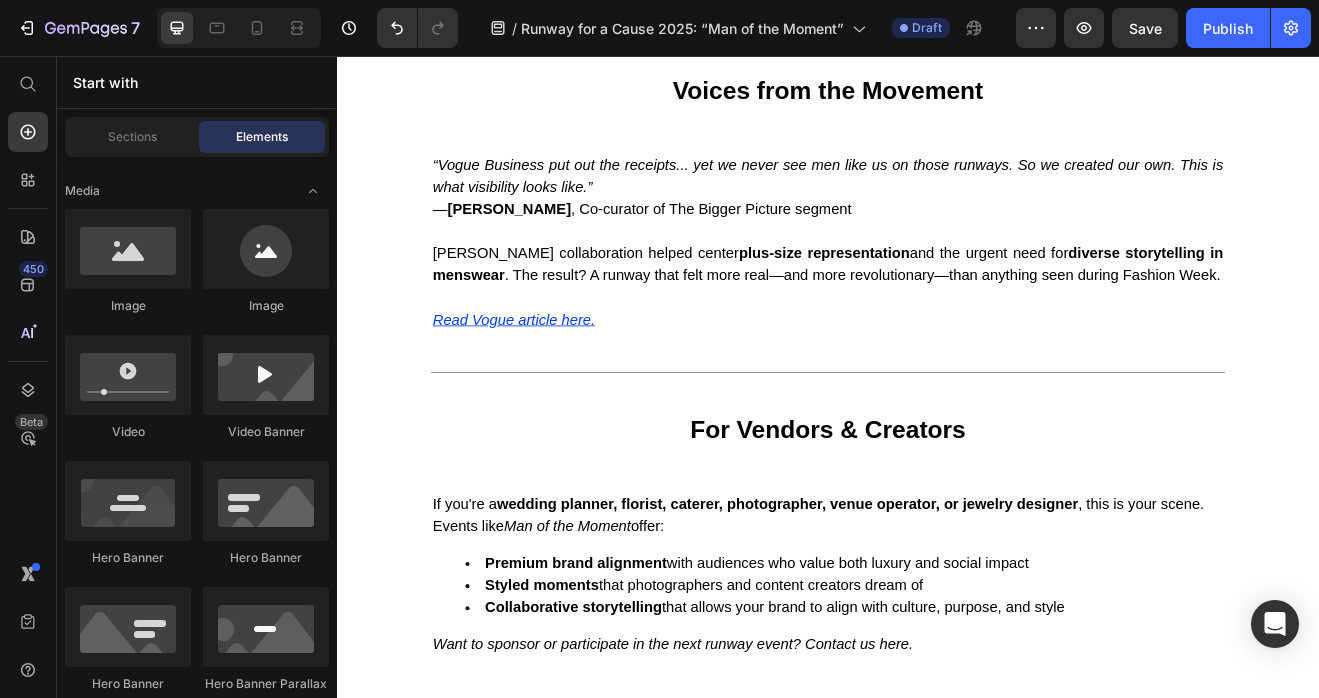 scroll, scrollTop: 736, scrollLeft: 0, axis: vertical 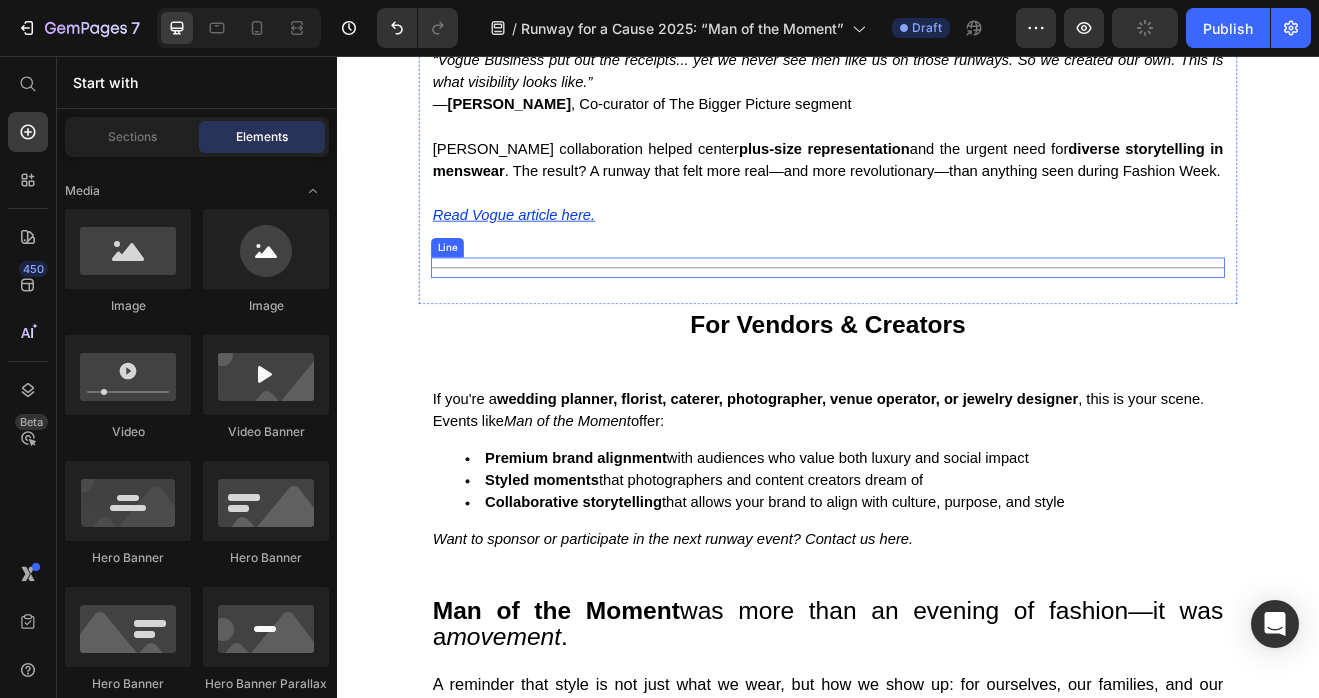 click on "Title Line" at bounding box center [937, 314] 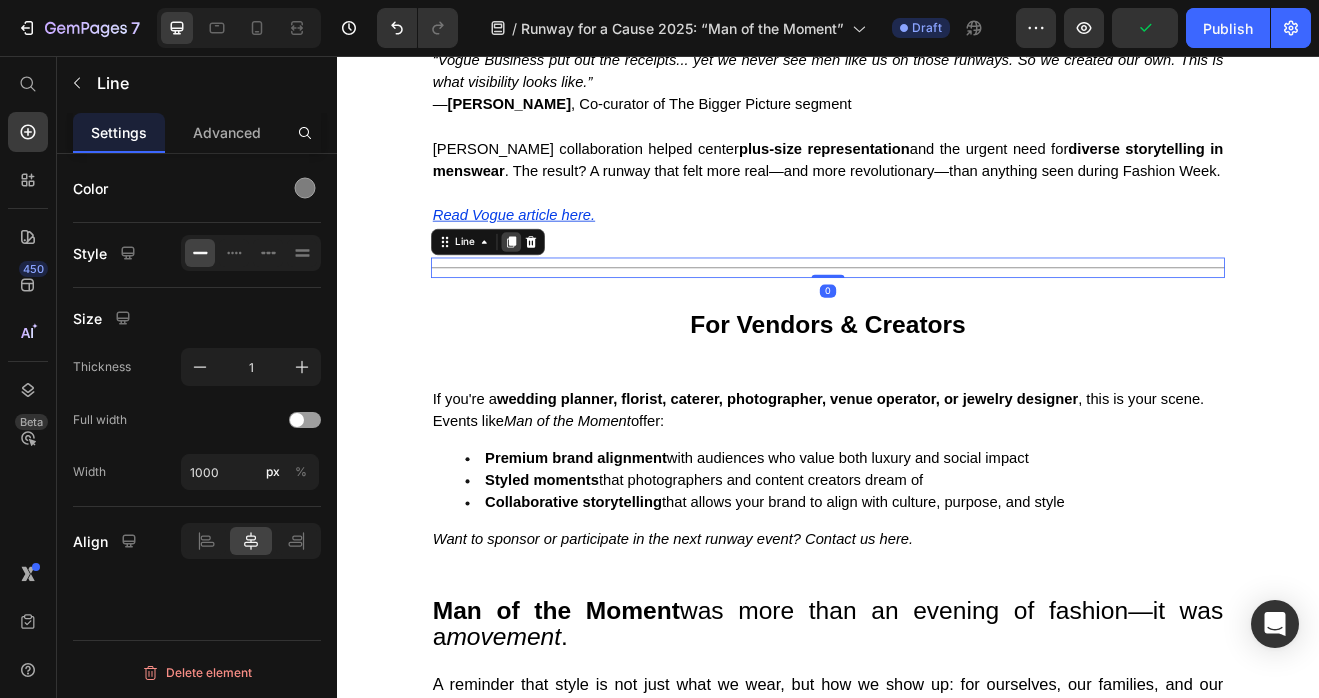 click 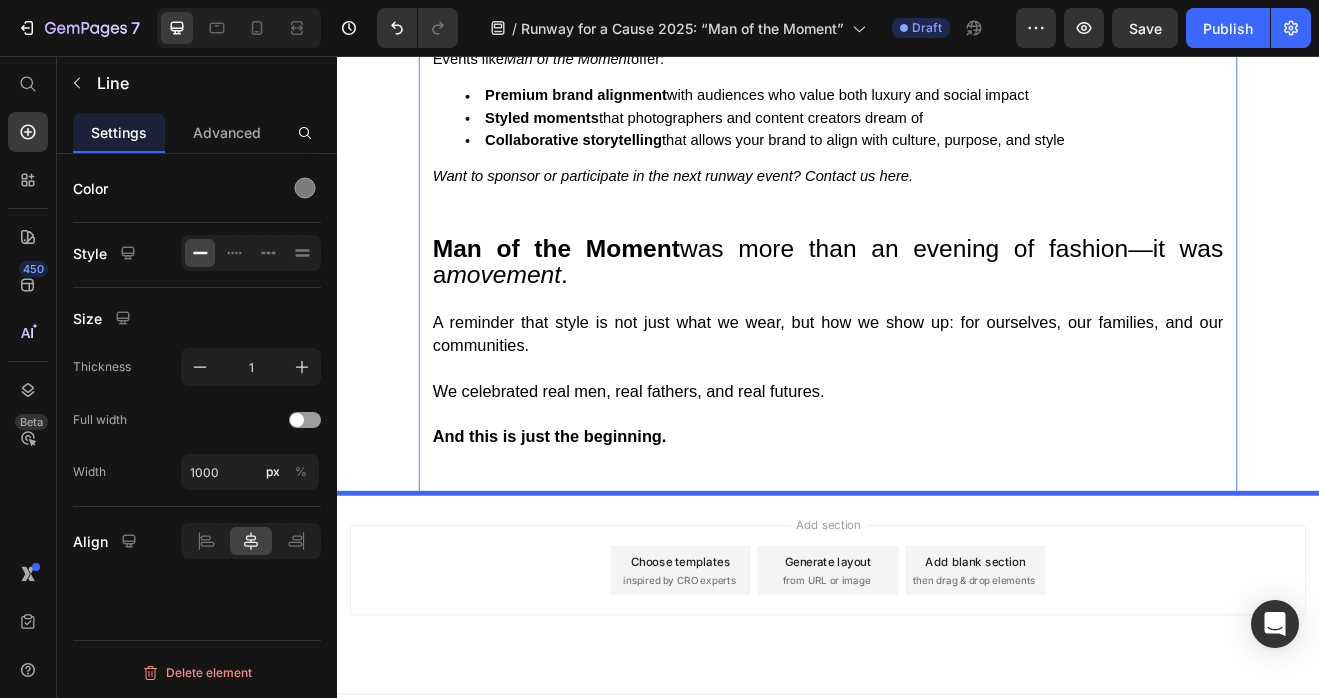 scroll, scrollTop: 4417, scrollLeft: 0, axis: vertical 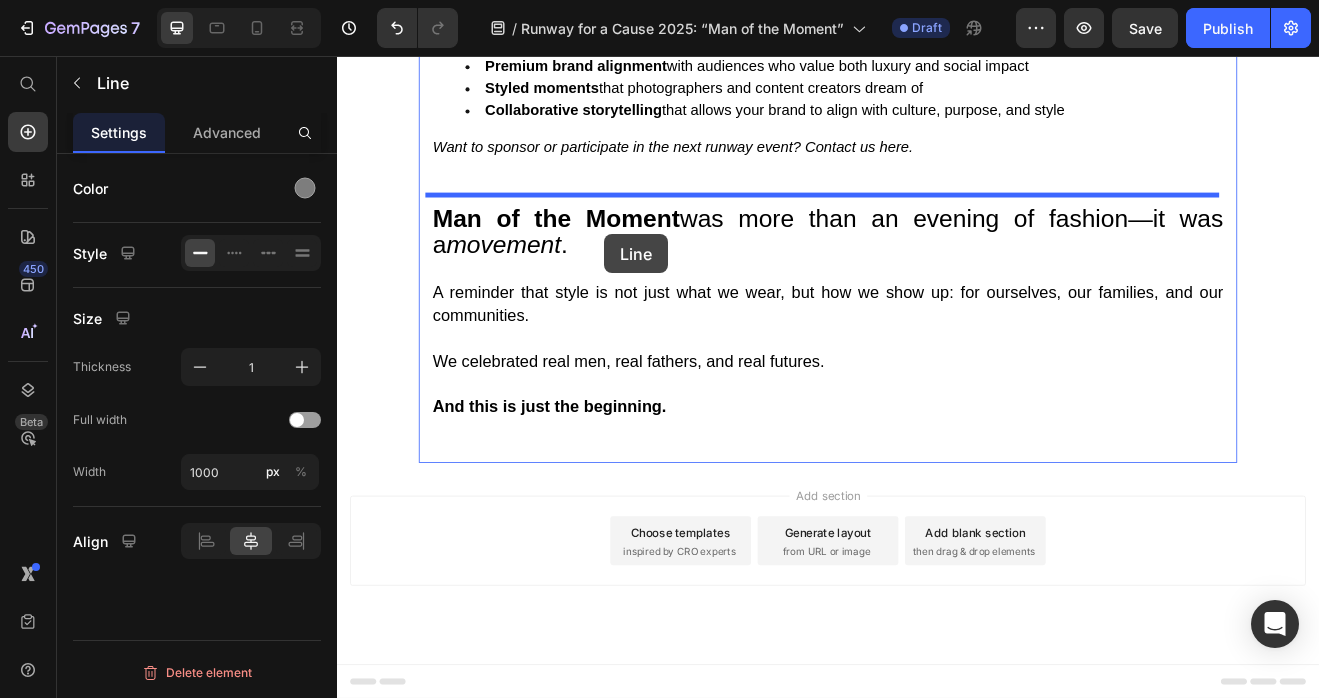 drag, startPoint x: 461, startPoint y: 314, endPoint x: 604, endPoint y: 234, distance: 163.85664 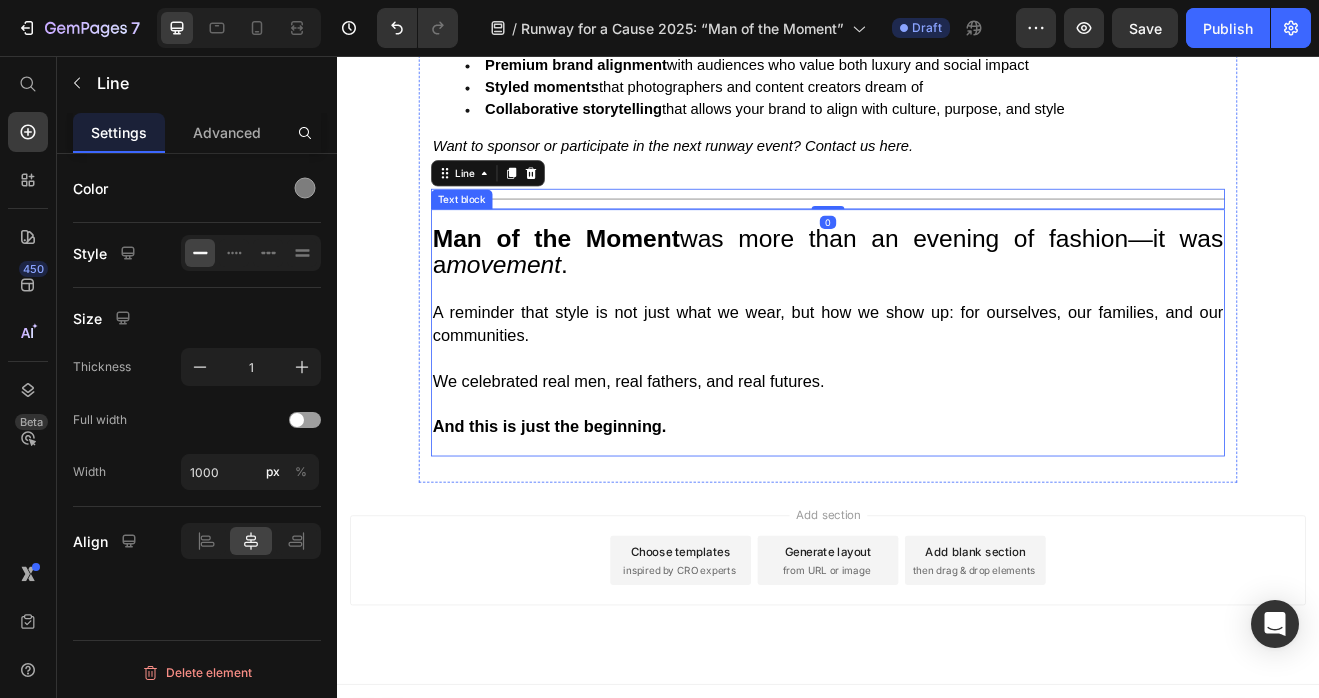 click at bounding box center (937, 426) 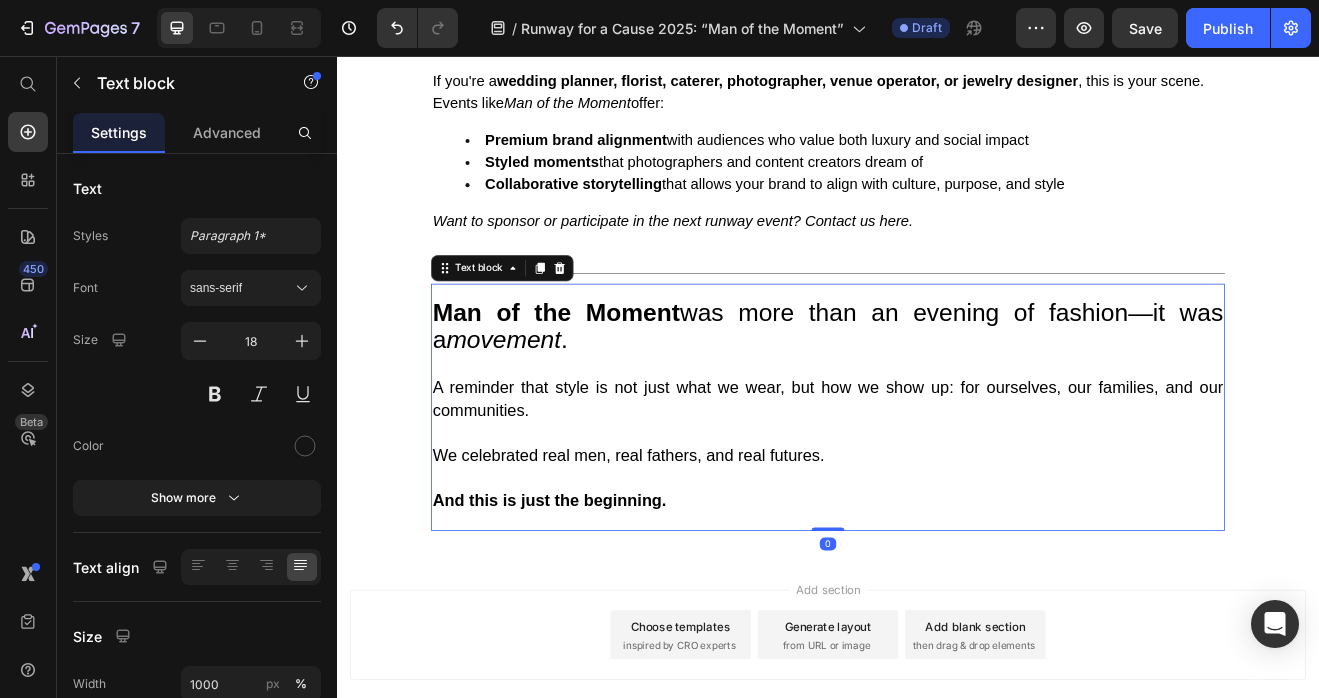 scroll, scrollTop: 4263, scrollLeft: 0, axis: vertical 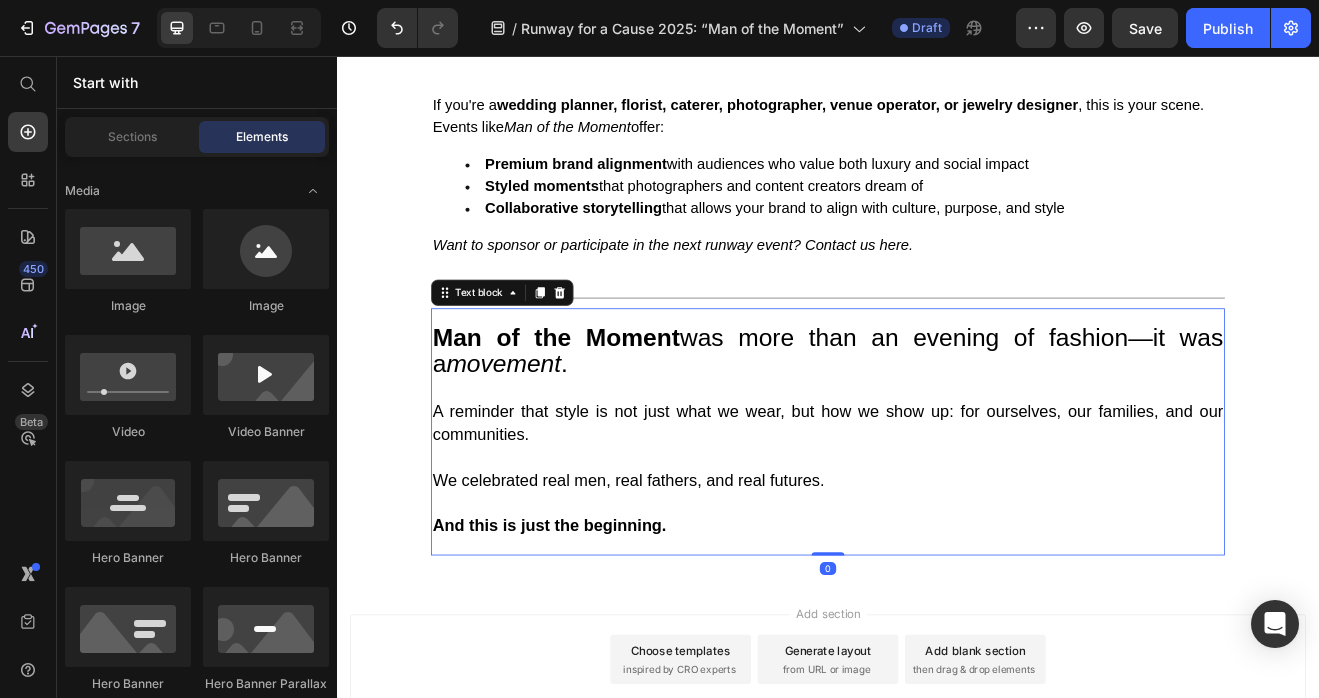 click on "Every suit, every step, every ticket purchased served a deeper purpose. All proceeds supported Threads for Change programs , including: Career workshops for underserved youth Prom suit and professional attire drives Fashion-forward apprenticeships Scholarships Programs This wasn’t just a fashion show—it was a pipeline to possibility. Text block Row                Title Line Section 12 Voices from the Movement Text block Row Section 13 “Vogue Business put out the receipts... yet we never see men like us on those runways. So we created our own. This is what visibility looks like.” —  Cameron Boyland , Co-curator of The Bigger Picture segment   Boyland’s collaboration helped center  plus-size representation  and the urgent need for  diverse storytelling in menswear . The result? A runway that felt more real—and more revolutionary—than anything seen during Fashion Week.   Read Vogue article here. Text block Row                Title Line Section 14 For Vendors & Creators Text block Row  offer:" at bounding box center [937, -1734] 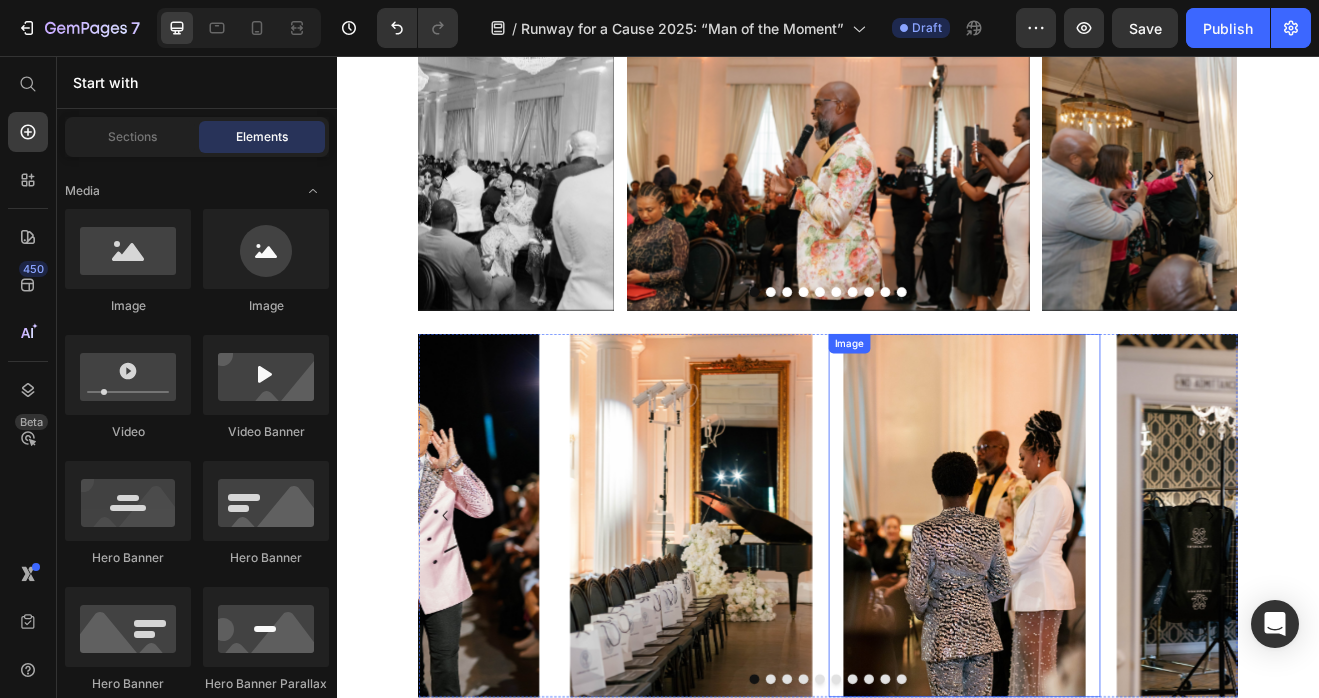 scroll, scrollTop: 191, scrollLeft: 0, axis: vertical 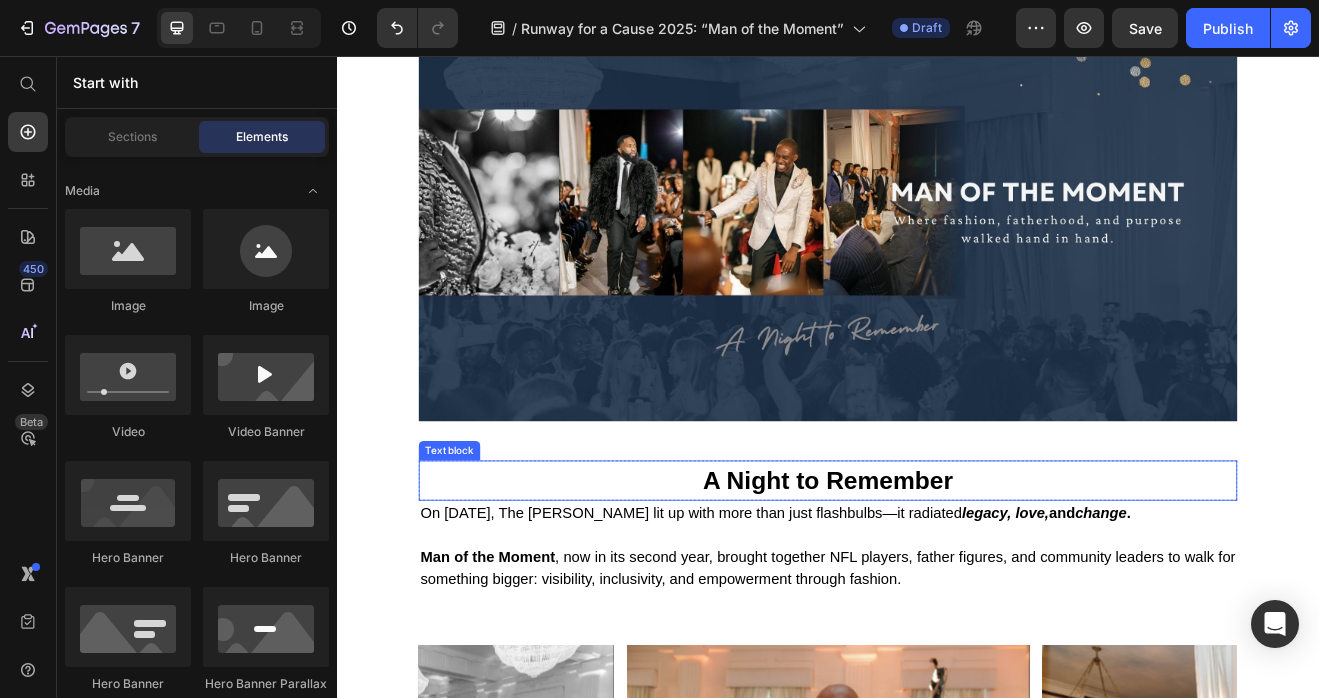 click on "A Night to Remember" at bounding box center (937, 574) 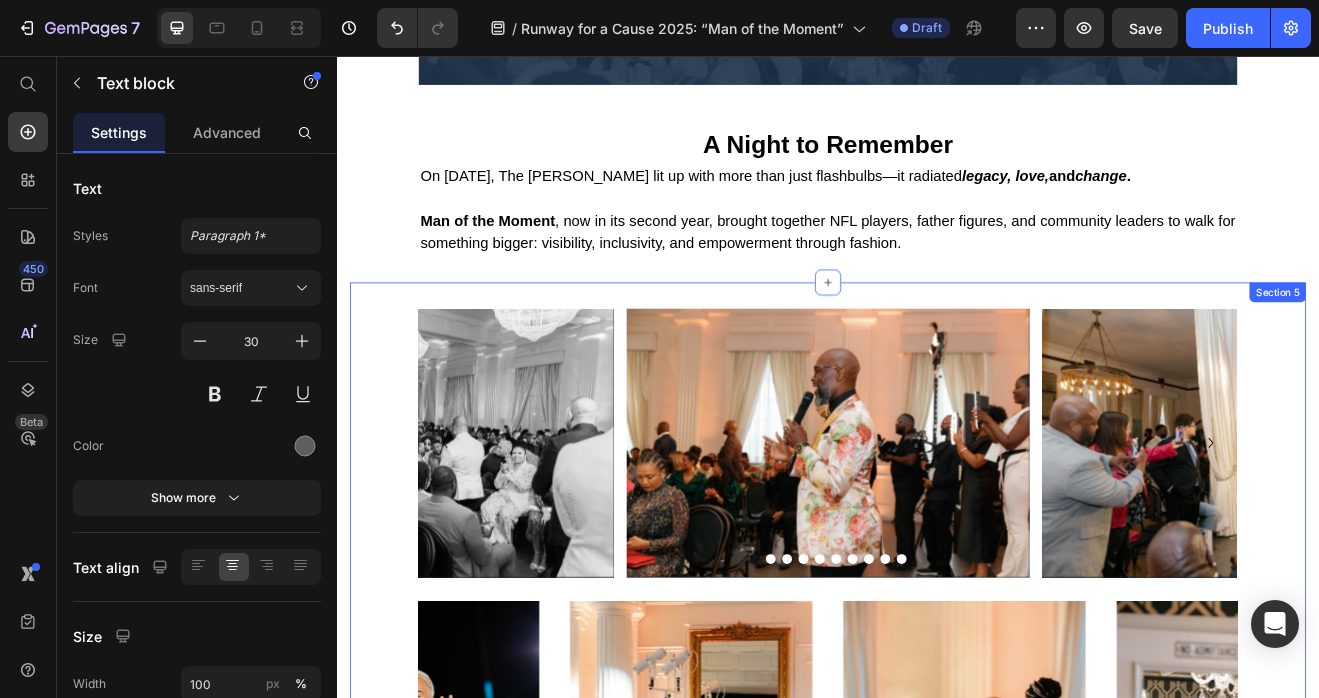scroll, scrollTop: 463, scrollLeft: 0, axis: vertical 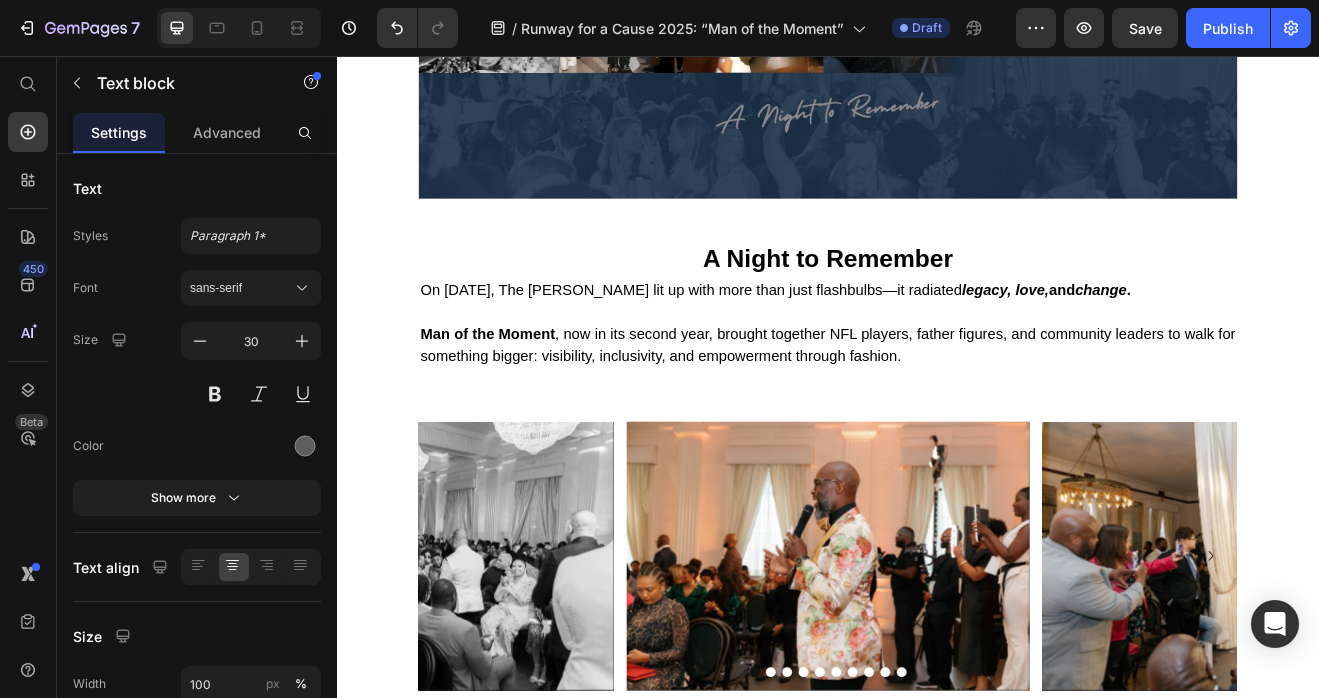click on "A Night to Remember" at bounding box center [937, 302] 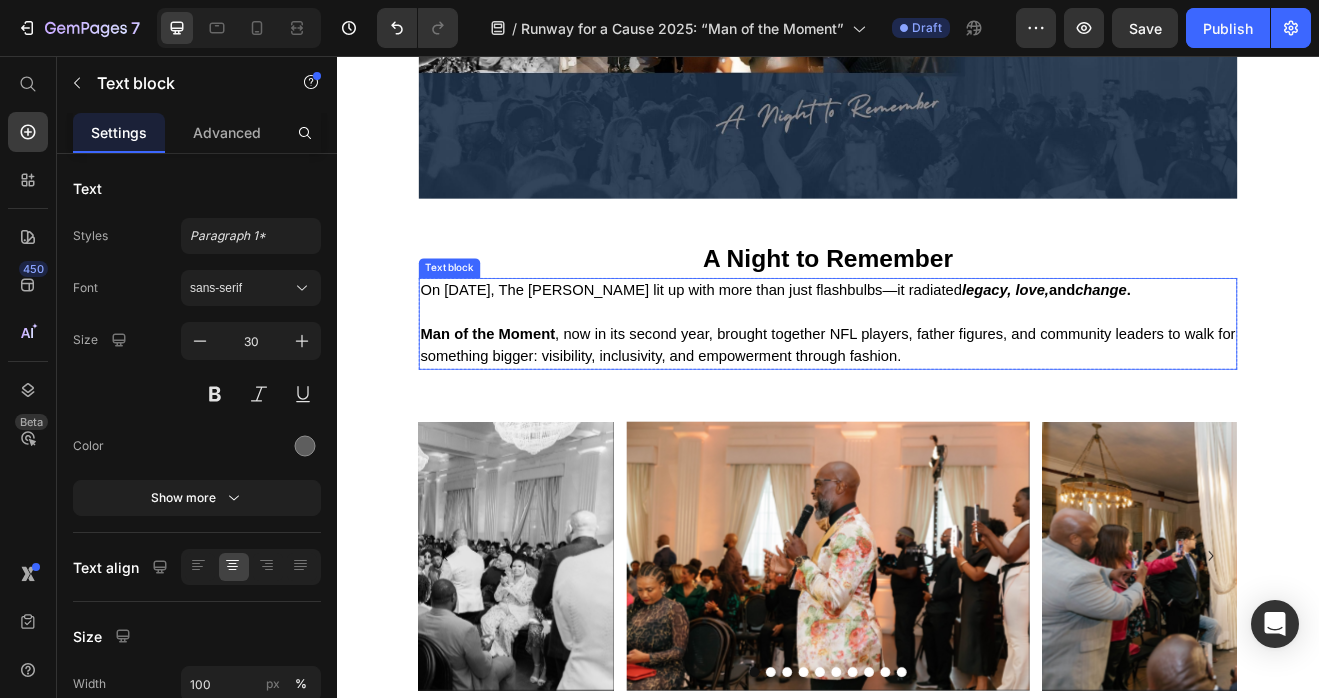 click on "Man of the Moment , now in its second year, brought together NFL players, father figures, and community leaders to walk for something bigger: visibility, inclusivity, and empowerment through fashion." at bounding box center (937, 409) 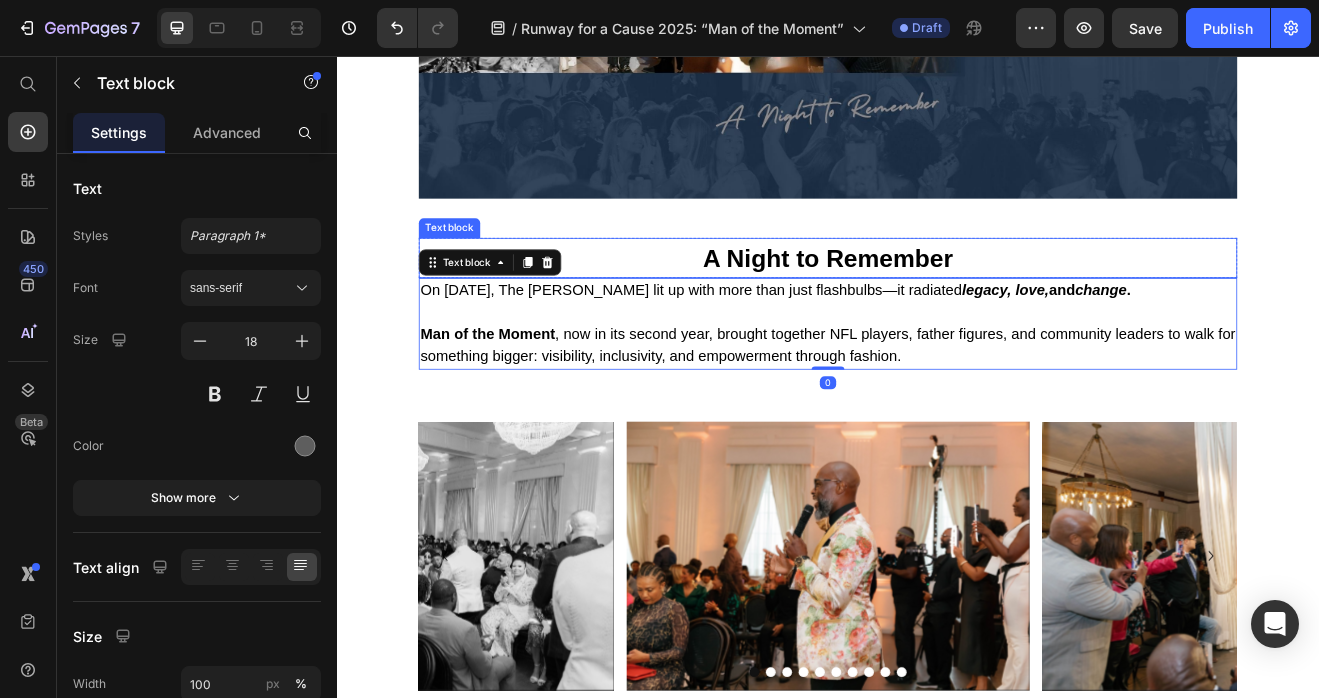 click on "A Night to Remember" at bounding box center (937, 302) 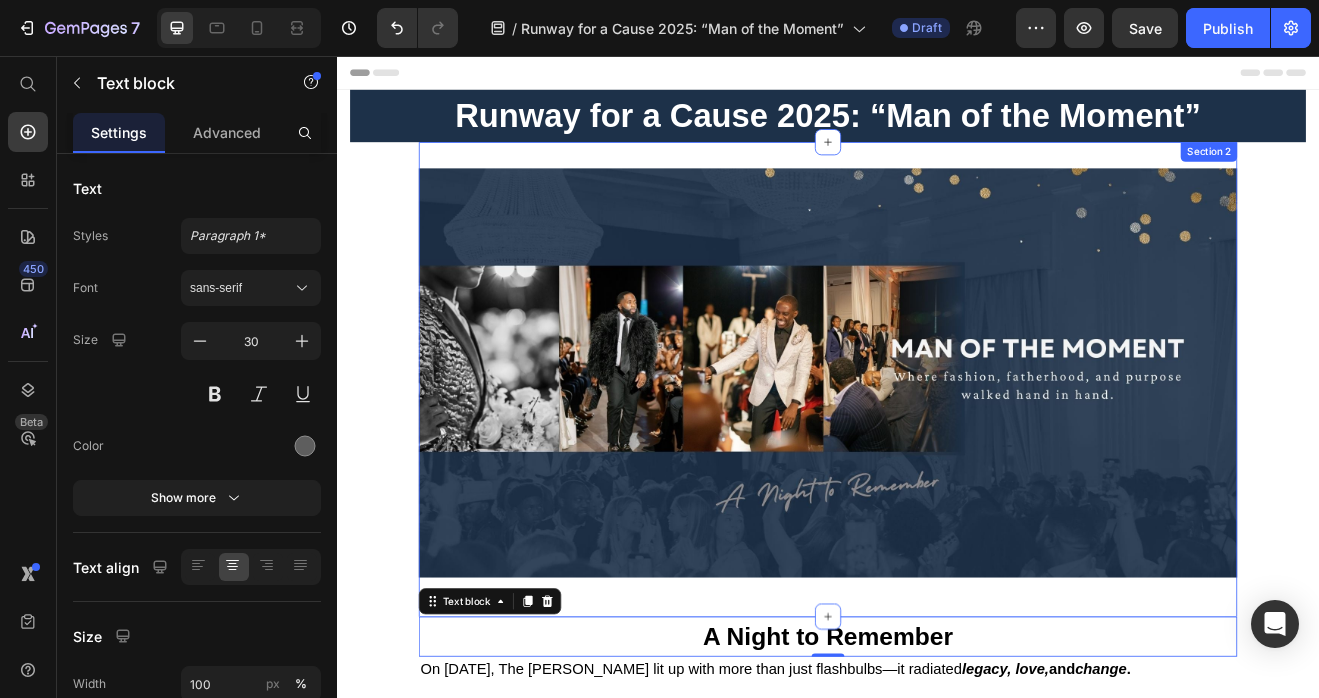 scroll, scrollTop: 464, scrollLeft: 0, axis: vertical 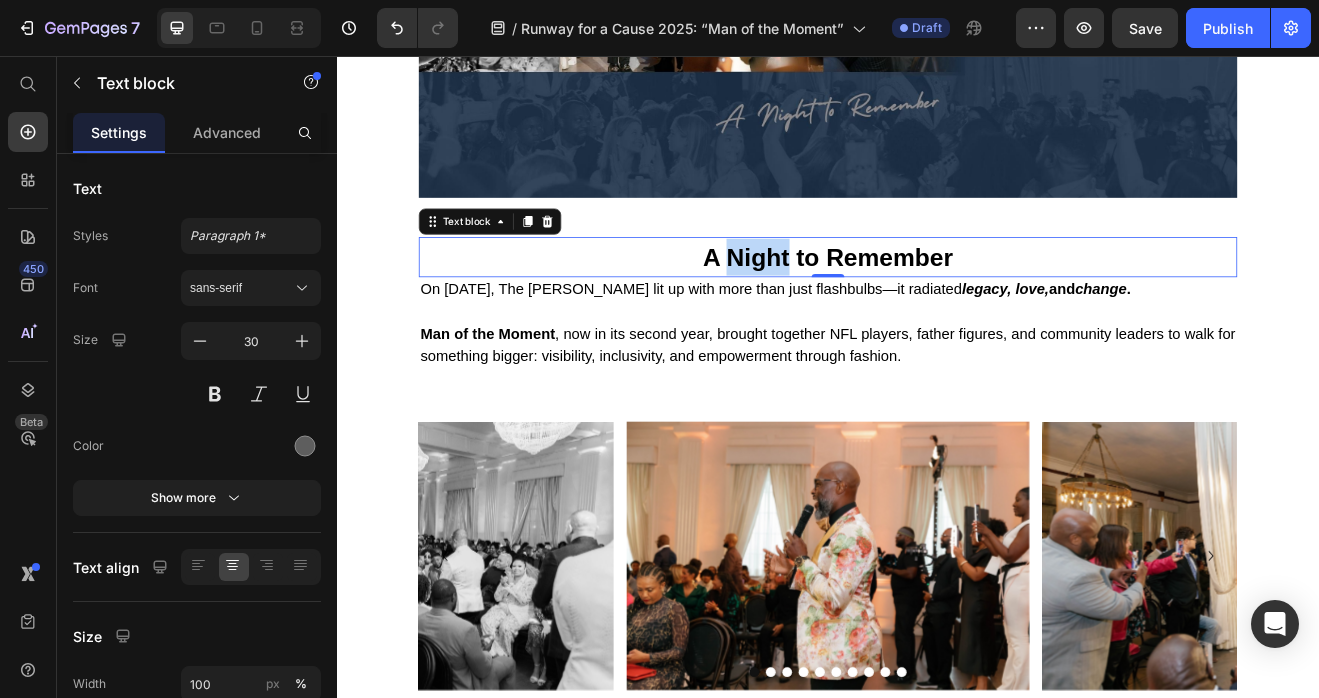 click on "A Night to Remember" at bounding box center [937, 301] 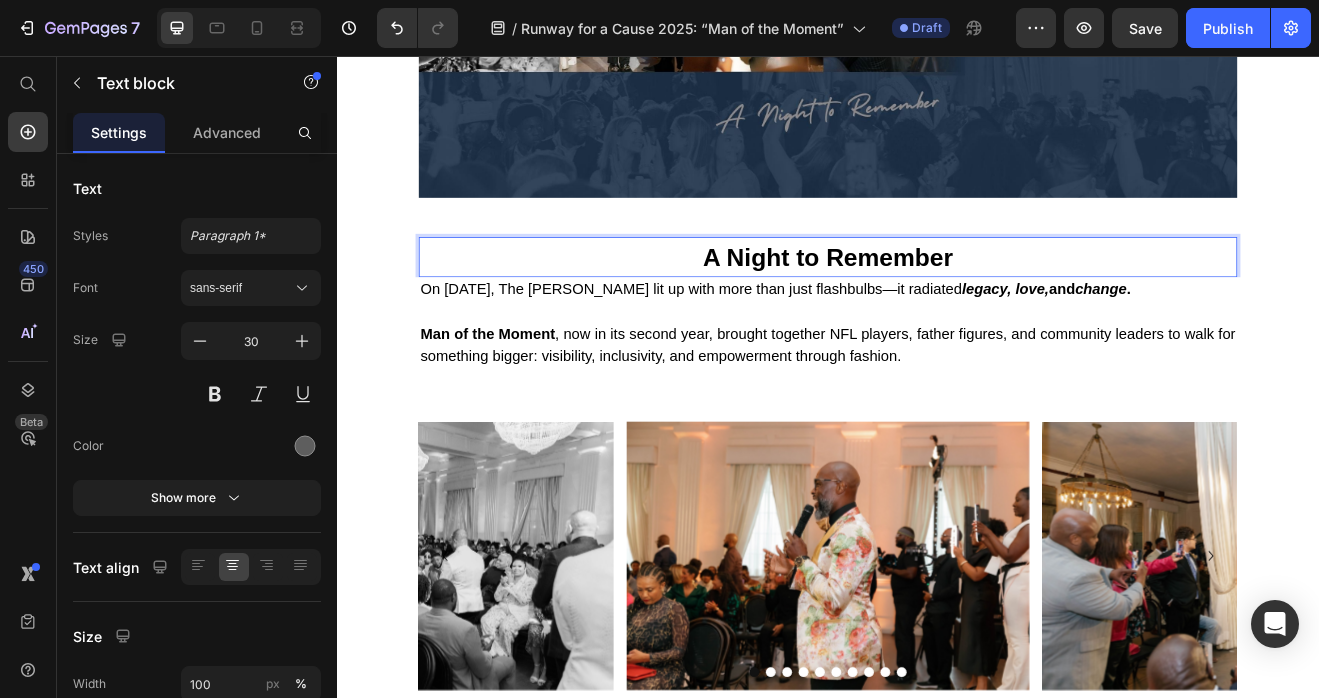 click on "A Night to Remember" at bounding box center (937, 301) 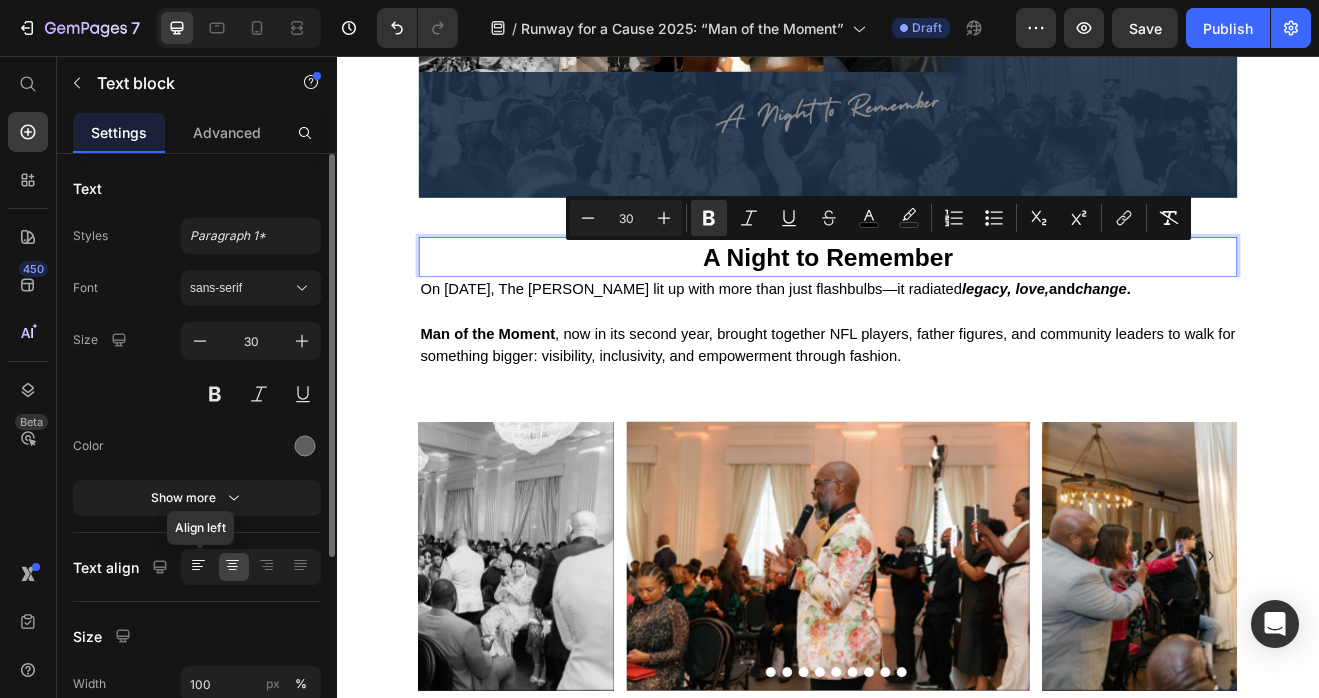 click 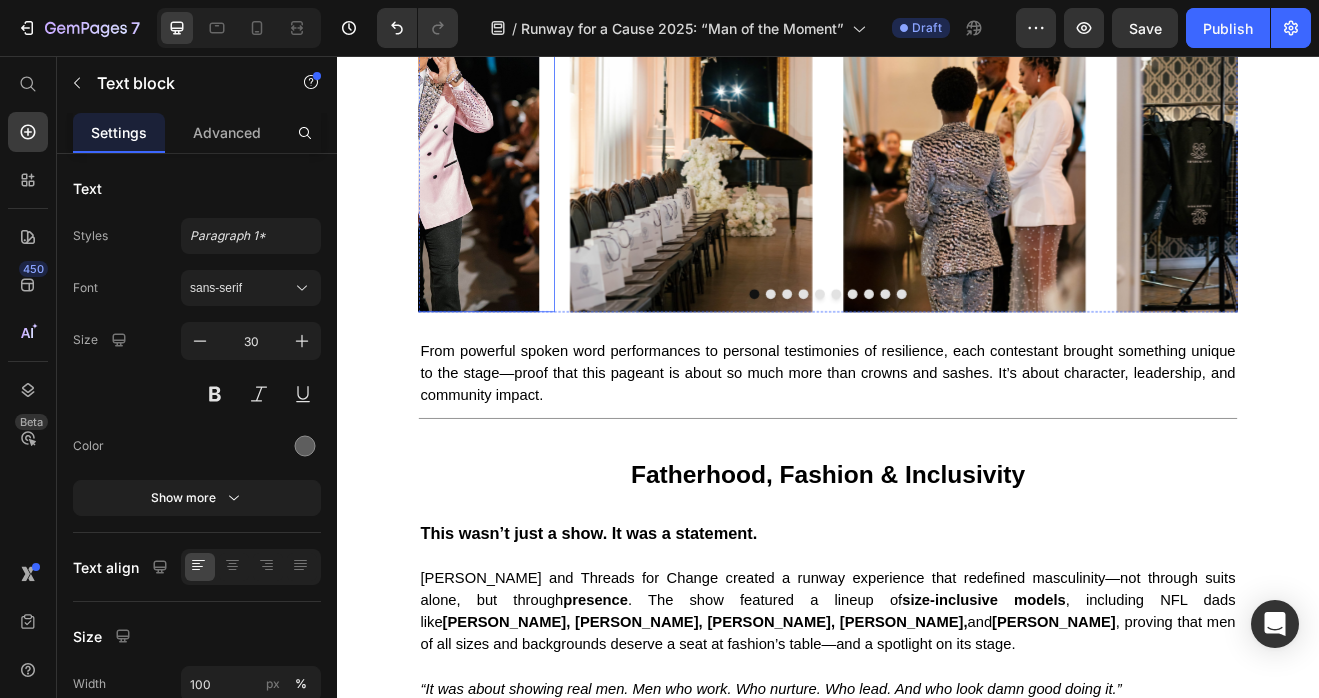 scroll, scrollTop: 1503, scrollLeft: 0, axis: vertical 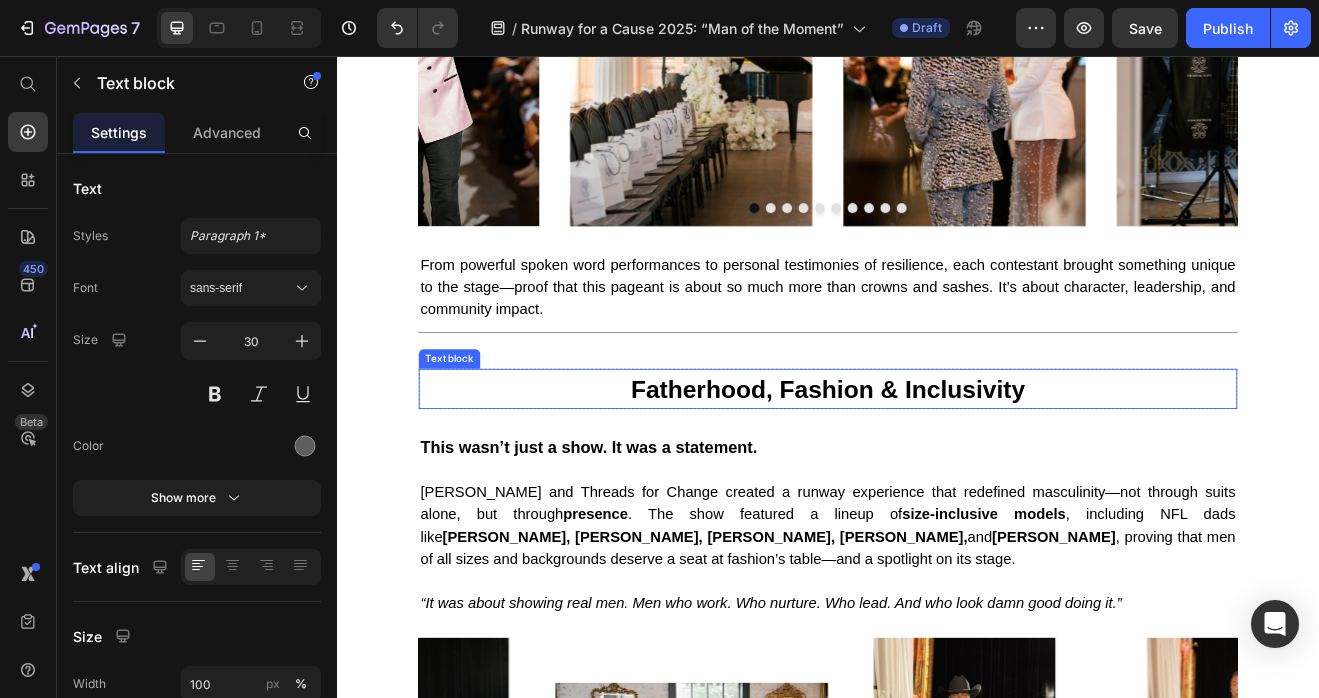 click on "Fatherhood, Fashion & Inclusivity" at bounding box center [937, 462] 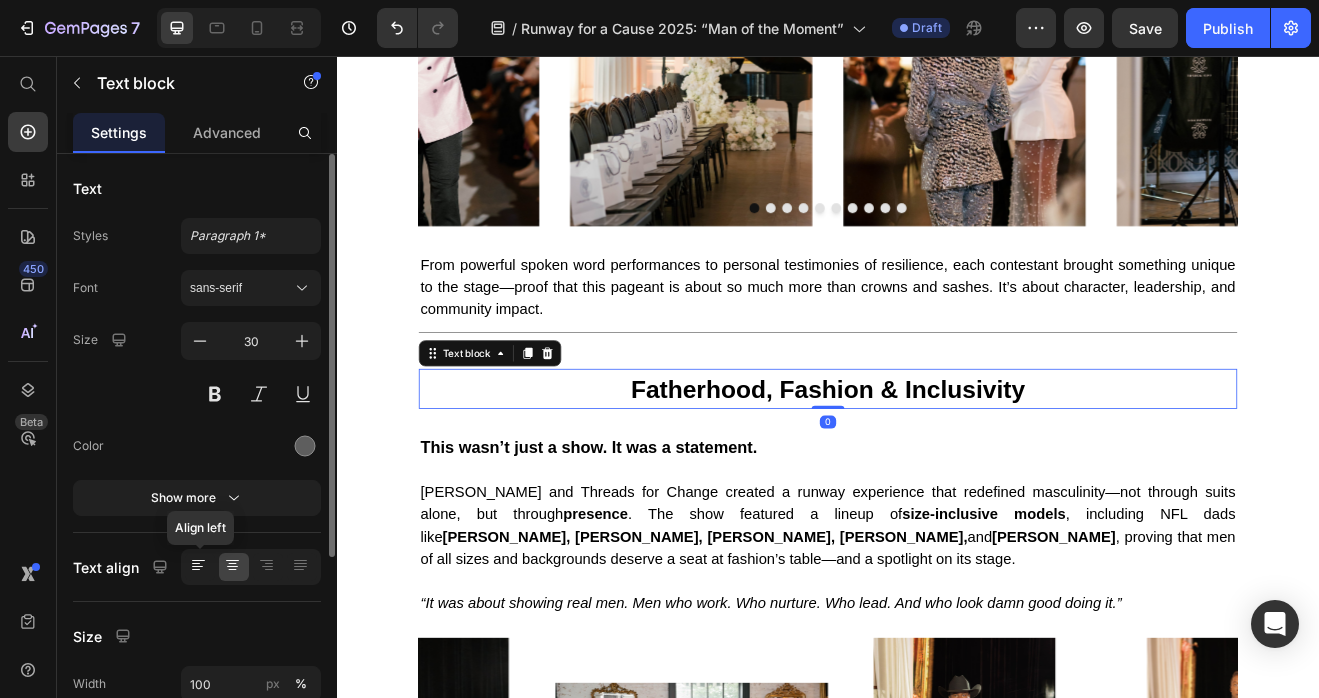 click 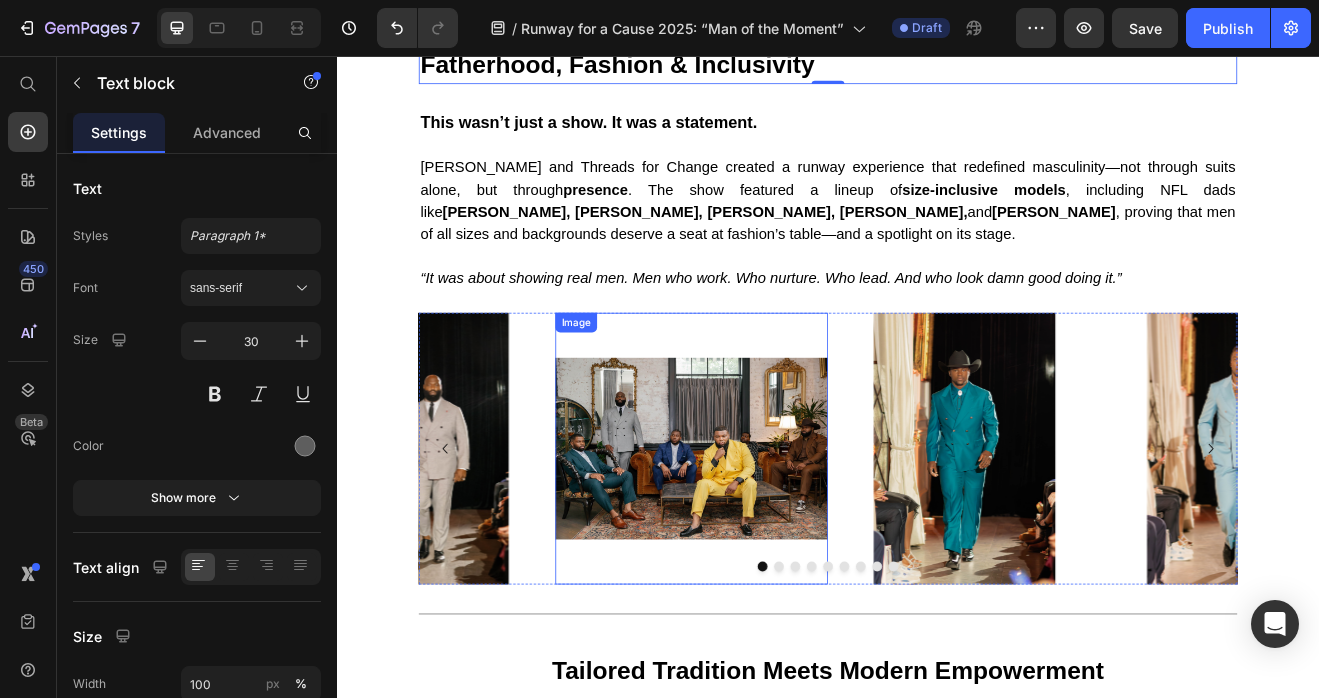 scroll, scrollTop: 2288, scrollLeft: 0, axis: vertical 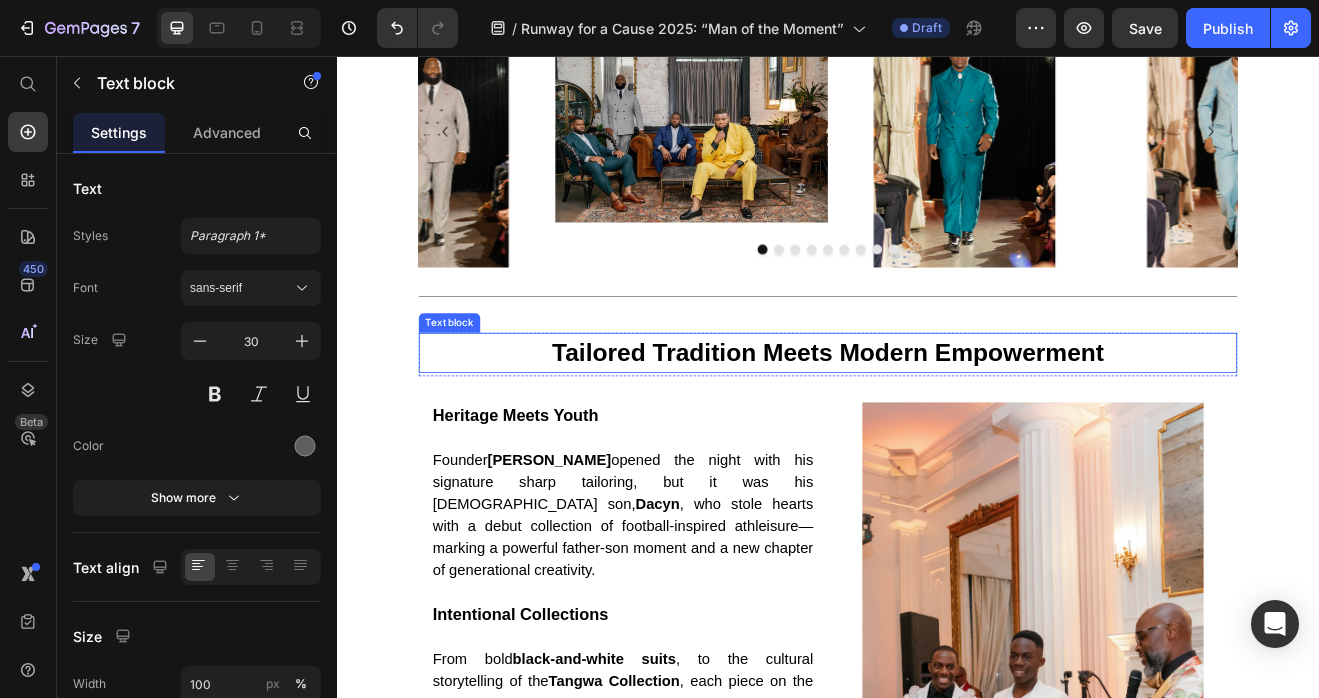 click on "Tailored Tradition Meets Modern Empowerment" at bounding box center [937, 418] 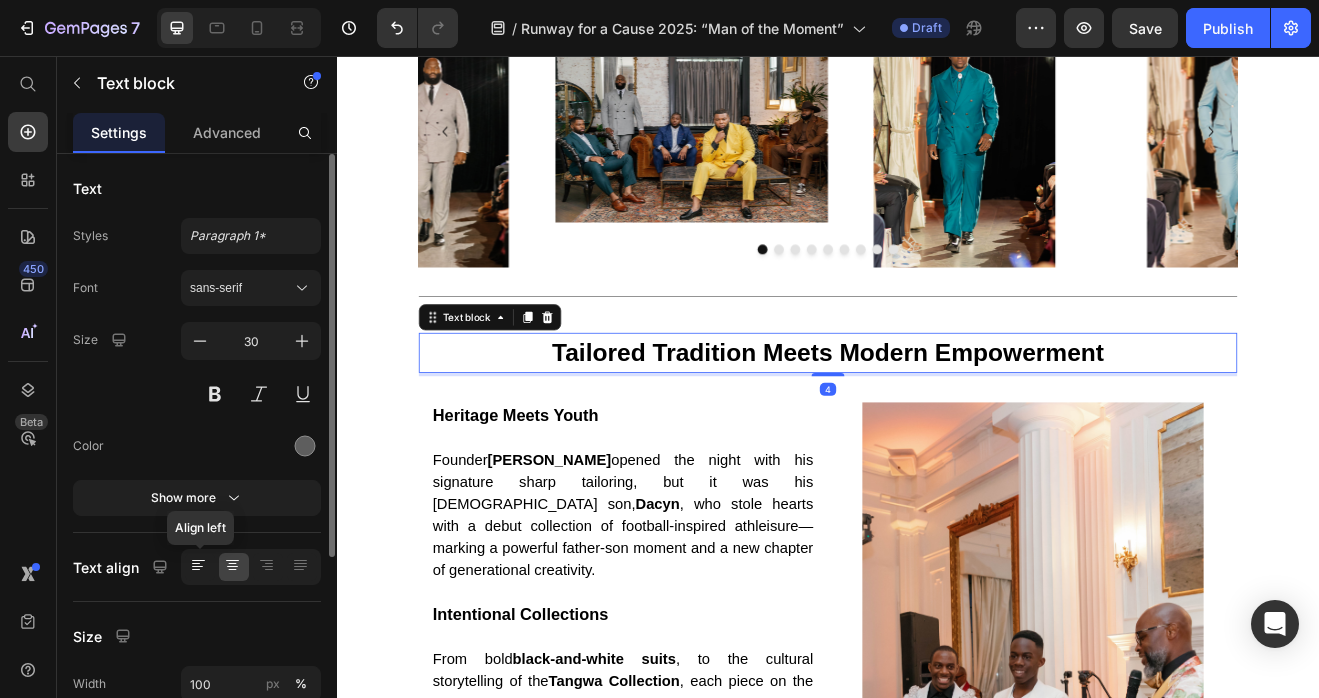 click 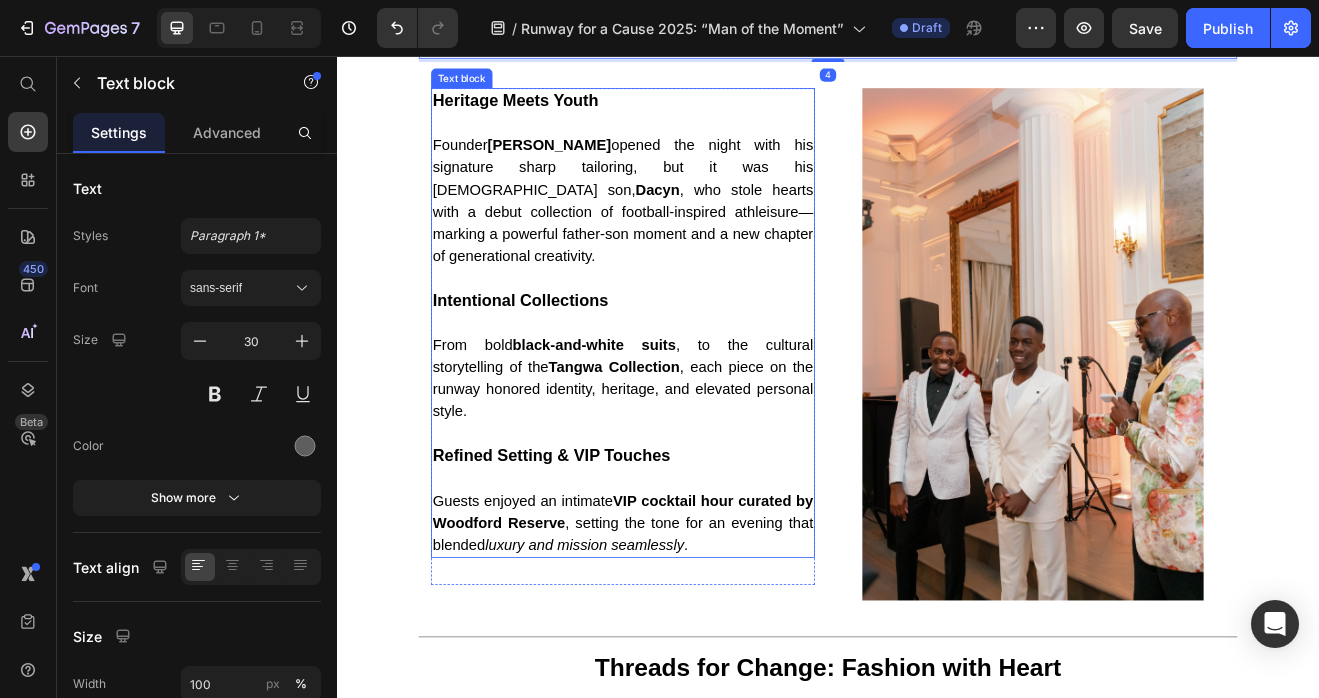 scroll, scrollTop: 2671, scrollLeft: 0, axis: vertical 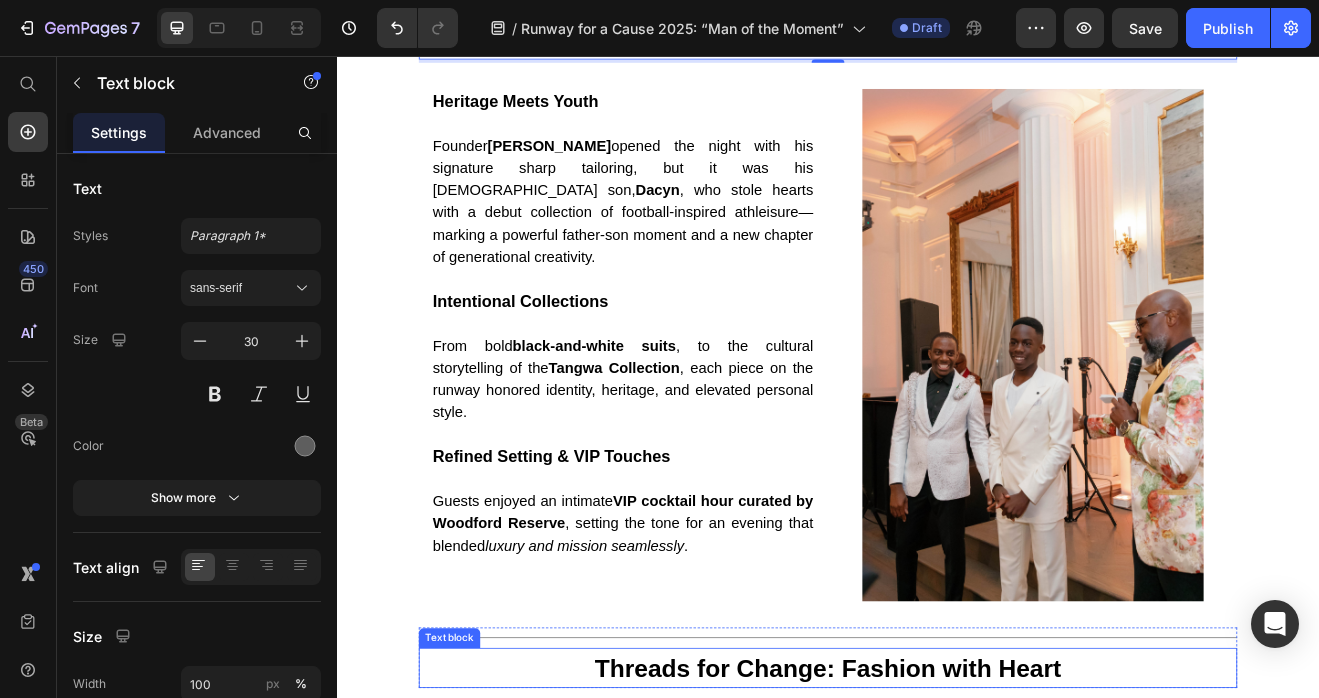 click on "Threads for Change: Fashion with Heart" at bounding box center [937, 803] 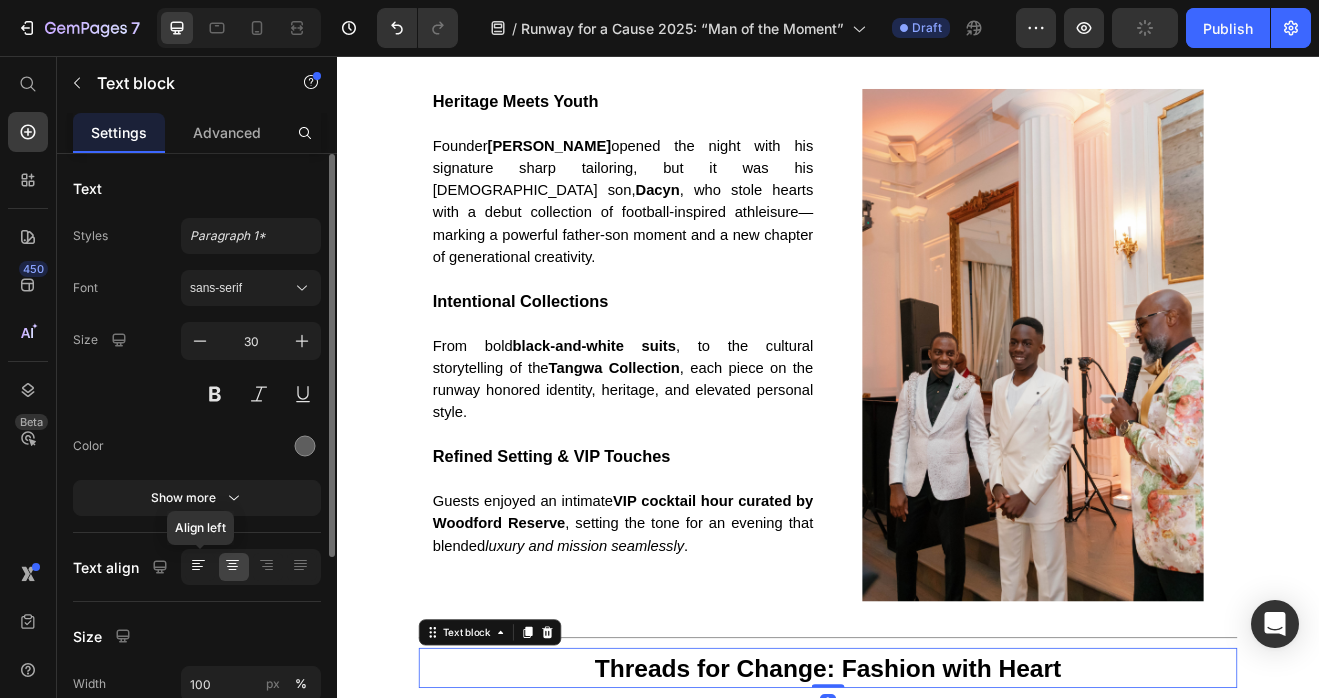 click 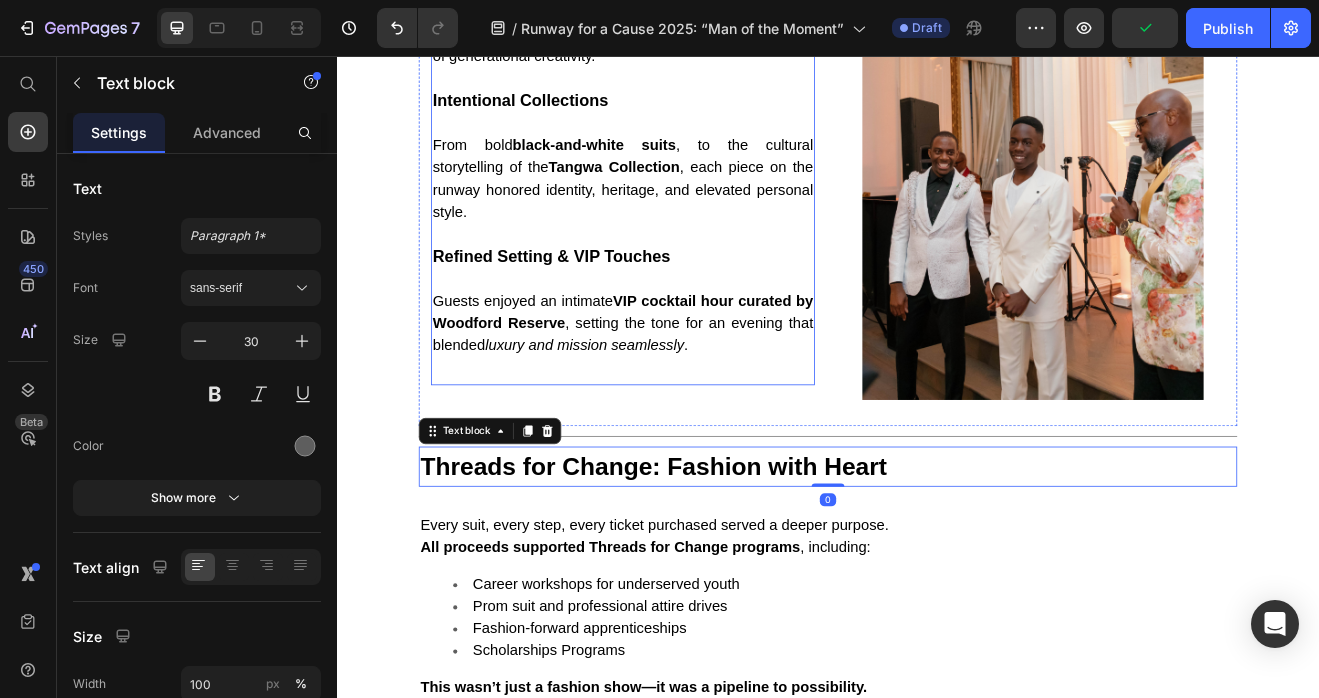 scroll, scrollTop: 3295, scrollLeft: 0, axis: vertical 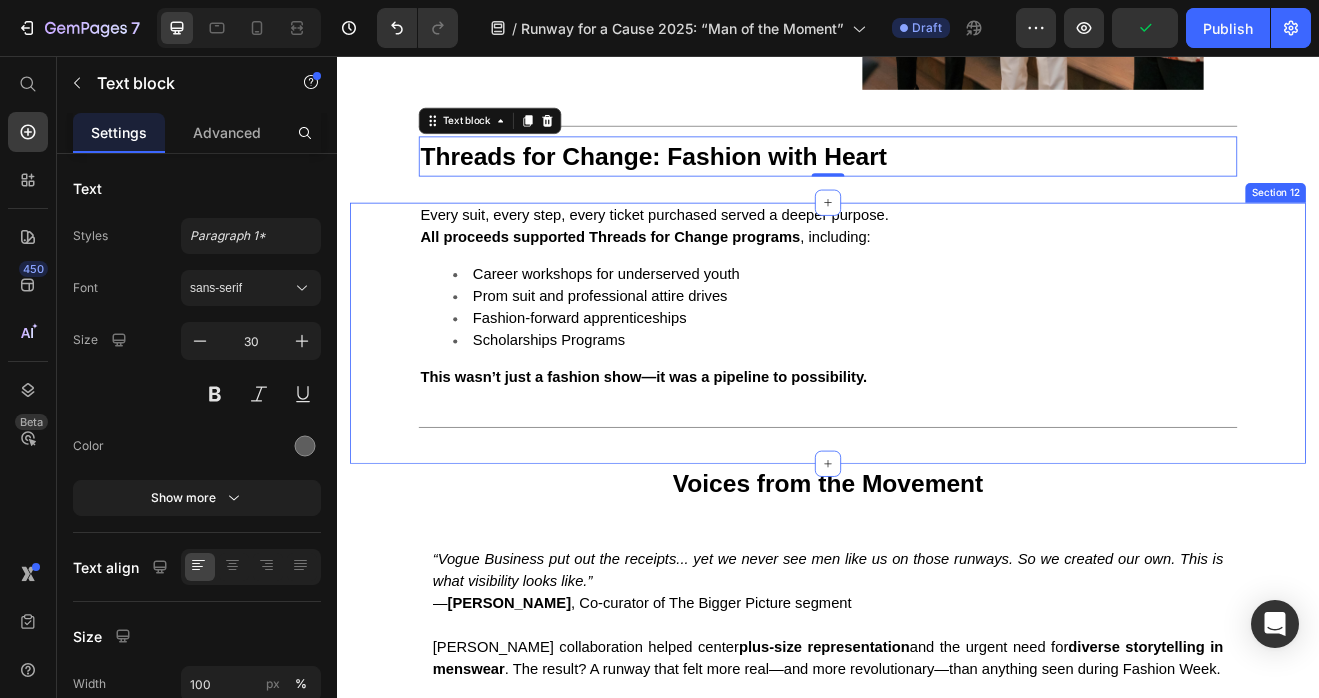 click on "Every suit, every step, every ticket purchased served a deeper purpose. All proceeds supported Threads for Change programs , including: Career workshops for underserved youth Prom suit and professional attire drives Fashion-forward apprenticeships Scholarships Programs This wasn’t just a fashion show—it was a pipeline to possibility. Text block Row                Title Line Section 12" at bounding box center (937, 394) 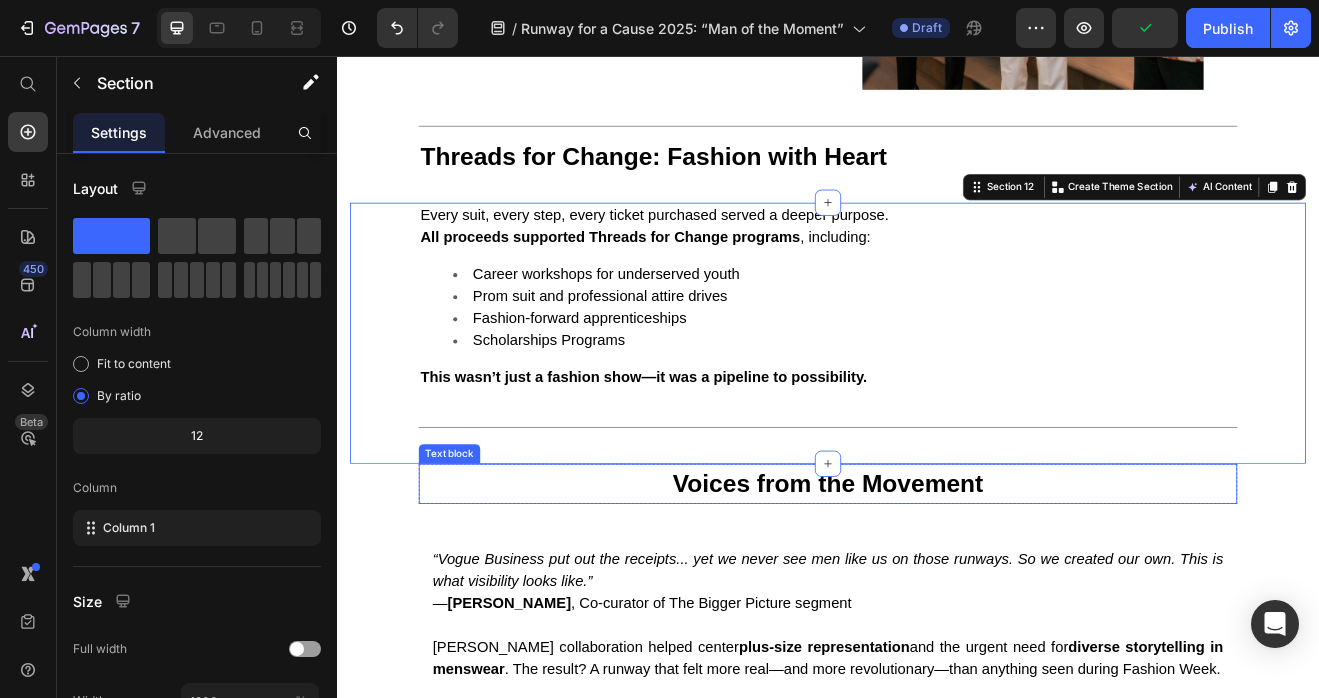 click on "Voices from the Movement" at bounding box center [937, 578] 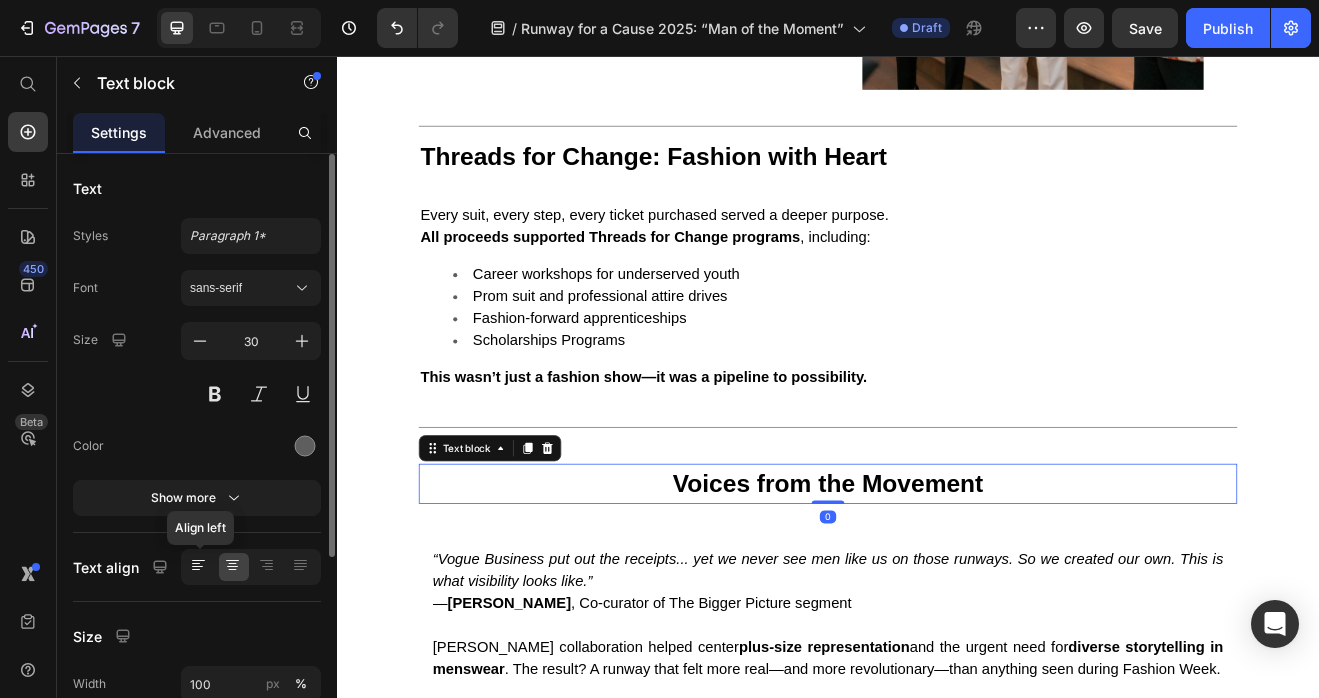 click 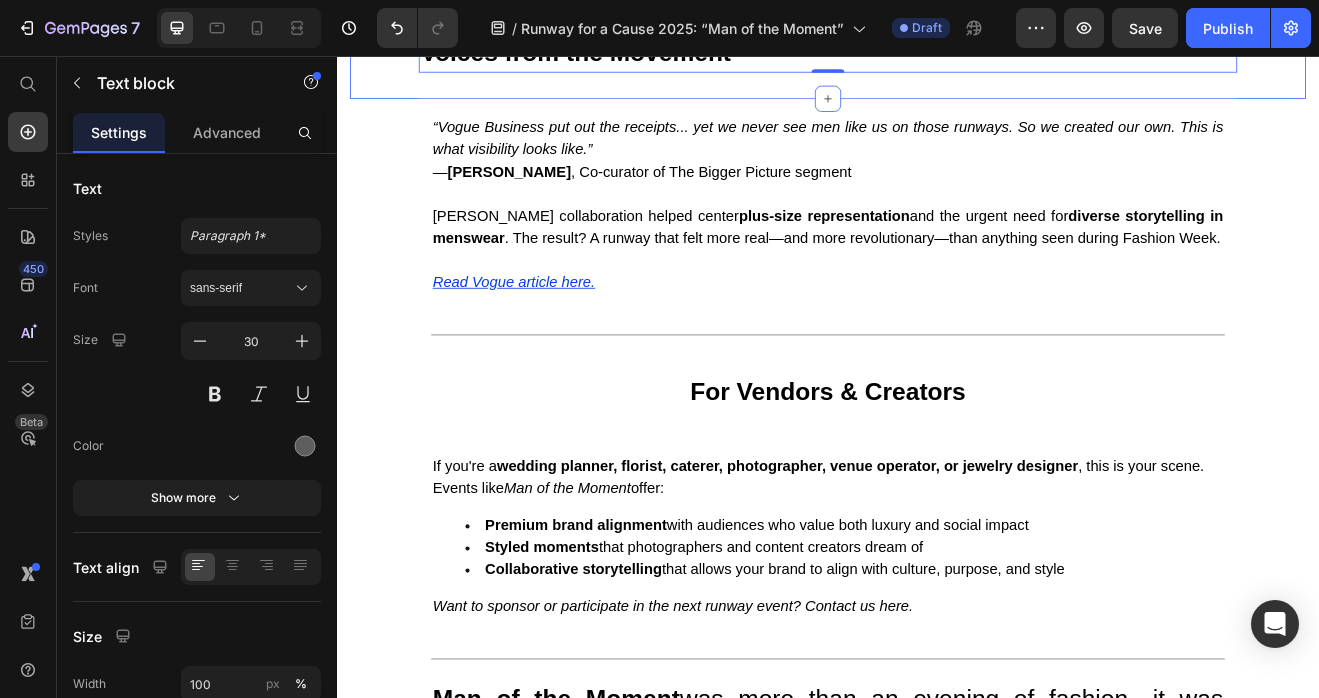 scroll, scrollTop: 3824, scrollLeft: 0, axis: vertical 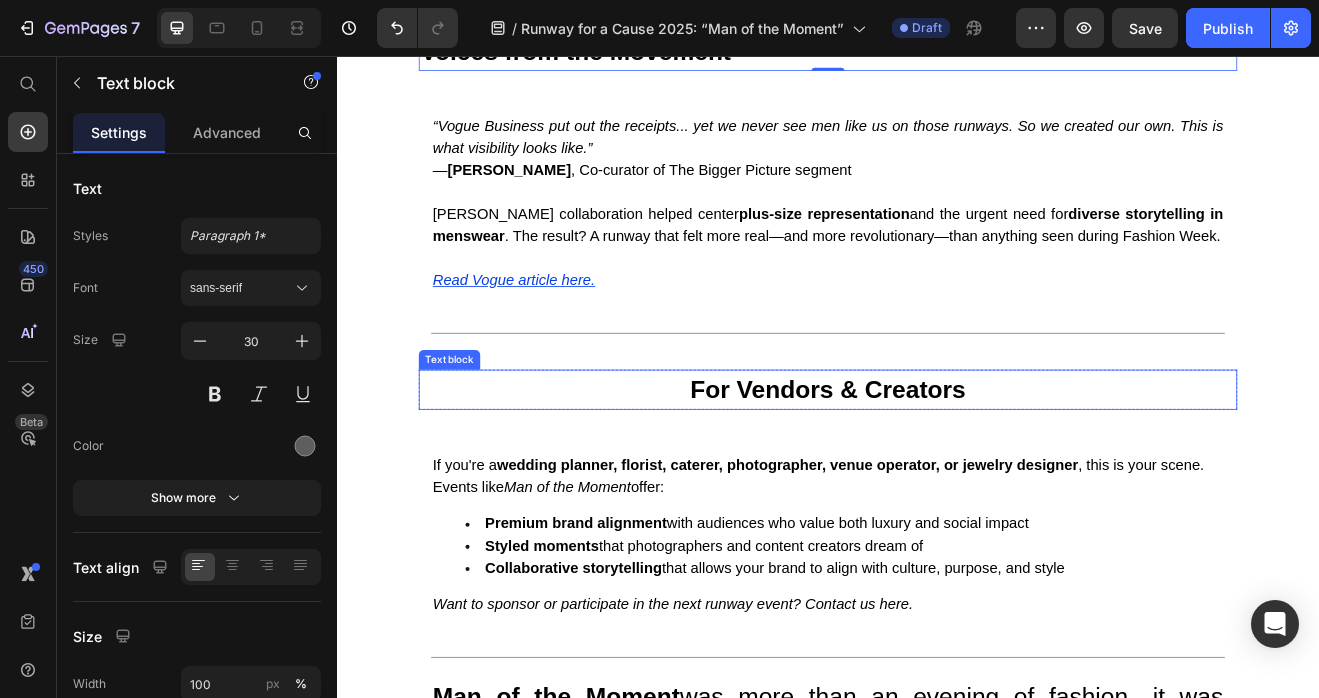 click on "For Vendors & Creators" at bounding box center [937, 463] 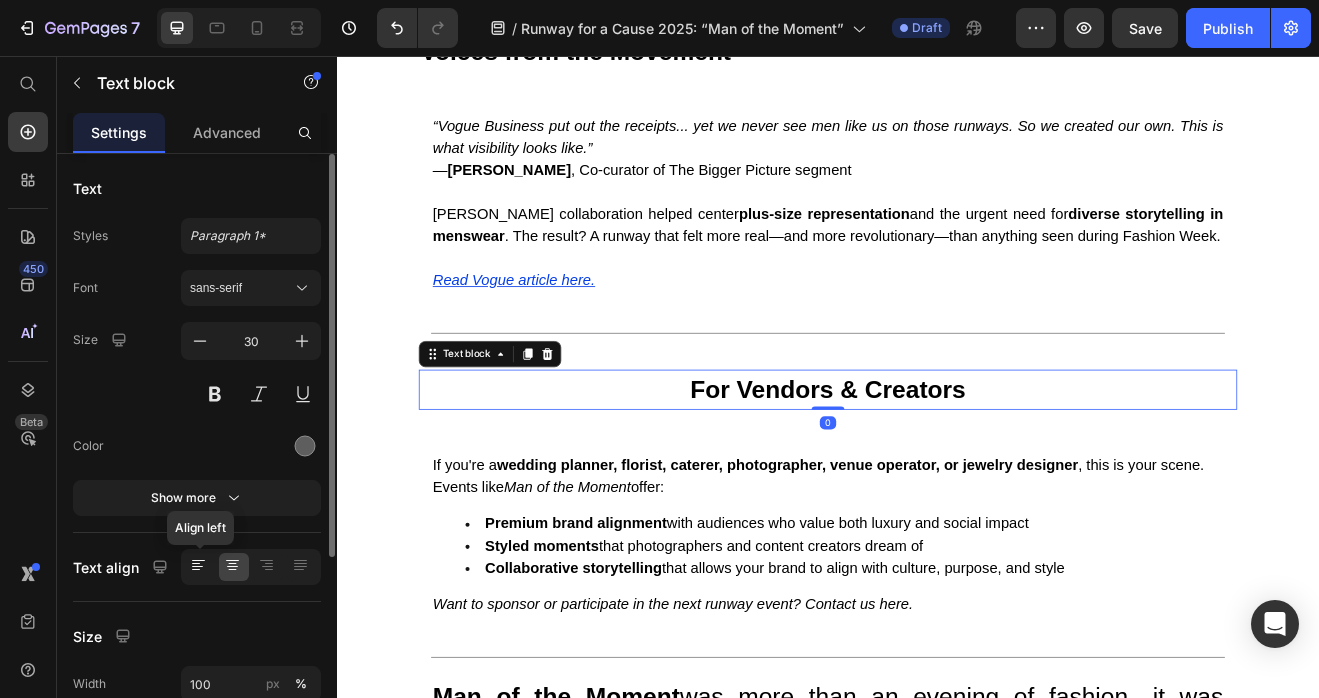 click 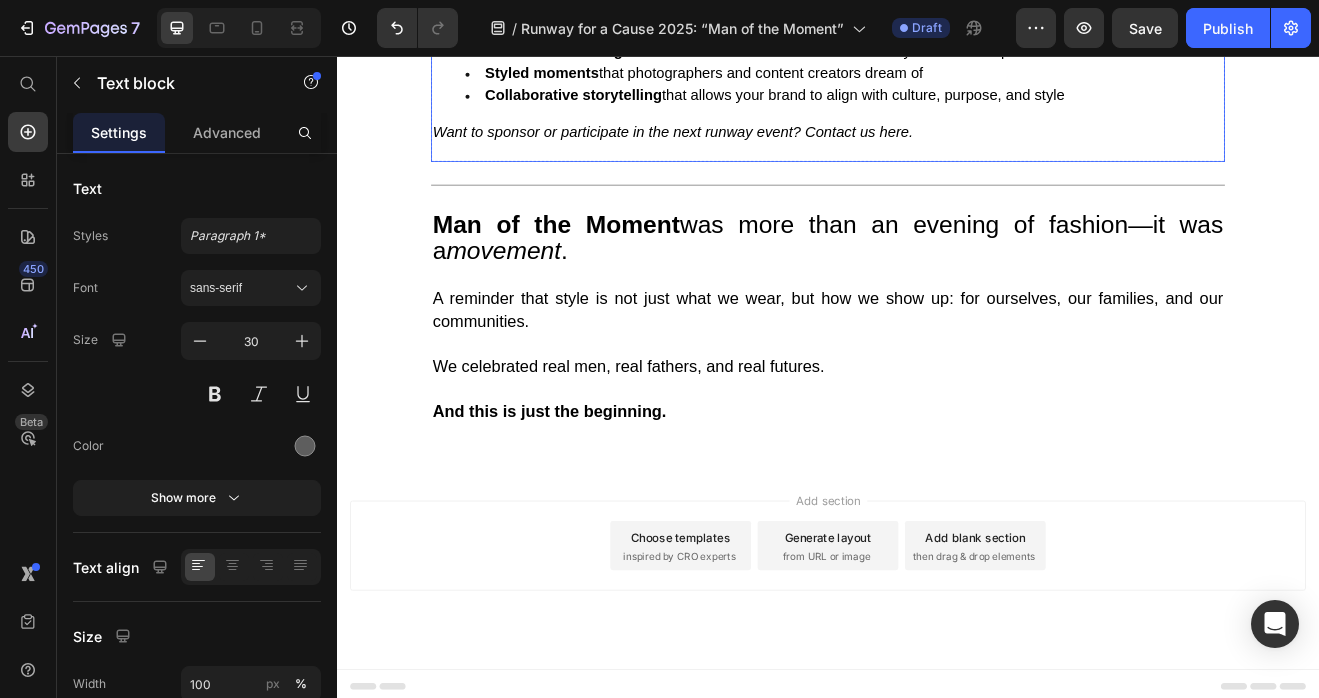scroll, scrollTop: 4240, scrollLeft: 0, axis: vertical 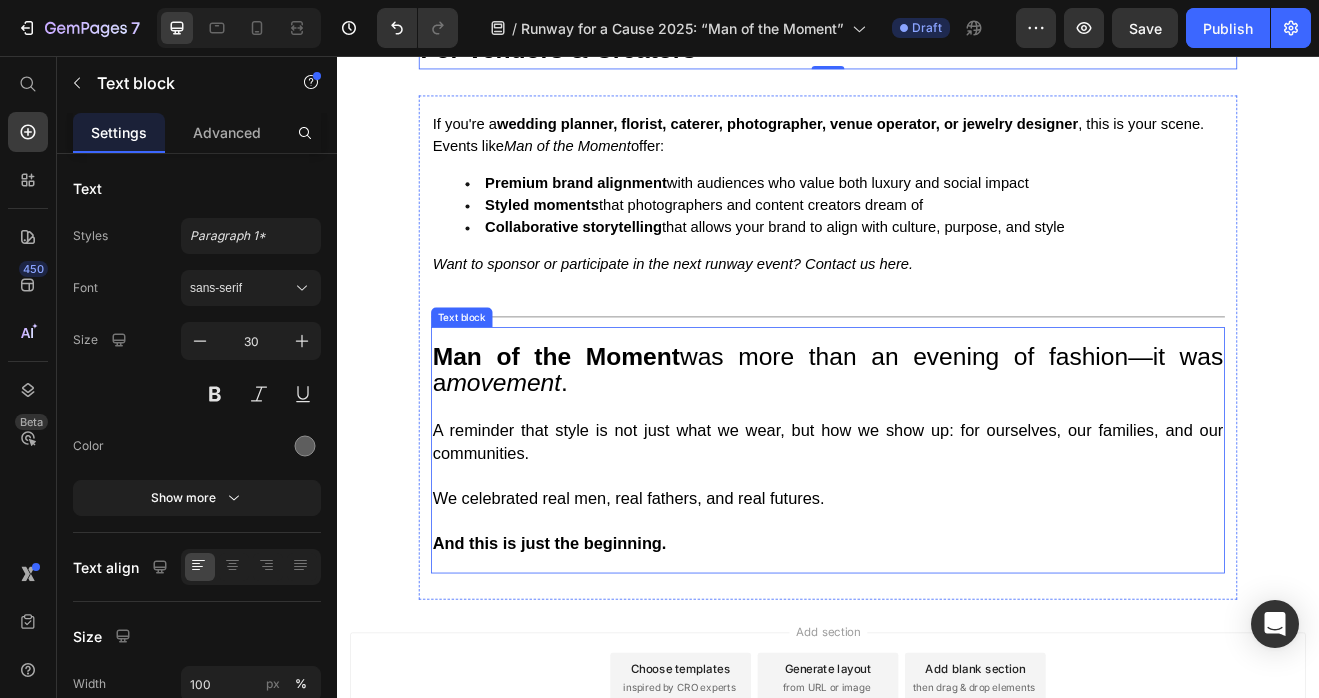 click on "Man of the Moment  was more than an evening of fashion—it was a  movement ." at bounding box center (937, 438) 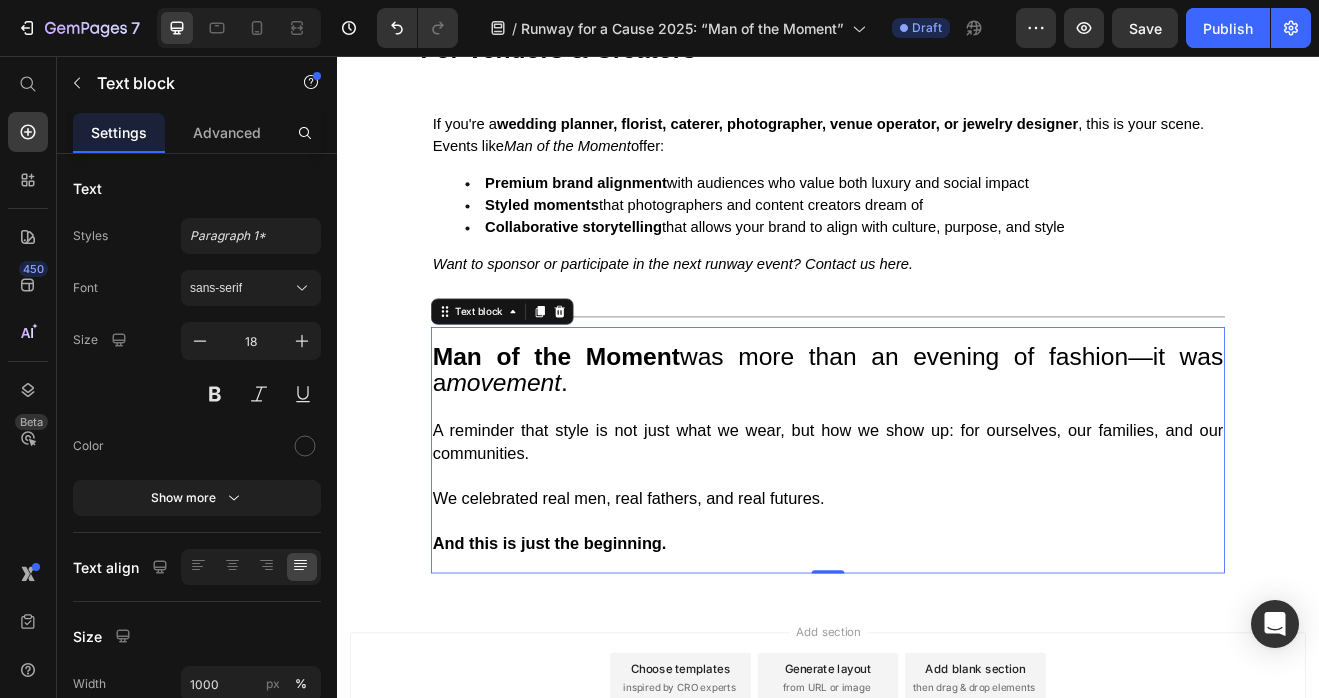click on "Man of the Moment  was more than an evening of fashion—it was a  movement ." at bounding box center (937, 438) 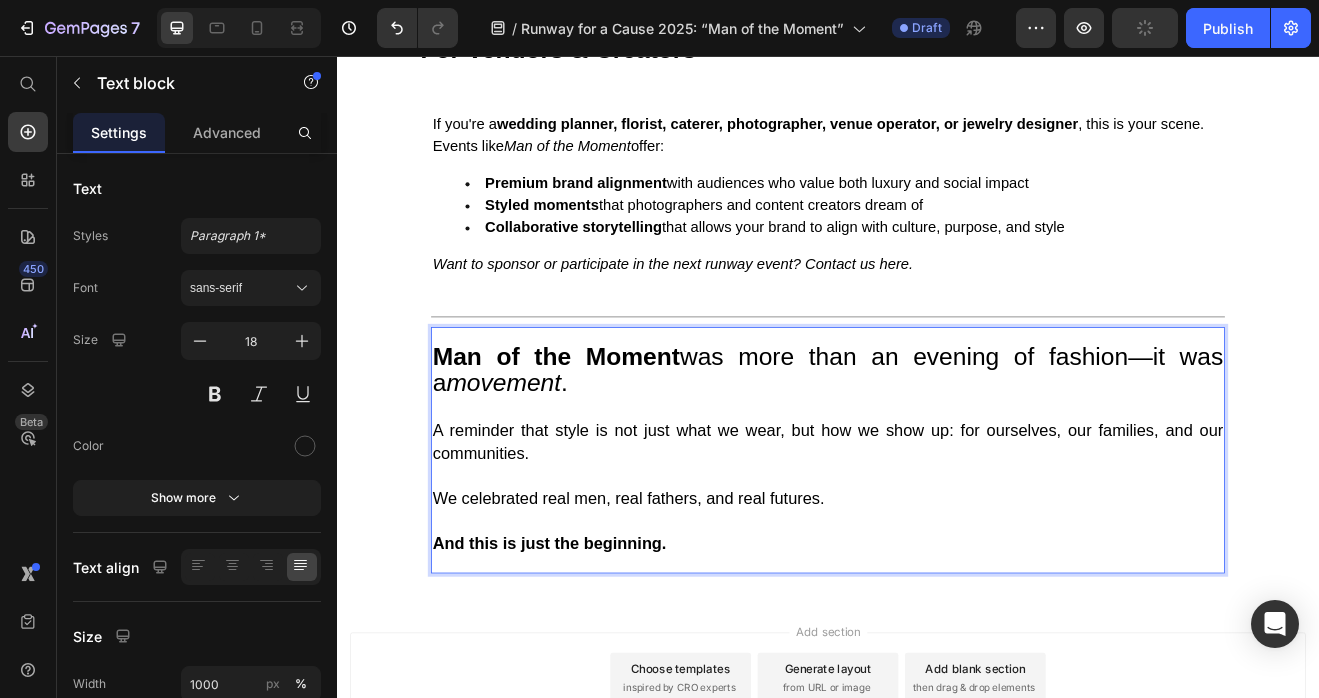 click on "Man of the Moment  was more than an evening of fashion—it was a  movement ." at bounding box center (937, 438) 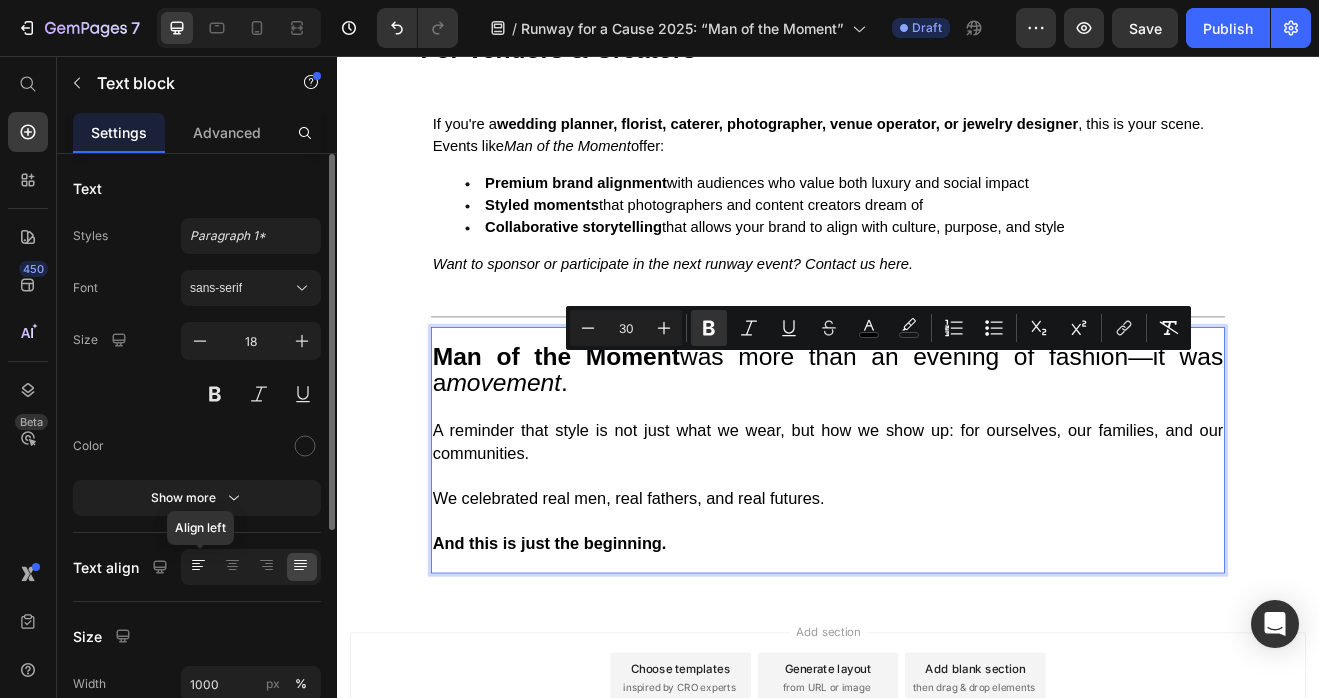 click 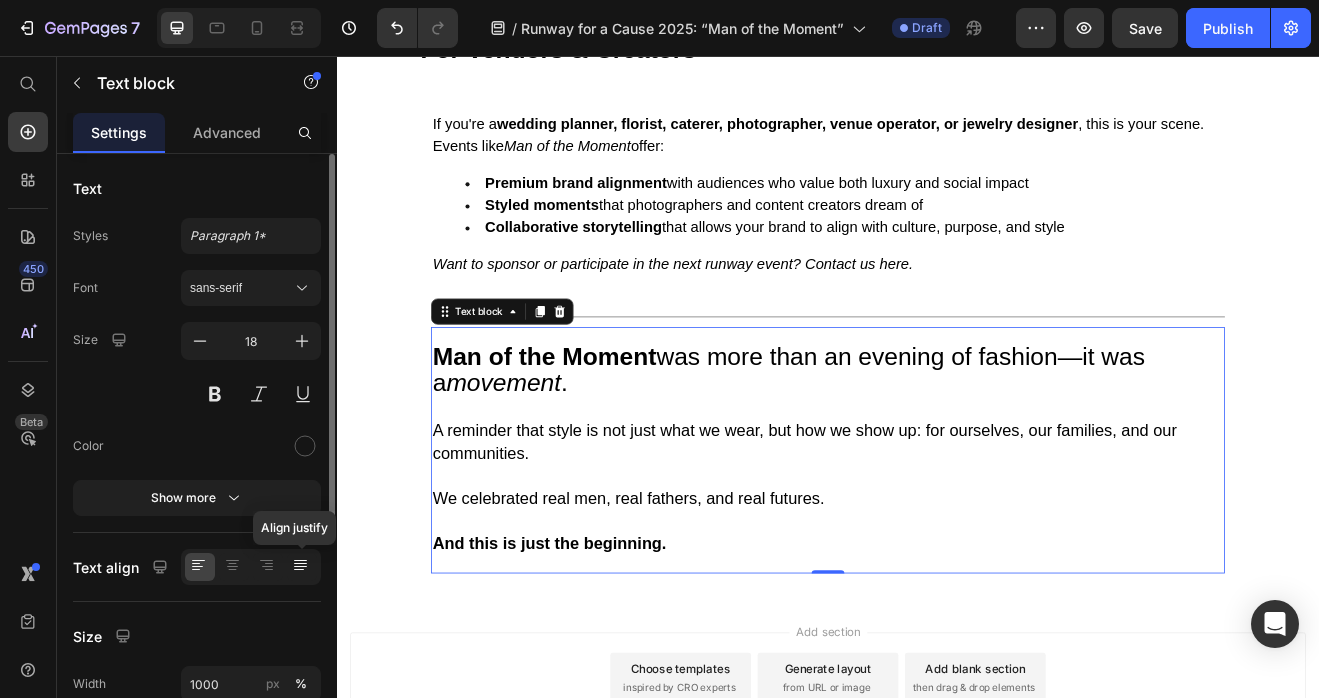 click 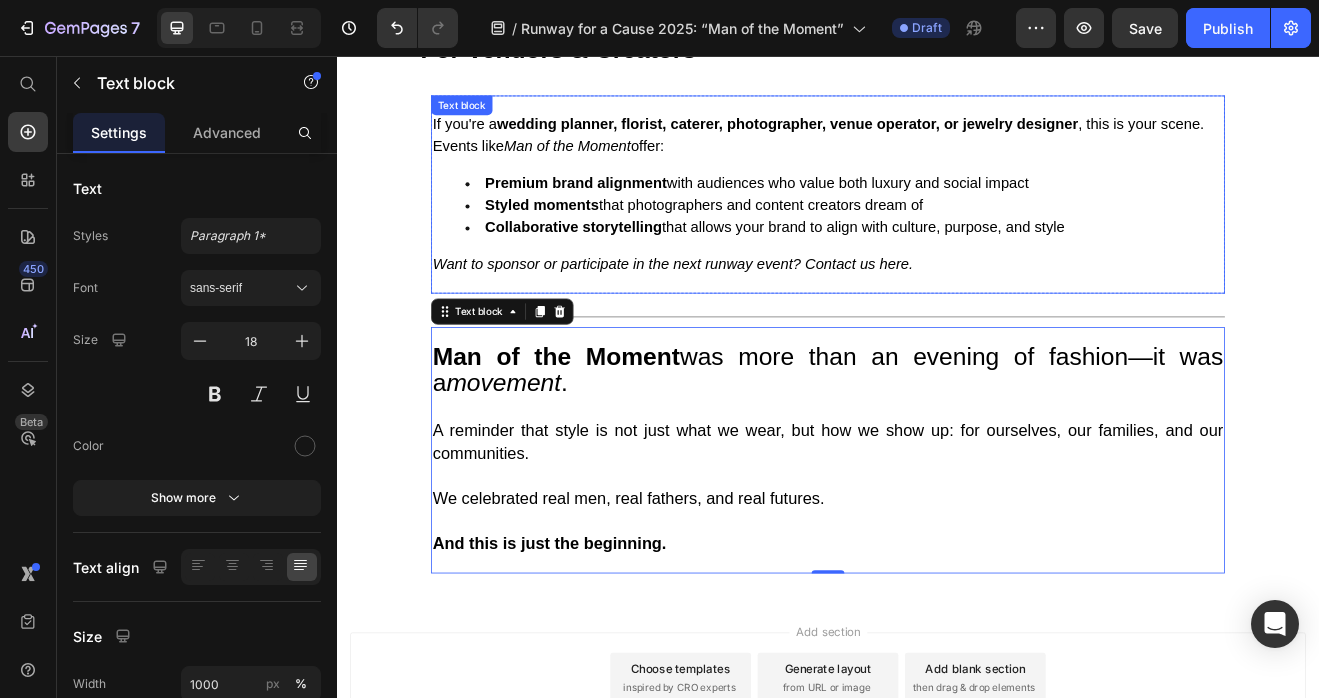 click on "Styled moments  that photographers and content creators dream of" at bounding box center (785, 238) 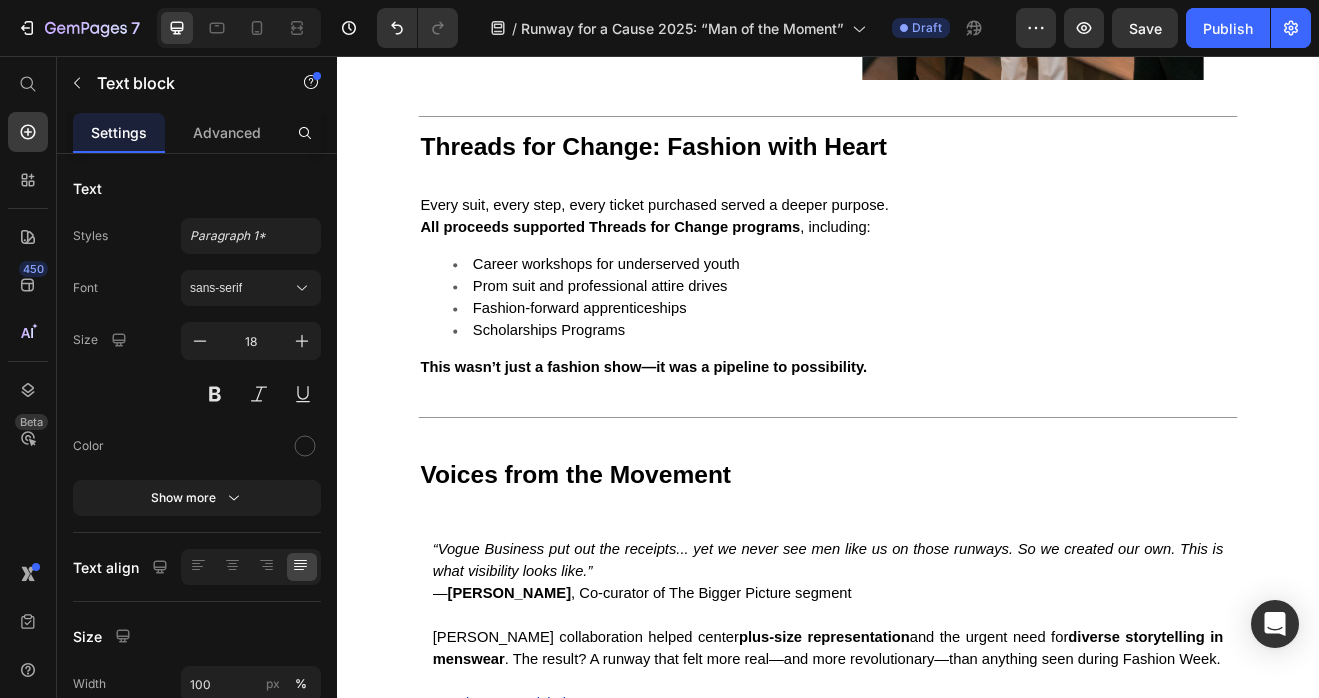 scroll, scrollTop: 2768, scrollLeft: 0, axis: vertical 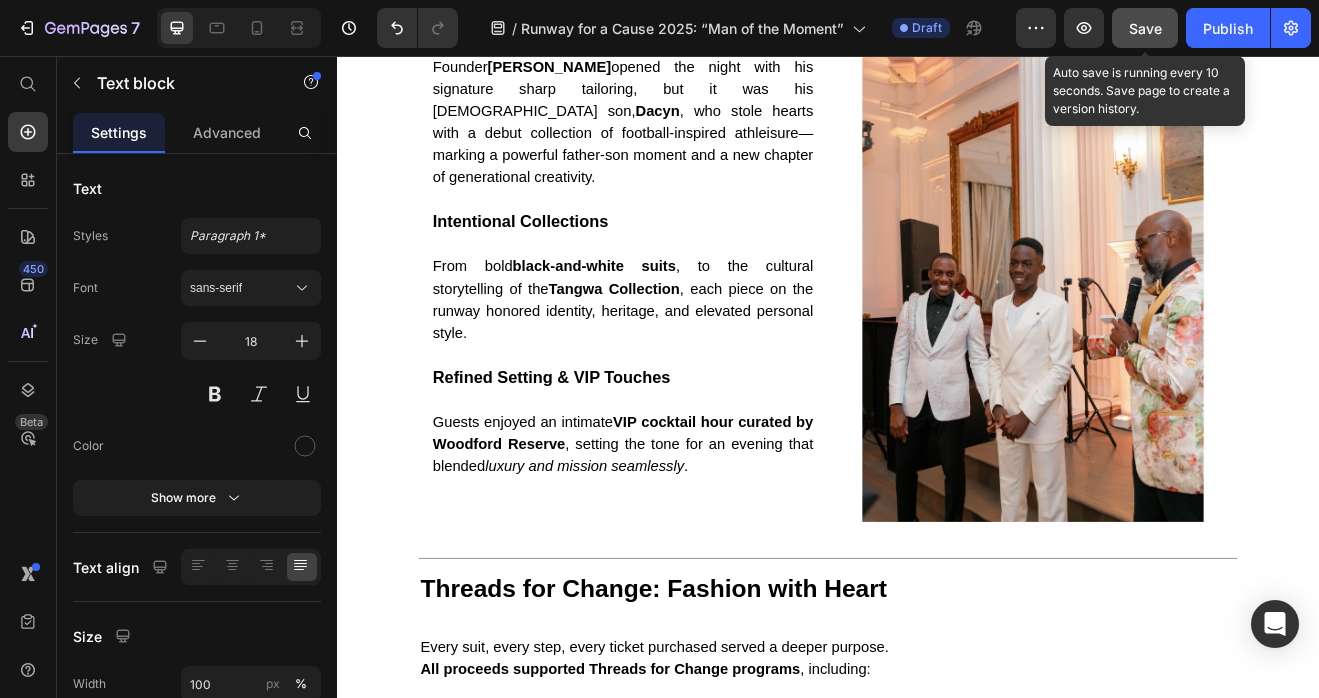 click on "Save" 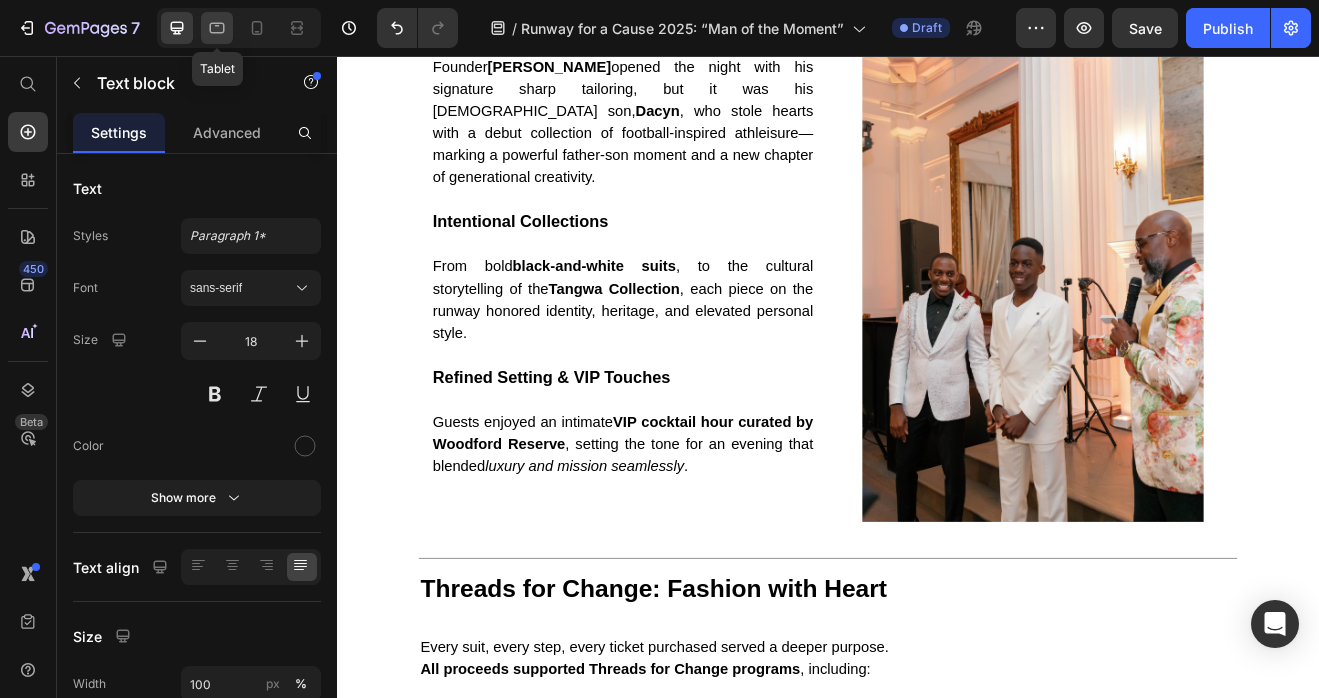 click 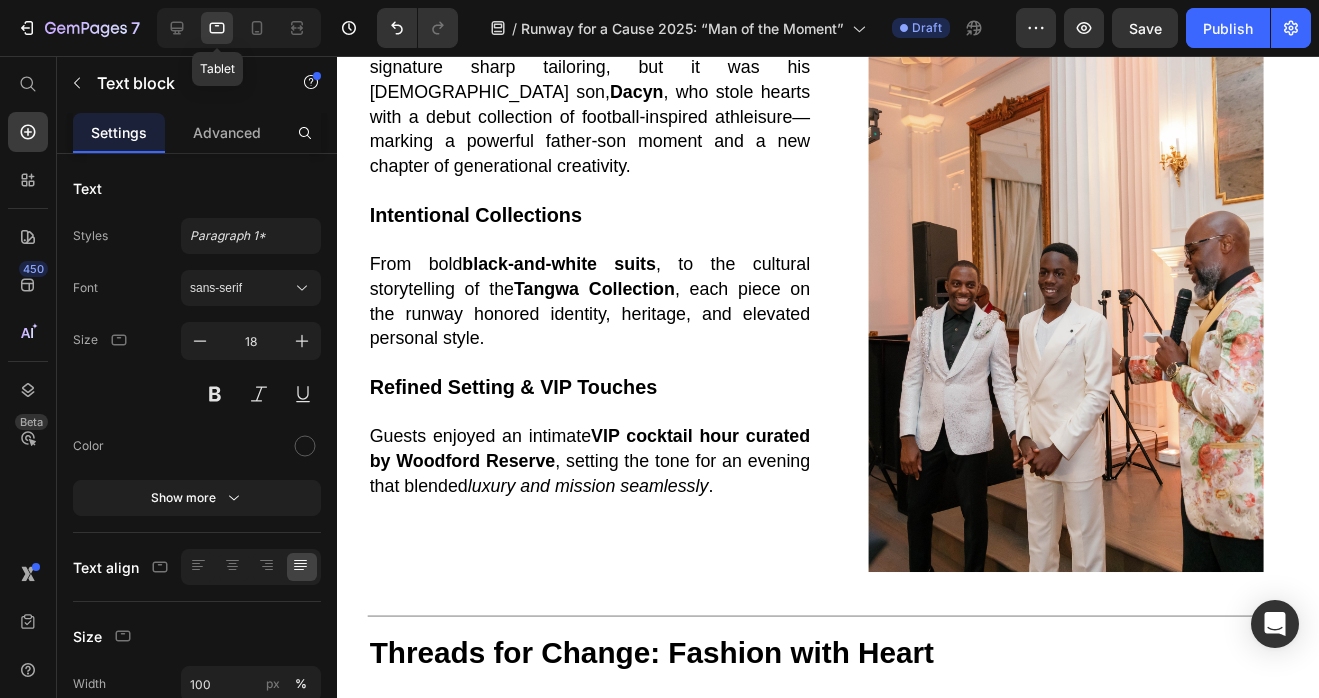 type on "16" 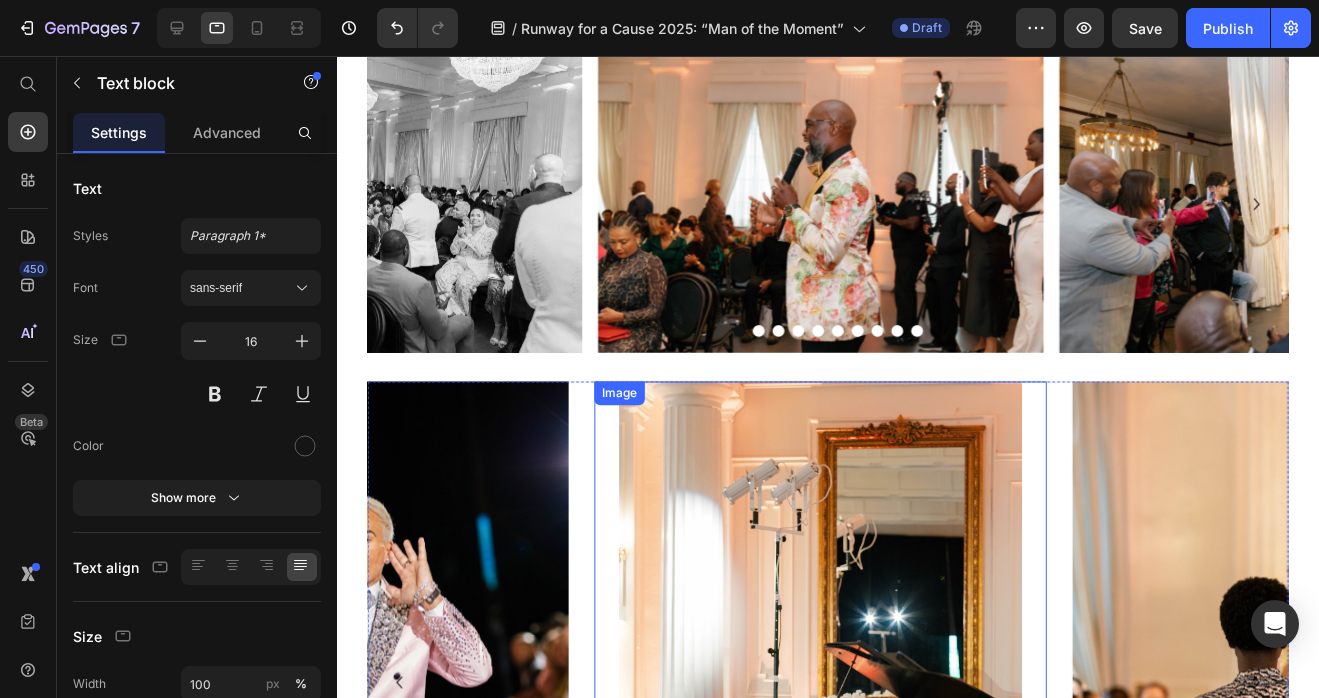 scroll, scrollTop: 1008, scrollLeft: 0, axis: vertical 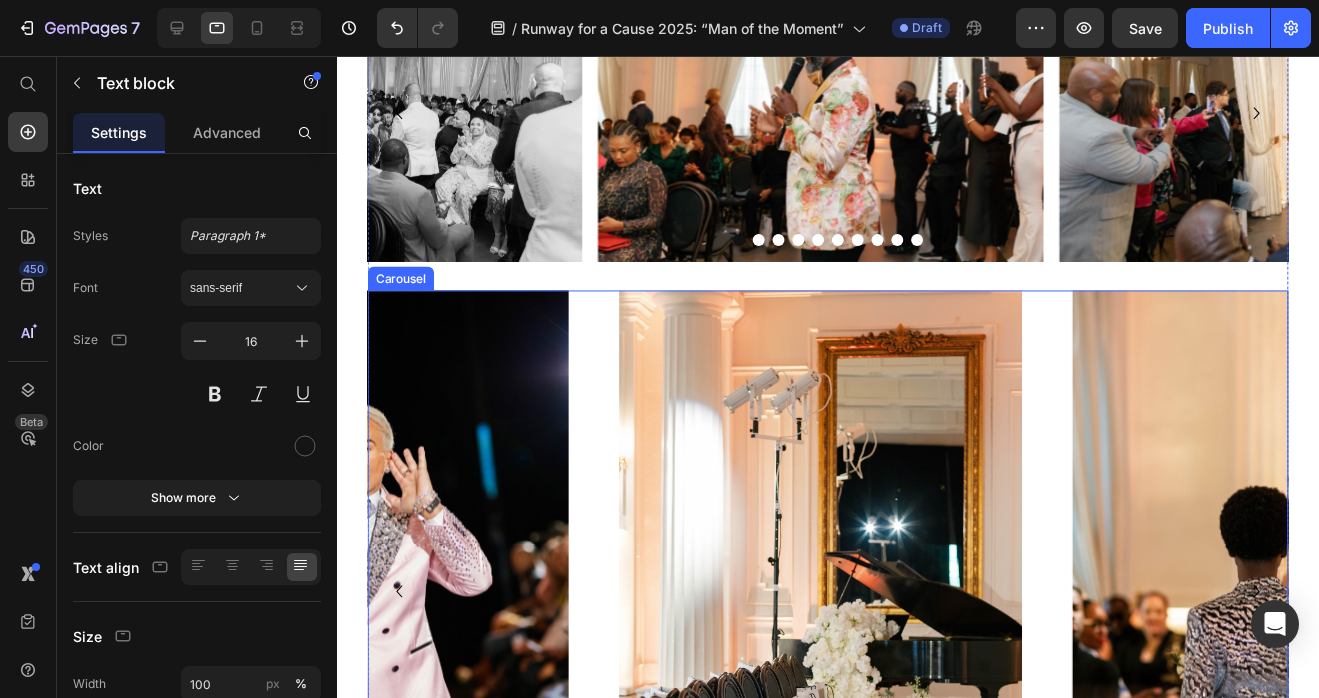 click on "Image Image Image Image Image Image Image Image Image Image" at bounding box center (833, 597) 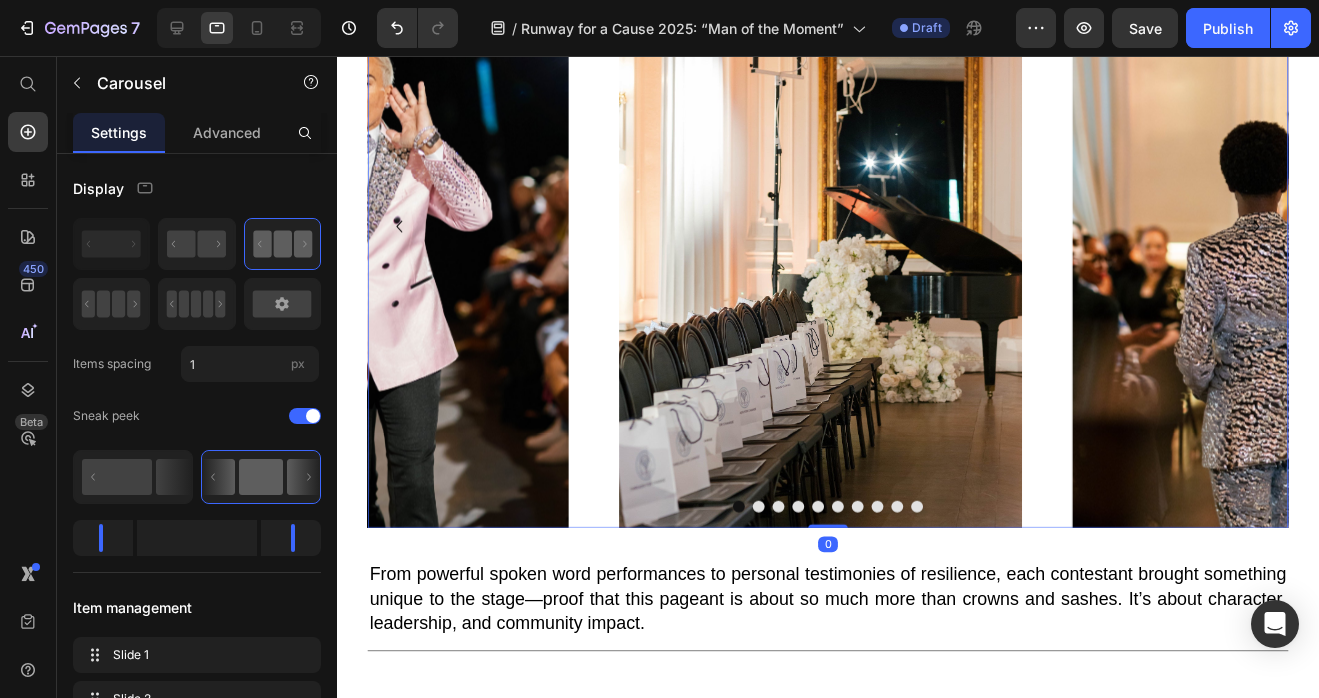 scroll, scrollTop: 1391, scrollLeft: 0, axis: vertical 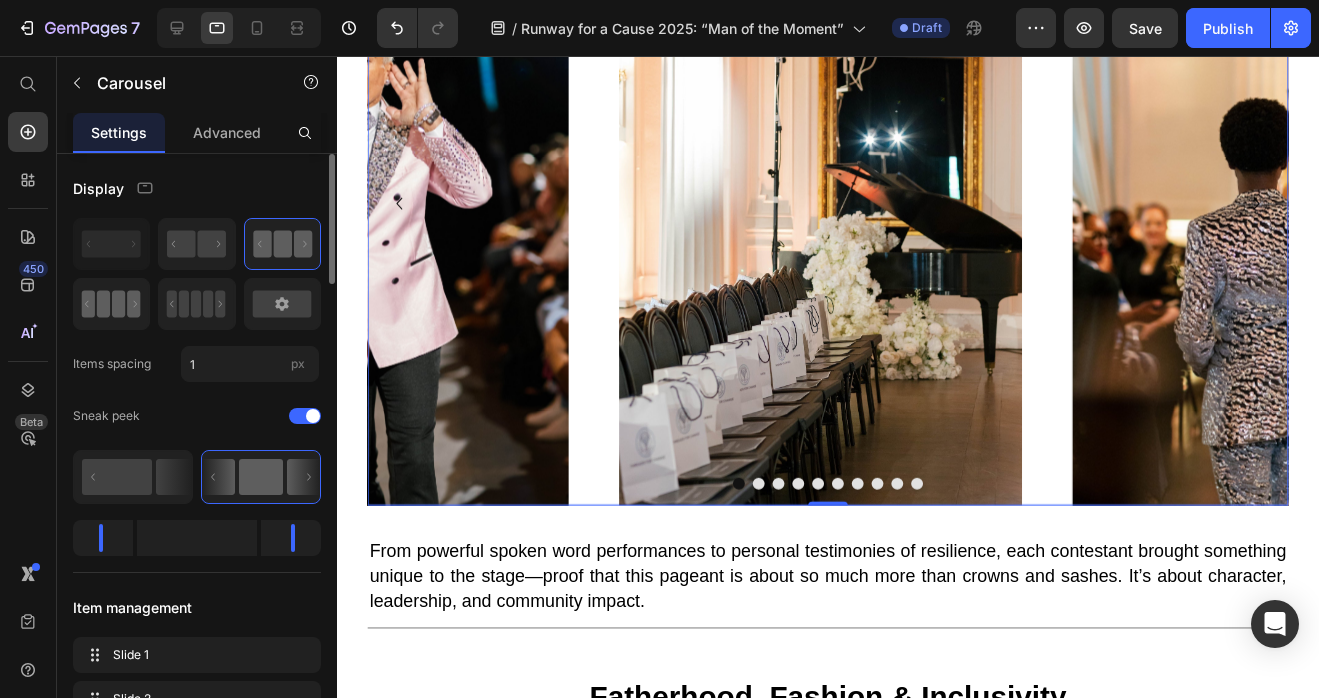 drag, startPoint x: 117, startPoint y: 306, endPoint x: 407, endPoint y: 255, distance: 294.45035 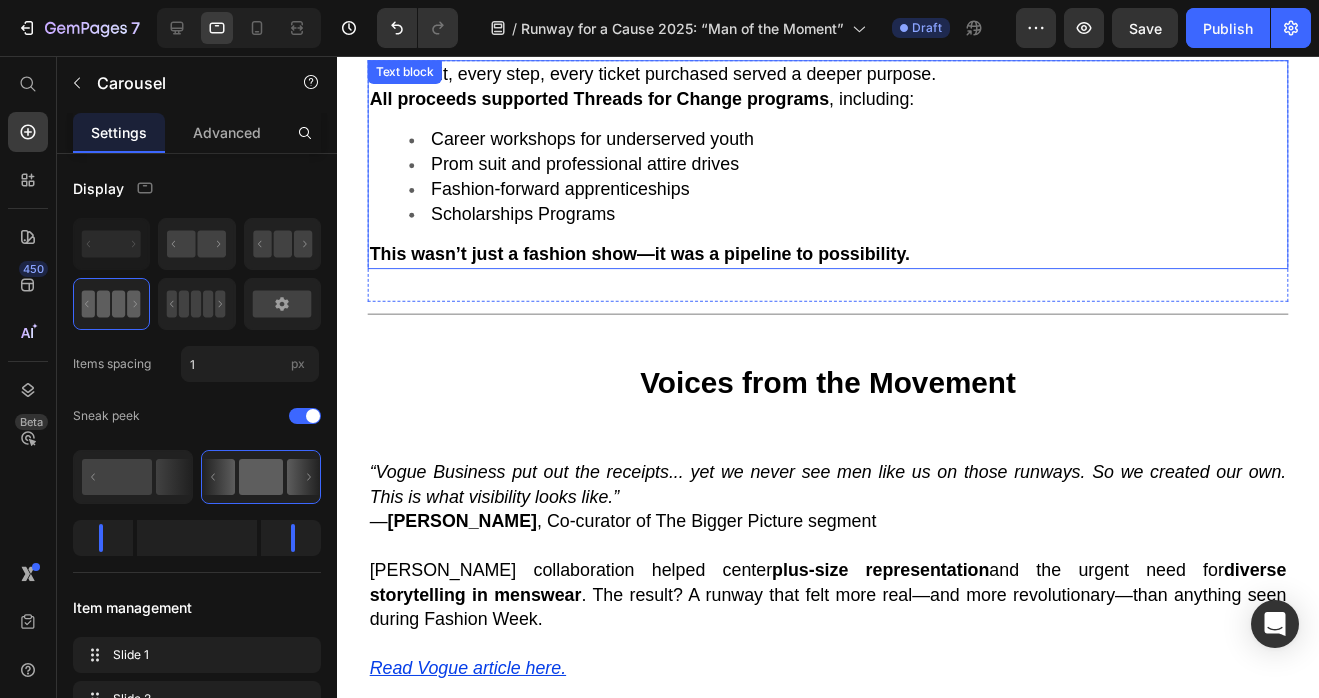 scroll, scrollTop: 3321, scrollLeft: 0, axis: vertical 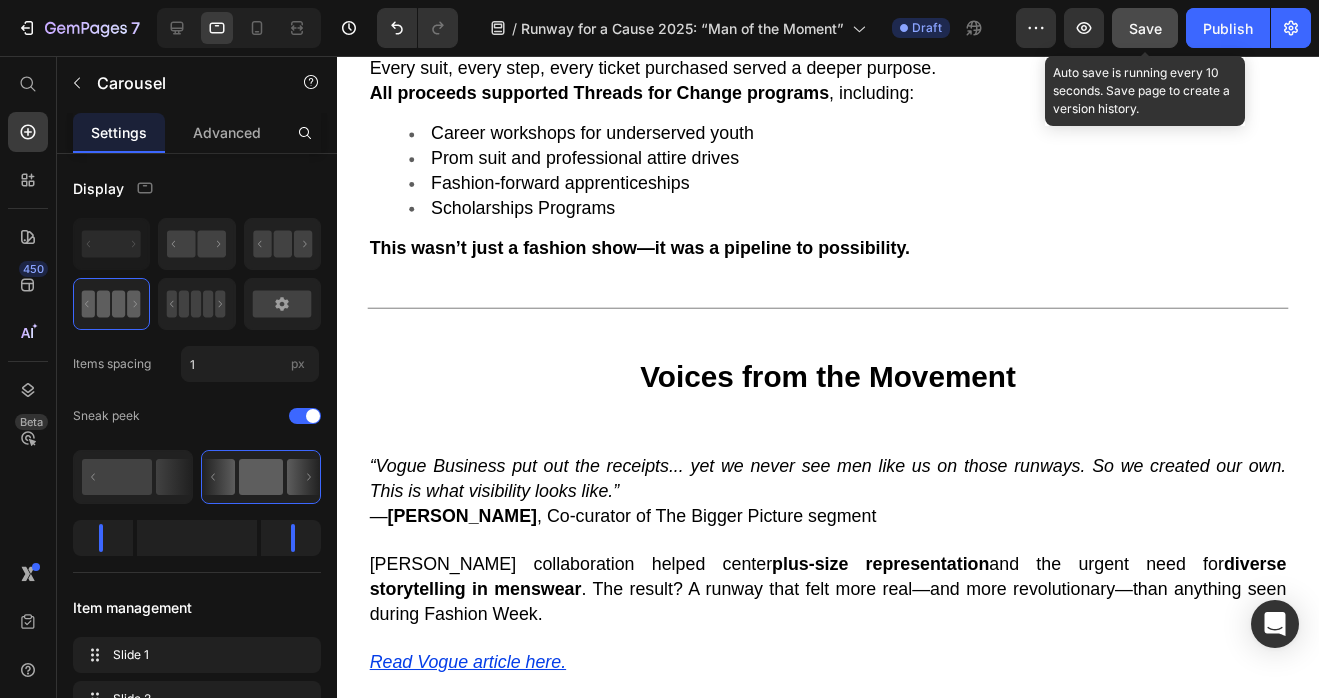 click on "Save" 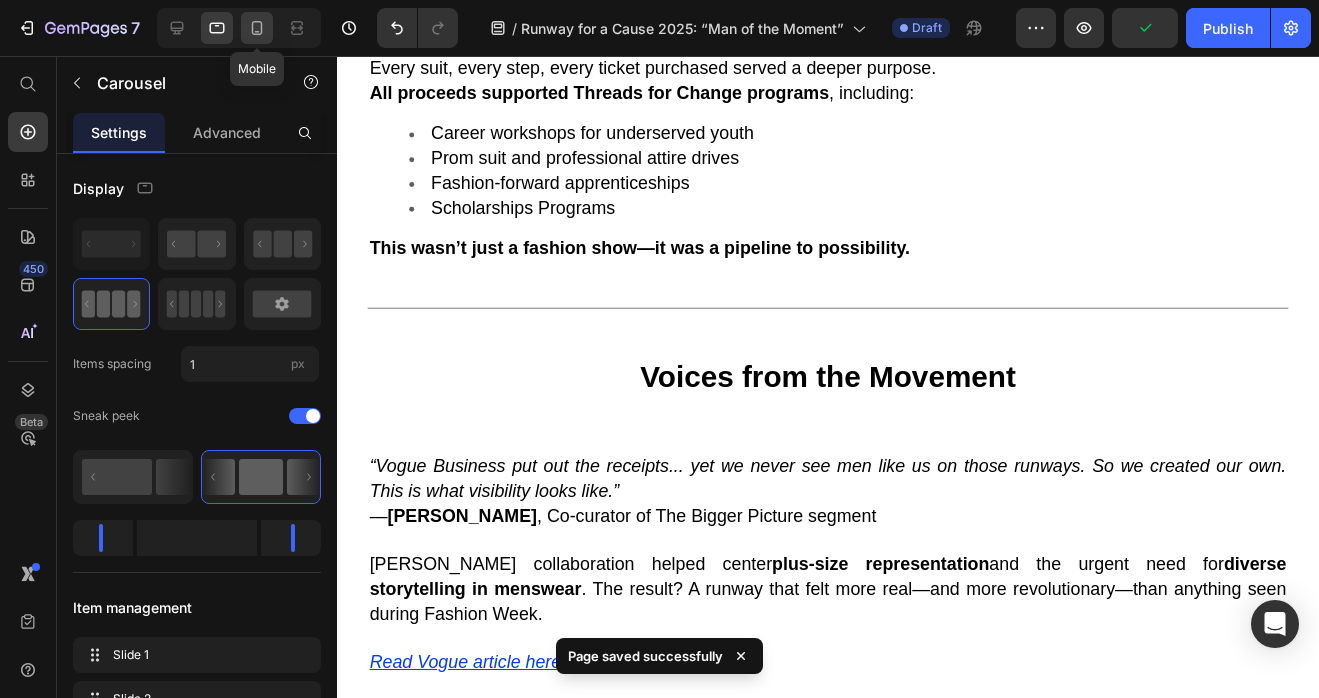 click 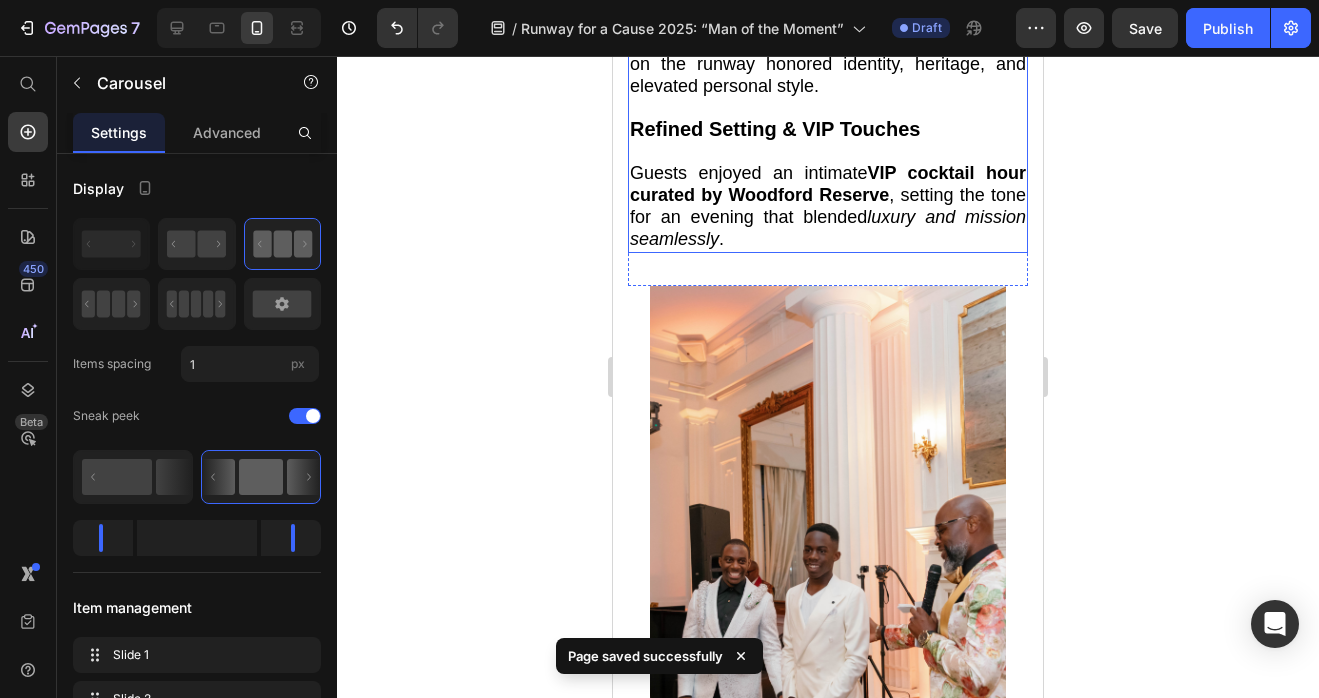 scroll, scrollTop: 2247, scrollLeft: 0, axis: vertical 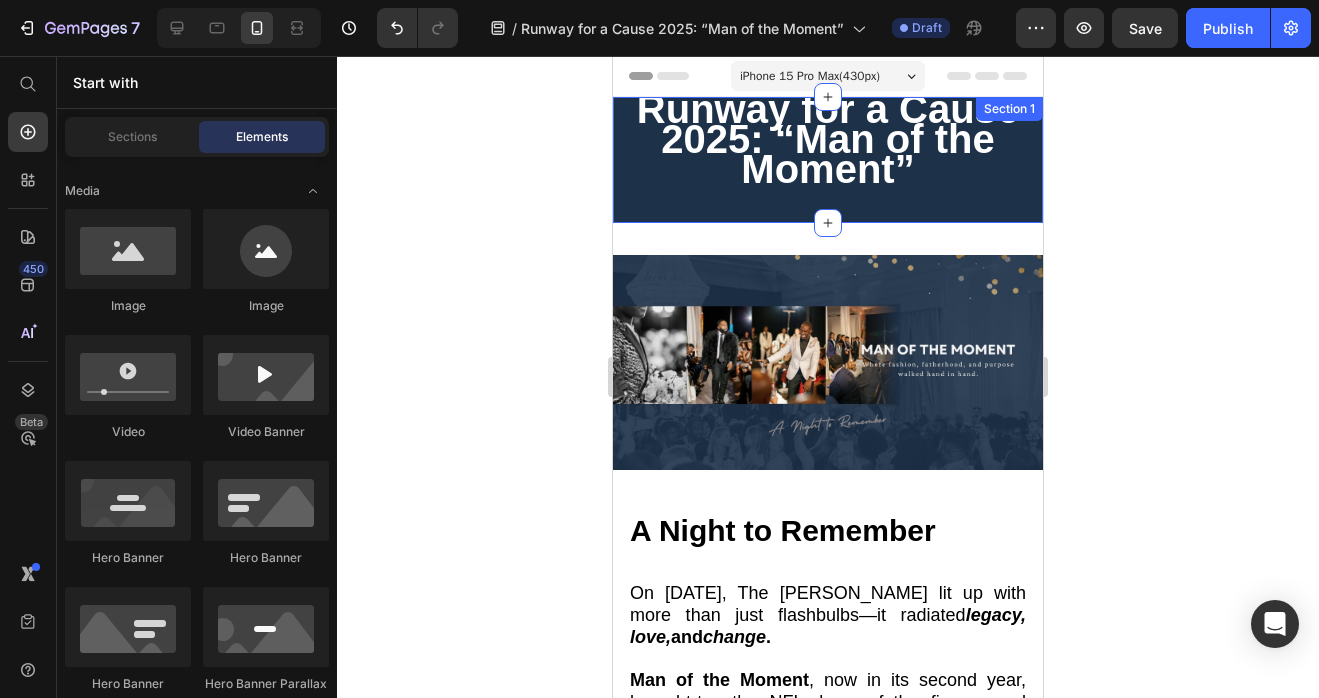 click on "Runway for a Cause 2025: “Man of the Moment” Text block Row Section 1" at bounding box center [828, 160] 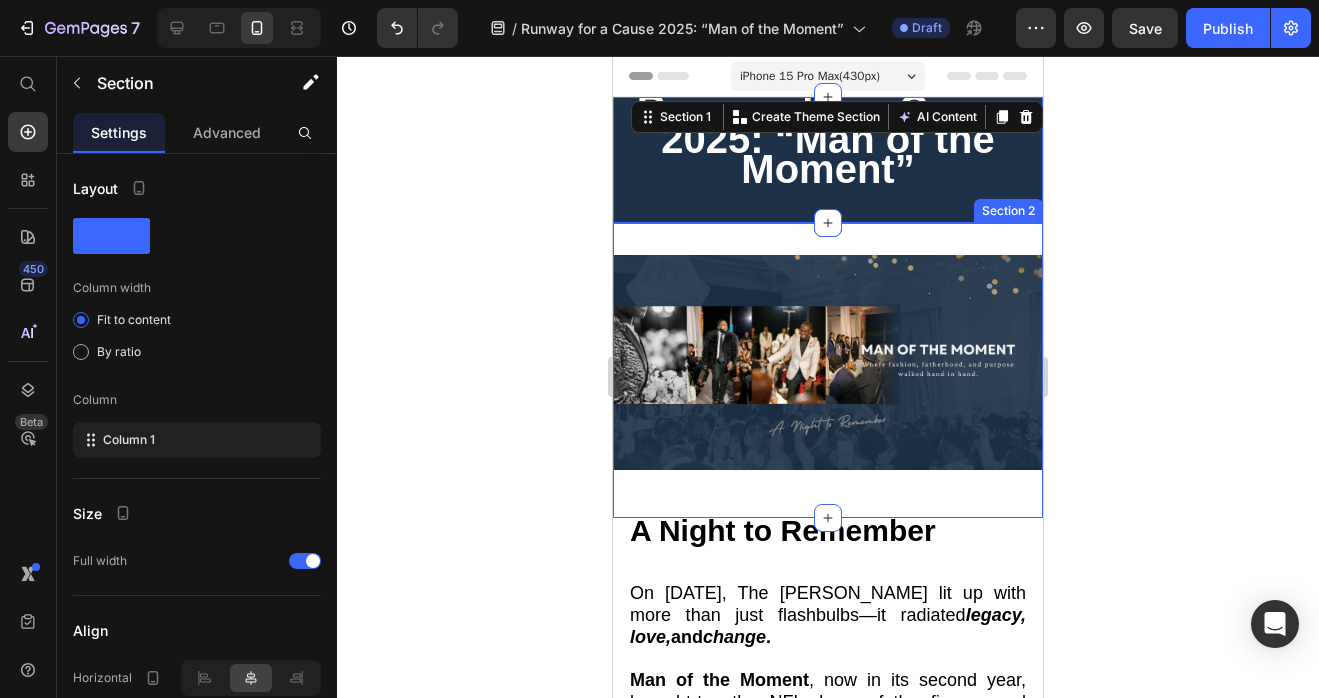 click 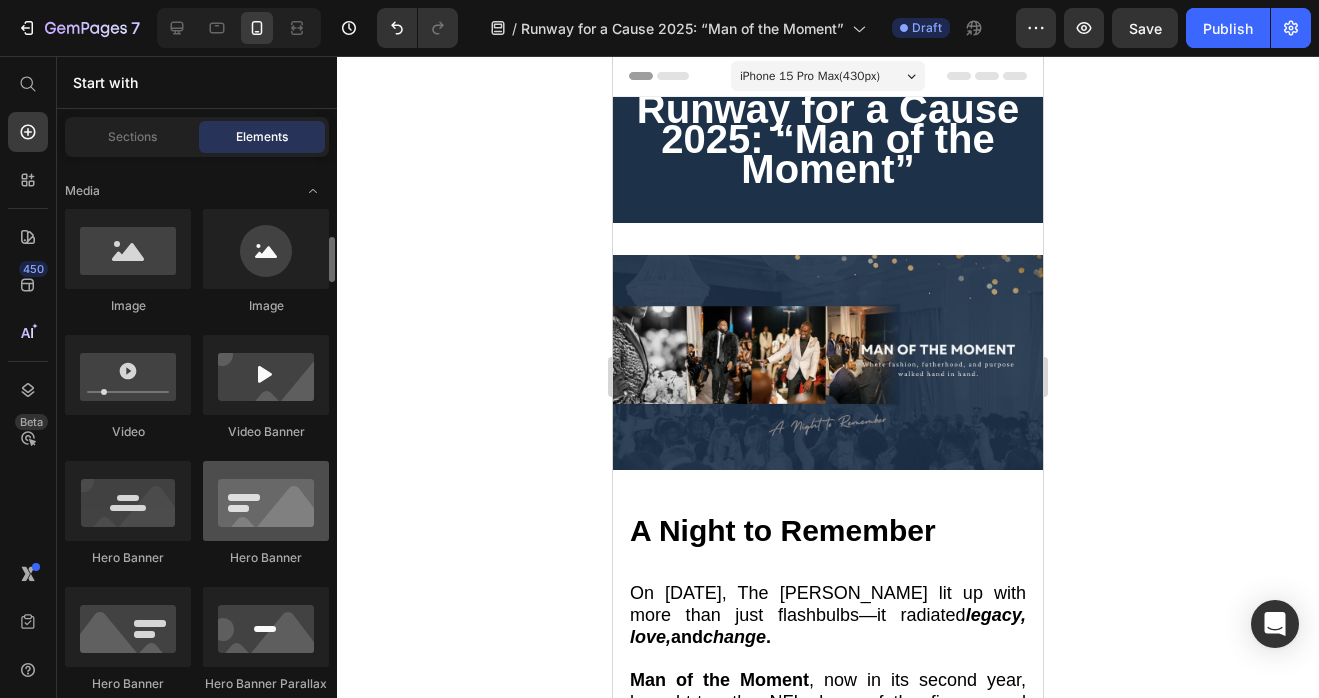 scroll, scrollTop: 768, scrollLeft: 0, axis: vertical 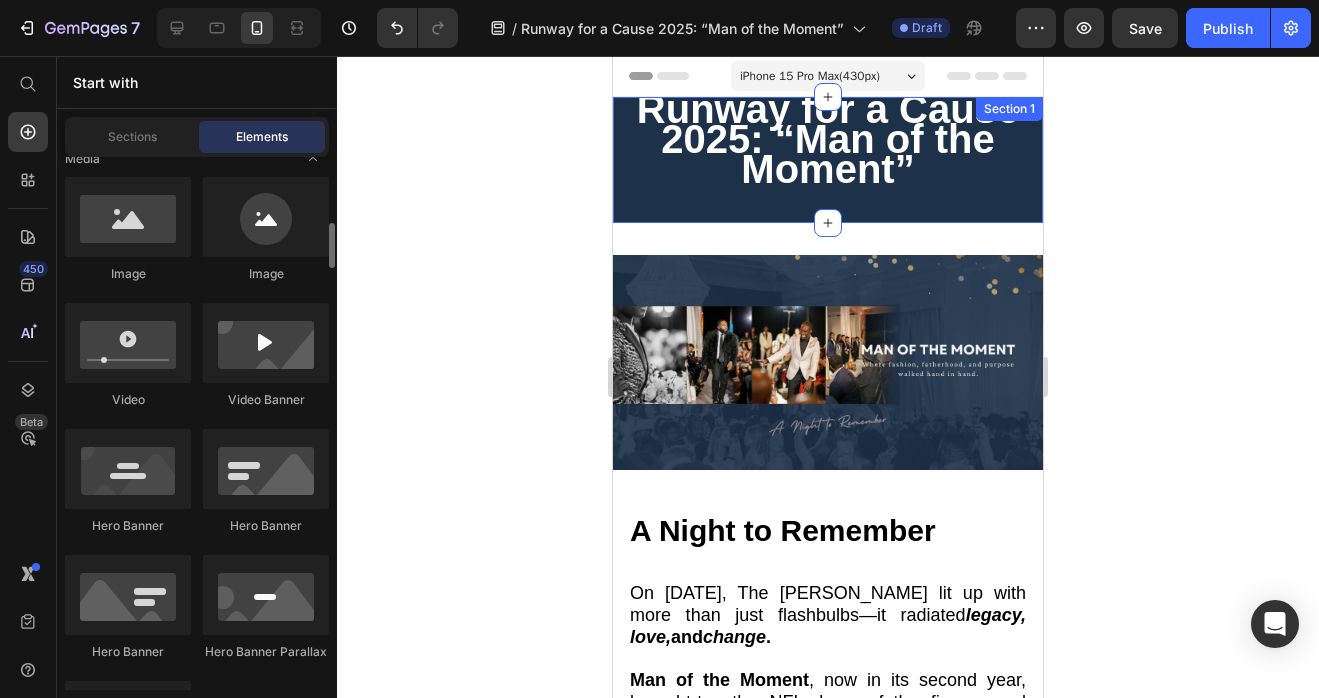 click on "Runway for a Cause 2025: “Man of the Moment” Text block Row Section 1" at bounding box center [828, 160] 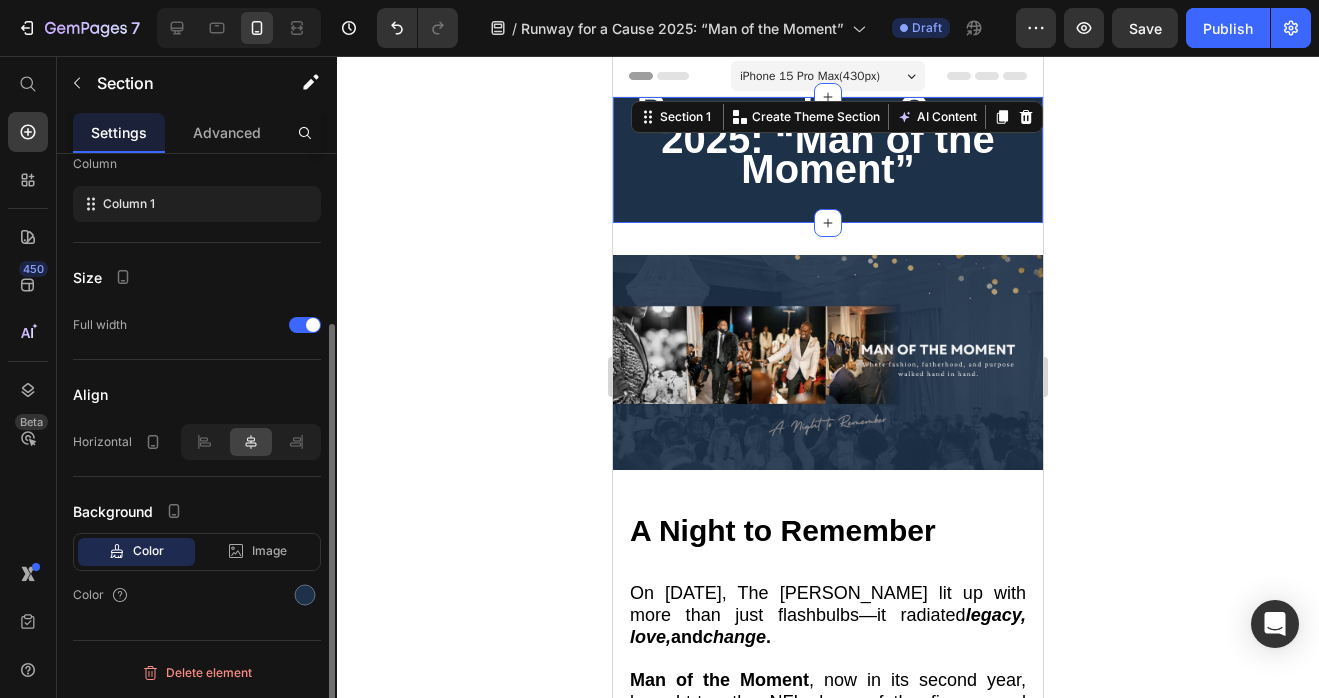 scroll, scrollTop: 12, scrollLeft: 0, axis: vertical 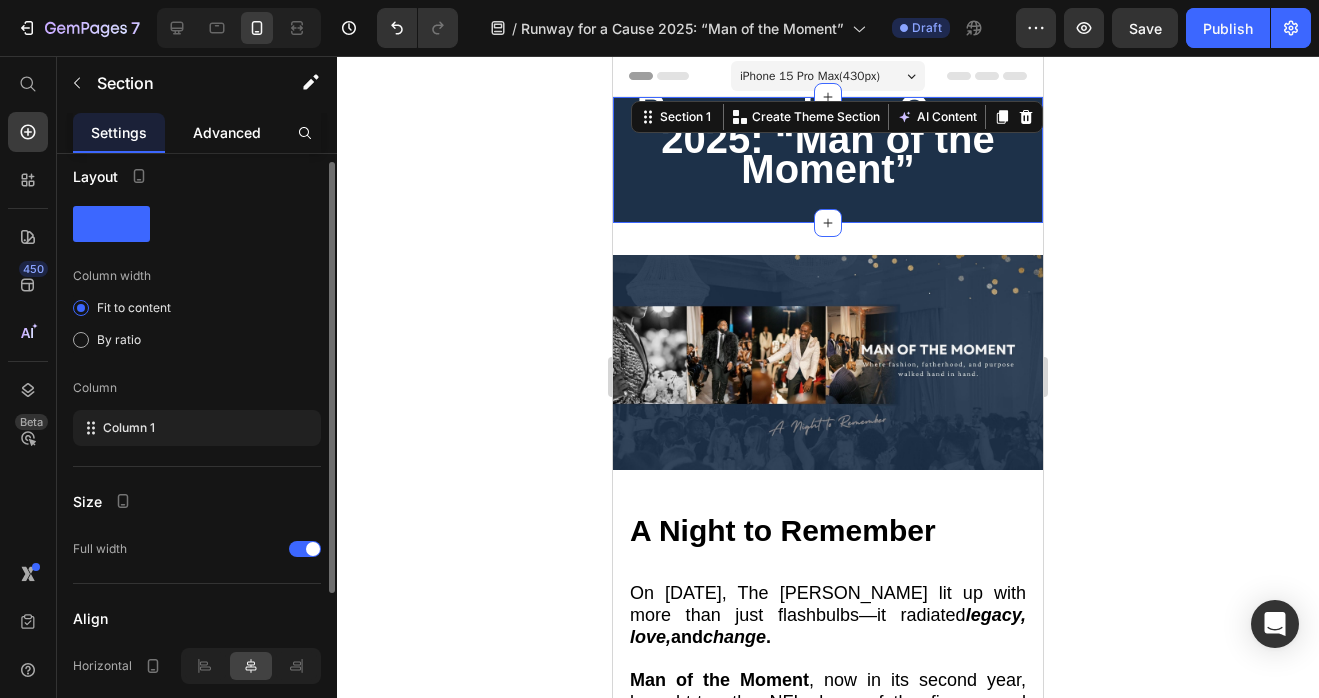 click on "Advanced" at bounding box center (227, 132) 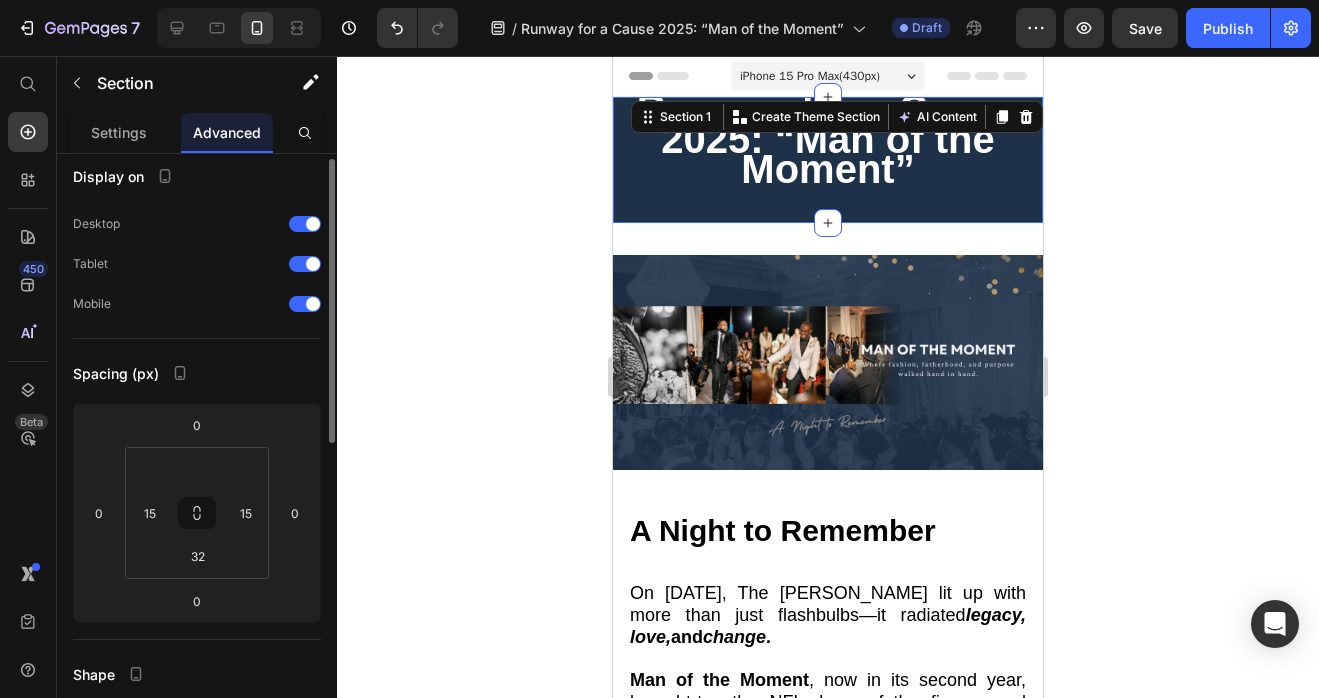 scroll, scrollTop: 0, scrollLeft: 0, axis: both 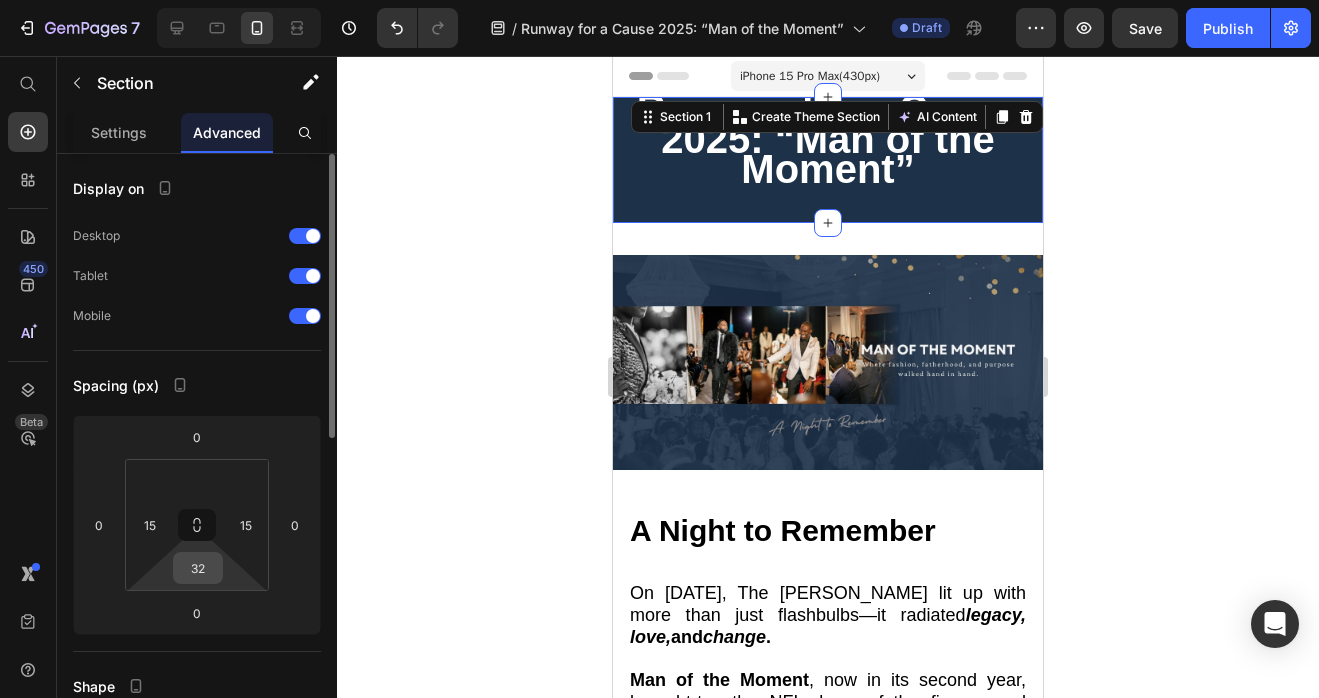 click on "32" at bounding box center (198, 568) 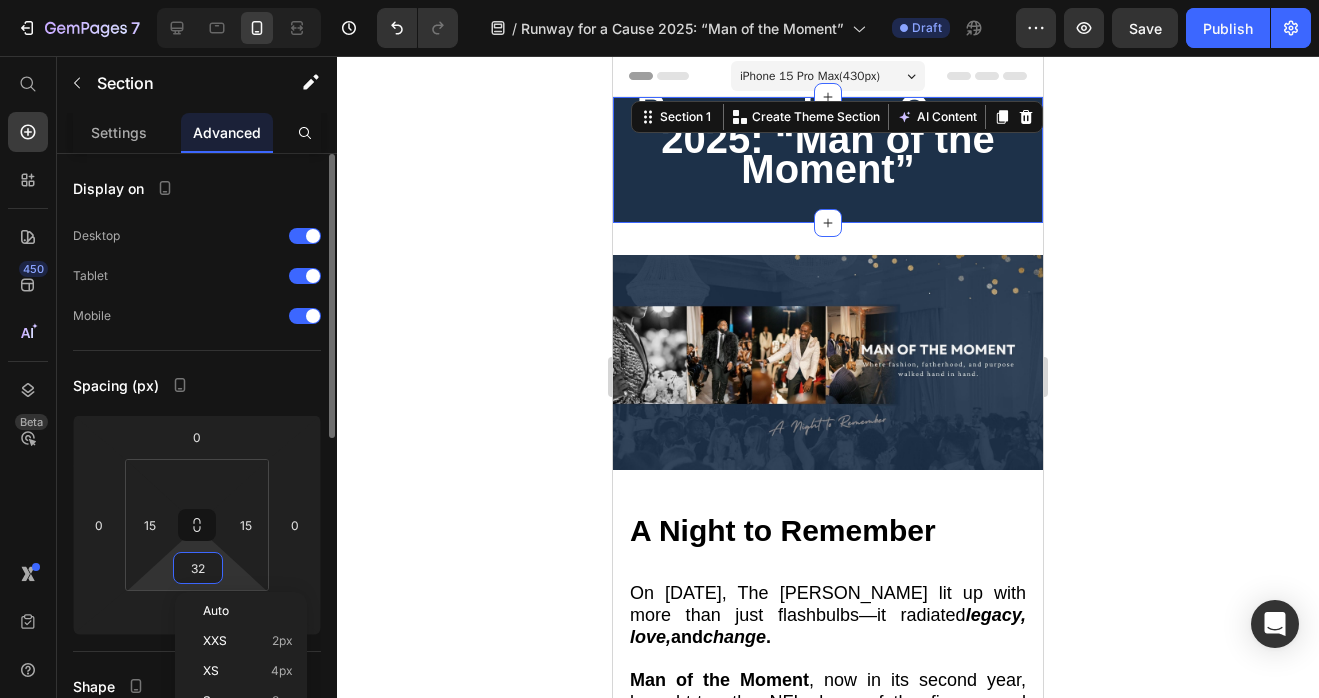type on "0" 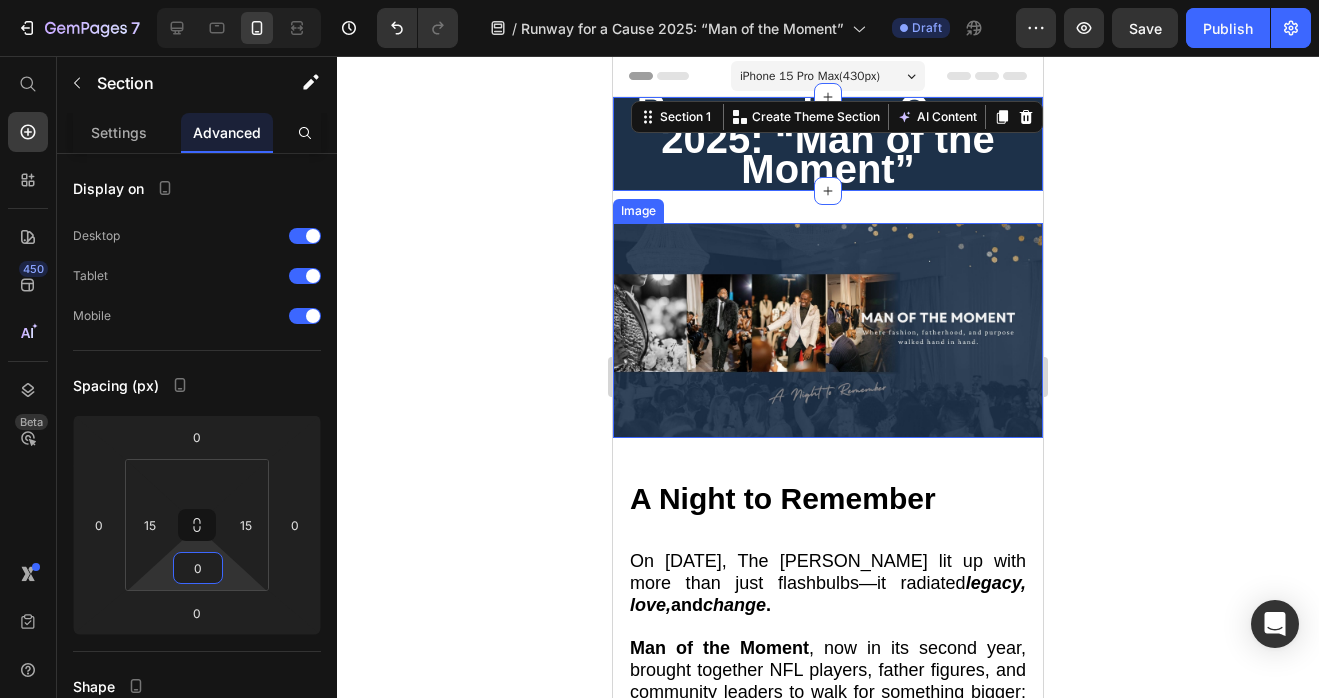 click 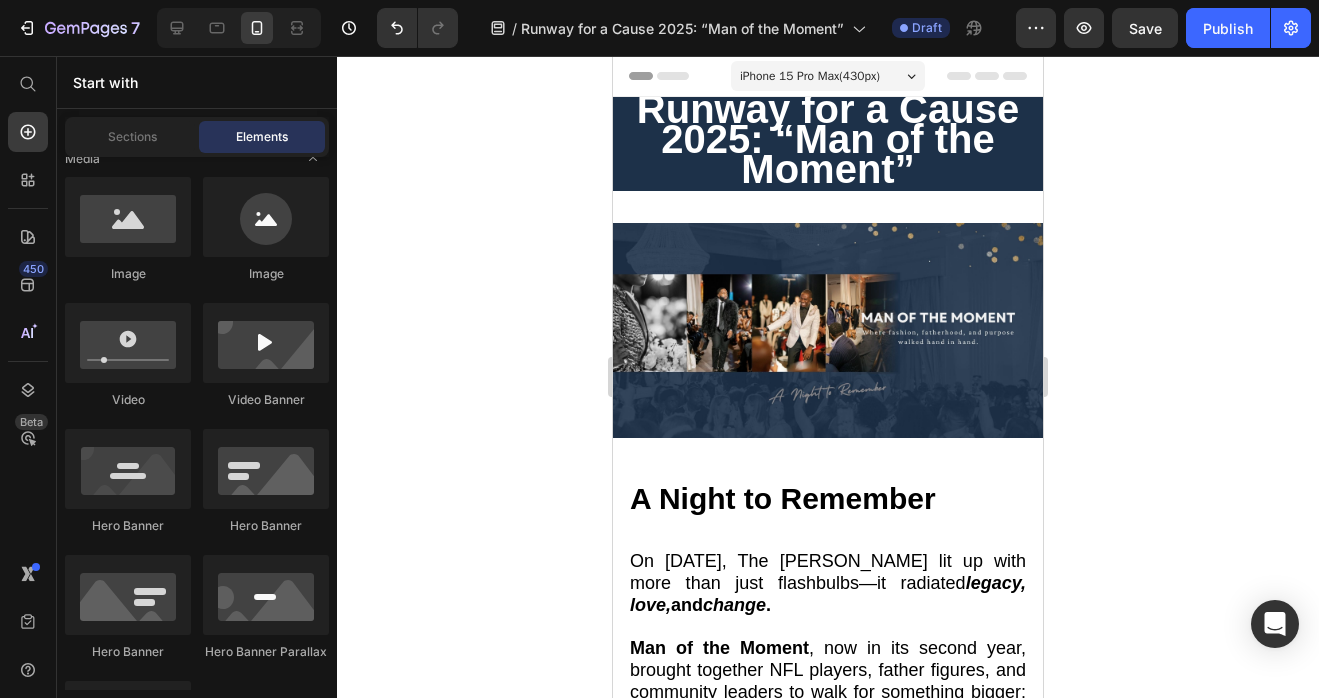 scroll, scrollTop: 768, scrollLeft: 0, axis: vertical 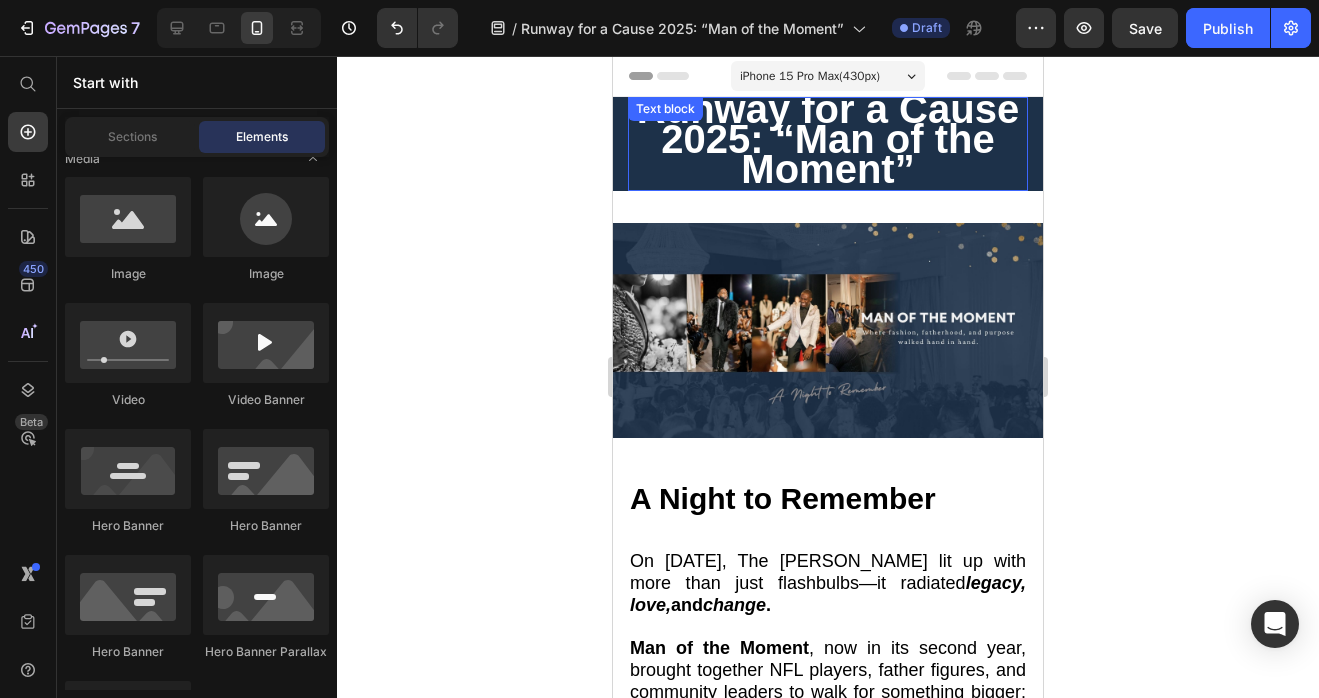 click on "Runway for a Cause 2025: “Man of the Moment”" at bounding box center [828, 139] 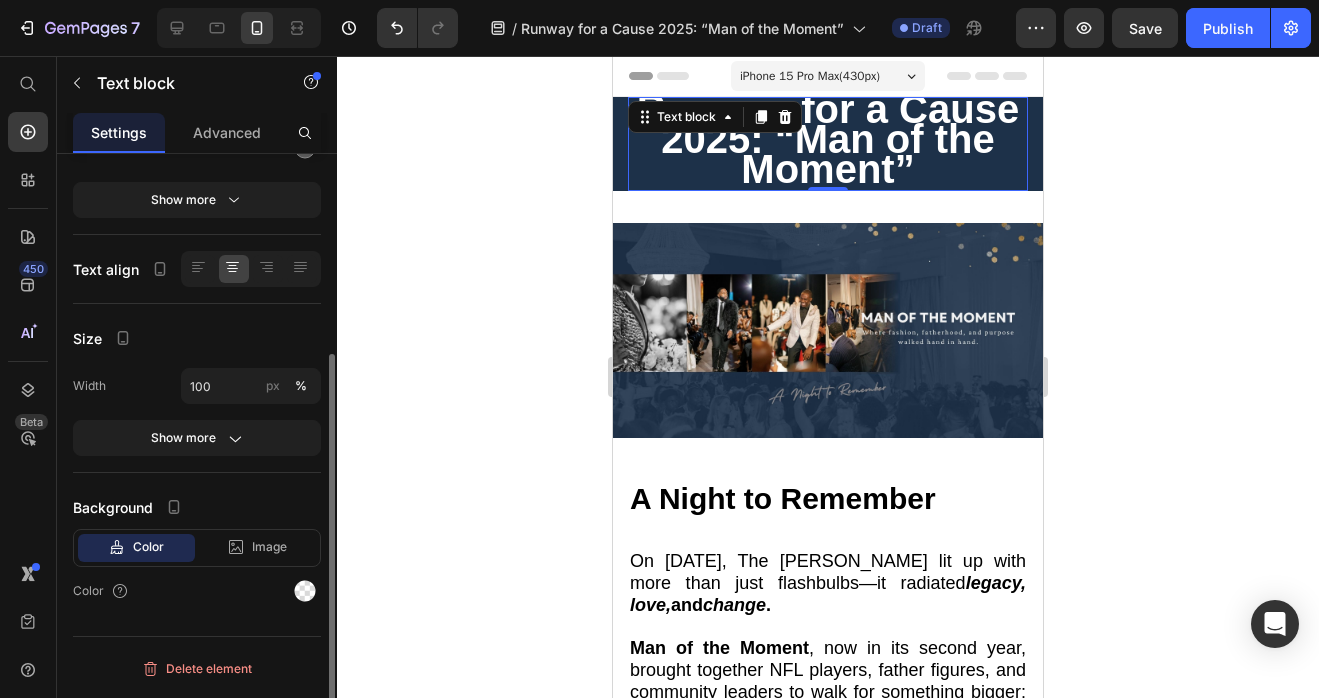 scroll, scrollTop: 0, scrollLeft: 0, axis: both 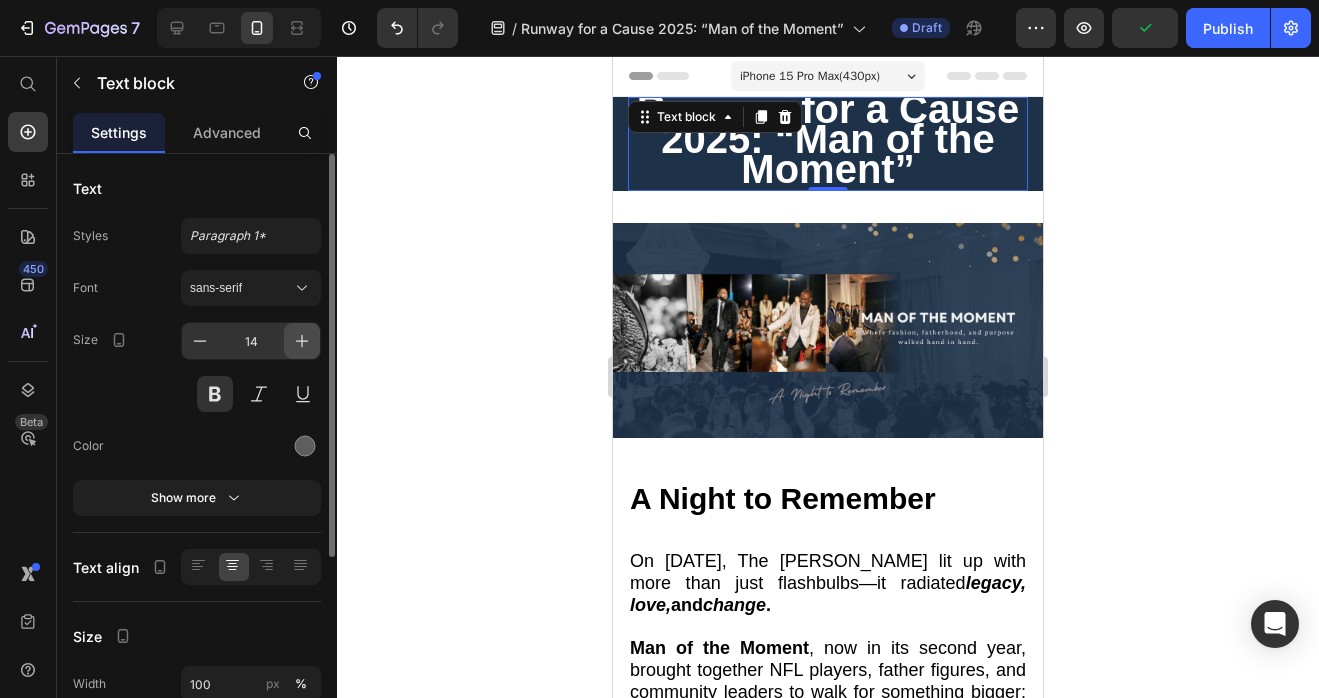 click 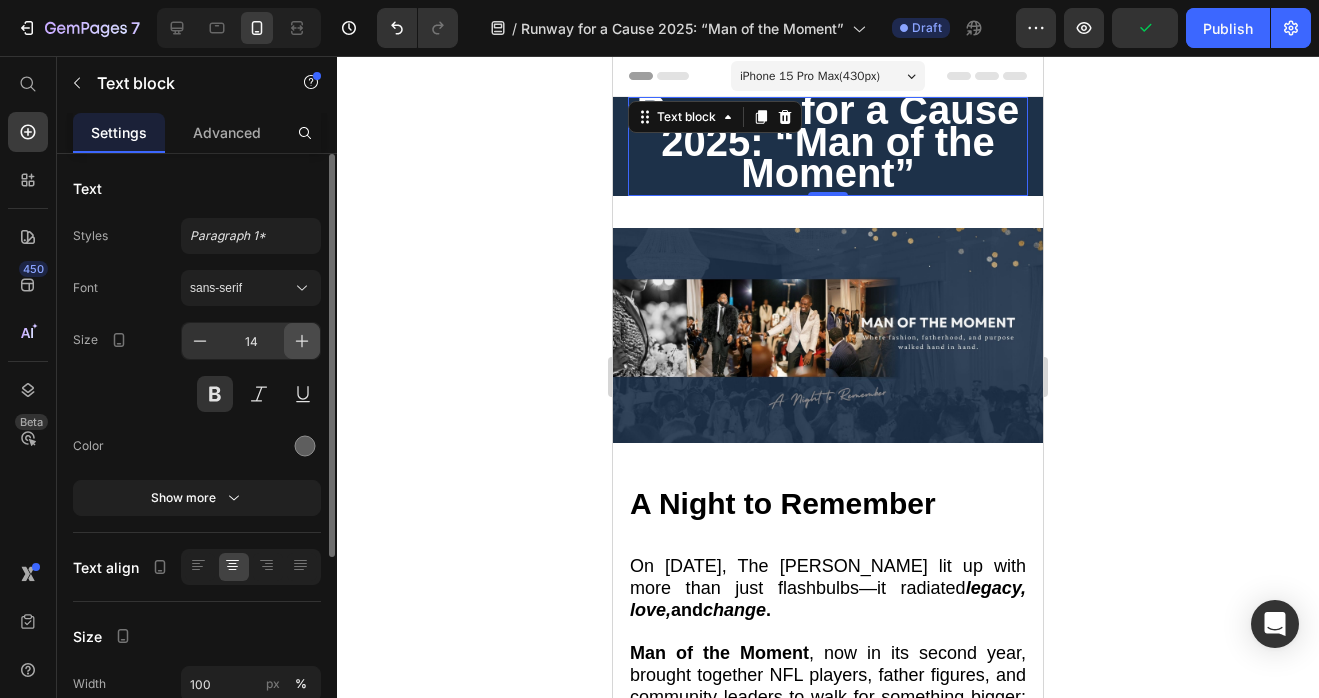 click 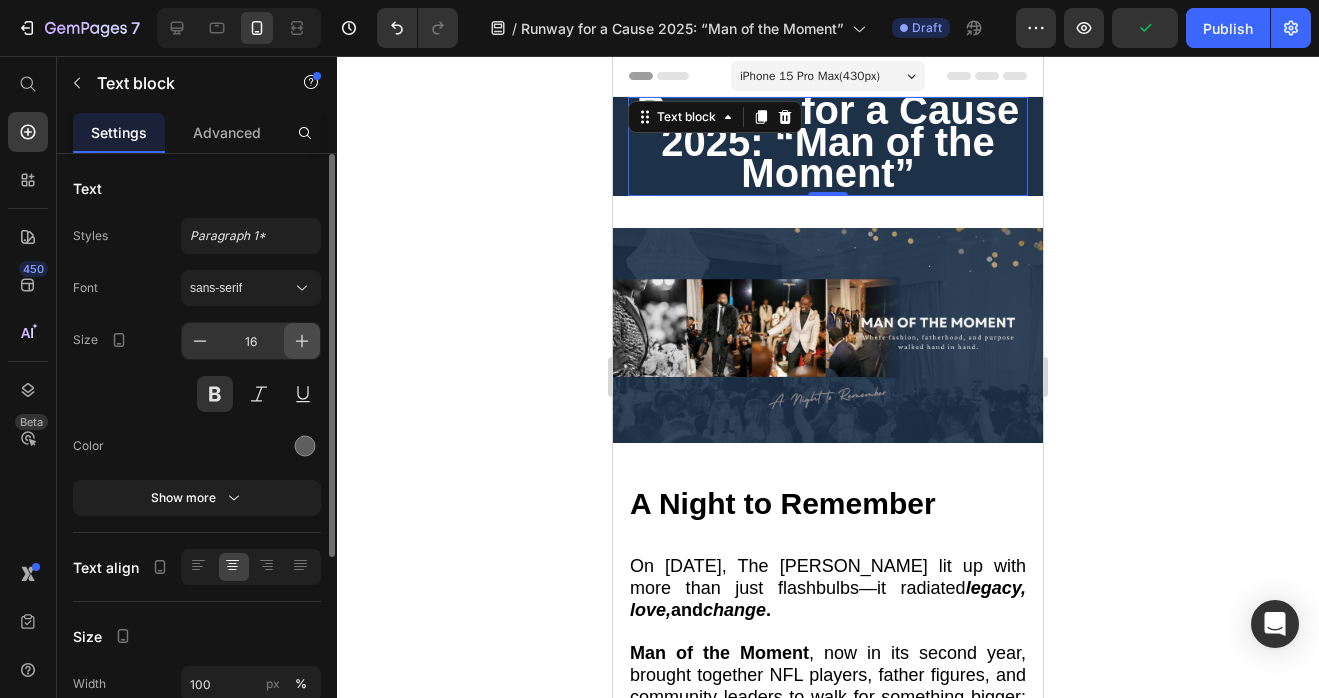 click 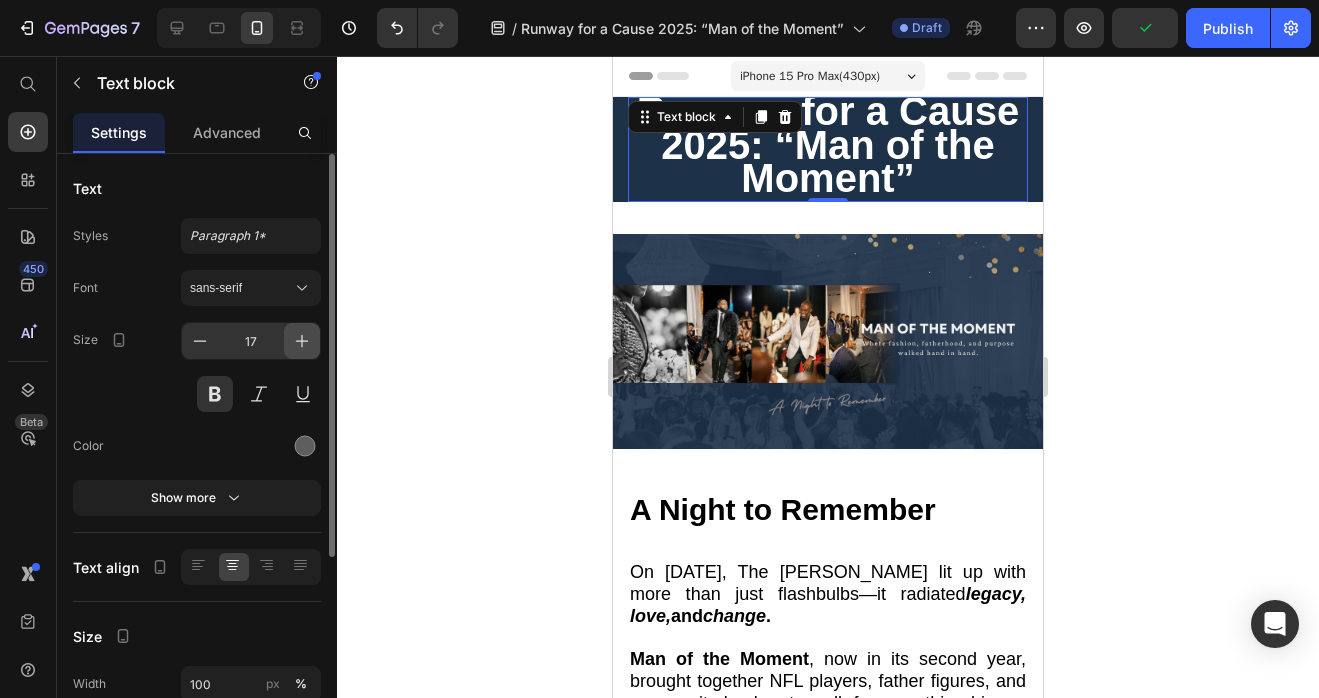 click 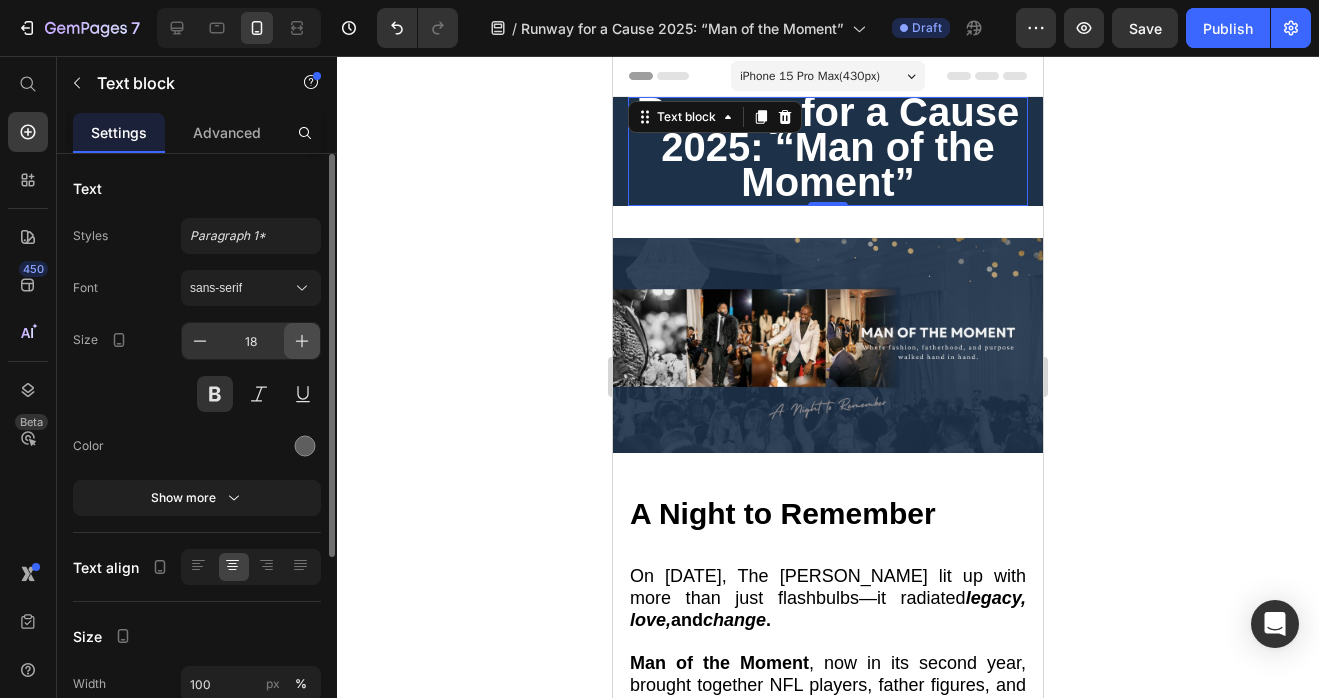 click 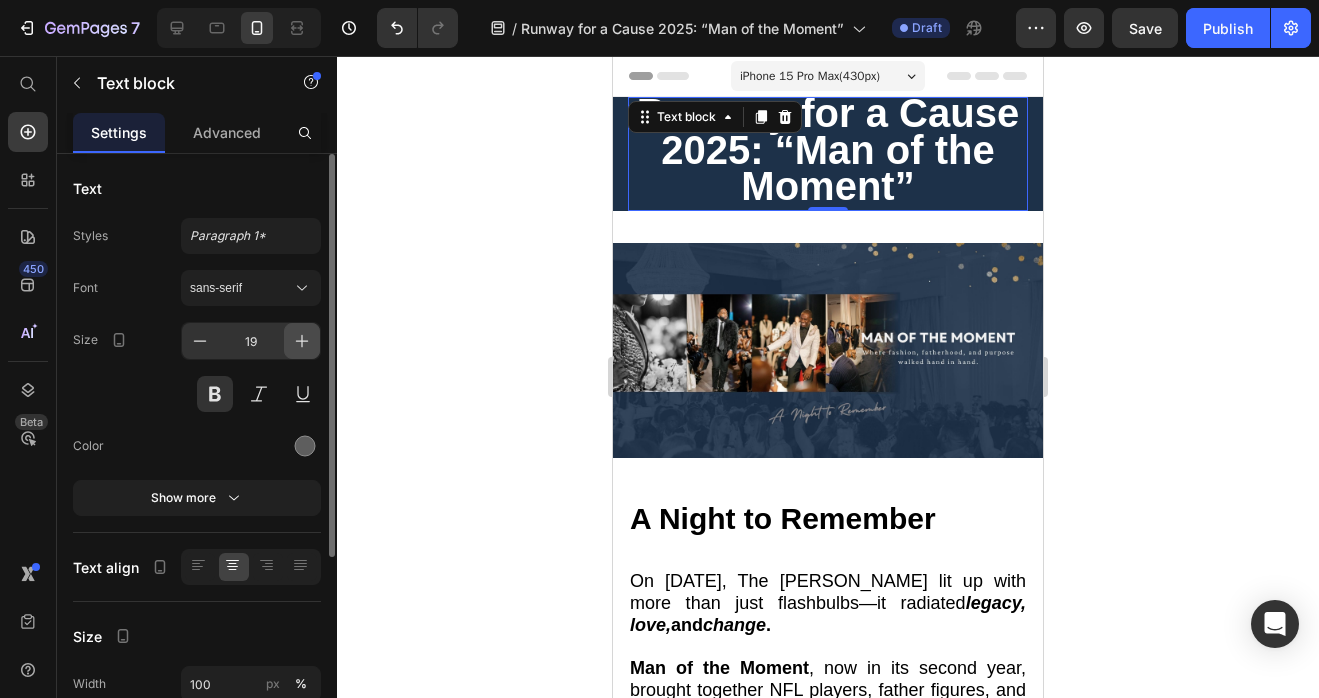 click 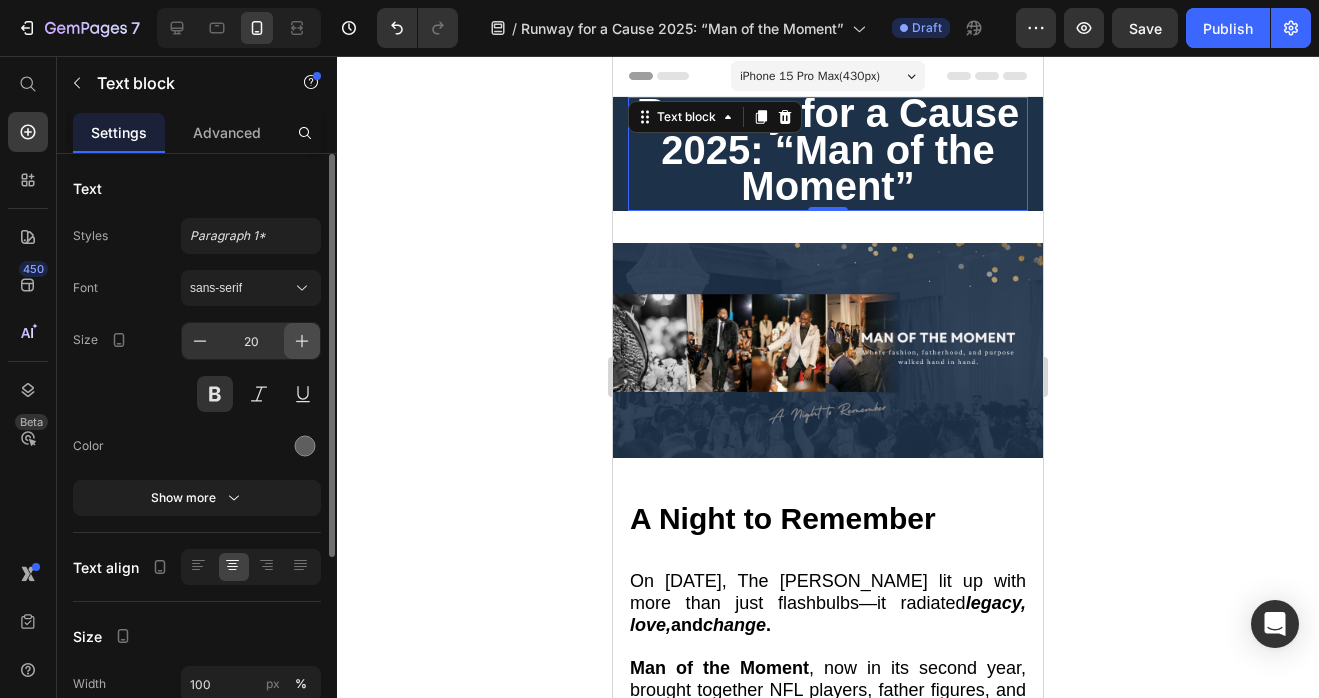 click 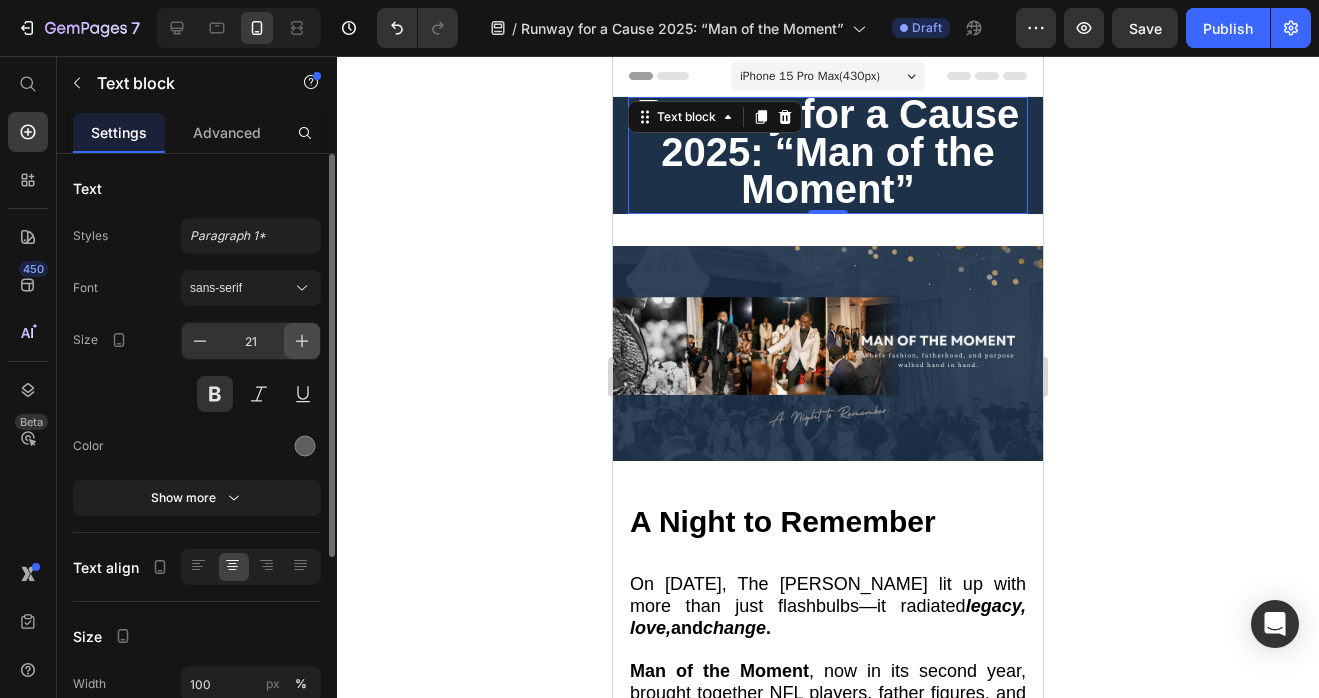 click 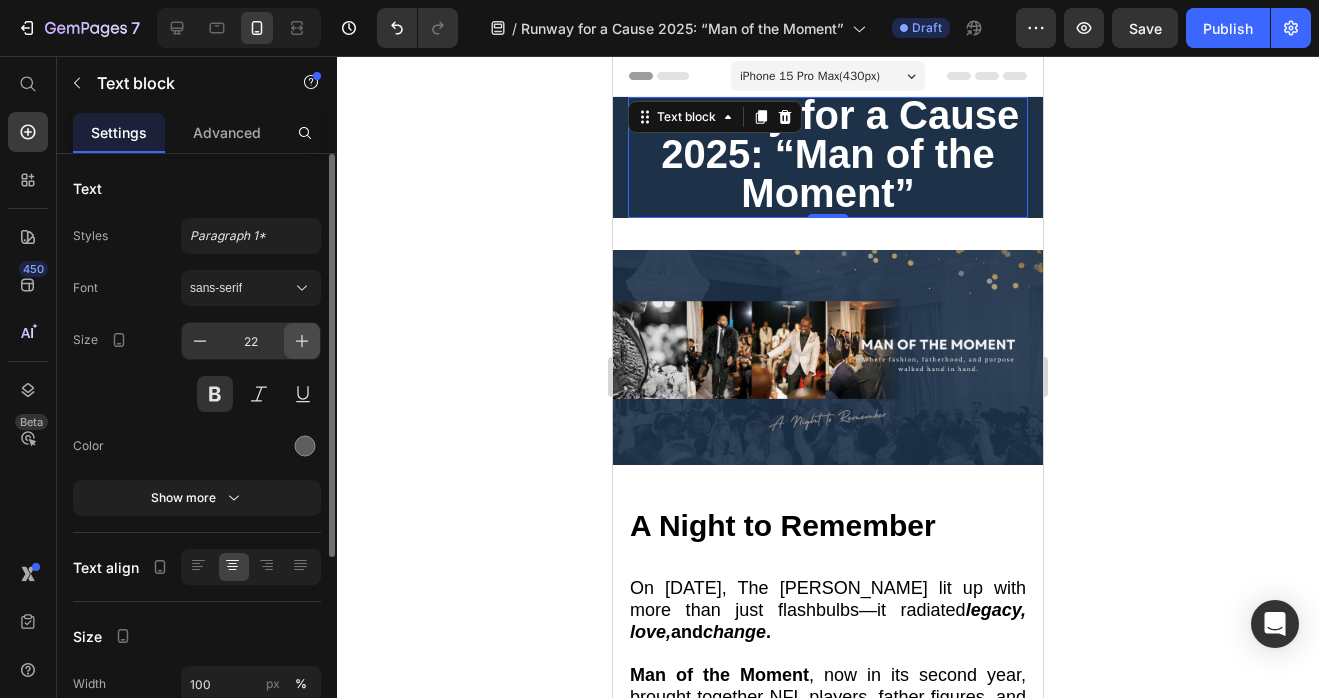 click 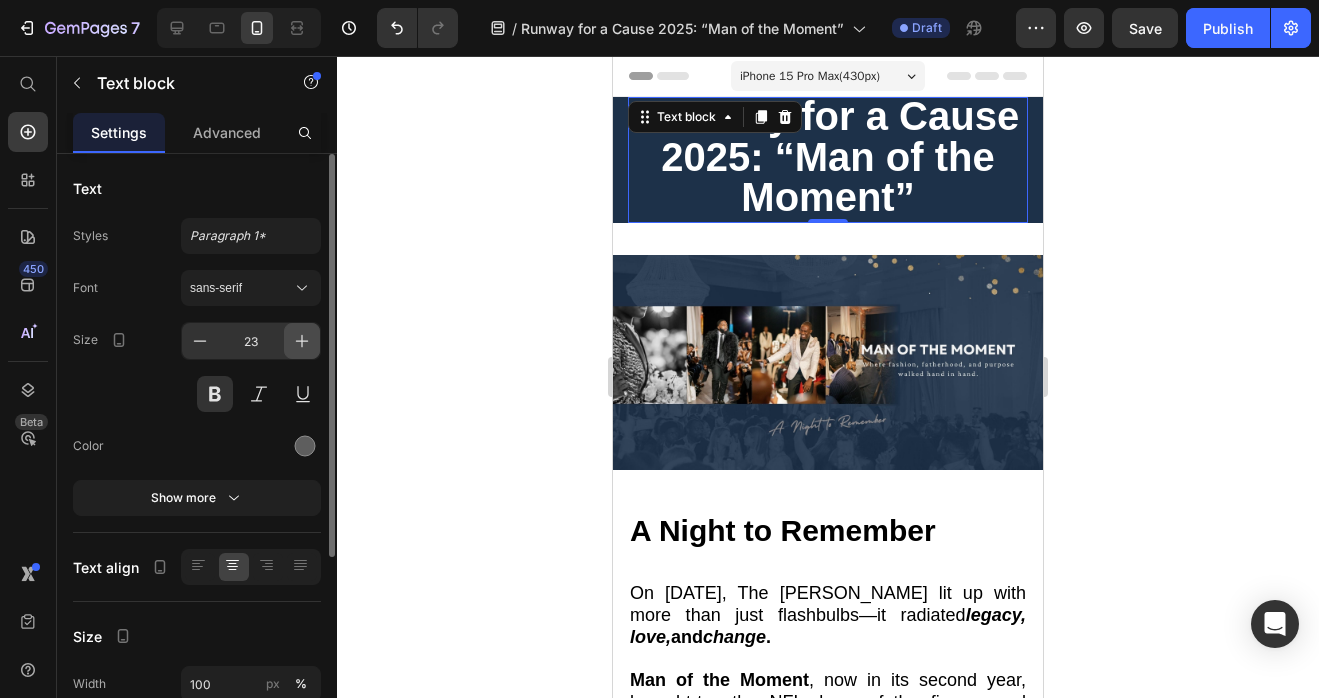 click 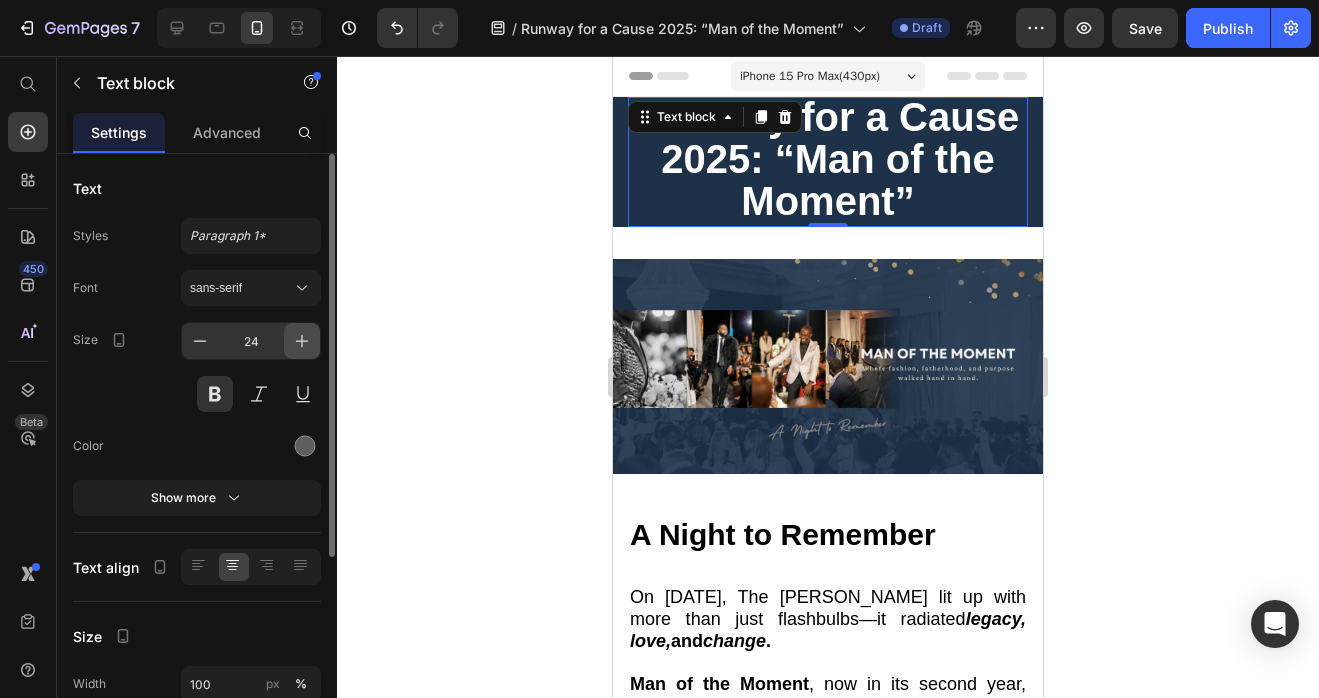 click 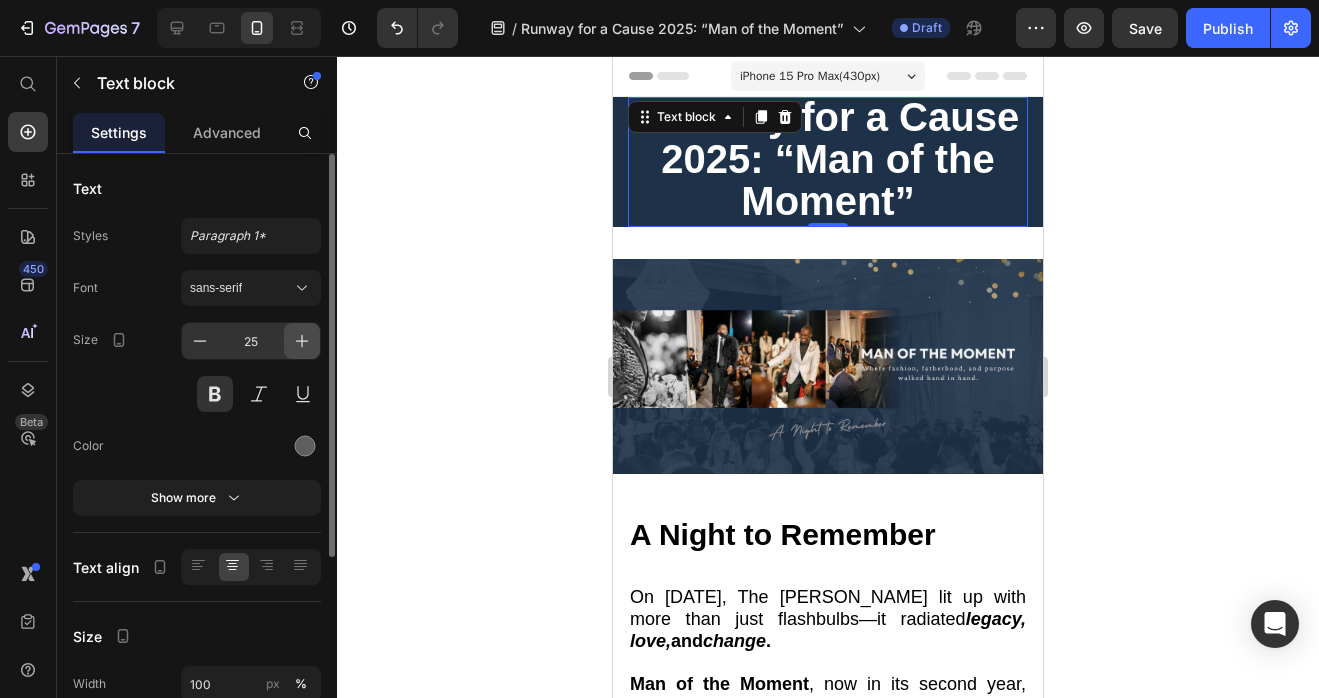 click 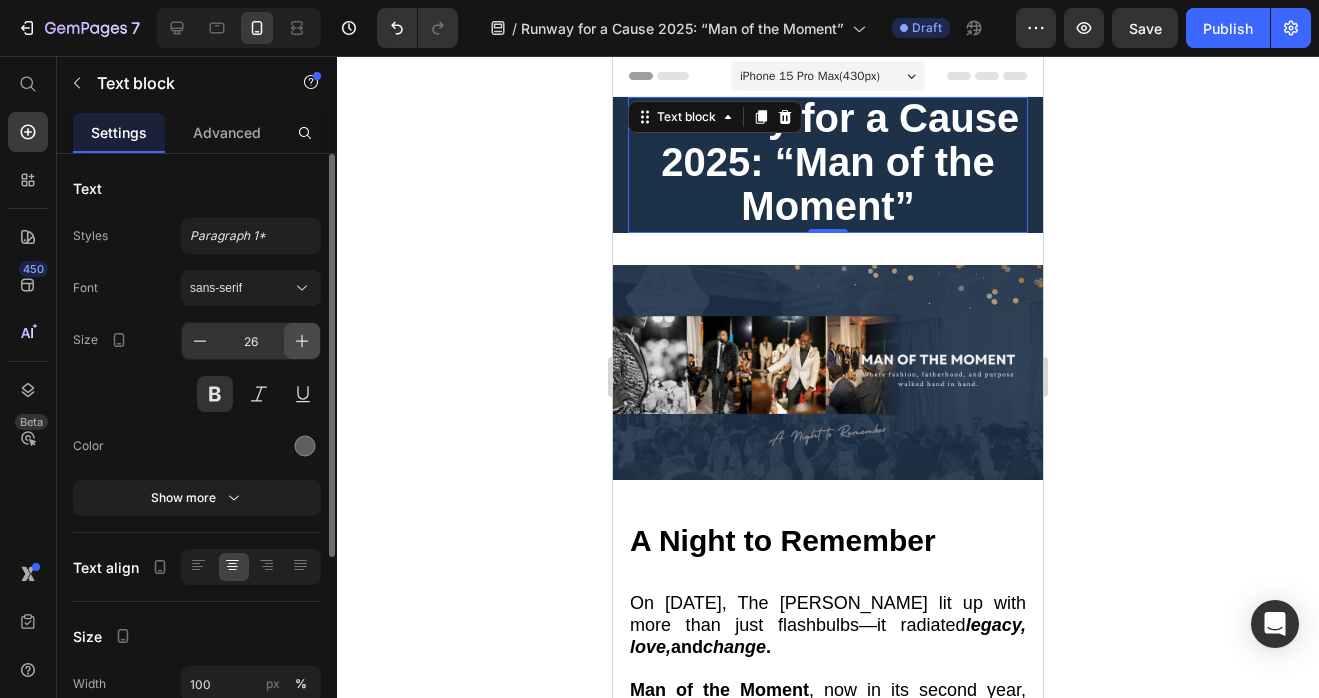 click 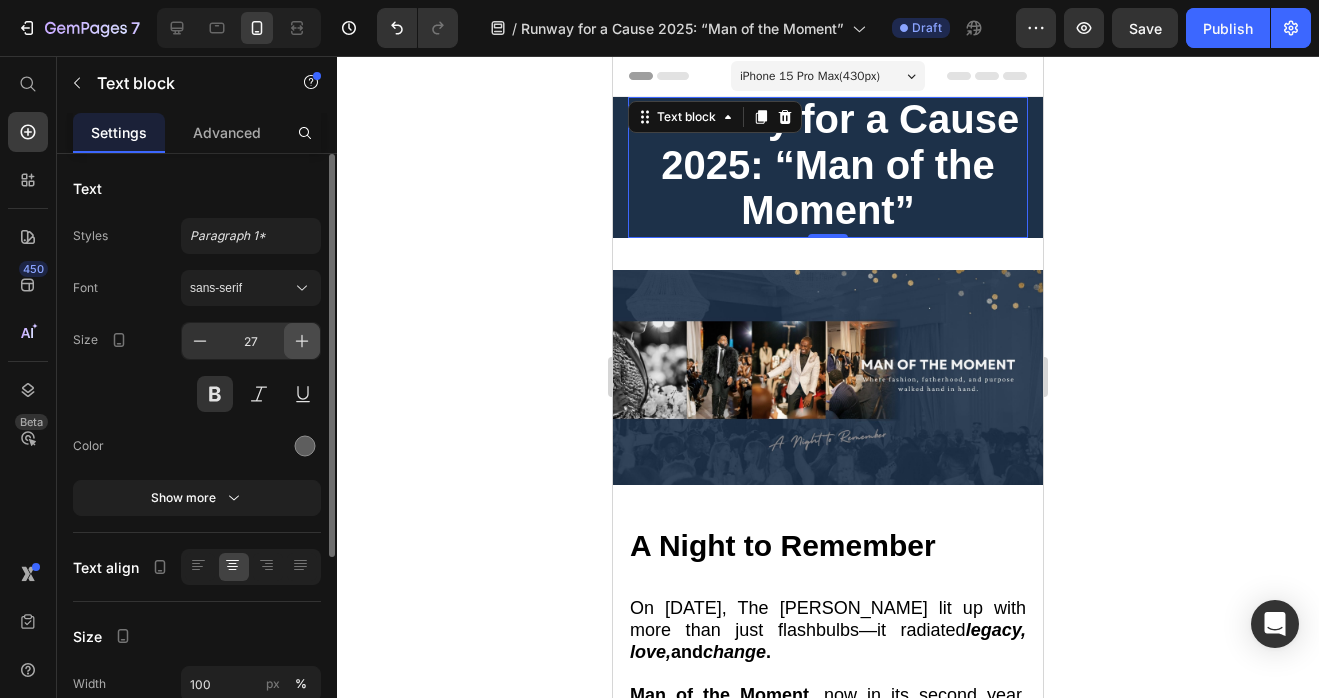 click 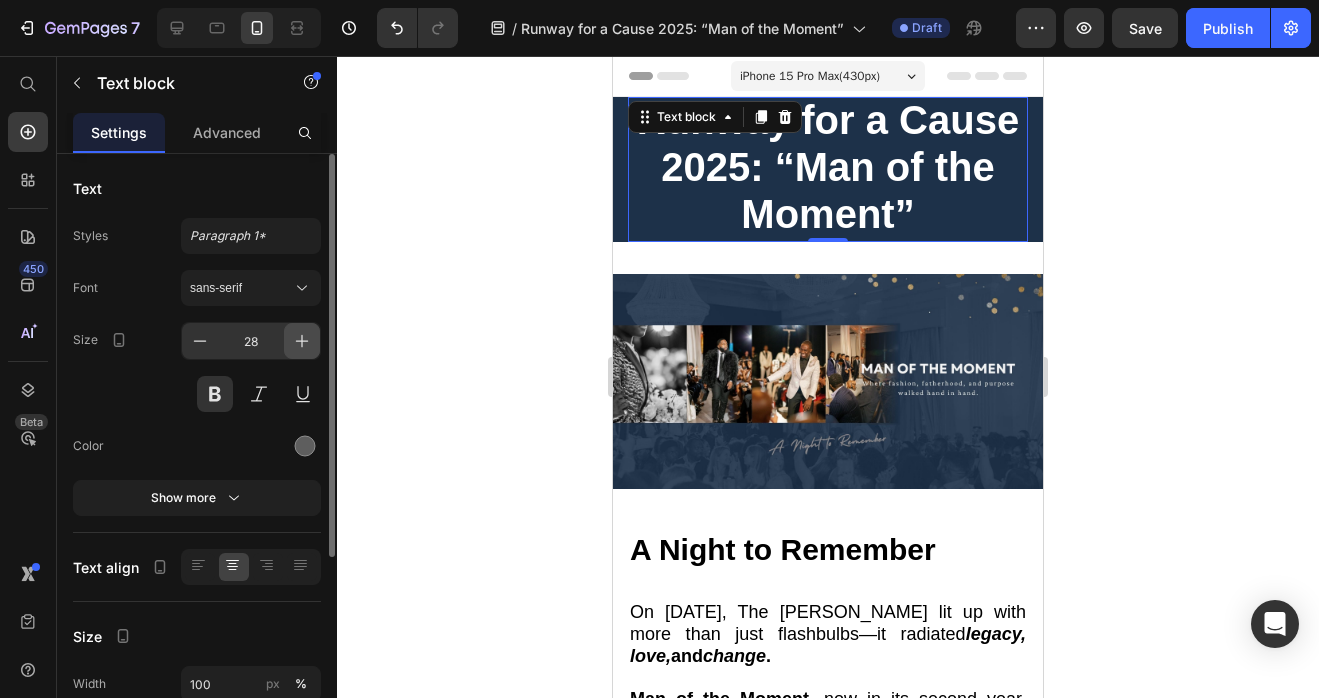 click 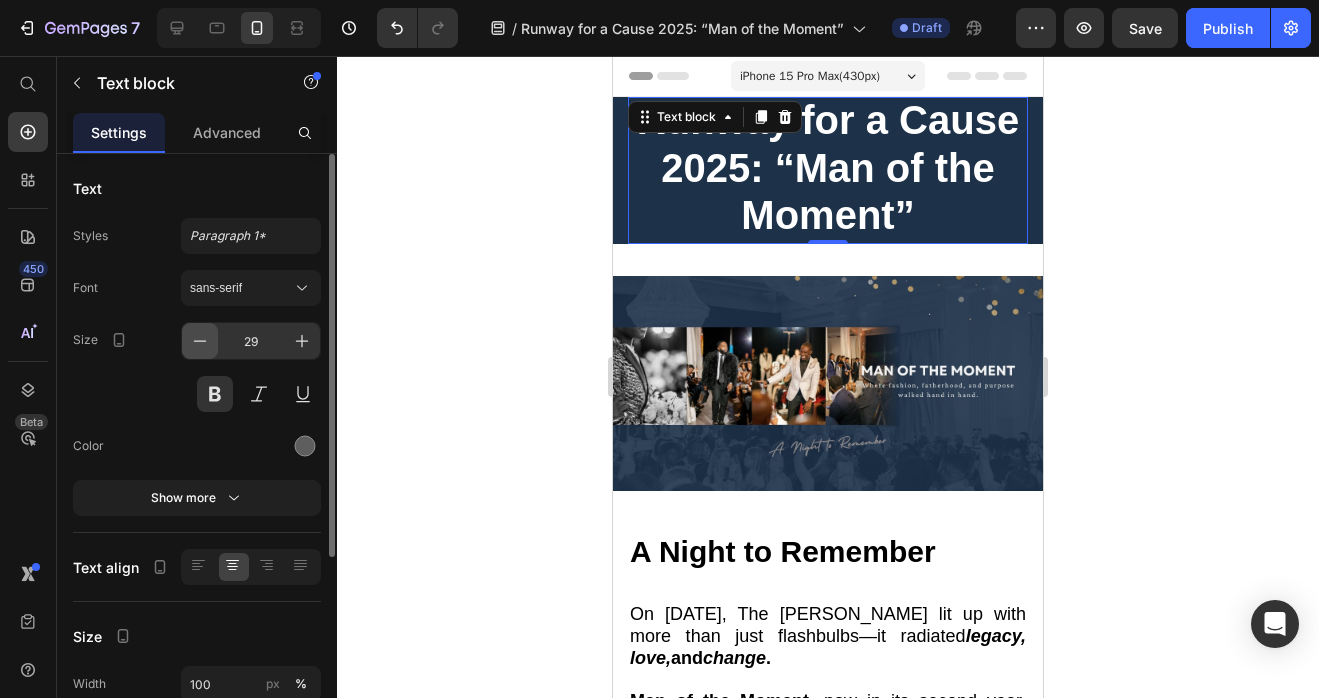 click 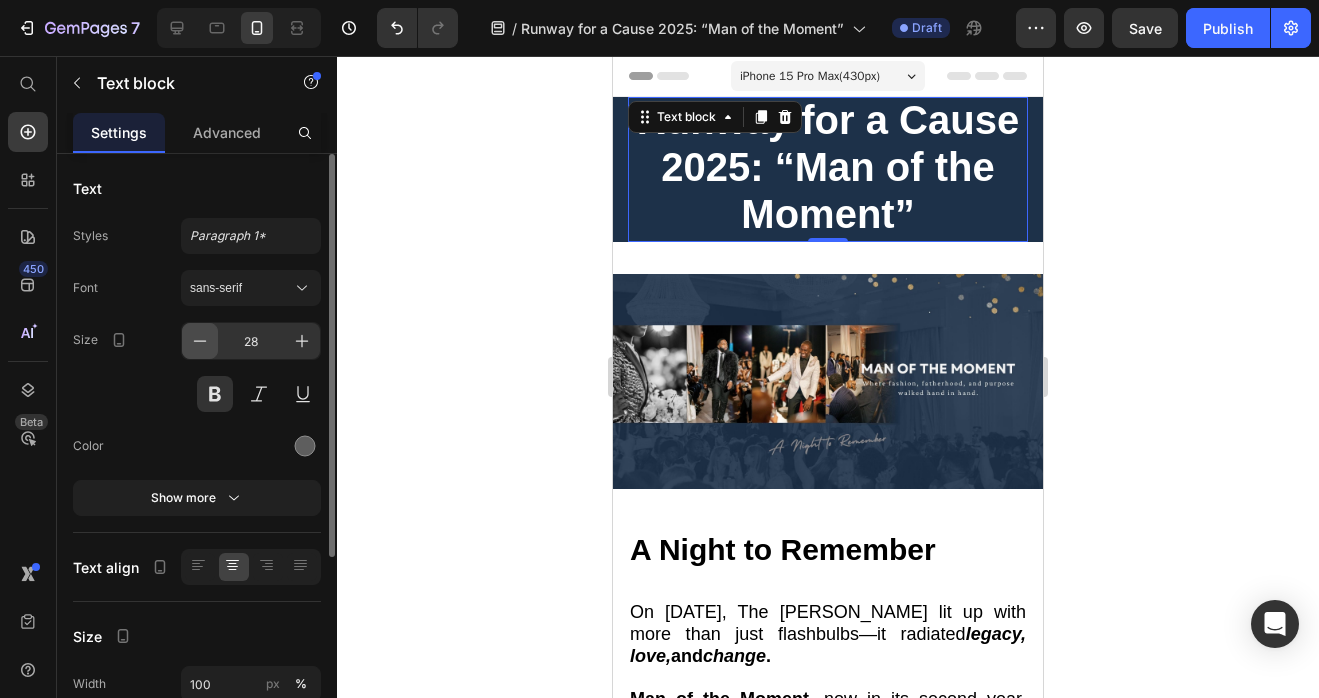 click 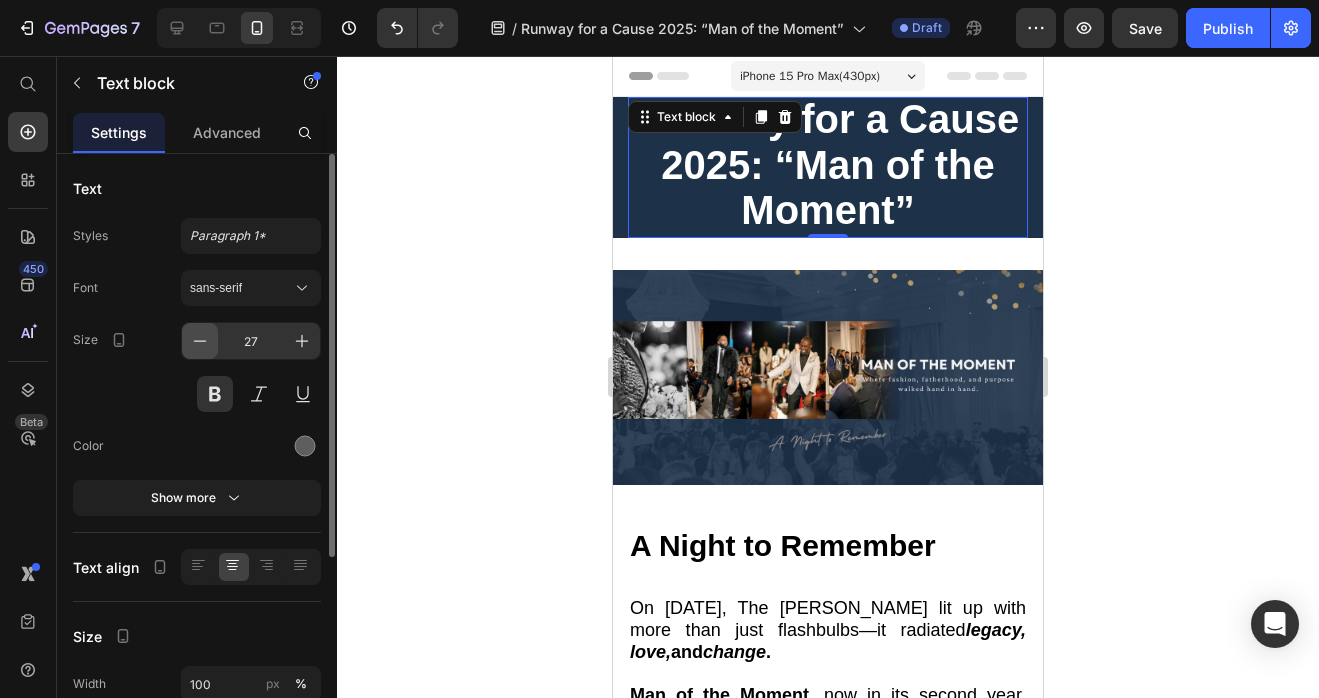click 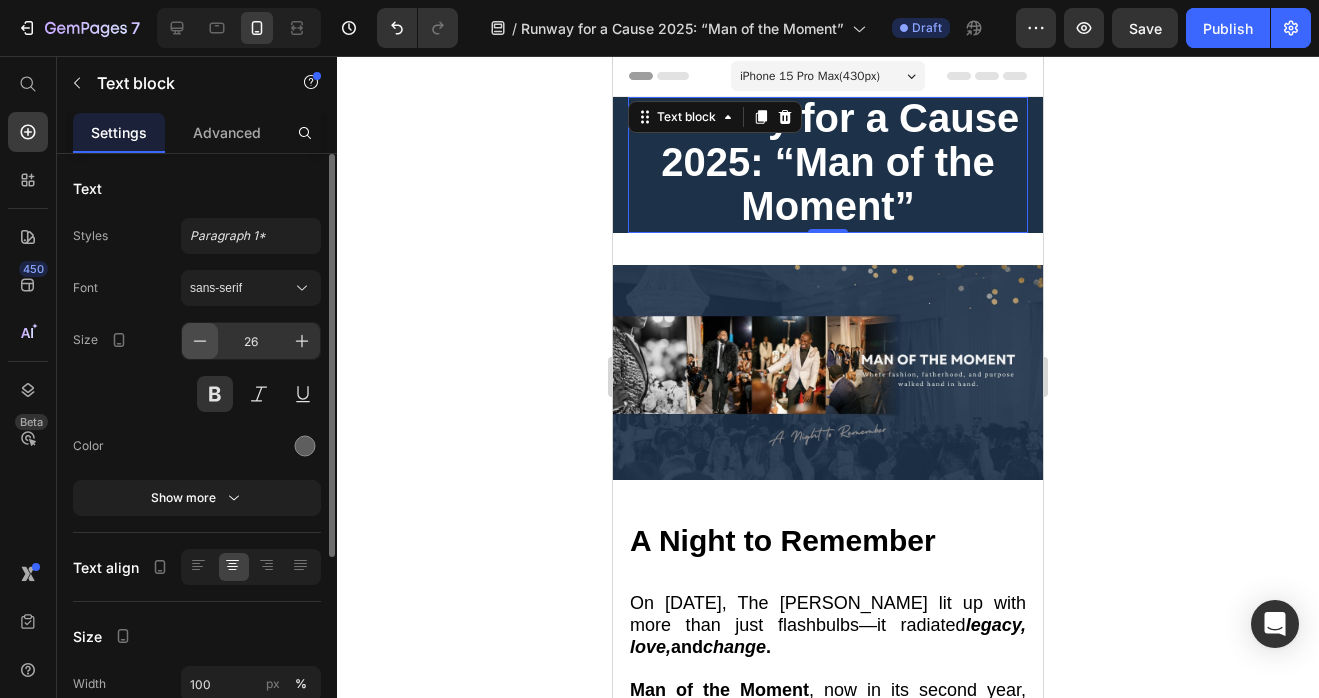 click 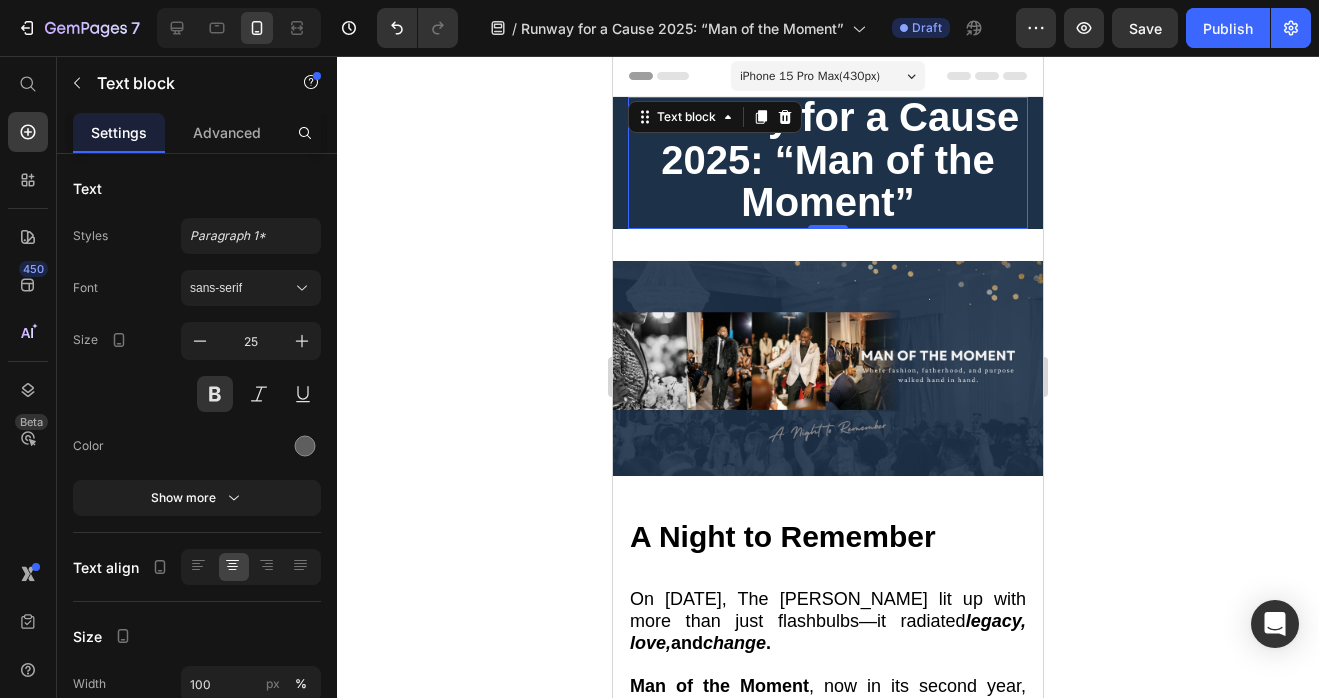 click 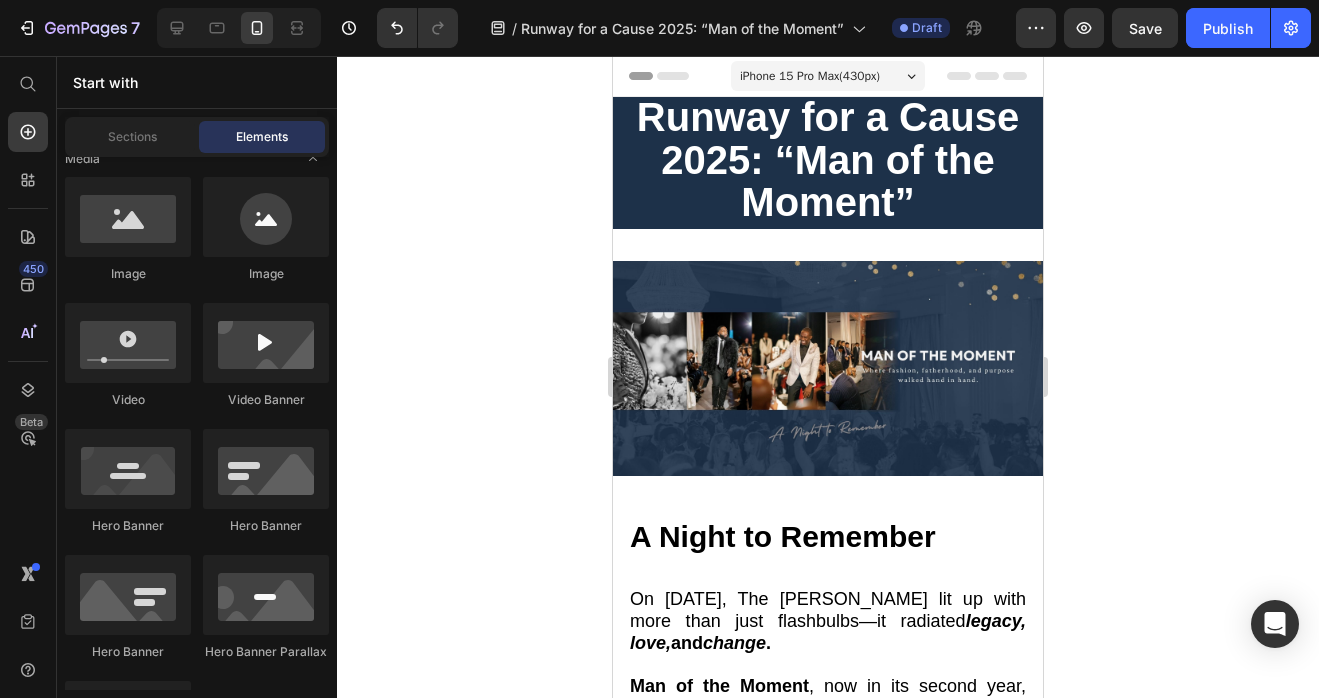 scroll, scrollTop: 768, scrollLeft: 0, axis: vertical 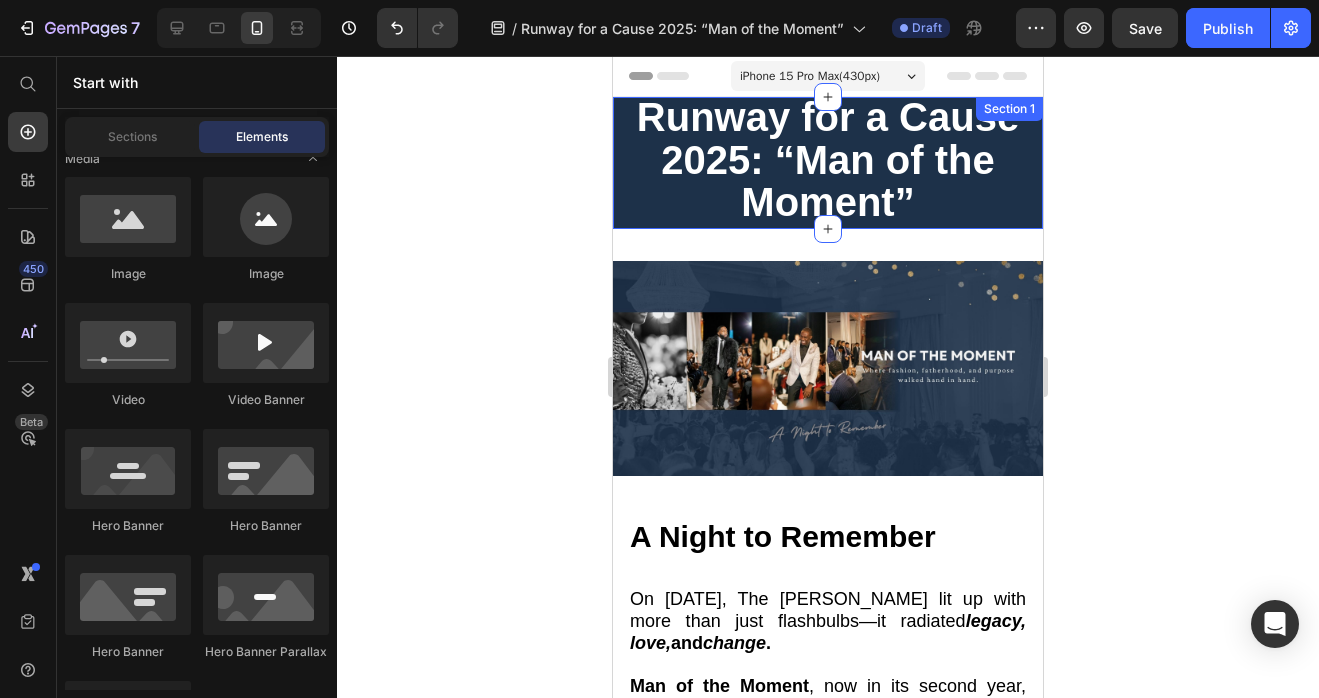 click on "Runway for a Cause 2025: “Man of the Moment” Text block Row Section 1" at bounding box center (828, 163) 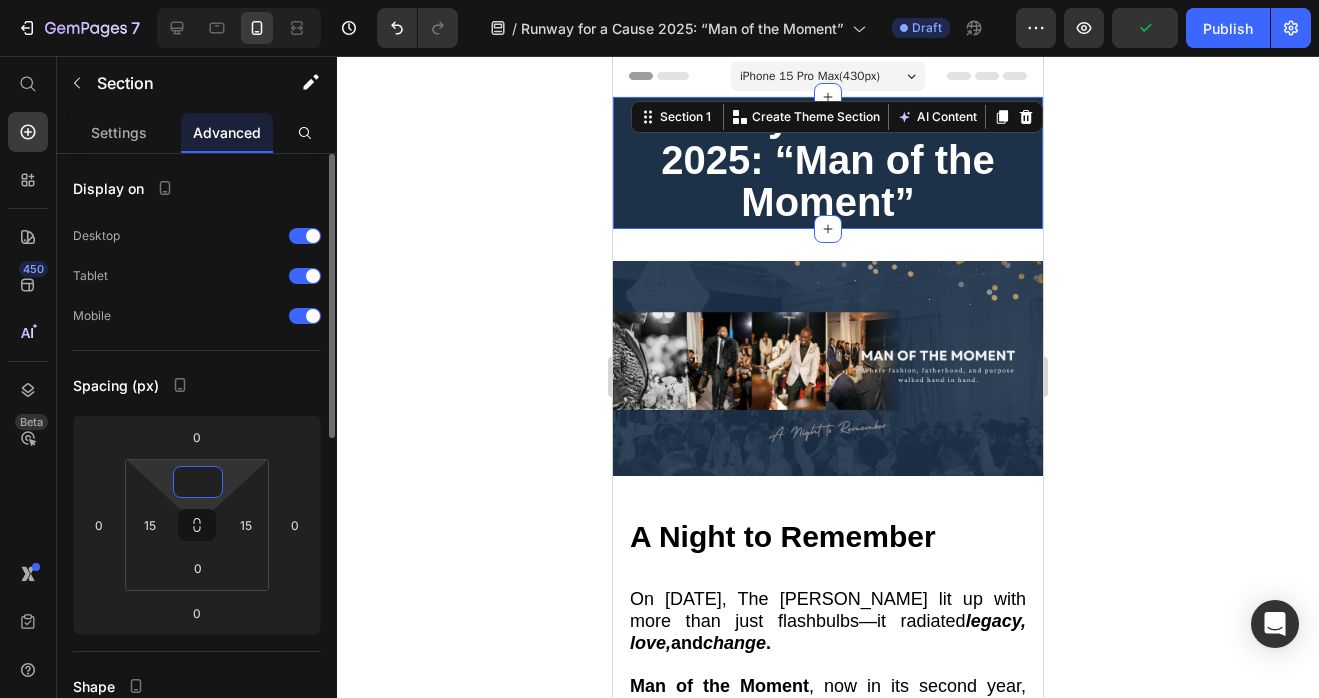 click at bounding box center [198, 482] 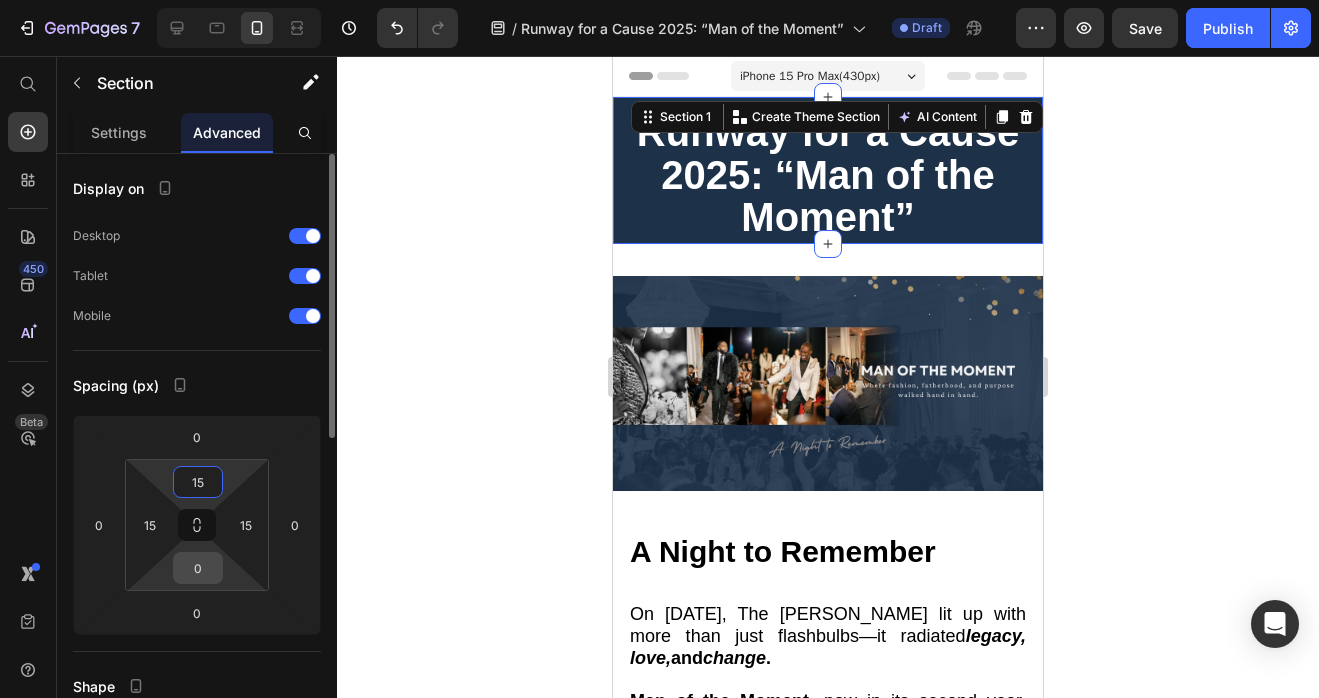 type on "15" 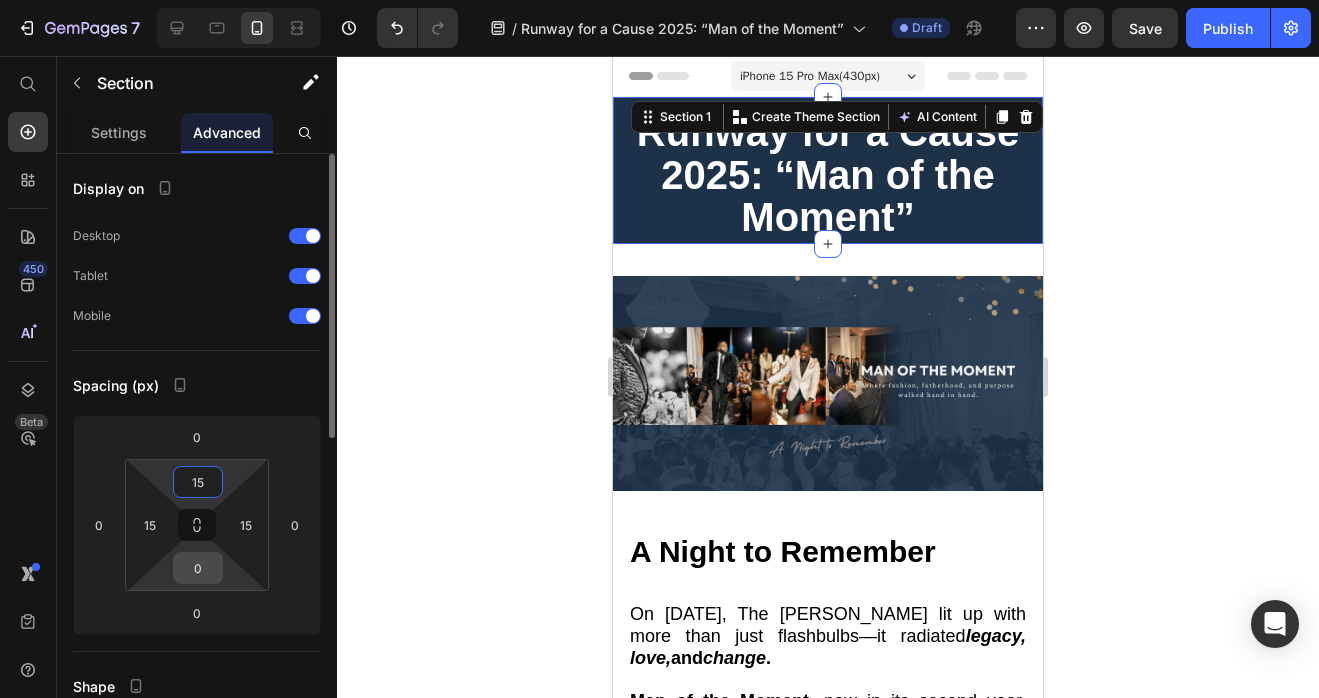 click on "0" at bounding box center [198, 568] 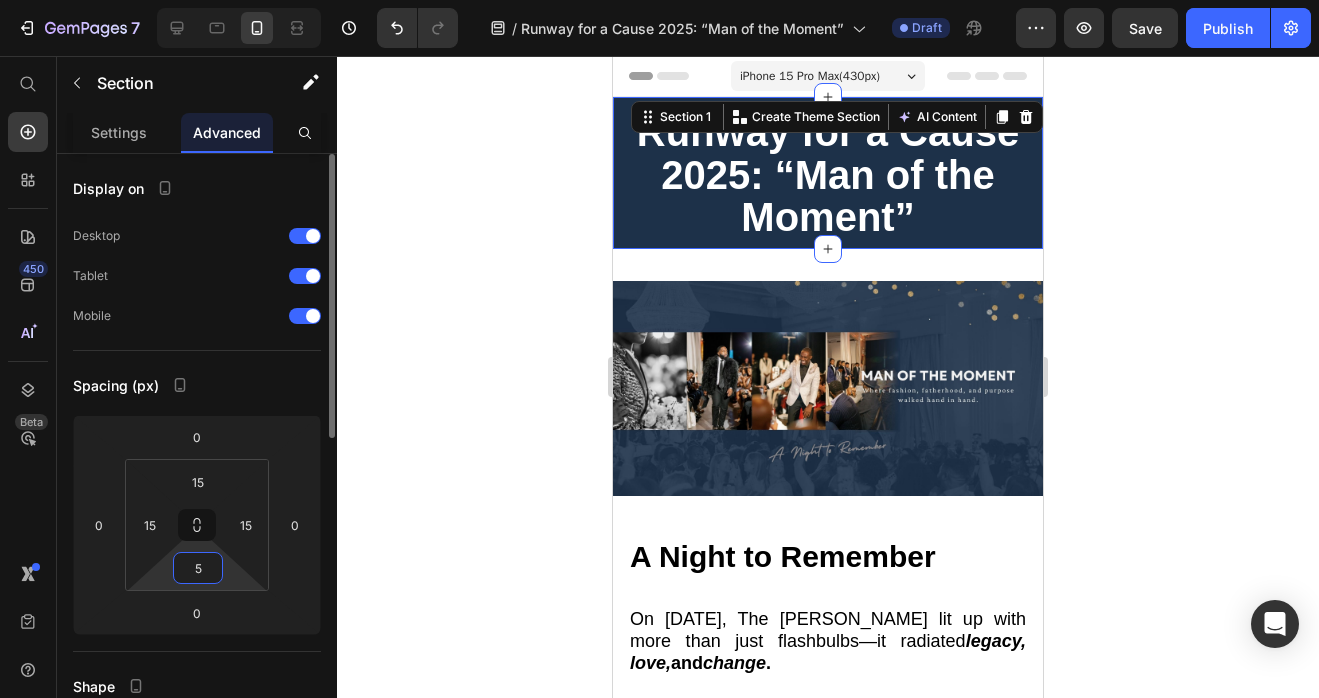 click on "5" at bounding box center [198, 568] 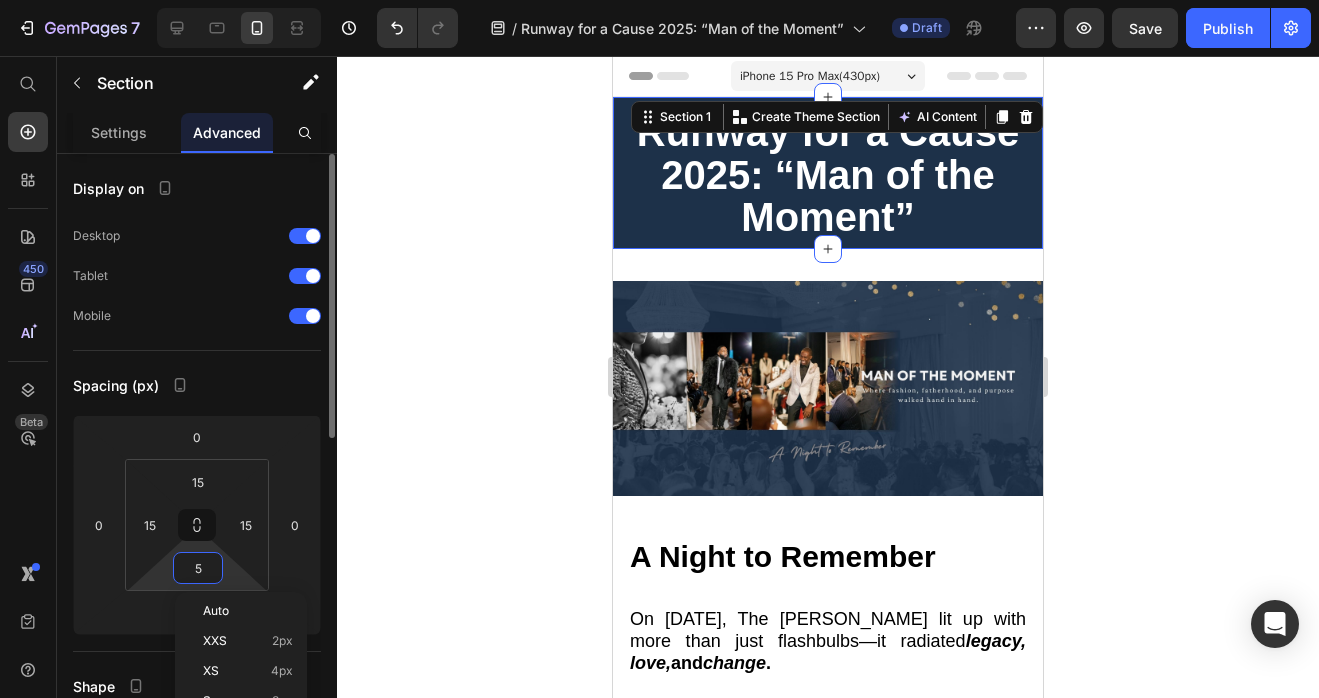 type on "15" 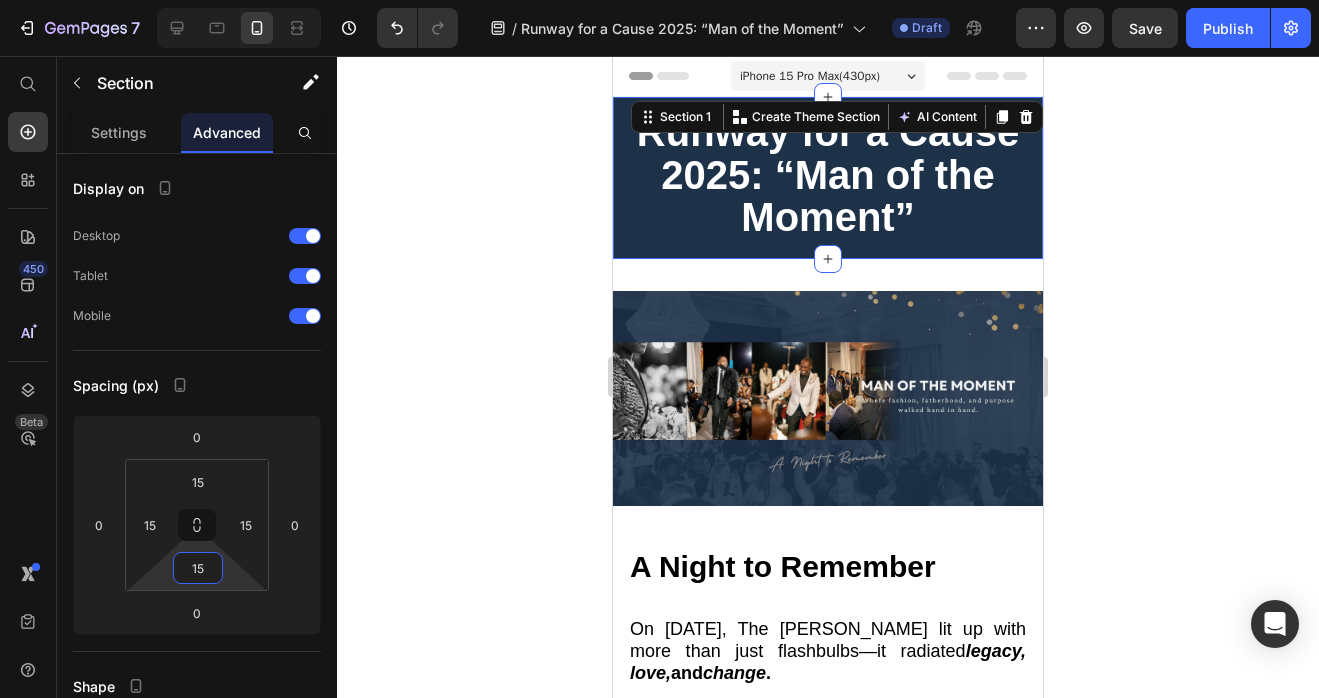 click 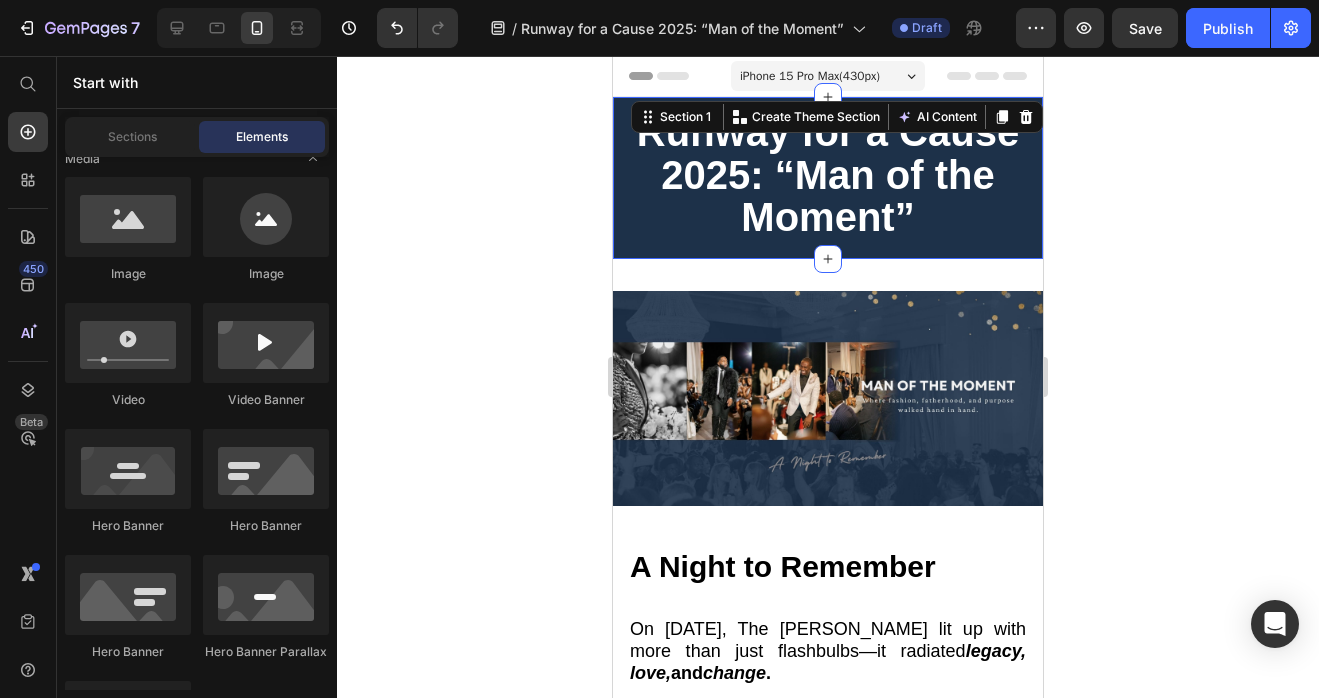 scroll, scrollTop: 768, scrollLeft: 0, axis: vertical 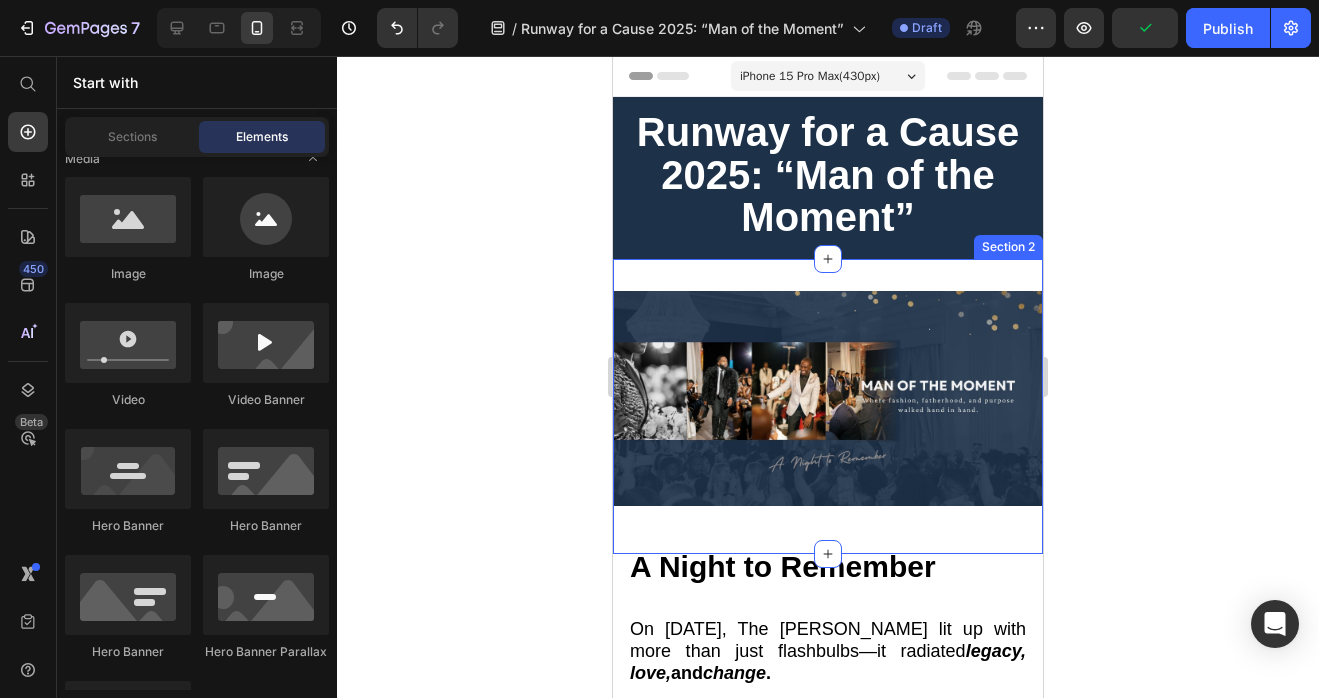 click on "Image Row Section 2" at bounding box center (828, 406) 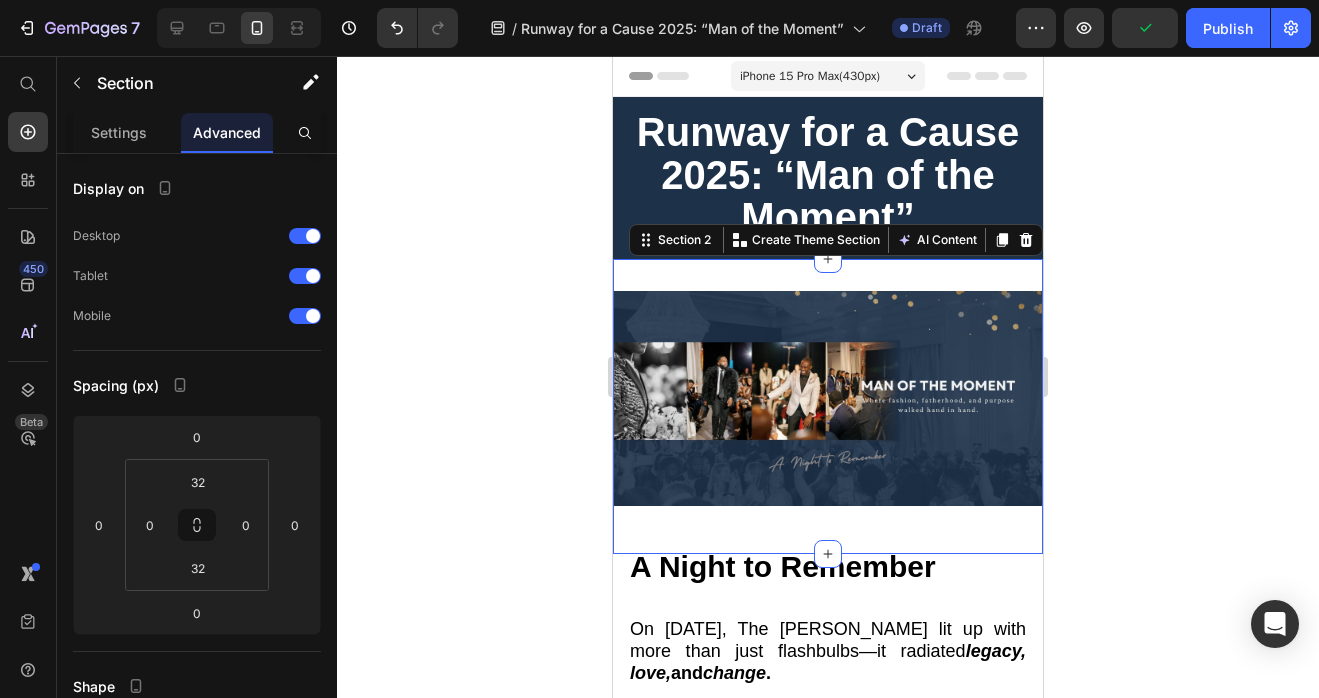 click 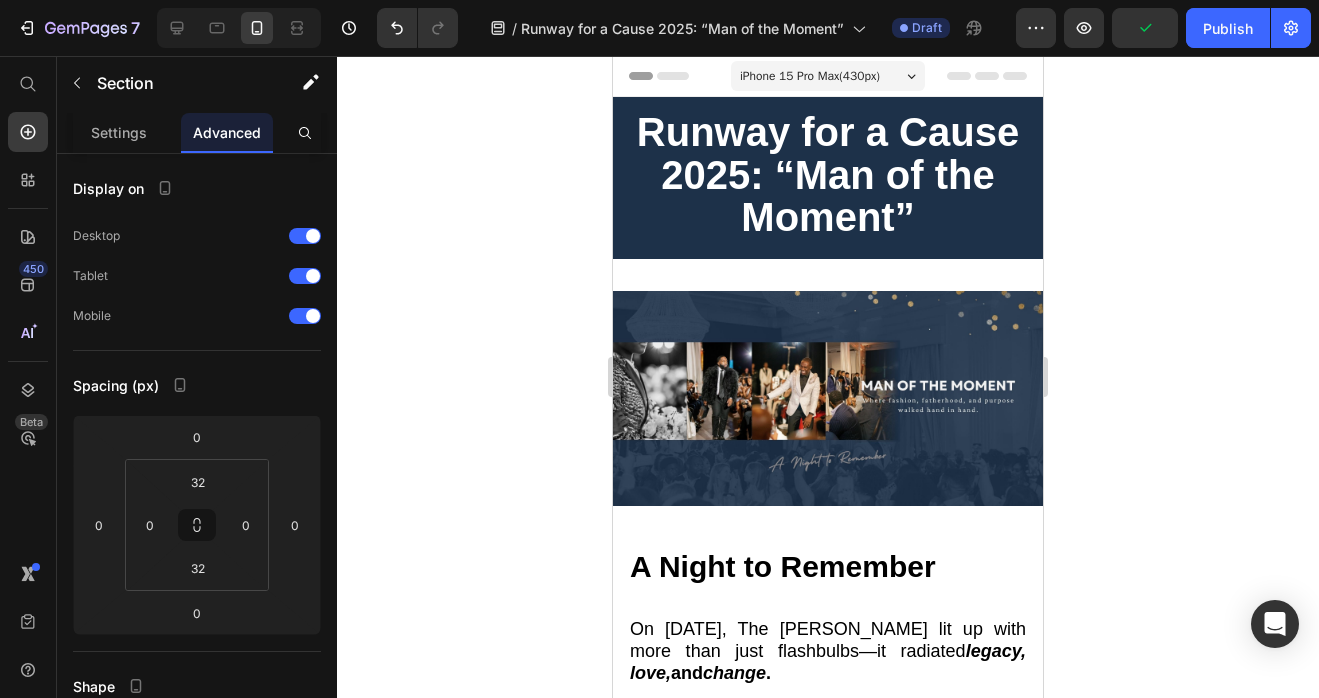 scroll, scrollTop: 768, scrollLeft: 0, axis: vertical 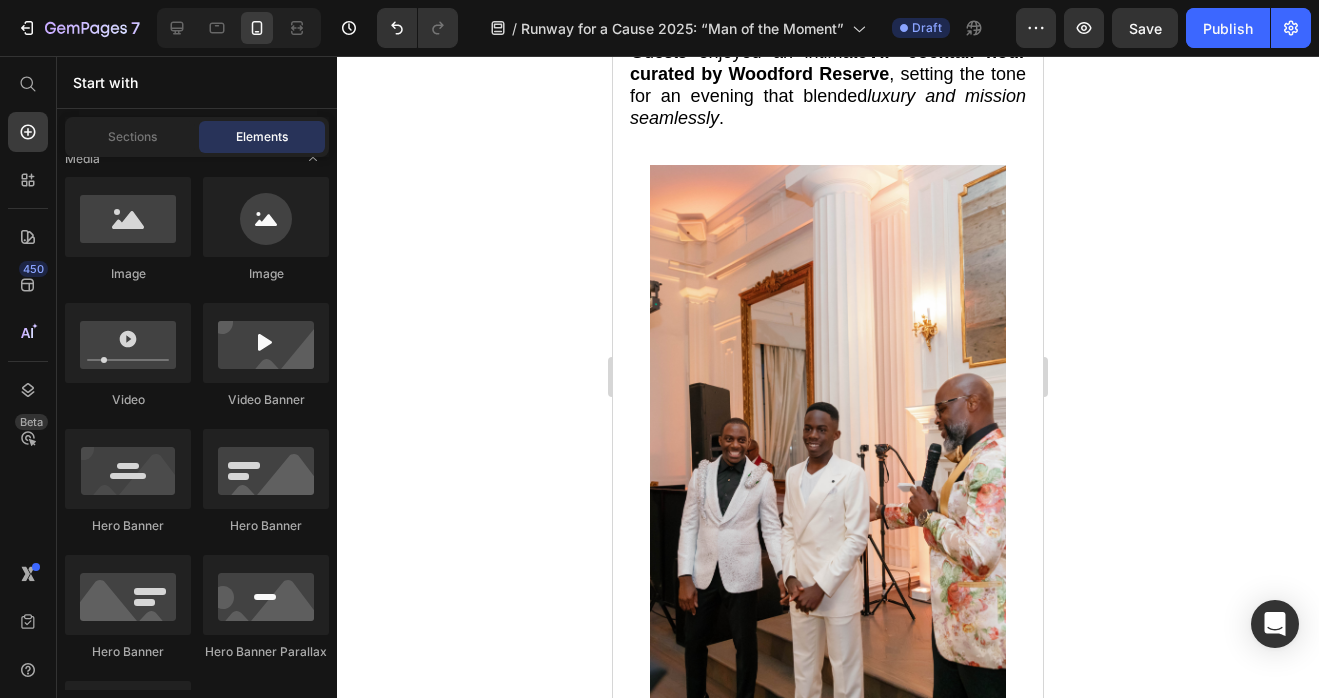 click at bounding box center [828, 431] 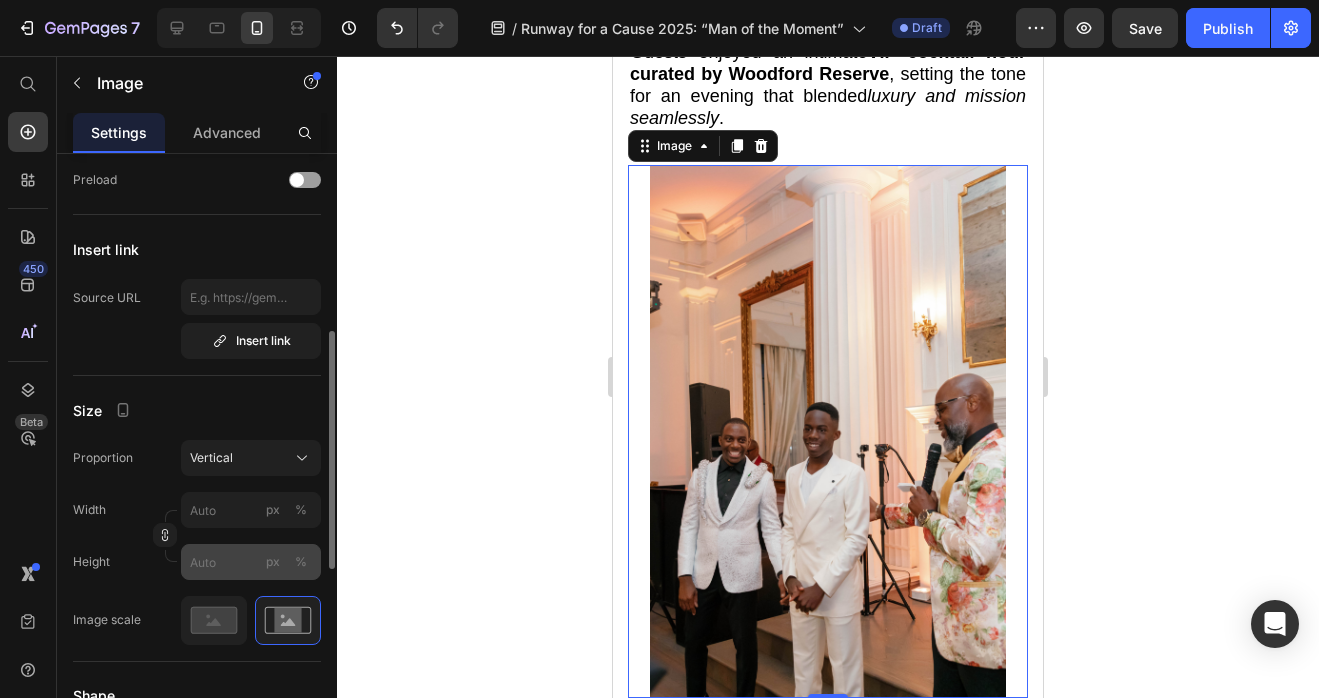 scroll, scrollTop: 400, scrollLeft: 0, axis: vertical 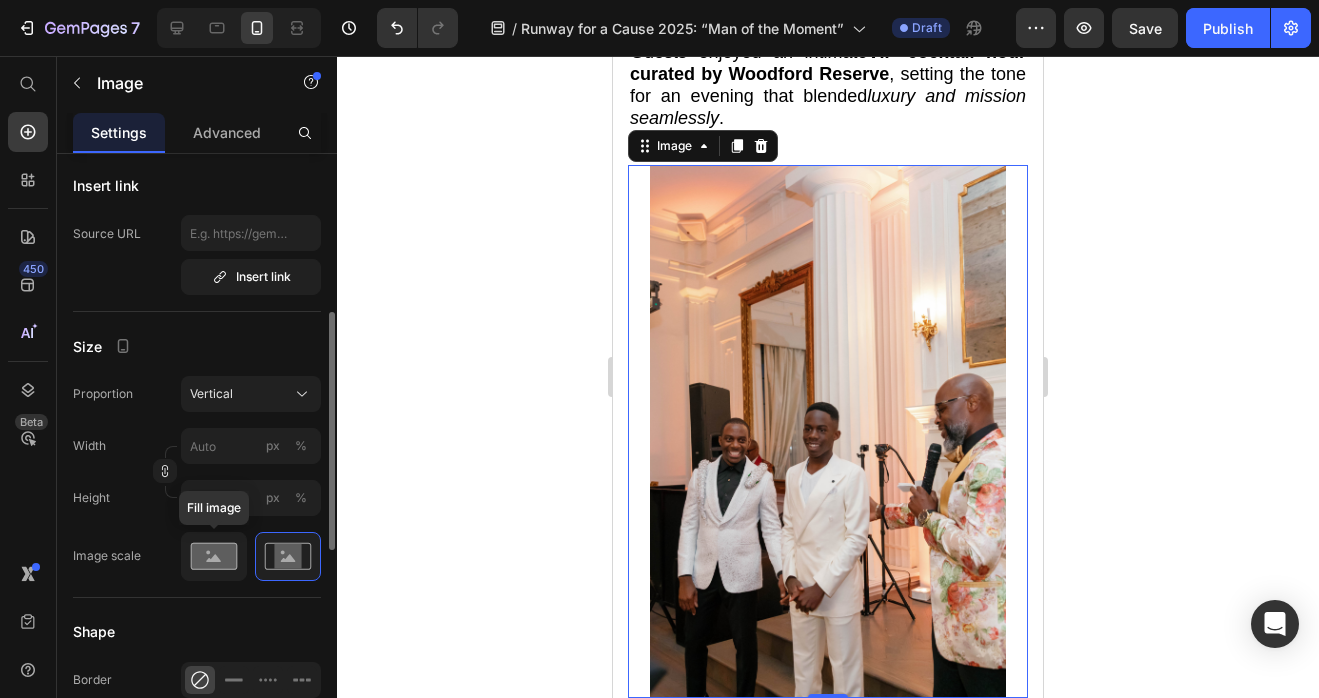 click 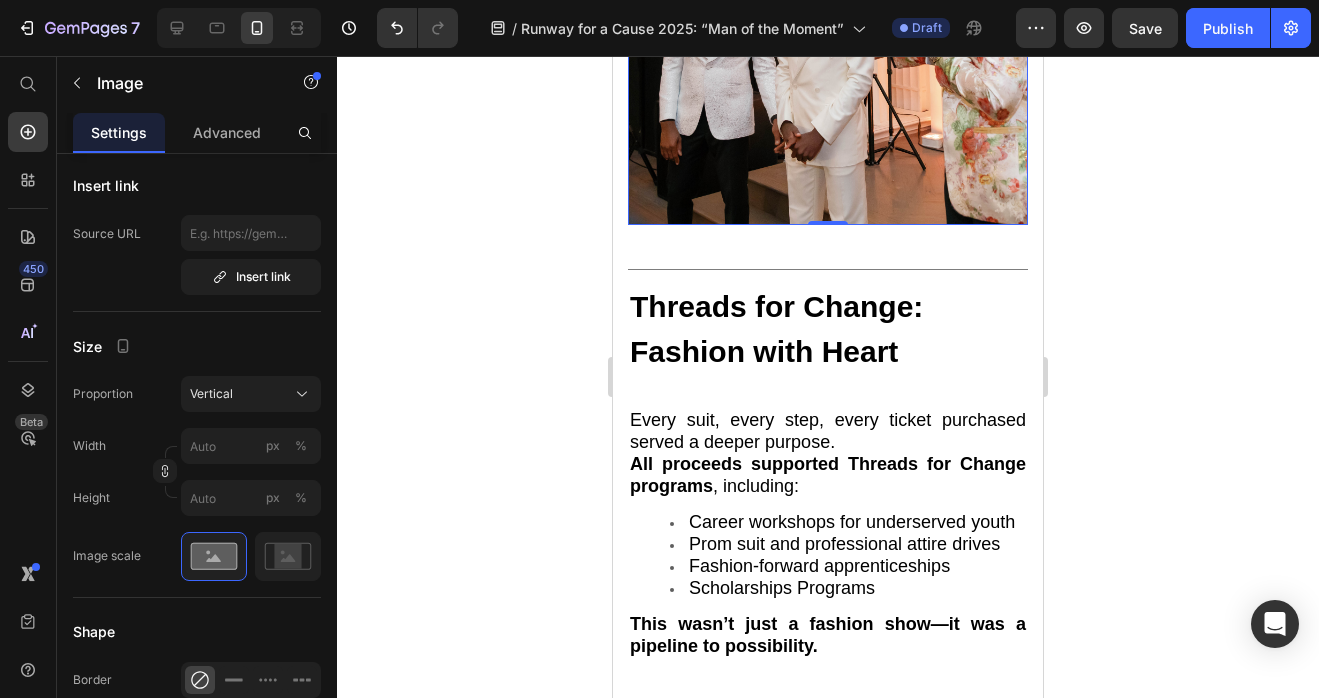 scroll, scrollTop: 3664, scrollLeft: 0, axis: vertical 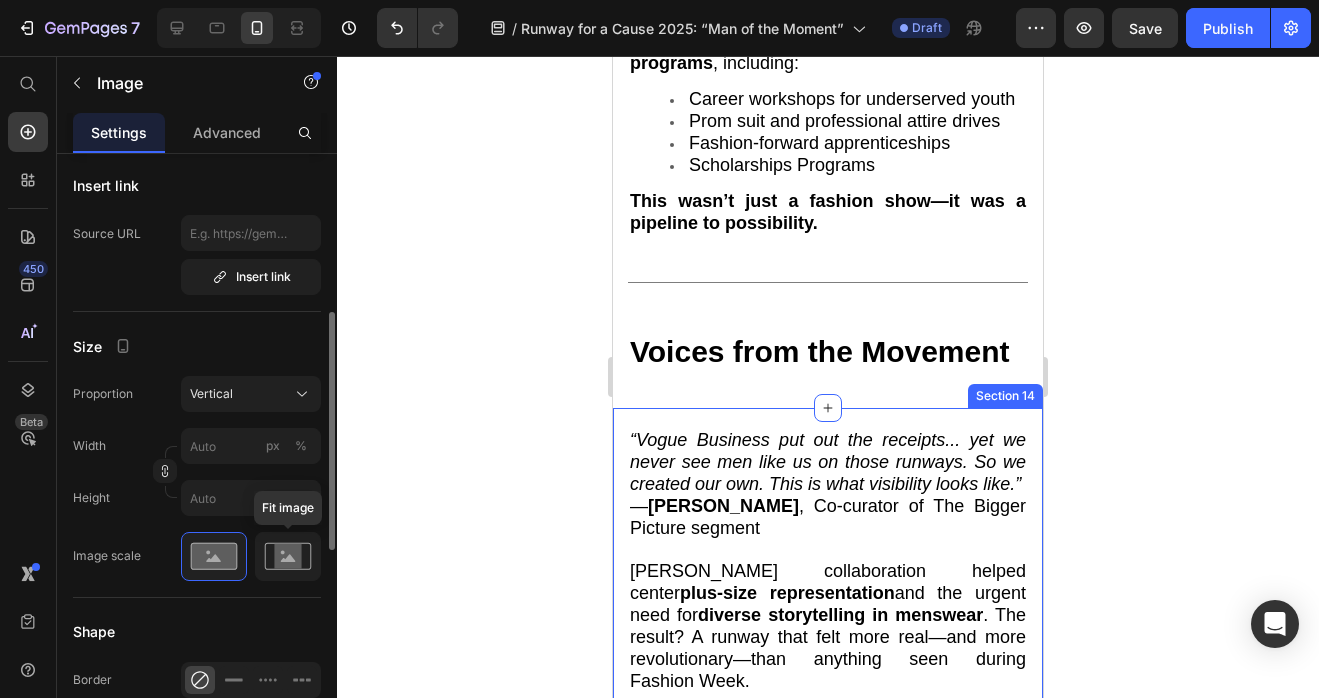 click 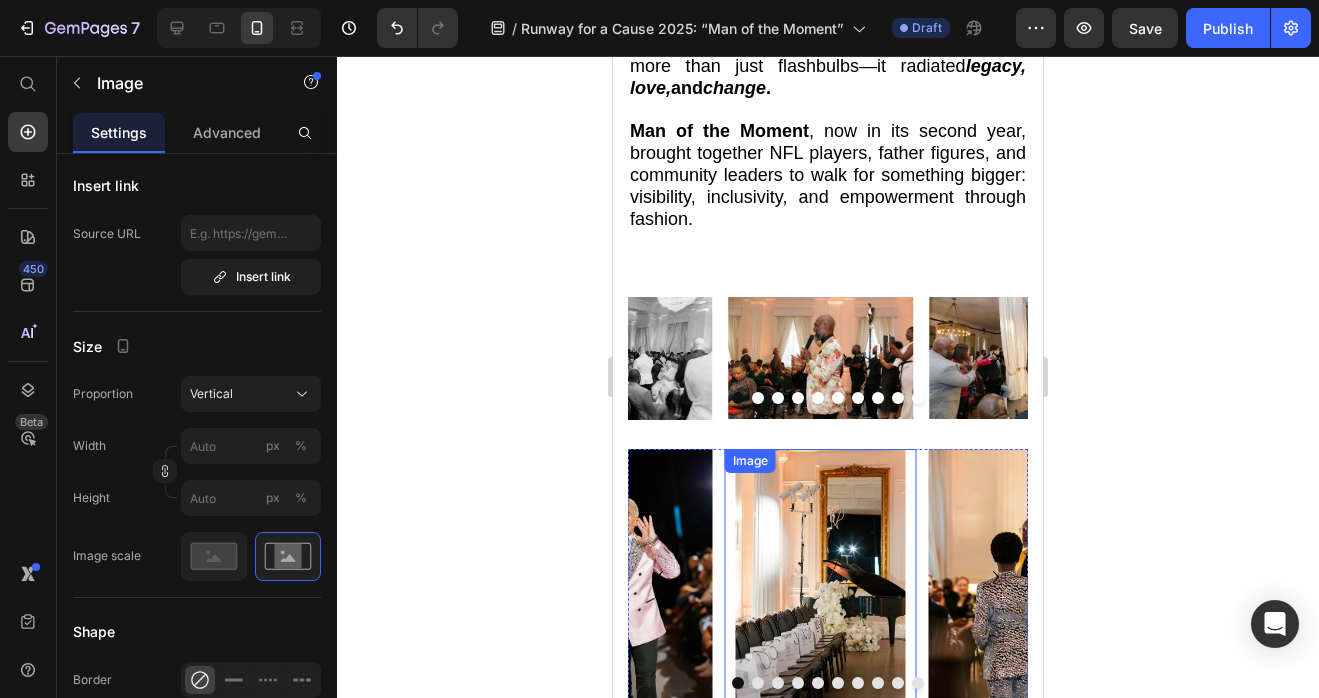scroll, scrollTop: 233, scrollLeft: 0, axis: vertical 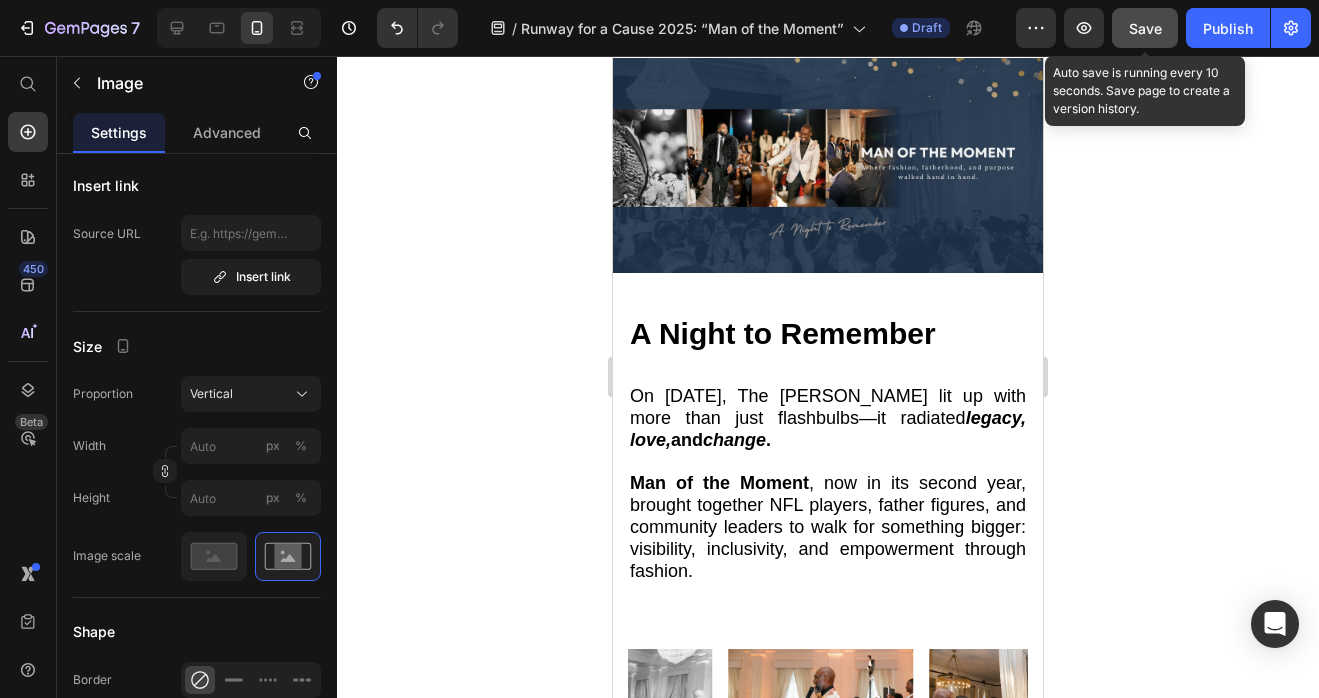 click on "Save" at bounding box center (1145, 28) 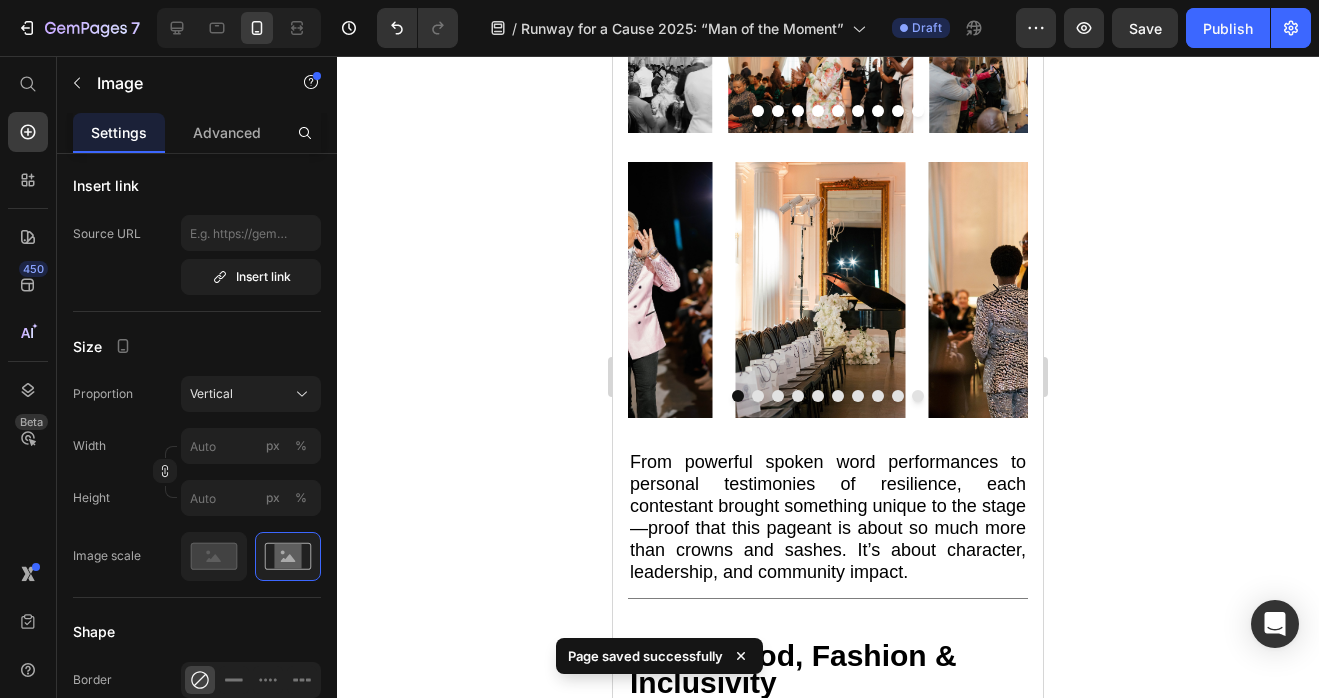 scroll, scrollTop: 345, scrollLeft: 0, axis: vertical 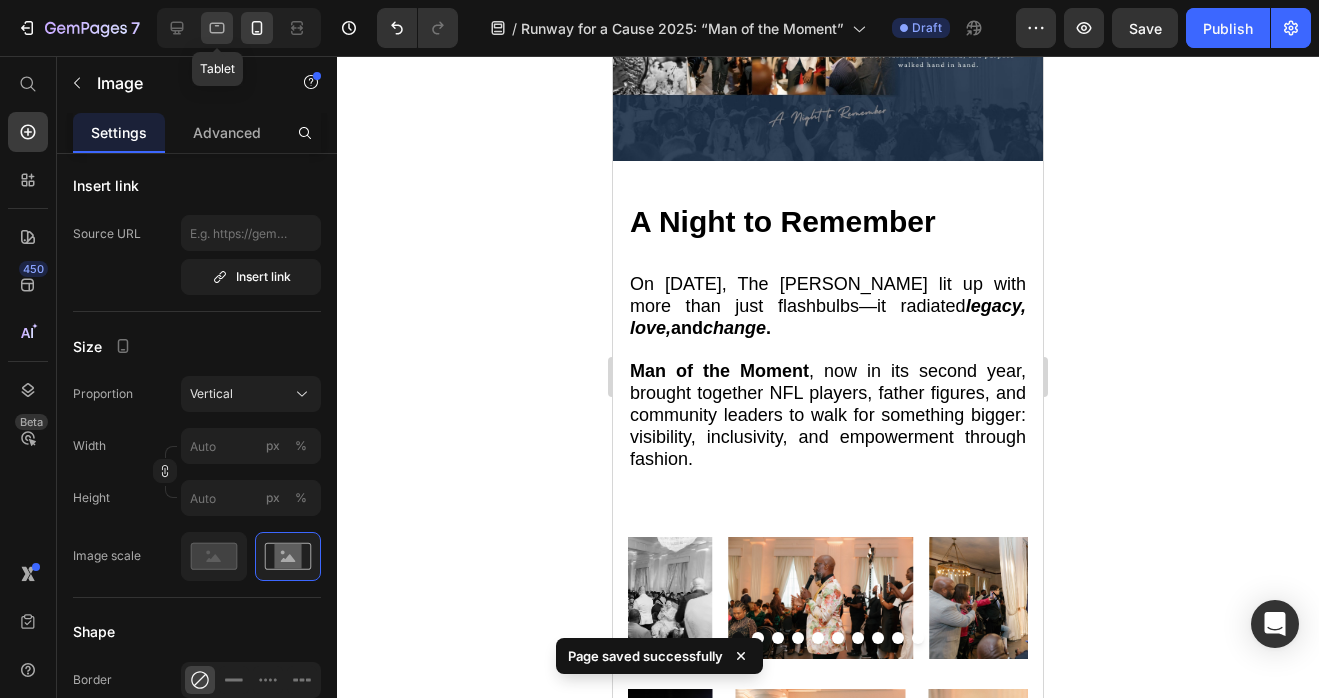 click 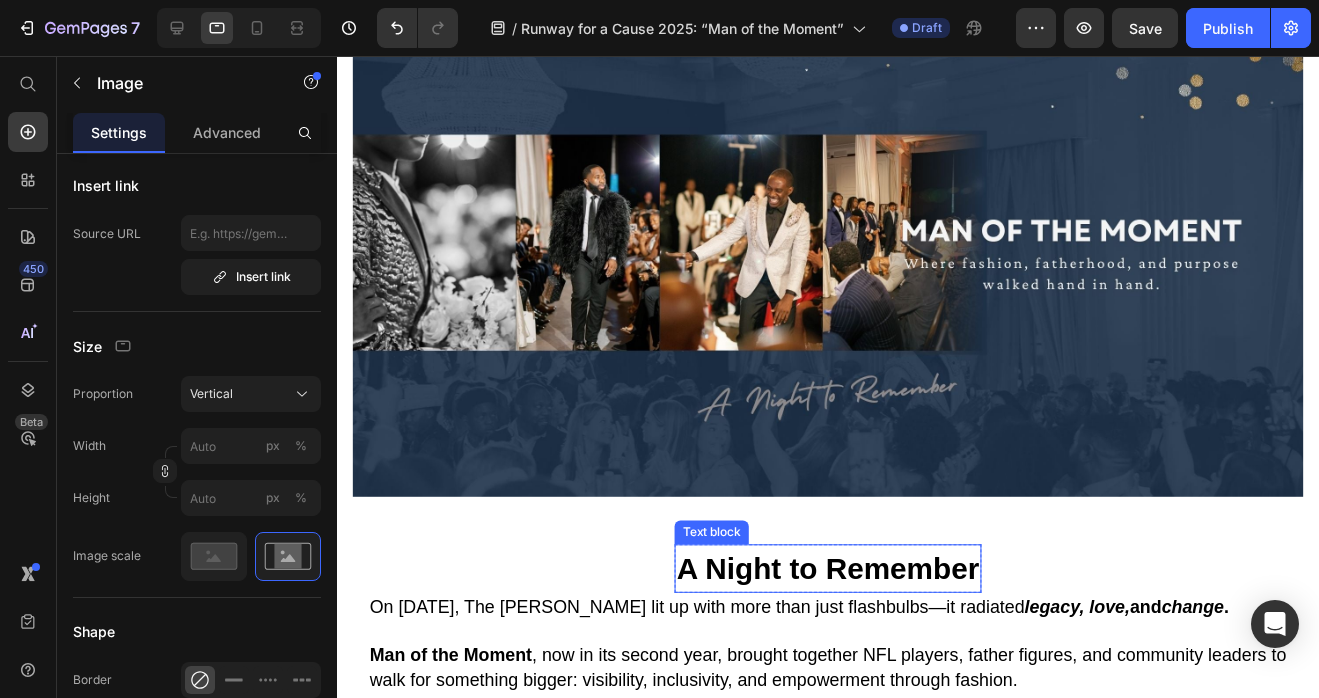 scroll, scrollTop: 0, scrollLeft: 0, axis: both 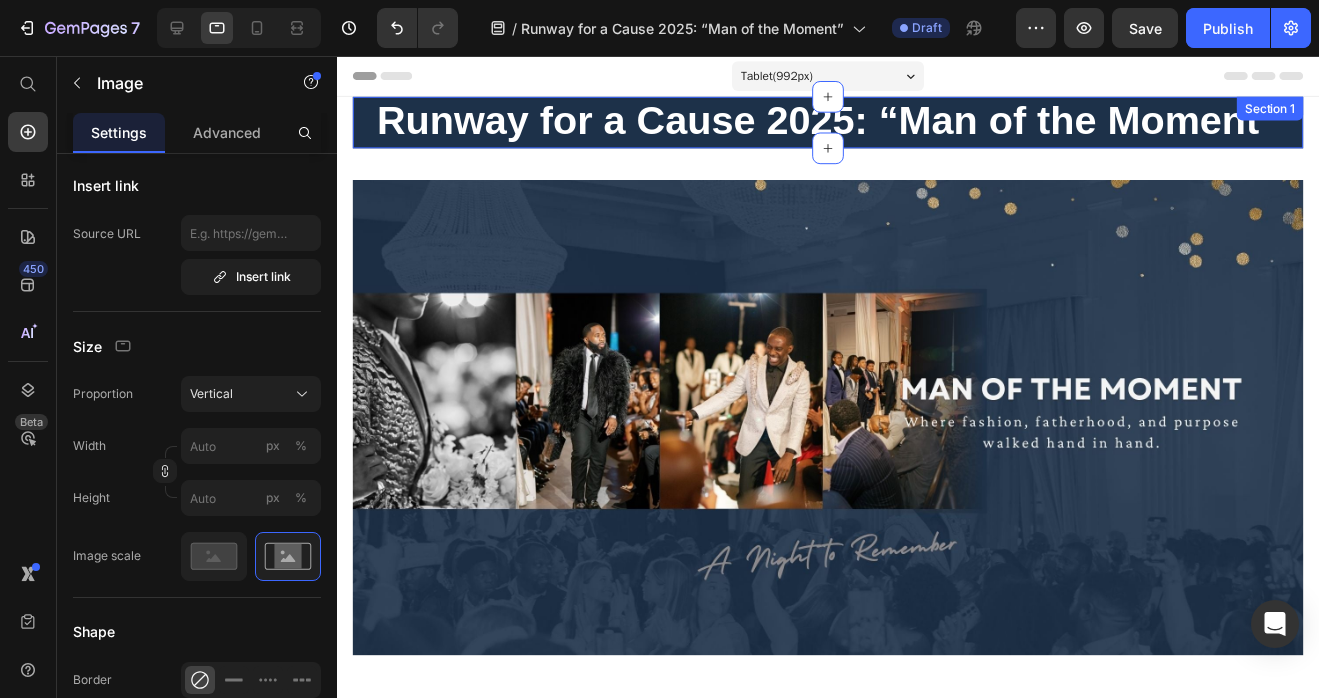 click on "Runway for a Cause 2025: “Man of the Moment” Text block Row Section 1" at bounding box center [833, 123] 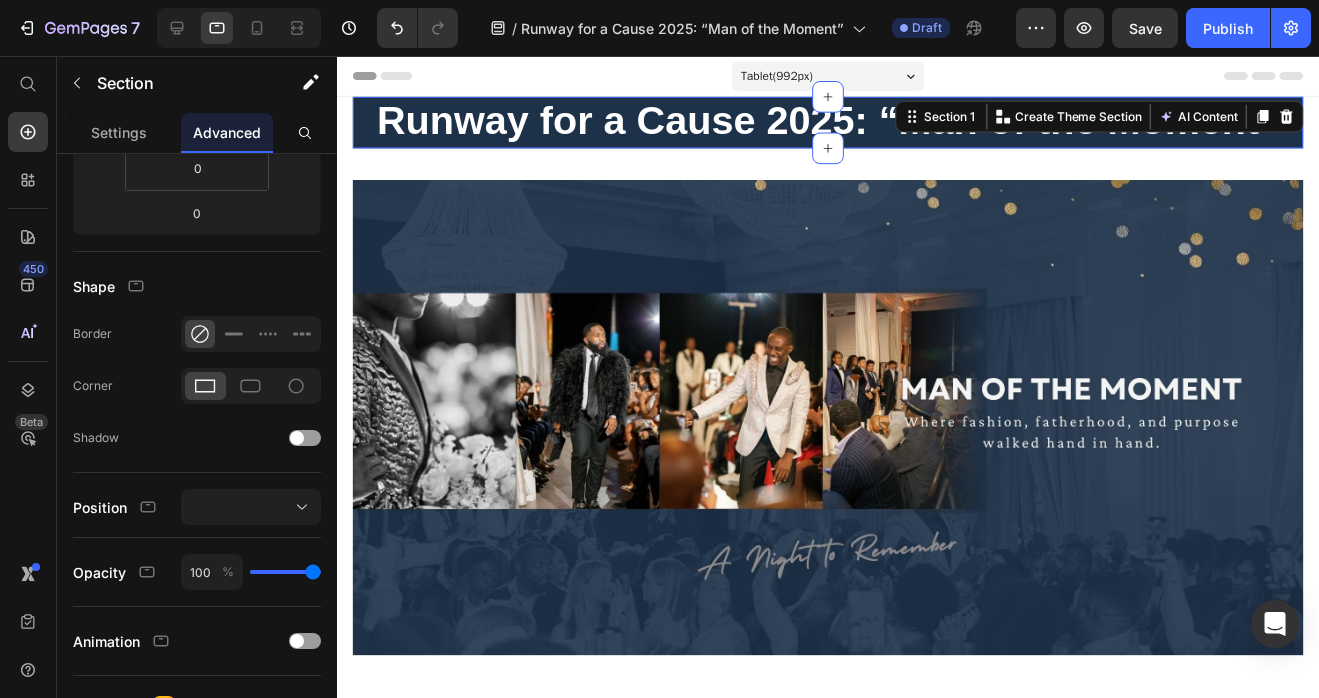 scroll, scrollTop: 0, scrollLeft: 0, axis: both 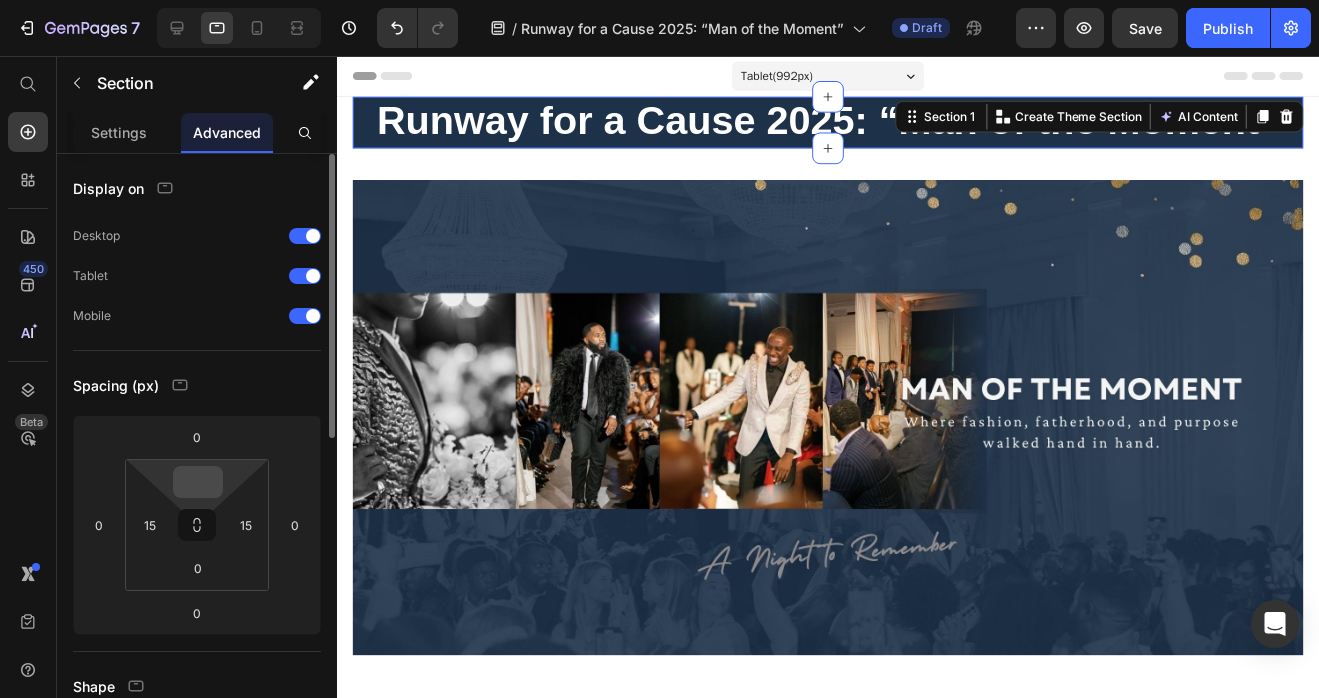 click at bounding box center (198, 482) 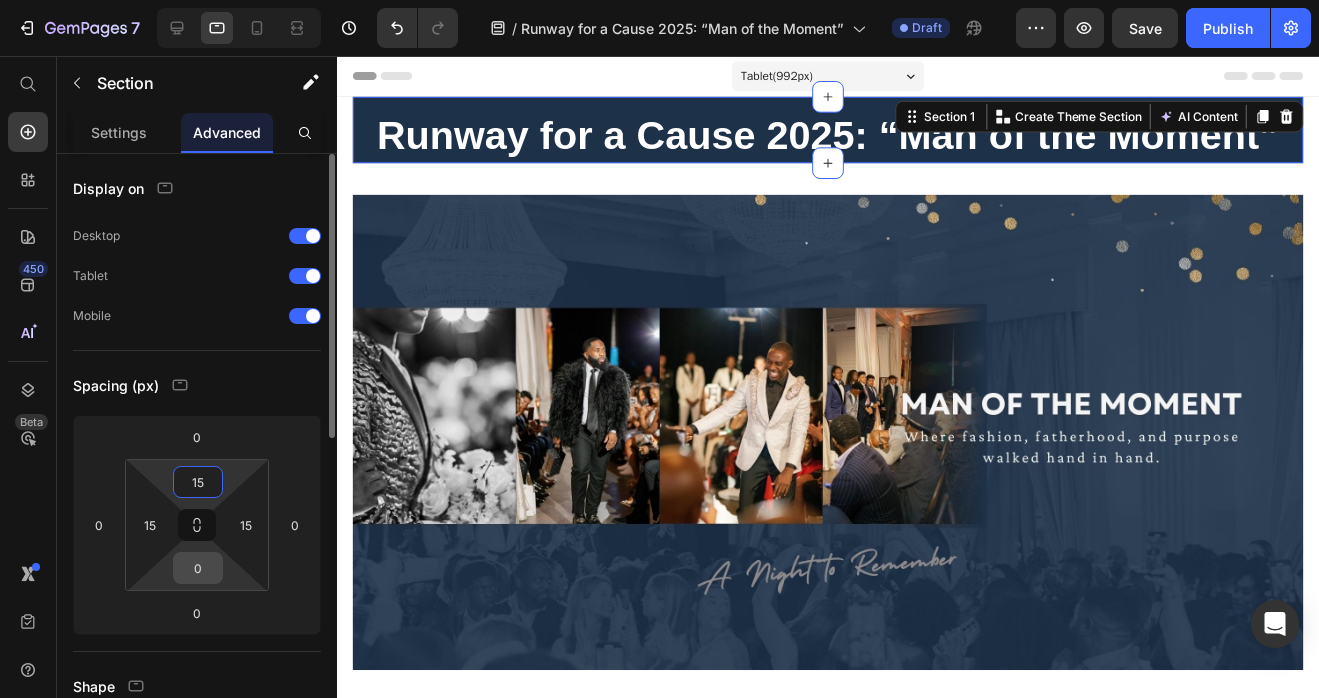 type on "15" 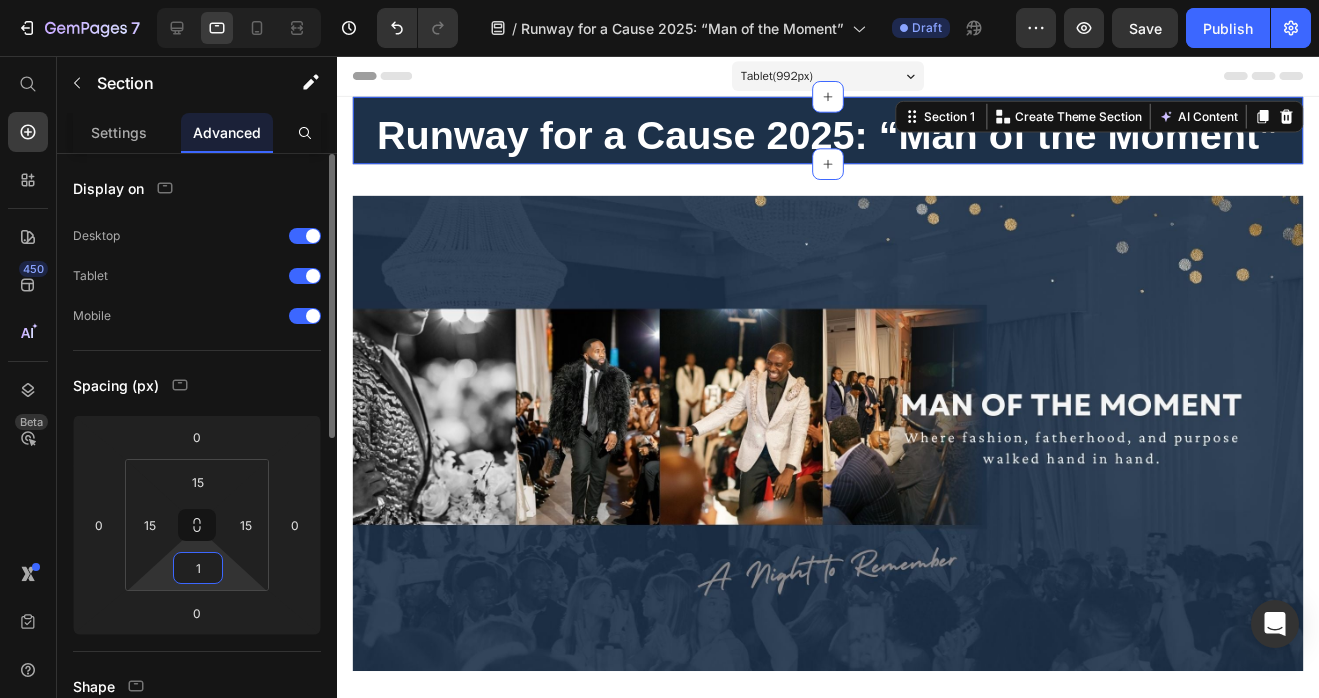 type on "15" 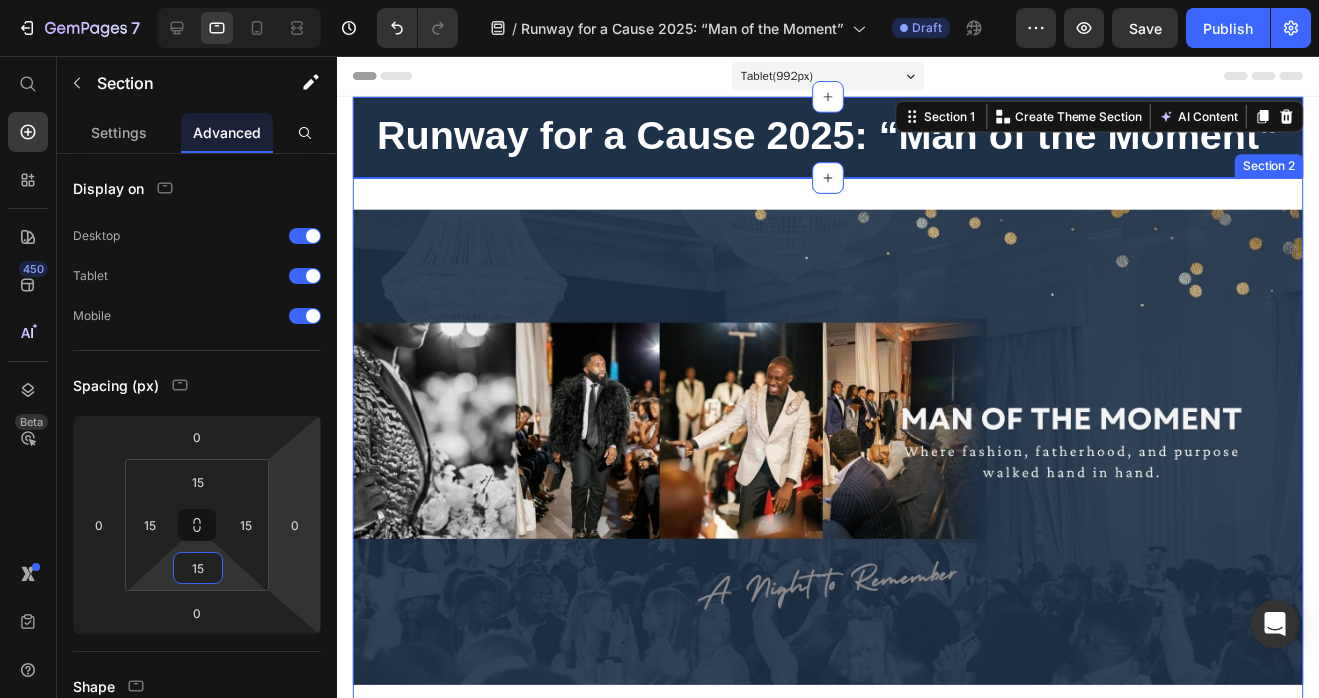 click on "Image Row Section 2" at bounding box center (833, 459) 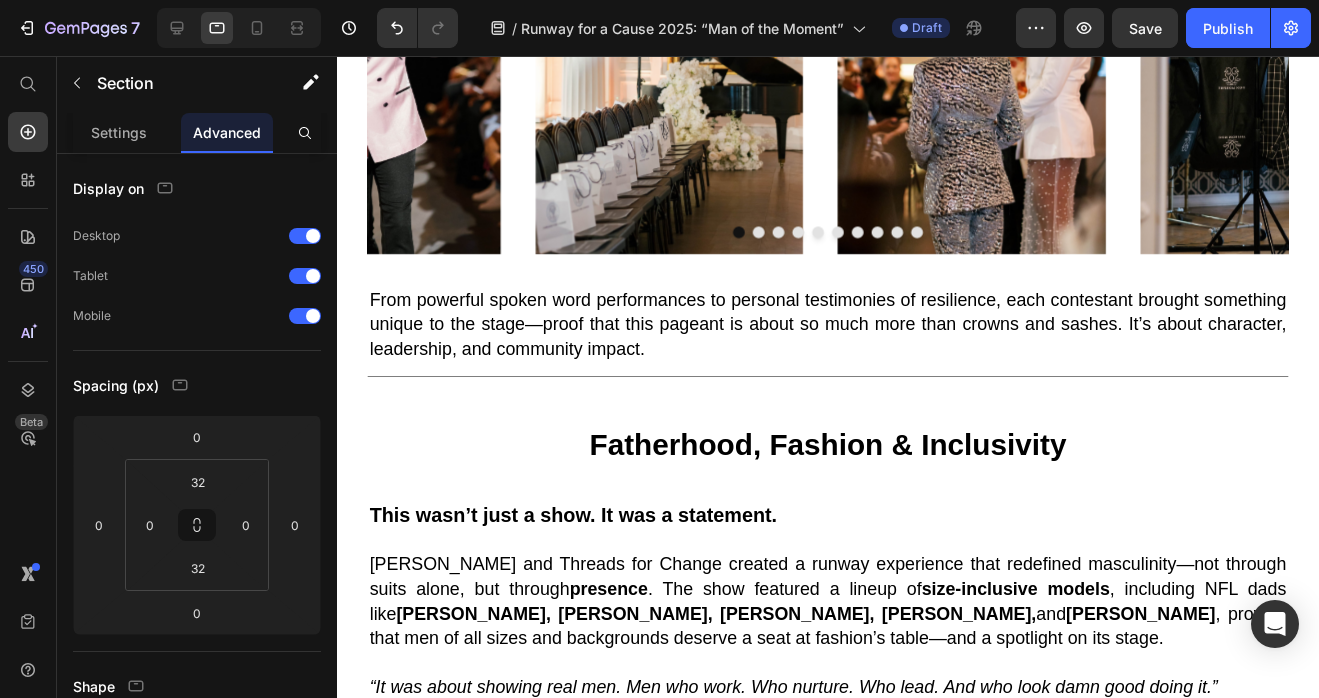 scroll, scrollTop: 1823, scrollLeft: 0, axis: vertical 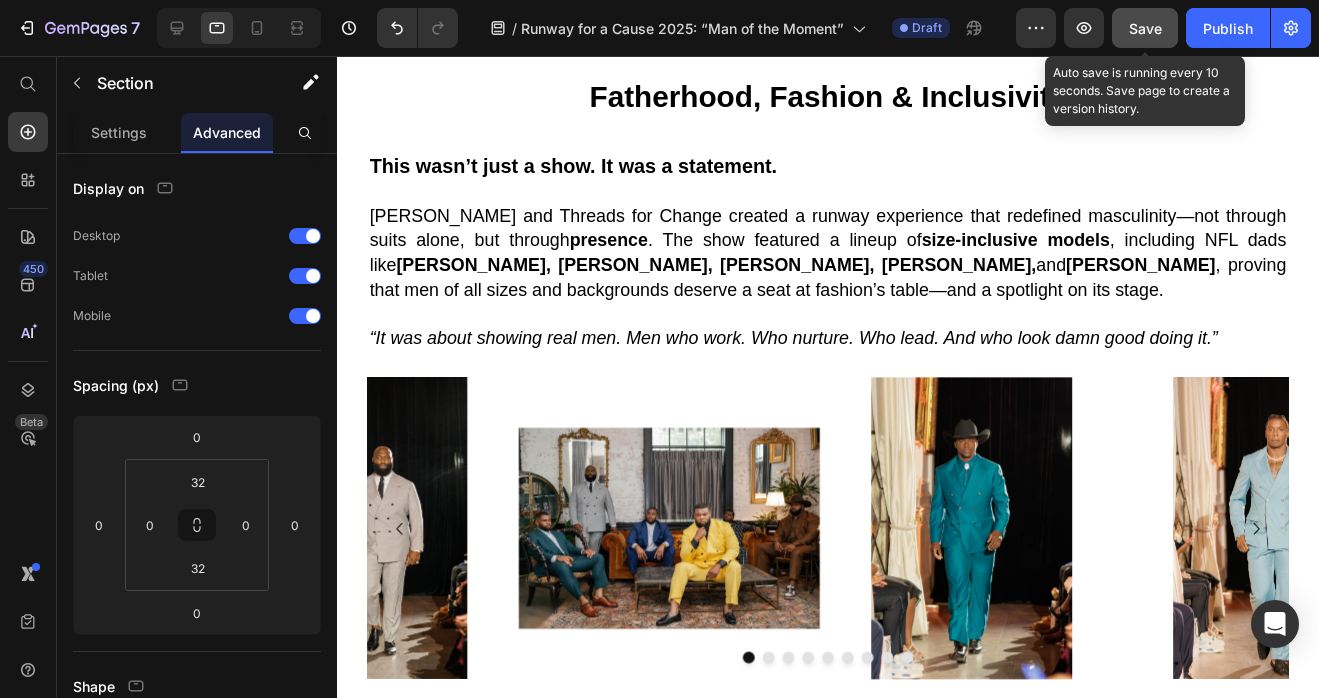 drag, startPoint x: 1145, startPoint y: 18, endPoint x: 715, endPoint y: 81, distance: 434.5906 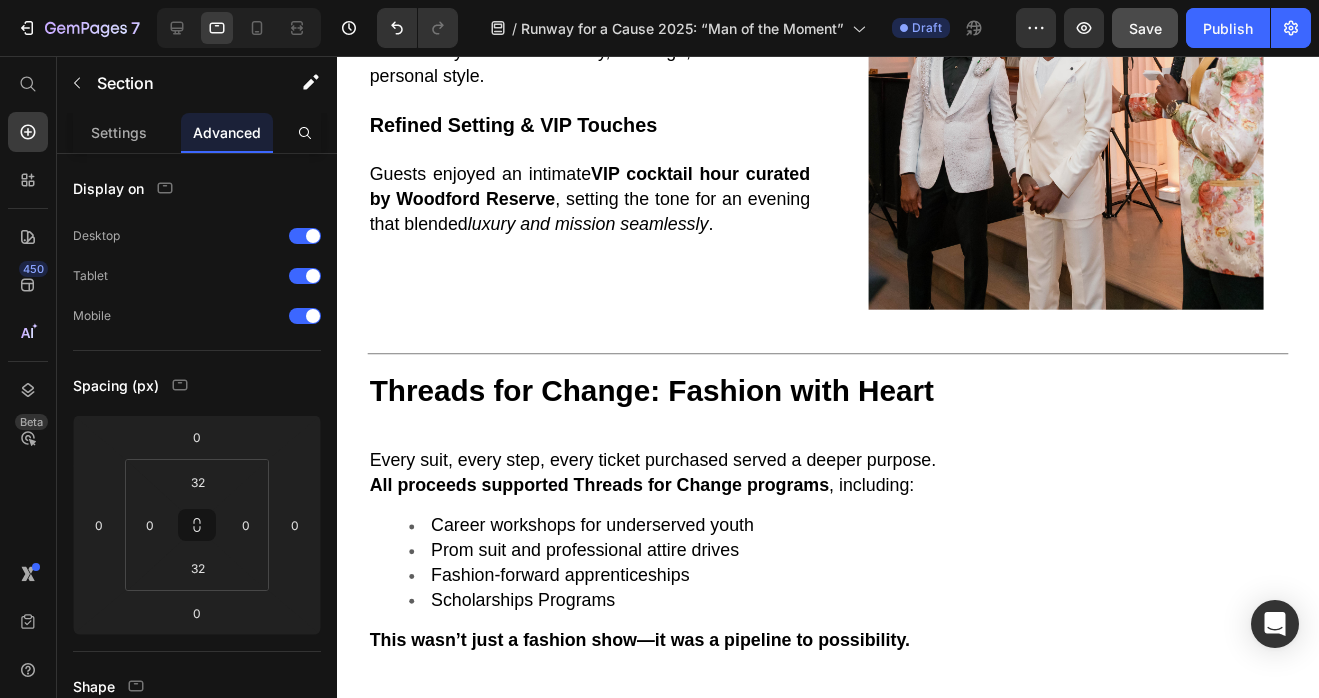 scroll, scrollTop: 2223, scrollLeft: 0, axis: vertical 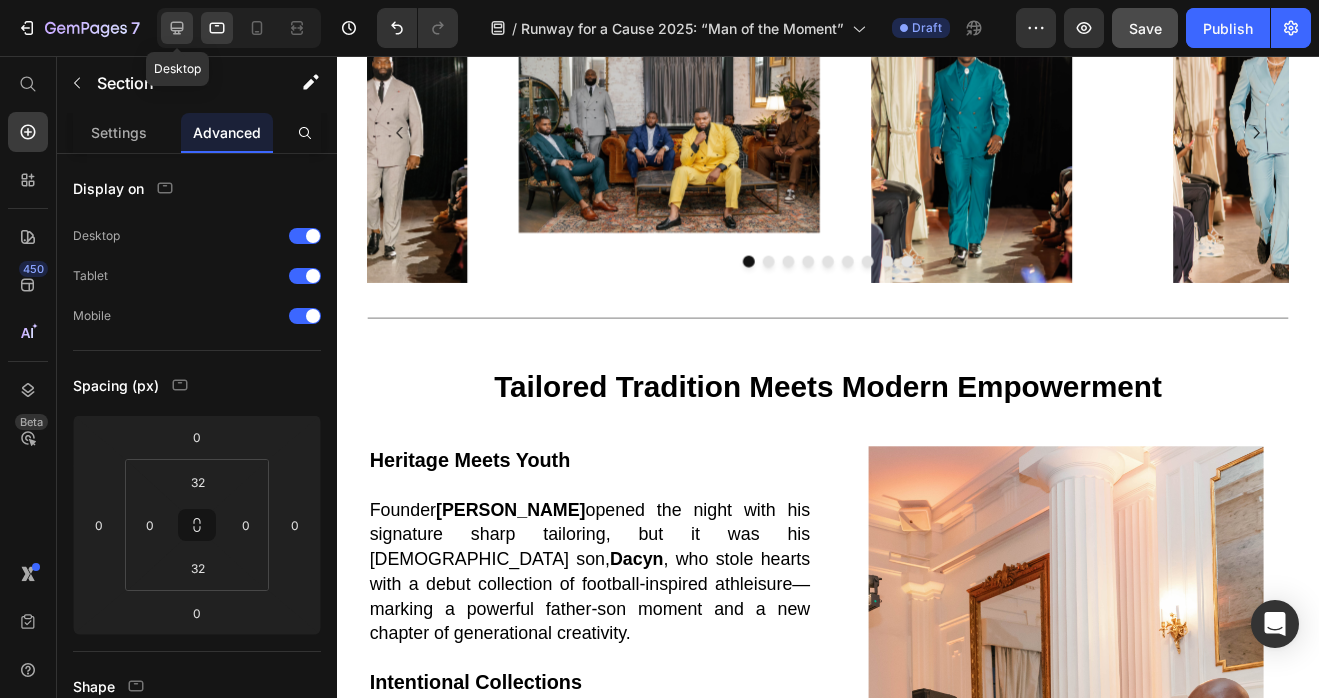 click 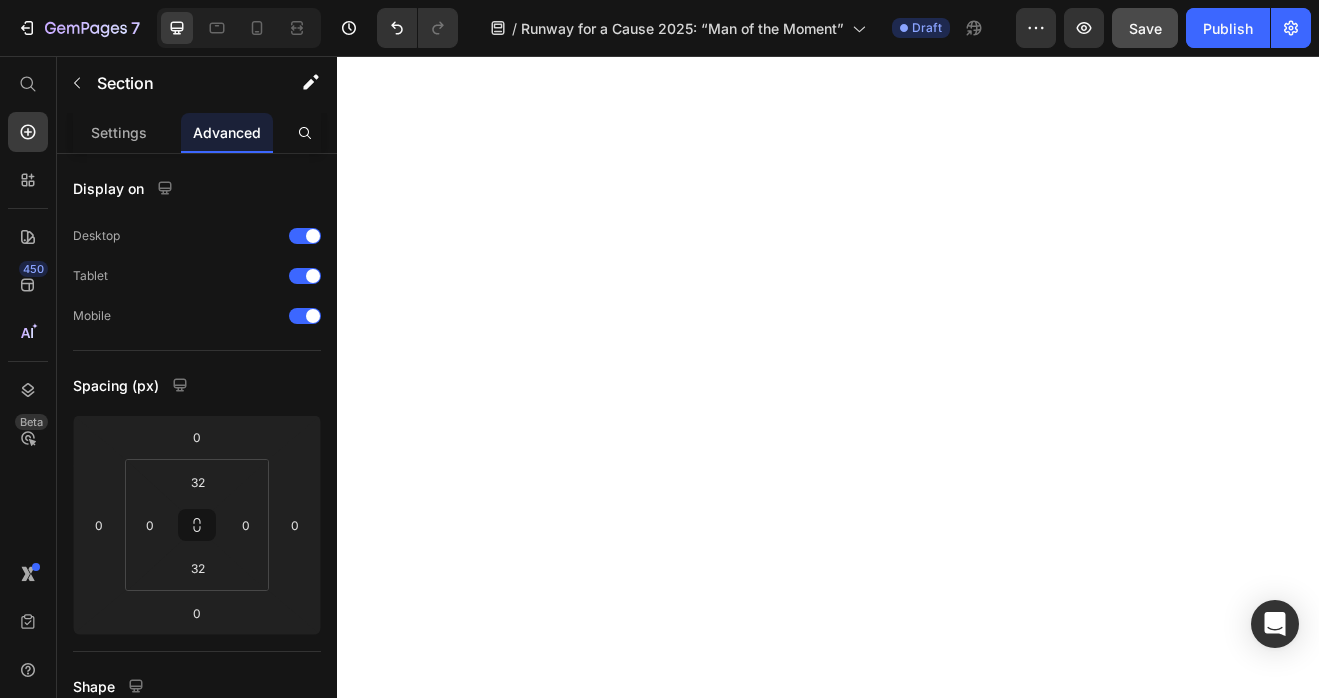 scroll, scrollTop: 0, scrollLeft: 0, axis: both 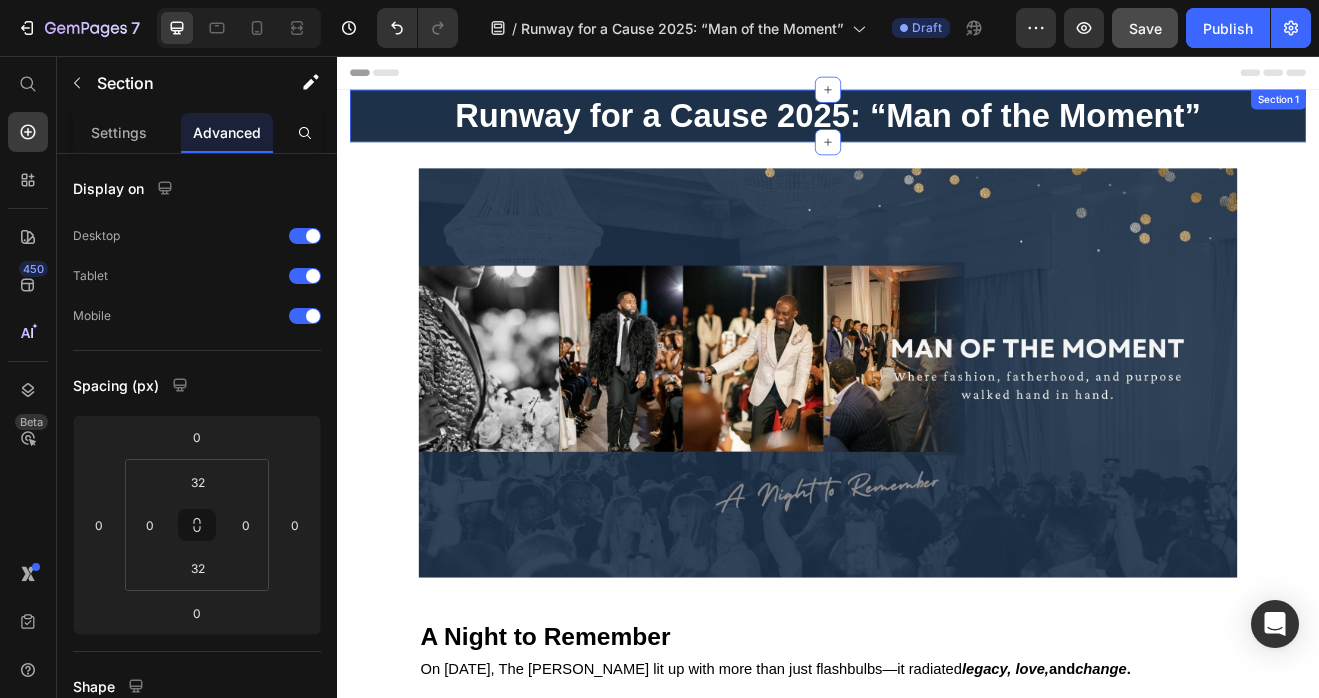 click on "Runway for a Cause 2025: “Man of the Moment” Text block Row Section 1" at bounding box center (937, 129) 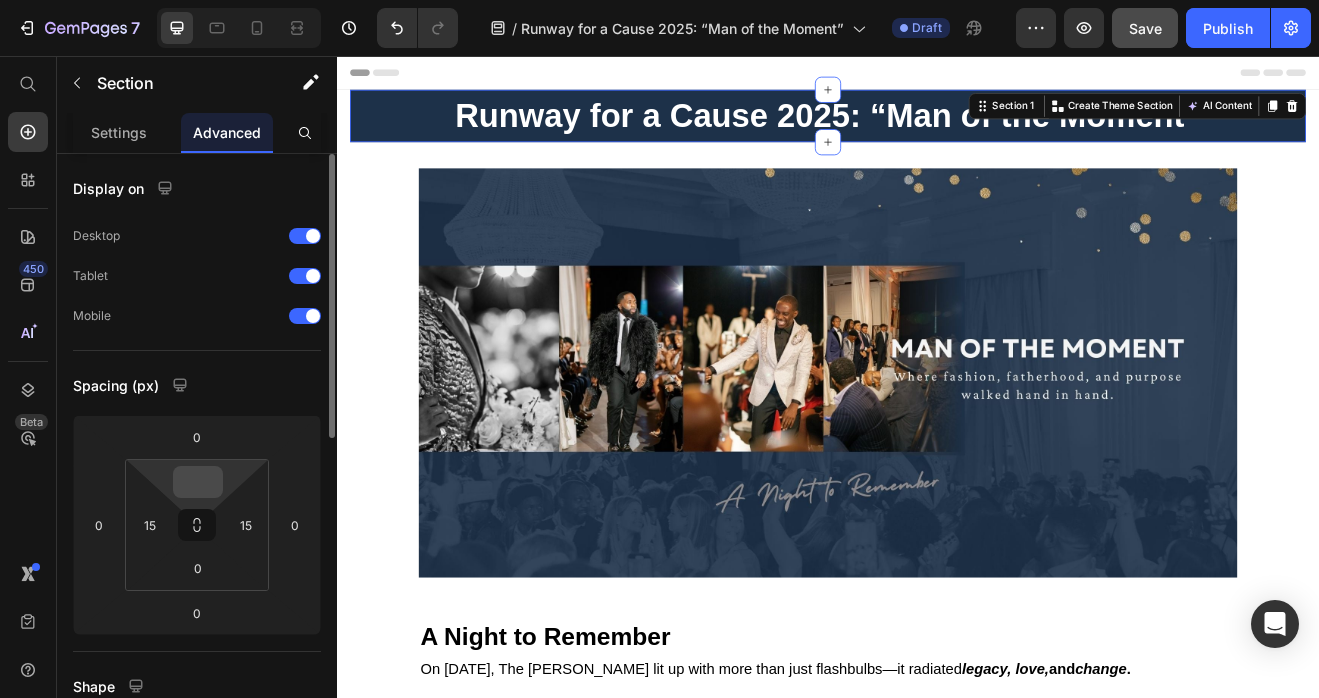 click at bounding box center (198, 482) 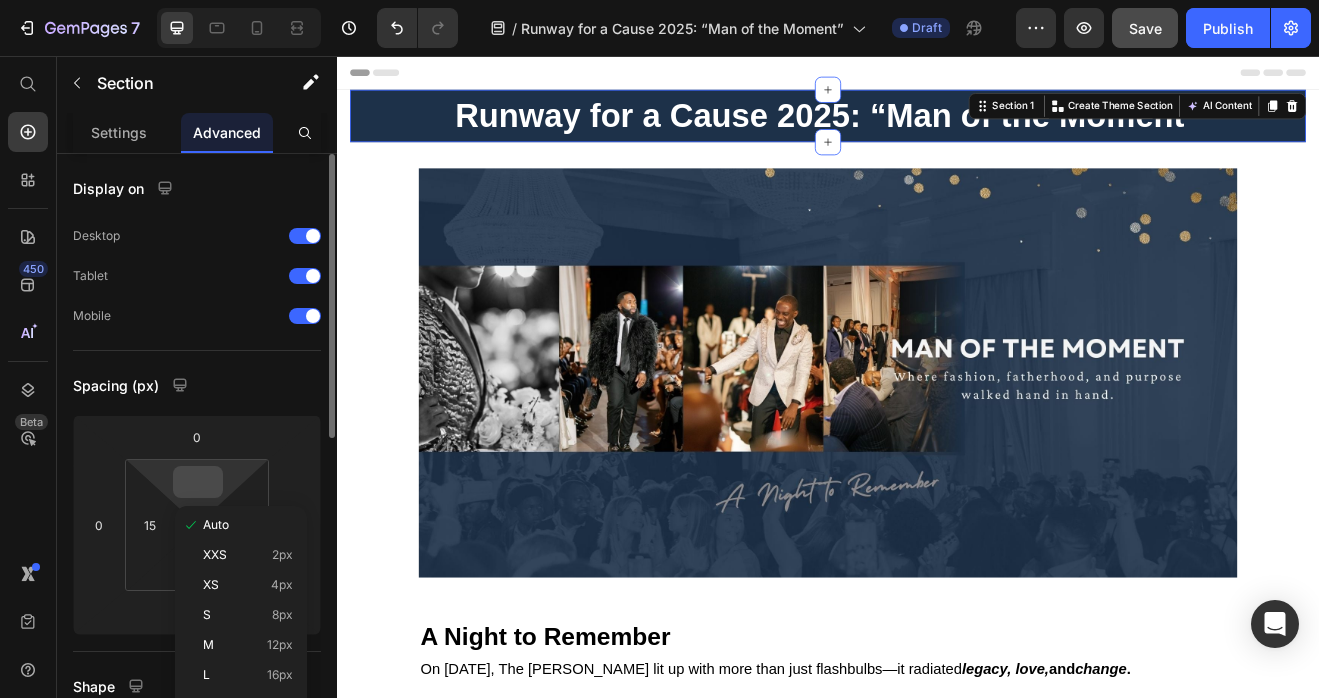 click at bounding box center [198, 482] 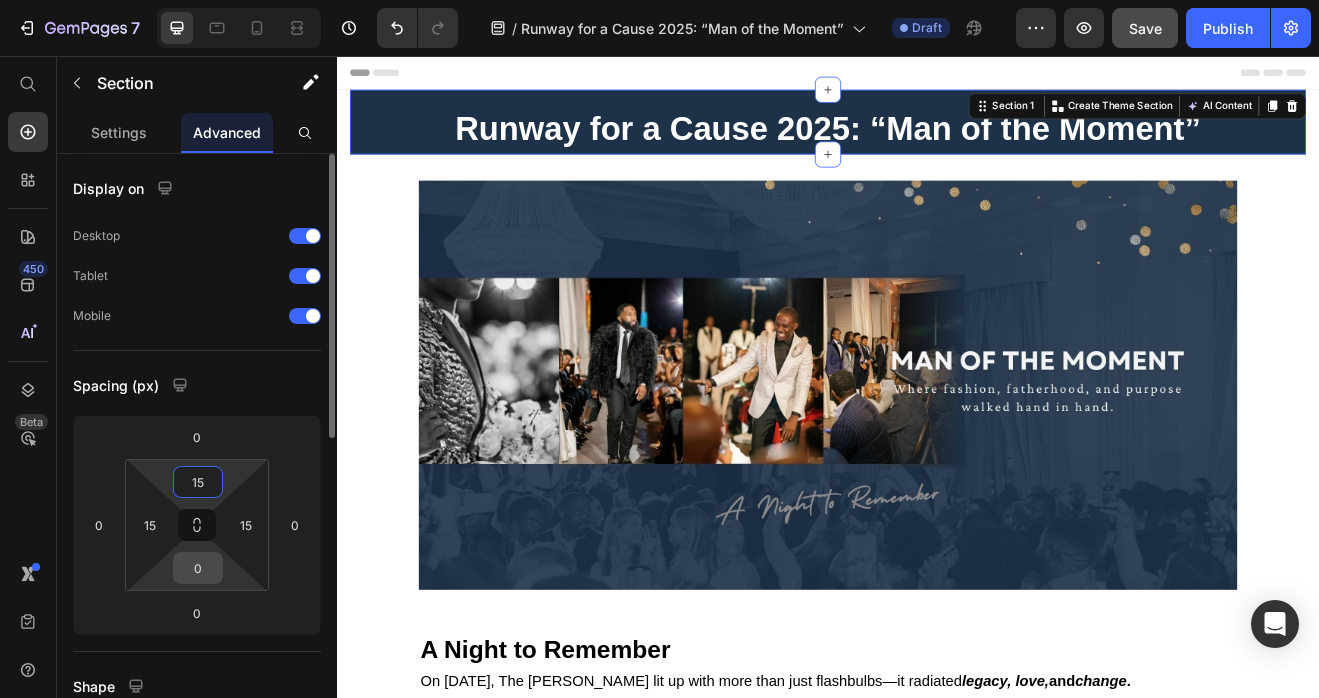 type on "15" 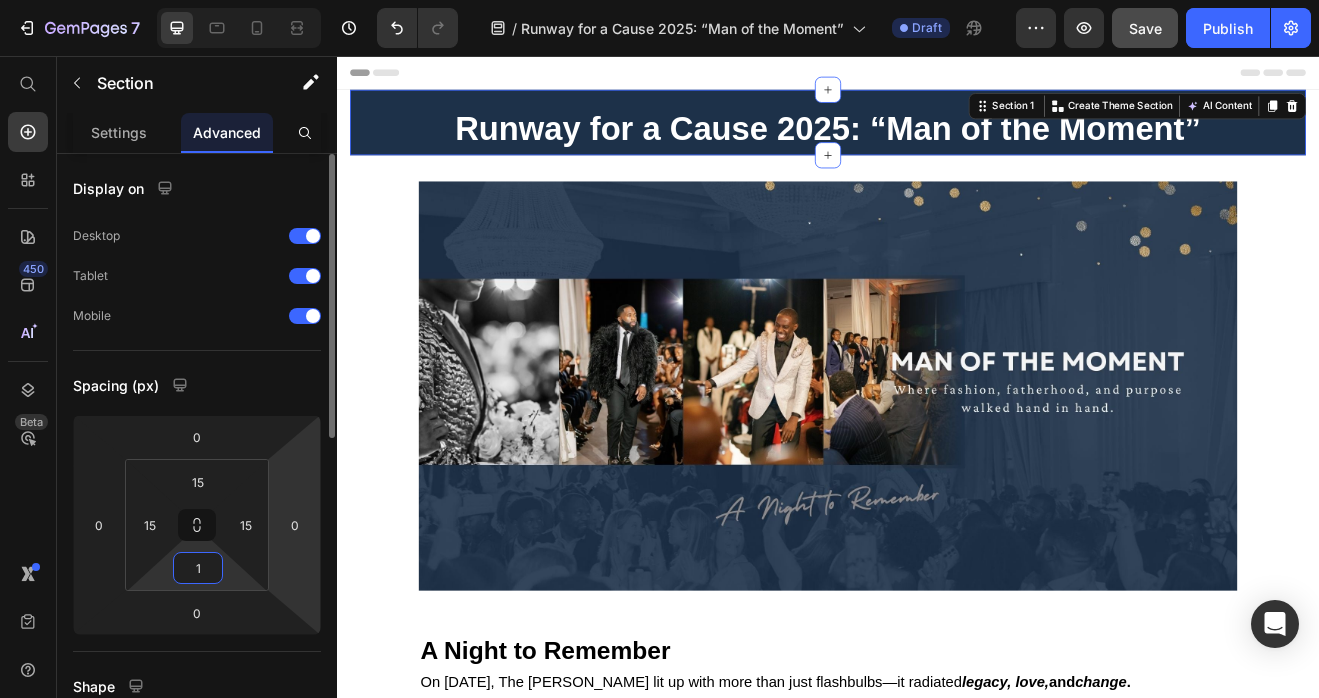 type on "15" 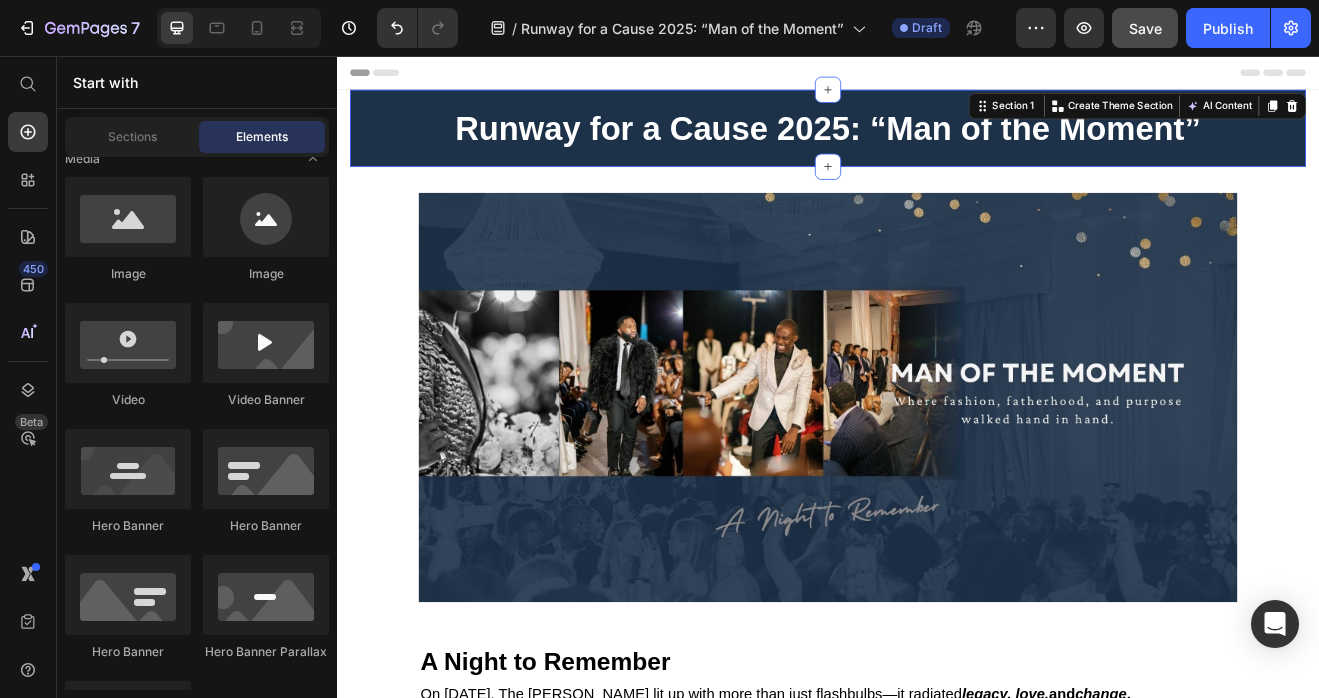 click on "Runway for a Cause 2025: “Man of the Moment” Text block Row Section 1   Create Theme Section AI Content Write with GemAI What would you like to describe here? Tone and Voice Persuasive Product Silk Self-Tie Bow Tie Show more Generate Image Row Section 2 A Night to Remember Text block Row Section 3 On June 11, 2025, The Mason Dallas lit up with more than just flashbulbs—it radiated  legacy, love,  and  change . Man of the Moment , now in its second year, brought together NFL players, father figures, and community leaders to walk for something bigger: visibility, inclusivity, and empowerment through fashion. Text block Row Section 4
Image Image Image Image Image Image Image Image Image Image
Carousel
Image Image Image Image Image Image Image Image Image Image
Carousel Row Section 5 Root" at bounding box center [937, 2539] 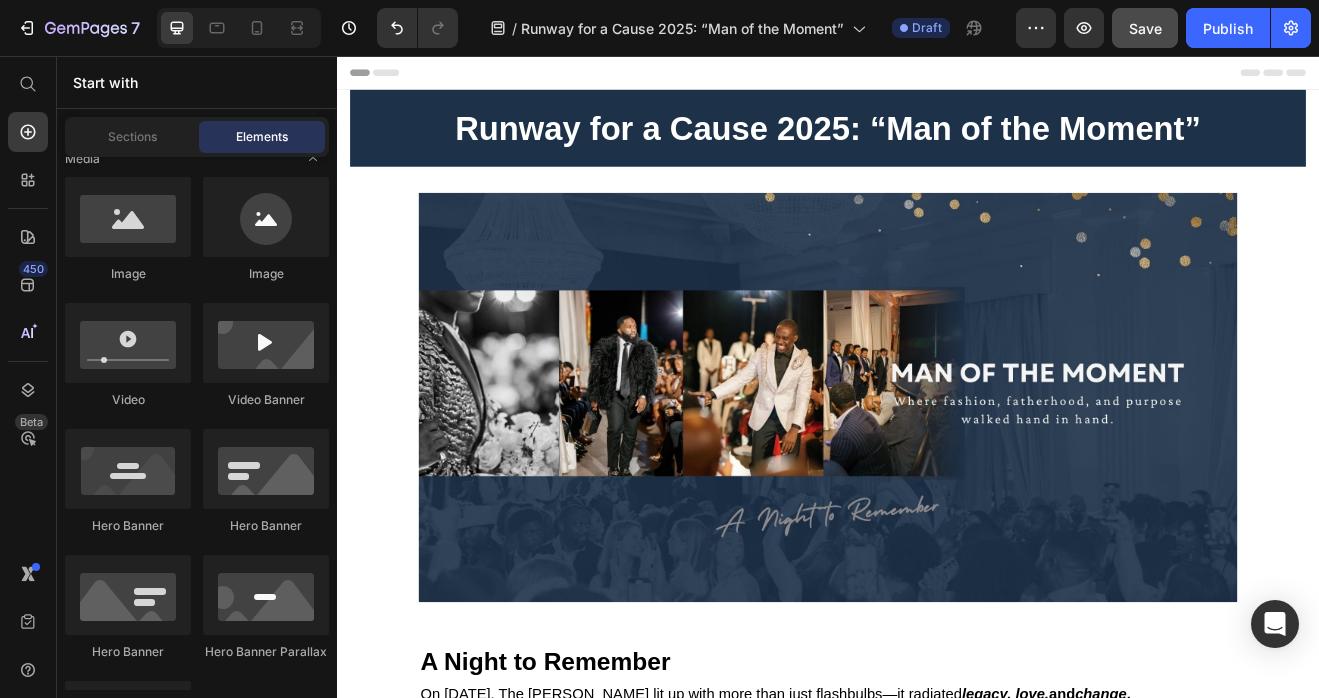 scroll, scrollTop: 768, scrollLeft: 0, axis: vertical 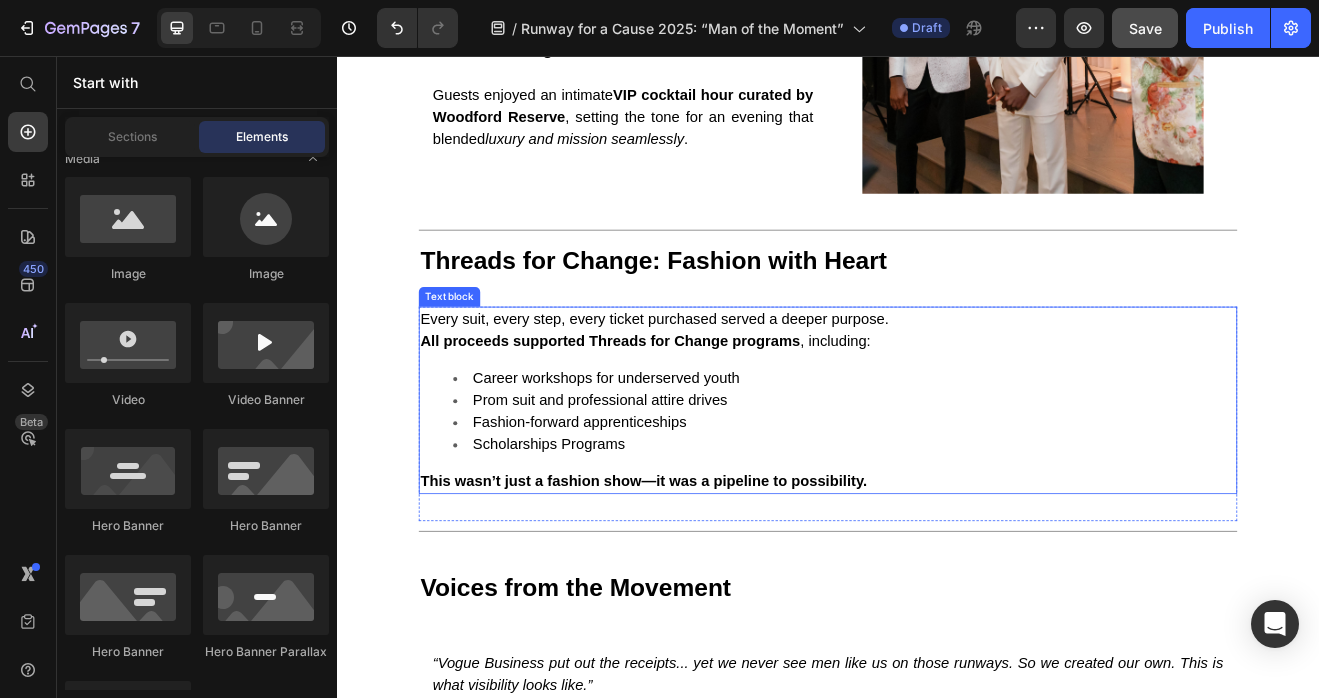 click on "Prom suit and professional attire drives" at bounding box center (957, 476) 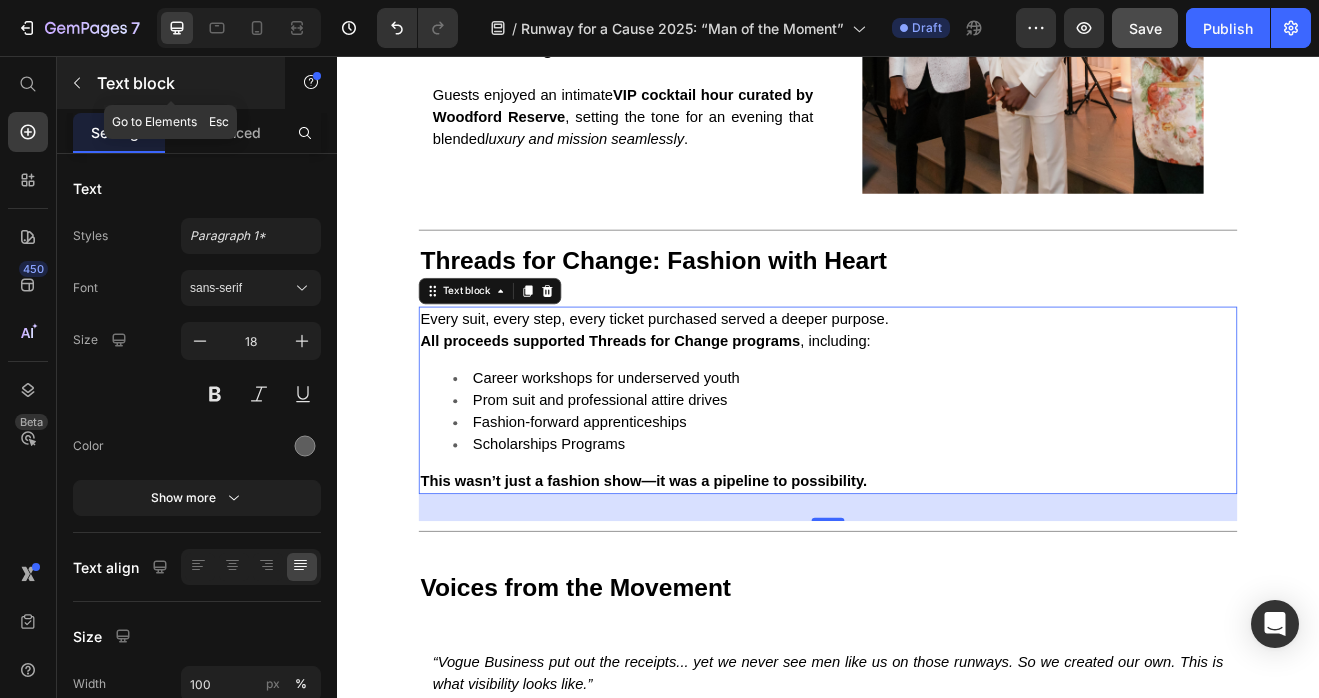 click 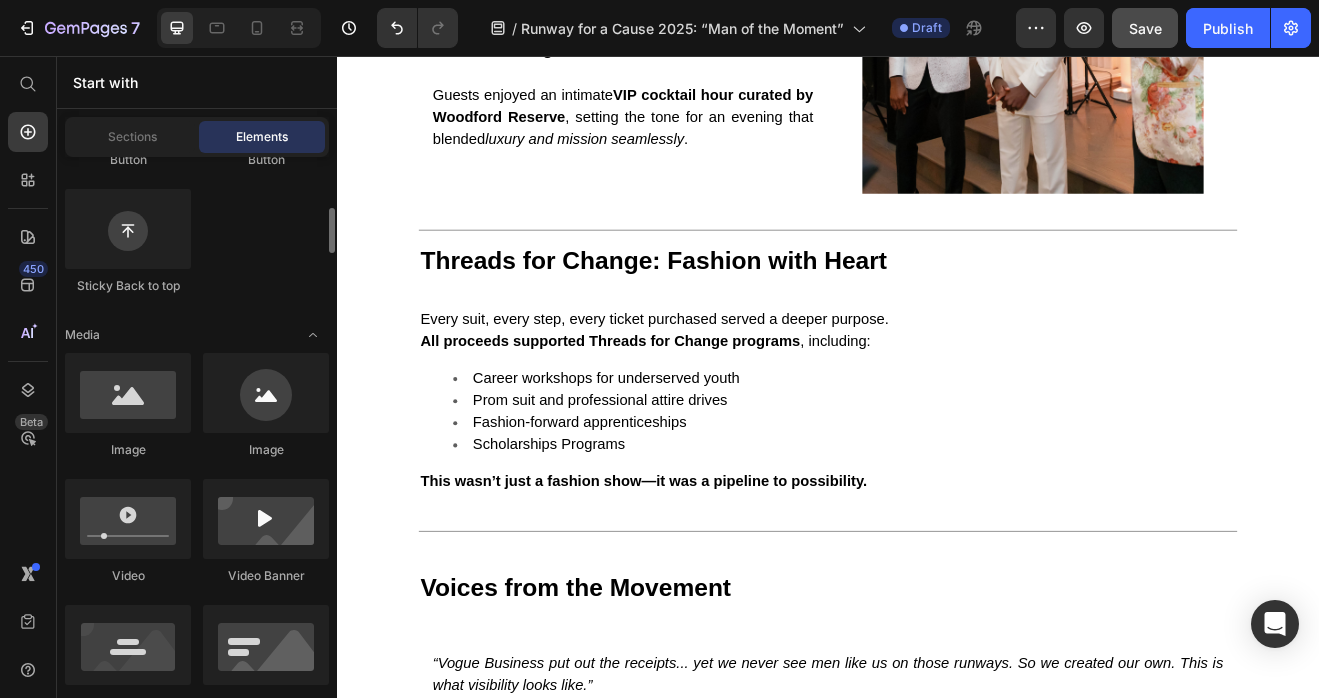 scroll, scrollTop: 0, scrollLeft: 0, axis: both 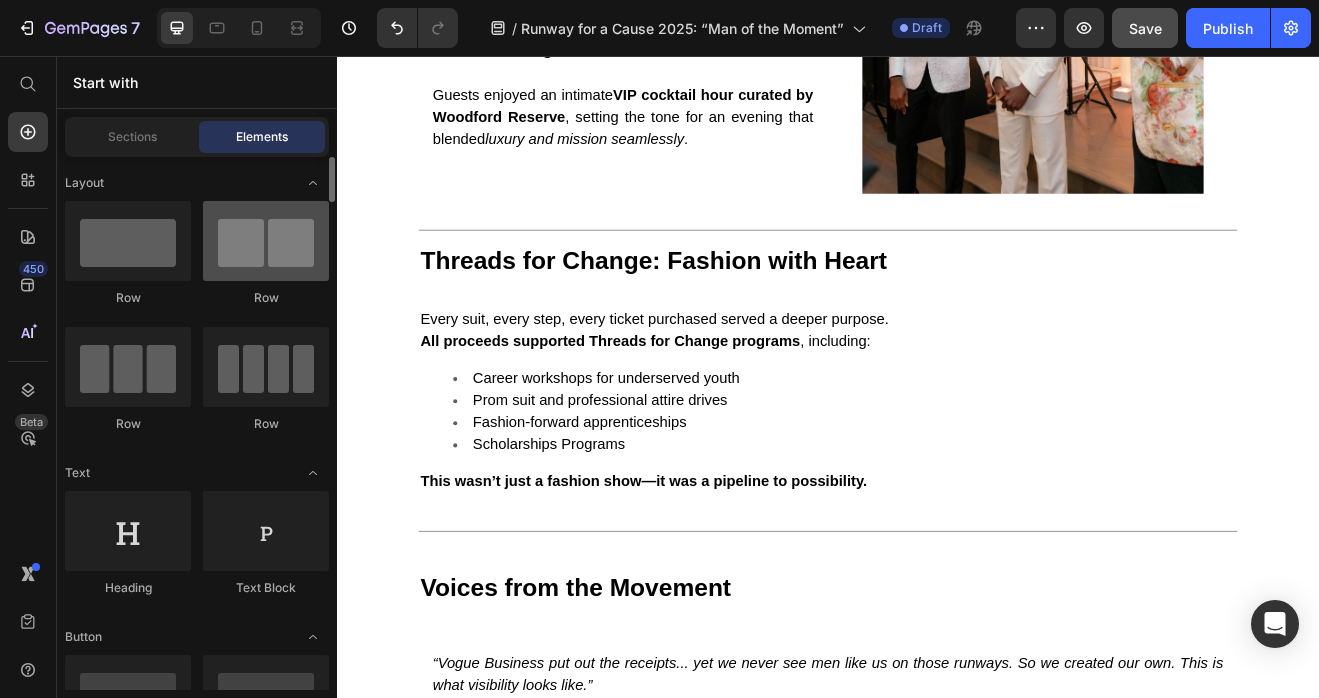click at bounding box center [266, 241] 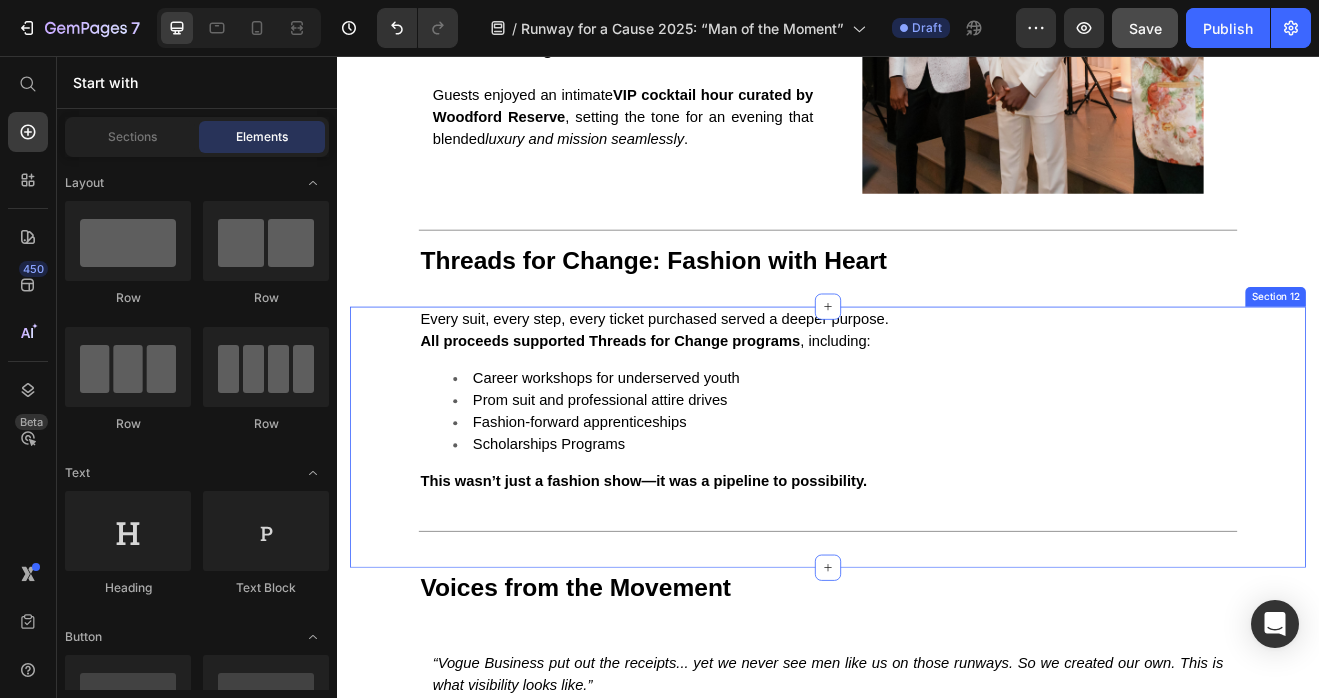 click on "Every suit, every step, every ticket purchased served a deeper purpose. All proceeds supported Threads for Change programs , including: Career workshops for underserved youth Prom suit and professional attire drives Fashion-forward apprenticeships Scholarships Programs This wasn’t just a fashion show—it was a pipeline to possibility. Text block Row                Title Line" at bounding box center [937, 505] 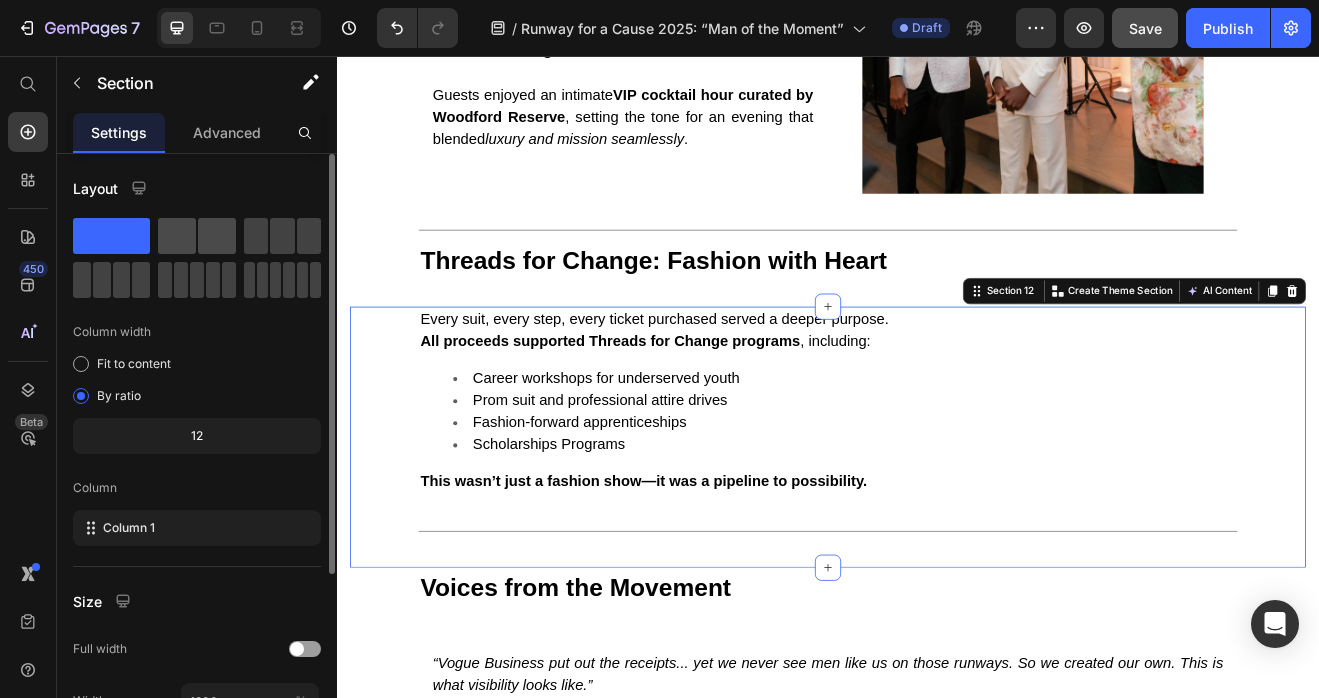 click 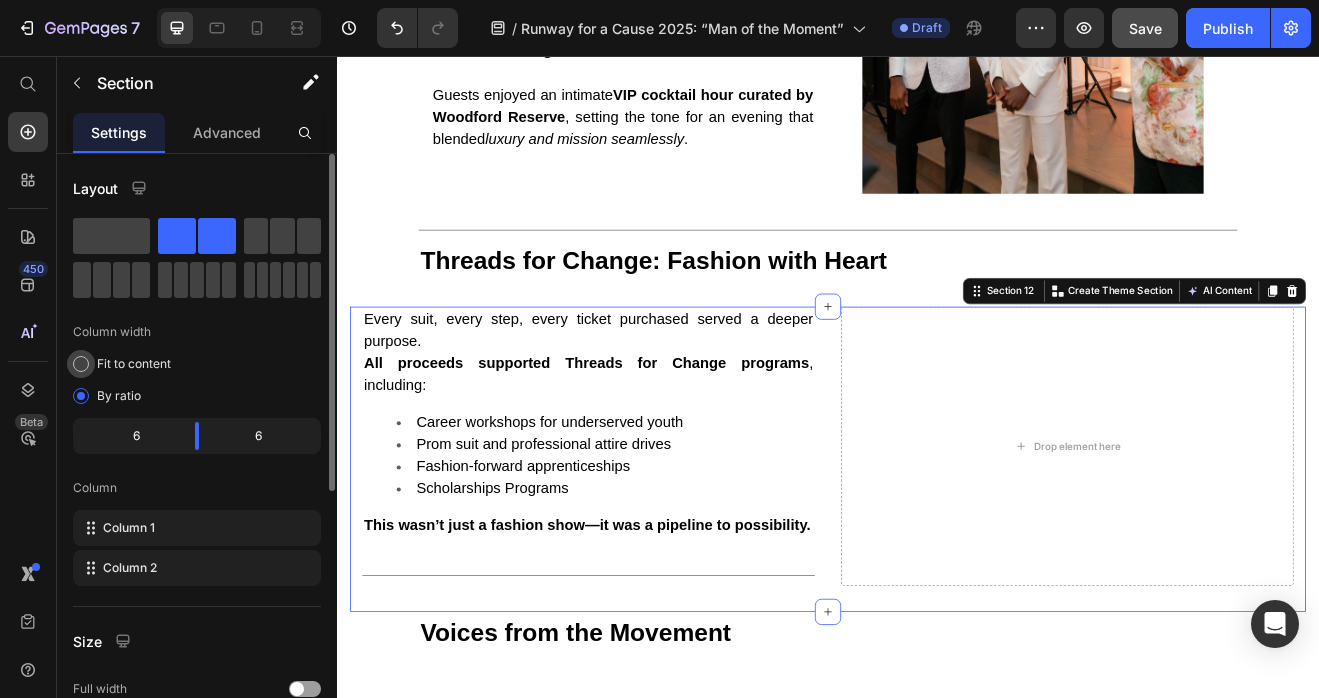 click on "Fit to content" at bounding box center (134, 364) 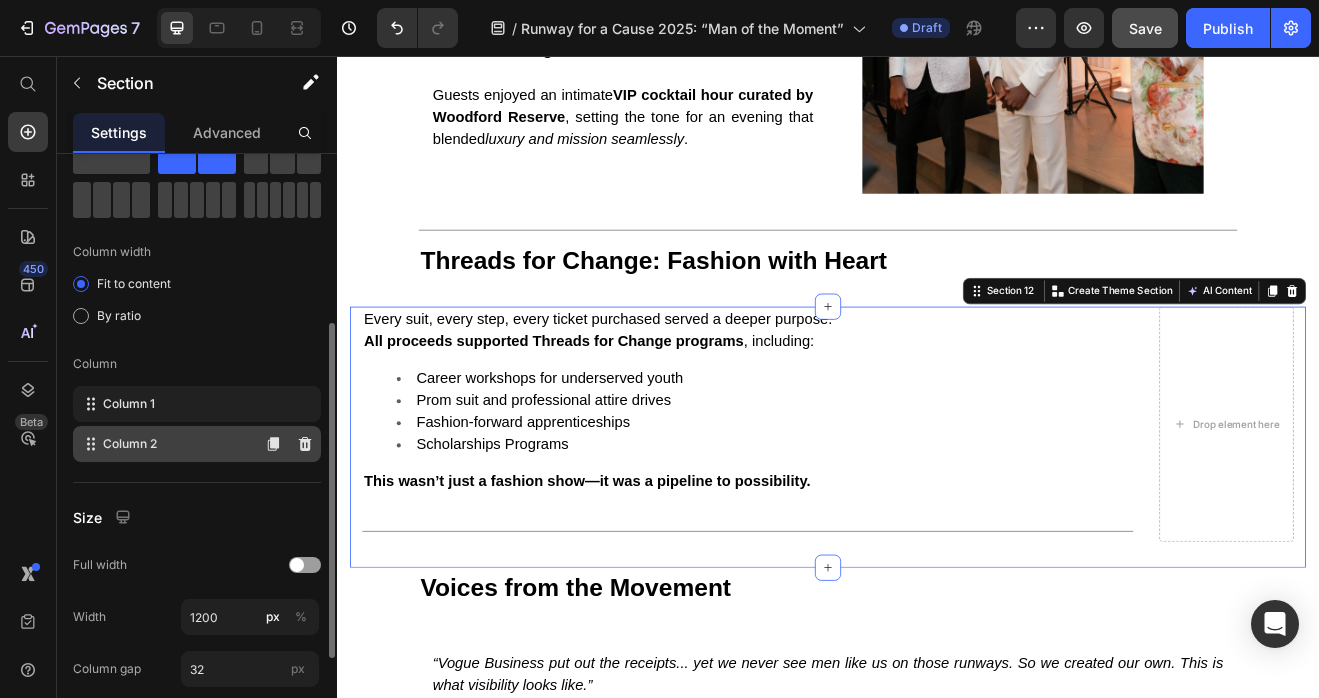 scroll, scrollTop: 128, scrollLeft: 0, axis: vertical 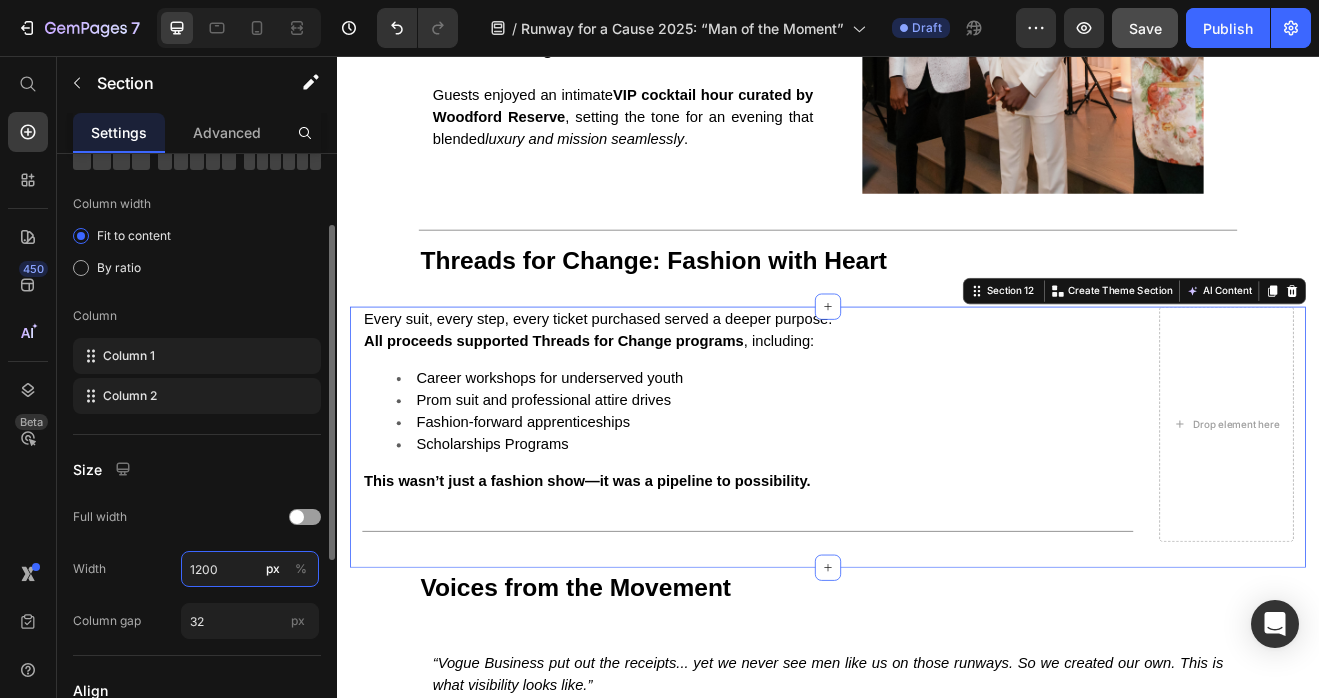 click on "1200" at bounding box center (250, 569) 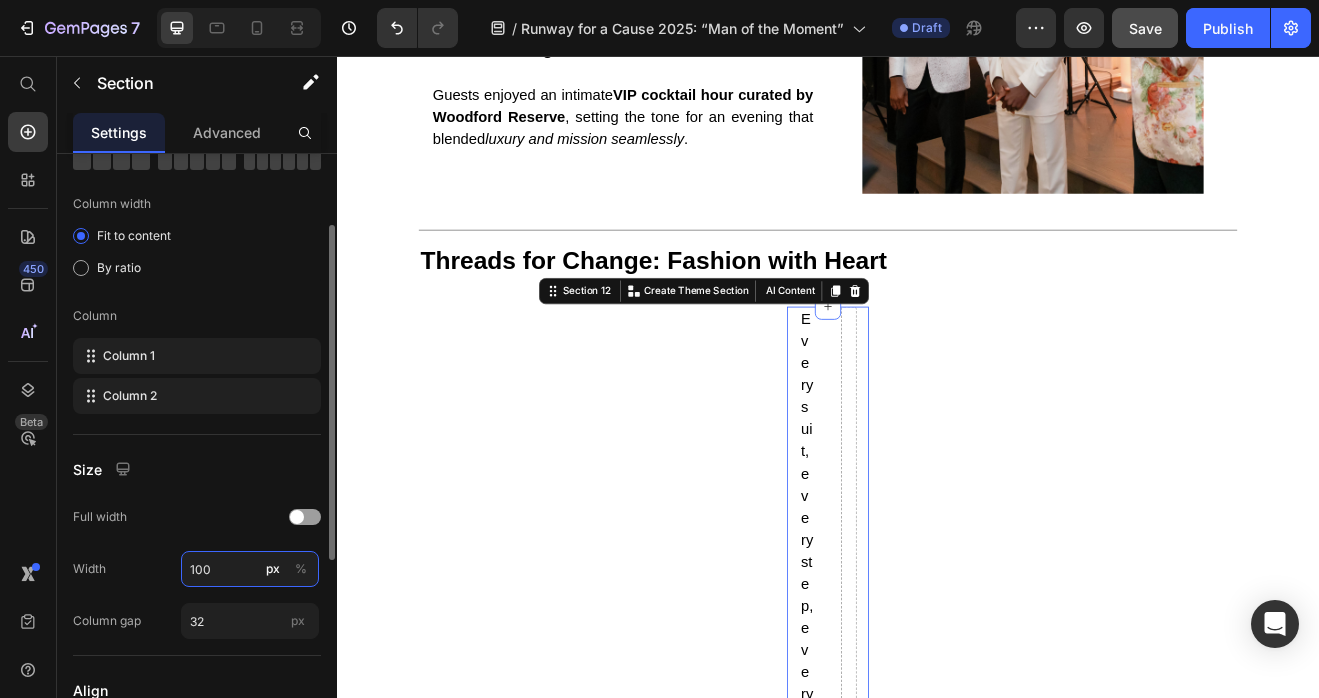 type on "1000" 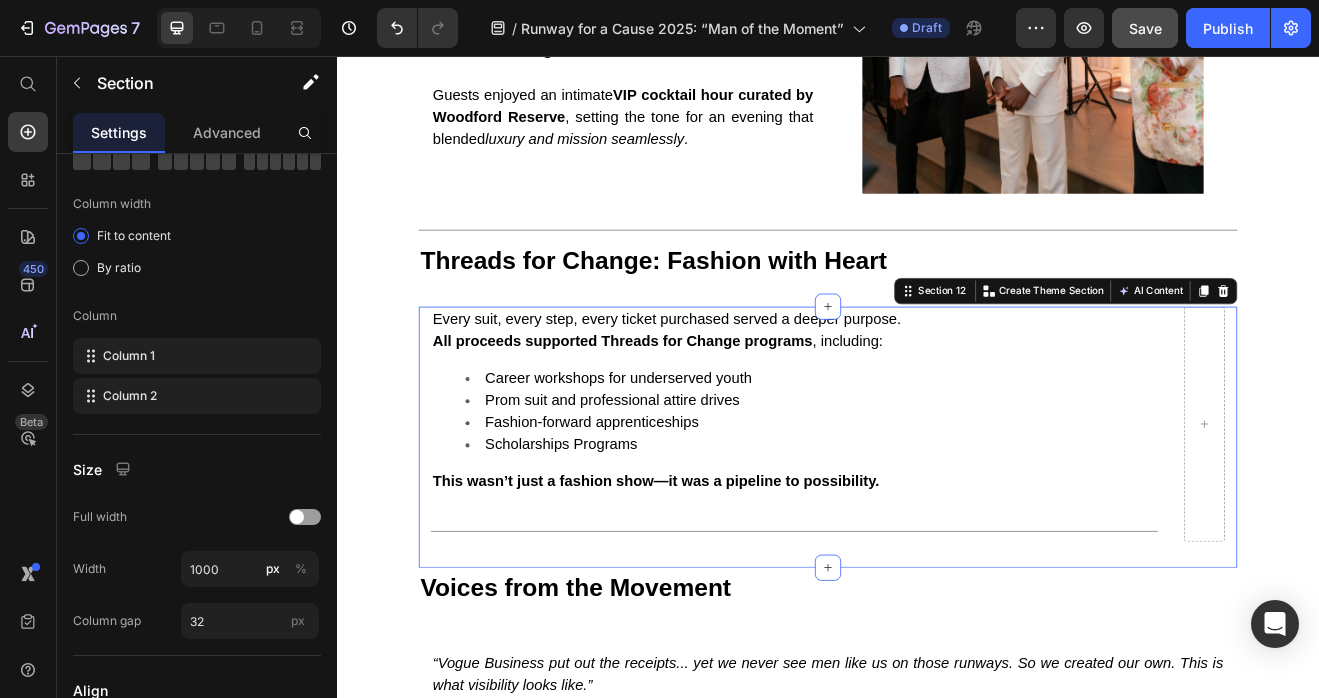 click on "Tailored Tradition Meets Modern Empowerment Text block Row Section 9 Heritage Meets Youth   Founder  Daniel Mofor  opened the night with his signature sharp tailoring, but it was his 14-year-old son,  Dacyn , who stole hearts with a debut collection of football-inspired athleisure—marking a powerful father-son moment and a new chapter of generational creativity.   Intentional Collections   From bold  black-and-white suits , to the cultural storytelling of the  Tangwa Collection , each piece on the runway honored identity, heritage, and elevated personal style.   Refined Setting & VIP Touches   Guests enjoyed an intimate  VIP cocktail hour curated by Woodford Reserve , setting the tone for an evening that blended  luxury and mission seamlessly . Text block Row Image Section 10                Title Line Threads for Change: Fashion with Heart Text block Row Section 11 Every suit, every step, every ticket purchased served a deeper purpose. All proceeds supported Threads for Change programs Text block" at bounding box center [937, -655] 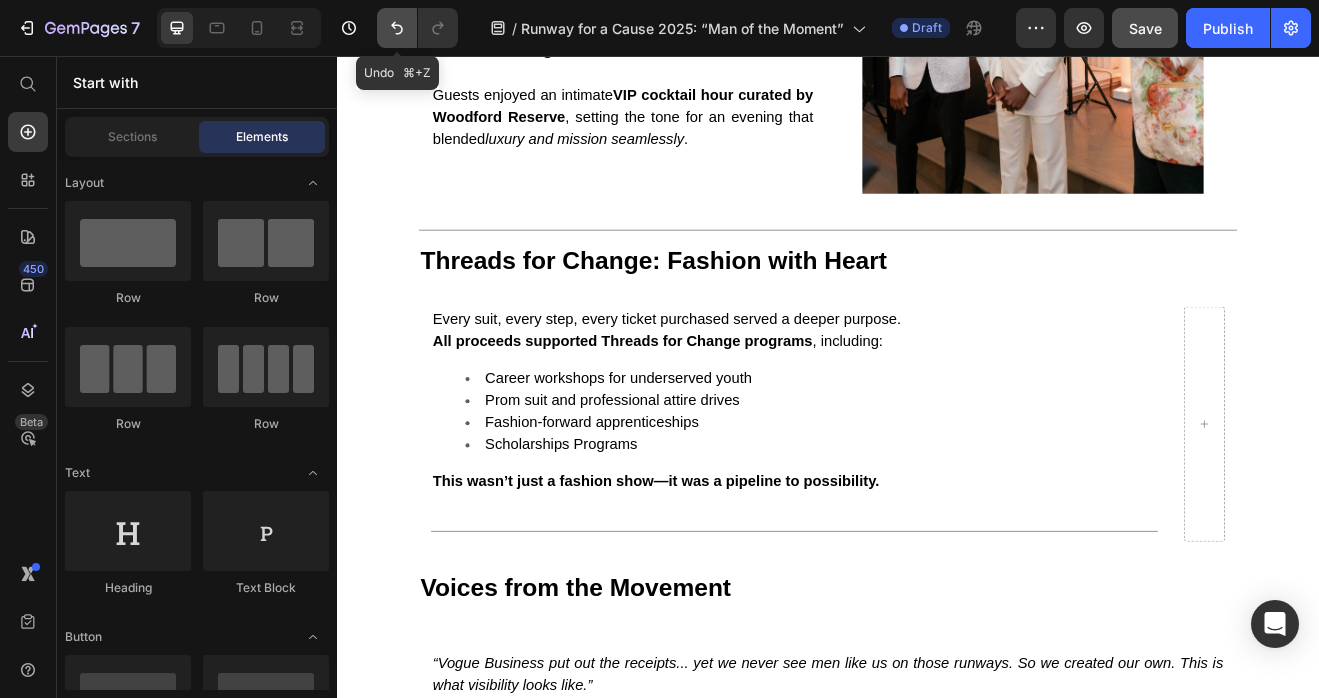 click 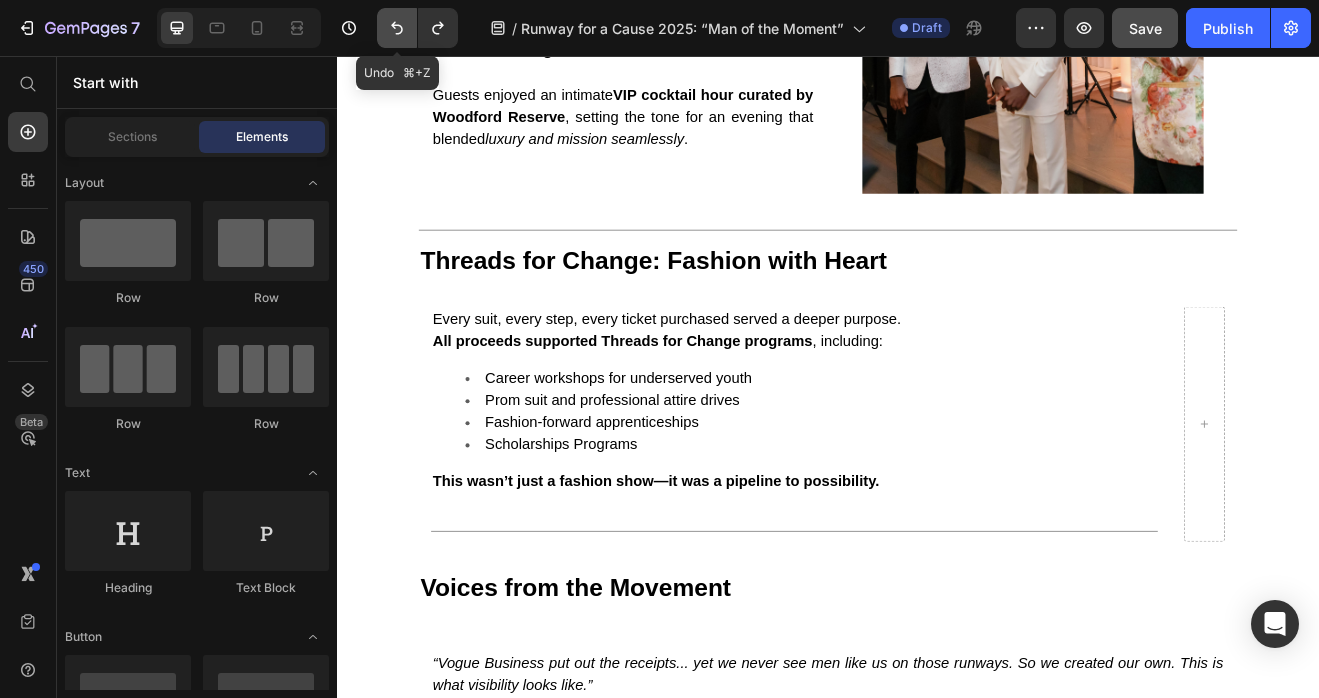 click 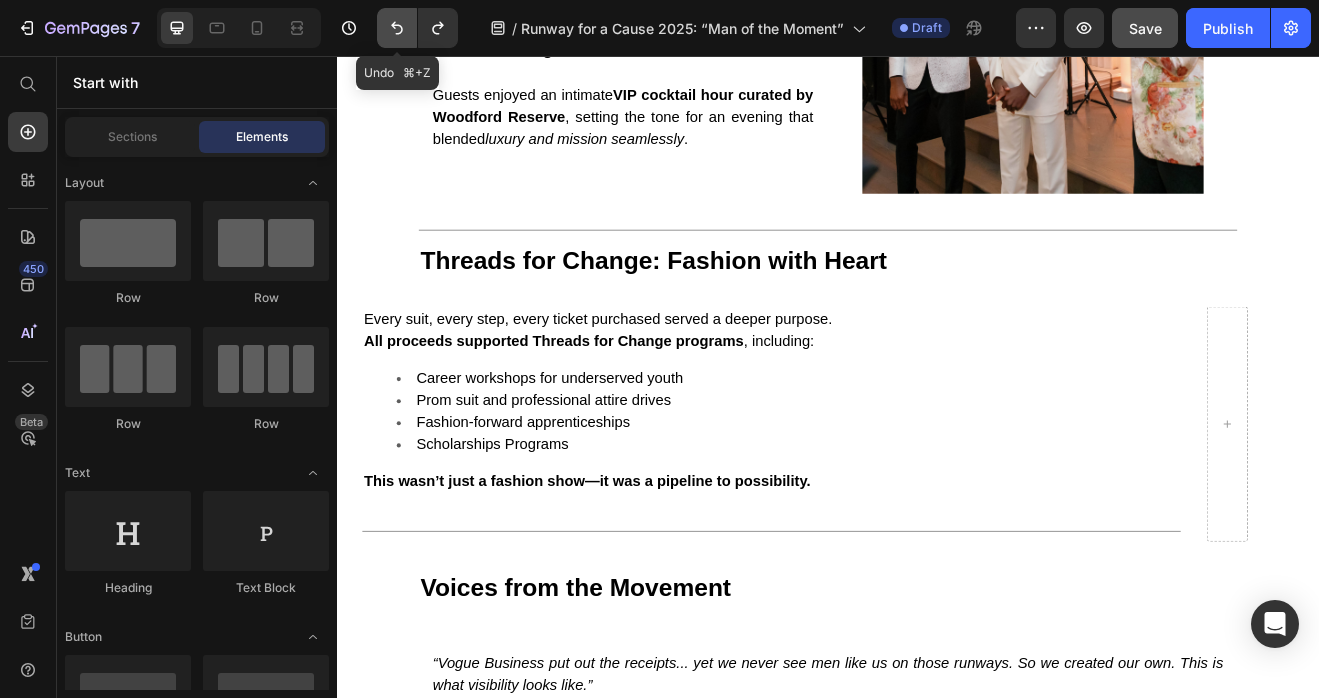 click 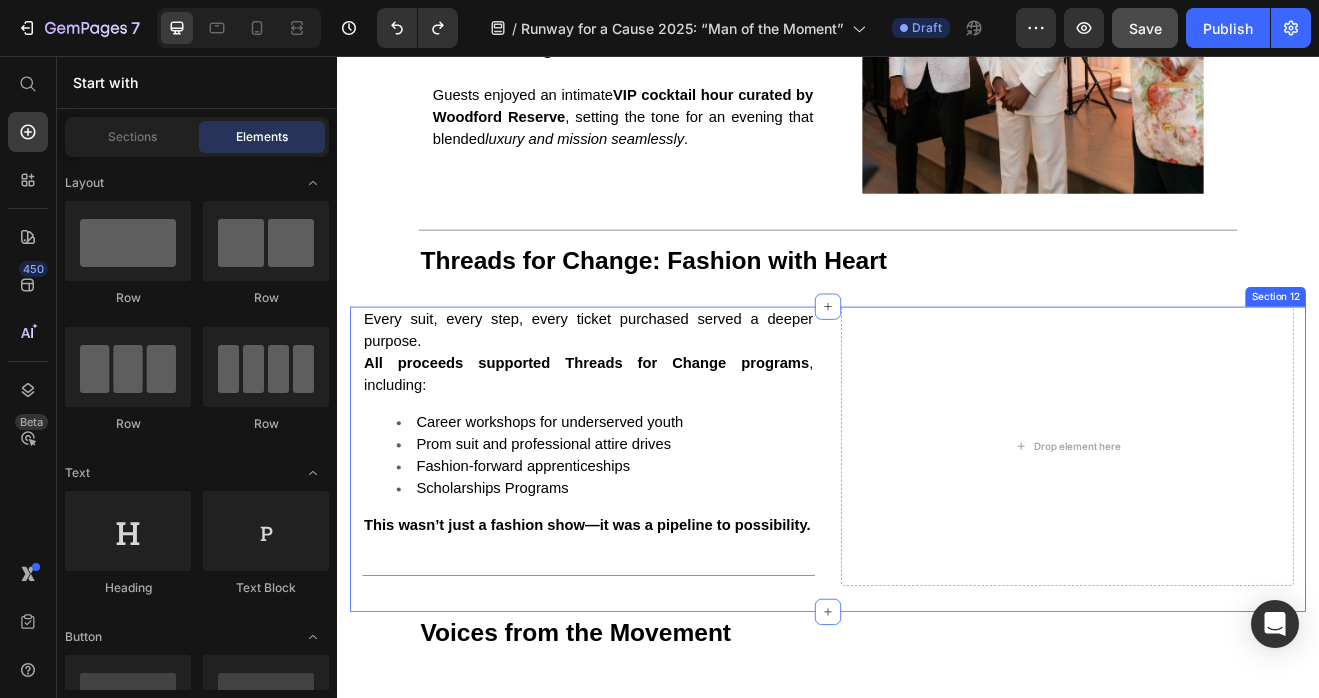 click on "Every suit, every step, every ticket purchased served a deeper purpose. All proceeds supported Threads for Change programs , including: Career workshops for underserved youth Prom suit and professional attire drives Fashion-forward apprenticeships Scholarships Programs This wasn’t just a fashion show—it was a pipeline to possibility. Text block Row                Title Line
Drop element here Section 12" at bounding box center (937, 548) 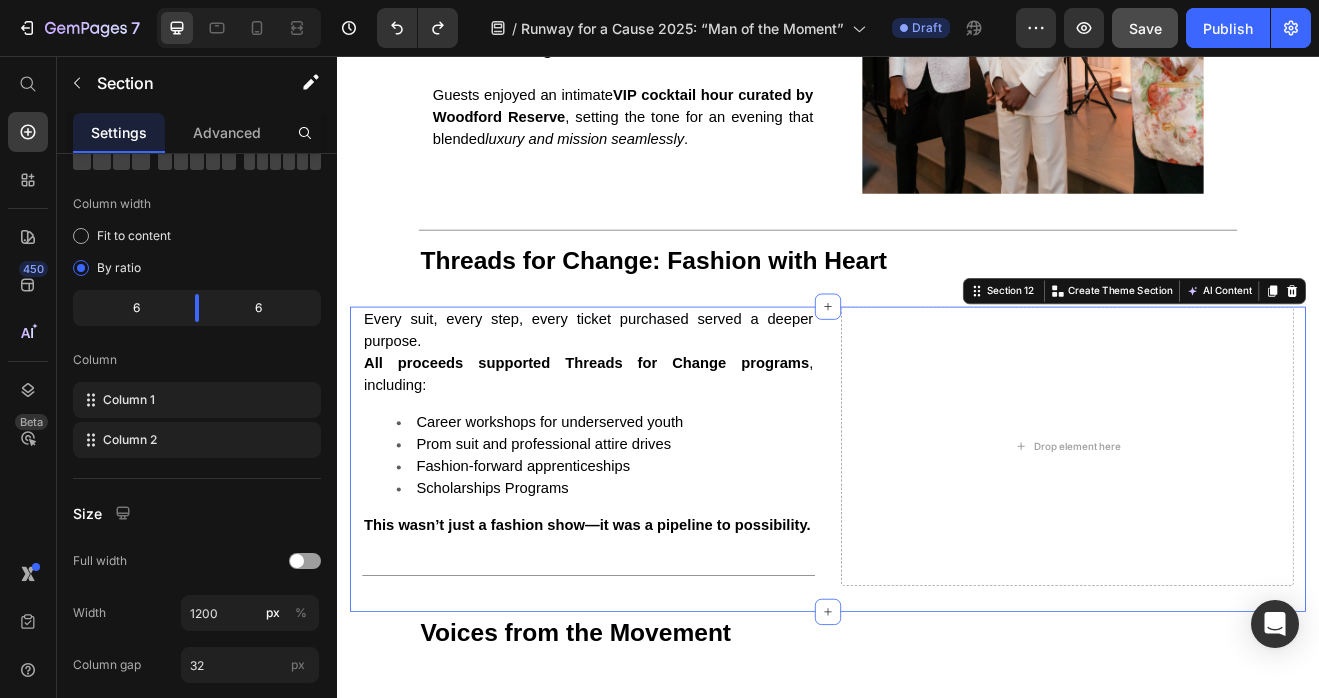 scroll, scrollTop: 128, scrollLeft: 0, axis: vertical 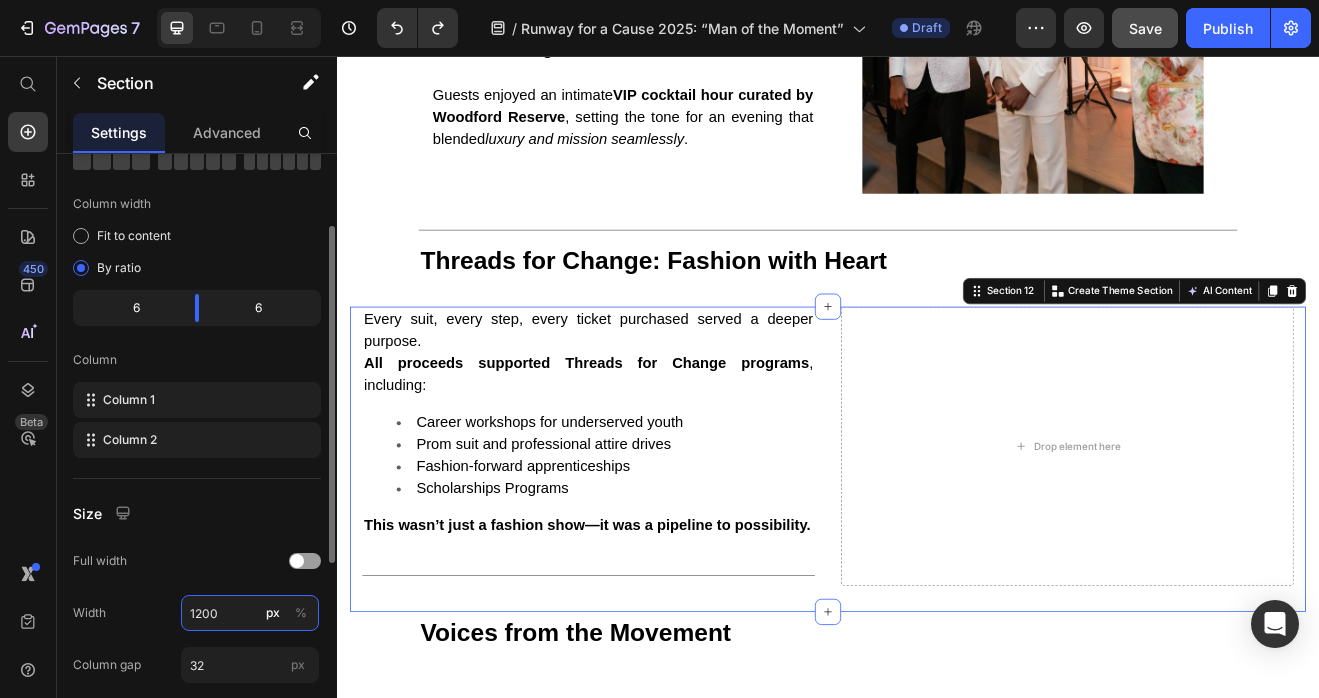 click on "1200" at bounding box center [250, 613] 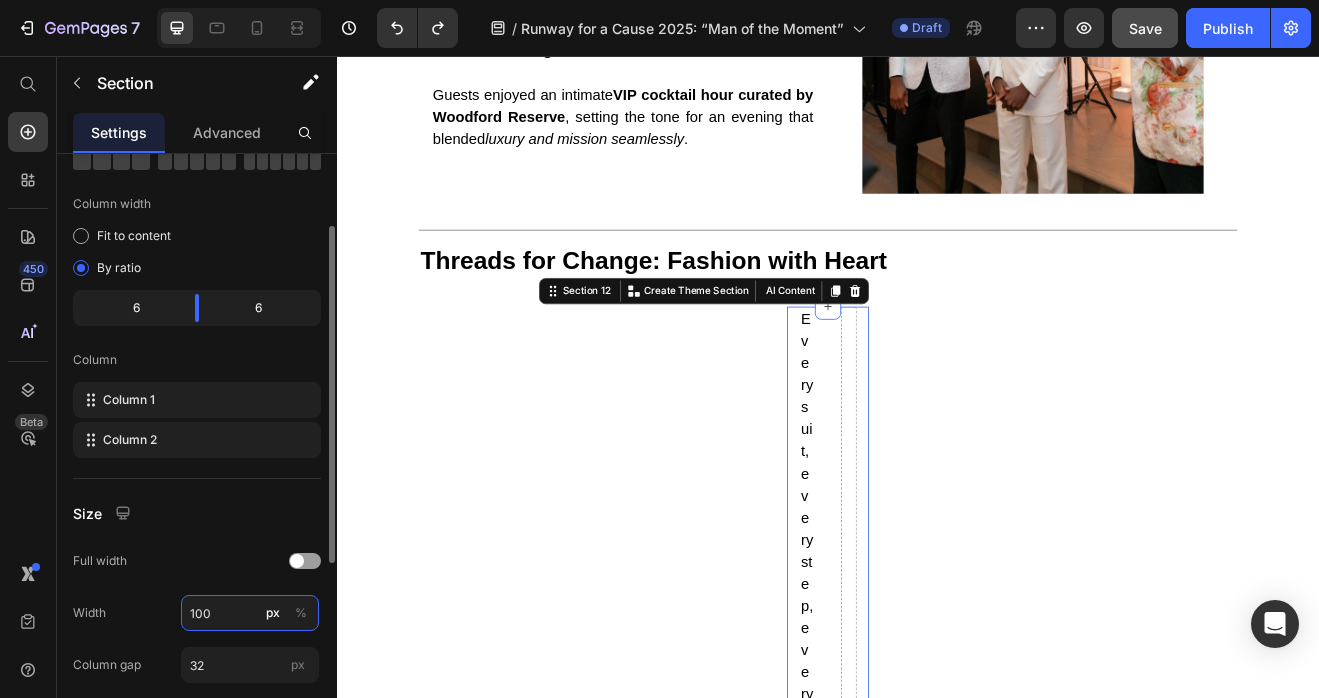 type on "1000" 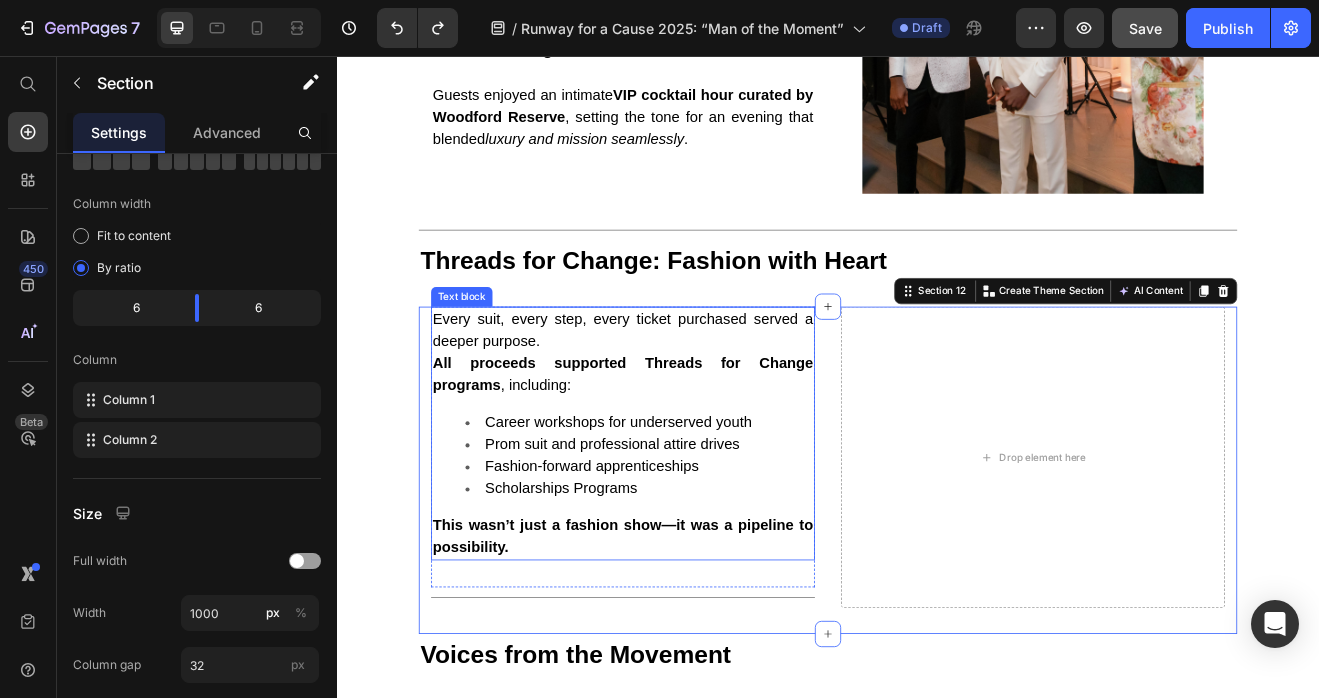 click on "Every suit, every step, every ticket purchased served a deeper purpose. All proceeds supported Threads for Change programs , including: Career workshops for underserved youth Prom suit and professional attire drives Fashion-forward apprenticeships Scholarships Programs This wasn’t just a fashion show—it was a pipeline to possibility." at bounding box center [686, 517] 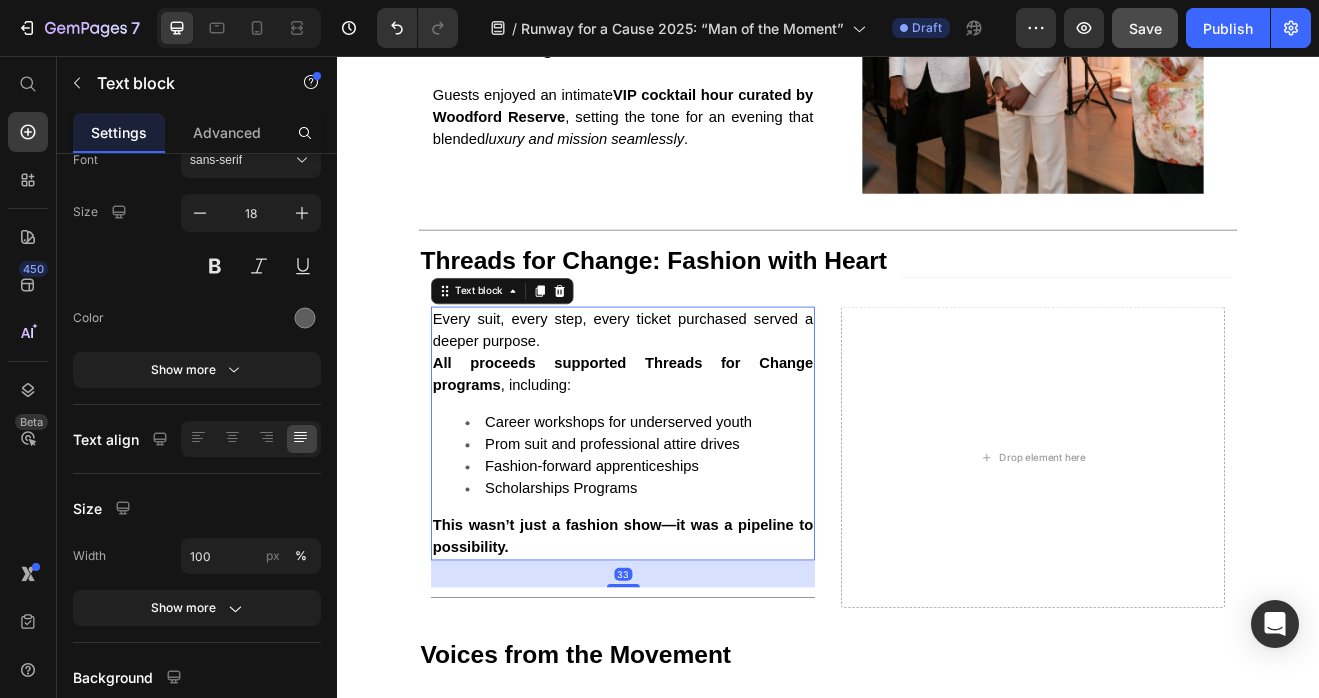 scroll, scrollTop: 0, scrollLeft: 0, axis: both 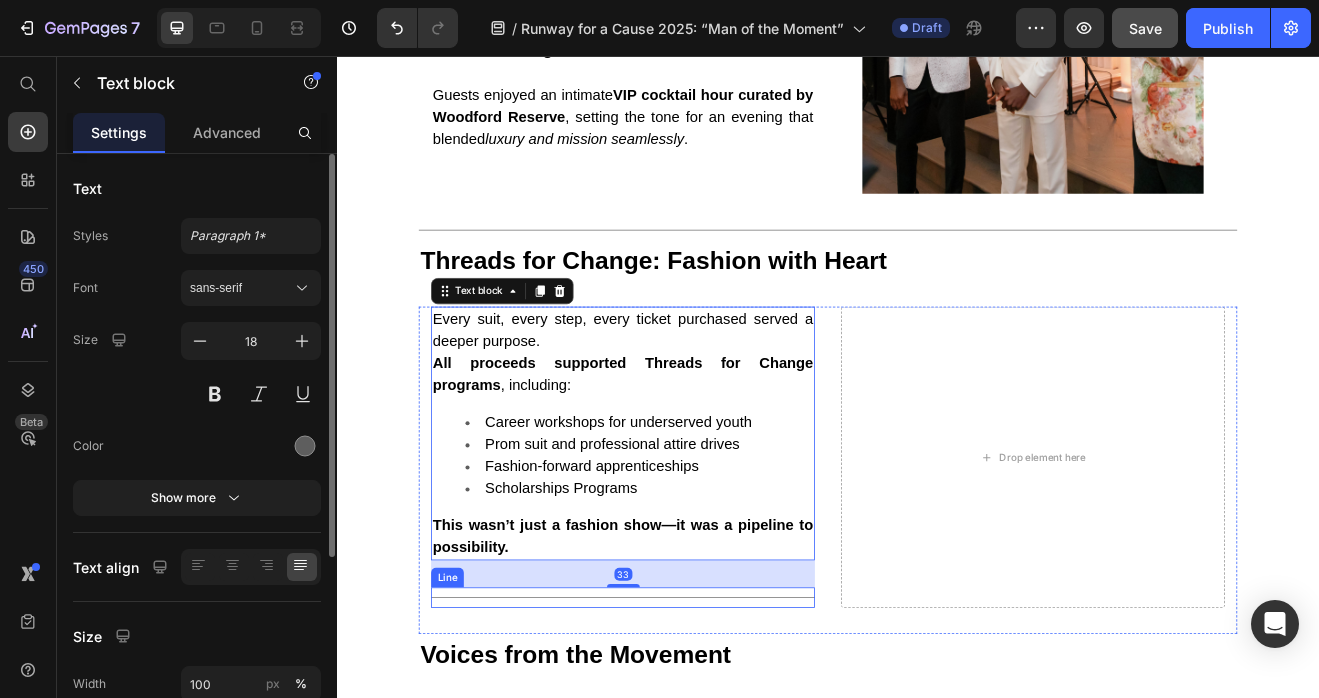 click on "Title Line" at bounding box center (686, 717) 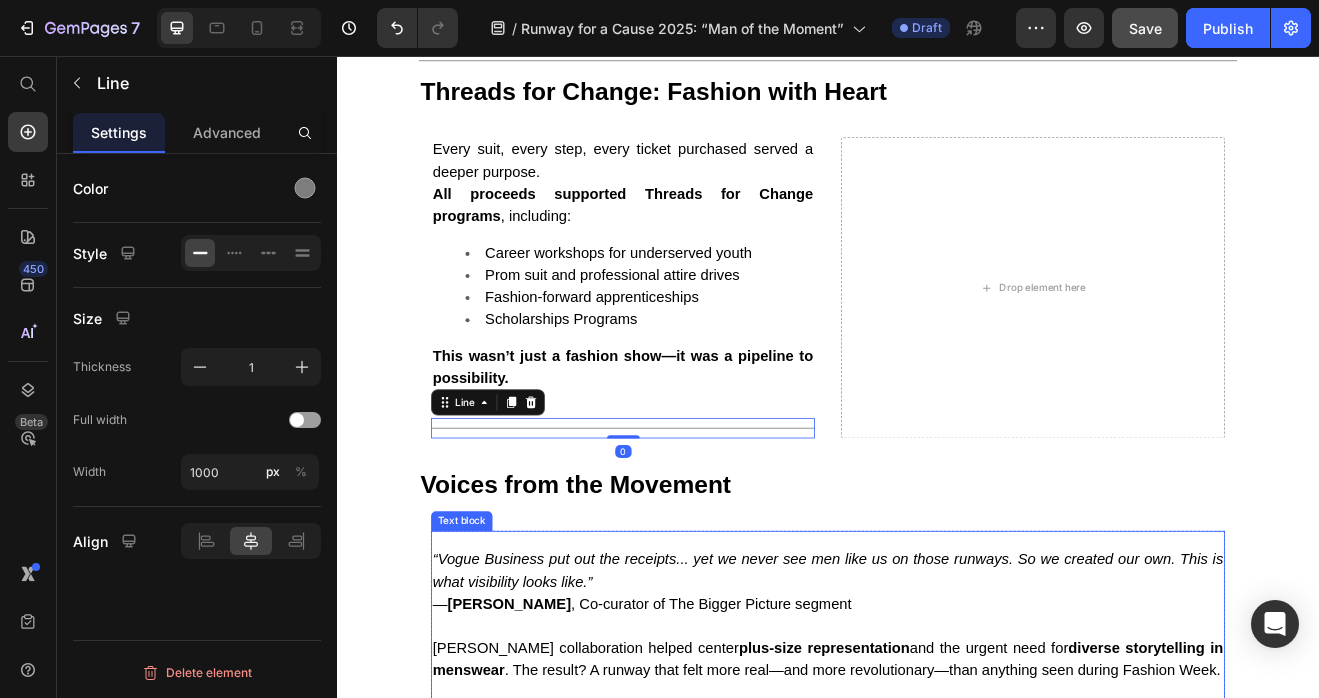 scroll, scrollTop: 3406, scrollLeft: 0, axis: vertical 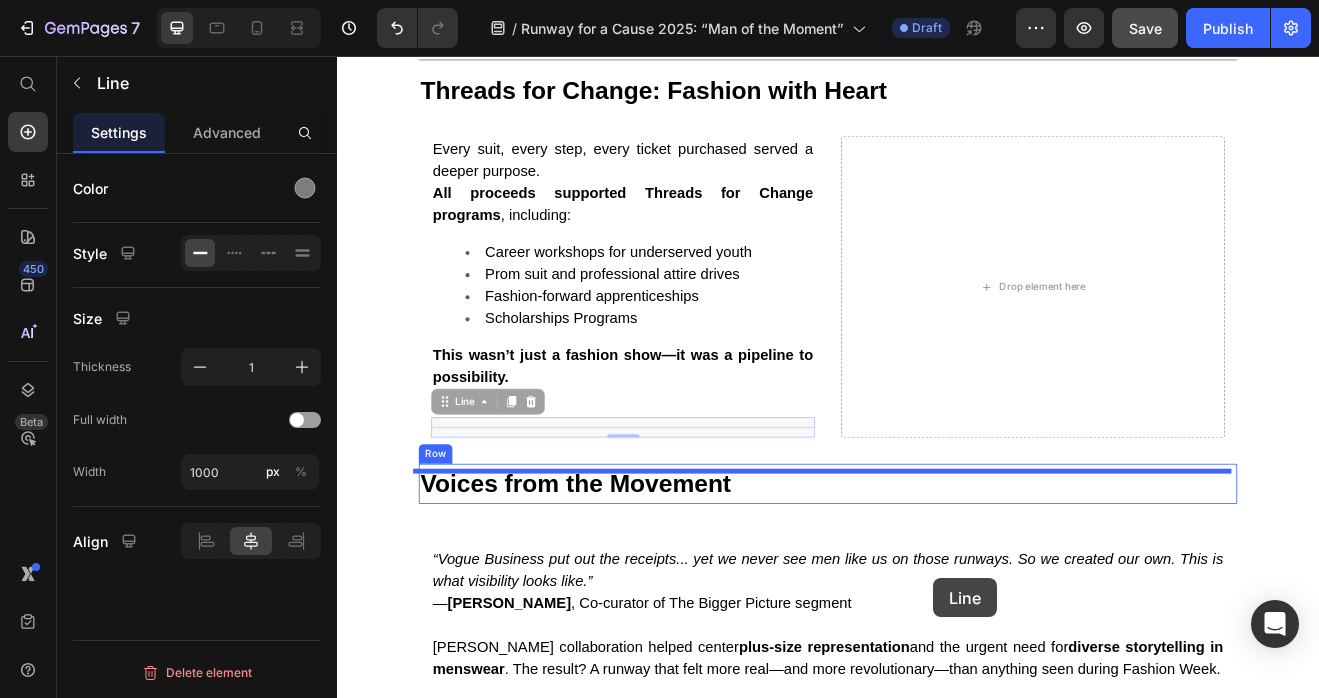 drag, startPoint x: 461, startPoint y: 487, endPoint x: 933, endPoint y: 578, distance: 480.6922 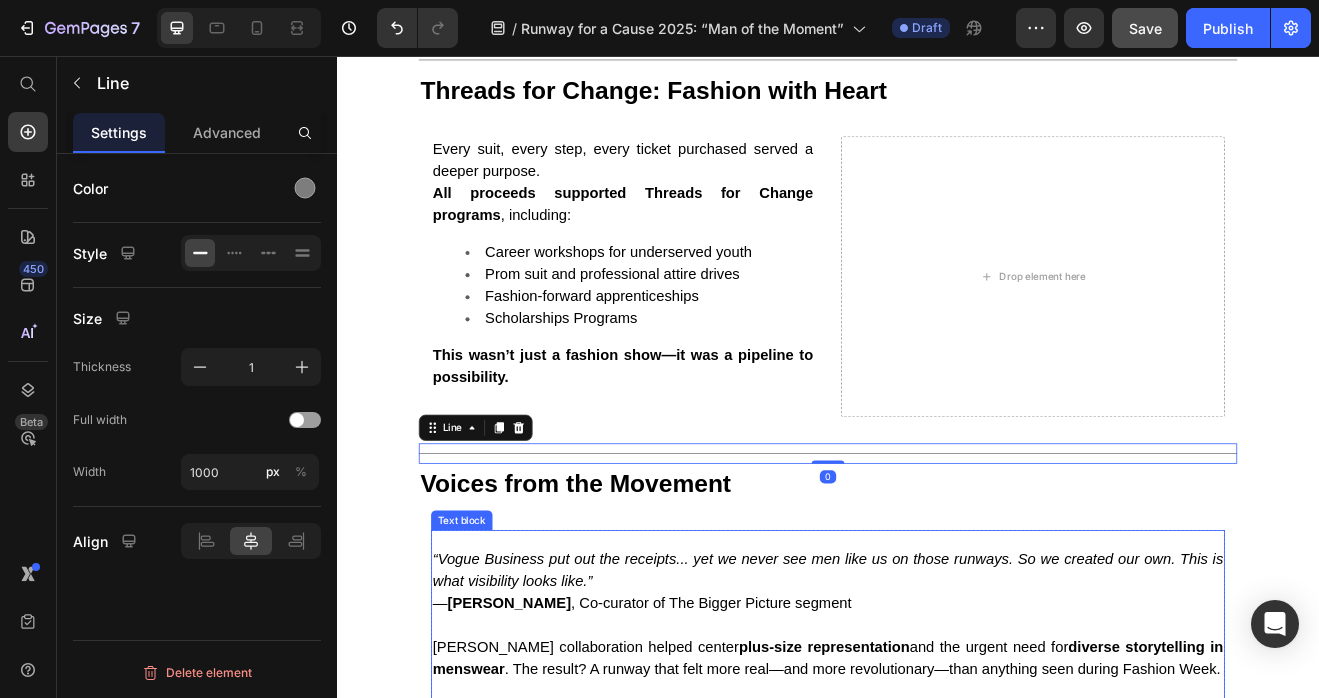 click on "“Vogue Business put out the receipts... yet we never see men like us on those runways. So we created our own. This is what visibility looks like.”" at bounding box center (937, 683) 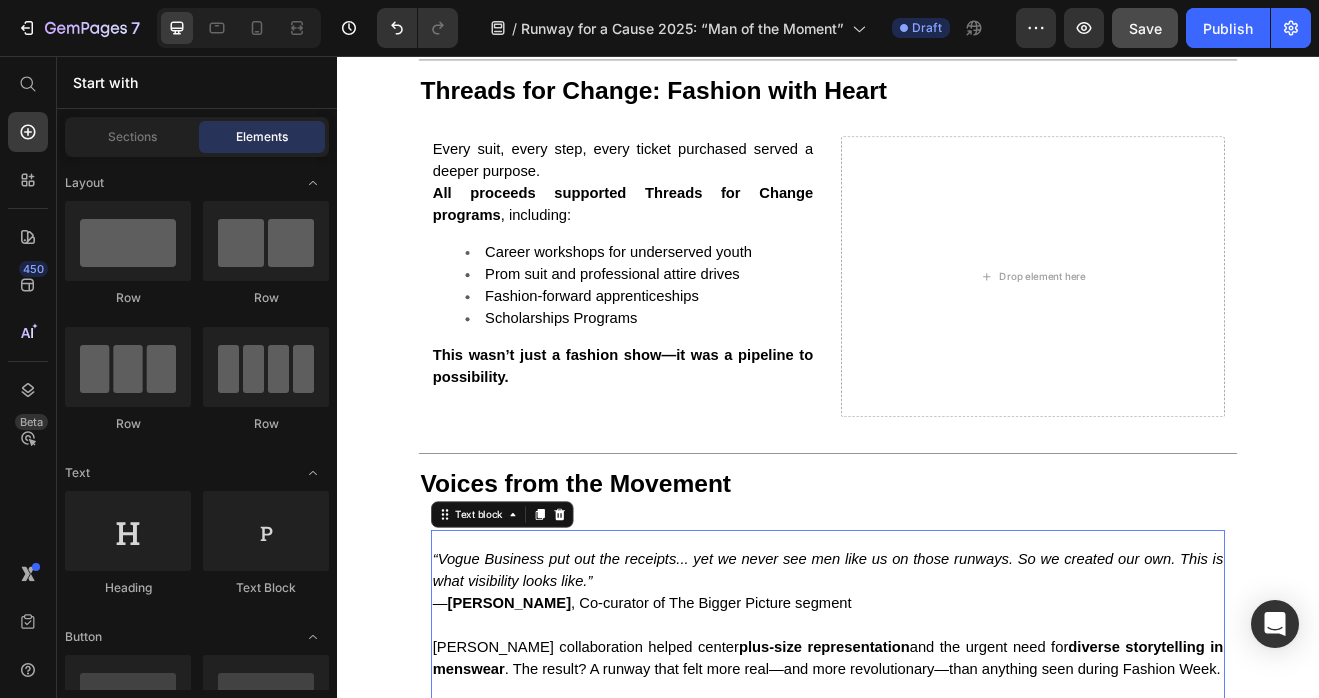click on "Heritage Meets Youth   Founder  Daniel Mofor  opened the night with his signature sharp tailoring, but it was his 14-year-old son,  Dacyn , who stole hearts with a debut collection of football-inspired athleisure—marking a powerful father-son moment and a new chapter of generational creativity.   Intentional Collections   From bold  black-and-white suits , to the cultural storytelling of the  Tangwa Collection , each piece on the runway honored identity, heritage, and elevated personal style.   Refined Setting & VIP Touches   Guests enjoyed an intimate  VIP cocktail hour curated by Woodford Reserve , setting the tone for an evening that blended  luxury and mission seamlessly . Text block Row Image Section 10                Title Line Threads for Change: Fashion with Heart Text block Row Section 11 Every suit, every step, every ticket purchased served a deeper purpose. All proceeds supported Threads for Change programs , including: Career workshops for underserved youth Scholarships Programs Row" at bounding box center [937, -822] 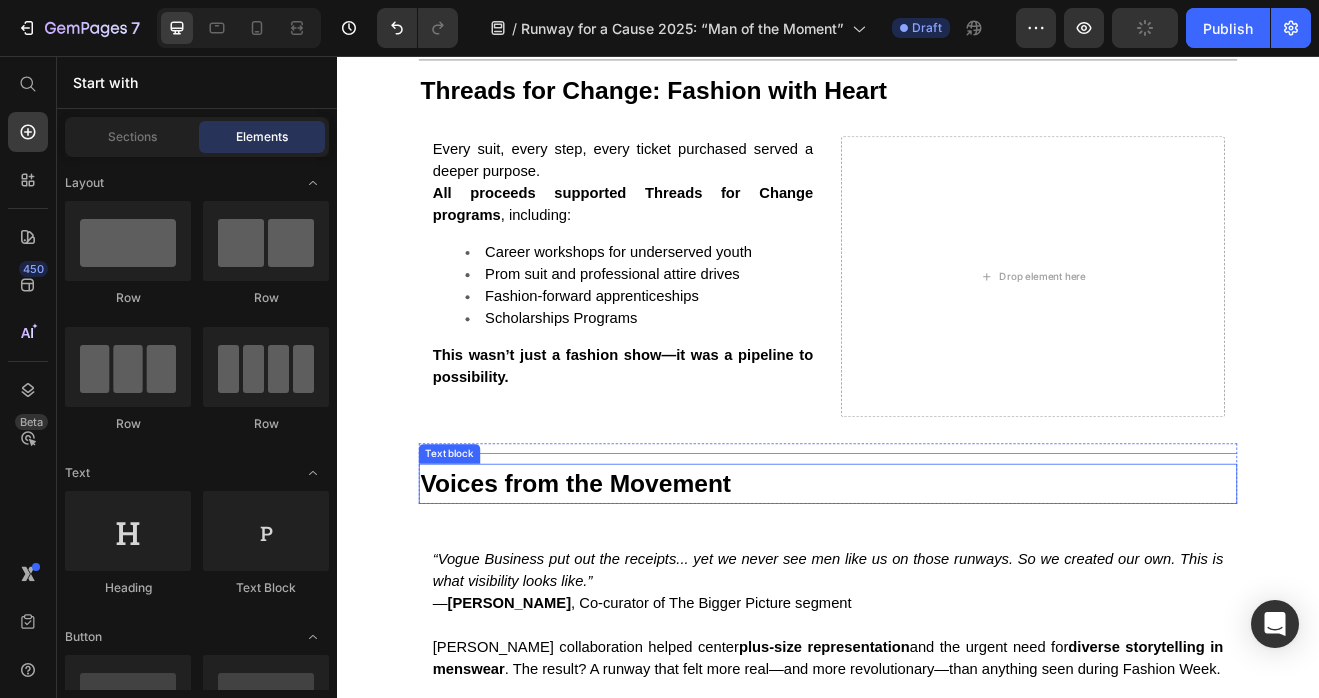 click on "Voices from the Movement" at bounding box center (629, 578) 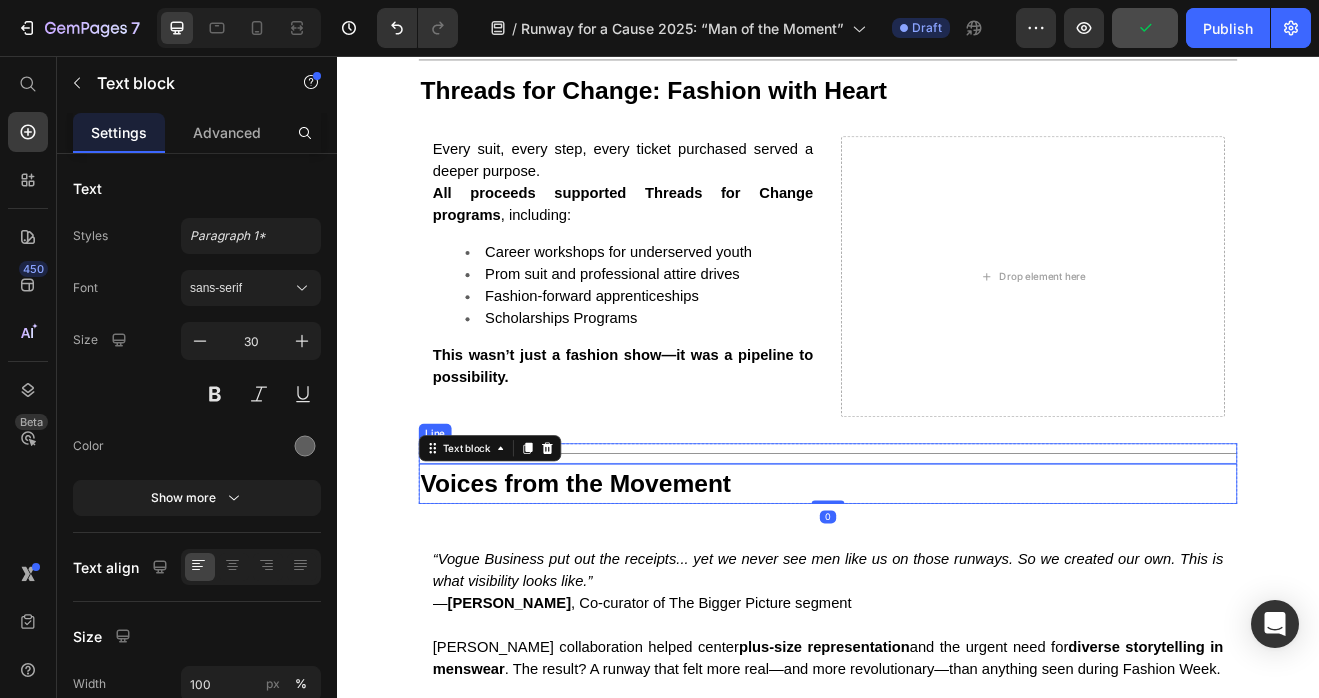 click on "Title Line" at bounding box center [937, 541] 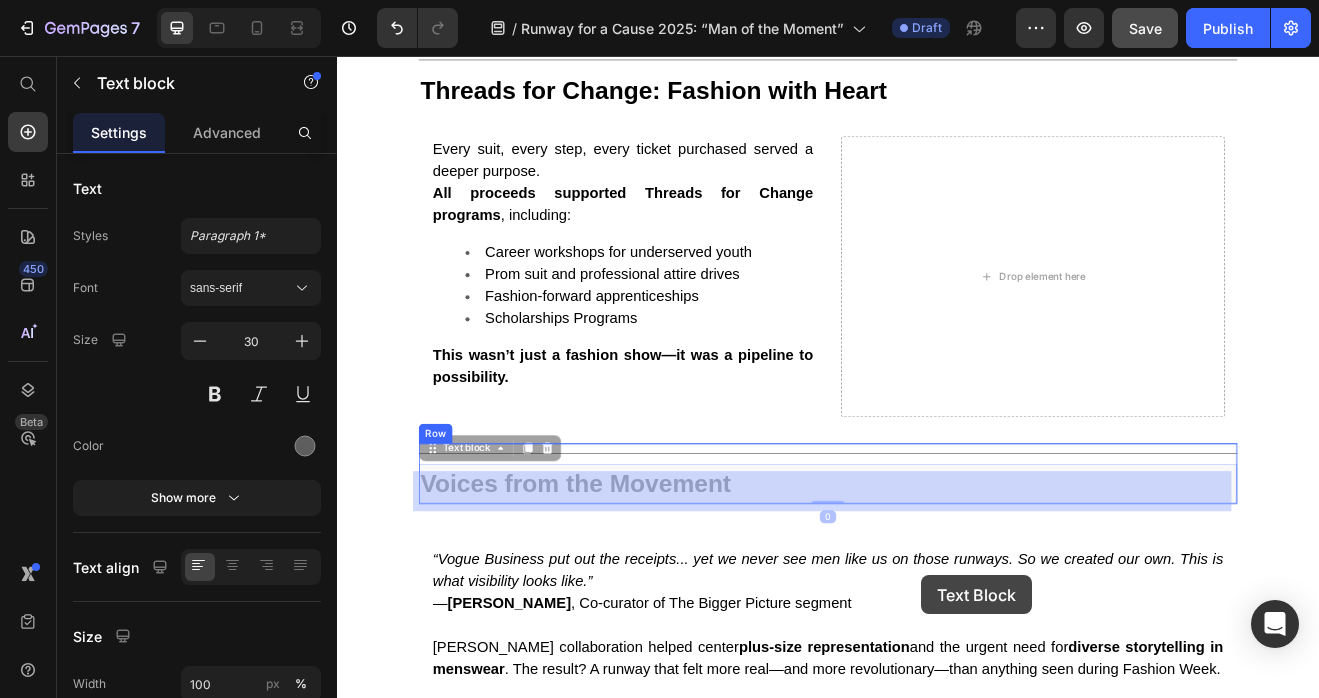 click on "Header Heritage Meets Youth   Founder  Daniel Mofor  opened the night with his signature sharp tailoring, but it was his 14-year-old son,  Dacyn , who stole hearts with a debut collection of football-inspired athleisure—marking a powerful father-son moment and a new chapter of generational creativity.   Intentional Collections   From bold  black-and-white suits , to the cultural storytelling of the  Tangwa Collection , each piece on the runway honored identity, heritage, and elevated personal style.   Refined Setting & VIP Touches   Guests enjoyed an intimate  VIP cocktail hour curated by Woodford Reserve , setting the tone for an evening that blended  luxury and mission seamlessly . Text block Row Image Section 10                Title Line Threads for Change: Fashion with Heart Text block Row Section 11 Every suit, every step, every ticket purchased served a deeper purpose. All proceeds supported Threads for Change programs , including: Career workshops for underserved youth Text block Row" at bounding box center (937, -699) 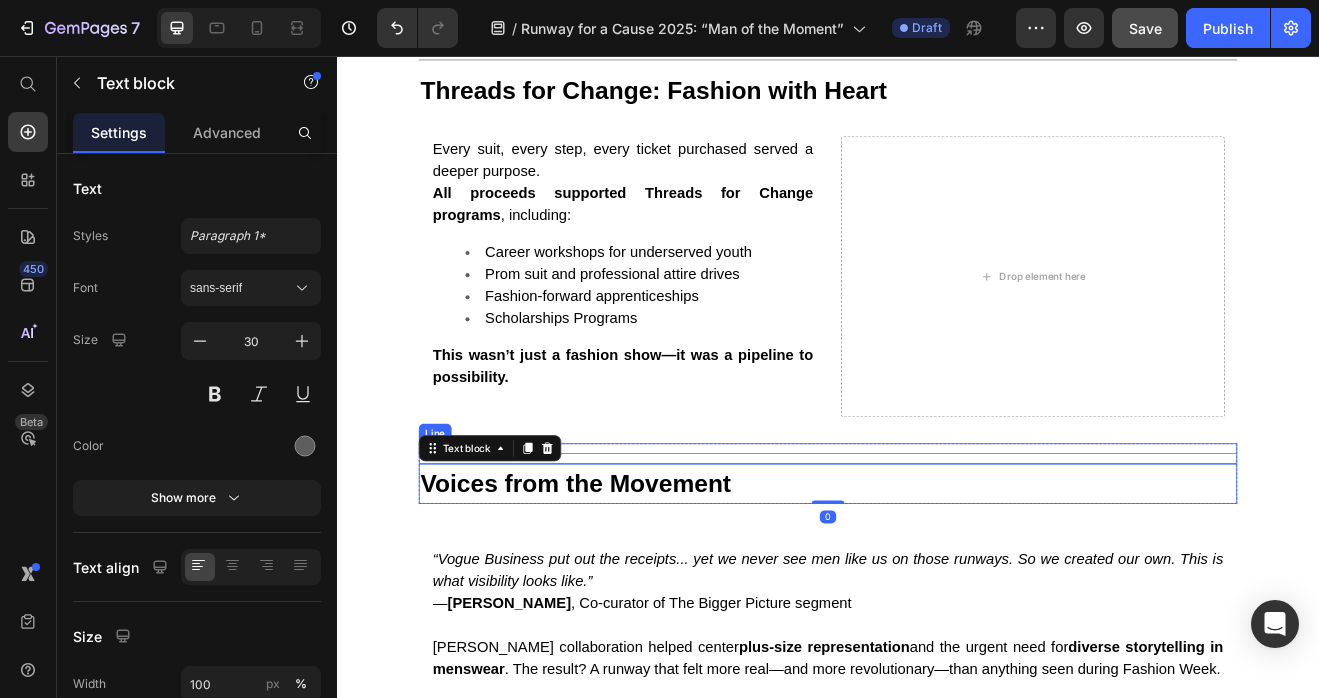 click on "Title Line" at bounding box center [937, 541] 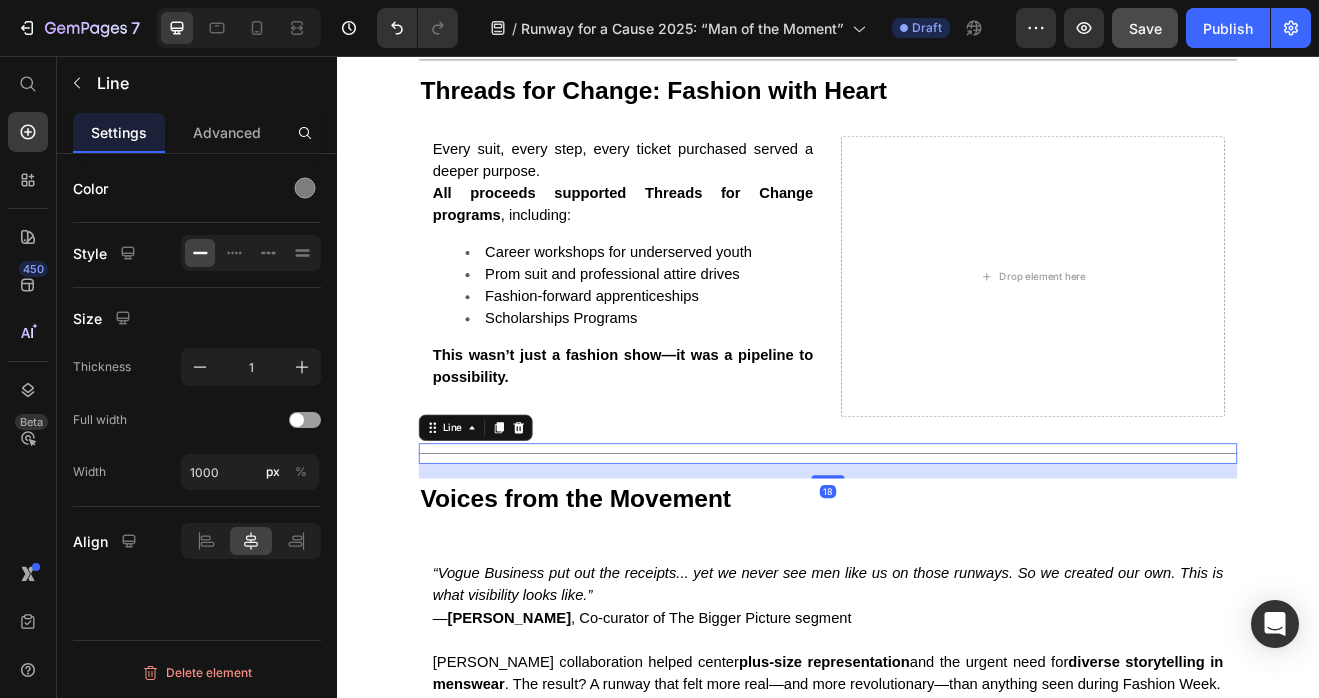 drag, startPoint x: 932, startPoint y: 561, endPoint x: 932, endPoint y: 579, distance: 18 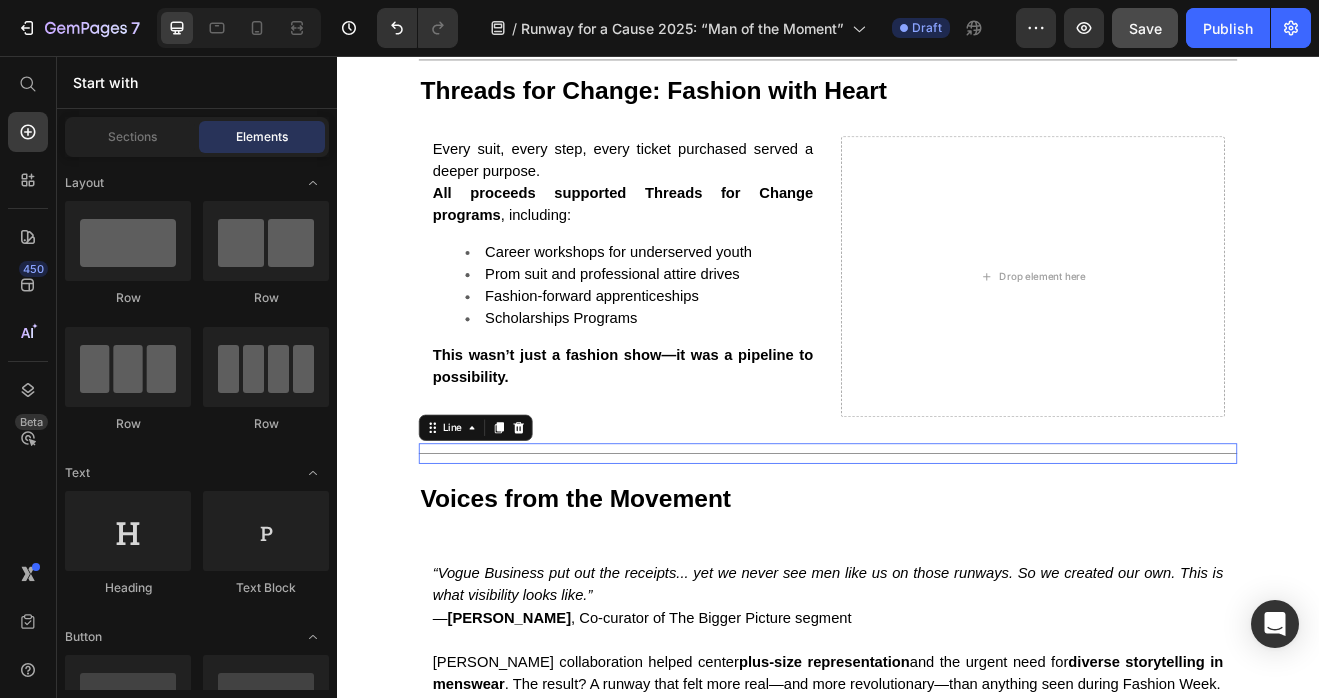 click on "Title Line   0" at bounding box center (937, 541) 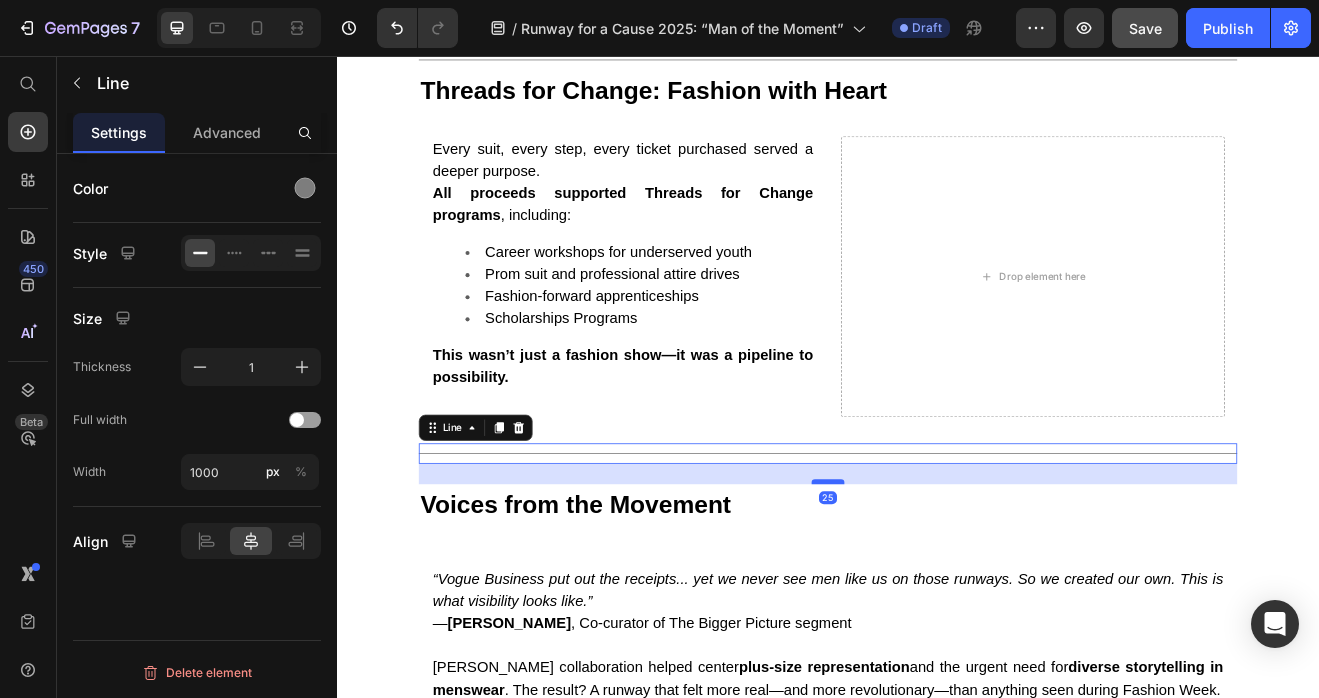 click at bounding box center (937, 576) 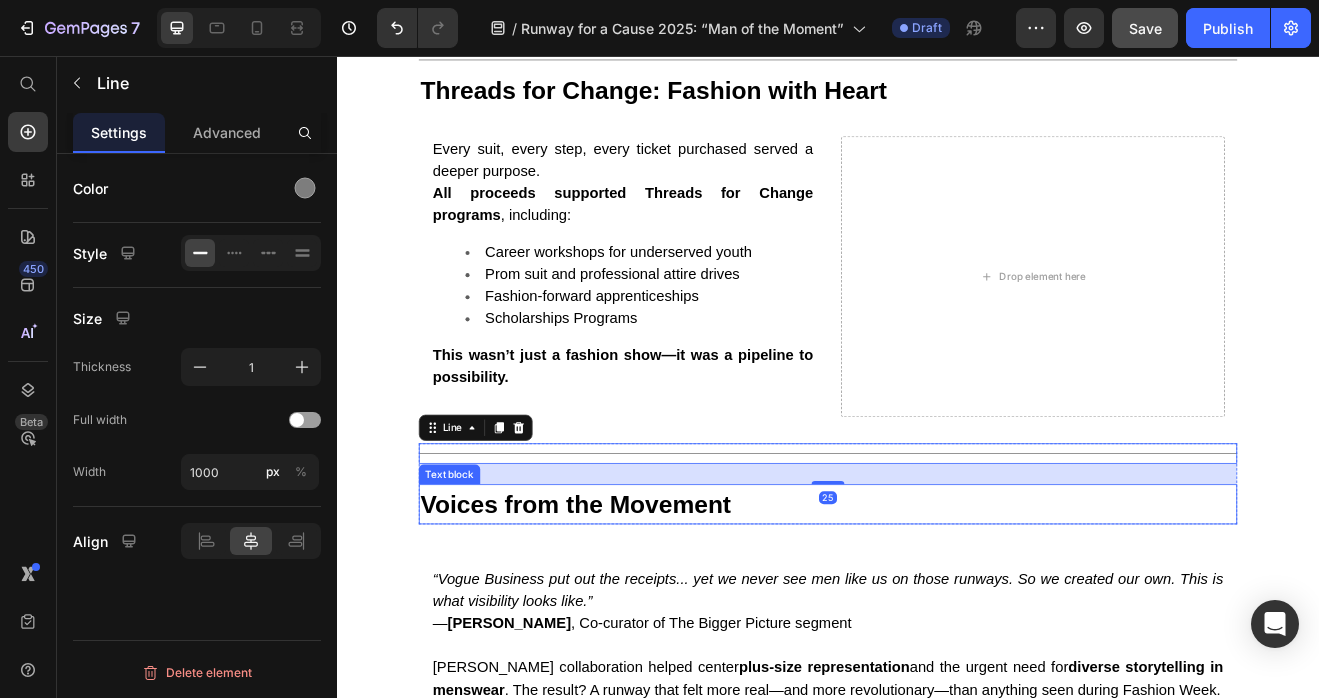 click on "Voices from the Movement" at bounding box center (629, 603) 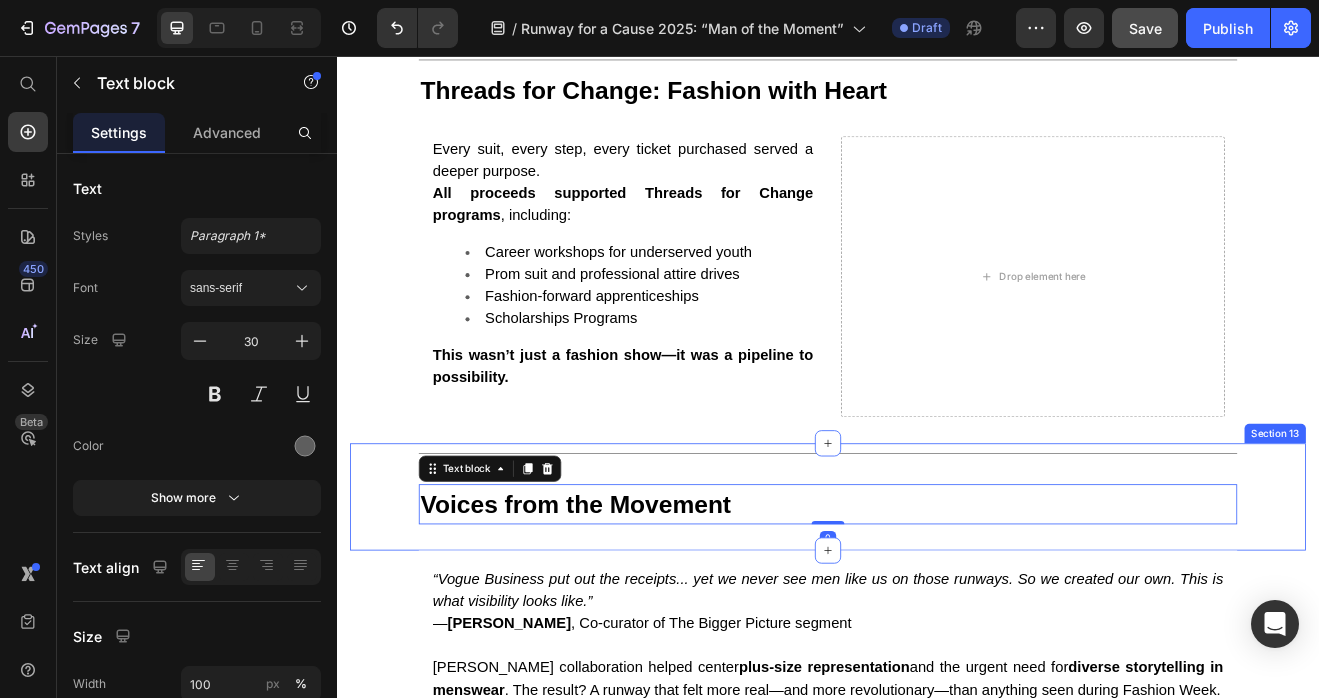 click on "Title Line Voices from the Movement Text block   0 Row Section 13" at bounding box center (937, 594) 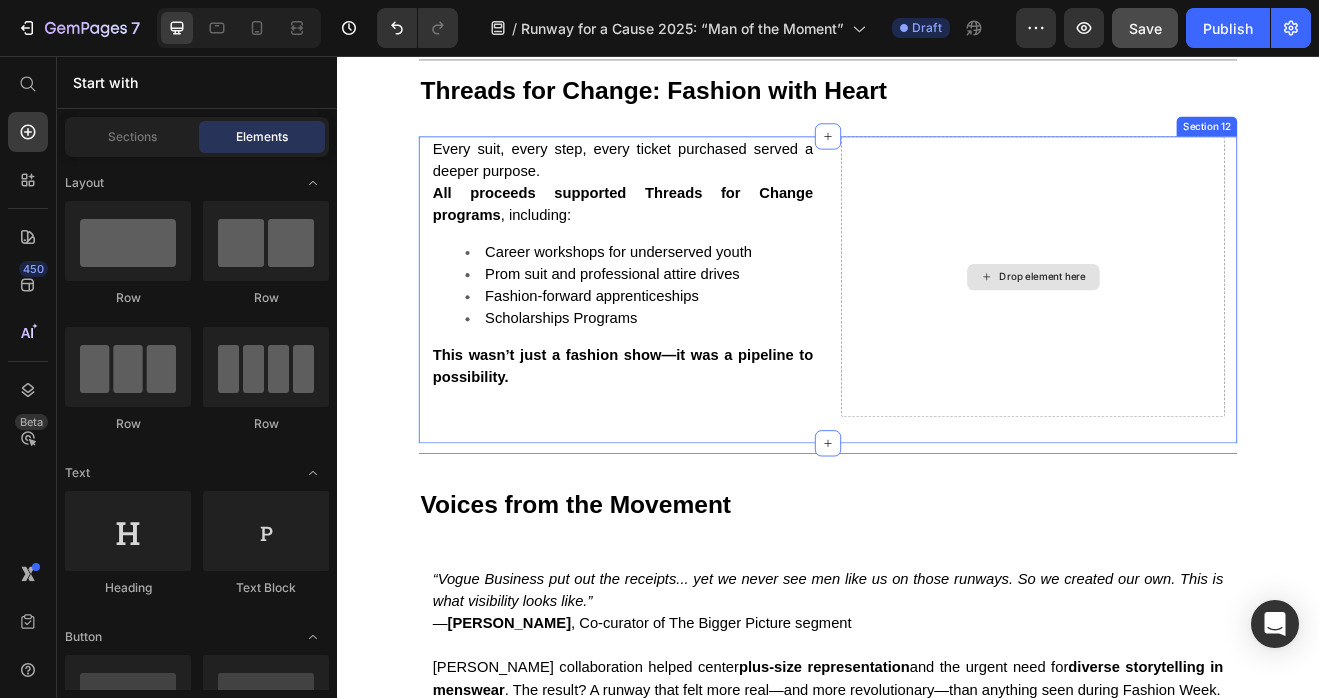 click on "Drop element here" at bounding box center [1188, 326] 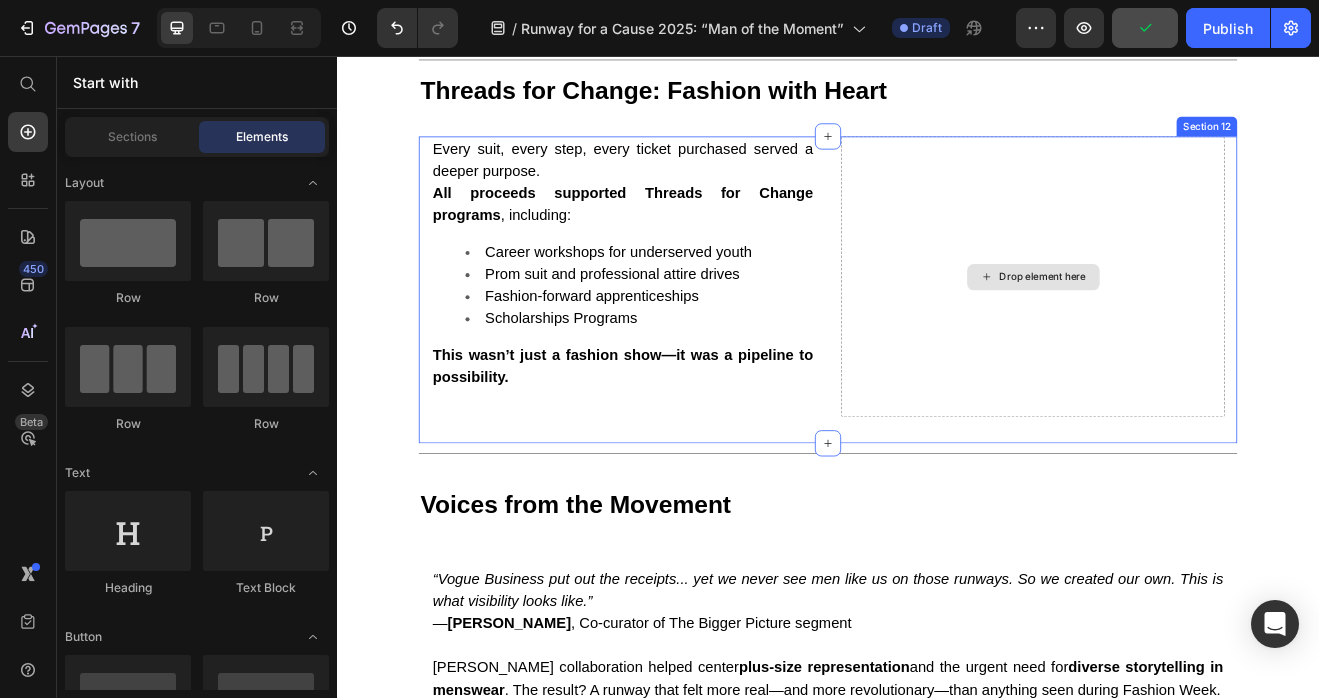 click on "Drop element here" at bounding box center [1200, 326] 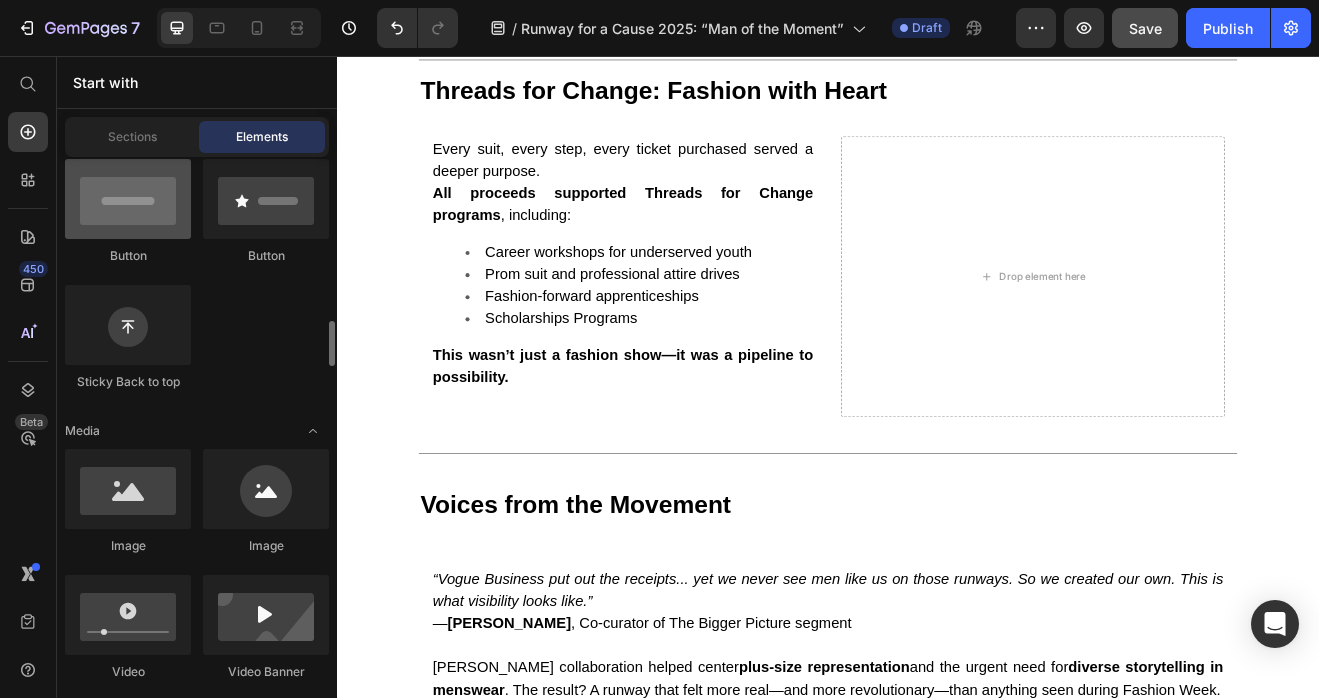scroll, scrollTop: 720, scrollLeft: 0, axis: vertical 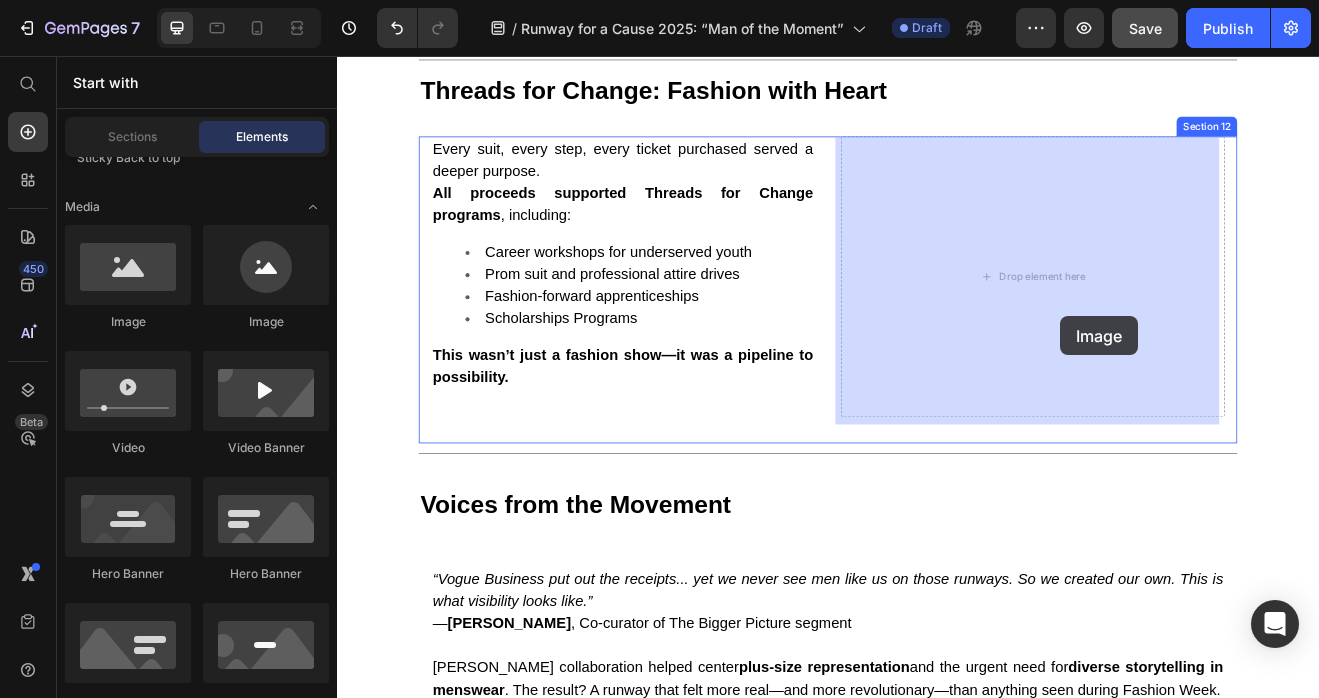drag, startPoint x: 453, startPoint y: 336, endPoint x: 1060, endPoint y: 316, distance: 607.3294 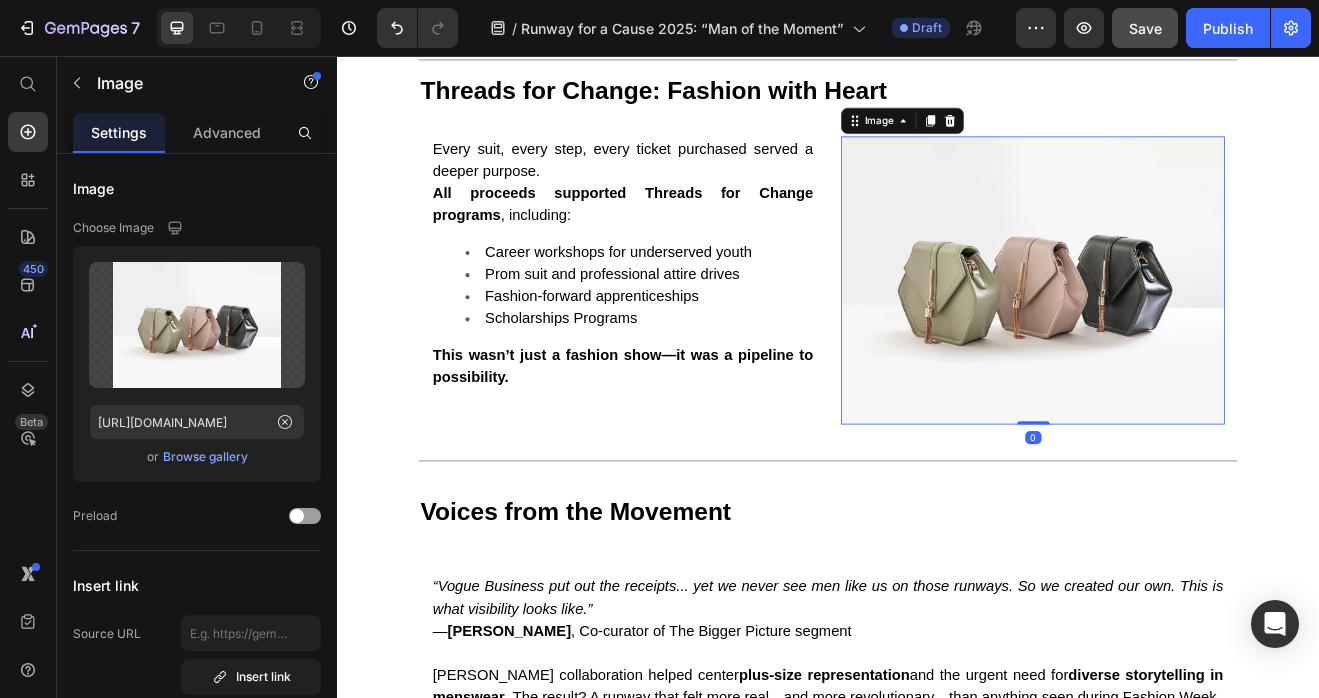 click at bounding box center [1187, 330] 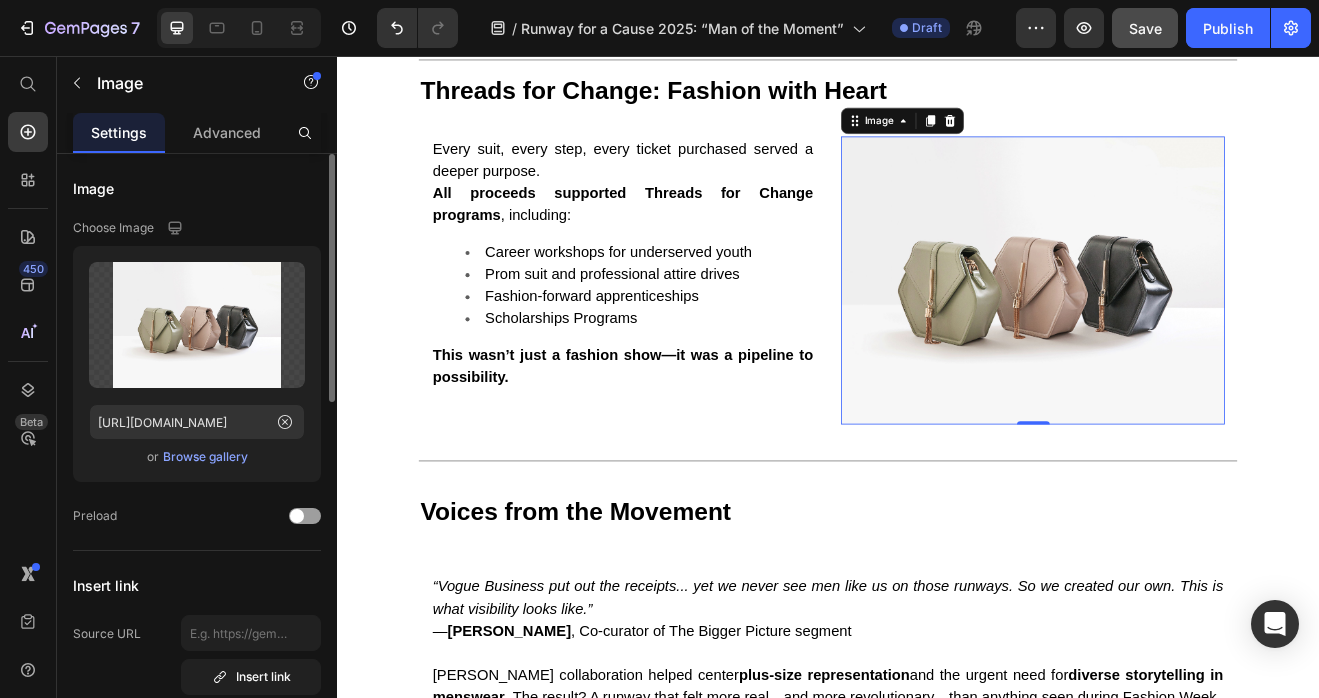 click on "Browse gallery" at bounding box center (205, 457) 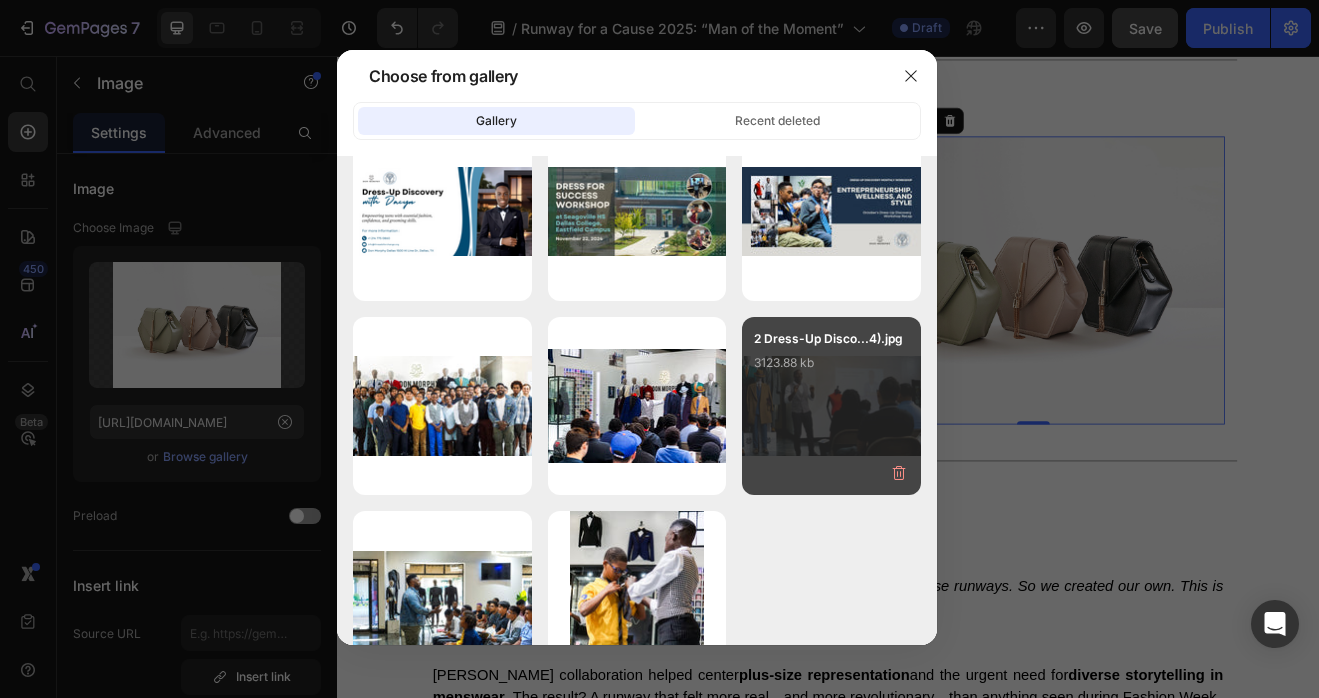 scroll, scrollTop: 23861, scrollLeft: 0, axis: vertical 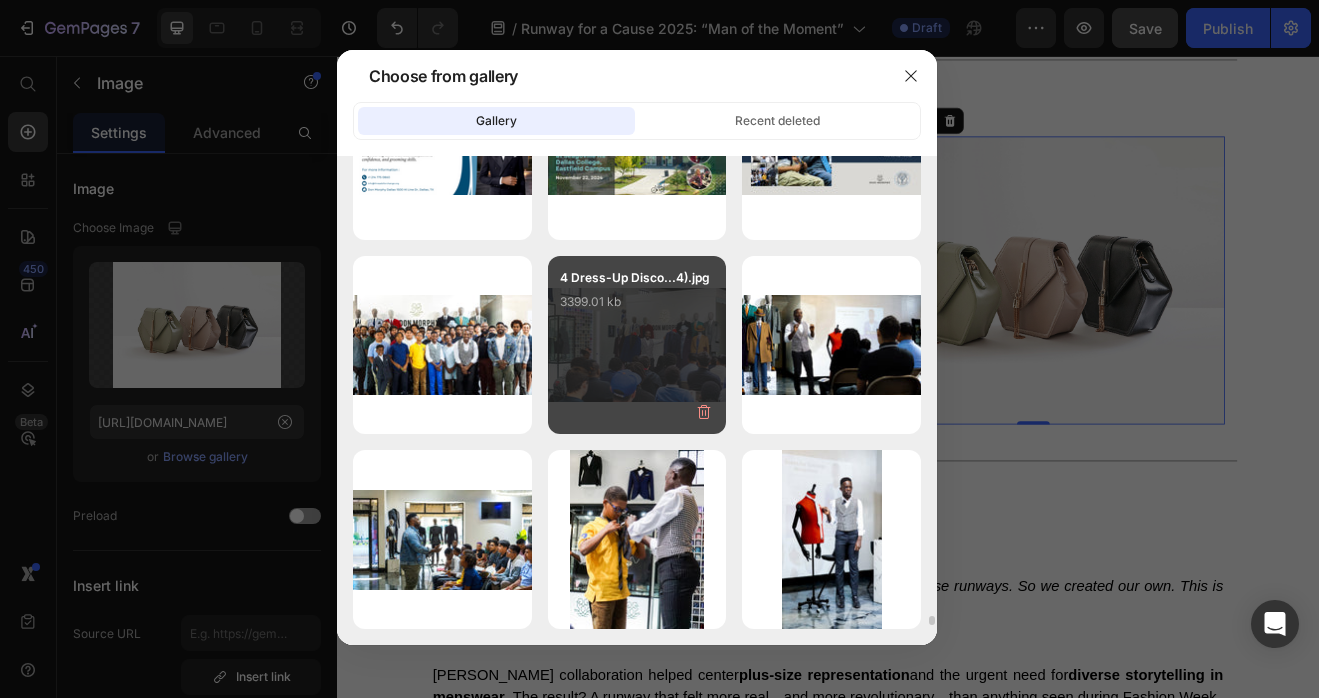 click on "4 Dress-Up Disco...4).jpg 3399.01 kb" at bounding box center (637, 345) 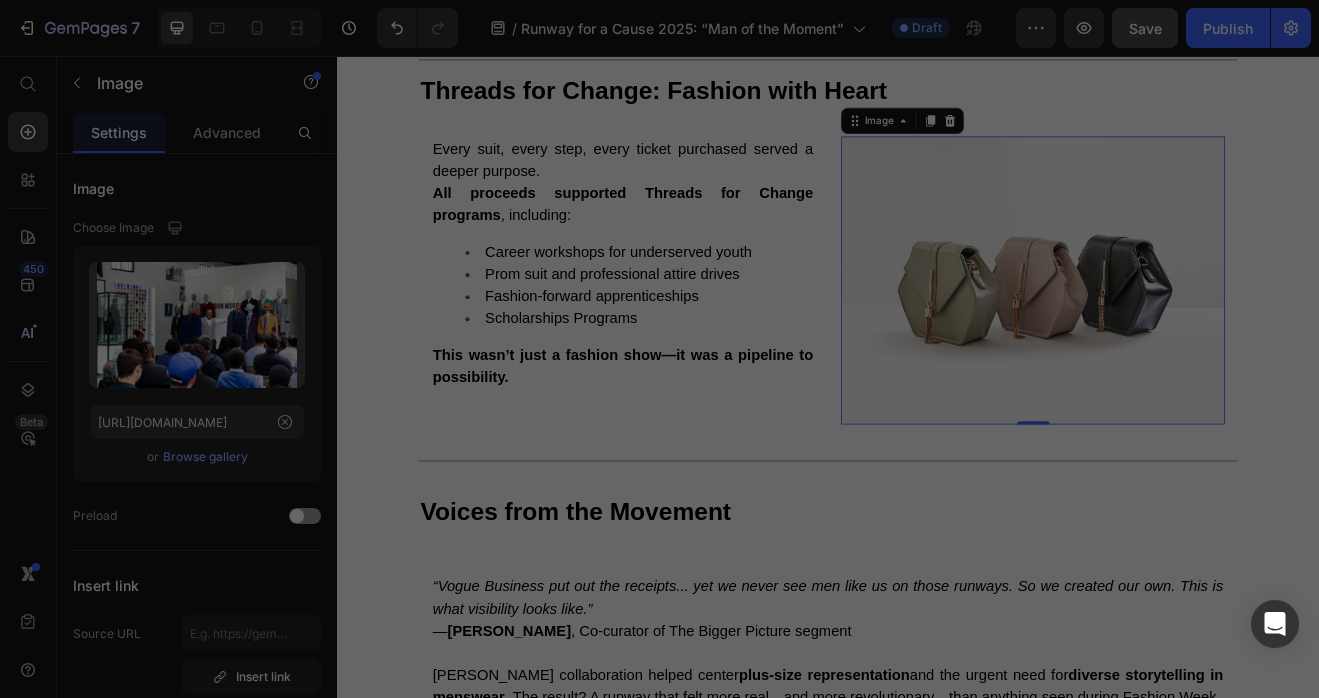 type on "https://cdn.shopify.com/s/files/1/0679/8875/0568/files/gempages_528000257154351954-fb933b62-cfce-4a8d-97ed-433efbf177f0.jpg" 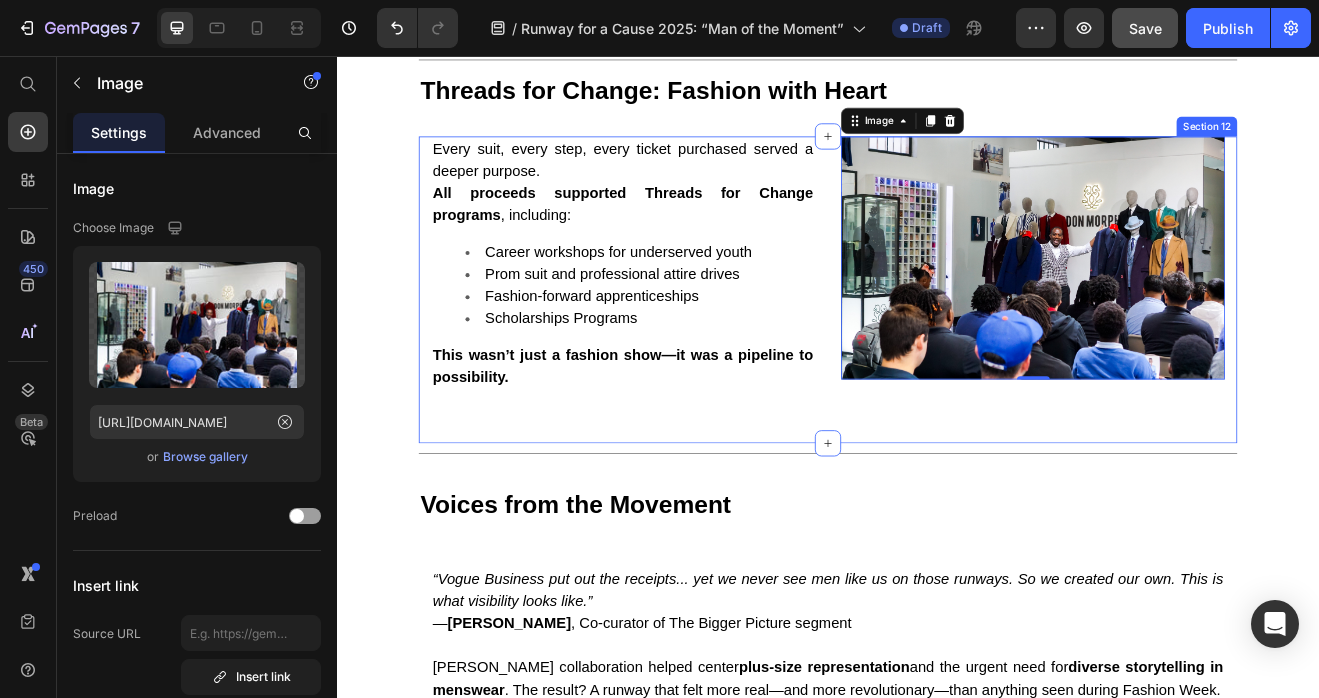 click on "Image   0" at bounding box center (1187, 325) 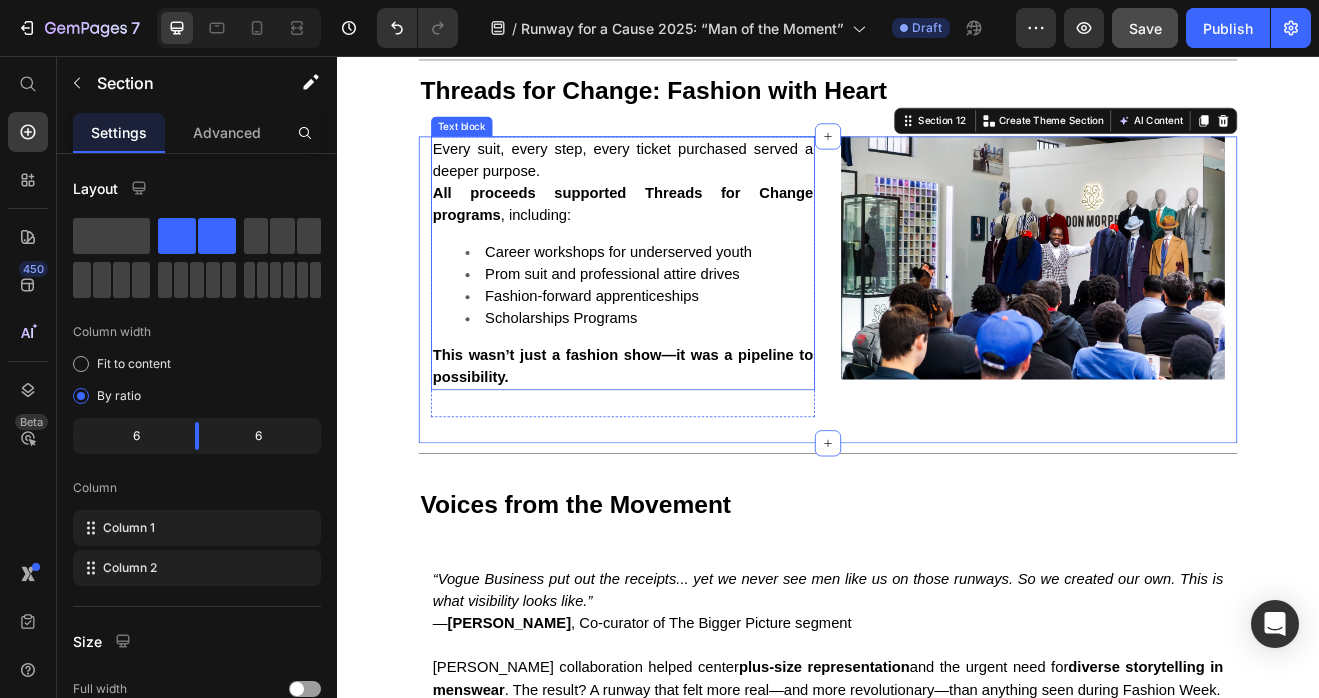 click on "Scholarships Programs" at bounding box center [706, 376] 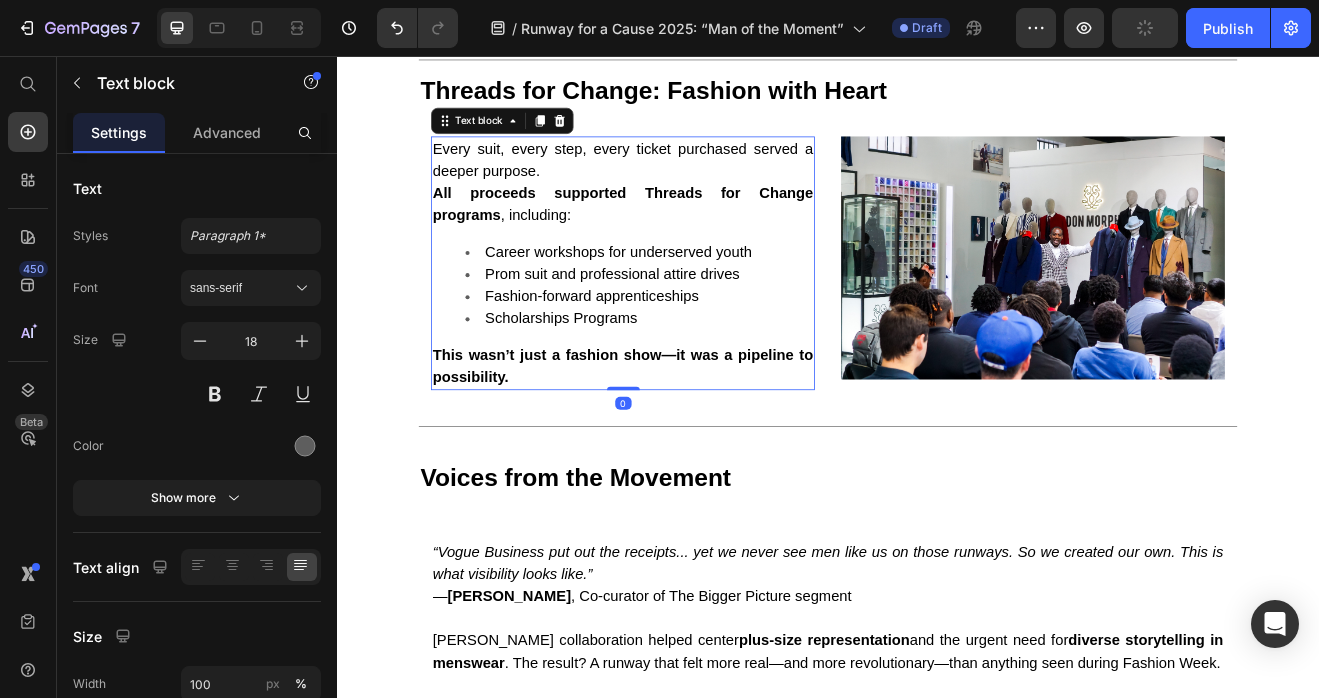 drag, startPoint x: 685, startPoint y: 502, endPoint x: 682, endPoint y: 461, distance: 41.109608 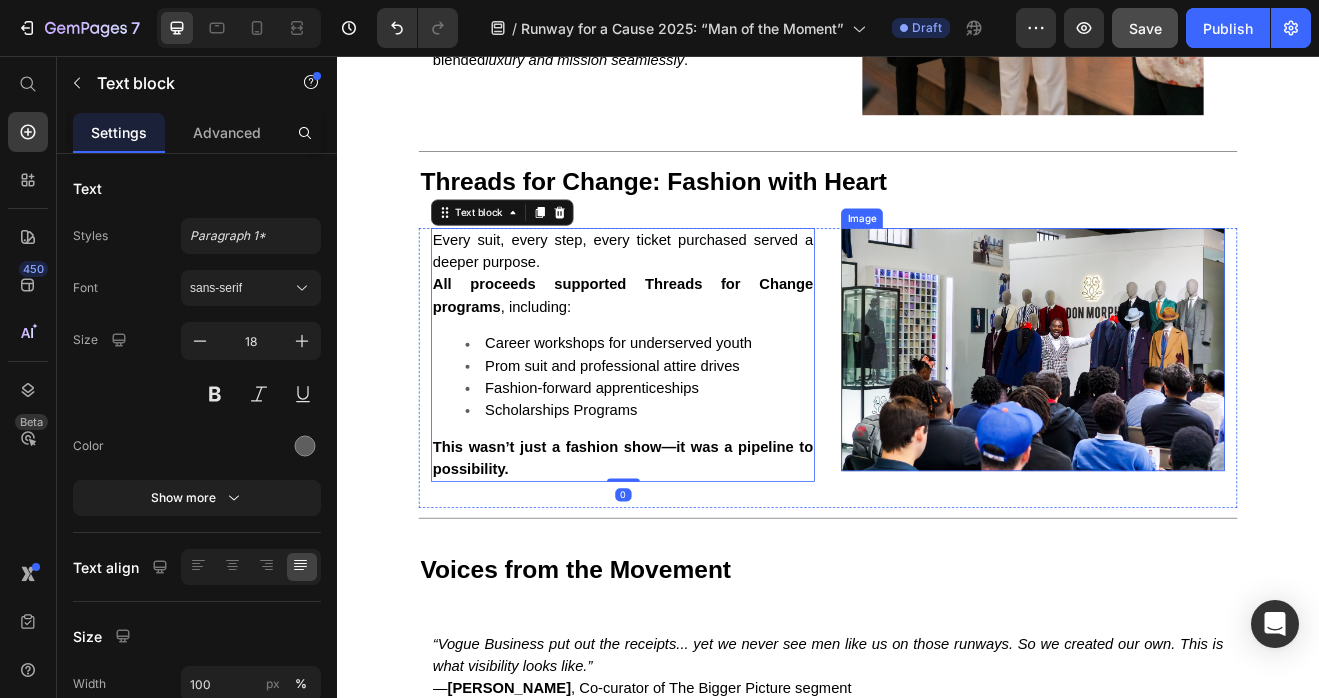 scroll, scrollTop: 3278, scrollLeft: 0, axis: vertical 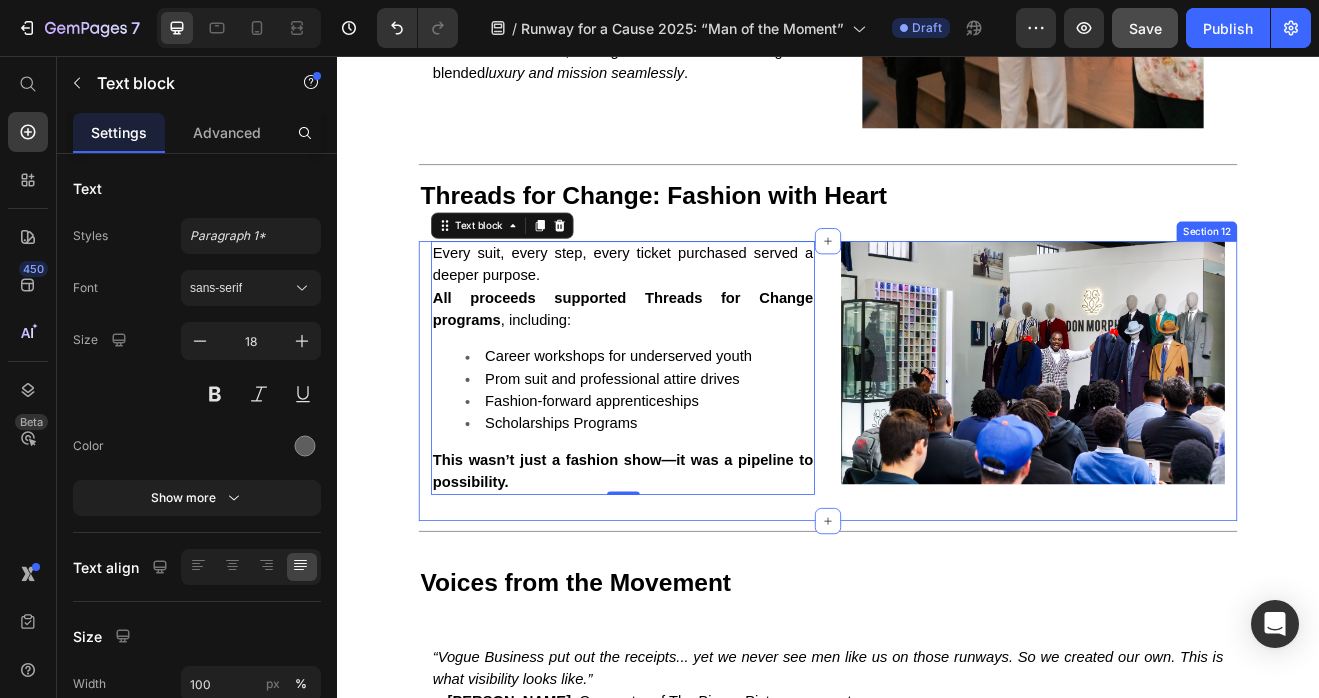 click at bounding box center (1187, 430) 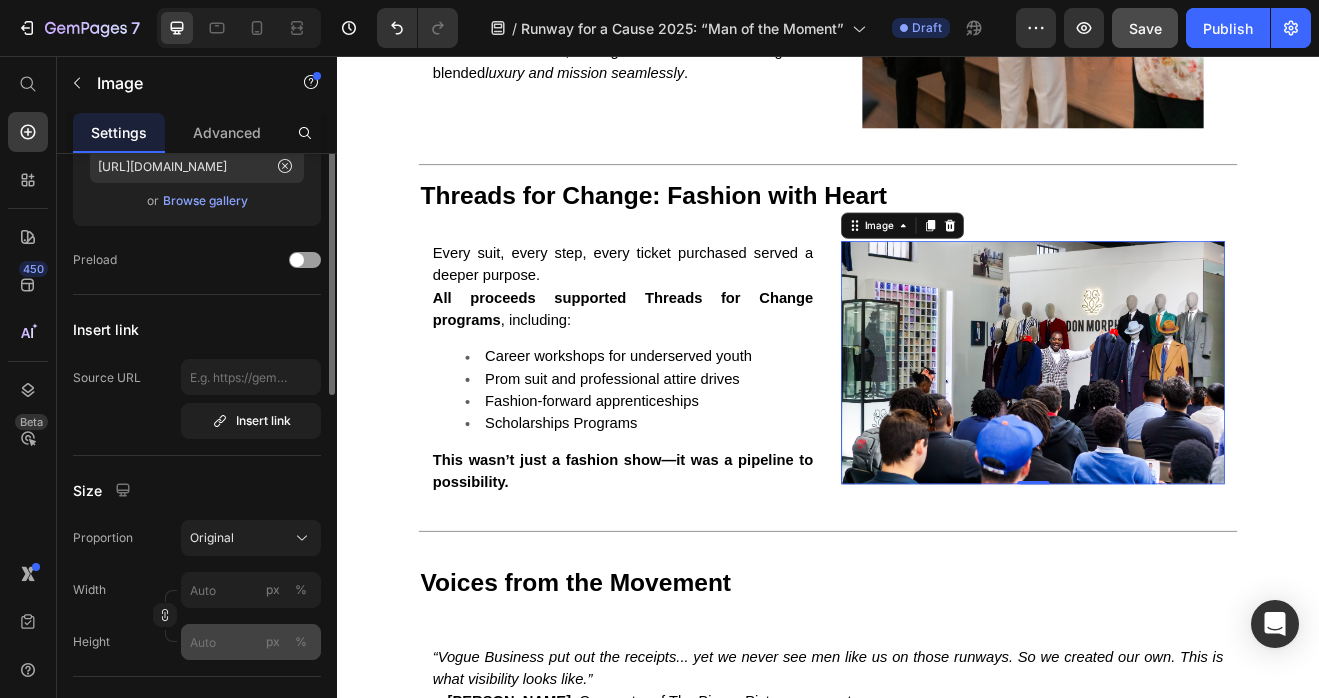 scroll, scrollTop: 320, scrollLeft: 0, axis: vertical 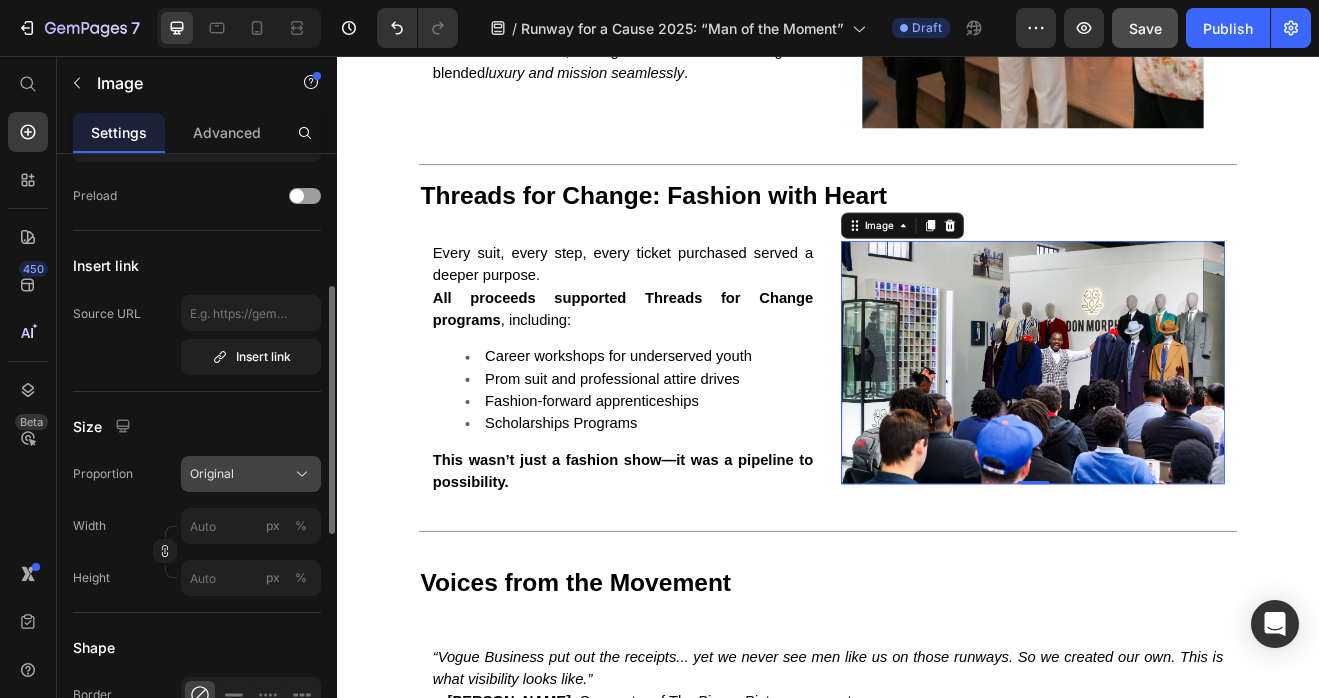 click on "Original" at bounding box center (251, 474) 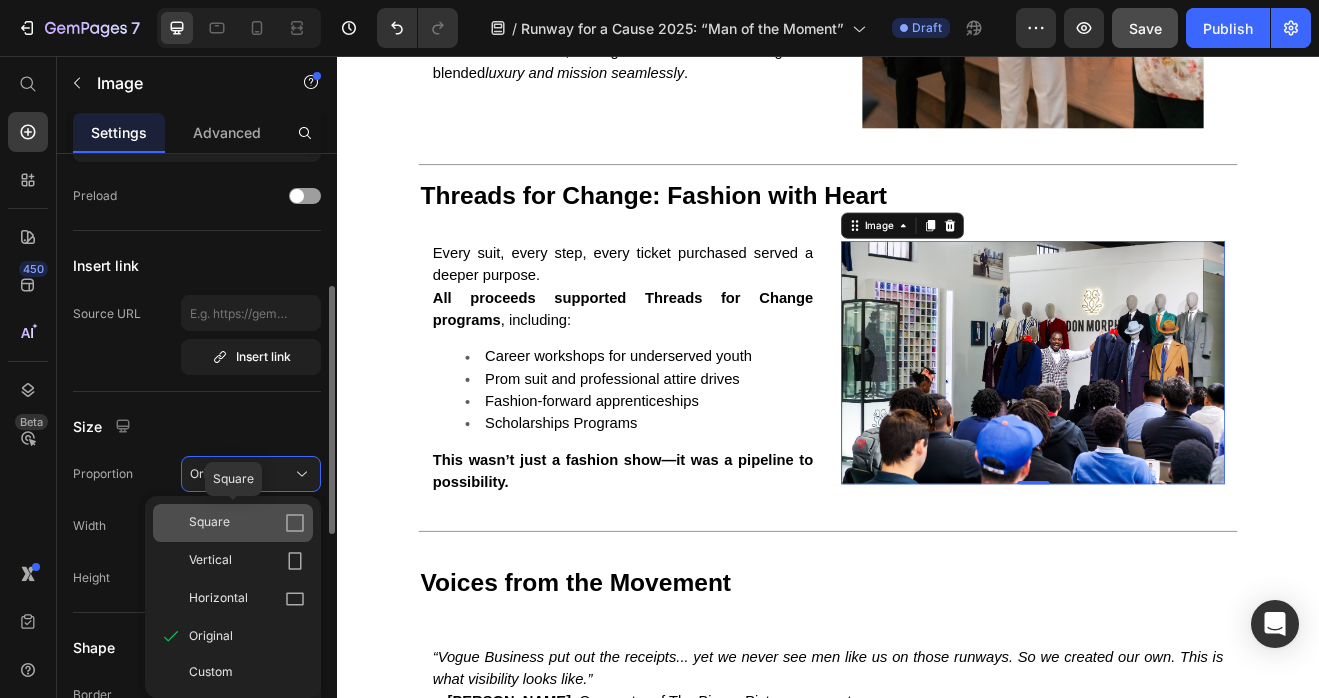 click on "Square" at bounding box center (247, 523) 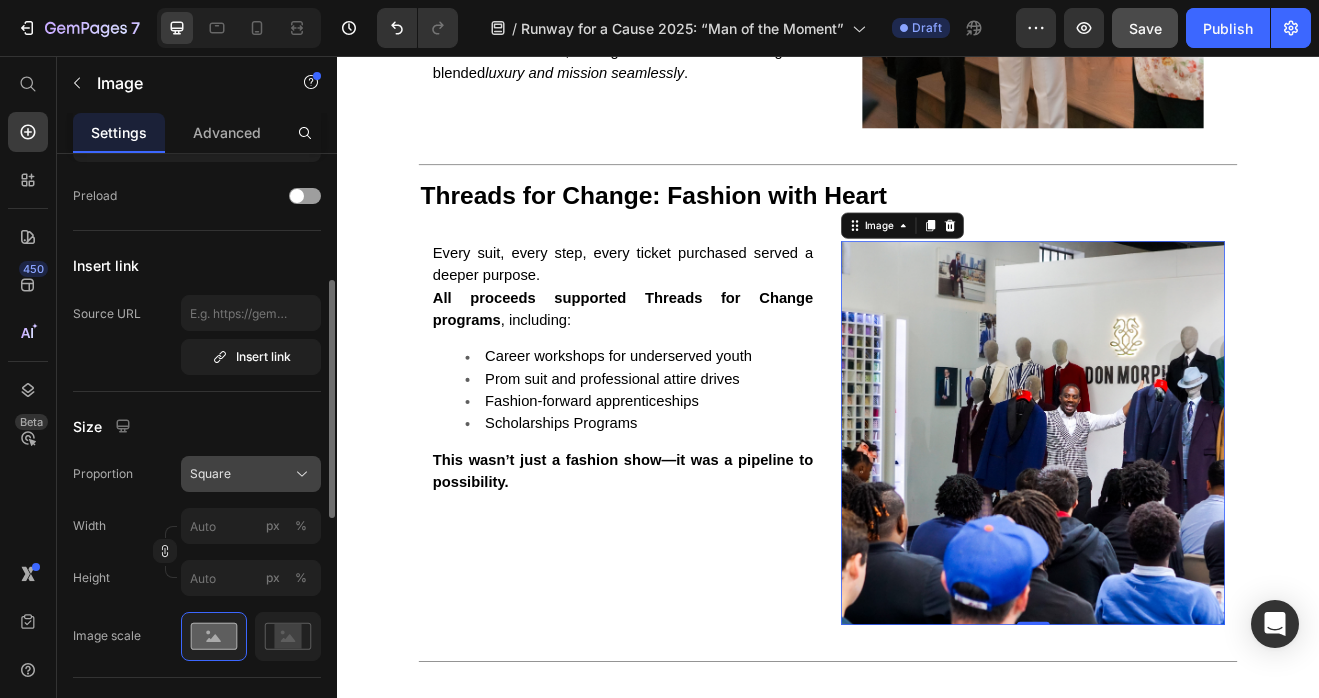 click on "Square" at bounding box center (251, 474) 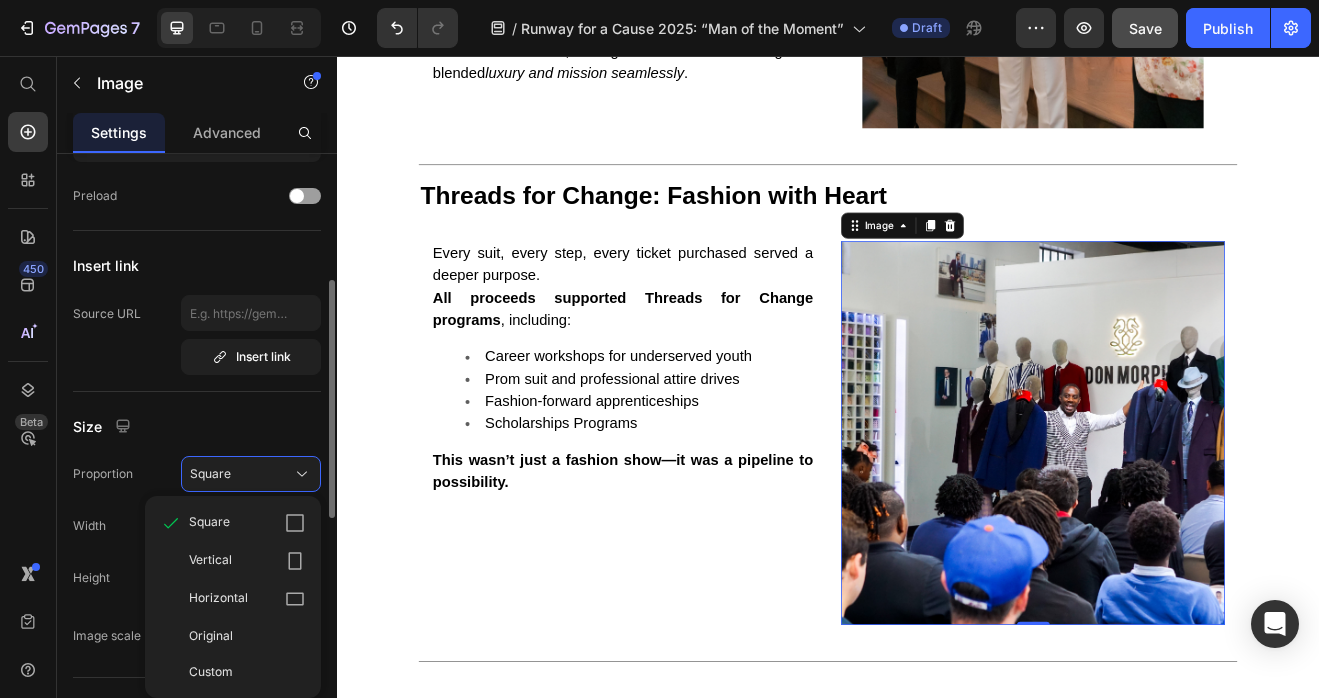 click on "Original" at bounding box center (211, 636) 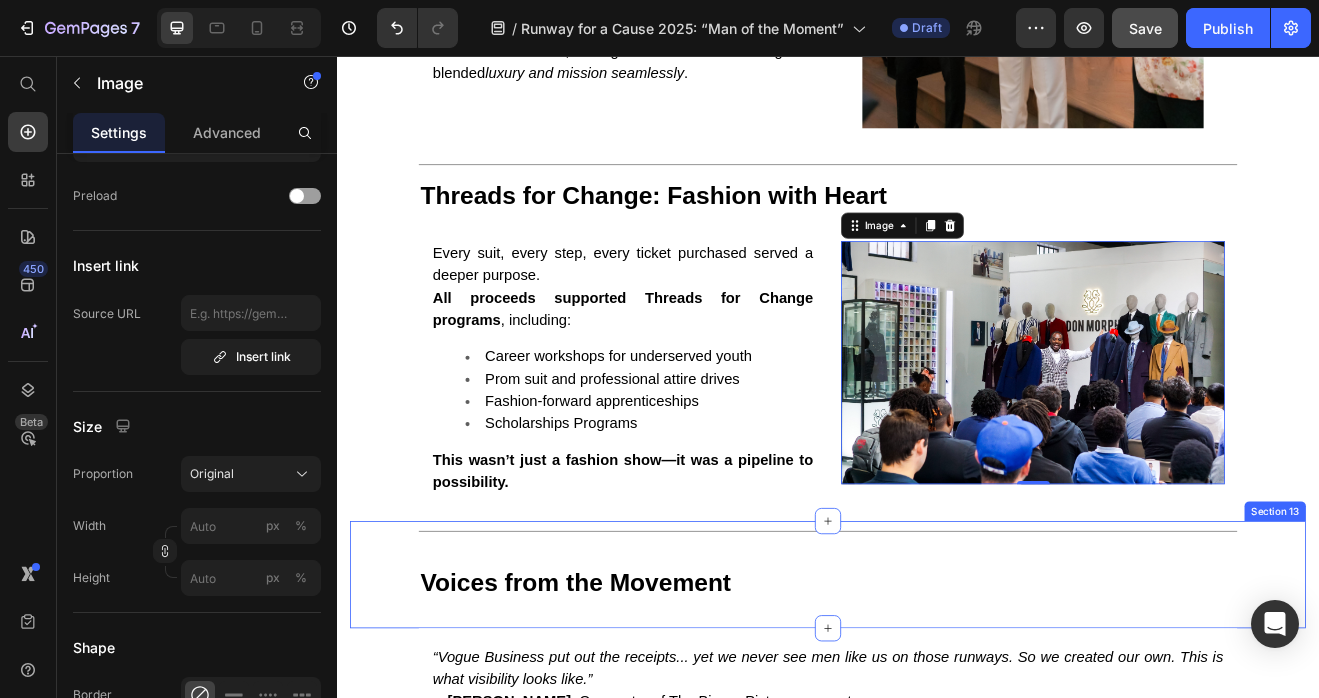 click on "Title Line Voices from the Movement Text block Row Section 13" at bounding box center [937, 689] 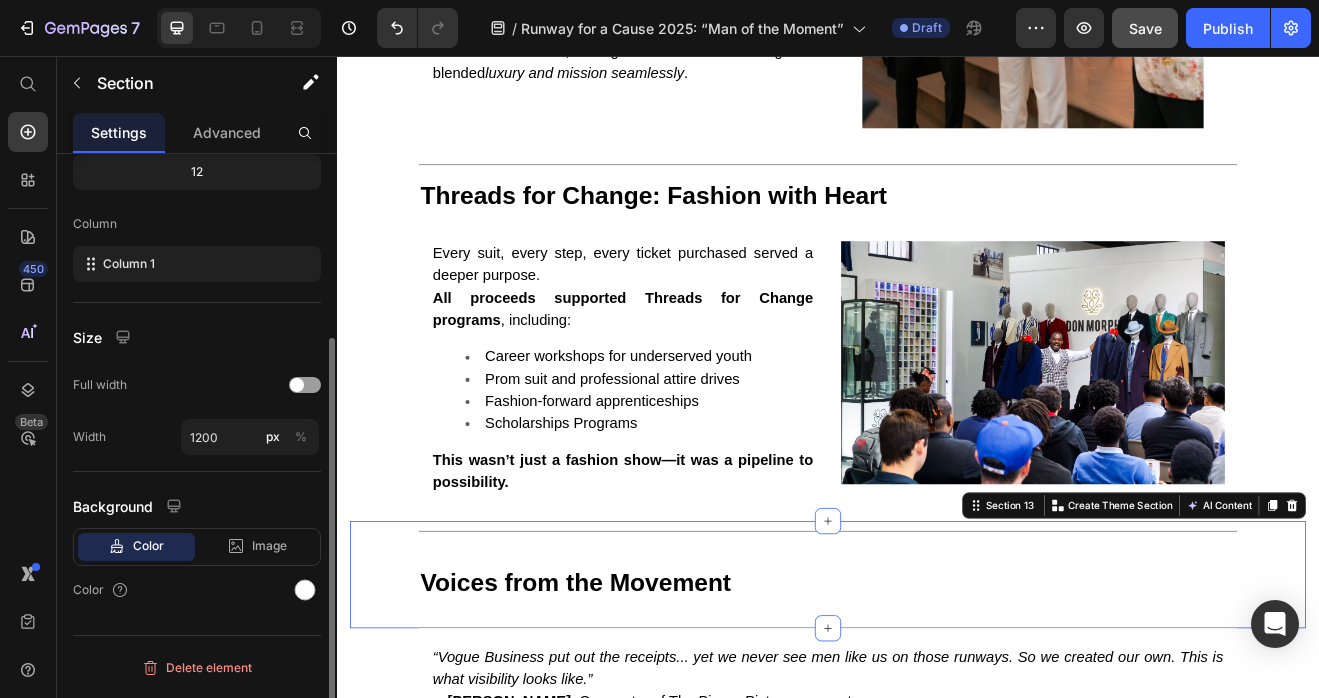 scroll, scrollTop: 0, scrollLeft: 0, axis: both 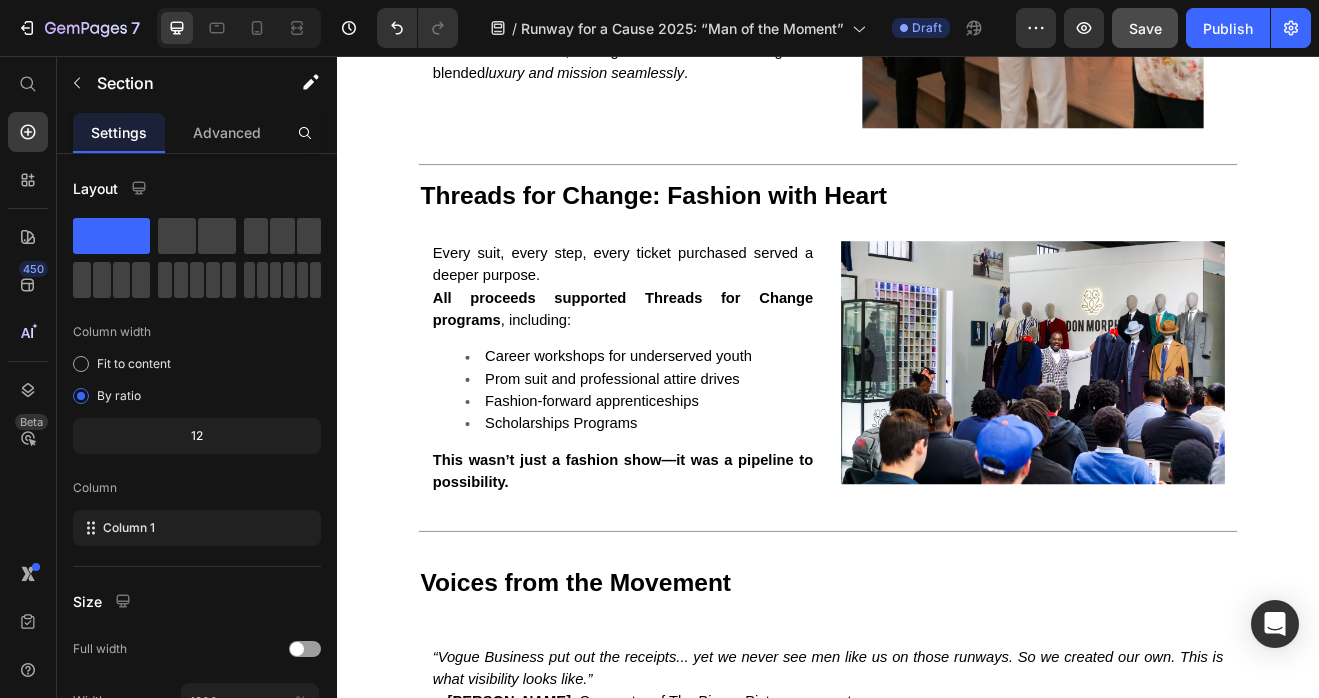 click on "Heritage Meets Youth   Founder  Daniel Mofor  opened the night with his signature sharp tailoring, but it was his 14-year-old son,  Dacyn , who stole hearts with a debut collection of football-inspired athleisure—marking a powerful father-son moment and a new chapter of generational creativity.   Intentional Collections   From bold  black-and-white suits , to the cultural storytelling of the  Tangwa Collection , each piece on the runway honored identity, heritage, and elevated personal style.   Refined Setting & VIP Touches   Guests enjoyed an intimate  VIP cocktail hour curated by Woodford Reserve , setting the tone for an evening that blended  luxury and mission seamlessly . Text block Row Image Section 10                Title Line Threads for Change: Fashion with Heart Text block Row Section 11 Every suit, every step, every ticket purchased served a deeper purpose. All proceeds supported Threads for Change programs , including: Career workshops for underserved youth Scholarships Programs Row ." at bounding box center (937, -698) 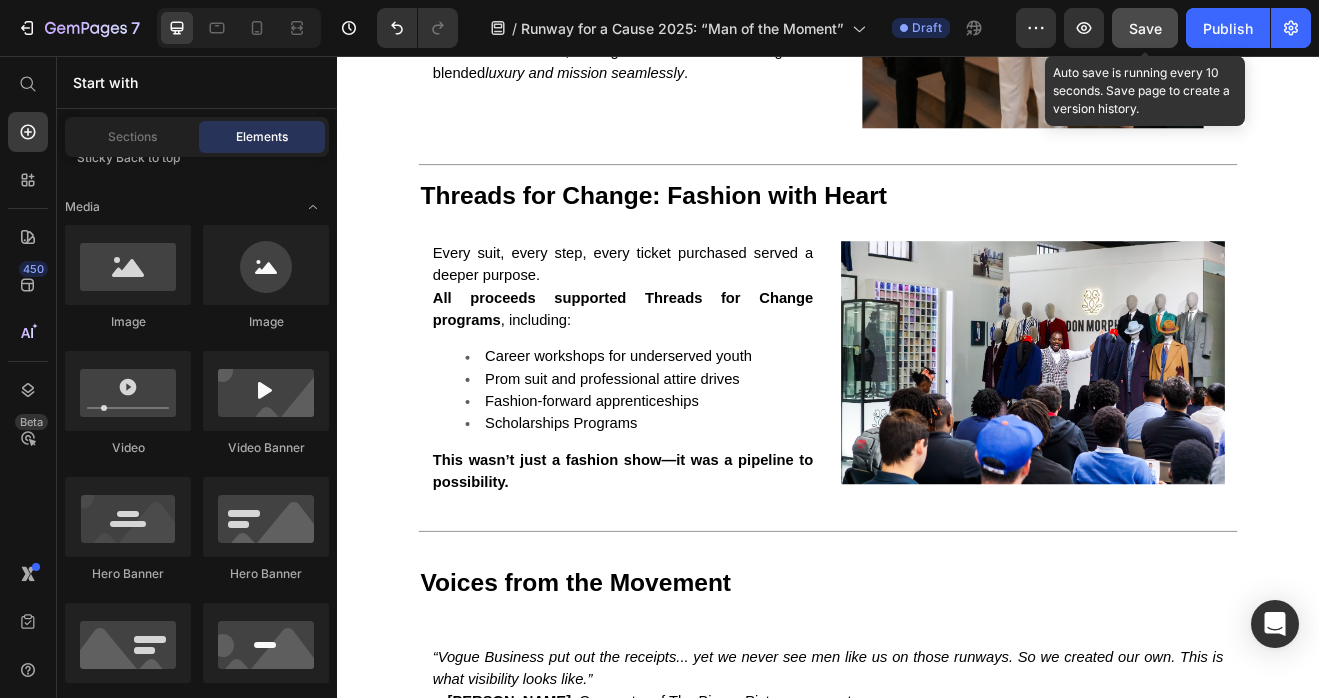click on "Save" at bounding box center (1145, 28) 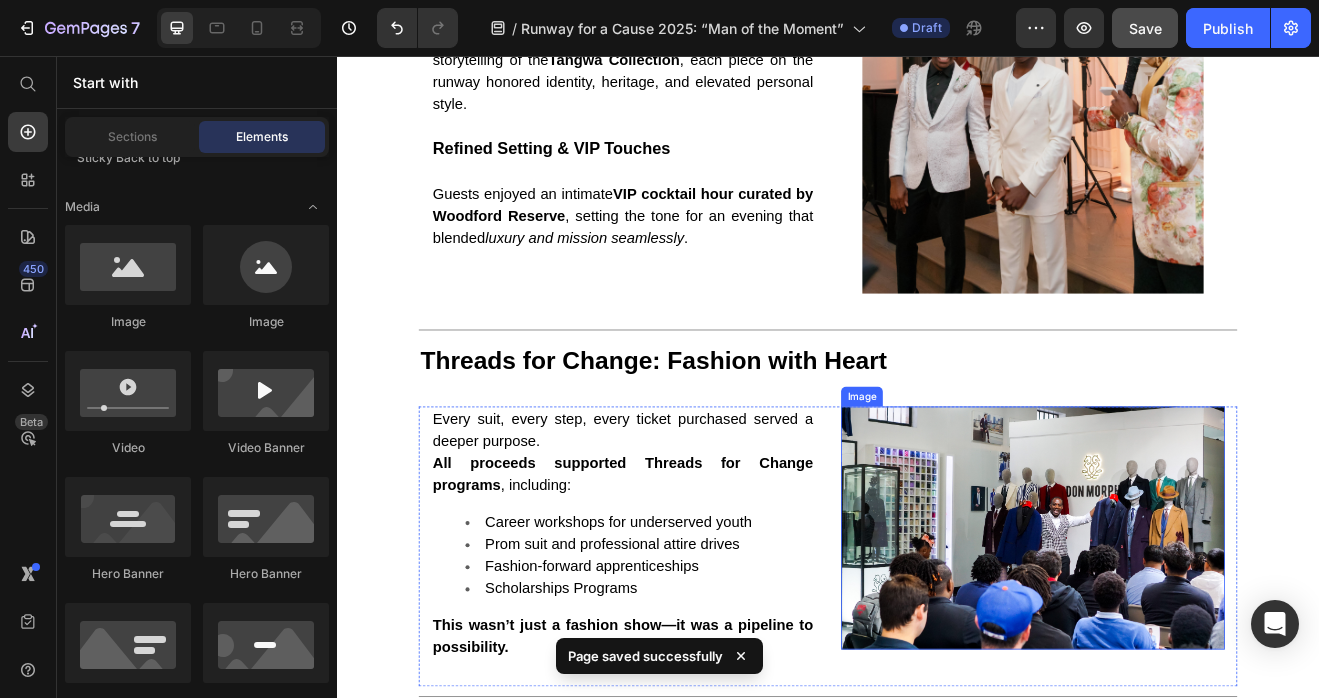 scroll, scrollTop: 3198, scrollLeft: 0, axis: vertical 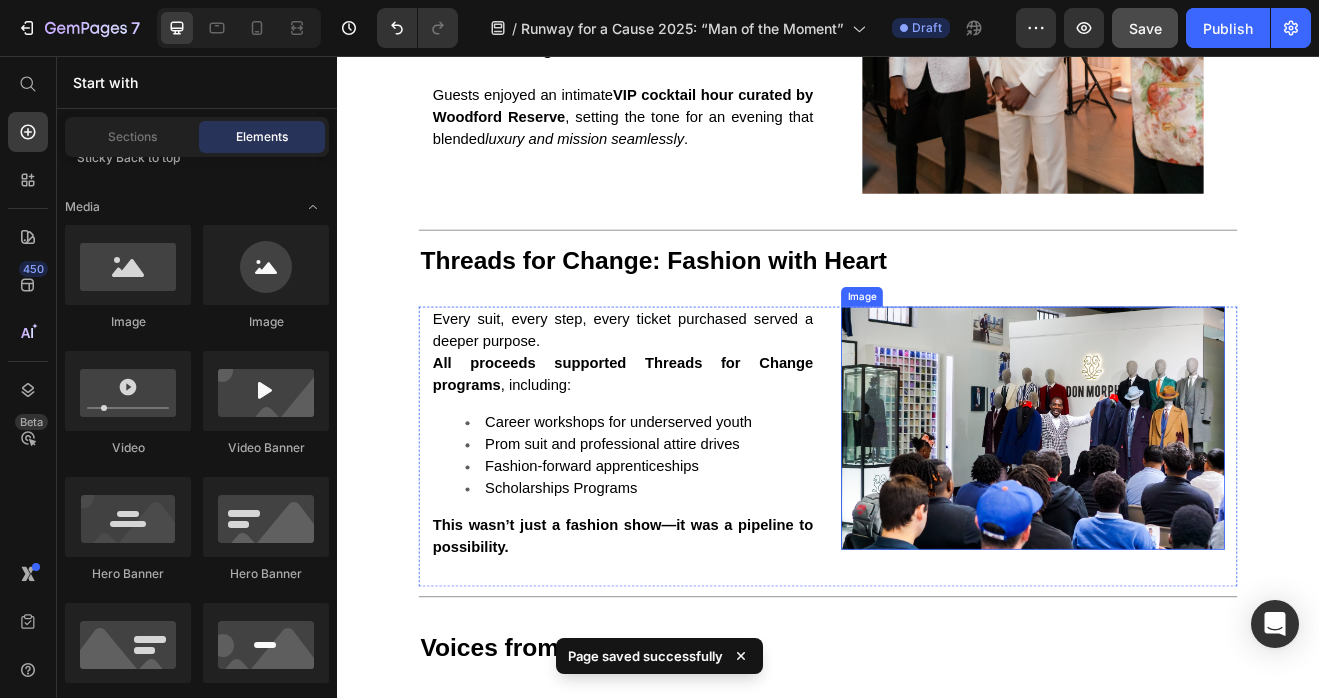 click on "Career workshops for underserved youth" at bounding box center [706, 503] 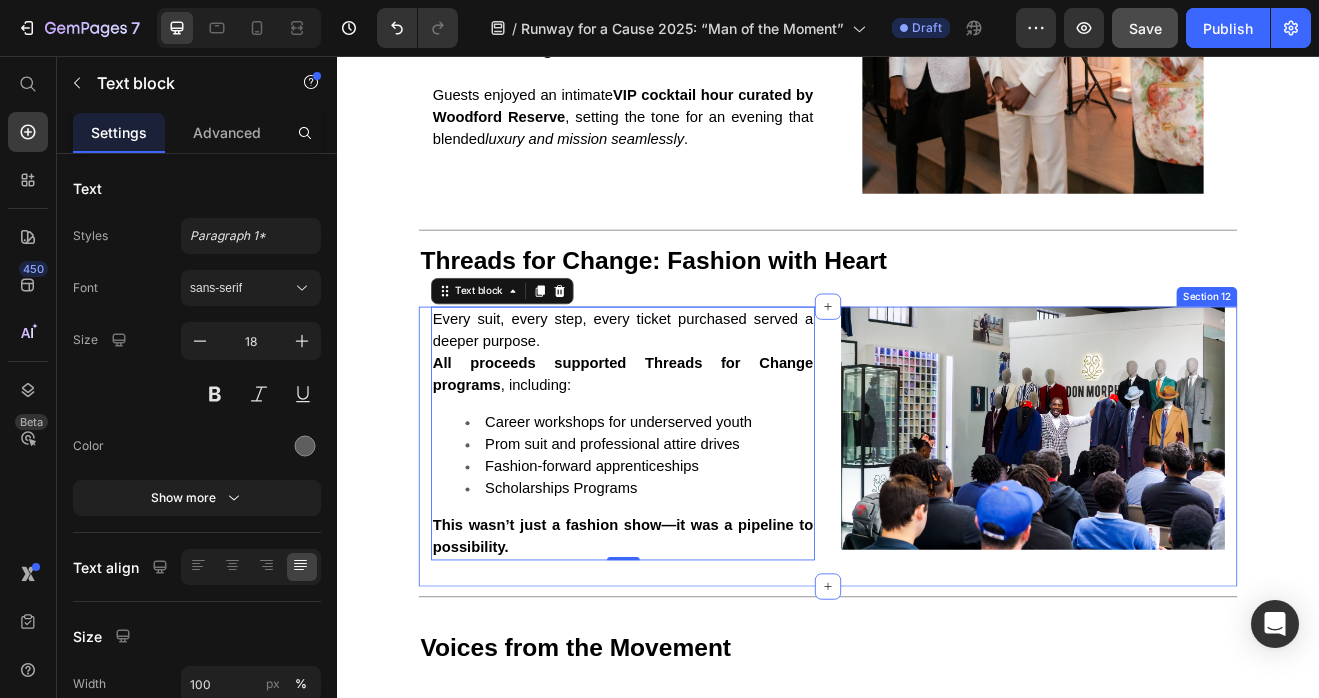 click on "Every suit, every step, every ticket purchased served a deeper purpose. All proceeds supported Threads for Change programs , including: Career workshops for underserved youth Prom suit and professional attire drives Fashion-forward apprenticeships Scholarships Programs This wasn’t just a fashion show—it was a pipeline to possibility. Text block   0 Row Image Section 12" at bounding box center [937, 533] 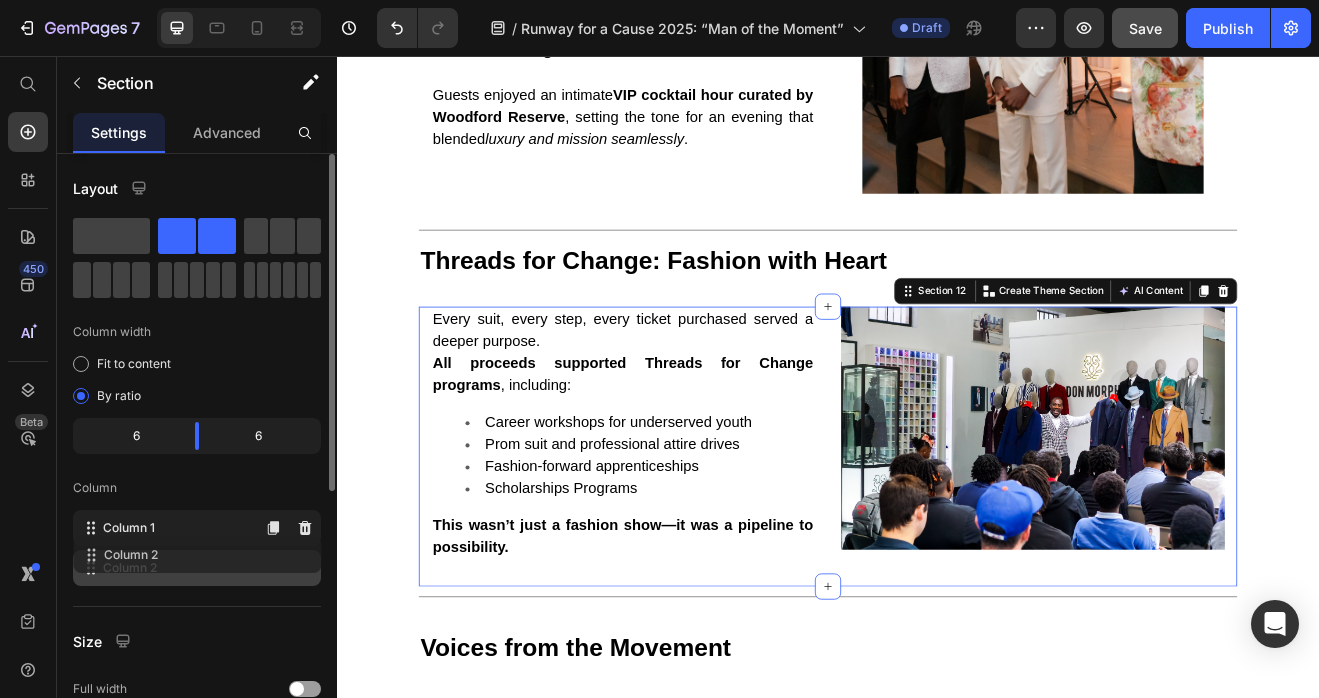 type 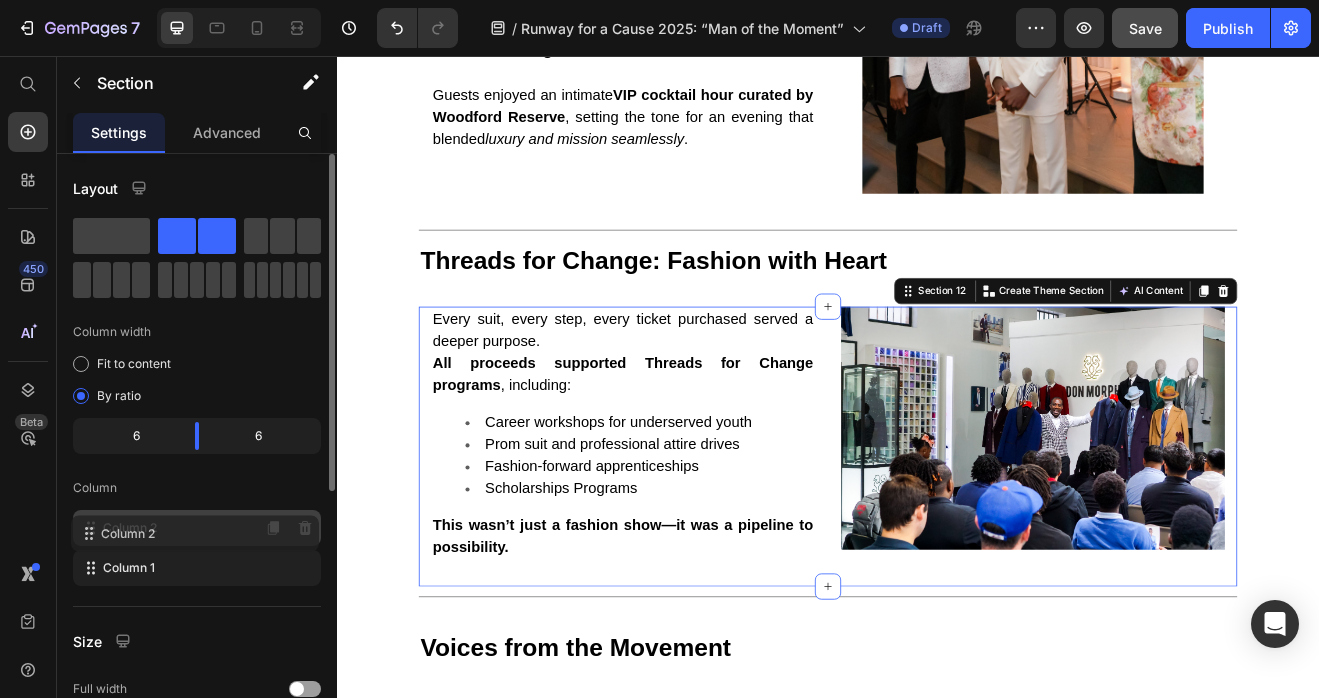 drag, startPoint x: 95, startPoint y: 563, endPoint x: 93, endPoint y: 525, distance: 38.052597 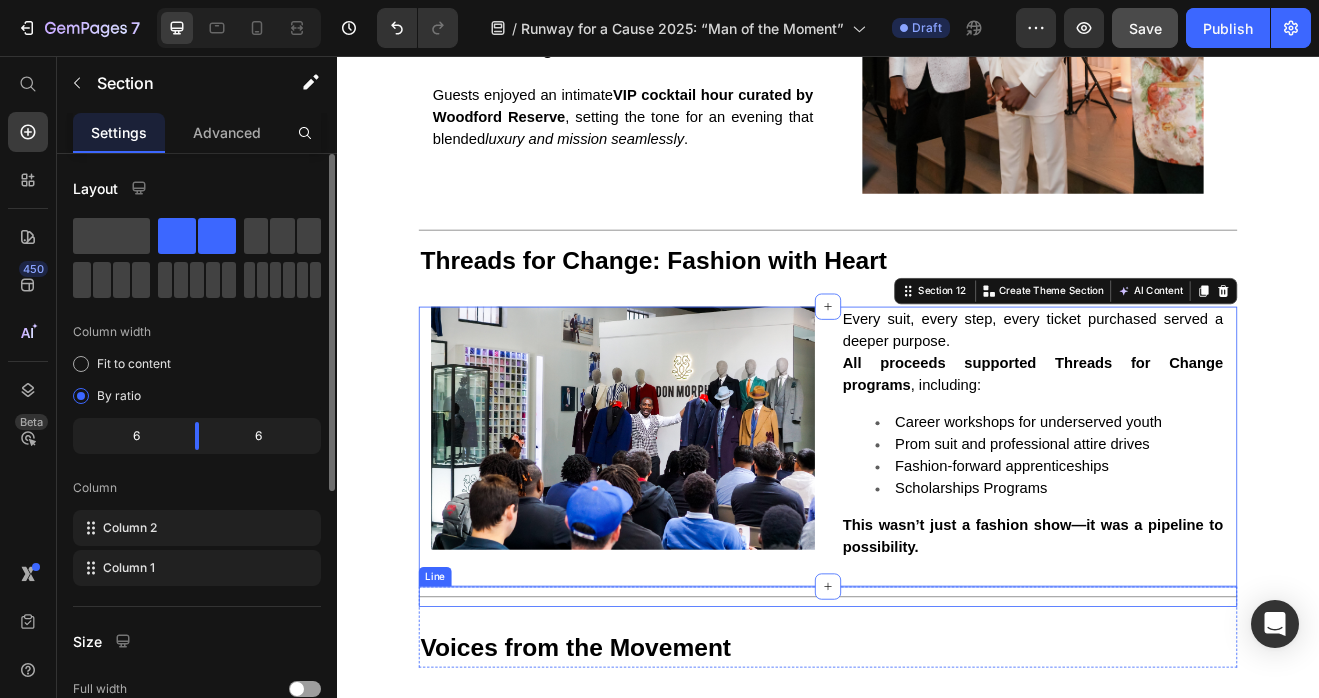click on "Title Line" at bounding box center (937, 716) 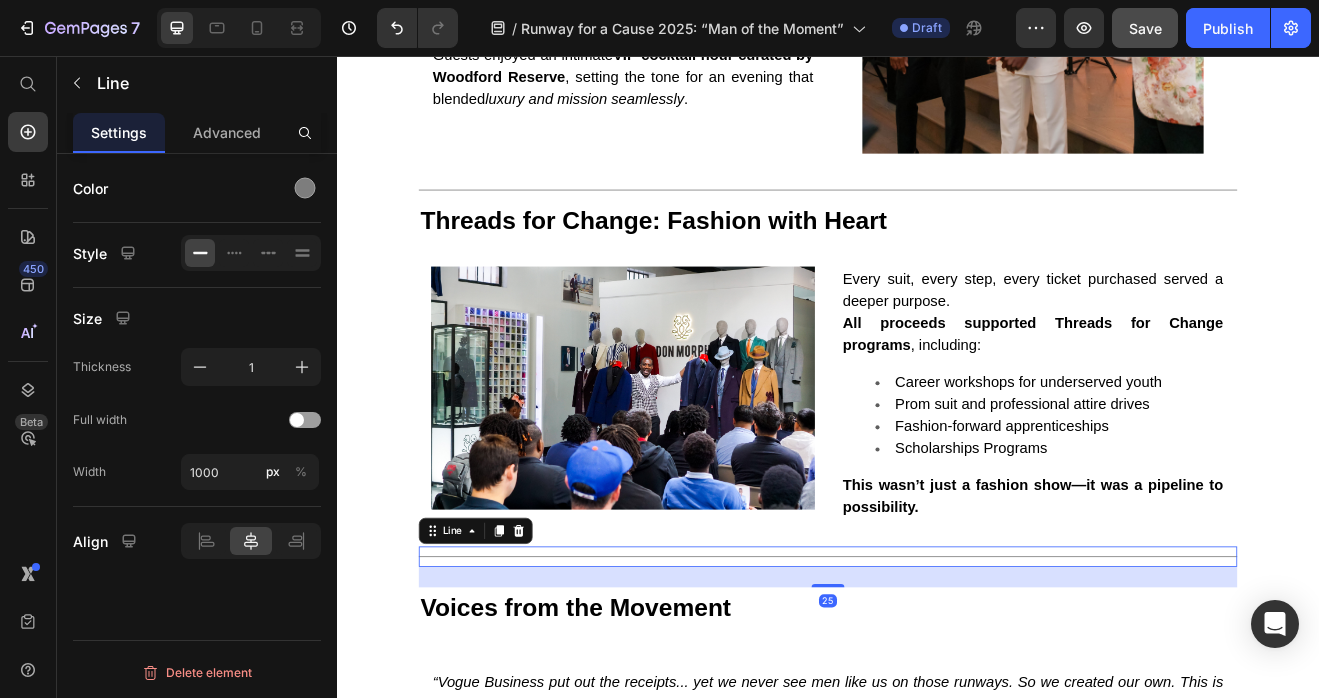 scroll, scrollTop: 3262, scrollLeft: 0, axis: vertical 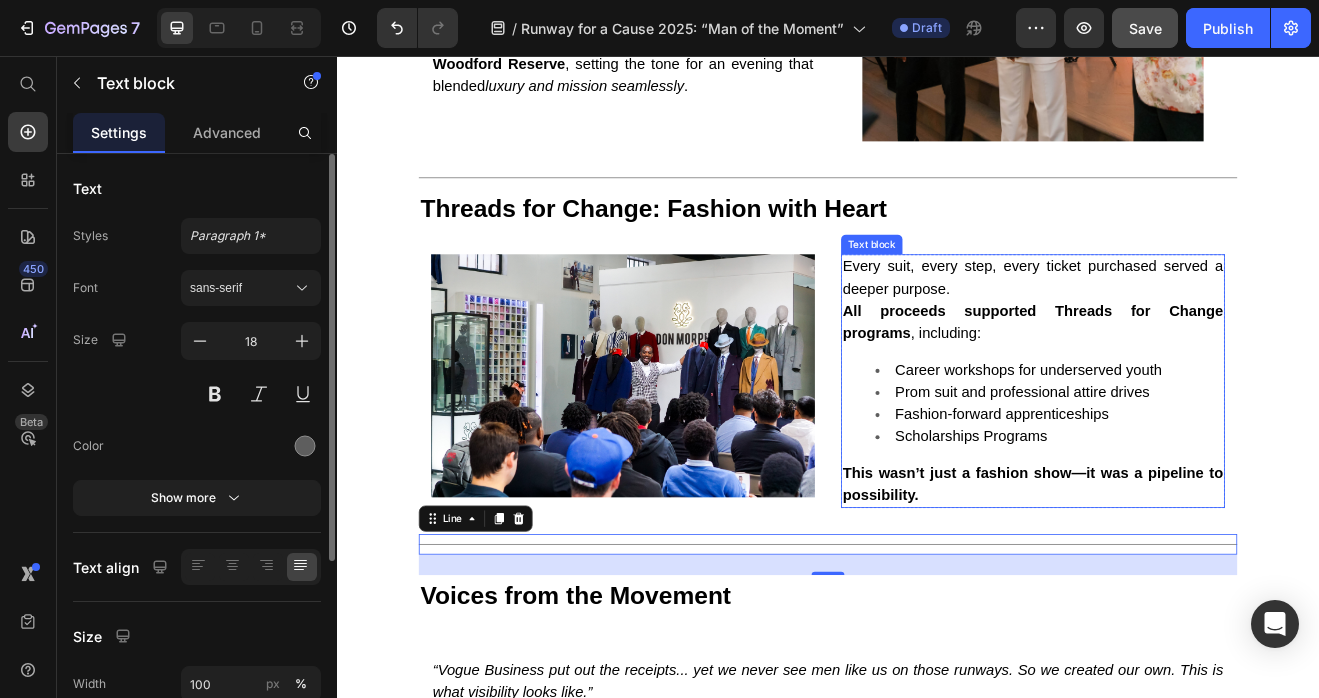 click on "Fashion-forward apprenticeships" at bounding box center [1149, 493] 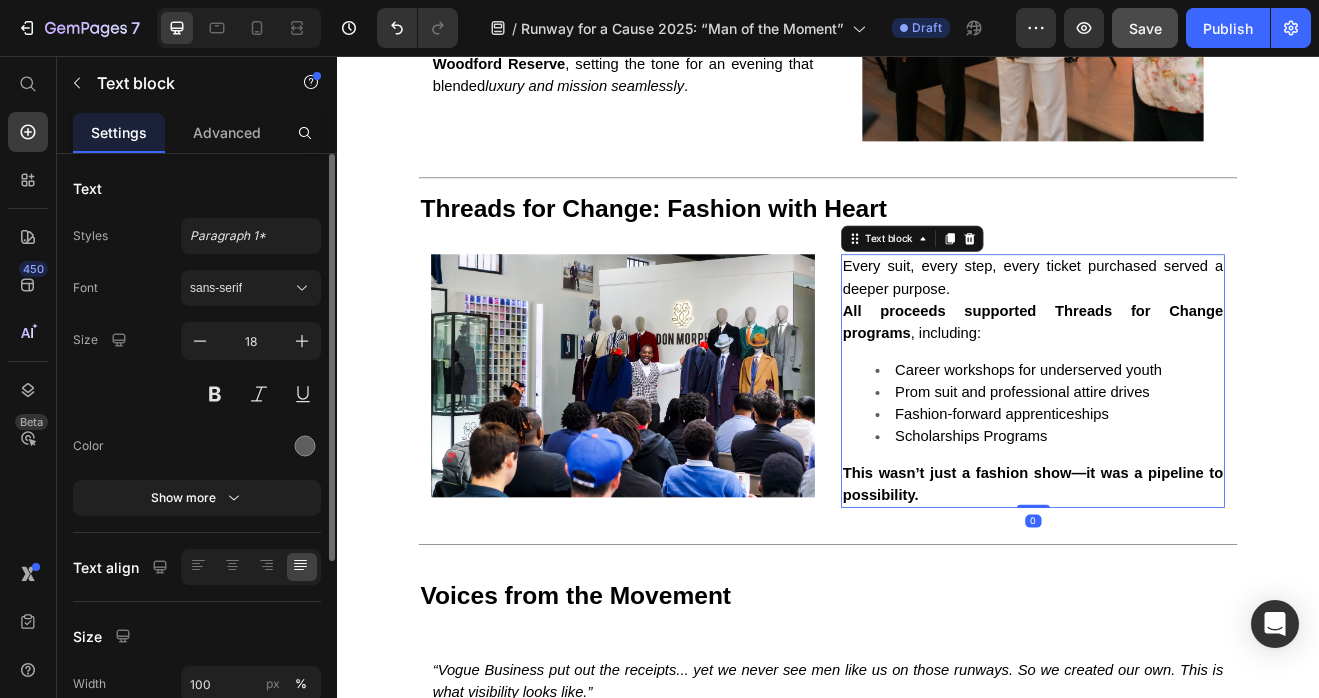 click on "Every suit, every step, every ticket purchased served a deeper purpose. All proceeds supported Threads for Change programs , including: Career workshops for underserved youth Prom suit and professional attire drives Fashion-forward apprenticeships Scholarships Programs This wasn’t just a fashion show—it was a pipeline to possibility." at bounding box center [1187, 453] 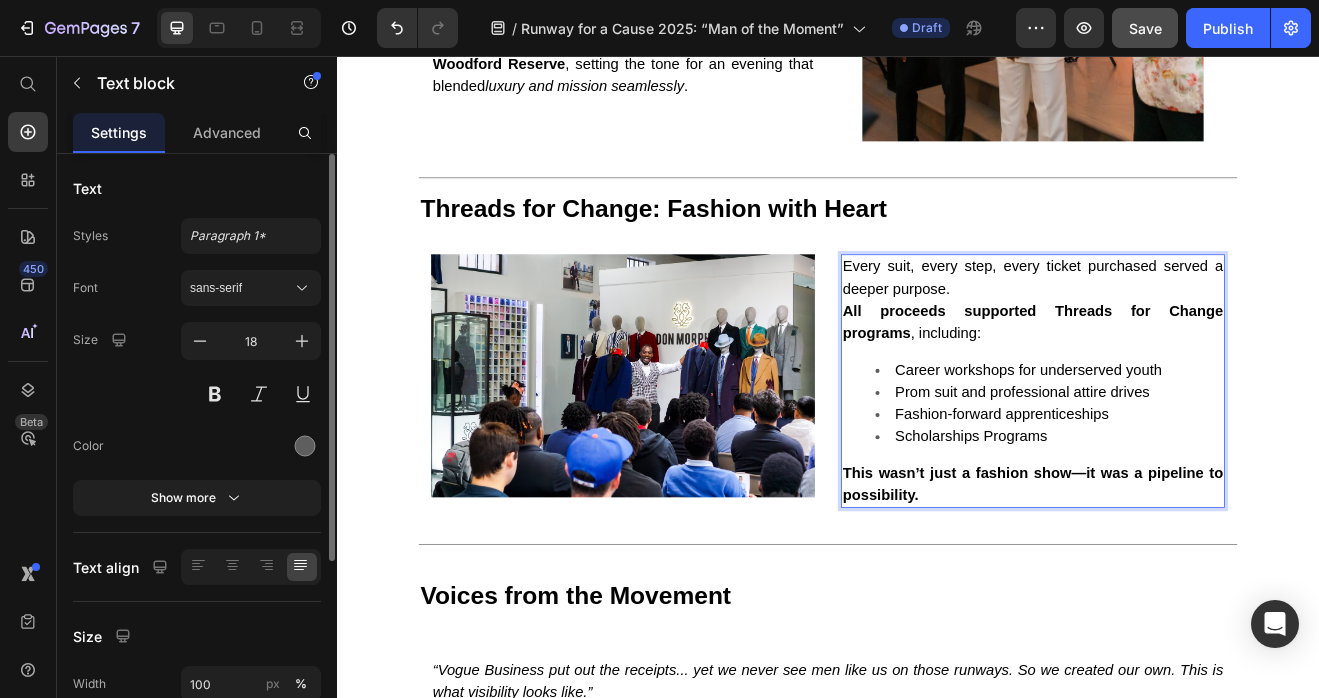 click on "Every suit, every step, every ticket purchased served a deeper purpose. All proceeds supported Threads for Change programs , including: Career workshops for underserved youth Prom suit and professional attire drives Fashion-forward apprenticeships Scholarships Programs This wasn’t just a fashion show—it was a pipeline to possibility." at bounding box center (1187, 453) 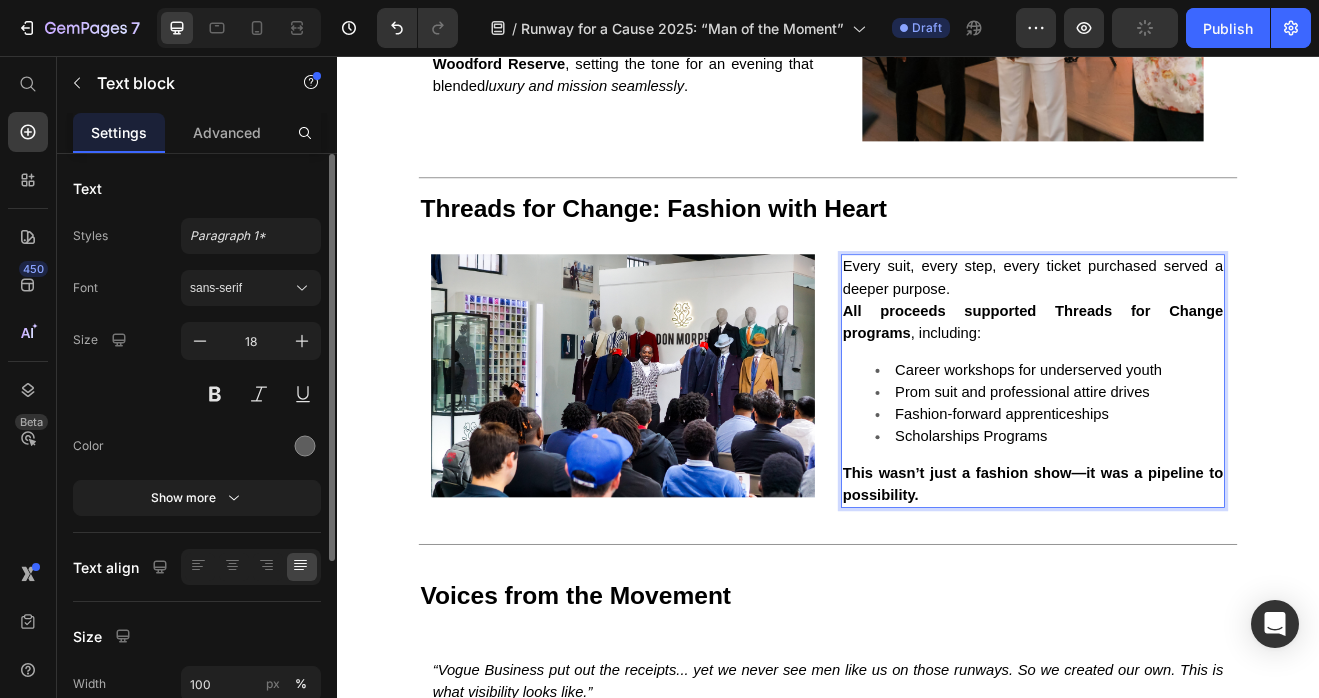click on "Every suit, every step, every ticket purchased served a deeper purpose. All proceeds supported Threads for Change programs , including:" at bounding box center [1187, 354] 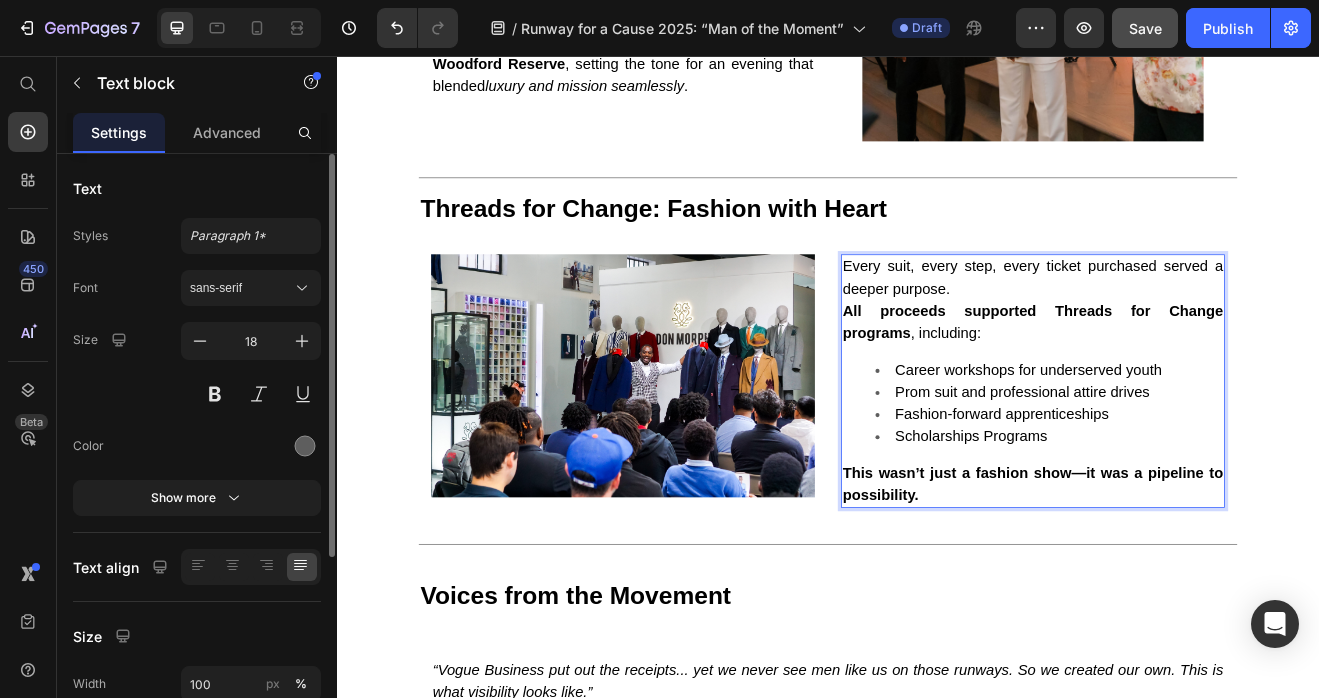 click on "Every suit, every step, every ticket purchased served a deeper purpose. All proceeds supported Threads for Change programs , including:" at bounding box center (1187, 354) 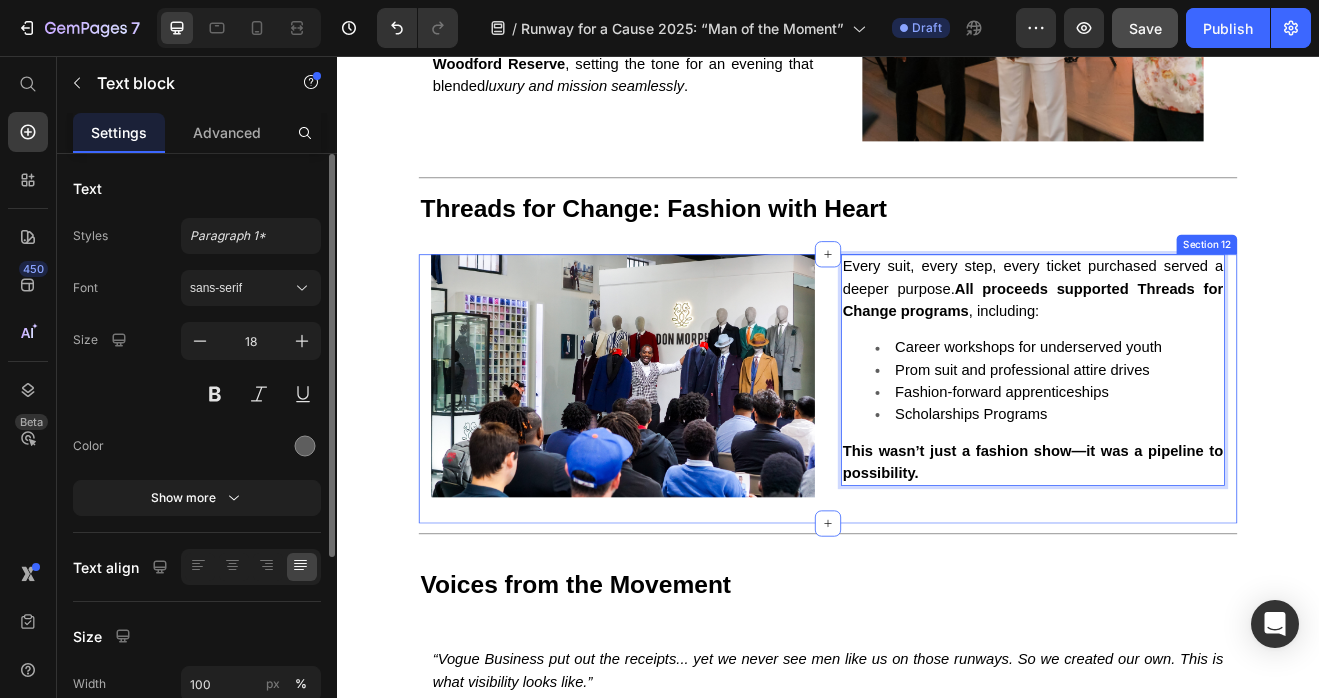 click on "Every suit, every step, every ticket purchased served a deeper purpose.  All proceeds supported Threads for Change programs , including: Career workshops for underserved youth Prom suit and professional attire drives Fashion-forward apprenticeships Scholarships Programs This wasn’t just a fashion show—it was a pipeline to possibility. Text block   0 Row Image Section 12" at bounding box center [937, 462] 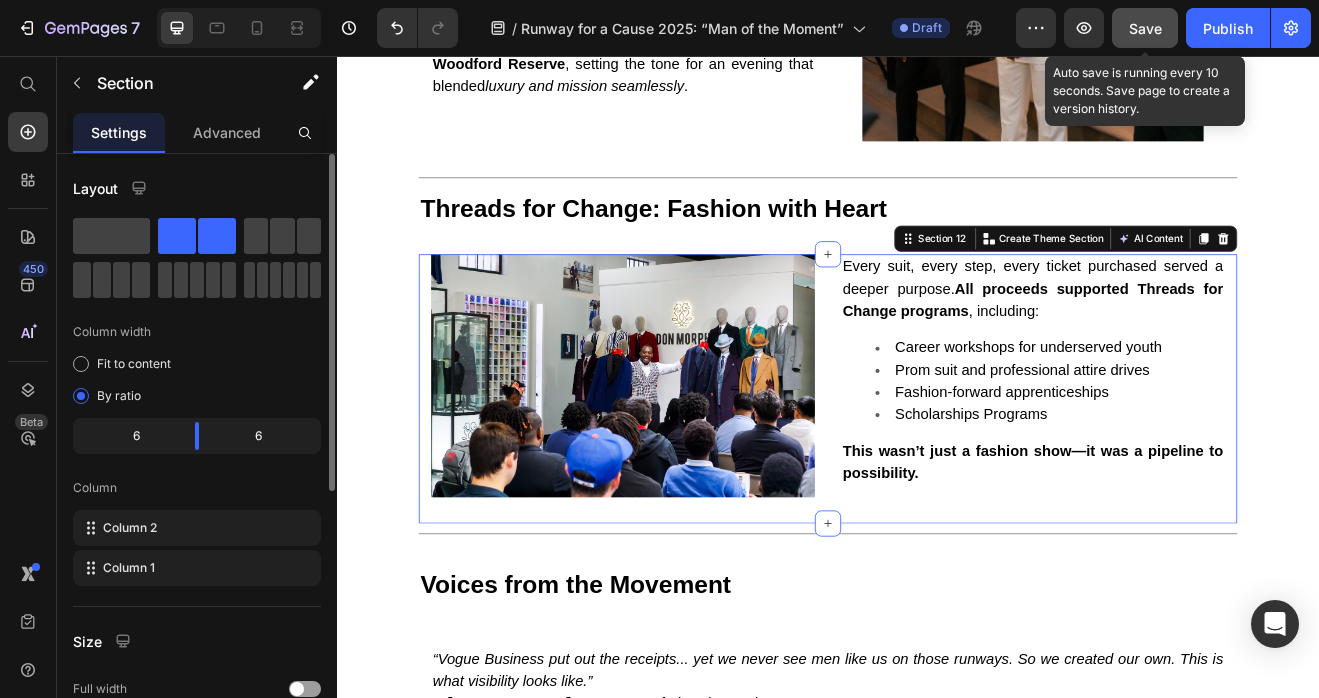 click on "Save" at bounding box center [1145, 28] 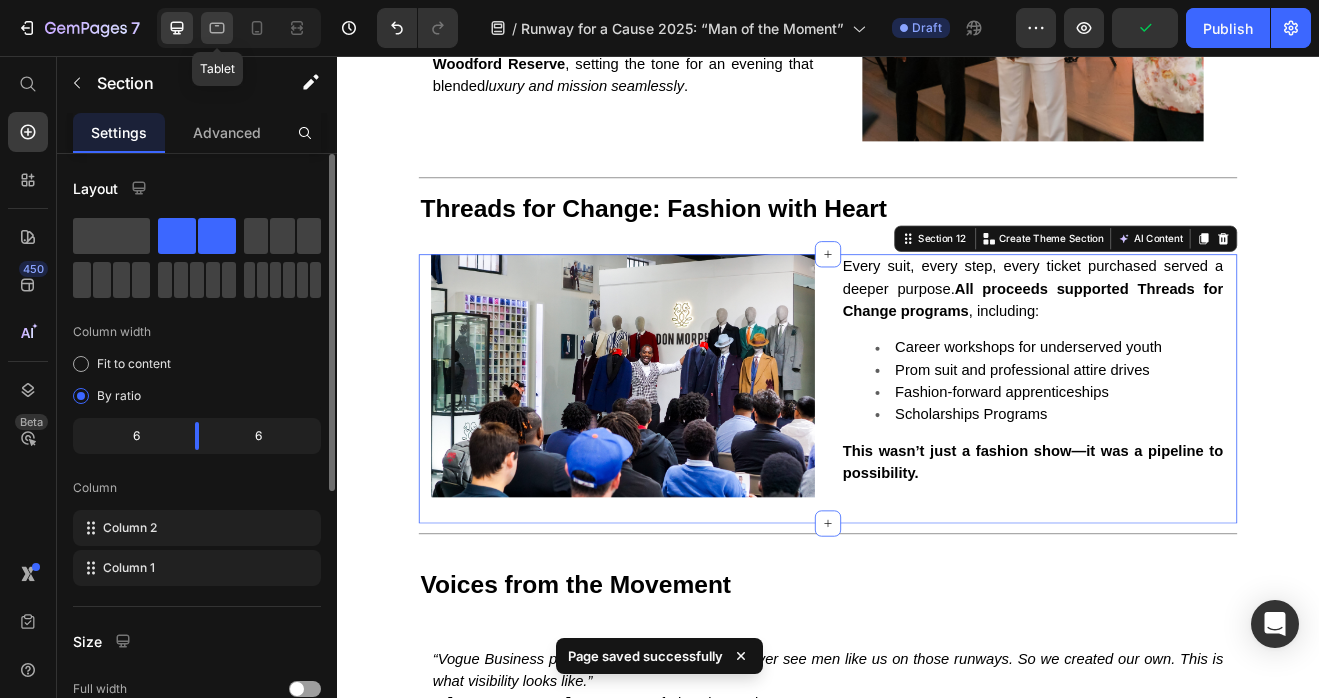 click 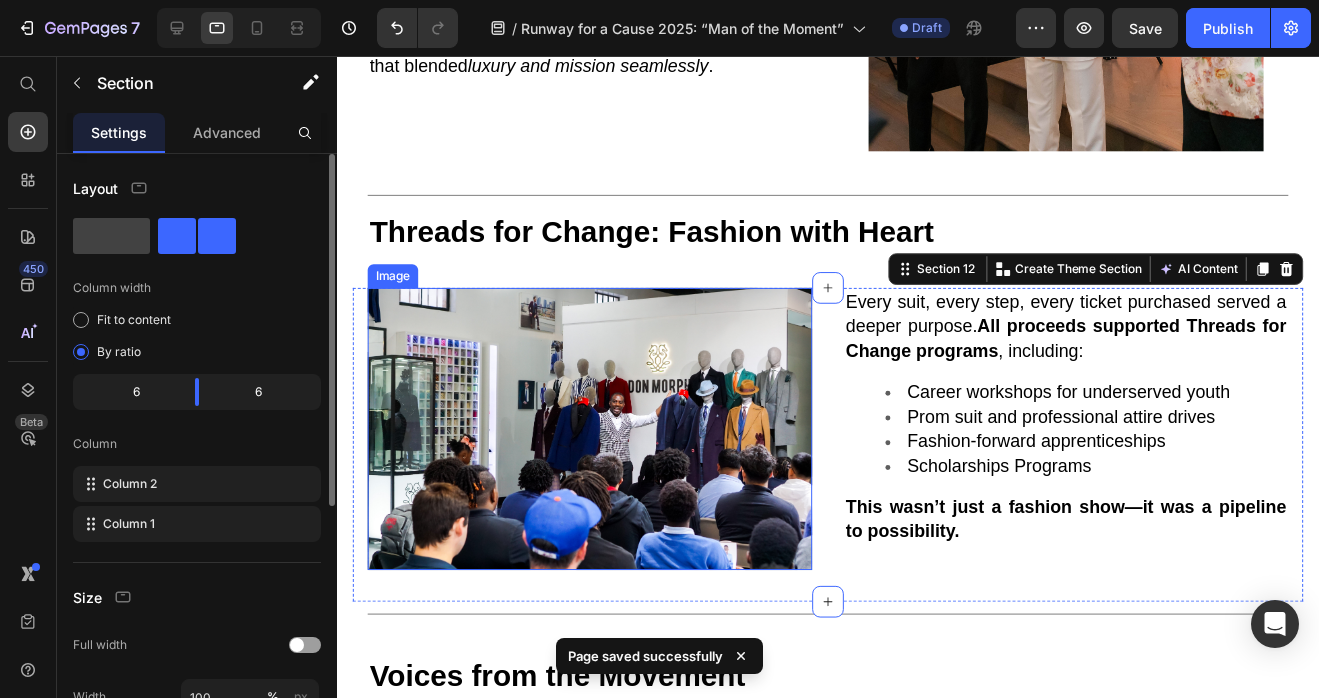 scroll, scrollTop: 3204, scrollLeft: 0, axis: vertical 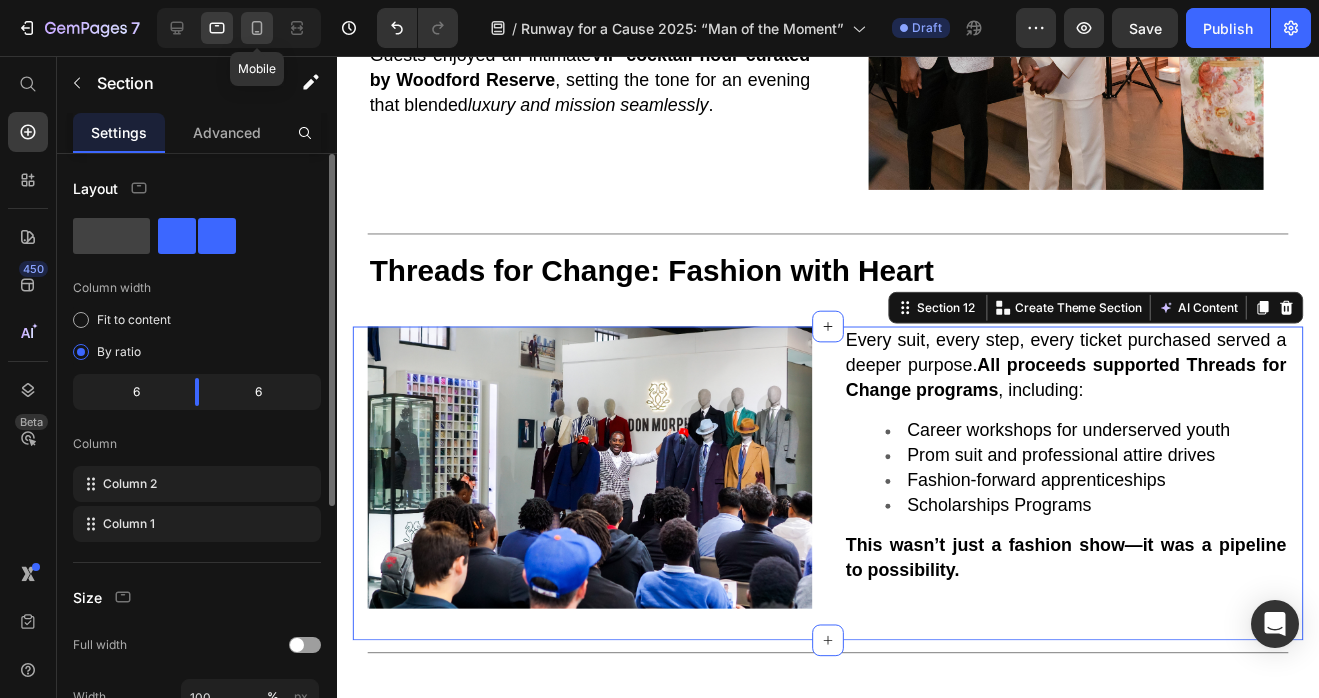 click 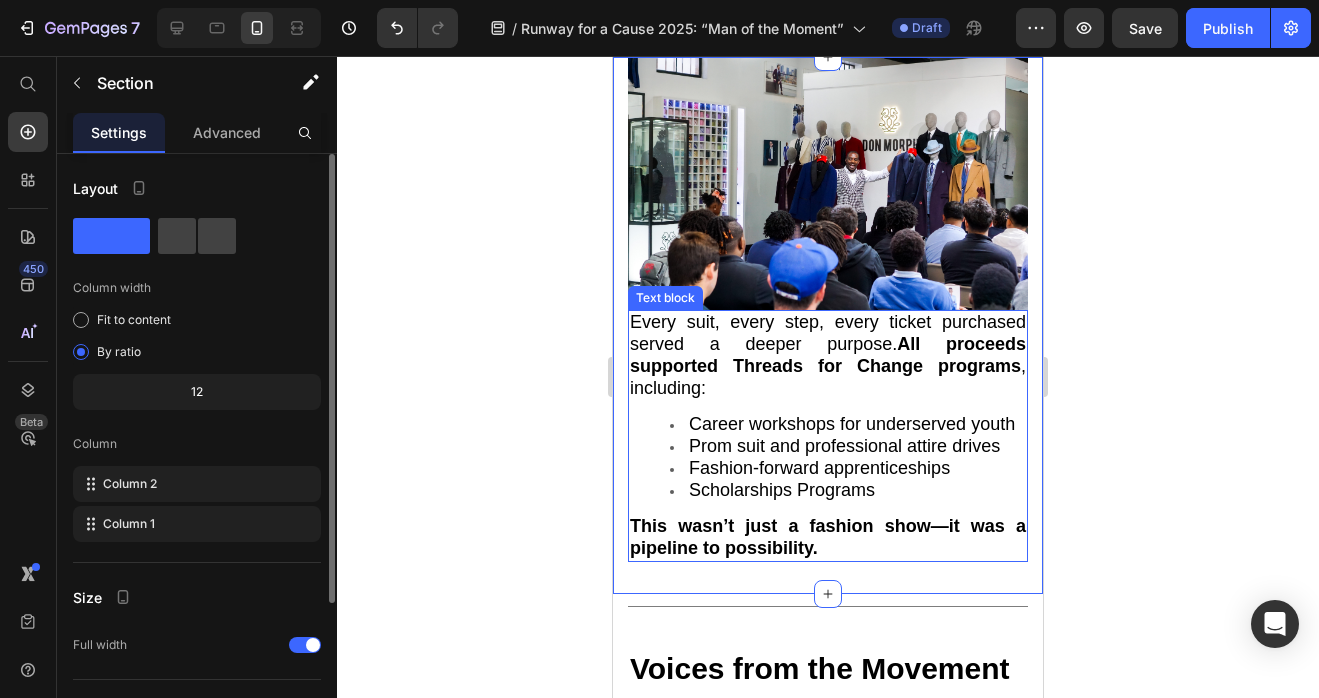 scroll, scrollTop: 4152, scrollLeft: 0, axis: vertical 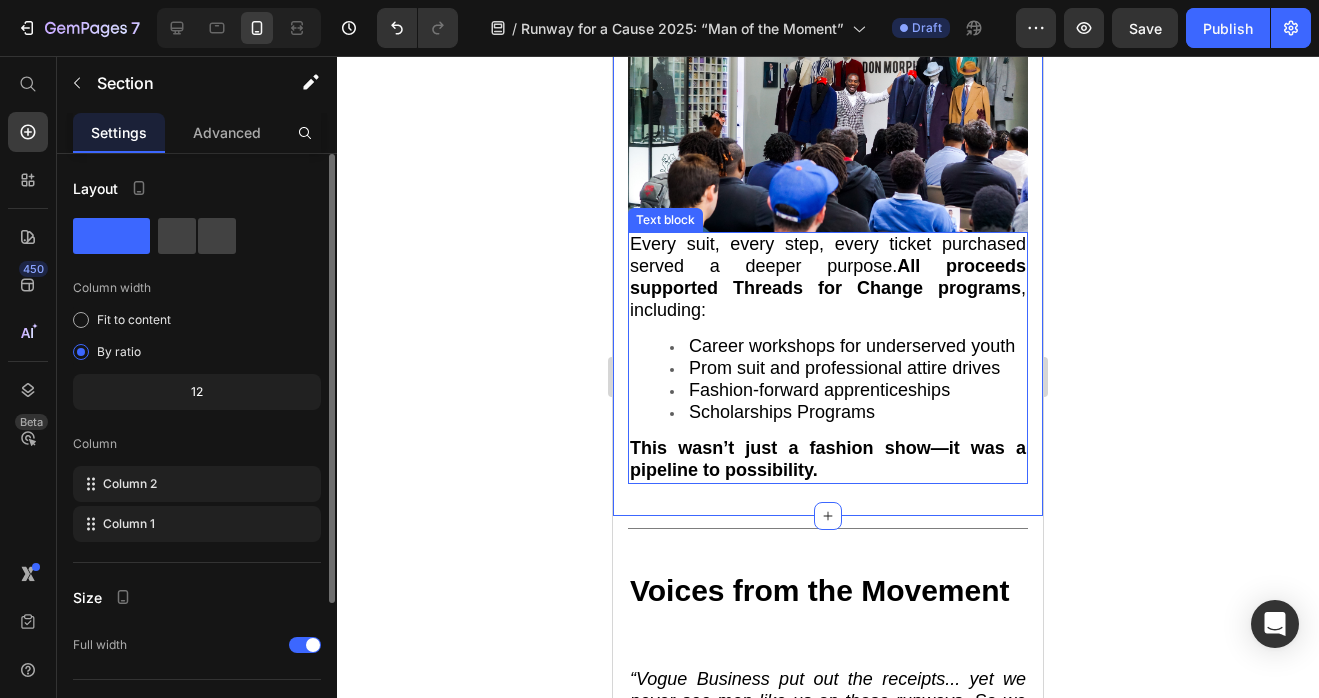 click on "Every suit, every step, every ticket purchased served a deeper purpose.  All proceeds supported Threads for Change programs , including:" at bounding box center [828, 277] 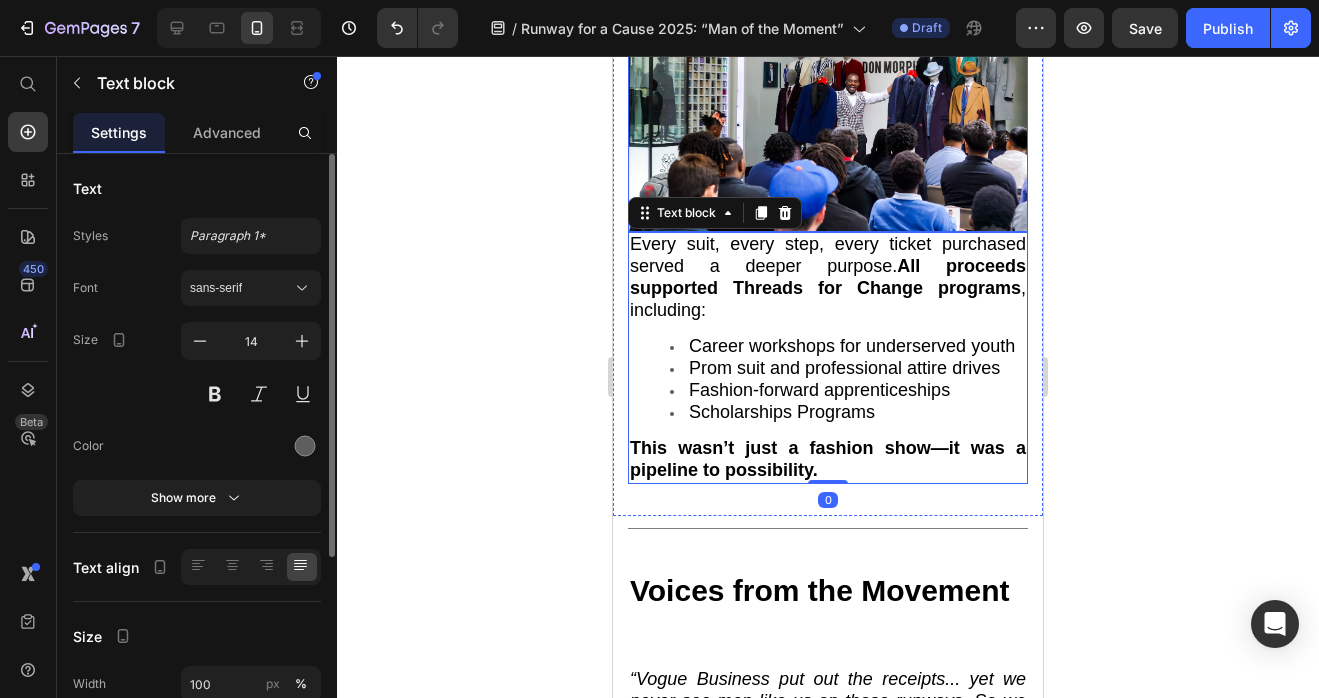 click at bounding box center [828, 105] 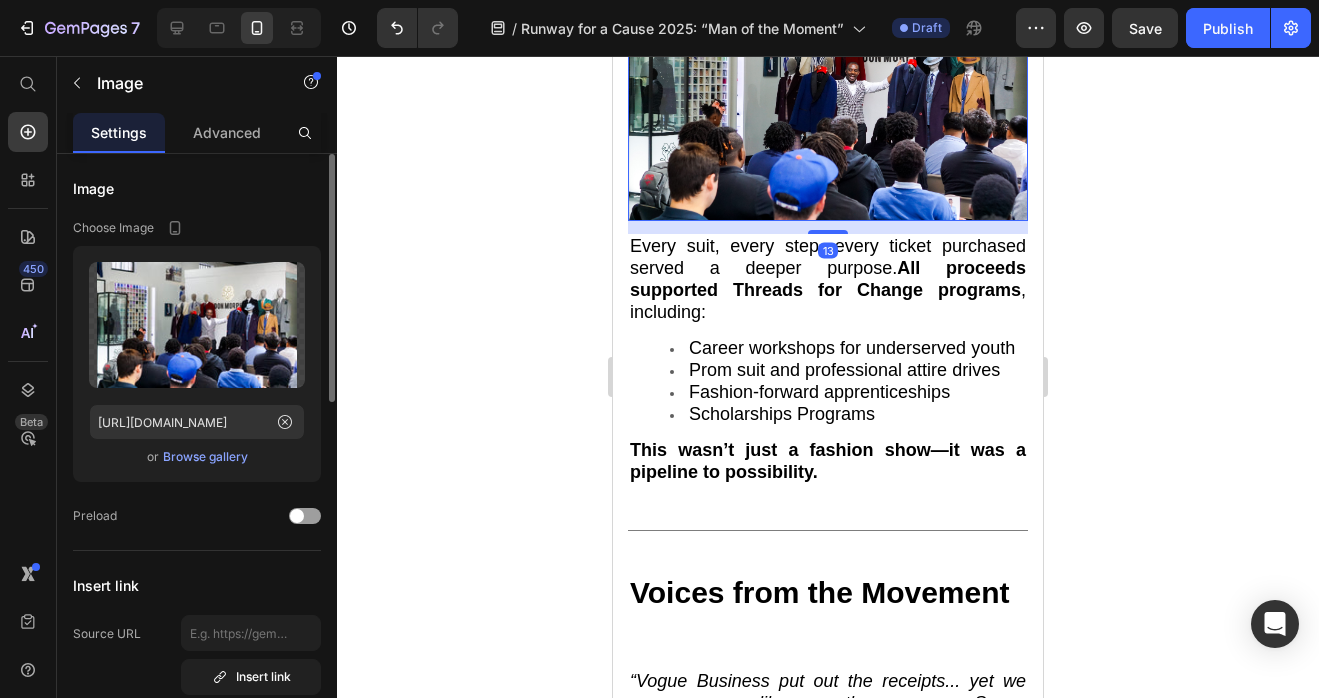 scroll, scrollTop: 4165, scrollLeft: 0, axis: vertical 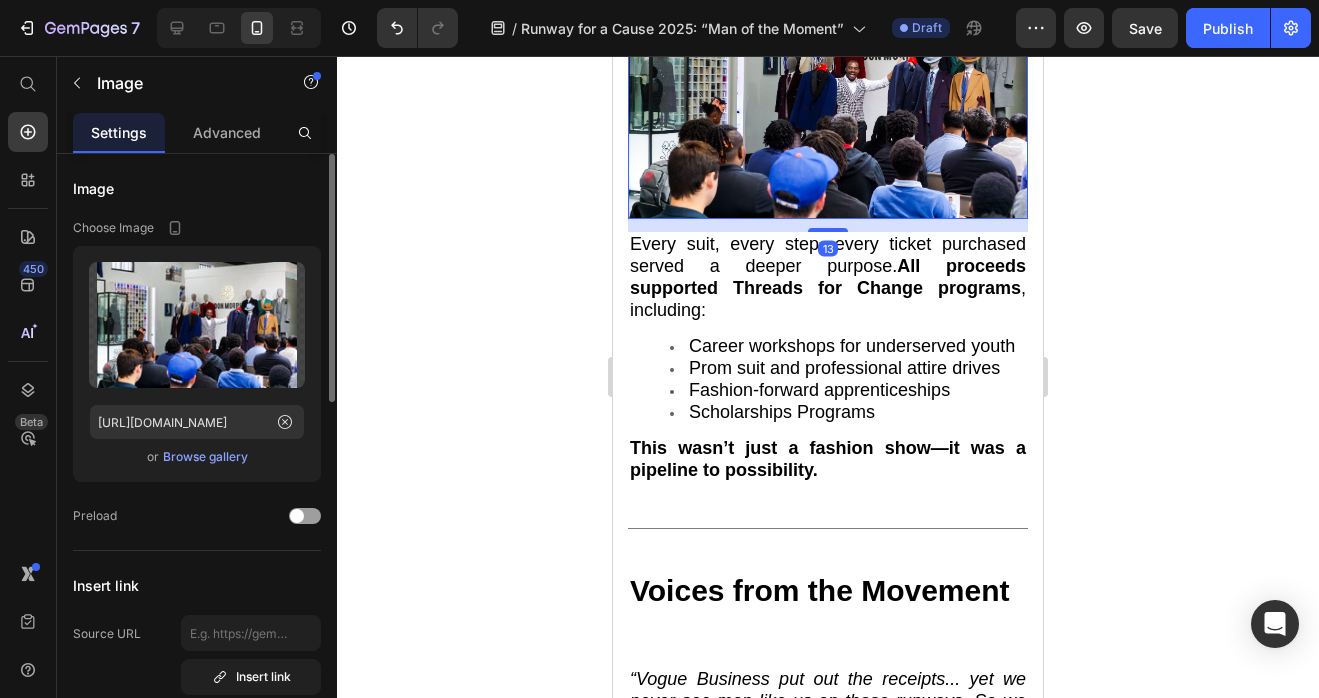 drag, startPoint x: 828, startPoint y: 178, endPoint x: 828, endPoint y: 192, distance: 14 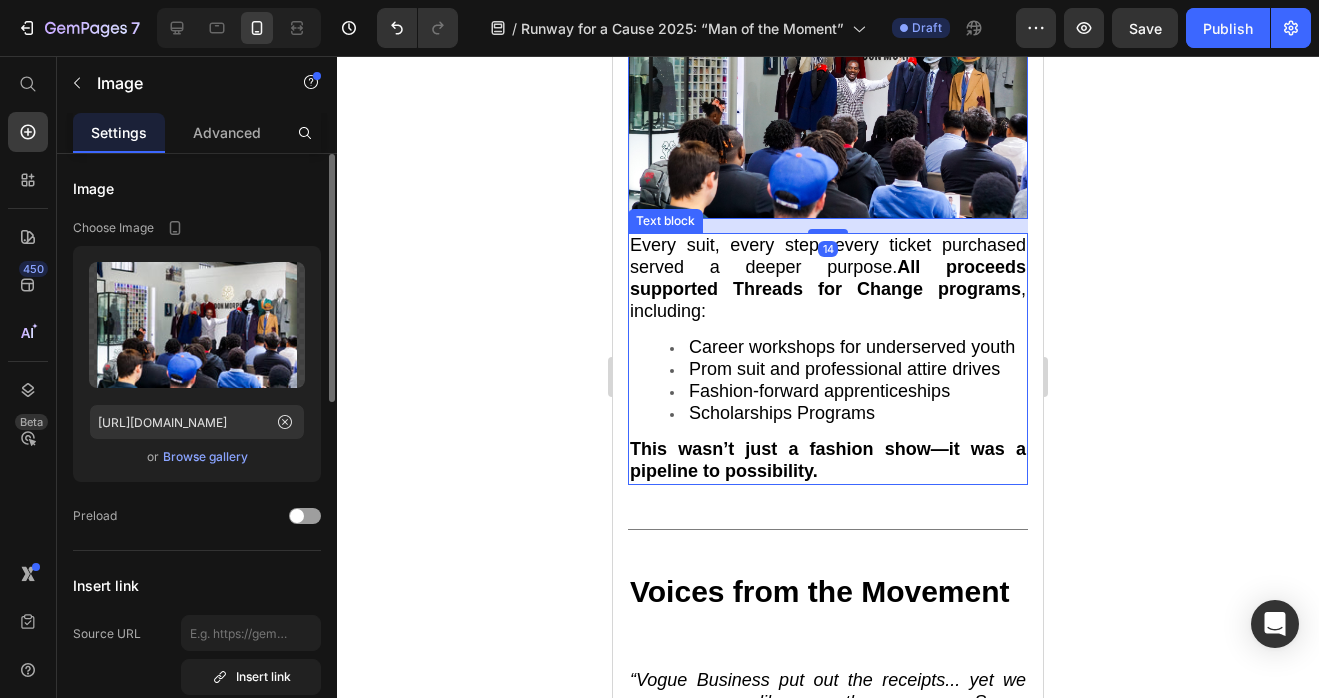 click on "Career workshops for underserved youth" at bounding box center (852, 347) 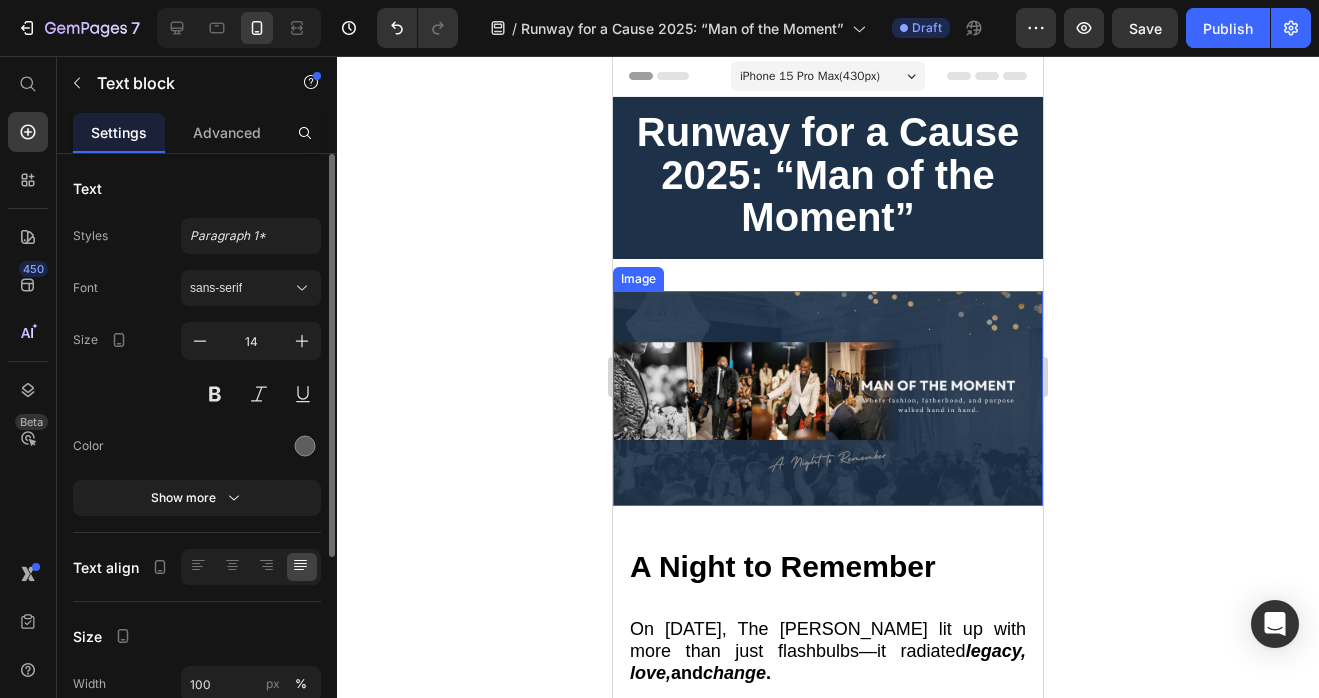 scroll, scrollTop: 416, scrollLeft: 0, axis: vertical 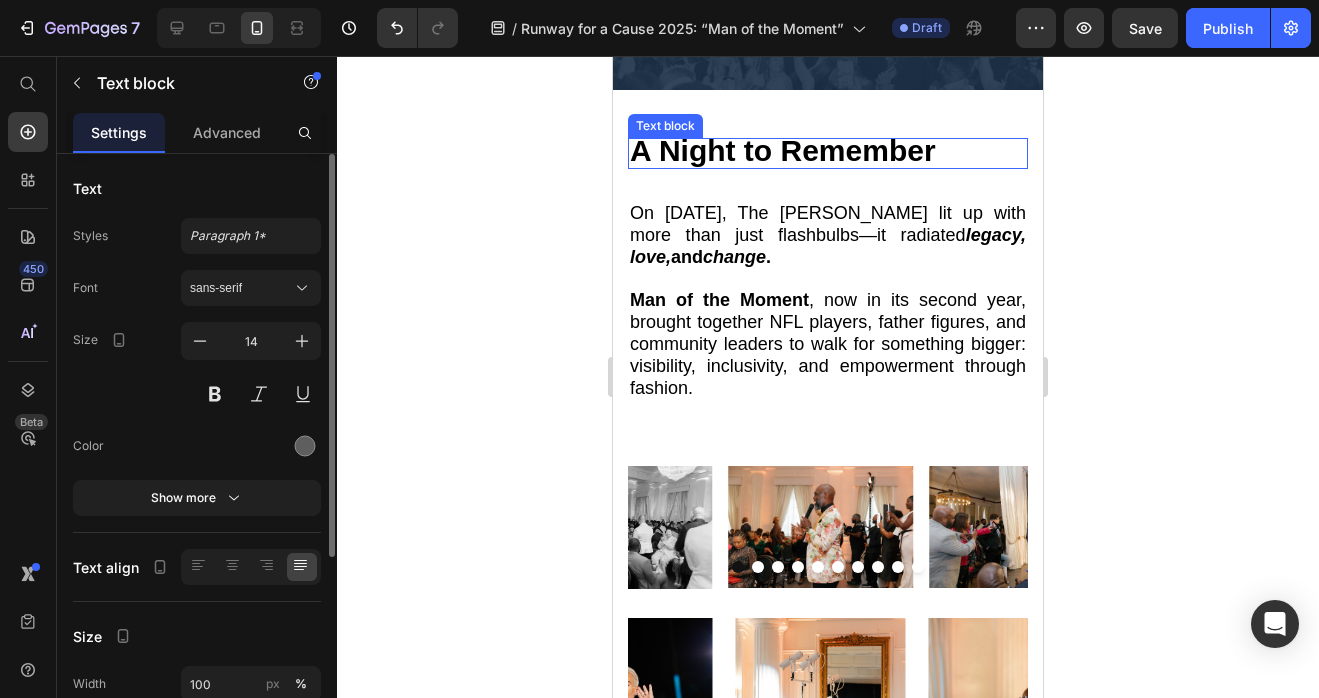 click on "A Night to Remember" at bounding box center (783, 150) 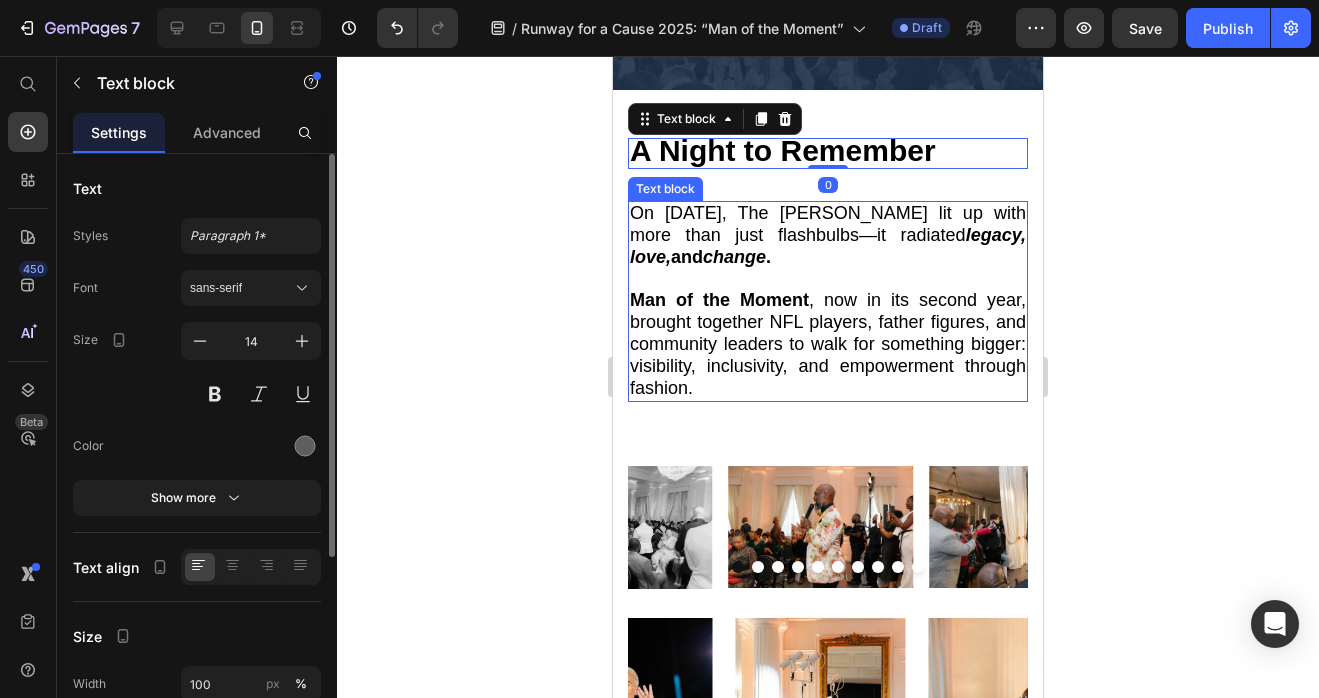 click on "On June 11, 2025, The Mason Dallas lit up with more than just flashbulbs—it radiated  legacy, love,  and  change ." at bounding box center [828, 236] 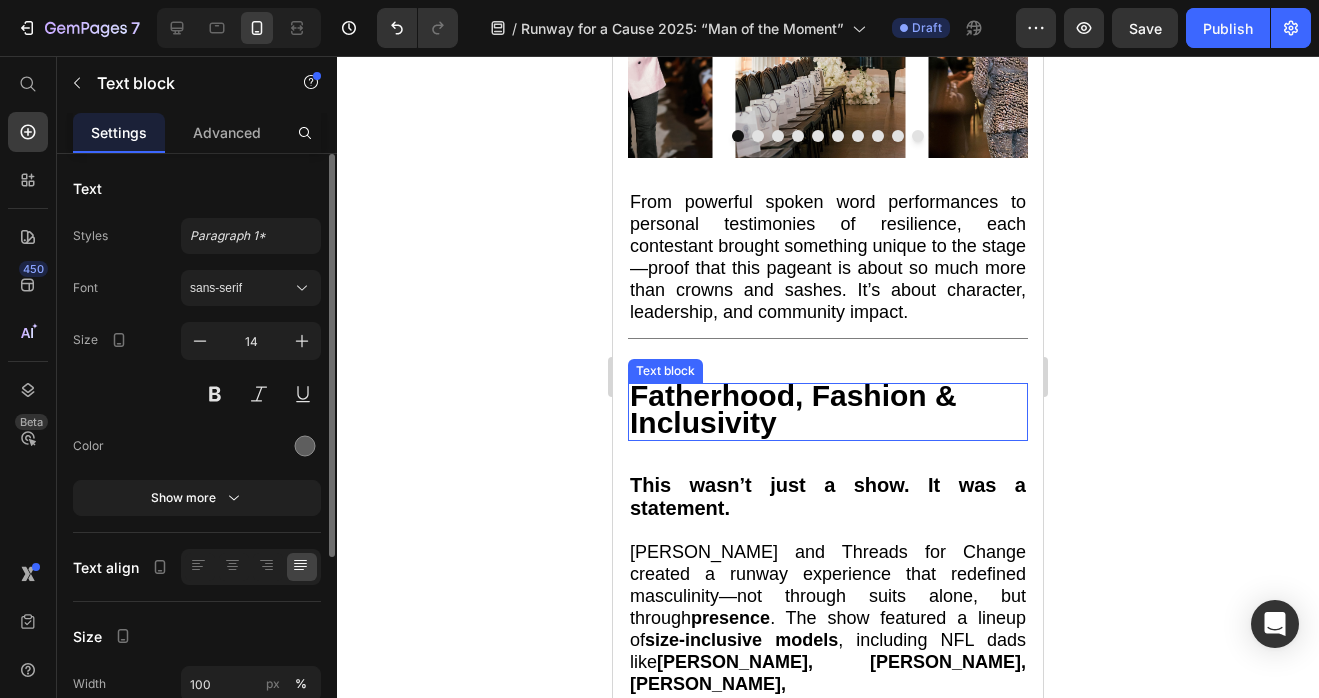 scroll, scrollTop: 1536, scrollLeft: 0, axis: vertical 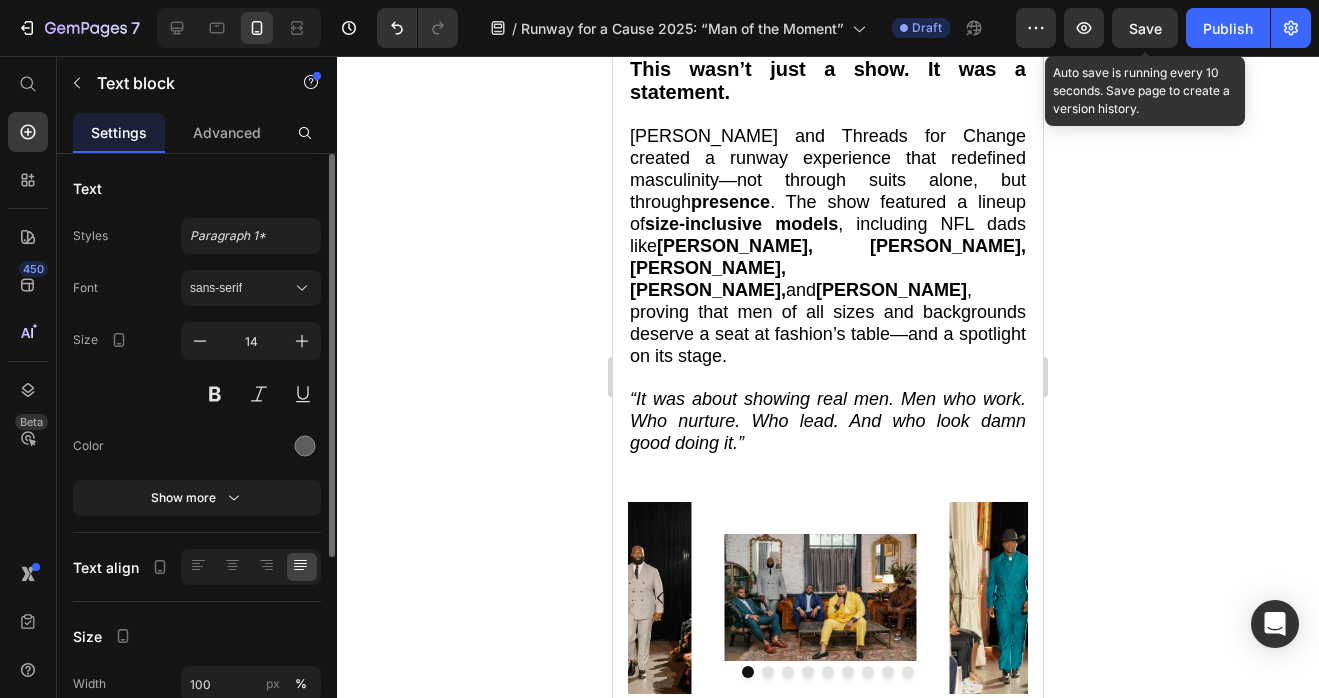 click on "Save" at bounding box center [1145, 28] 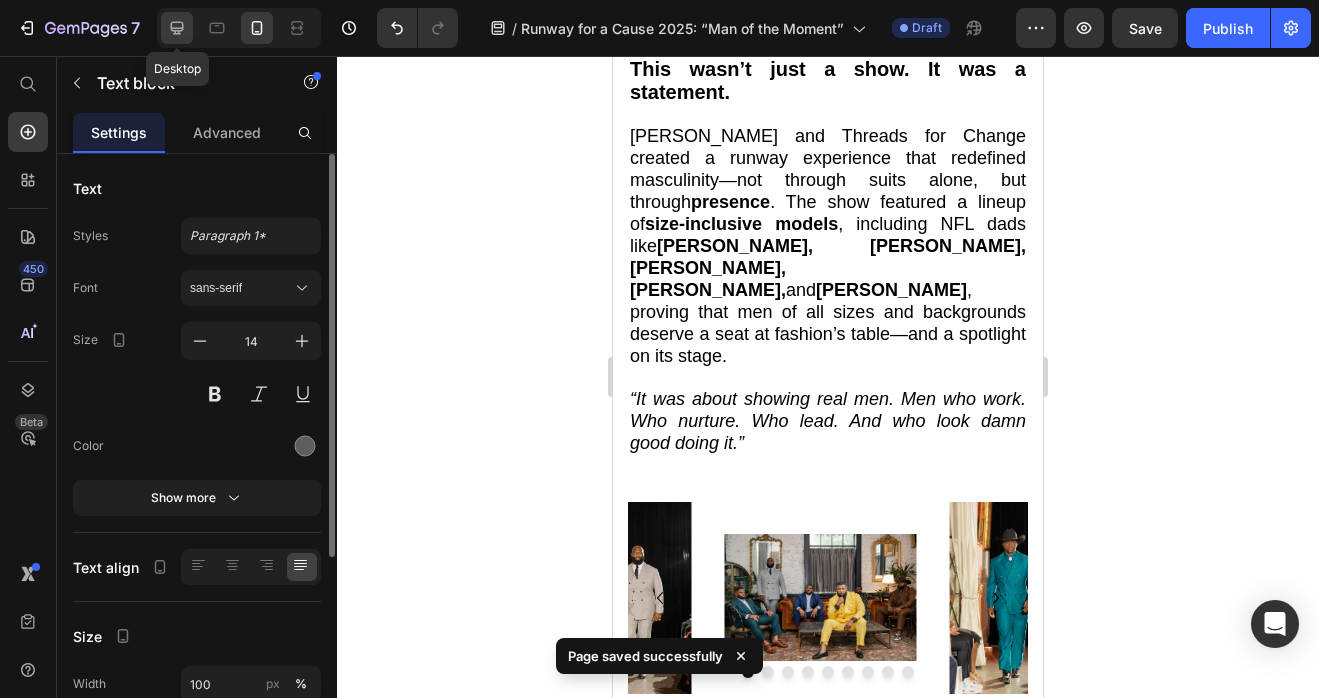drag, startPoint x: 183, startPoint y: 27, endPoint x: 785, endPoint y: 424, distance: 721.11926 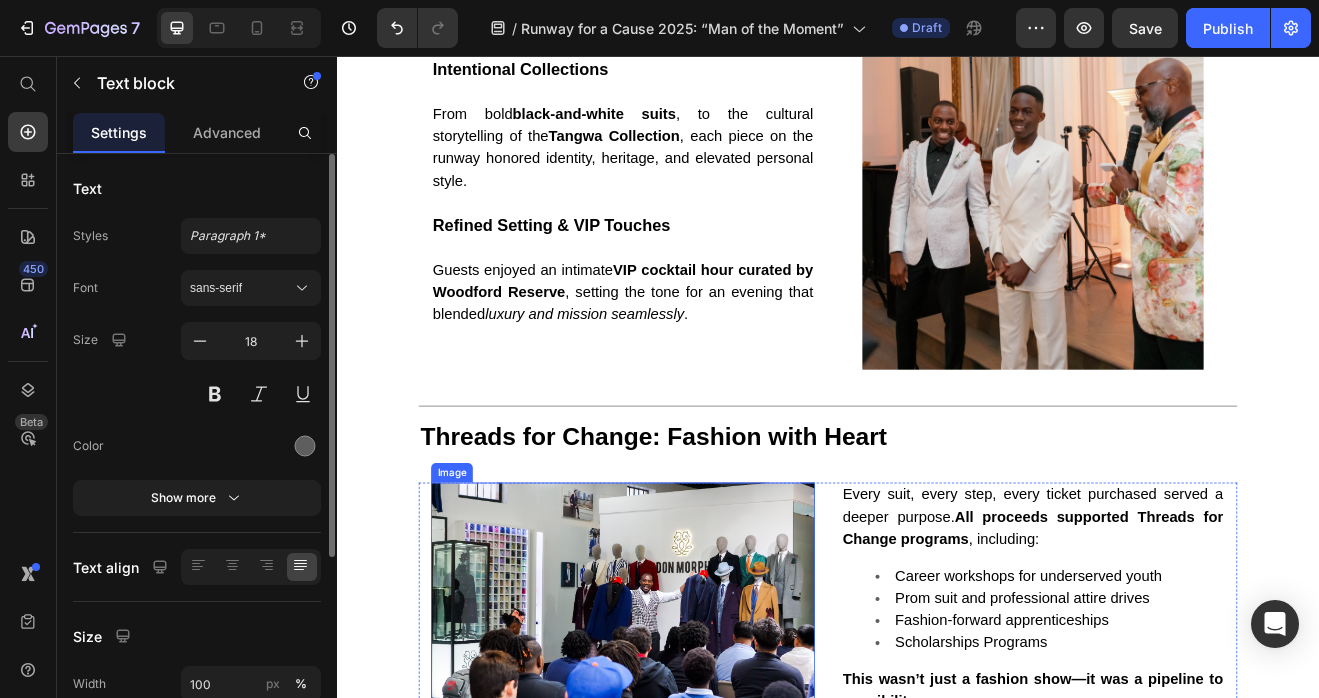 scroll, scrollTop: 3152, scrollLeft: 0, axis: vertical 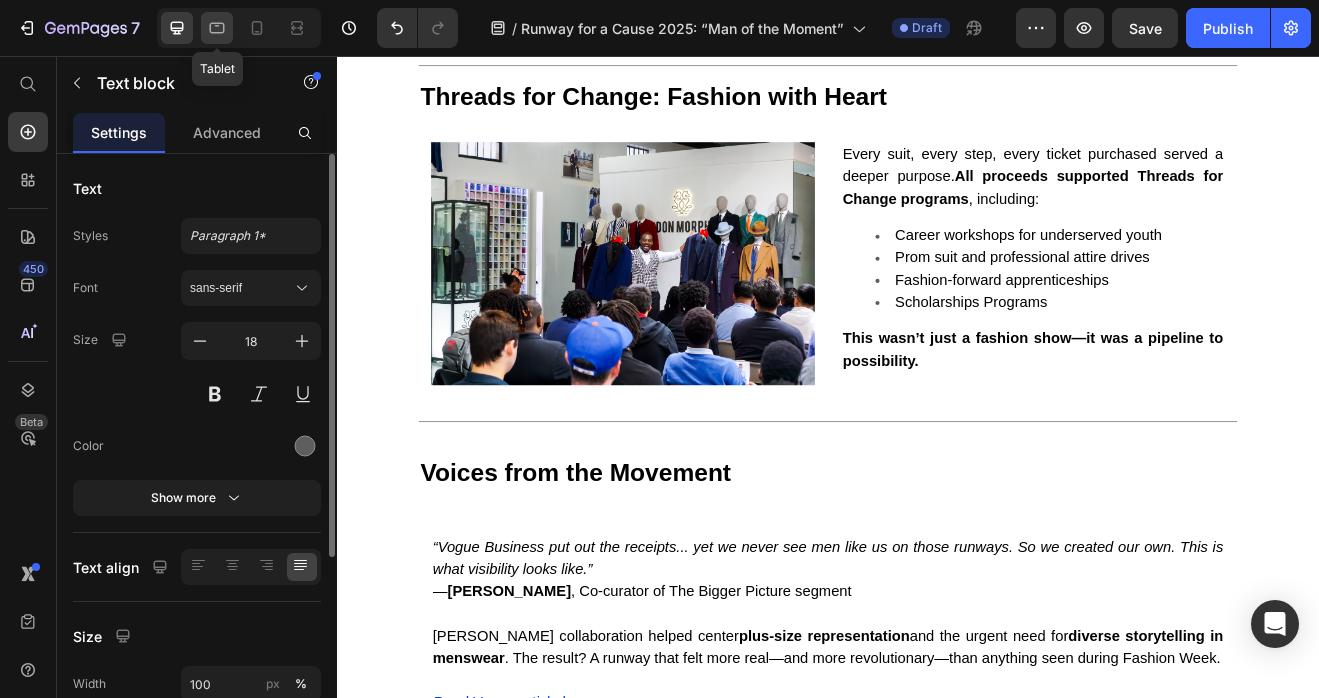 click 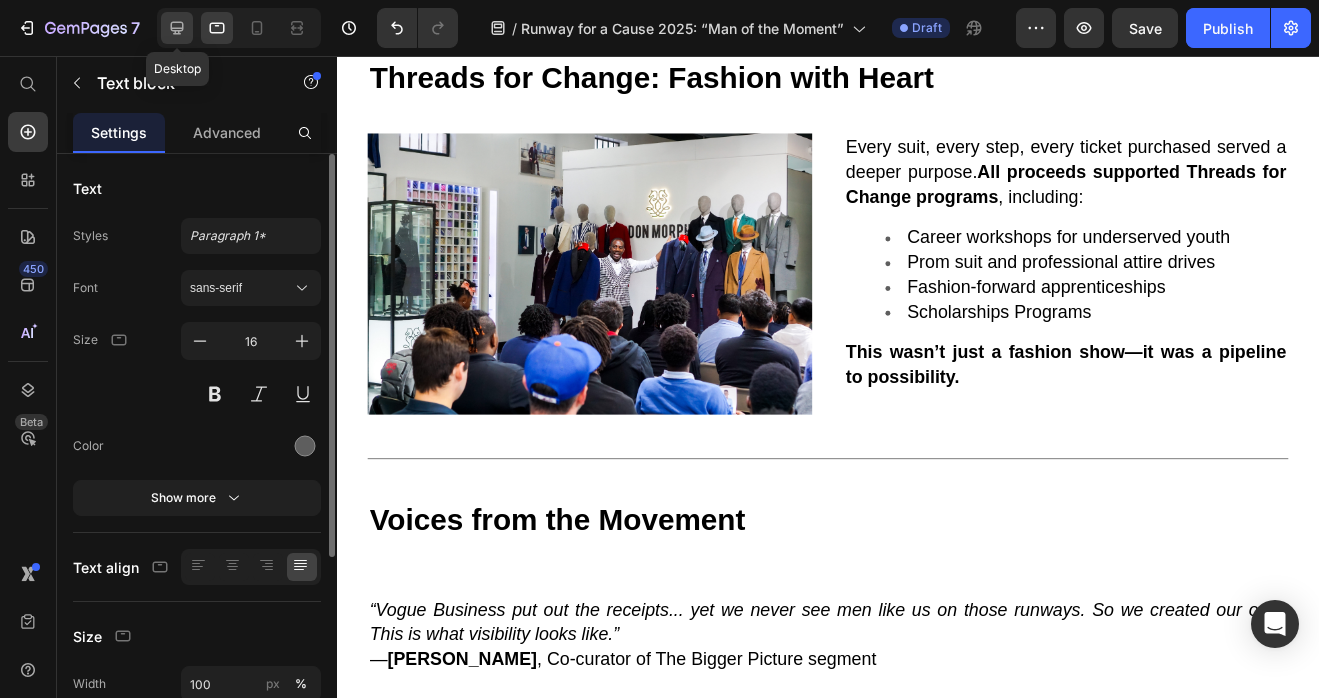 click 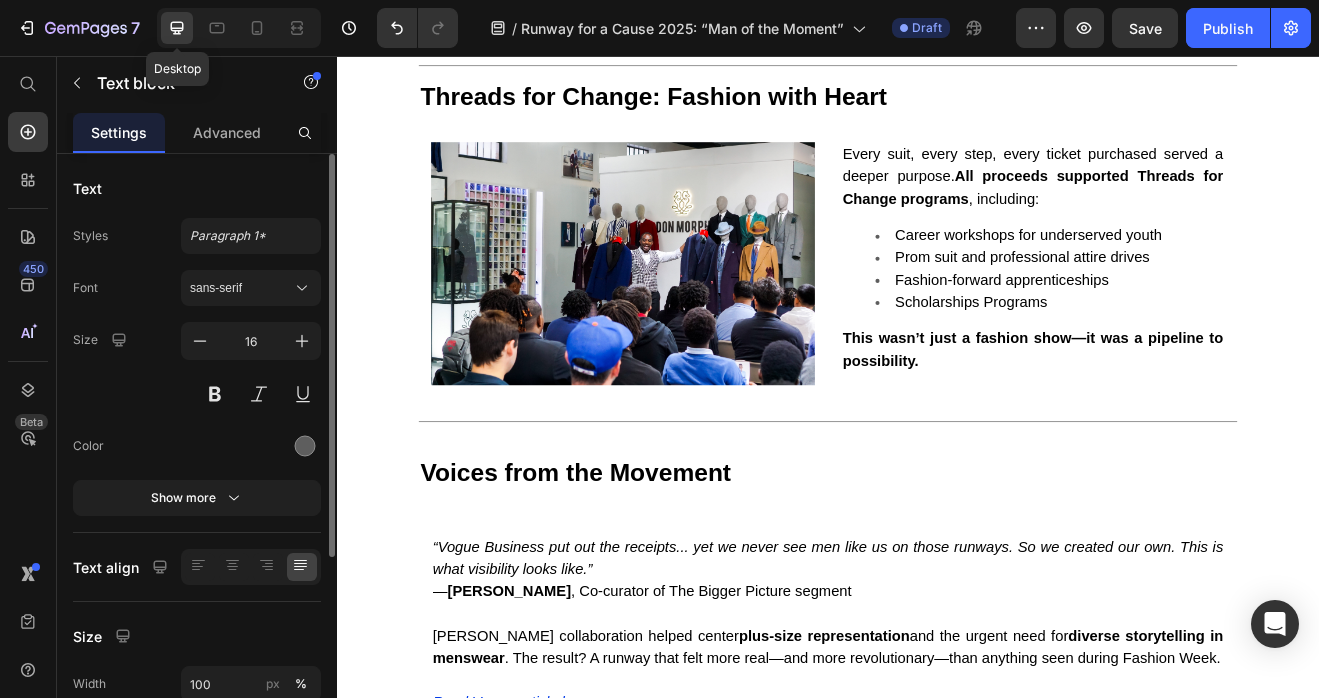 type on "18" 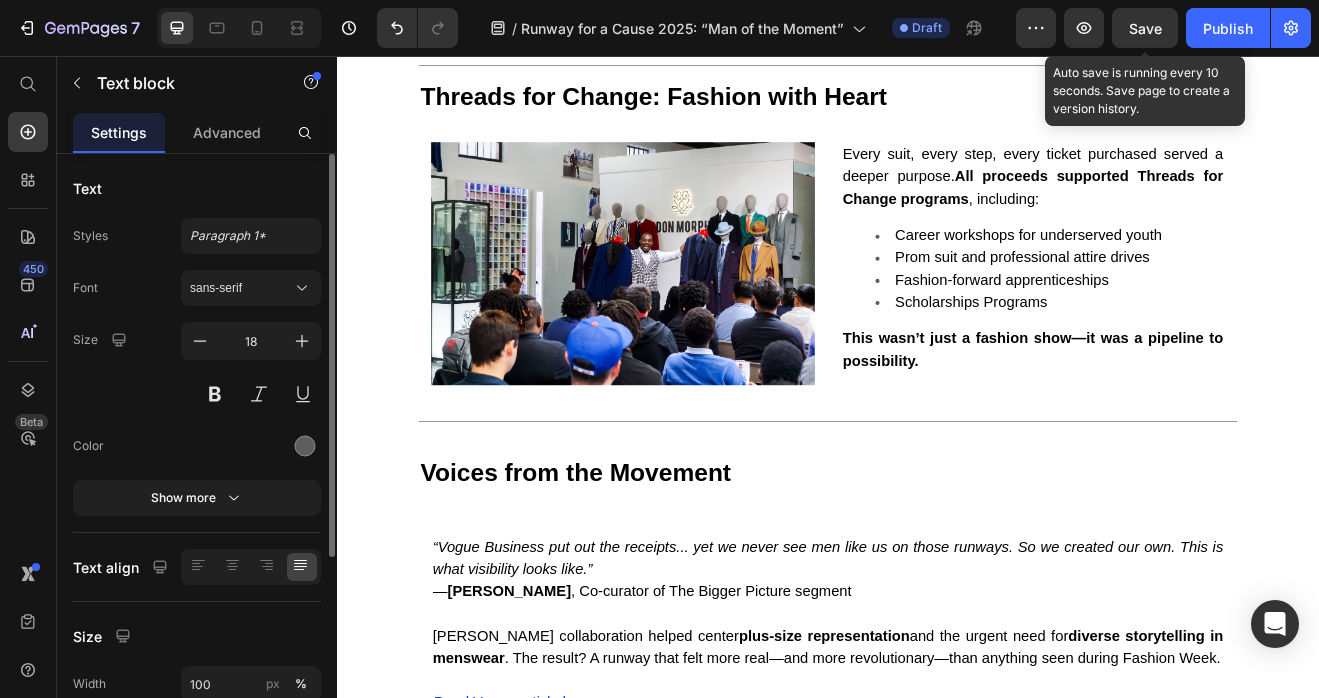 click on "Save" at bounding box center [1145, 28] 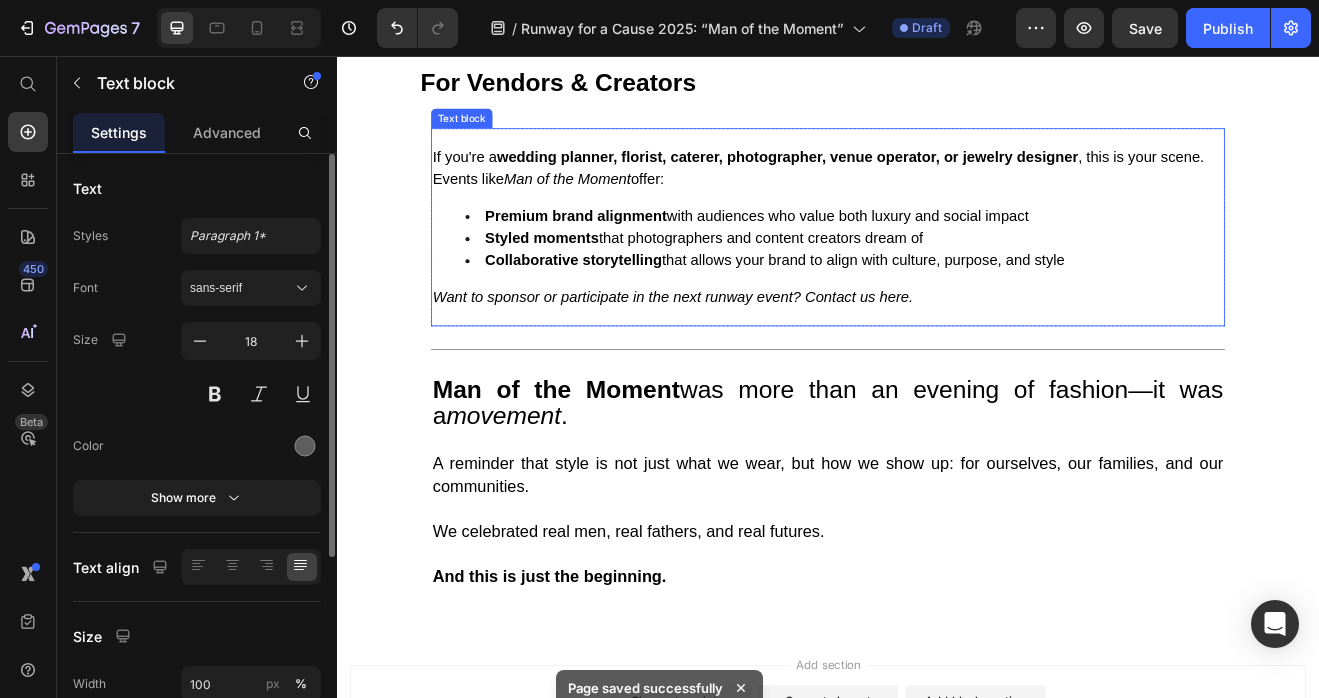 scroll, scrollTop: 4047, scrollLeft: 0, axis: vertical 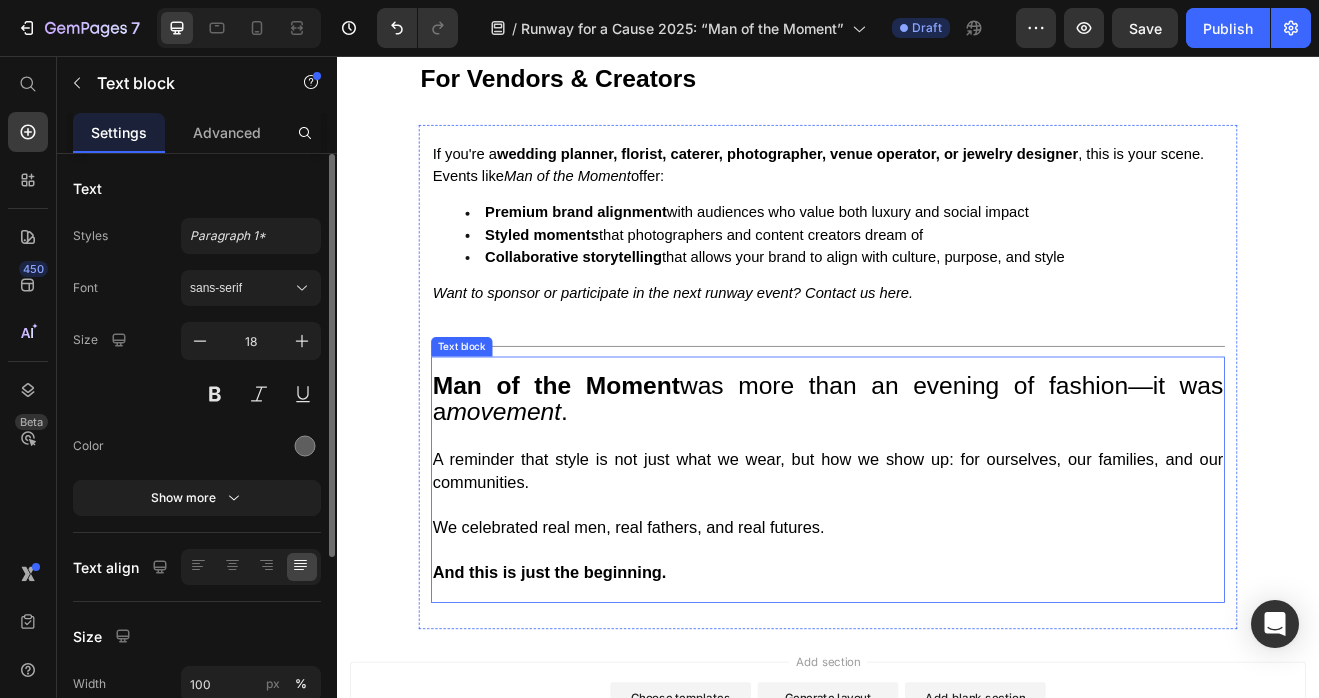 click on "We celebrated real men, real fathers, and real futures." at bounding box center [937, 633] 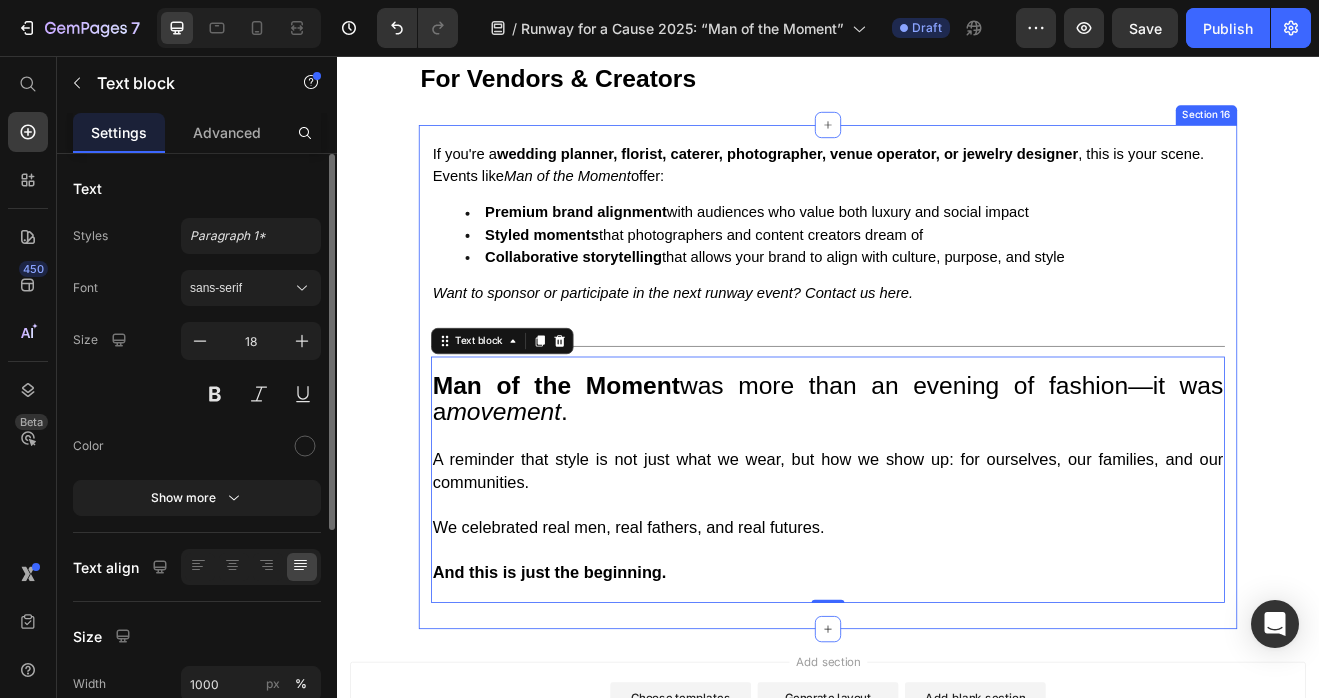 click on "If you're a  wedding planner, florist, caterer, photographer, venue operator, or jewelry designer , this is your scene. Events like  Man of the Moment  offer: Premium brand alignment  with audiences who value both luxury and social impact Styled moments  that photographers and content creators dream of Collaborative storytelling  that allows your brand to align with culture, purpose, and style Want to sponsor or participate in the next runway event? Contact us here. Text block Row                Title Line Man of the Moment  was more than an evening of fashion—it was a  movement . A reminder that style is not just what we wear, but how we show up: for ourselves, our families, and our communities.   We celebrated real men, real fathers, and real futures.   And this is just the beginning. Text block   0 Section 16" at bounding box center (937, 448) 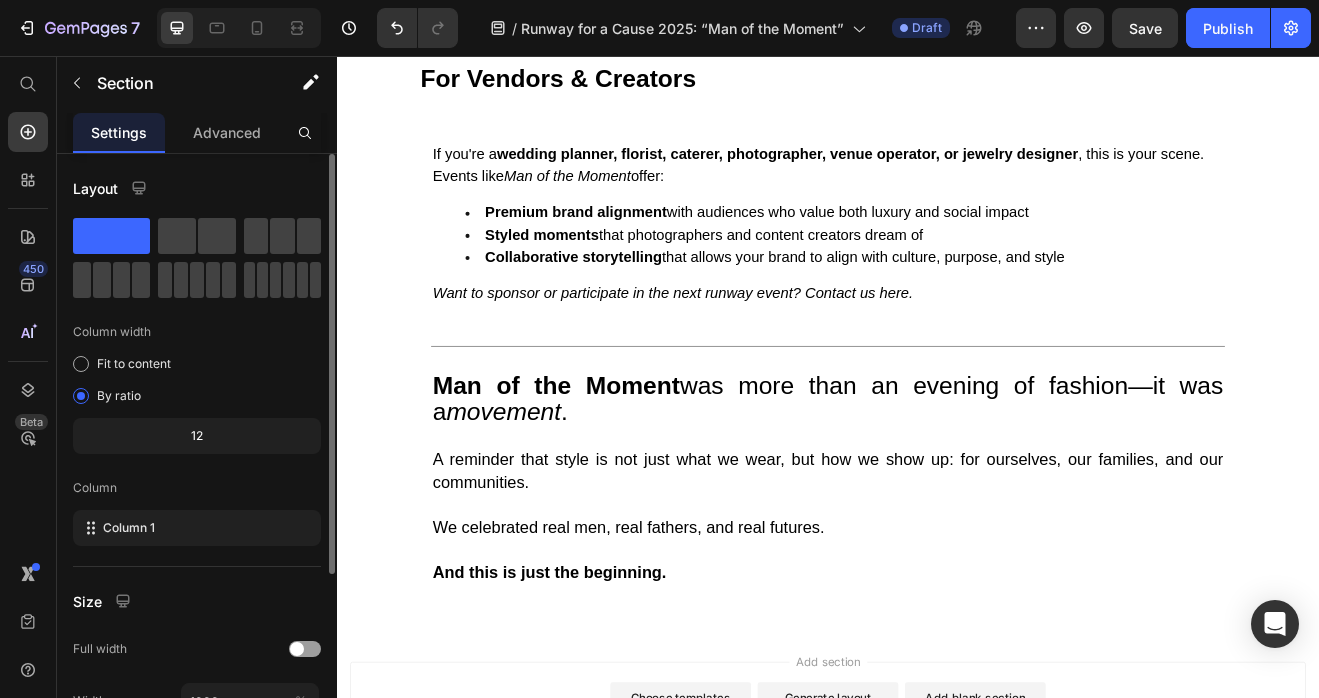 scroll, scrollTop: 720, scrollLeft: 0, axis: vertical 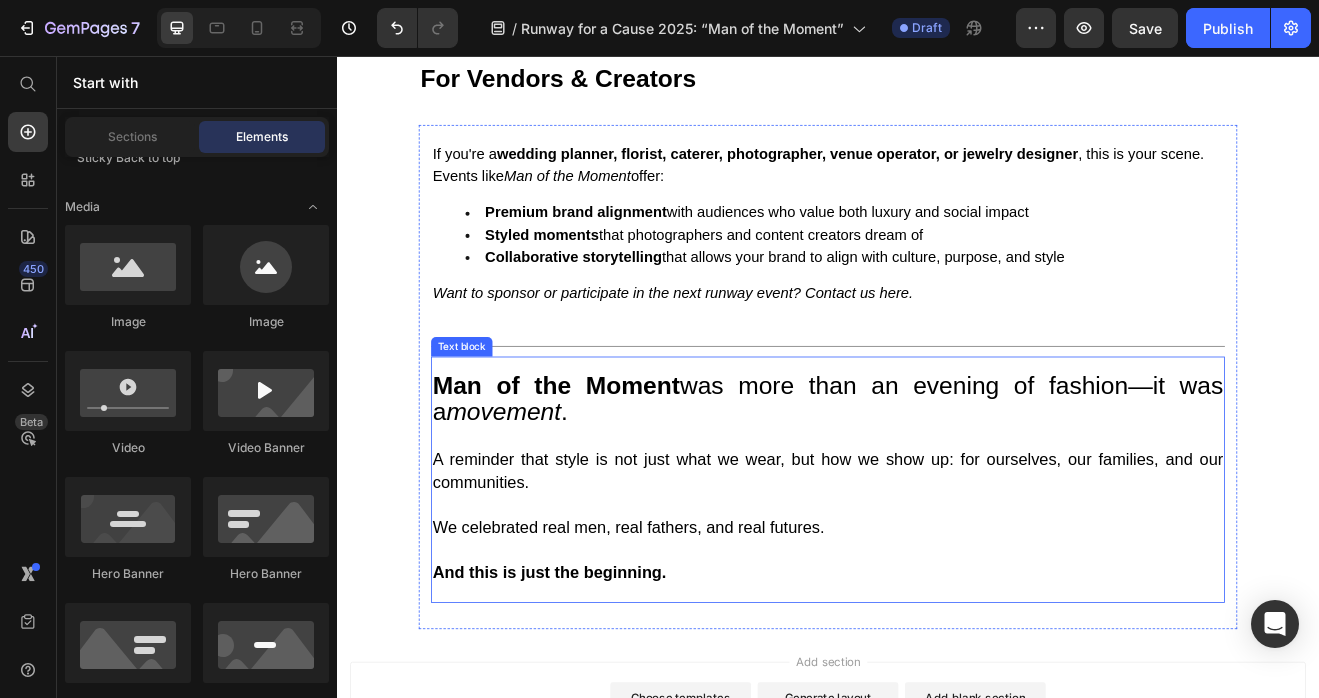 click at bounding box center [937, 605] 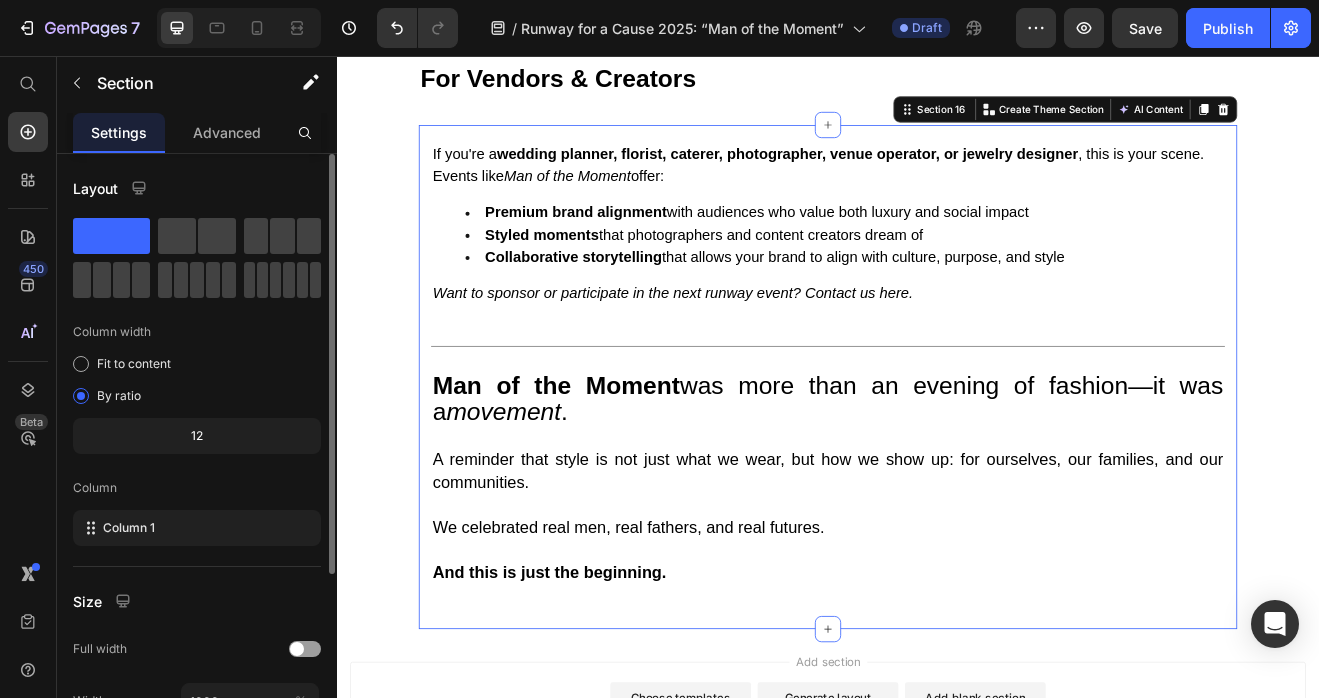 click on "If you're a  wedding planner, florist, caterer, photographer, venue operator, or jewelry designer , this is your scene. Events like  Man of the Moment  offer: Premium brand alignment  with audiences who value both luxury and social impact Styled moments  that photographers and content creators dream of Collaborative storytelling  that allows your brand to align with culture, purpose, and style Want to sponsor or participate in the next runway event? Contact us here. Text block Row                Title Line Man of the Moment  was more than an evening of fashion—it was a  movement . A reminder that style is not just what we wear, but how we show up: for ourselves, our families, and our communities.   We celebrated real men, real fathers, and real futures.   And this is just the beginning. Text block Section 16   Create Theme Section AI Content Write with GemAI What would you like to describe here? Tone and Voice Persuasive Product Show more Generate" at bounding box center (937, 448) 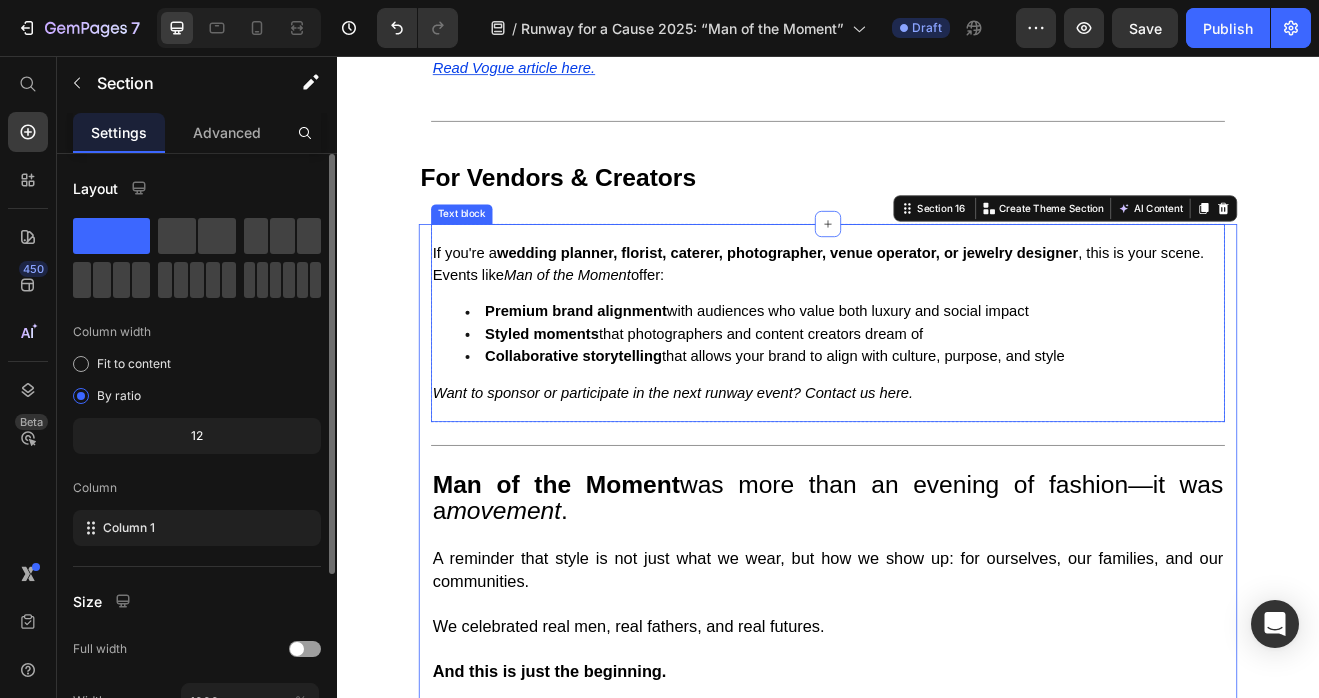 scroll, scrollTop: 3920, scrollLeft: 0, axis: vertical 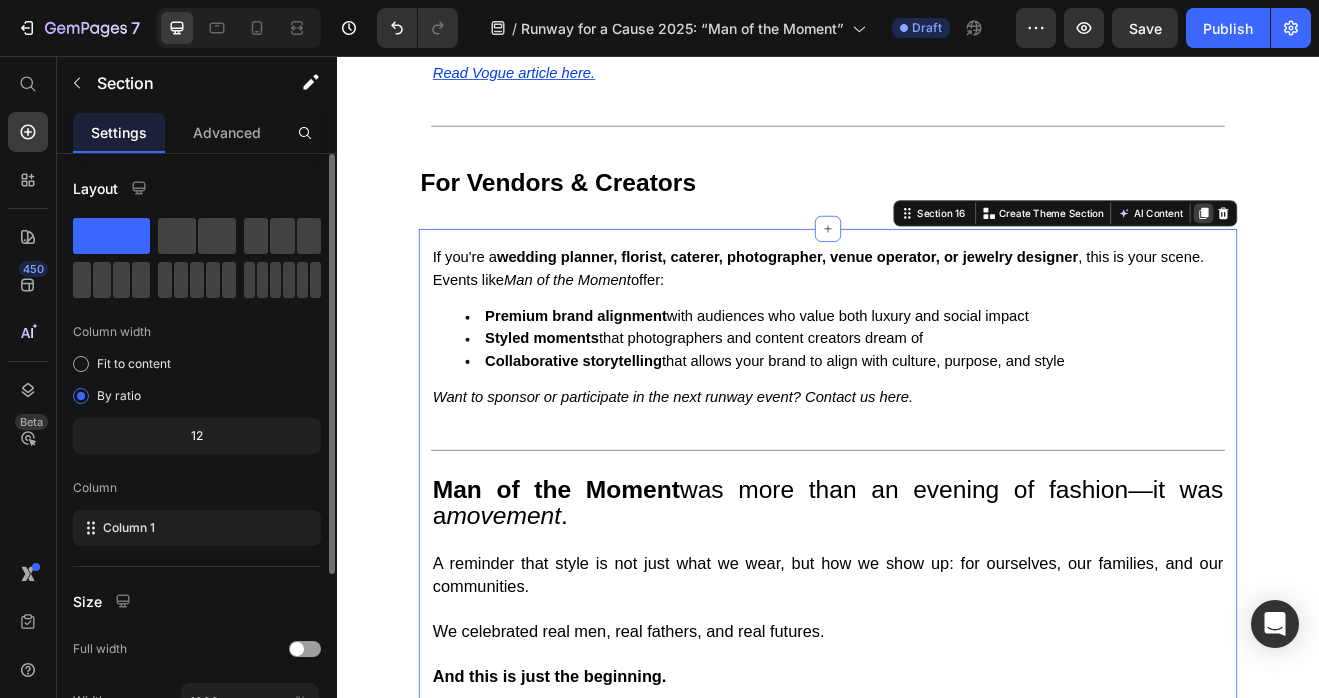 click 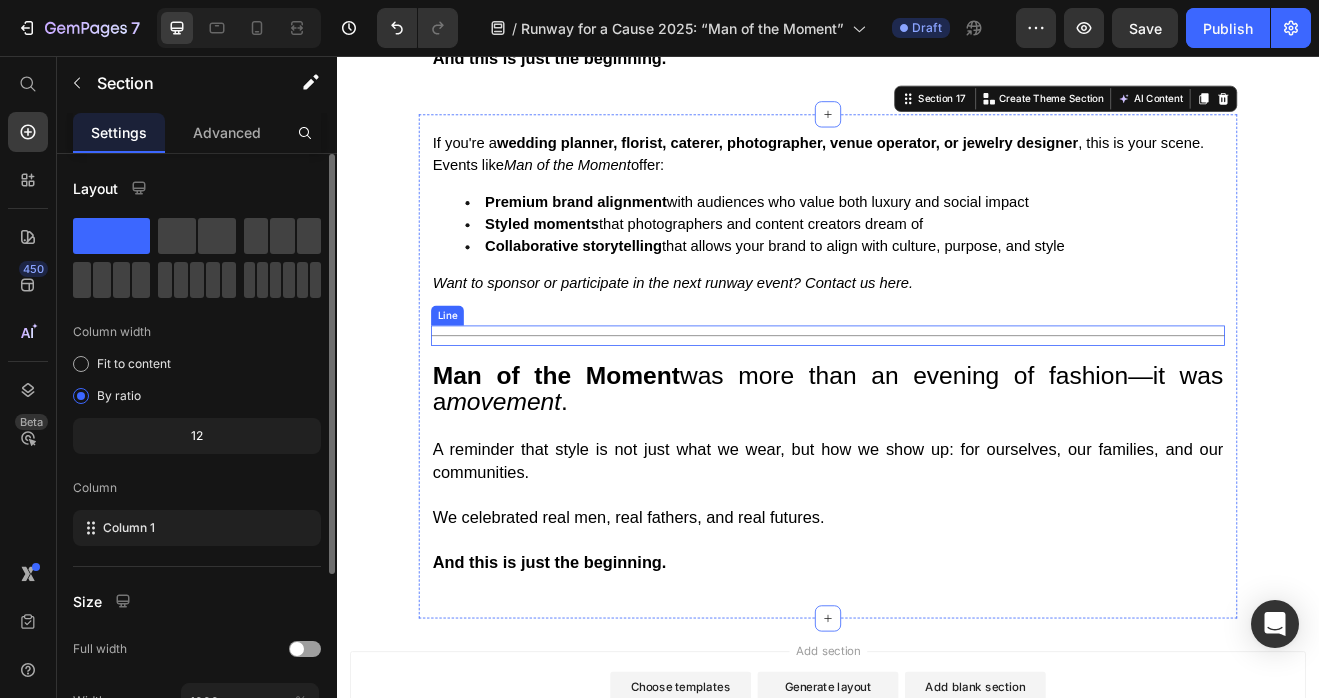 scroll, scrollTop: 4677, scrollLeft: 0, axis: vertical 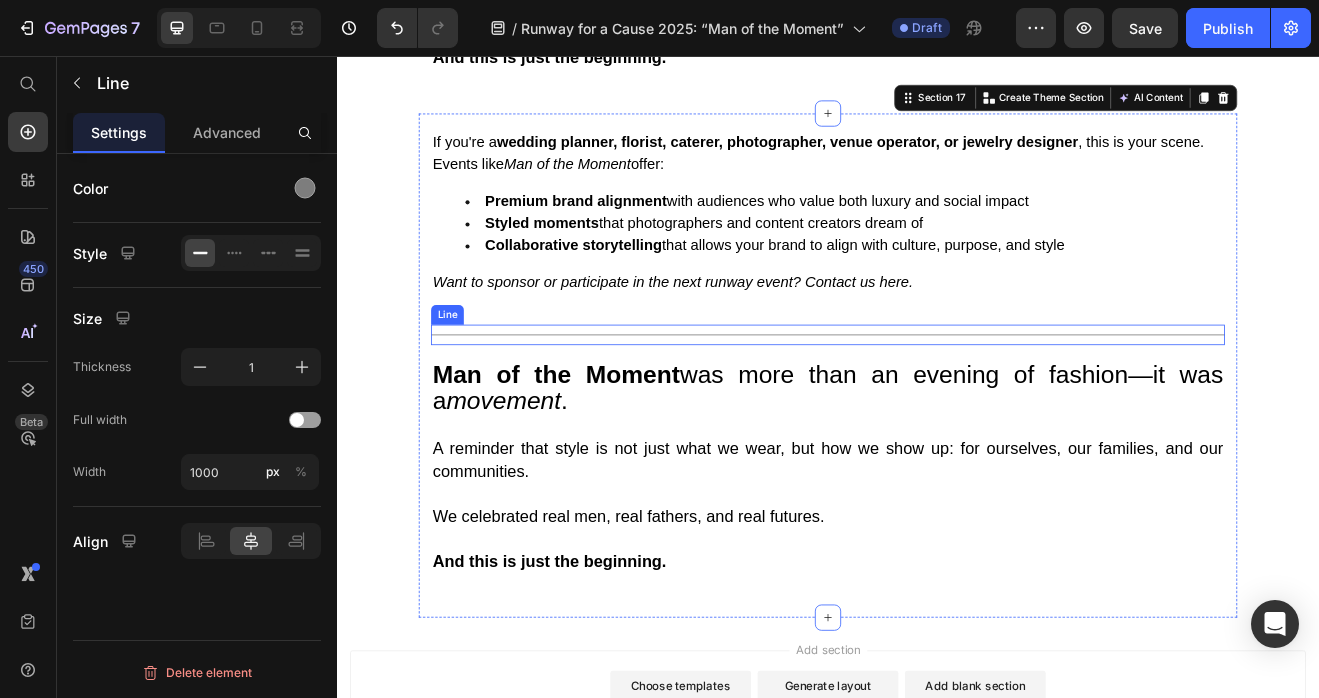 click on "Title Line" at bounding box center [937, 396] 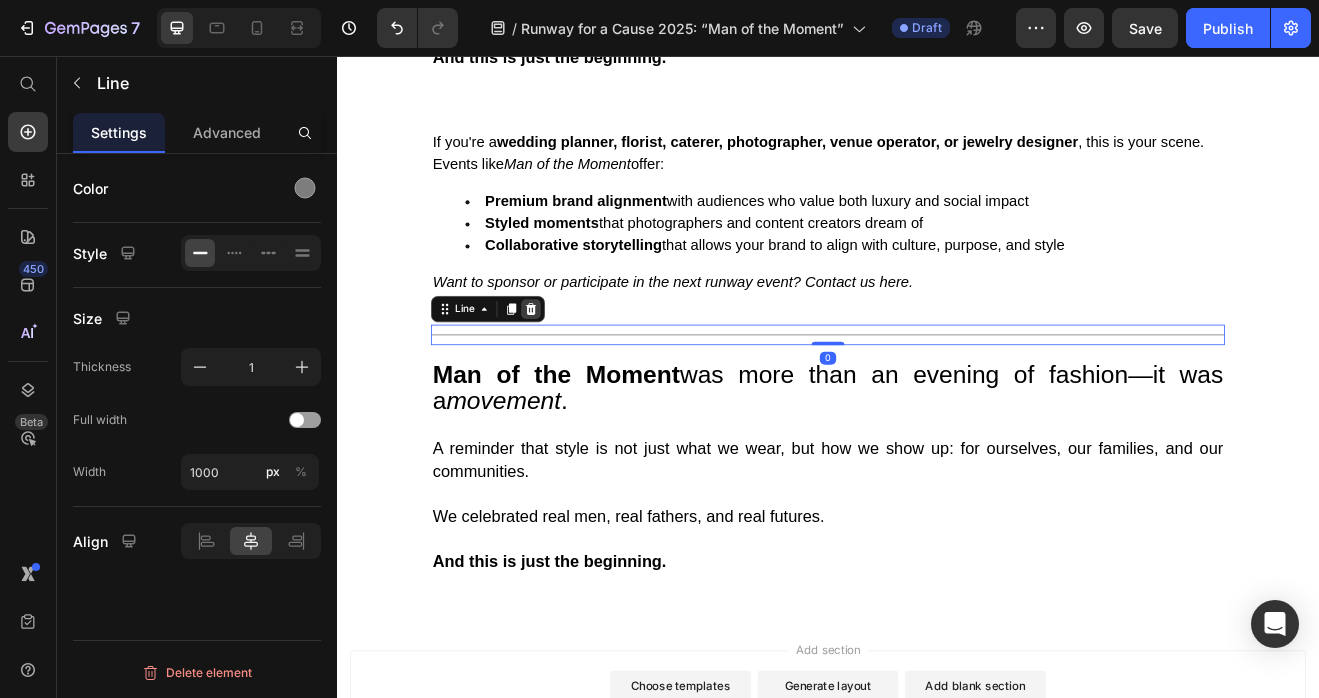 click 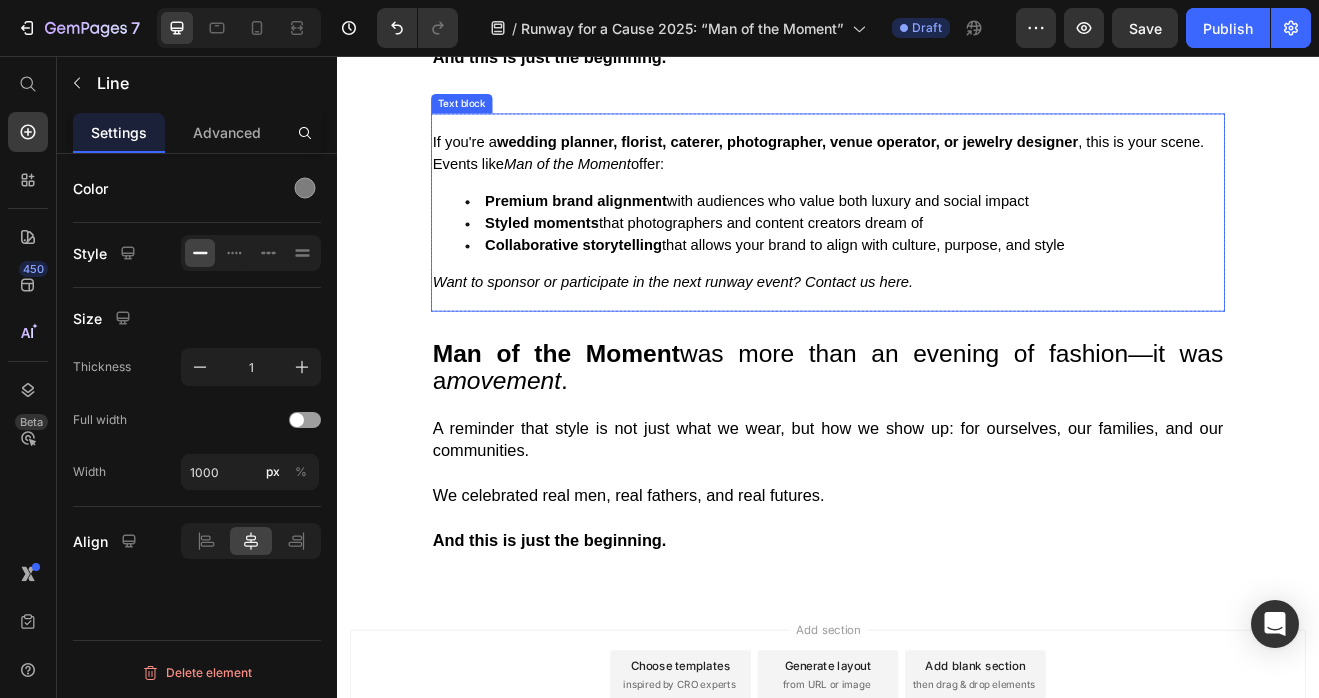 scroll, scrollTop: 720, scrollLeft: 0, axis: vertical 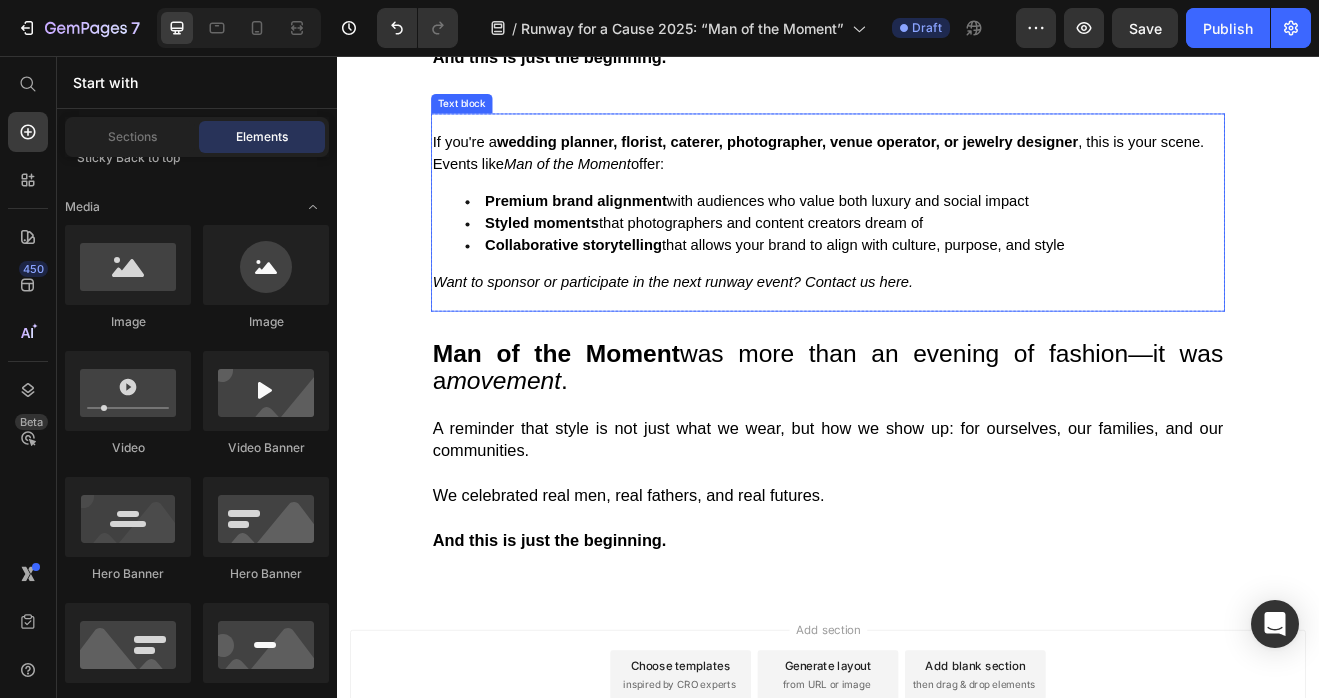 click on "Collaborative storytelling  that allows your brand to align with culture, purpose, and style" at bounding box center (957, 287) 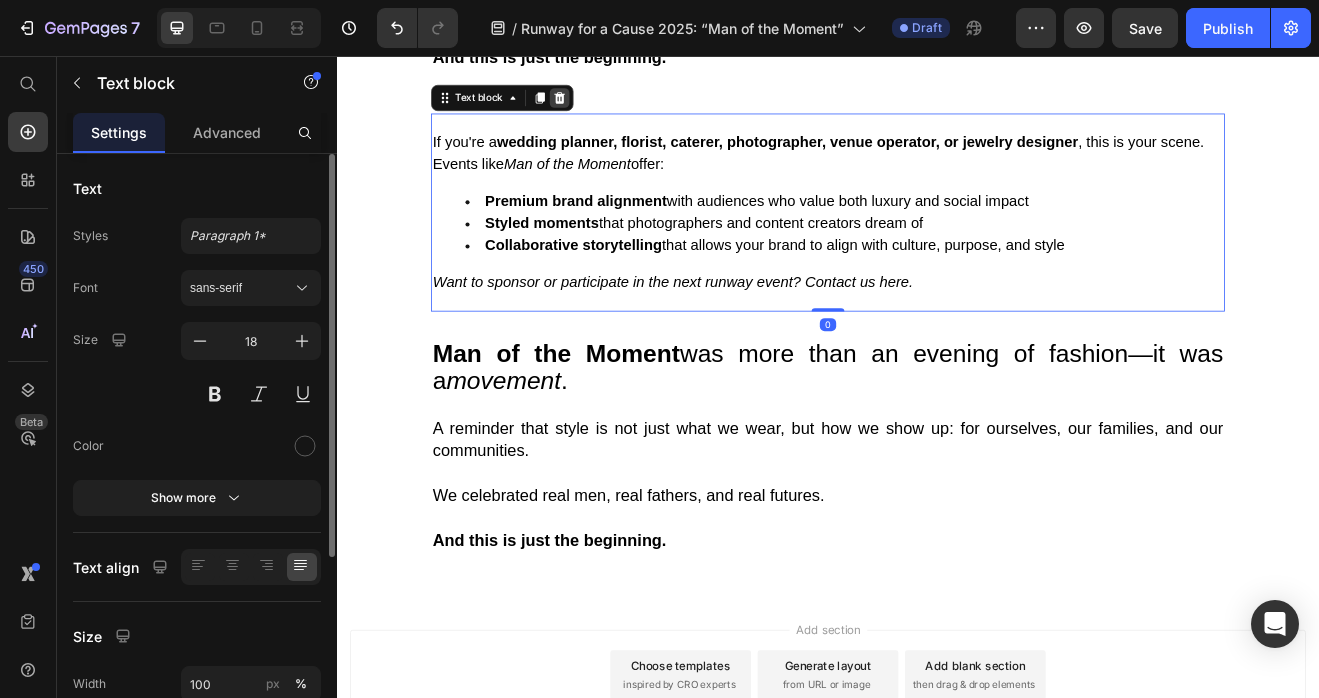 click 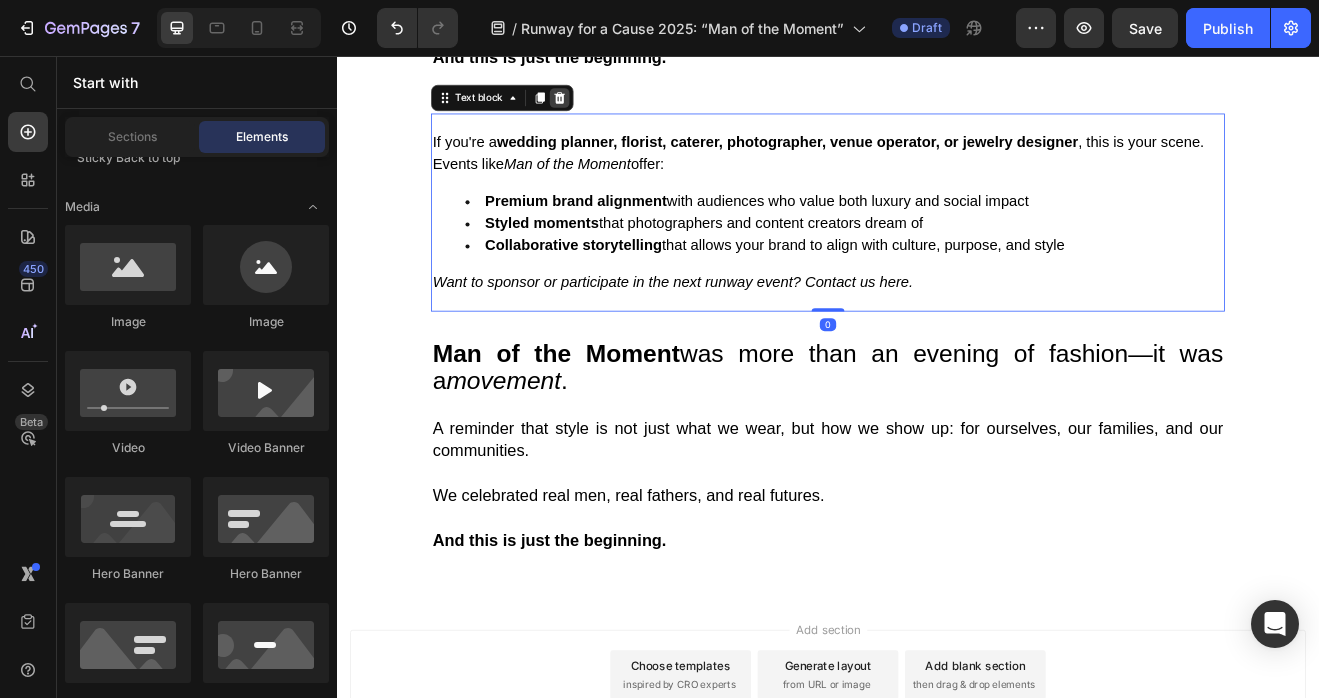 scroll, scrollTop: 4655, scrollLeft: 0, axis: vertical 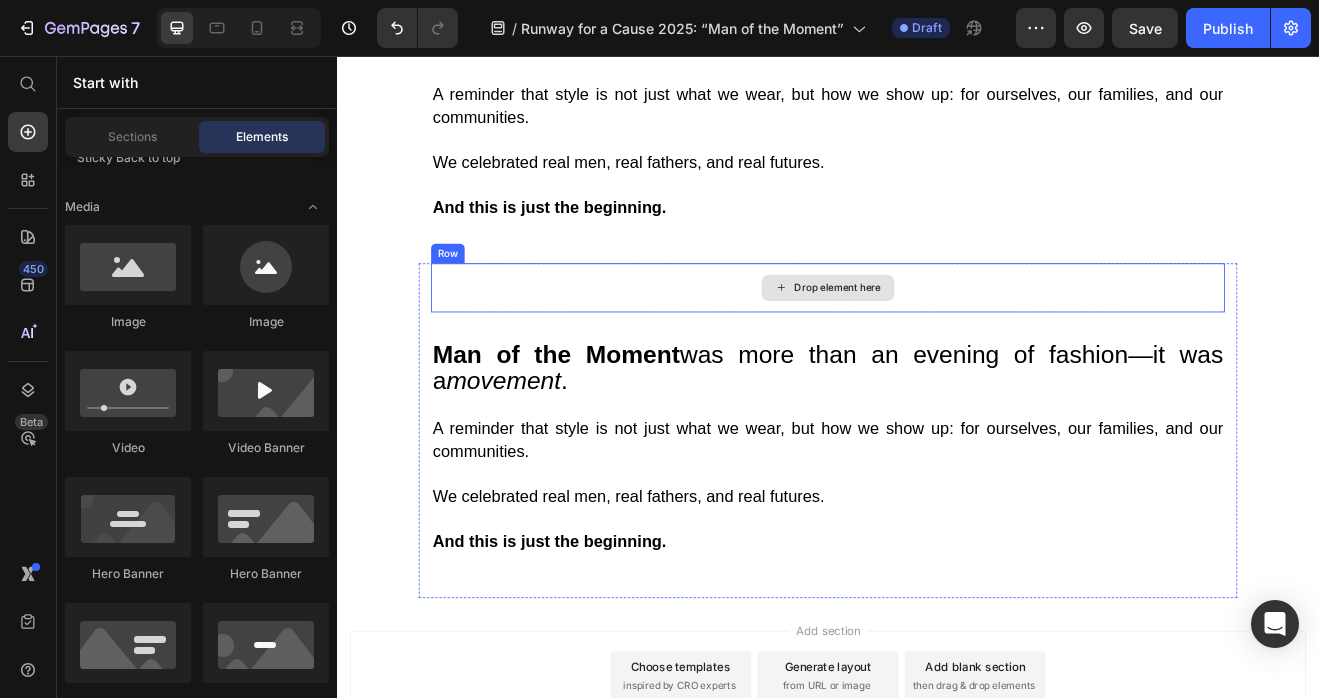 click on "Drop element here" at bounding box center (937, 339) 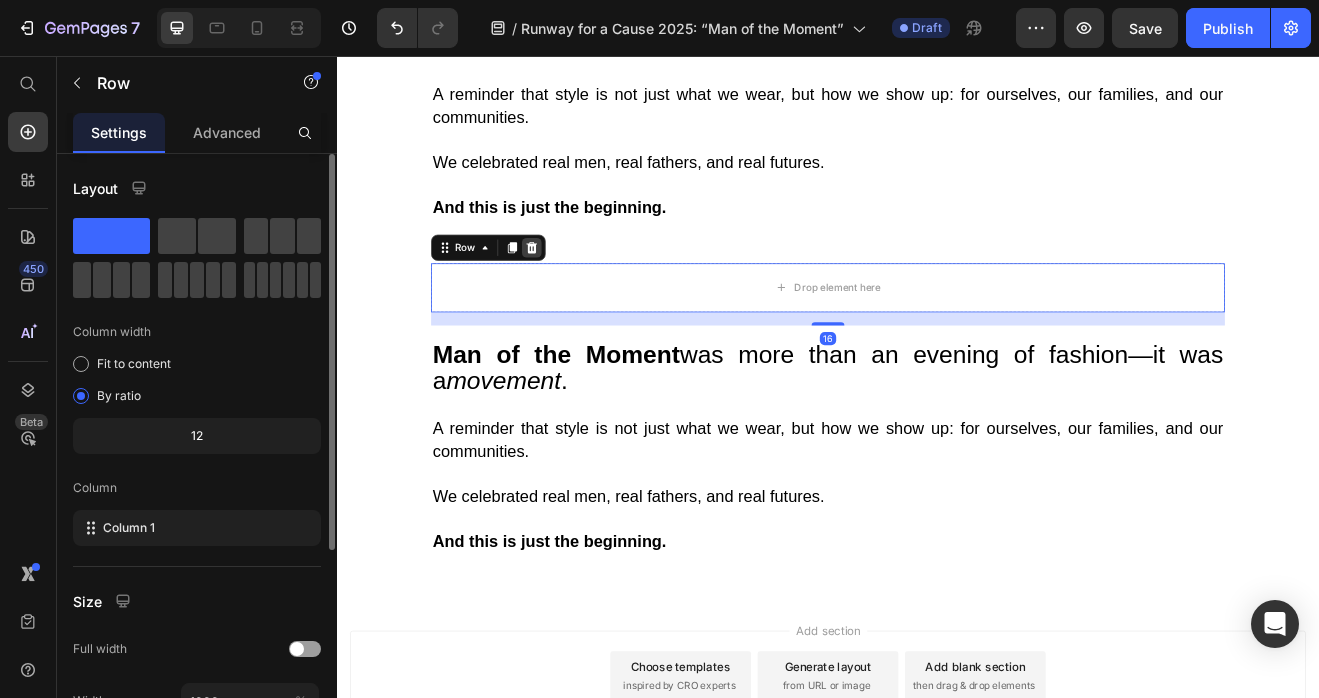 click 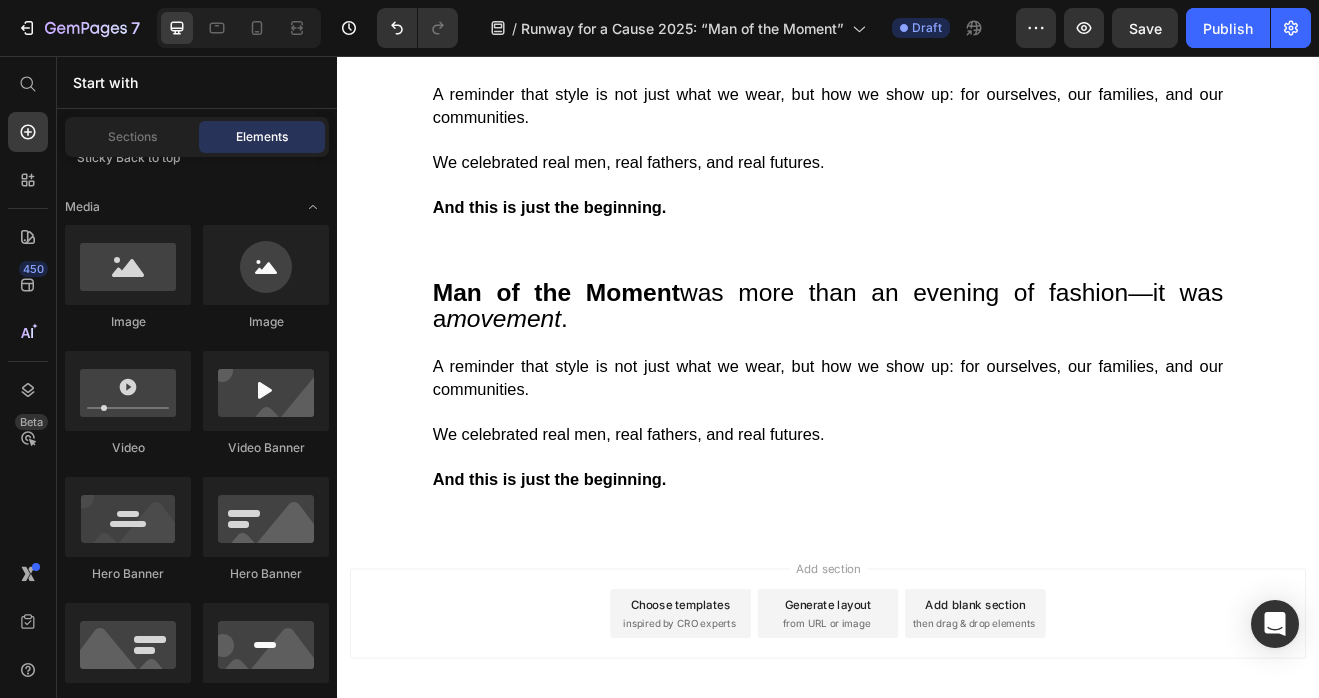 scroll, scrollTop: 720, scrollLeft: 0, axis: vertical 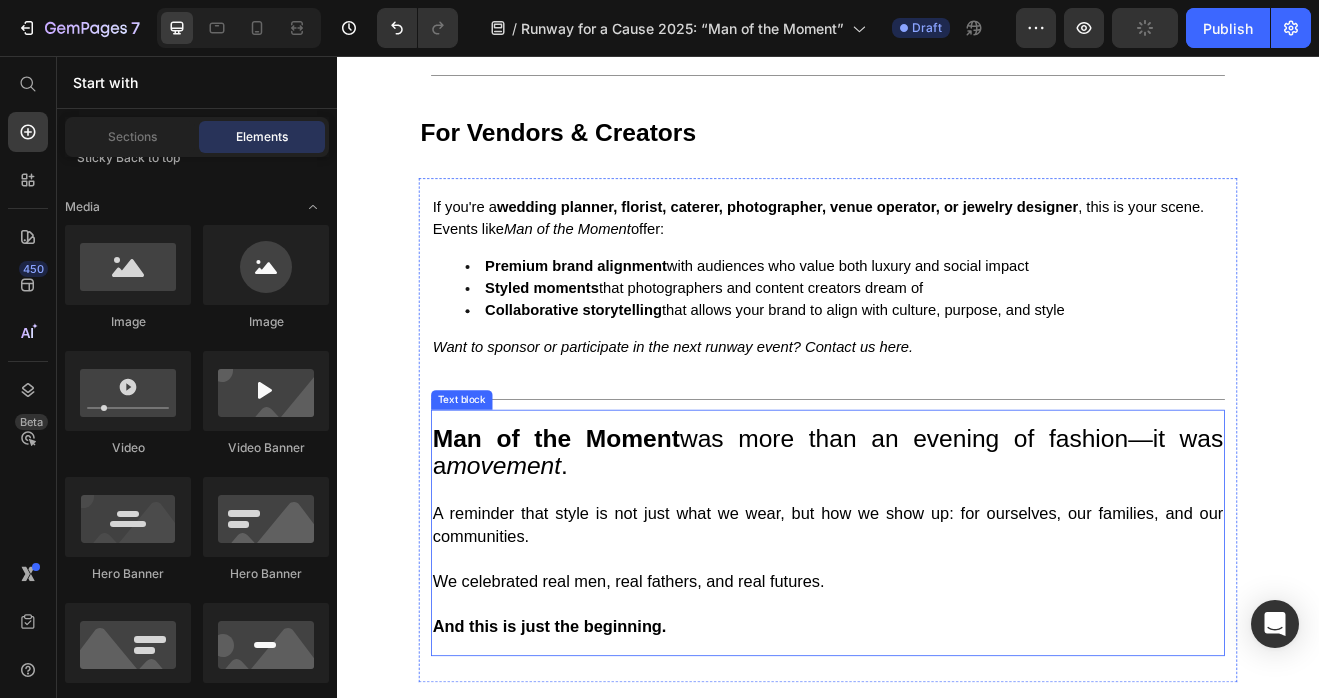 click on "A reminder that style is not just what we wear, but how we show up: for ourselves, our families, and our communities." at bounding box center [937, 628] 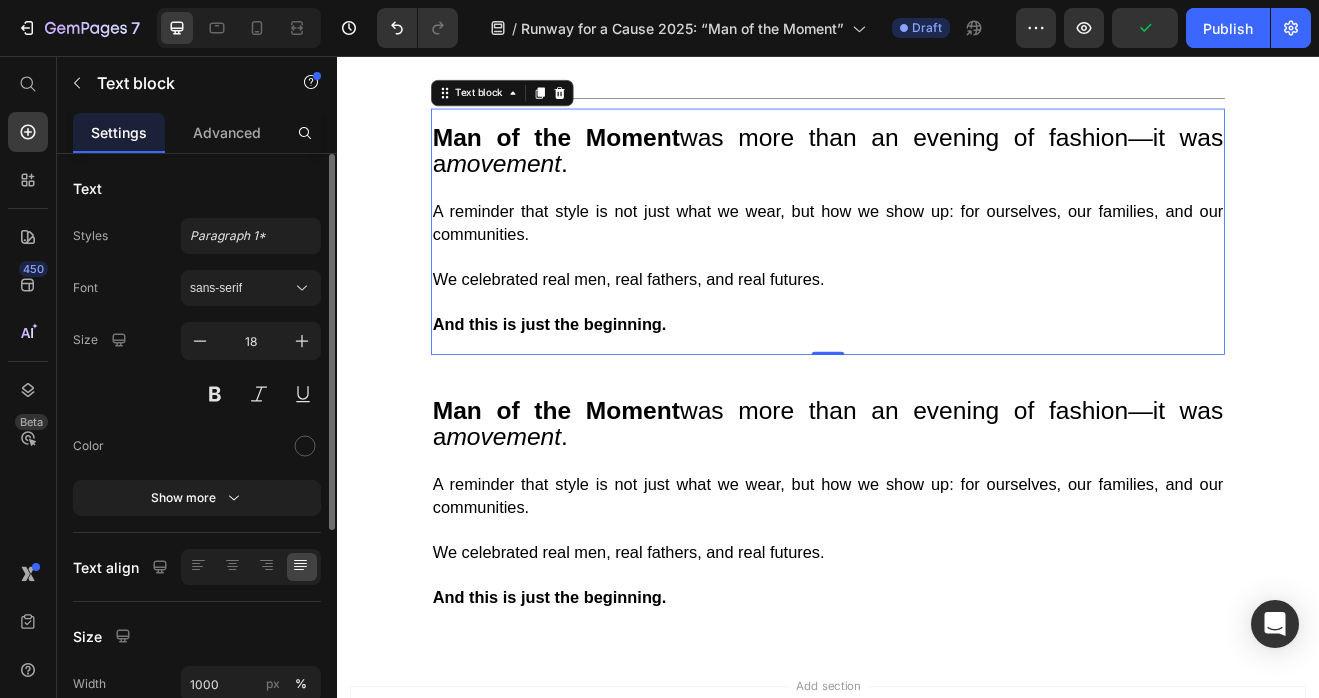 scroll, scrollTop: 3998, scrollLeft: 0, axis: vertical 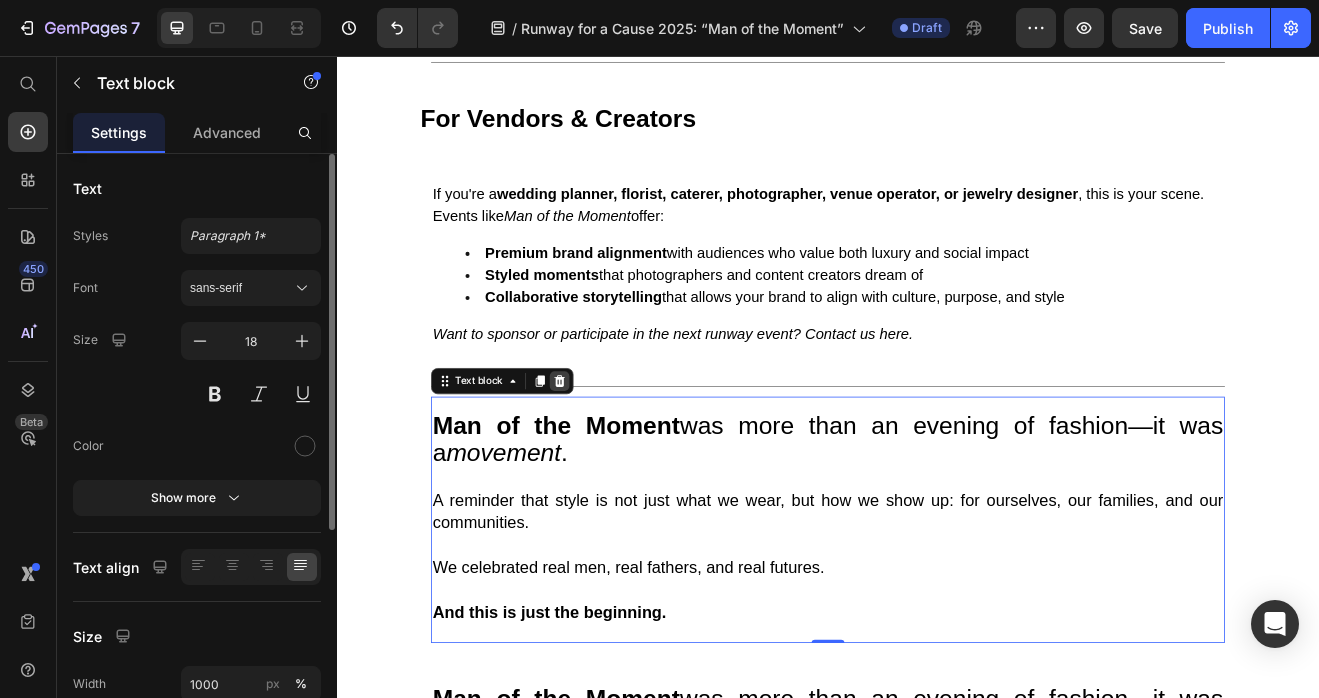 click 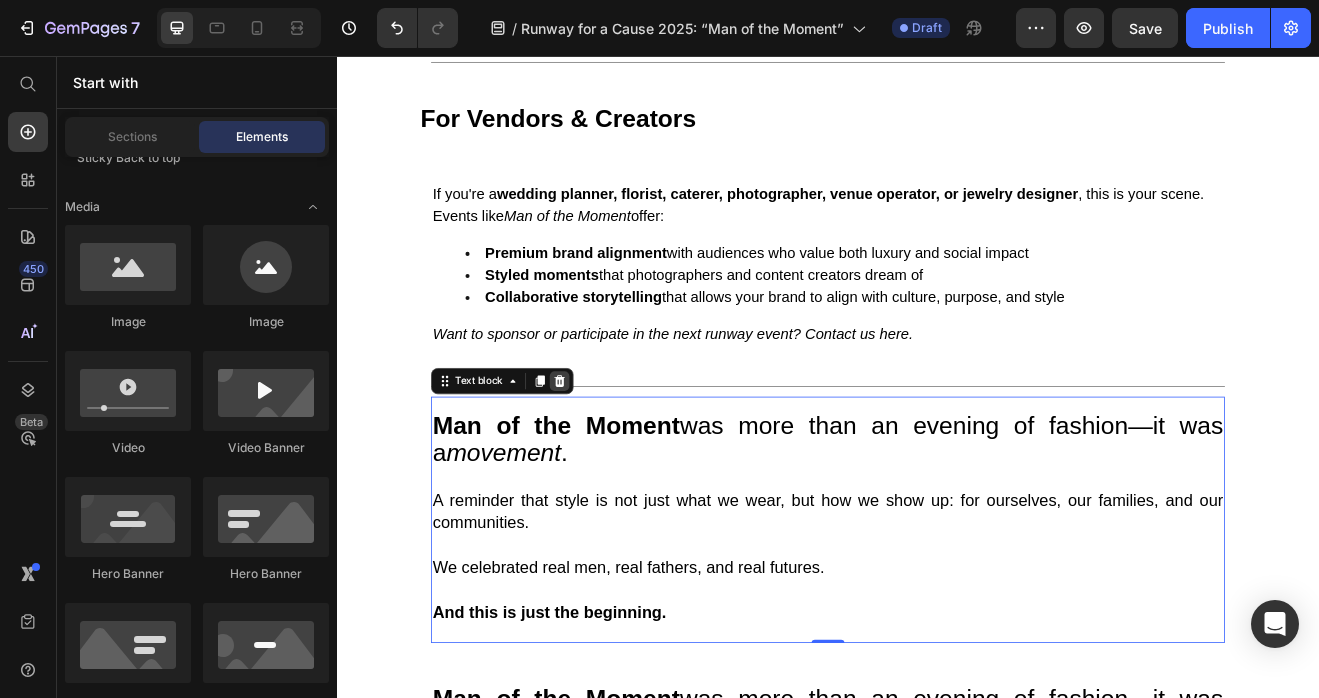 scroll, scrollTop: 720, scrollLeft: 0, axis: vertical 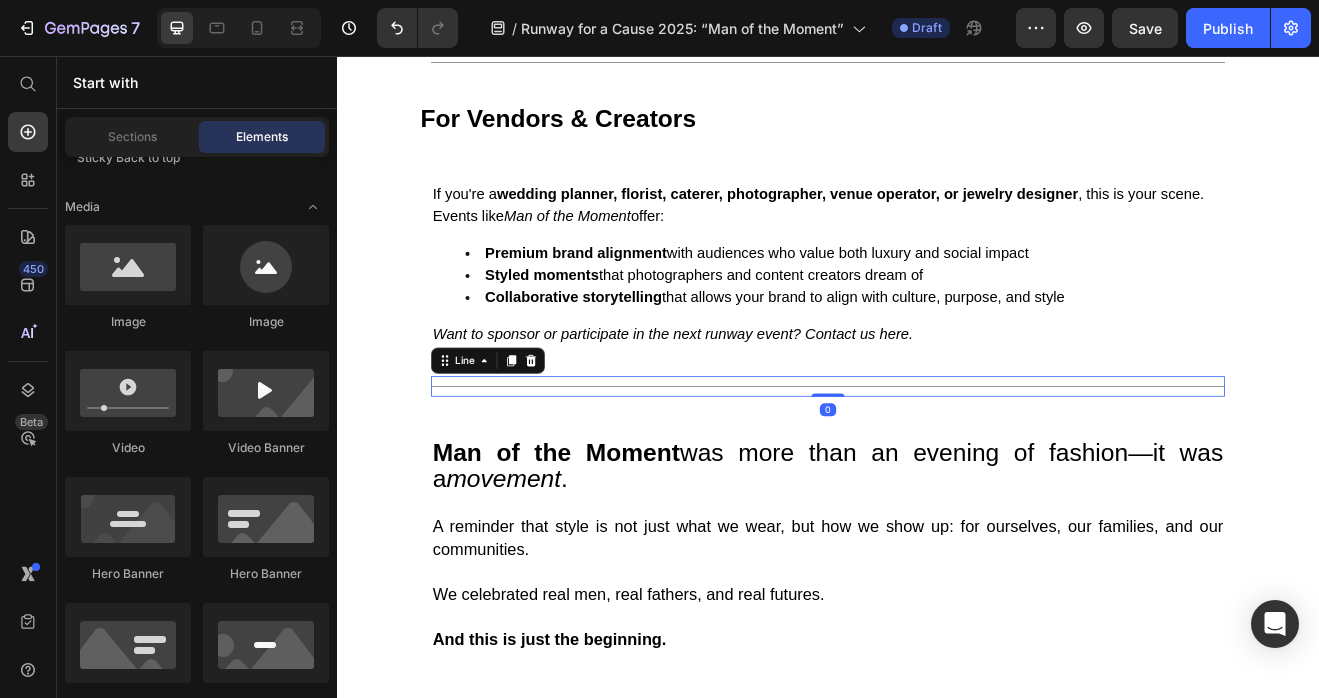 click on "Title Line   0" at bounding box center [937, 459] 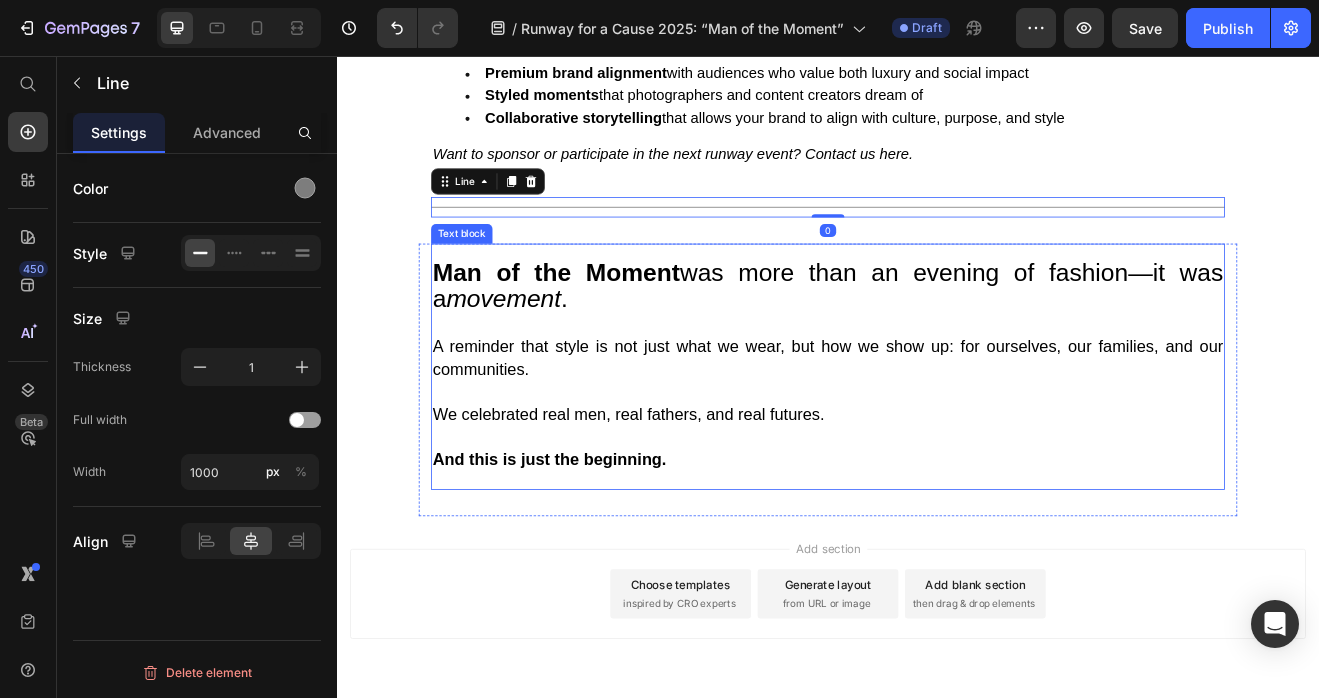 scroll, scrollTop: 4042, scrollLeft: 0, axis: vertical 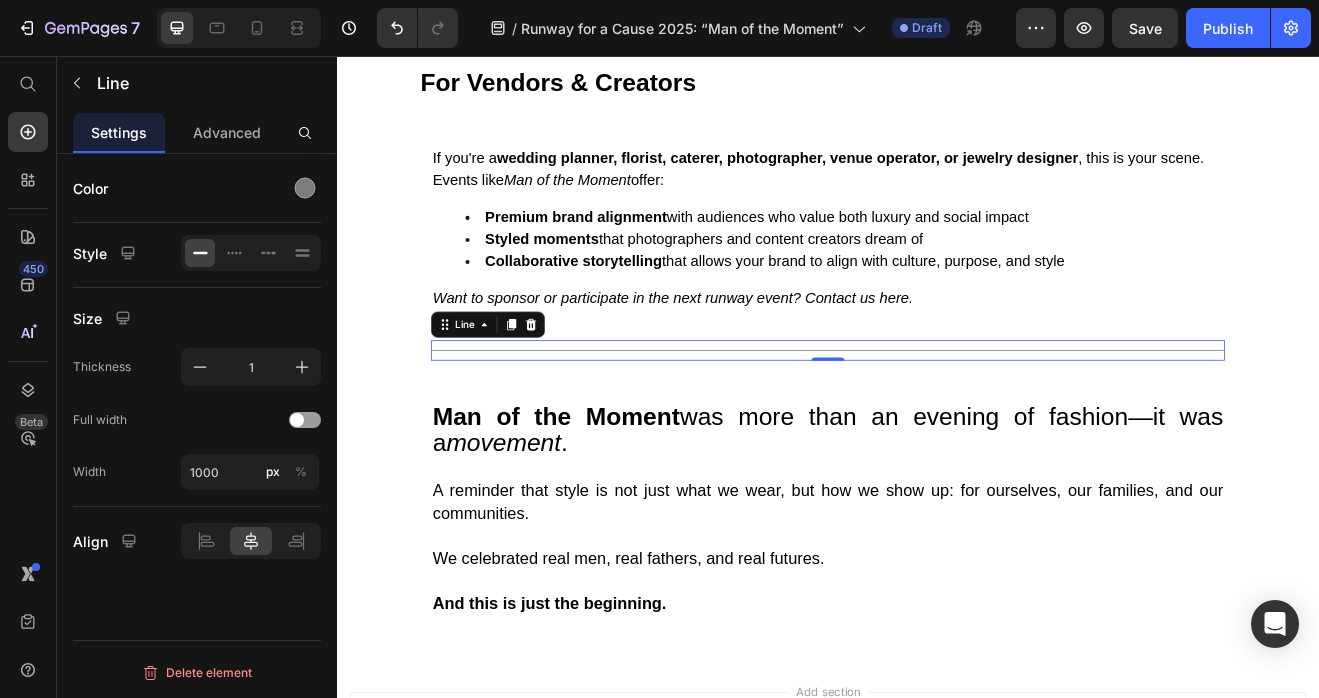 click on "Man of the Moment  was more than an evening of fashion—it was a  movement . A reminder that style is not just what we wear, but how we show up: for ourselves, our families, and our communities.   We celebrated real men, real fathers, and real futures.   And this is just the beginning. Text block Section 17" at bounding box center (937, 626) 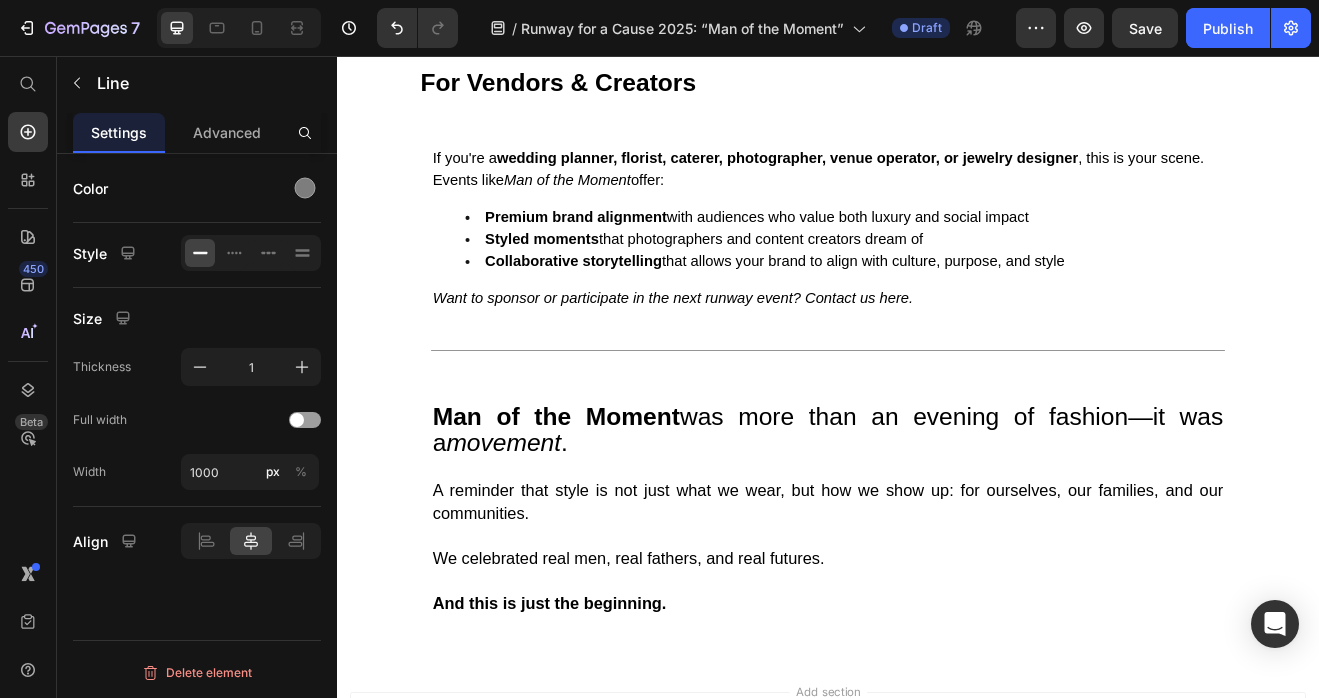 scroll, scrollTop: 720, scrollLeft: 0, axis: vertical 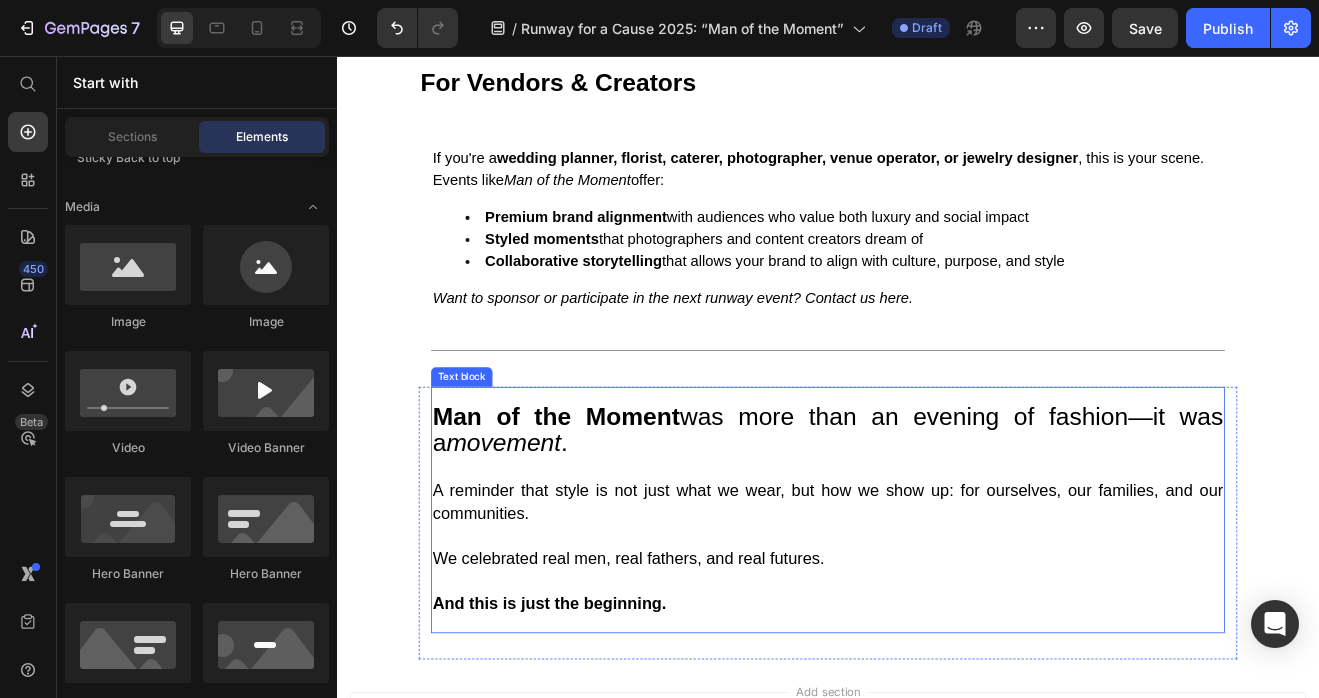 click on "movement" at bounding box center (541, 527) 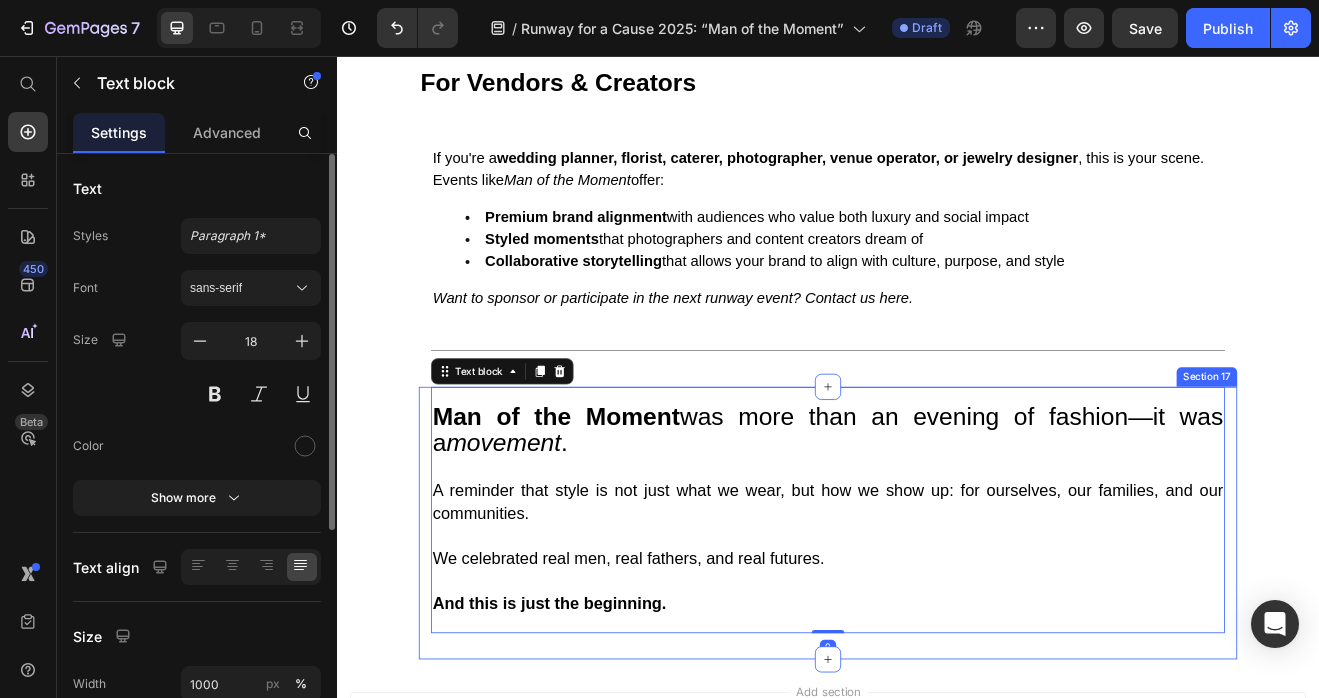 click on "Man of the Moment  was more than an evening of fashion—it was a  movement . A reminder that style is not just what we wear, but how we show up: for ourselves, our families, and our communities.   We celebrated real men, real fathers, and real futures.   And this is just the beginning. Text block   0 Section 17" at bounding box center [937, 626] 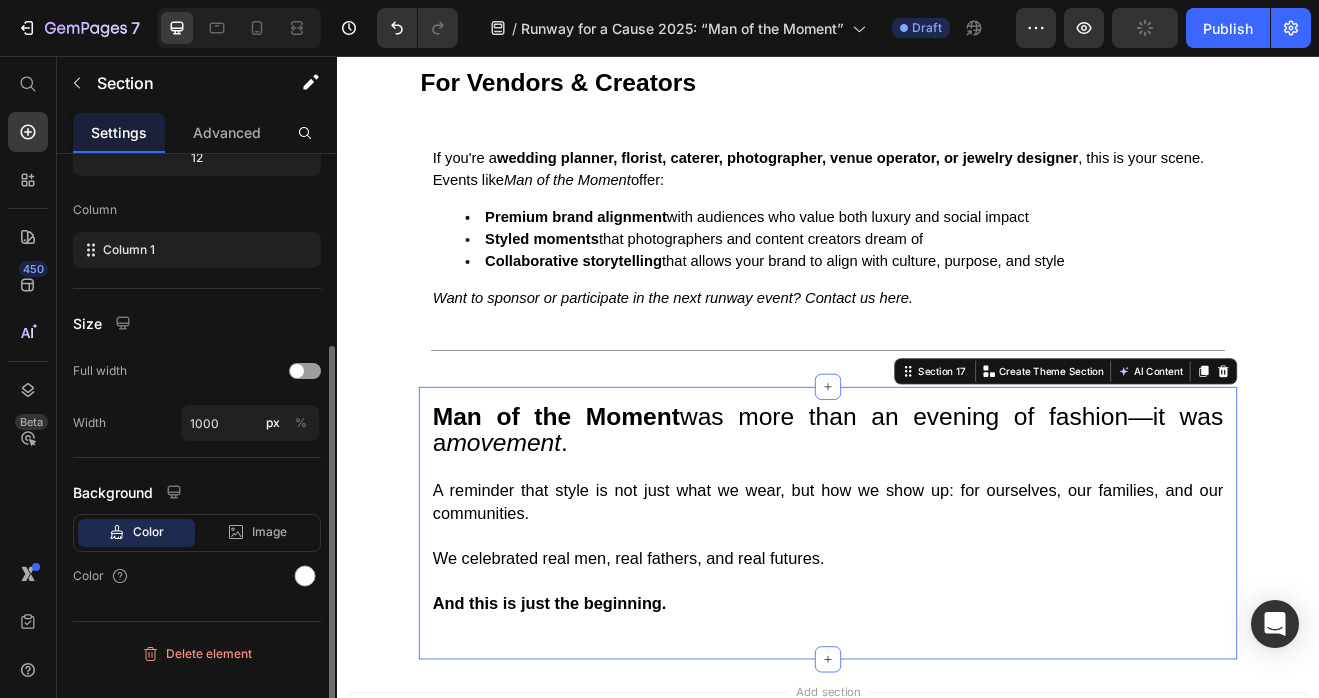 scroll, scrollTop: 279, scrollLeft: 0, axis: vertical 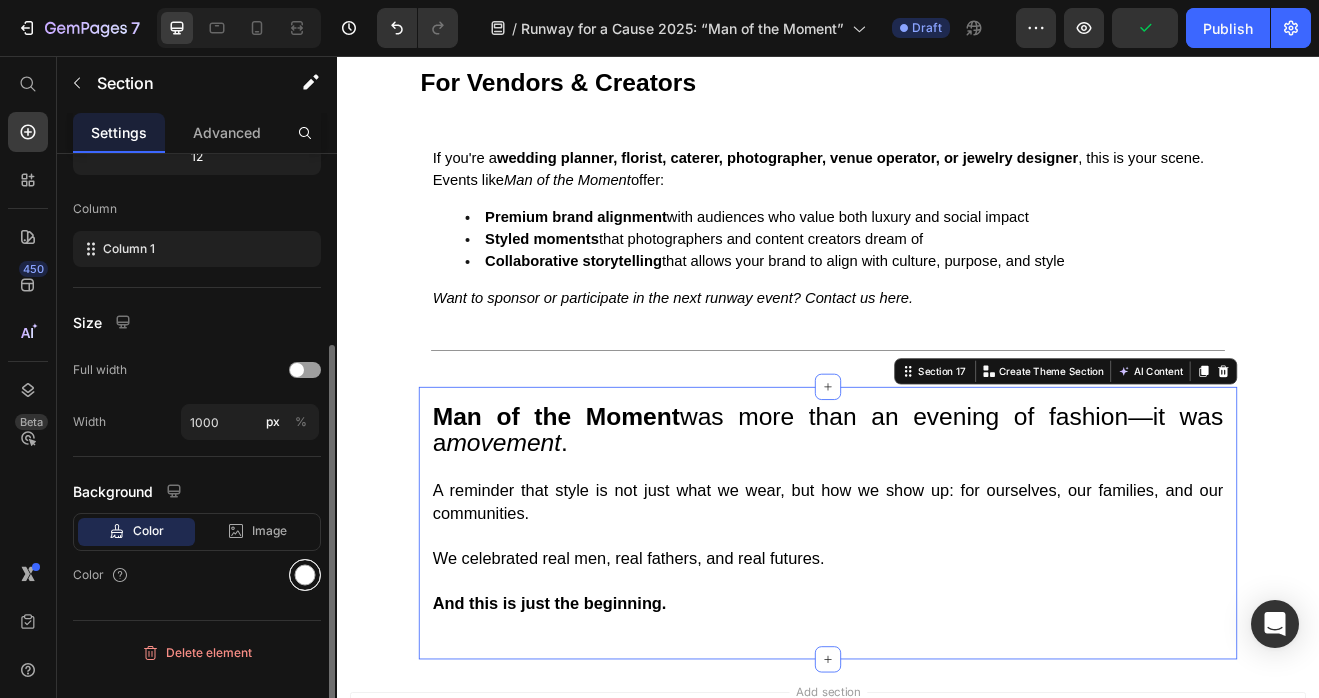 click at bounding box center [305, 575] 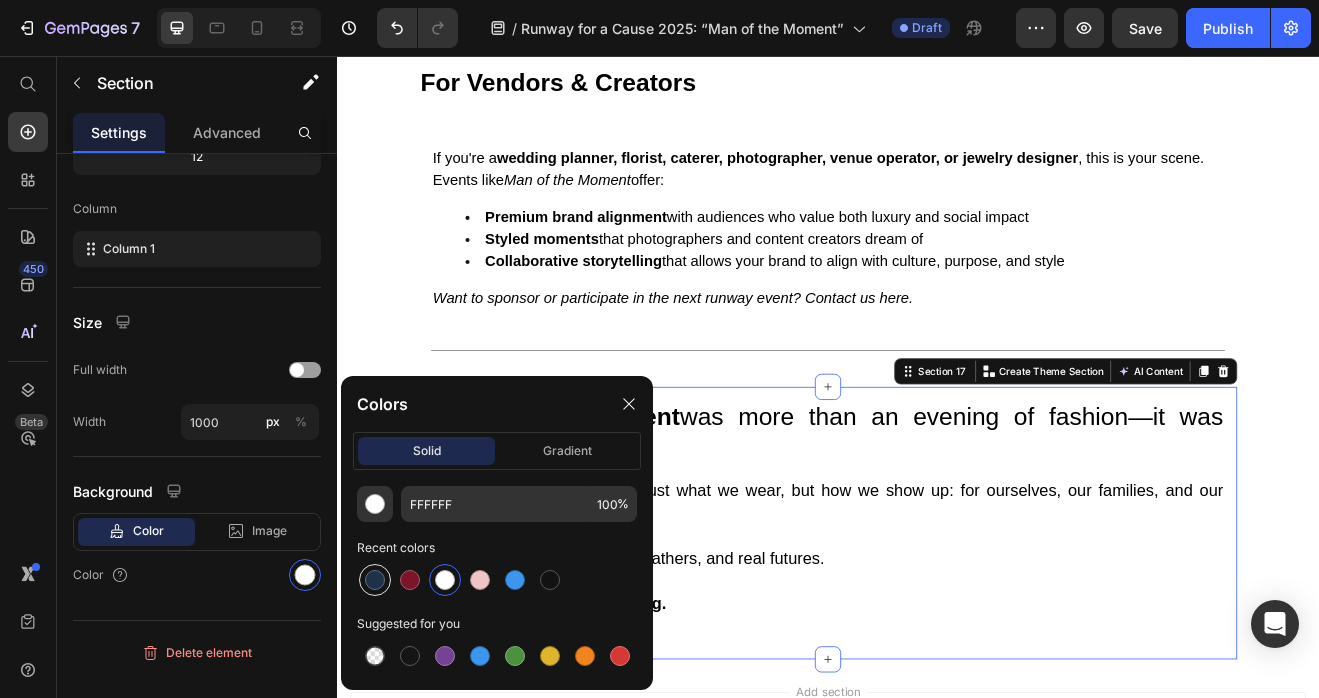 click at bounding box center (375, 580) 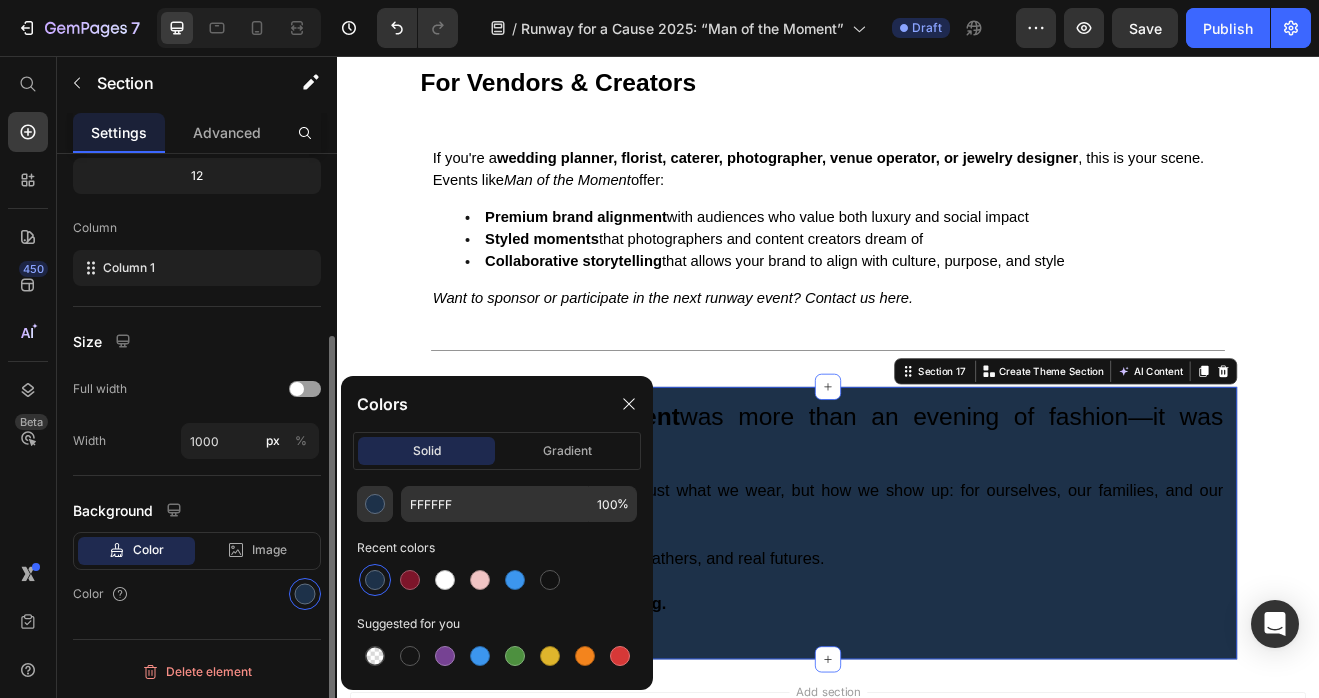 type on "1D3149" 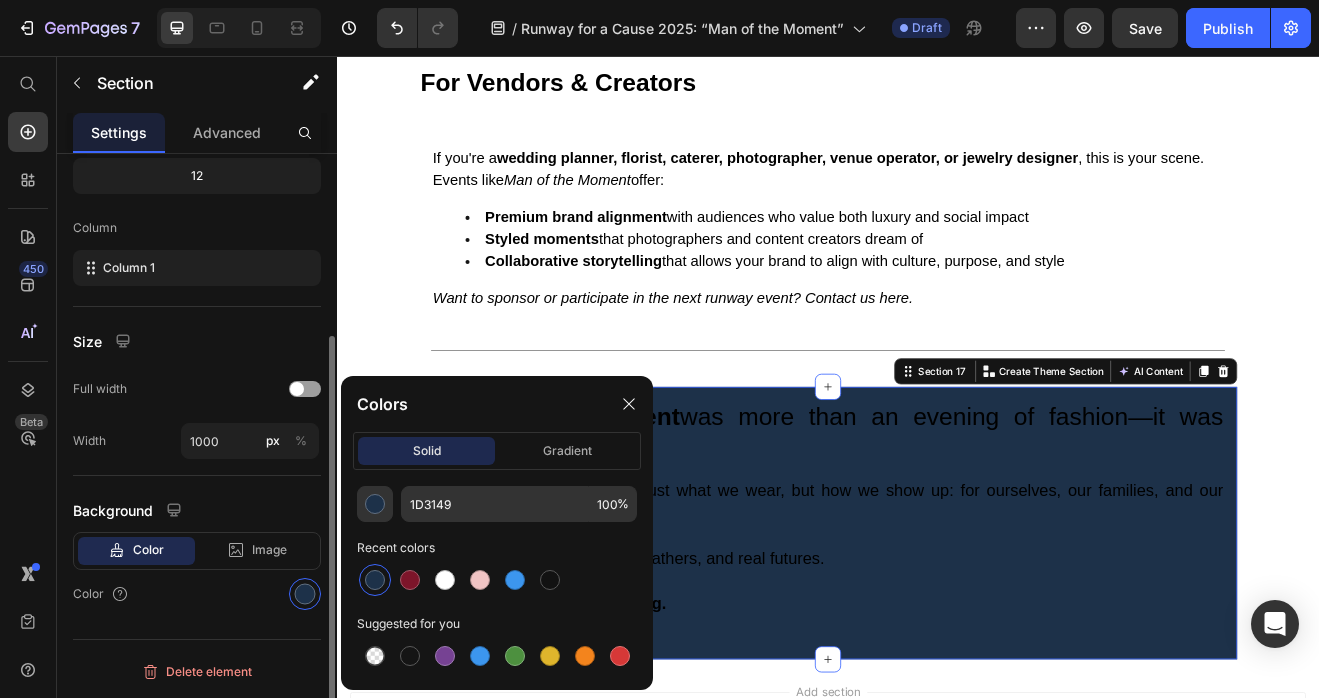 scroll, scrollTop: 260, scrollLeft: 0, axis: vertical 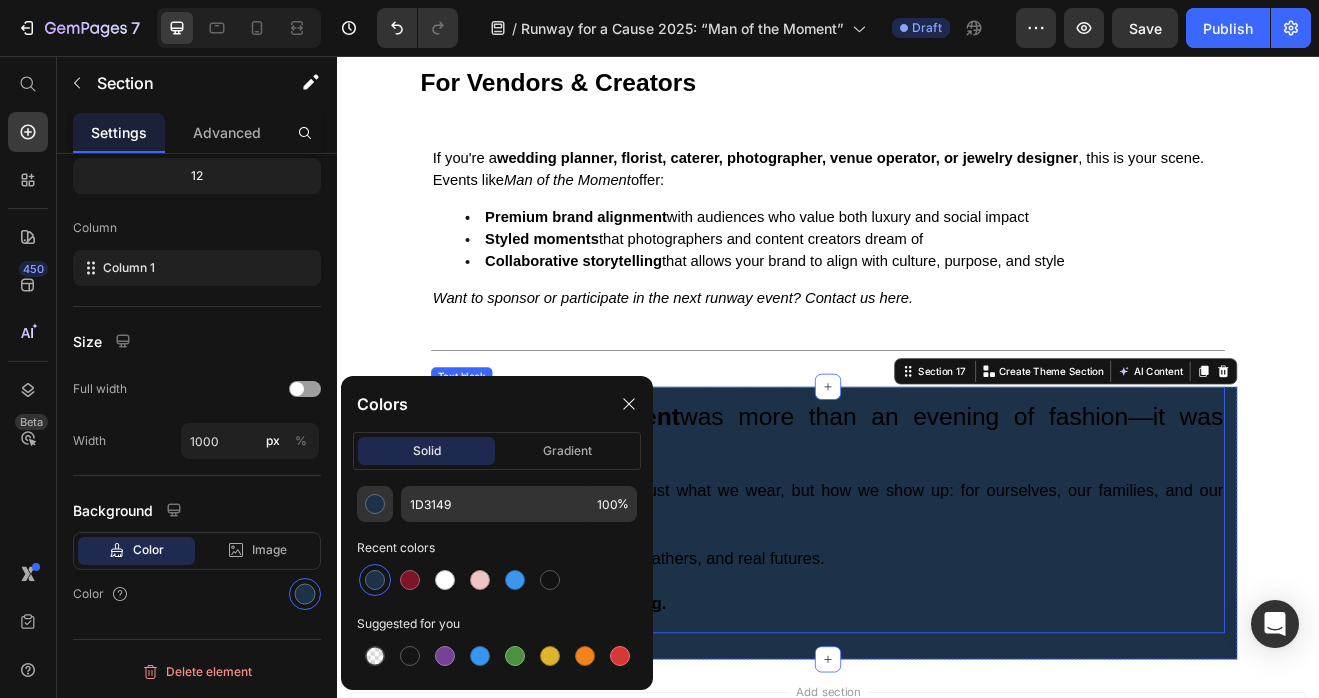 click on "We celebrated real men, real fathers, and real futures." at bounding box center (937, 670) 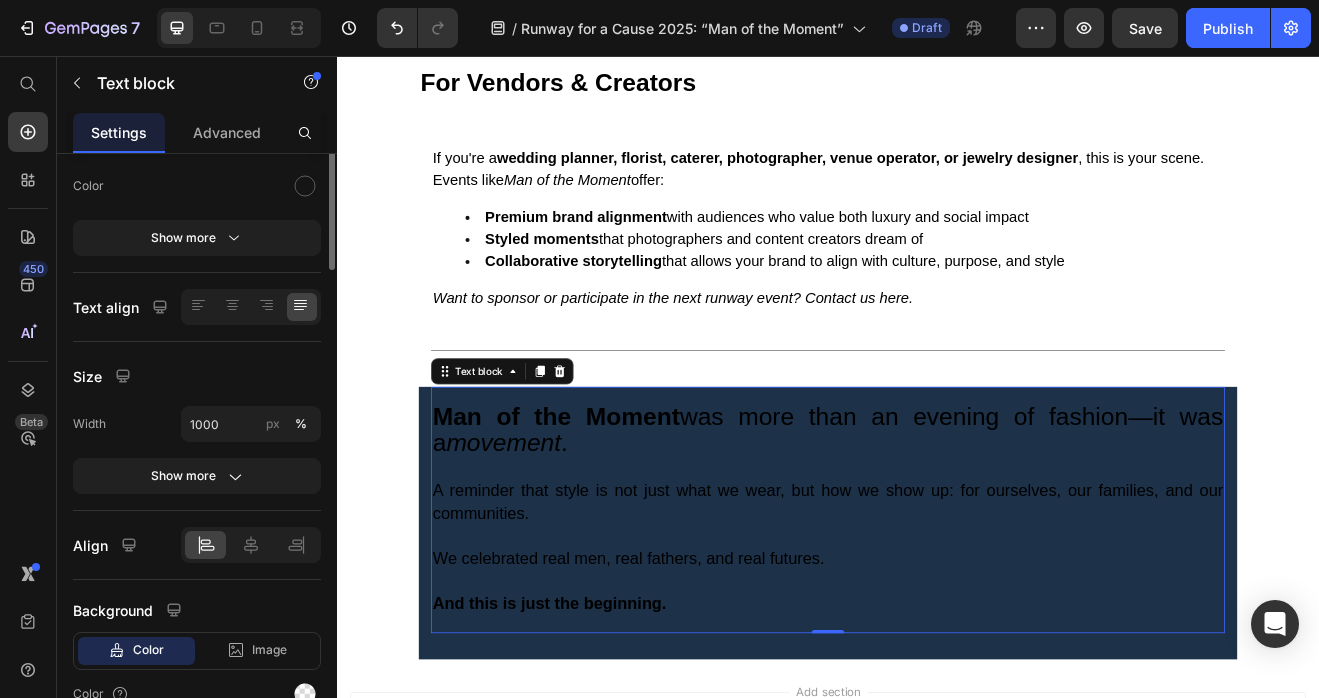 scroll, scrollTop: 0, scrollLeft: 0, axis: both 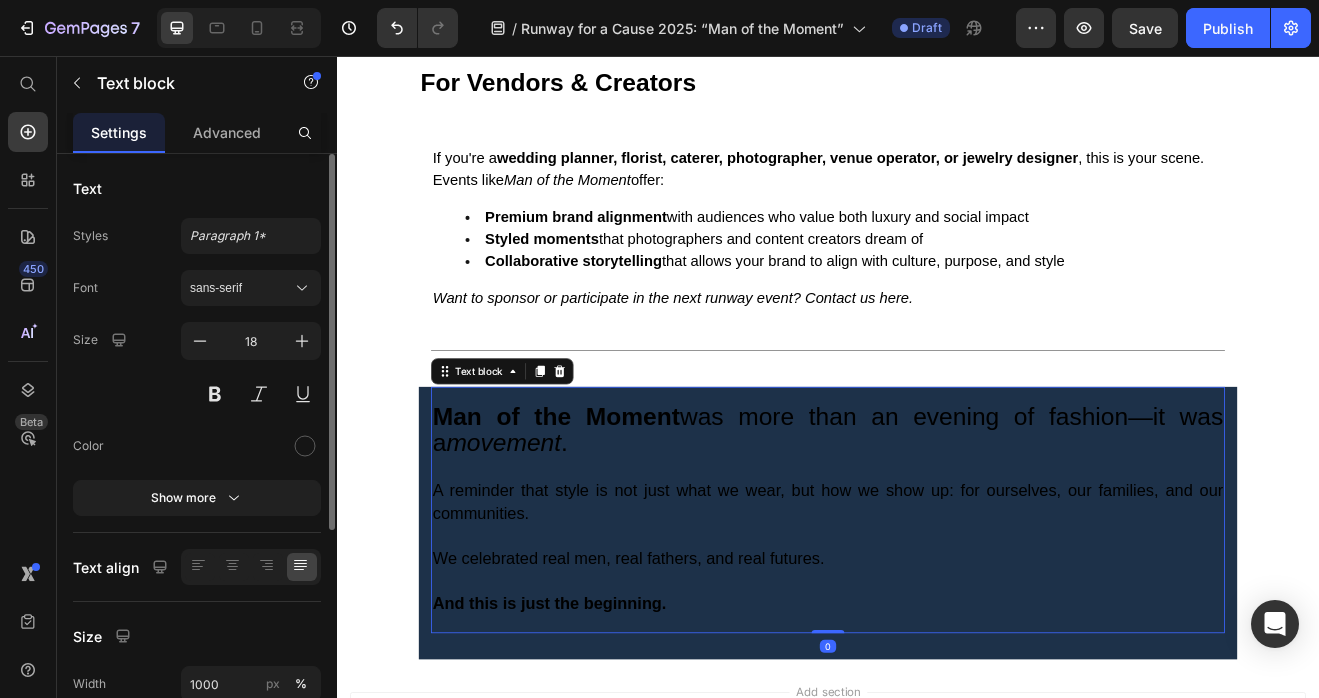 click on "We celebrated real men, real fathers, and real futures." at bounding box center (937, 670) 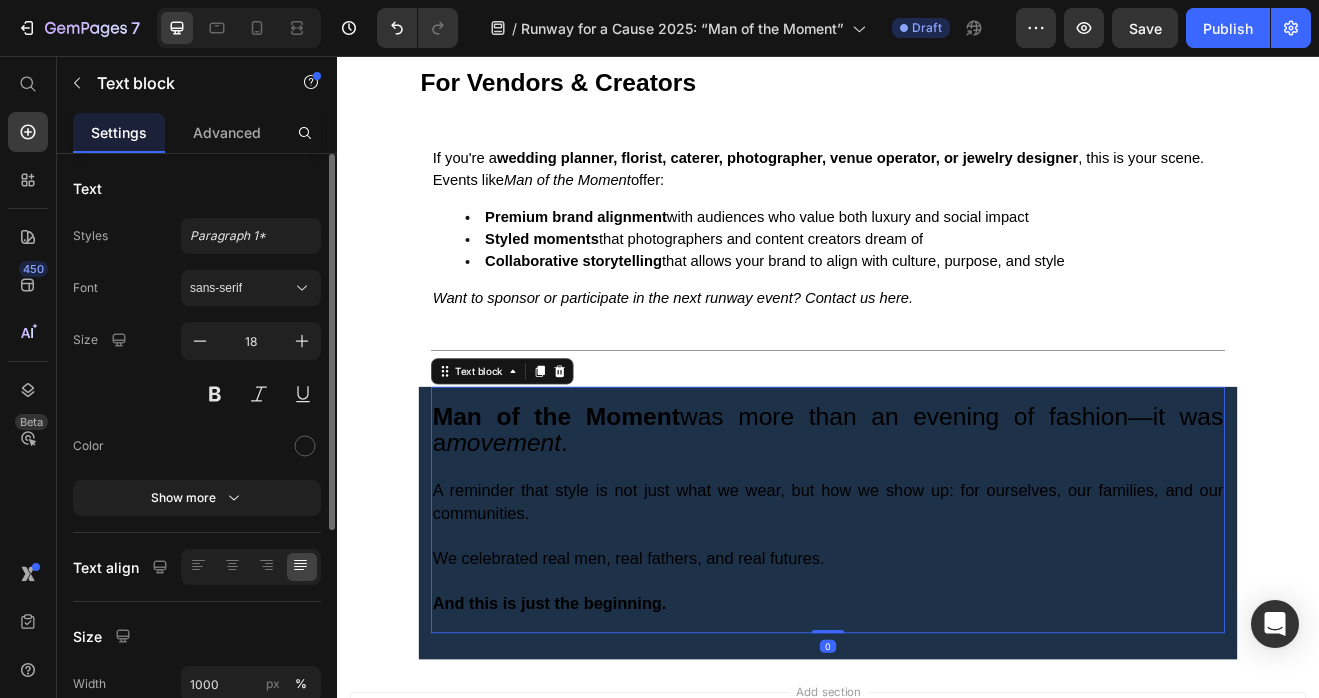 click on "We celebrated real men, real fathers, and real futures." at bounding box center [937, 670] 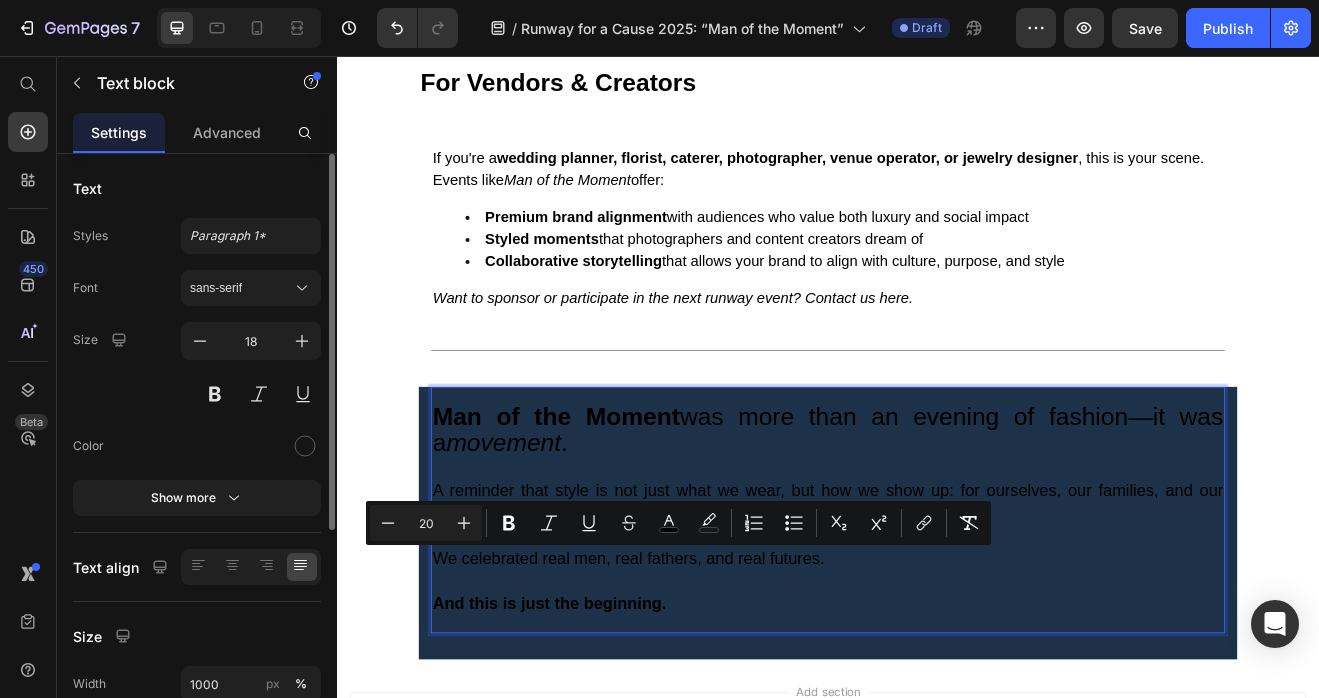 click on "We celebrated real men, real fathers, and real futures." at bounding box center [937, 670] 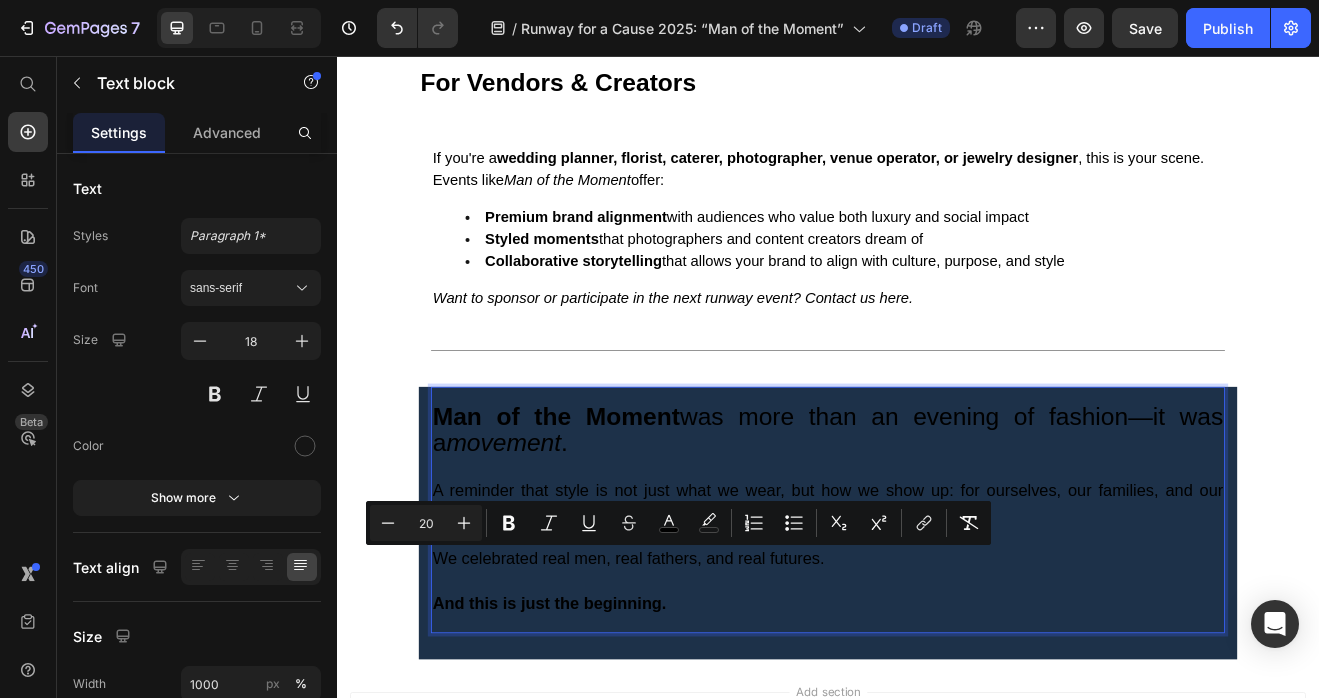 type on "30" 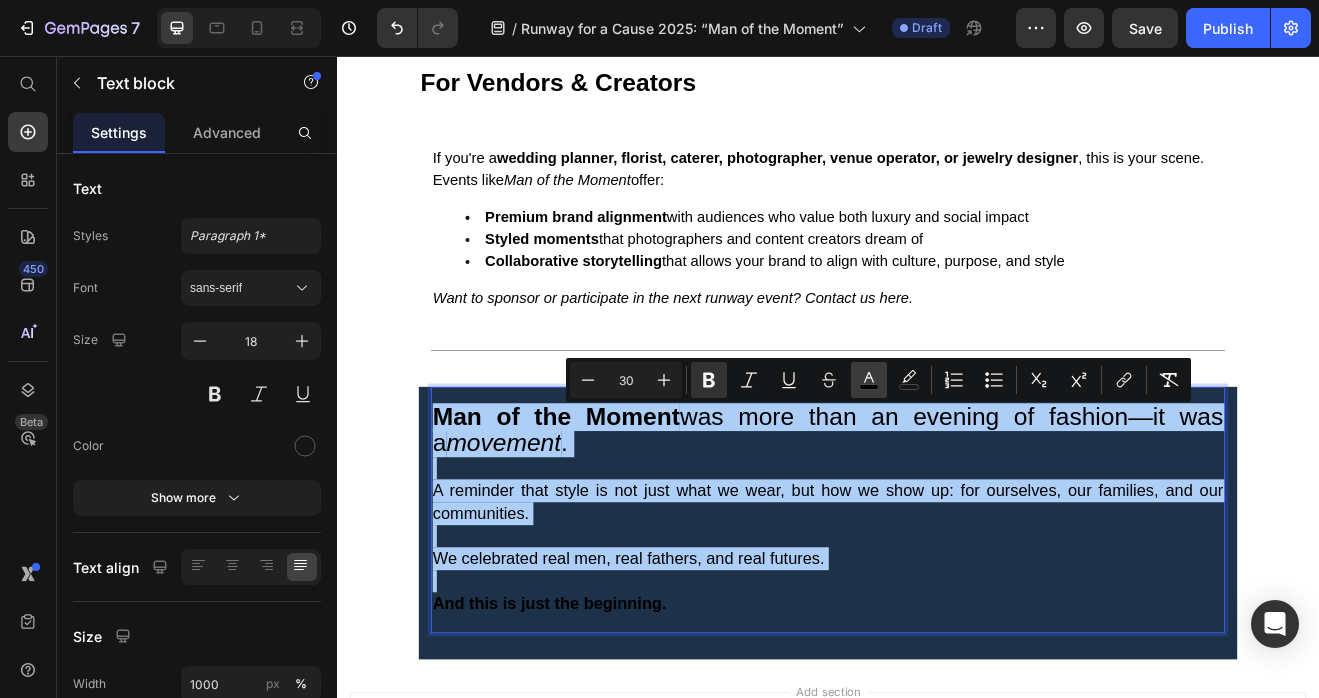click 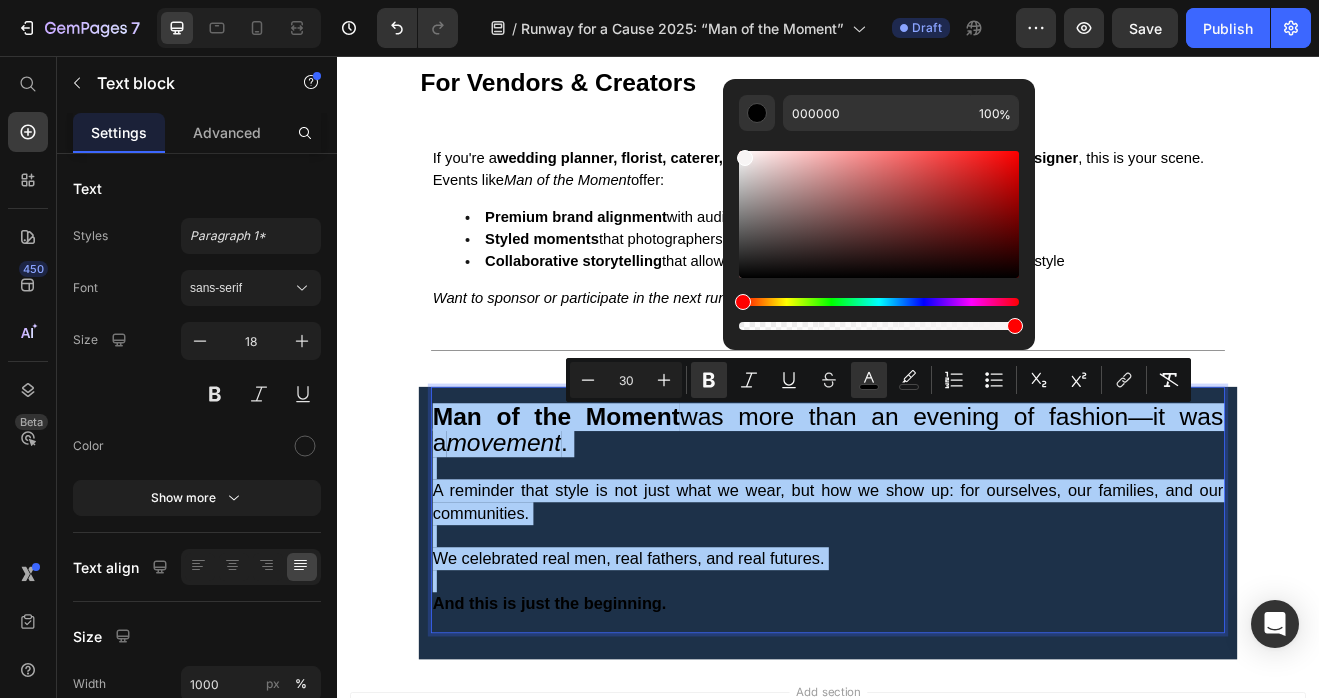 click at bounding box center [879, 214] 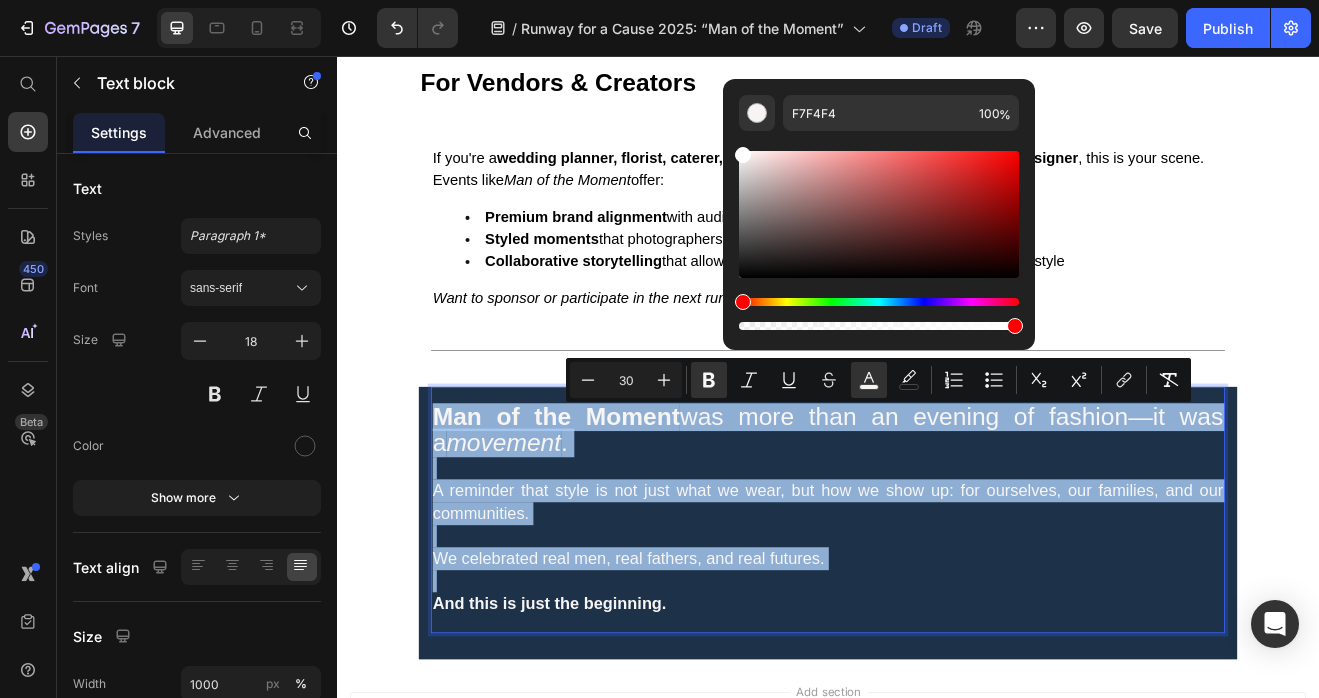 drag, startPoint x: 742, startPoint y: 154, endPoint x: 741, endPoint y: 140, distance: 14.035668 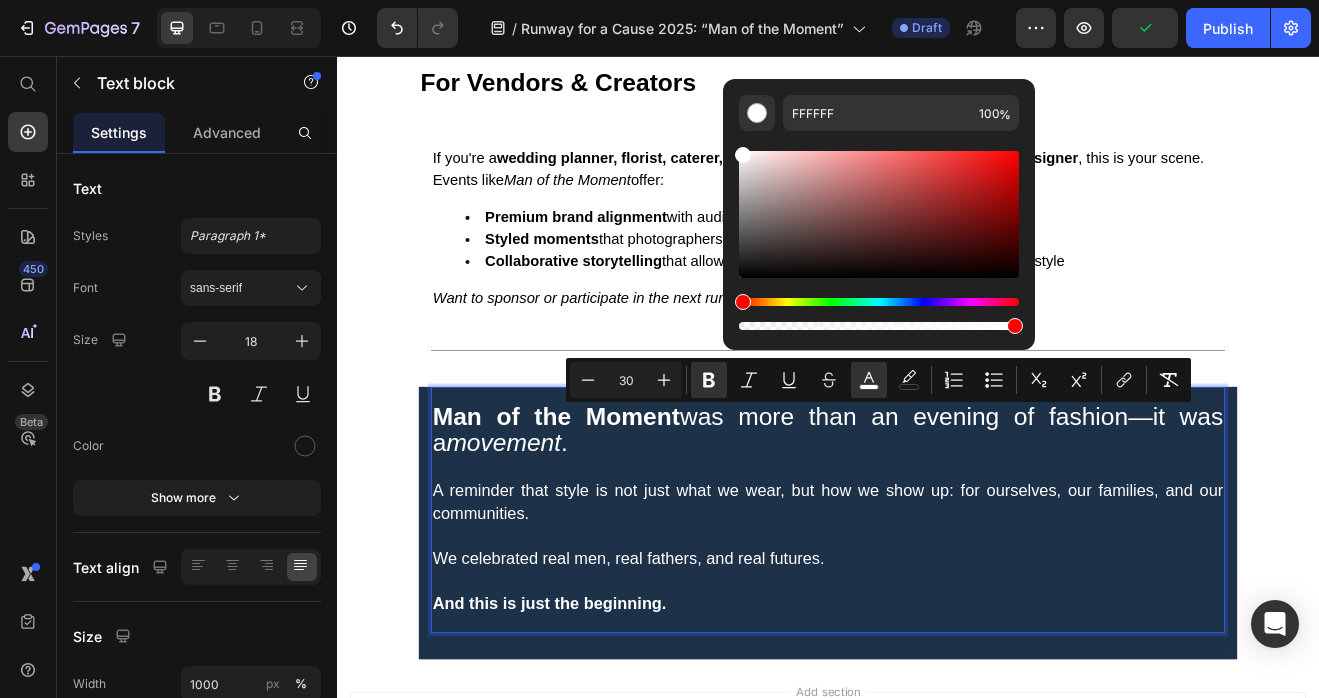 click on "Every suit, every step, every ticket purchased served a deeper purpose.  All proceeds supported Threads for Change programs , including: Career workshops for underserved youth Prom suit and professional attire drives Fashion-forward apprenticeships Scholarships Programs This wasn’t just a fashion show—it was a pipeline to possibility. Text block Row Image Section 12                Title Line Voices from the Movement Text block Row Section 13 “Vogue Business put out the receipts... yet we never see men like us on those runways. So we created our own. This is what visibility looks like.” —  Cameron Boyland , Co-curator of The Bigger Picture segment   Boyland’s collaboration helped center  plus-size representation  and the urgent need for  diverse storytelling in menswear . The result? A runway that felt more real—and more revolutionary—than anything seen during Fashion Week.   Read Vogue article here. Text block Row                Title Line Section 14 For Vendors & Creators Text block Row" at bounding box center (937, -1576) 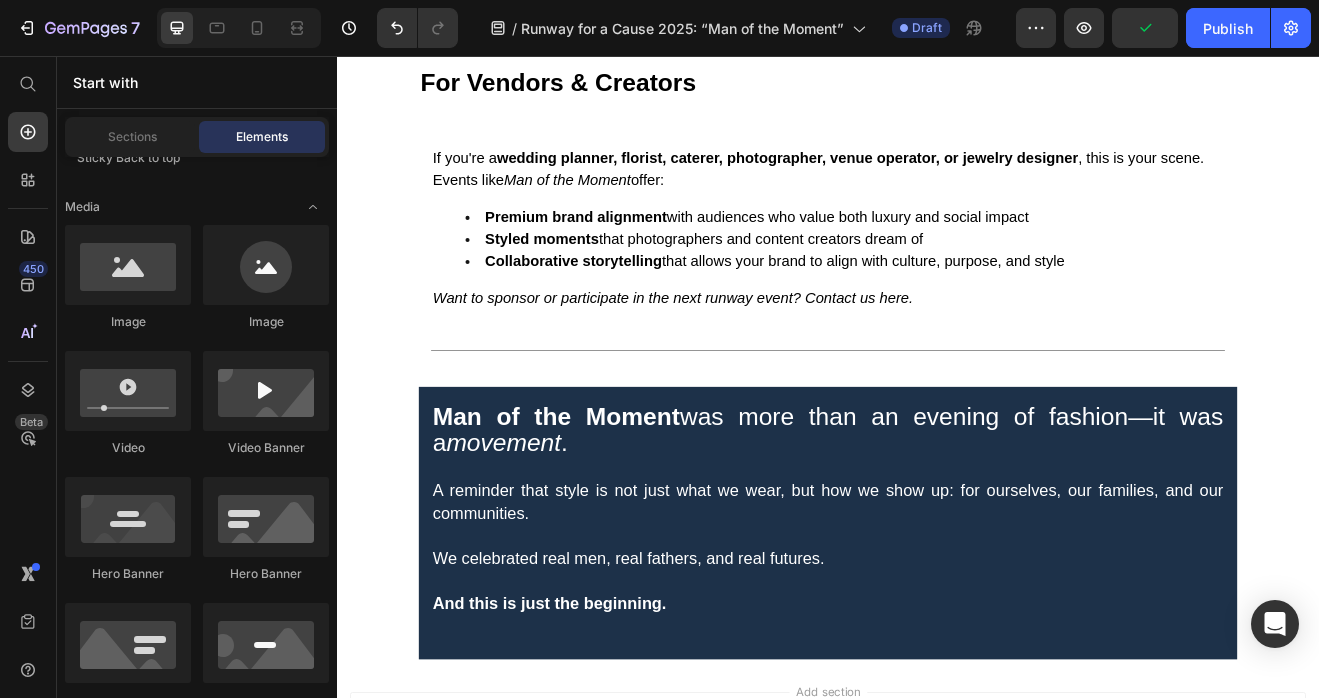 scroll, scrollTop: 720, scrollLeft: 0, axis: vertical 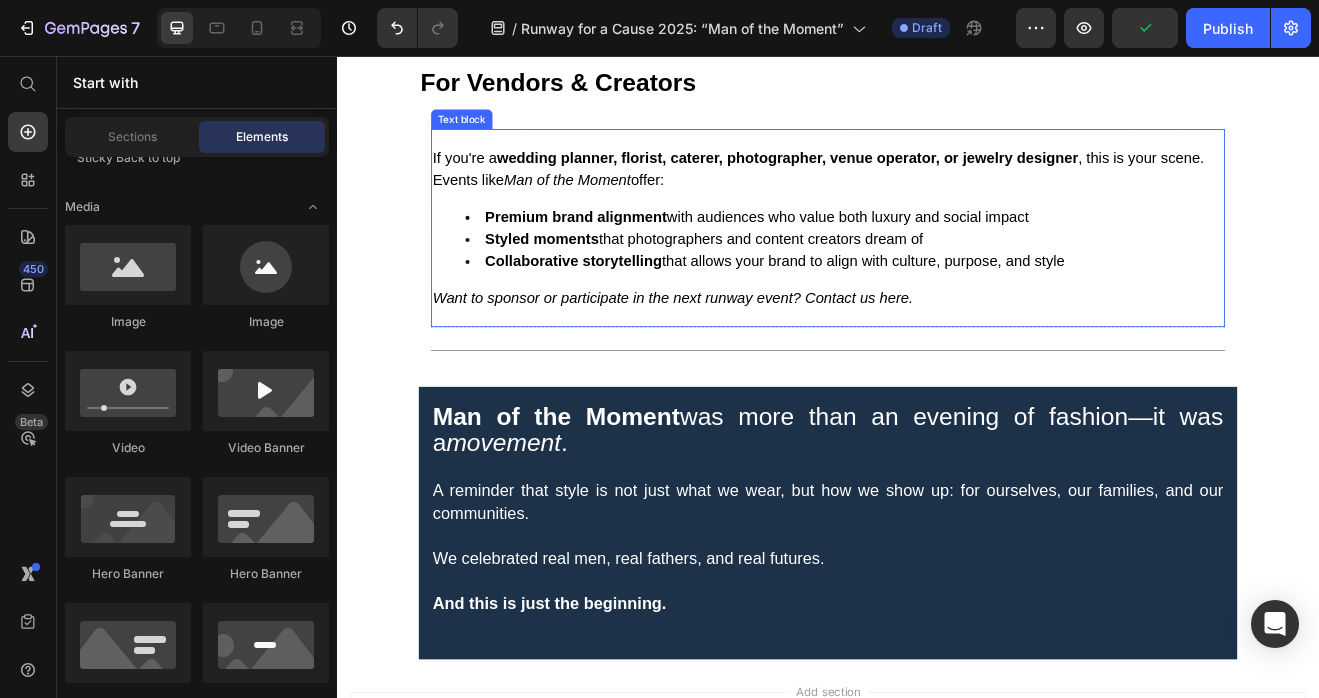click on "If you're a  wedding planner, florist, caterer, photographer, venue operator, or jewelry designer , this is your scene. Events like  Man of the Moment  offer: Premium brand alignment  with audiences who value both luxury and social impact Styled moments  that photographers and content creators dream of Collaborative storytelling  that allows your brand to align with culture, purpose, and style Want to sponsor or participate in the next runway event? Contact us here. Text block Row                Title Line Section 16" at bounding box center [937, 302] 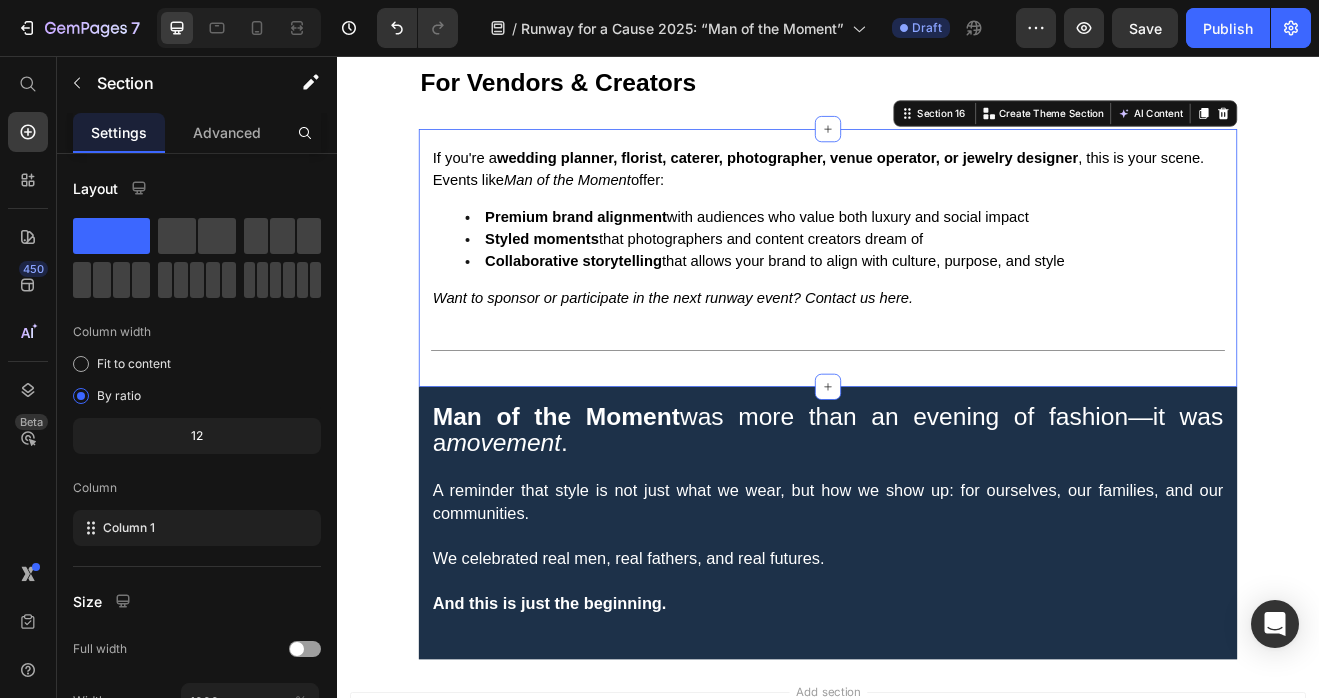 click on "Every suit, every step, every ticket purchased served a deeper purpose.  All proceeds supported Threads for Change programs , including: Career workshops for underserved youth Prom suit and professional attire drives Fashion-forward apprenticeships Scholarships Programs This wasn’t just a fashion show—it was a pipeline to possibility. Text block Row Image Section 12                Title Line Voices from the Movement Text block Row Section 13 “Vogue Business put out the receipts... yet we never see men like us on those runways. So we created our own. This is what visibility looks like.” —  Cameron Boyland , Co-curator of The Bigger Picture segment   Boyland’s collaboration helped center  plus-size representation  and the urgent need for  diverse storytelling in menswear . The result? A runway that felt more real—and more revolutionary—than anything seen during Fashion Week.   Read Vogue article here. Text block Row                Title Line Section 14 For Vendors & Creators Text block Row" at bounding box center [937, -1576] 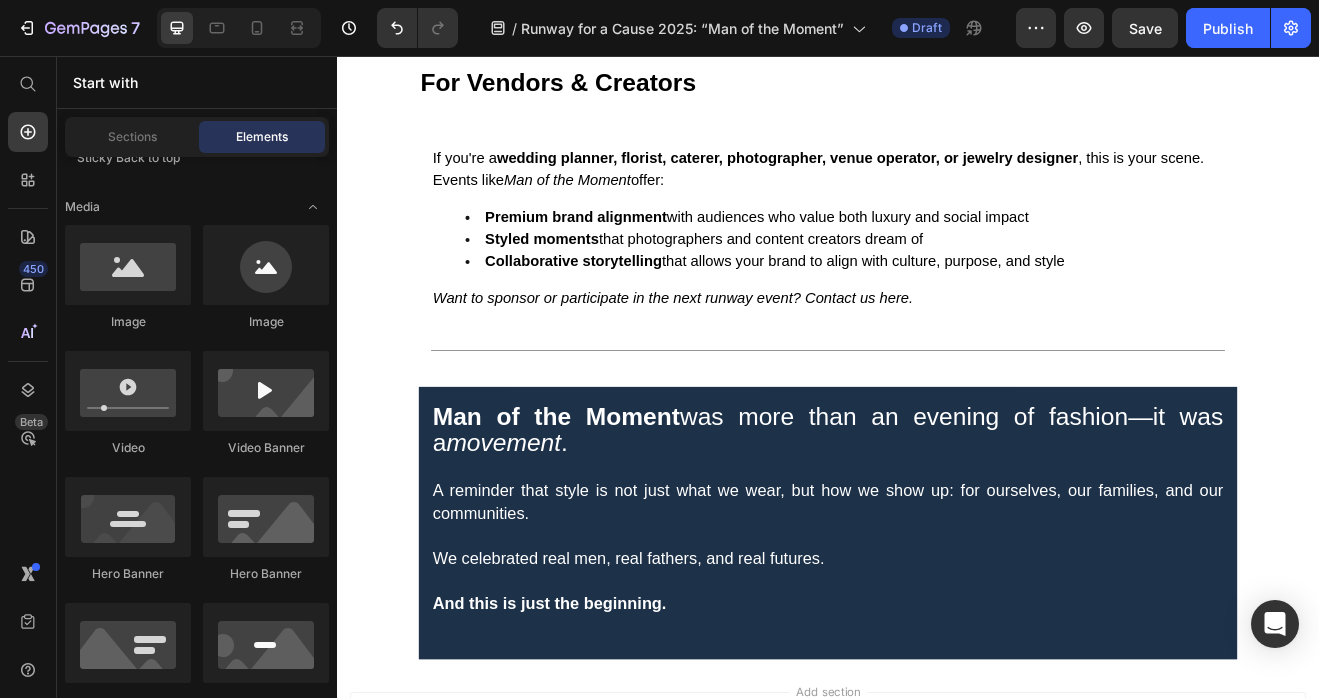 click on "Every suit, every step, every ticket purchased served a deeper purpose.  All proceeds supported Threads for Change programs , including: Career workshops for underserved youth Prom suit and professional attire drives Fashion-forward apprenticeships Scholarships Programs This wasn’t just a fashion show—it was a pipeline to possibility. Text block Row Image Section 12                Title Line Voices from the Movement Text block Row Section 13 “Vogue Business put out the receipts... yet we never see men like us on those runways. So we created our own. This is what visibility looks like.” —  Cameron Boyland , Co-curator of The Bigger Picture segment   Boyland’s collaboration helped center  plus-size representation  and the urgent need for  diverse storytelling in menswear . The result? A runway that felt more real—and more revolutionary—than anything seen during Fashion Week.   Read Vogue article here. Text block Row                Title Line Section 14 For Vendors & Creators Text block Row" at bounding box center (937, -1576) 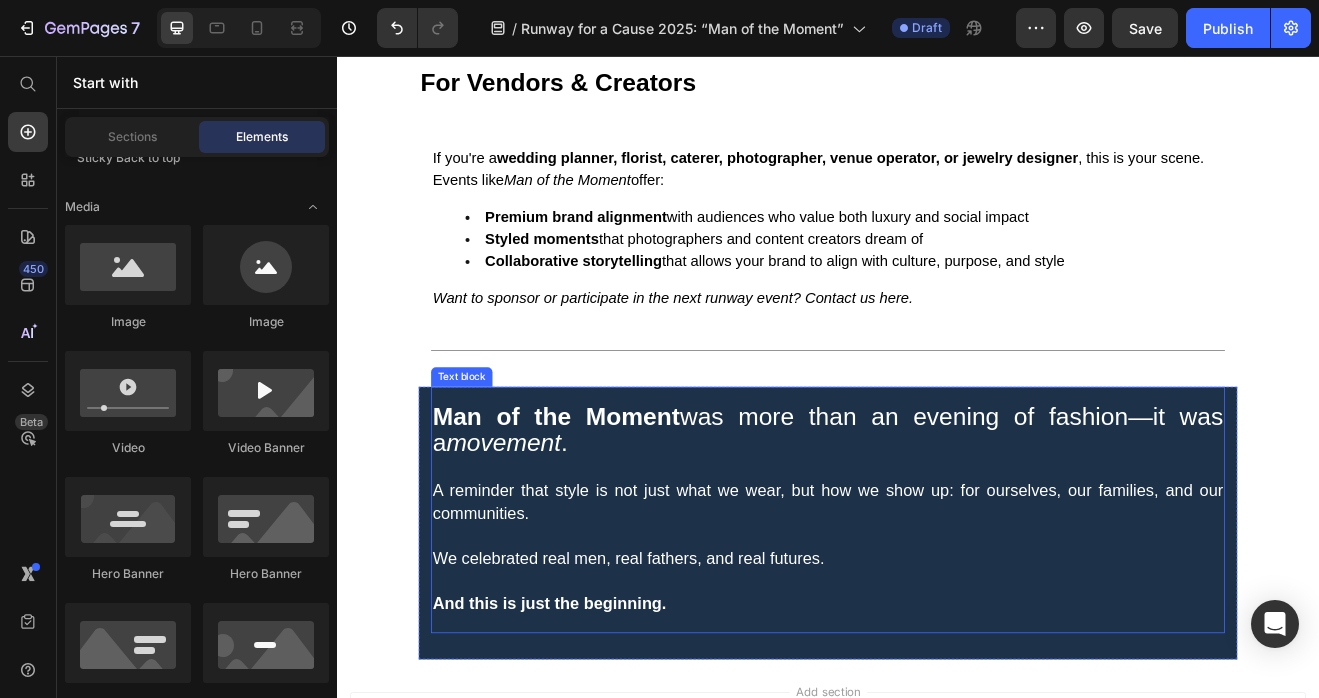 click on "Man of the Moment  was more than an evening of fashion—it was a  movement ." at bounding box center (937, 514) 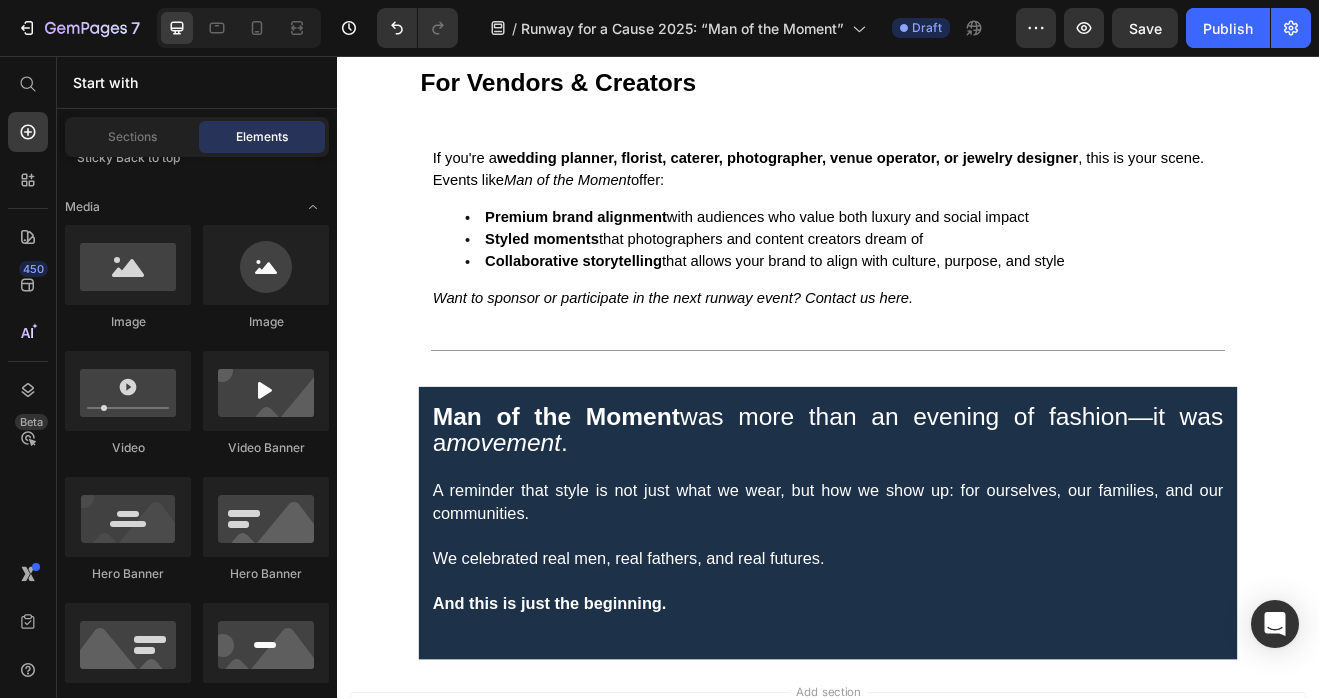 click on "Every suit, every step, every ticket purchased served a deeper purpose.  All proceeds supported Threads for Change programs , including: Career workshops for underserved youth Prom suit and professional attire drives Fashion-forward apprenticeships Scholarships Programs This wasn’t just a fashion show—it was a pipeline to possibility. Text block Row Image Section 12                Title Line Voices from the Movement Text block Row Section 13 “Vogue Business put out the receipts... yet we never see men like us on those runways. So we created our own. This is what visibility looks like.” —  Cameron Boyland , Co-curator of The Bigger Picture segment   Boyland’s collaboration helped center  plus-size representation  and the urgent need for  diverse storytelling in menswear . The result? A runway that felt more real—and more revolutionary—than anything seen during Fashion Week.   Read Vogue article here. Text block Row                Title Line Section 14 For Vendors & Creators Text block Row" at bounding box center (937, -1576) 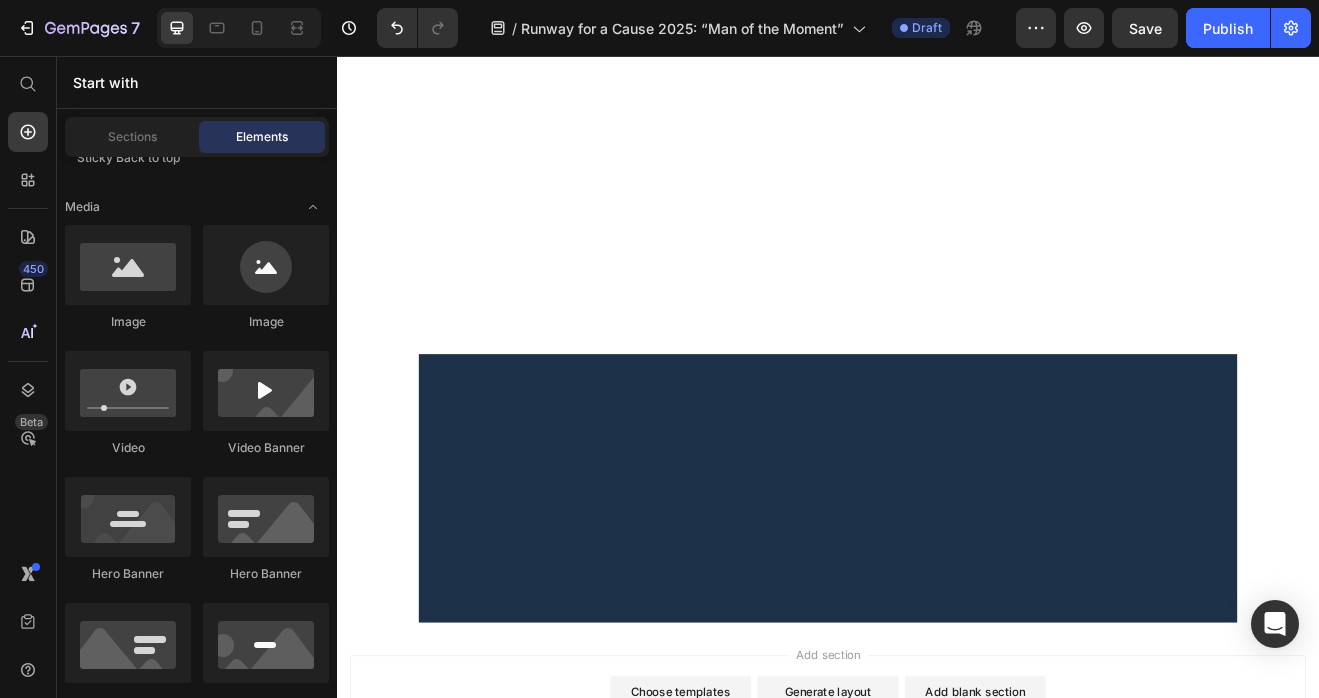 scroll, scrollTop: 0, scrollLeft: 0, axis: both 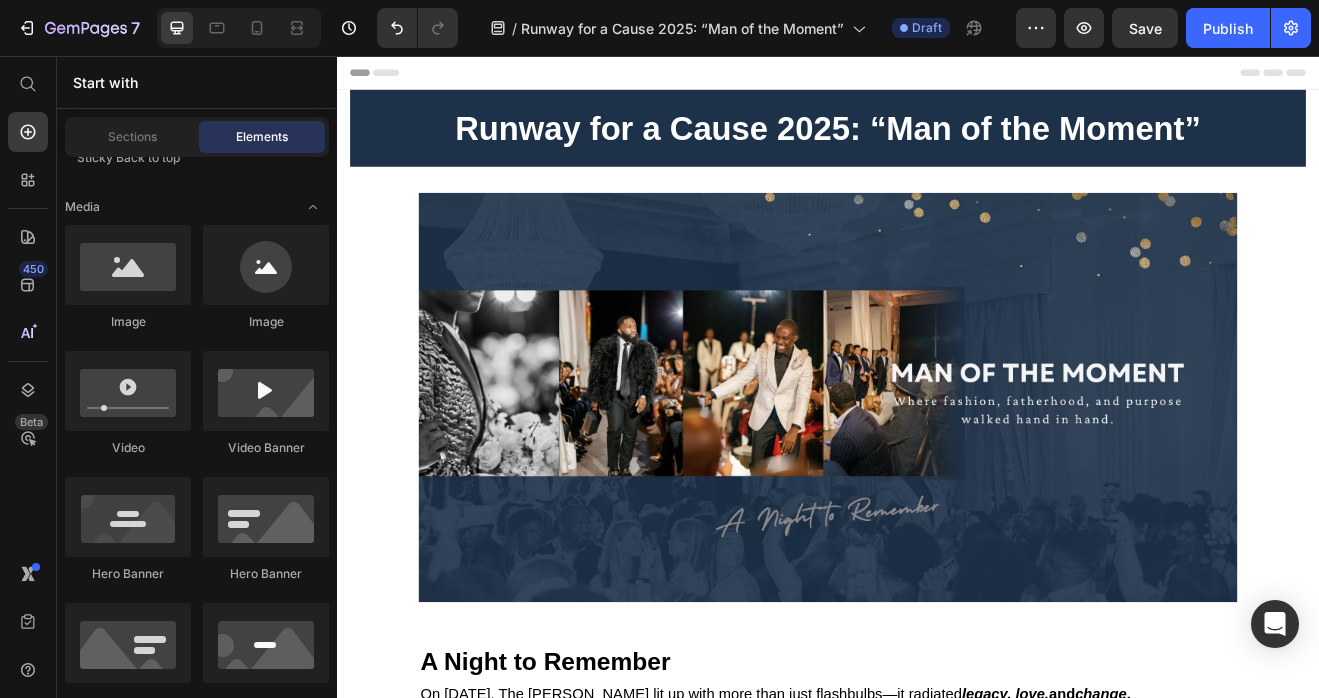 click on "Image Row Section 2" at bounding box center (937, 481) 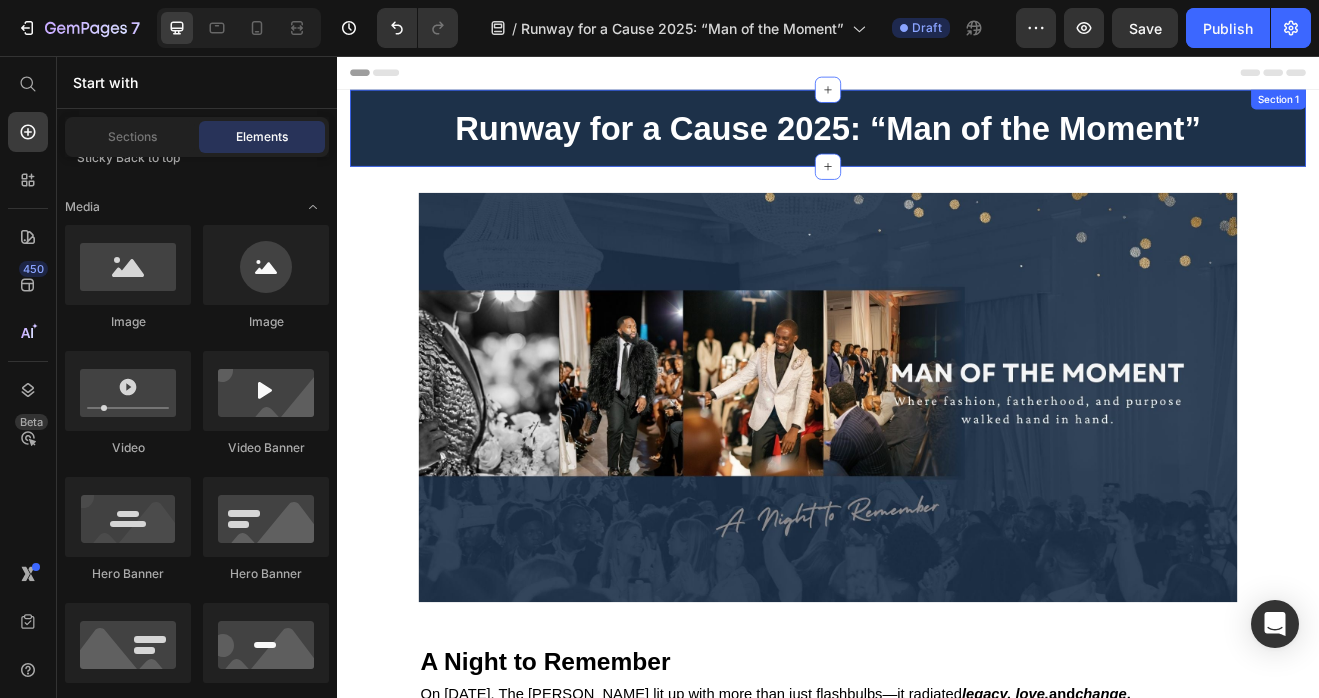 click on "Runway for a Cause 2025: “Man of the Moment” Text block Row Section 1" at bounding box center [937, 144] 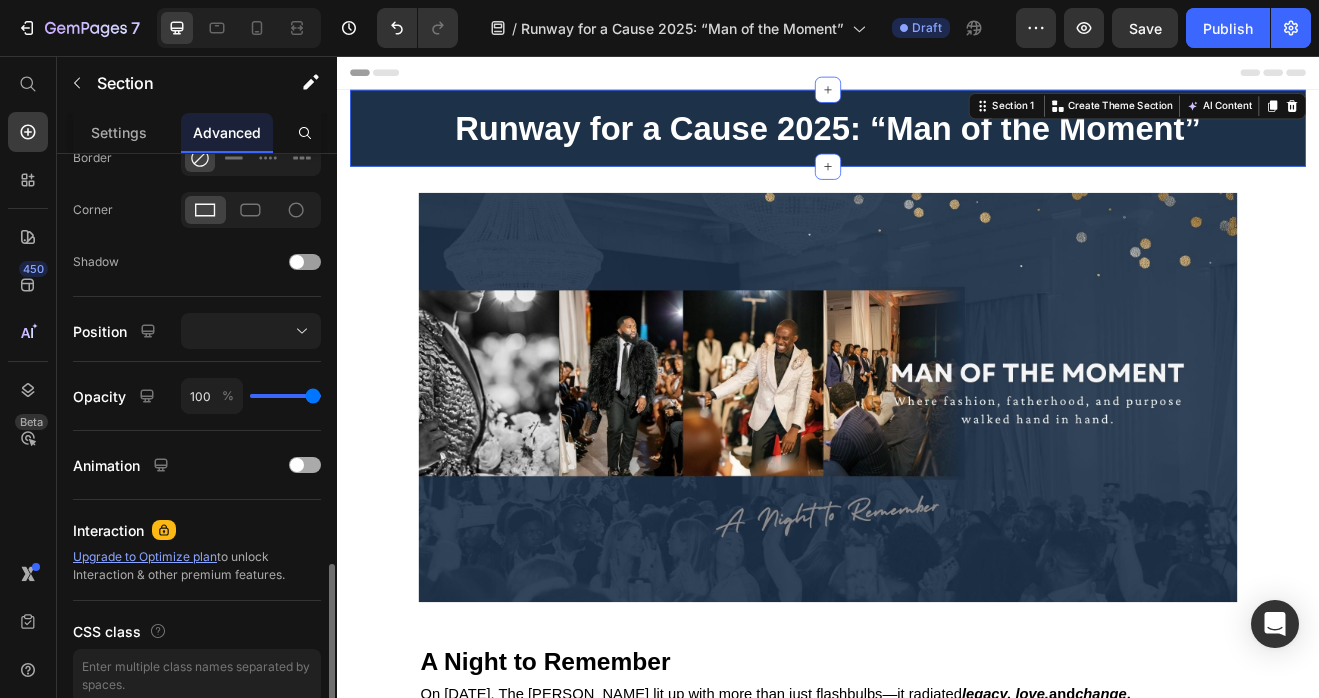 scroll, scrollTop: 673, scrollLeft: 0, axis: vertical 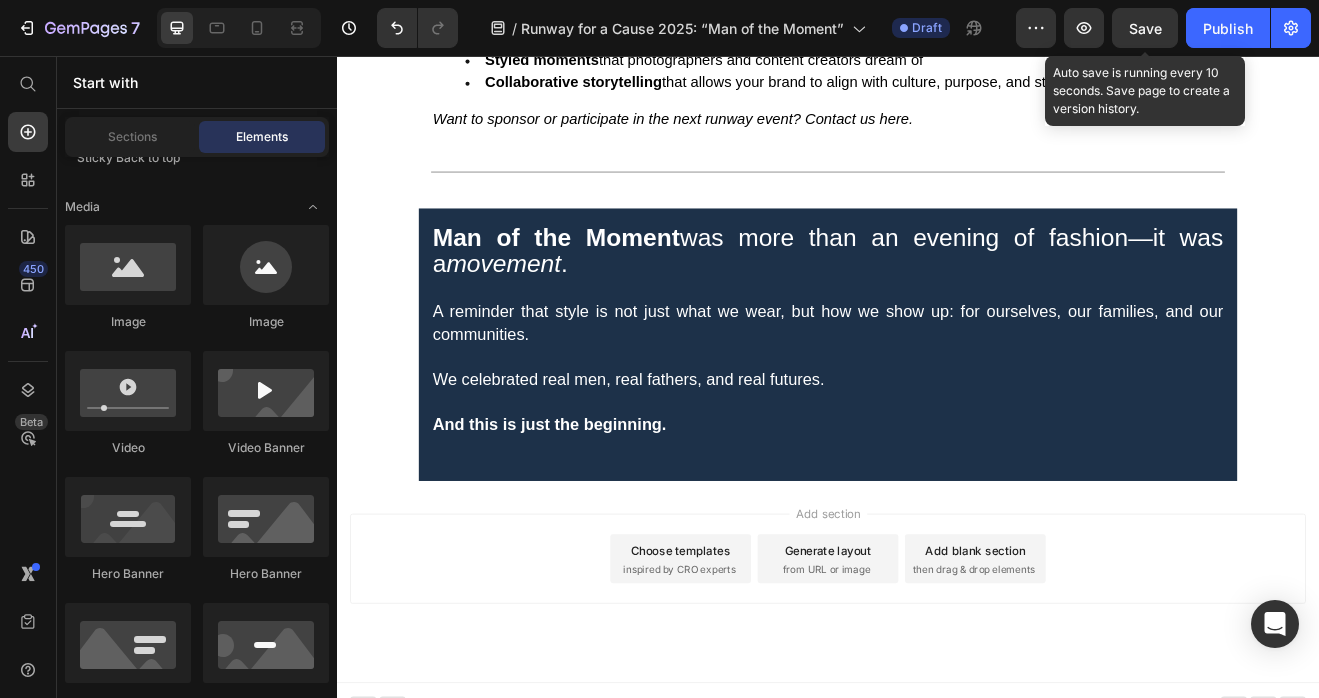 click on "Save" at bounding box center [1145, 28] 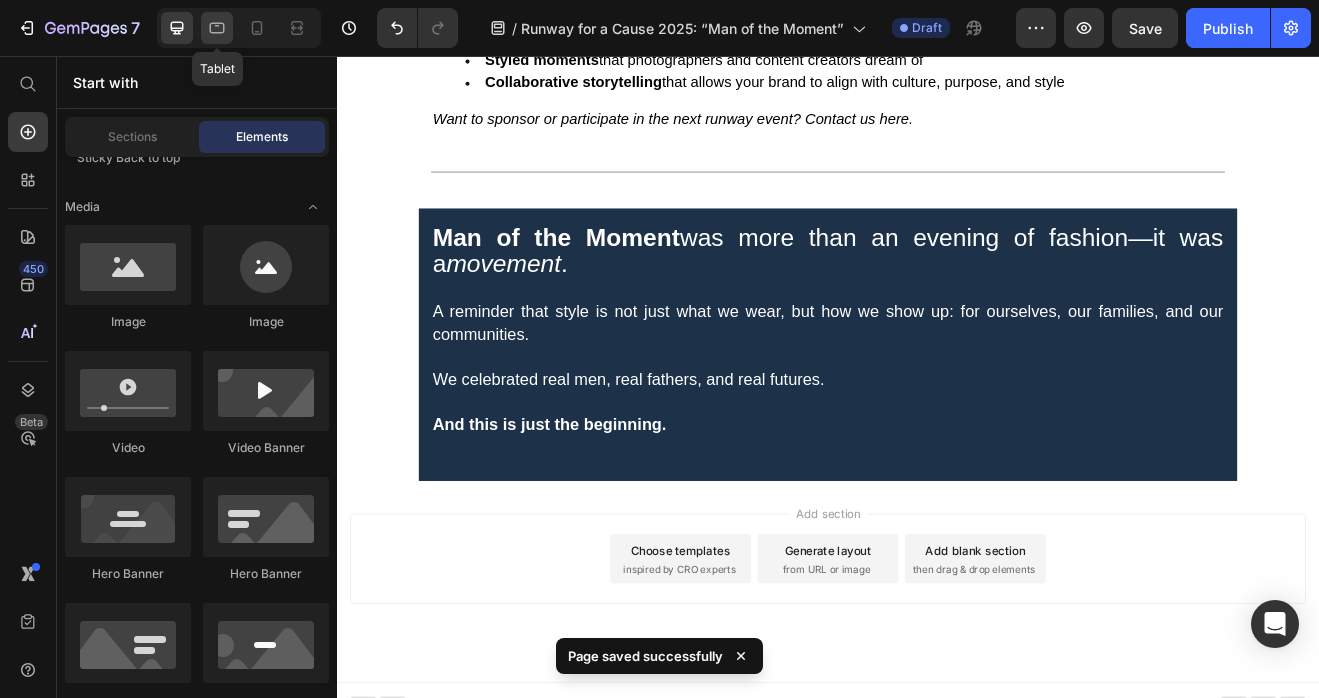 click 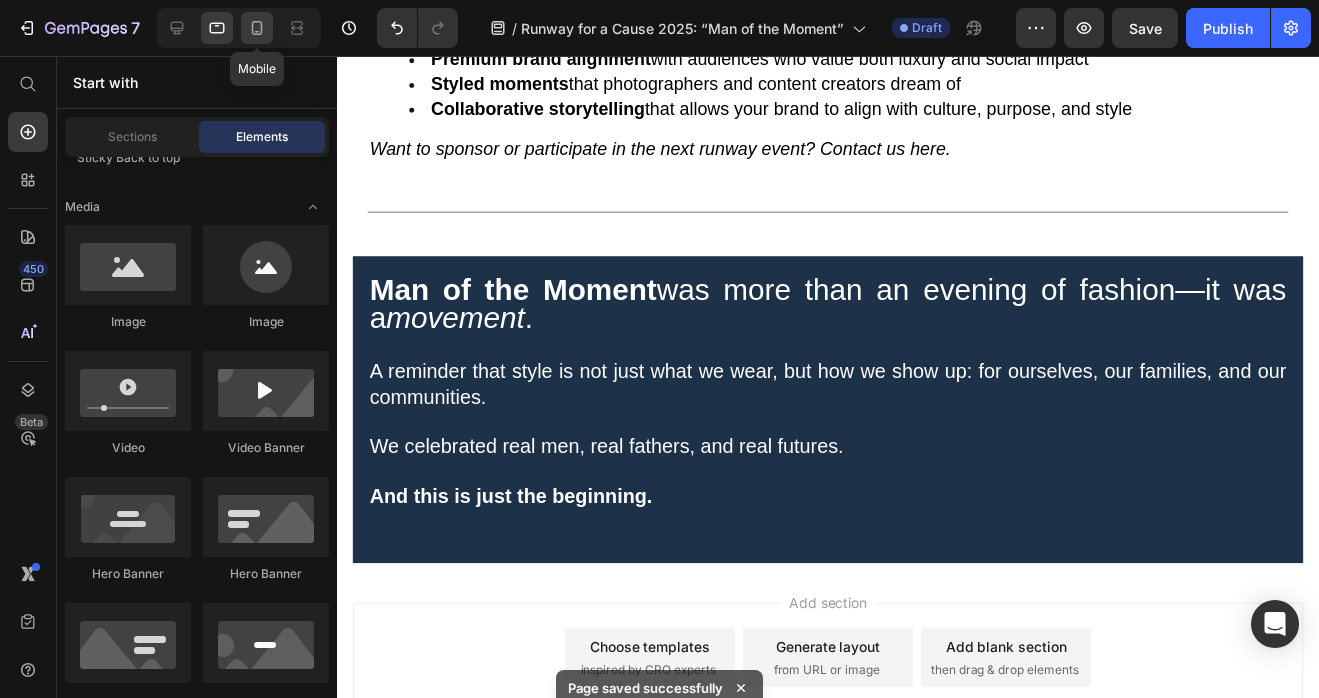 click 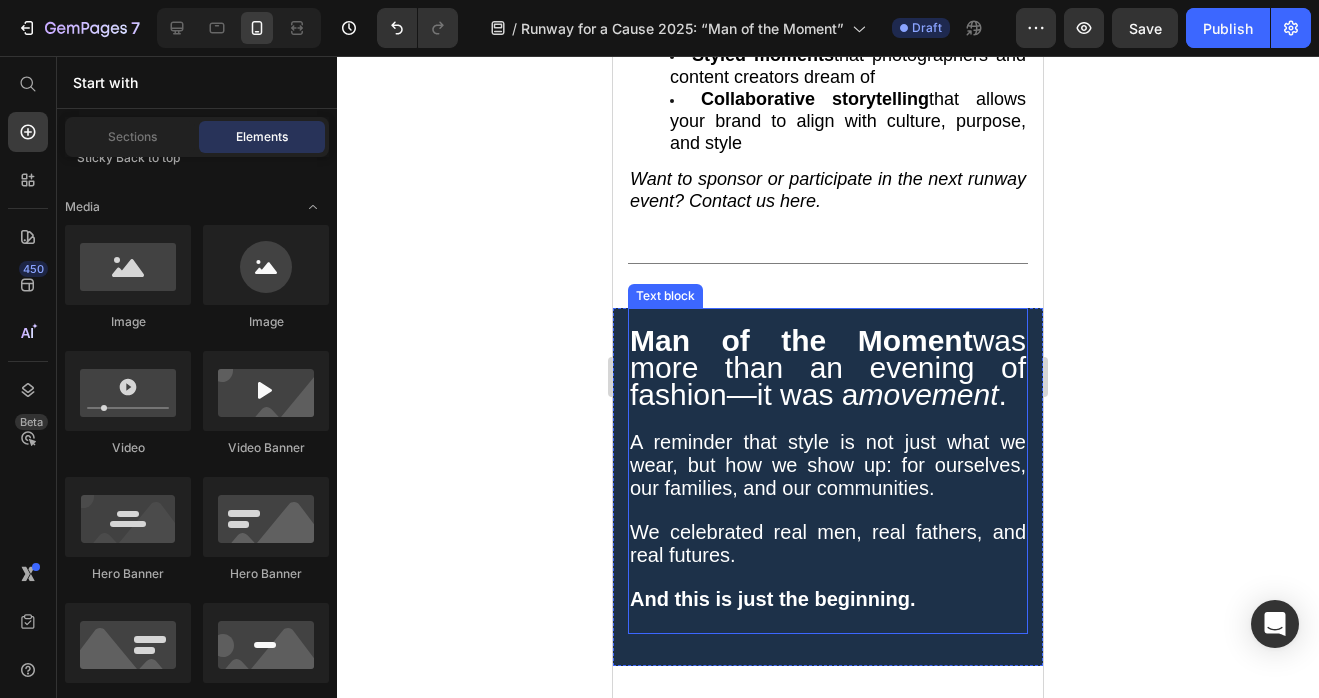 scroll, scrollTop: 4699, scrollLeft: 0, axis: vertical 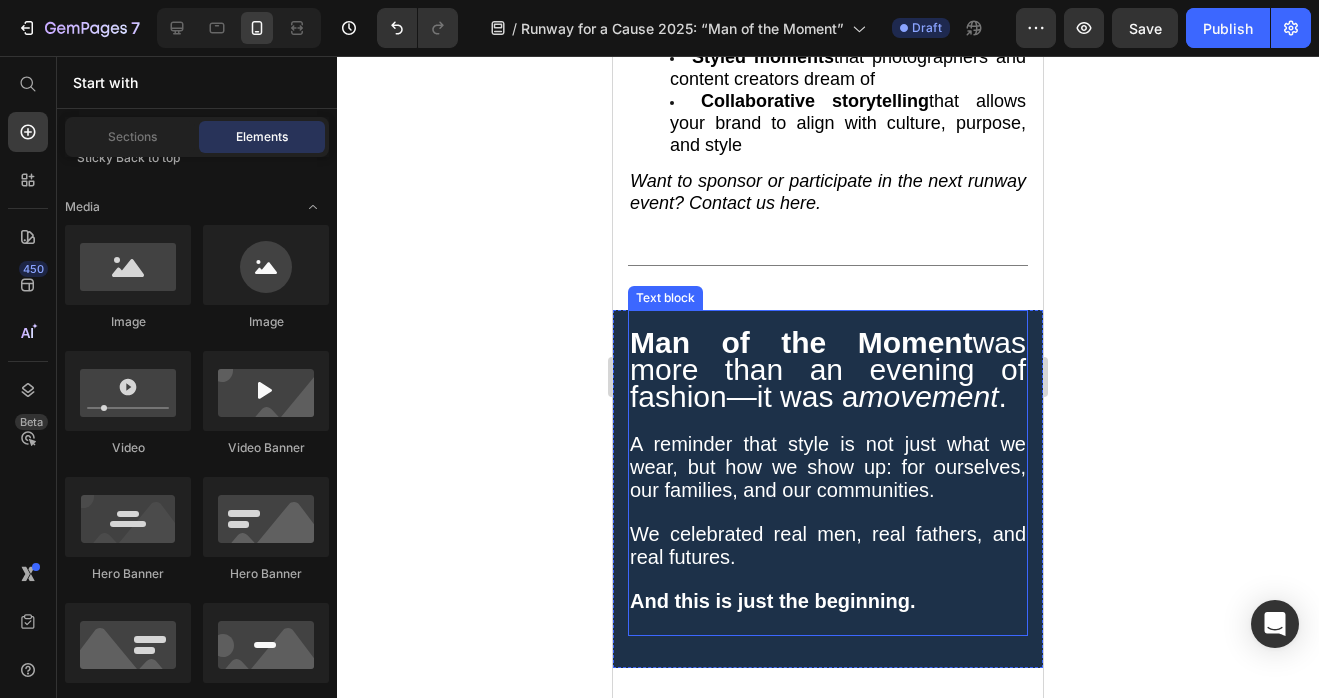 click on "movement" at bounding box center (928, 396) 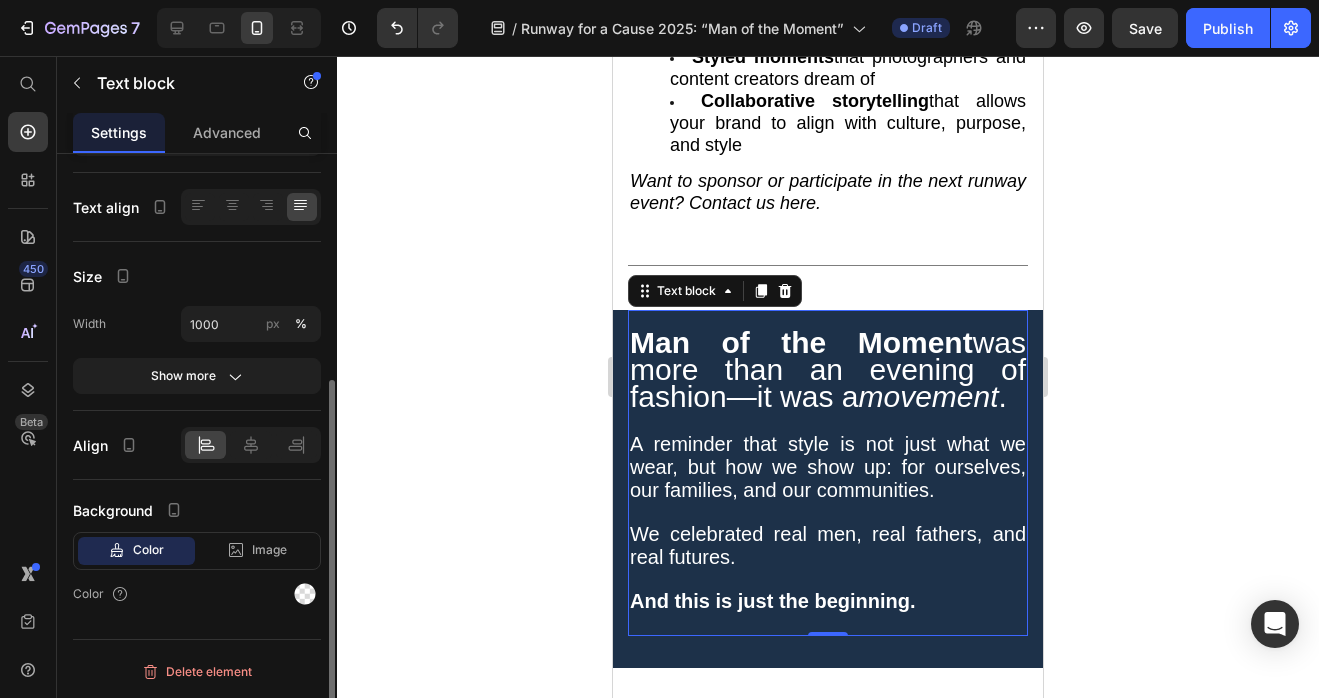 scroll, scrollTop: 0, scrollLeft: 0, axis: both 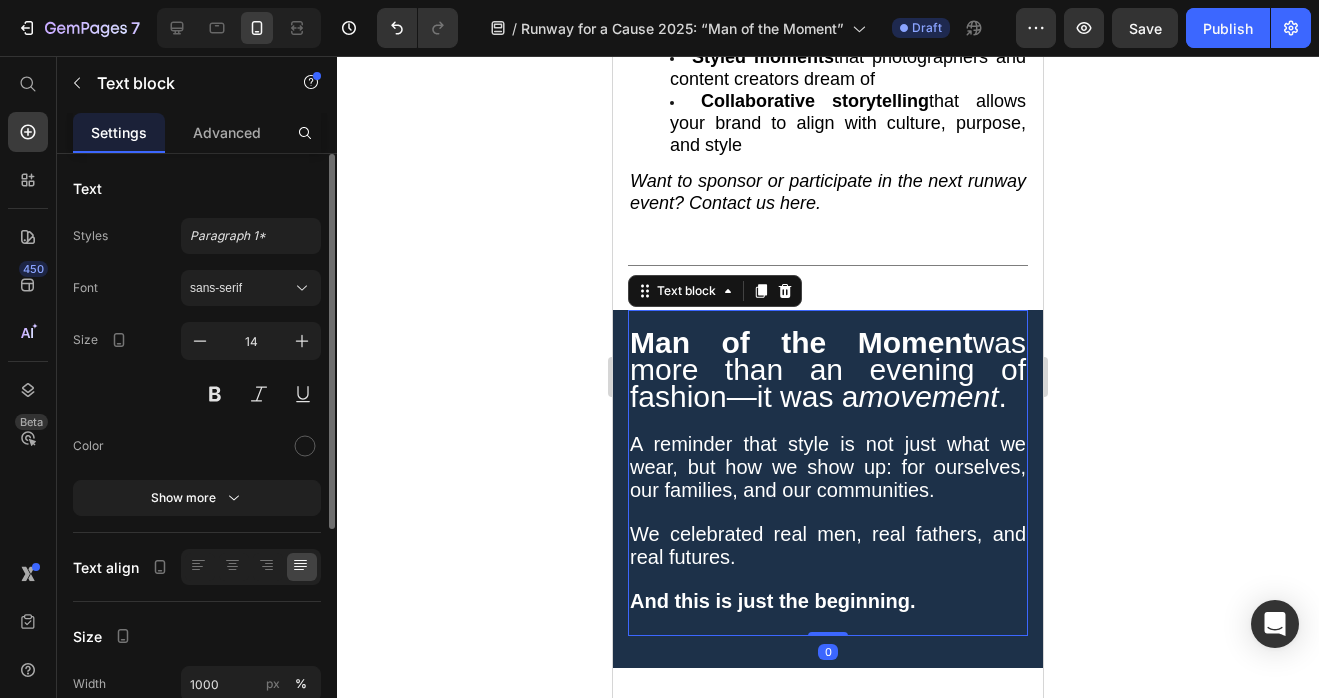 click on "movement" at bounding box center [928, 396] 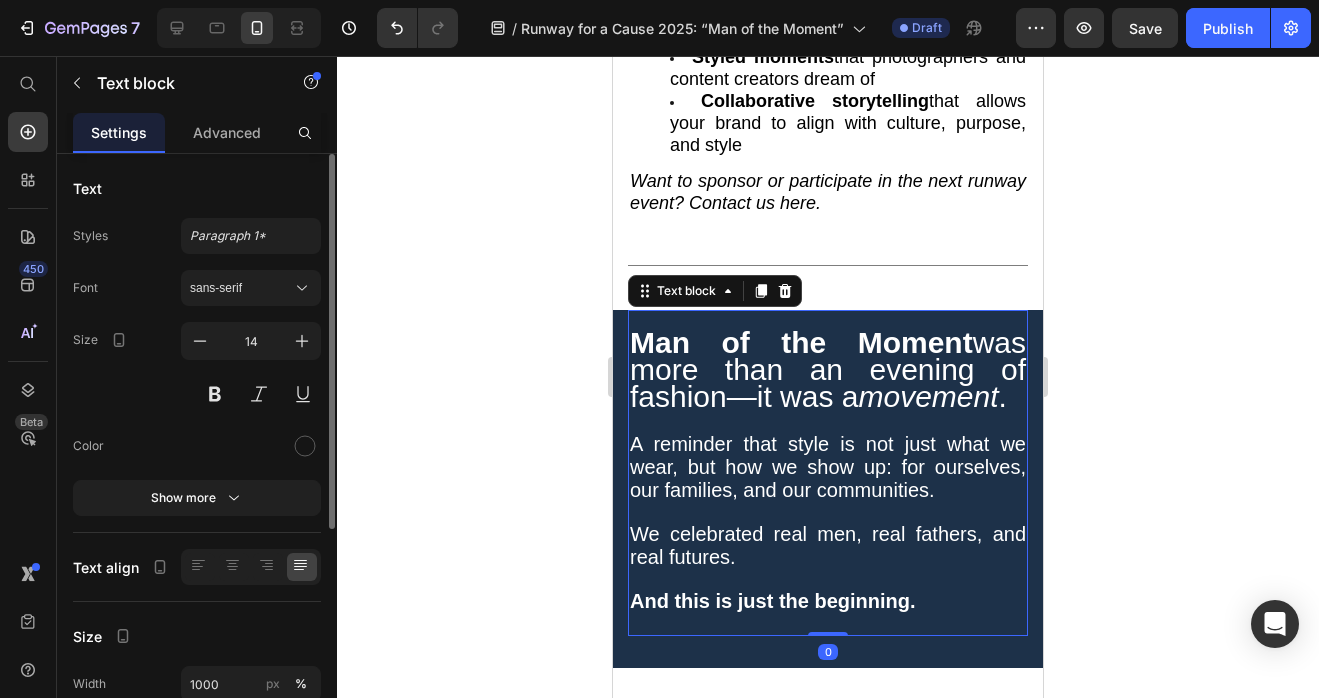 click on "movement" at bounding box center [928, 396] 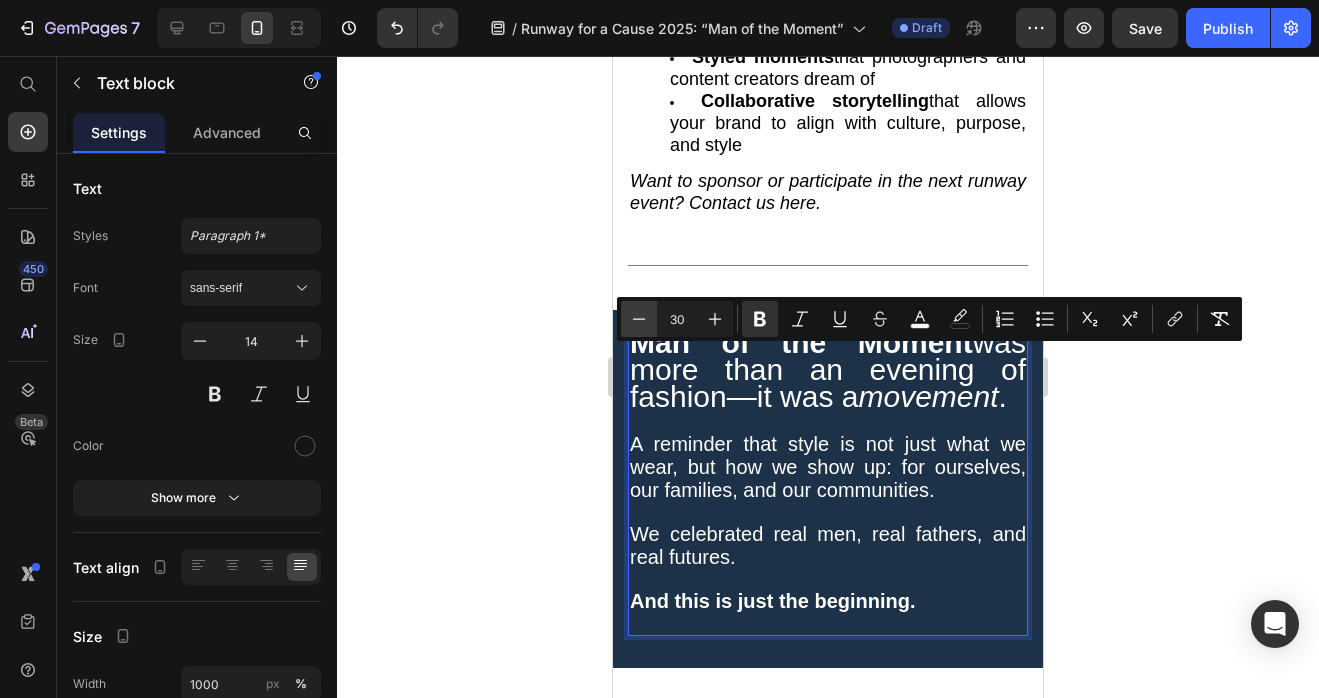 click 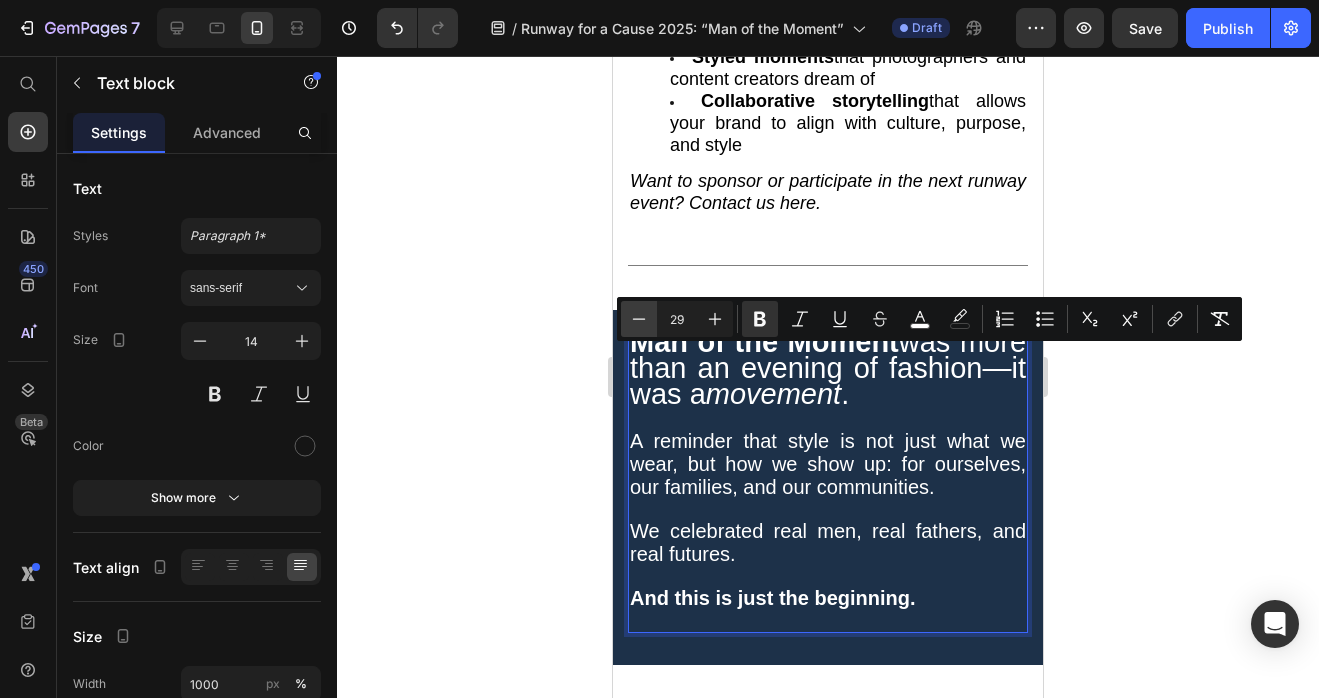 click 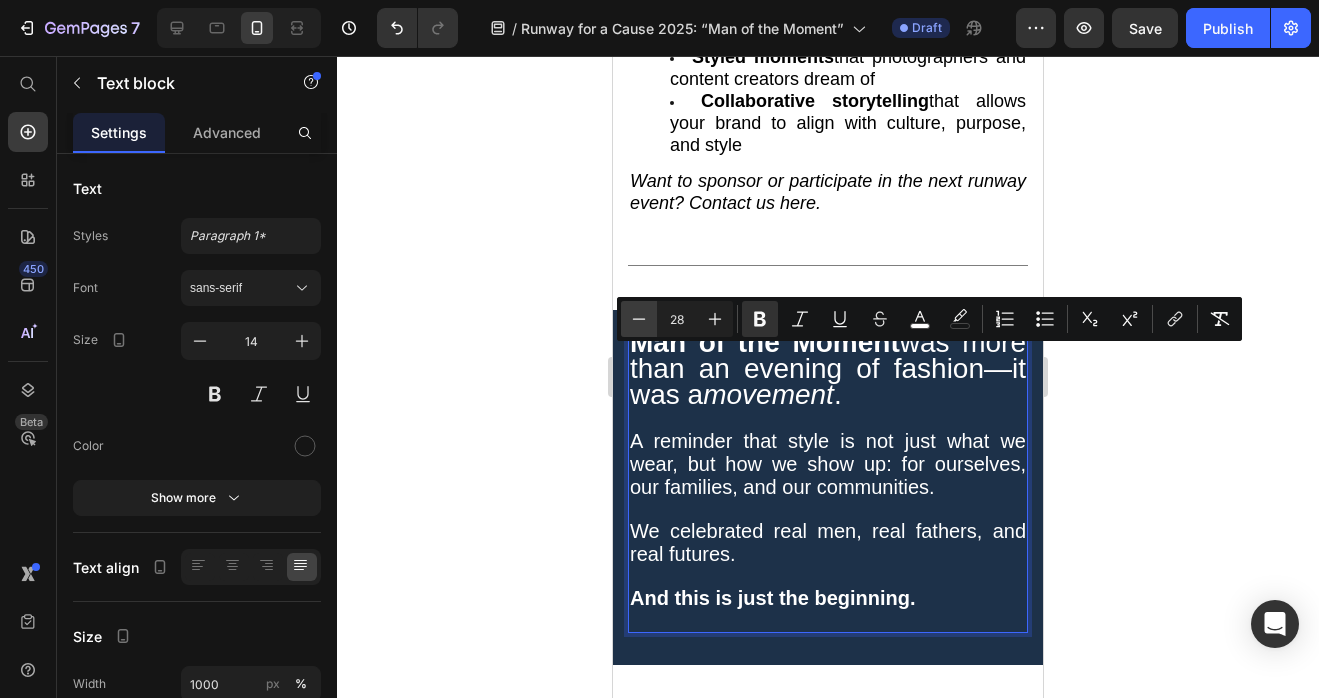 click 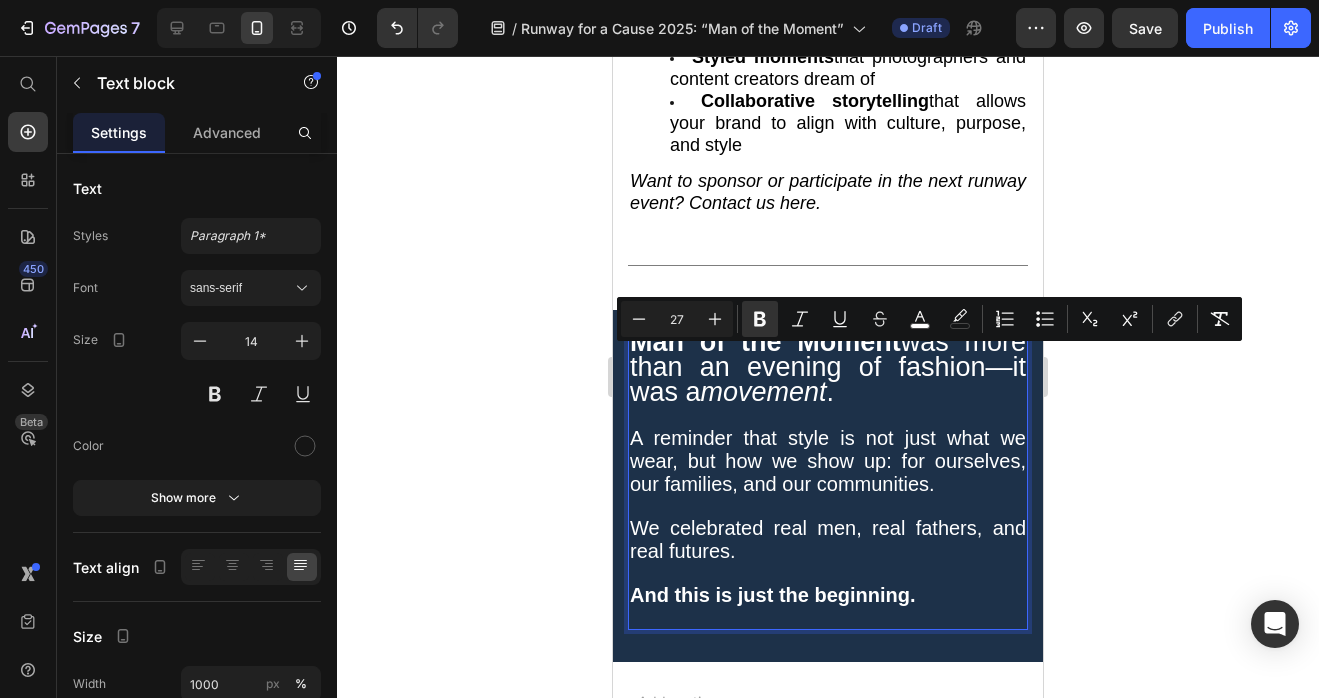 click 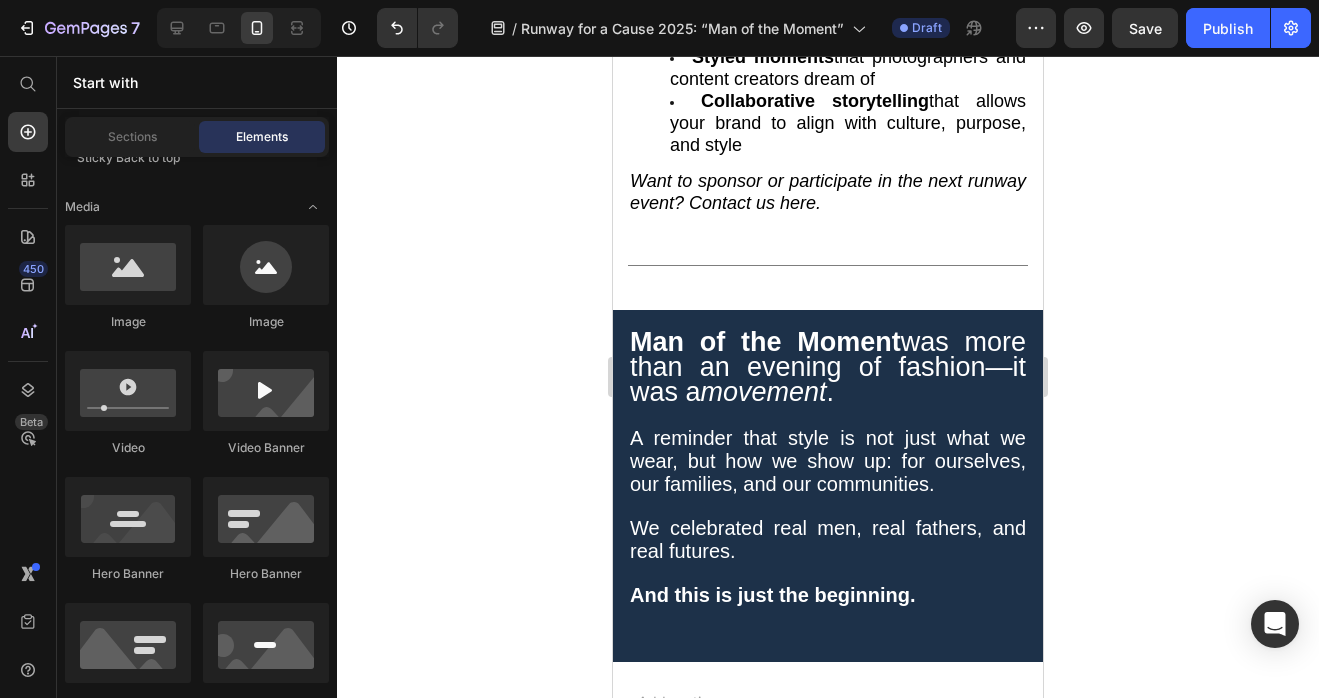 scroll, scrollTop: 720, scrollLeft: 0, axis: vertical 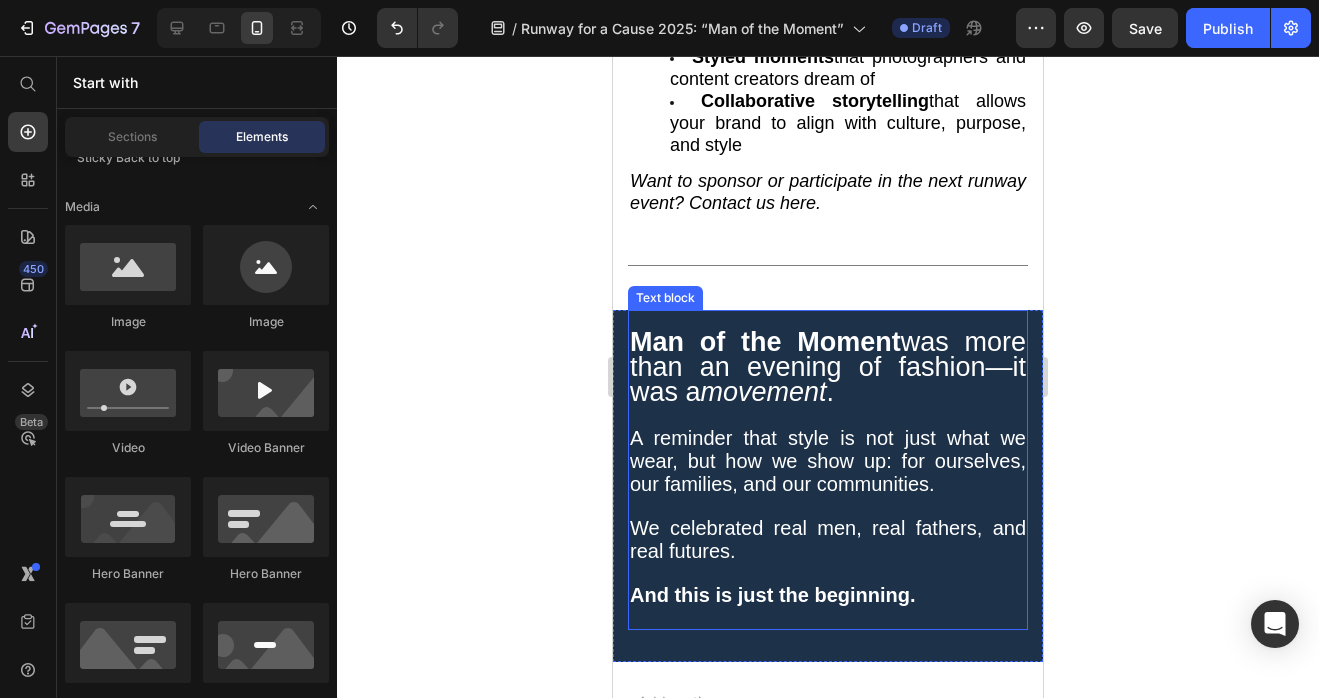 click on "A reminder that style is not just what we wear, but how we show up: for ourselves, our families, and our communities." at bounding box center [828, 461] 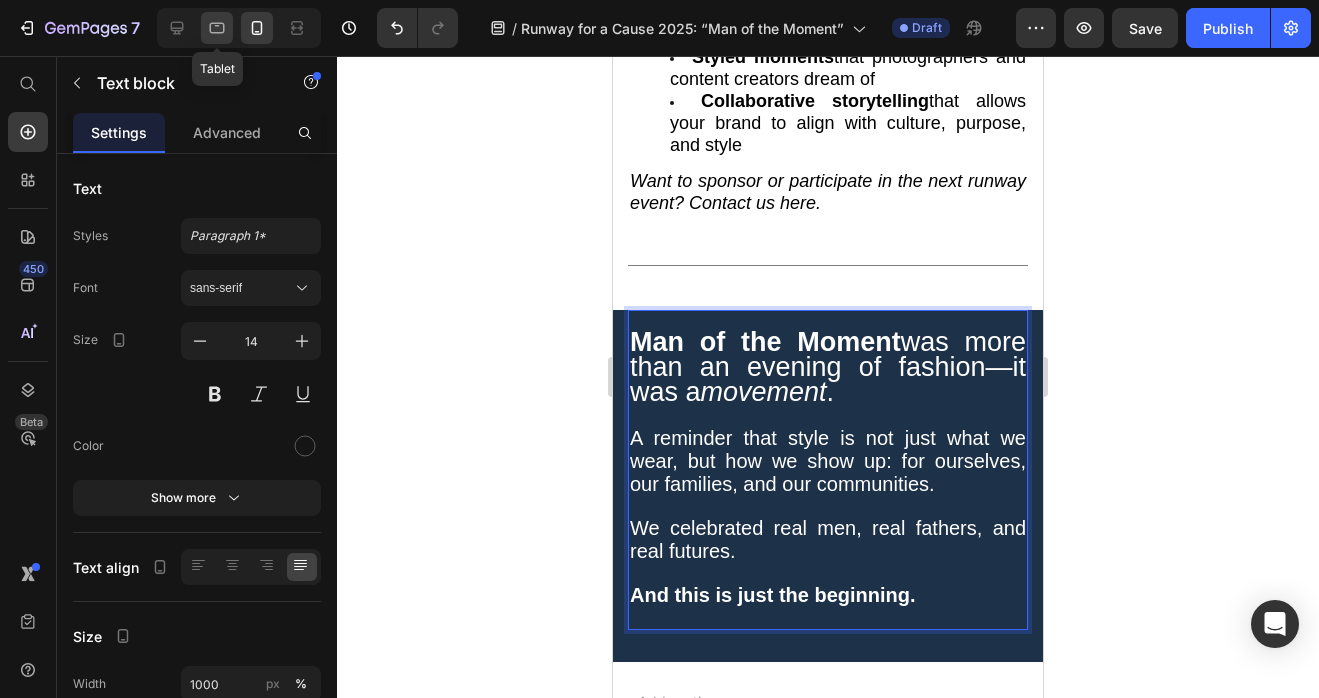 click 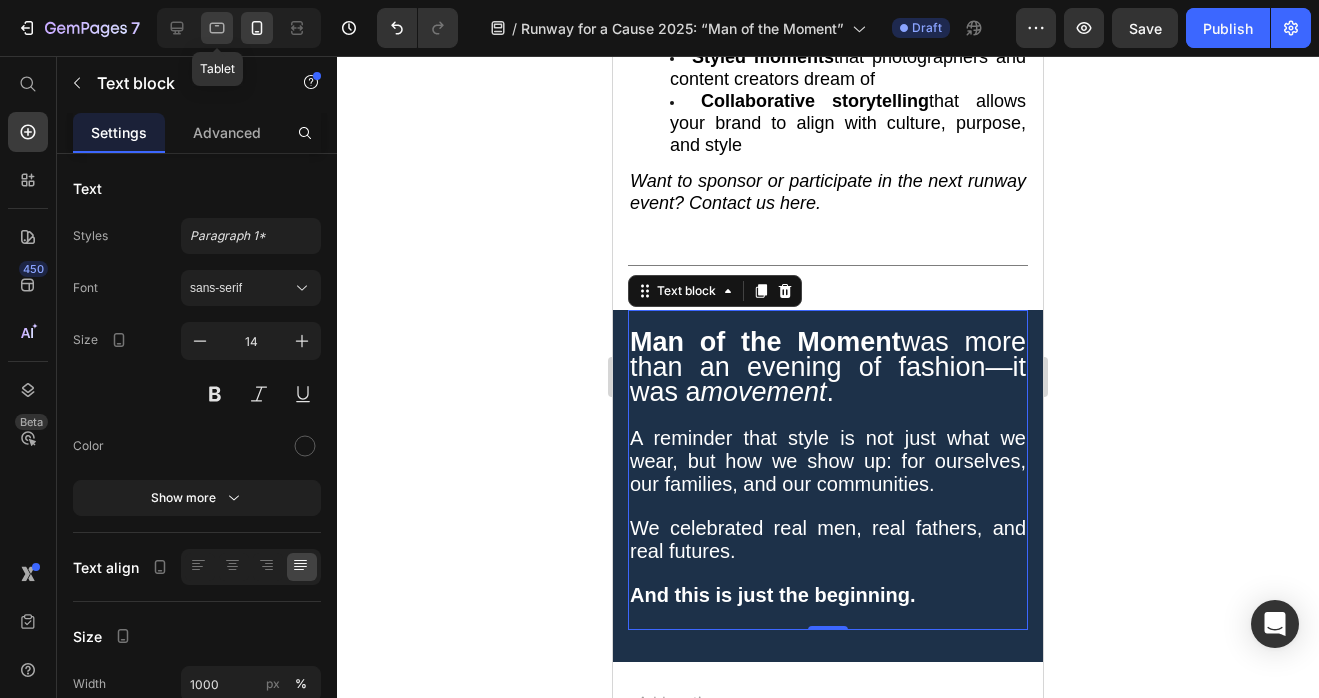 type on "16" 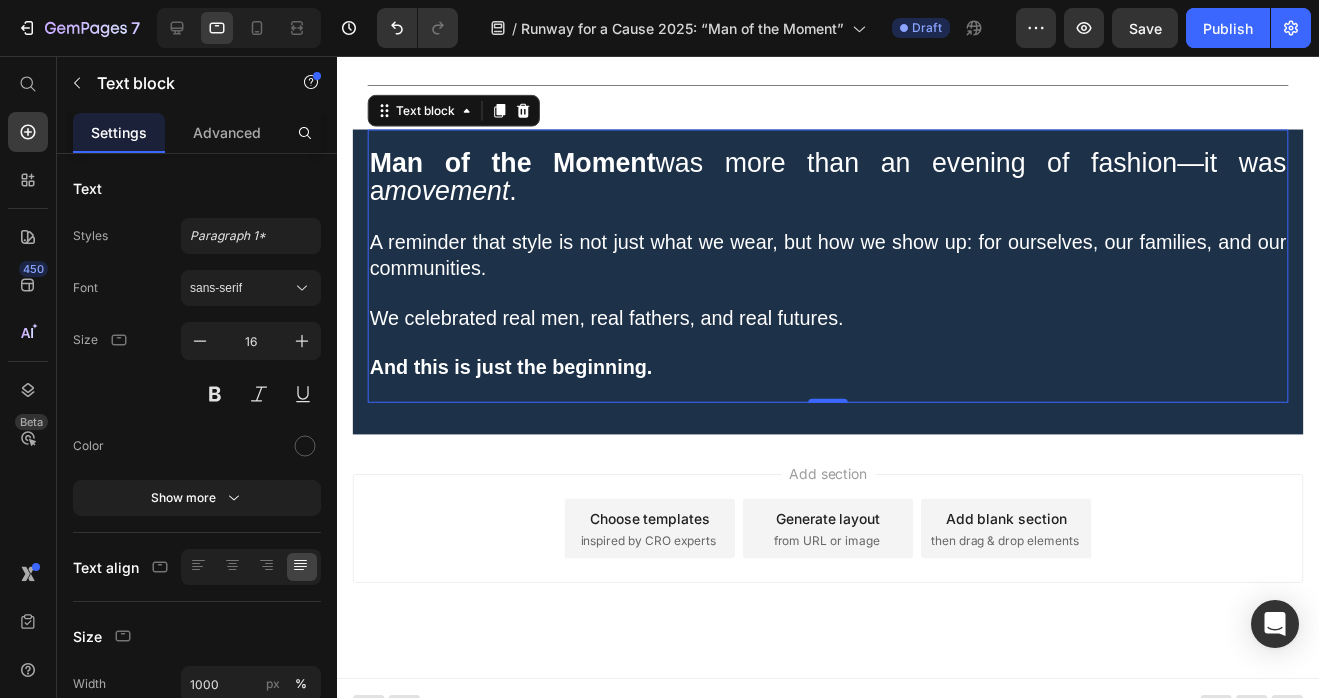 scroll, scrollTop: 4634, scrollLeft: 0, axis: vertical 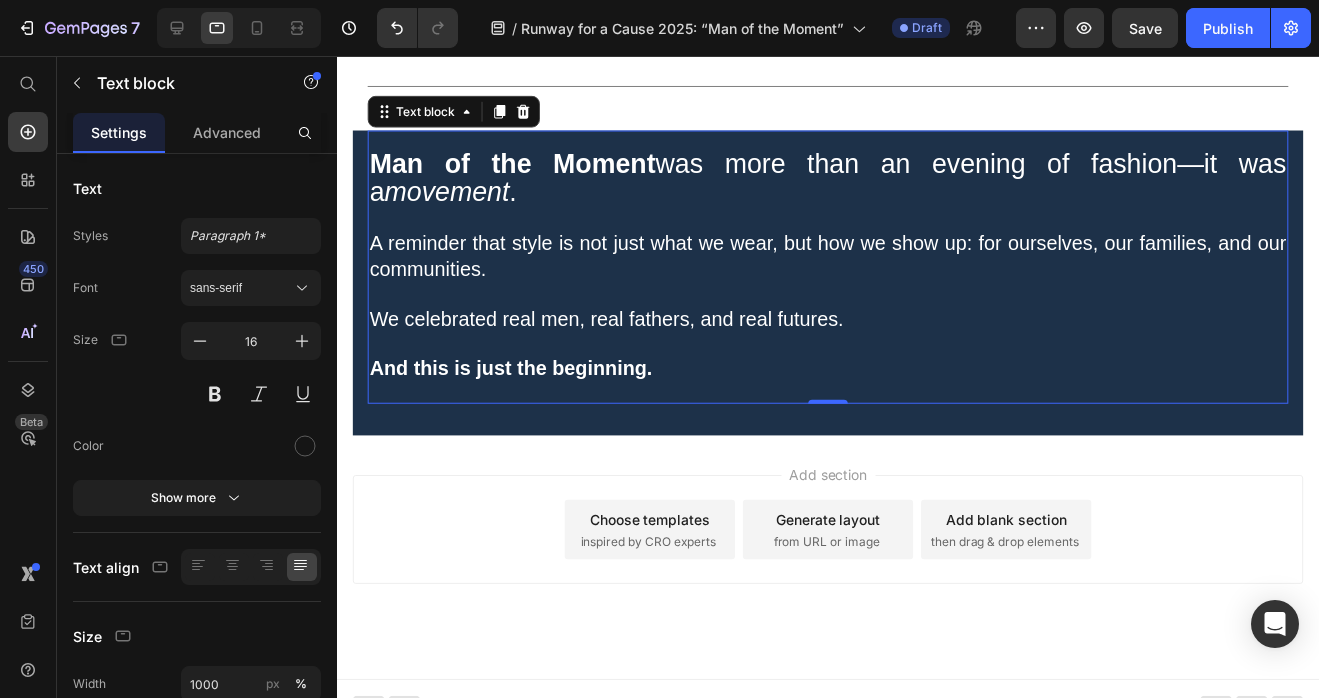 click on "Man of the Moment  was more than an evening of fashion—it was a  movement . A reminder that style is not just what we wear, but how we show up: for ourselves, our families, and our communities. We celebrated real men, real fathers, and real futures. And this is just the beginning. Text block   0" at bounding box center [833, 269] 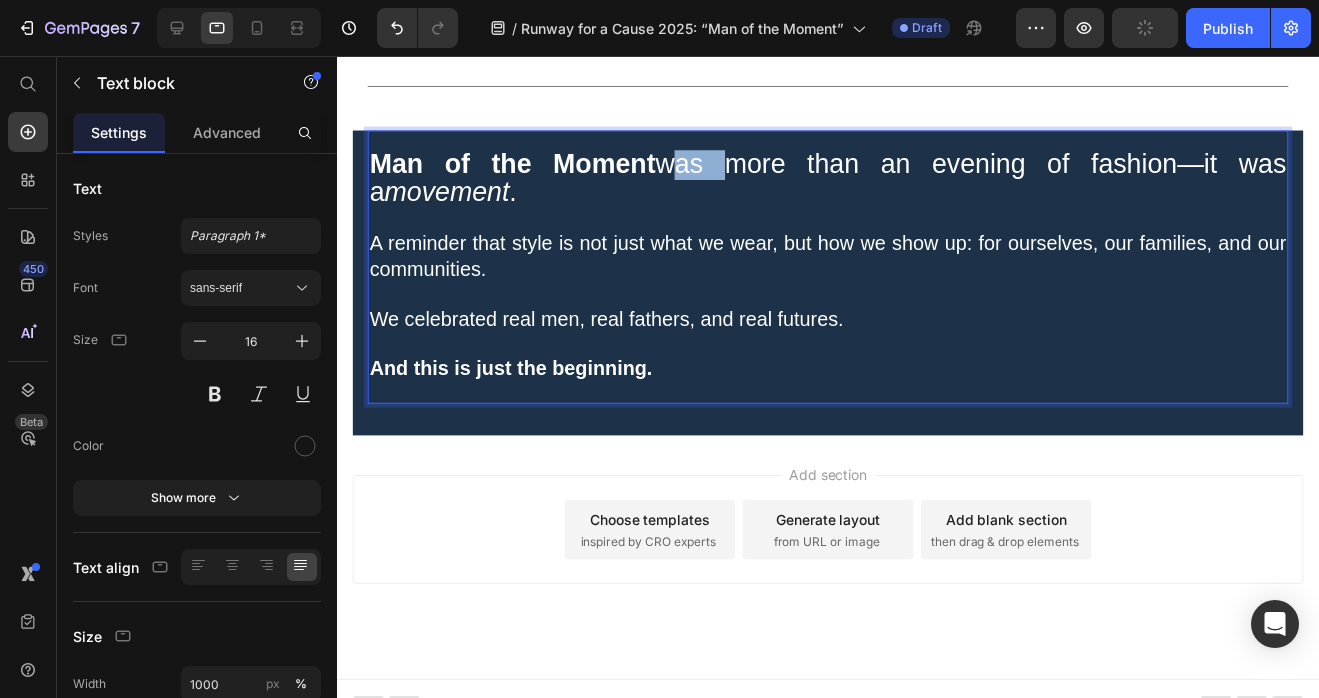 click on "Man of the Moment  was more than an evening of fashion—it was a  movement ." at bounding box center [833, 179] 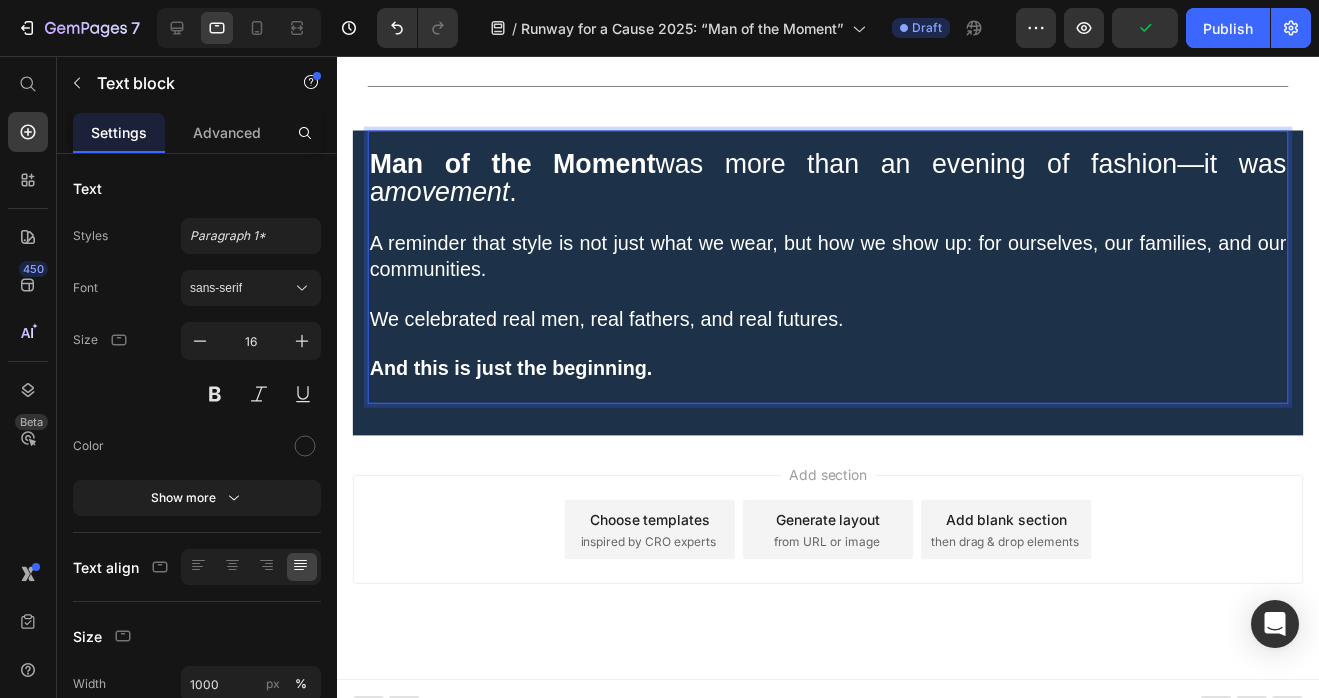 click on "Man of the Moment  was more than an evening of fashion—it was a  movement ." at bounding box center (833, 179) 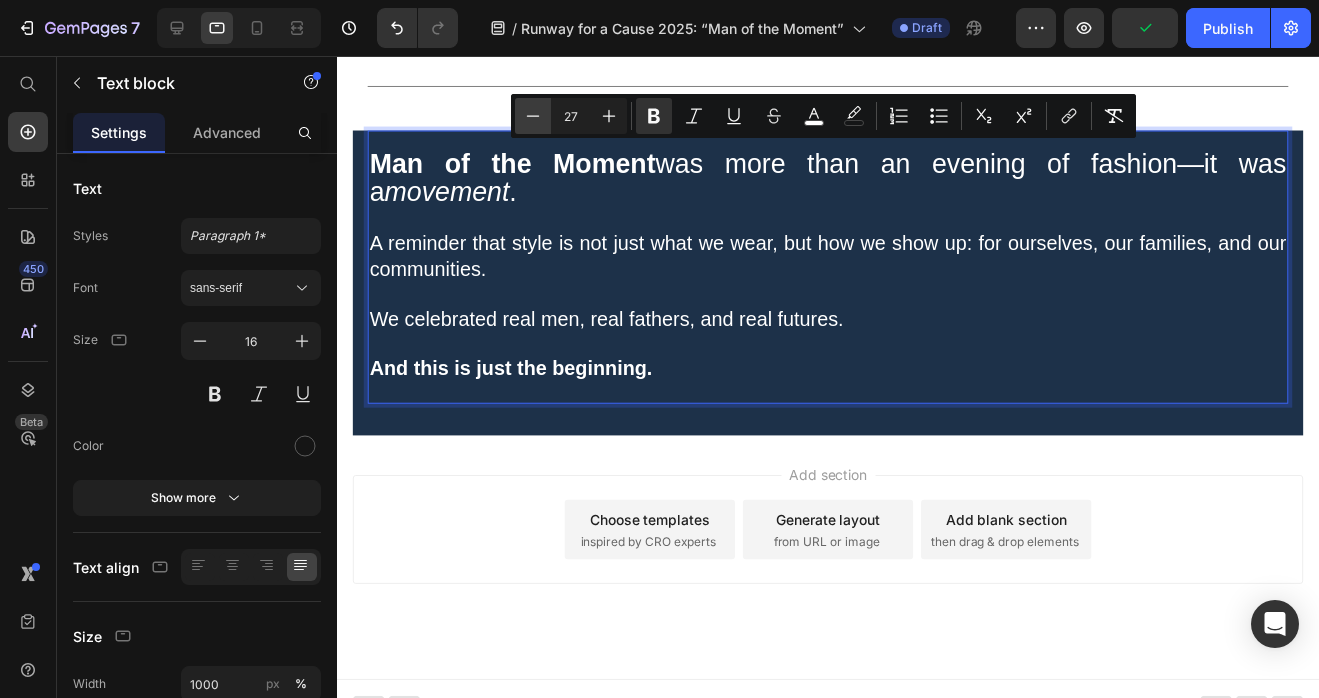 click 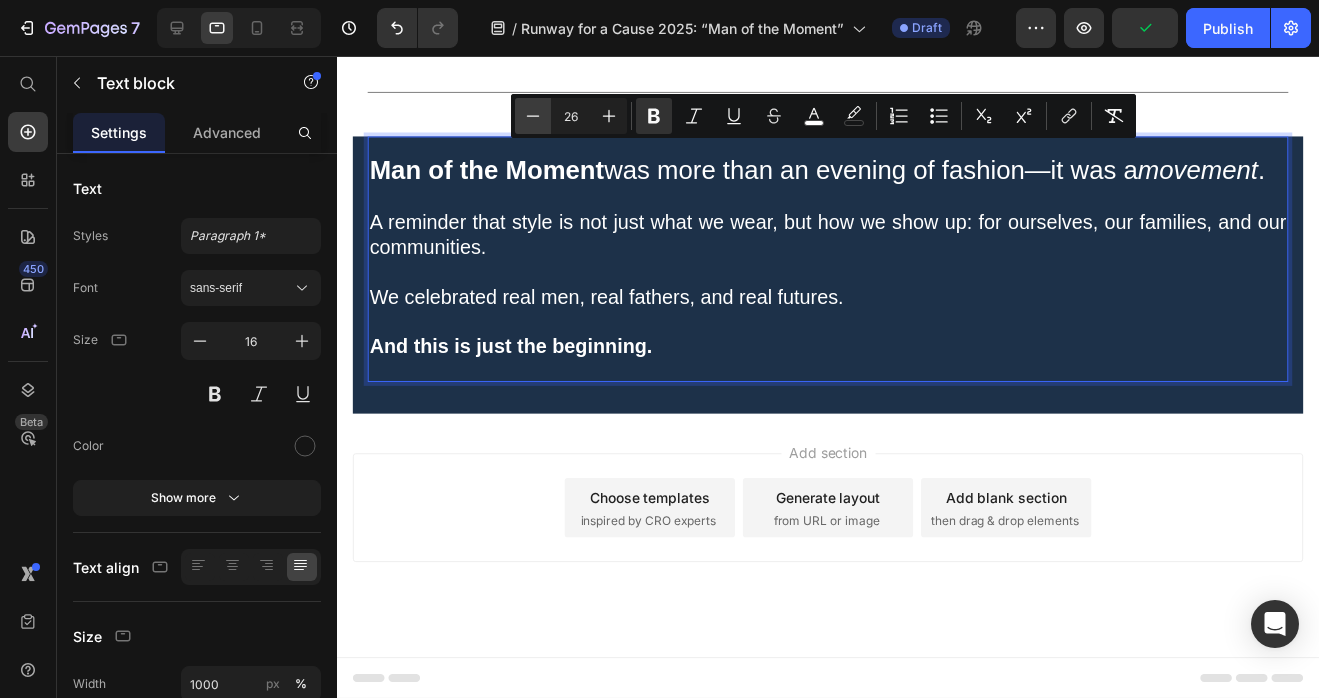 click 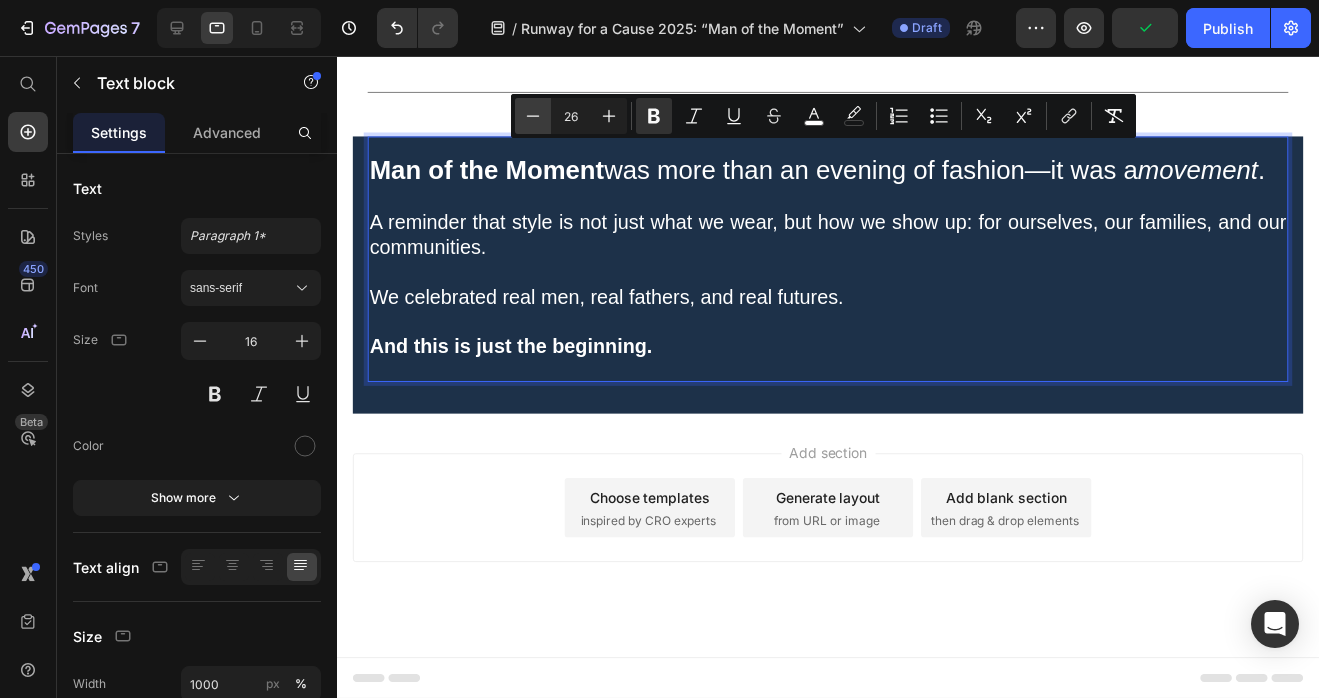type on "25" 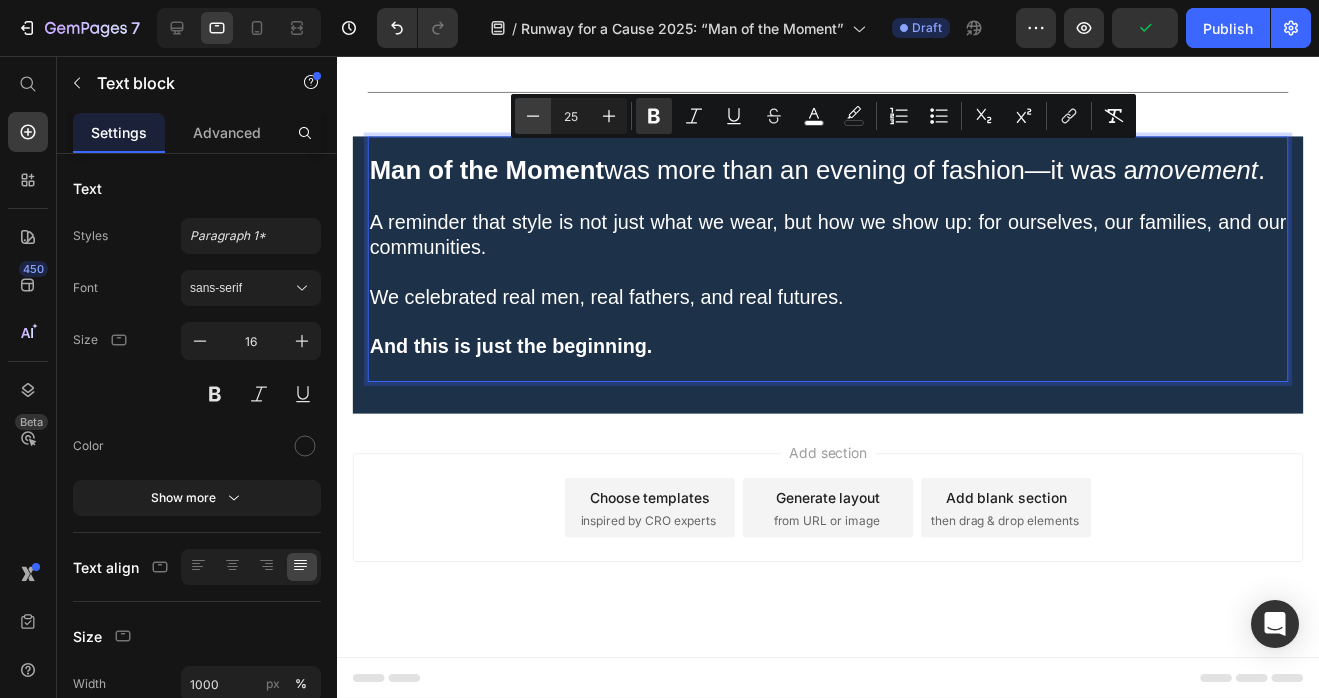 scroll, scrollTop: 4620, scrollLeft: 0, axis: vertical 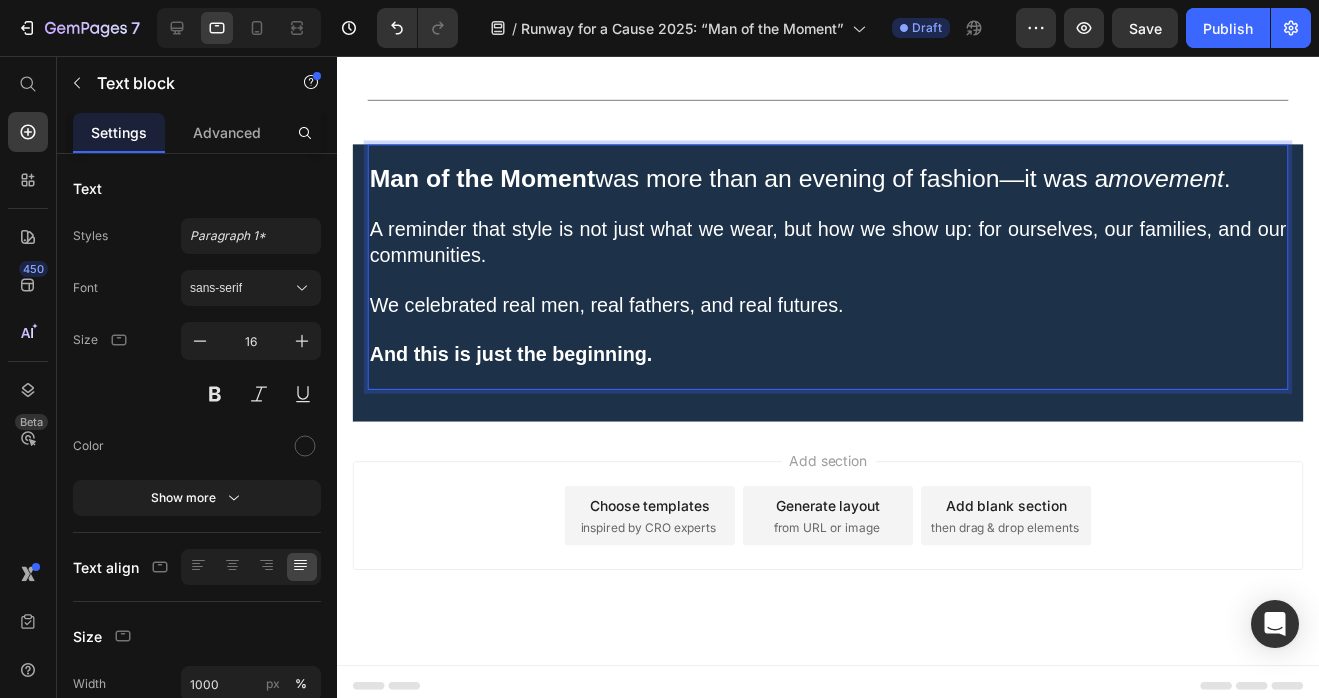 click on "A reminder that style is not just what we wear, but how we show up: for ourselves, our families, and our communities." at bounding box center [833, 233] 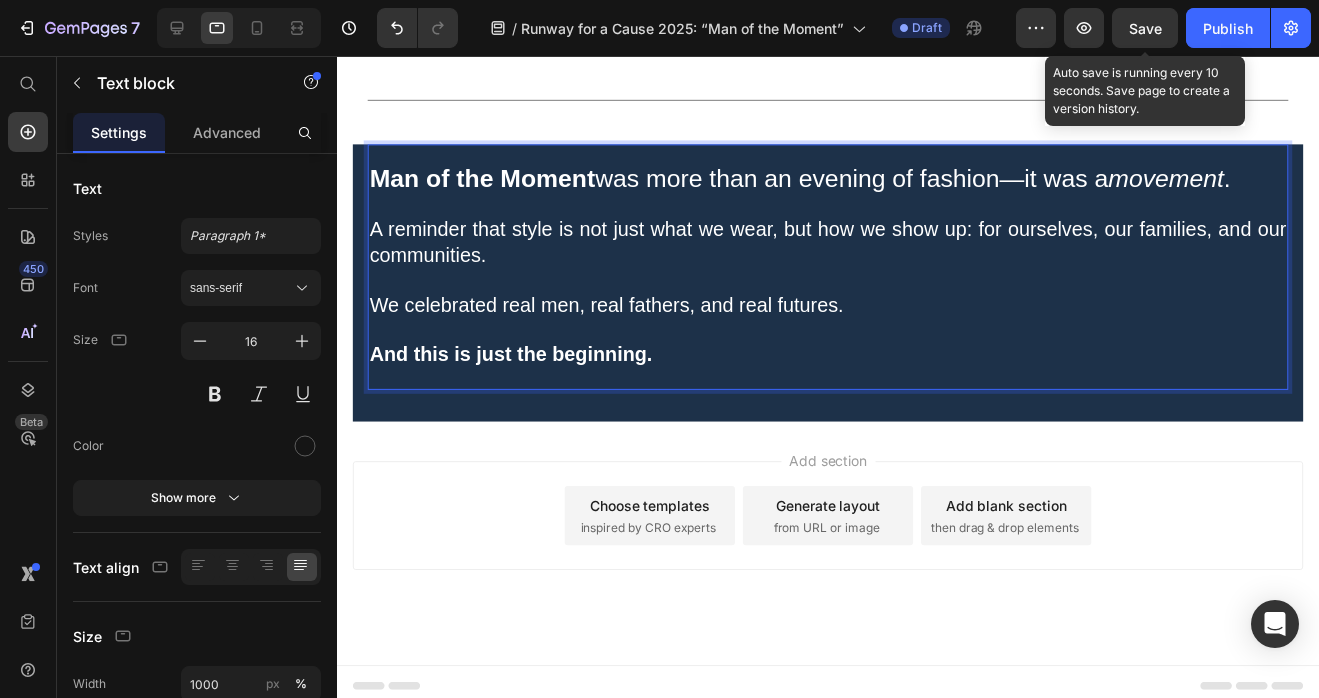 click on "Save" at bounding box center [1145, 28] 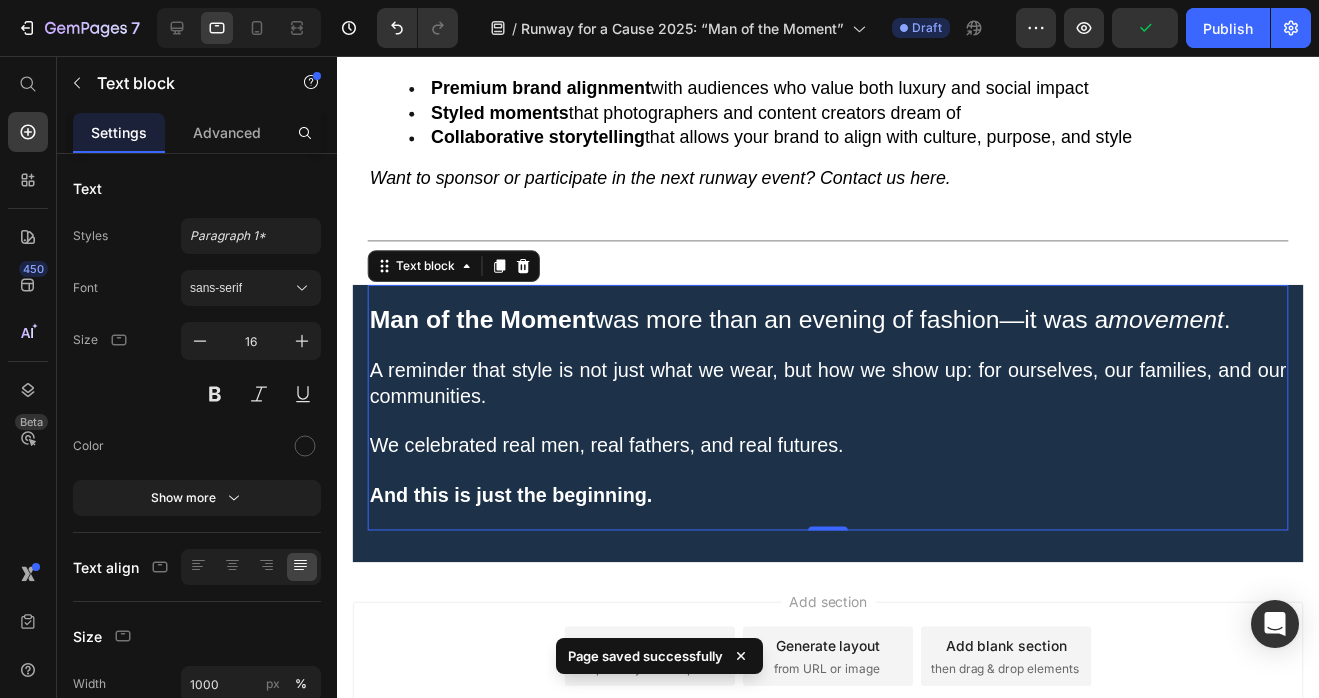 scroll, scrollTop: 4396, scrollLeft: 0, axis: vertical 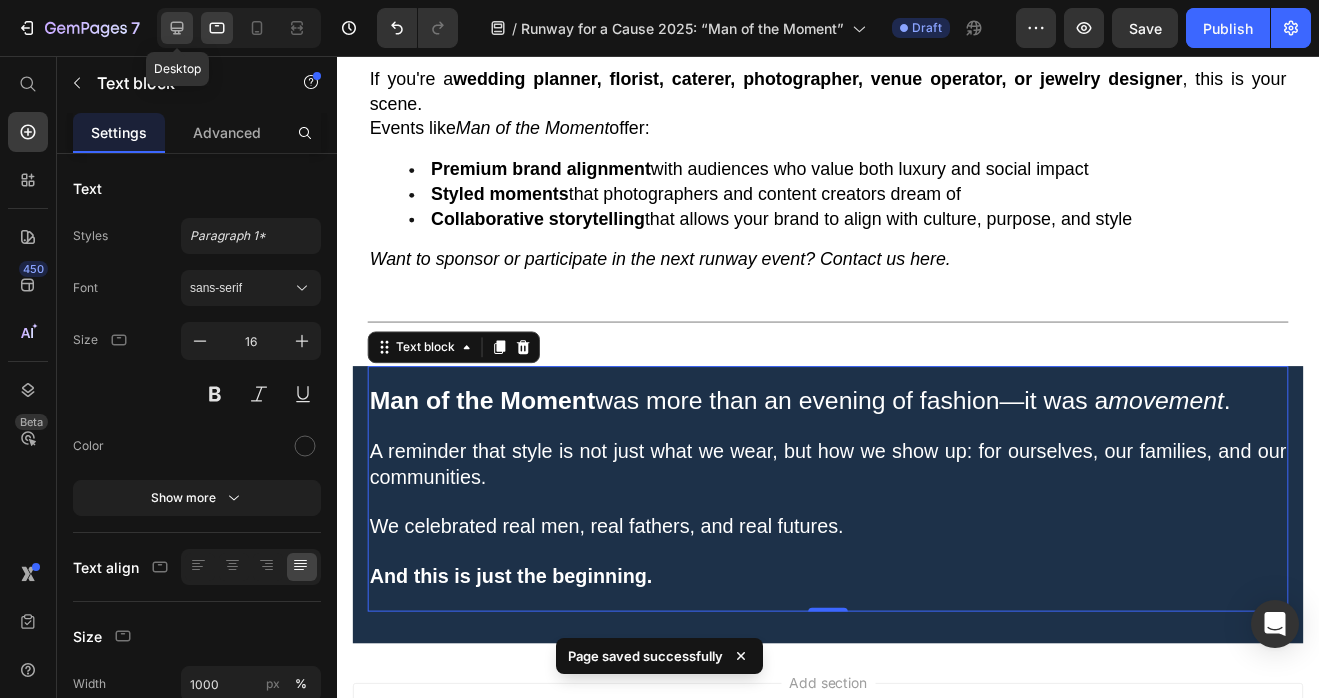 click 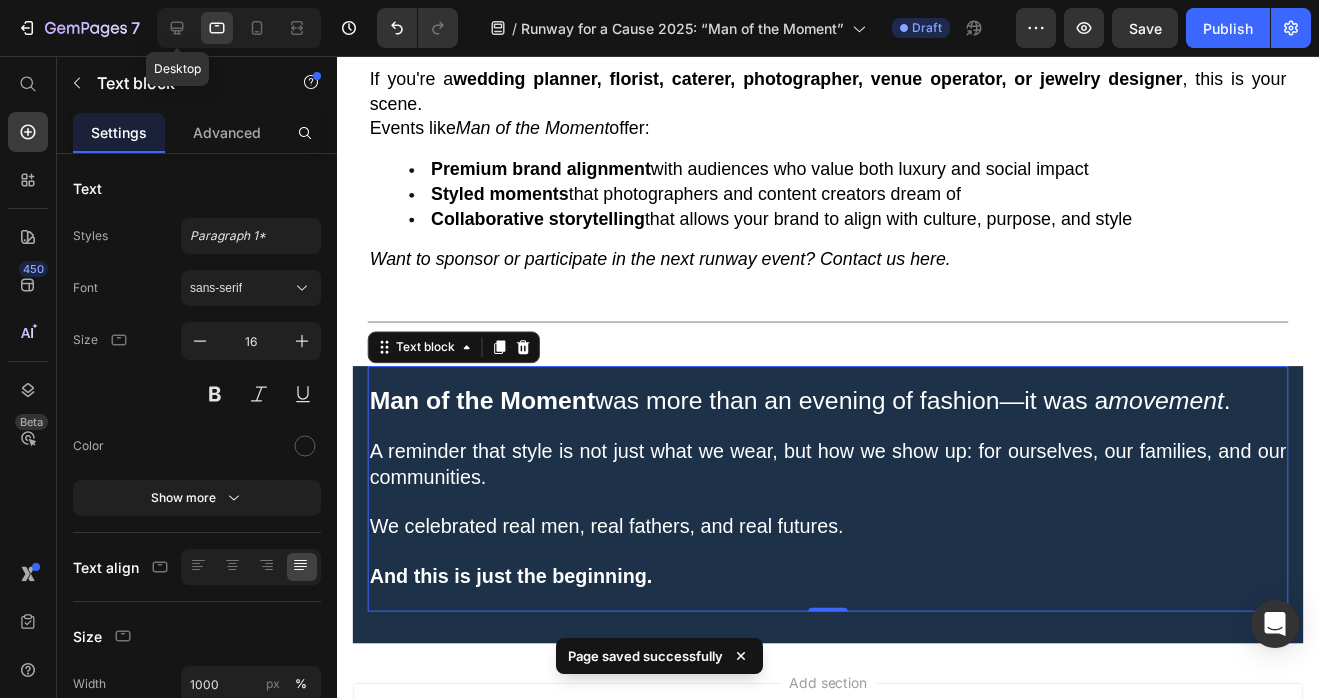 type on "18" 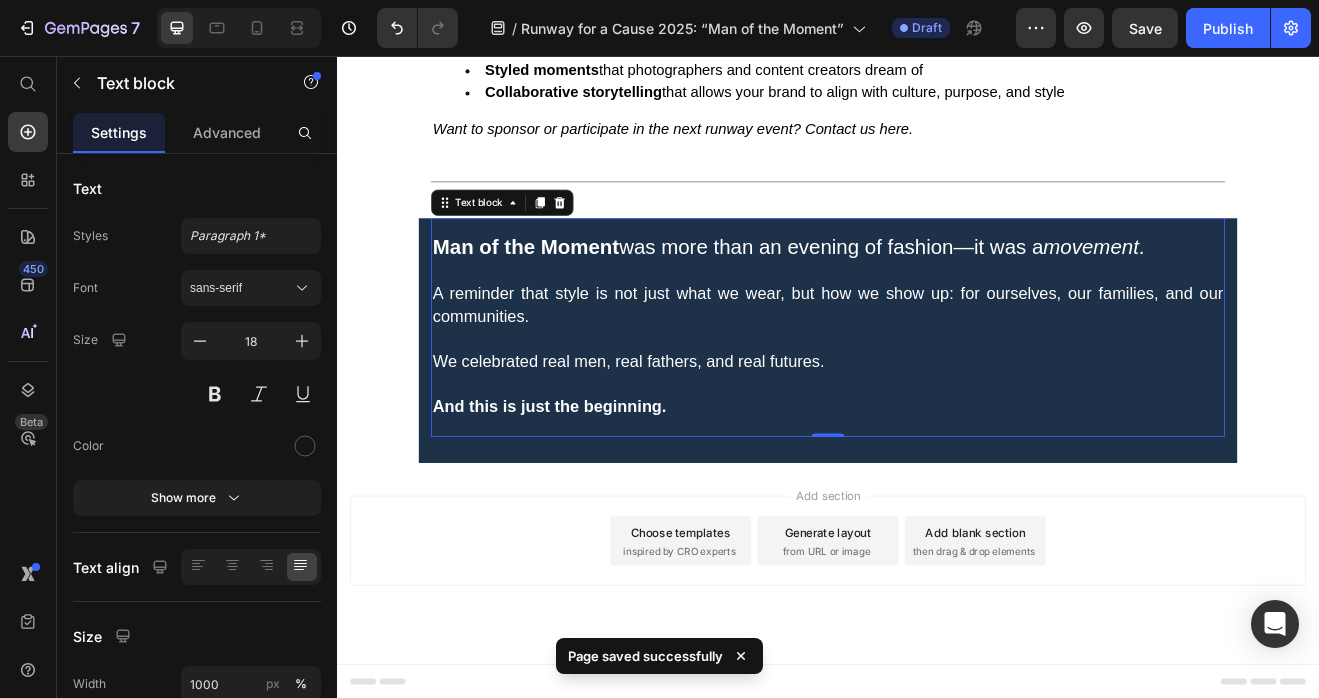 scroll, scrollTop: 4498, scrollLeft: 0, axis: vertical 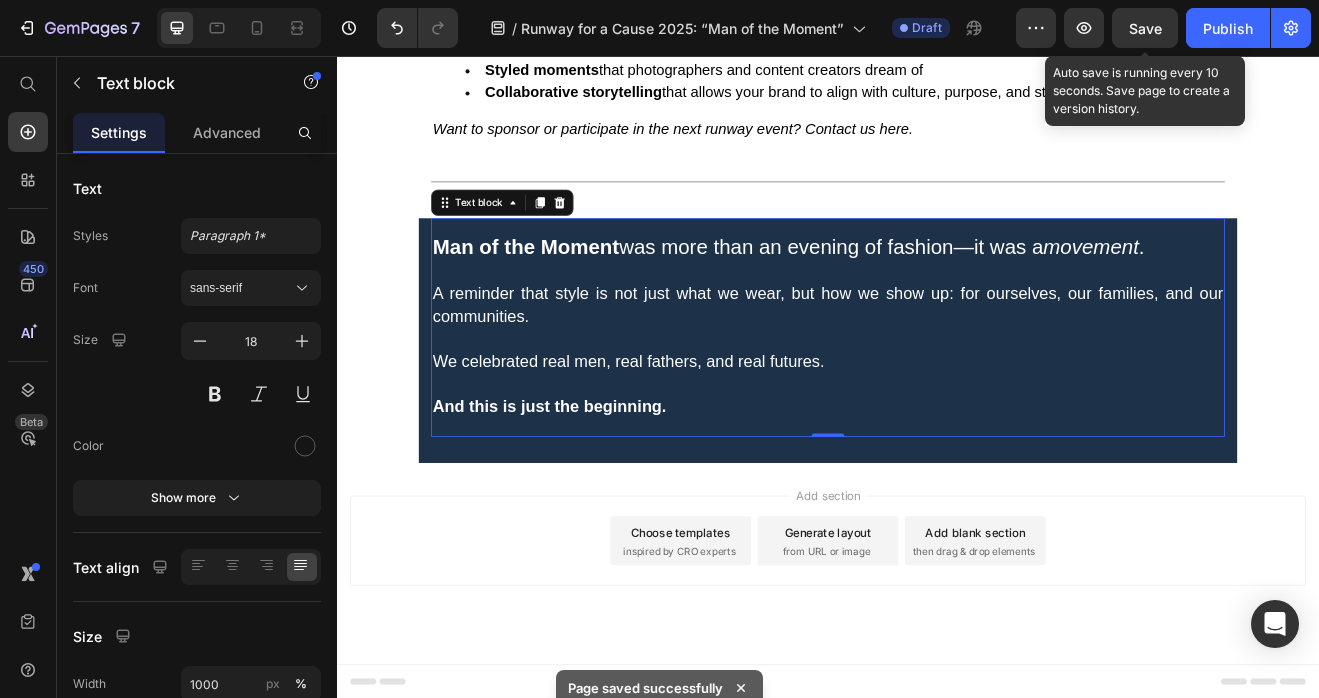 click on "Save" at bounding box center (1145, 28) 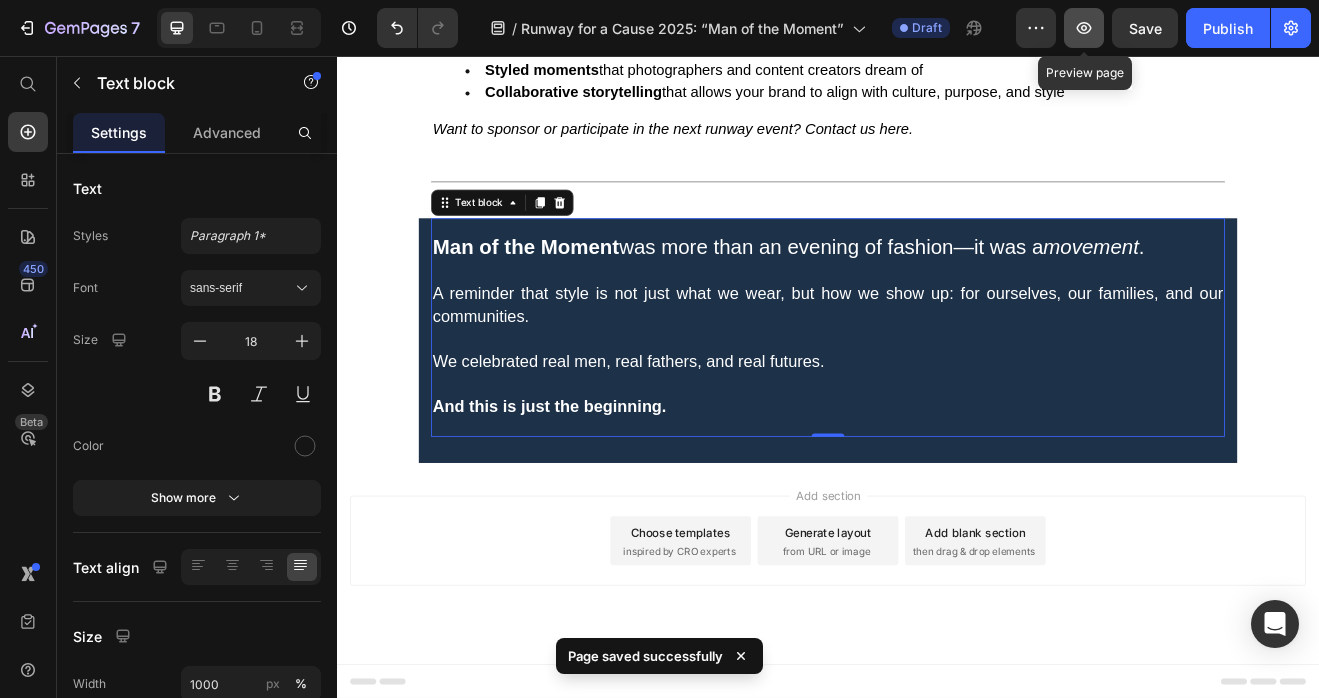 click 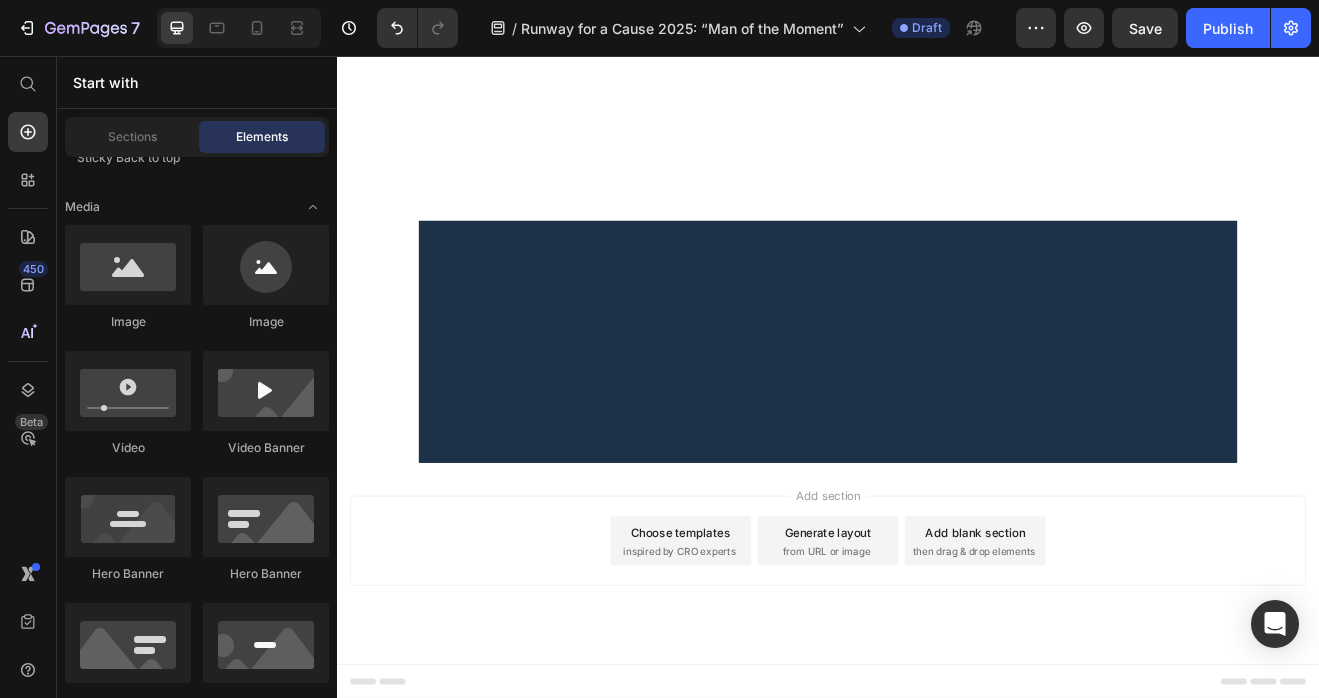 scroll, scrollTop: 0, scrollLeft: 0, axis: both 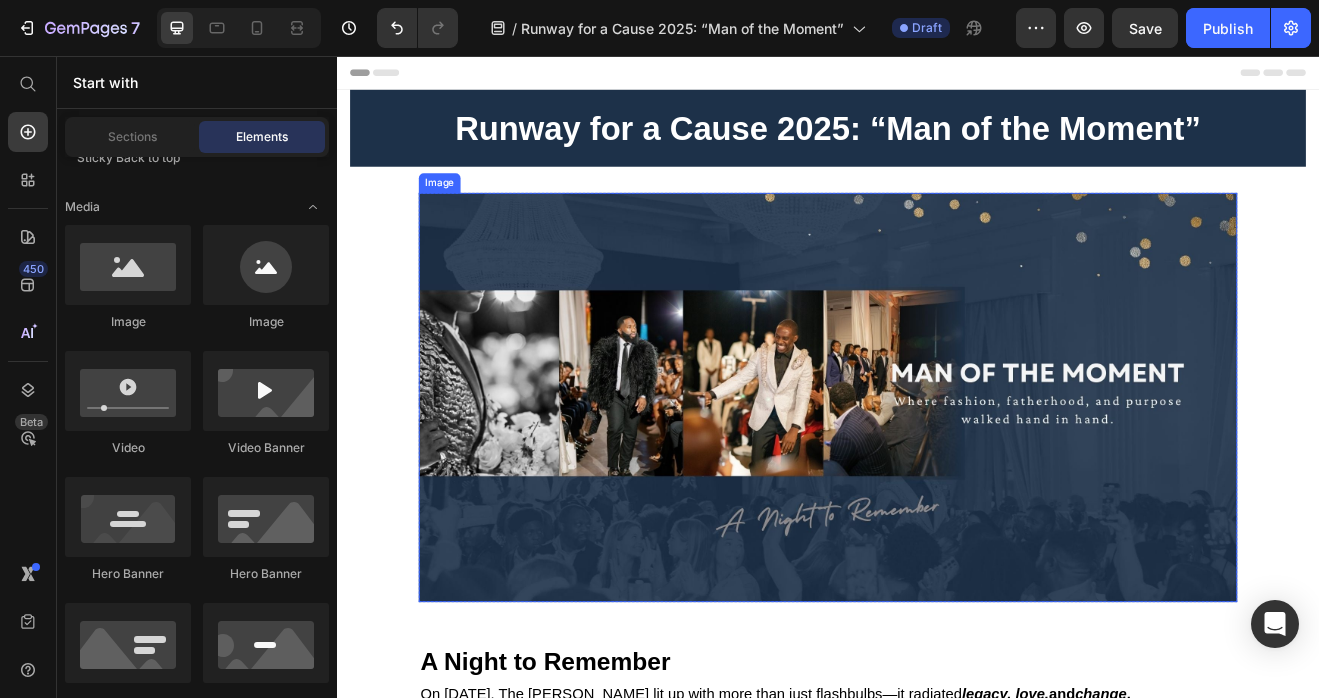click at bounding box center [937, 473] 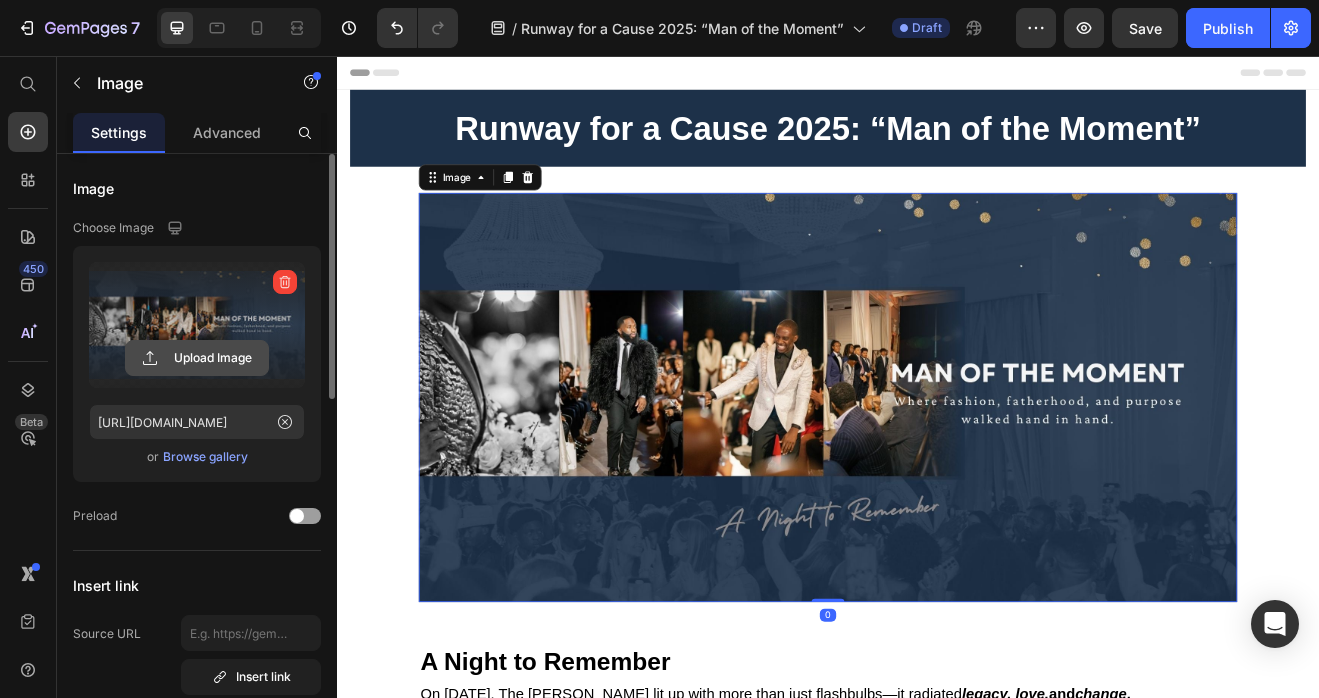 click 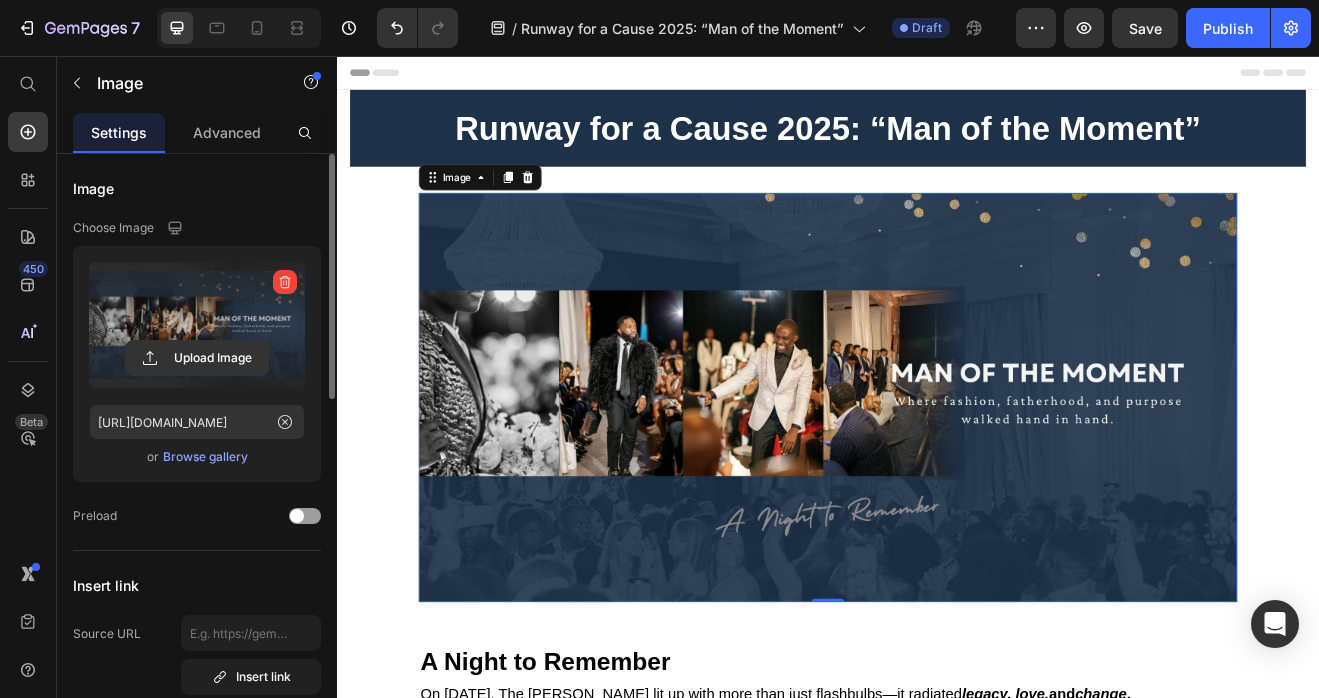 type on "https://cdn.shopify.com/s/files/1/0679/8875/0568/files/gempages_528000257154351954-5d19c884-3e62-4d66-97ce-a0dbf6b84c6c.jpg" 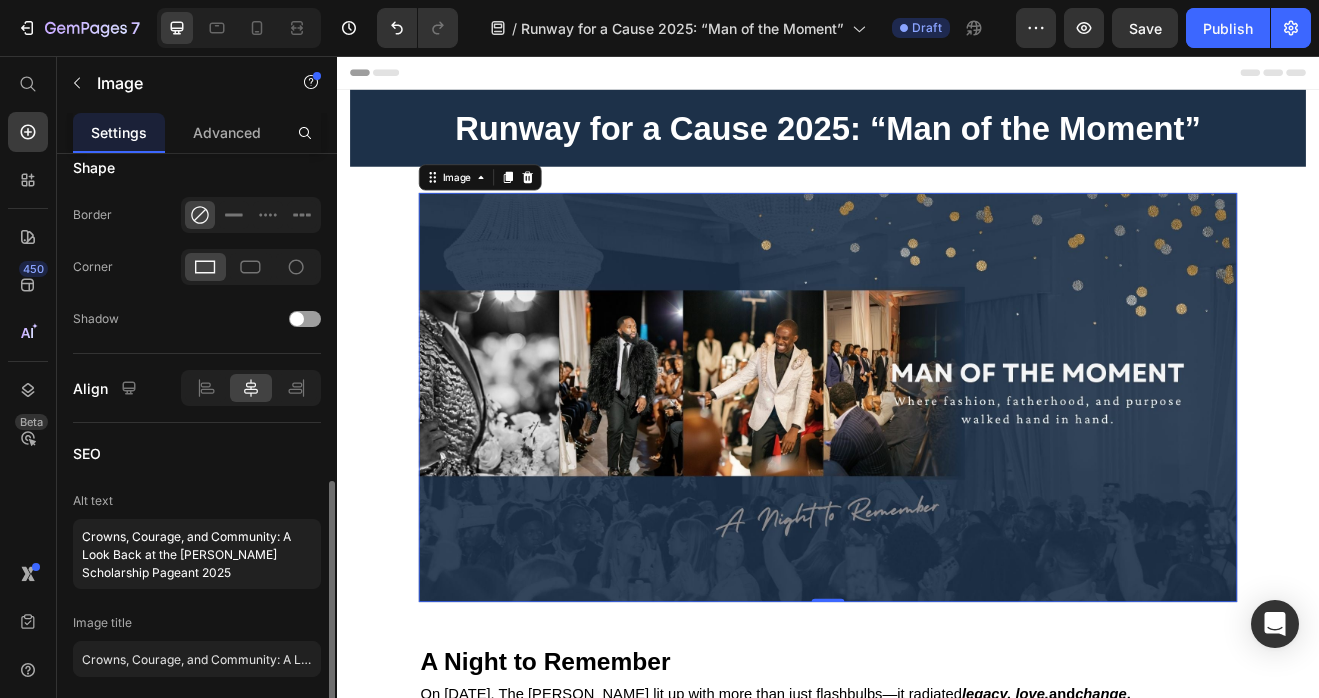 scroll, scrollTop: 871, scrollLeft: 0, axis: vertical 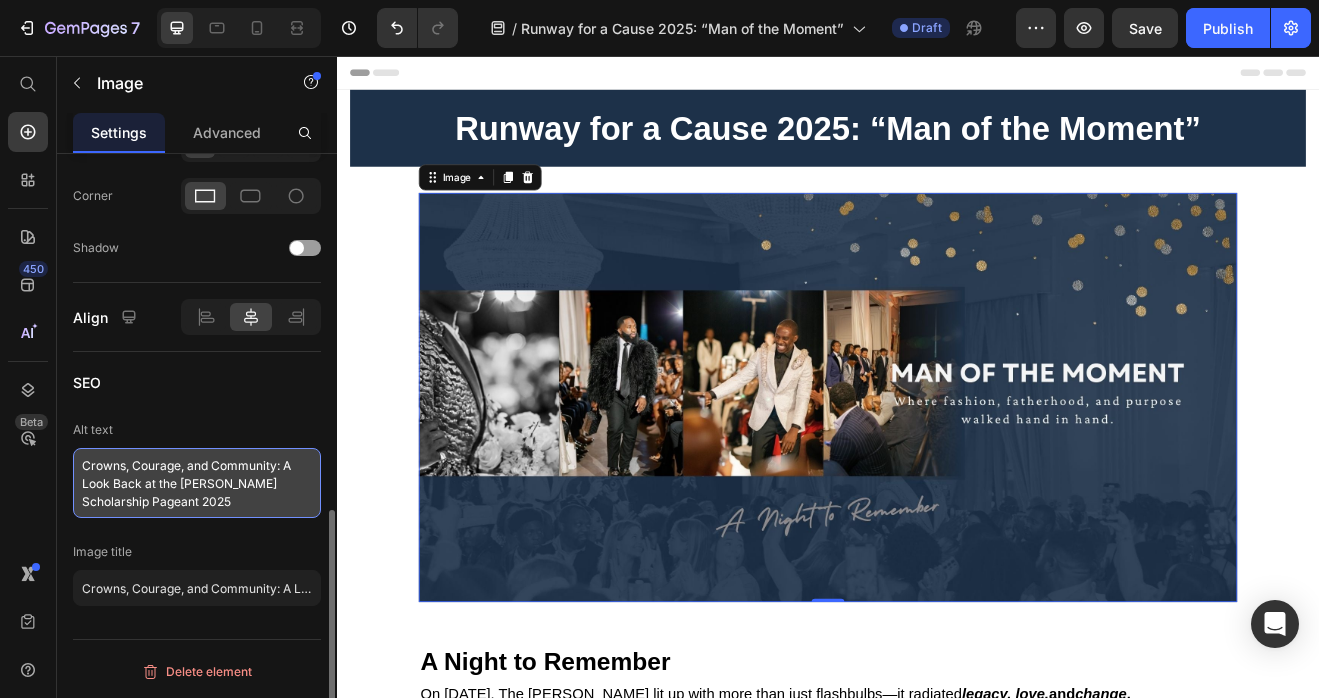 click on "Crowns, Courage, and Community: A Look Back at the Miss Forney Scholarship Pageant 2025" at bounding box center [197, 483] 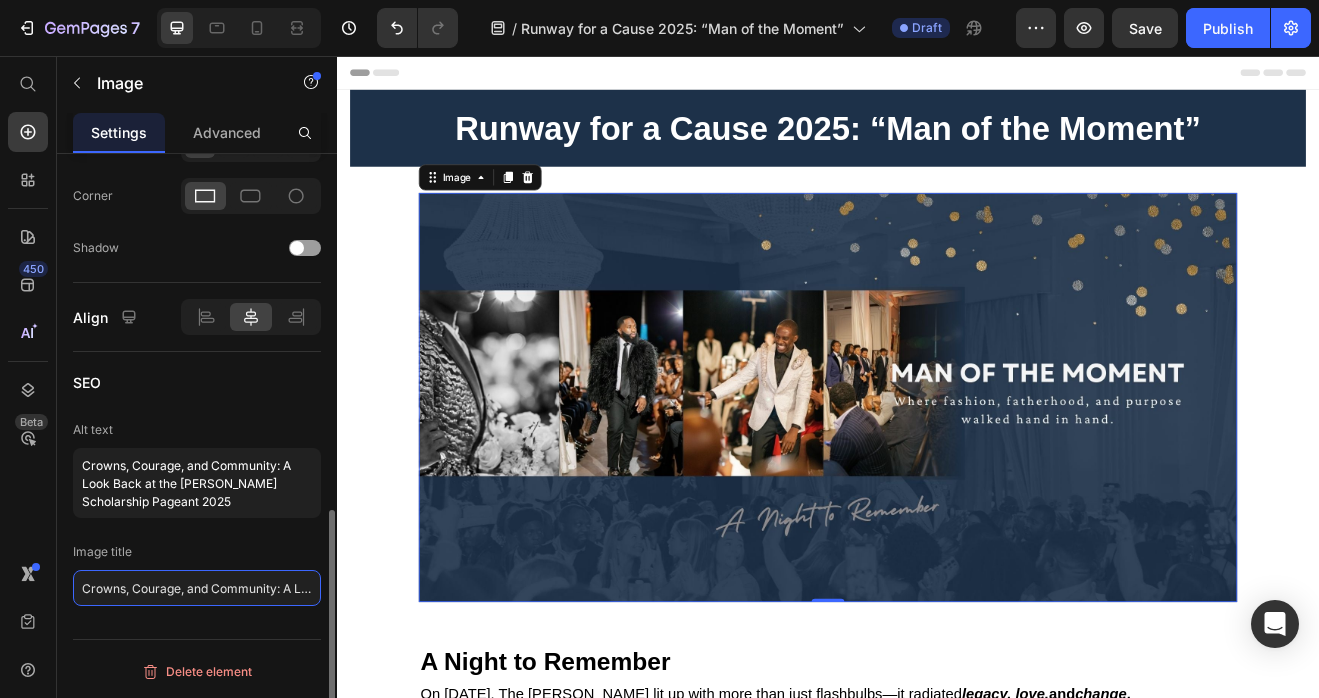click on "Crowns, Courage, and Community: A Look Back at the Miss Forney Scholarship Pageant 2025" 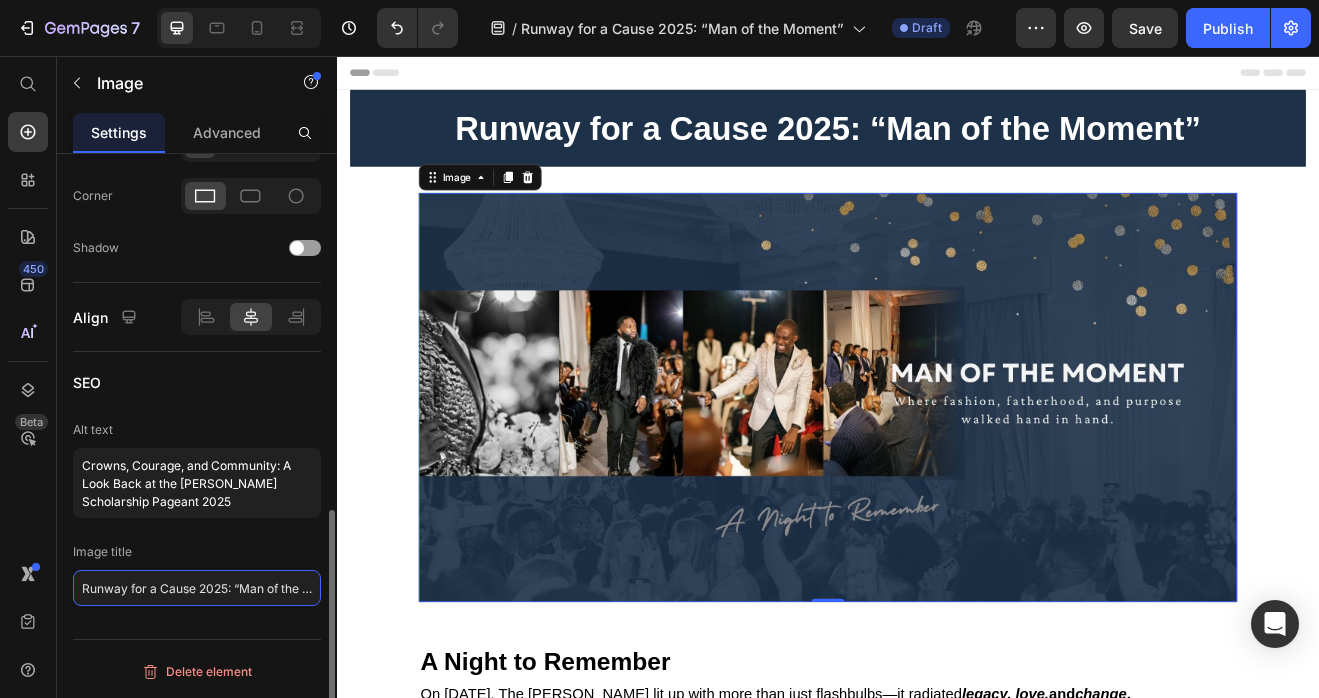 scroll, scrollTop: 0, scrollLeft: 45, axis: horizontal 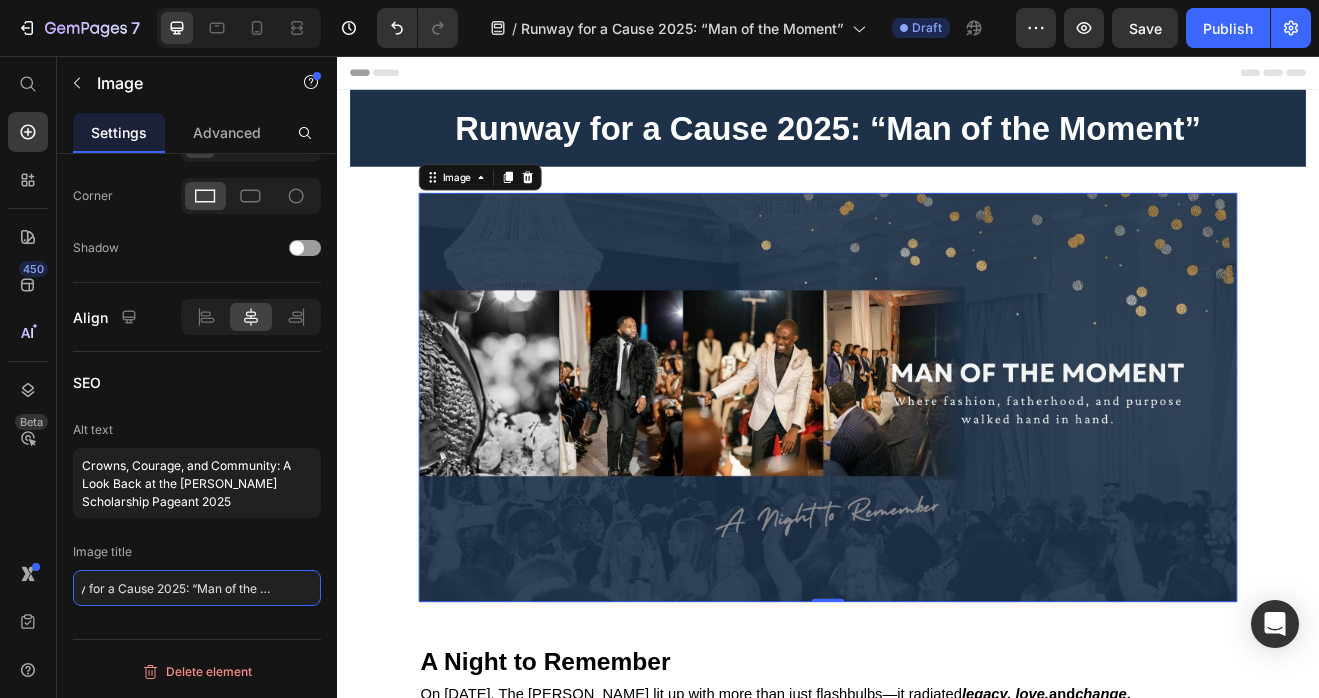 type on "Runway for a Cause 2025: “Man of the Moment”" 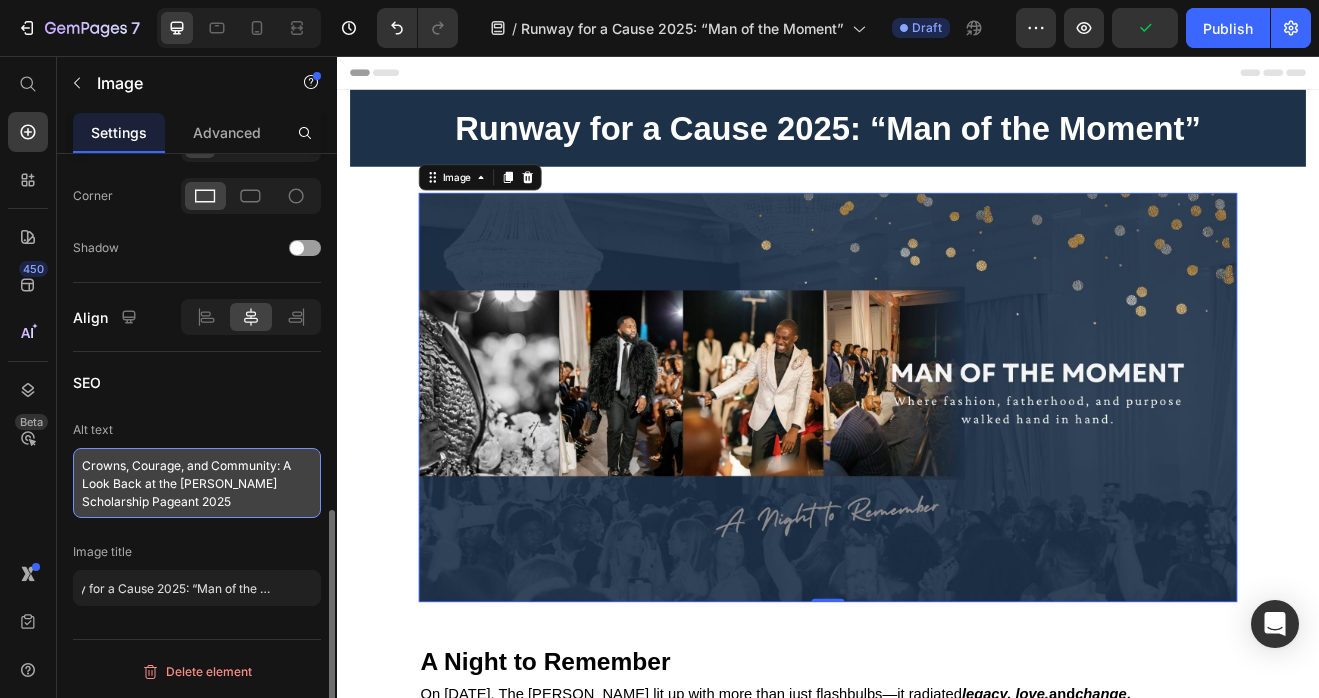 click on "Crowns, Courage, and Community: A Look Back at the Miss Forney Scholarship Pageant 2025" at bounding box center [197, 483] 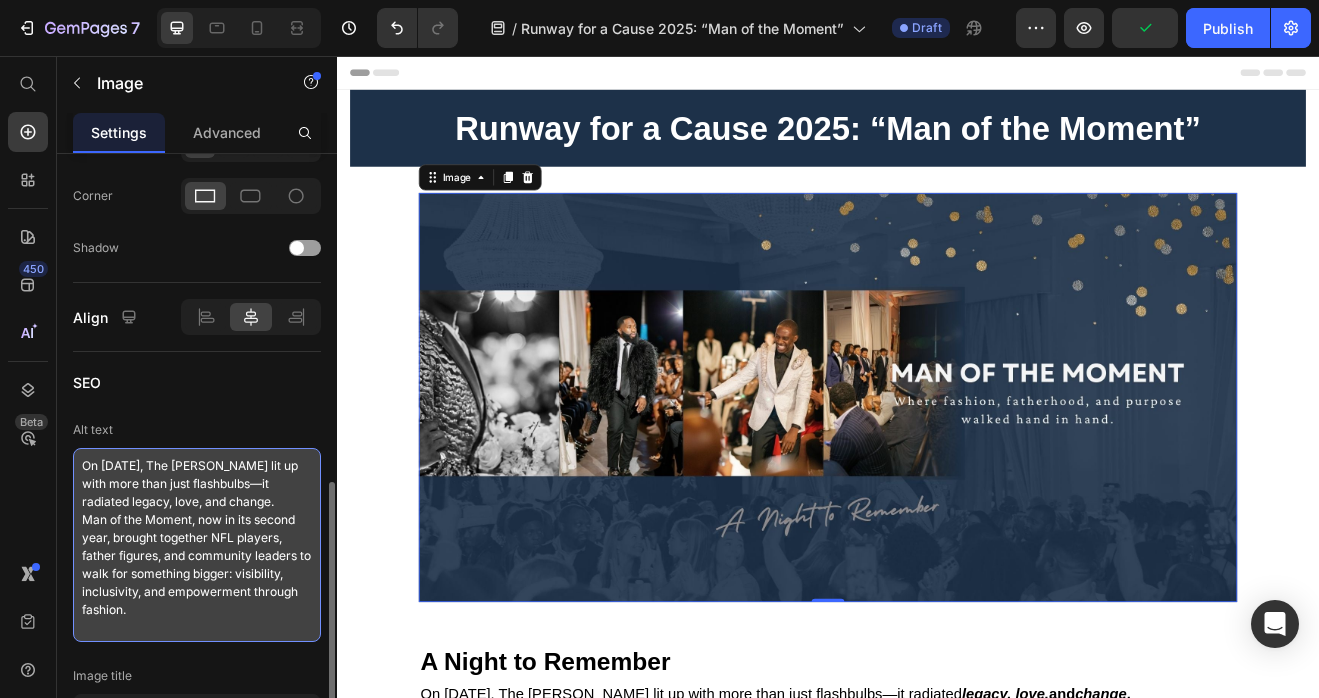 paste on "Runway for a Cause 2025: “Man of the Moment”
Where fashion, fatherhood, and purpose walked hand in hand." 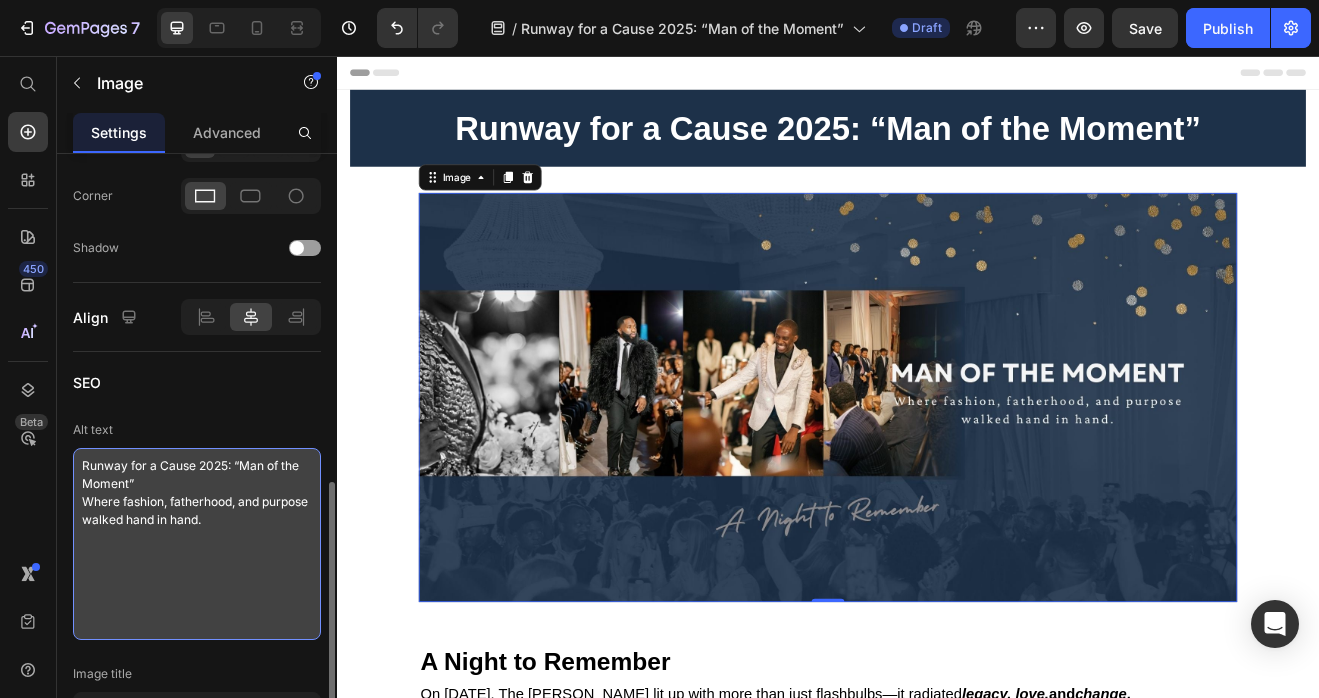 click on "Runway for a Cause 2025: “Man of the Moment”
Where fashion, fatherhood, and purpose walked hand in hand." at bounding box center [197, 544] 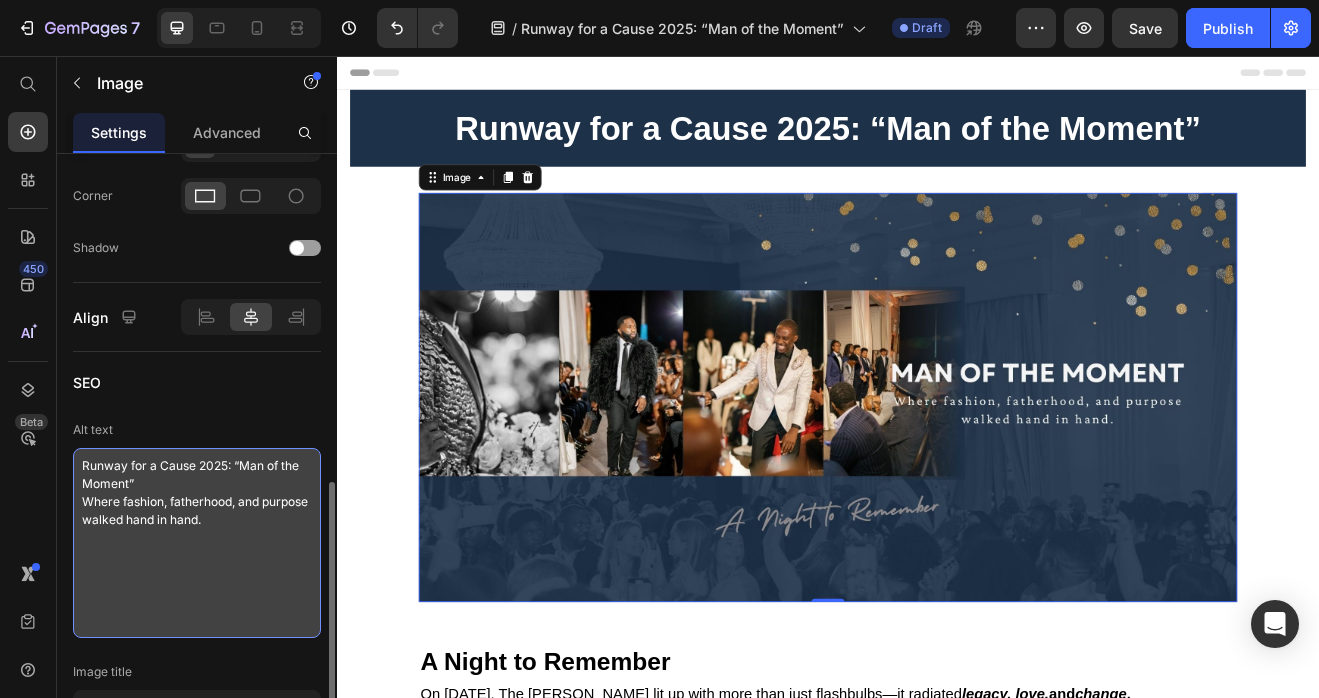 click on "Runway for a Cause 2025: “Man of the Moment”
Where fashion, fatherhood, and purpose walked hand in hand." at bounding box center [197, 543] 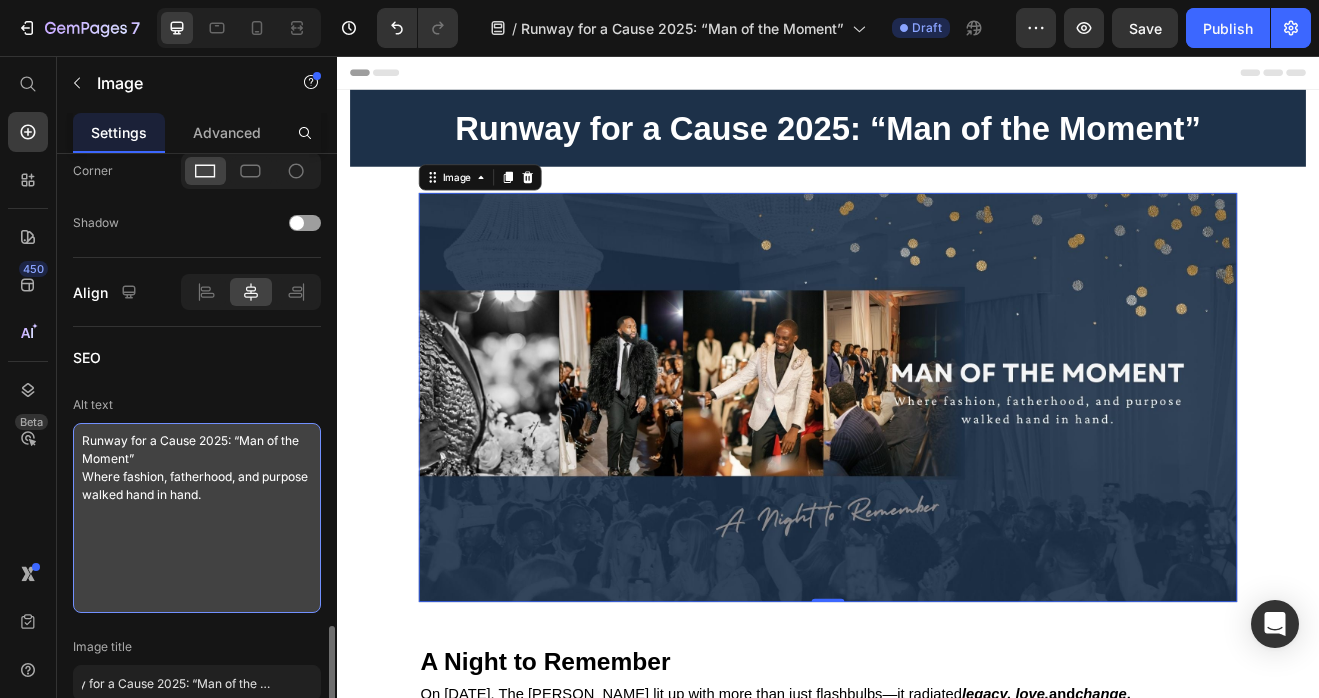 scroll, scrollTop: 995, scrollLeft: 0, axis: vertical 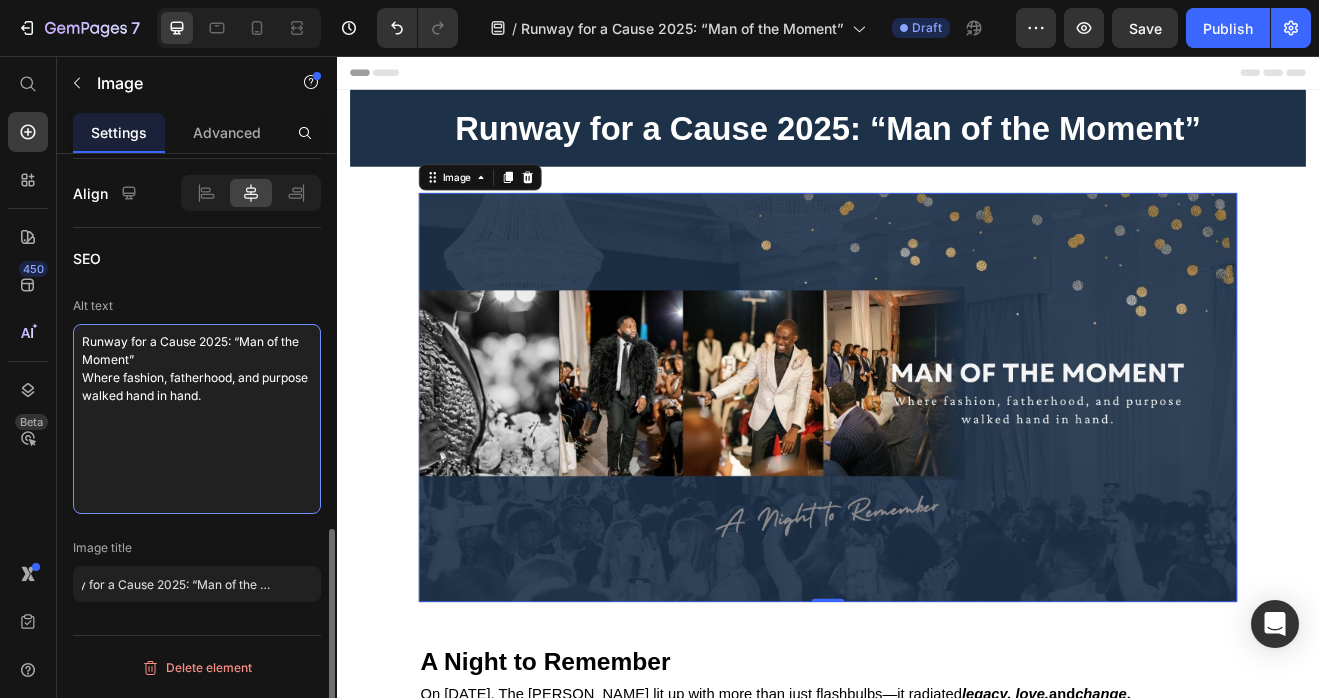 type on "Runway for a Cause 2025: “Man of the Moment”
Where fashion, fatherhood, and purpose walked hand in hand." 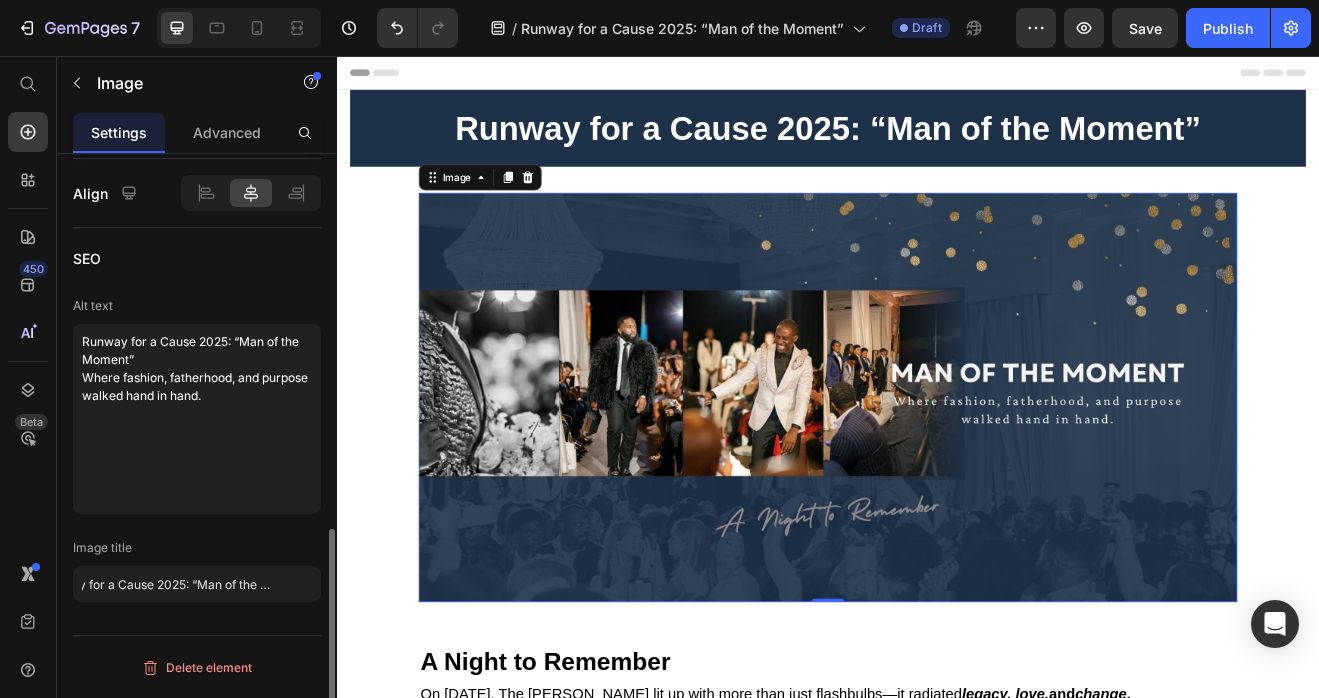 click at bounding box center [937, 473] 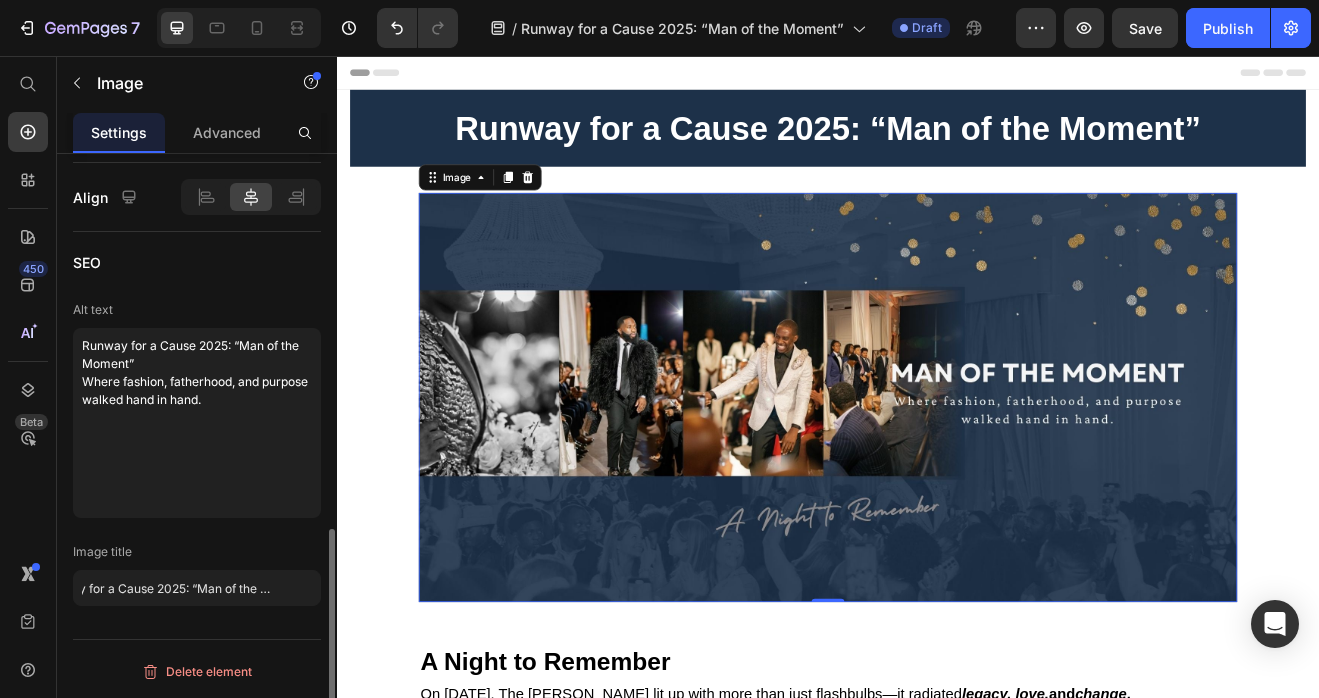 scroll, scrollTop: 0, scrollLeft: 45, axis: horizontal 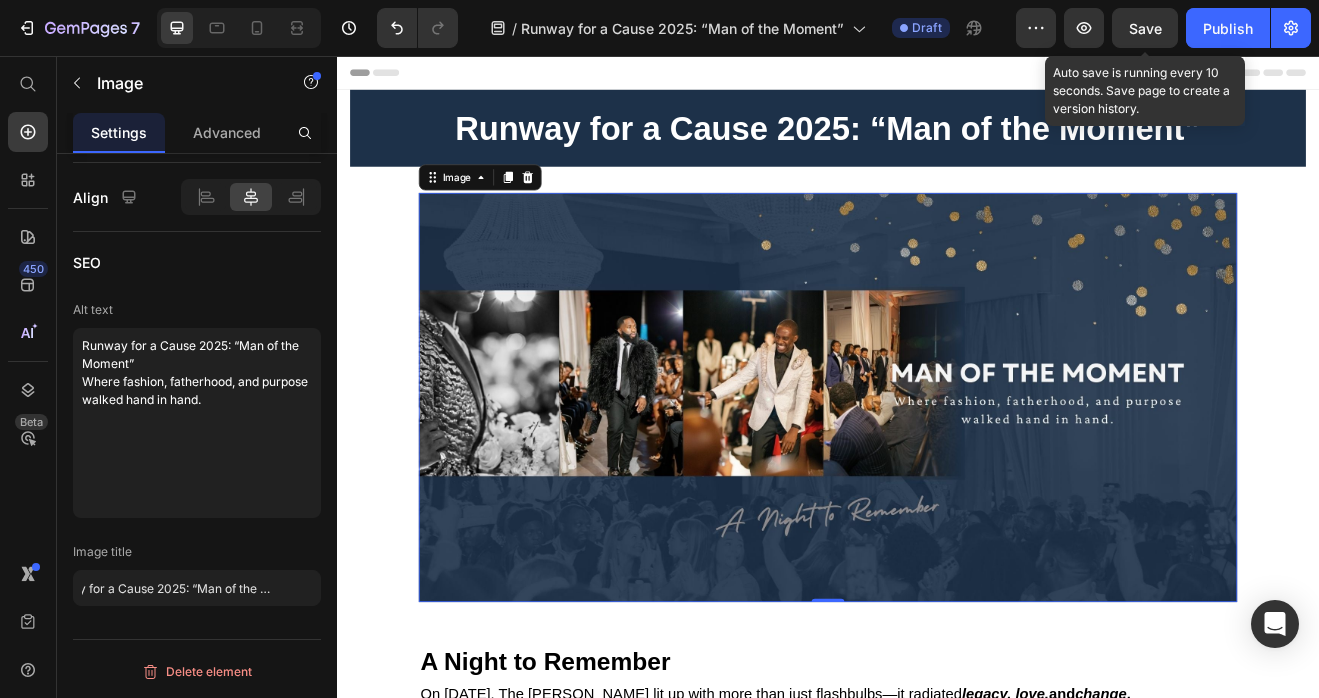 click on "Save" 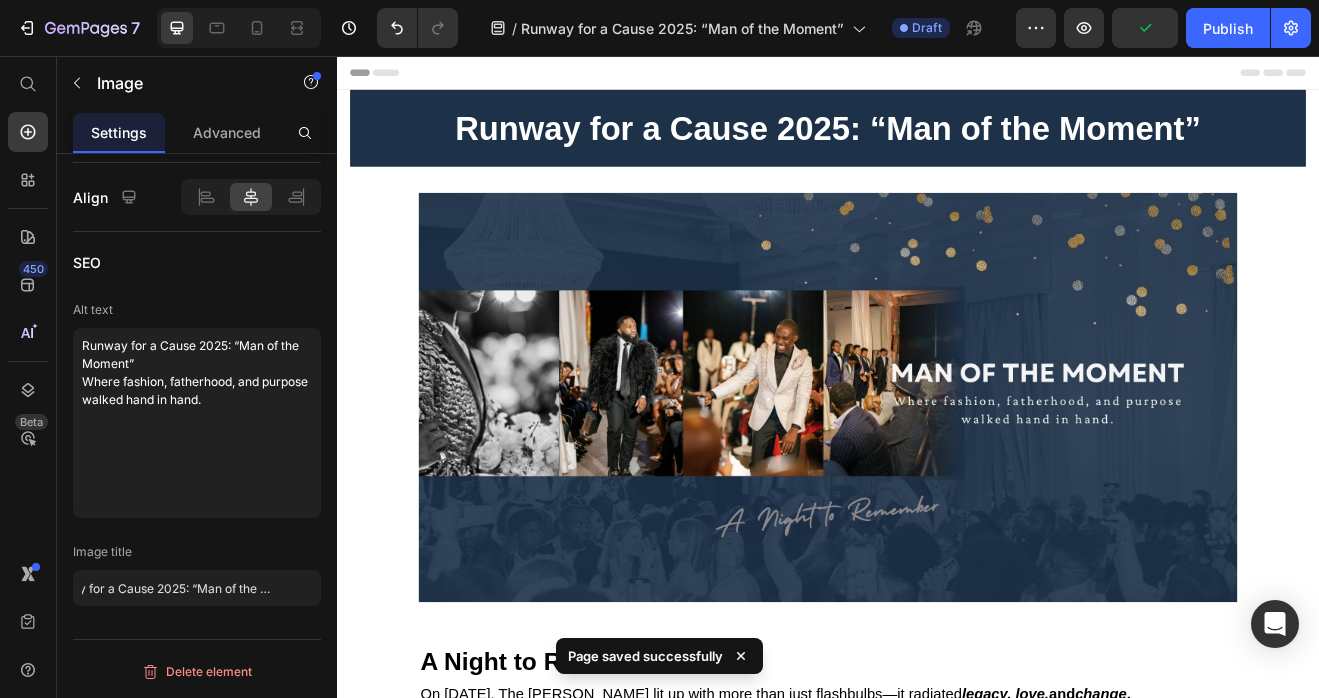 click on "Runway for a Cause 2025: “Man of the Moment” Text block Row Section 1 Image Row Section 2 A Night to Remember Text block Row Section 3 On June 11, 2025, The Mason Dallas lit up with more than just flashbulbs—it radiated  legacy, love,  and  change . Man of the Moment , now in its second year, brought together NFL players, father figures, and community leaders to walk for something bigger: visibility, inclusivity, and empowerment through fashion. Text block Row Section 4
Image Image Image Image Image Image Image Image Image Image
Carousel
Image Image Image Image Image Image Image Image Image Image
Carousel Row Section 5 Root" at bounding box center (937, 2571) 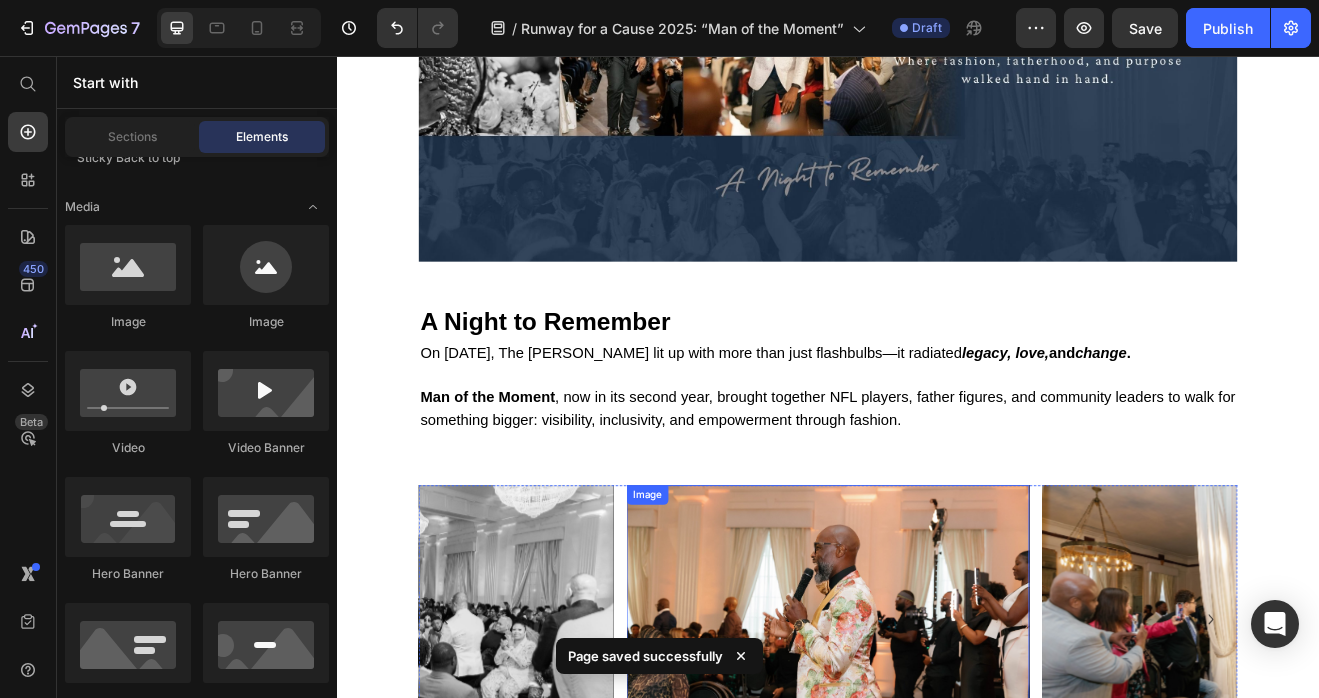 scroll, scrollTop: 447, scrollLeft: 0, axis: vertical 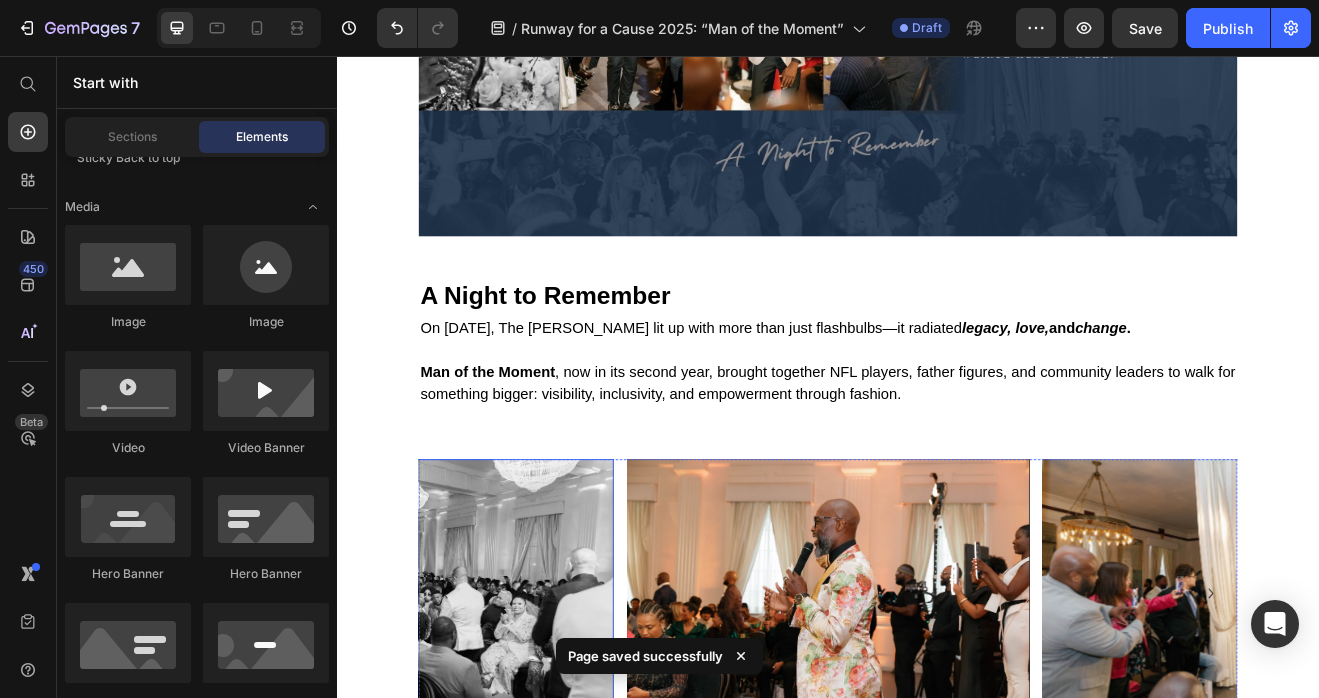 click at bounding box center (429, 713) 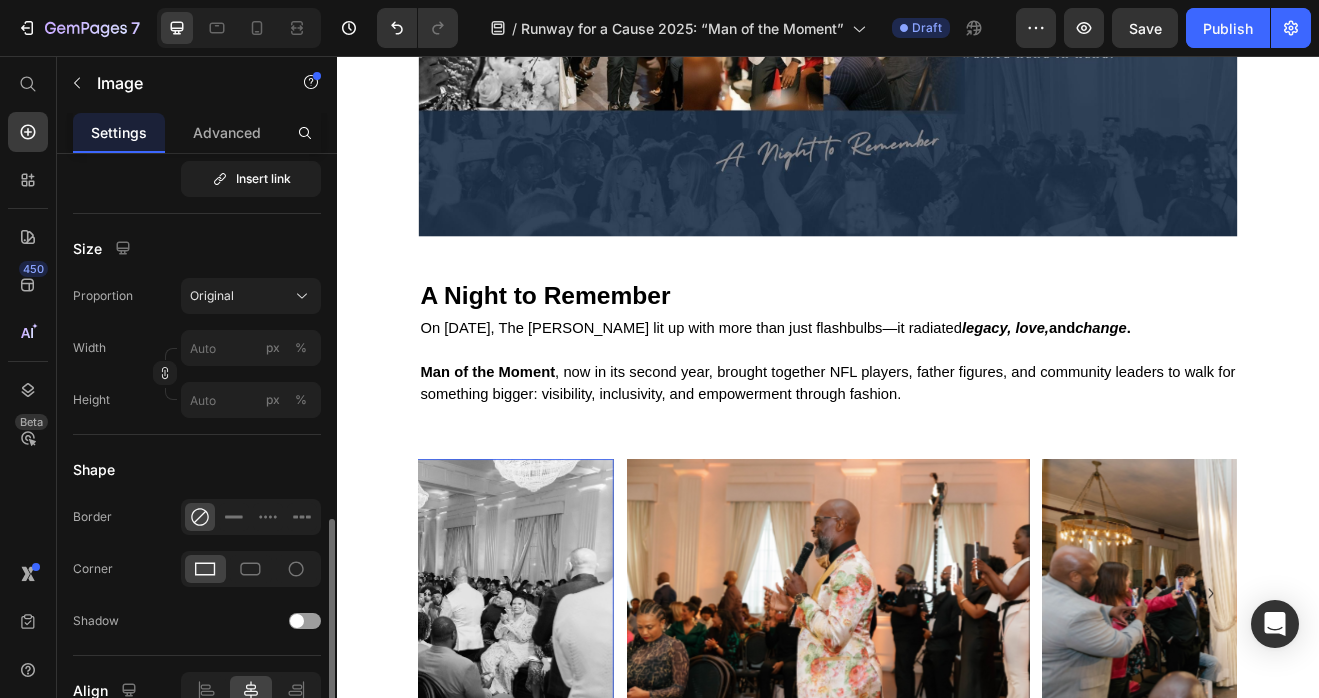 scroll, scrollTop: 0, scrollLeft: 0, axis: both 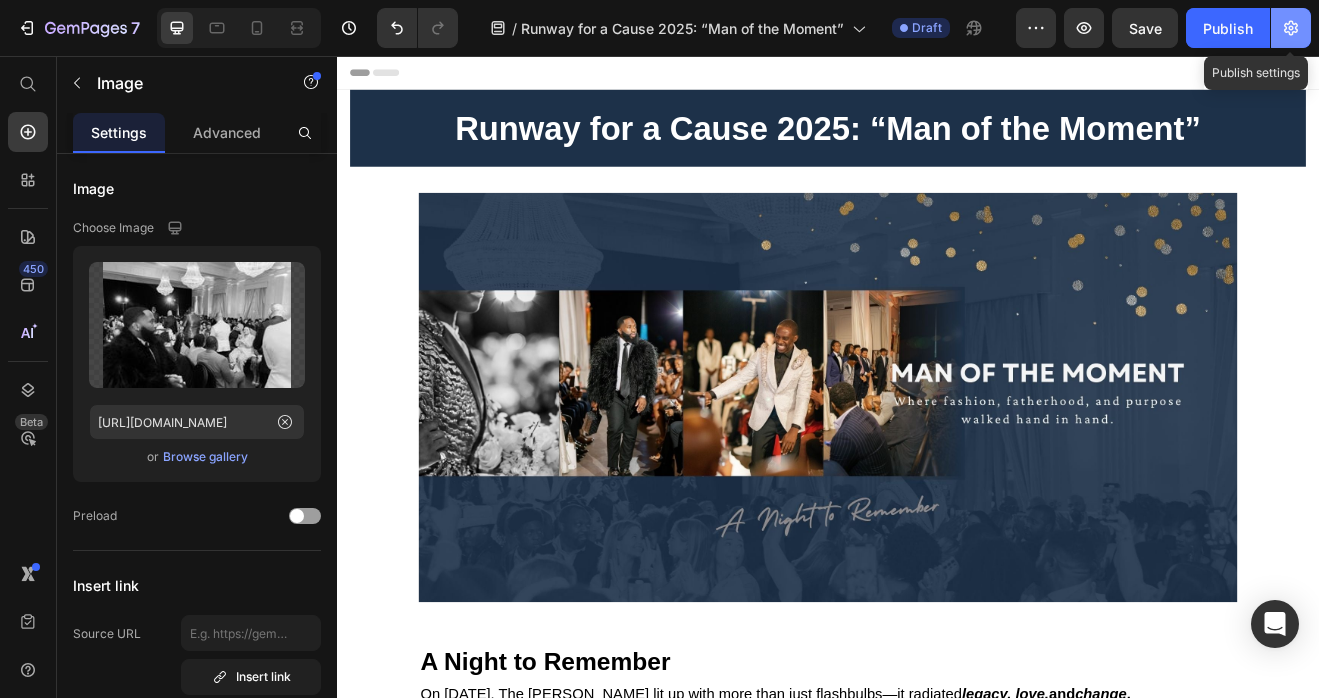 click 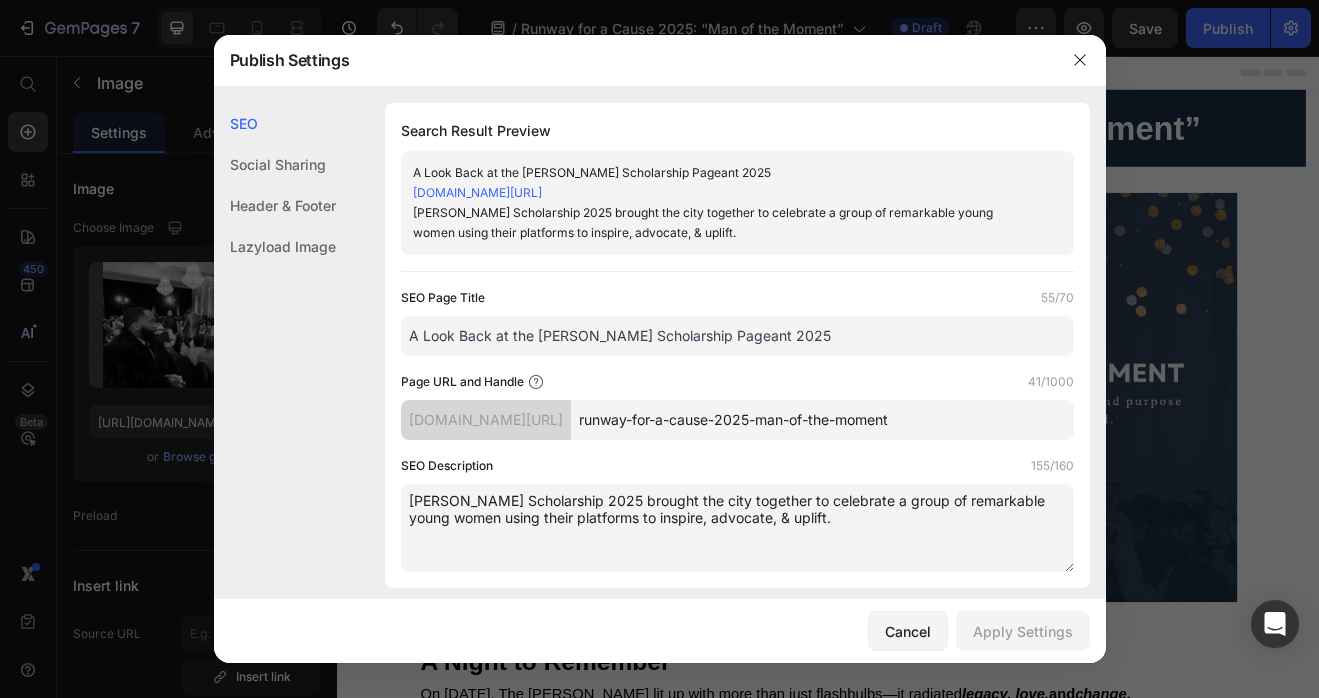click on "A Look Back at the [PERSON_NAME] Scholarship Pageant 2025" at bounding box center [737, 336] 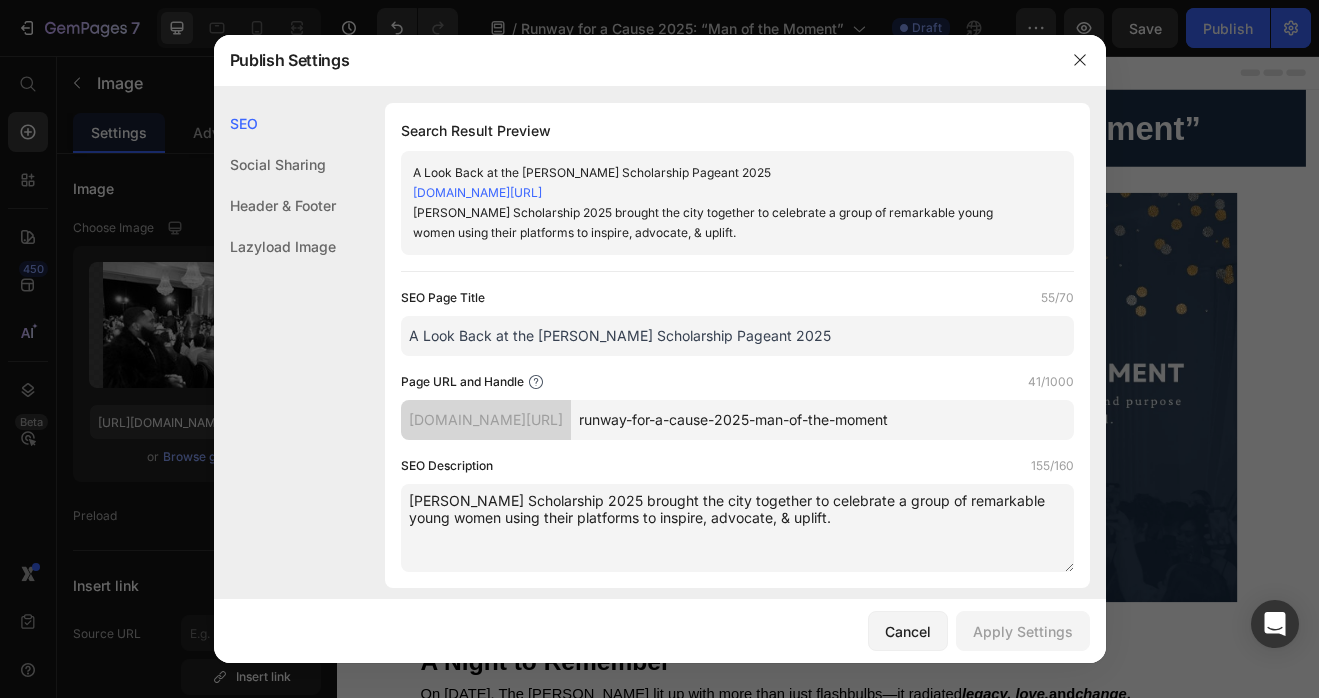 paste on "Runway for a Cause 2025: “Man of the Moment”" 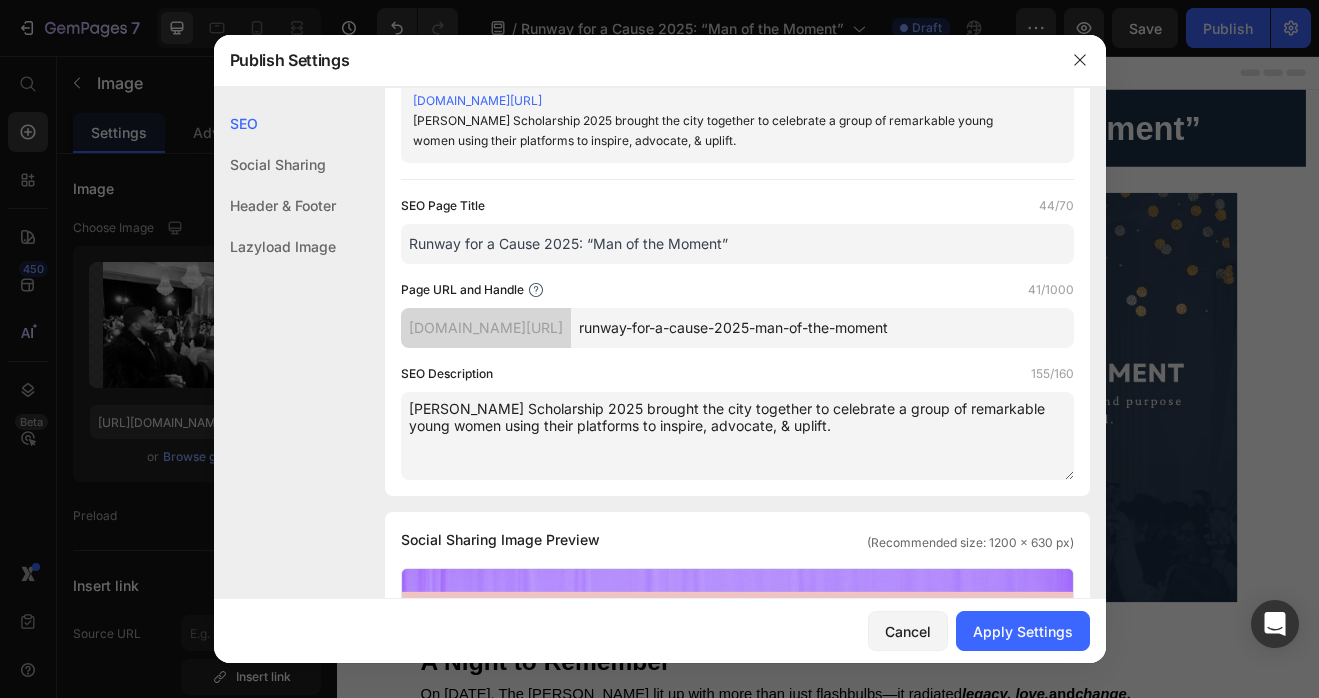 scroll, scrollTop: 78, scrollLeft: 0, axis: vertical 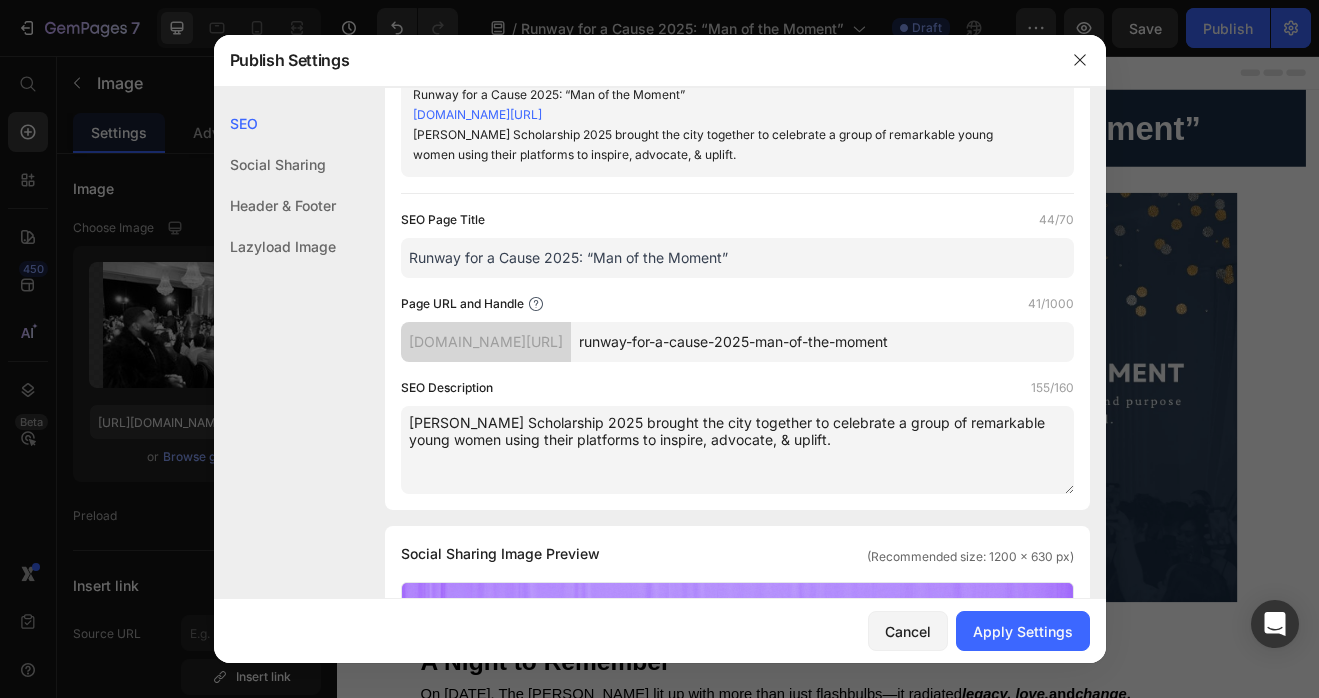 type on "Runway for a Cause 2025: “Man of the Moment”" 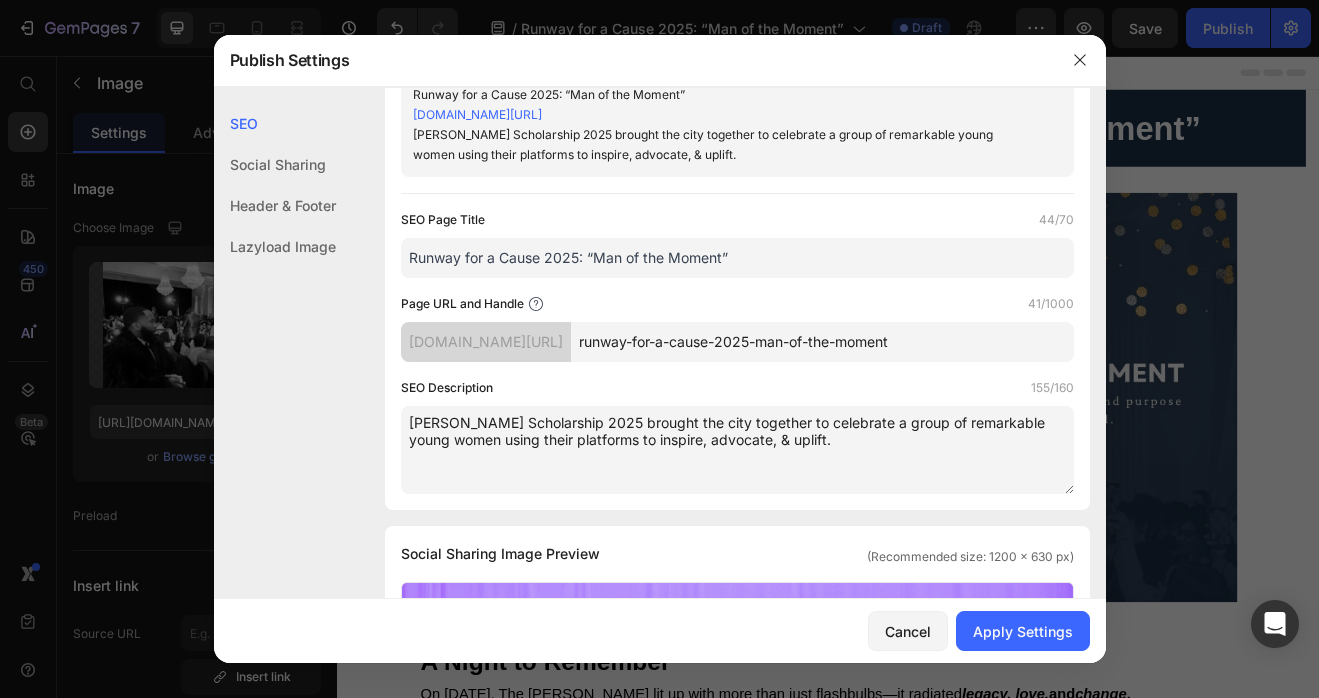 click on "Miss Forney Scholarship 2025 brought the city together to celebrate a group of remarkable young women using their platforms to inspire, advocate, & uplift." at bounding box center [737, 450] 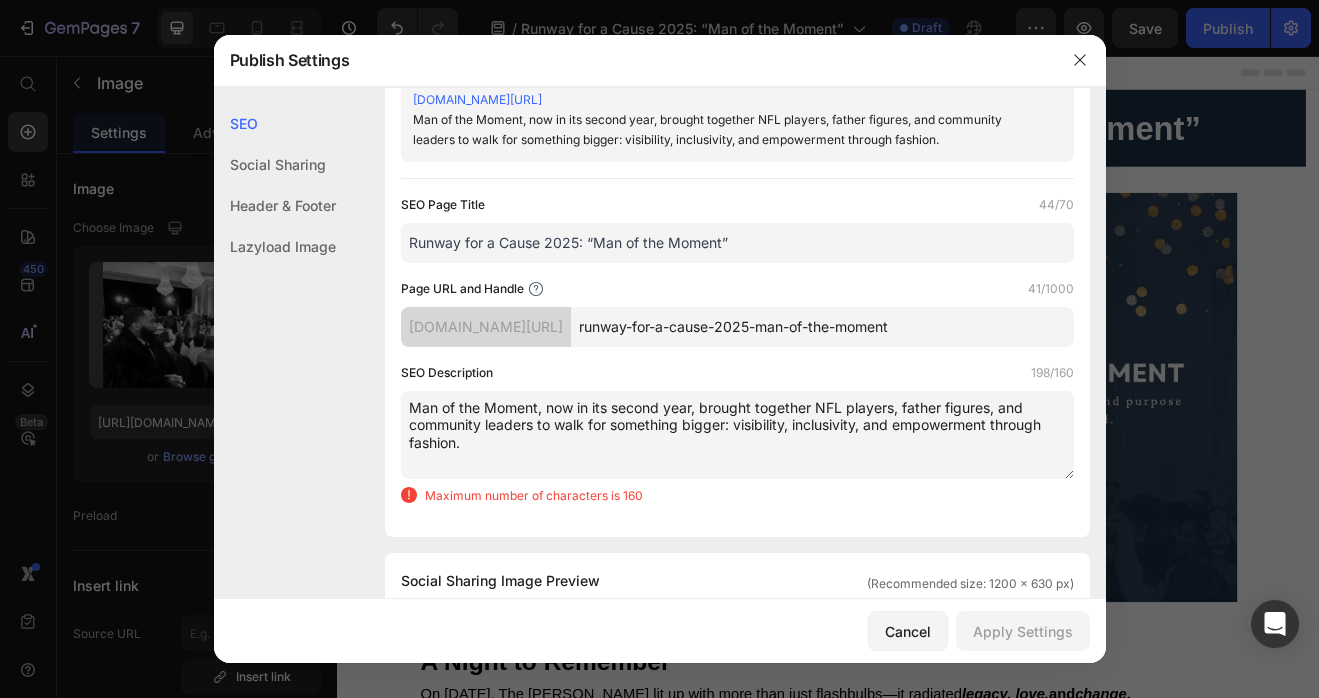 scroll, scrollTop: 98, scrollLeft: 0, axis: vertical 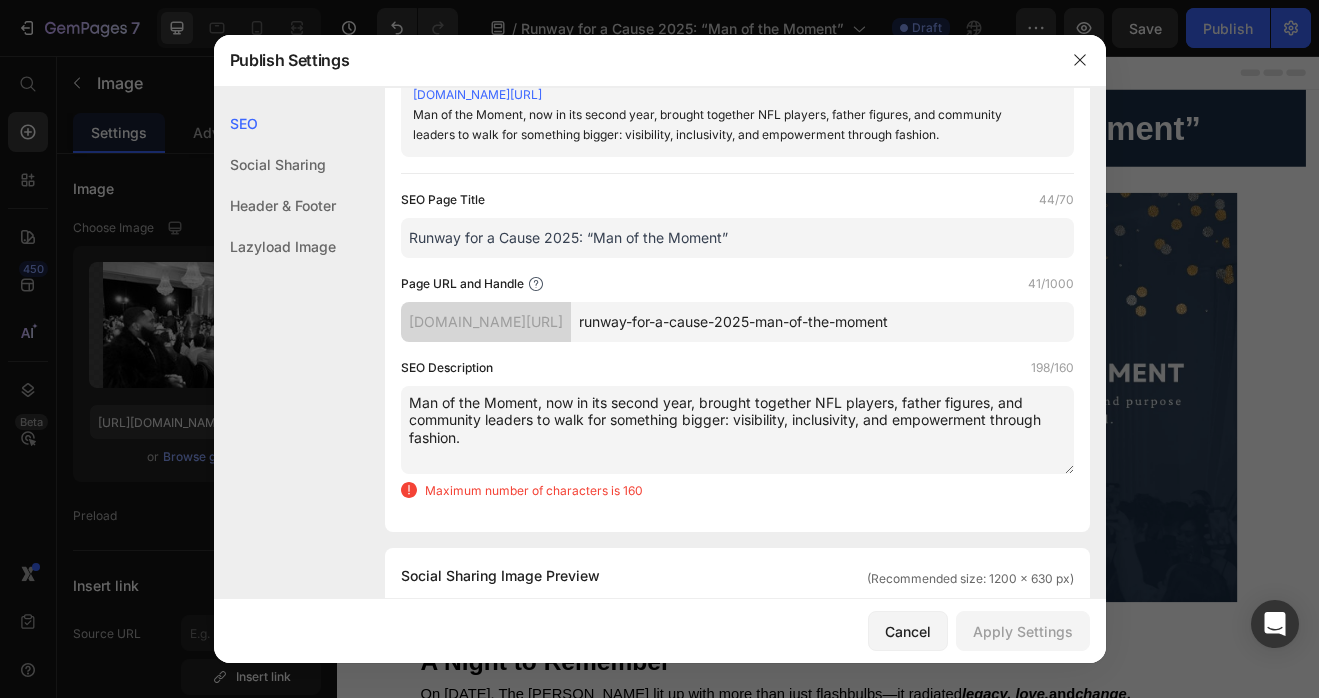 drag, startPoint x: 726, startPoint y: 423, endPoint x: 723, endPoint y: 441, distance: 18.248287 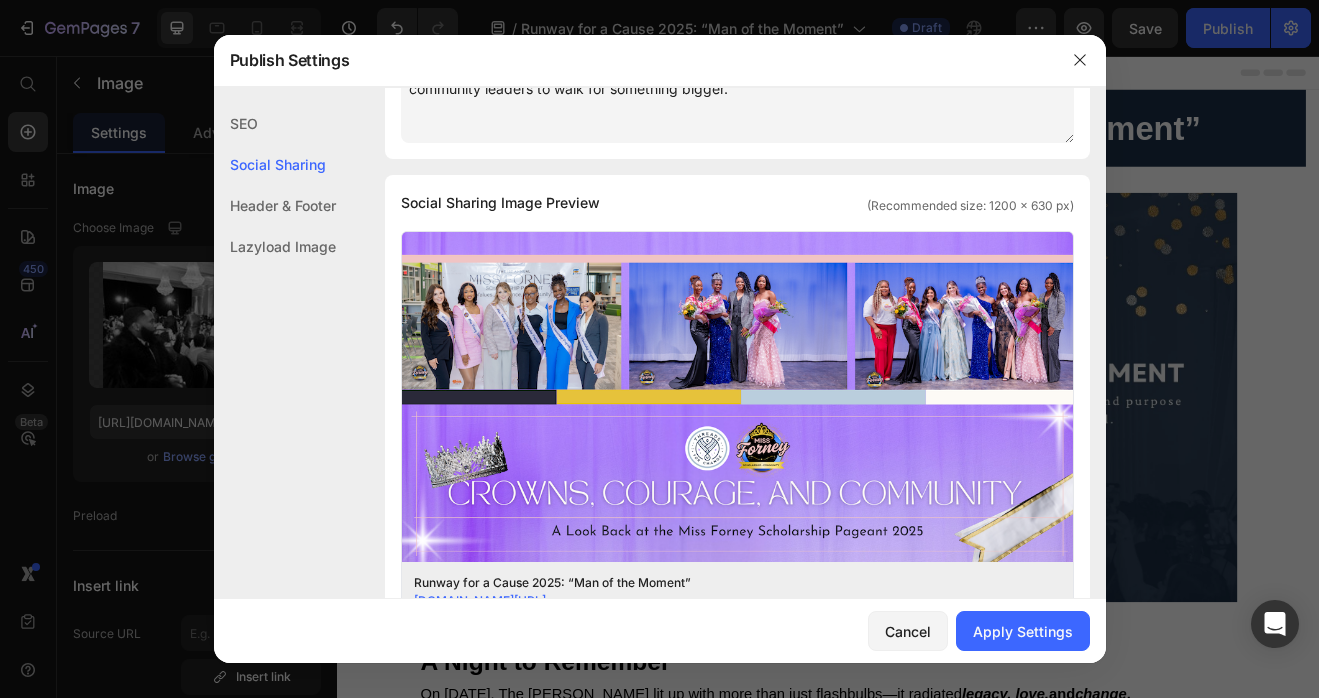 scroll, scrollTop: 527, scrollLeft: 0, axis: vertical 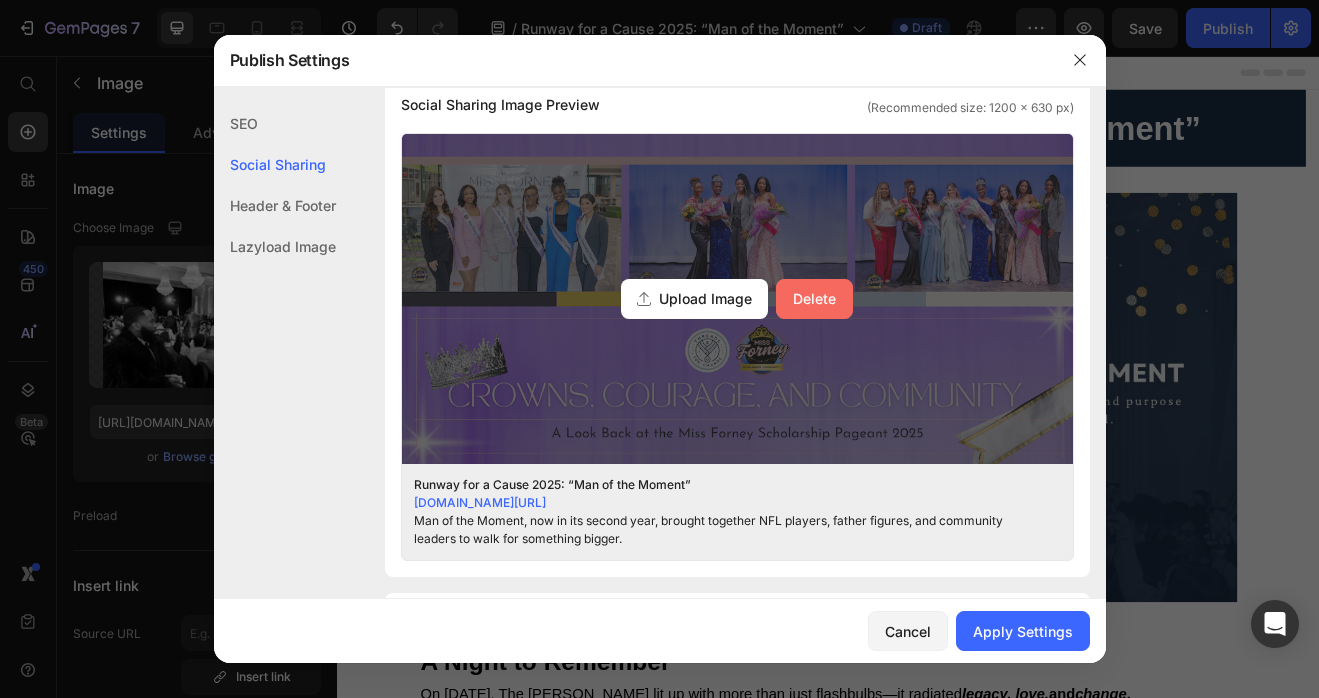 type on "Man of the Moment, now in its second year, brought together NFL players, father figures, and community leaders to walk for something bigger." 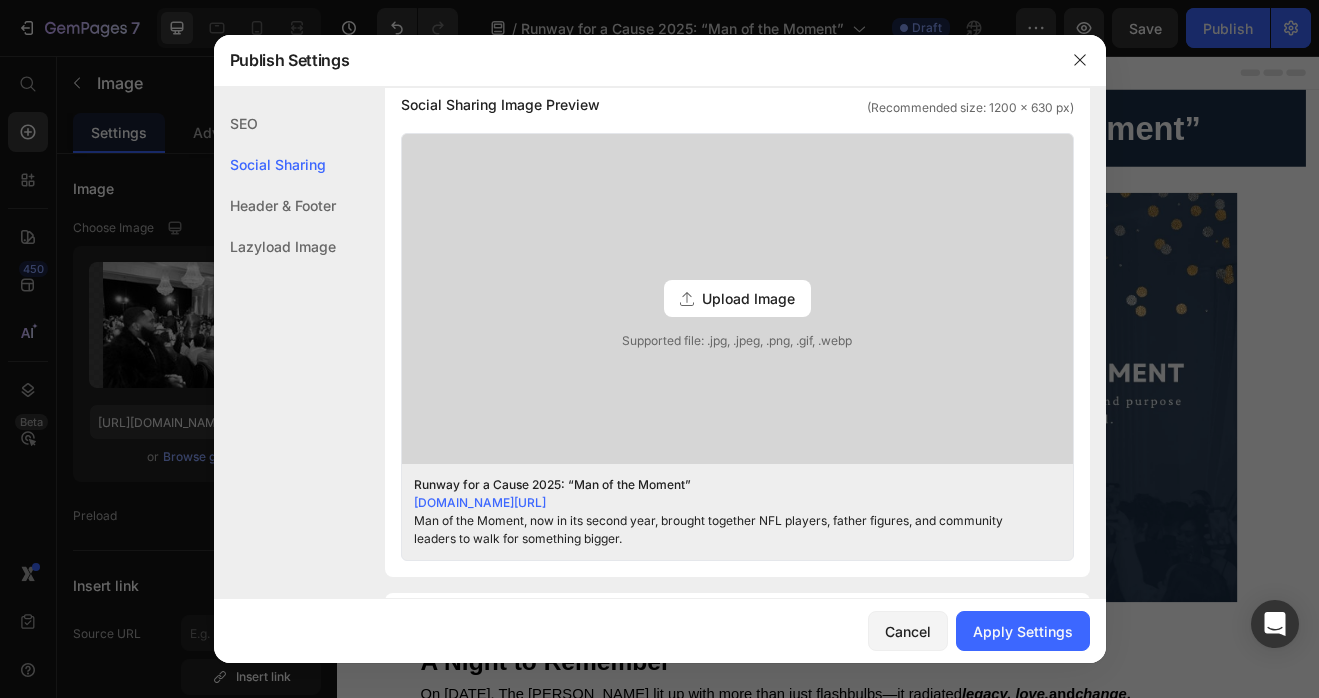click on "Upload Image" at bounding box center (748, 298) 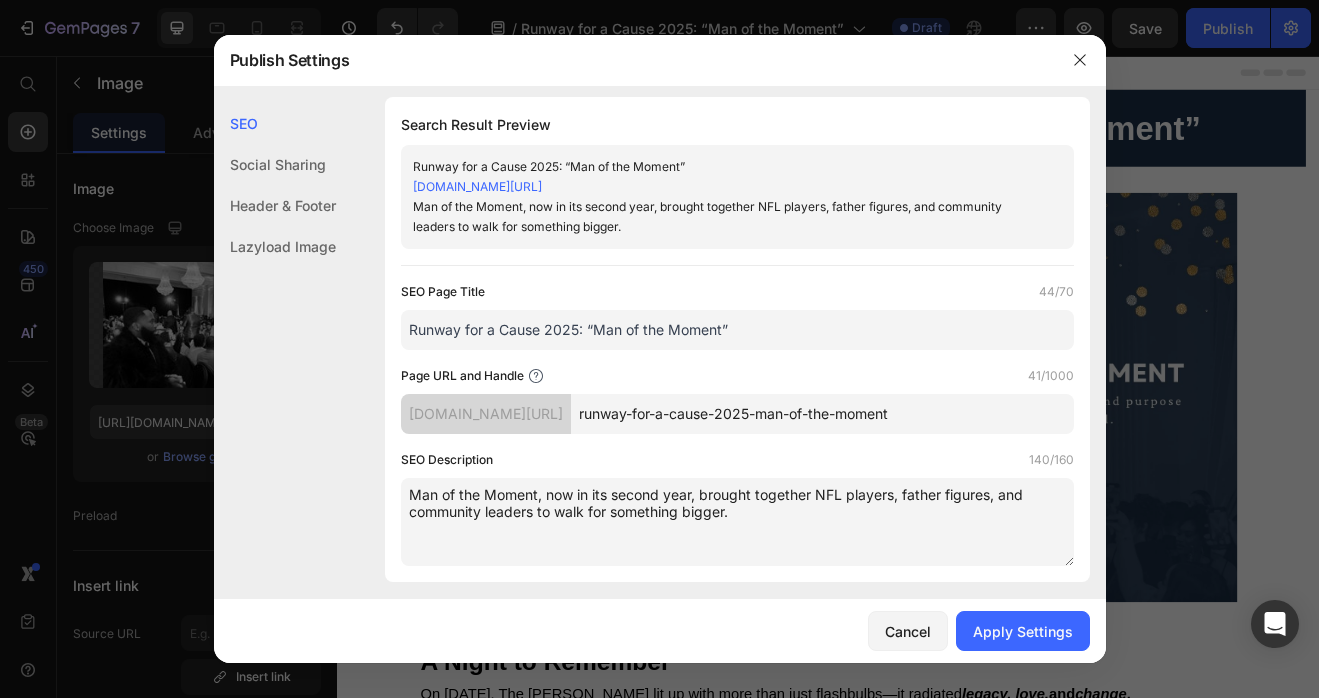 scroll, scrollTop: 0, scrollLeft: 0, axis: both 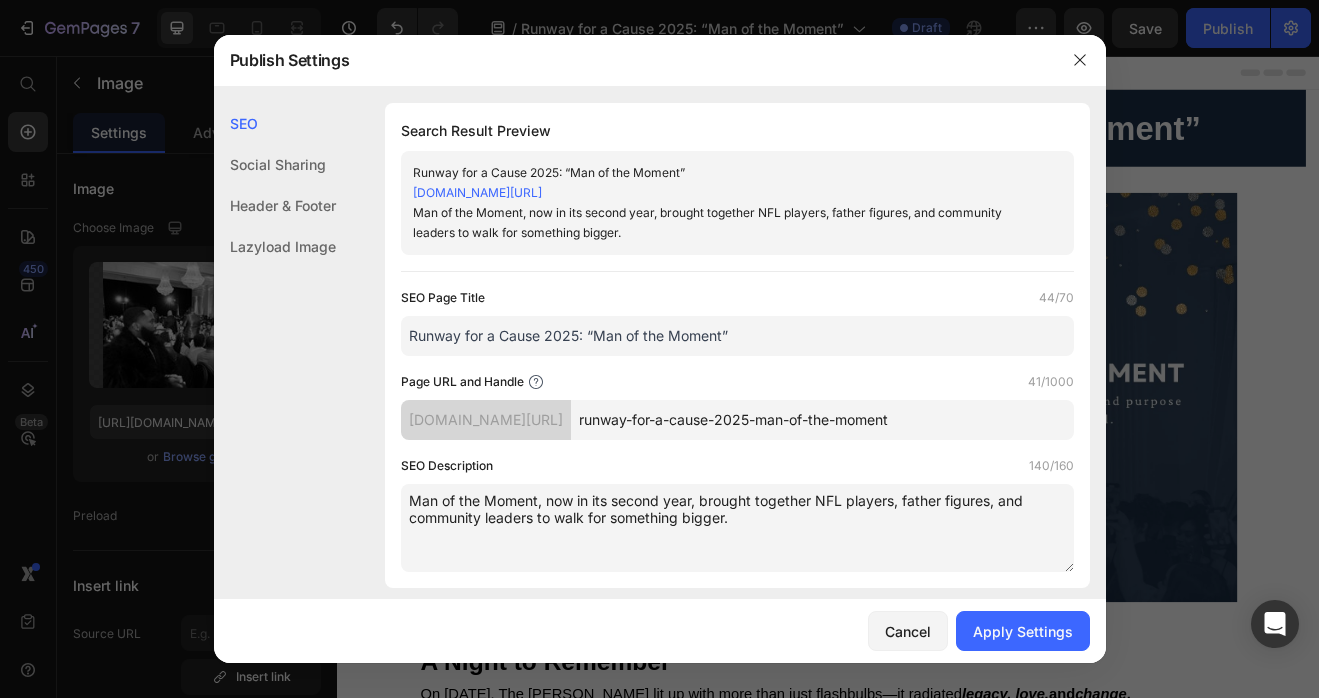 click on "Social Sharing" 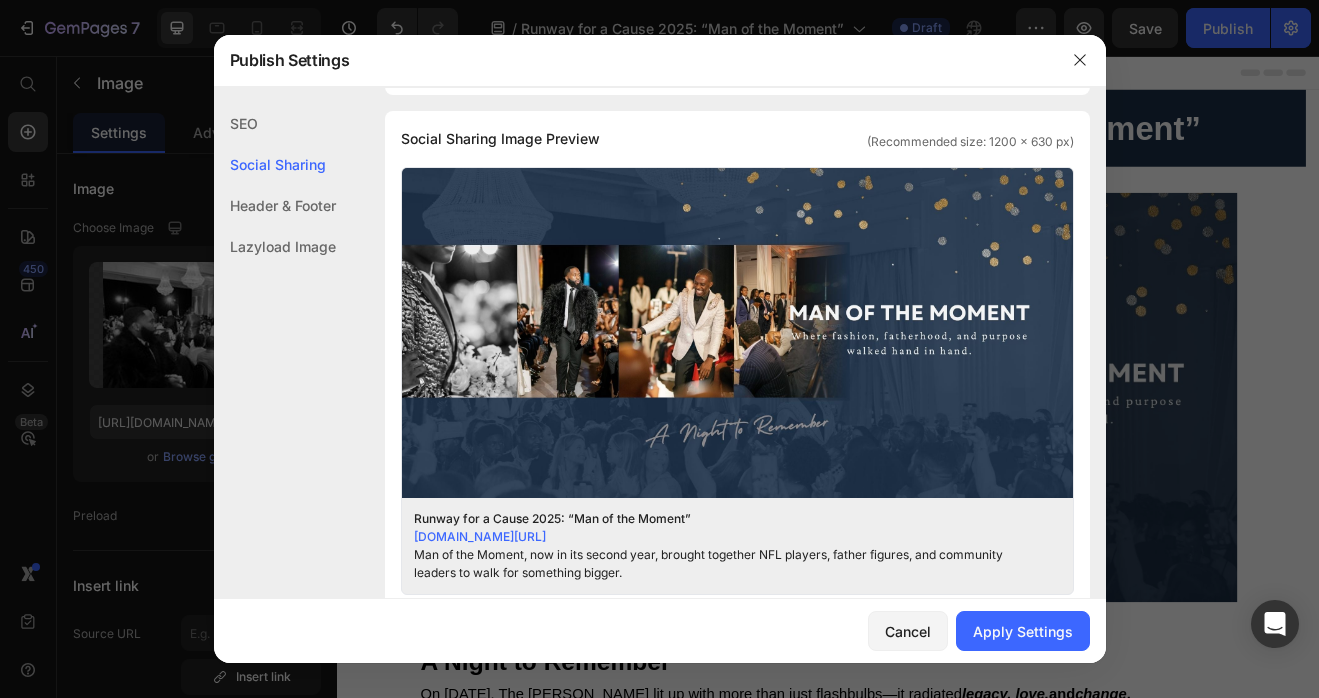 scroll, scrollTop: 497, scrollLeft: 0, axis: vertical 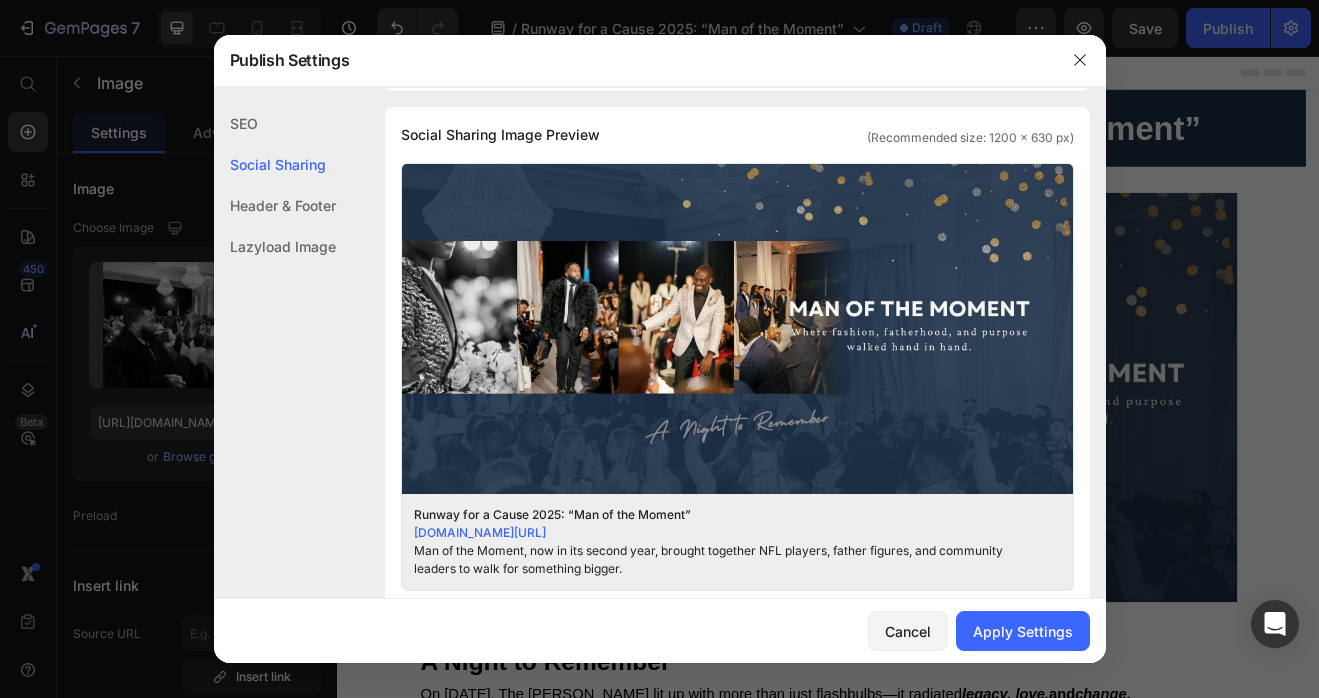 click on "Header & Footer" 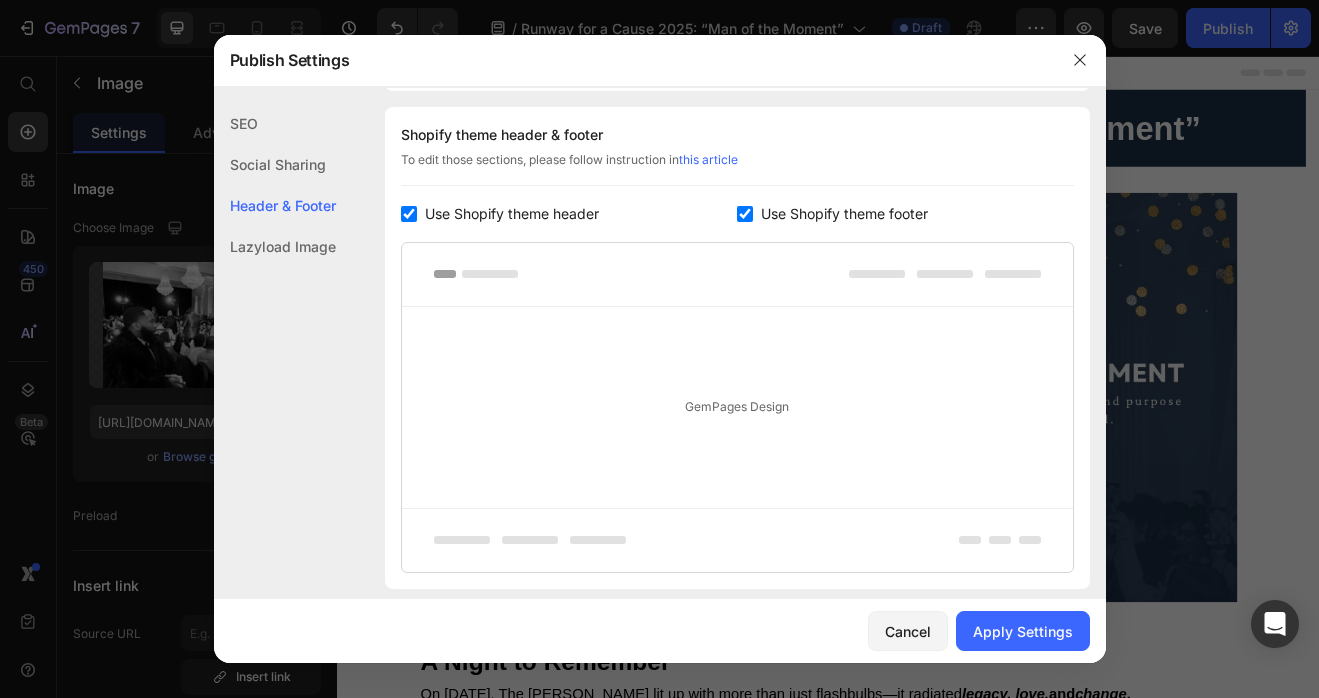 scroll, scrollTop: 1013, scrollLeft: 0, axis: vertical 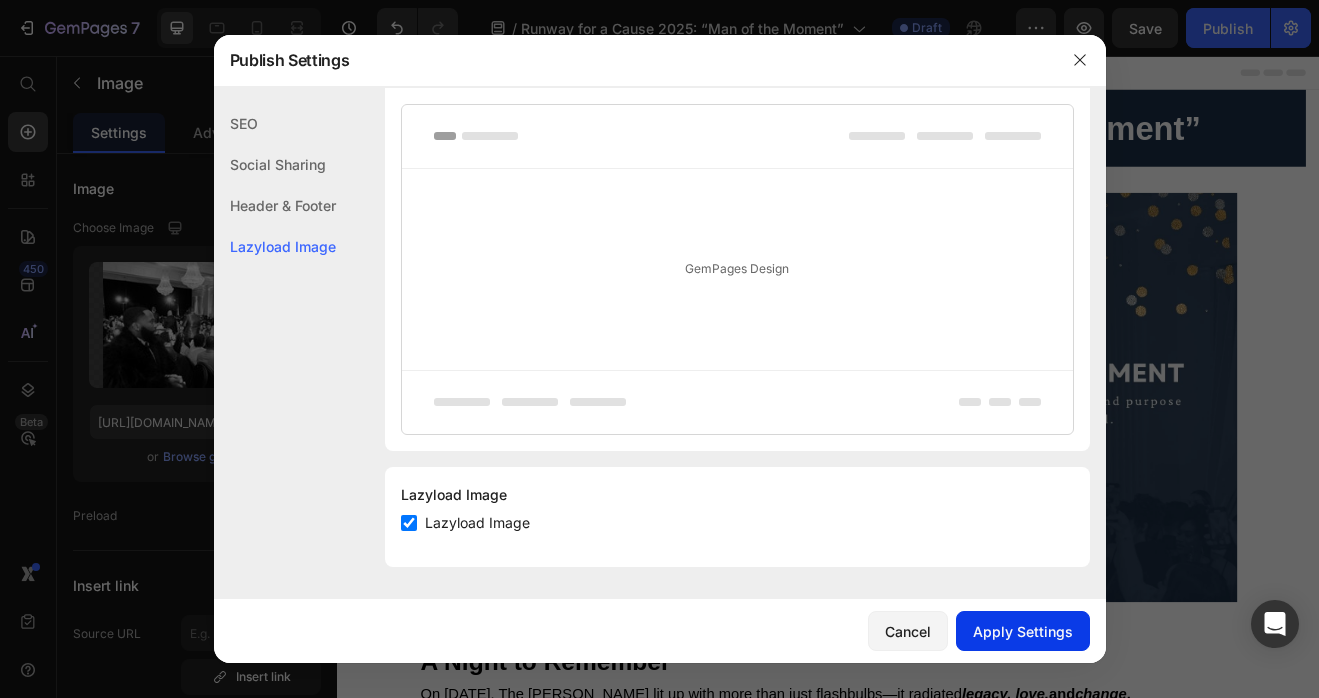 click on "Apply Settings" 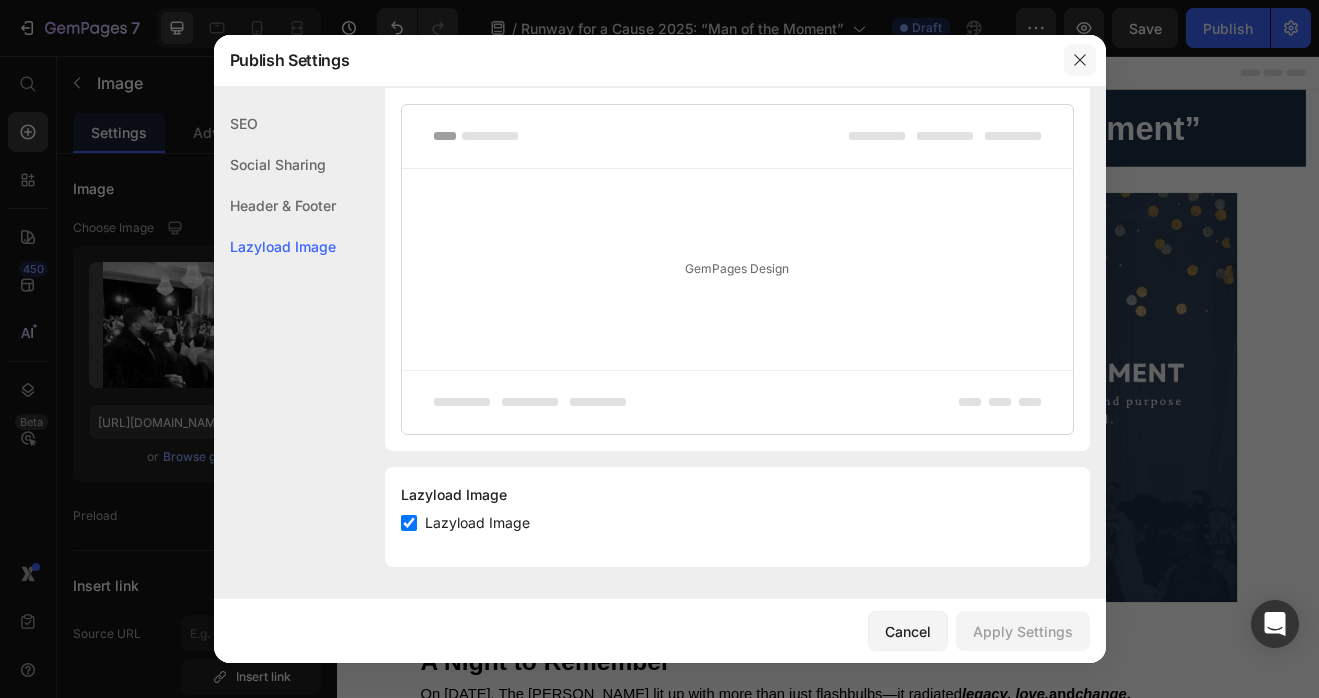 click 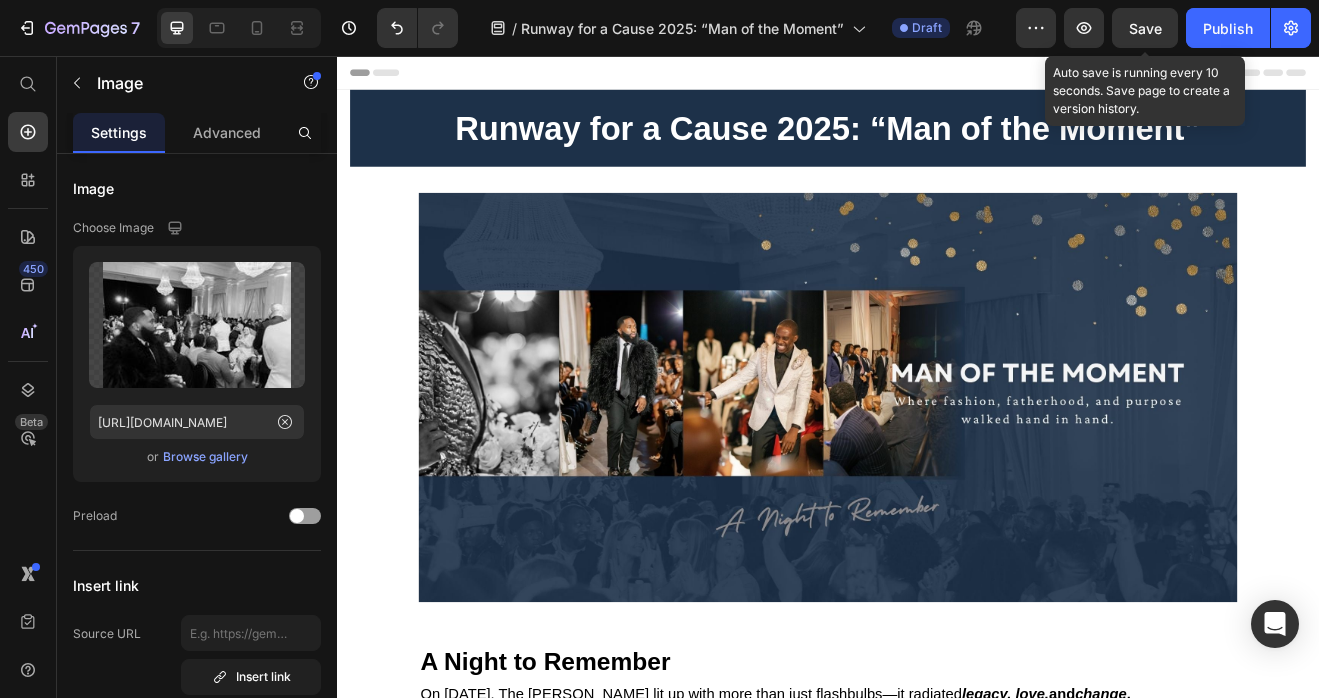 click on "Save" at bounding box center [1145, 28] 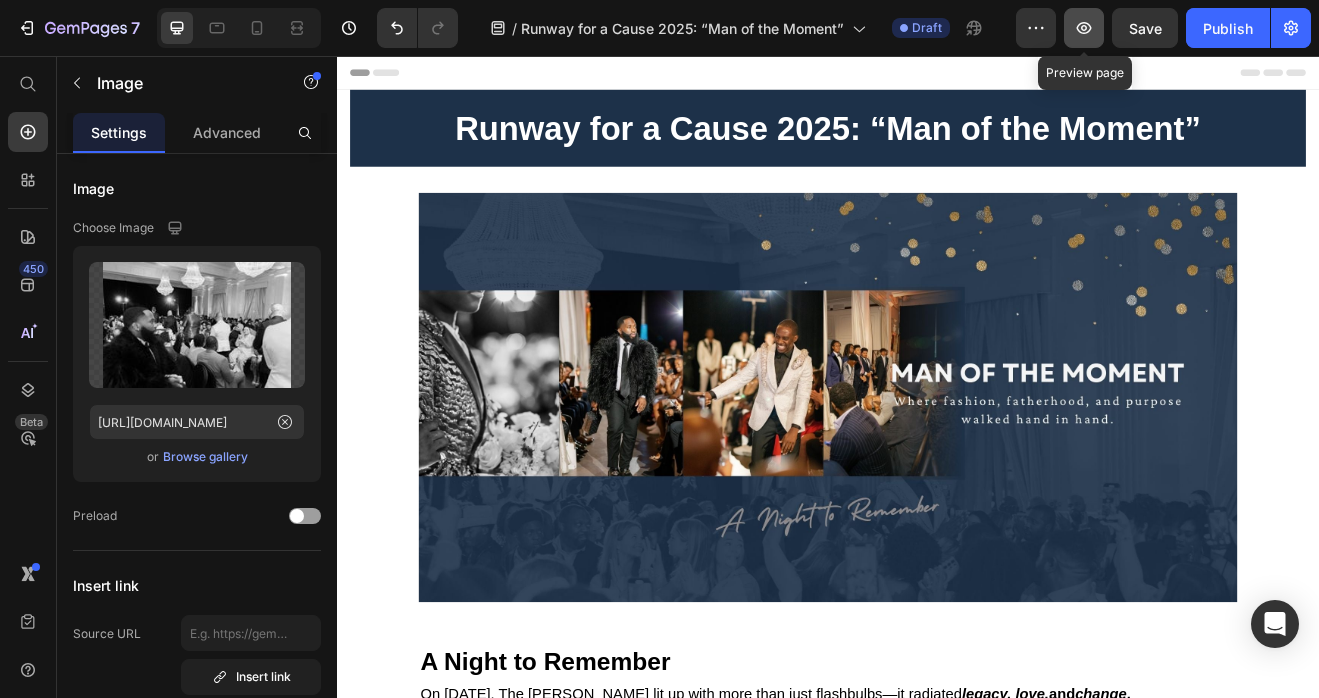 click 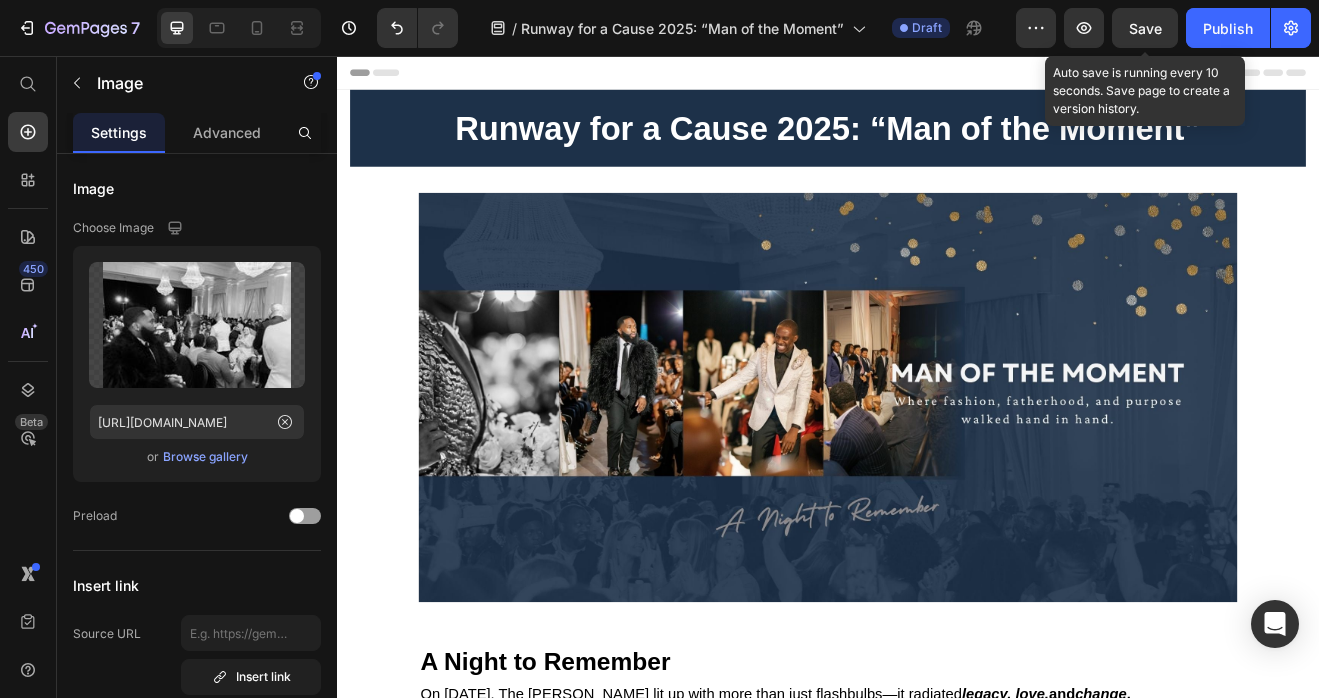 click on "Save" at bounding box center (1145, 28) 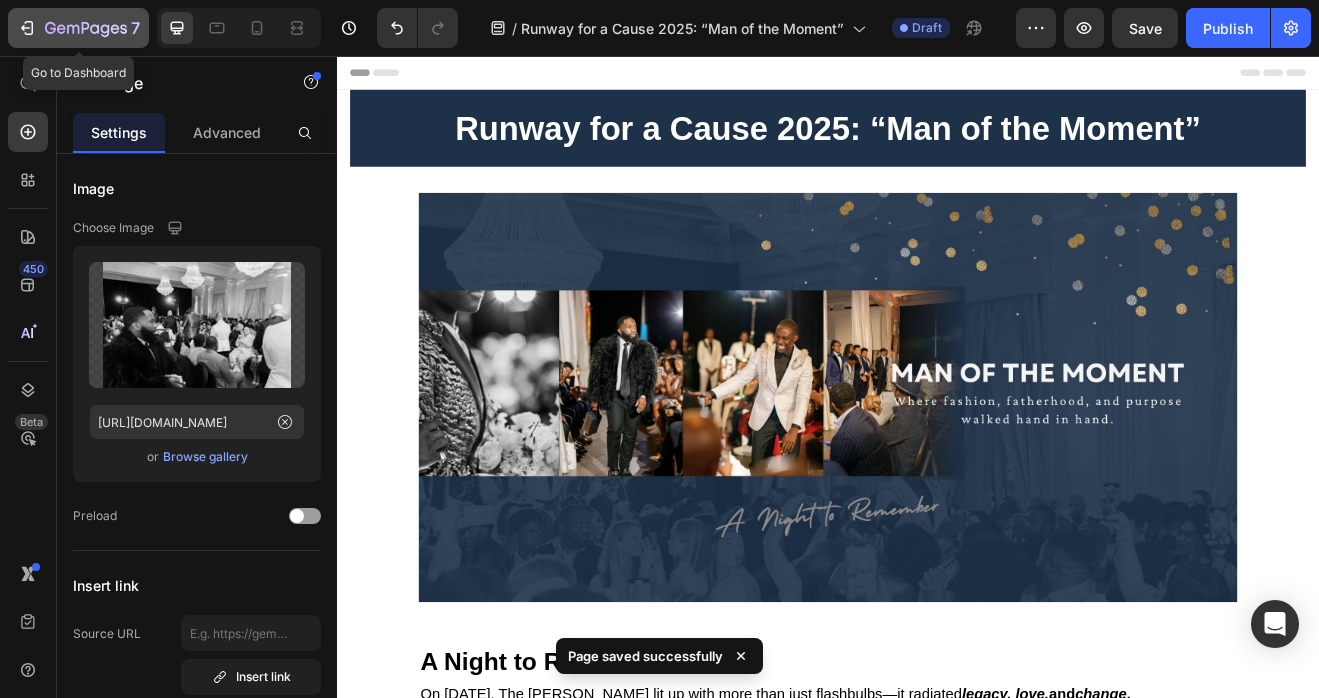 click 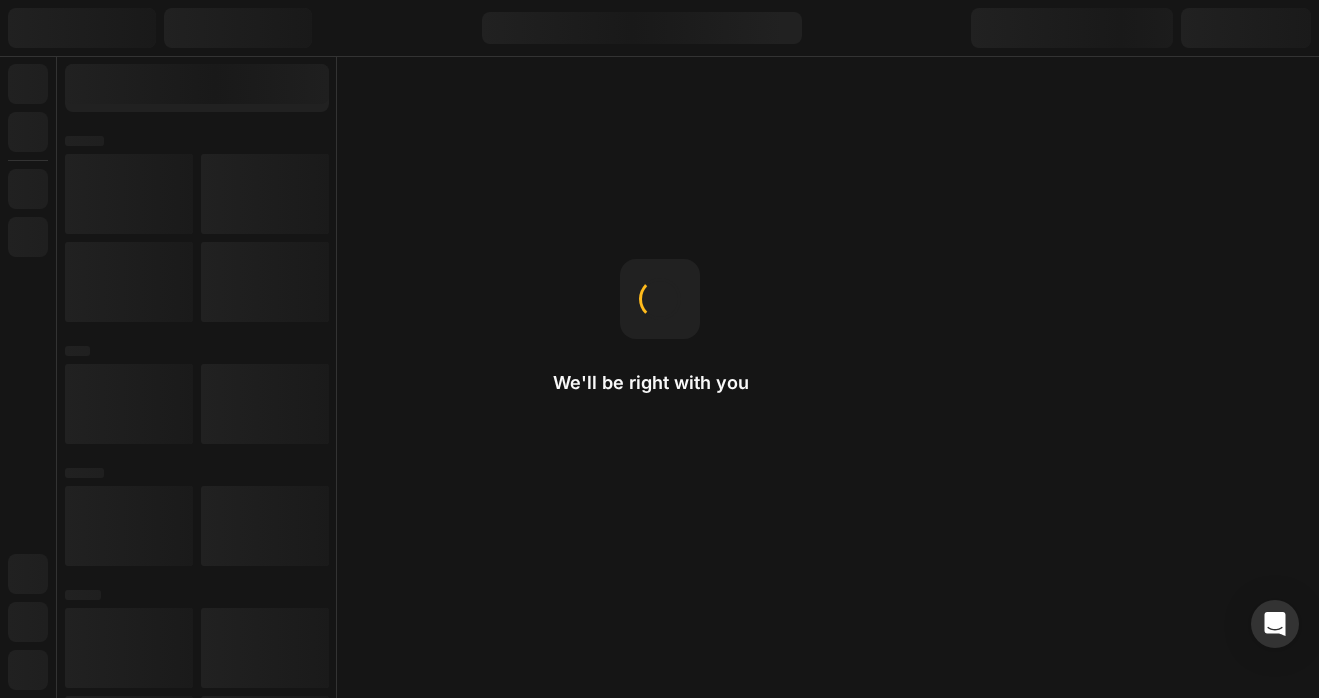 scroll, scrollTop: 0, scrollLeft: 0, axis: both 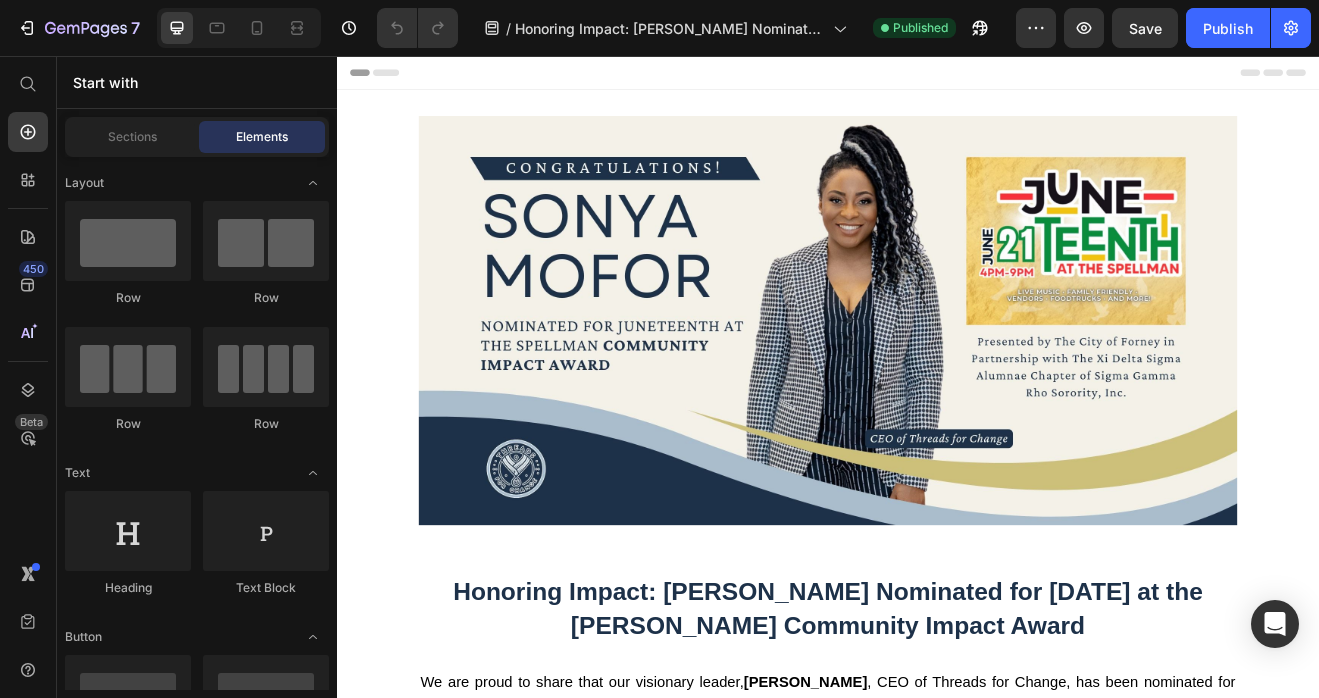 click at bounding box center (937, 379) 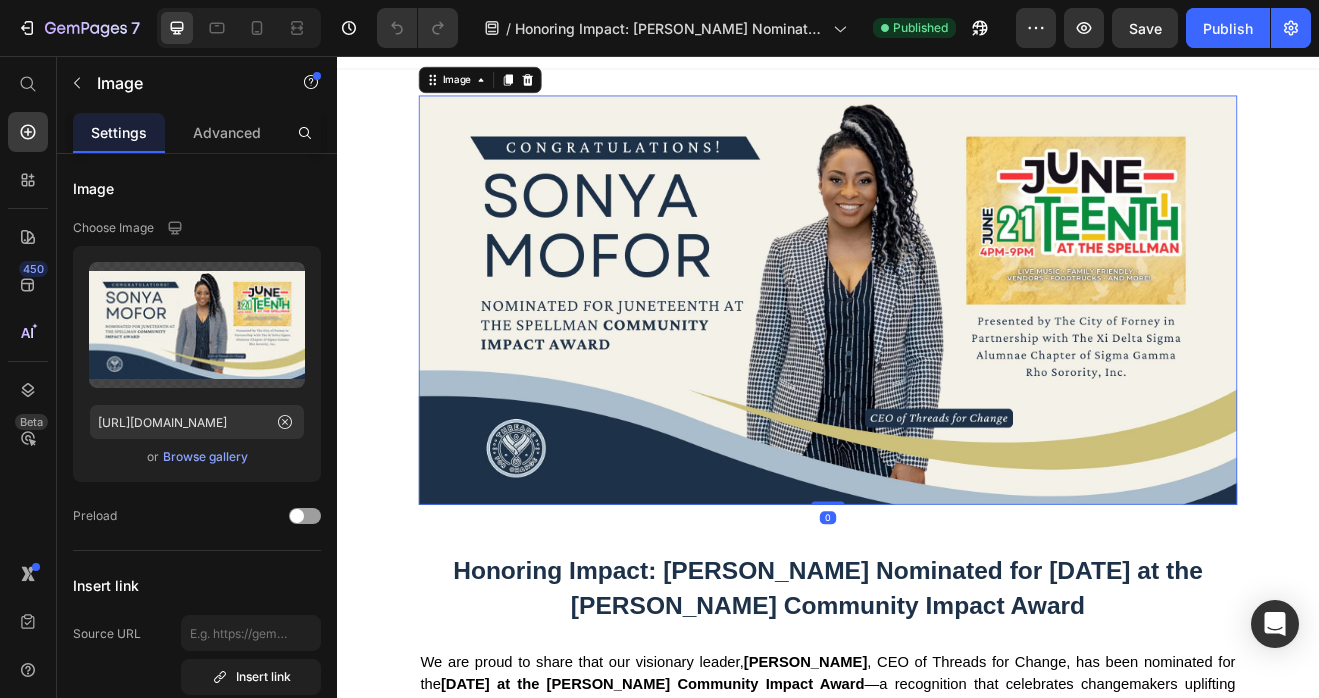 scroll, scrollTop: 31, scrollLeft: 0, axis: vertical 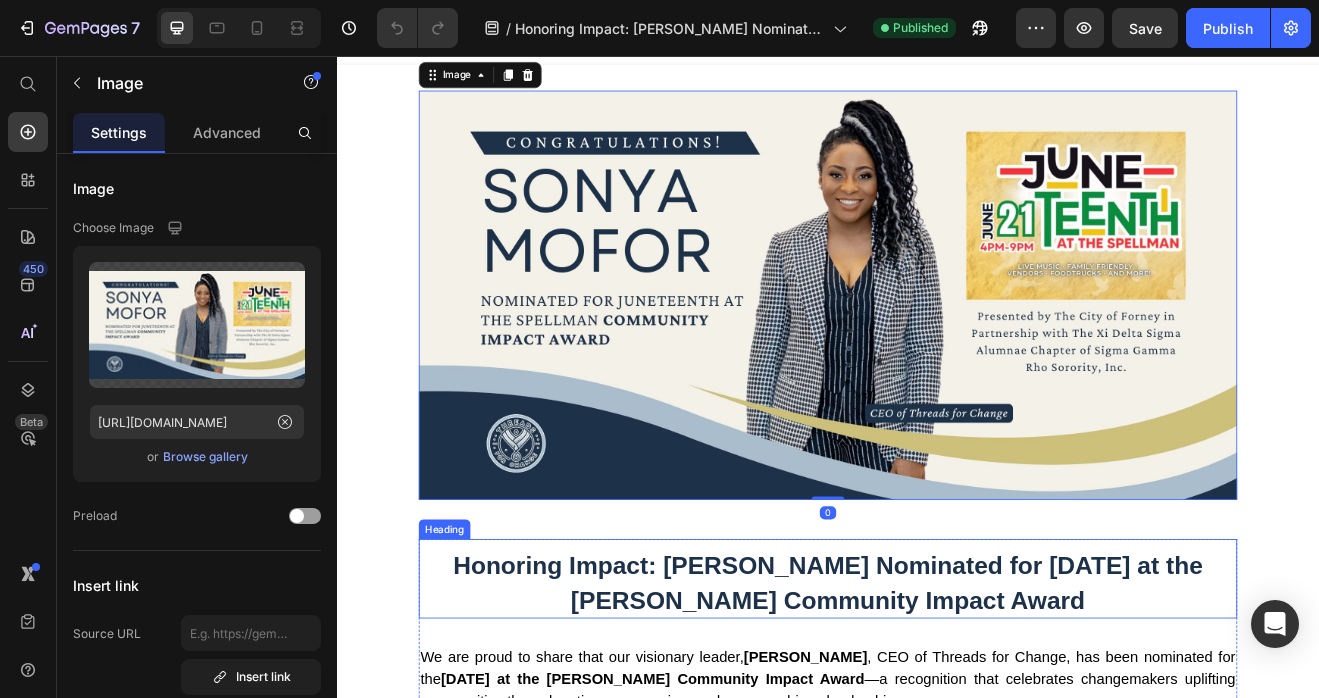 click on "Honoring Impact: [PERSON_NAME] Nominated for [DATE] at the [PERSON_NAME] Community Impact Award" at bounding box center [937, 699] 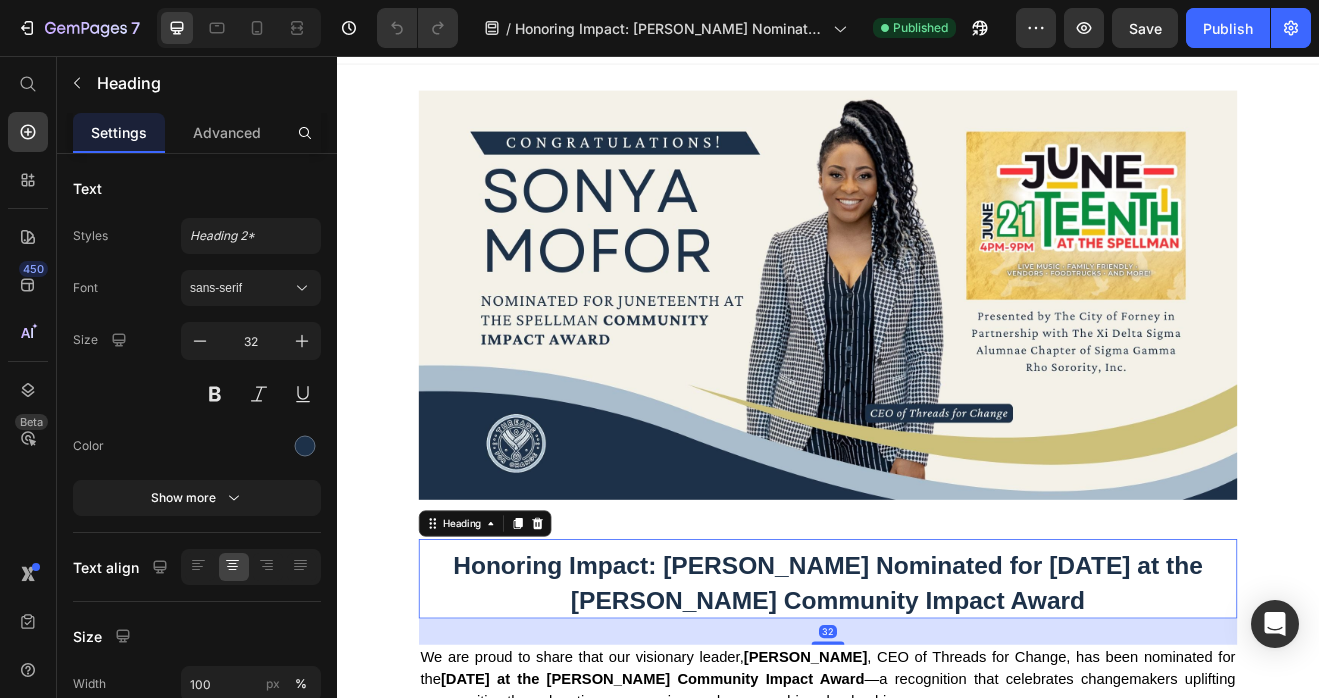 click on "Honoring Impact: [PERSON_NAME] Nominated for [DATE] at the [PERSON_NAME] Community Impact Award" at bounding box center (937, 699) 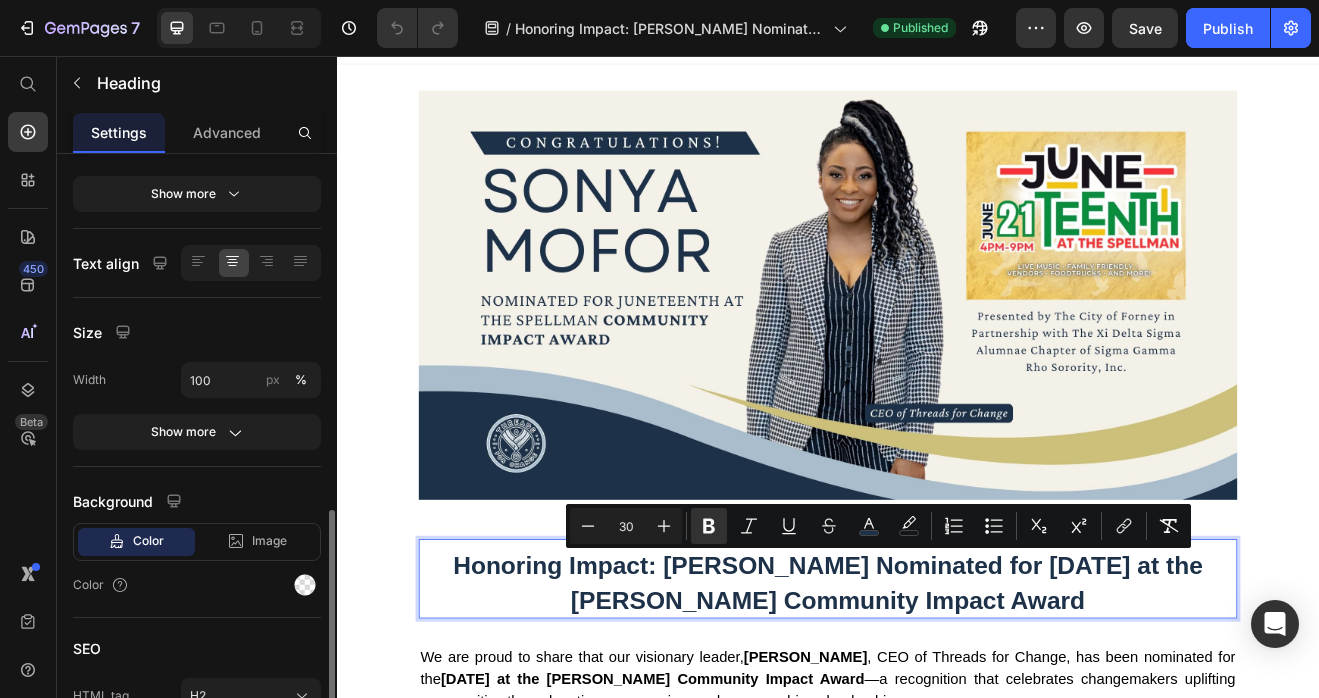 scroll, scrollTop: 414, scrollLeft: 0, axis: vertical 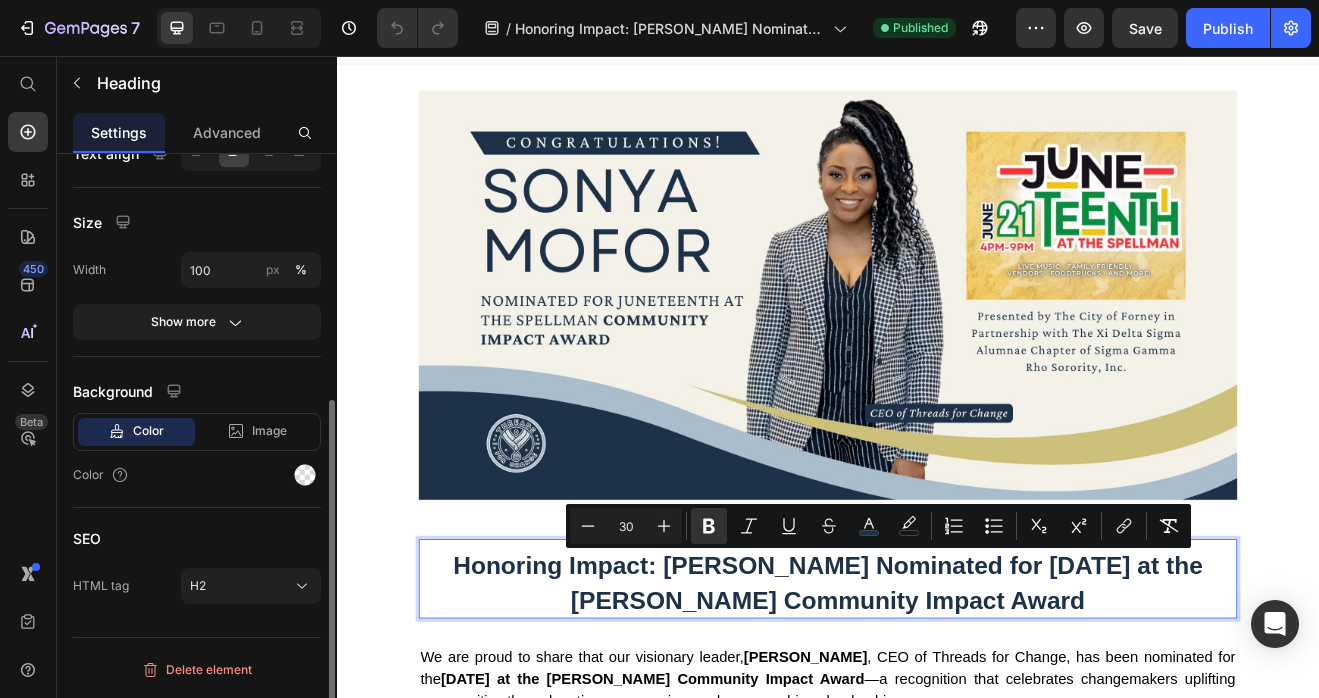 click at bounding box center (937, 348) 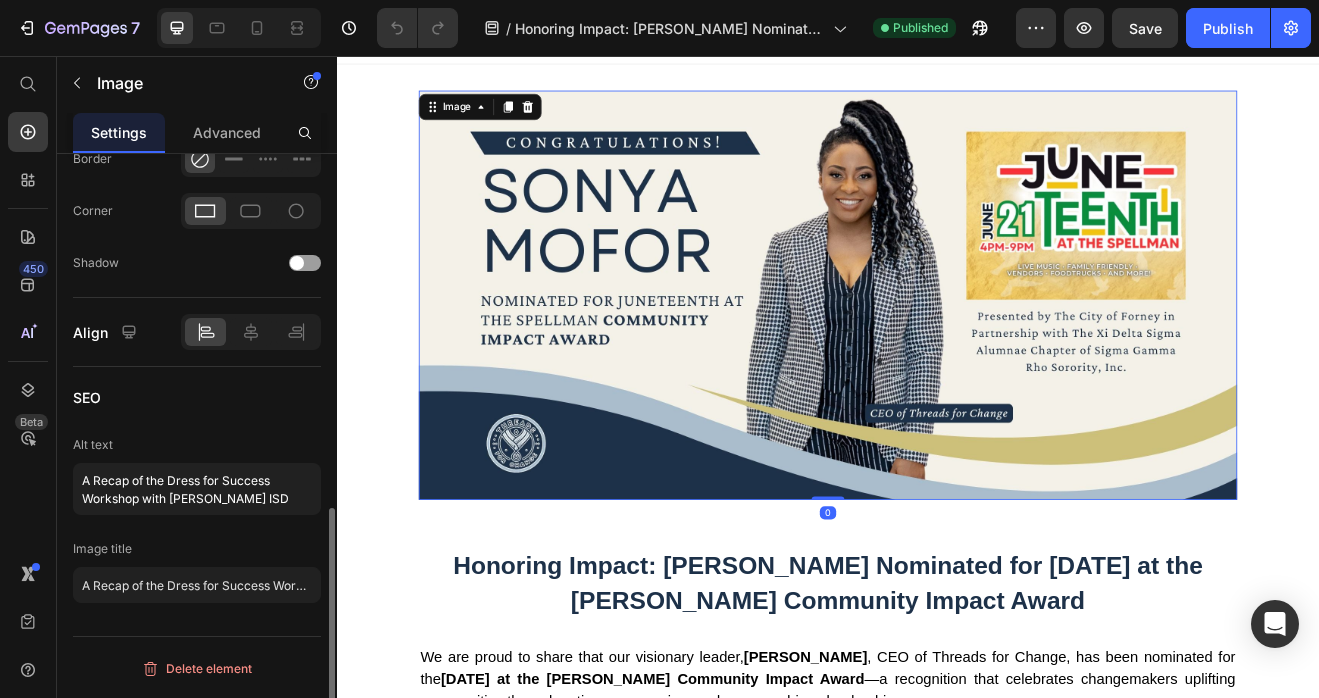 scroll, scrollTop: 857, scrollLeft: 0, axis: vertical 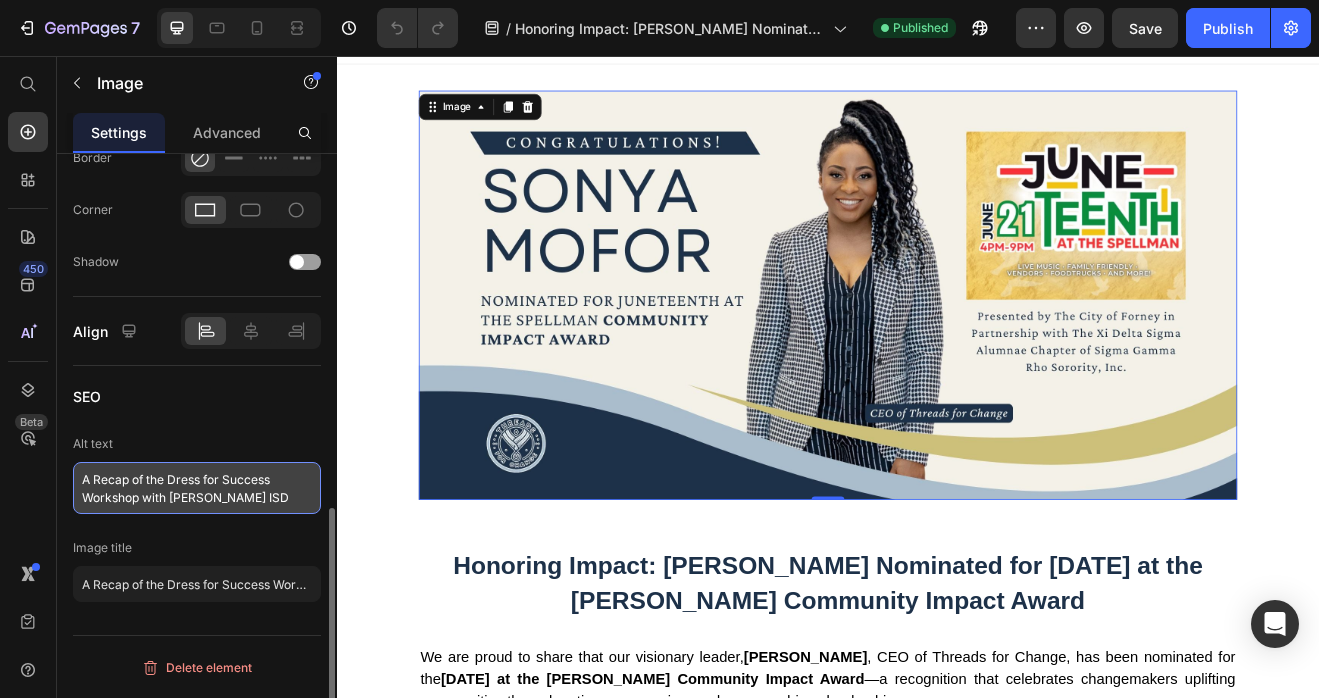 drag, startPoint x: 275, startPoint y: 501, endPoint x: 52, endPoint y: 469, distance: 225.28427 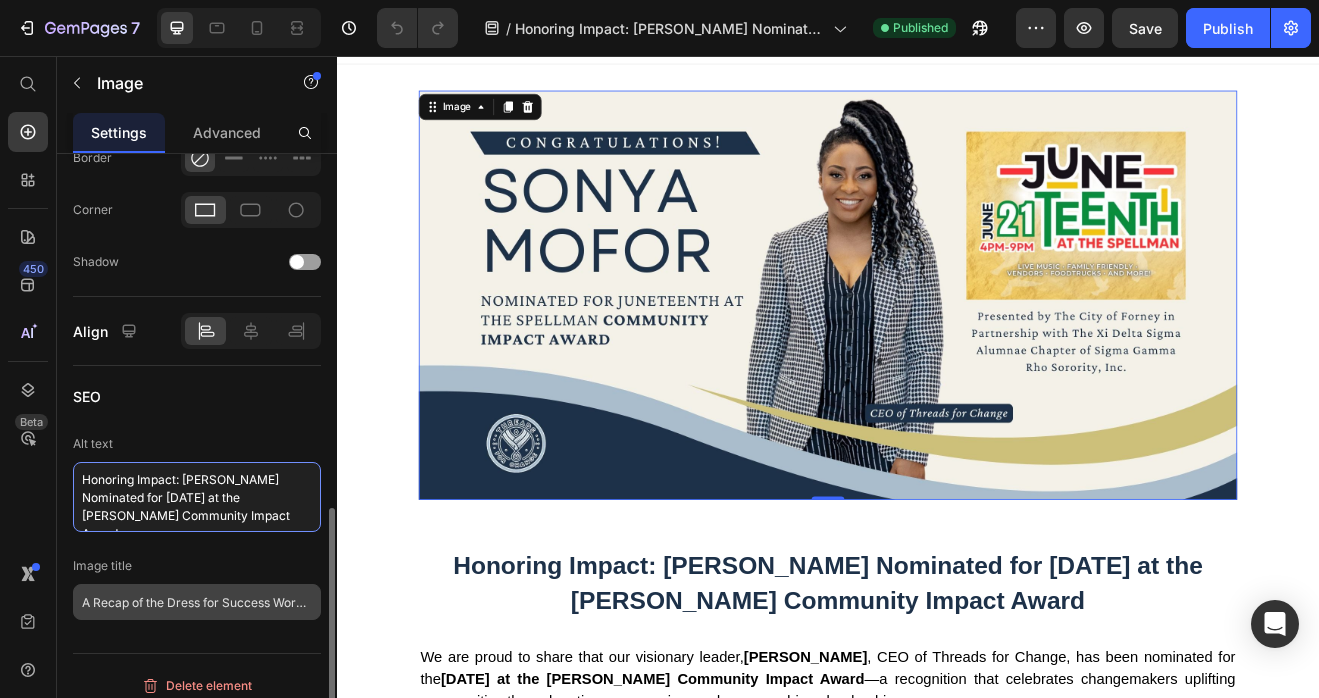 type on "Honoring Impact: [PERSON_NAME] Nominated for [DATE] at the [PERSON_NAME] Community Impact Award" 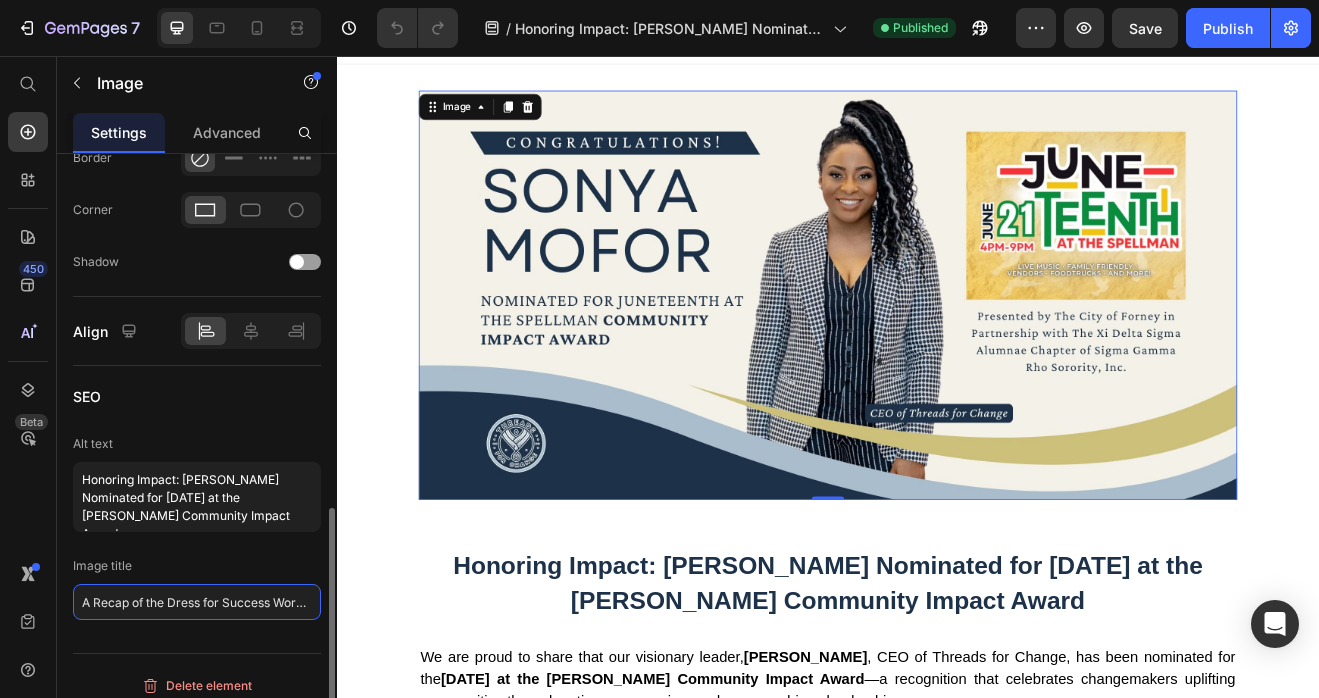 click on "A Recap of the Dress for Success Workshop with [PERSON_NAME] ISD" 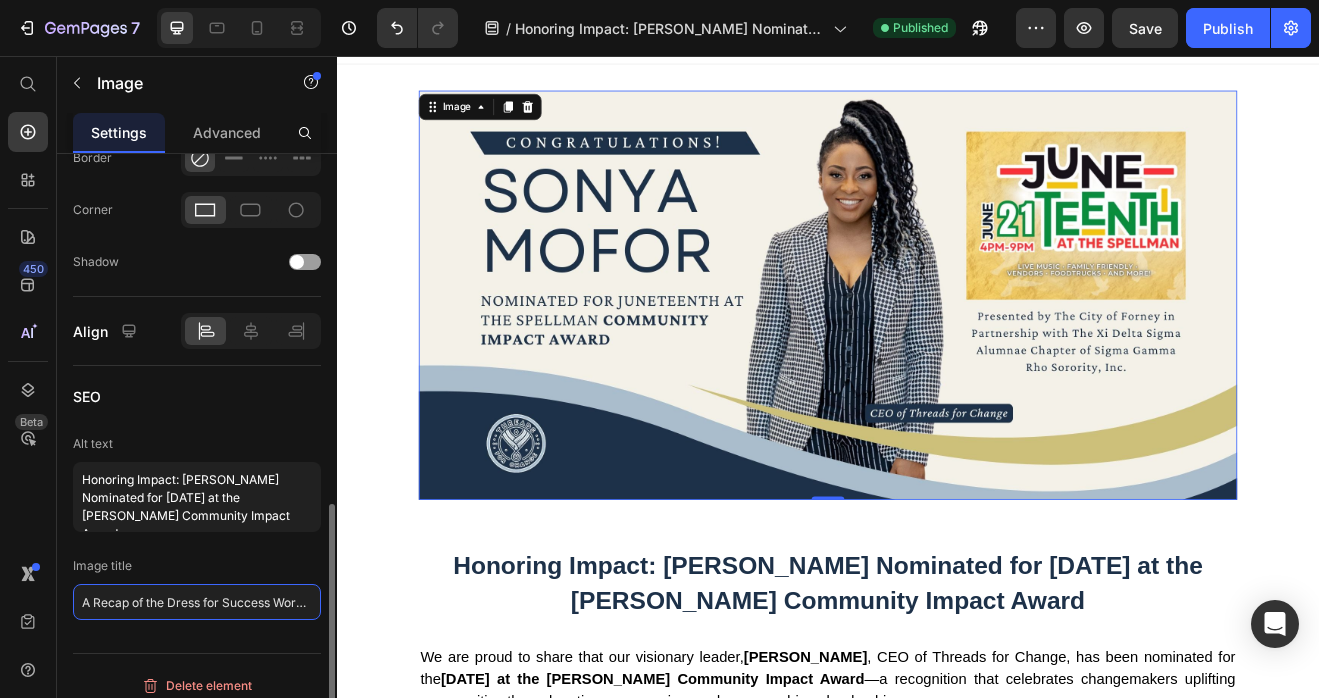 paste on "Honoring Impact: [PERSON_NAME] Nominated for [DATE] at the [PERSON_NAME] Community Impact Award" 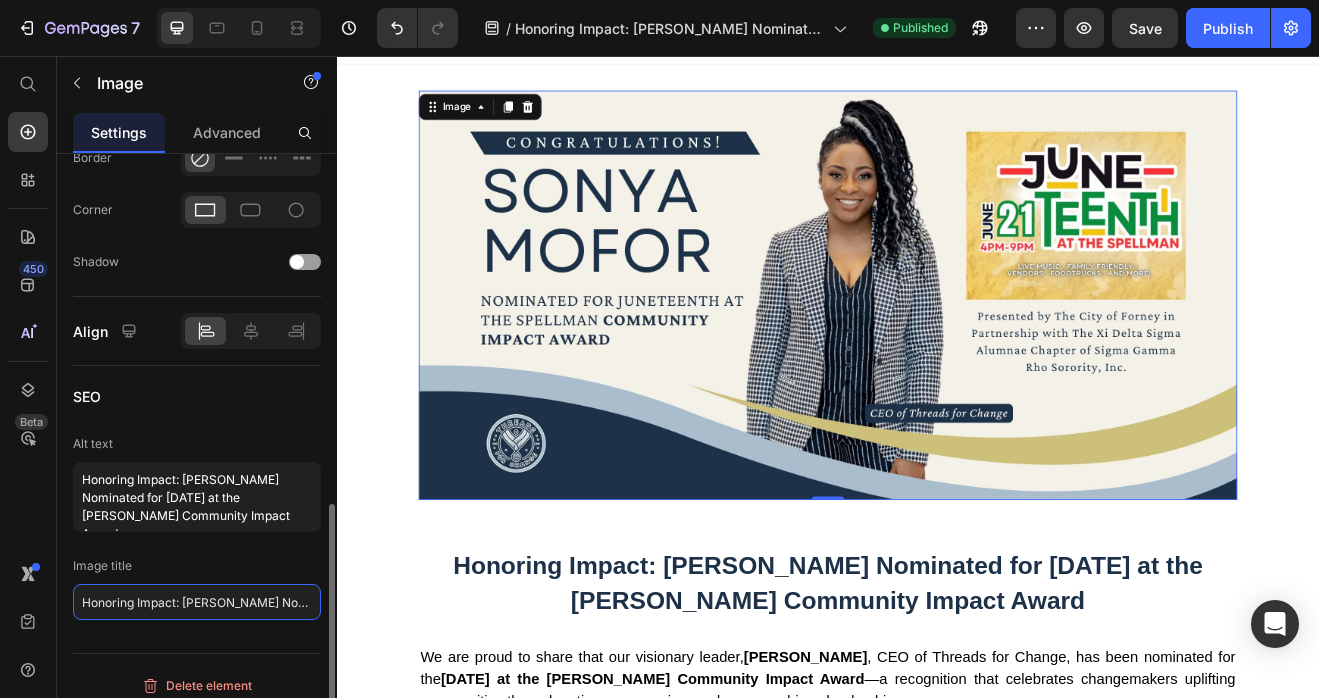 scroll, scrollTop: 0, scrollLeft: 336, axis: horizontal 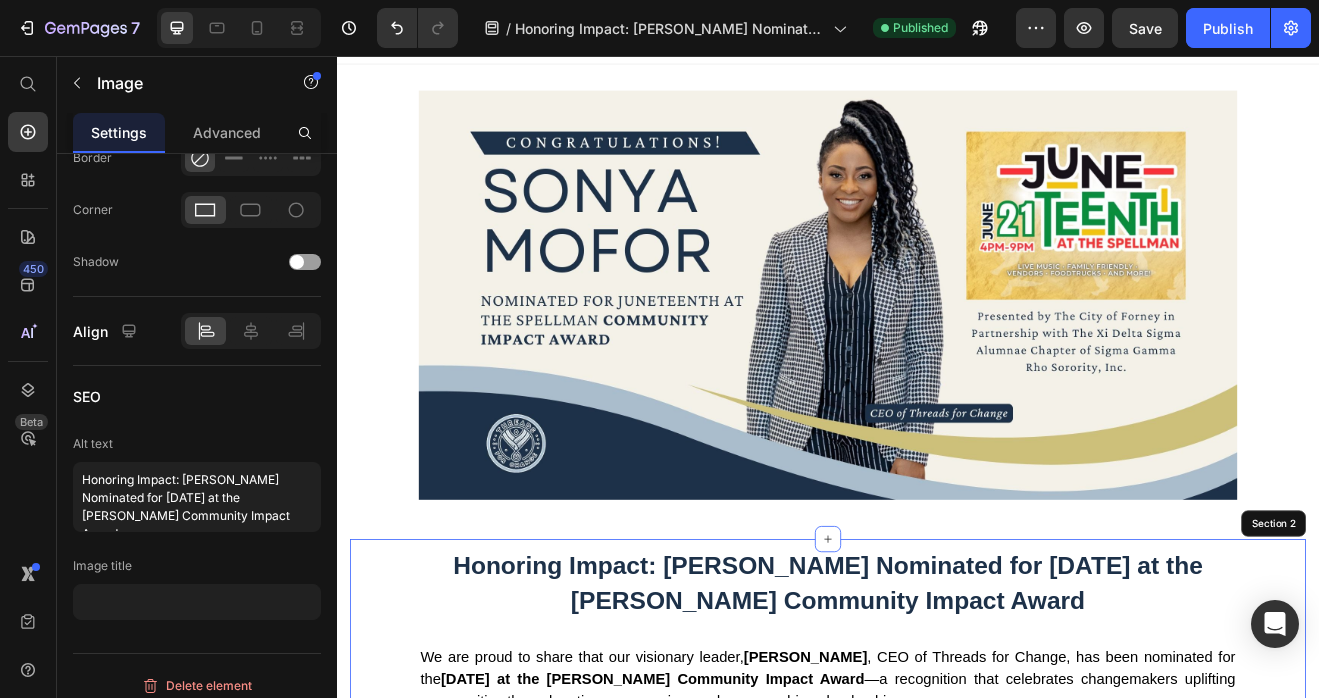 click on "⁠⁠⁠⁠⁠⁠⁠ Honoring Impact: [PERSON_NAME] Nominated for [DATE] at the [PERSON_NAME] Community Impact Award Heading We are proud to share that our visionary leader,  [PERSON_NAME] , CEO of Threads for Change, has been nominated for the  [DATE] at the [PERSON_NAME] Community Impact Award —a recognition that celebrates changemakers uplifting communities through action, compassion, and purpose-driven leadership. Text block Row" at bounding box center (937, 753) 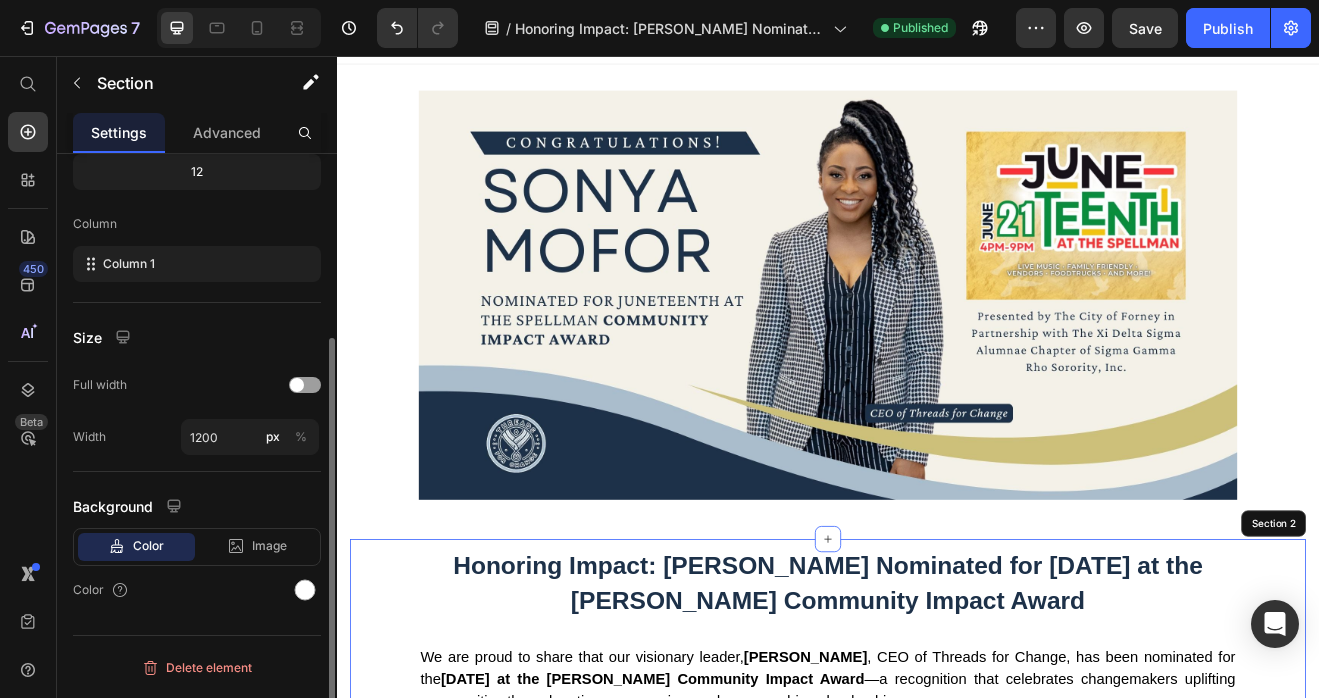 scroll, scrollTop: 0, scrollLeft: 0, axis: both 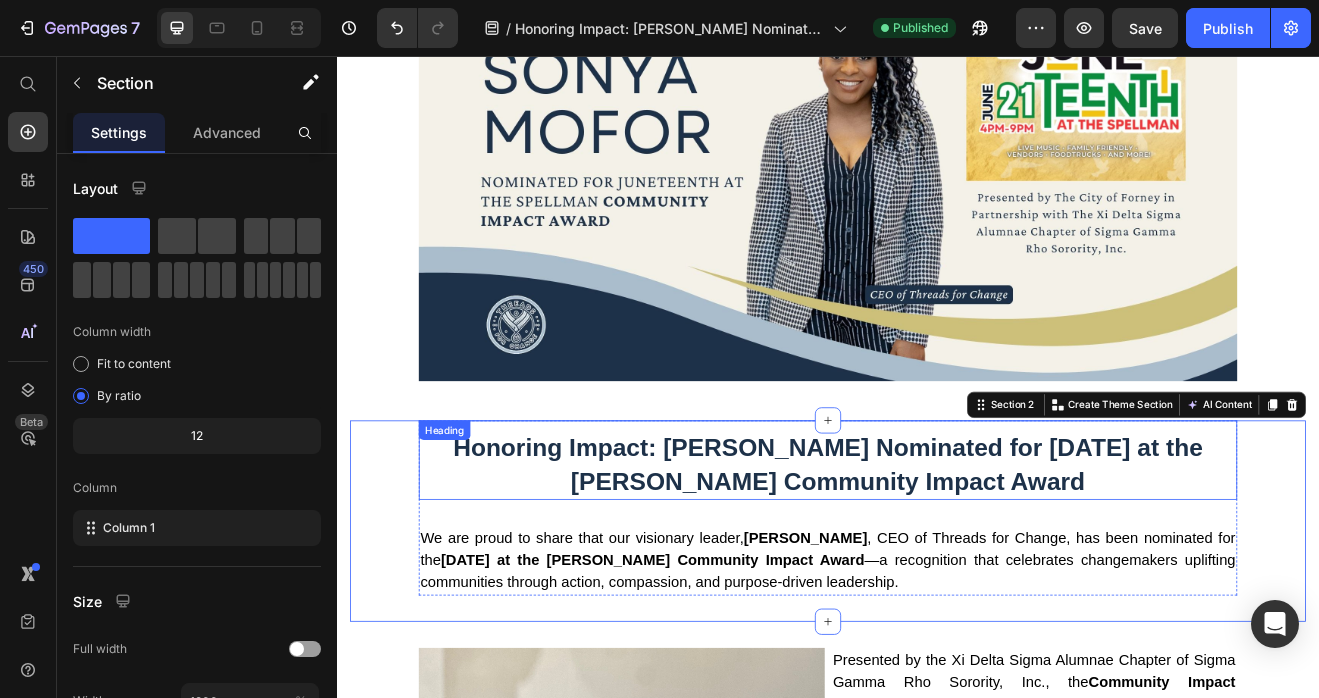 click at bounding box center [937, 203] 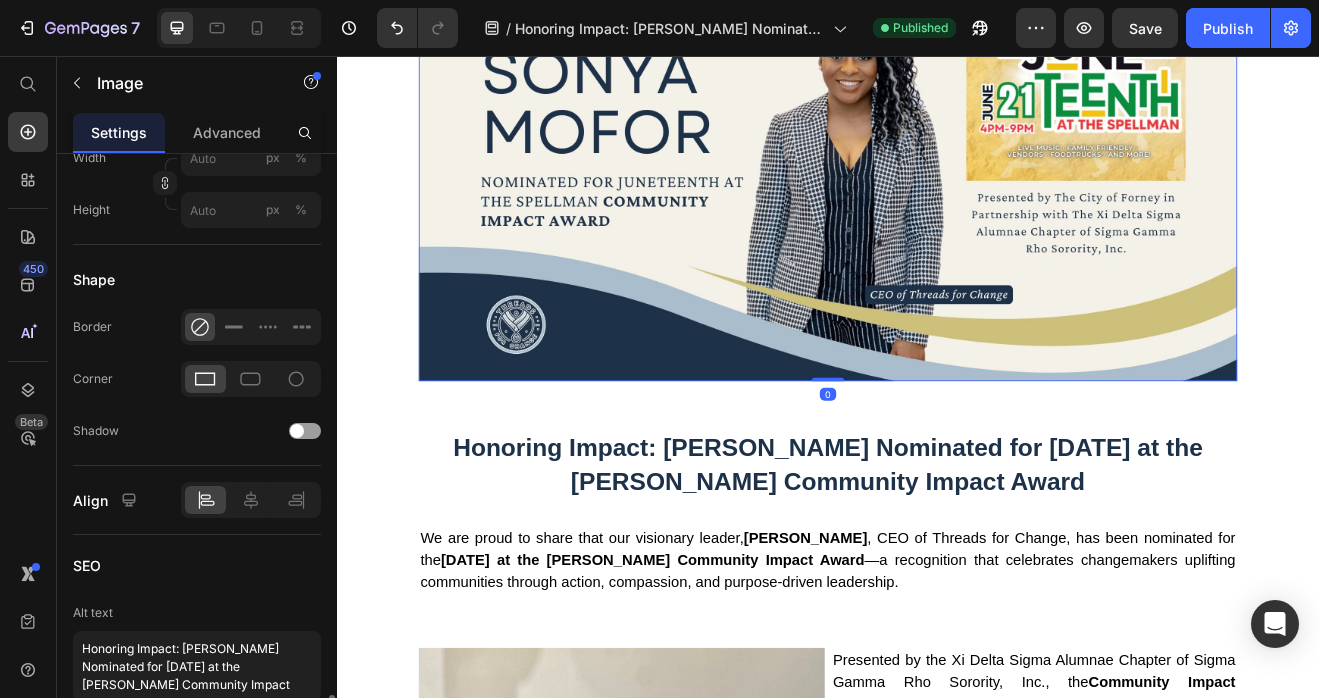scroll, scrollTop: 873, scrollLeft: 0, axis: vertical 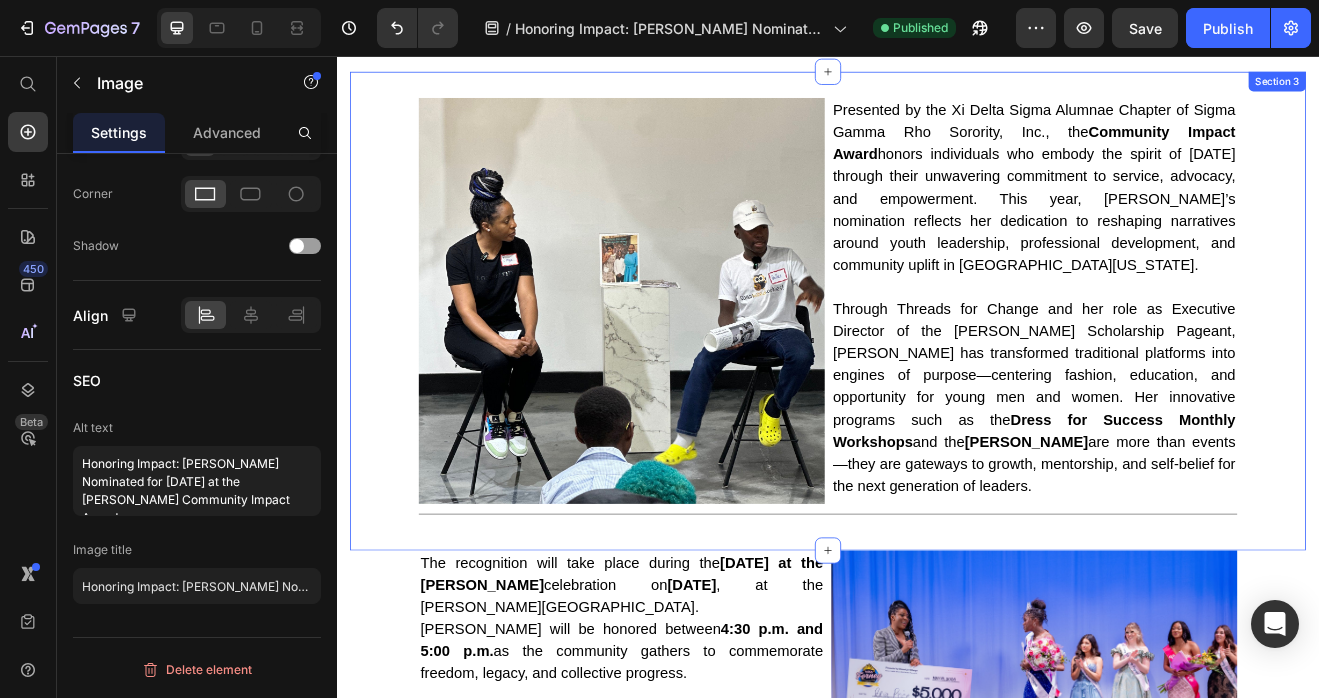 click at bounding box center [685, 355] 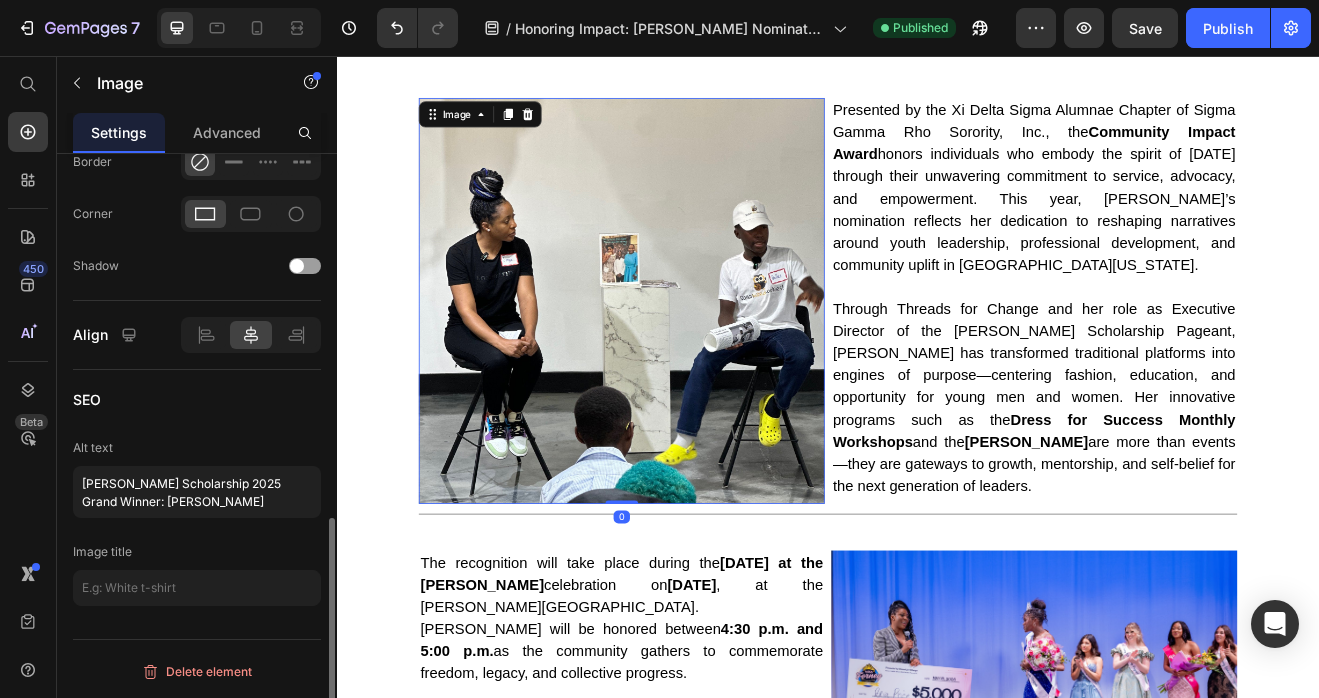 scroll, scrollTop: 920, scrollLeft: 0, axis: vertical 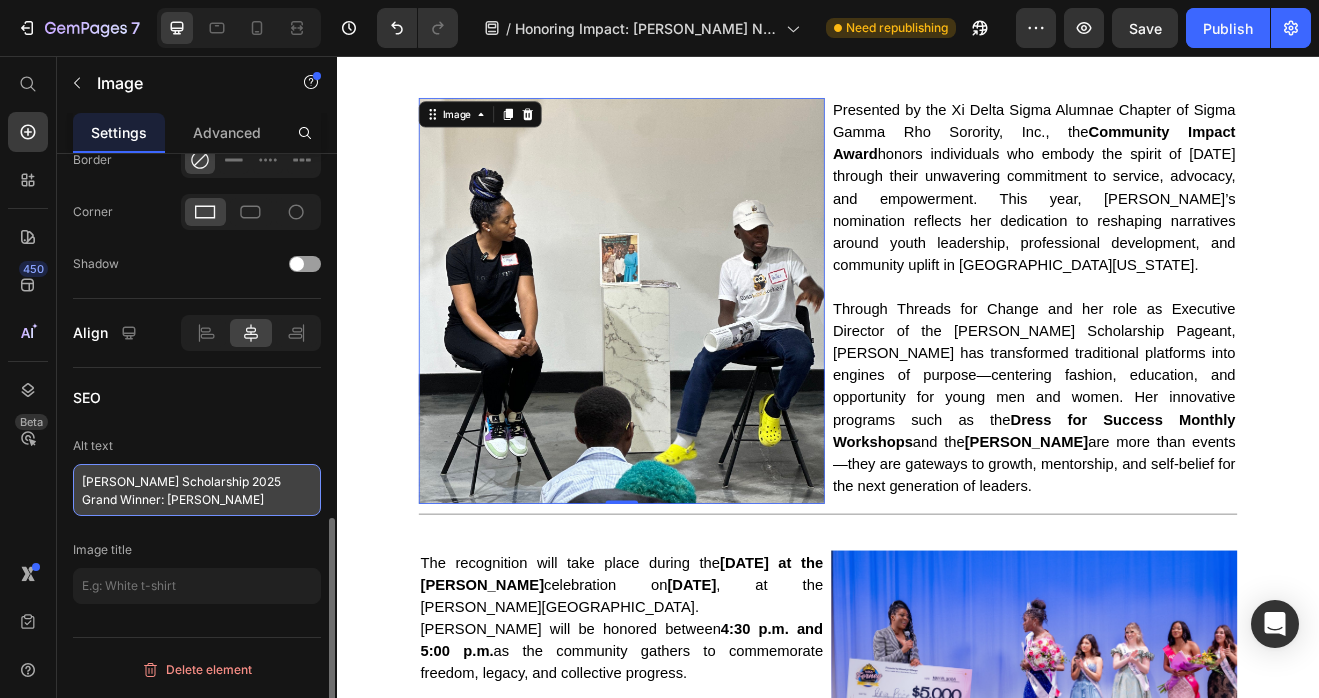 drag, startPoint x: 224, startPoint y: 503, endPoint x: 48, endPoint y: 484, distance: 177.0226 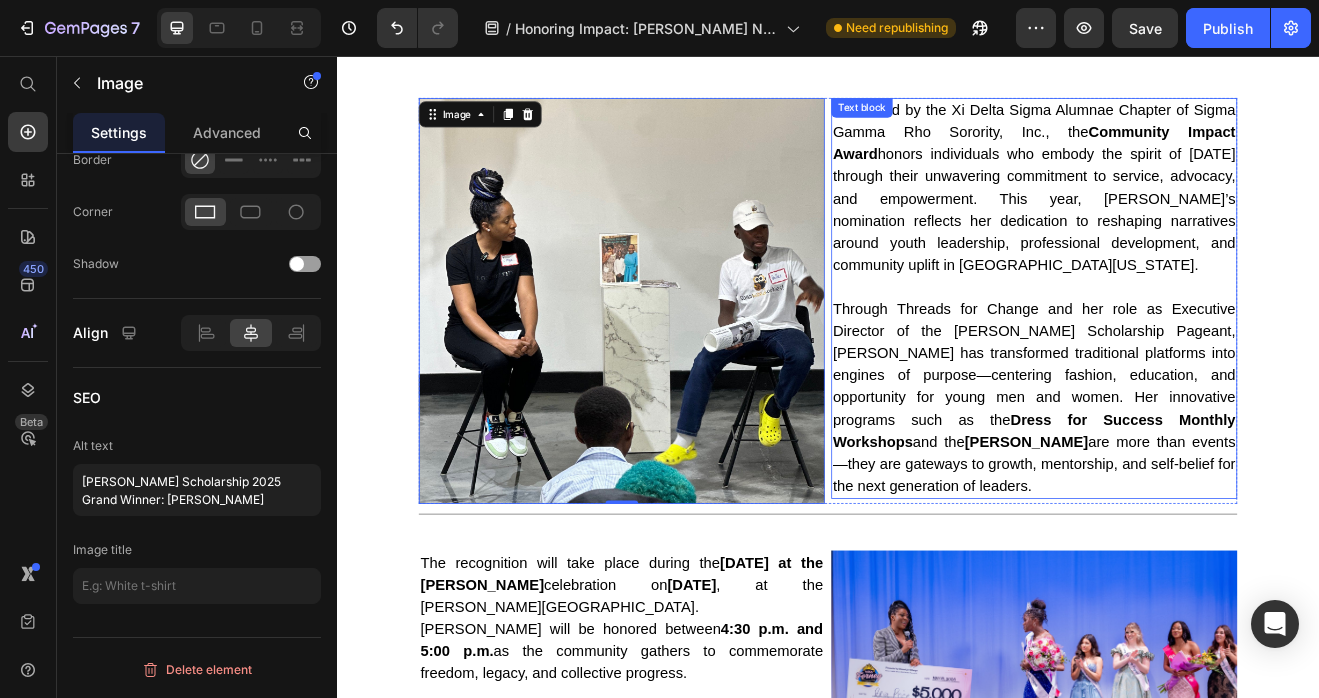 click on "Presented by the Xi Delta Sigma Alumnae Chapter of Sigma Gamma Rho Sorority, Inc., the  Community Impact Award  honors individuals who embody the spirit of [DATE] through their unwavering commitment to service, advocacy, and empowerment. This year, [PERSON_NAME]’s nomination reflects her dedication to reshaping narratives around youth leadership, professional development, and community uplift in [GEOGRAPHIC_DATA][US_STATE]." at bounding box center (1189, 216) 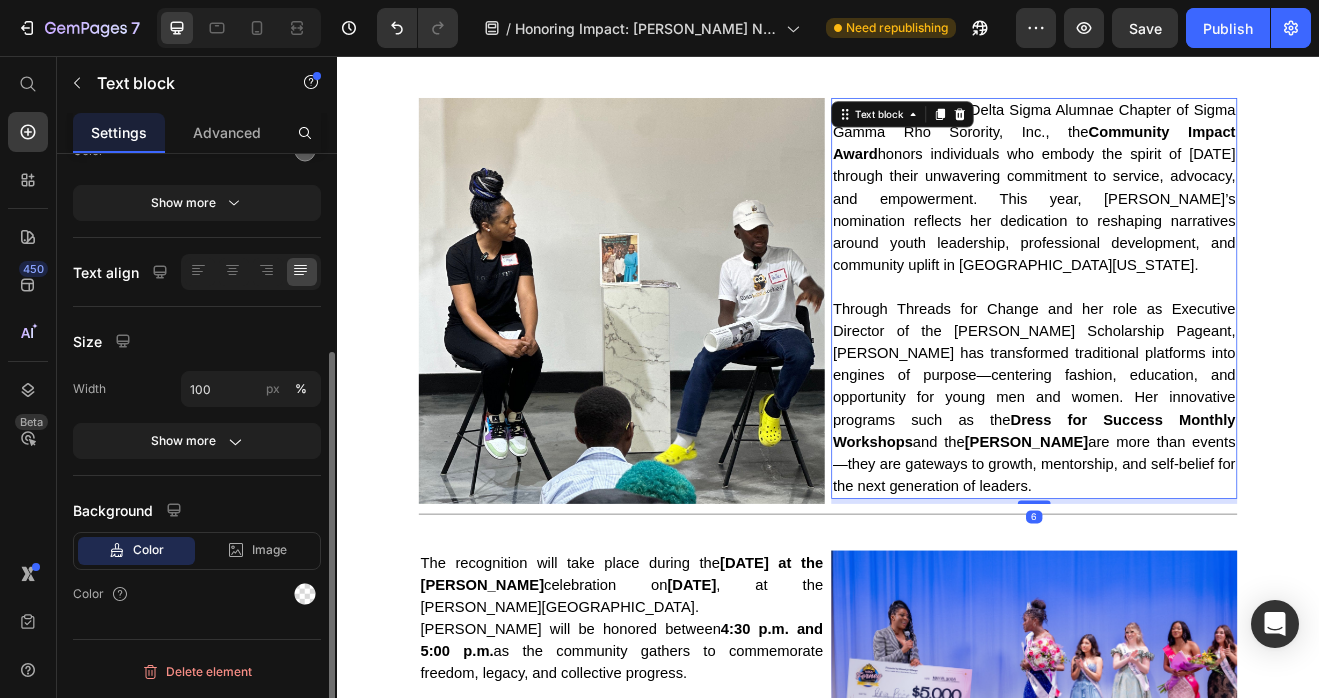 scroll, scrollTop: 0, scrollLeft: 0, axis: both 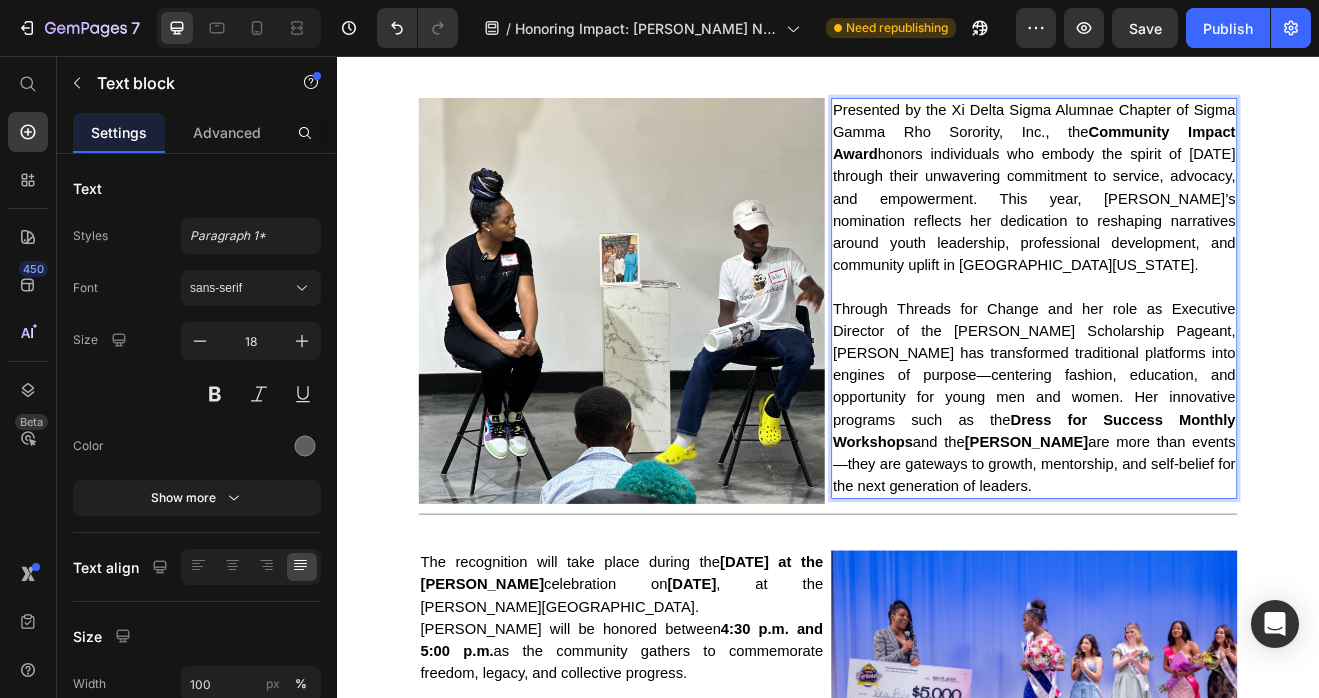 click on "Through Threads for Change and her role as Executive Director of the [PERSON_NAME] Scholarship Pageant, [PERSON_NAME] has transformed traditional platforms into engines of purpose—centering fashion, education, and opportunity for young men and women. Her innovative programs such as the  Dress for Success Monthly Workshops  and the  [PERSON_NAME] Pageant  are more than events—they are gateways to growth, mentorship, and self-belief for the next generation of leaders." at bounding box center (1189, 473) 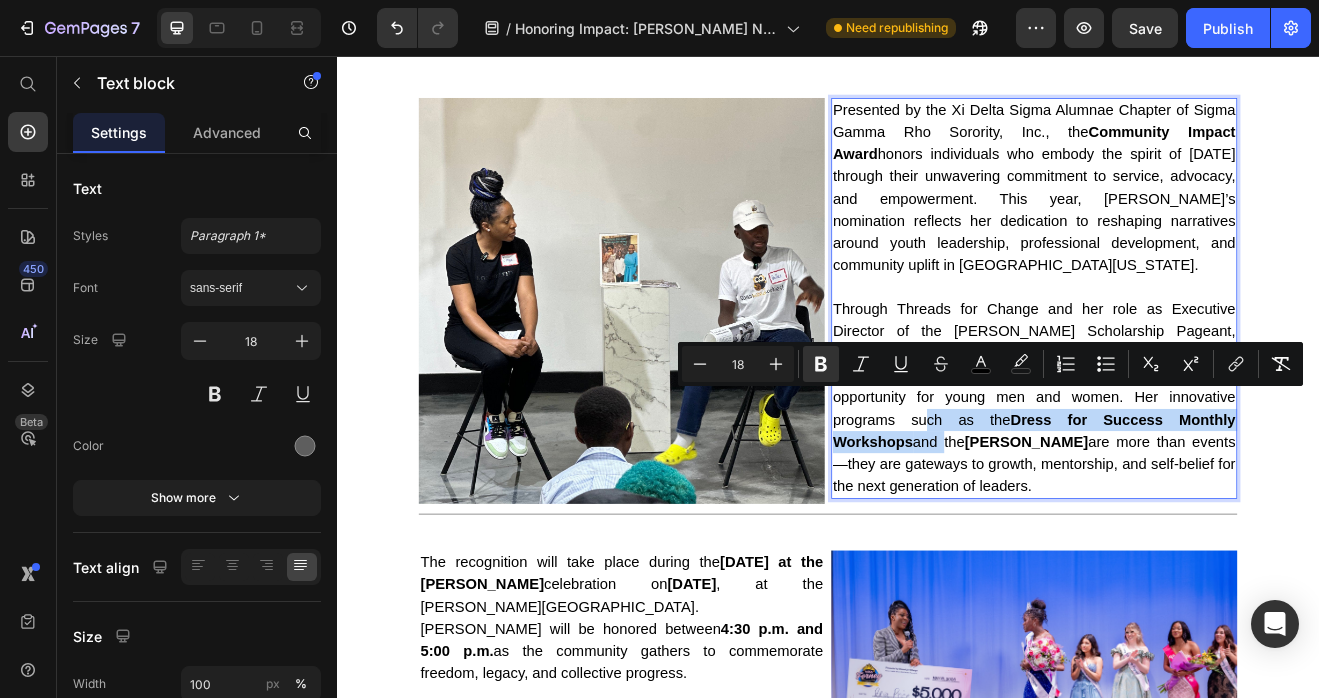 drag, startPoint x: 1348, startPoint y: 475, endPoint x: 1202, endPoint y: 506, distance: 149.25482 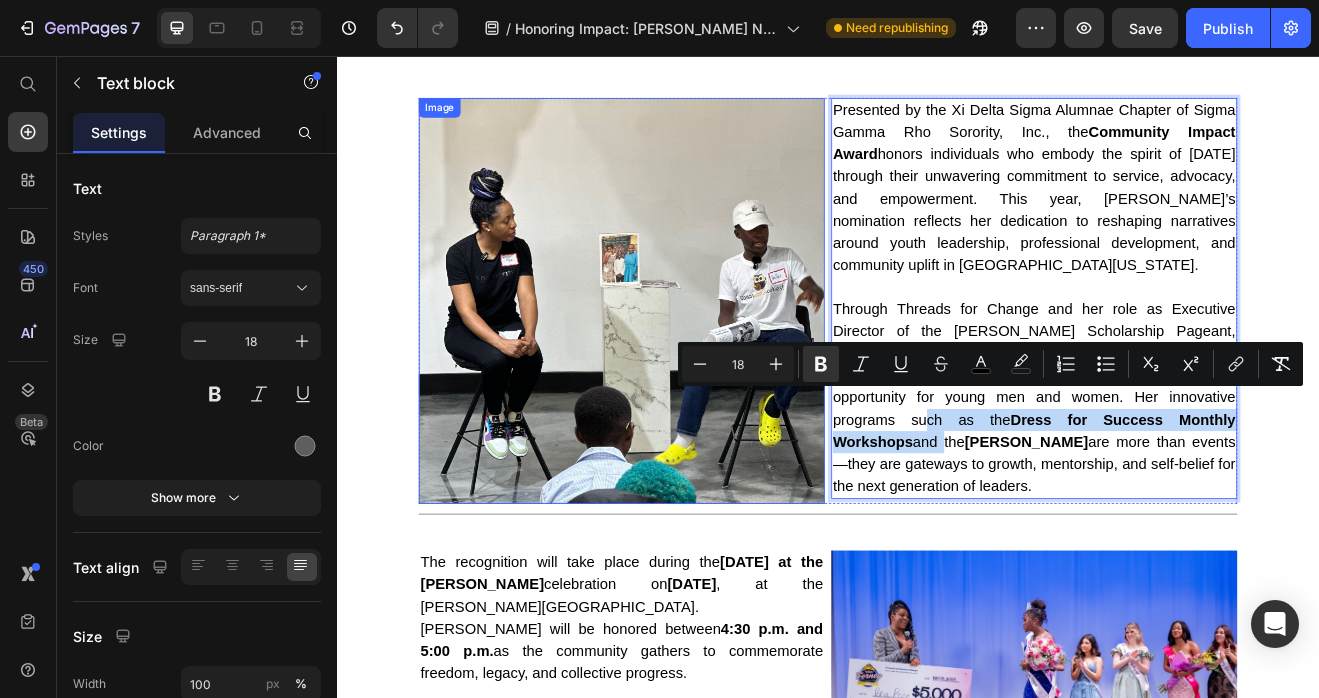 click at bounding box center (685, 355) 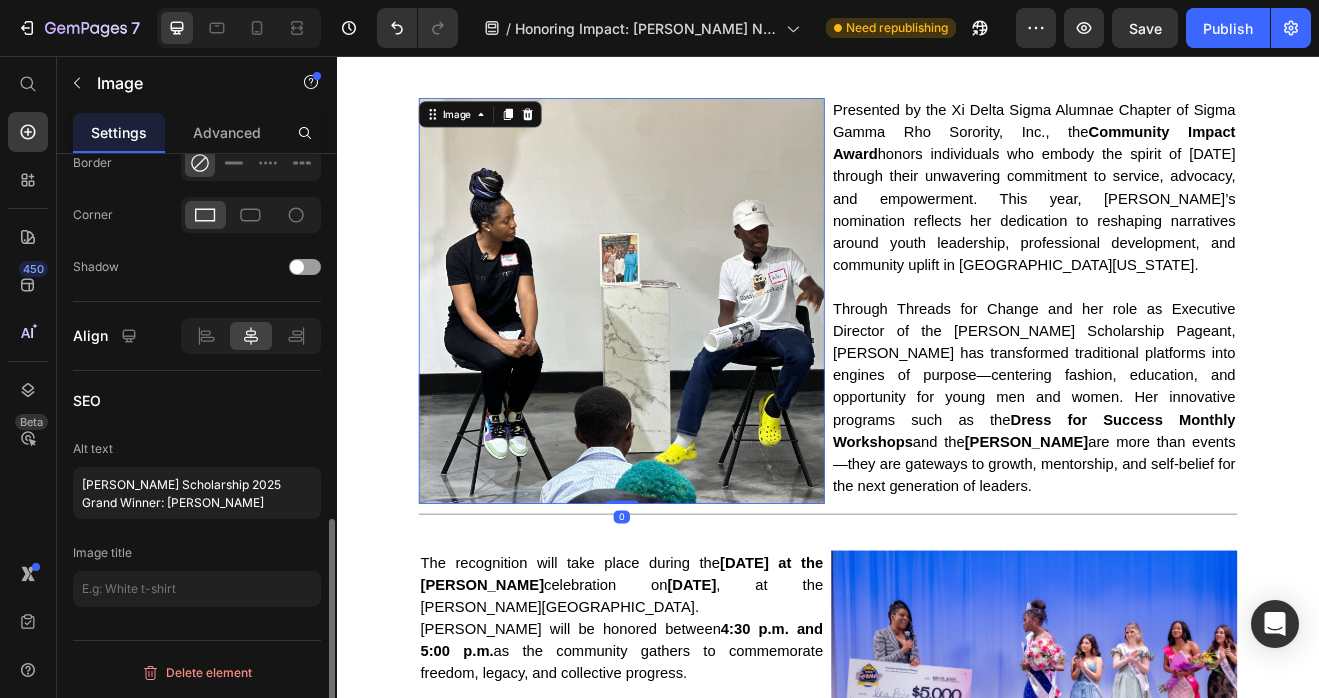 scroll, scrollTop: 918, scrollLeft: 0, axis: vertical 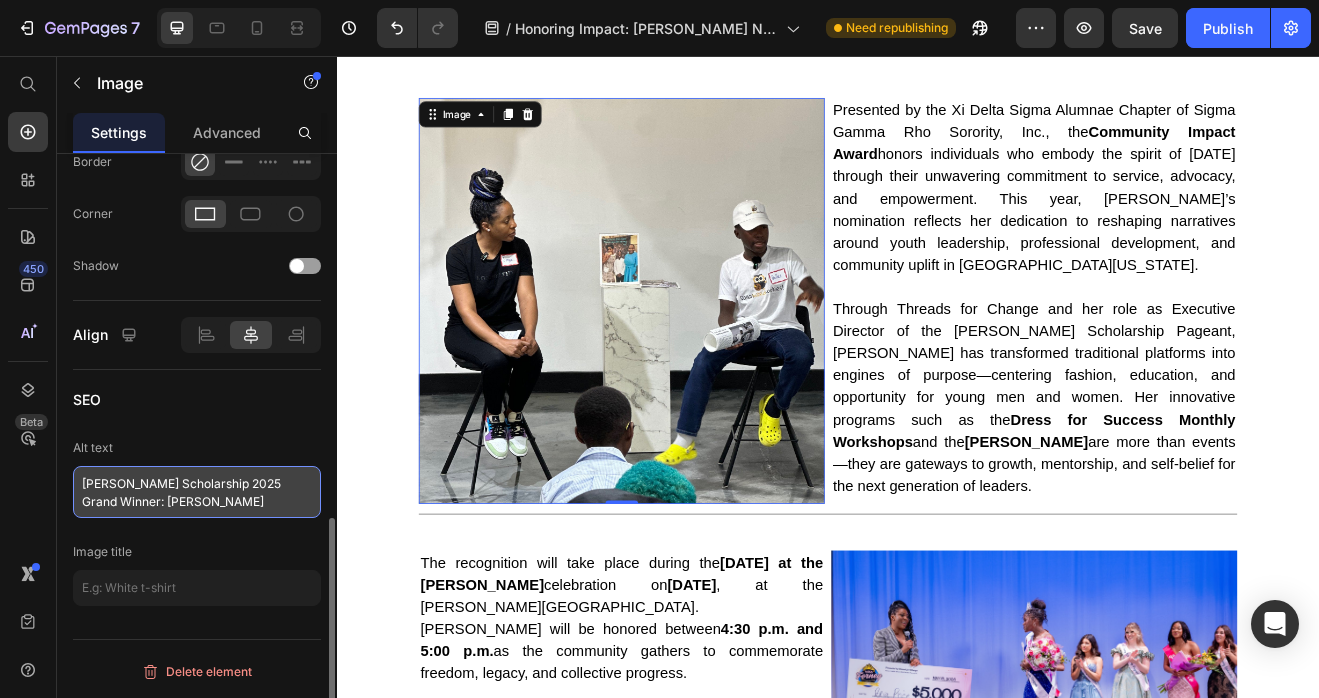 click on "[PERSON_NAME] Scholarship 2025 Grand Winner: [PERSON_NAME]" at bounding box center [197, 492] 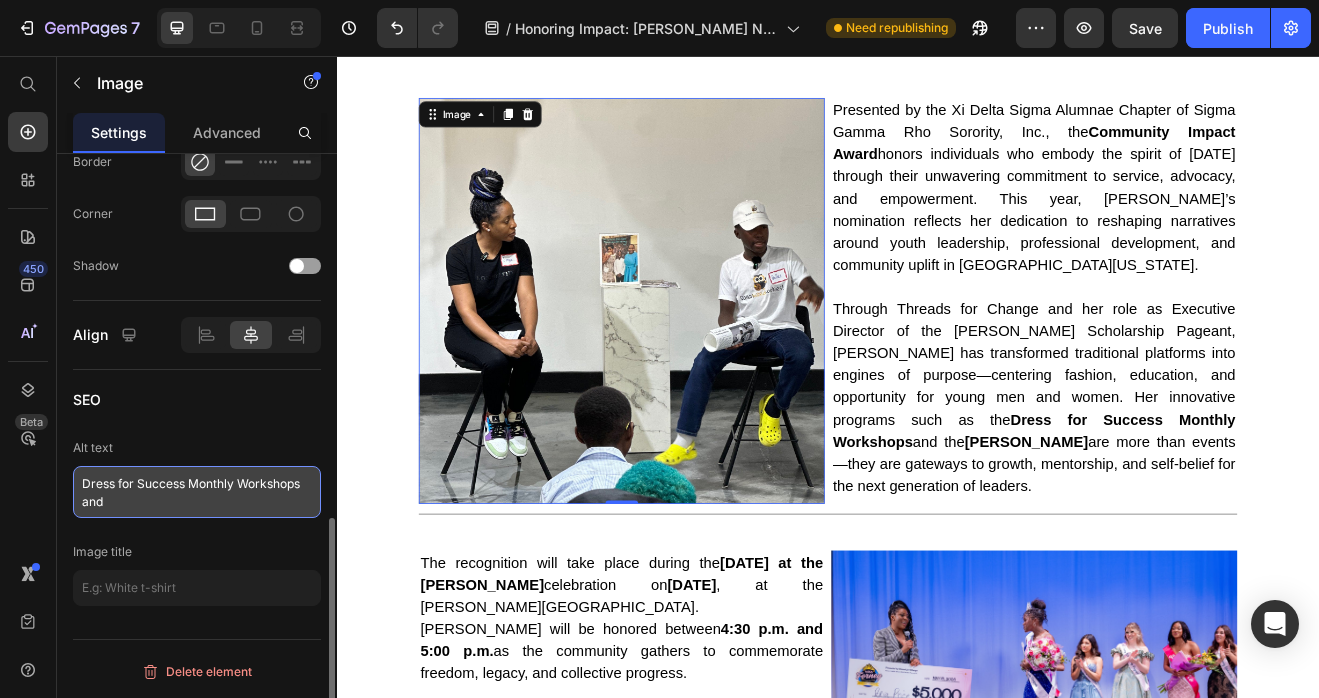 click on "Dress for Success Monthly Workshops and" at bounding box center (197, 492) 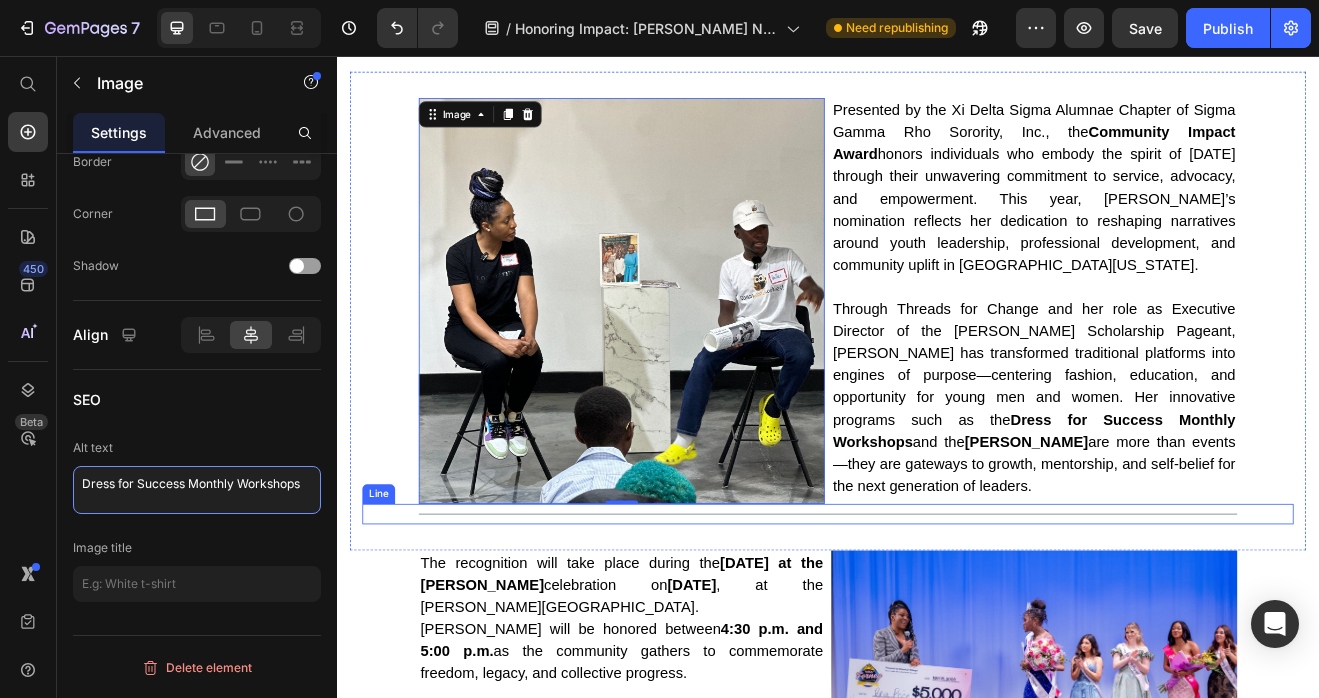 type on "Dress for Success Monthly Workshop" 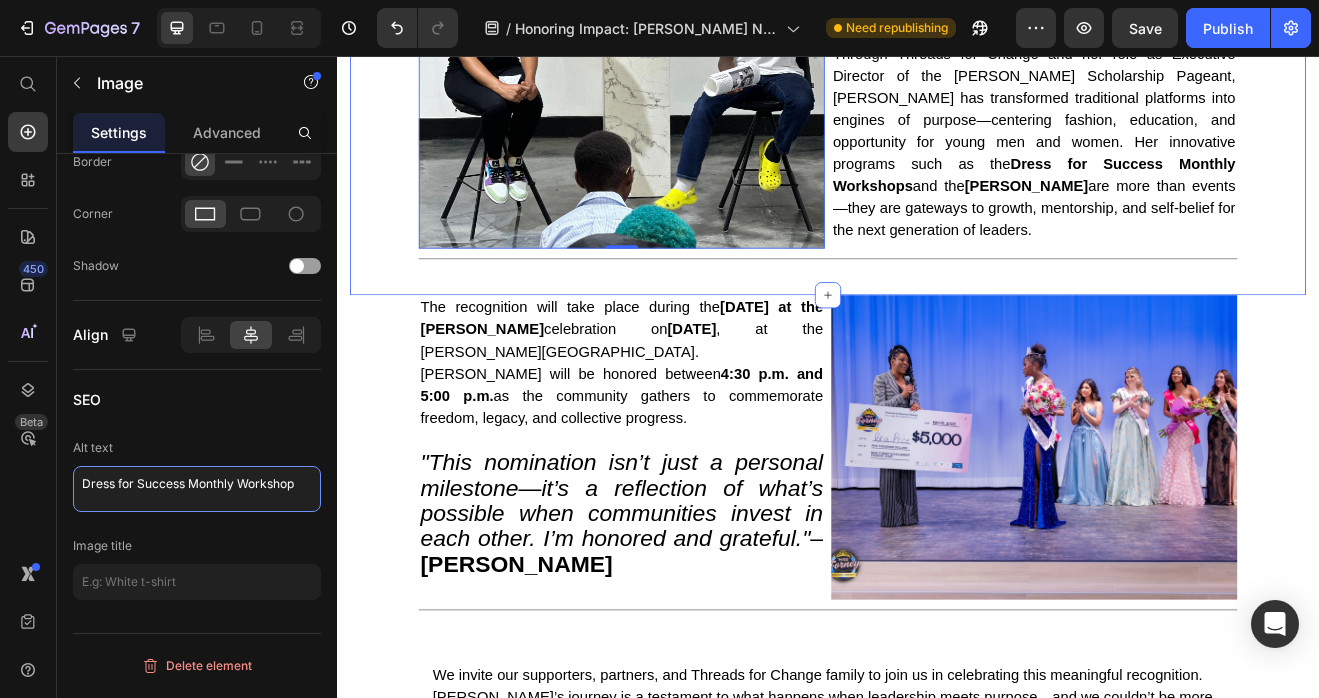 scroll, scrollTop: 1215, scrollLeft: 0, axis: vertical 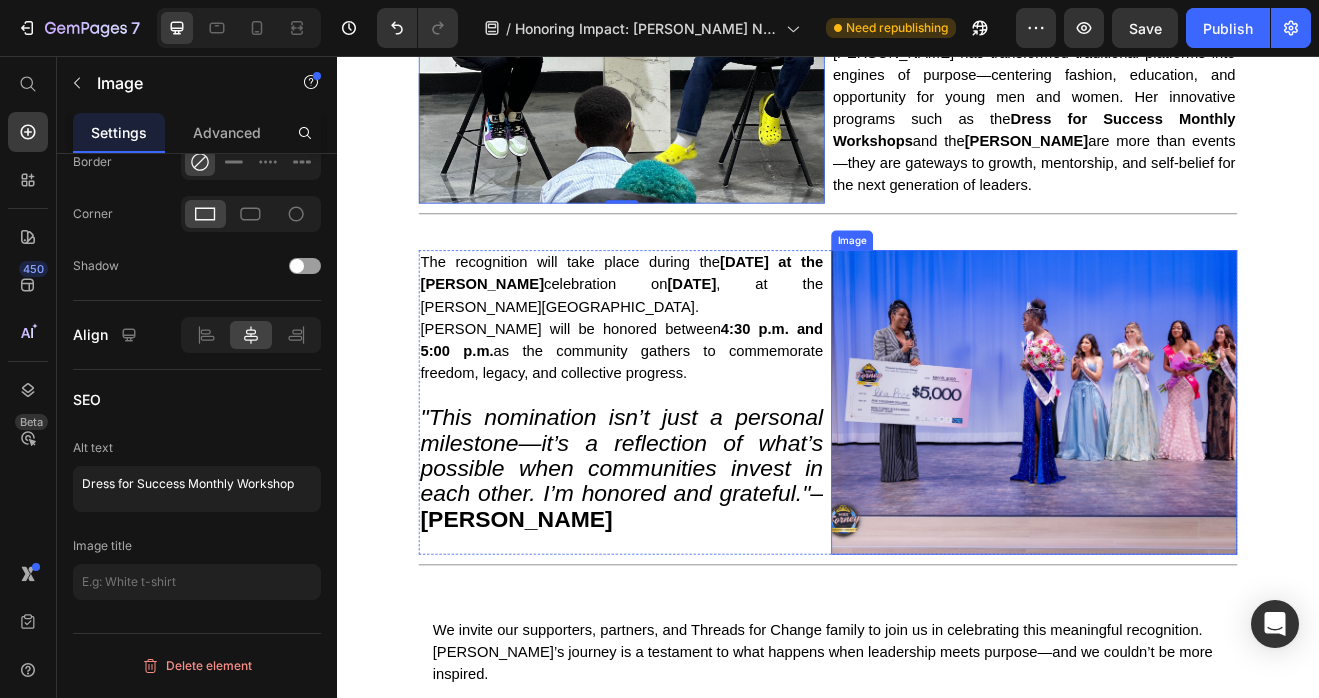 click at bounding box center [1189, 479] 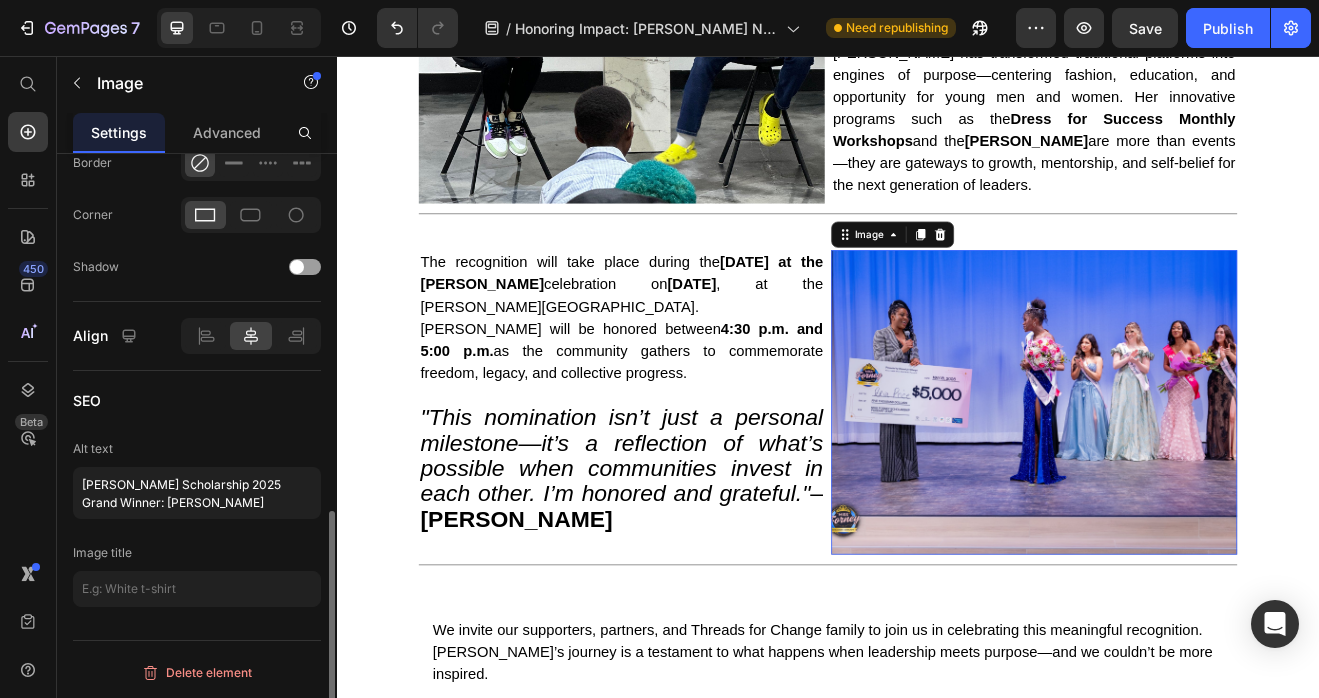 scroll, scrollTop: 912, scrollLeft: 0, axis: vertical 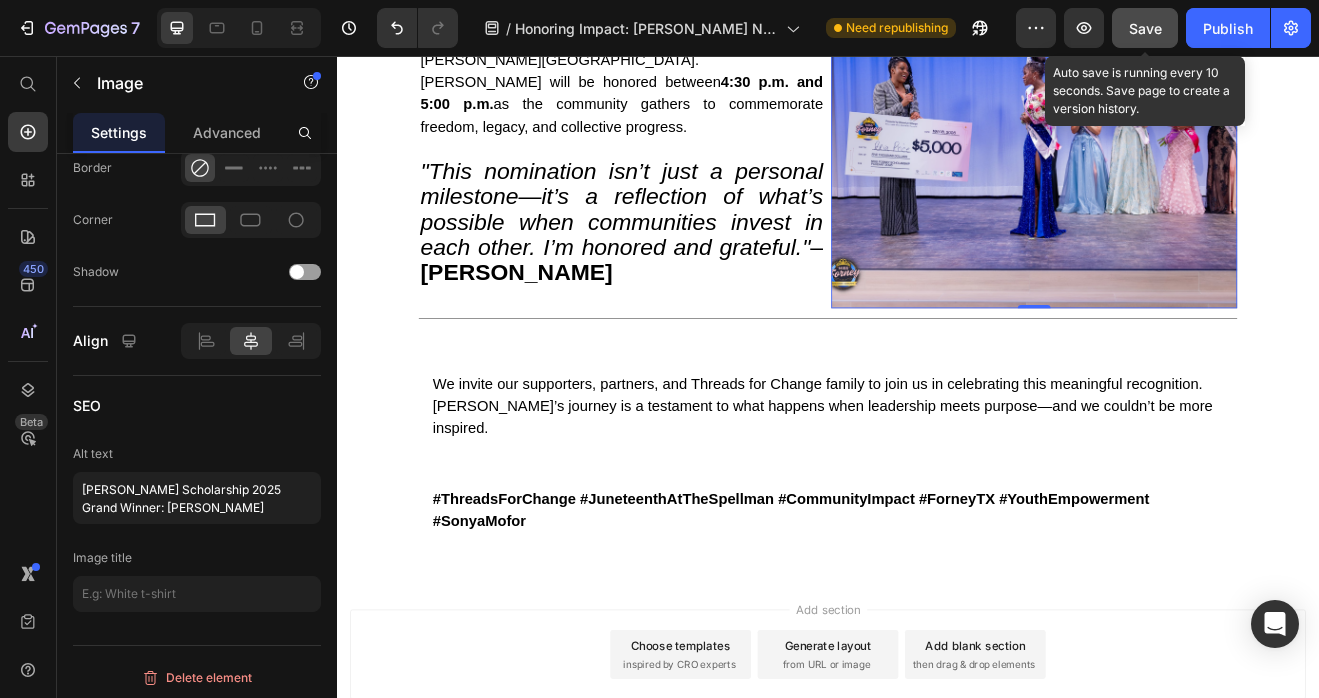 click on "Save" at bounding box center [1145, 28] 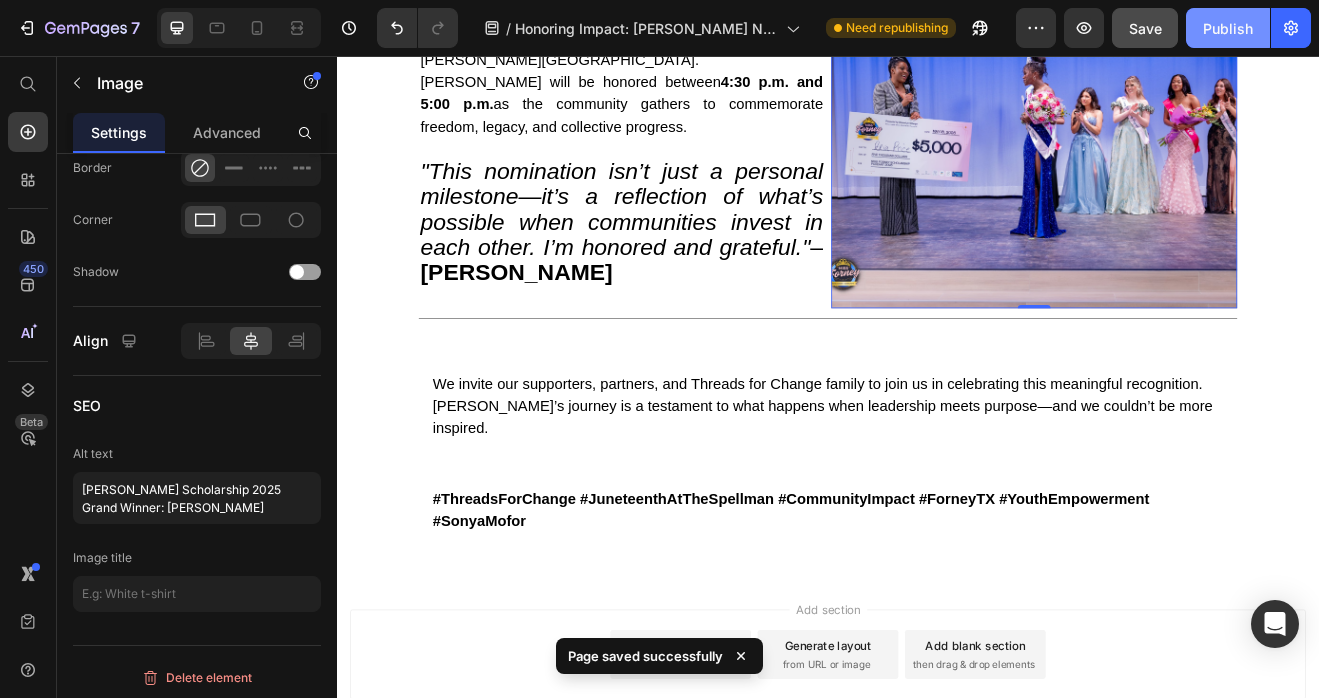 click on "Publish" 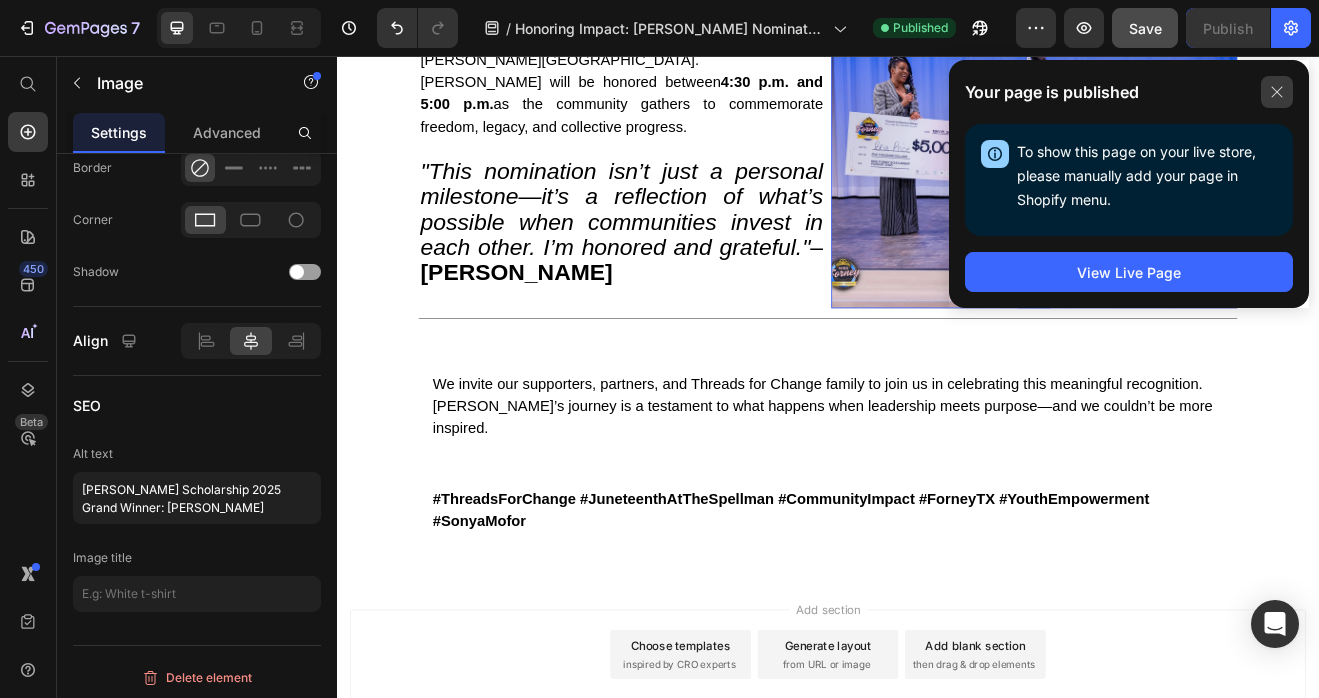 click 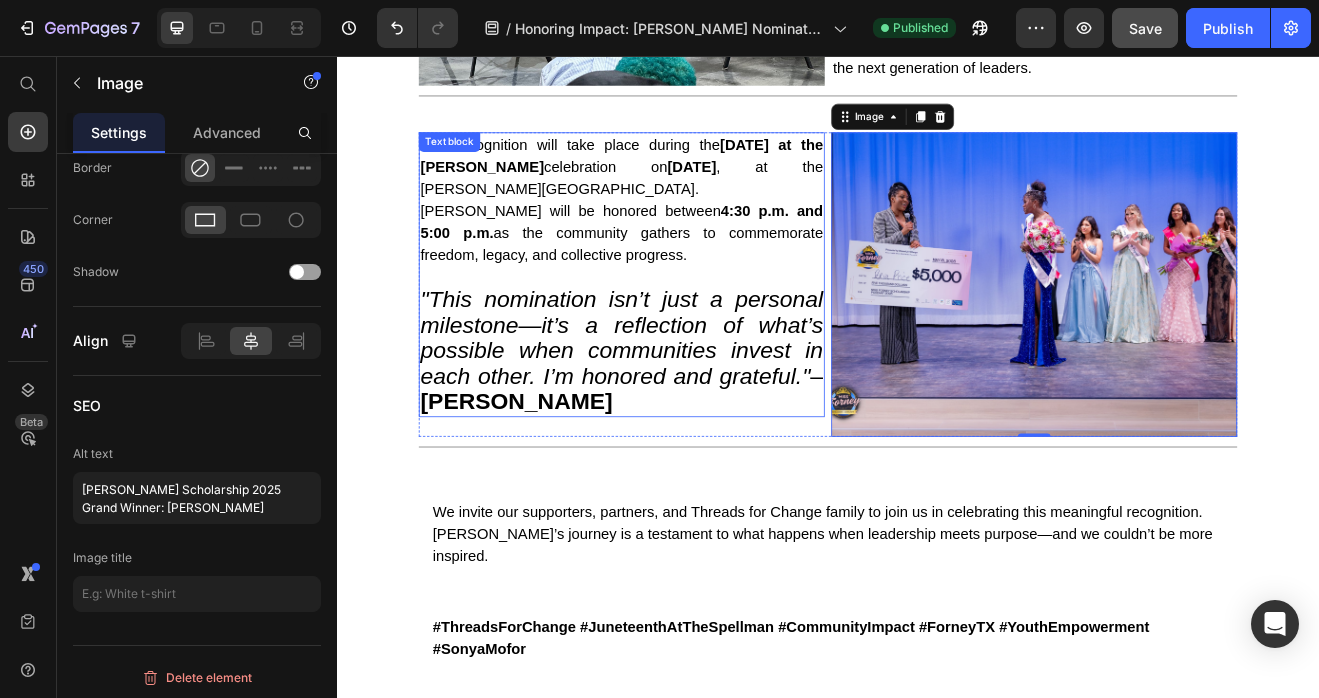 scroll, scrollTop: 1293, scrollLeft: 0, axis: vertical 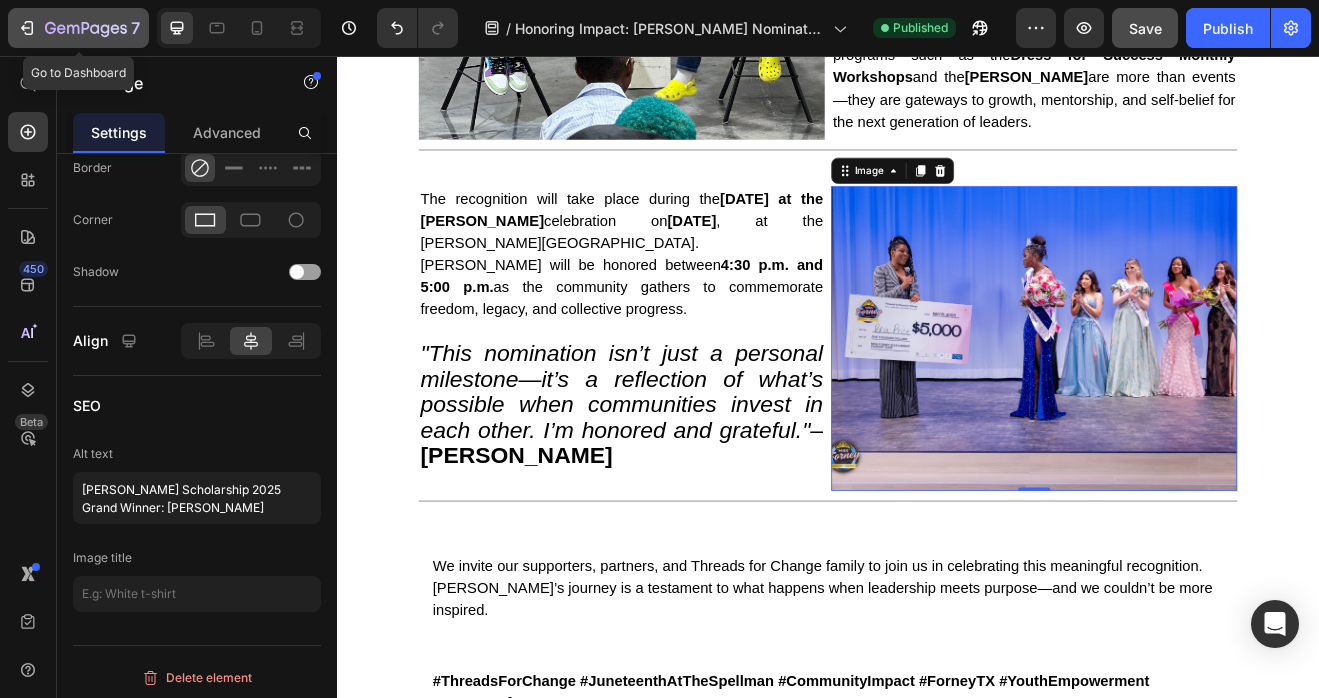 click 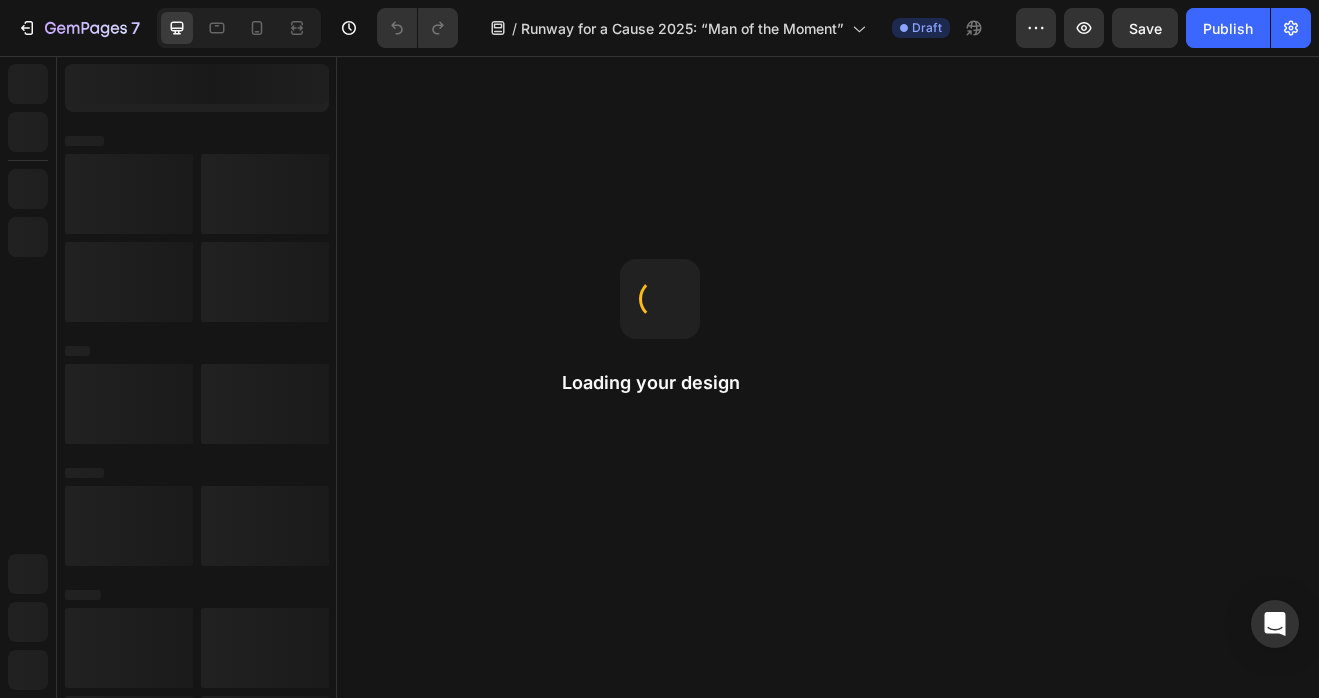 scroll, scrollTop: 0, scrollLeft: 0, axis: both 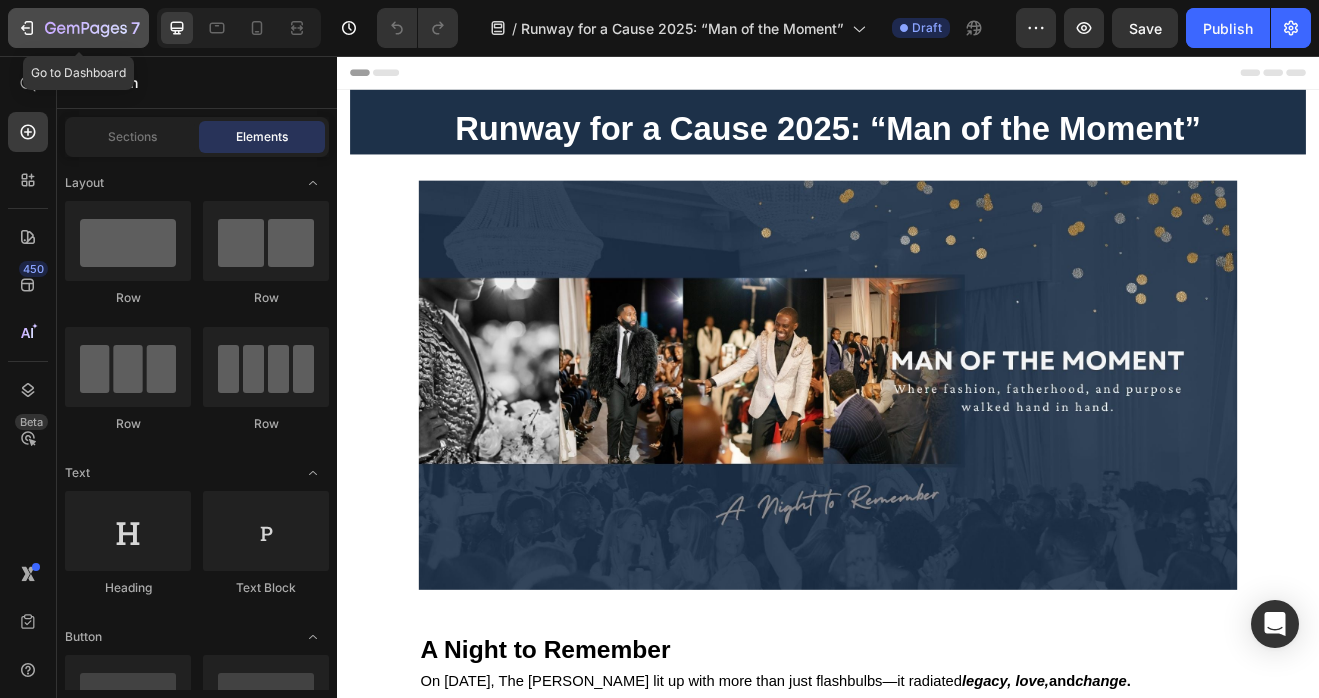 click on "7" 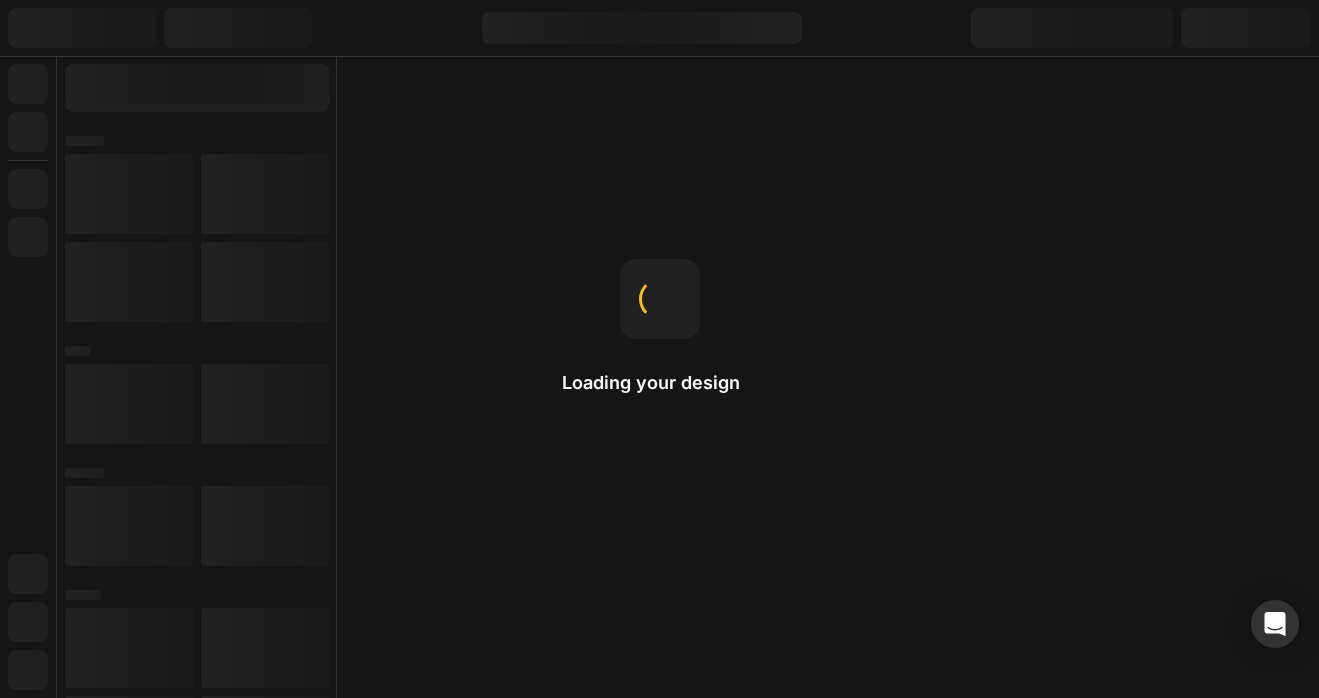 scroll, scrollTop: 0, scrollLeft: 0, axis: both 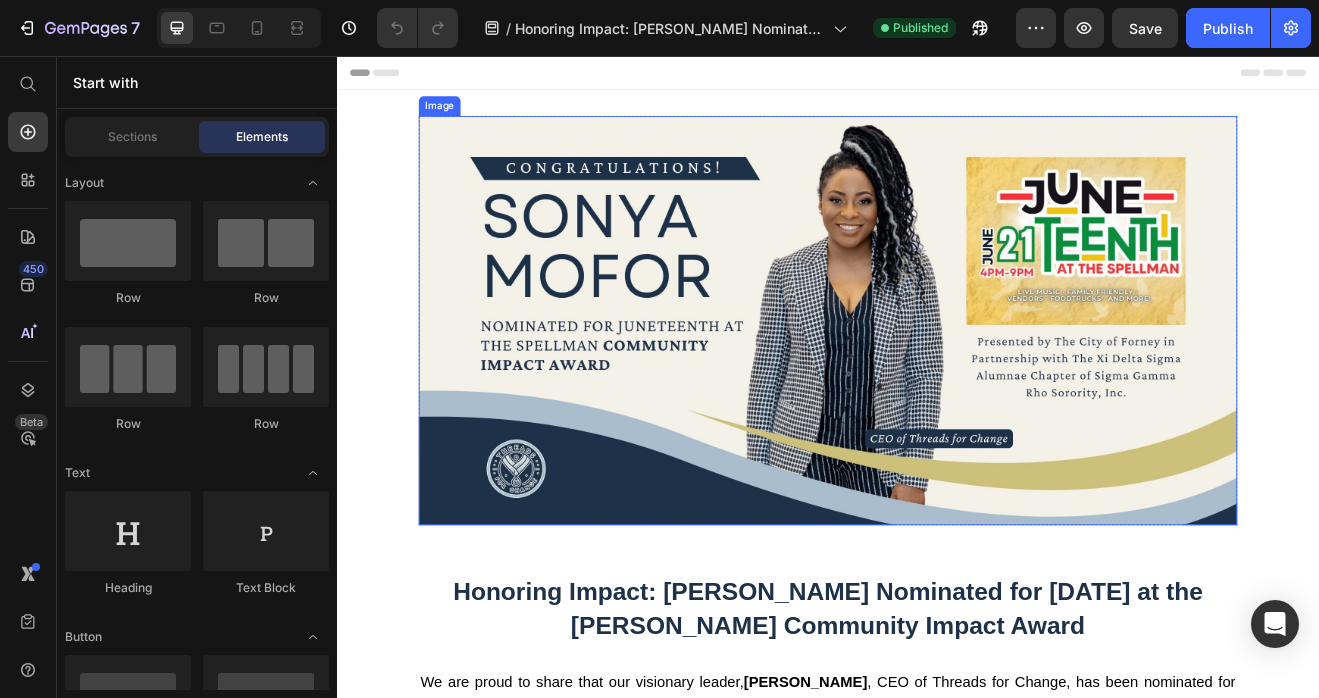 click at bounding box center (937, 379) 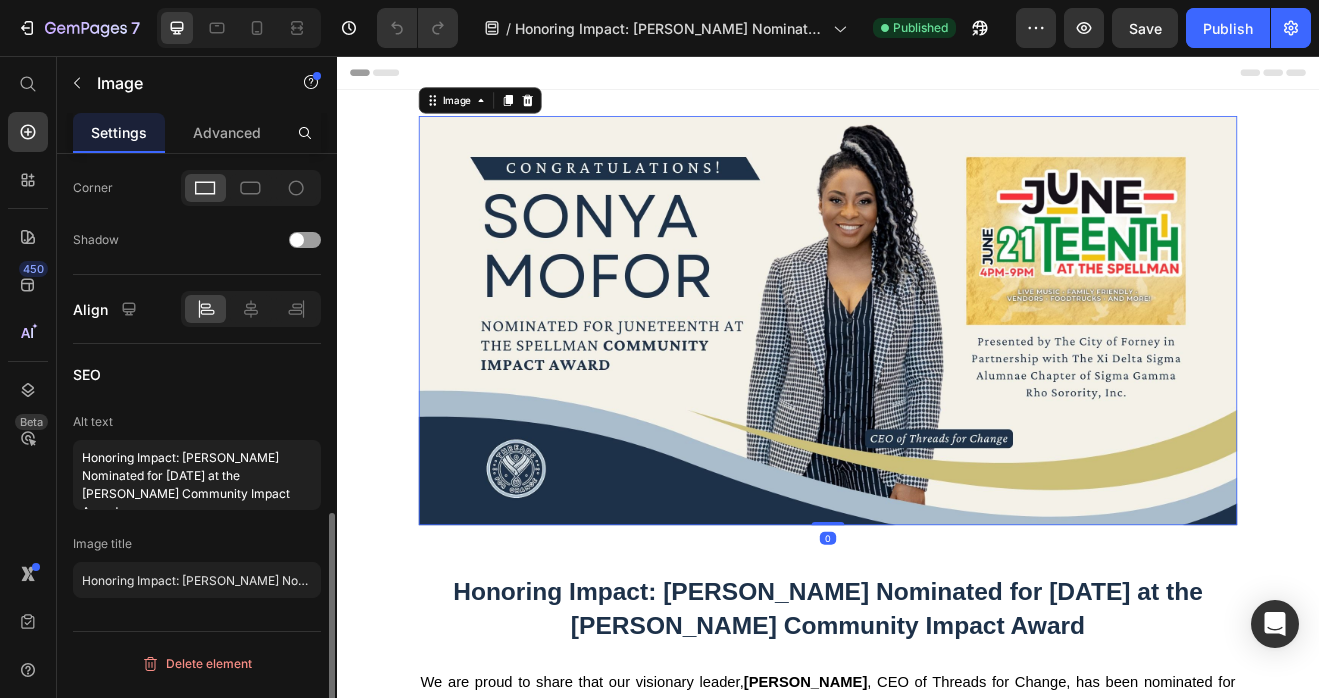 scroll, scrollTop: 880, scrollLeft: 0, axis: vertical 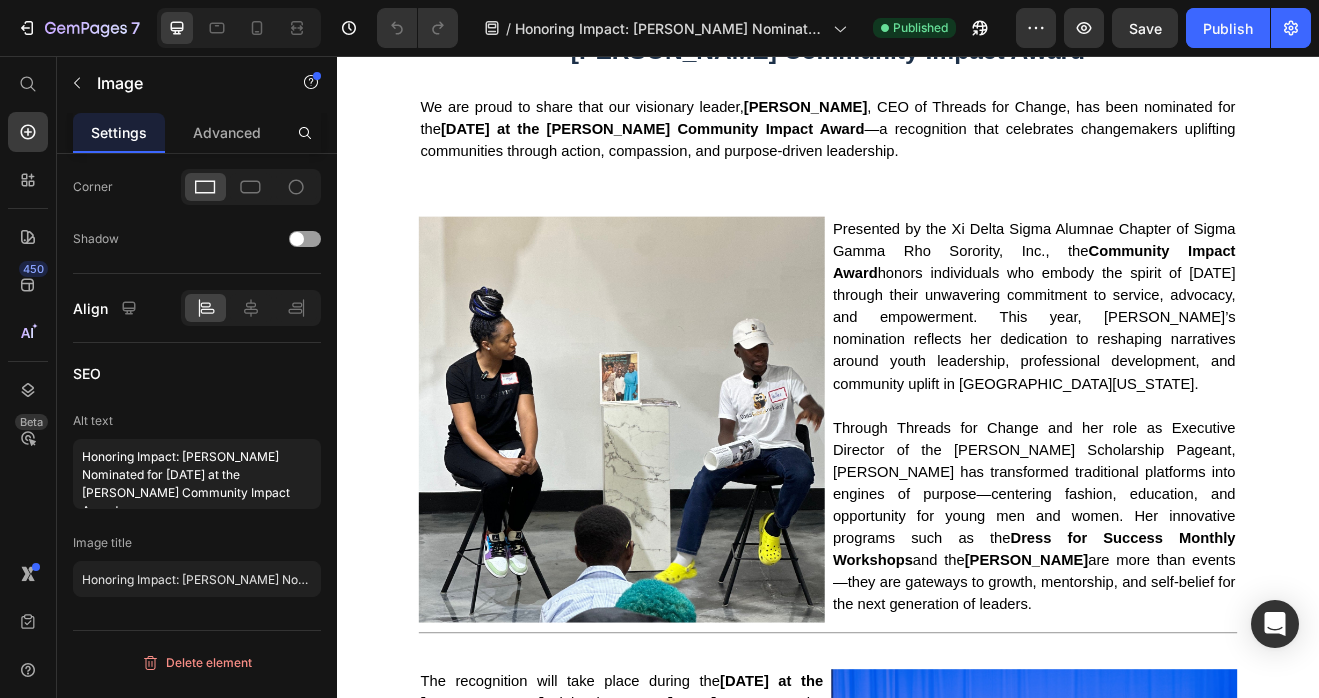 click at bounding box center (685, 500) 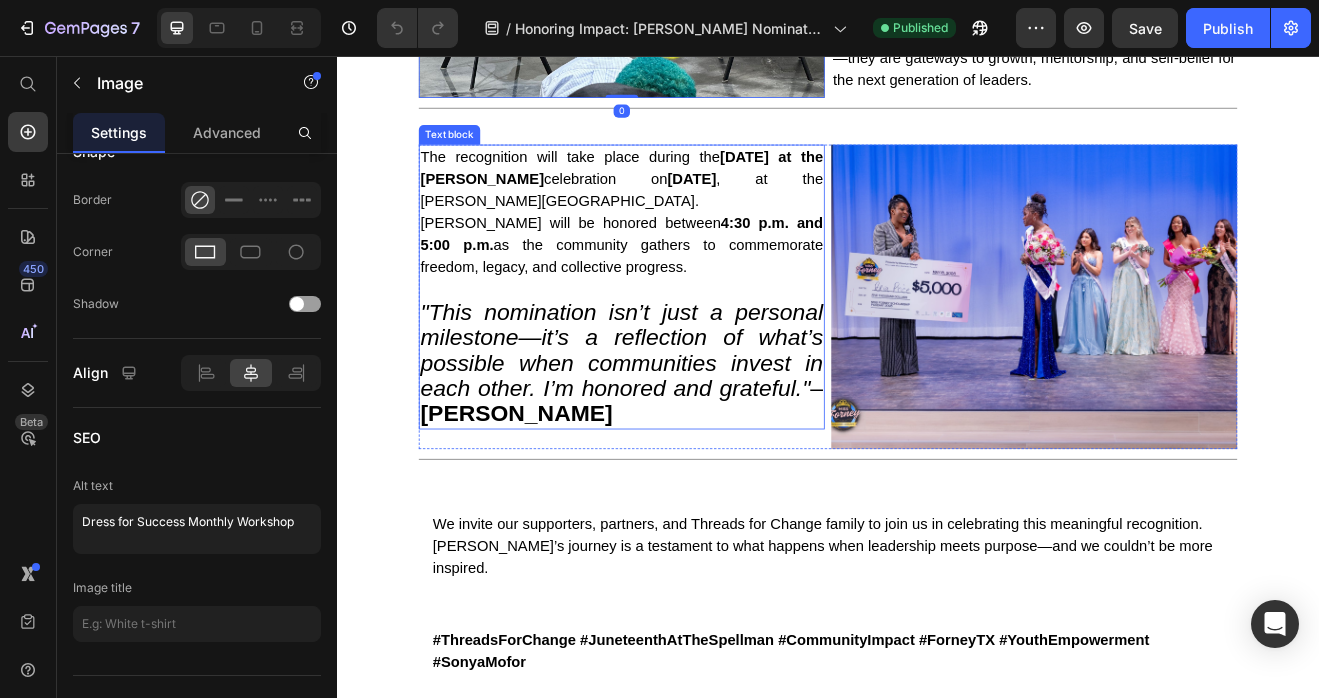 scroll, scrollTop: 1375, scrollLeft: 0, axis: vertical 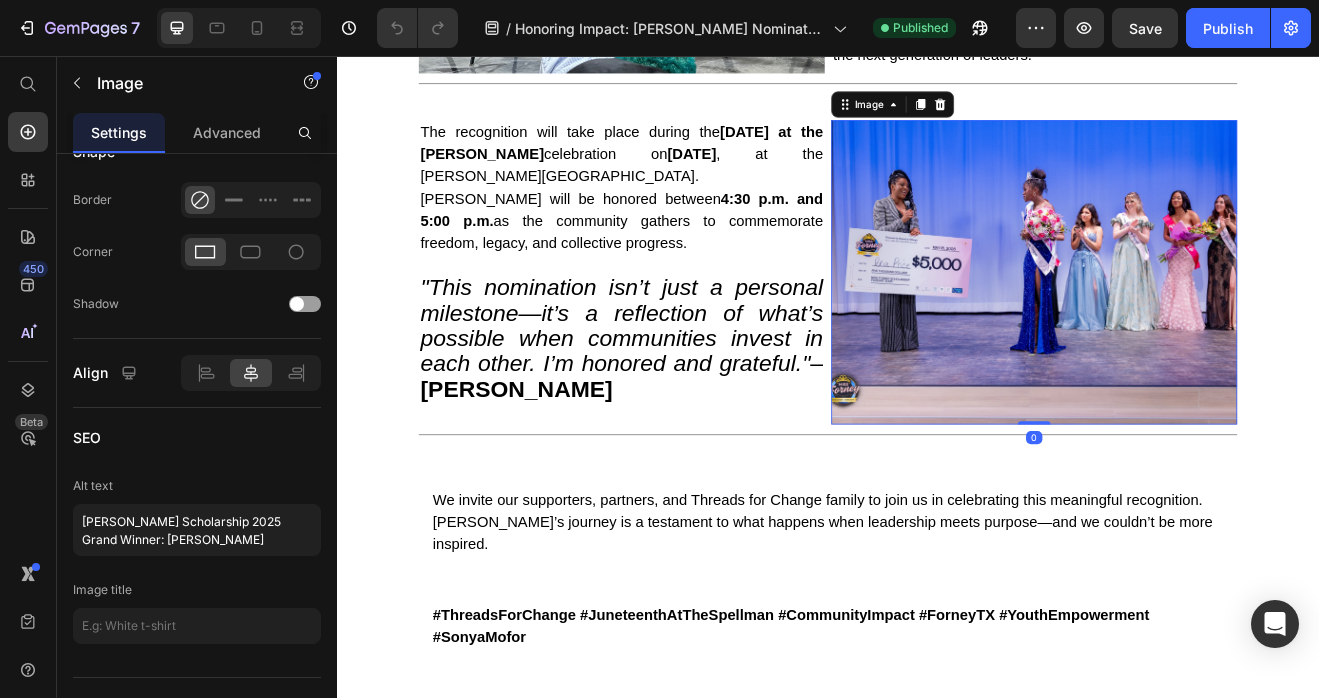 click at bounding box center [1189, 320] 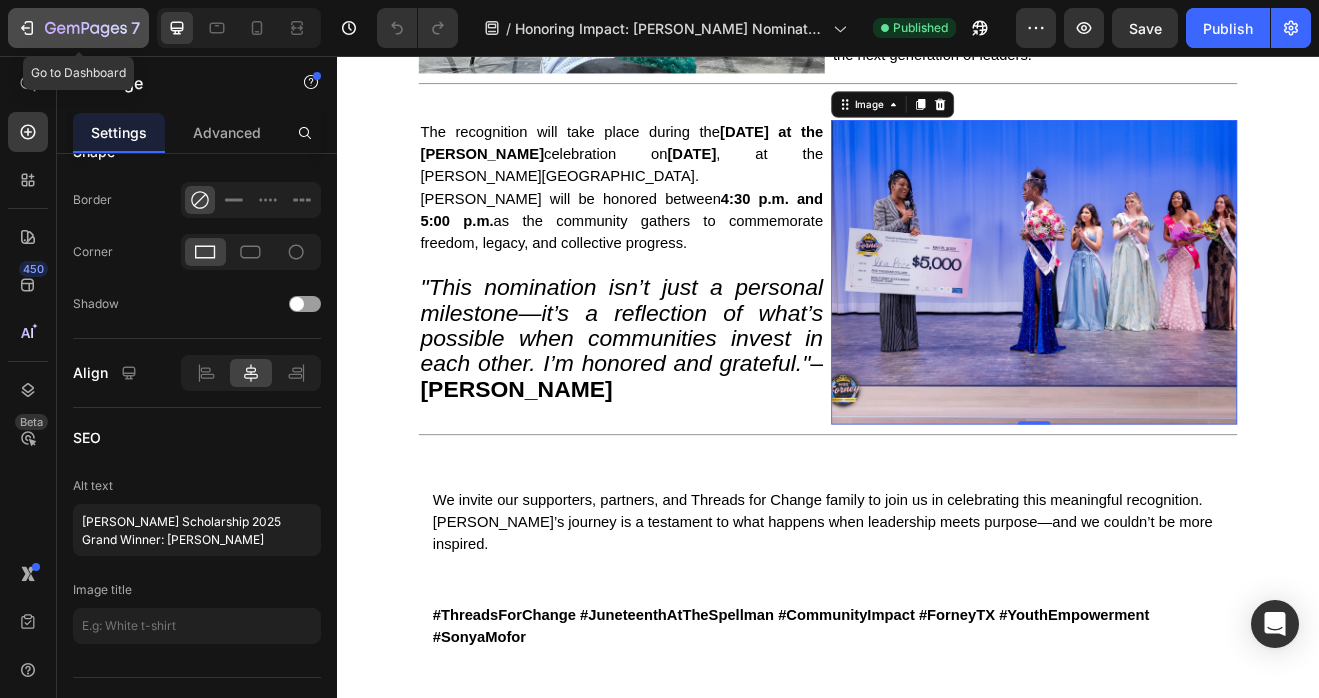 click 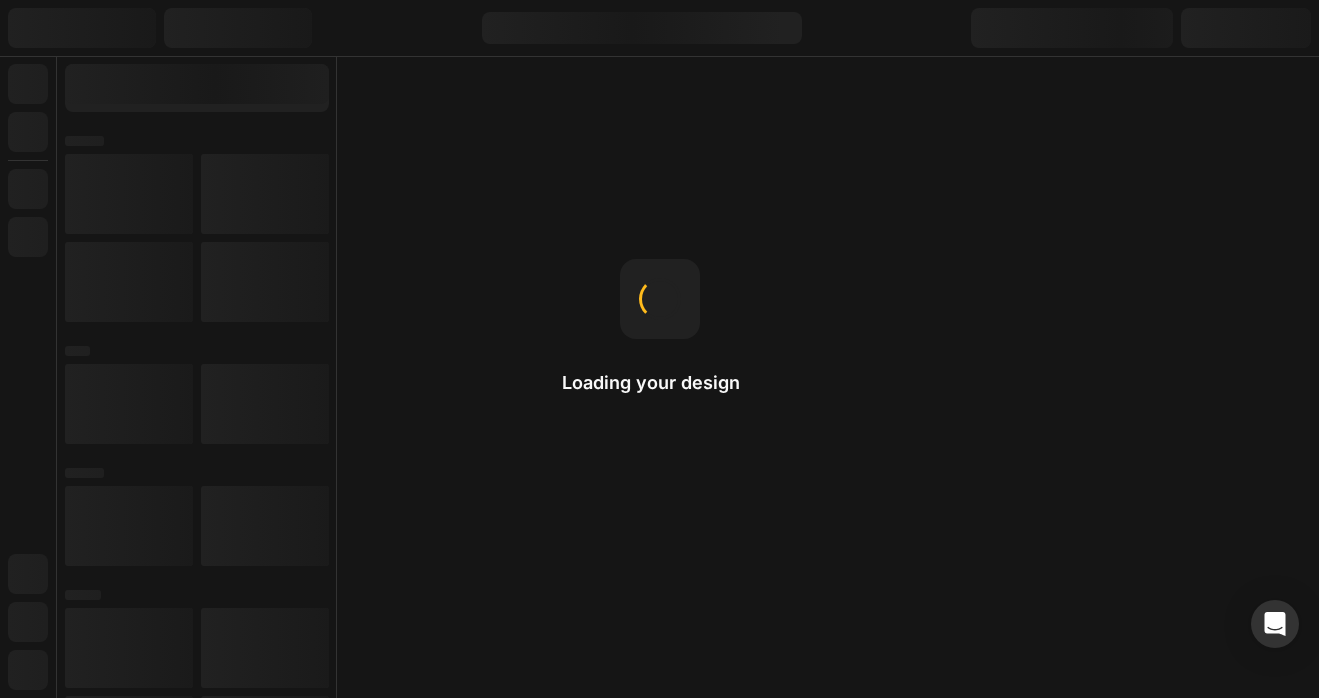 scroll, scrollTop: 0, scrollLeft: 0, axis: both 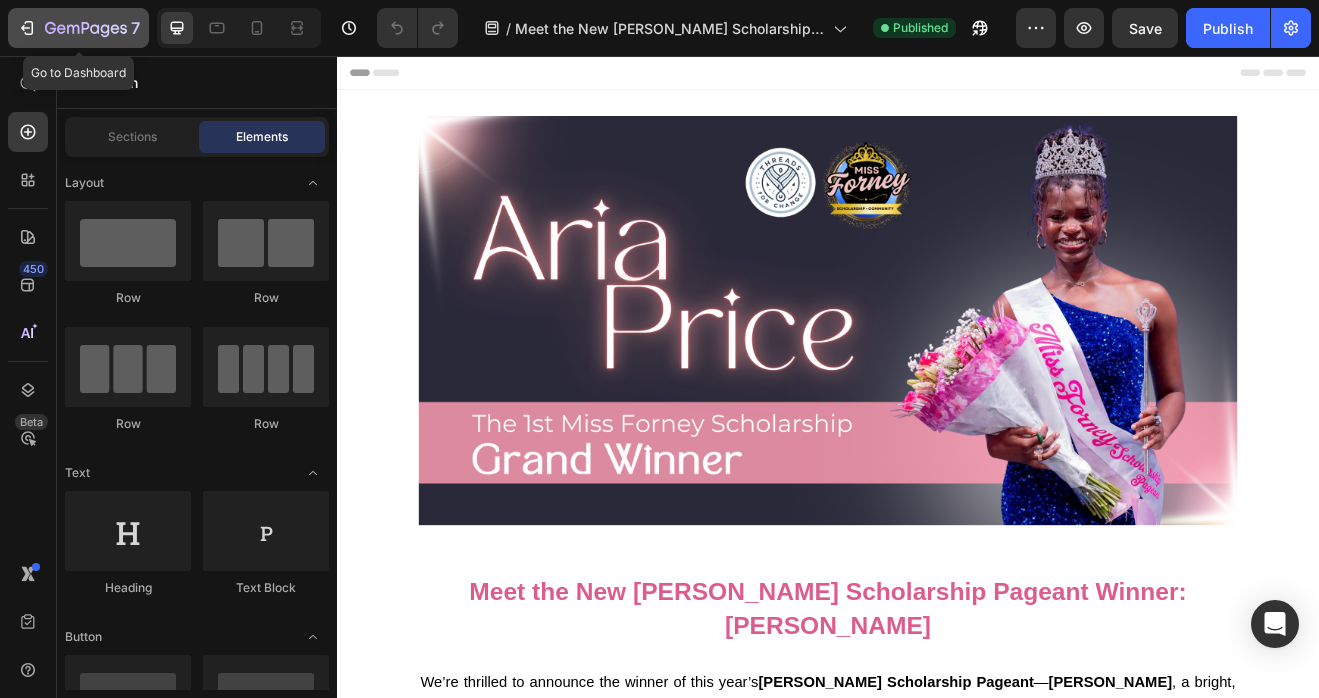 click 